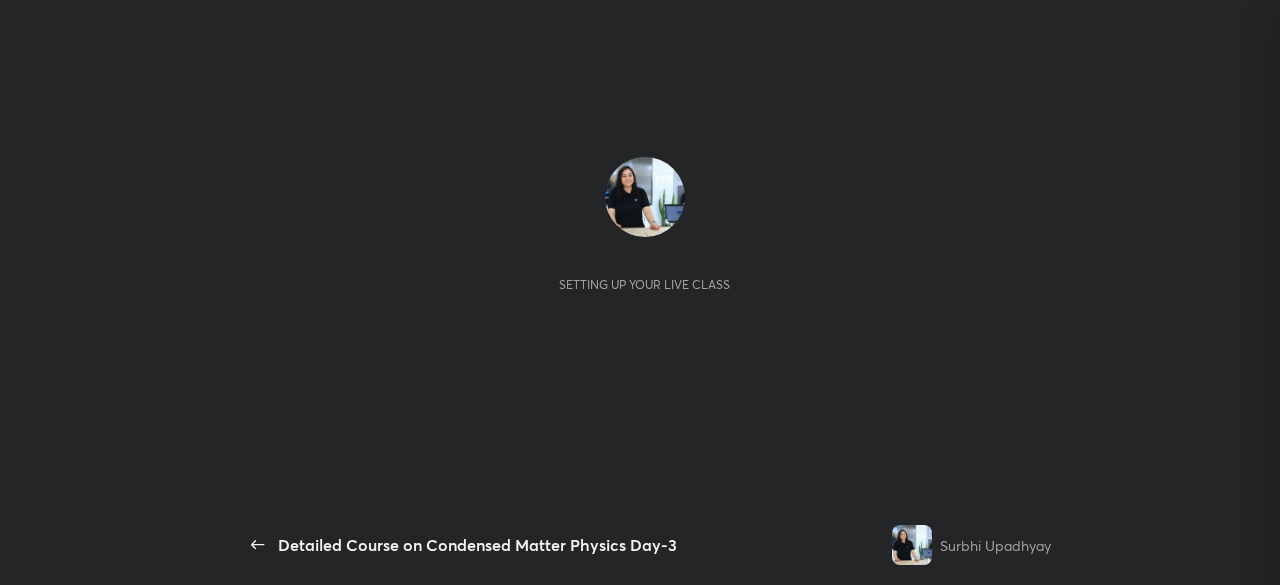 scroll, scrollTop: 0, scrollLeft: 0, axis: both 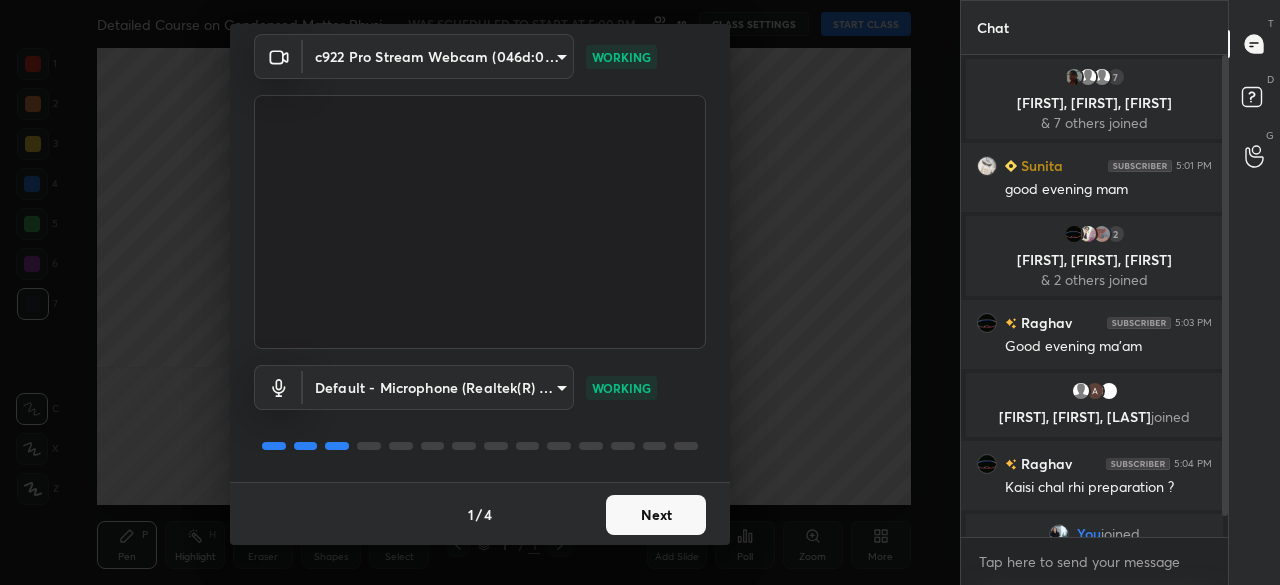 click on "Next" at bounding box center (656, 515) 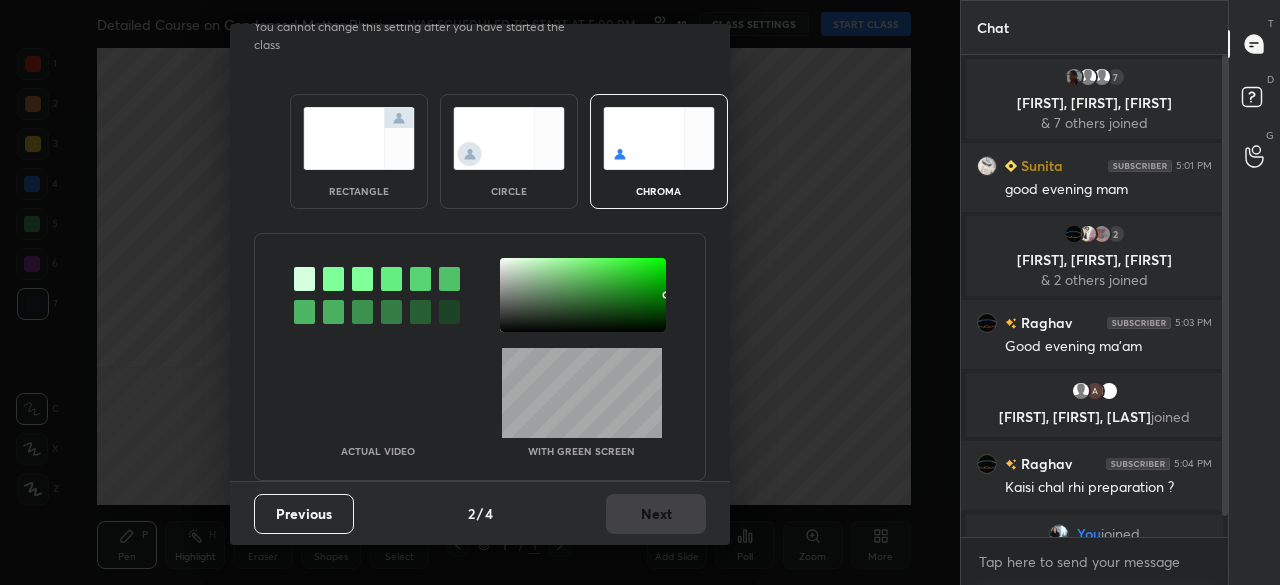 scroll, scrollTop: 0, scrollLeft: 0, axis: both 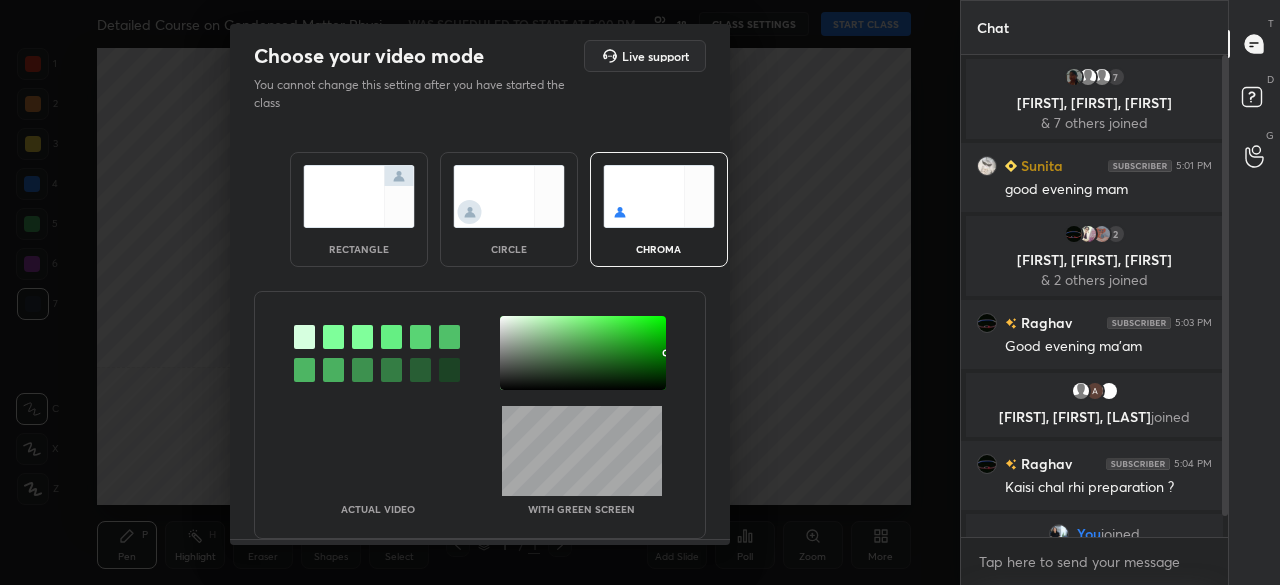 click on "circle" at bounding box center [509, 209] 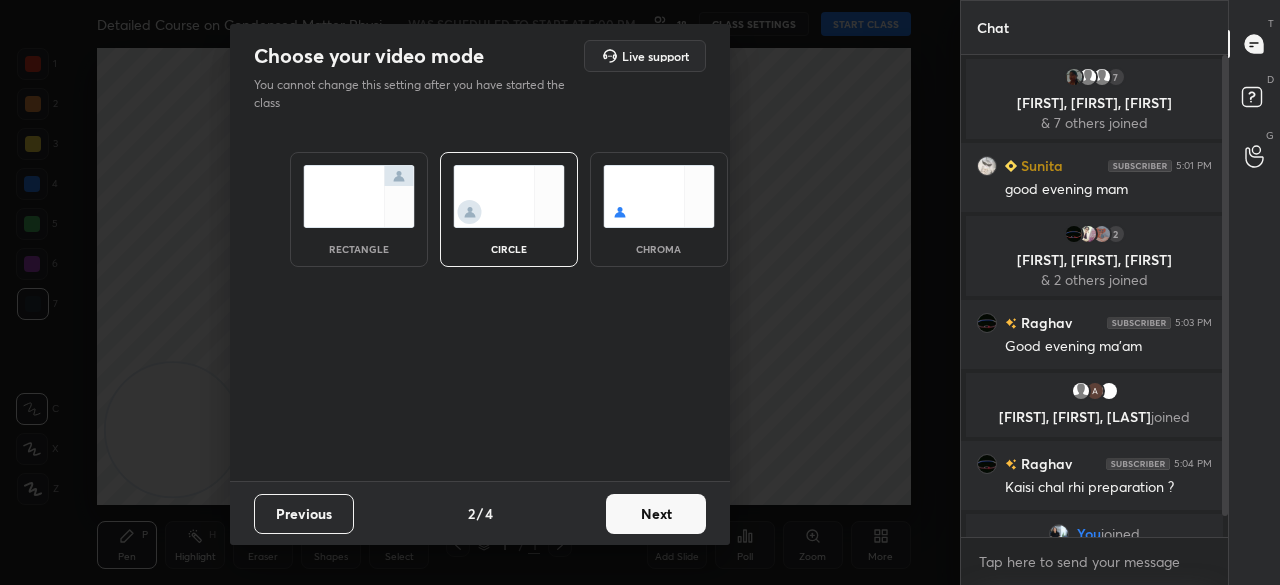 click on "Next" at bounding box center [656, 514] 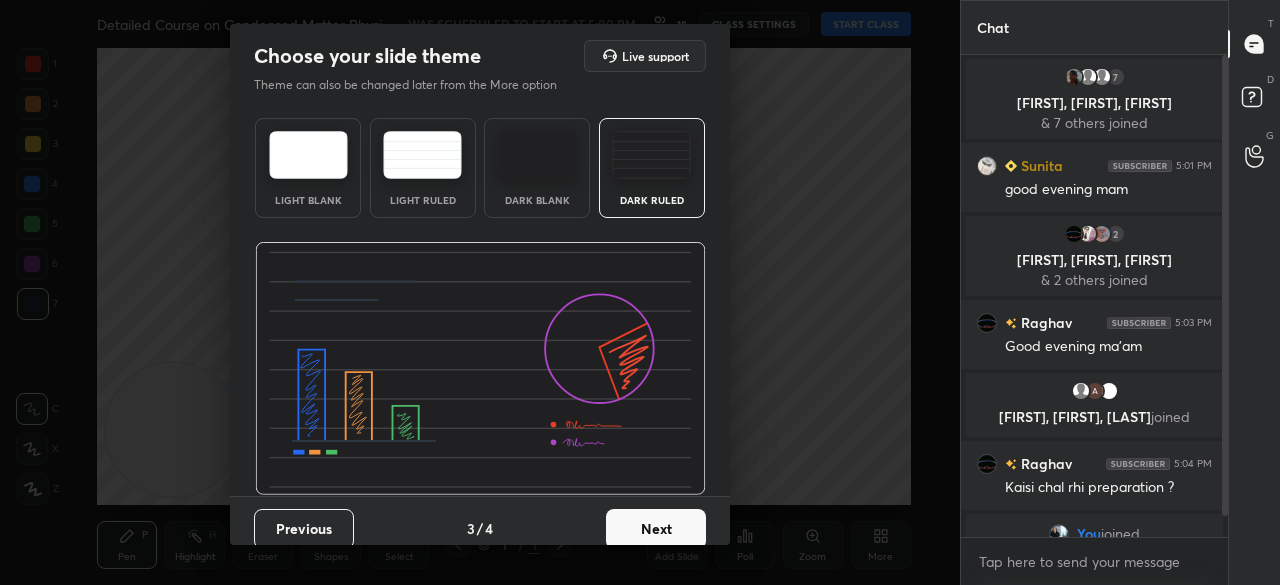 click on "Next" at bounding box center [656, 529] 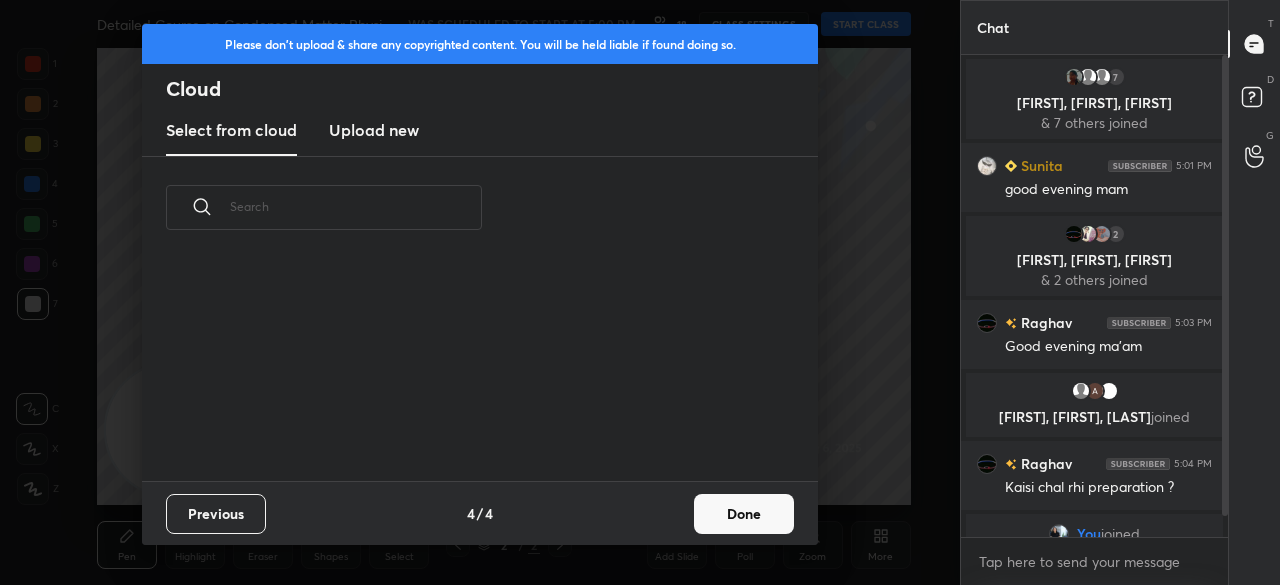 click on "Done" at bounding box center (744, 514) 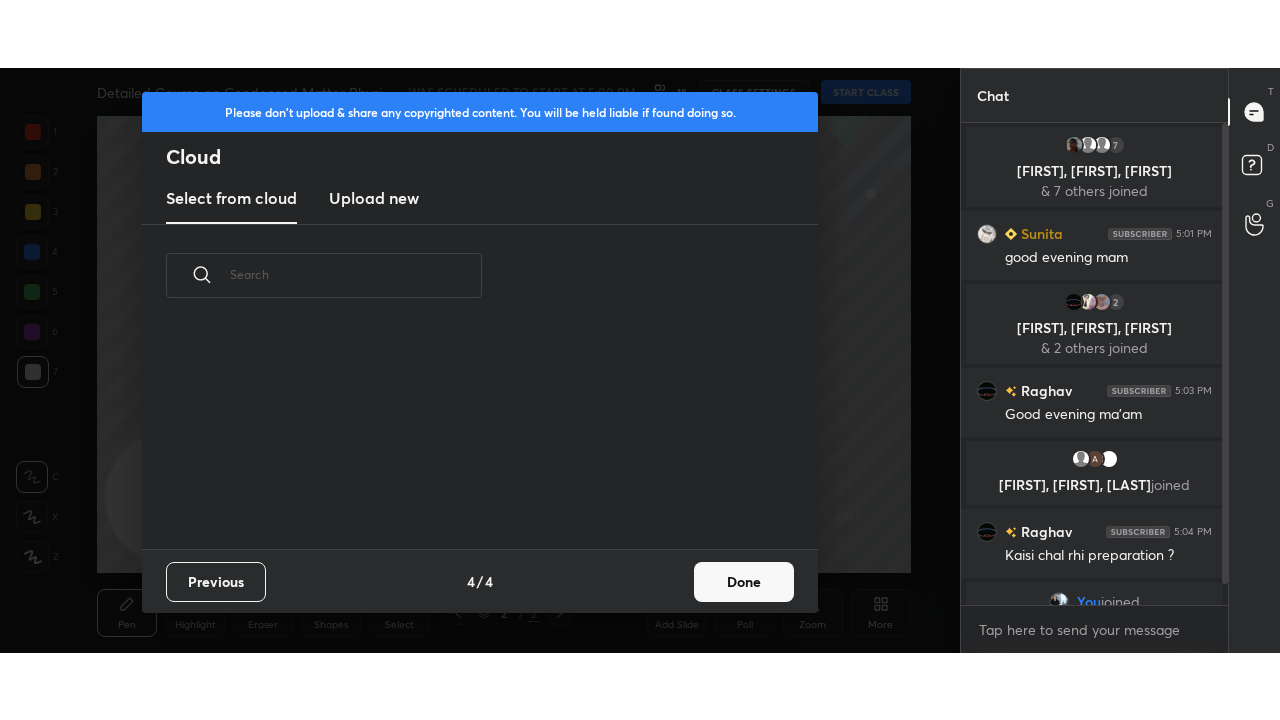 scroll, scrollTop: 222, scrollLeft: 642, axis: both 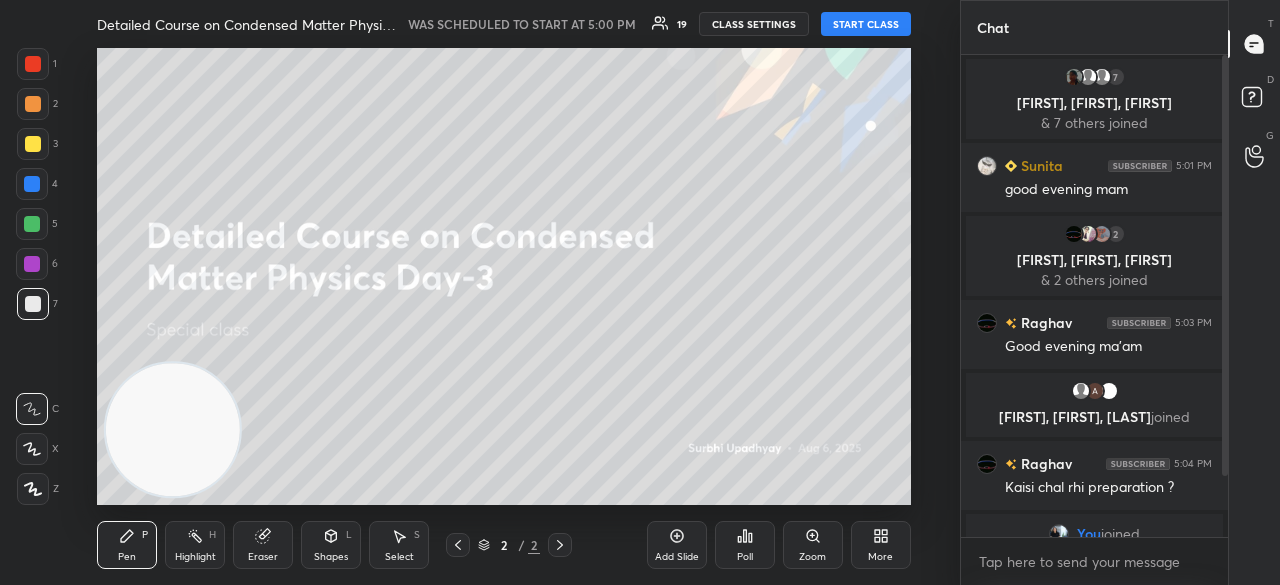 click on "START CLASS" at bounding box center [866, 24] 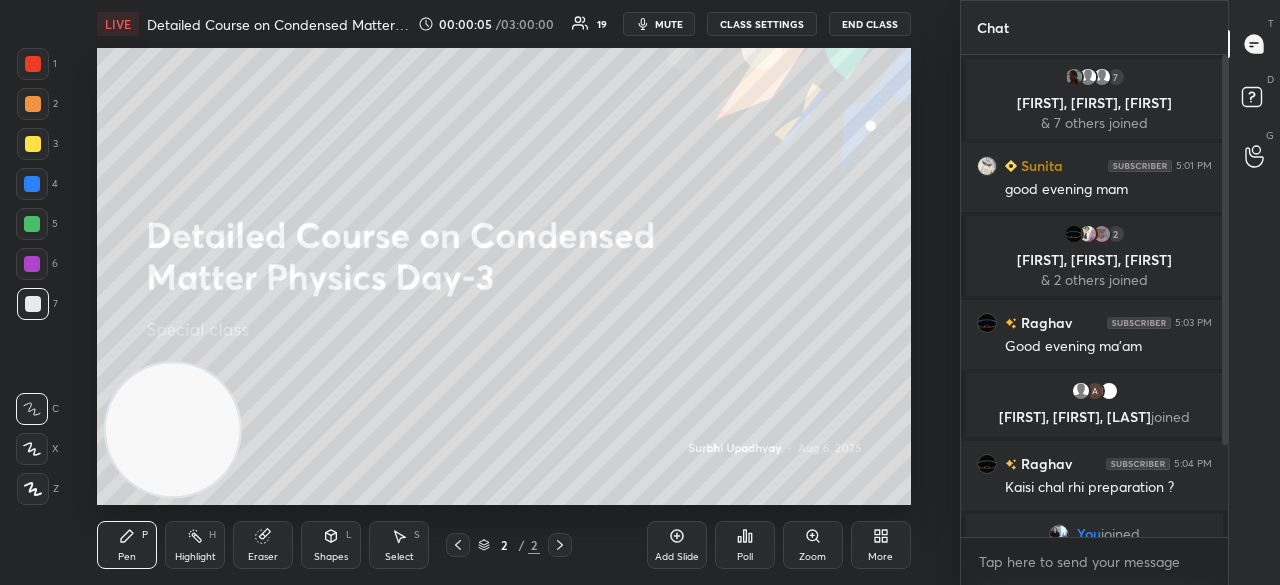click on "mute" at bounding box center [669, 24] 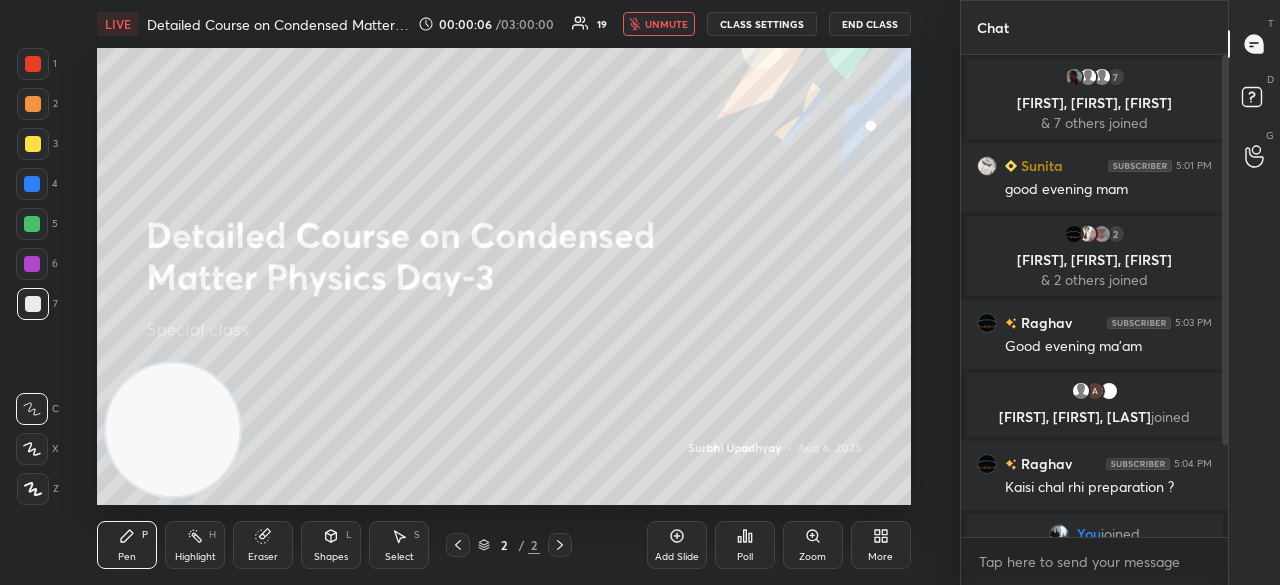 click on "unmute" at bounding box center (666, 24) 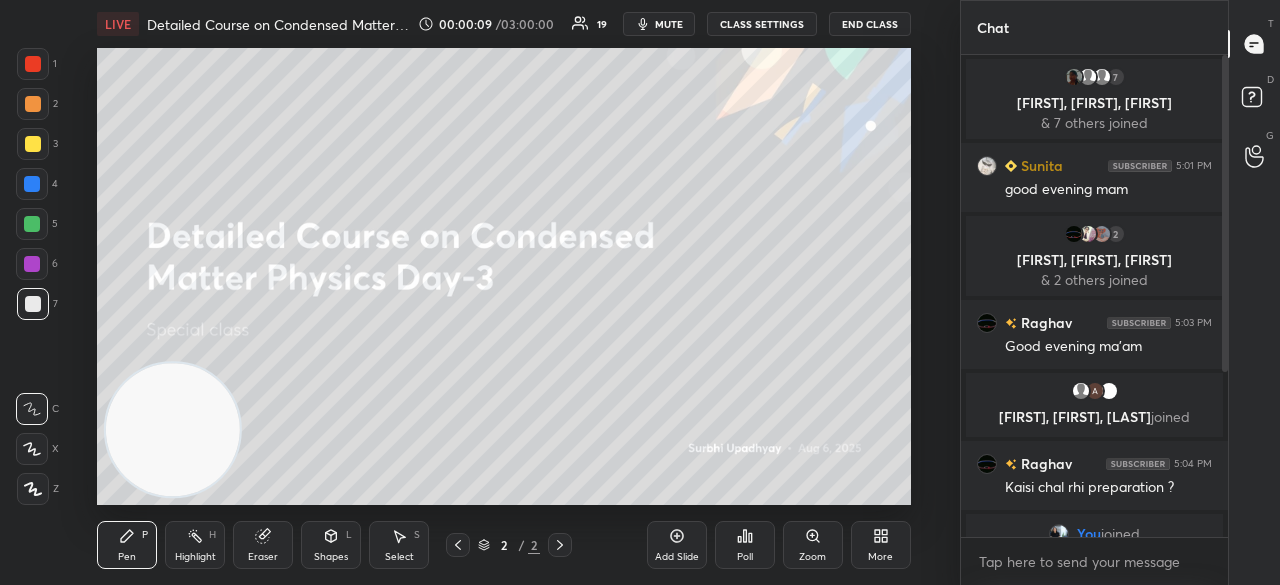 click on "LIVE Detailed Course on Condensed Matter Physics Day-3 00:00:09 /  03:00:00 19 mute CLASS SETTINGS End Class" at bounding box center (503, 24) 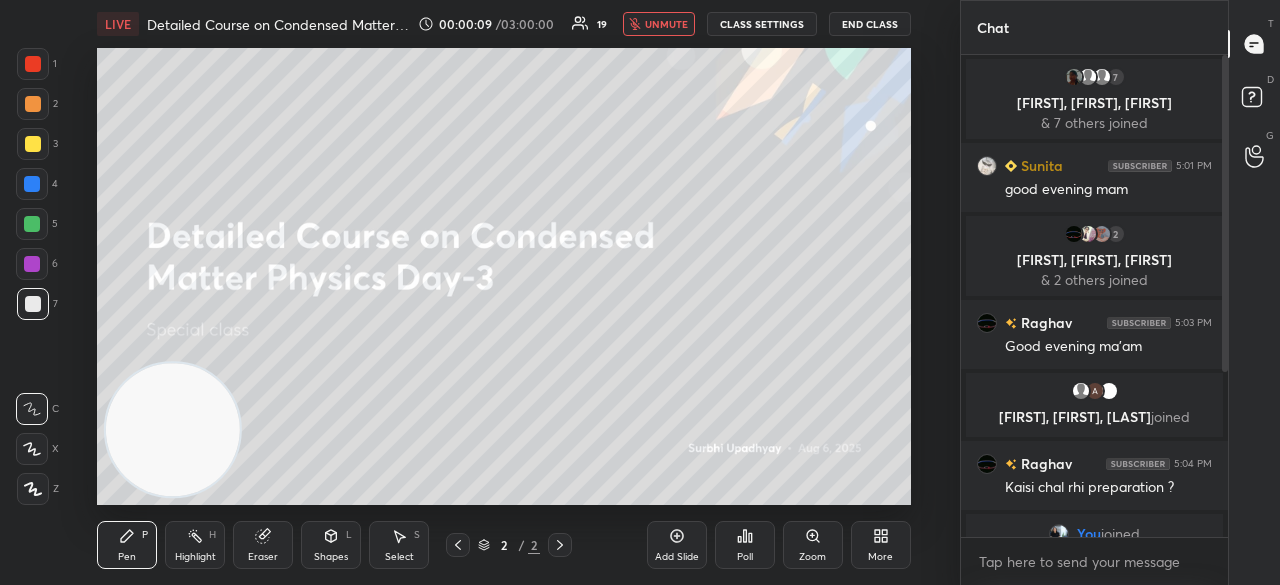 click on "unmute" at bounding box center [666, 24] 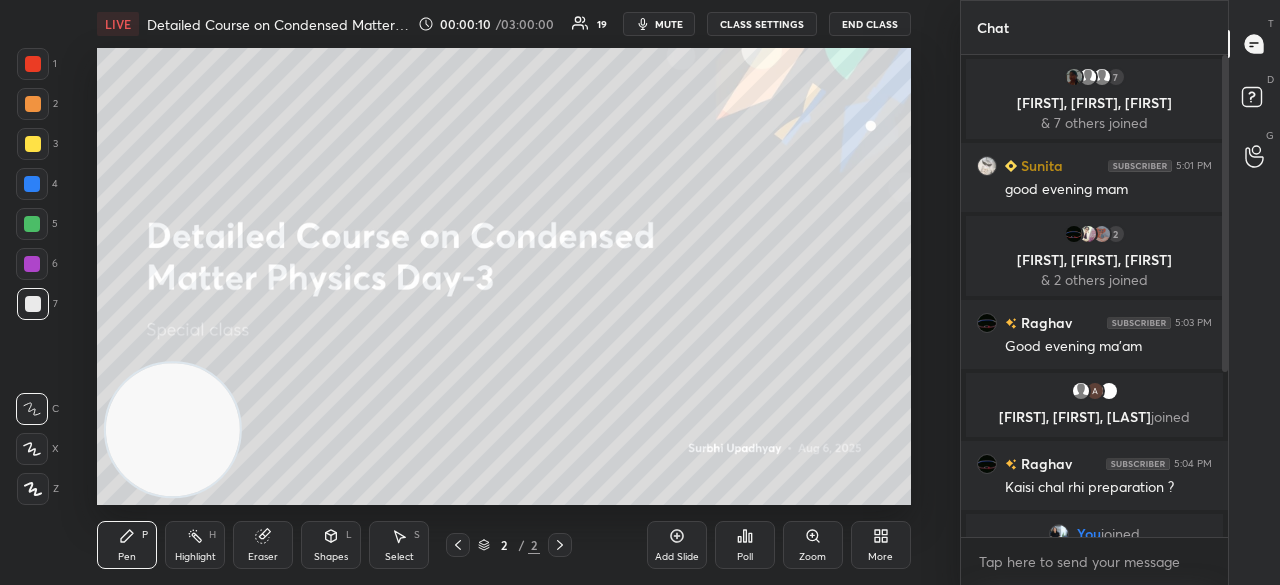 click on "More" at bounding box center (881, 545) 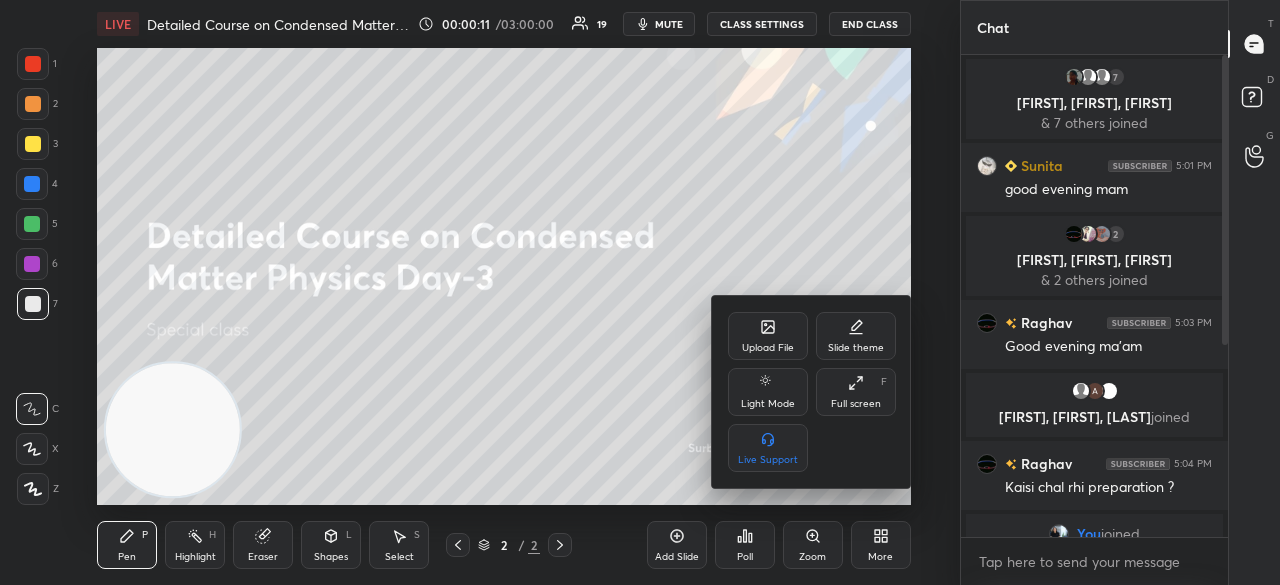 click on "Full screen F" at bounding box center [856, 392] 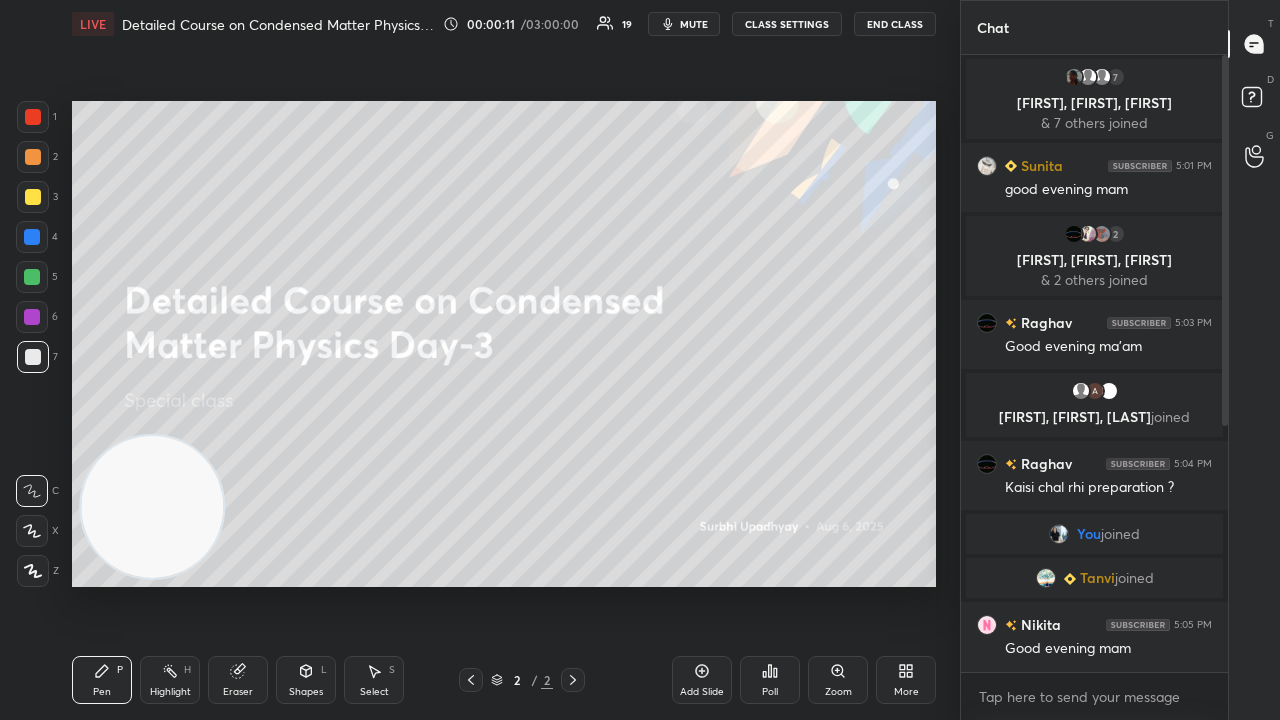 scroll, scrollTop: 99408, scrollLeft: 99120, axis: both 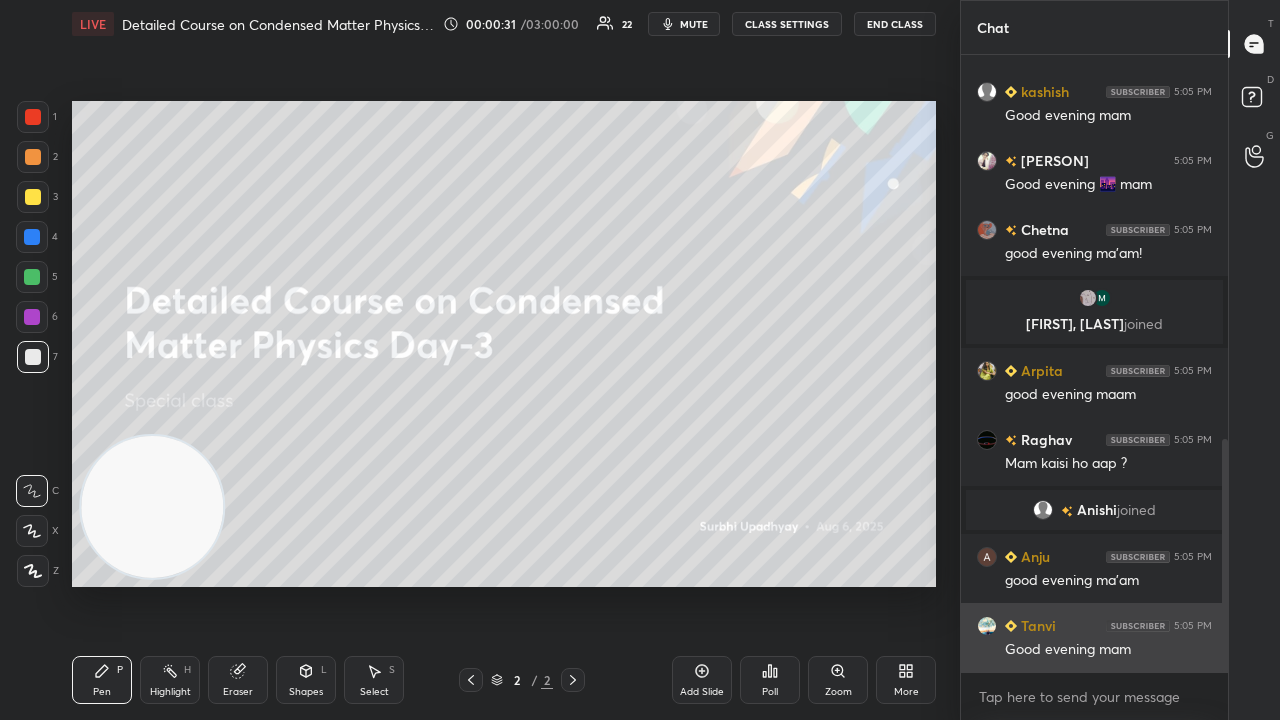 drag, startPoint x: 1226, startPoint y: 260, endPoint x: 1208, endPoint y: 632, distance: 372.43524 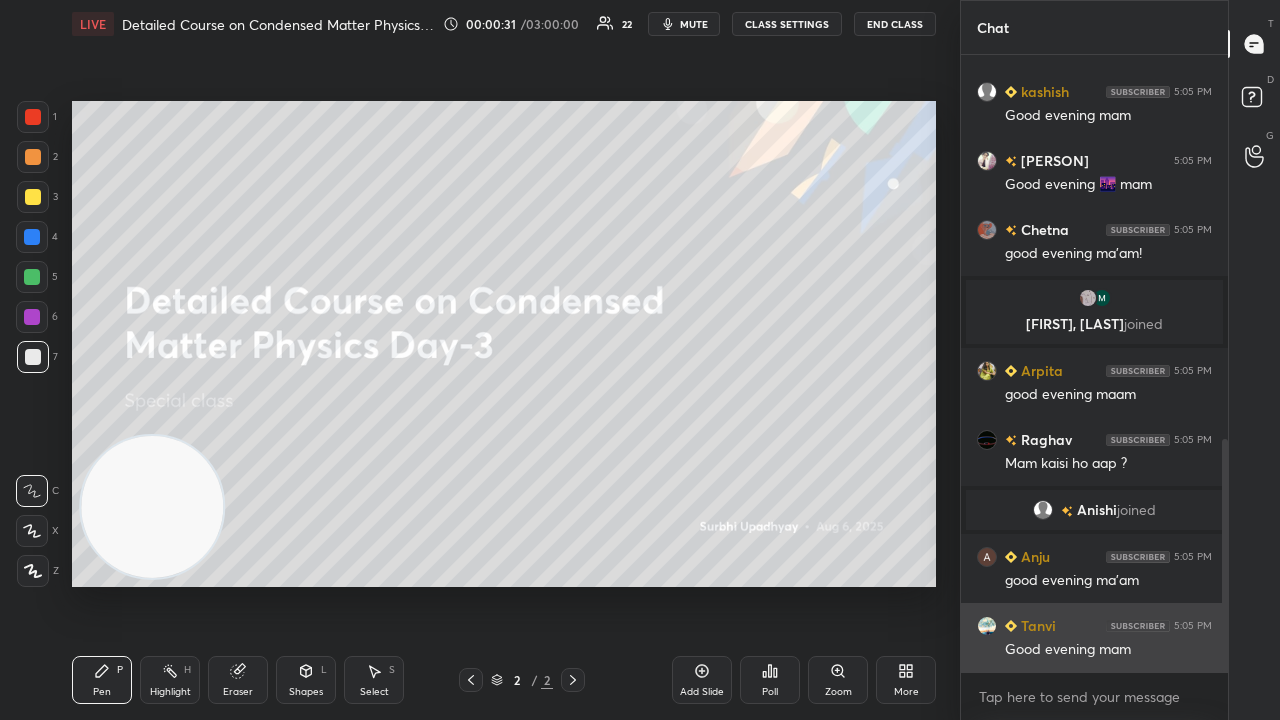 click at bounding box center [1222, 363] 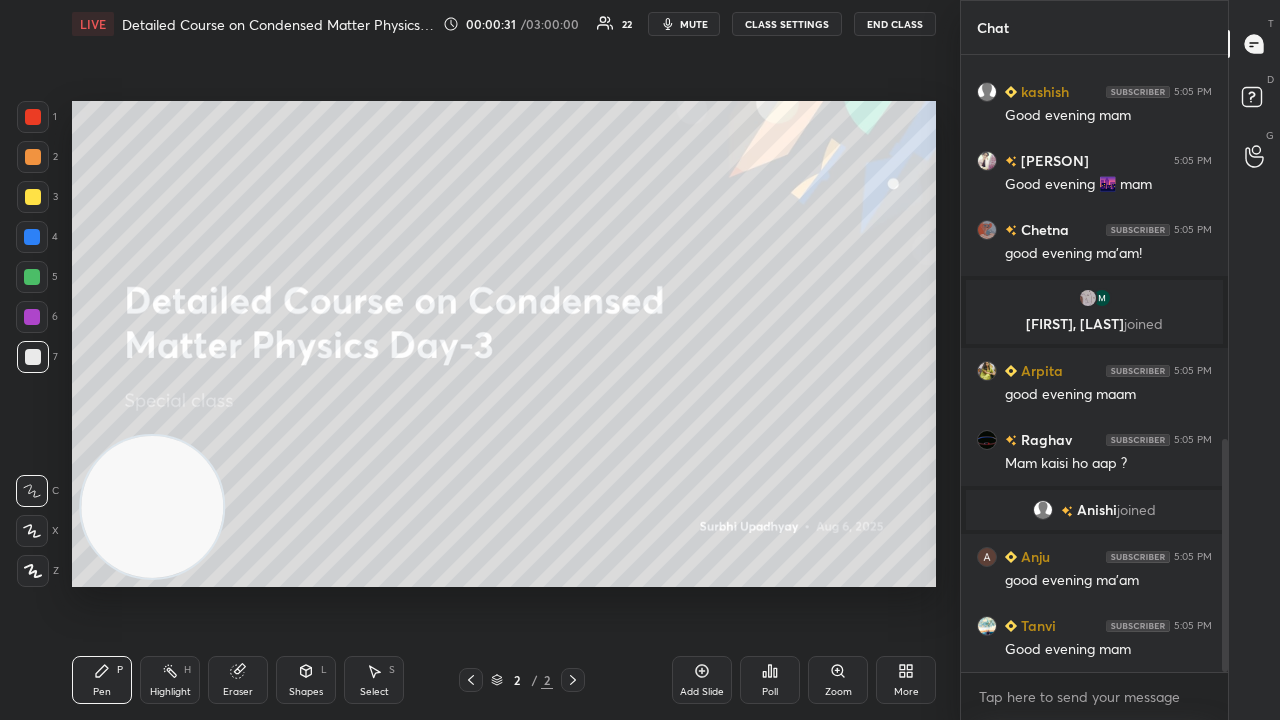 click on "[NAME] Pen P Highlight H Eraser Shapes L Select S 2 / 2 Add Slide Poll Zoom More Chat [NAME] 5:05 PM Good evening maam [NAME] 5:05 PM Good evening mam [NAME] 5:05 PM Good evening mam [NAME] 5:05 PM Good evening 🌆 mam [NAME] 5:05 PM good evening ma'am! [NAME], [NAME]  joined [NAME] 5:05 PM good evening maam [NAME] 5:05 PM Good evening mam [NAME] 5:05 PM Mam kaisi ho aap ? [NAME]  joined [NAME] 5:05 PM good evening ma'am [NAME] 5:05 PM Good evening mam JUMP TO LATEST Enable hand raising Enable raise hand to speak to learners. Once enabled, chat will be turned off temporarily. Enable x   Doubts asked by learners will show up here NEW DOUBTS ASKED No one has raised a hand yet Can't raise hand Got it T Messages (T) D Doubts (D) G Raise Hand (G) Buffering" at bounding box center [640, 360] 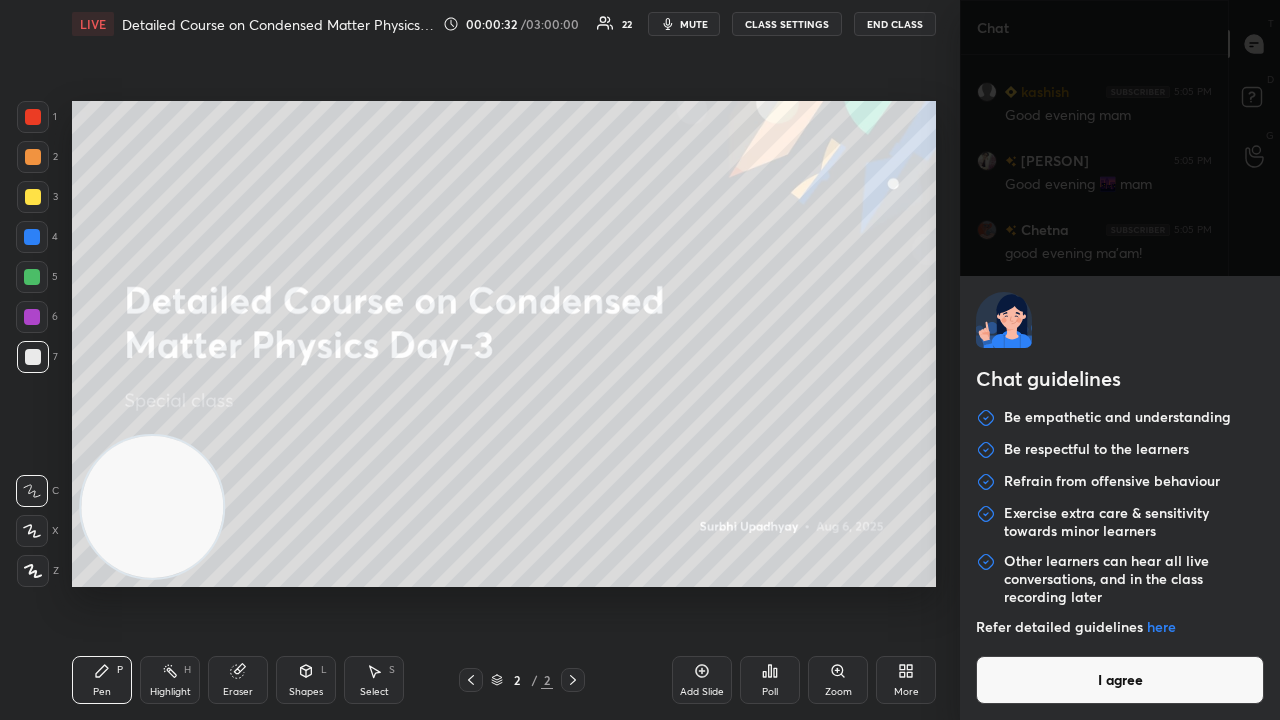 scroll, scrollTop: 1084, scrollLeft: 0, axis: vertical 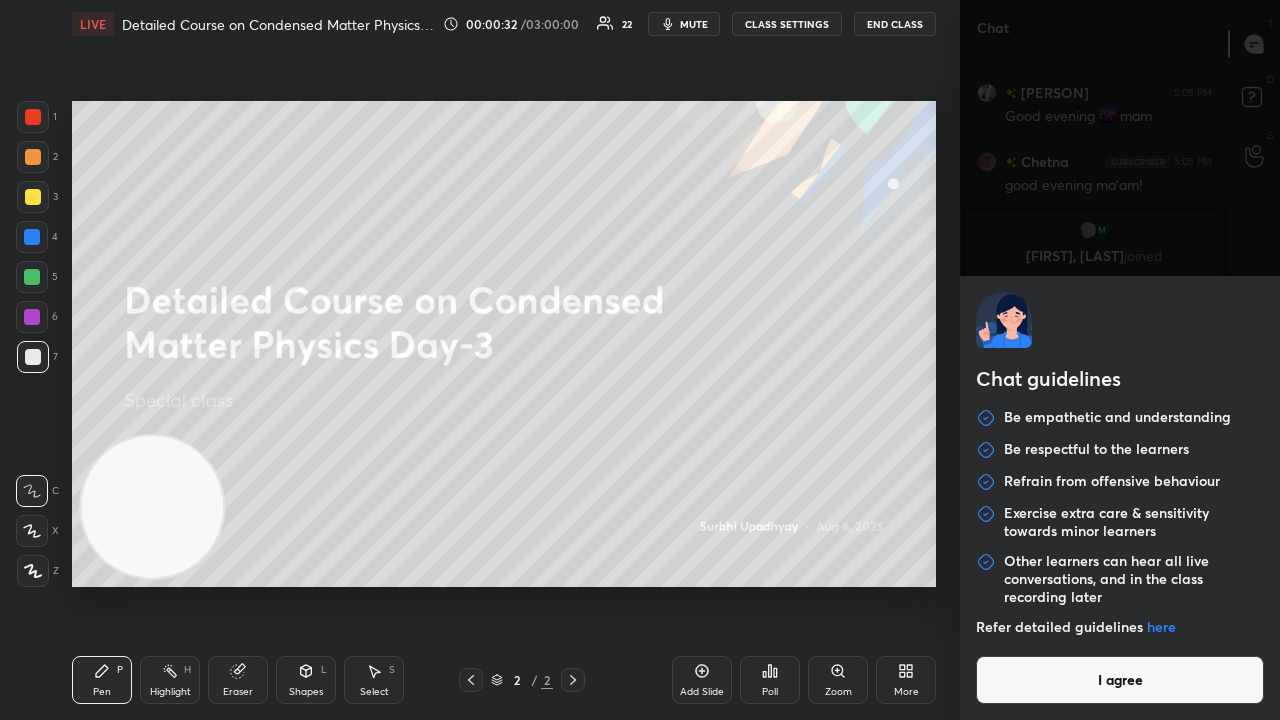 click on "I agree" at bounding box center [1120, 680] 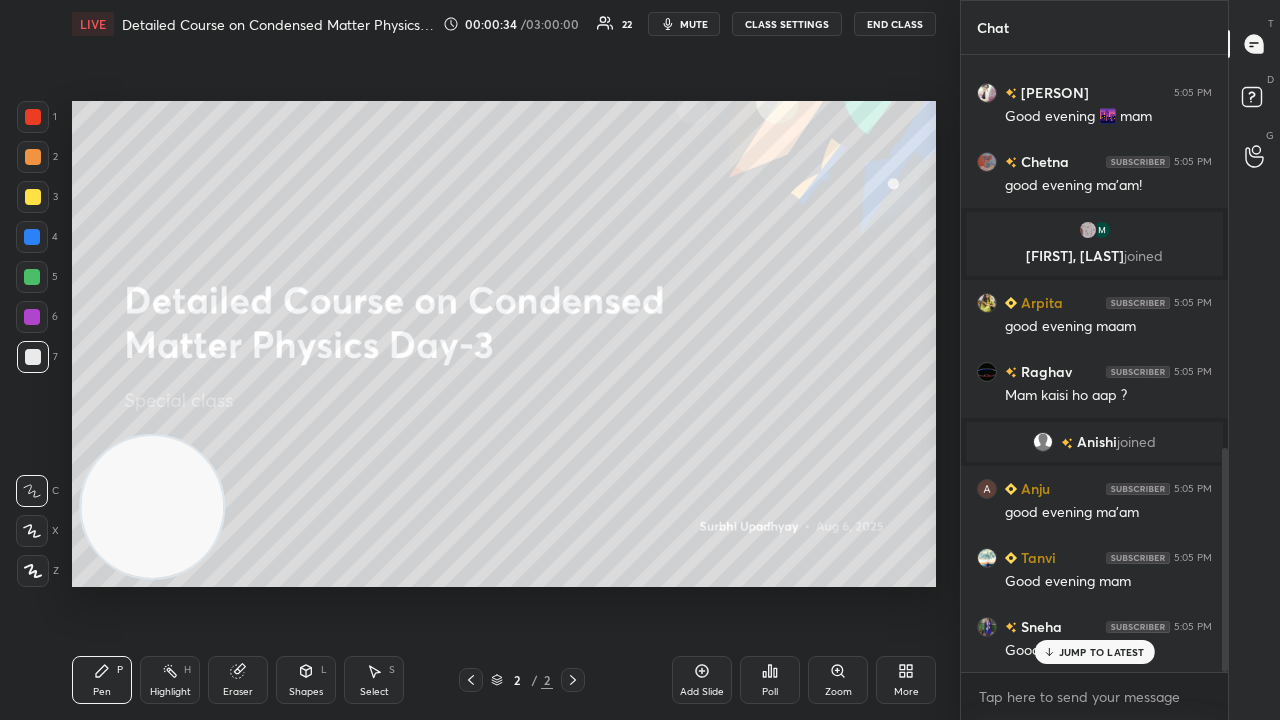 click on "mute" at bounding box center (694, 24) 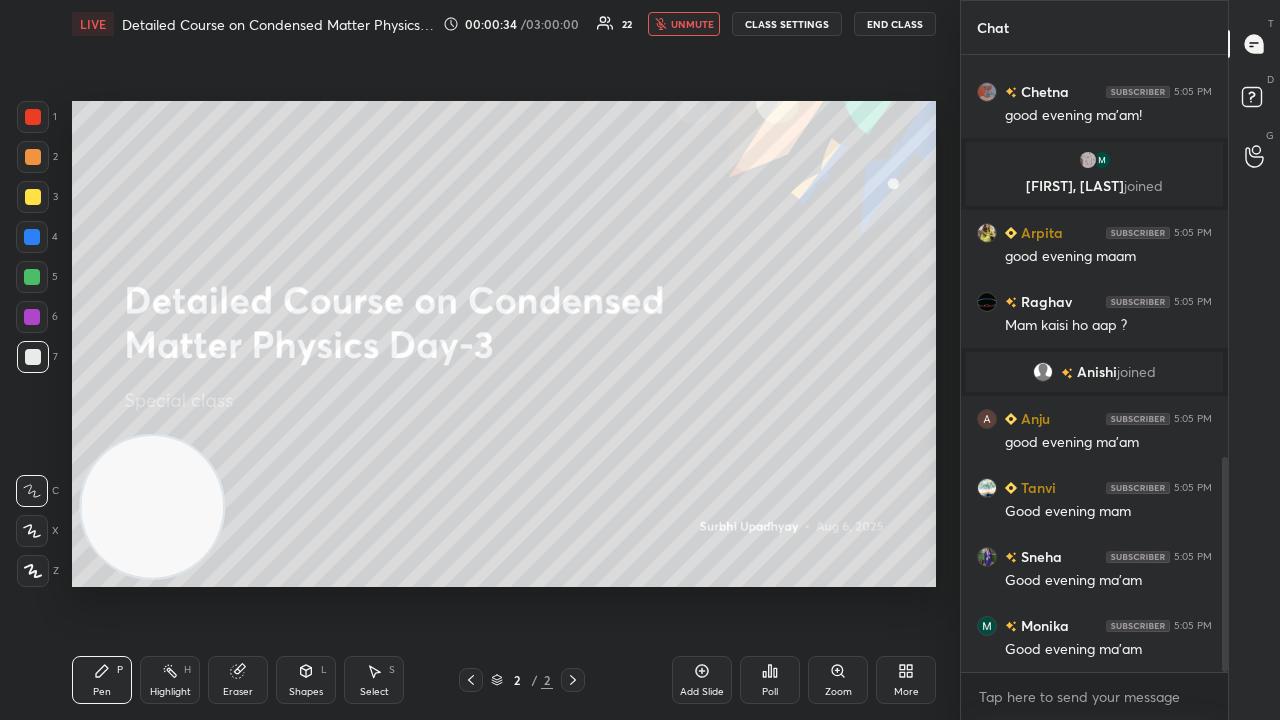 click on "unmute" at bounding box center (692, 24) 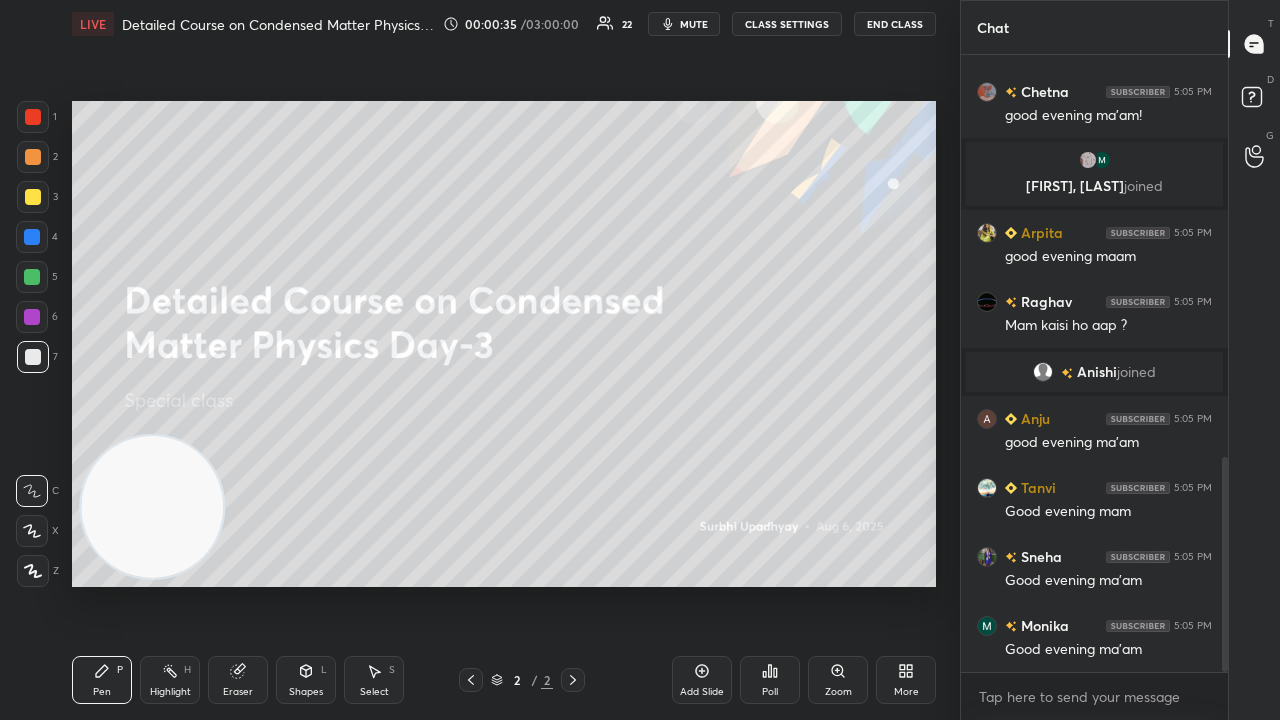 click at bounding box center (33, 197) 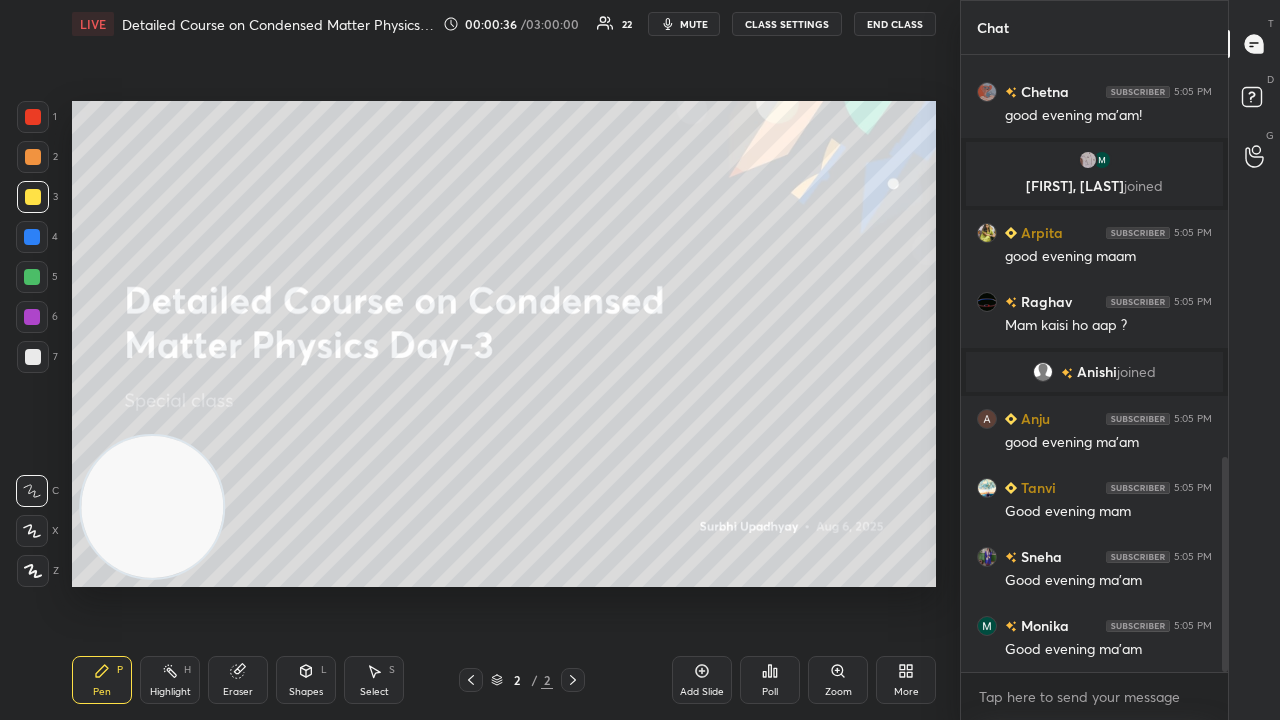 drag, startPoint x: 32, startPoint y: 542, endPoint x: 32, endPoint y: 529, distance: 13 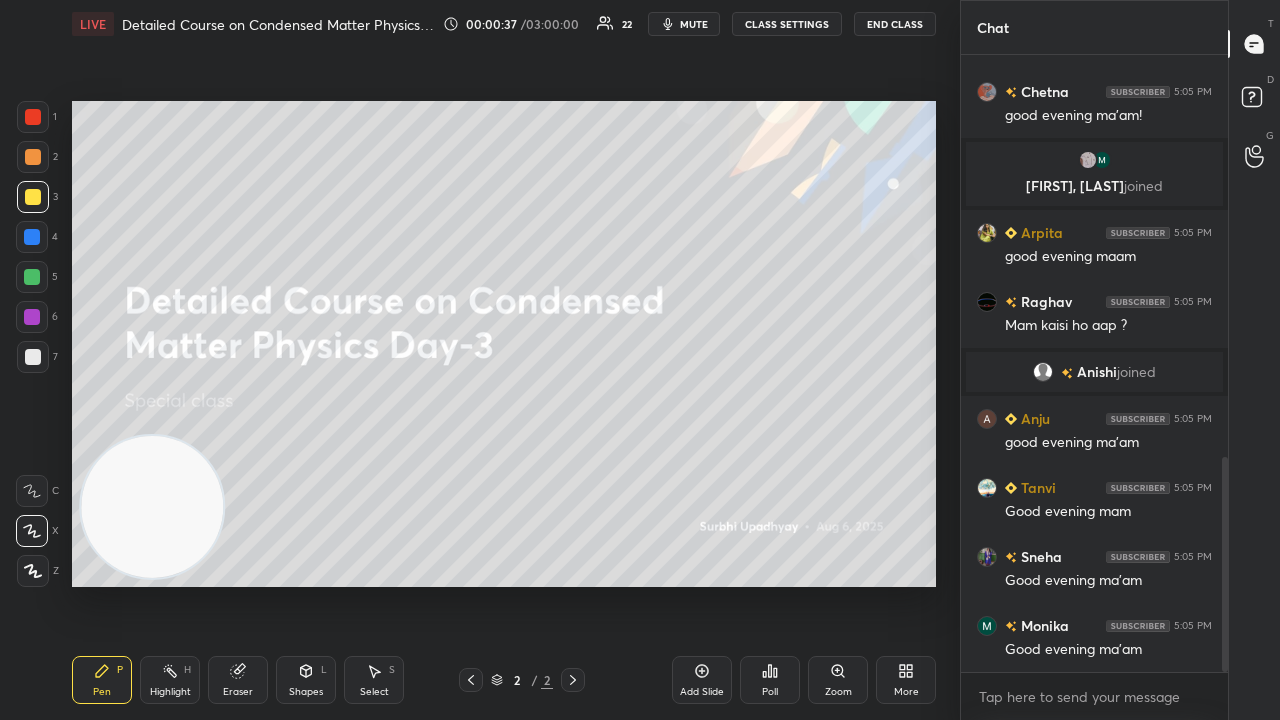 click 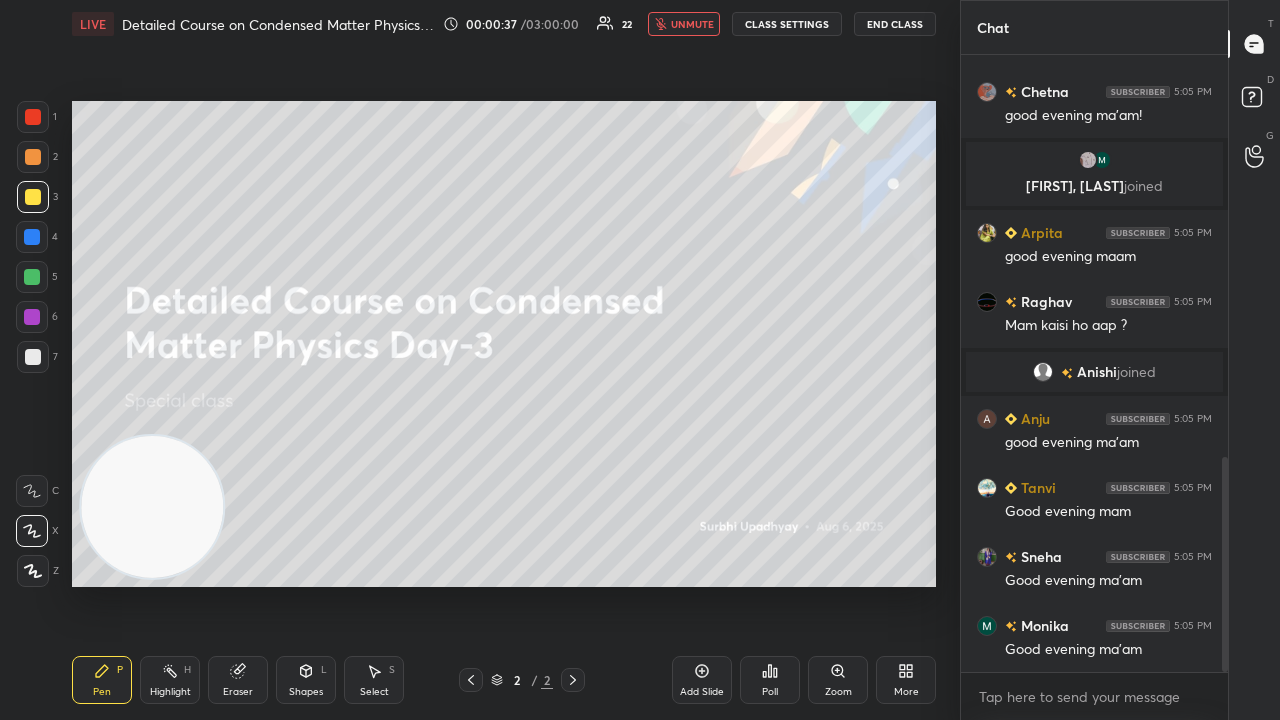 click on "unmute" at bounding box center [692, 24] 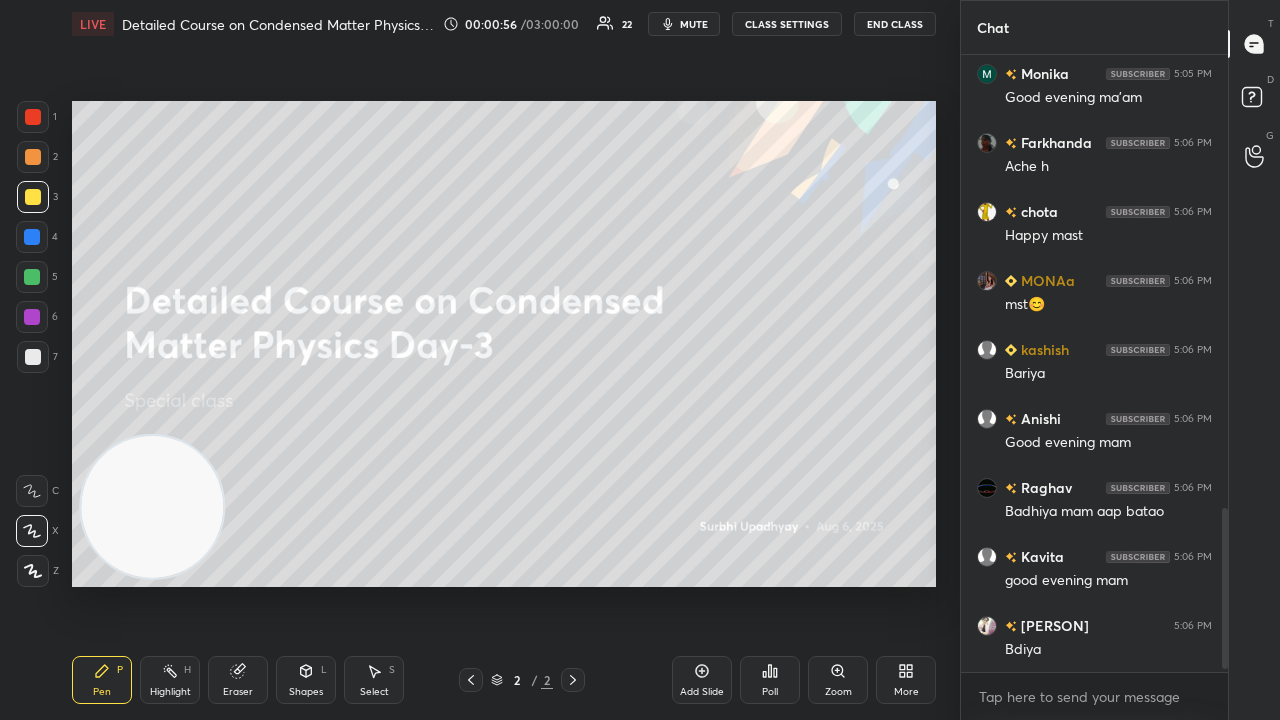 scroll, scrollTop: 1774, scrollLeft: 0, axis: vertical 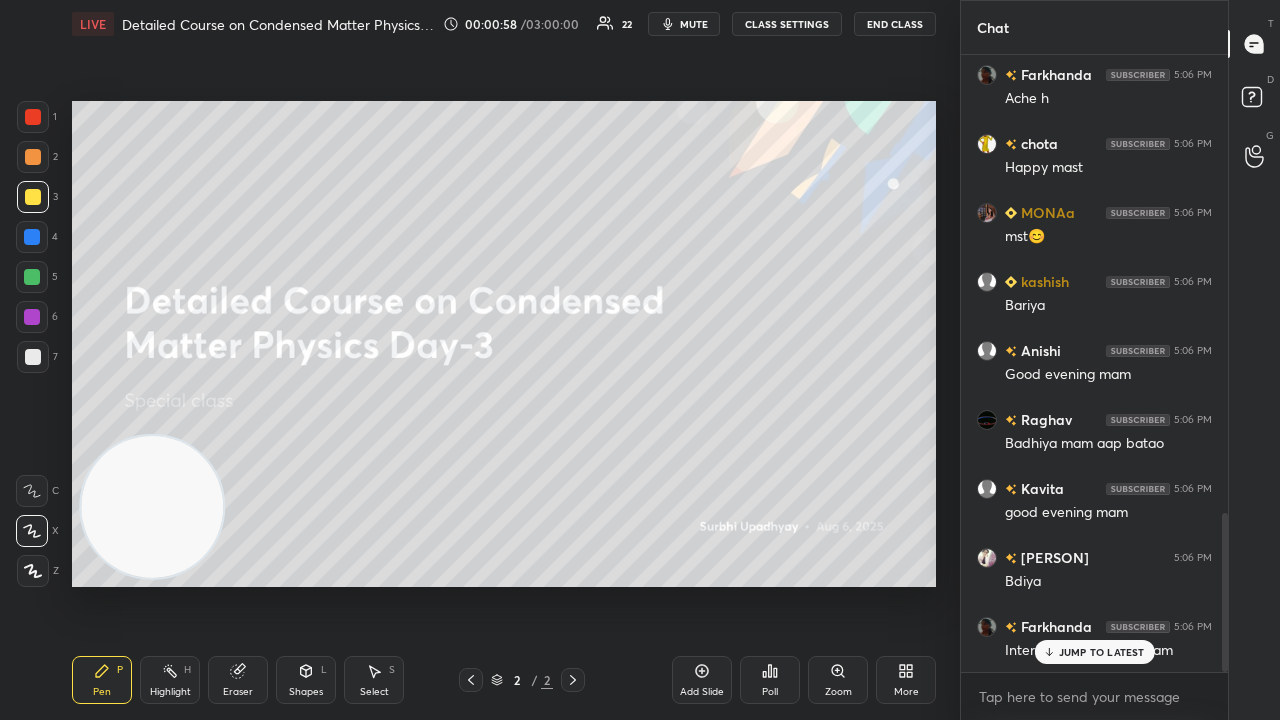 drag, startPoint x: 1113, startPoint y: 646, endPoint x: 1118, endPoint y: 719, distance: 73.171036 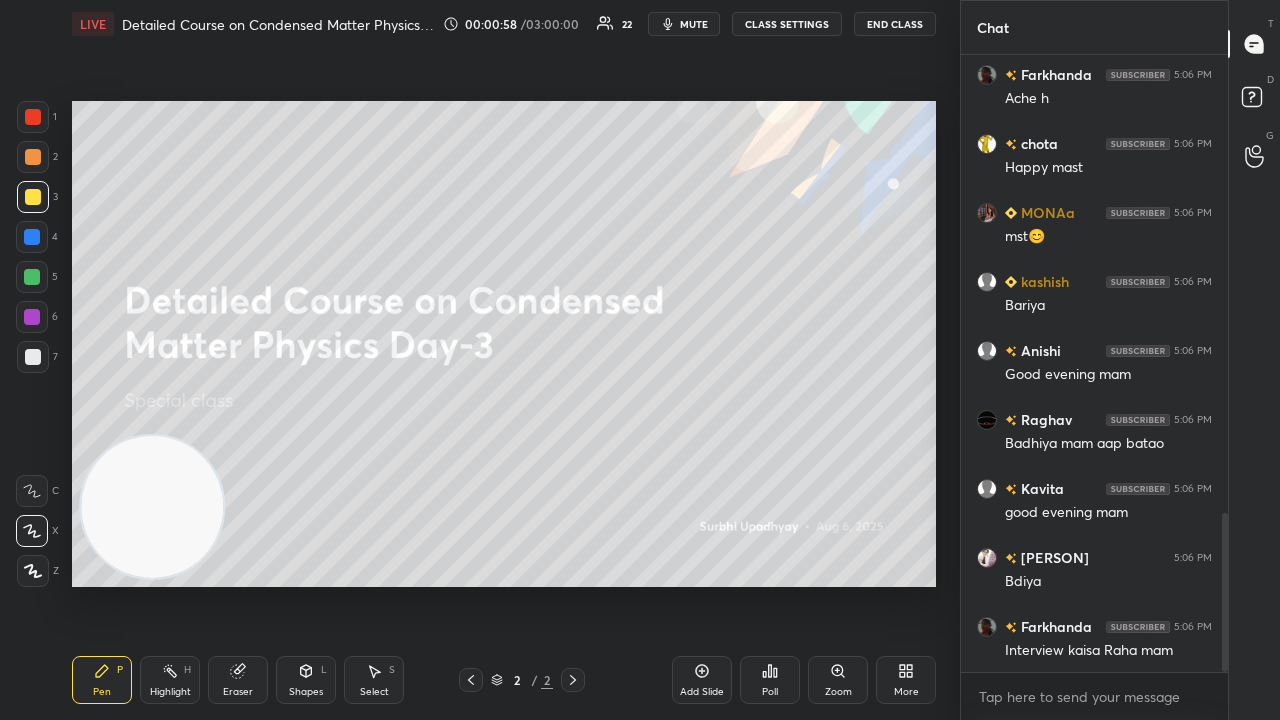 click on "x" at bounding box center (1094, 696) 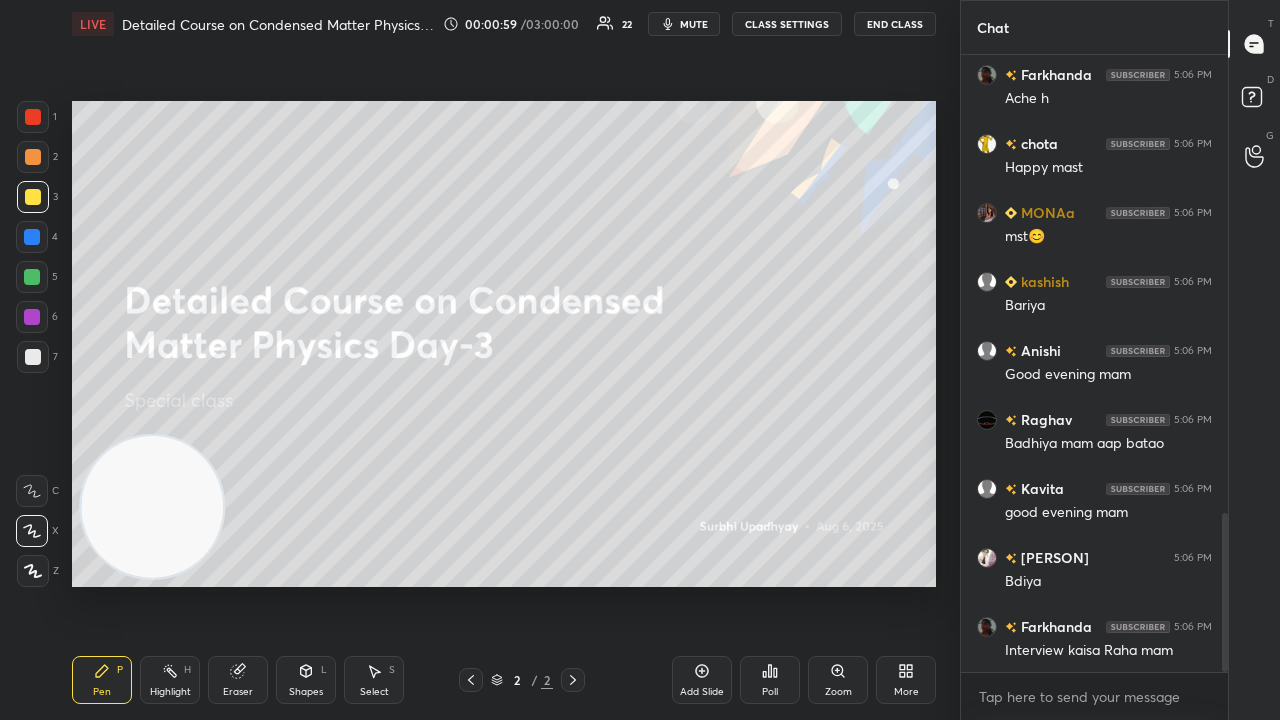 click on "LIVE Detailed Course on Condensed Matter Physics Day-3 00:00:59 /  03:00:00 22 mute CLASS SETTINGS End Class" at bounding box center [504, 24] 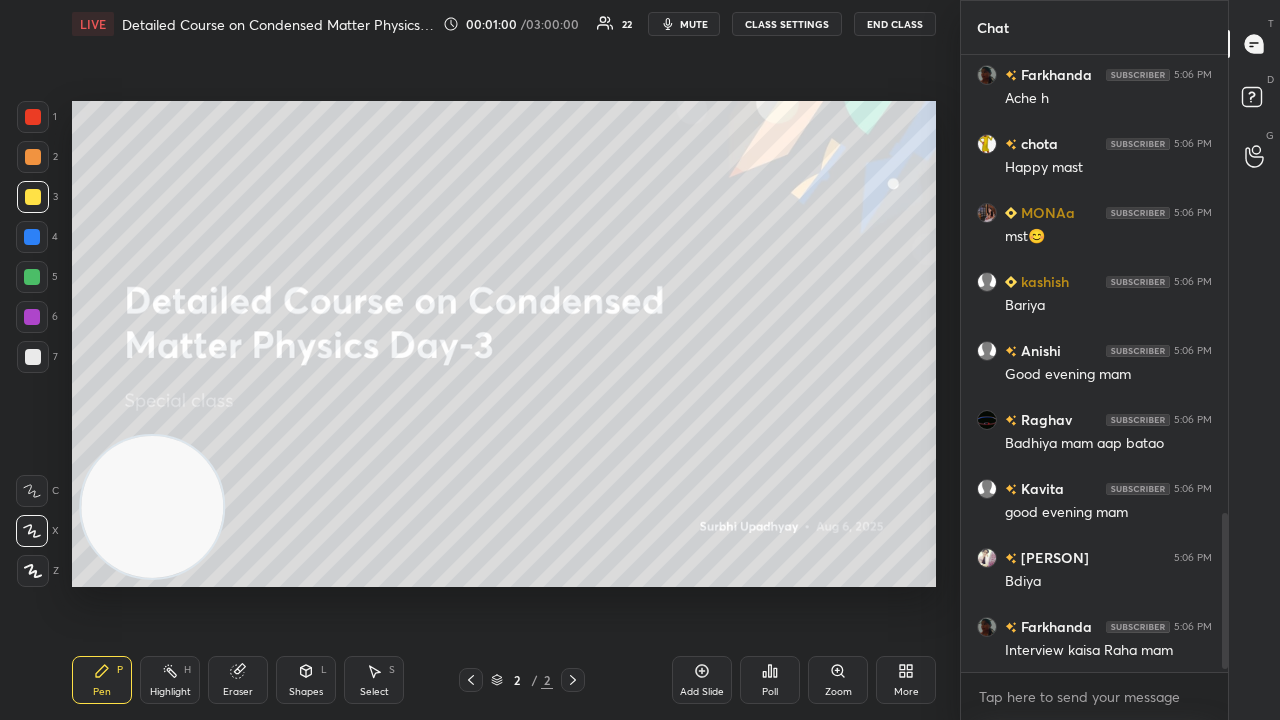 scroll, scrollTop: 1844, scrollLeft: 0, axis: vertical 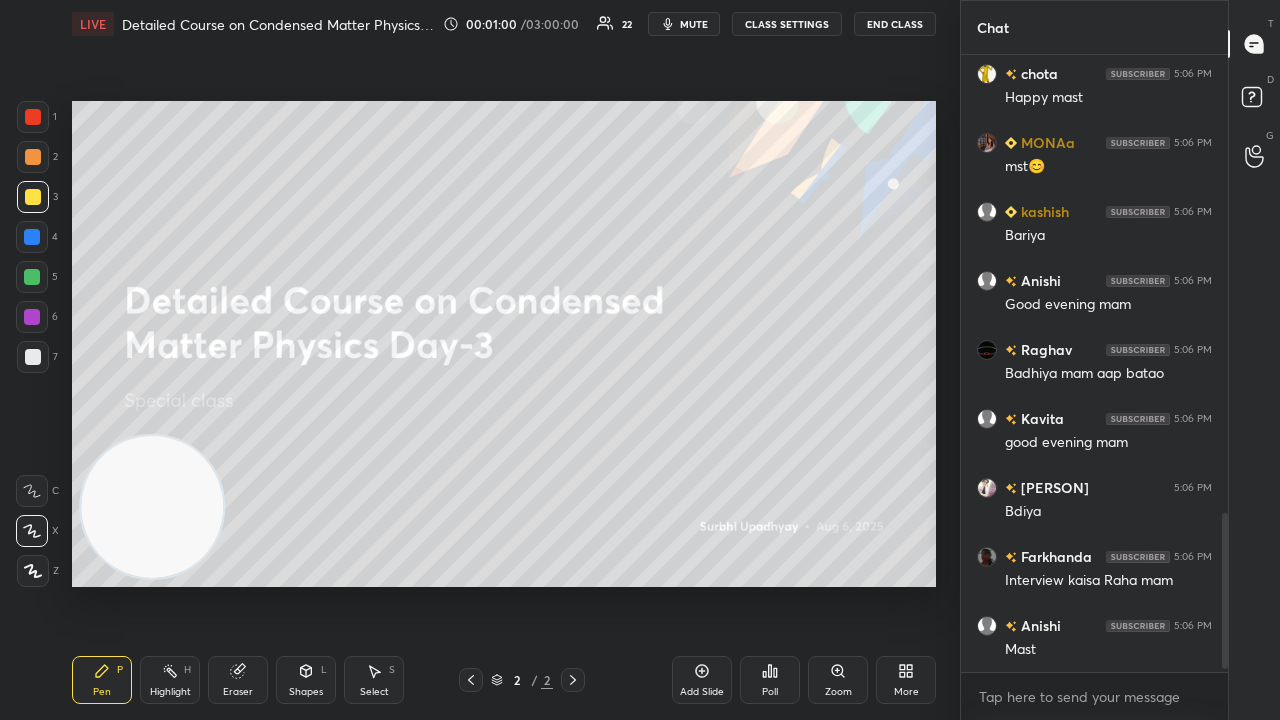 click on "mute" at bounding box center (694, 24) 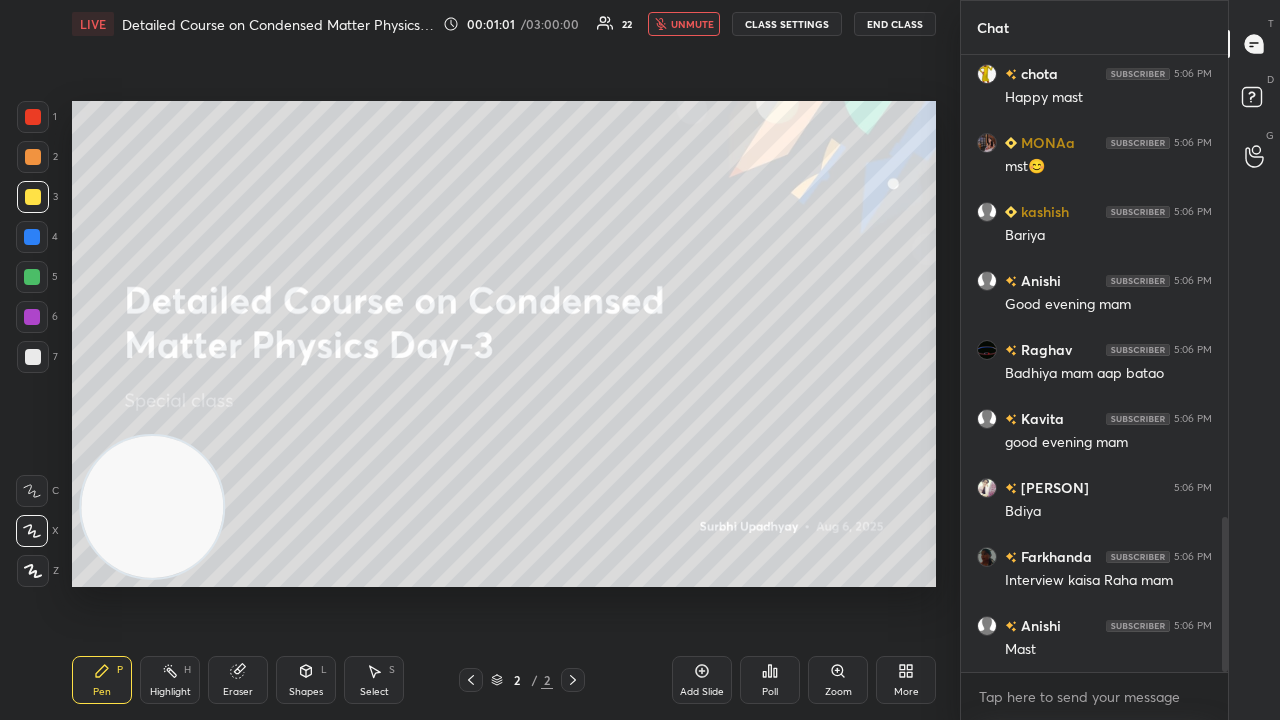 click on "unmute" at bounding box center [692, 24] 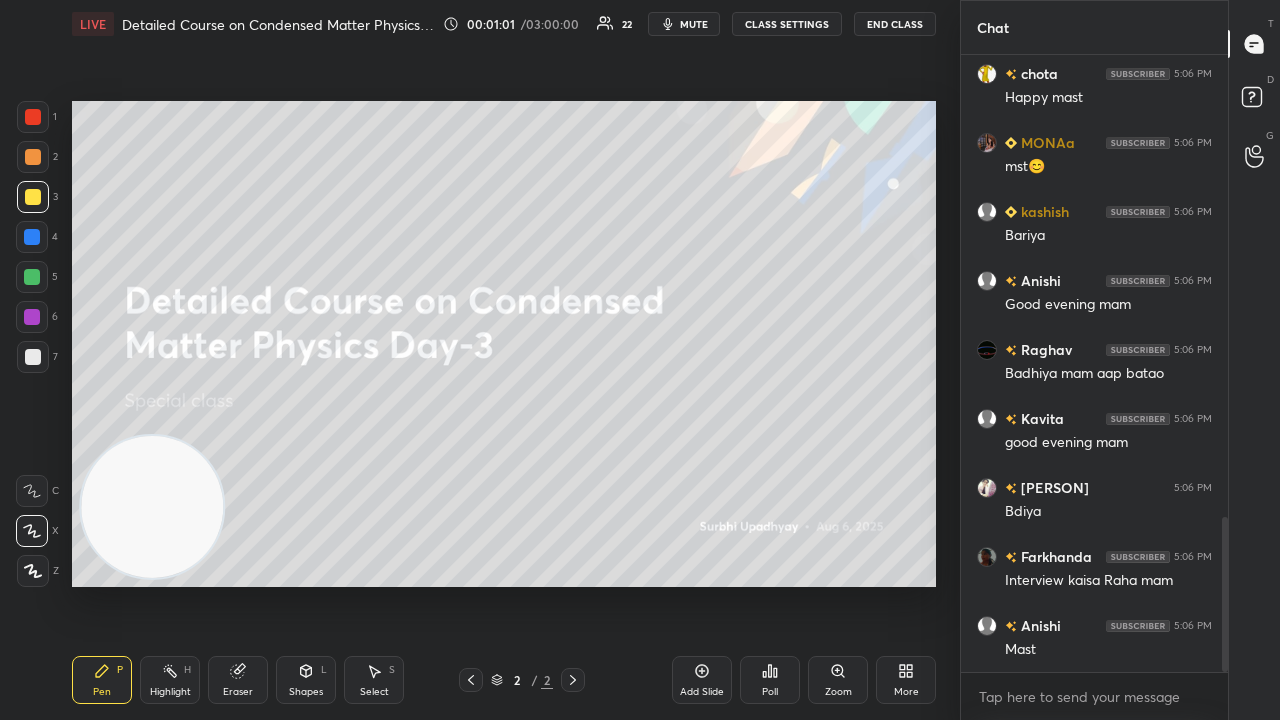 click on "x" at bounding box center (1094, 696) 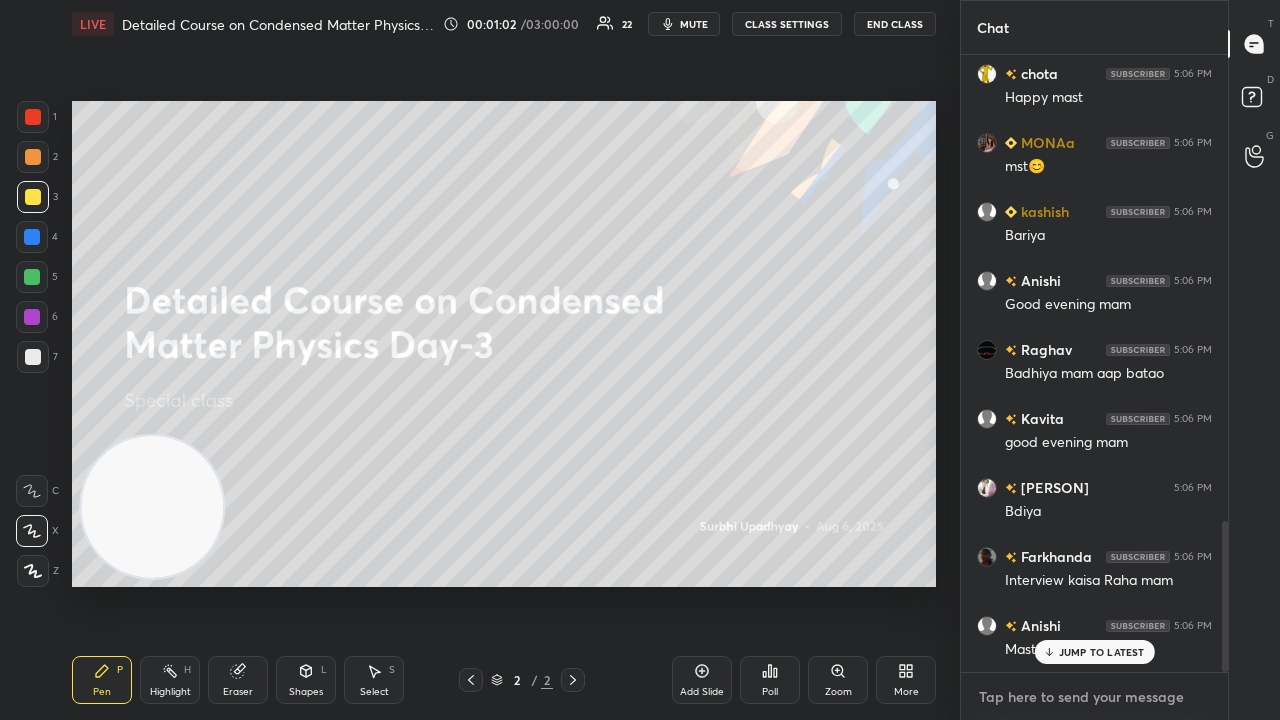 scroll, scrollTop: 1912, scrollLeft: 0, axis: vertical 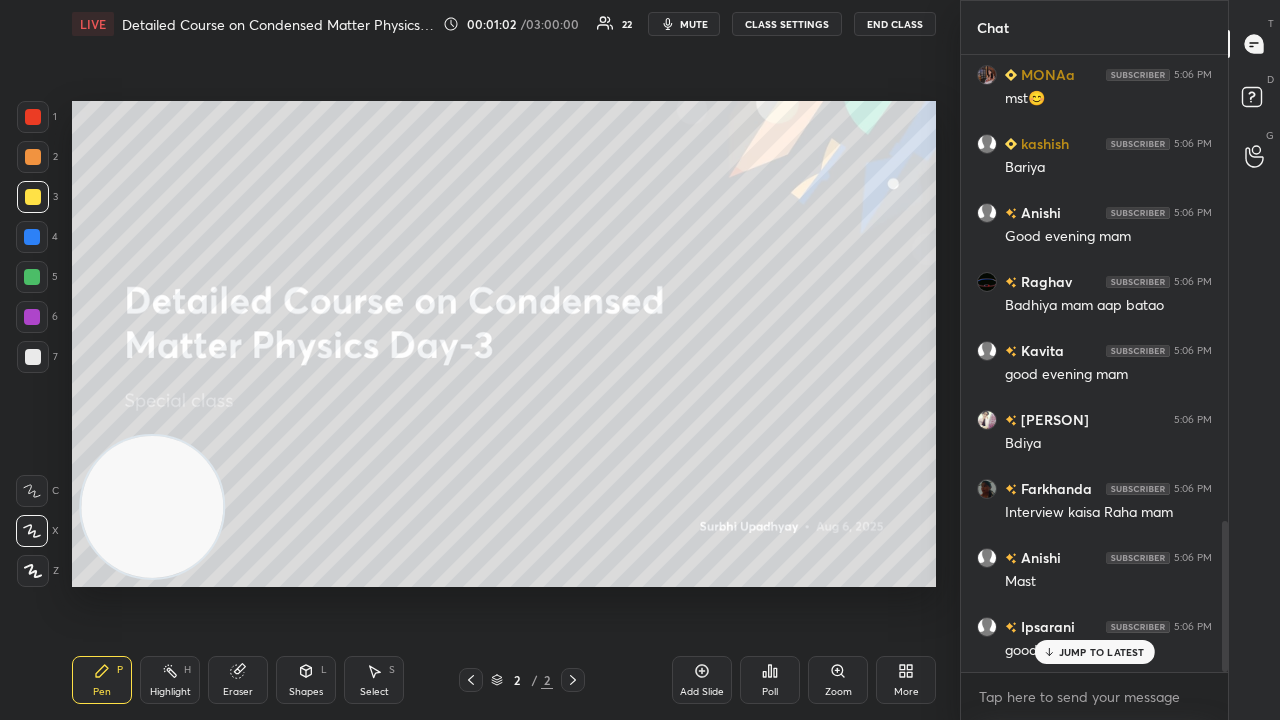 click 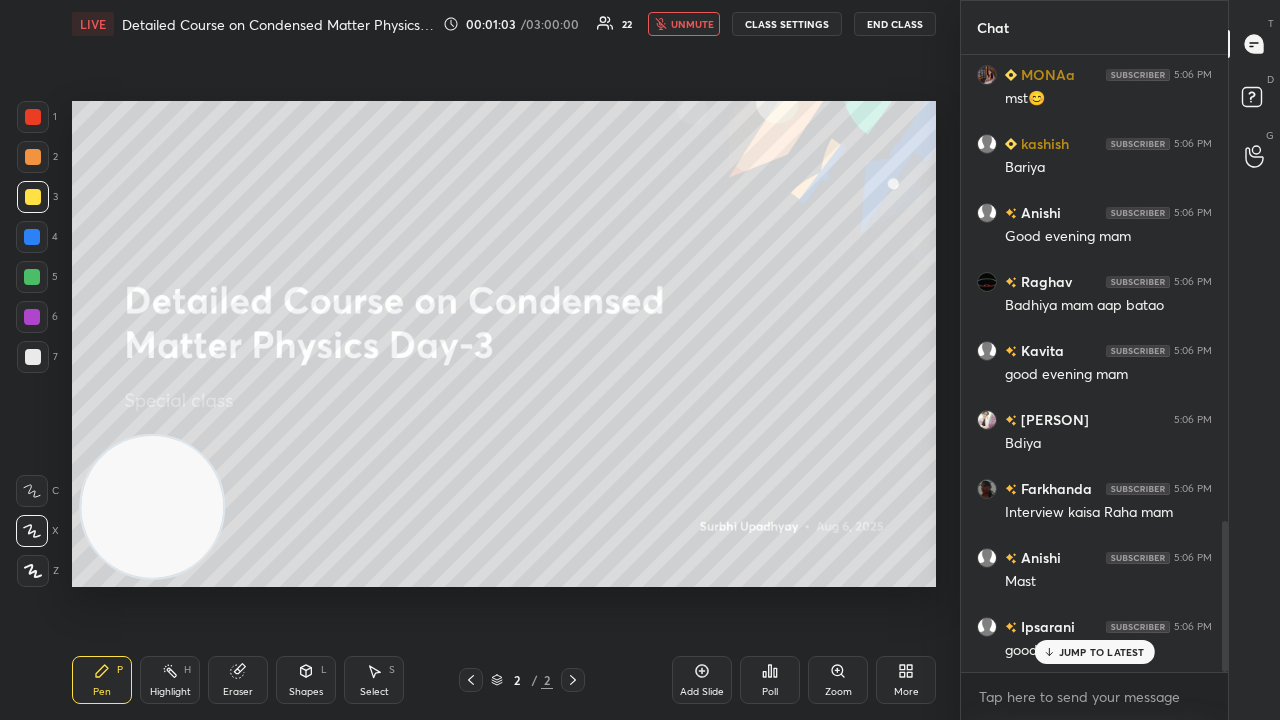drag, startPoint x: 678, startPoint y: 22, endPoint x: 680, endPoint y: 12, distance: 10.198039 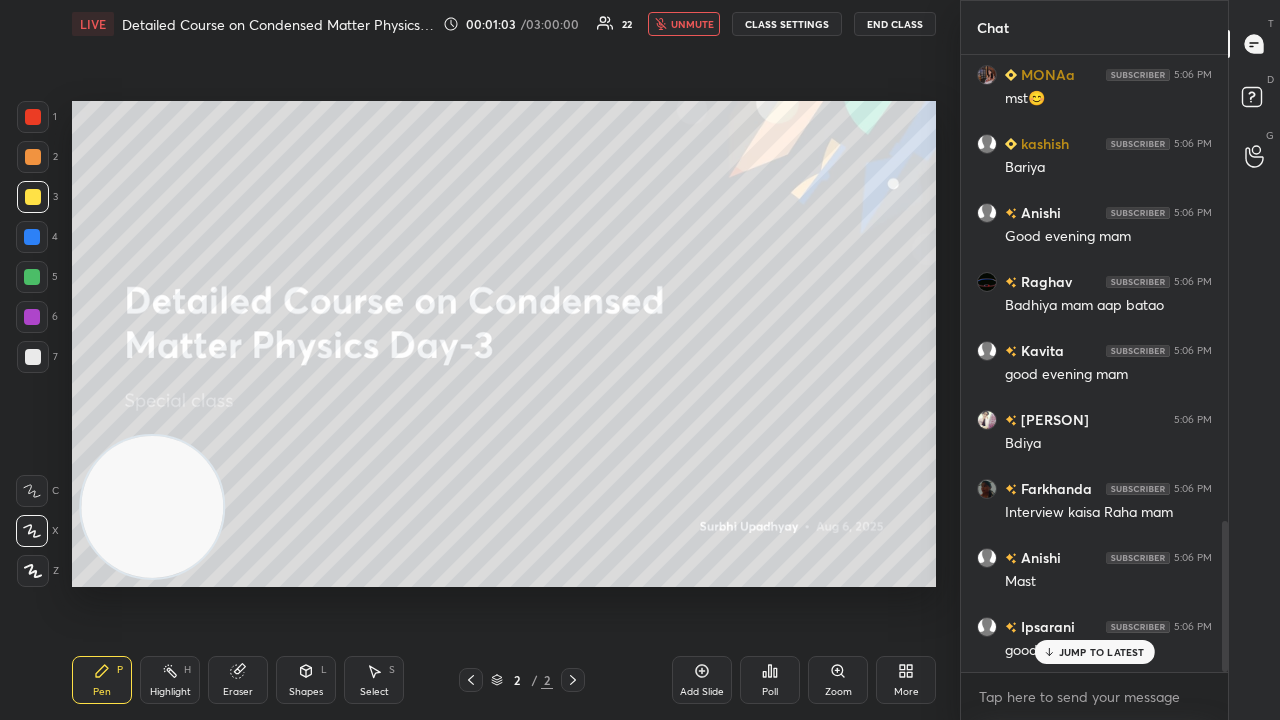 click on "unmute" at bounding box center [692, 24] 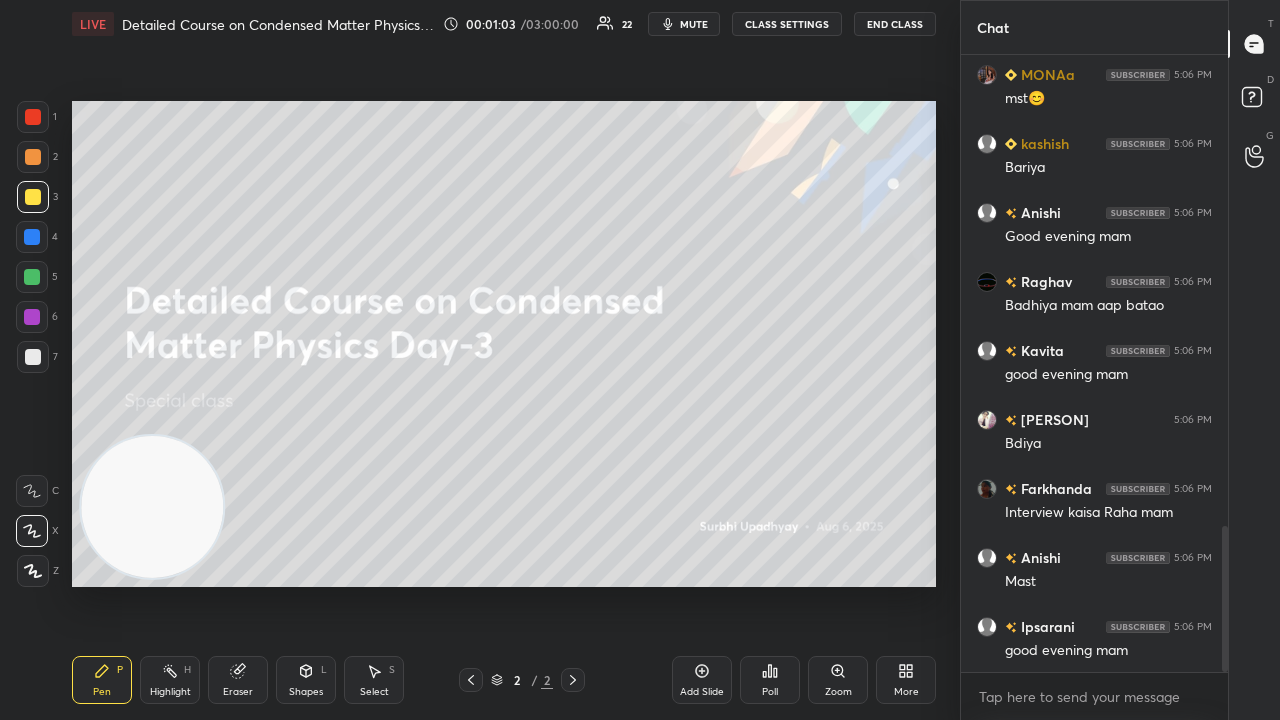 scroll, scrollTop: 1982, scrollLeft: 0, axis: vertical 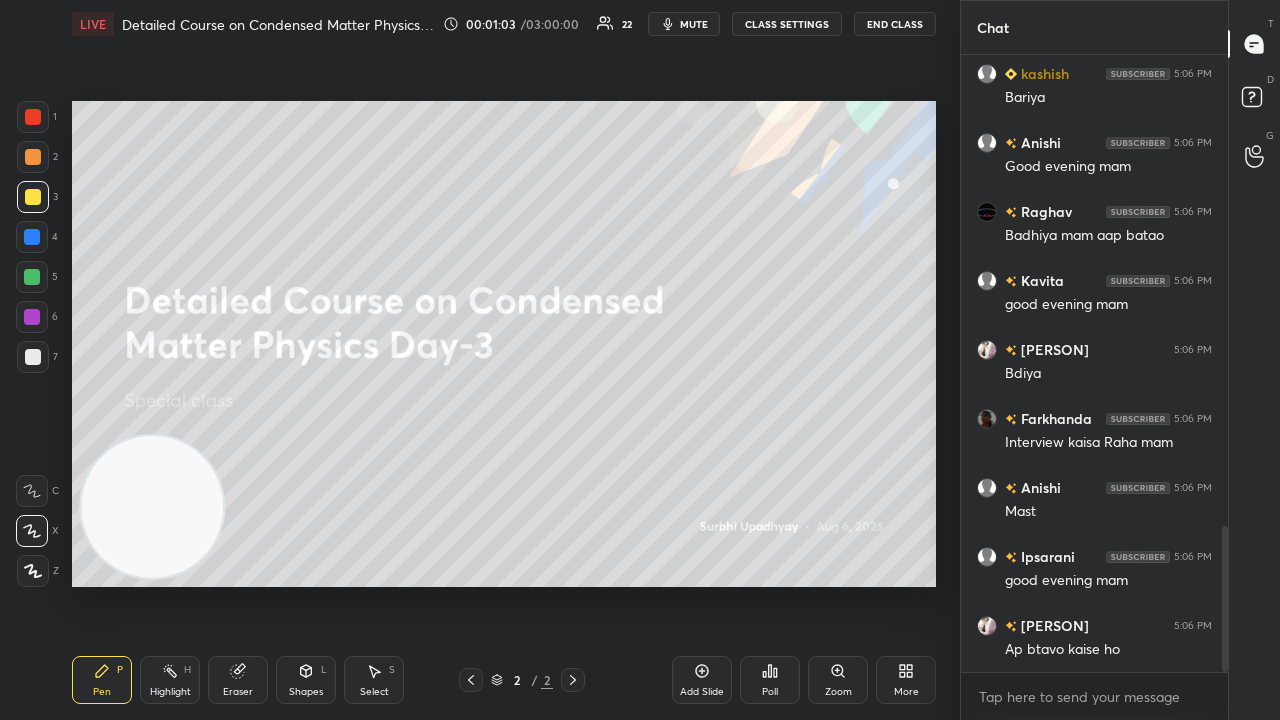 click at bounding box center [33, 357] 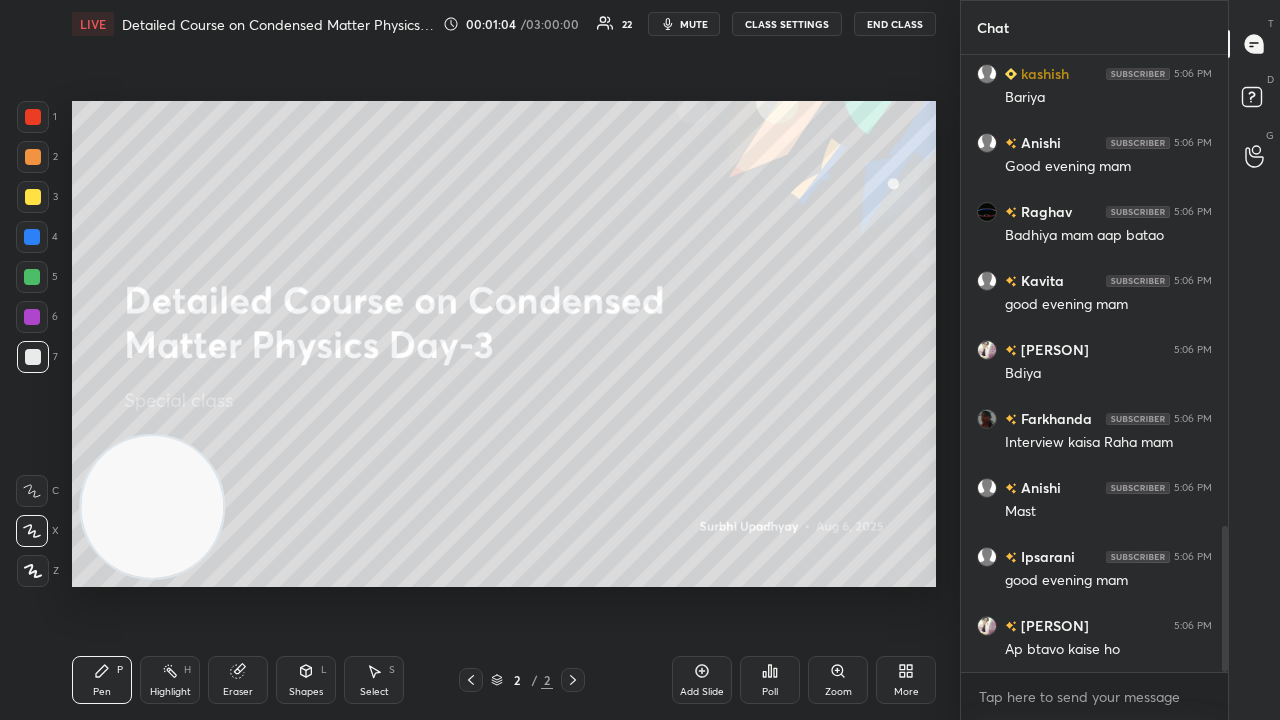 click on "mute" at bounding box center (694, 24) 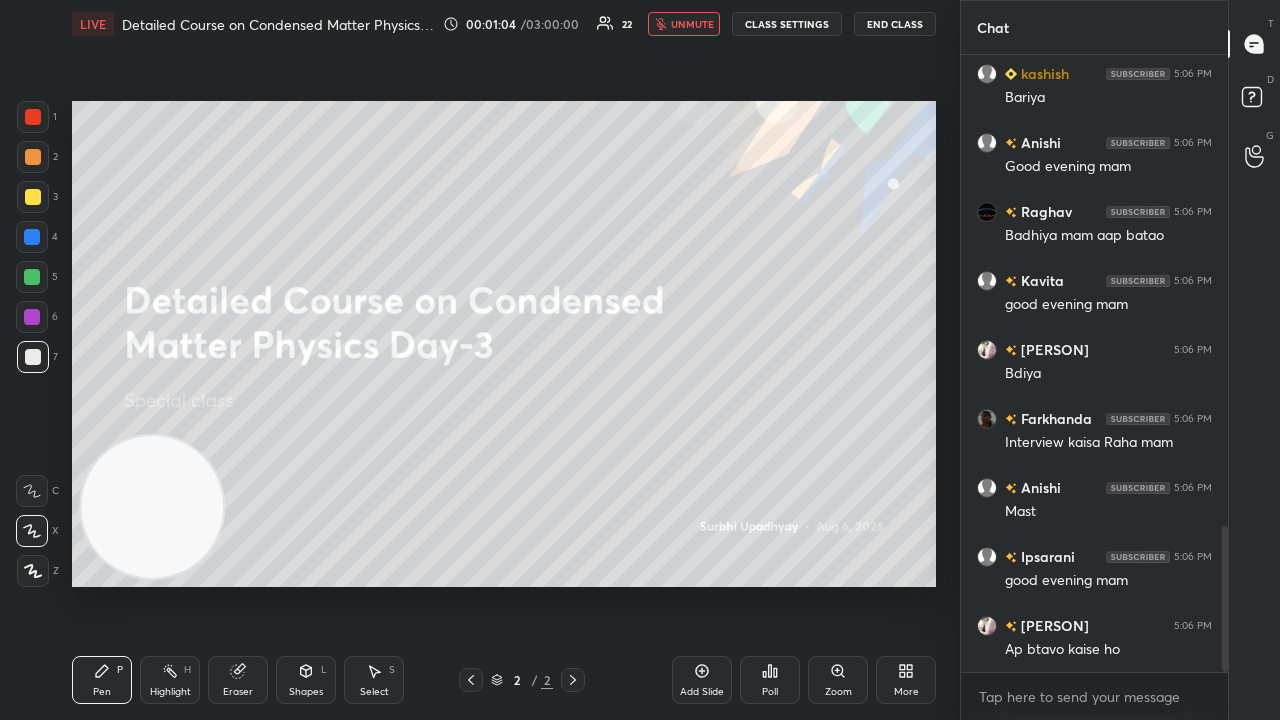 click on "unmute" at bounding box center (692, 24) 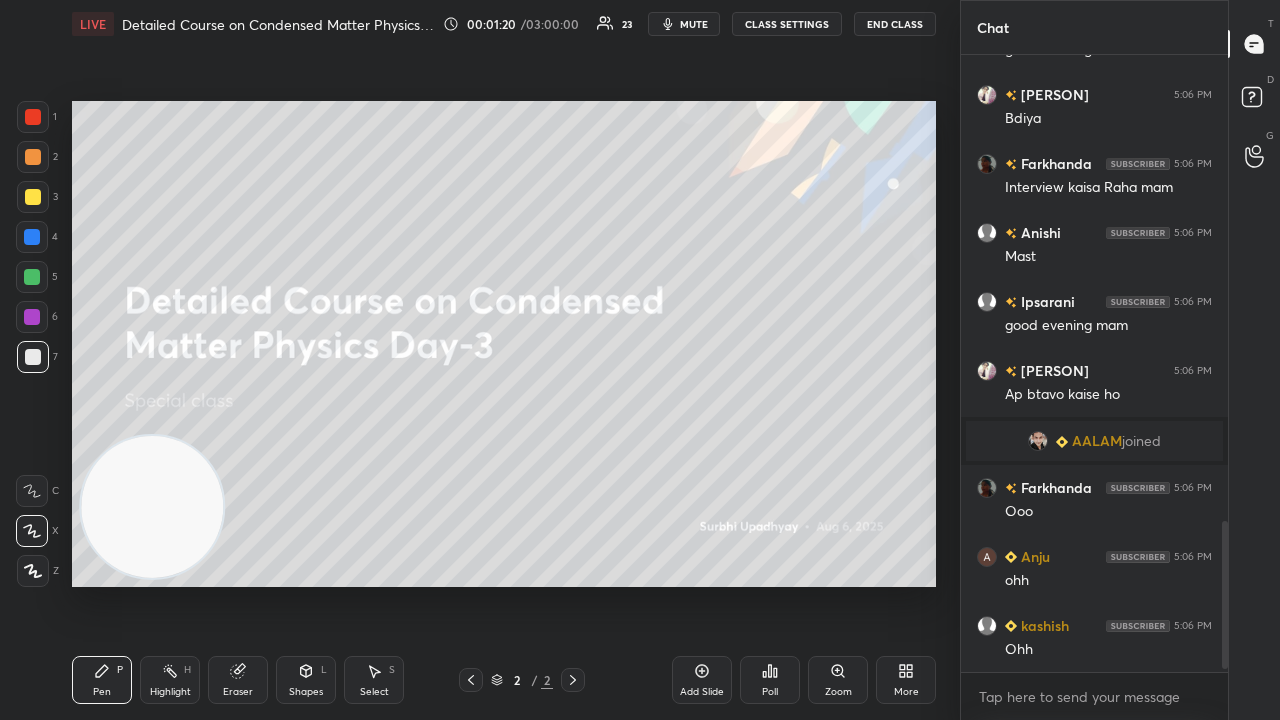 scroll, scrollTop: 1968, scrollLeft: 0, axis: vertical 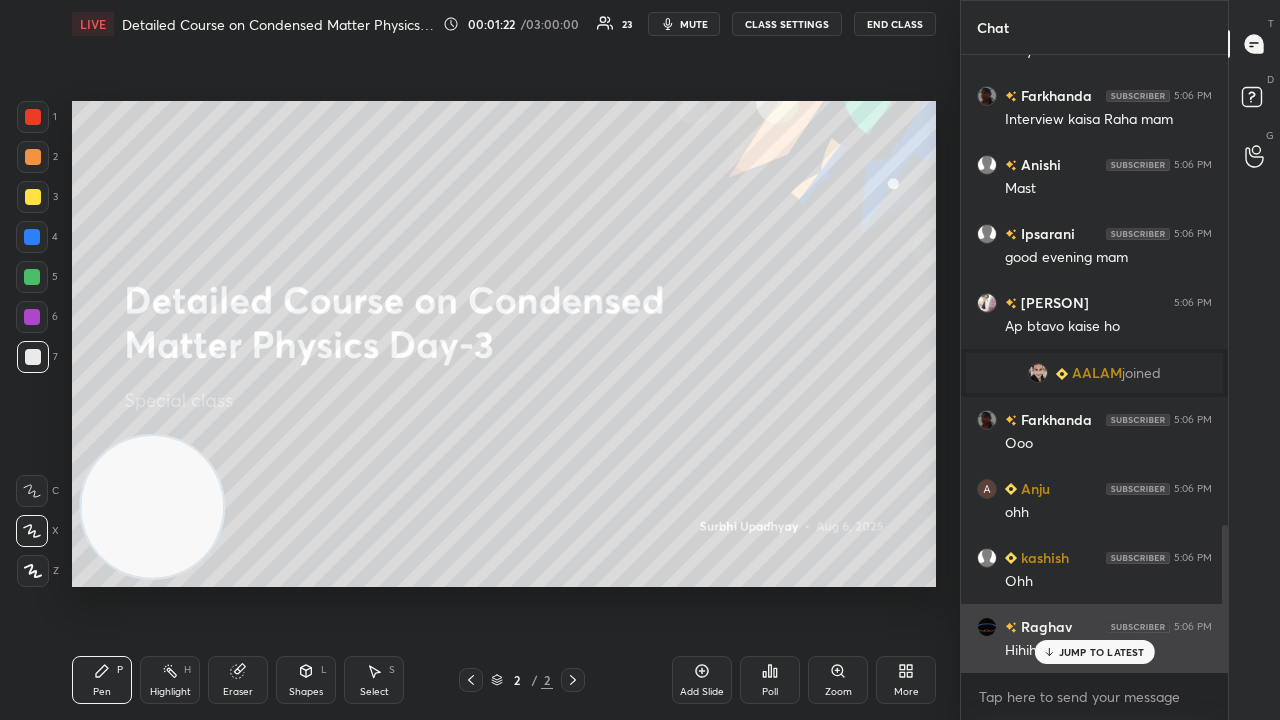 click on "JUMP TO LATEST" at bounding box center (1102, 652) 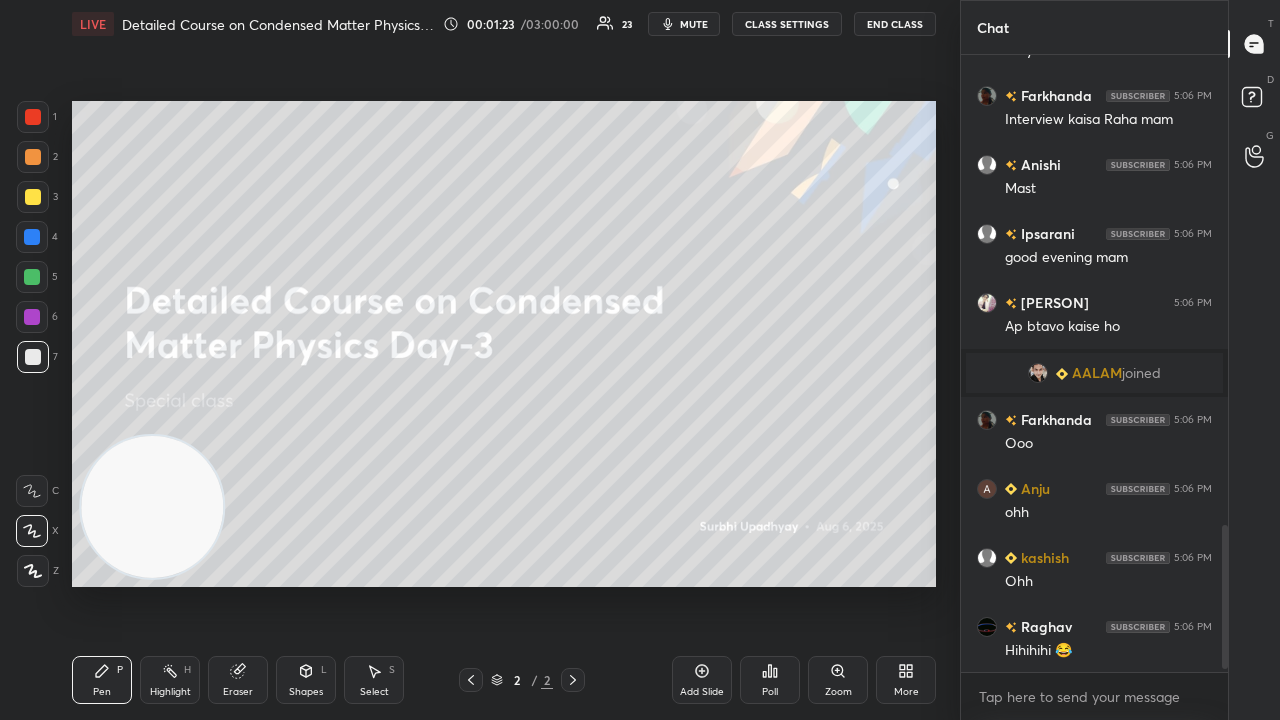 scroll, scrollTop: 2016, scrollLeft: 0, axis: vertical 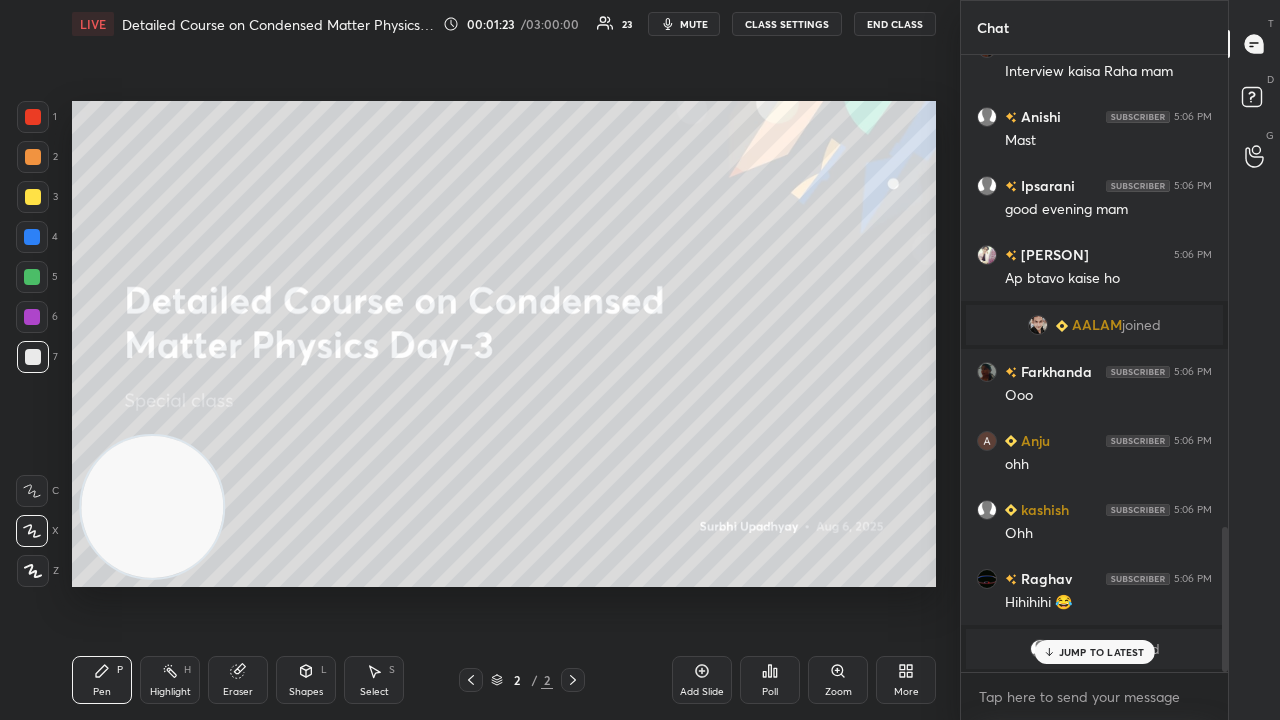 click on "mute" at bounding box center (694, 24) 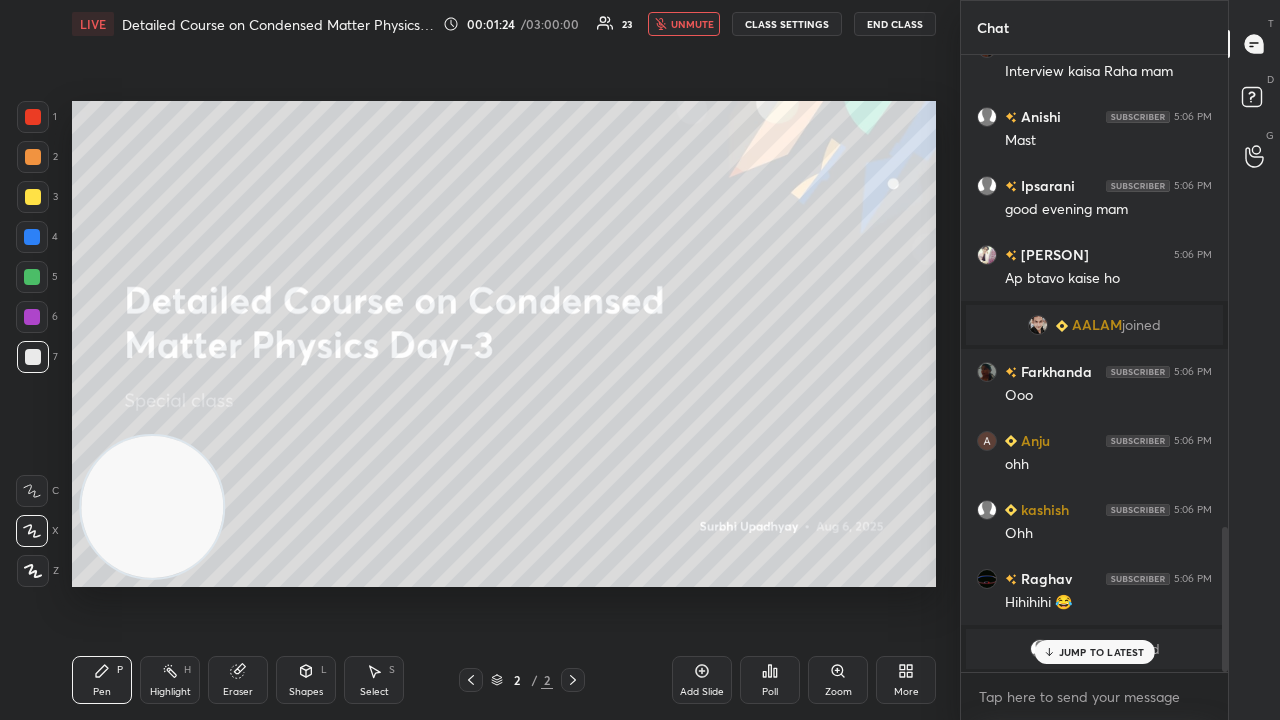 click on "unmute" at bounding box center [692, 24] 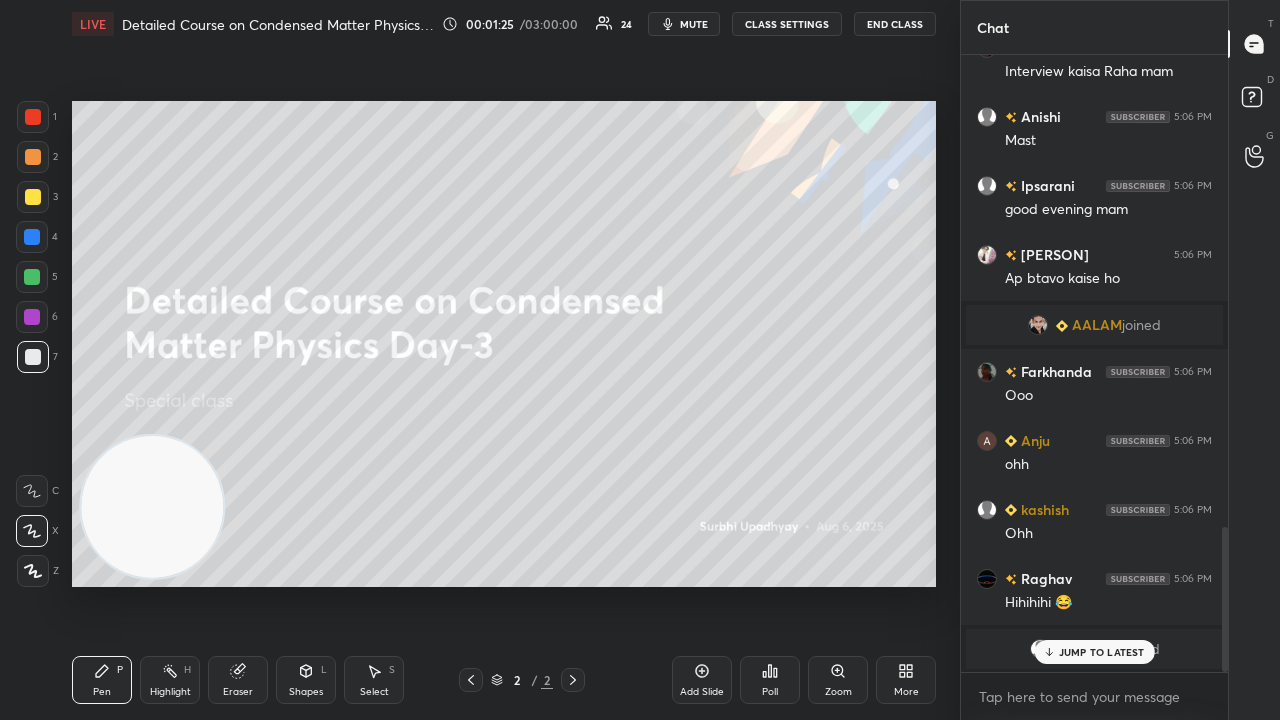 click on "JUMP TO LATEST" at bounding box center [1094, 652] 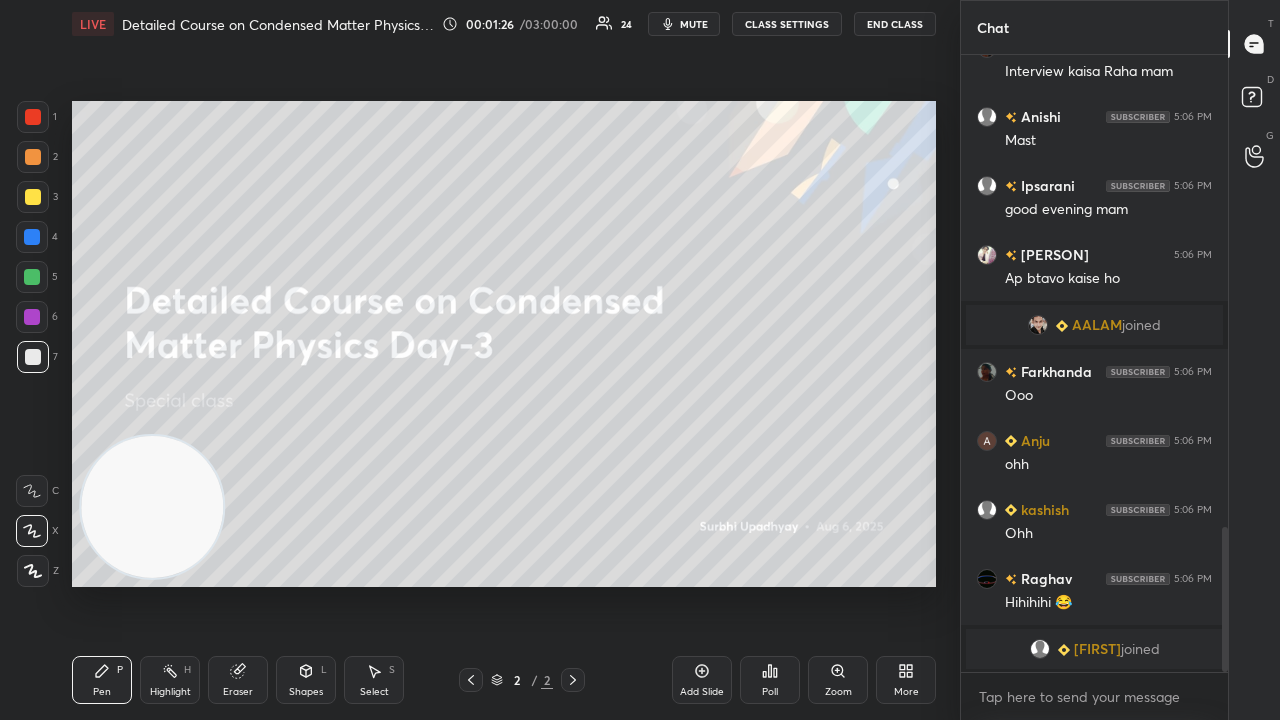 click on "mute" at bounding box center [694, 24] 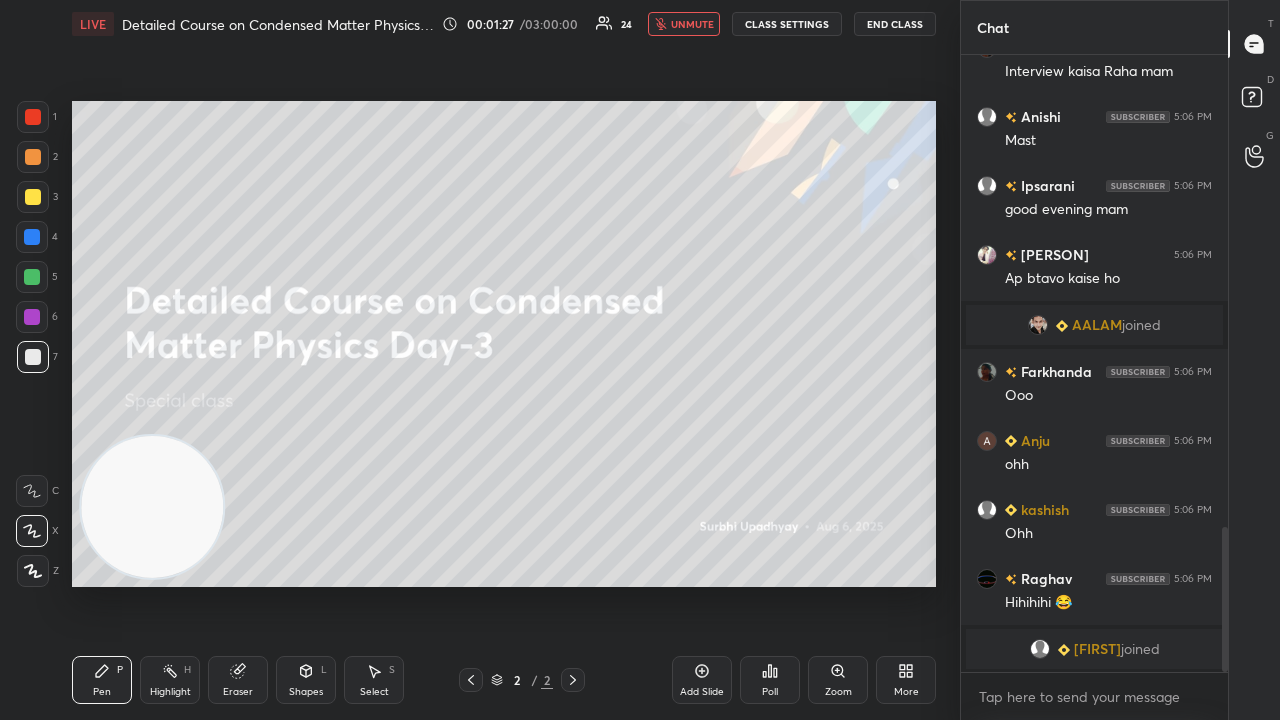 click on "unmute" at bounding box center (692, 24) 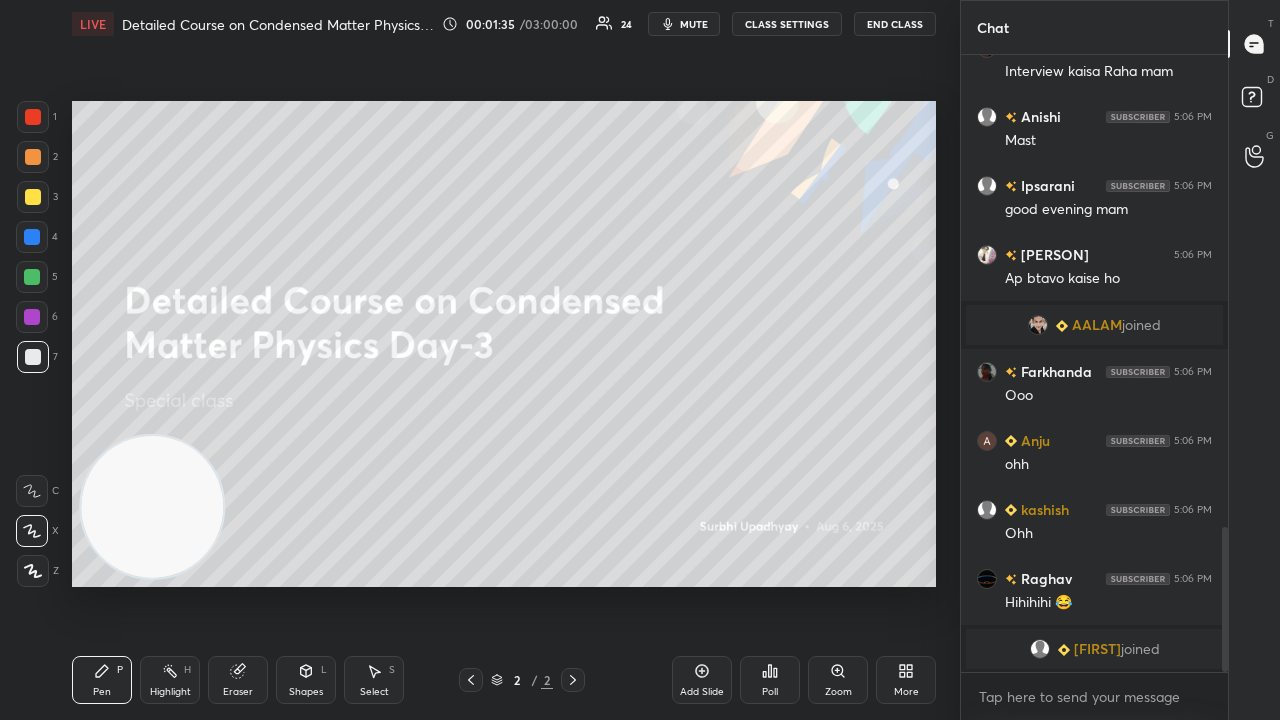 scroll, scrollTop: 1990, scrollLeft: 0, axis: vertical 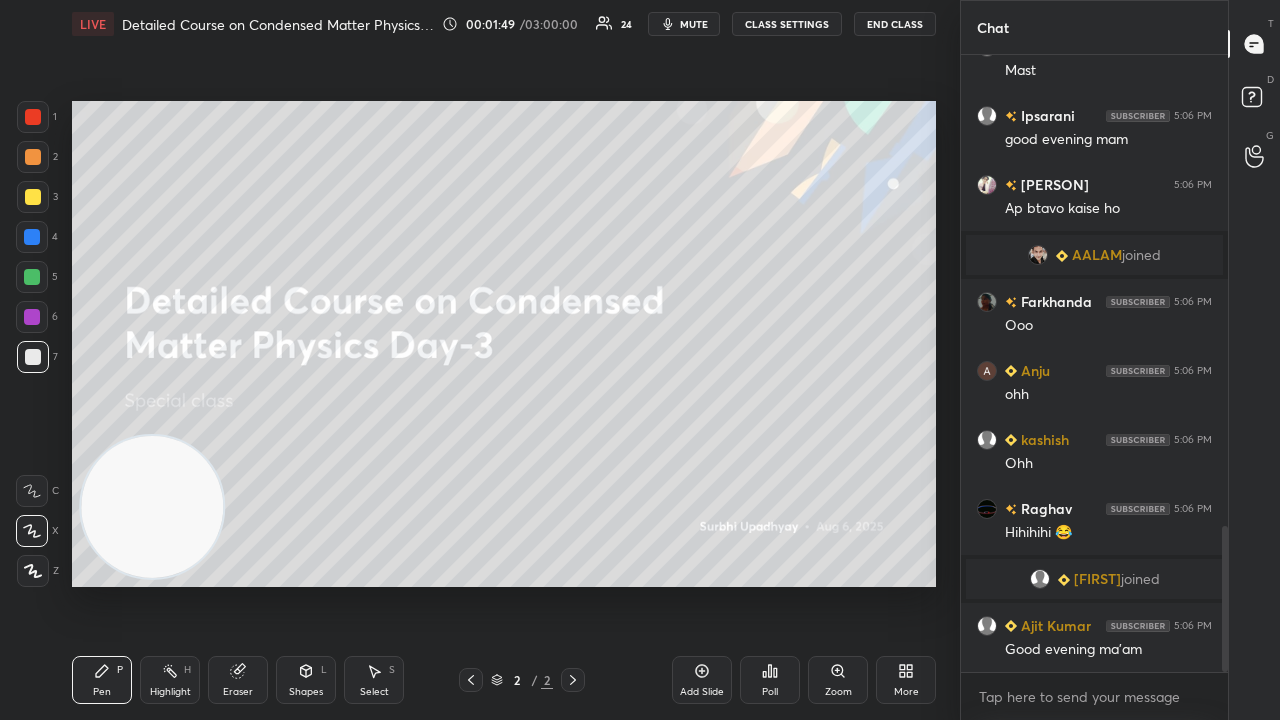 click on "mute" at bounding box center (694, 24) 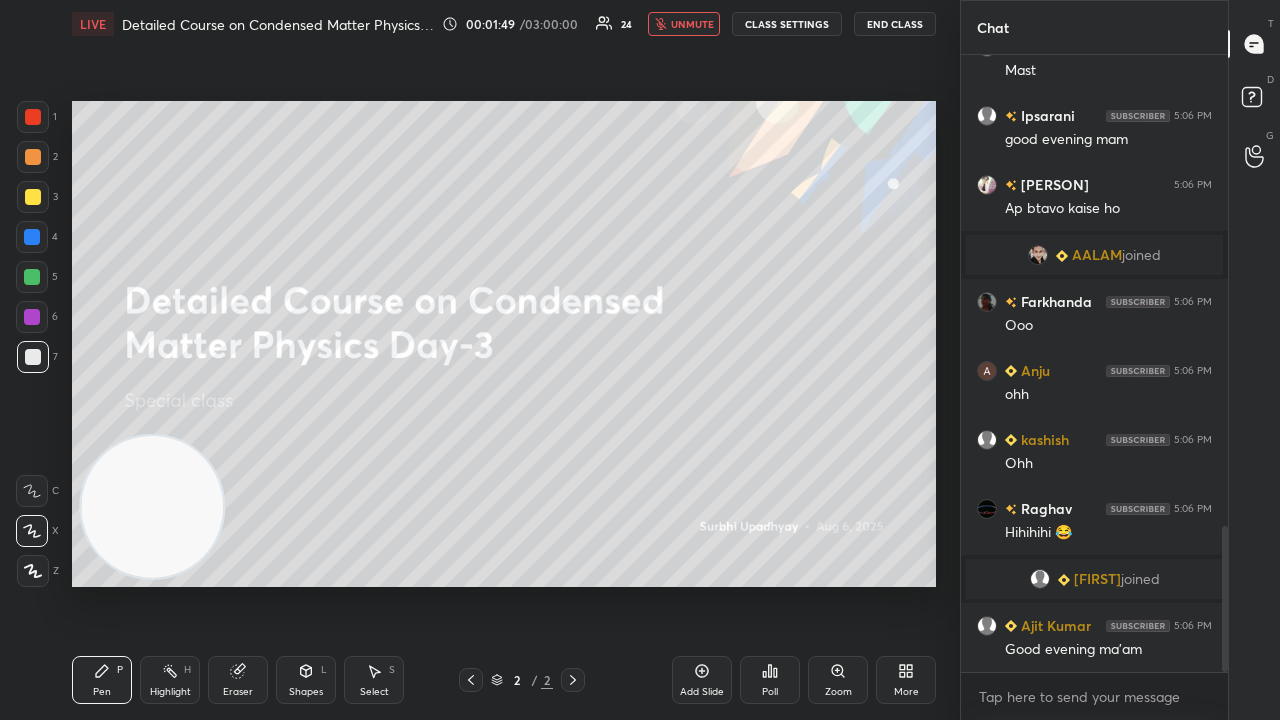 drag, startPoint x: 700, startPoint y: 28, endPoint x: 696, endPoint y: 15, distance: 13.601471 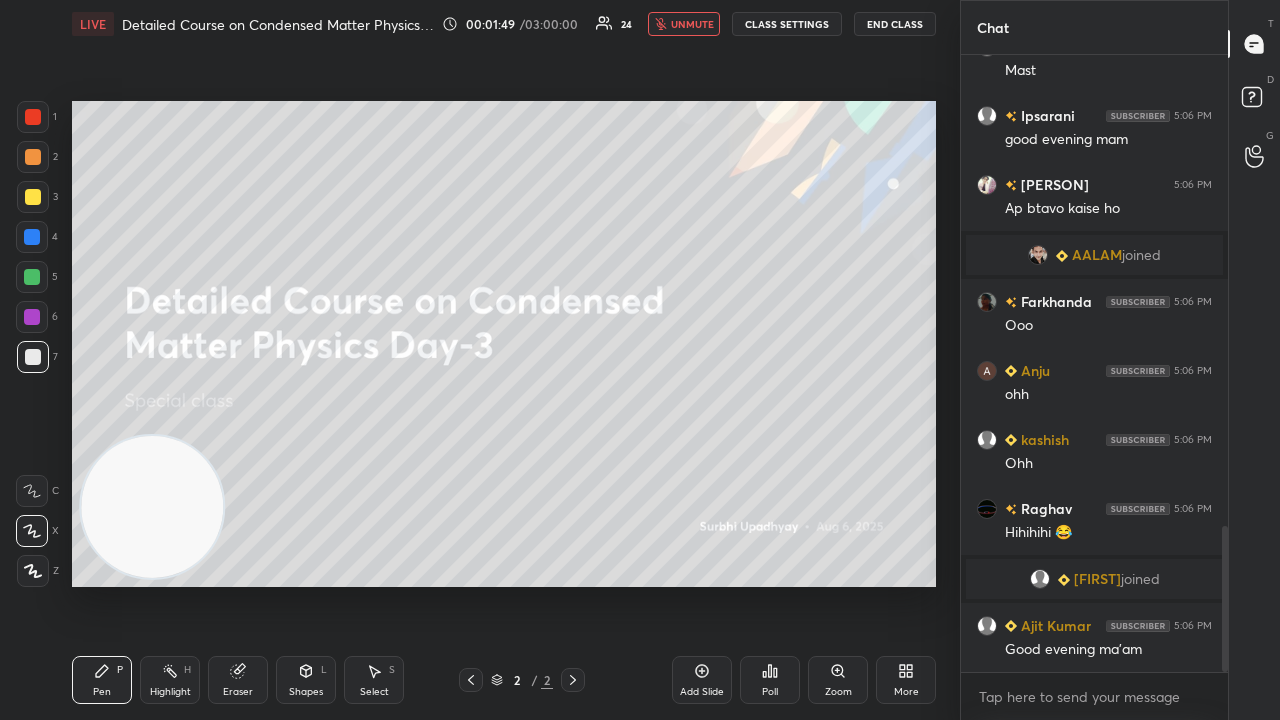 click on "unmute" at bounding box center (692, 24) 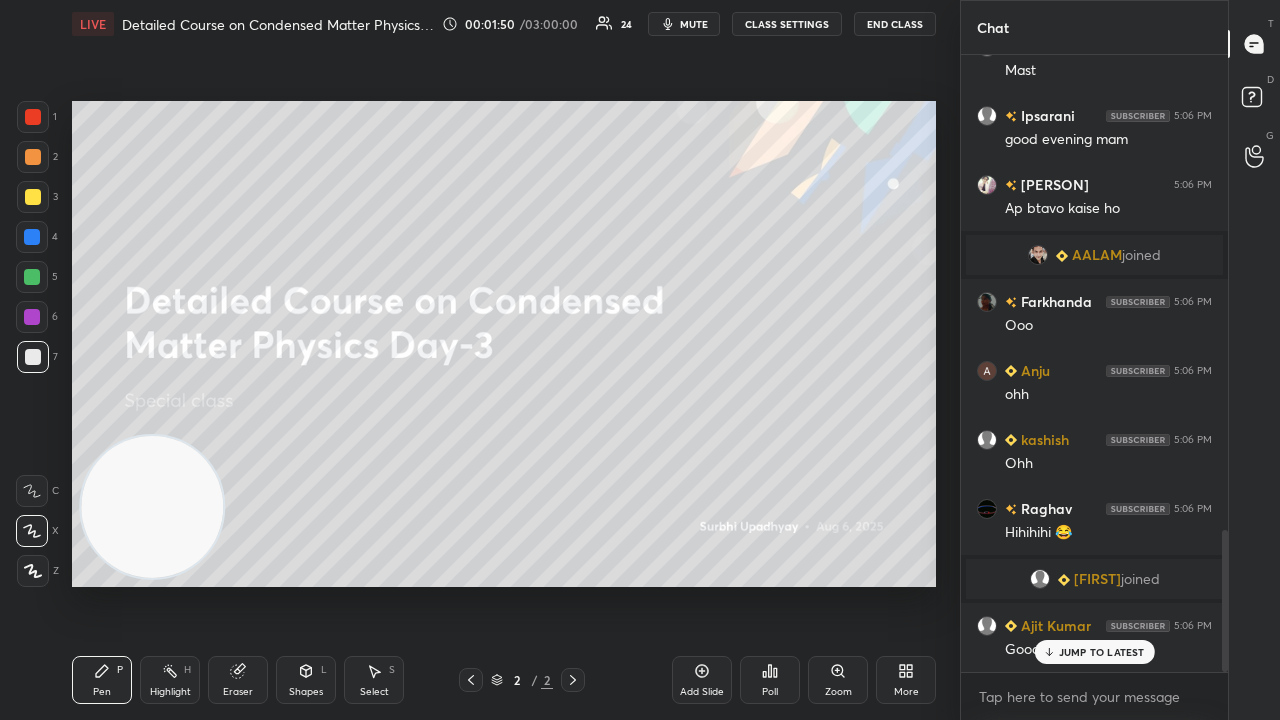 scroll, scrollTop: 2058, scrollLeft: 0, axis: vertical 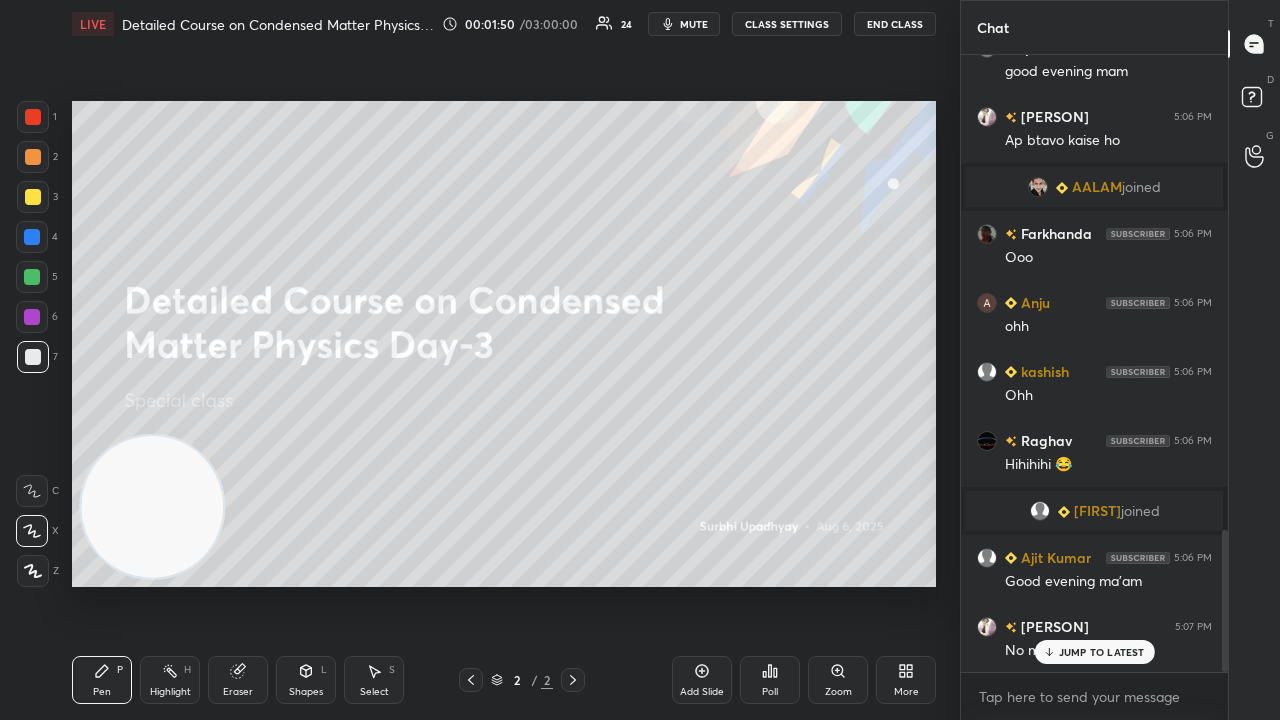 click at bounding box center [33, 197] 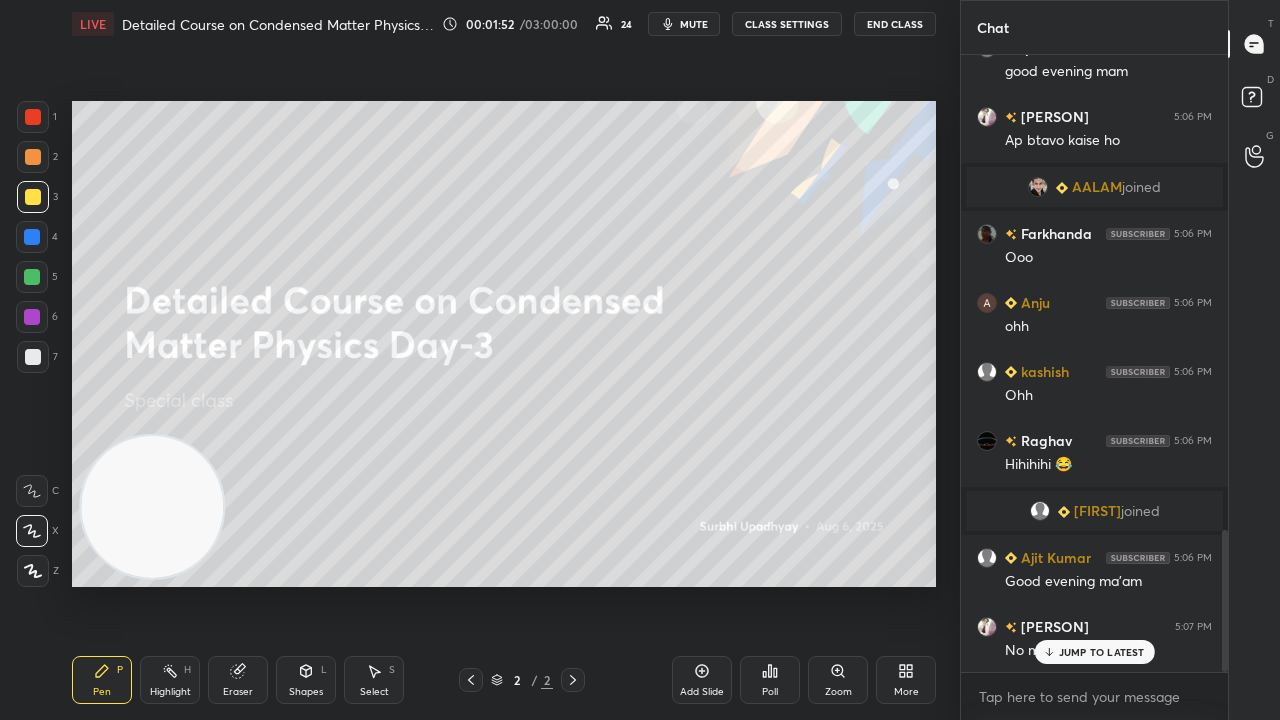 scroll, scrollTop: 2128, scrollLeft: 0, axis: vertical 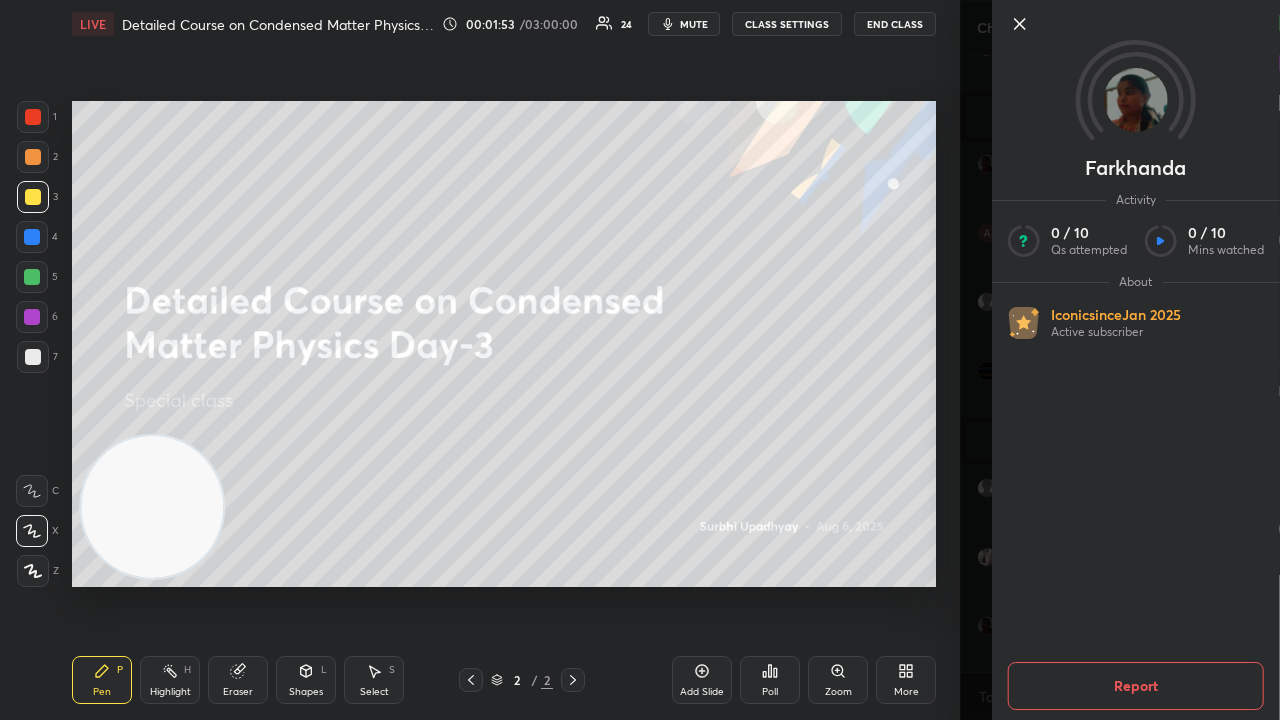 drag, startPoint x: 26, startPoint y: 364, endPoint x: 69, endPoint y: 340, distance: 49.24429 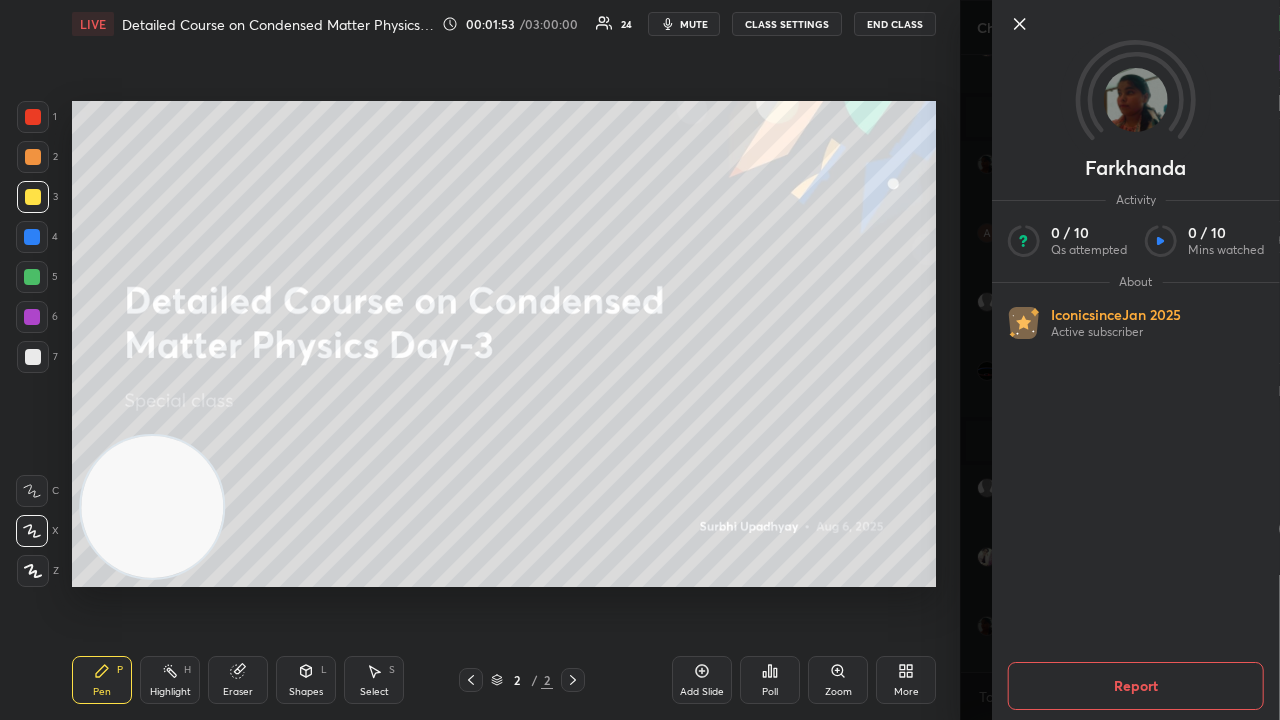 click at bounding box center [33, 357] 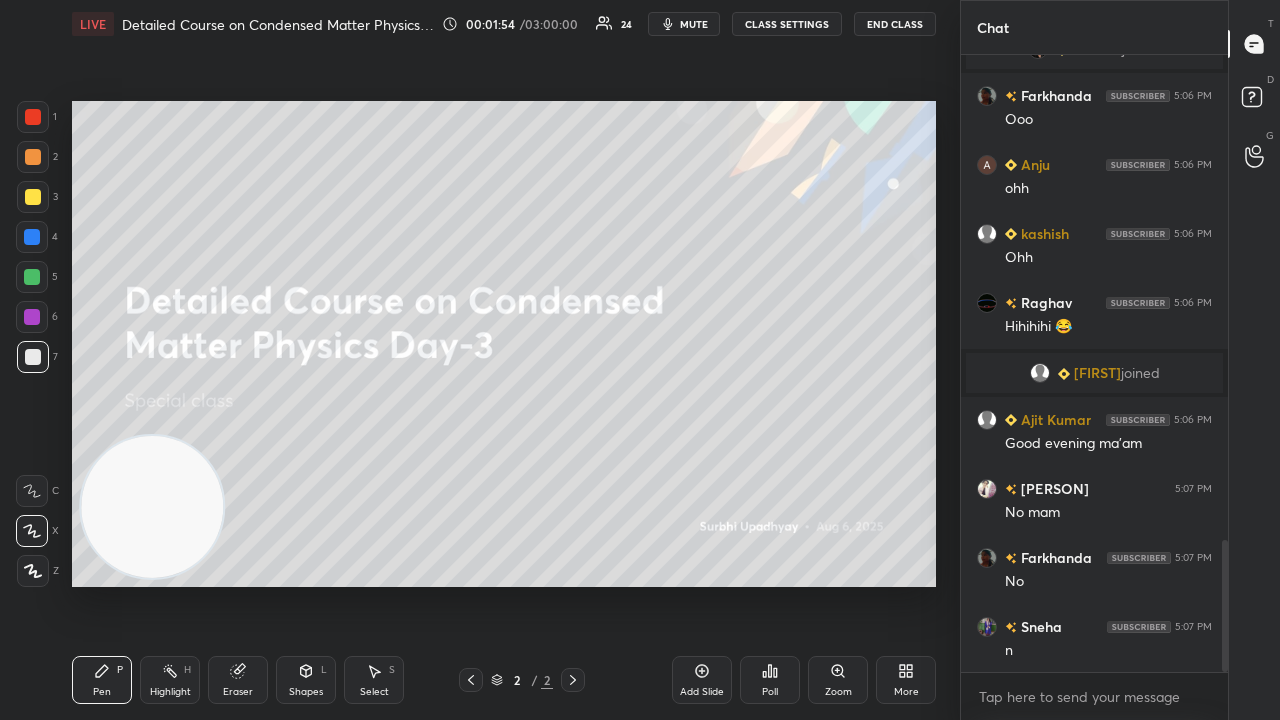 scroll, scrollTop: 2266, scrollLeft: 0, axis: vertical 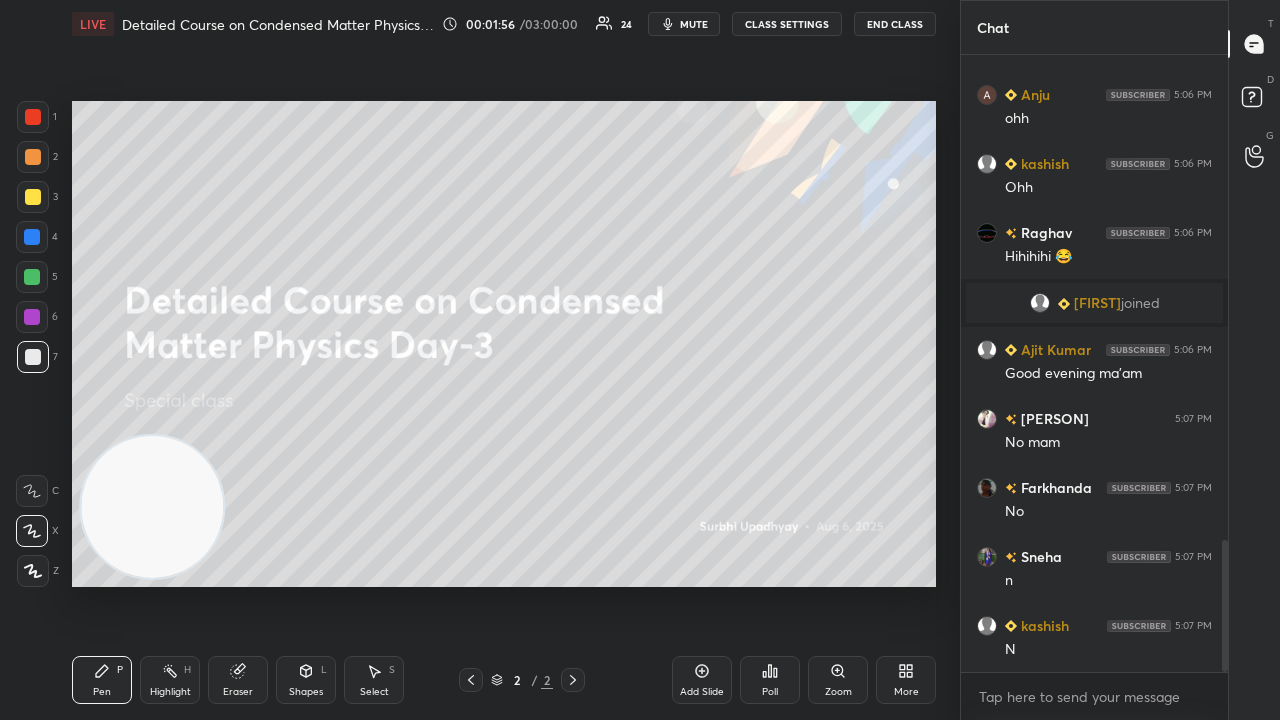 click on "mute" at bounding box center (694, 24) 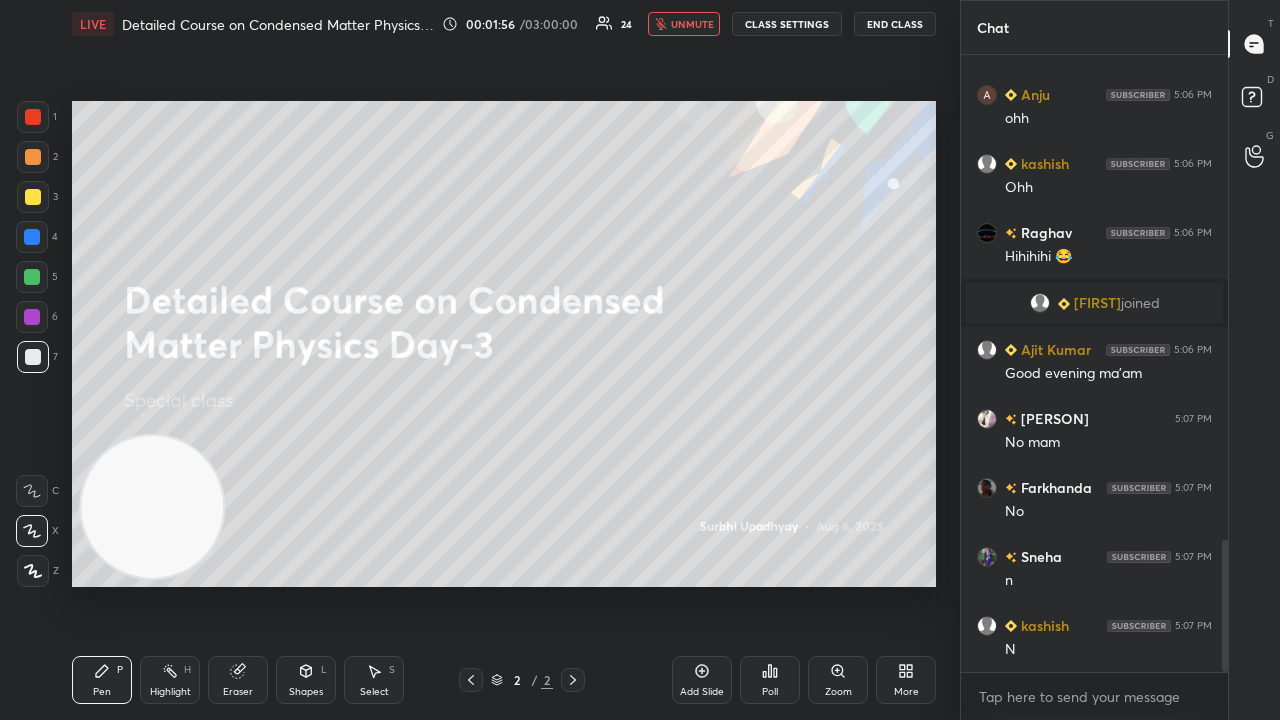 click on "unmute" at bounding box center [692, 24] 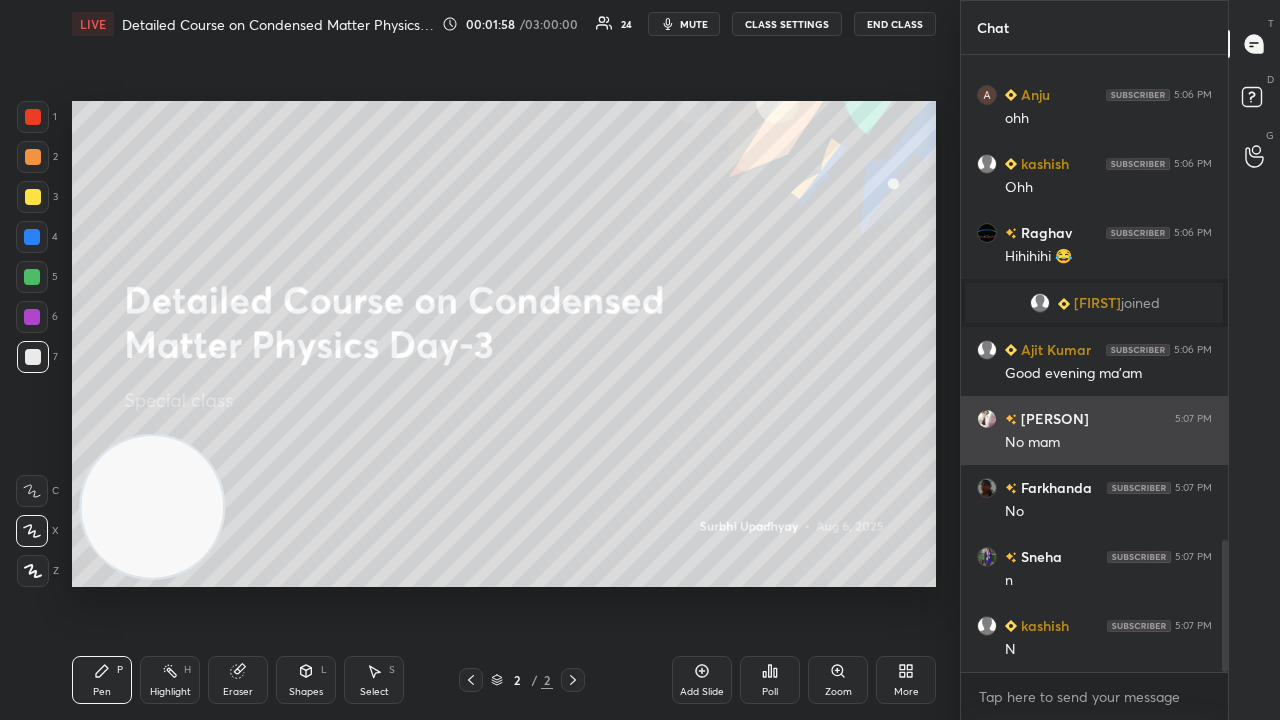 scroll, scrollTop: 2334, scrollLeft: 0, axis: vertical 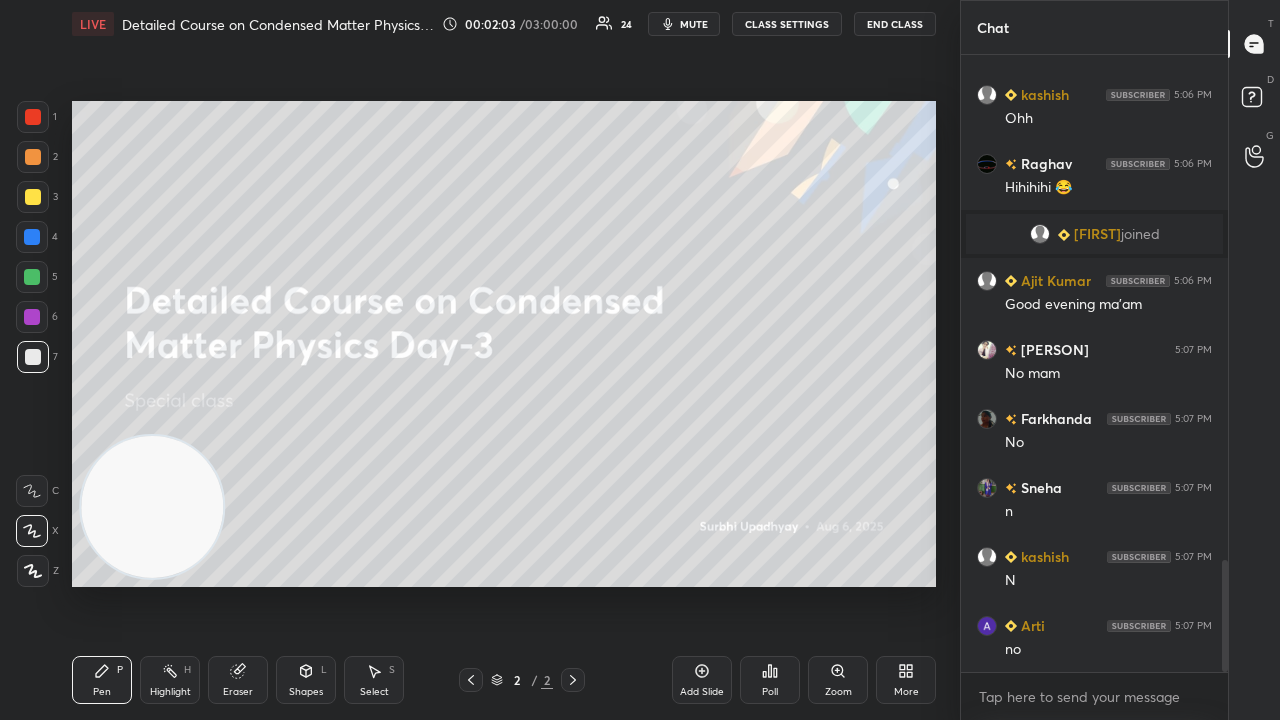 drag, startPoint x: 1226, startPoint y: 577, endPoint x: 1196, endPoint y: 719, distance: 145.13441 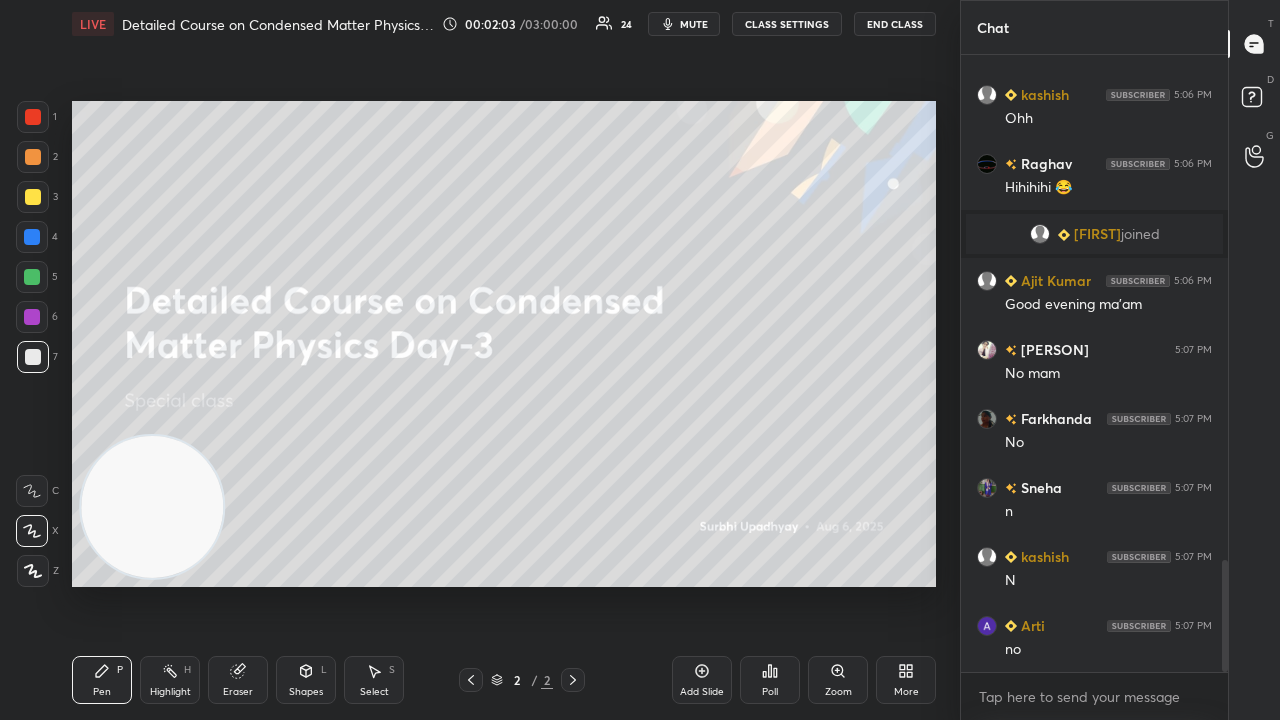 click on "Farkhanda 5:06 PM Ooo Anju 5:06 PM ohh kashish 5:06 PM Ohh Raghav 5:06 PM Hihihihi 😂 Ajit  joined Ajit Kumar 5:06 PM Good evening ma'am Vishakha 5:07 PM No mam Farkhanda 5:07 PM No Sneha 5:07 PM n kashish 5:07 PM N Arti 5:07 PM no JUMP TO LATEST Enable hand raising Enable raise hand to speak to learners. Once enabled, chat will be turned off temporarily. Enable x" at bounding box center (1094, 387) 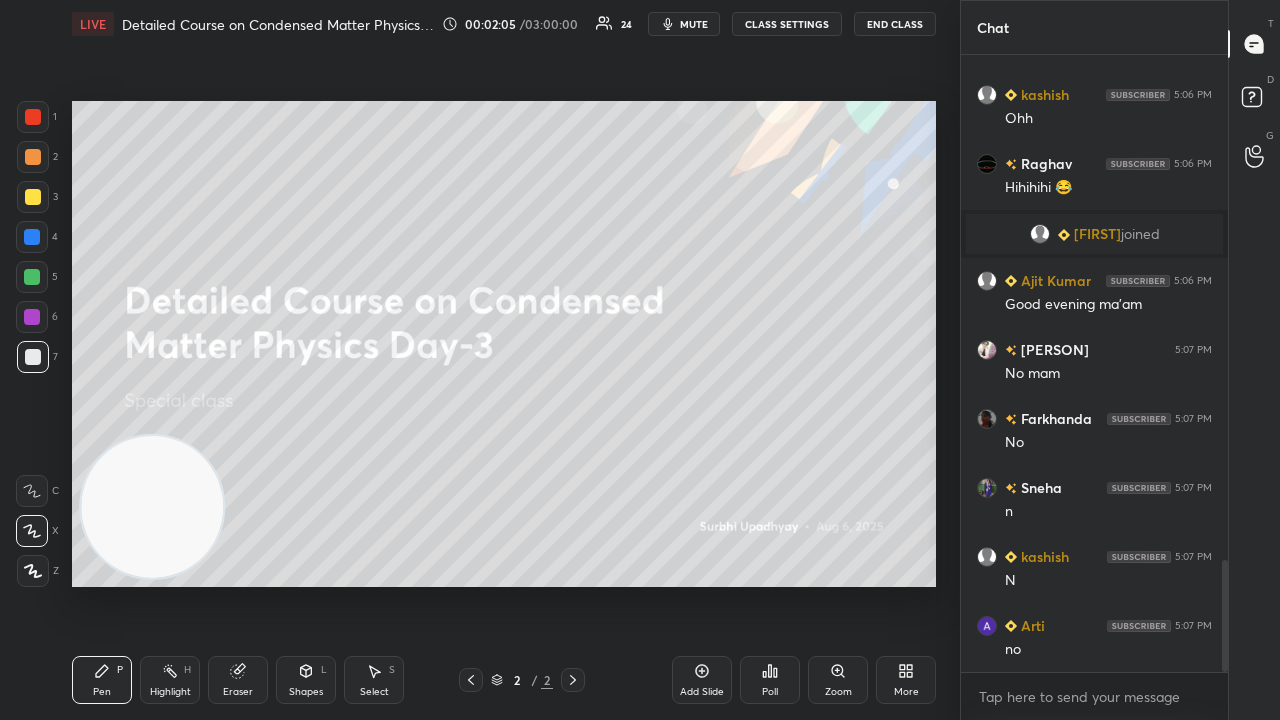 click on "mute" at bounding box center [694, 24] 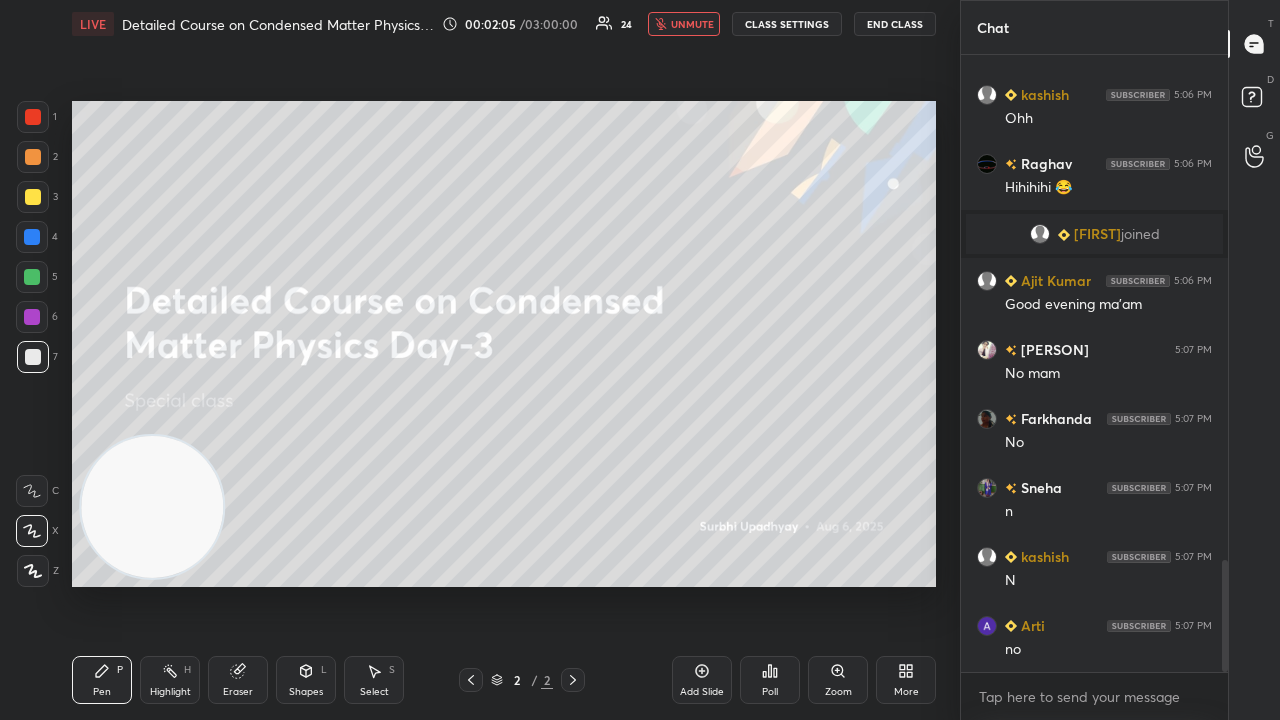 click on "unmute" at bounding box center (692, 24) 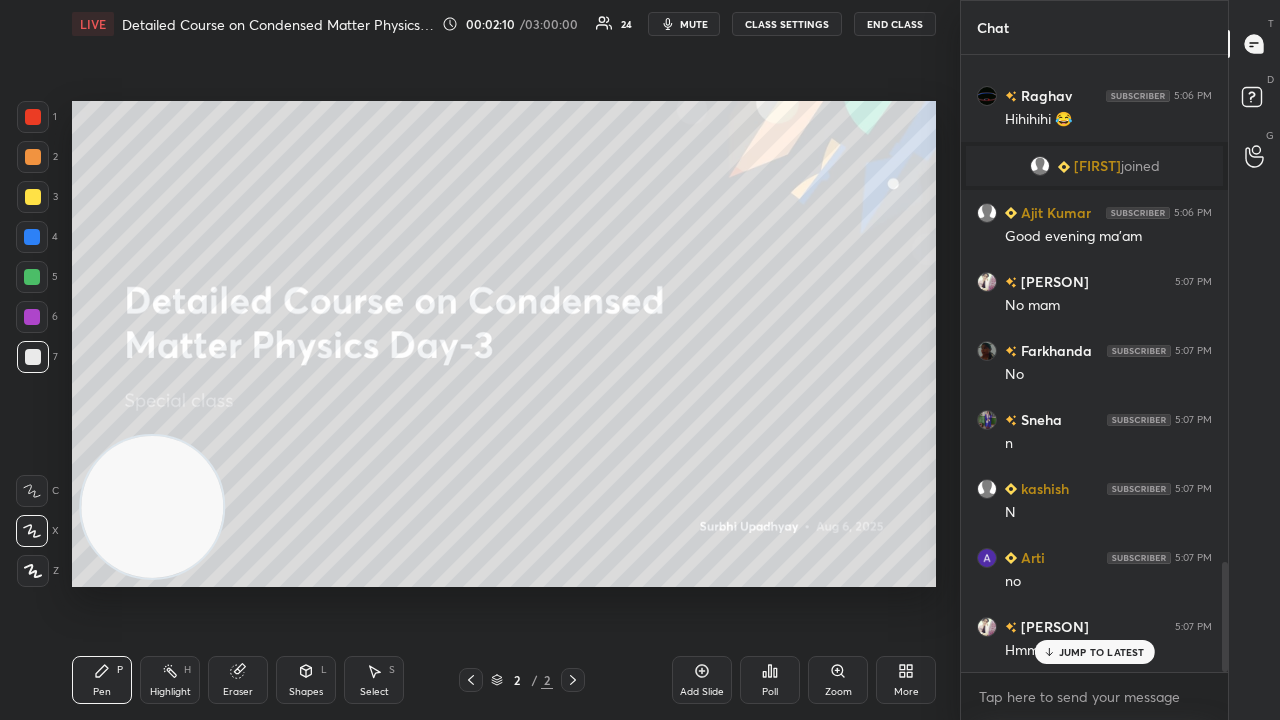 scroll, scrollTop: 2884, scrollLeft: 0, axis: vertical 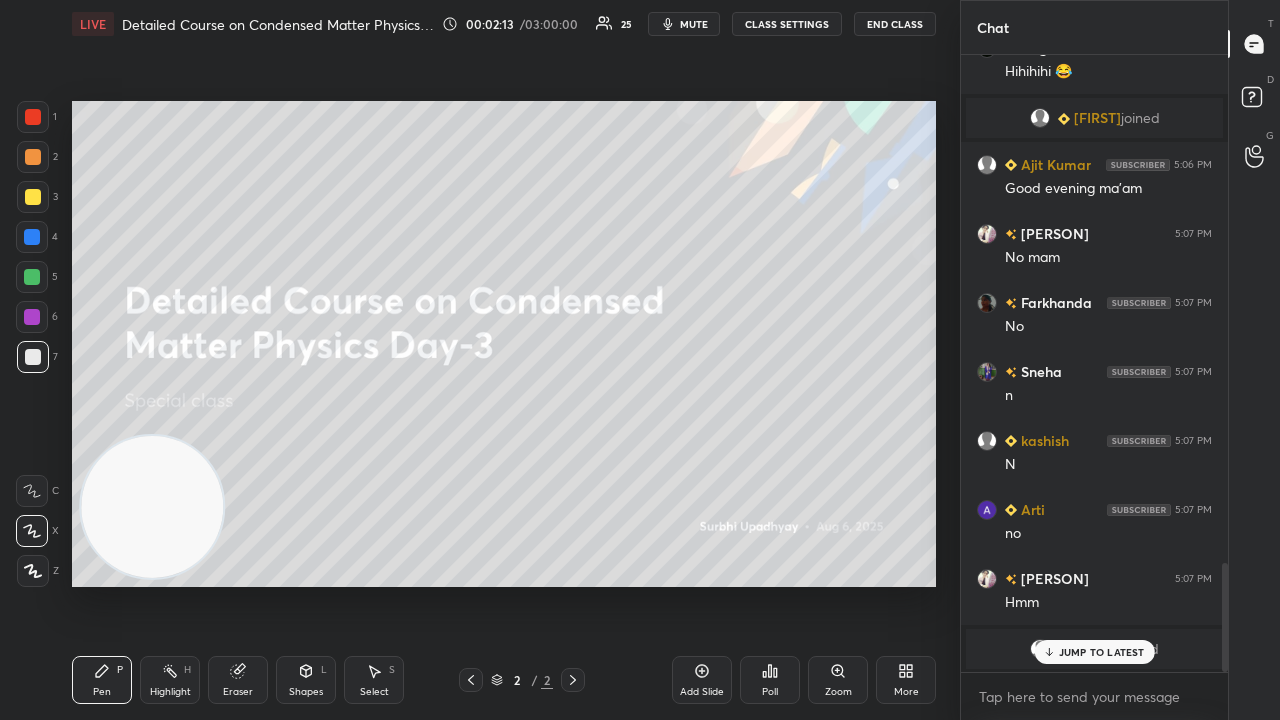 click on "JUMP TO LATEST" at bounding box center (1102, 652) 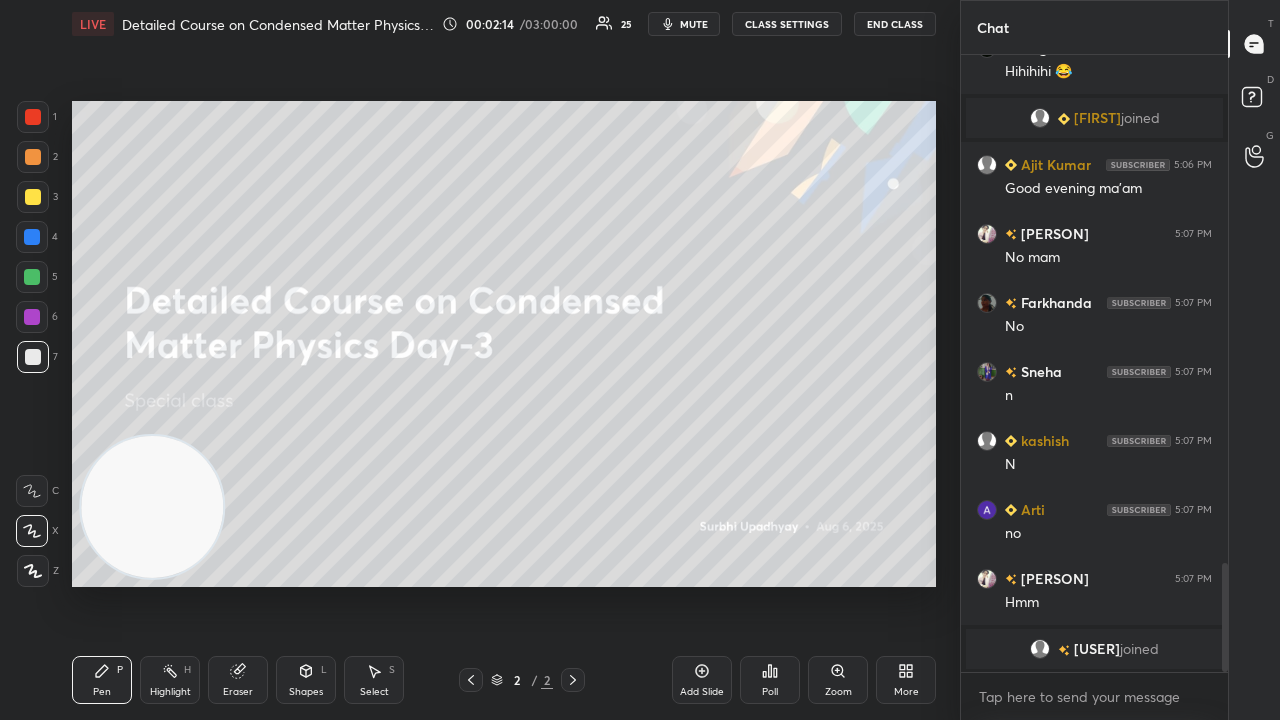 click on "mute" at bounding box center (694, 24) 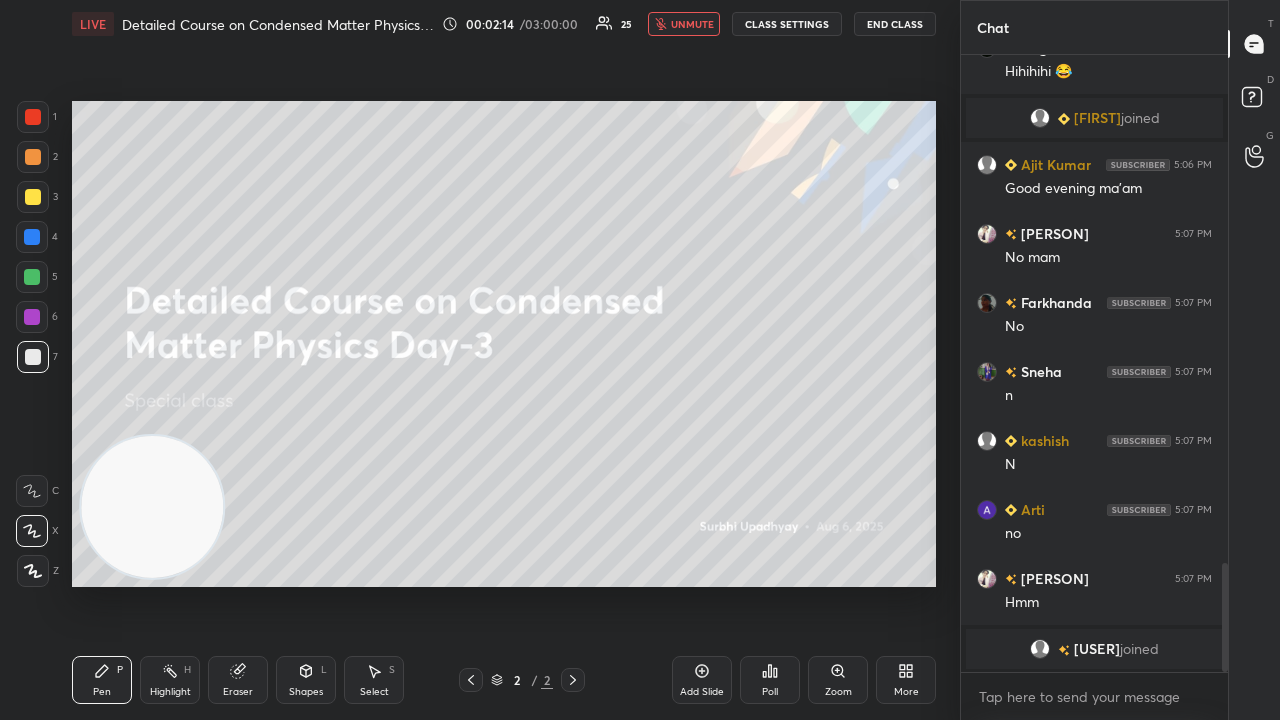 click on "unmute" at bounding box center [692, 24] 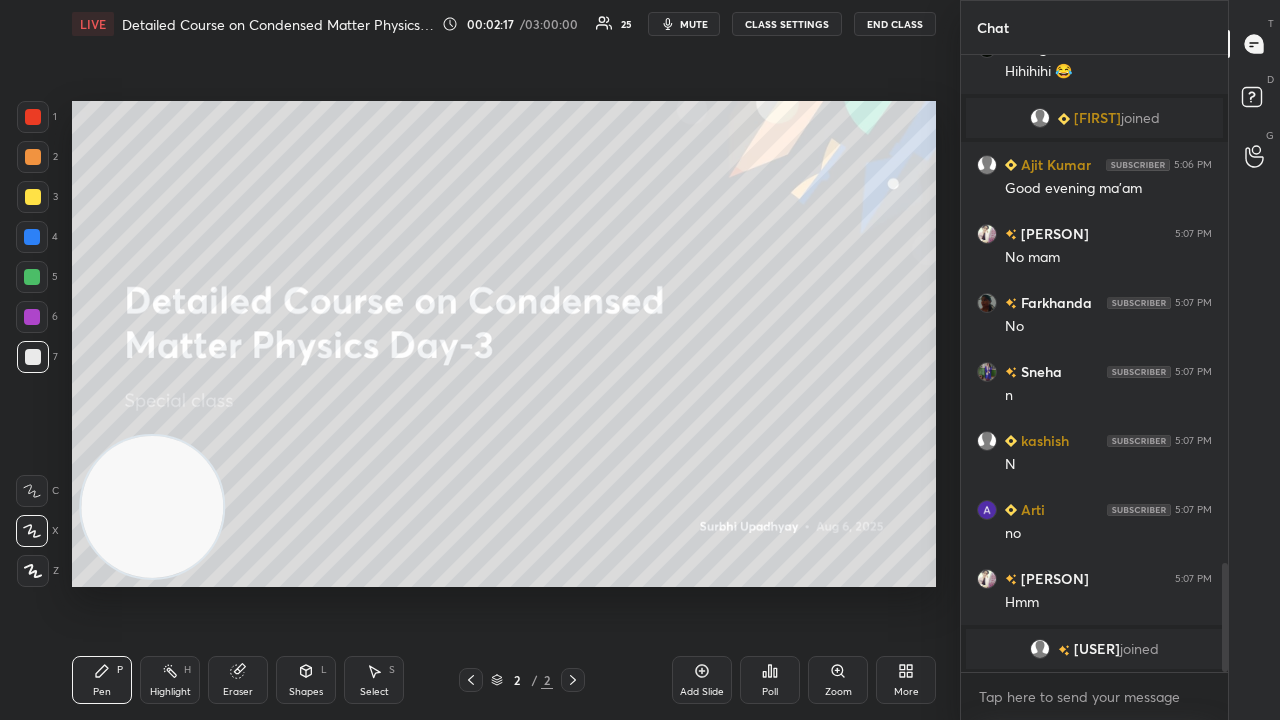 click at bounding box center (33, 197) 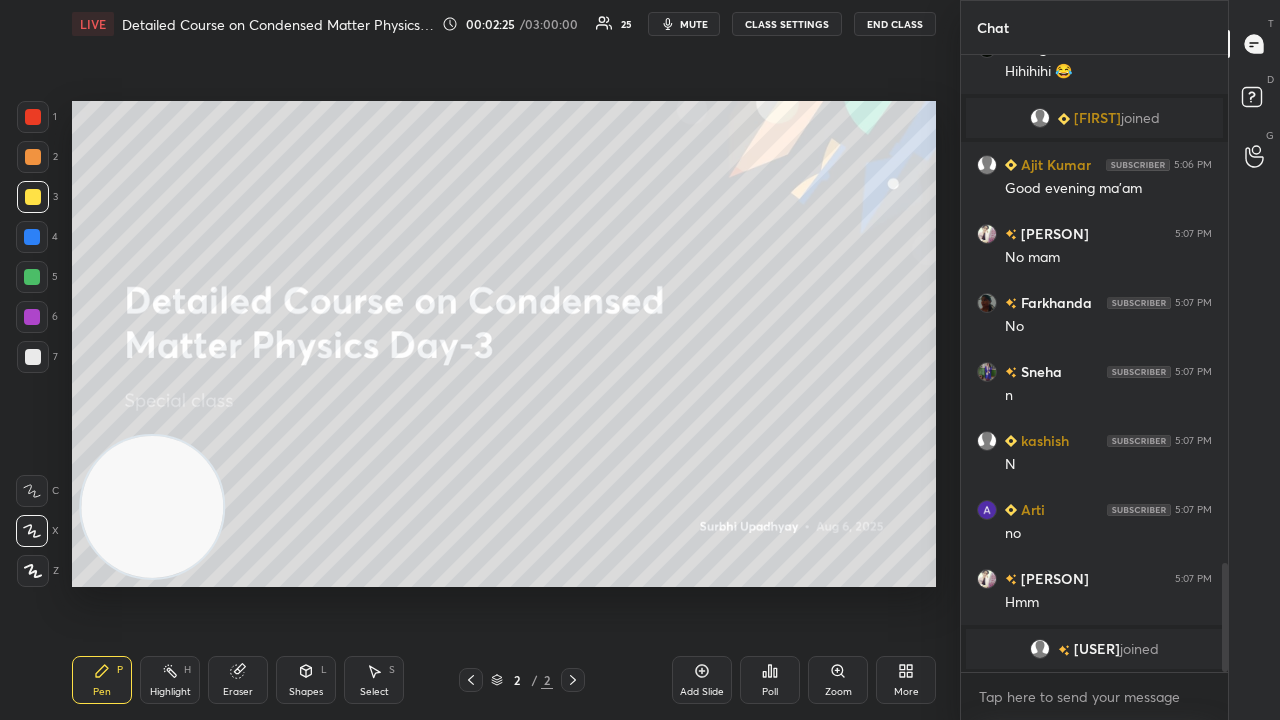 click on "mute" at bounding box center [694, 24] 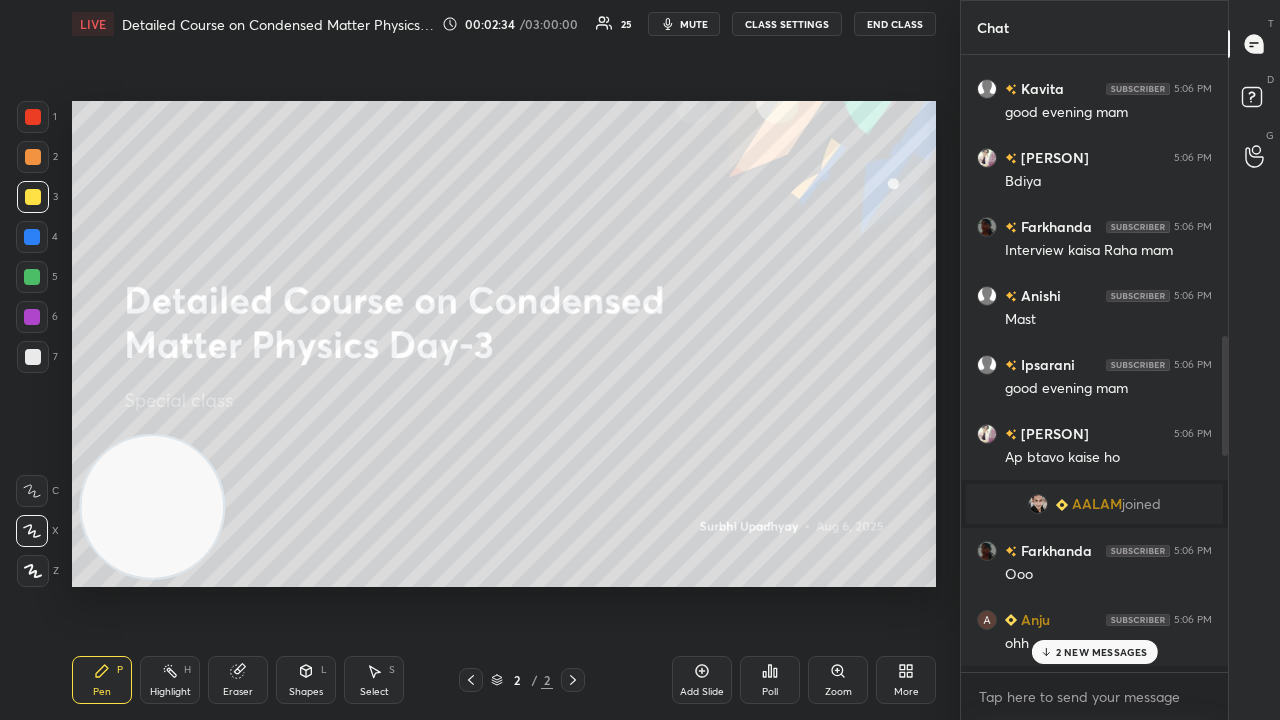 scroll, scrollTop: 3040, scrollLeft: 0, axis: vertical 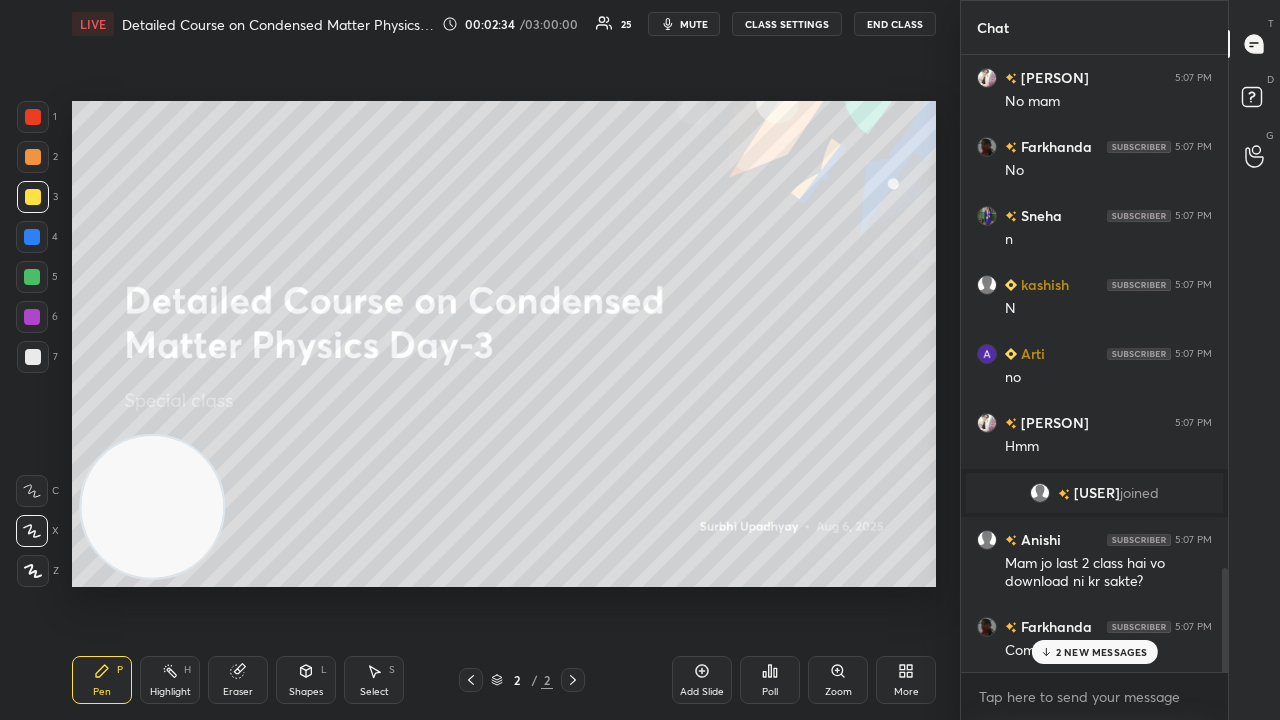 drag, startPoint x: 1225, startPoint y: 620, endPoint x: 1187, endPoint y: 716, distance: 103.24728 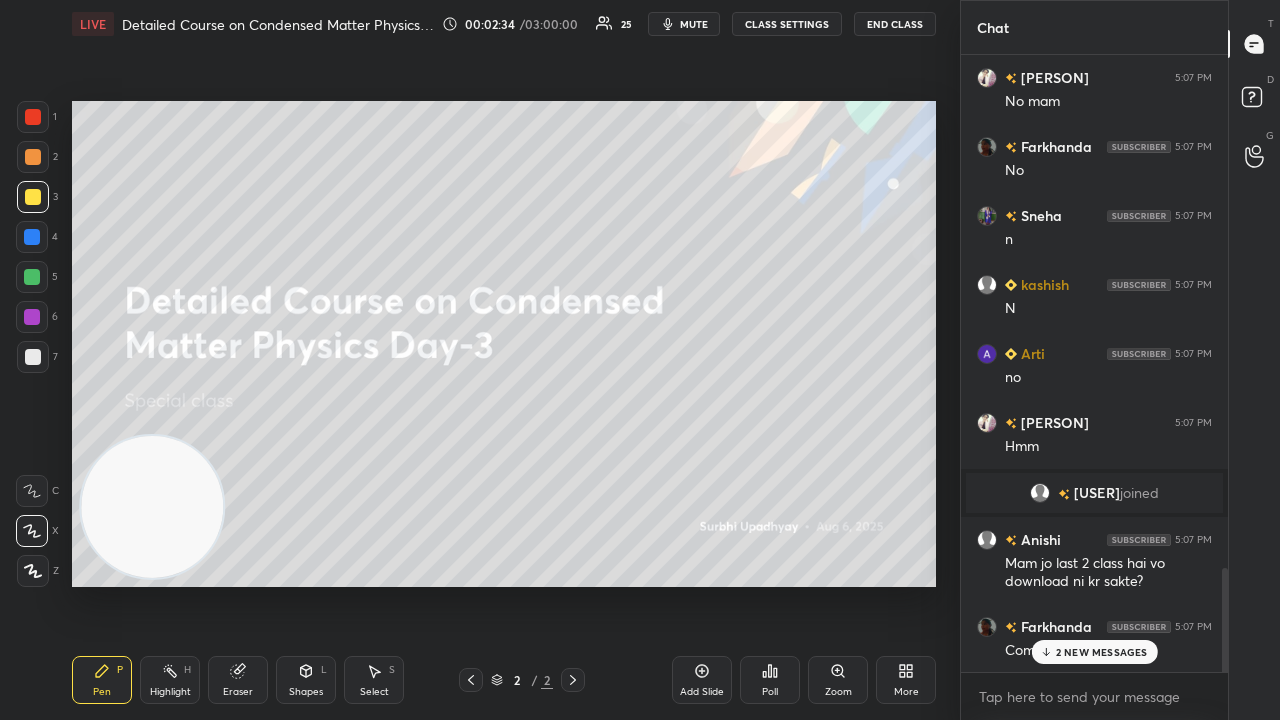 click on "Ajit Kumar 5:06 PM Good evening ma'am Vishakha 5:07 PM No mam Farkhanda 5:07 PM No Sneha 5:07 PM n kashish 5:07 PM N Arti 5:07 PM no Vishakha 5:07 PM Hmm Yatin  joined Anishi 5:07 PM Mam jo last 2 class hai vo download ni kr sakte? Farkhanda 5:07 PM Complete kr liya mam 2 NEW MESSAGES Enable hand raising Enable raise hand to speak to learners. Once enabled, chat will be turned off temporarily. Enable x" at bounding box center (1094, 387) 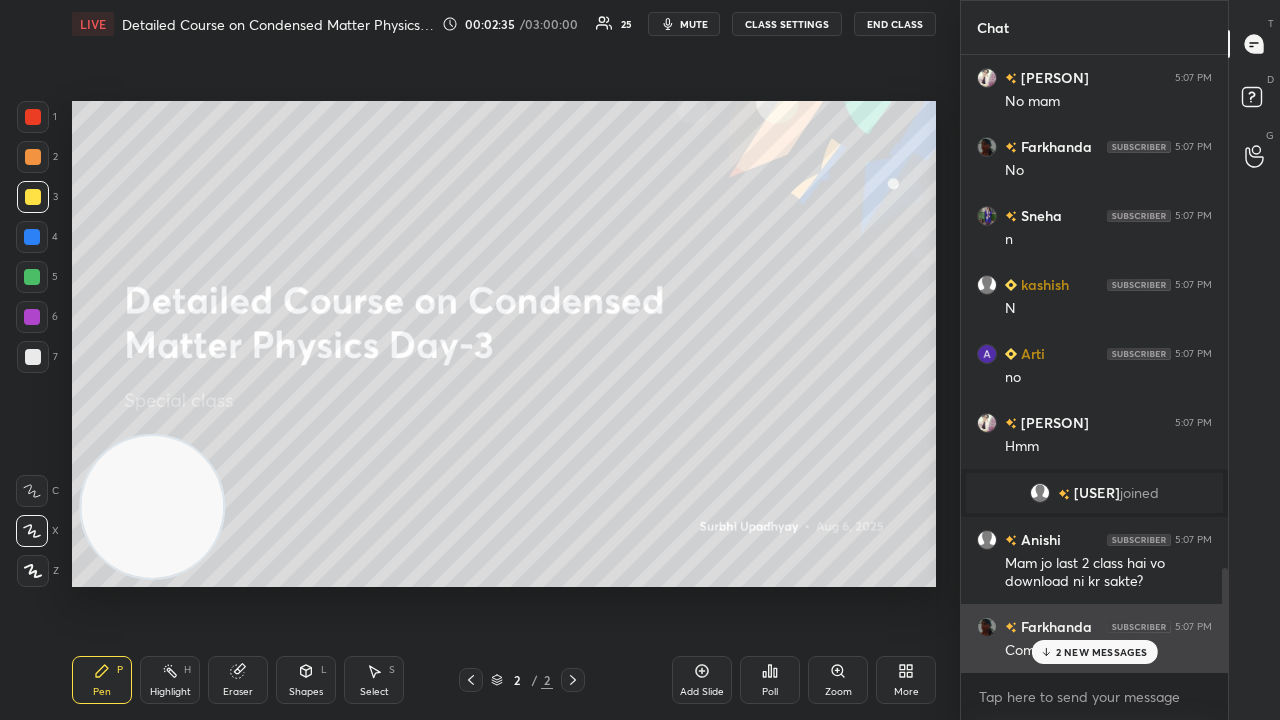 drag, startPoint x: 1113, startPoint y: 651, endPoint x: 1111, endPoint y: 664, distance: 13.152946 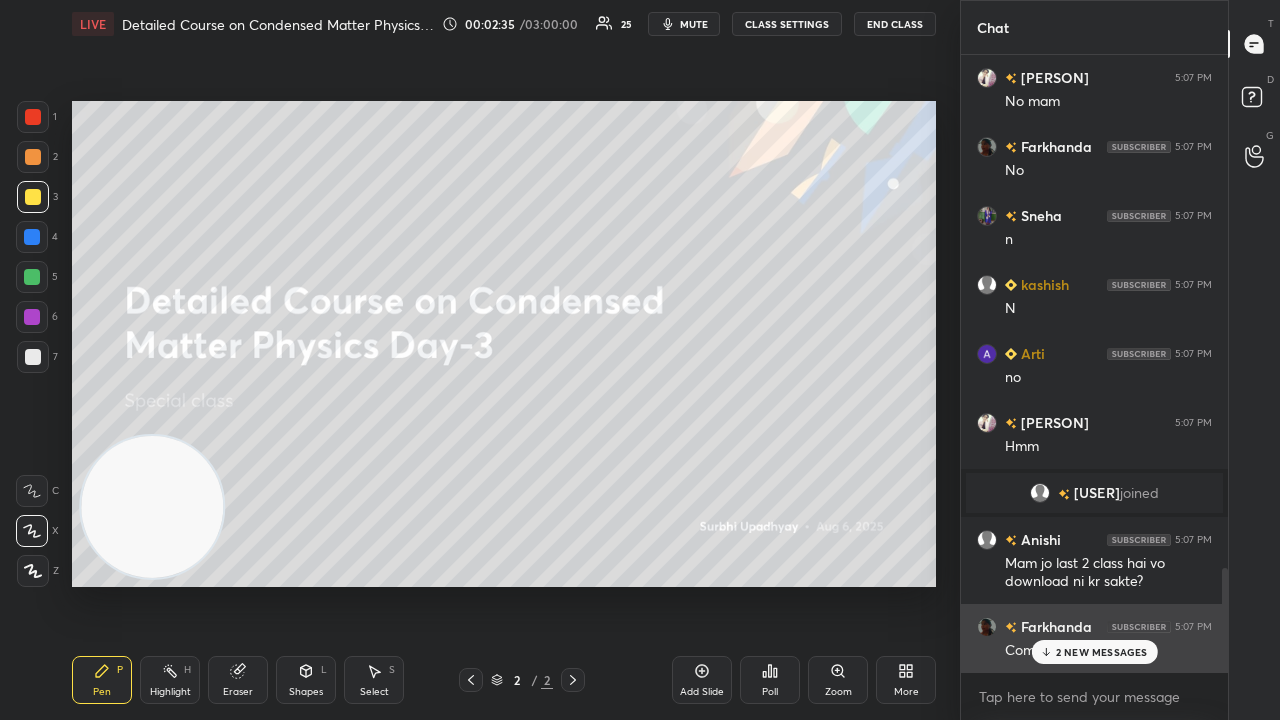 click on "2 NEW MESSAGES" at bounding box center [1102, 652] 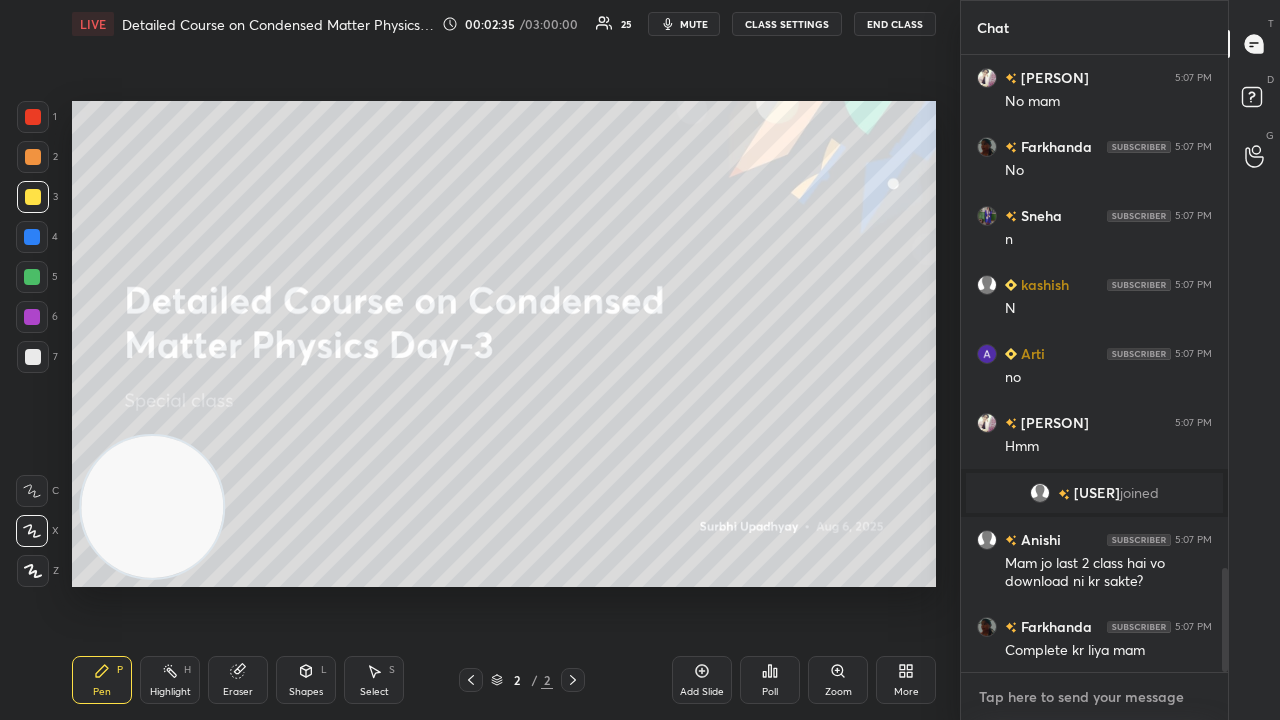 click at bounding box center (1094, 697) 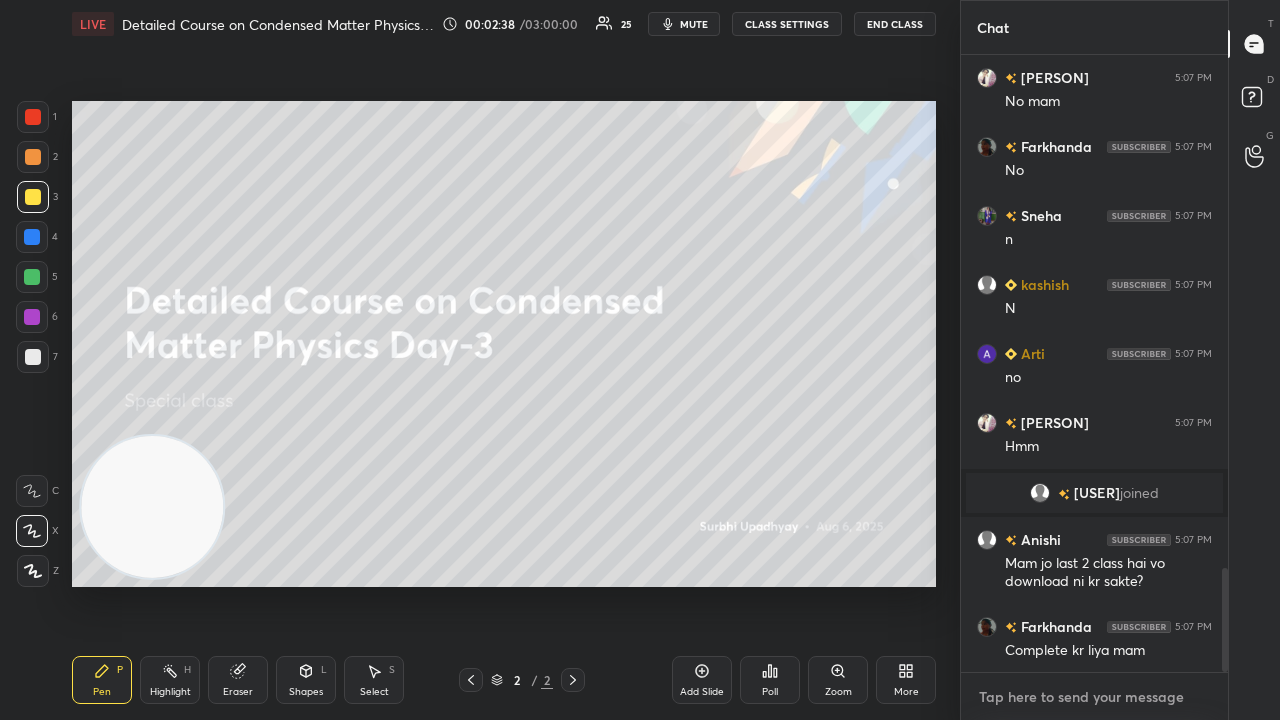 scroll, scrollTop: 3110, scrollLeft: 0, axis: vertical 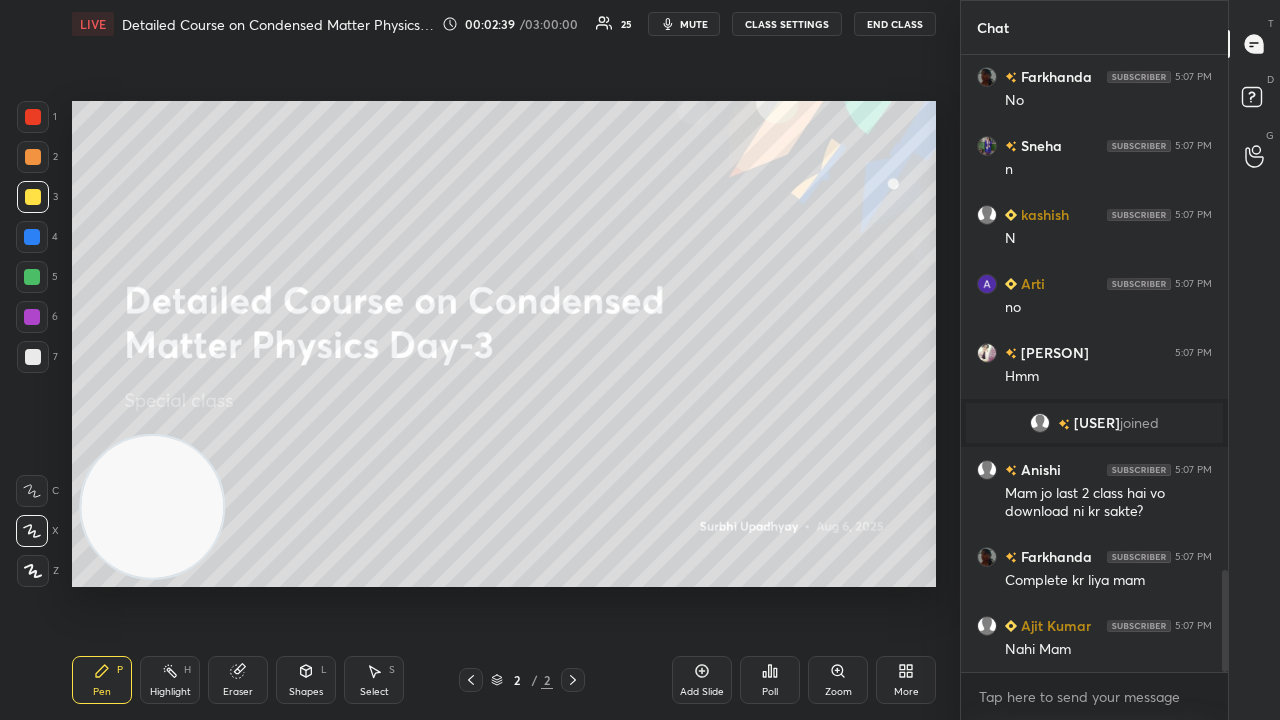 click 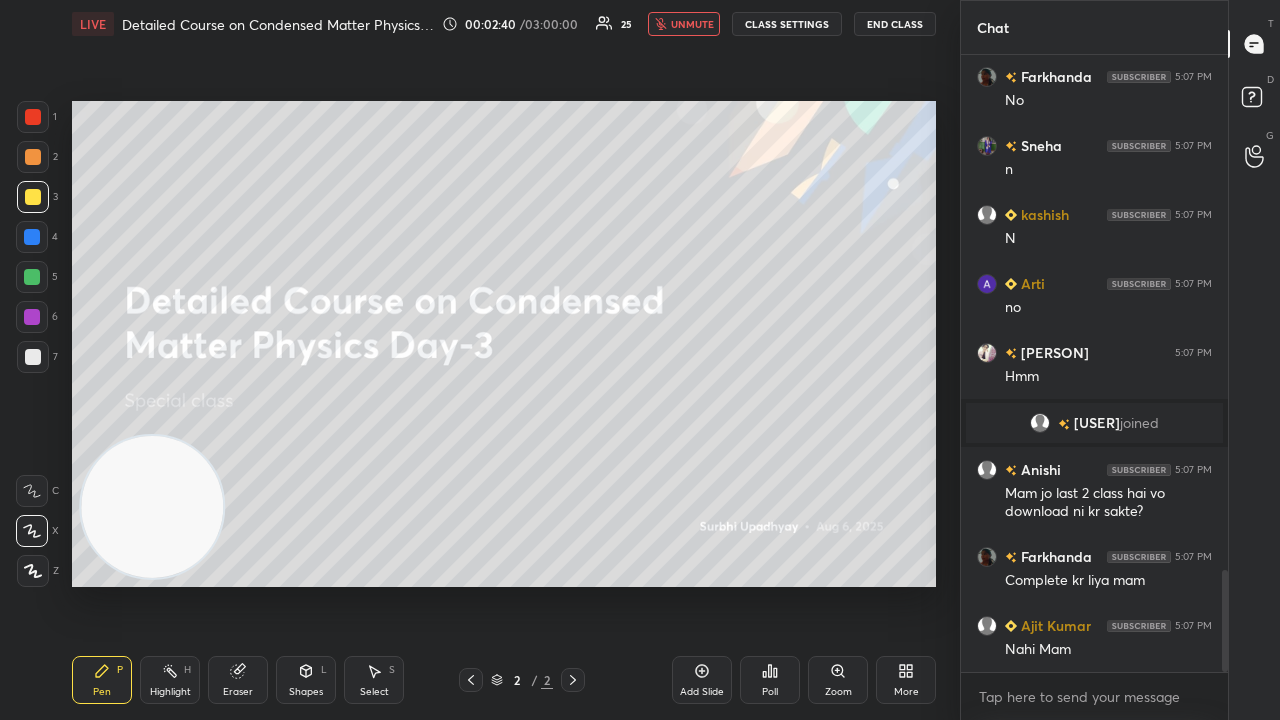 click 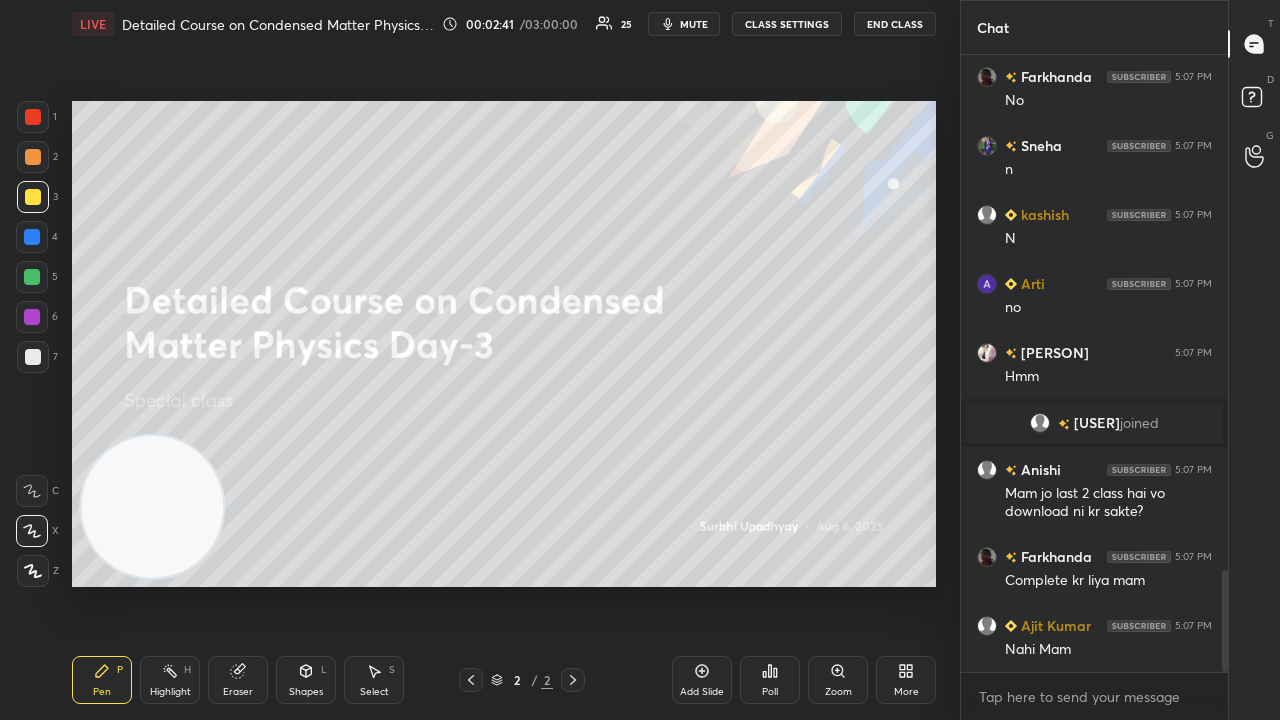 click at bounding box center (33, 357) 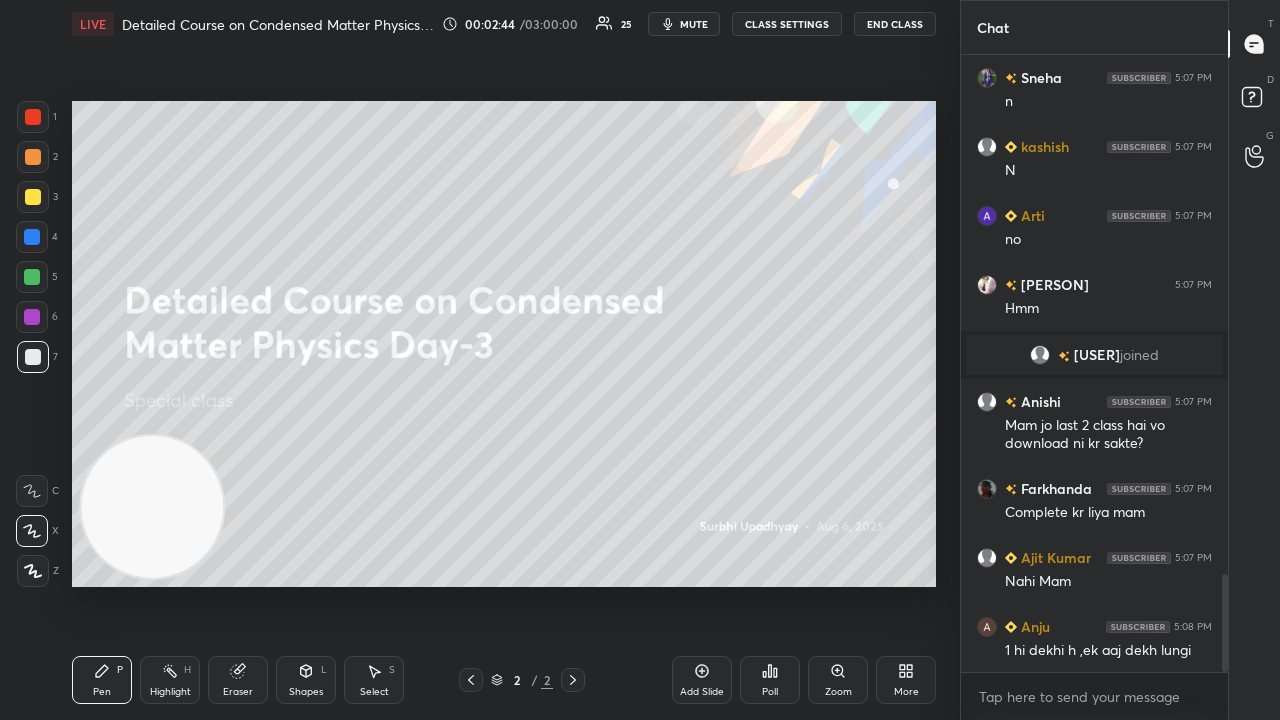 scroll, scrollTop: 3248, scrollLeft: 0, axis: vertical 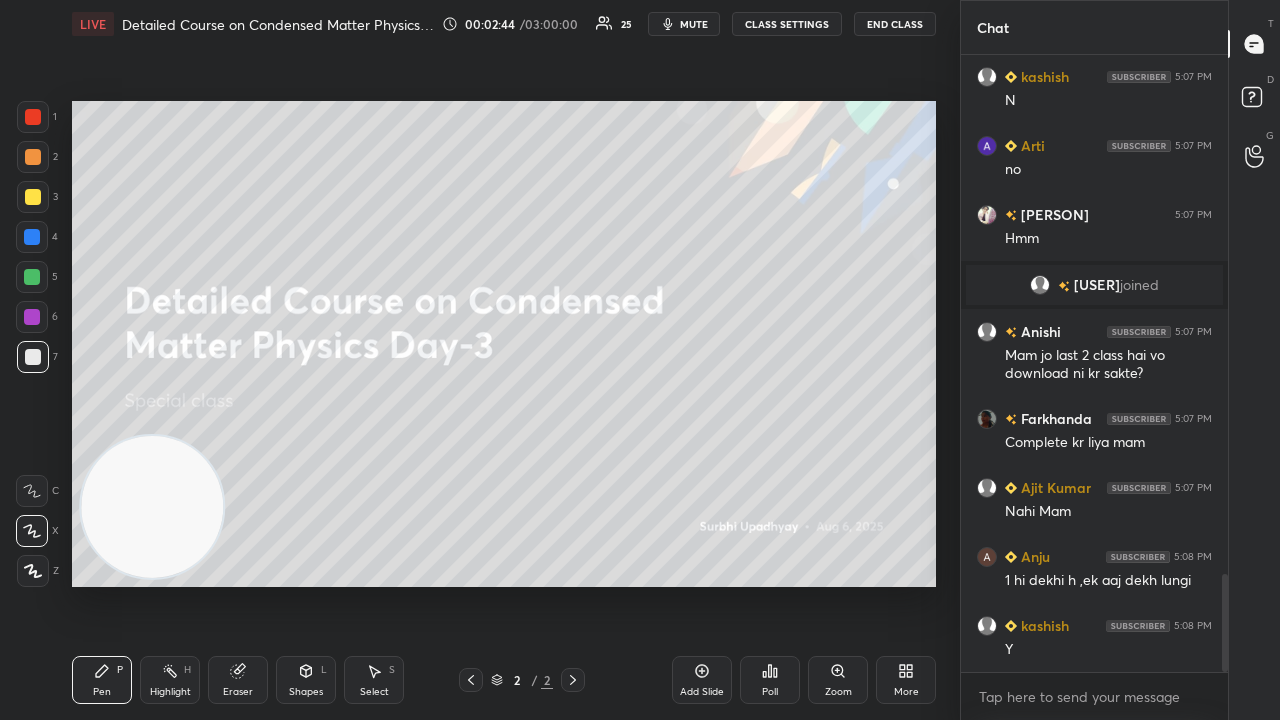 click on "x" at bounding box center (1094, 696) 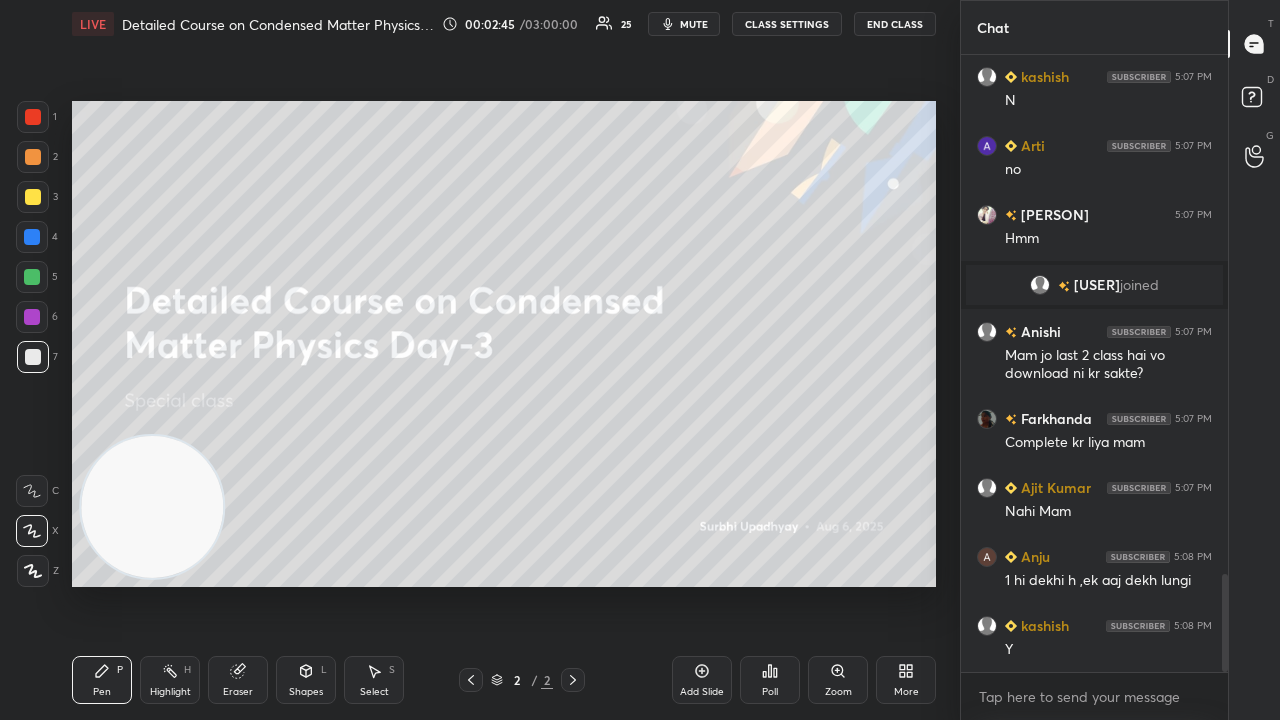 click on "mute" at bounding box center [694, 24] 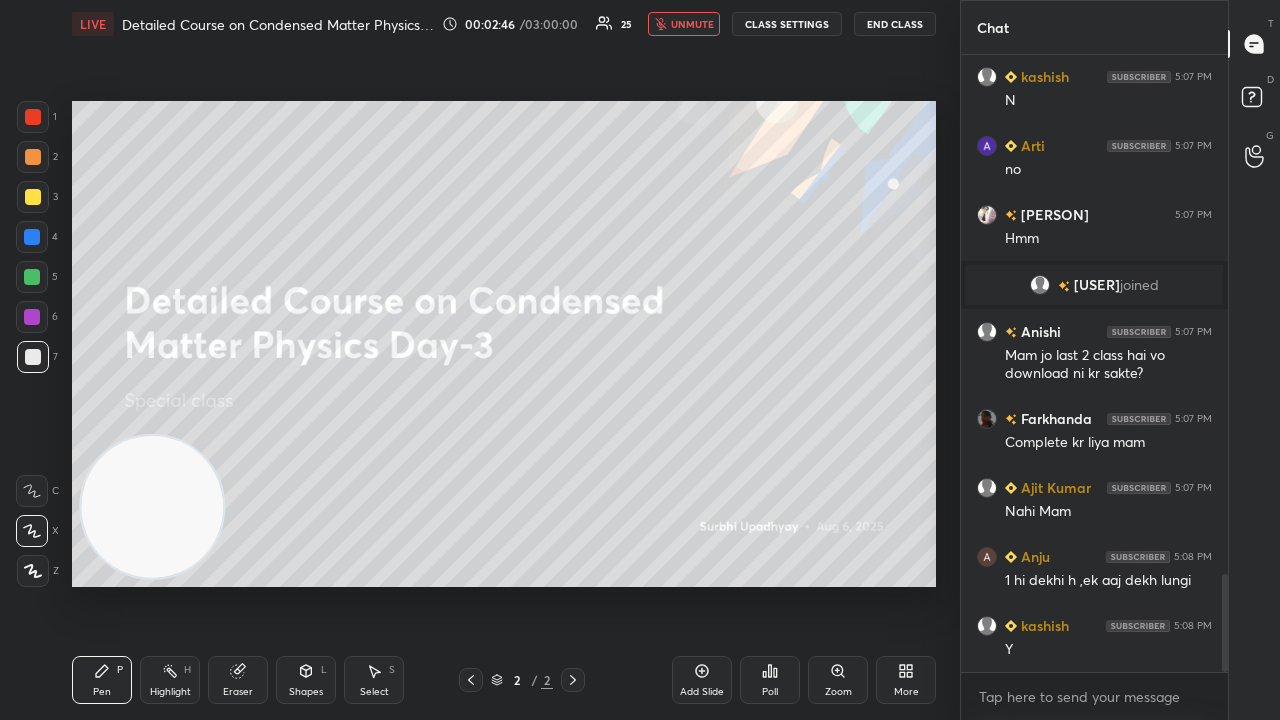click on "unmute" at bounding box center (692, 24) 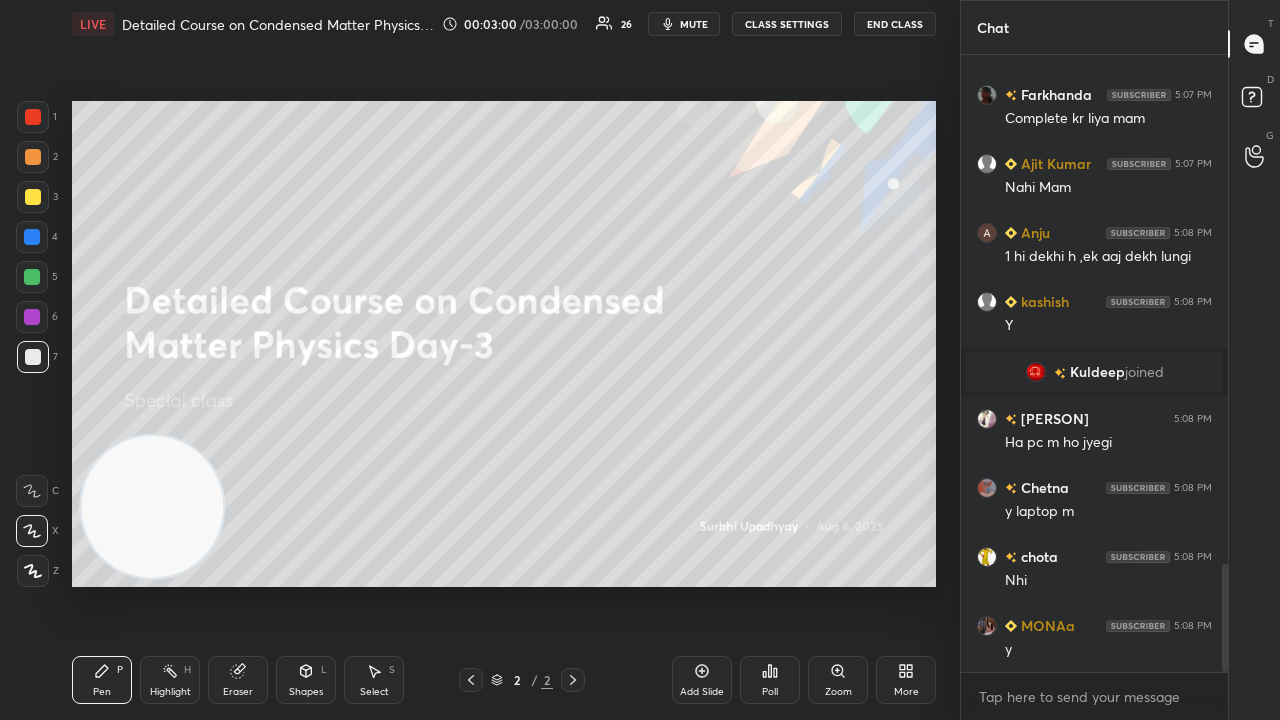 scroll, scrollTop: 2960, scrollLeft: 0, axis: vertical 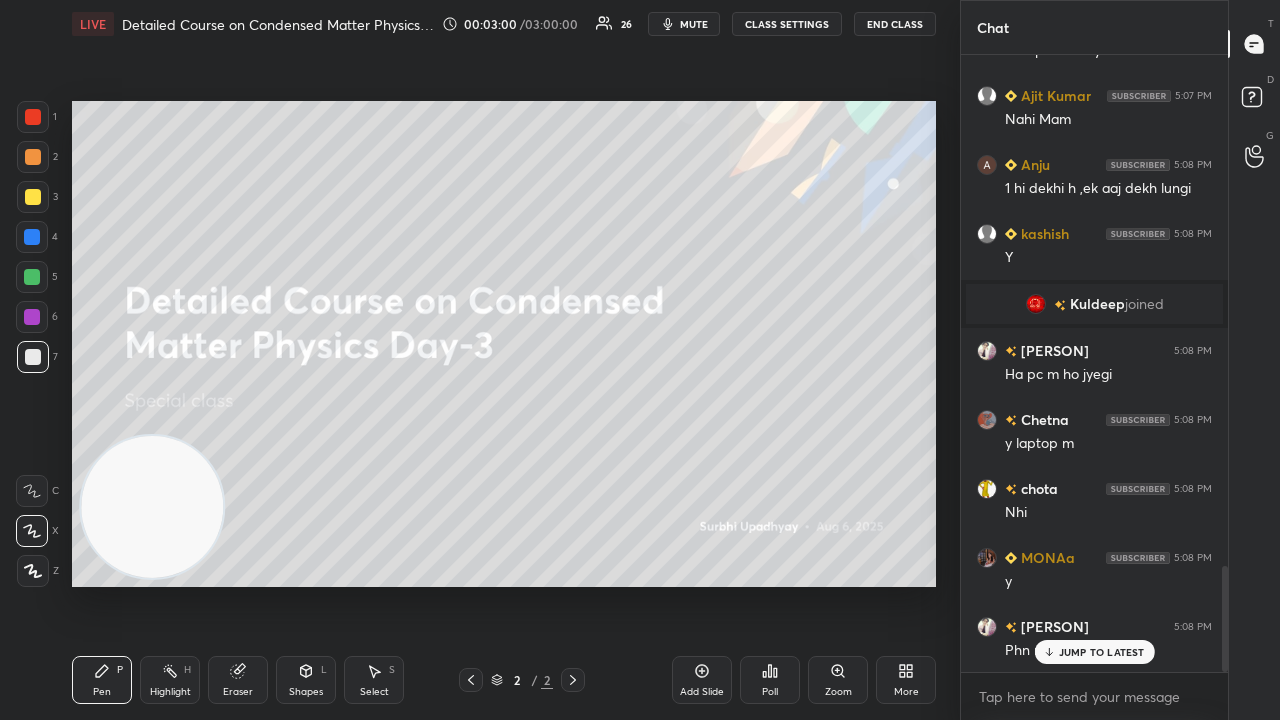click on "mute" at bounding box center (684, 24) 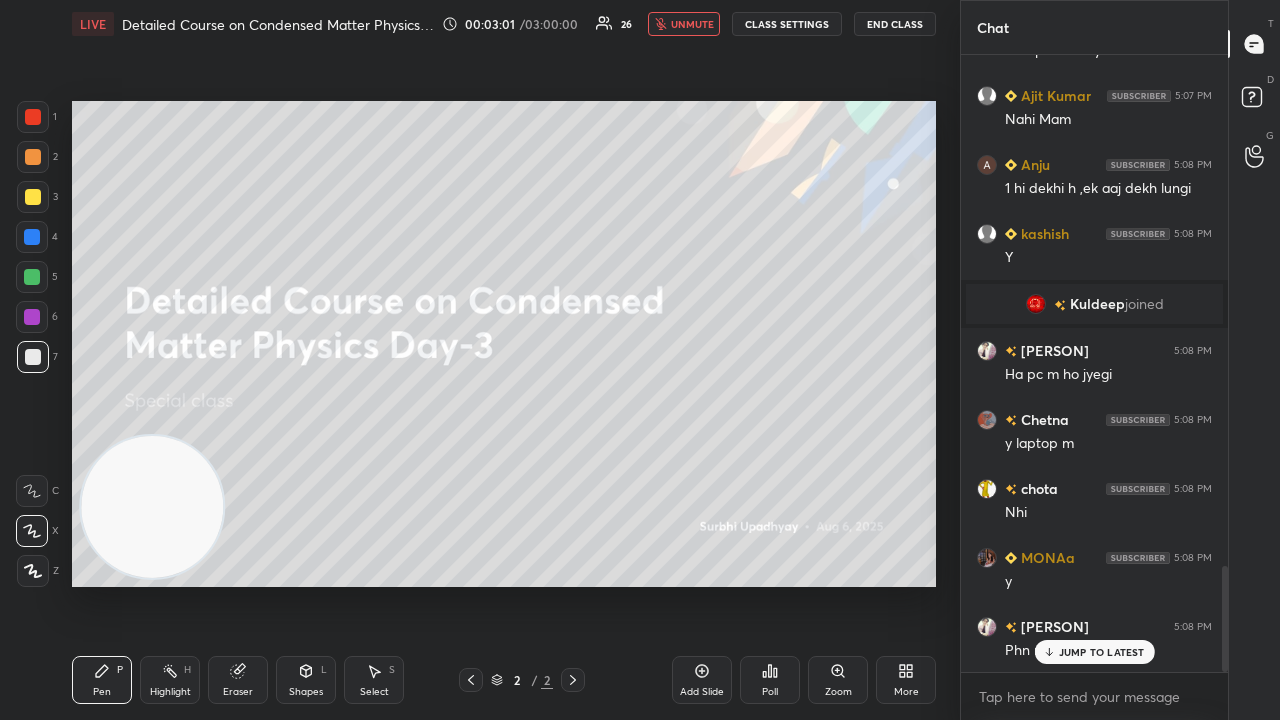 click on "unmute" at bounding box center [692, 24] 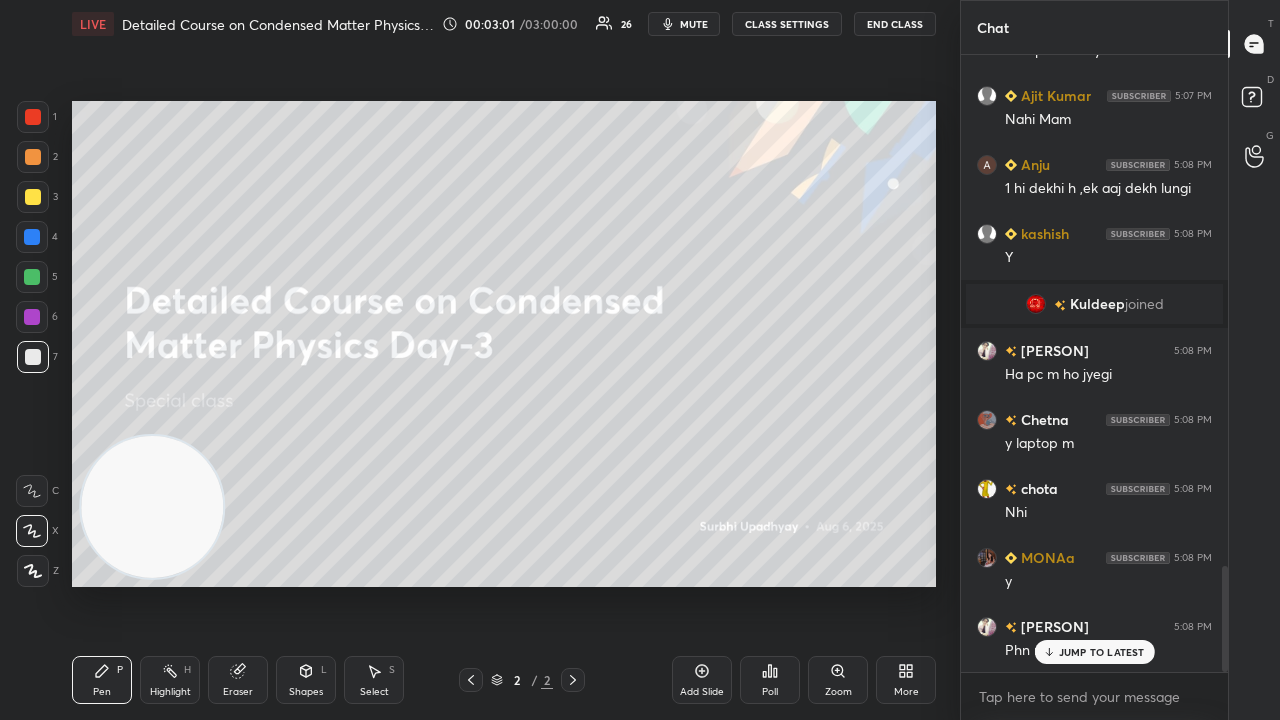 scroll, scrollTop: 3030, scrollLeft: 0, axis: vertical 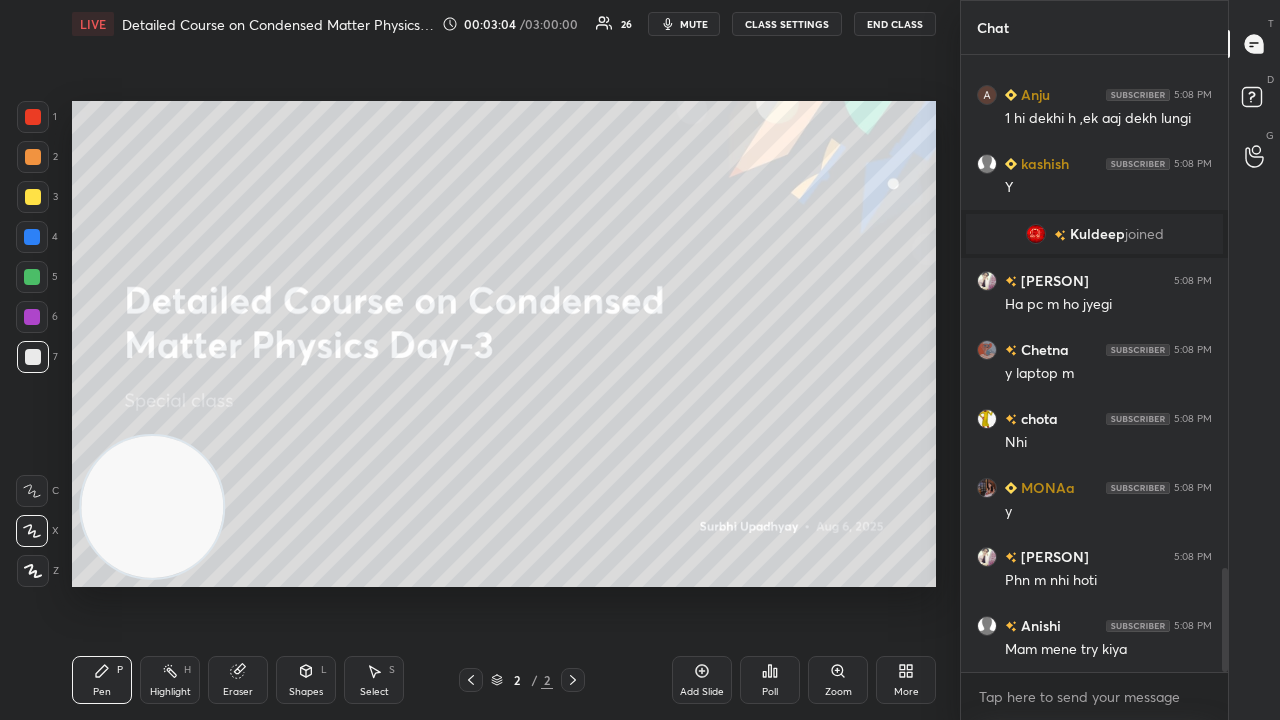 click on "mute" at bounding box center [694, 24] 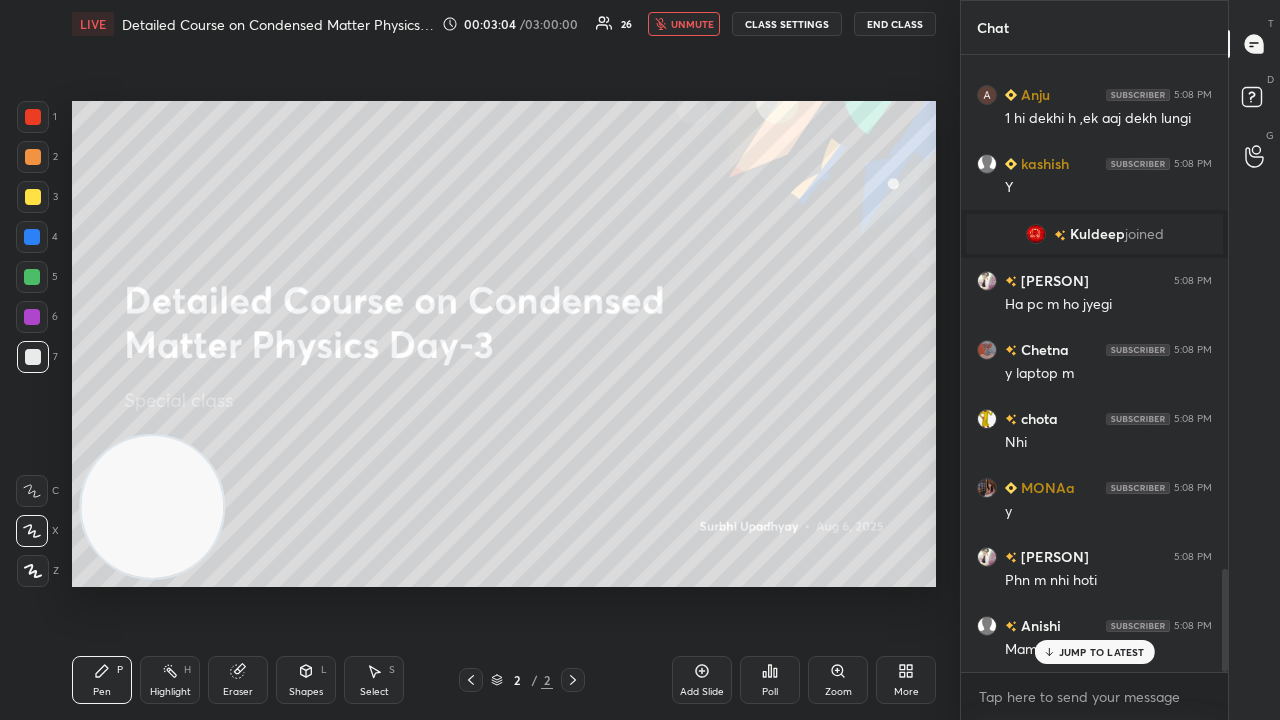 scroll, scrollTop: 3098, scrollLeft: 0, axis: vertical 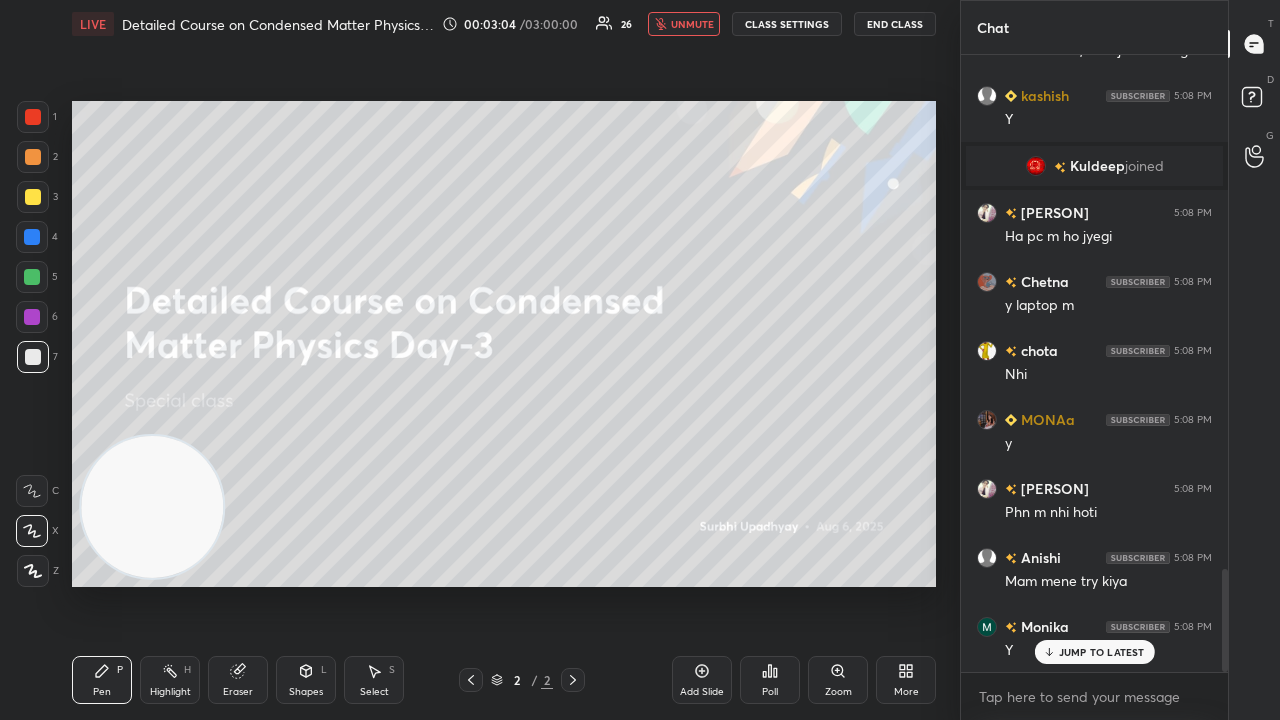 click on "unmute" at bounding box center (692, 24) 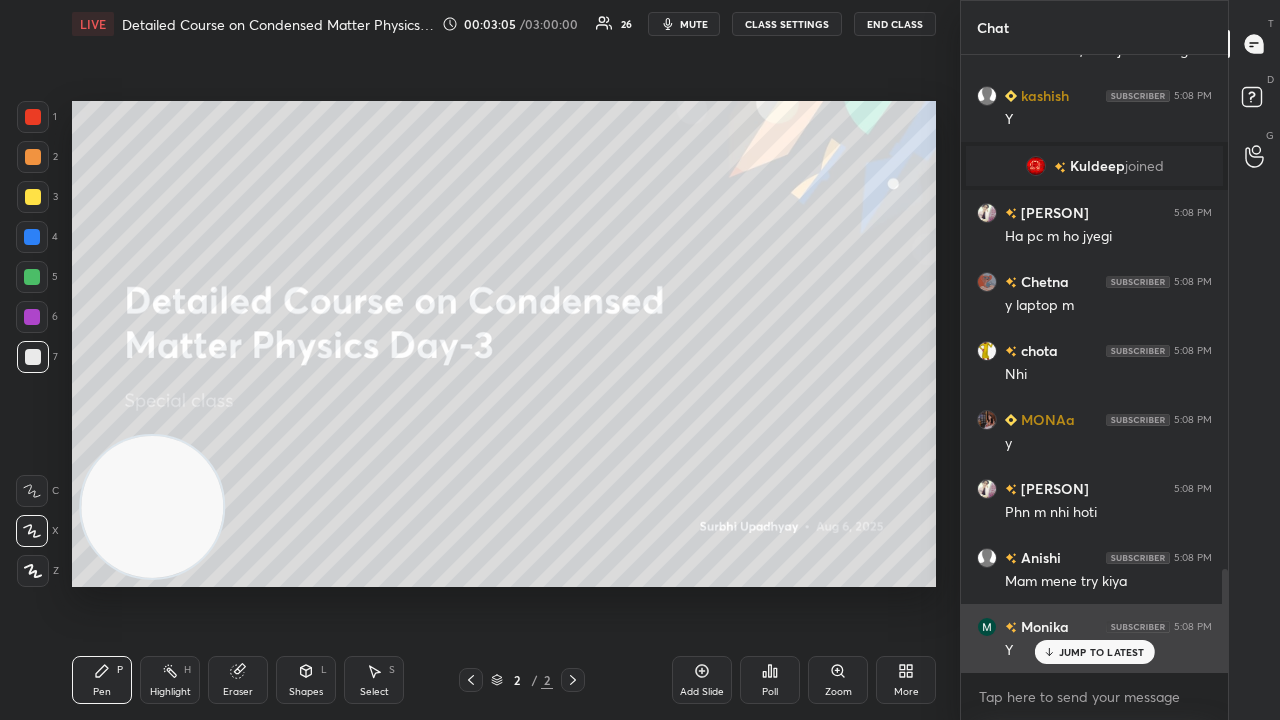 click 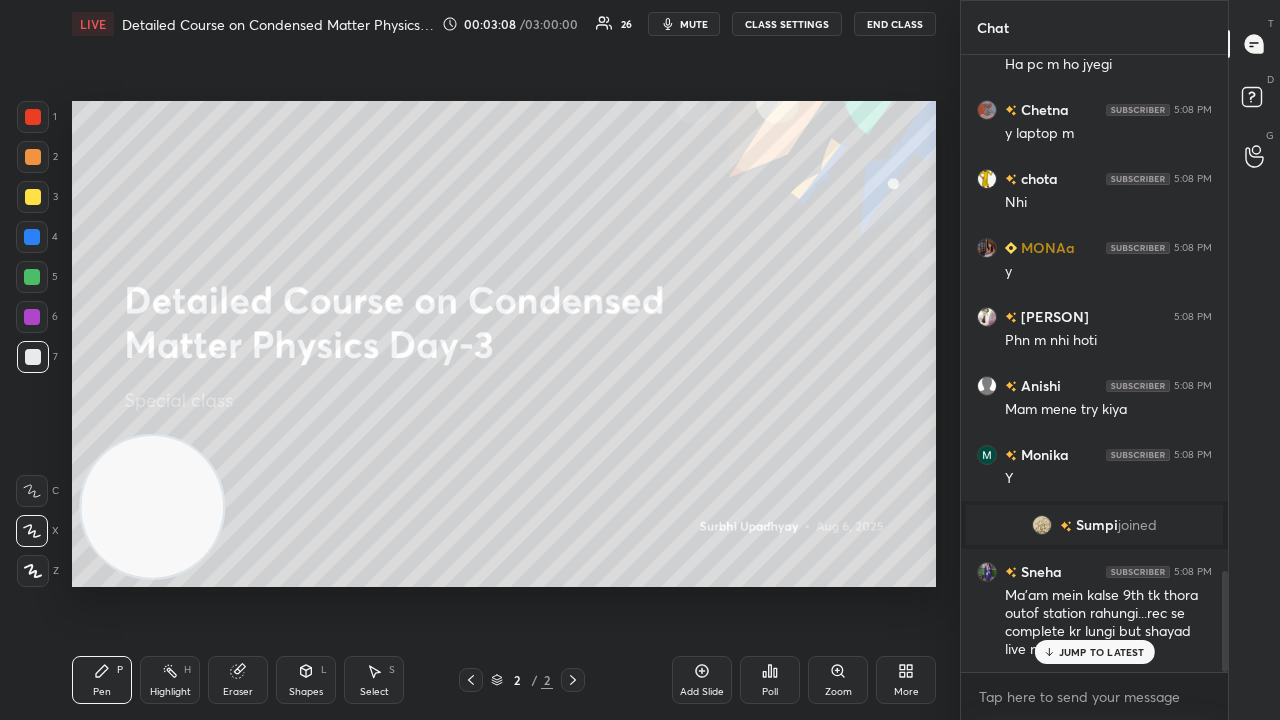 scroll, scrollTop: 3140, scrollLeft: 0, axis: vertical 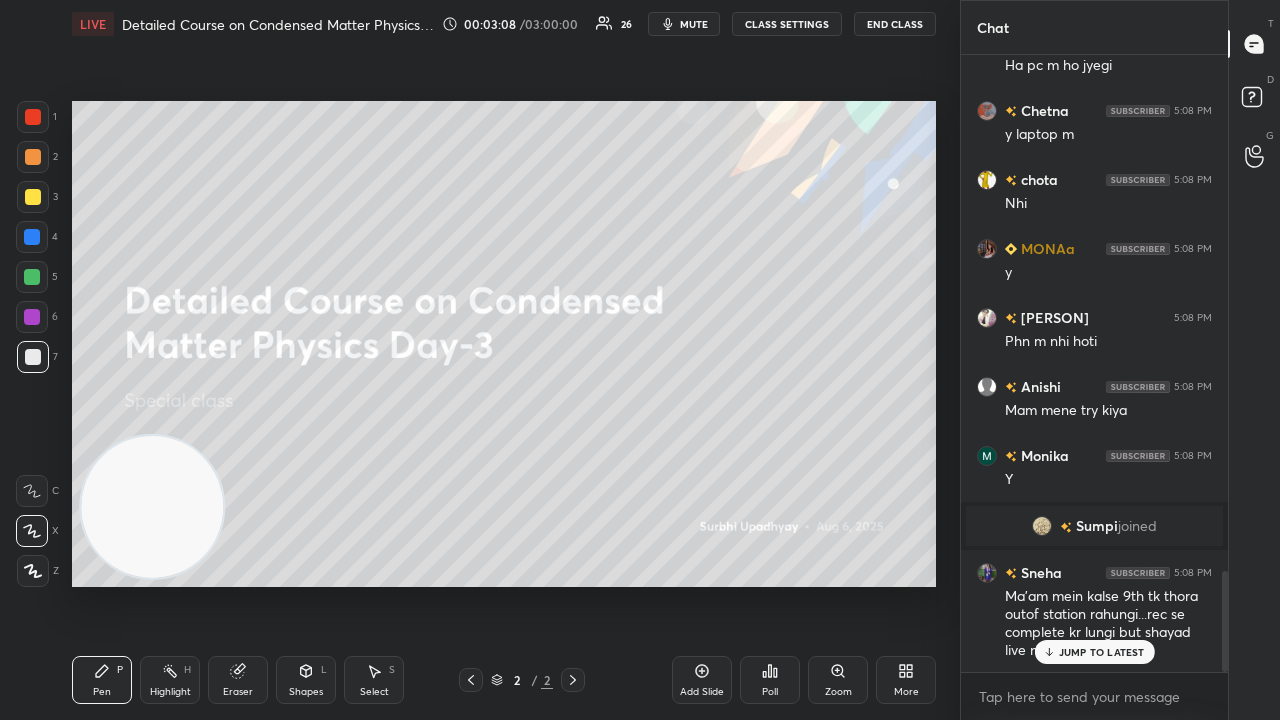 click at bounding box center (33, 197) 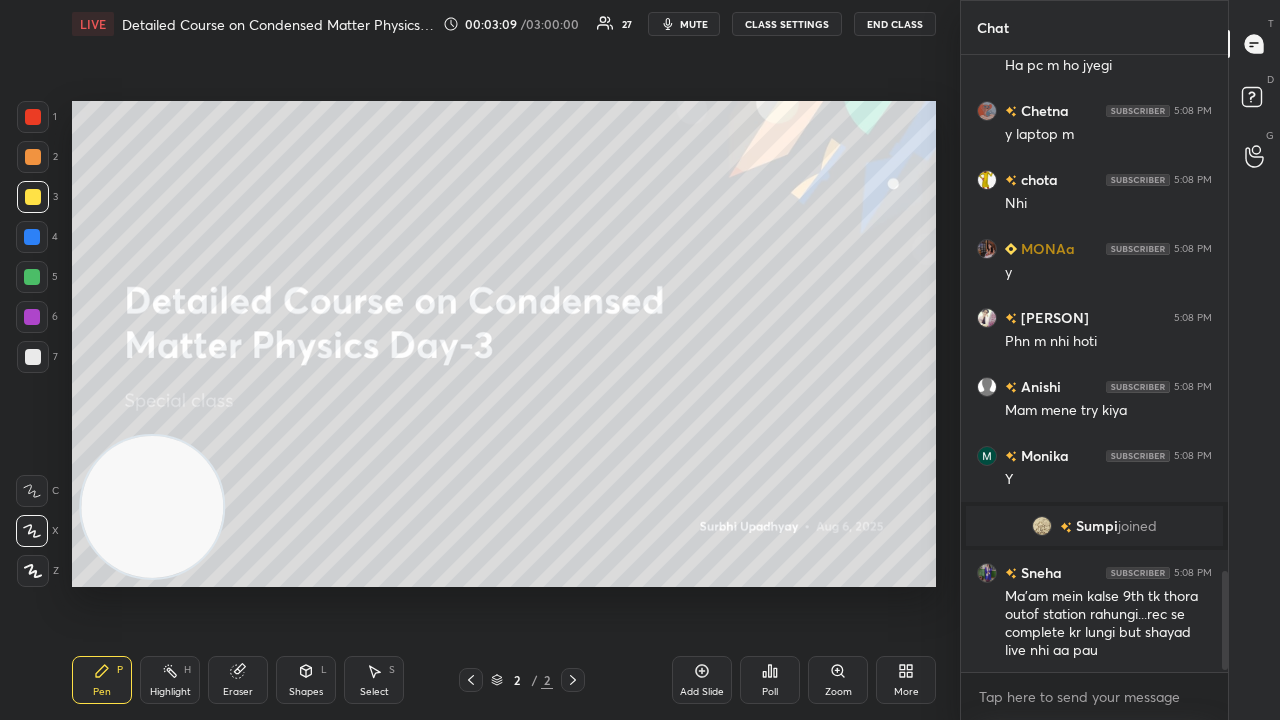 scroll, scrollTop: 3210, scrollLeft: 0, axis: vertical 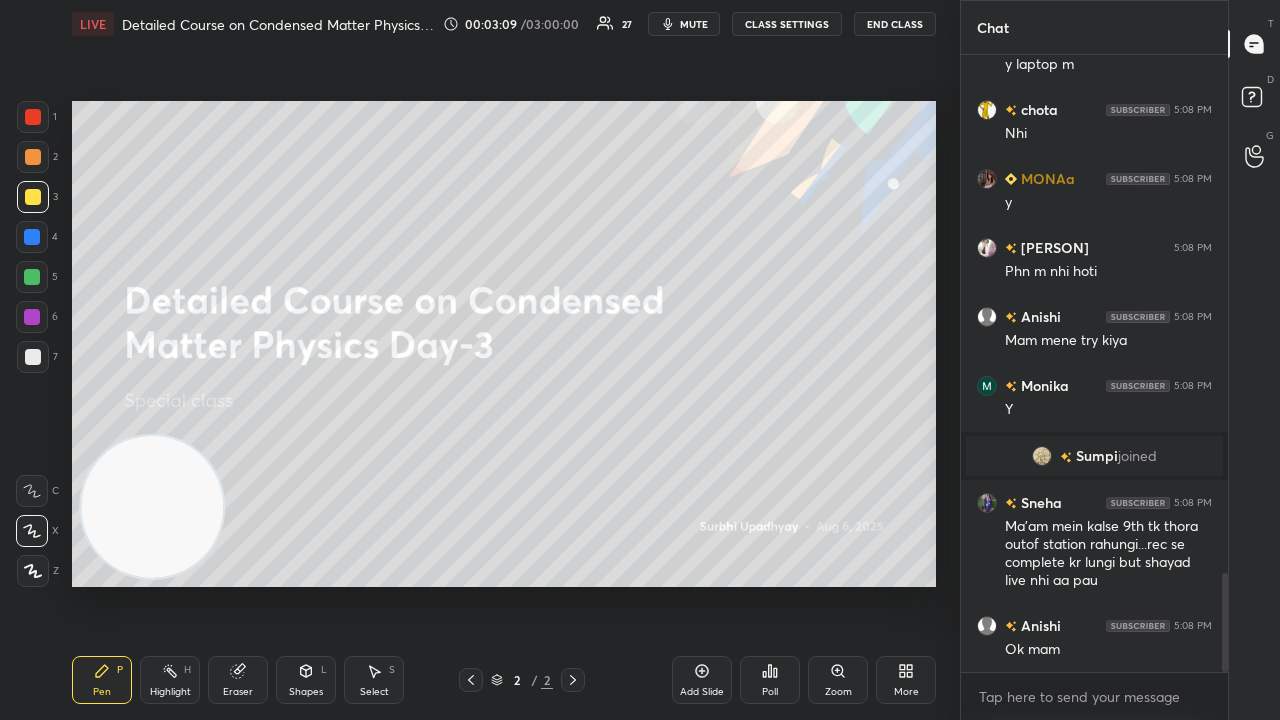 click on "x" at bounding box center [1094, 696] 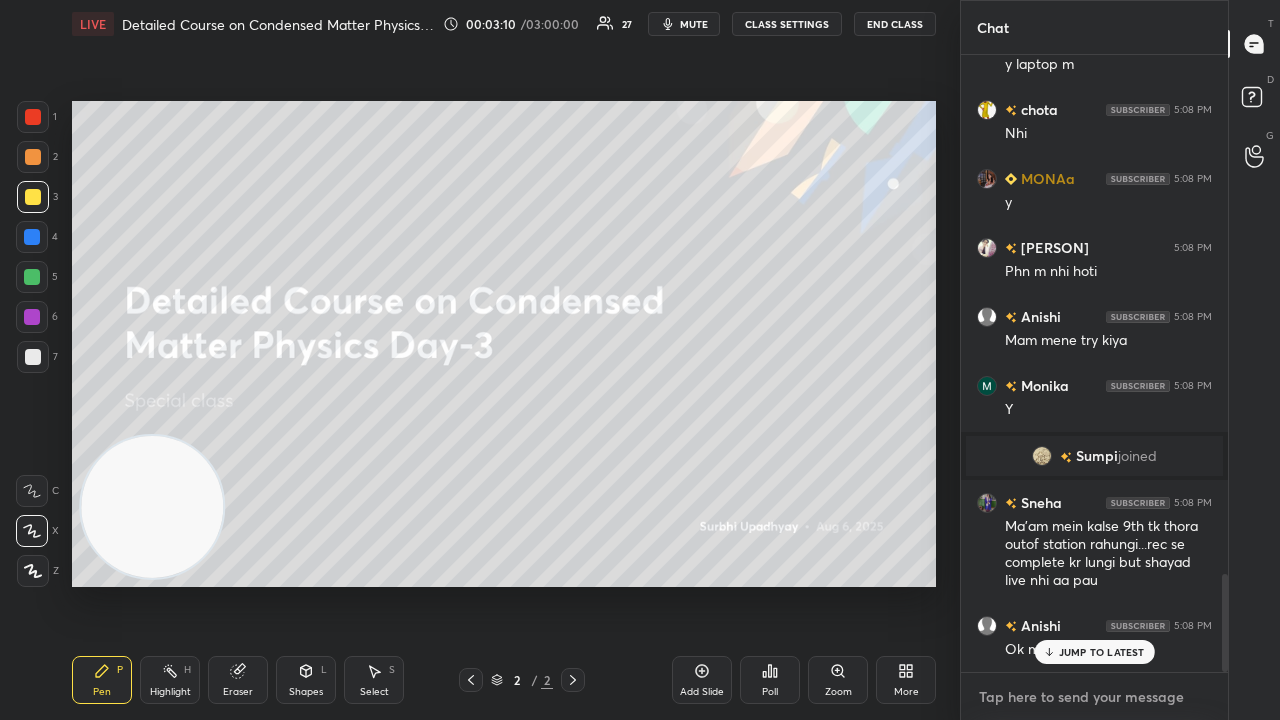 scroll, scrollTop: 3278, scrollLeft: 0, axis: vertical 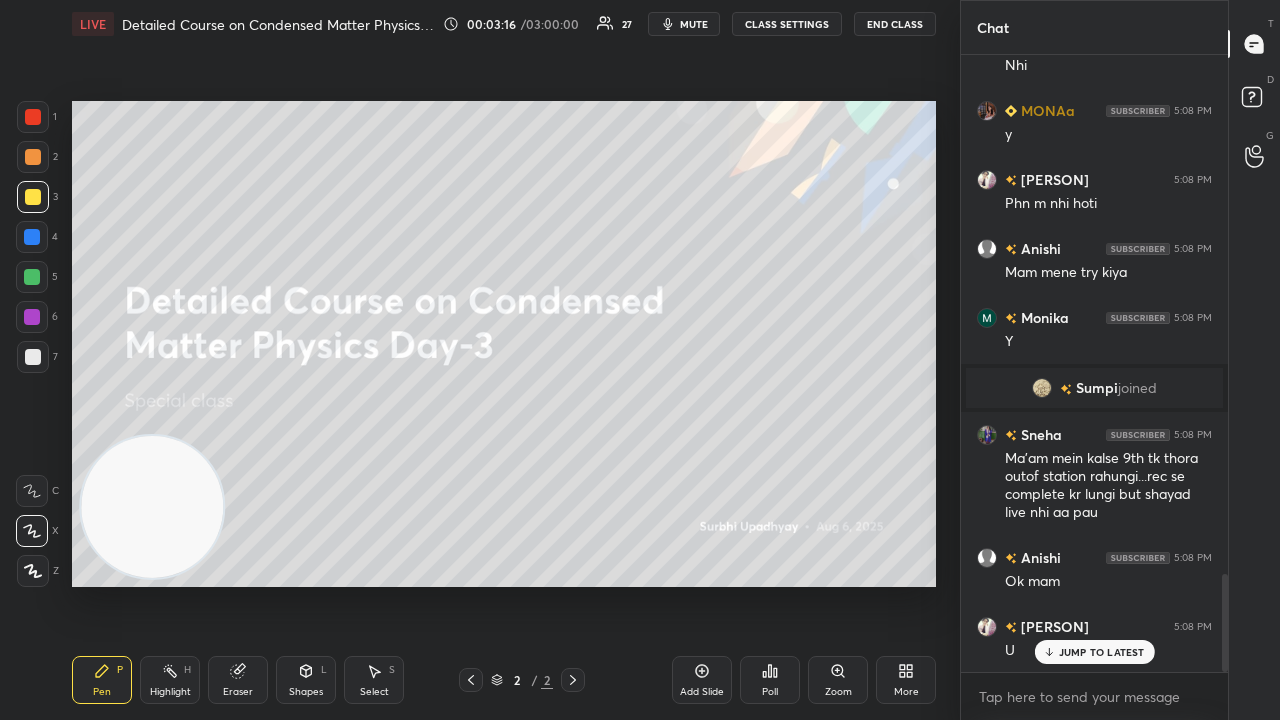 drag, startPoint x: 696, startPoint y: 32, endPoint x: 705, endPoint y: 24, distance: 12.0415945 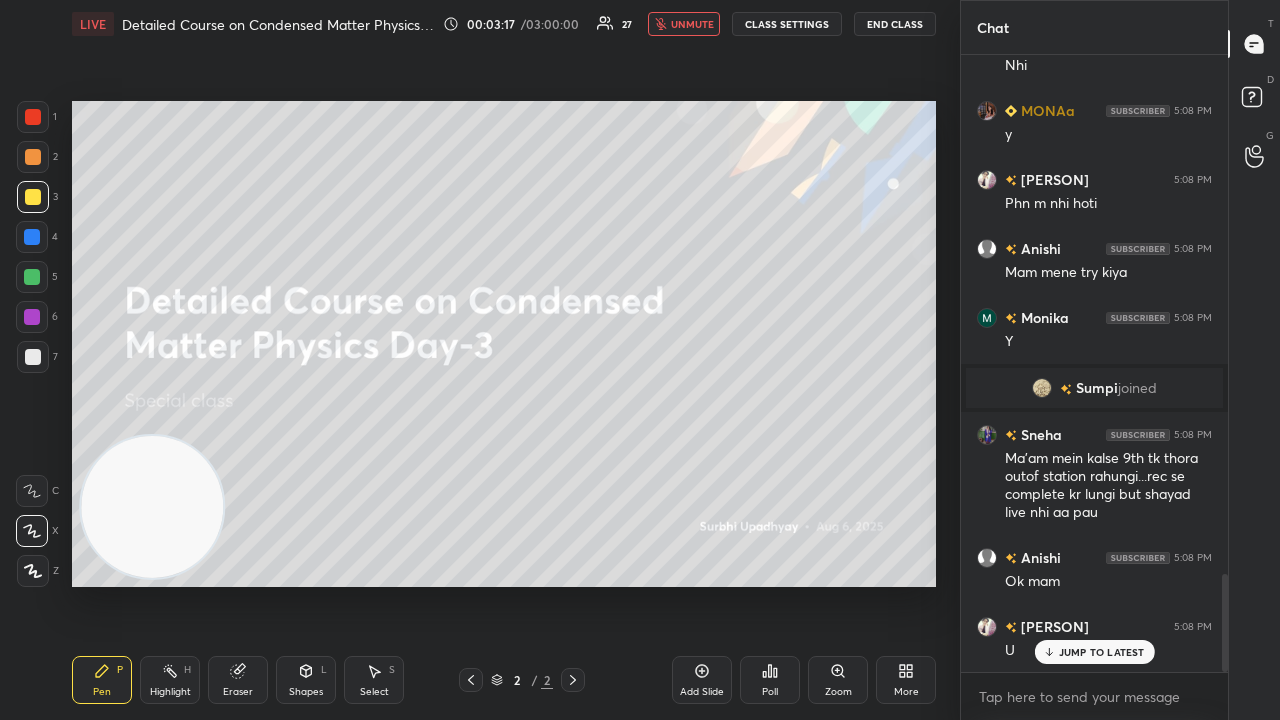 click on "unmute" at bounding box center (692, 24) 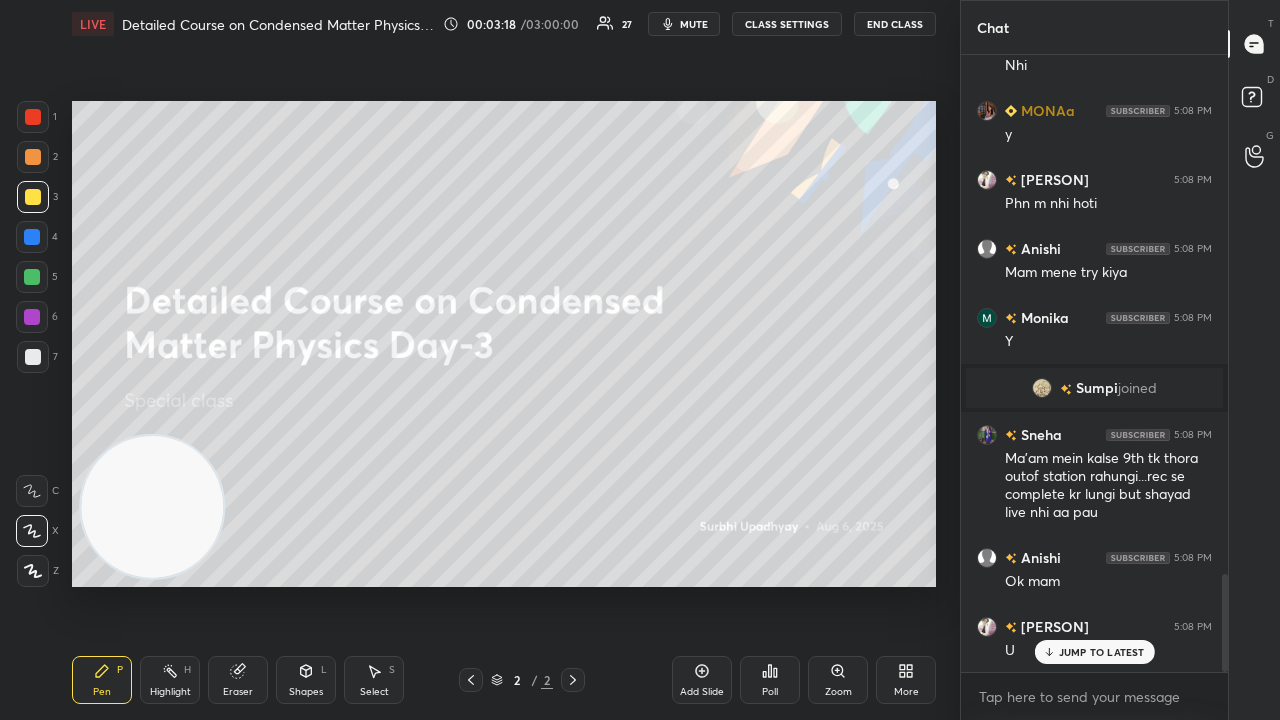 click on "JUMP TO LATEST" at bounding box center (1102, 652) 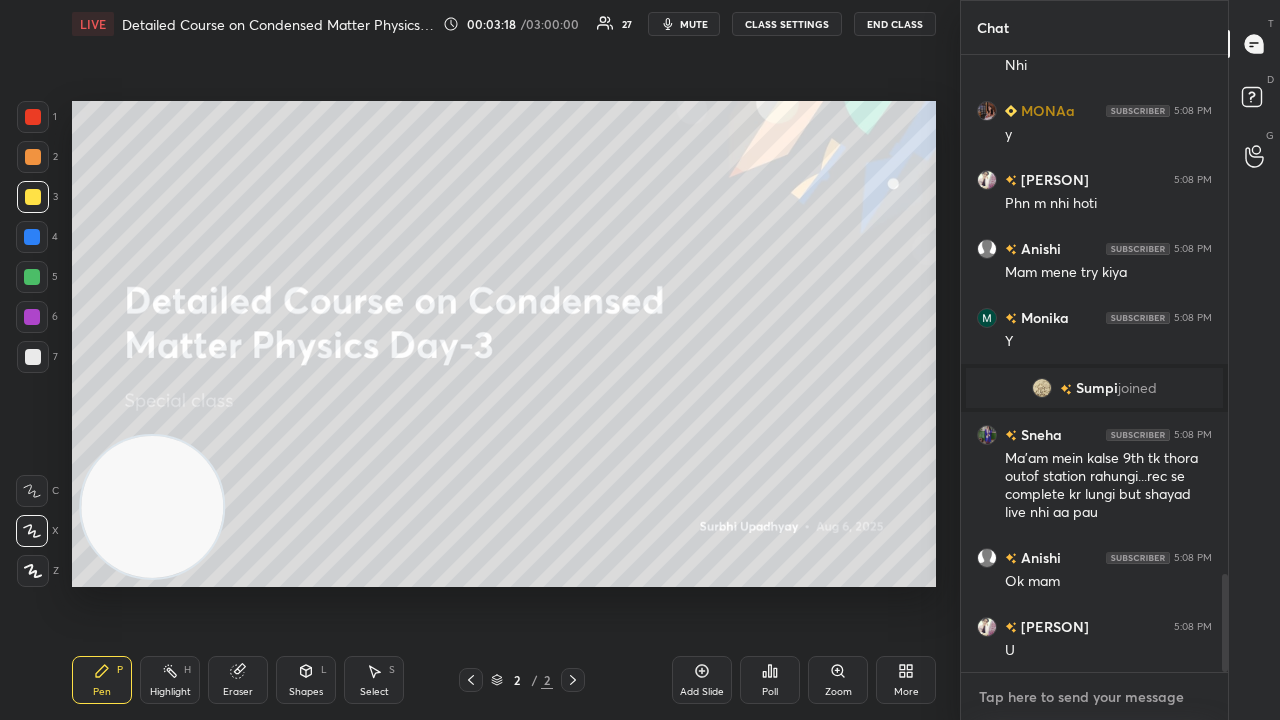 click at bounding box center [1094, 697] 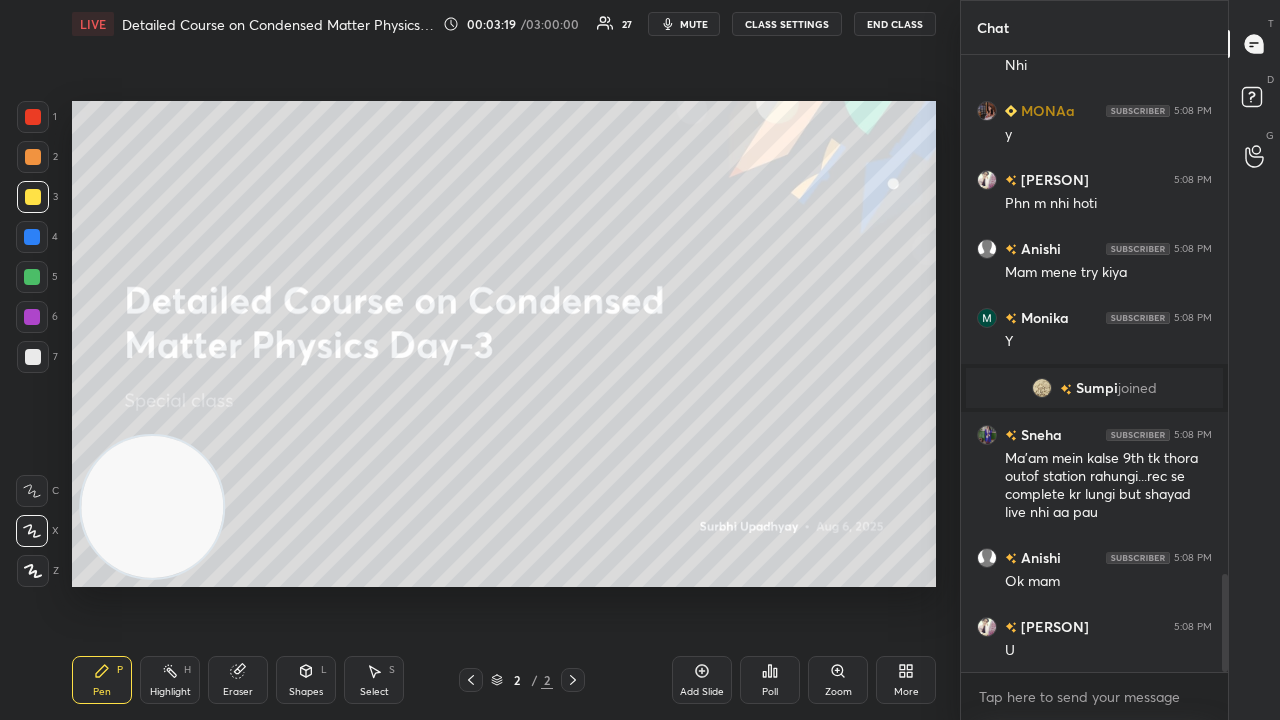 scroll, scrollTop: 3348, scrollLeft: 0, axis: vertical 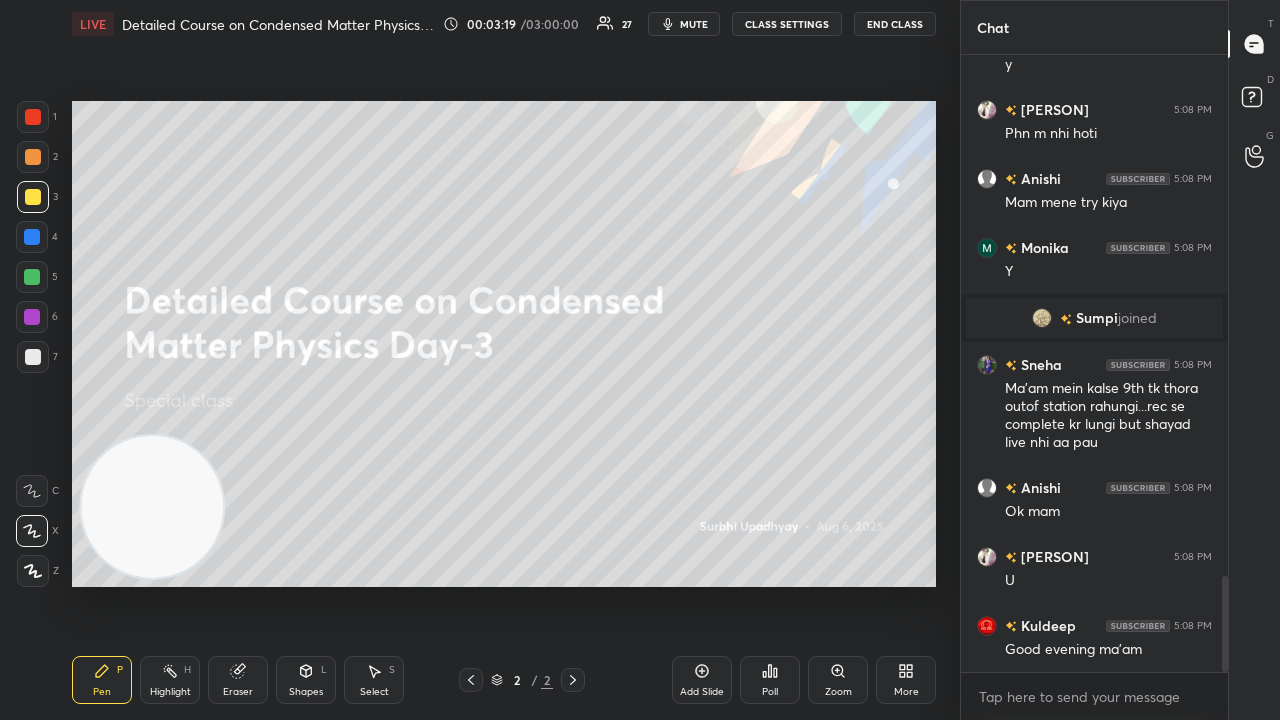 click on "mute" at bounding box center (684, 24) 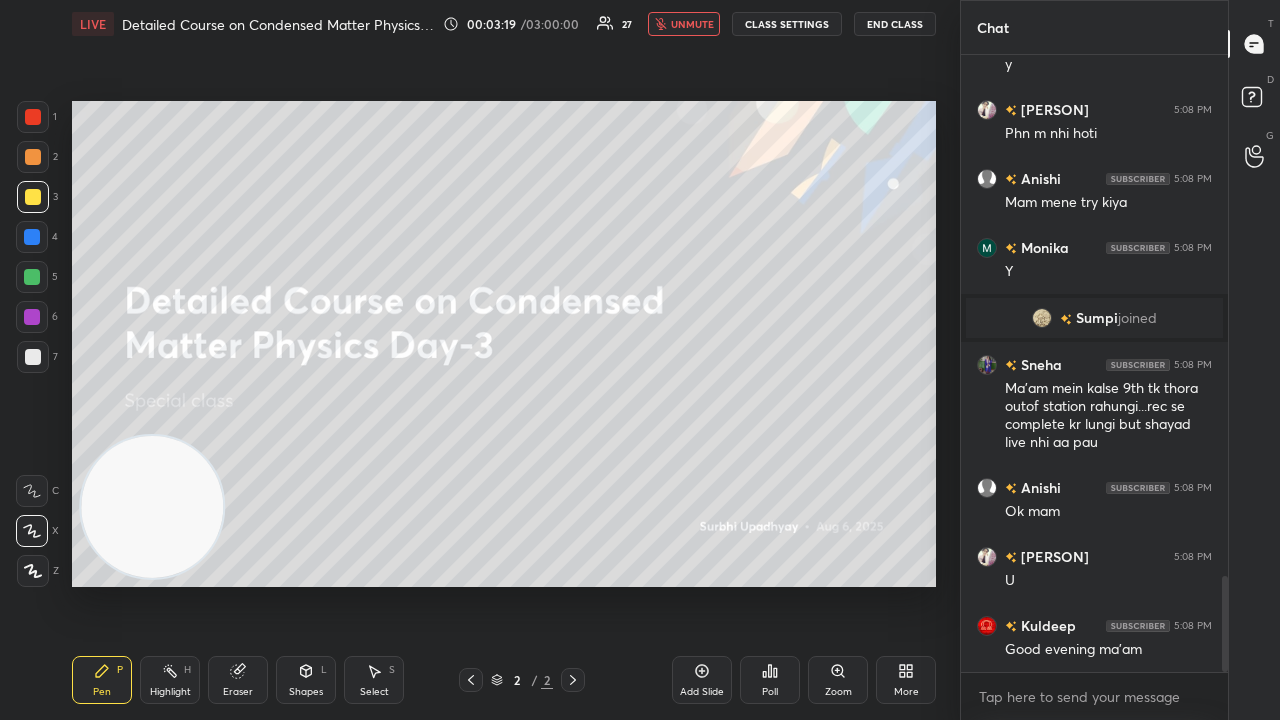 click 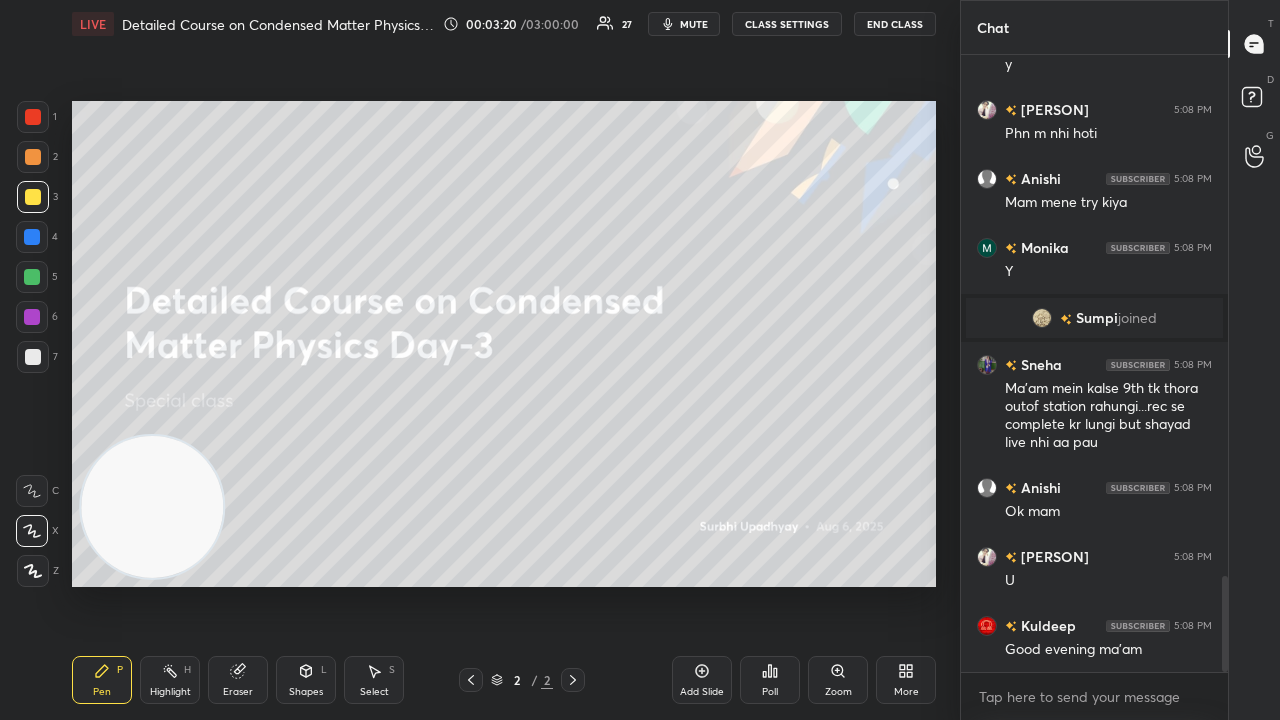 click at bounding box center (33, 357) 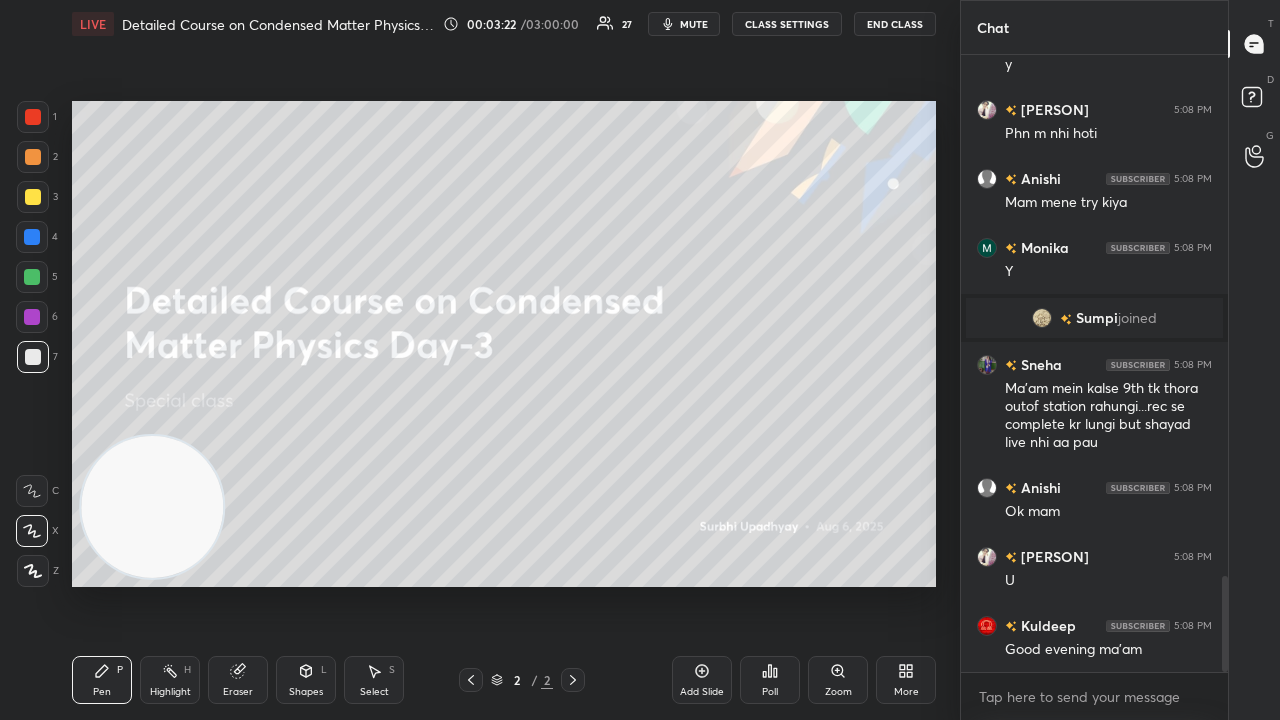click on "mute" at bounding box center [684, 24] 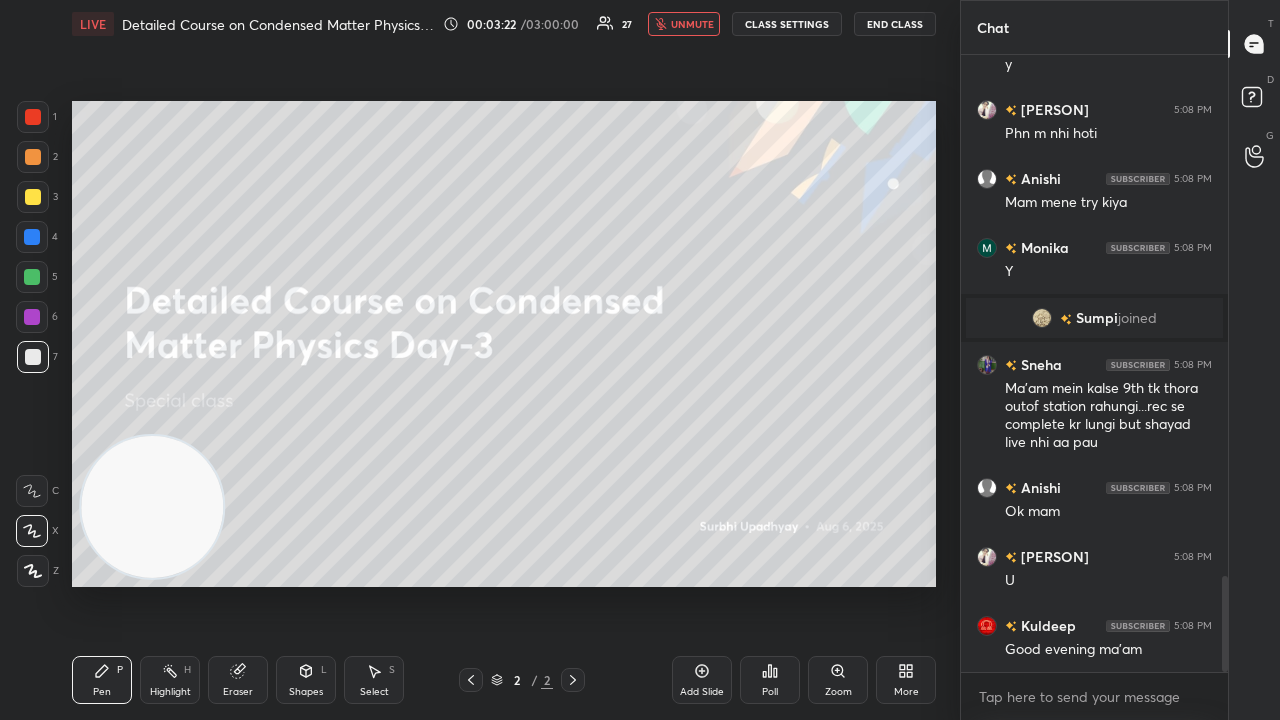 click on "unmute" at bounding box center [692, 24] 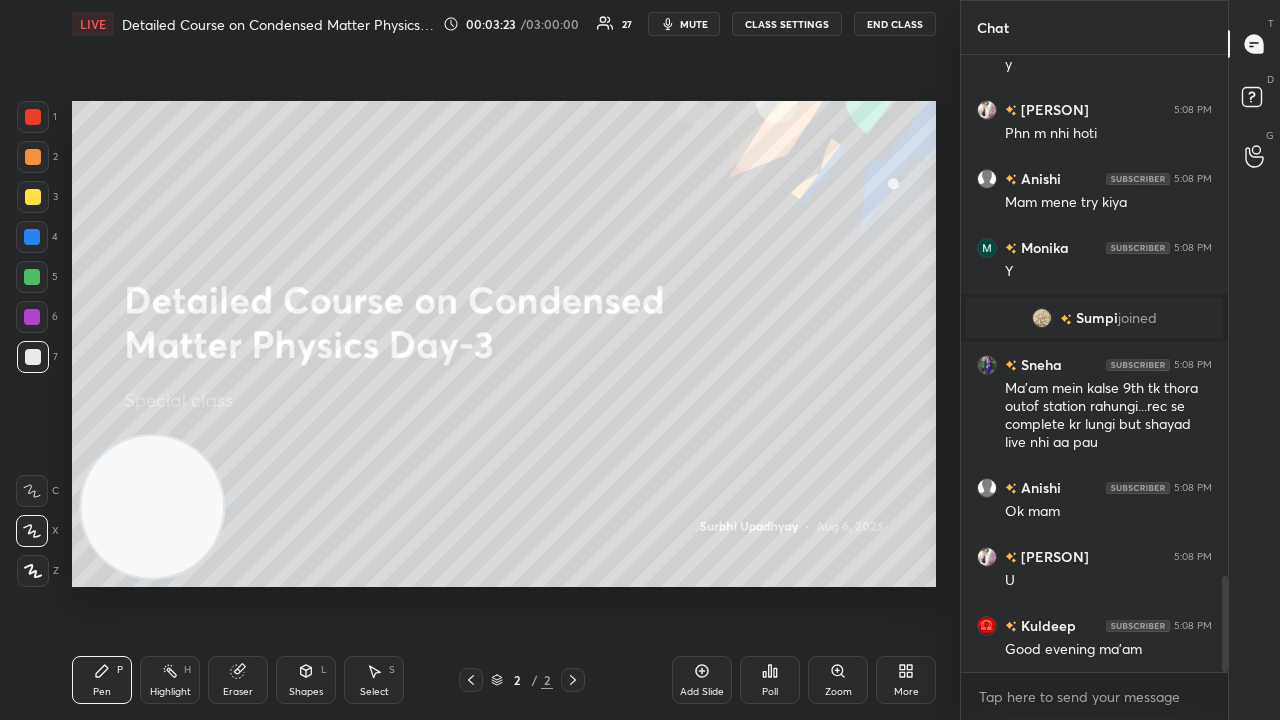 click 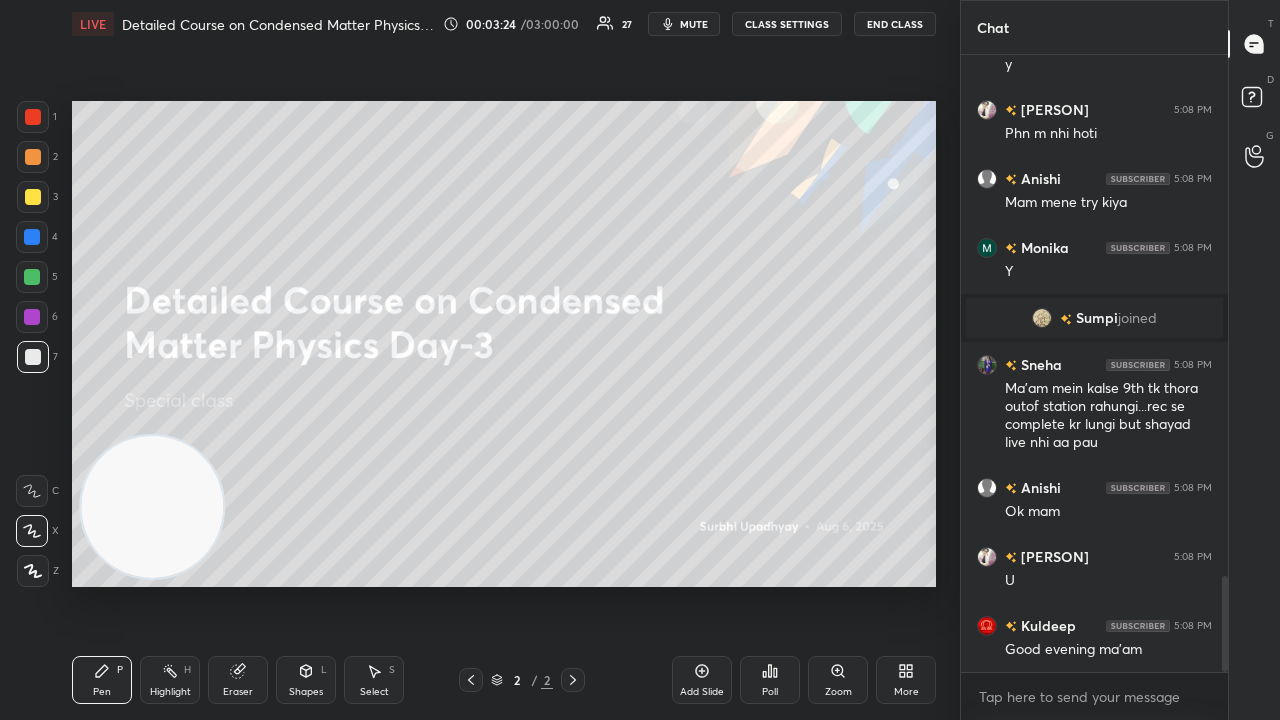 click on "Add Slide" at bounding box center [702, 680] 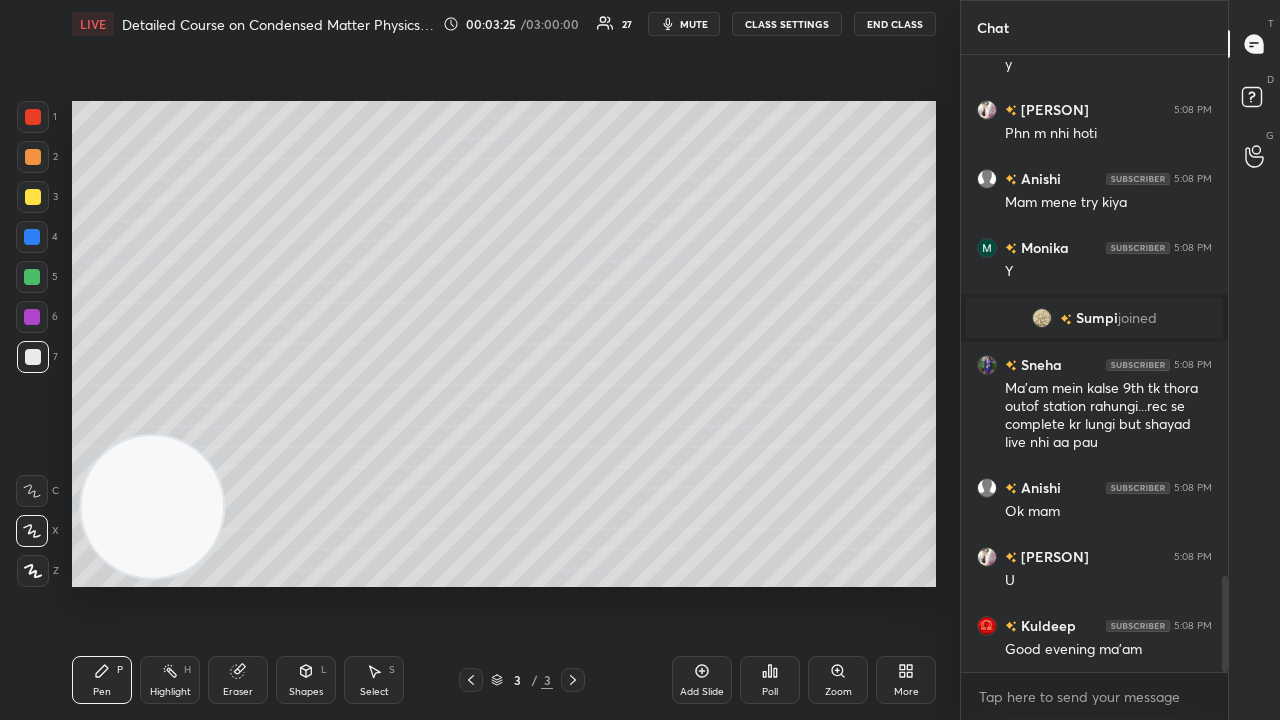 click on "mute" at bounding box center (694, 24) 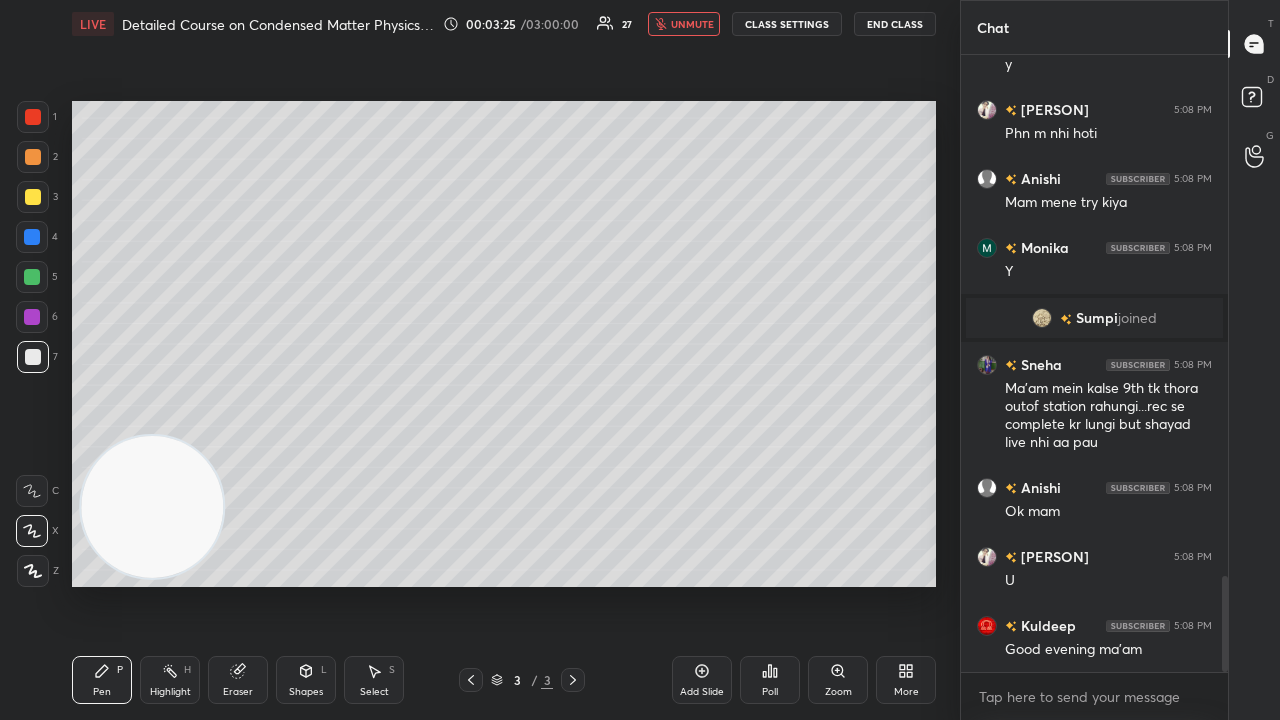 drag, startPoint x: 693, startPoint y: 24, endPoint x: 704, endPoint y: 22, distance: 11.18034 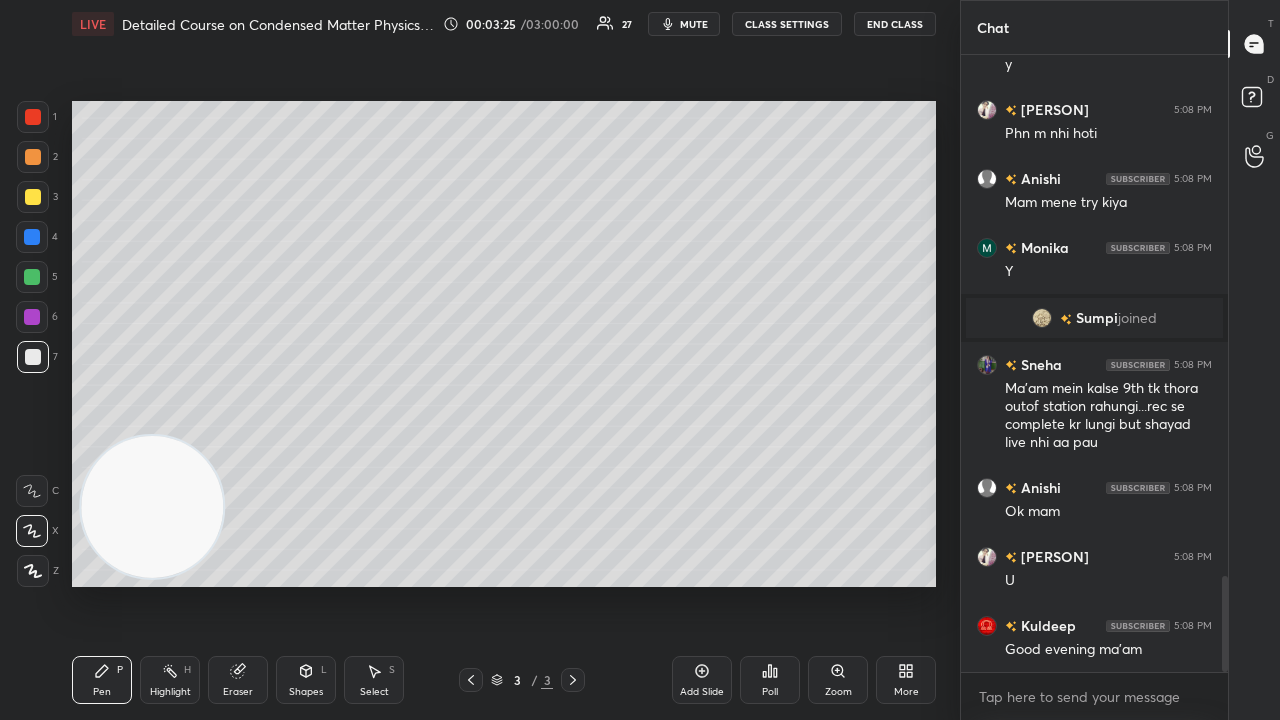 scroll, scrollTop: 3416, scrollLeft: 0, axis: vertical 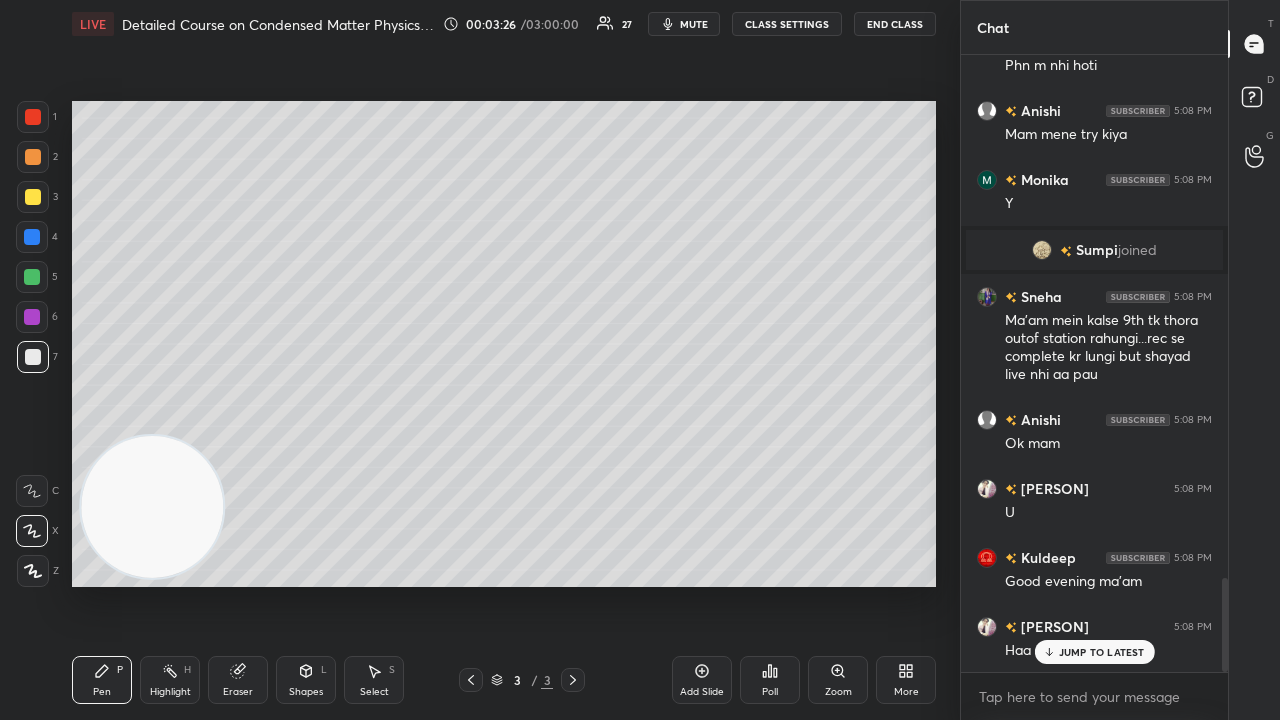 click at bounding box center [33, 197] 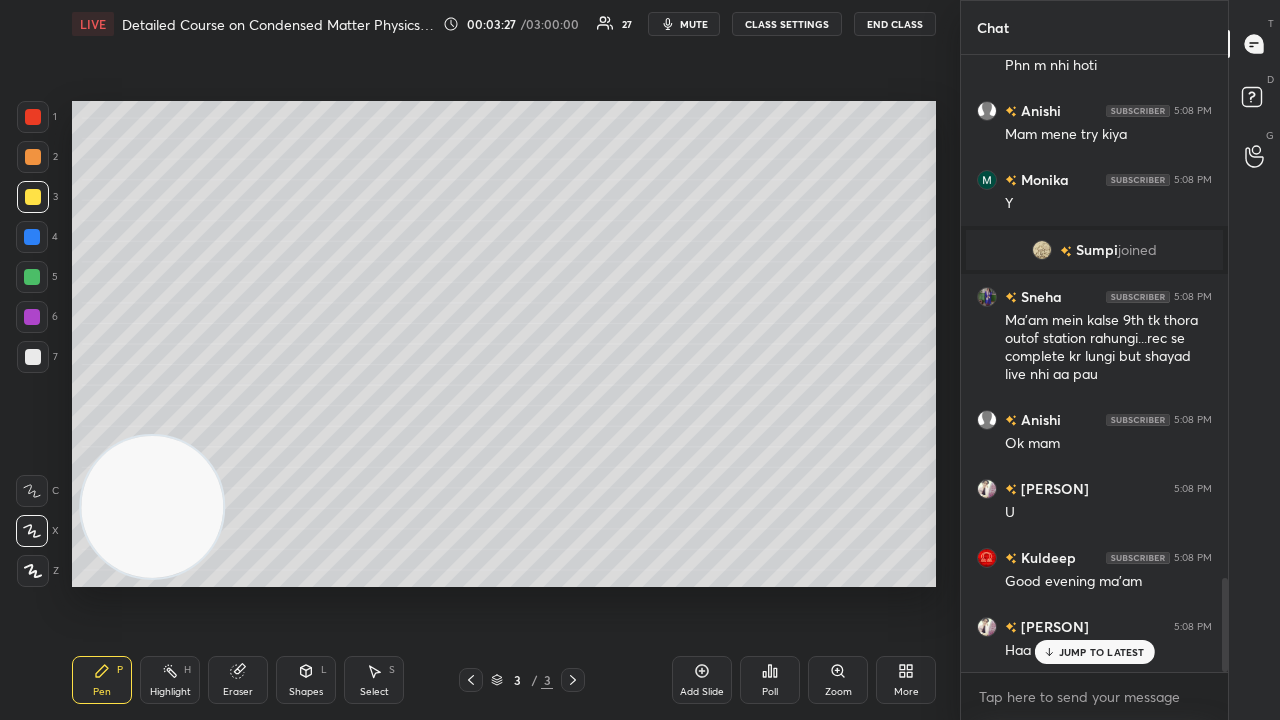 drag, startPoint x: 1054, startPoint y: 651, endPoint x: 1041, endPoint y: 668, distance: 21.400934 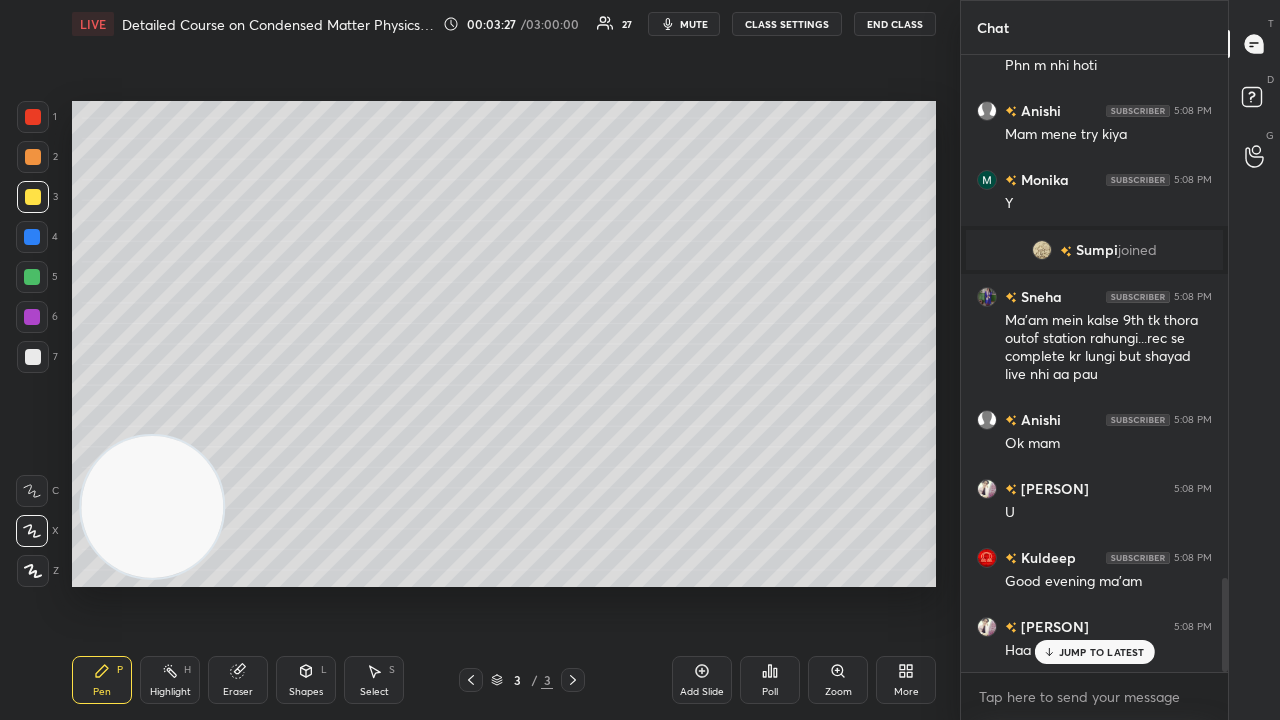 click 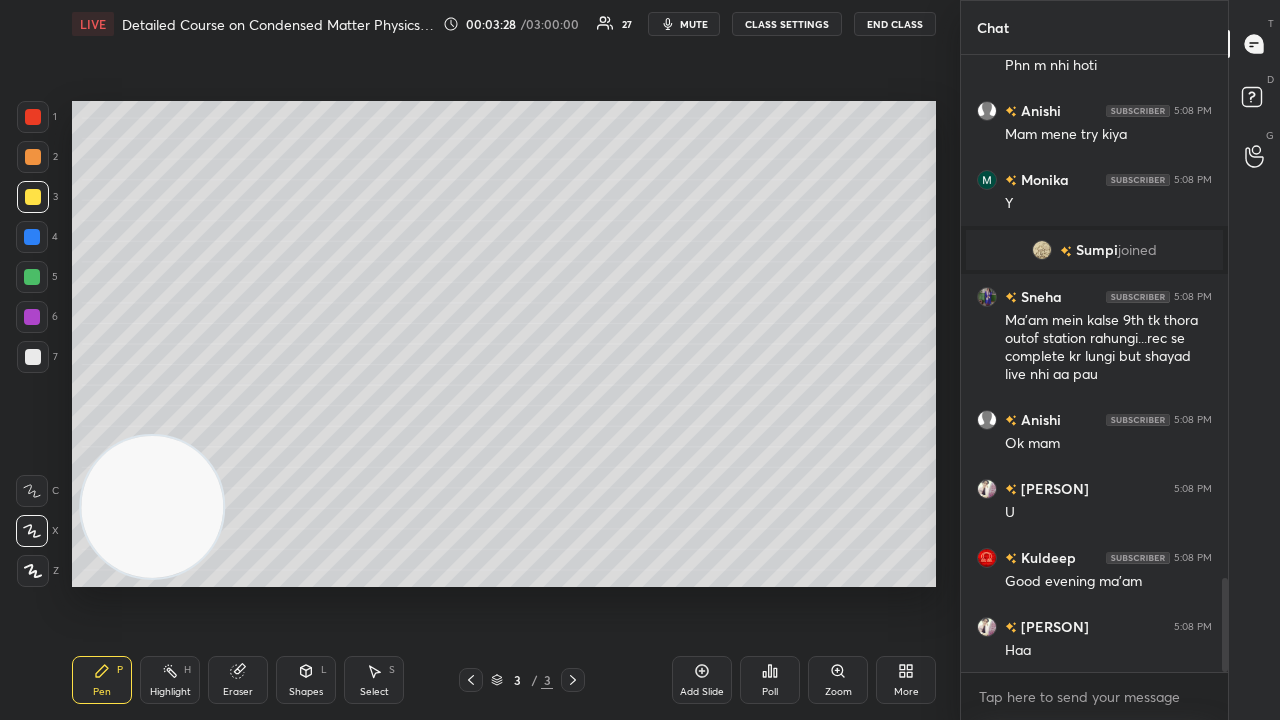 scroll, scrollTop: 3486, scrollLeft: 0, axis: vertical 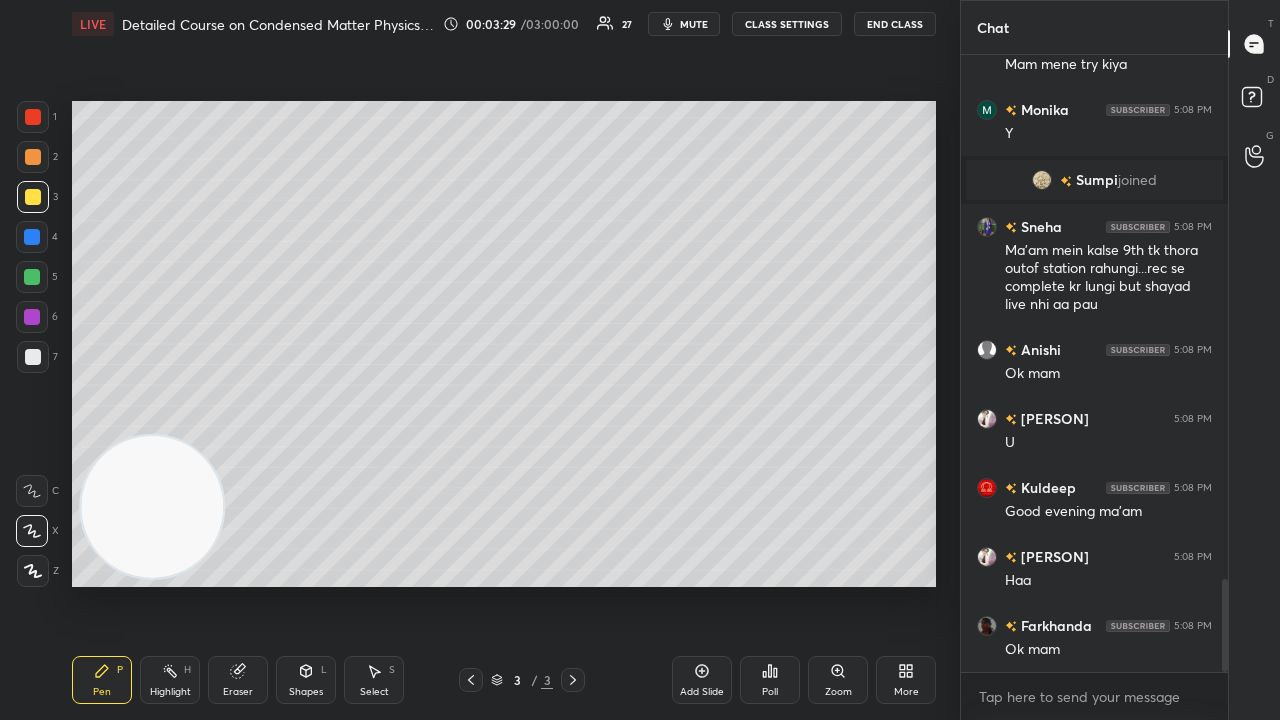 click on "mute" at bounding box center (694, 24) 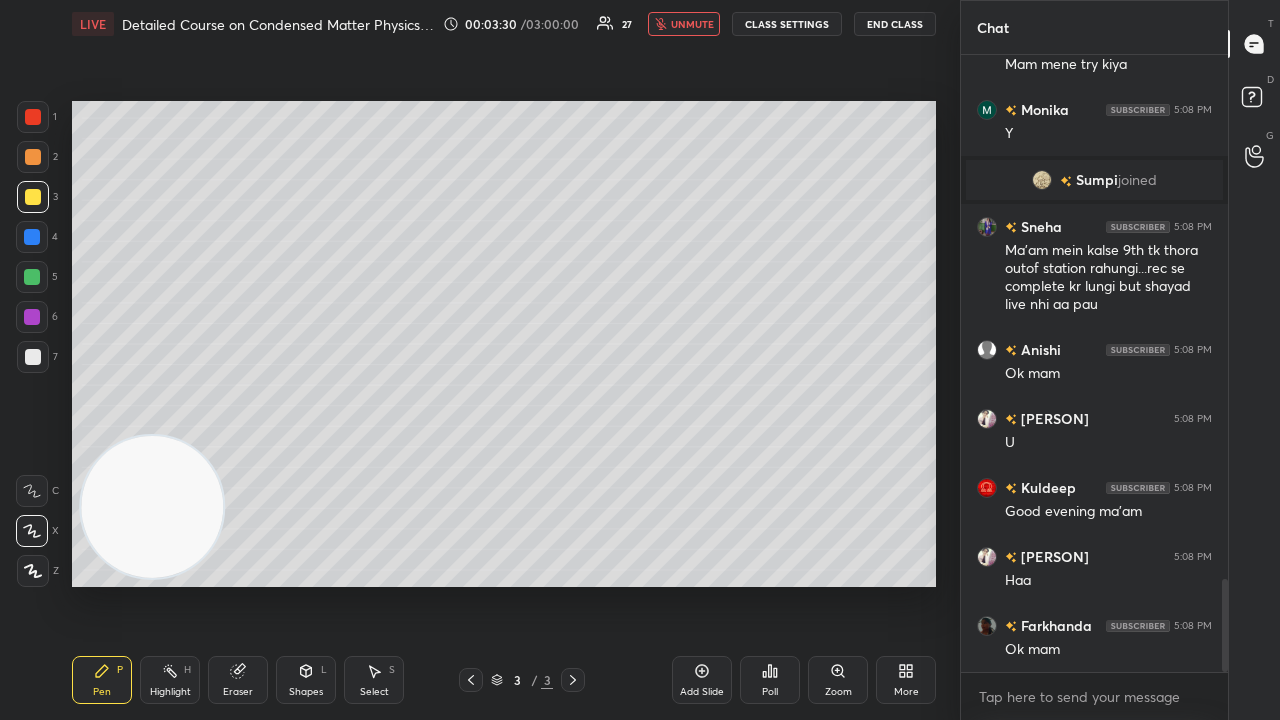 click on "unmute" at bounding box center [692, 24] 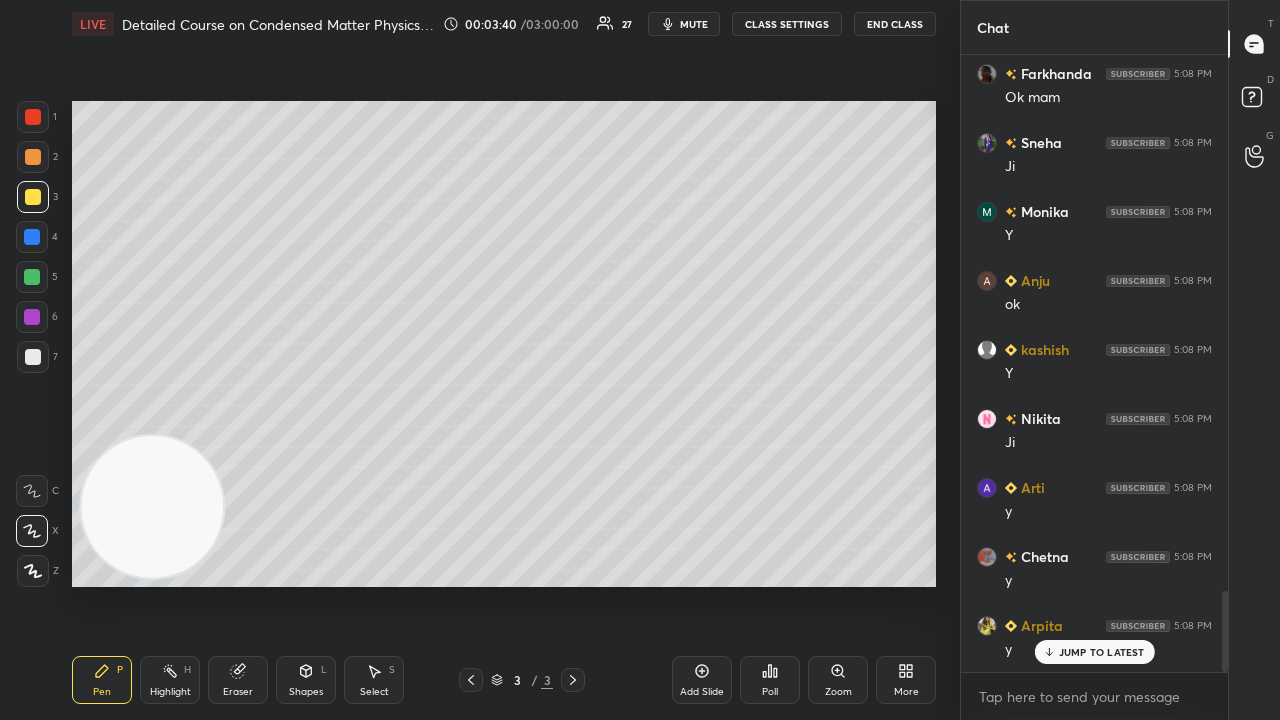 scroll, scrollTop: 4106, scrollLeft: 0, axis: vertical 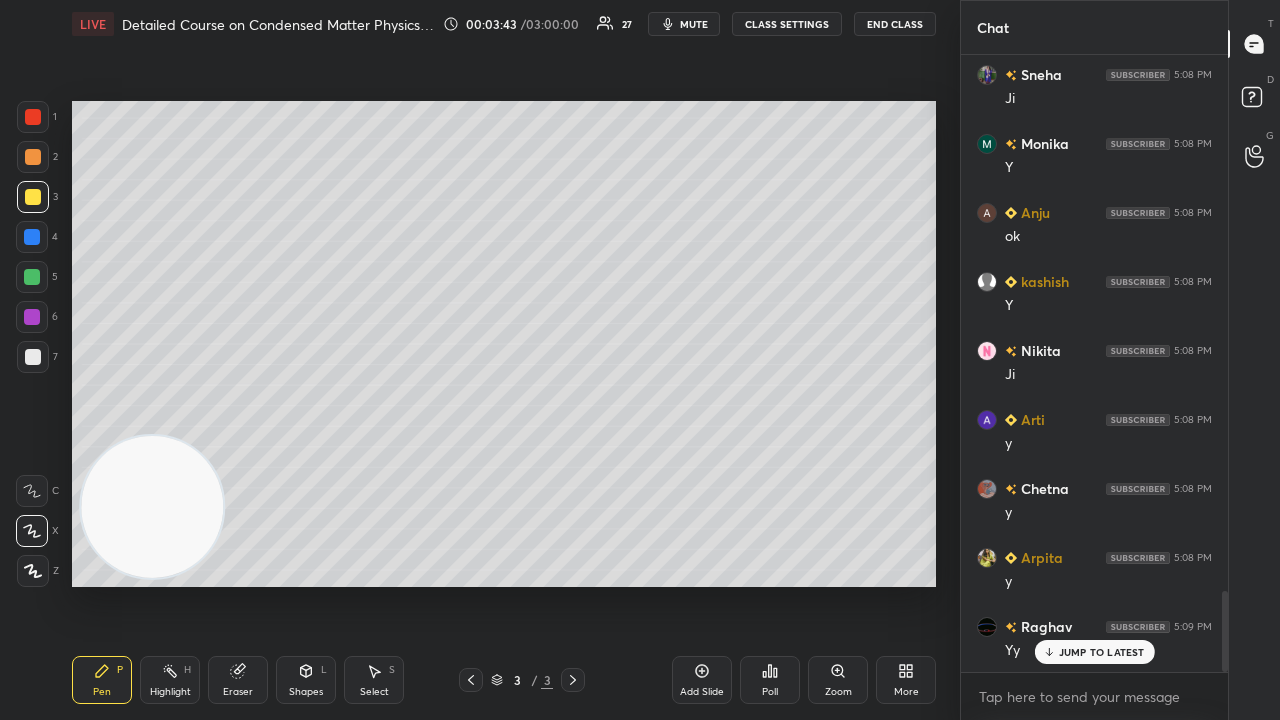 click on "mute" at bounding box center (694, 24) 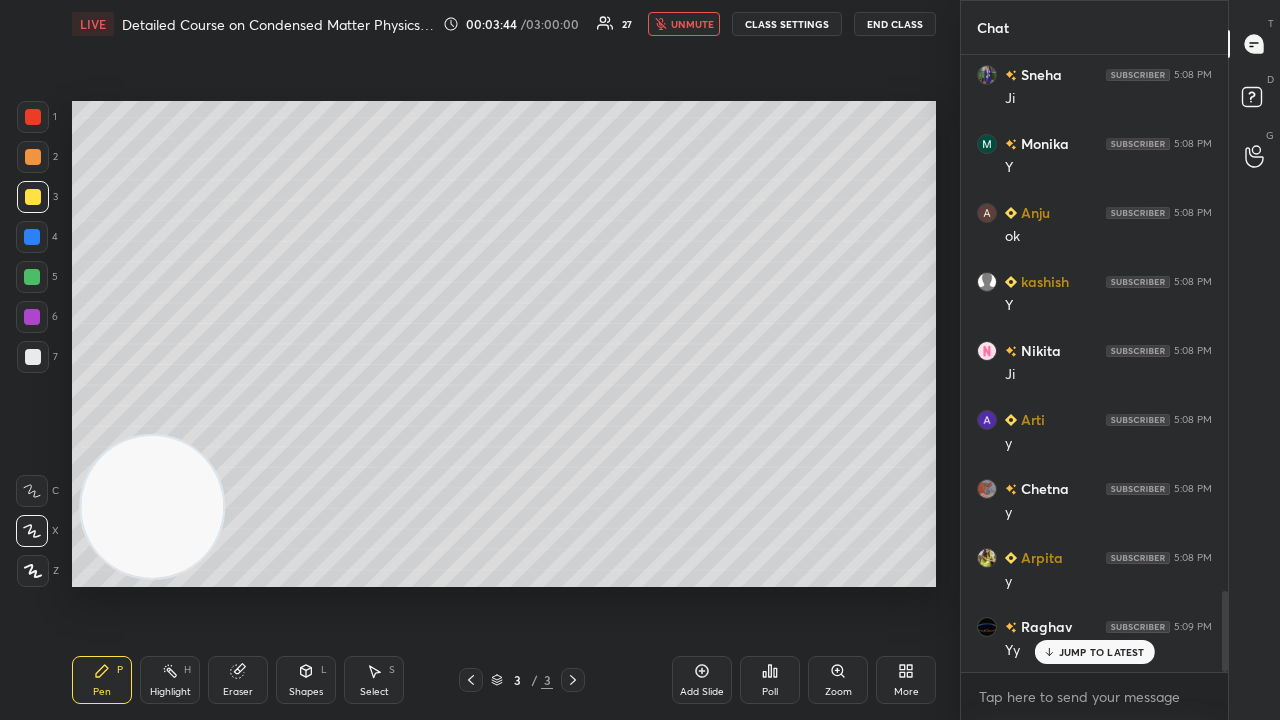 click on "unmute" at bounding box center (692, 24) 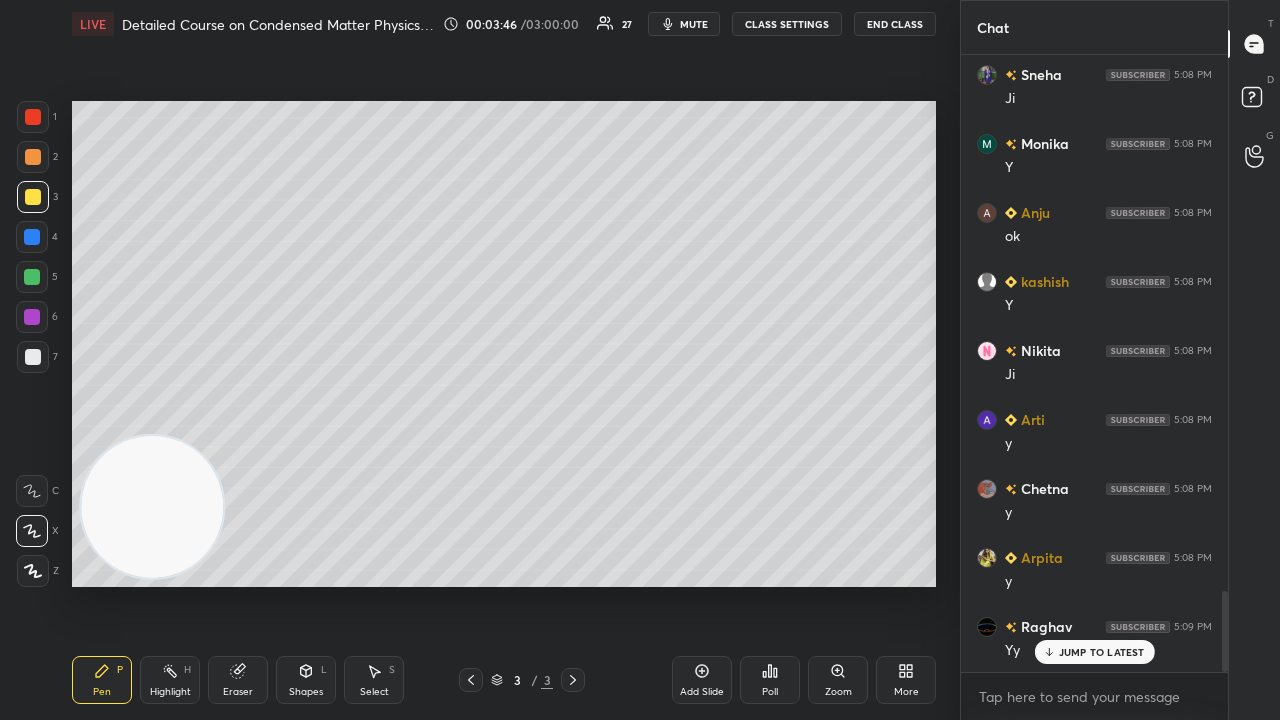 click on "JUMP TO LATEST" at bounding box center [1102, 652] 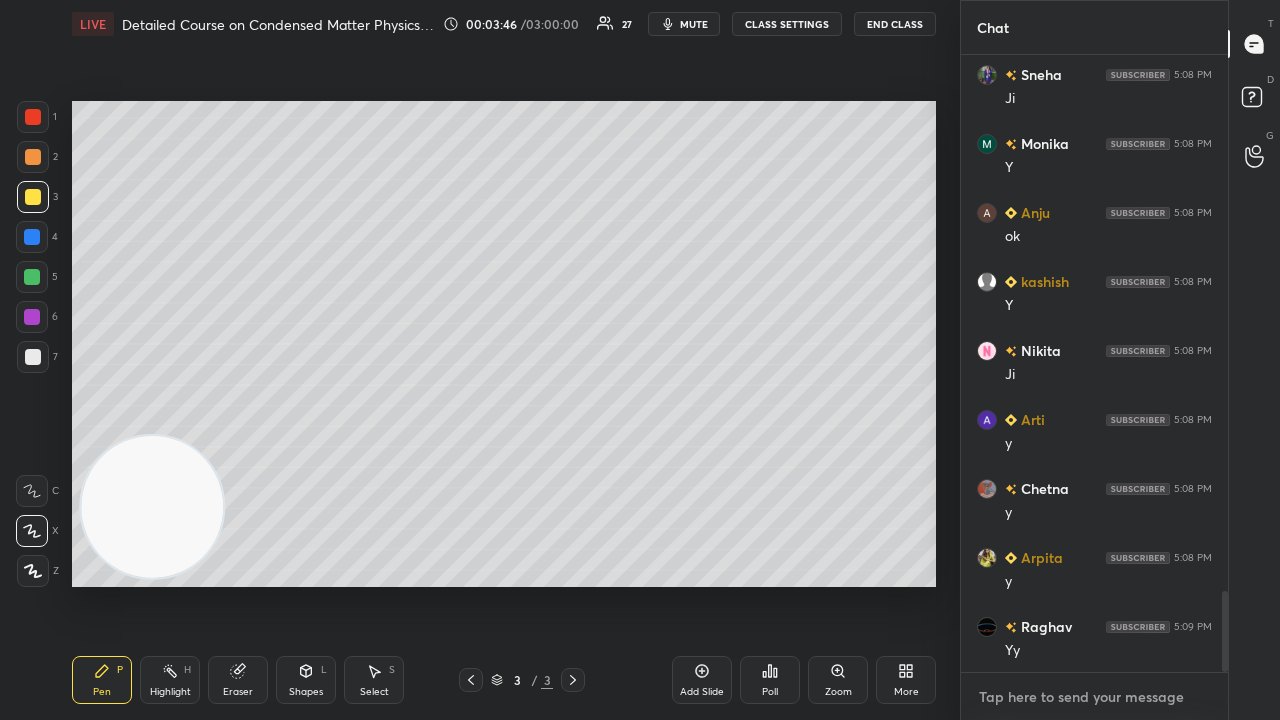 click at bounding box center [1094, 697] 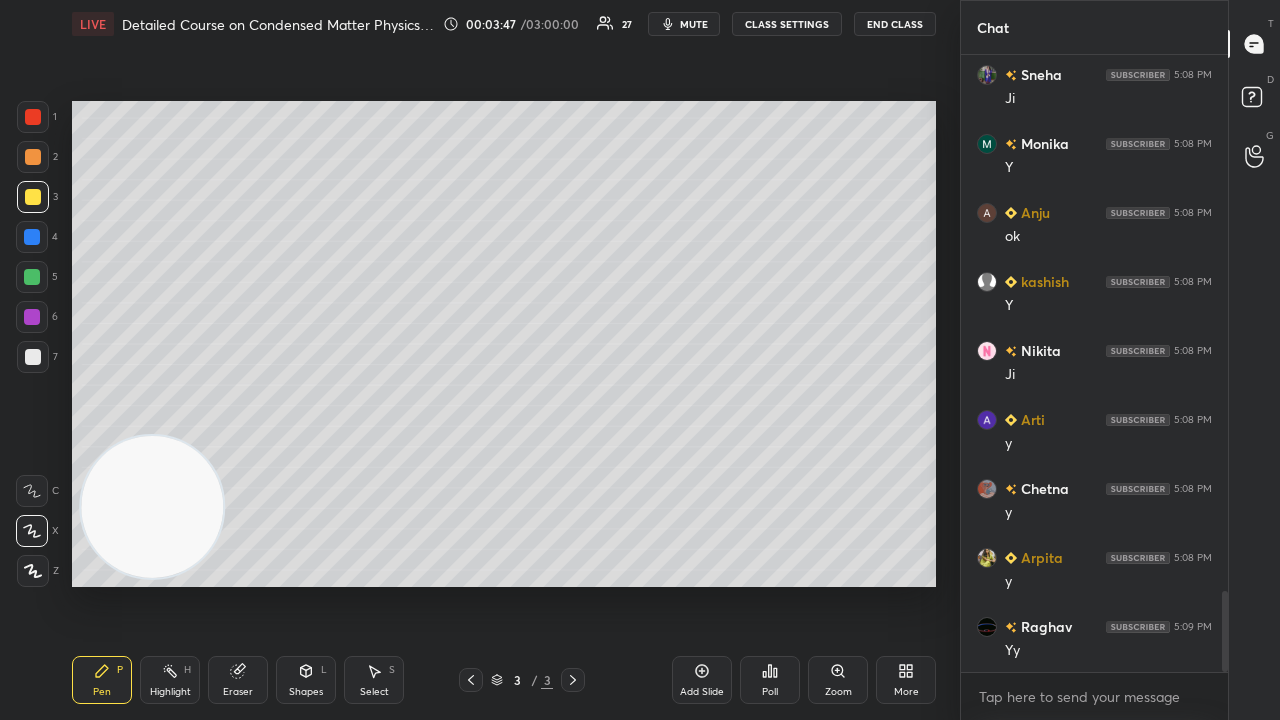 click on "x" at bounding box center (1094, 696) 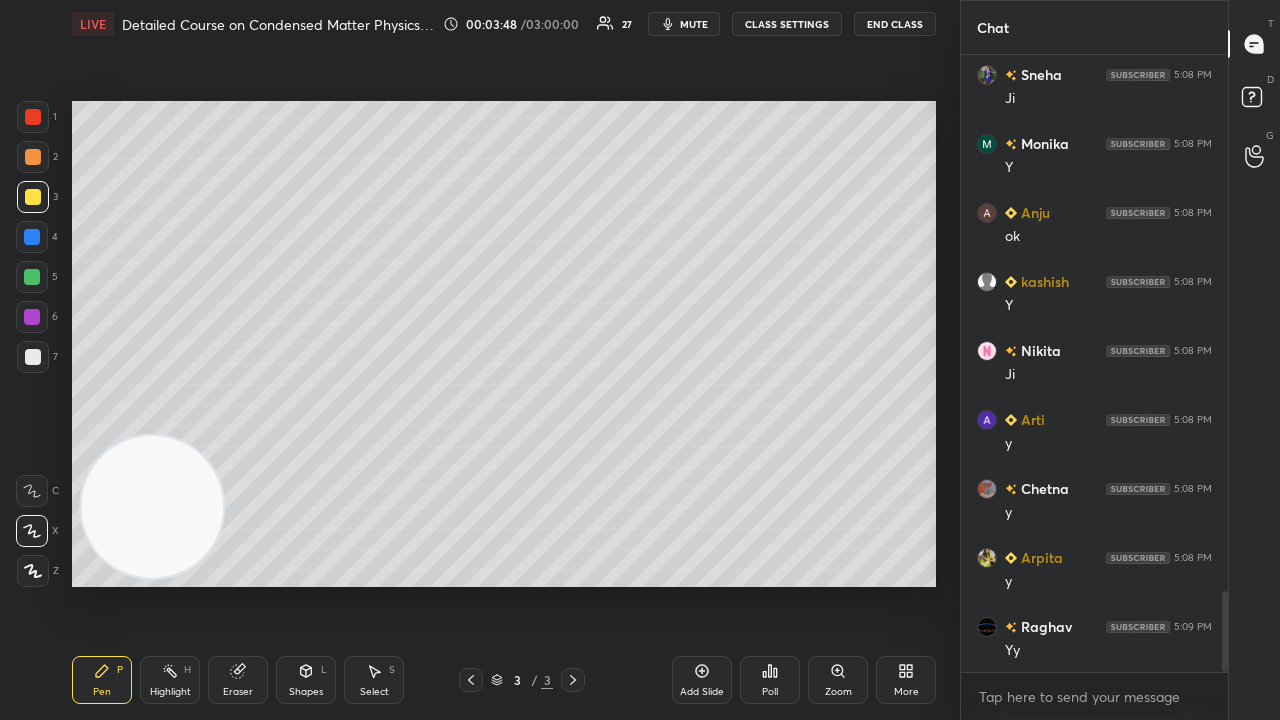 click on "mute" at bounding box center [694, 24] 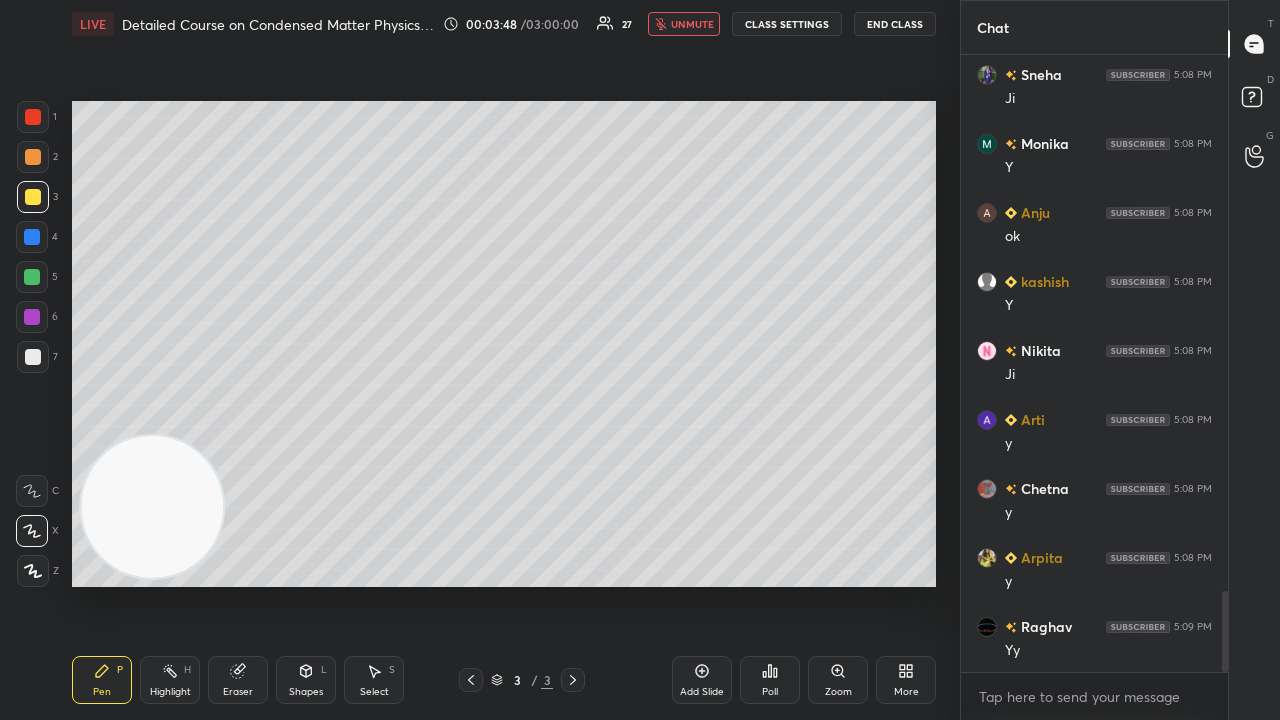 click on "unmute" at bounding box center [692, 24] 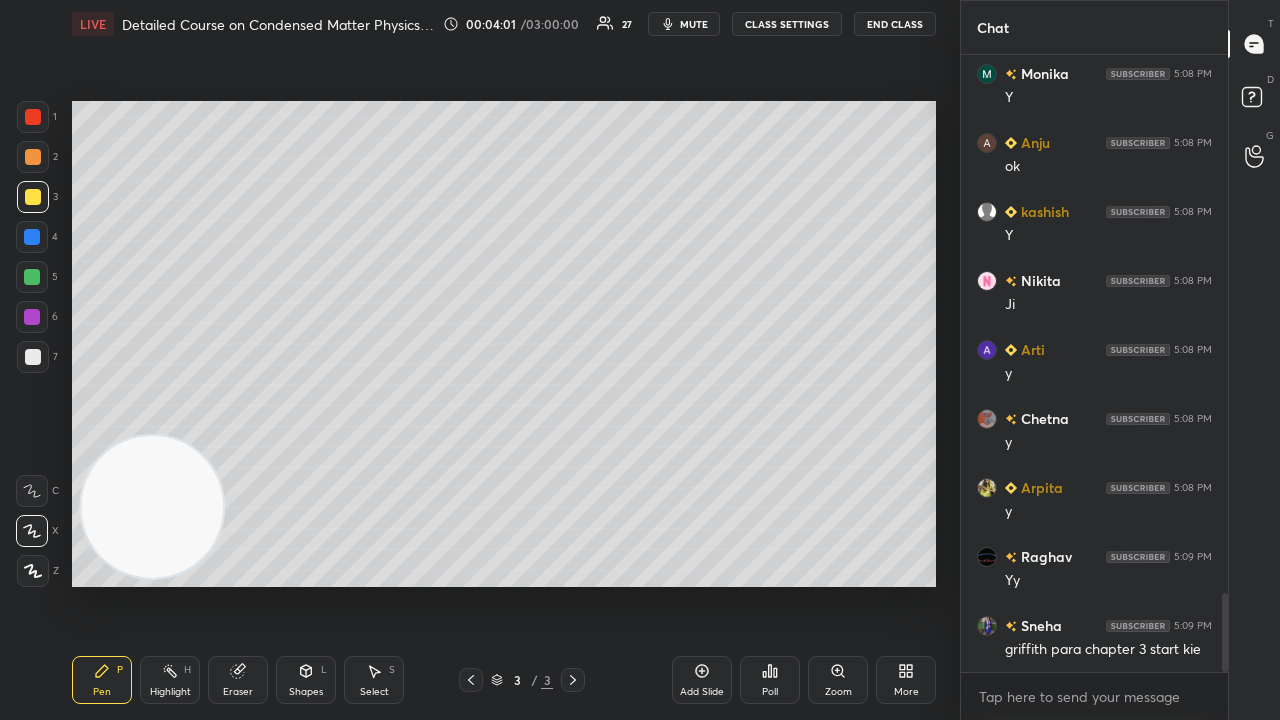 scroll, scrollTop: 4262, scrollLeft: 0, axis: vertical 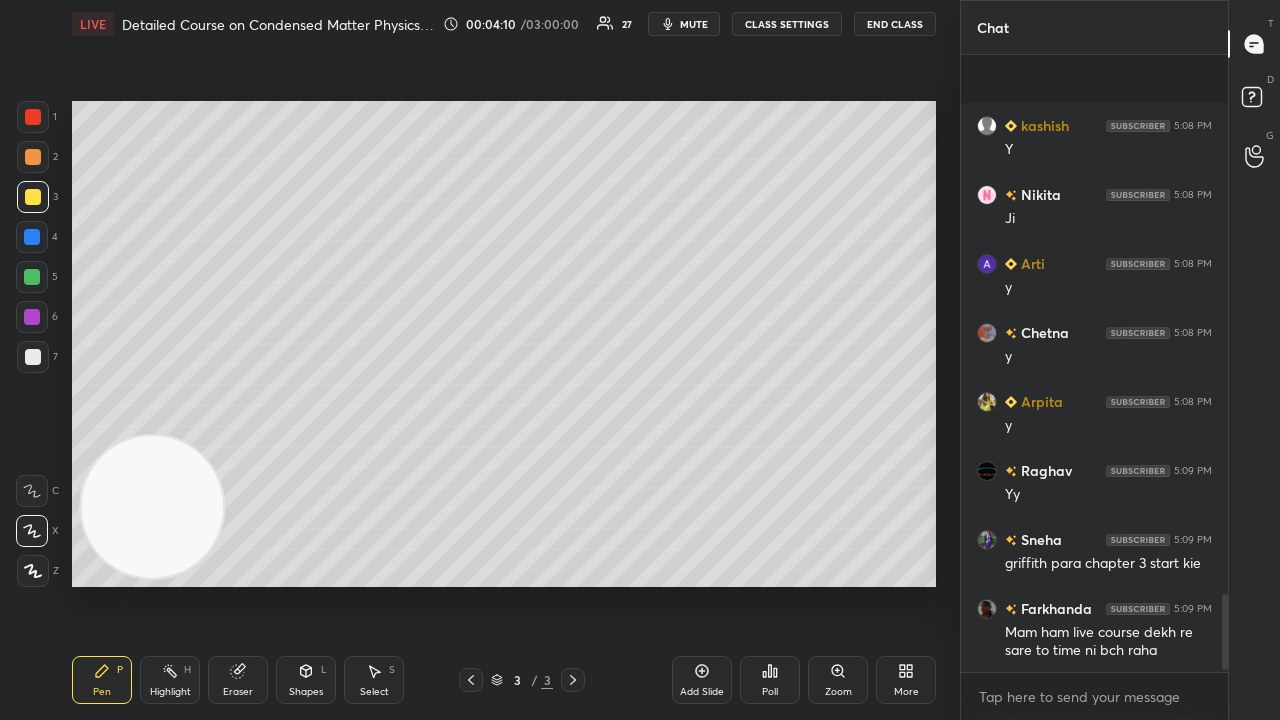 click on "[FIRST] 5:08 PM Y Nikita 5:08 PM Ji Arti 5:08 PM y Chetna 5:08 PM y Arpita 5:08 PM y Raghav 5:09 PM Yy Sneha 5:09 PM griffith para chapter 3 start kie Farkhanda 5:09 PM Mam ham live course dekh re sare to time ni bch raha Vishakha 5:09 PM Ha mam NCERT n 12 ka part 2 BB baki h or sth m us book k 3 chp hue or sth m Griffith k 4 chp JUMP TO LATEST" at bounding box center (1094, 363) 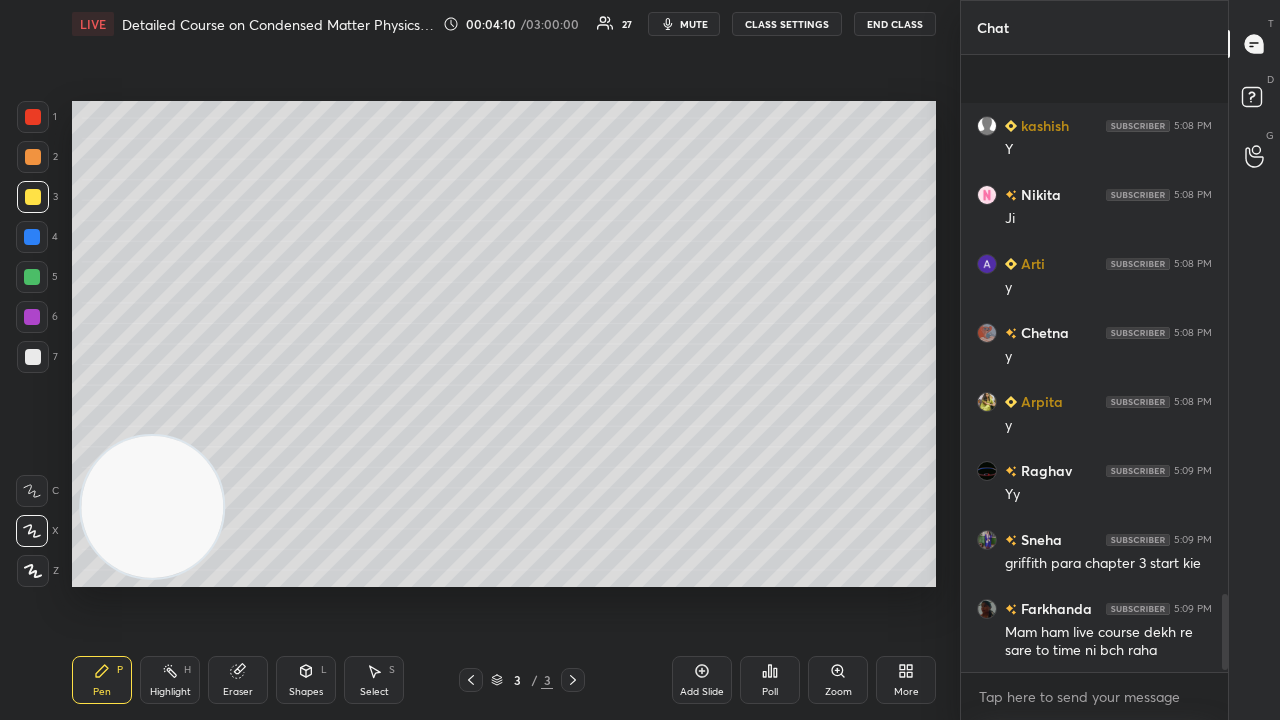 scroll, scrollTop: 4386, scrollLeft: 0, axis: vertical 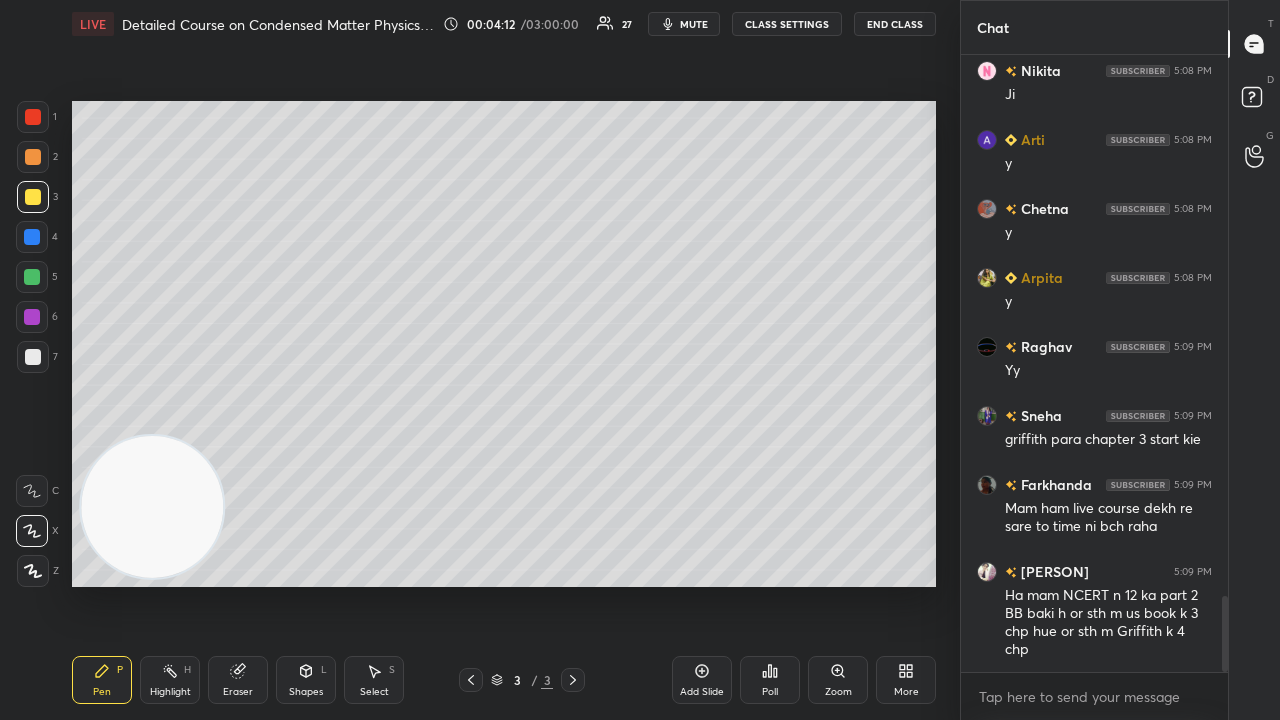 click on "mute" at bounding box center [694, 24] 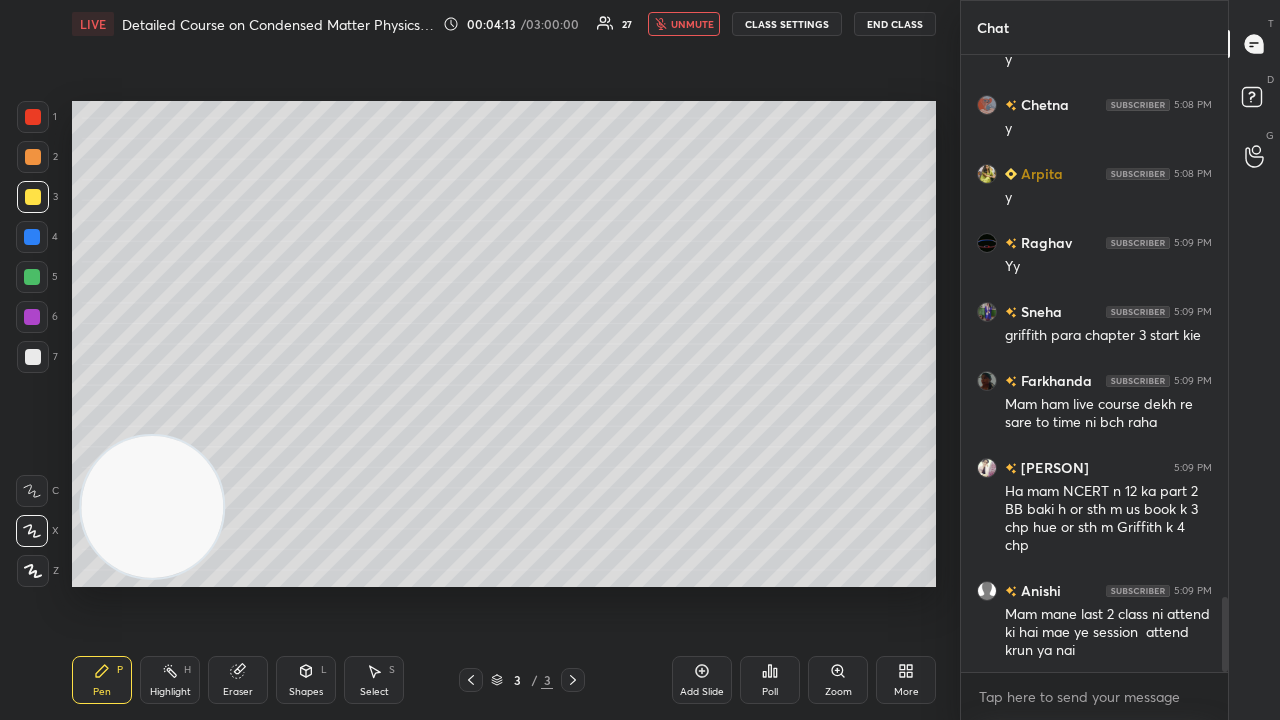 click on "unmute" at bounding box center (692, 24) 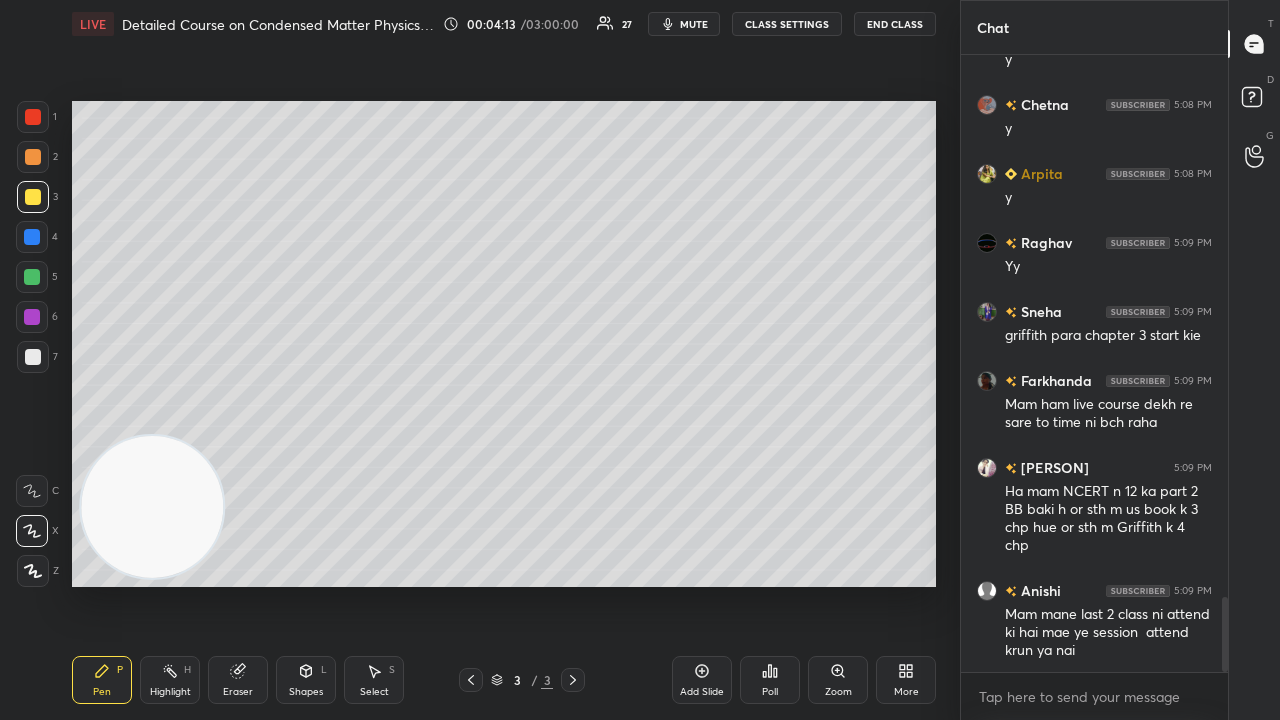 click on "x" at bounding box center (1094, 696) 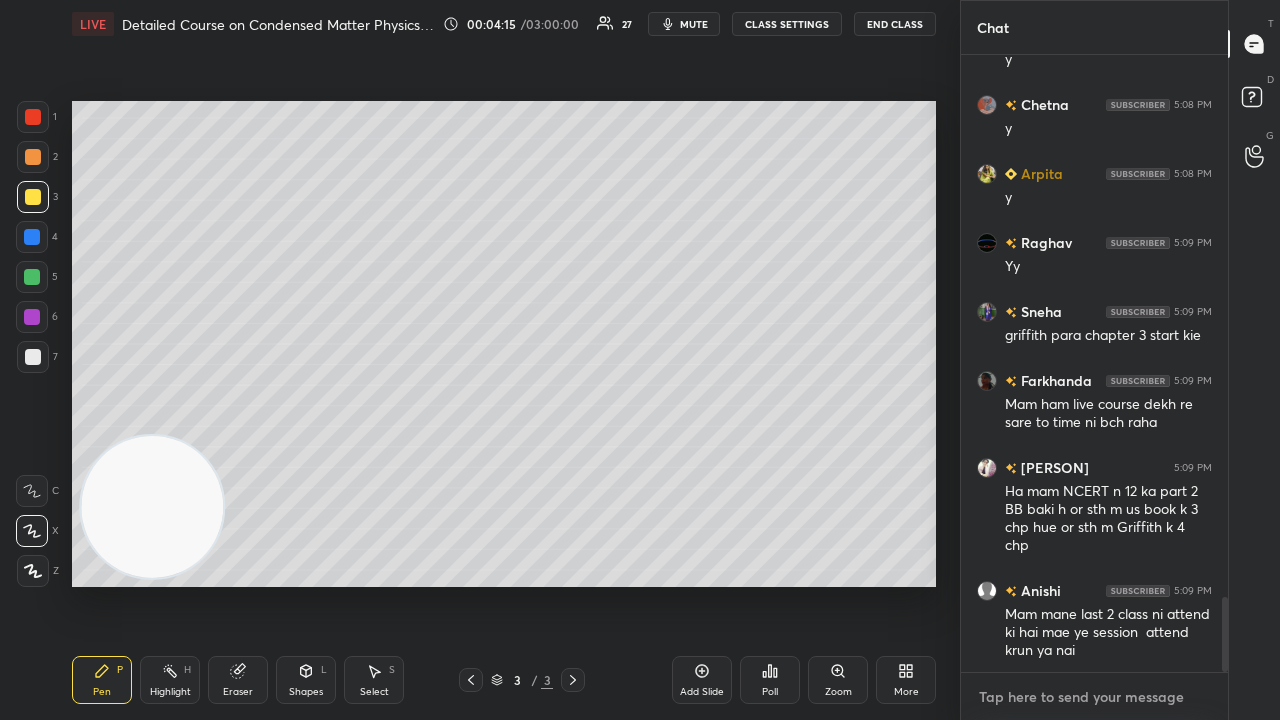 scroll, scrollTop: 4560, scrollLeft: 0, axis: vertical 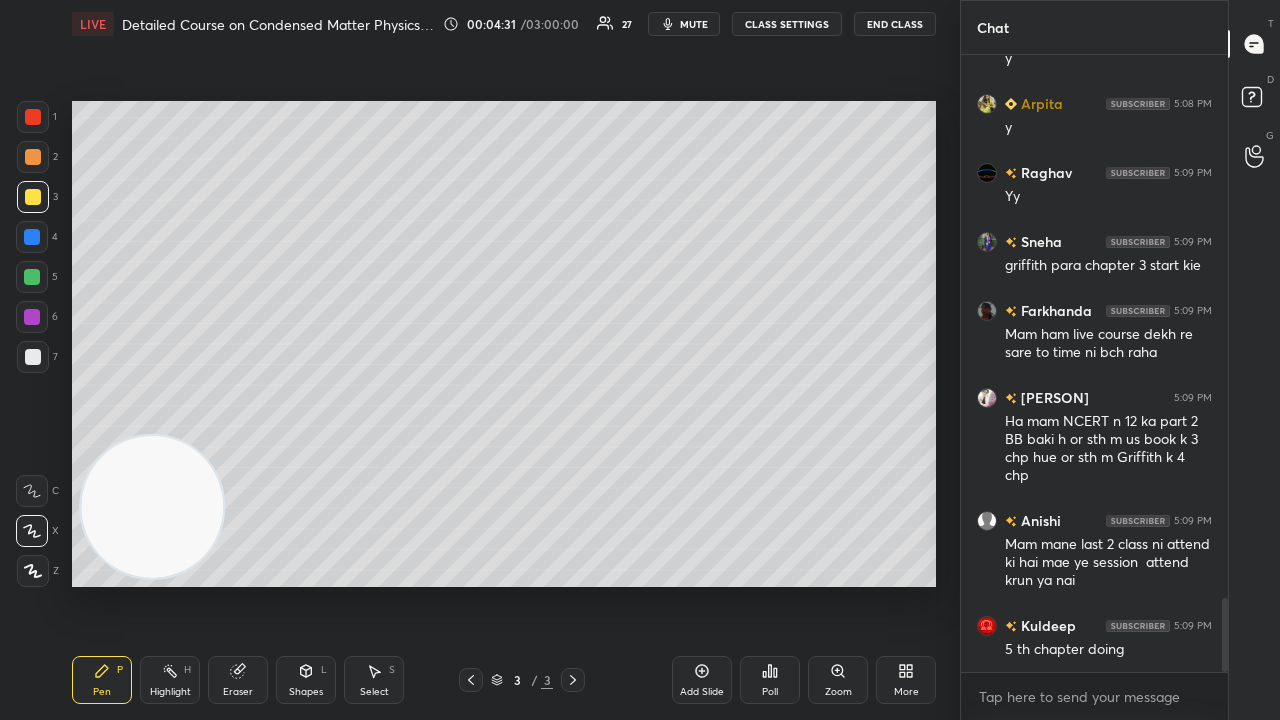 click on "mute" at bounding box center (694, 24) 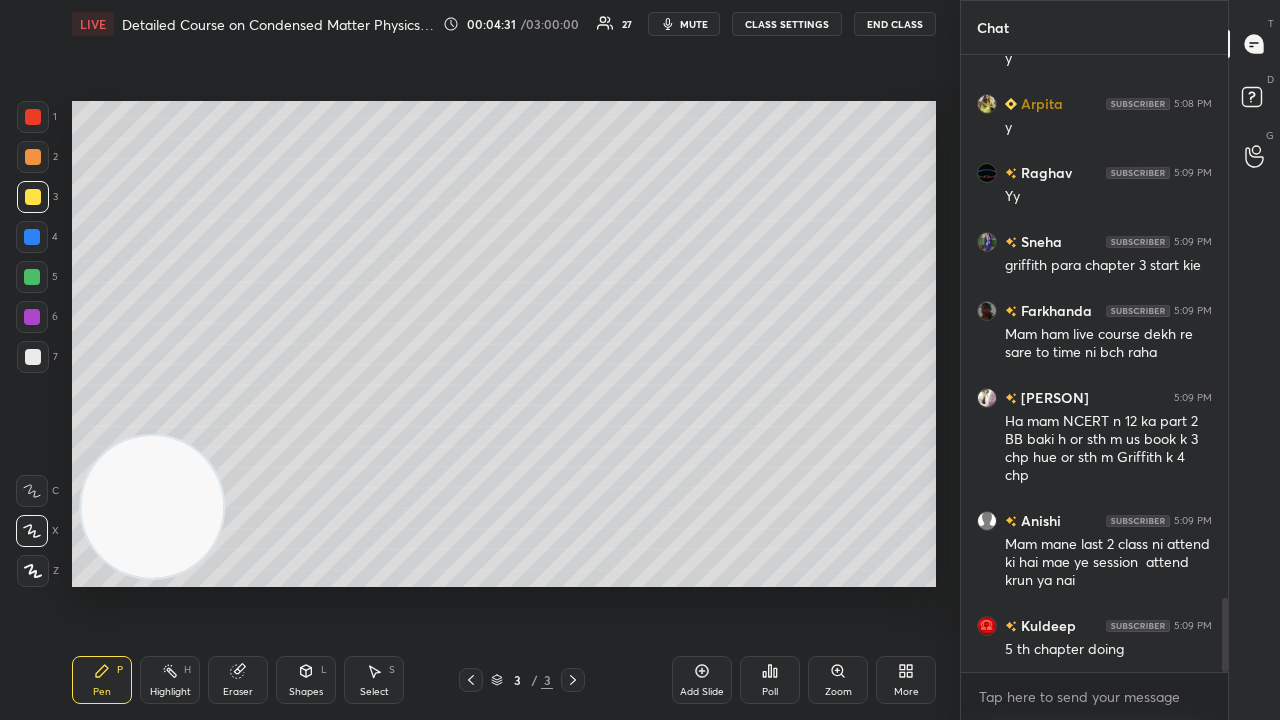 click on "1 2 3 4 5 6 7 C X Z C X Z E E Erase all   H H" at bounding box center (32, 344) 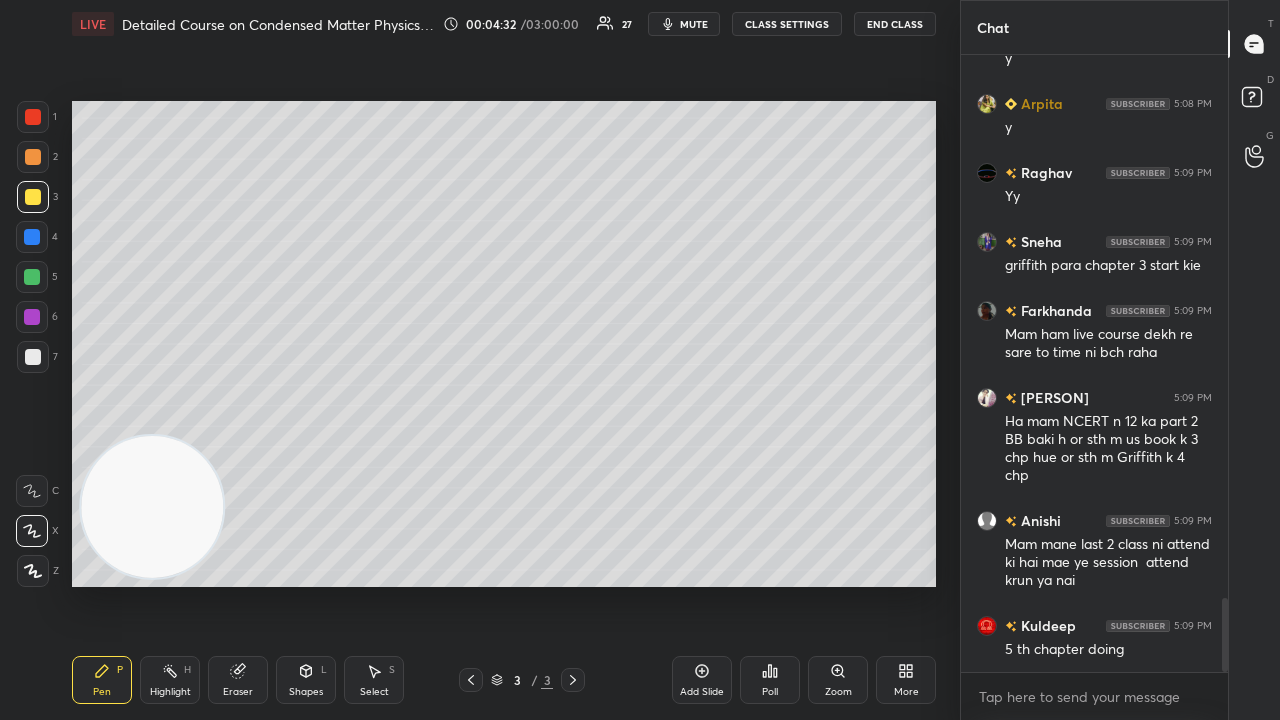 click at bounding box center [33, 357] 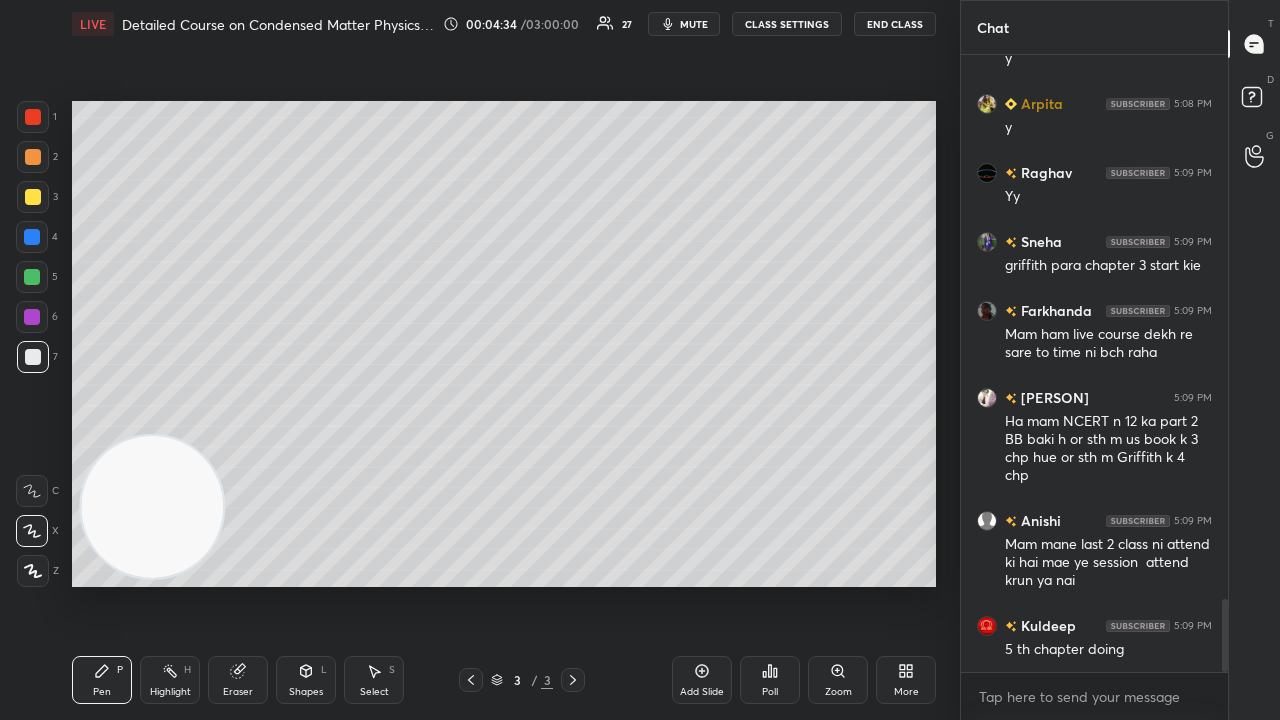 scroll, scrollTop: 4608, scrollLeft: 0, axis: vertical 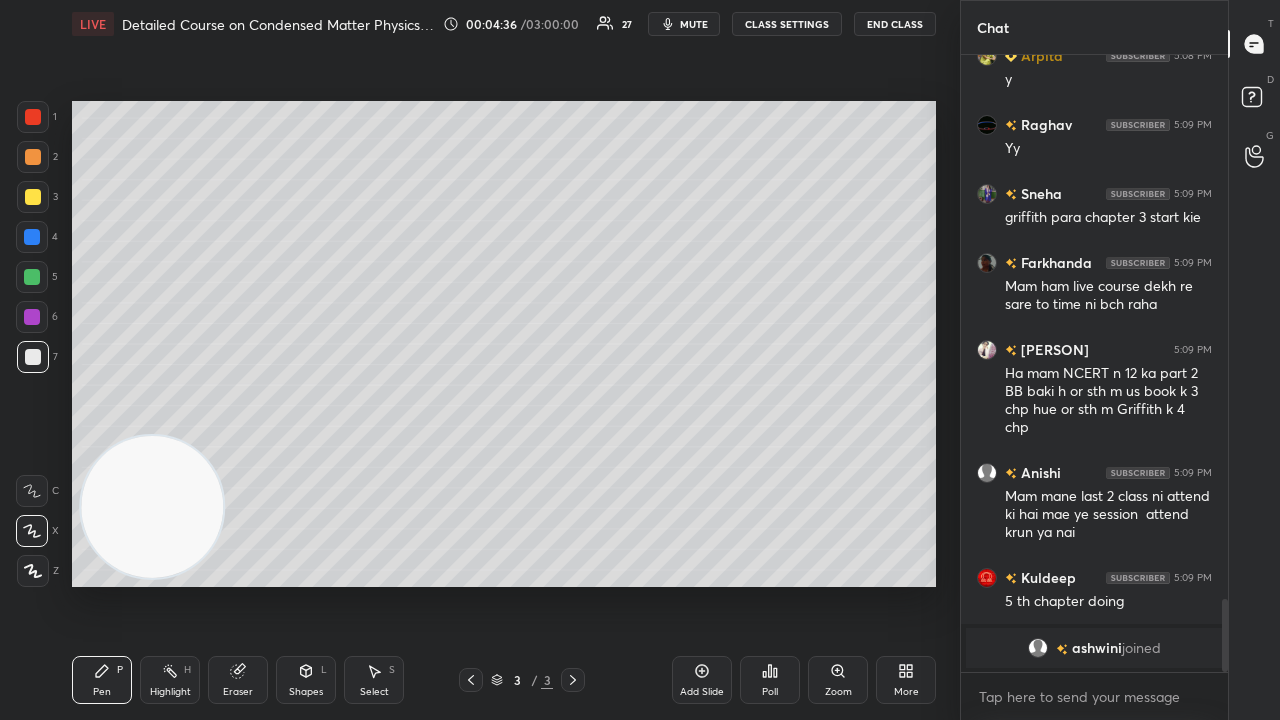 click on "mute" at bounding box center (694, 24) 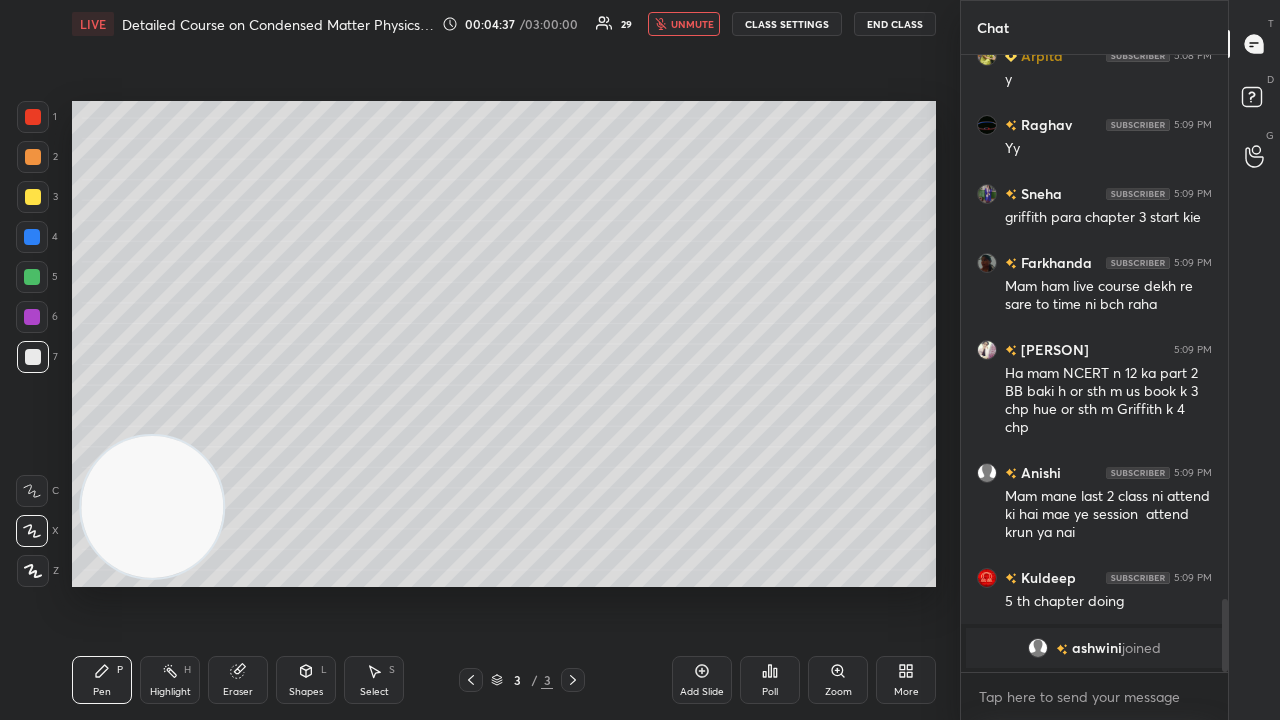 click on "unmute" at bounding box center [692, 24] 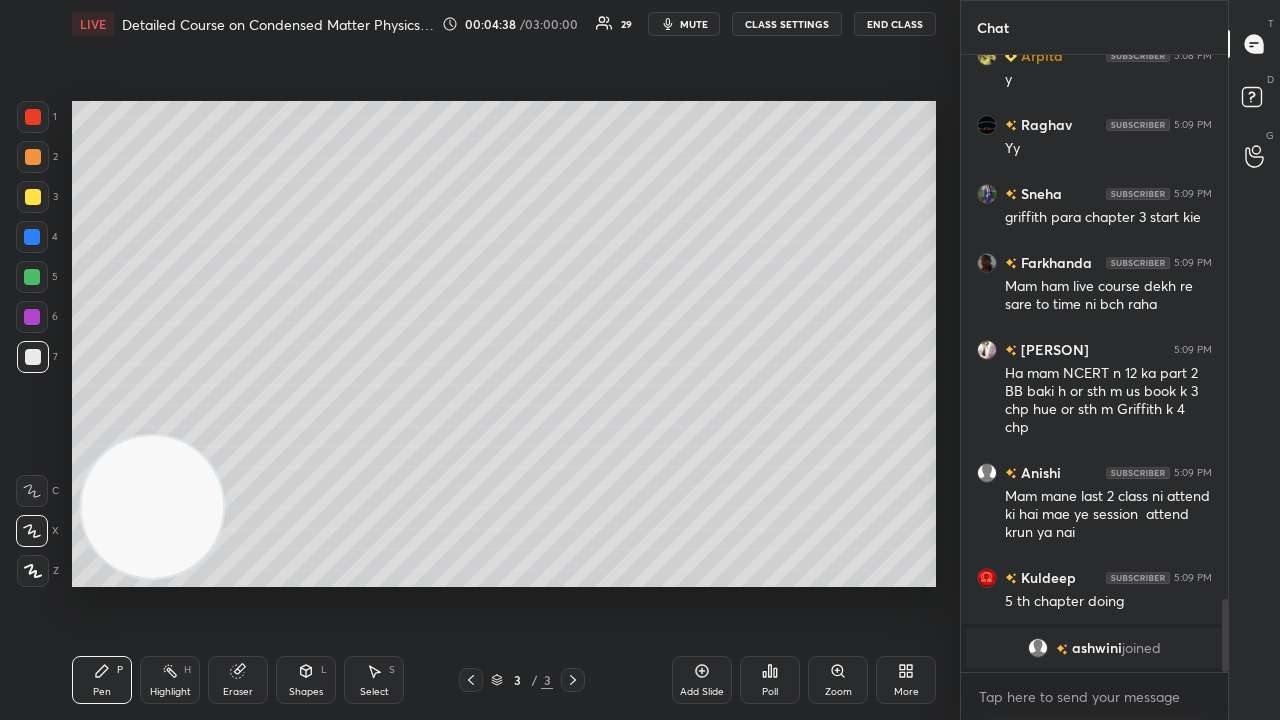 scroll, scrollTop: 4632, scrollLeft: 0, axis: vertical 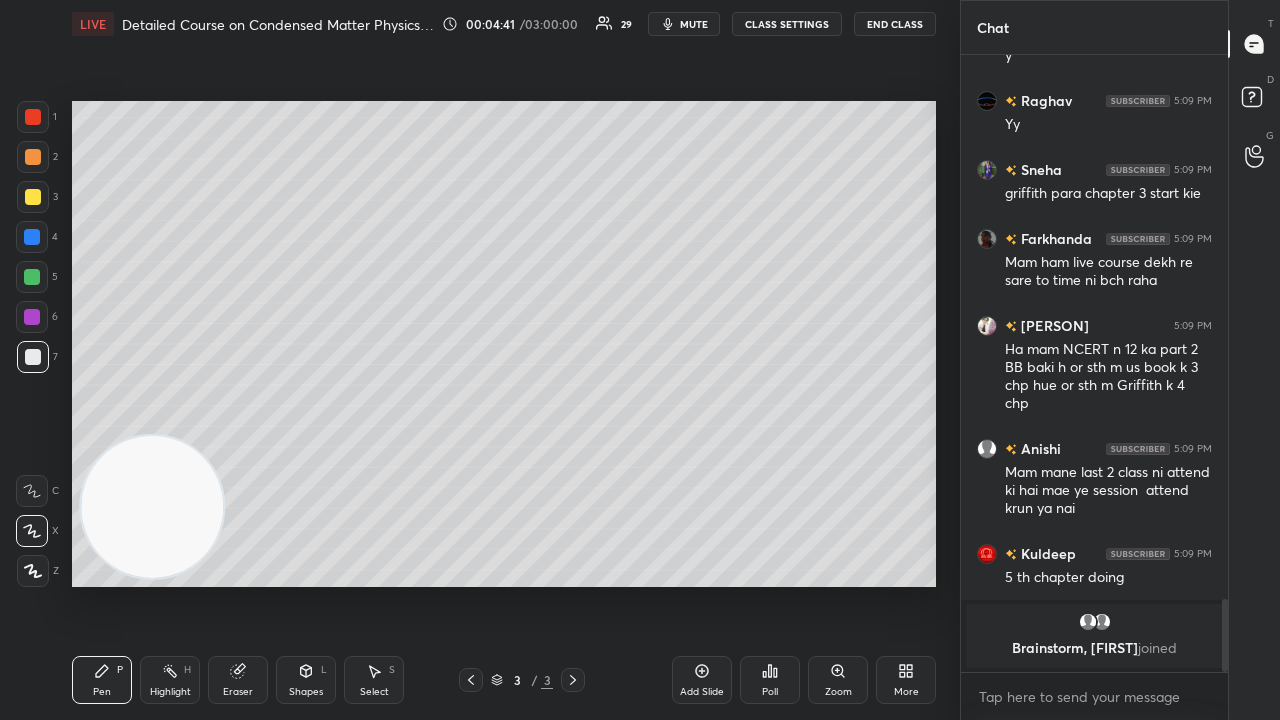 click on "mute" at bounding box center (694, 24) 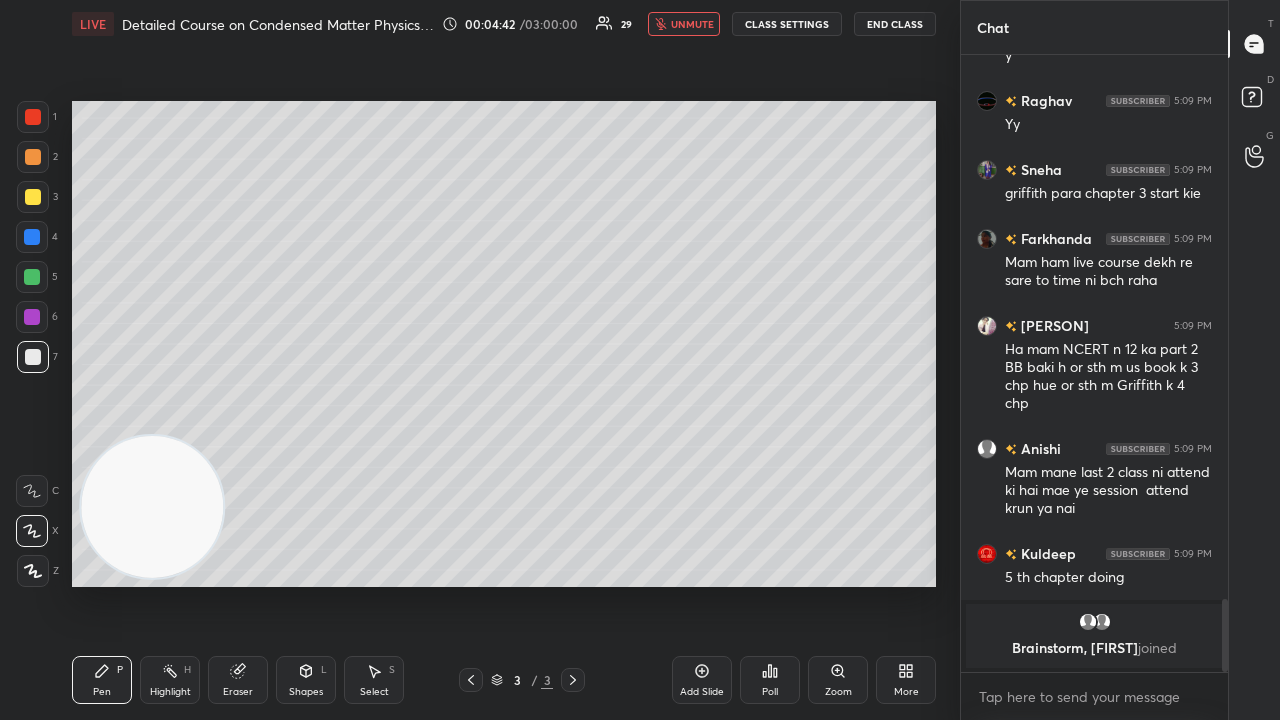 click on "unmute" at bounding box center [684, 24] 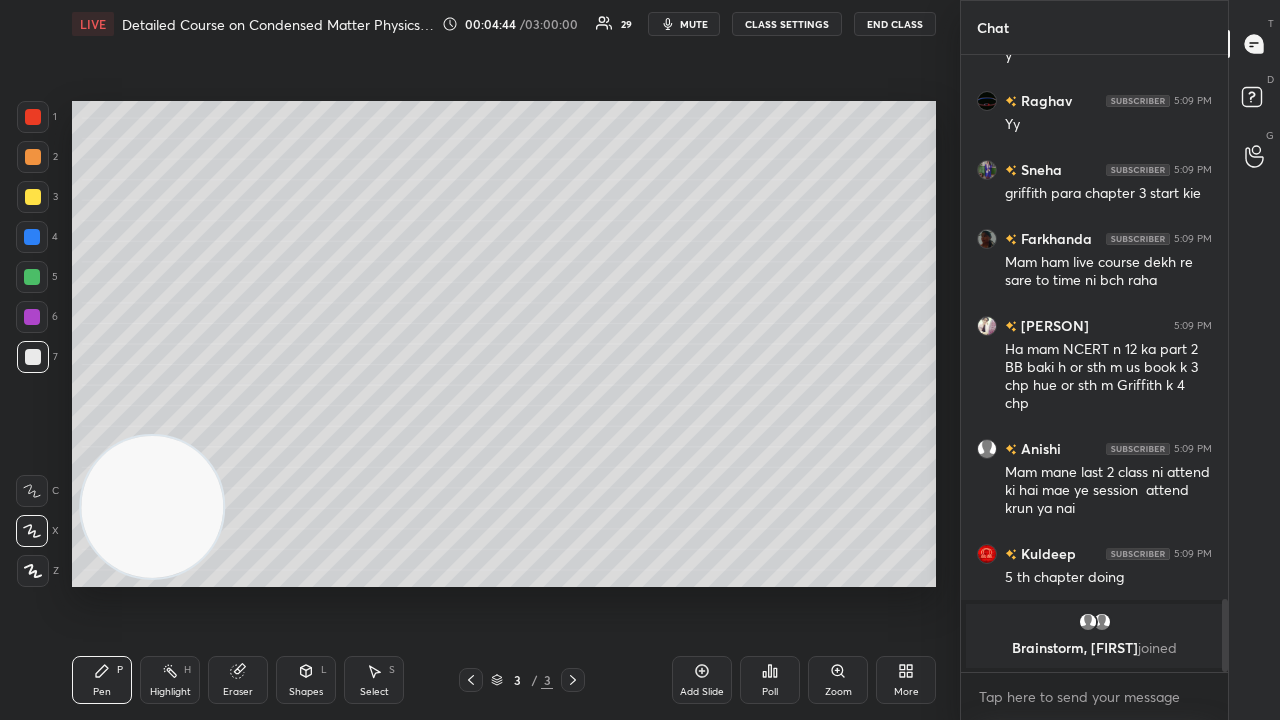 click on "mute" at bounding box center [694, 24] 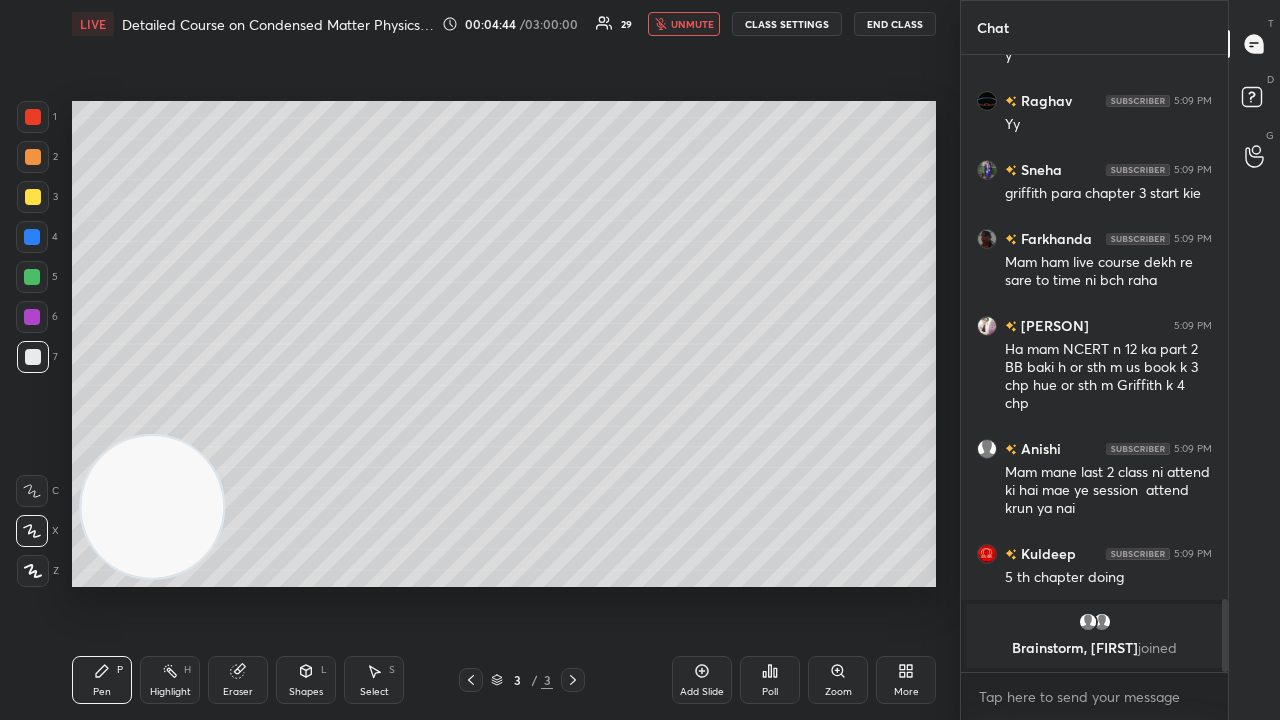 click on "unmute" at bounding box center (692, 24) 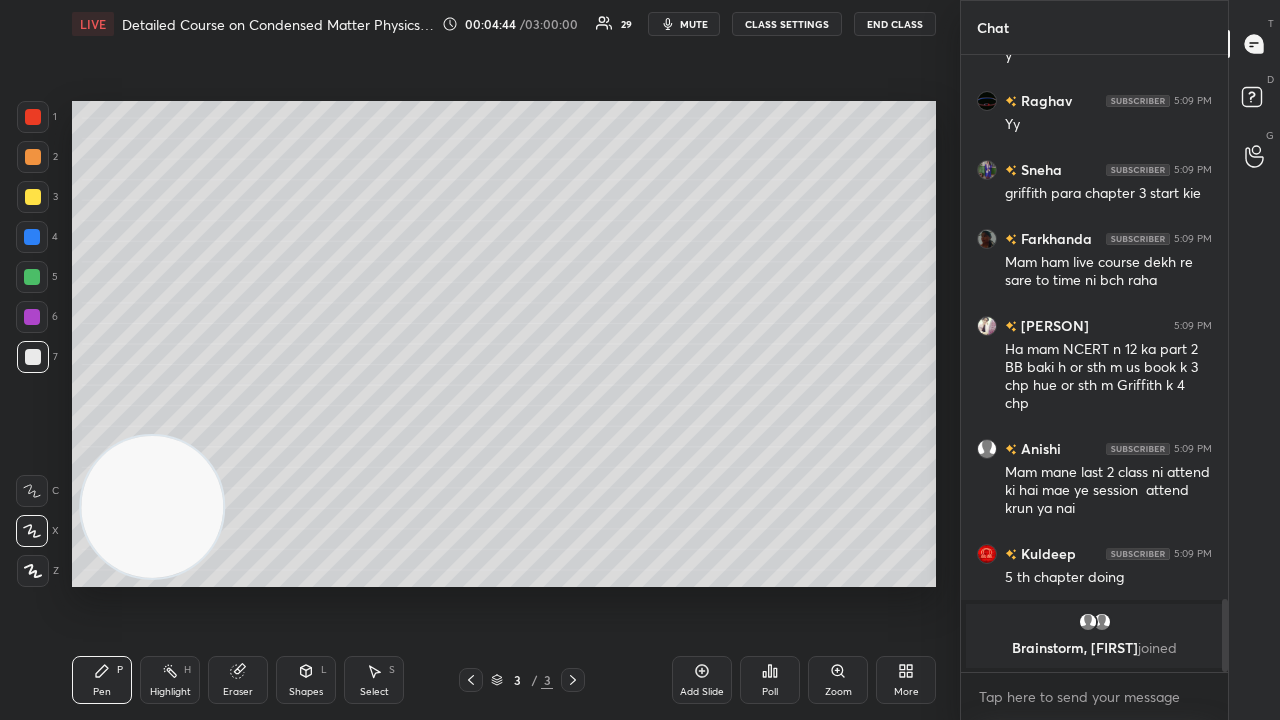 scroll, scrollTop: 4292, scrollLeft: 0, axis: vertical 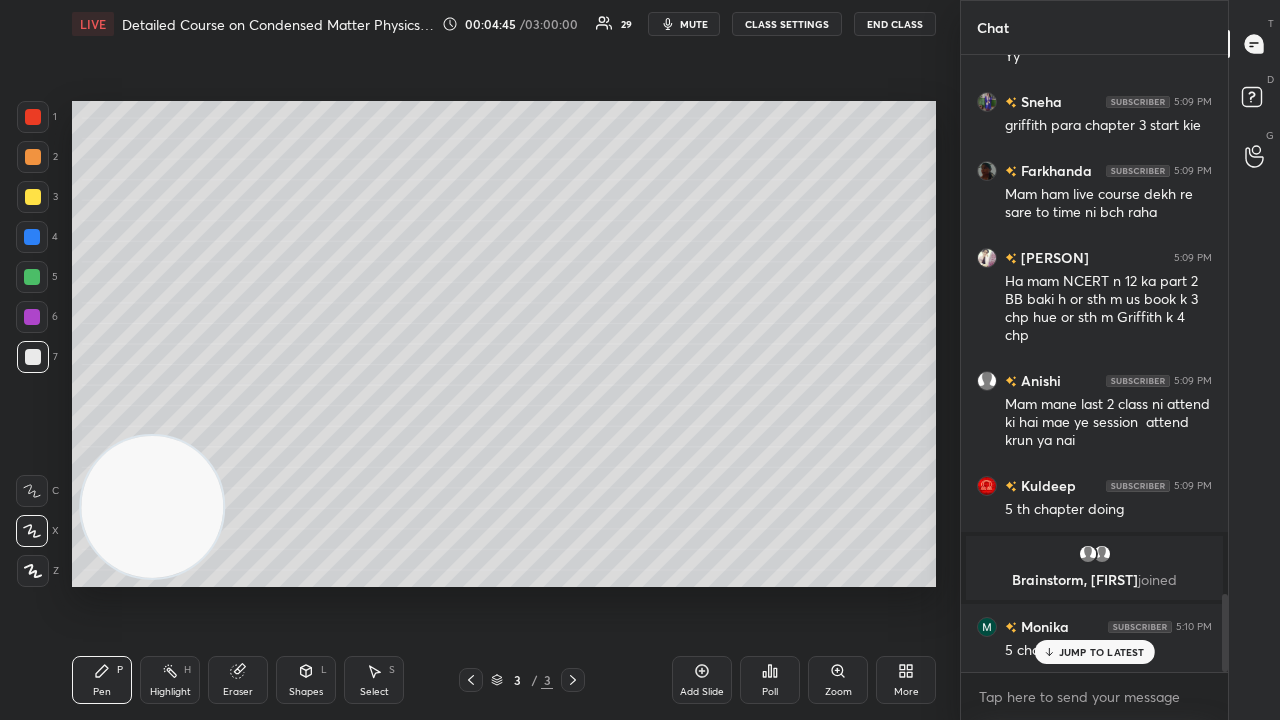 drag, startPoint x: 1094, startPoint y: 652, endPoint x: 1084, endPoint y: 719, distance: 67.74216 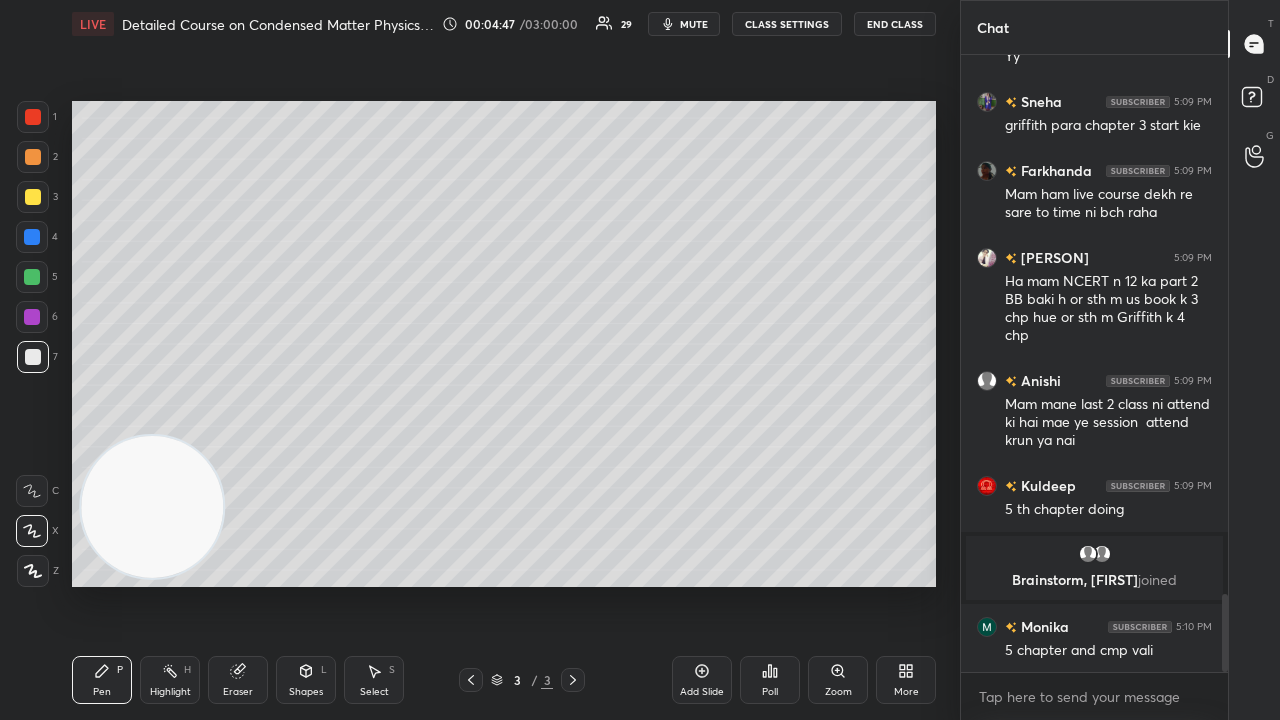 click on "LIVE Detailed Course on Condensed Matter Physics Day-3 00:04:47 /  03:00:00 29 mute CLASS SETTINGS End Class" at bounding box center (504, 24) 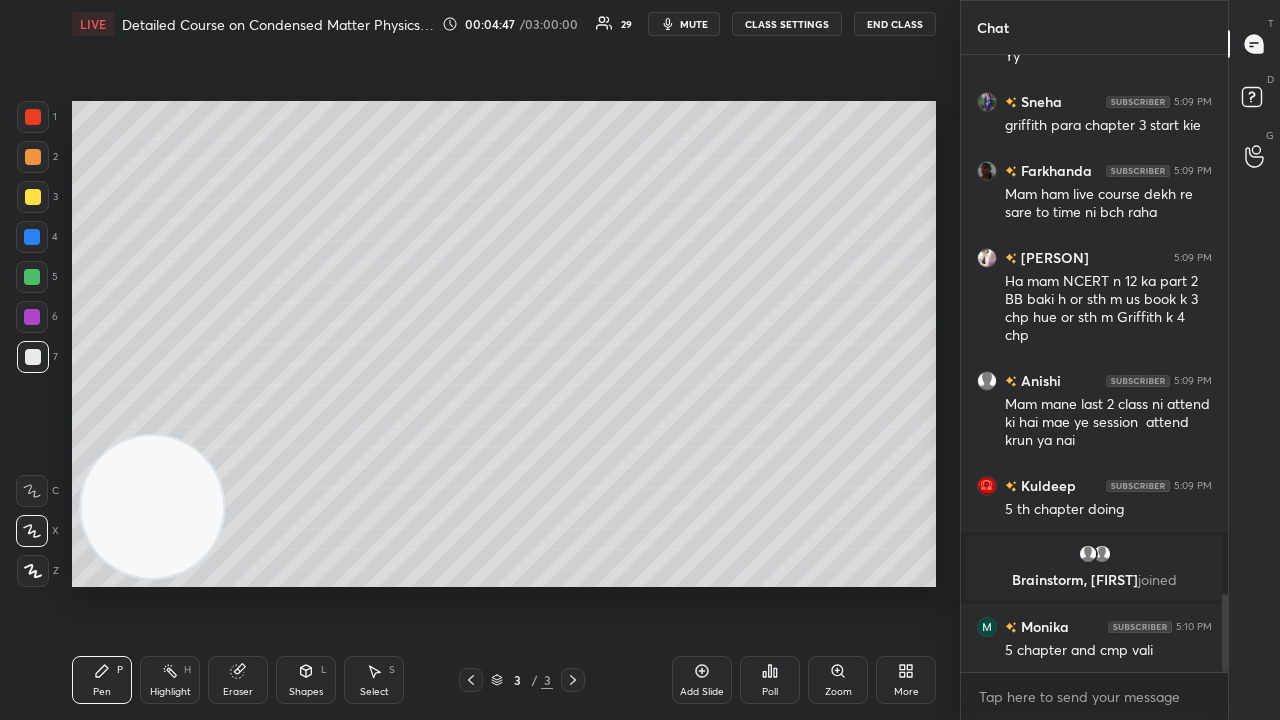 click on "mute" at bounding box center [694, 24] 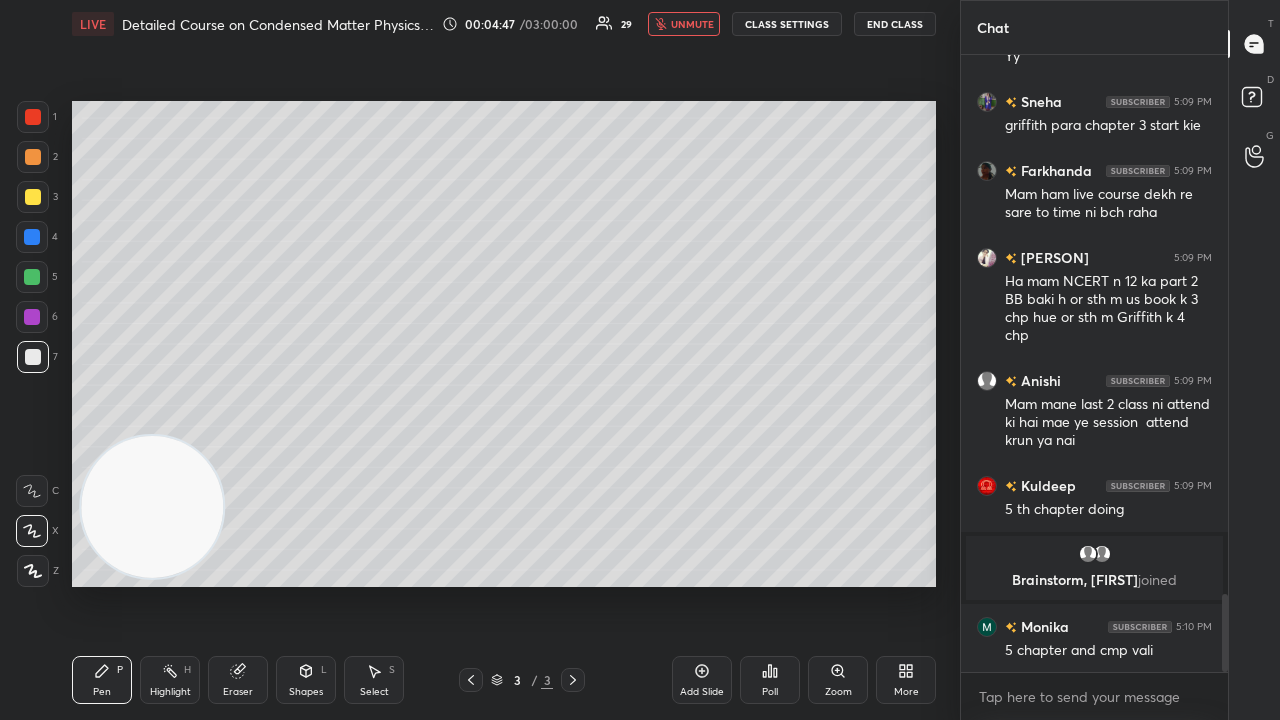 click on "unmute" at bounding box center [692, 24] 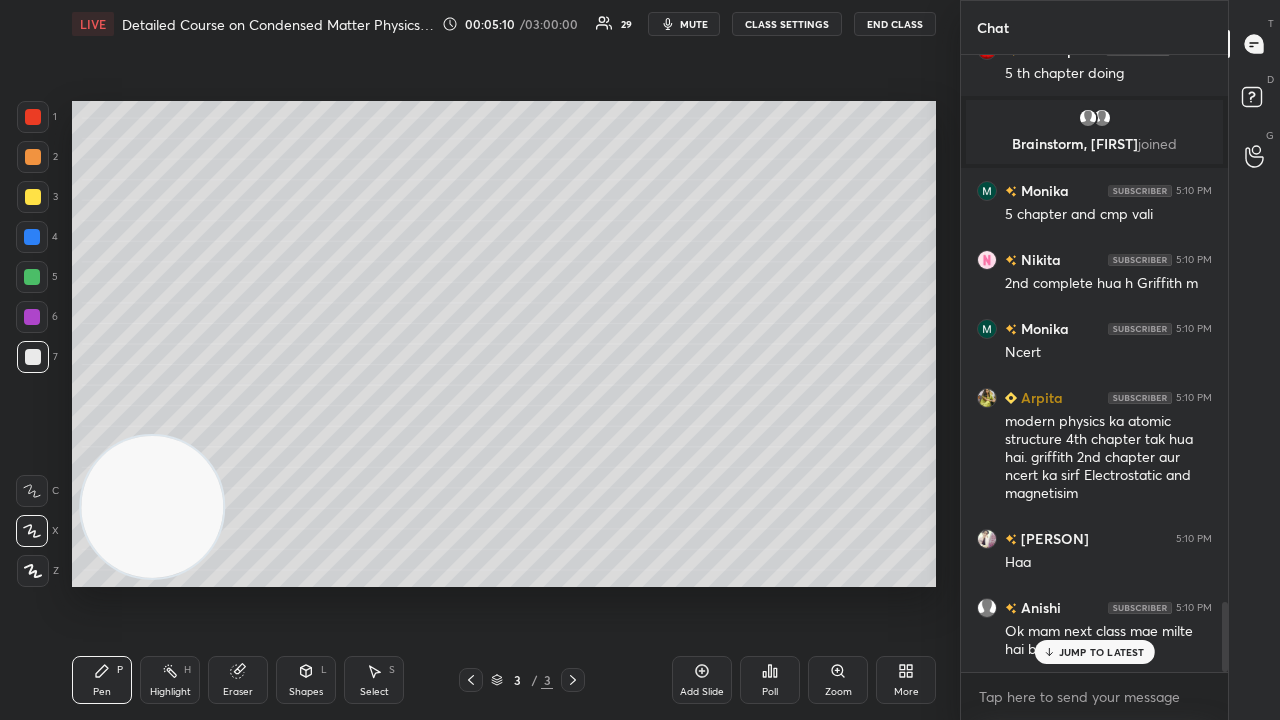 scroll, scrollTop: 4796, scrollLeft: 0, axis: vertical 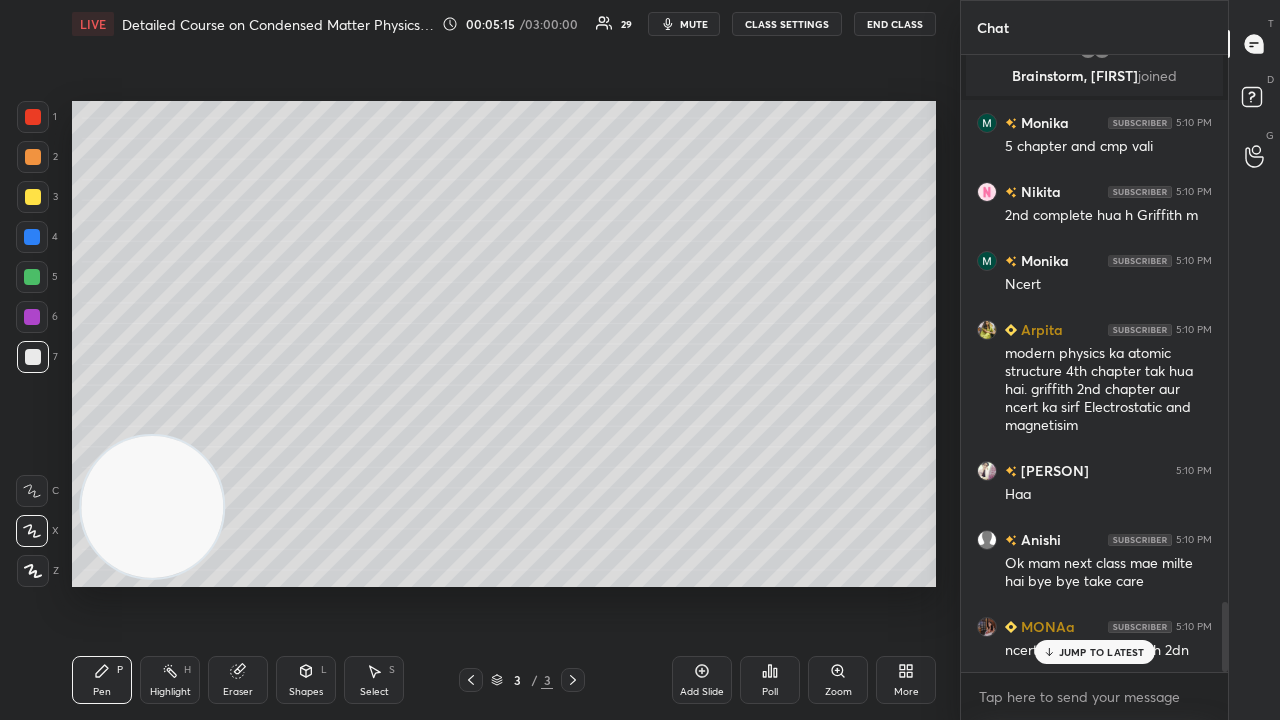 drag, startPoint x: 1082, startPoint y: 660, endPoint x: 1083, endPoint y: 680, distance: 20.024984 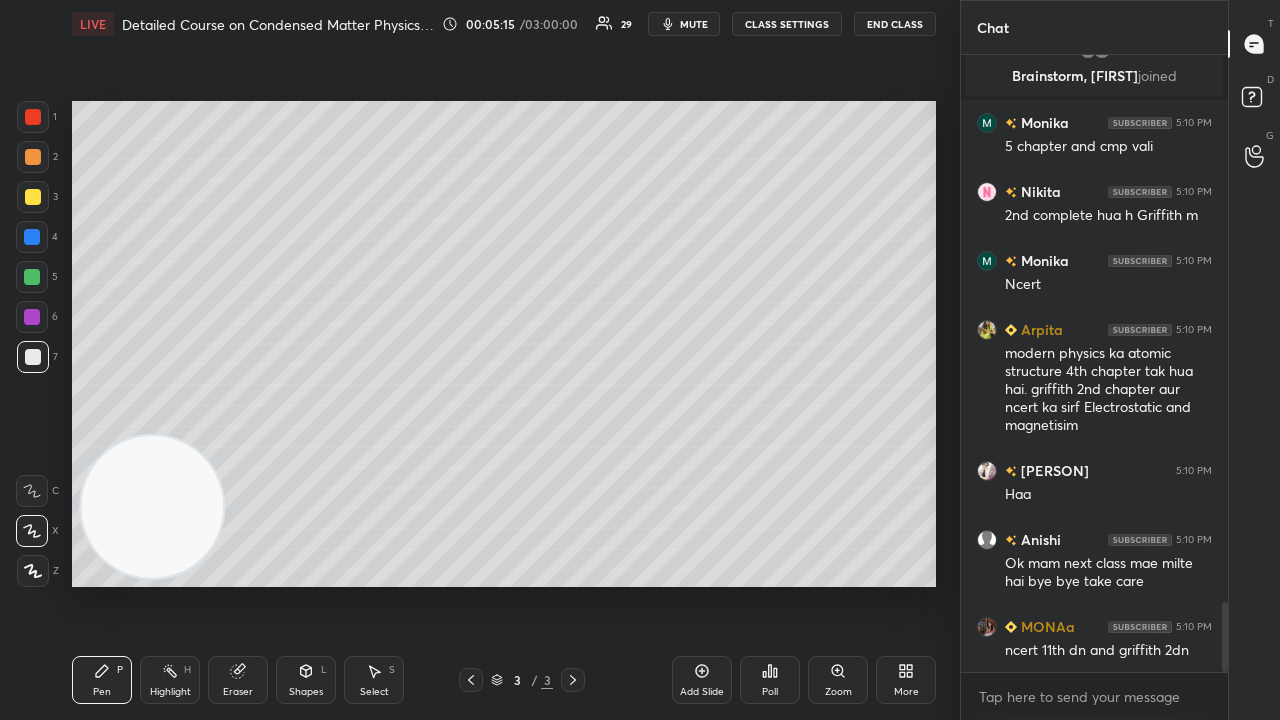 click on "x" at bounding box center [1094, 696] 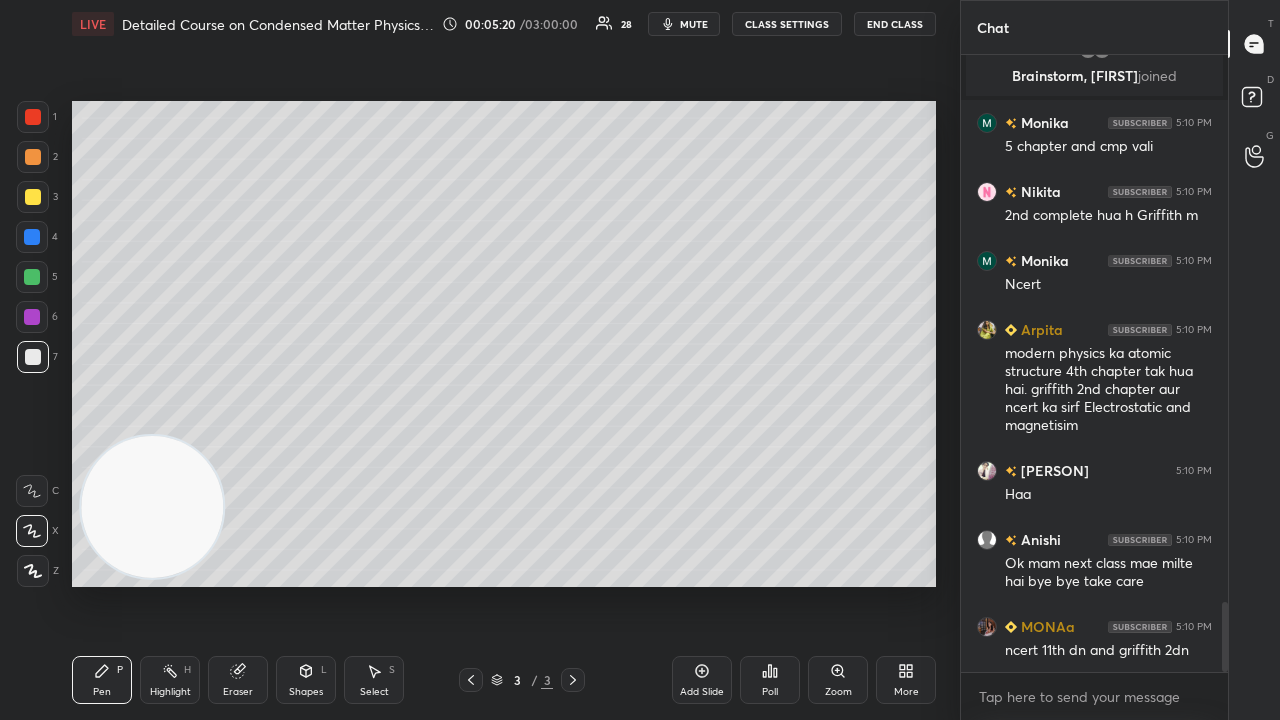 click on "x" at bounding box center (1094, 696) 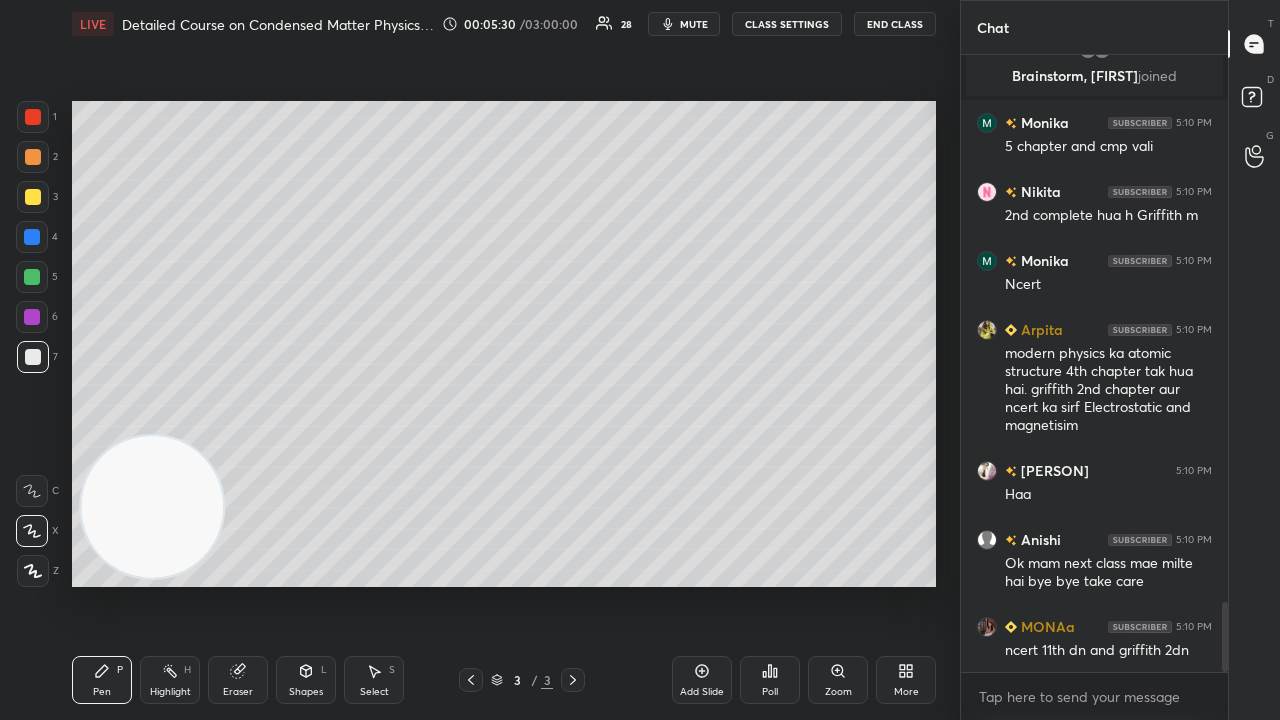 click on "mute" at bounding box center [694, 24] 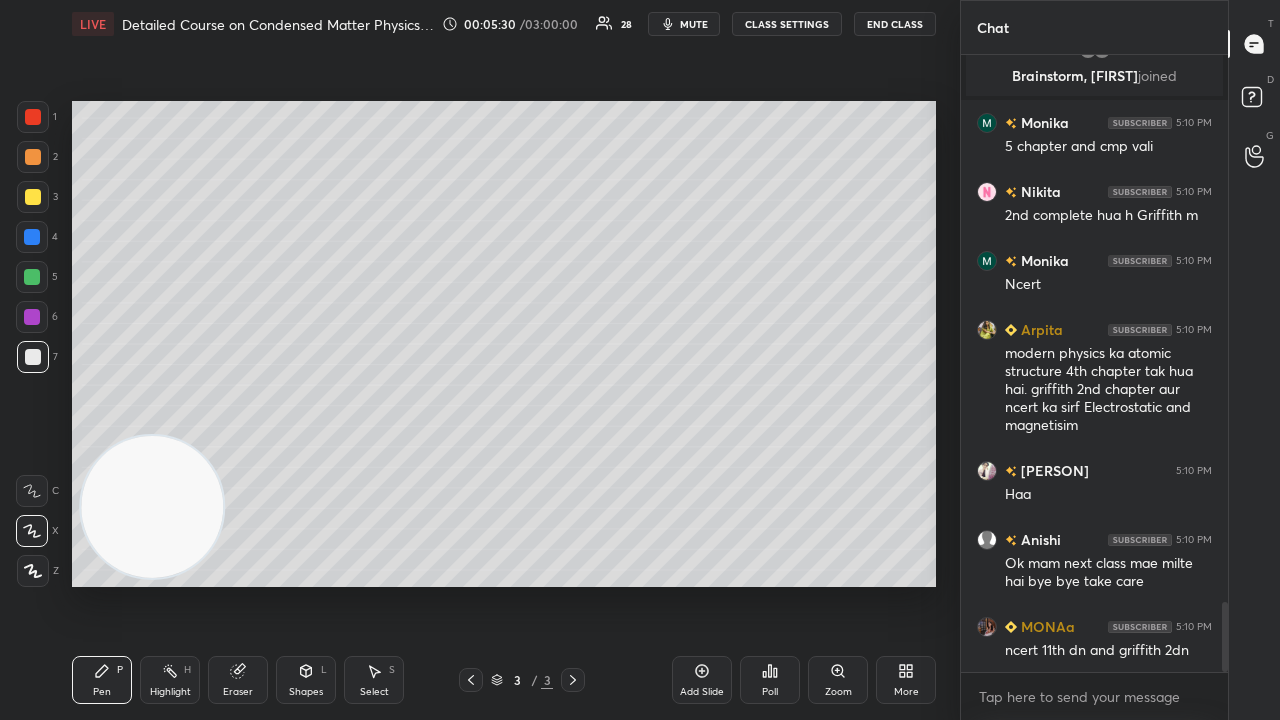 scroll, scrollTop: 4902, scrollLeft: 0, axis: vertical 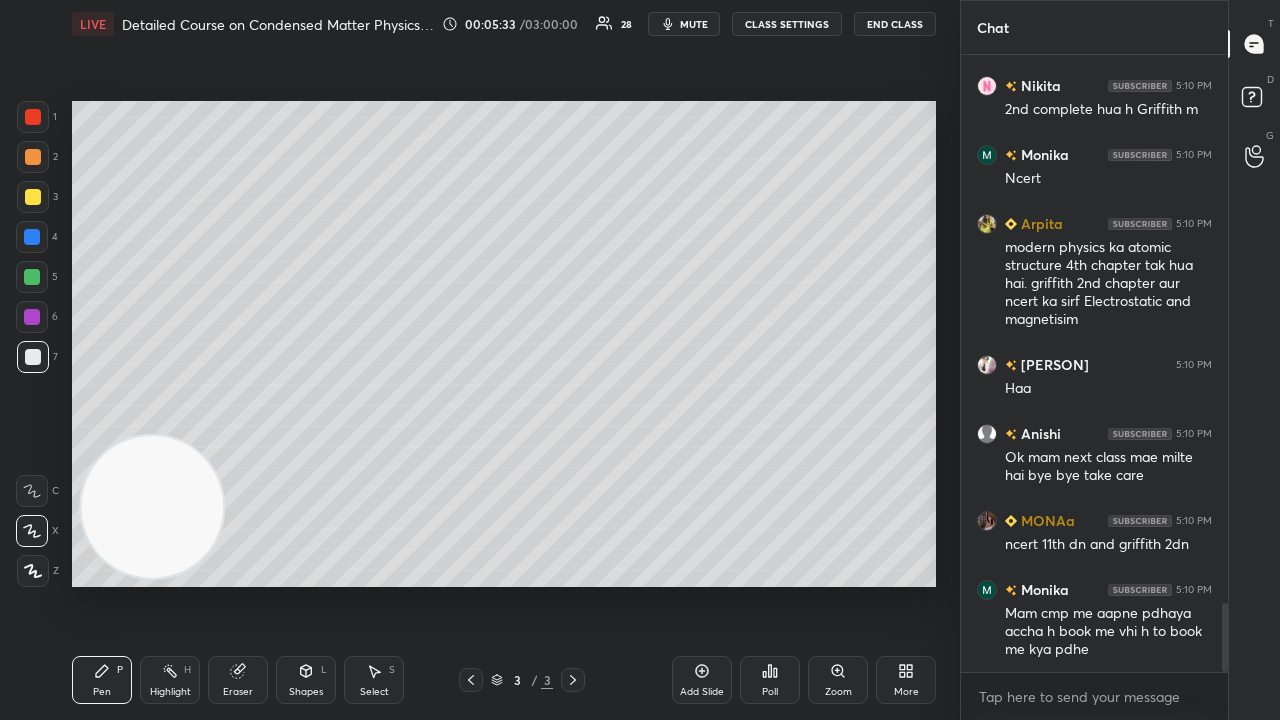 click on "mute" at bounding box center [694, 24] 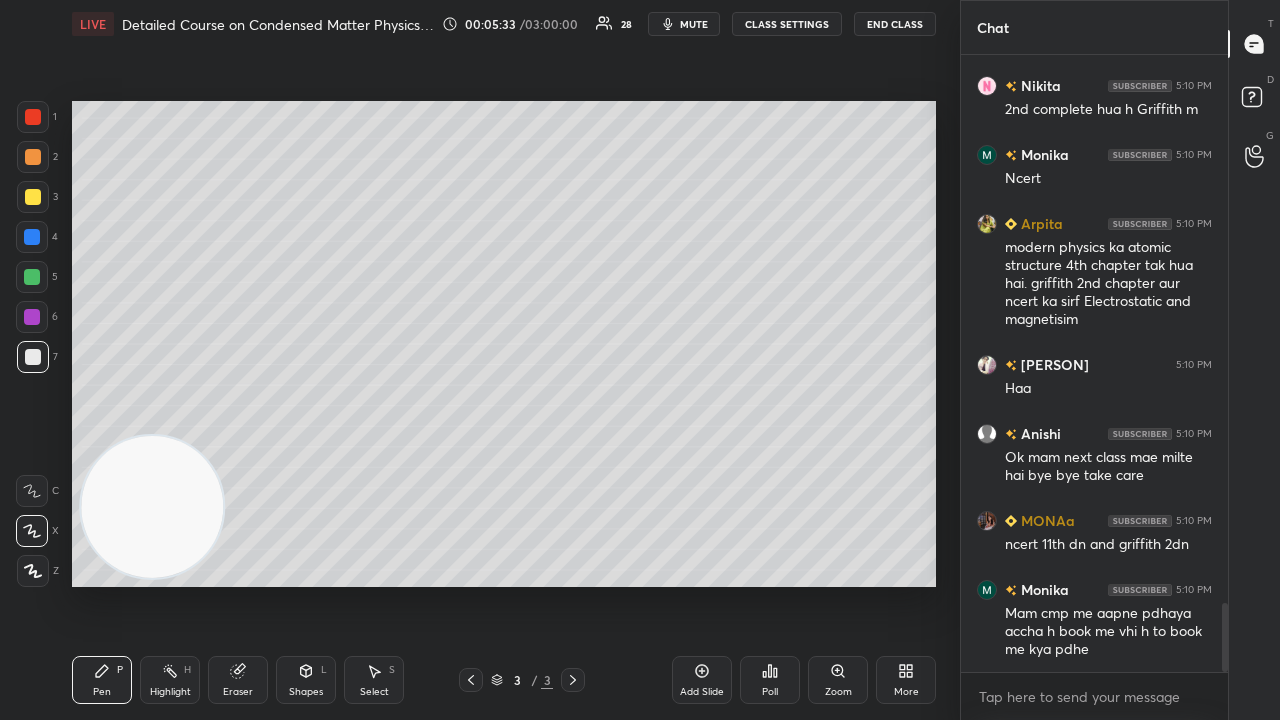 click on "mute" at bounding box center [694, 24] 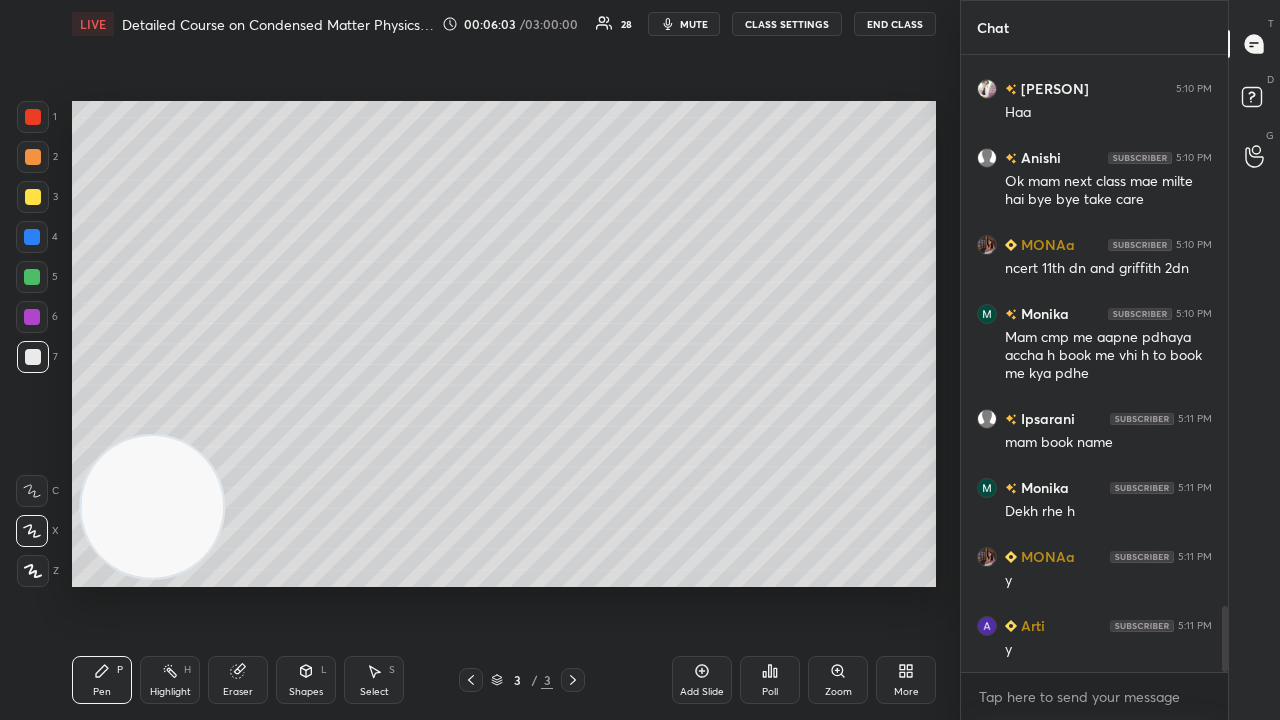 scroll, scrollTop: 5264, scrollLeft: 0, axis: vertical 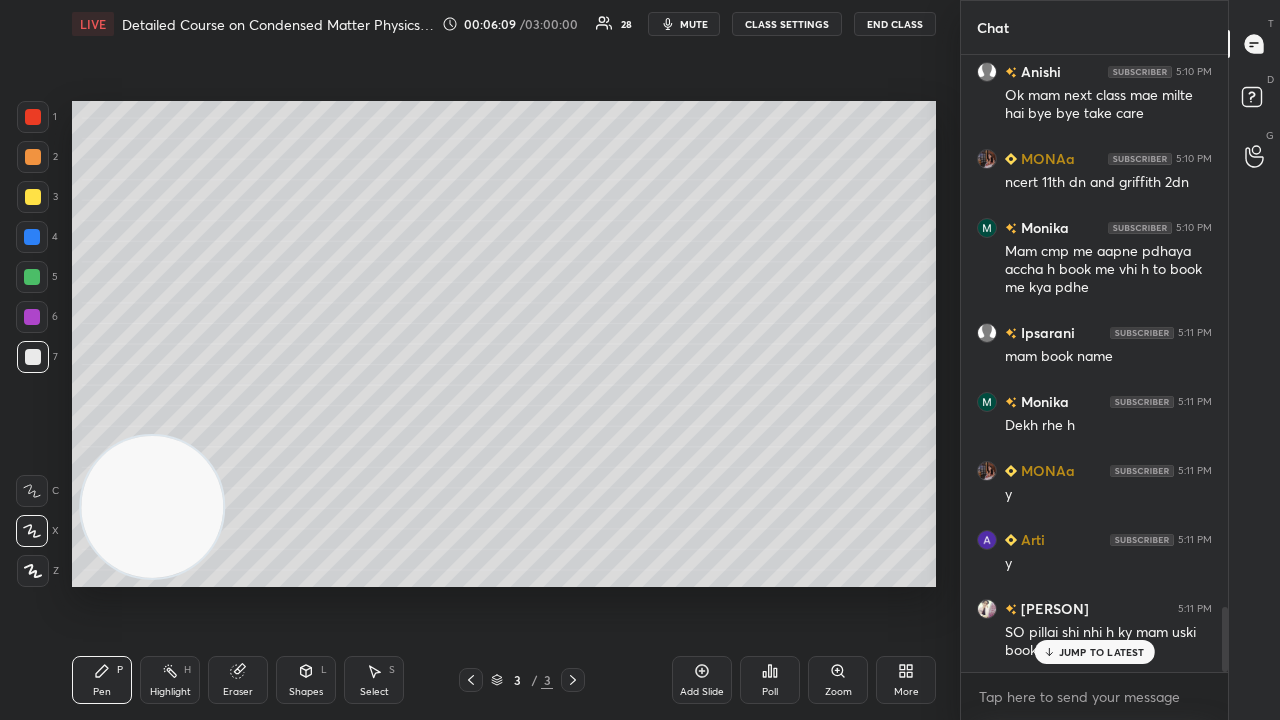 drag, startPoint x: 1075, startPoint y: 648, endPoint x: 1063, endPoint y: 693, distance: 46.572525 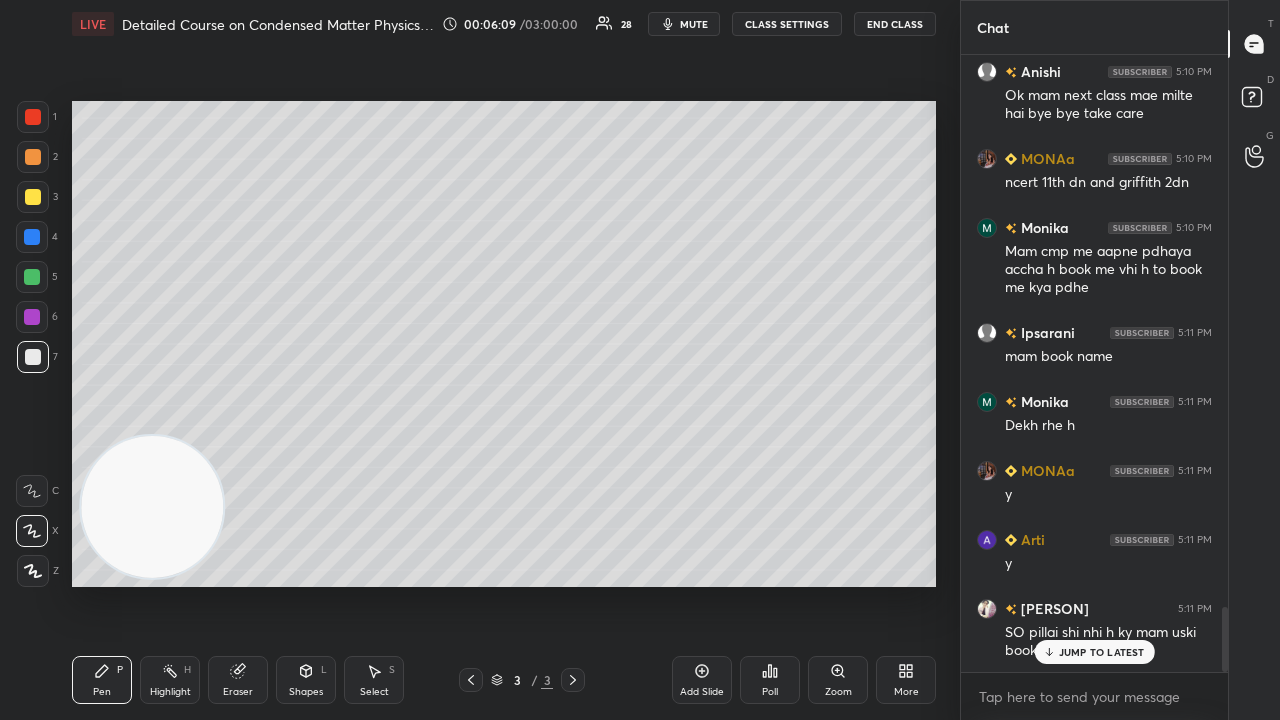 click on "JUMP TO LATEST" at bounding box center [1102, 652] 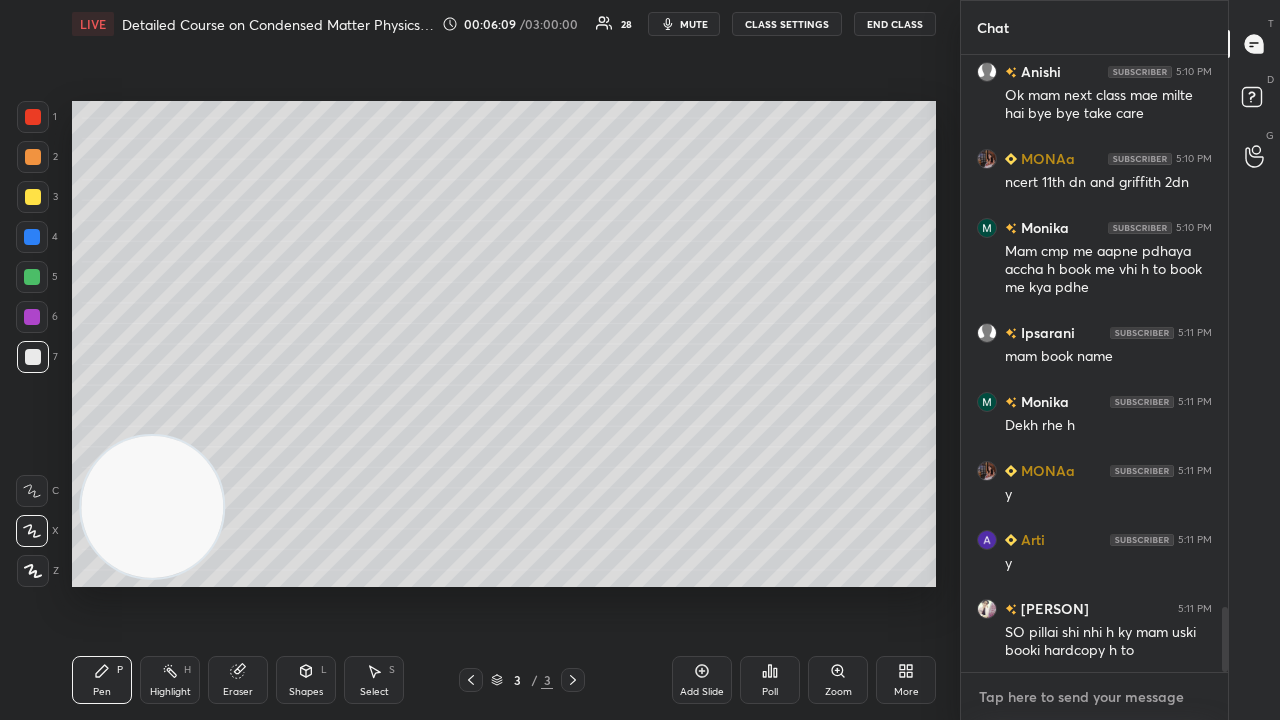 click at bounding box center (1094, 697) 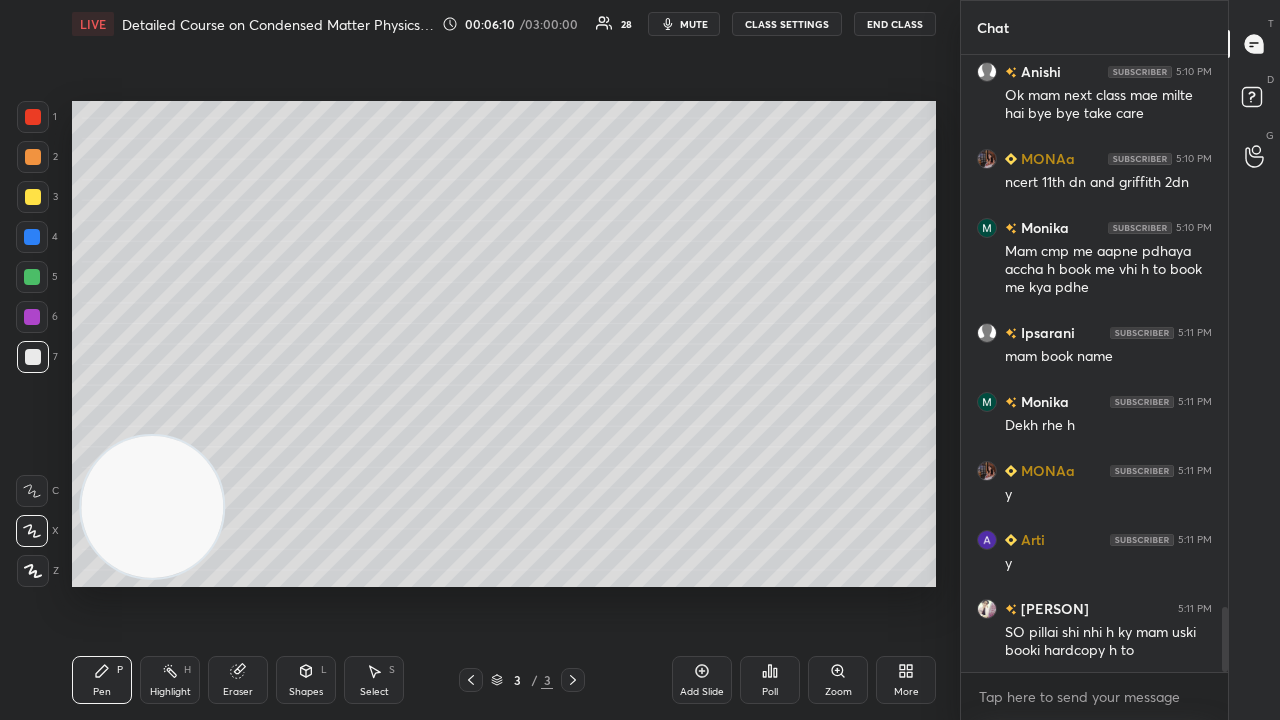 click on "mute" at bounding box center [684, 24] 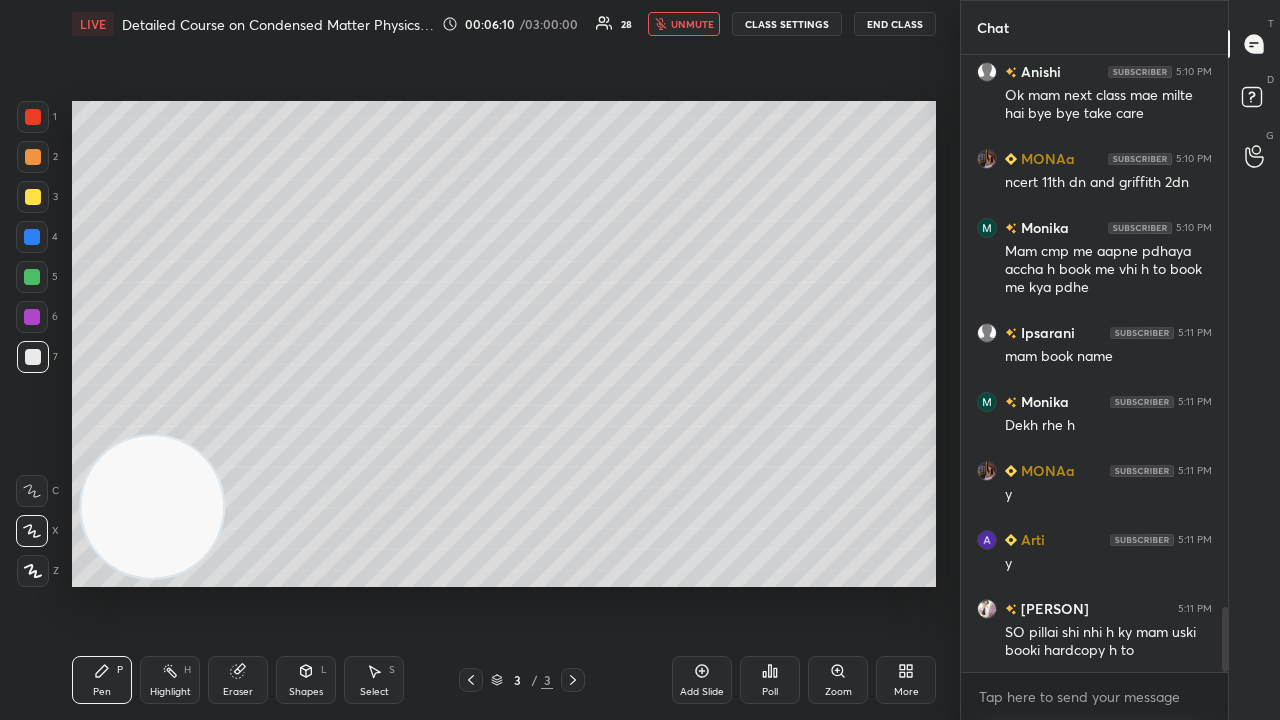 click on "unmute" at bounding box center [692, 24] 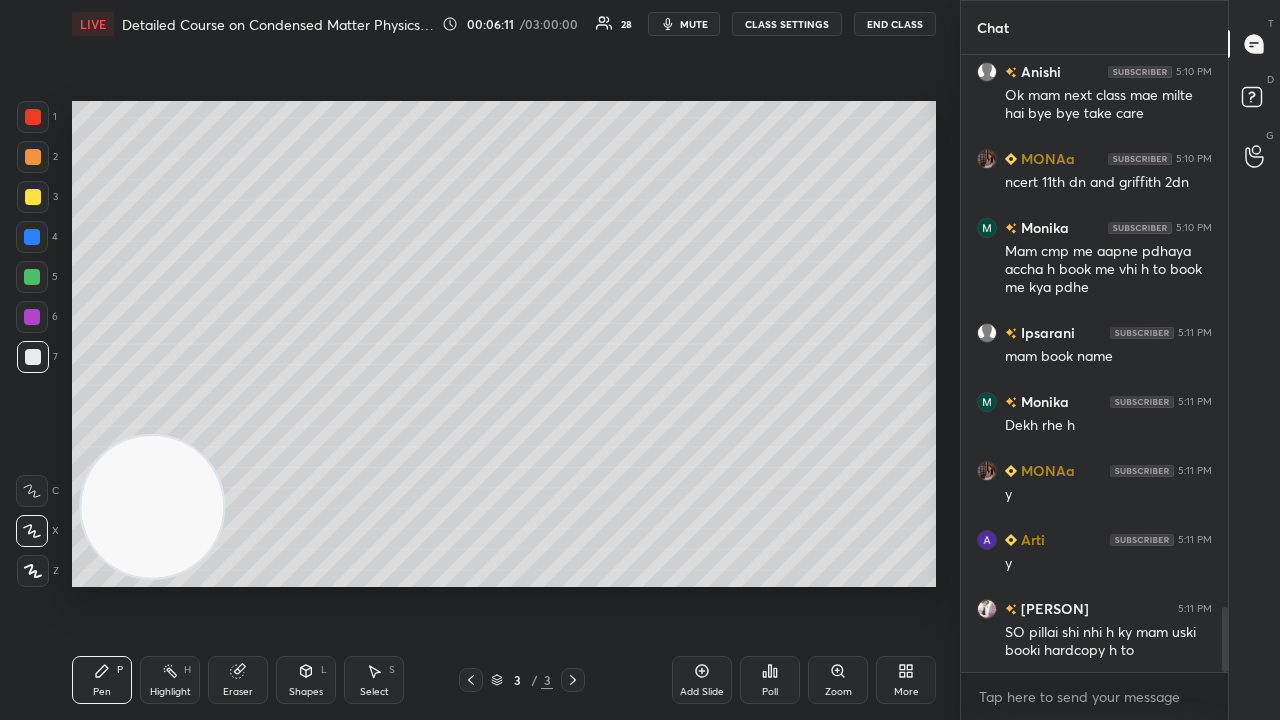 click at bounding box center [32, 277] 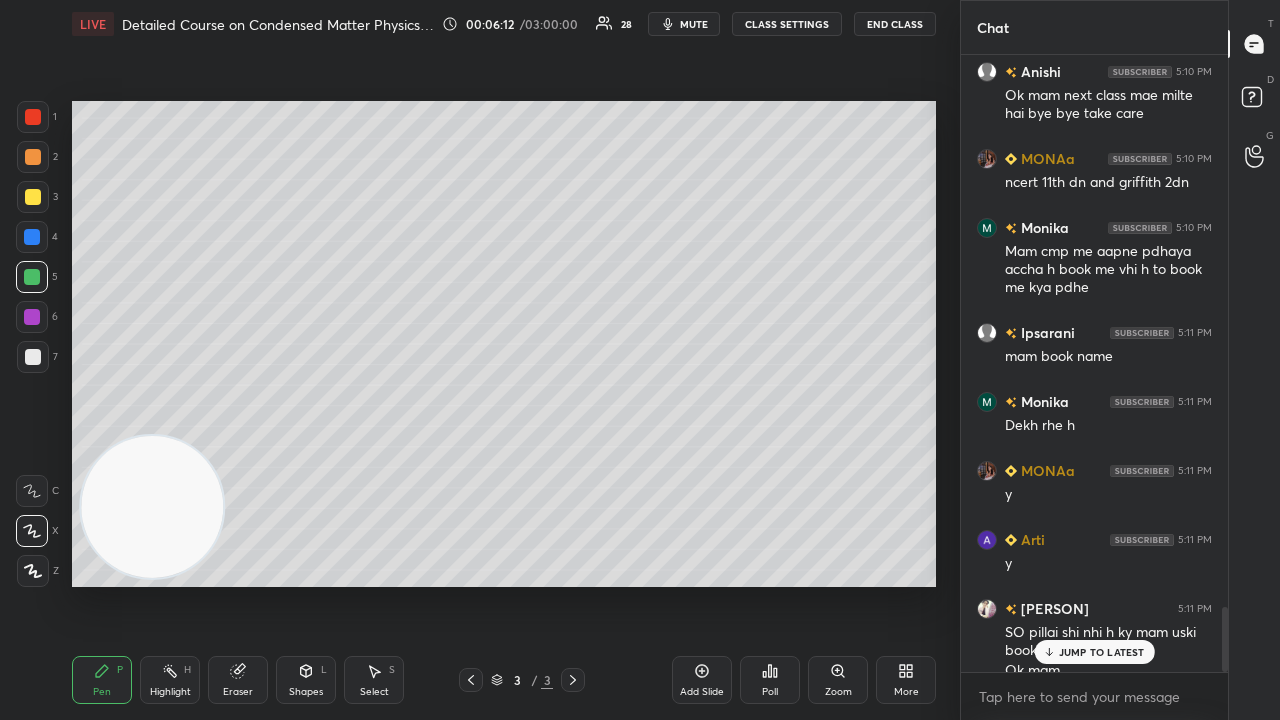 scroll, scrollTop: 5284, scrollLeft: 0, axis: vertical 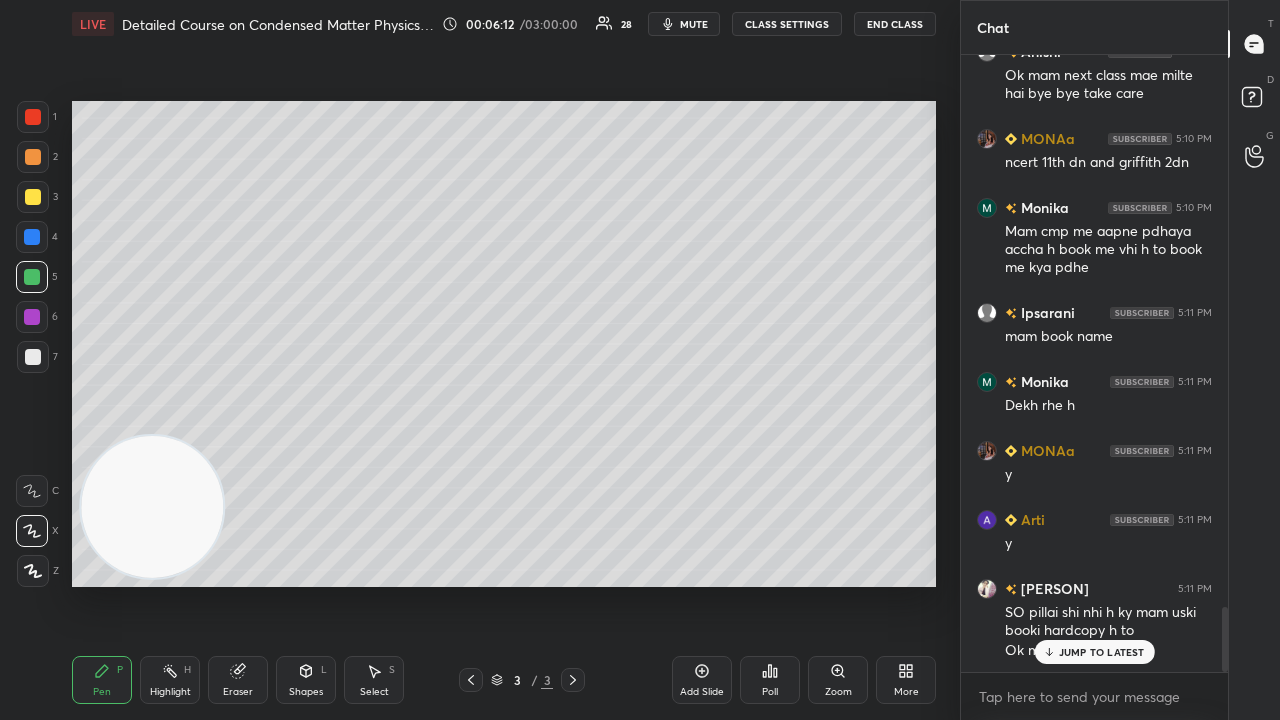 click 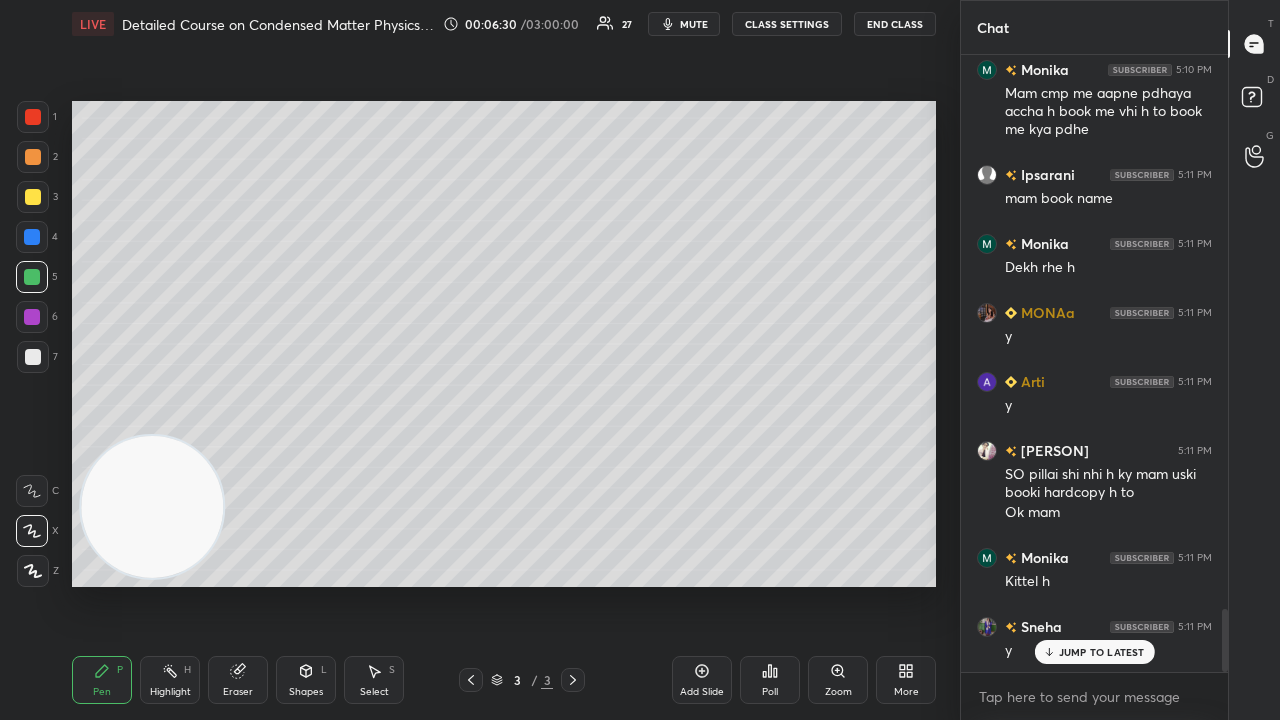 scroll, scrollTop: 5492, scrollLeft: 0, axis: vertical 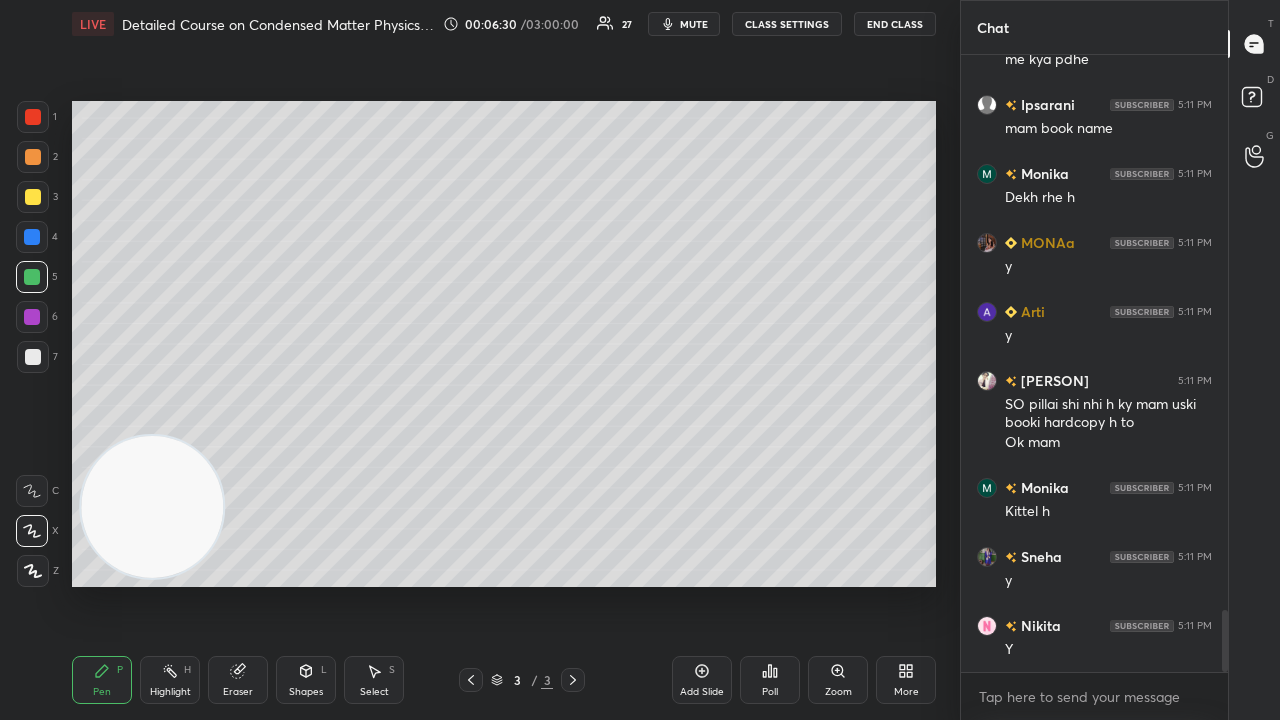 click on "mute" at bounding box center (694, 24) 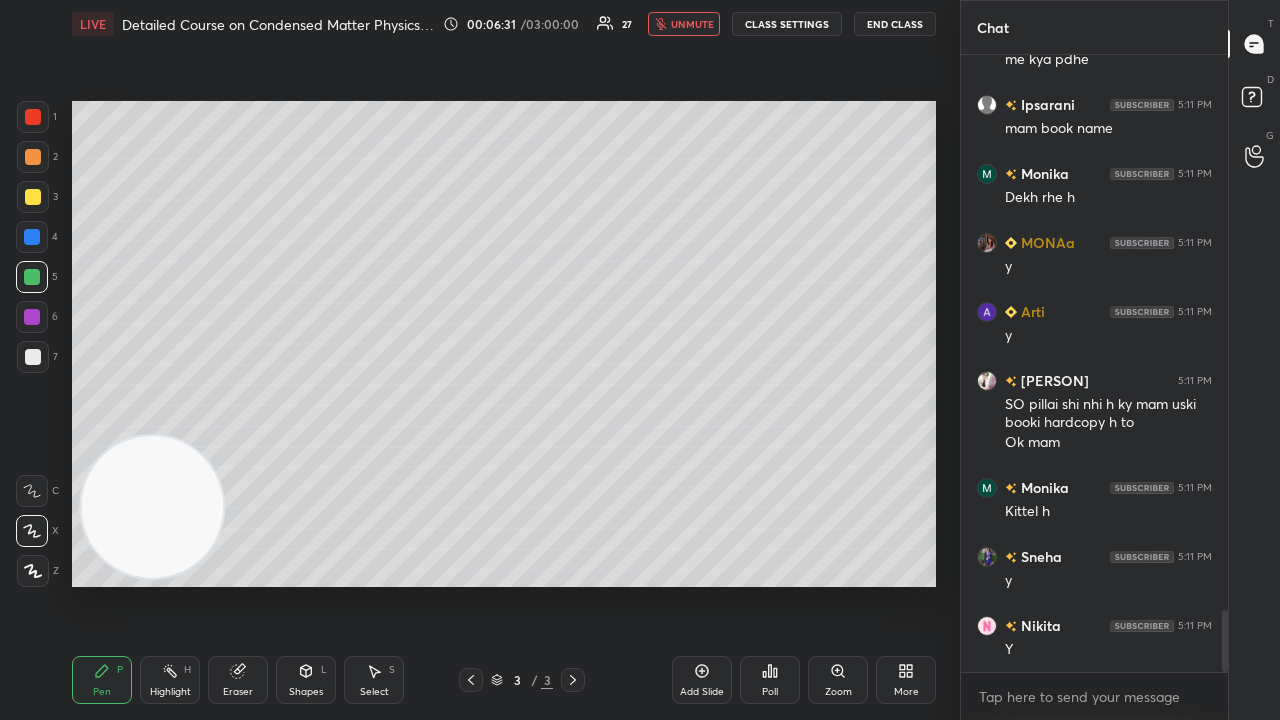 click on "unmute" at bounding box center (692, 24) 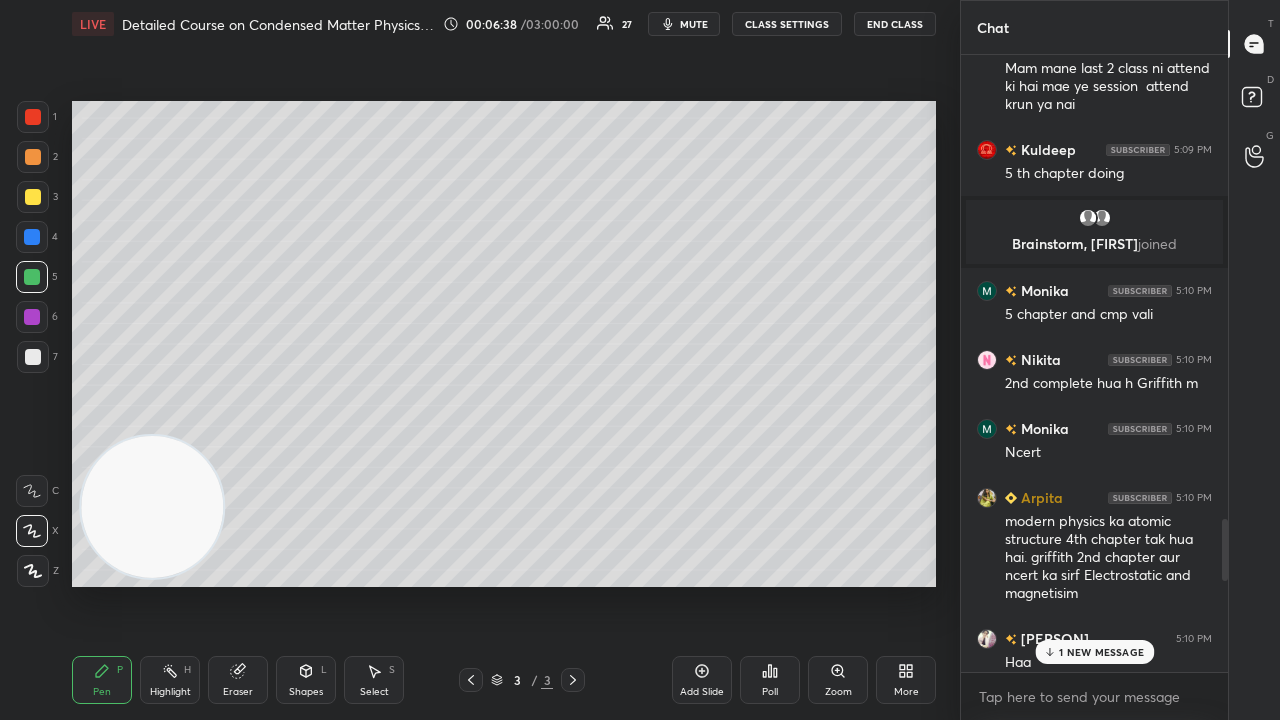 scroll, scrollTop: 5716, scrollLeft: 0, axis: vertical 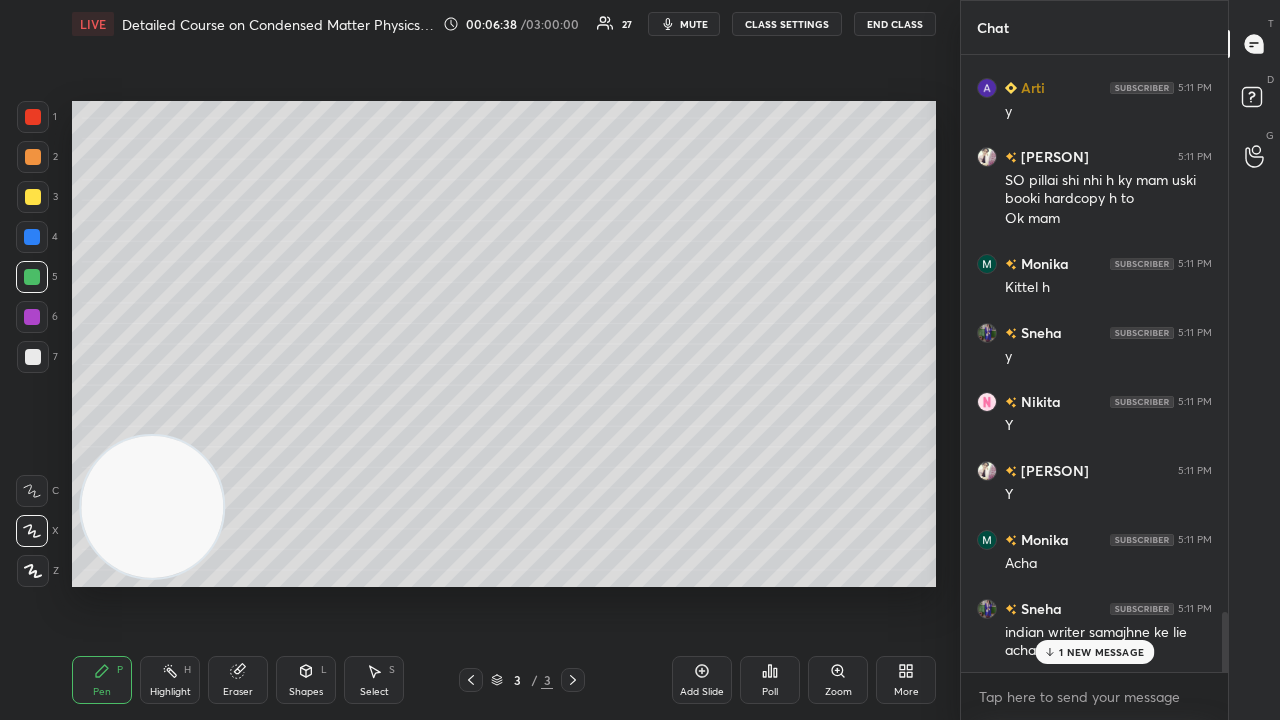drag, startPoint x: 1225, startPoint y: 653, endPoint x: 1184, endPoint y: 718, distance: 76.8505 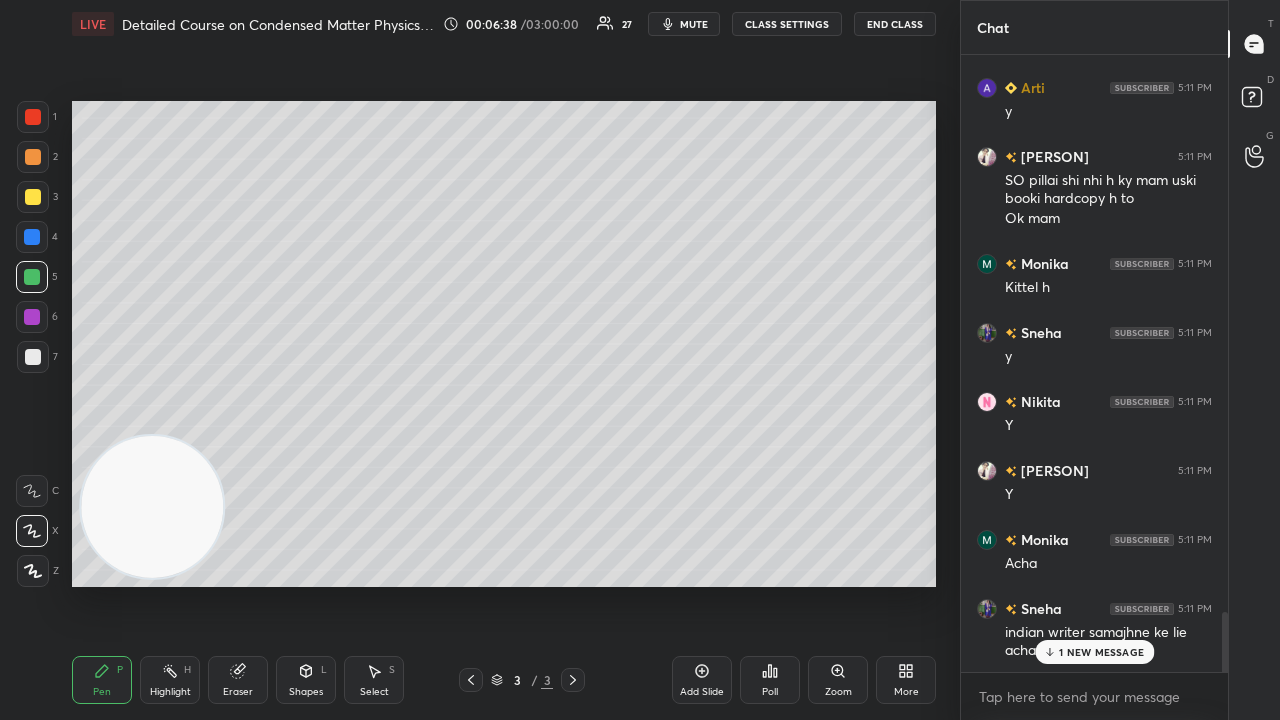 click on "[FIRST] 5:11 PM Dekh rhe h MONAa 5:11 PM y Arti 5:11 PM y Vishakha 5:11 PM SO pillai shi nhi h ky mam uski booki hardcopy h to Ok mam Monika 5:11 PM Kittel h Sneha 5:11 PM y Nikita 5:11 PM Y Vishakha 5:11 PM Y Monika 5:11 PM Acha Sneha 5:11 PM indian writer samajhne ke lie acha hai 1 NEW MESSAGE Enable hand raising Enable raise hand to speak to learners. Once enabled, chat will be turned off temporarily. Enable x" at bounding box center [1094, 387] 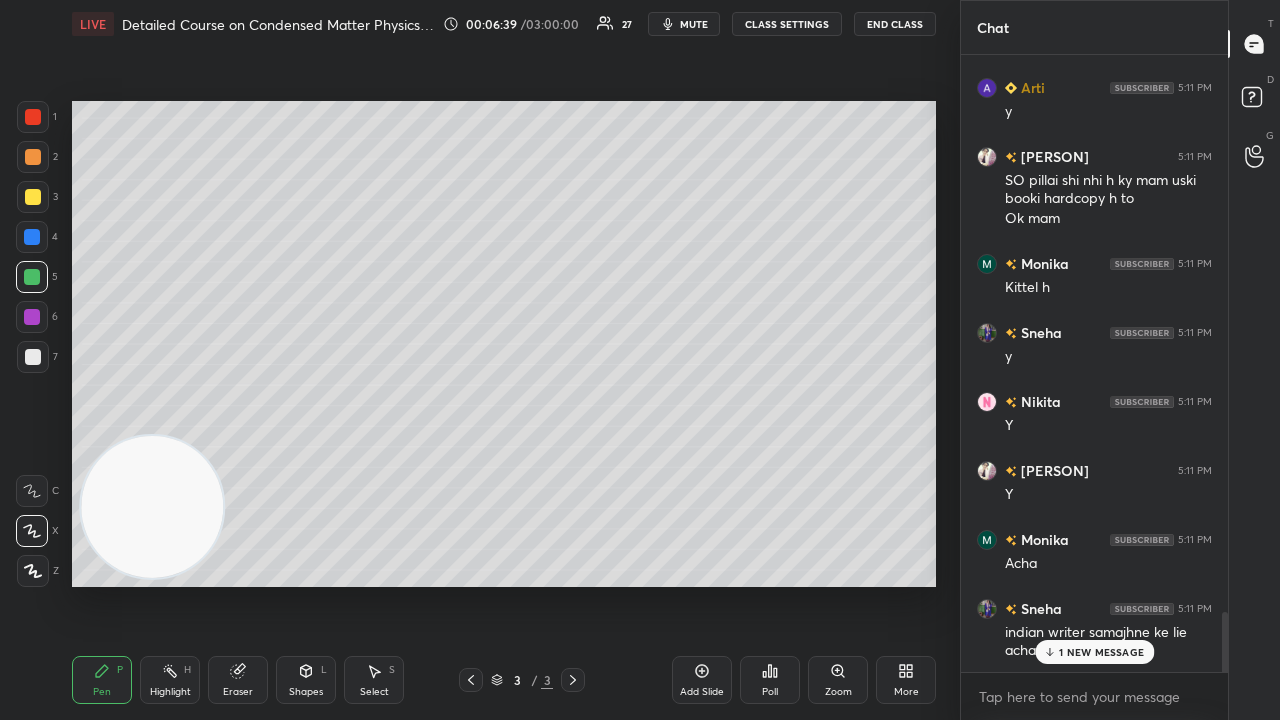click on "1 NEW MESSAGE" at bounding box center [1101, 652] 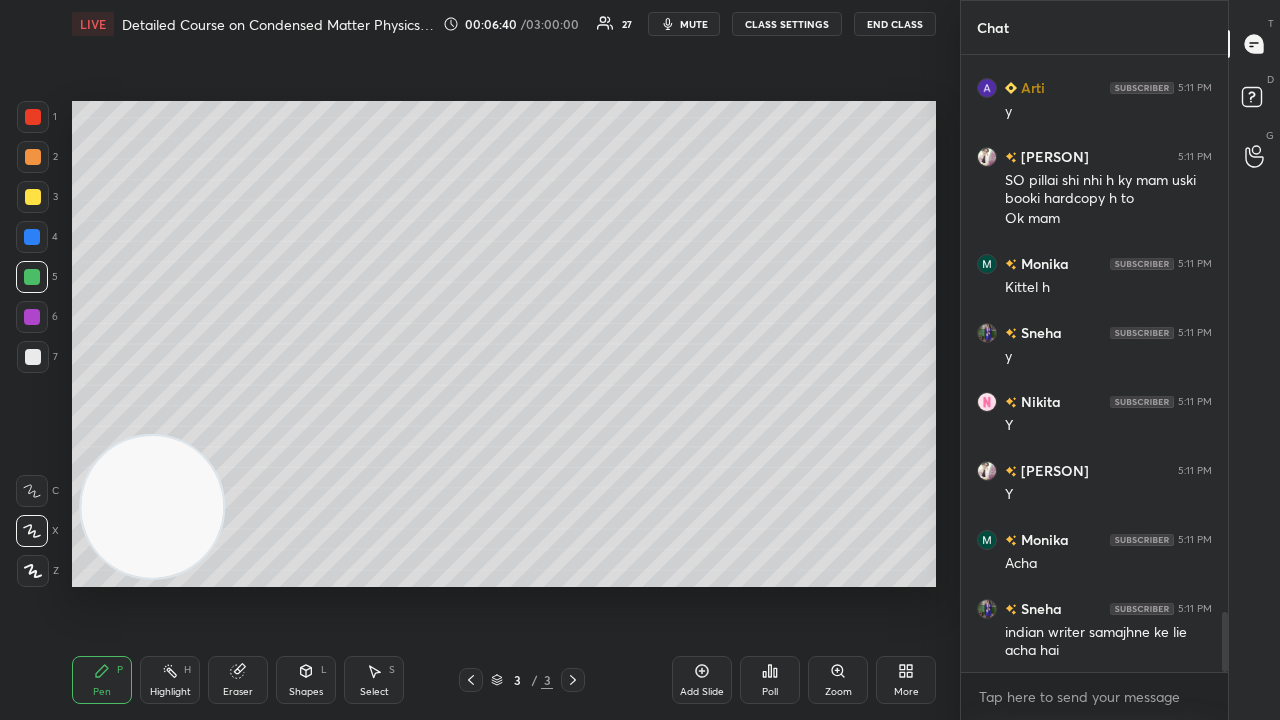 click 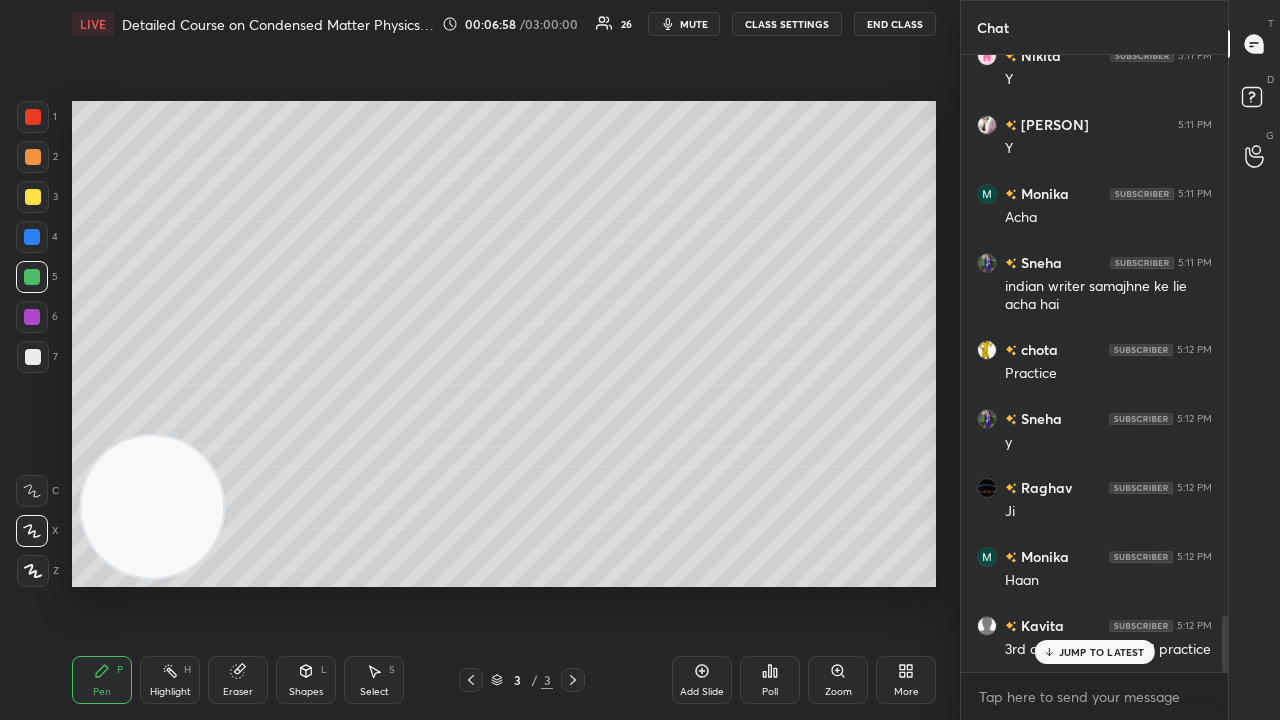 scroll, scrollTop: 6130, scrollLeft: 0, axis: vertical 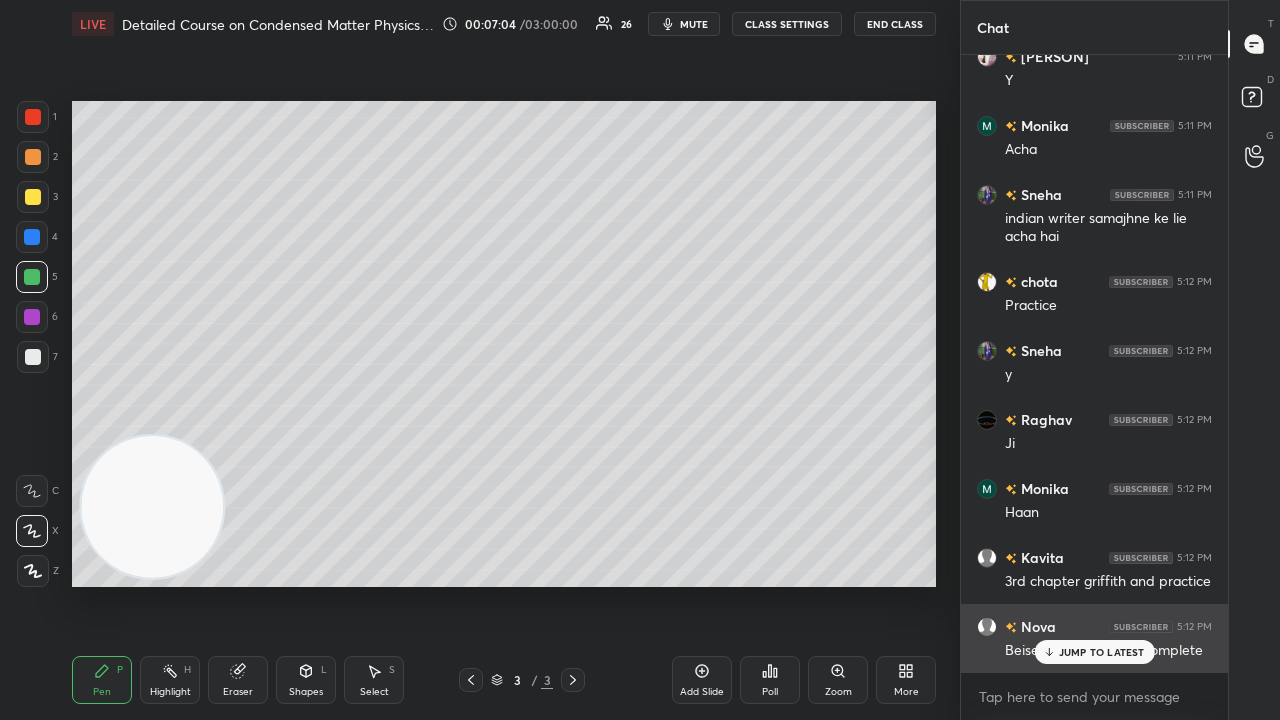click on "JUMP TO LATEST" at bounding box center [1102, 652] 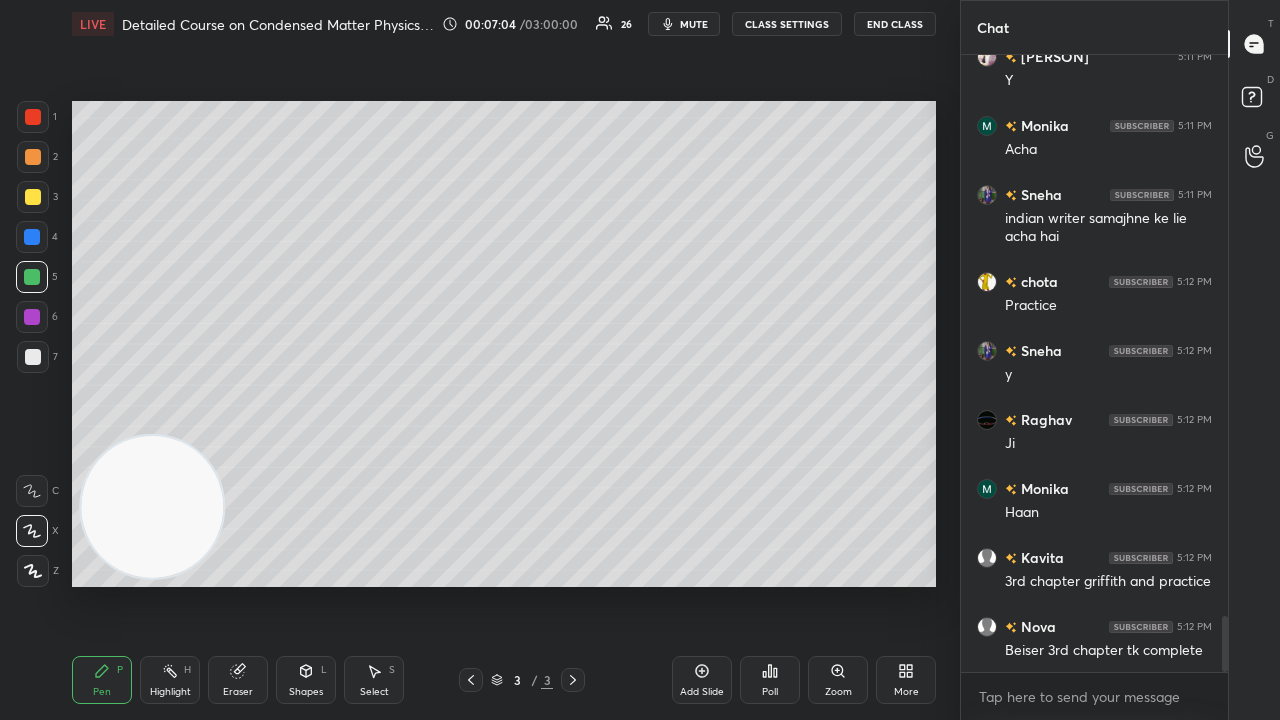 click on "x" at bounding box center [1094, 696] 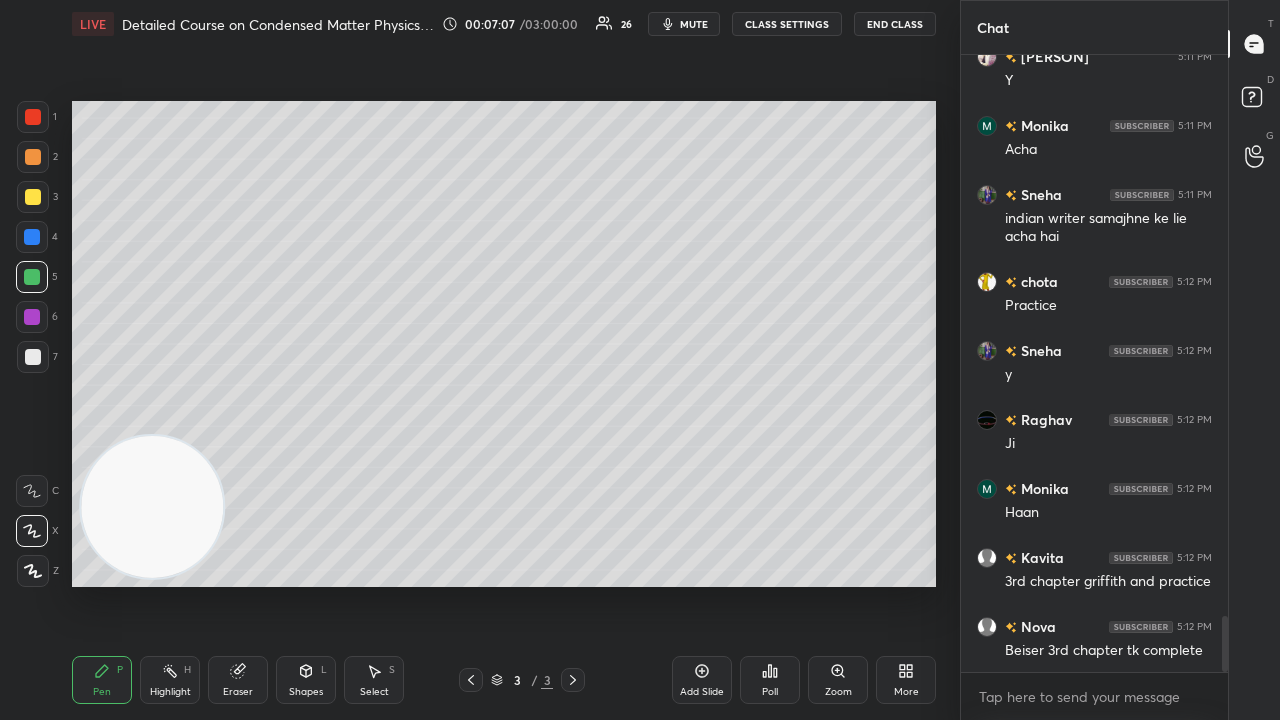click on "mute" at bounding box center (694, 24) 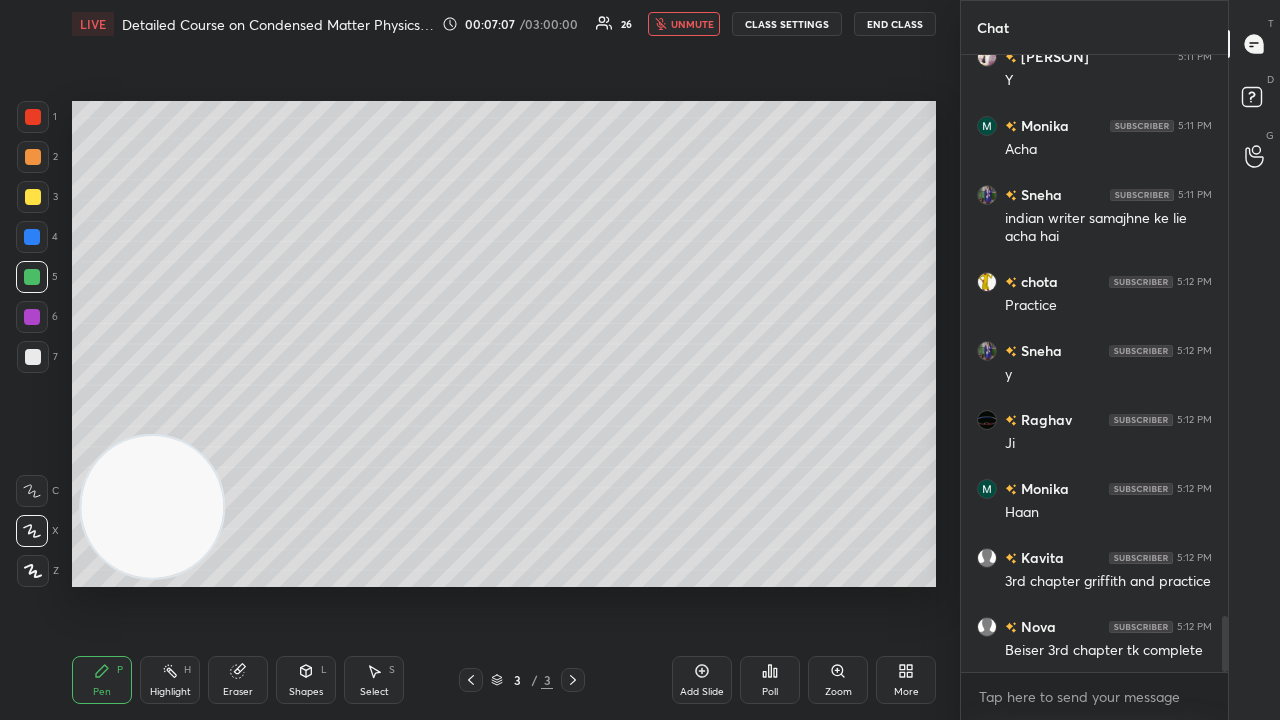 click on "unmute" at bounding box center [692, 24] 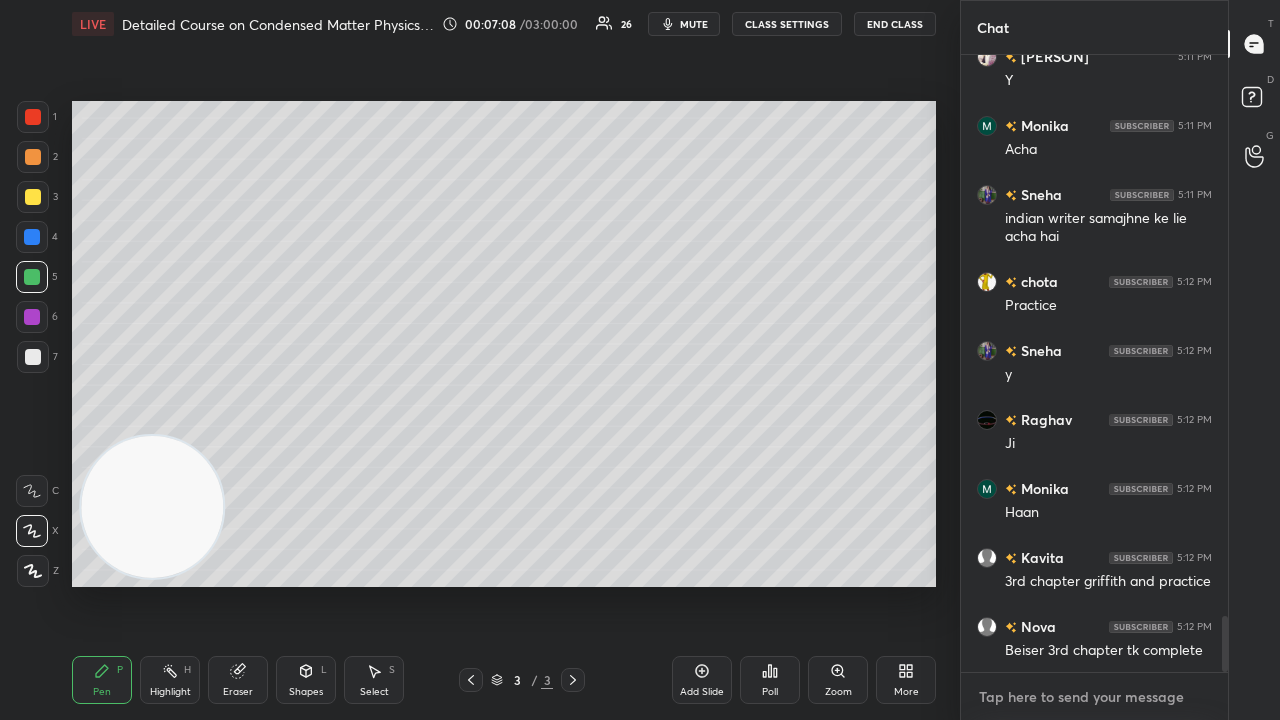 click at bounding box center [1094, 697] 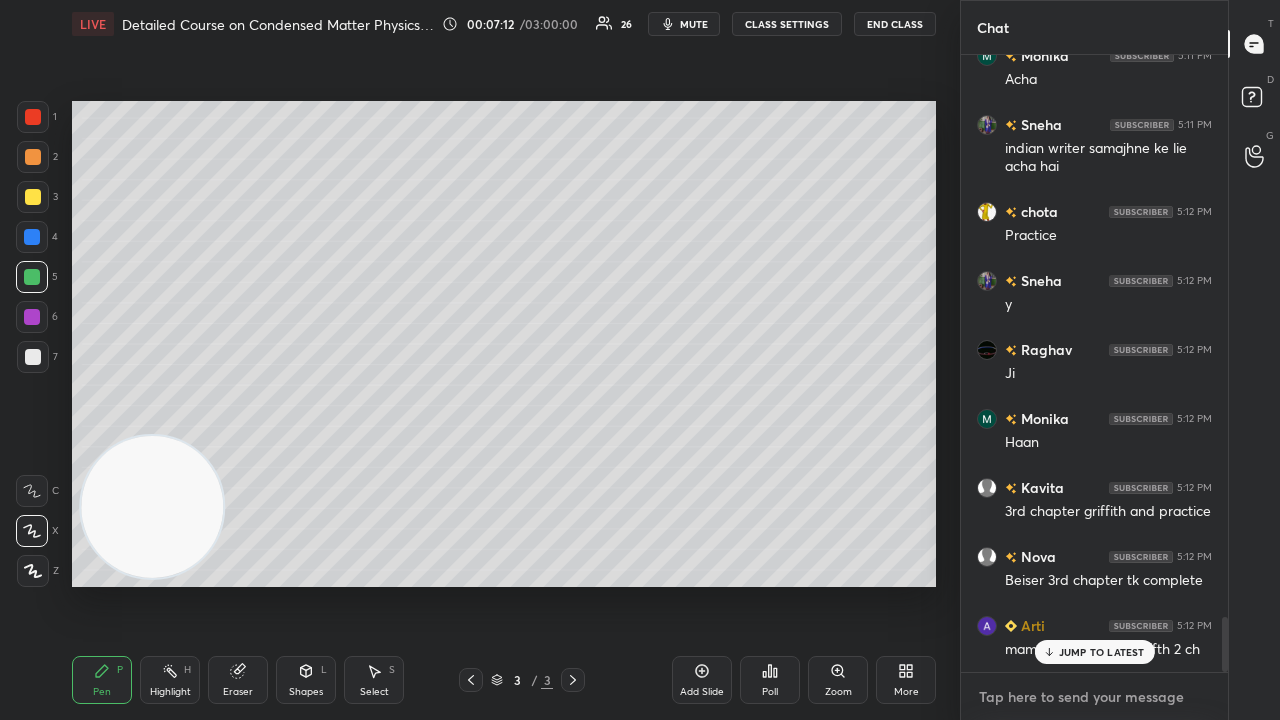 scroll, scrollTop: 6286, scrollLeft: 0, axis: vertical 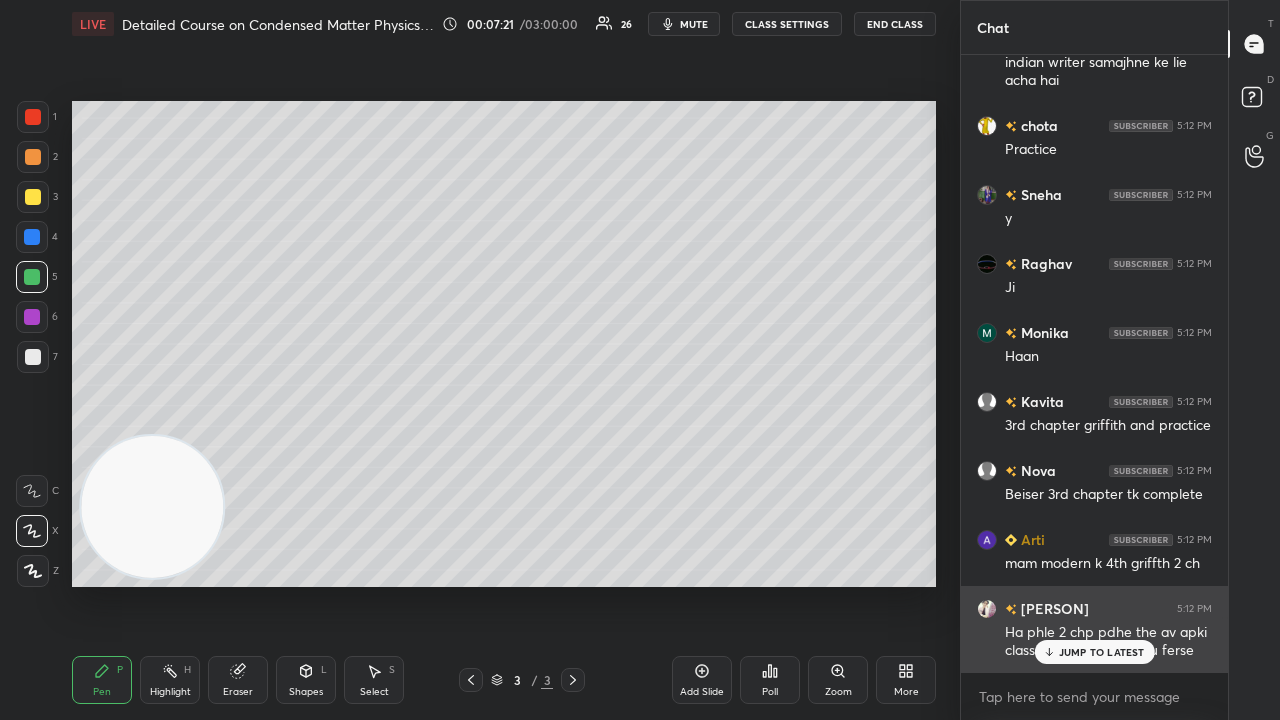 click on "JUMP TO LATEST" at bounding box center [1094, 652] 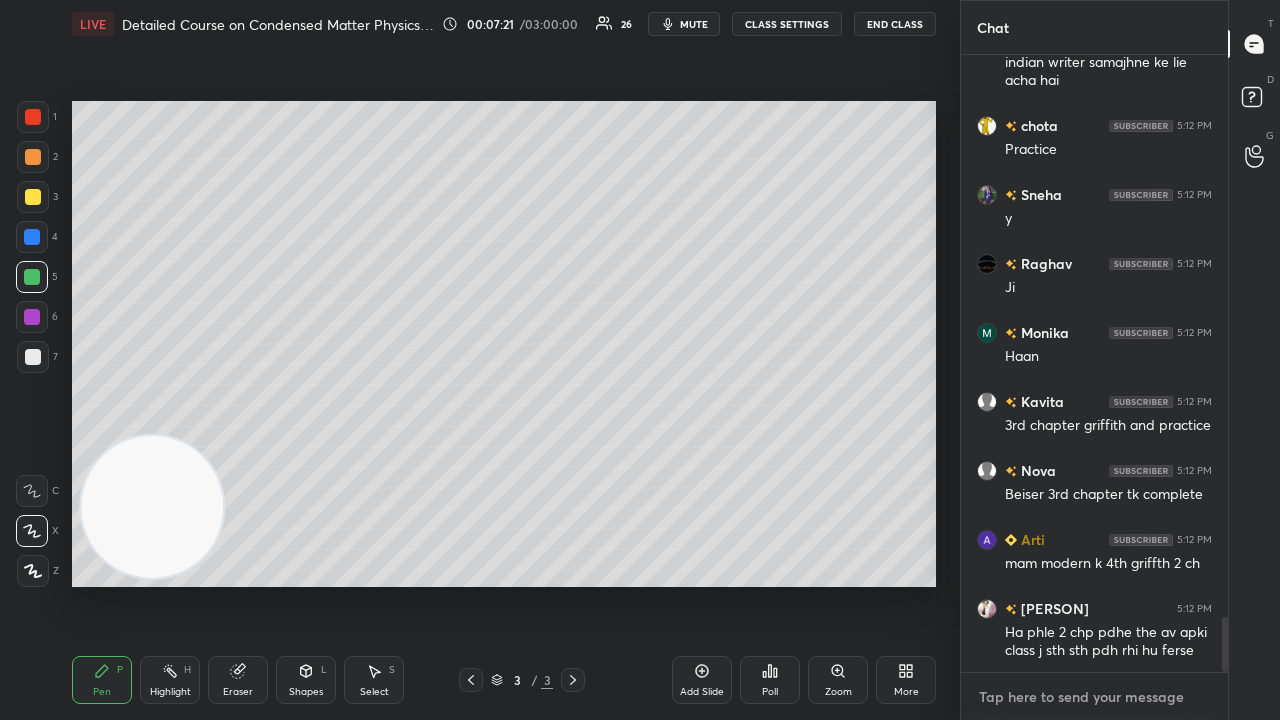 click at bounding box center [1094, 697] 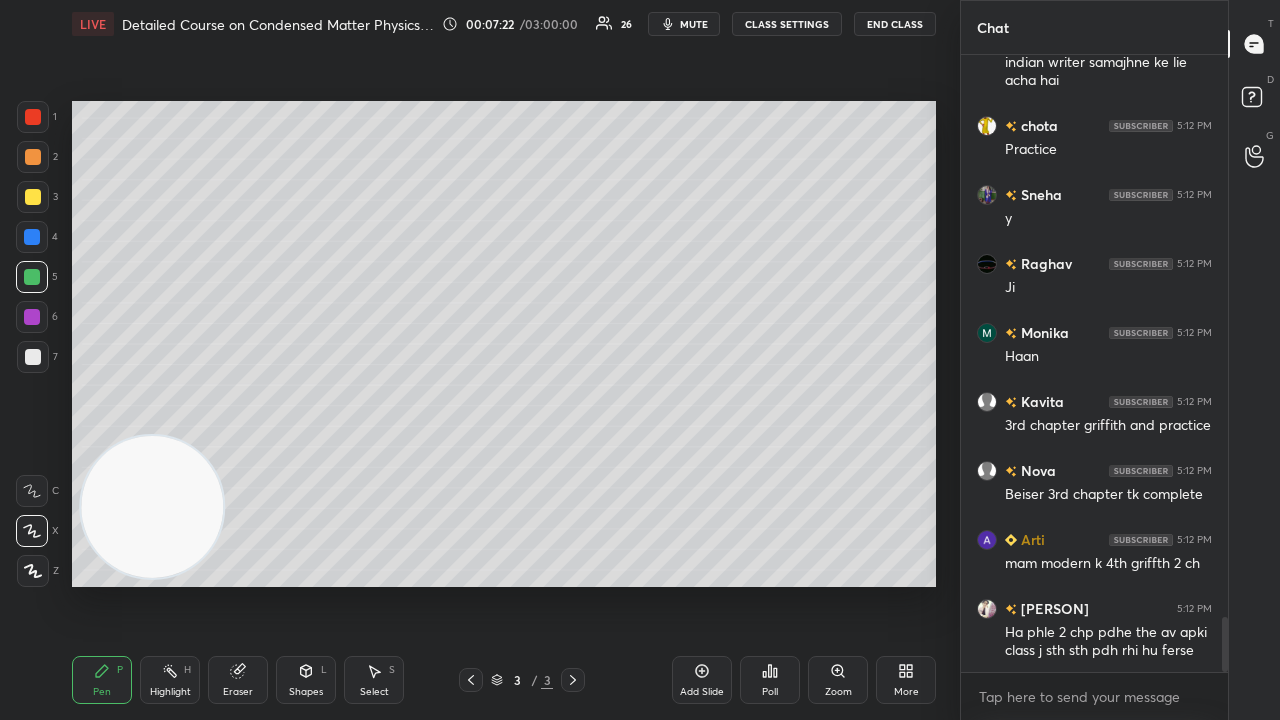click on "mute" at bounding box center [694, 24] 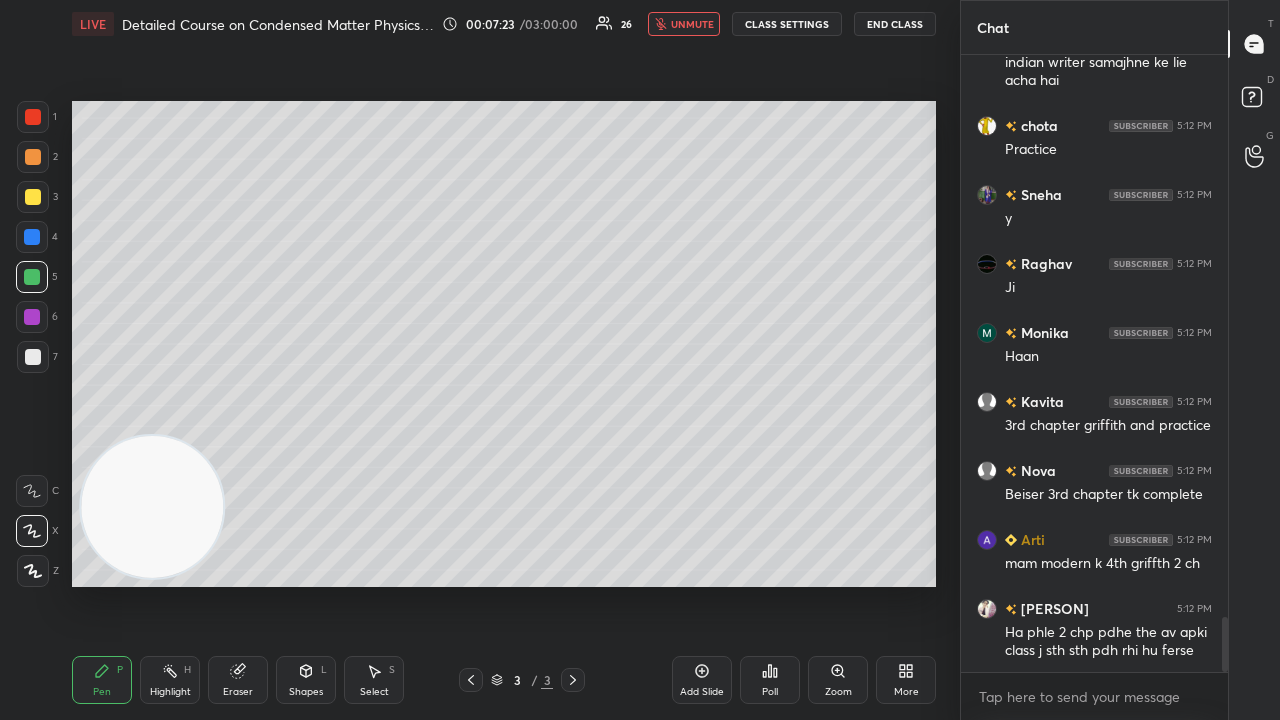 click on "unmute" at bounding box center [692, 24] 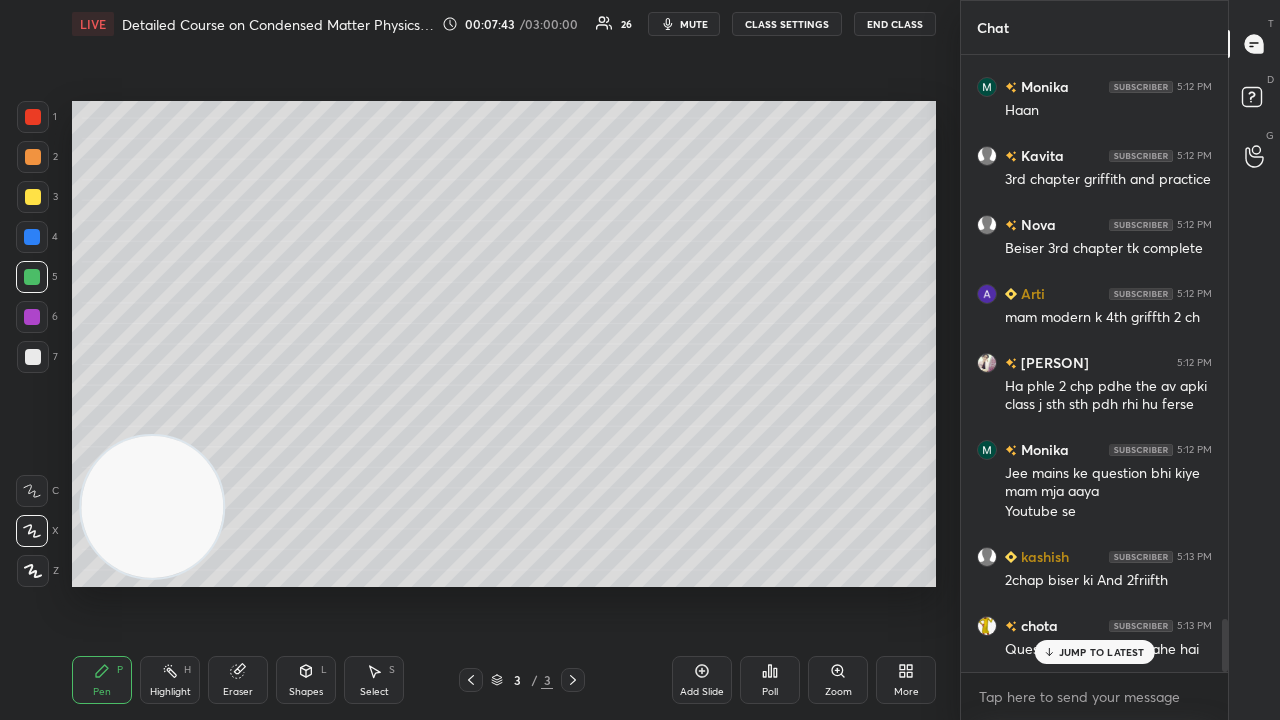 scroll, scrollTop: 6600, scrollLeft: 0, axis: vertical 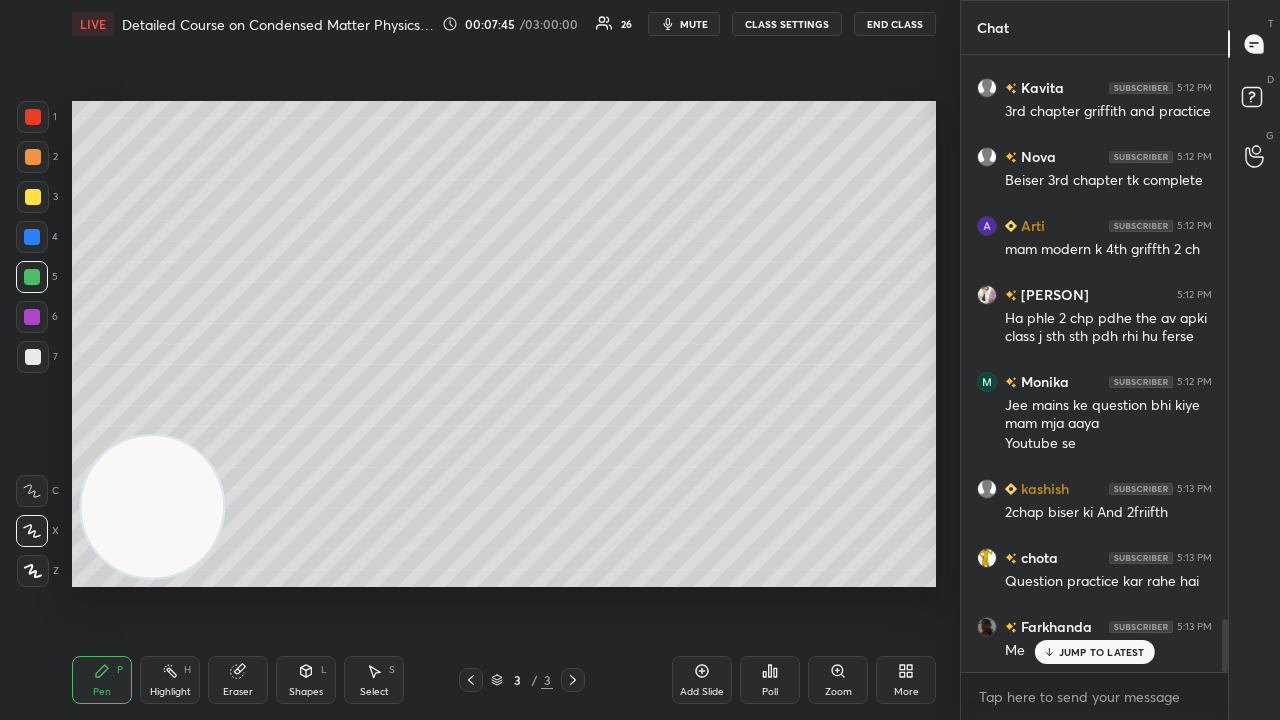 drag, startPoint x: 1116, startPoint y: 652, endPoint x: 1114, endPoint y: 701, distance: 49.0408 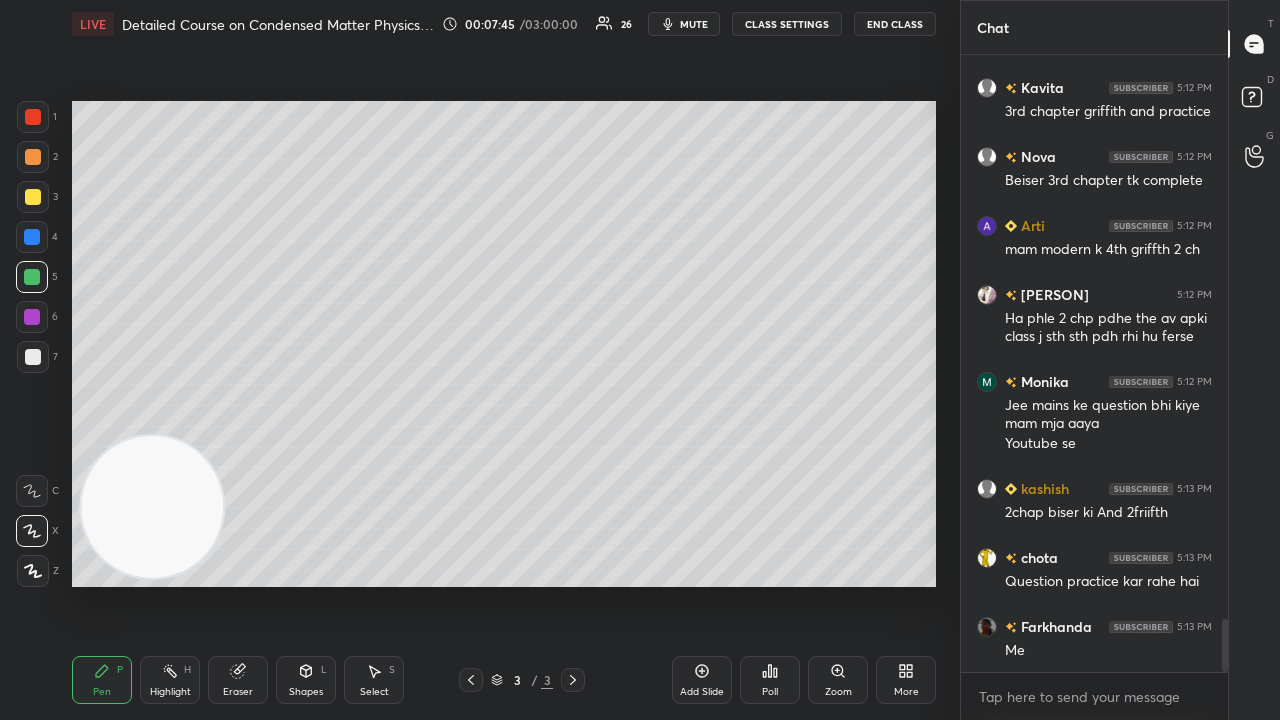 click on "x" at bounding box center (1094, 696) 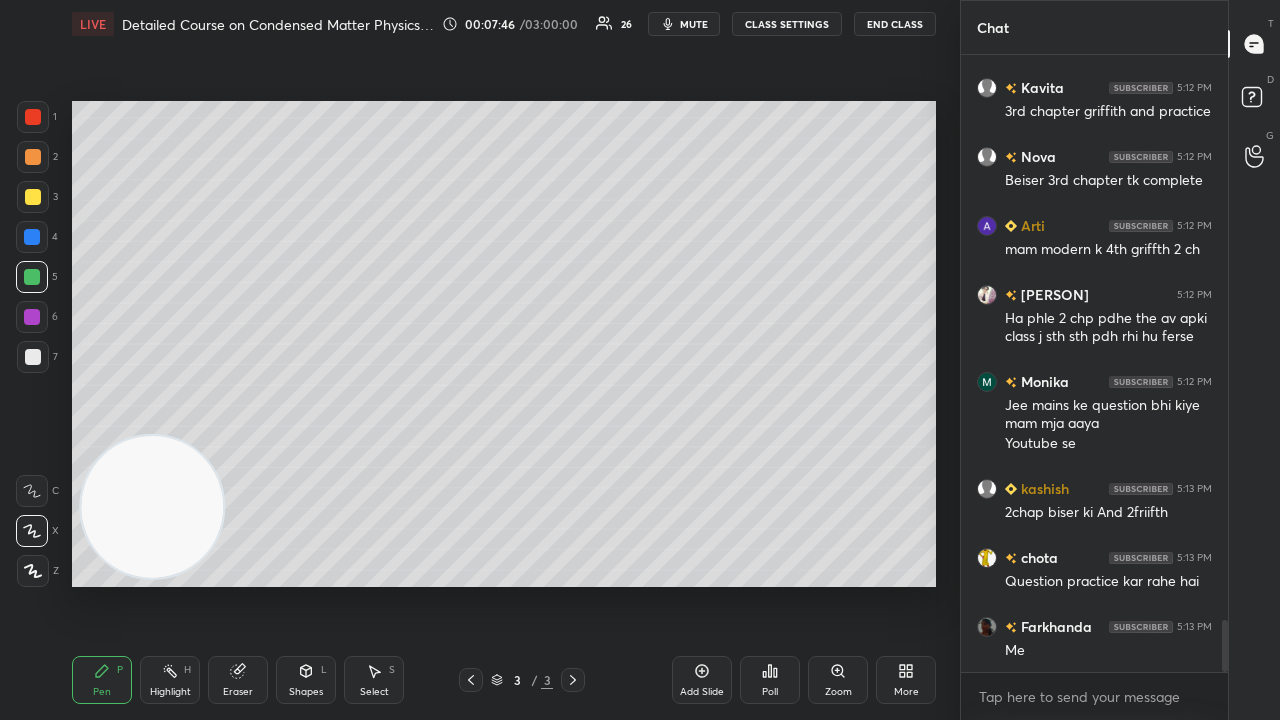 scroll, scrollTop: 6670, scrollLeft: 0, axis: vertical 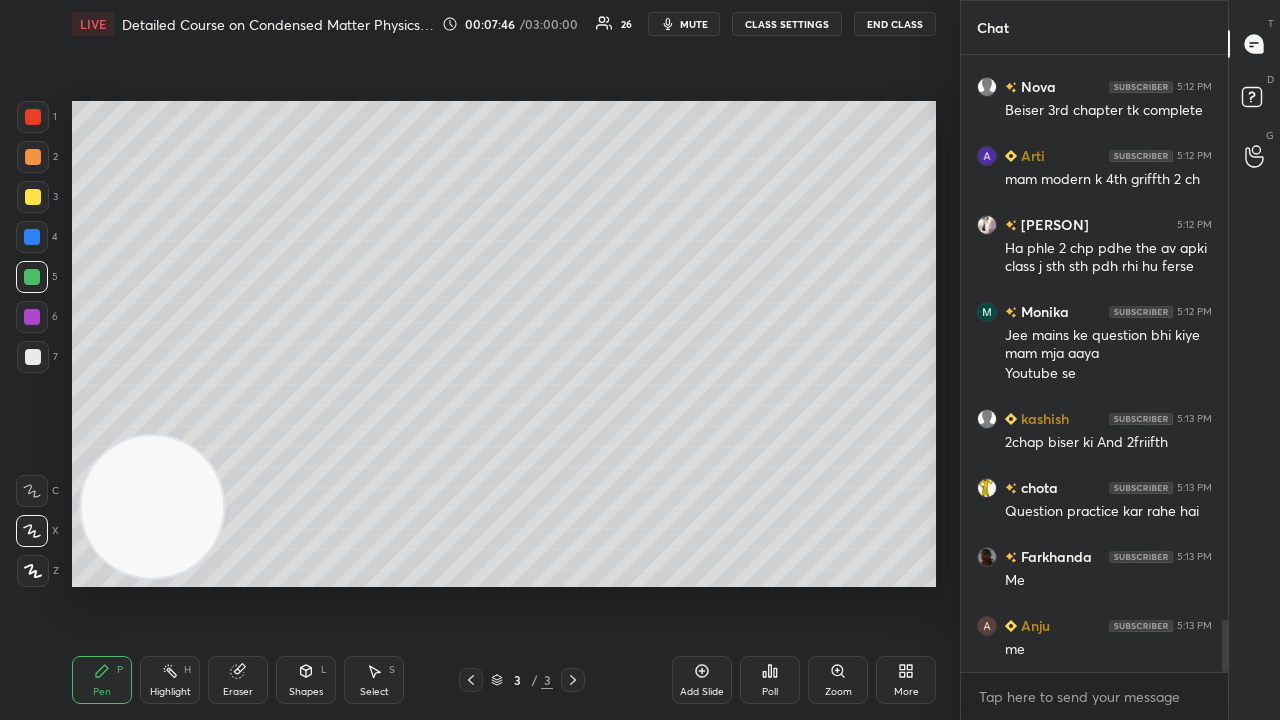 click on "mute" at bounding box center (694, 24) 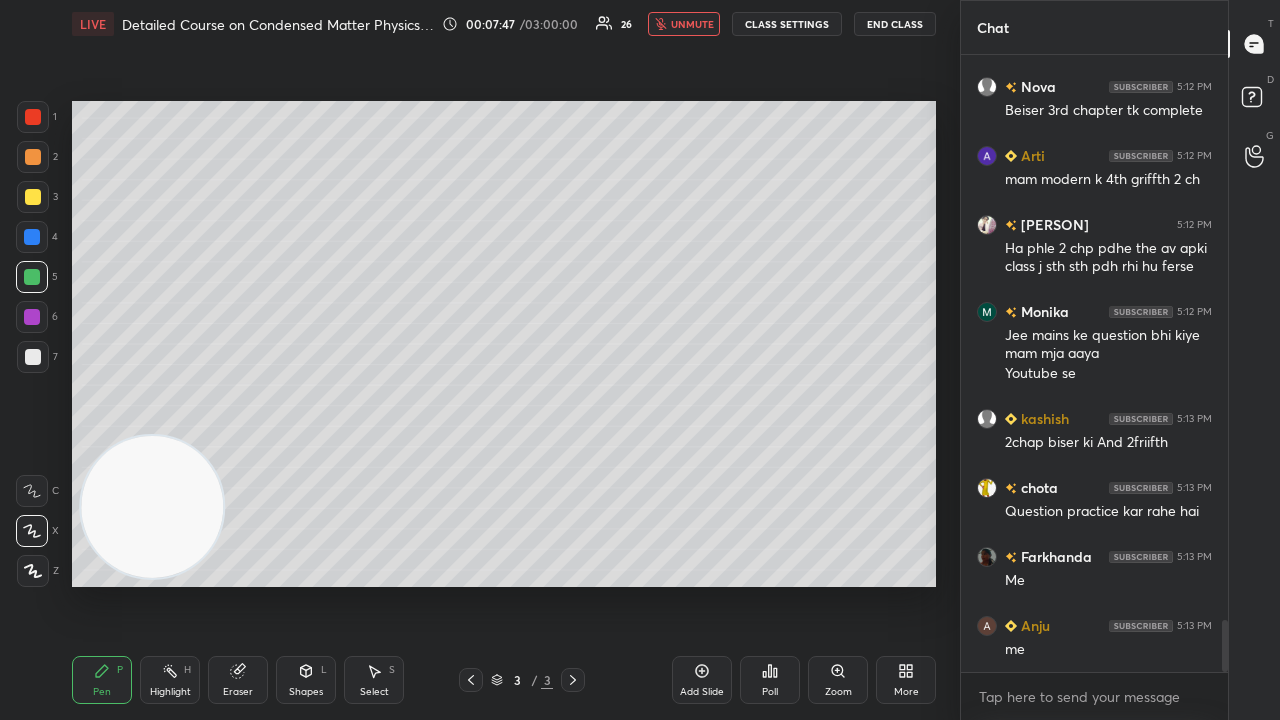 click on "unmute" at bounding box center (692, 24) 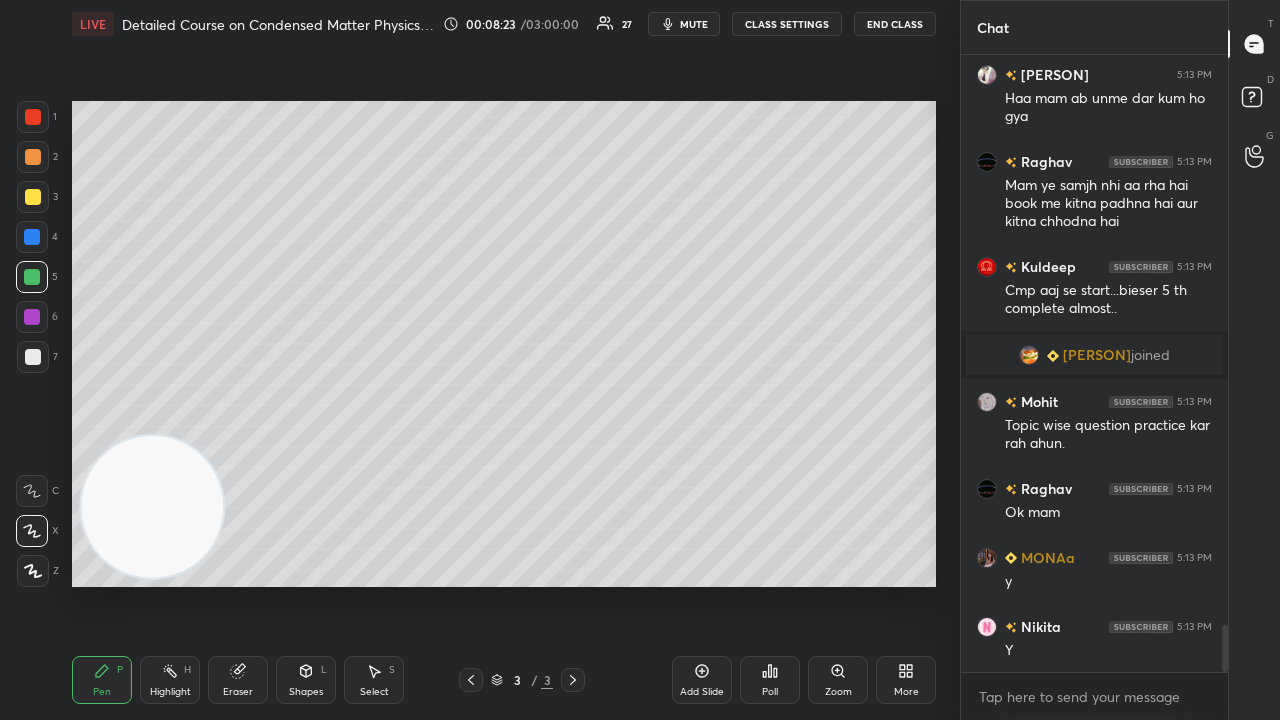 scroll, scrollTop: 7408, scrollLeft: 0, axis: vertical 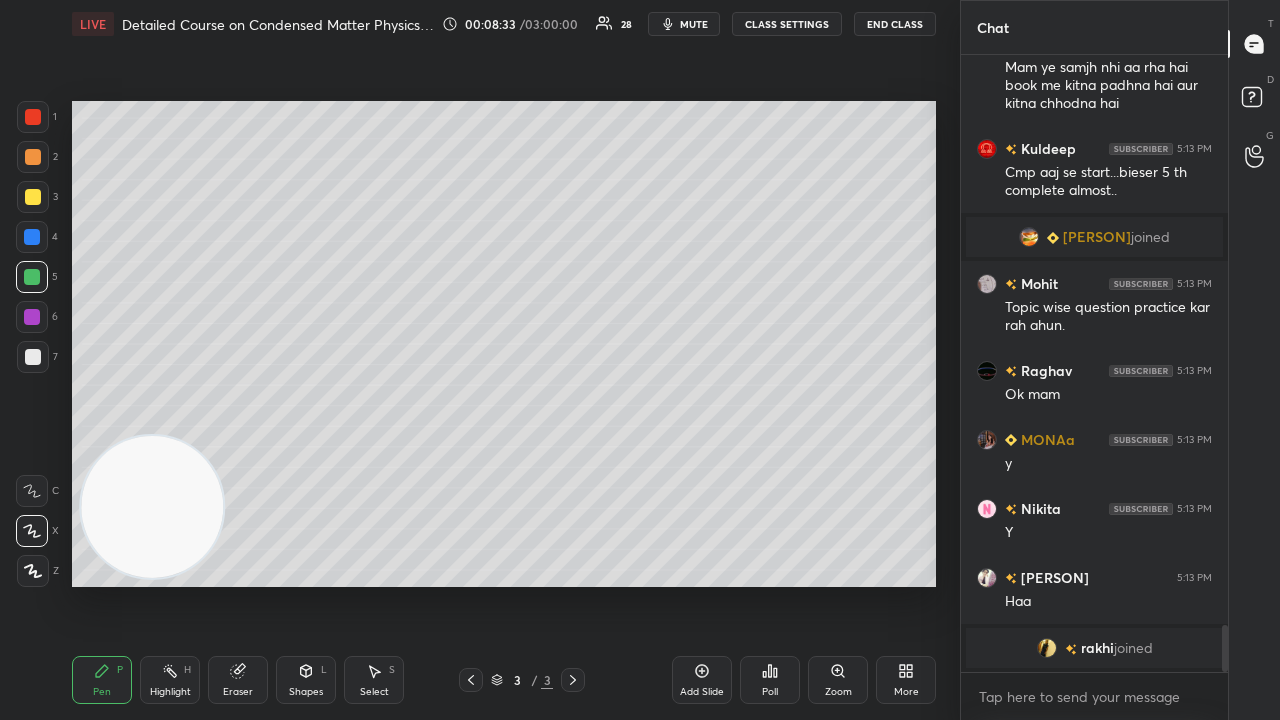drag, startPoint x: 1223, startPoint y: 641, endPoint x: 1218, endPoint y: 684, distance: 43.289722 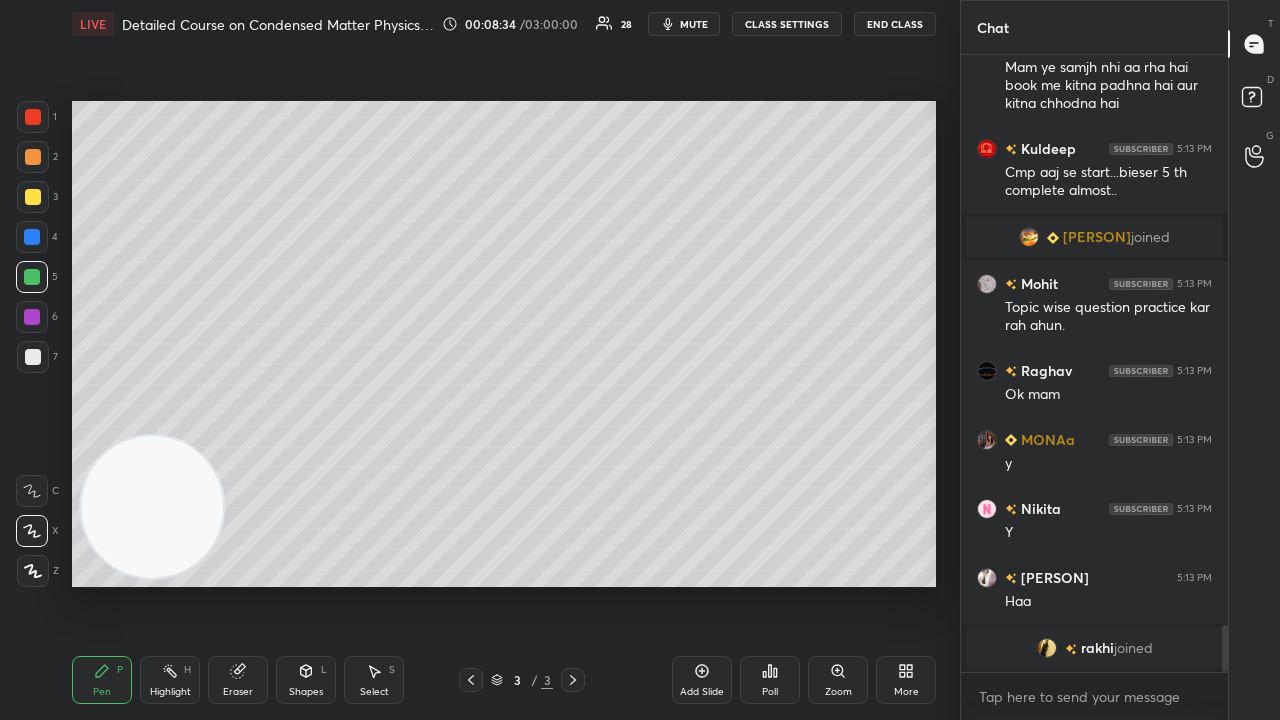 click on "mute" at bounding box center (694, 24) 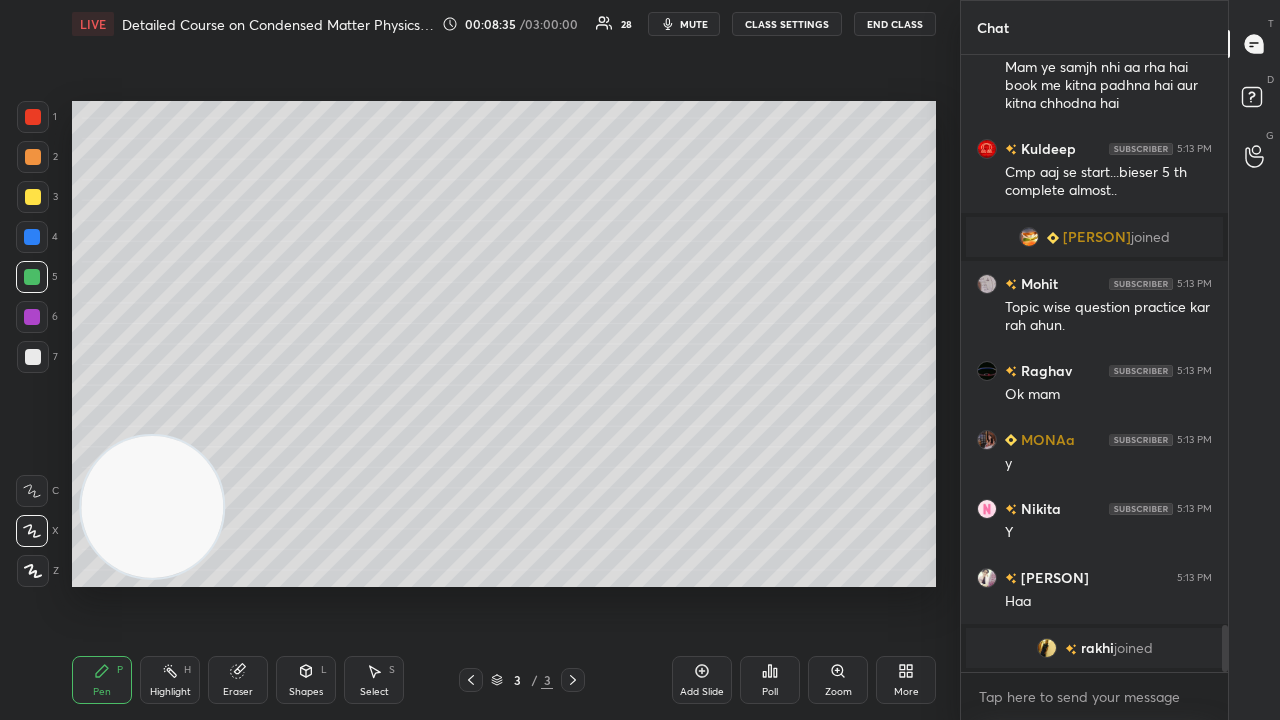 click at bounding box center (33, 357) 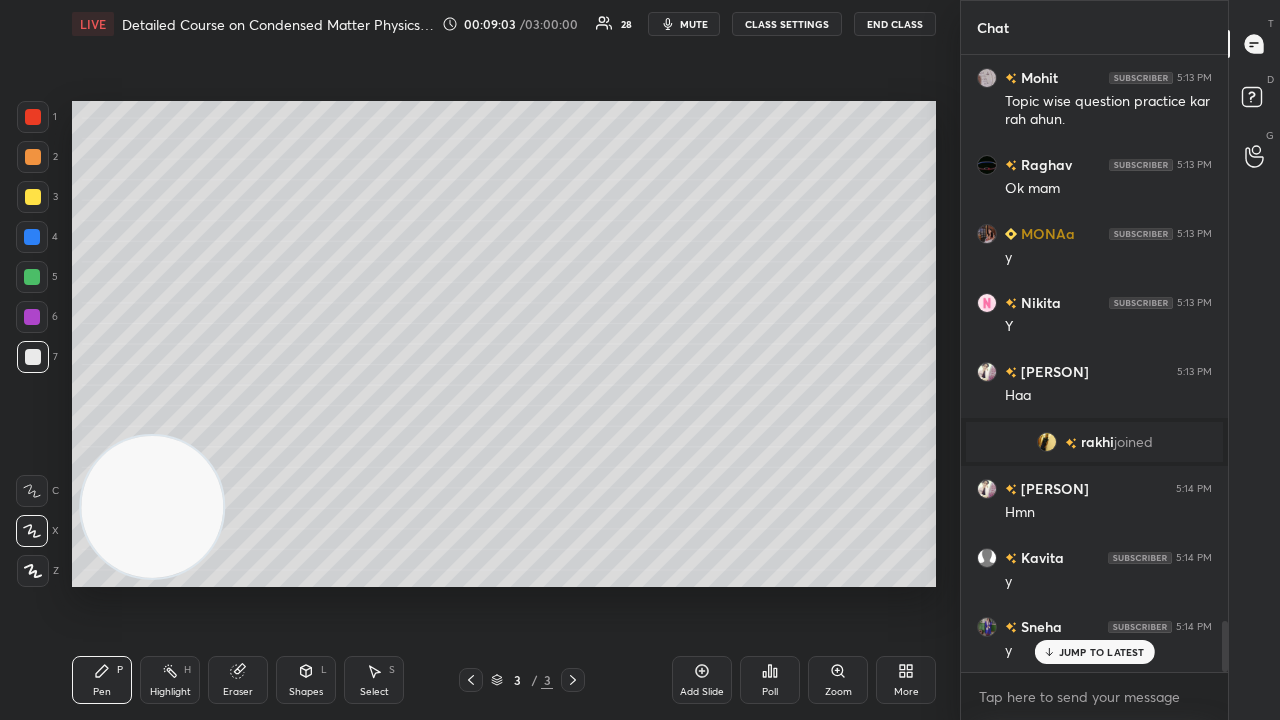 scroll, scrollTop: 6970, scrollLeft: 0, axis: vertical 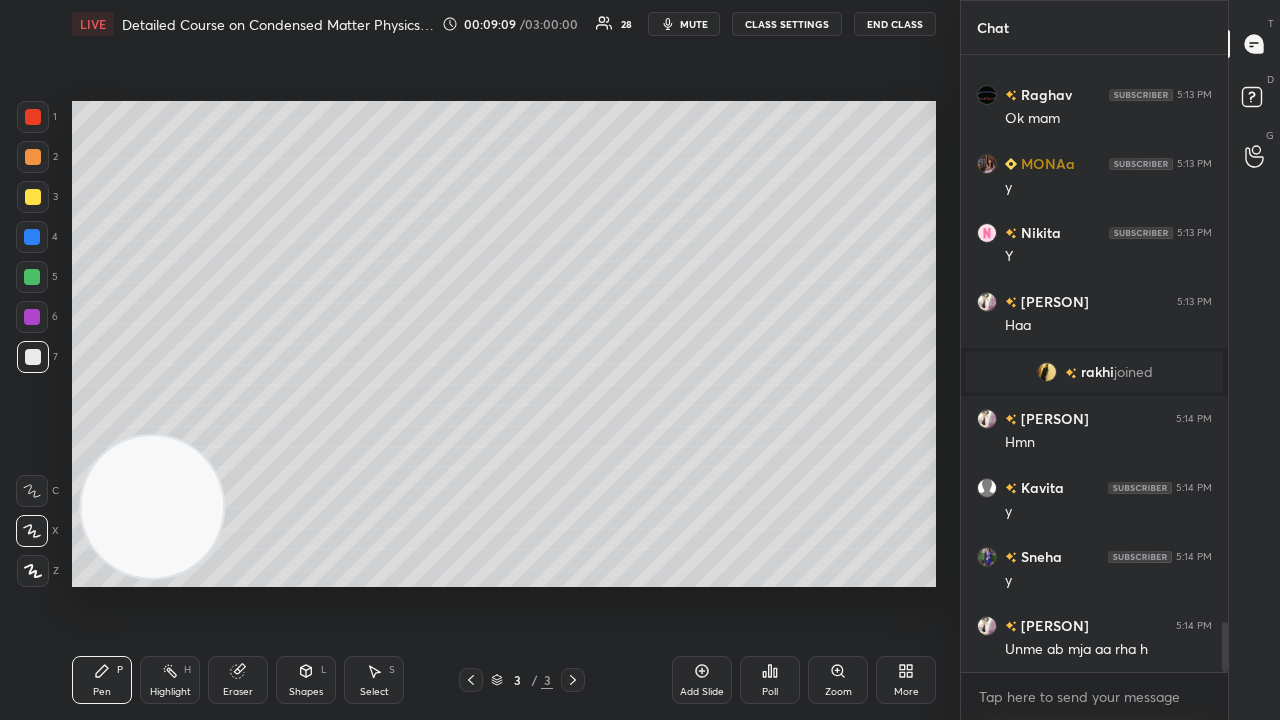 click at bounding box center (32, 277) 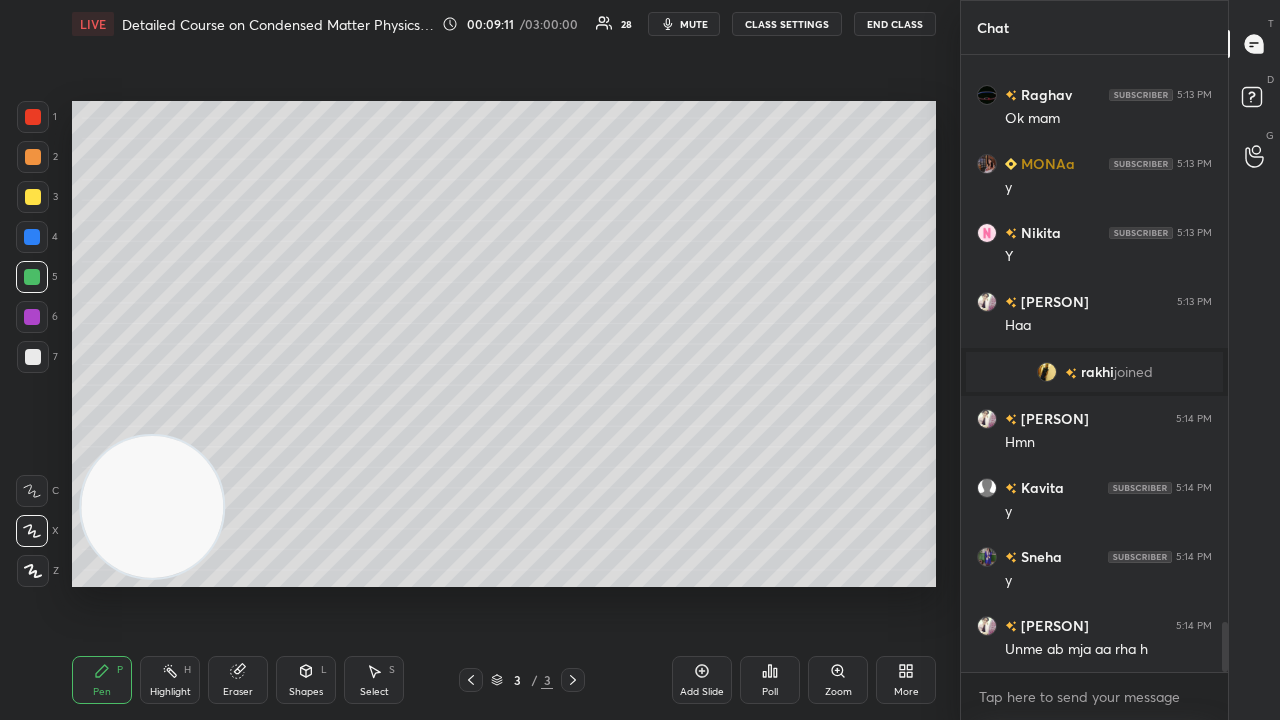 scroll, scrollTop: 7056, scrollLeft: 0, axis: vertical 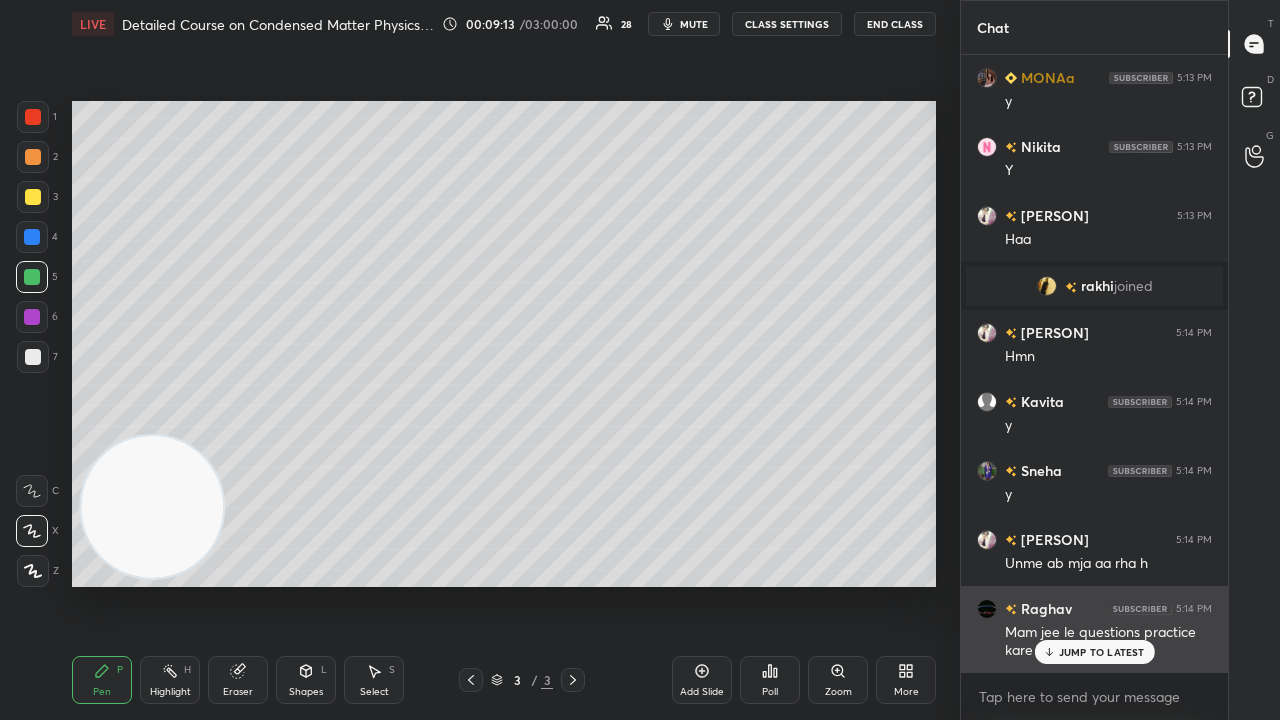 click on "JUMP TO LATEST" at bounding box center (1102, 652) 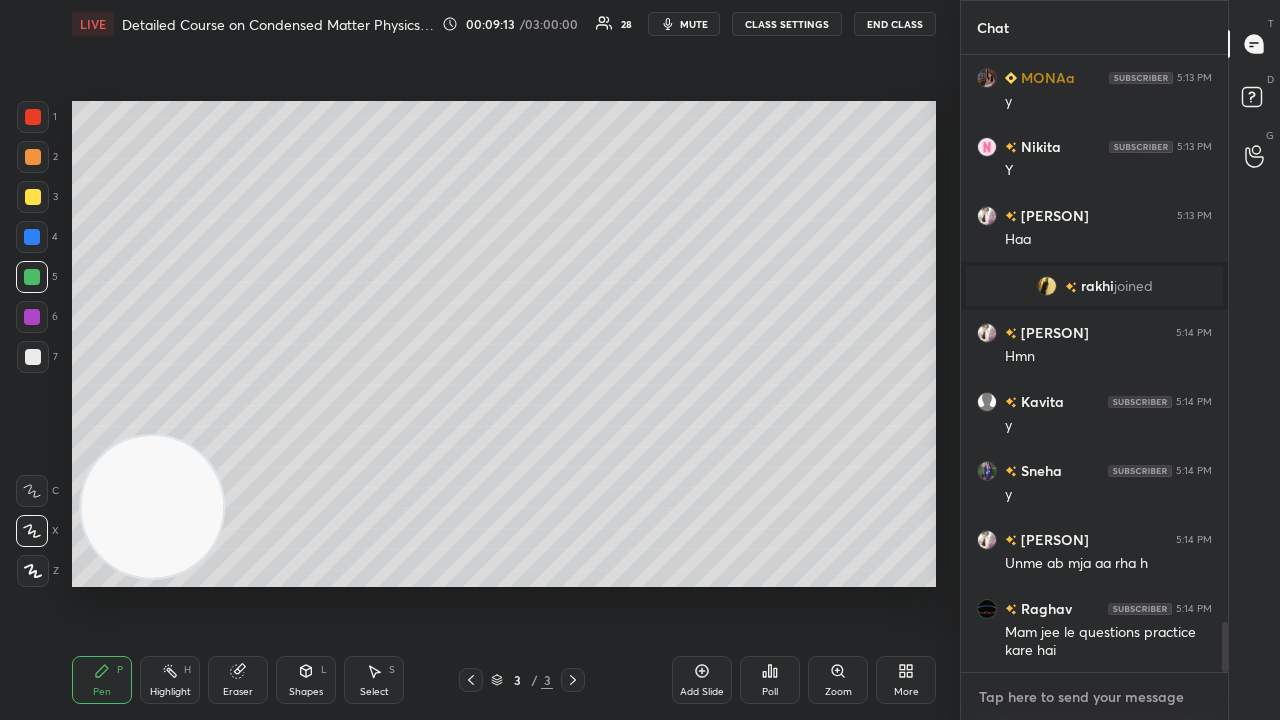 click at bounding box center [1094, 697] 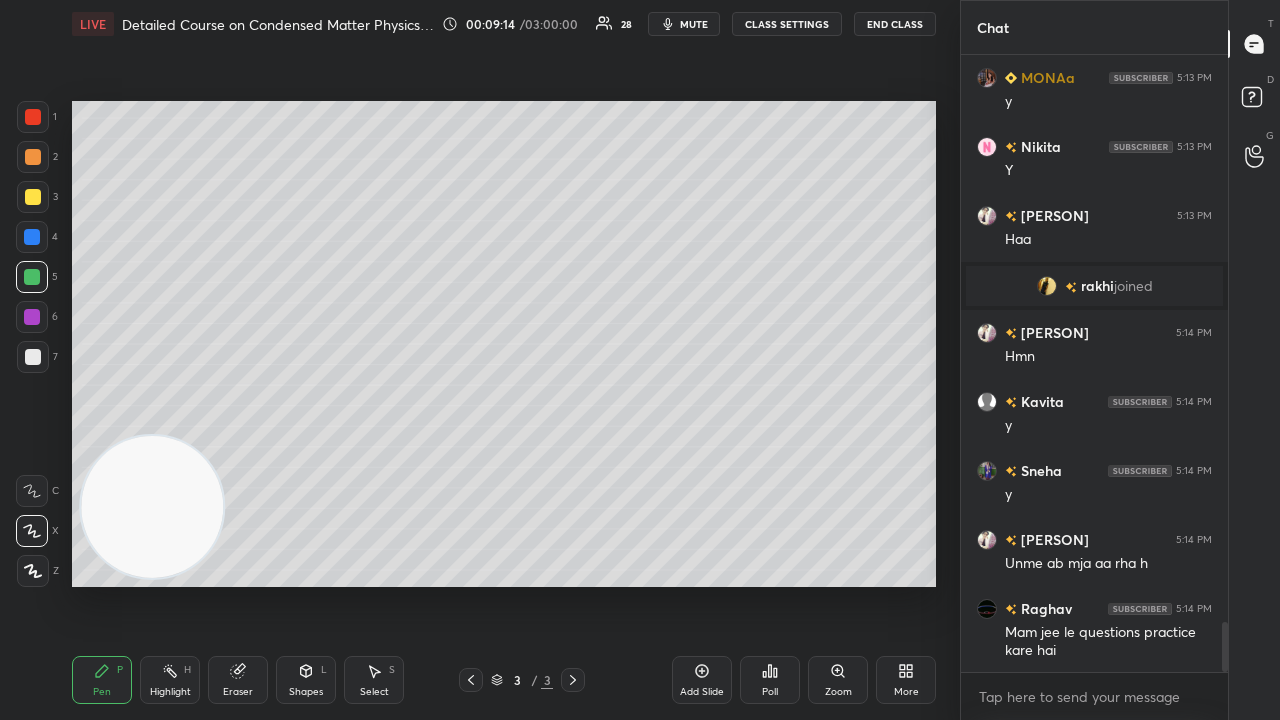 click on "mute" at bounding box center [694, 24] 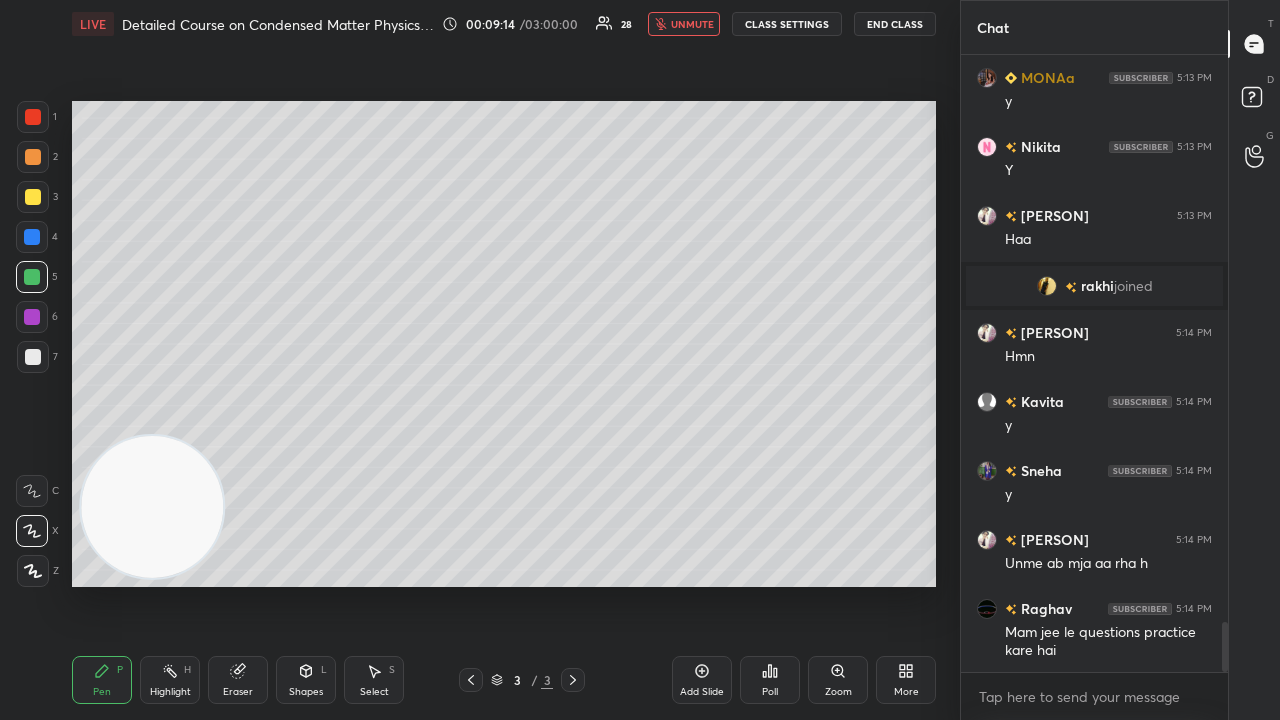 click on "unmute" at bounding box center [692, 24] 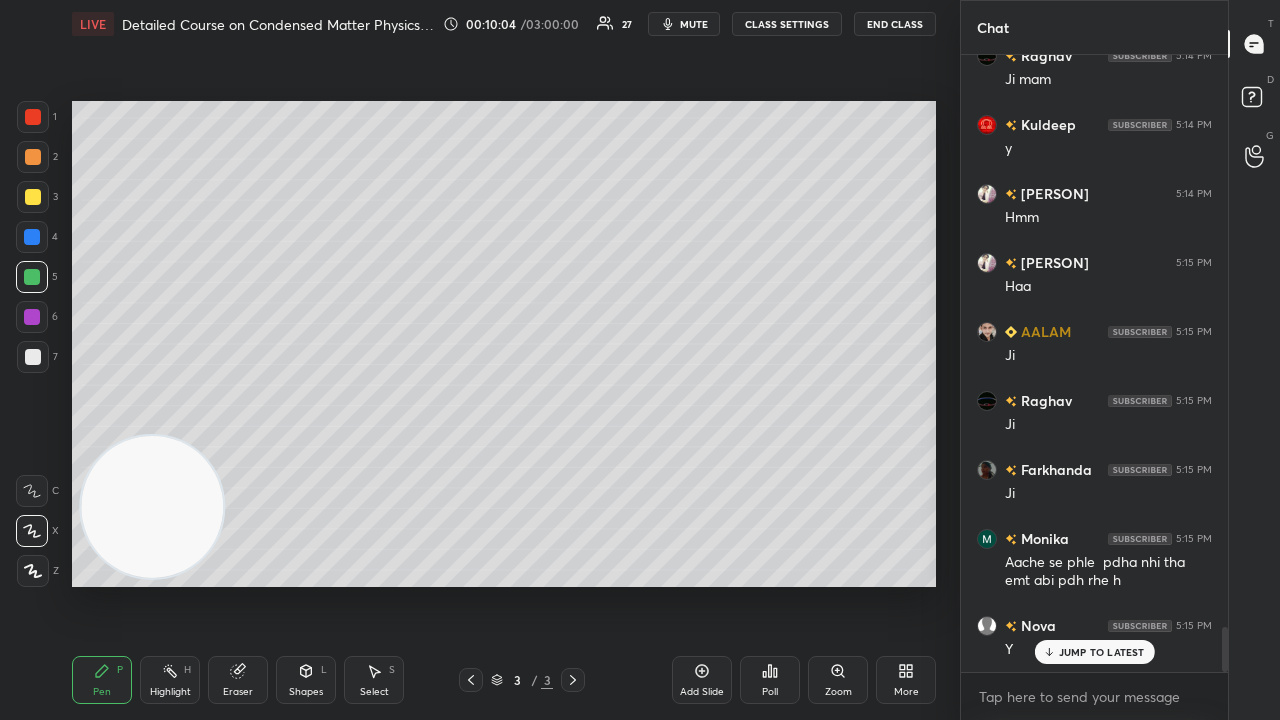 scroll, scrollTop: 7920, scrollLeft: 0, axis: vertical 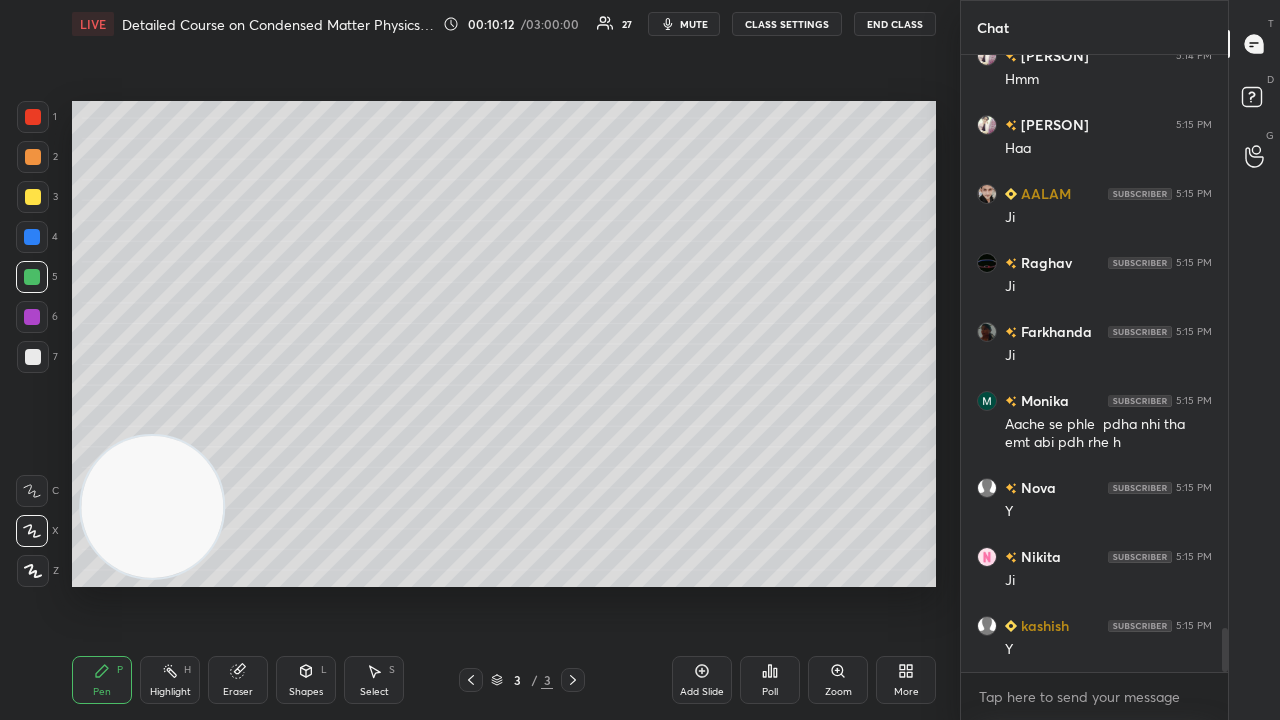 click at bounding box center [33, 357] 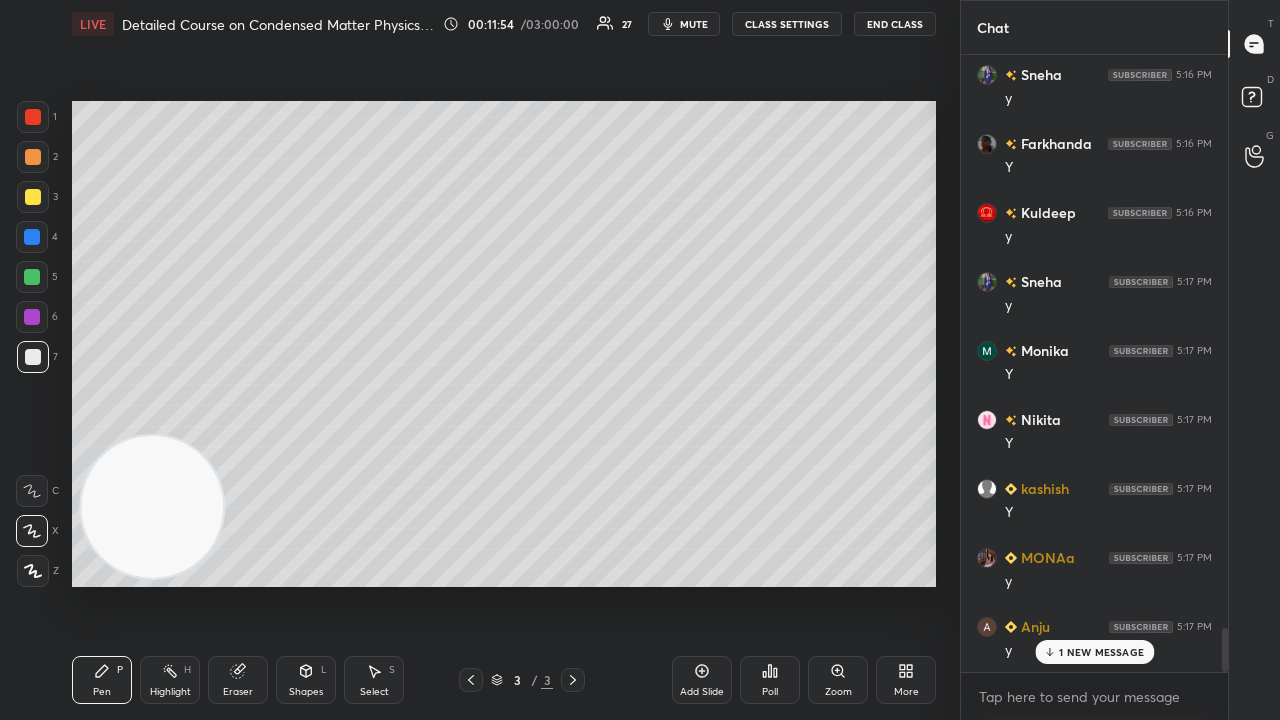scroll, scrollTop: 8160, scrollLeft: 0, axis: vertical 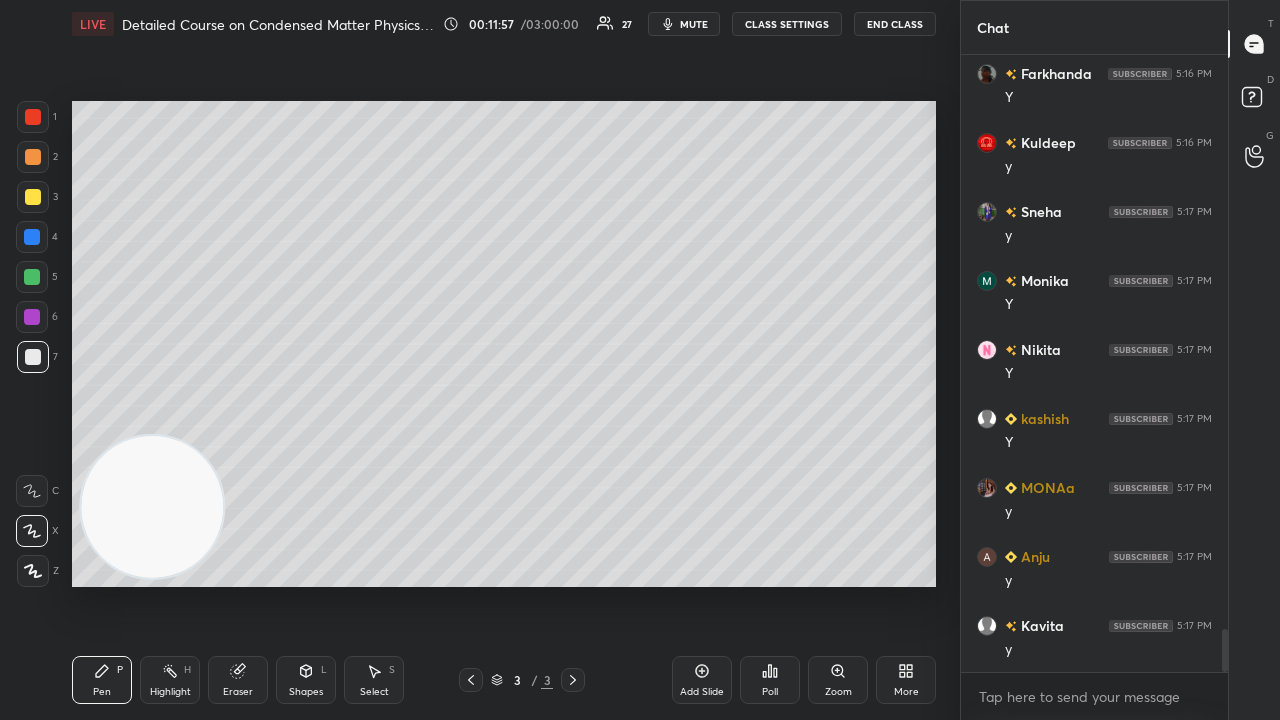 click on "Add Slide" at bounding box center [702, 692] 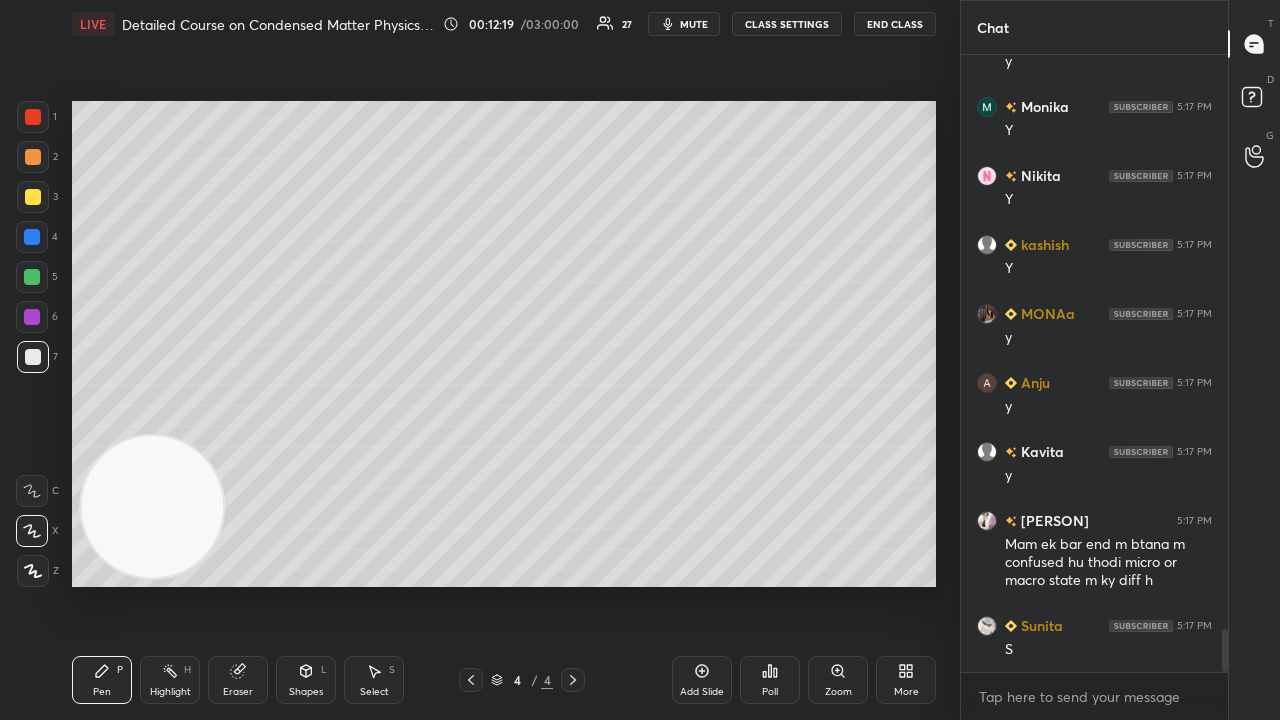 scroll, scrollTop: 8402, scrollLeft: 0, axis: vertical 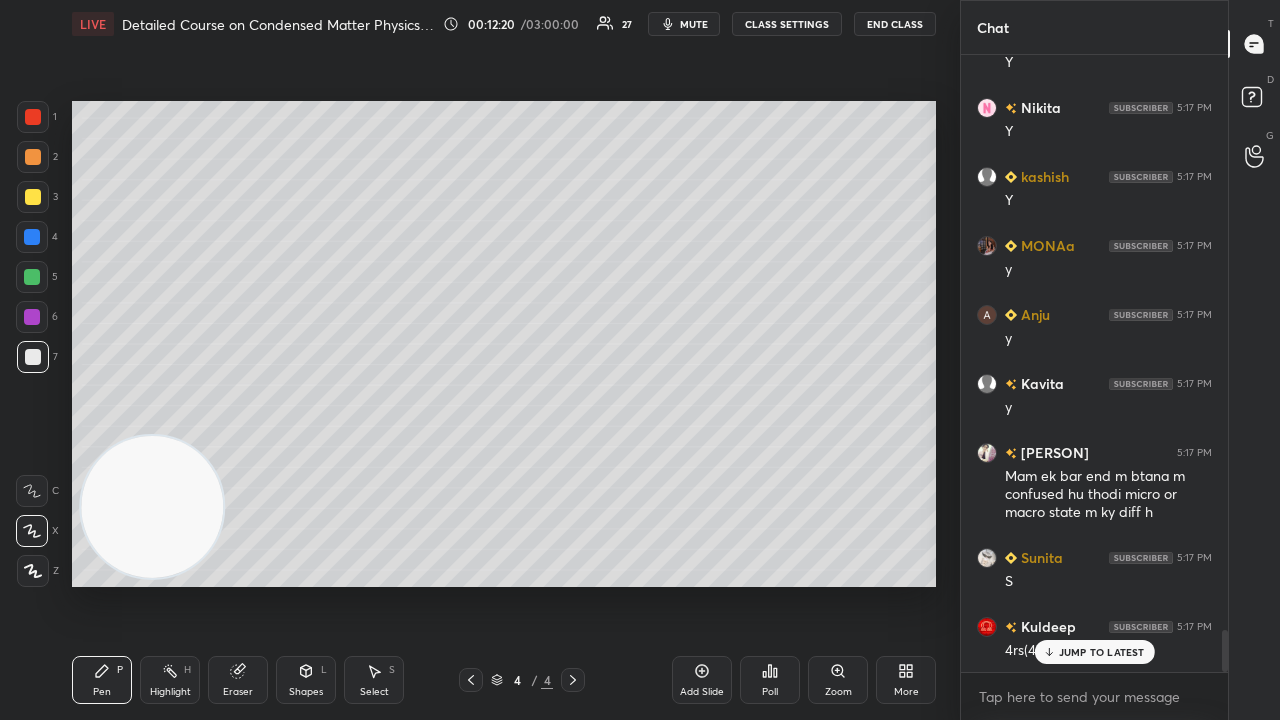 click on "JUMP TO LATEST" at bounding box center (1102, 652) 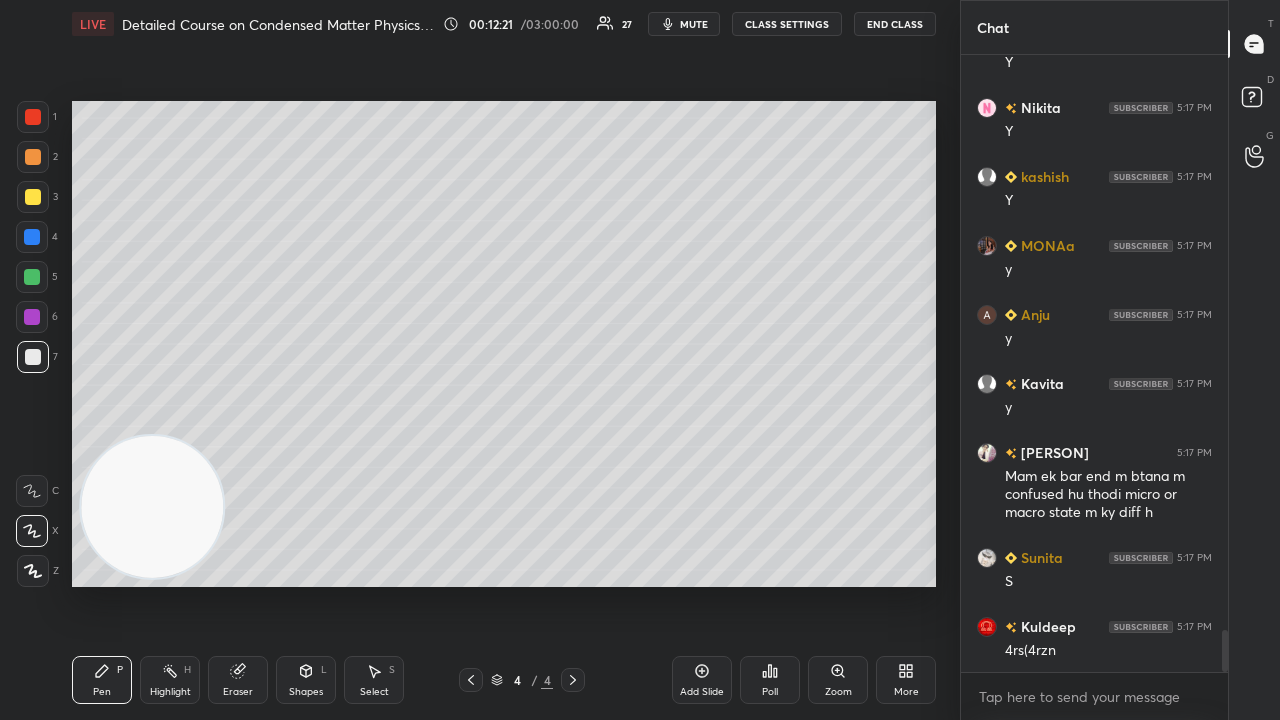 click on "mute" at bounding box center [694, 24] 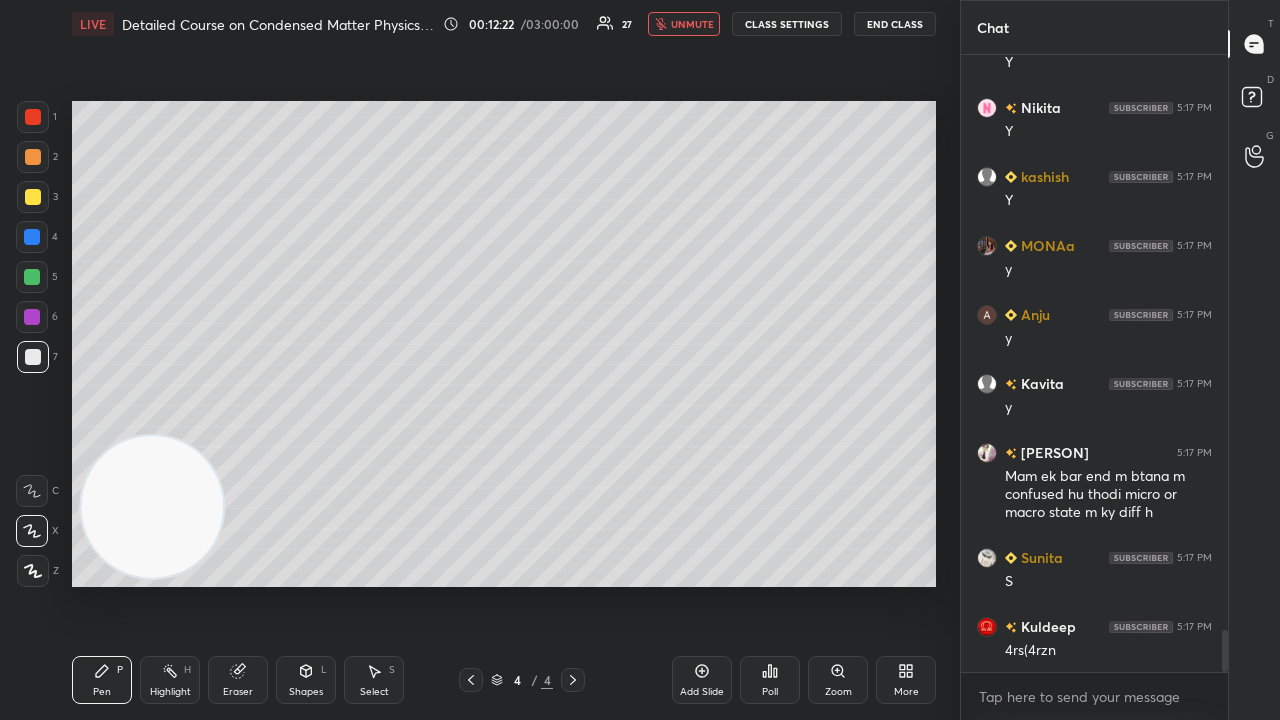 click on "unmute" at bounding box center [692, 24] 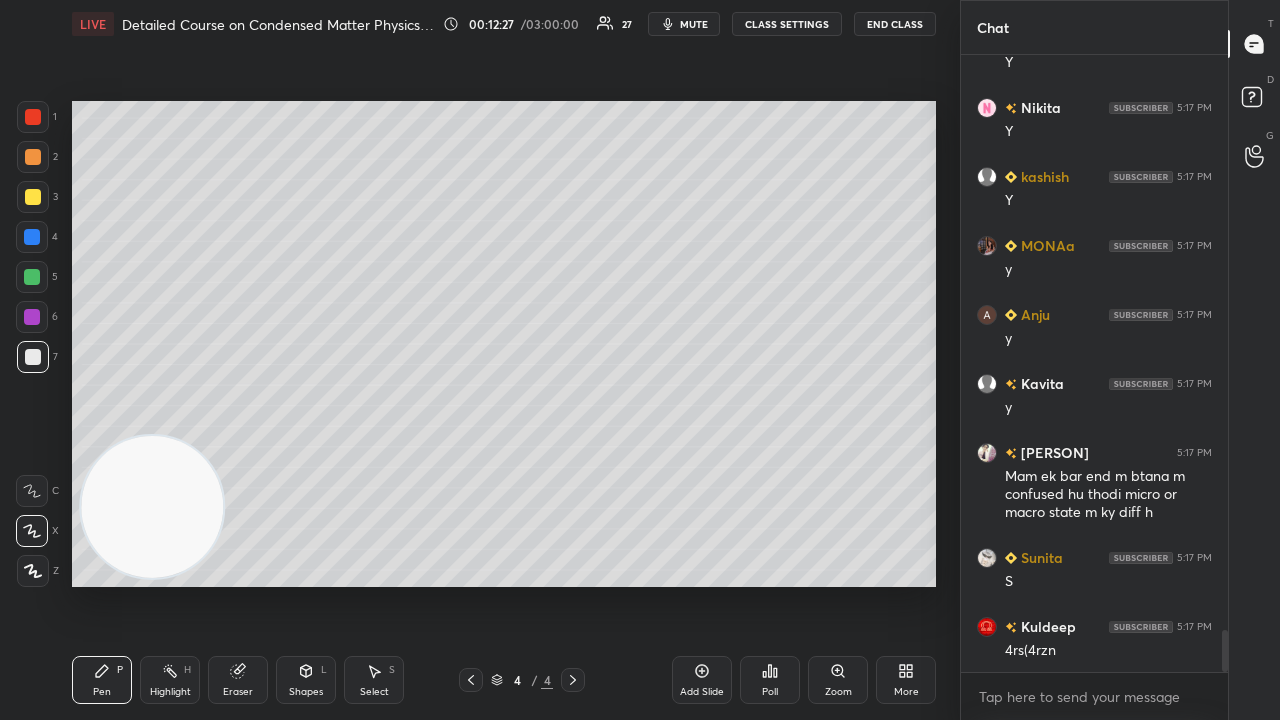 scroll, scrollTop: 8472, scrollLeft: 0, axis: vertical 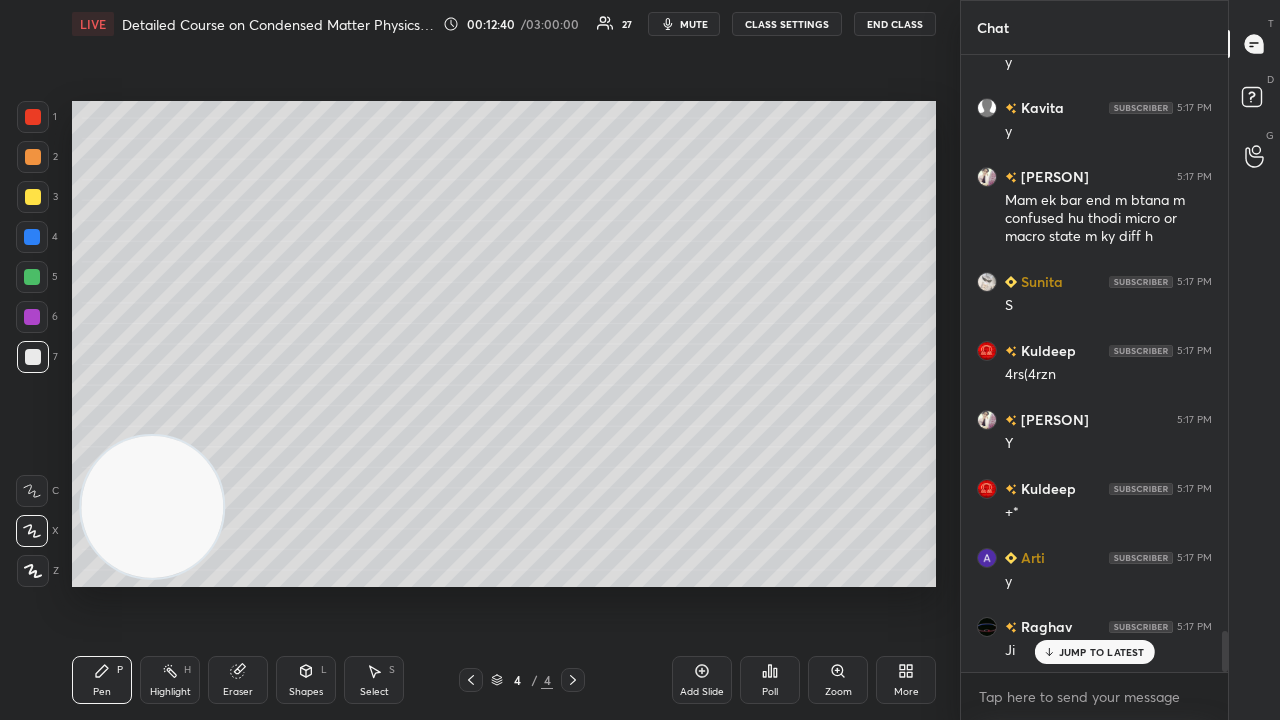 click on "Shapes L" at bounding box center (306, 680) 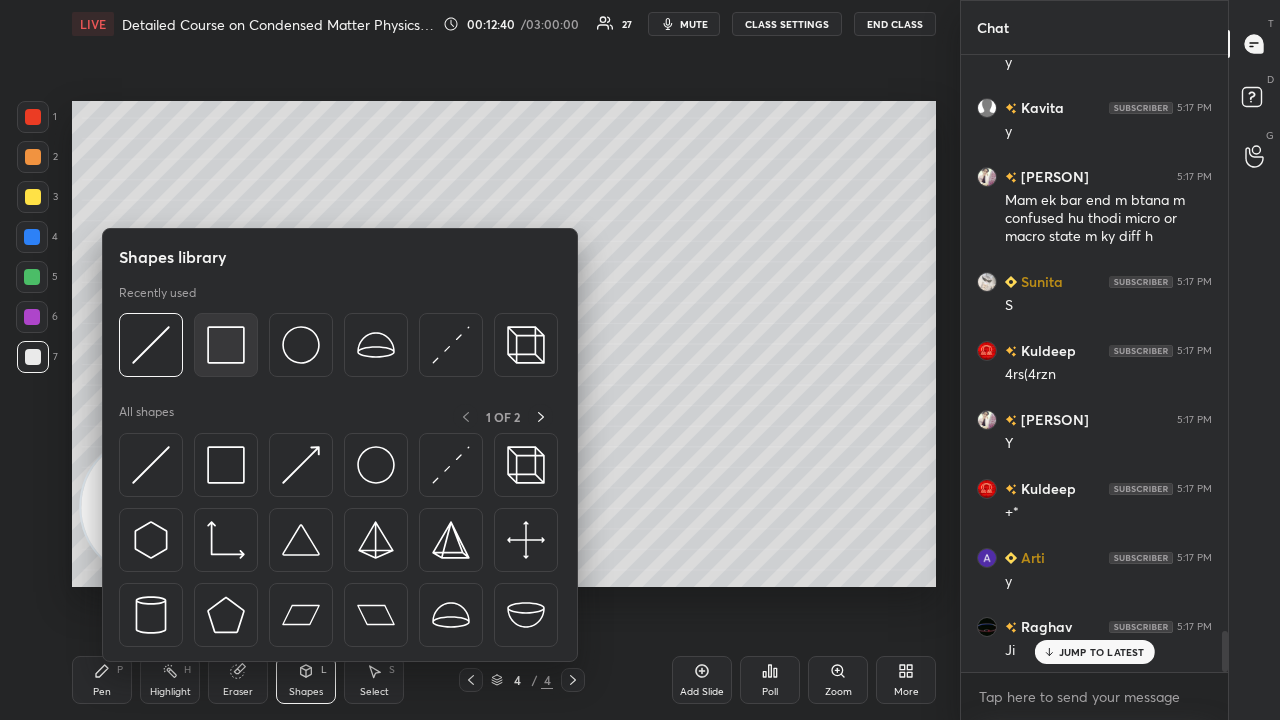 click at bounding box center (226, 345) 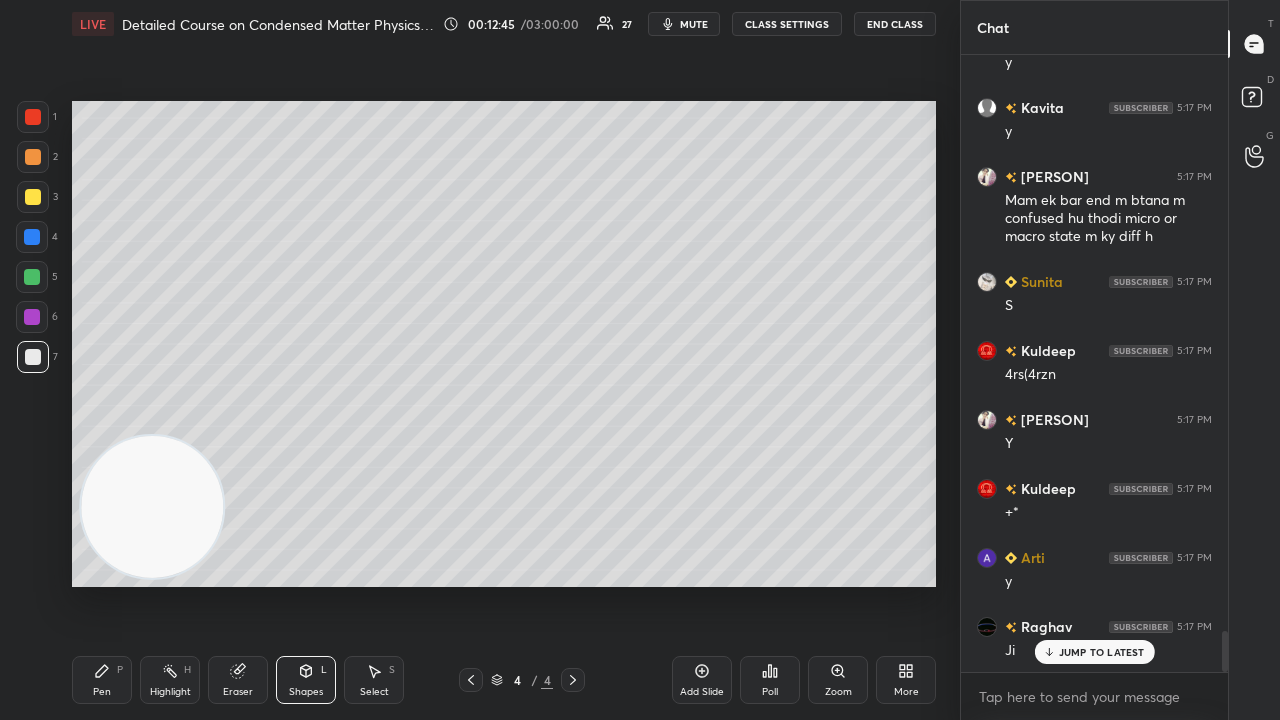 click on "Pen P" at bounding box center [102, 680] 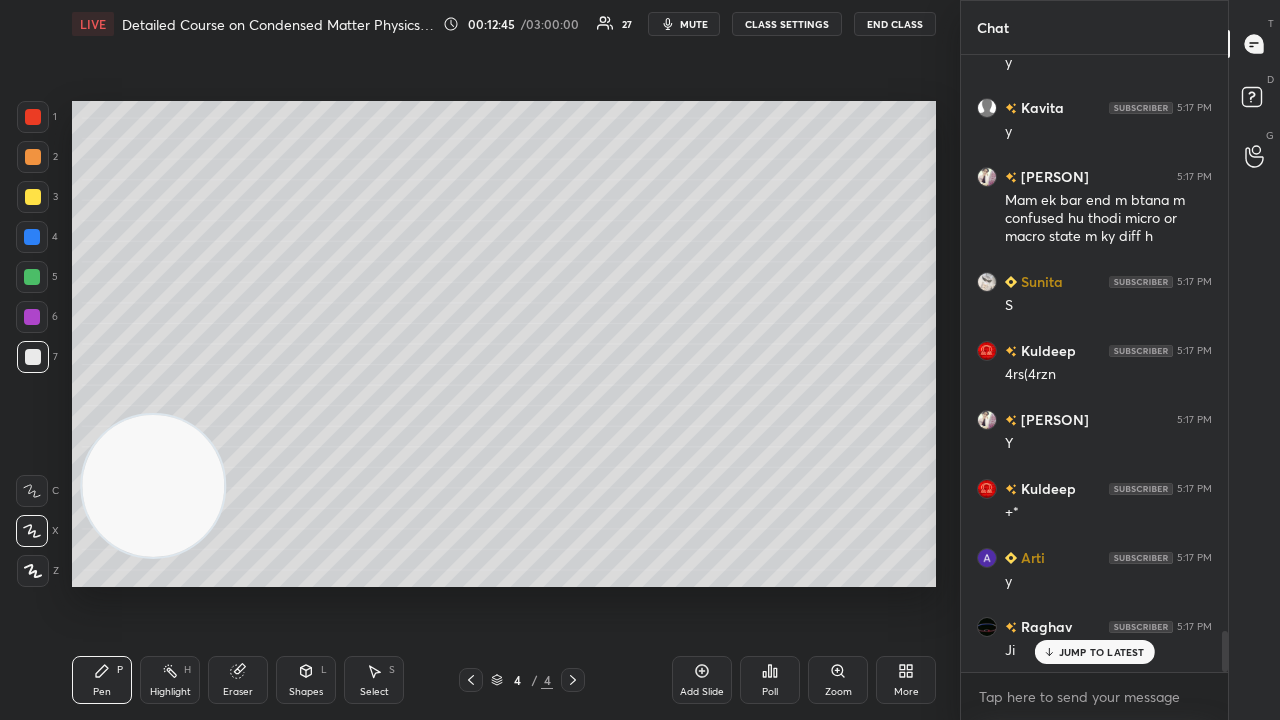 drag, startPoint x: 150, startPoint y: 507, endPoint x: 142, endPoint y: 93, distance: 414.0773 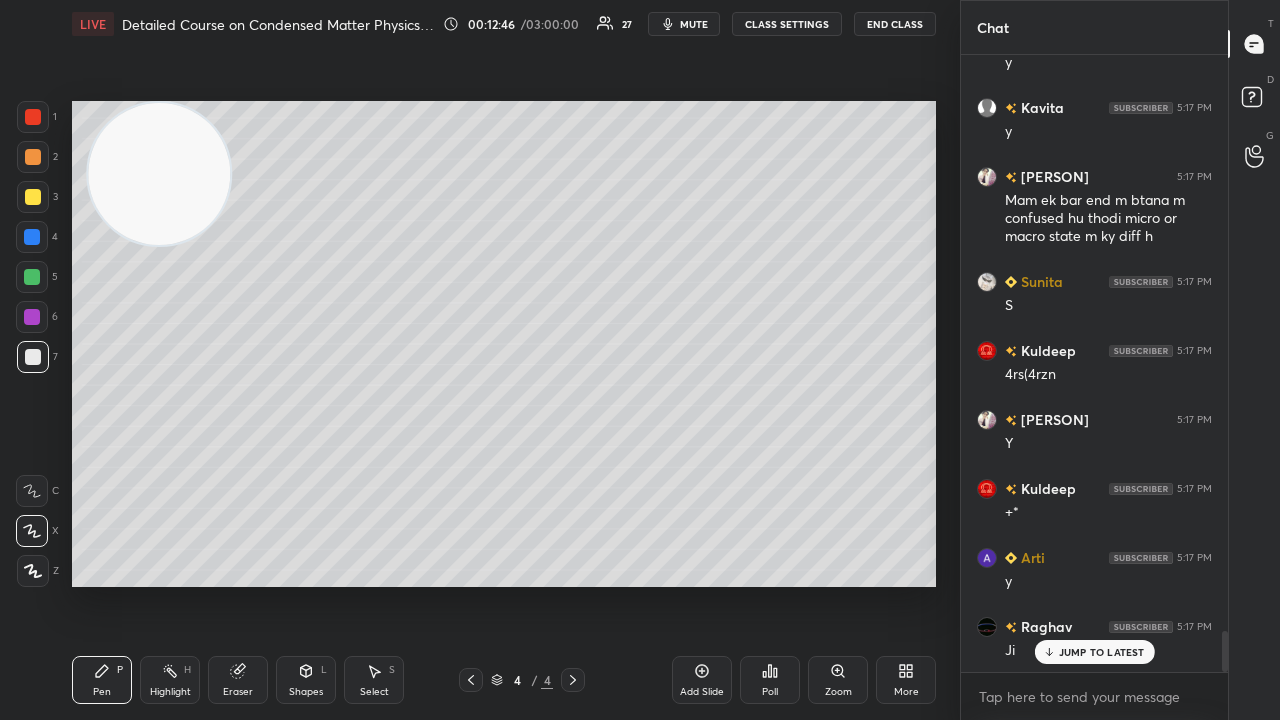 click at bounding box center [33, 197] 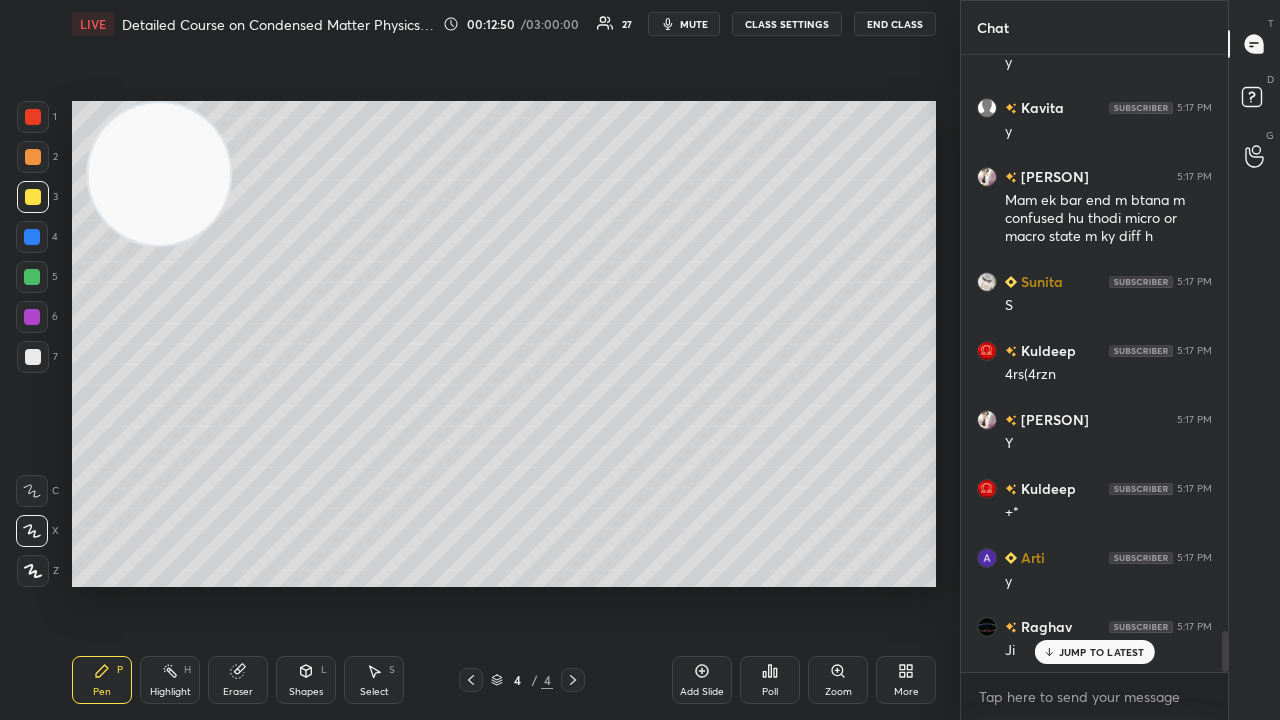 click at bounding box center (33, 357) 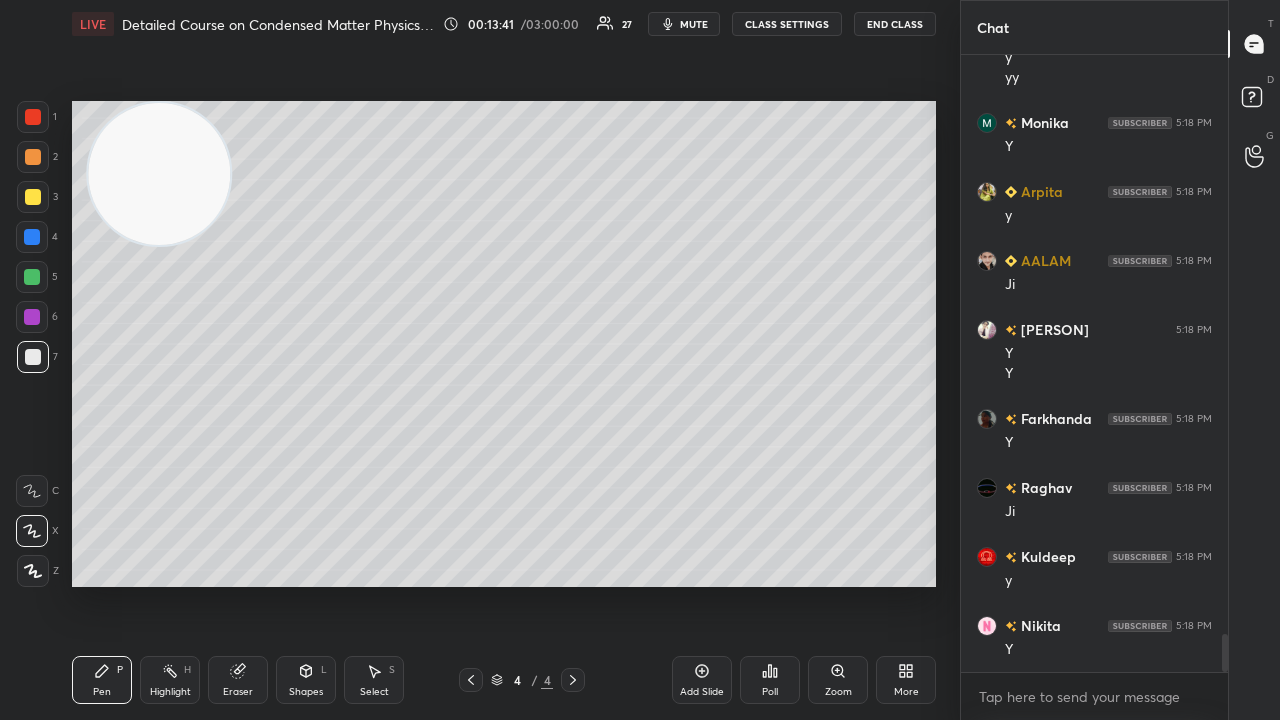 scroll, scrollTop: 9408, scrollLeft: 0, axis: vertical 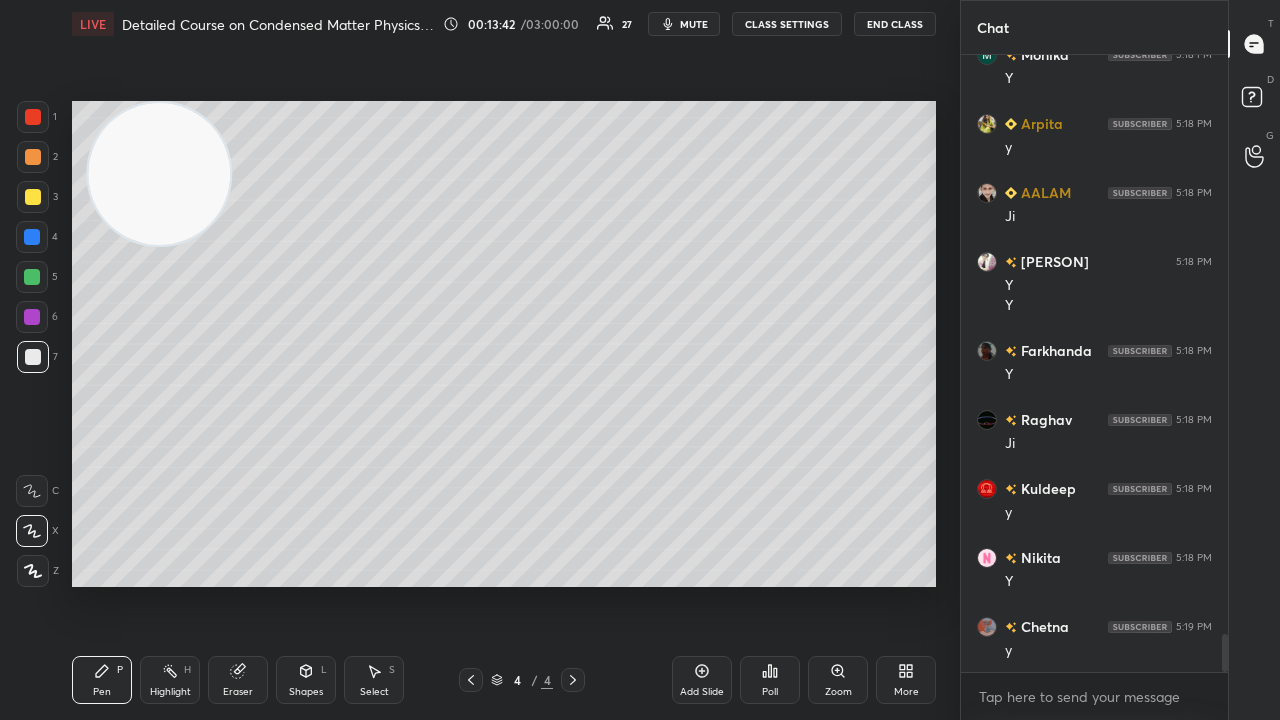 click on "mute" at bounding box center [694, 24] 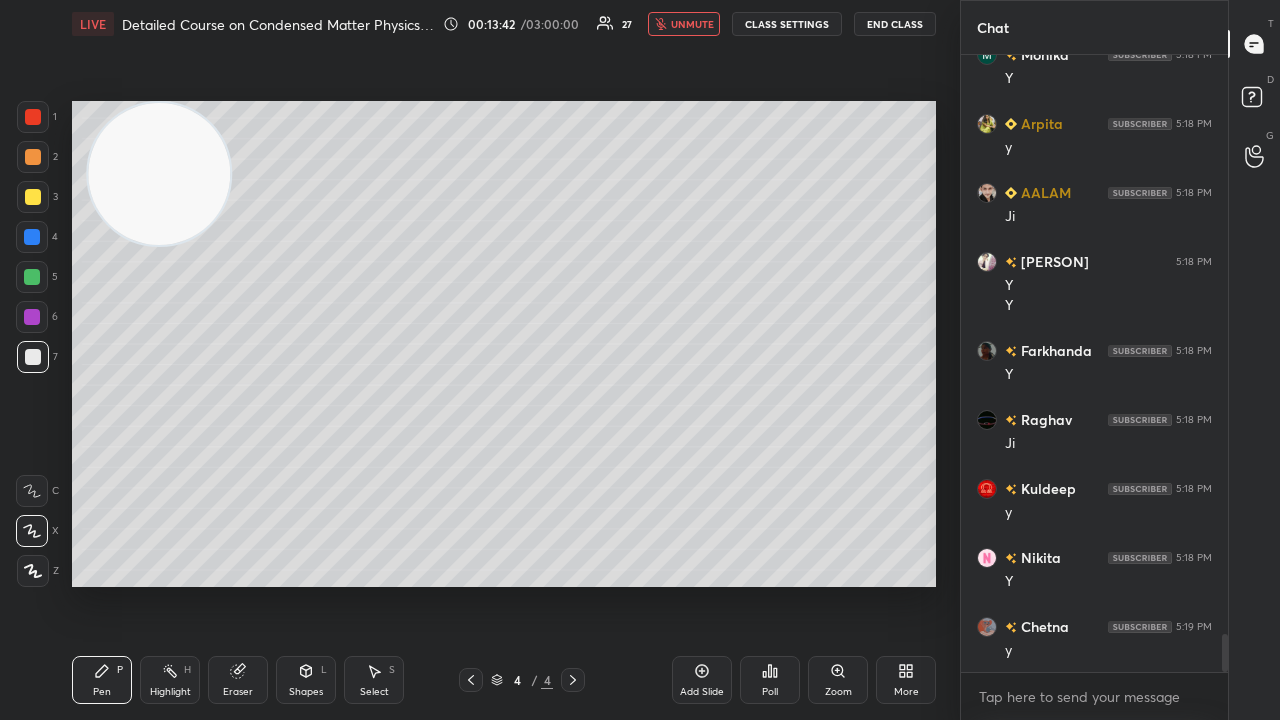 click on "unmute" at bounding box center (692, 24) 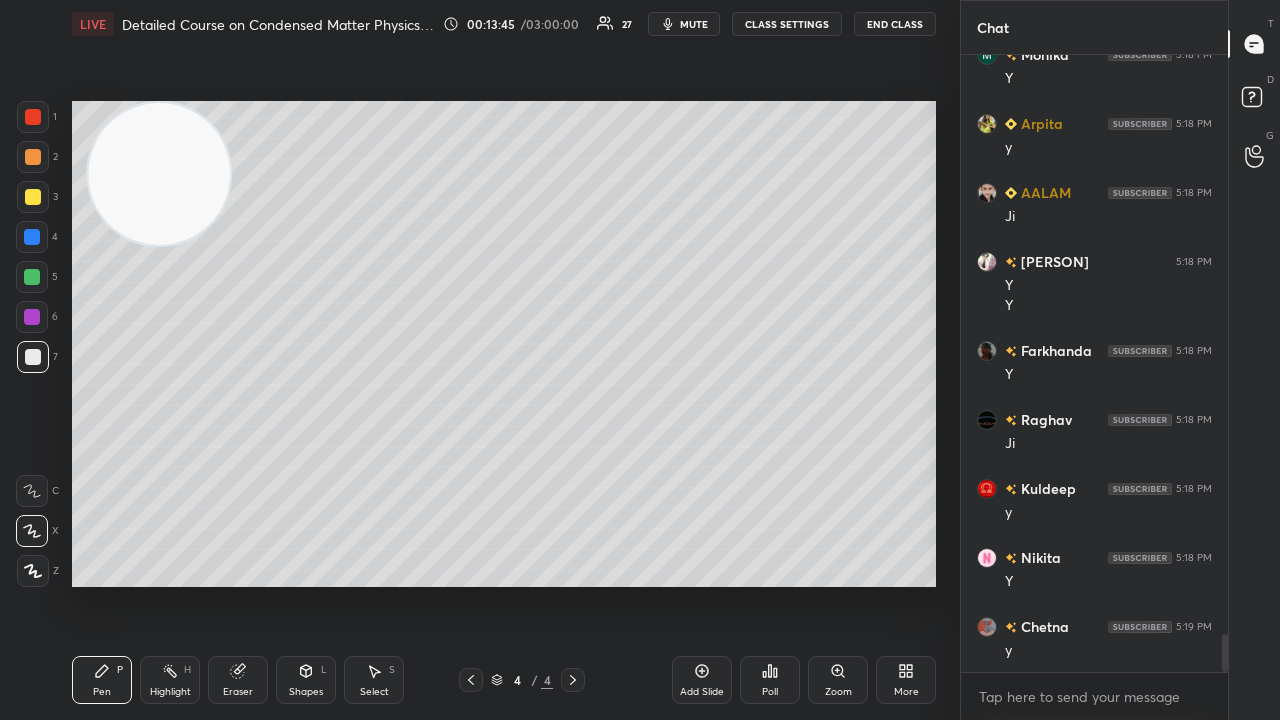 click on "mute" at bounding box center [694, 24] 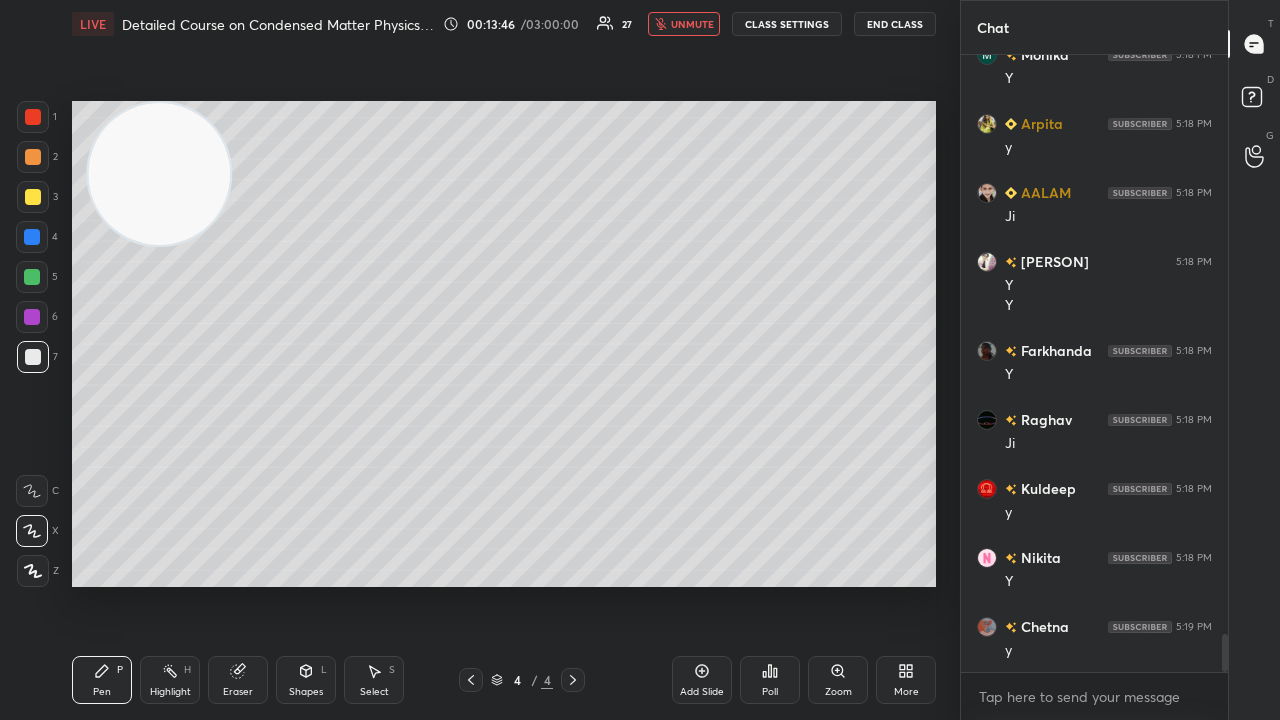 click on "unmute" at bounding box center [692, 24] 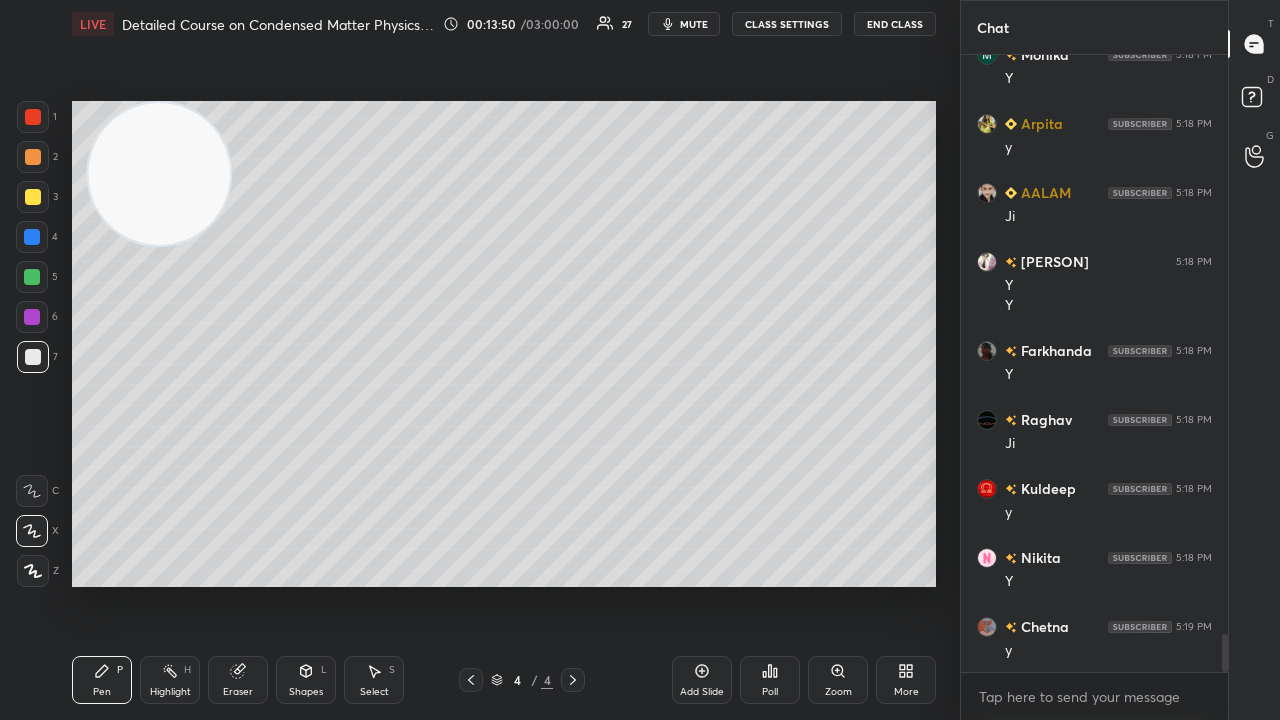 click on "mute" at bounding box center [694, 24] 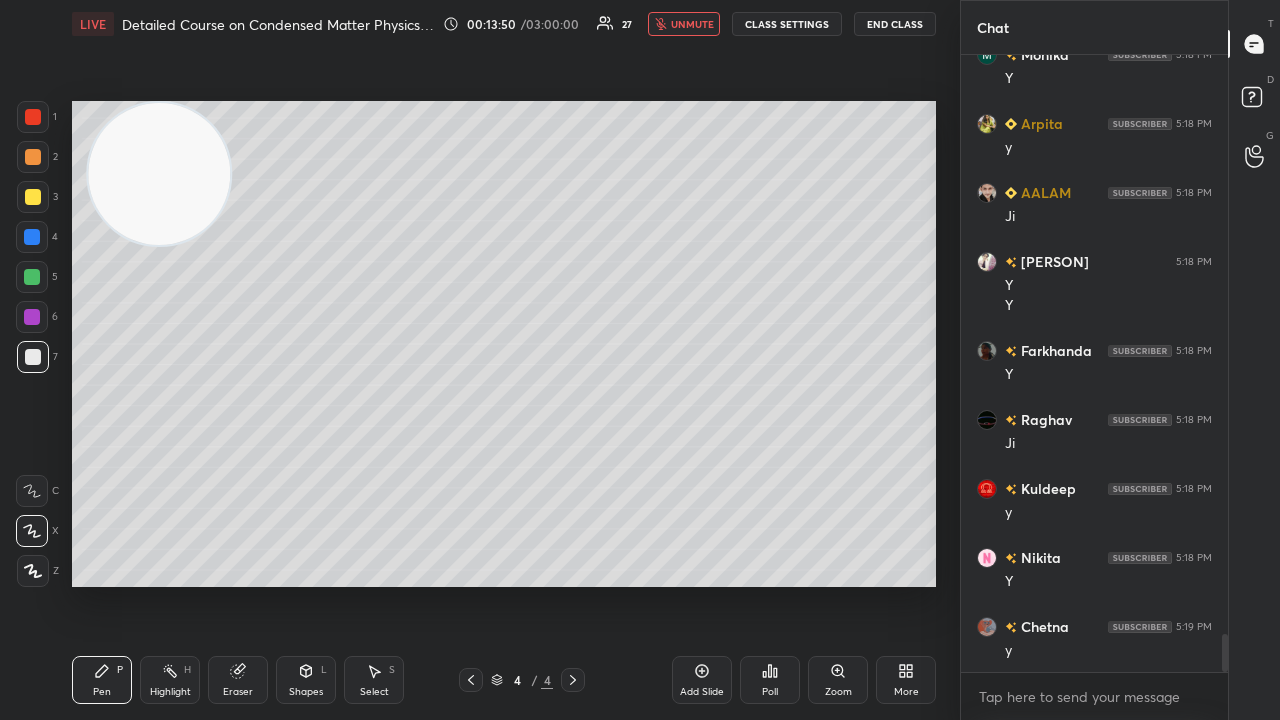 click on "unmute" at bounding box center (692, 24) 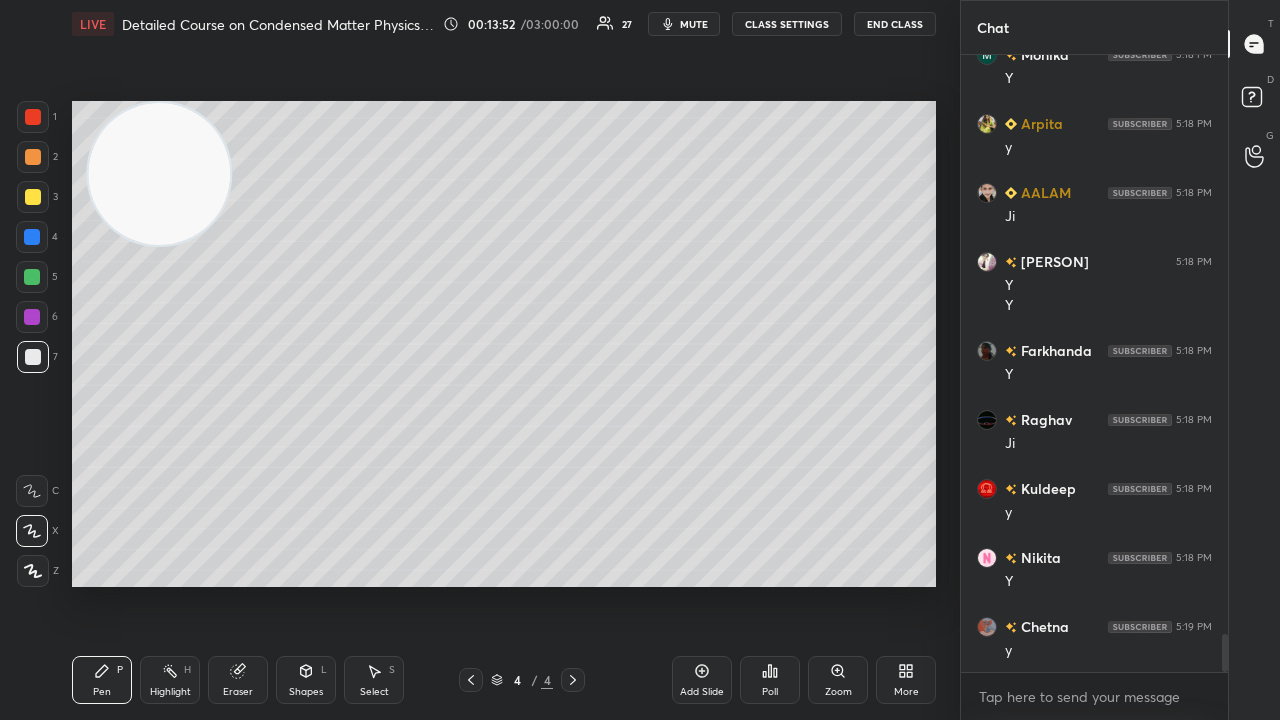 click on "Add Slide" at bounding box center [702, 680] 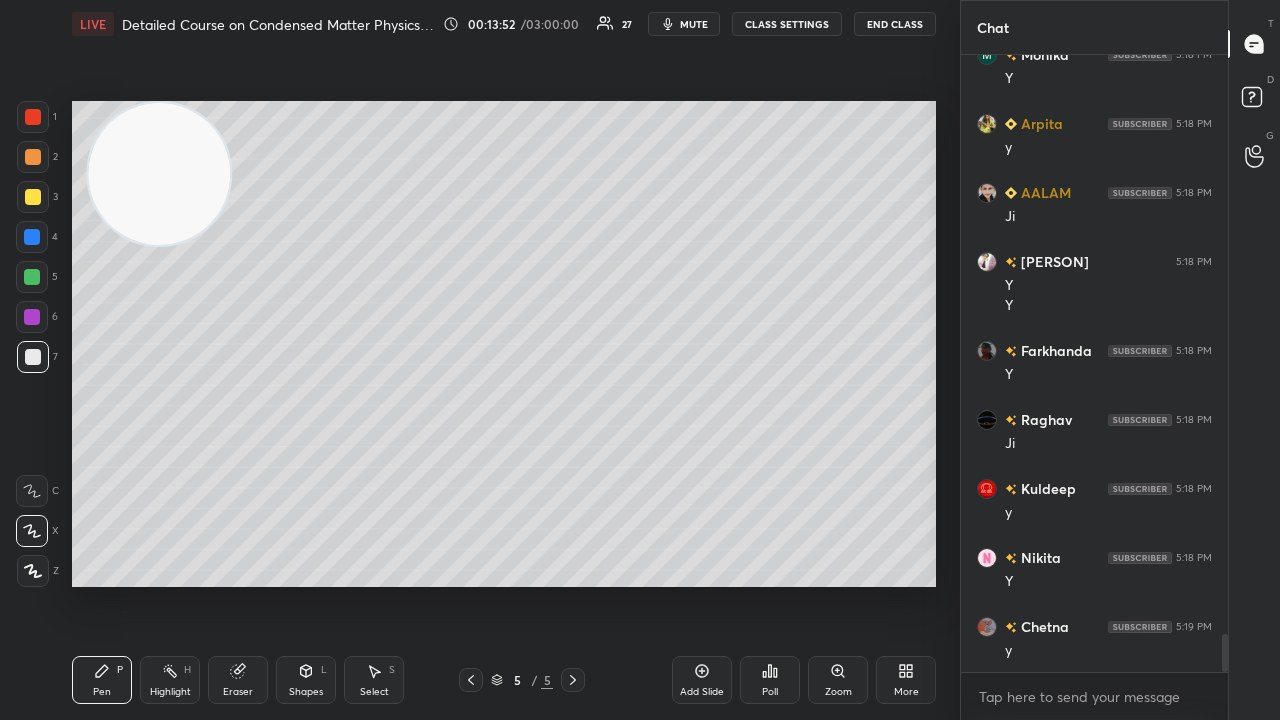 drag, startPoint x: 184, startPoint y: 207, endPoint x: 210, endPoint y: 461, distance: 255.32724 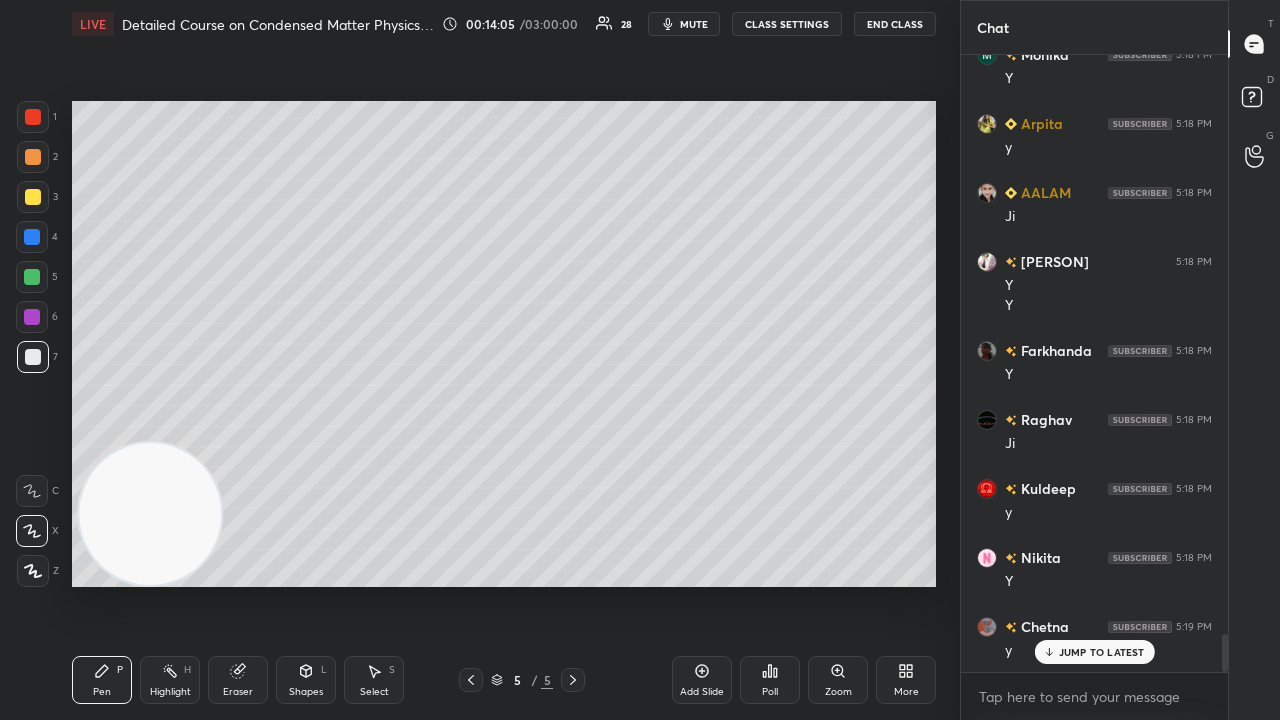 scroll, scrollTop: 9456, scrollLeft: 0, axis: vertical 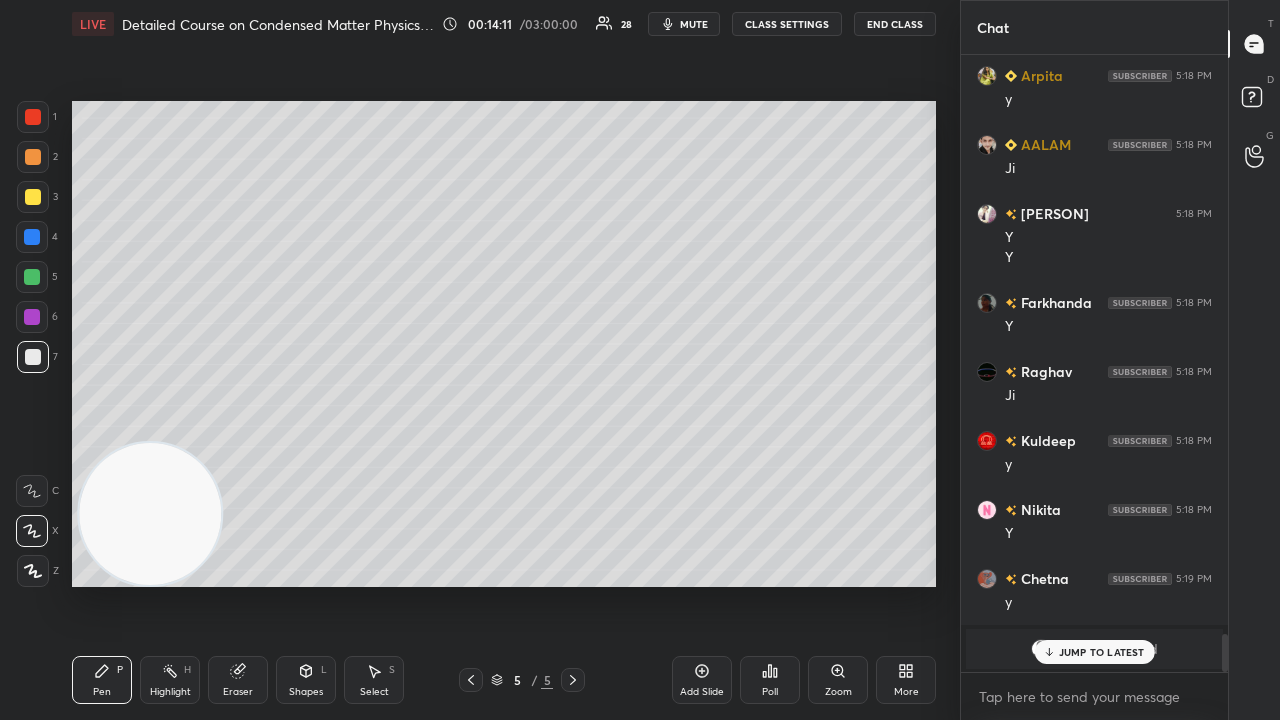 click on "Eraser" at bounding box center [238, 692] 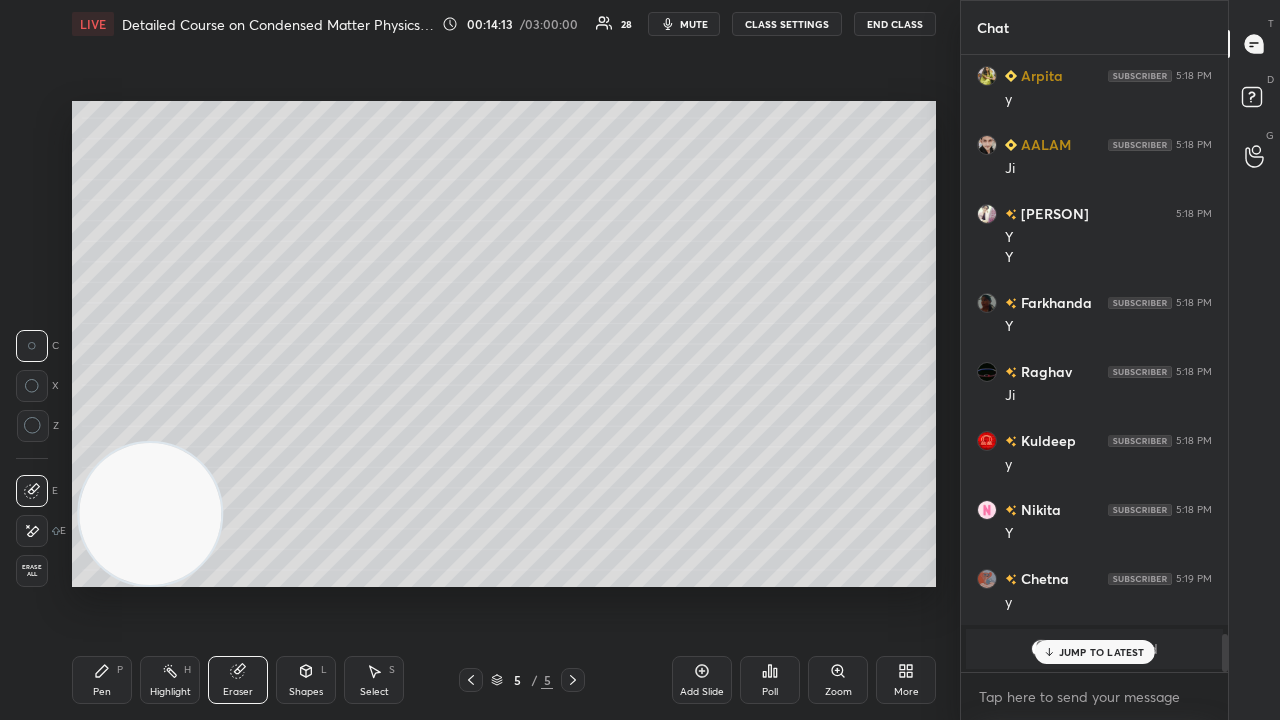 drag, startPoint x: 98, startPoint y: 686, endPoint x: 108, endPoint y: 678, distance: 12.806249 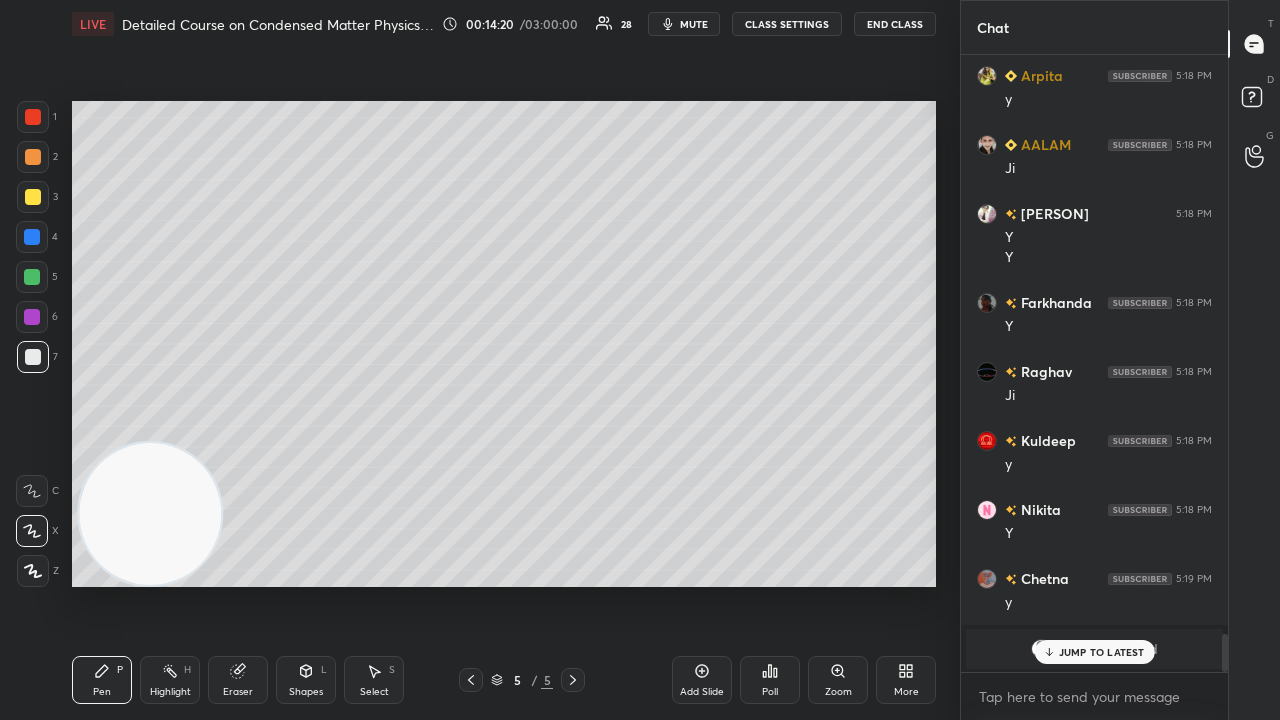 click on "mute" at bounding box center [694, 24] 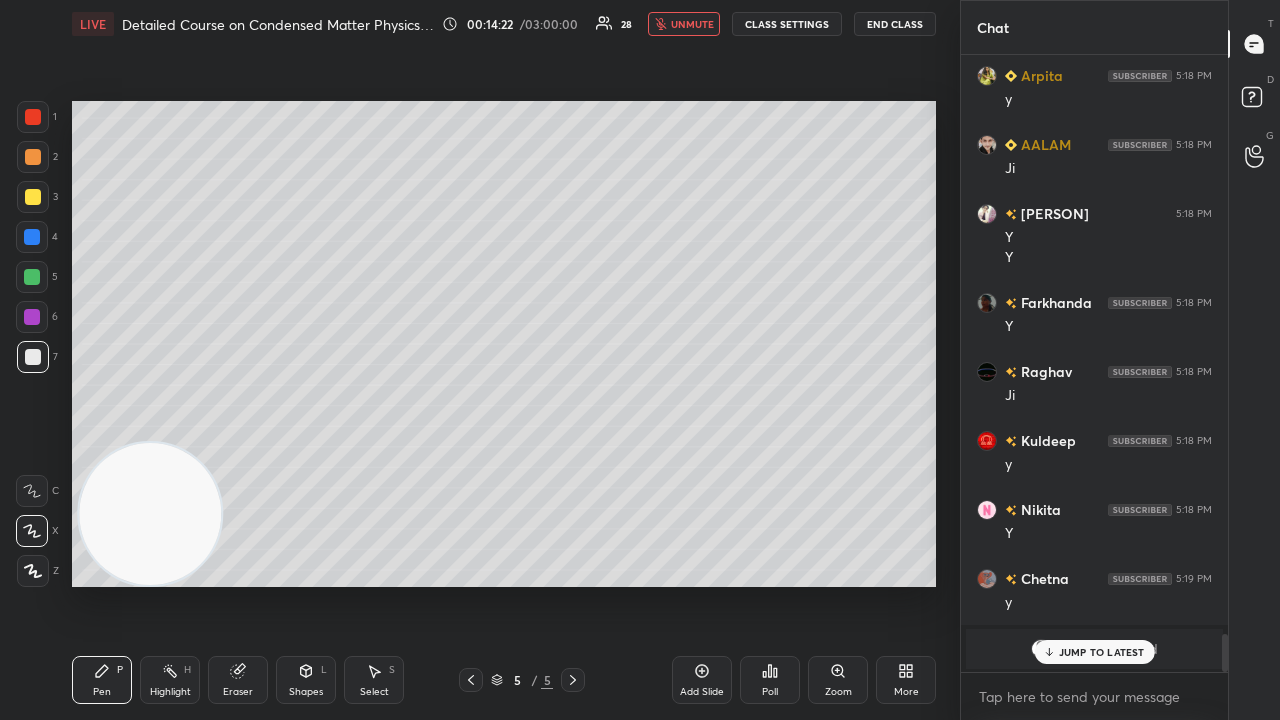 click on "JUMP TO LATEST" at bounding box center (1102, 652) 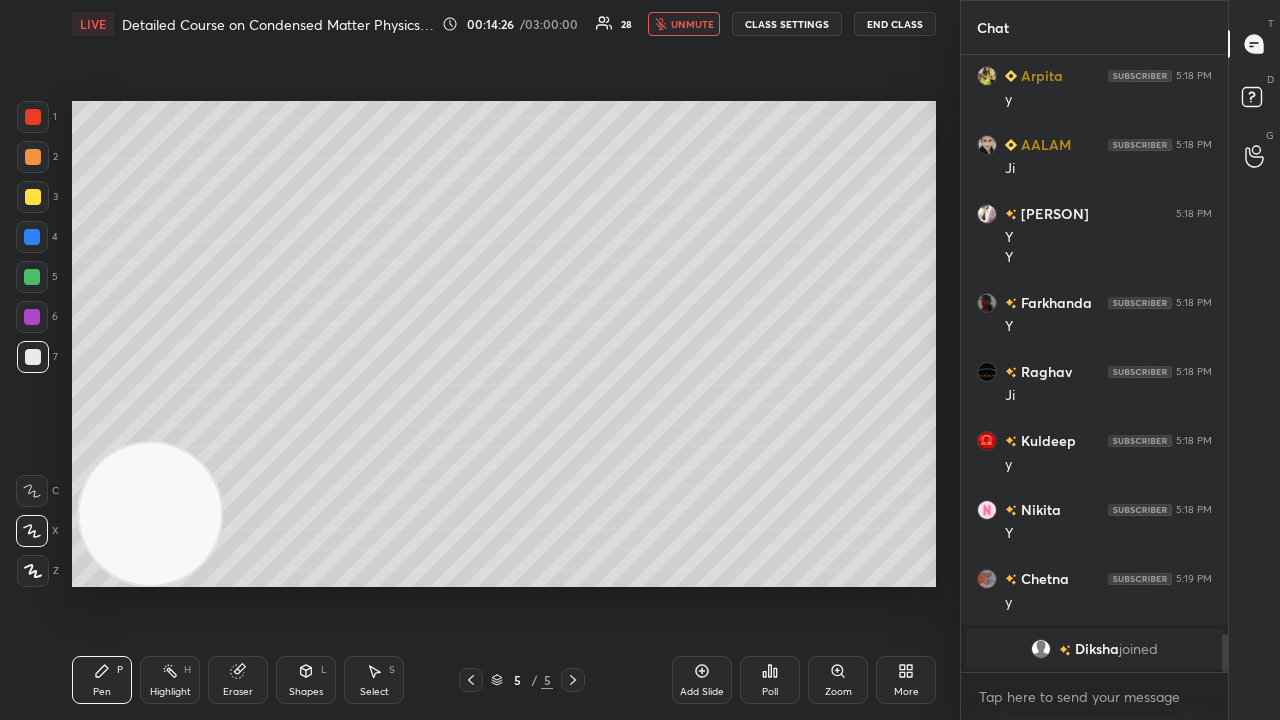click on "unmute" at bounding box center [692, 24] 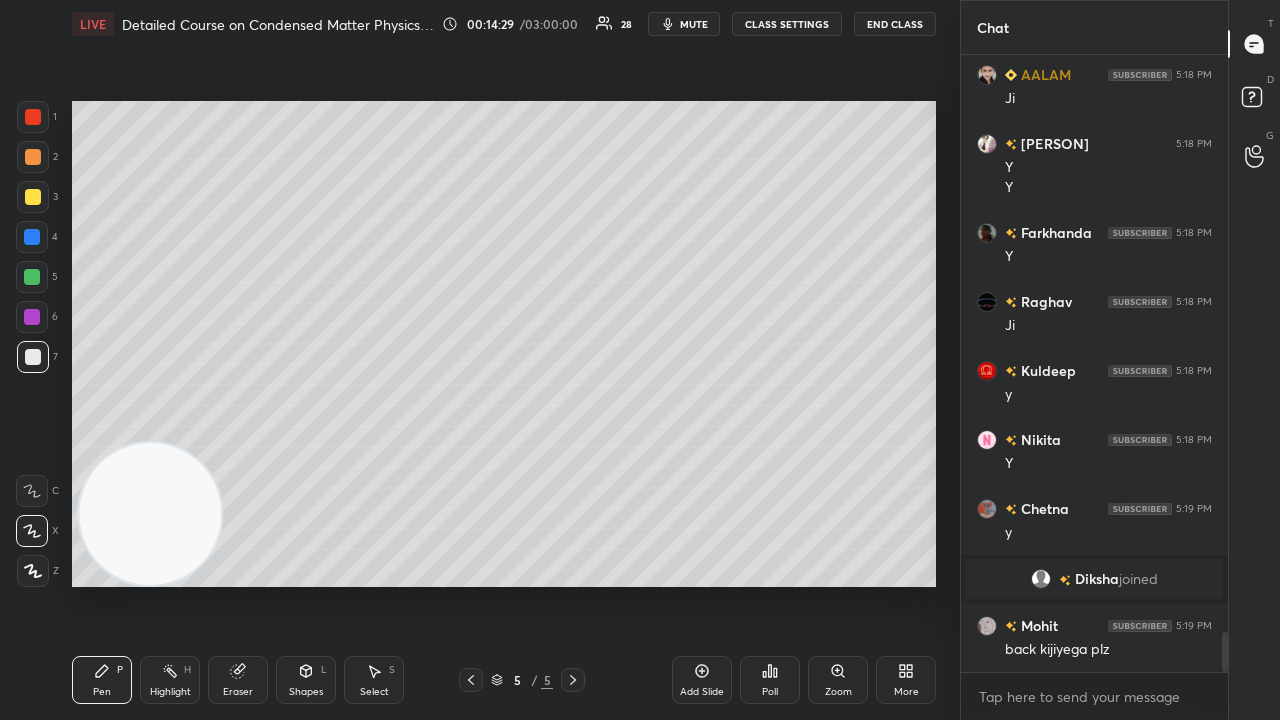 scroll, scrollTop: 8936, scrollLeft: 0, axis: vertical 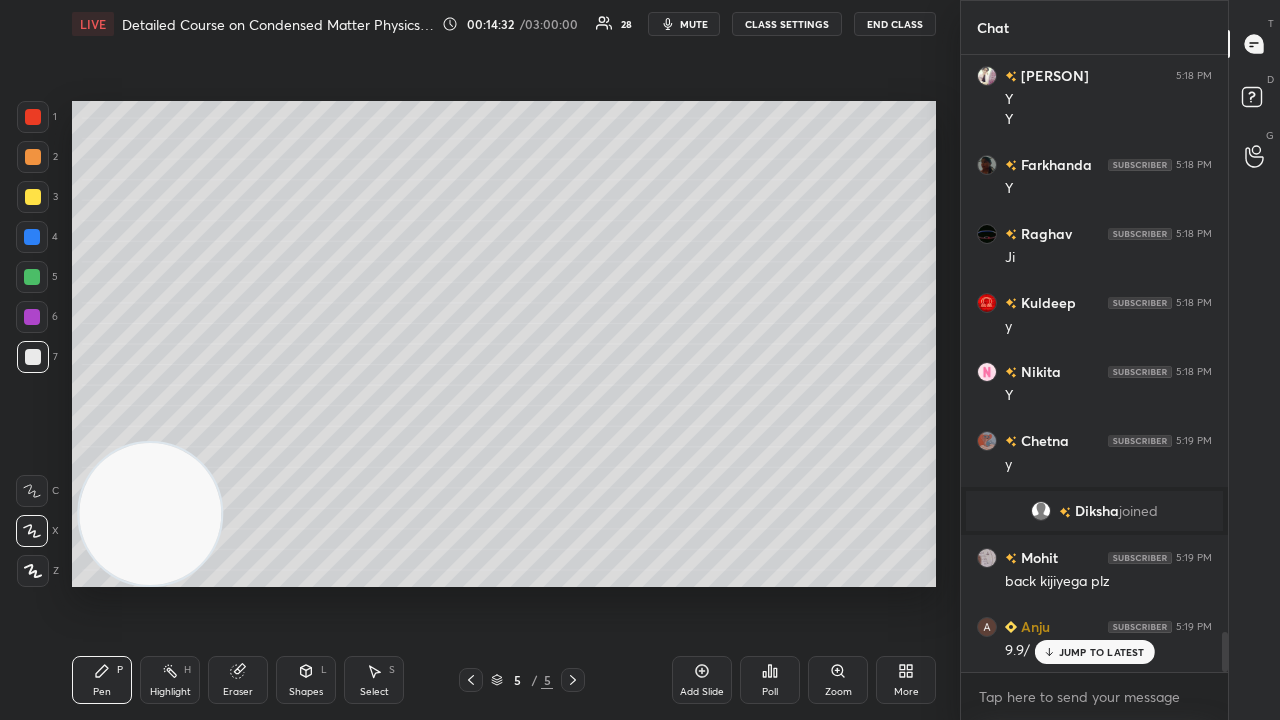 click on "mute" at bounding box center (694, 24) 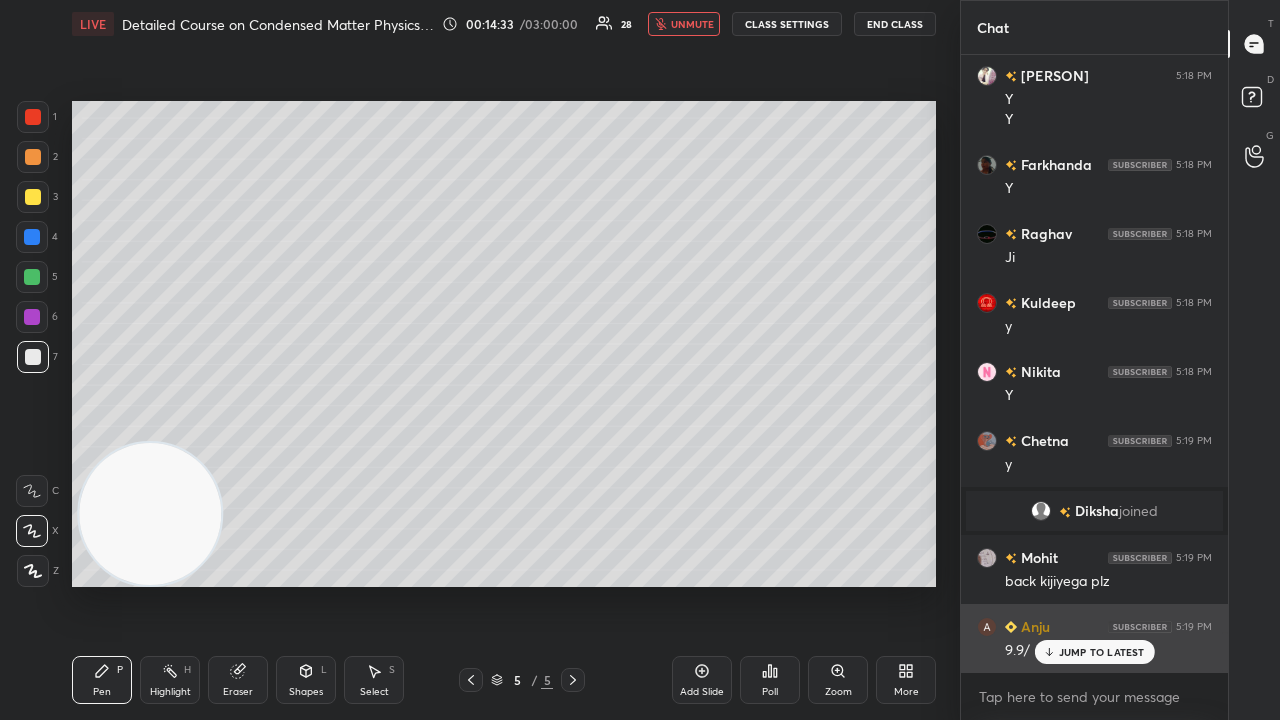 click on "JUMP TO LATEST" at bounding box center [1102, 652] 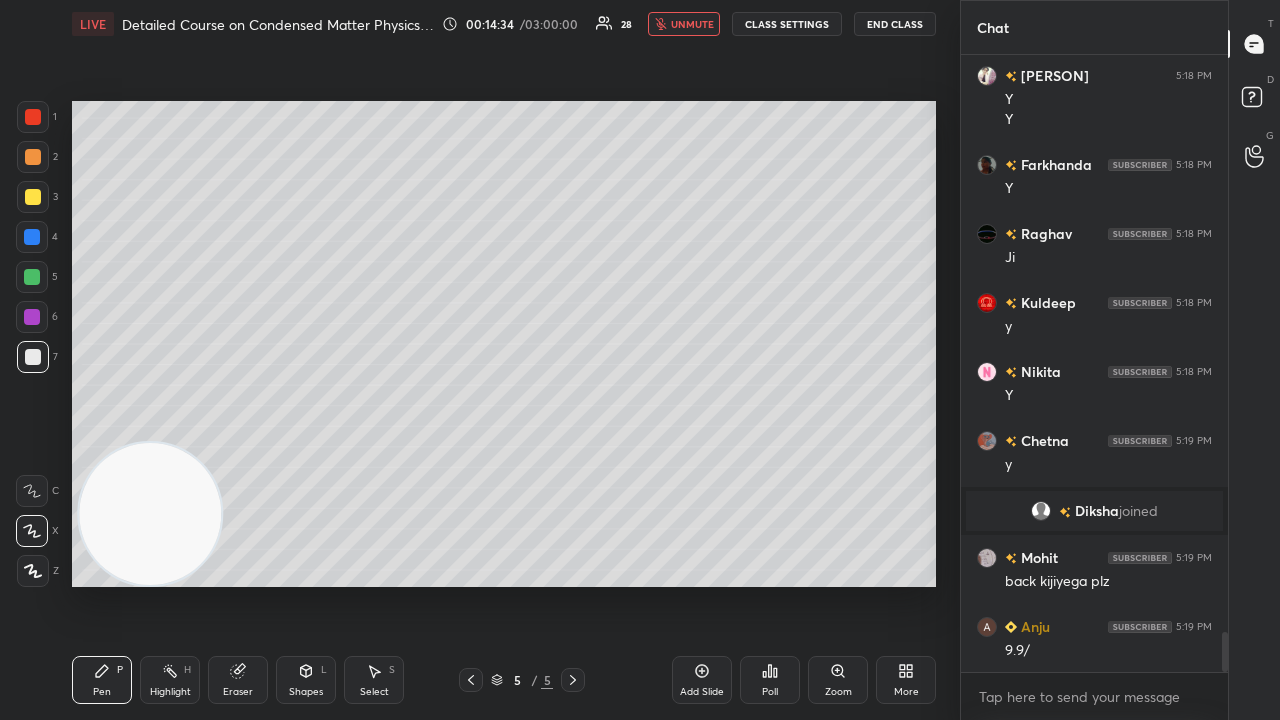 click 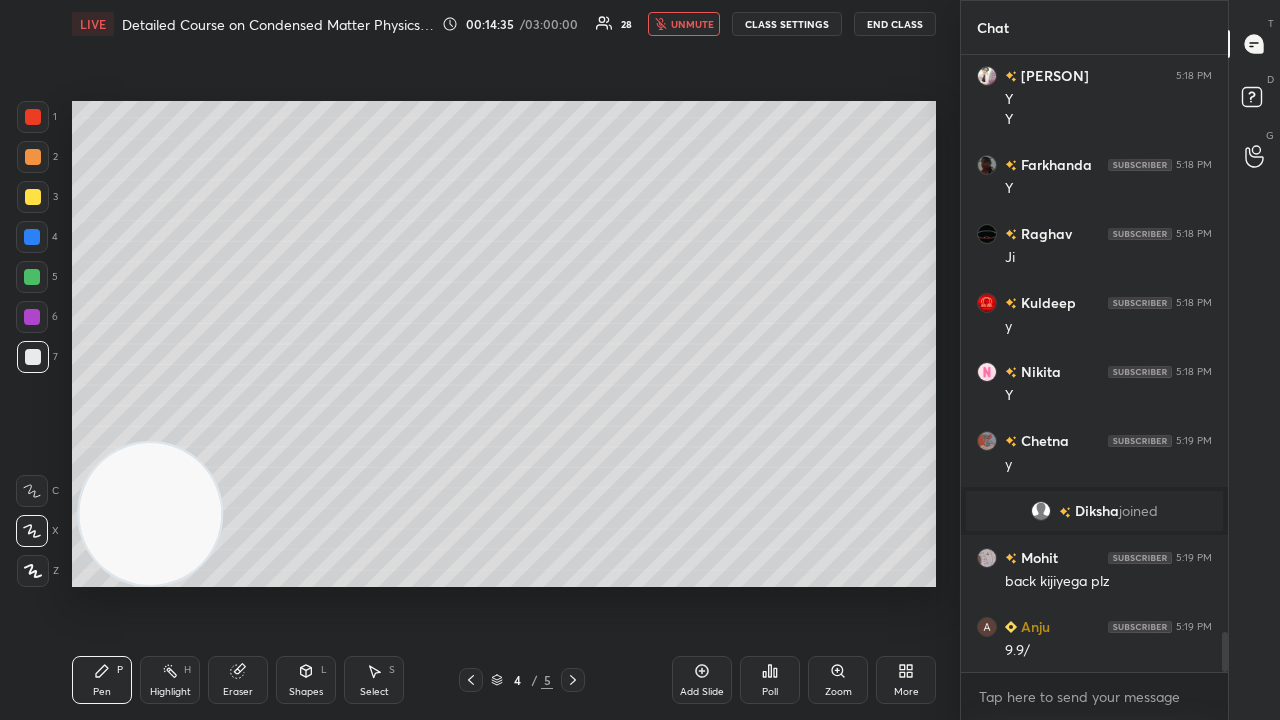 click on "unmute" at bounding box center [692, 24] 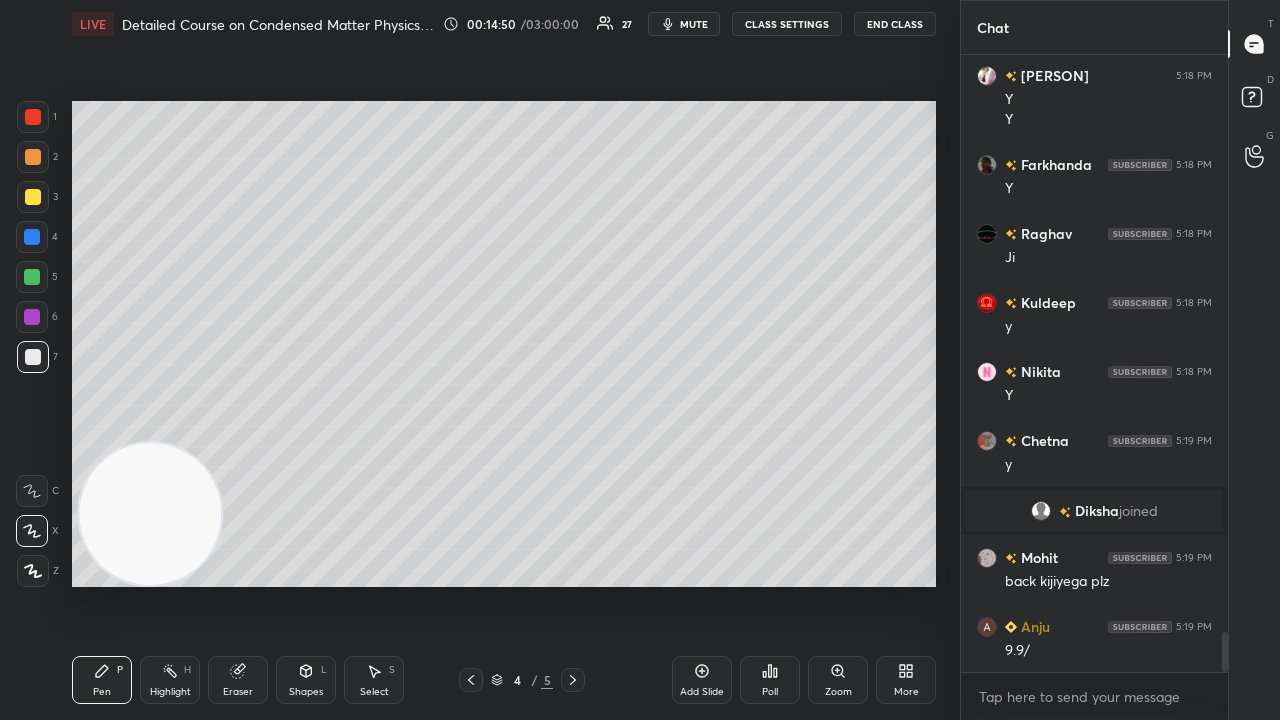 click on "mute" at bounding box center [694, 24] 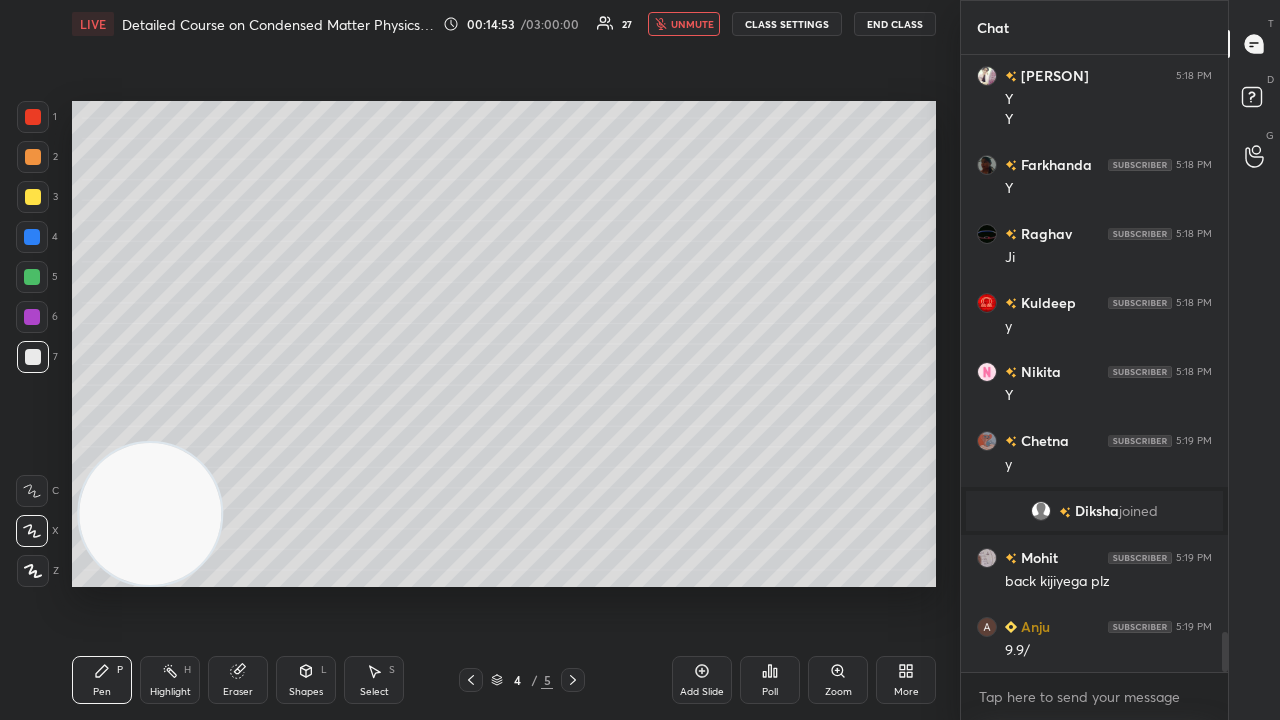 click on "unmute" at bounding box center [692, 24] 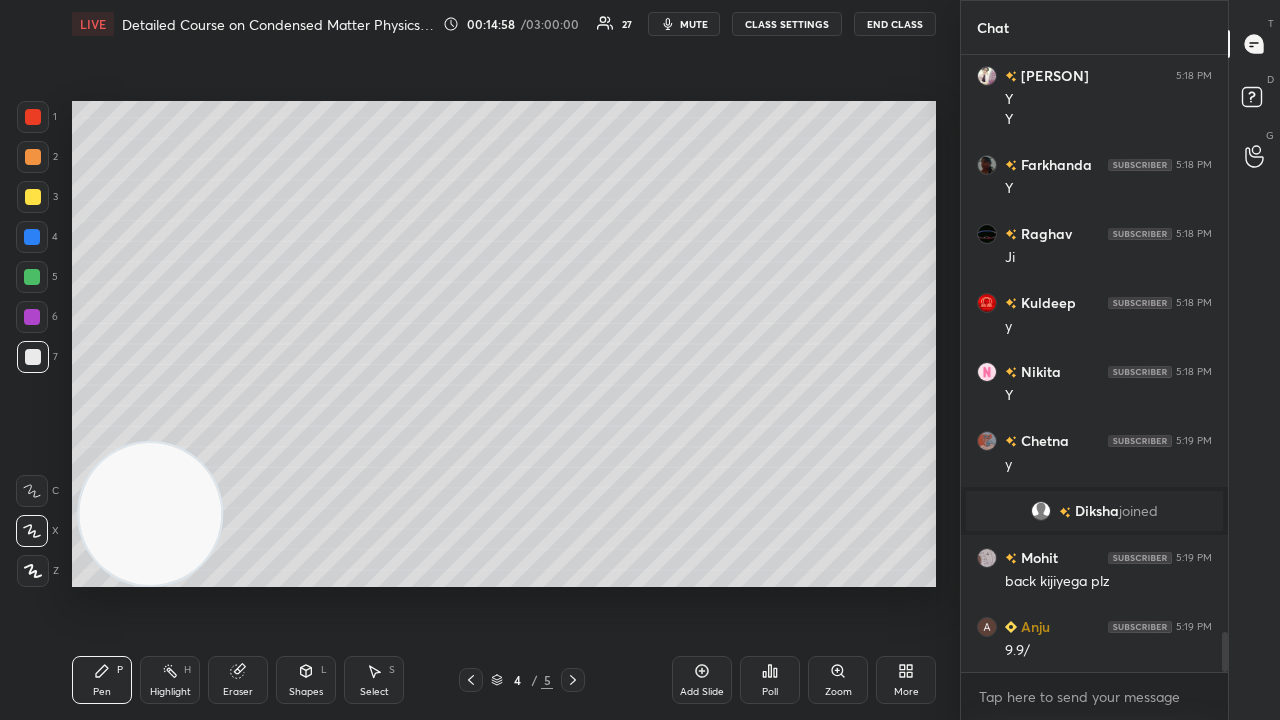 click on "Eraser" at bounding box center (238, 692) 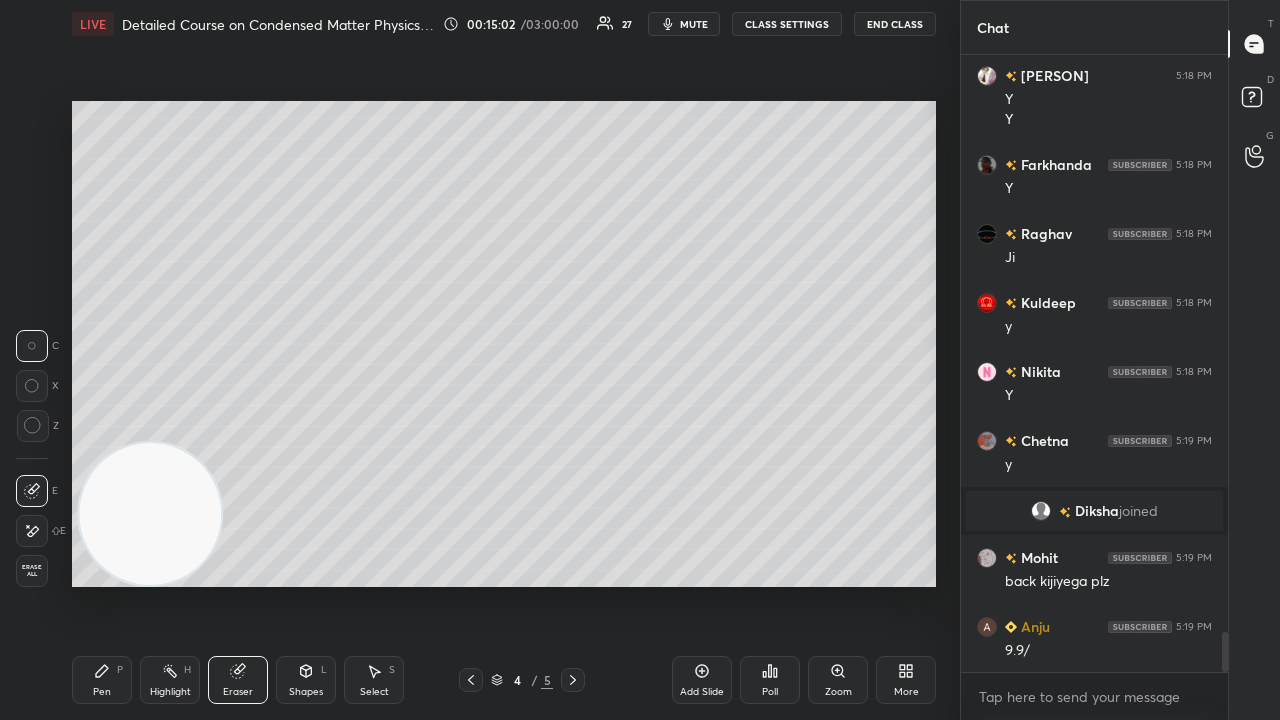 click on "Pen" at bounding box center [102, 692] 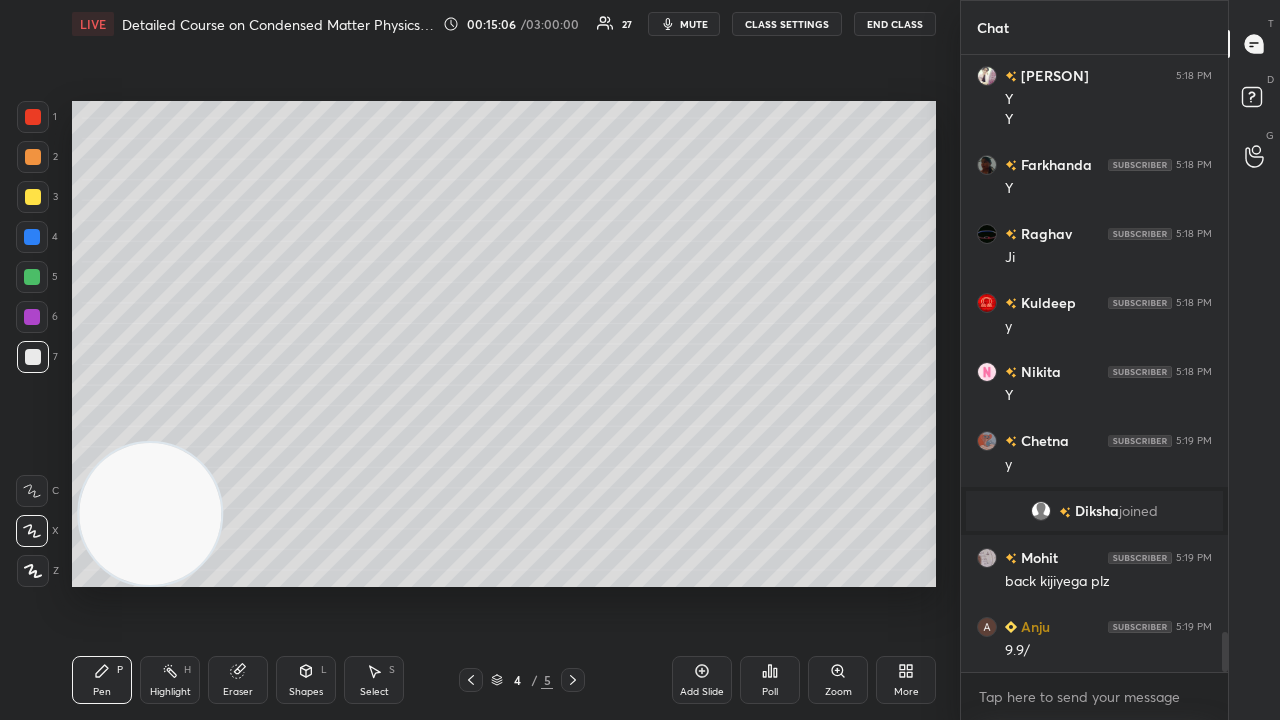 click 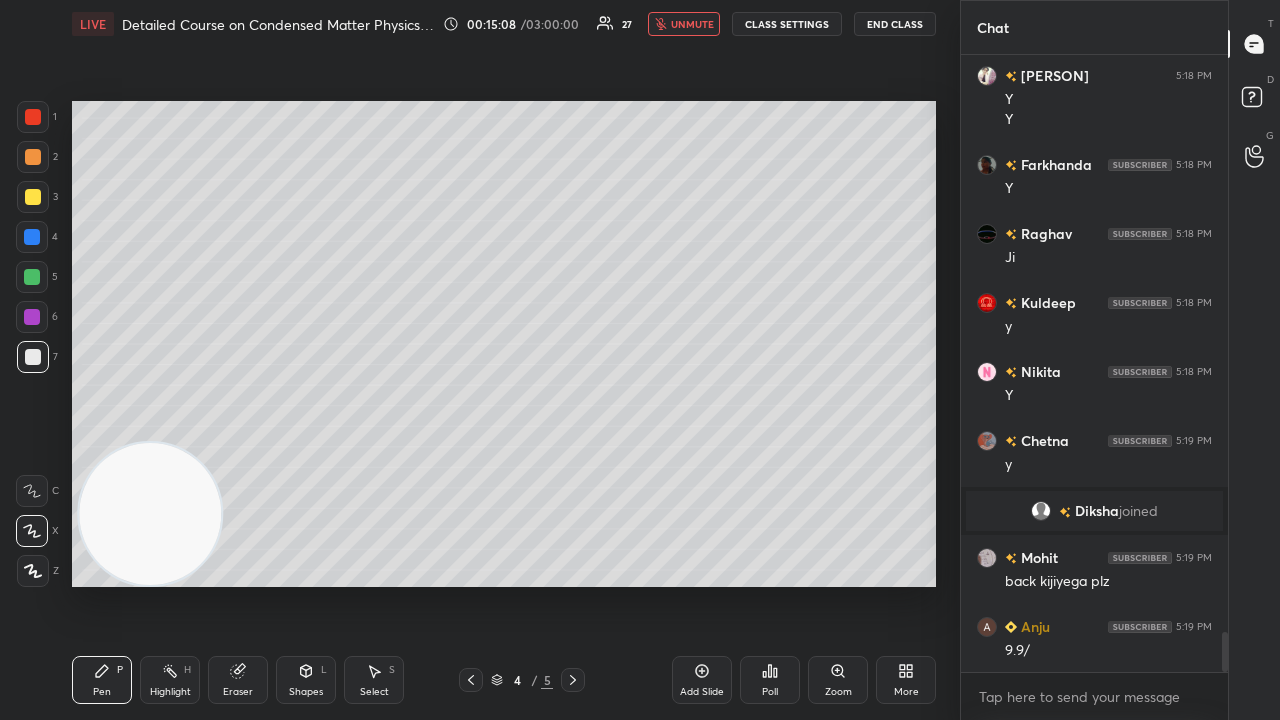 scroll, scrollTop: 9006, scrollLeft: 0, axis: vertical 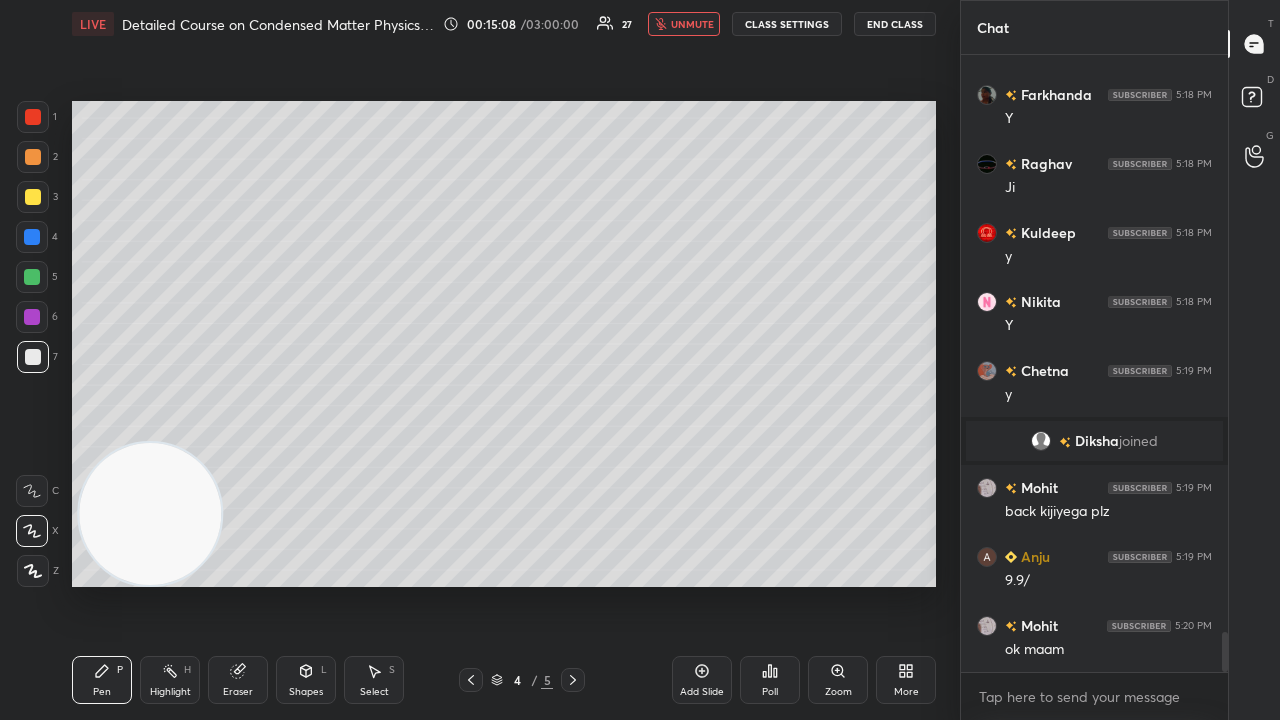 click on "unmute" at bounding box center [692, 24] 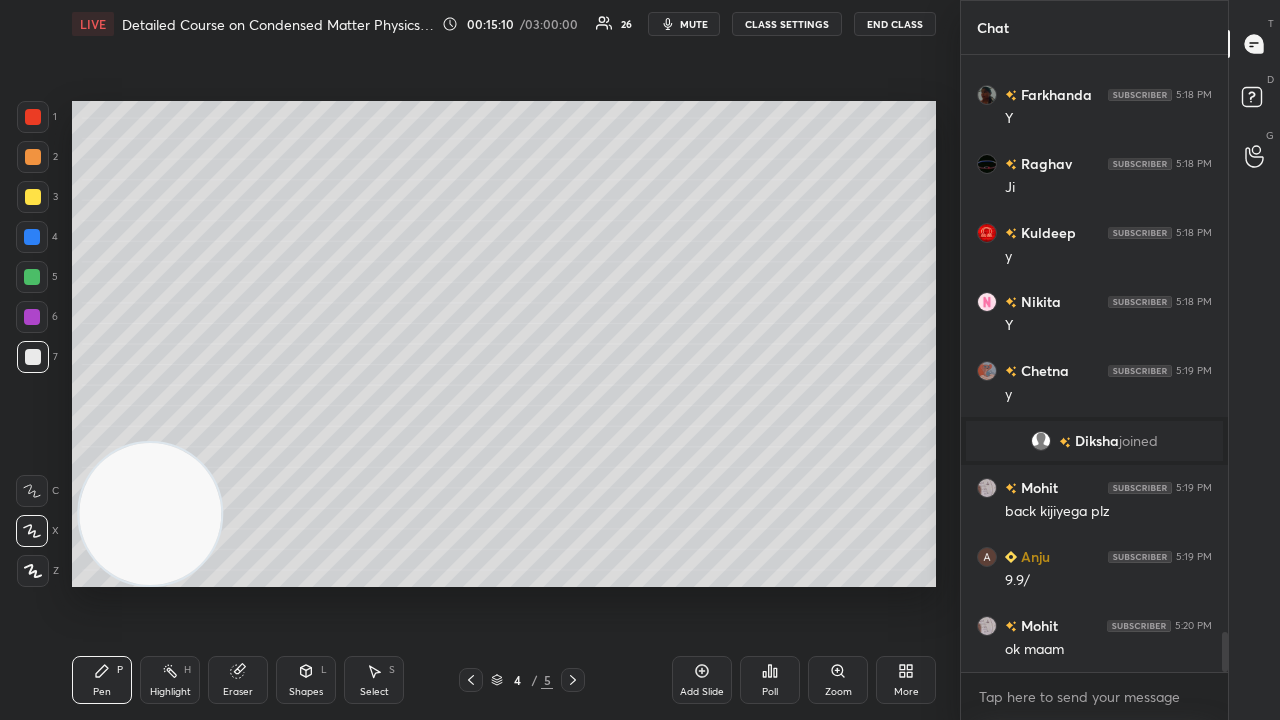 click on "mute" at bounding box center (694, 24) 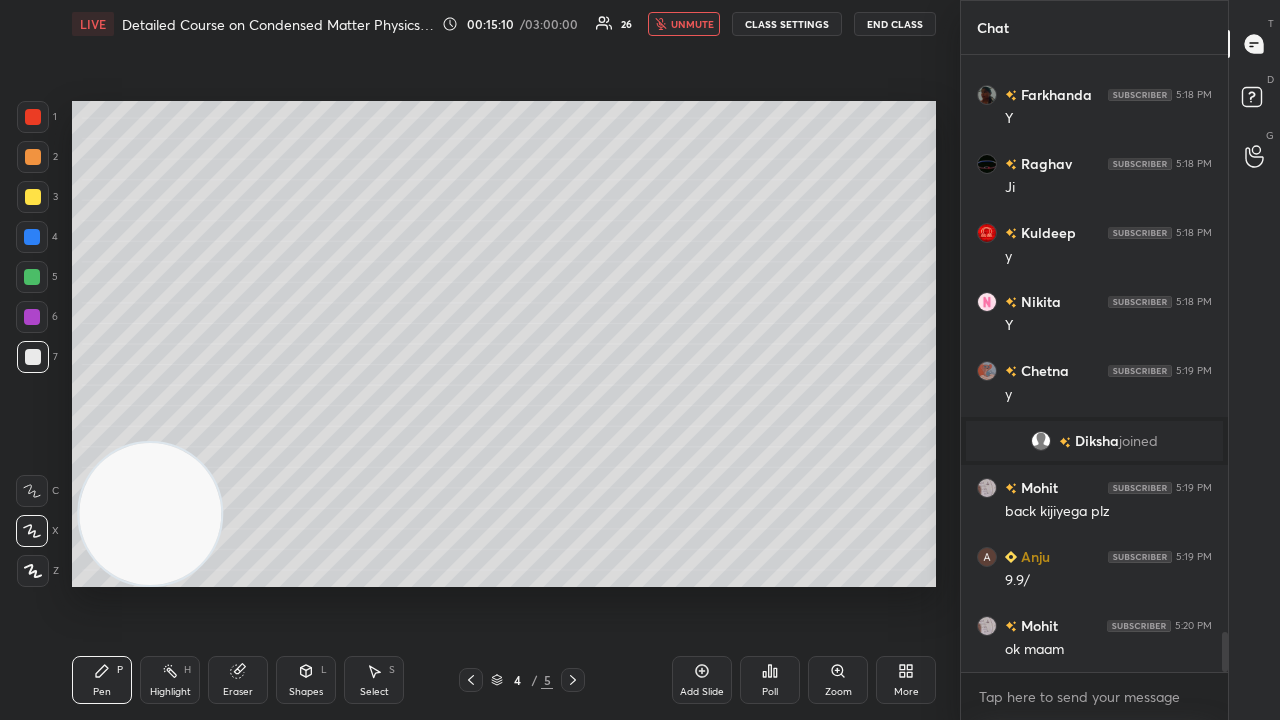 click on "unmute" at bounding box center [692, 24] 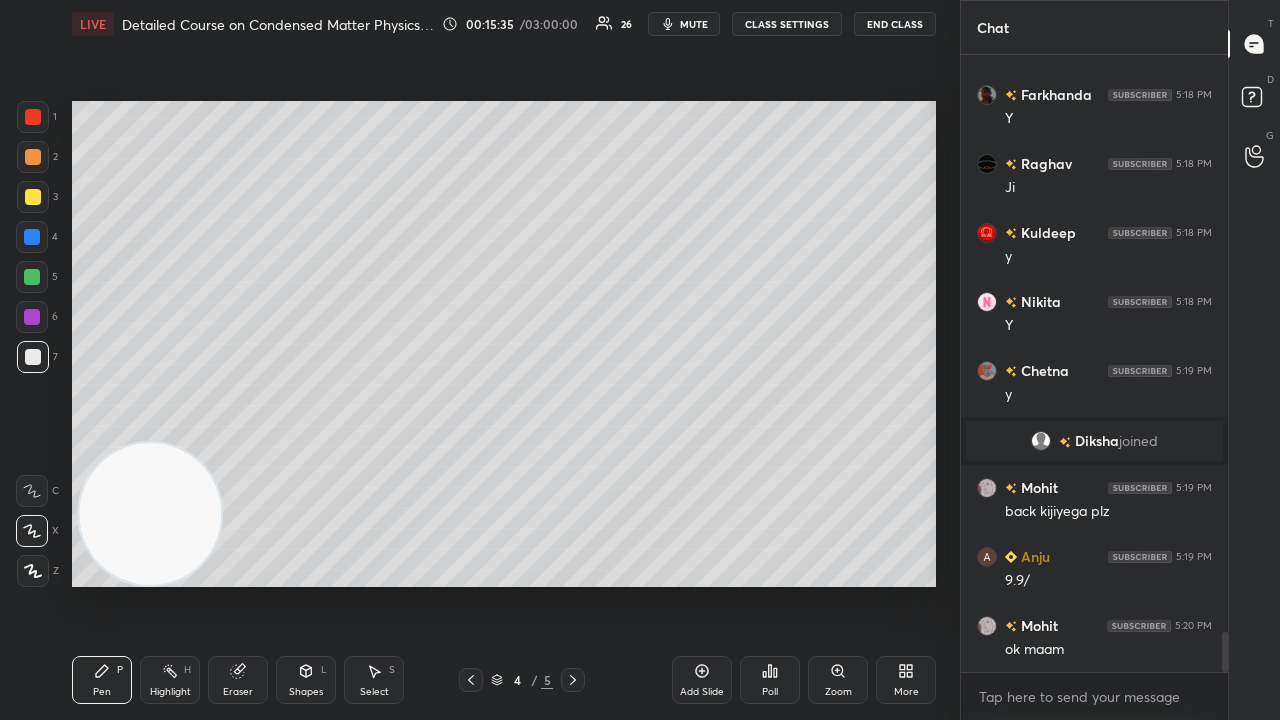 click on "mute" at bounding box center [694, 24] 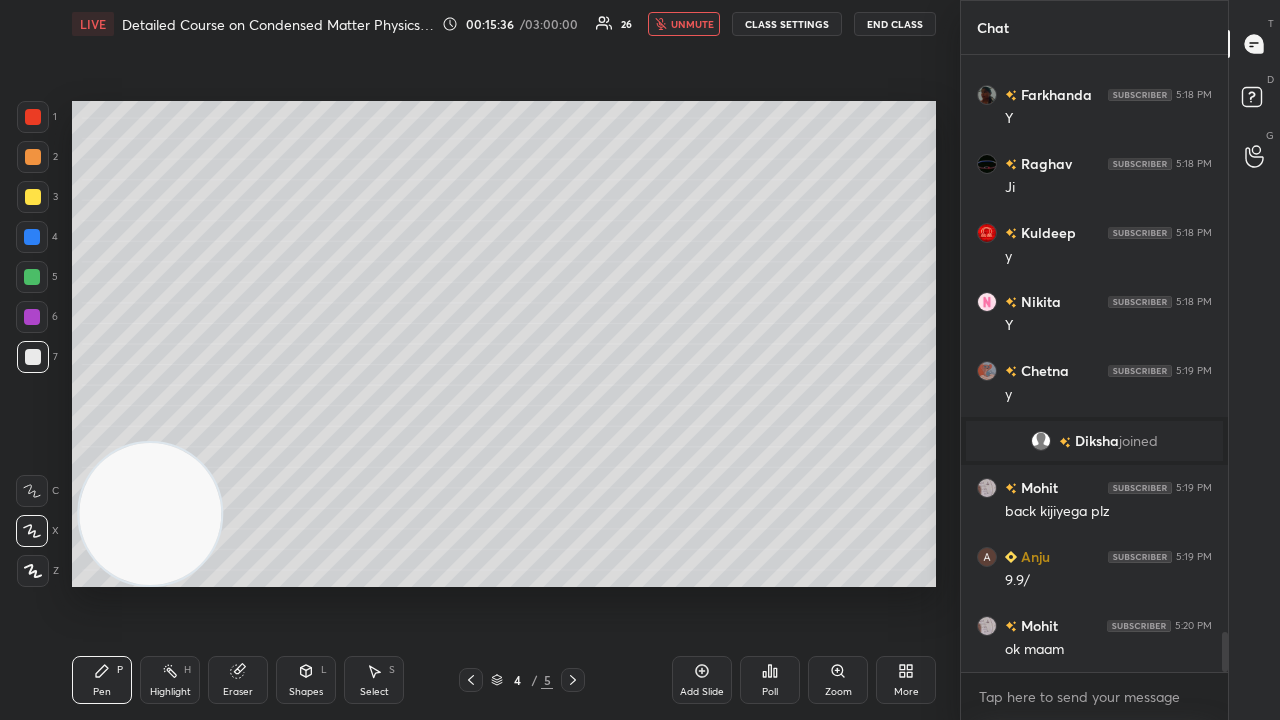 click on "unmute" at bounding box center [692, 24] 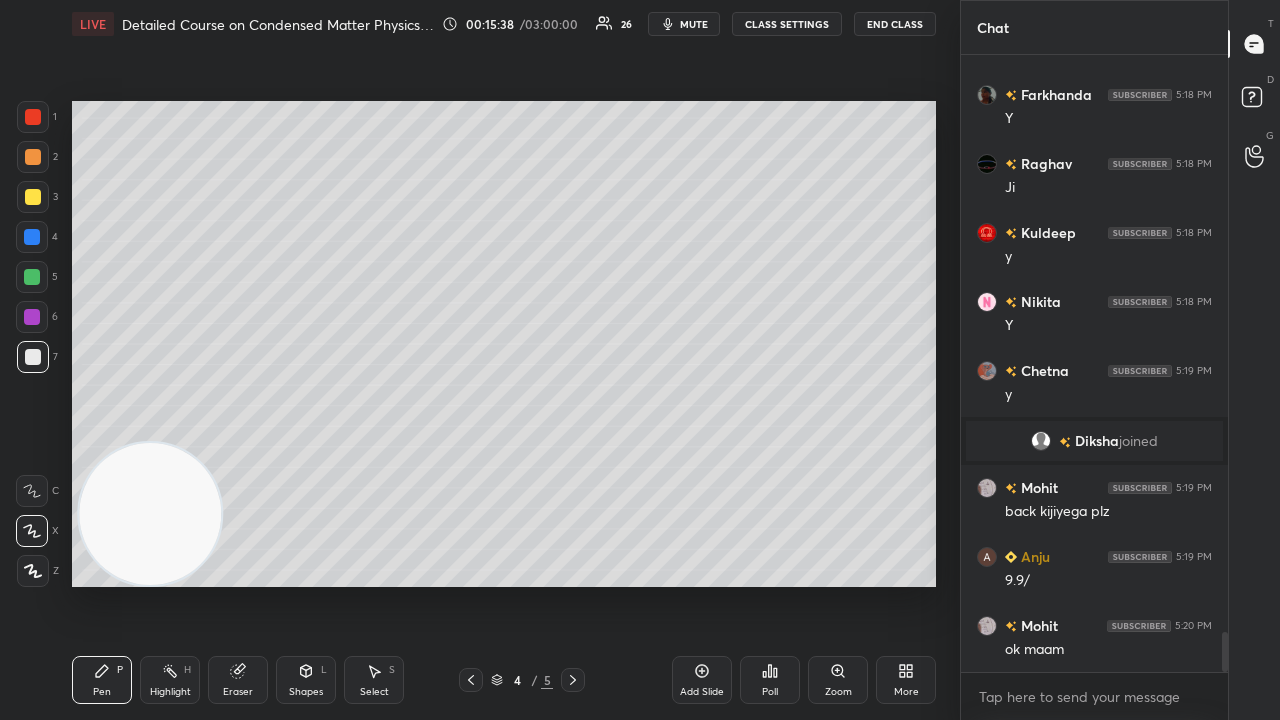 click 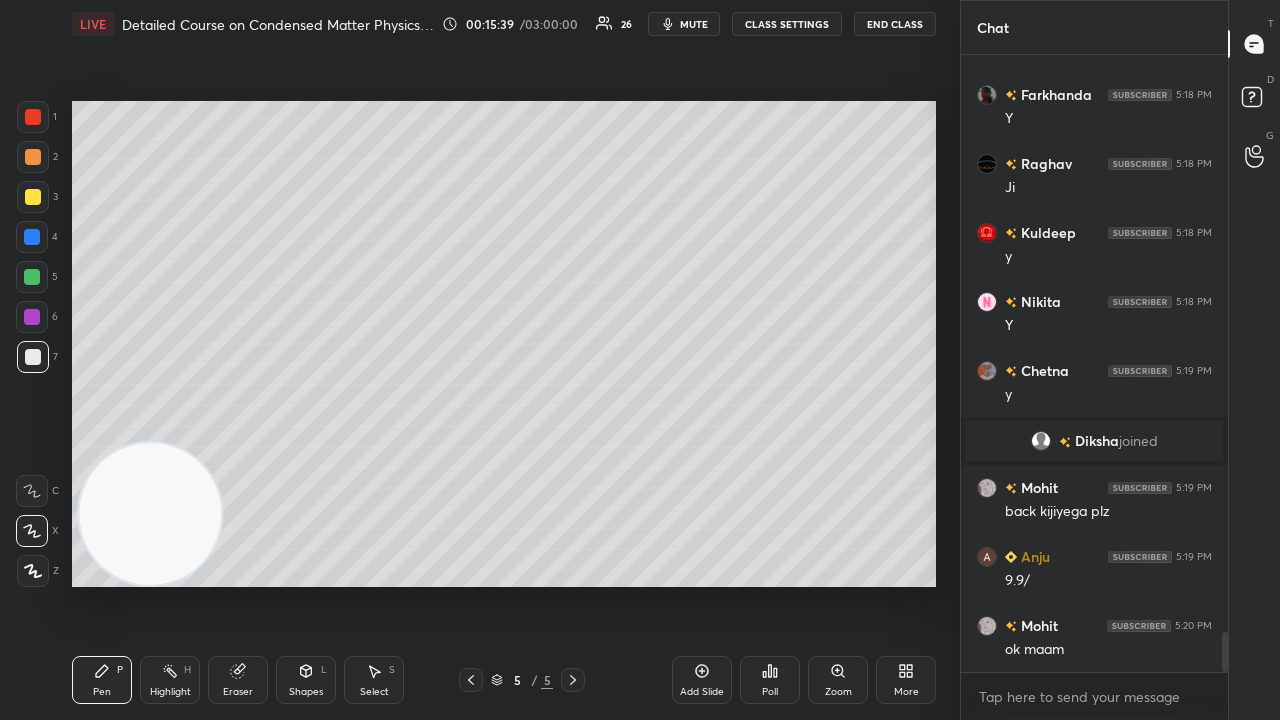 click on "mute" at bounding box center (694, 24) 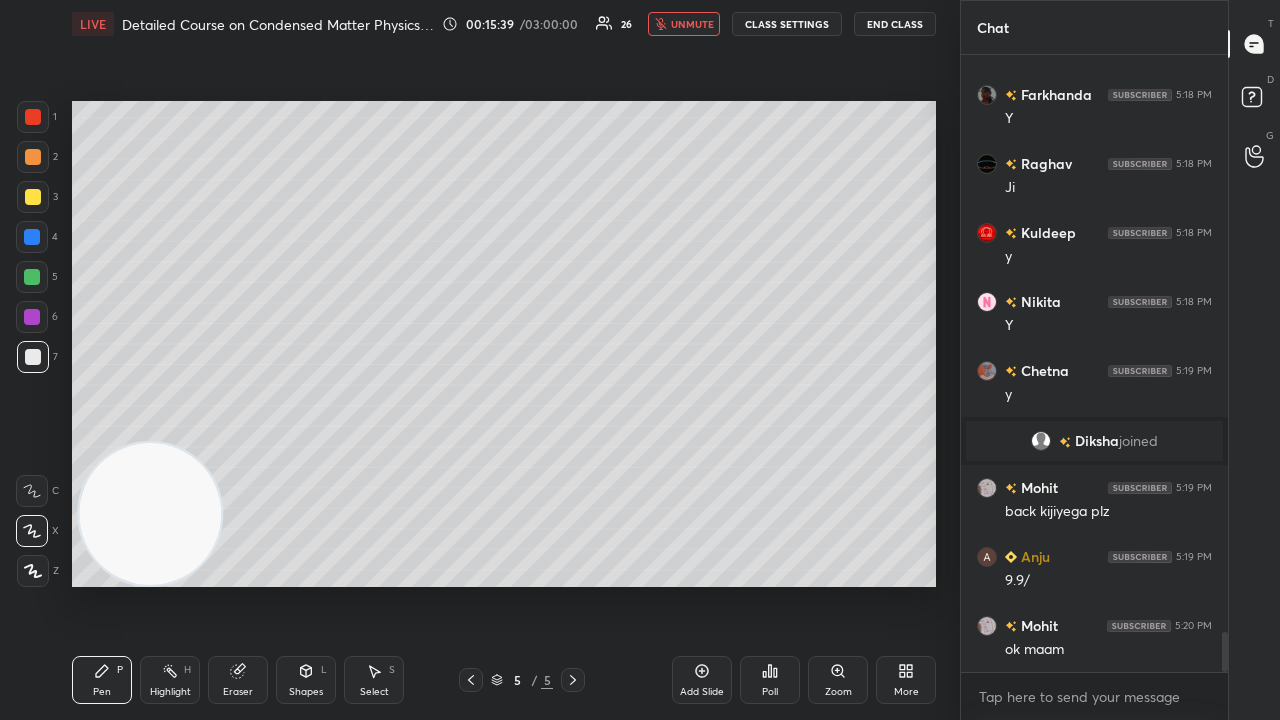 click on "unmute" at bounding box center [692, 24] 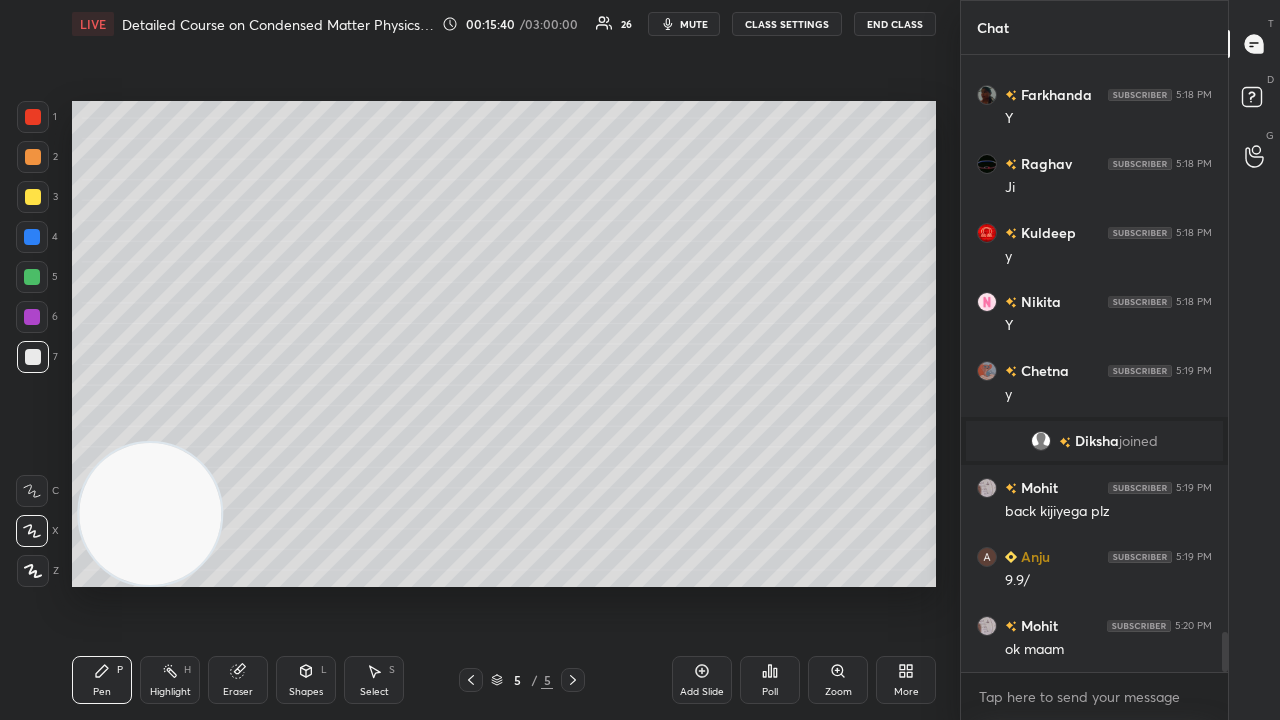 click on "Shapes L" at bounding box center [306, 680] 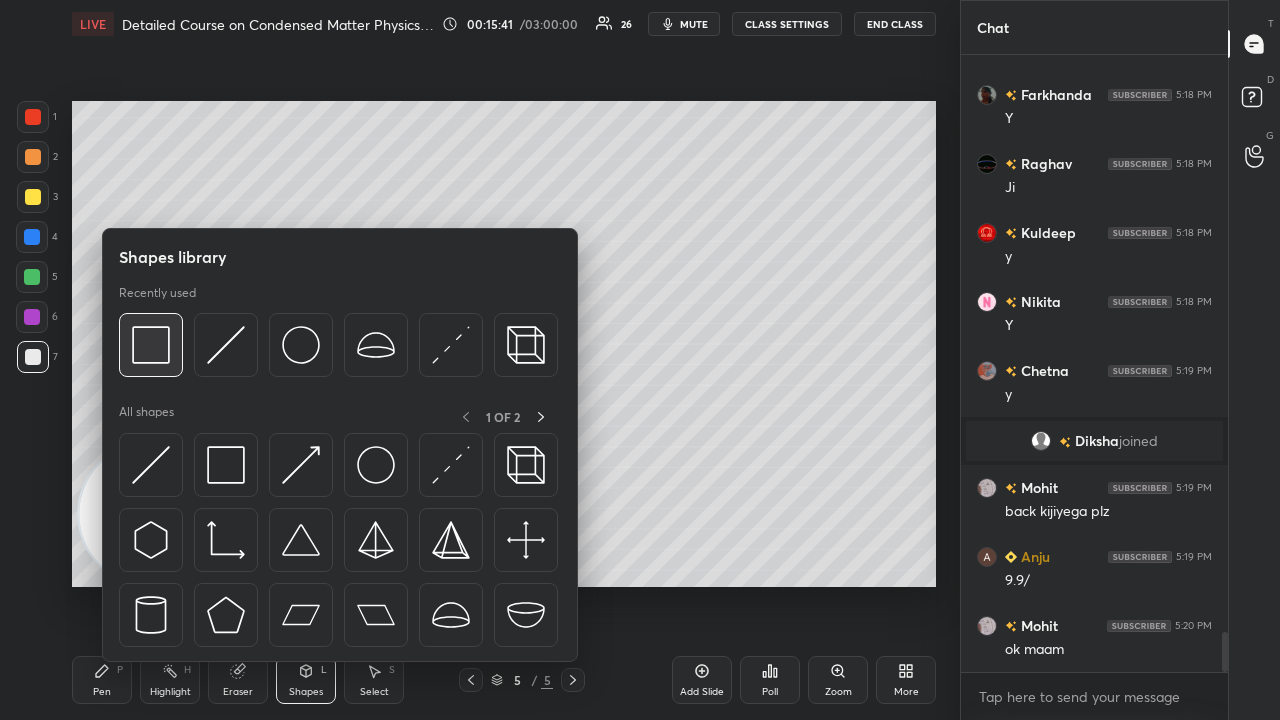 click at bounding box center [151, 345] 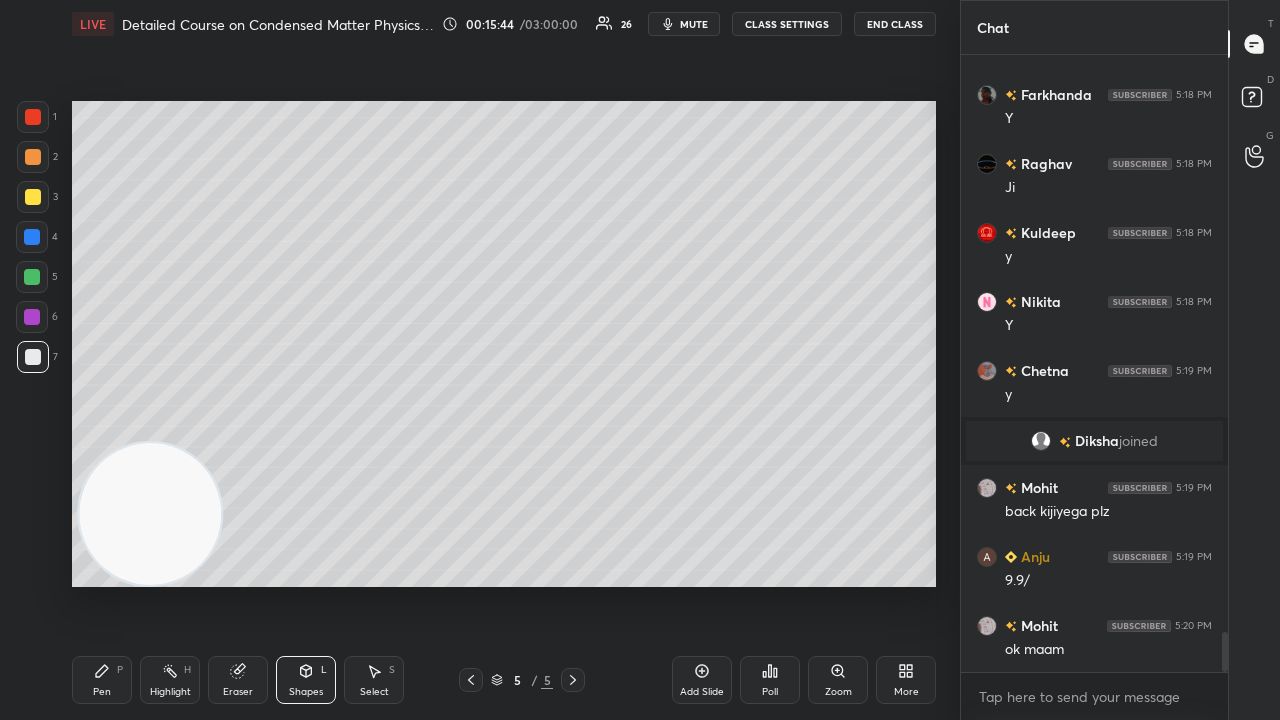 click on "Pen P" at bounding box center [102, 680] 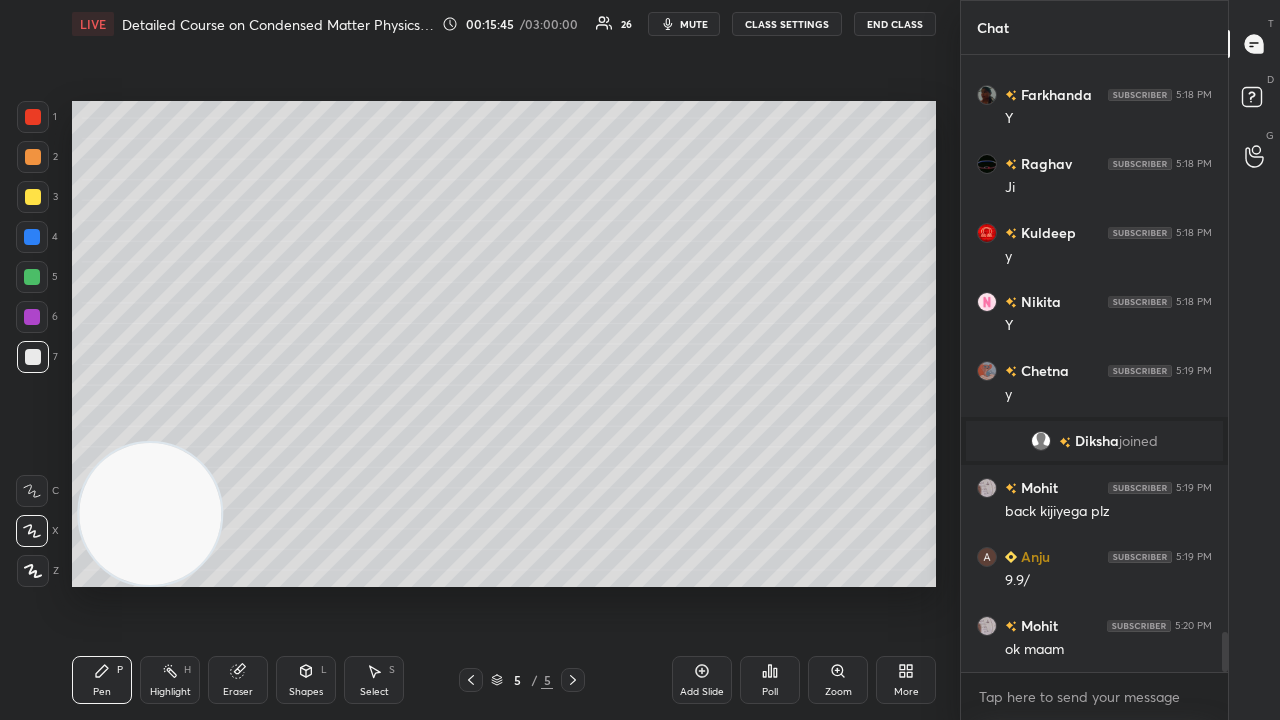 click on "mute" at bounding box center [694, 24] 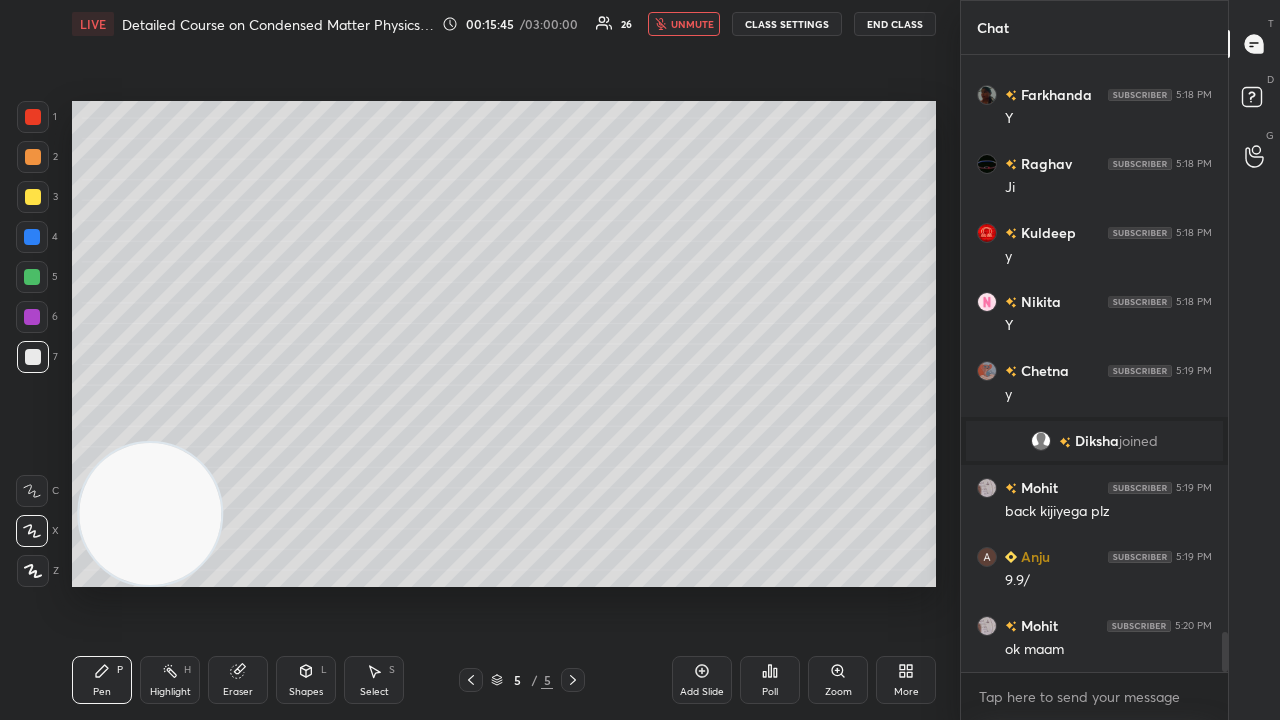 click on "unmute" at bounding box center [692, 24] 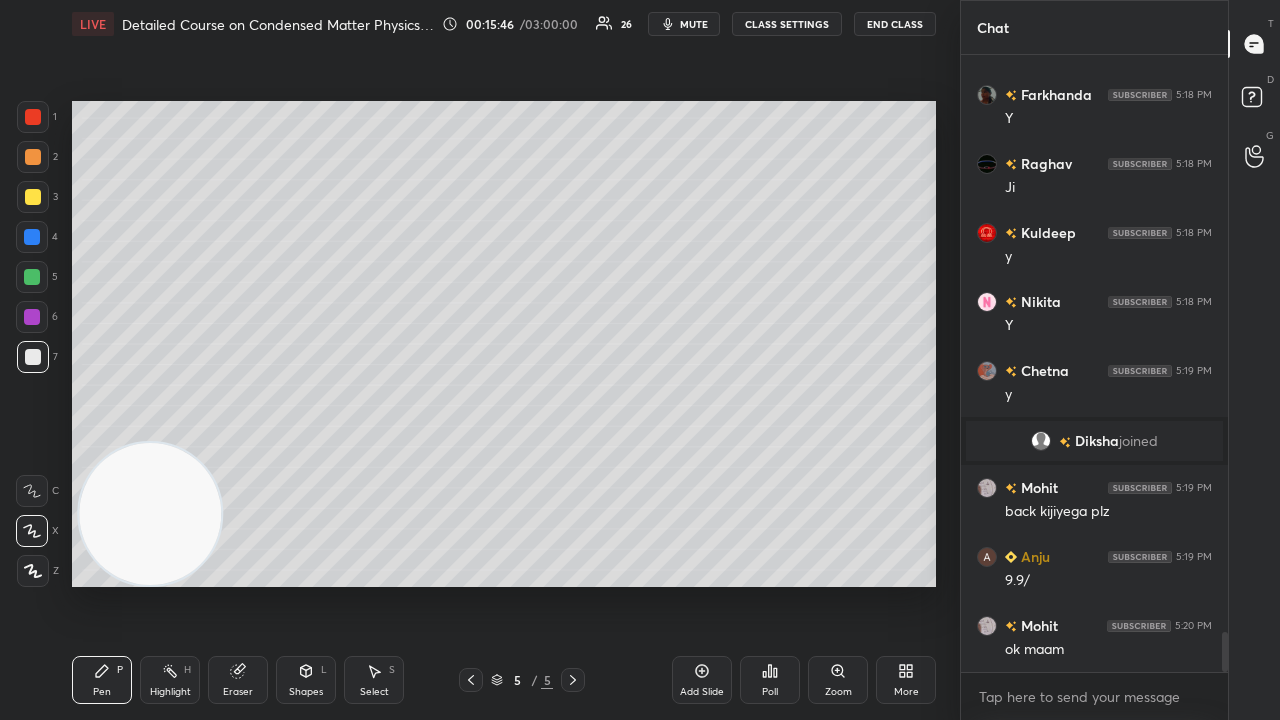 drag, startPoint x: 0, startPoint y: 324, endPoint x: 2, endPoint y: 344, distance: 20.09975 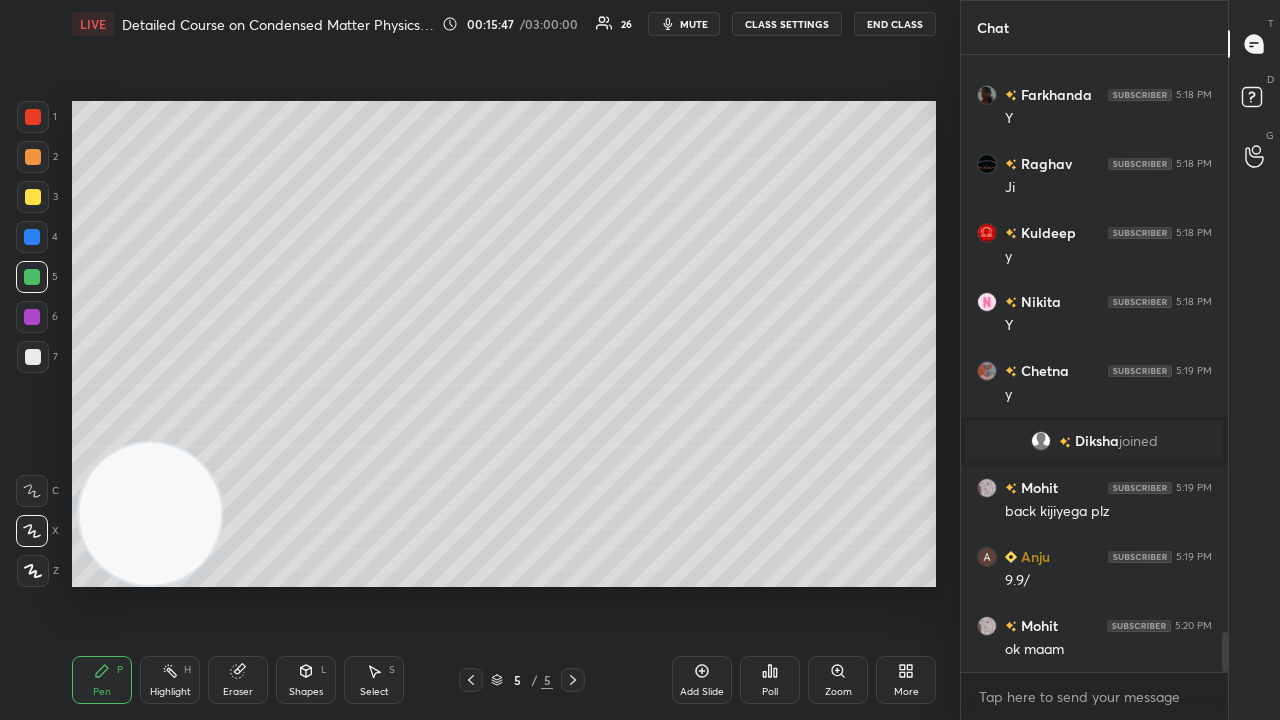 click on "mute" at bounding box center [694, 24] 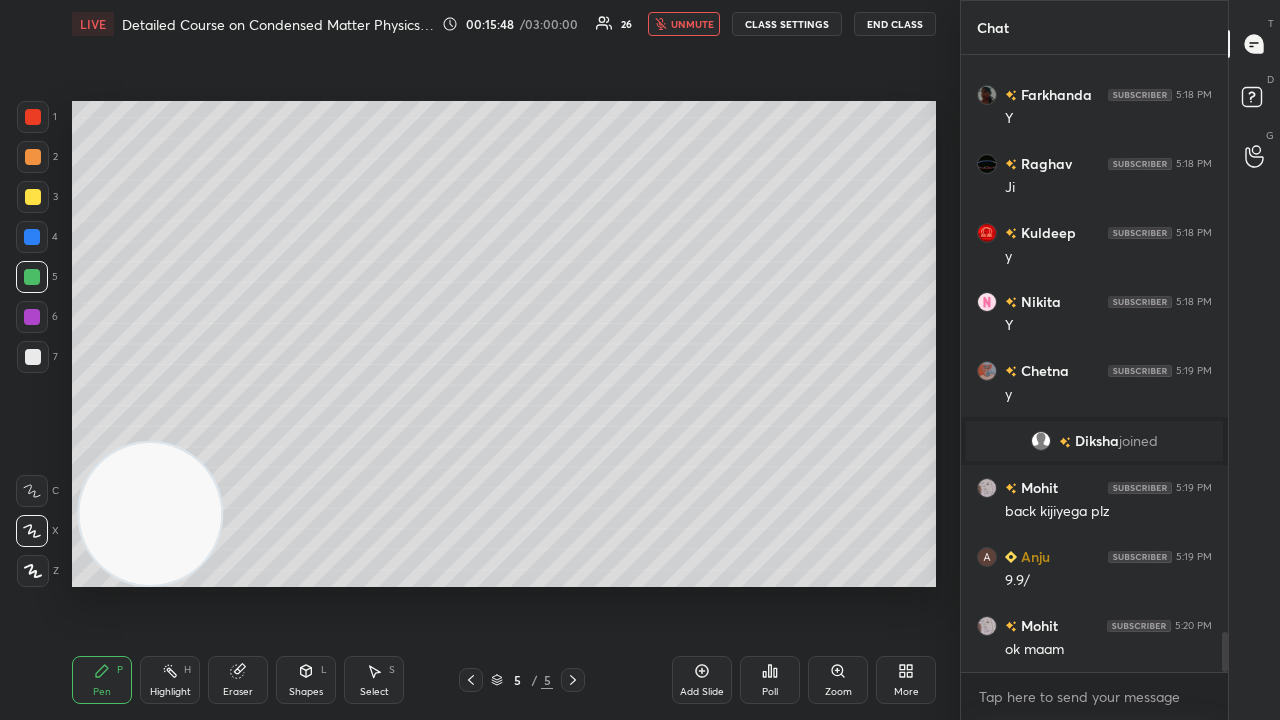 click on "unmute" at bounding box center (692, 24) 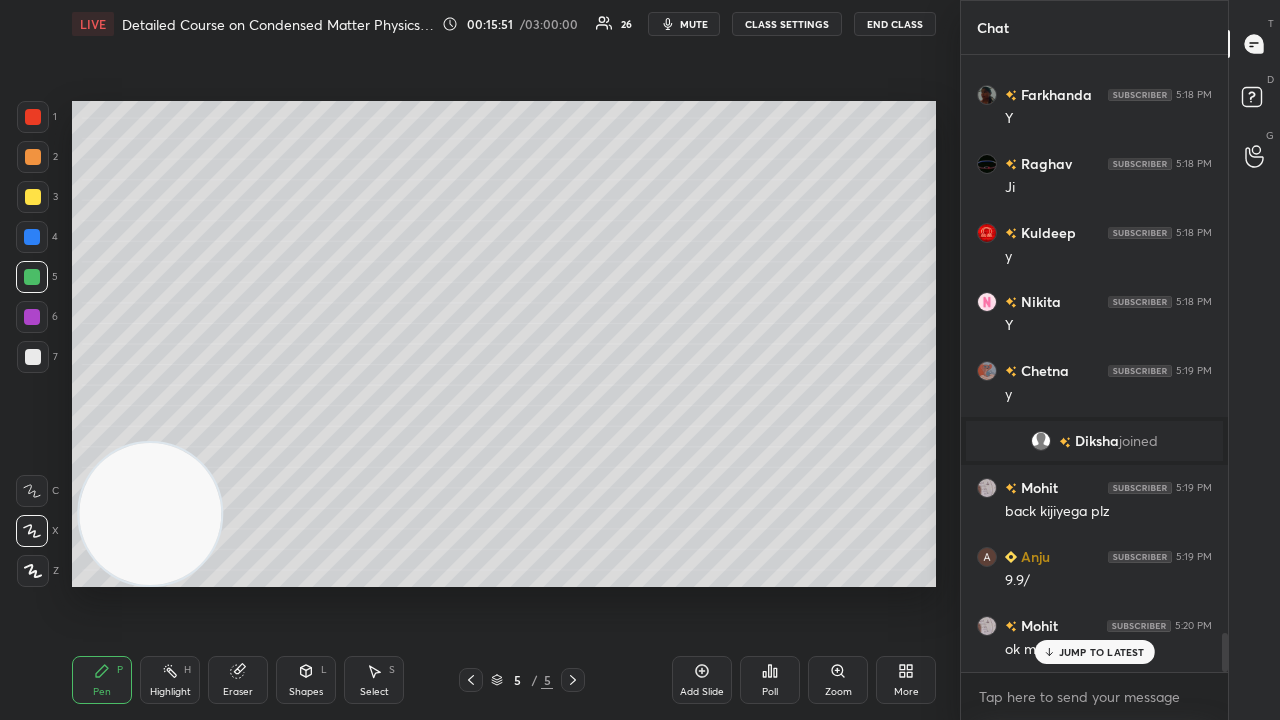scroll, scrollTop: 9074, scrollLeft: 0, axis: vertical 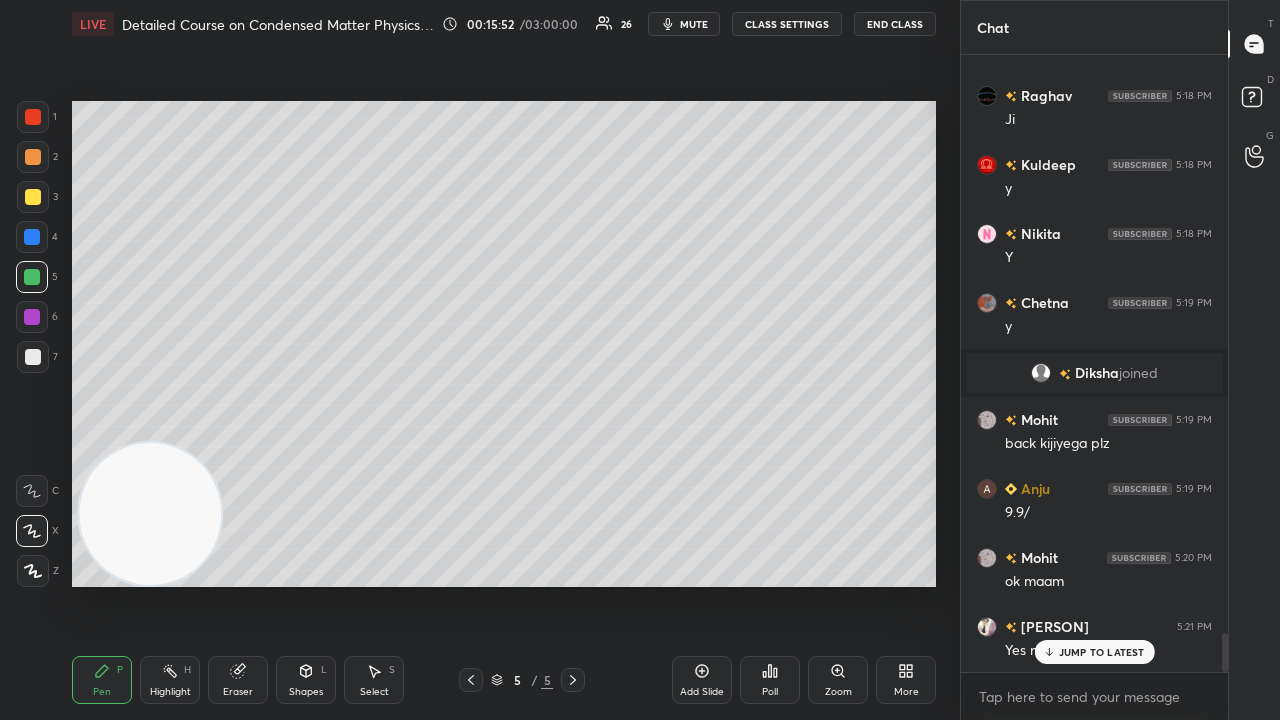 click on "JUMP TO LATEST" at bounding box center [1102, 652] 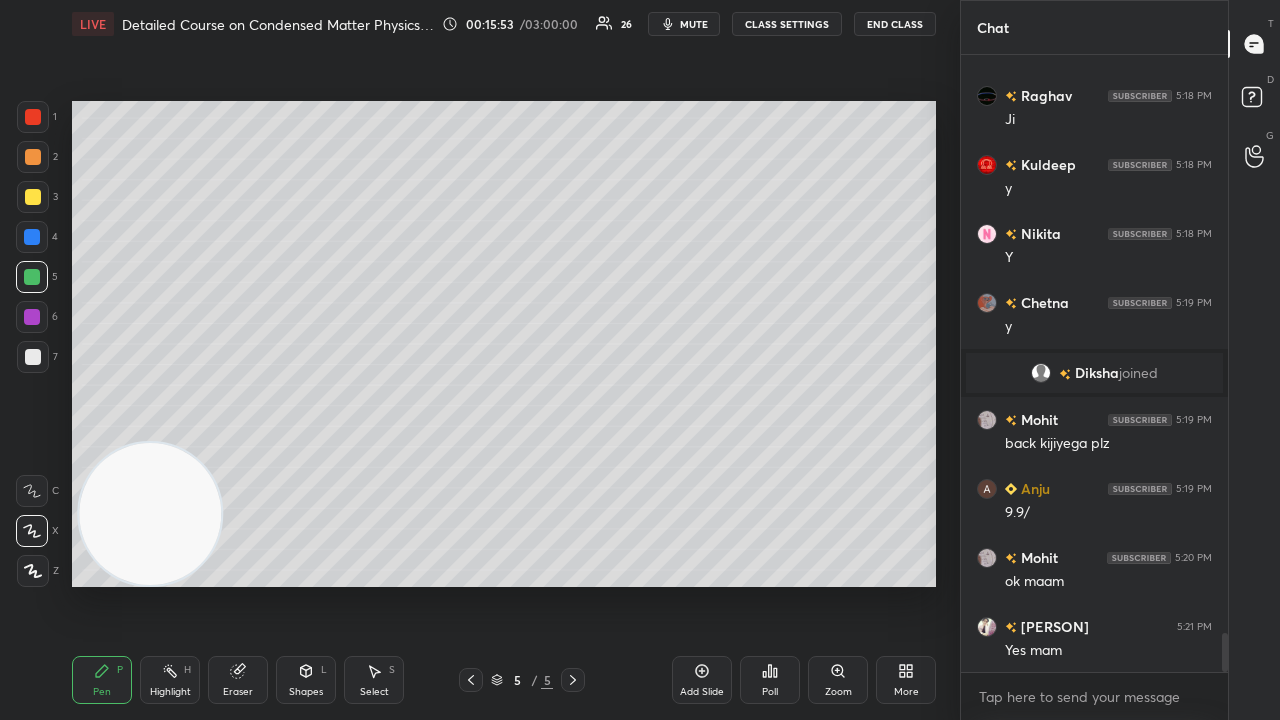 click on "mute" at bounding box center (694, 24) 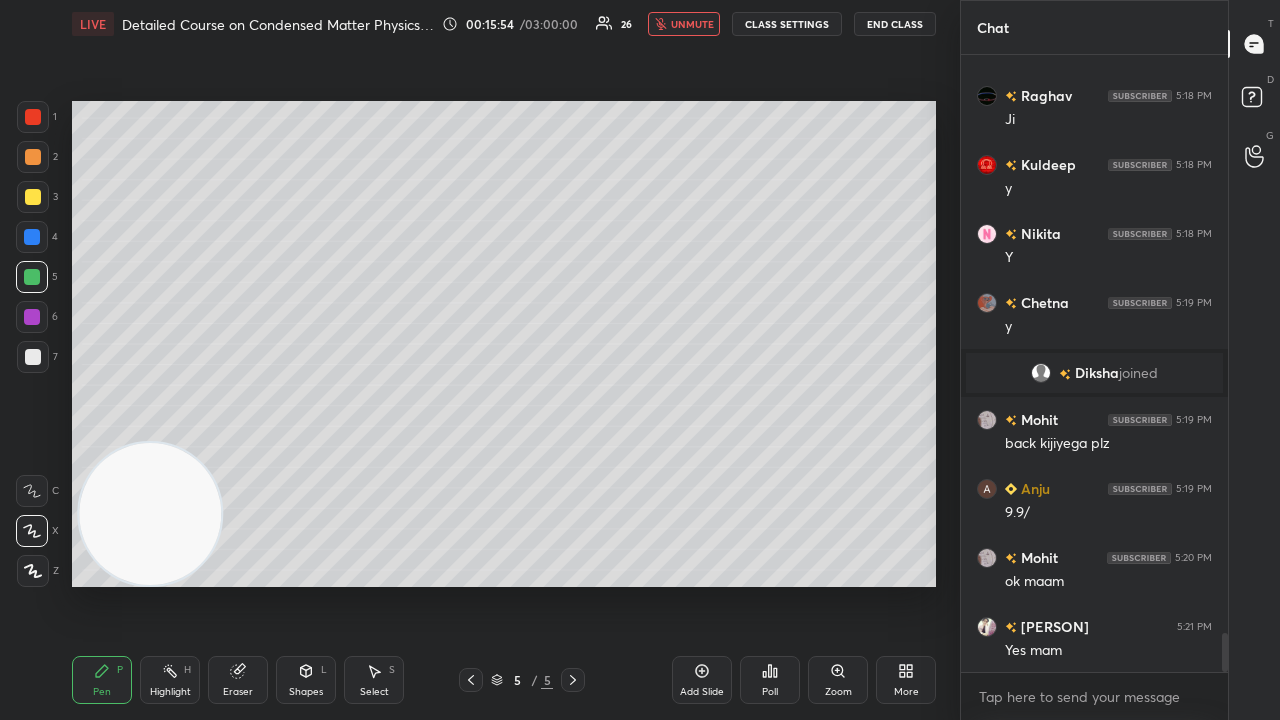 click on "unmute" at bounding box center [692, 24] 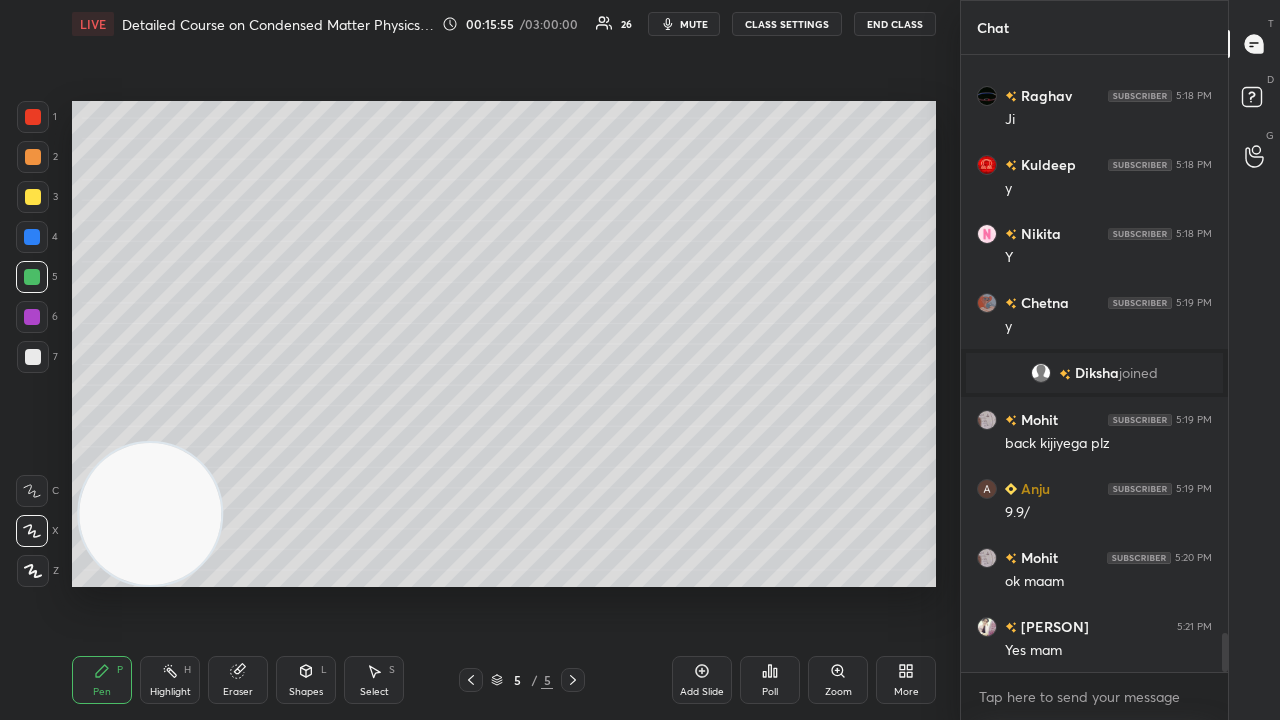 click on "Add Slide" at bounding box center [702, 680] 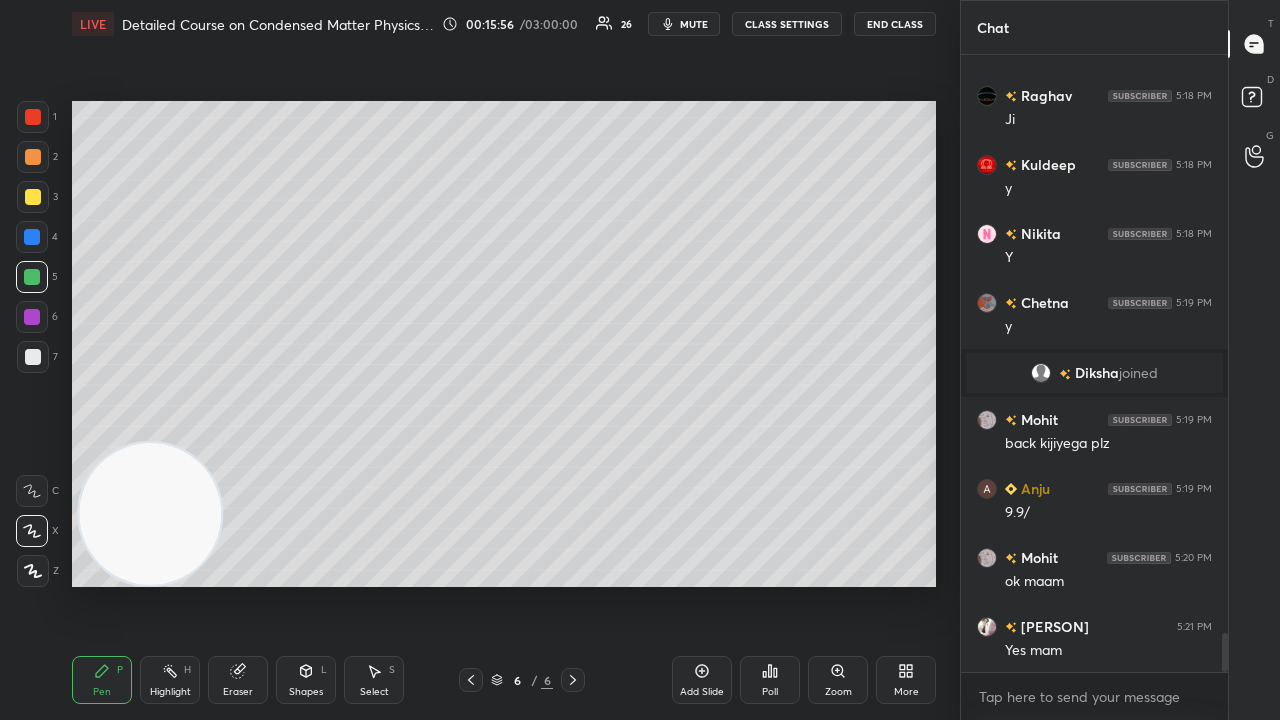 drag, startPoint x: 29, startPoint y: 207, endPoint x: 62, endPoint y: 191, distance: 36.67424 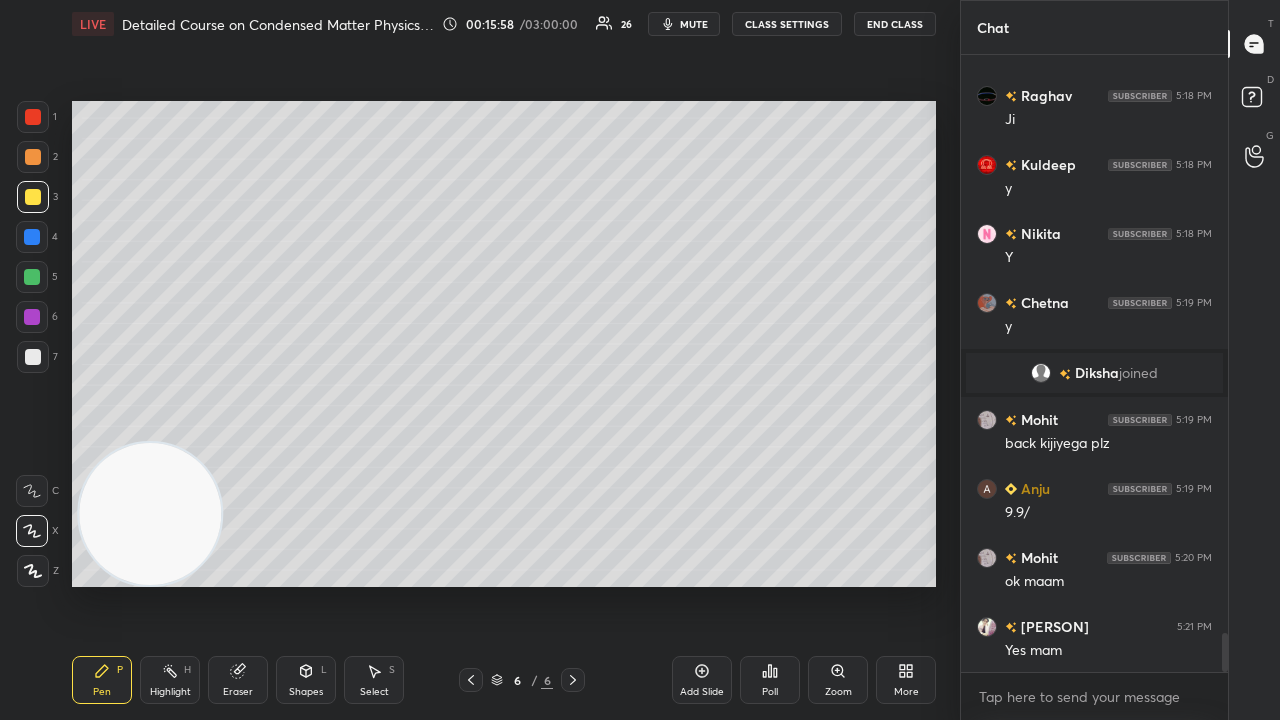 click 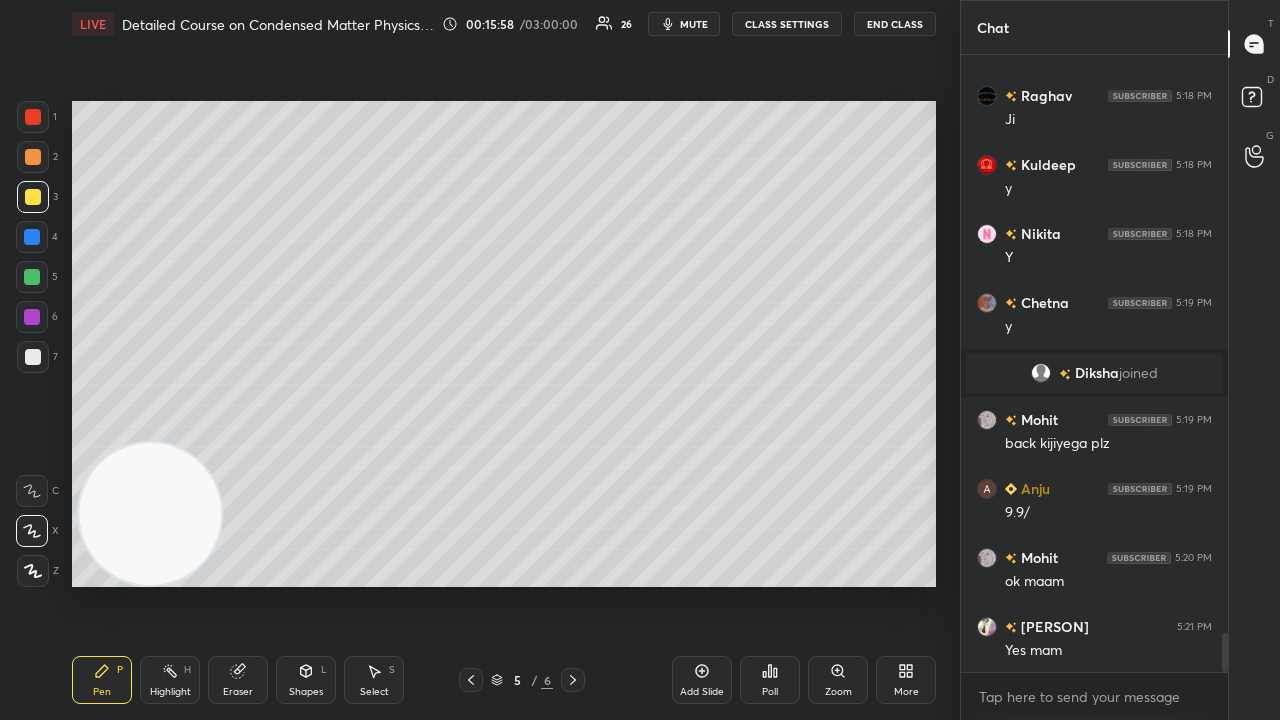 click on "mute" at bounding box center [684, 24] 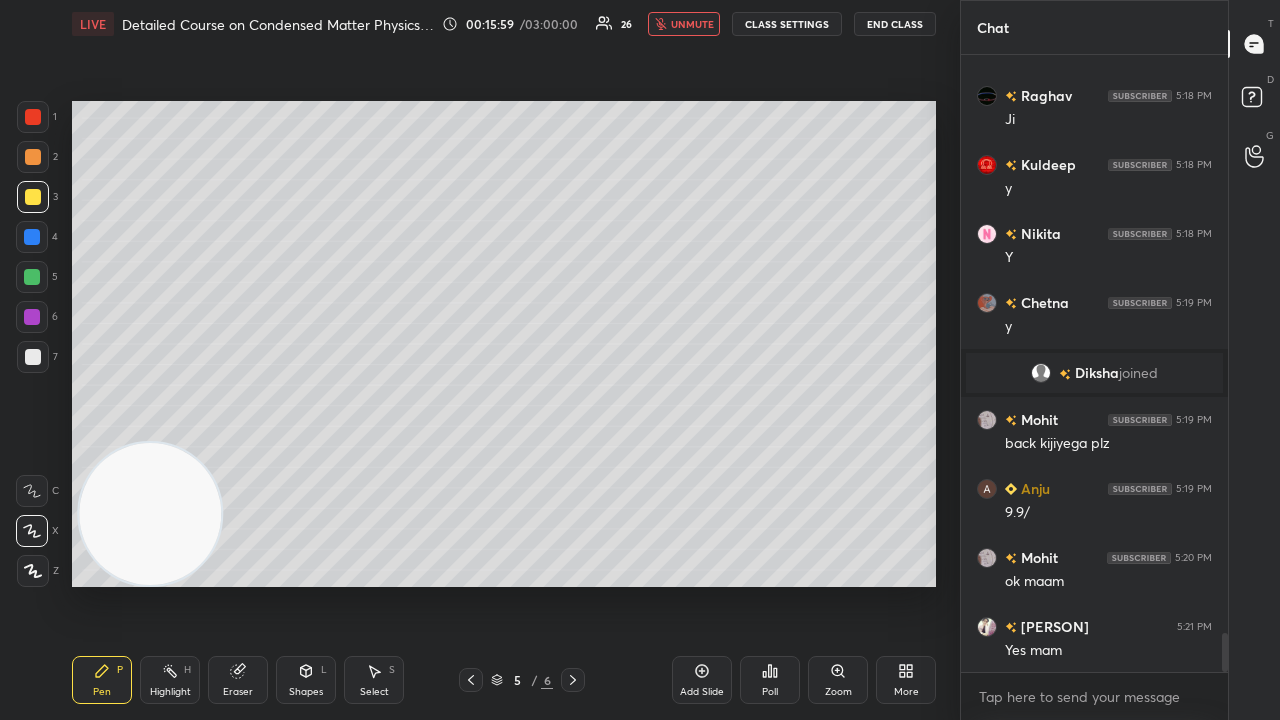 click on "unmute" at bounding box center (692, 24) 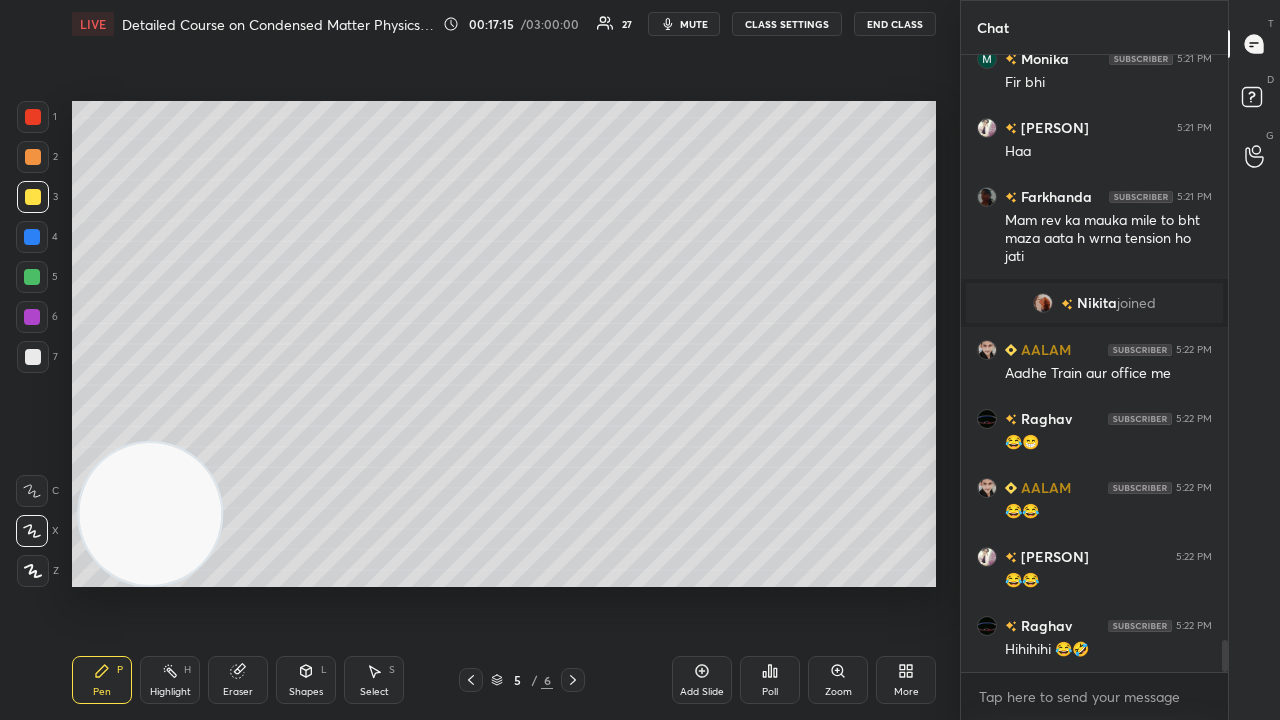 scroll, scrollTop: 11524, scrollLeft: 0, axis: vertical 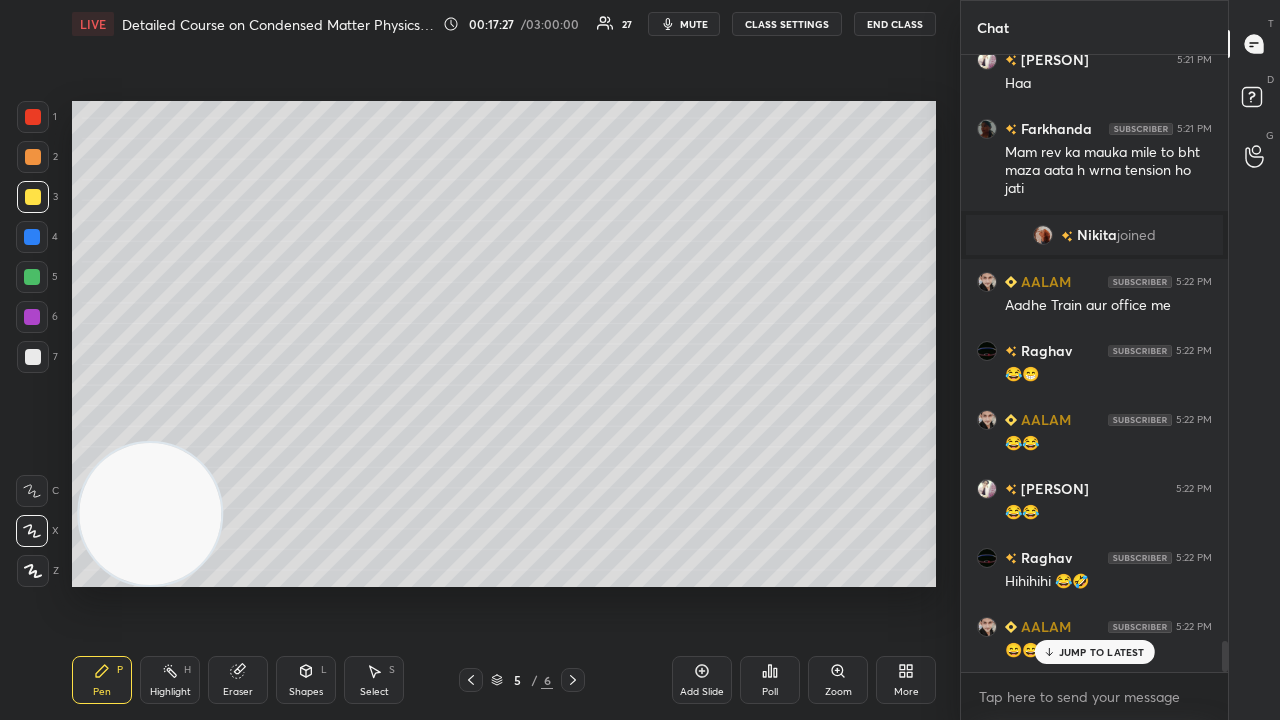 drag, startPoint x: 1053, startPoint y: 644, endPoint x: 1050, endPoint y: 715, distance: 71.063354 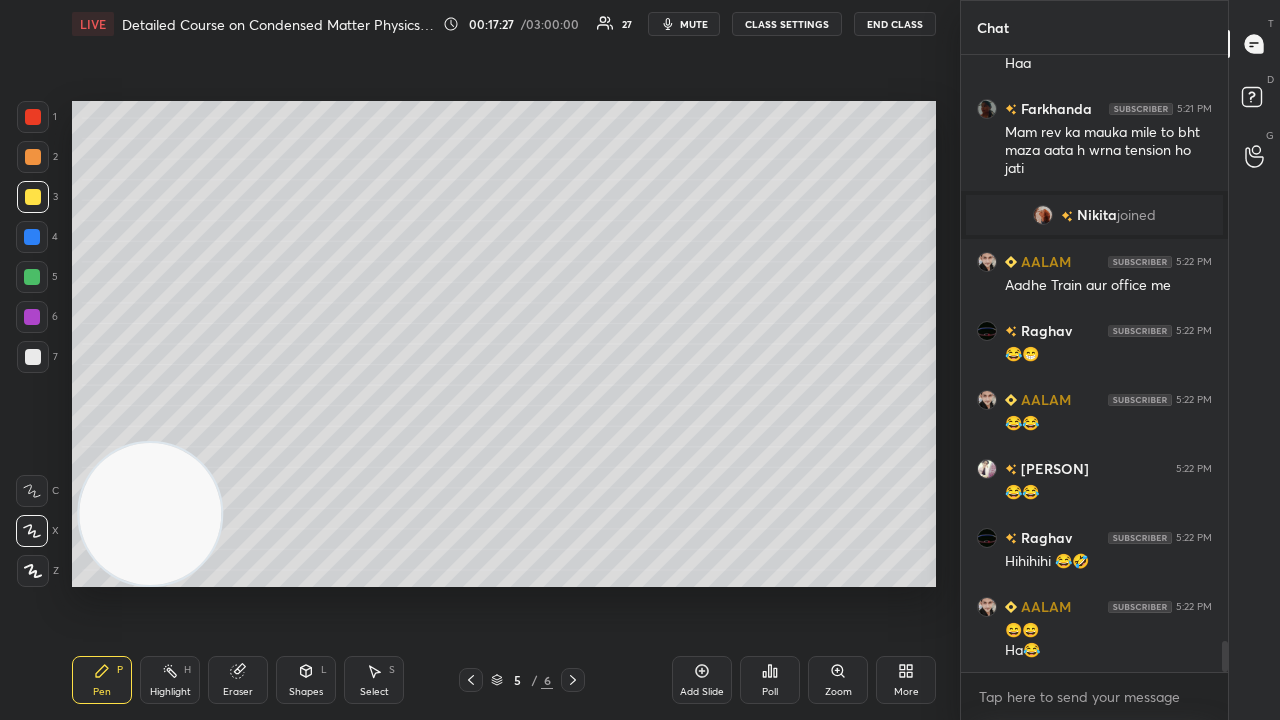 click on "x" at bounding box center (1094, 696) 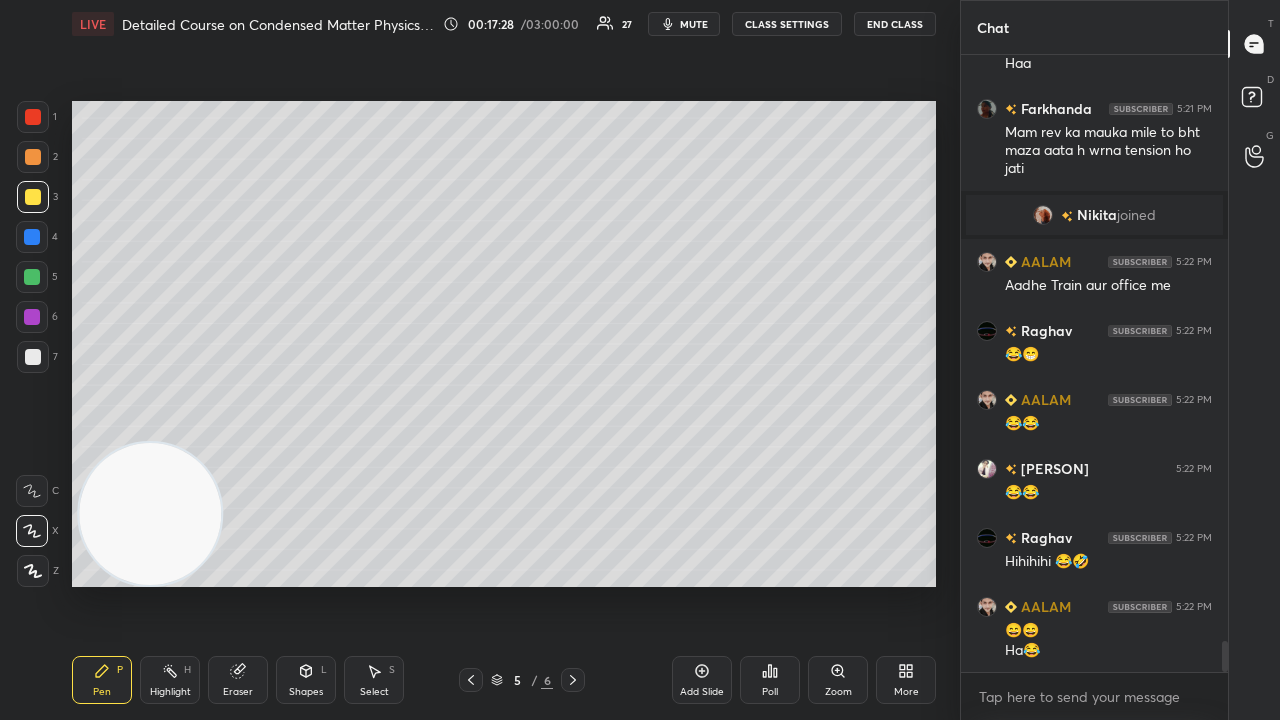 click on "mute" at bounding box center (694, 24) 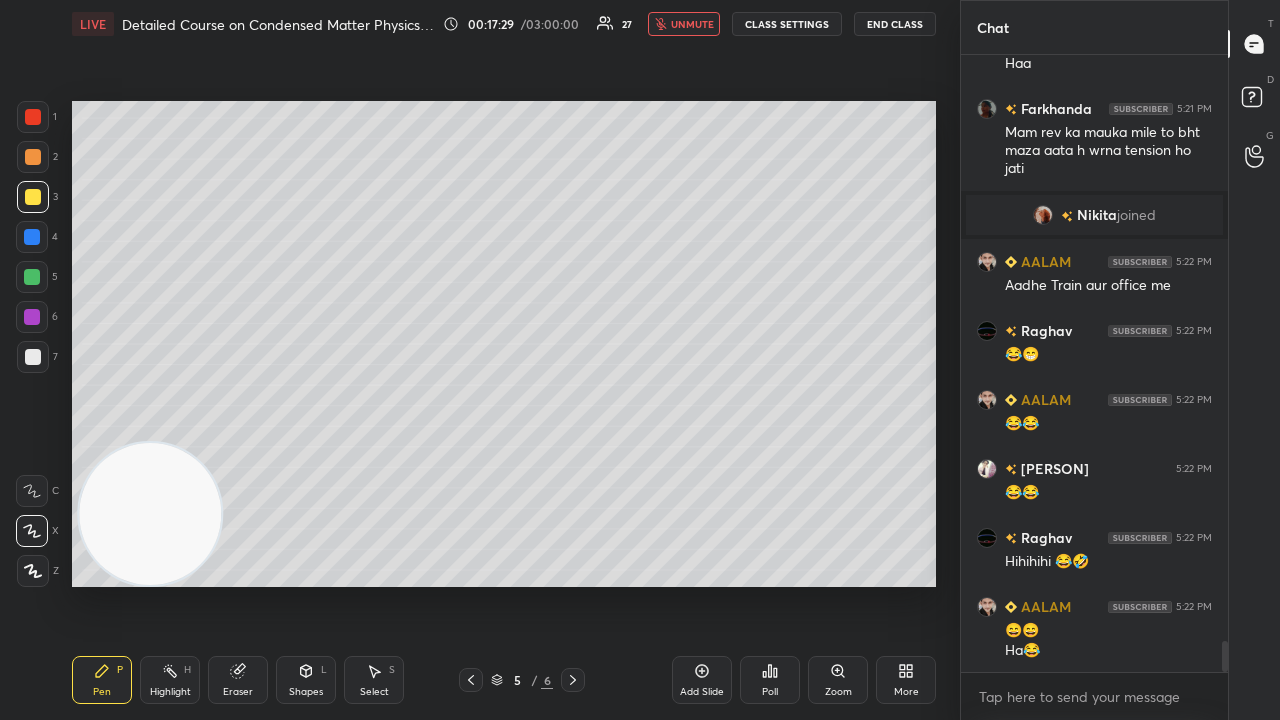 click on "unmute" at bounding box center (692, 24) 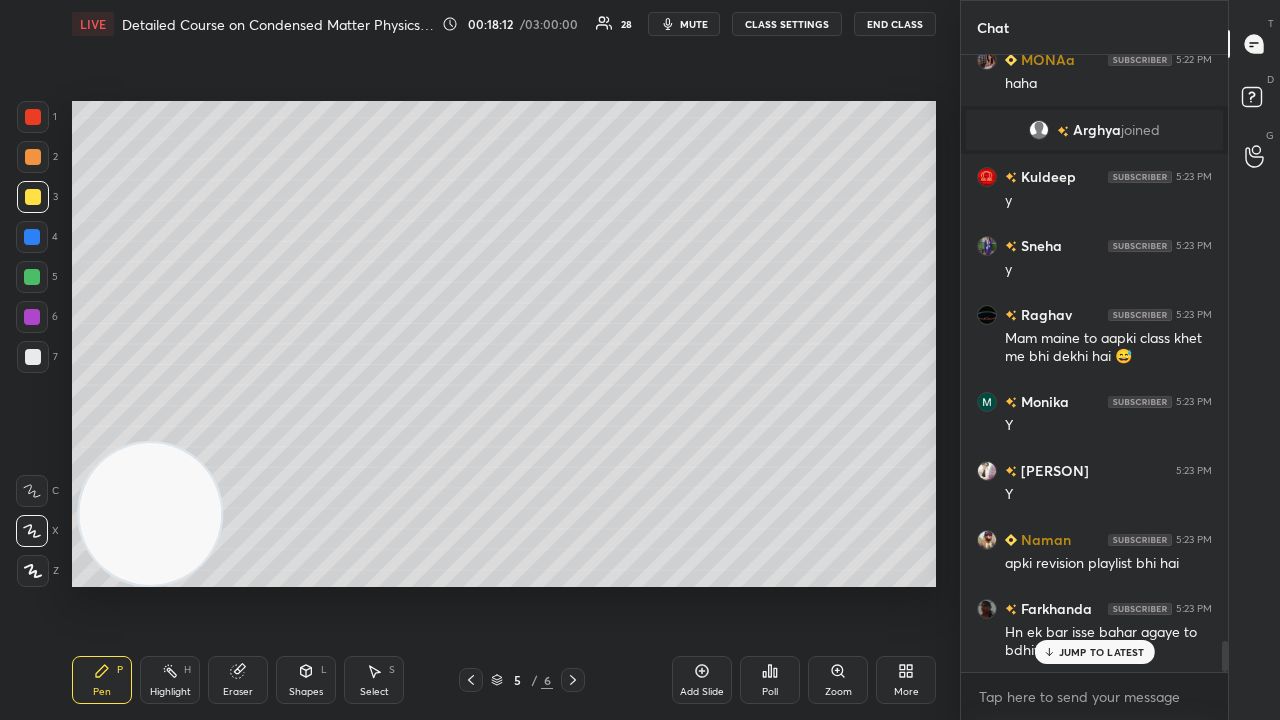 scroll, scrollTop: 11748, scrollLeft: 0, axis: vertical 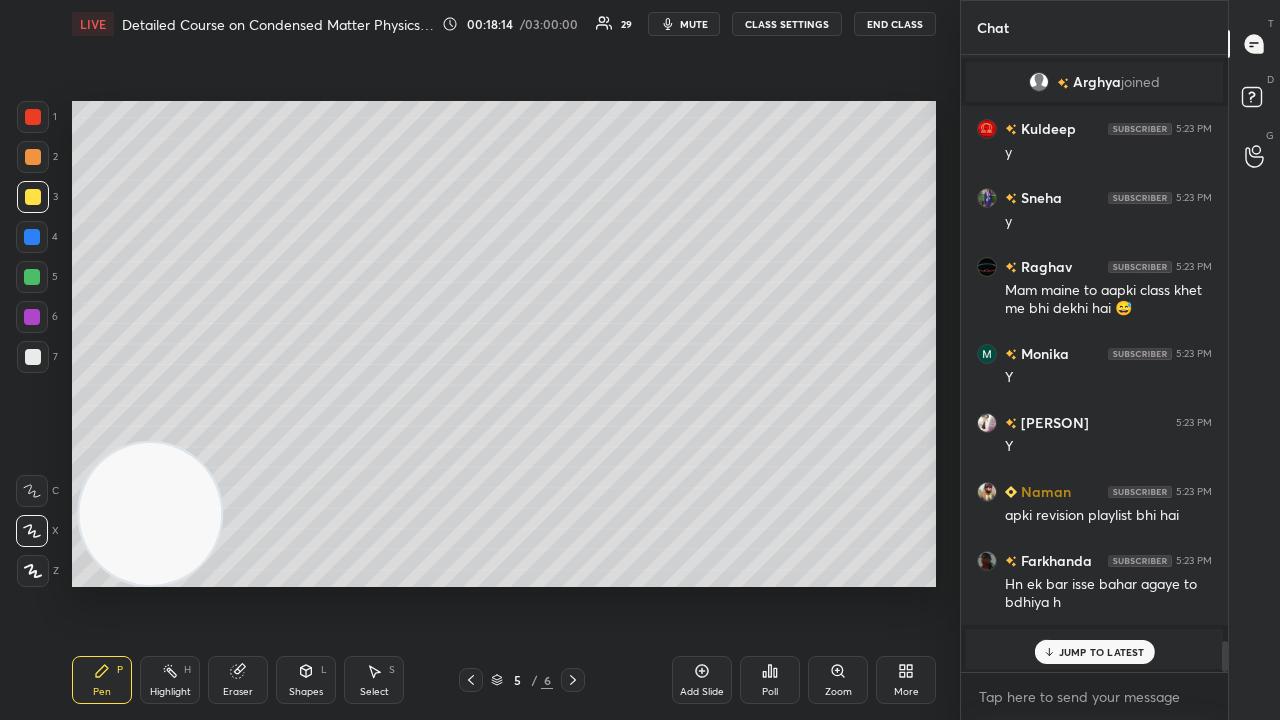 drag, startPoint x: 1073, startPoint y: 642, endPoint x: 1076, endPoint y: 653, distance: 11.401754 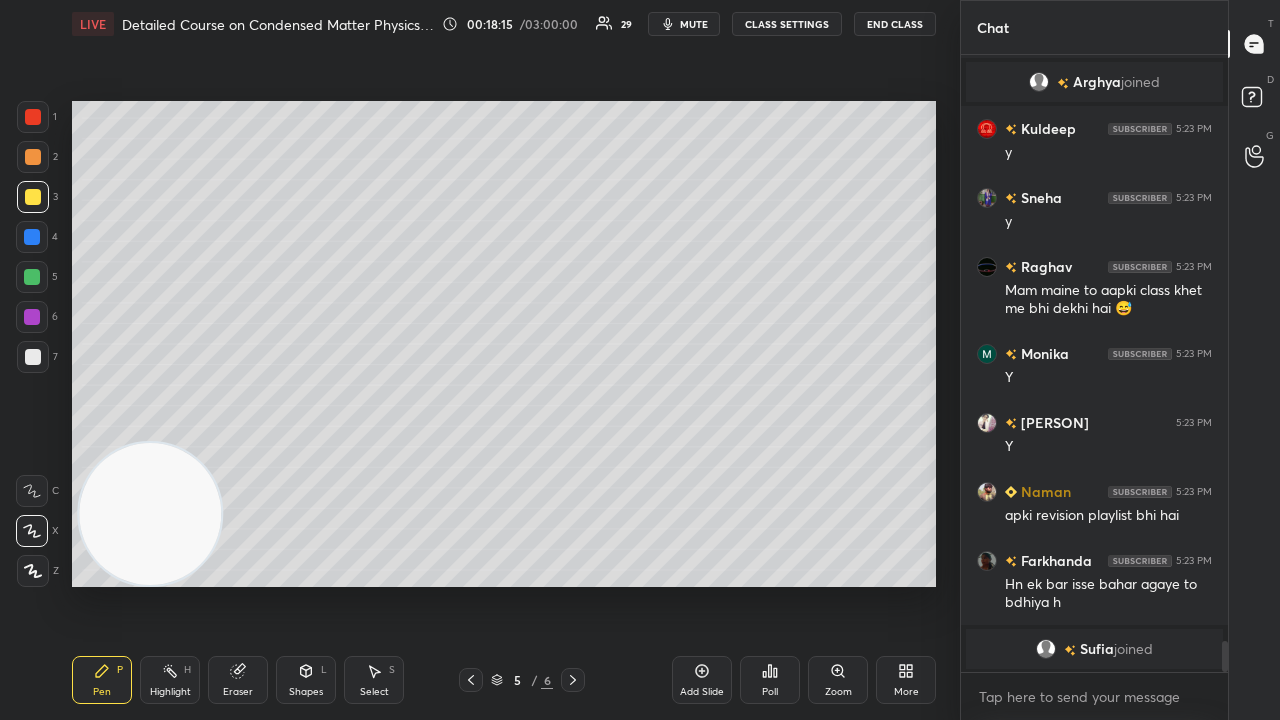 click on "mute" at bounding box center [694, 24] 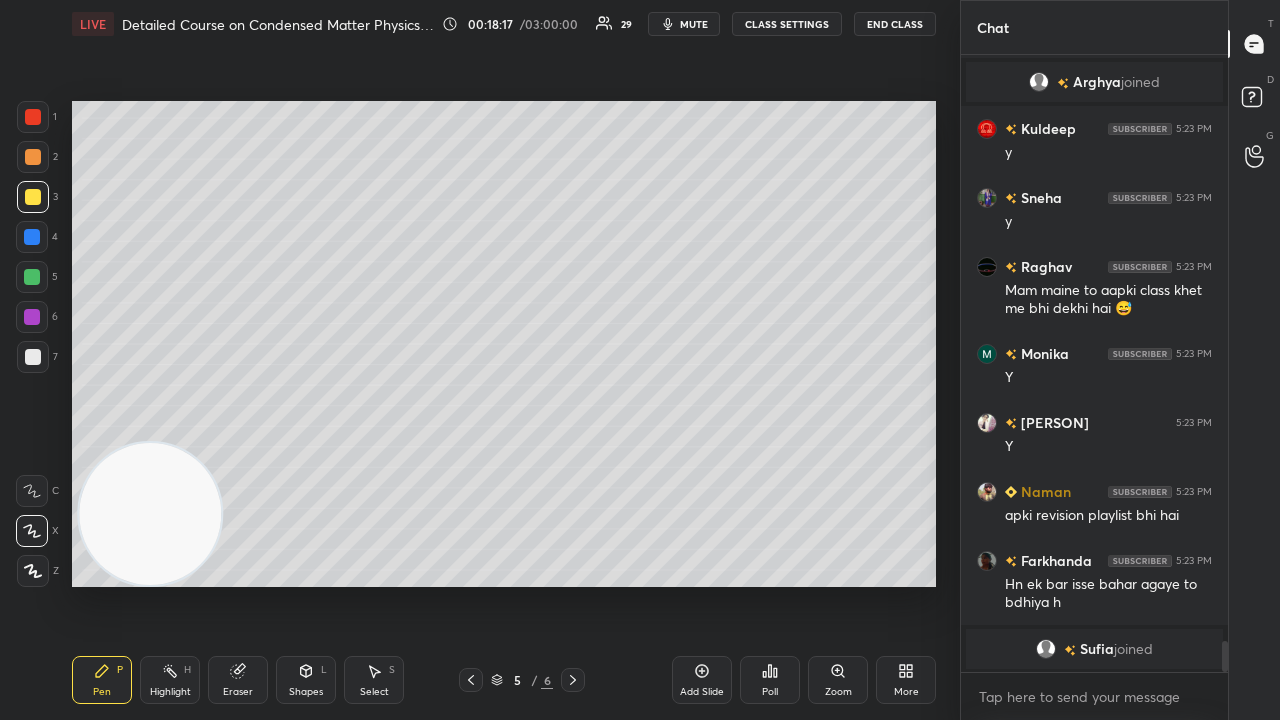 click at bounding box center [33, 357] 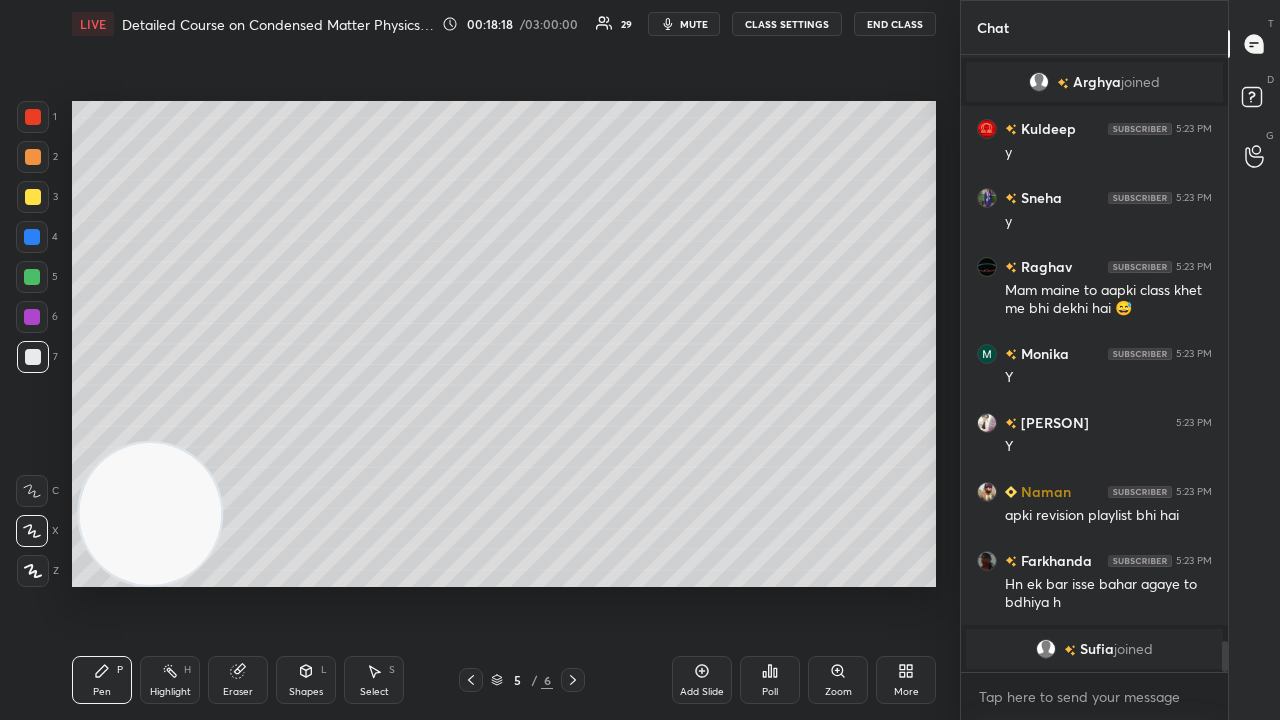 click at bounding box center (33, 197) 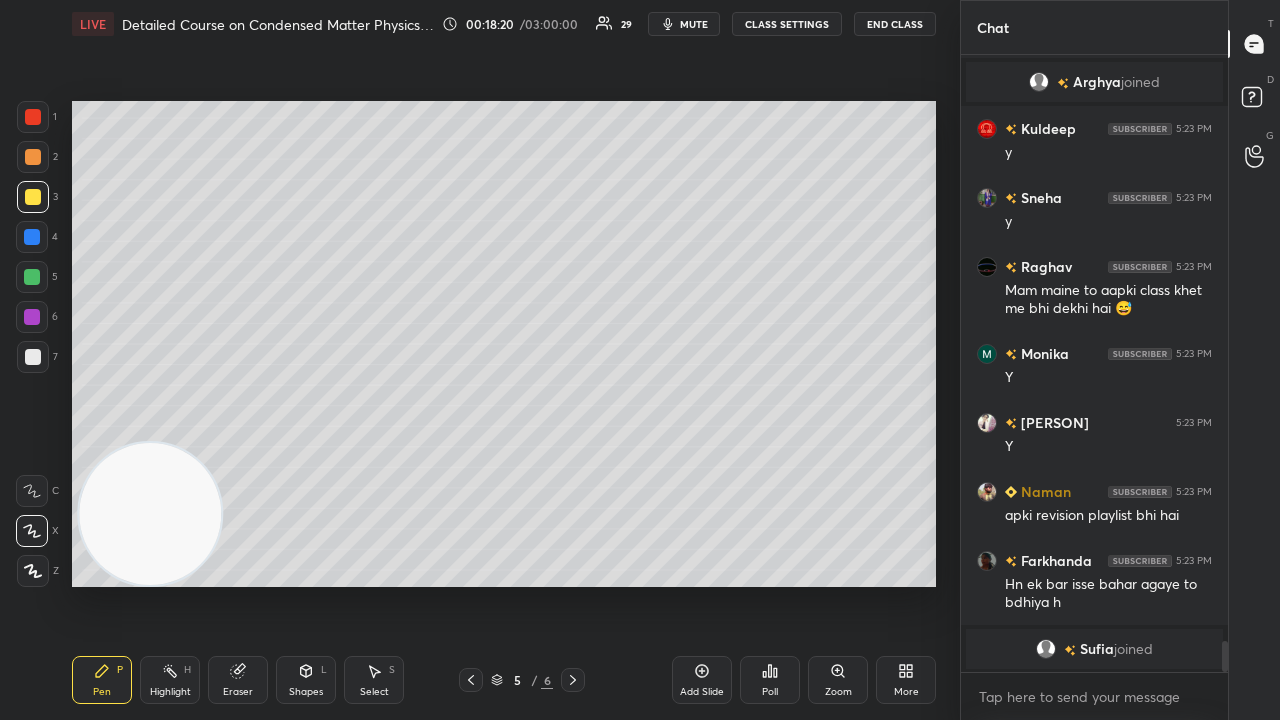 click on "mute" at bounding box center (694, 24) 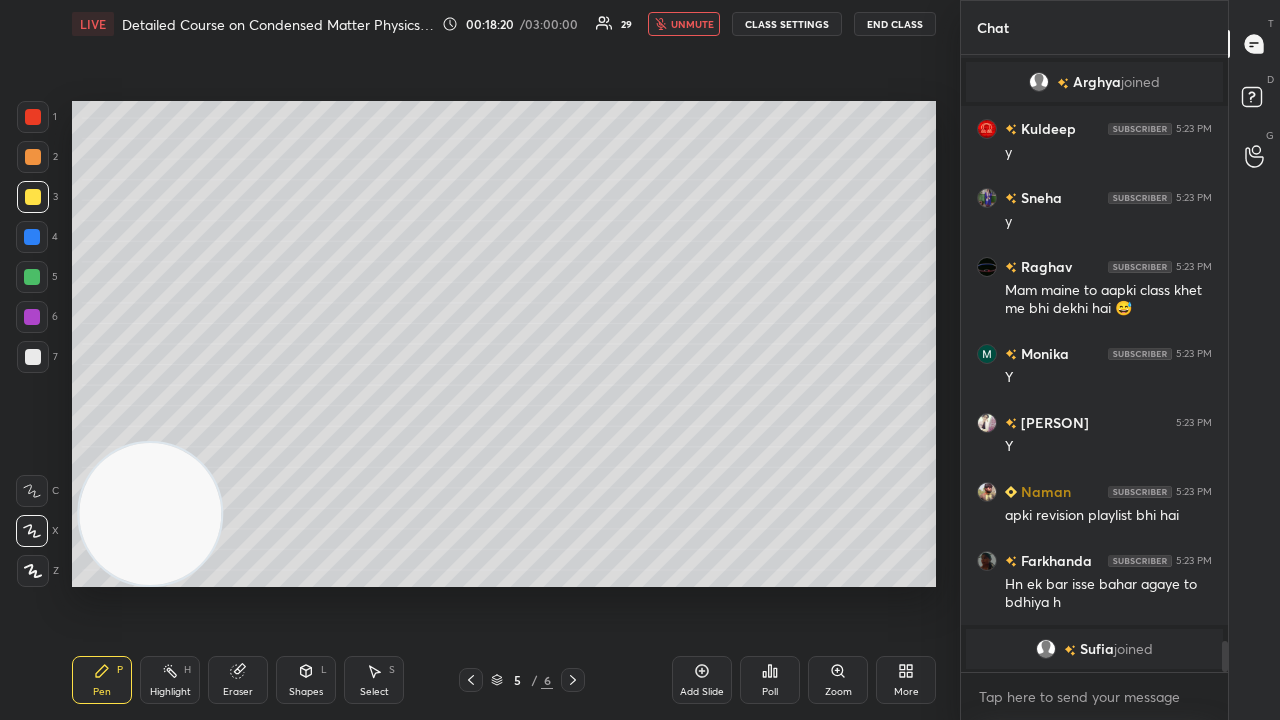 click on "unmute" at bounding box center [692, 24] 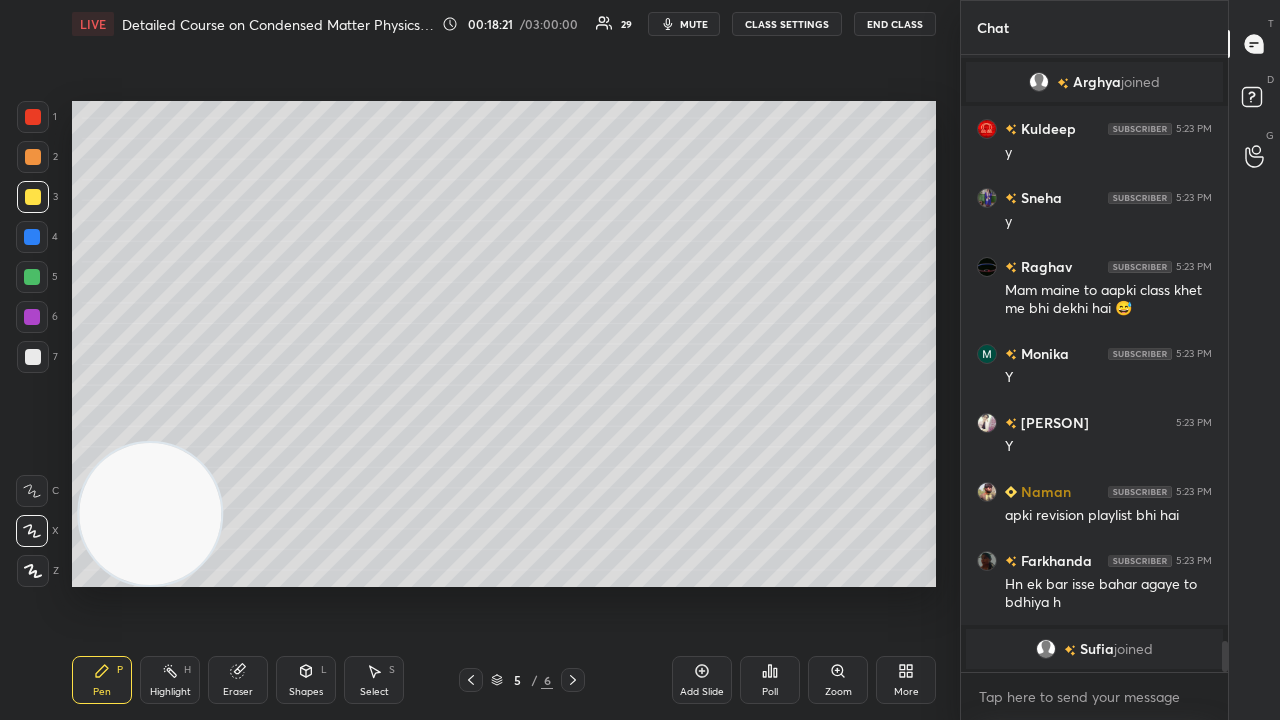 click on "mute" at bounding box center [694, 24] 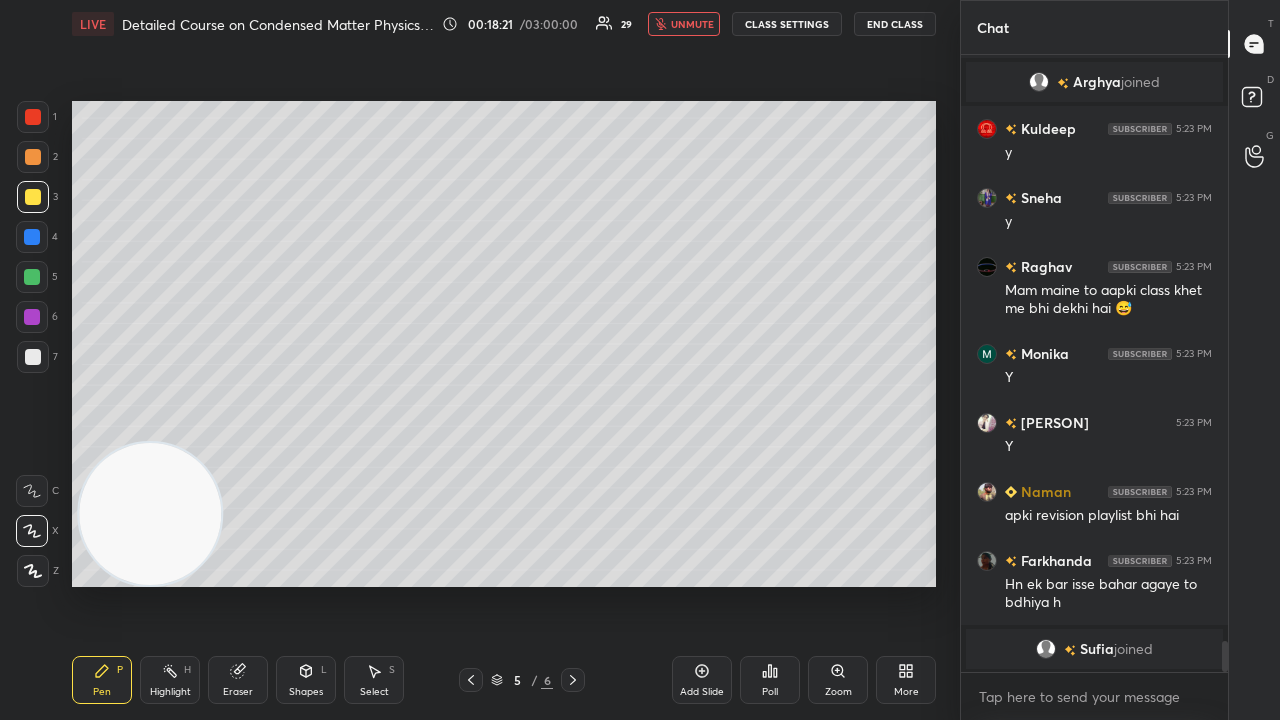click on "unmute" at bounding box center [684, 24] 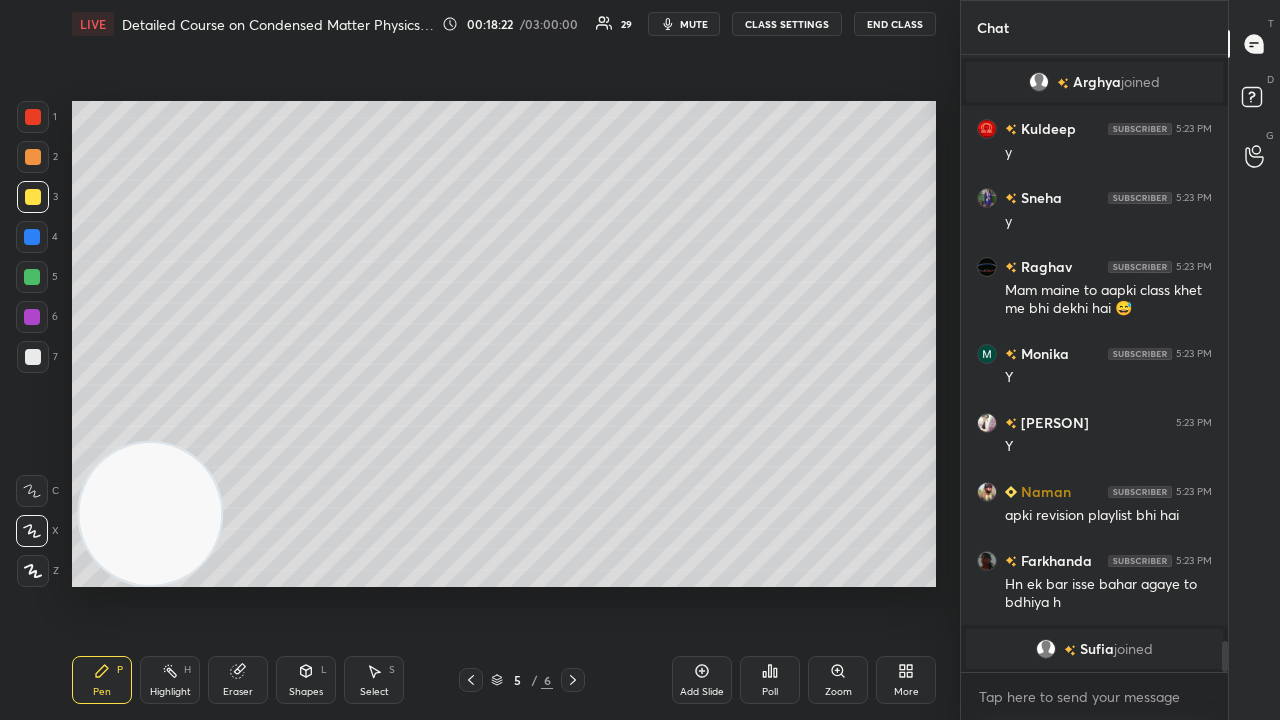 click on "mute" at bounding box center [694, 24] 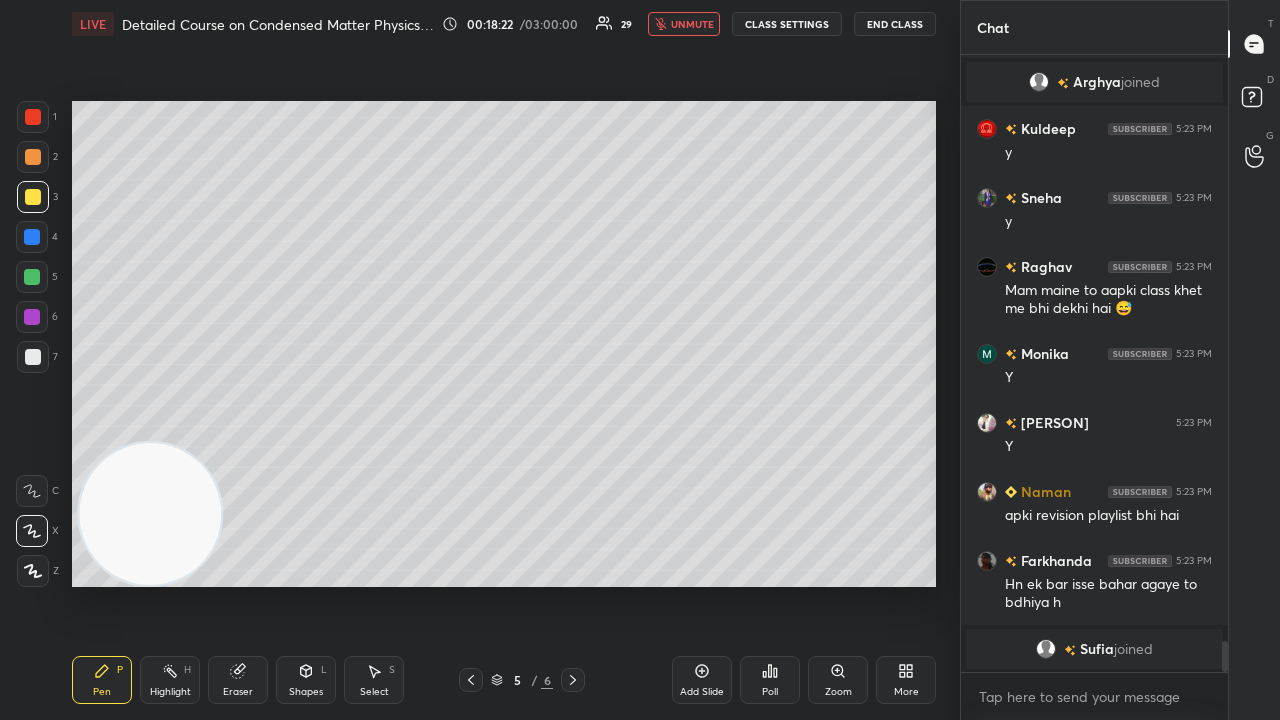 click on "unmute" at bounding box center (692, 24) 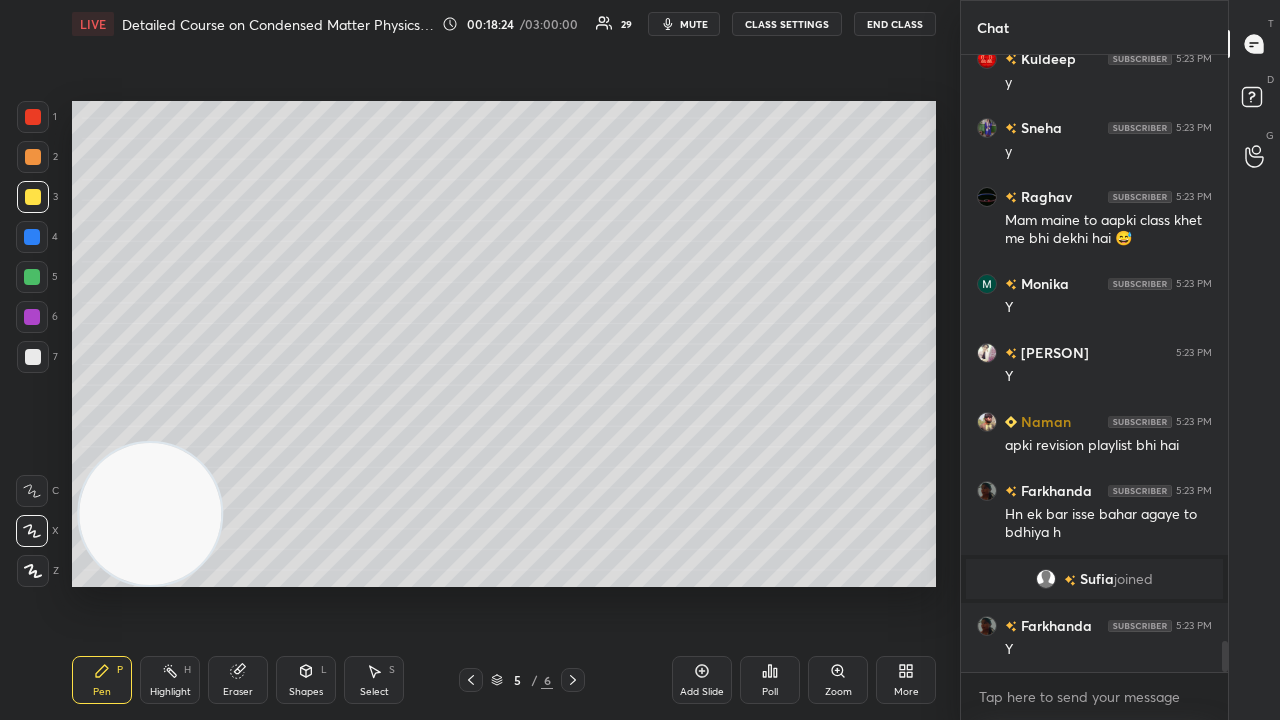 click on "x" at bounding box center [1094, 696] 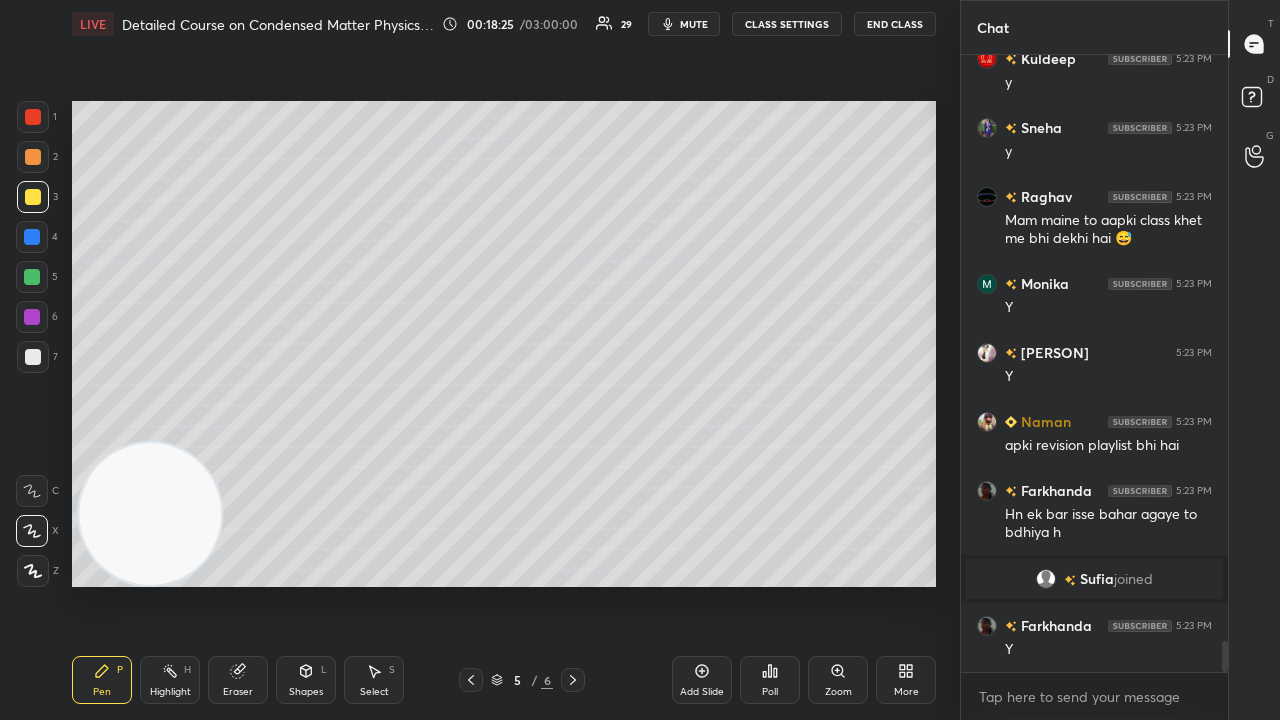 click on "mute" at bounding box center [694, 24] 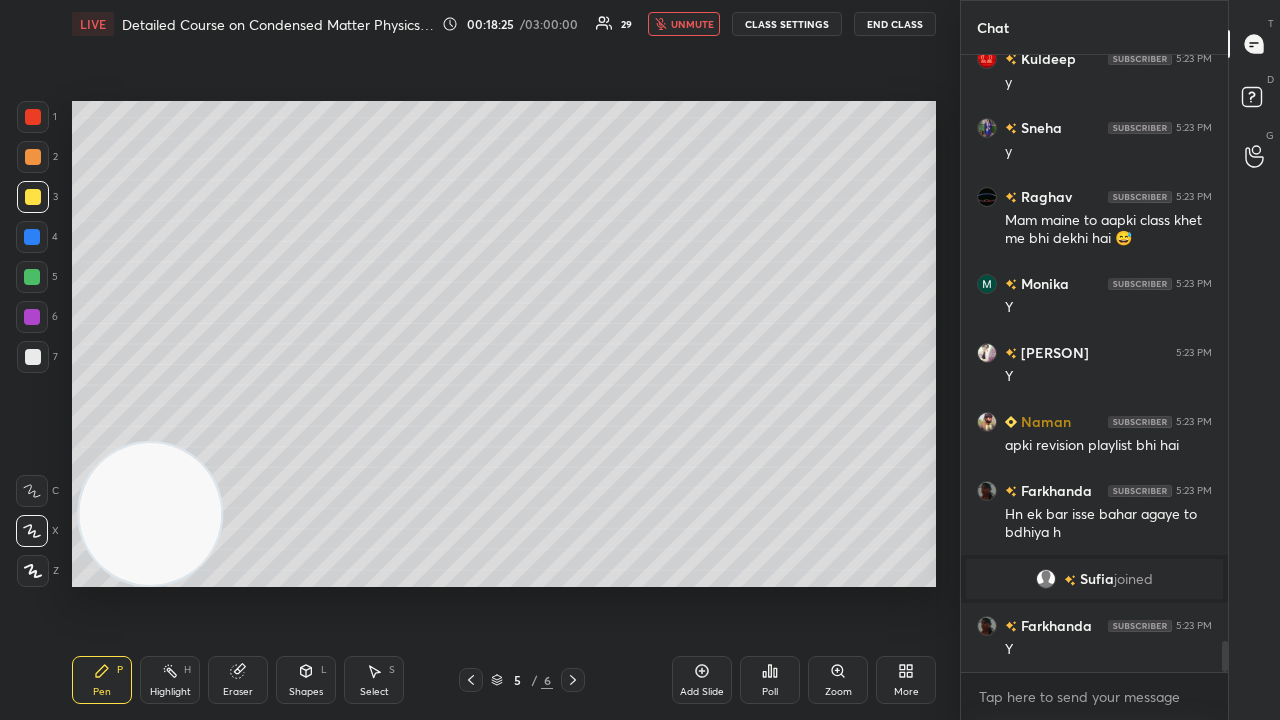 click on "unmute" at bounding box center [692, 24] 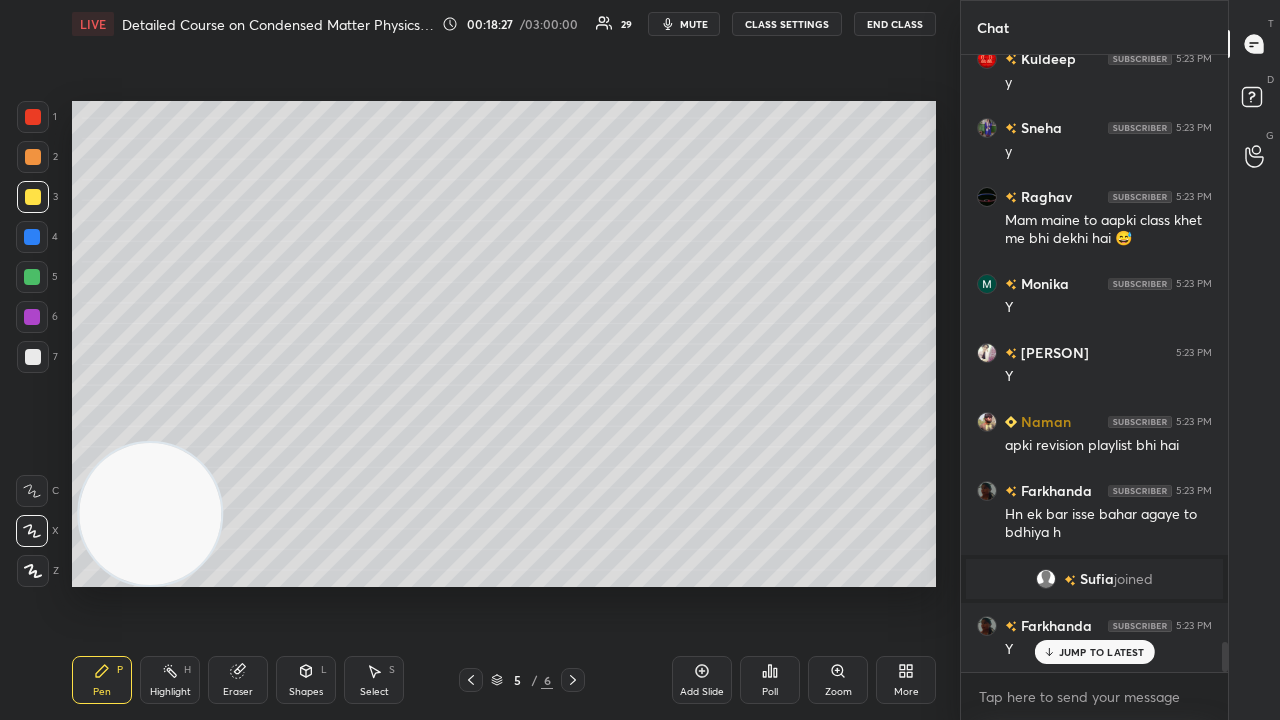 scroll, scrollTop: 11886, scrollLeft: 0, axis: vertical 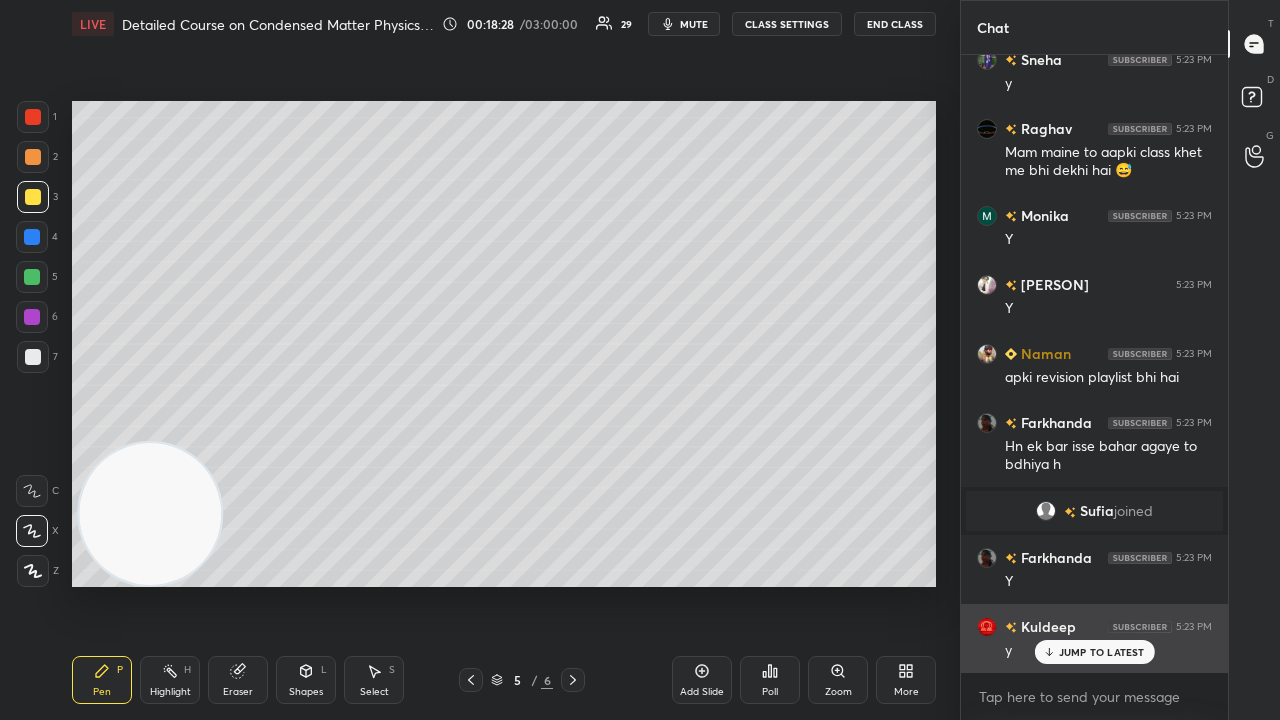 drag, startPoint x: 1072, startPoint y: 650, endPoint x: 1071, endPoint y: 662, distance: 12.0415945 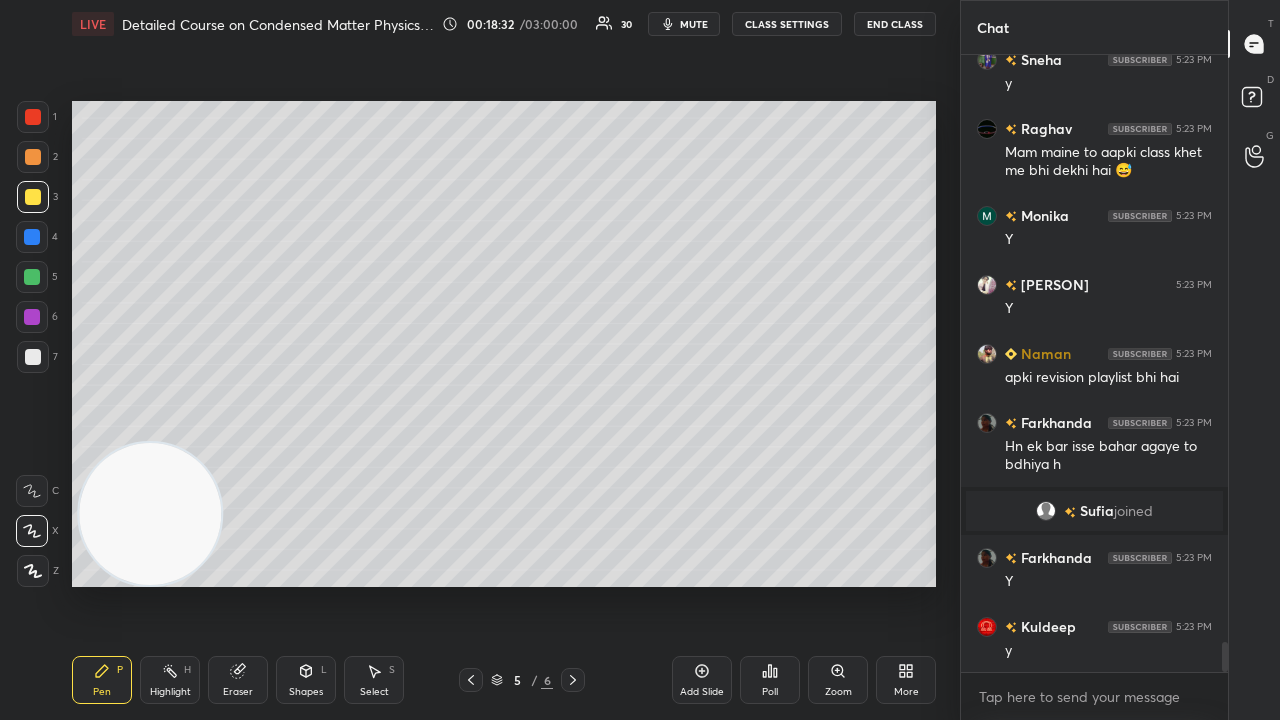 click on "mute" at bounding box center [694, 24] 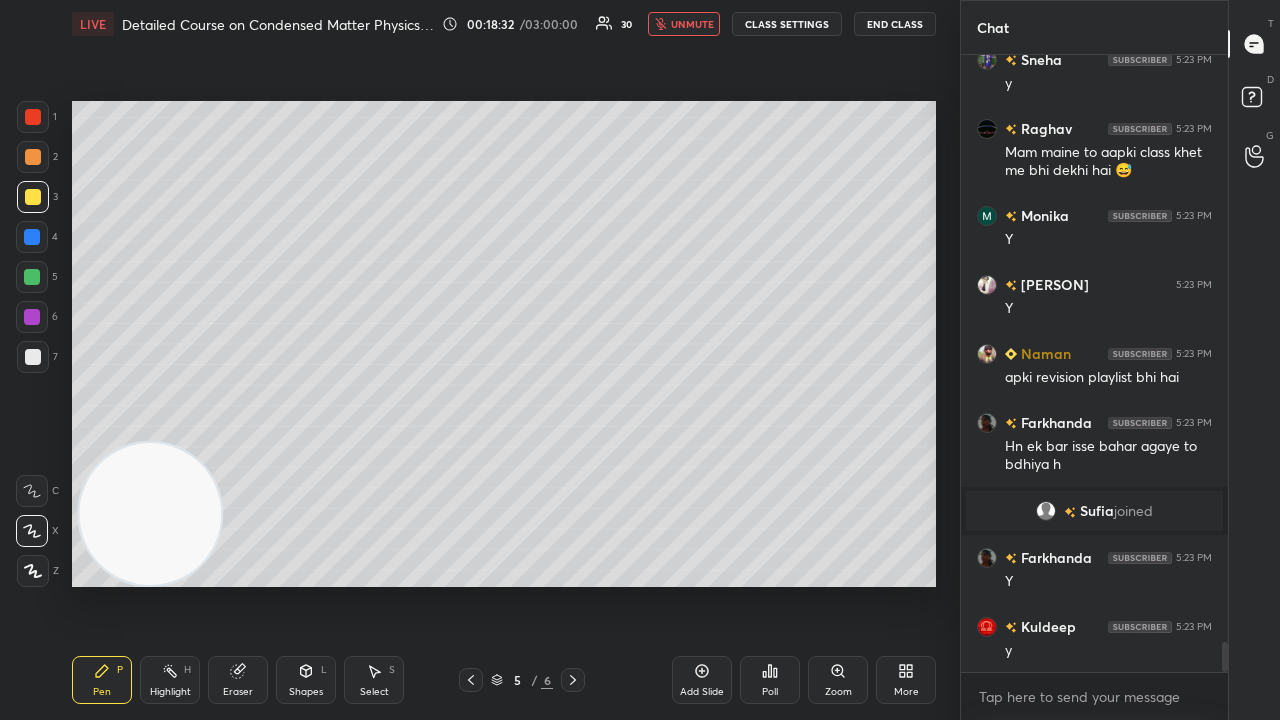 click on "unmute" at bounding box center [692, 24] 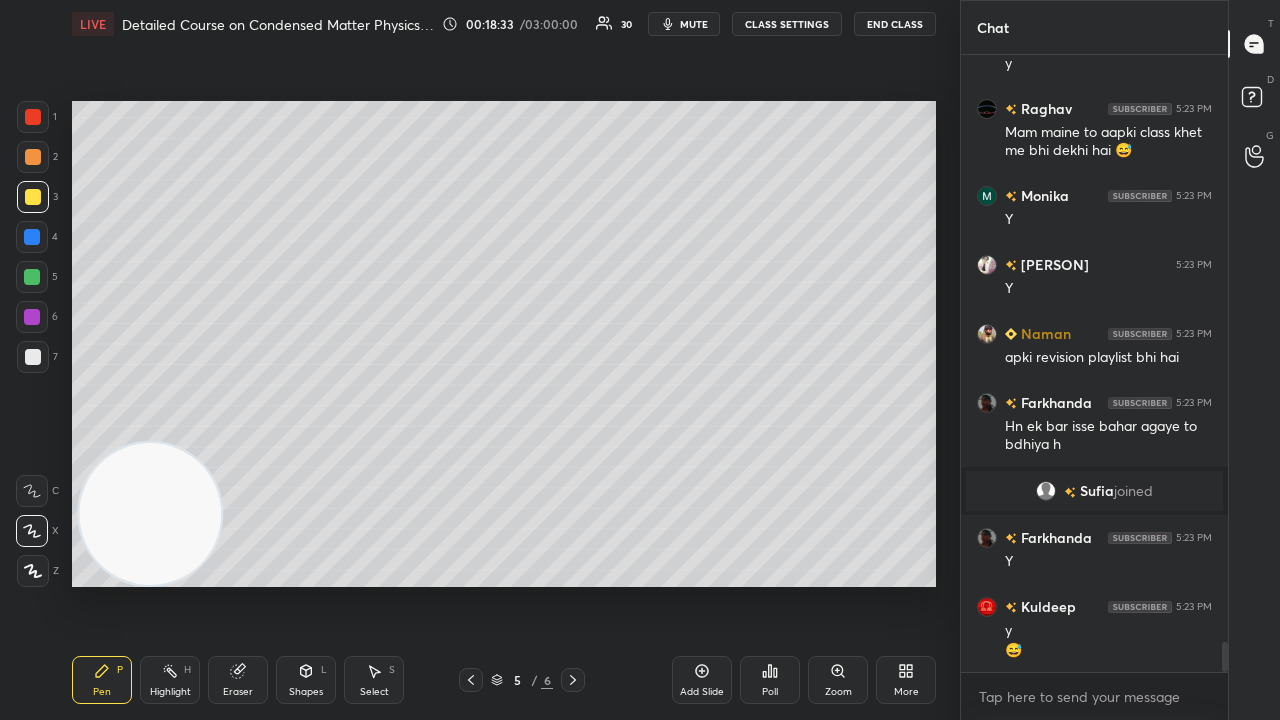 scroll, scrollTop: 11976, scrollLeft: 0, axis: vertical 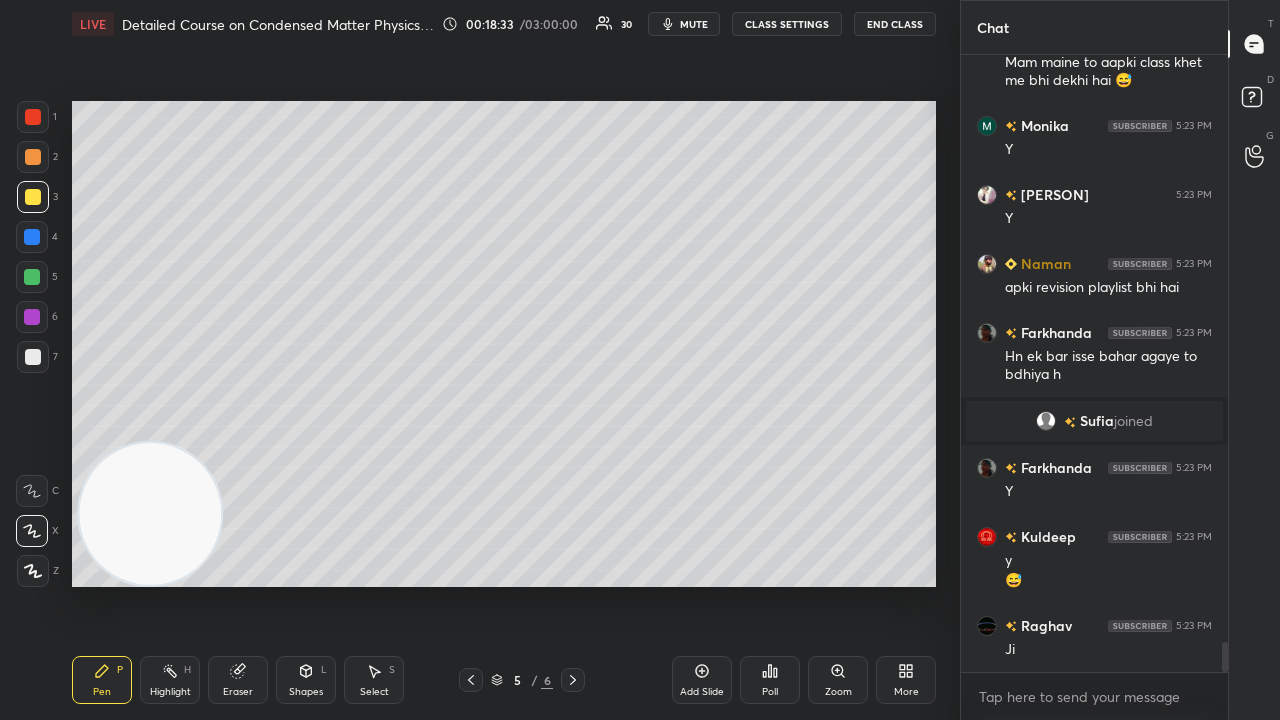 click 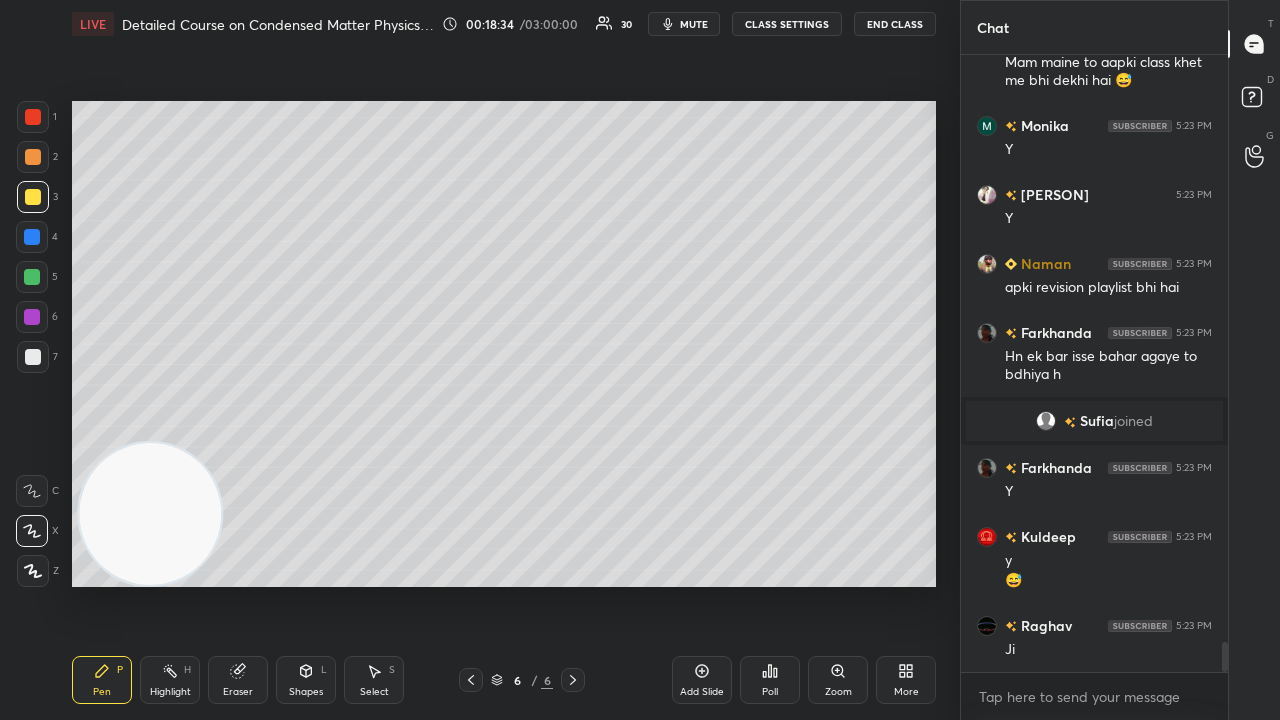 click on "mute" at bounding box center [694, 24] 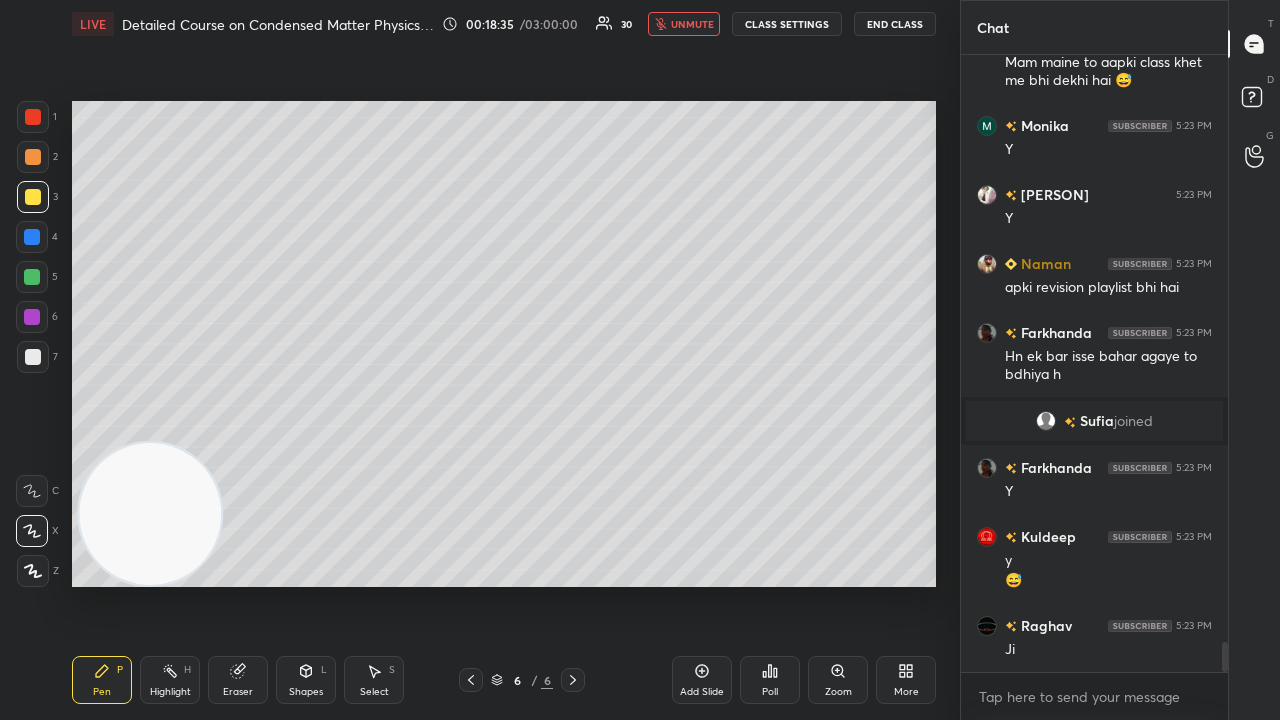 click on "unmute" at bounding box center [692, 24] 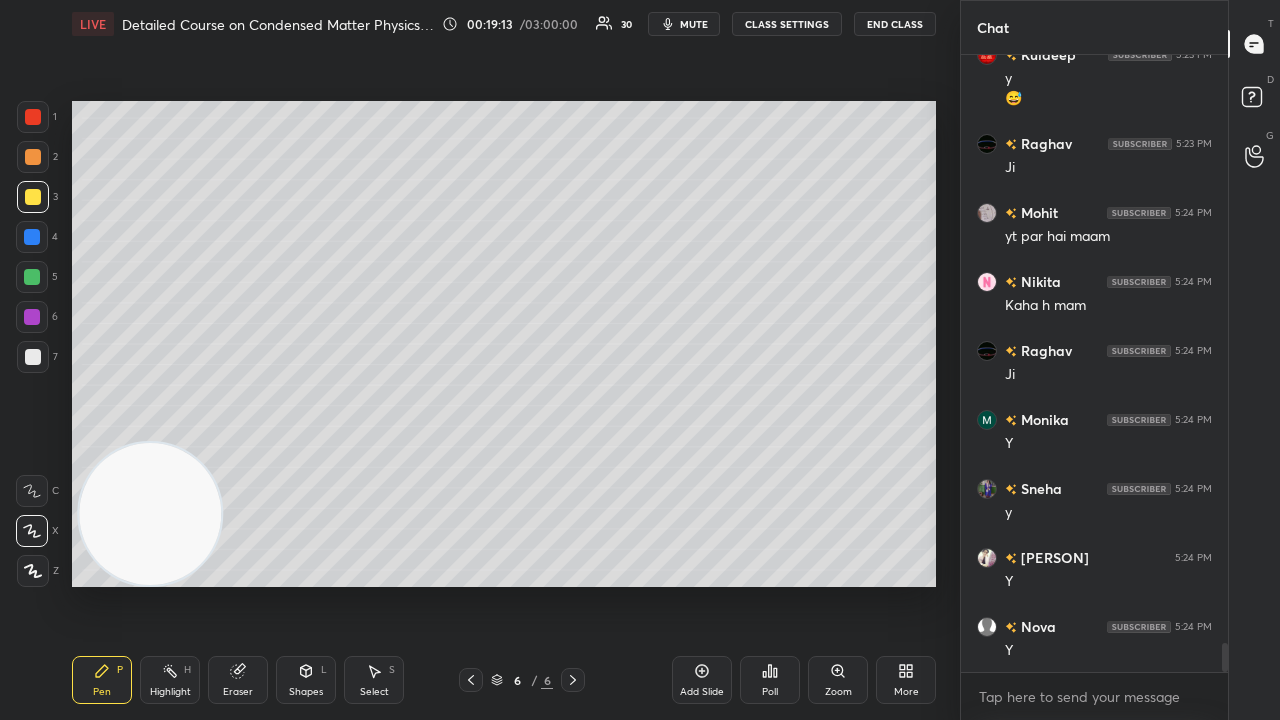 scroll, scrollTop: 12528, scrollLeft: 0, axis: vertical 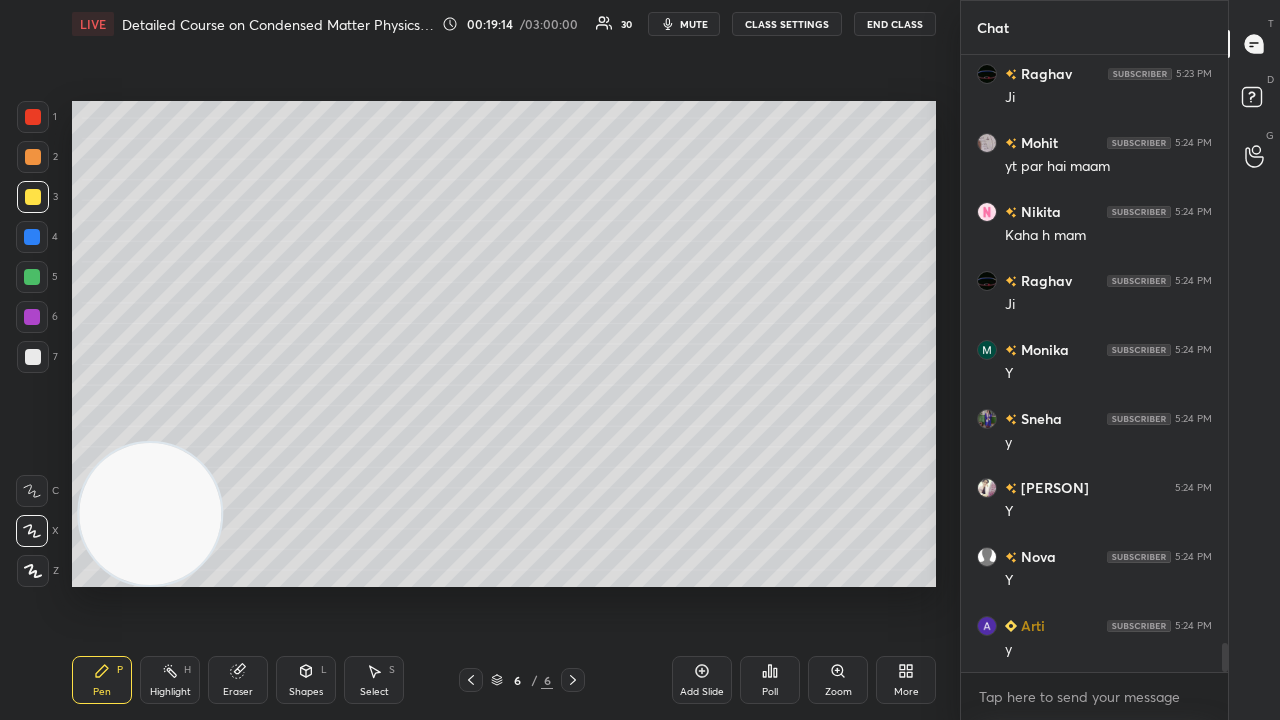 click on "x" at bounding box center [1094, 696] 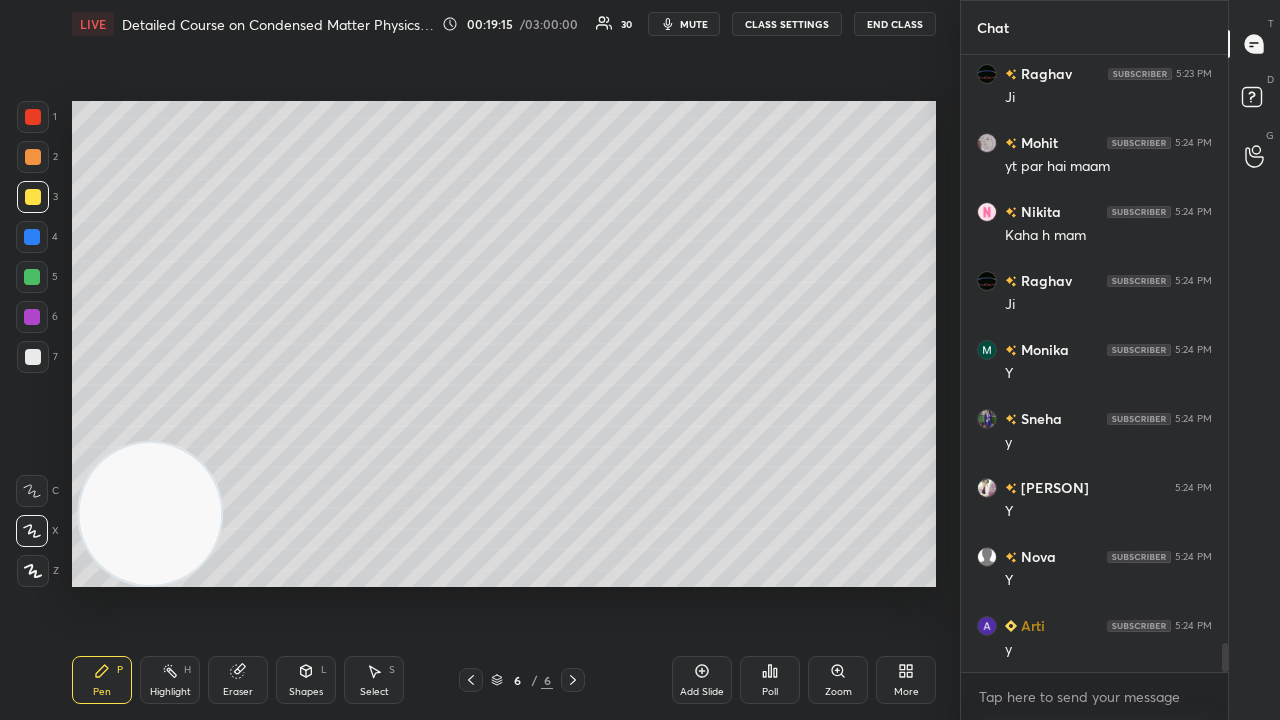 click on "mute" at bounding box center [694, 24] 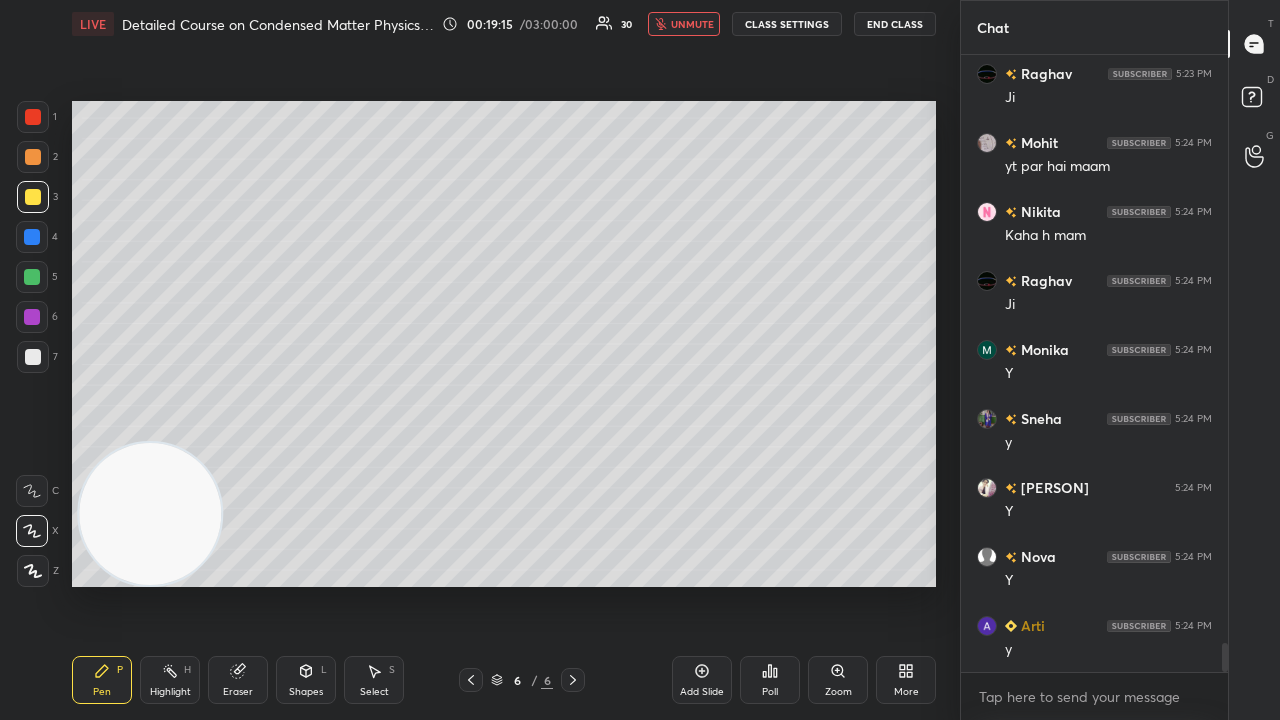click on "unmute" at bounding box center [692, 24] 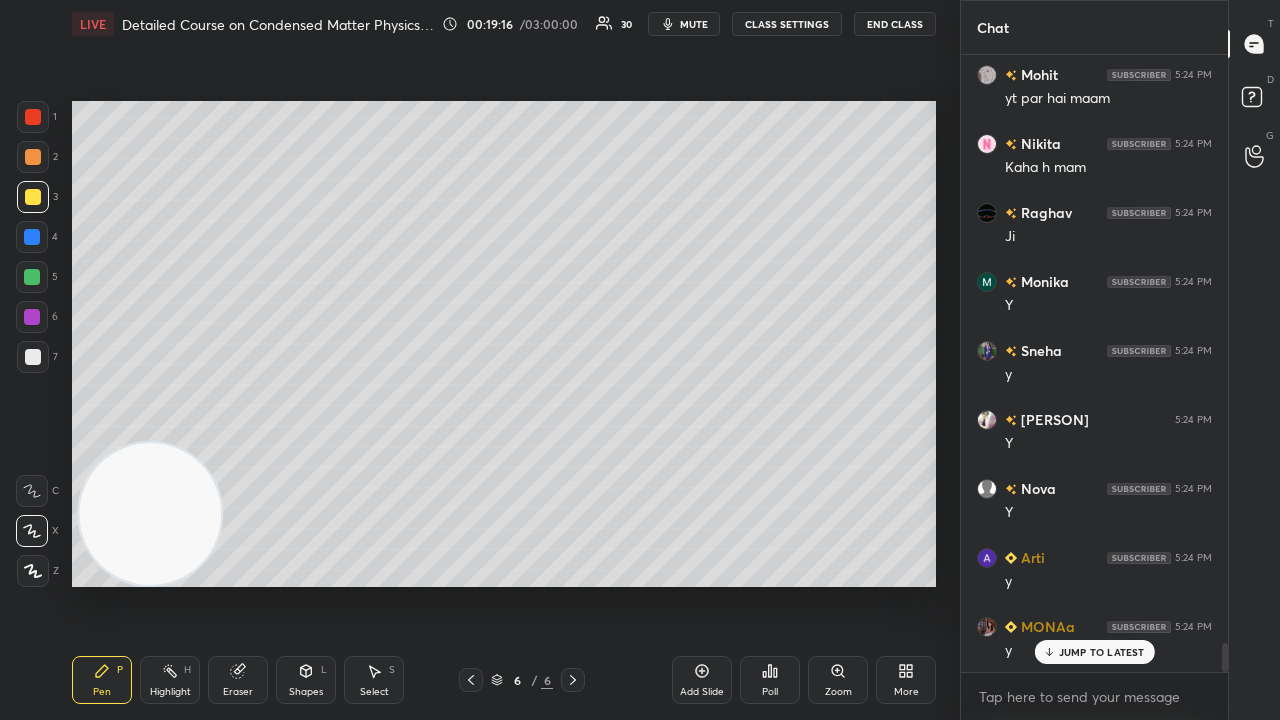 click at bounding box center (33, 357) 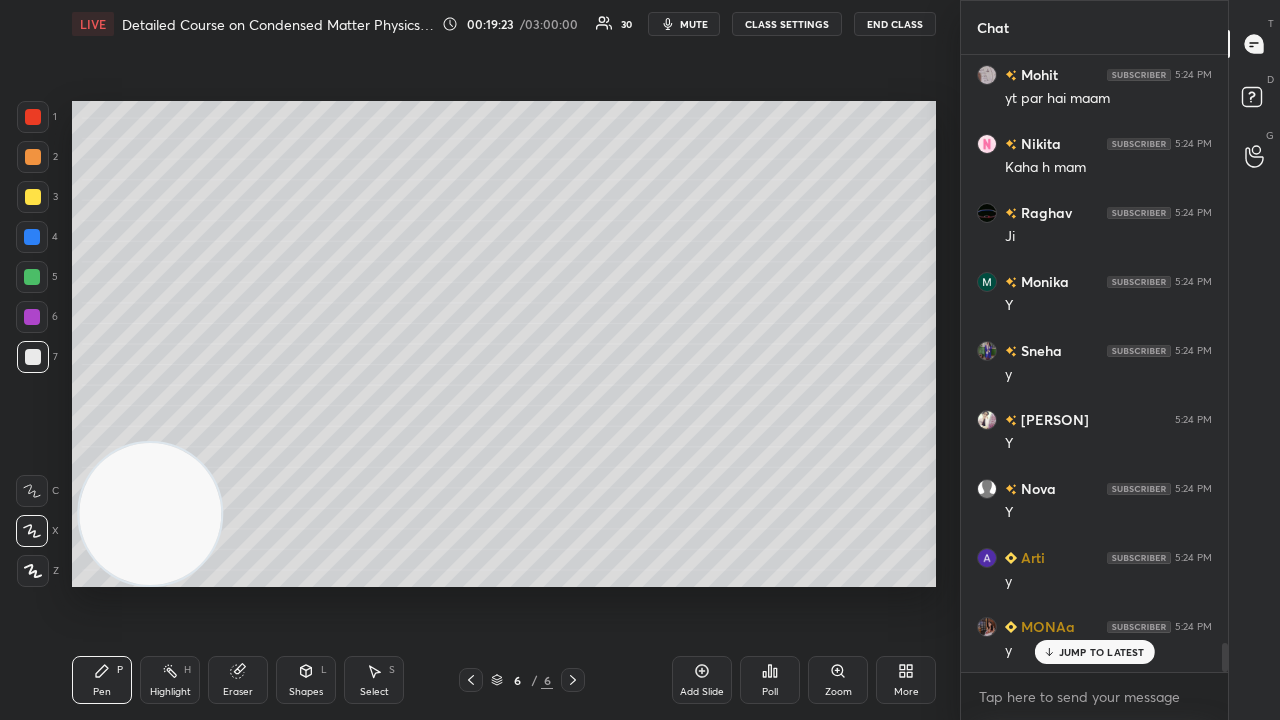 click on "mute" at bounding box center (694, 24) 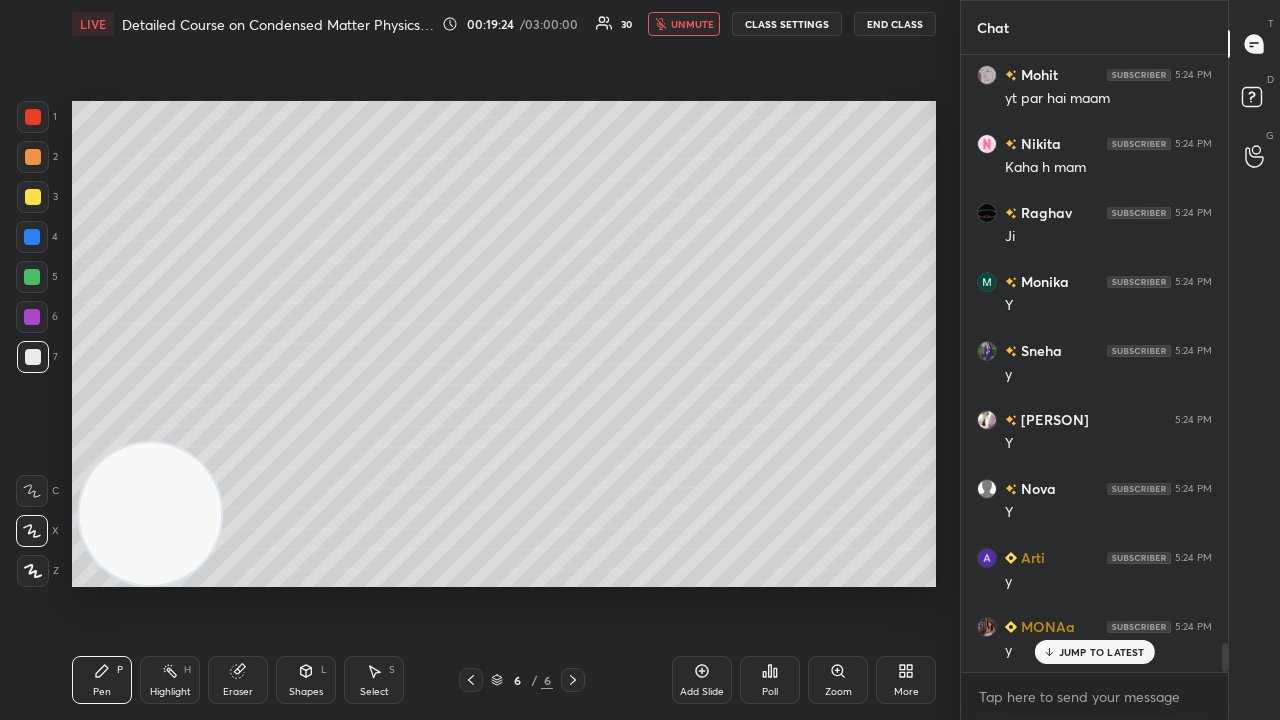click on "unmute" at bounding box center (692, 24) 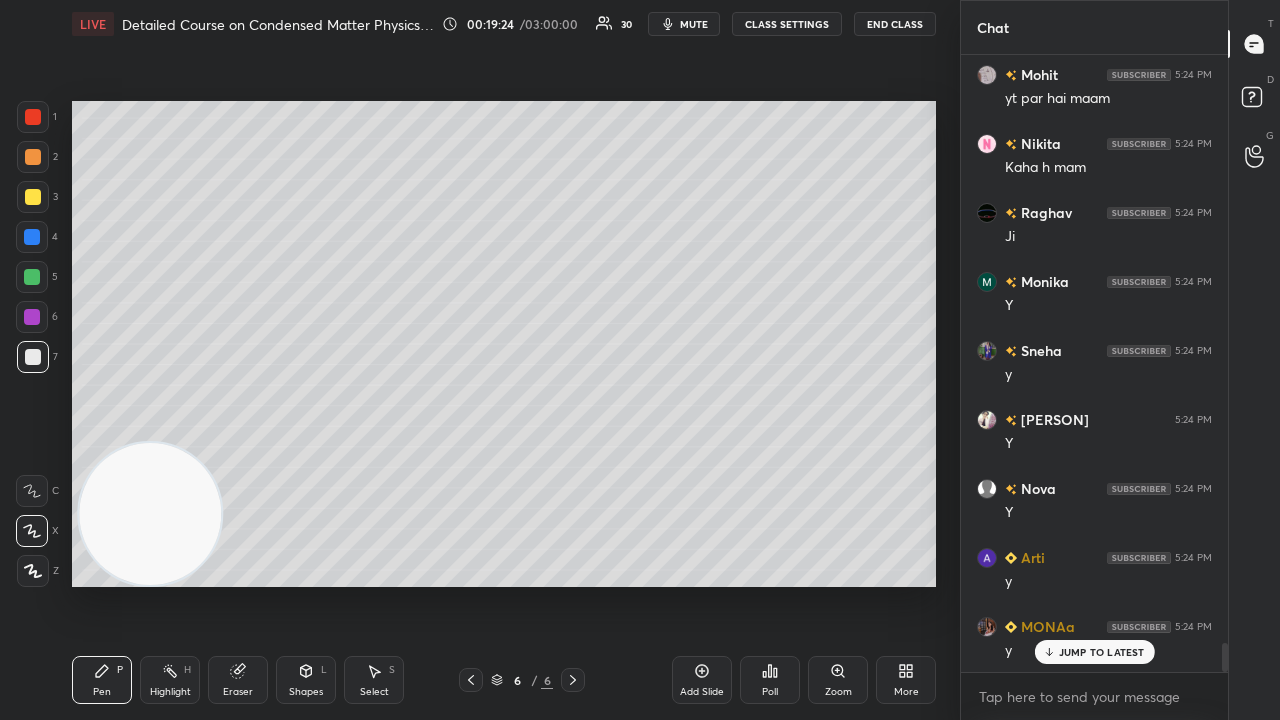 click on "5" at bounding box center [37, 281] 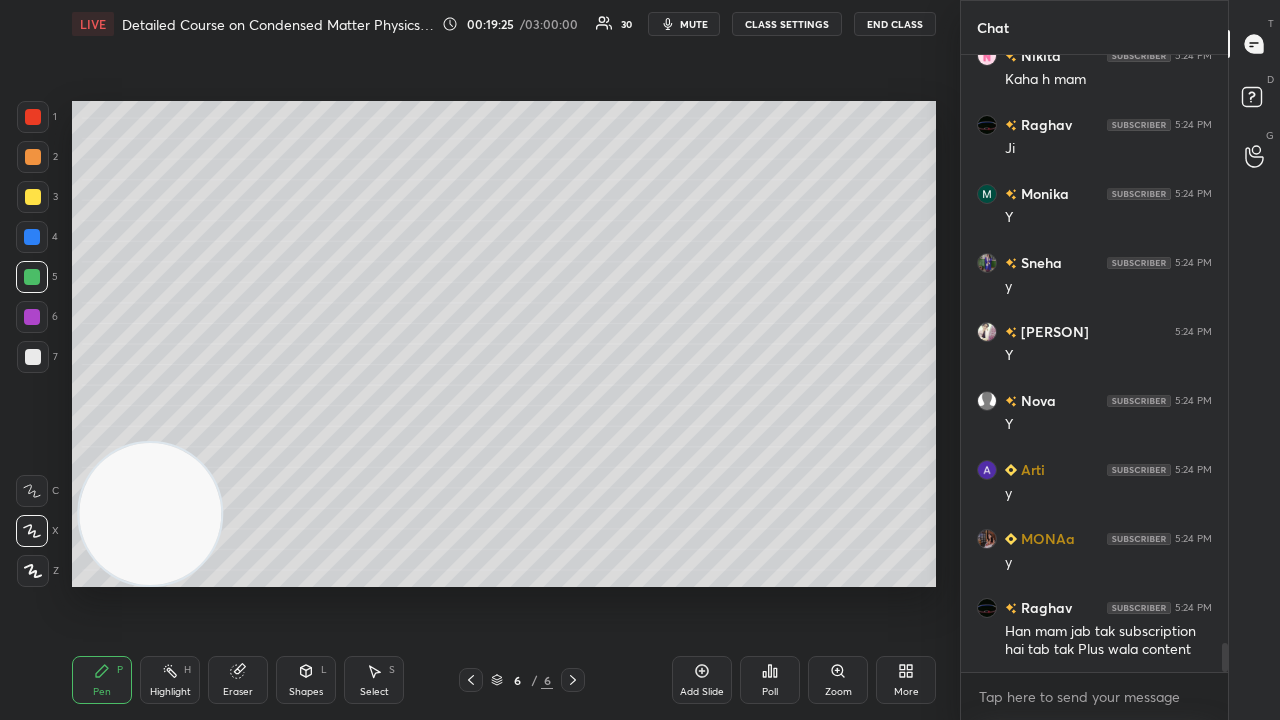 scroll, scrollTop: 12752, scrollLeft: 0, axis: vertical 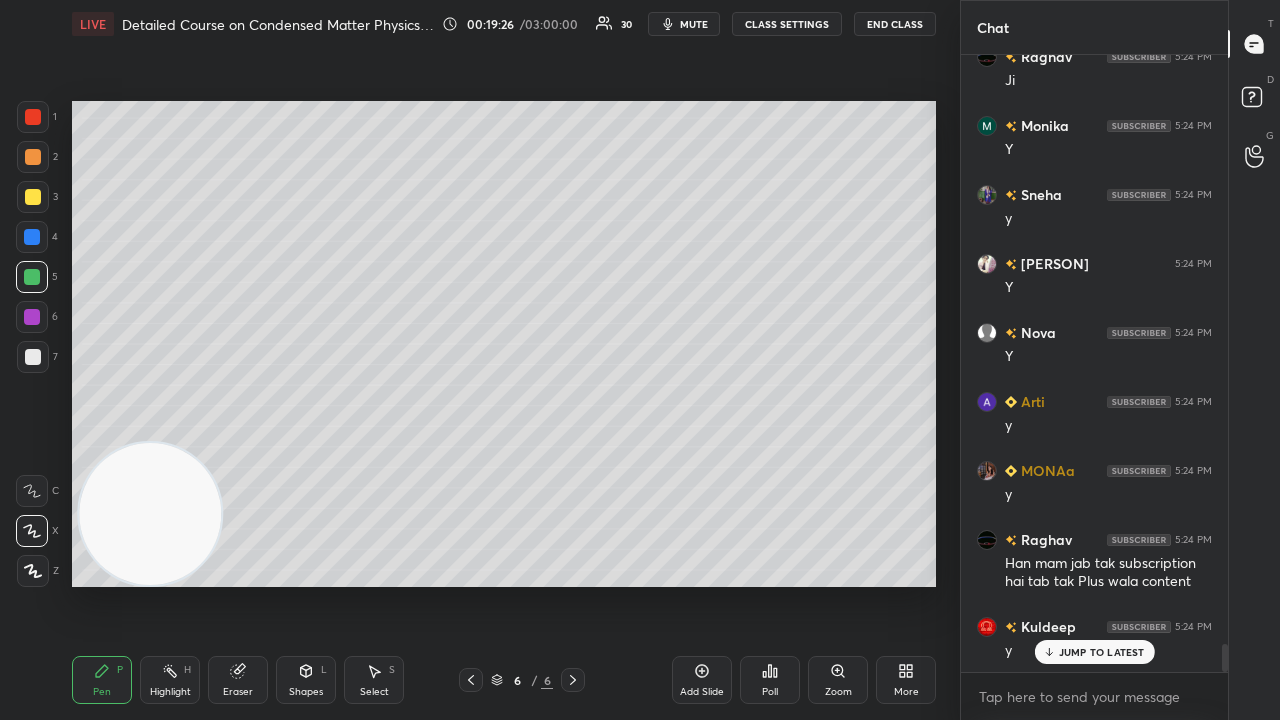 click at bounding box center [33, 357] 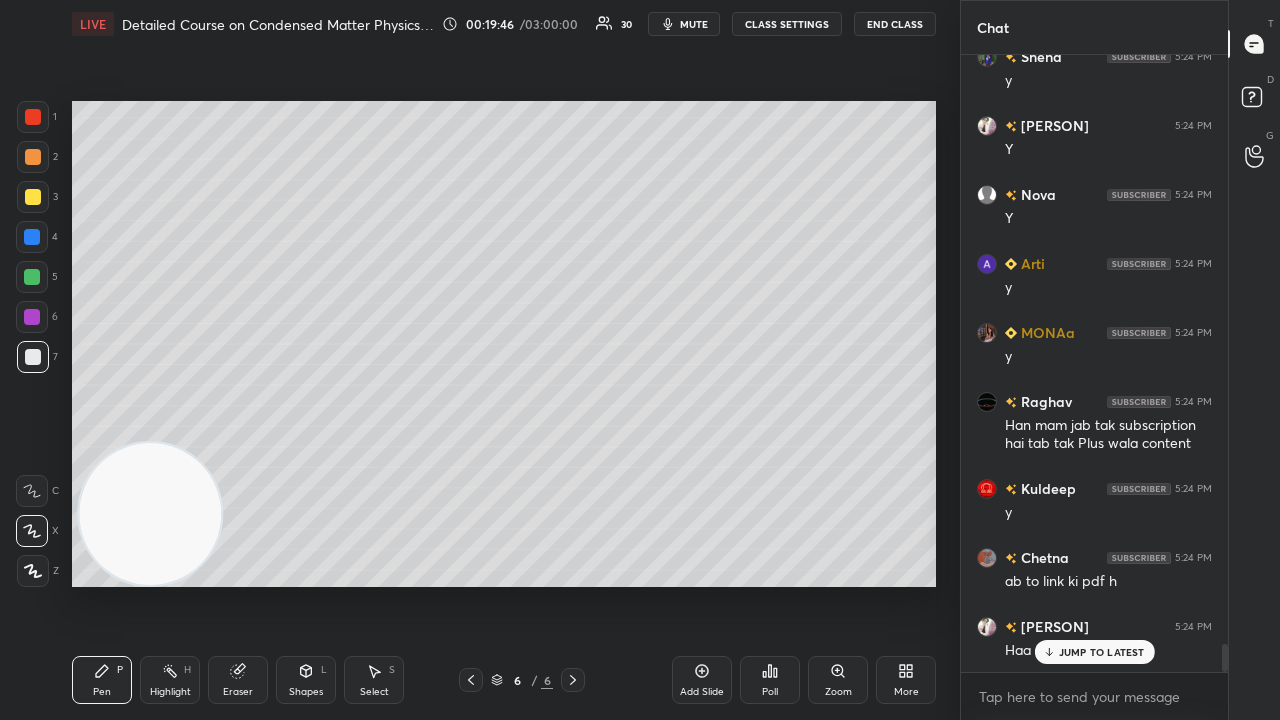 scroll, scrollTop: 12960, scrollLeft: 0, axis: vertical 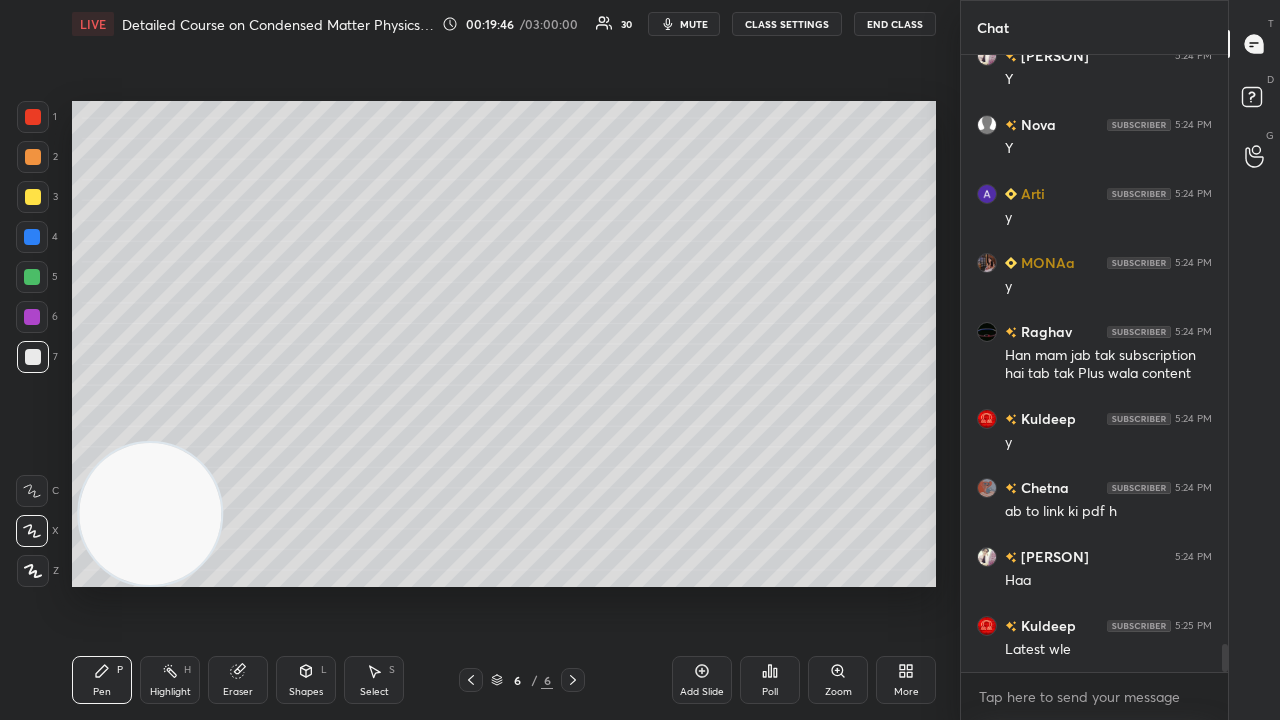 click on "x" at bounding box center [1094, 696] 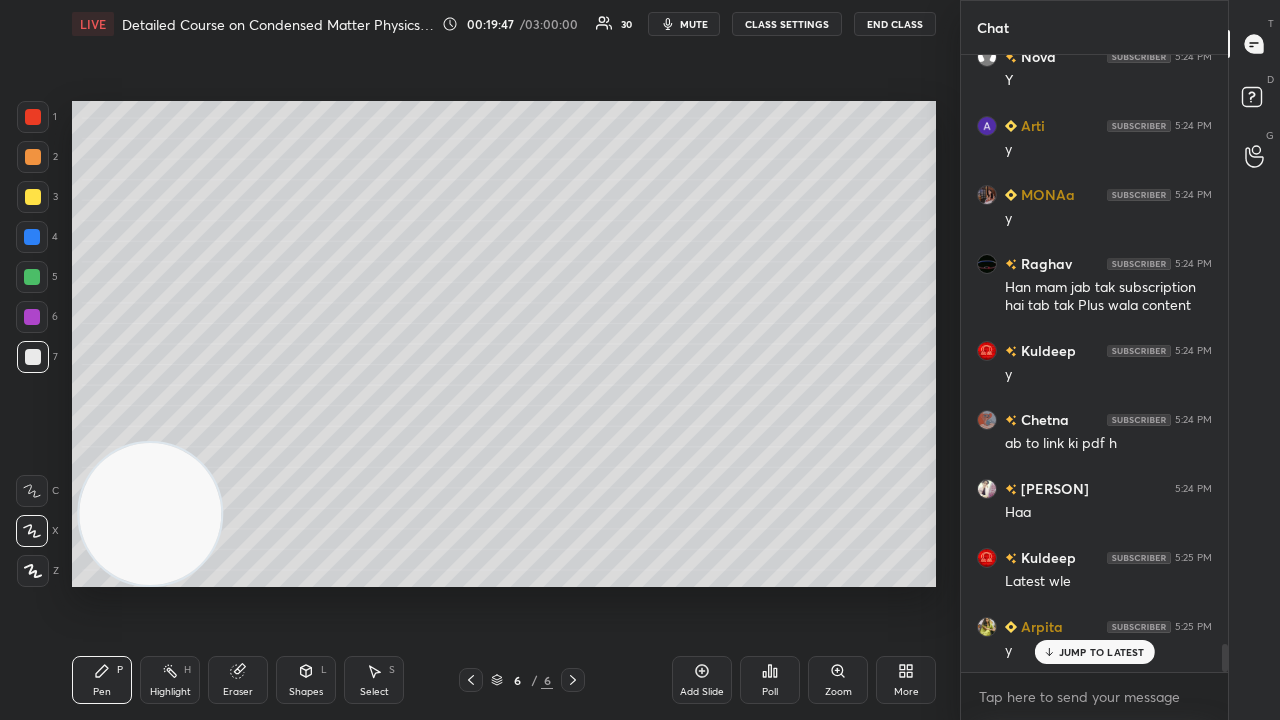 click on "mute" at bounding box center [694, 24] 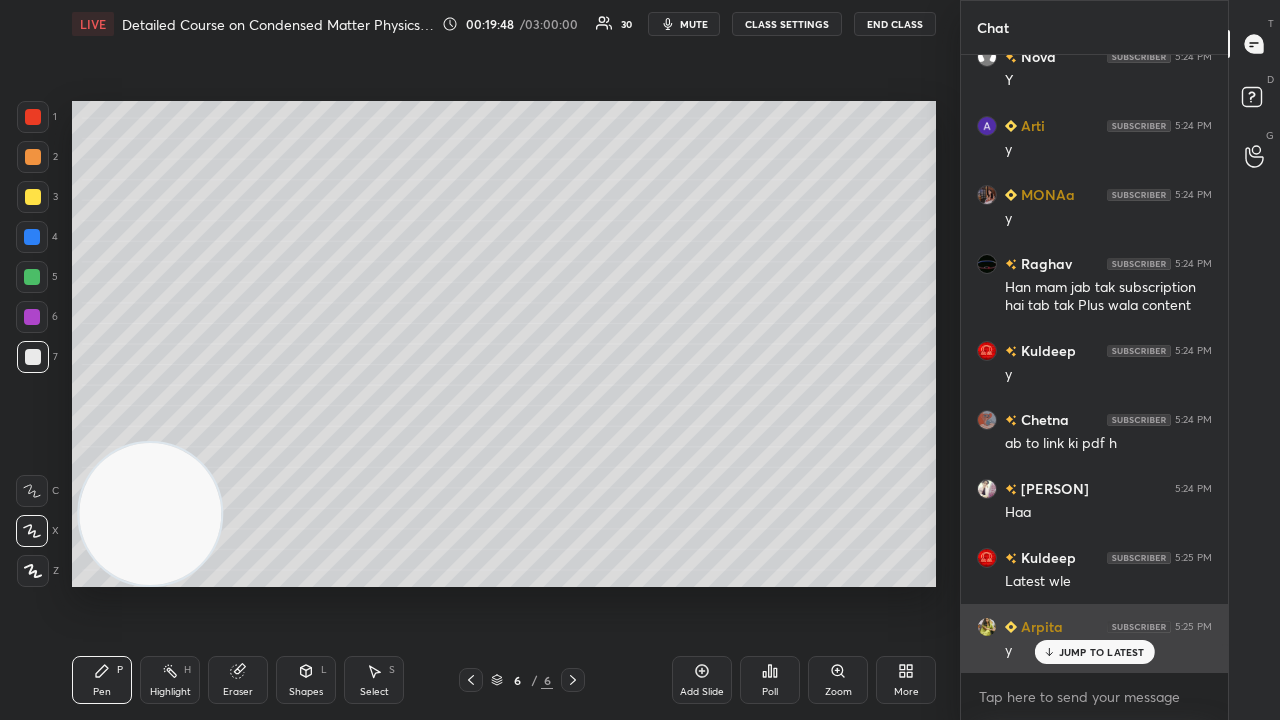 scroll, scrollTop: 13098, scrollLeft: 0, axis: vertical 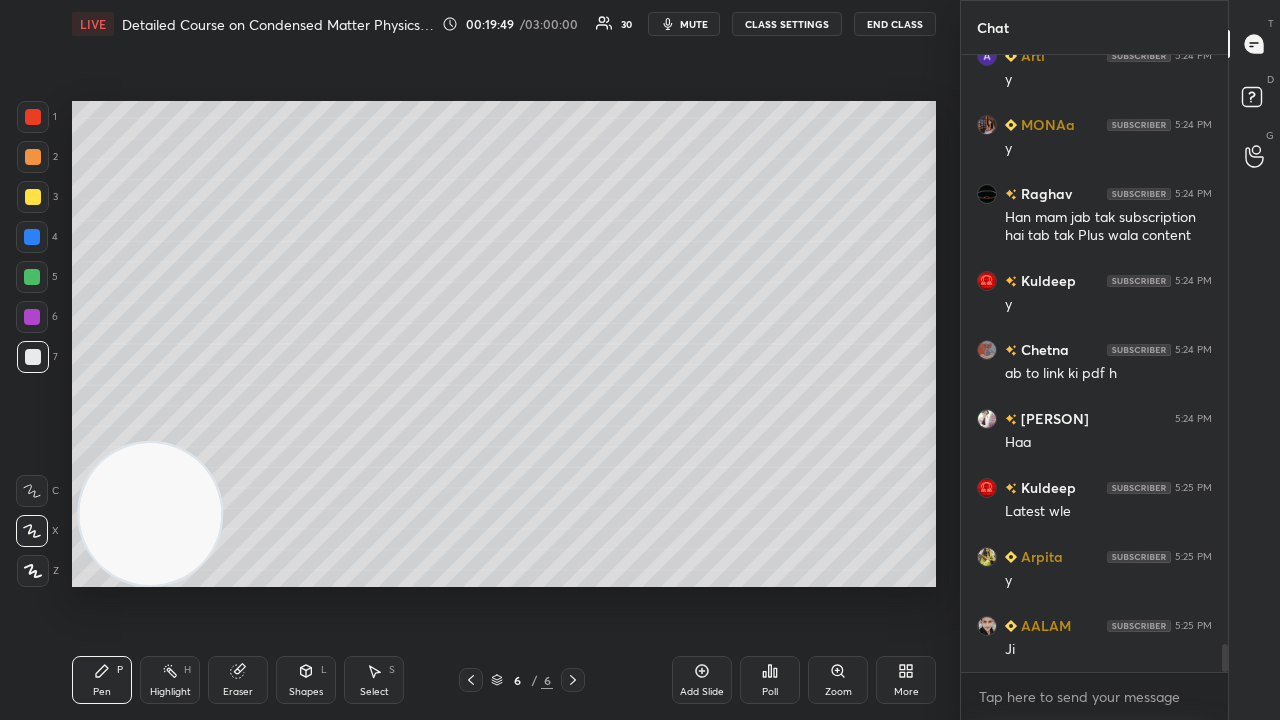 click on "x" at bounding box center (1094, 696) 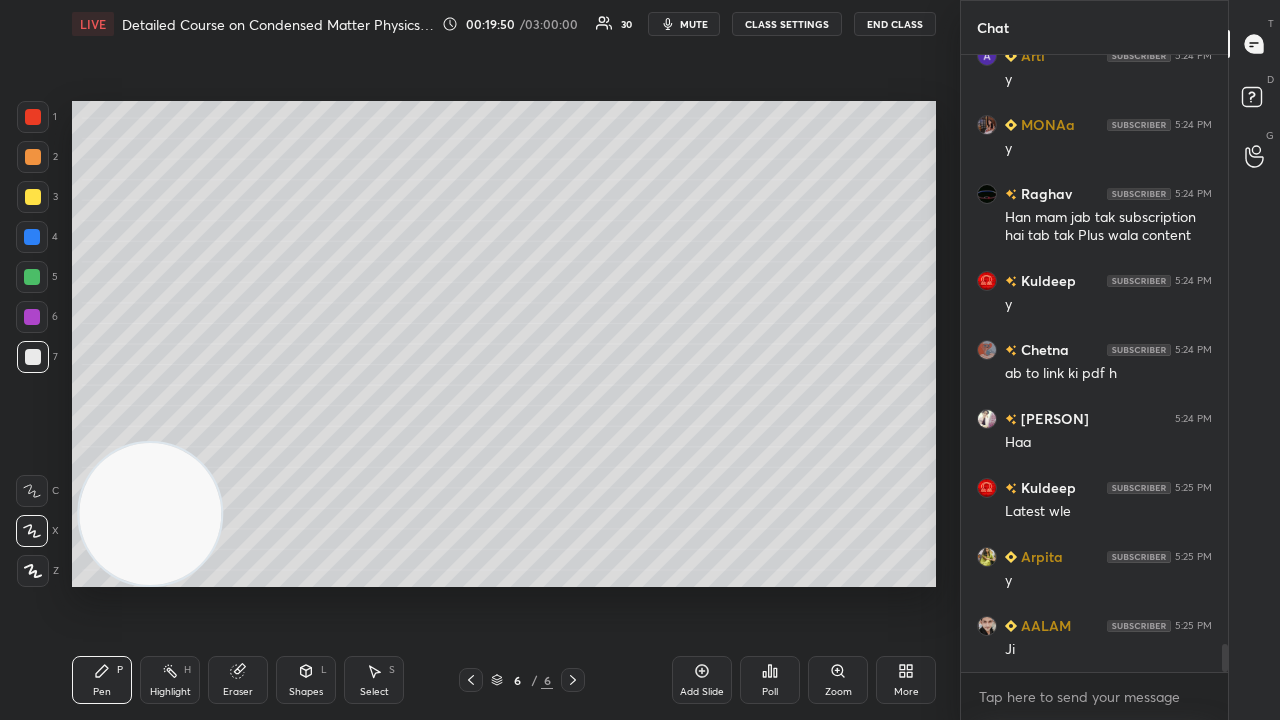 click on "mute" at bounding box center (694, 24) 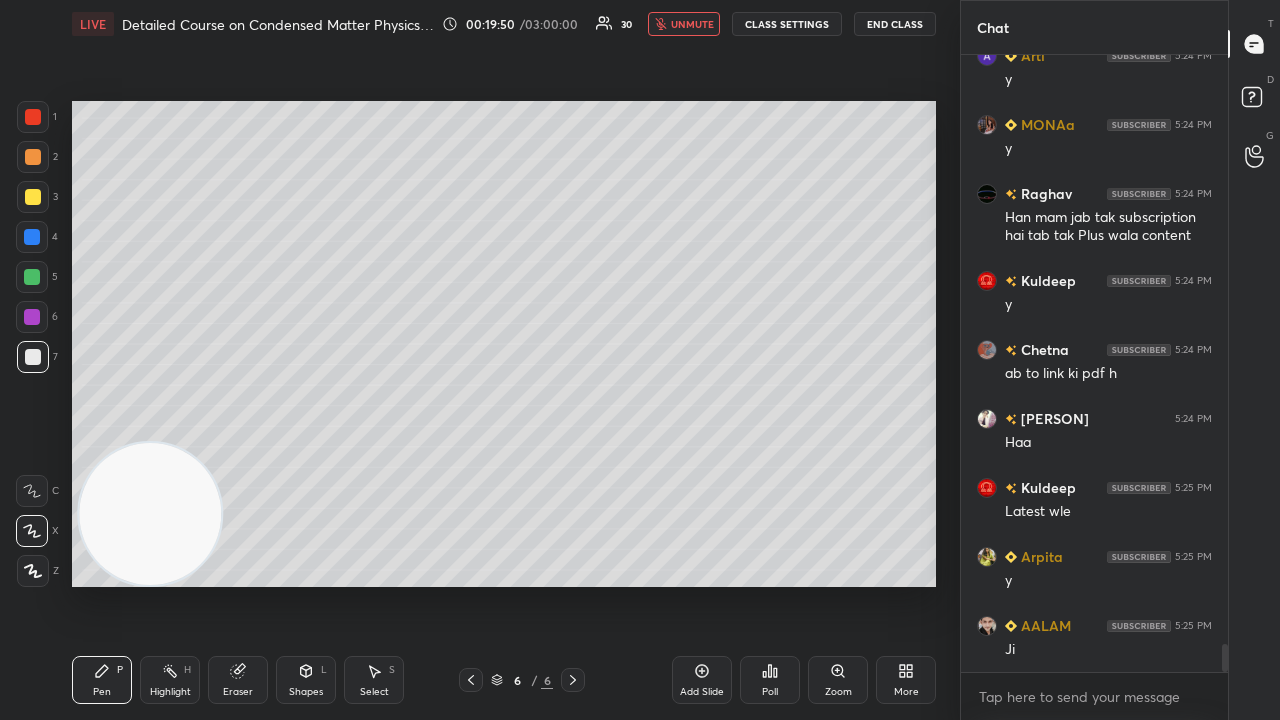 click on "unmute" at bounding box center [692, 24] 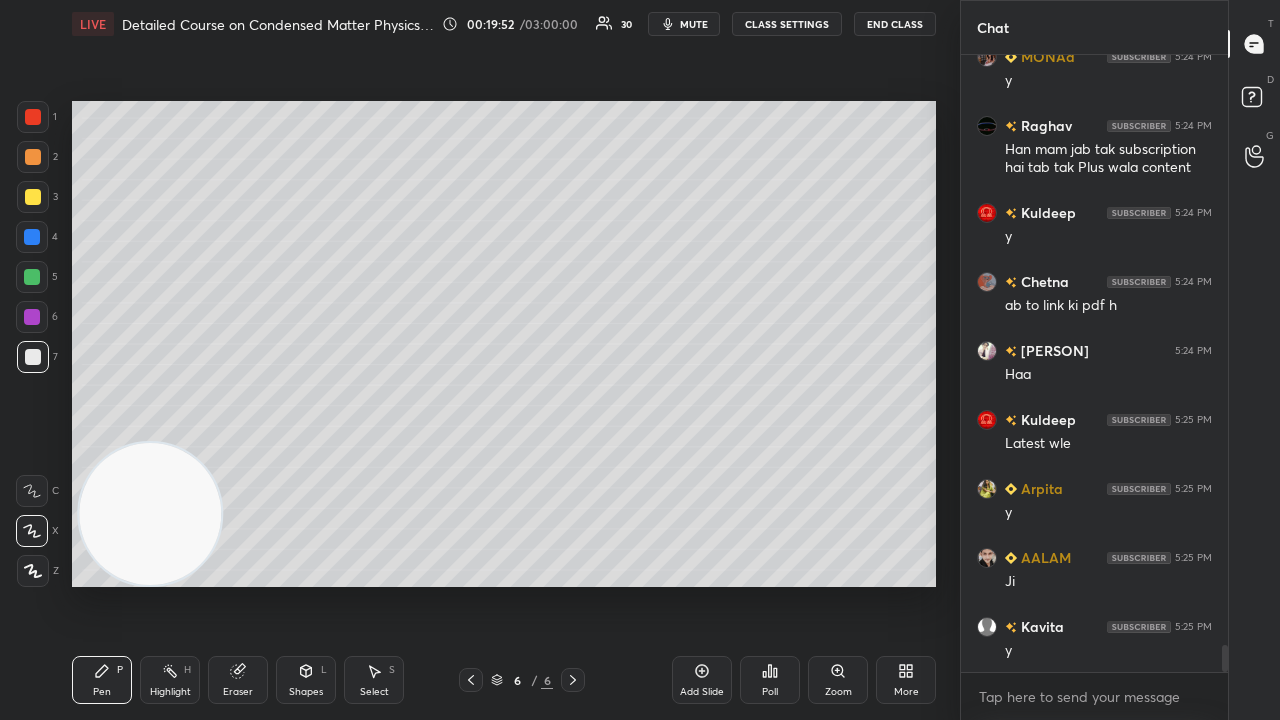 scroll, scrollTop: 13236, scrollLeft: 0, axis: vertical 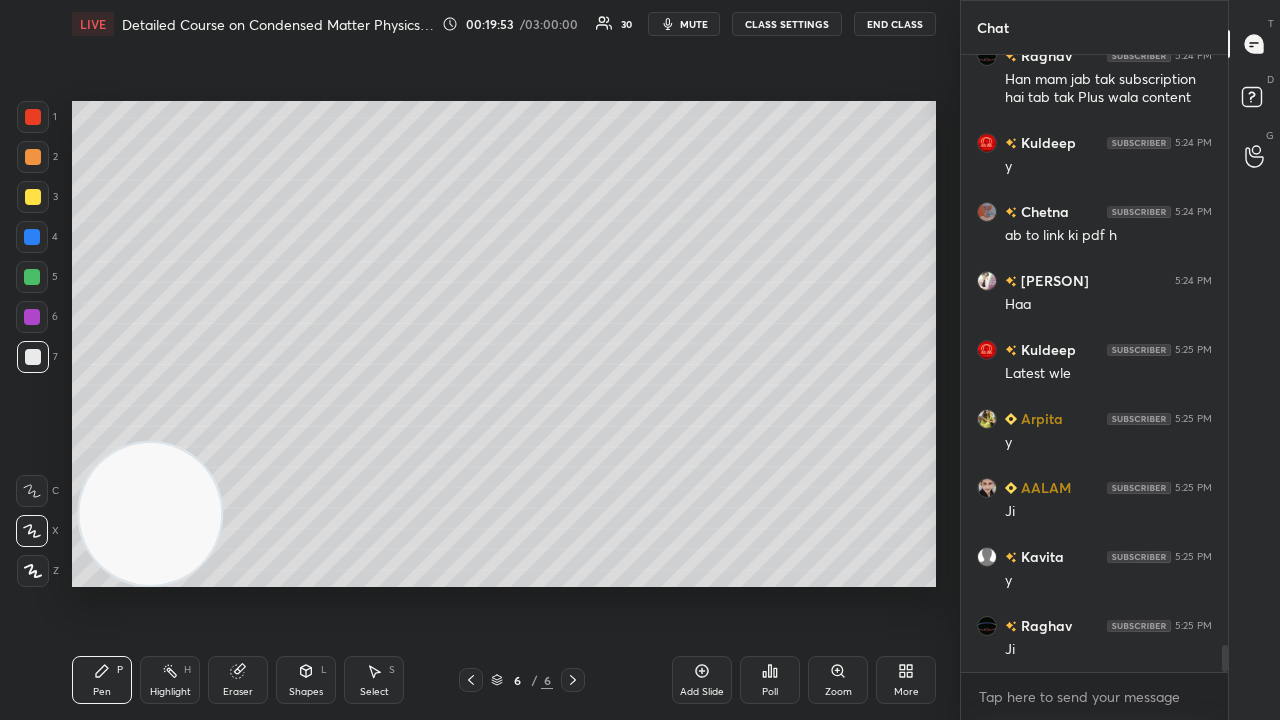 click 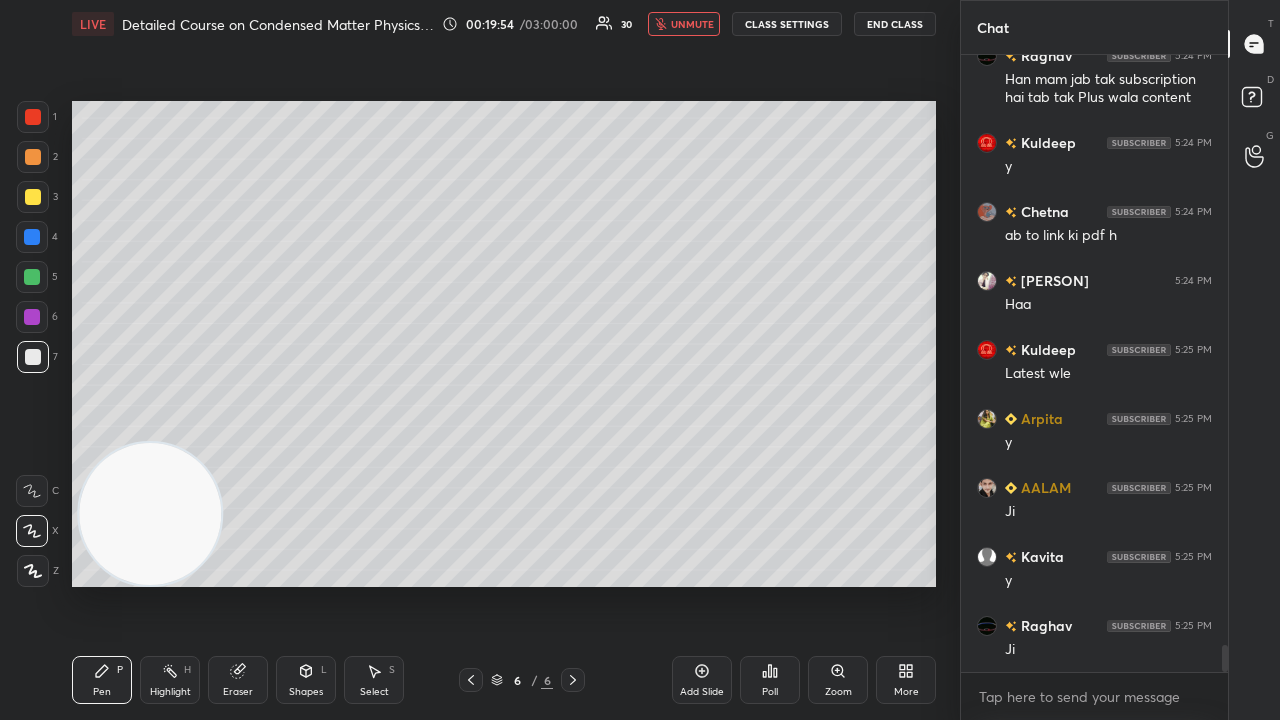 click on "unmute" at bounding box center [692, 24] 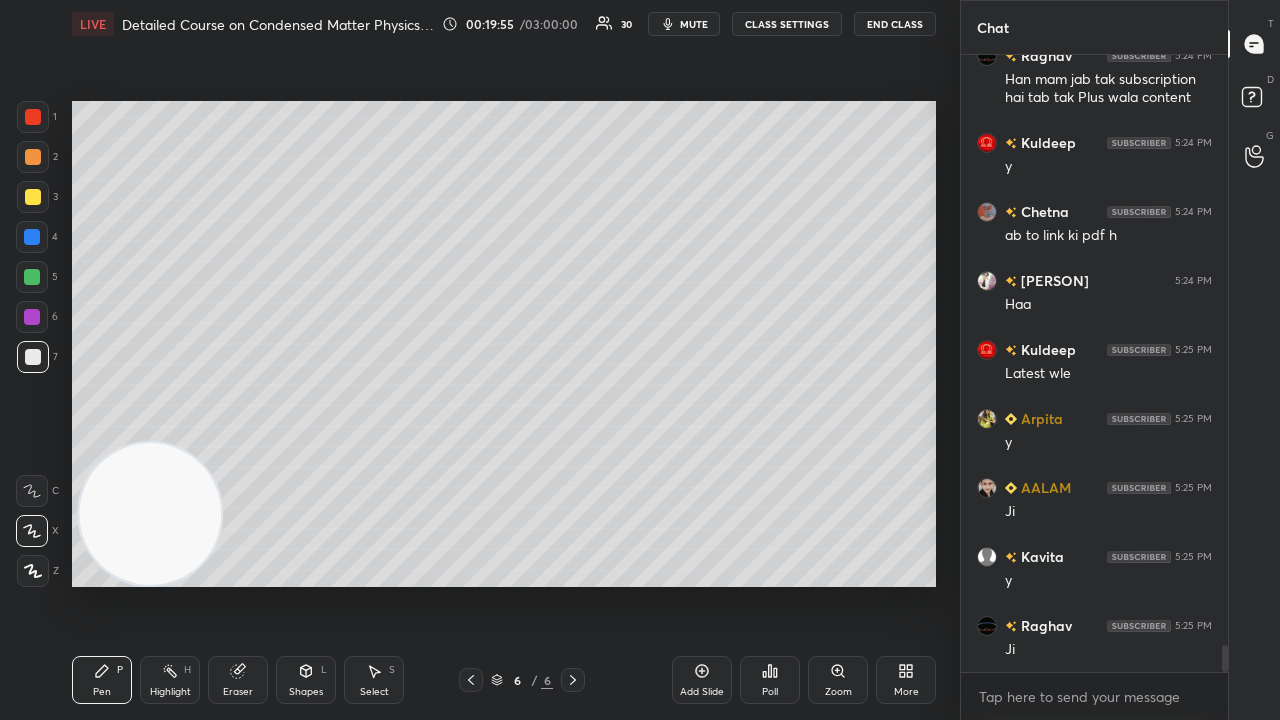 click at bounding box center (32, 277) 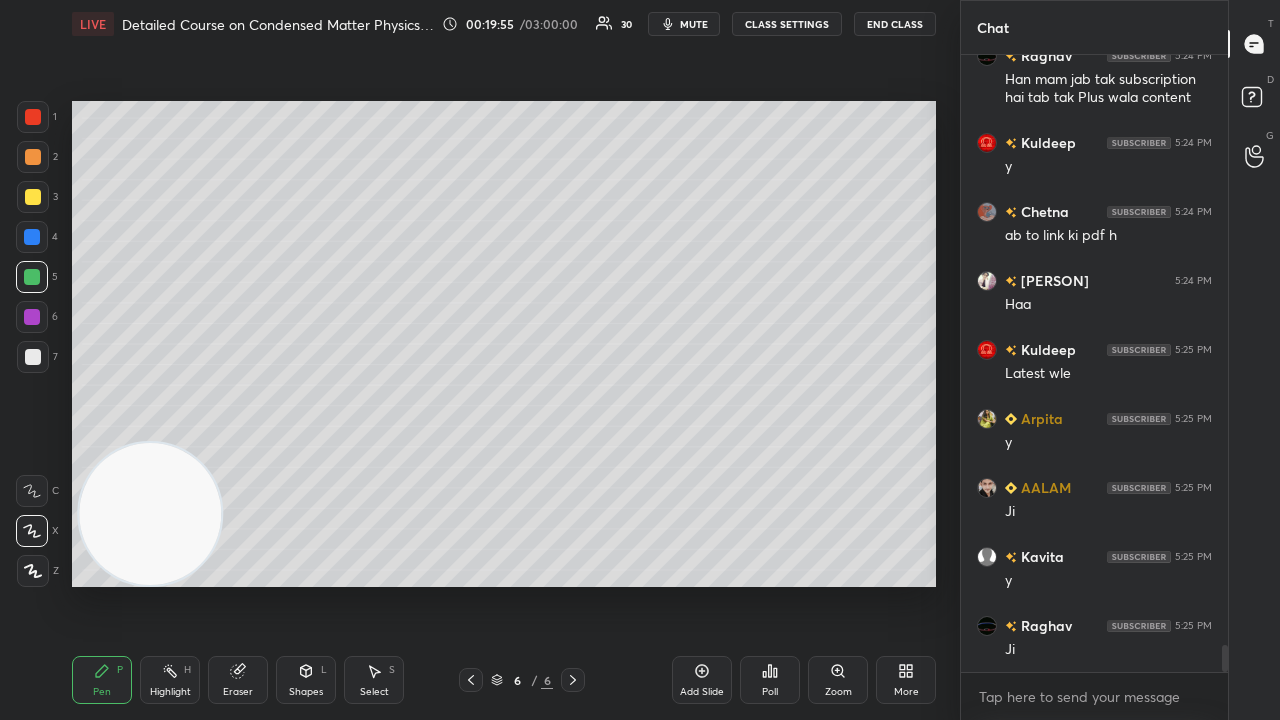 click 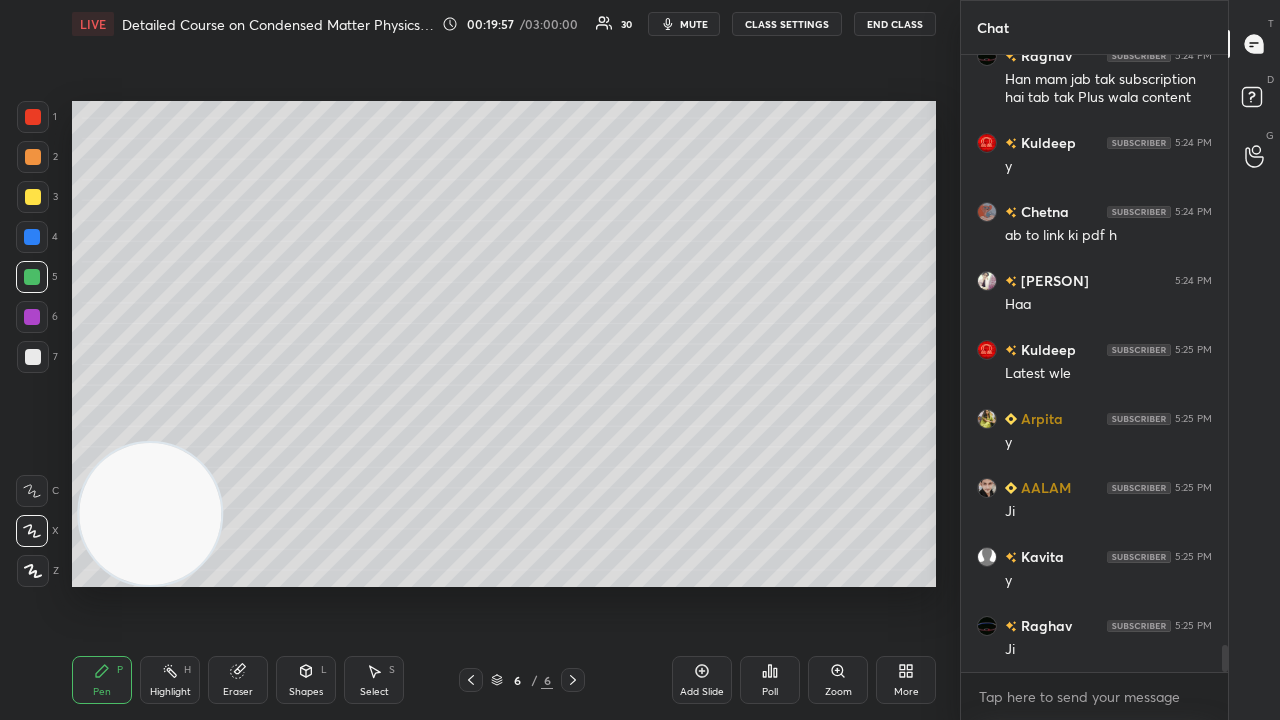 click at bounding box center (33, 357) 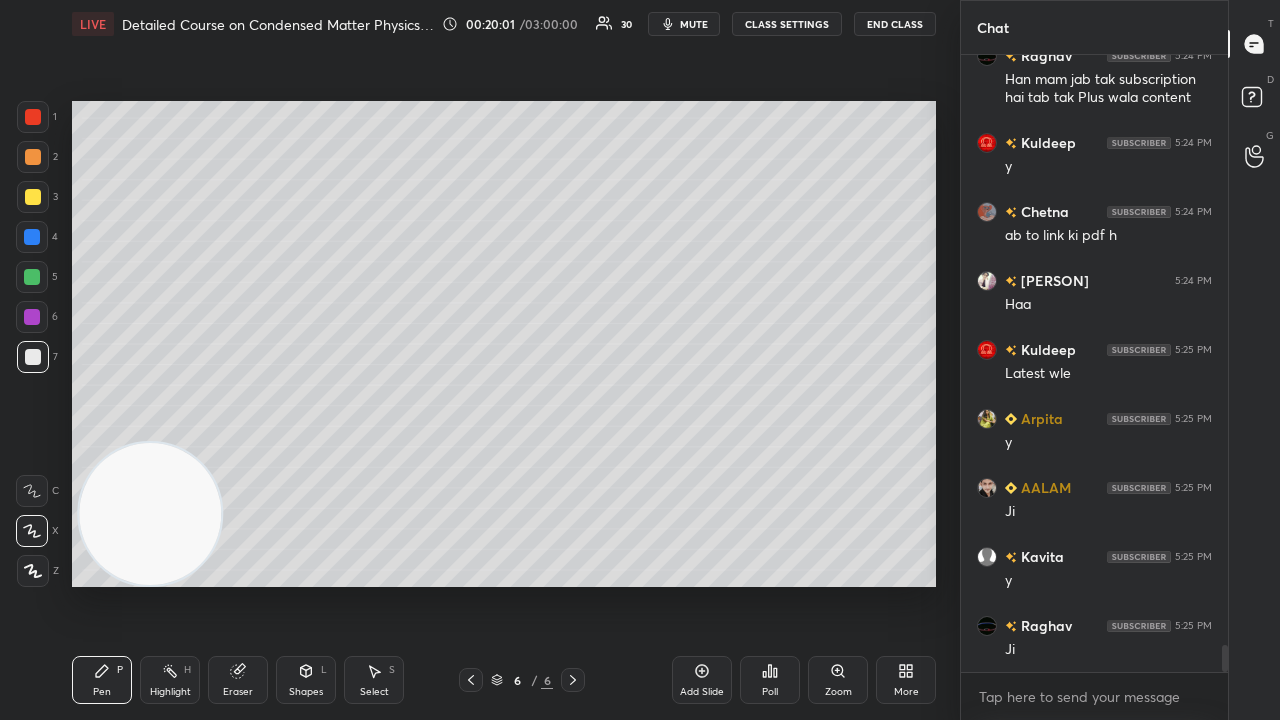 drag, startPoint x: 34, startPoint y: 279, endPoint x: 57, endPoint y: 269, distance: 25.079872 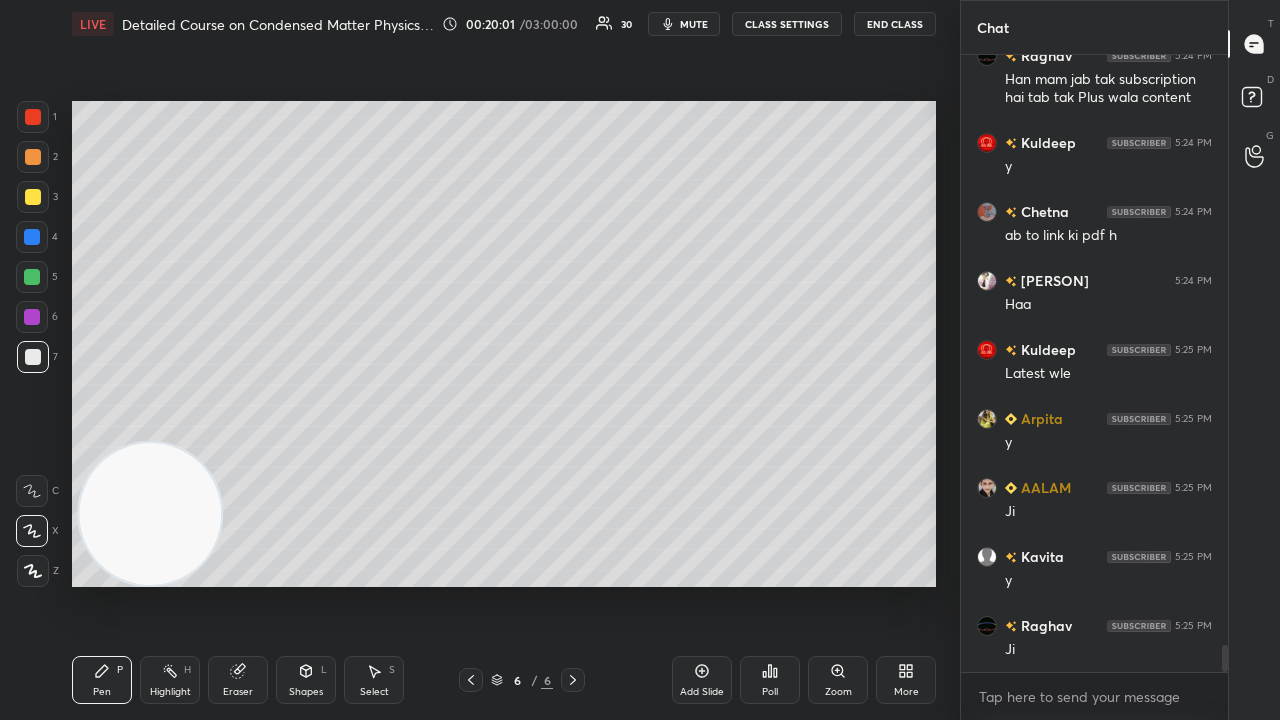 click at bounding box center [32, 277] 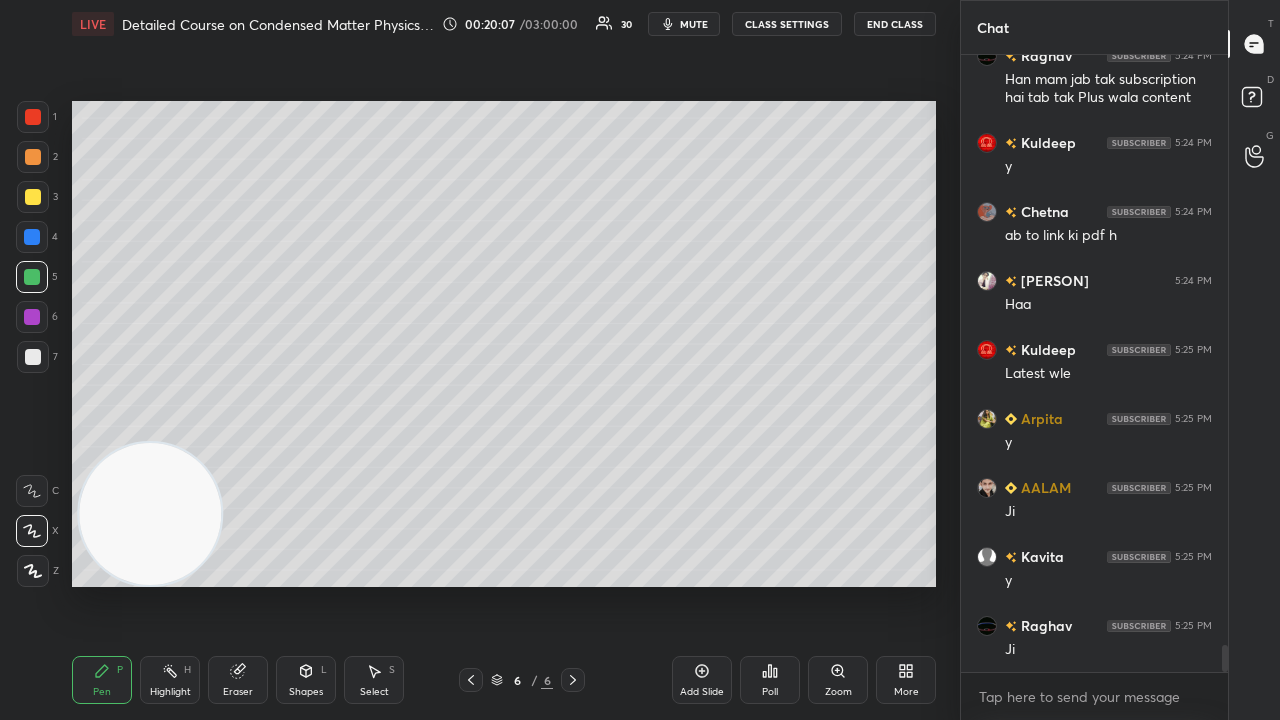 click on "mute" at bounding box center [694, 24] 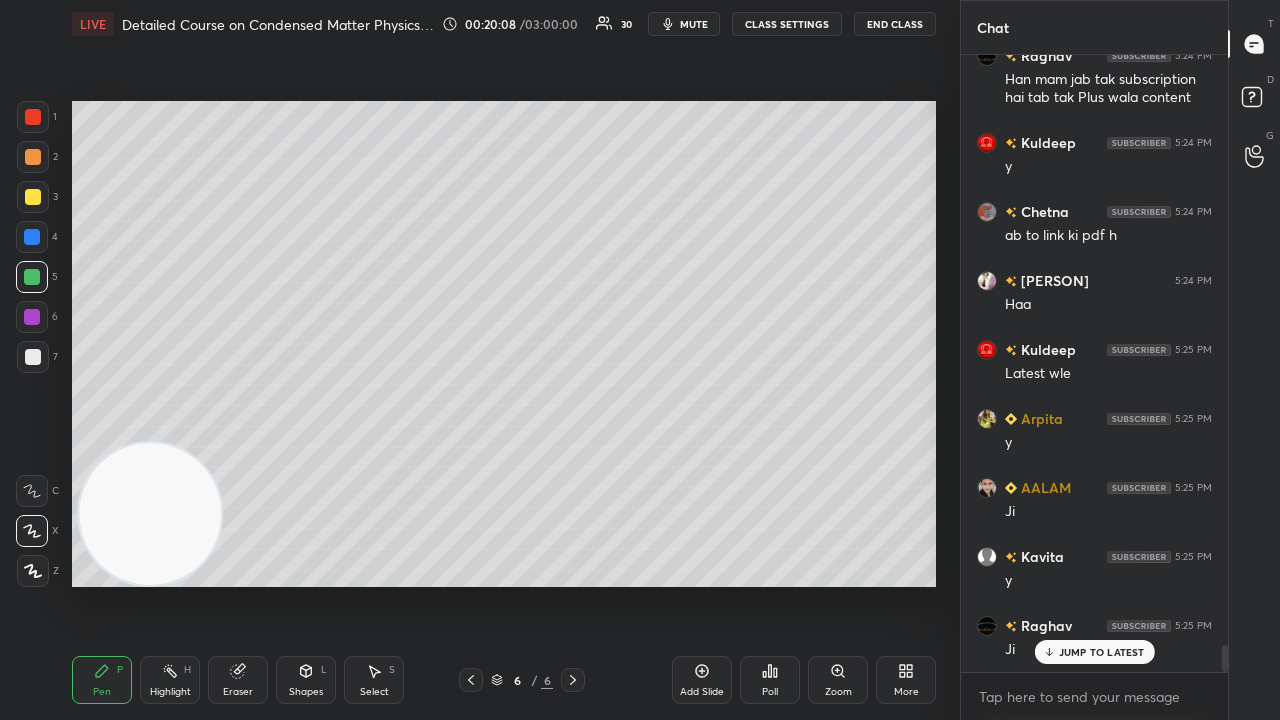 scroll, scrollTop: 13304, scrollLeft: 0, axis: vertical 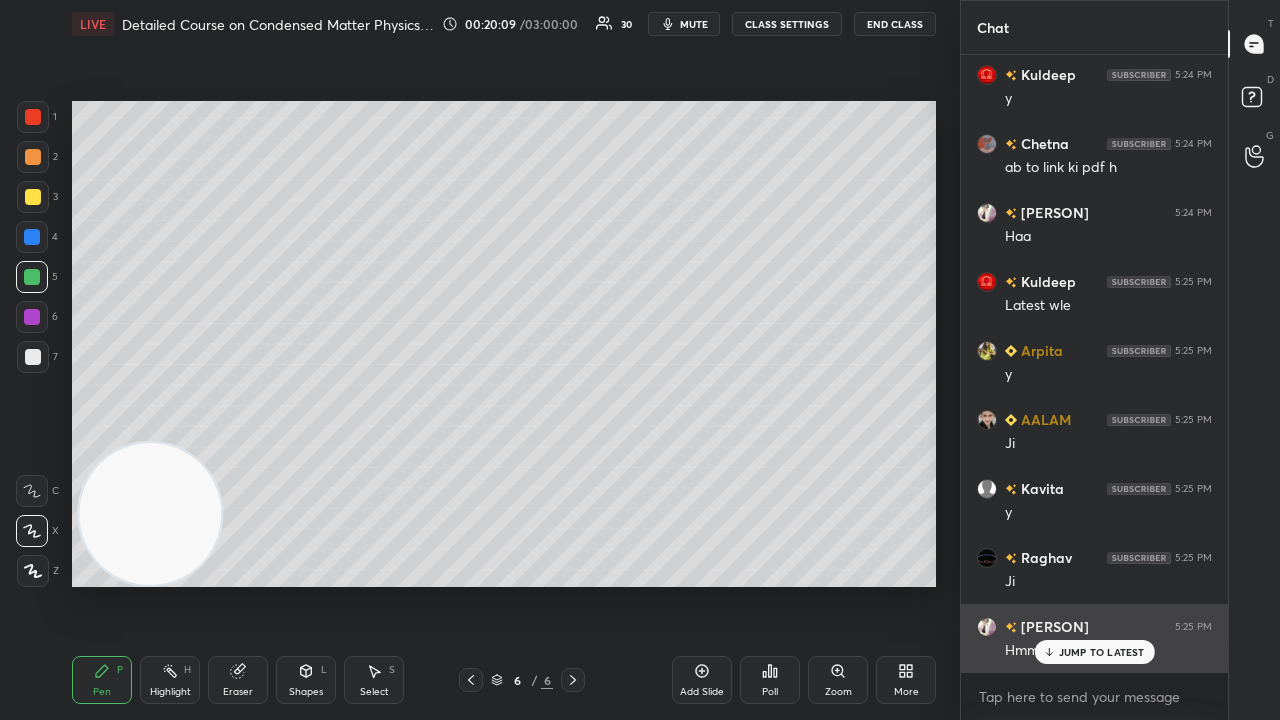 click on "JUMP TO LATEST" at bounding box center [1102, 652] 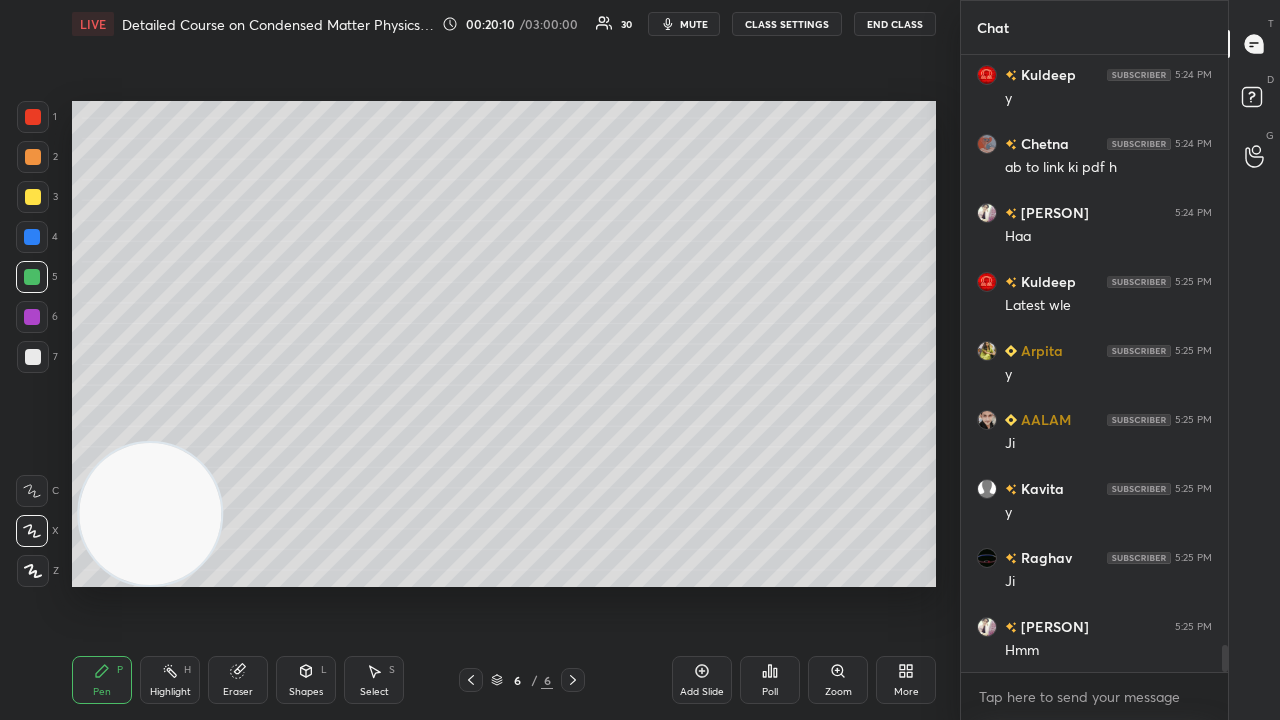 click at bounding box center [33, 357] 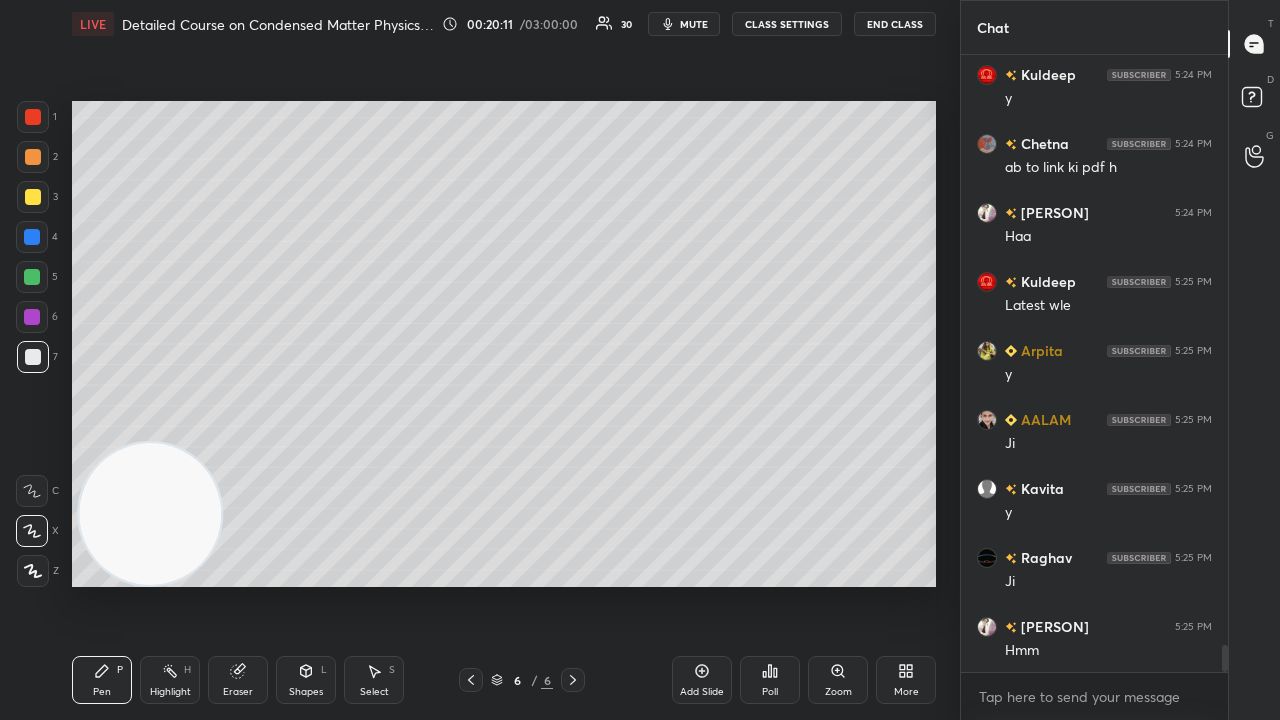 click on "mute" at bounding box center (694, 24) 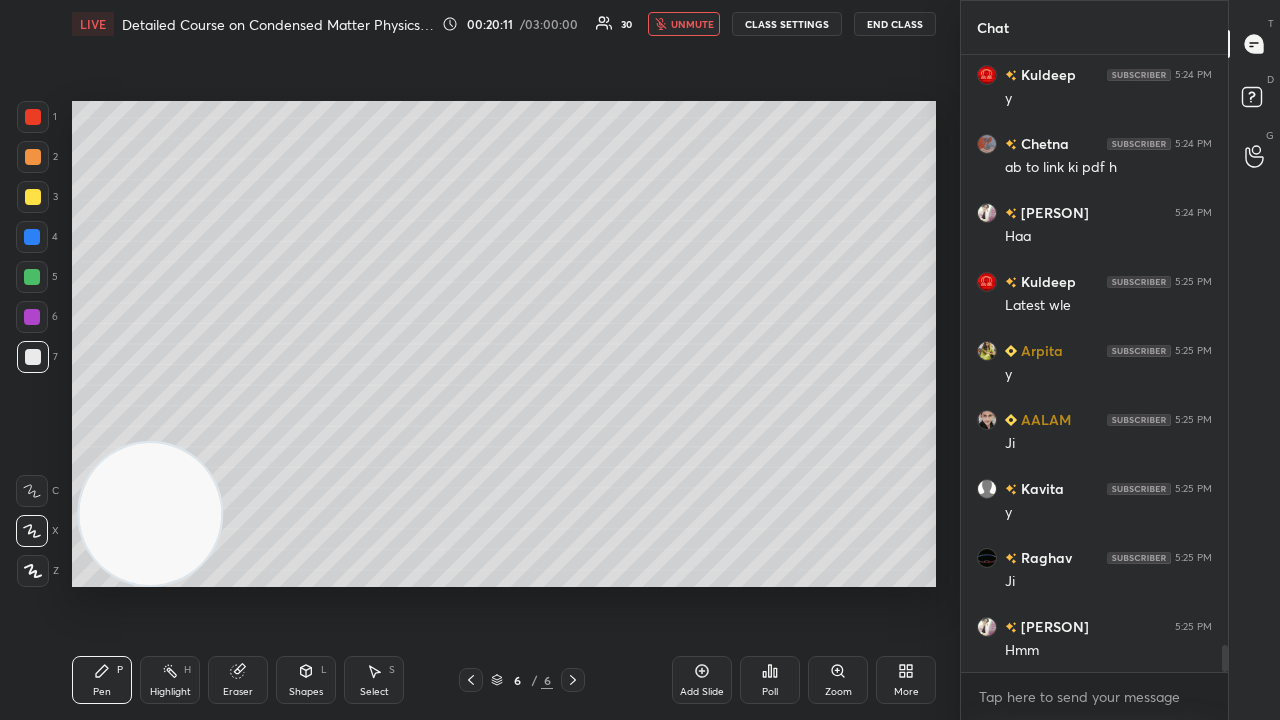 click on "unmute" at bounding box center (692, 24) 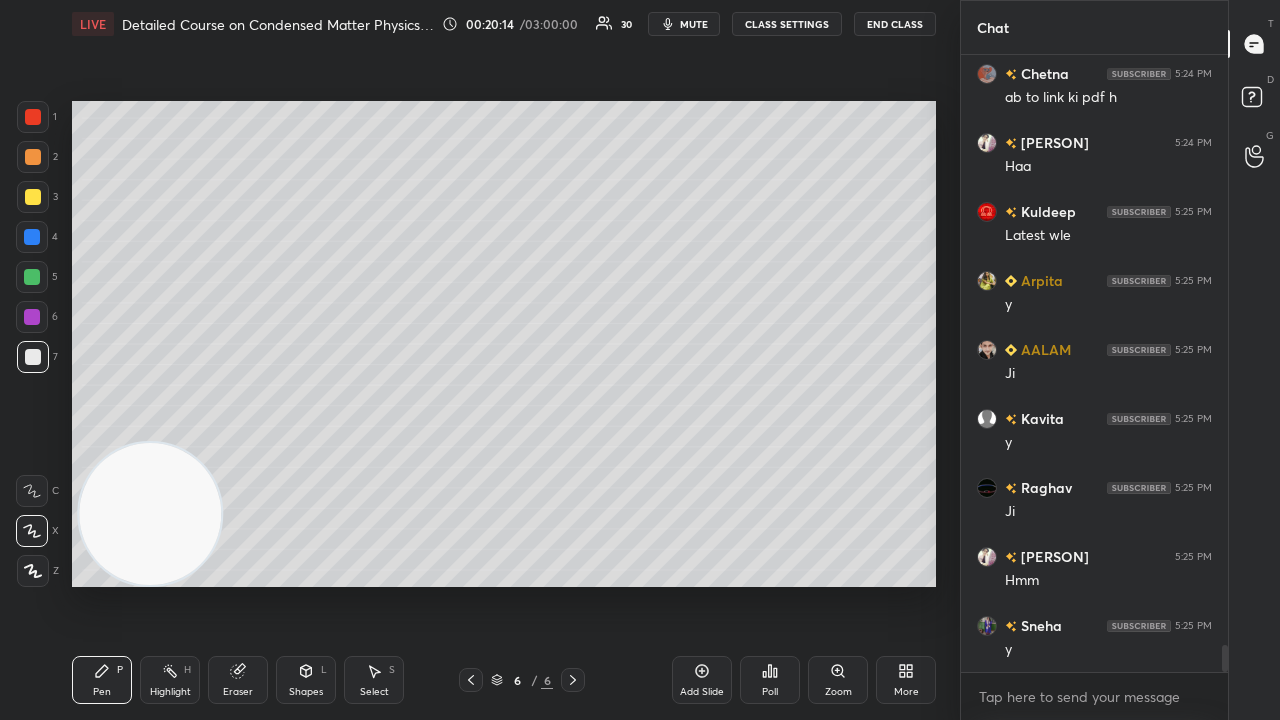 scroll, scrollTop: 13442, scrollLeft: 0, axis: vertical 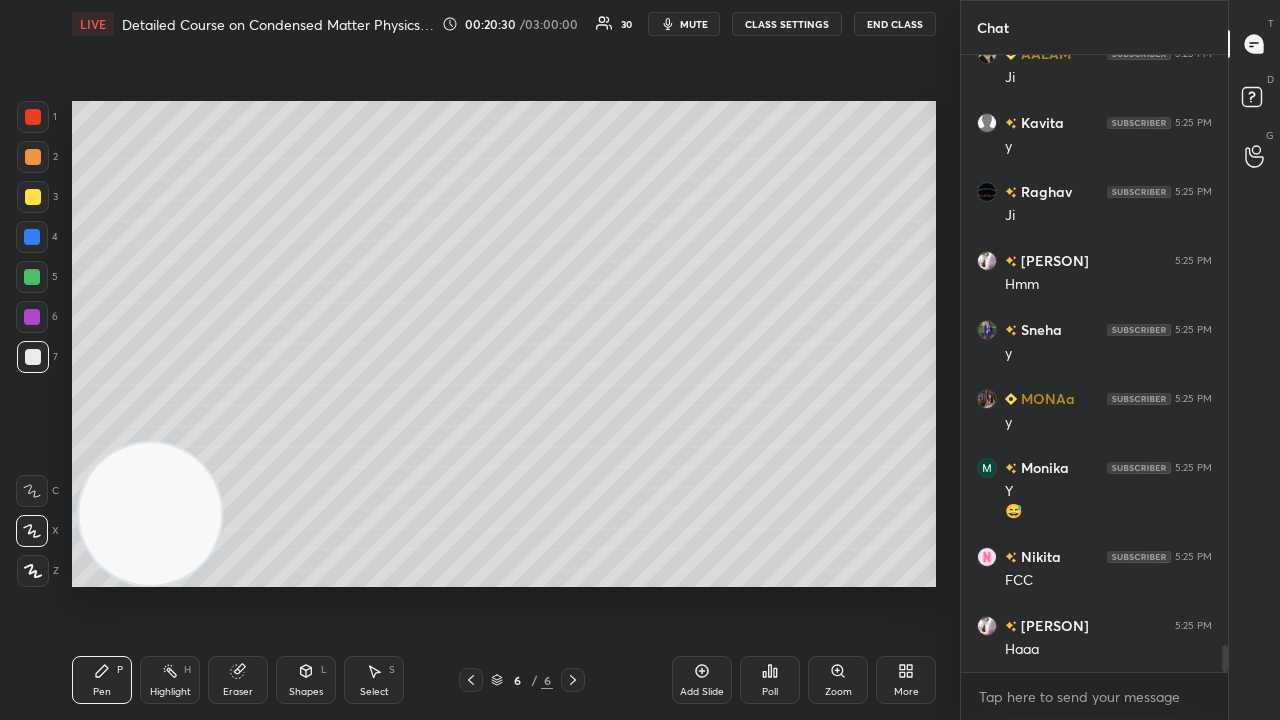 click 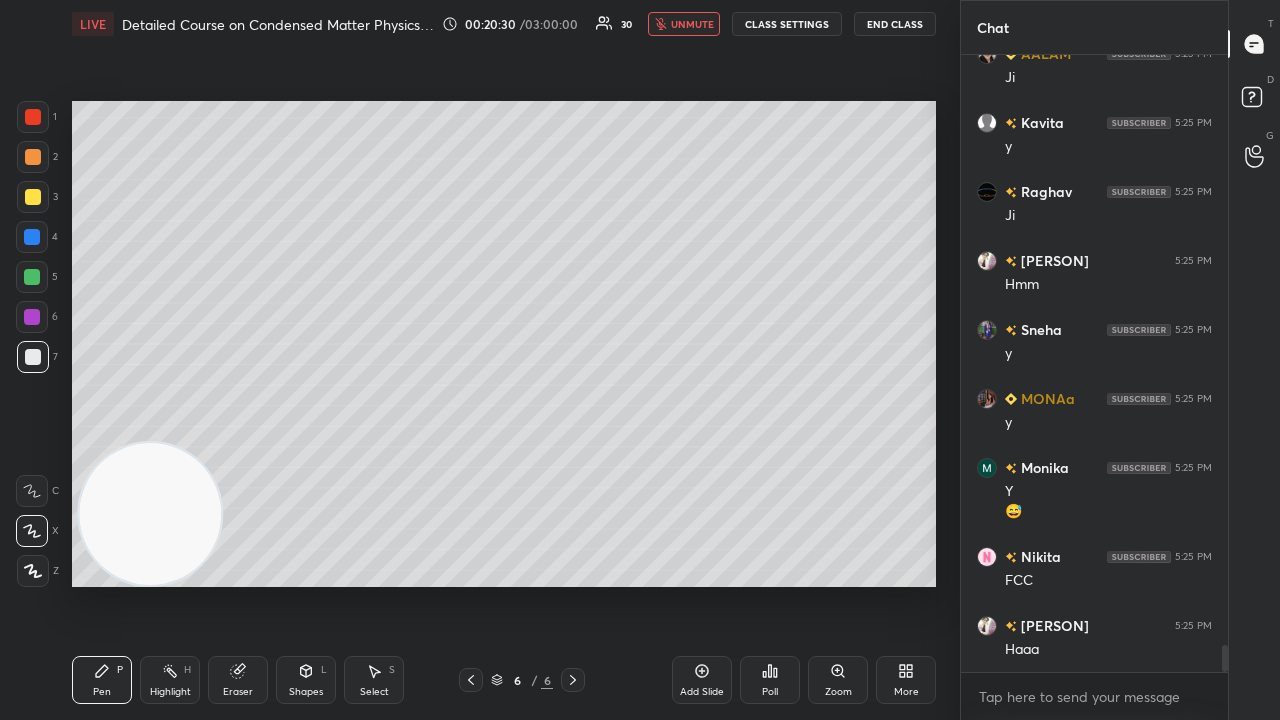click on "unmute" at bounding box center (692, 24) 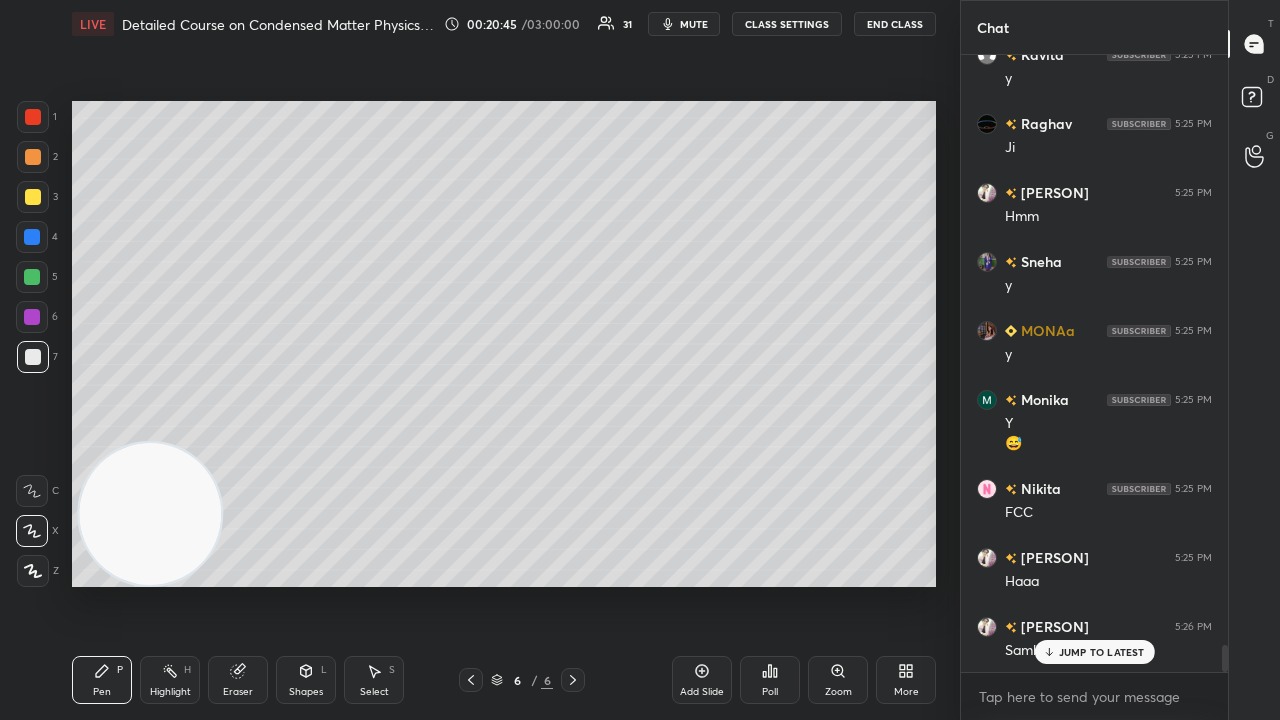 scroll, scrollTop: 13786, scrollLeft: 0, axis: vertical 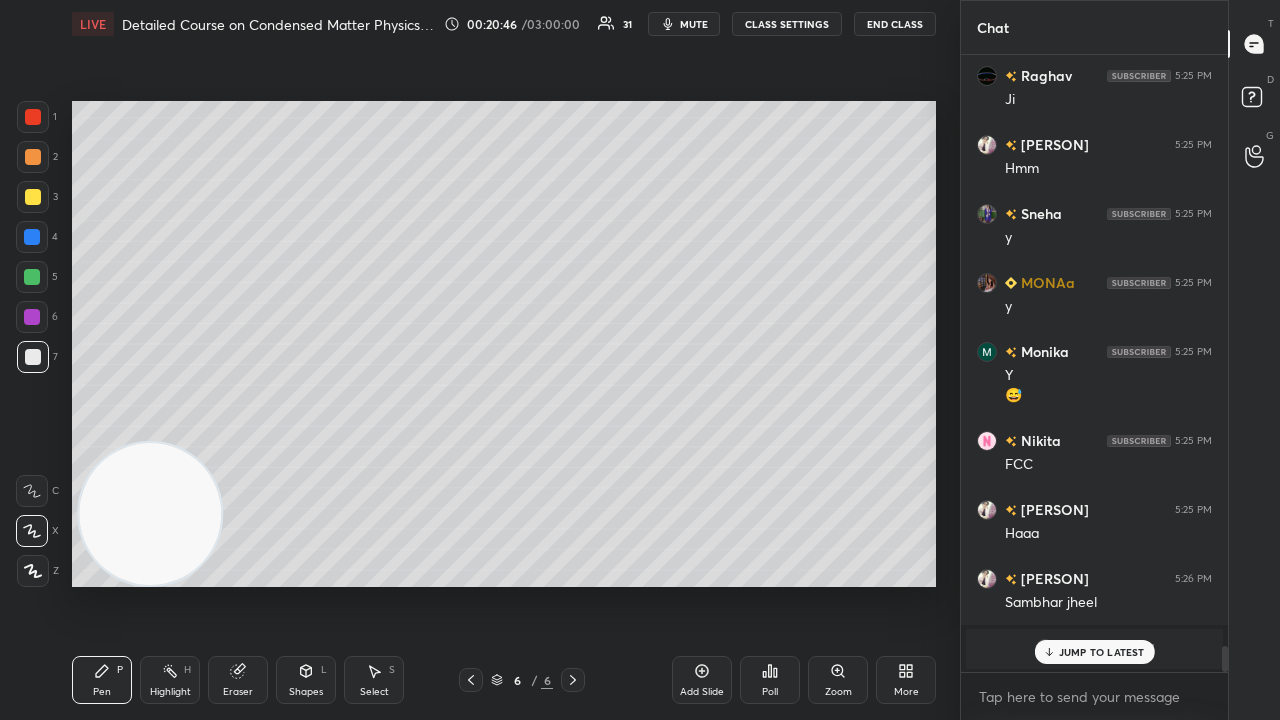 click at bounding box center (32, 277) 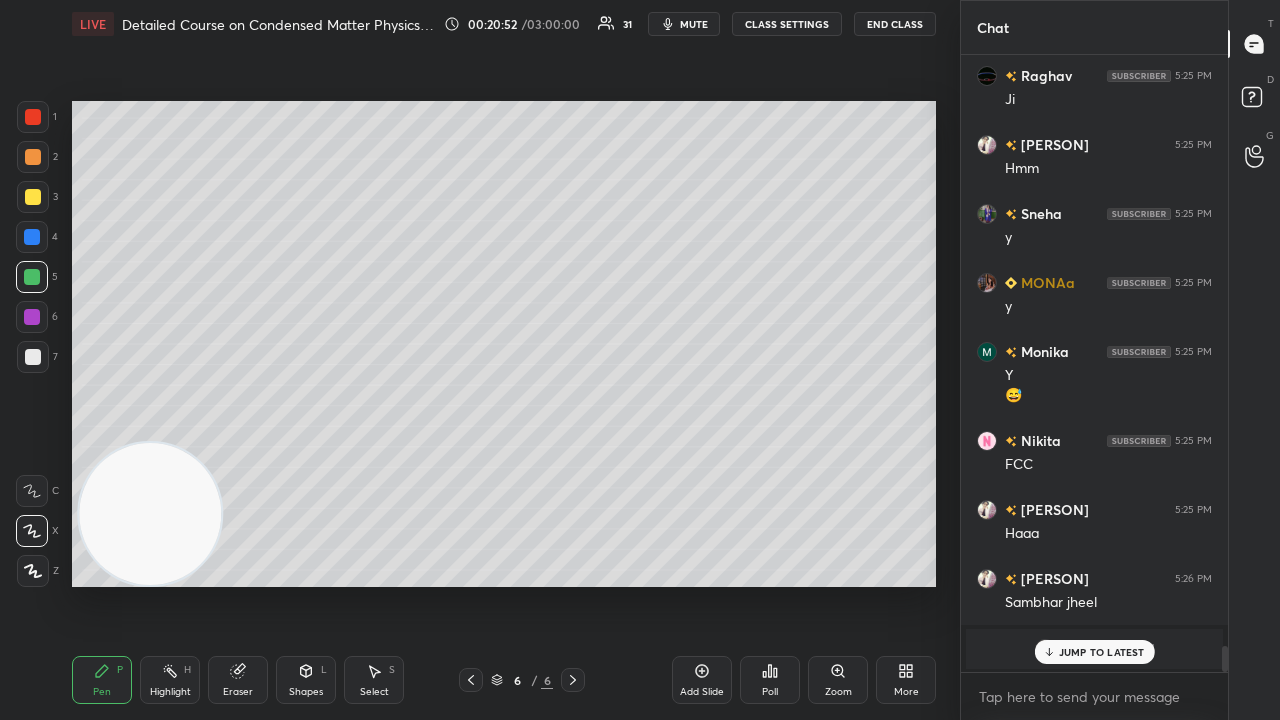 click on "JUMP TO LATEST" at bounding box center (1102, 652) 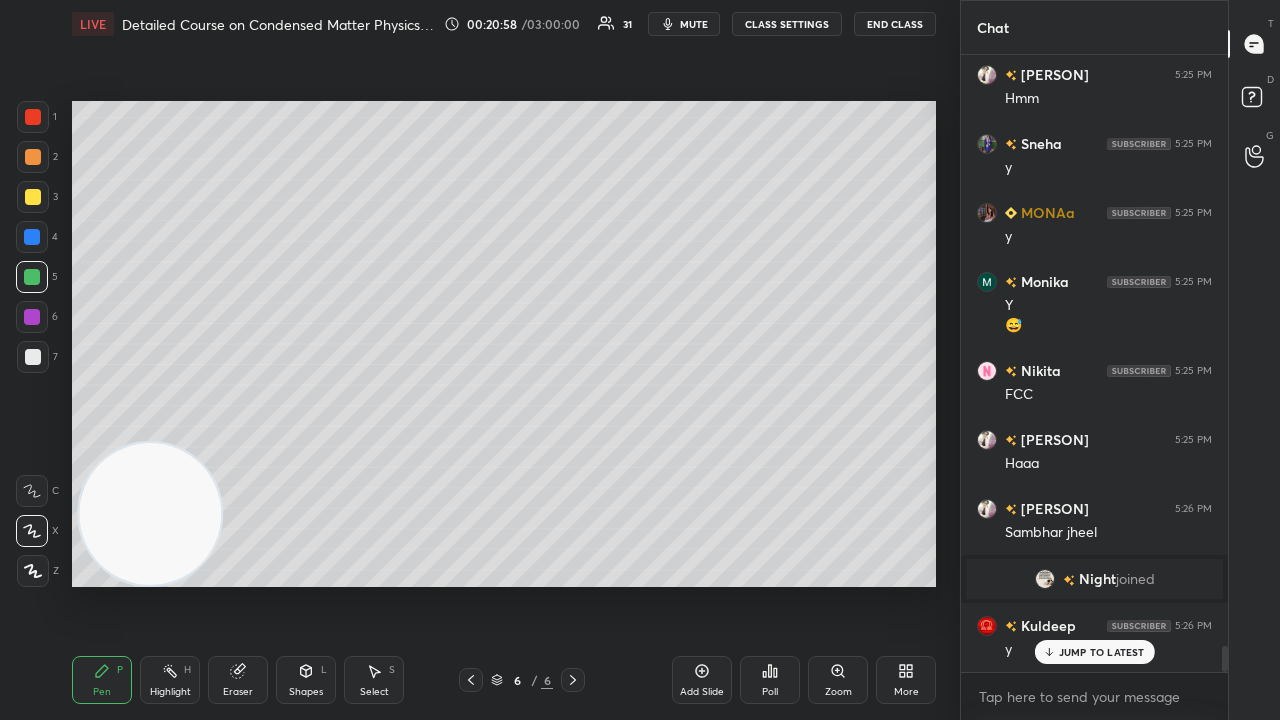scroll, scrollTop: 13924, scrollLeft: 0, axis: vertical 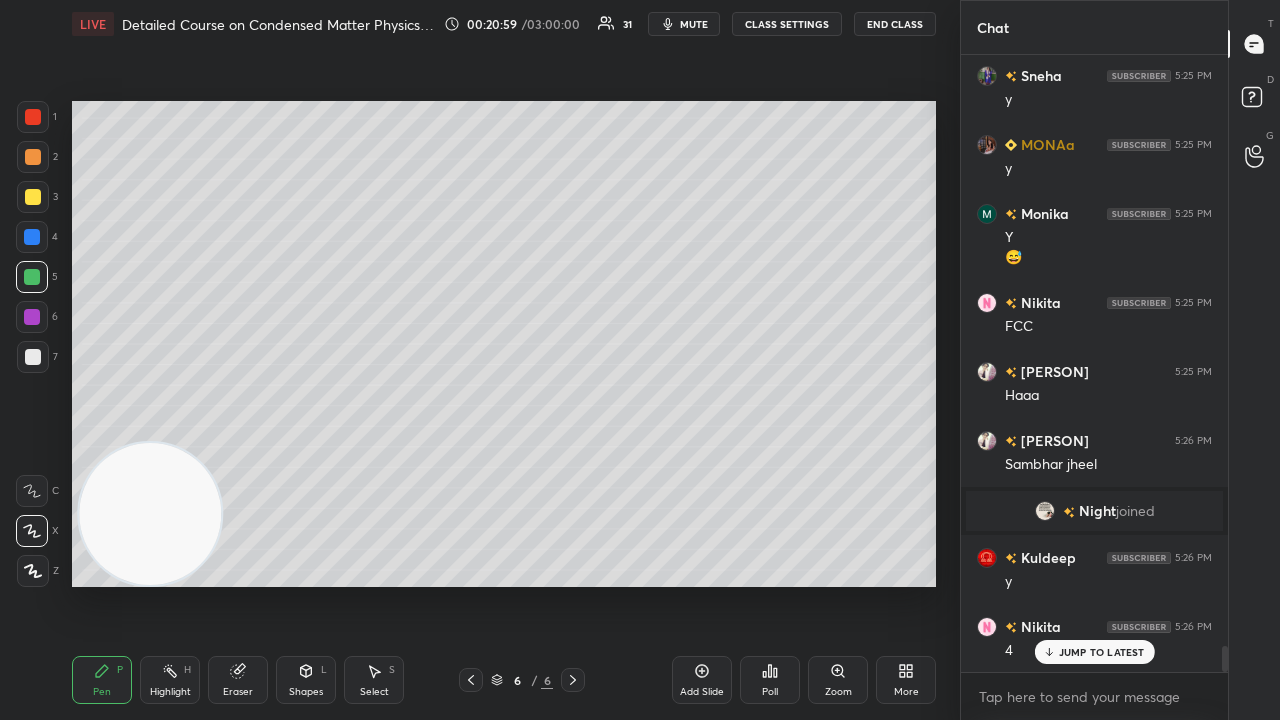 click at bounding box center [1045, 511] 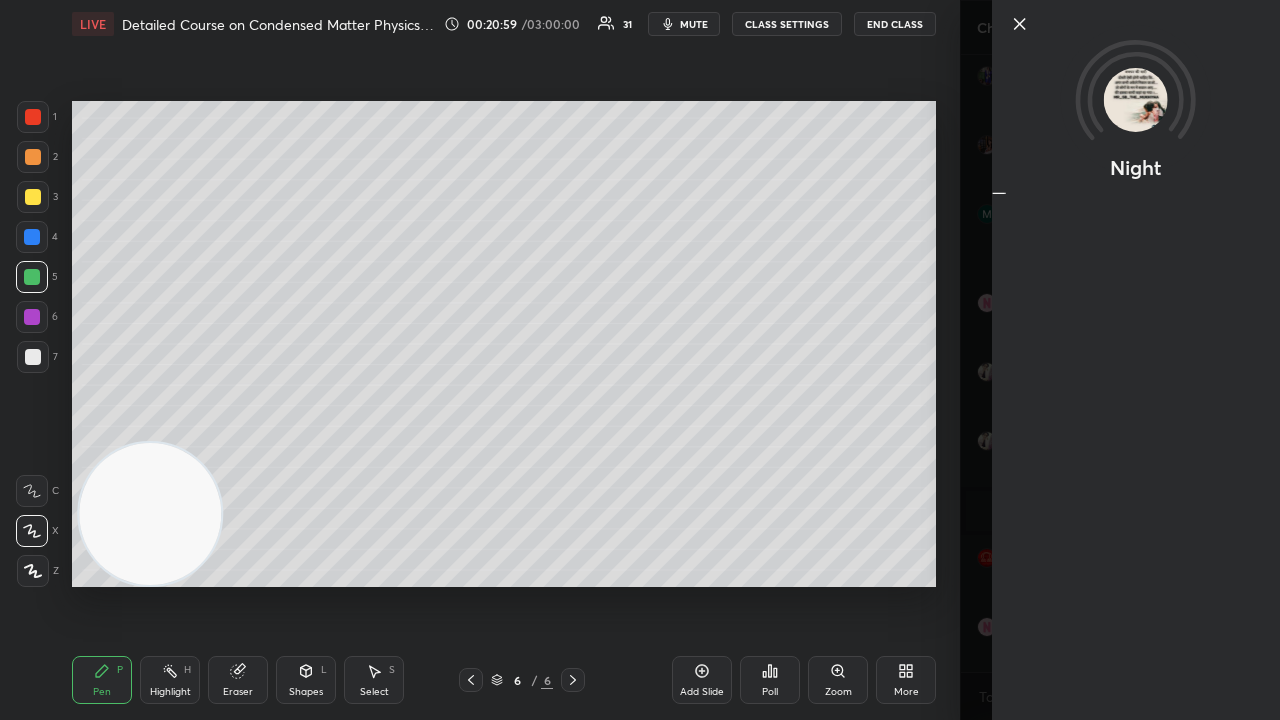 scroll, scrollTop: 13994, scrollLeft: 0, axis: vertical 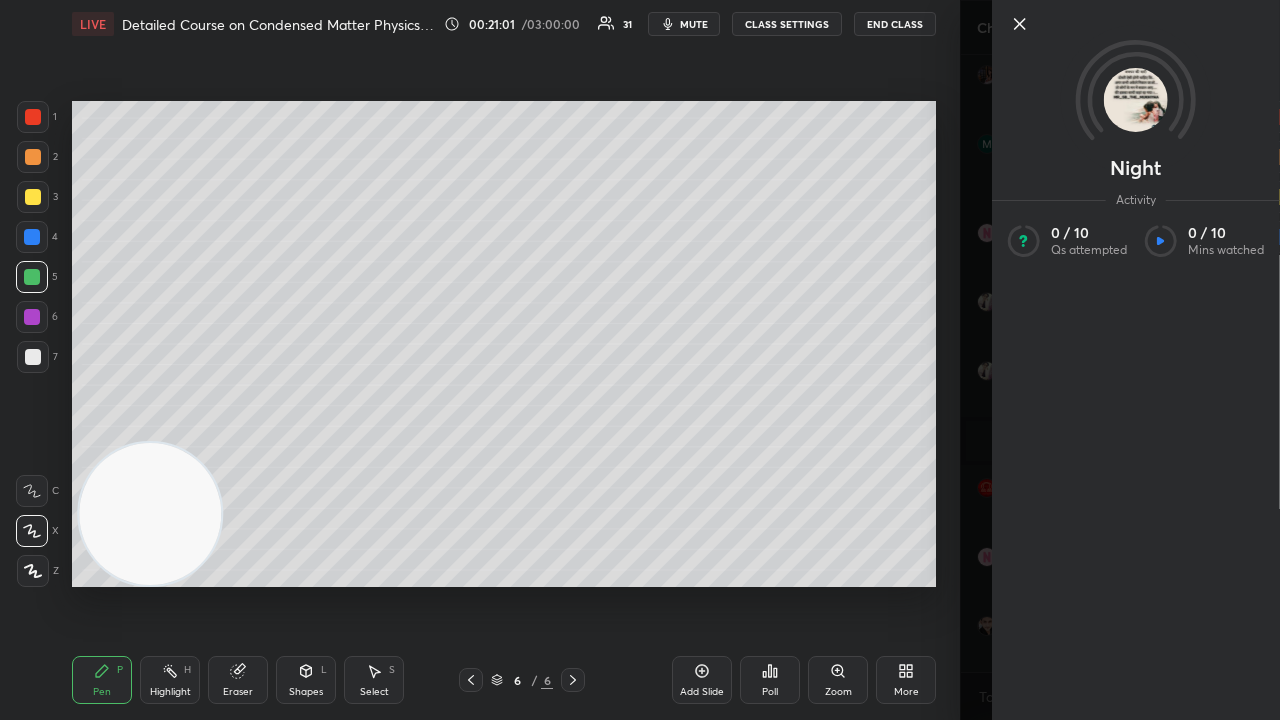 click 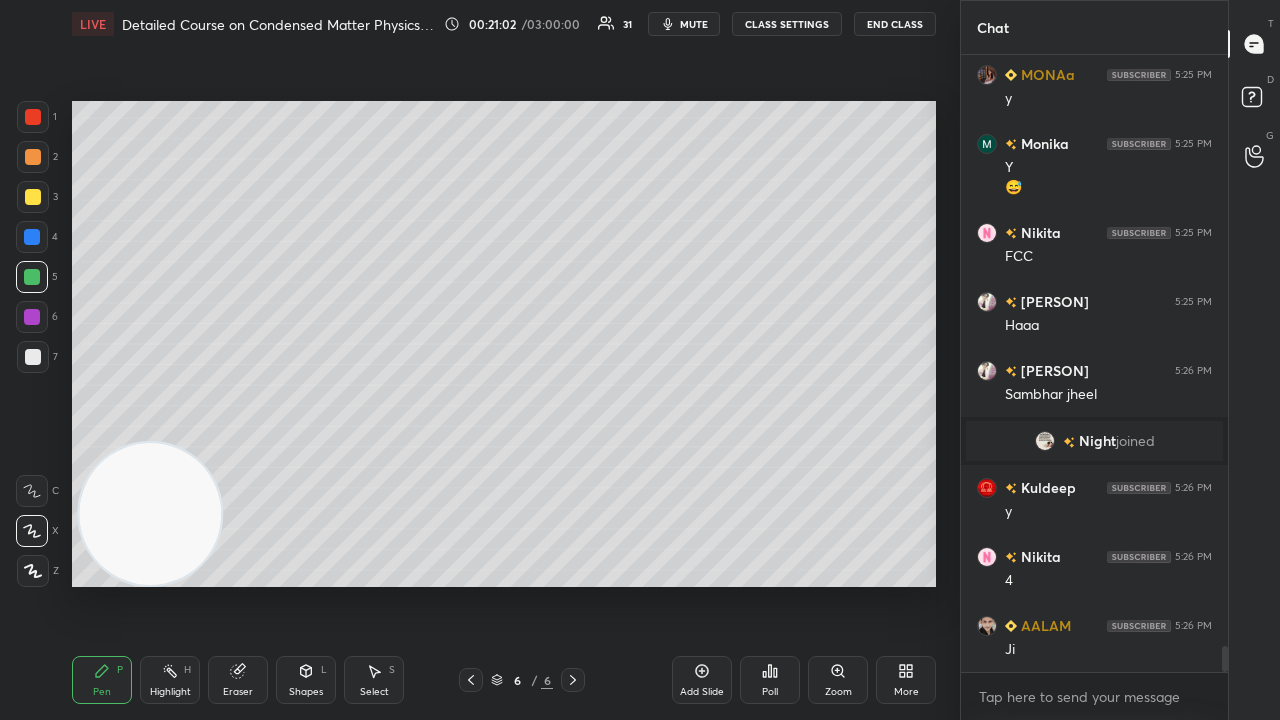 scroll, scrollTop: 14062, scrollLeft: 0, axis: vertical 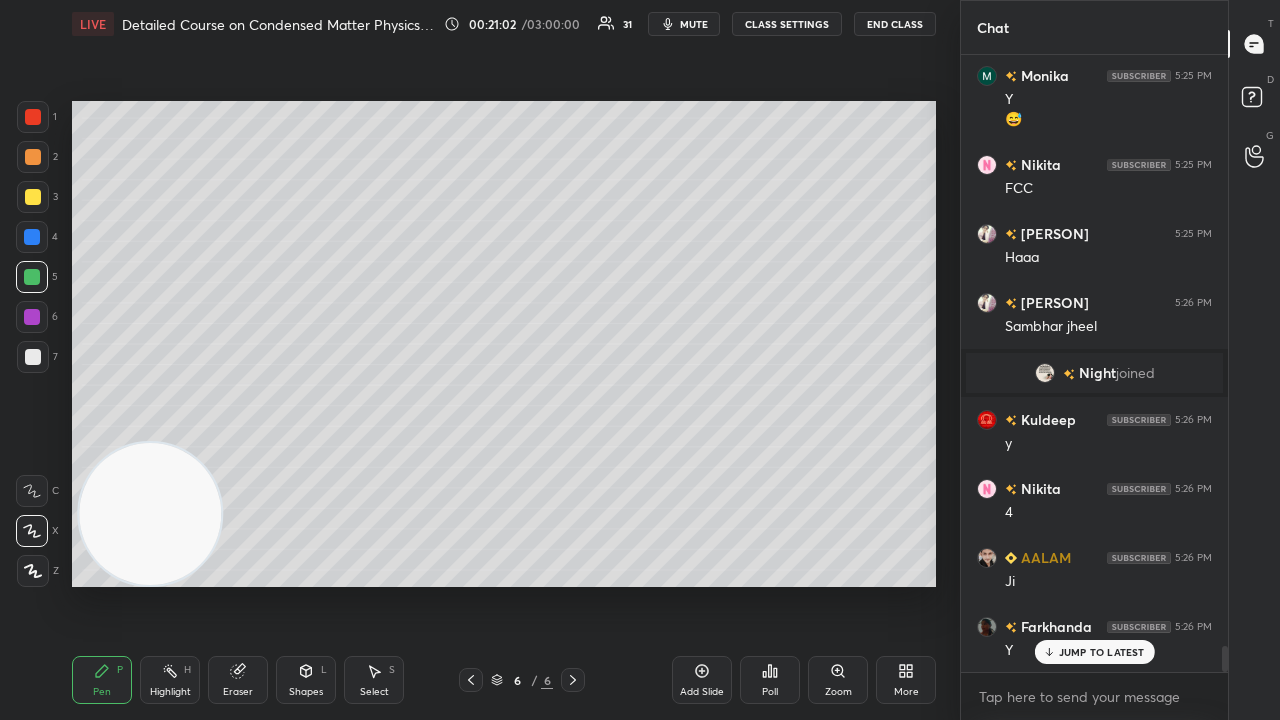 click at bounding box center [33, 357] 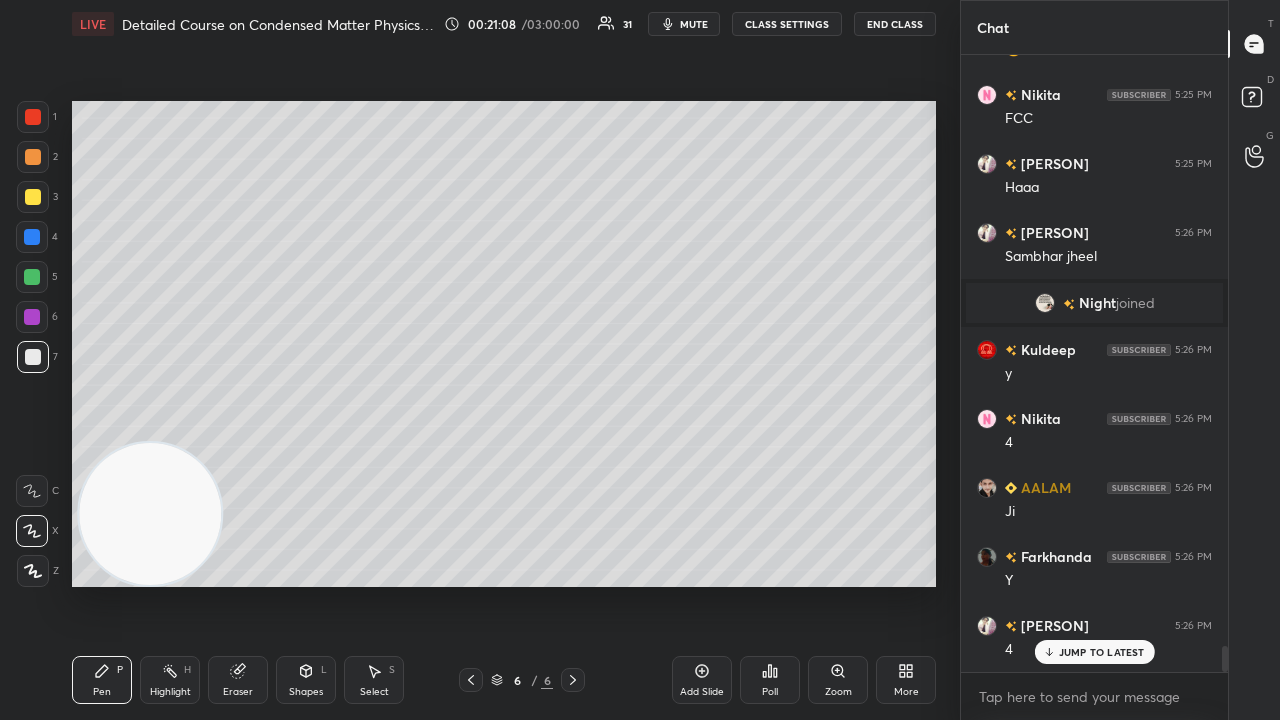 scroll, scrollTop: 14200, scrollLeft: 0, axis: vertical 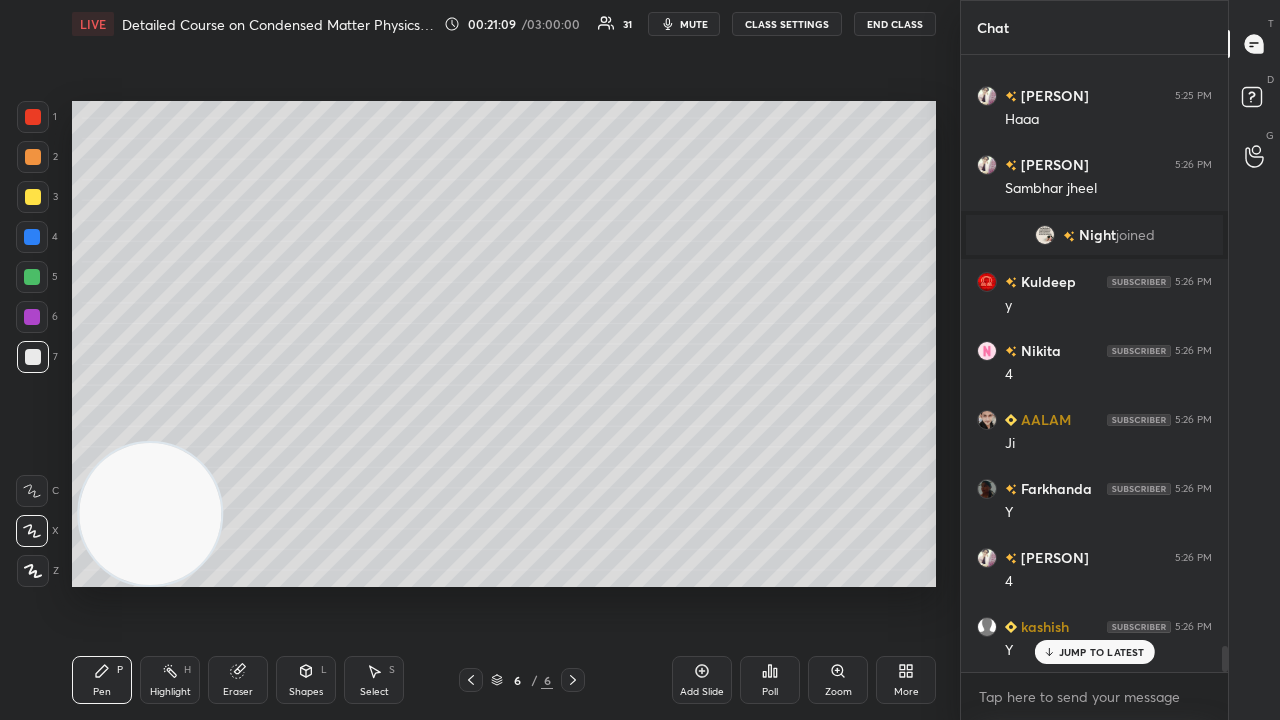 click on "Eraser" at bounding box center (238, 692) 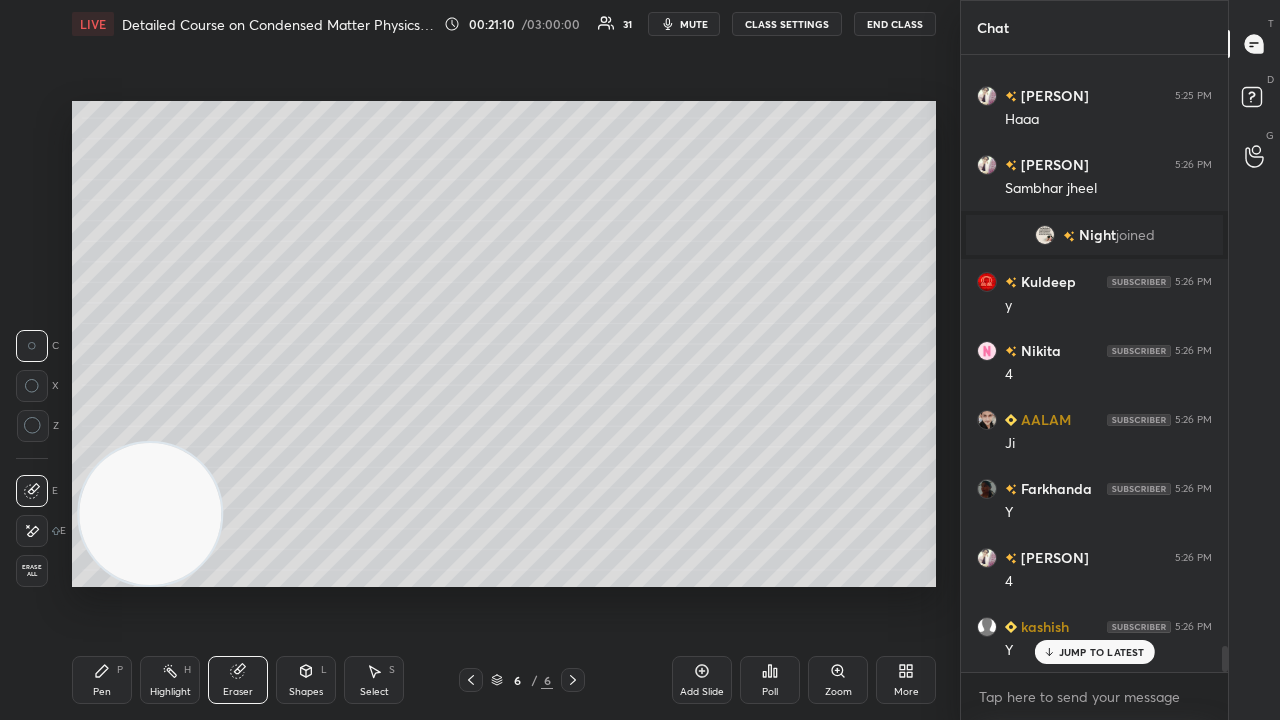 scroll, scrollTop: 14270, scrollLeft: 0, axis: vertical 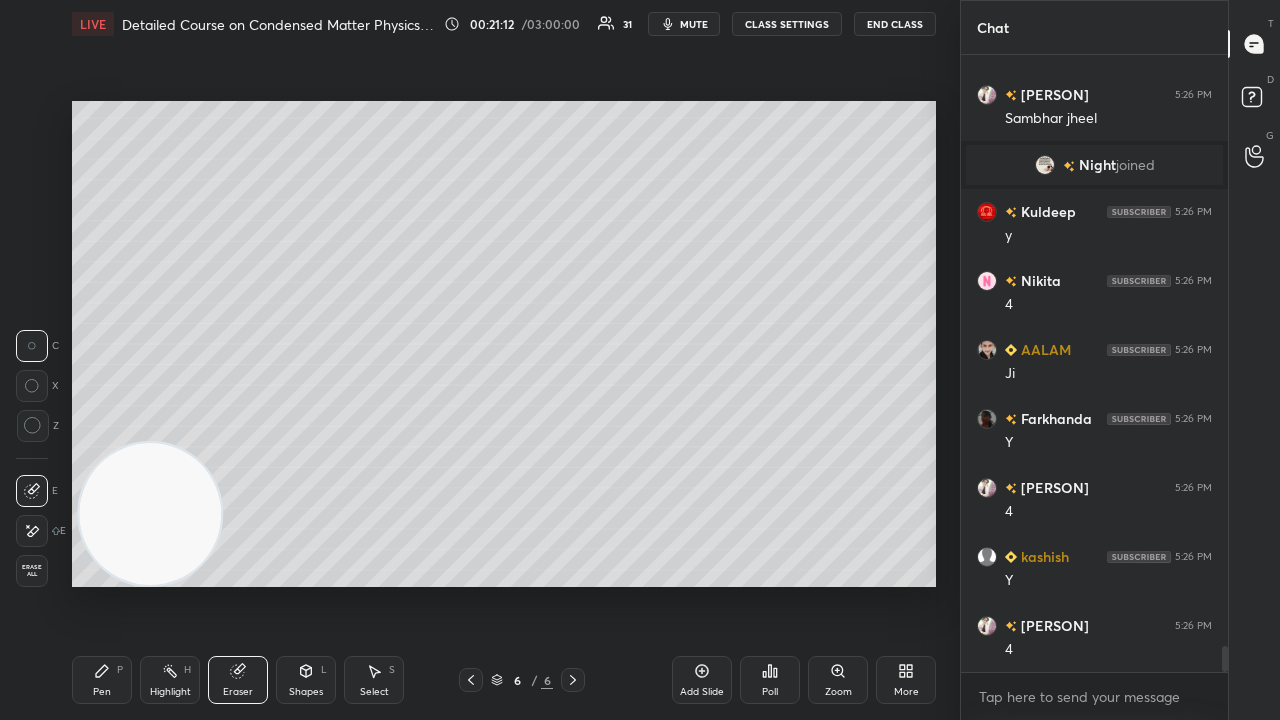 click on "Pen" at bounding box center [102, 692] 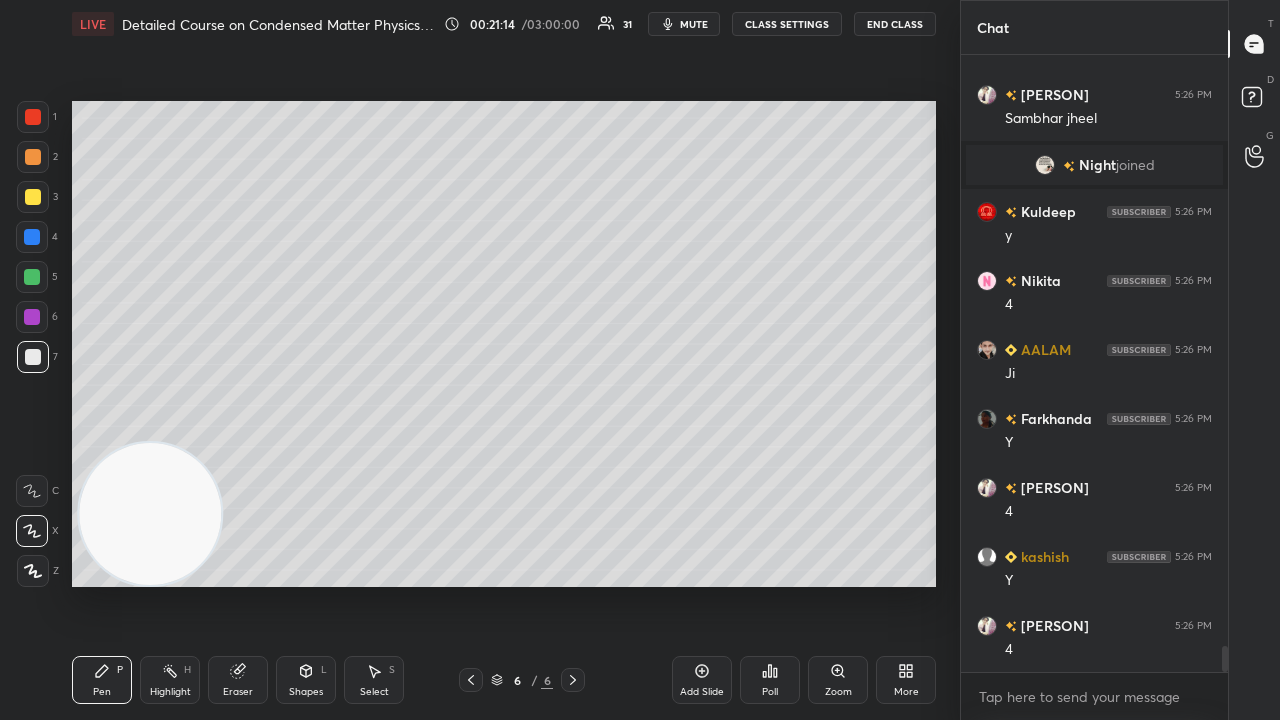 scroll, scrollTop: 14338, scrollLeft: 0, axis: vertical 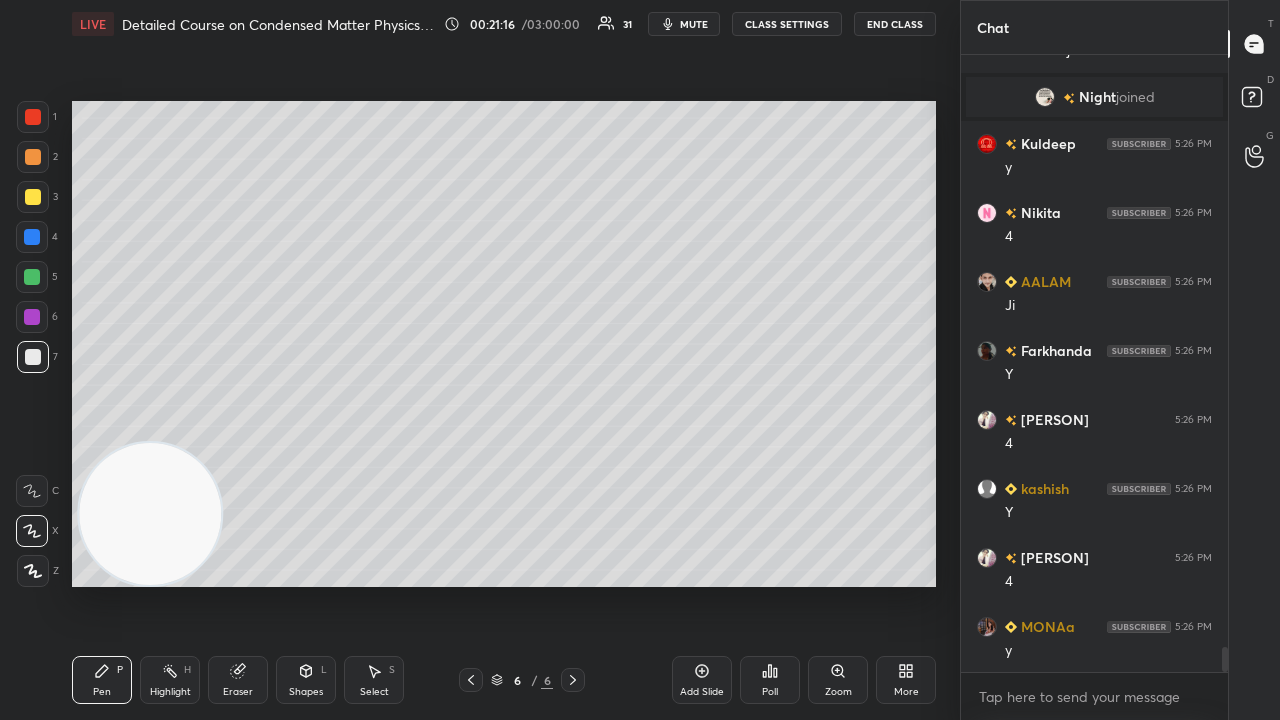 click on "mute" at bounding box center (694, 24) 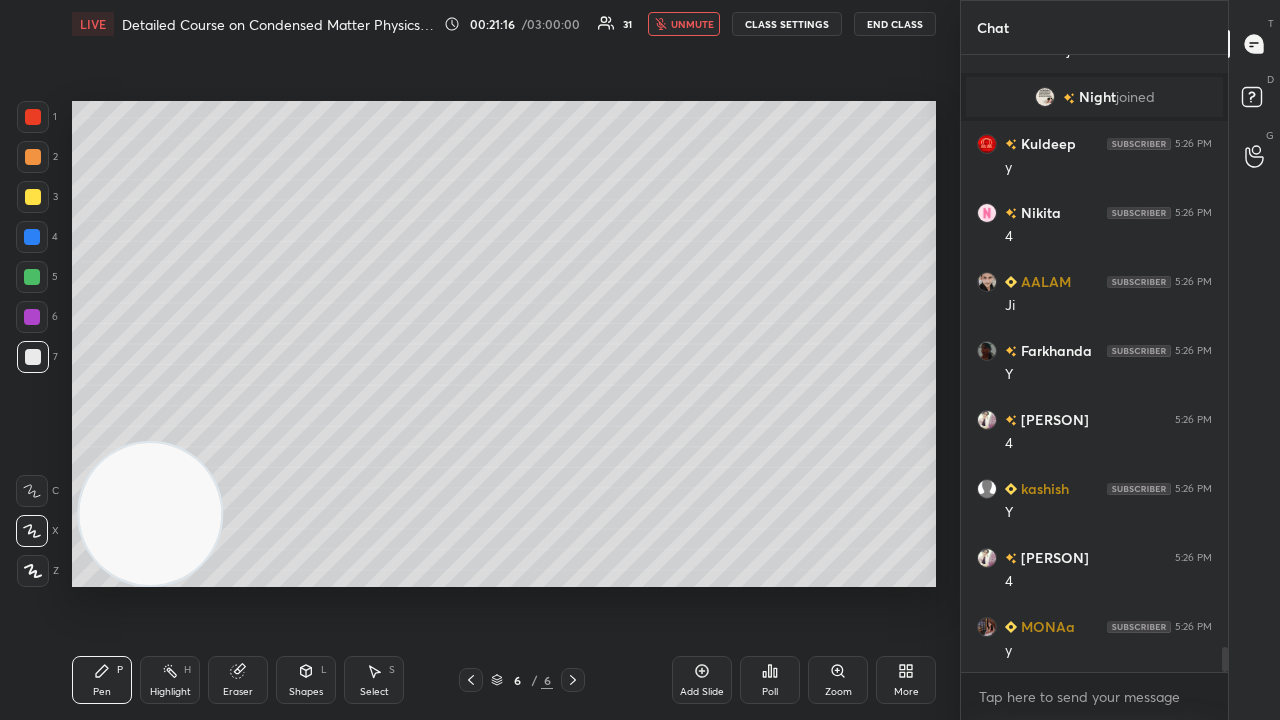 click on "unmute" at bounding box center (692, 24) 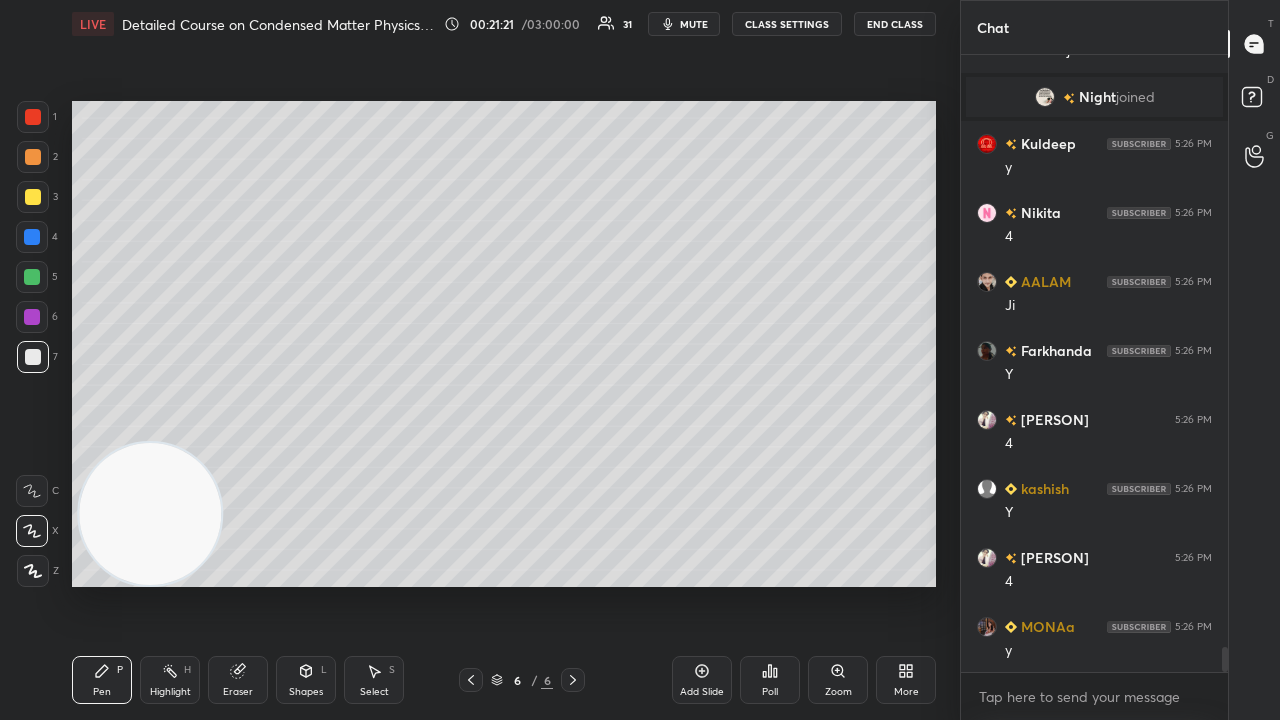 click on "Add Slide" at bounding box center (702, 680) 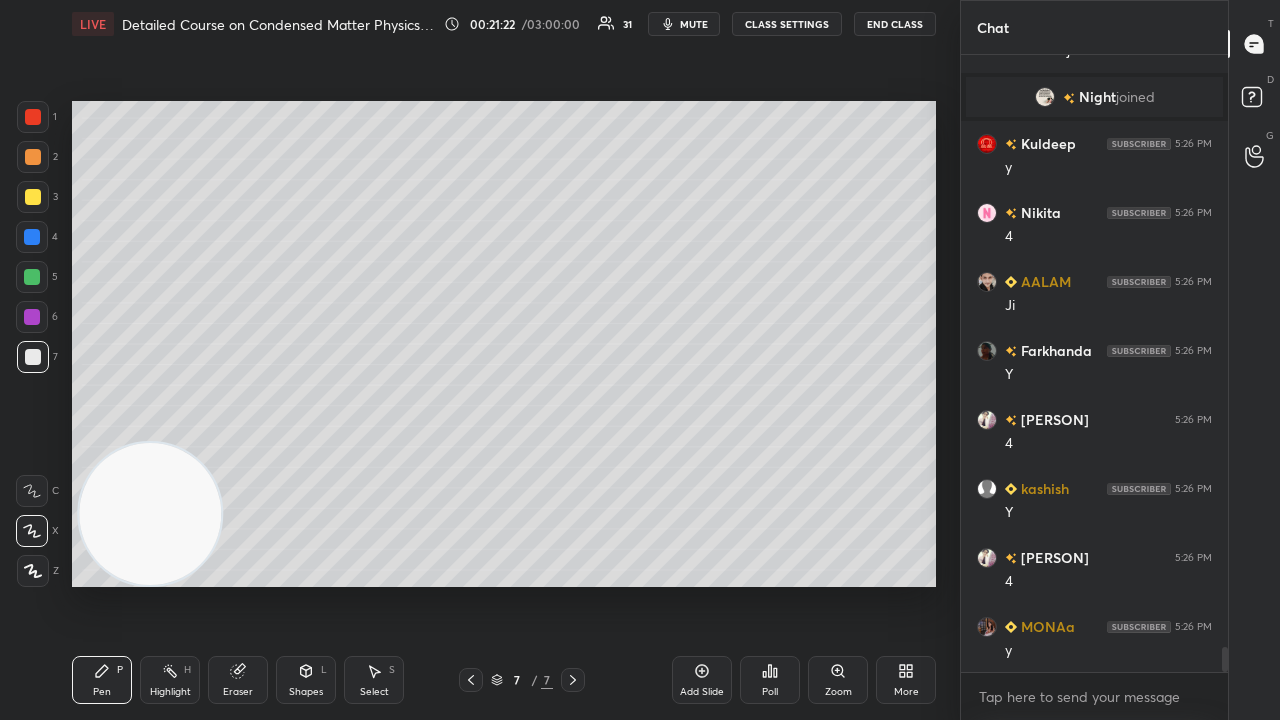 click on "mute" at bounding box center (694, 24) 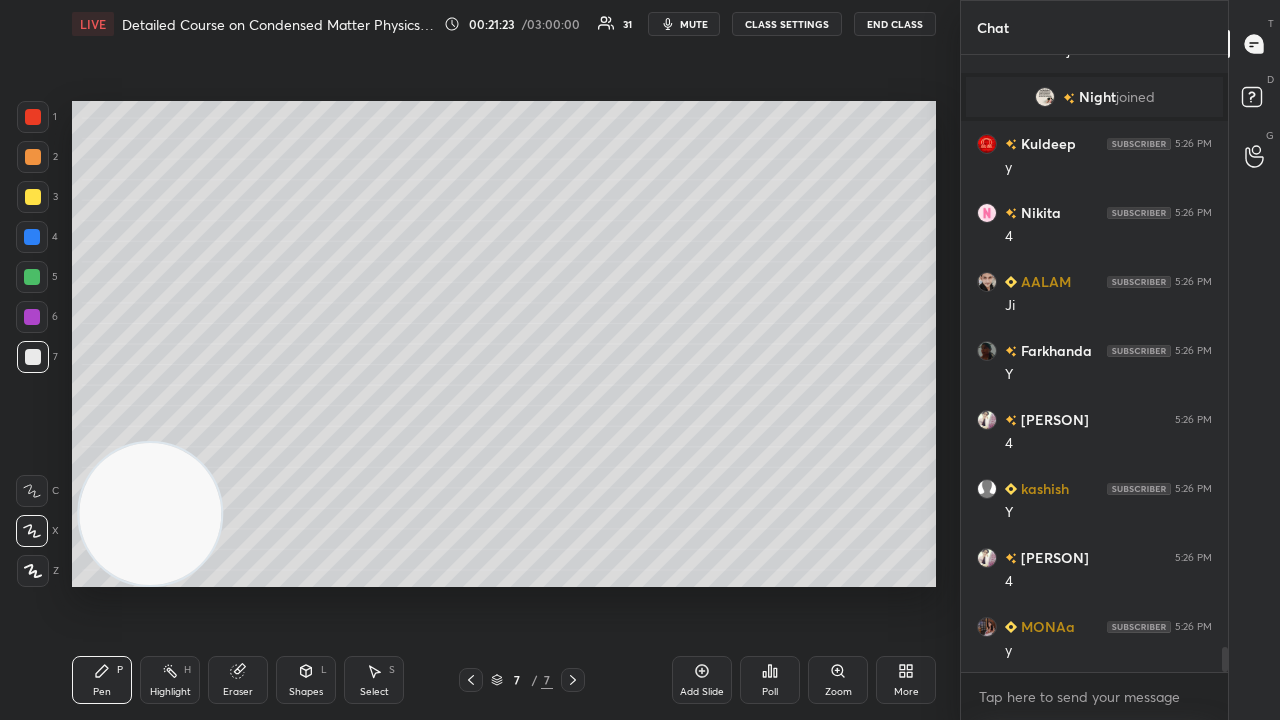 drag, startPoint x: 300, startPoint y: 684, endPoint x: 303, endPoint y: 671, distance: 13.341664 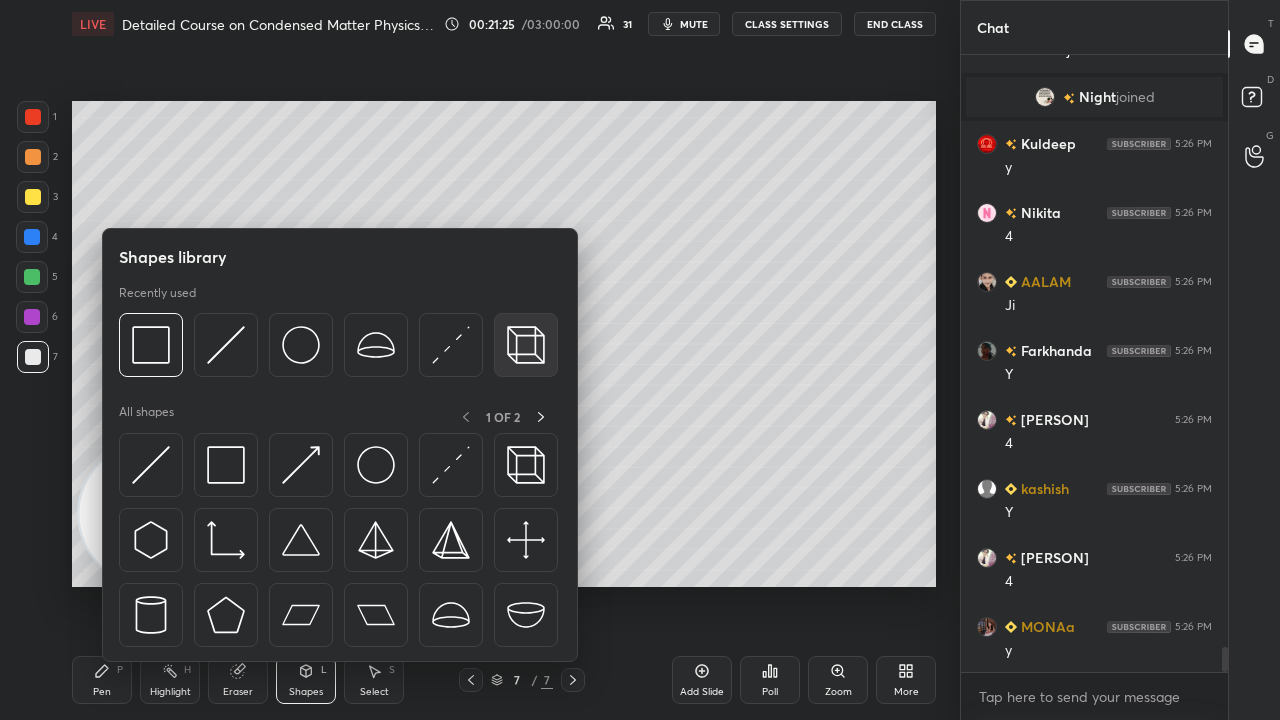 click at bounding box center [526, 345] 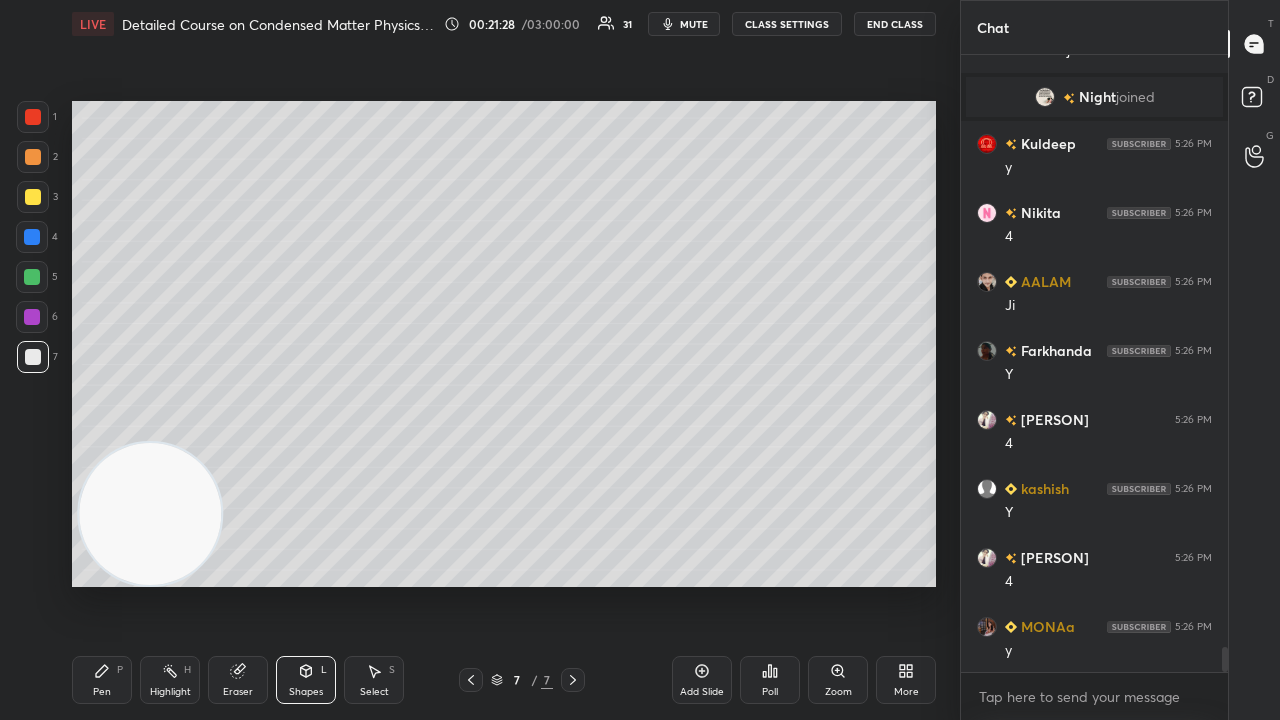 scroll, scrollTop: 14386, scrollLeft: 0, axis: vertical 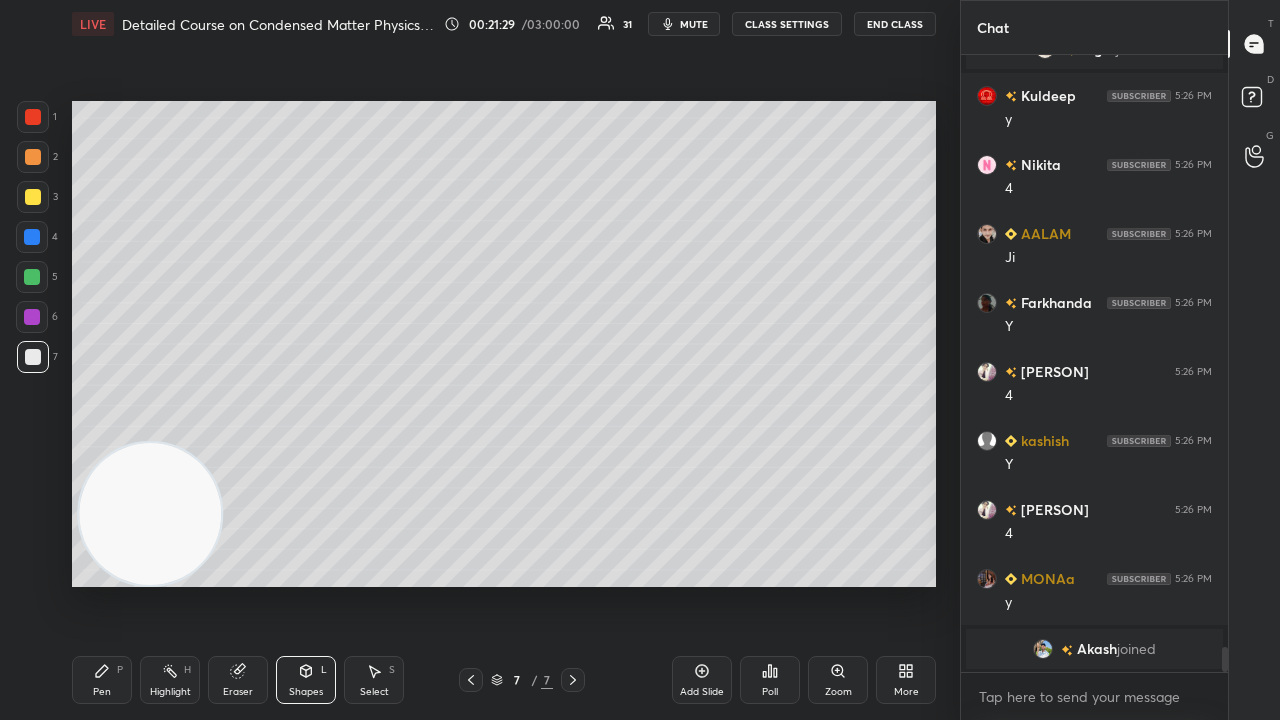 click on "Shapes" at bounding box center [306, 692] 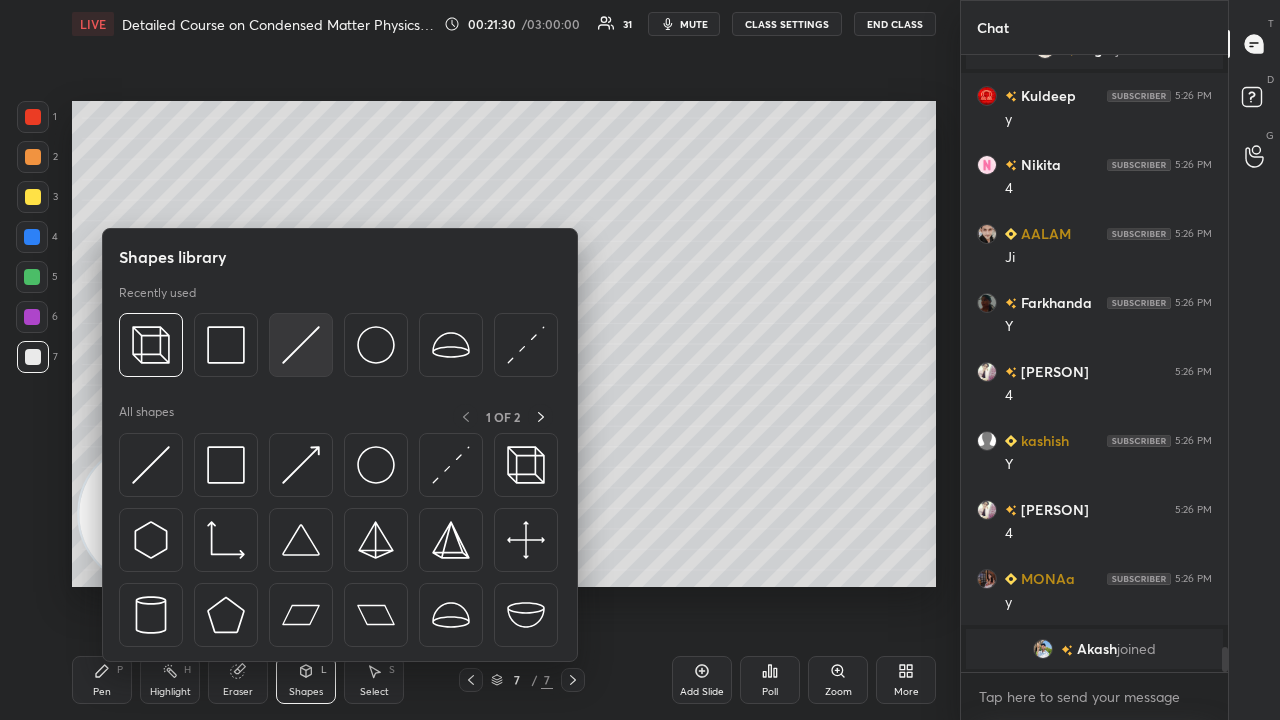 click at bounding box center [301, 345] 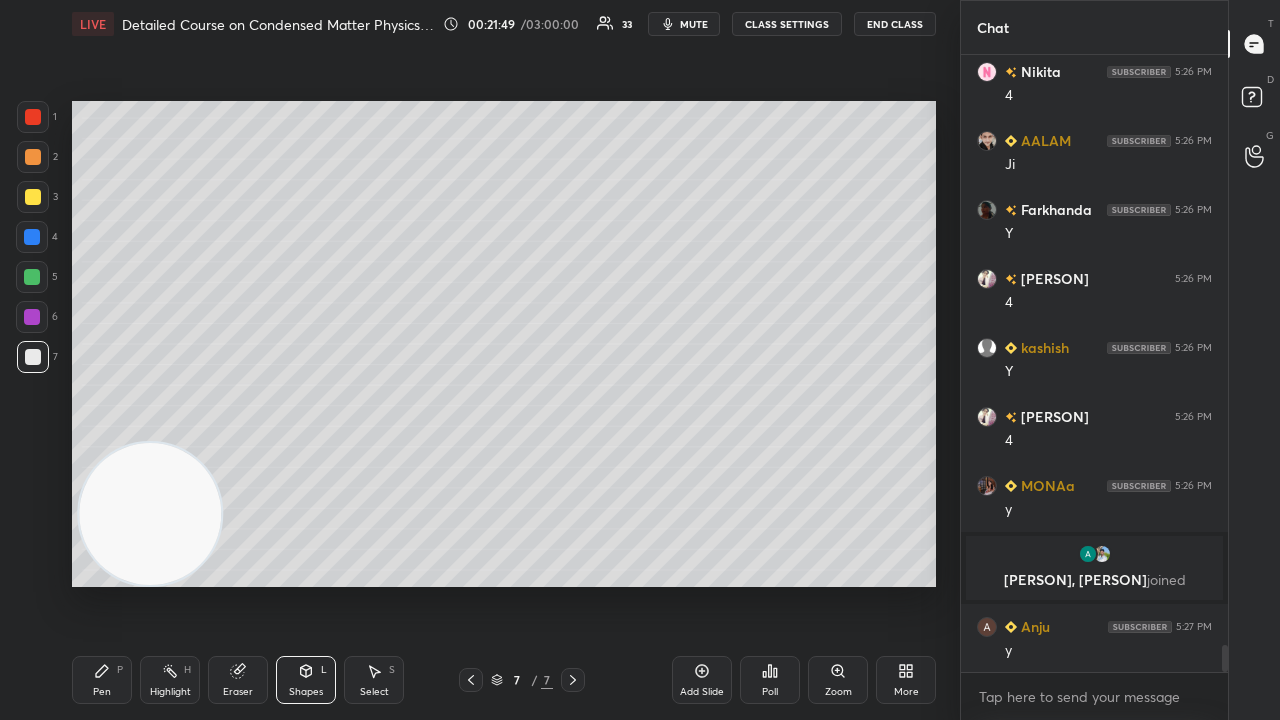 scroll, scrollTop: 13534, scrollLeft: 0, axis: vertical 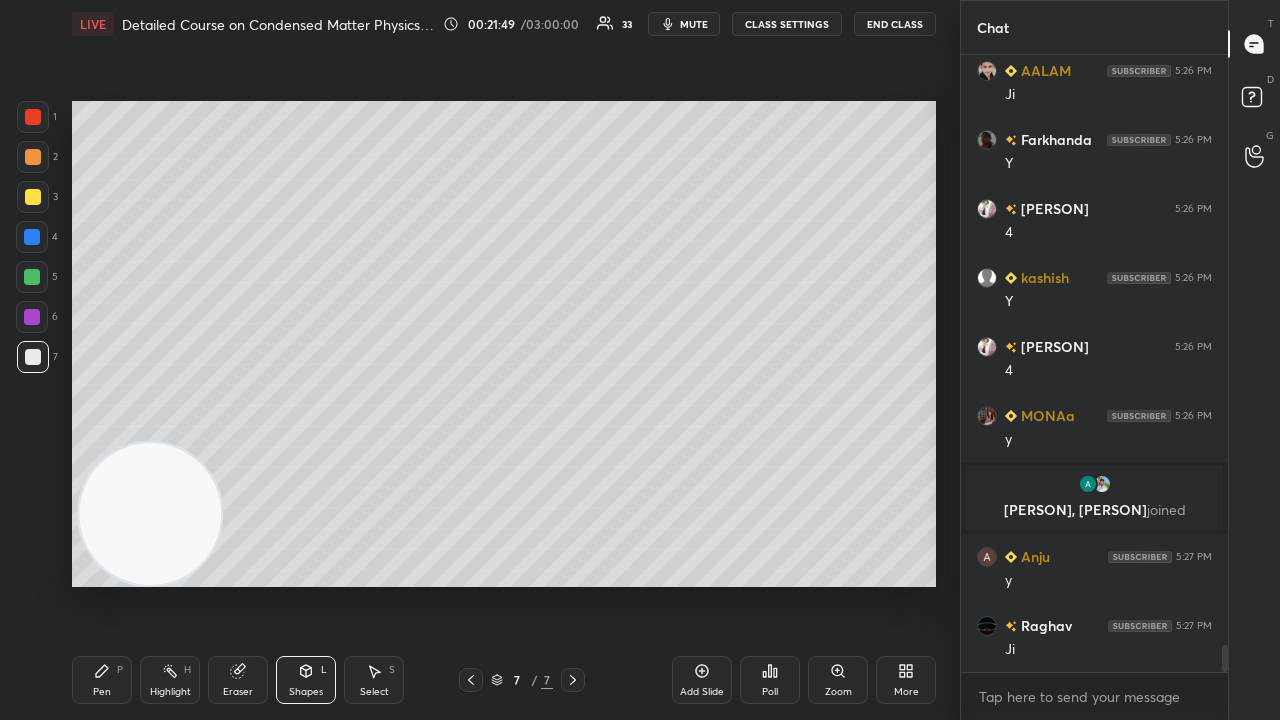 click on "mute" at bounding box center [684, 24] 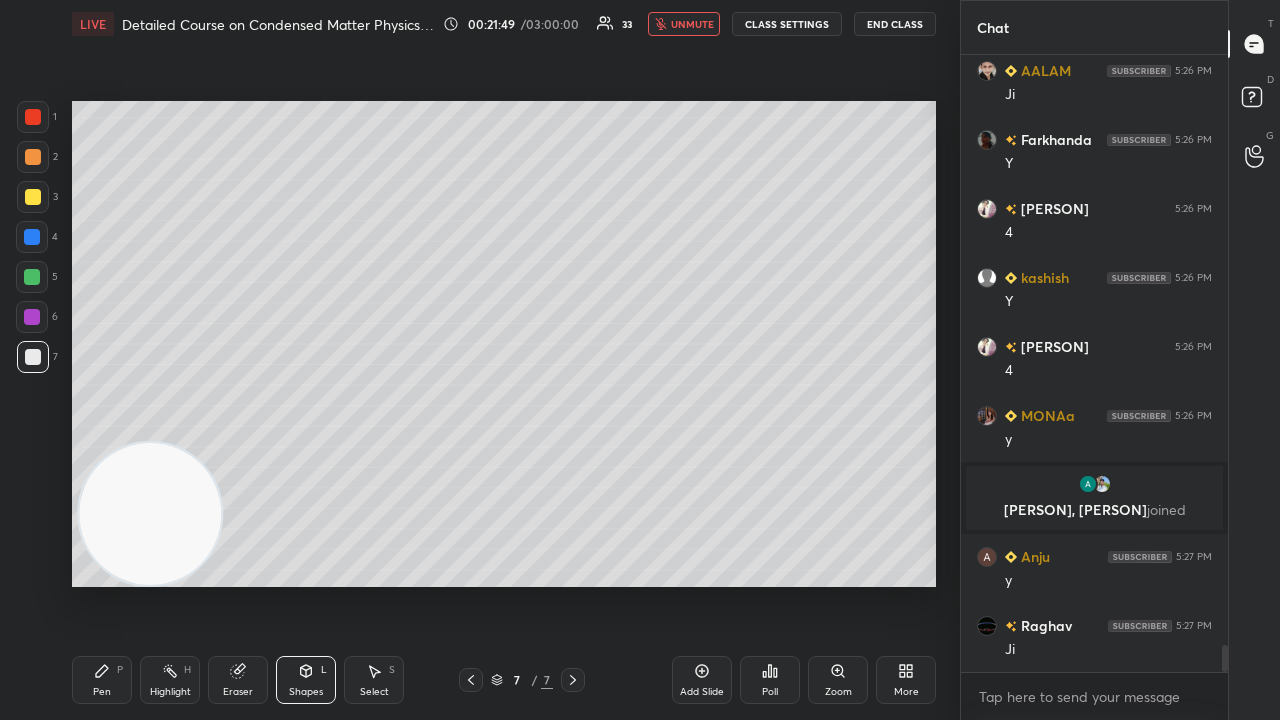 click on "unmute" at bounding box center [692, 24] 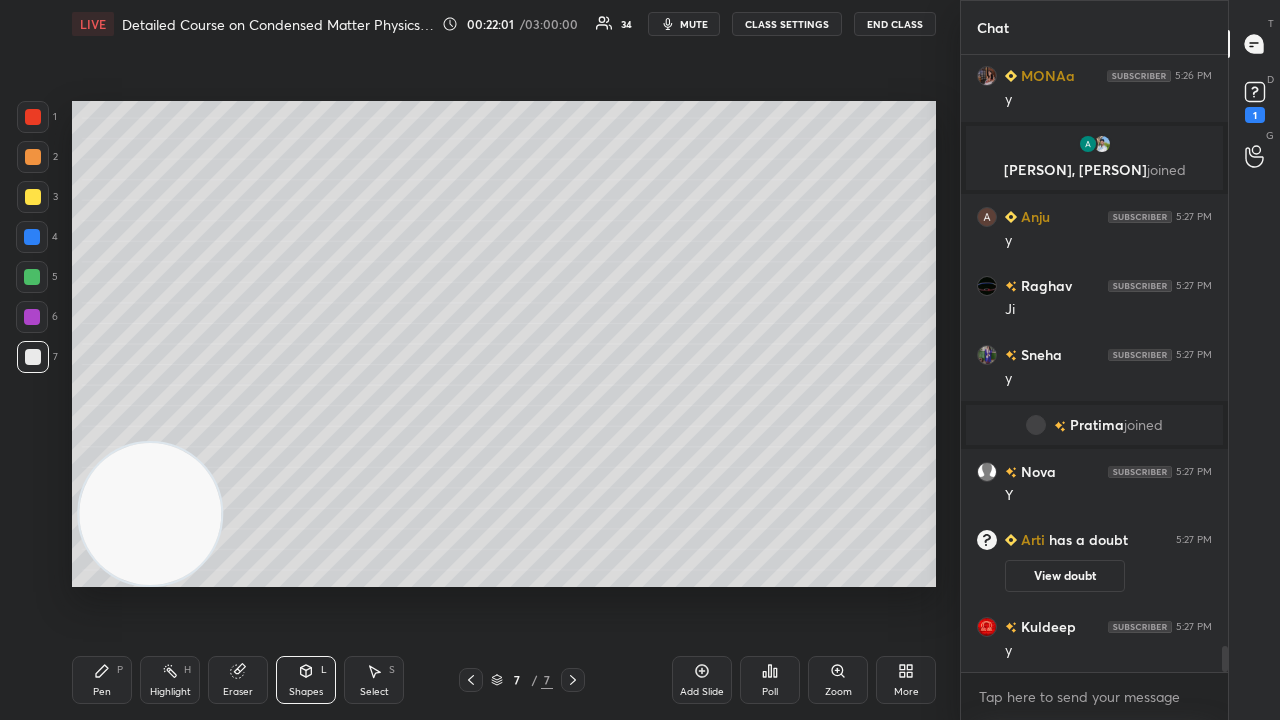 scroll, scrollTop: 13810, scrollLeft: 0, axis: vertical 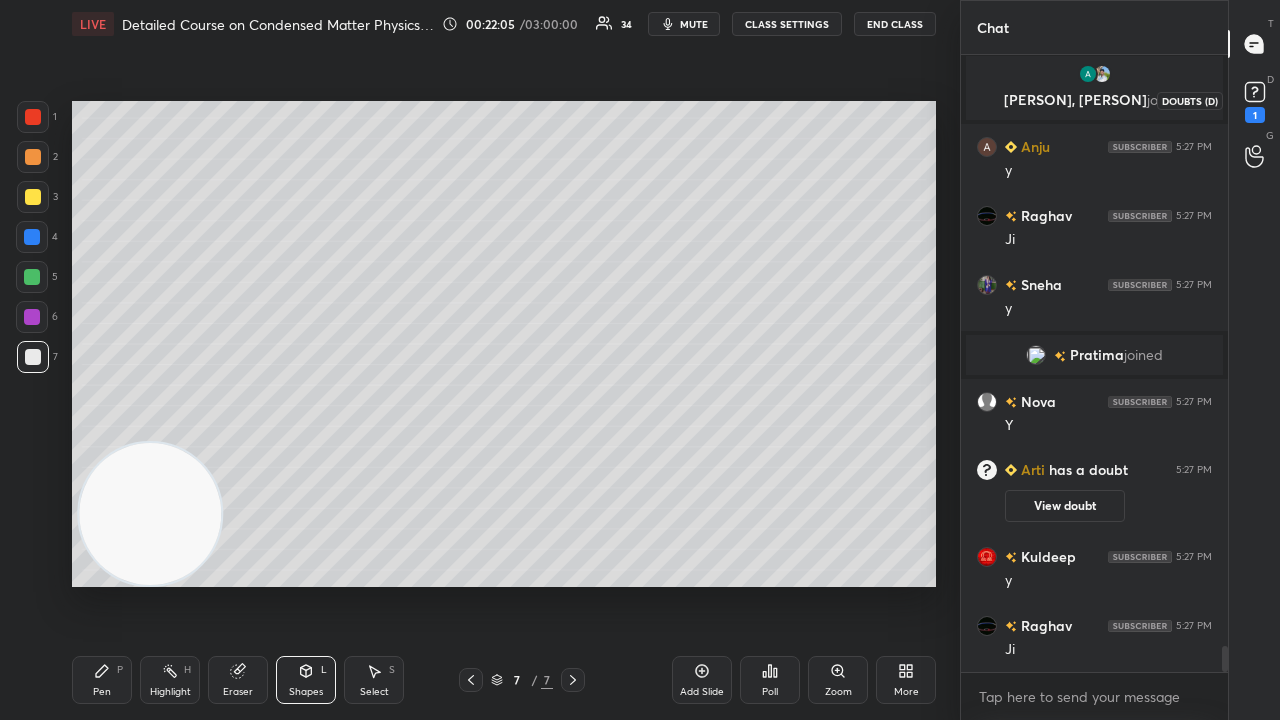 click on "1" at bounding box center [1255, 115] 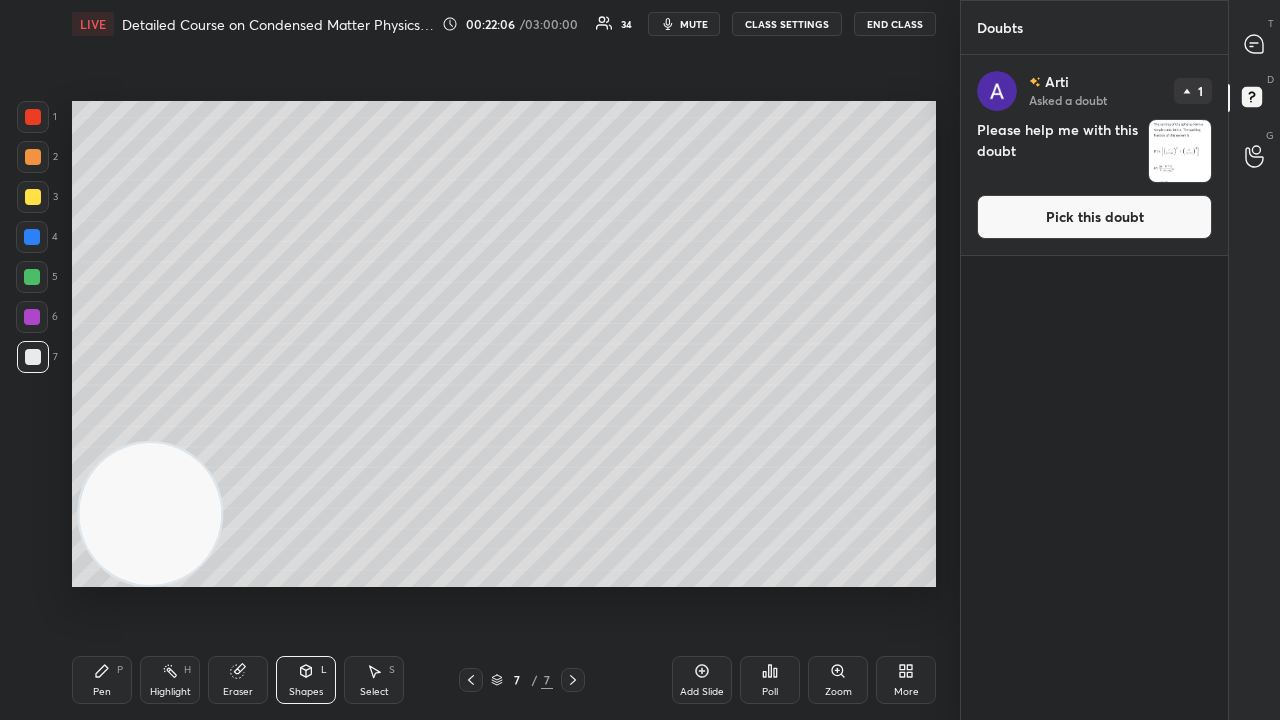 click on "Pick this doubt" at bounding box center (1094, 217) 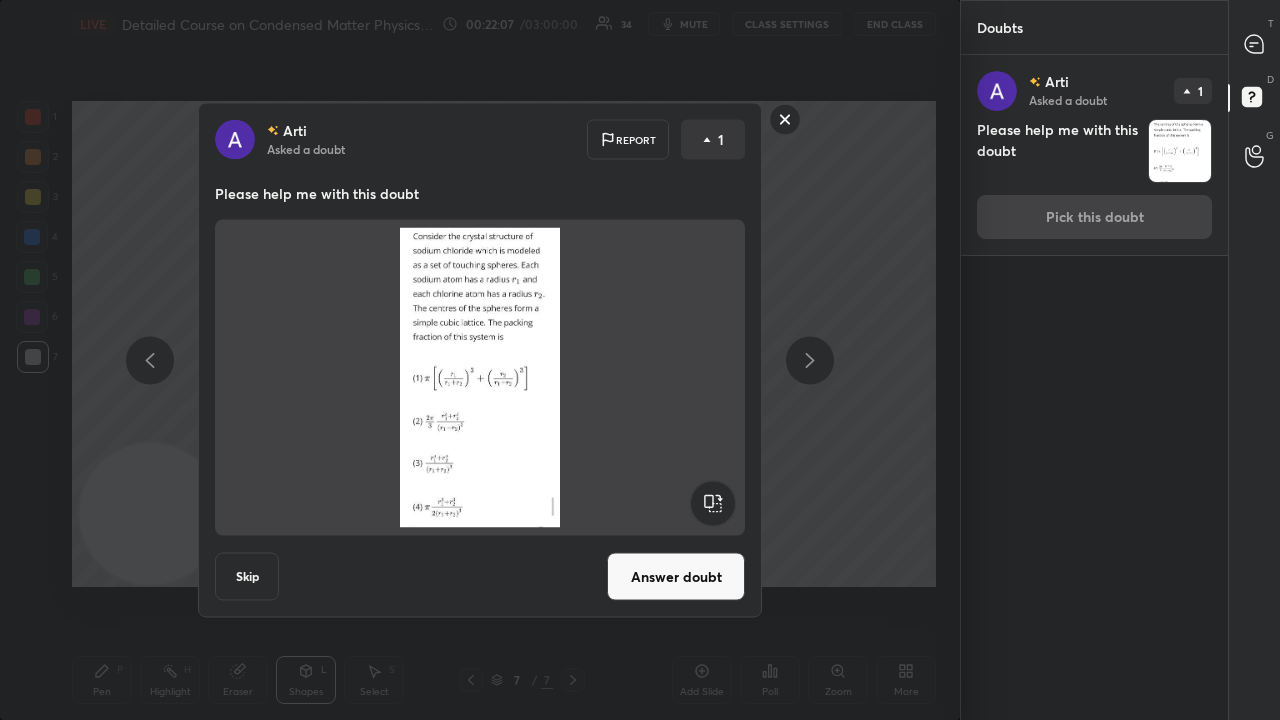 click 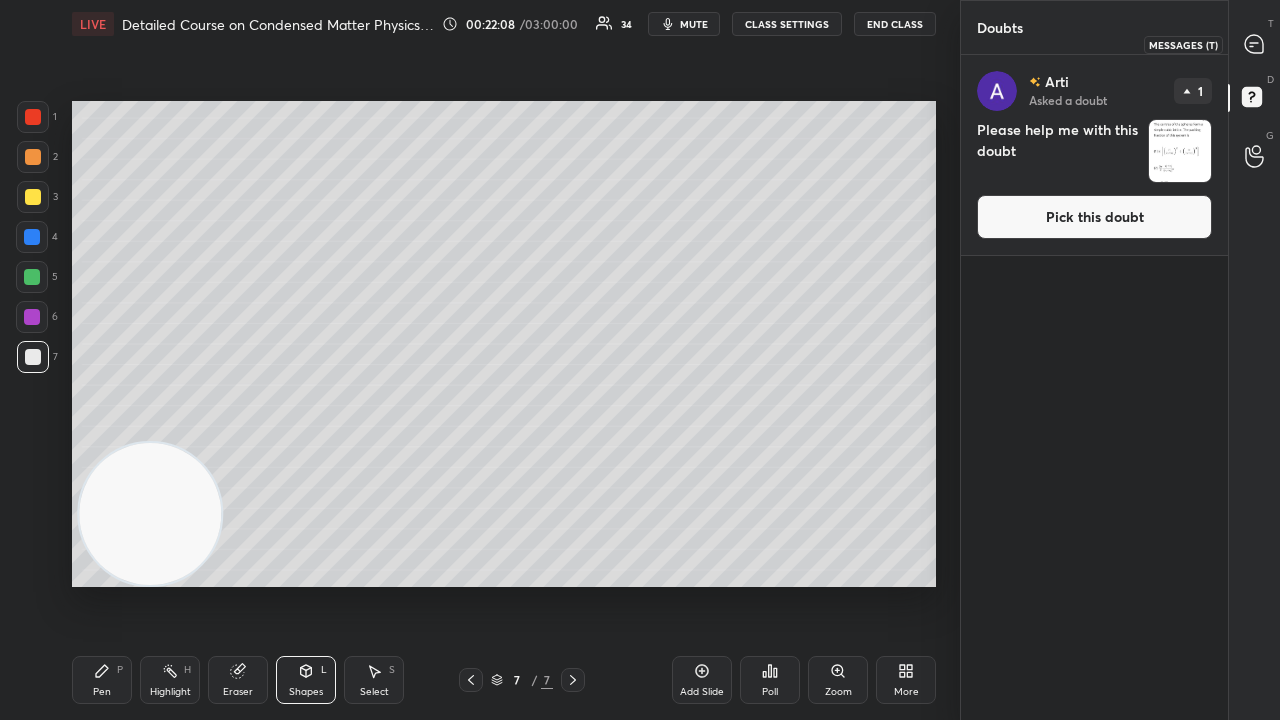 click 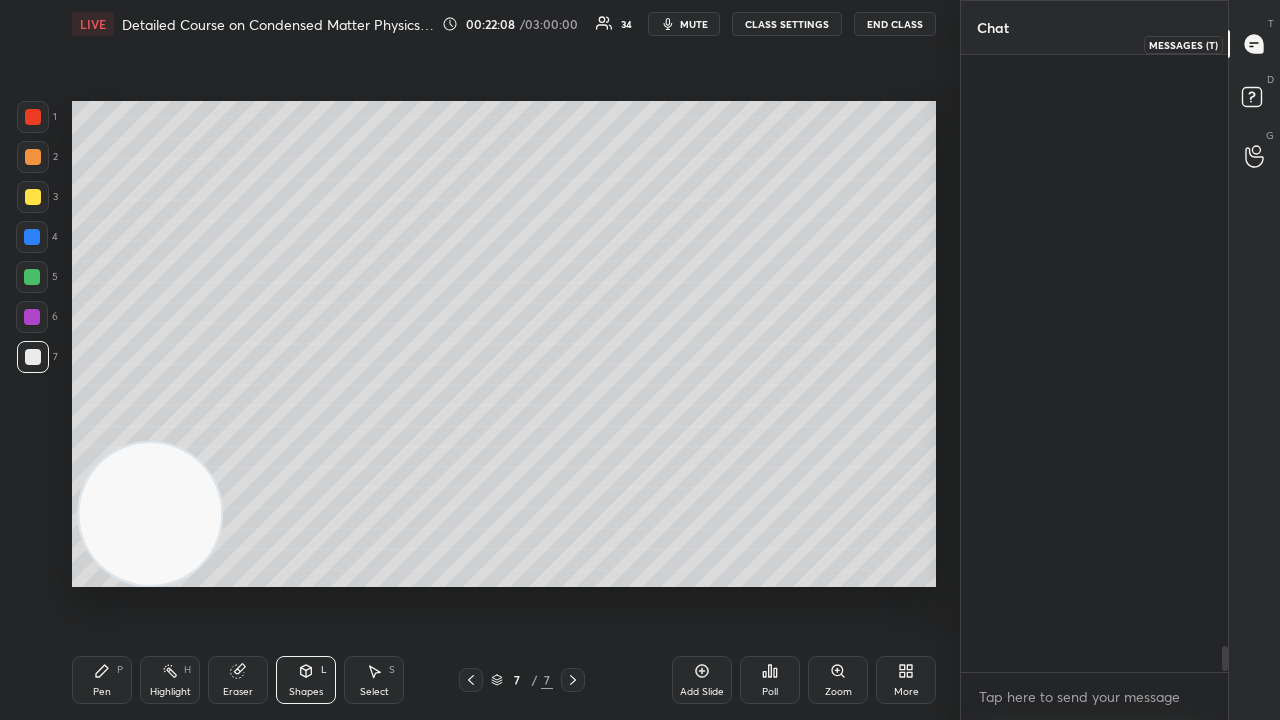 scroll, scrollTop: 14362, scrollLeft: 0, axis: vertical 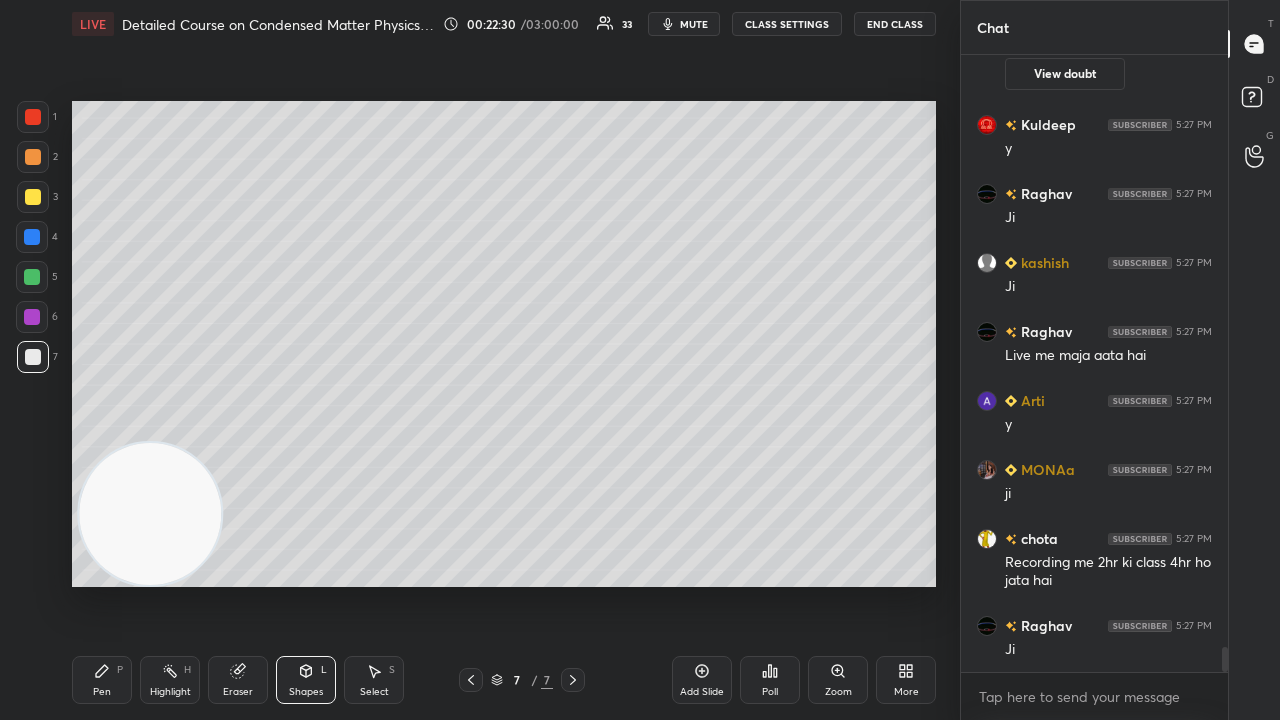 click on "mute" at bounding box center (694, 24) 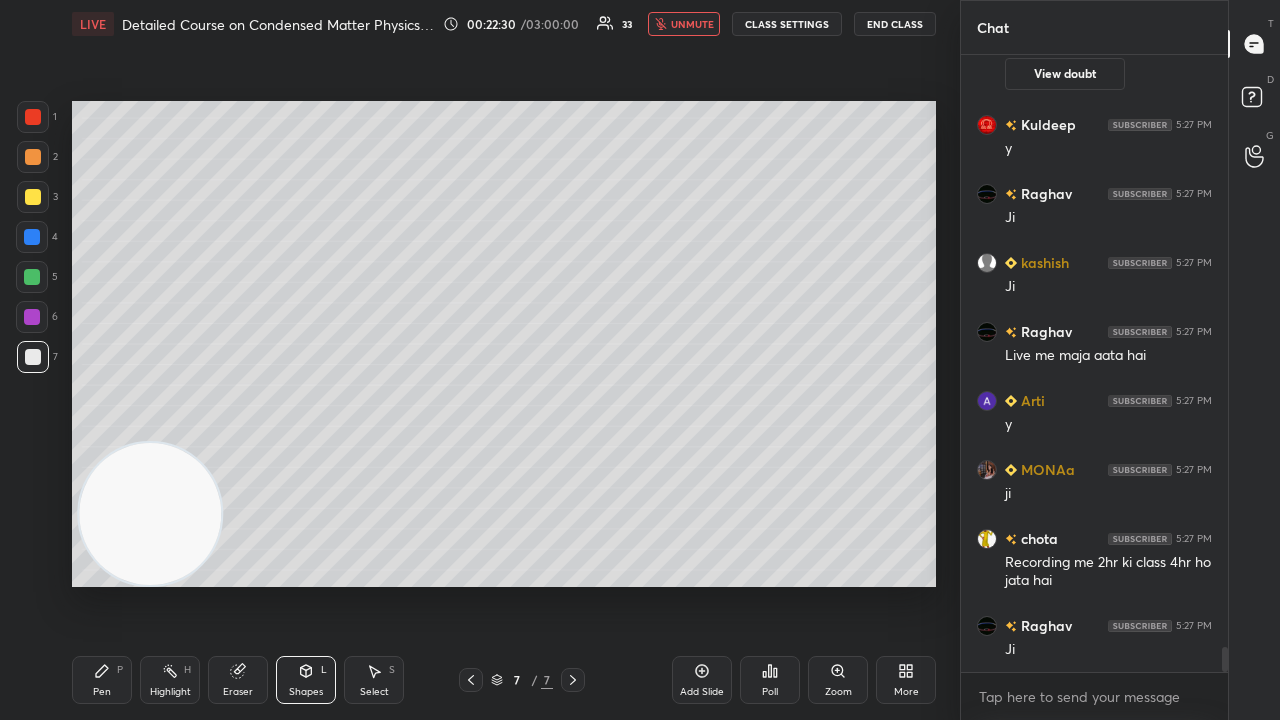 click on "unmute" at bounding box center (692, 24) 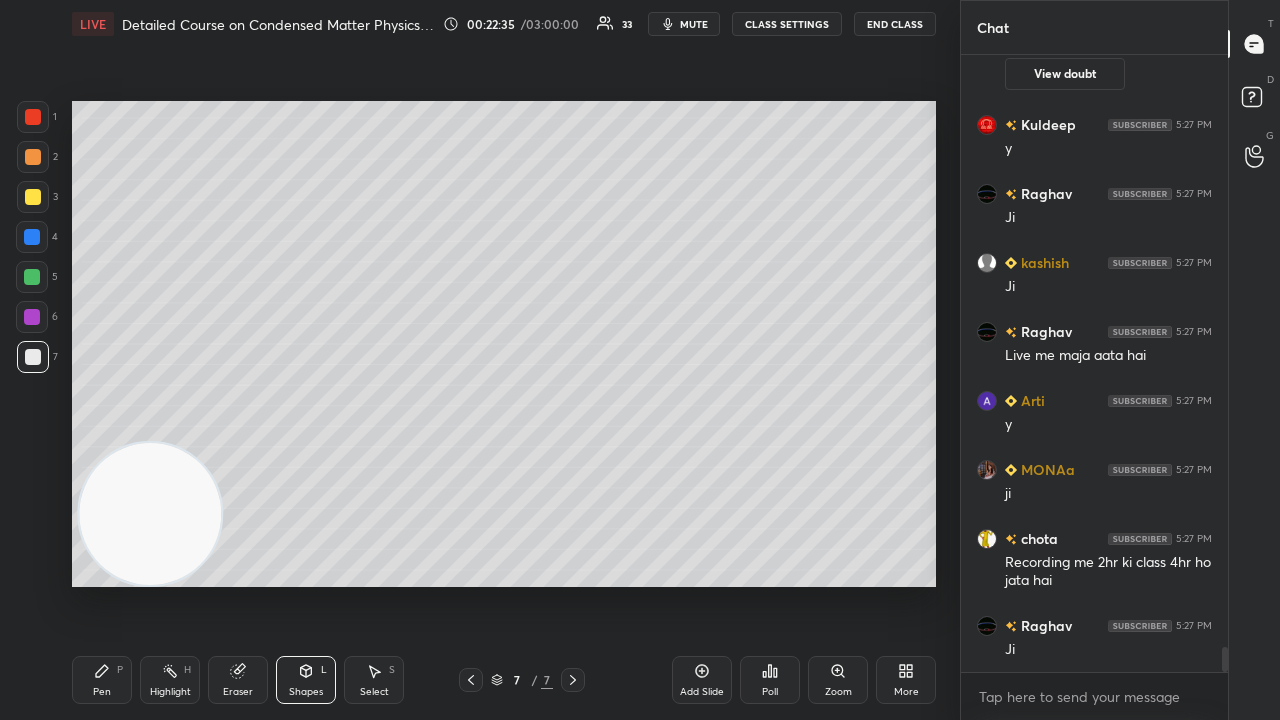 drag, startPoint x: 111, startPoint y: 678, endPoint x: 327, endPoint y: 590, distance: 233.23808 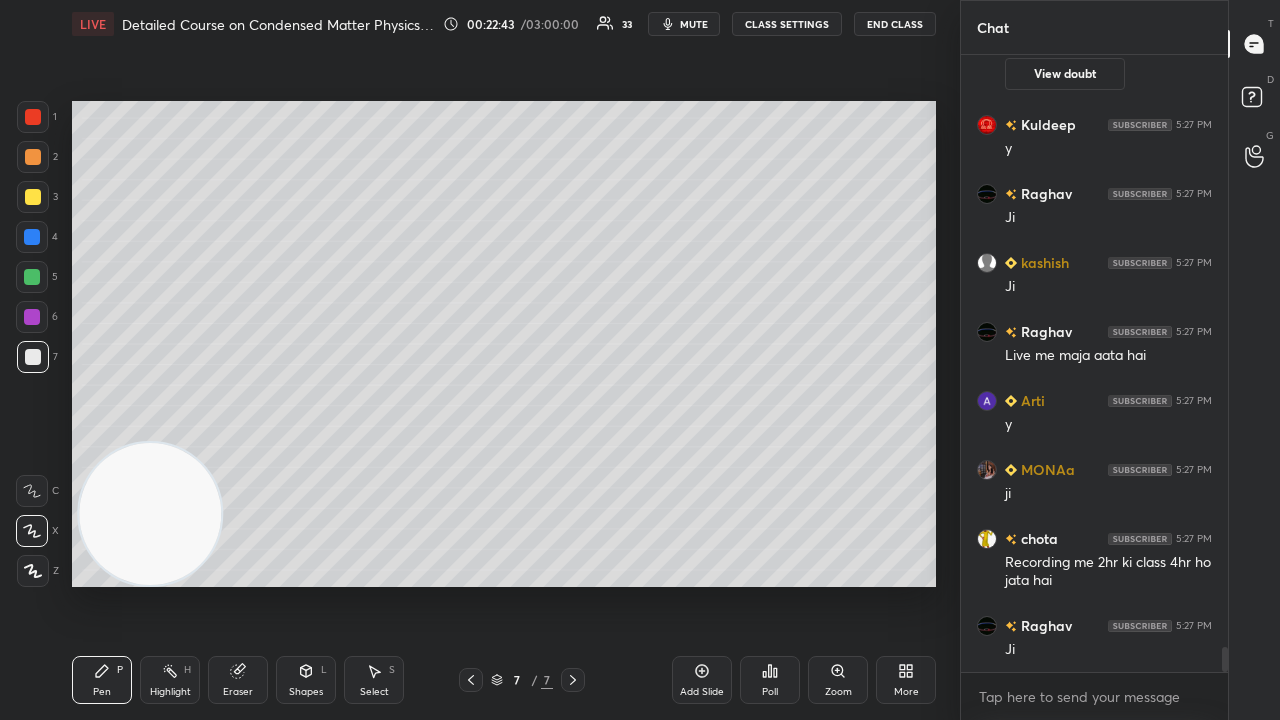click 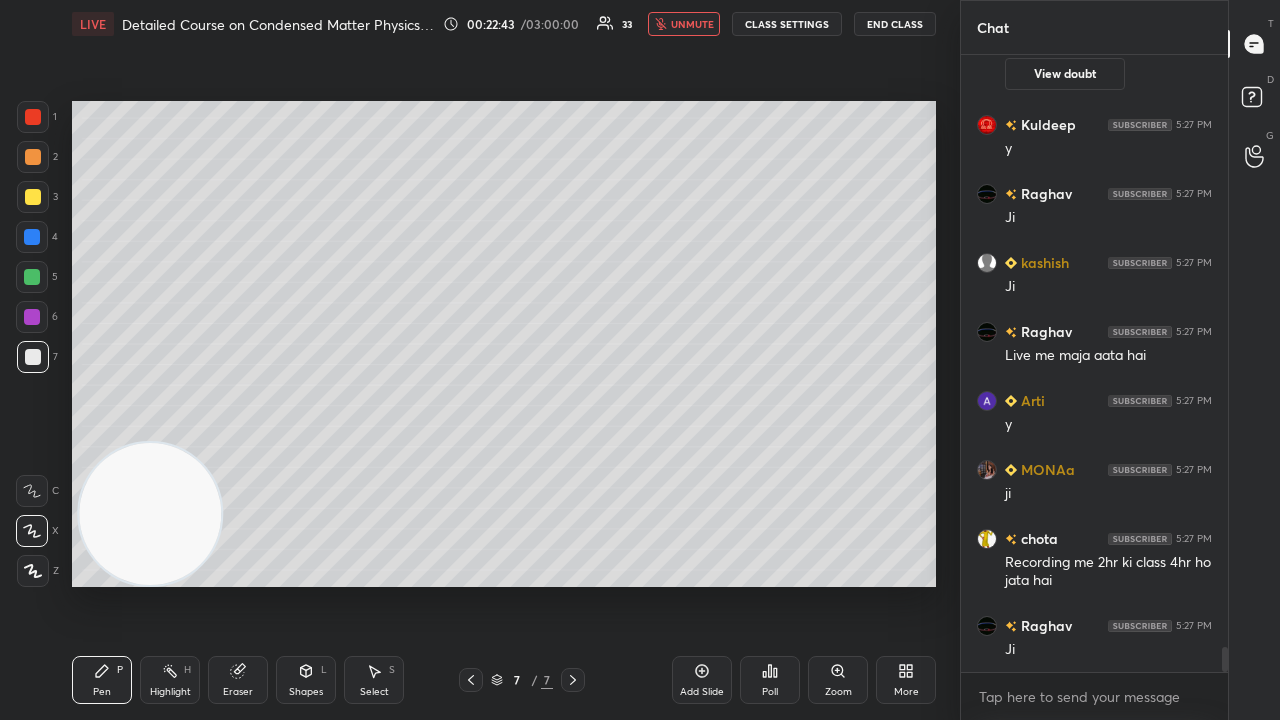click on "unmute" at bounding box center [692, 24] 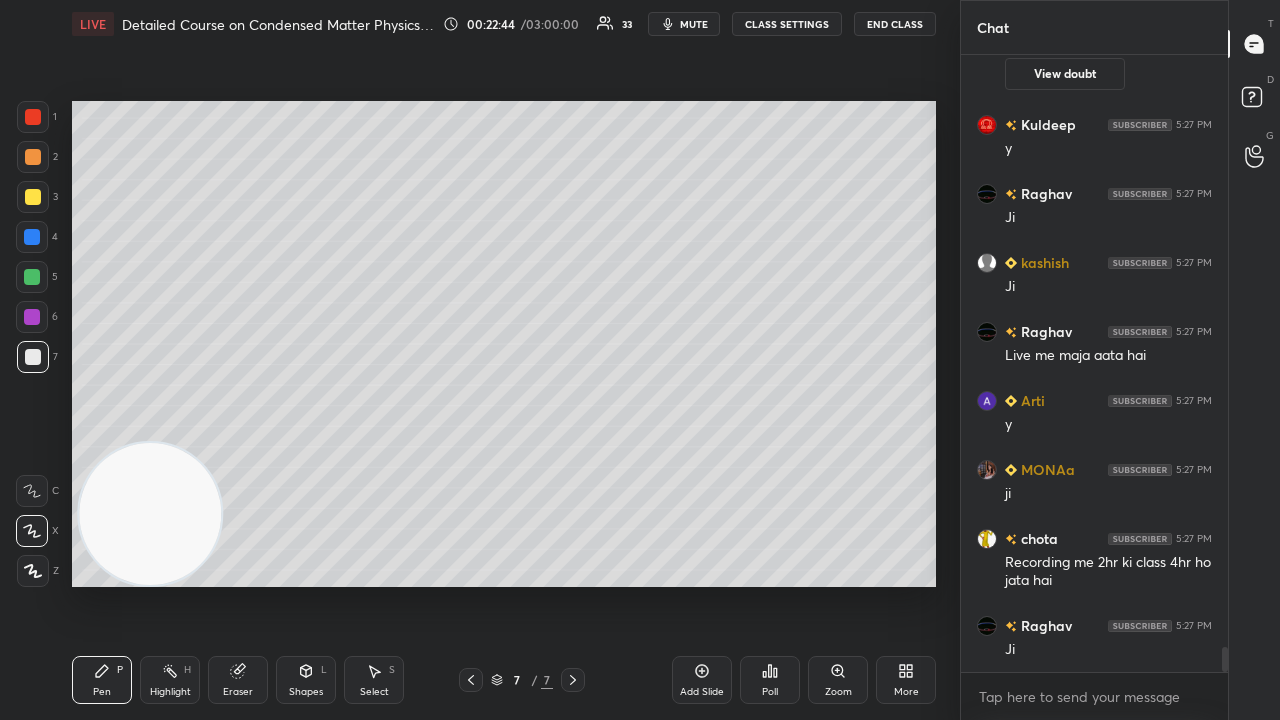 click at bounding box center (33, 197) 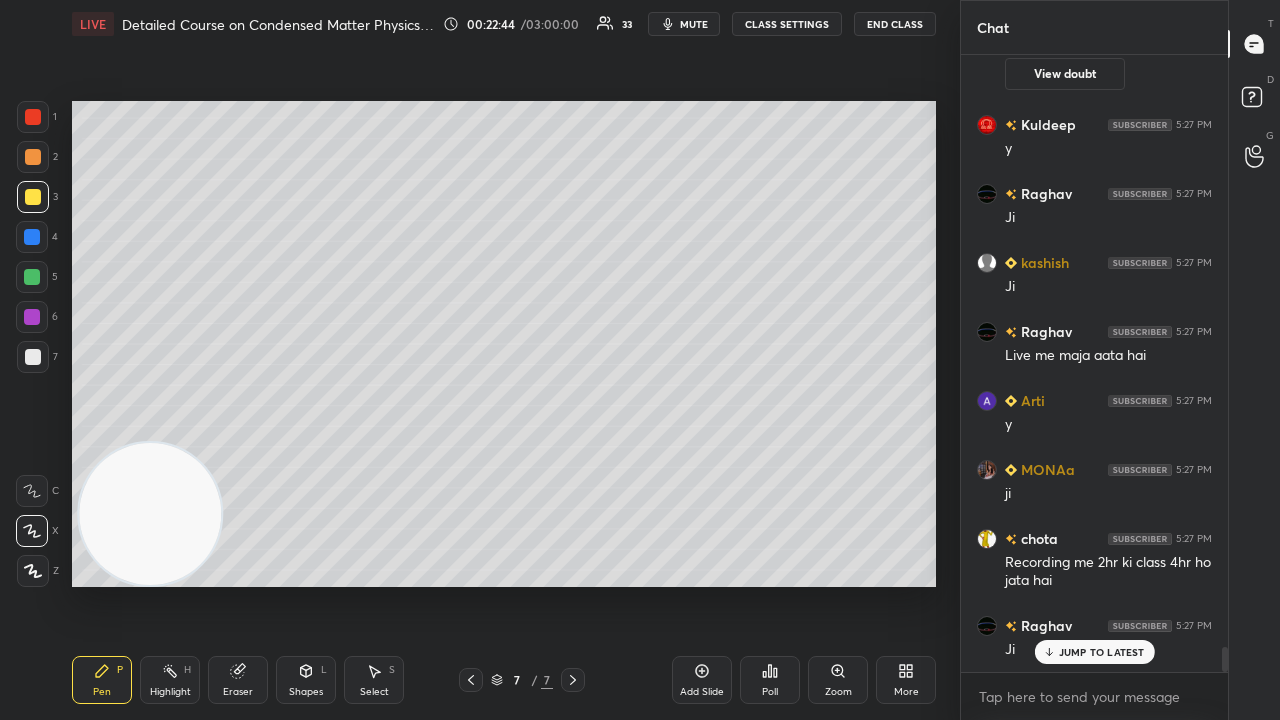 scroll, scrollTop: 14724, scrollLeft: 0, axis: vertical 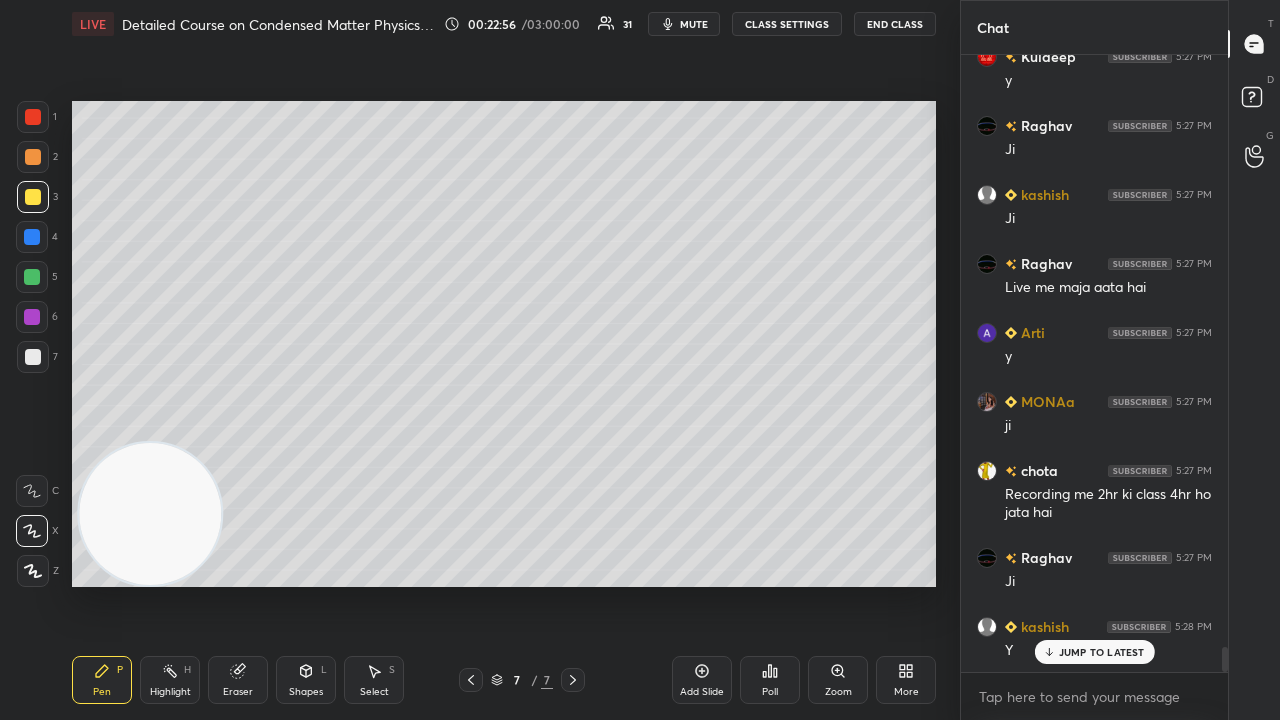 click on "mute" at bounding box center [694, 24] 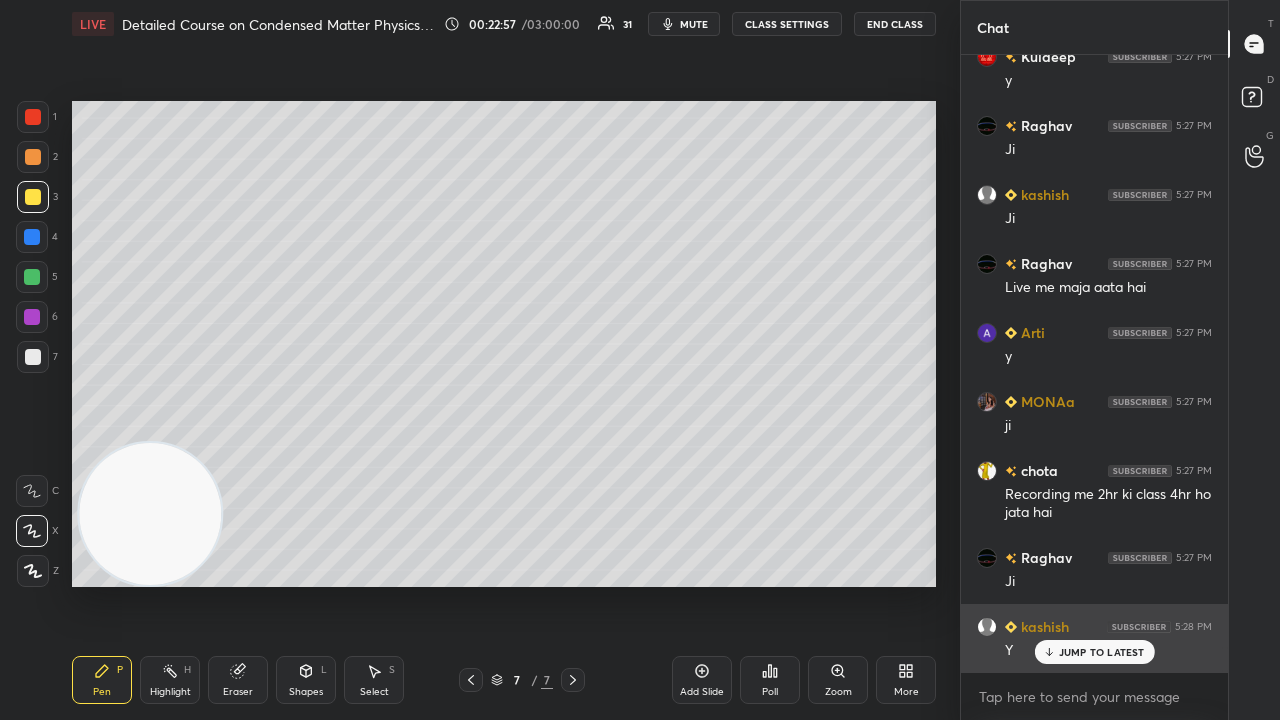 click on "JUMP TO LATEST" at bounding box center [1102, 652] 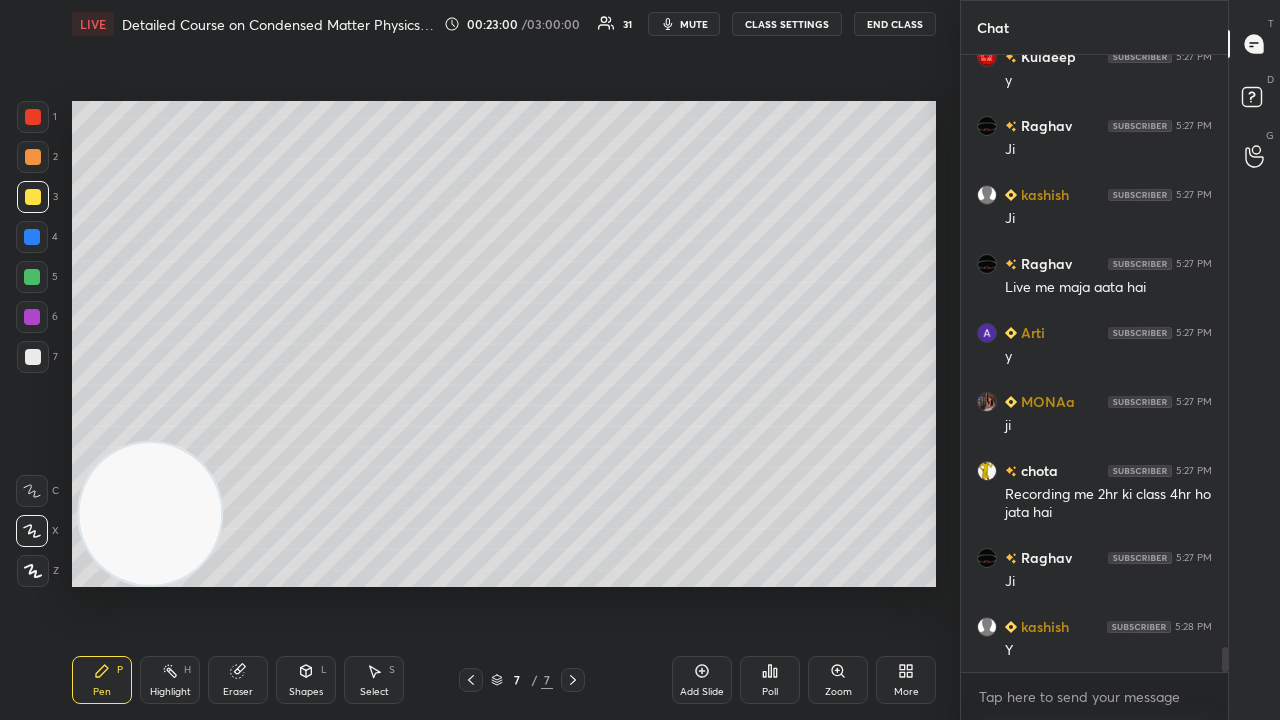 click on "mute" at bounding box center (694, 24) 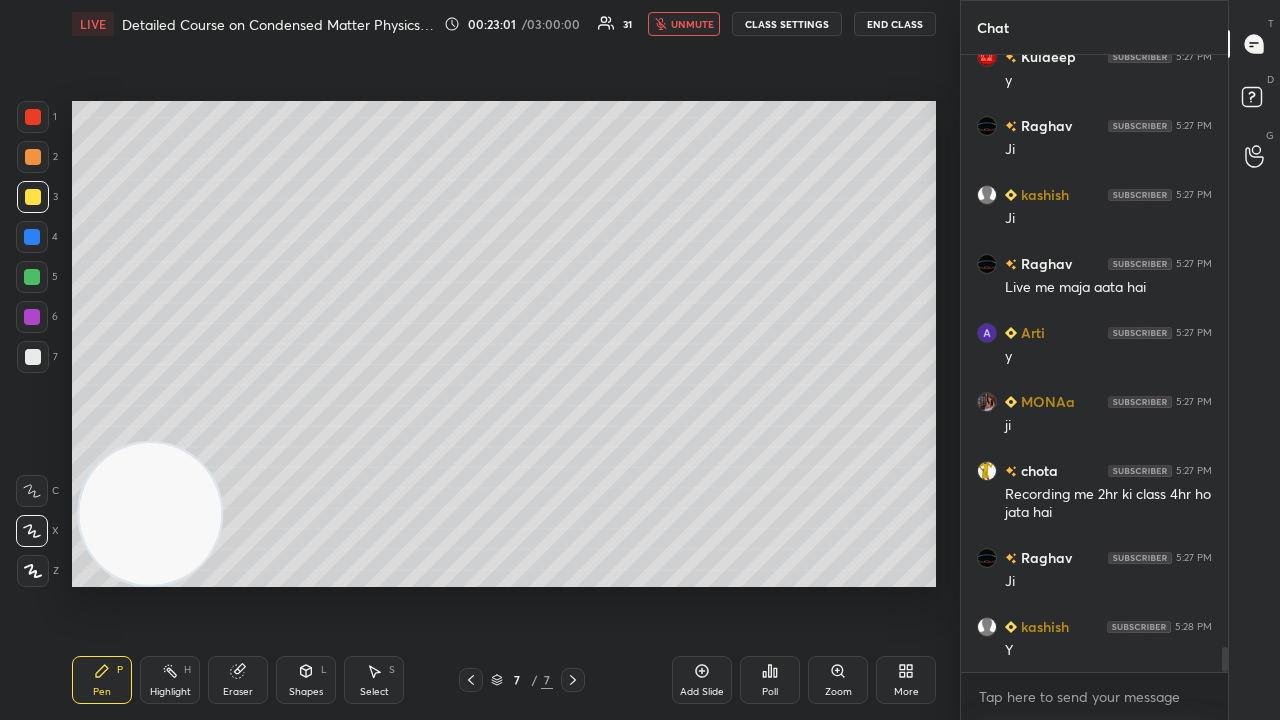 click on "unmute" at bounding box center [692, 24] 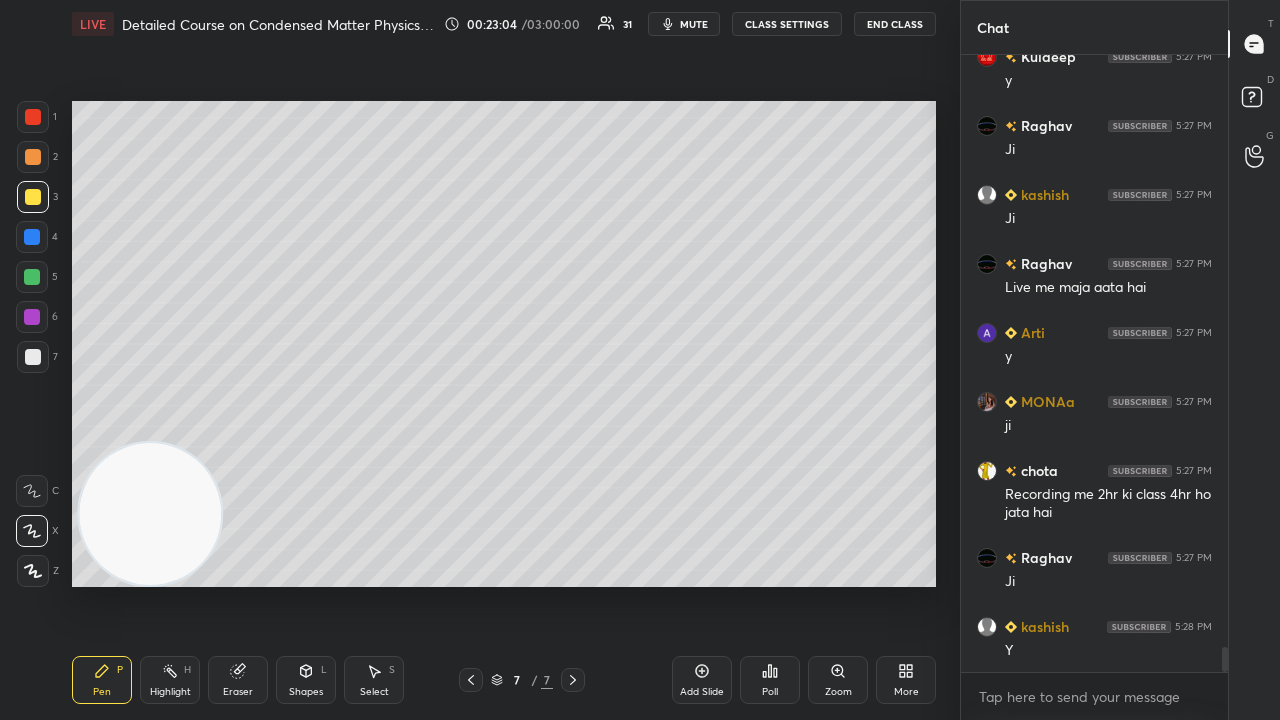 scroll, scrollTop: 14794, scrollLeft: 0, axis: vertical 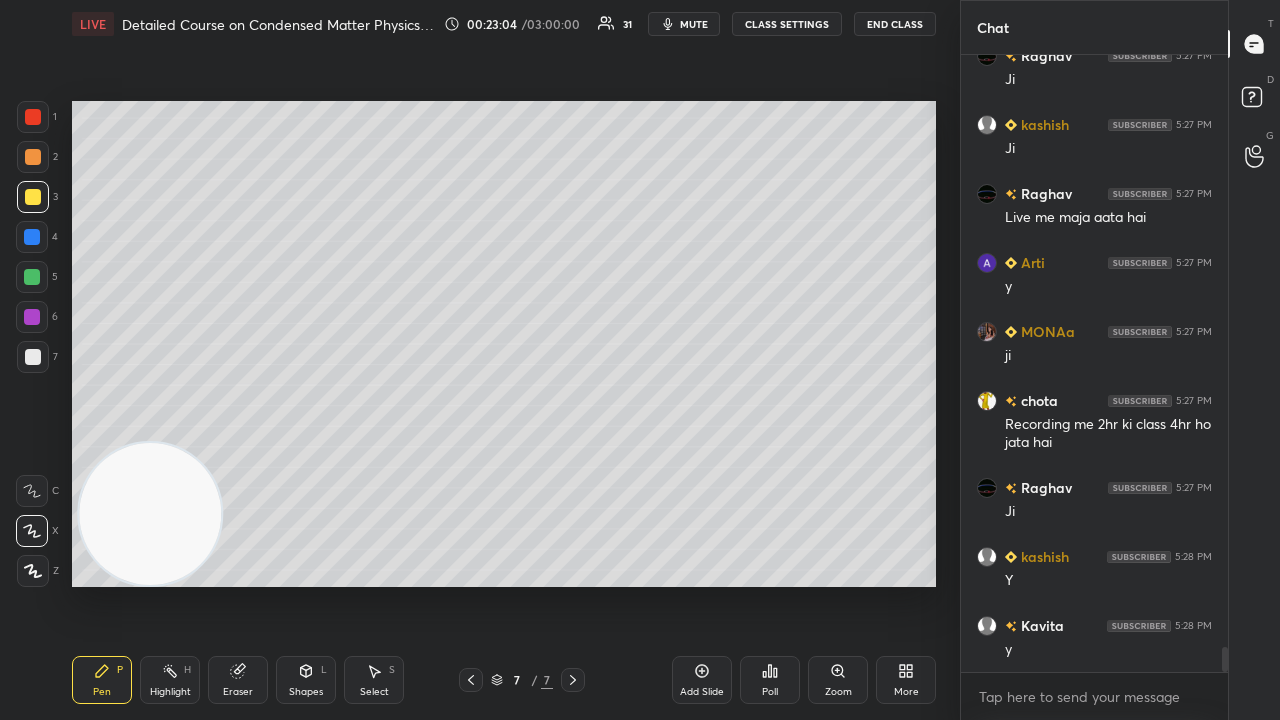 click on "mute" at bounding box center (694, 24) 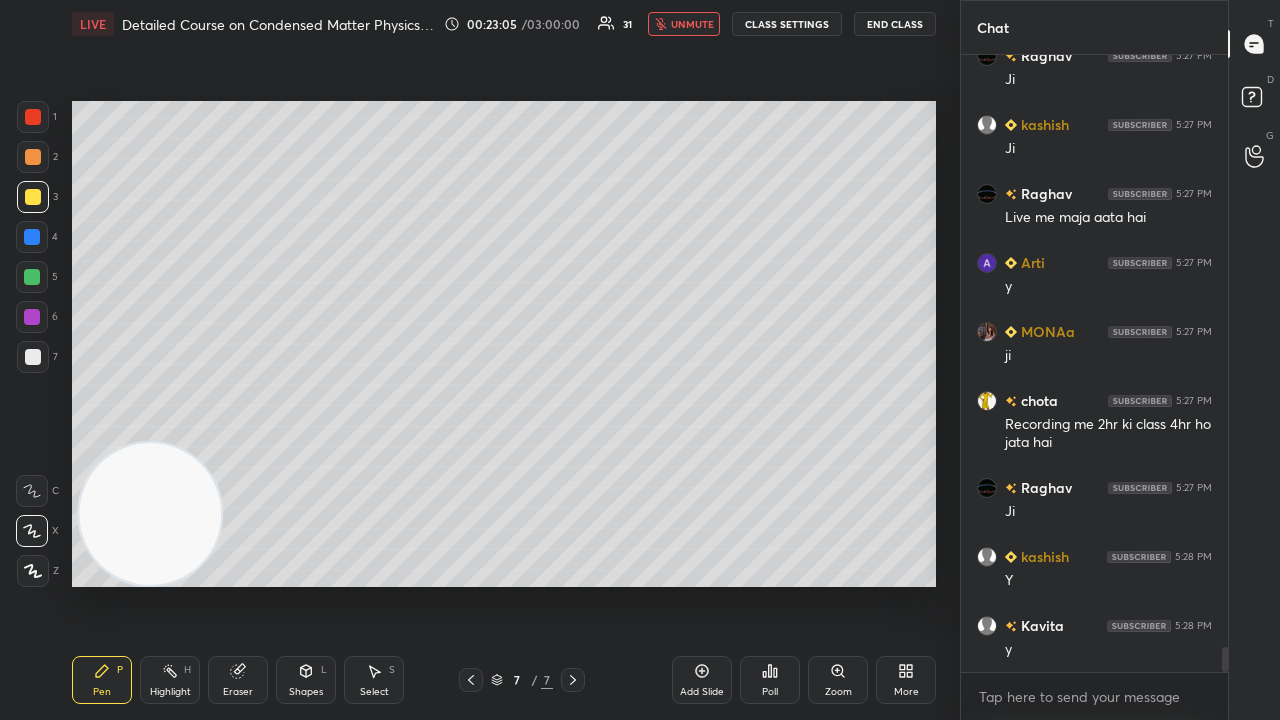 click on "unmute" at bounding box center [692, 24] 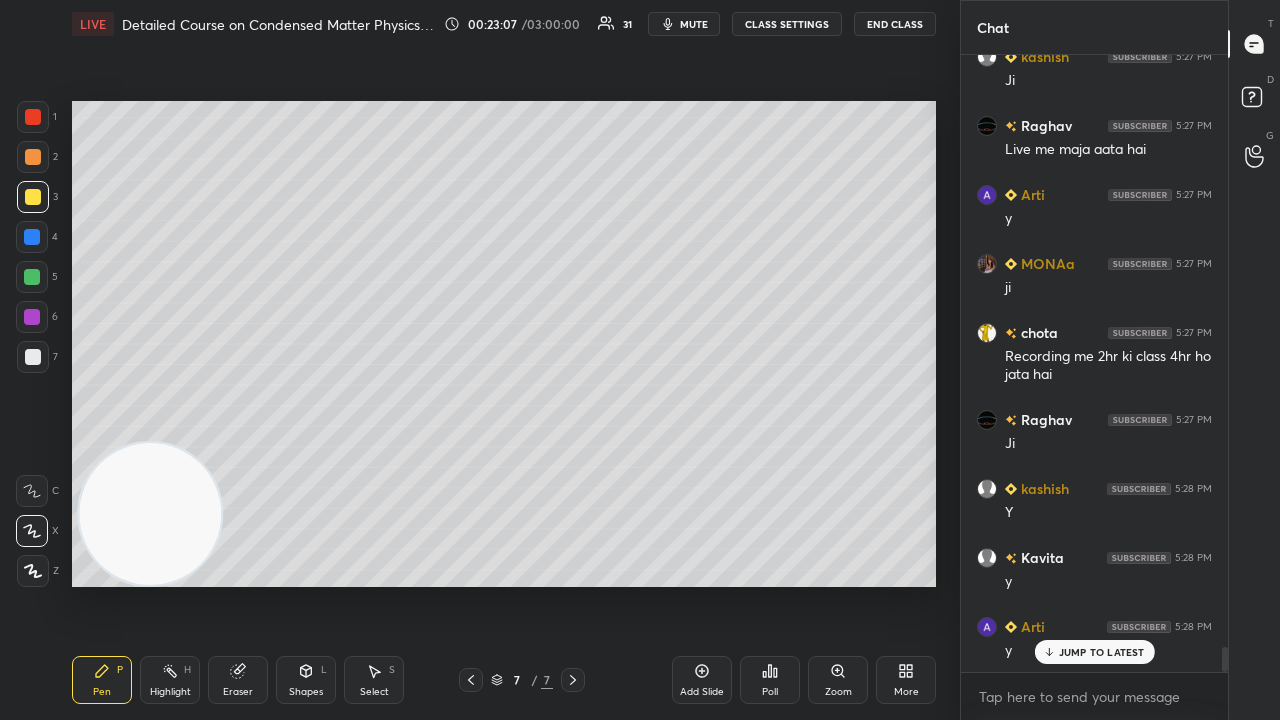 scroll, scrollTop: 14932, scrollLeft: 0, axis: vertical 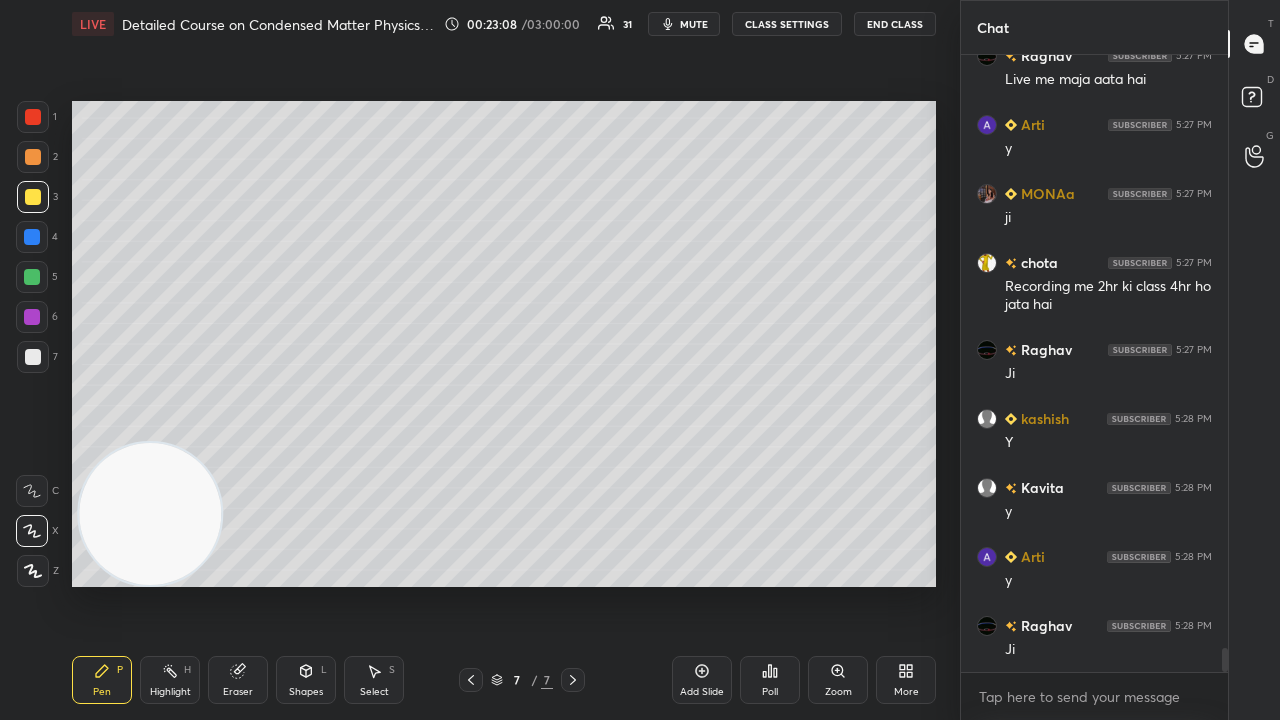 click on "mute" at bounding box center (694, 24) 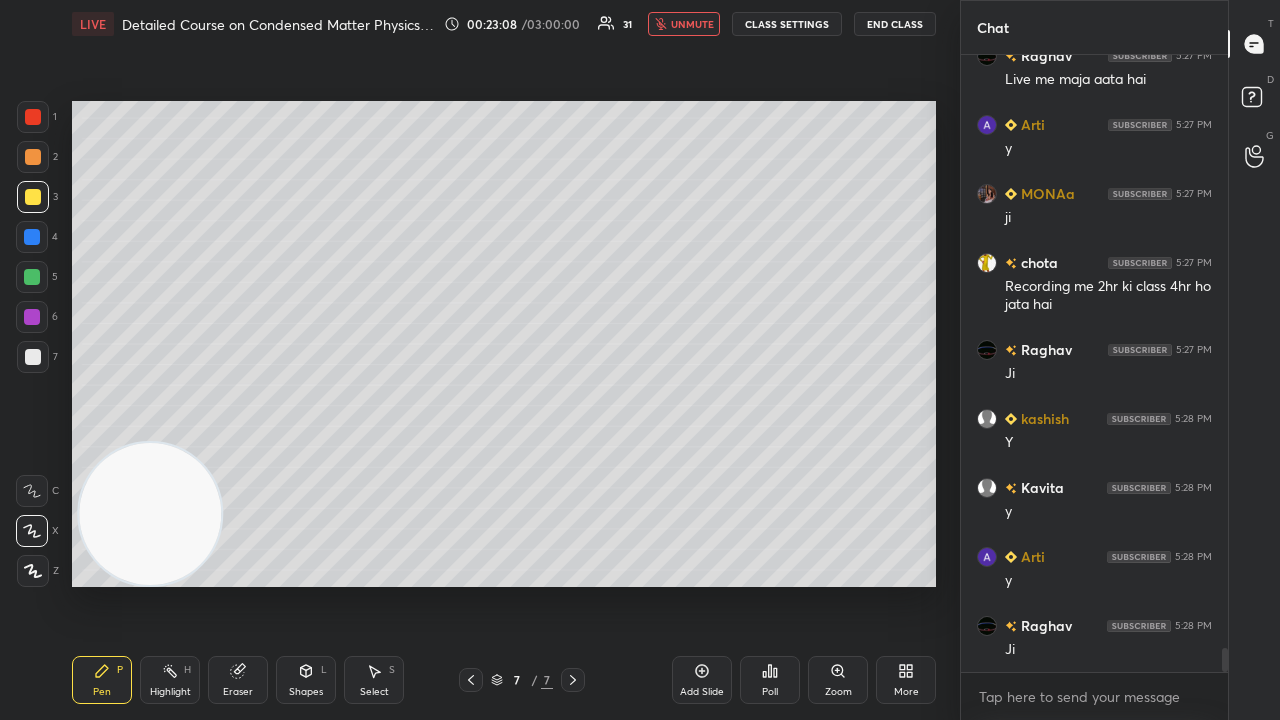click on "unmute" at bounding box center (692, 24) 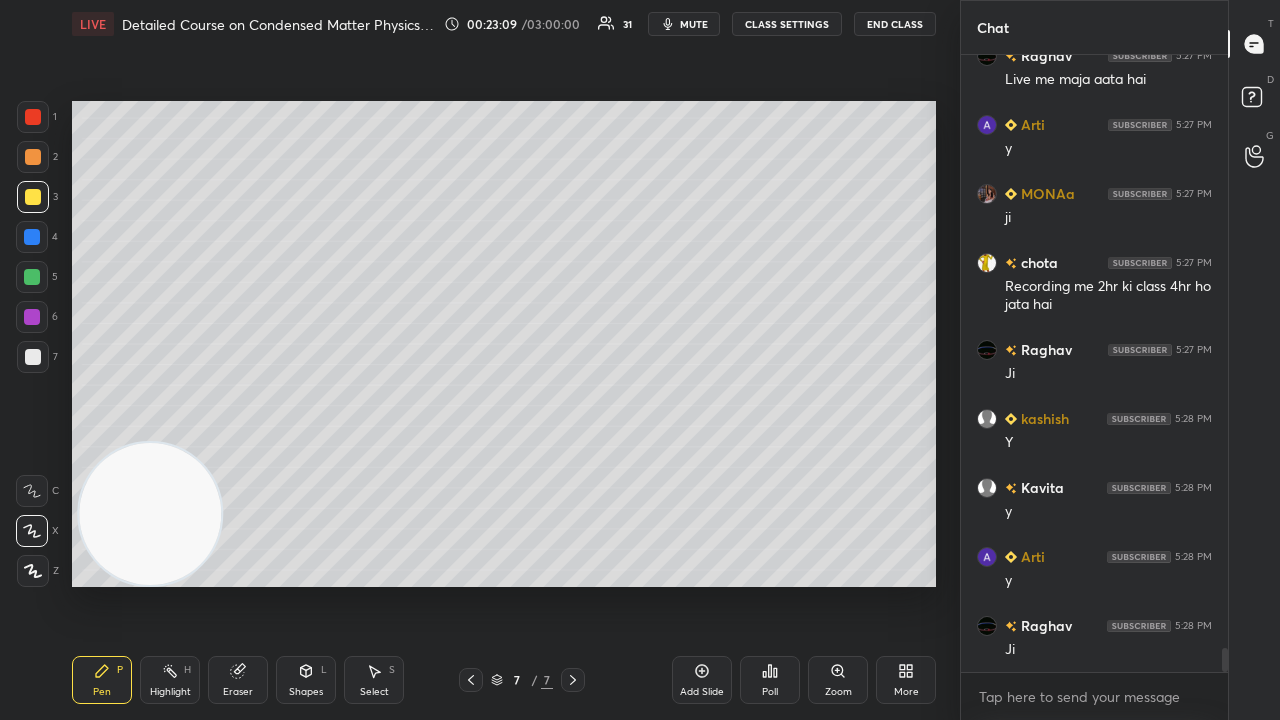 type 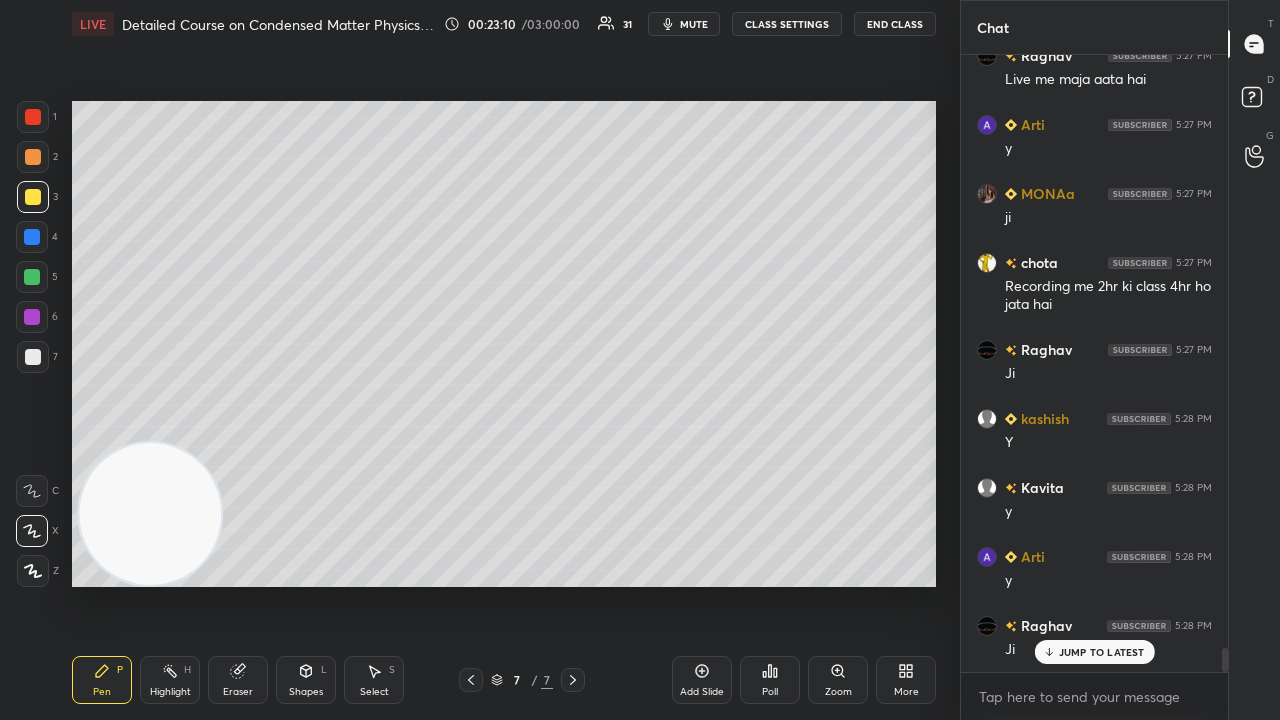 scroll, scrollTop: 15000, scrollLeft: 0, axis: vertical 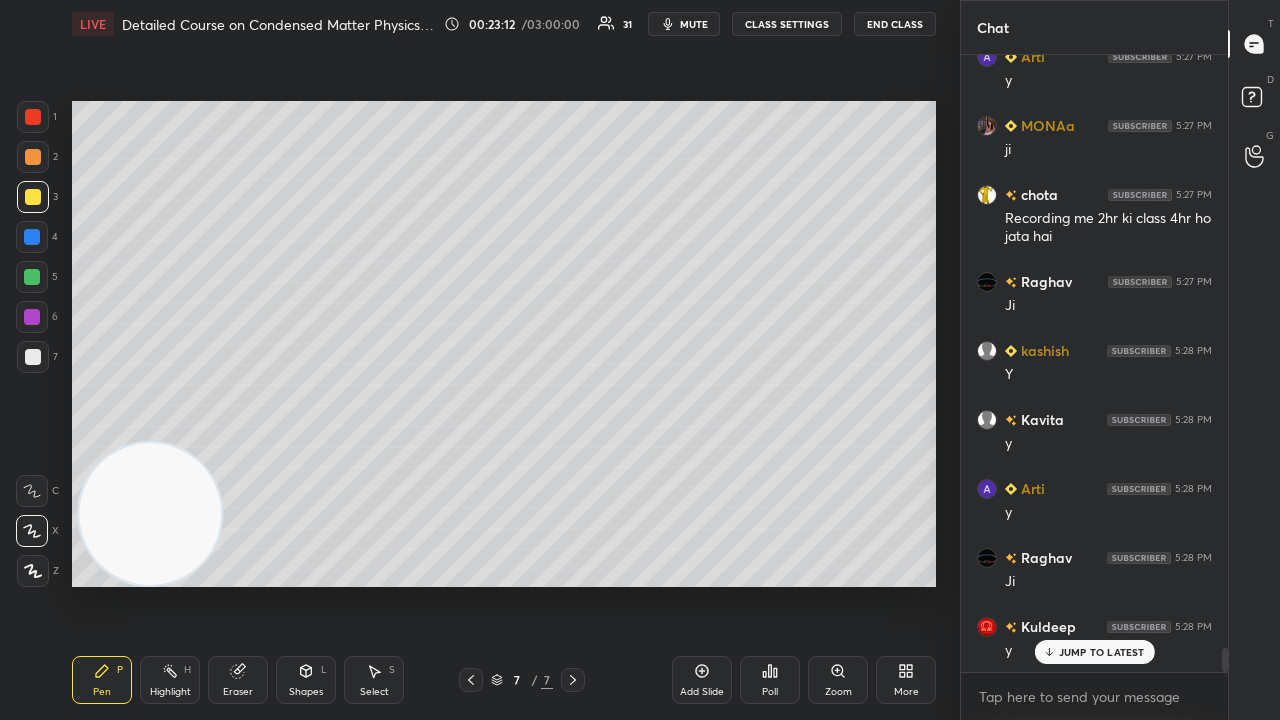 click on "JUMP TO LATEST" at bounding box center [1094, 652] 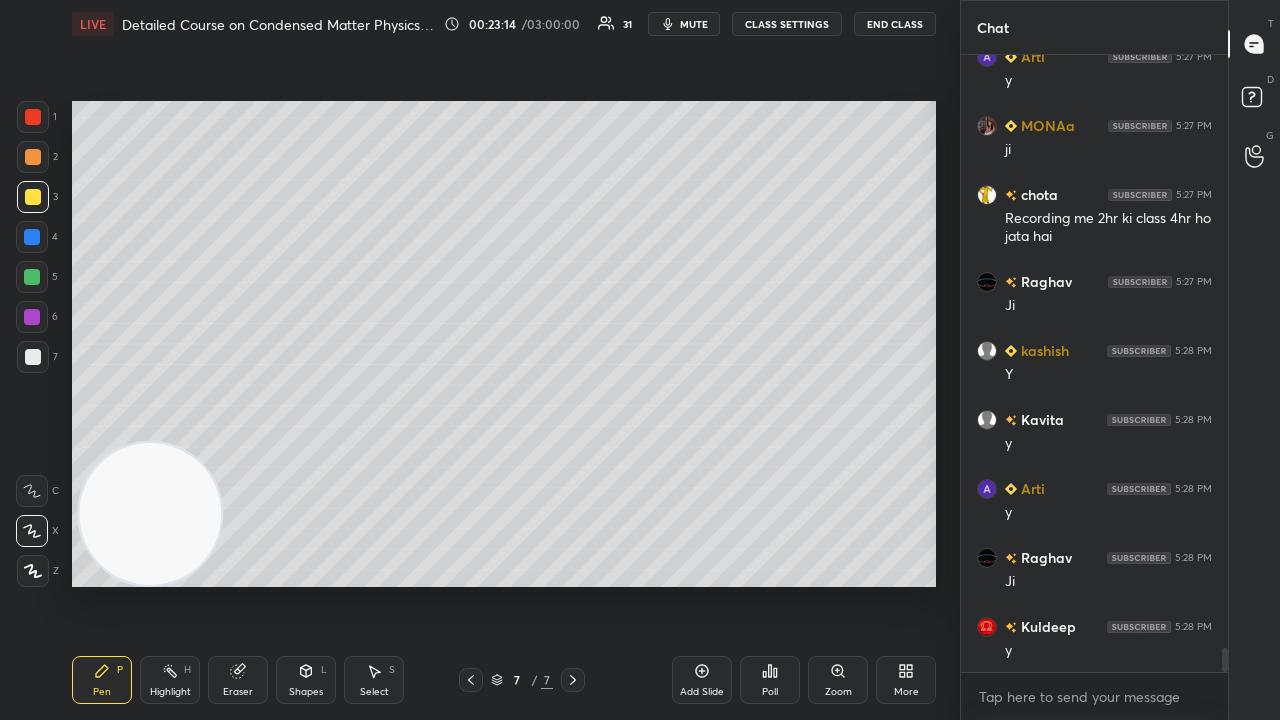 click on "mute" at bounding box center [694, 24] 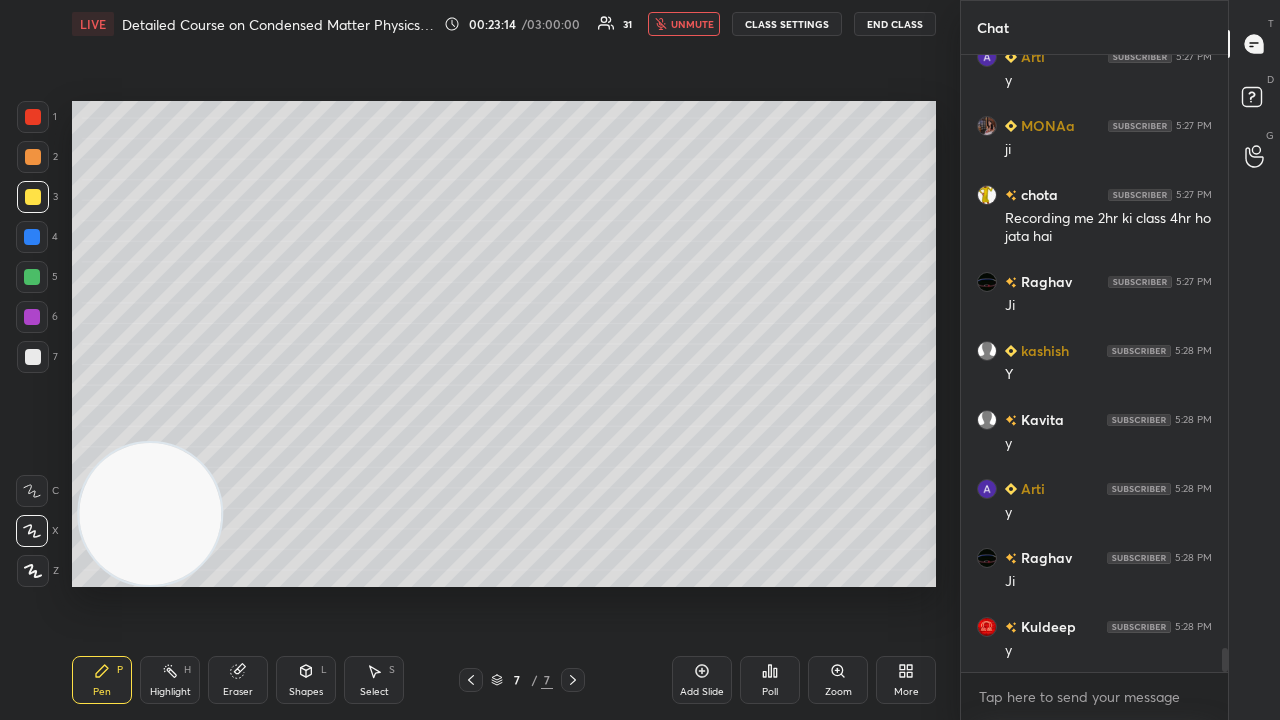 click on "unmute" at bounding box center [692, 24] 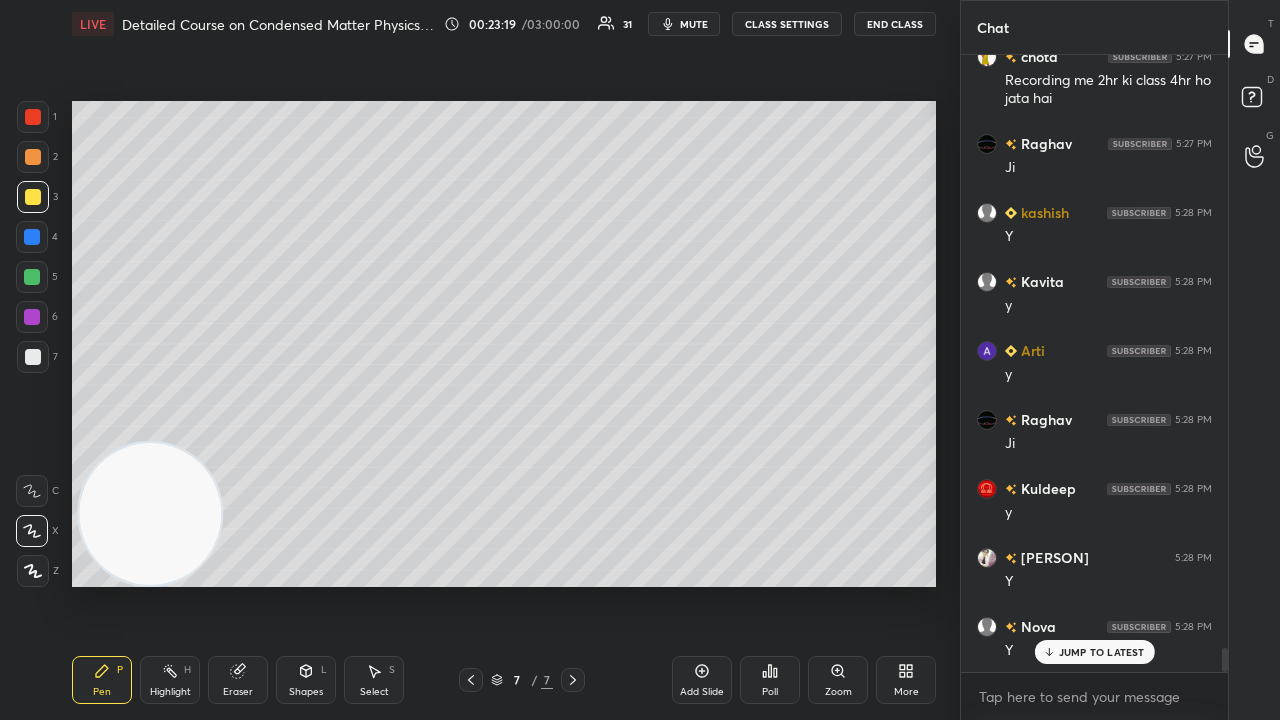 scroll, scrollTop: 15208, scrollLeft: 0, axis: vertical 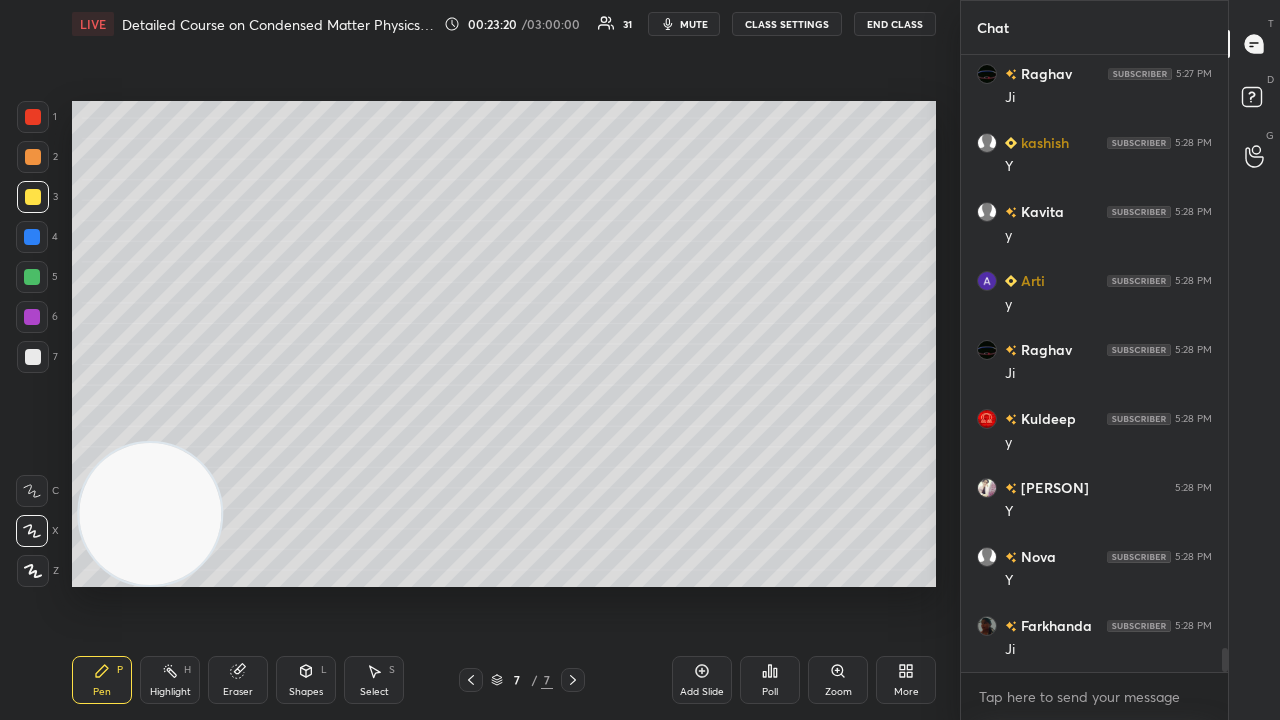 click on "mute" at bounding box center [684, 24] 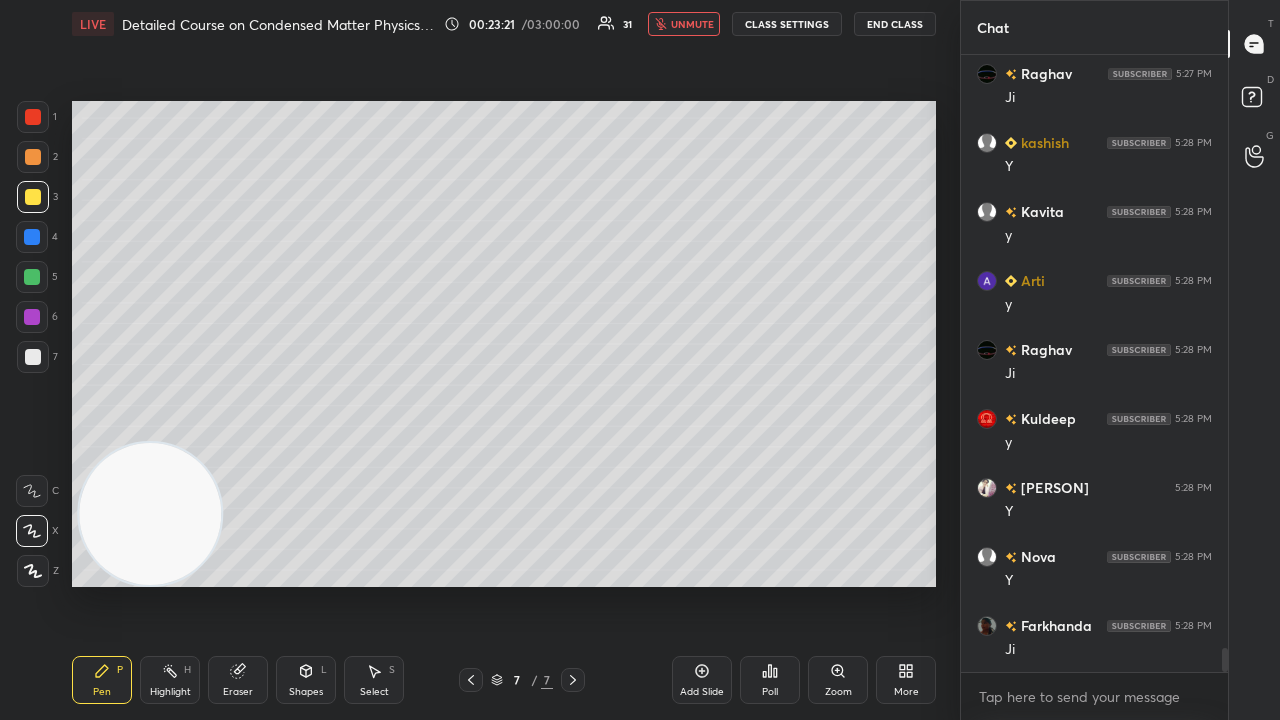 click on "unmute" at bounding box center (692, 24) 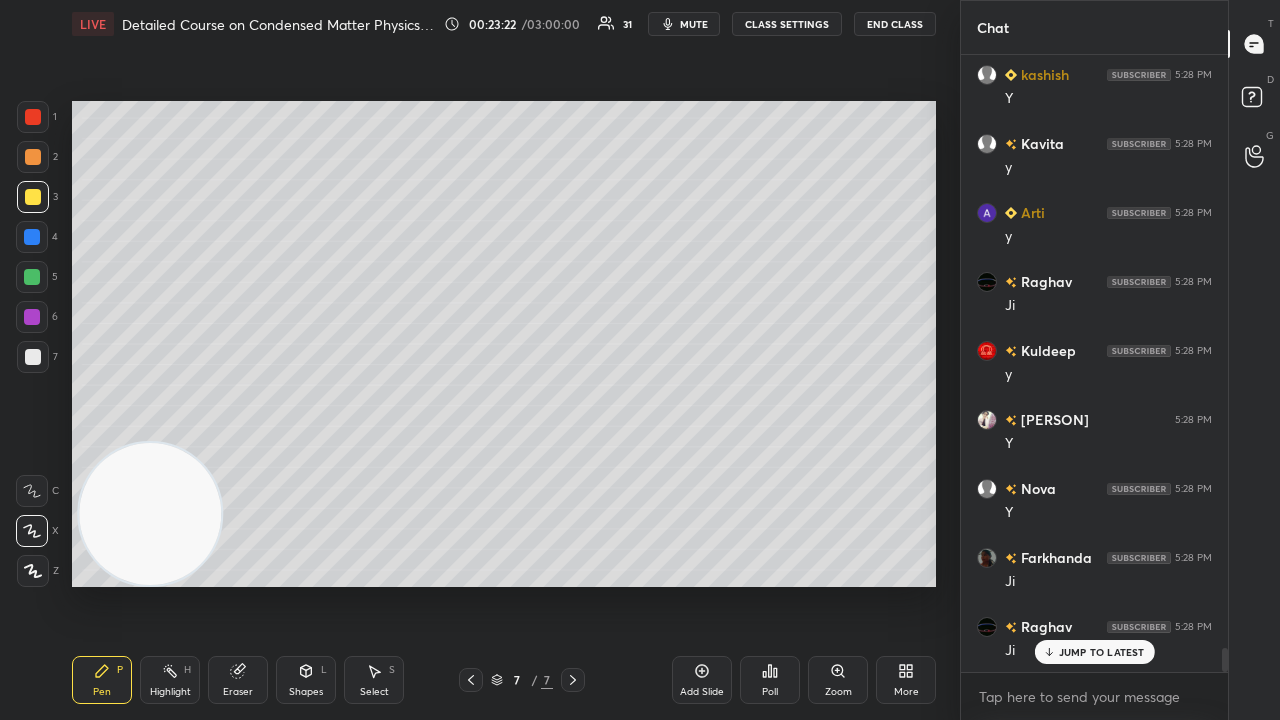 click on "JUMP TO LATEST" at bounding box center [1102, 652] 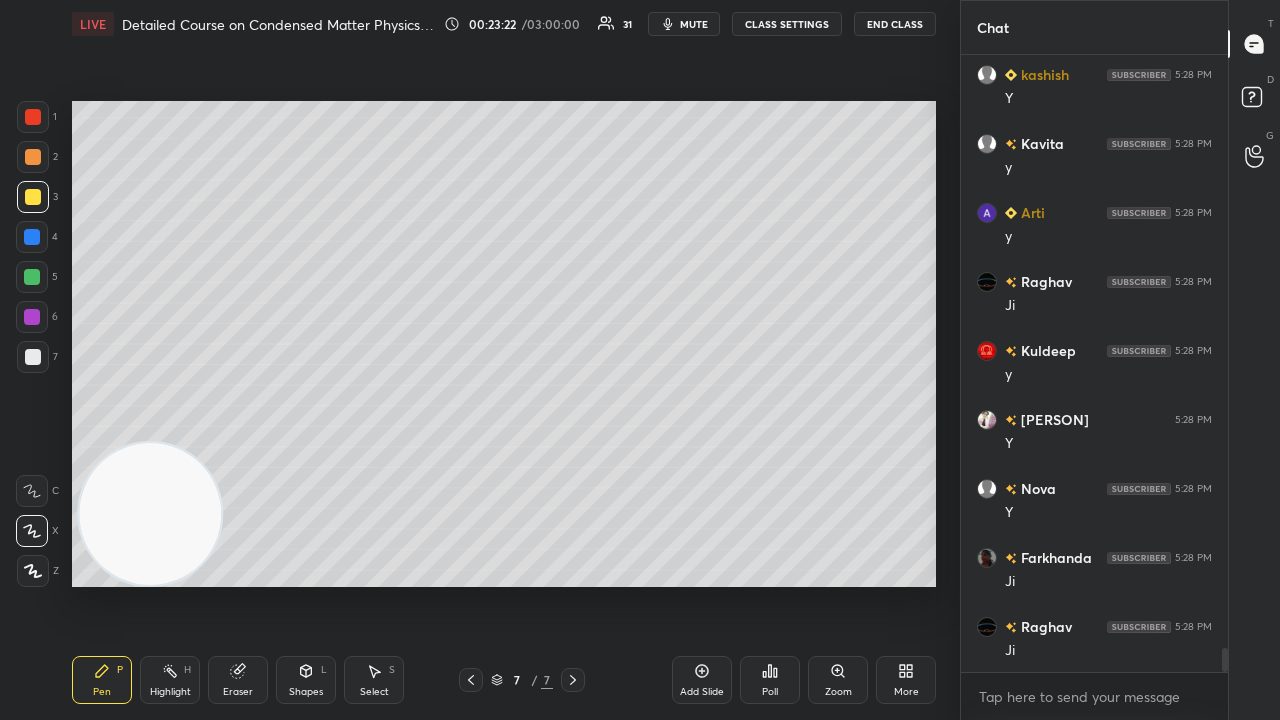 click on "x" at bounding box center [1094, 696] 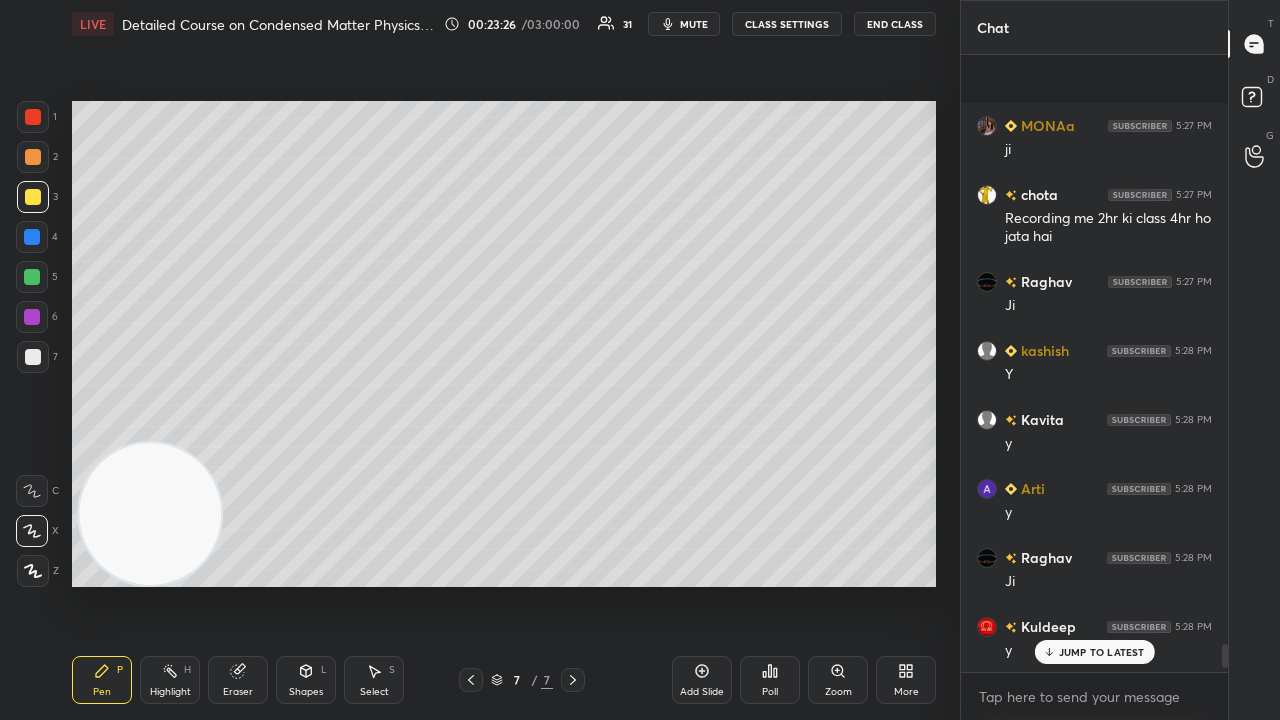 scroll, scrollTop: 15372, scrollLeft: 0, axis: vertical 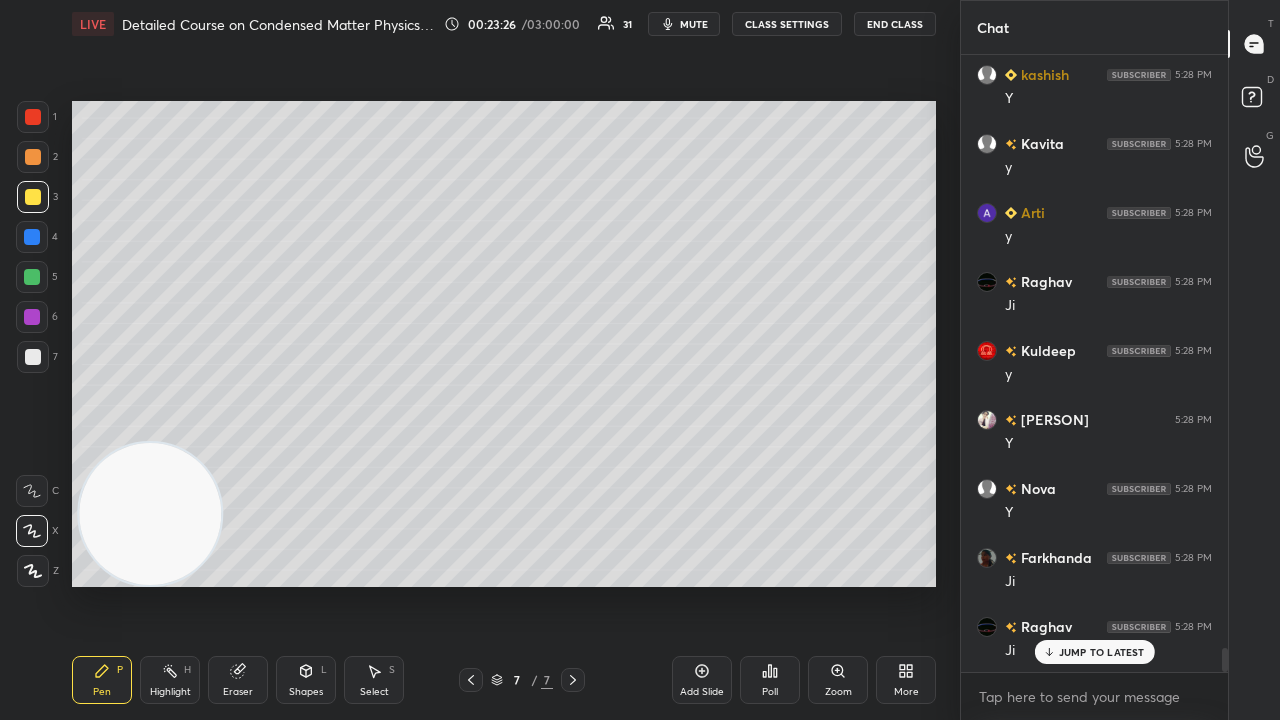 drag, startPoint x: 1226, startPoint y: 662, endPoint x: 1207, endPoint y: 719, distance: 60.083275 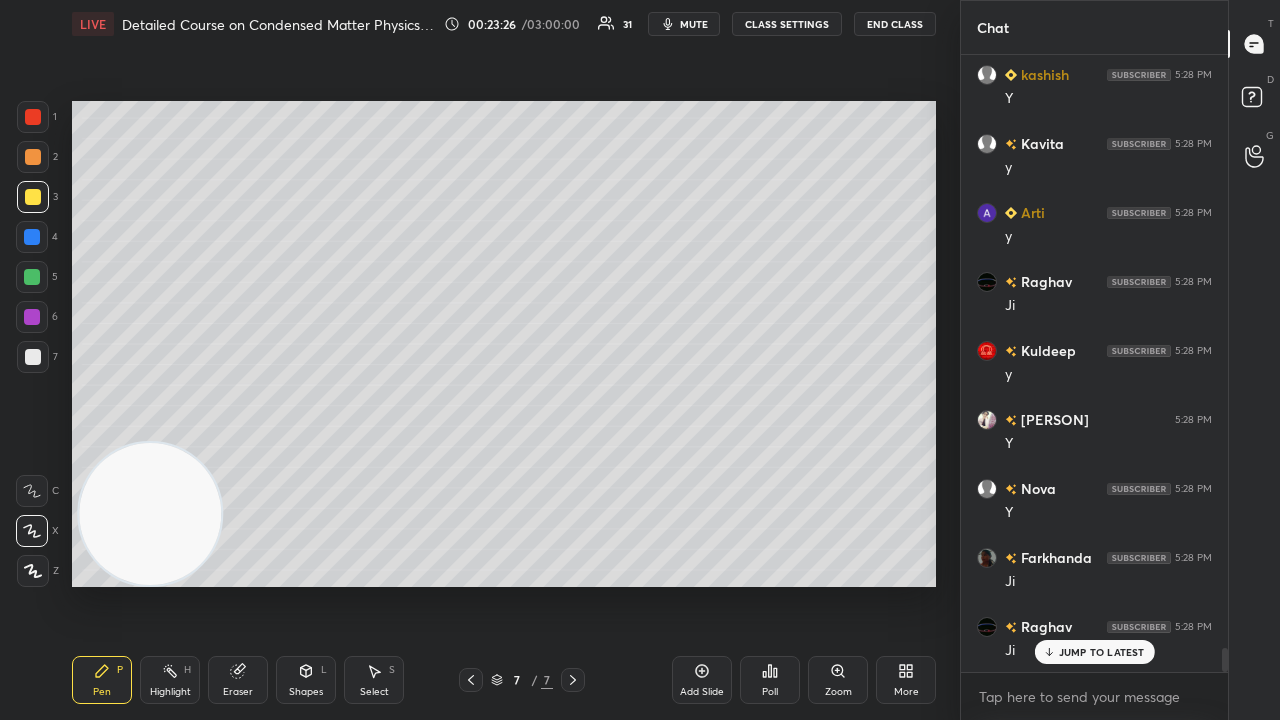 click on "[PERSON] 5:27 PM Ji [PERSON] 5:28 PM Y [PERSON] 5:28 PM Y [PERSON] 5:28 PM Y [PERSON] 5:28 PM Ji [PERSON] 5:28 PM y [PERSON] 5:28 PM Y [PERSON] 5:28 PM Y [PERSON] 5:28 PM Ji [PERSON] 5:28 PM Ji JUMP TO LATEST Enable hand raising Enable raise hand to speak to learners. Once enabled, chat will be turned off temporarily. Enable x" at bounding box center [1094, 387] 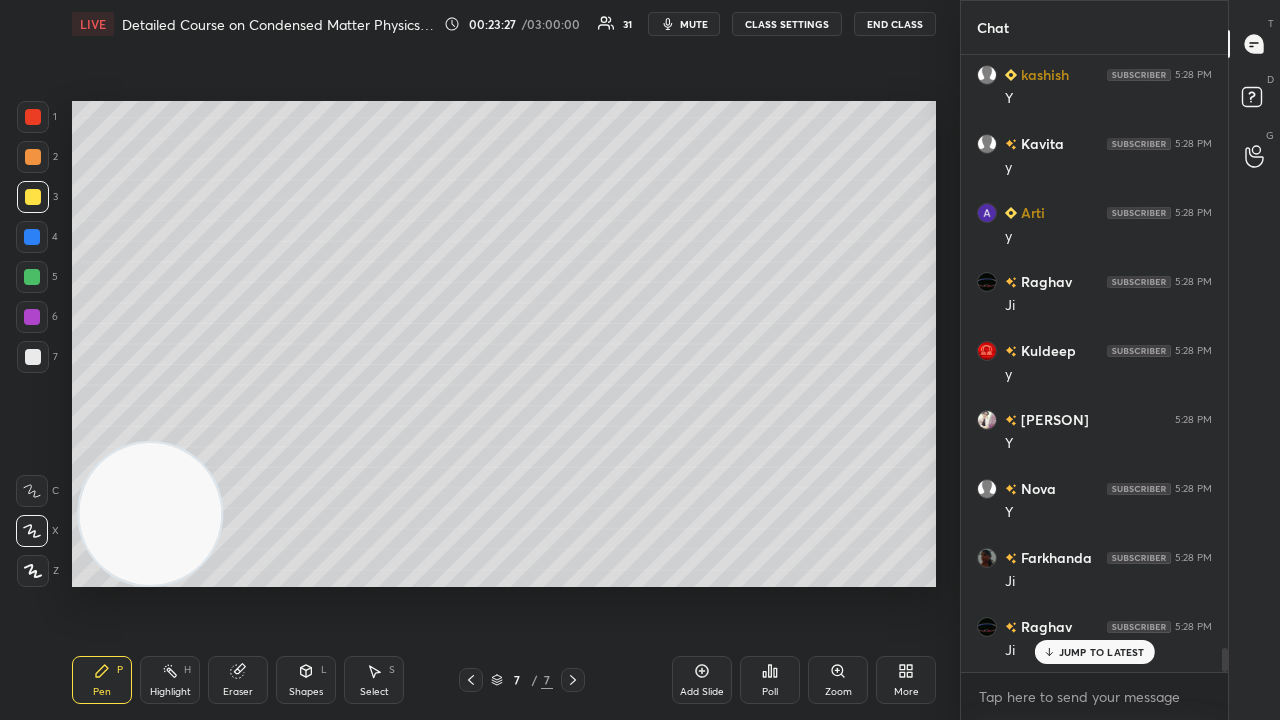 drag, startPoint x: 1128, startPoint y: 656, endPoint x: 1126, endPoint y: 719, distance: 63.03174 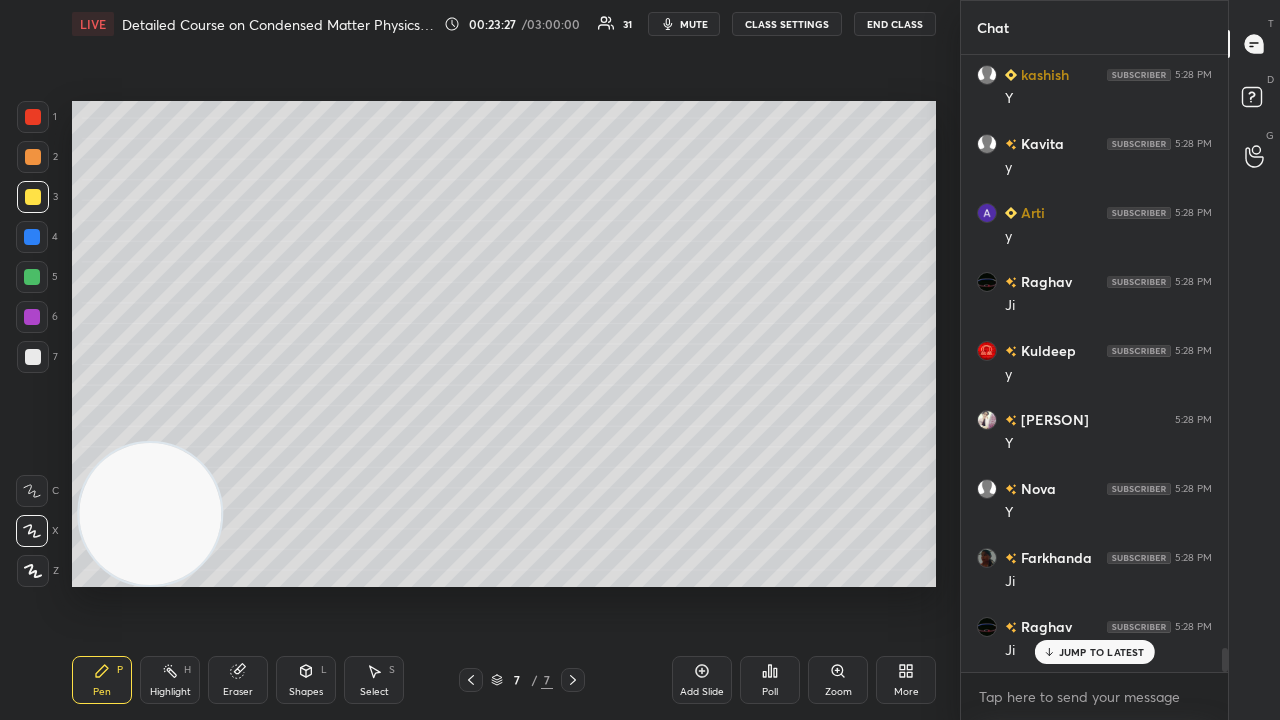 click on "JUMP TO LATEST" at bounding box center (1102, 652) 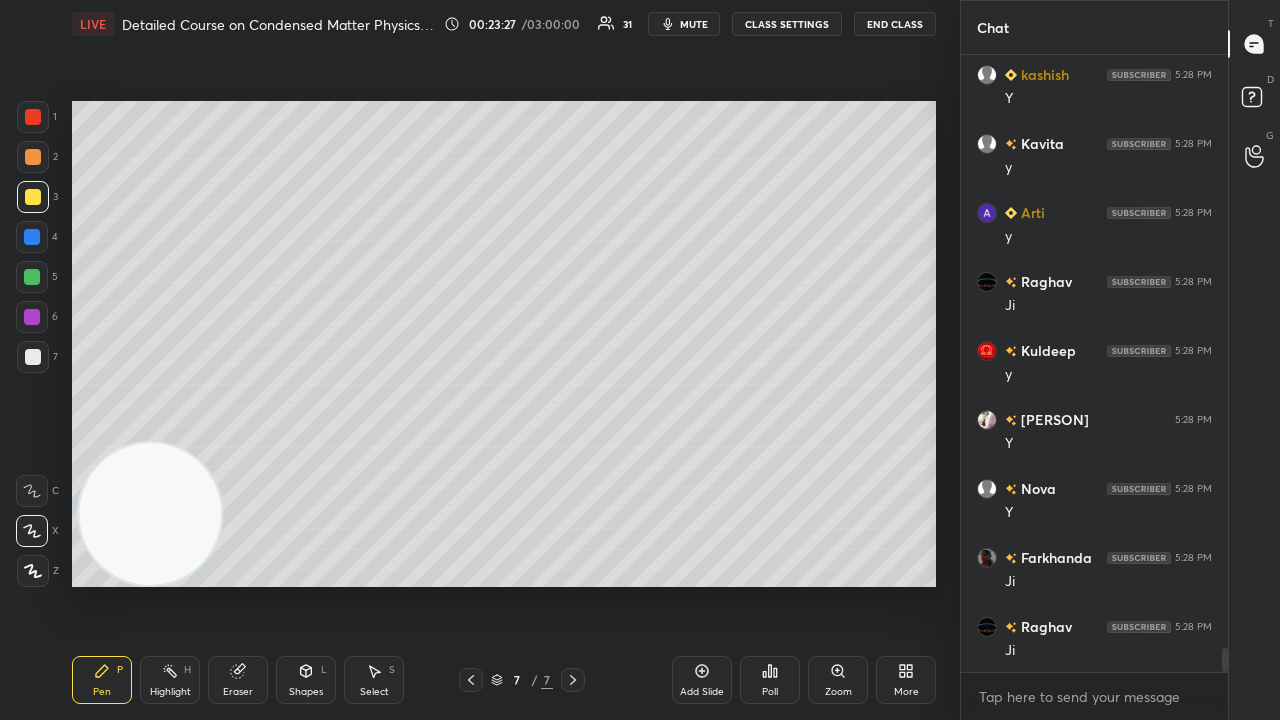 click on "x" at bounding box center (1094, 696) 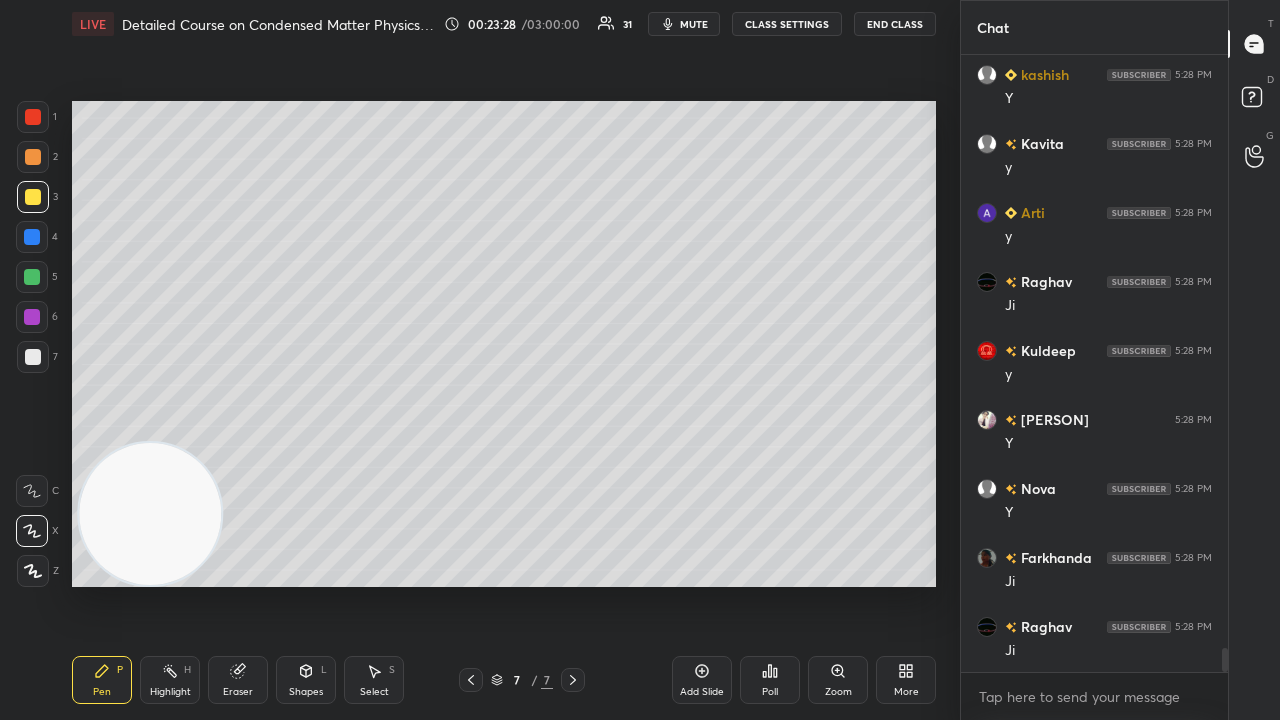 click 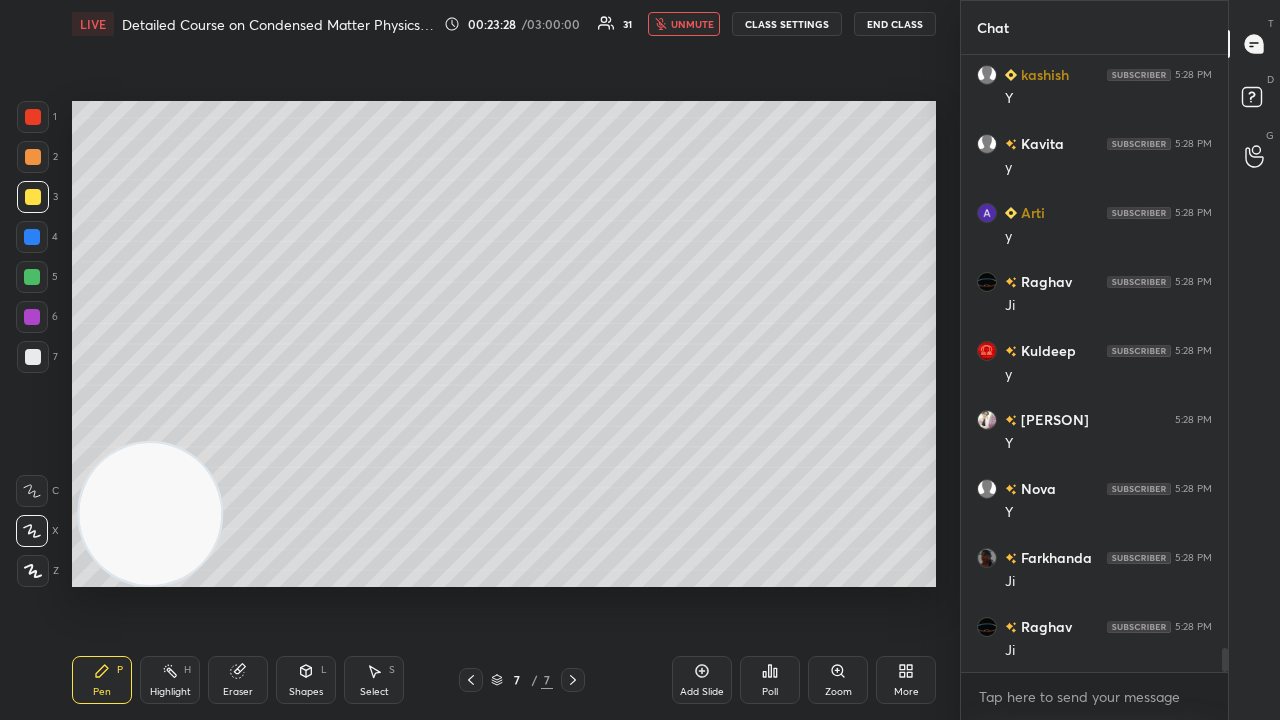 click on "unmute" at bounding box center (692, 24) 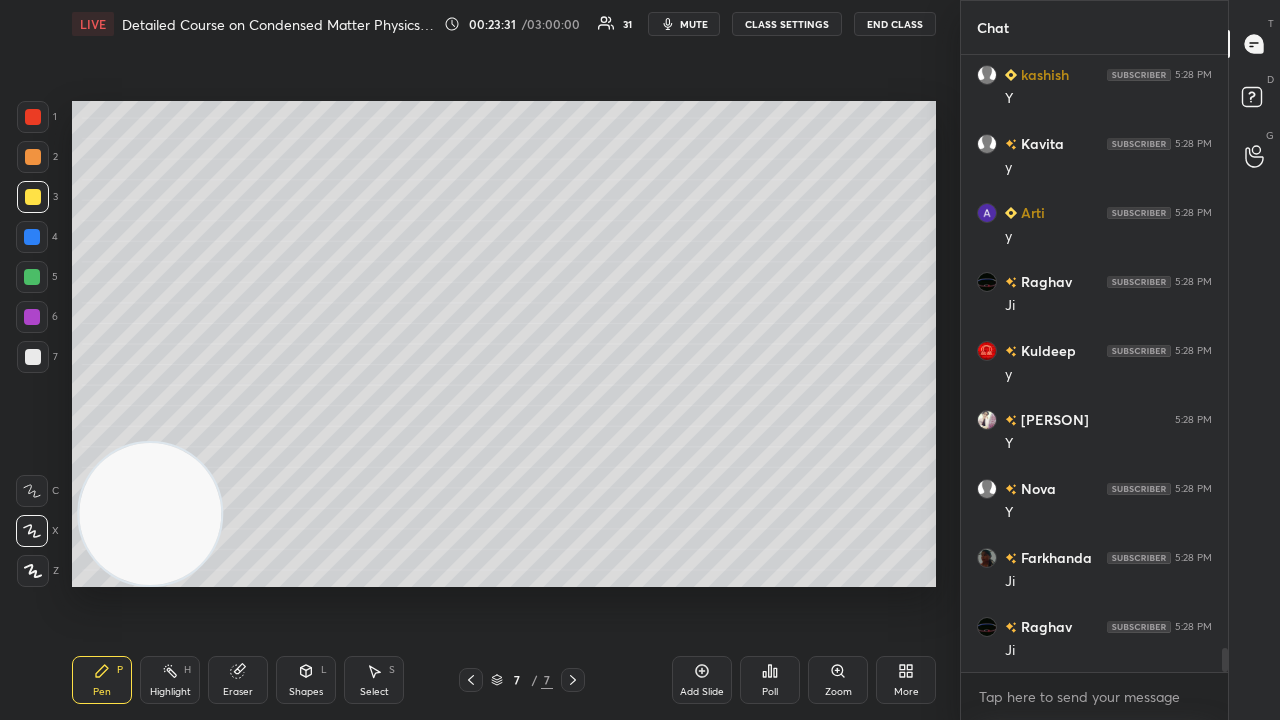 click at bounding box center [32, 317] 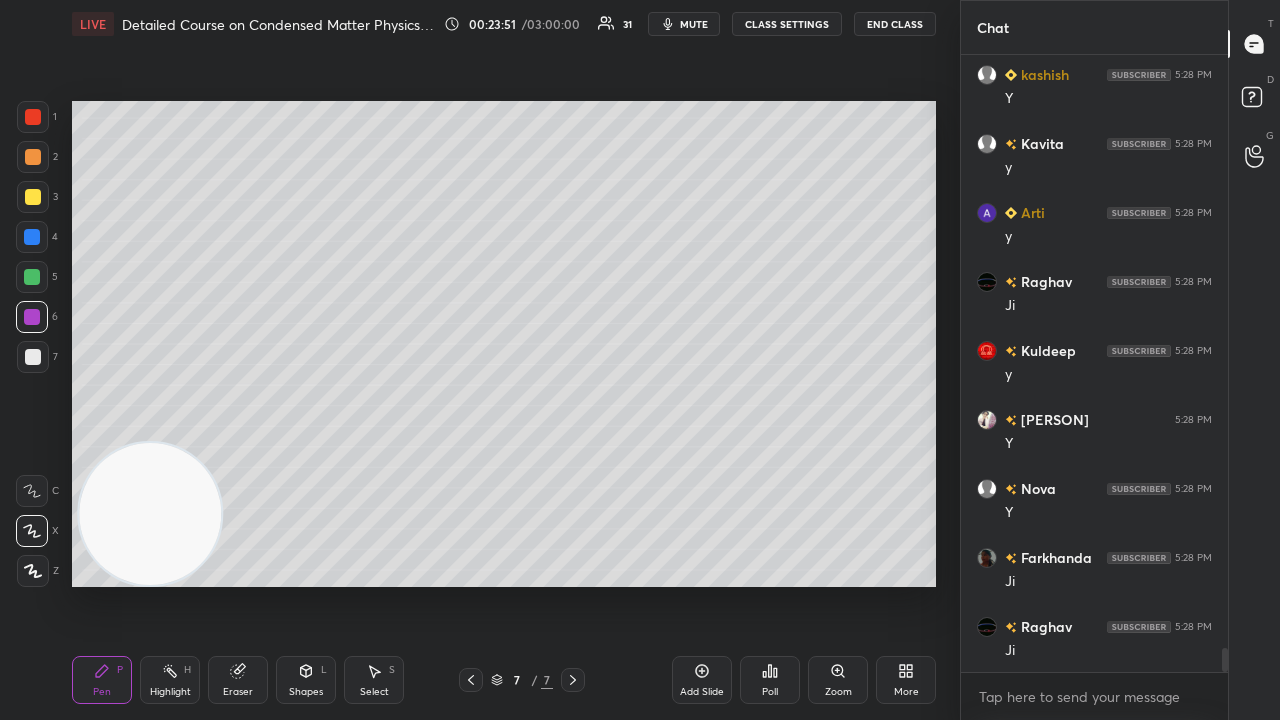 click on "mute" at bounding box center (694, 24) 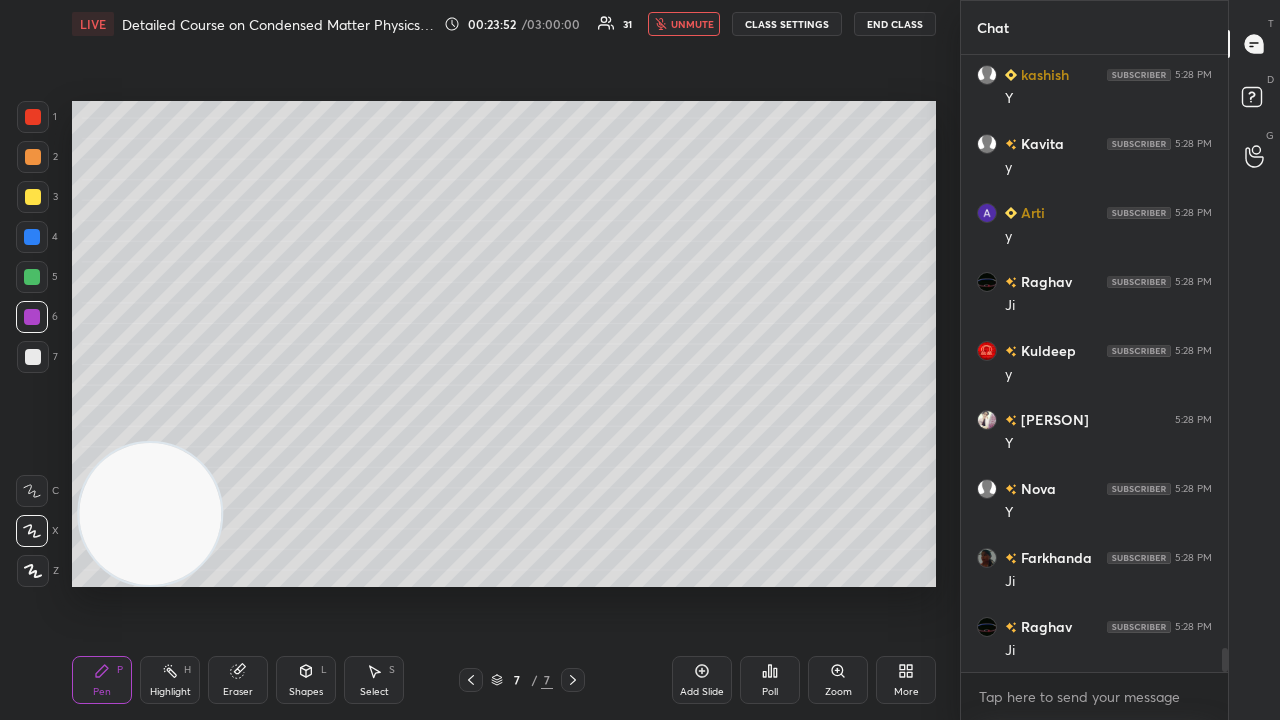 click on "unmute" at bounding box center (692, 24) 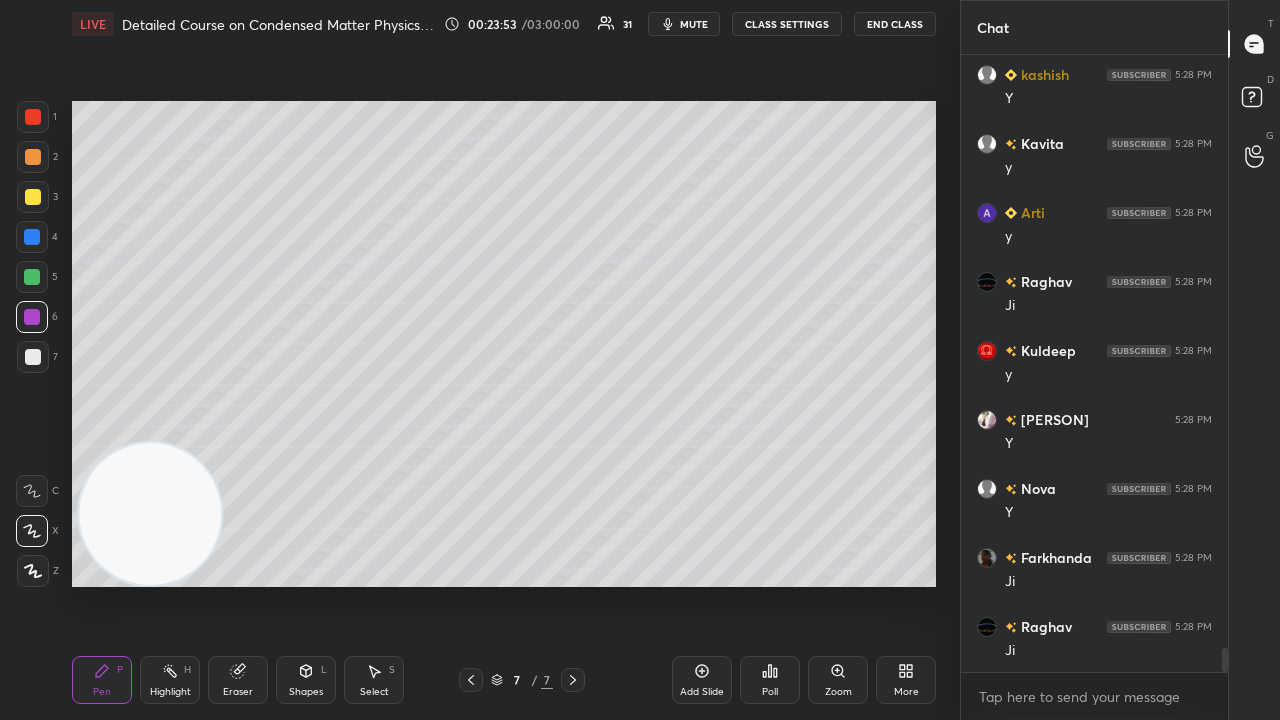 click 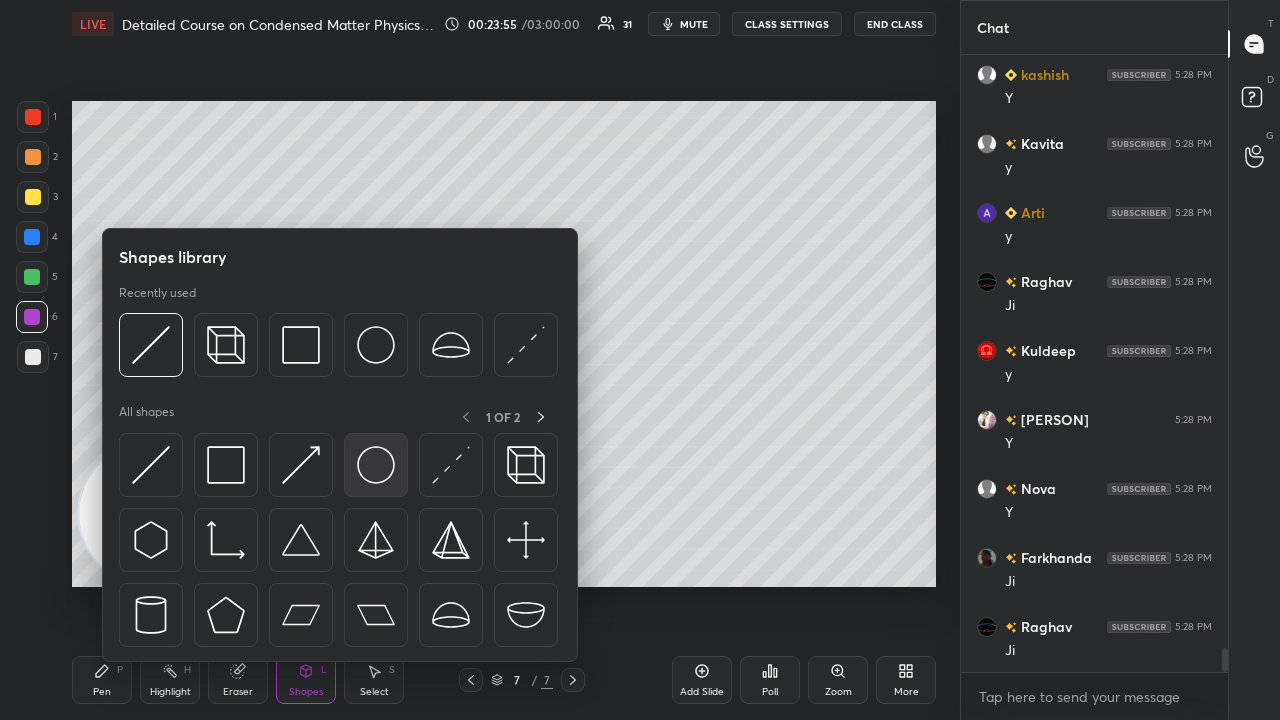 click at bounding box center [376, 465] 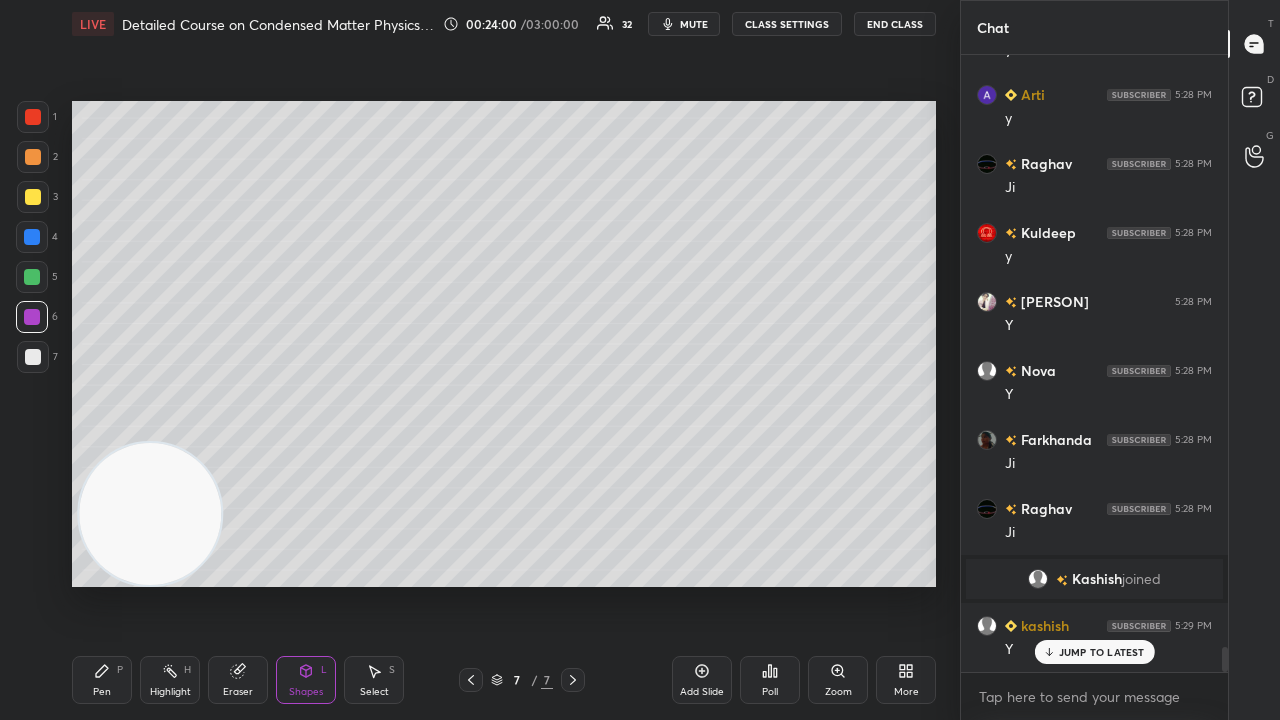 scroll, scrollTop: 14764, scrollLeft: 0, axis: vertical 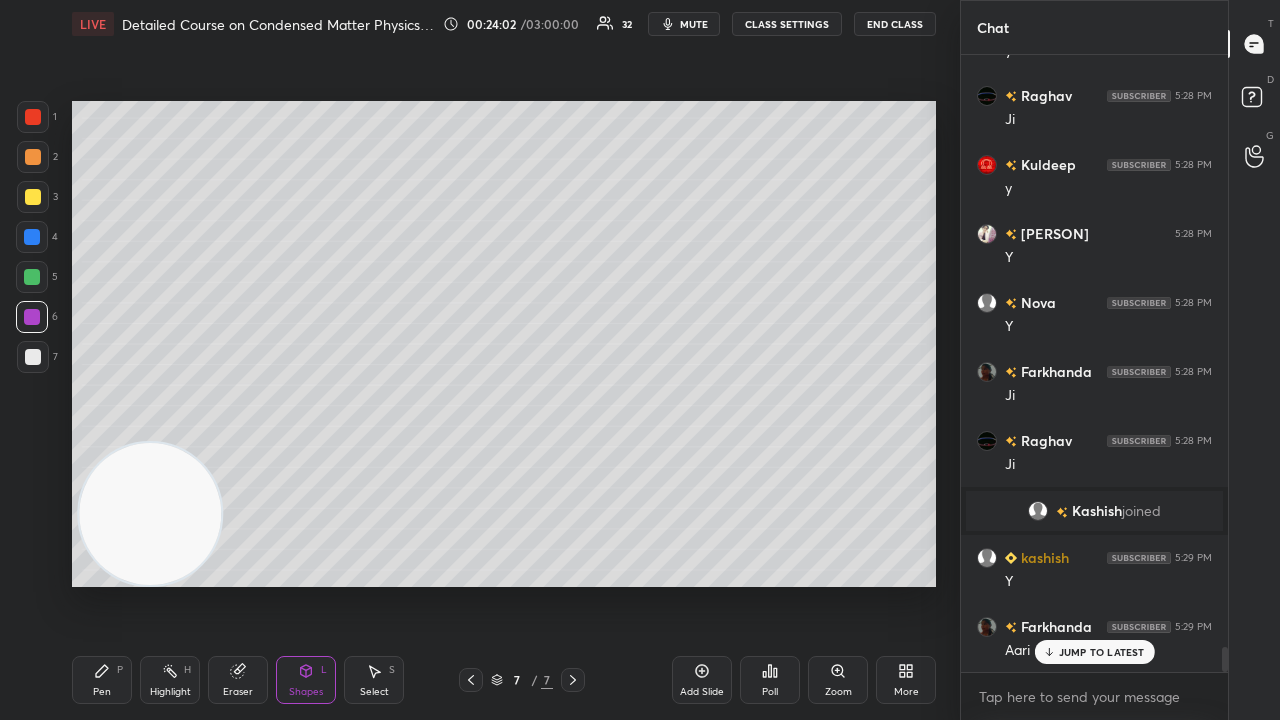 click at bounding box center (32, 277) 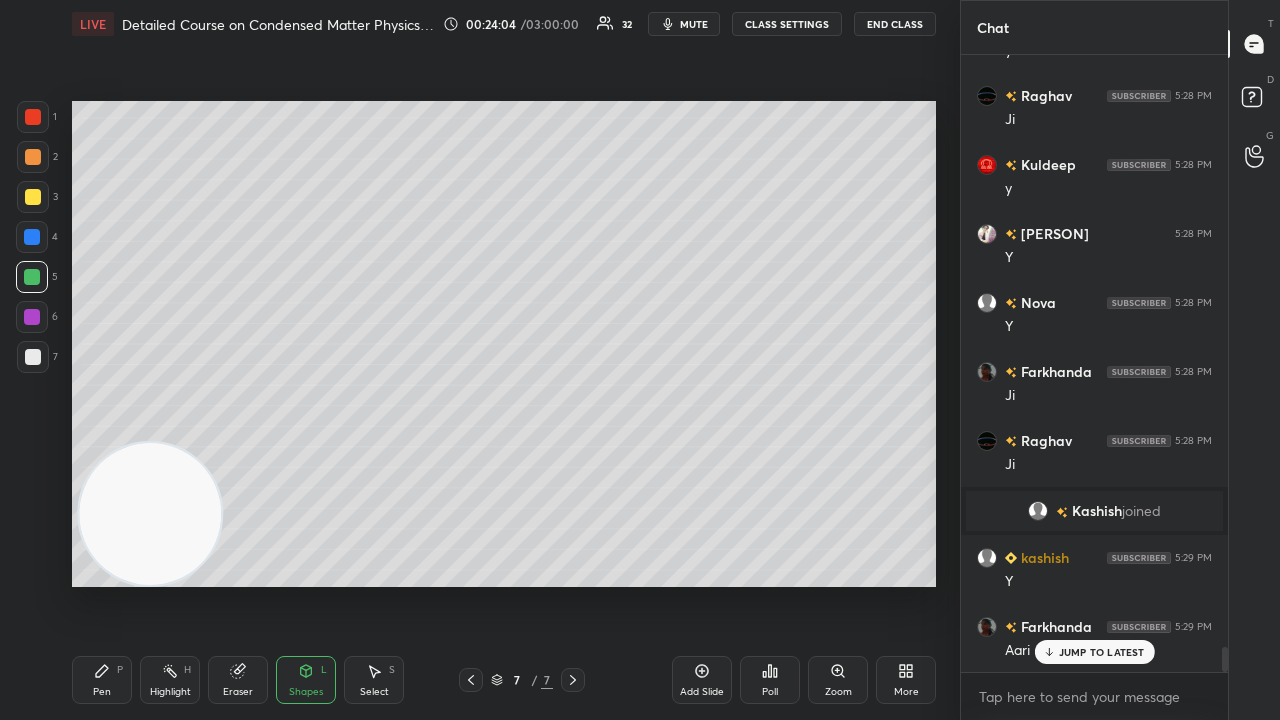 scroll, scrollTop: 14834, scrollLeft: 0, axis: vertical 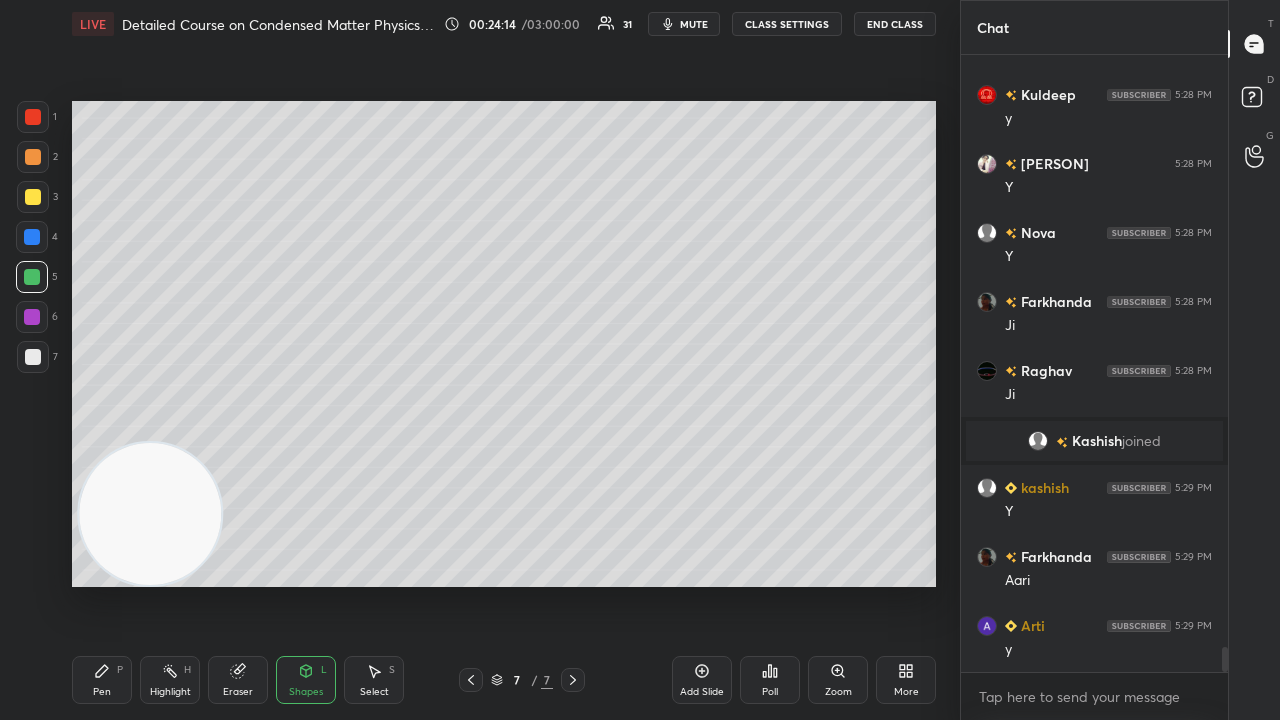 click on "mute" at bounding box center (694, 24) 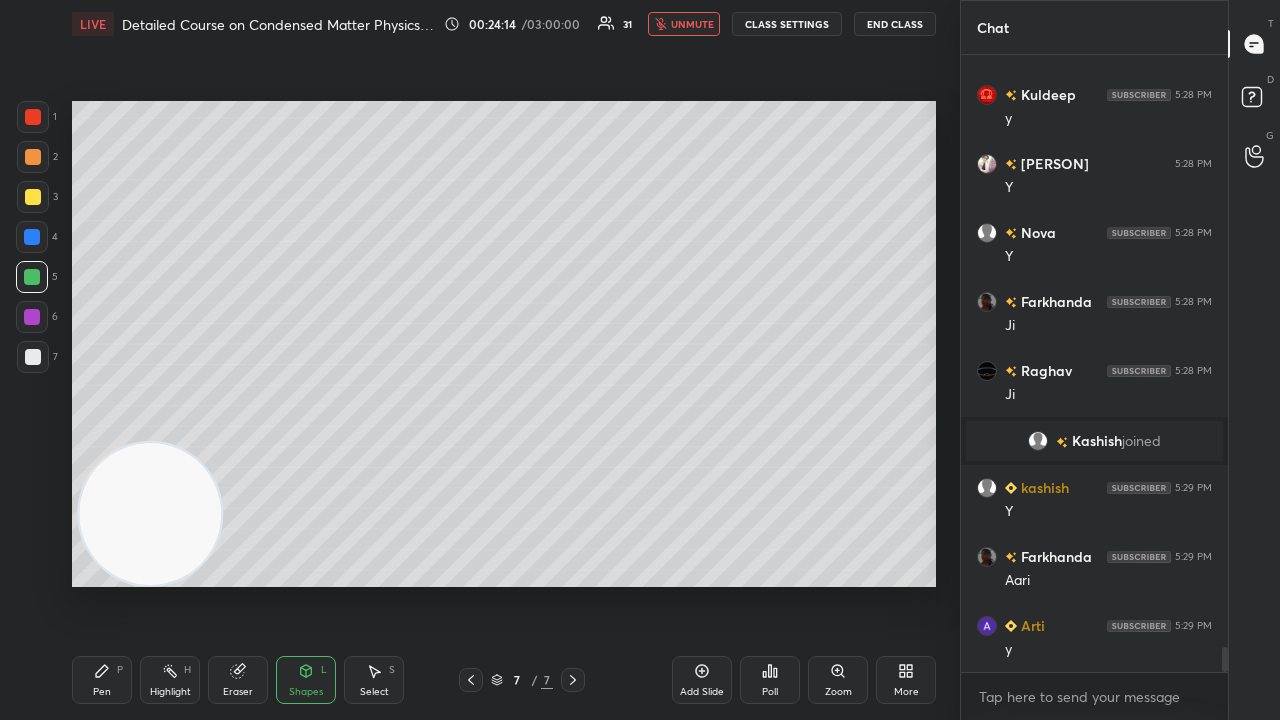 click on "unmute" at bounding box center (692, 24) 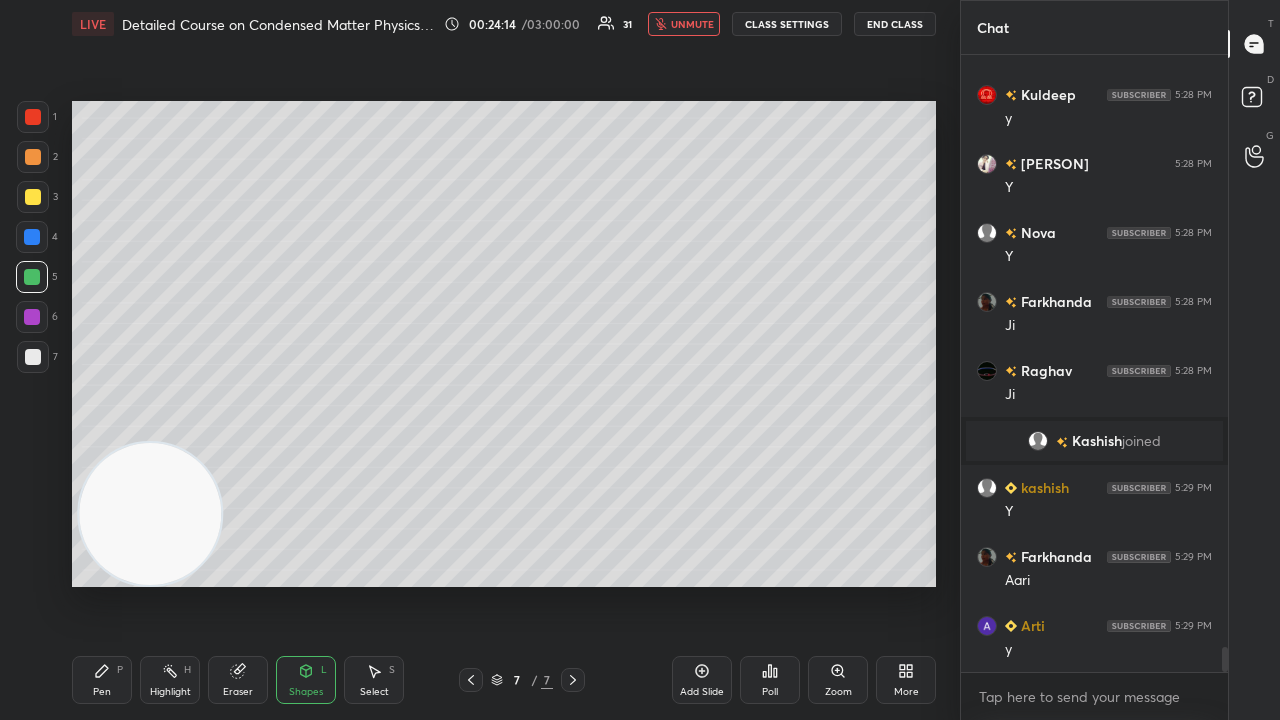 scroll, scrollTop: 14902, scrollLeft: 0, axis: vertical 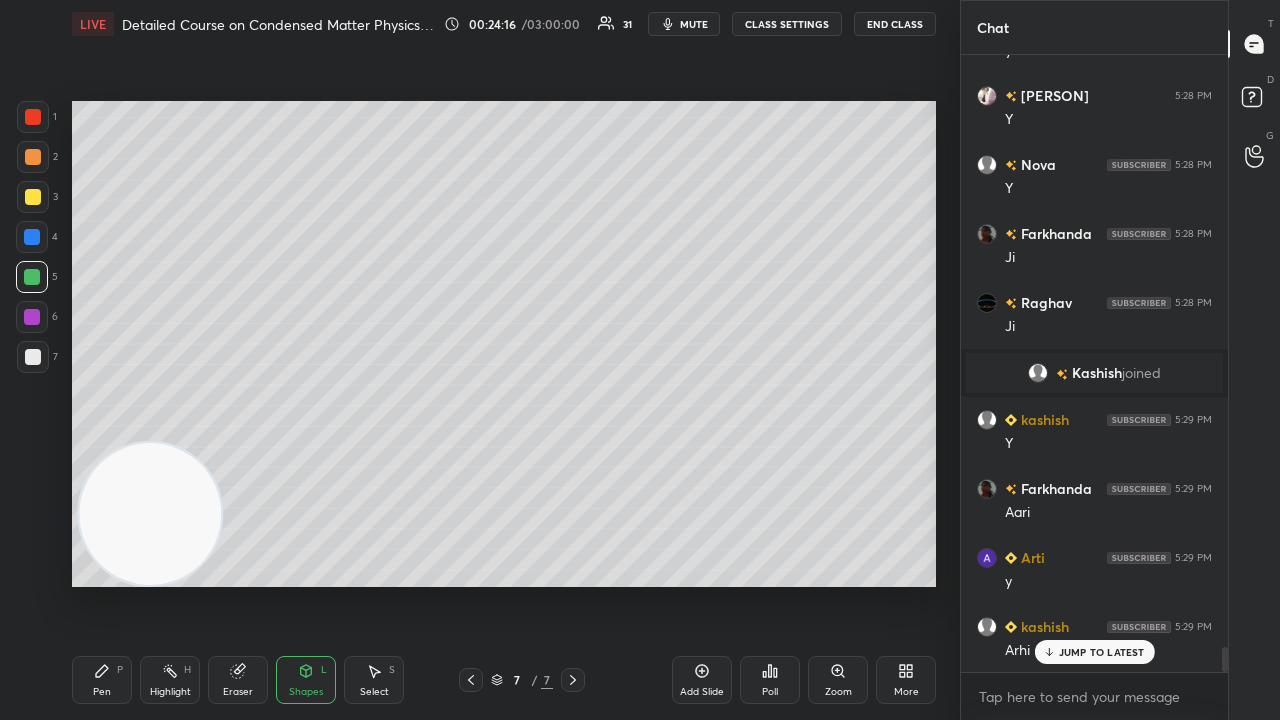 click on "mute" at bounding box center (694, 24) 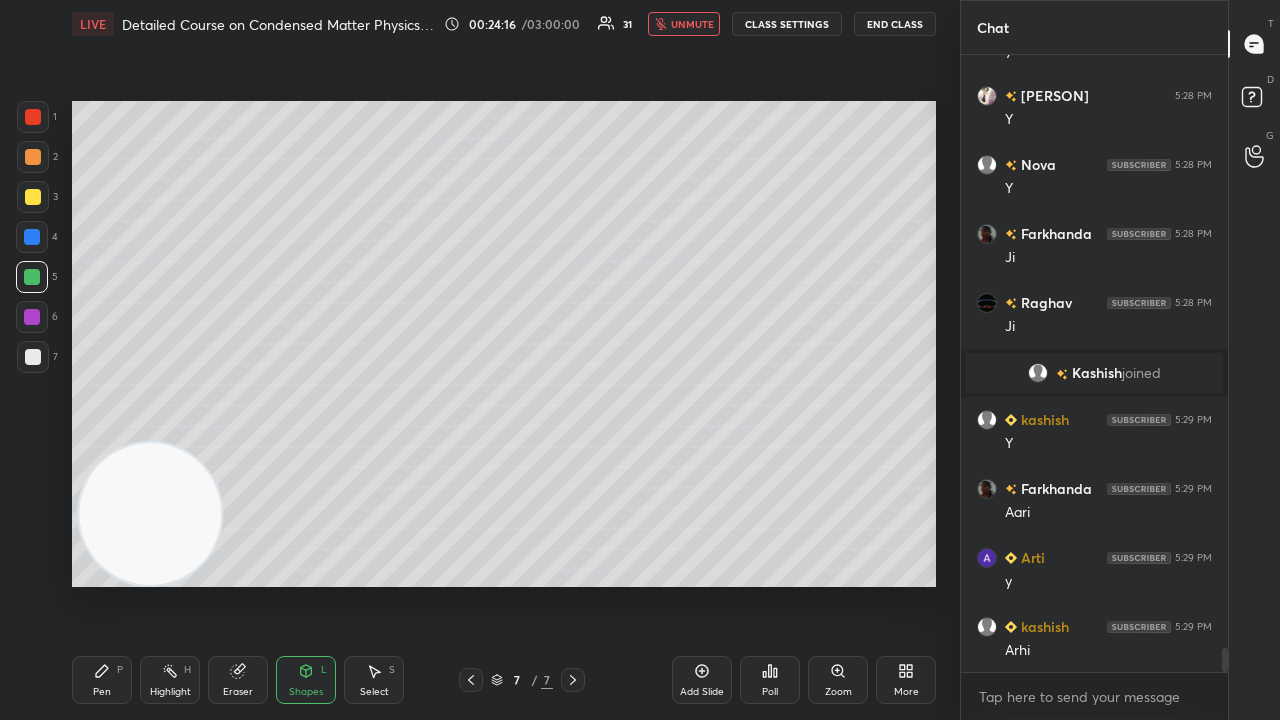 click on "unmute" at bounding box center [692, 24] 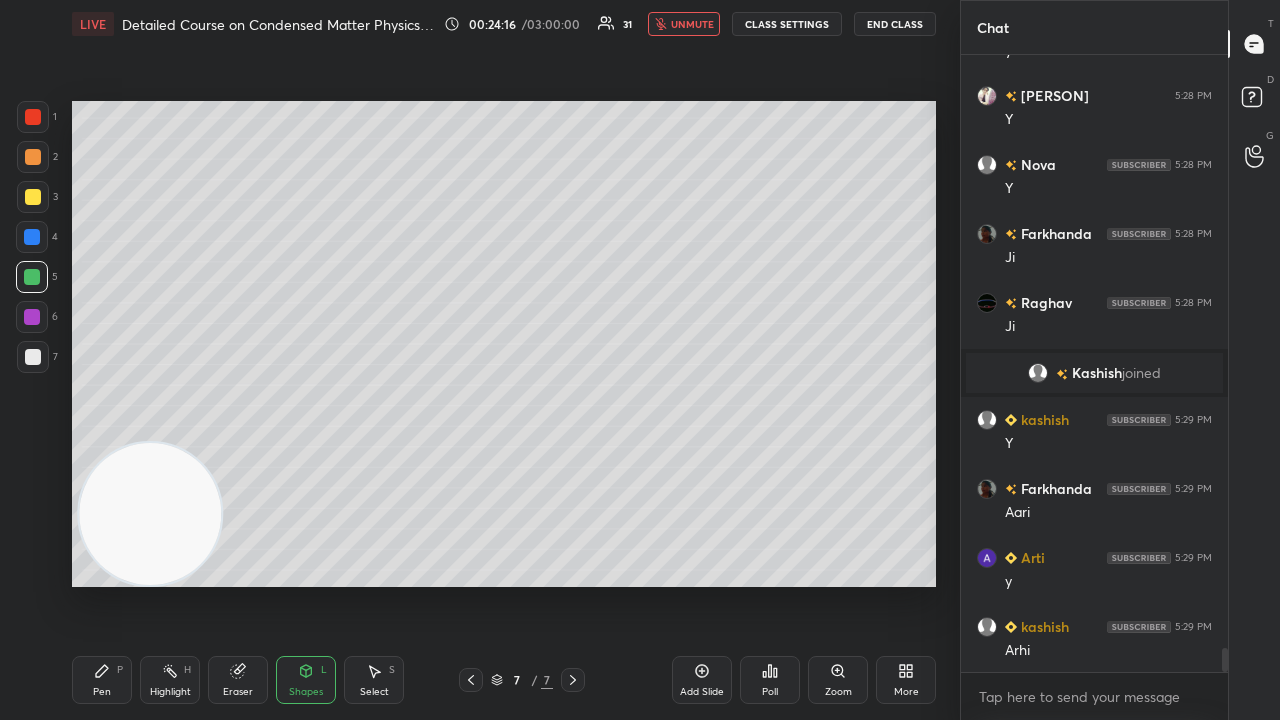 scroll, scrollTop: 14972, scrollLeft: 0, axis: vertical 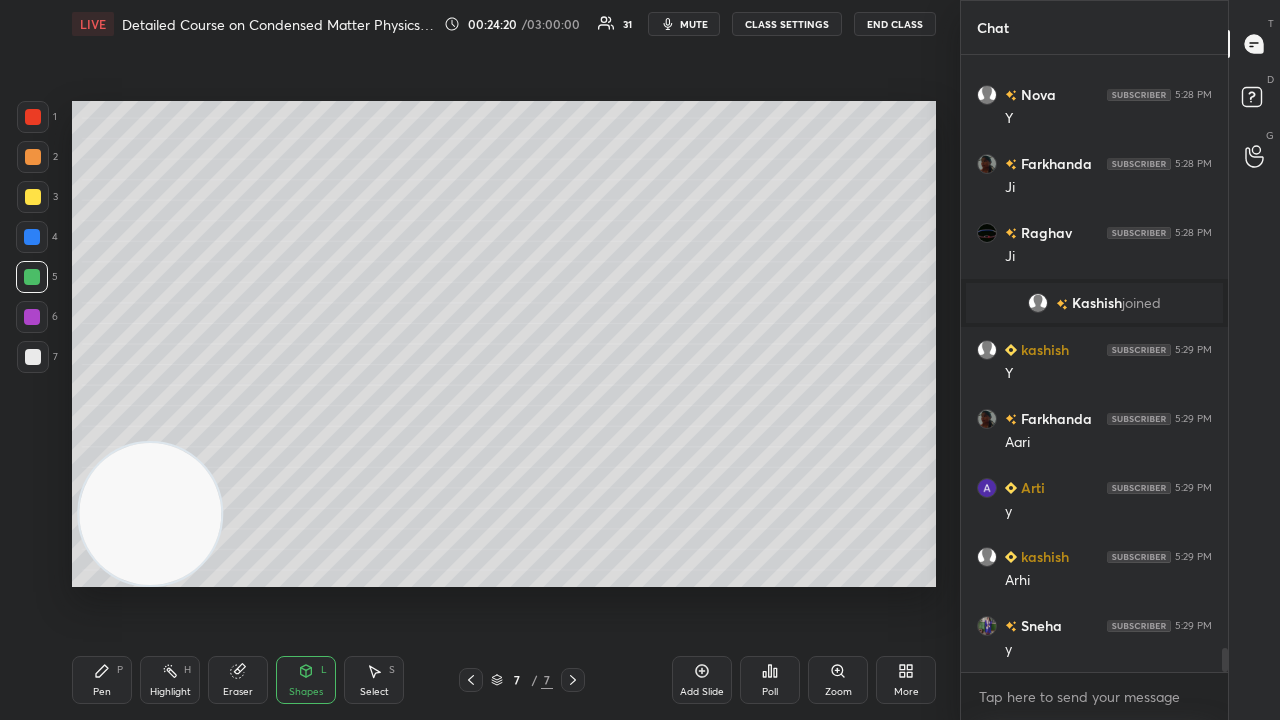 click on "mute" at bounding box center [694, 24] 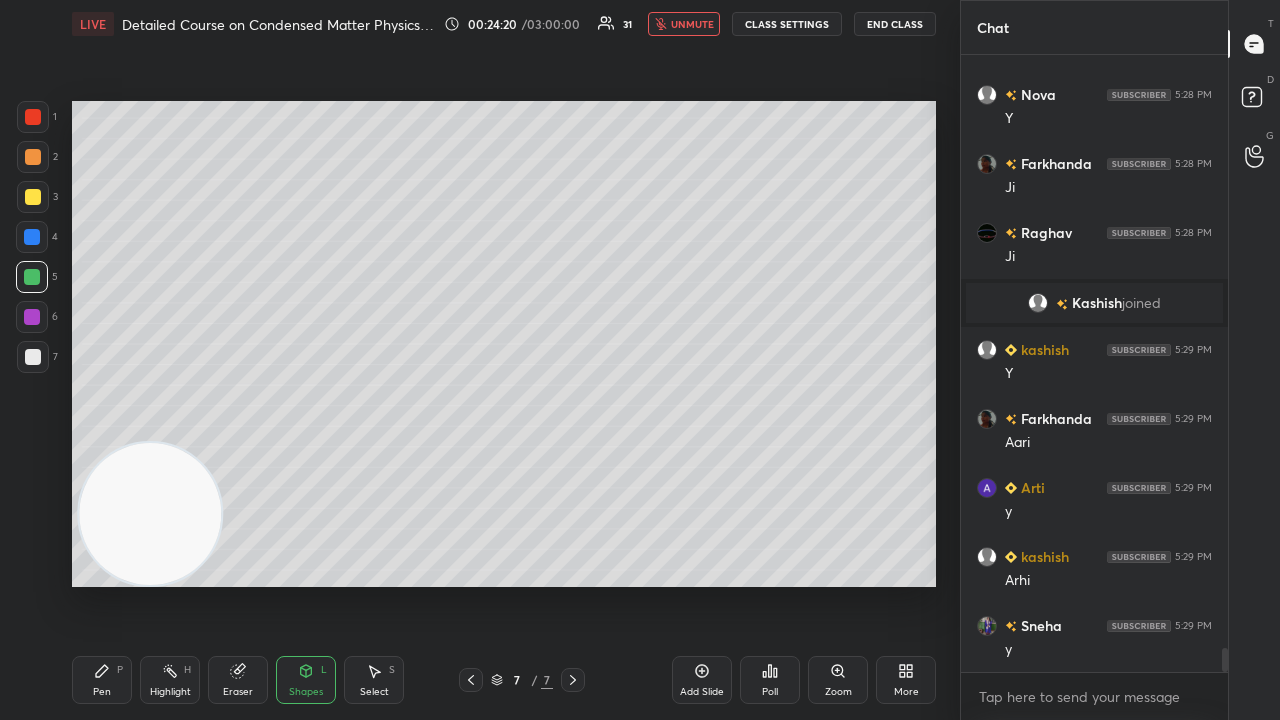 click on "unmute" at bounding box center (692, 24) 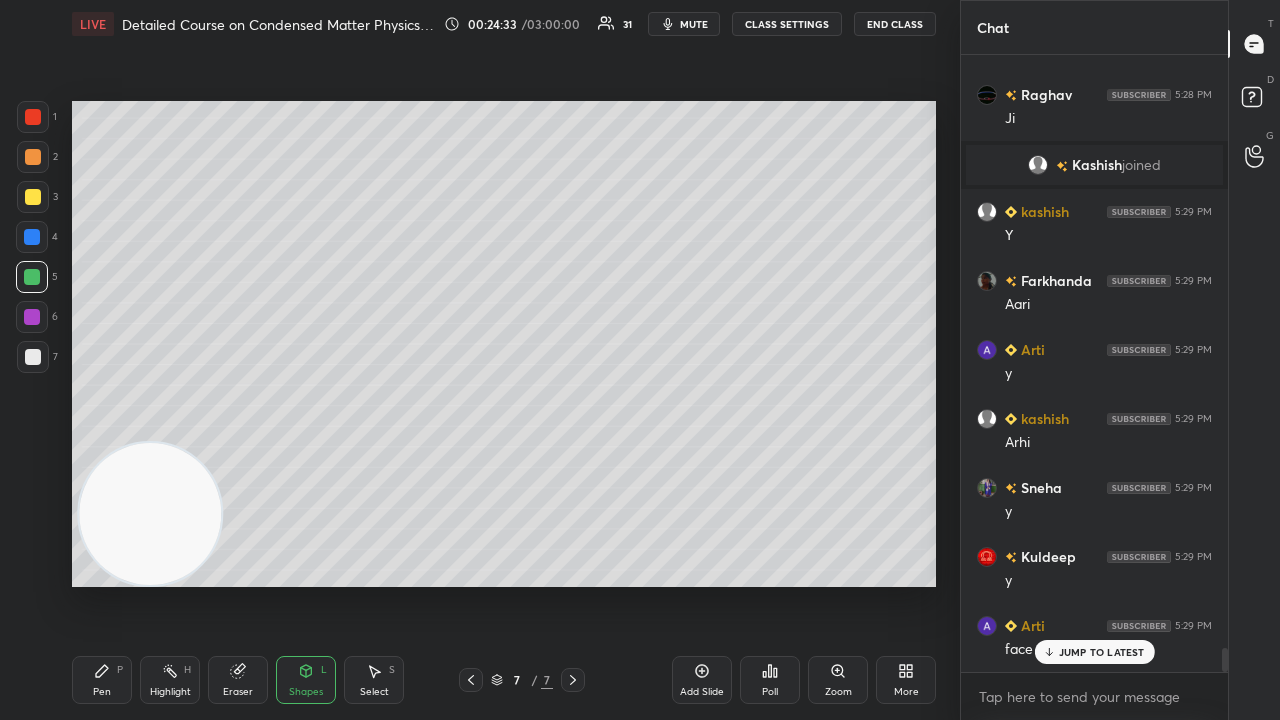 scroll, scrollTop: 15178, scrollLeft: 0, axis: vertical 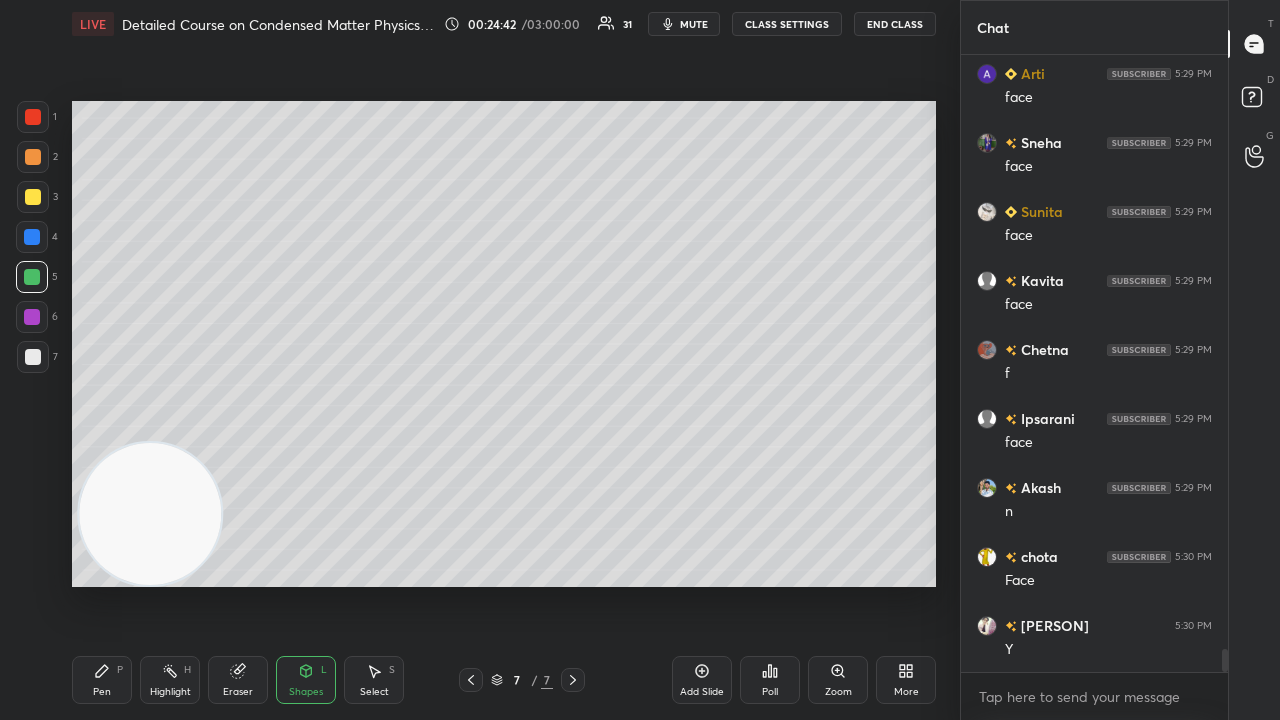 click on "mute" at bounding box center (694, 24) 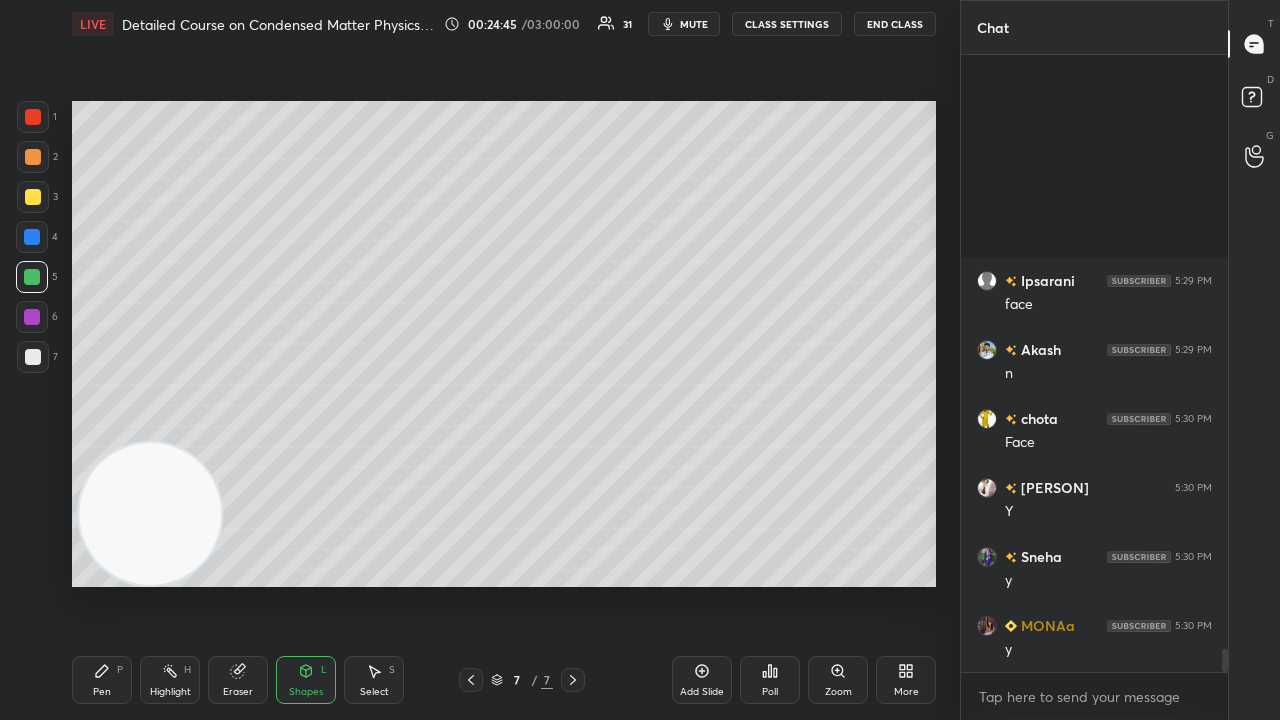 scroll, scrollTop: 16076, scrollLeft: 0, axis: vertical 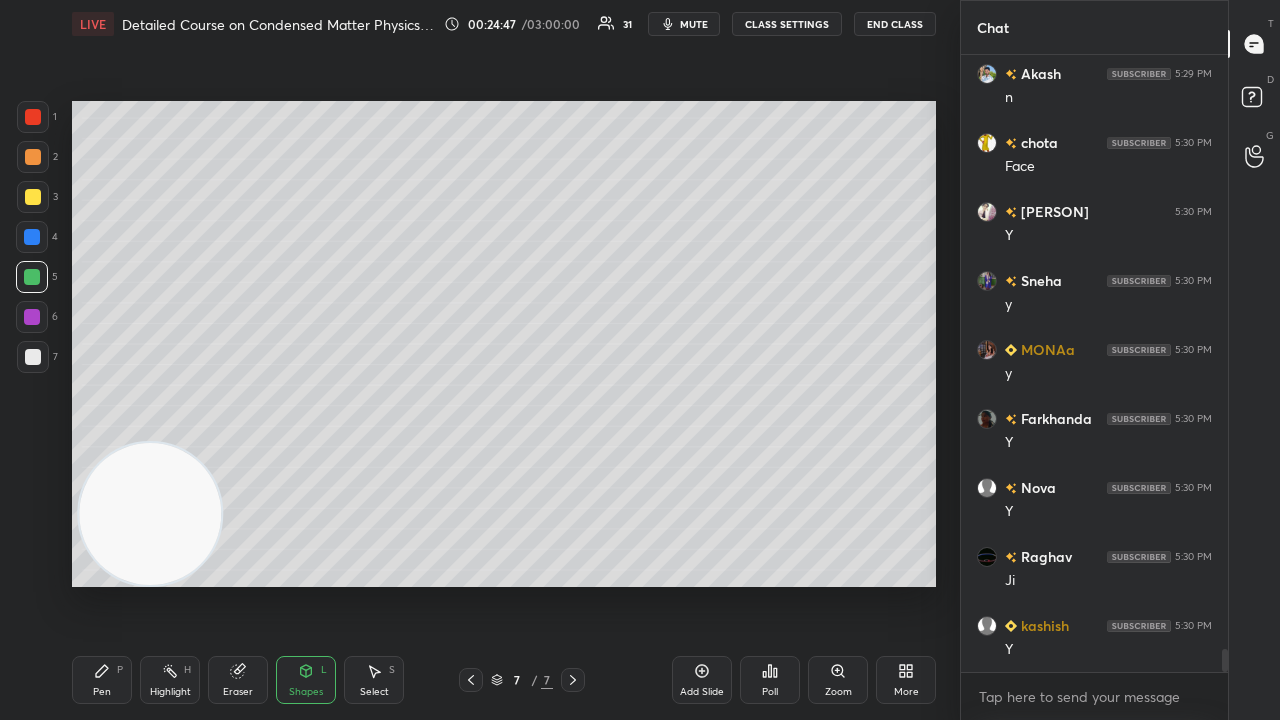 click on "mute" at bounding box center (694, 24) 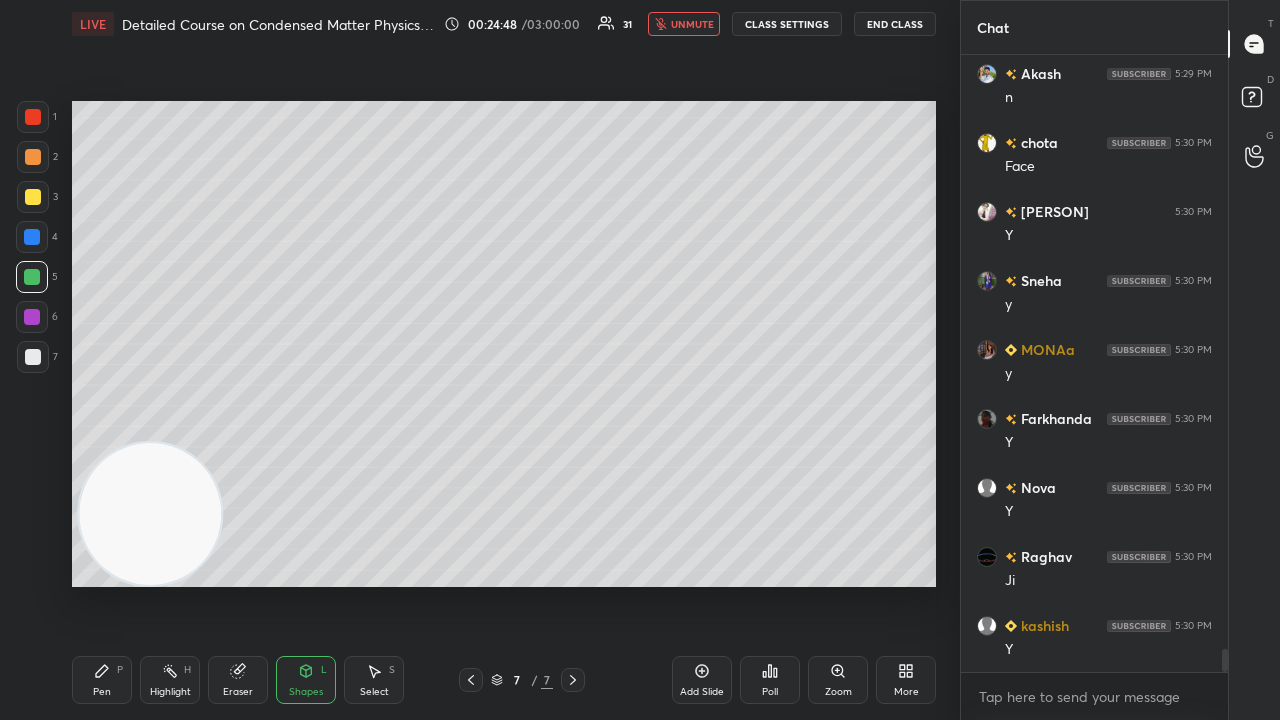 click on "unmute" at bounding box center (692, 24) 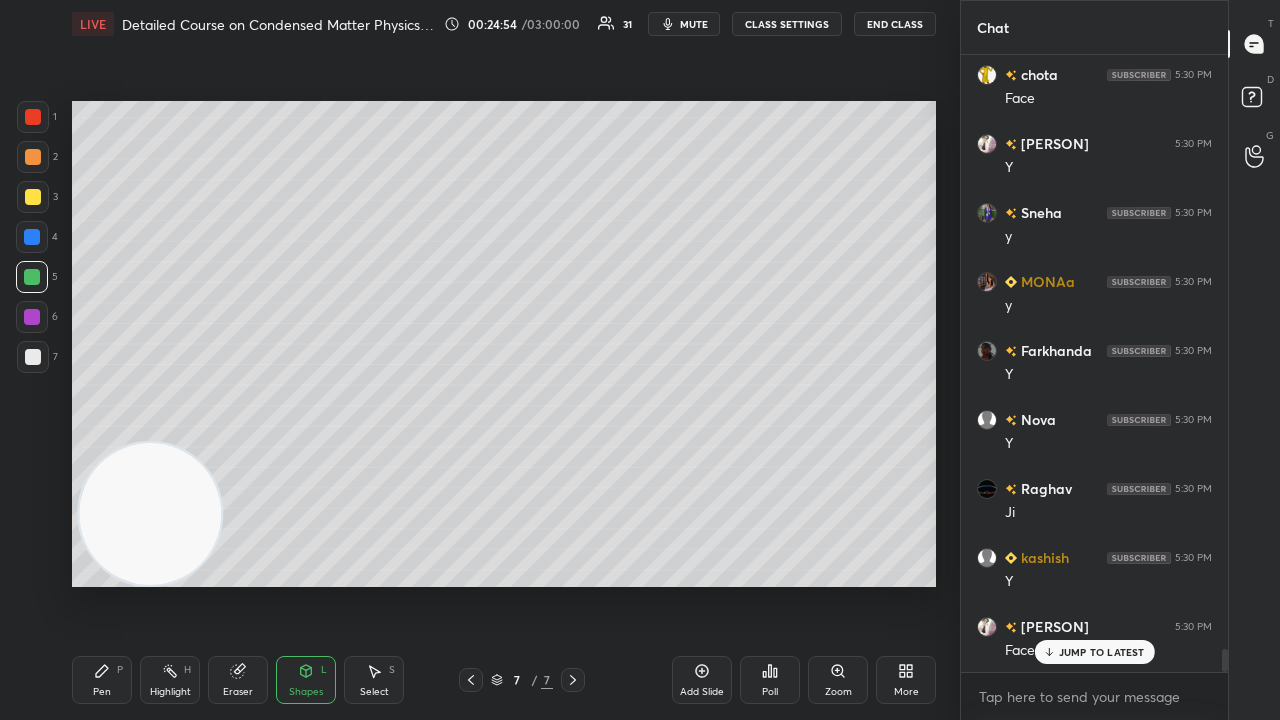 scroll, scrollTop: 16214, scrollLeft: 0, axis: vertical 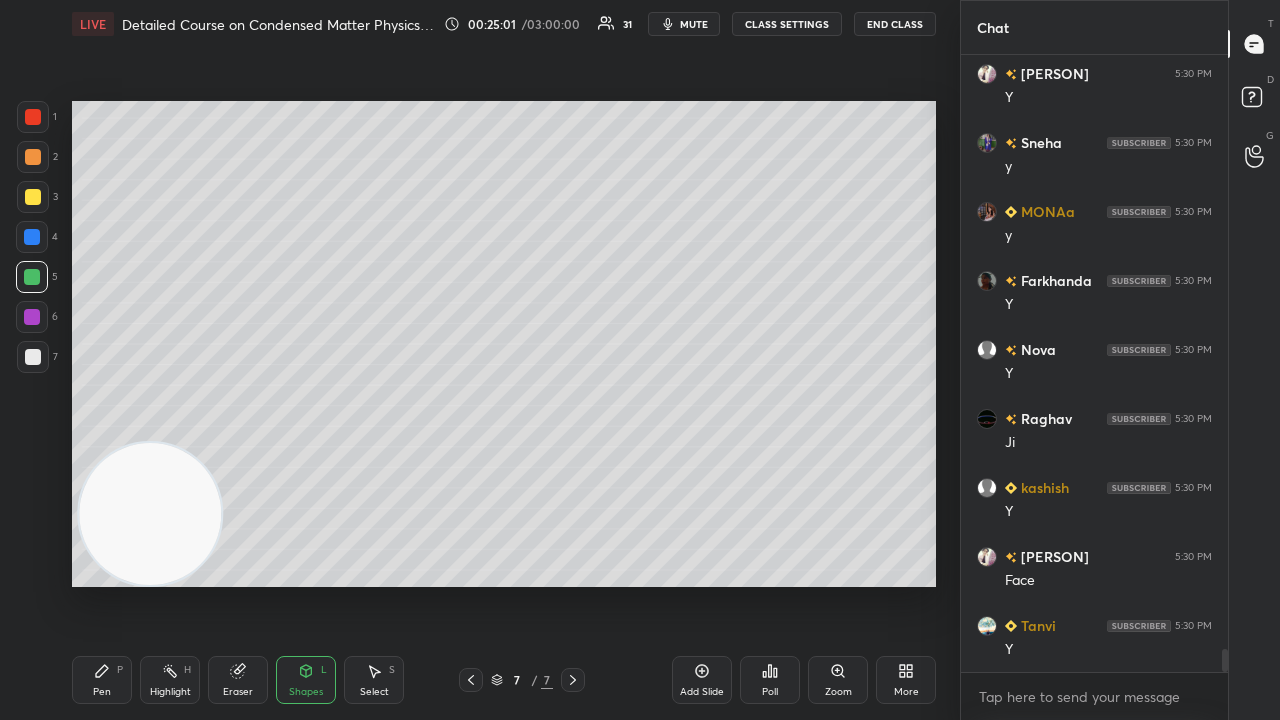 click on "Shapes L" at bounding box center [306, 680] 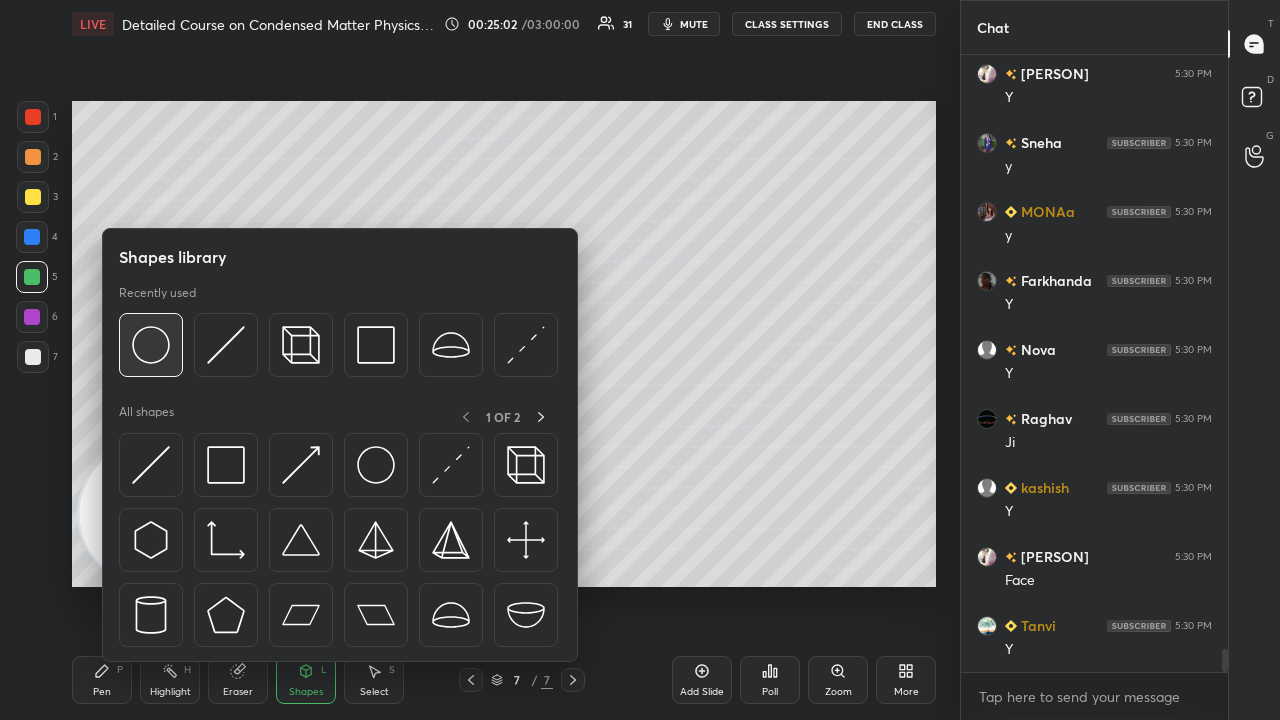 click at bounding box center (151, 345) 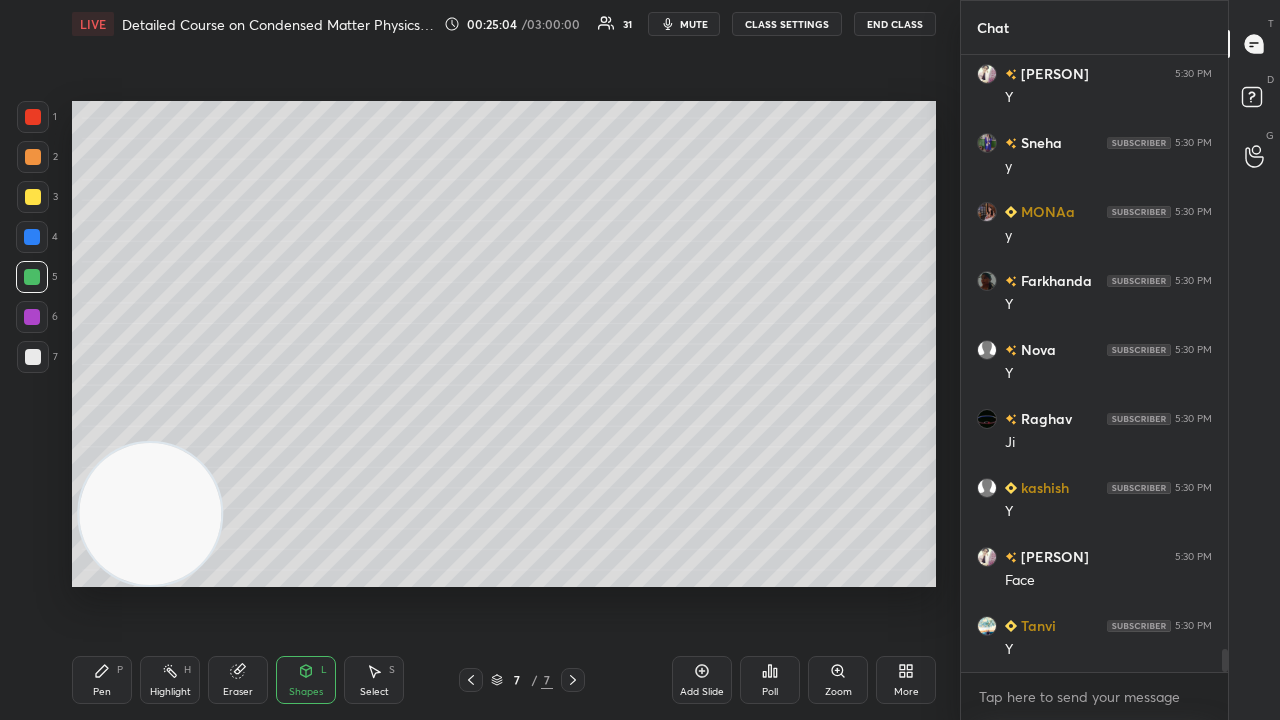 click at bounding box center [33, 157] 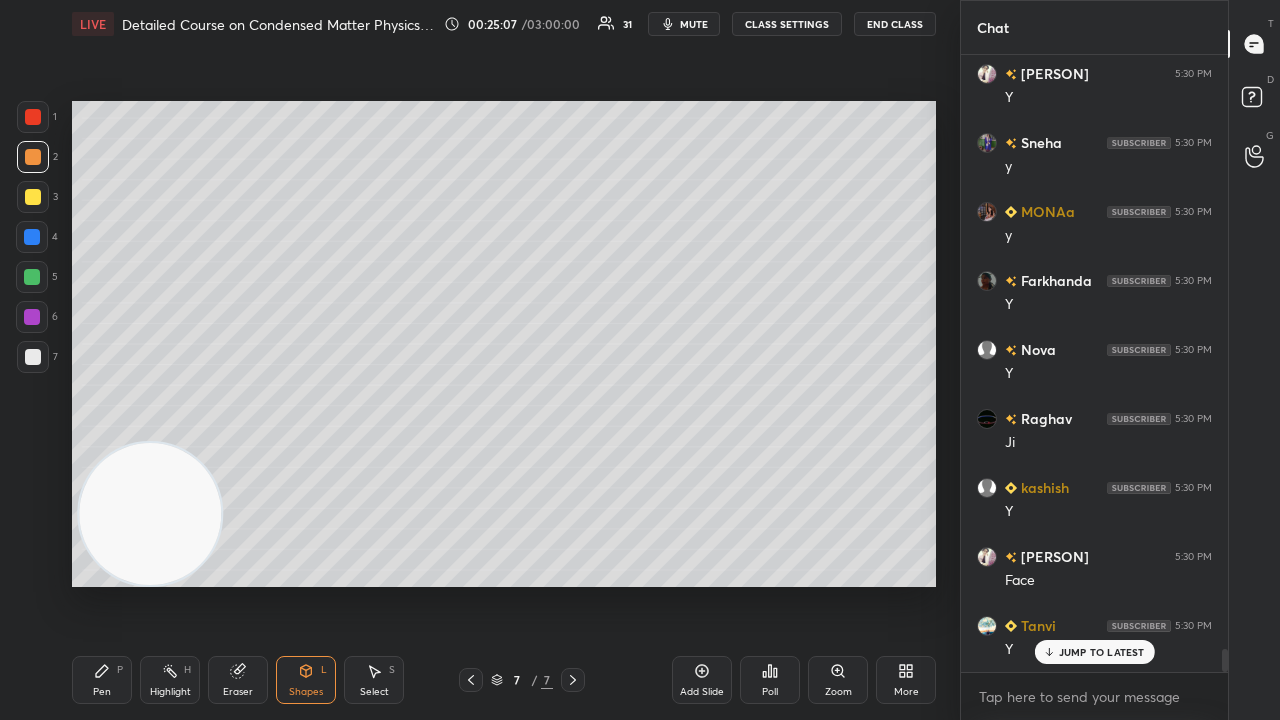 scroll, scrollTop: 16282, scrollLeft: 0, axis: vertical 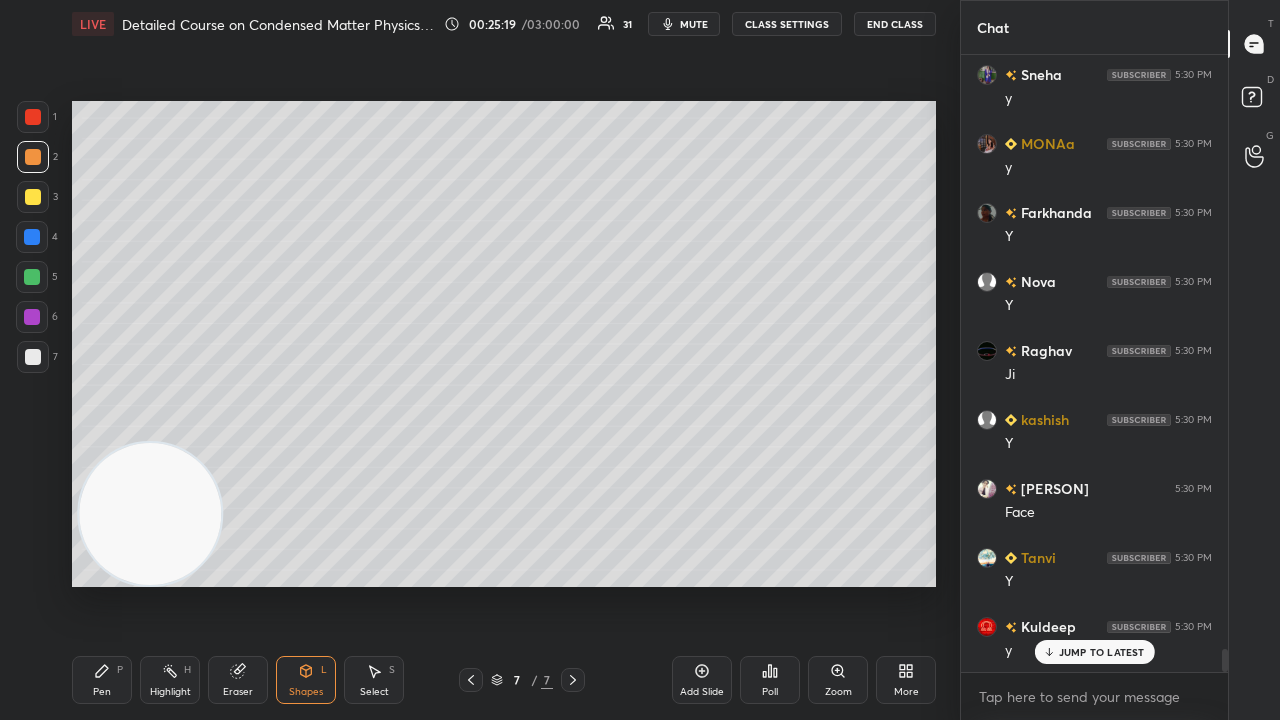 click on "JUMP TO LATEST" at bounding box center (1102, 652) 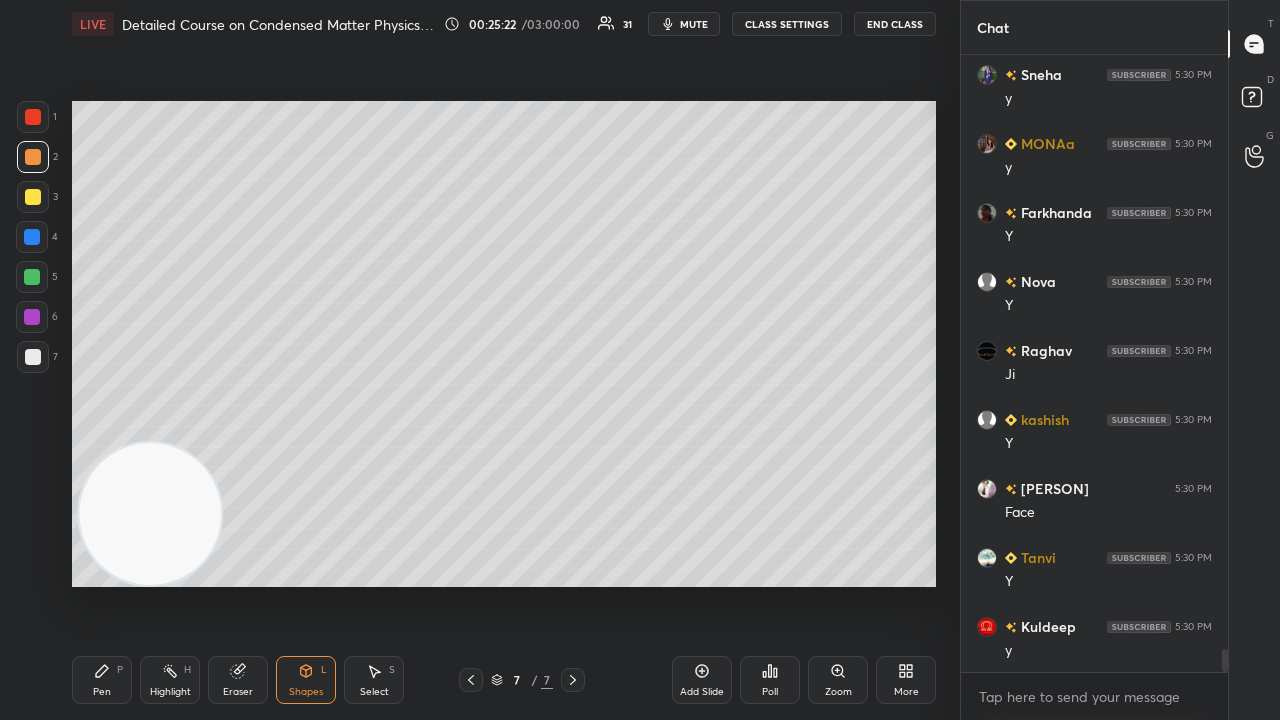 scroll, scrollTop: 16352, scrollLeft: 0, axis: vertical 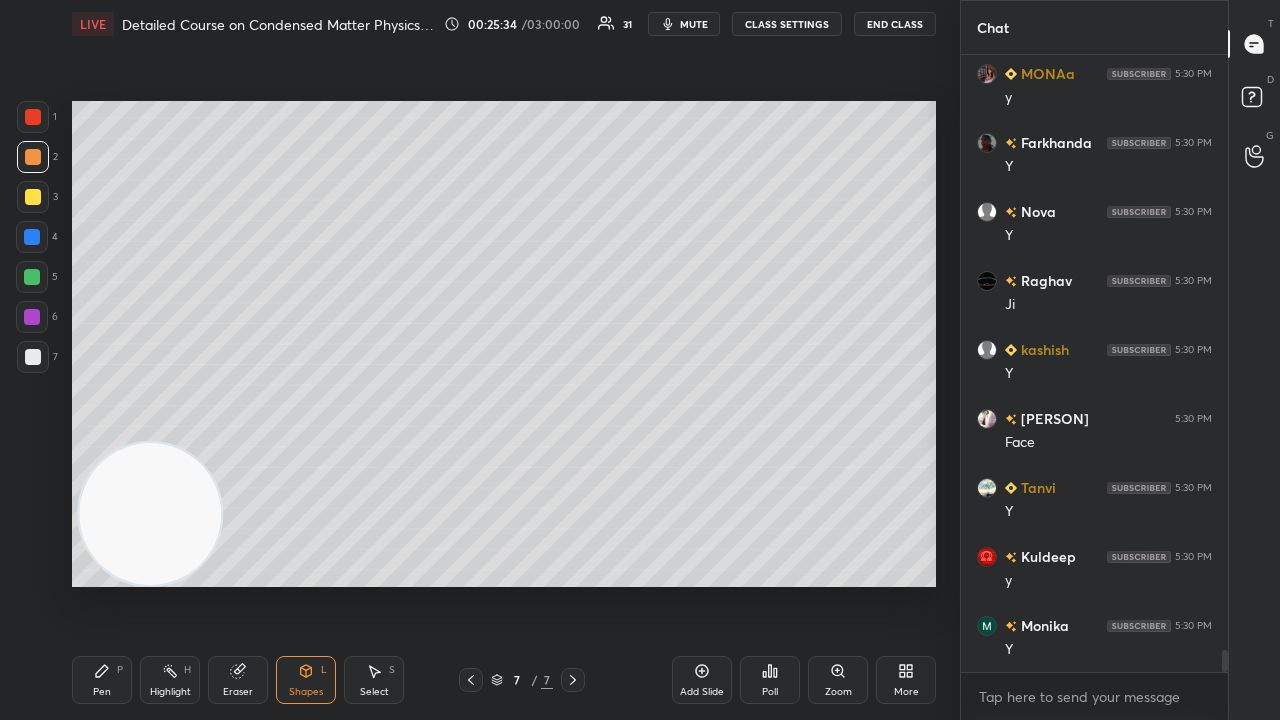 click on "mute" at bounding box center (694, 24) 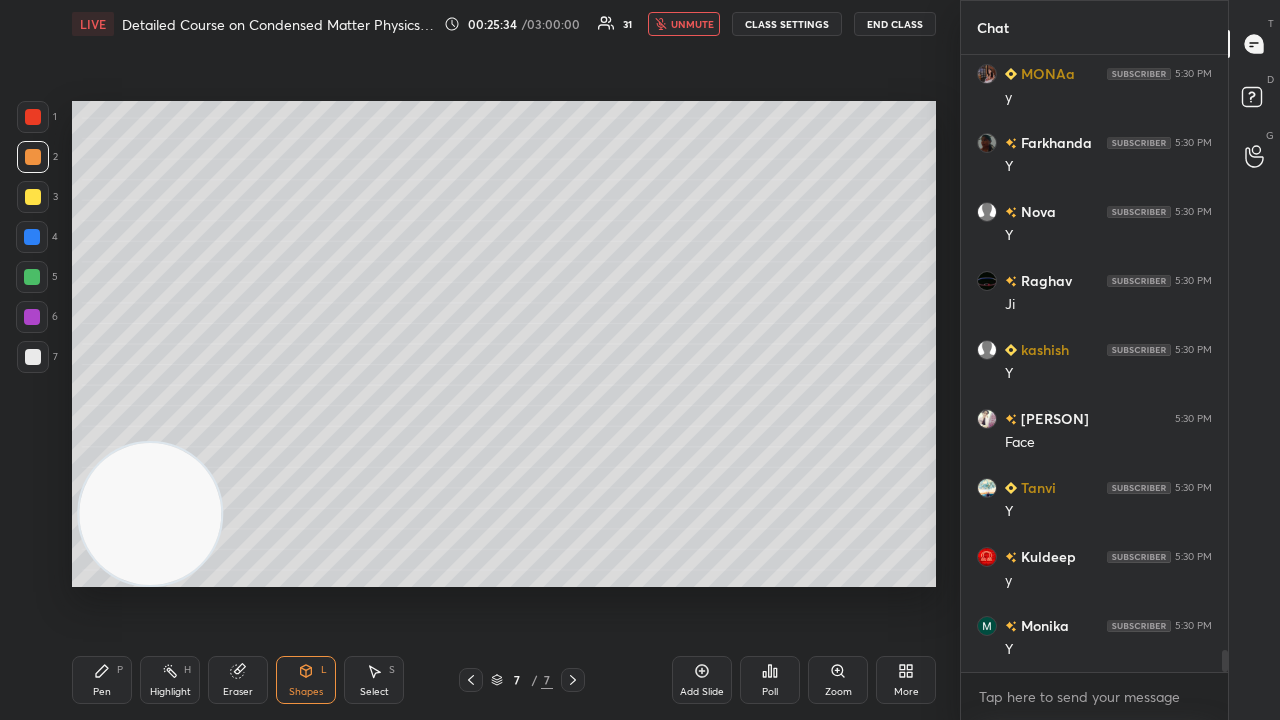 click on "unmute" at bounding box center (692, 24) 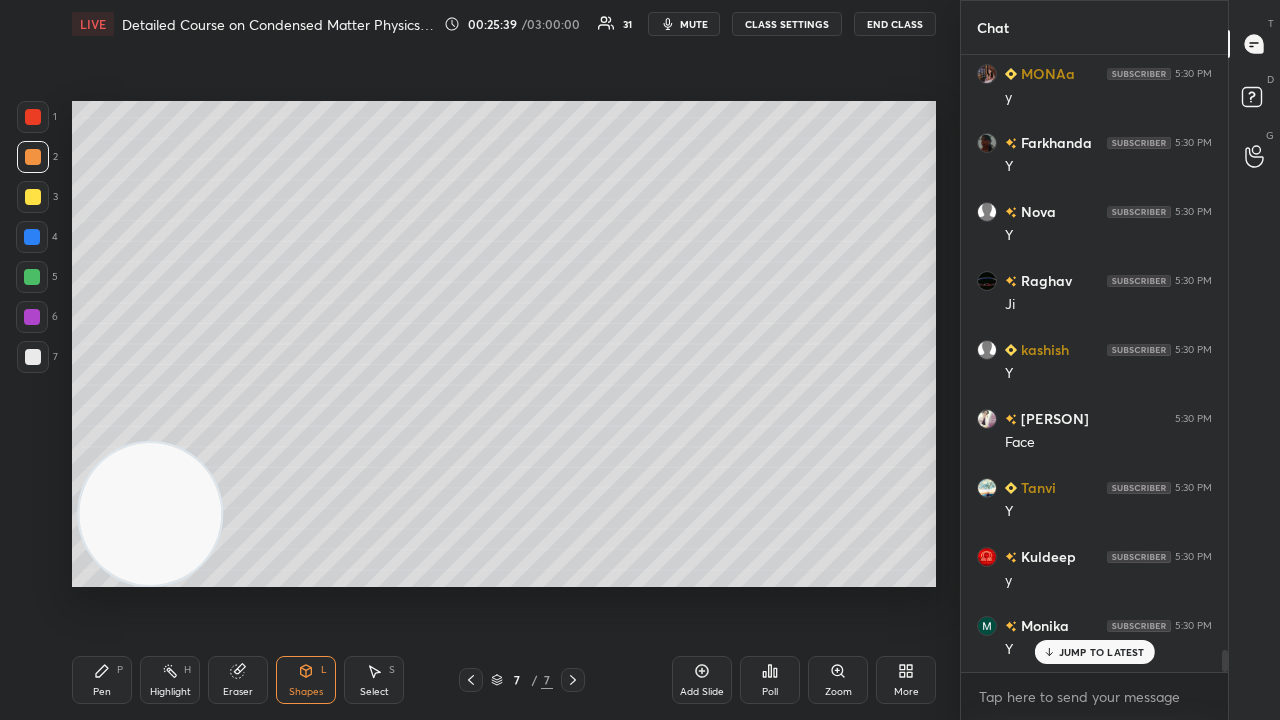 scroll, scrollTop: 16420, scrollLeft: 0, axis: vertical 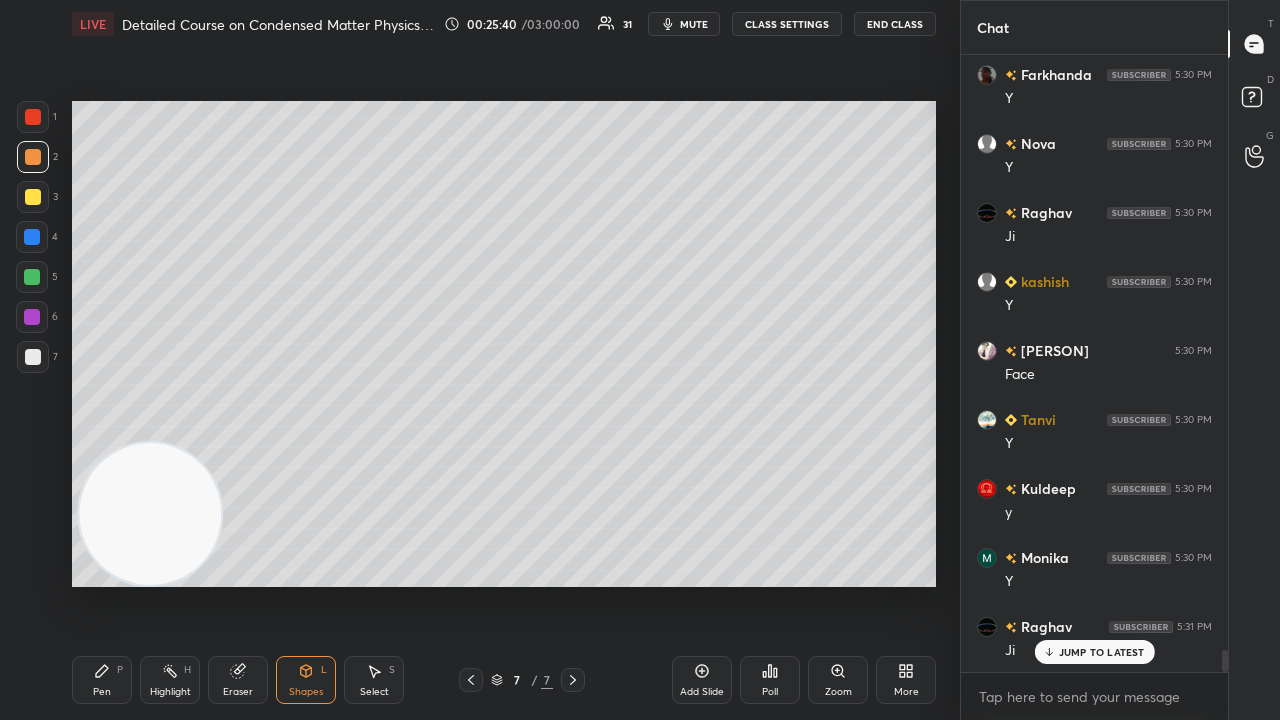 click on "JUMP TO LATEST" at bounding box center (1102, 652) 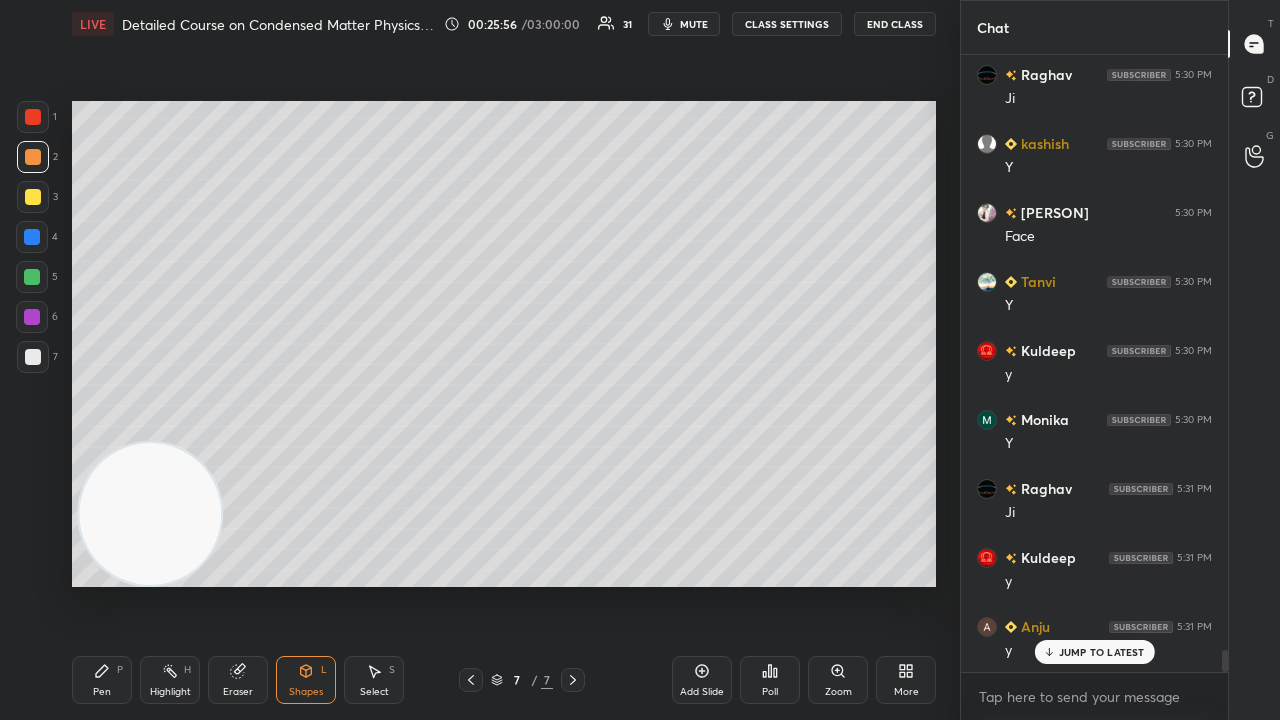 scroll, scrollTop: 16628, scrollLeft: 0, axis: vertical 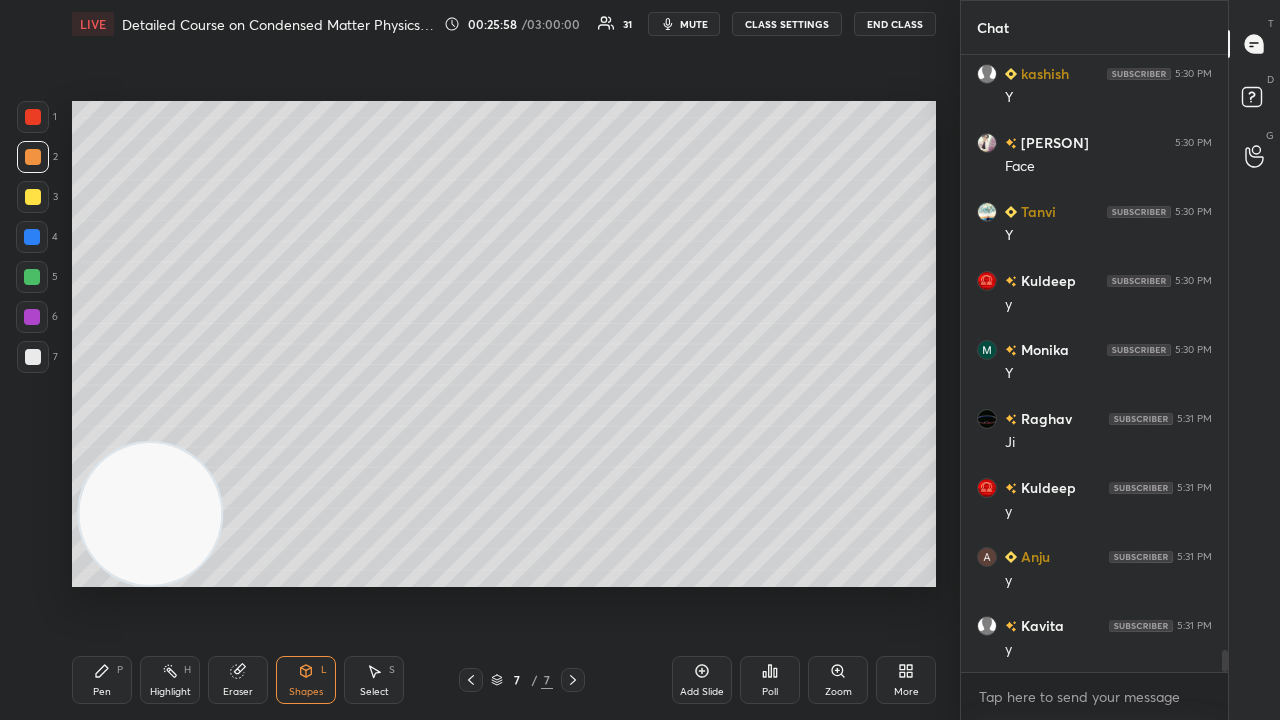 click 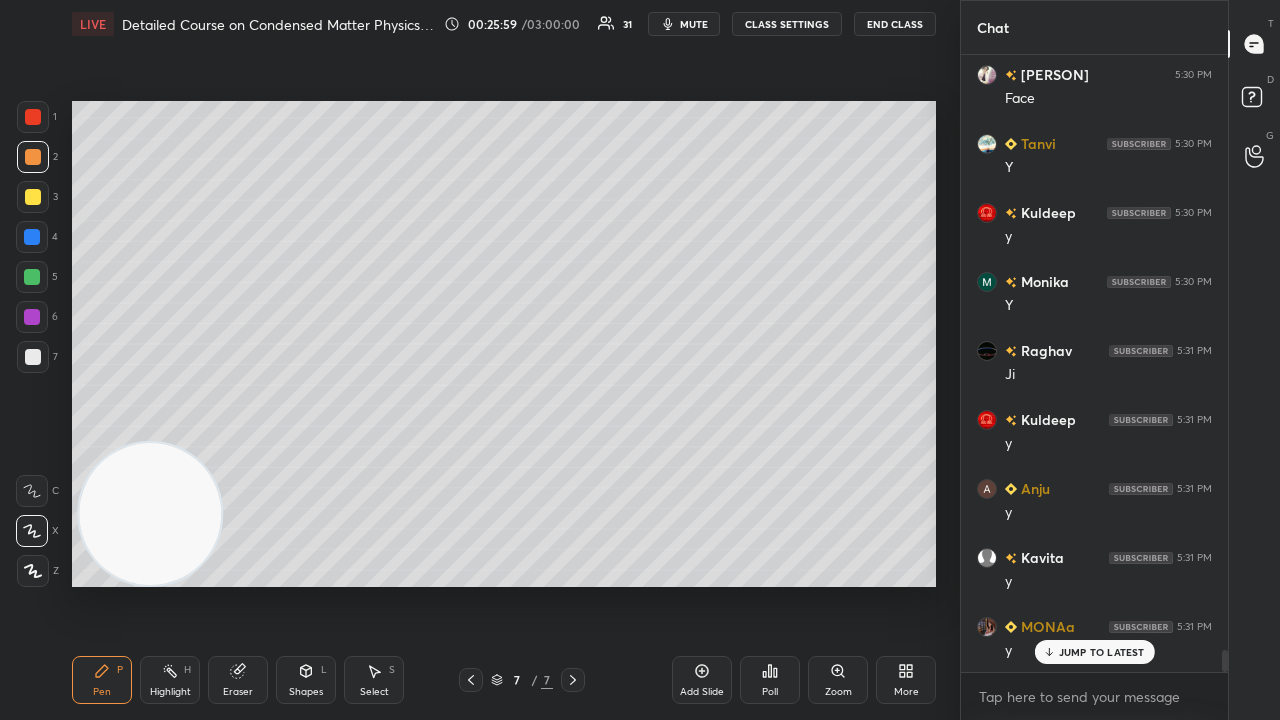 click on "mute" at bounding box center [694, 24] 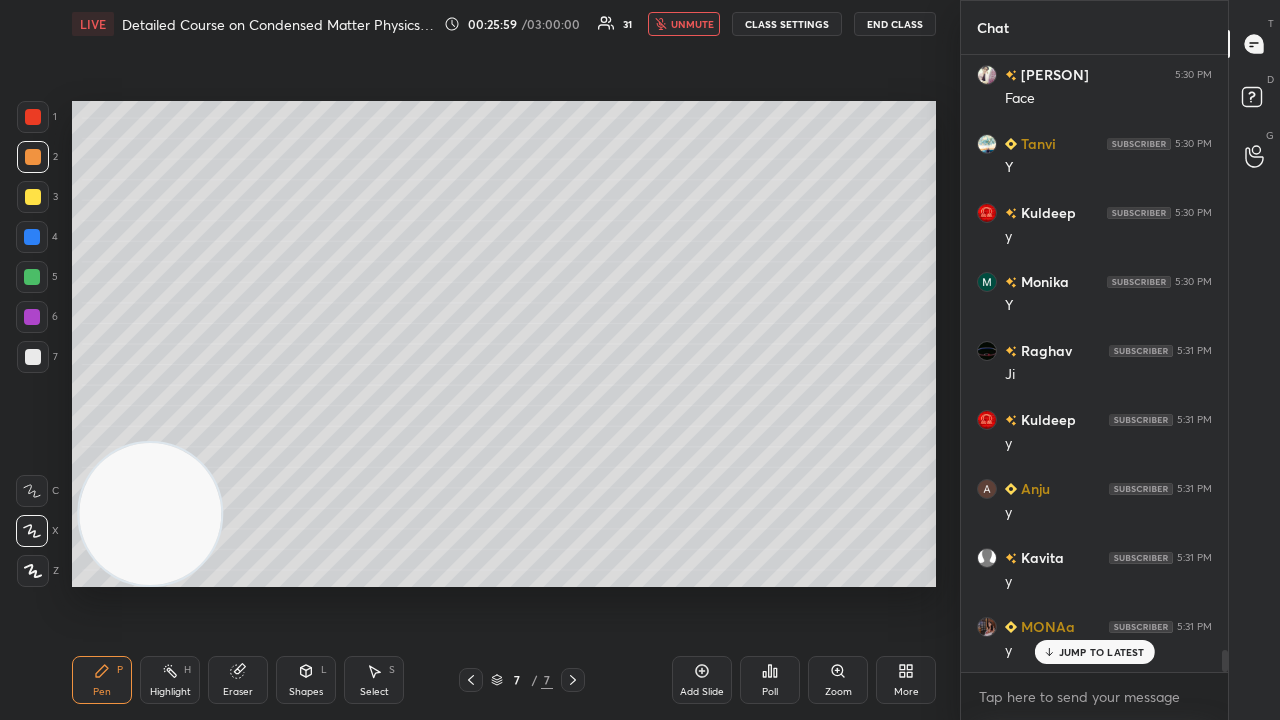 drag, startPoint x: 706, startPoint y: 20, endPoint x: 689, endPoint y: 34, distance: 22.022715 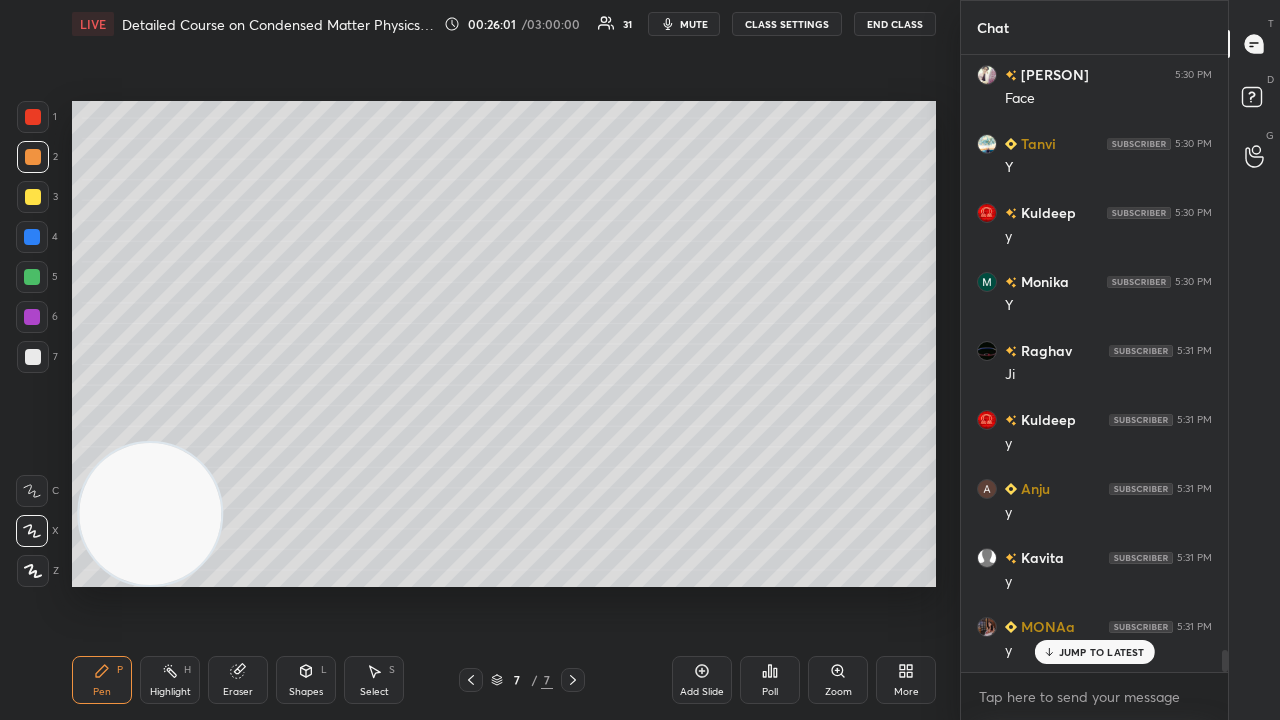 click on "mute" at bounding box center [684, 24] 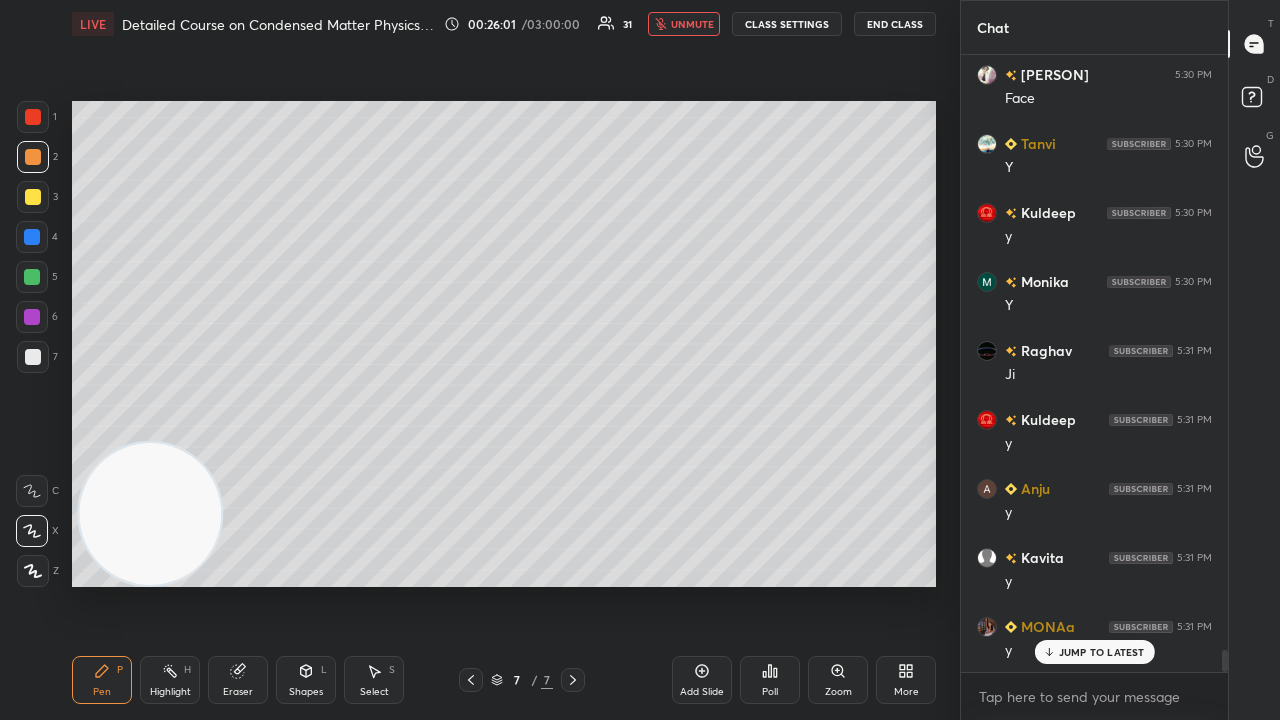 click on "unmute" at bounding box center [692, 24] 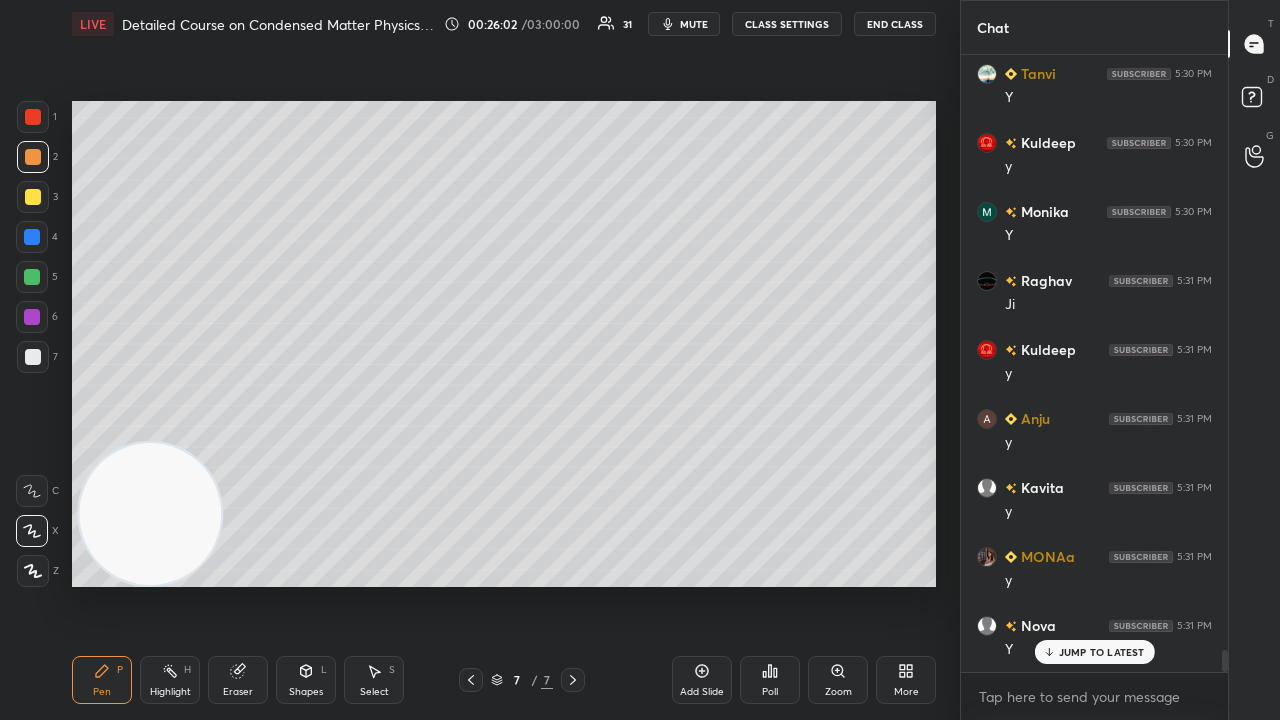scroll, scrollTop: 16834, scrollLeft: 0, axis: vertical 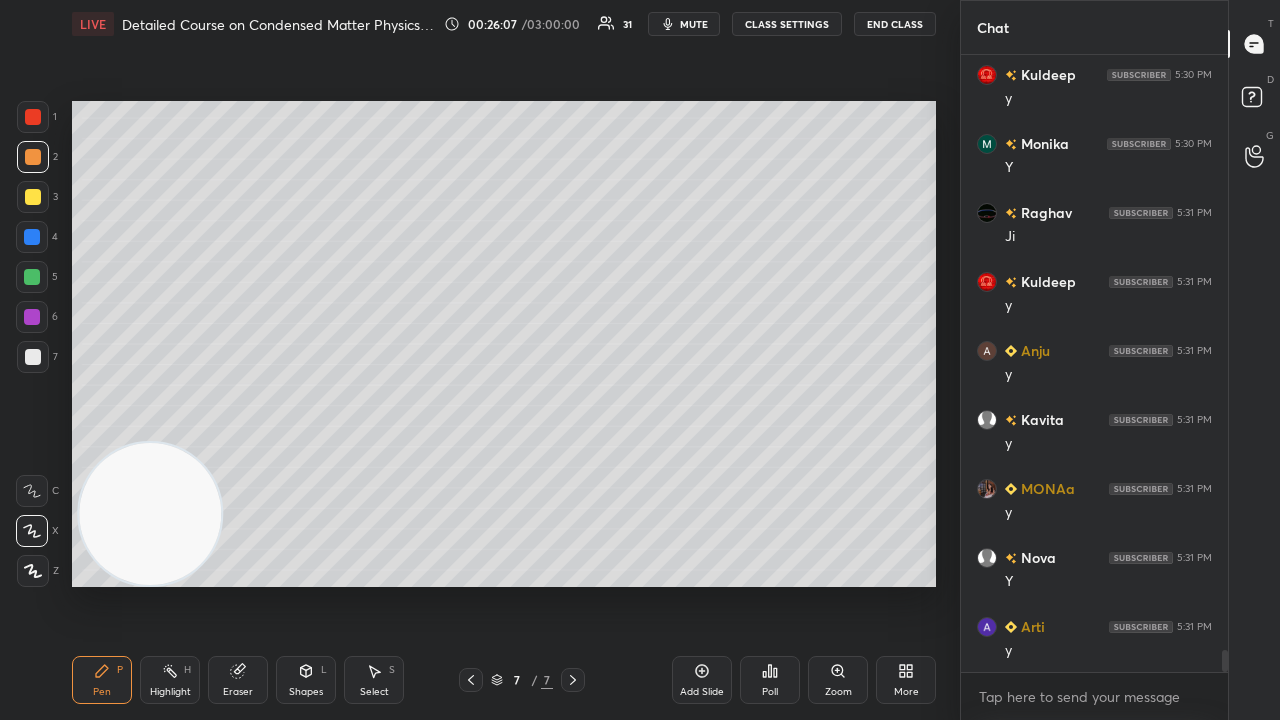 click on "Add Slide" at bounding box center [702, 692] 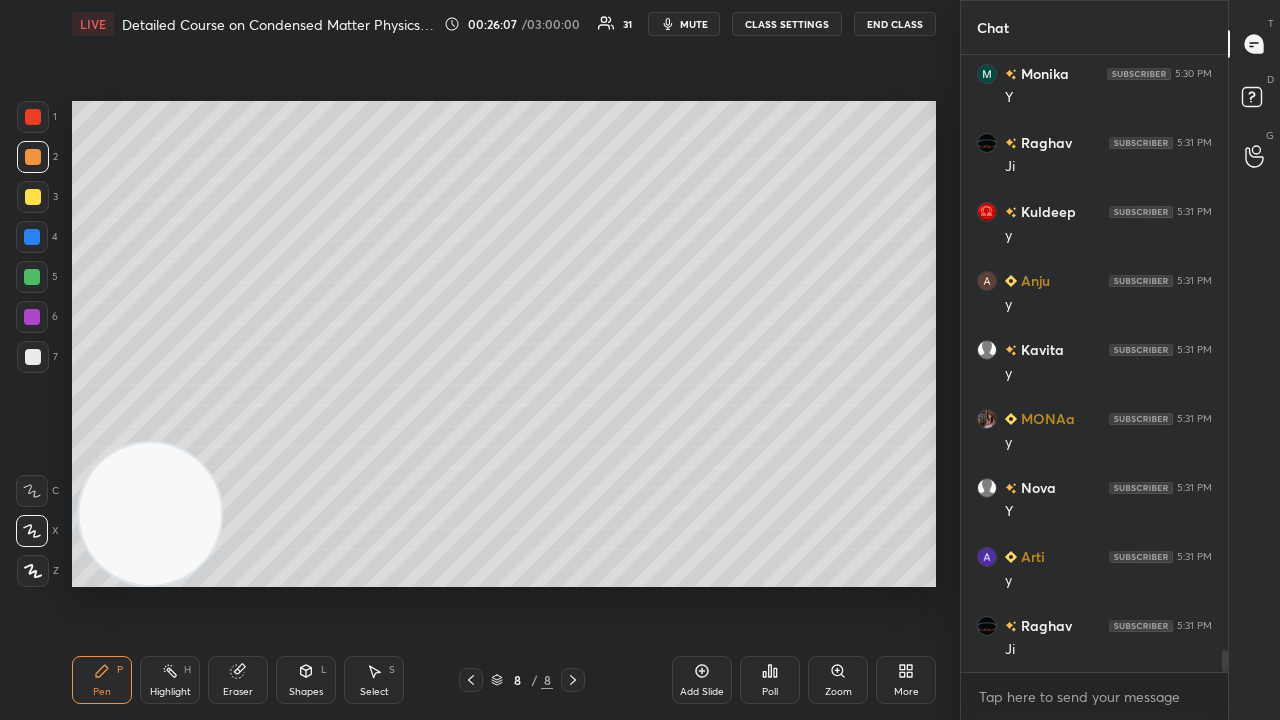 click on "Shapes" at bounding box center (306, 692) 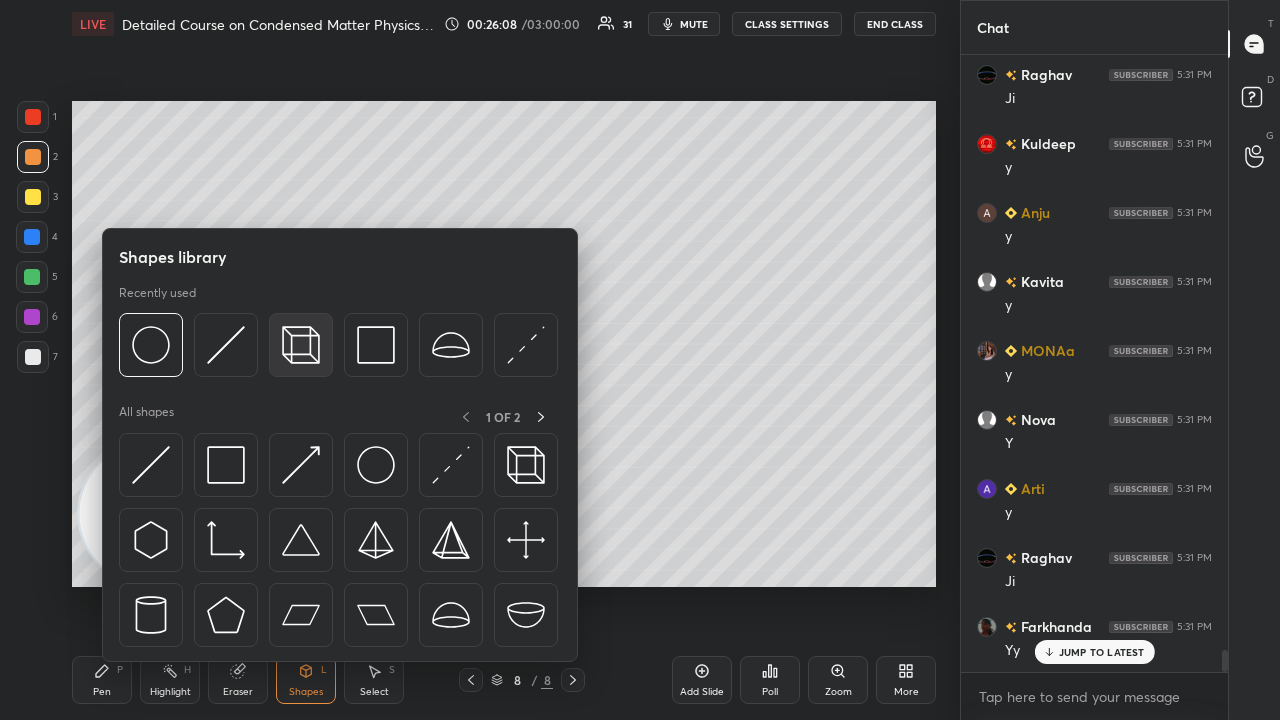 click at bounding box center (301, 345) 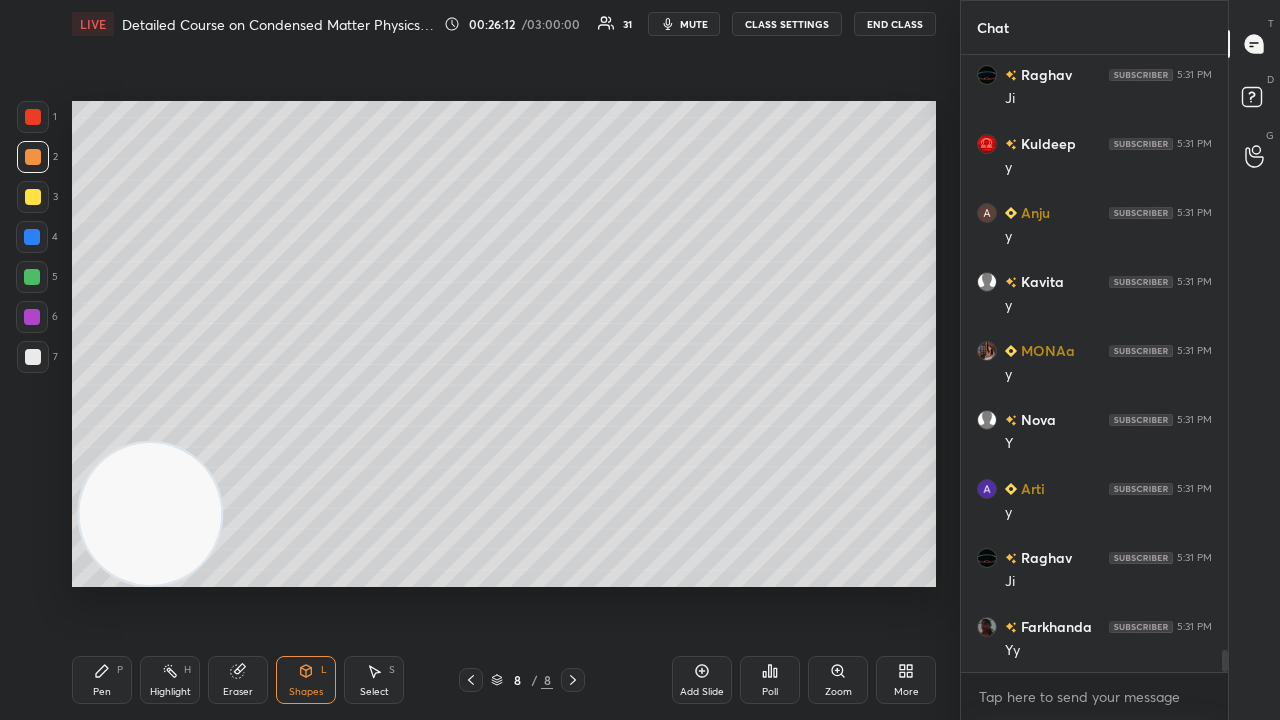 scroll, scrollTop: 17042, scrollLeft: 0, axis: vertical 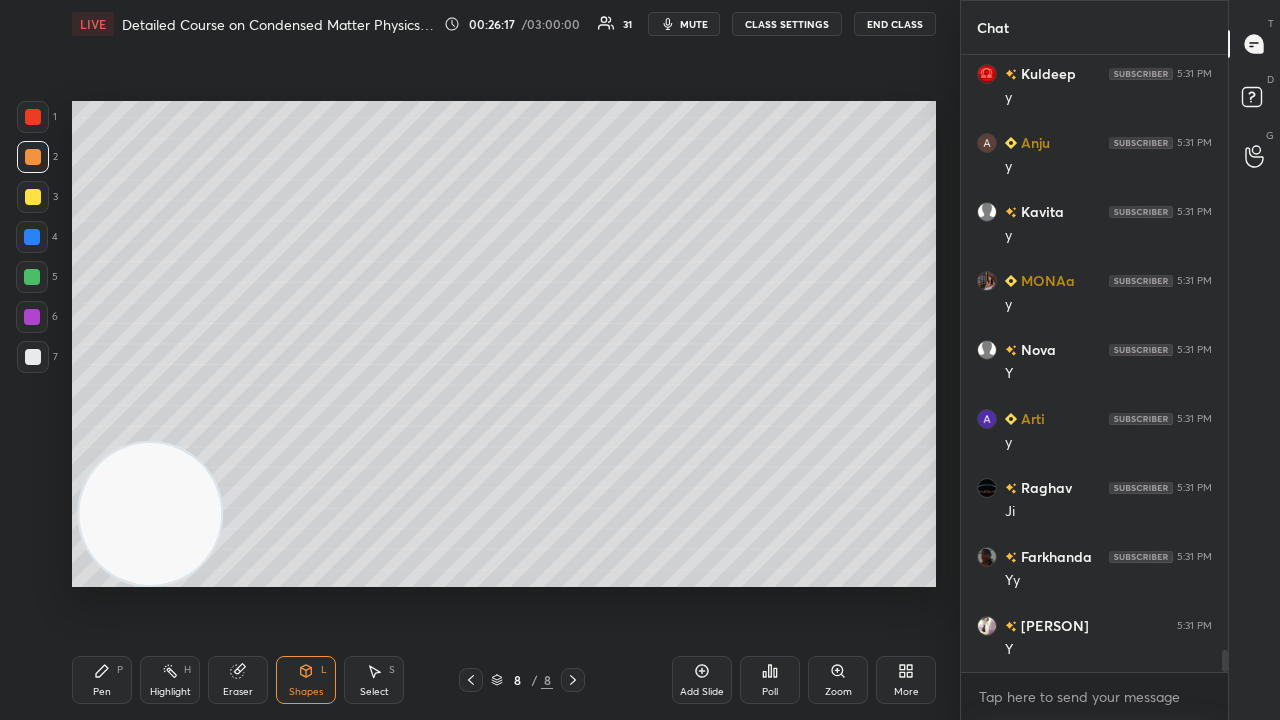 click on "Pen P" at bounding box center (102, 680) 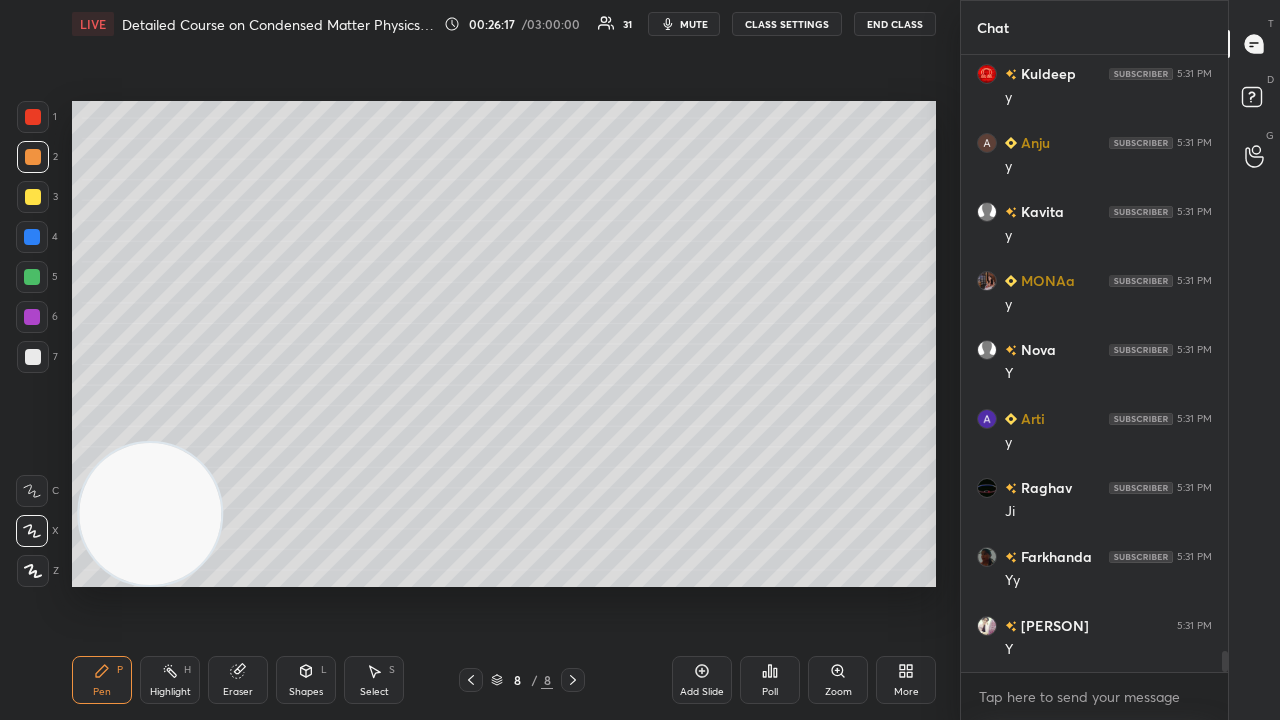 scroll, scrollTop: 17110, scrollLeft: 0, axis: vertical 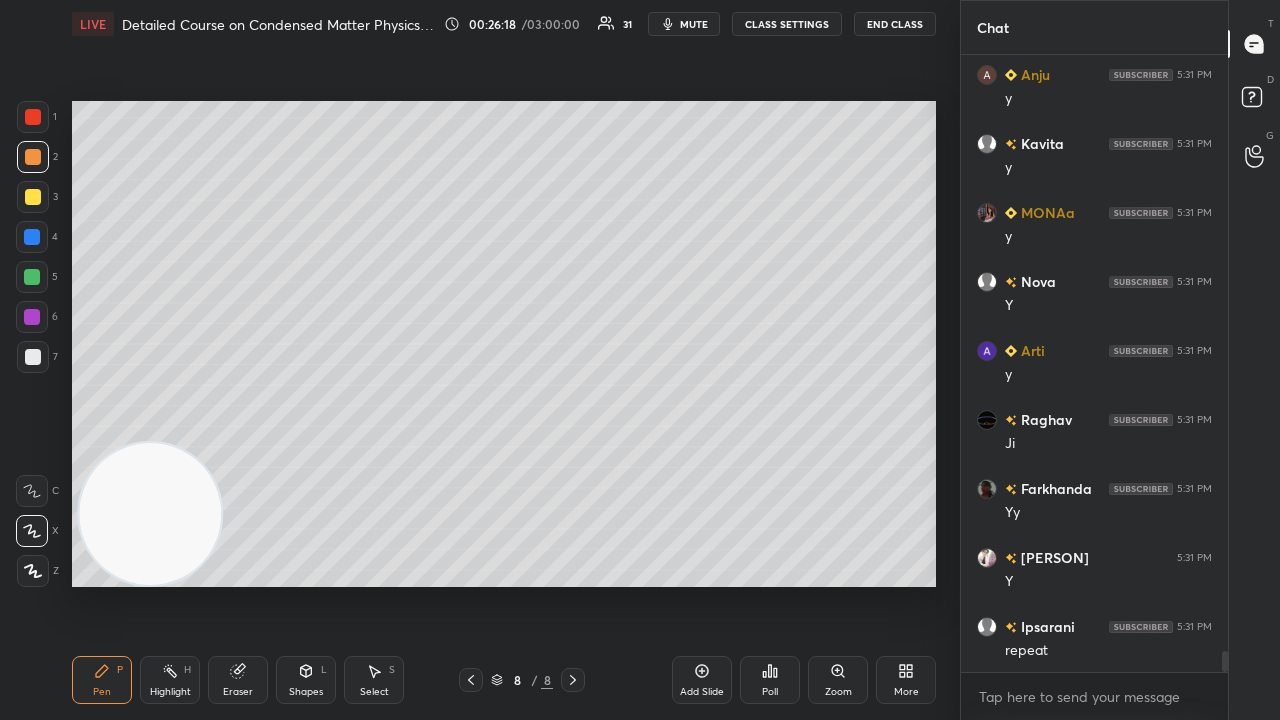 click at bounding box center (33, 357) 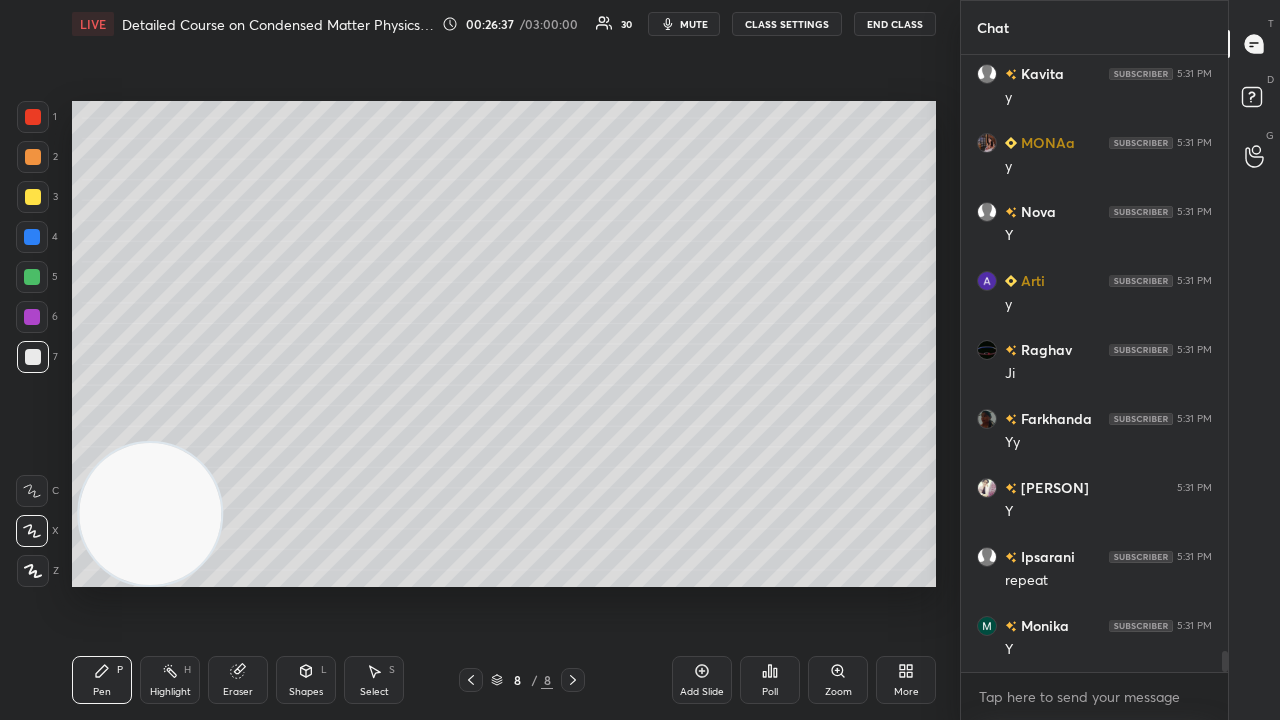 scroll, scrollTop: 17248, scrollLeft: 0, axis: vertical 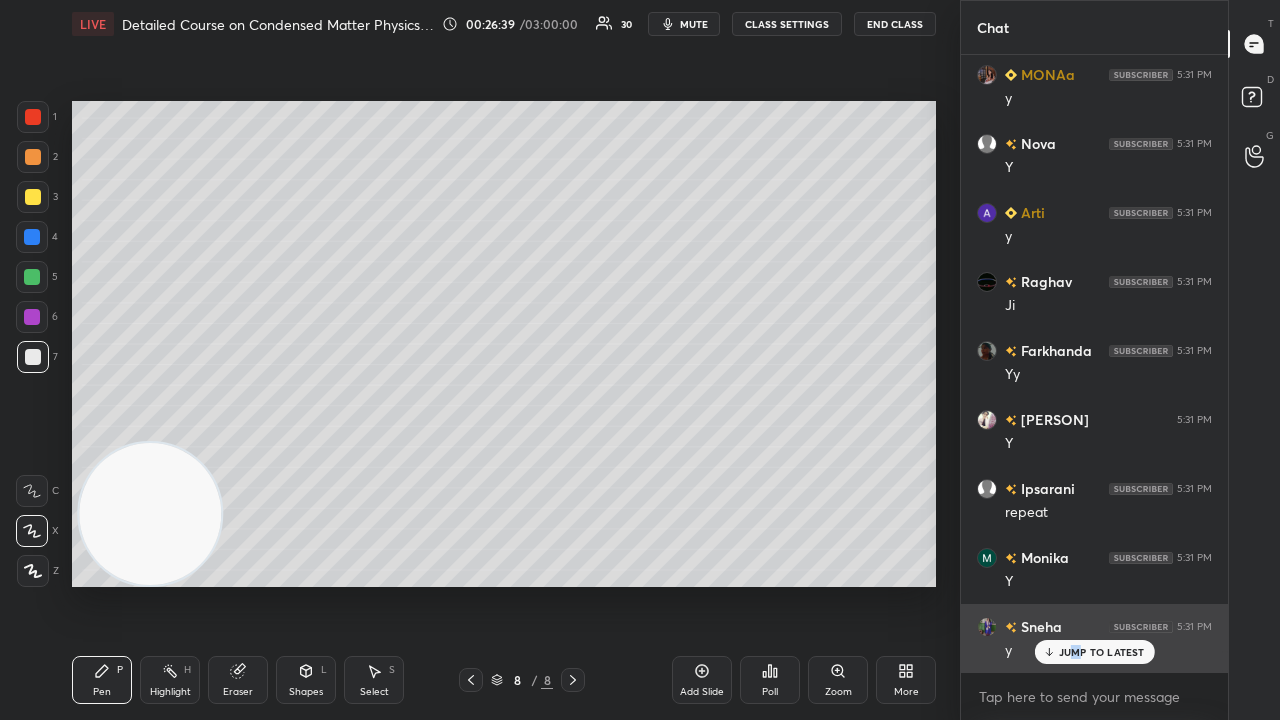 drag, startPoint x: 1077, startPoint y: 652, endPoint x: 1063, endPoint y: 668, distance: 21.260292 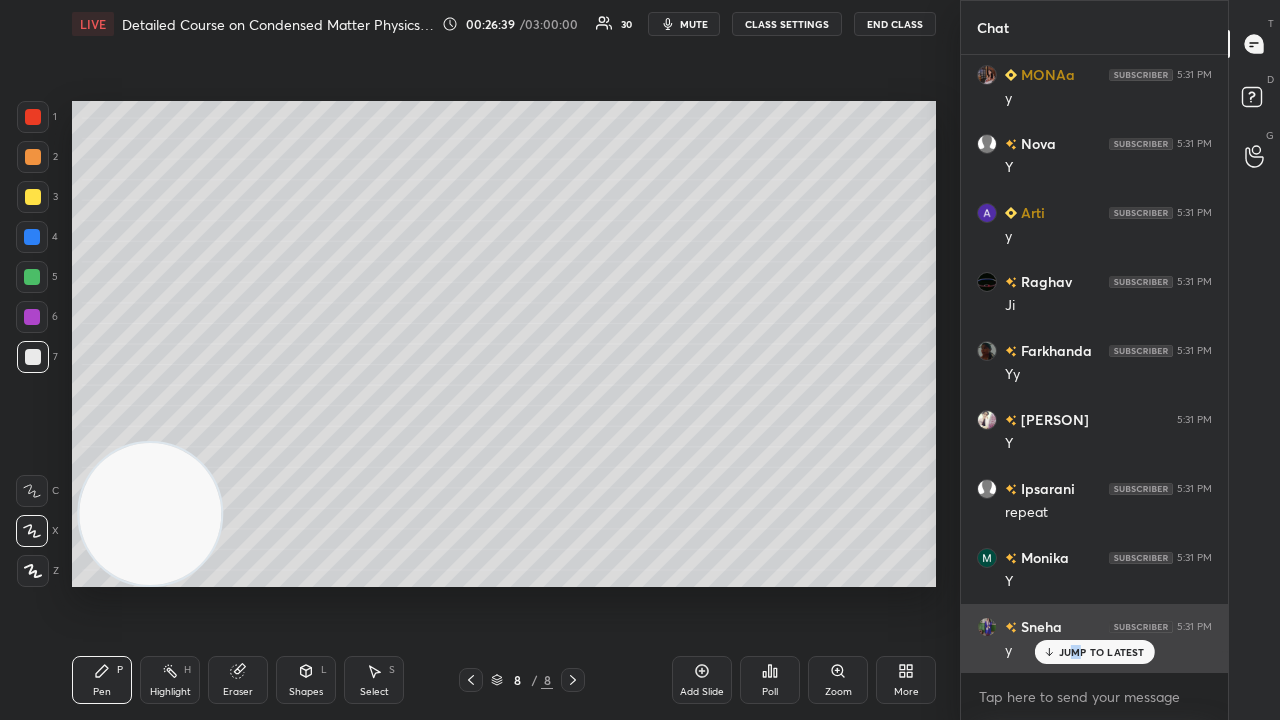 click on "JUMP TO LATEST" at bounding box center [1102, 652] 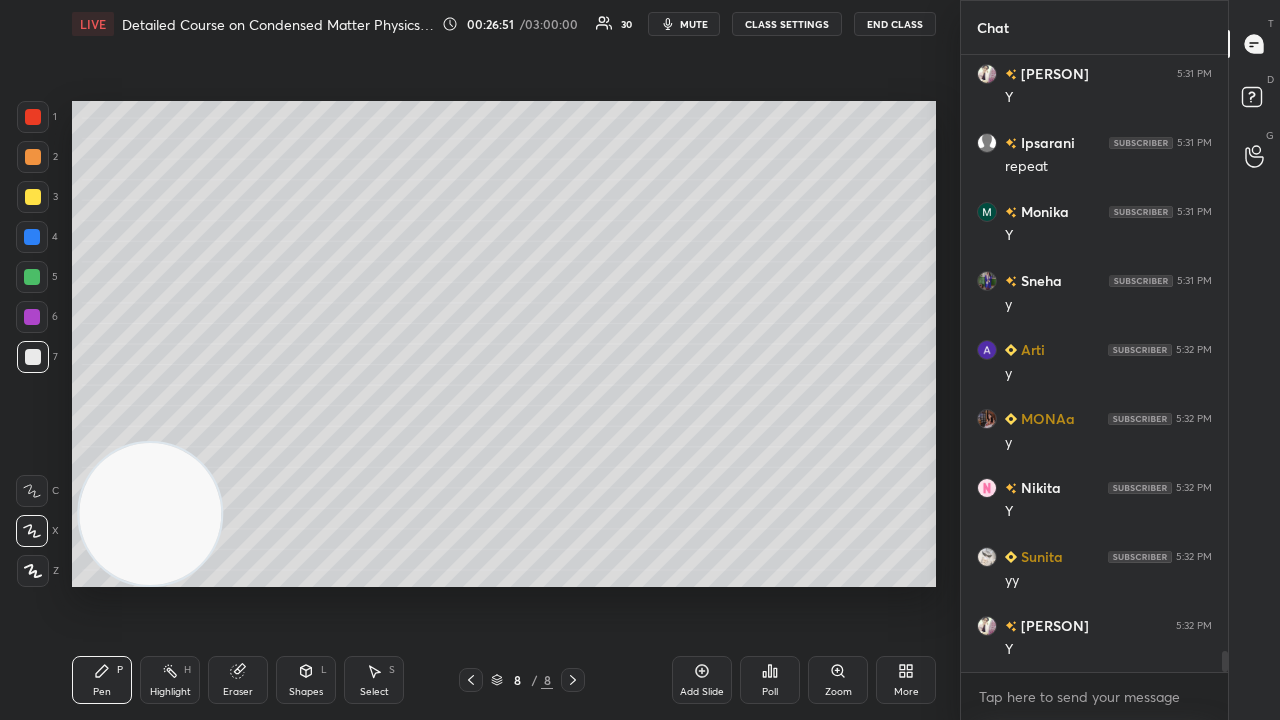 scroll, scrollTop: 17662, scrollLeft: 0, axis: vertical 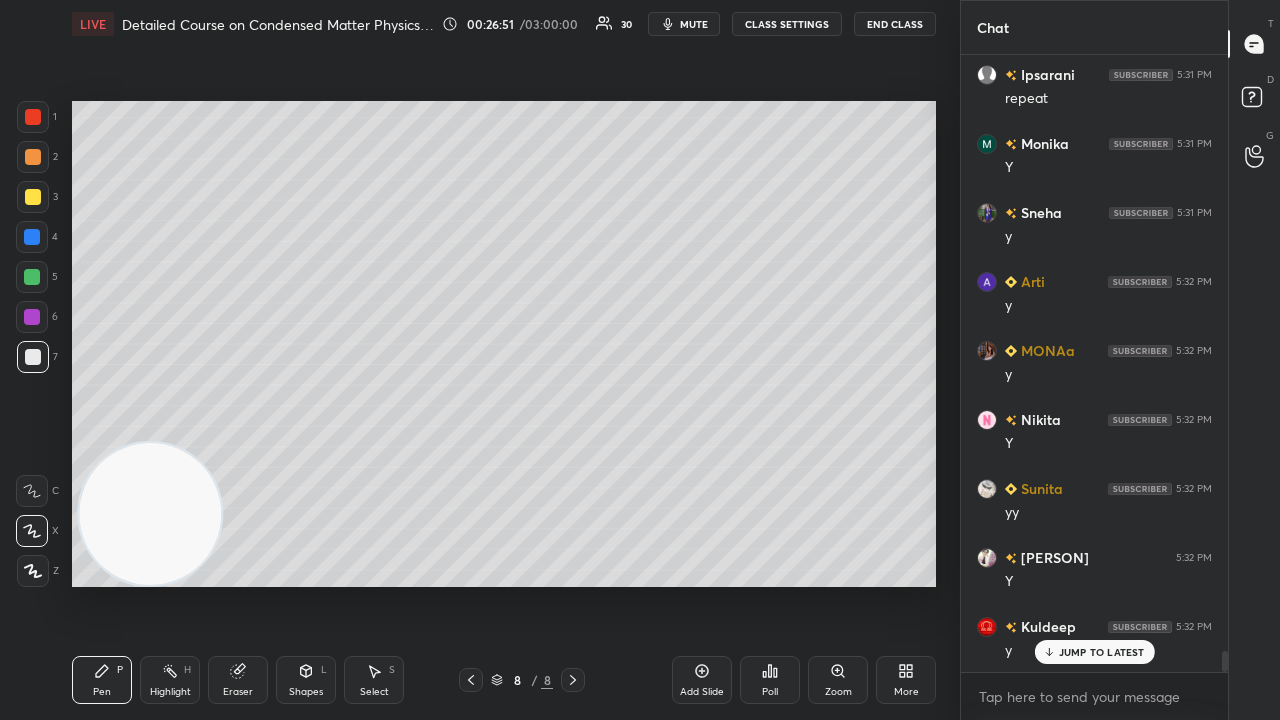 click at bounding box center [33, 197] 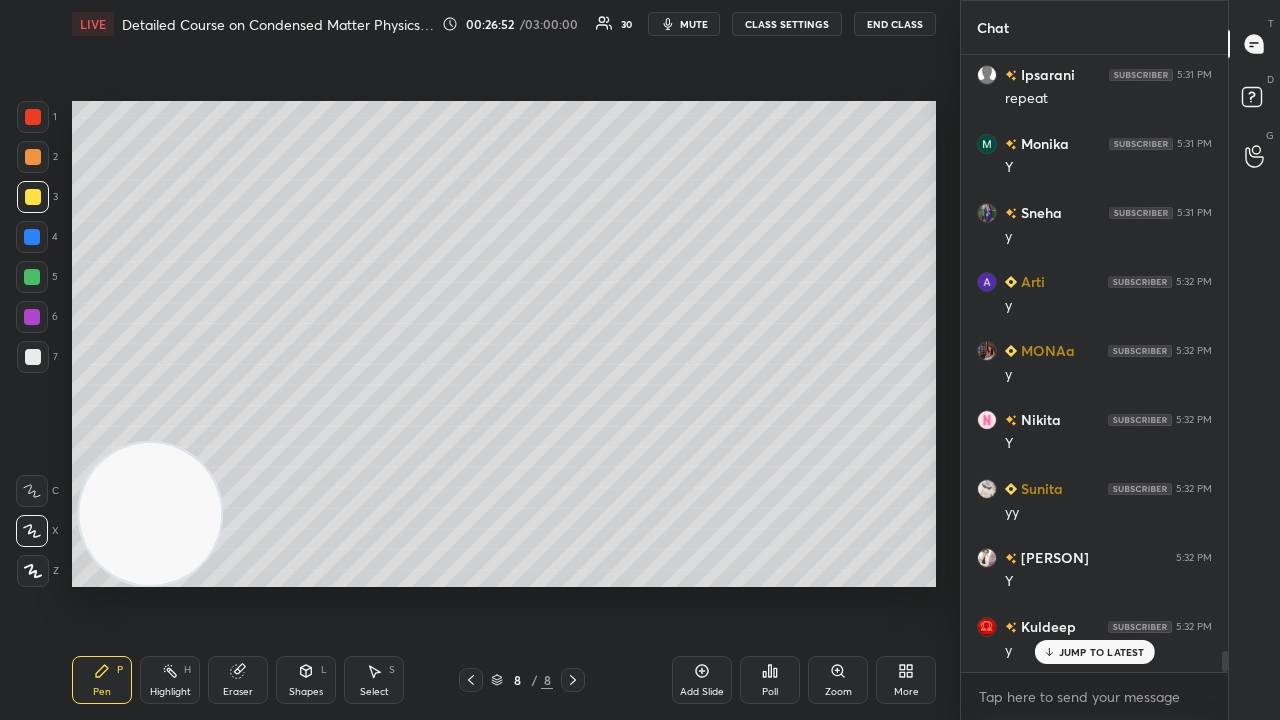 click on "Shapes" at bounding box center [306, 692] 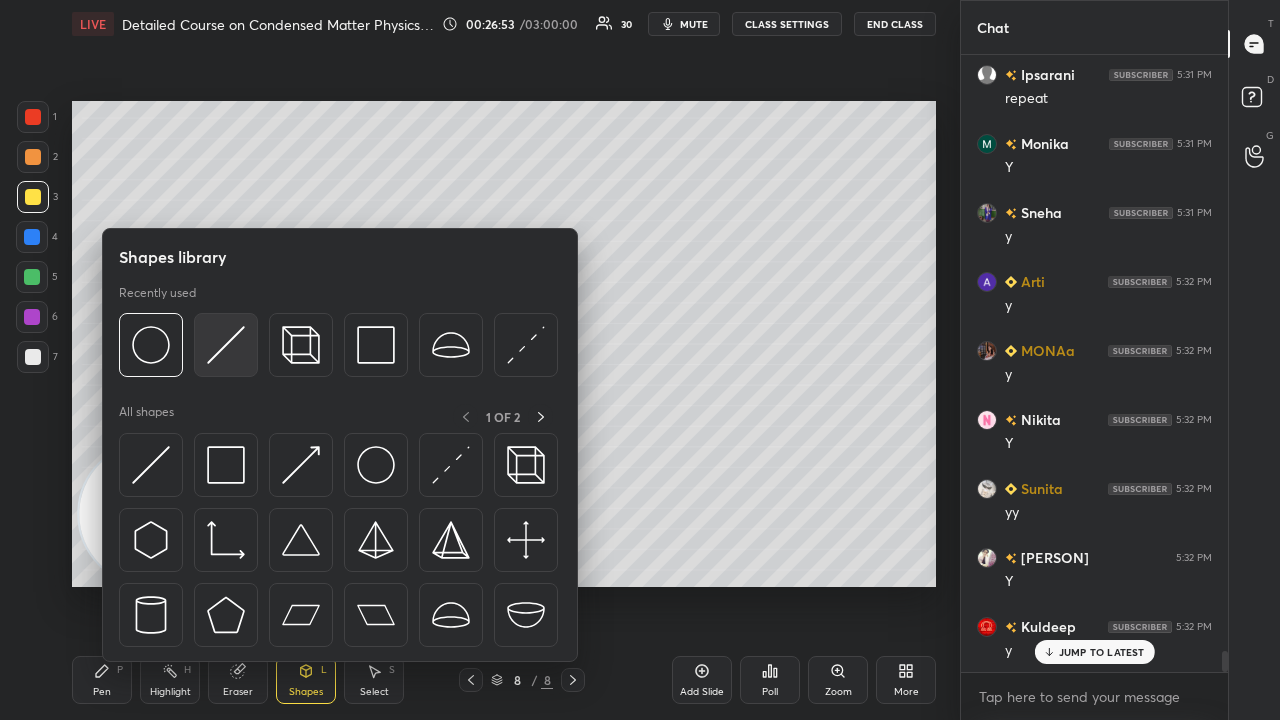 click at bounding box center (226, 345) 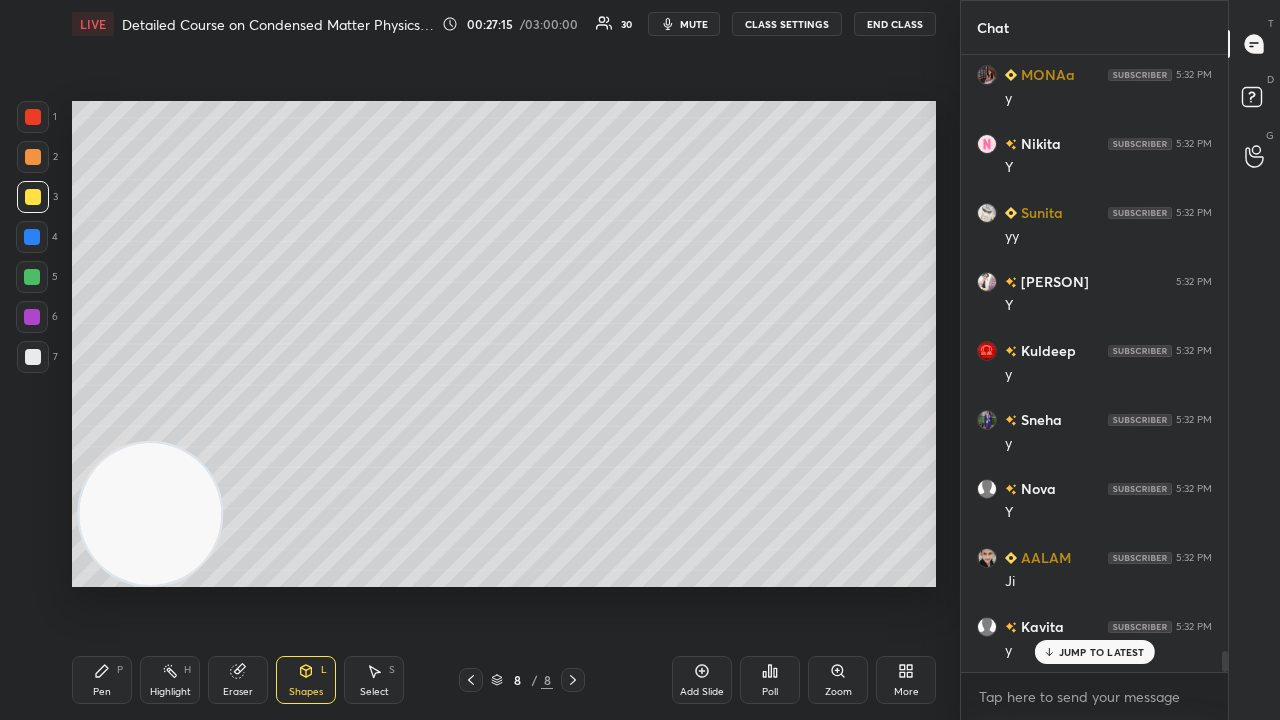 scroll, scrollTop: 18008, scrollLeft: 0, axis: vertical 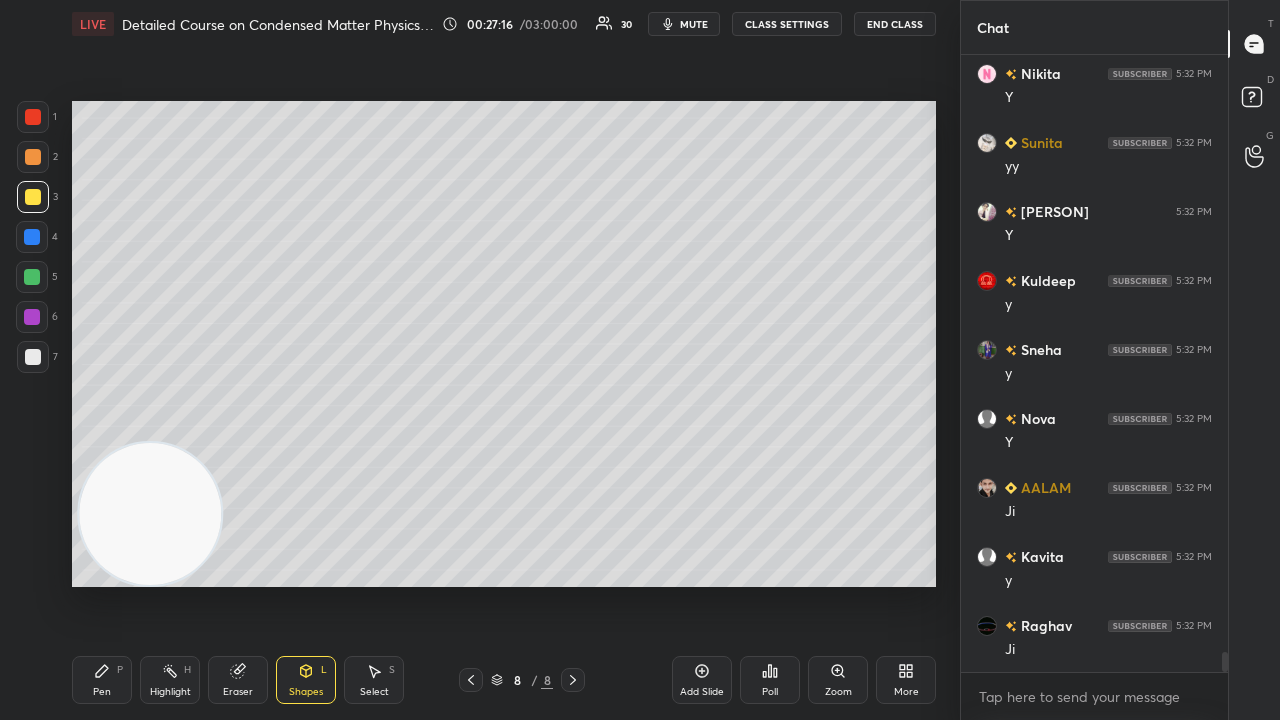 click on "Pen P" at bounding box center [102, 680] 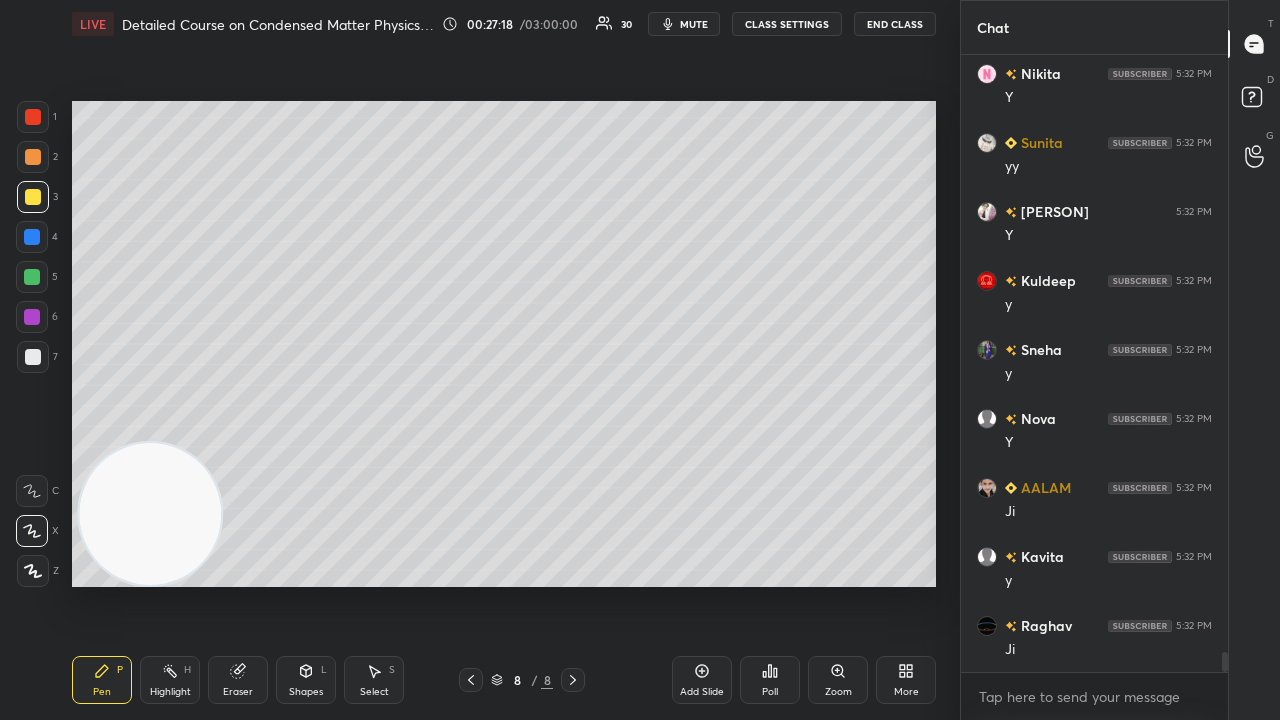 click at bounding box center [33, 357] 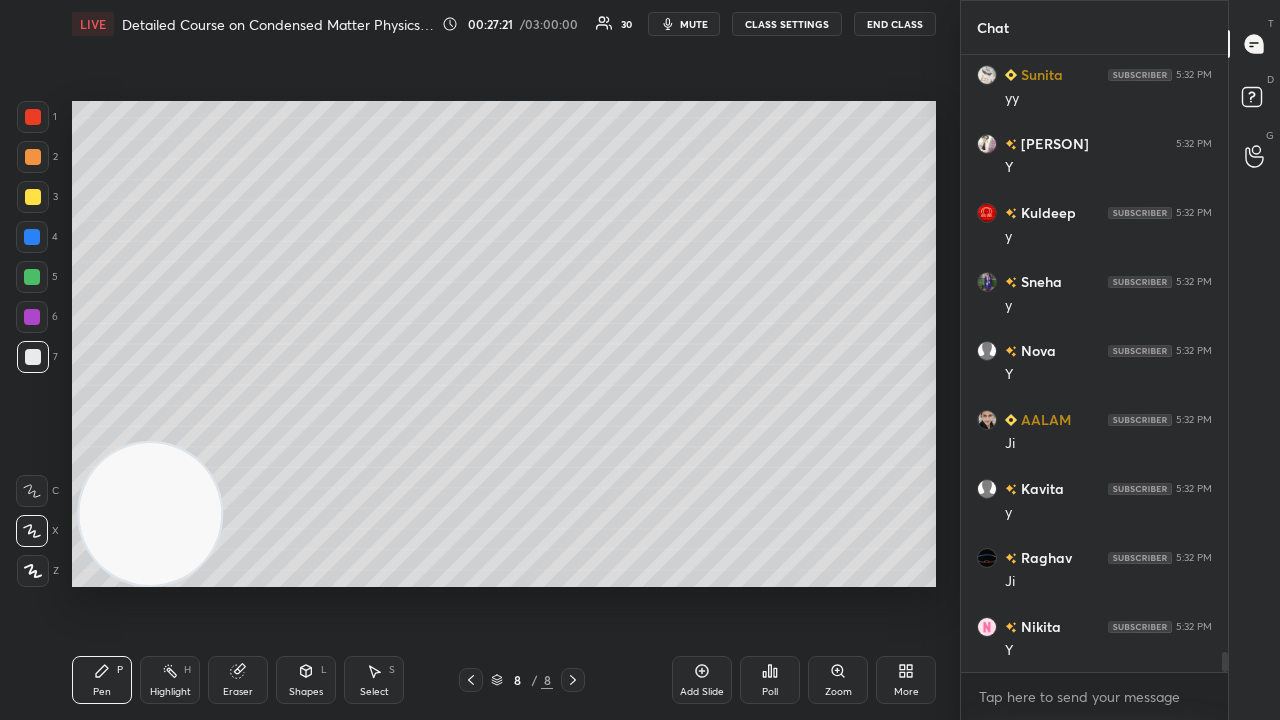 scroll, scrollTop: 18146, scrollLeft: 0, axis: vertical 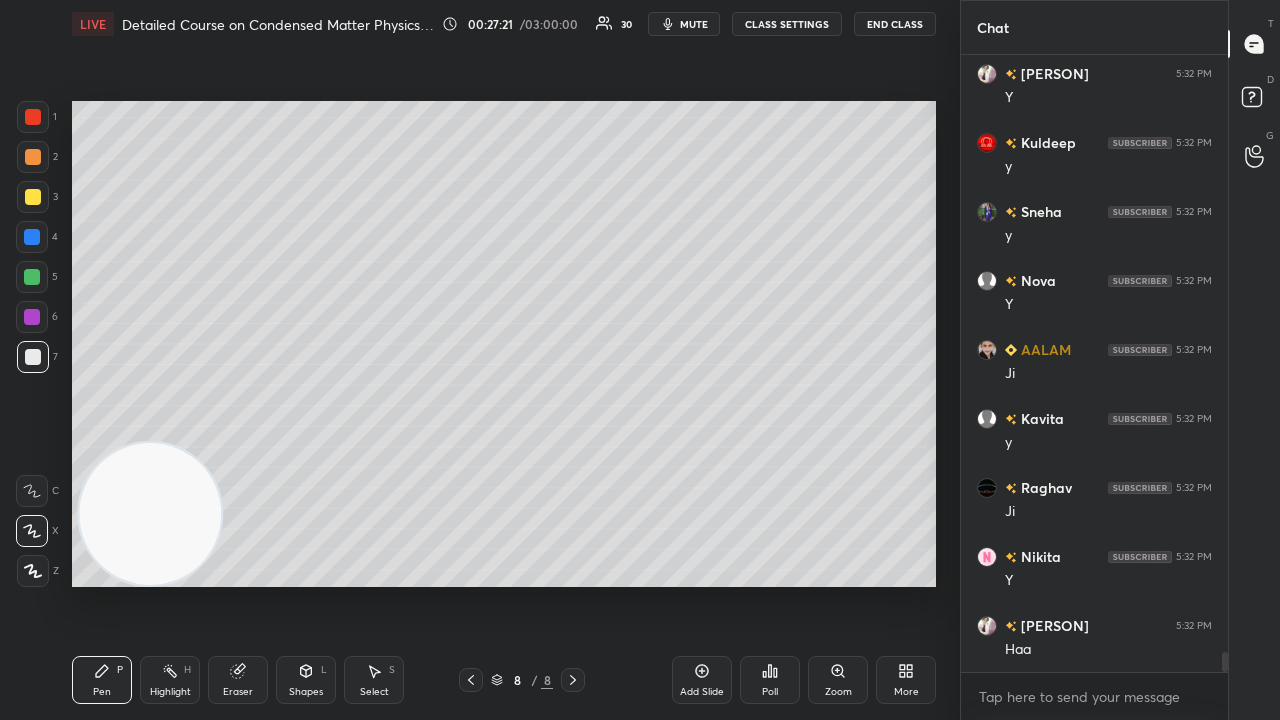 click at bounding box center (33, 117) 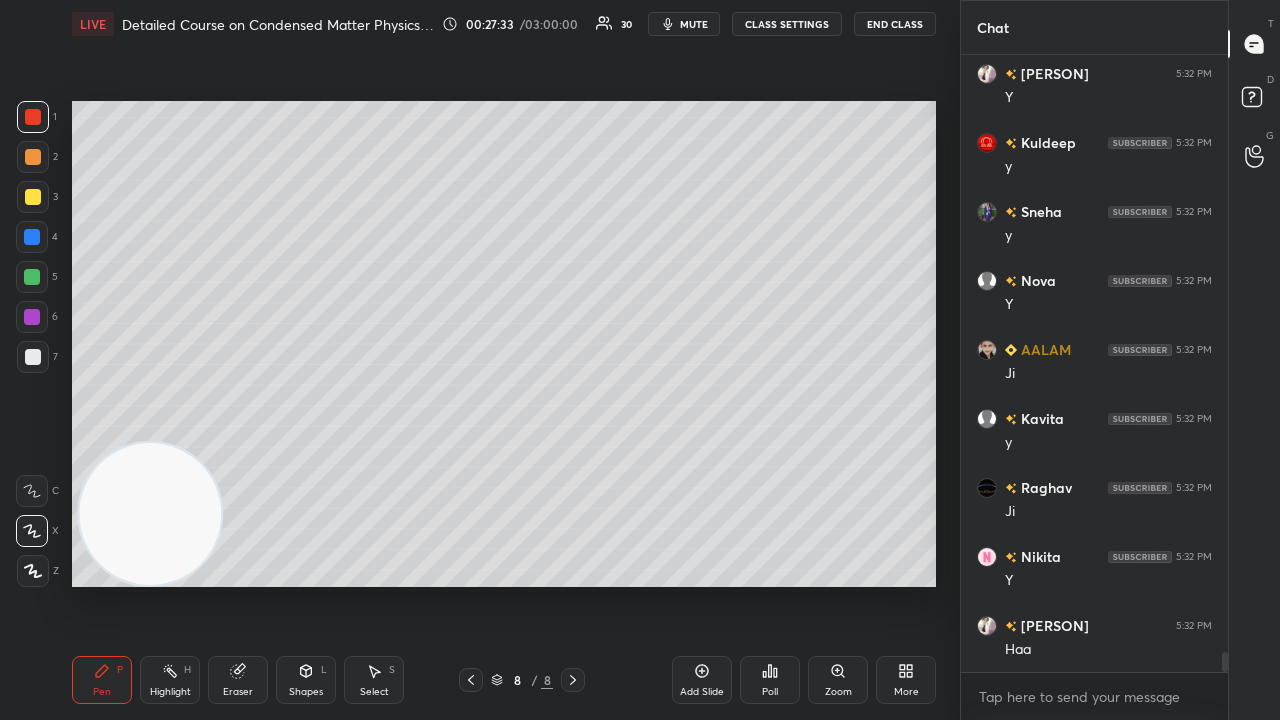 scroll, scrollTop: 18166, scrollLeft: 0, axis: vertical 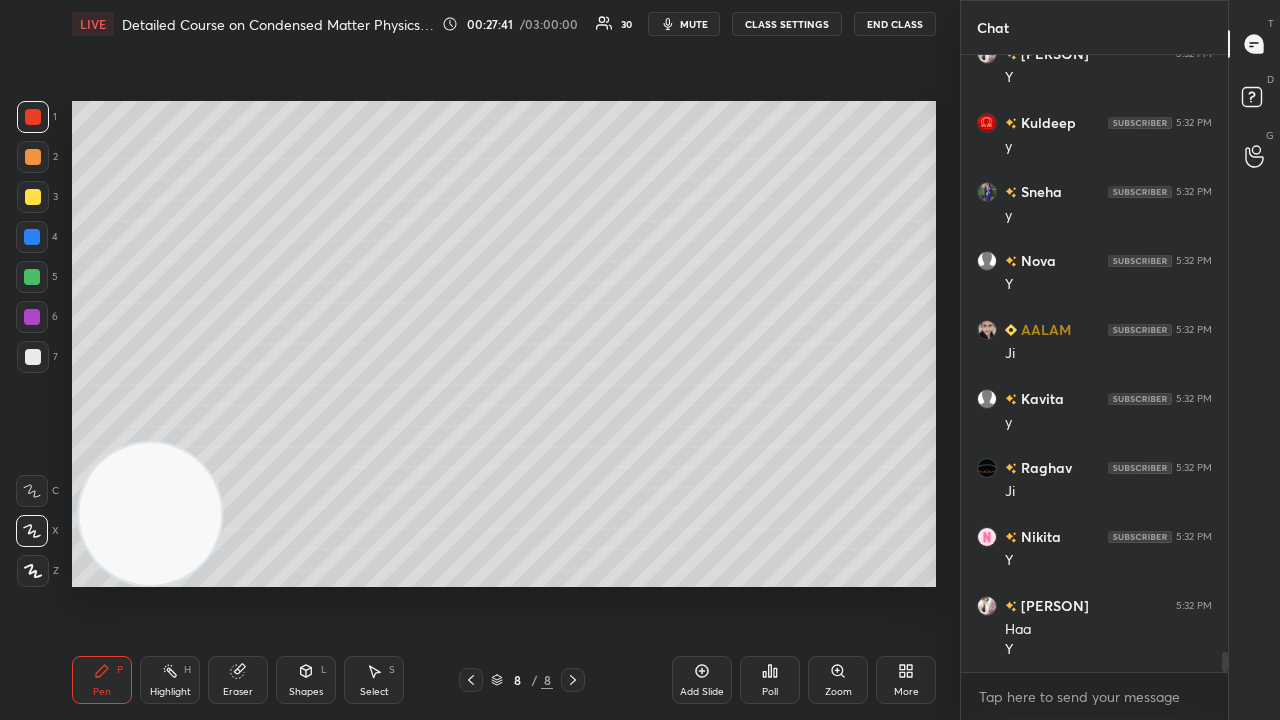 click on "mute" at bounding box center (694, 24) 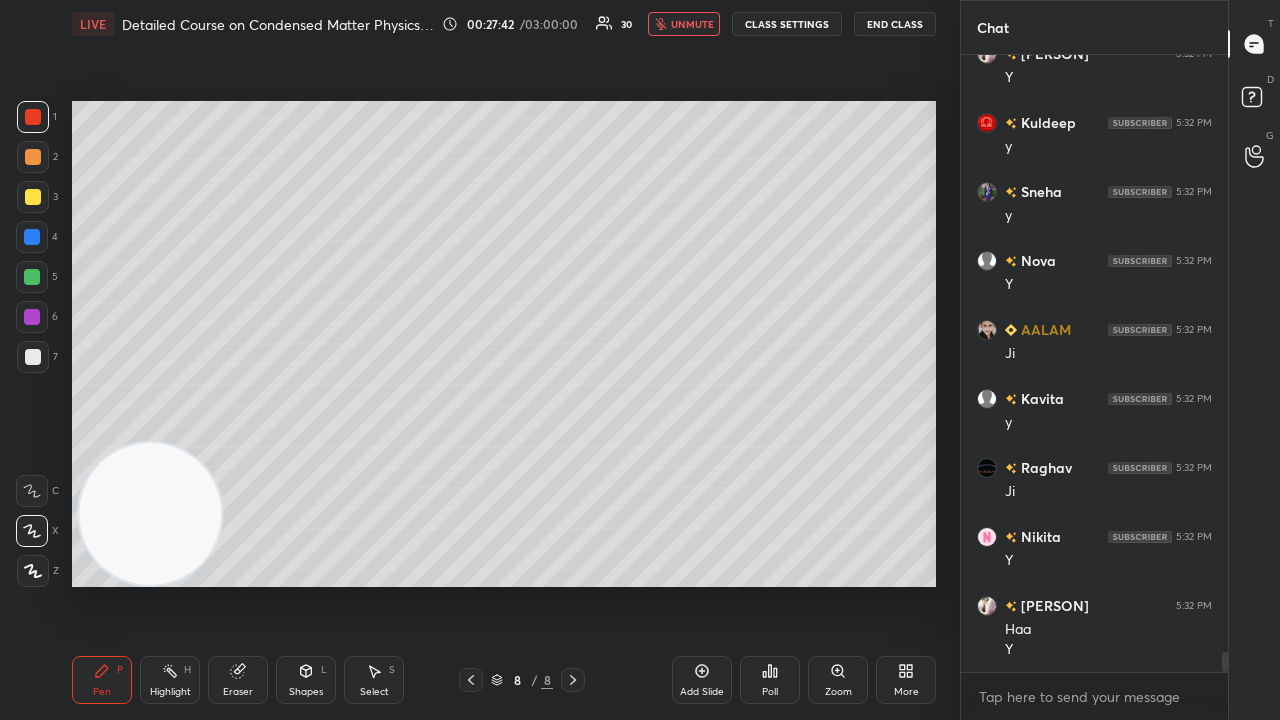 click on "unmute" at bounding box center [692, 24] 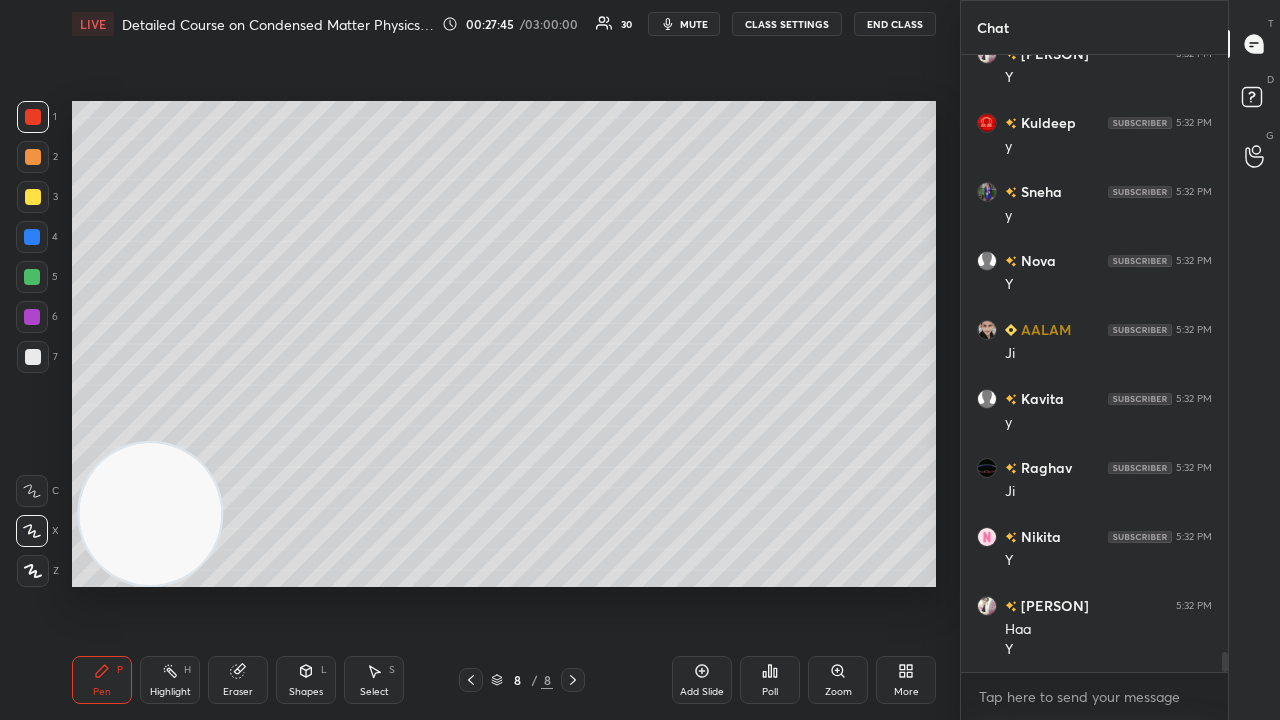 scroll, scrollTop: 18234, scrollLeft: 0, axis: vertical 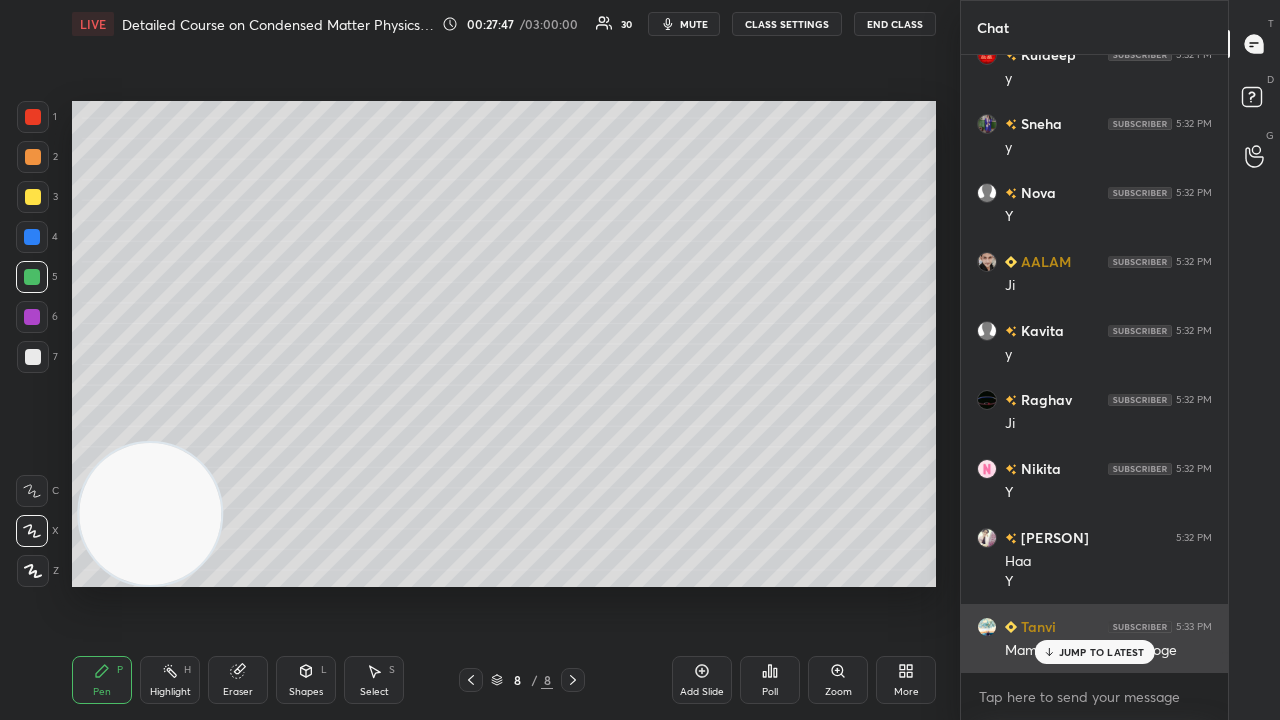 click on "JUMP TO LATEST" at bounding box center [1102, 652] 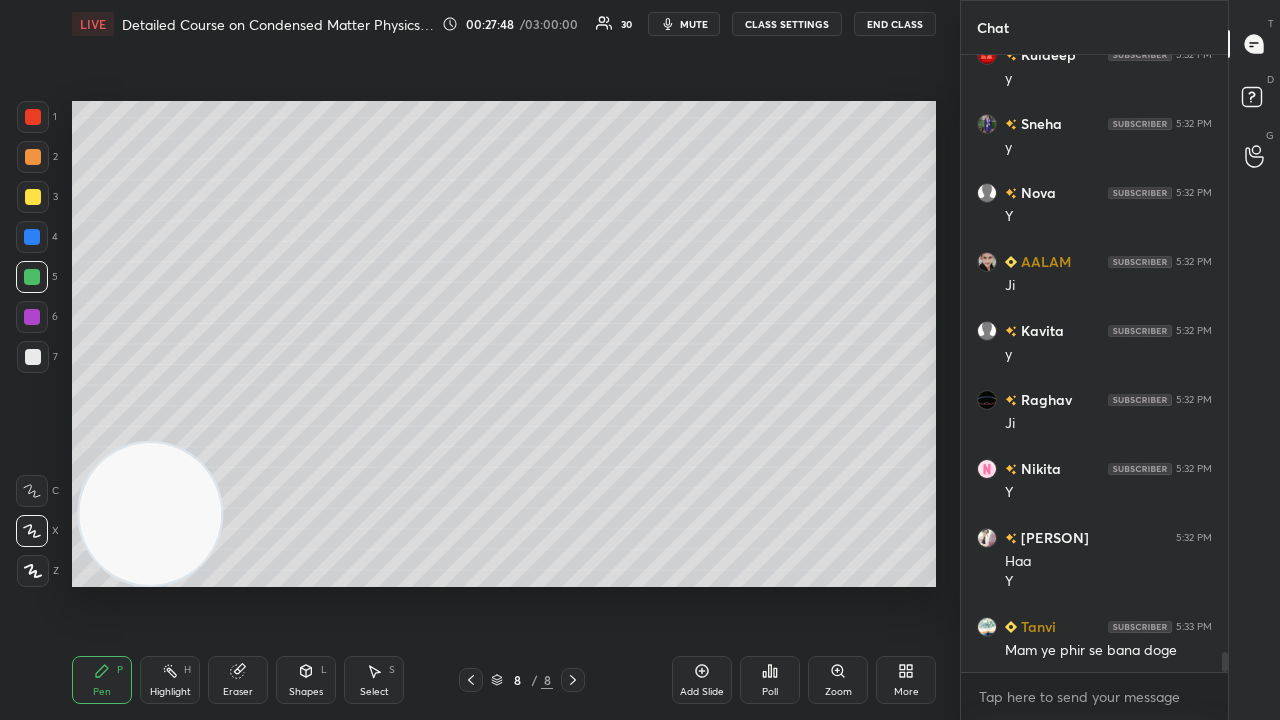 click on "mute" at bounding box center [694, 24] 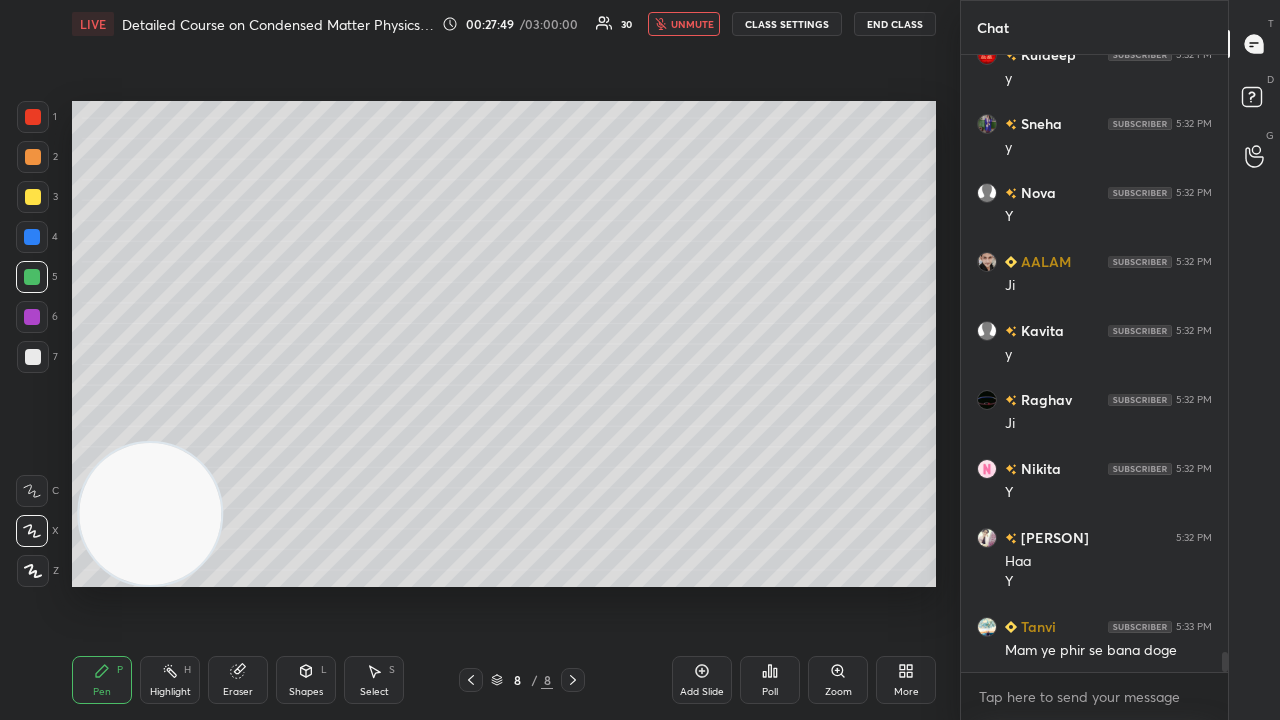 click on "unmute" at bounding box center [692, 24] 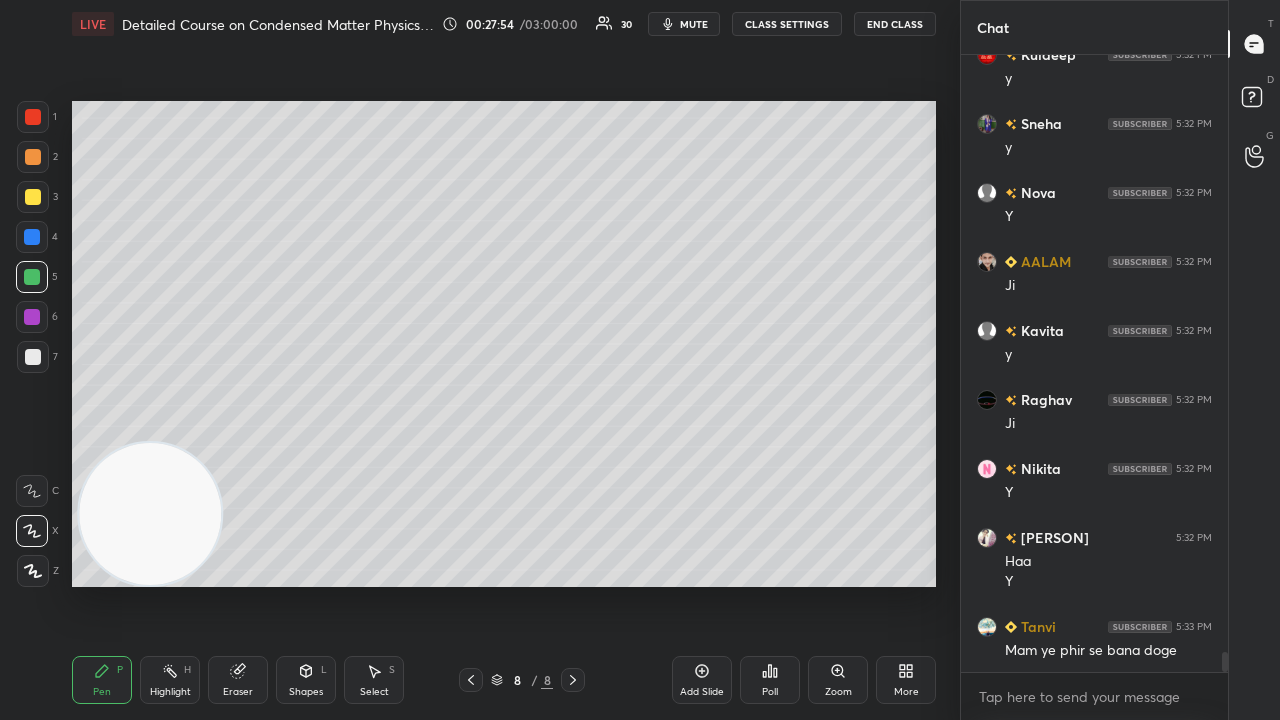 scroll, scrollTop: 18304, scrollLeft: 0, axis: vertical 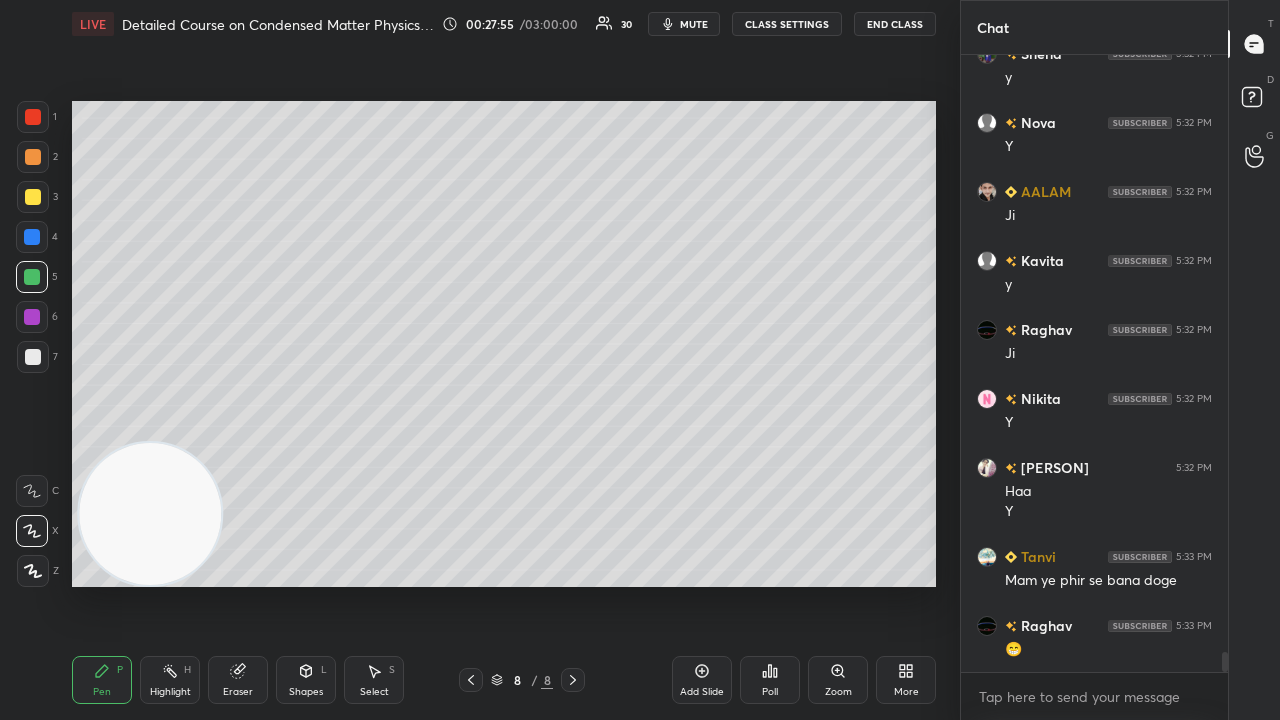 click on "mute" at bounding box center (694, 24) 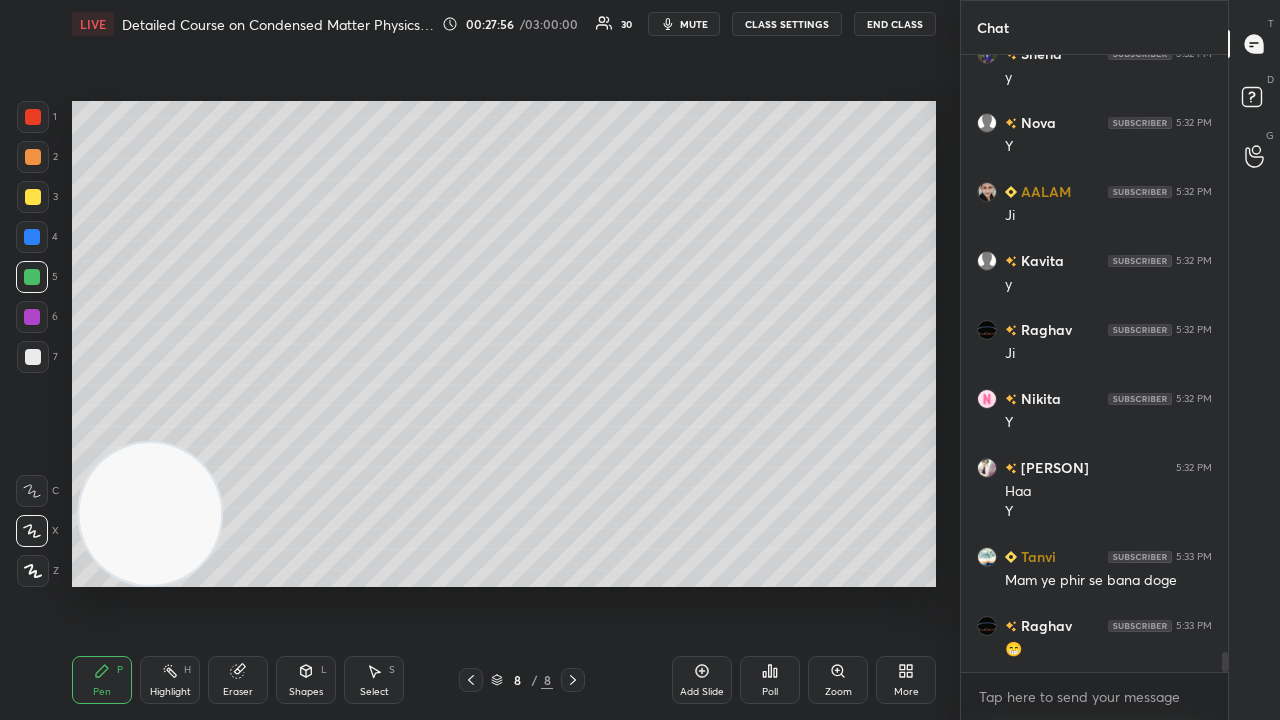click 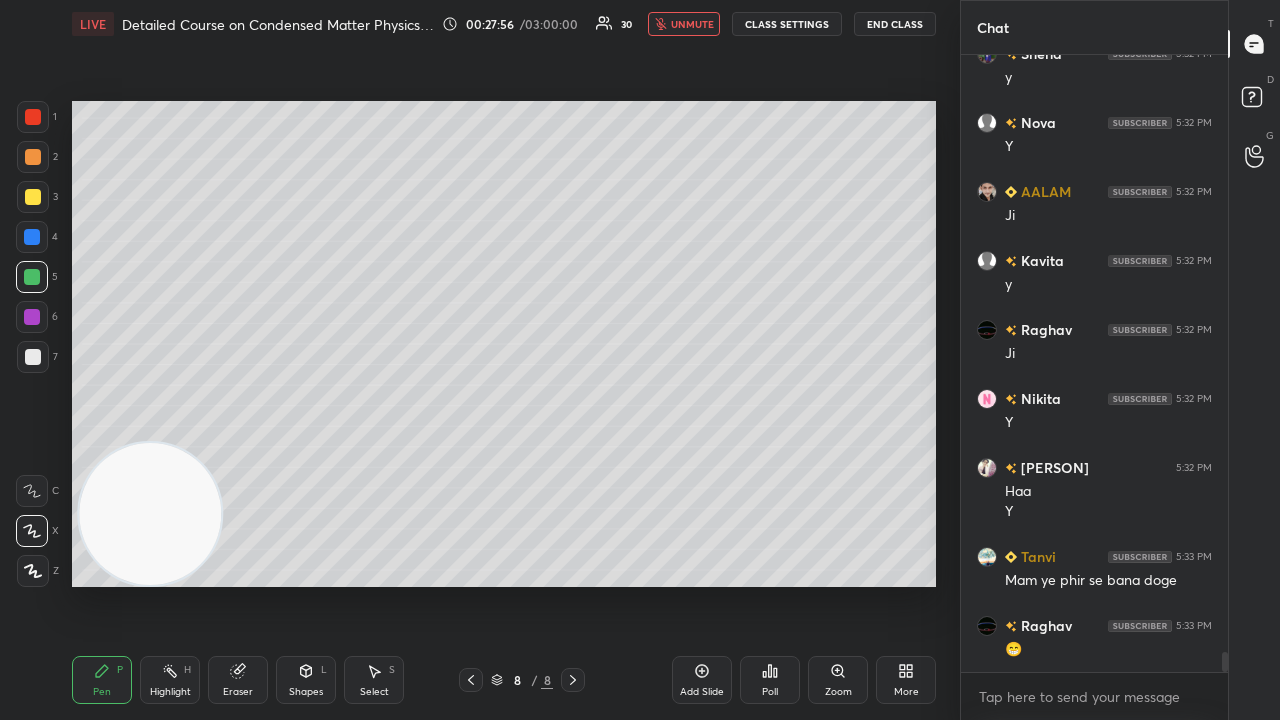 click on "unmute" at bounding box center [684, 24] 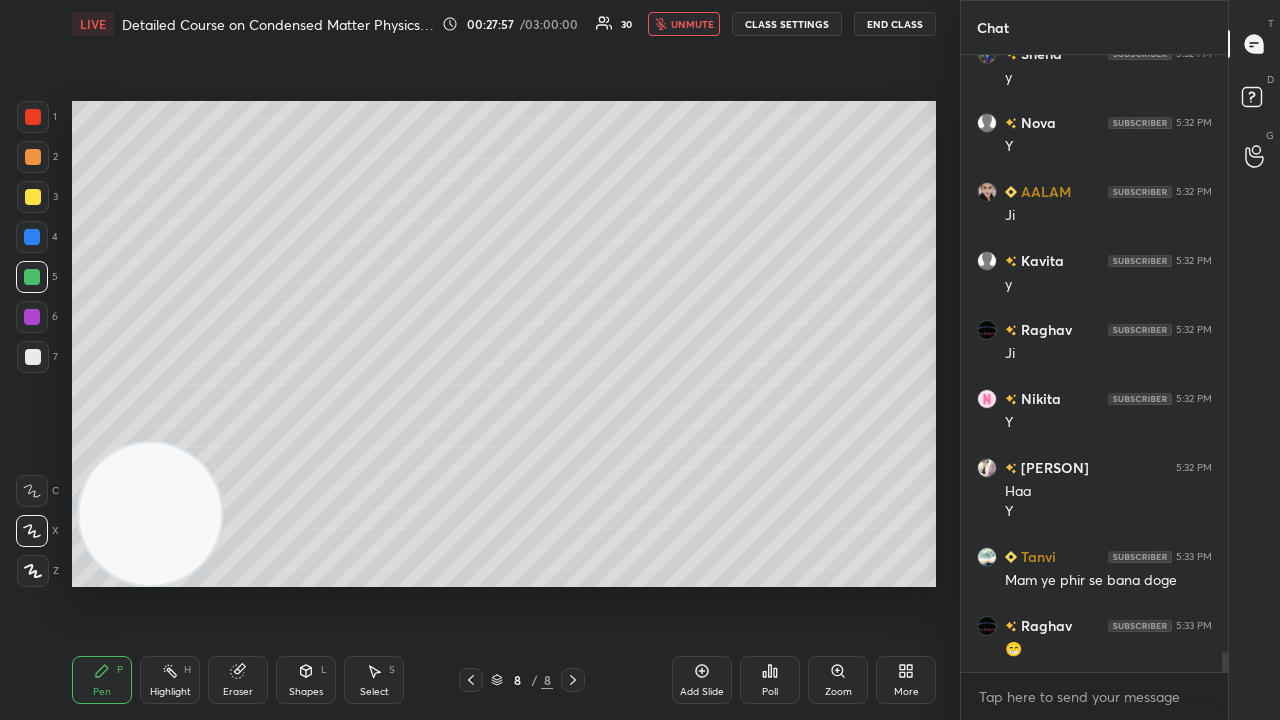 scroll, scrollTop: 18372, scrollLeft: 0, axis: vertical 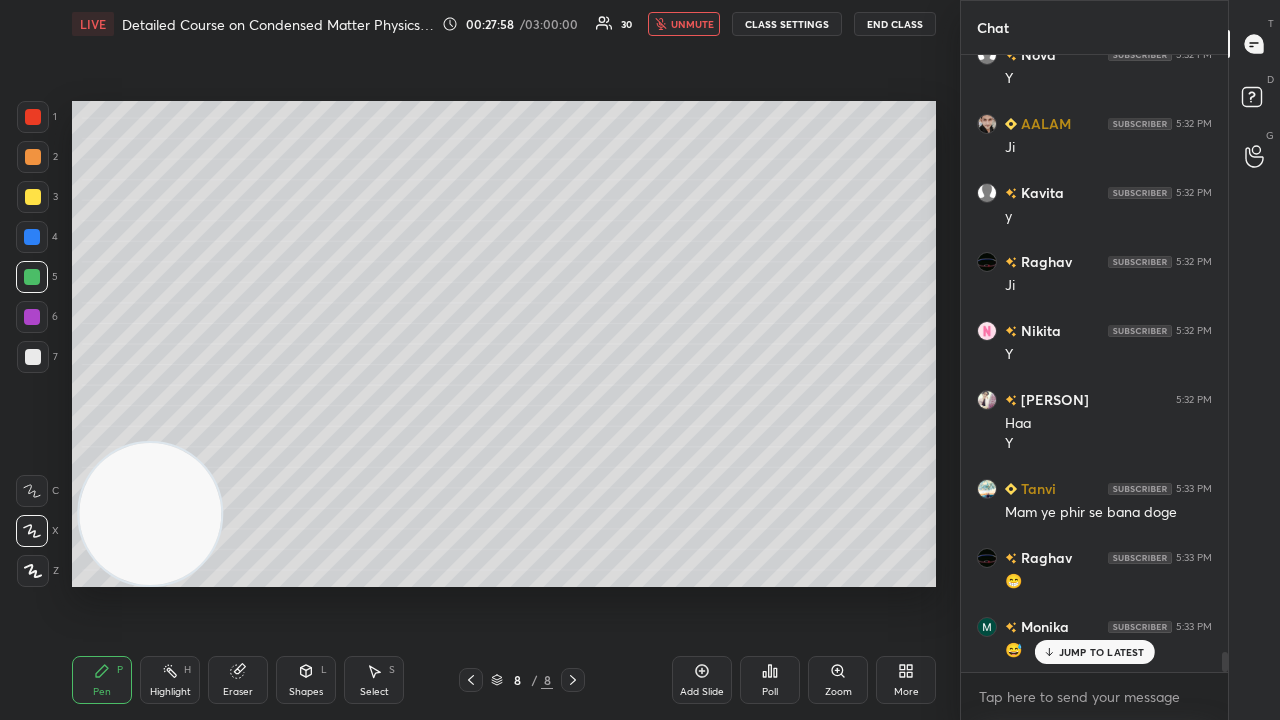 click on "unmute" at bounding box center [692, 24] 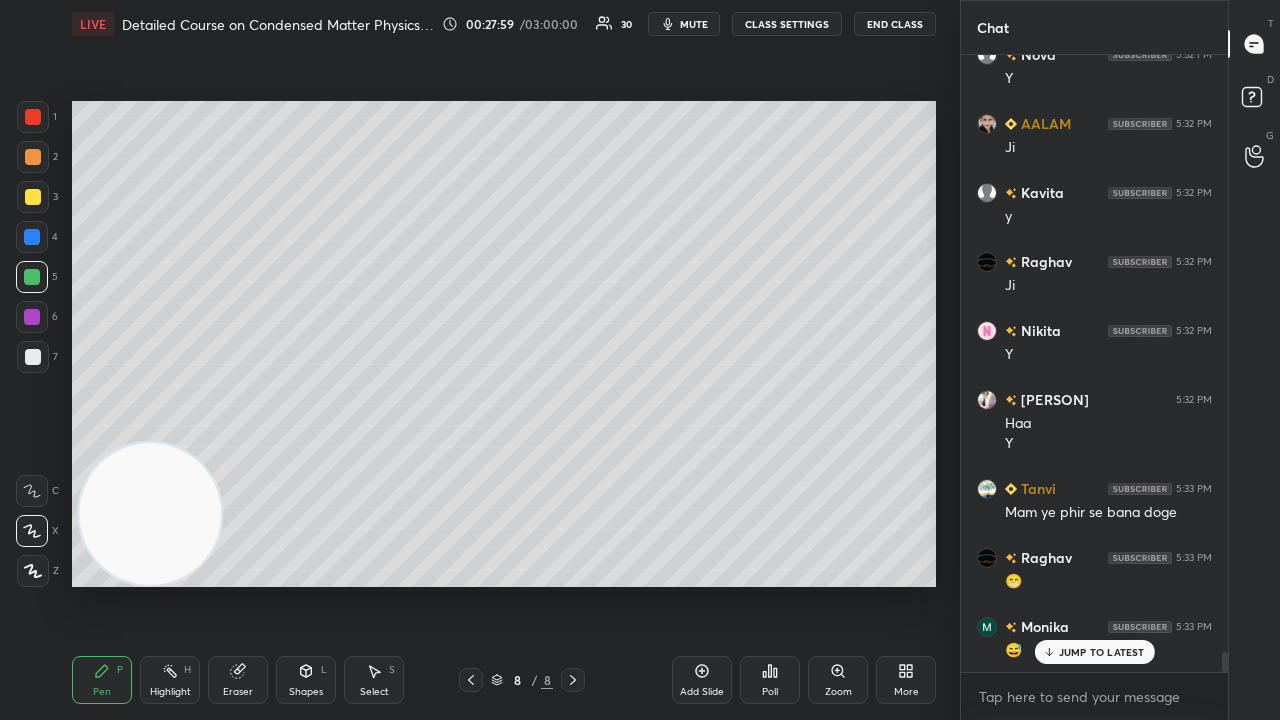 click on "Add Slide" at bounding box center [702, 680] 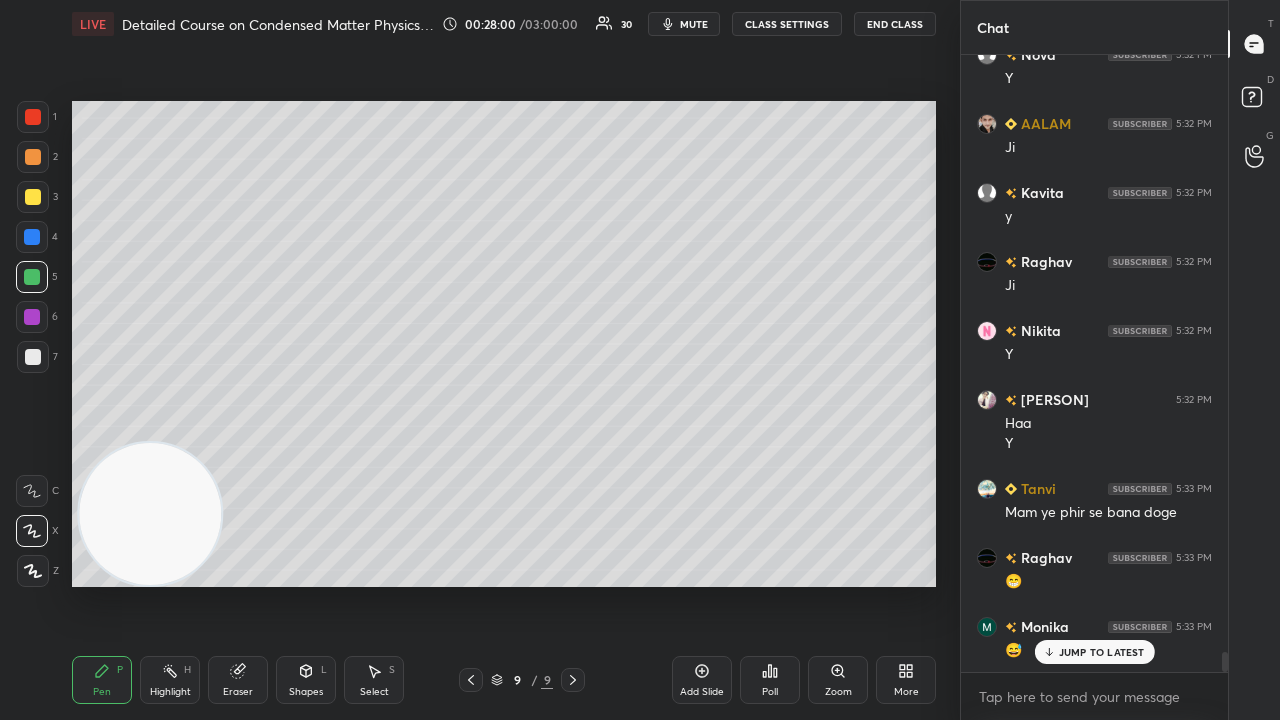 click on "Shapes L" at bounding box center [306, 680] 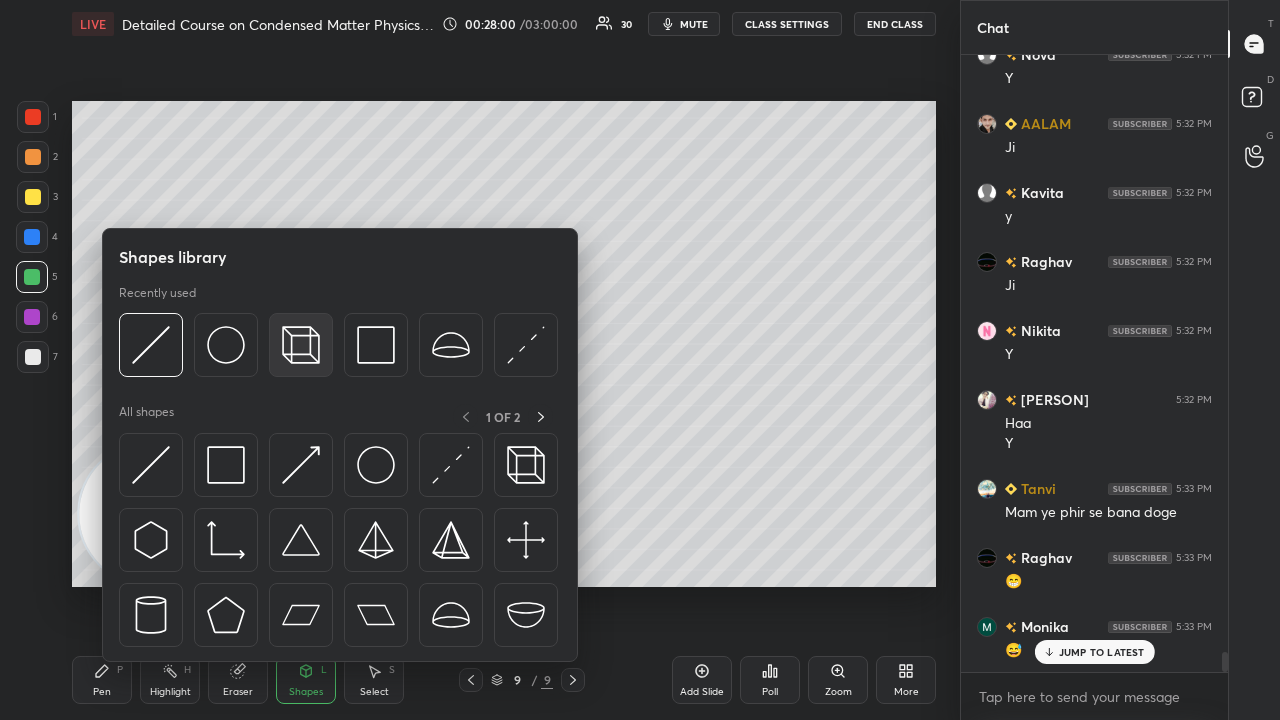 click at bounding box center (301, 345) 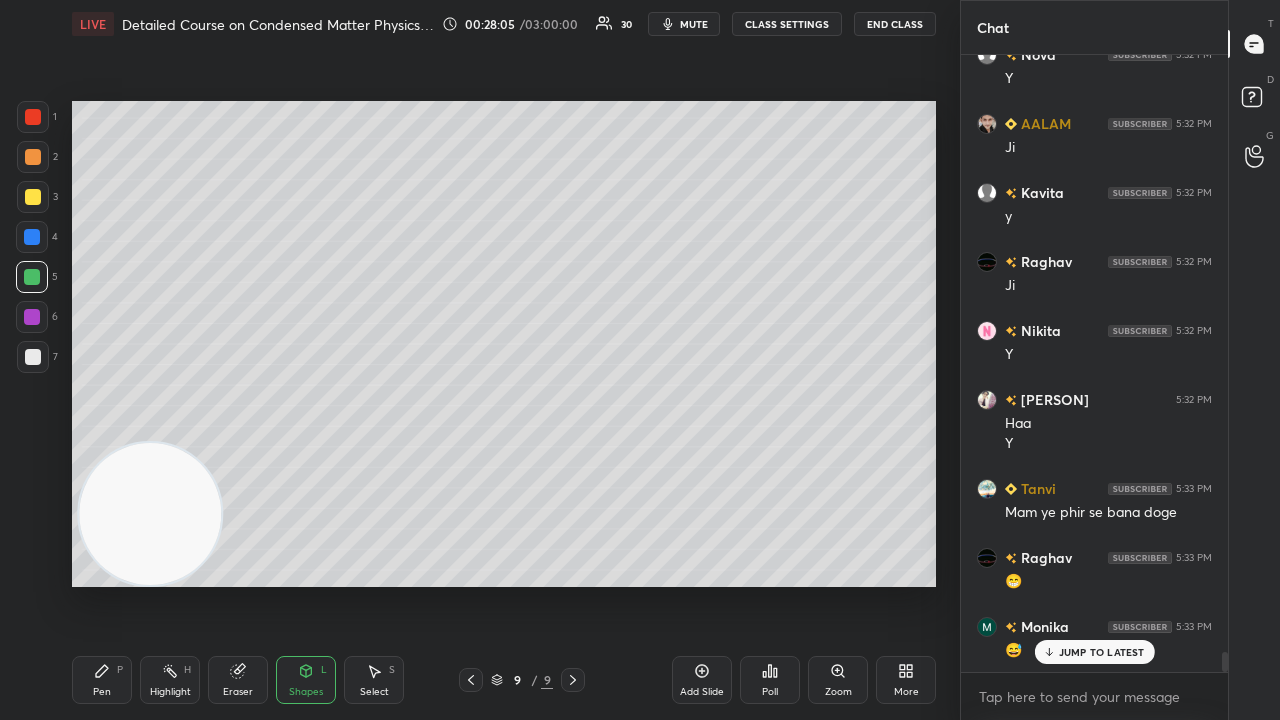 click on "JUMP TO LATEST" at bounding box center (1102, 652) 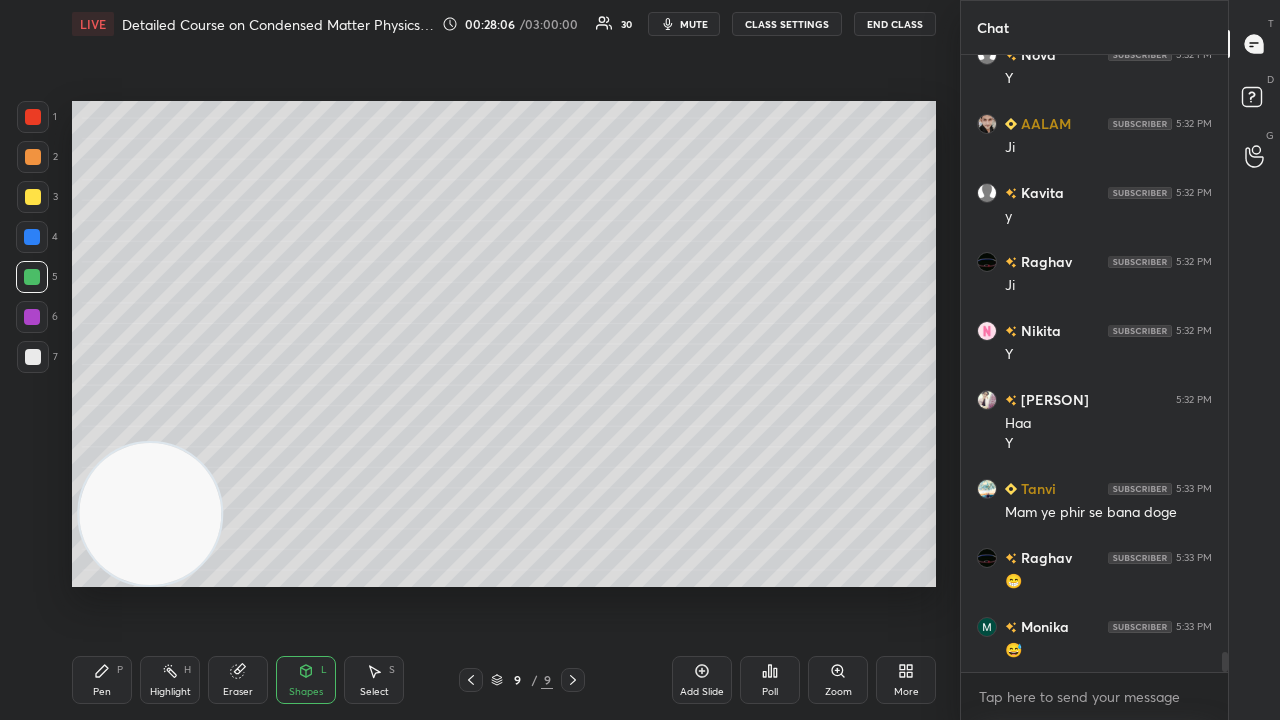 click on "Pen" at bounding box center [102, 692] 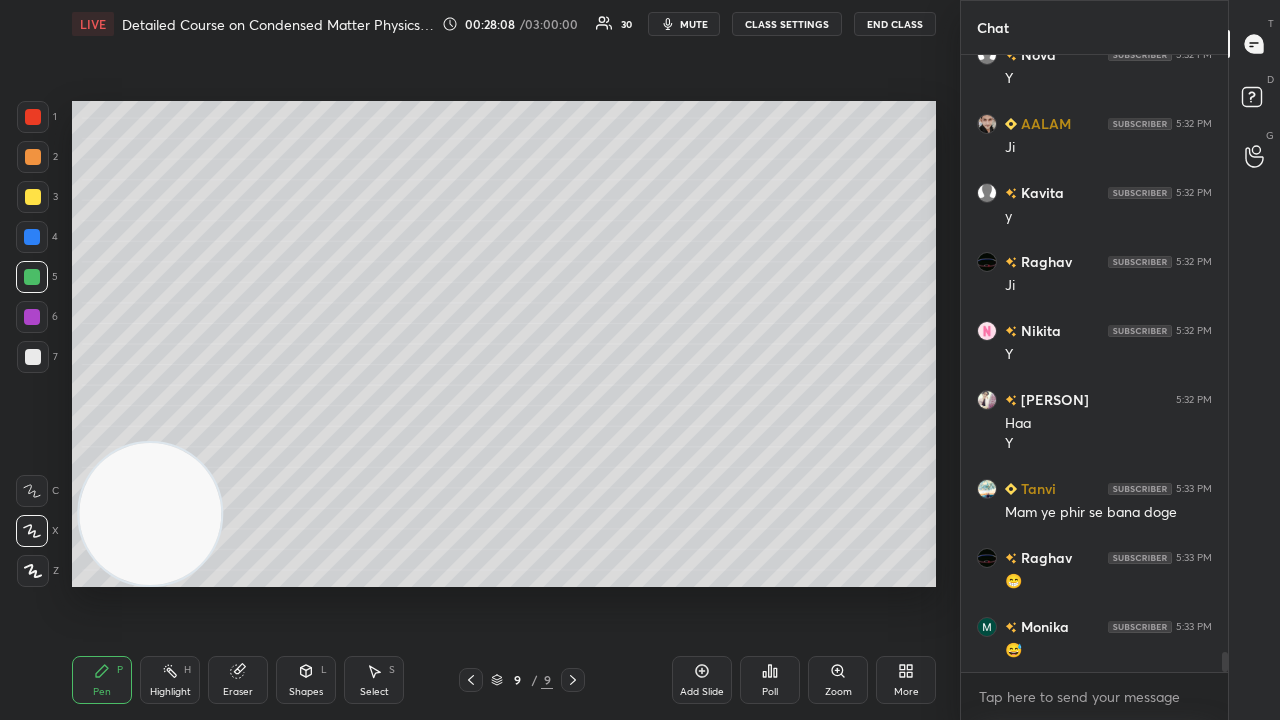 click at bounding box center [33, 197] 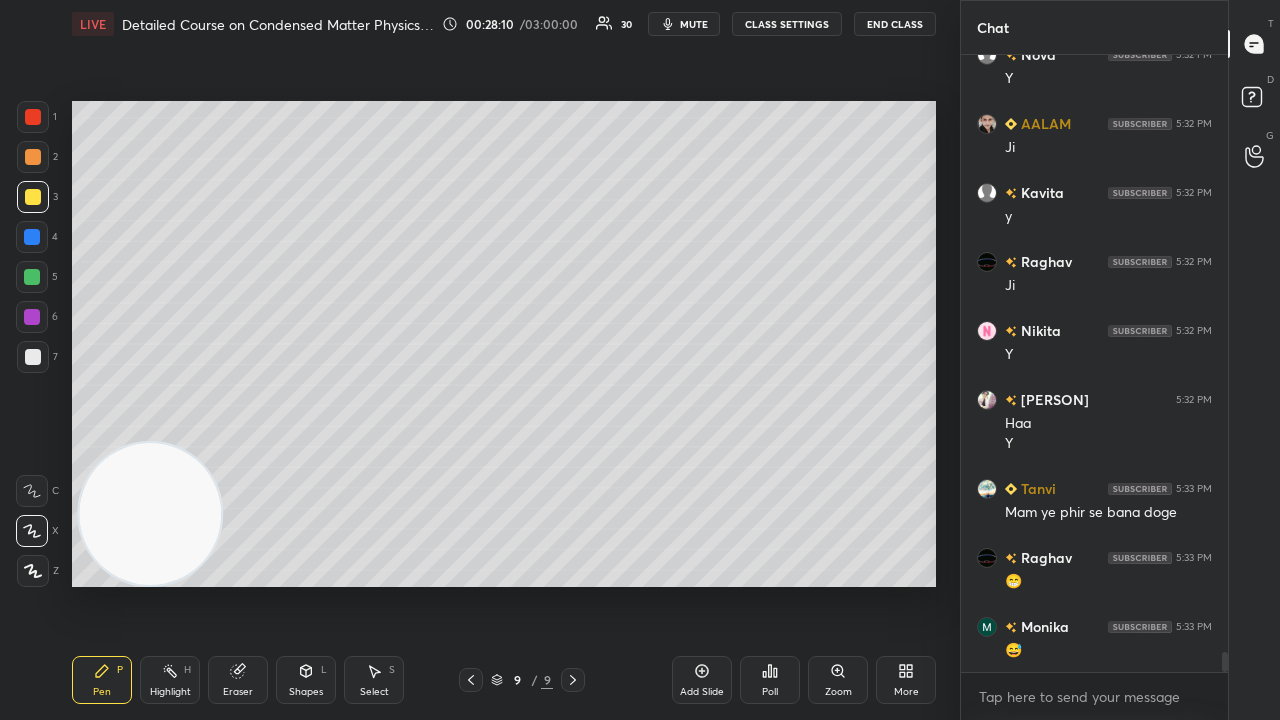 scroll, scrollTop: 18442, scrollLeft: 0, axis: vertical 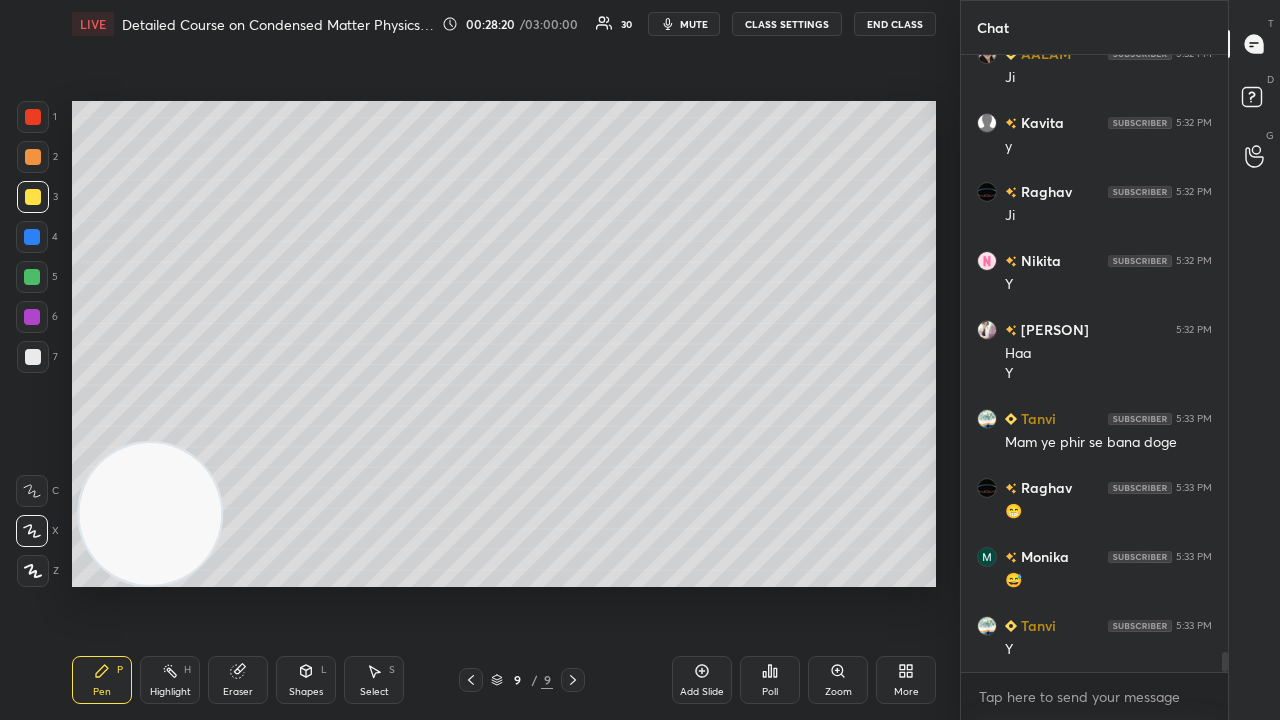 click on "mute" at bounding box center [694, 24] 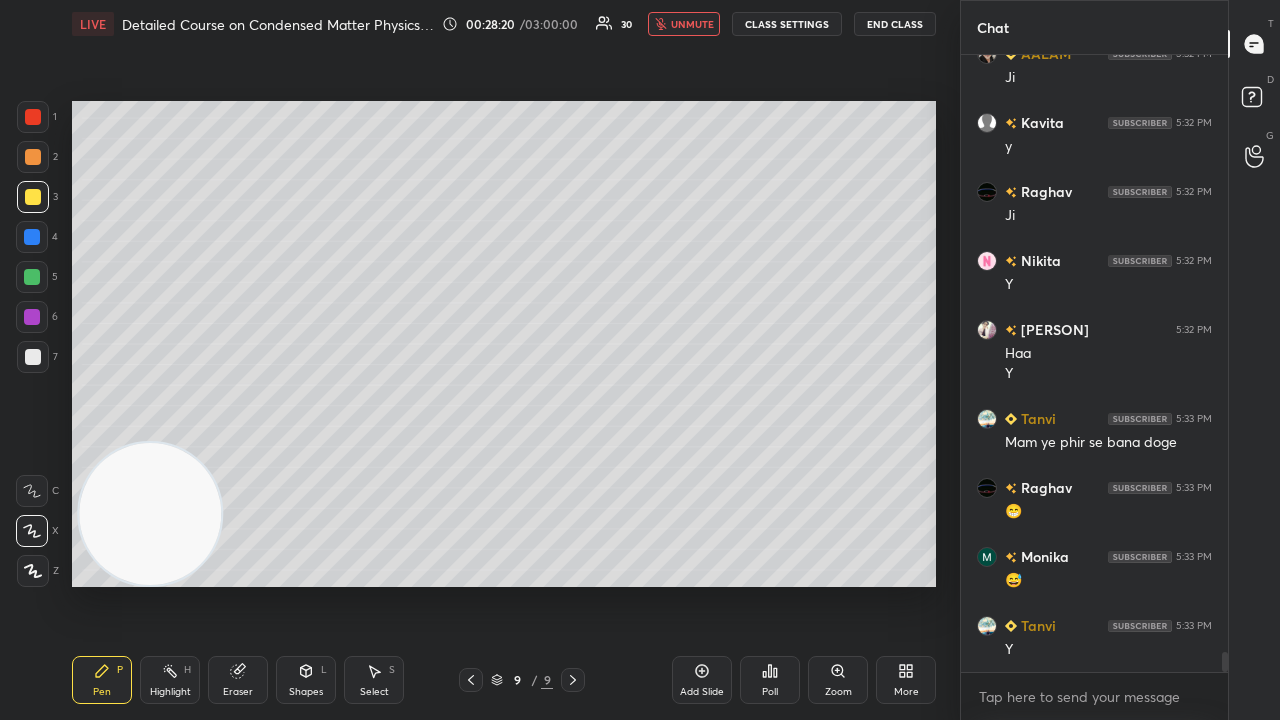 click on "unmute" at bounding box center (692, 24) 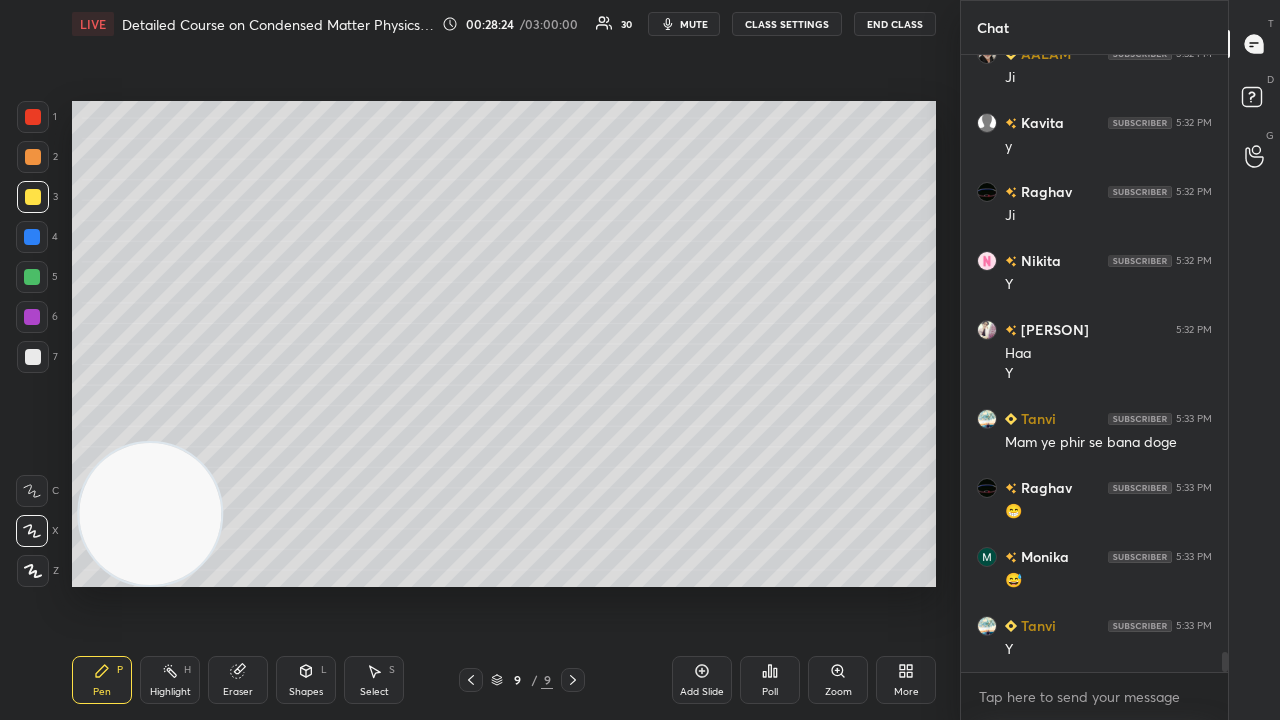 click on "mute" at bounding box center [694, 24] 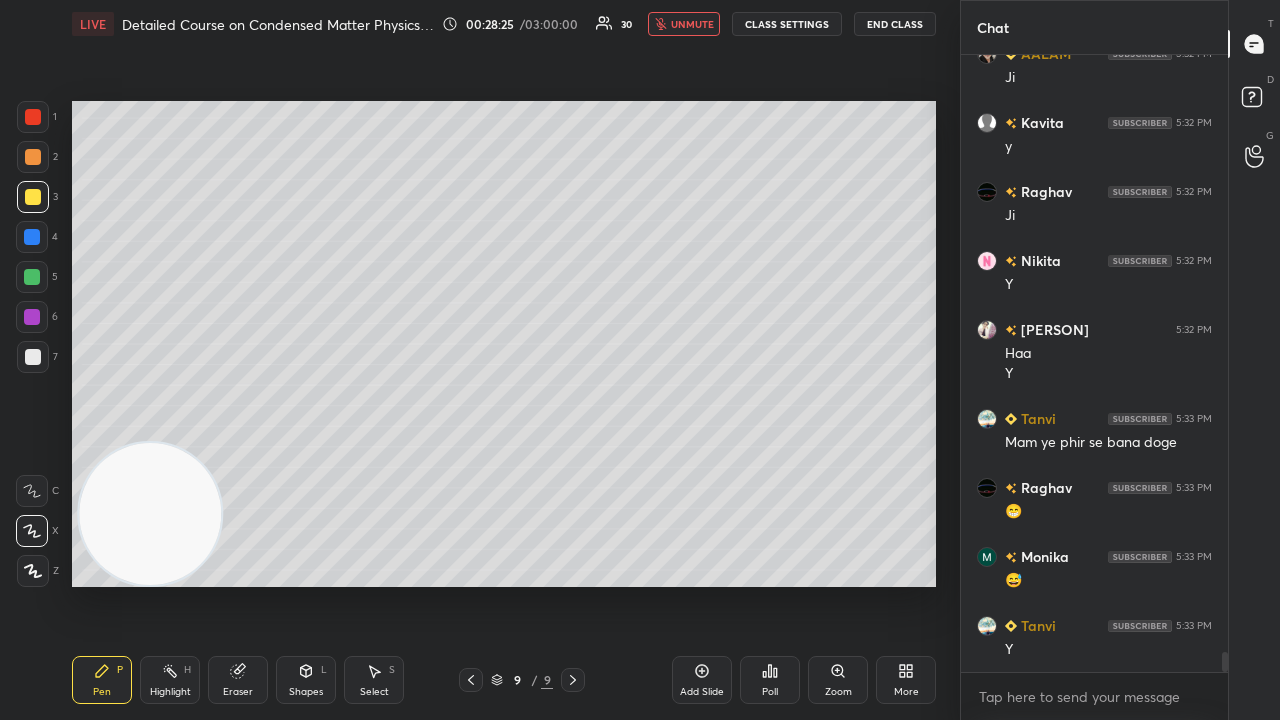click on "unmute" at bounding box center (692, 24) 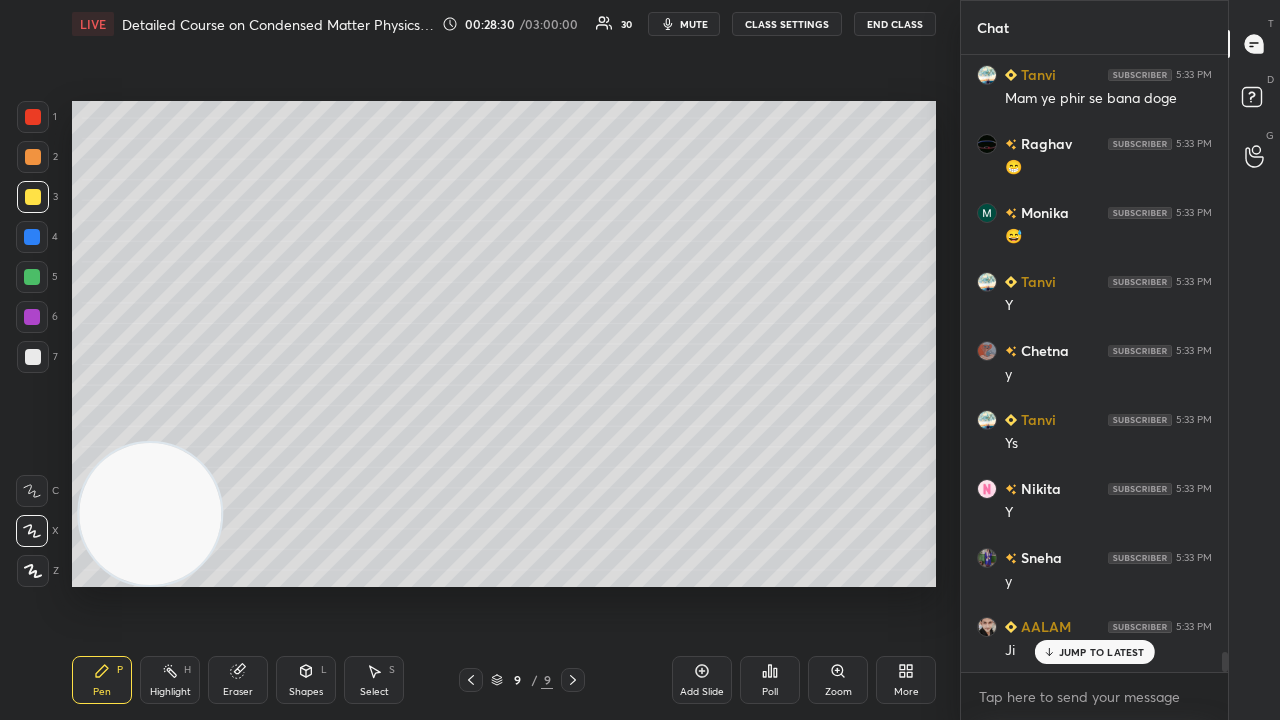 scroll, scrollTop: 18856, scrollLeft: 0, axis: vertical 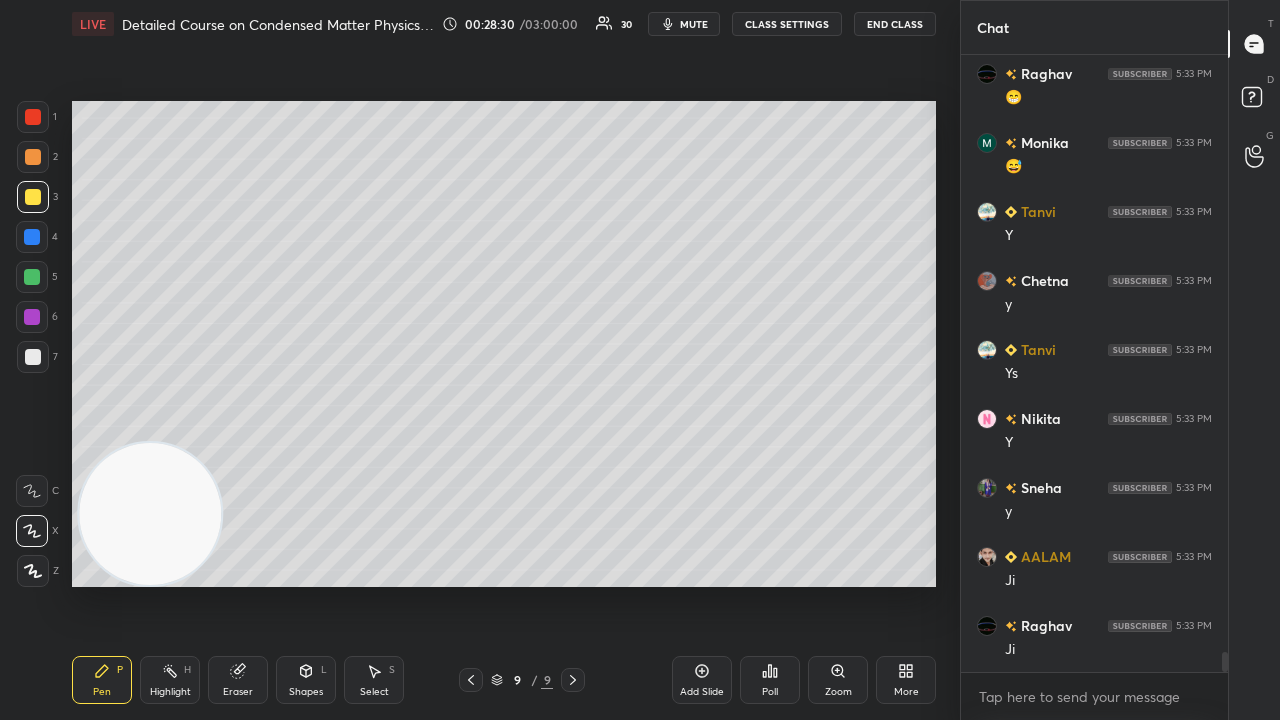 click at bounding box center [33, 117] 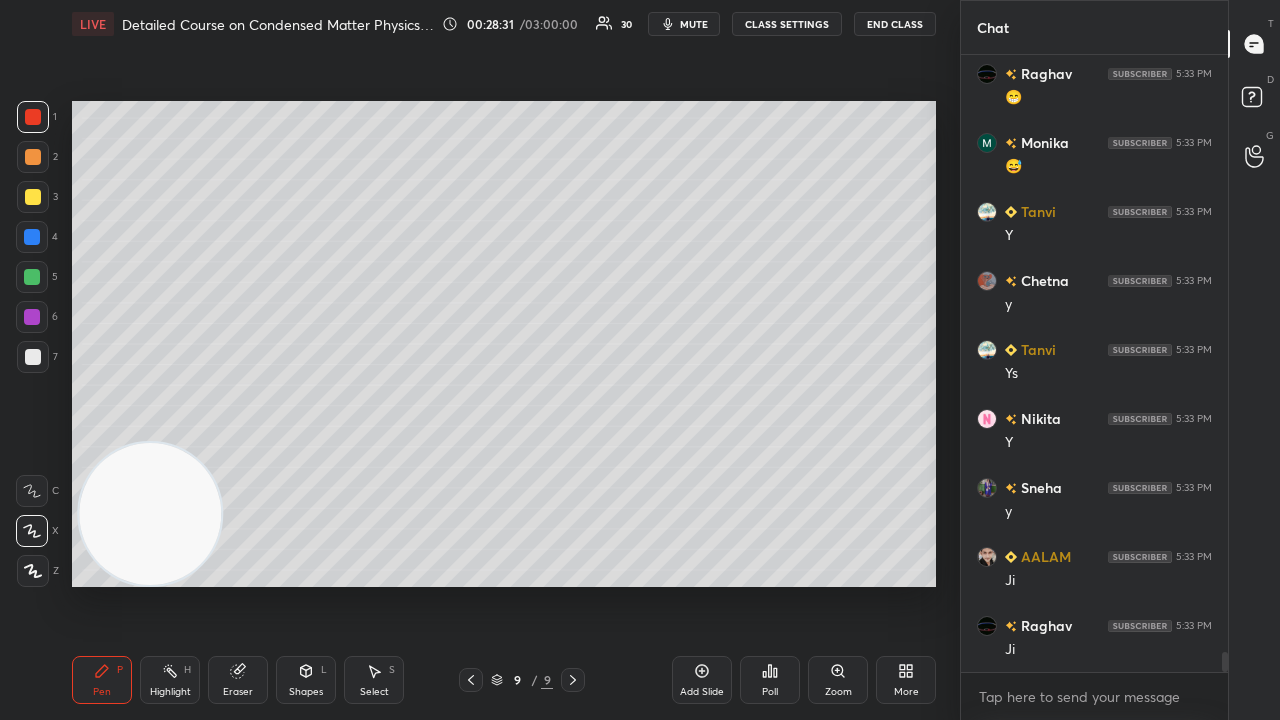 click on "Shapes" at bounding box center (306, 692) 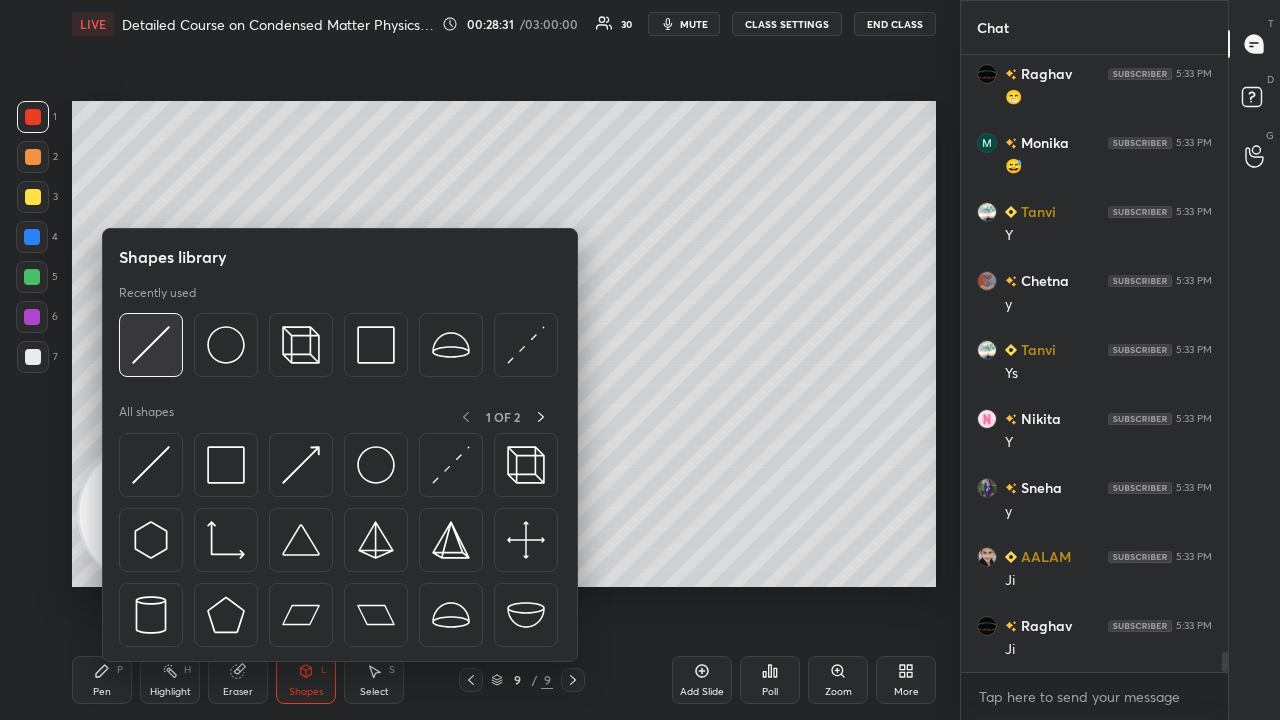 click at bounding box center [151, 345] 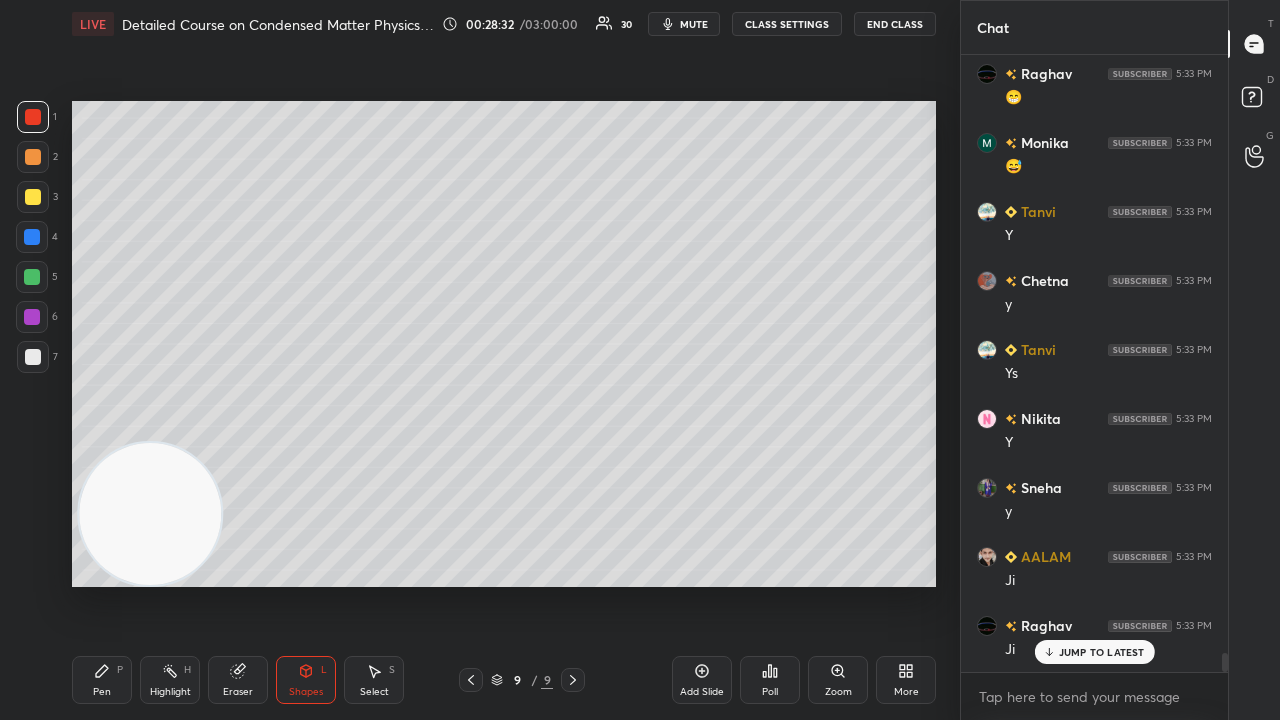 scroll, scrollTop: 18924, scrollLeft: 0, axis: vertical 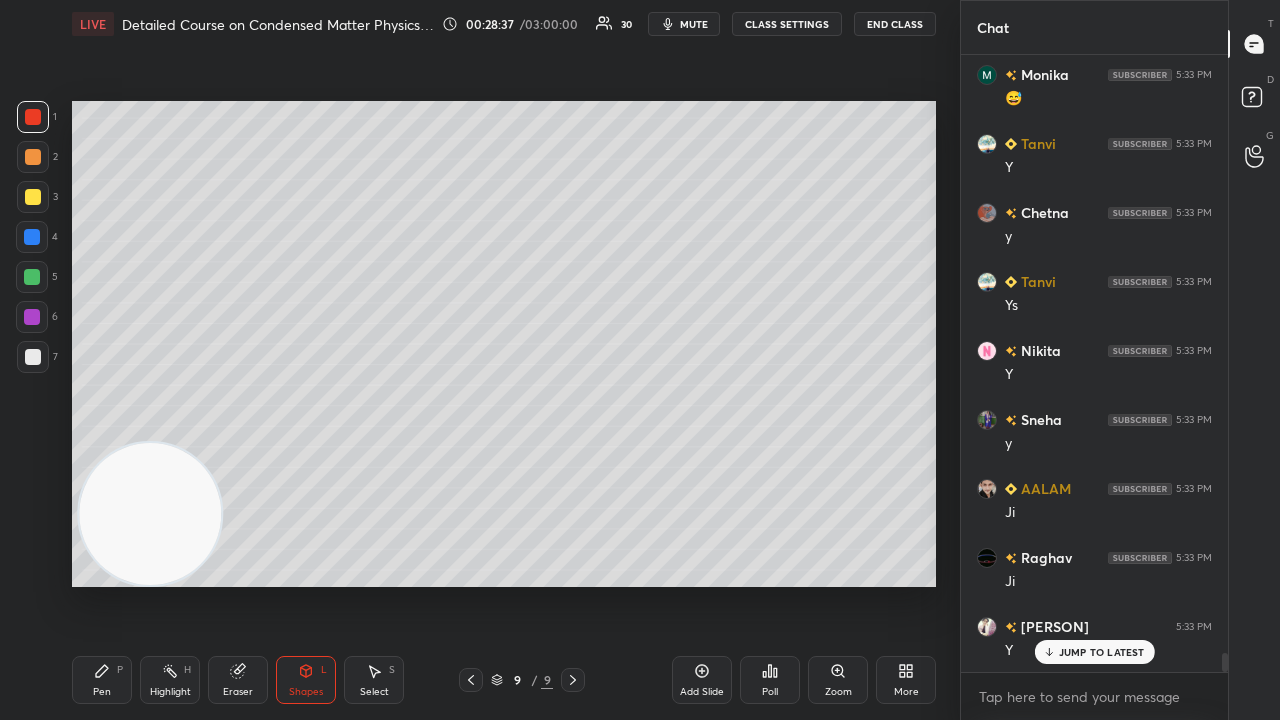 click on "Select" at bounding box center [374, 692] 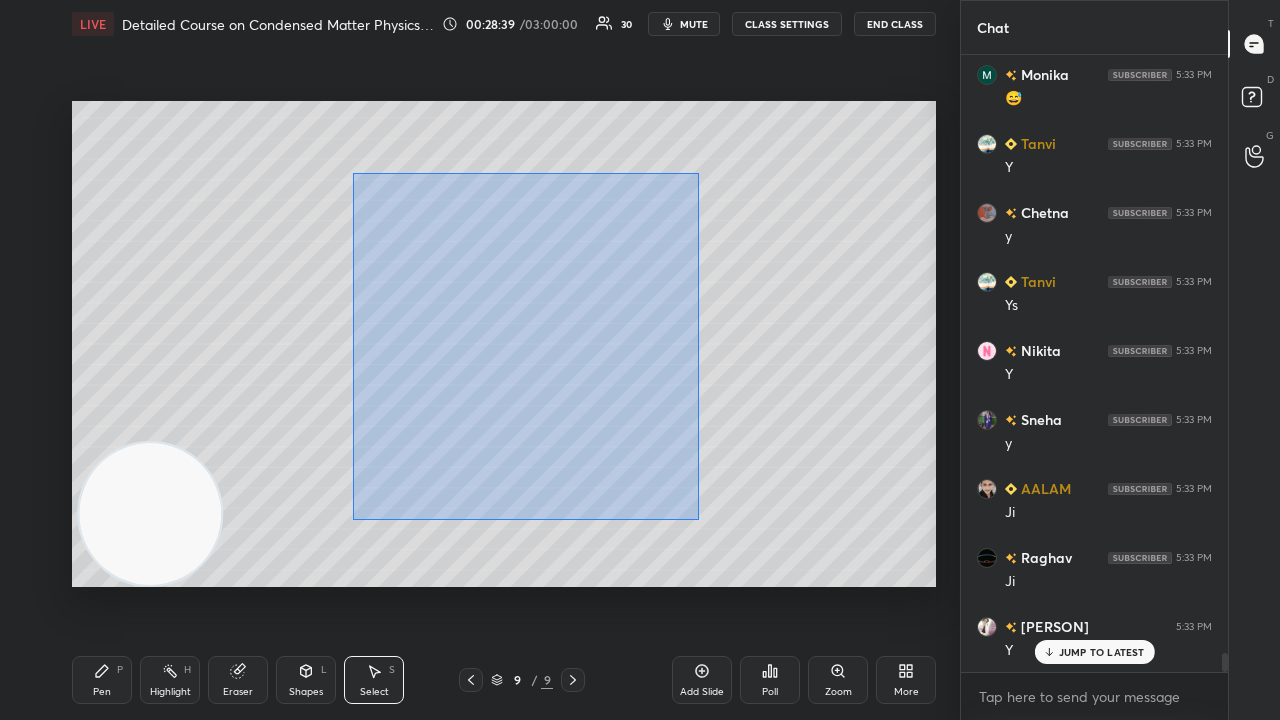 drag, startPoint x: 356, startPoint y: 176, endPoint x: 706, endPoint y: 519, distance: 490.05 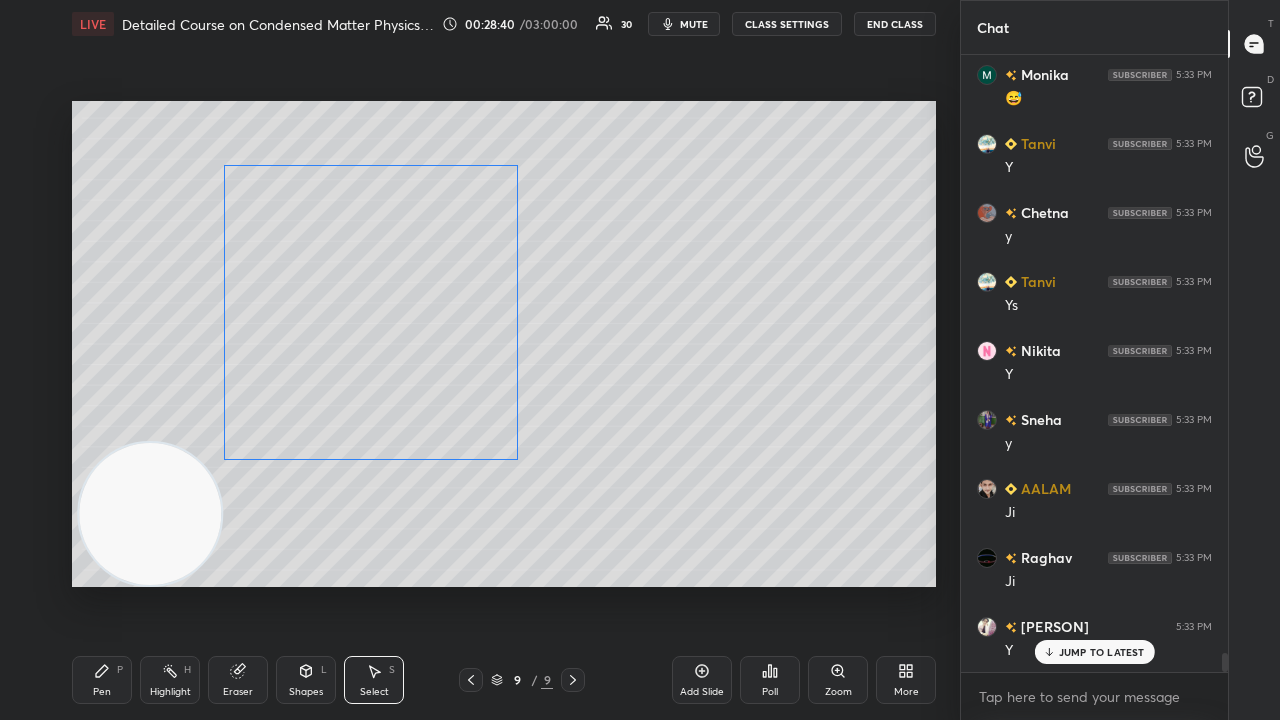 drag, startPoint x: 620, startPoint y: 435, endPoint x: 466, endPoint y: 417, distance: 155.04839 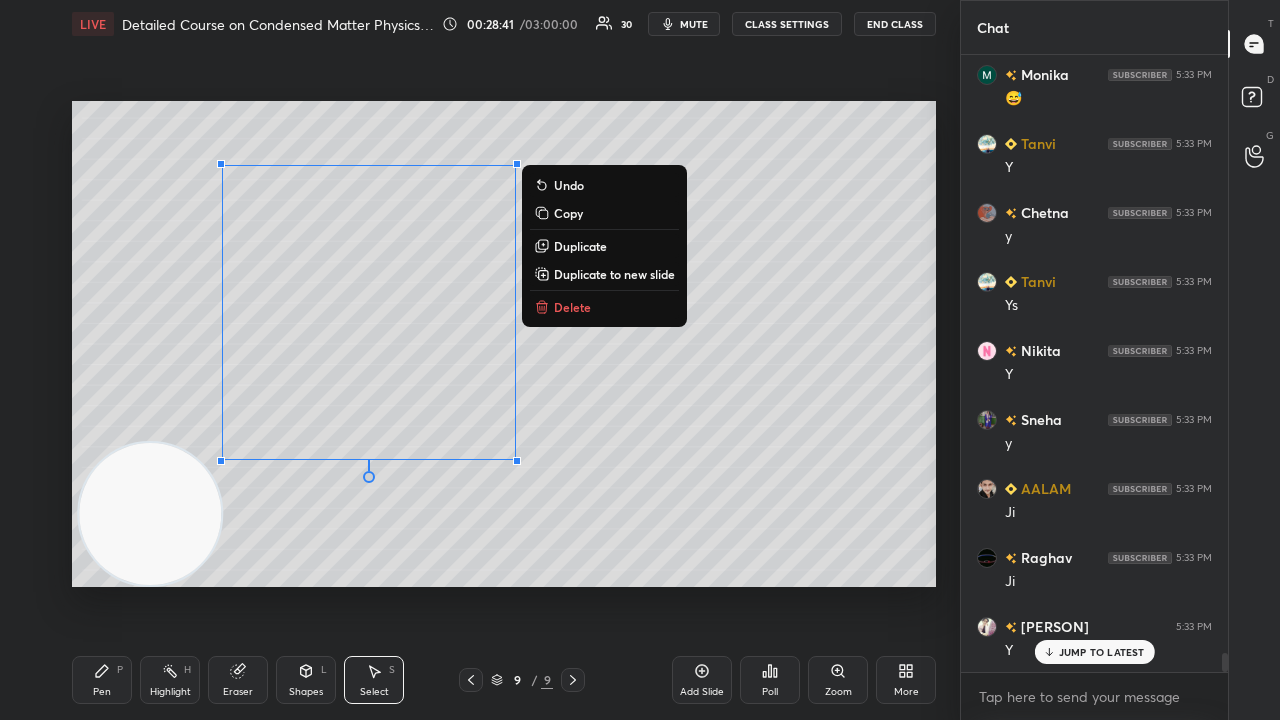 click on "Pen P" at bounding box center [102, 680] 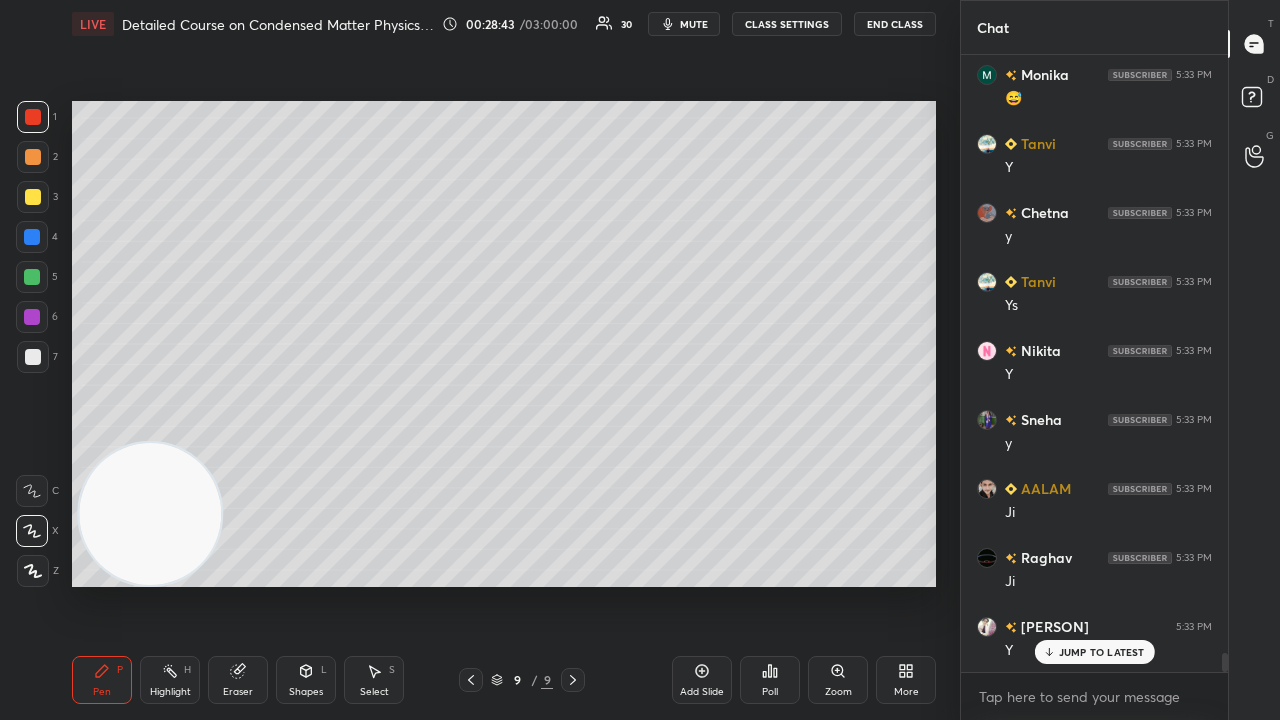 click on "Shapes" at bounding box center (306, 692) 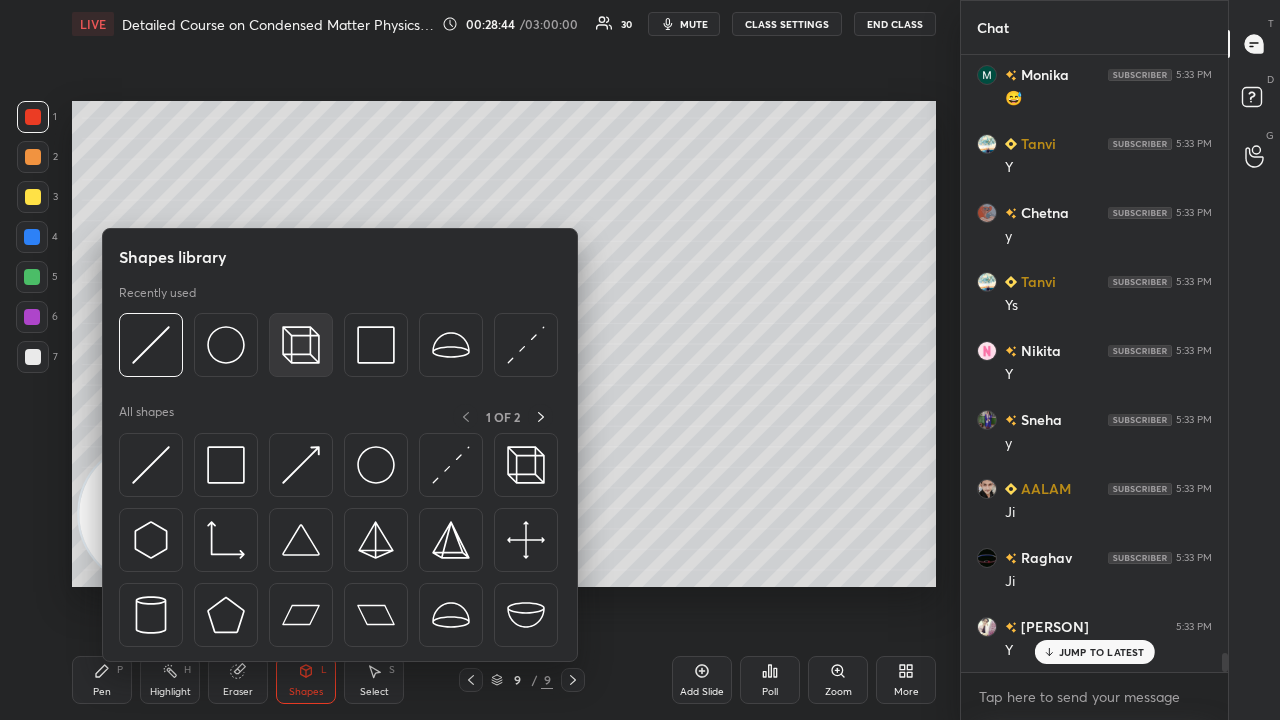 click at bounding box center (301, 345) 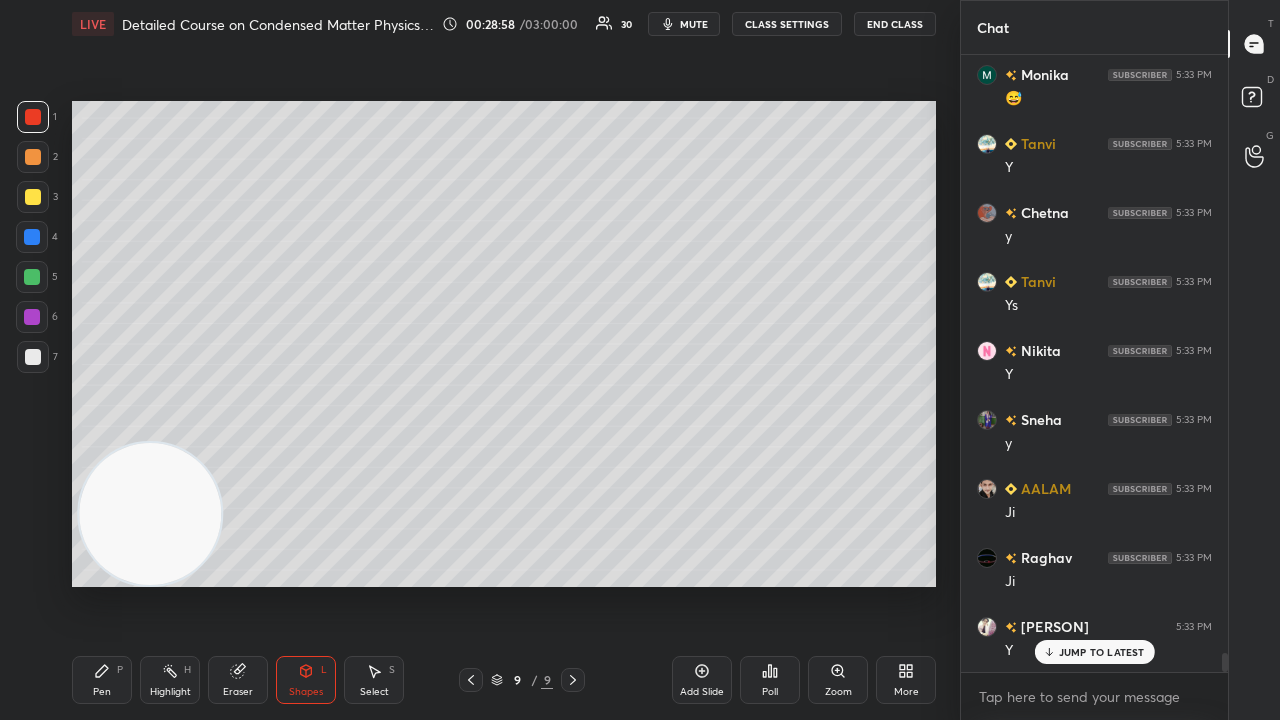 click on "Pen" at bounding box center (102, 692) 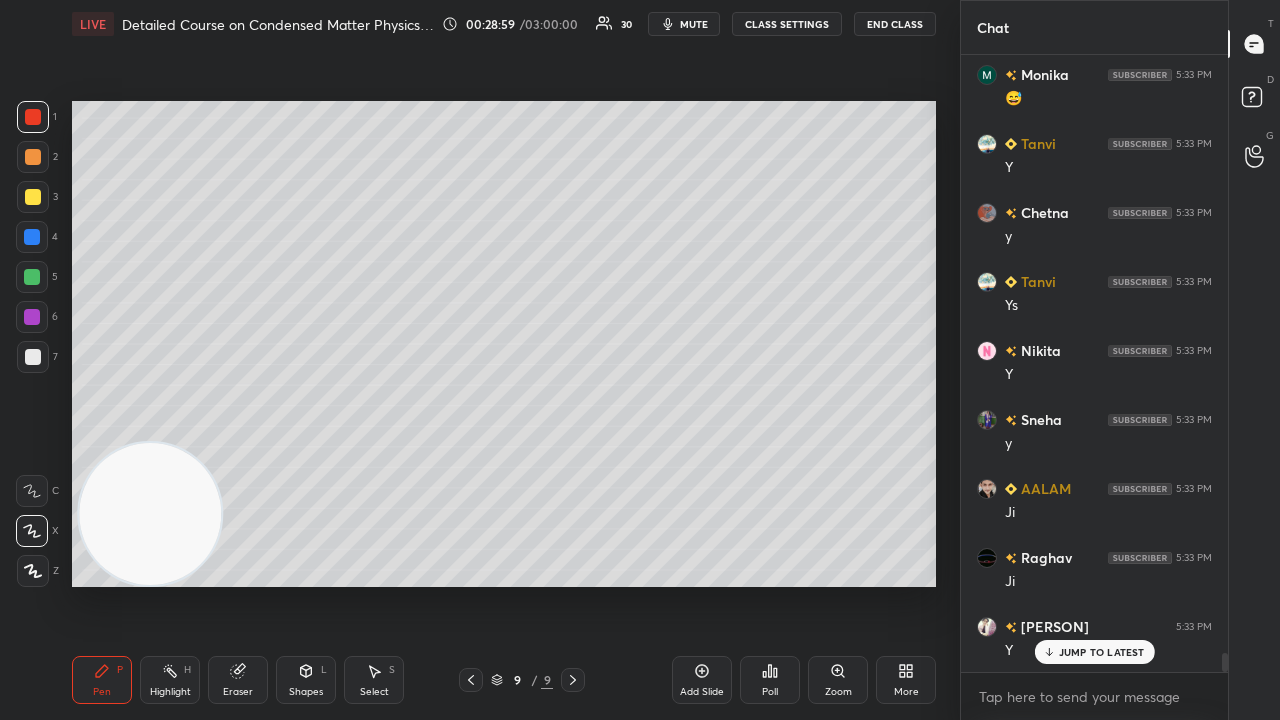 click at bounding box center (33, 357) 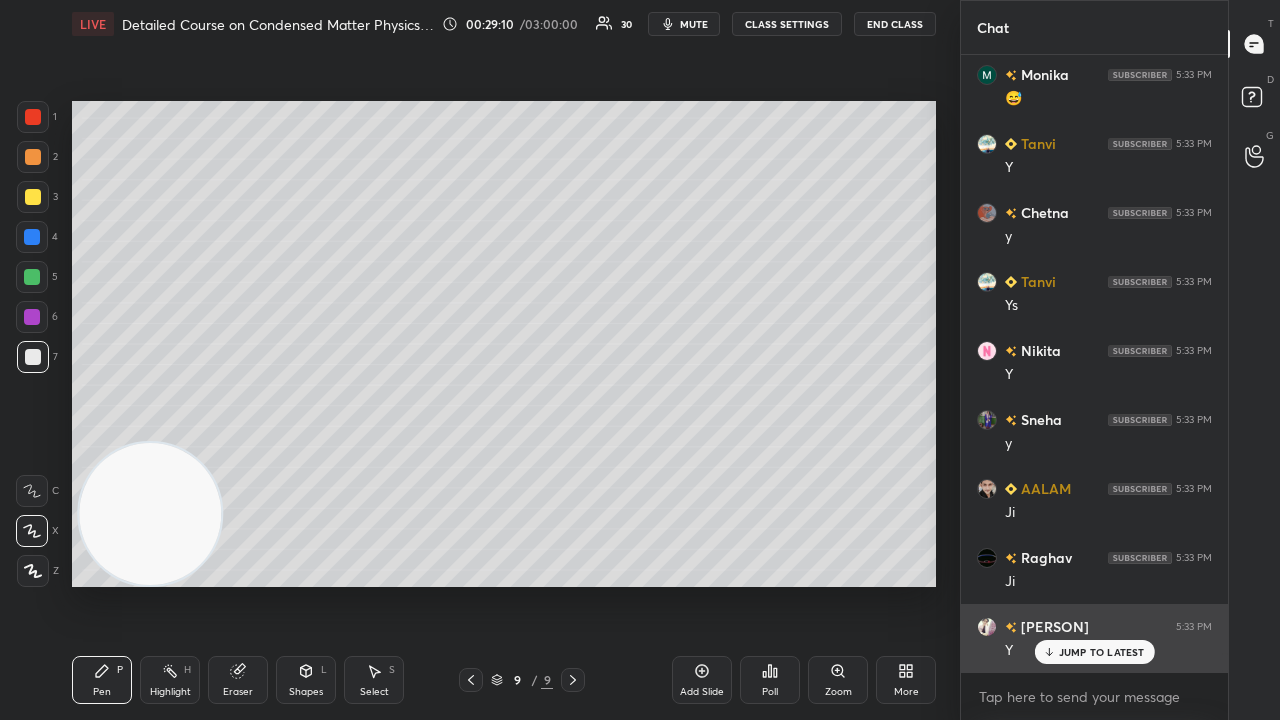 click on "JUMP TO LATEST" at bounding box center (1102, 652) 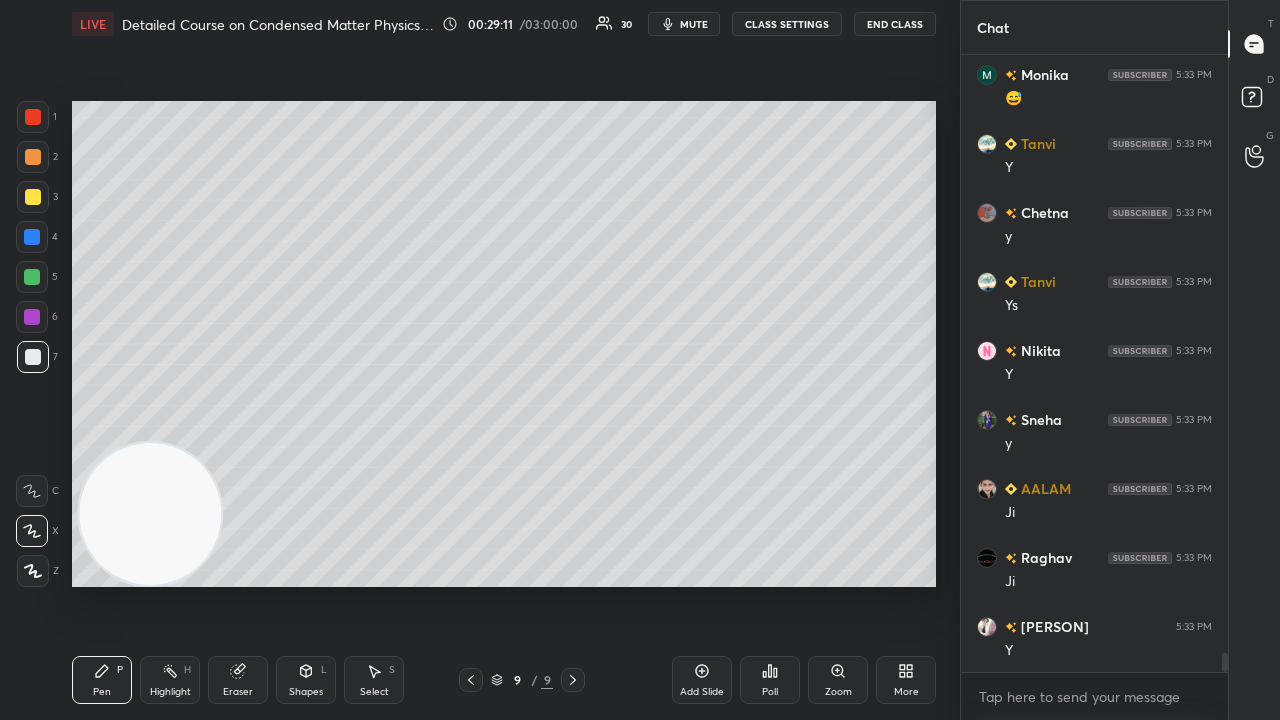 click on "mute" at bounding box center [694, 24] 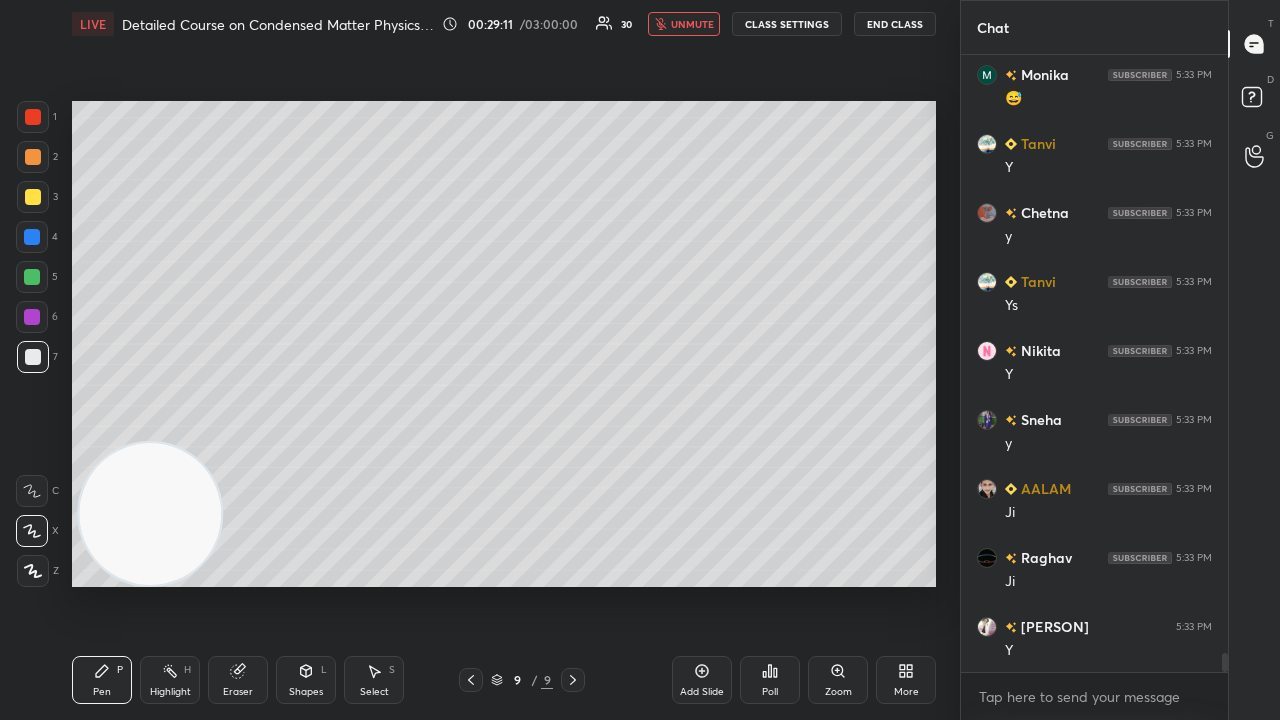 click on "unmute" at bounding box center [692, 24] 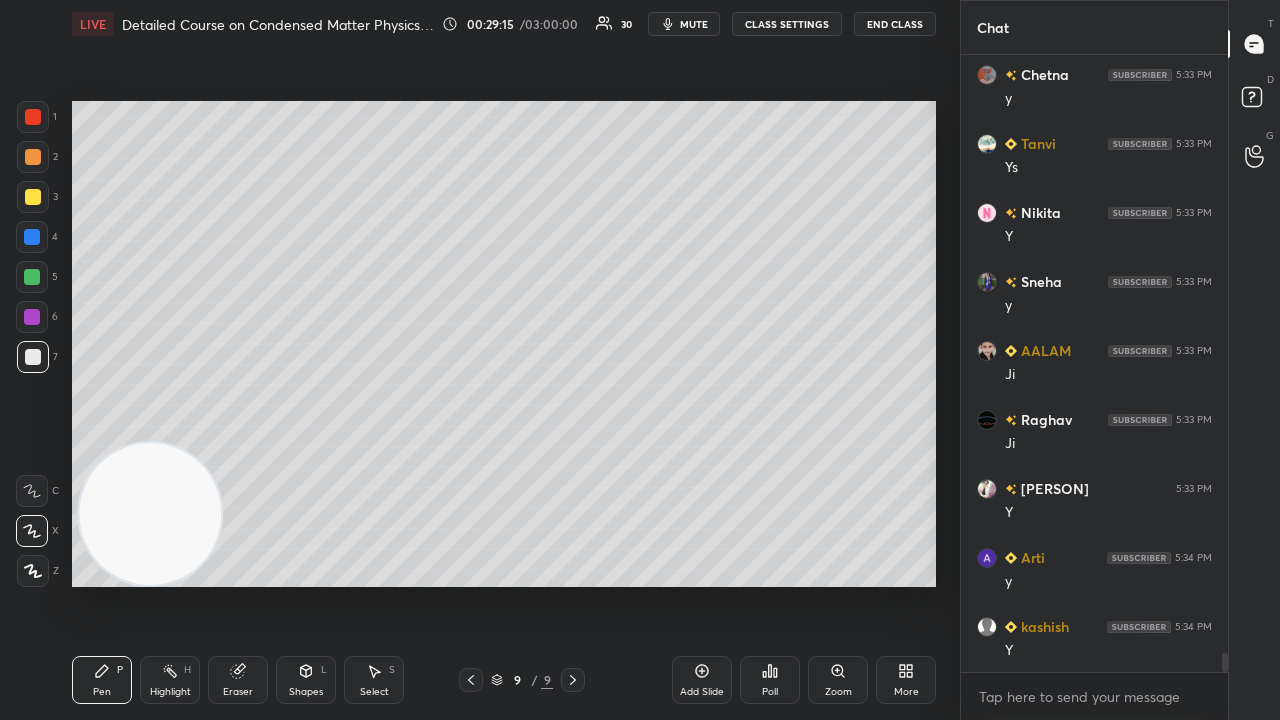 scroll, scrollTop: 19132, scrollLeft: 0, axis: vertical 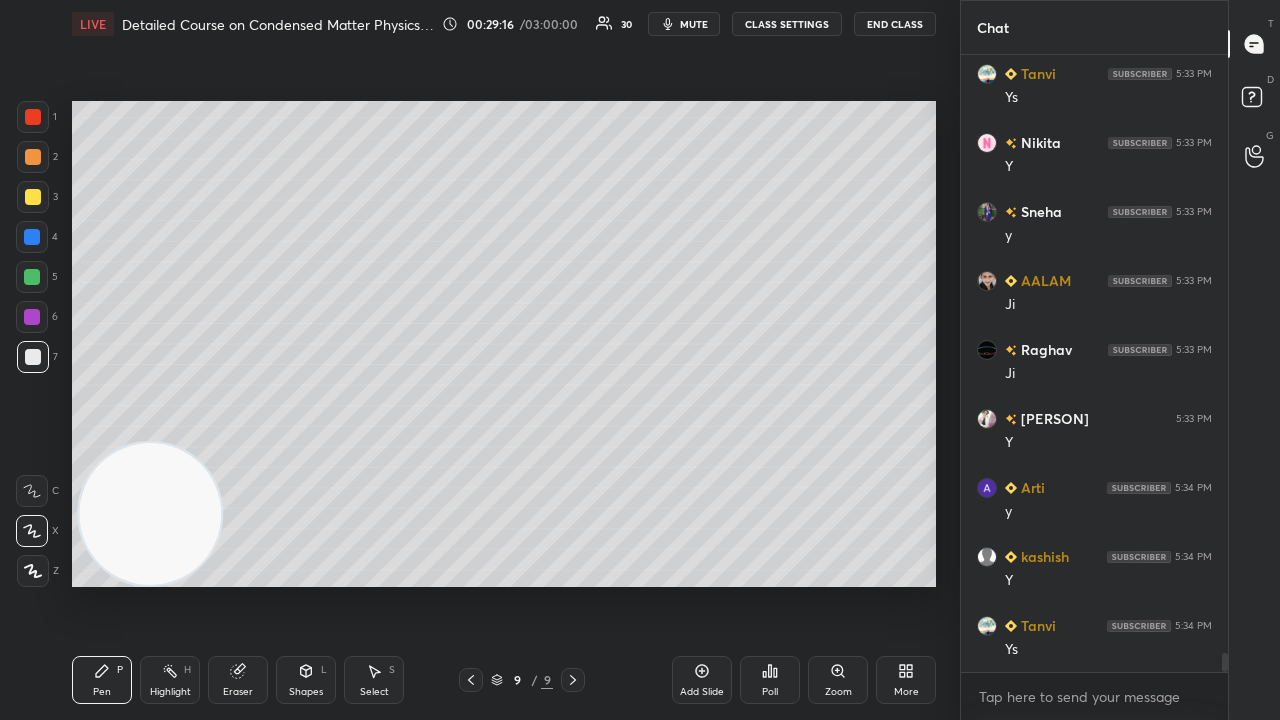 drag, startPoint x: 392, startPoint y: 684, endPoint x: 410, endPoint y: 667, distance: 24.758837 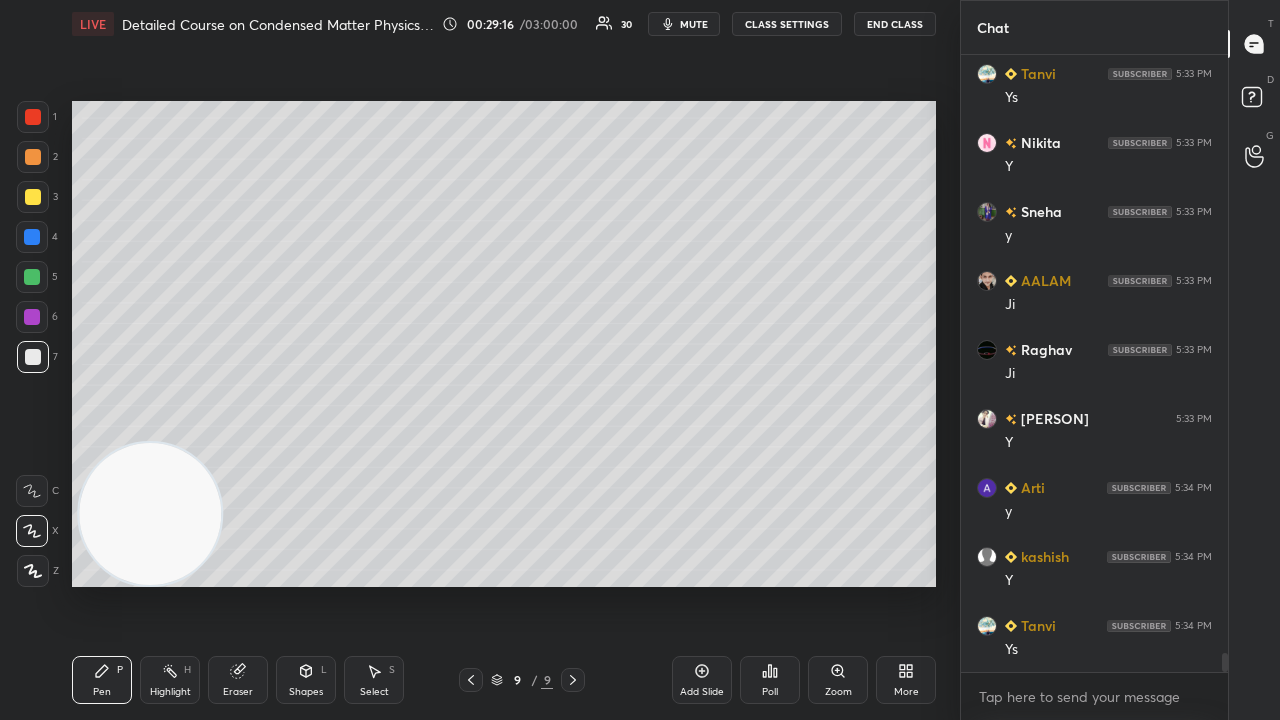 click on "Select S" at bounding box center [374, 680] 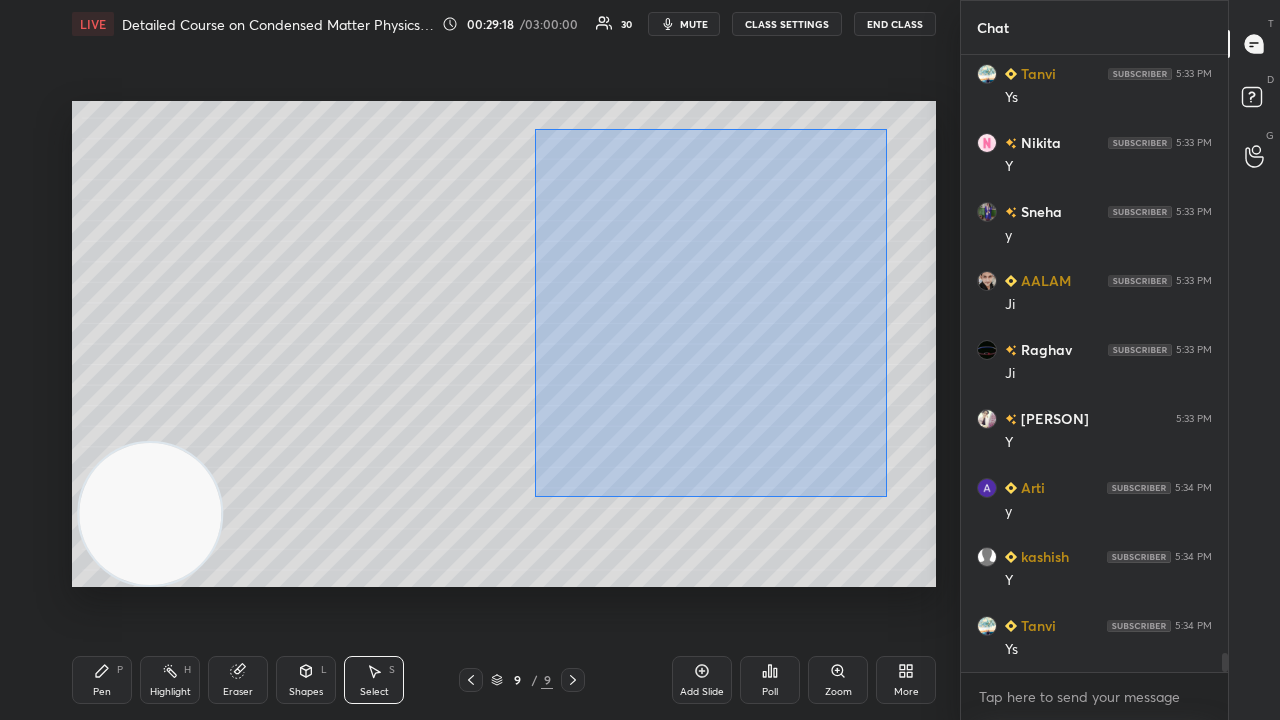 drag, startPoint x: 546, startPoint y: 142, endPoint x: 886, endPoint y: 492, distance: 487.95493 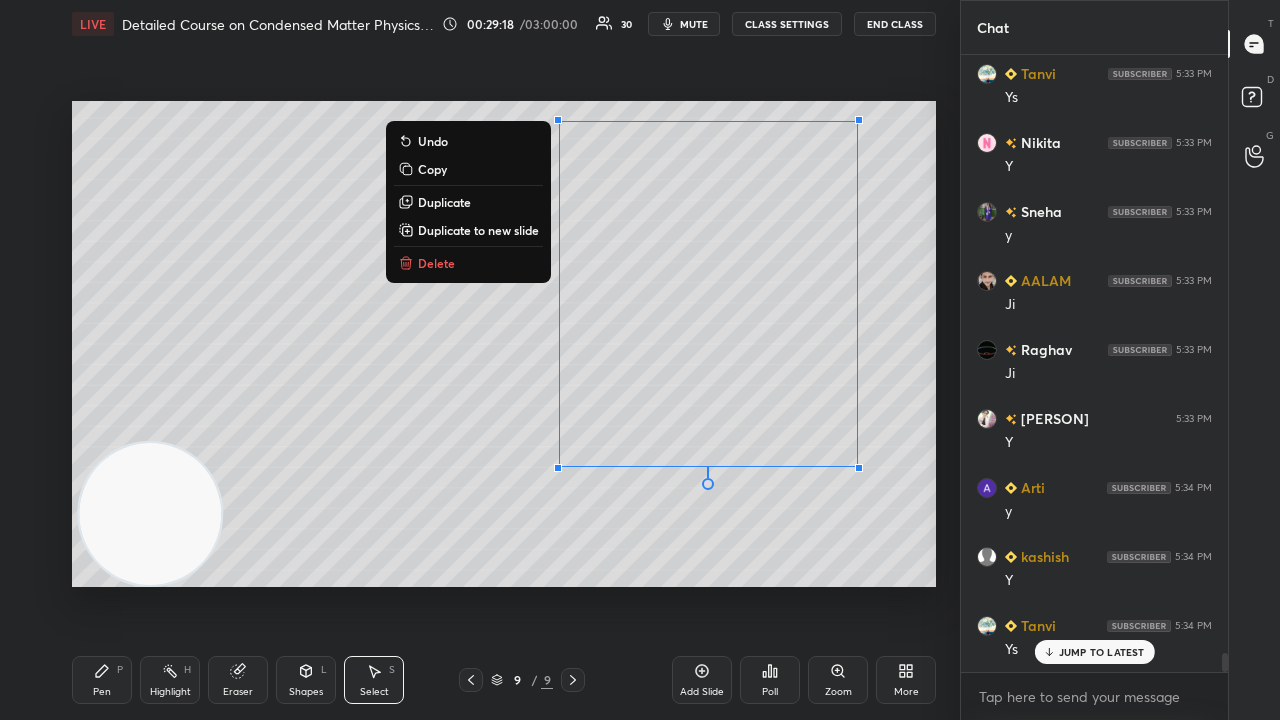 scroll, scrollTop: 19200, scrollLeft: 0, axis: vertical 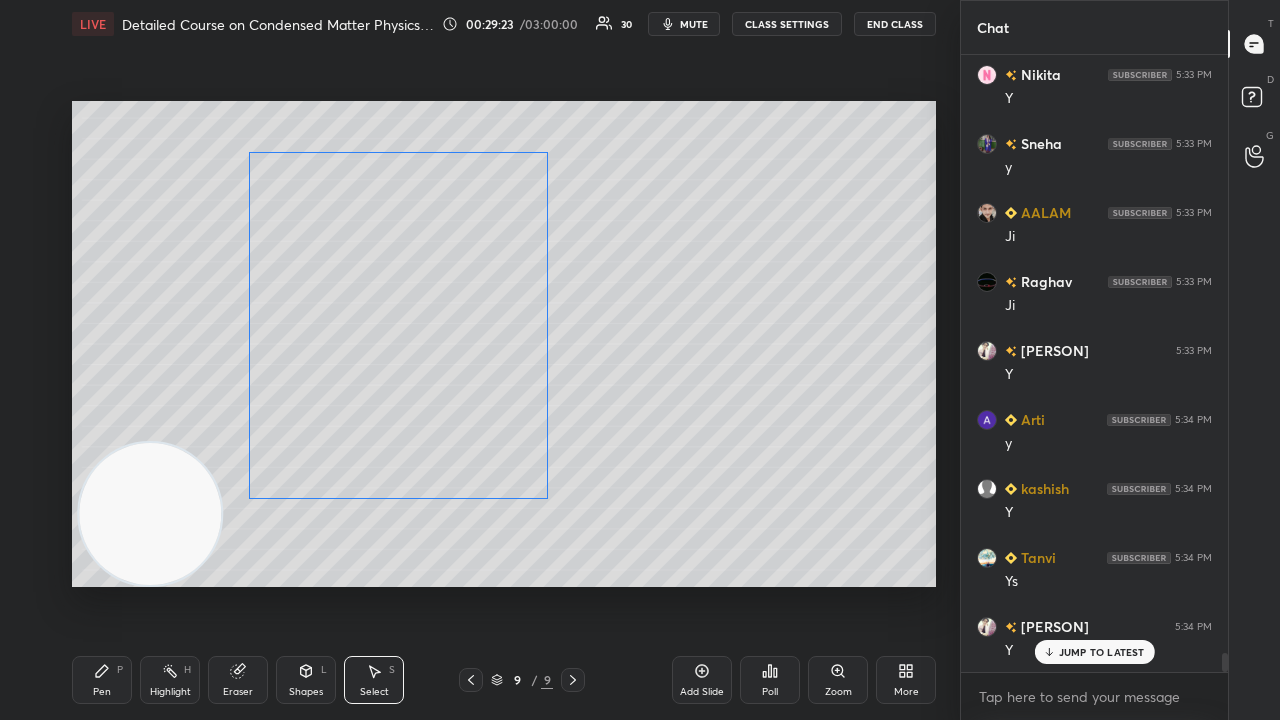 drag, startPoint x: 766, startPoint y: 342, endPoint x: 457, endPoint y: 368, distance: 310.09192 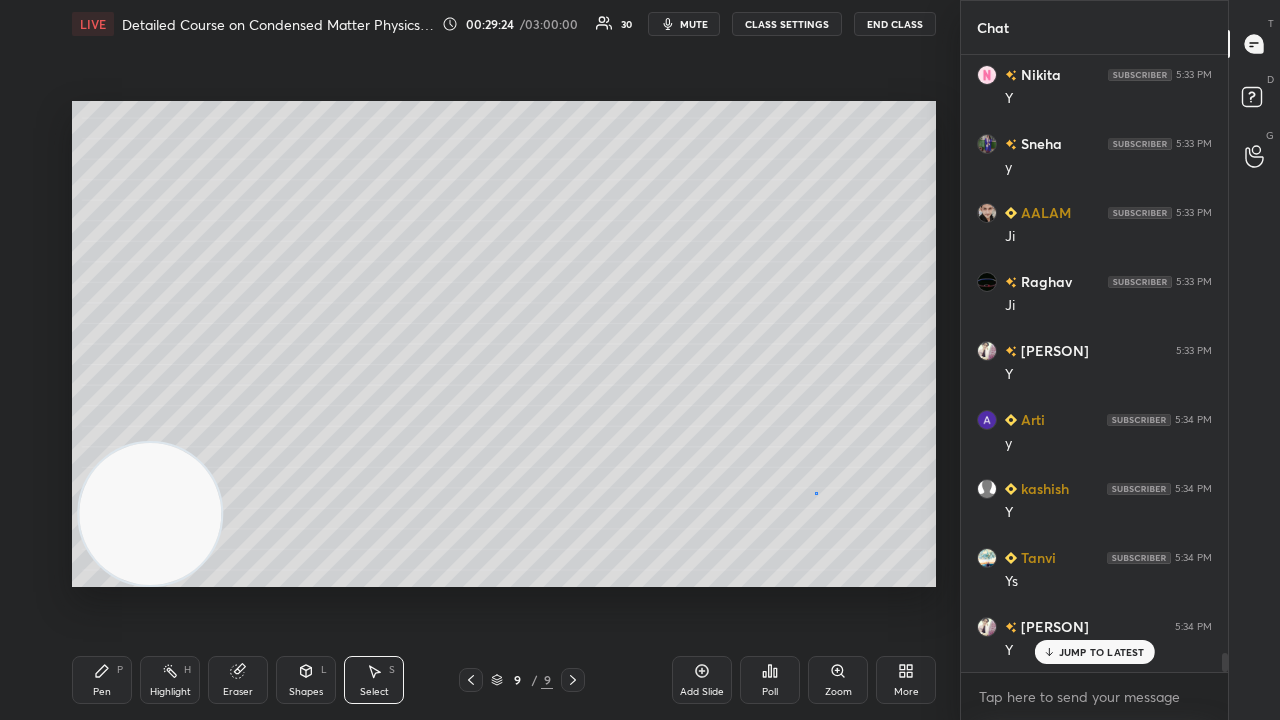 click on "0 ° Undo Copy Duplicate Duplicate to new slide Delete" at bounding box center (504, 344) 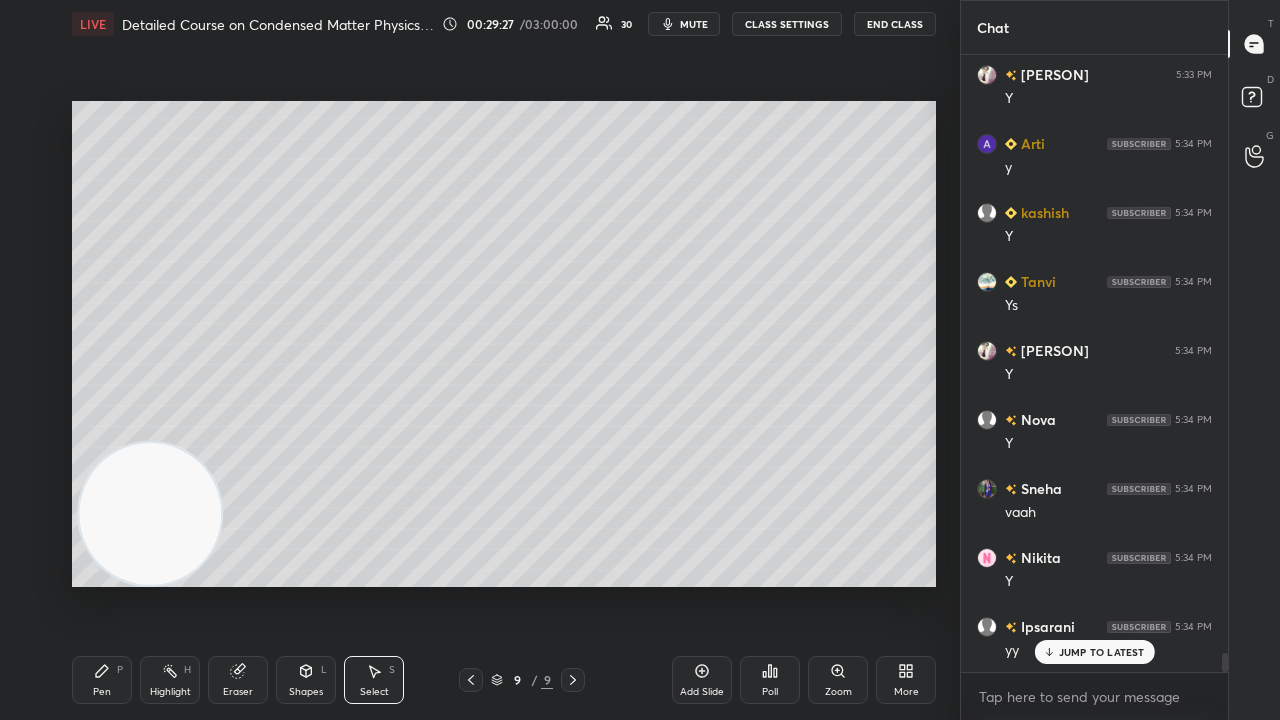 scroll, scrollTop: 19546, scrollLeft: 0, axis: vertical 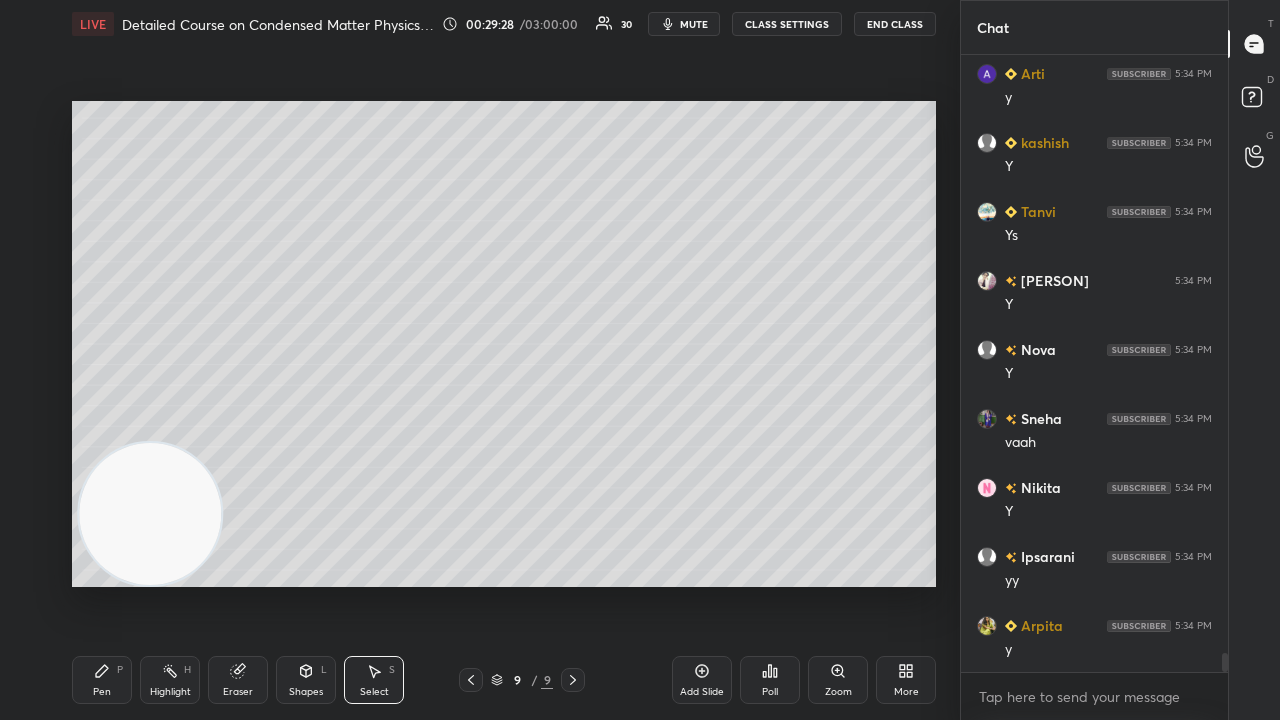 click on "mute" at bounding box center (694, 24) 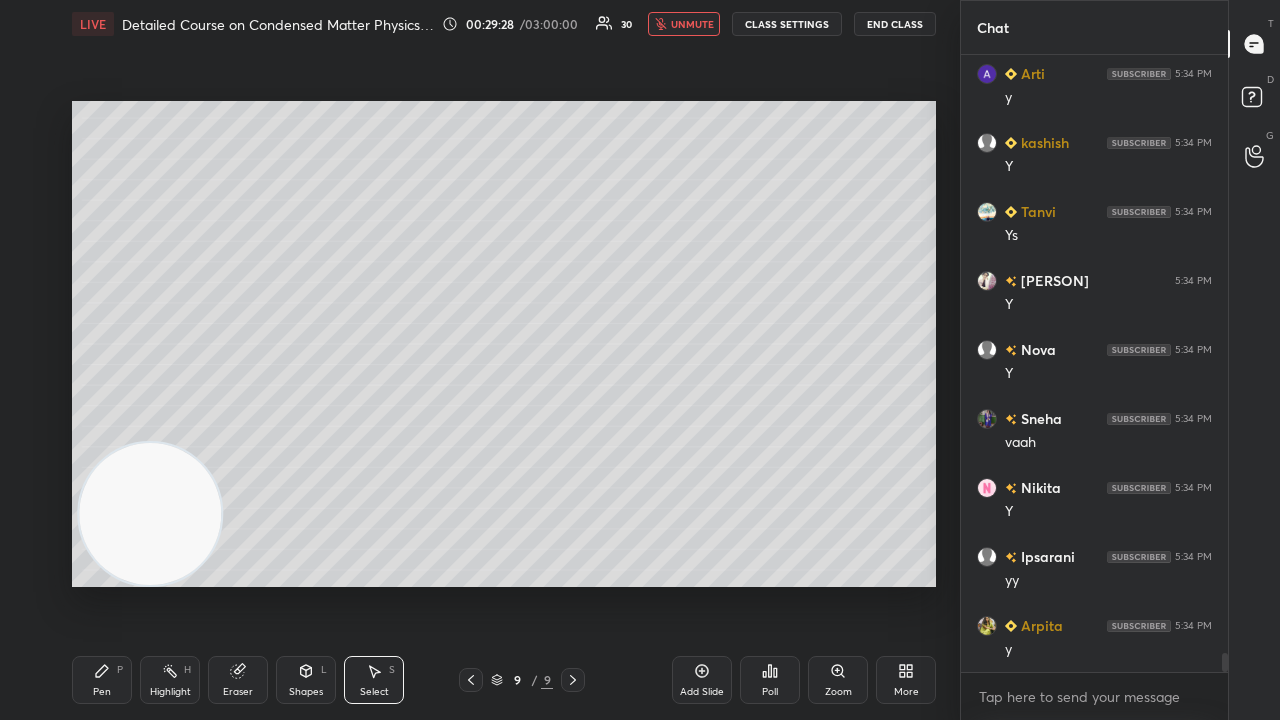 scroll, scrollTop: 19684, scrollLeft: 0, axis: vertical 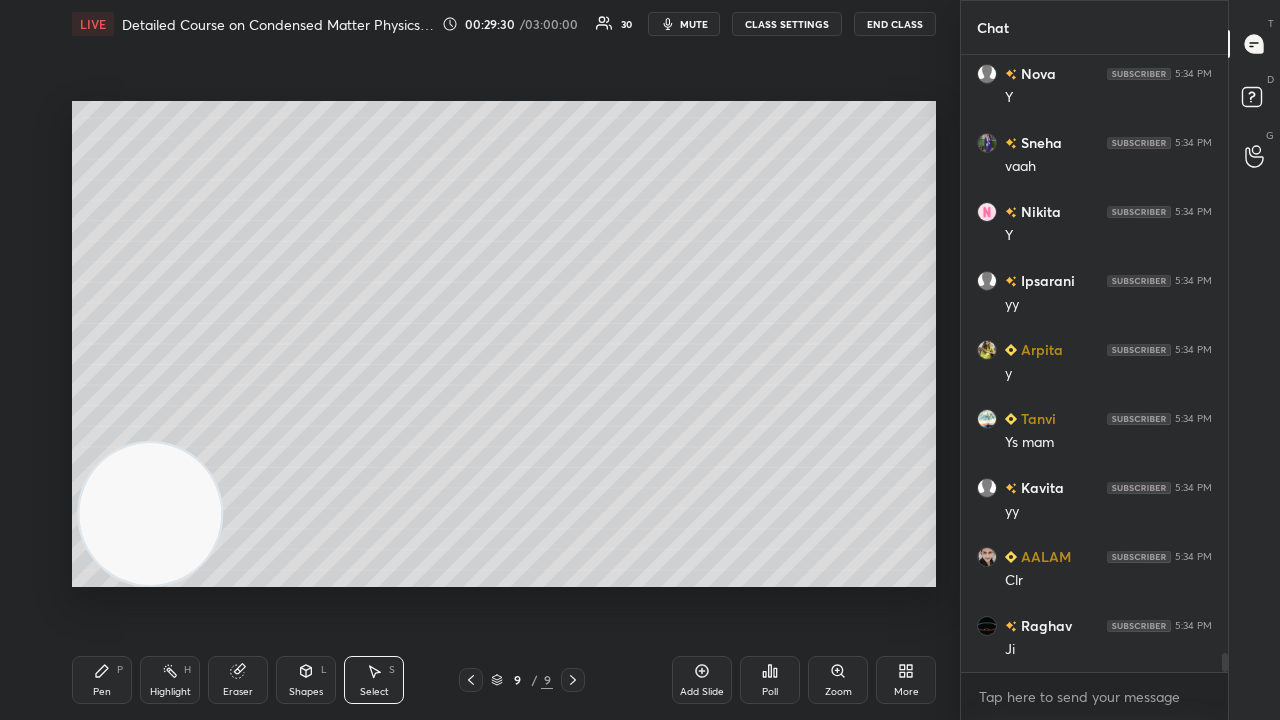 click on "Pen P" at bounding box center (102, 680) 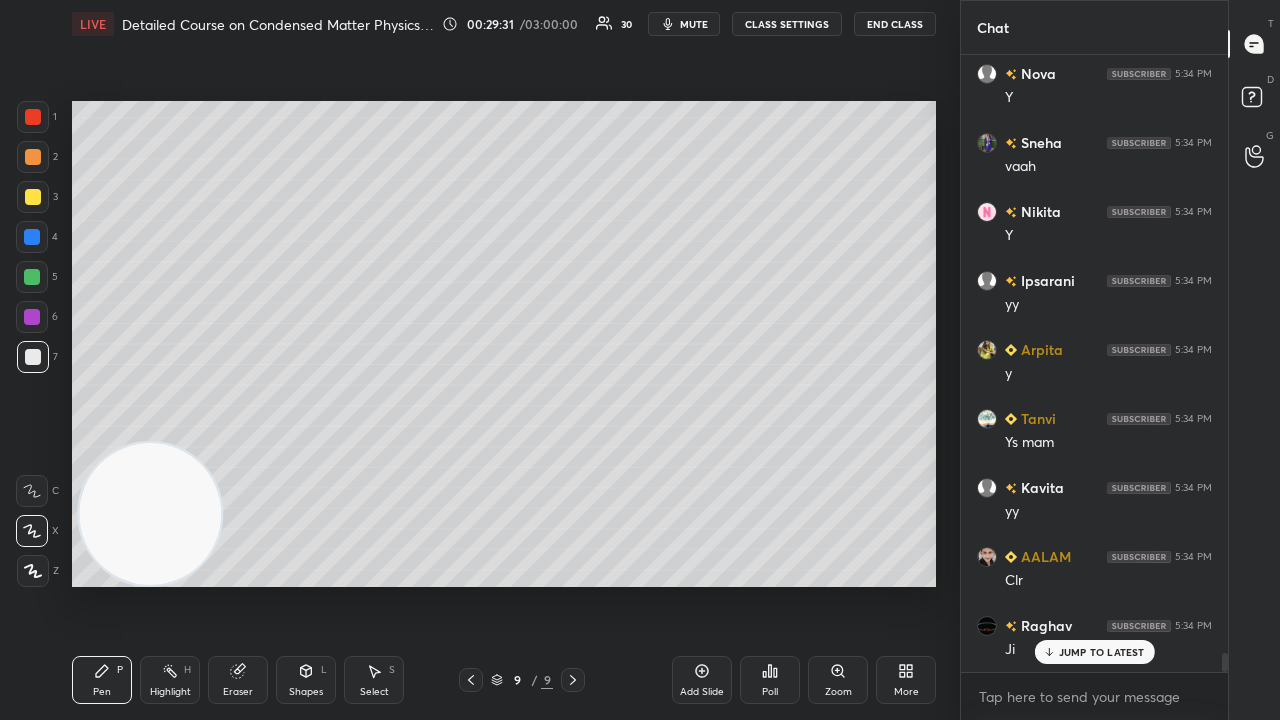 scroll, scrollTop: 19890, scrollLeft: 0, axis: vertical 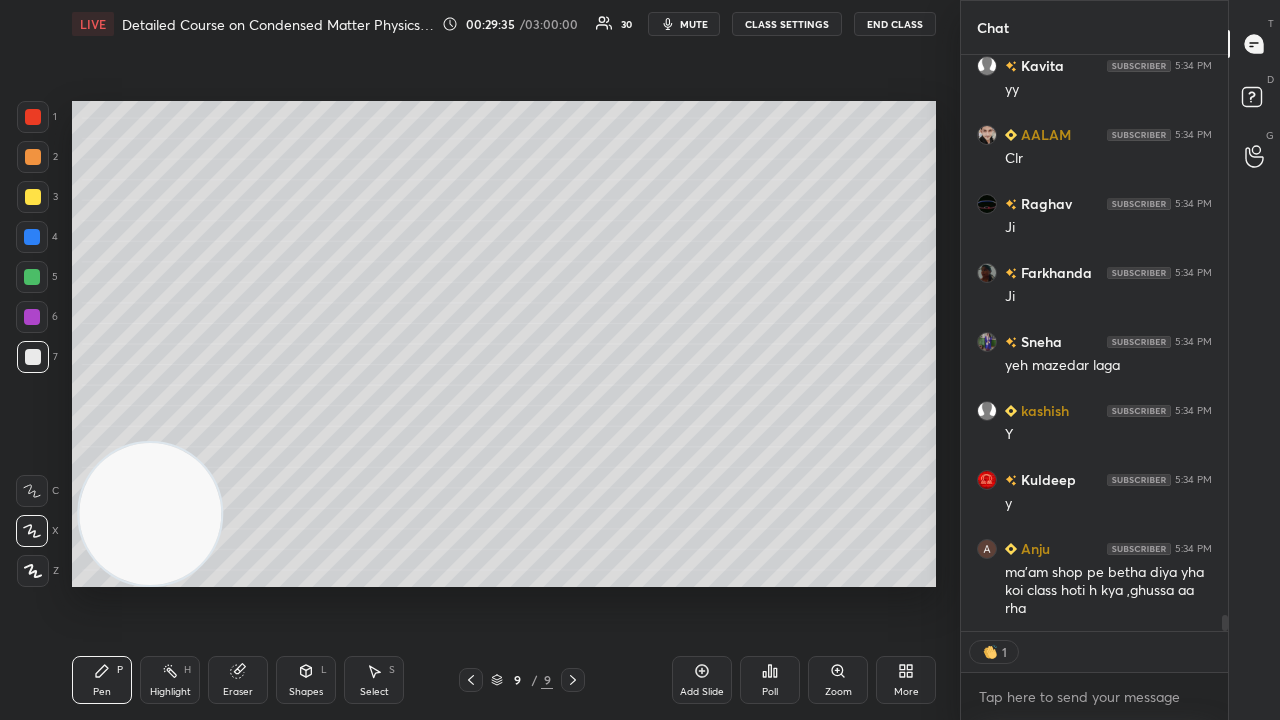 click on "mute" at bounding box center (694, 24) 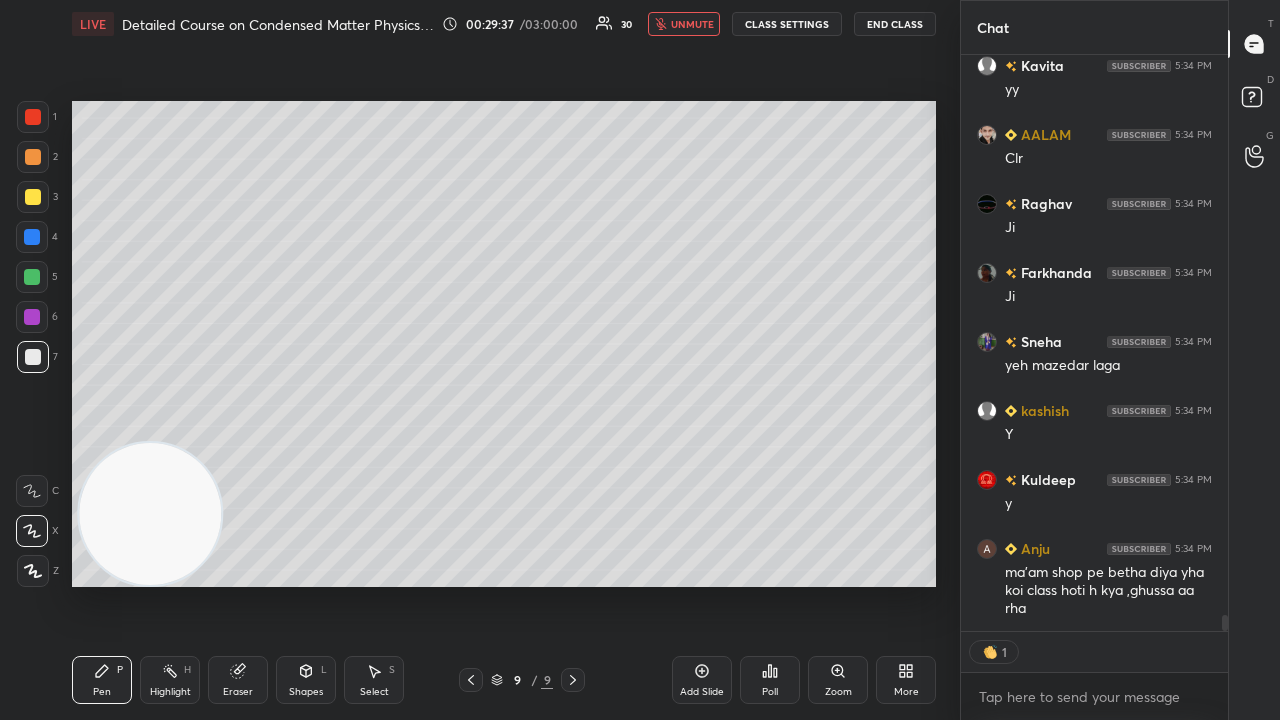 click on "unmute" at bounding box center (692, 24) 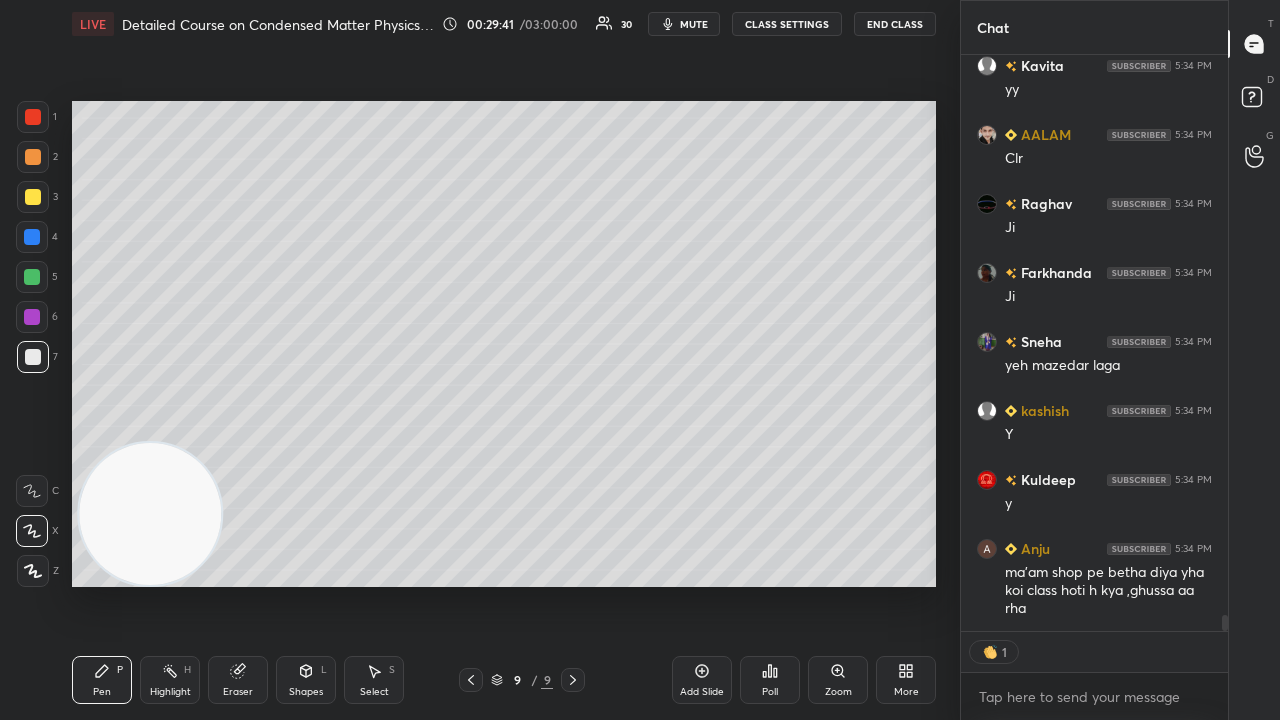 scroll, scrollTop: 7, scrollLeft: 6, axis: both 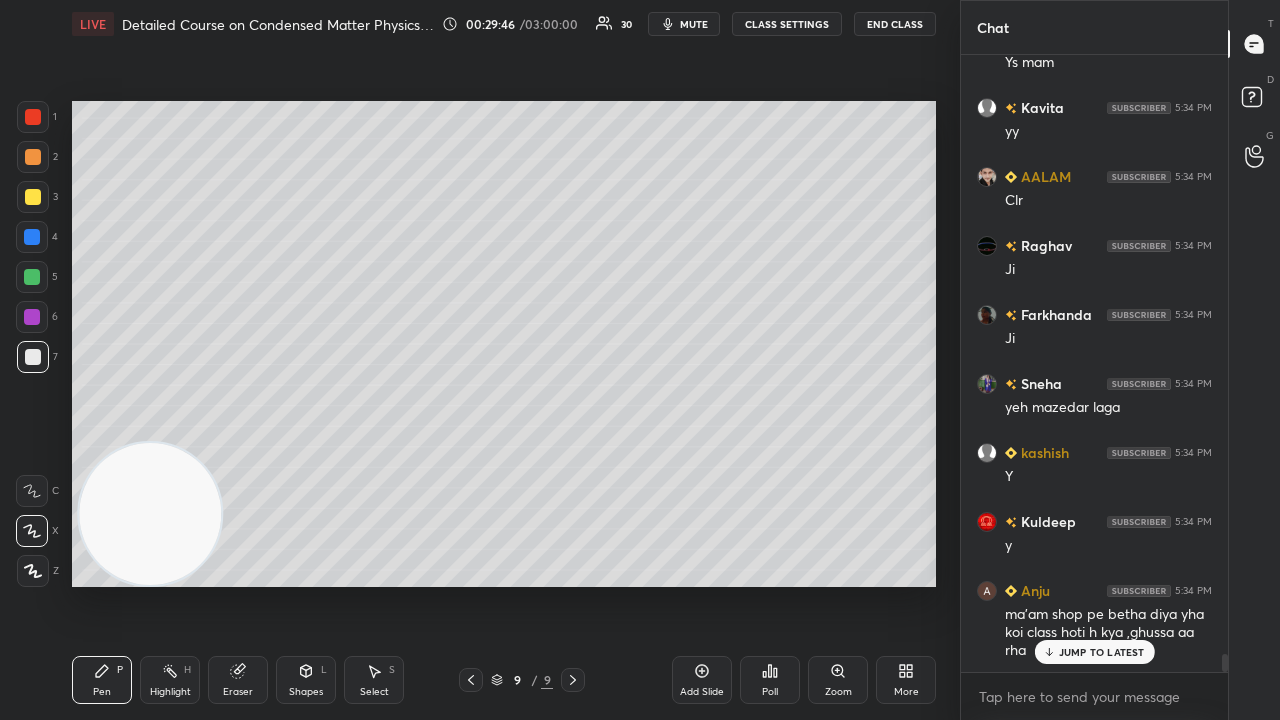 click on "JUMP TO LATEST" at bounding box center (1102, 652) 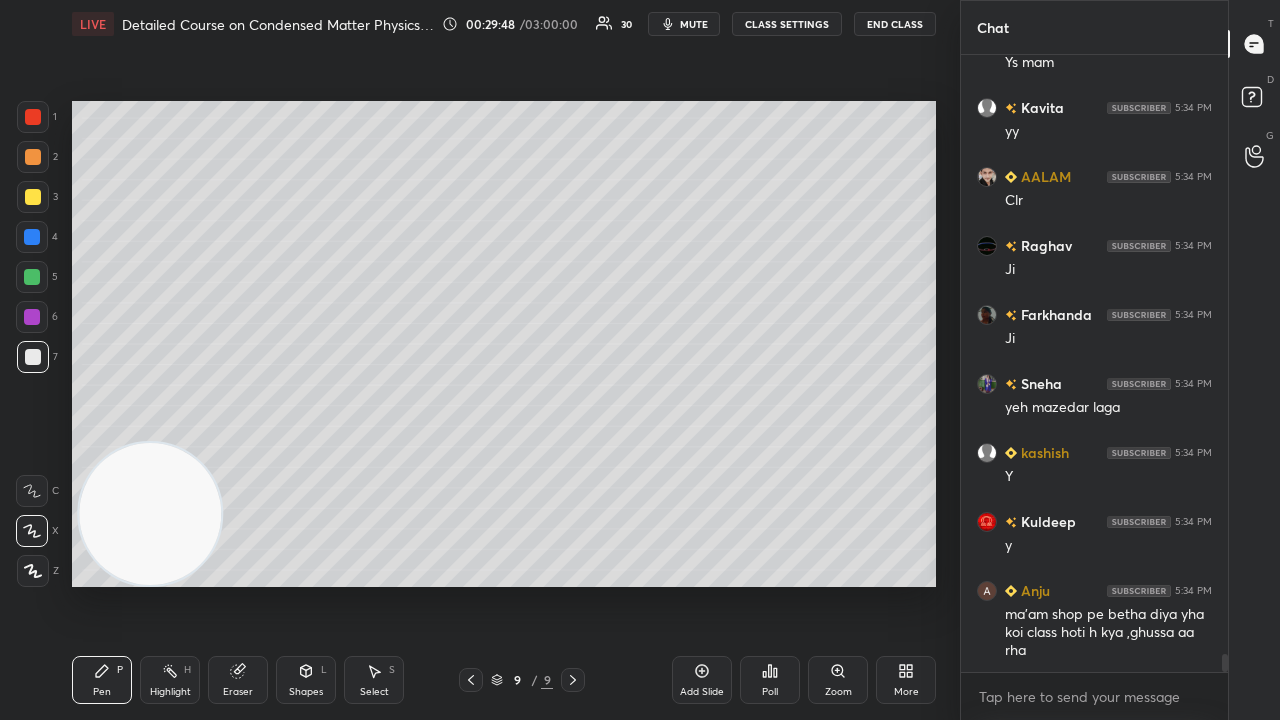 scroll, scrollTop: 20272, scrollLeft: 0, axis: vertical 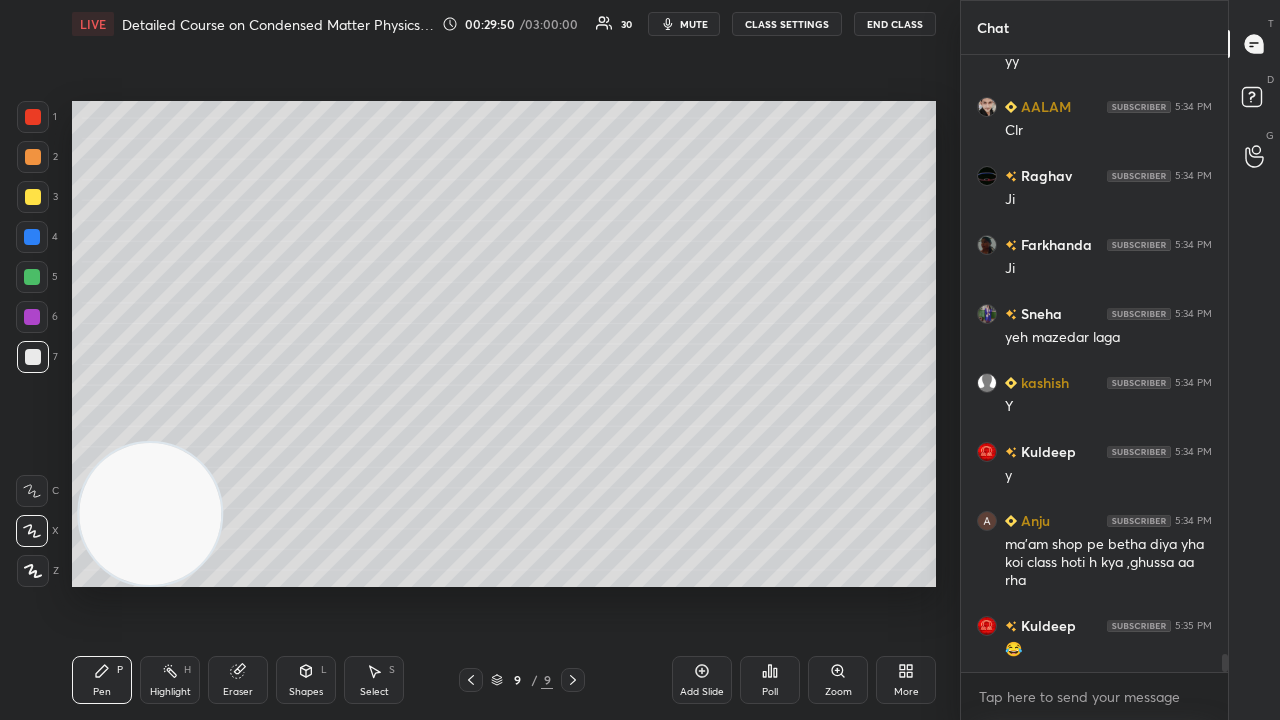 click on "mute" at bounding box center [694, 24] 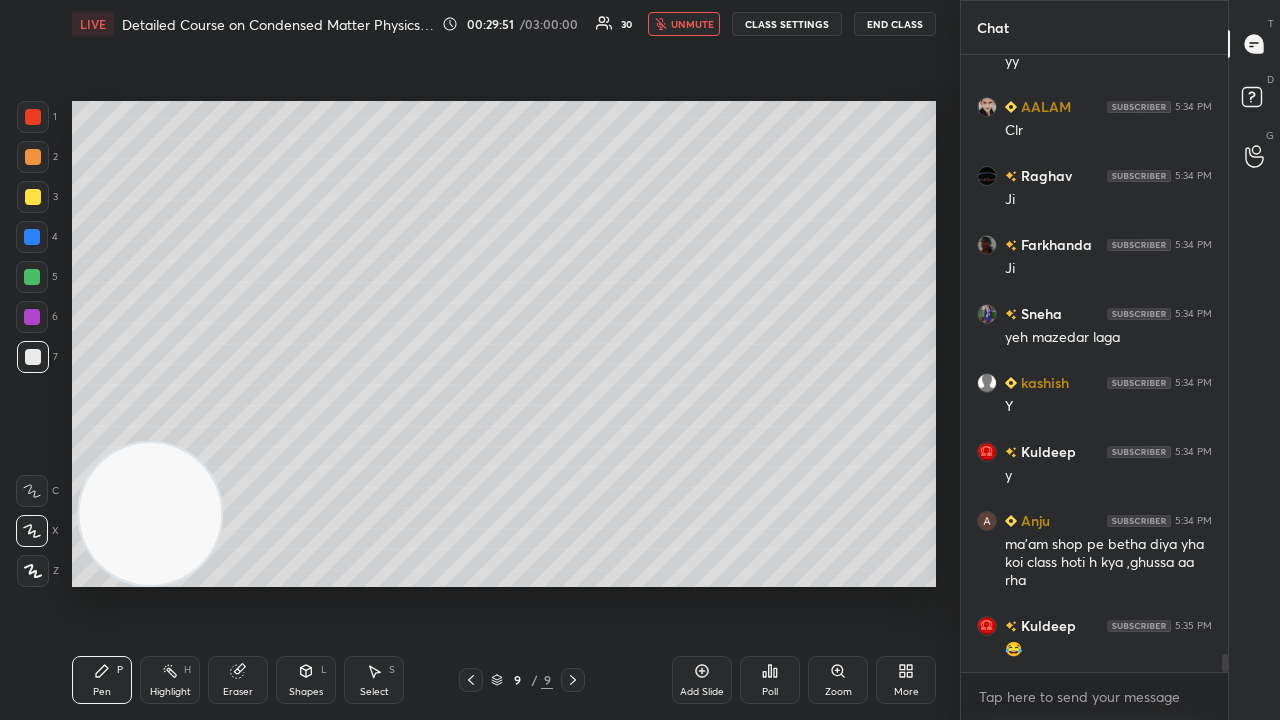 click on "unmute" at bounding box center [692, 24] 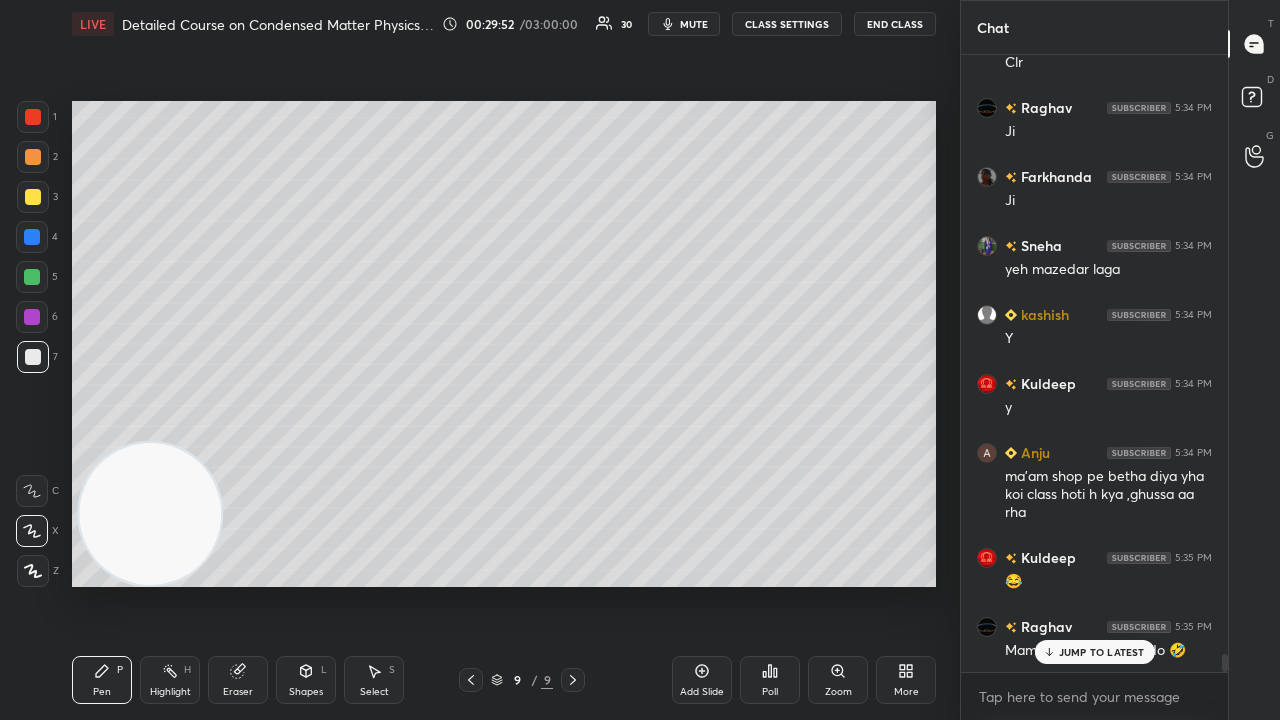 click on "mute" at bounding box center (694, 24) 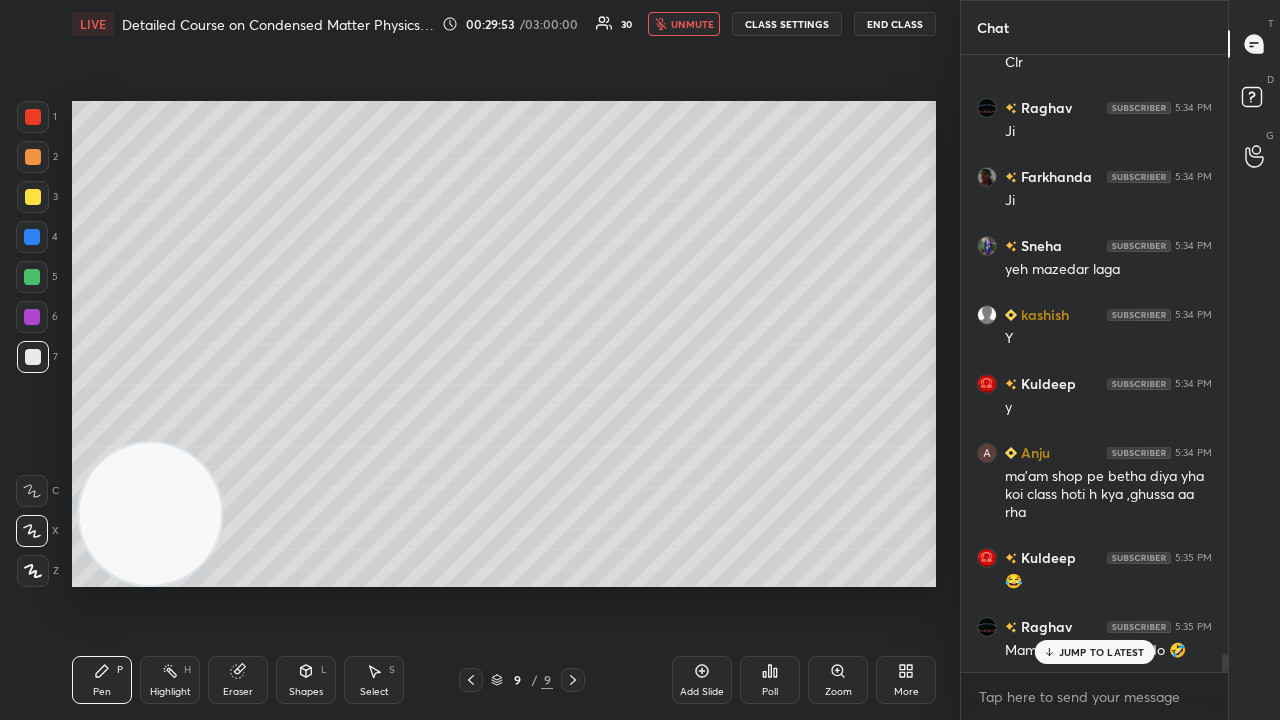 scroll, scrollTop: 20478, scrollLeft: 0, axis: vertical 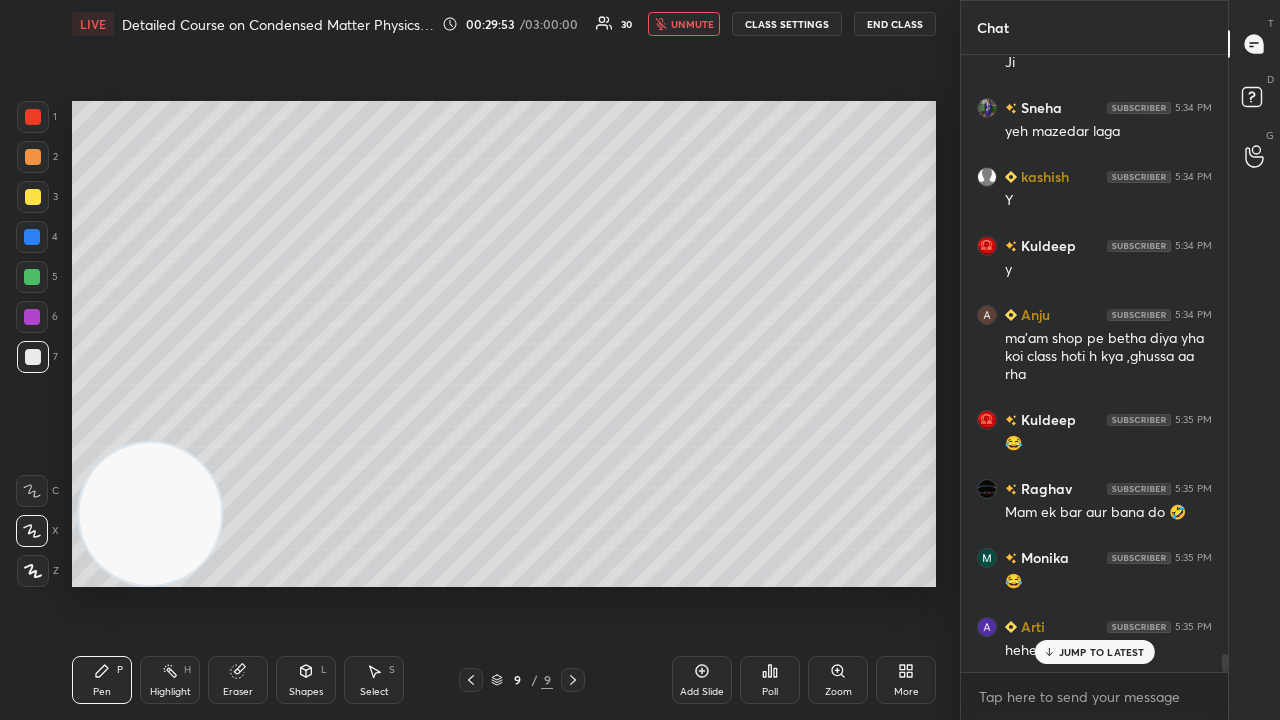 drag, startPoint x: 699, startPoint y: 16, endPoint x: 717, endPoint y: 20, distance: 18.439089 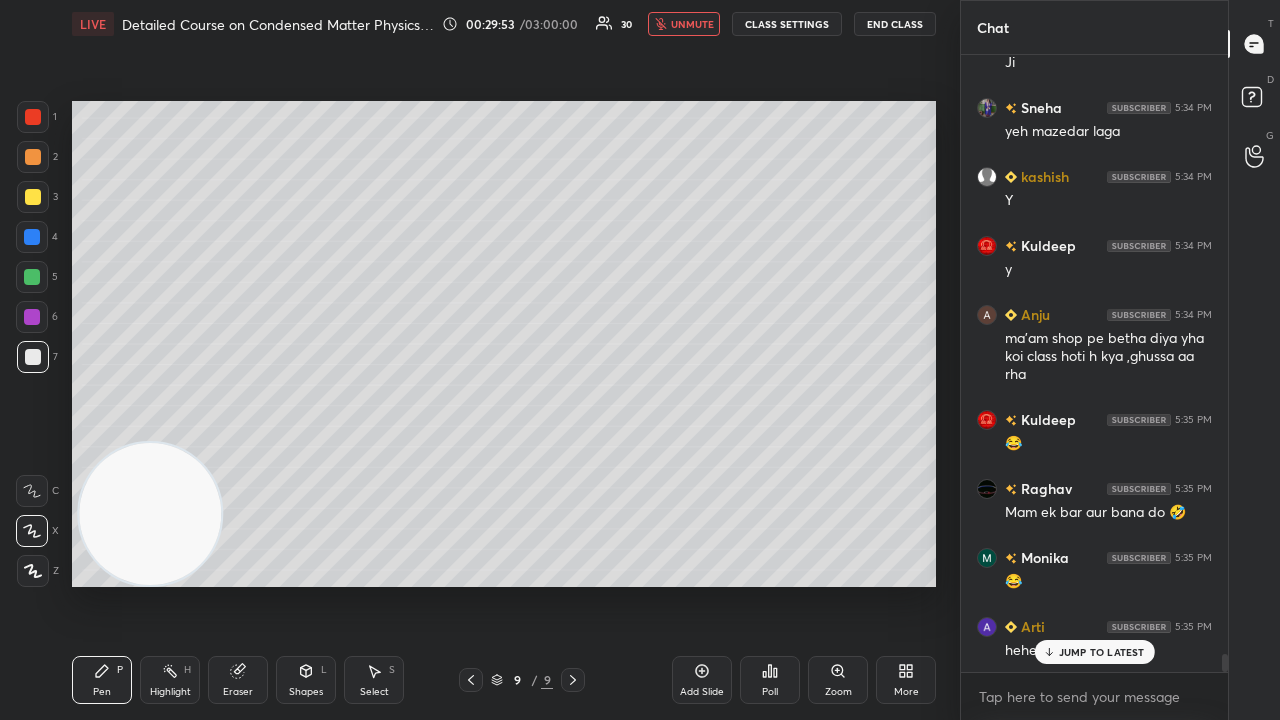 click on "unmute" at bounding box center [692, 24] 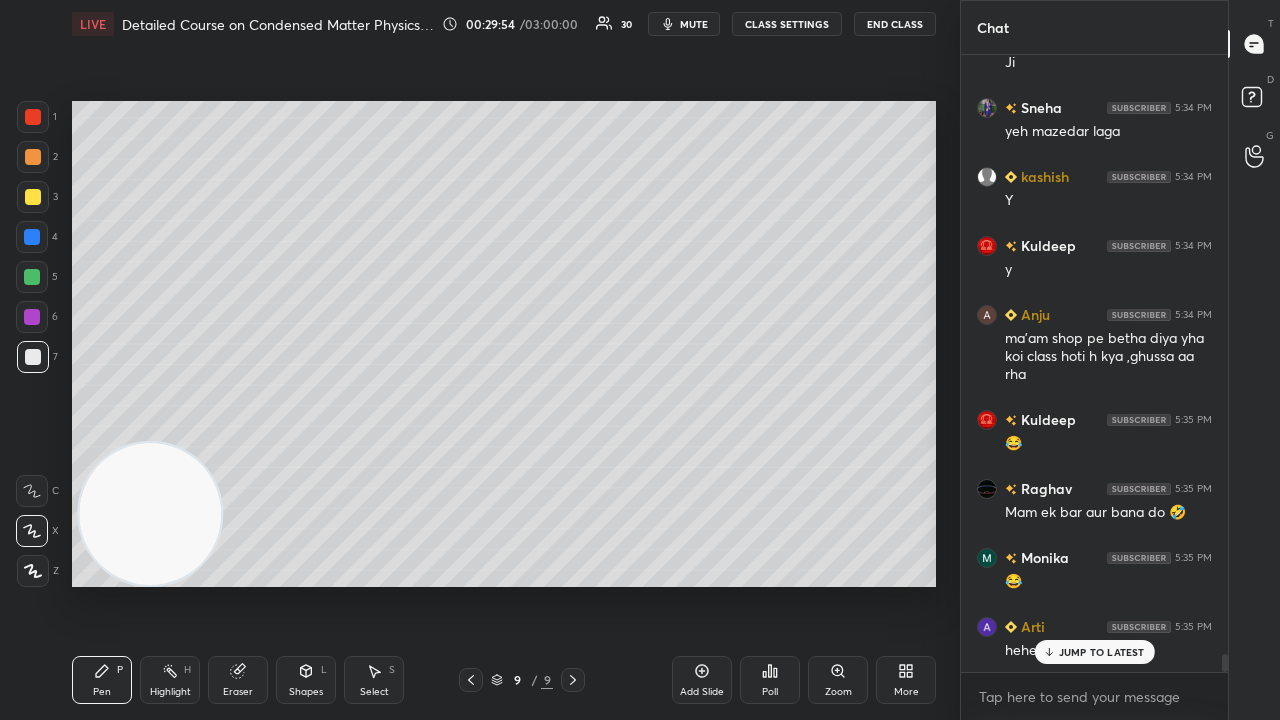 drag, startPoint x: 1078, startPoint y: 652, endPoint x: 1078, endPoint y: 672, distance: 20 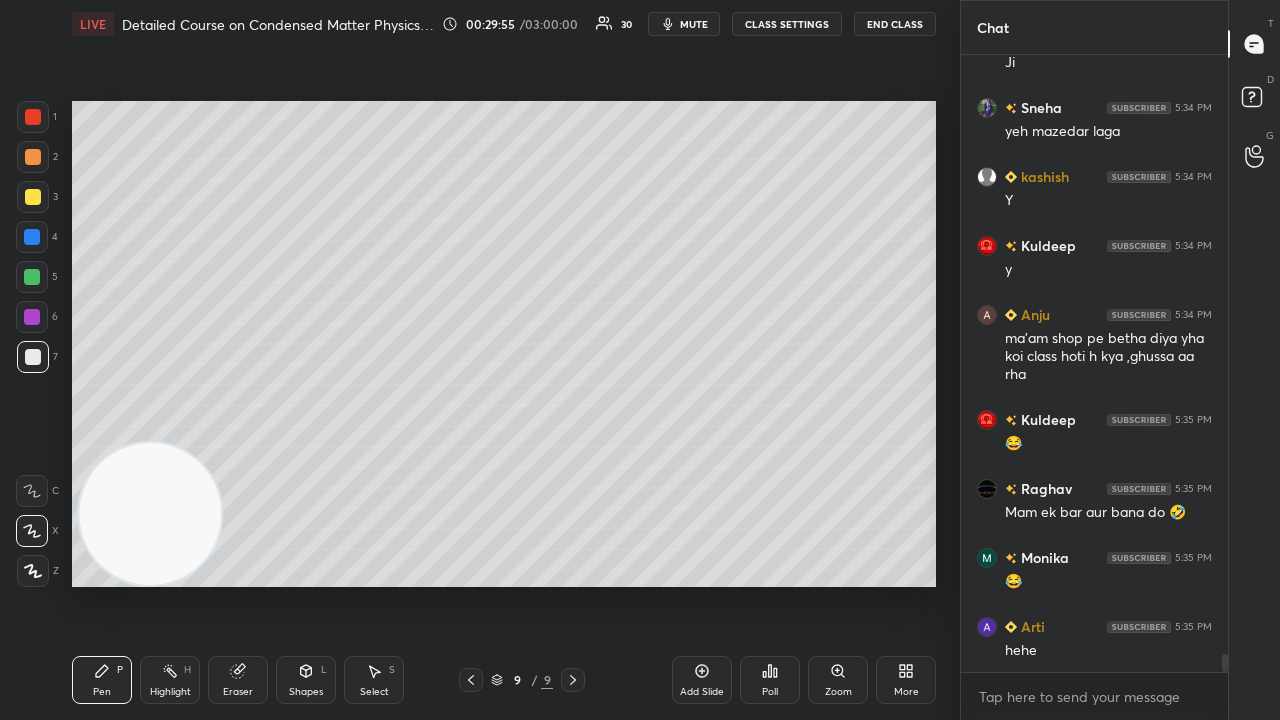 click on "mute" at bounding box center (694, 24) 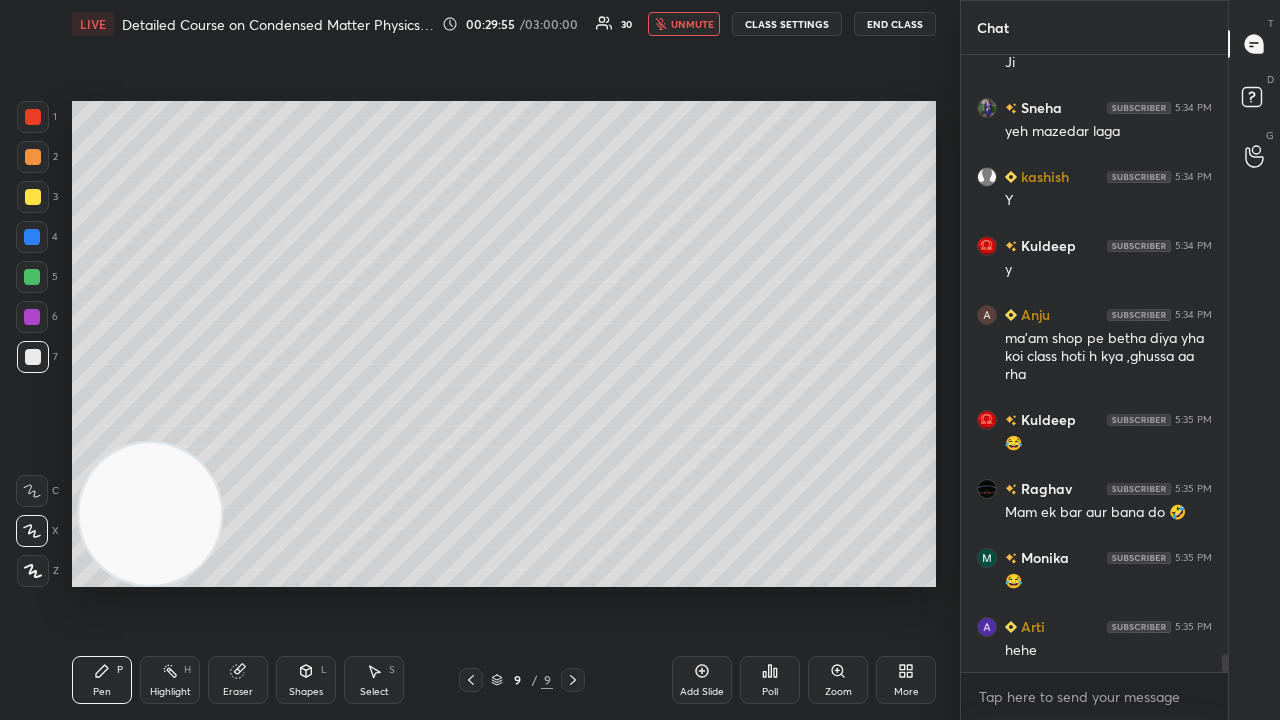 click on "unmute" at bounding box center [692, 24] 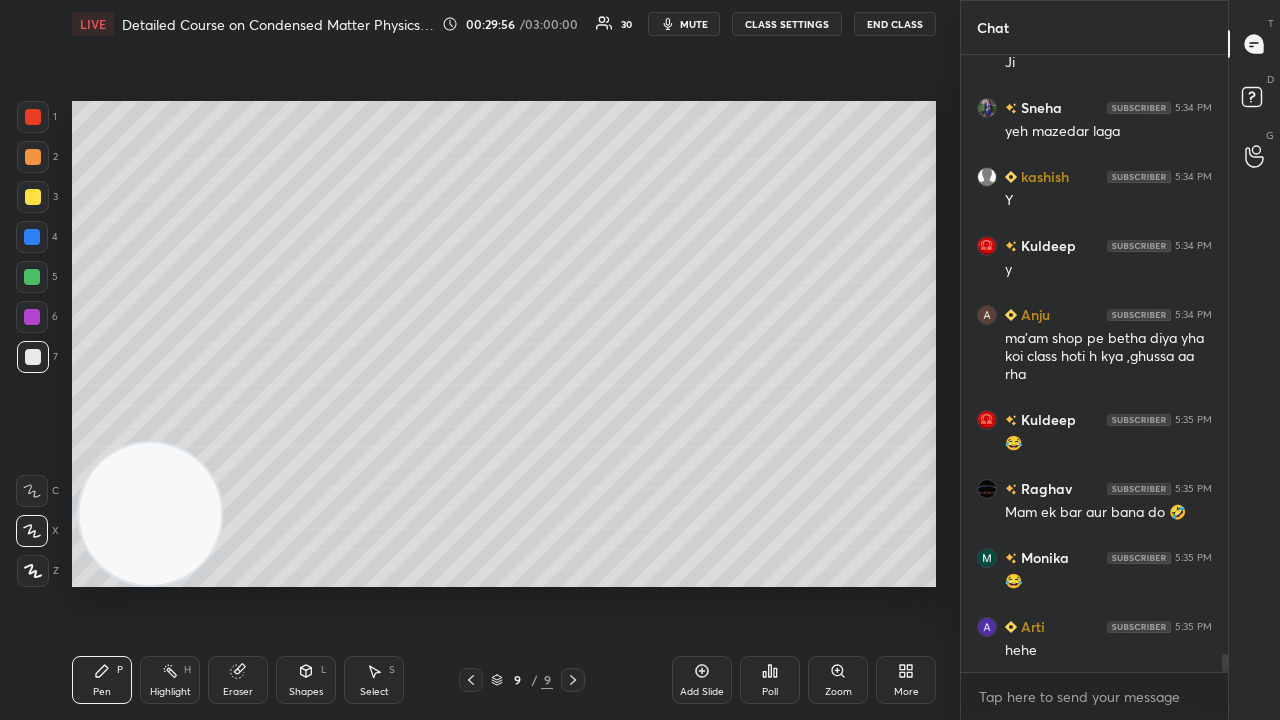 scroll, scrollTop: 20548, scrollLeft: 0, axis: vertical 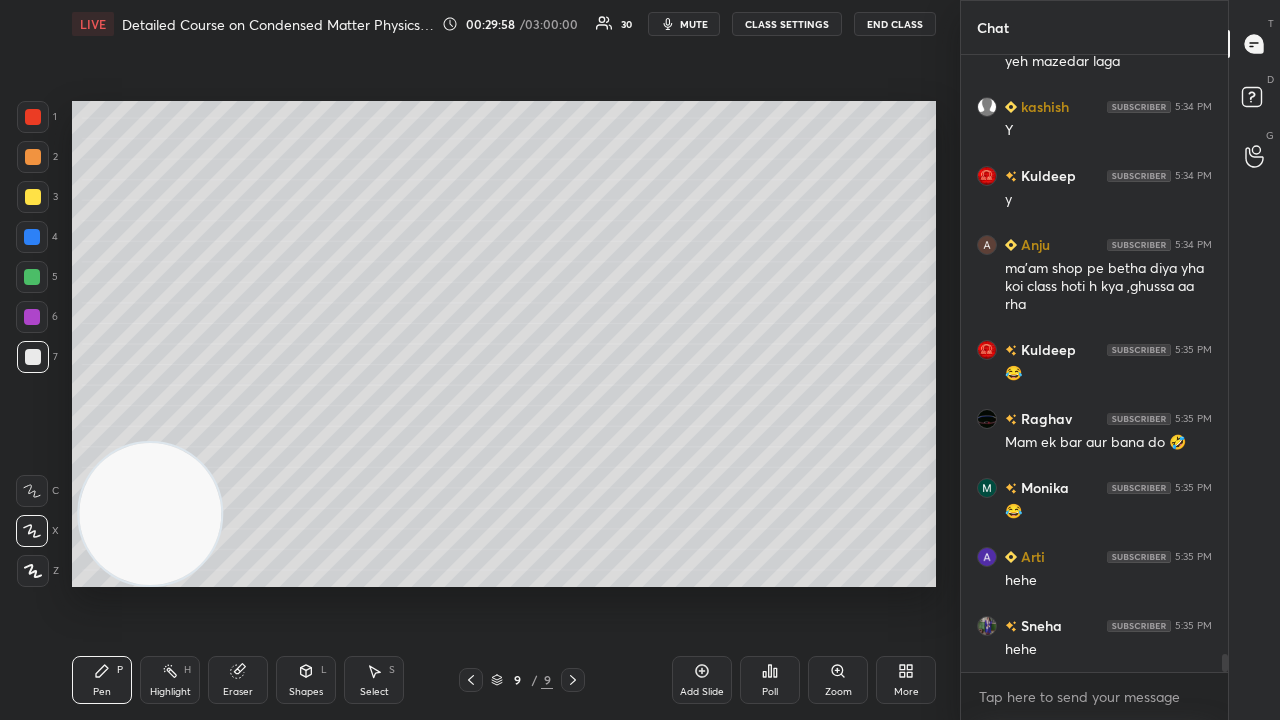 click on "mute" at bounding box center [694, 24] 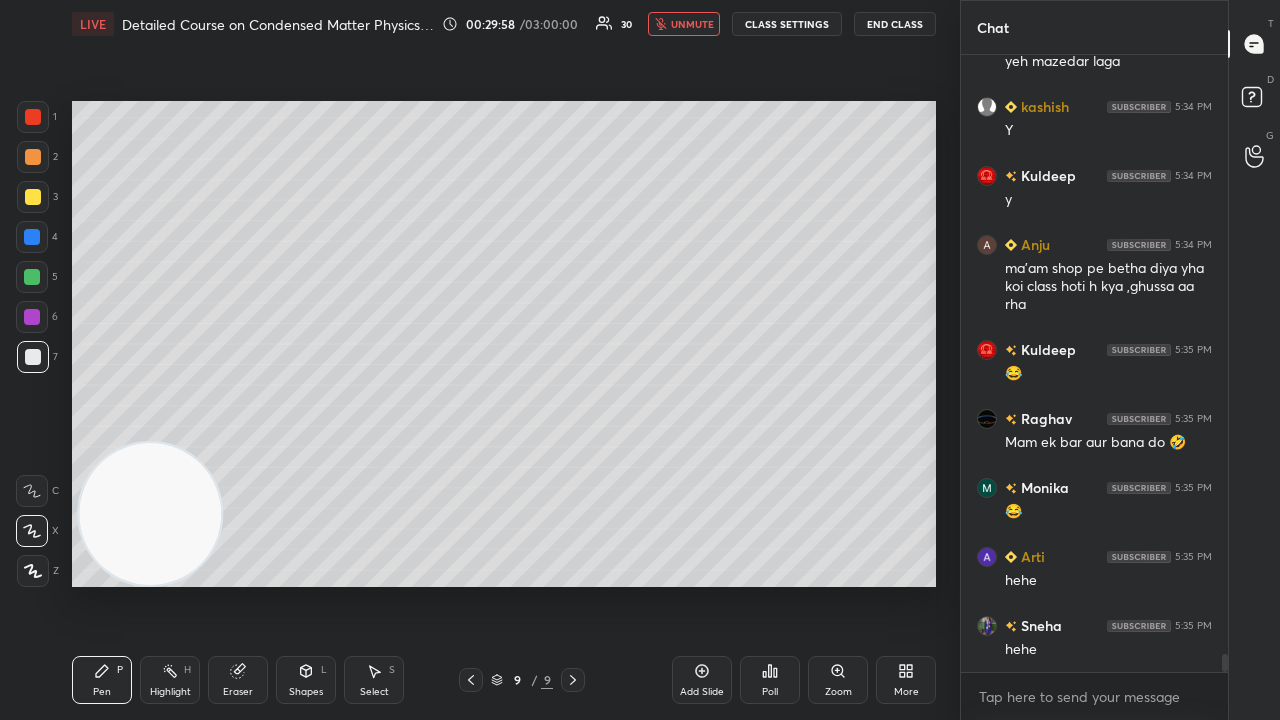 click on "unmute" at bounding box center (692, 24) 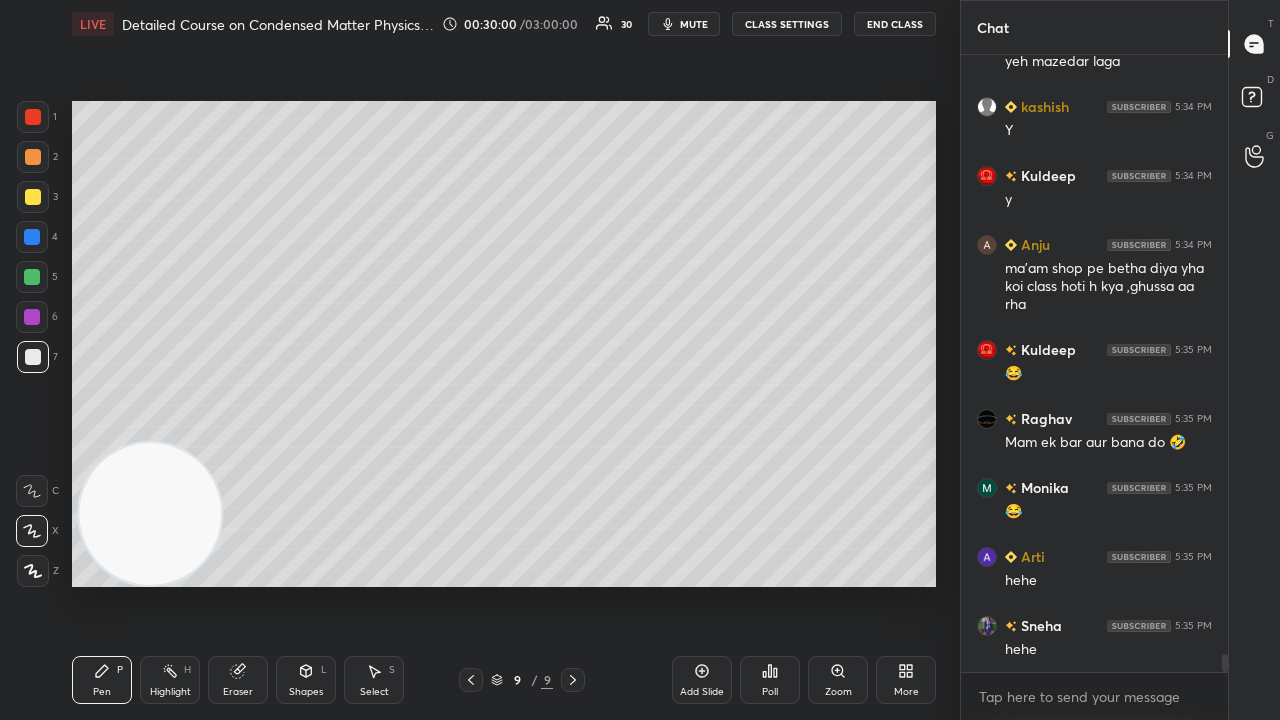 click 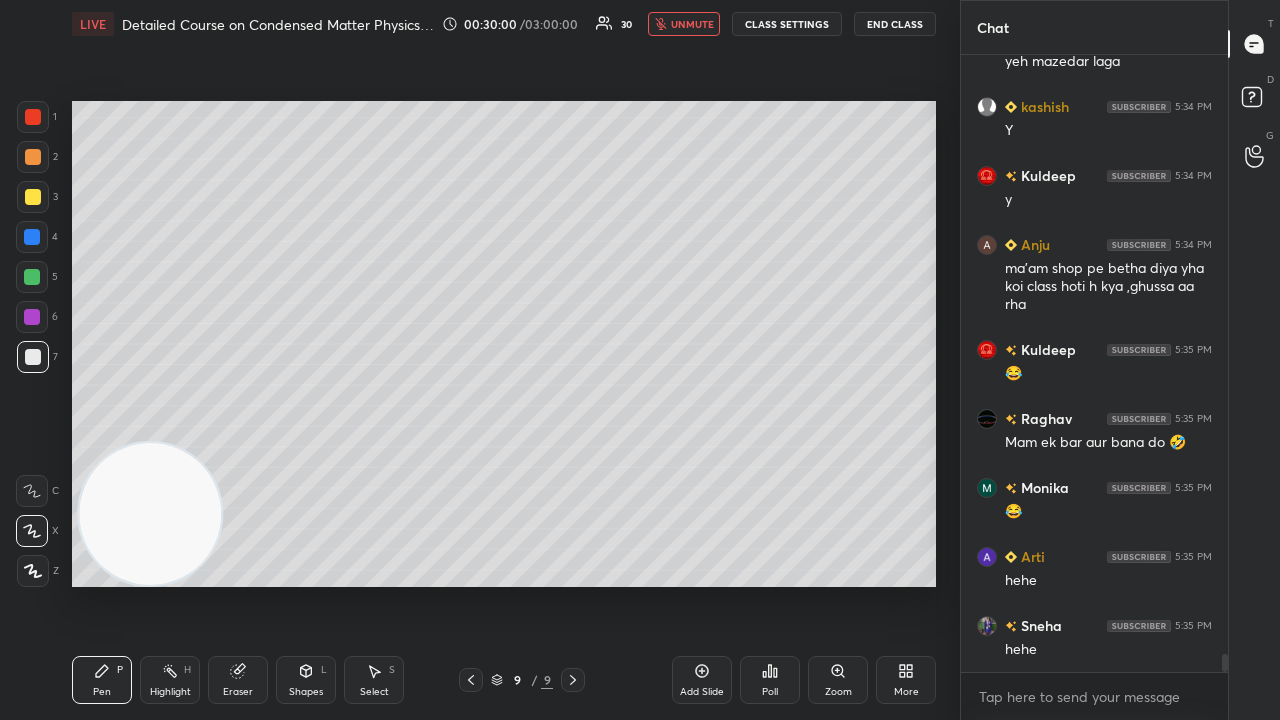 click on "unmute" at bounding box center [692, 24] 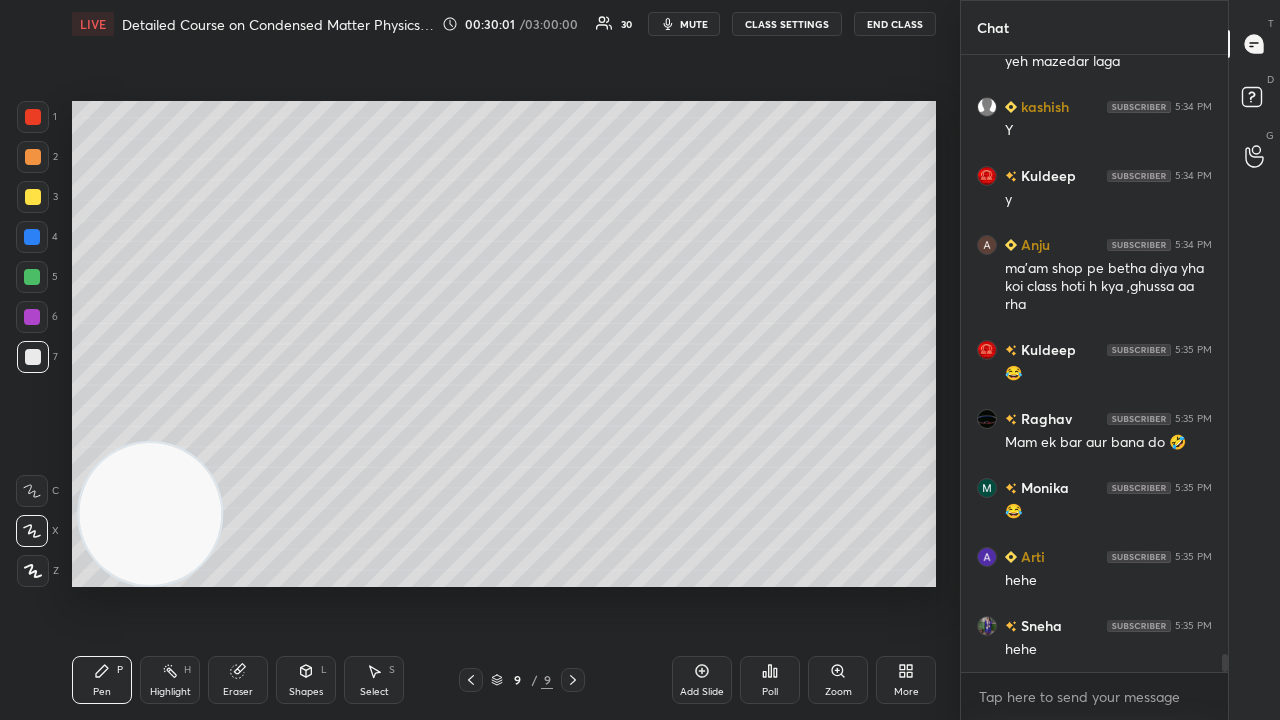 scroll, scrollTop: 20616, scrollLeft: 0, axis: vertical 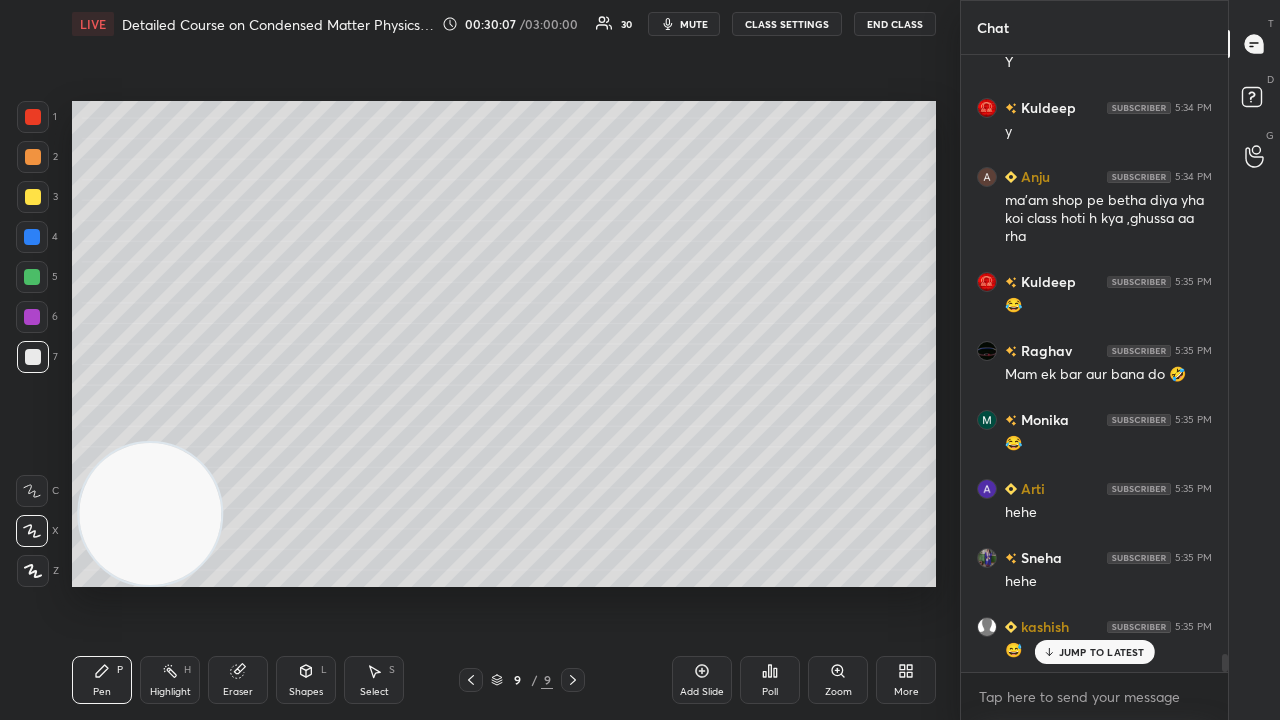 click on "JUMP TO LATEST" at bounding box center (1102, 652) 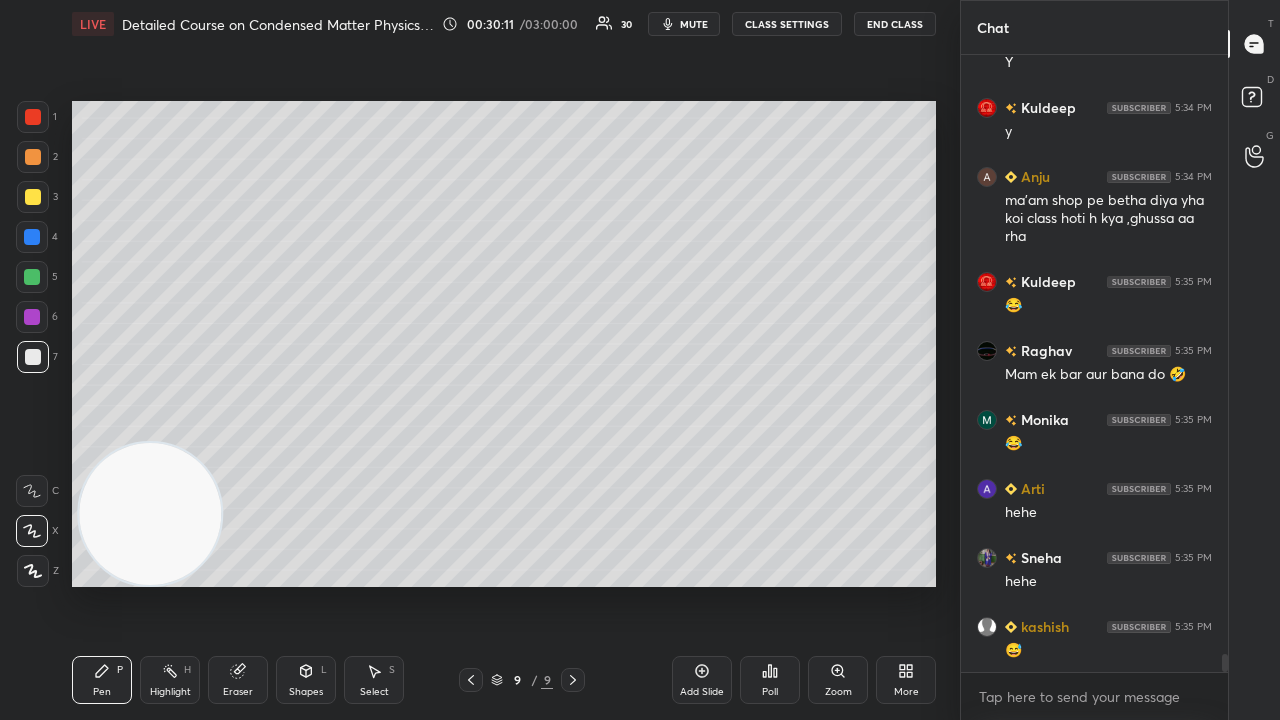 click 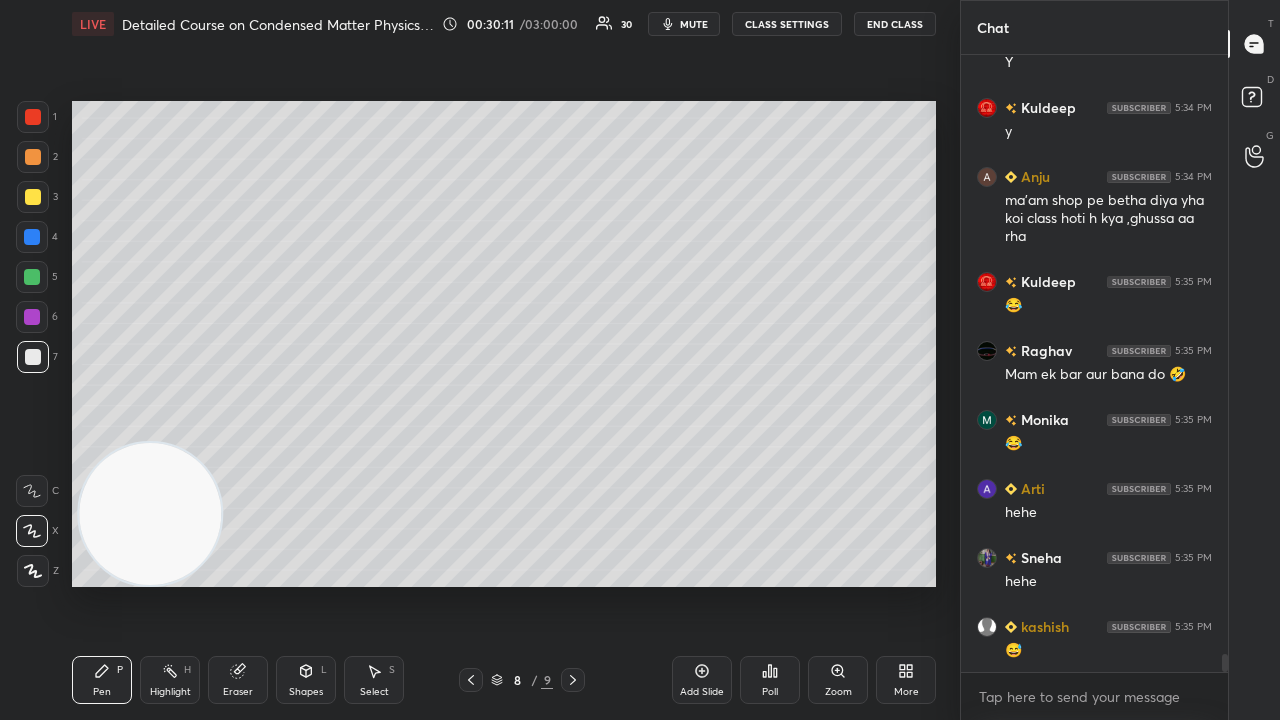 scroll, scrollTop: 20686, scrollLeft: 0, axis: vertical 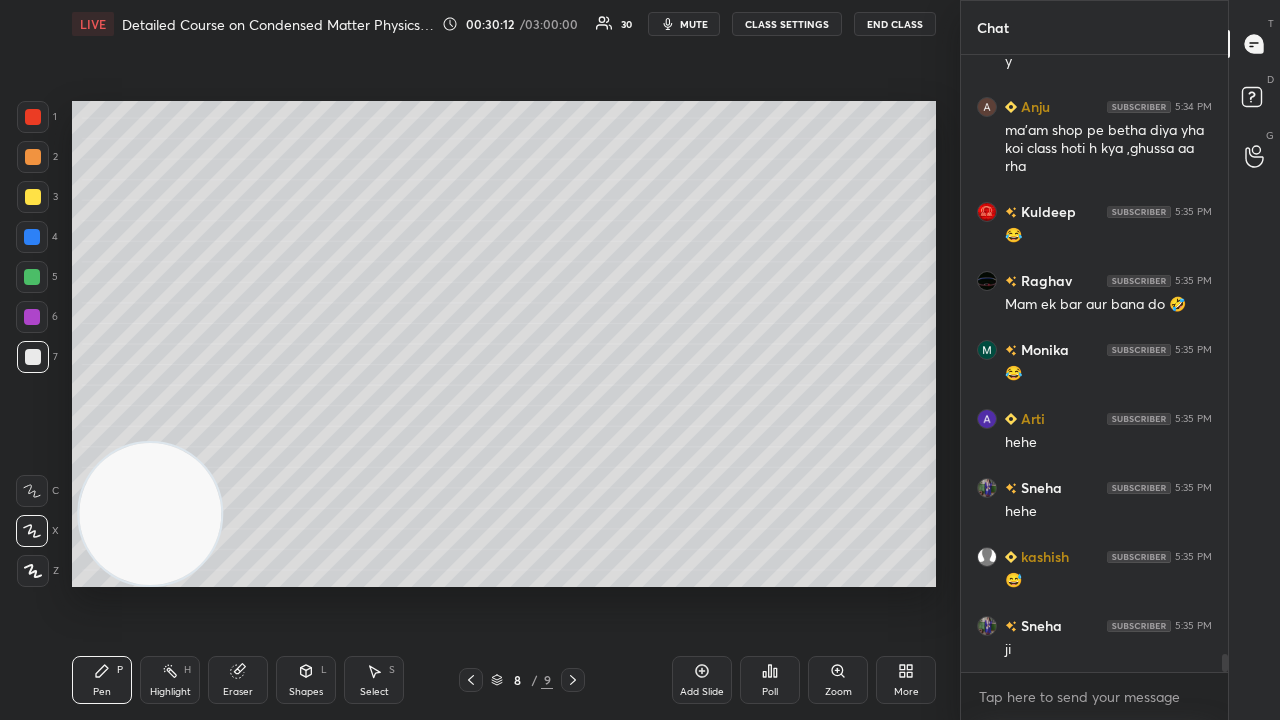 click 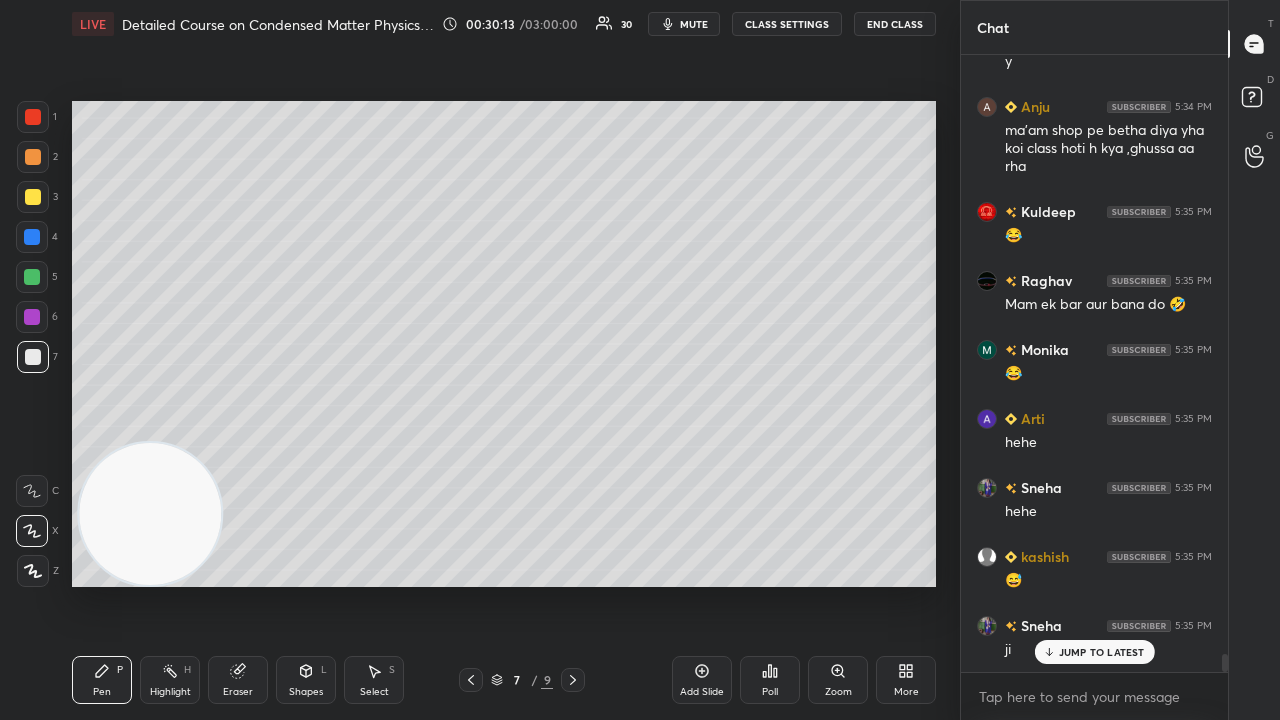 scroll, scrollTop: 20754, scrollLeft: 0, axis: vertical 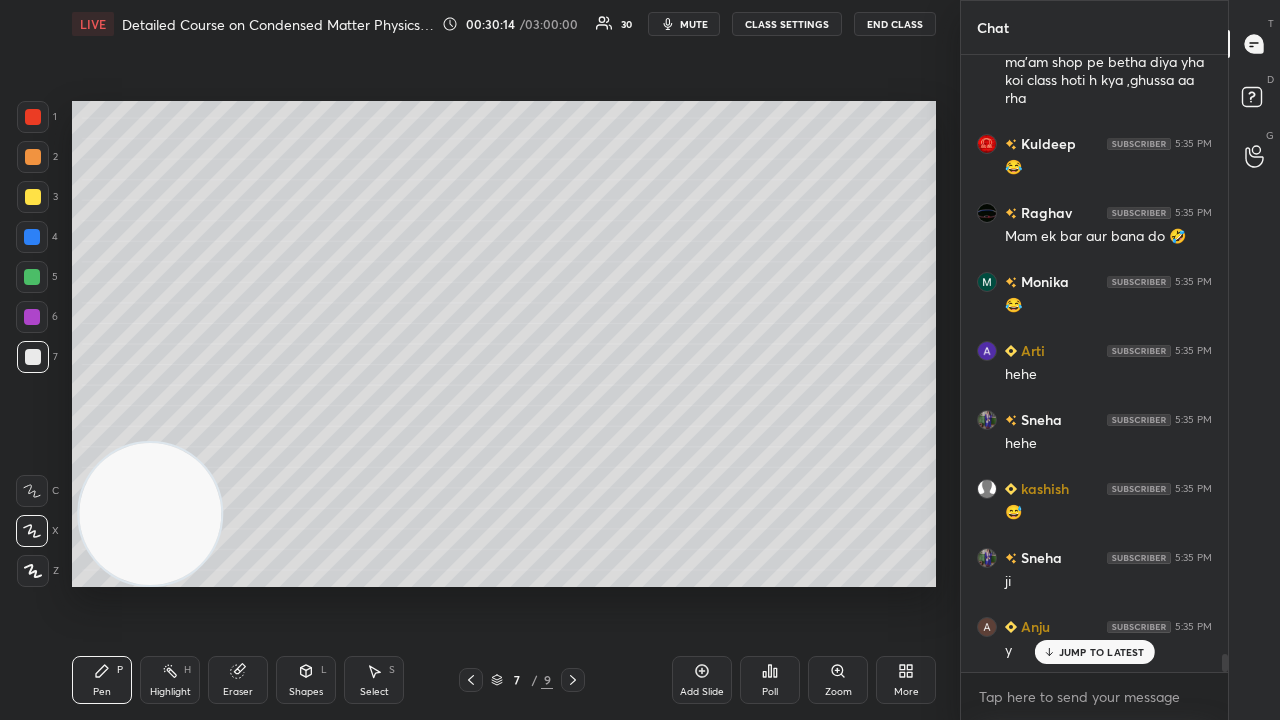 click on "mute" at bounding box center (694, 24) 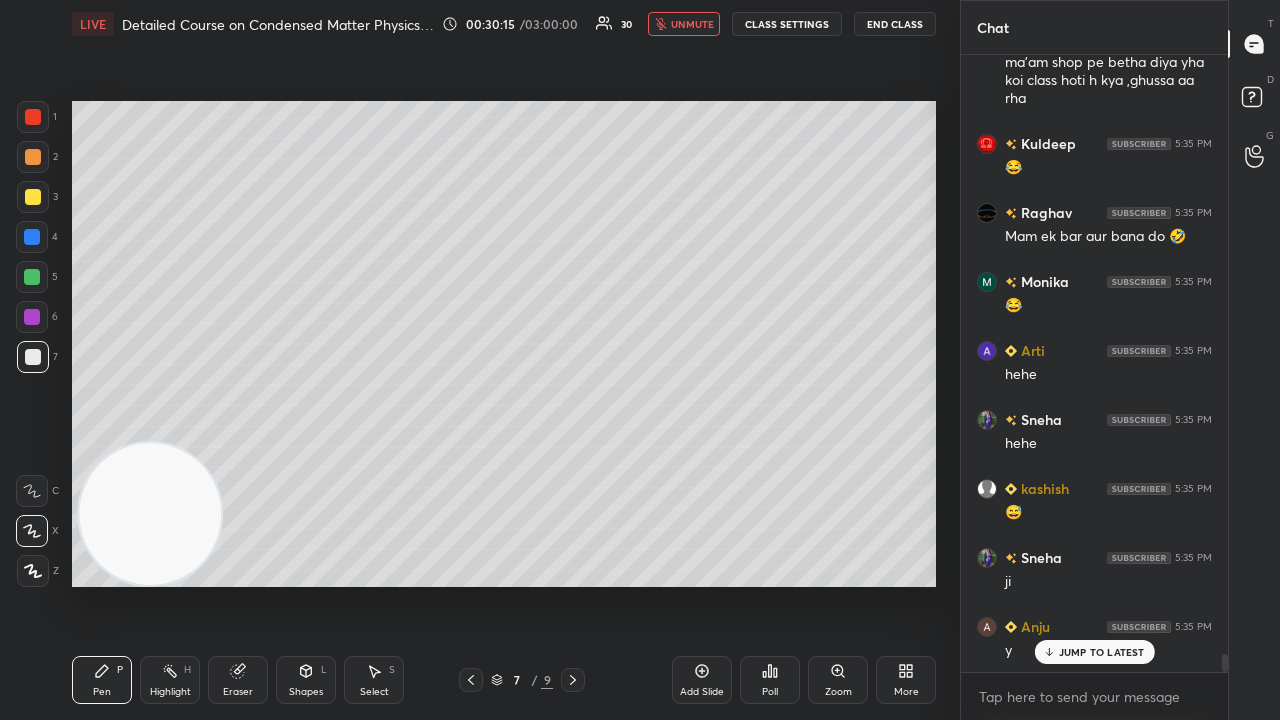 click on "unmute" at bounding box center (692, 24) 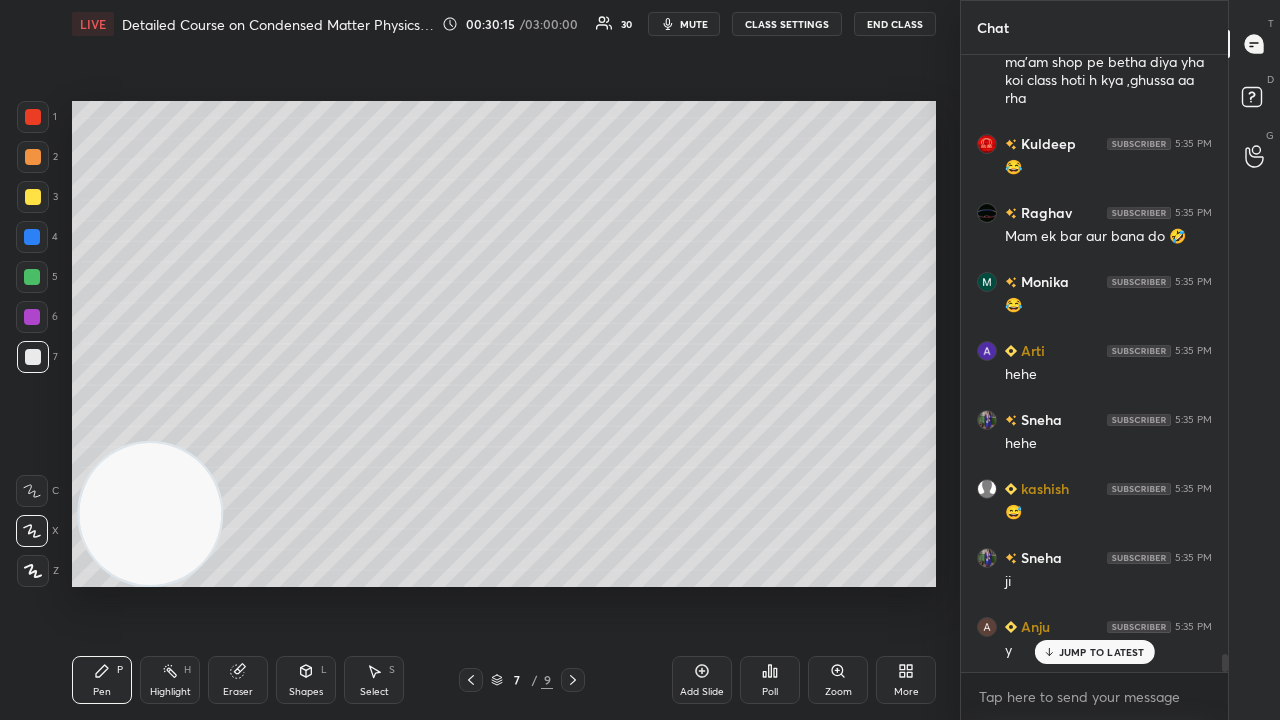 click on "mute" at bounding box center [694, 24] 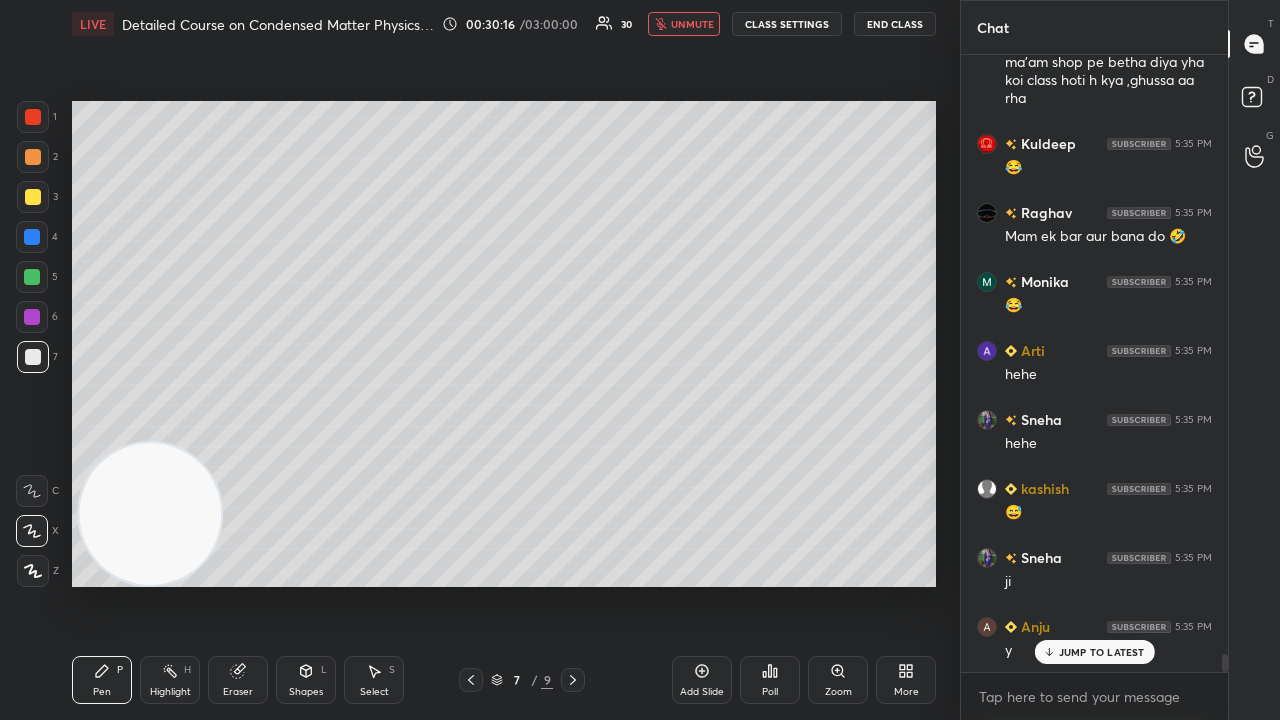 click on "unmute" at bounding box center [692, 24] 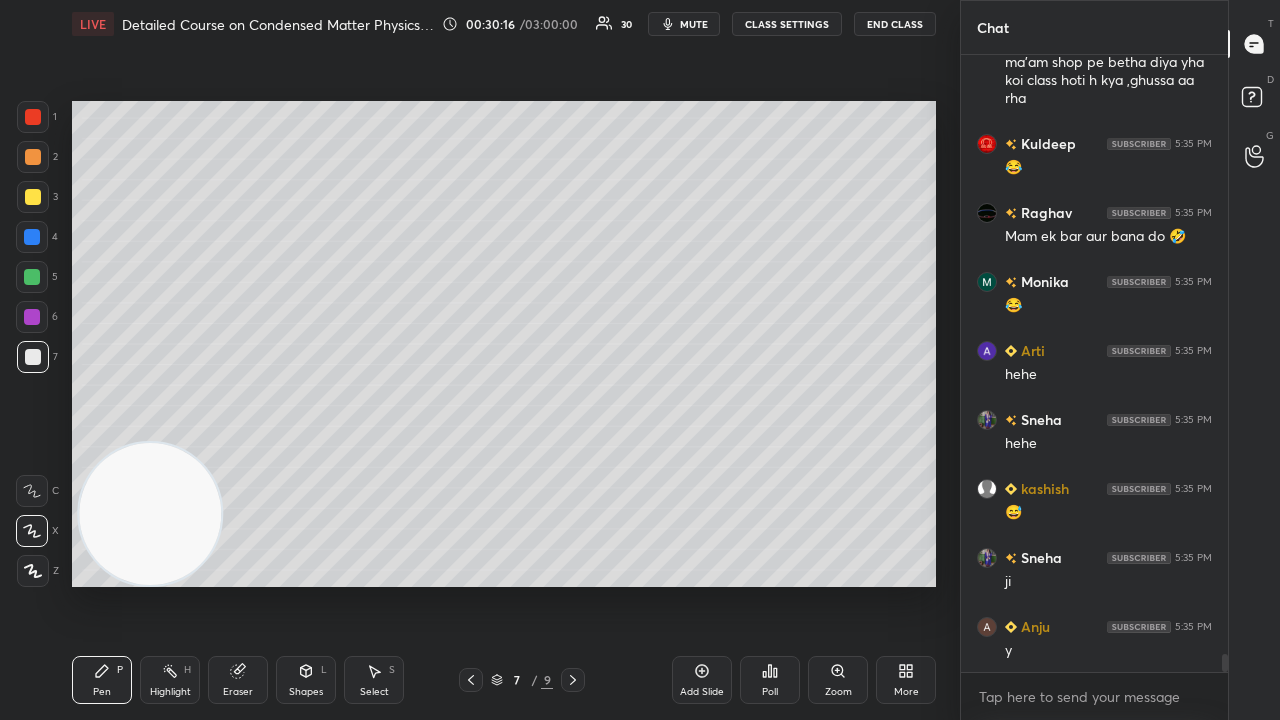 scroll, scrollTop: 20824, scrollLeft: 0, axis: vertical 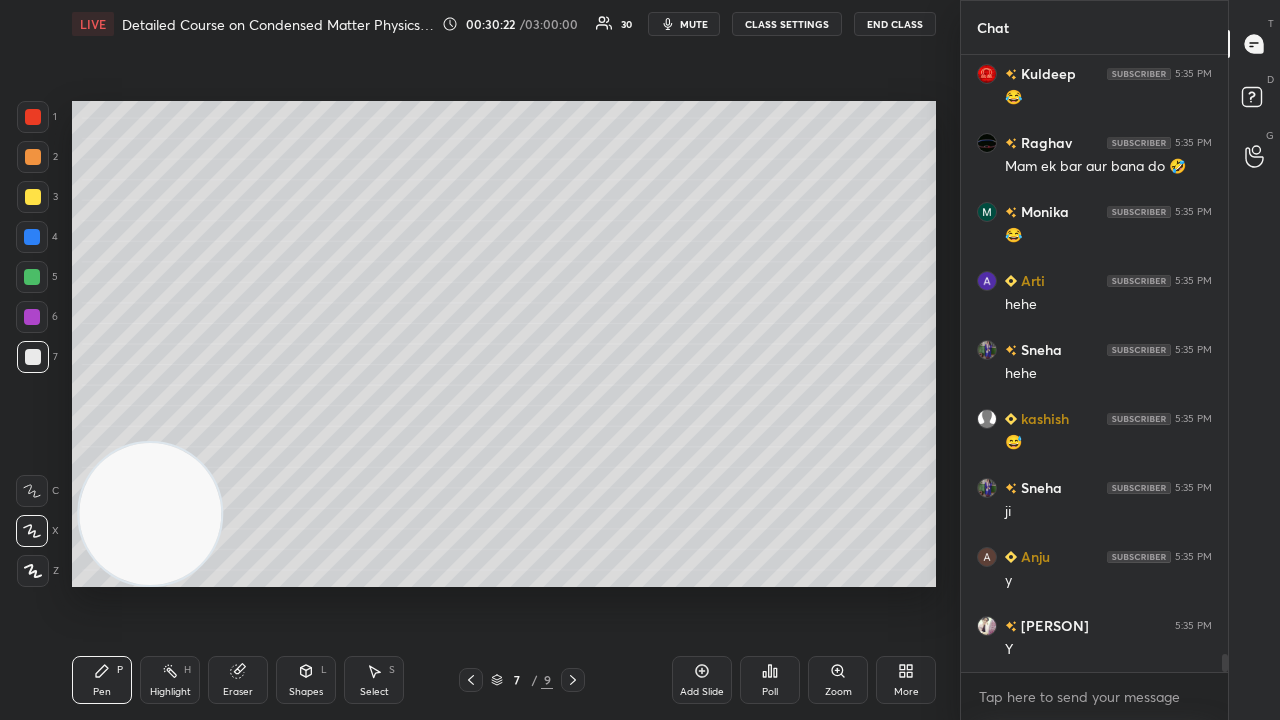 click on "mute" at bounding box center [694, 24] 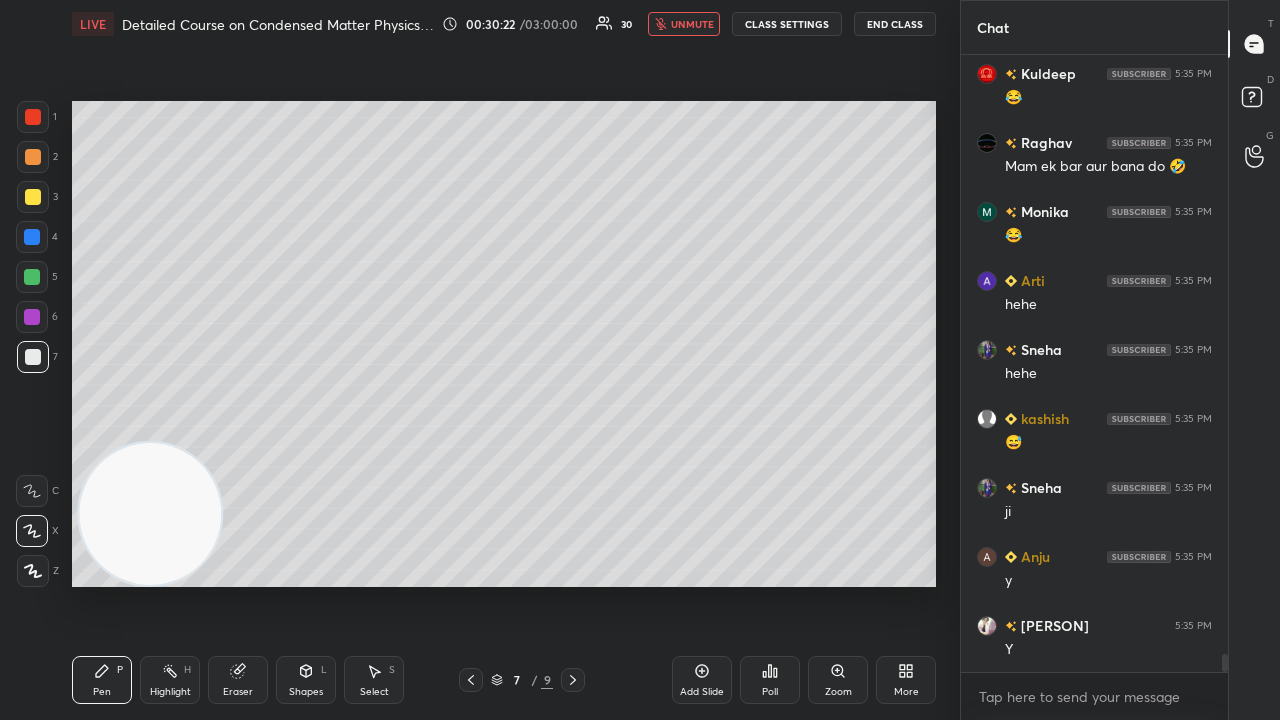 click on "unmute" at bounding box center (692, 24) 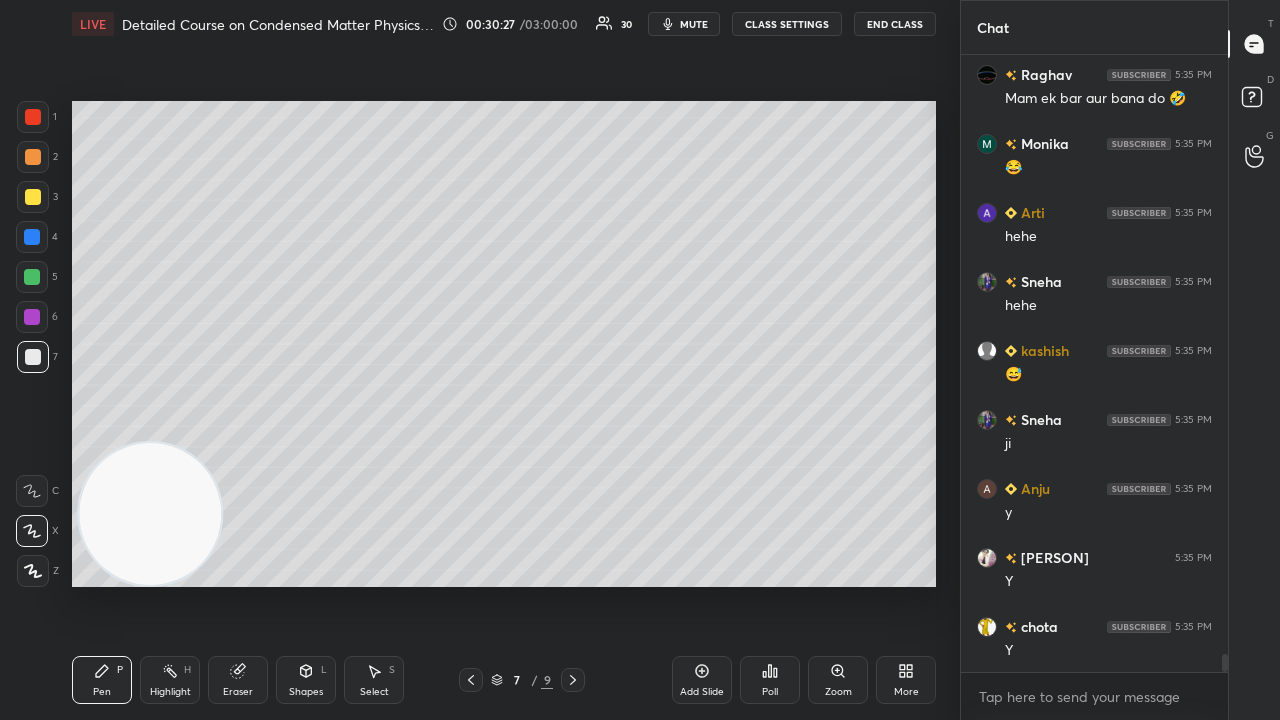 scroll, scrollTop: 20962, scrollLeft: 0, axis: vertical 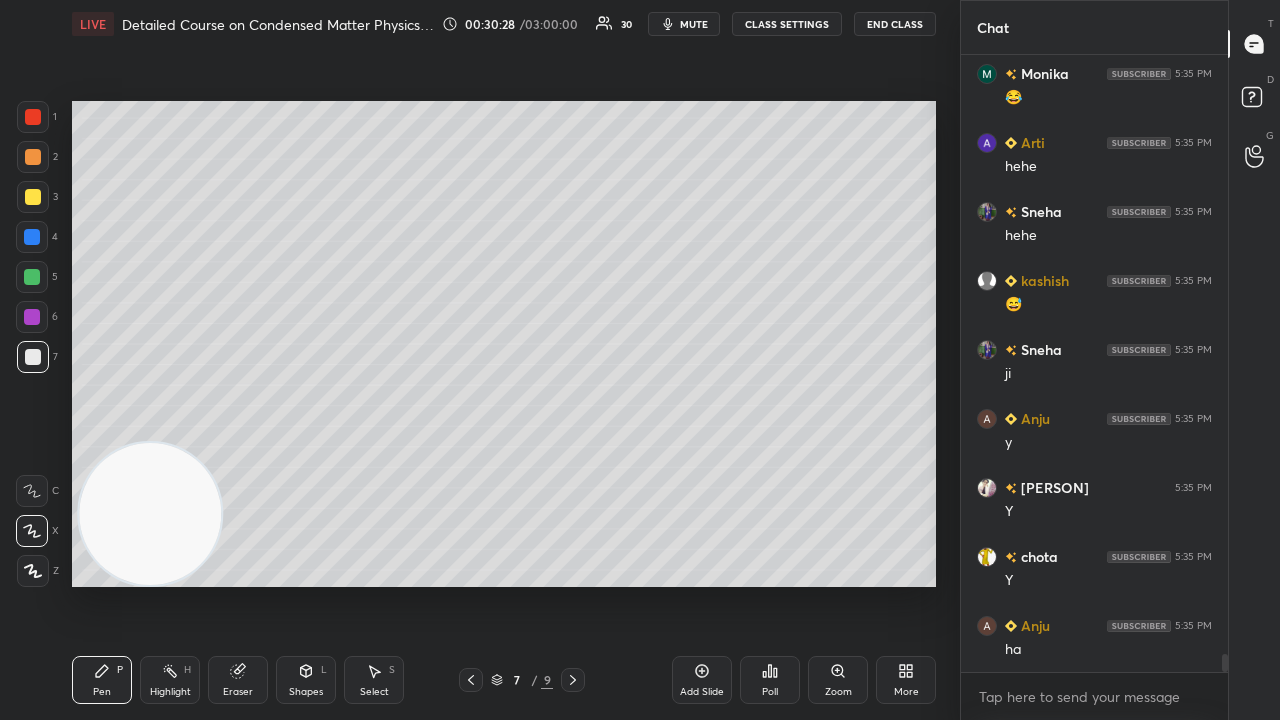 click on "mute" at bounding box center [694, 24] 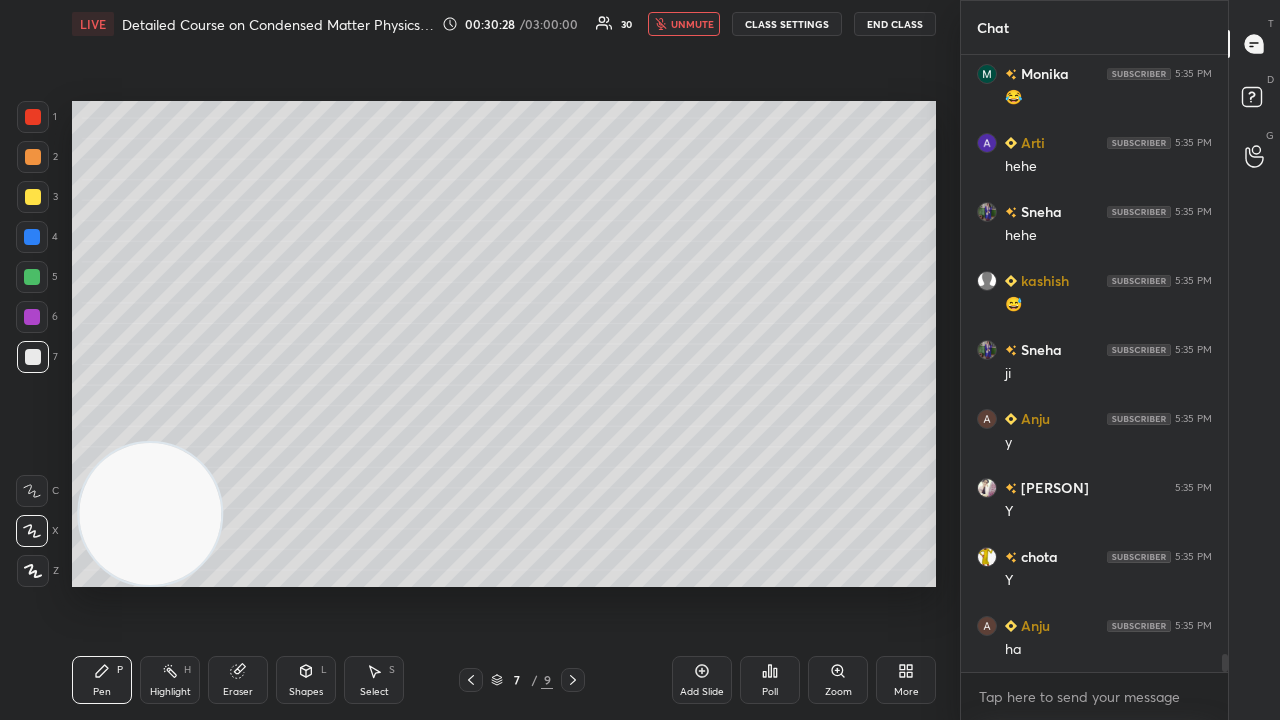 click on "unmute" at bounding box center (692, 24) 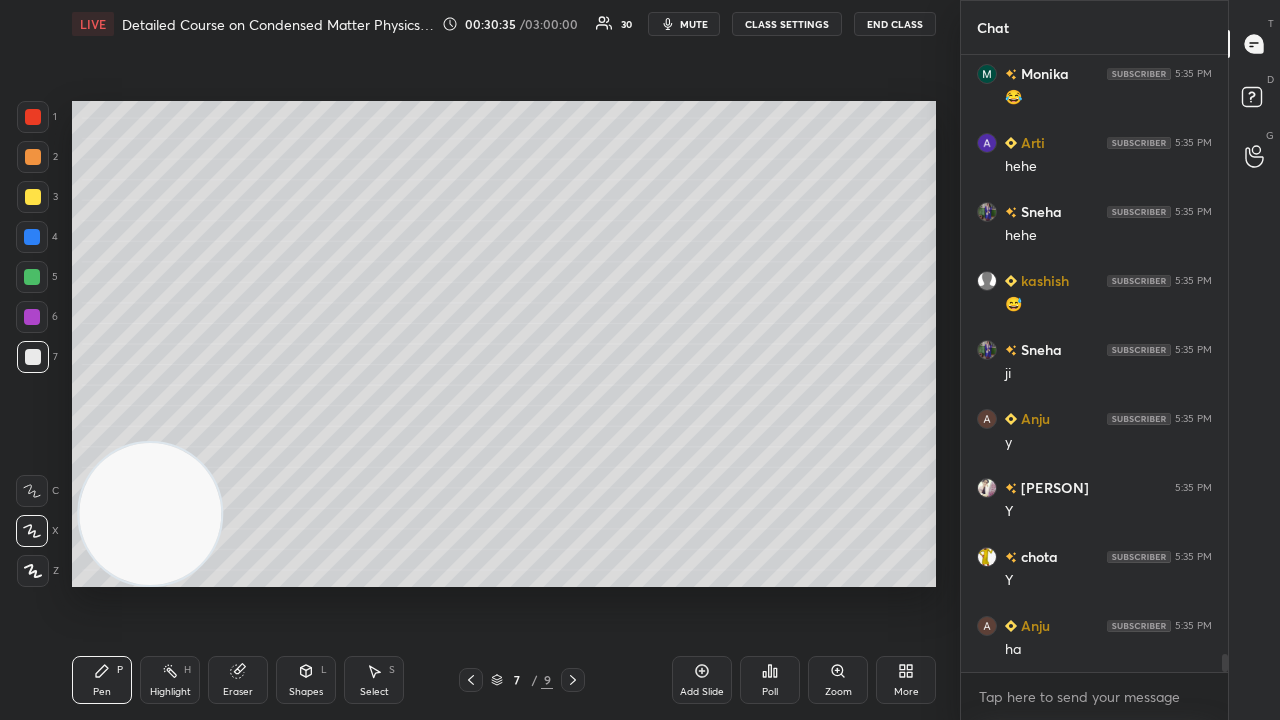 scroll, scrollTop: 21030, scrollLeft: 0, axis: vertical 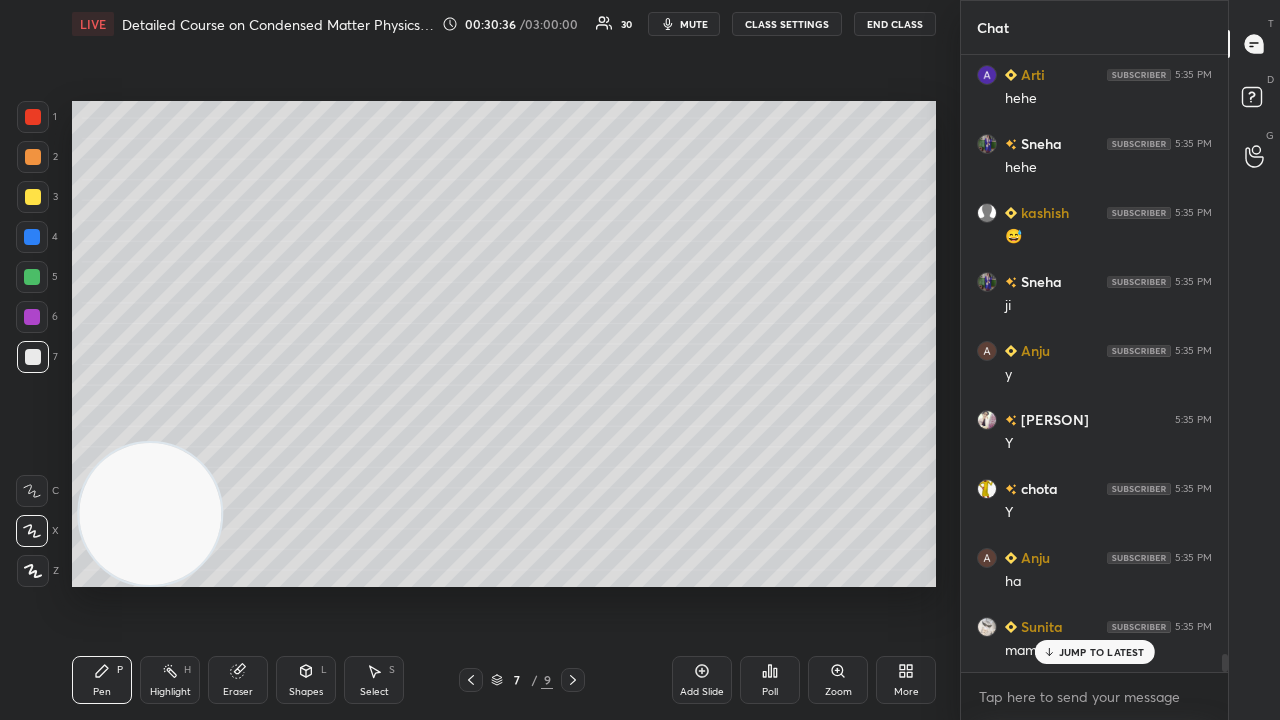click on "mute" at bounding box center (694, 24) 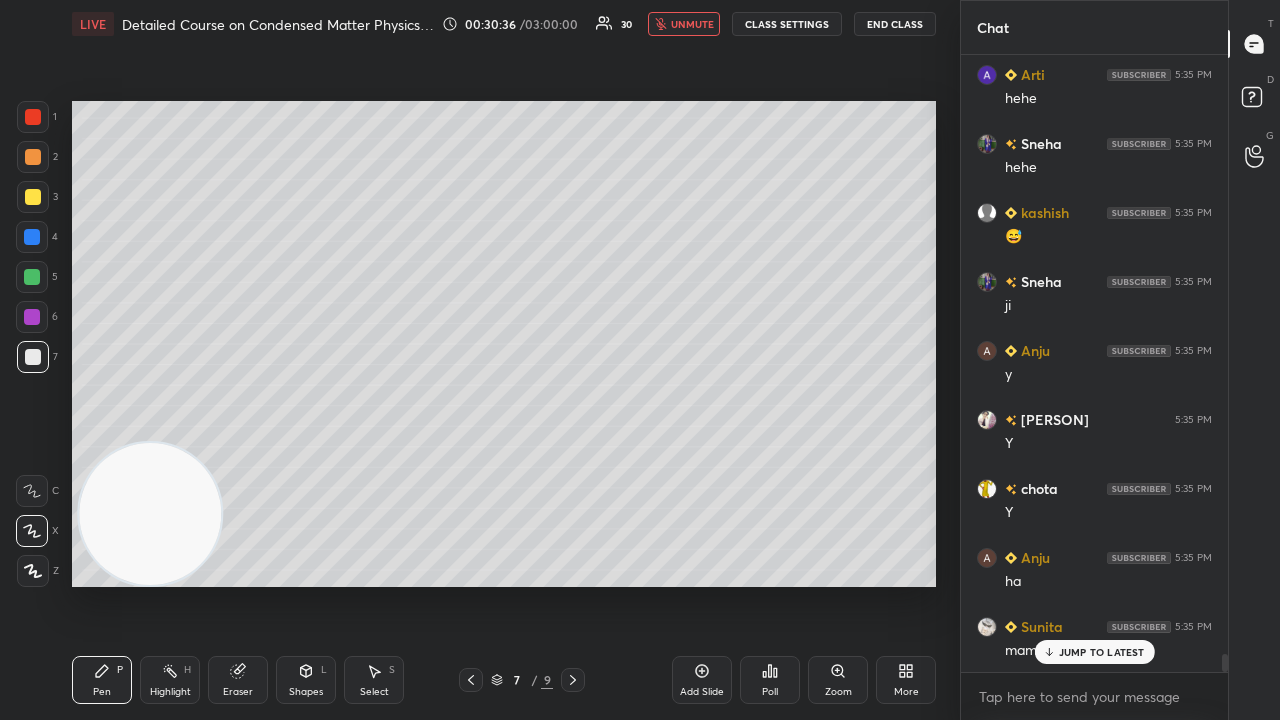 scroll, scrollTop: 21118, scrollLeft: 0, axis: vertical 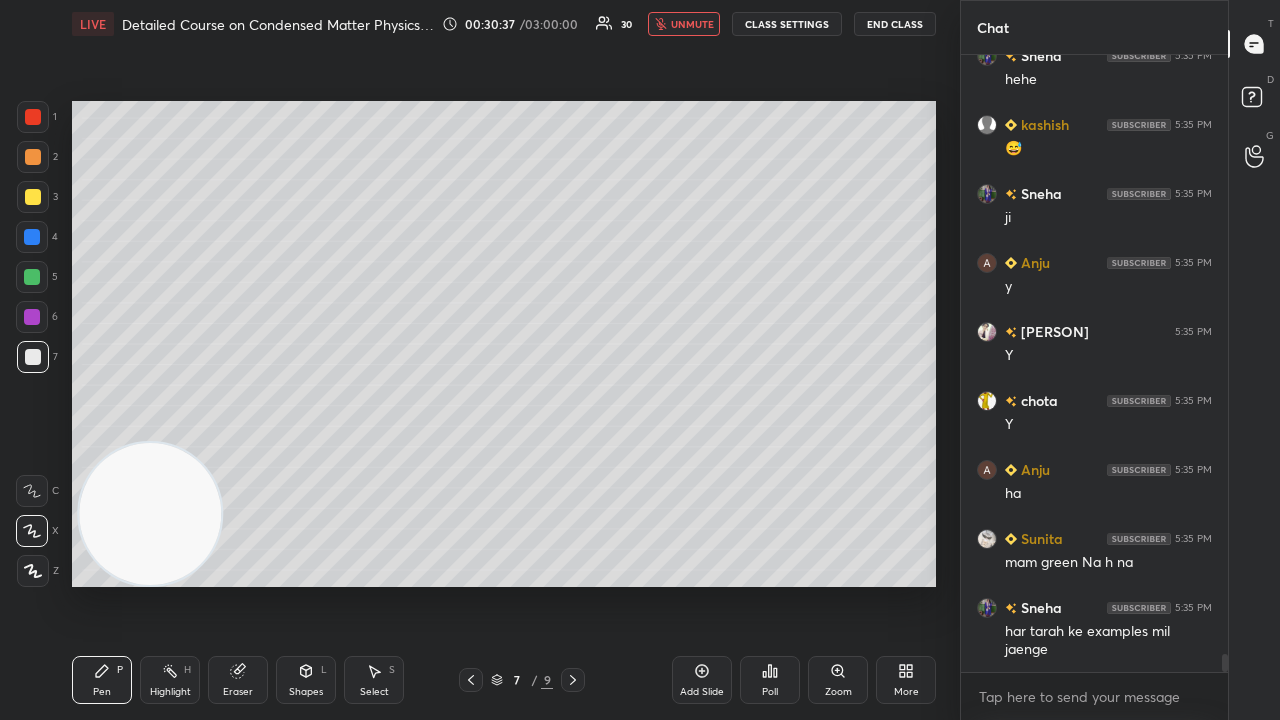 click on "unmute" at bounding box center [692, 24] 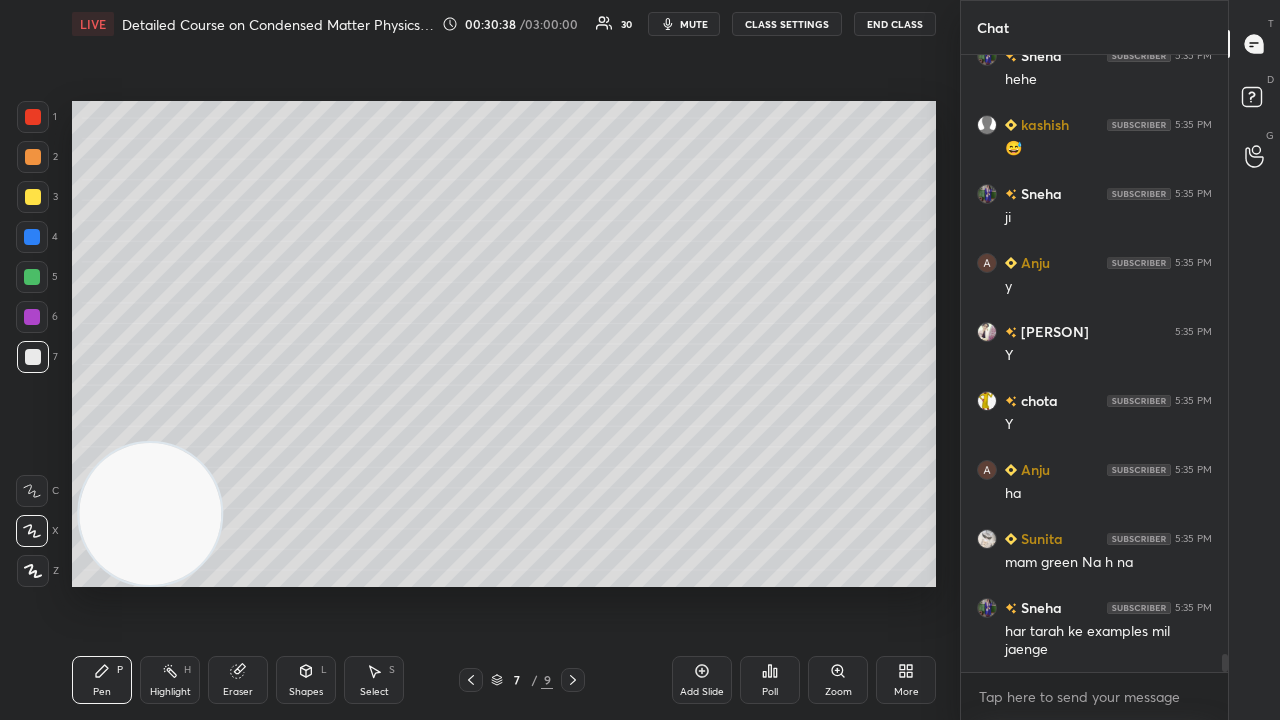 click on "x" at bounding box center [1094, 696] 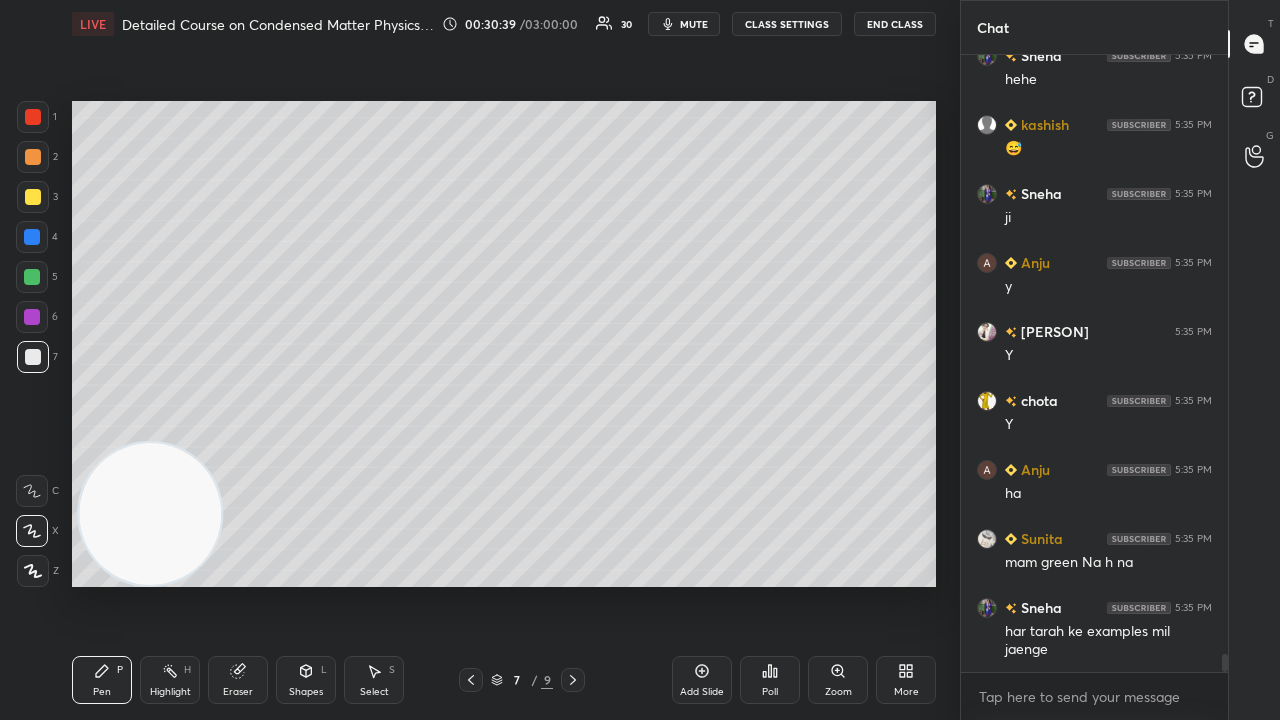 click on "mute" at bounding box center (694, 24) 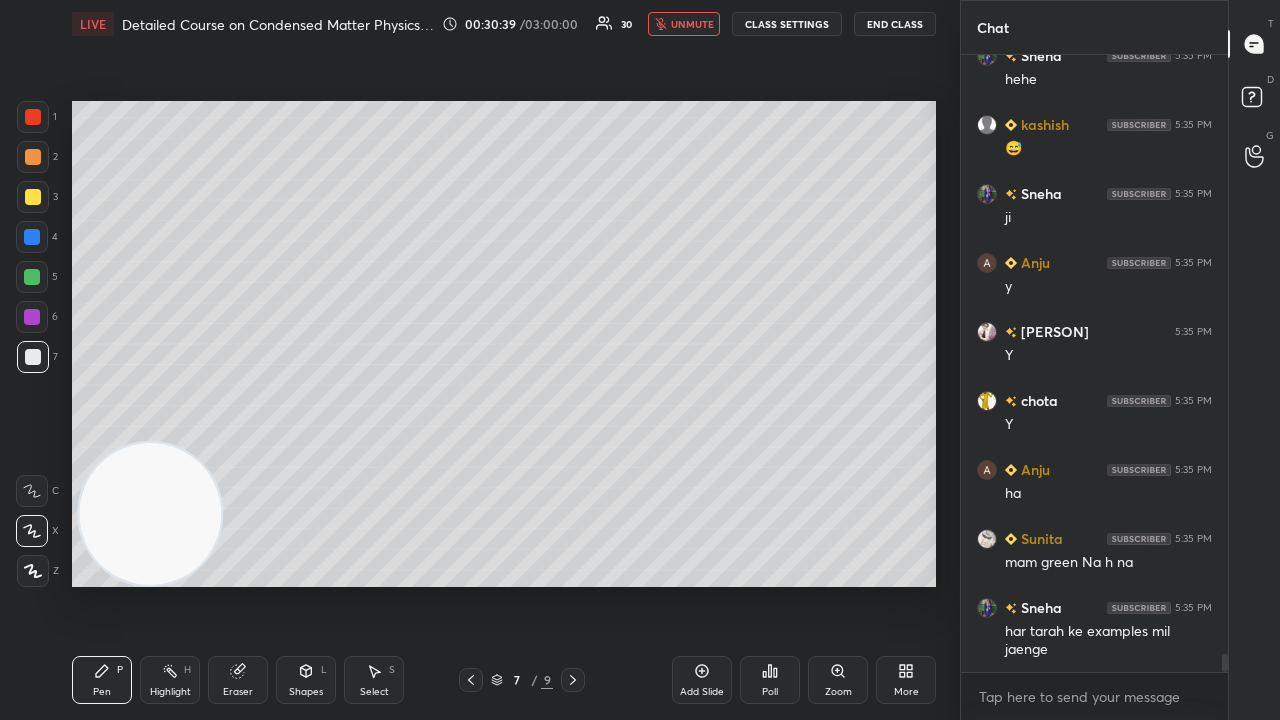 click on "unmute" at bounding box center [692, 24] 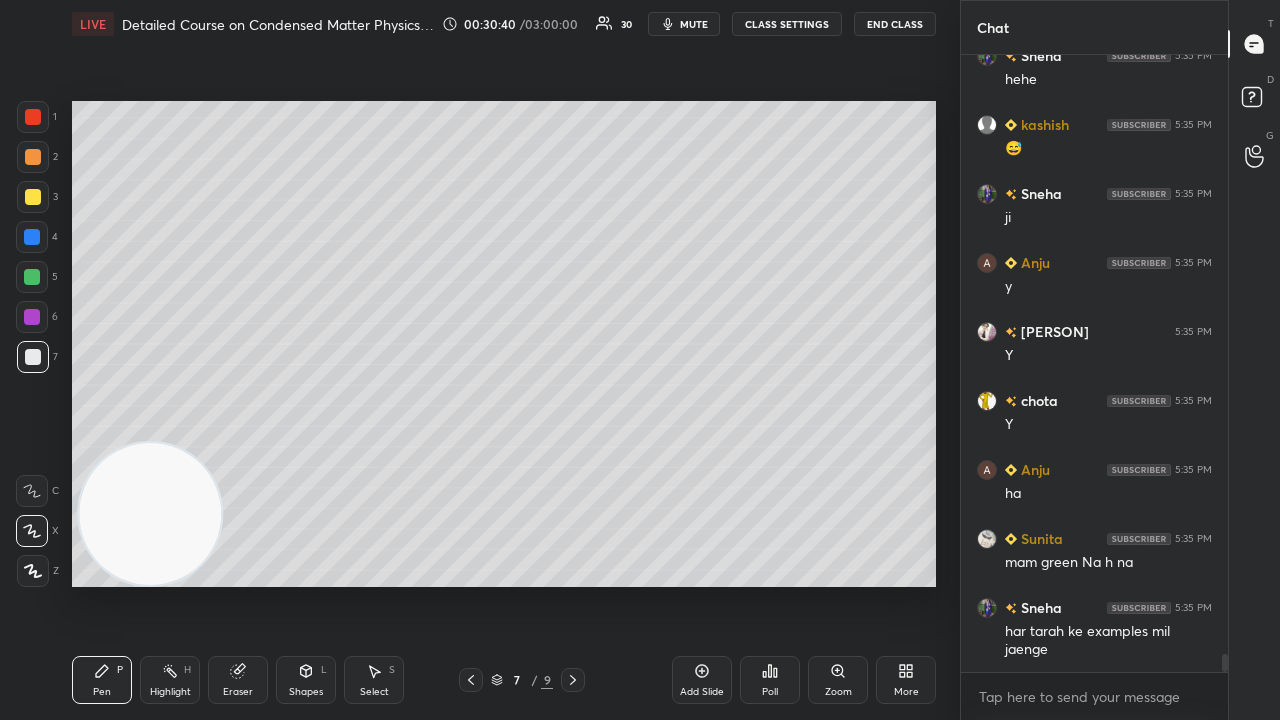 drag, startPoint x: 24, startPoint y: 280, endPoint x: 51, endPoint y: 275, distance: 27.45906 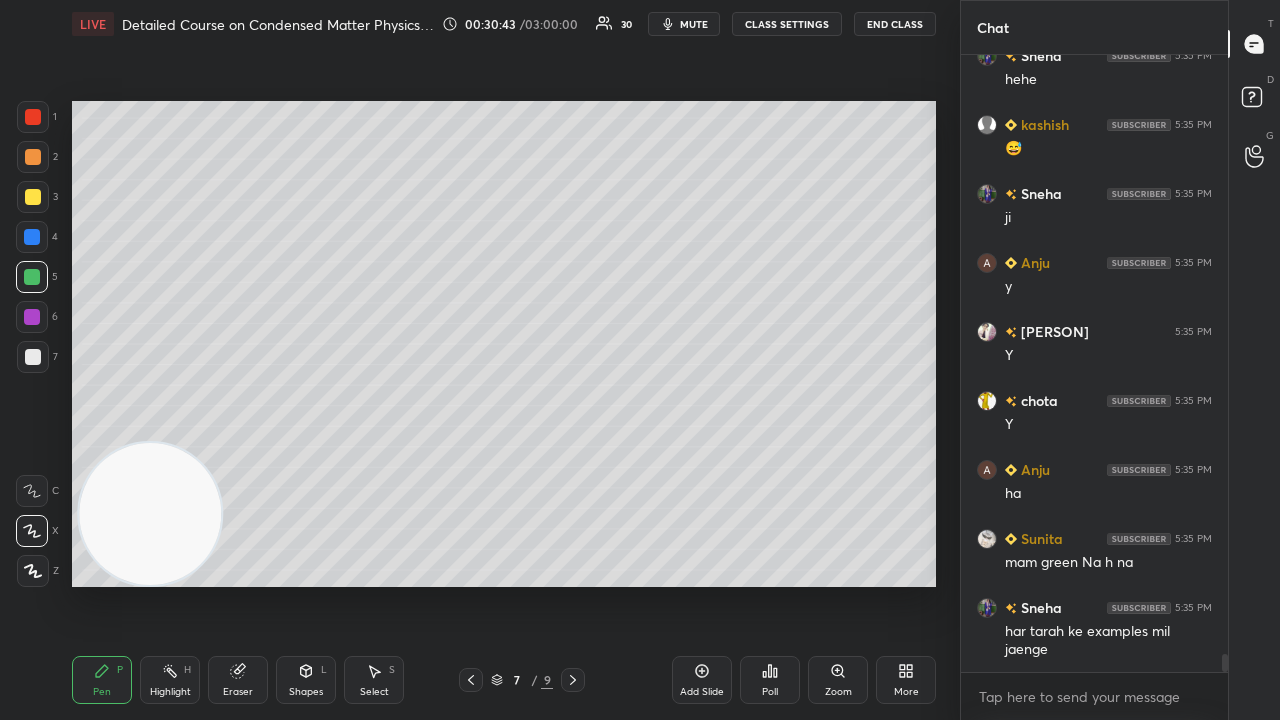 click at bounding box center [33, 157] 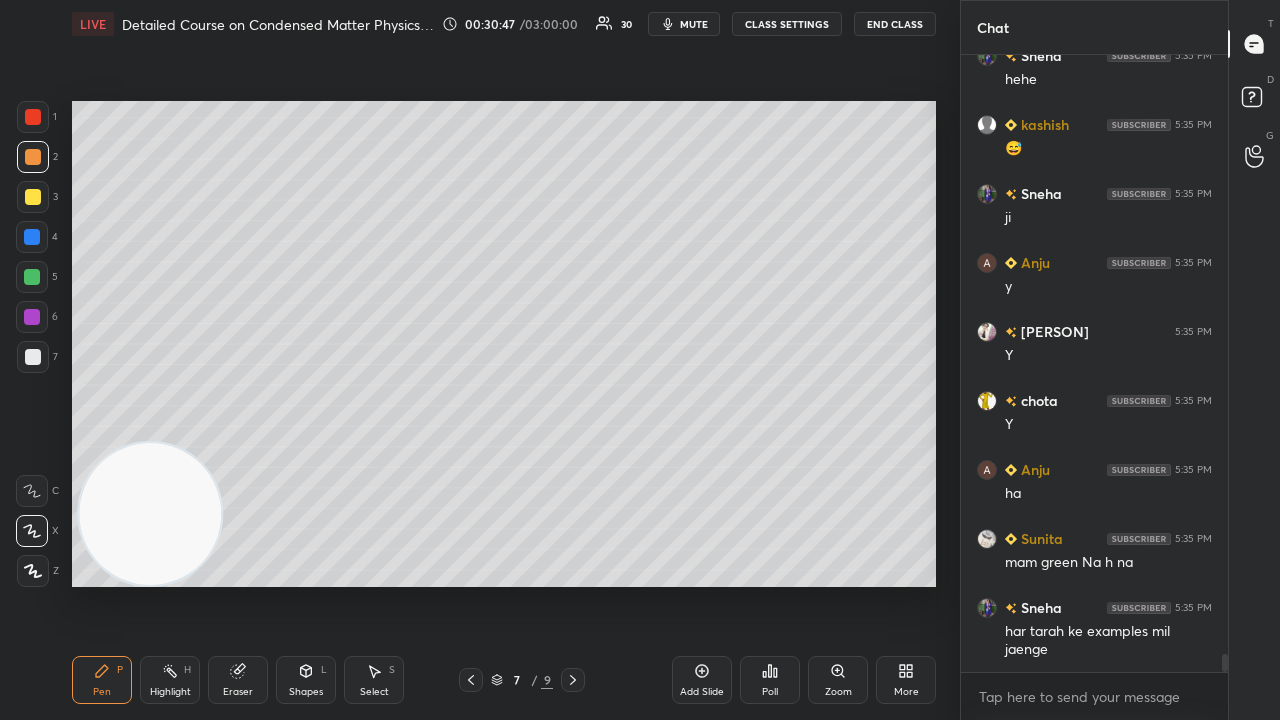 click on "mute" at bounding box center (694, 24) 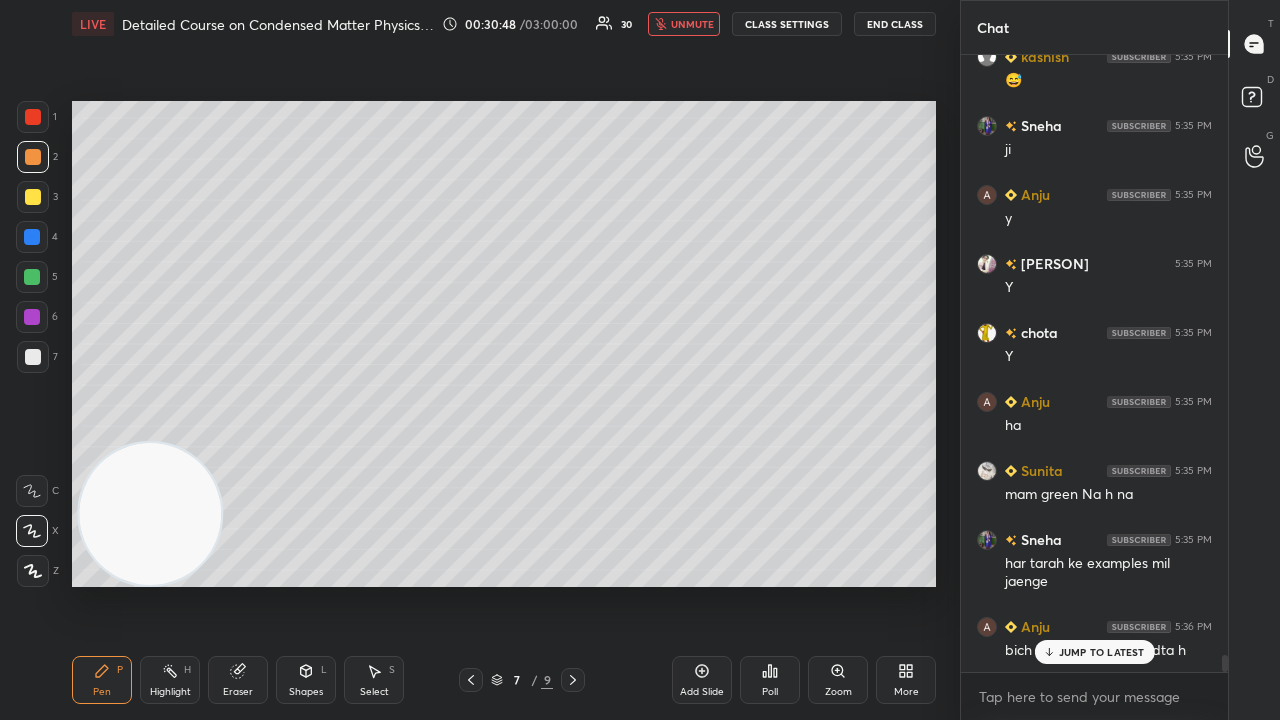 click on "LIVE Detailed Course on Condensed Matter Physics Day-3 00:30:48 /  03:00:00 30 unmute CLASS SETTINGS End Class" at bounding box center [504, 24] 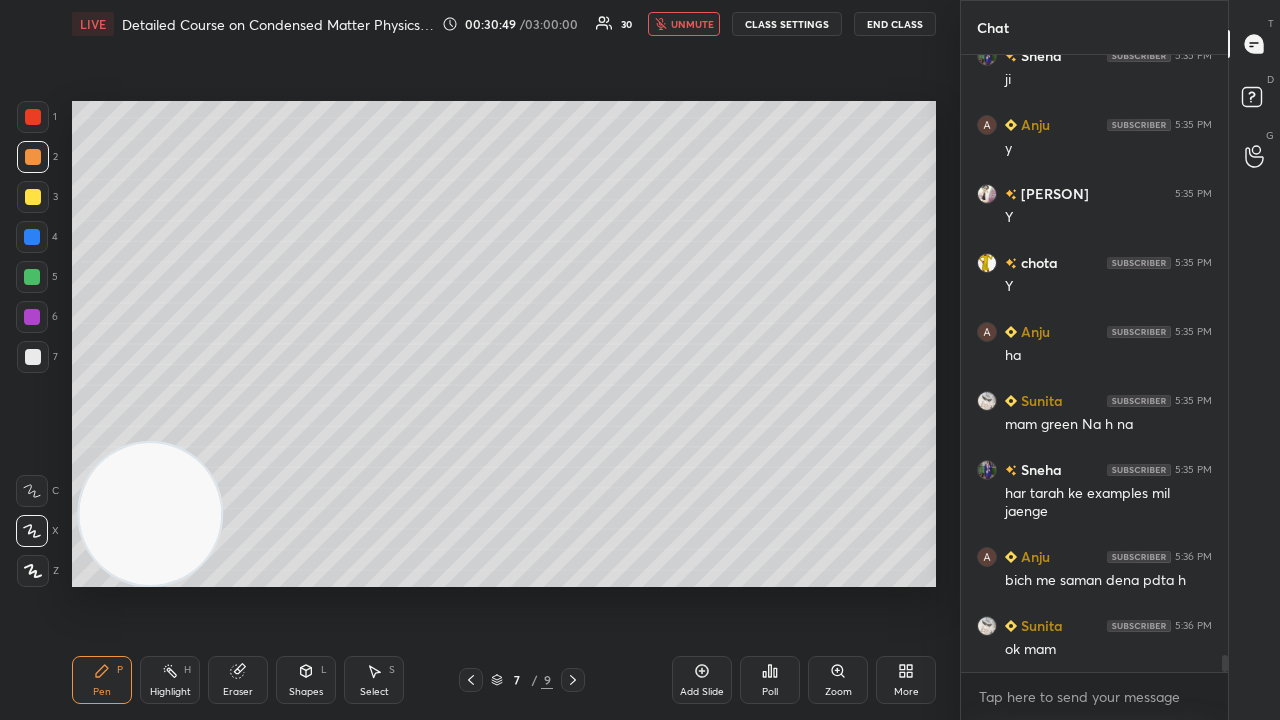 click on "x" at bounding box center [1094, 696] 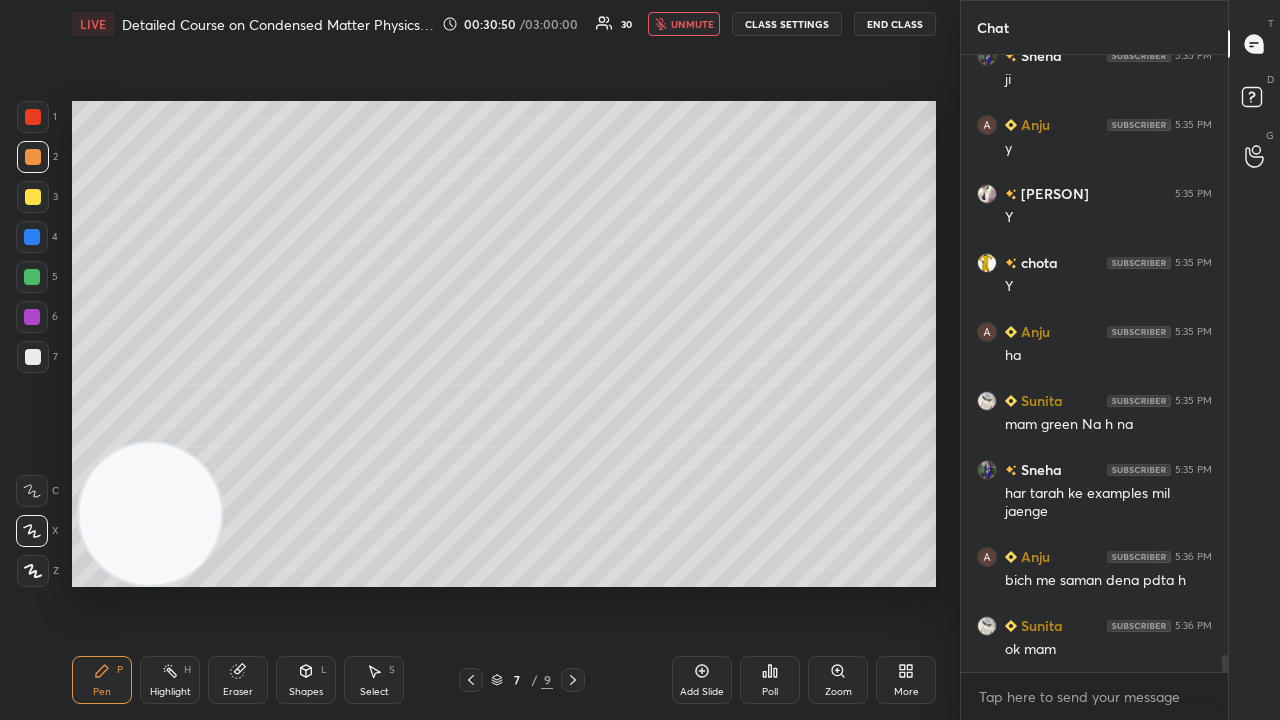 click on "unmute" at bounding box center (692, 24) 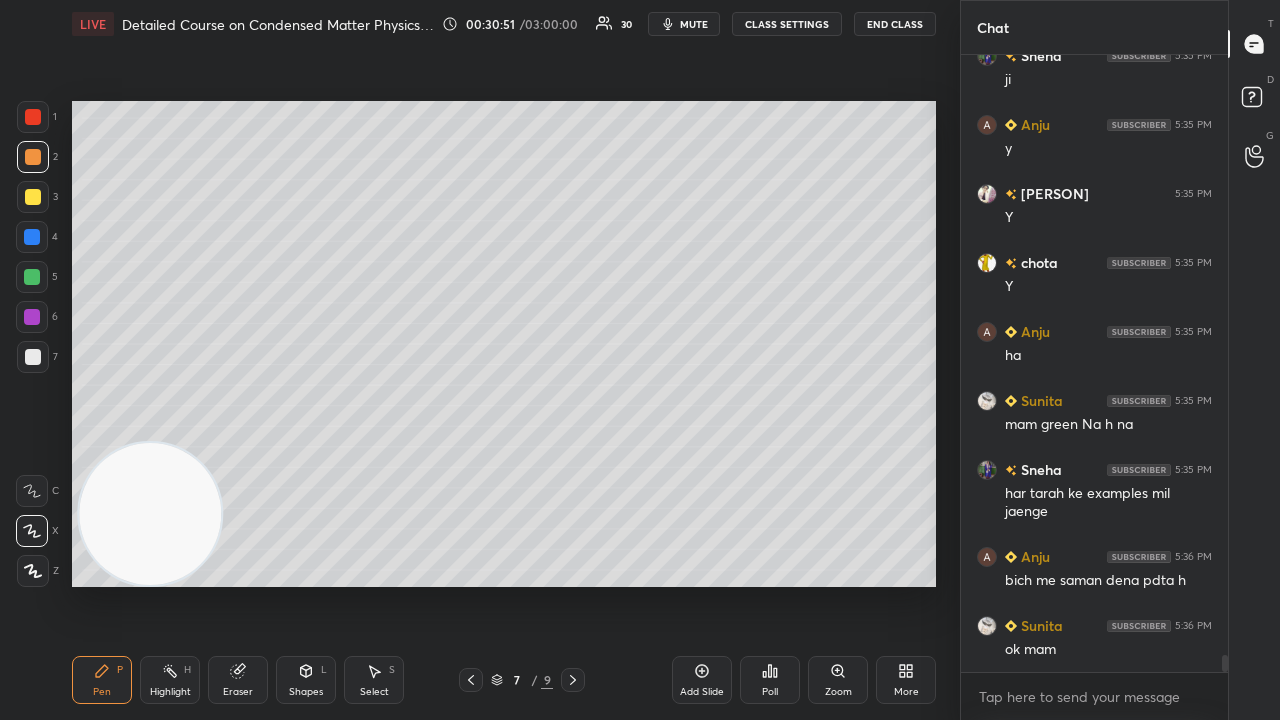 click on "mute" at bounding box center (694, 24) 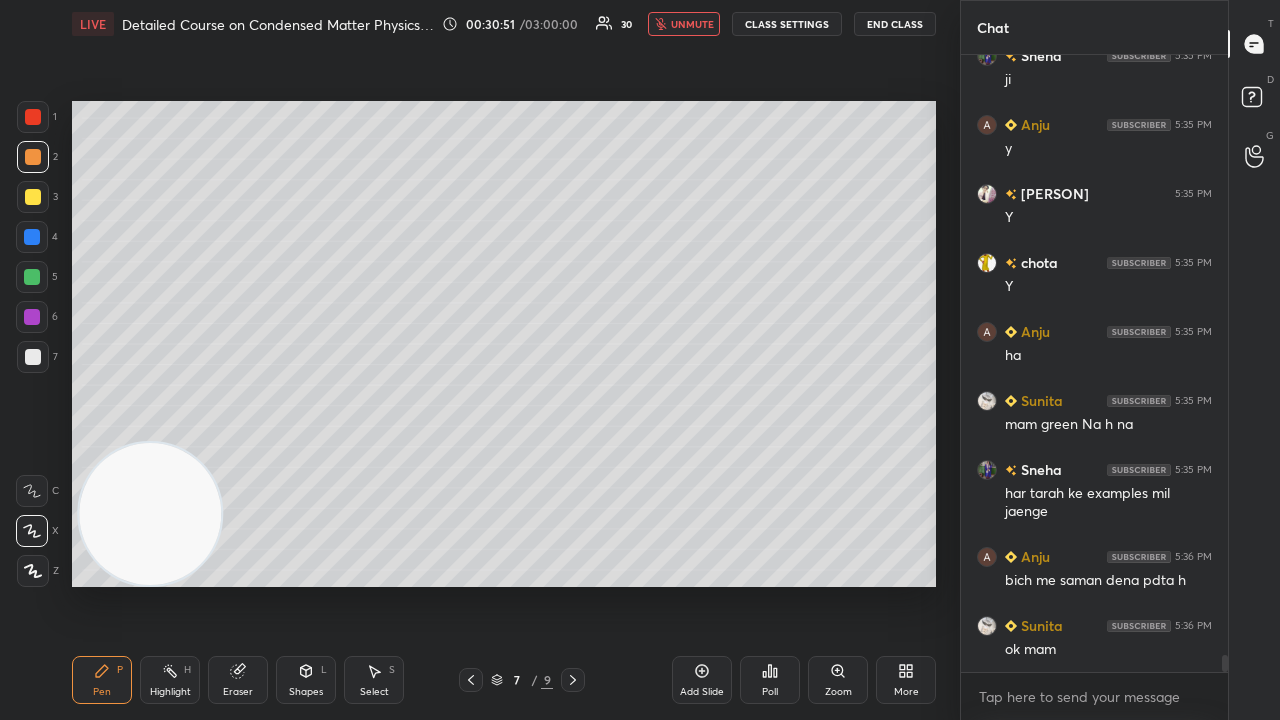 click on "unmute" at bounding box center [692, 24] 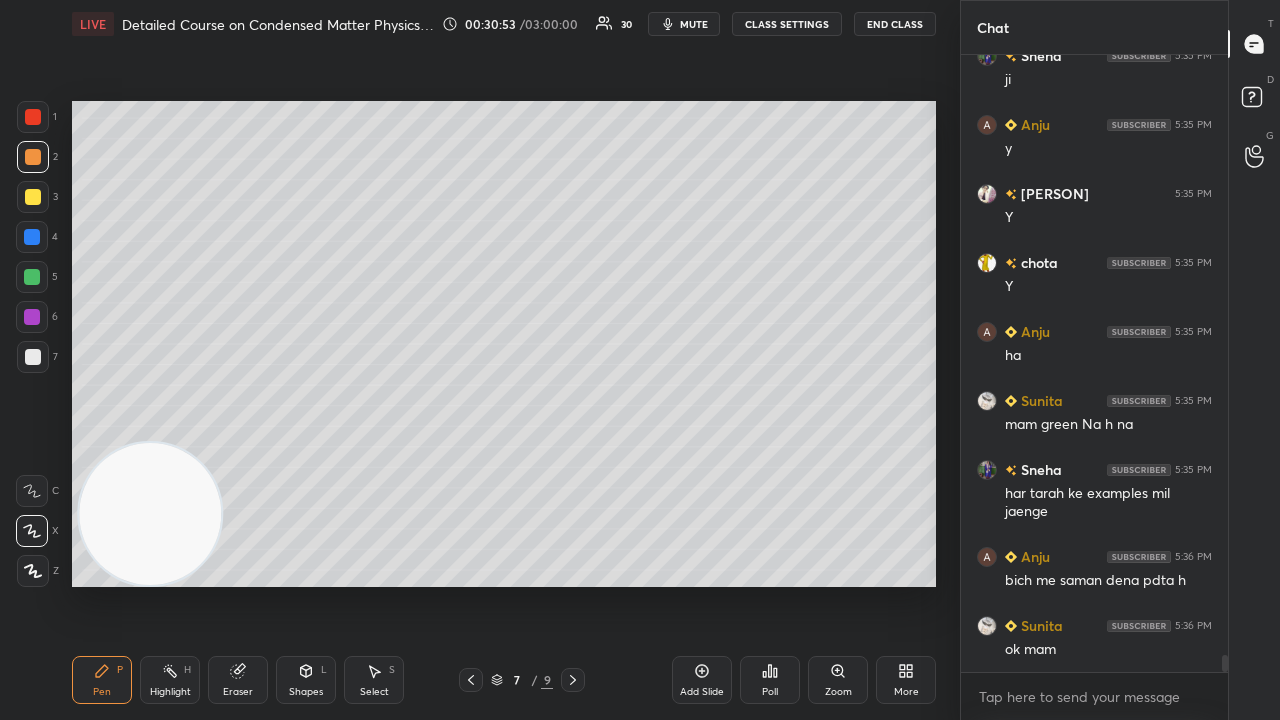 click on "mute" at bounding box center [694, 24] 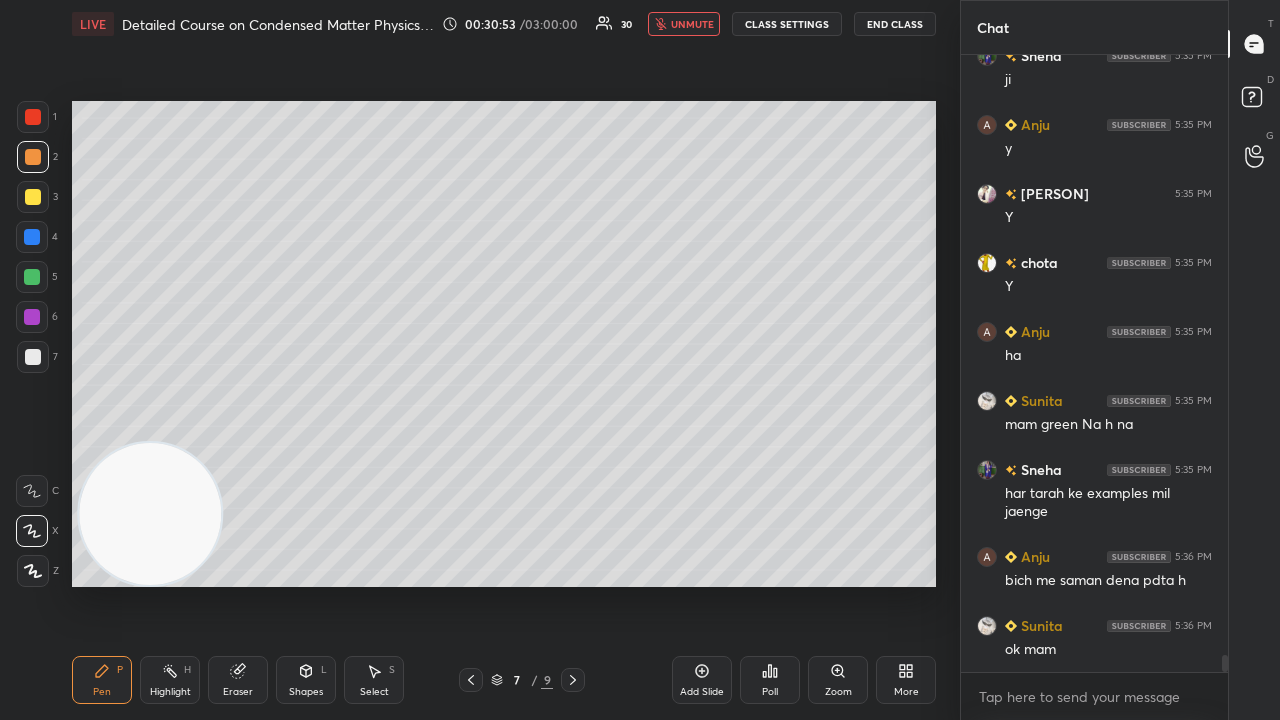 click on "unmute" at bounding box center (692, 24) 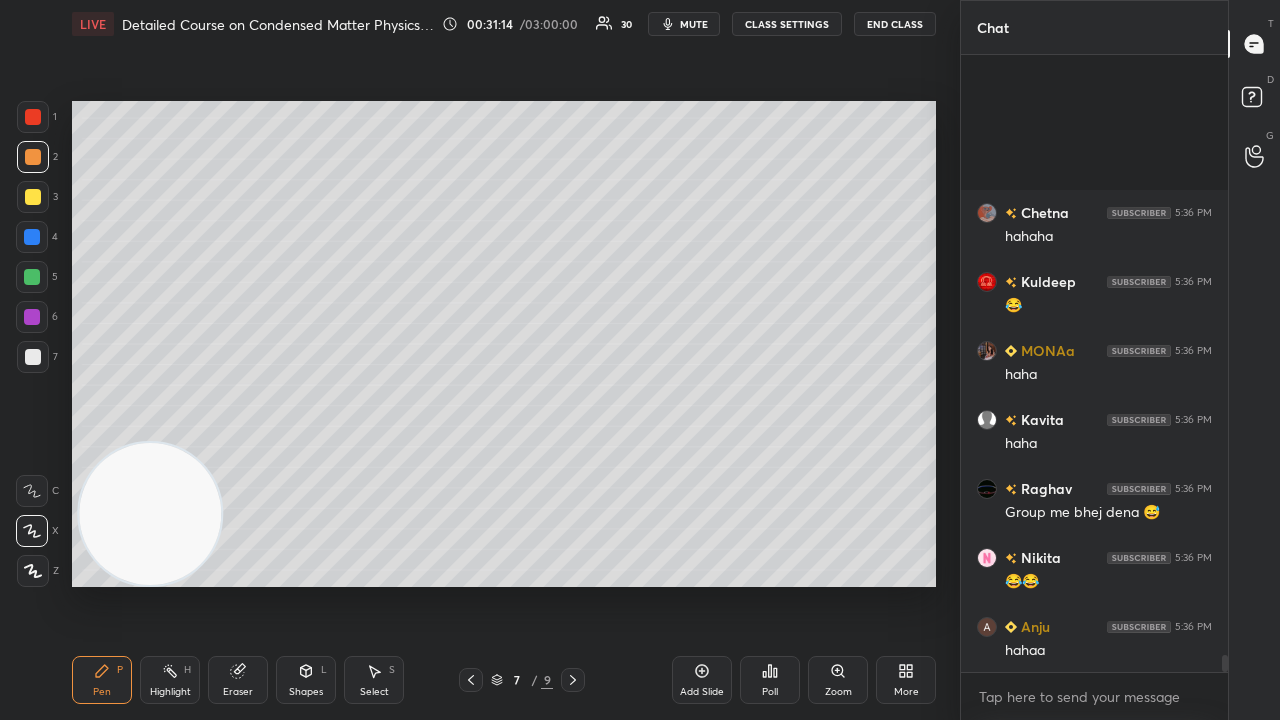 scroll, scrollTop: 22084, scrollLeft: 0, axis: vertical 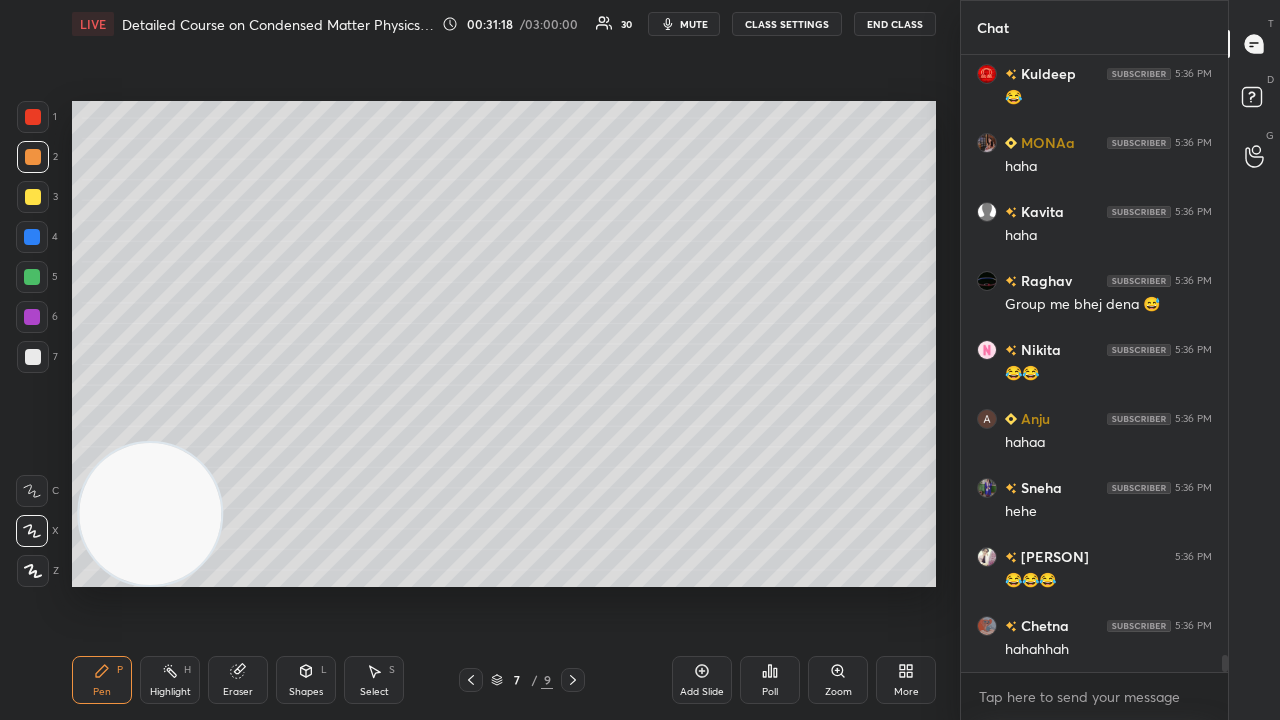 click on "mute" at bounding box center (684, 24) 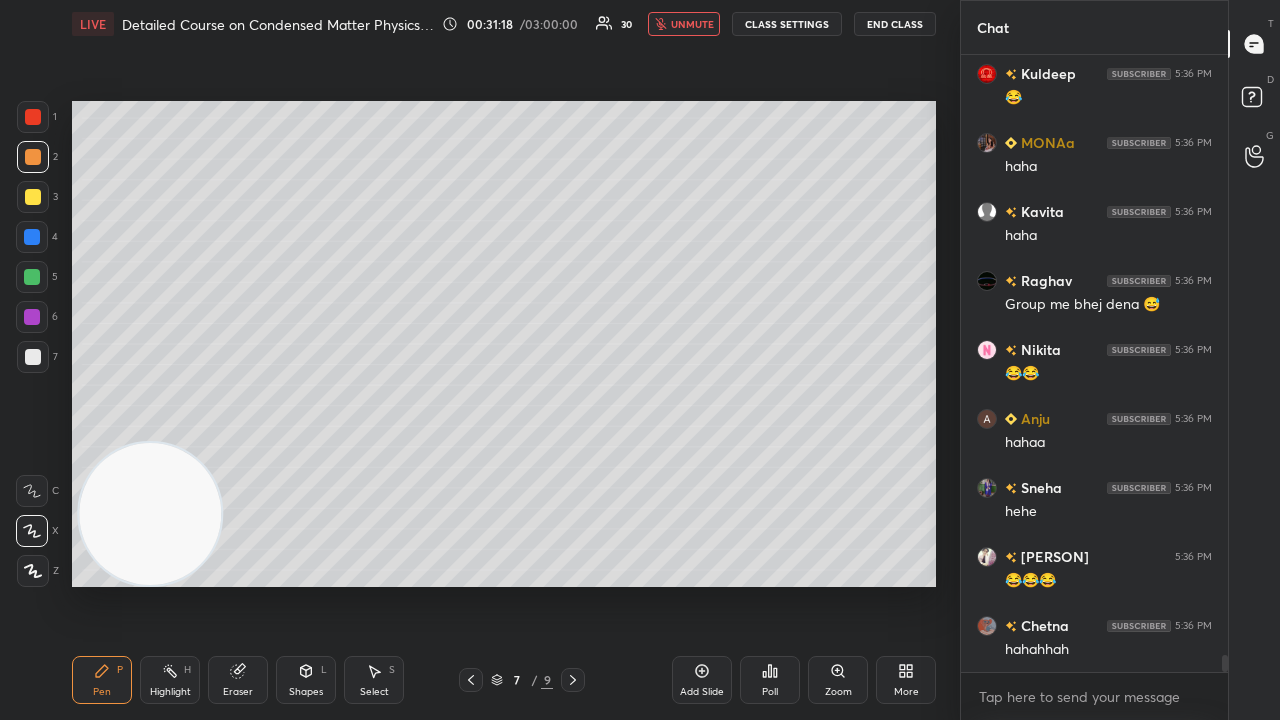 click on "unmute" at bounding box center (692, 24) 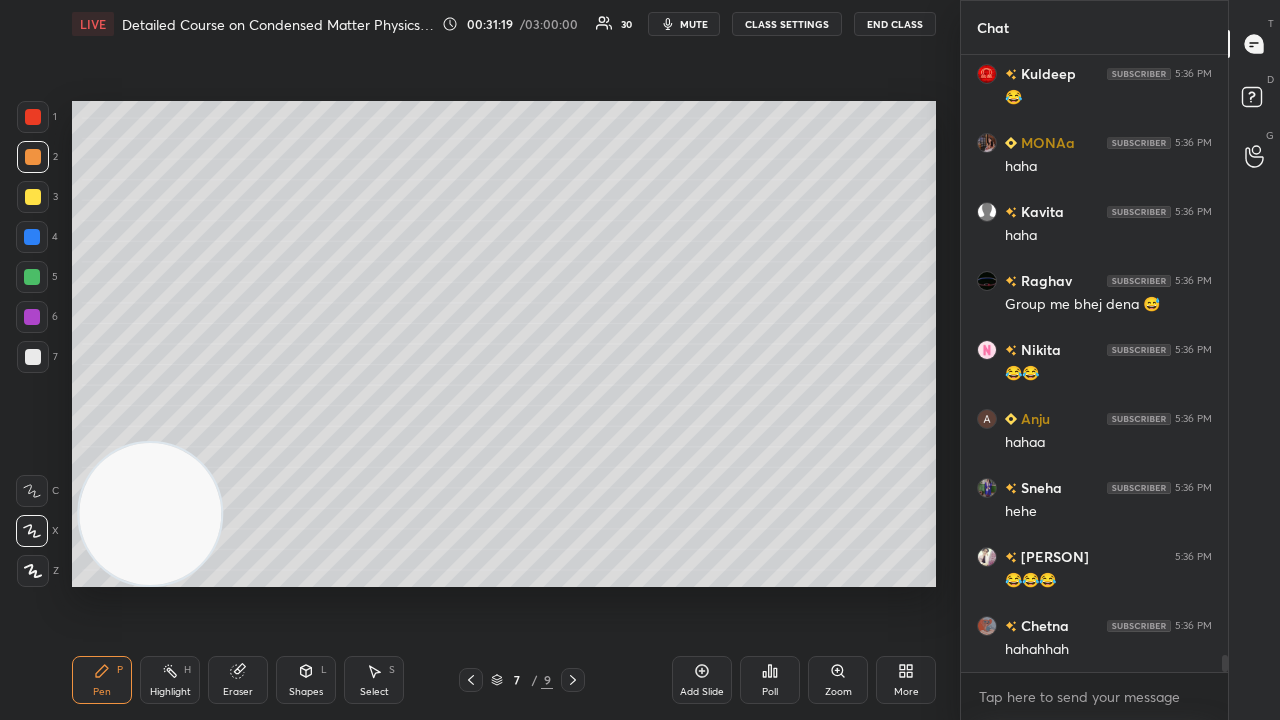 scroll, scrollTop: 22152, scrollLeft: 0, axis: vertical 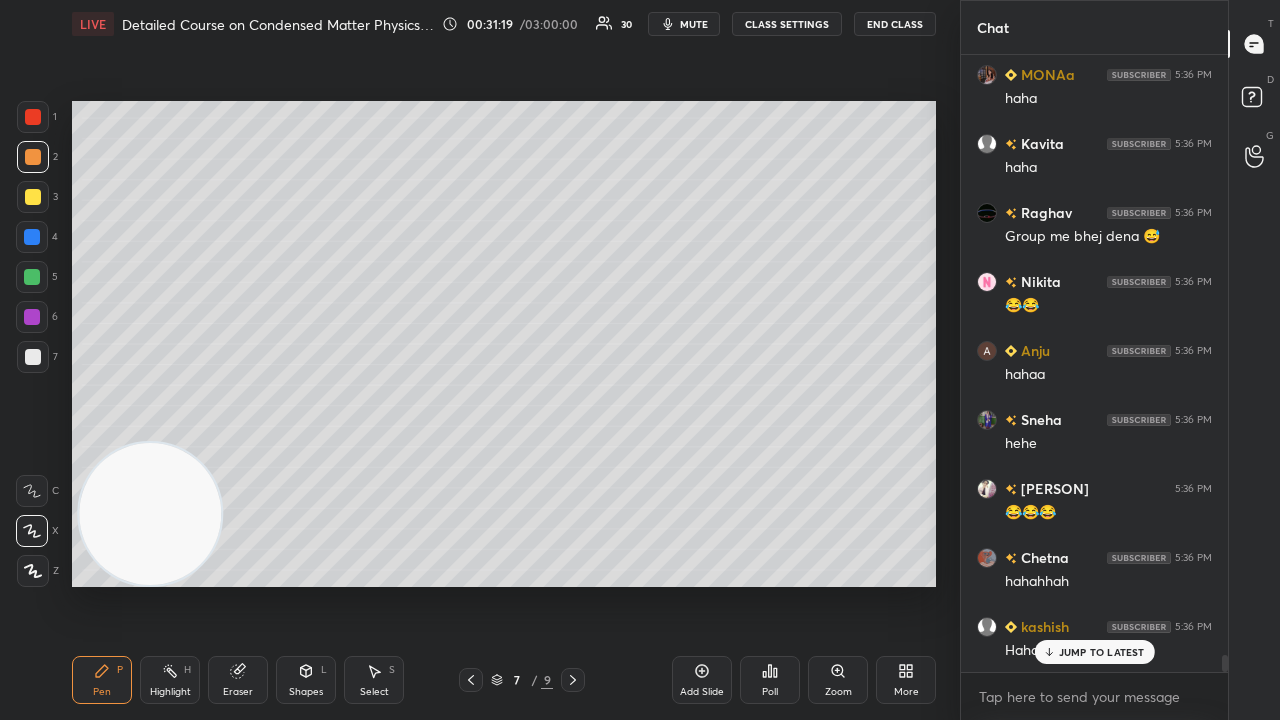 click at bounding box center (33, 357) 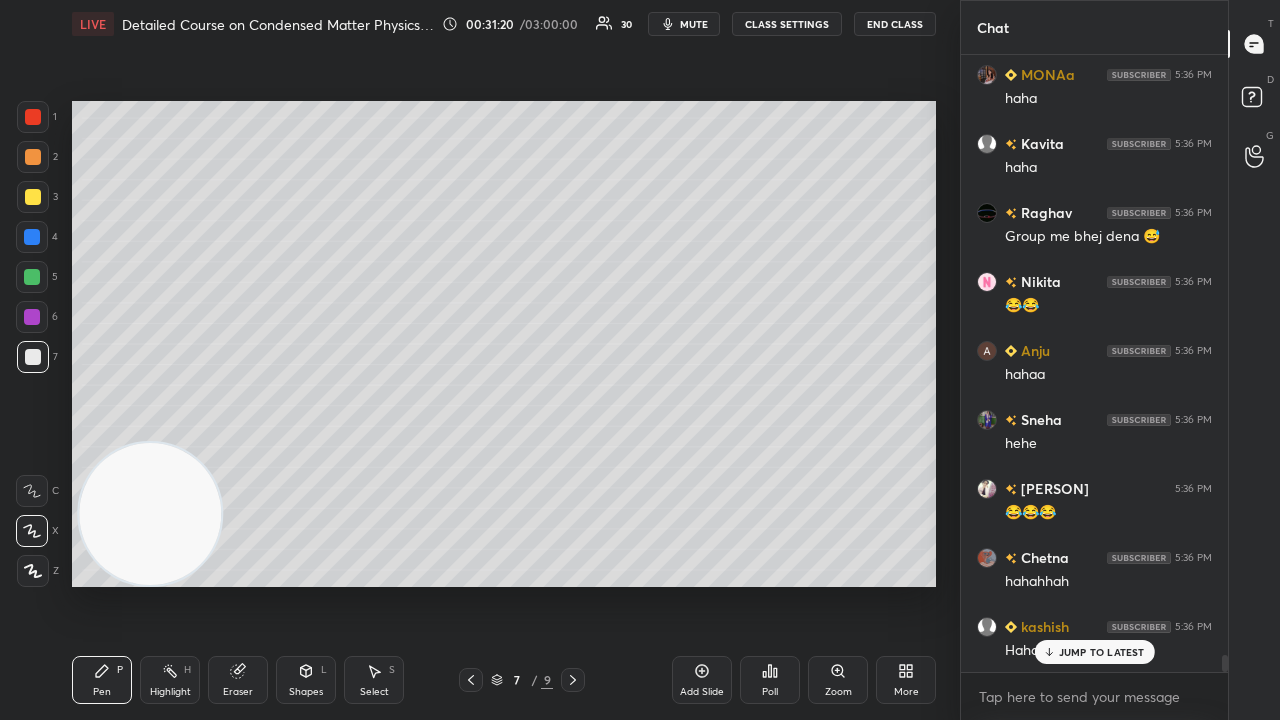 scroll, scrollTop: 22222, scrollLeft: 0, axis: vertical 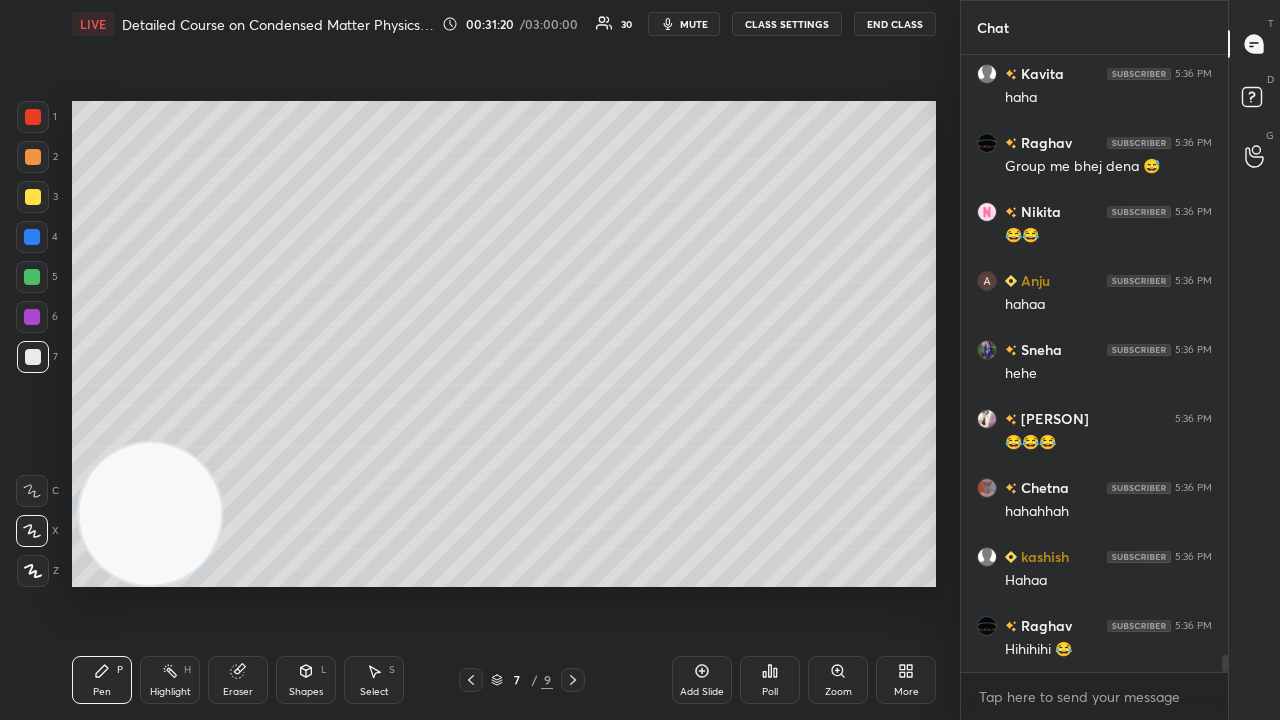 click on "mute" at bounding box center [684, 24] 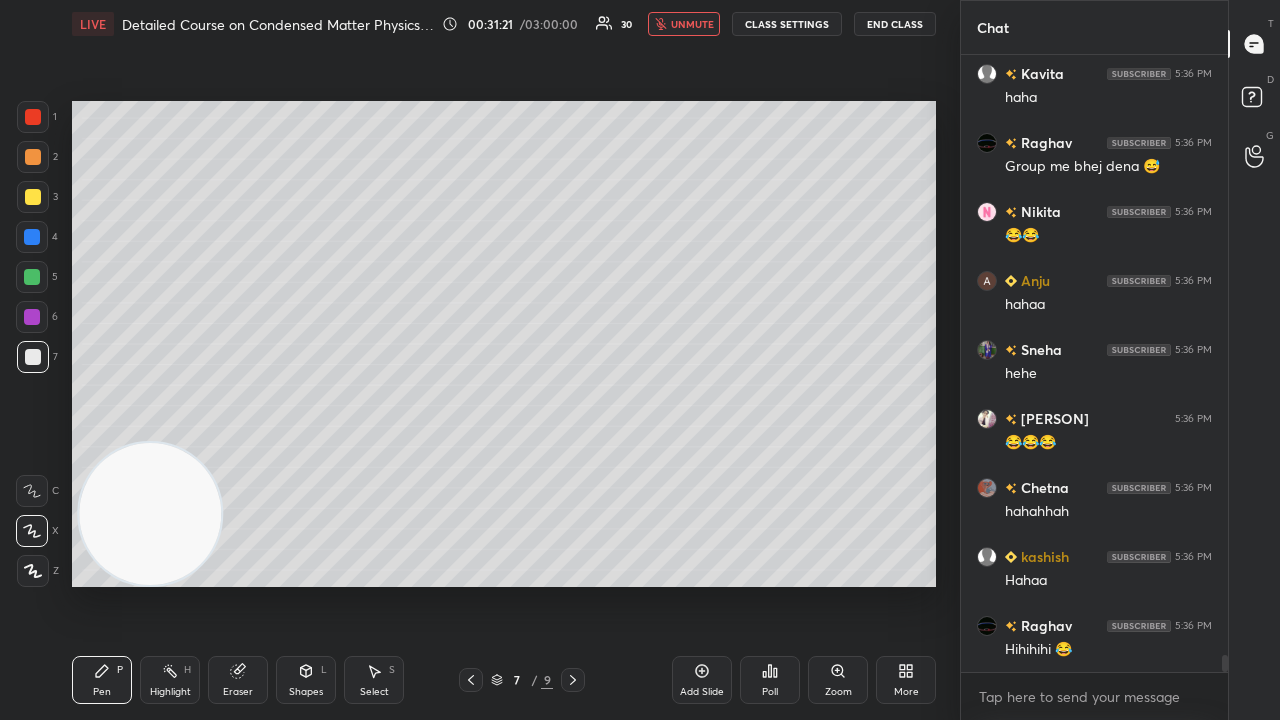 click on "unmute" at bounding box center (692, 24) 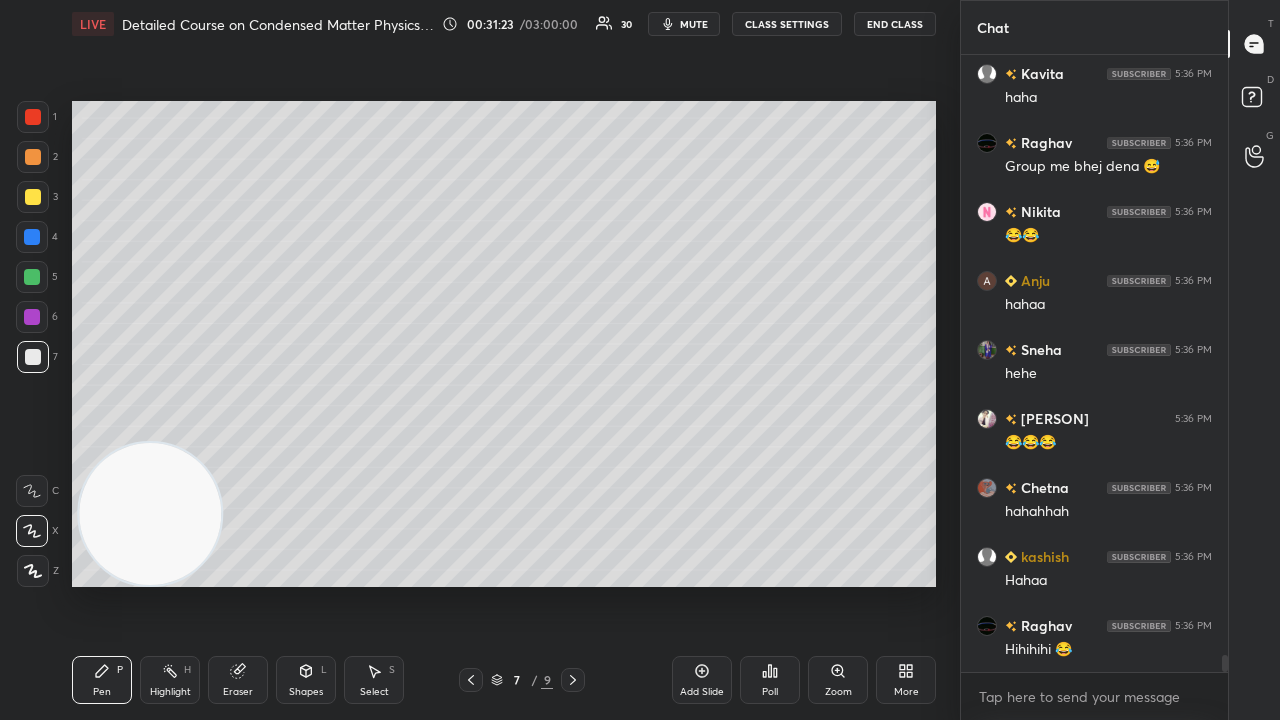 click at bounding box center [33, 197] 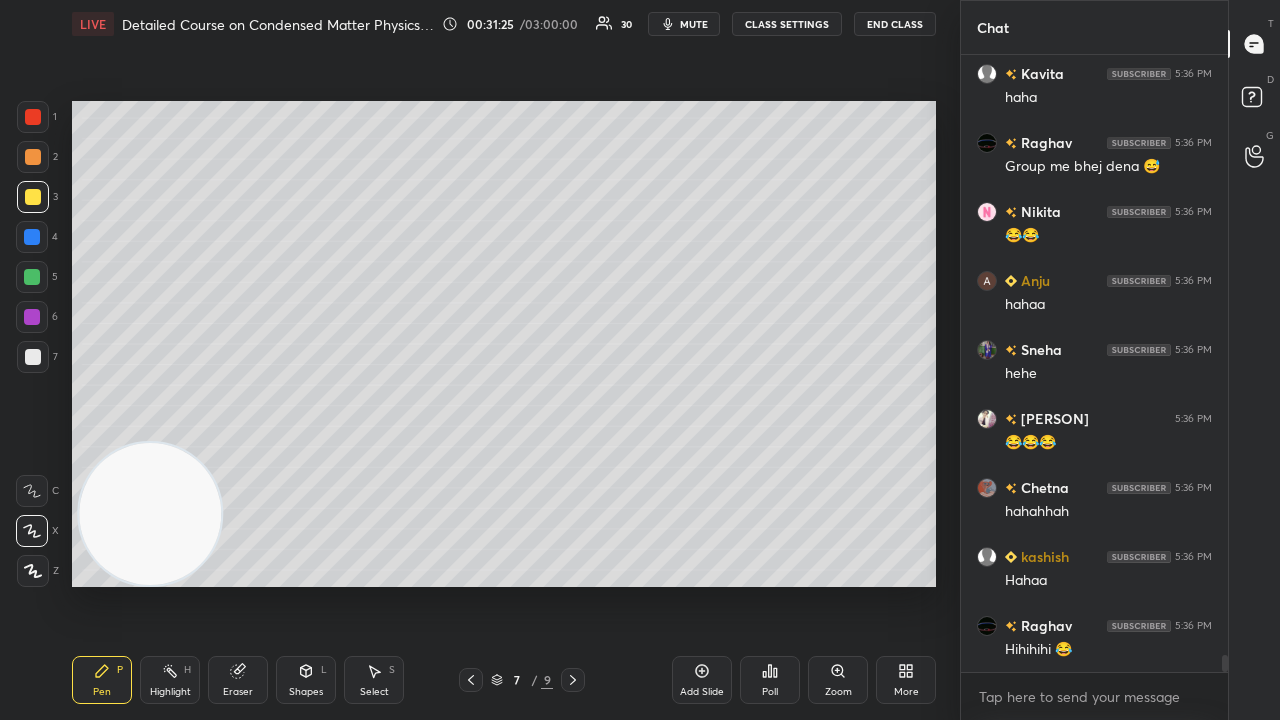 click on "mute" at bounding box center (694, 24) 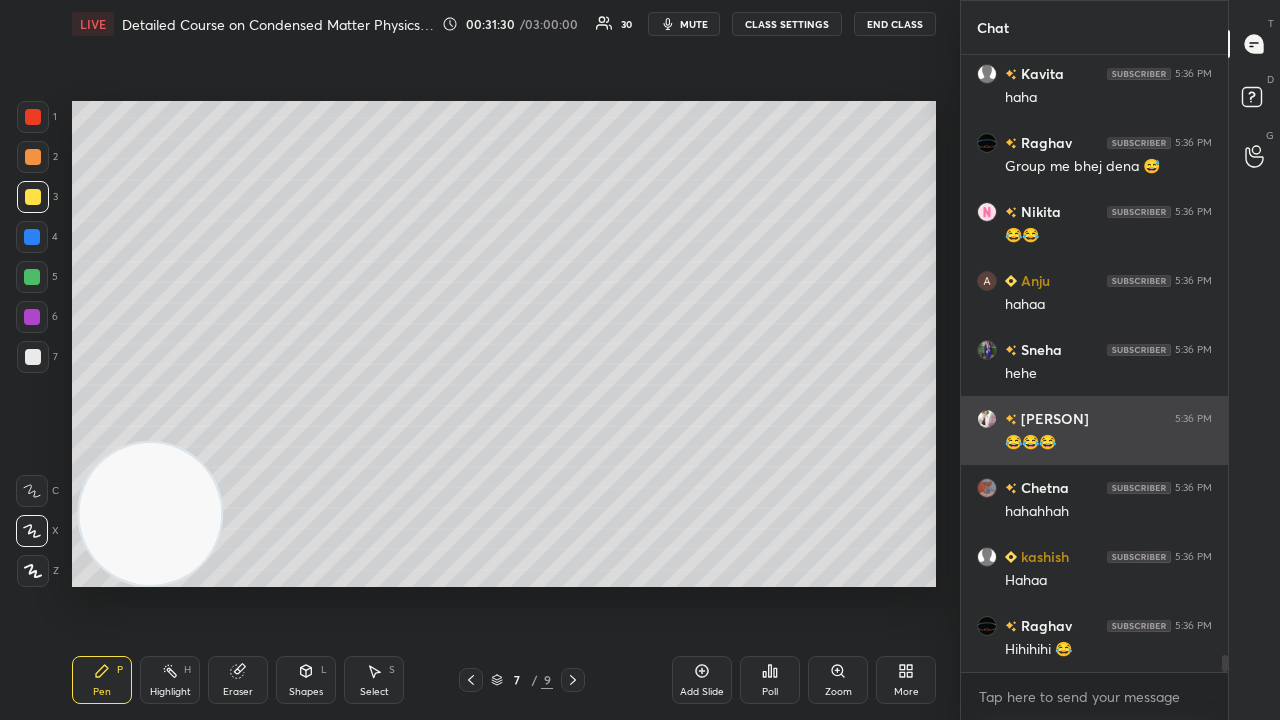 scroll, scrollTop: 22290, scrollLeft: 0, axis: vertical 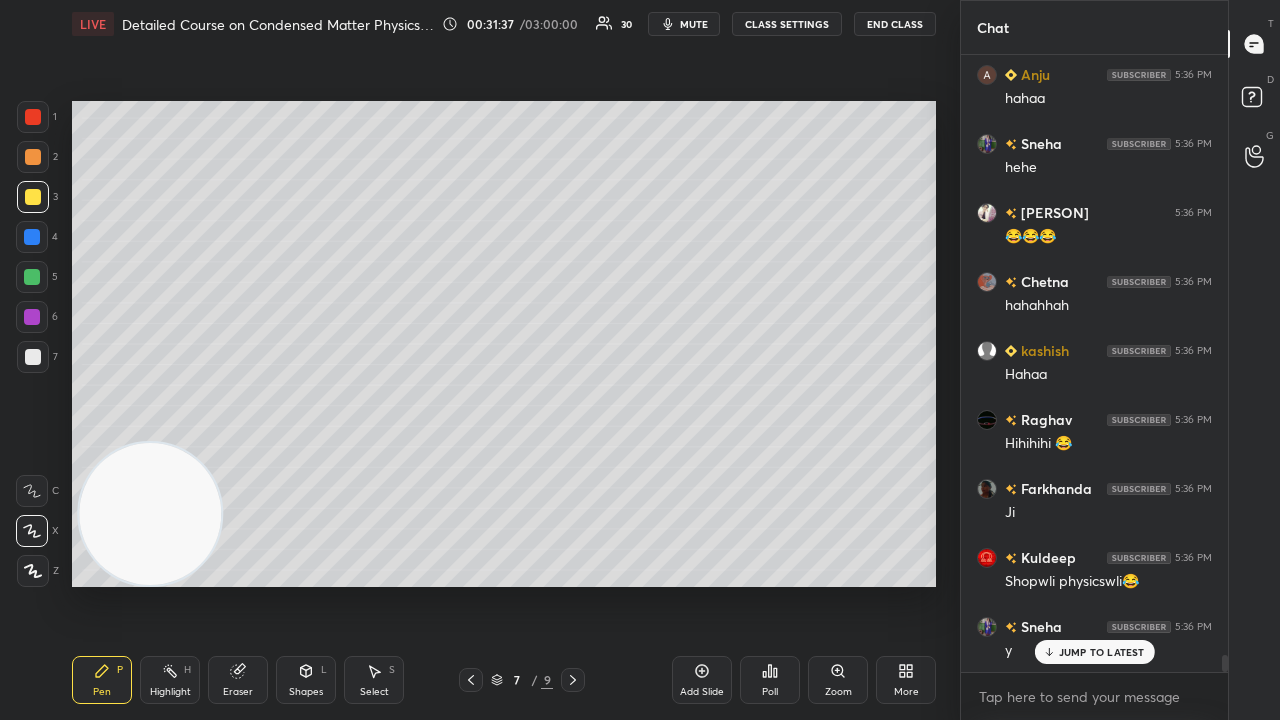 click on "JUMP TO LATEST" at bounding box center [1102, 652] 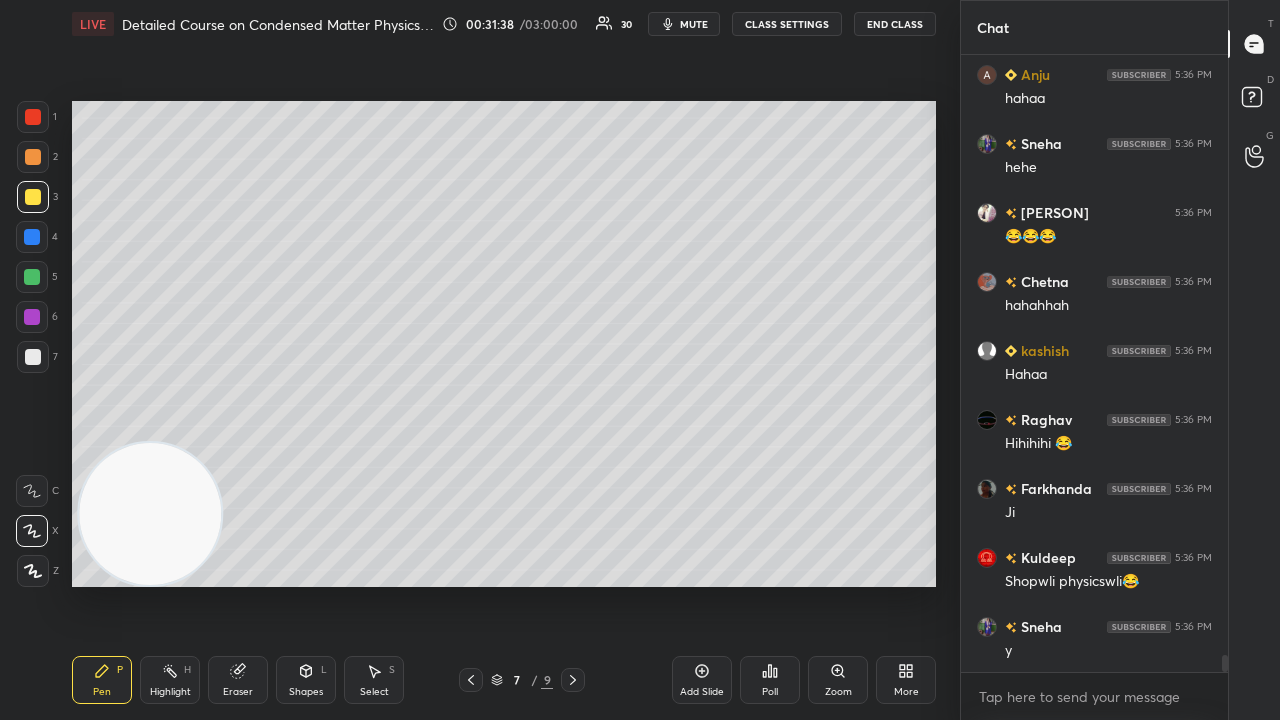 click on "mute" at bounding box center (694, 24) 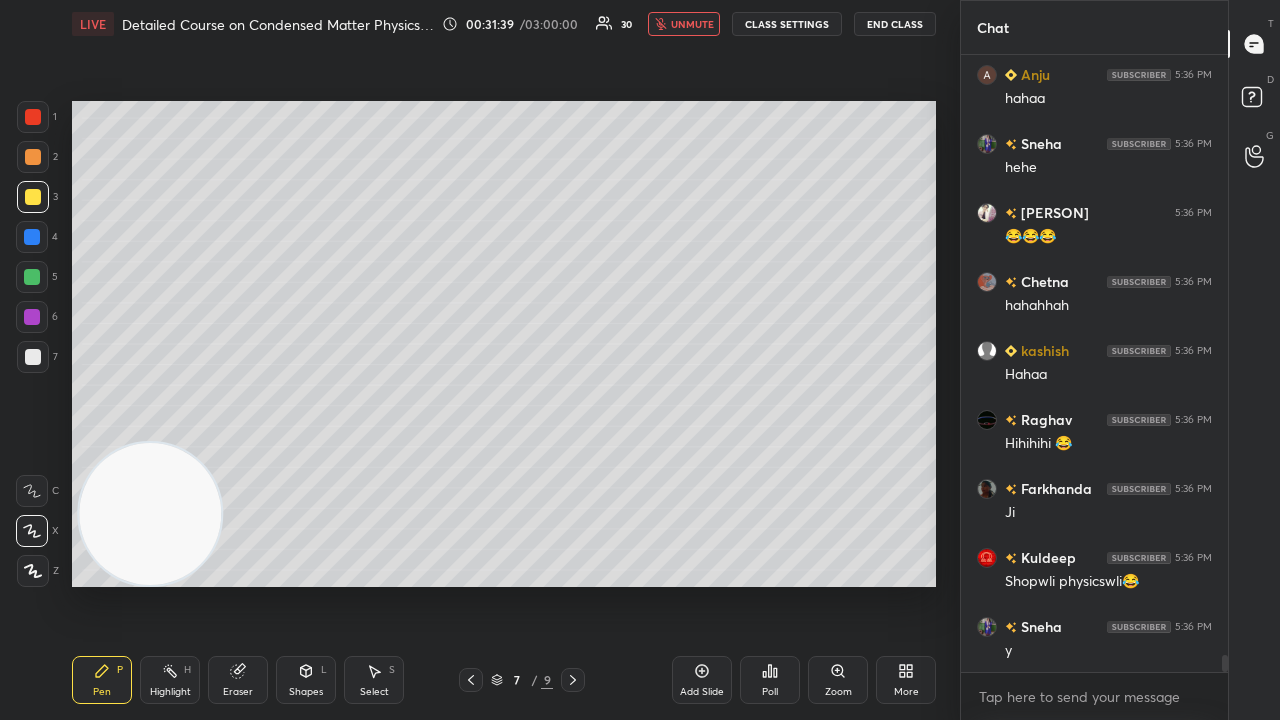 click on "unmute" at bounding box center (692, 24) 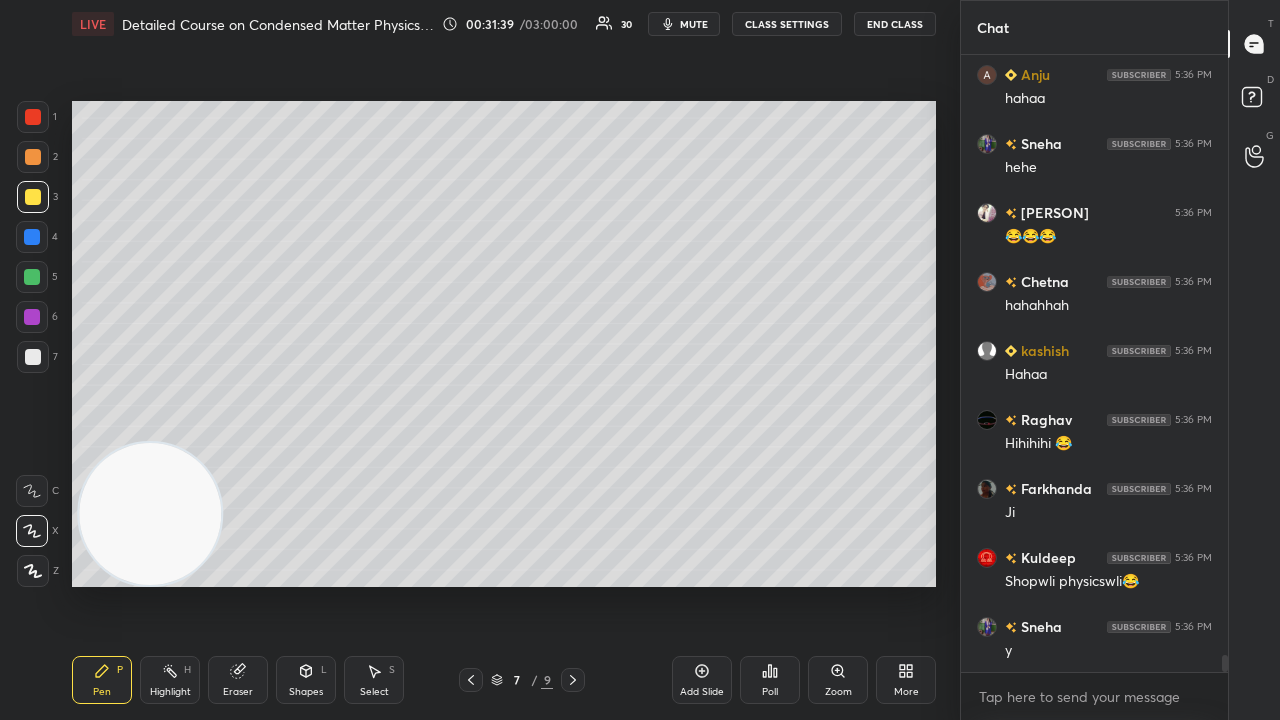 click on "Add Slide" at bounding box center (702, 680) 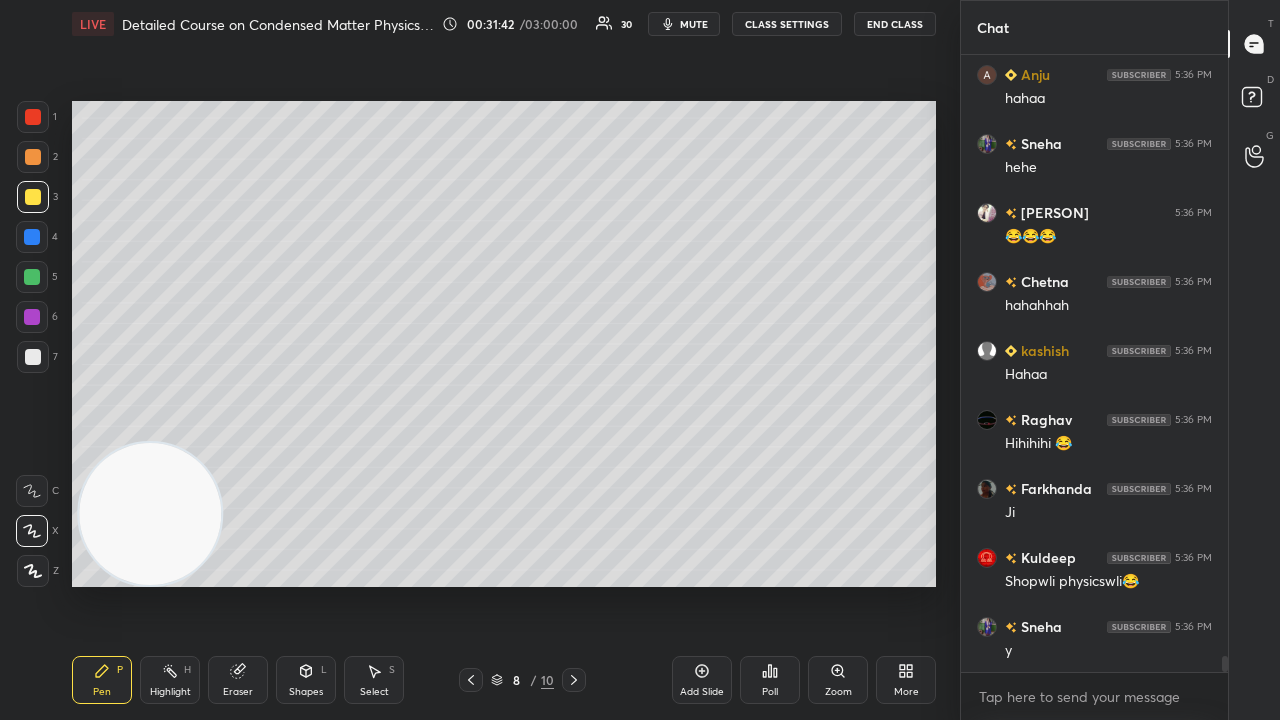 scroll, scrollTop: 22498, scrollLeft: 0, axis: vertical 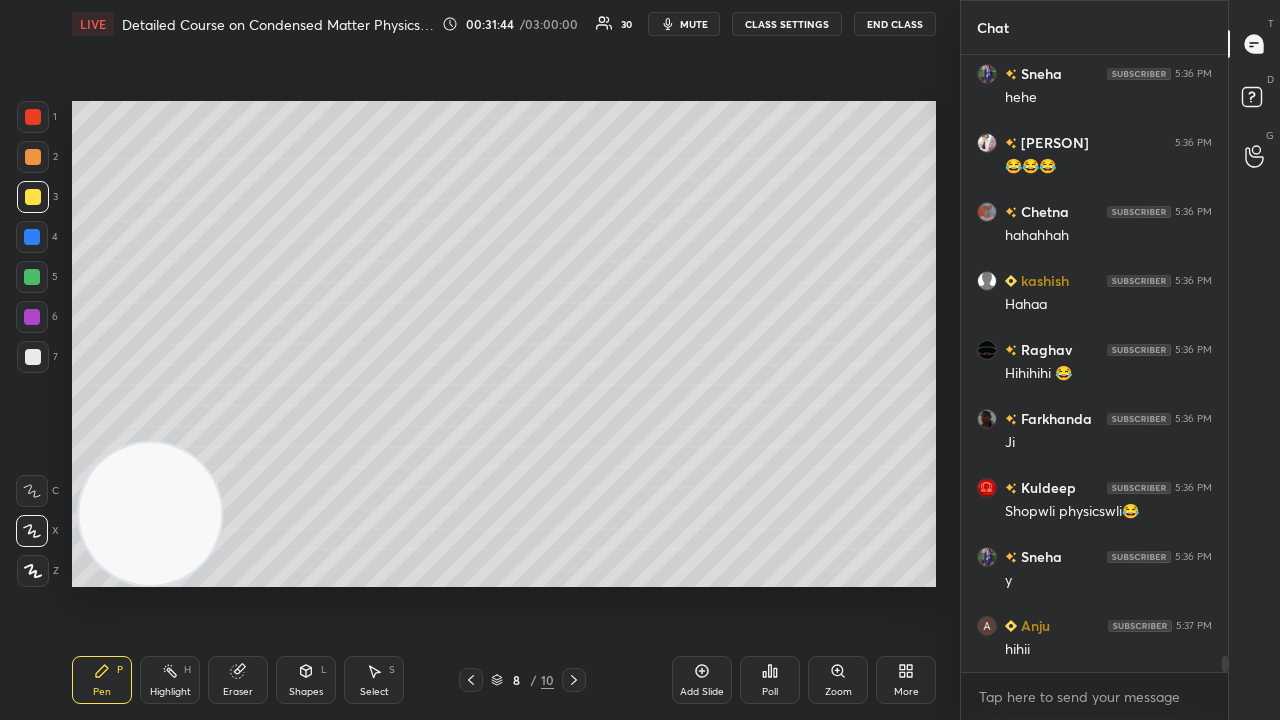 click 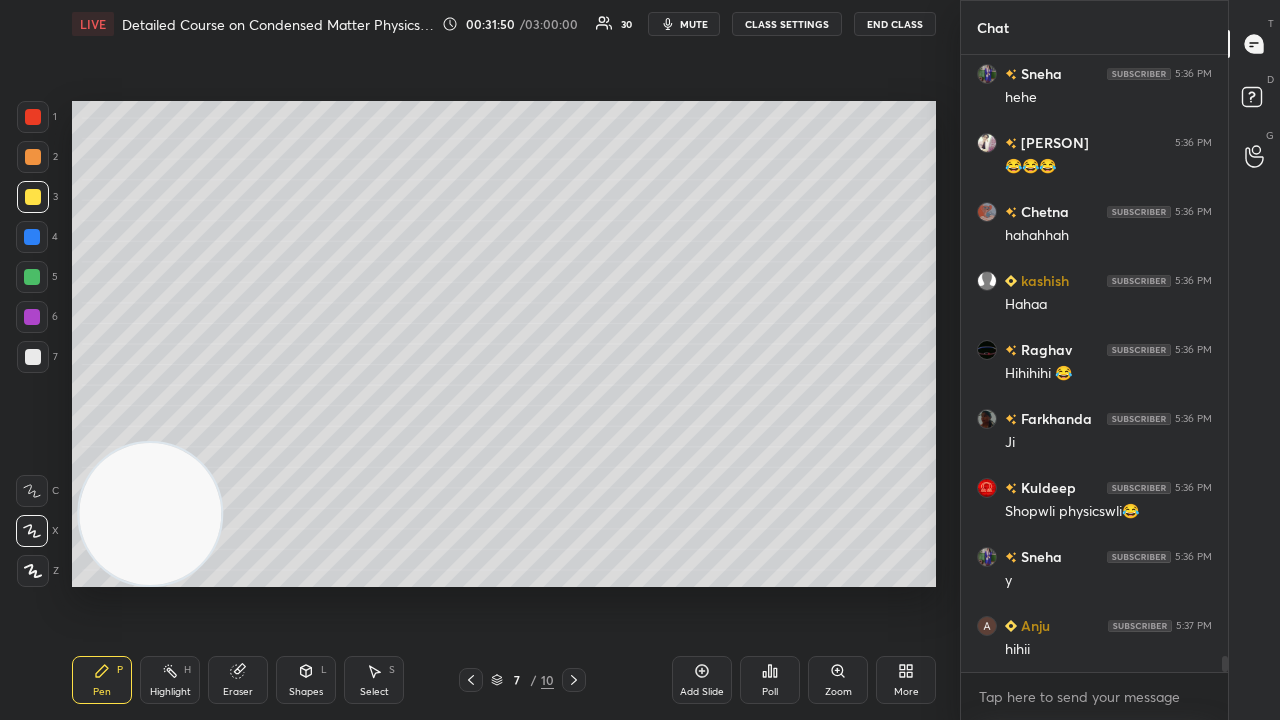 click 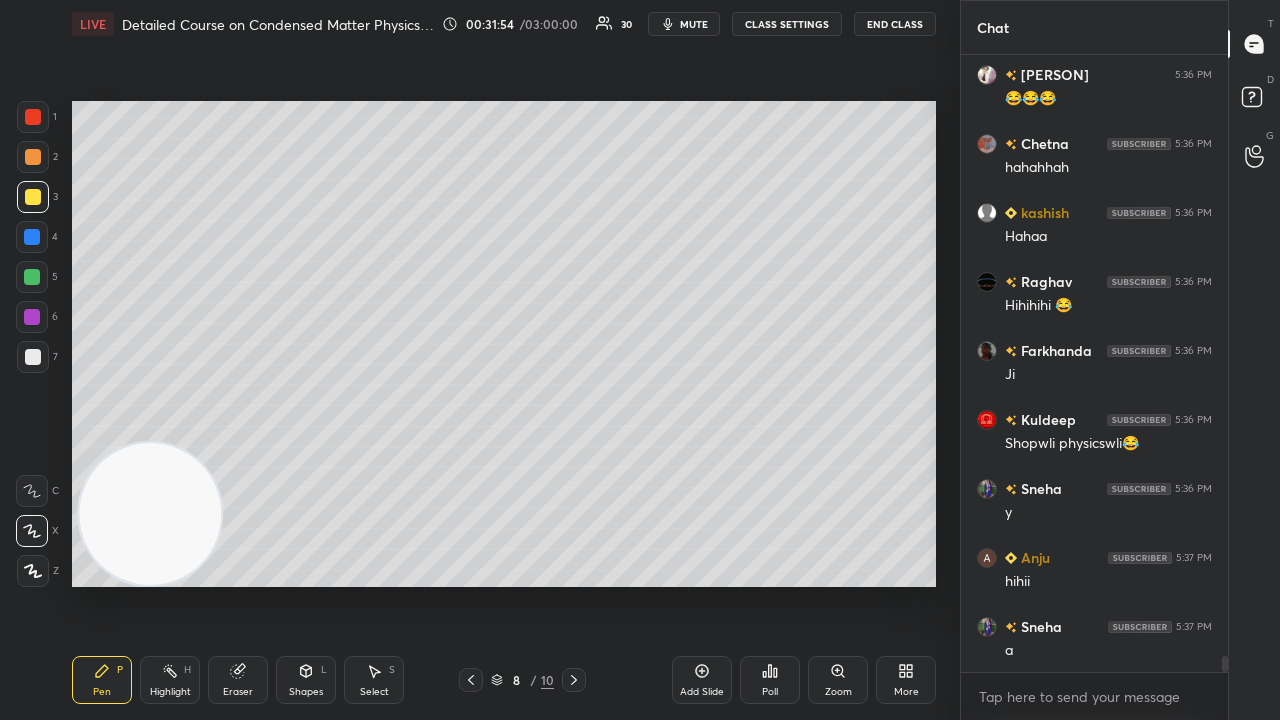 scroll, scrollTop: 22586, scrollLeft: 0, axis: vertical 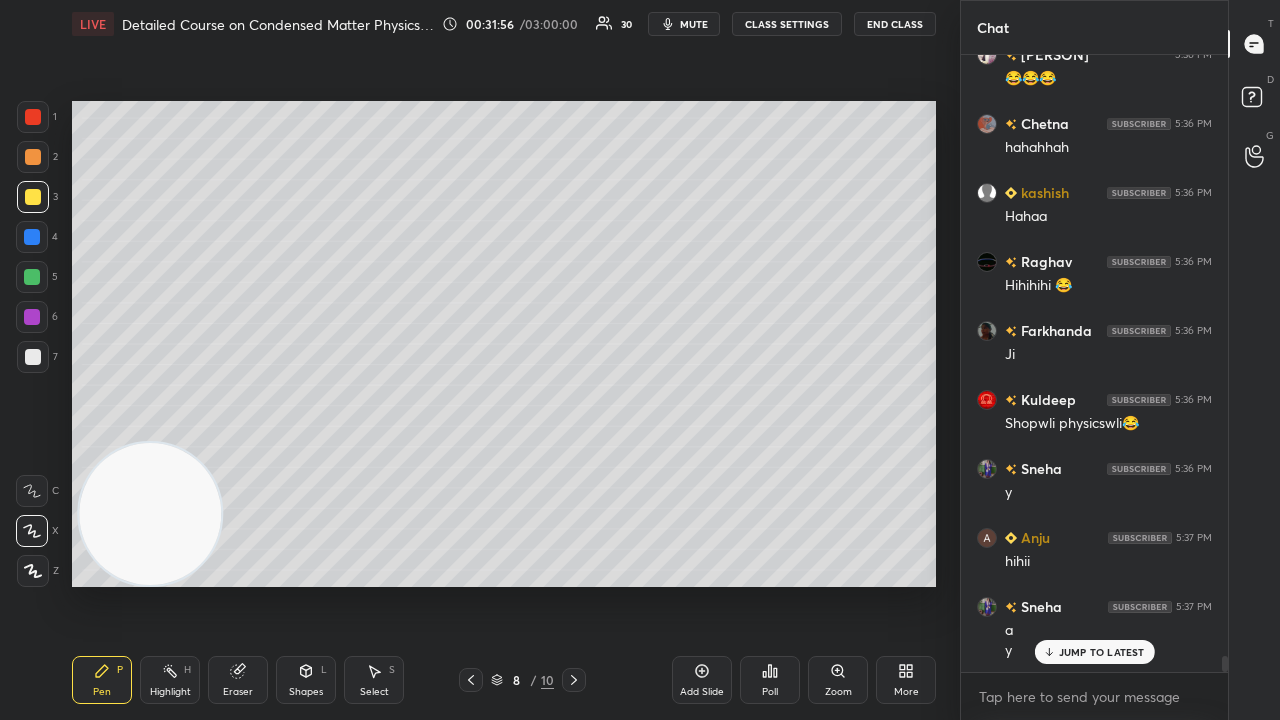click on "mute" at bounding box center [694, 24] 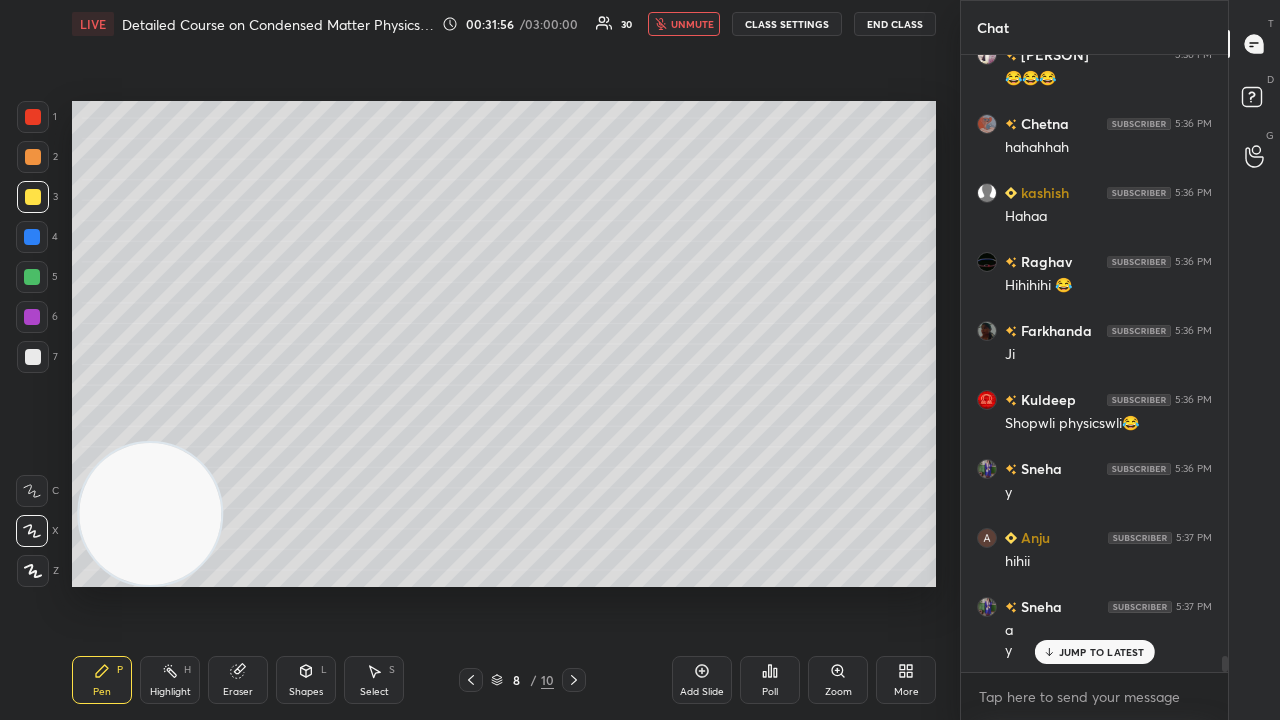 click on "unmute" at bounding box center [692, 24] 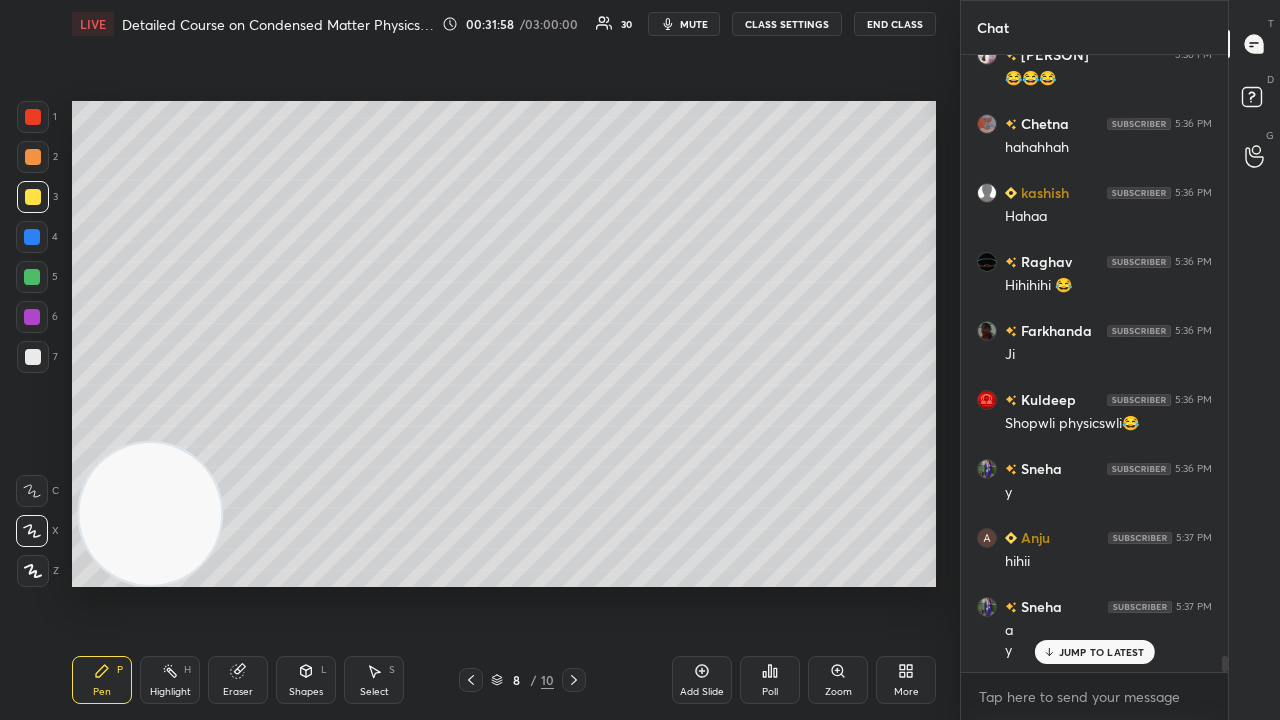 scroll, scrollTop: 22674, scrollLeft: 0, axis: vertical 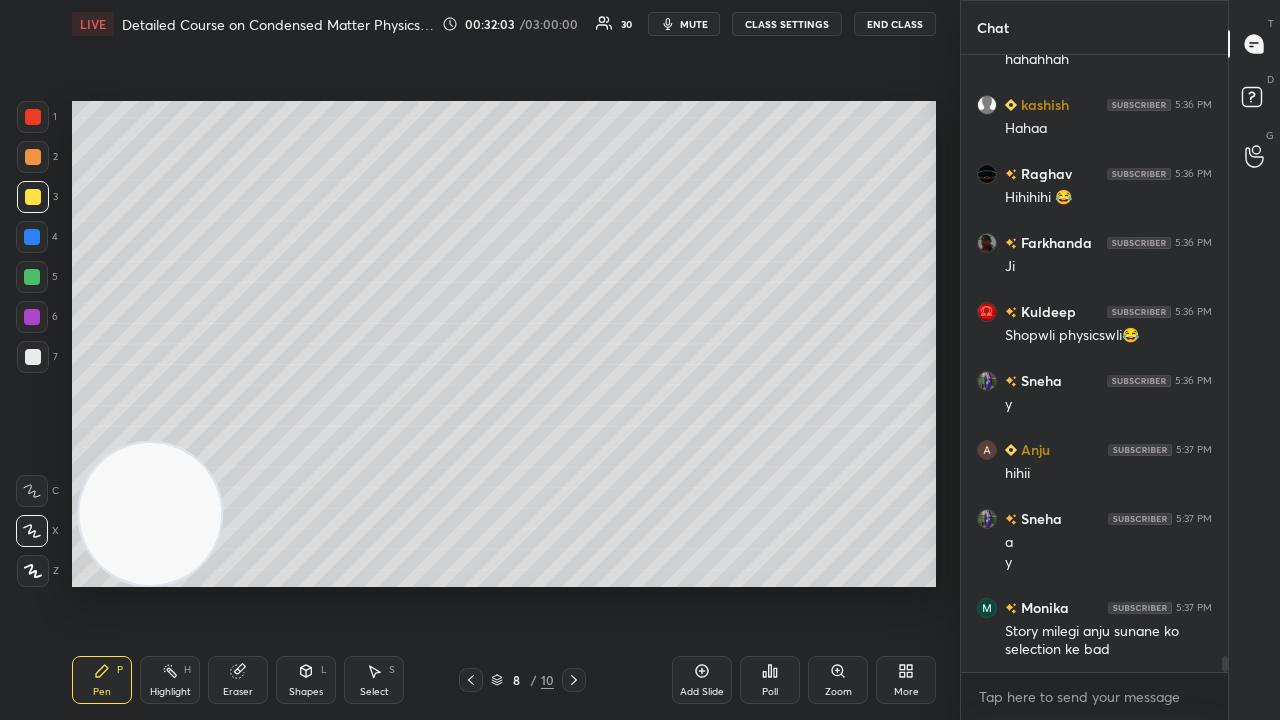 click on "mute" at bounding box center (694, 24) 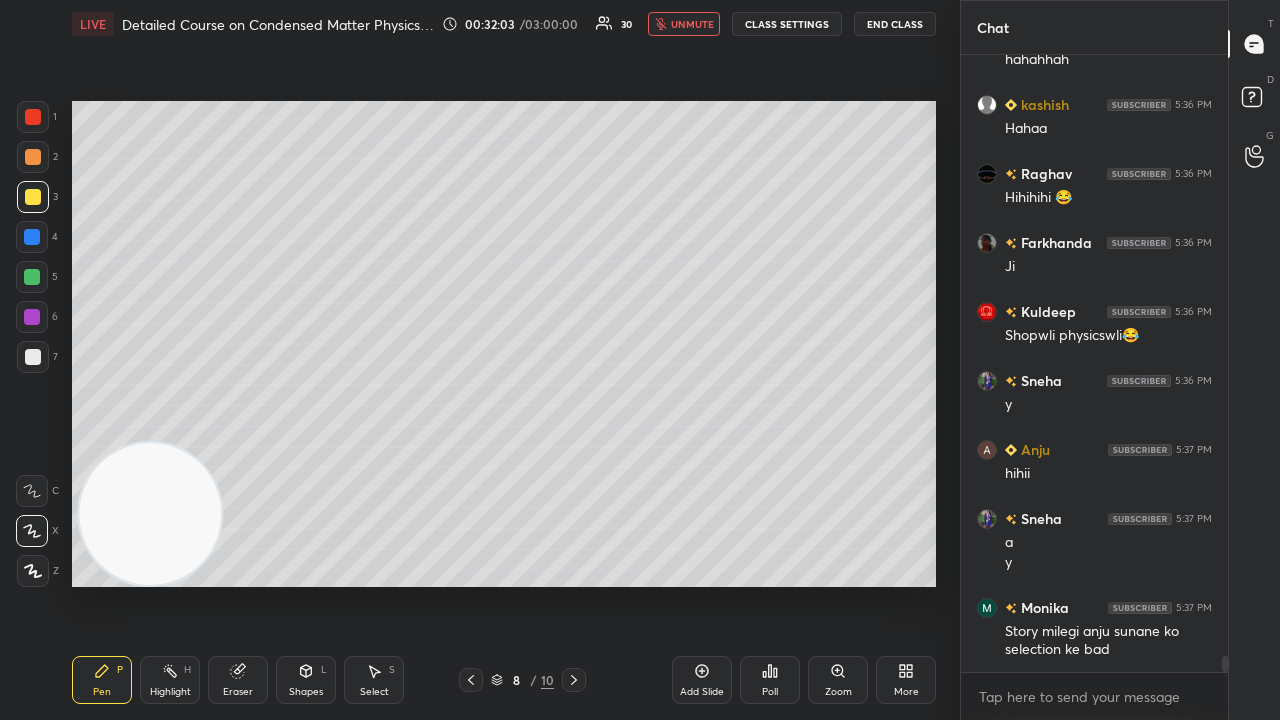 click on "unmute" at bounding box center (692, 24) 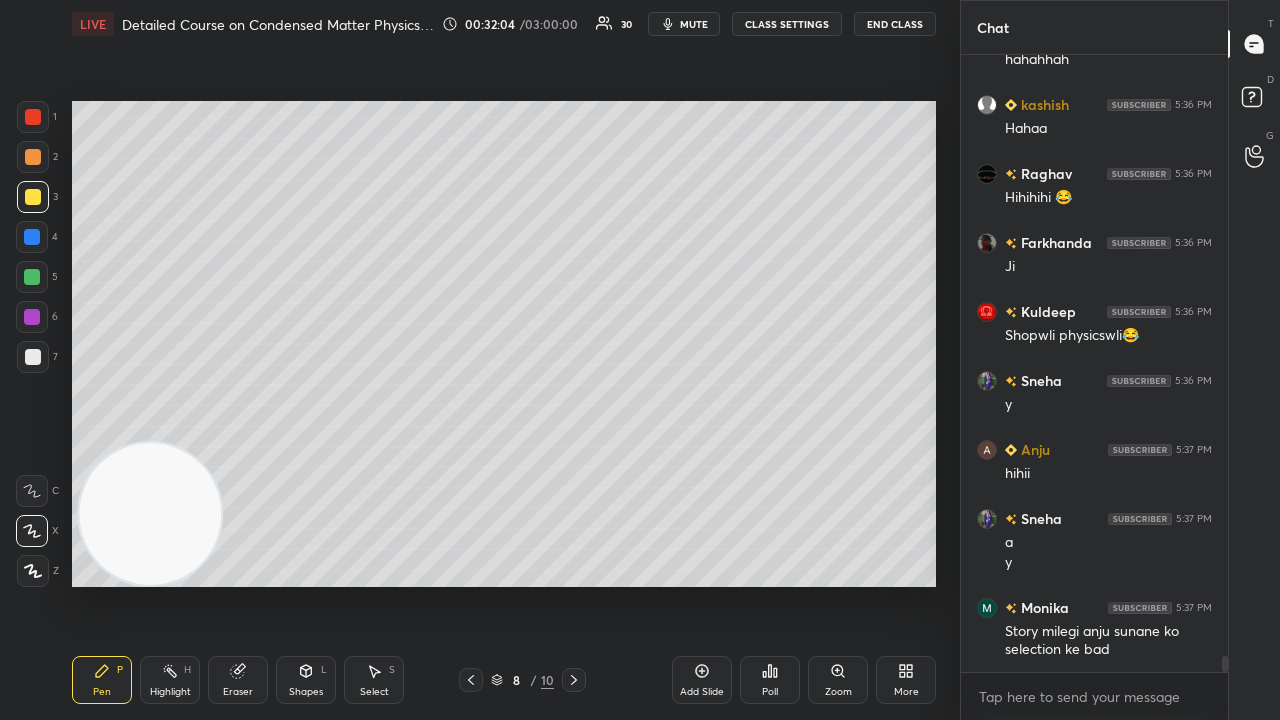 click on "LIVE Detailed Course on Condensed Matter Physics Day-3 00:32:04 /  03:00:00 30 mute CLASS SETTINGS End Class" at bounding box center (504, 24) 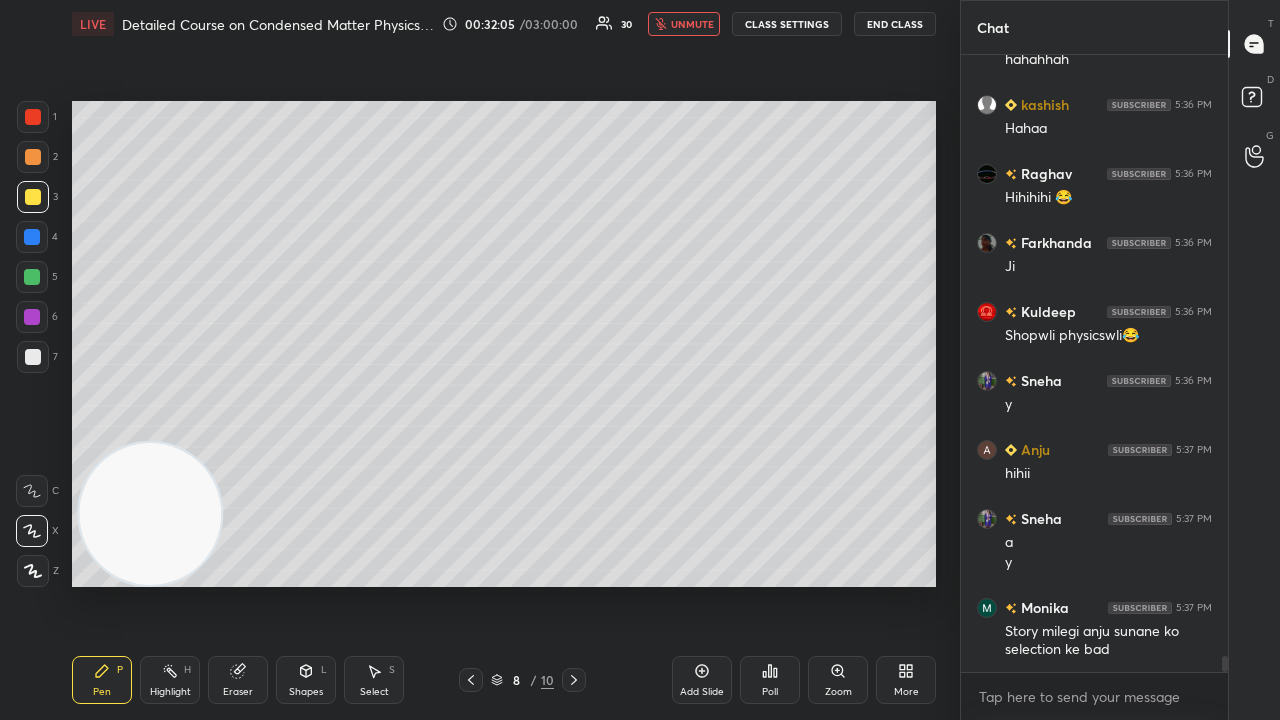 click on "unmute" at bounding box center [692, 24] 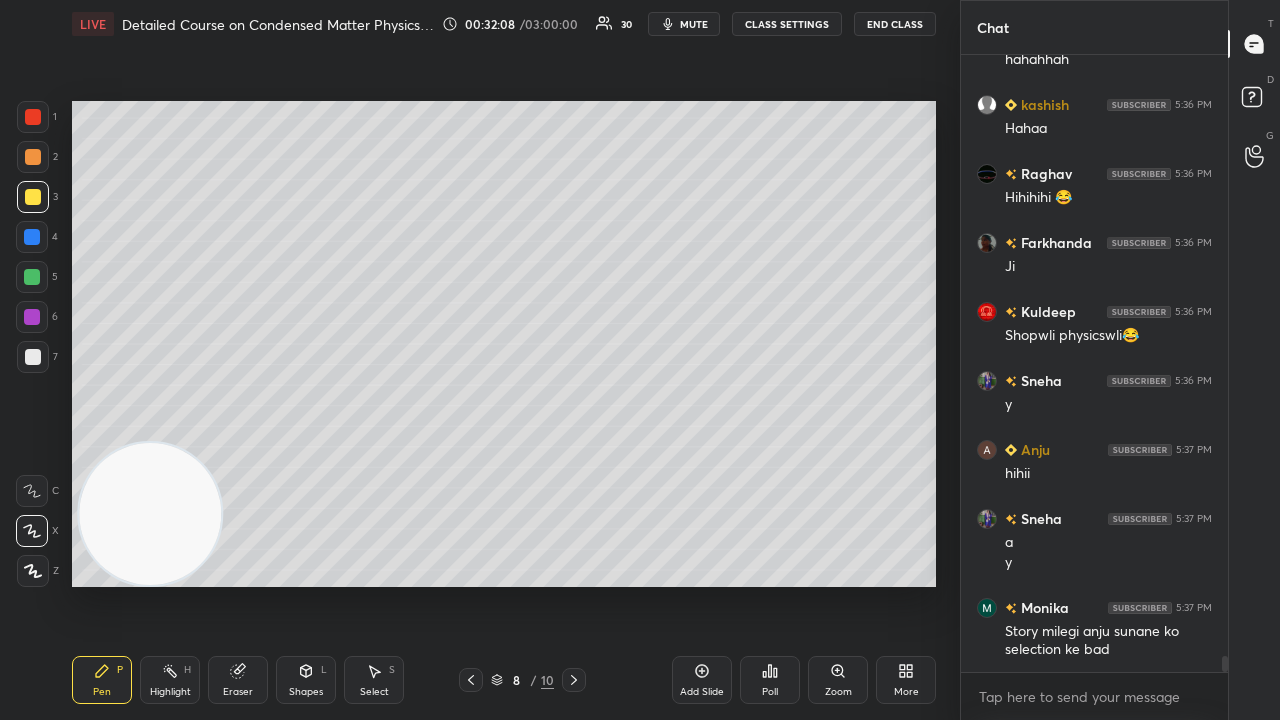 click on "7" at bounding box center (37, 361) 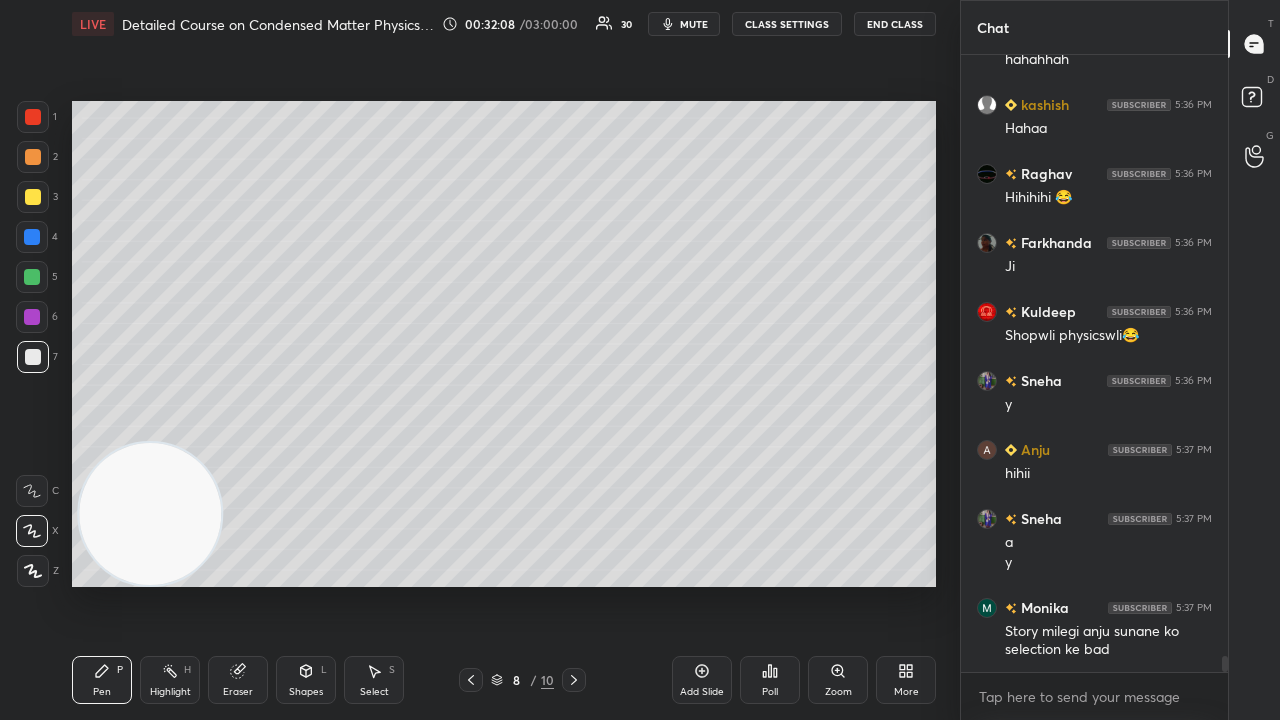 click at bounding box center (33, 357) 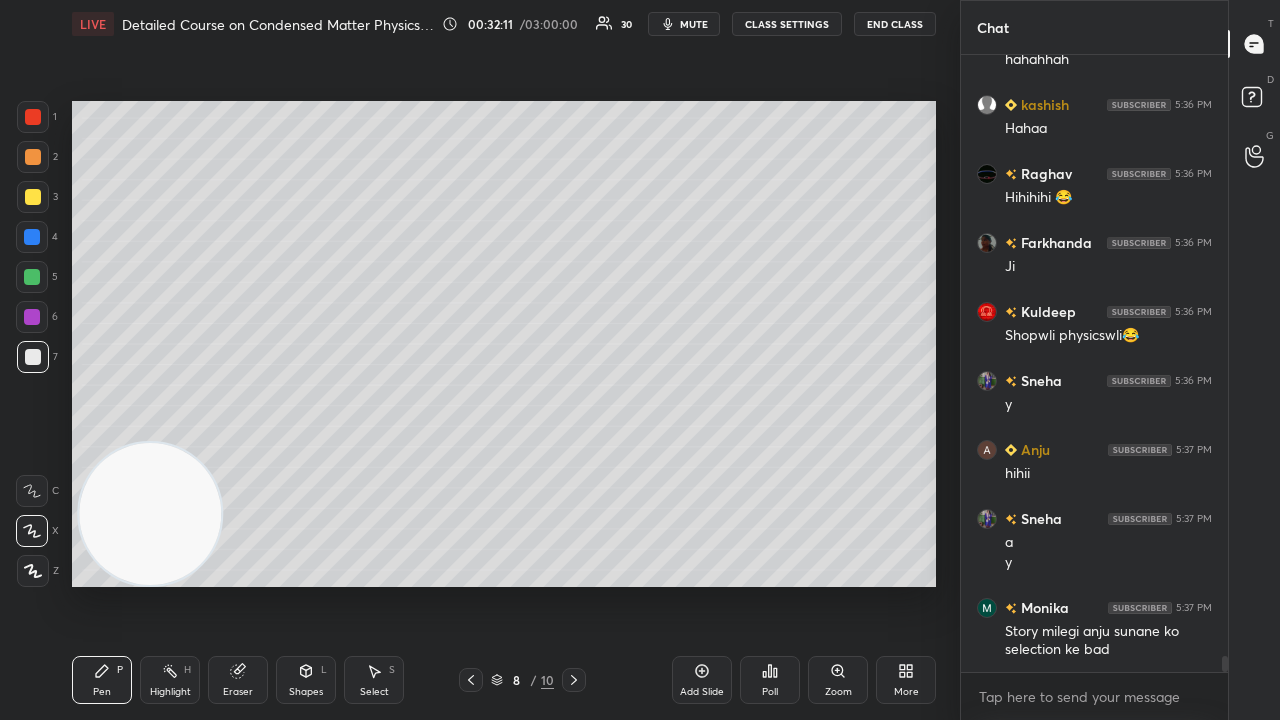 click 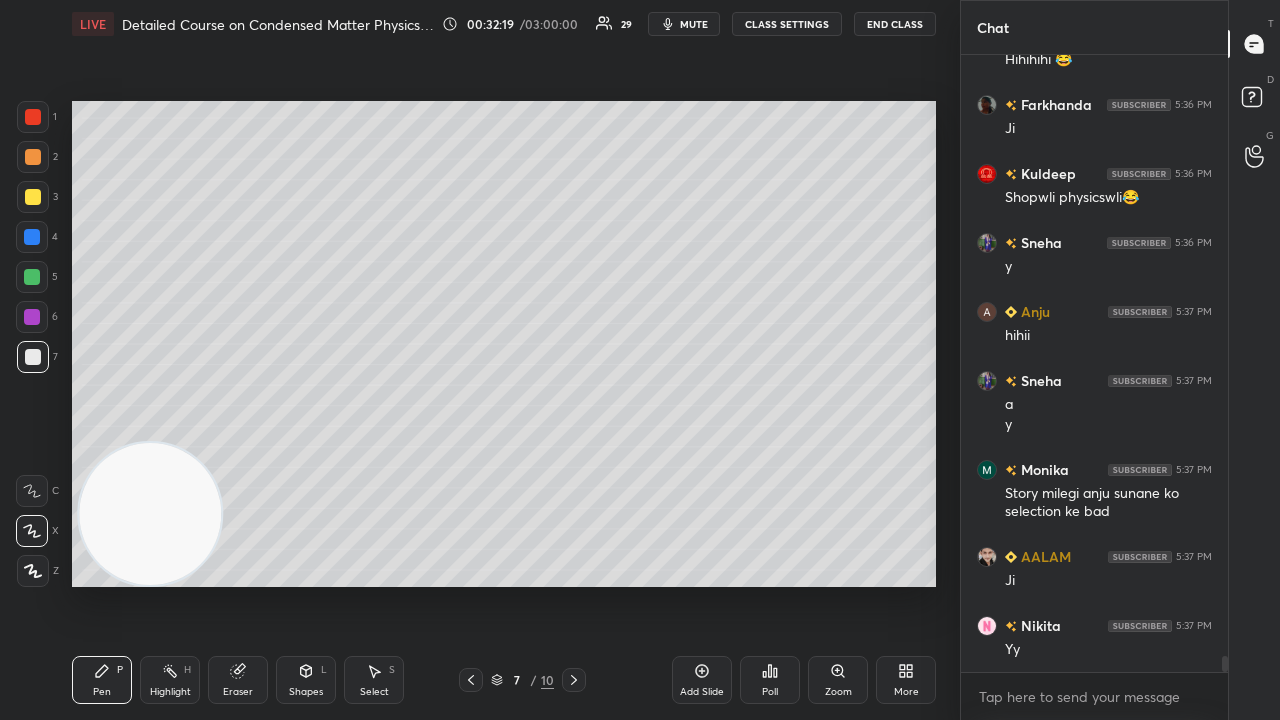 scroll, scrollTop: 22880, scrollLeft: 0, axis: vertical 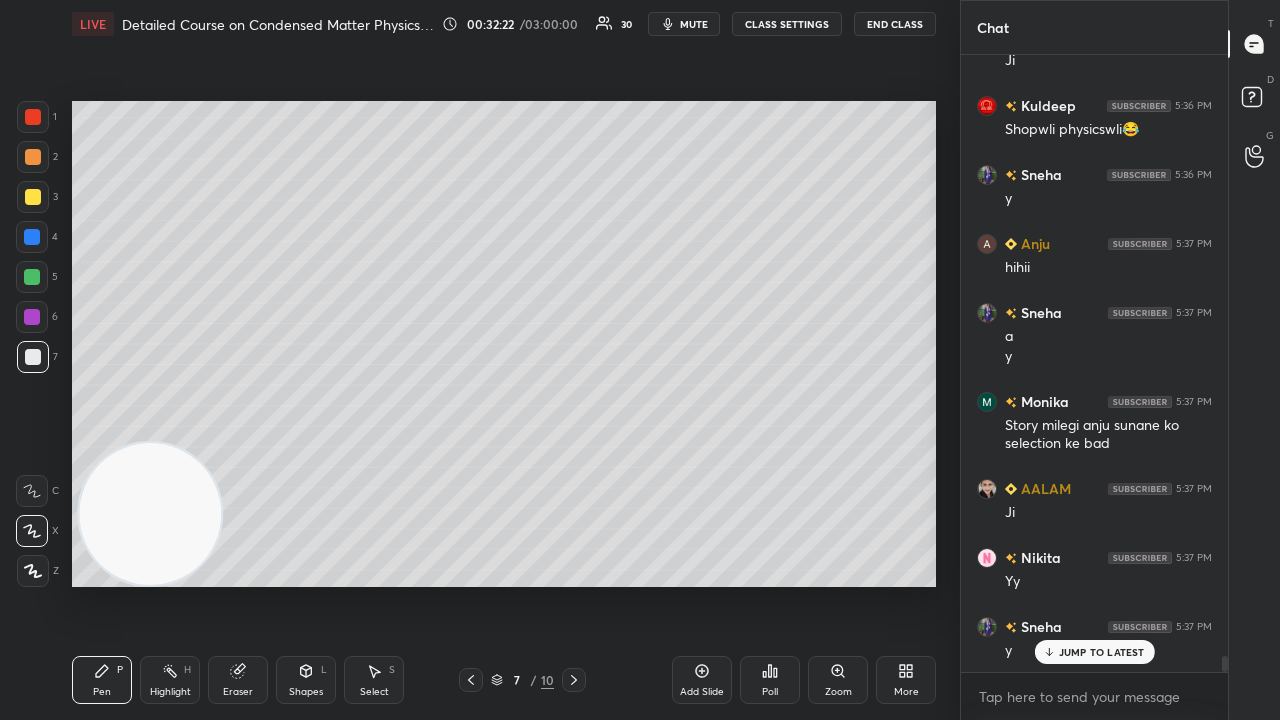 click 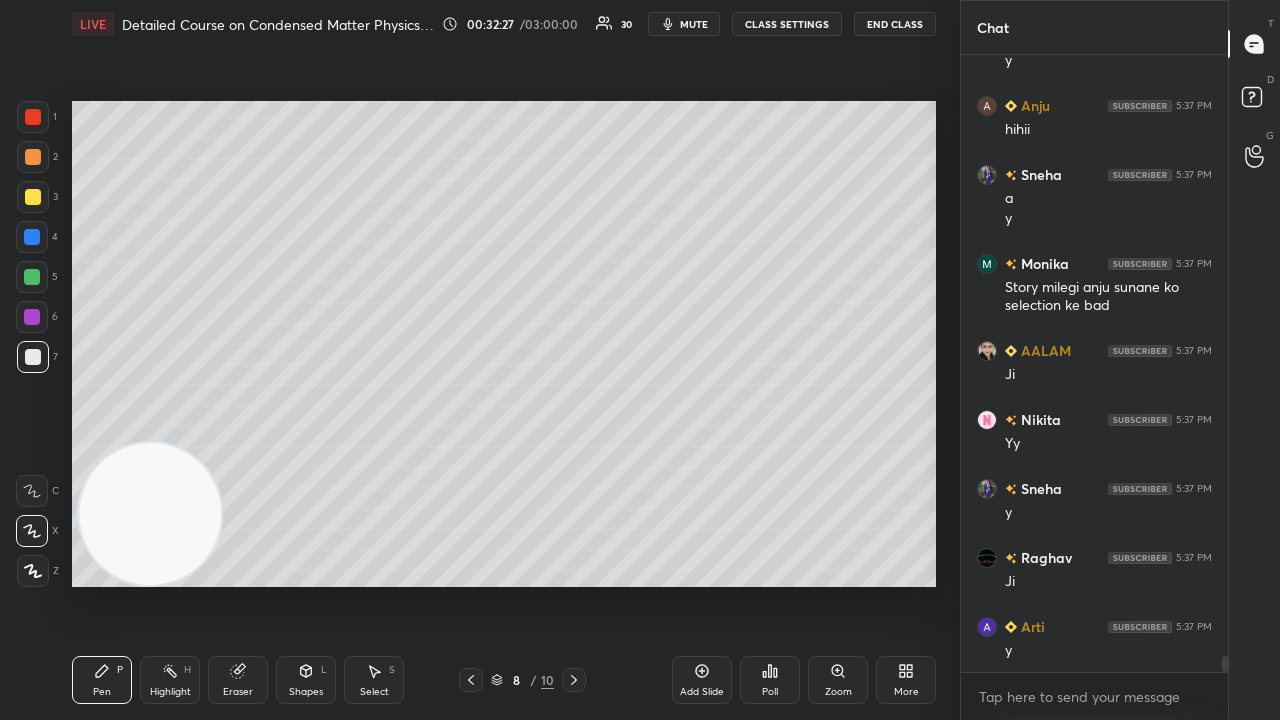 scroll, scrollTop: 23106, scrollLeft: 0, axis: vertical 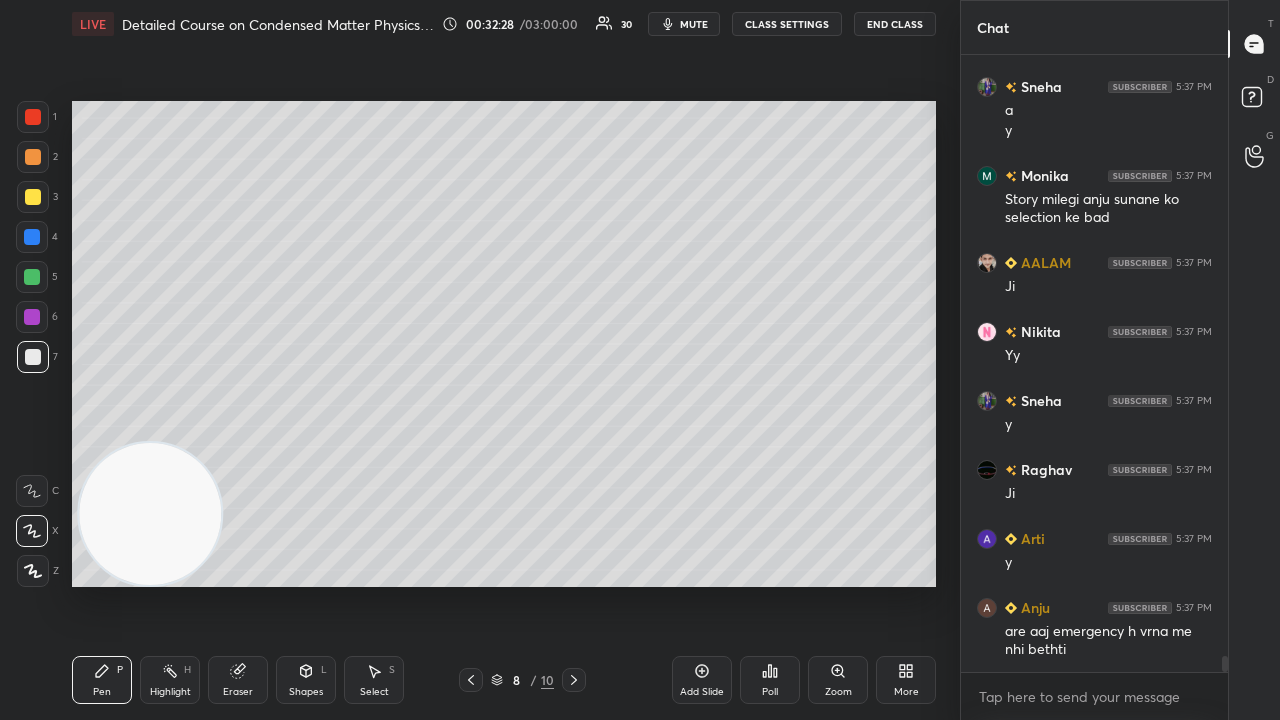 drag, startPoint x: 233, startPoint y: 703, endPoint x: 233, endPoint y: 640, distance: 63 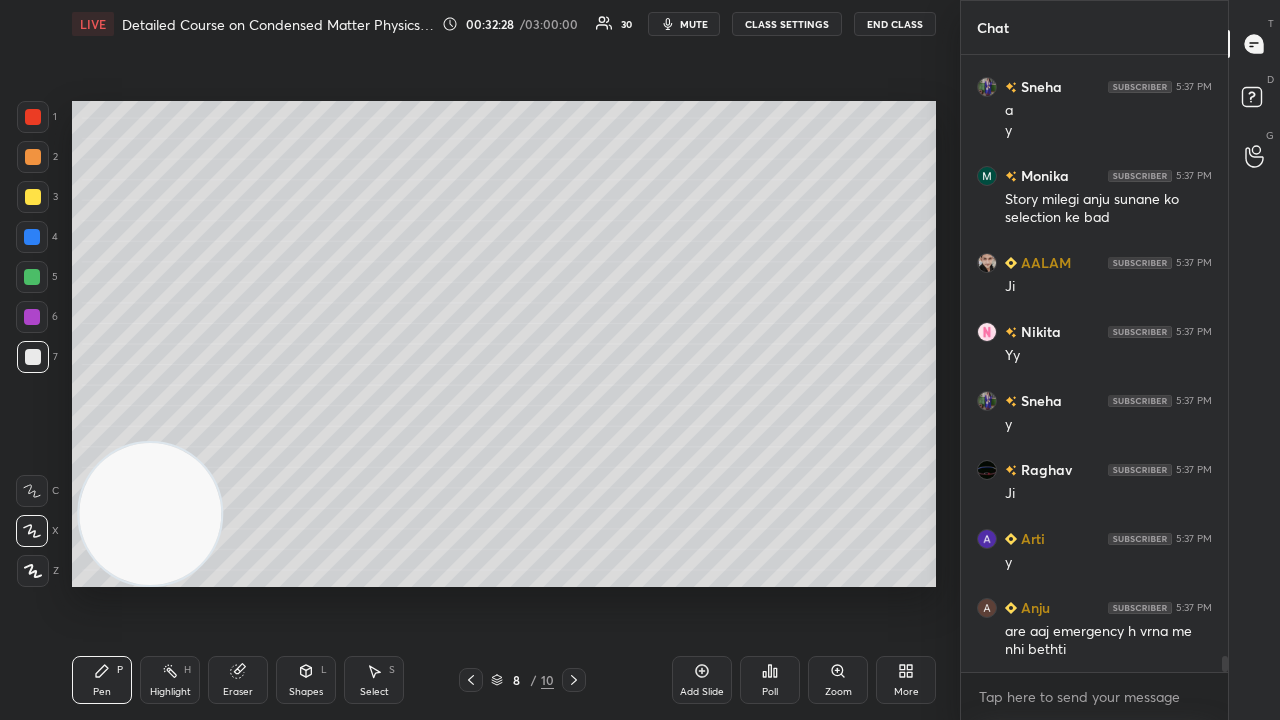 click on "Eraser" at bounding box center (238, 680) 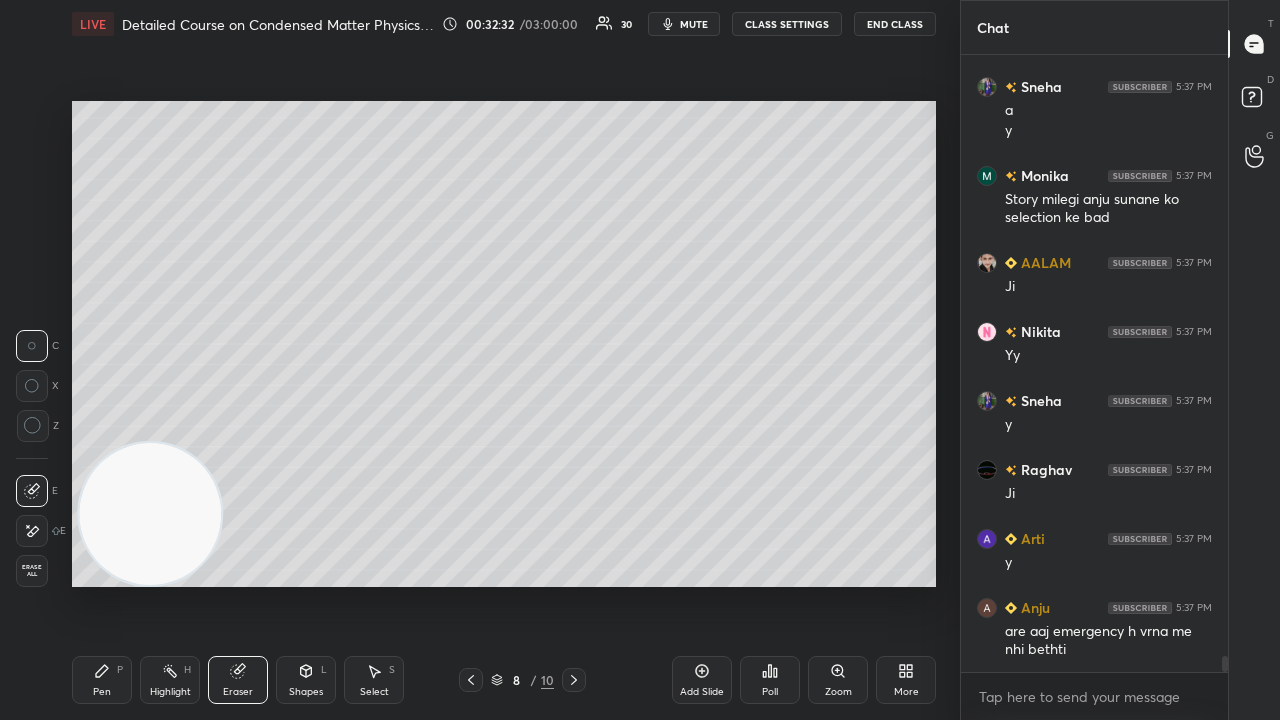 click on "Pen" at bounding box center [102, 692] 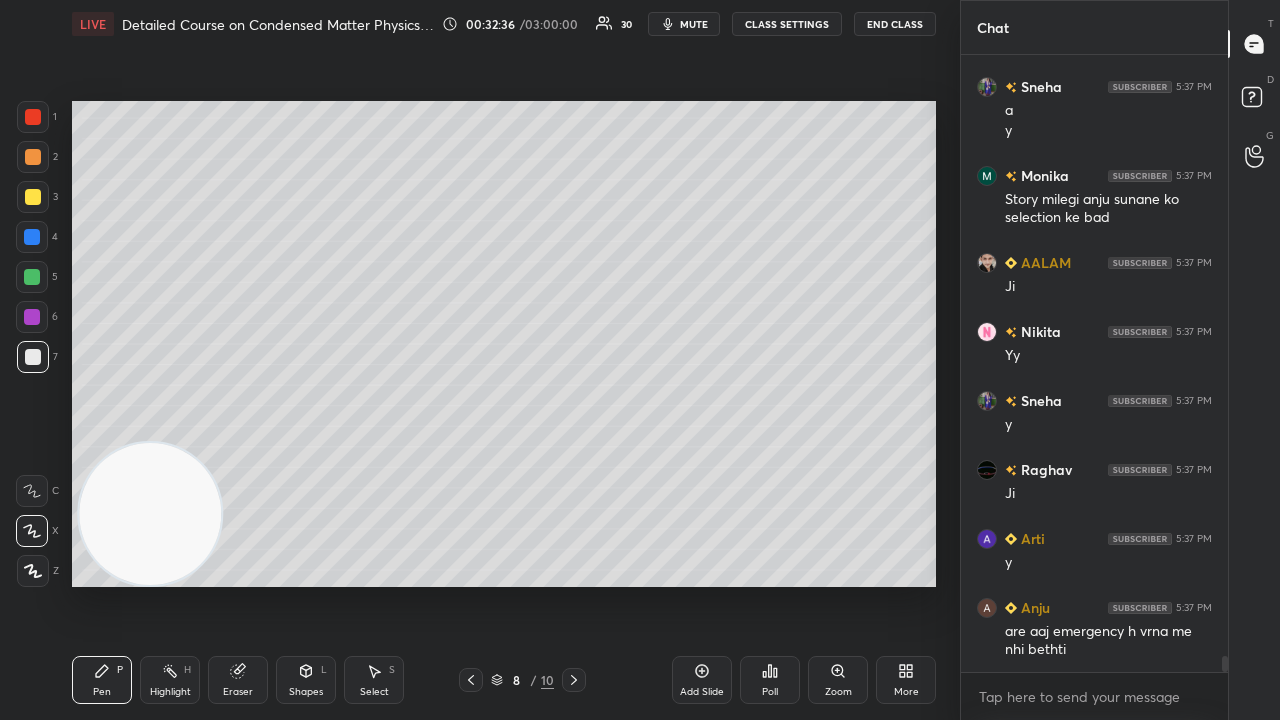 scroll, scrollTop: 23126, scrollLeft: 0, axis: vertical 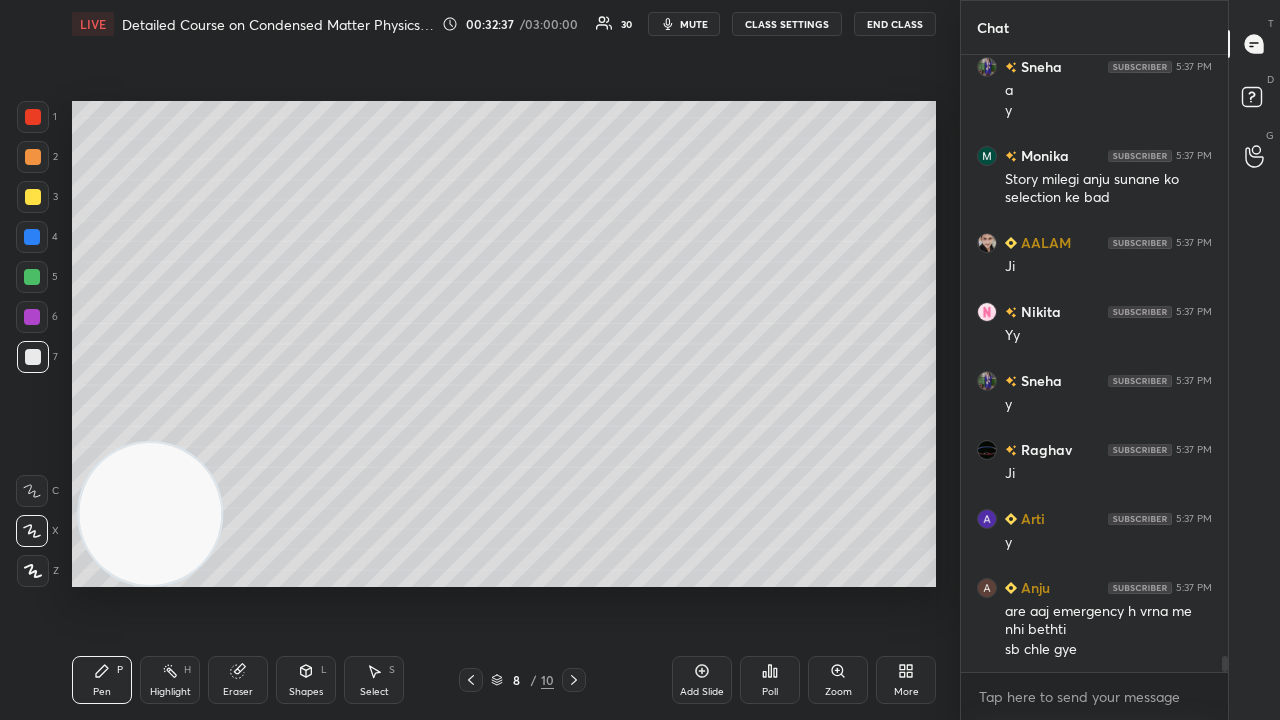 click on "mute" at bounding box center (694, 24) 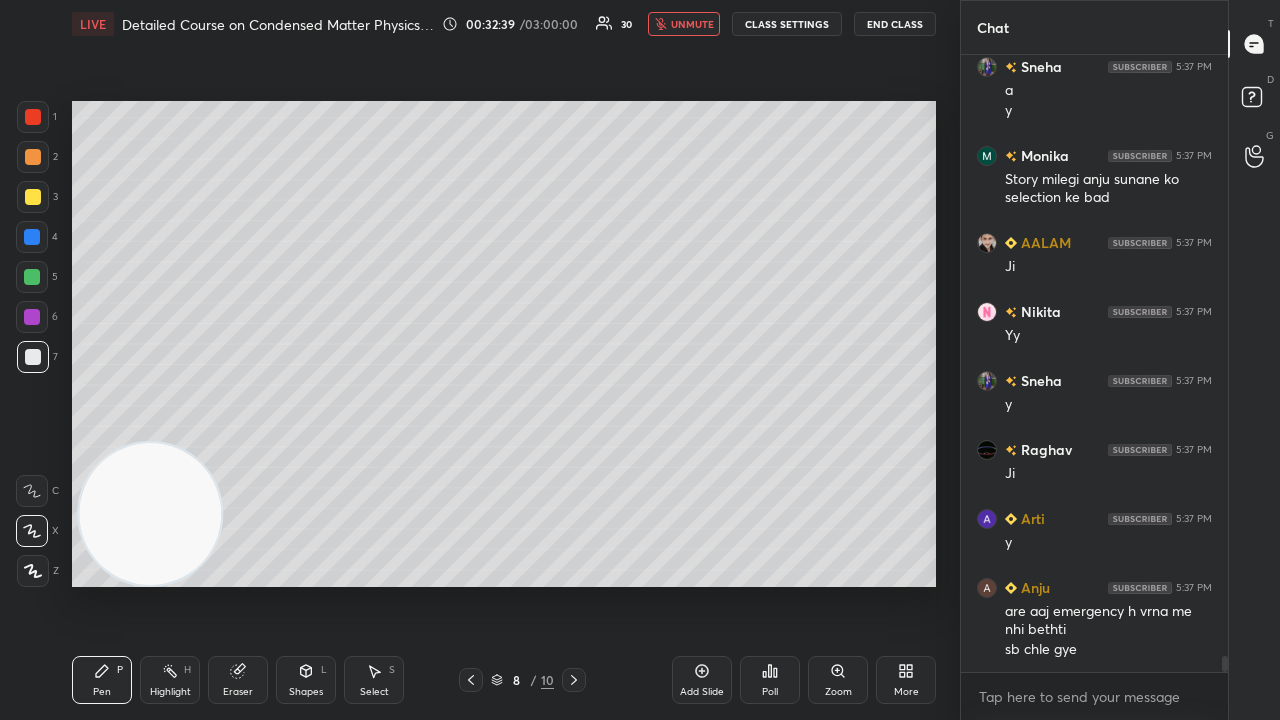 click on "unmute" at bounding box center [692, 24] 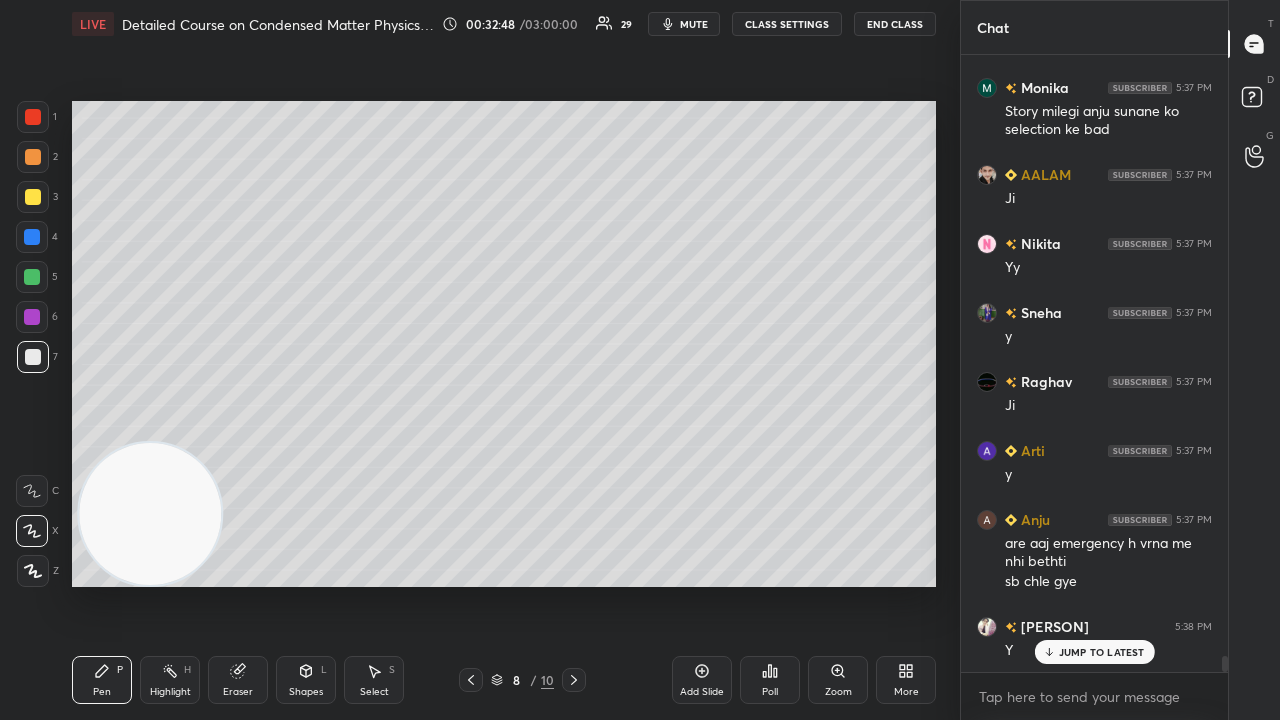 scroll, scrollTop: 23264, scrollLeft: 0, axis: vertical 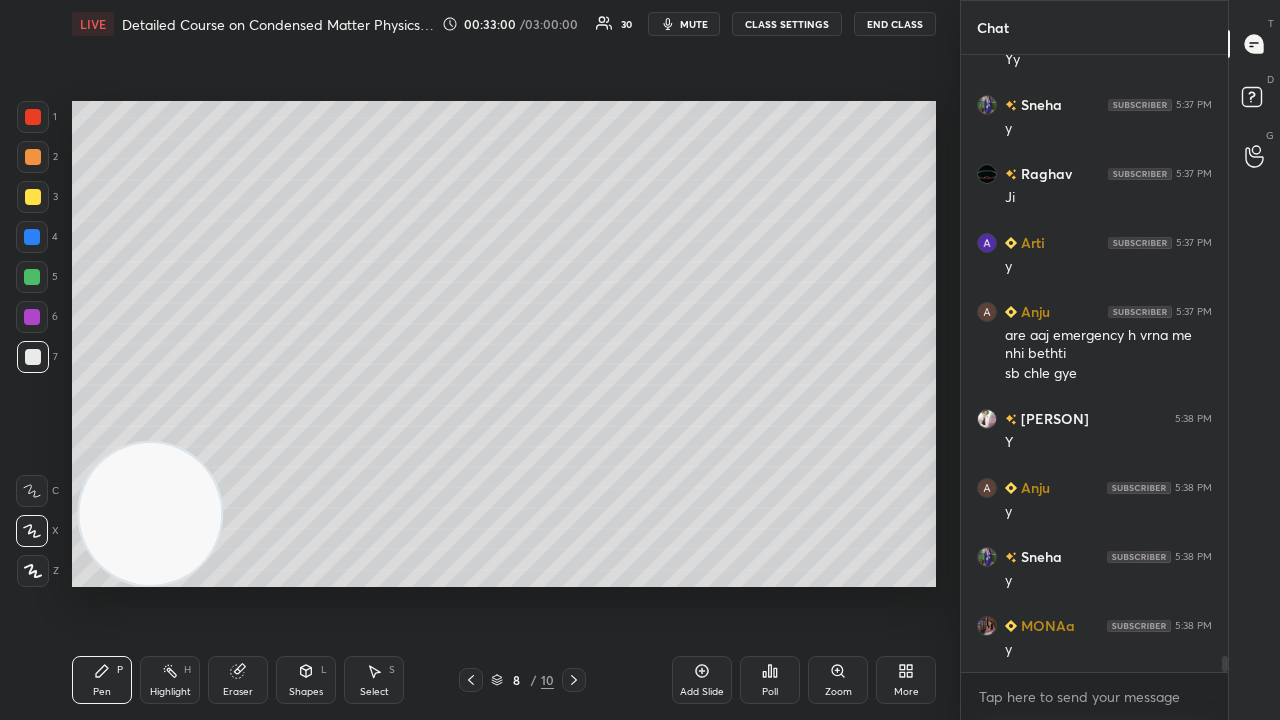 click on "mute" at bounding box center [684, 24] 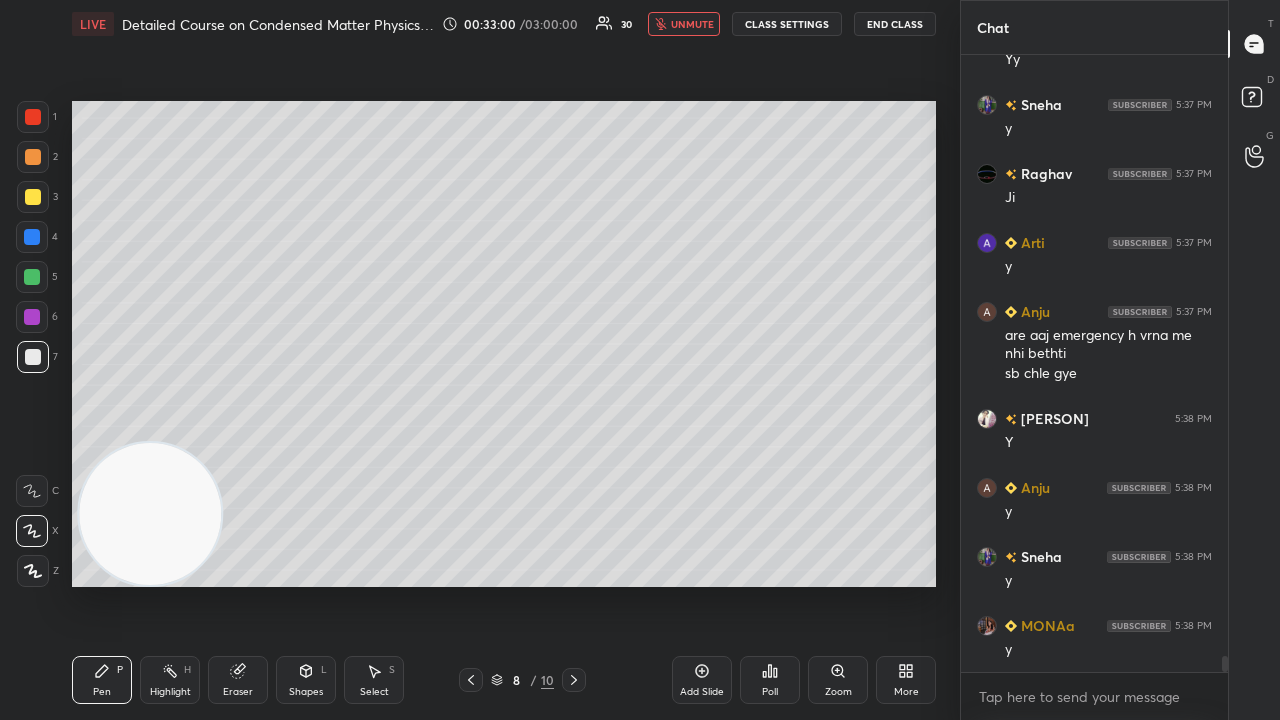 drag, startPoint x: 700, startPoint y: 26, endPoint x: 713, endPoint y: 26, distance: 13 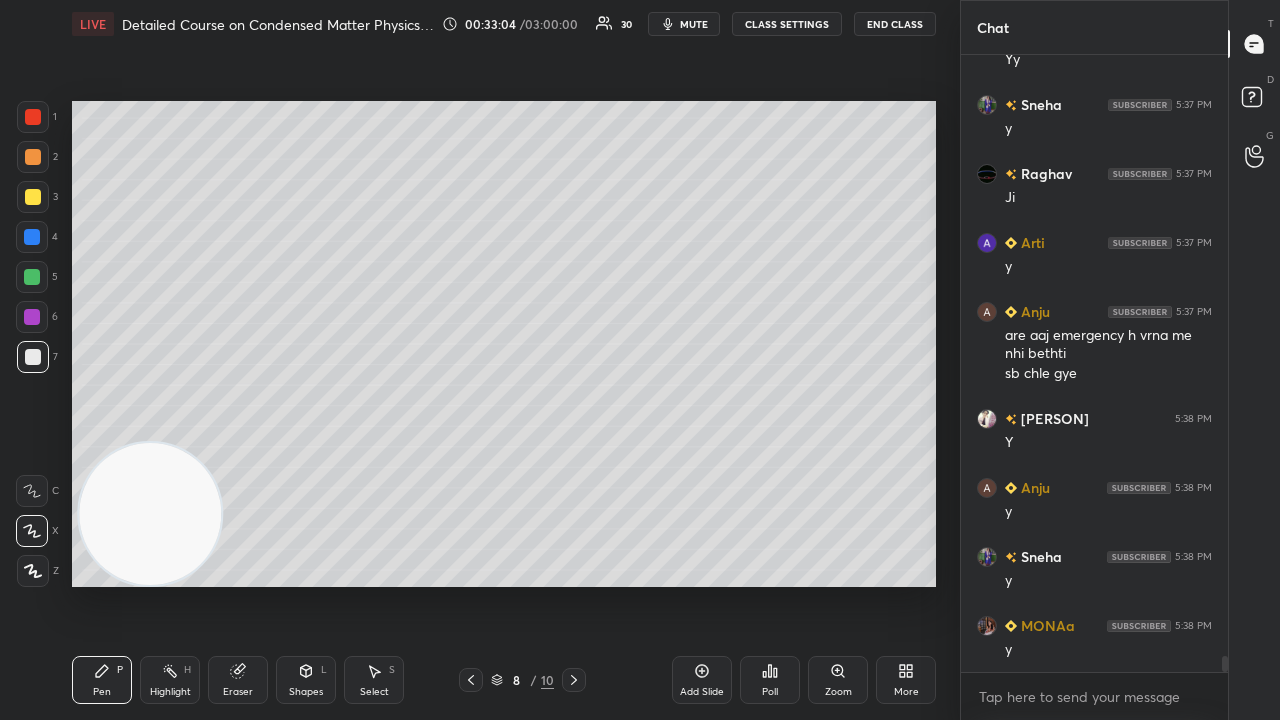 click on "mute" at bounding box center [694, 24] 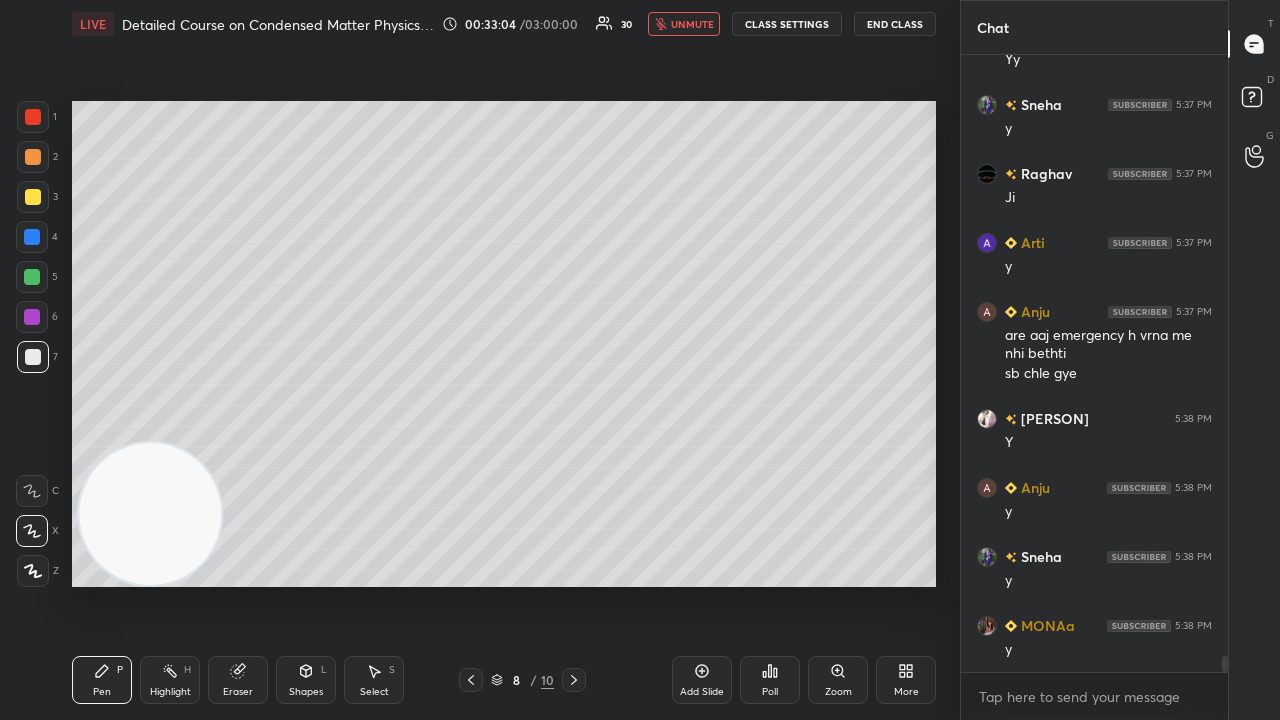 click on "unmute" at bounding box center (692, 24) 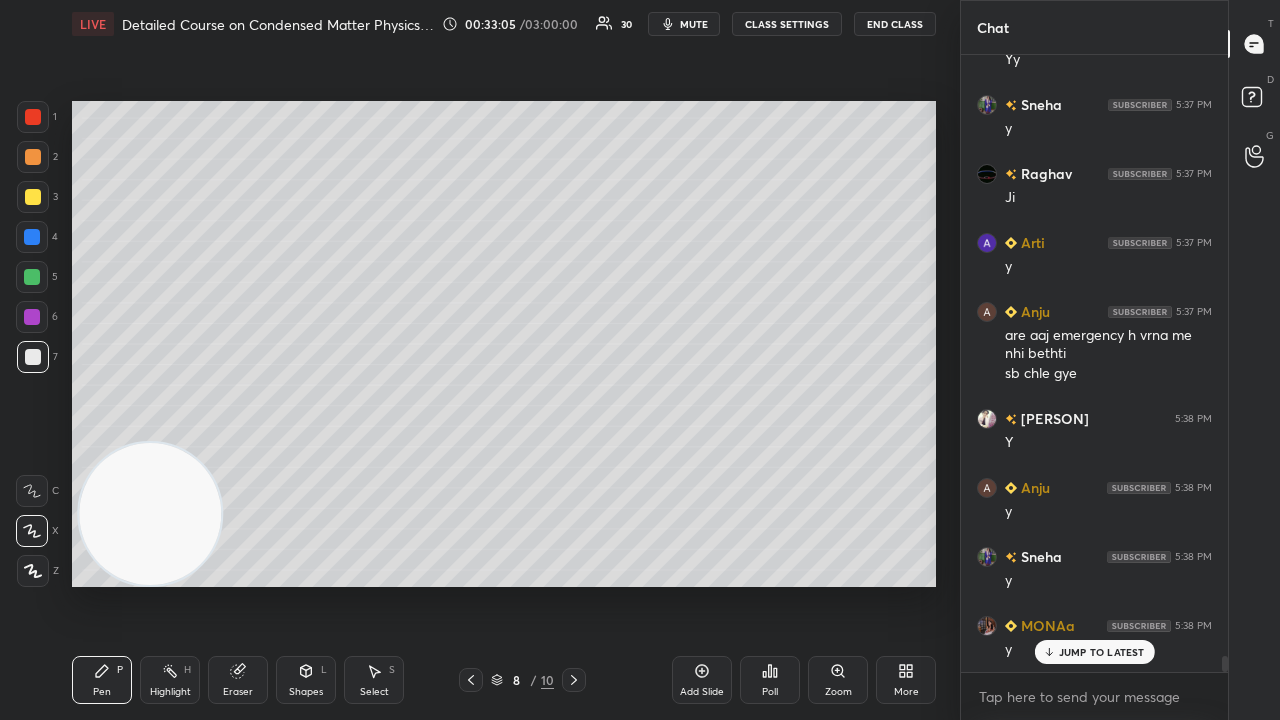 scroll, scrollTop: 23470, scrollLeft: 0, axis: vertical 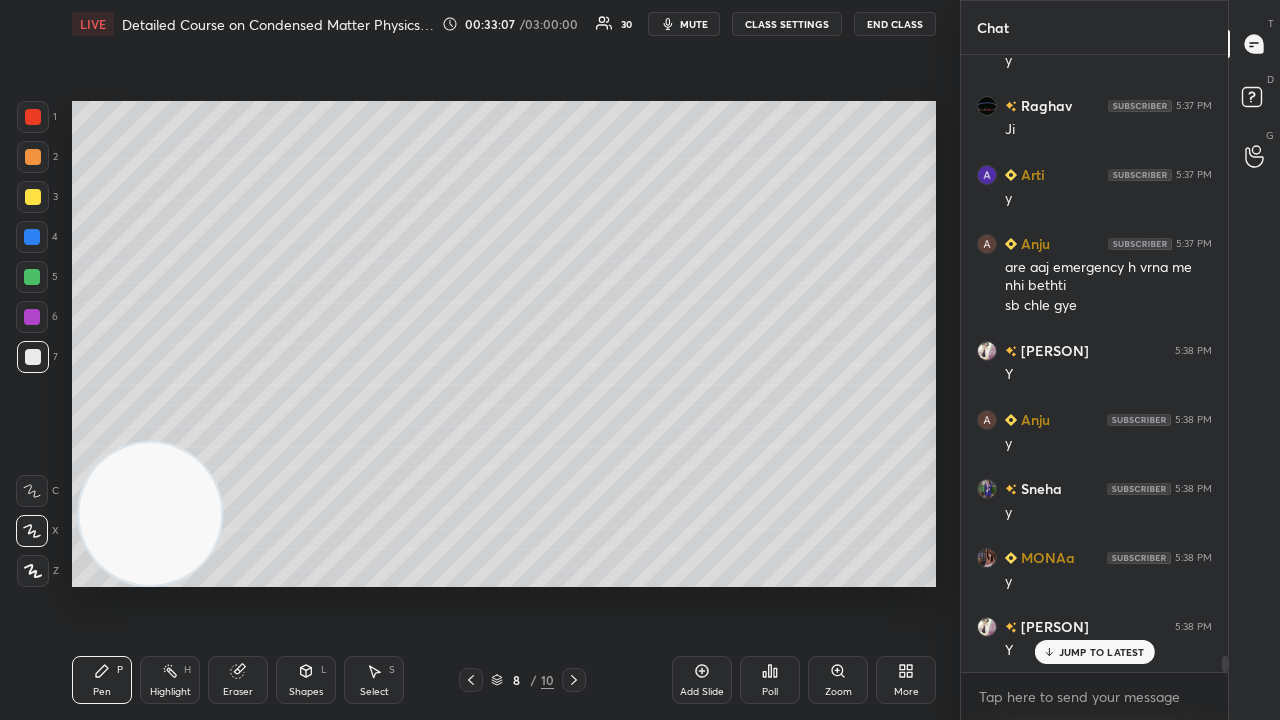 click at bounding box center (471, 680) 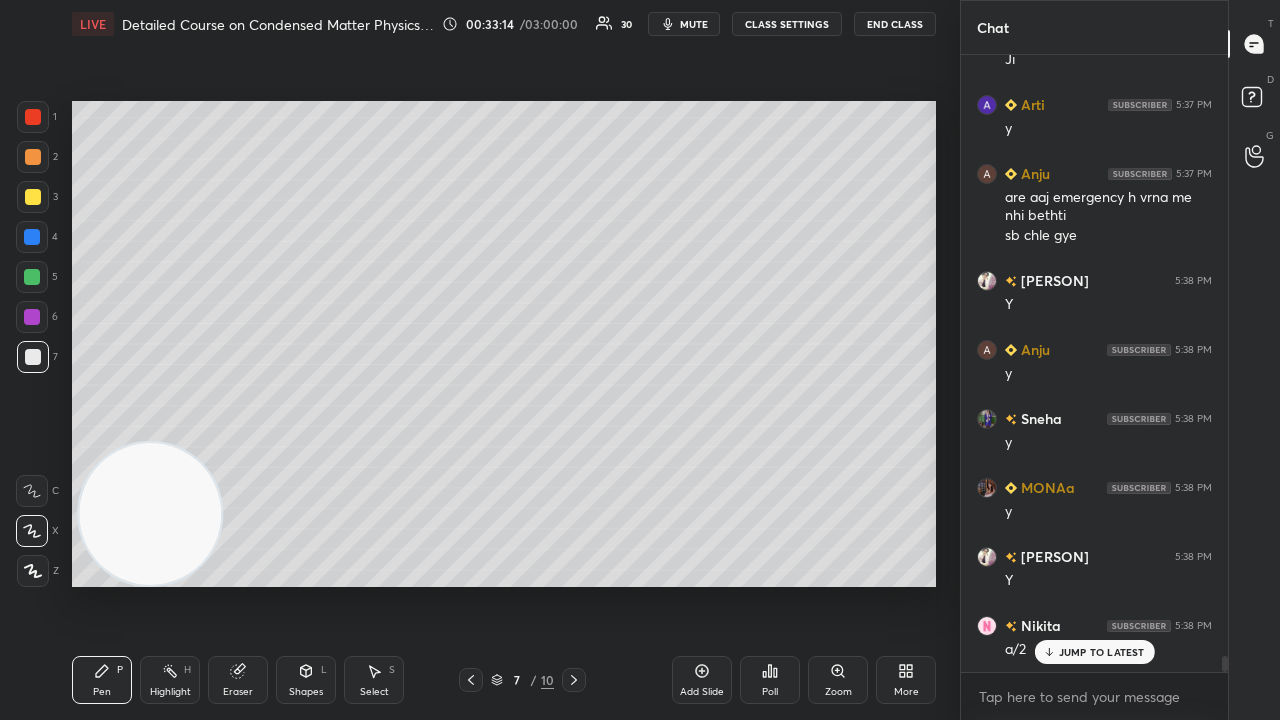 scroll, scrollTop: 23608, scrollLeft: 0, axis: vertical 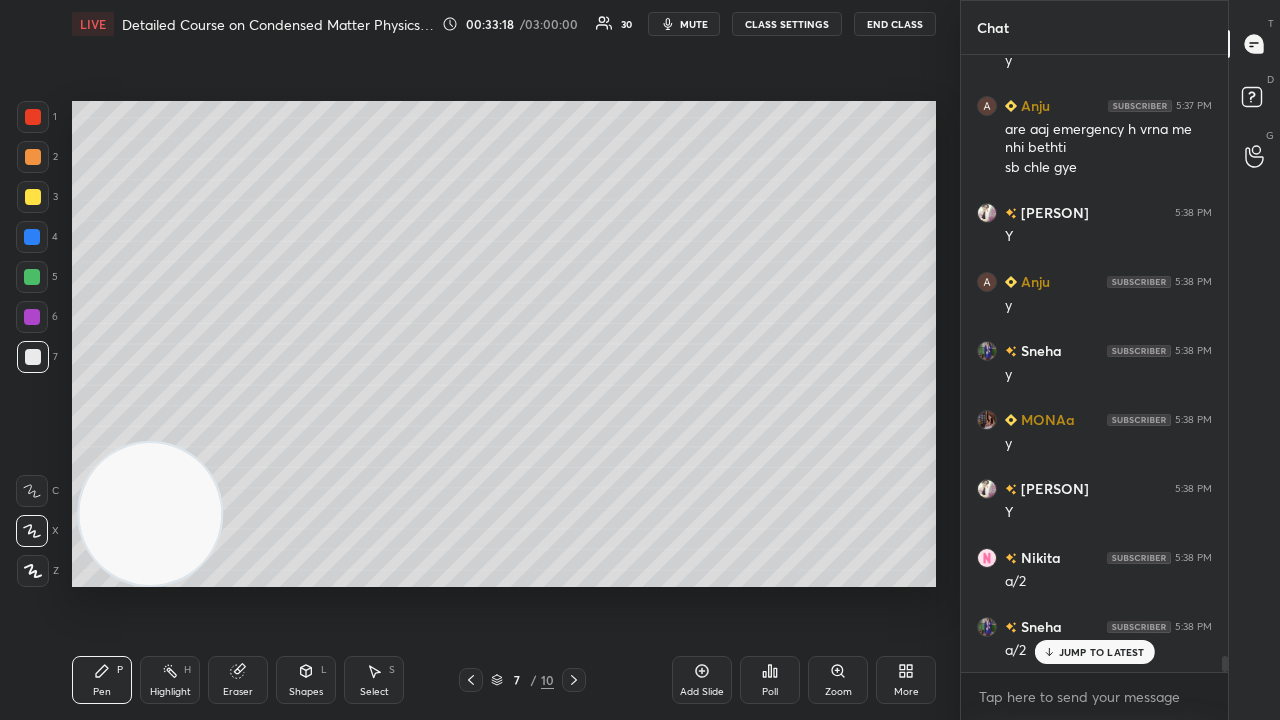 click 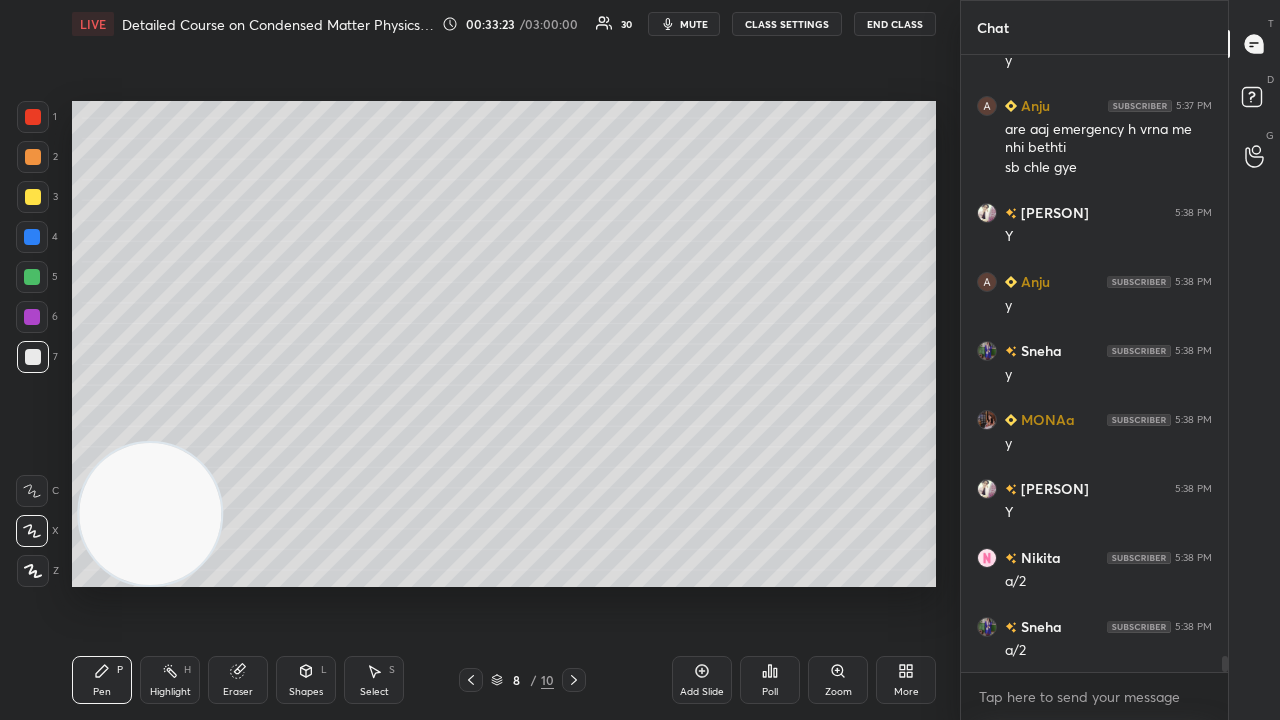 click on "Hm" at bounding box center [1108, 720] 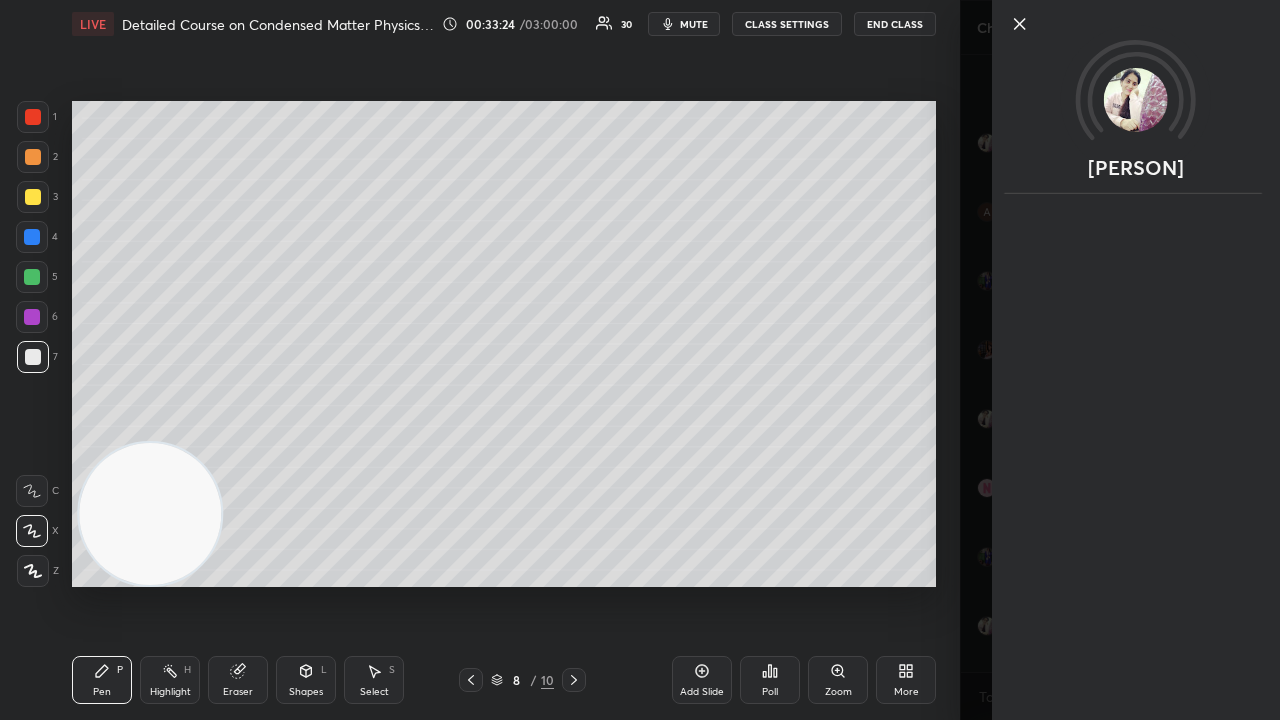 click 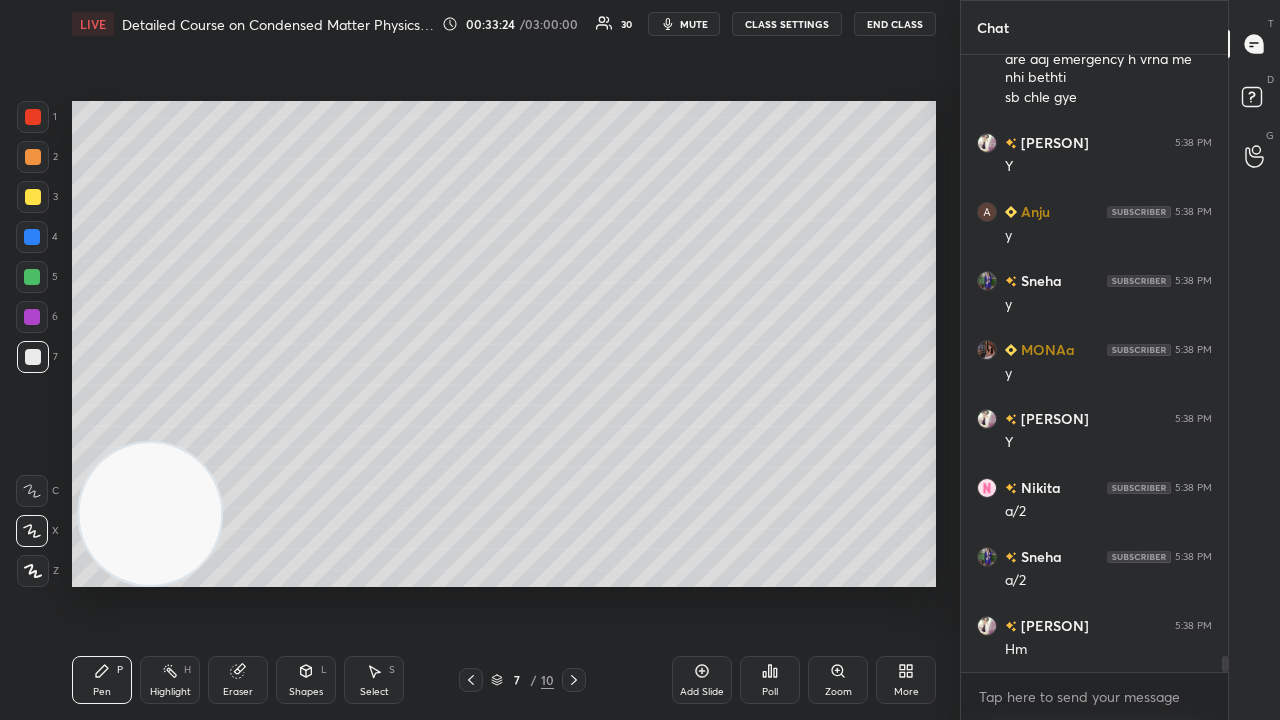 click 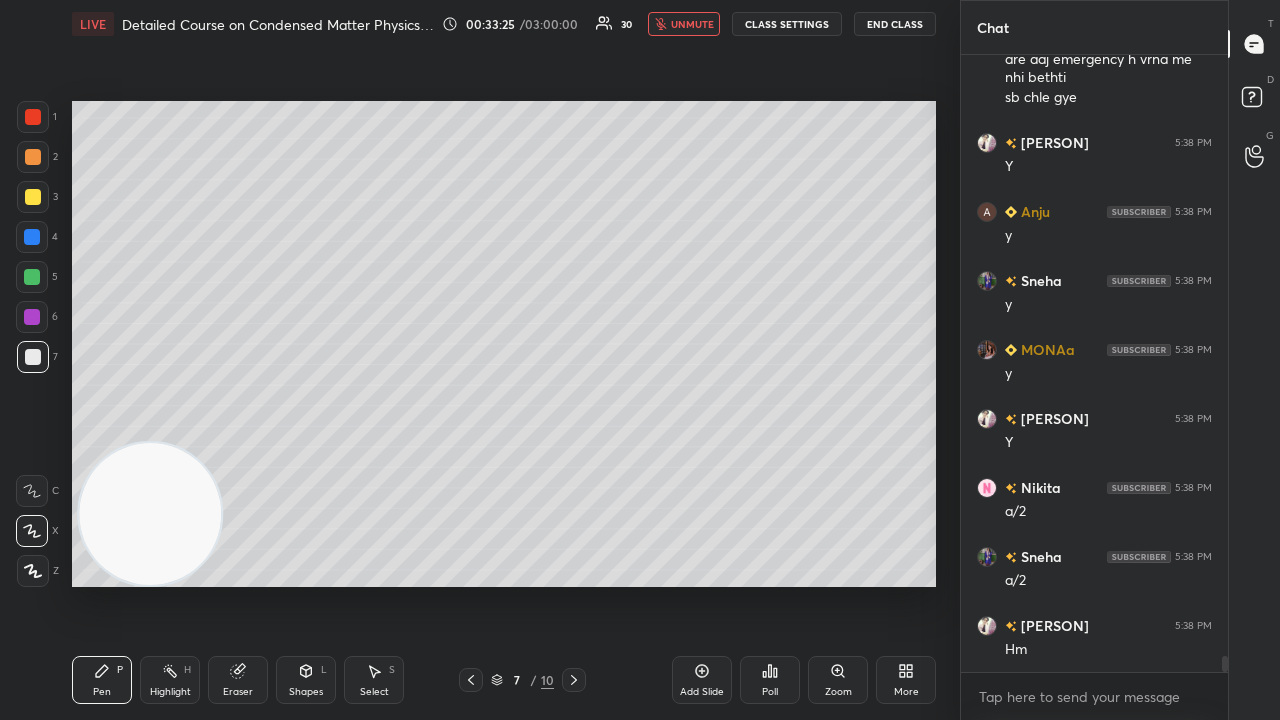 click on "unmute" at bounding box center [692, 24] 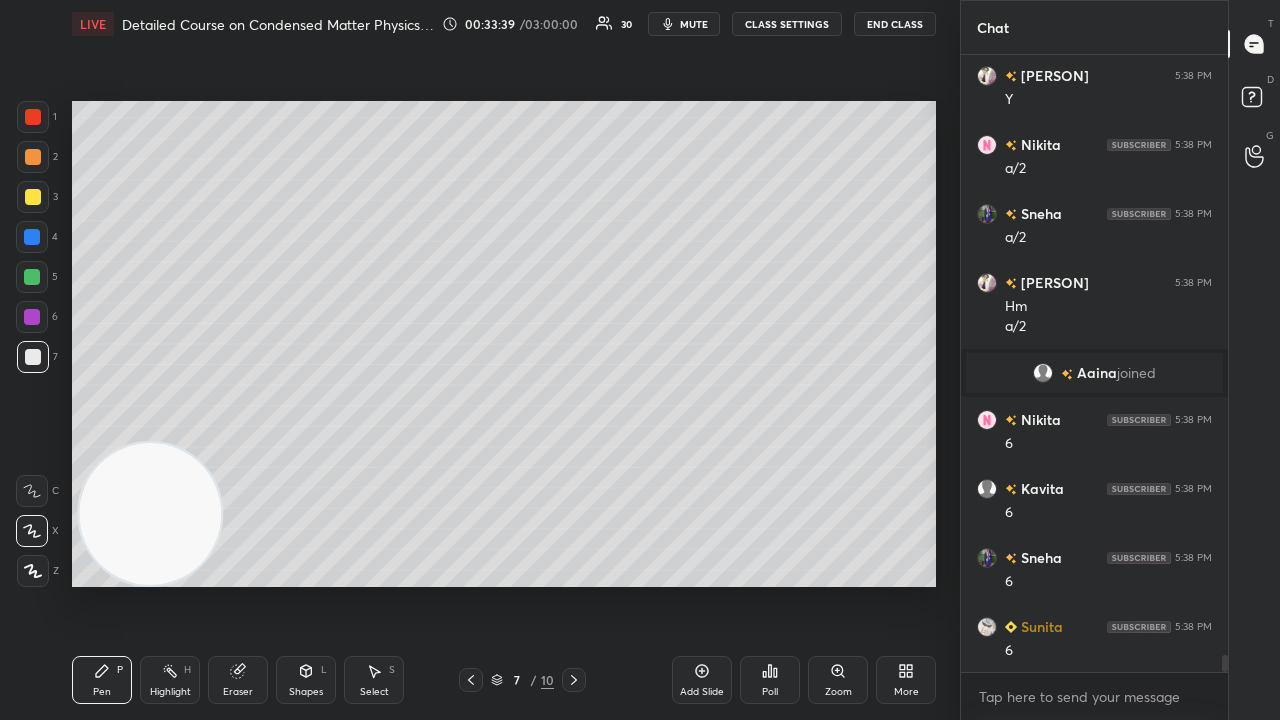 scroll, scrollTop: 21552, scrollLeft: 0, axis: vertical 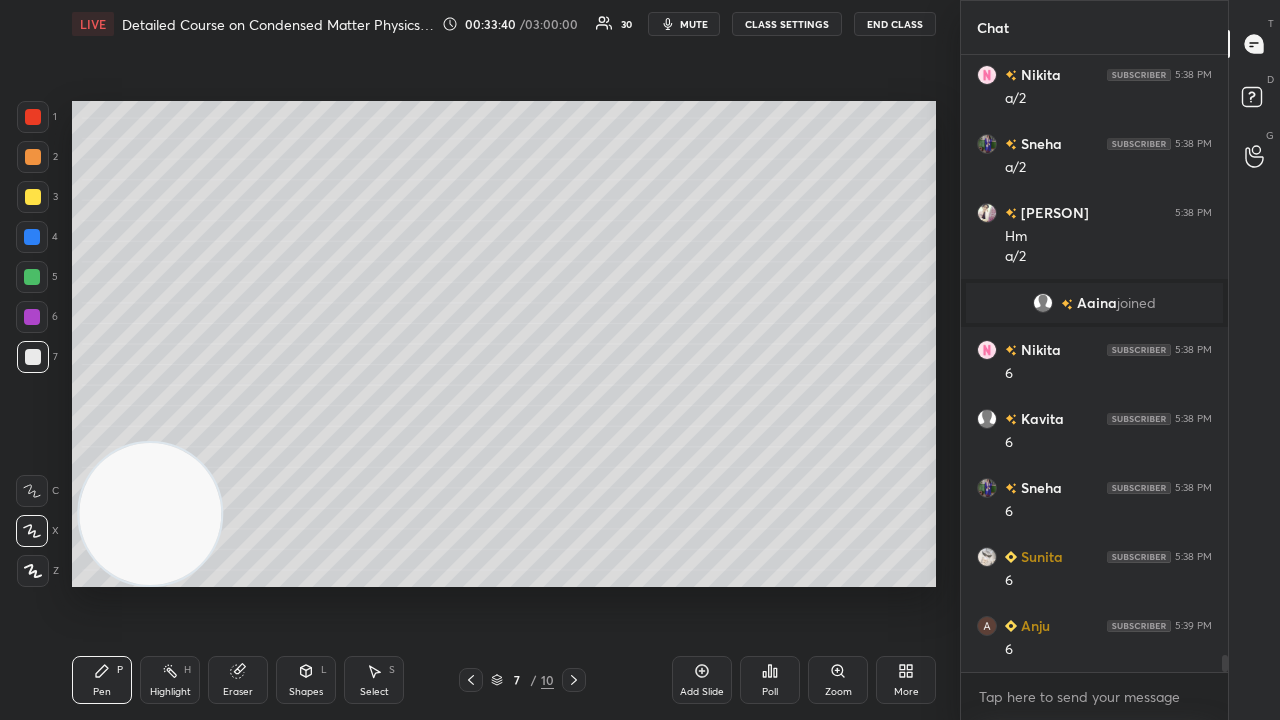 click on "[PERSON] 5:38 PM Y [PERSON] 5:38 PM a/2 [PERSON] 5:38 PM a/2 [PERSON] 5:38 PM Hm a/2 [PERSON]  joined [PERSON] 5:38 PM 6 [PERSON] 5:38 PM 6 [PERSON] 5:38 PM 6 [PERSON] 5:38 PM 6 [PERSON] 5:39 PM 6" at bounding box center [1094, -10413] 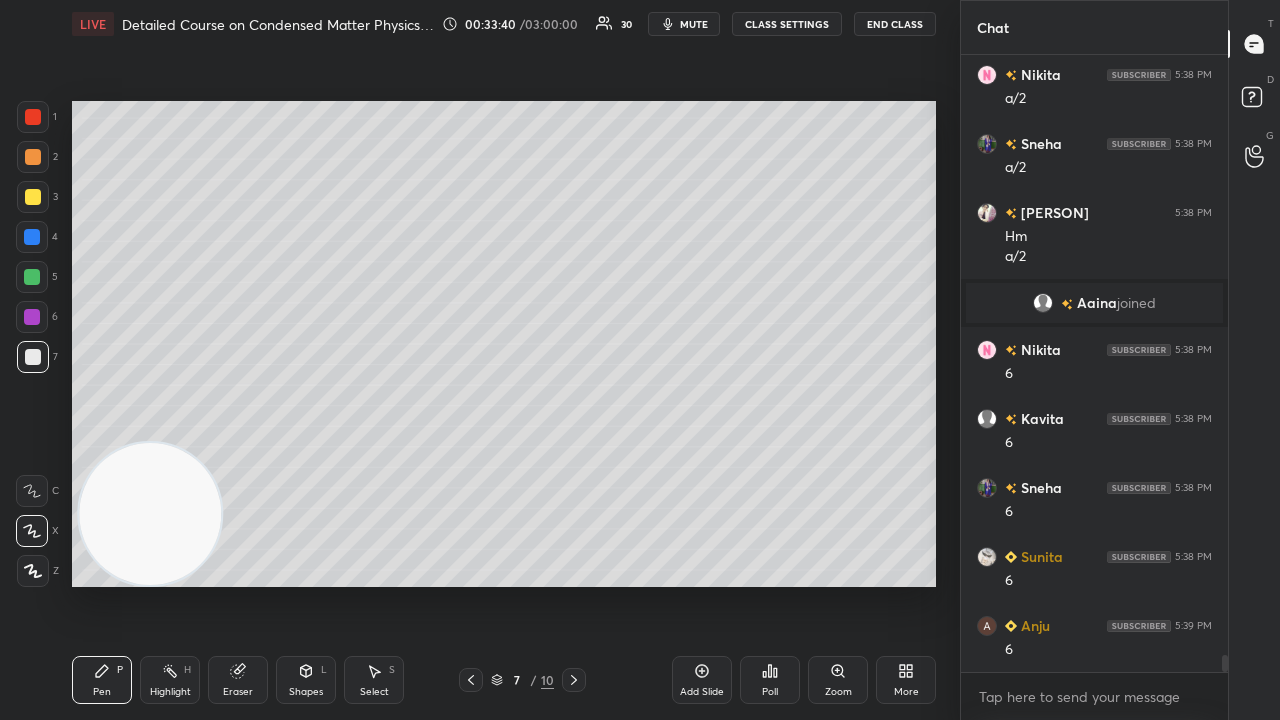 scroll, scrollTop: 21620, scrollLeft: 0, axis: vertical 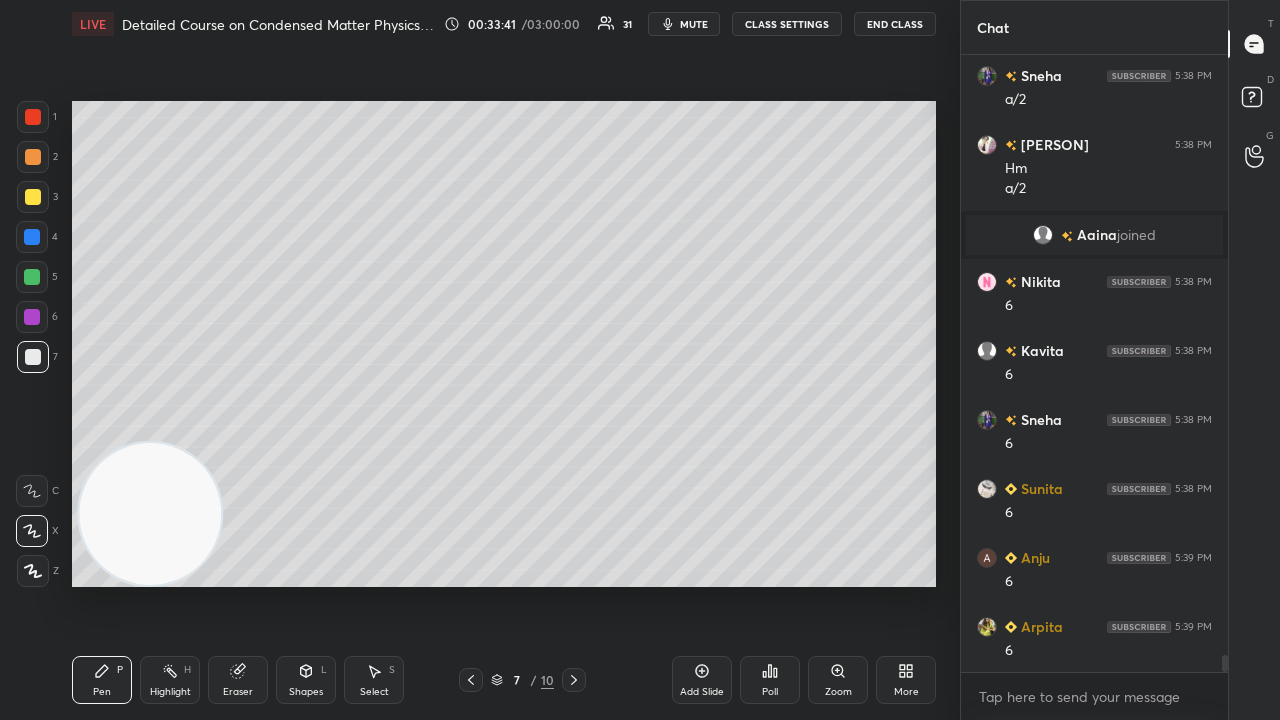 click at bounding box center [1043, 235] 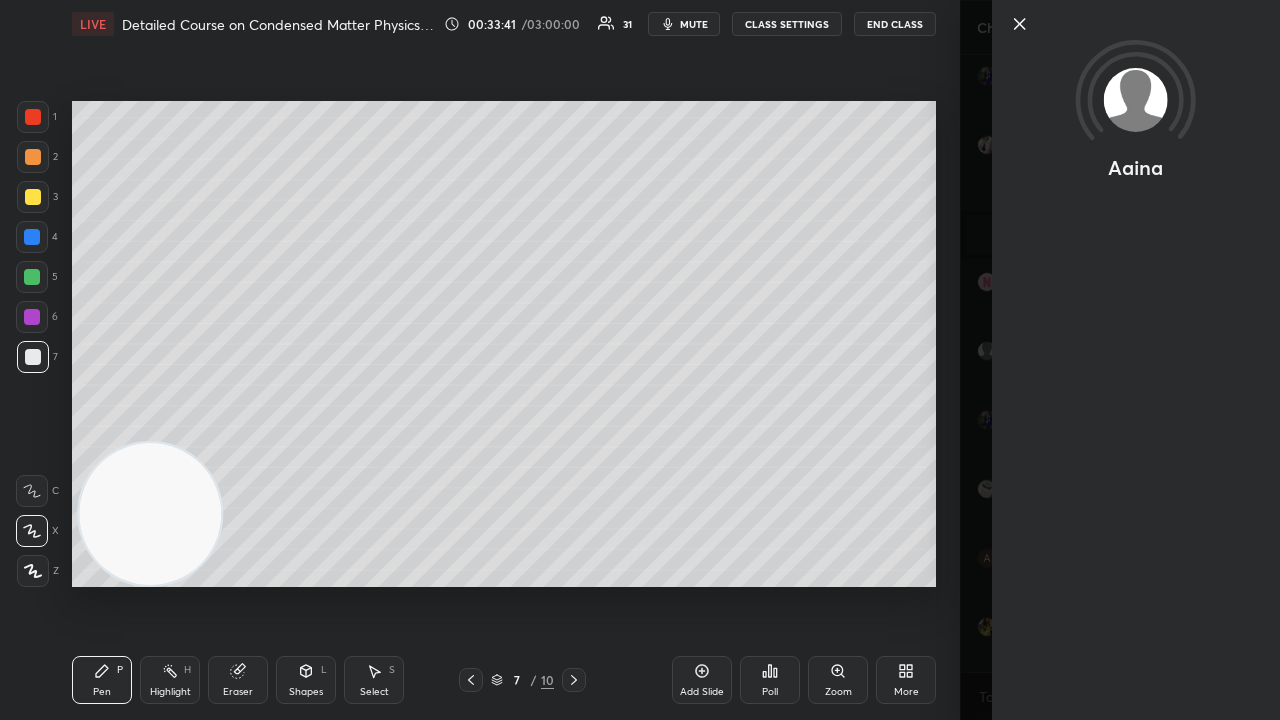 scroll, scrollTop: 21690, scrollLeft: 0, axis: vertical 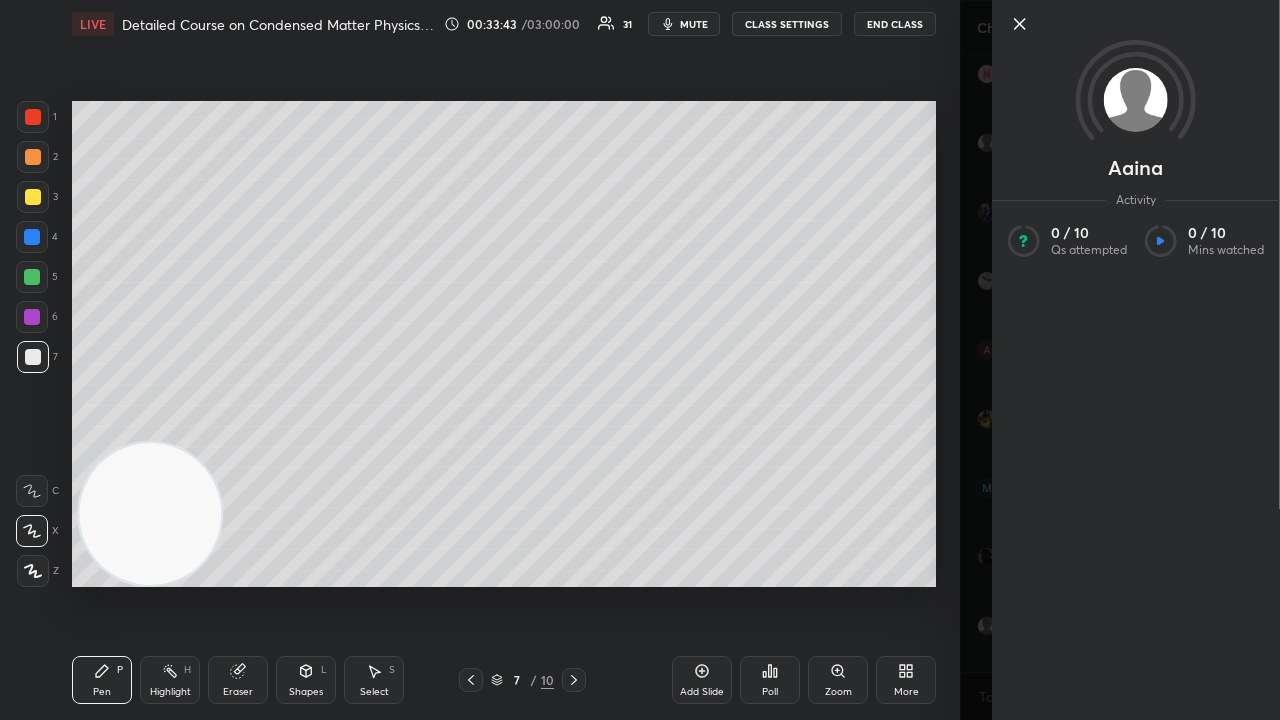 click 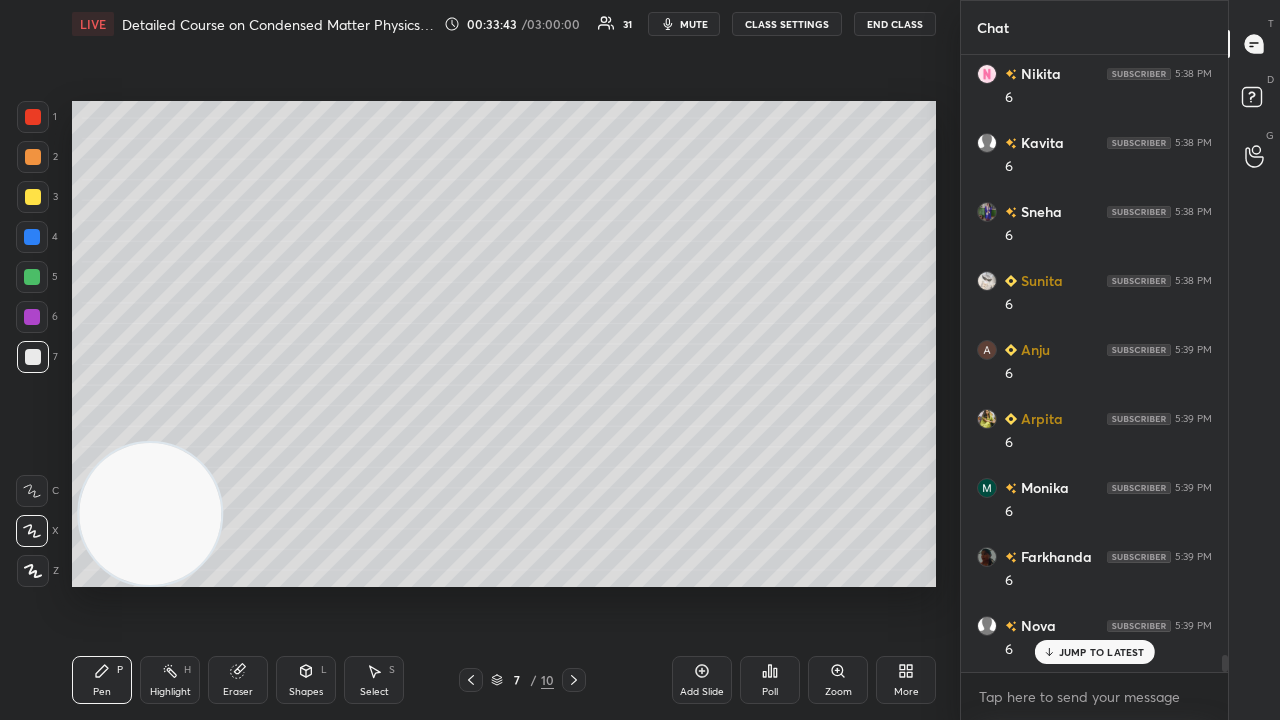 scroll, scrollTop: 21896, scrollLeft: 0, axis: vertical 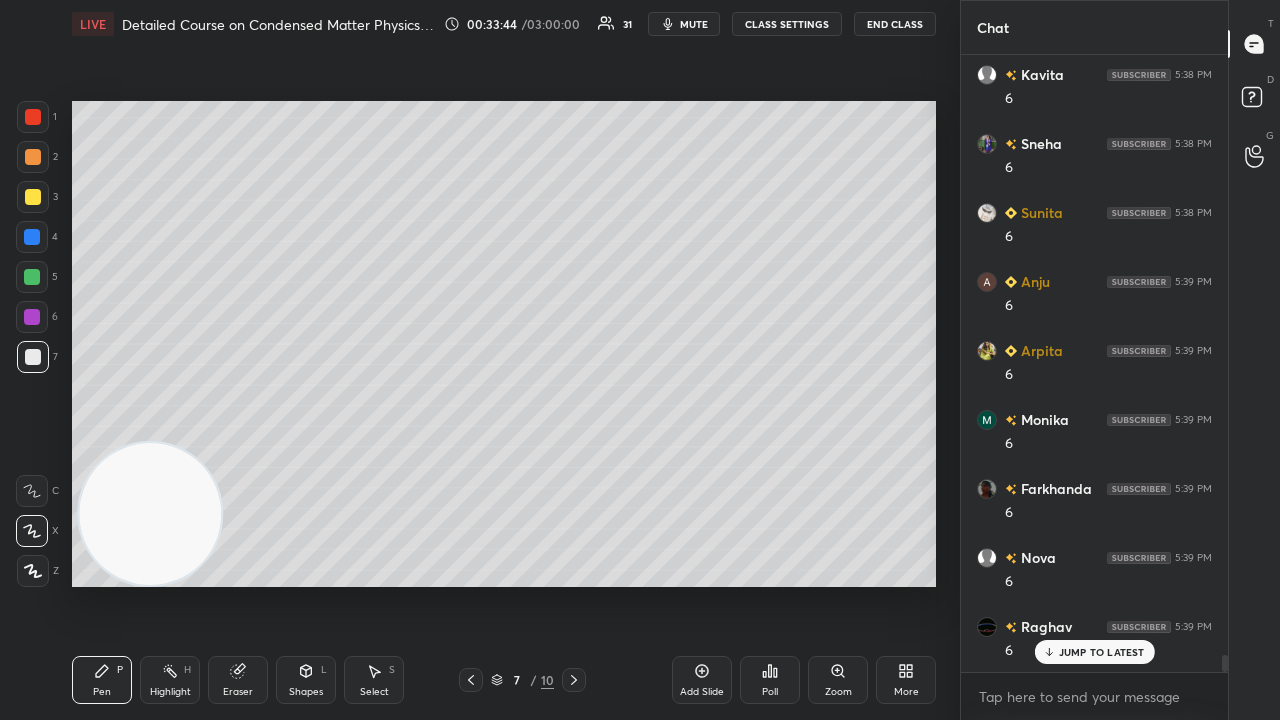 click on "mute" at bounding box center [694, 24] 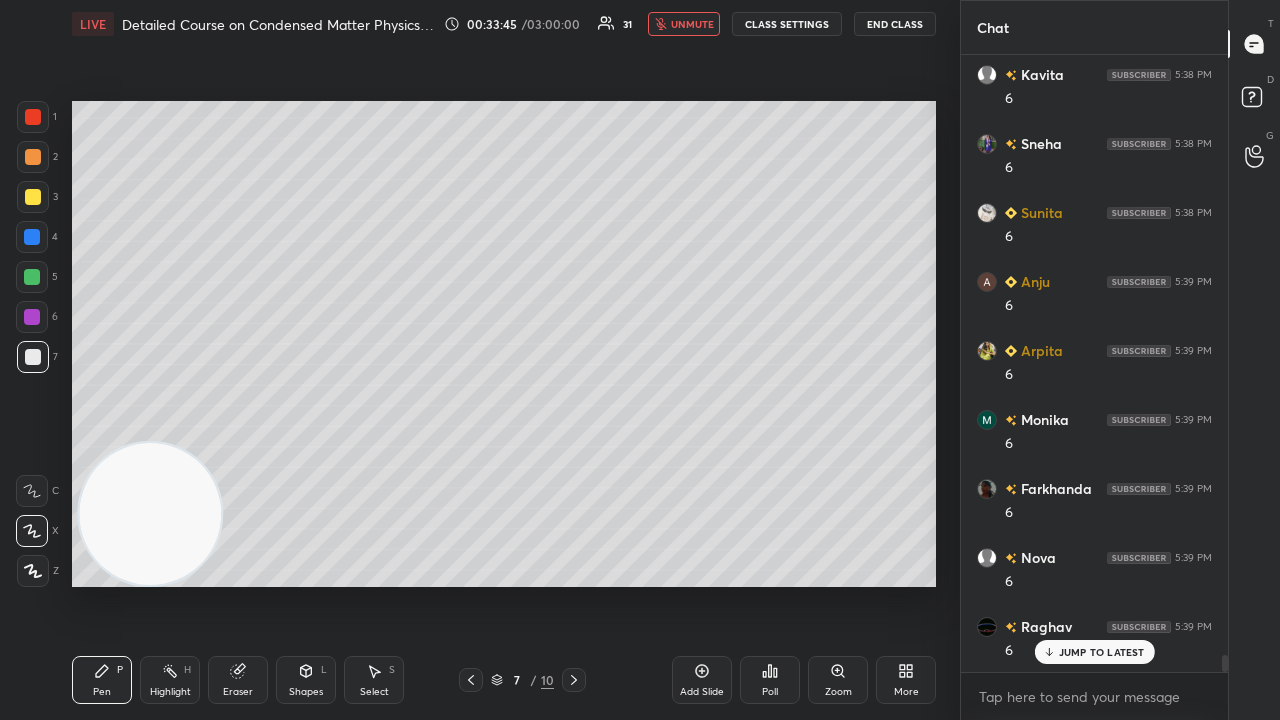 click on "unmute" at bounding box center (692, 24) 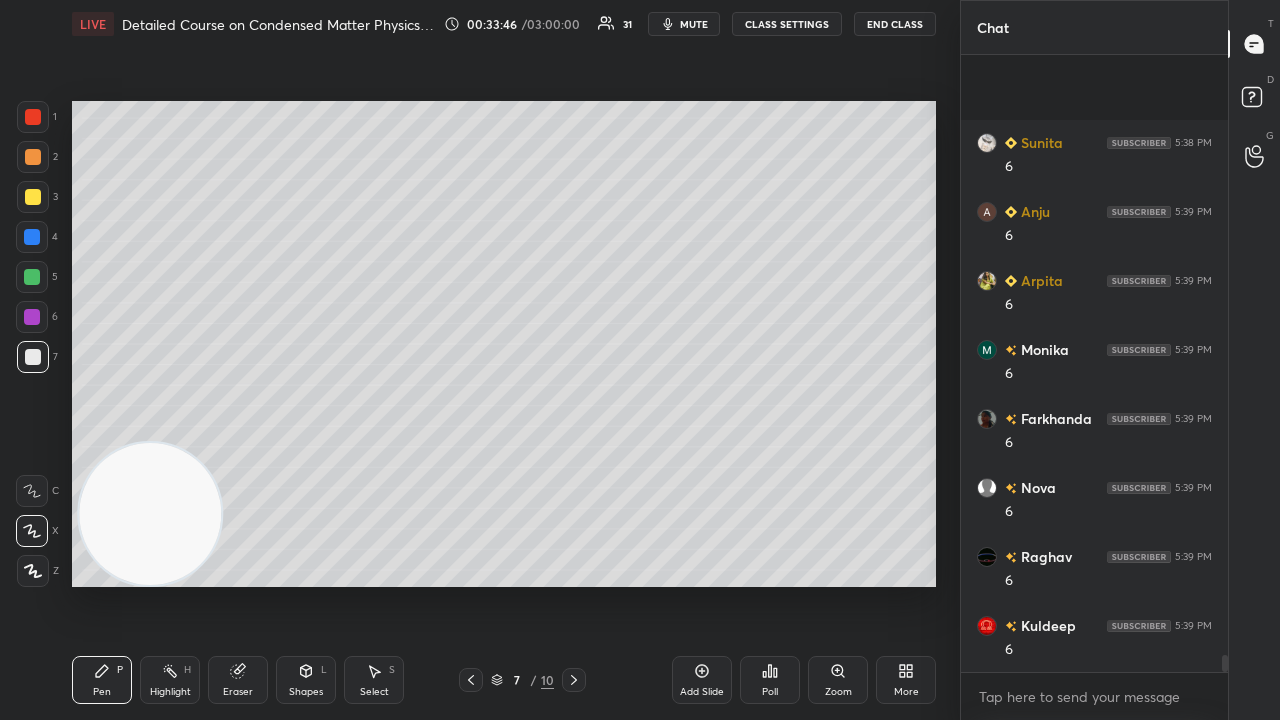 scroll, scrollTop: 22104, scrollLeft: 0, axis: vertical 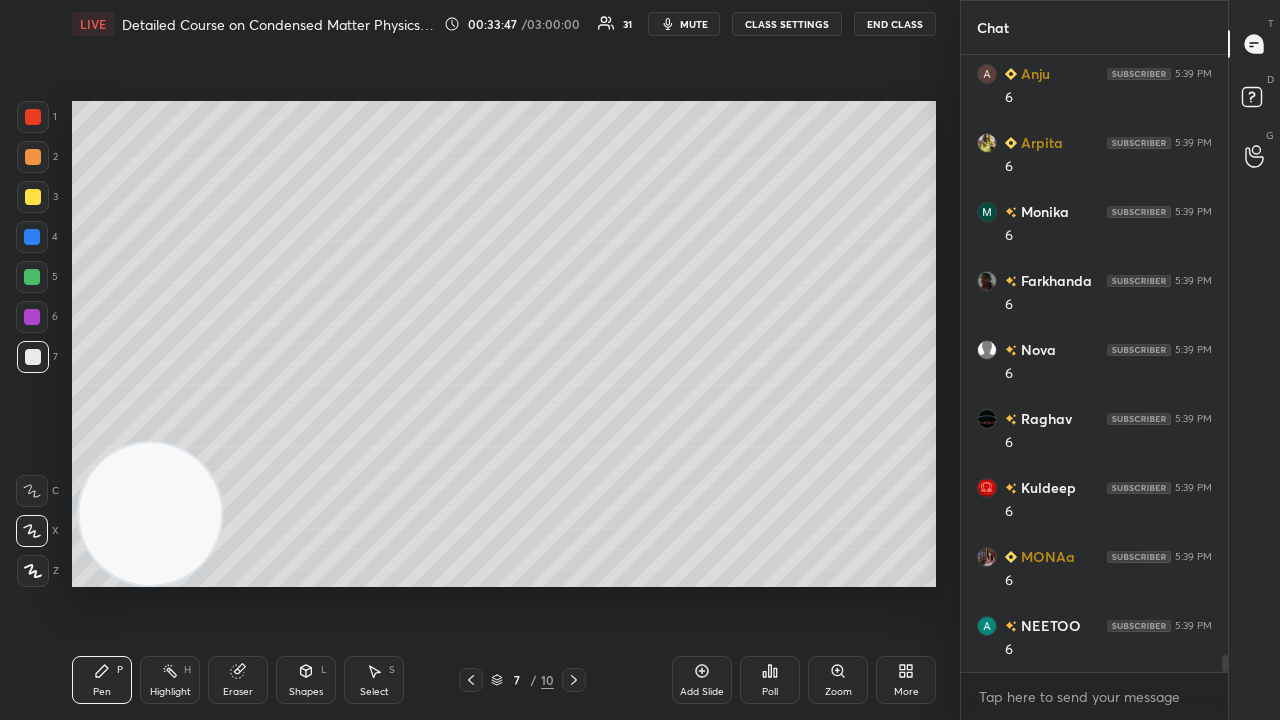 click on "Pen P Highlight H Eraser Shapes L Select S 7 / 10 Add Slide Poll Zoom More" at bounding box center (504, 680) 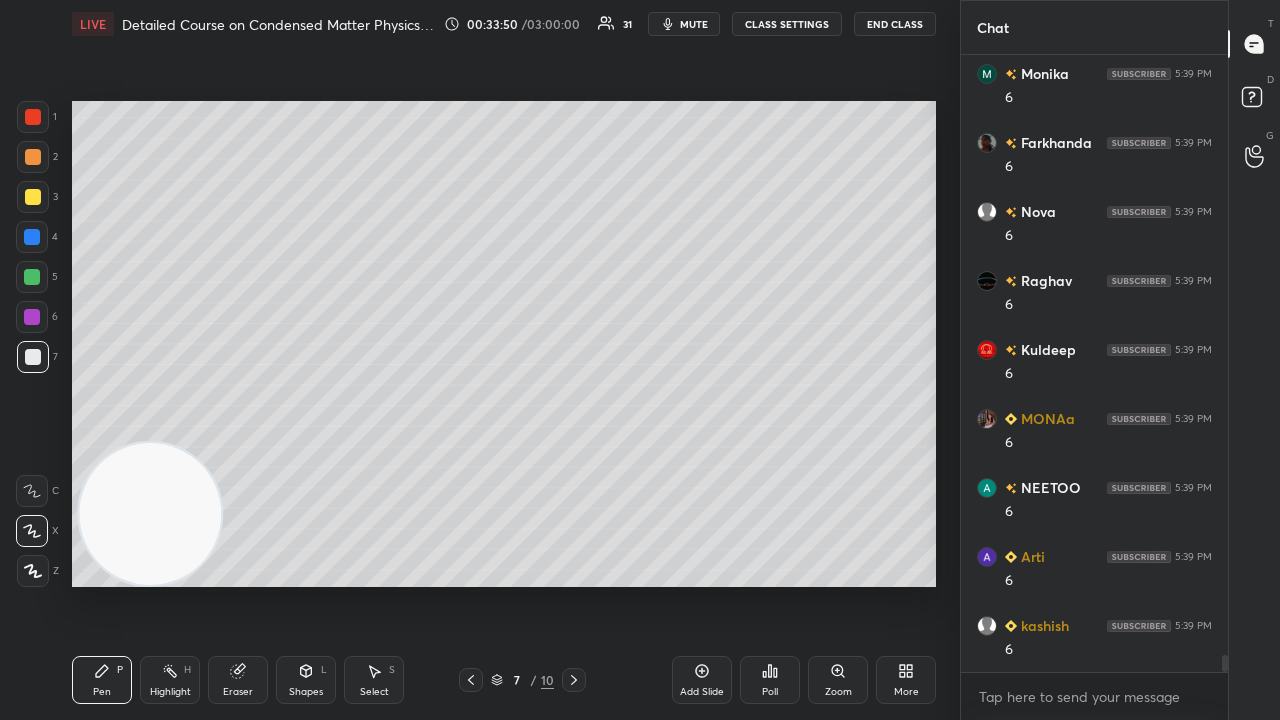 scroll, scrollTop: 22380, scrollLeft: 0, axis: vertical 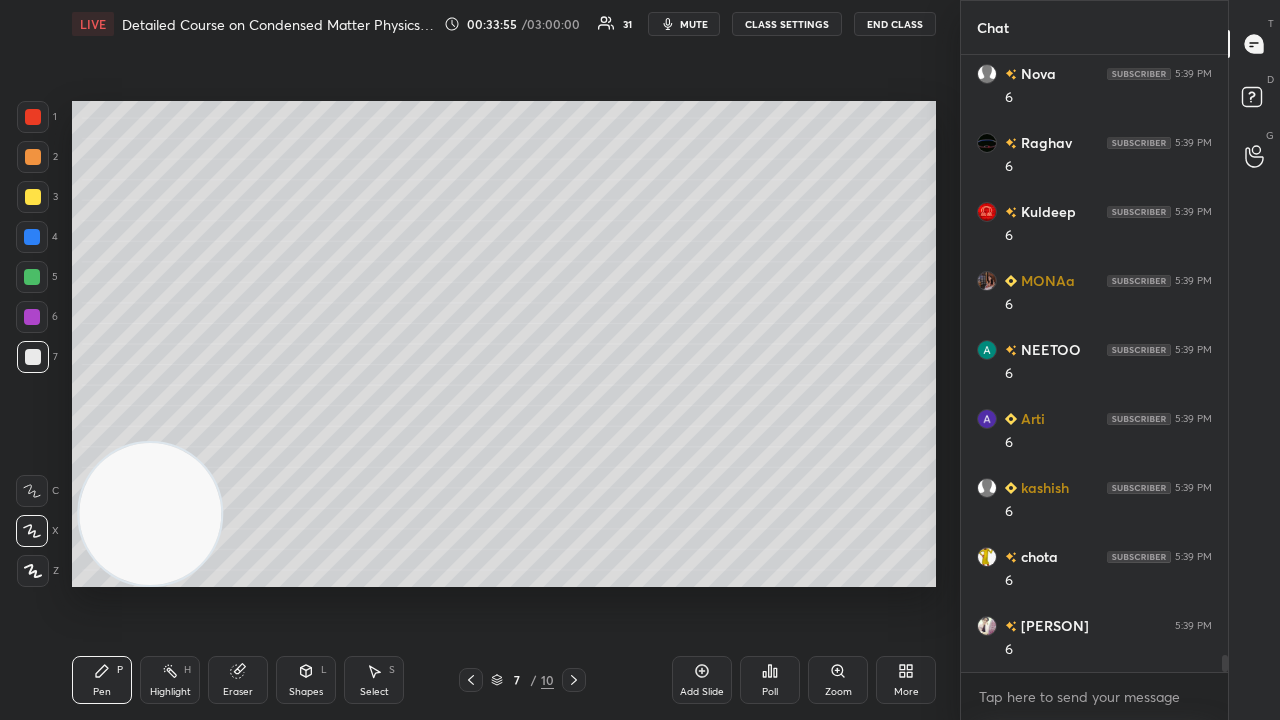click 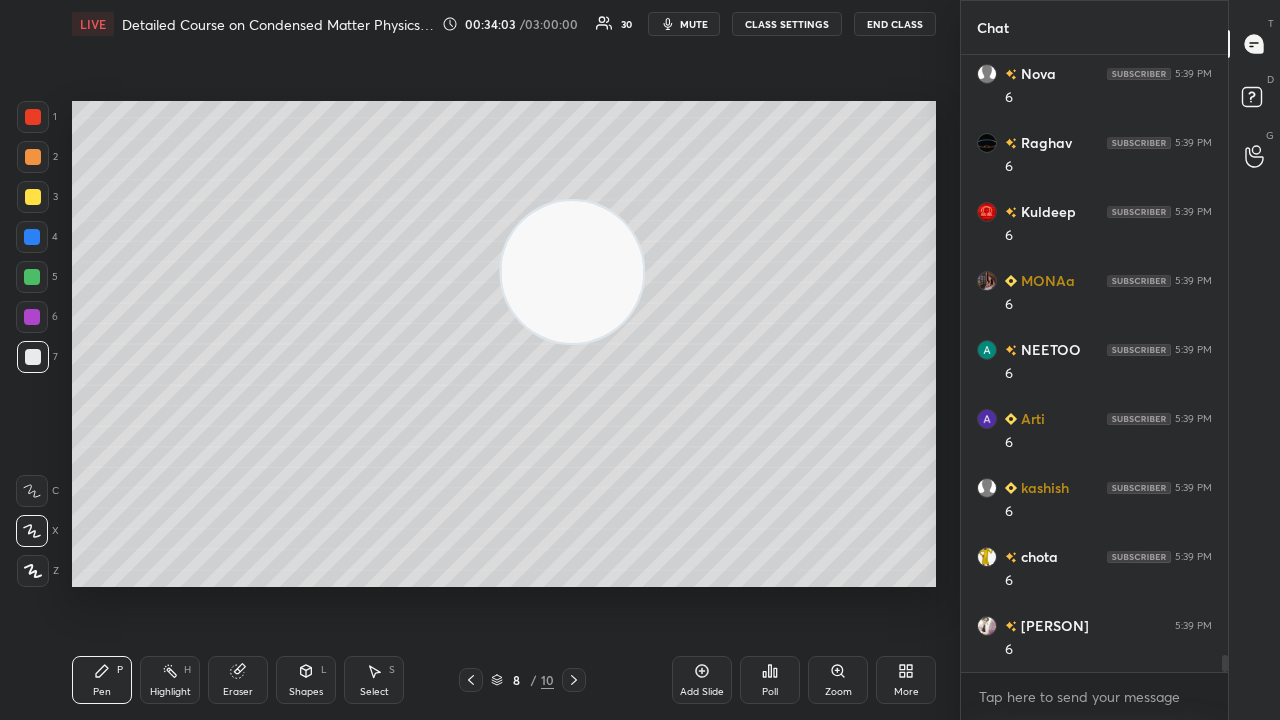 drag, startPoint x: 286, startPoint y: 470, endPoint x: 867, endPoint y: 64, distance: 708.7997 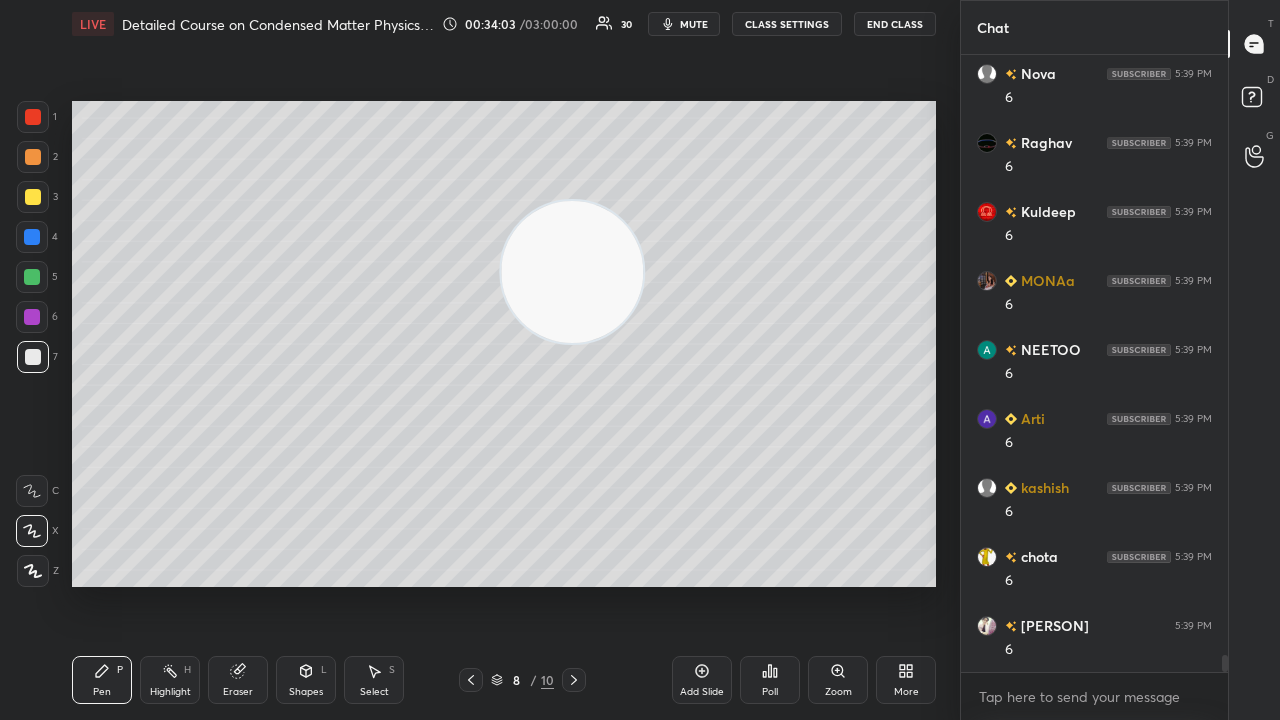 click on "Setting up your live class Poll for   secs No correct answer Start poll" at bounding box center [504, 344] 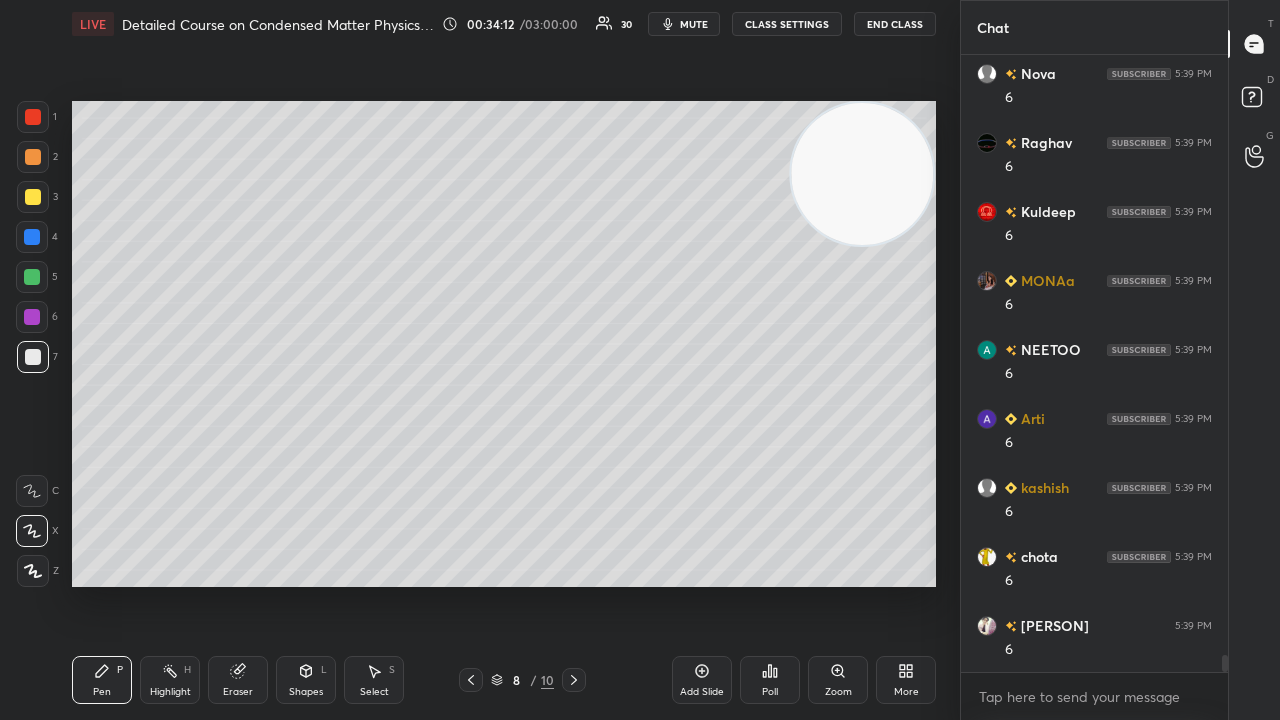 click 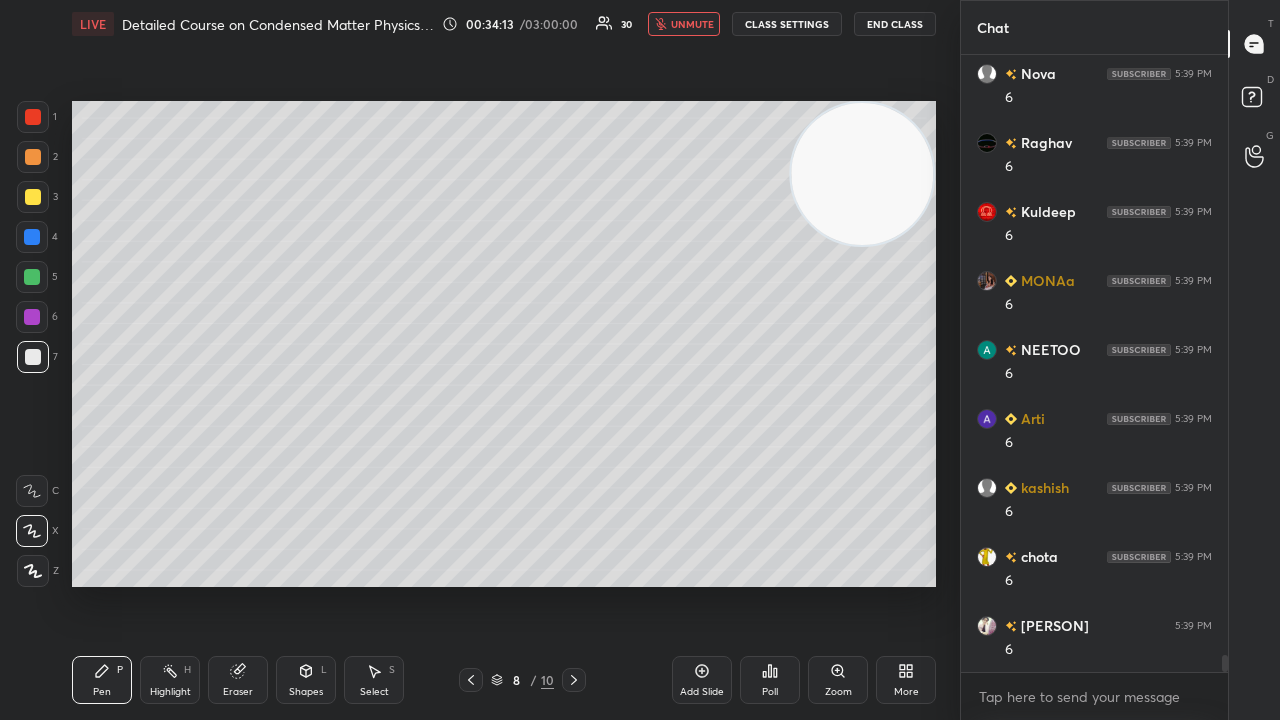 click on "unmute" at bounding box center (692, 24) 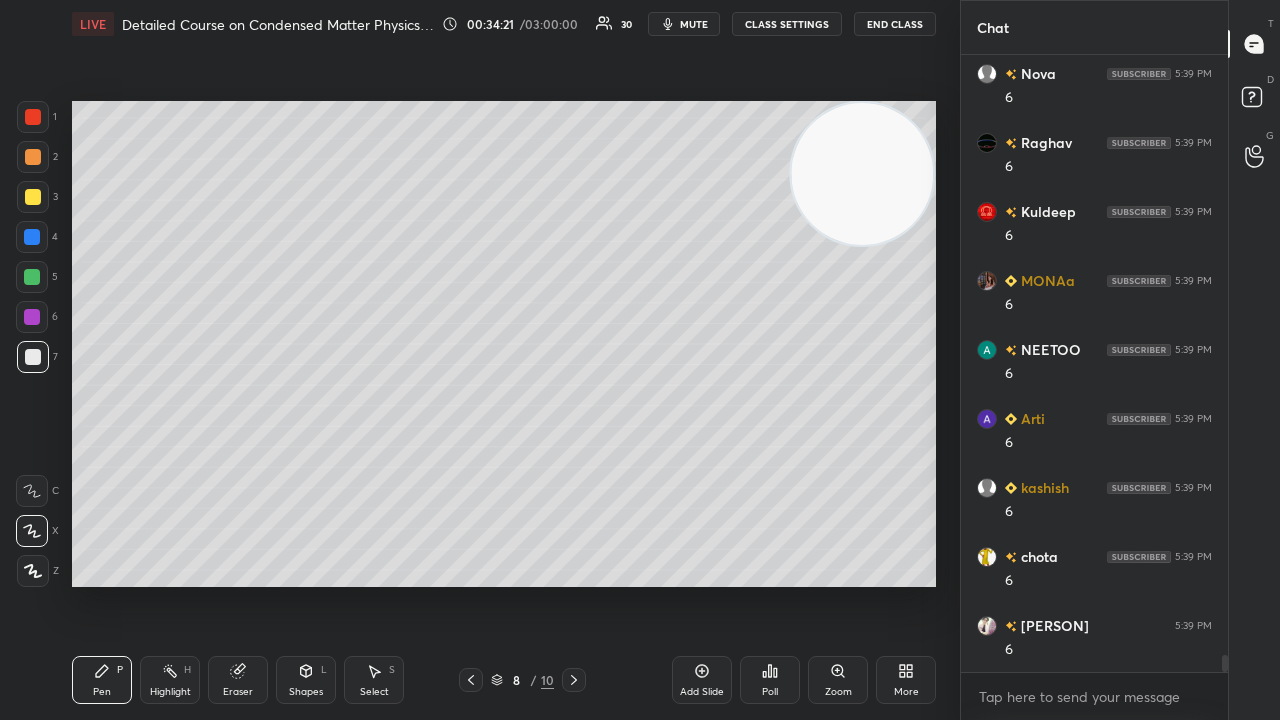 click on "mute" at bounding box center (694, 24) 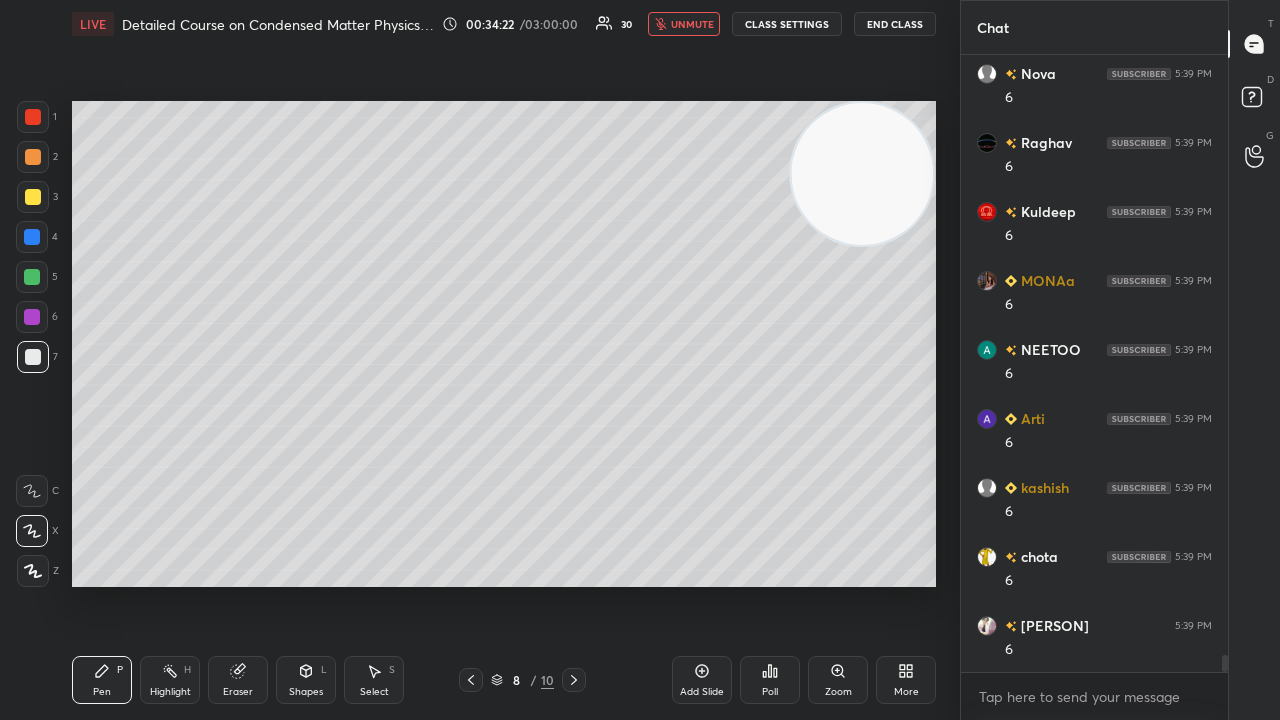 click on "unmute" at bounding box center [692, 24] 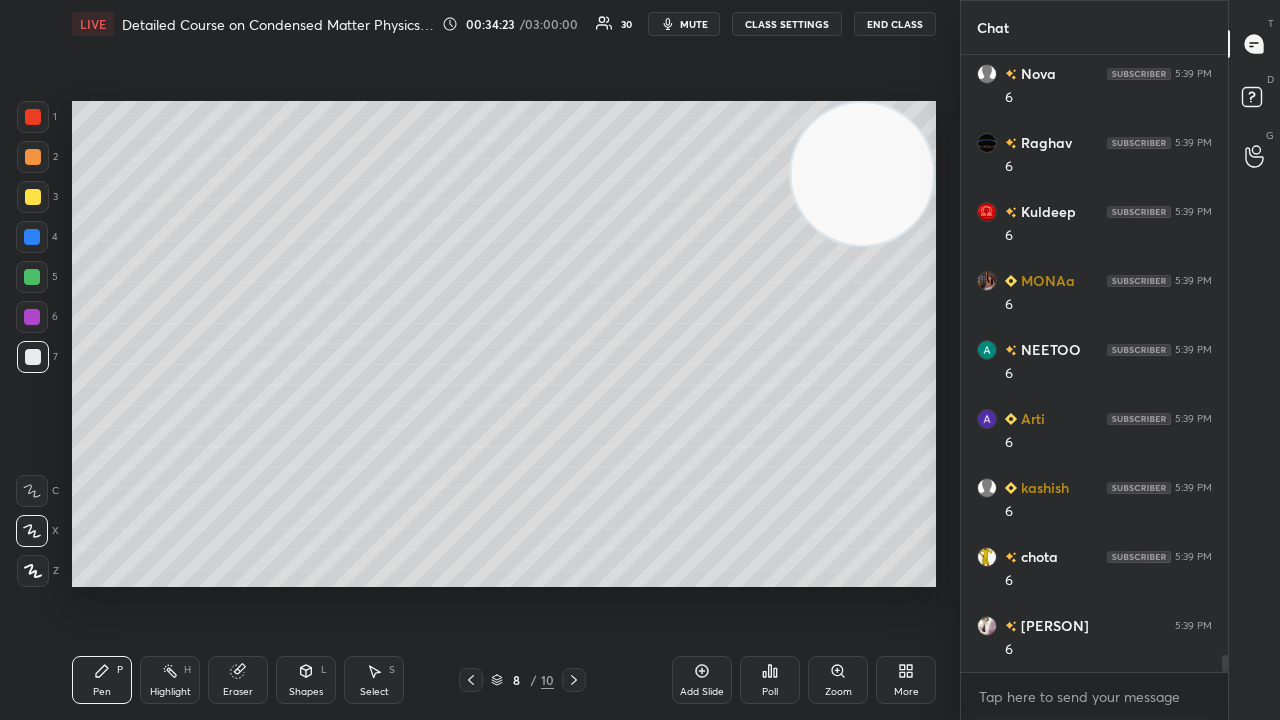 click 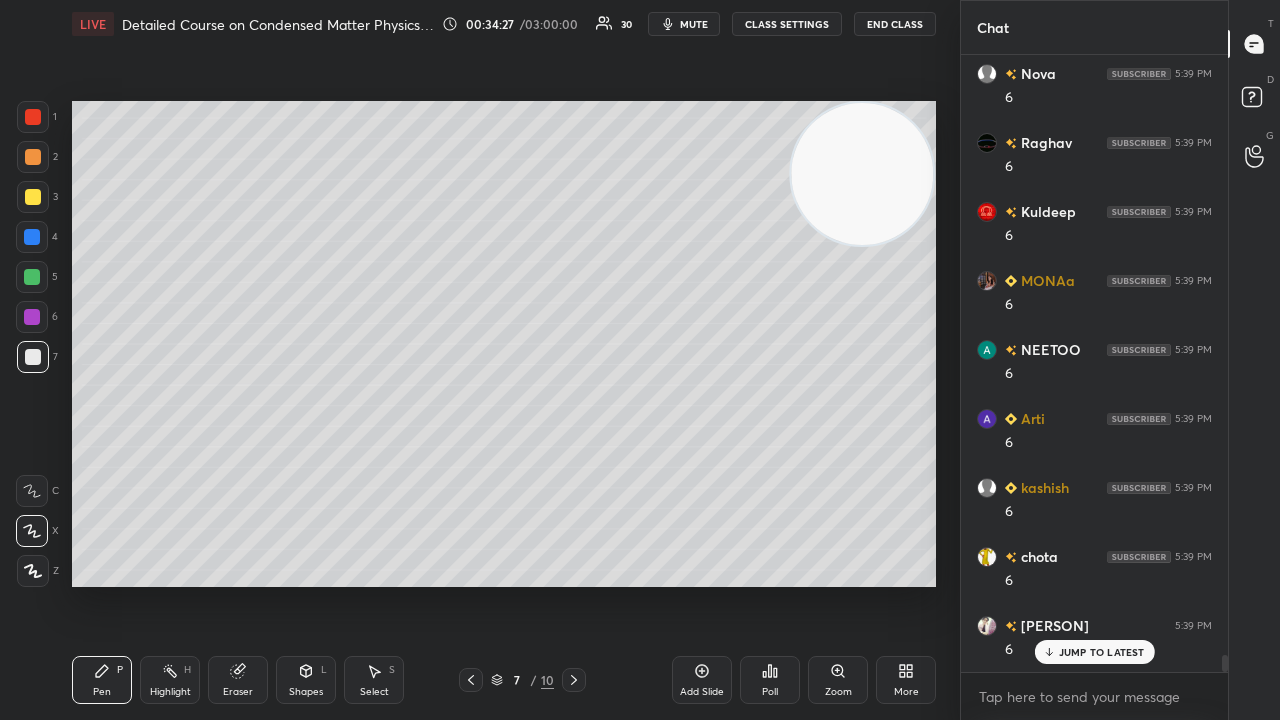 scroll, scrollTop: 22448, scrollLeft: 0, axis: vertical 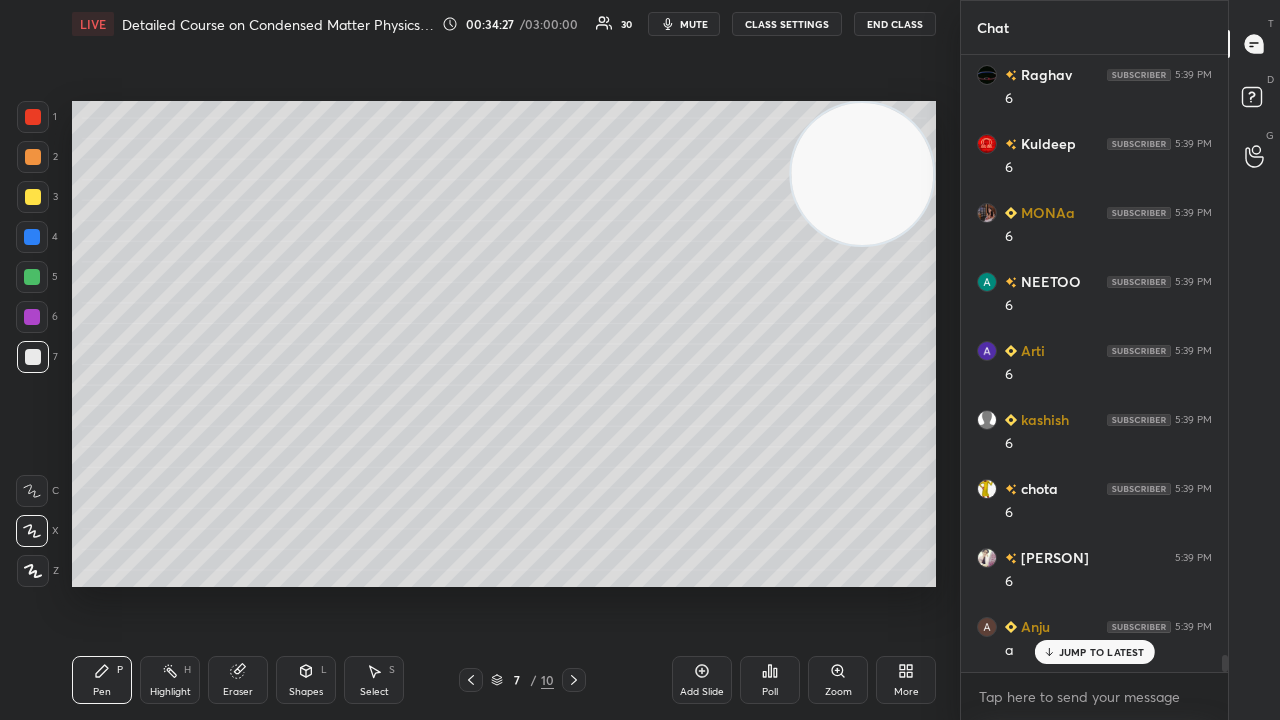 click on "mute" at bounding box center [694, 24] 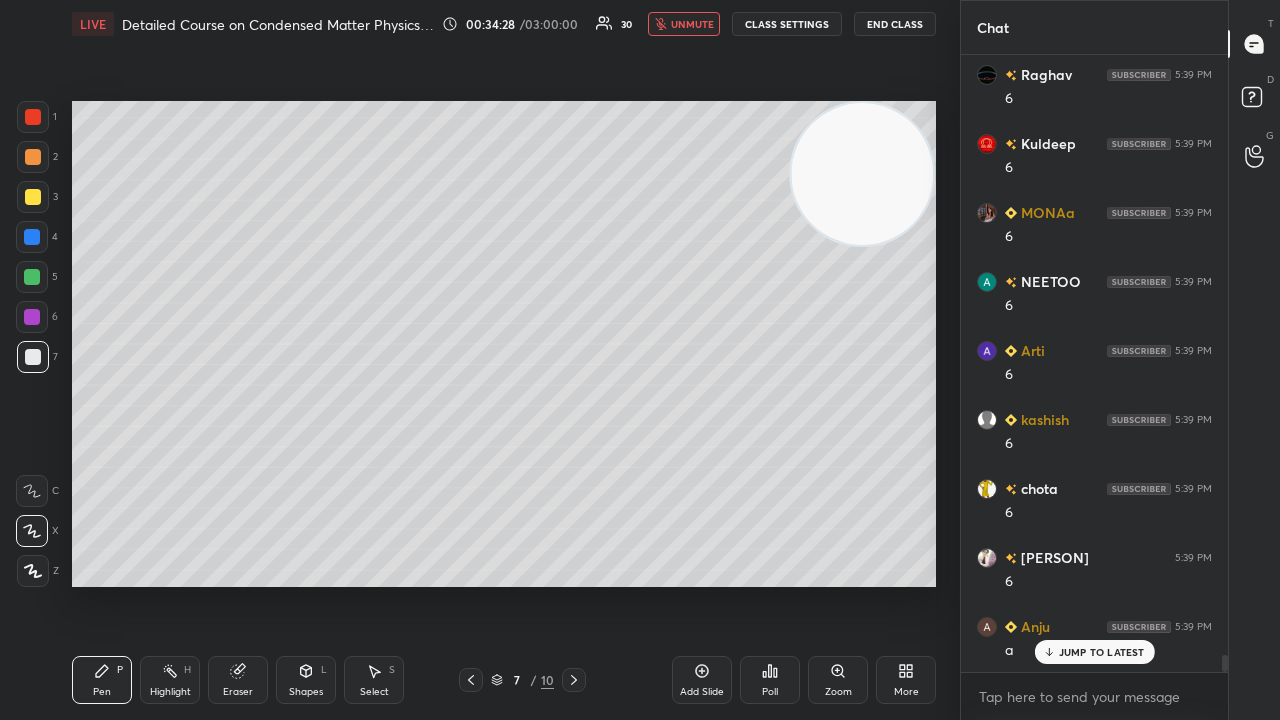 click on "unmute" at bounding box center [692, 24] 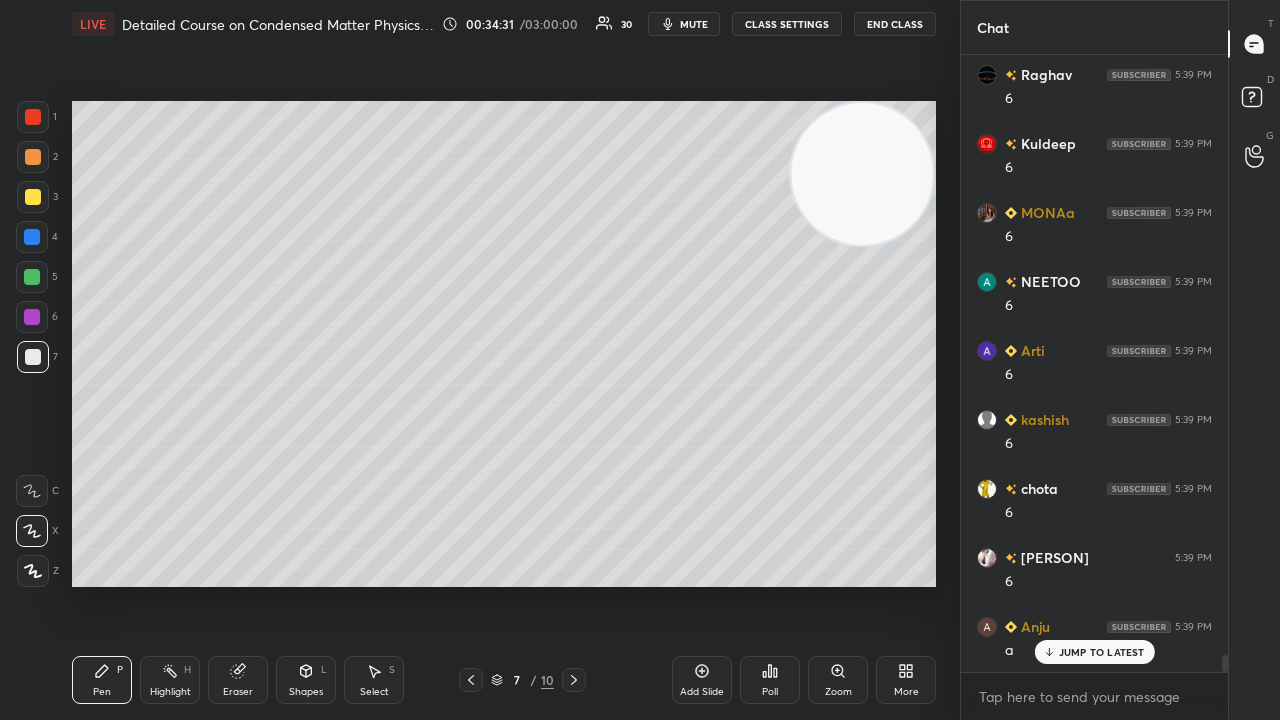 click on "JUMP TO LATEST" at bounding box center (1102, 652) 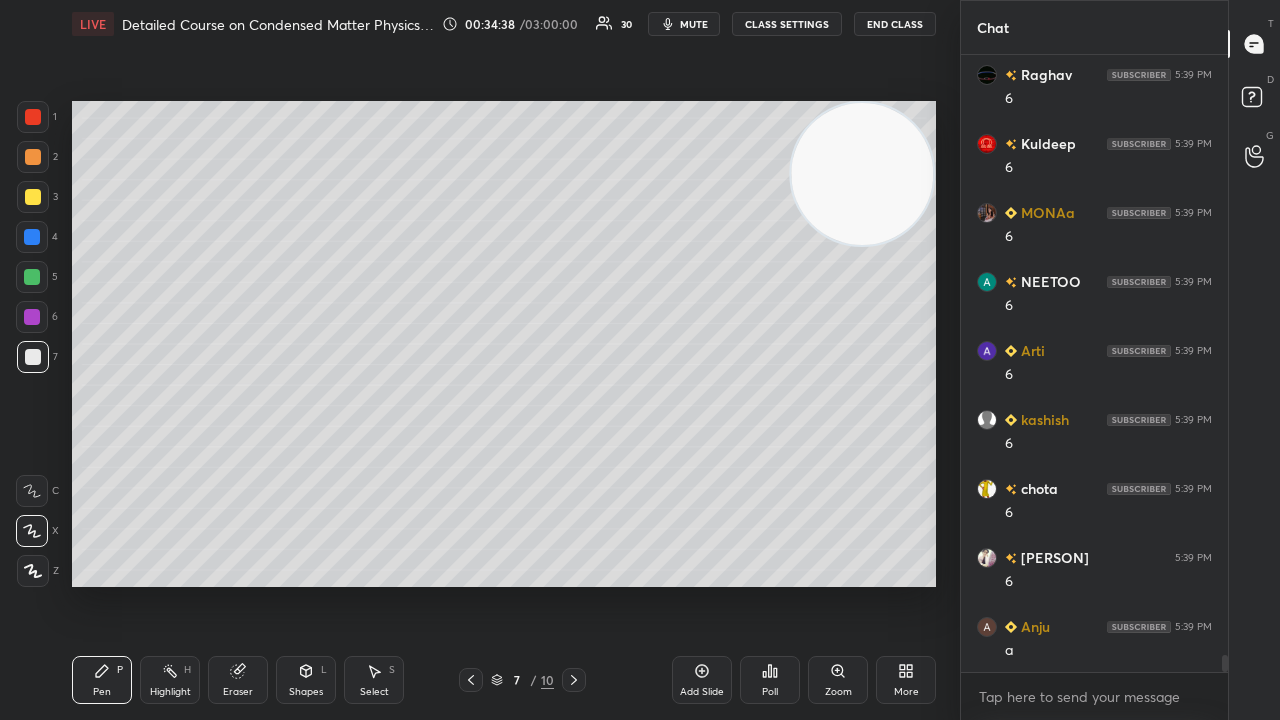 click on "mute" at bounding box center [694, 24] 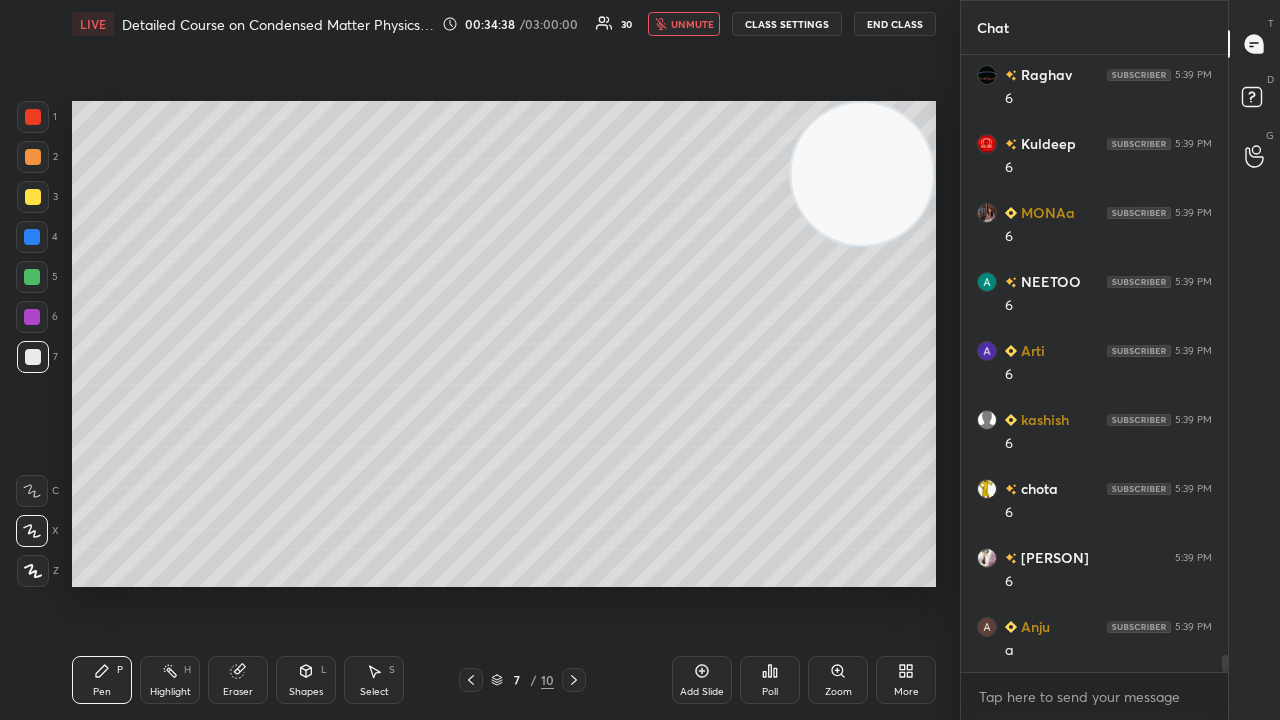 click on "unmute" at bounding box center (692, 24) 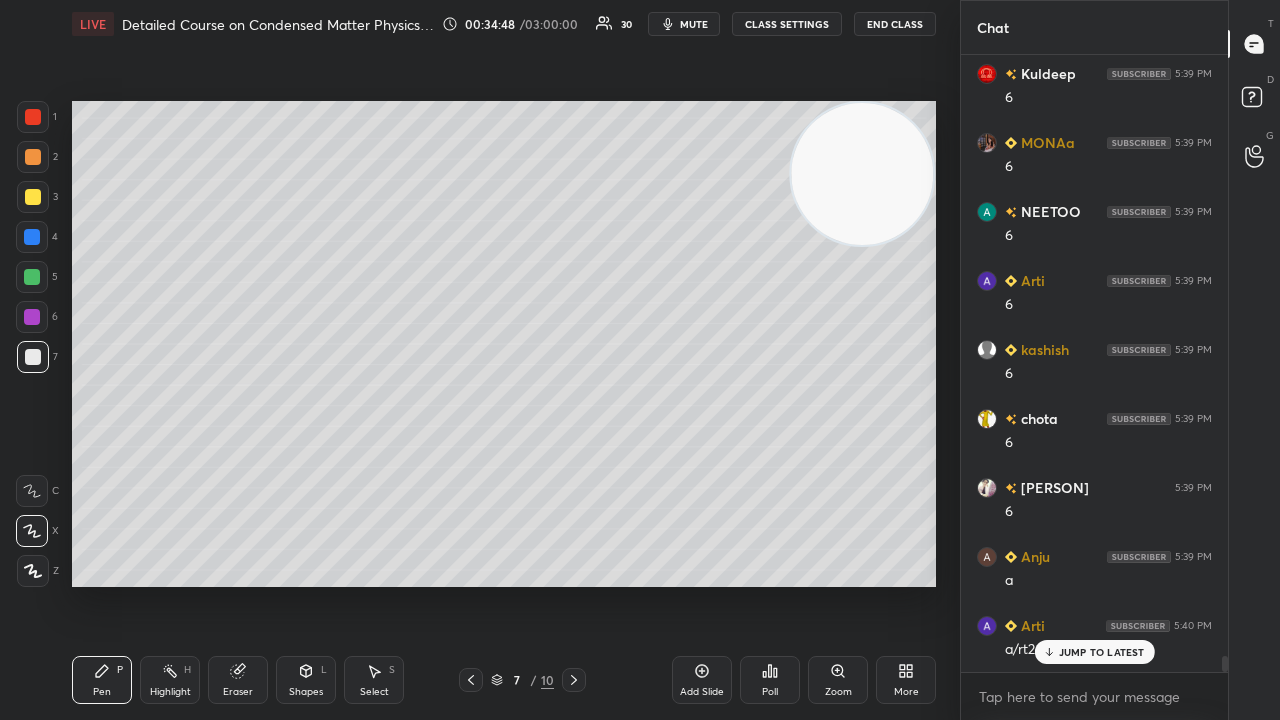 scroll, scrollTop: 22586, scrollLeft: 0, axis: vertical 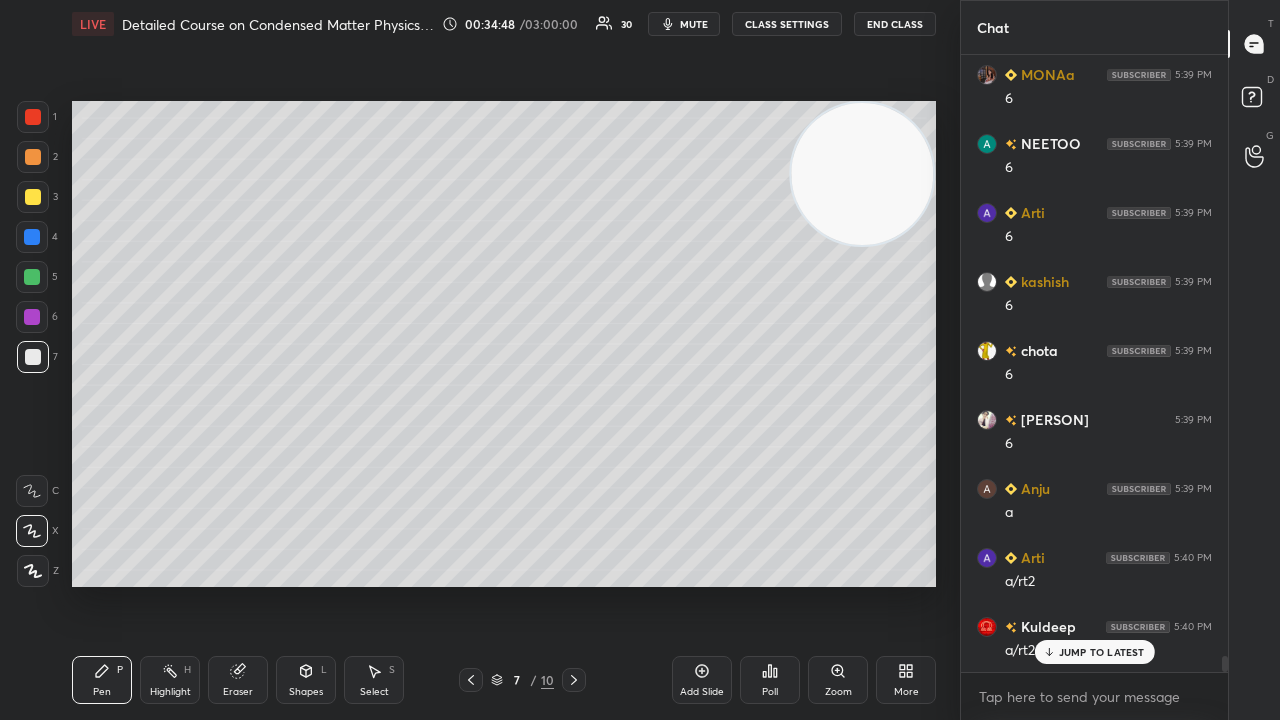 click on "mute" at bounding box center (694, 24) 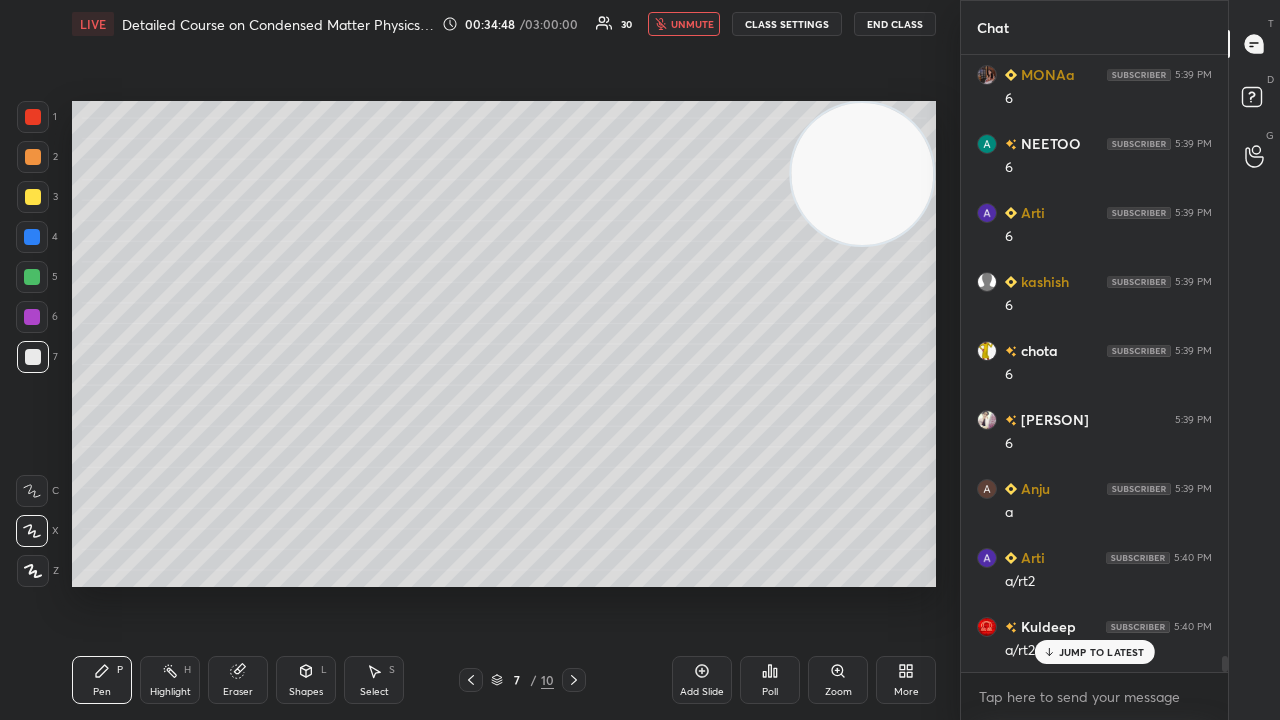 click on "unmute" at bounding box center [692, 24] 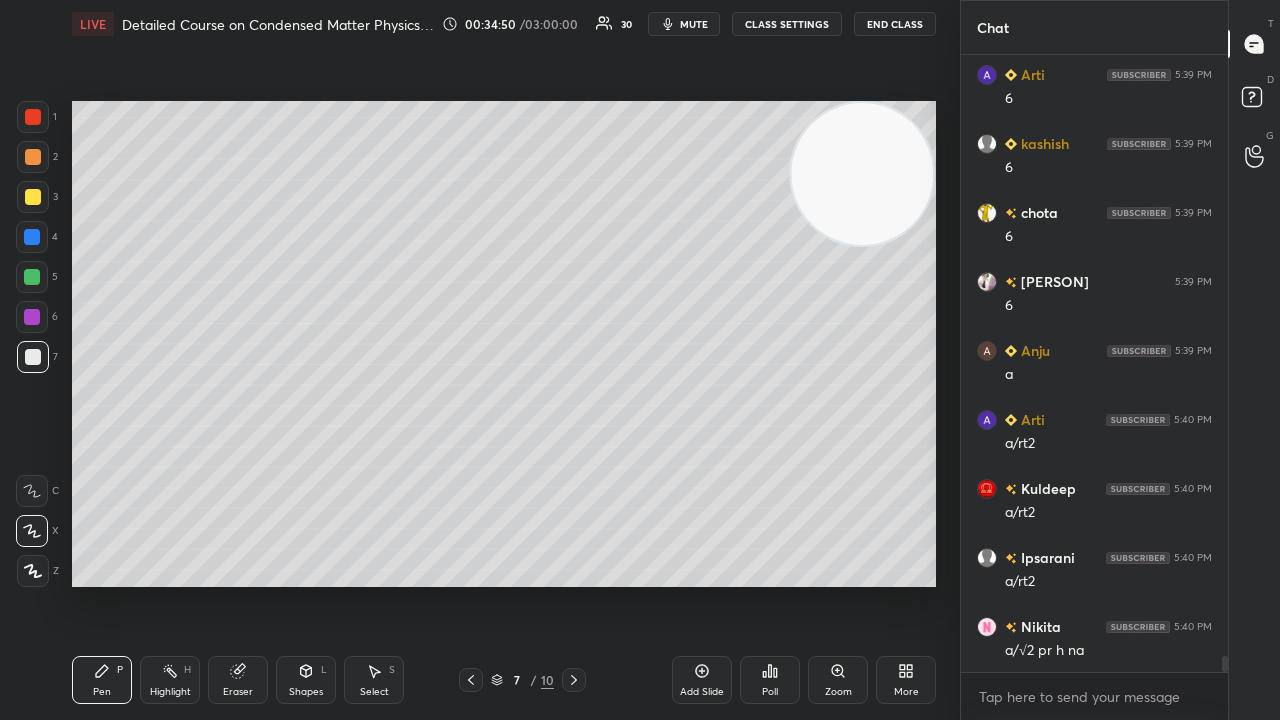 scroll, scrollTop: 22794, scrollLeft: 0, axis: vertical 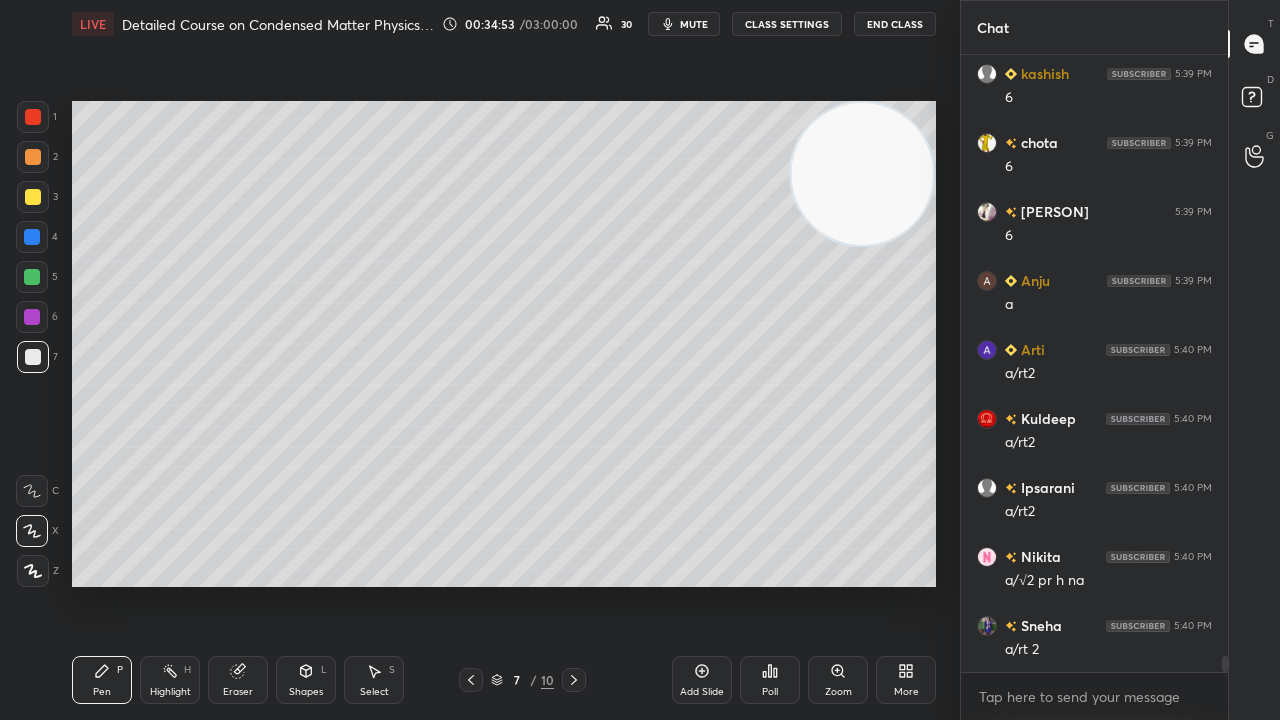 click at bounding box center [32, 277] 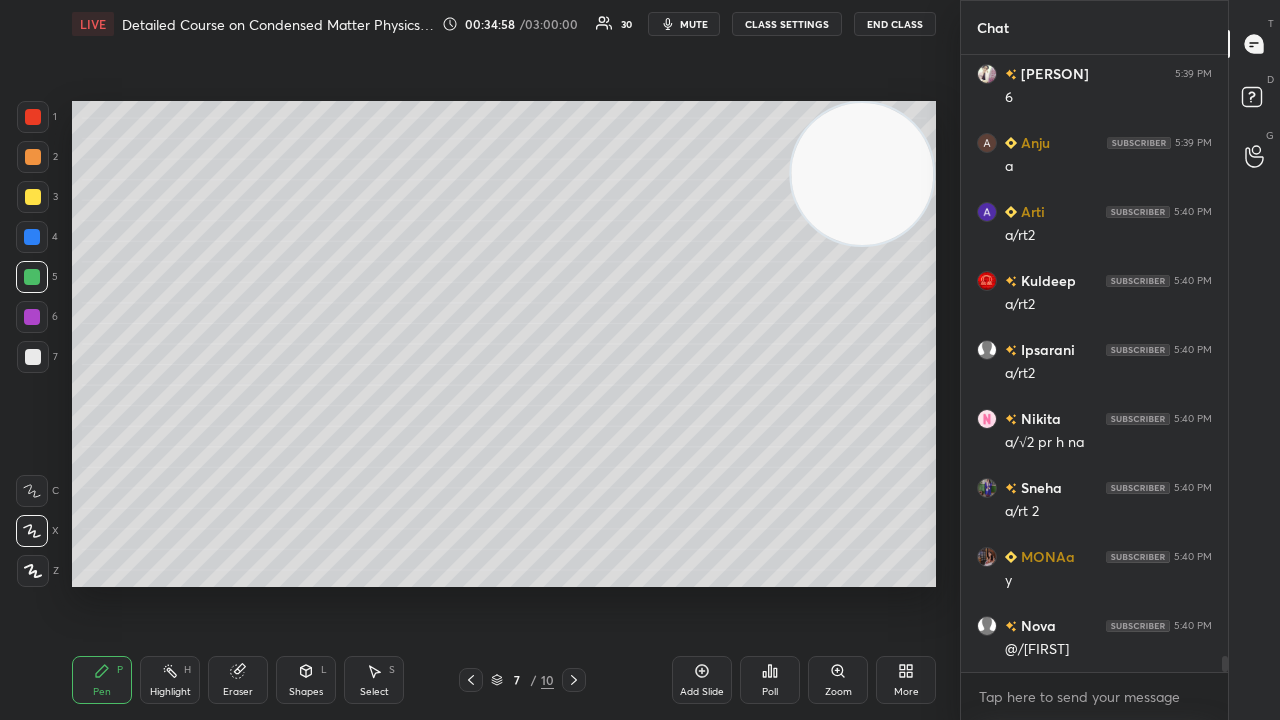 scroll, scrollTop: 23000, scrollLeft: 0, axis: vertical 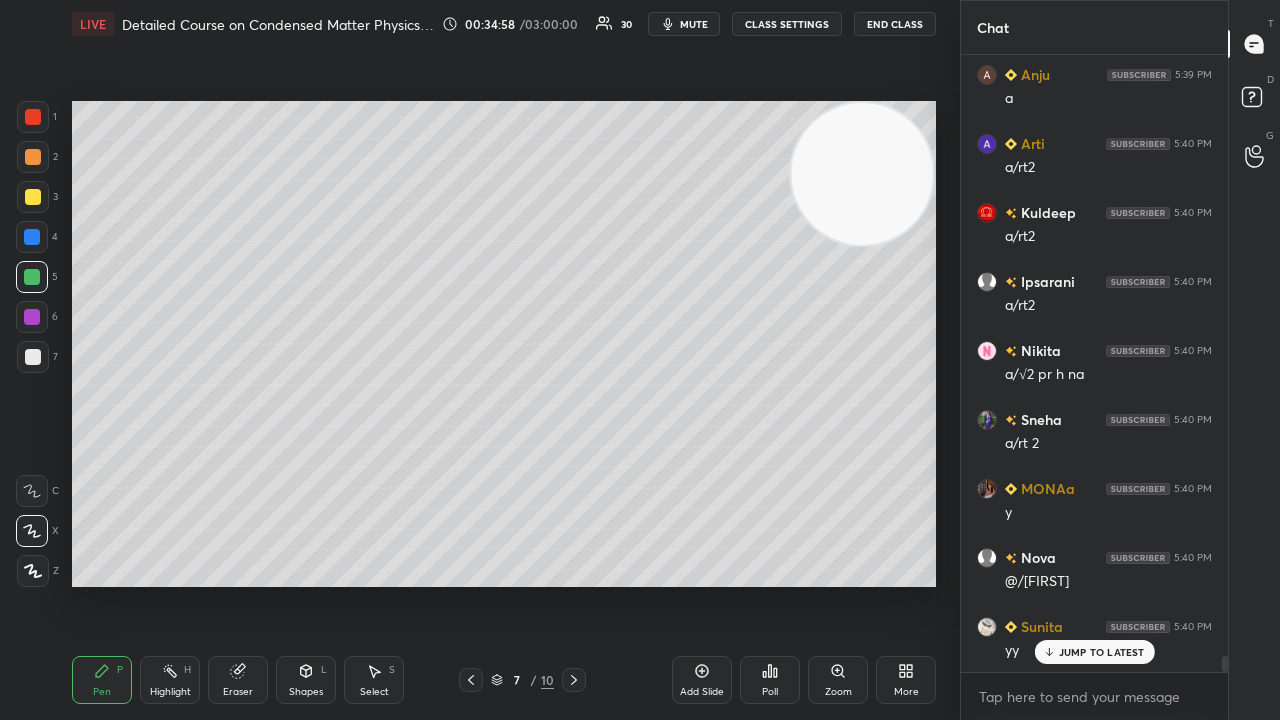 click 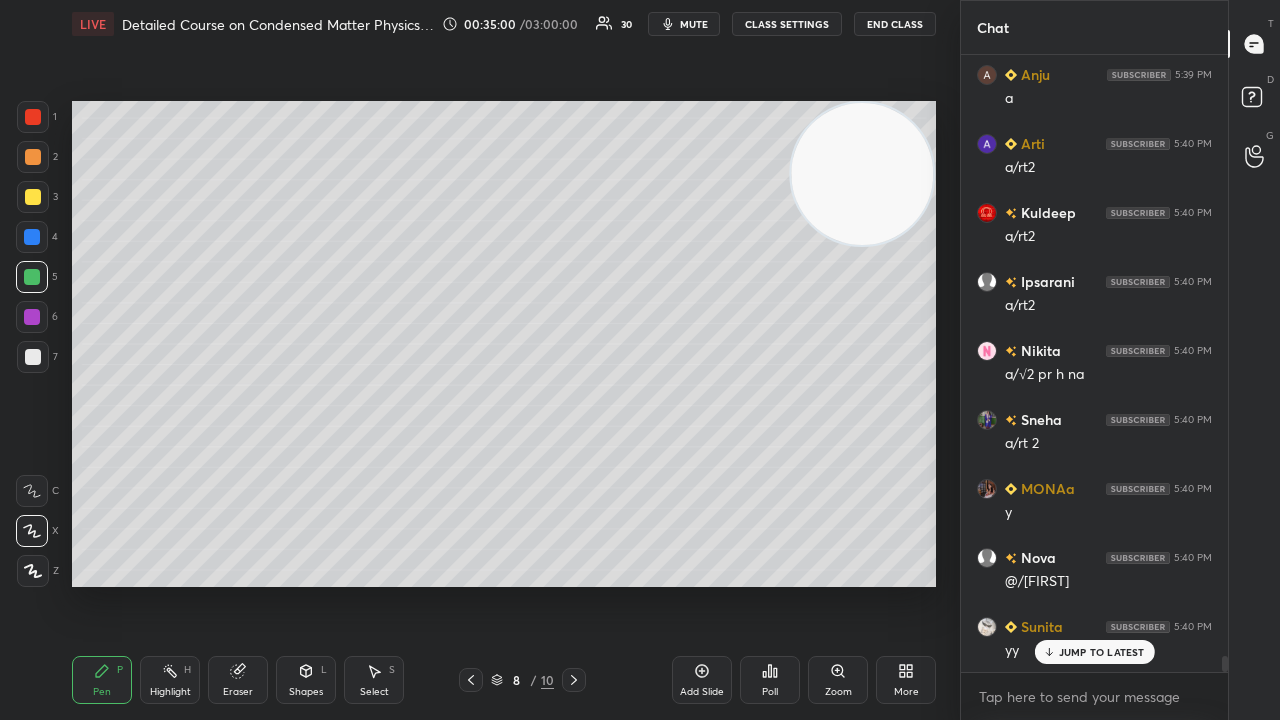 drag, startPoint x: 30, startPoint y: 357, endPoint x: 65, endPoint y: 375, distance: 39.357338 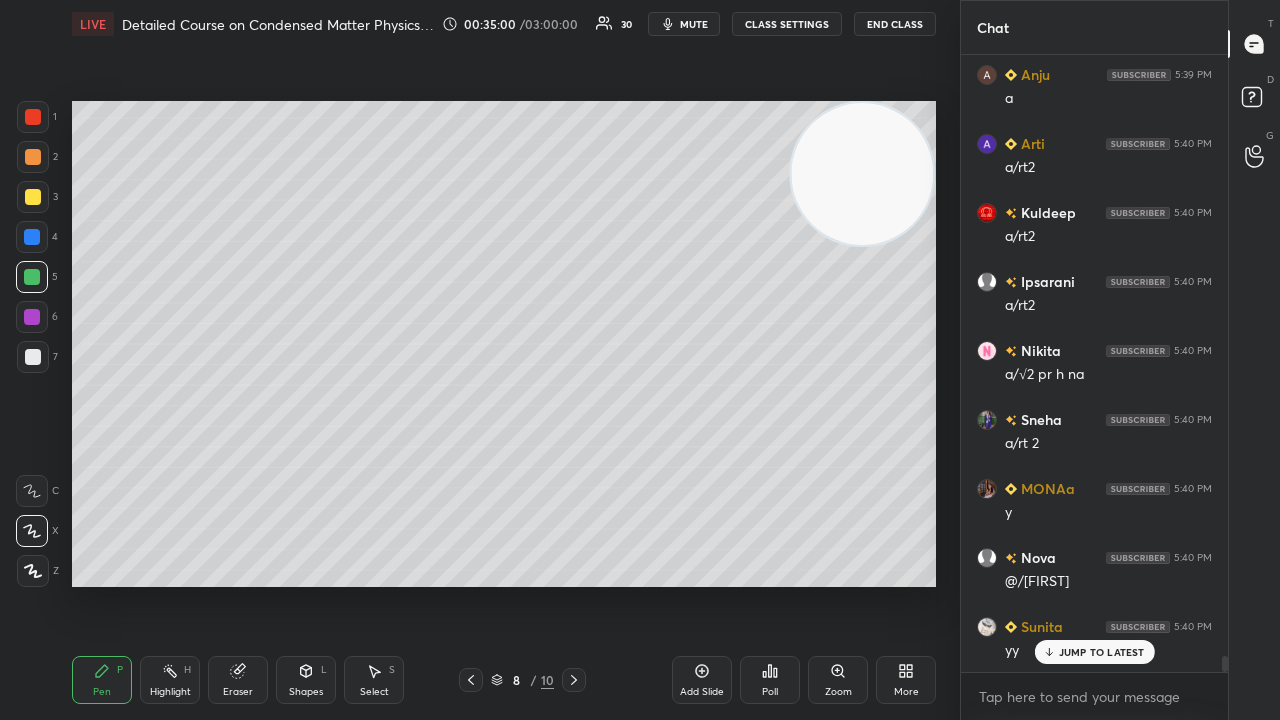 click at bounding box center [33, 357] 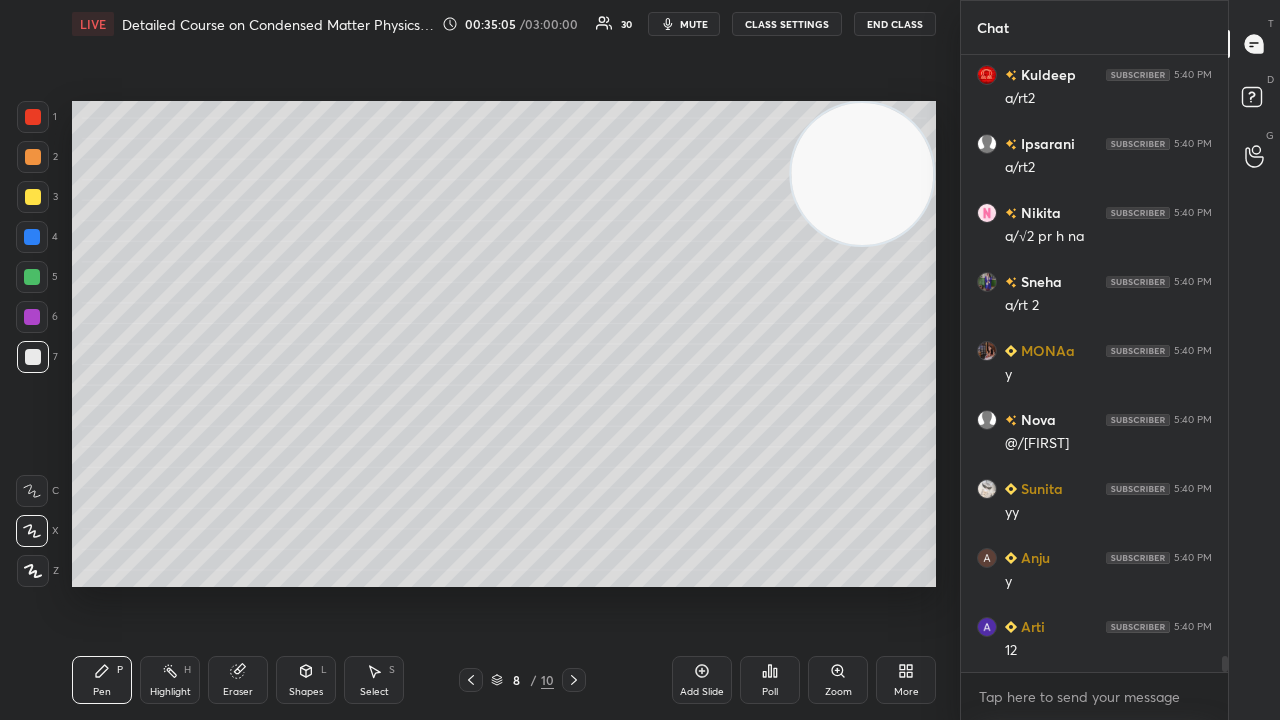 scroll, scrollTop: 23208, scrollLeft: 0, axis: vertical 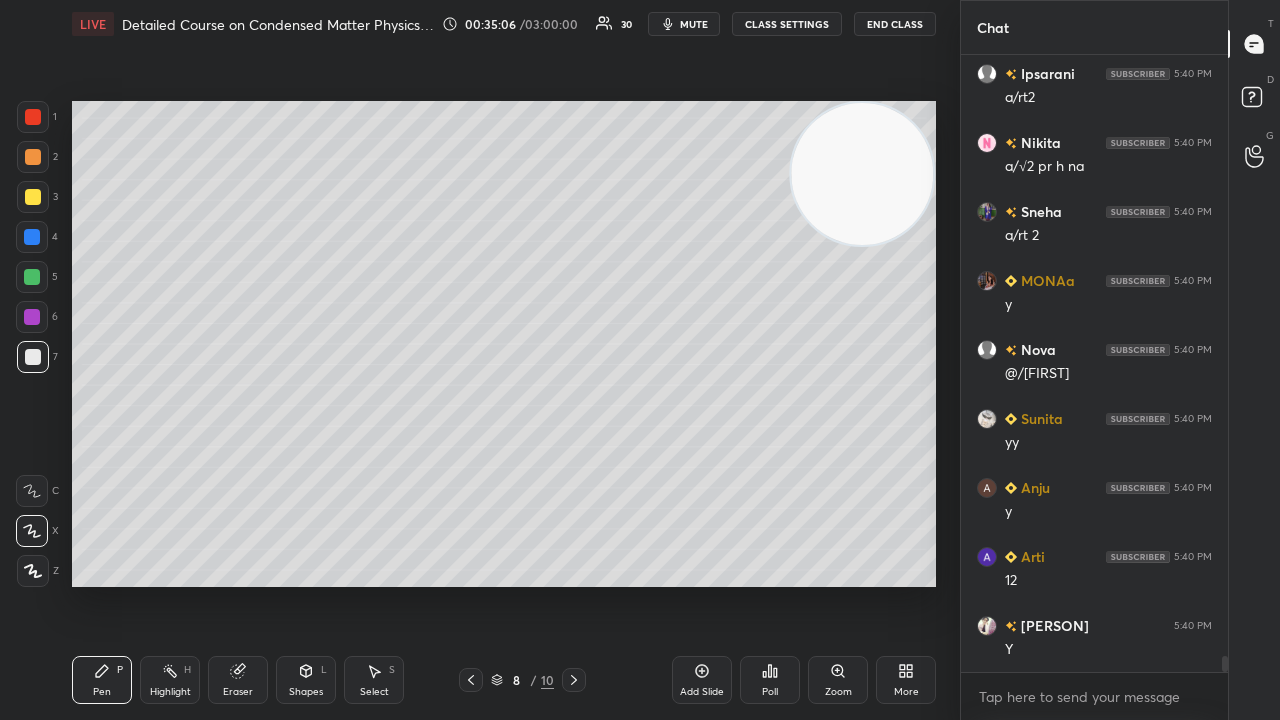 click on "mute" at bounding box center [694, 24] 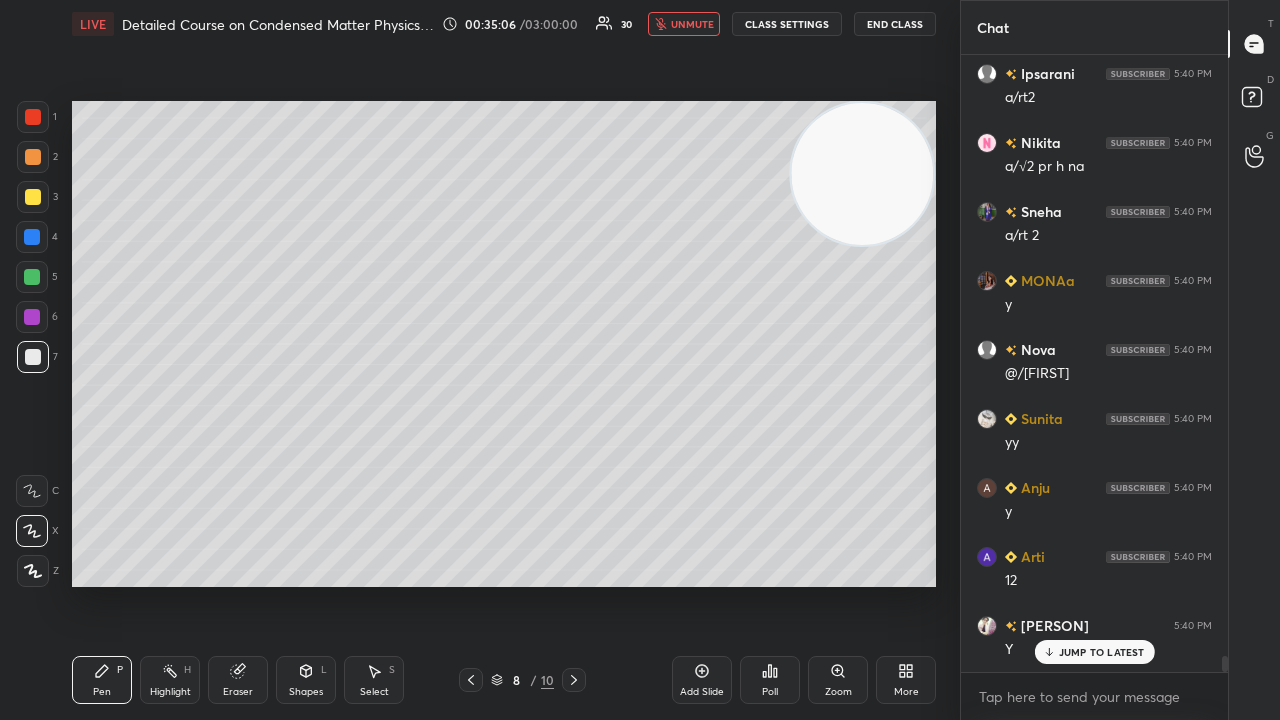 scroll, scrollTop: 23276, scrollLeft: 0, axis: vertical 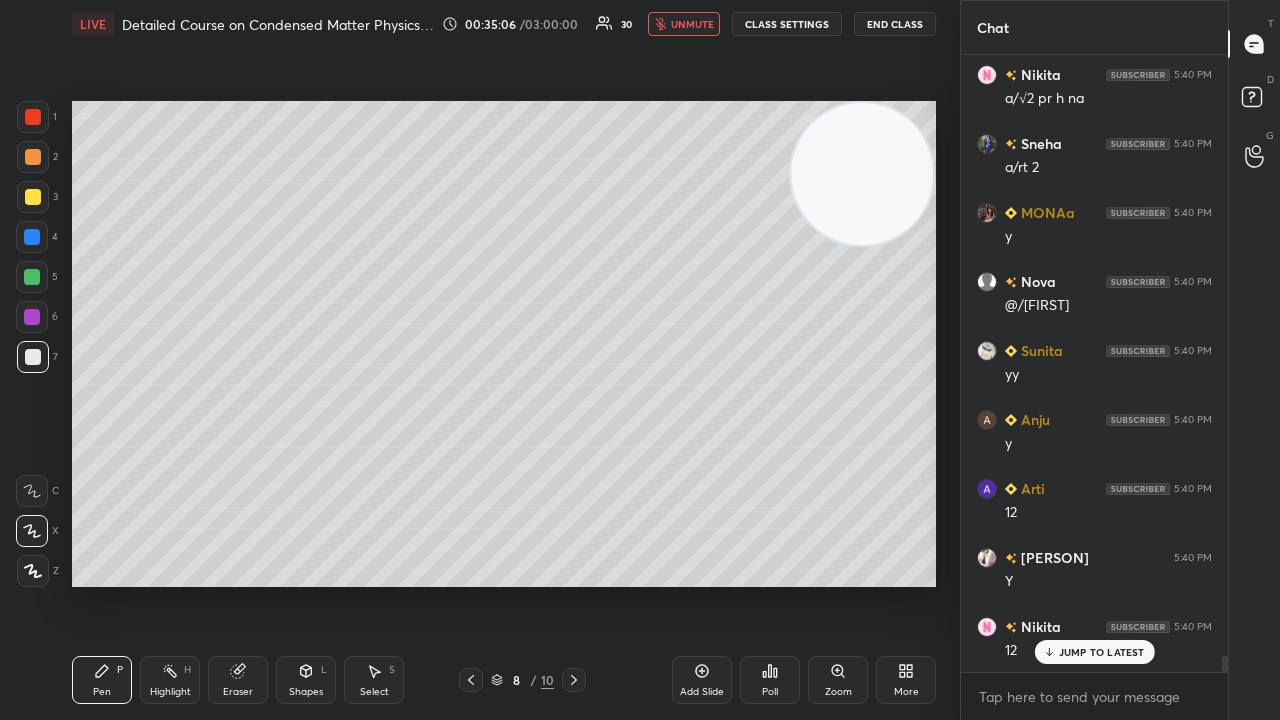 click on "unmute" at bounding box center [692, 24] 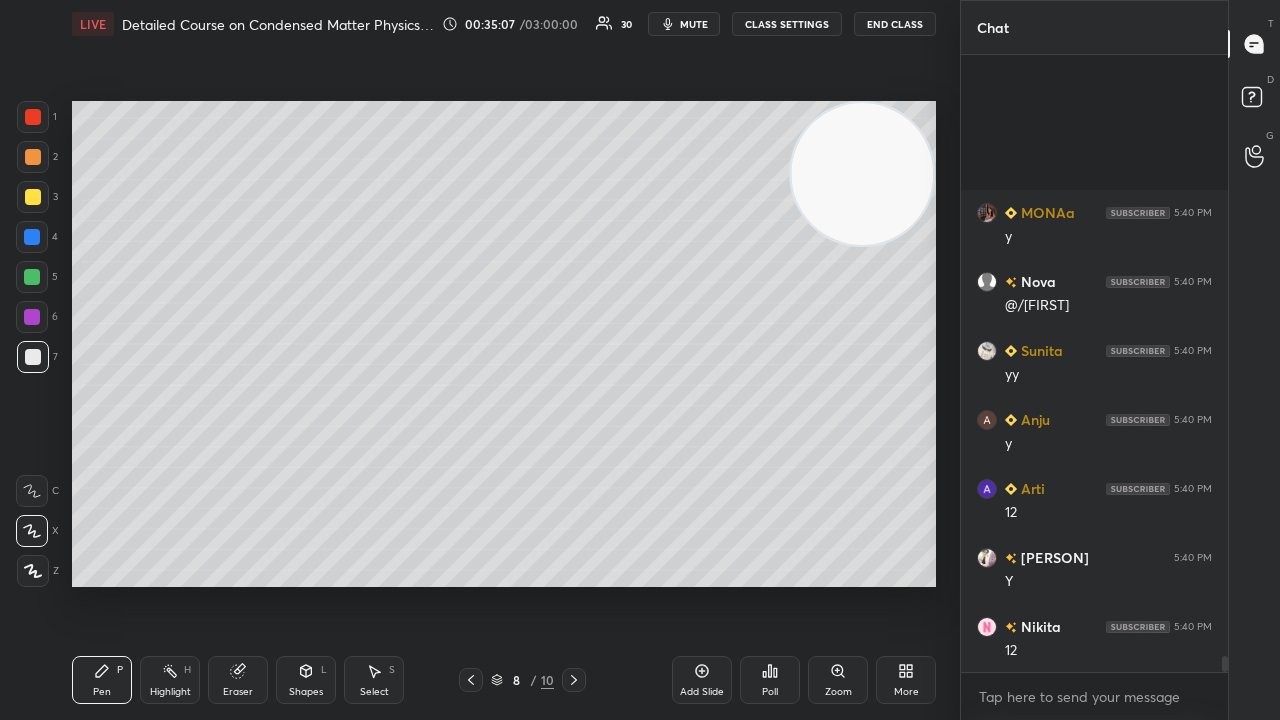 scroll, scrollTop: 23484, scrollLeft: 0, axis: vertical 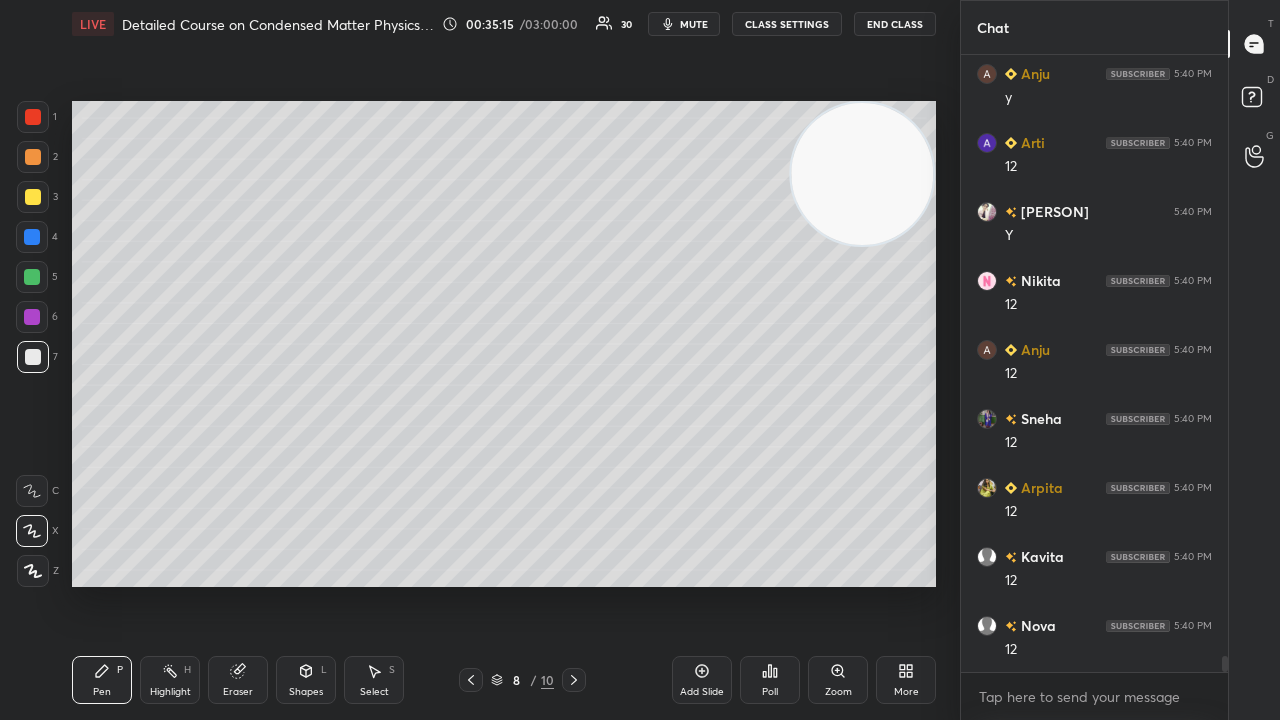 click 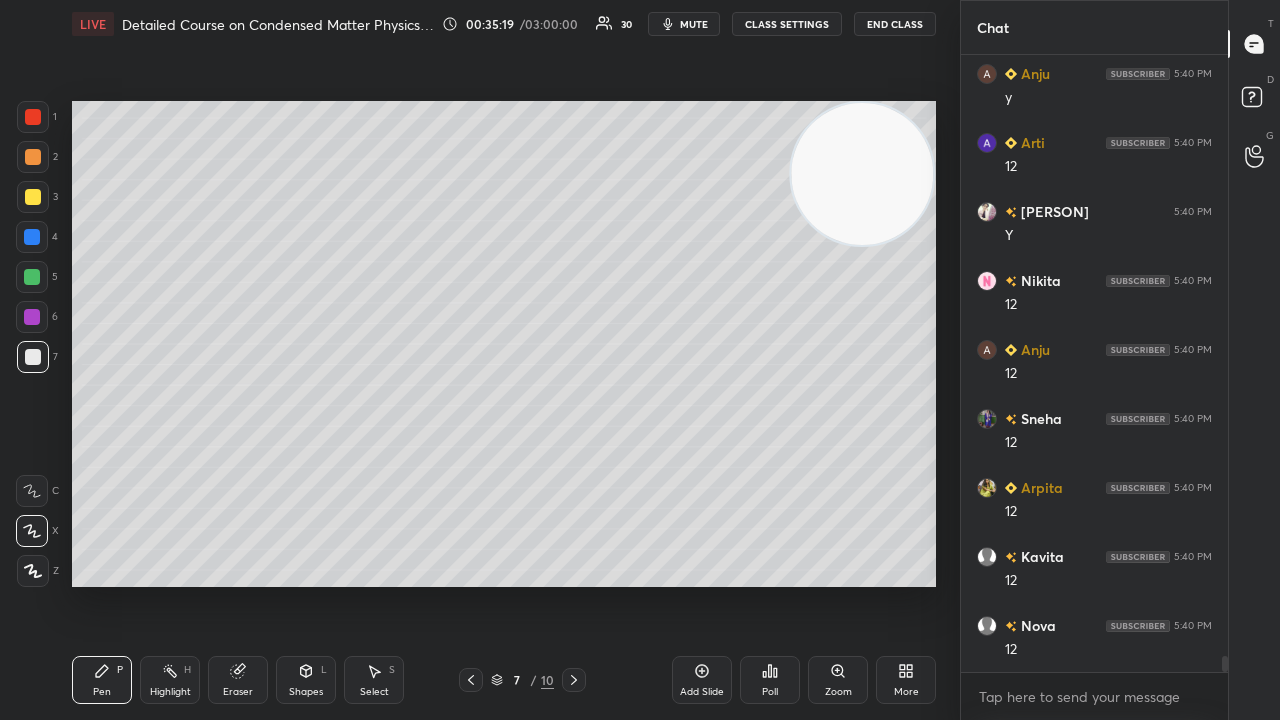 scroll, scrollTop: 23690, scrollLeft: 0, axis: vertical 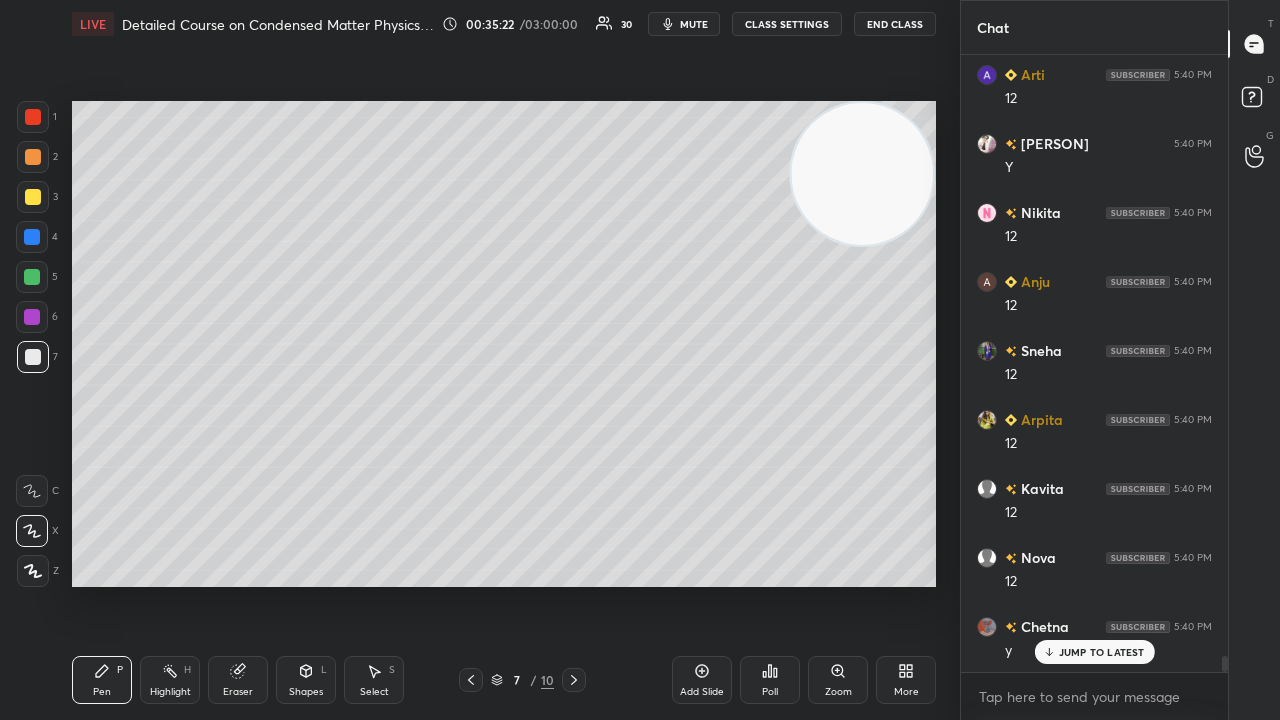 click on "mute" at bounding box center (694, 24) 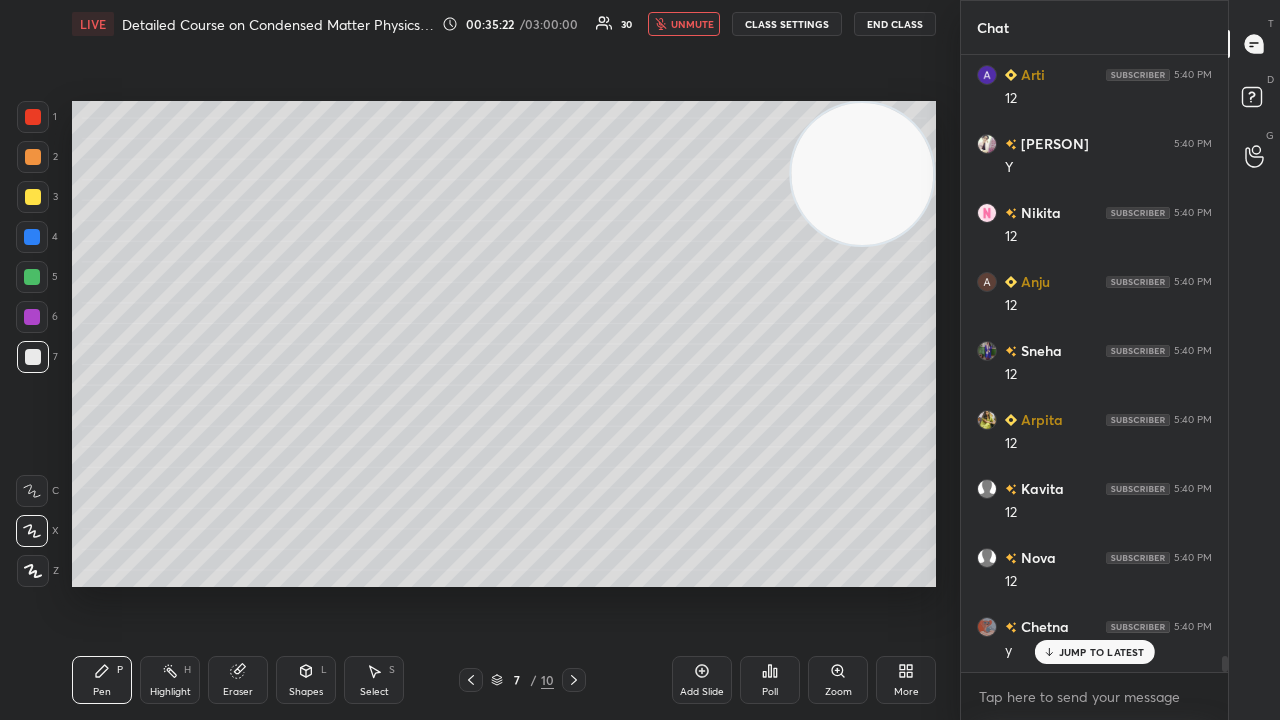 click on "unmute" at bounding box center [692, 24] 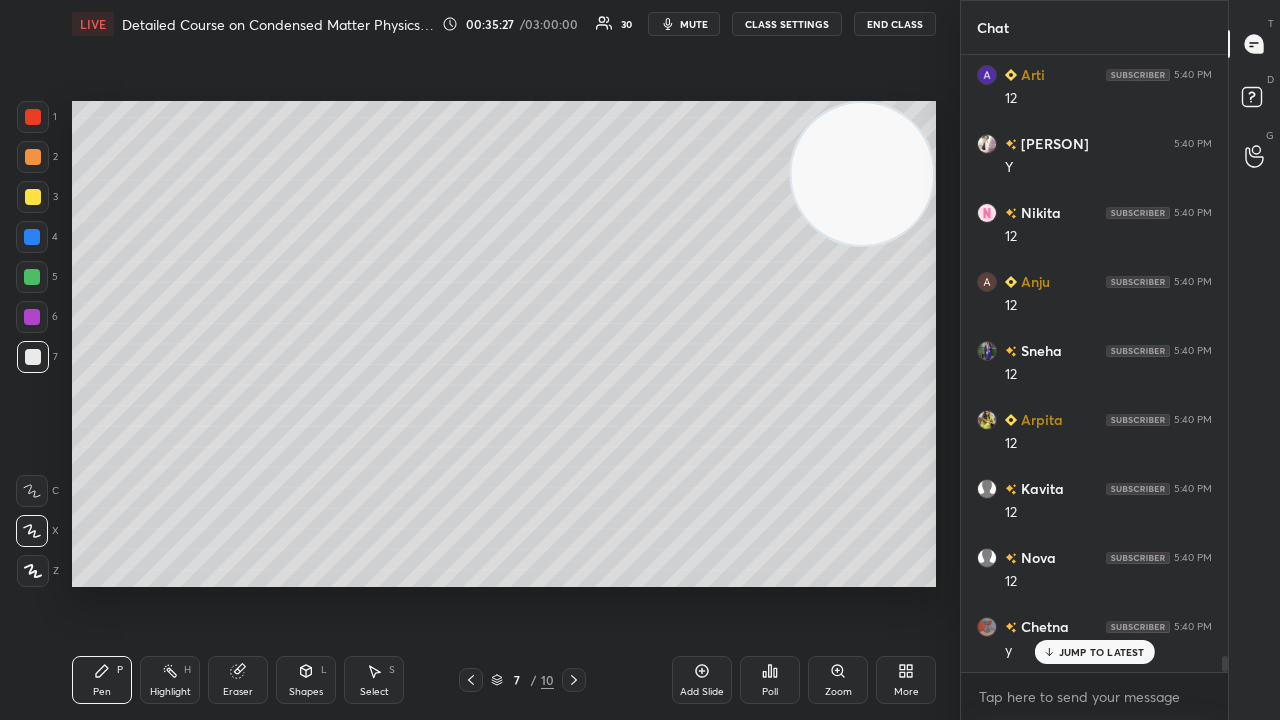 scroll, scrollTop: 23760, scrollLeft: 0, axis: vertical 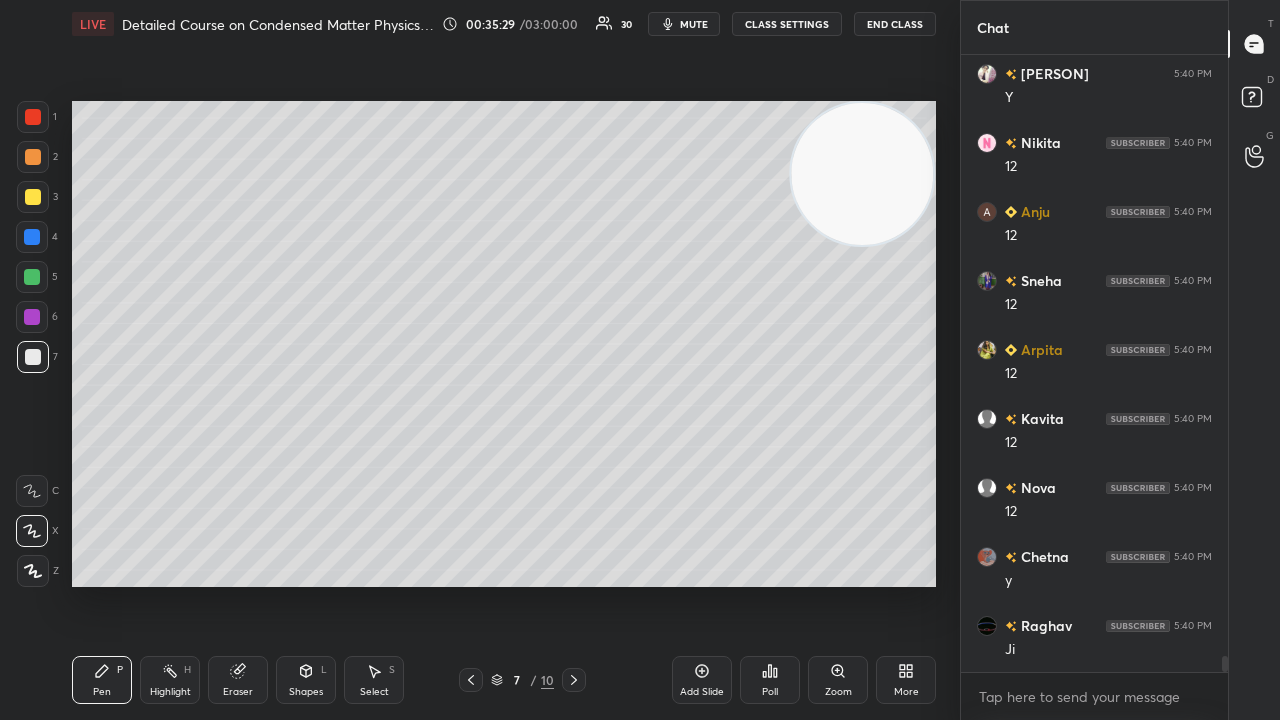 click 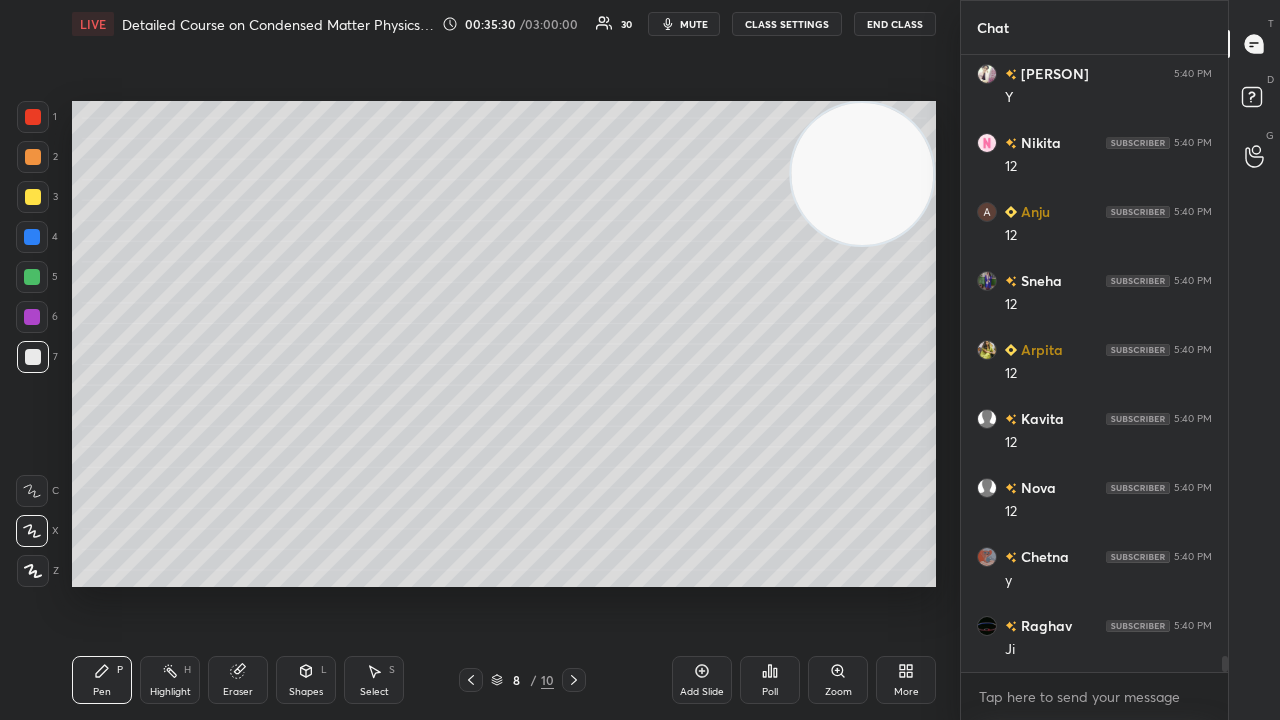 click on "Add Slide" at bounding box center [702, 692] 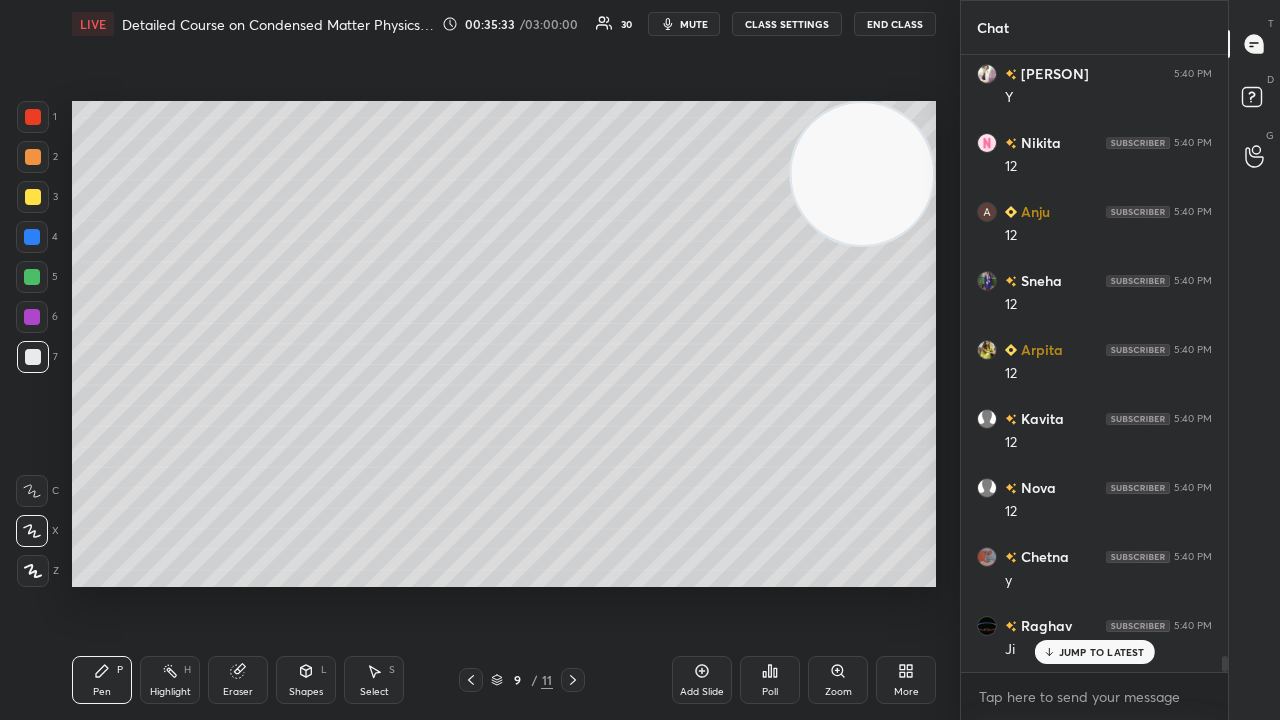 scroll, scrollTop: 23828, scrollLeft: 0, axis: vertical 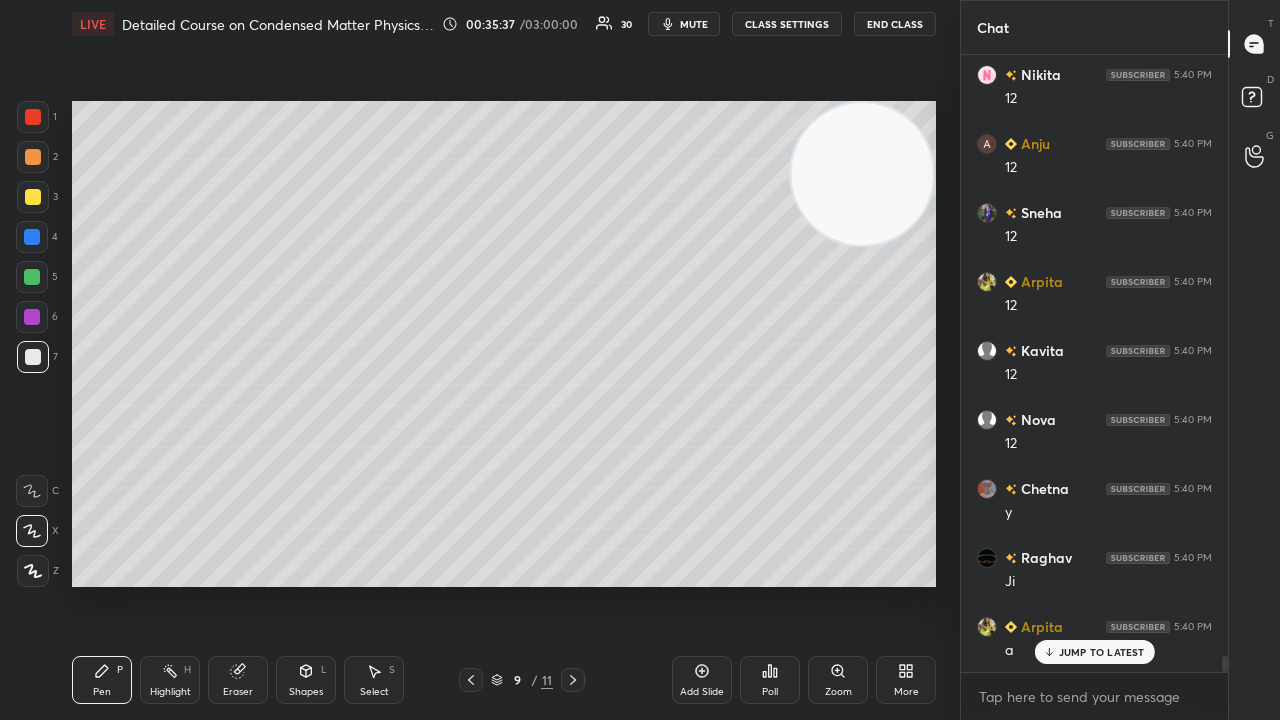 click 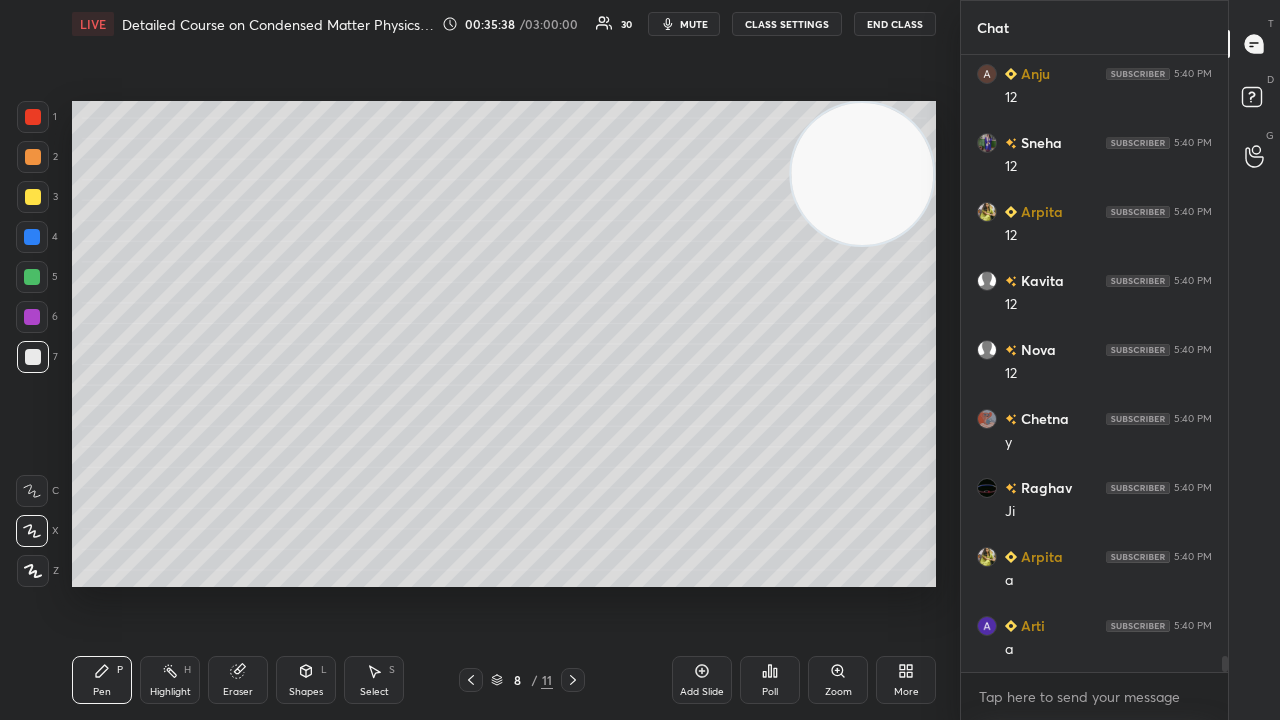 scroll, scrollTop: 24036, scrollLeft: 0, axis: vertical 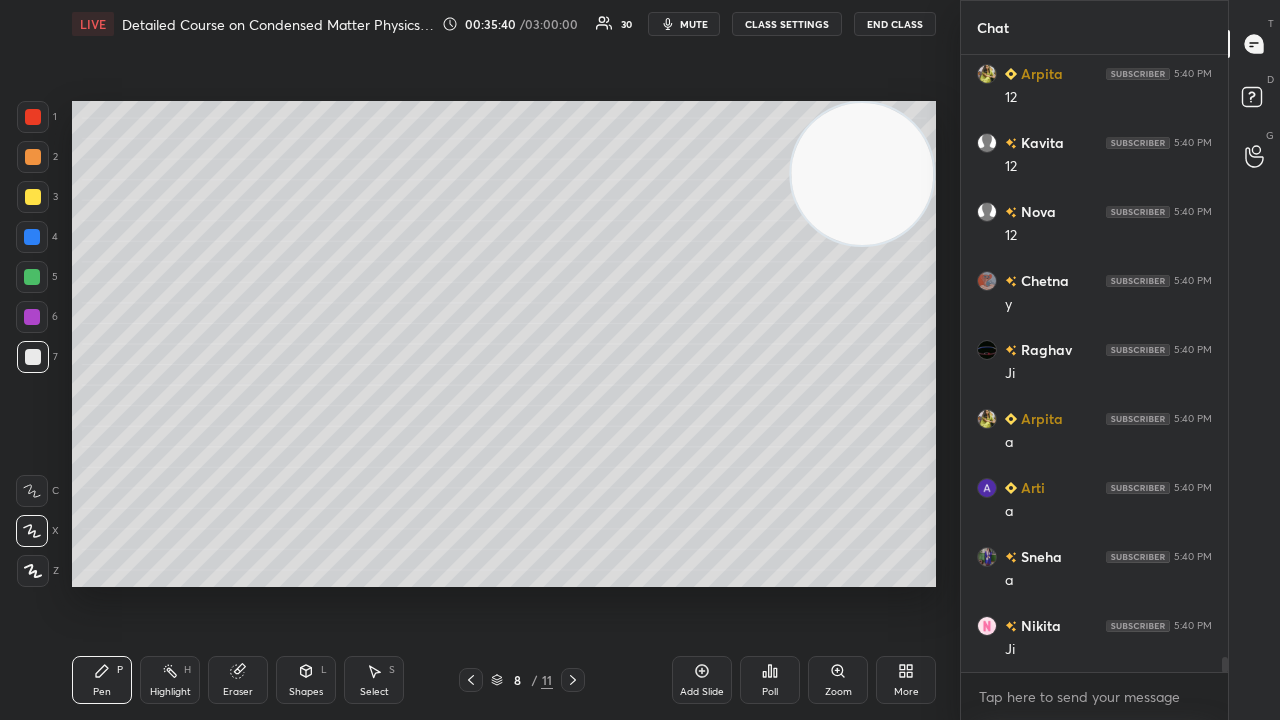 click 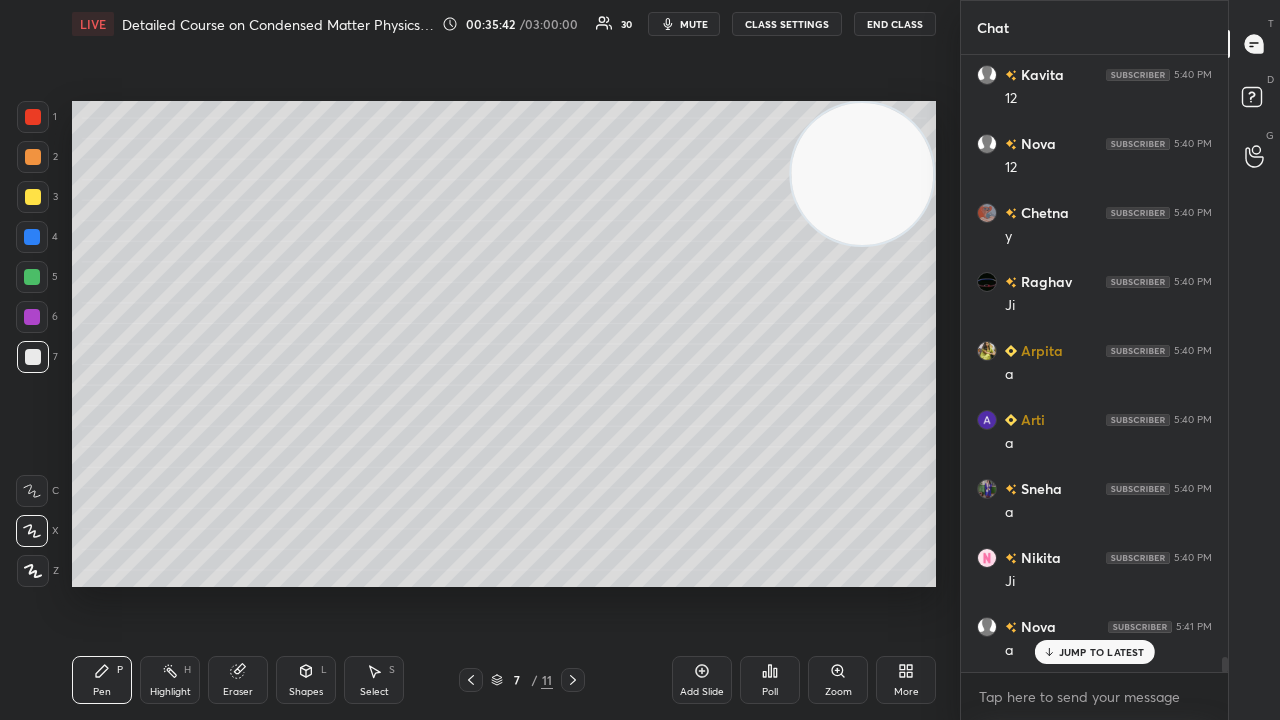 scroll, scrollTop: 24242, scrollLeft: 0, axis: vertical 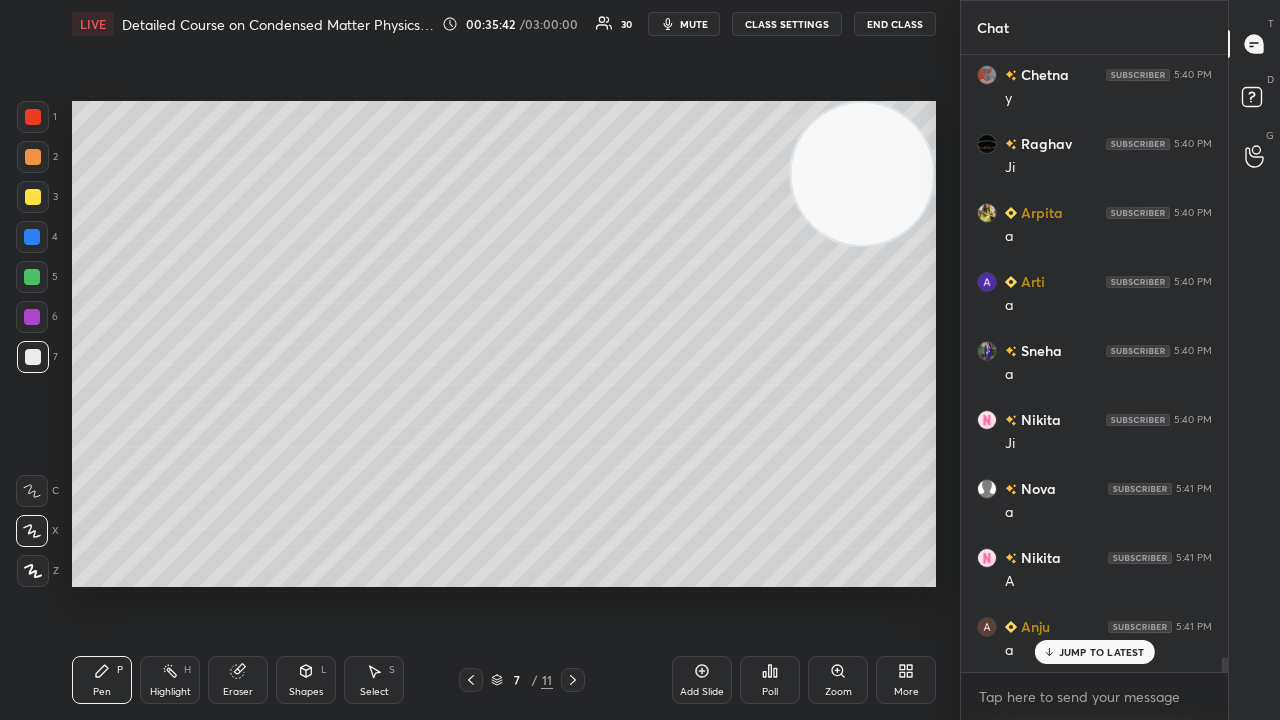 click on "mute" at bounding box center (694, 24) 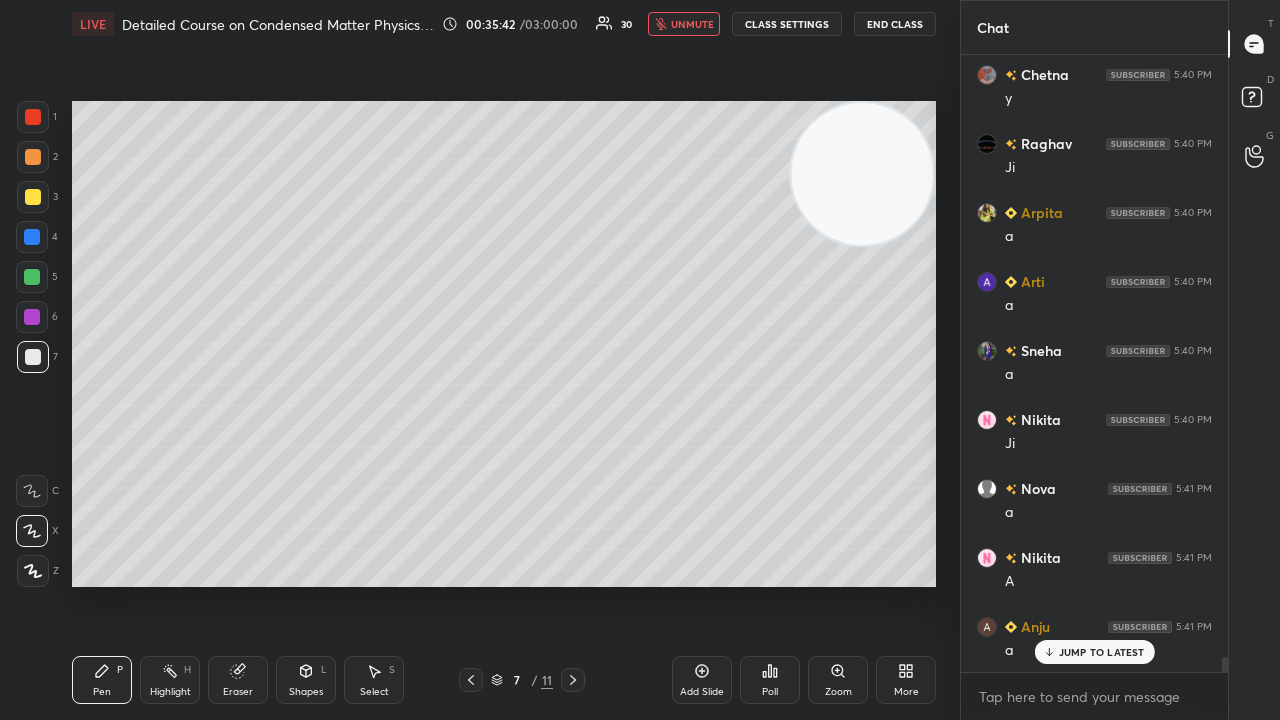 click on "unmute" at bounding box center [692, 24] 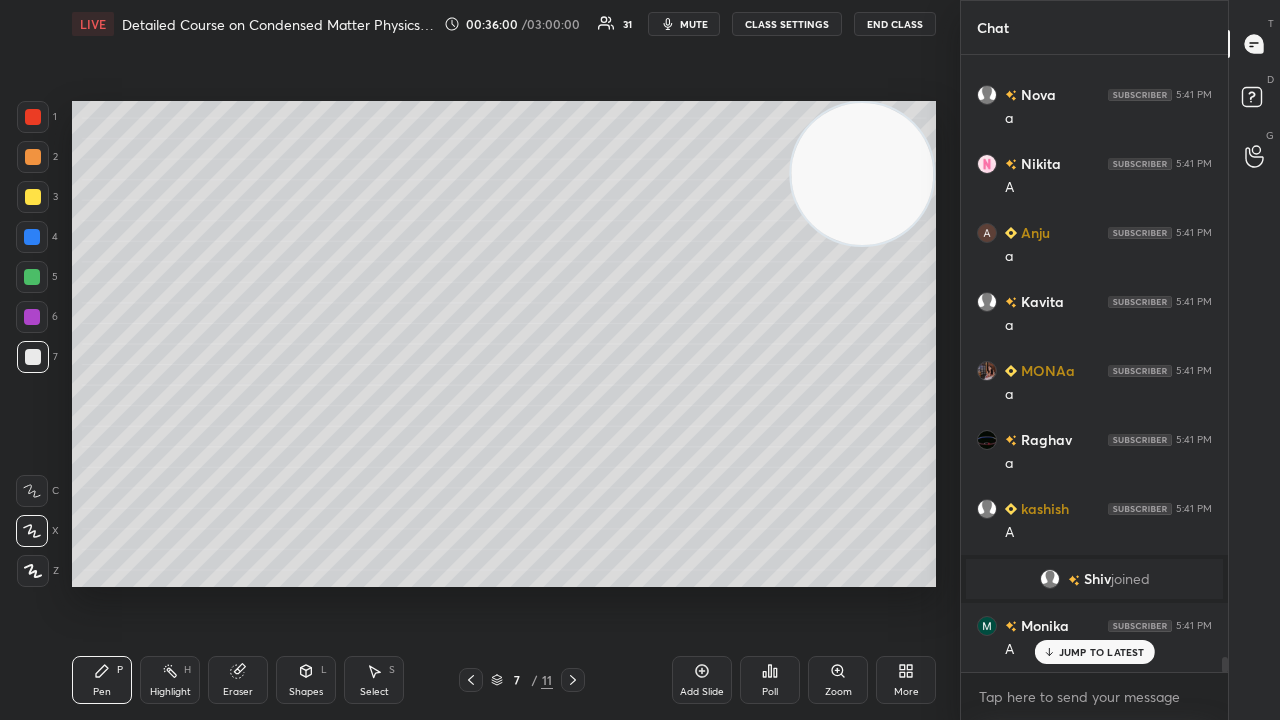 scroll, scrollTop: 24704, scrollLeft: 0, axis: vertical 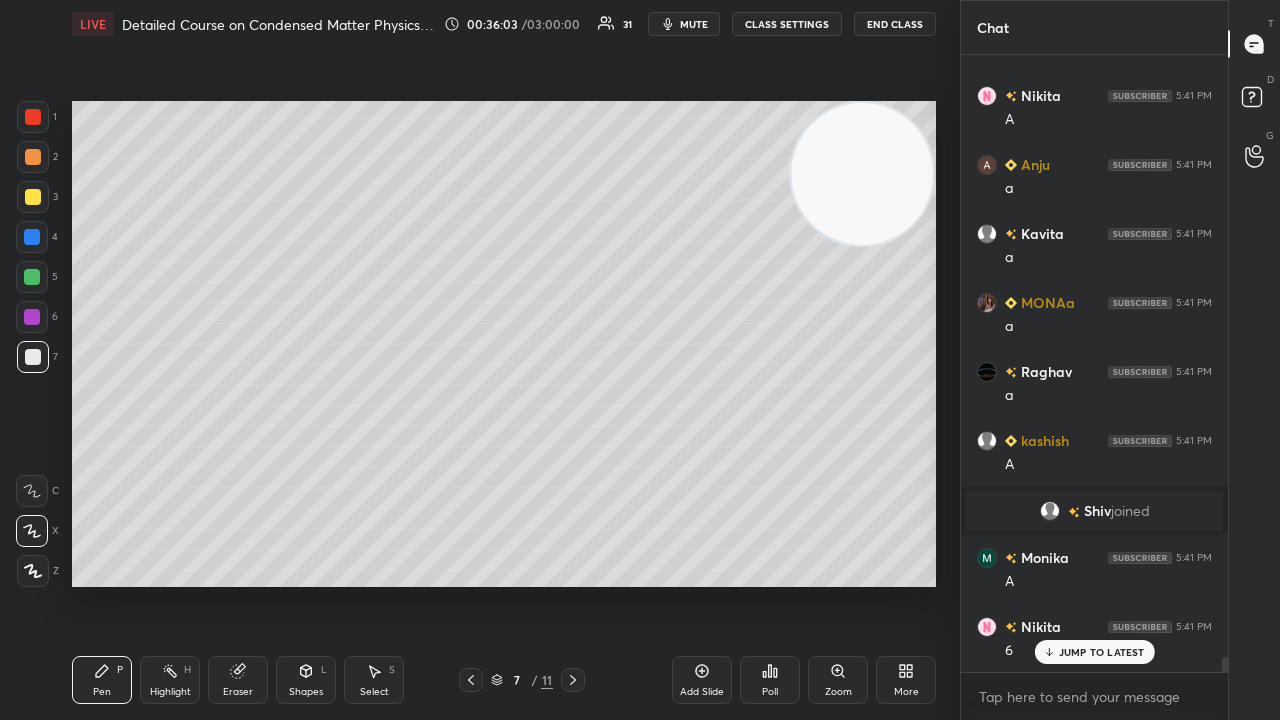 click 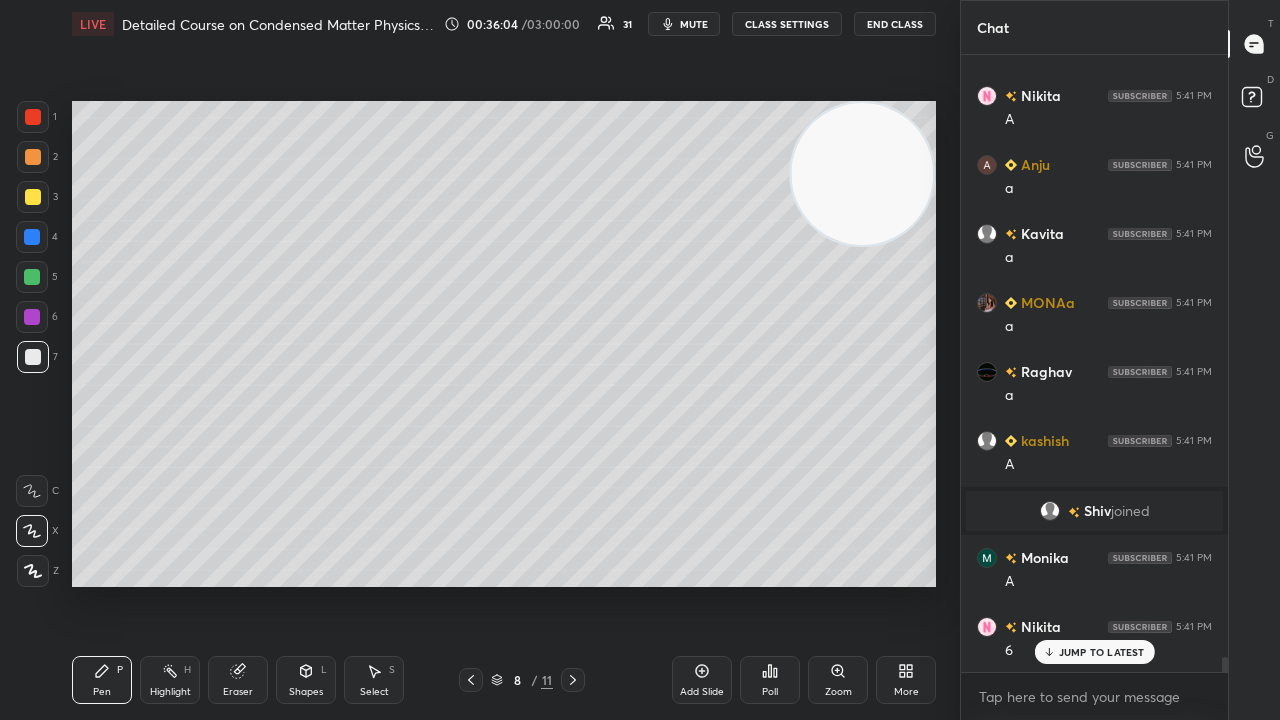 click at bounding box center [573, 680] 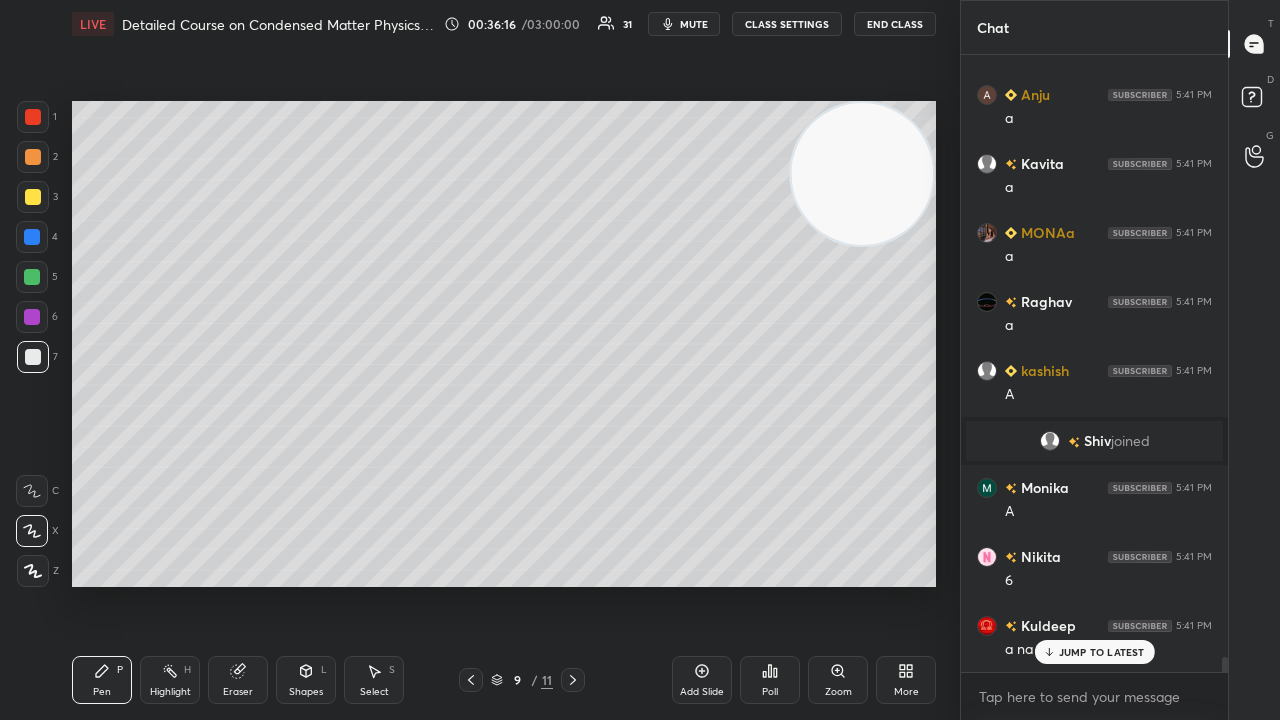 scroll, scrollTop: 24842, scrollLeft: 0, axis: vertical 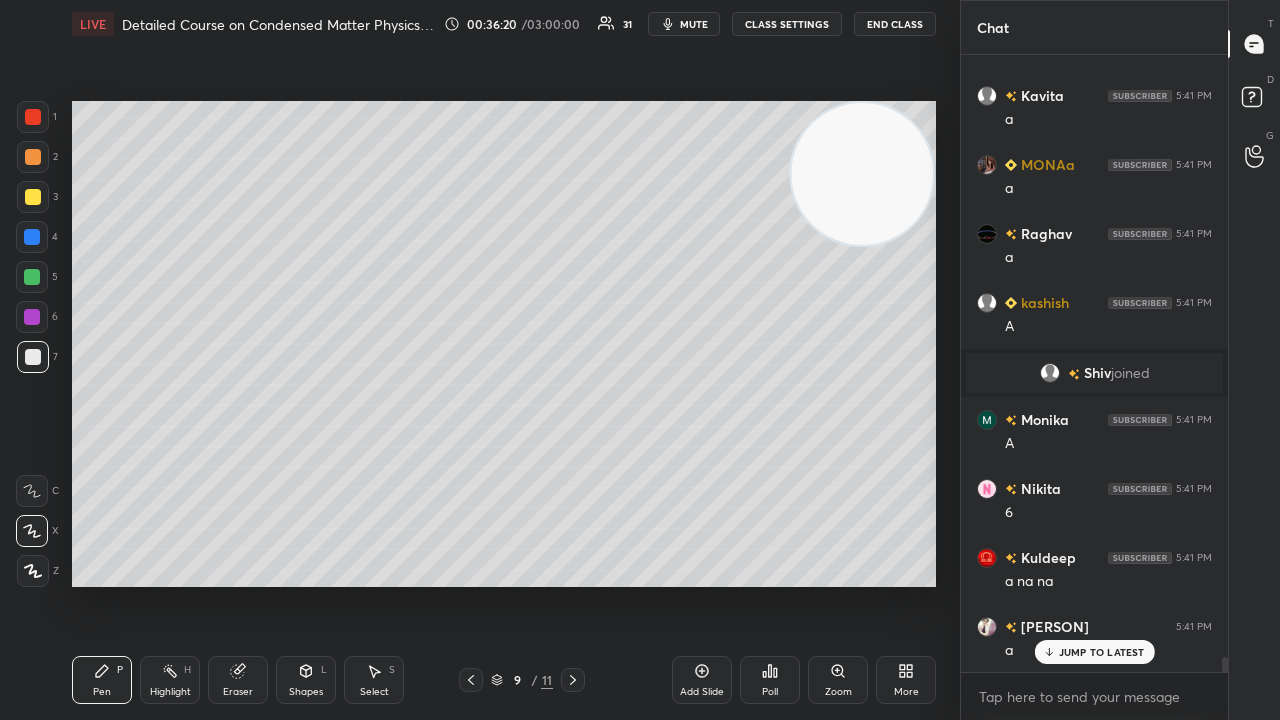 click on "mute" at bounding box center [694, 24] 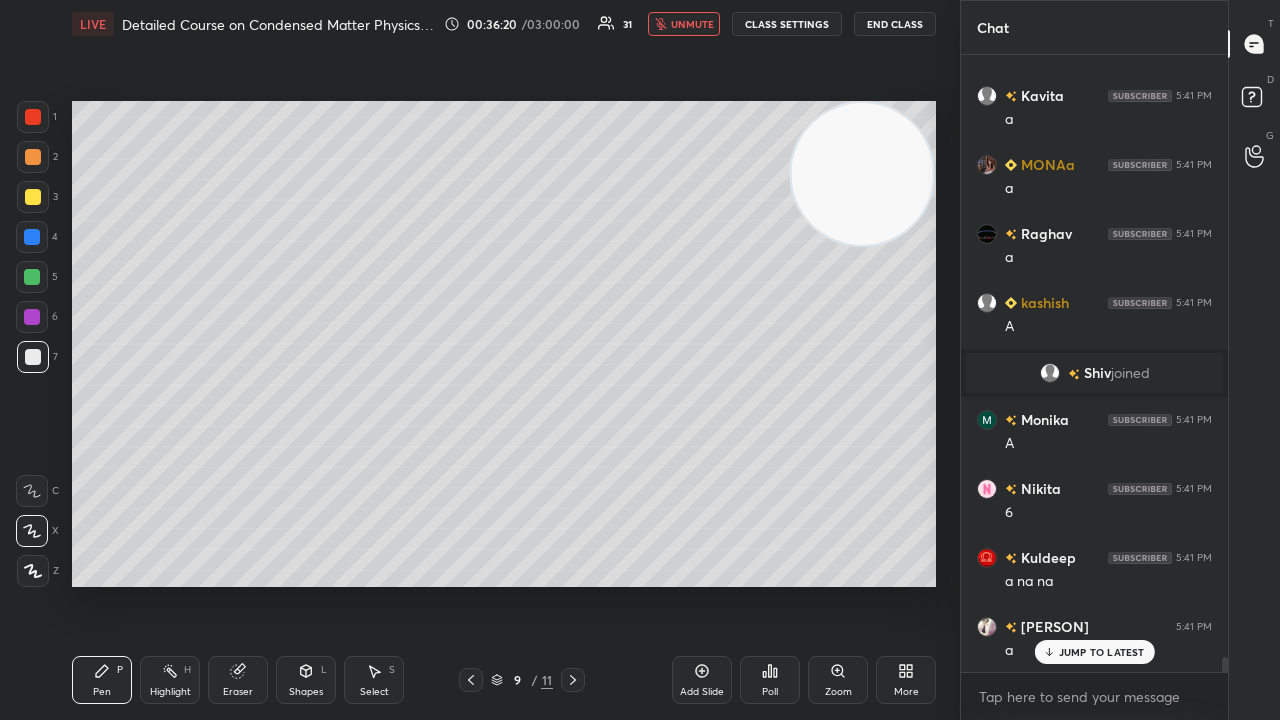 click on "unmute" at bounding box center (692, 24) 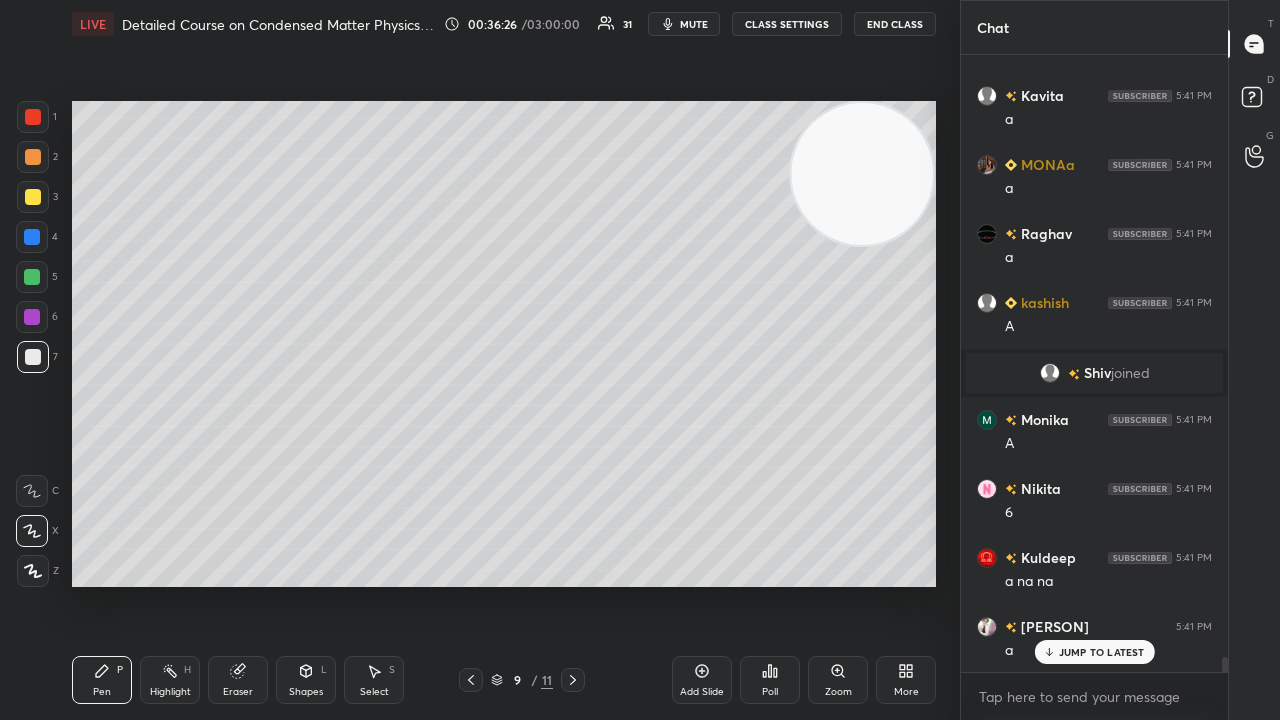 scroll, scrollTop: 570, scrollLeft: 261, axis: both 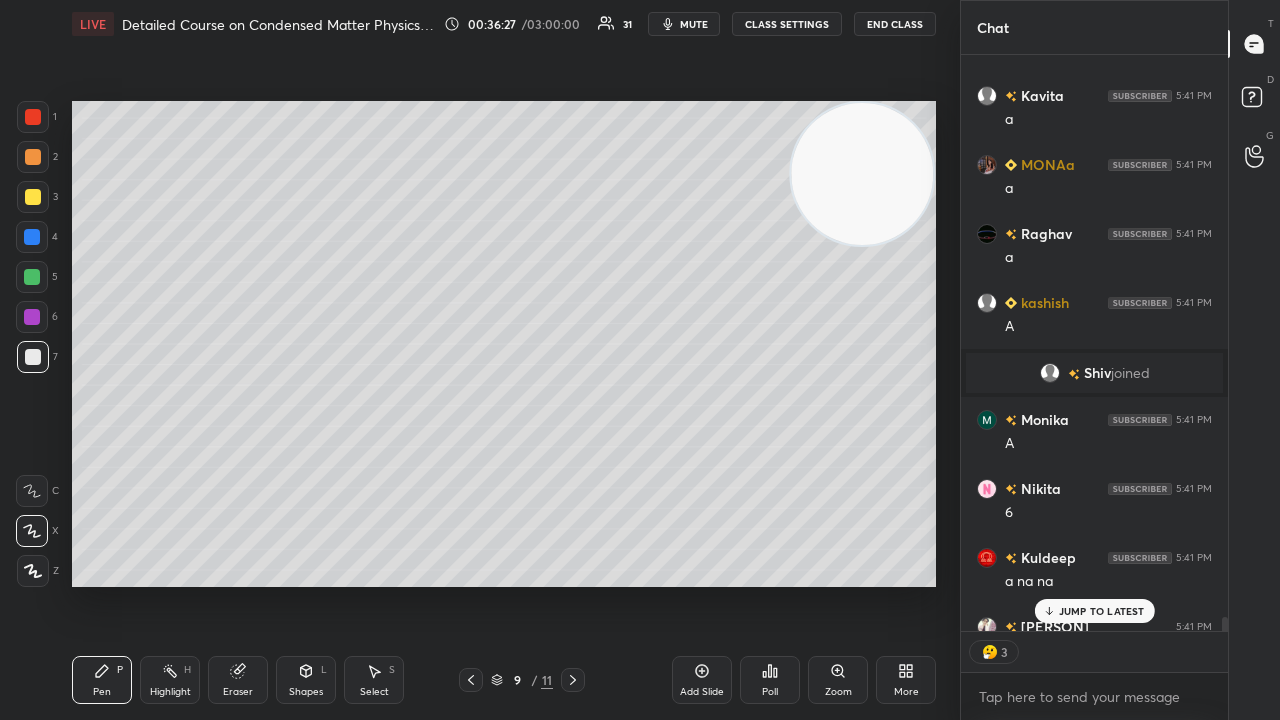 click on "mute" at bounding box center (684, 24) 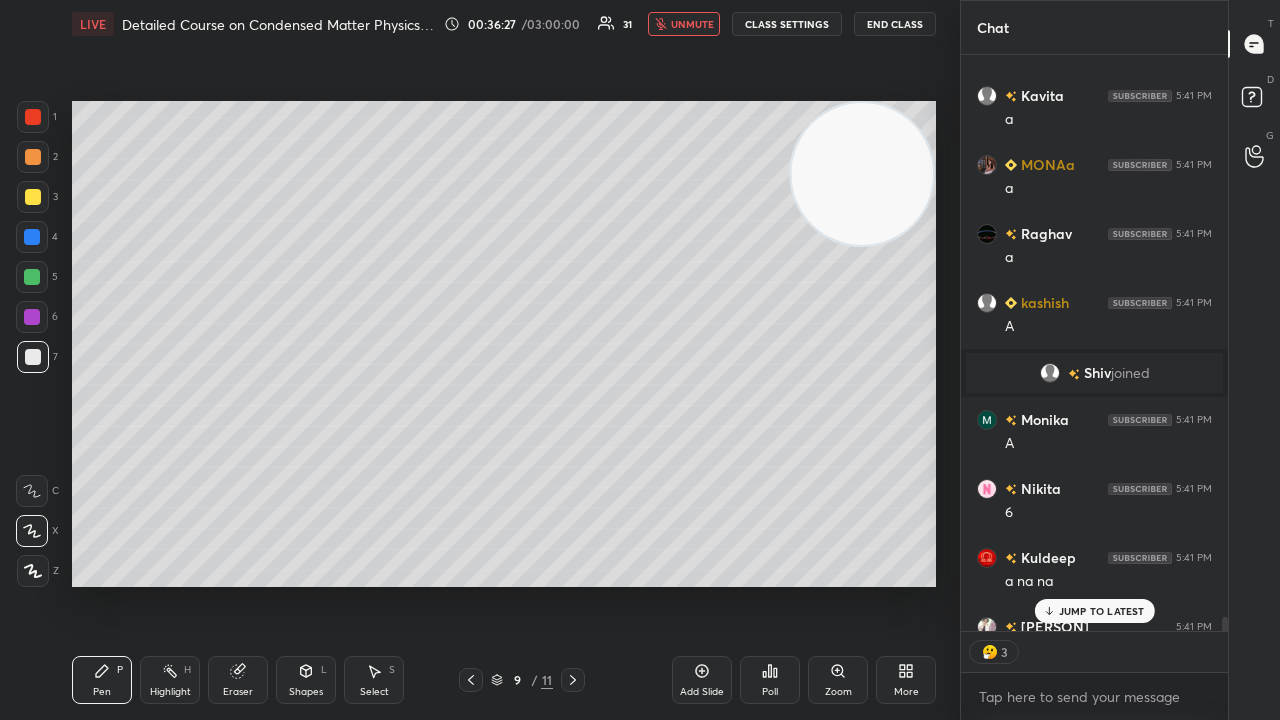 click on "unmute" at bounding box center (692, 24) 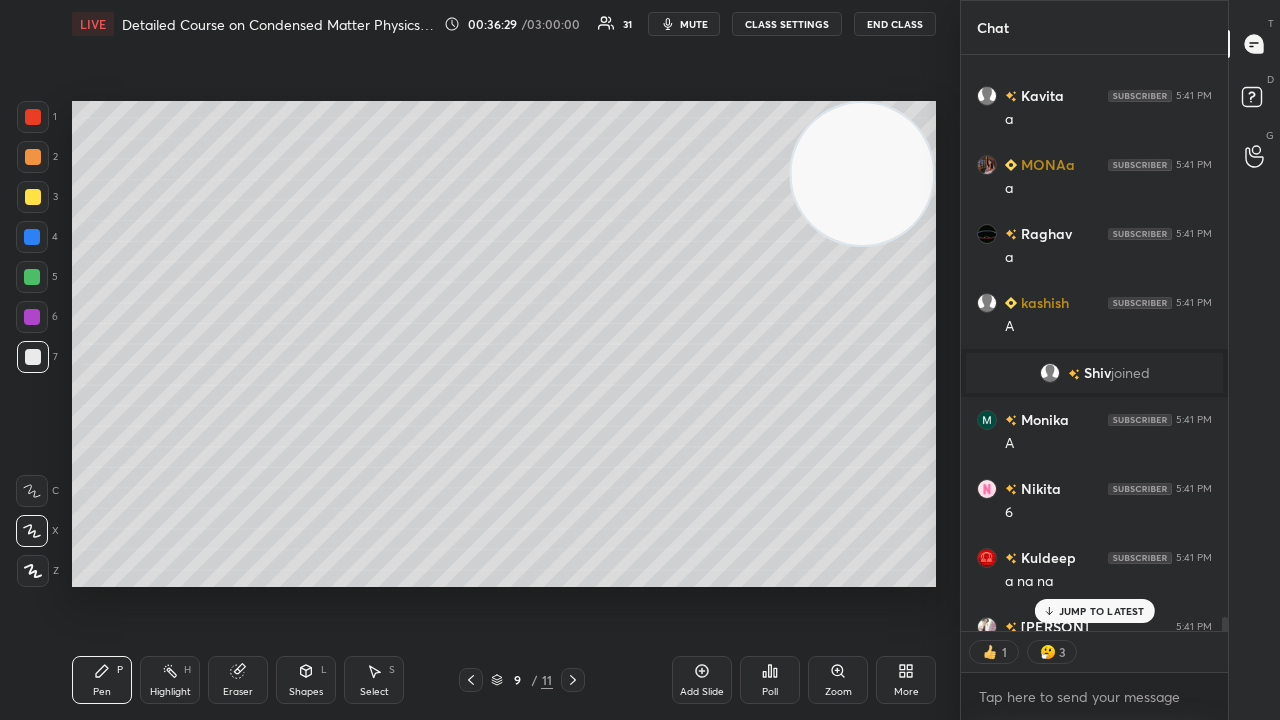 click at bounding box center (471, 680) 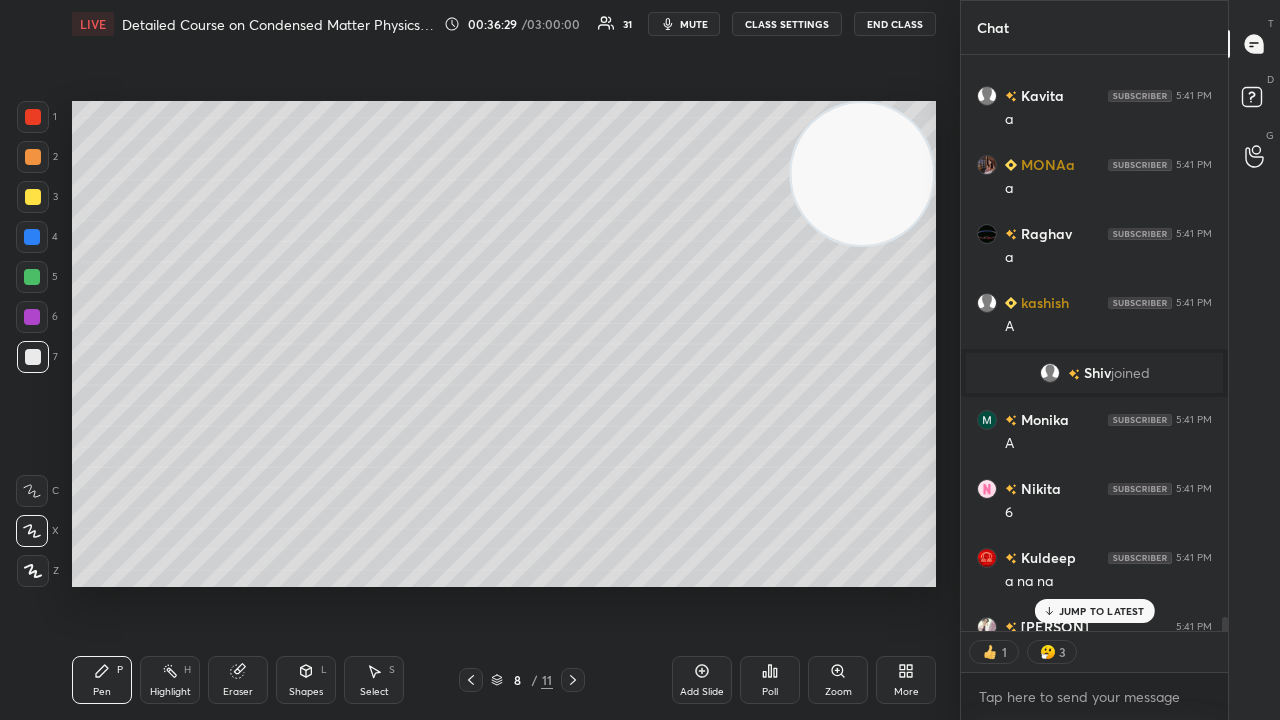 click 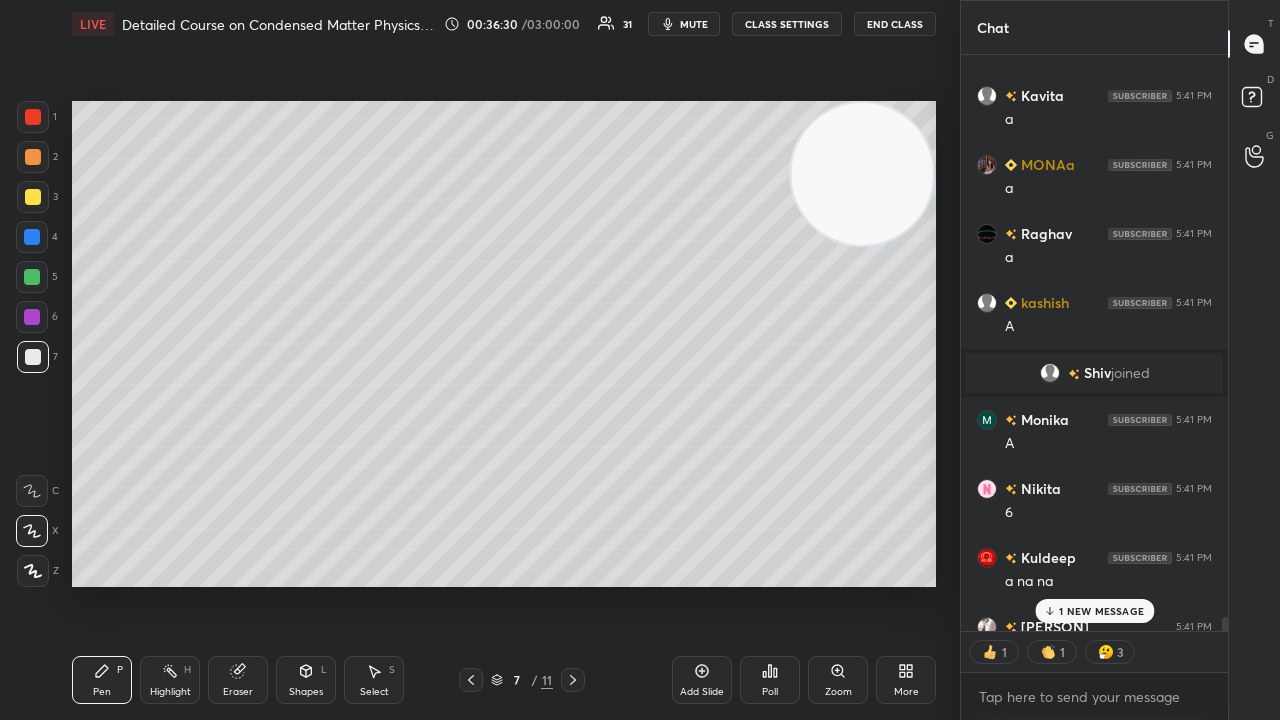 click on "mute" at bounding box center (694, 24) 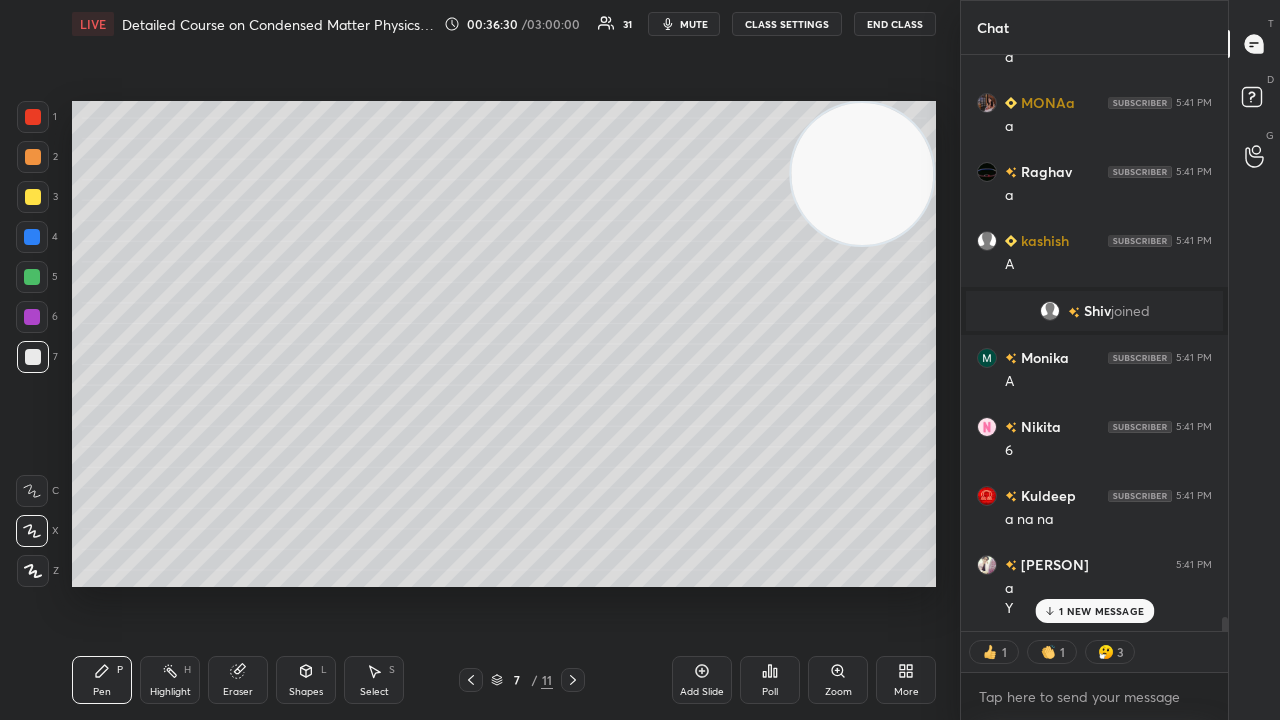 click on "mute" at bounding box center (694, 24) 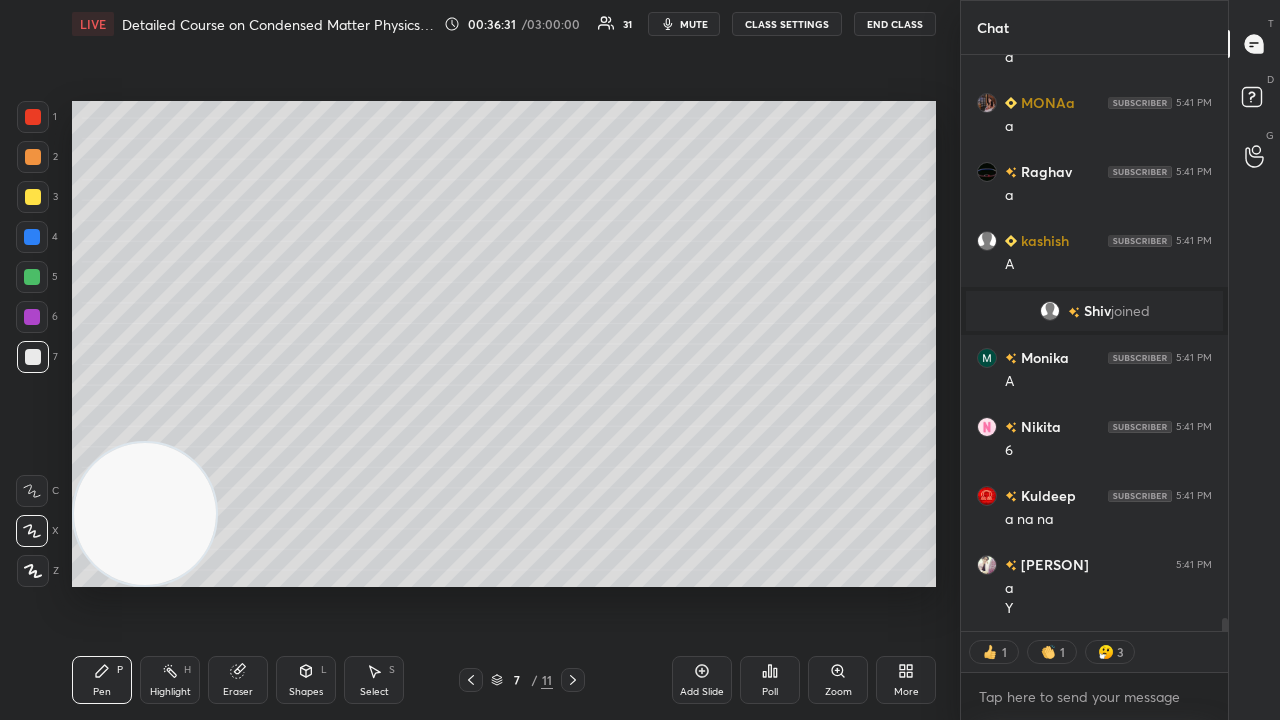 drag, startPoint x: 856, startPoint y: 171, endPoint x: 0, endPoint y: 608, distance: 961.0957 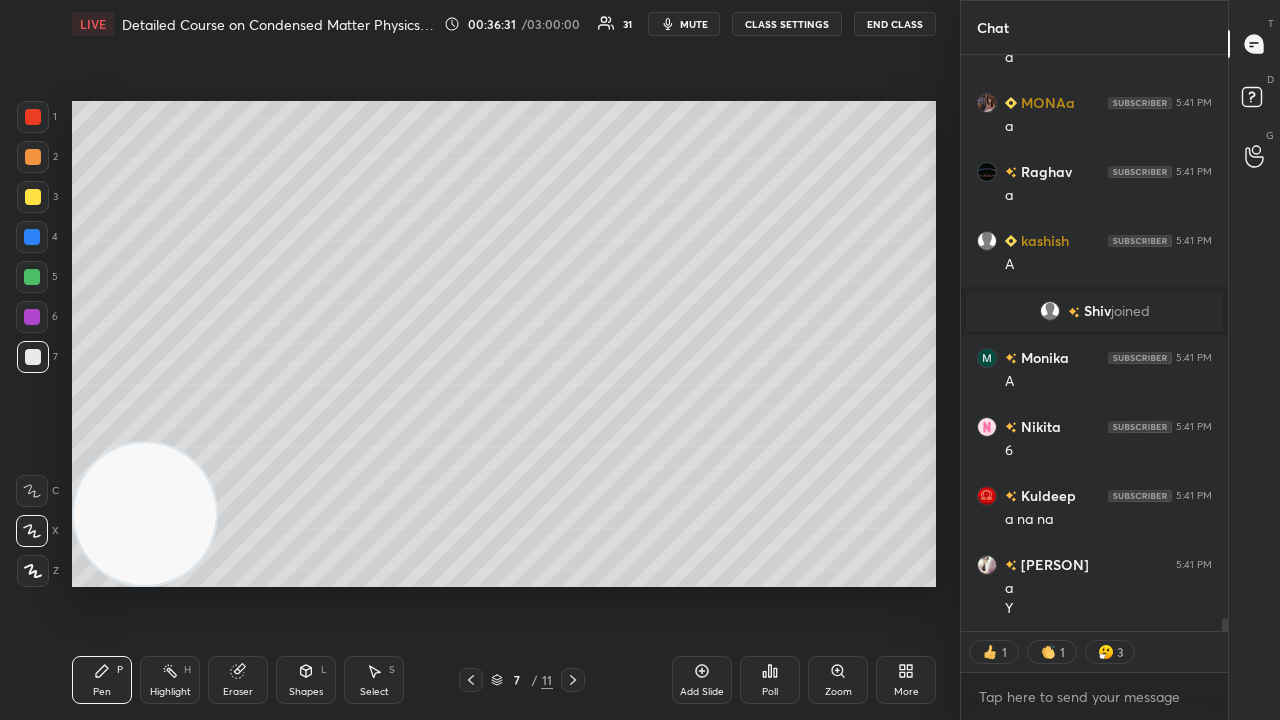 click on "1 2 3 4 5 6 7 C X Z C X Z E E Erase all   H H LIVE Detailed Course on Condensed Matter Physics Day-3 00:36:31 /  03:00:00 31 mute CLASS SETTINGS End Class Setting up your live class Poll for   secs No correct answer Start poll Back Detailed Course on Condensed Matter Physics Day-3 Surbhi Upadhyay Pen P Highlight H Eraser Shapes L Select S 7 / 11 Add Slide Poll Zoom More" at bounding box center (472, 360) 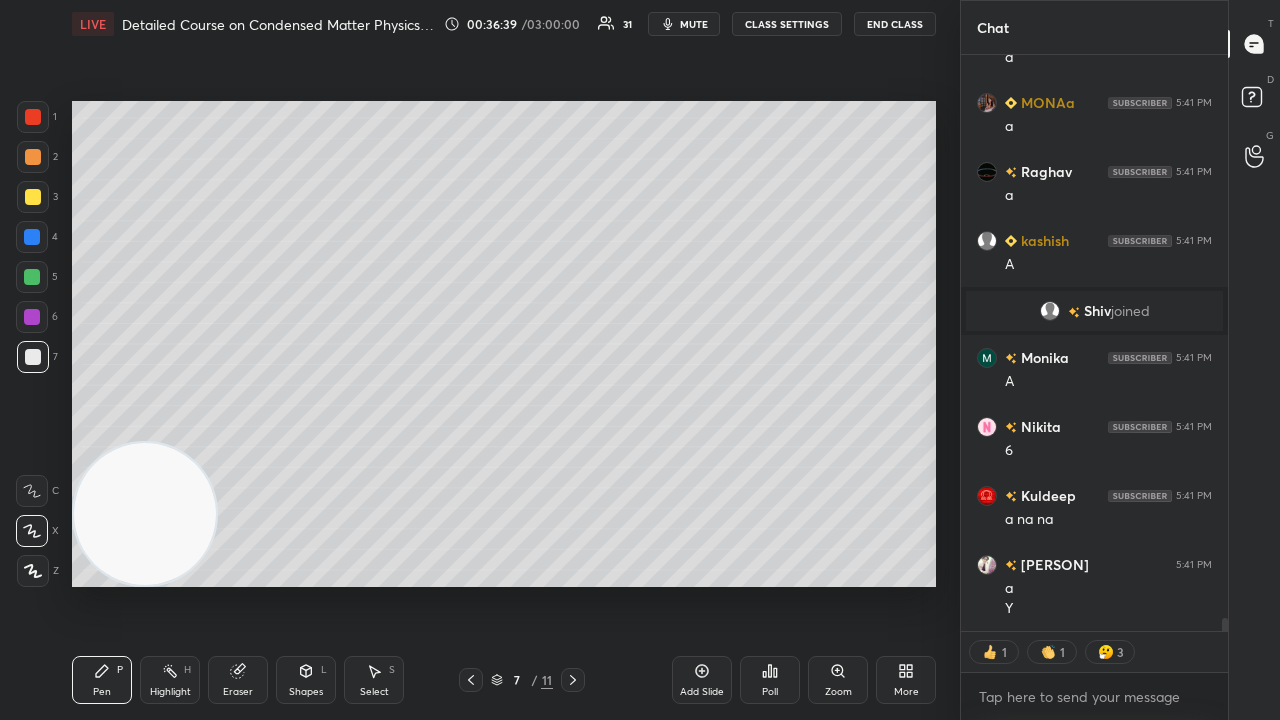 scroll, scrollTop: 6, scrollLeft: 6, axis: both 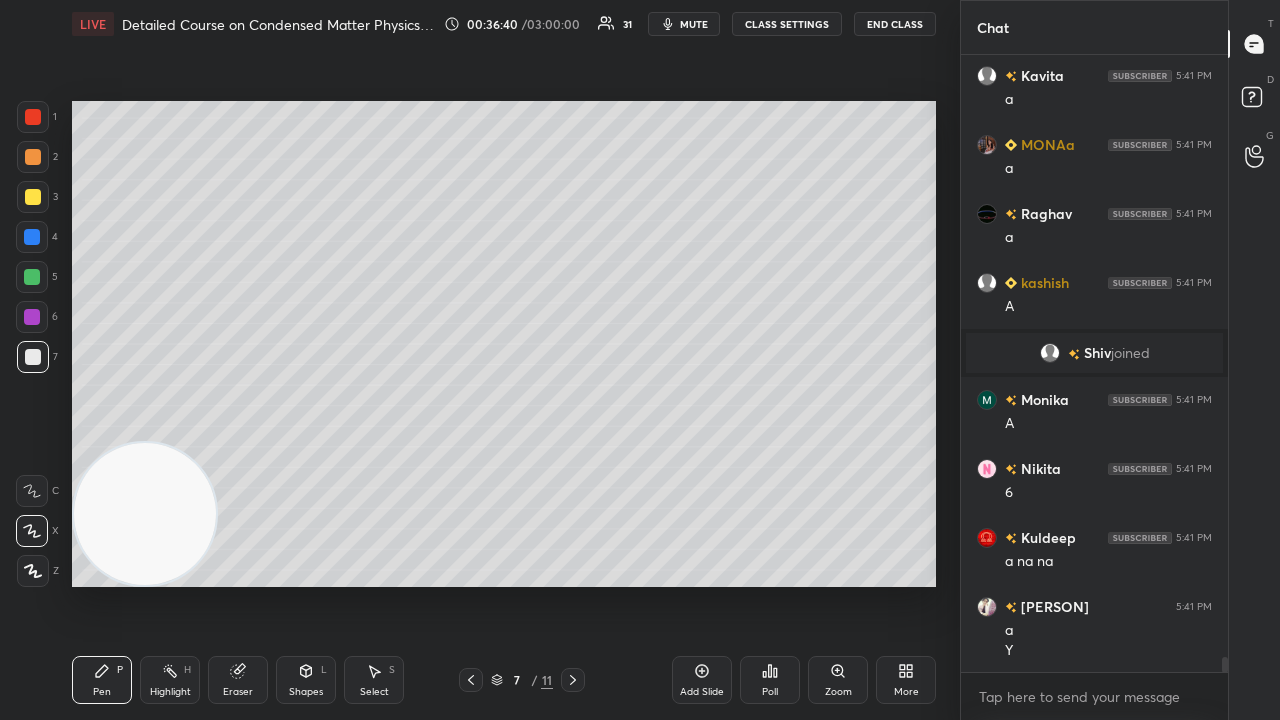 click on "mute" at bounding box center (694, 24) 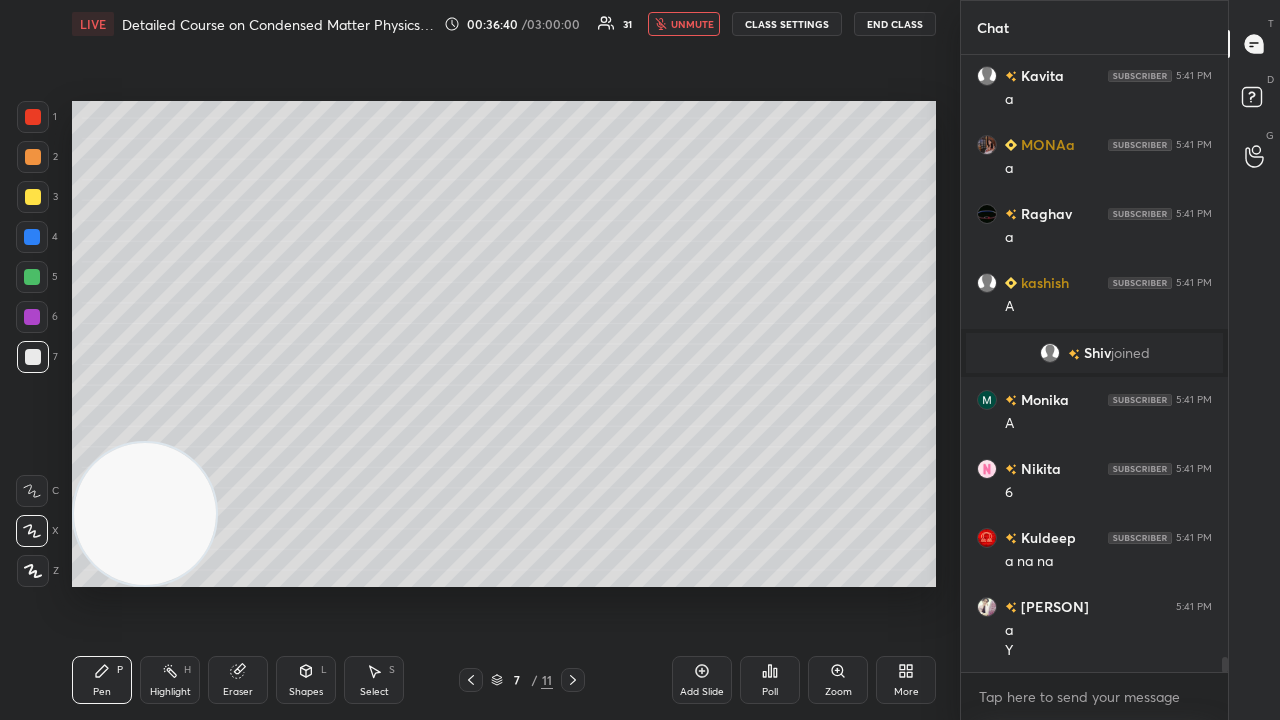 click on "unmute" at bounding box center [692, 24] 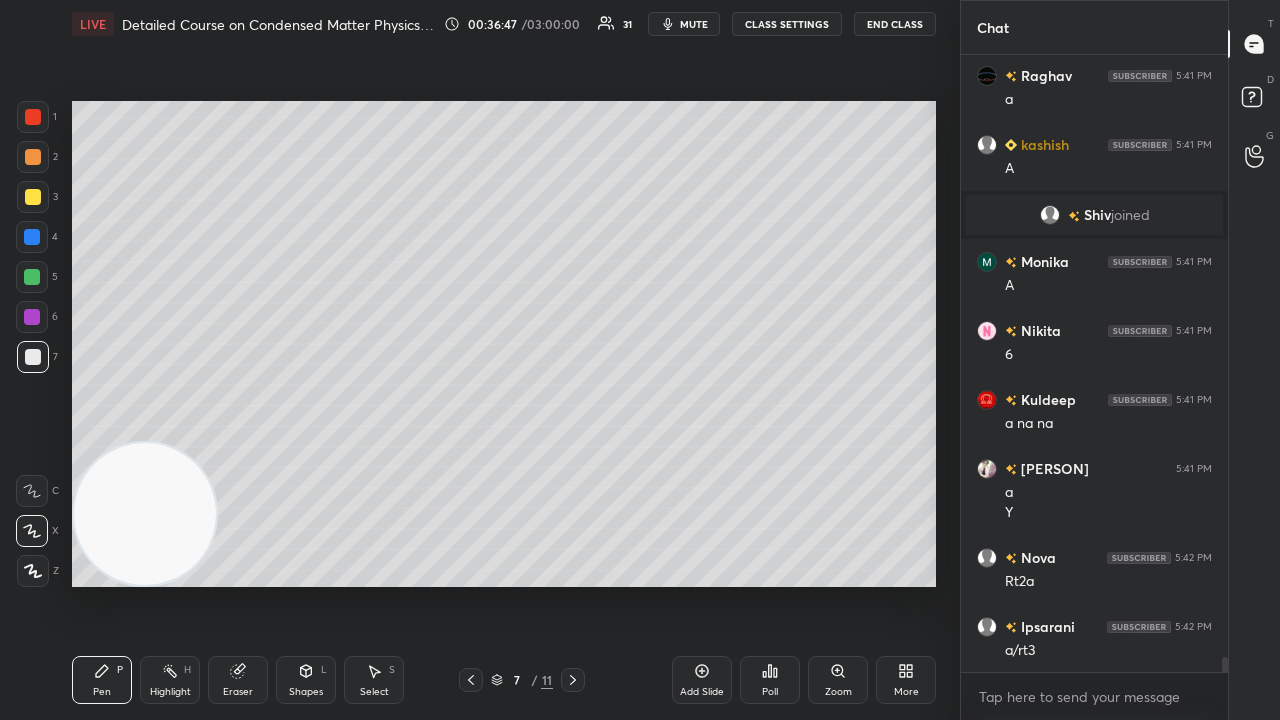 scroll, scrollTop: 25070, scrollLeft: 0, axis: vertical 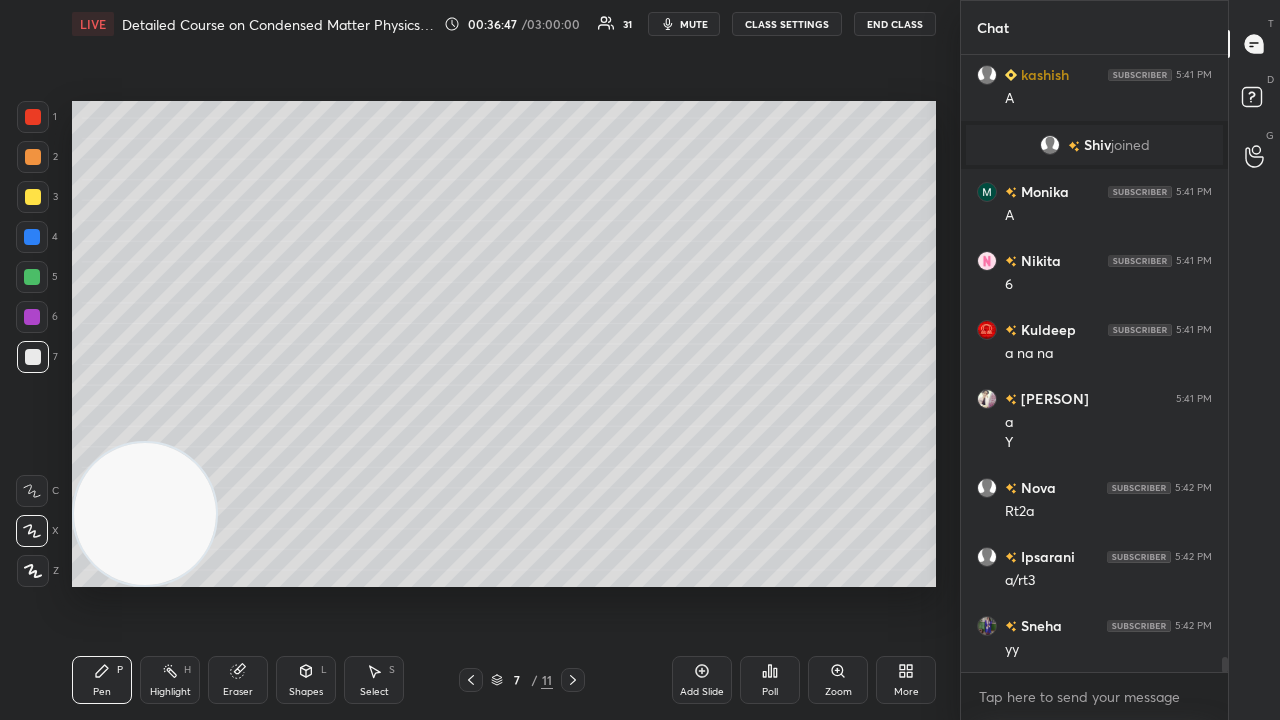 click on "mute" at bounding box center (694, 24) 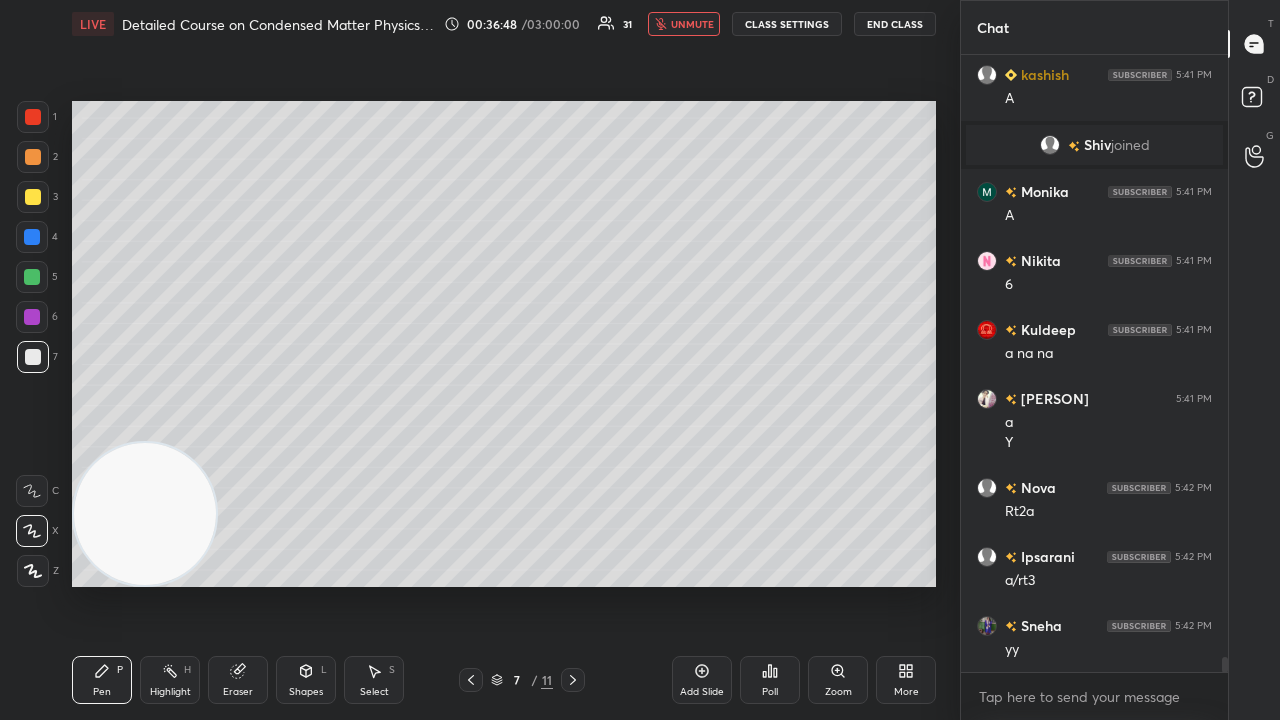 click on "unmute" at bounding box center (692, 24) 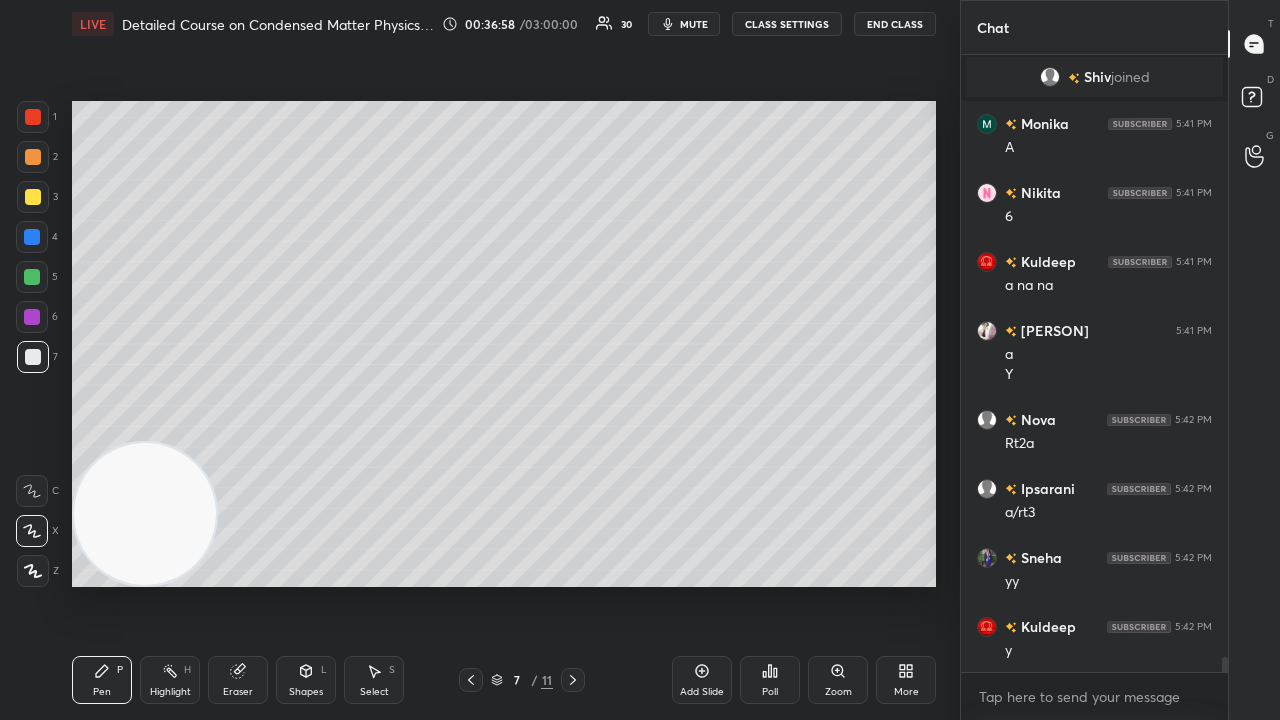 scroll, scrollTop: 25208, scrollLeft: 0, axis: vertical 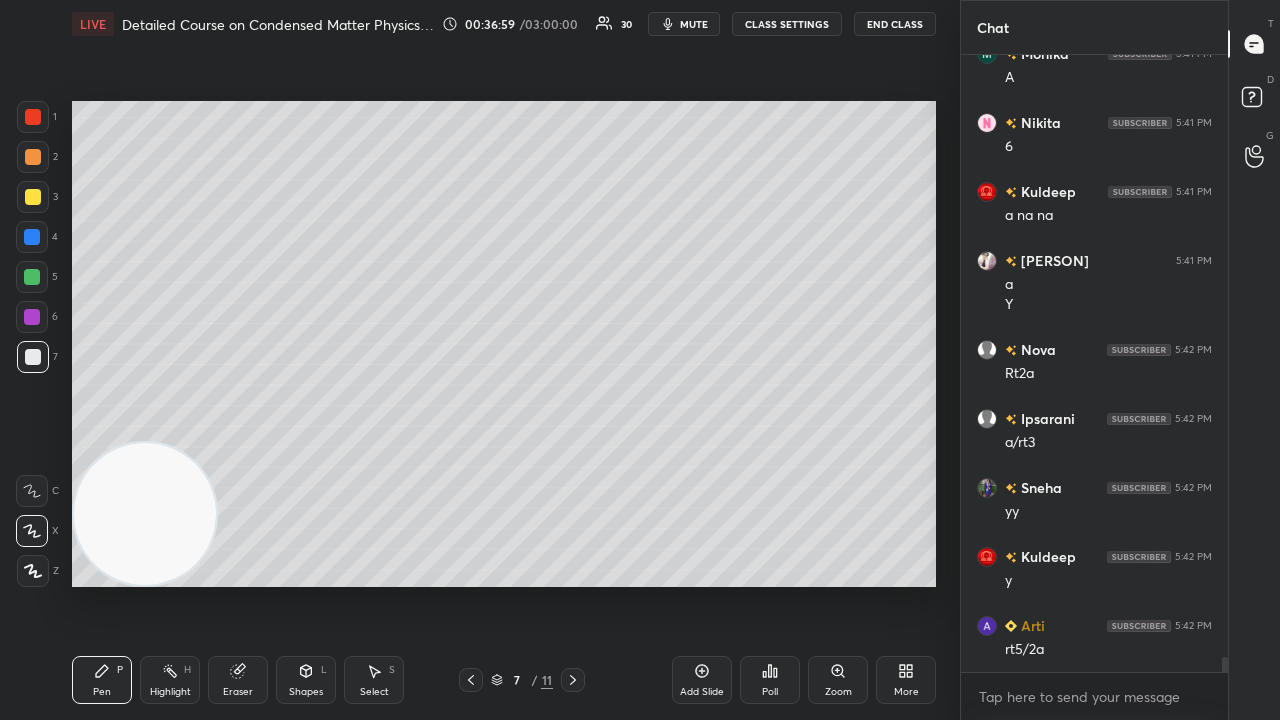 click on "mute" at bounding box center [694, 24] 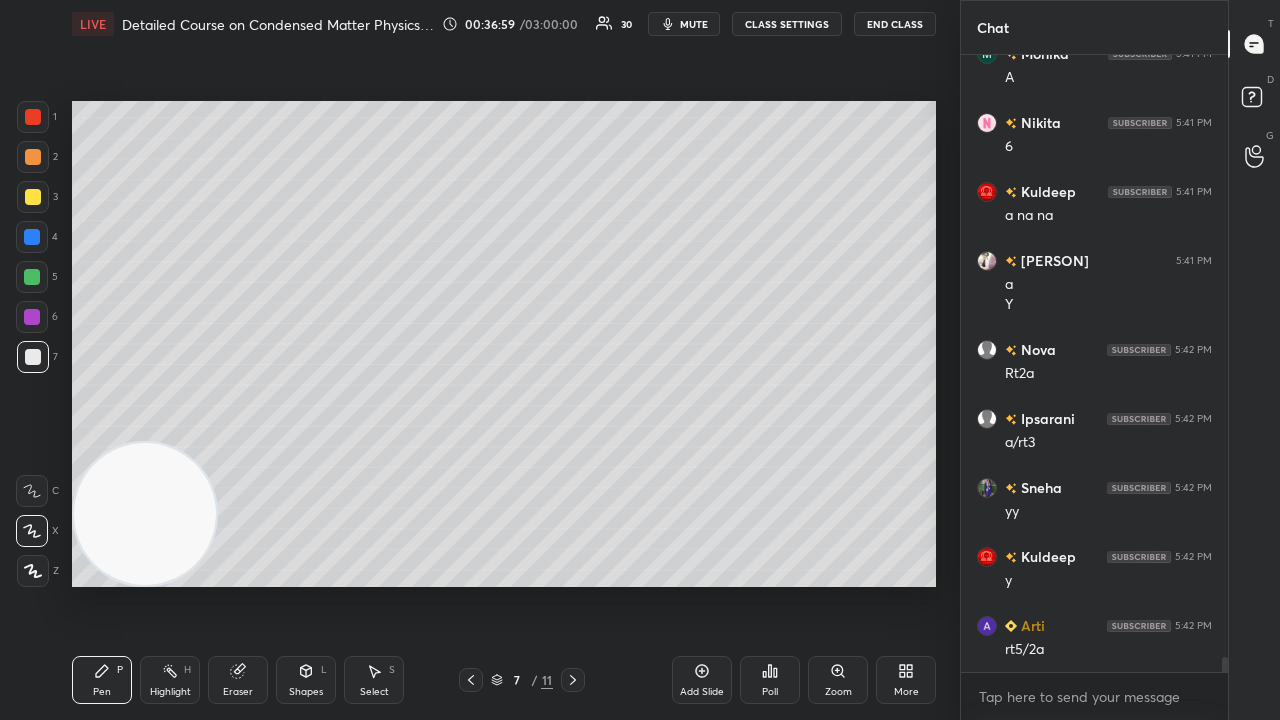 click on "mute" at bounding box center [694, 24] 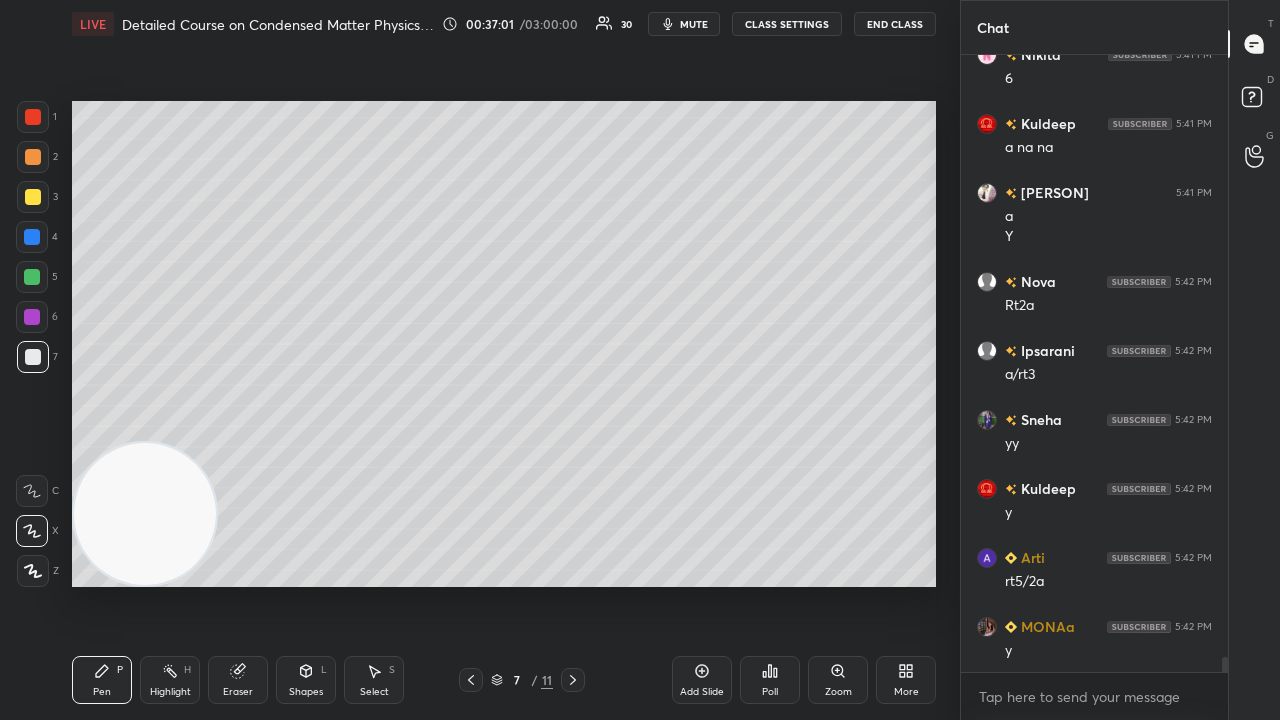scroll, scrollTop: 25346, scrollLeft: 0, axis: vertical 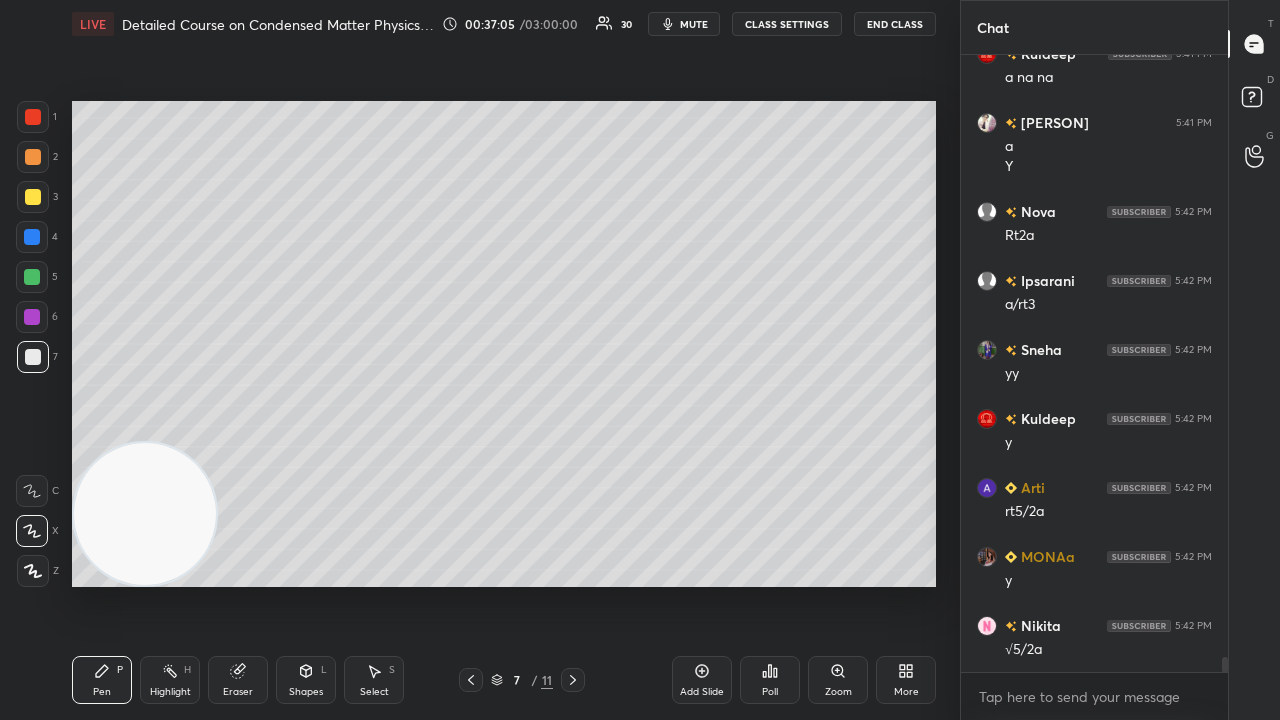 click at bounding box center [33, 197] 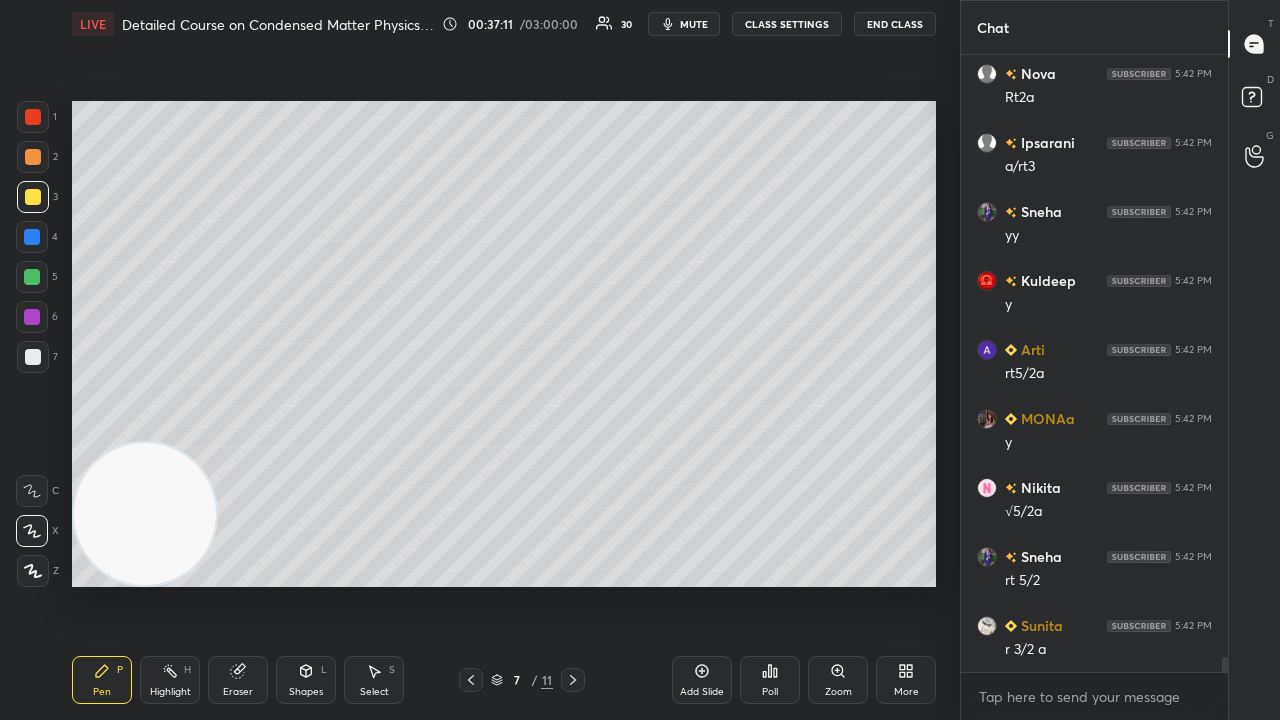 scroll, scrollTop: 25552, scrollLeft: 0, axis: vertical 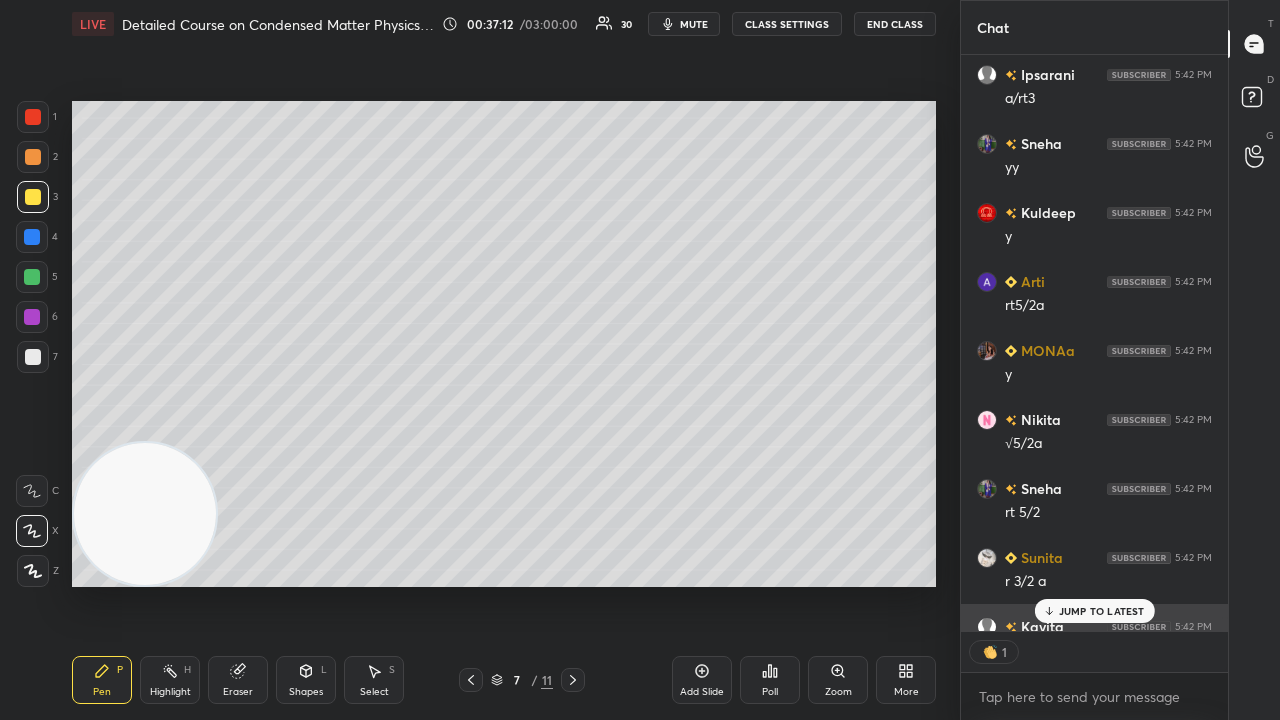 click on "JUMP TO LATEST" at bounding box center (1102, 611) 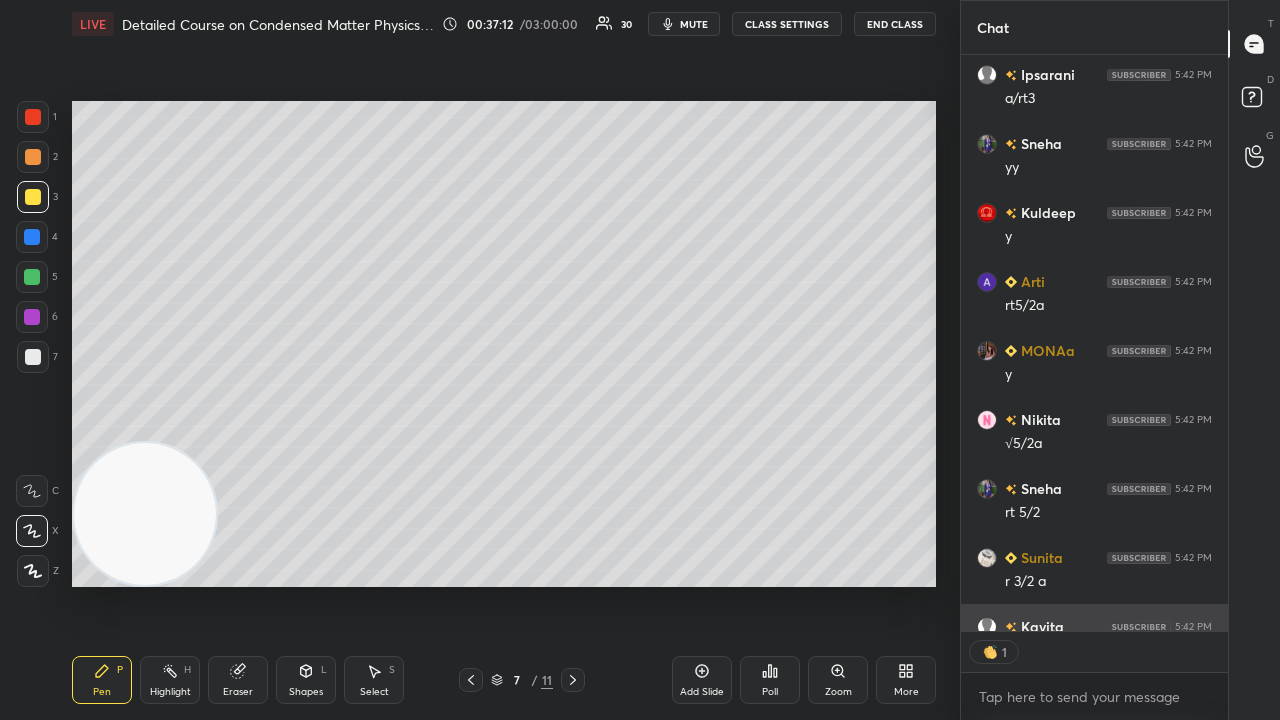 scroll, scrollTop: 25594, scrollLeft: 0, axis: vertical 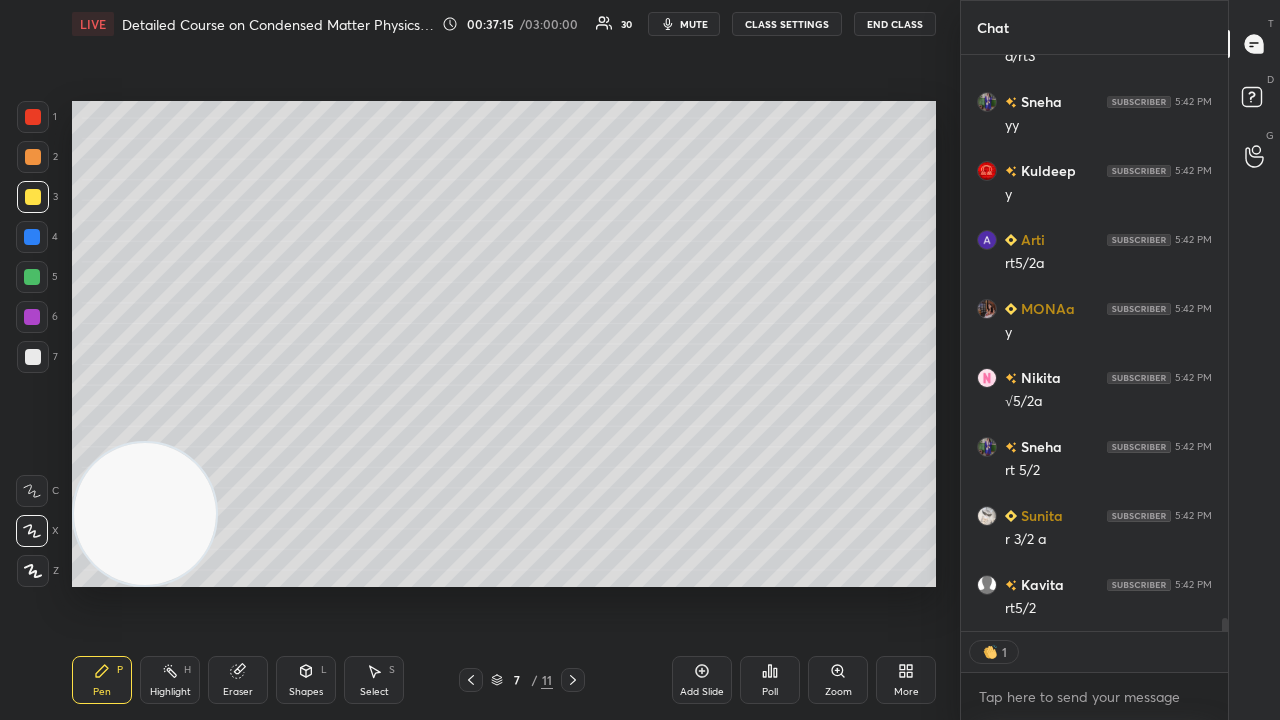 click on "mute" at bounding box center (694, 24) 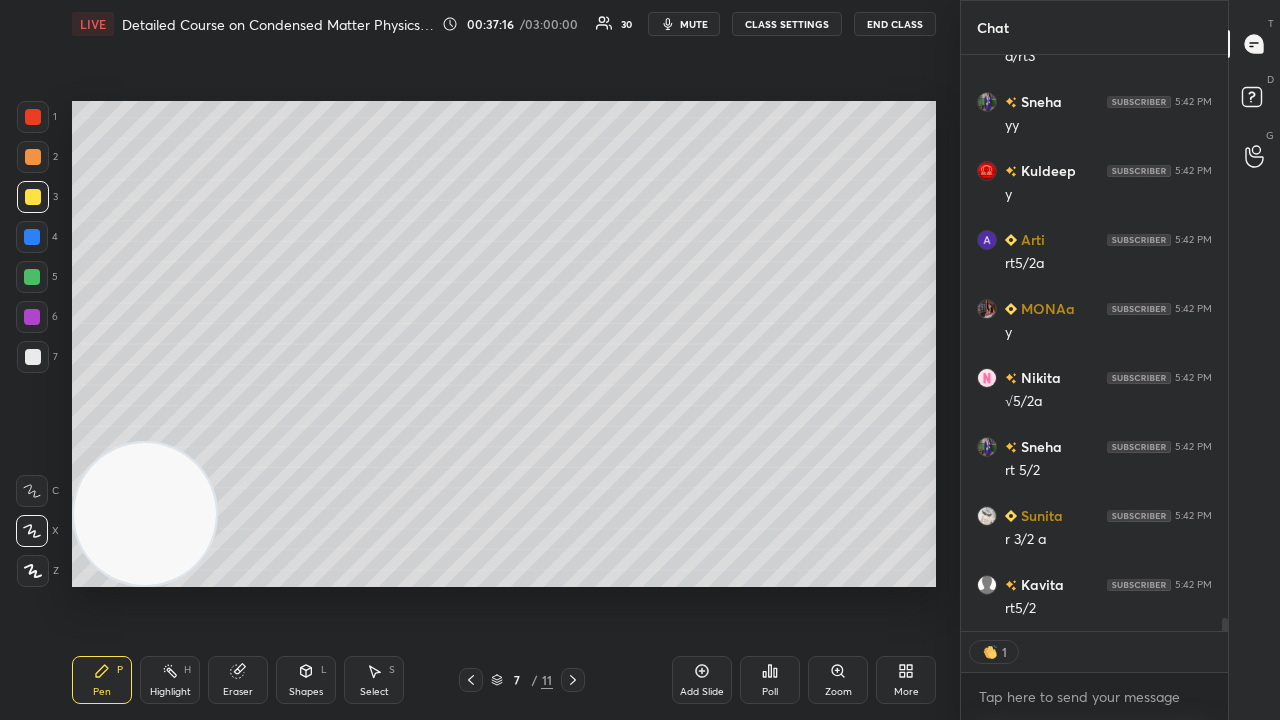 click 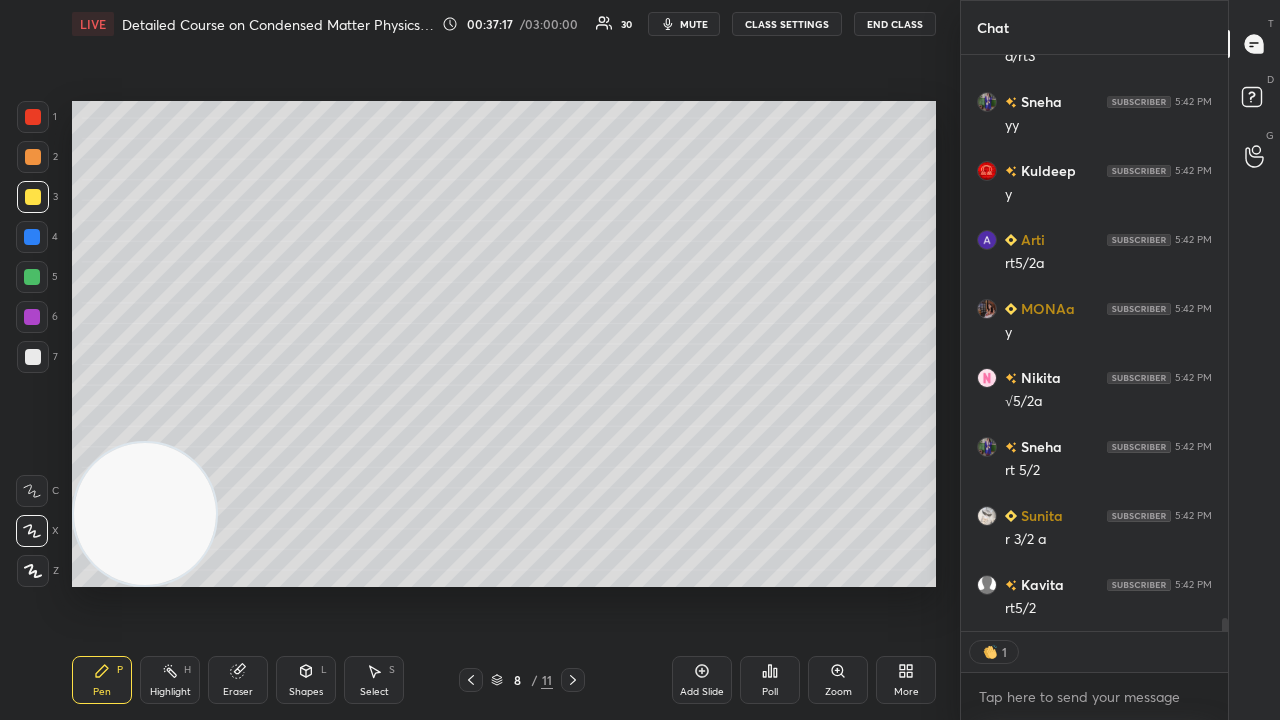 click 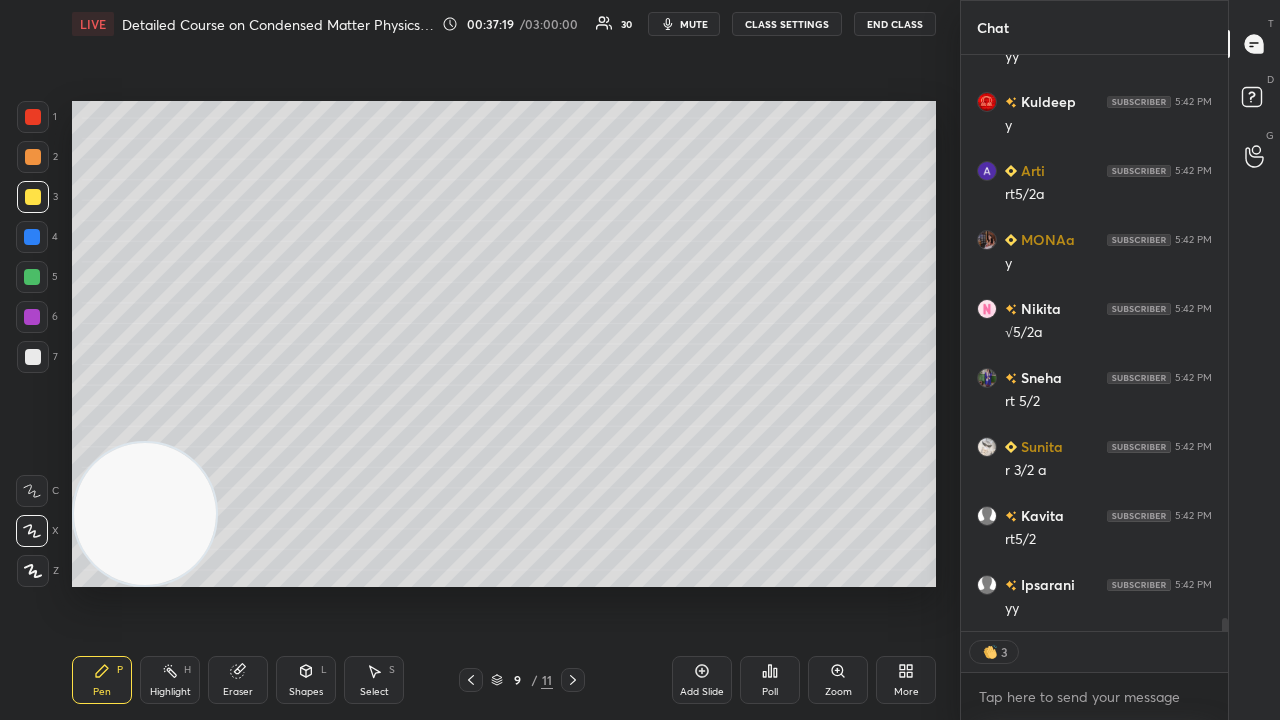 scroll, scrollTop: 25732, scrollLeft: 0, axis: vertical 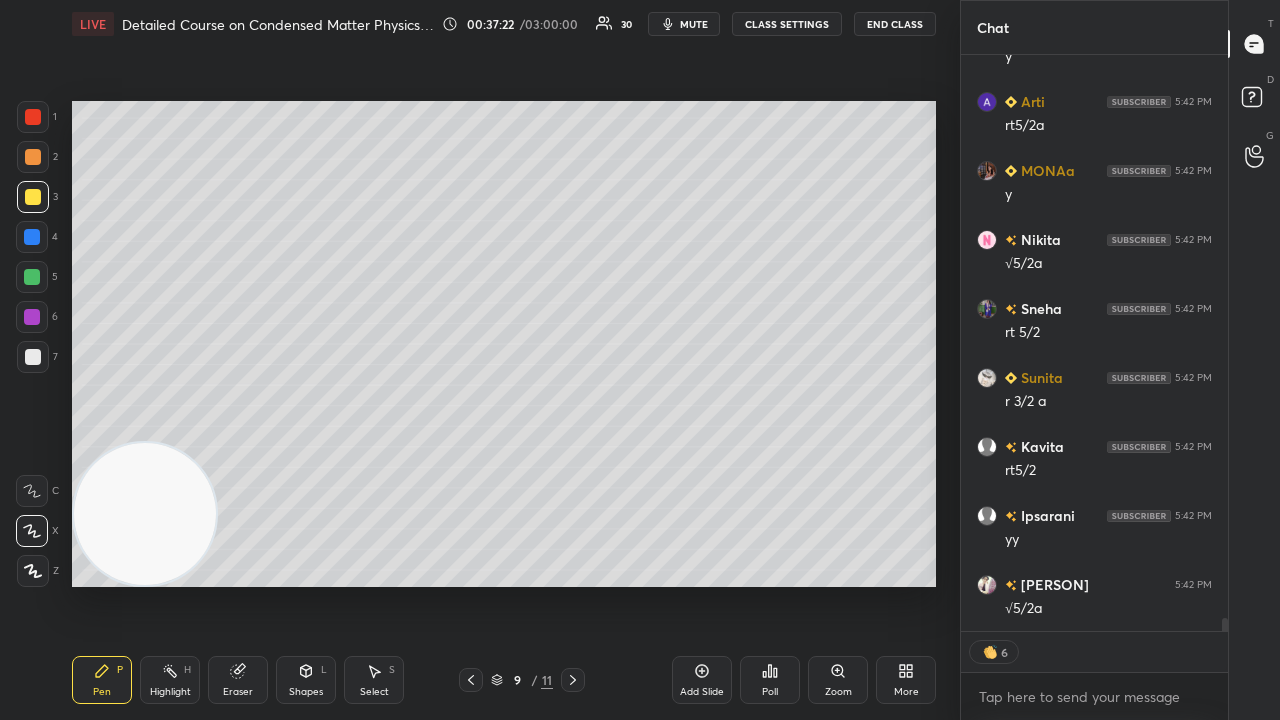 click 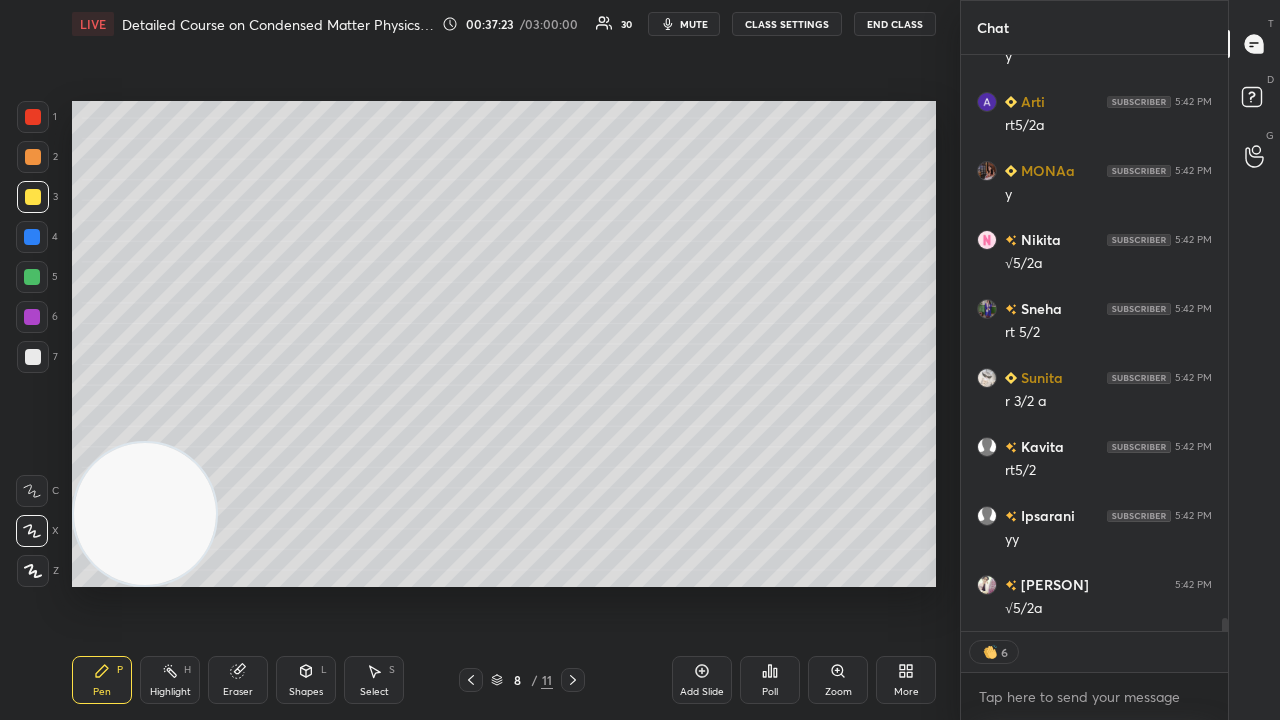 click 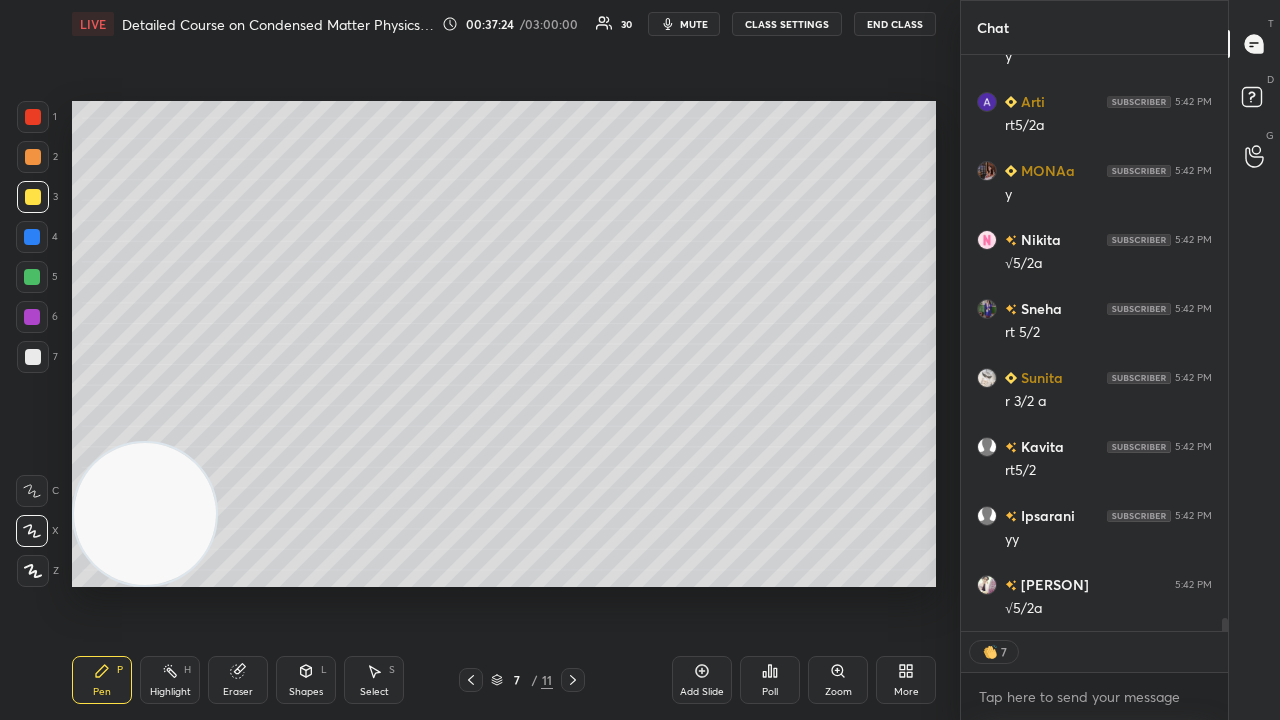 click on "mute" at bounding box center [694, 24] 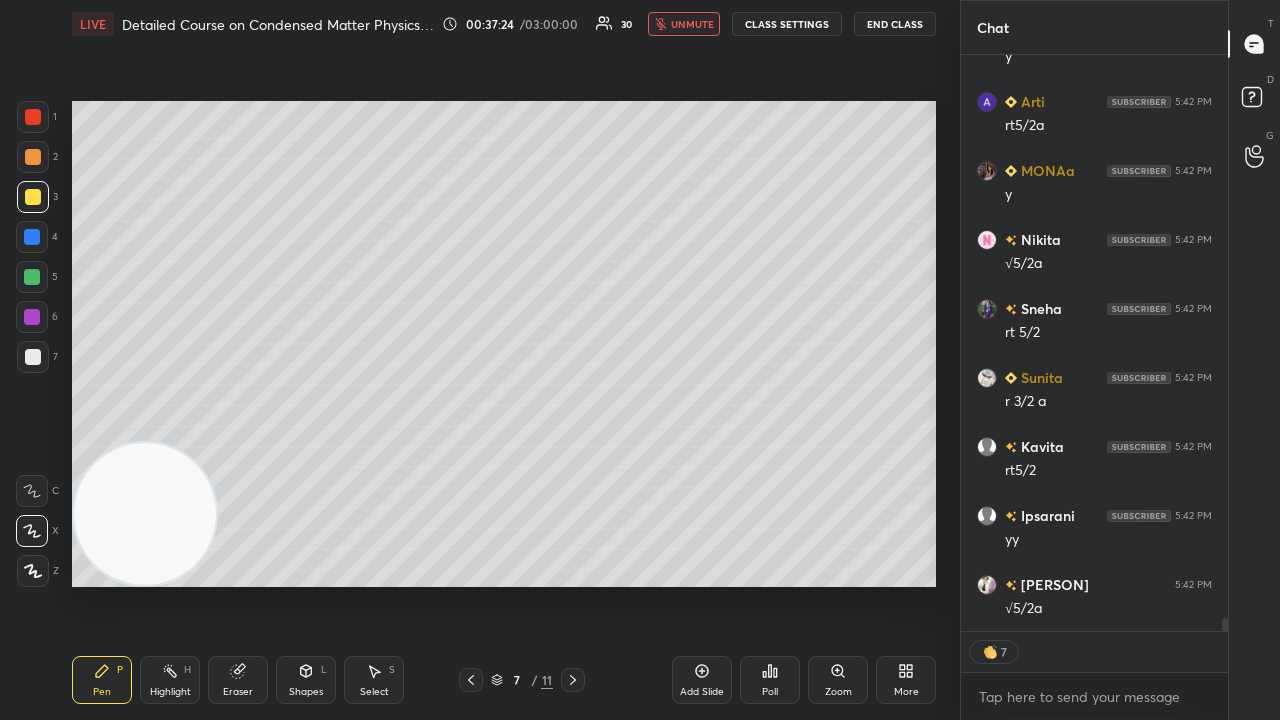 click on "unmute" at bounding box center [692, 24] 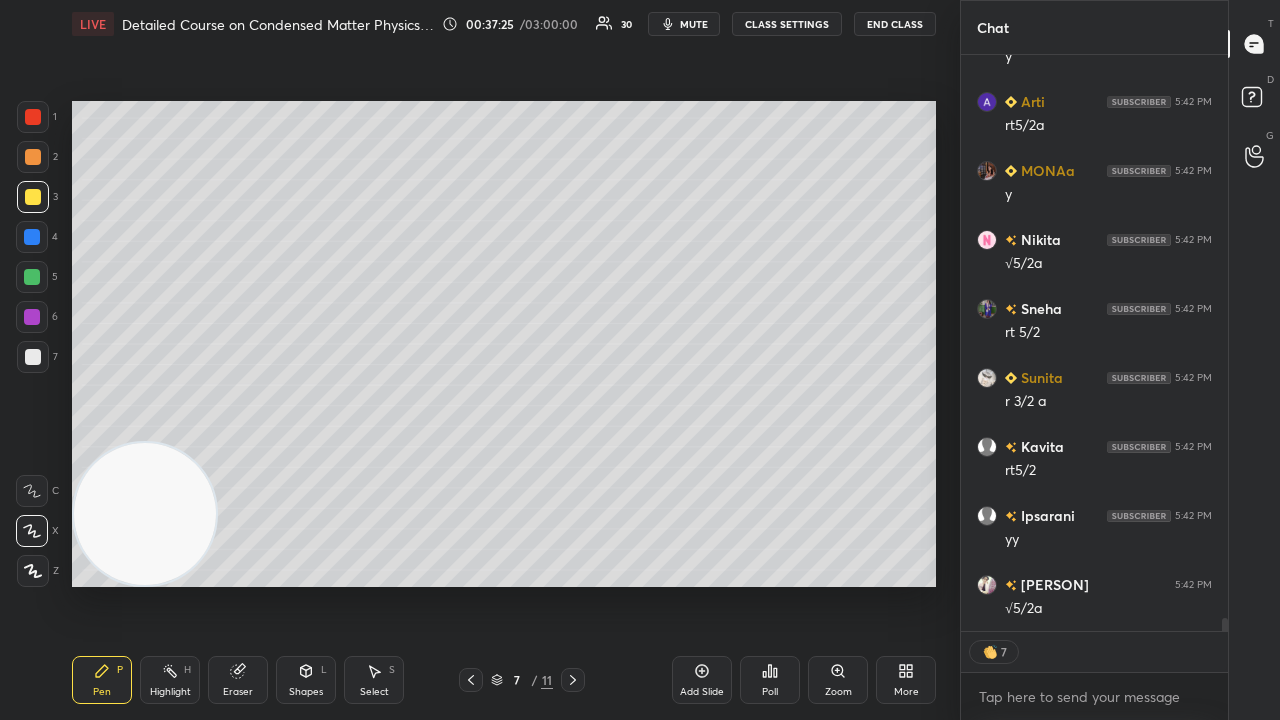 scroll, scrollTop: 25801, scrollLeft: 0, axis: vertical 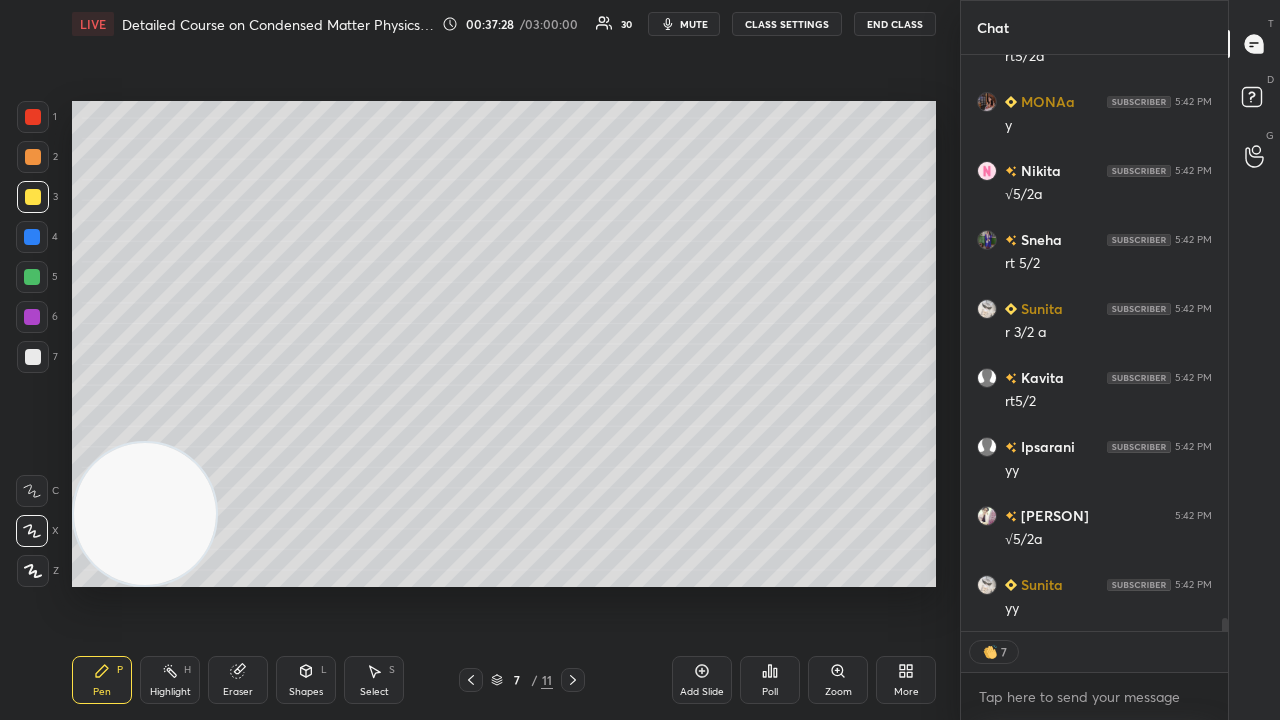 click on "mute" at bounding box center (684, 24) 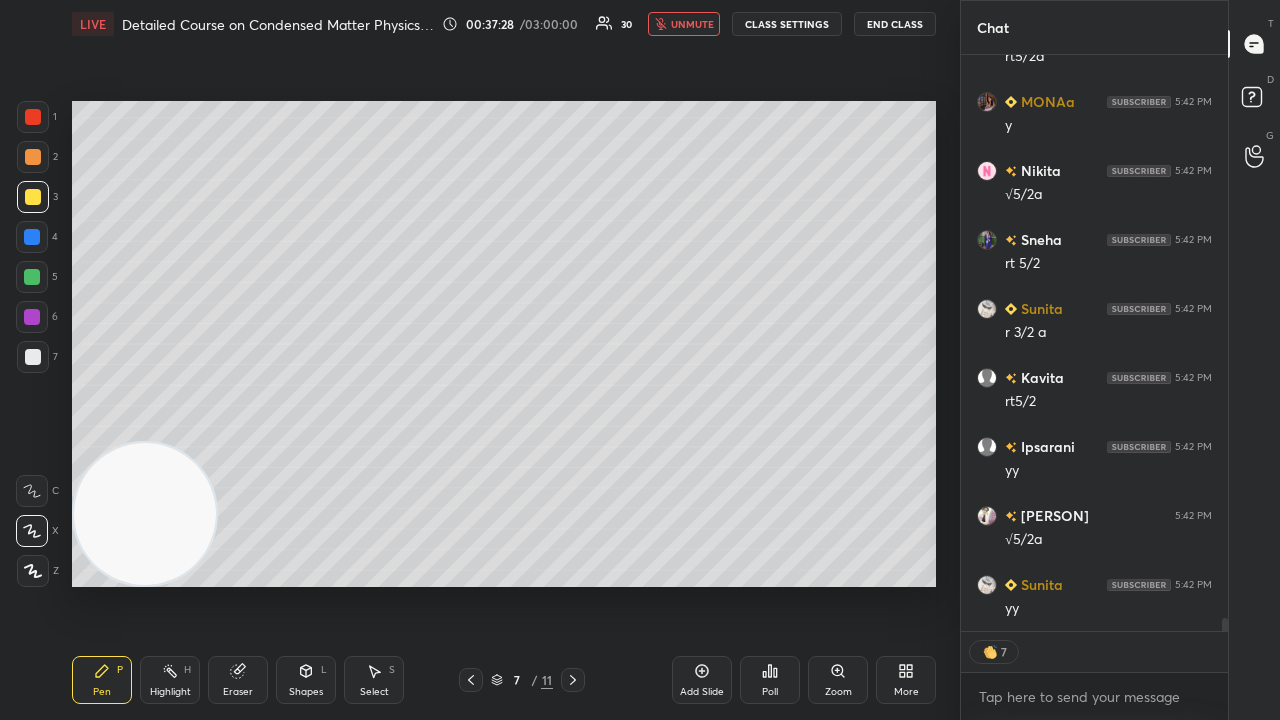 click on "unmute" at bounding box center [692, 24] 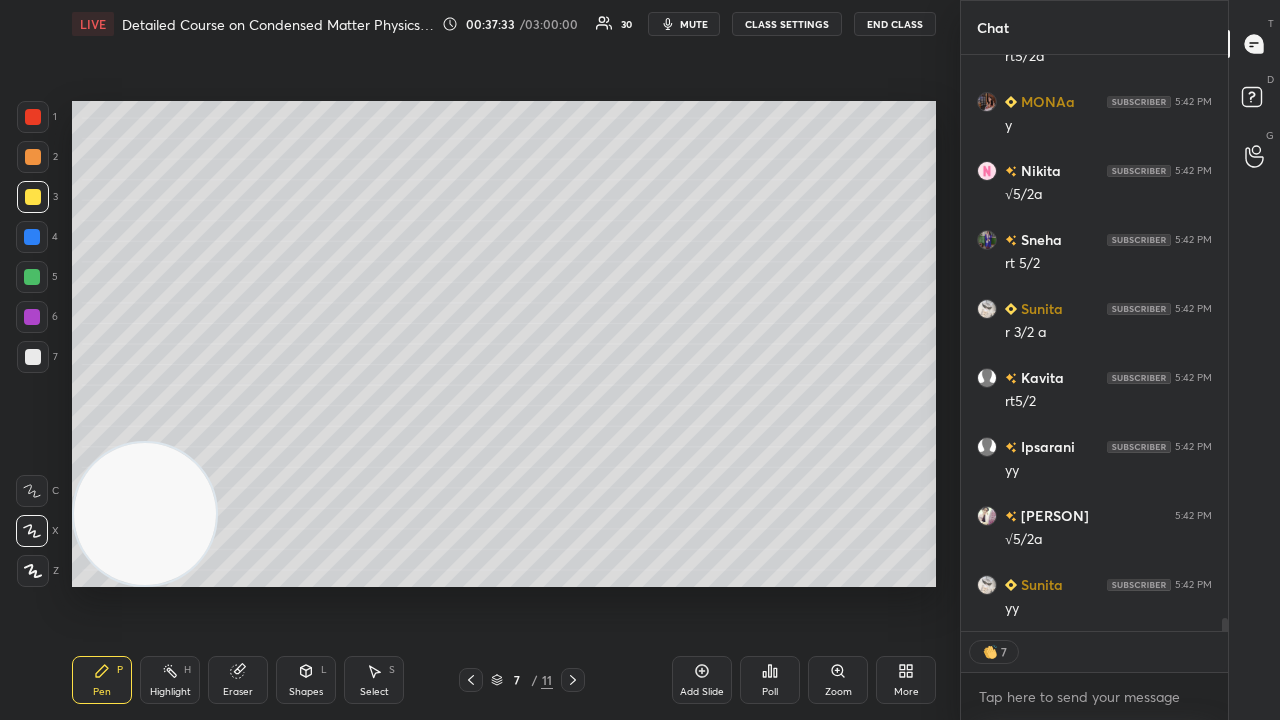 scroll, scrollTop: 6, scrollLeft: 6, axis: both 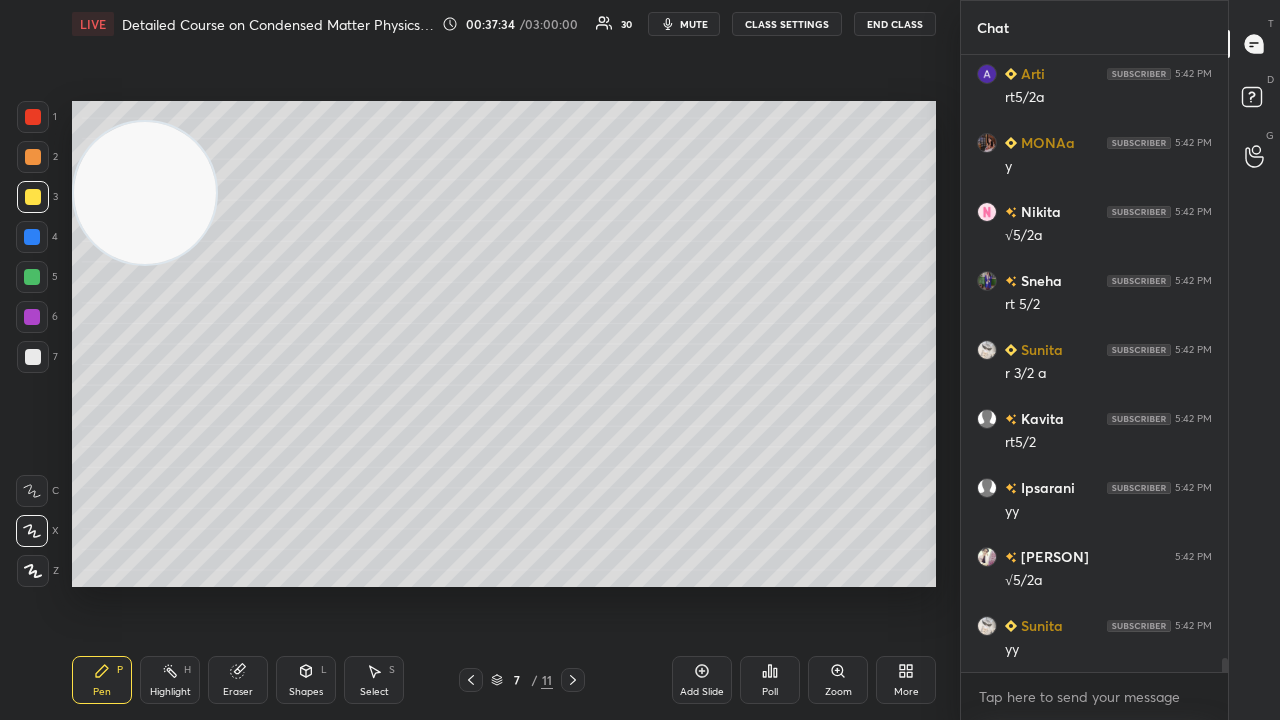 drag, startPoint x: 83, startPoint y: 322, endPoint x: 64, endPoint y: 202, distance: 121.49486 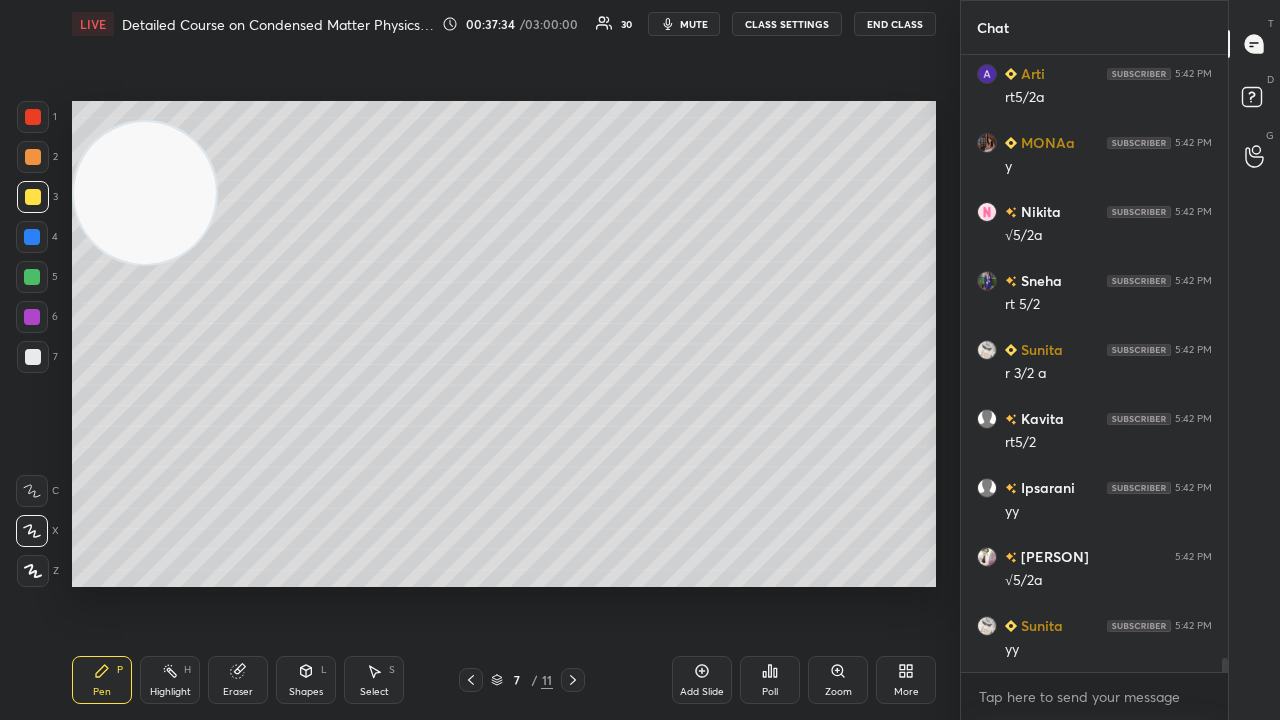 click on "1 2 3 4 5 6 7 C X Z C X Z E E Erase all   H H LIVE Detailed Course on Condensed Matter Physics Day-3 00:37:34 /  03:00:00 30 mute CLASS SETTINGS End Class Setting up your live class Poll for   secs No correct answer Start poll Back Detailed Course on Condensed Matter Physics Day-3 Surbhi Upadhyay Pen P Highlight H Eraser Shapes L Select S 7 / 11 Add Slide Poll Zoom More" at bounding box center (472, 360) 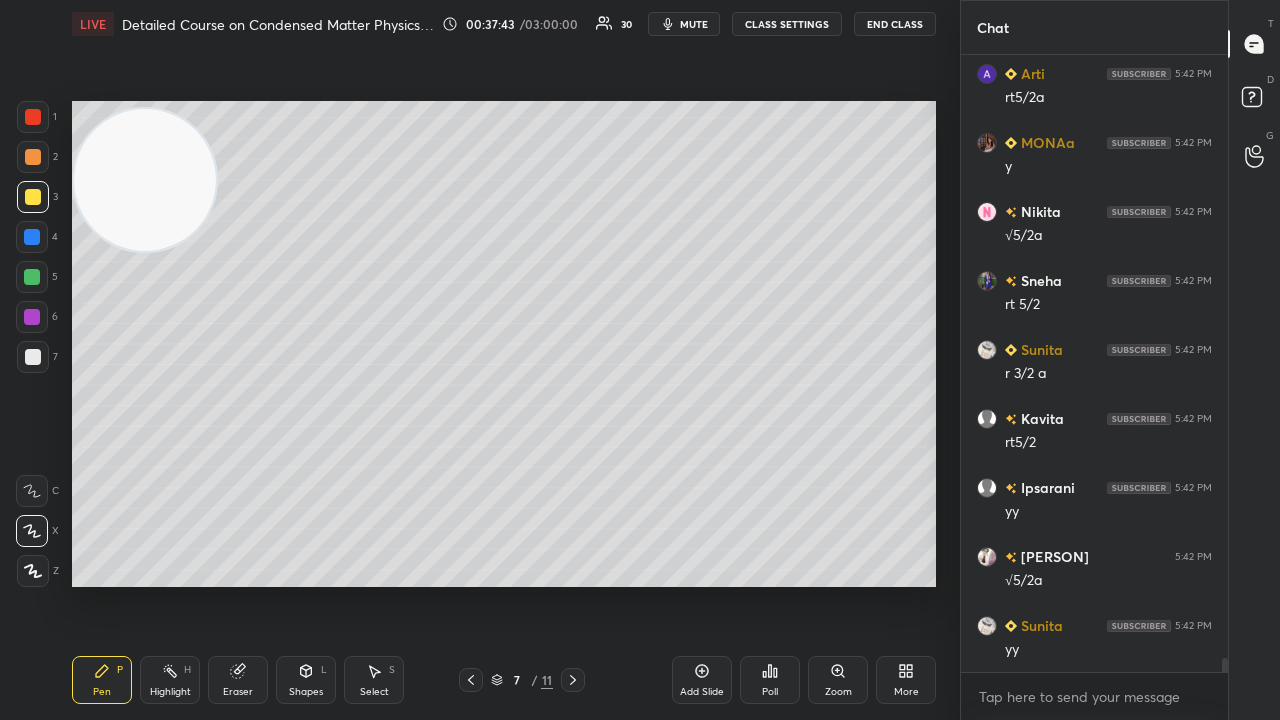 click on "mute" at bounding box center (694, 24) 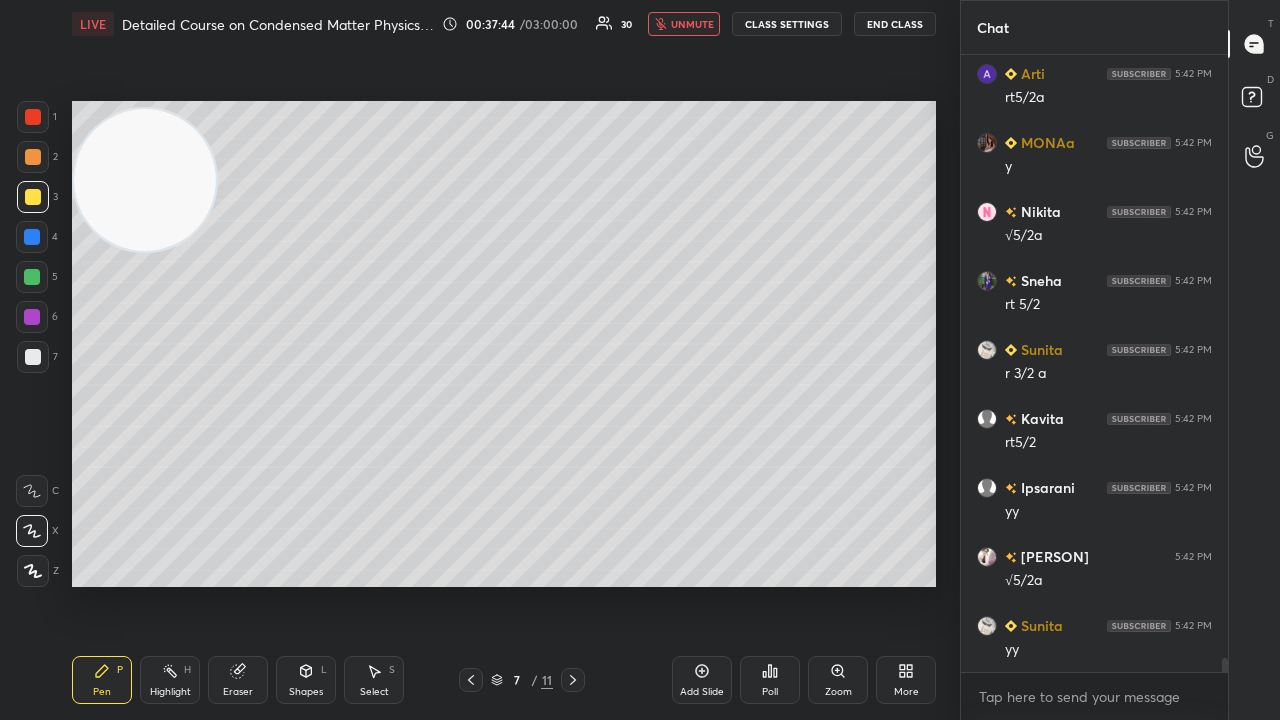 click on "unmute" at bounding box center [692, 24] 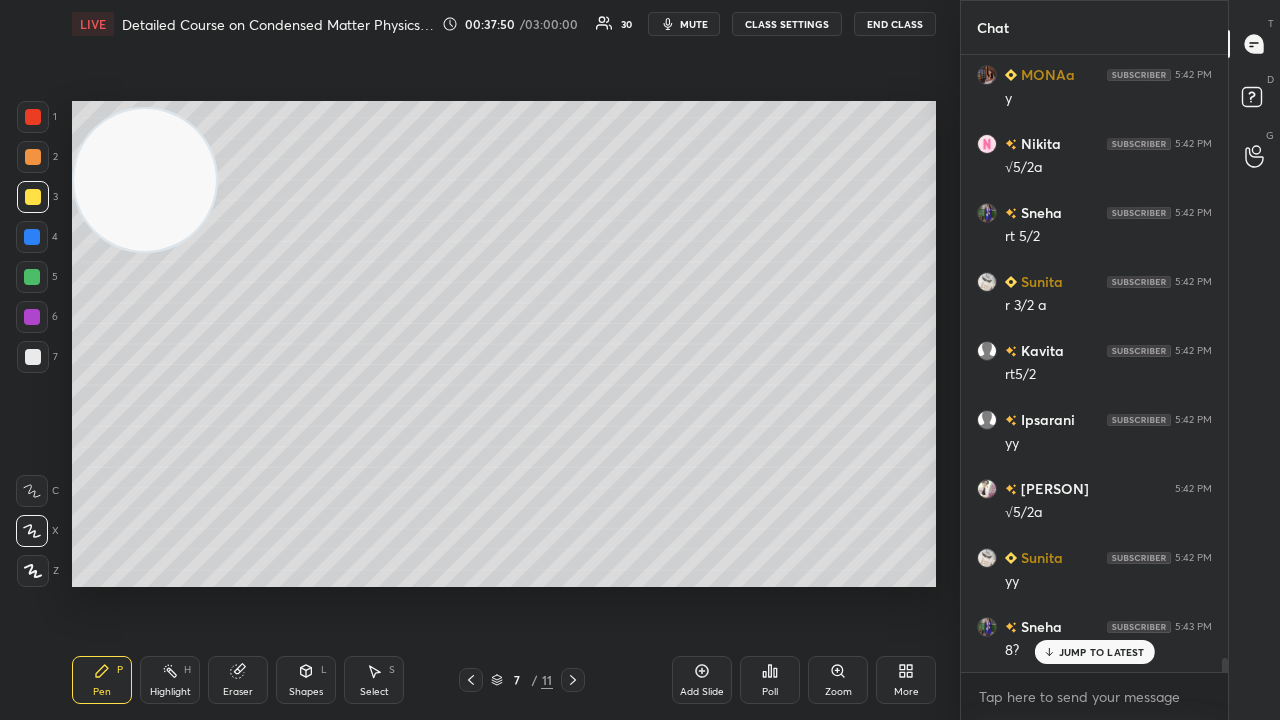 scroll, scrollTop: 25898, scrollLeft: 0, axis: vertical 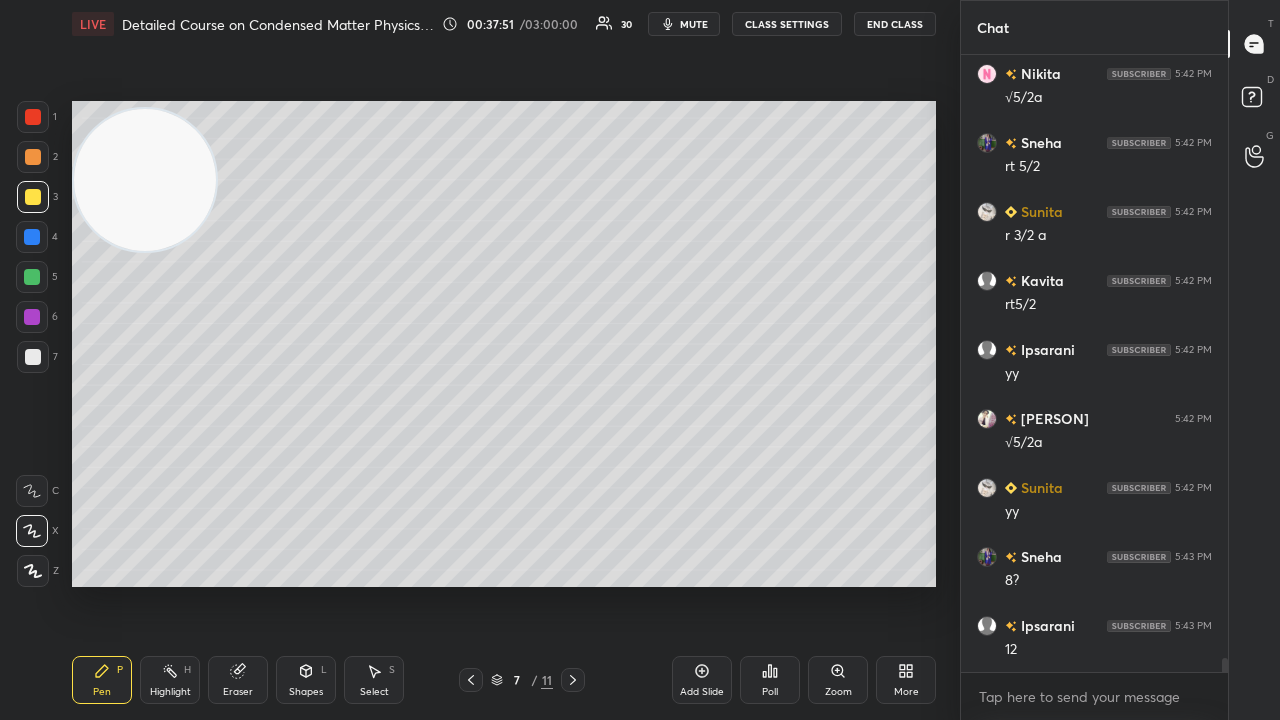 click on "mute" at bounding box center (694, 24) 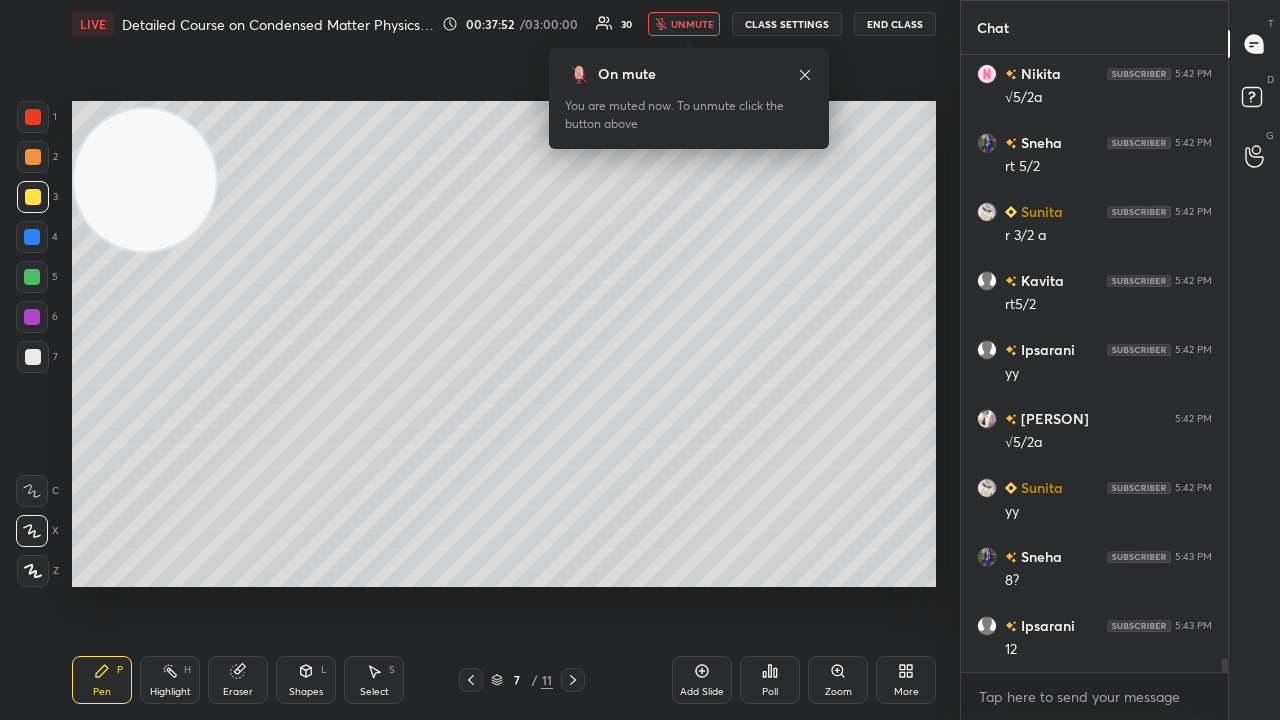click on "unmute" at bounding box center [692, 24] 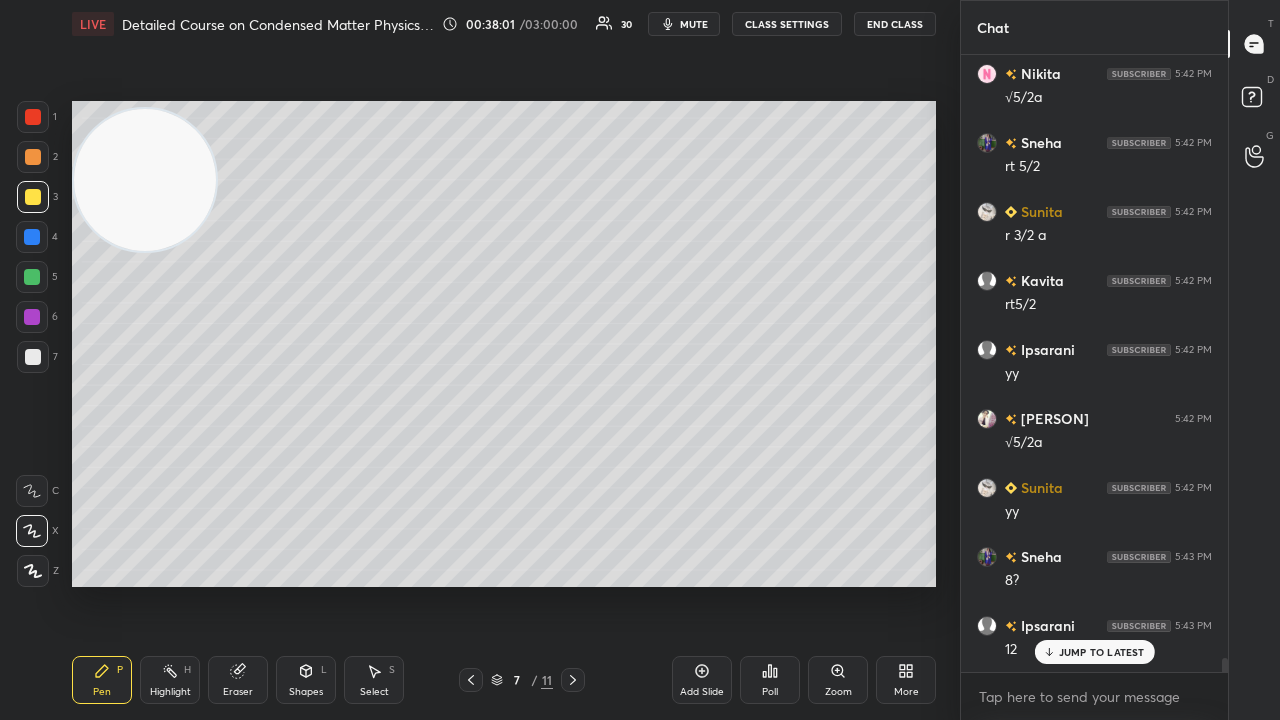 scroll, scrollTop: 25966, scrollLeft: 0, axis: vertical 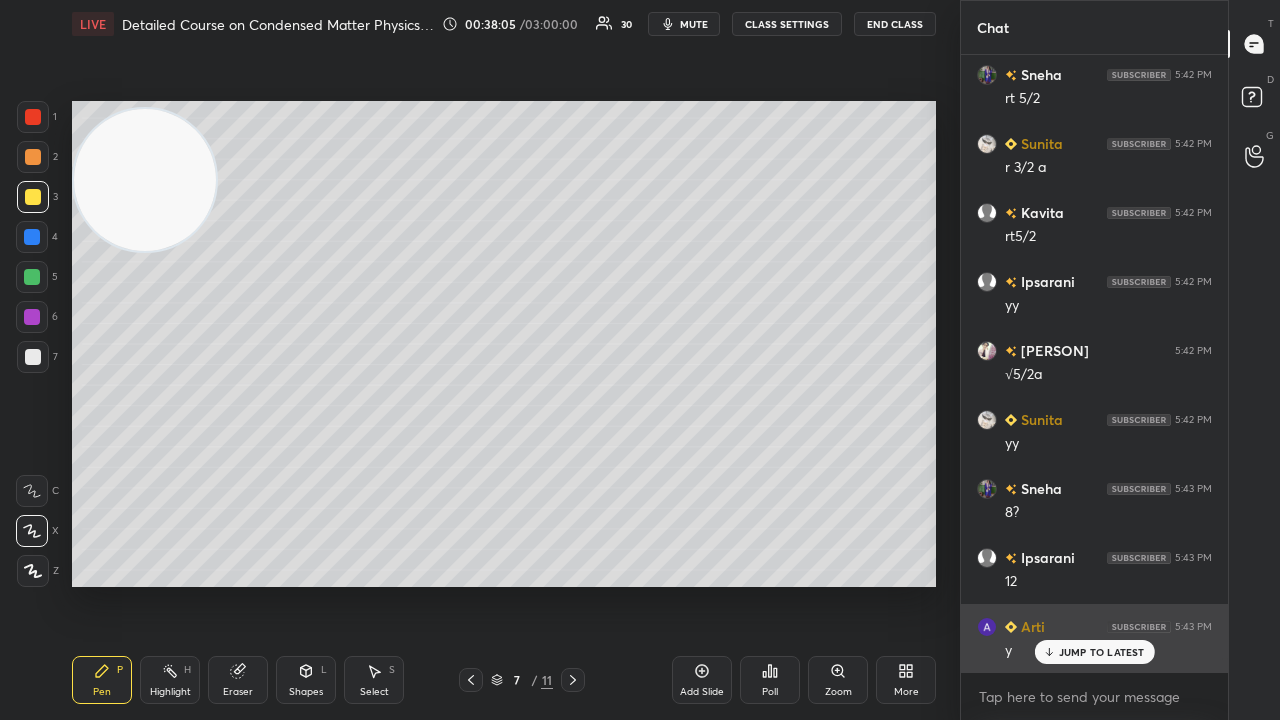drag, startPoint x: 1060, startPoint y: 652, endPoint x: 1063, endPoint y: 670, distance: 18.248287 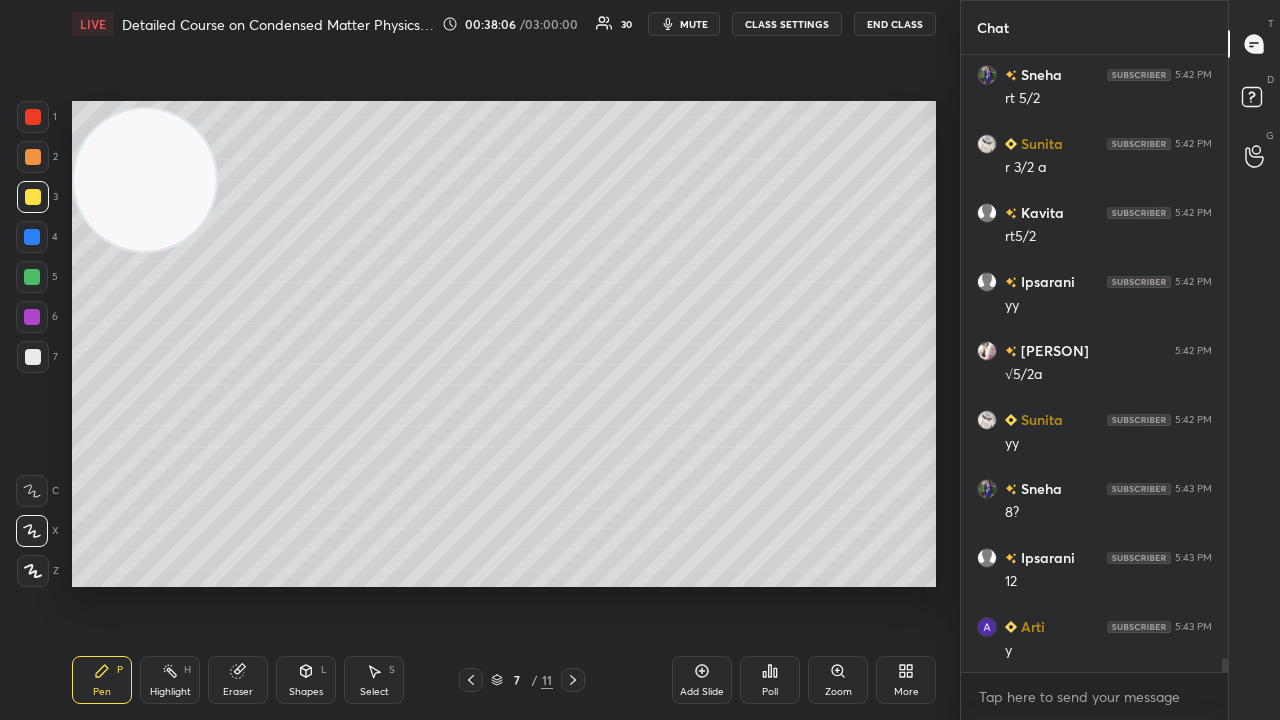 click on "mute" at bounding box center (694, 24) 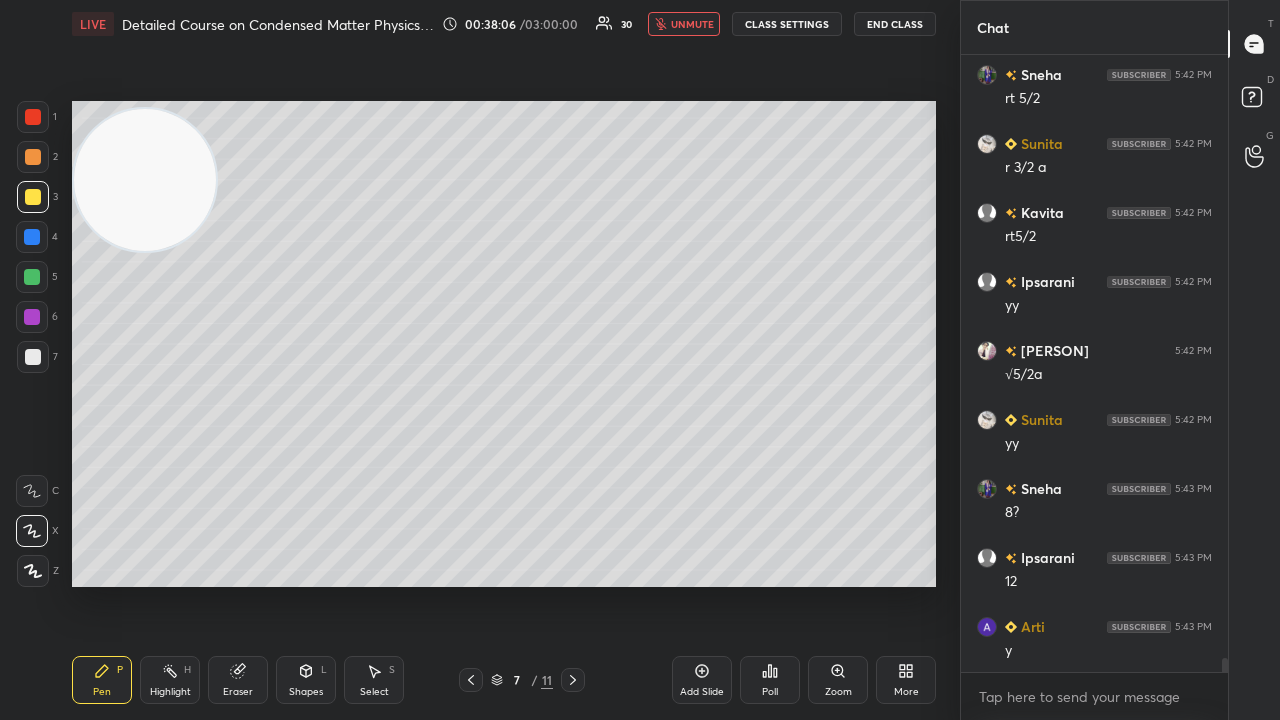 click on "unmute" at bounding box center (692, 24) 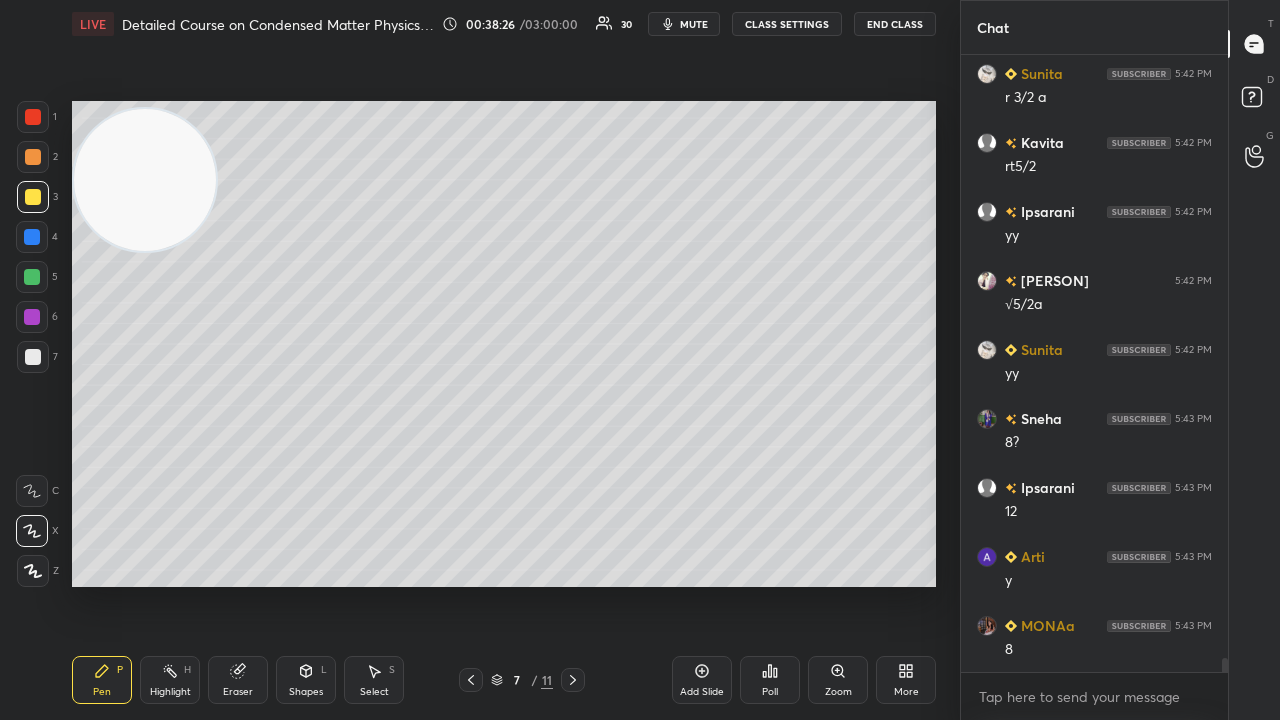 scroll, scrollTop: 26104, scrollLeft: 0, axis: vertical 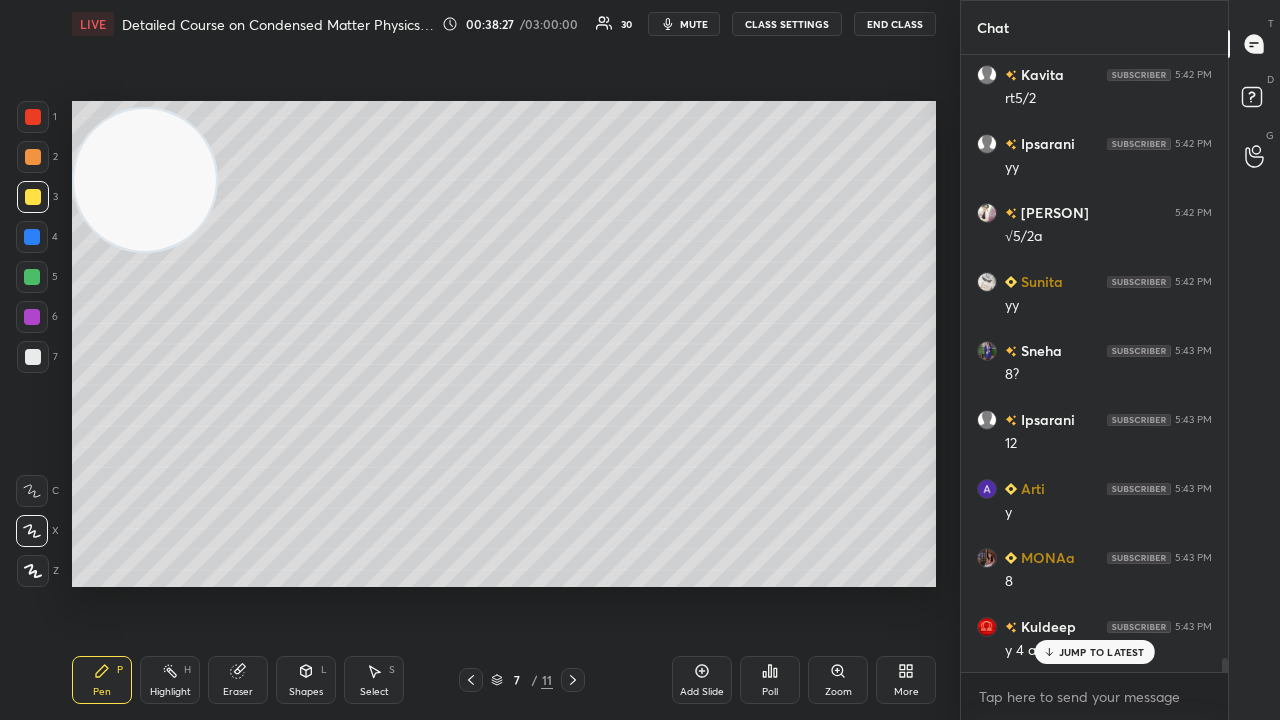 click on "JUMP TO LATEST" at bounding box center [1102, 652] 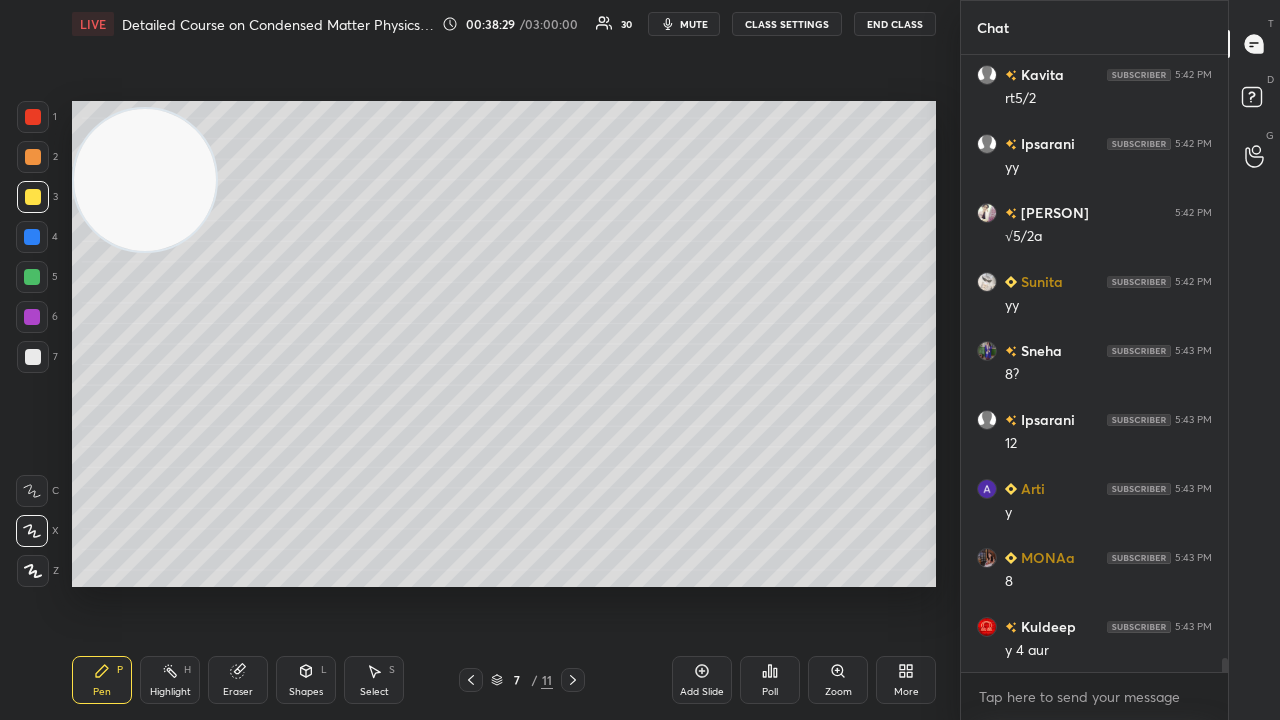 click on "mute" at bounding box center (694, 24) 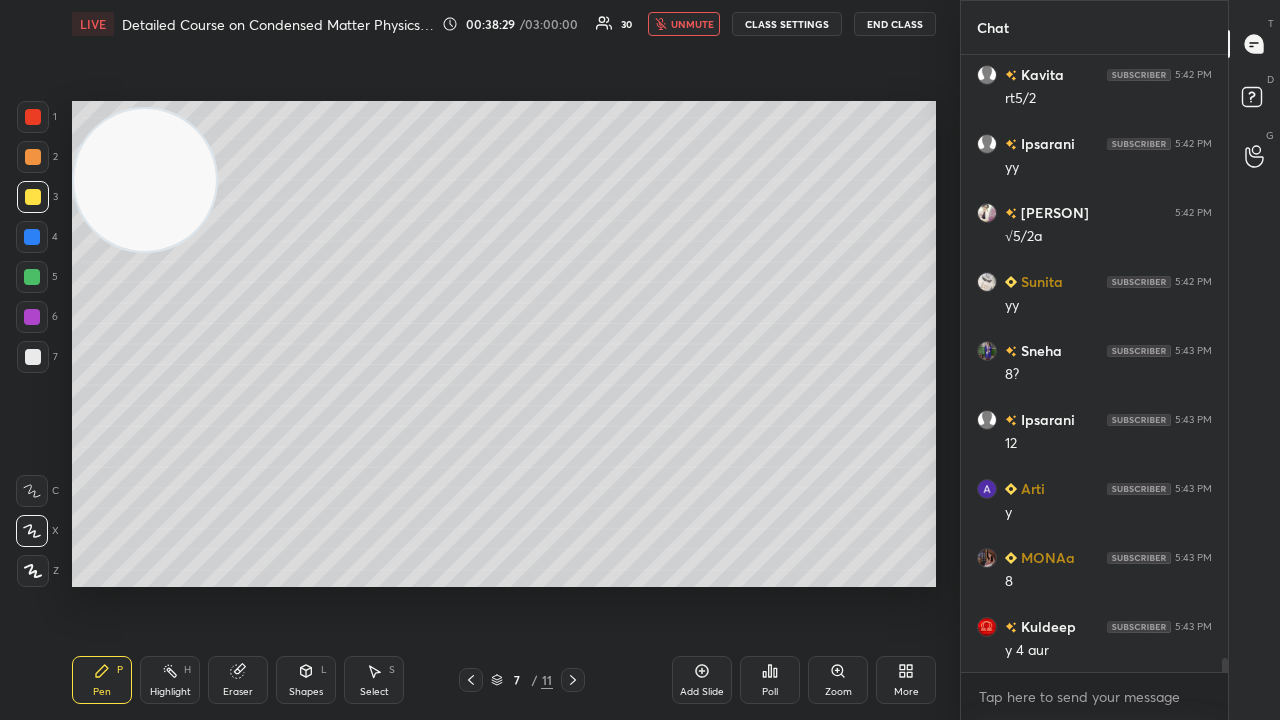 click on "unmute" at bounding box center [692, 24] 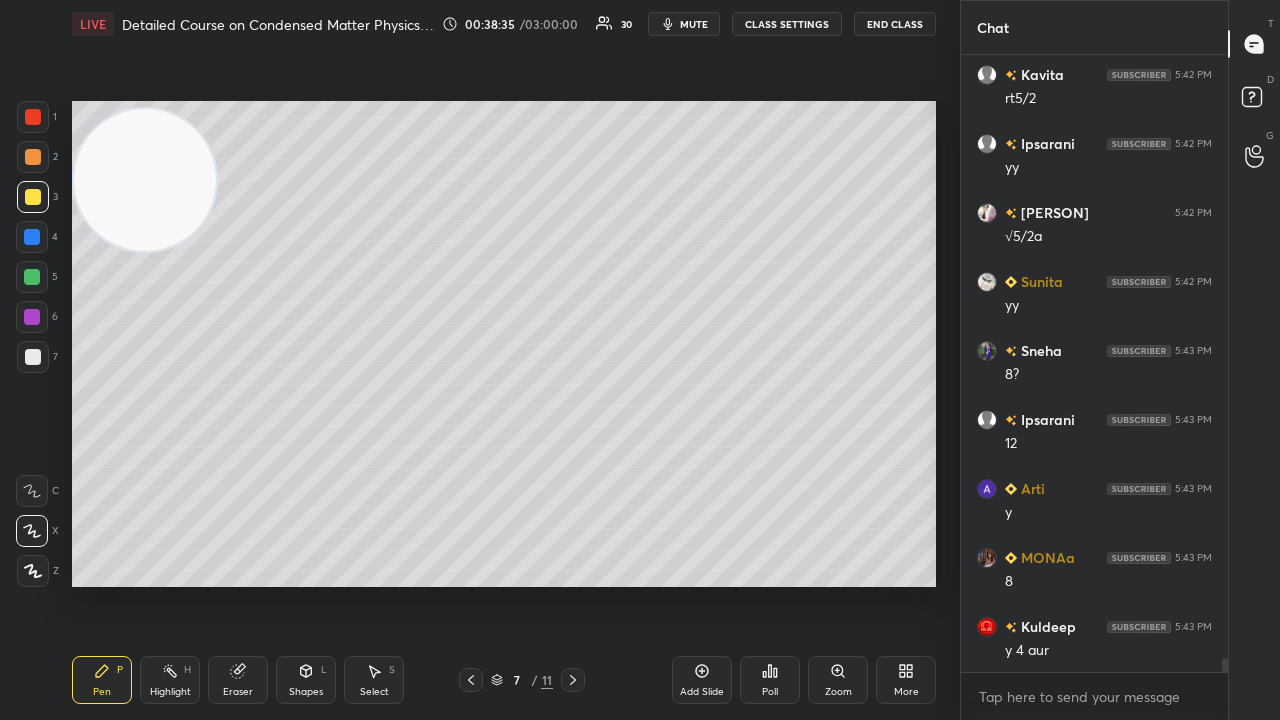 click on "Shapes" at bounding box center (306, 692) 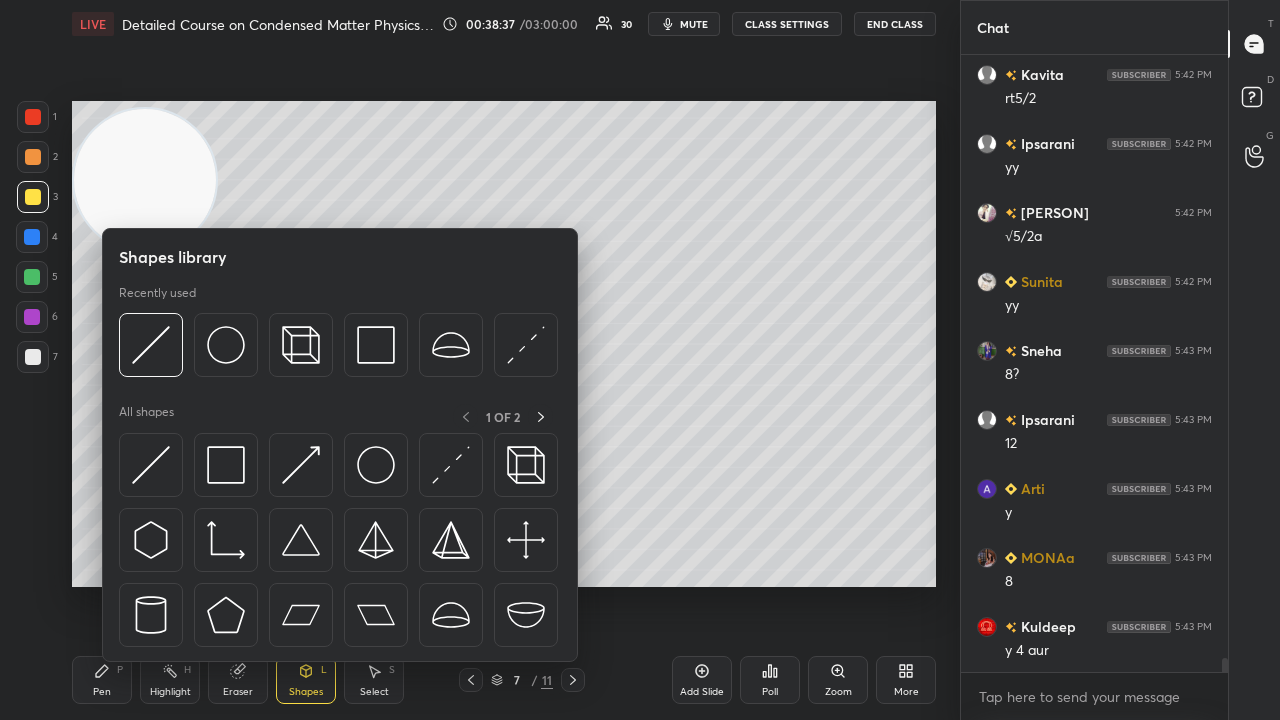 click at bounding box center [32, 277] 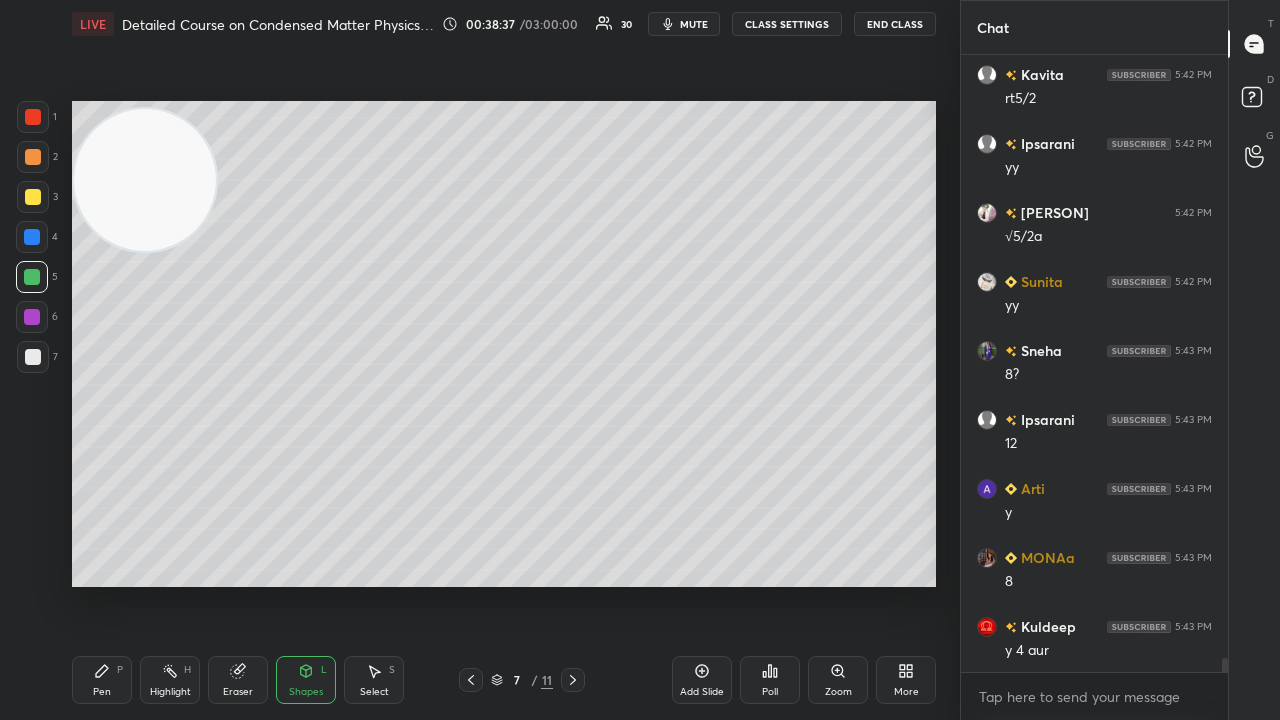 click on "Shapes L" at bounding box center [306, 680] 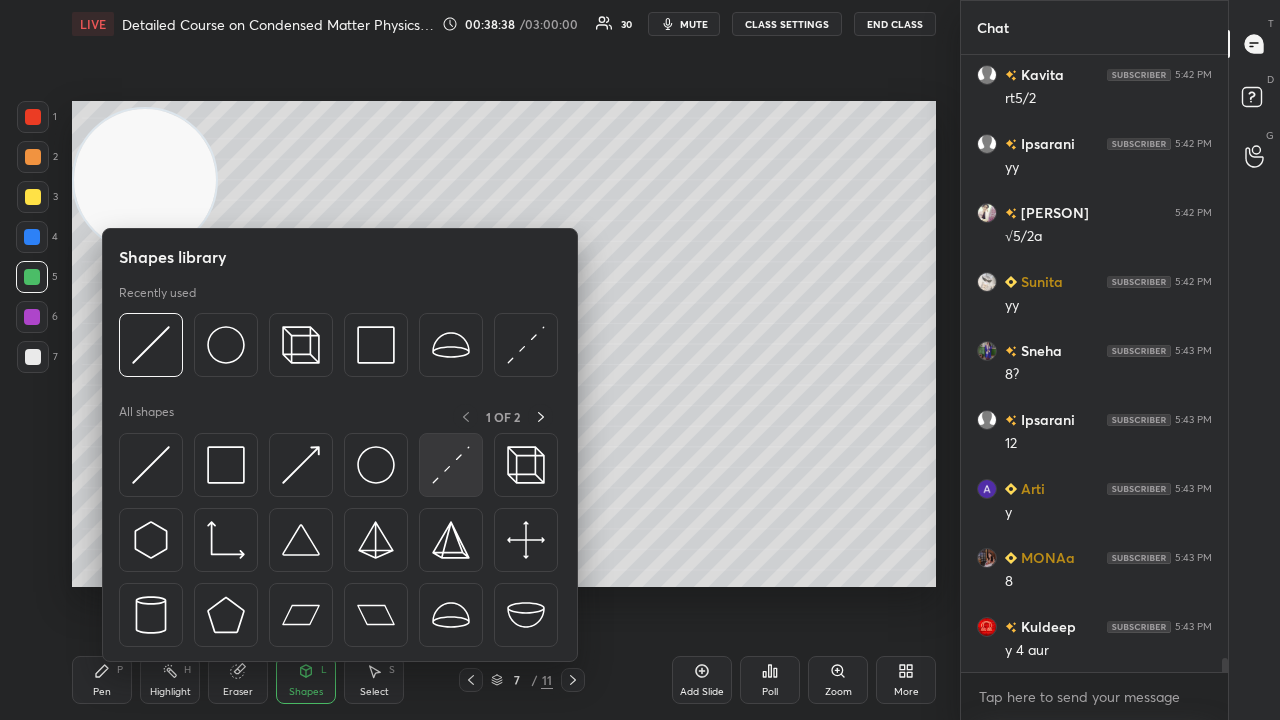 scroll, scrollTop: 26174, scrollLeft: 0, axis: vertical 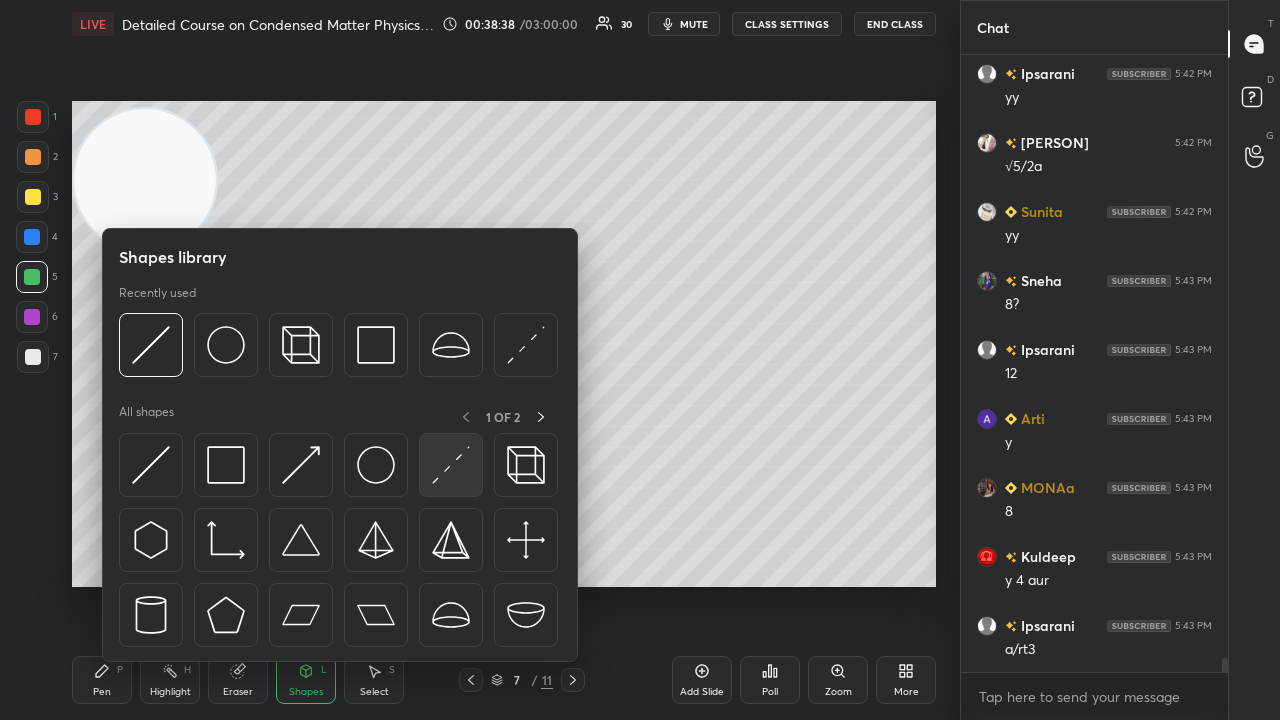 click at bounding box center (451, 465) 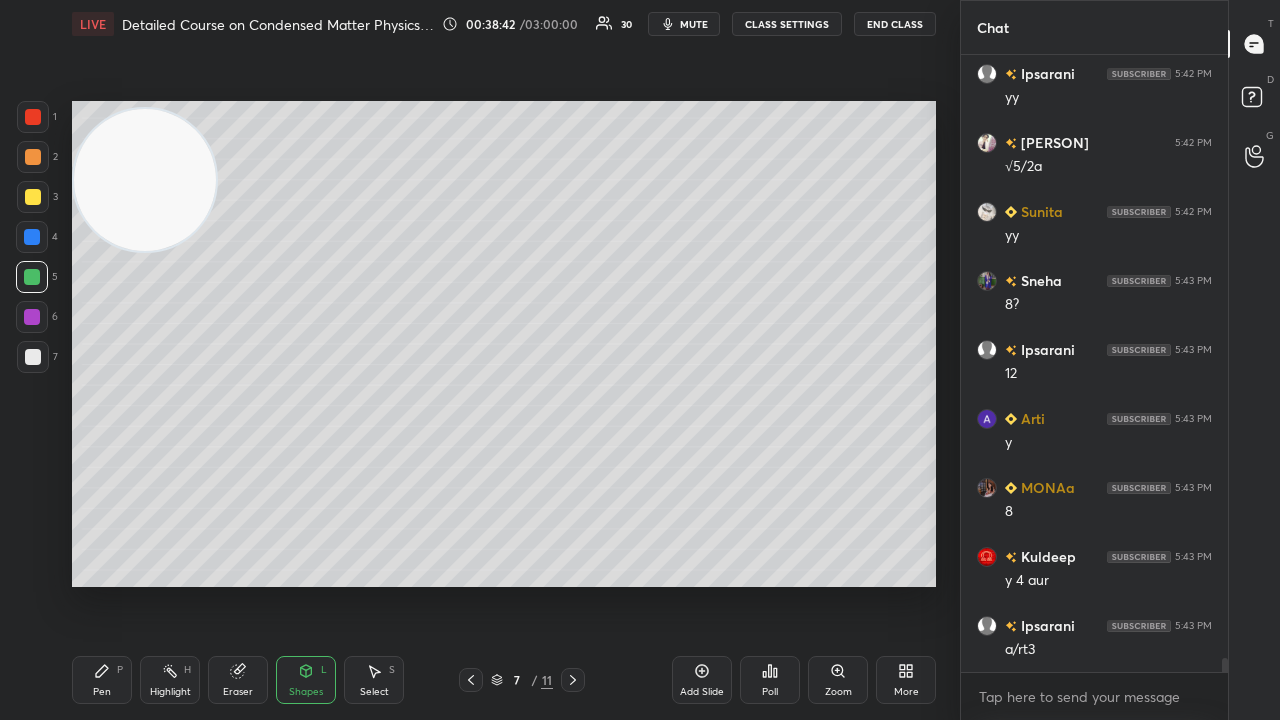 scroll, scrollTop: 26242, scrollLeft: 0, axis: vertical 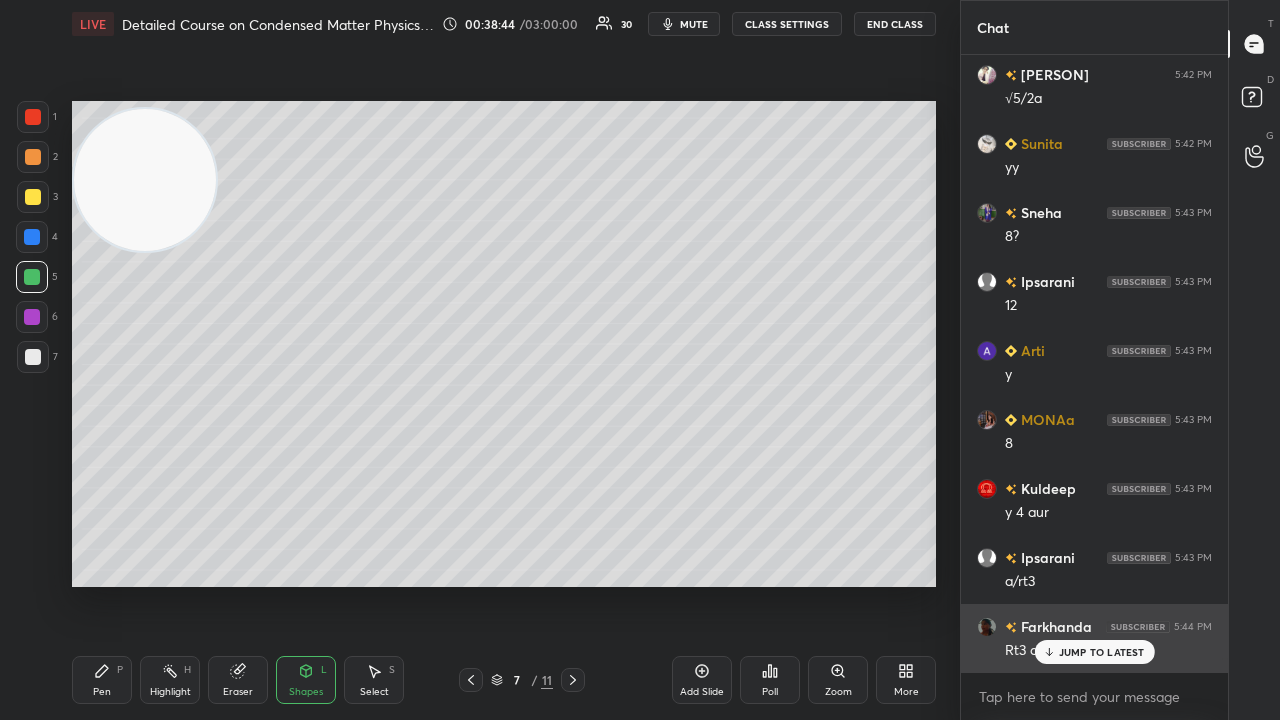 click on "JUMP TO LATEST" at bounding box center (1102, 652) 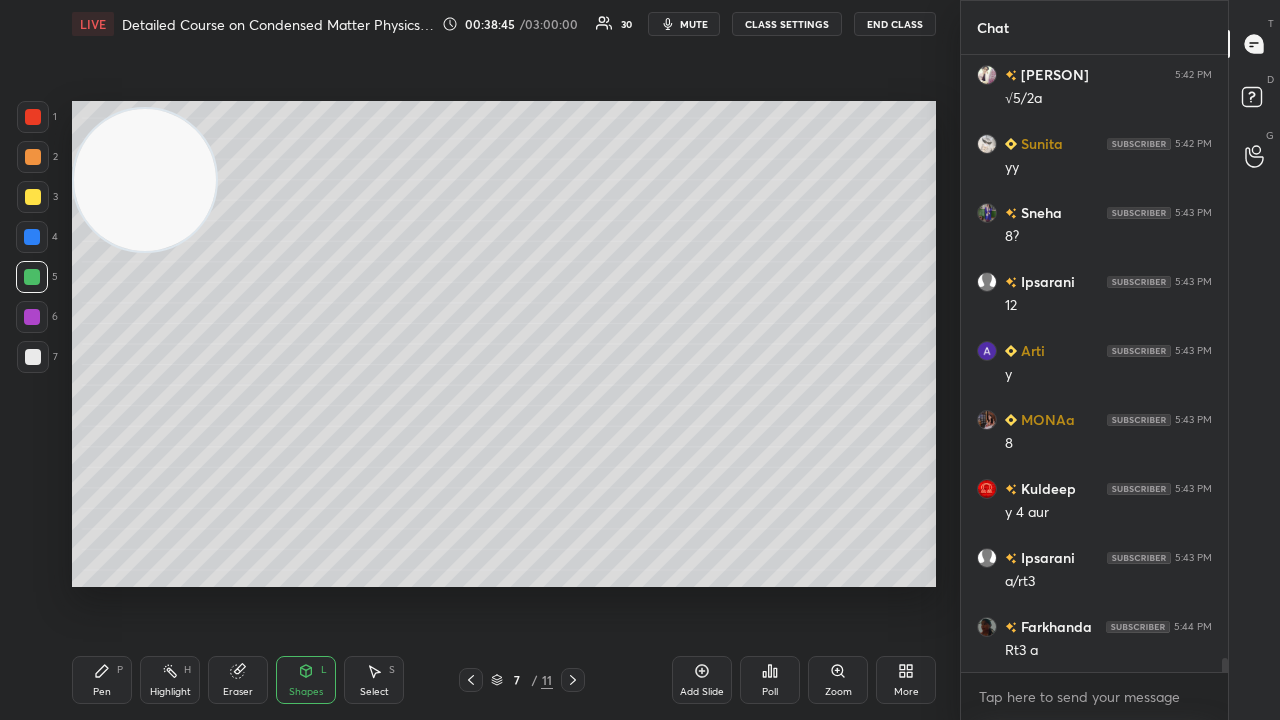 click on "Pen P" at bounding box center [102, 680] 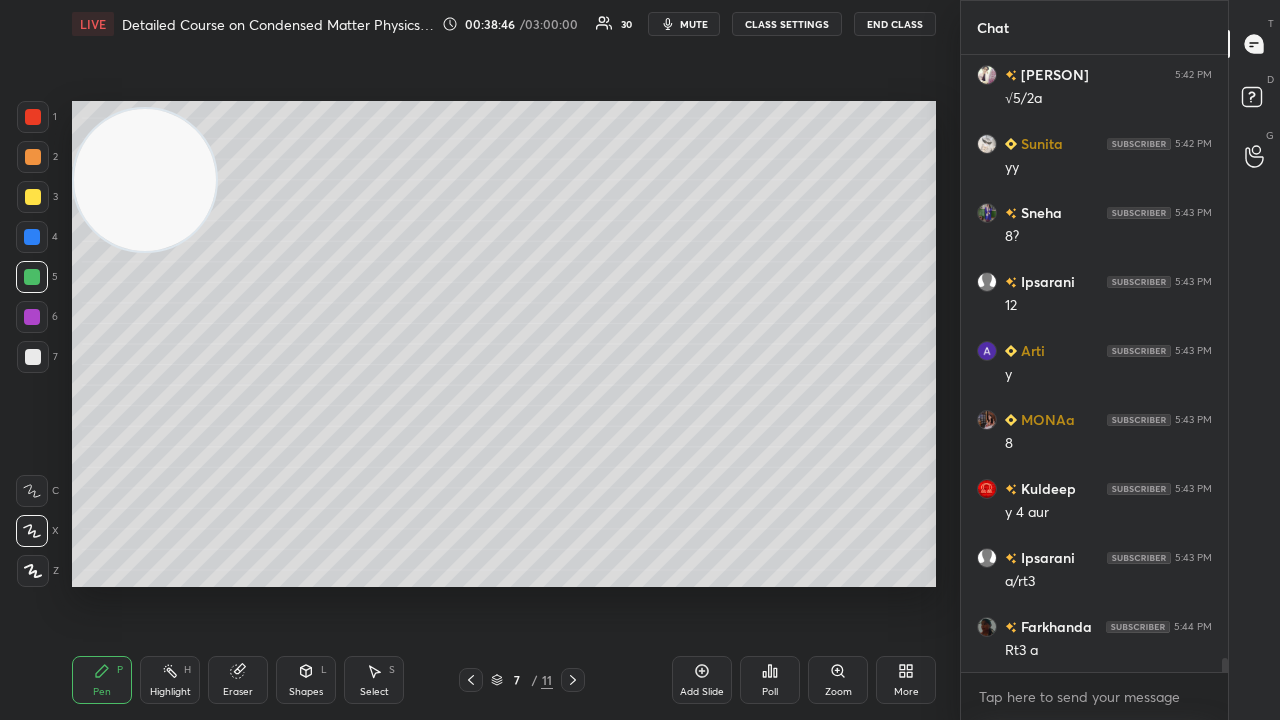 click 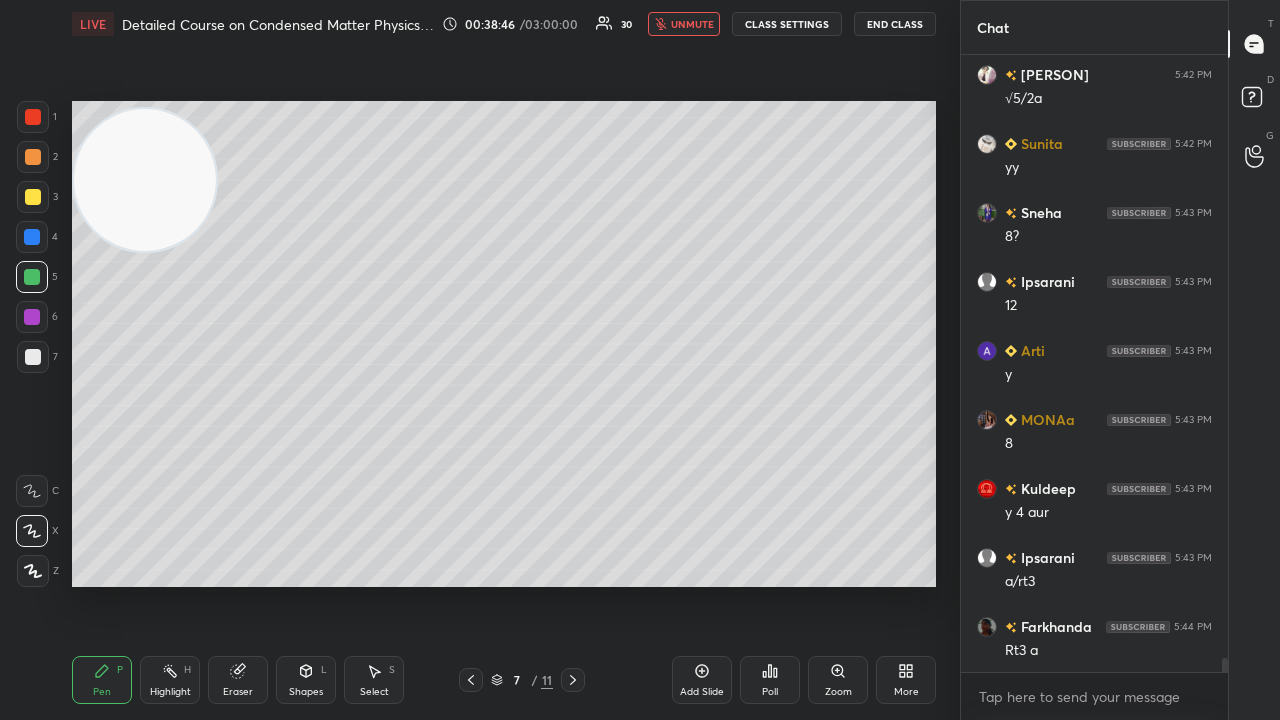 click on "unmute" at bounding box center [684, 24] 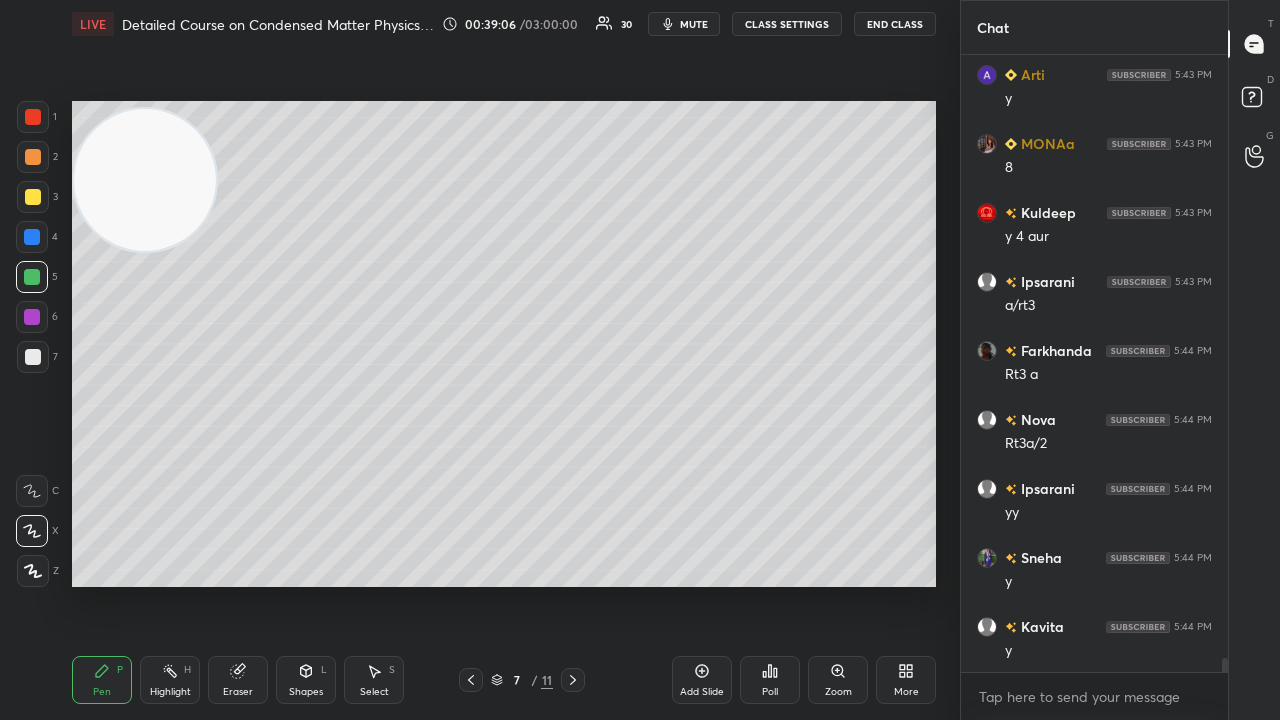 scroll, scrollTop: 26588, scrollLeft: 0, axis: vertical 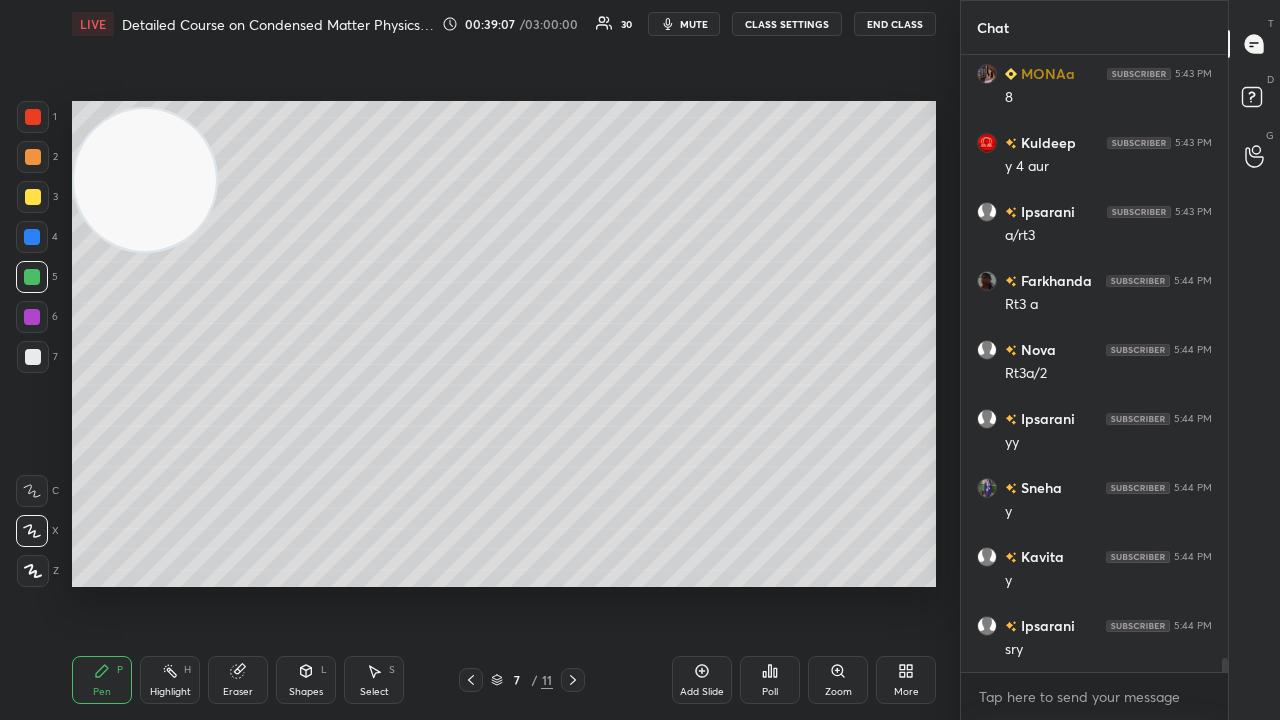 click 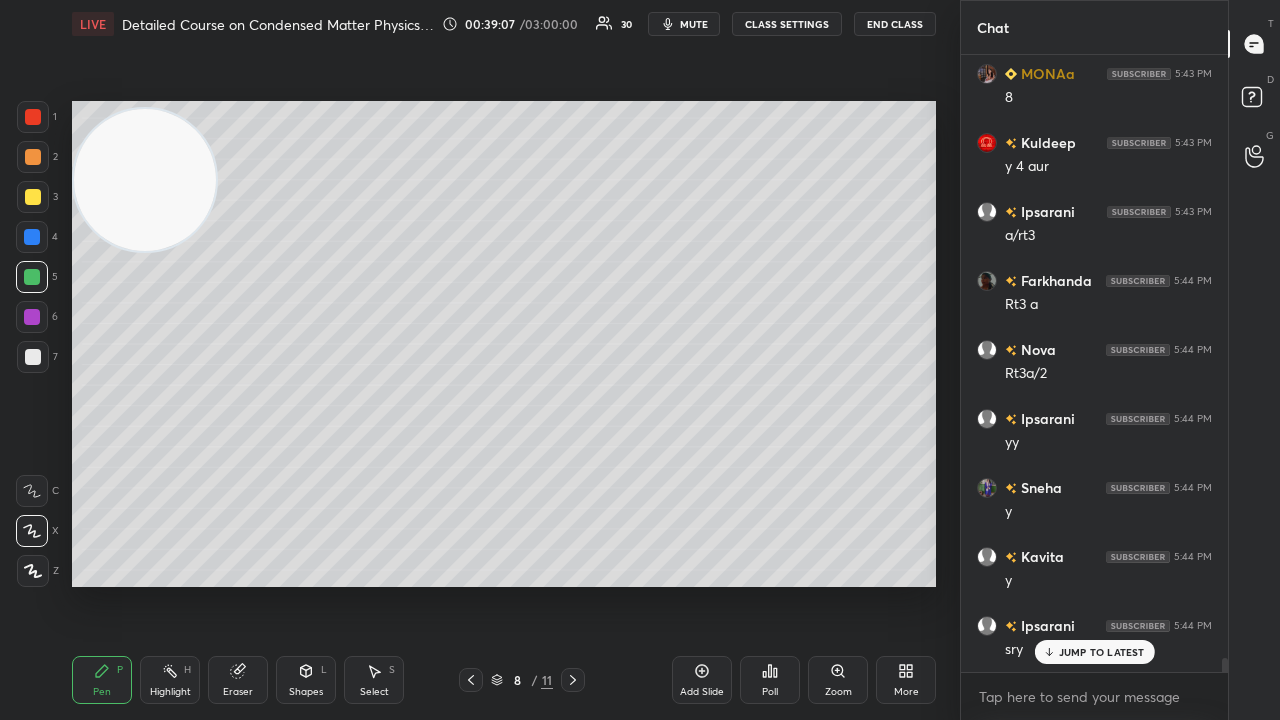 scroll, scrollTop: 26656, scrollLeft: 0, axis: vertical 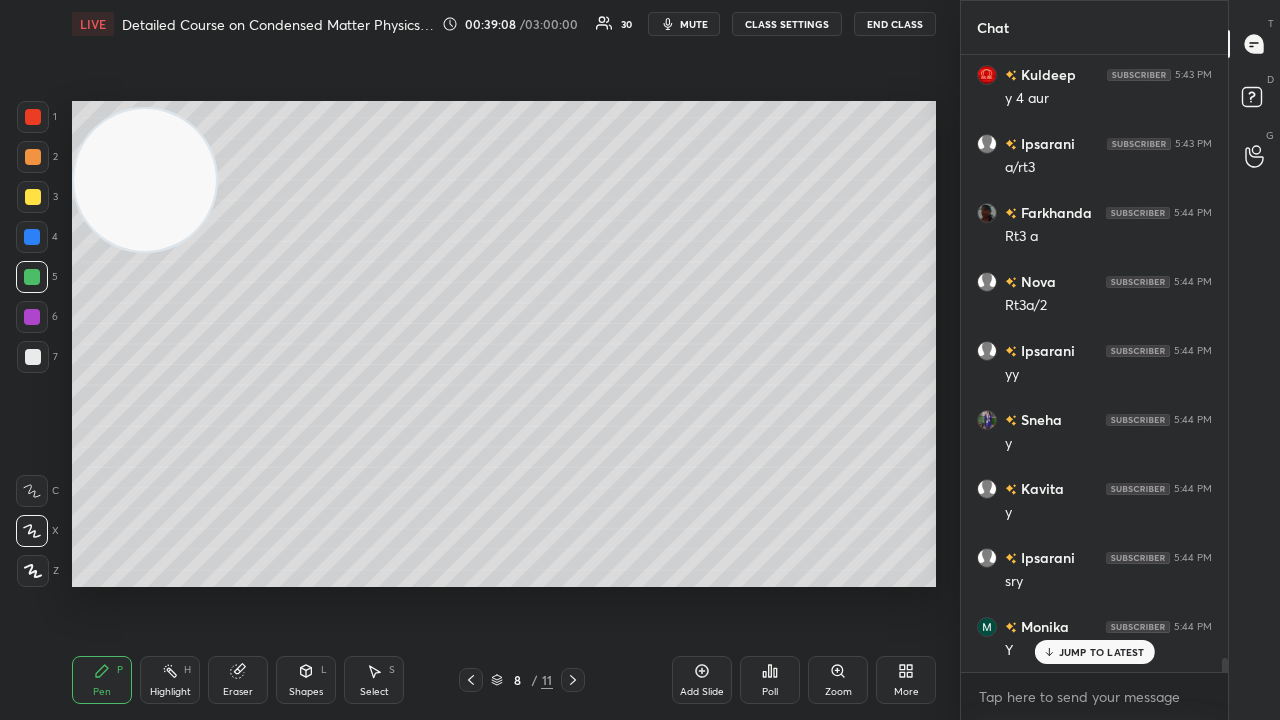click 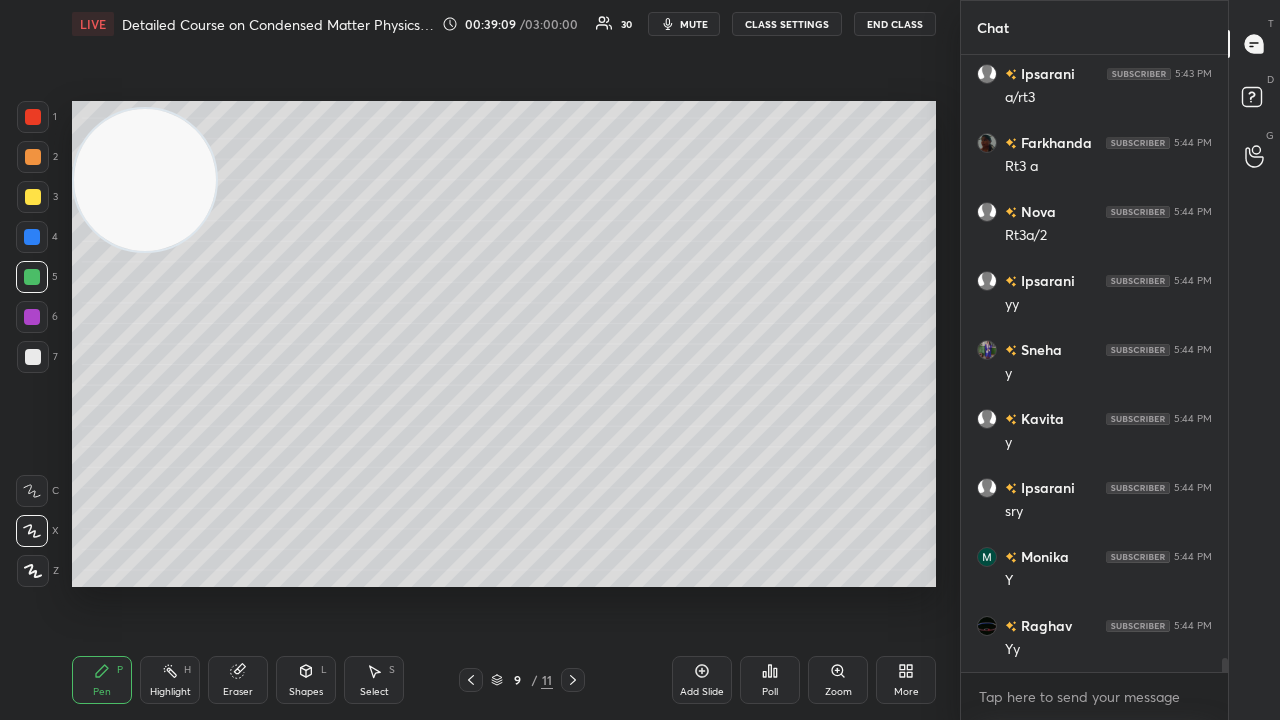 scroll, scrollTop: 26794, scrollLeft: 0, axis: vertical 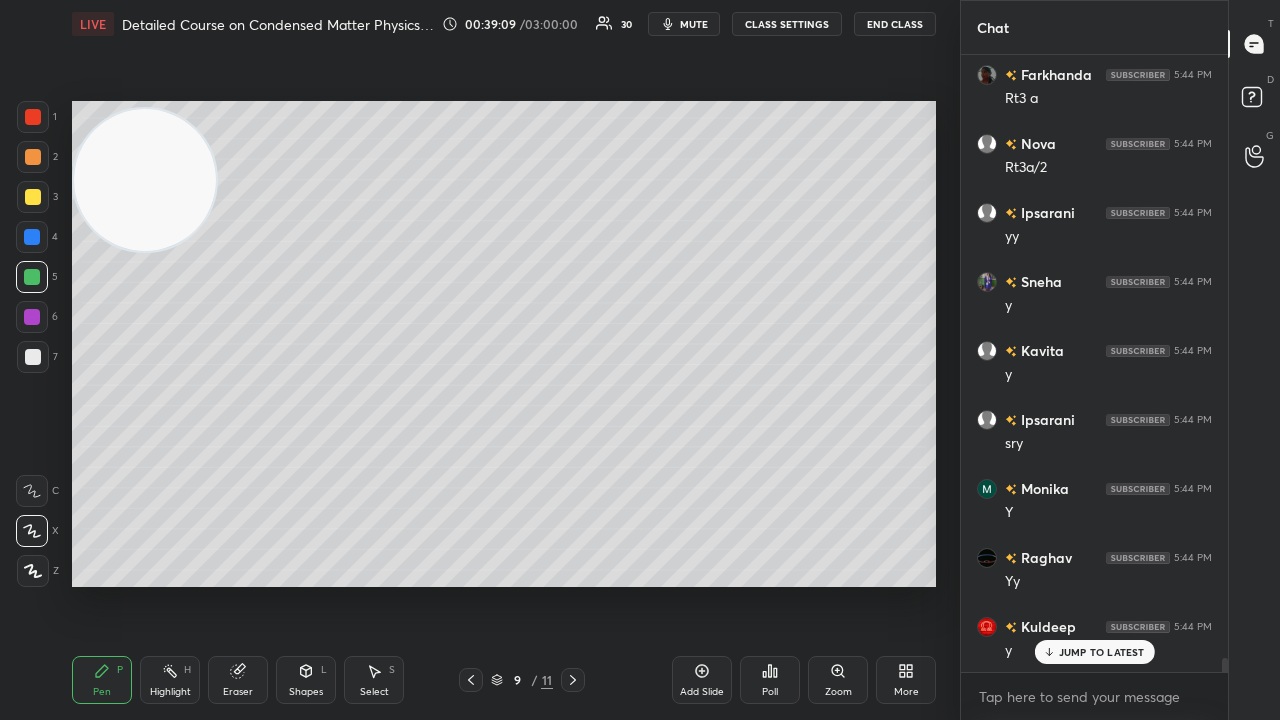 click on "Eraser" at bounding box center (238, 680) 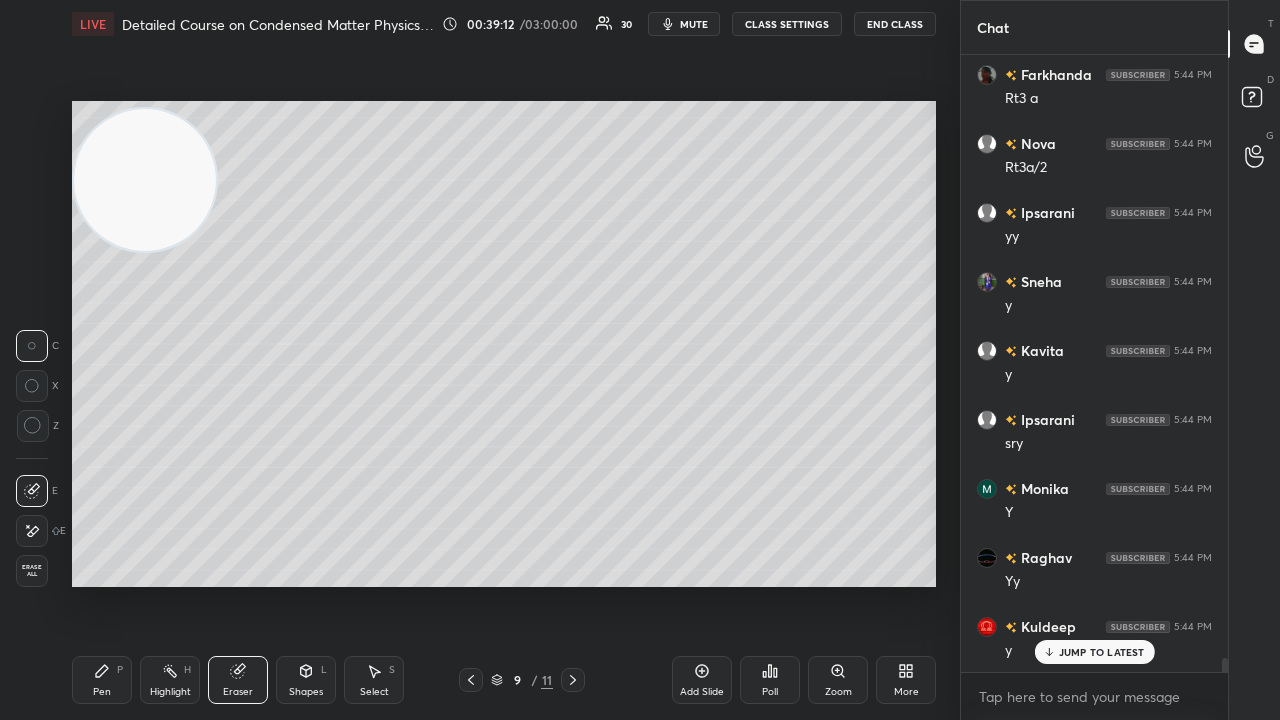 click 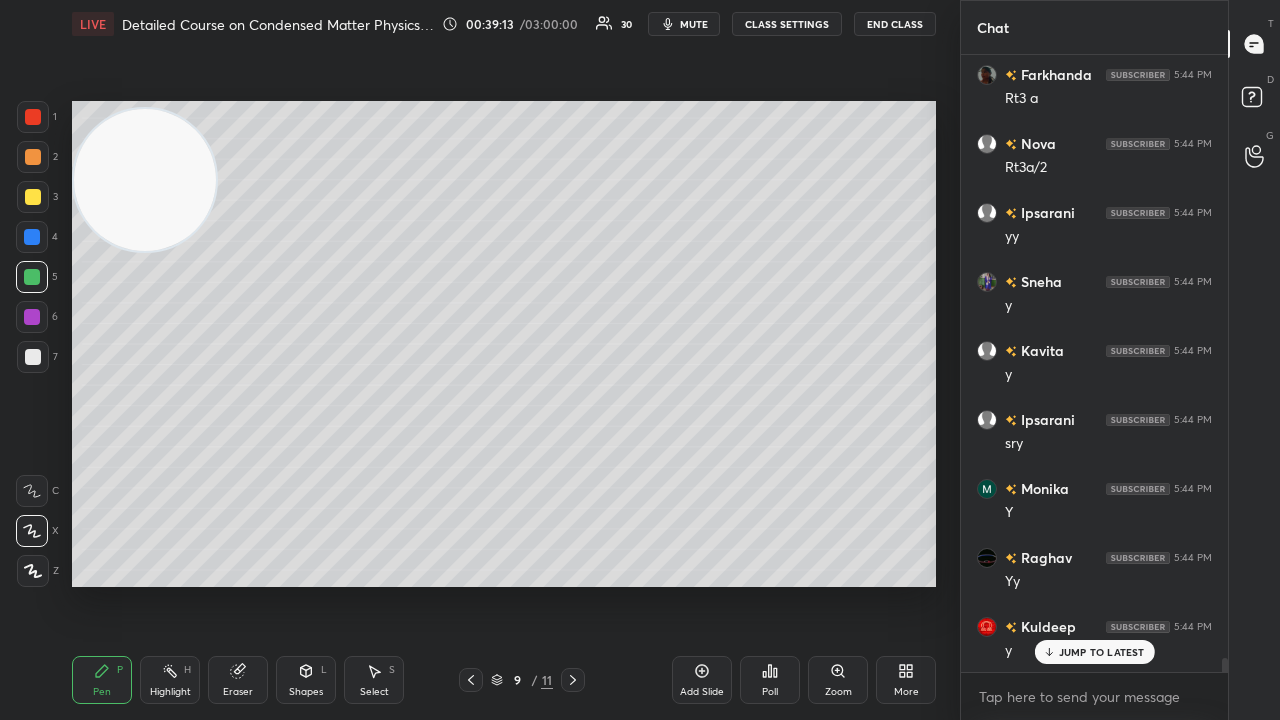 click at bounding box center (33, 197) 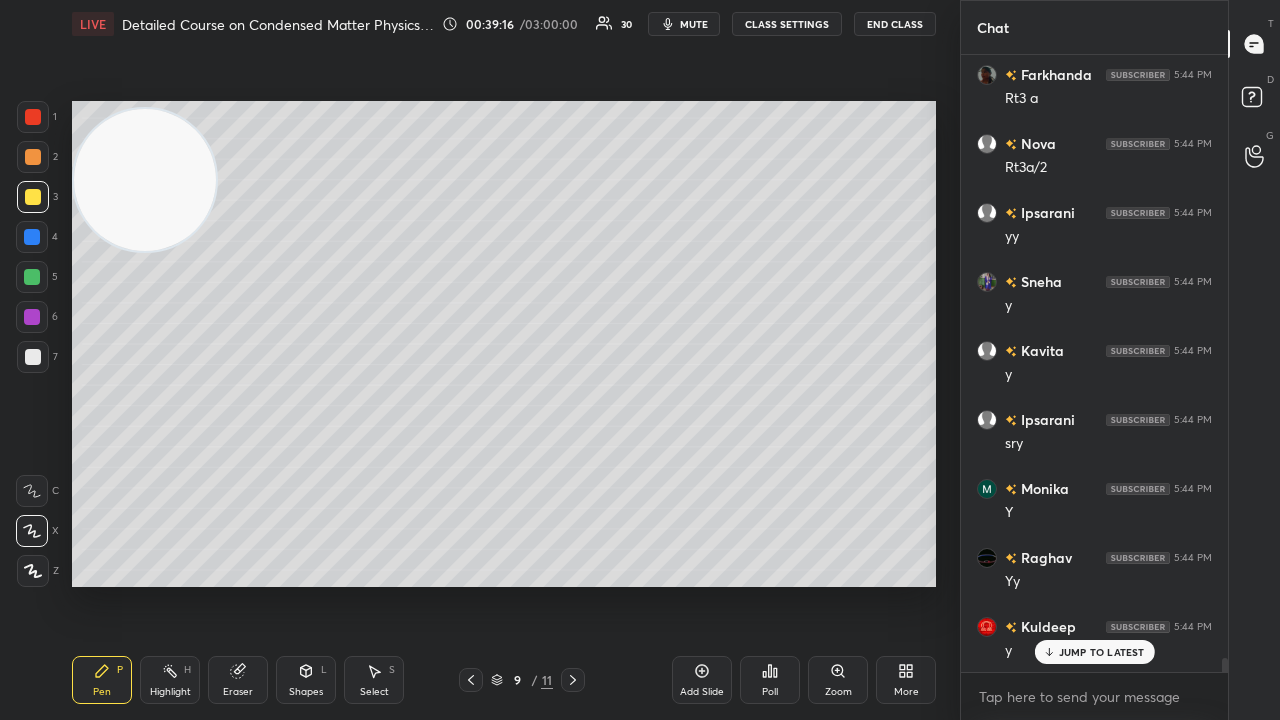 drag, startPoint x: 1090, startPoint y: 652, endPoint x: 1045, endPoint y: 662, distance: 46.09772 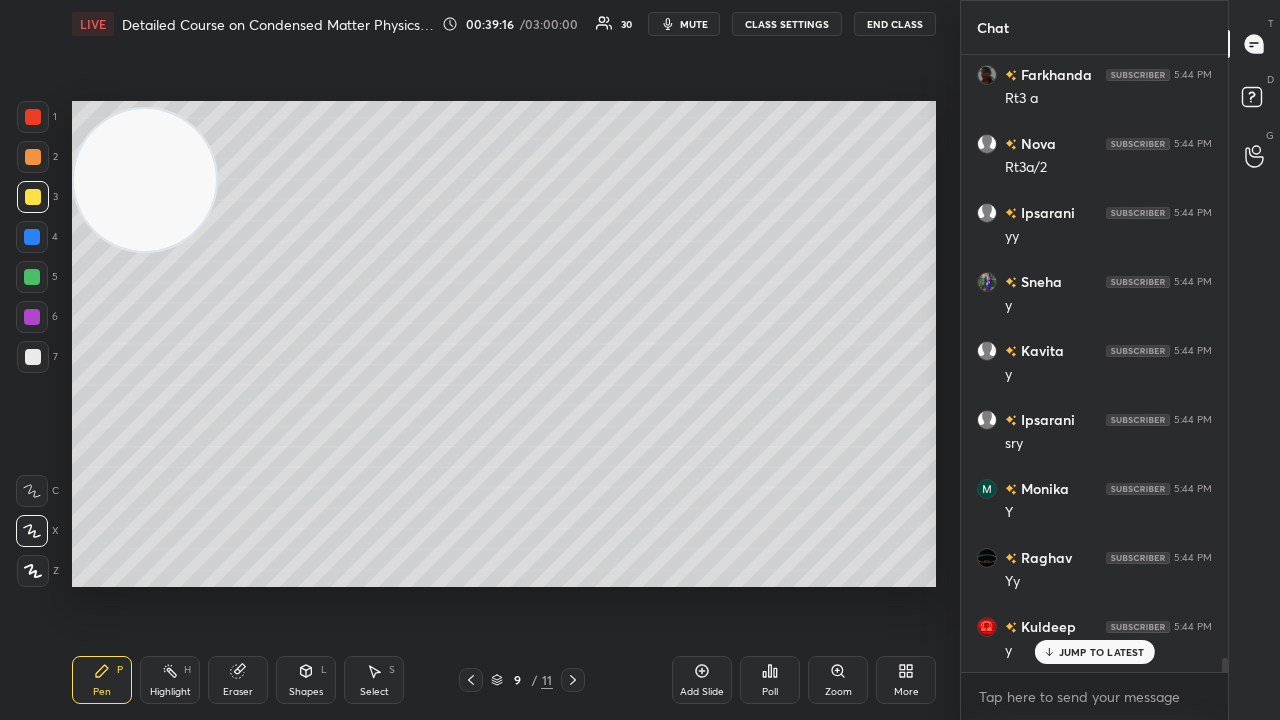 click on "JUMP TO LATEST" at bounding box center [1102, 652] 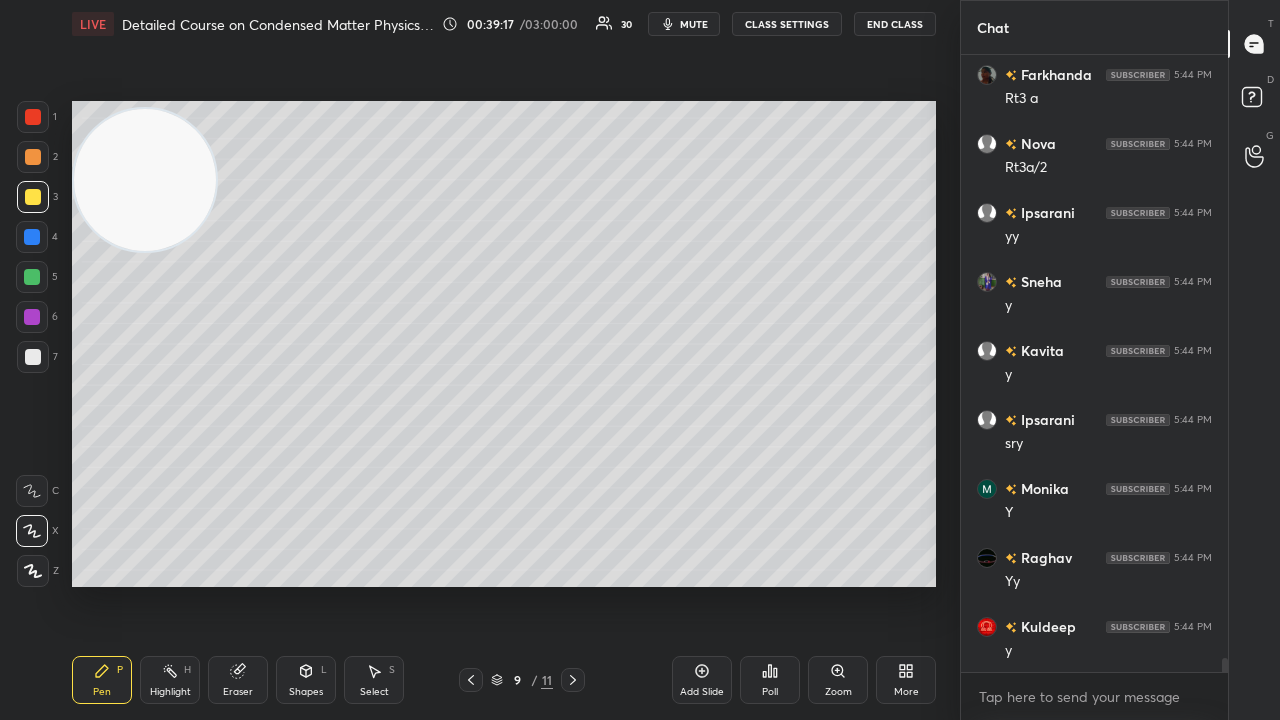 click at bounding box center (471, 680) 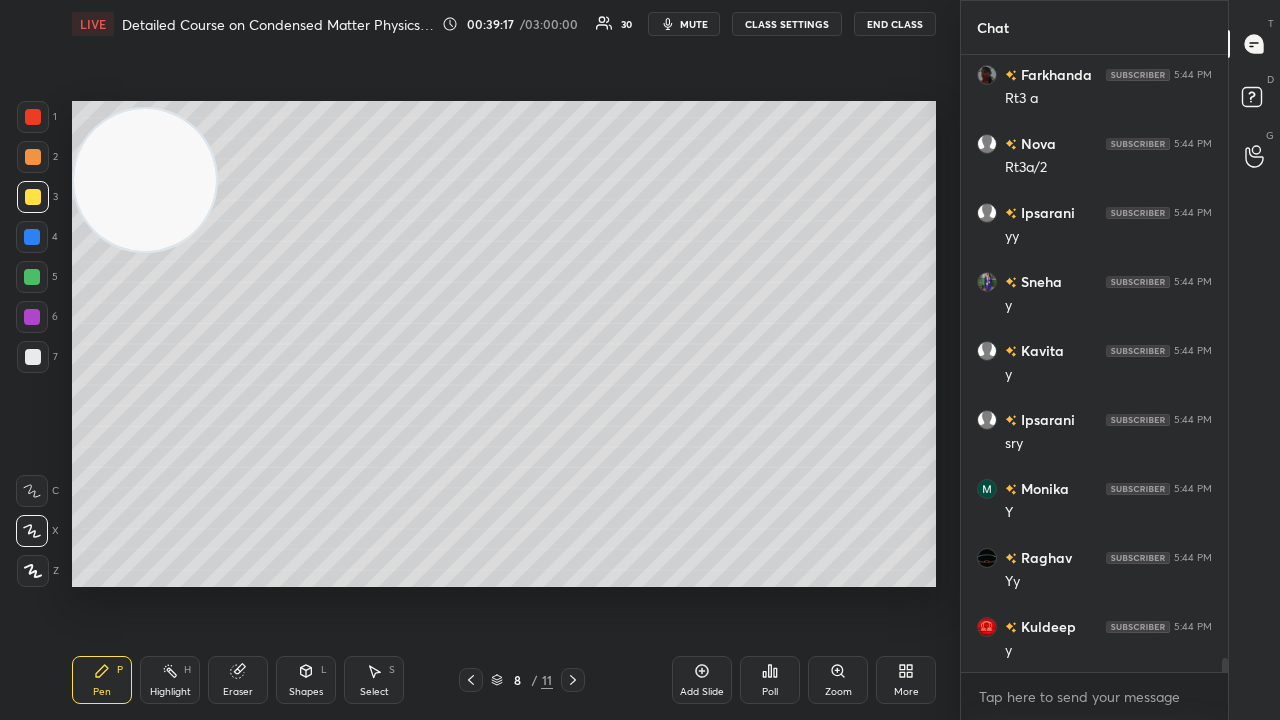 click 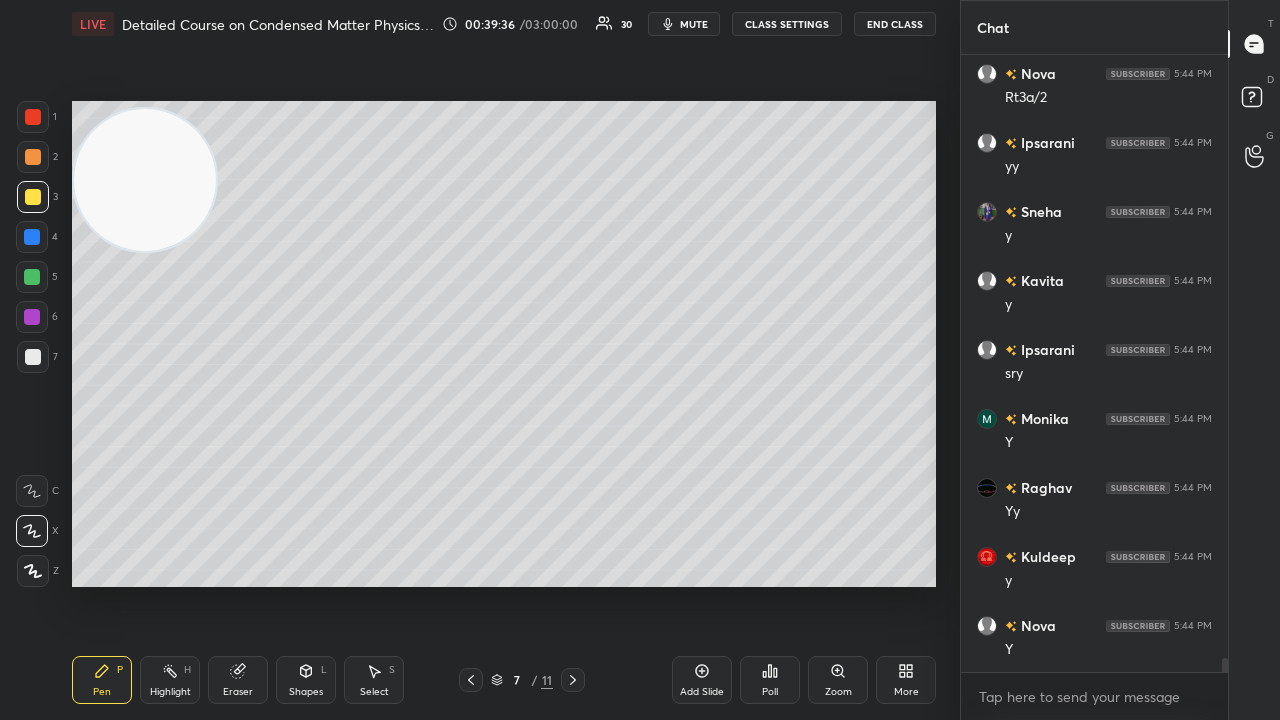 scroll, scrollTop: 26932, scrollLeft: 0, axis: vertical 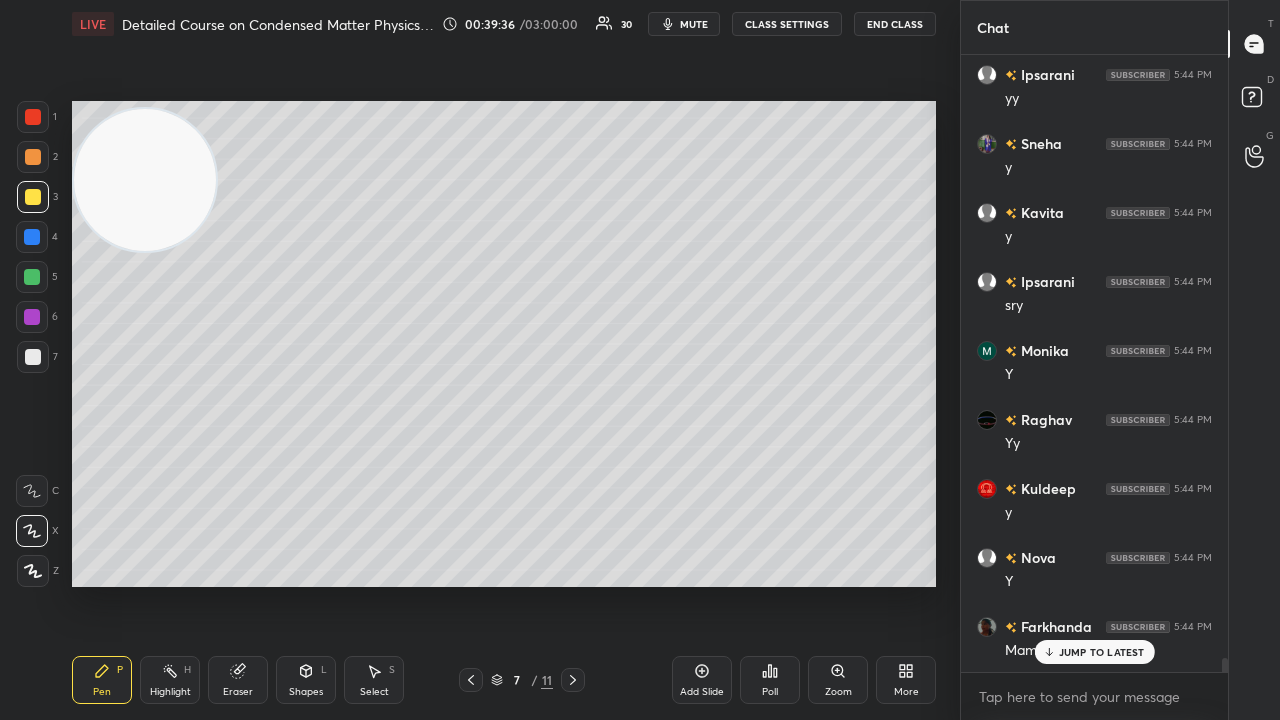 click on "mute" at bounding box center [694, 24] 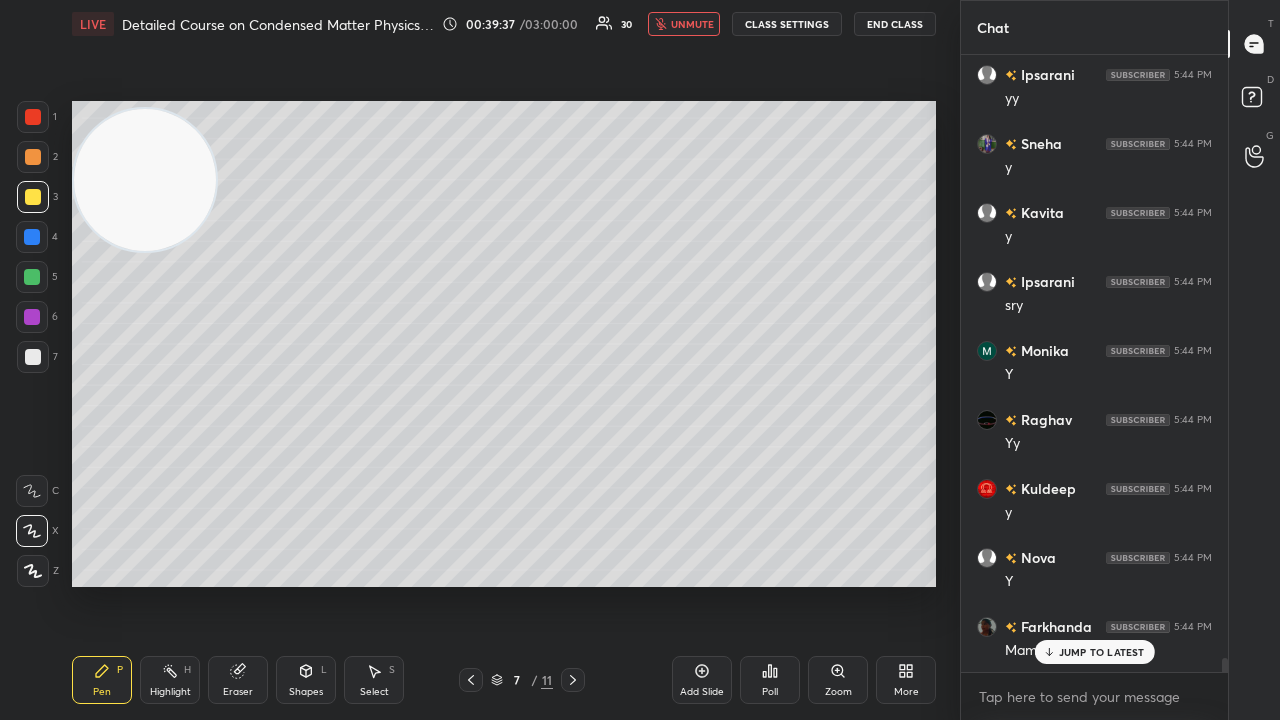 click on "unmute" at bounding box center (692, 24) 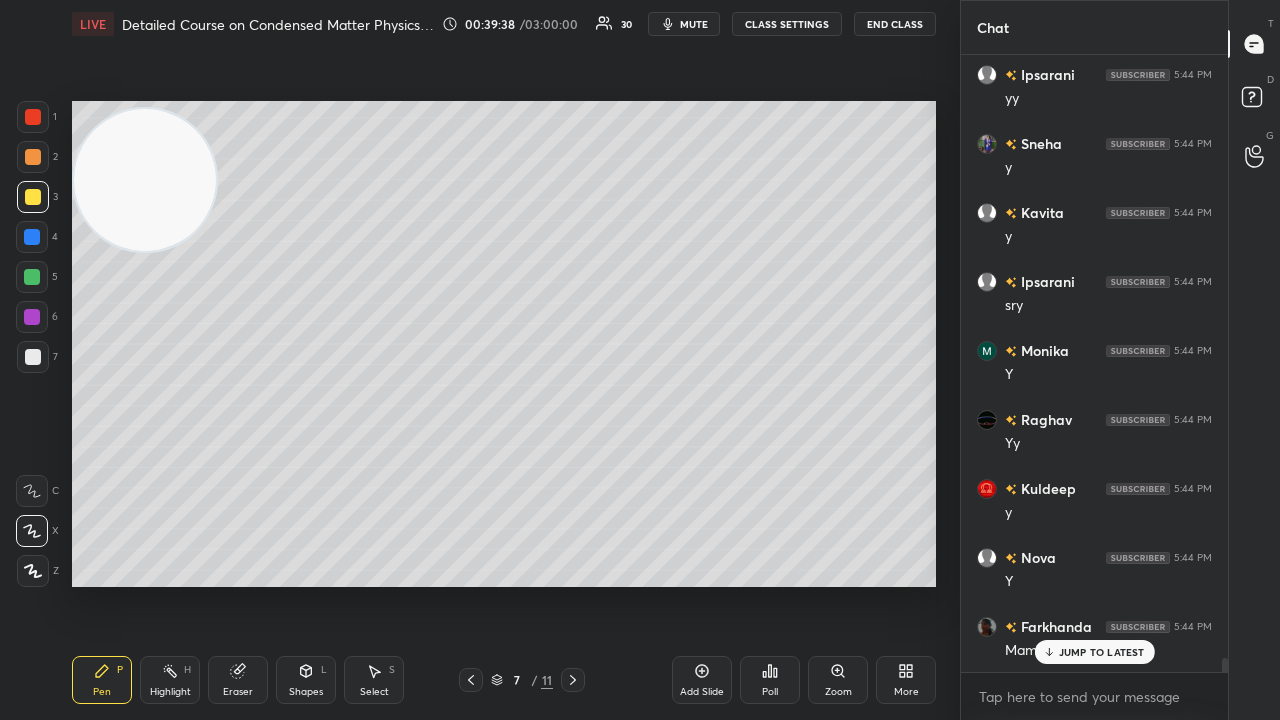 click on "JUMP TO LATEST" at bounding box center [1102, 652] 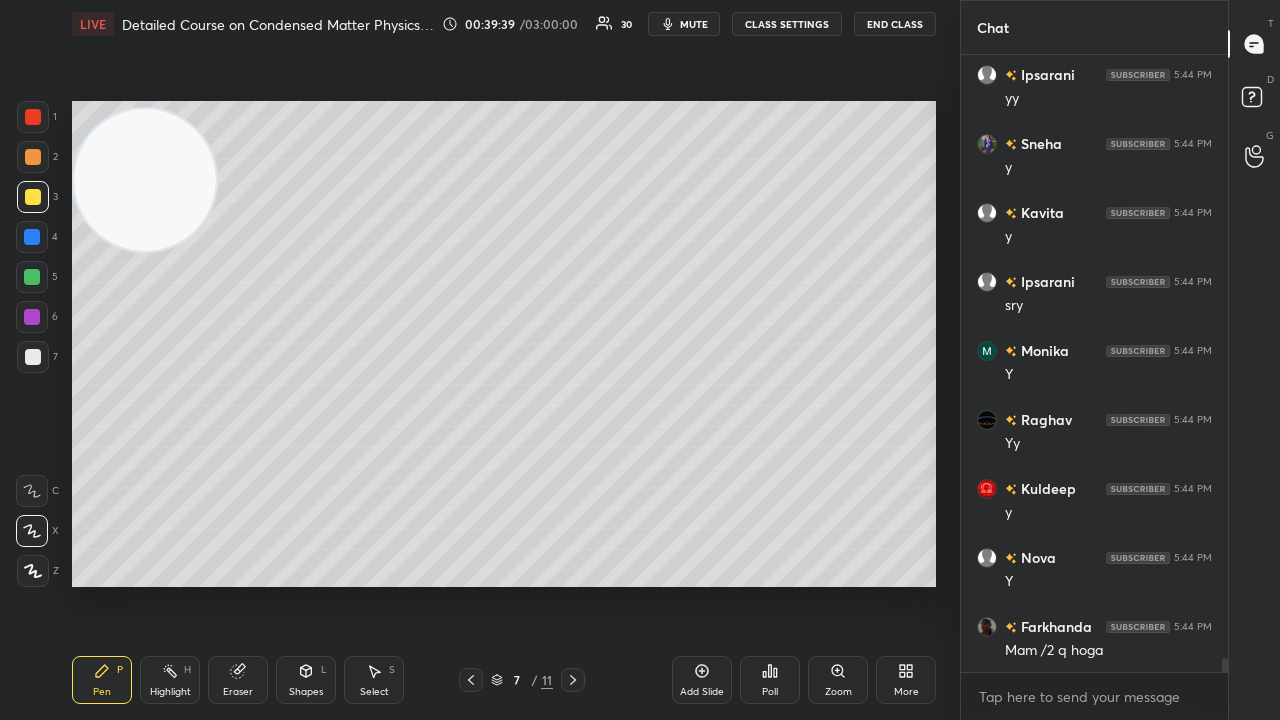 click on "mute" at bounding box center (694, 24) 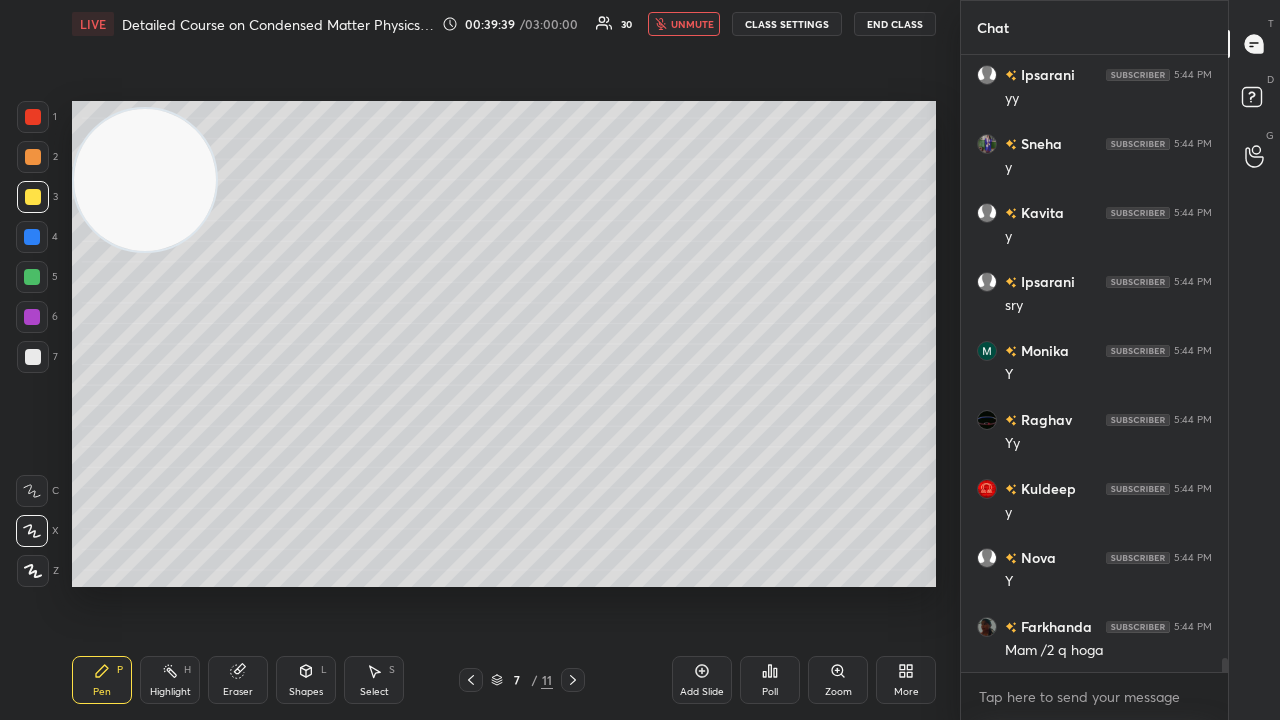 click on "unmute" at bounding box center [692, 24] 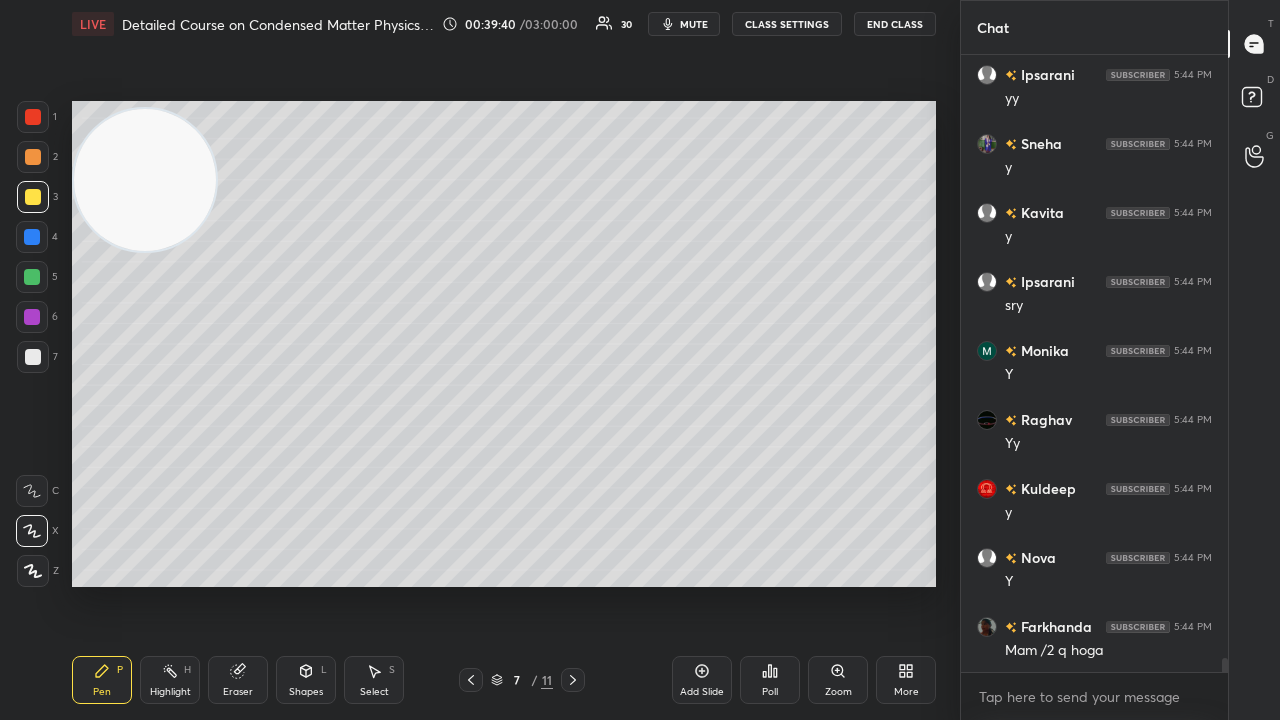 click on "mute" at bounding box center [694, 24] 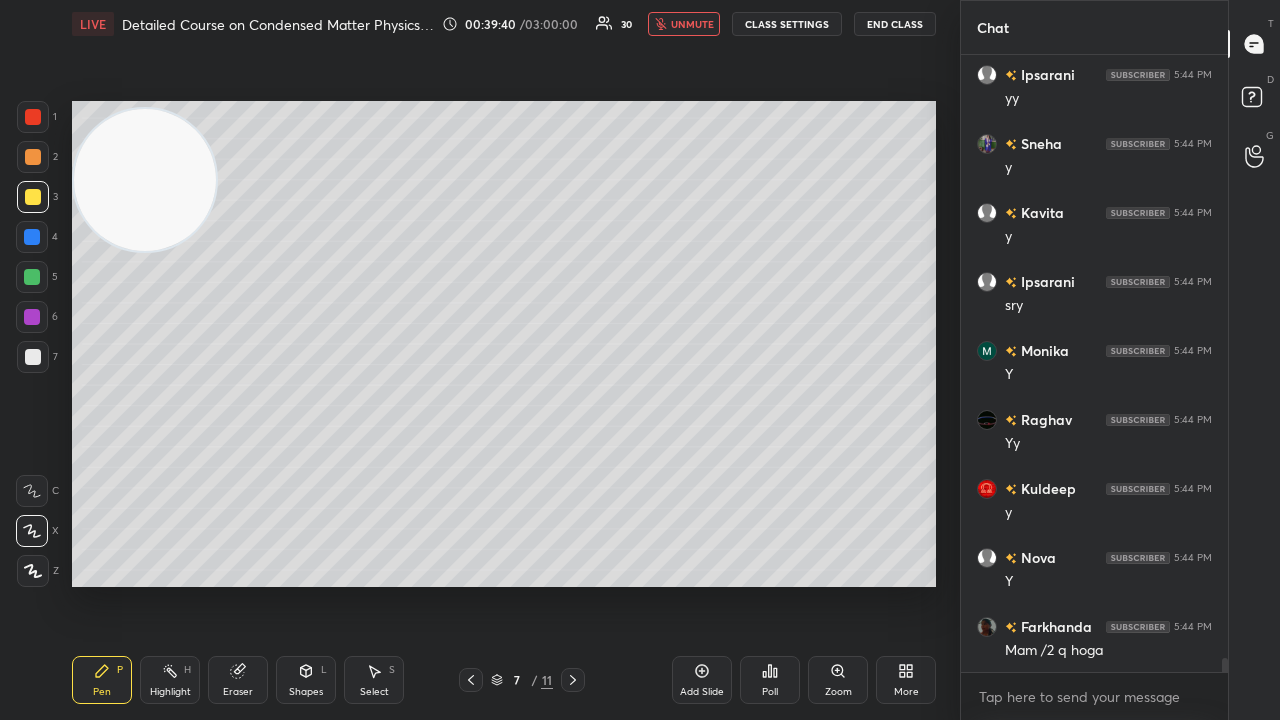 click on "unmute" at bounding box center (692, 24) 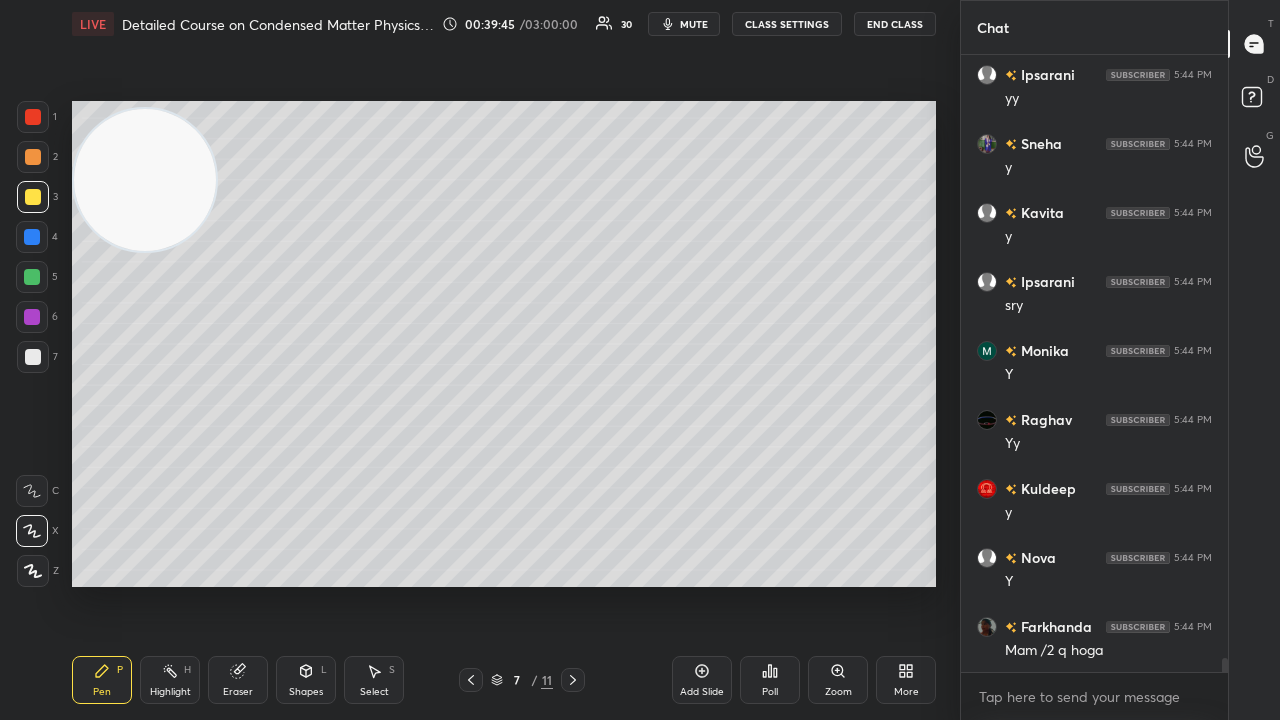 scroll, scrollTop: 27002, scrollLeft: 0, axis: vertical 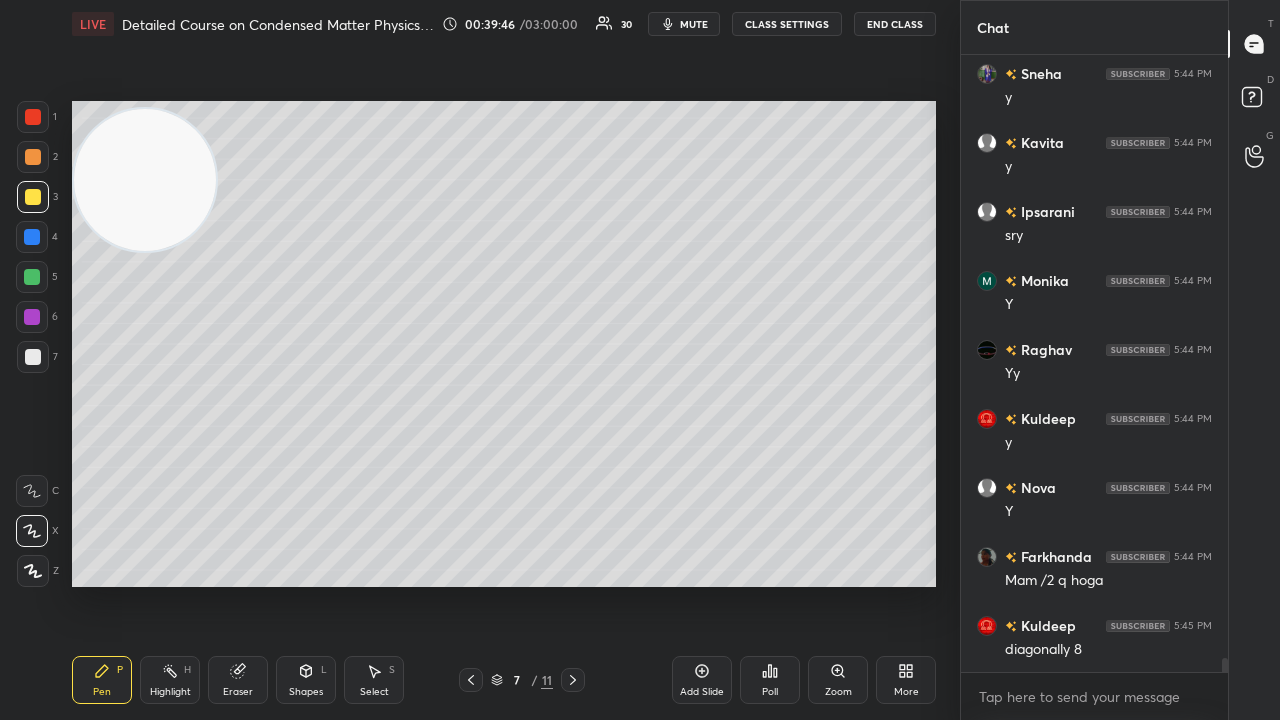 click on "mute" at bounding box center [694, 24] 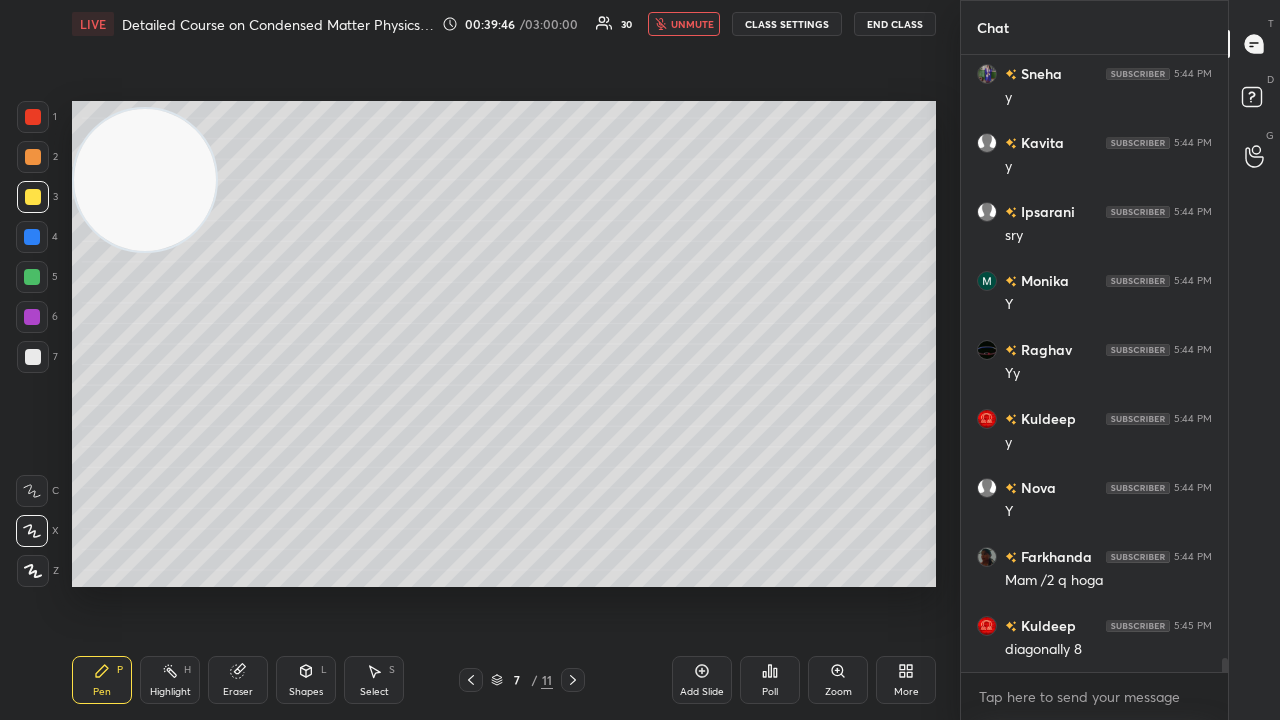 click on "unmute" at bounding box center [692, 24] 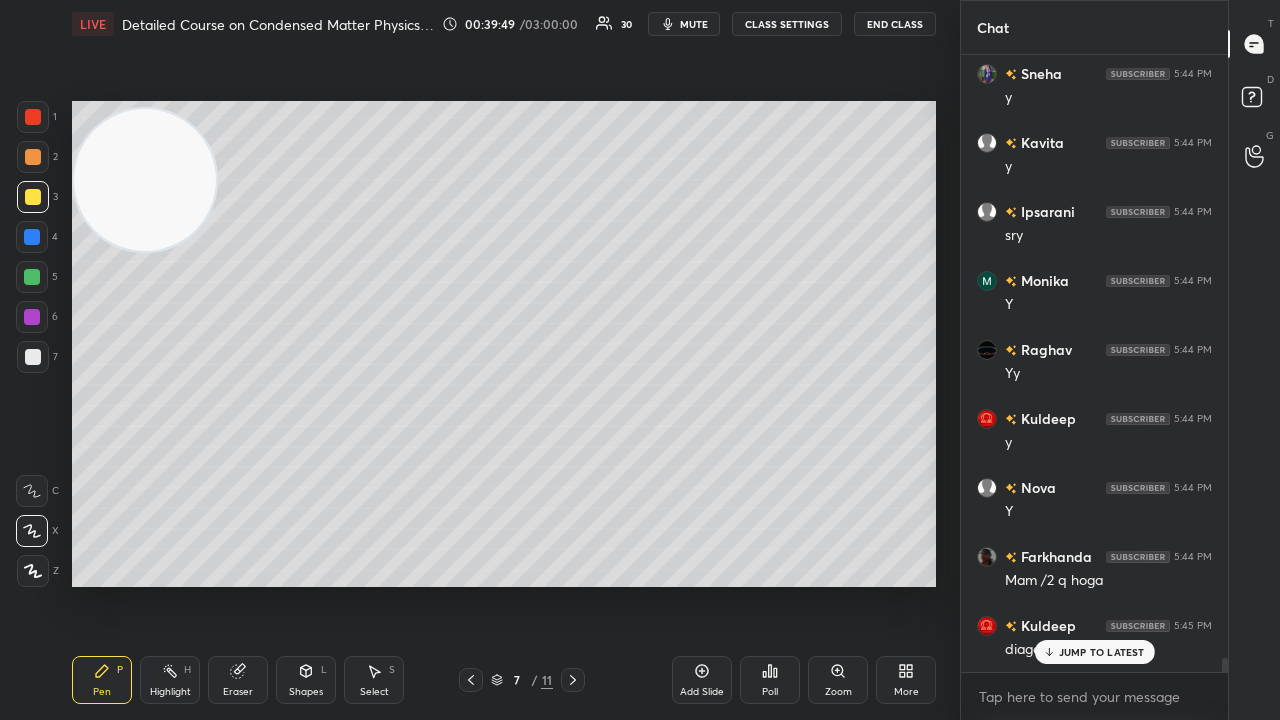 scroll, scrollTop: 27070, scrollLeft: 0, axis: vertical 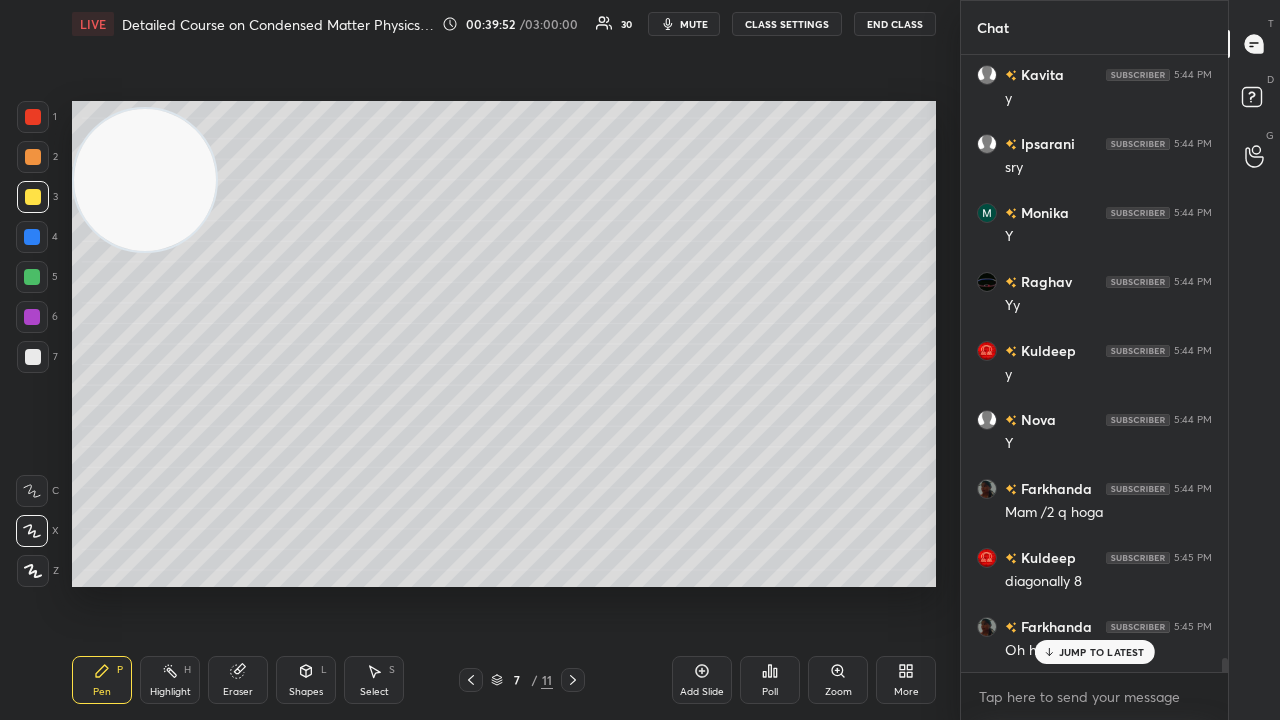 click on "Shapes" at bounding box center [306, 692] 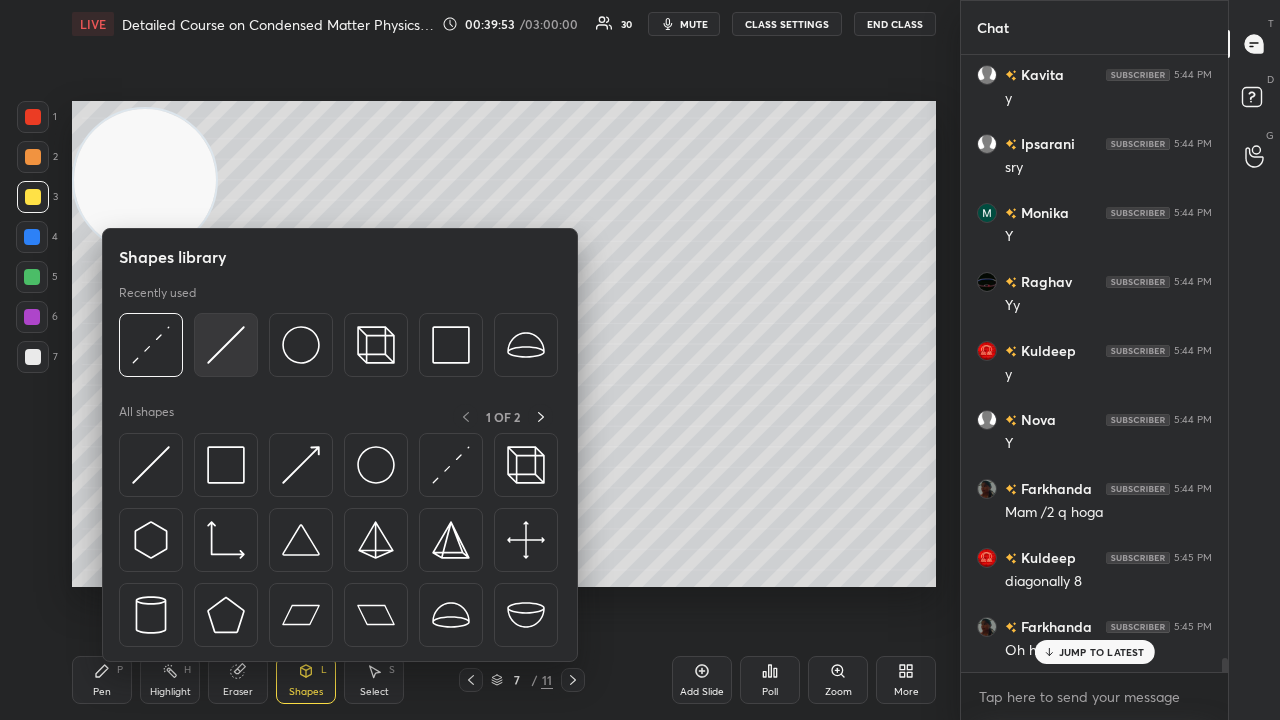 click at bounding box center (226, 345) 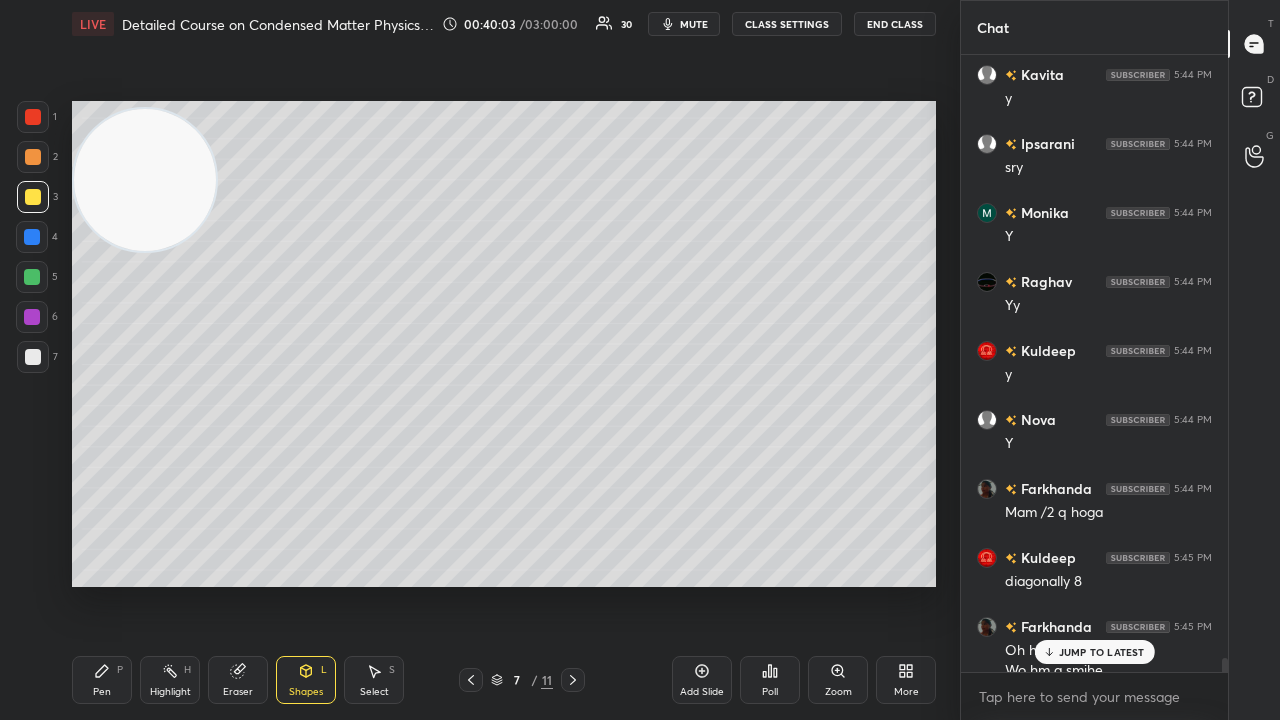 scroll, scrollTop: 27090, scrollLeft: 0, axis: vertical 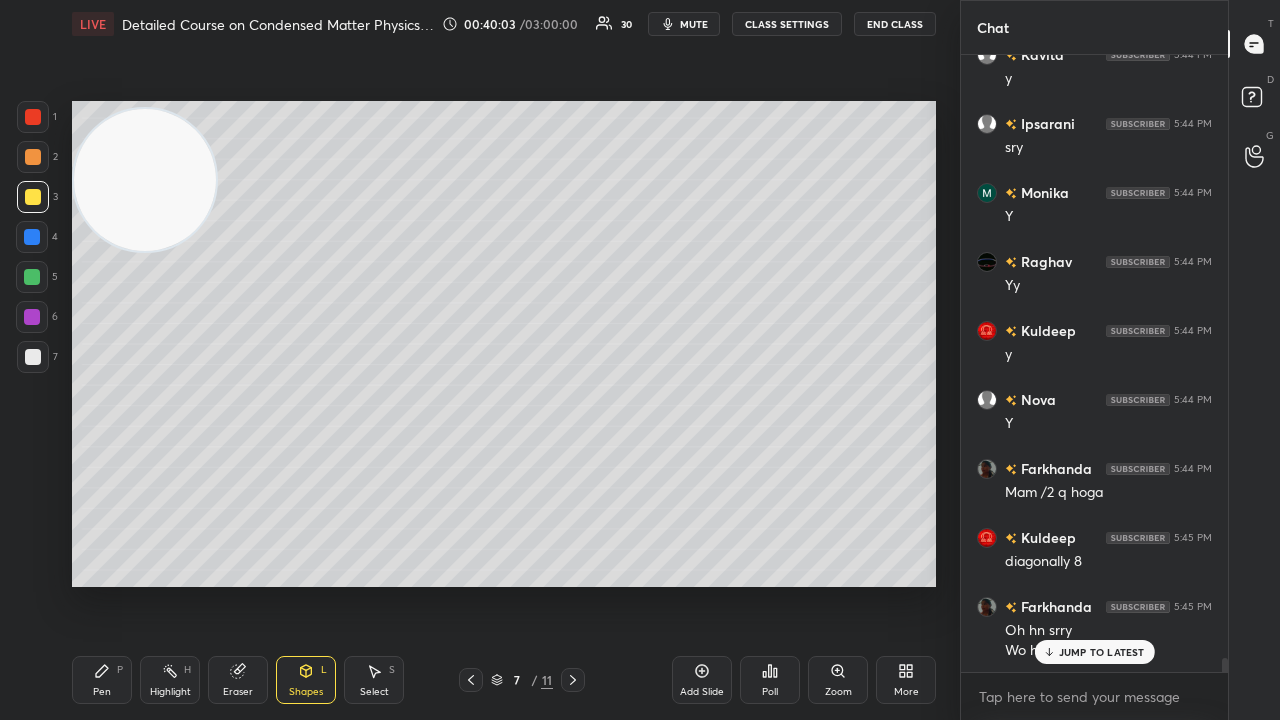 click on "Pen P" at bounding box center [102, 680] 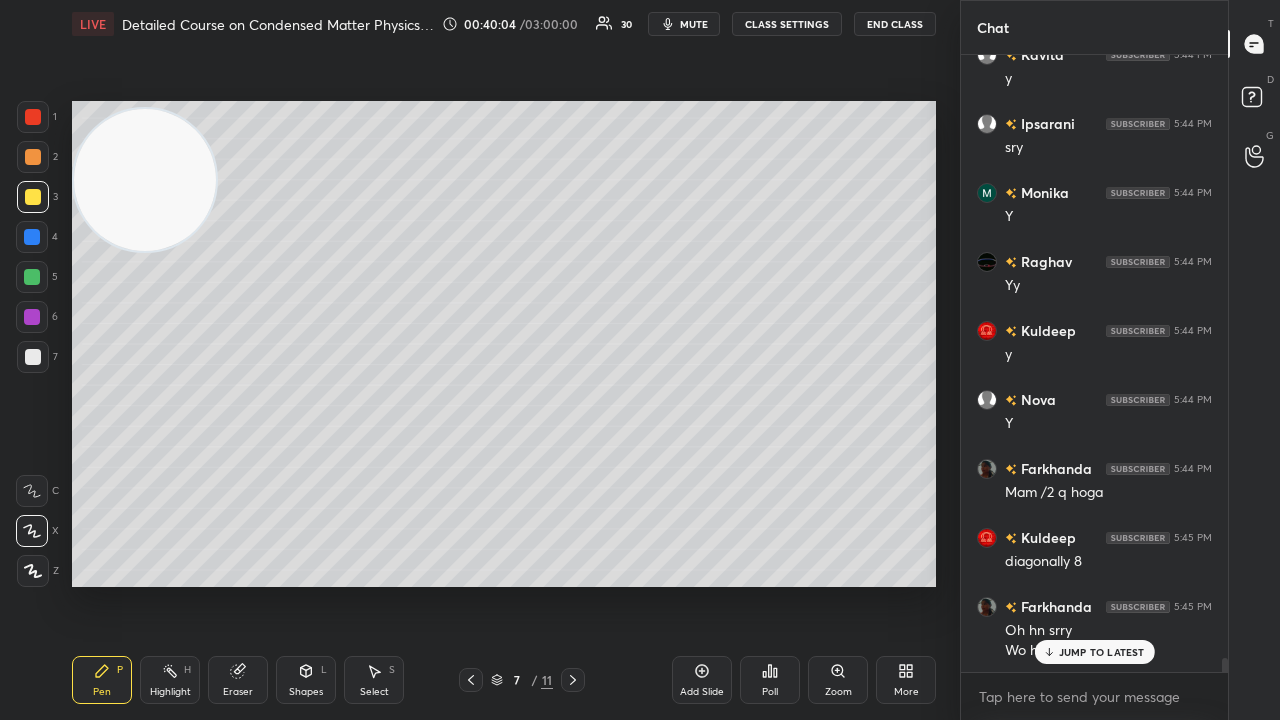 click 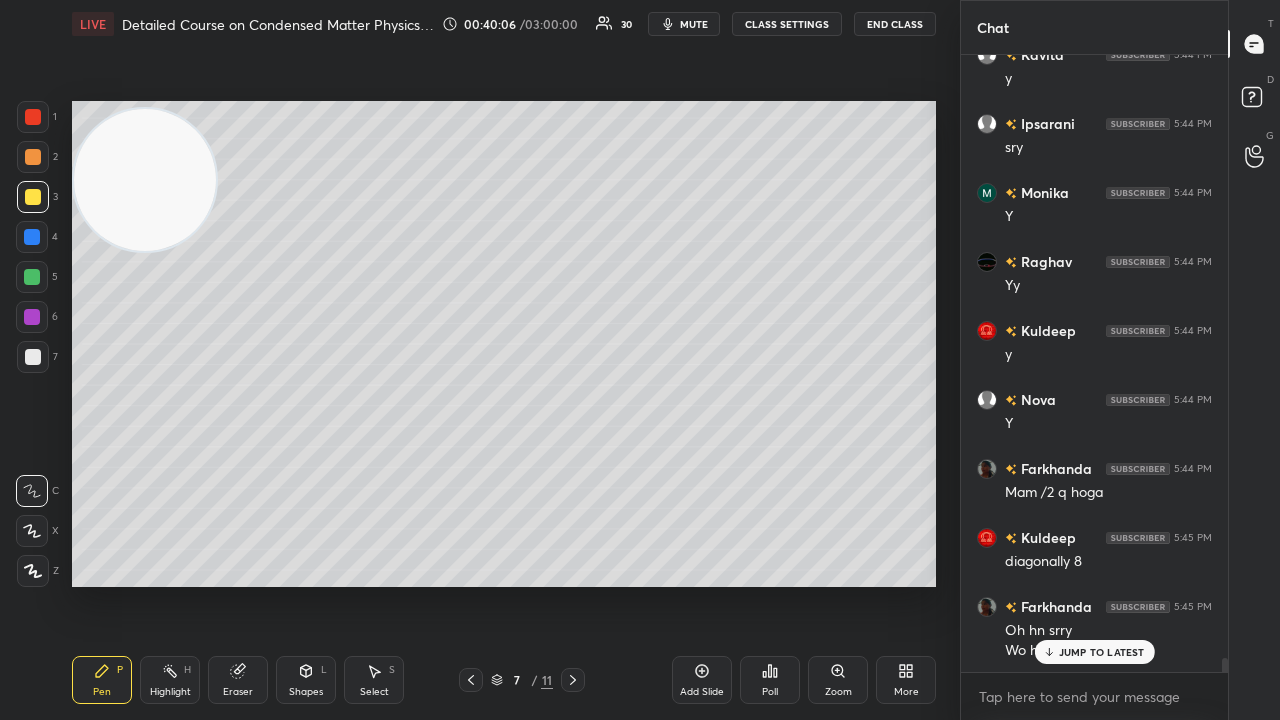click on "Eraser" at bounding box center (238, 680) 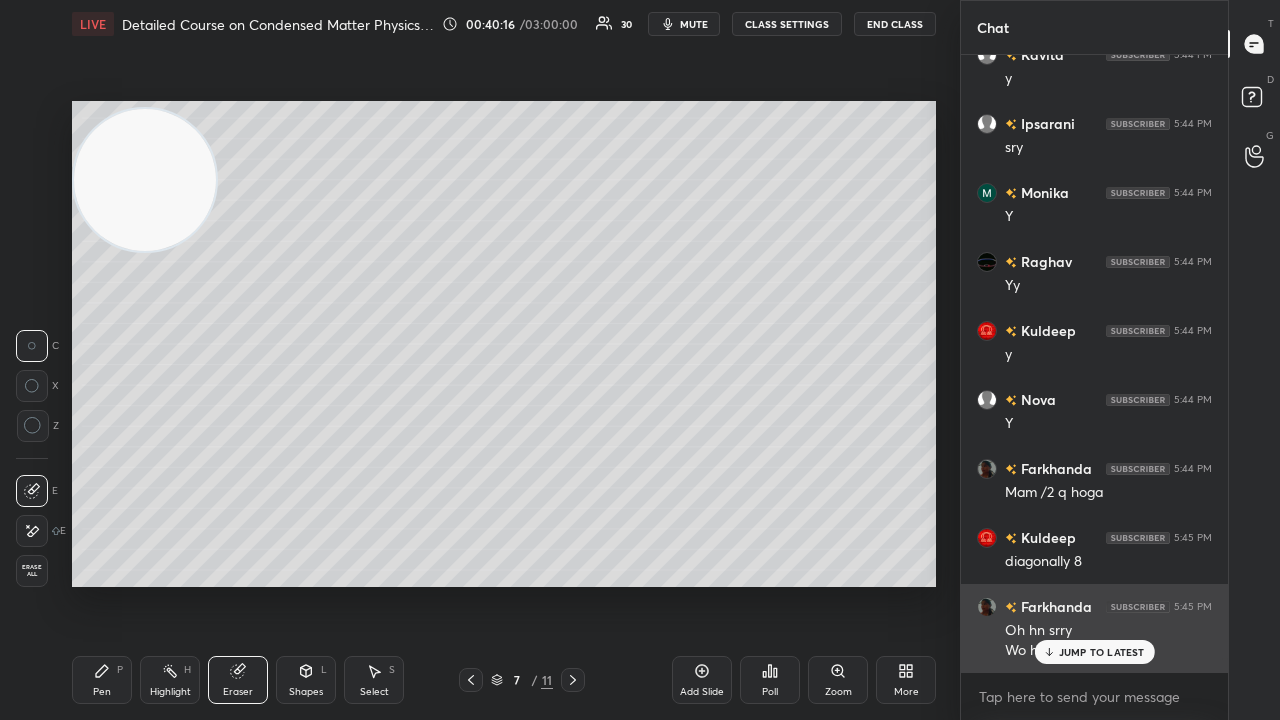 click 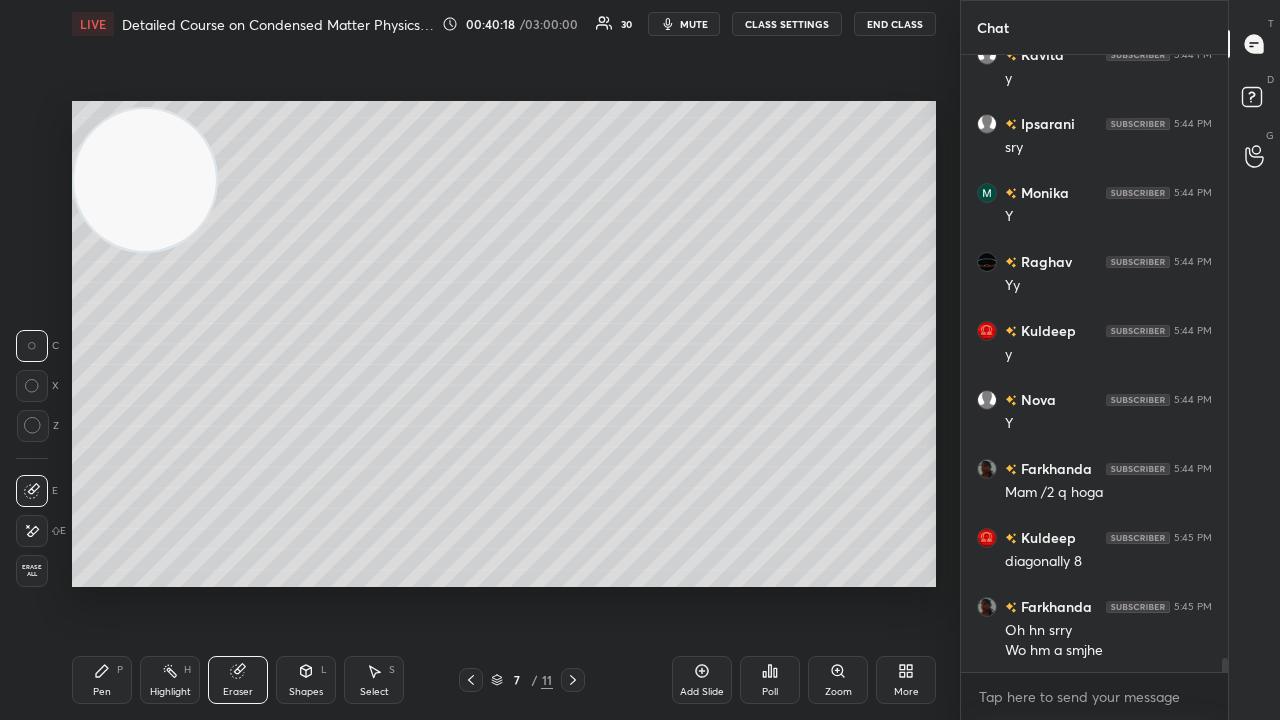 click on "Pen P" at bounding box center [102, 680] 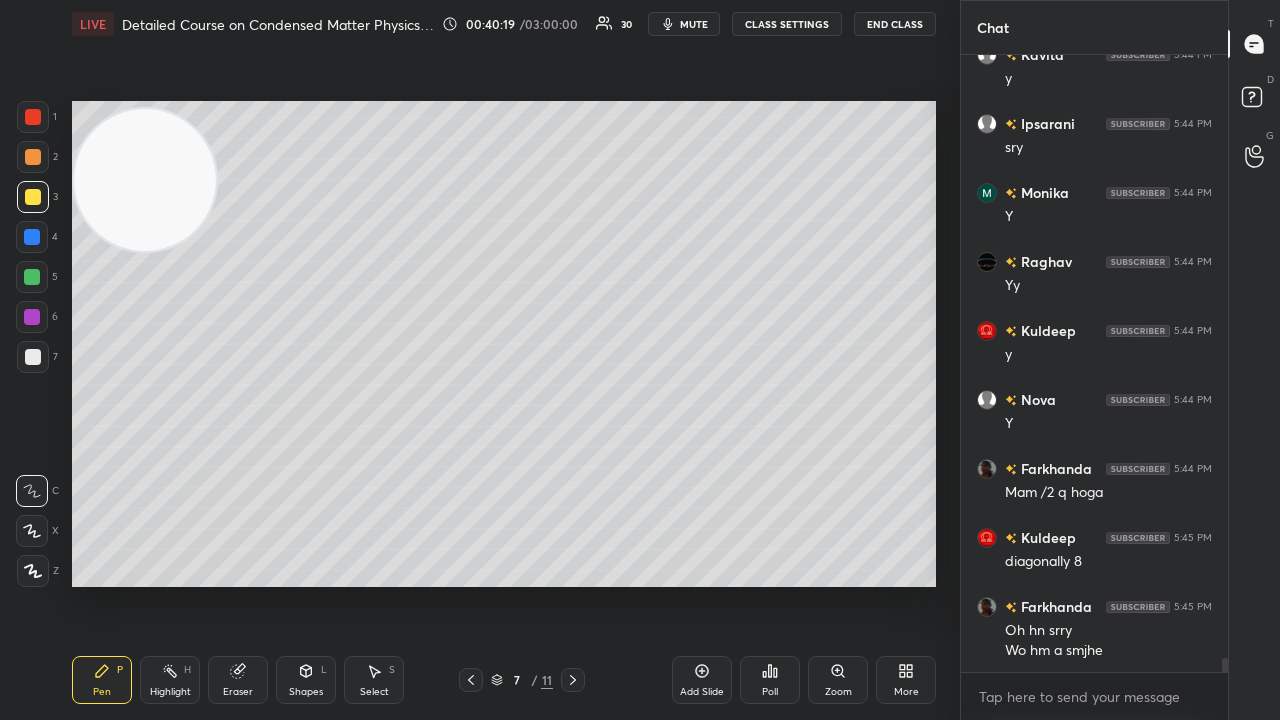 click on "mute" at bounding box center (694, 24) 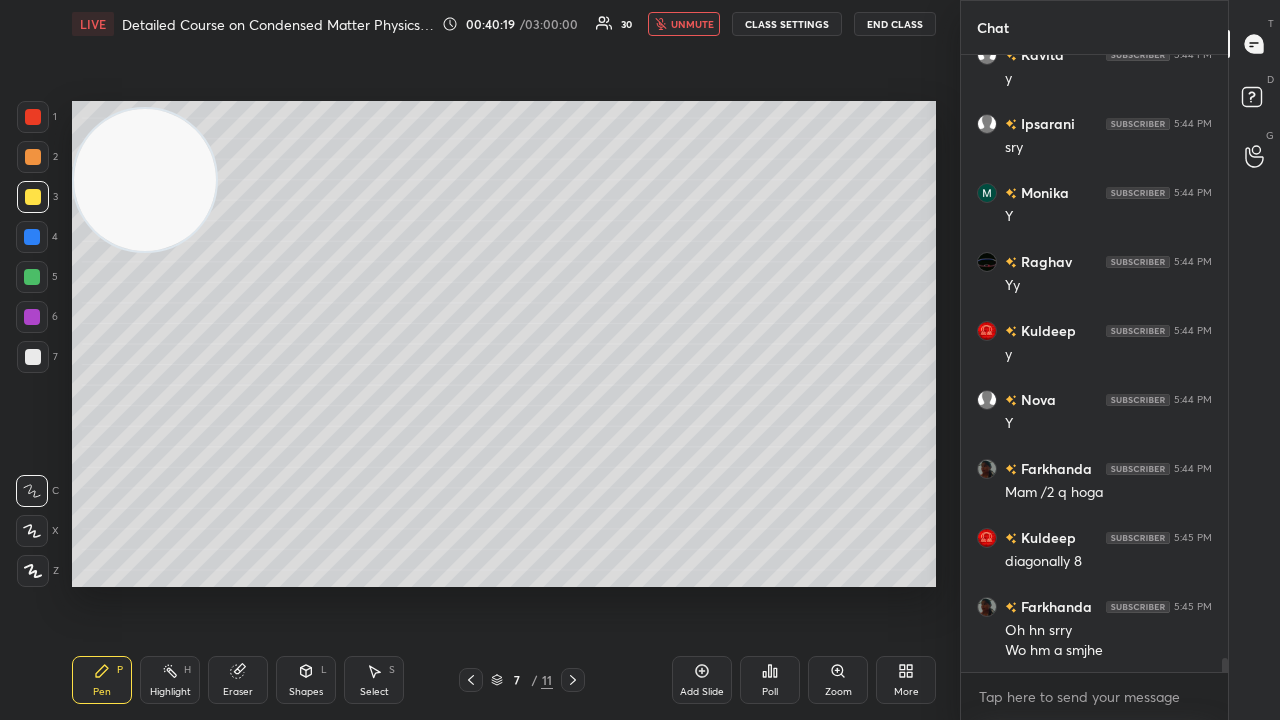click on "unmute" at bounding box center (692, 24) 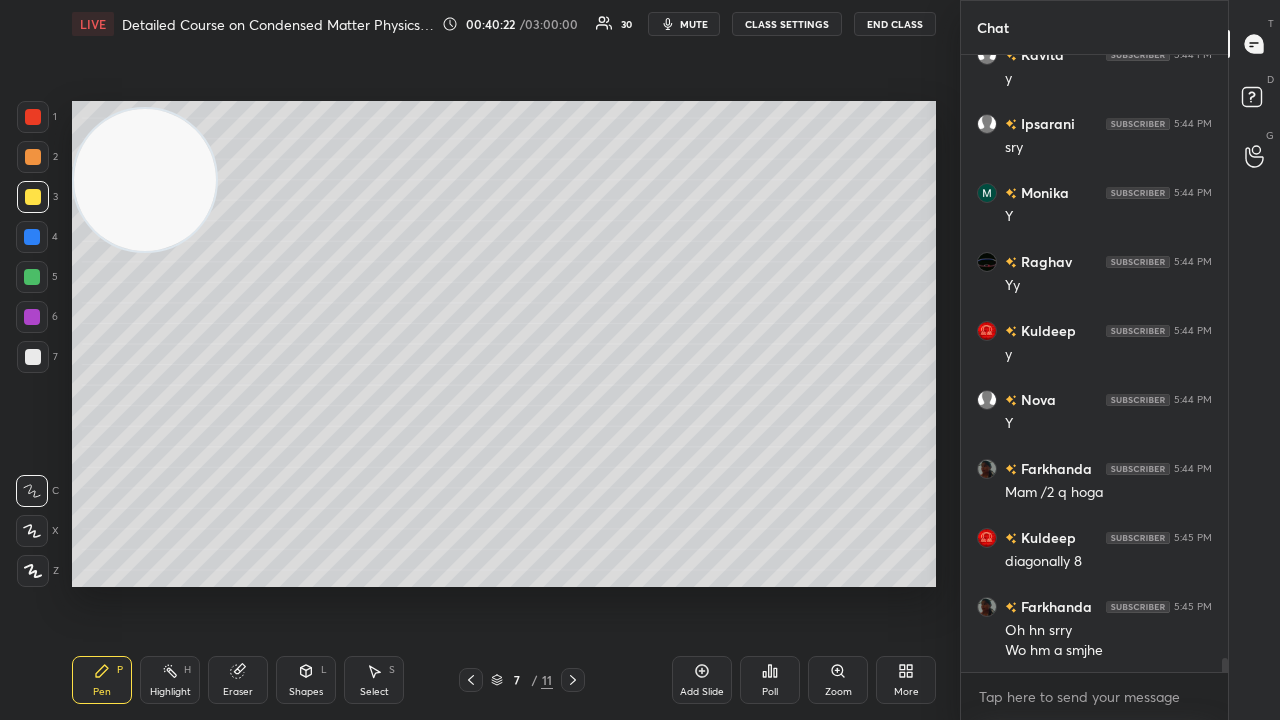 scroll, scrollTop: 27160, scrollLeft: 0, axis: vertical 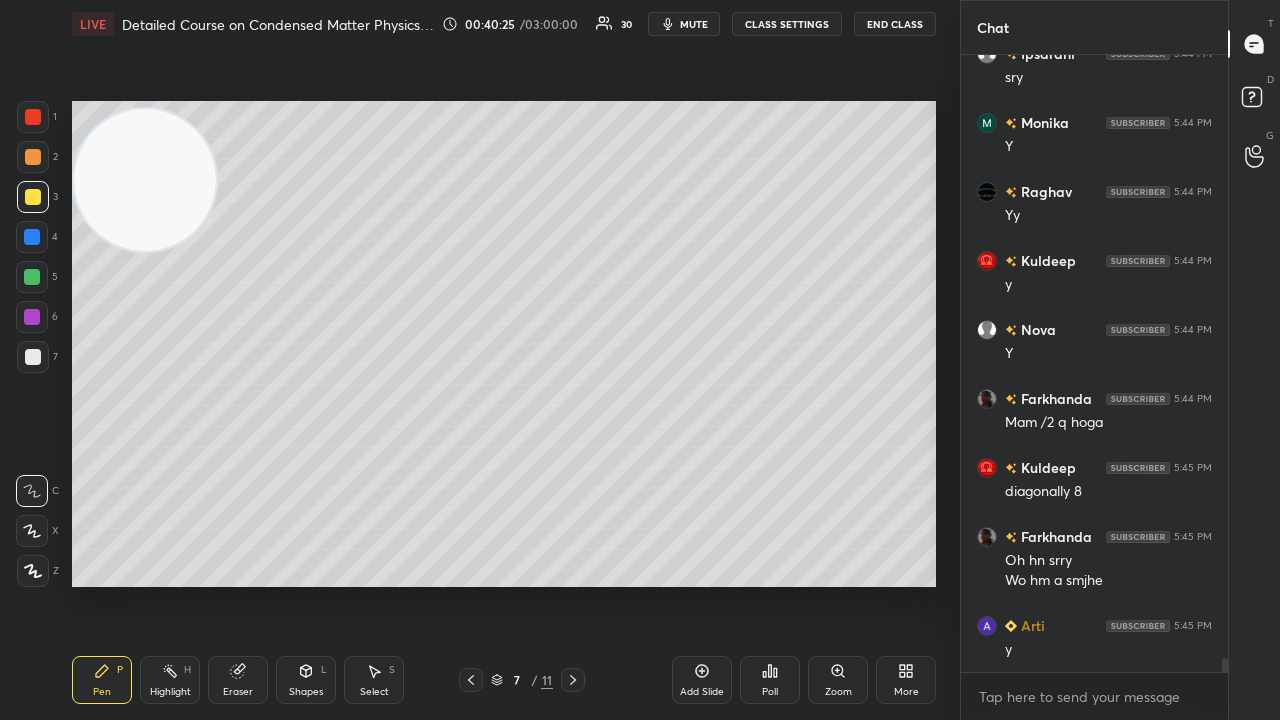 click 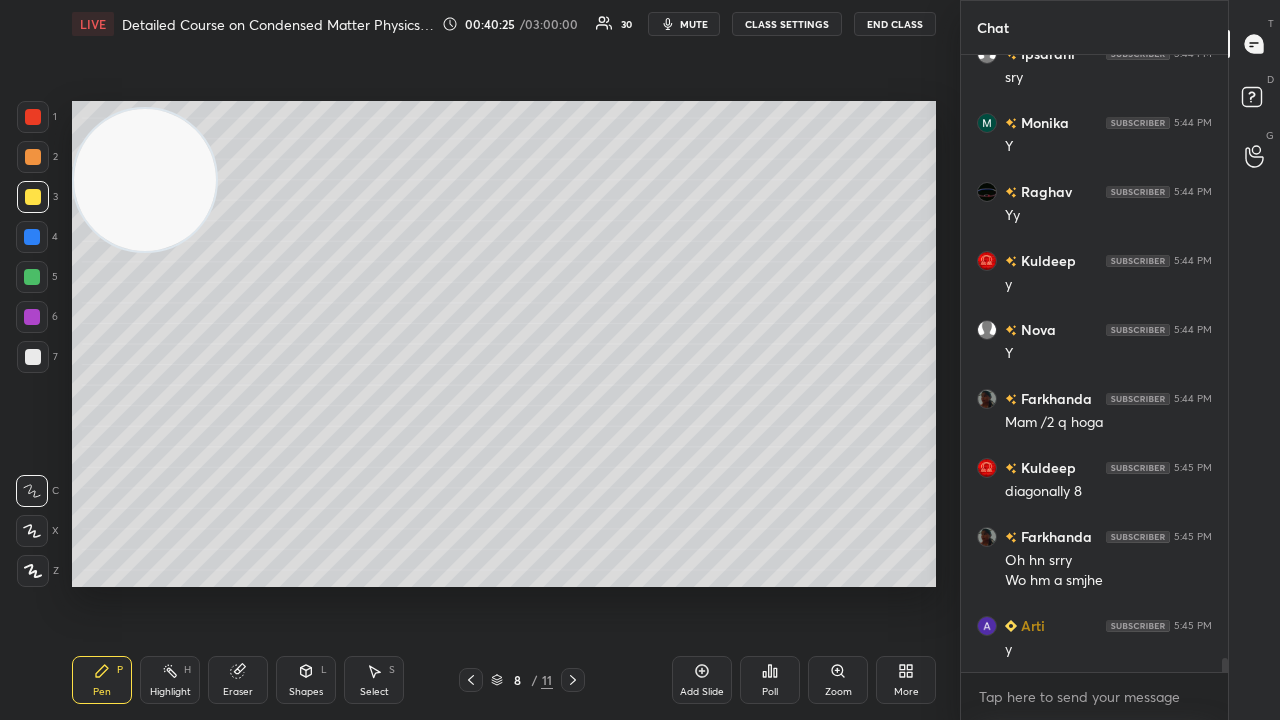 scroll, scrollTop: 27228, scrollLeft: 0, axis: vertical 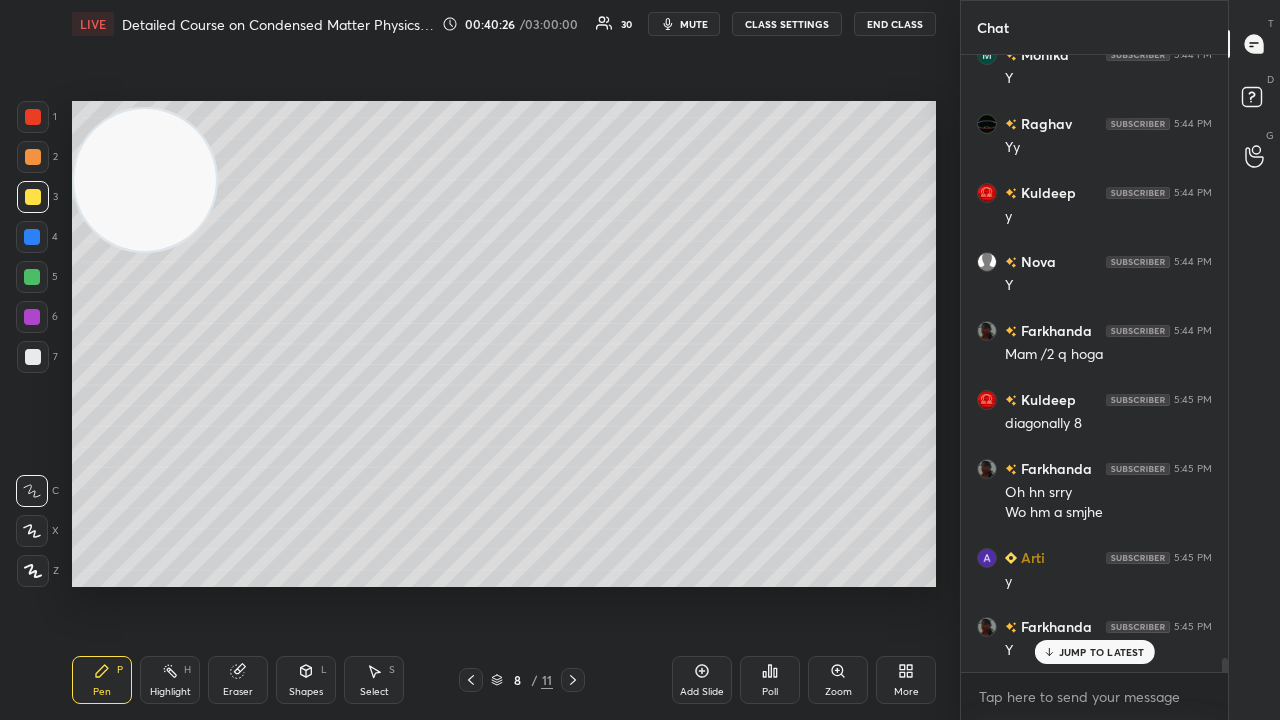 click 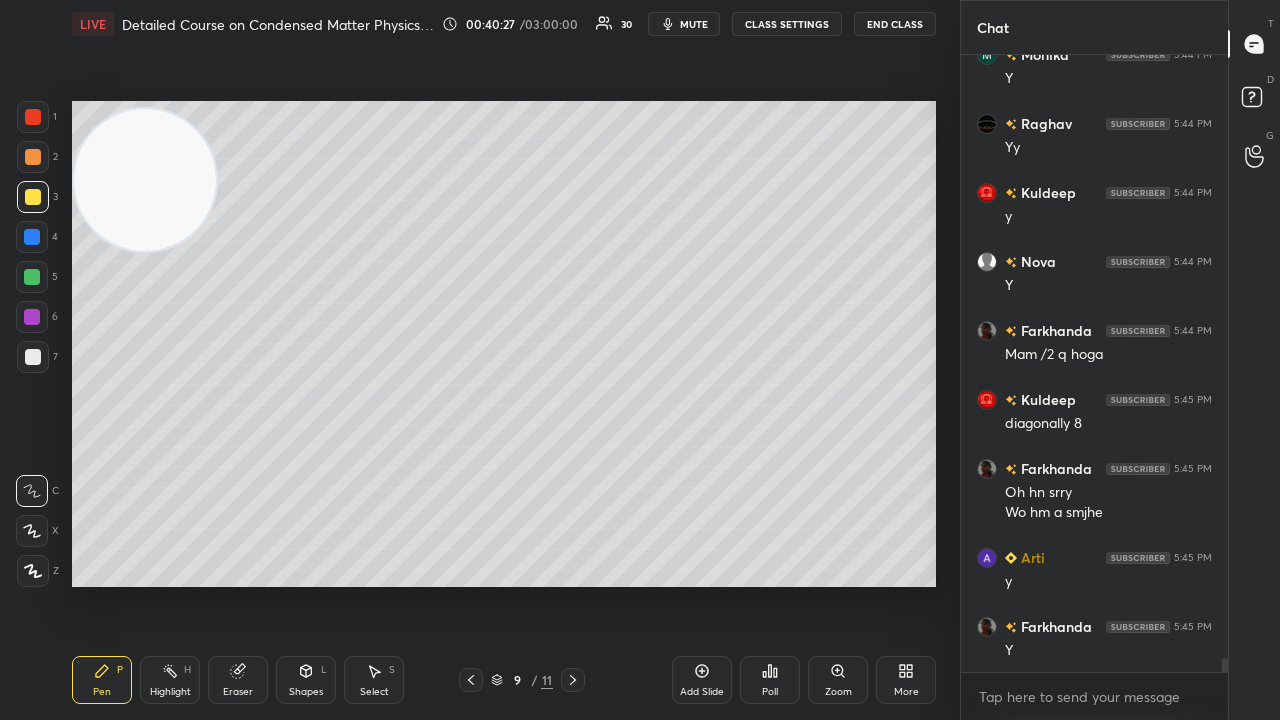 scroll, scrollTop: 27298, scrollLeft: 0, axis: vertical 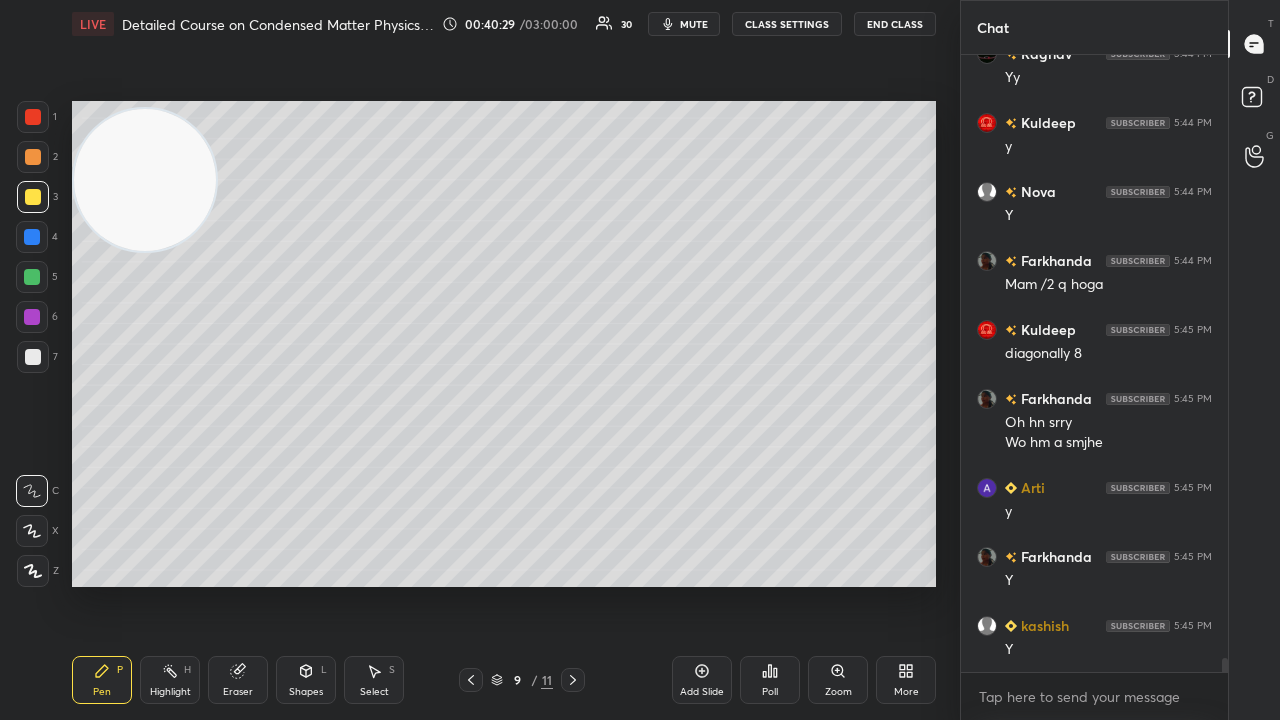click 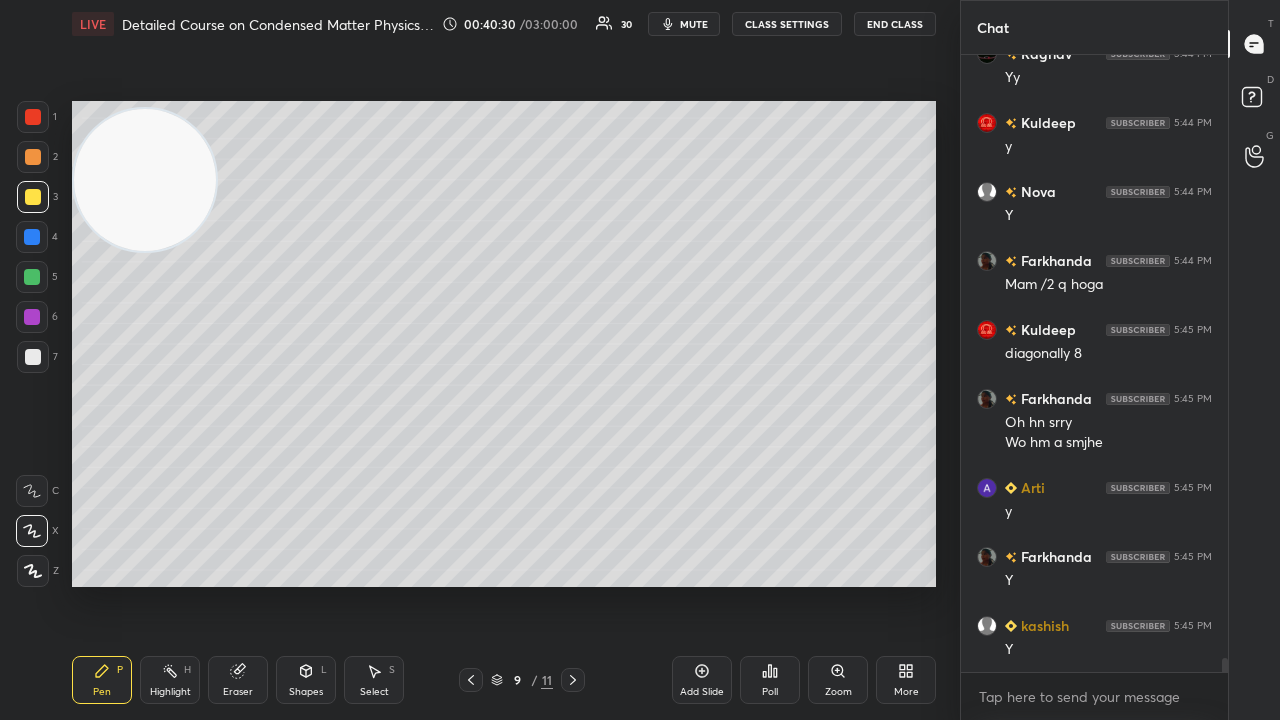 click on "mute" at bounding box center (694, 24) 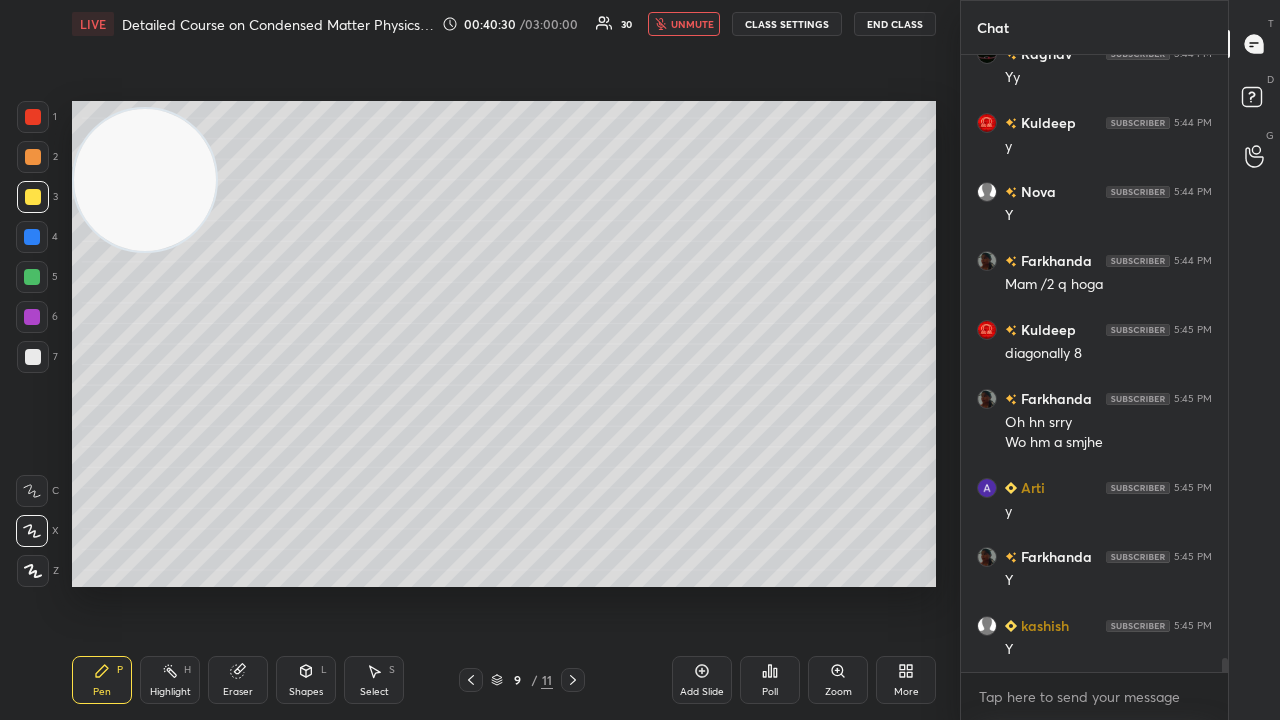 click on "unmute" at bounding box center [692, 24] 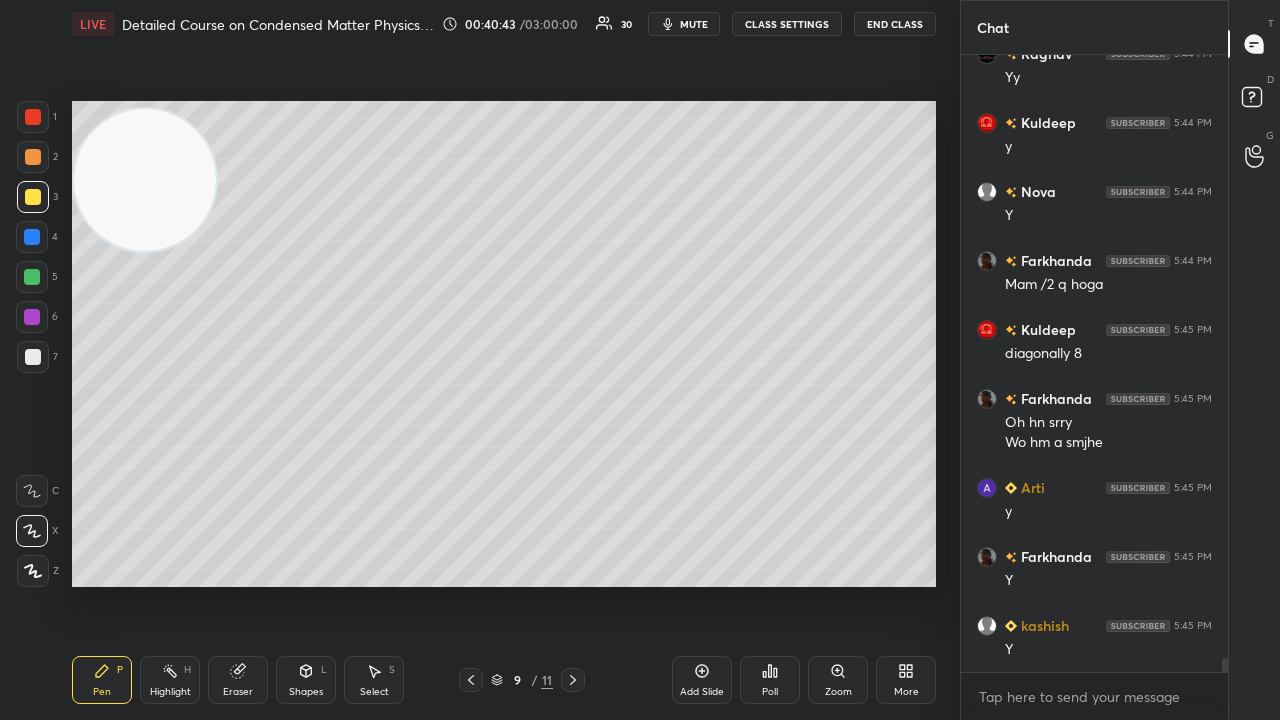 click 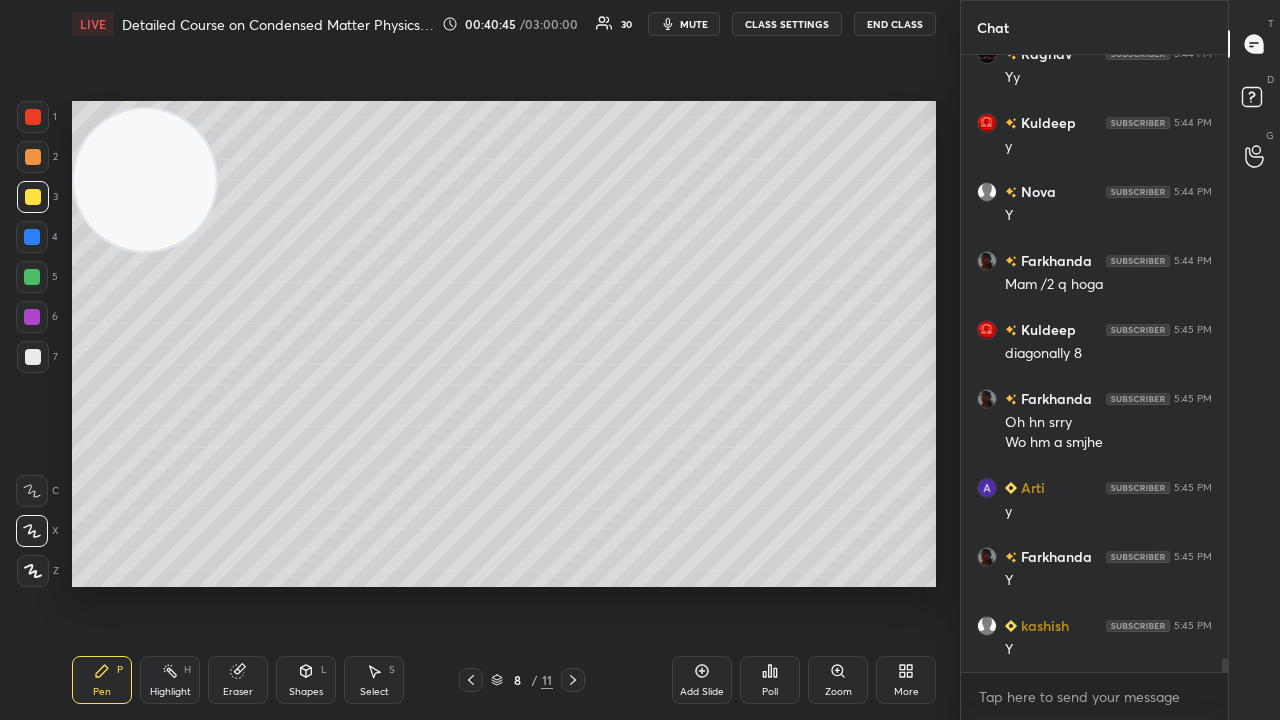 click 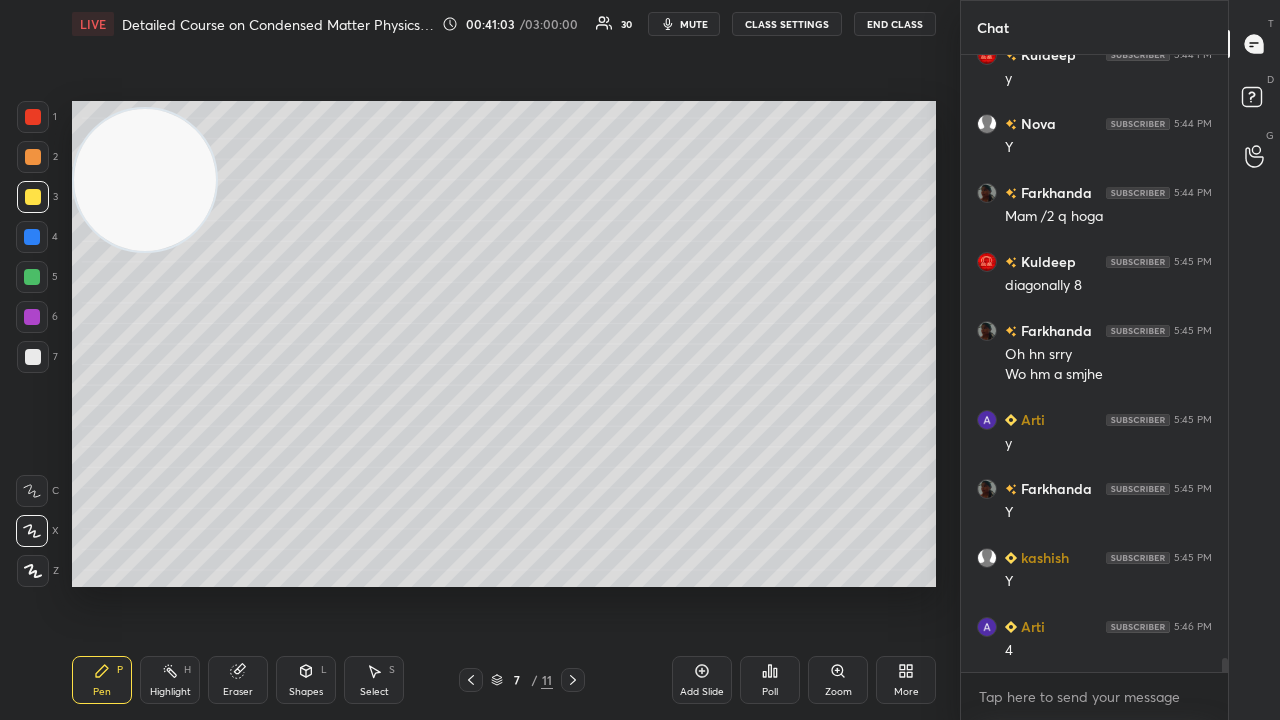 scroll, scrollTop: 27436, scrollLeft: 0, axis: vertical 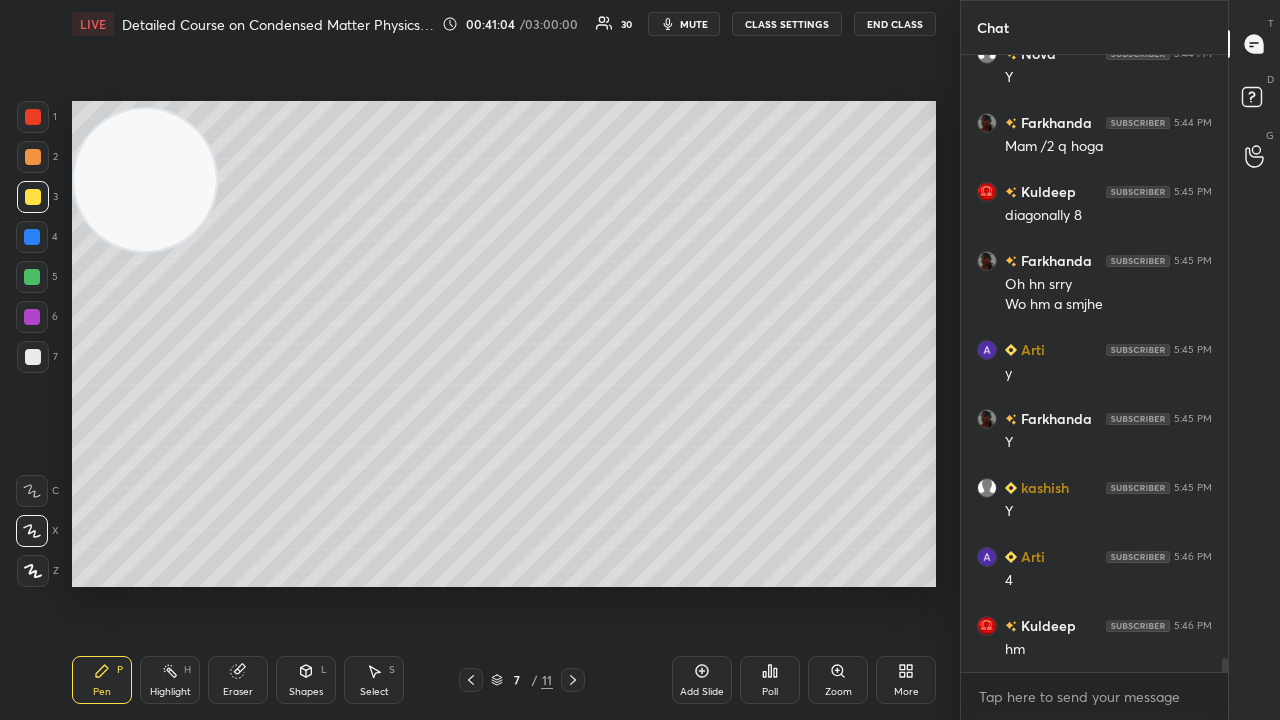 click on "mute" at bounding box center [684, 24] 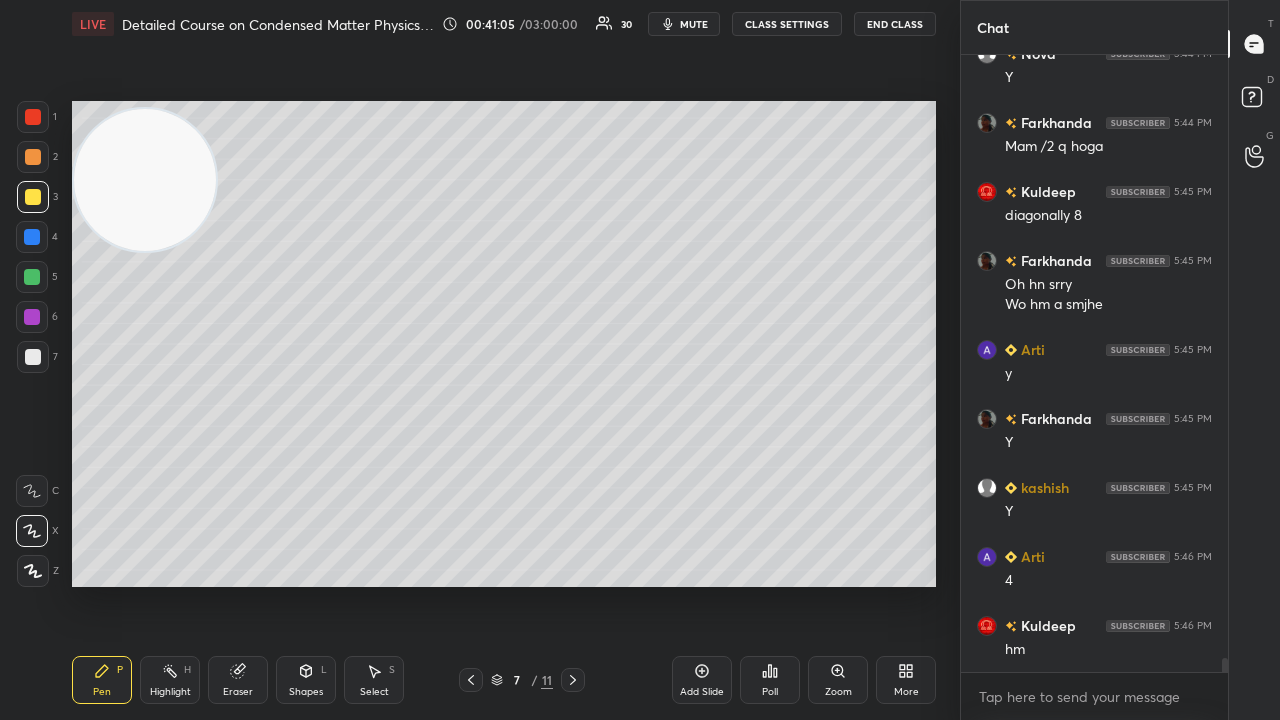 click on "mute" at bounding box center (694, 24) 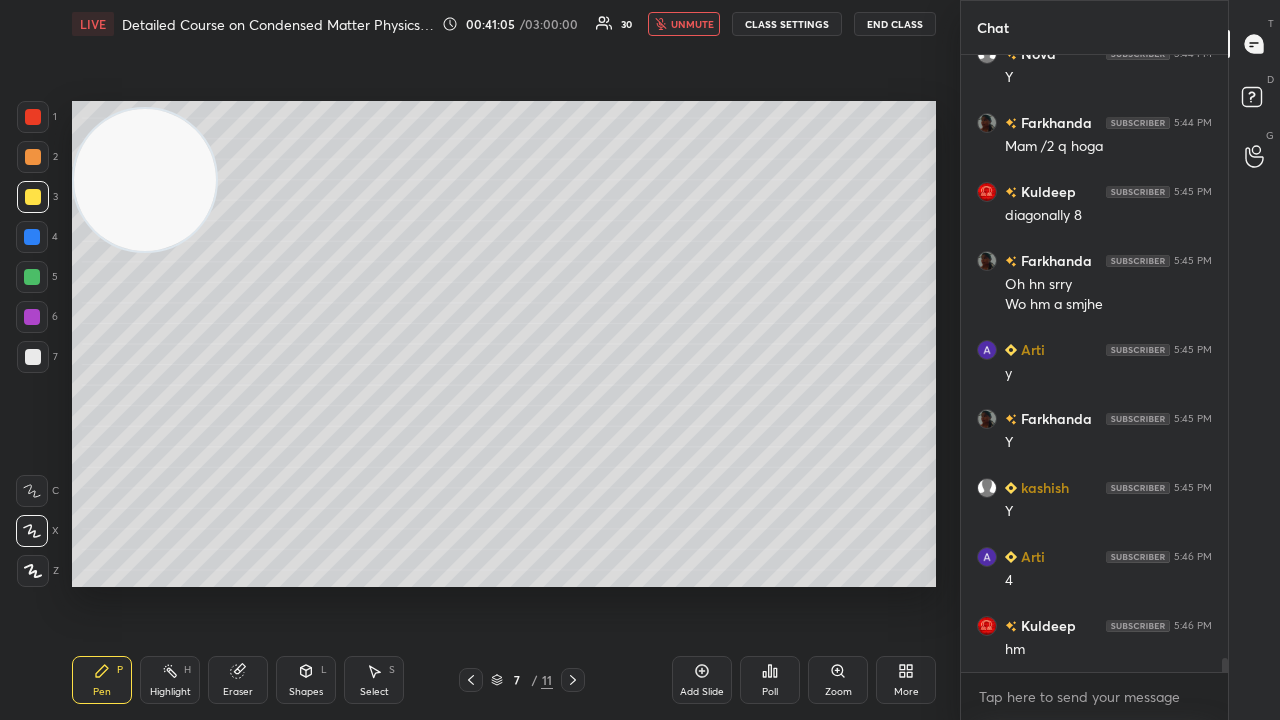 click on "unmute" at bounding box center (692, 24) 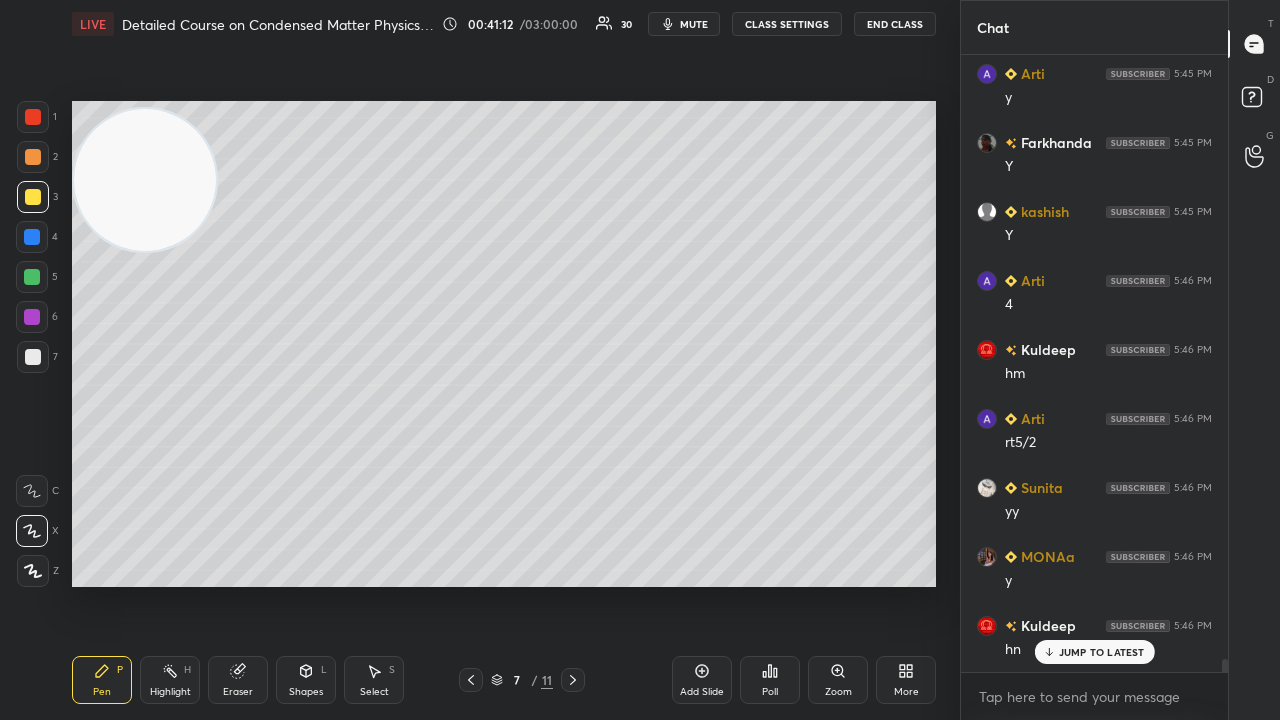 scroll, scrollTop: 27780, scrollLeft: 0, axis: vertical 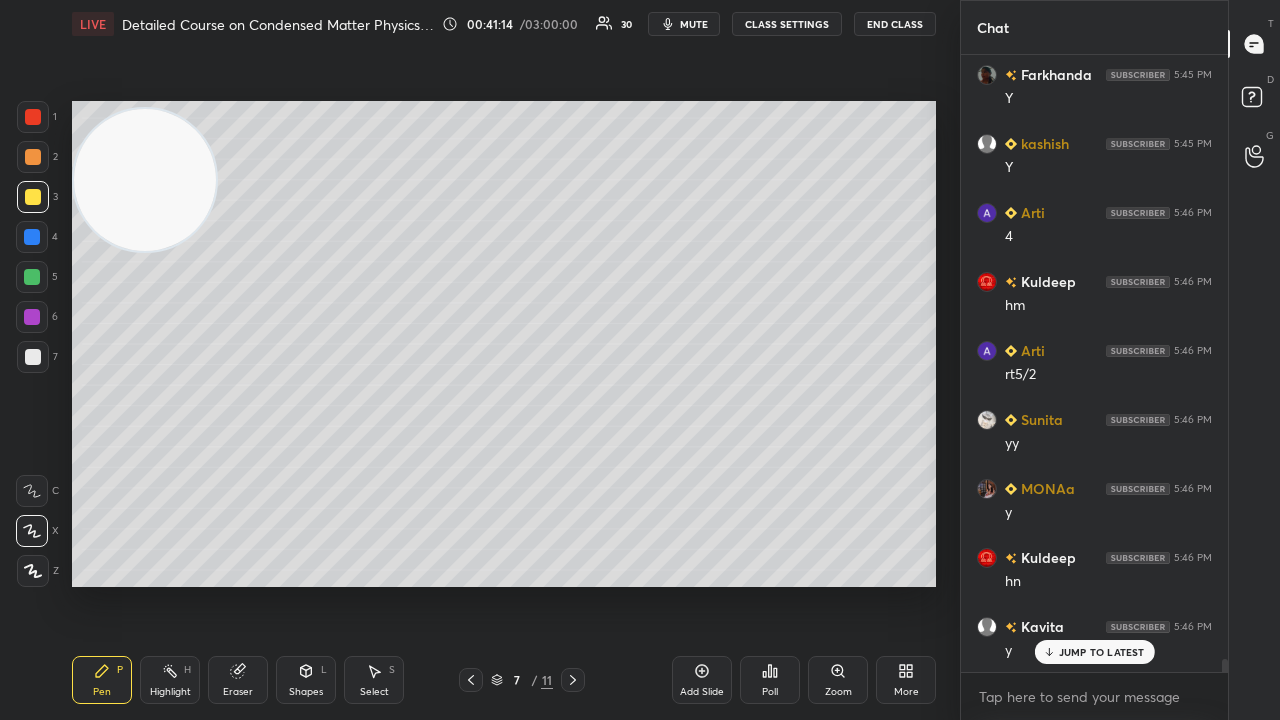 click 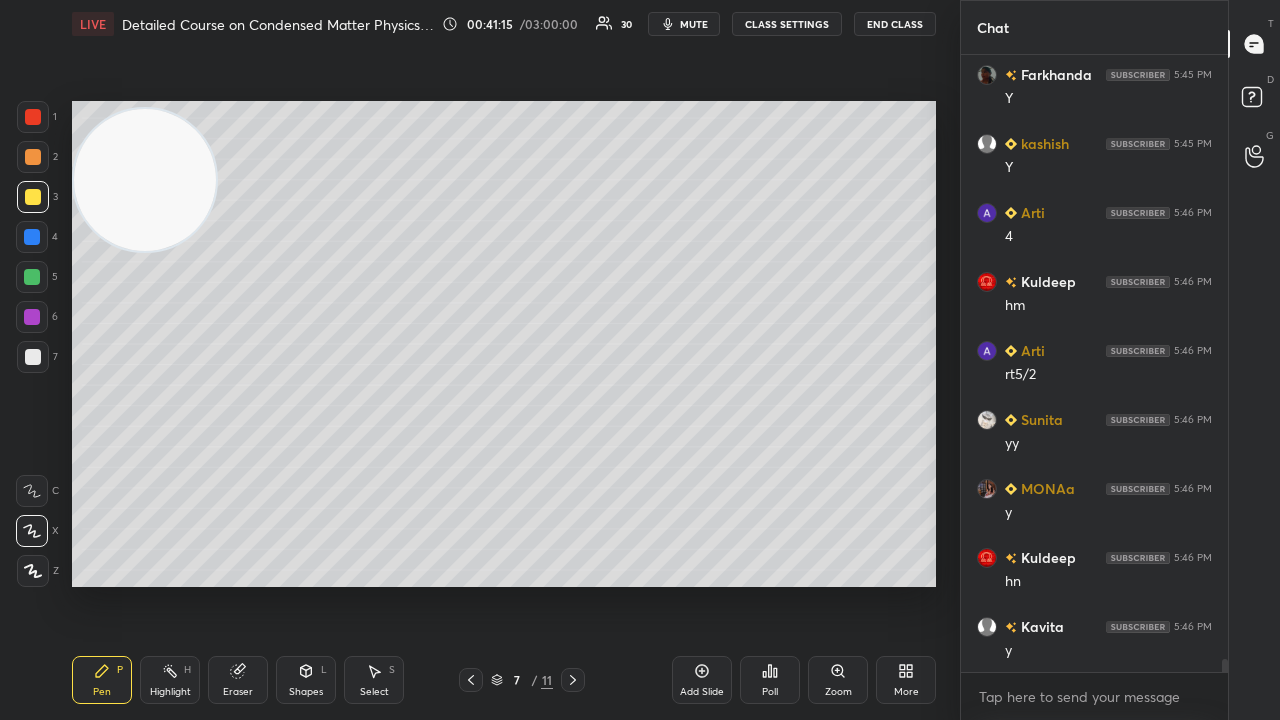 click on "mute" at bounding box center (694, 24) 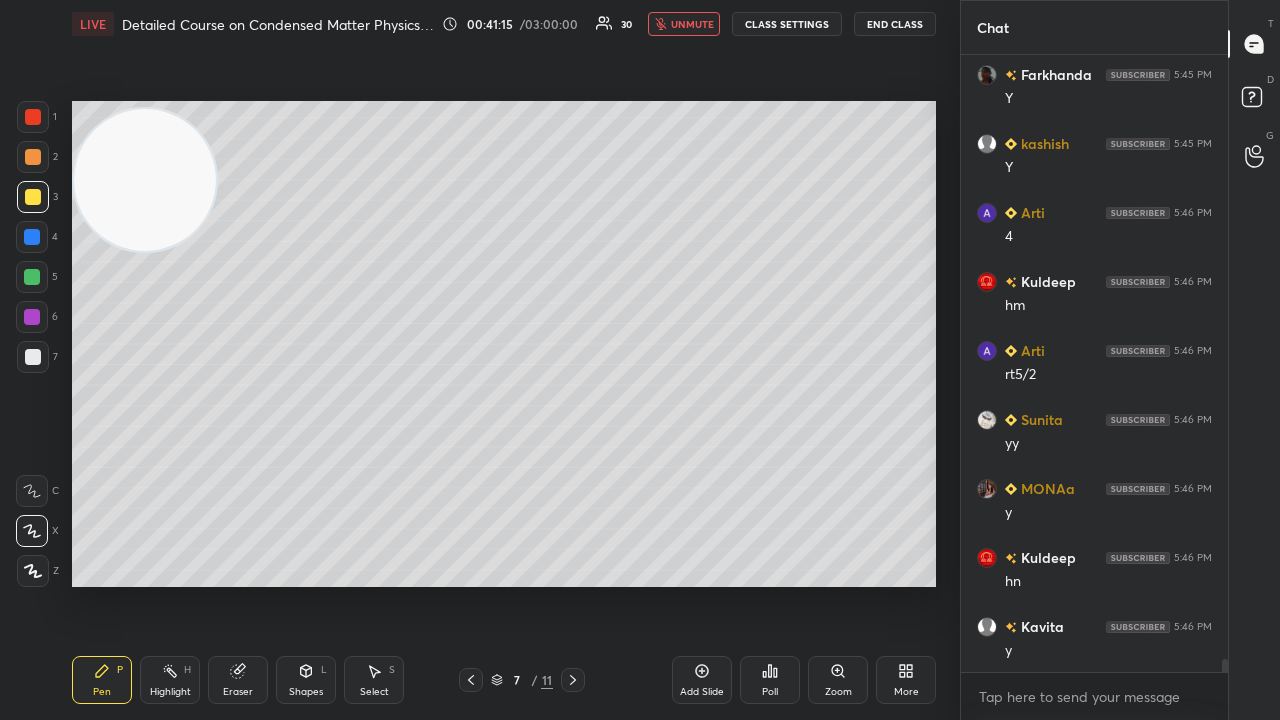 click on "unmute" at bounding box center (692, 24) 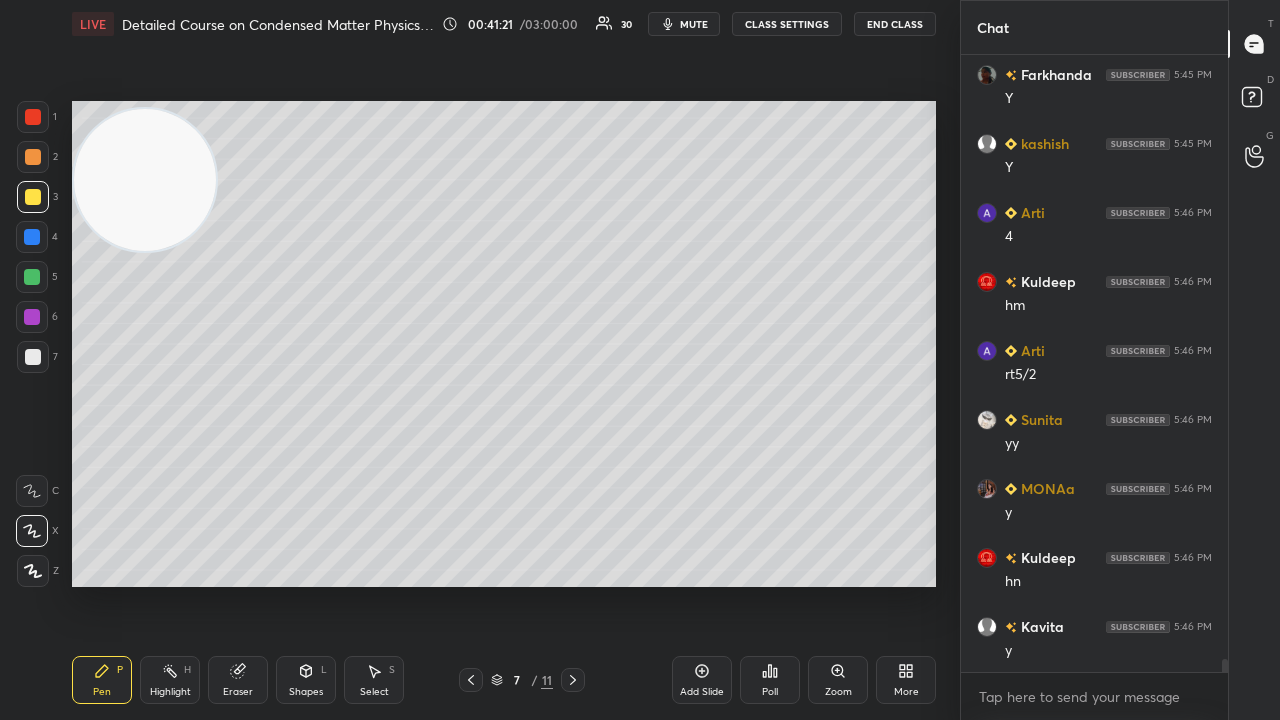 click on "mute" at bounding box center (694, 24) 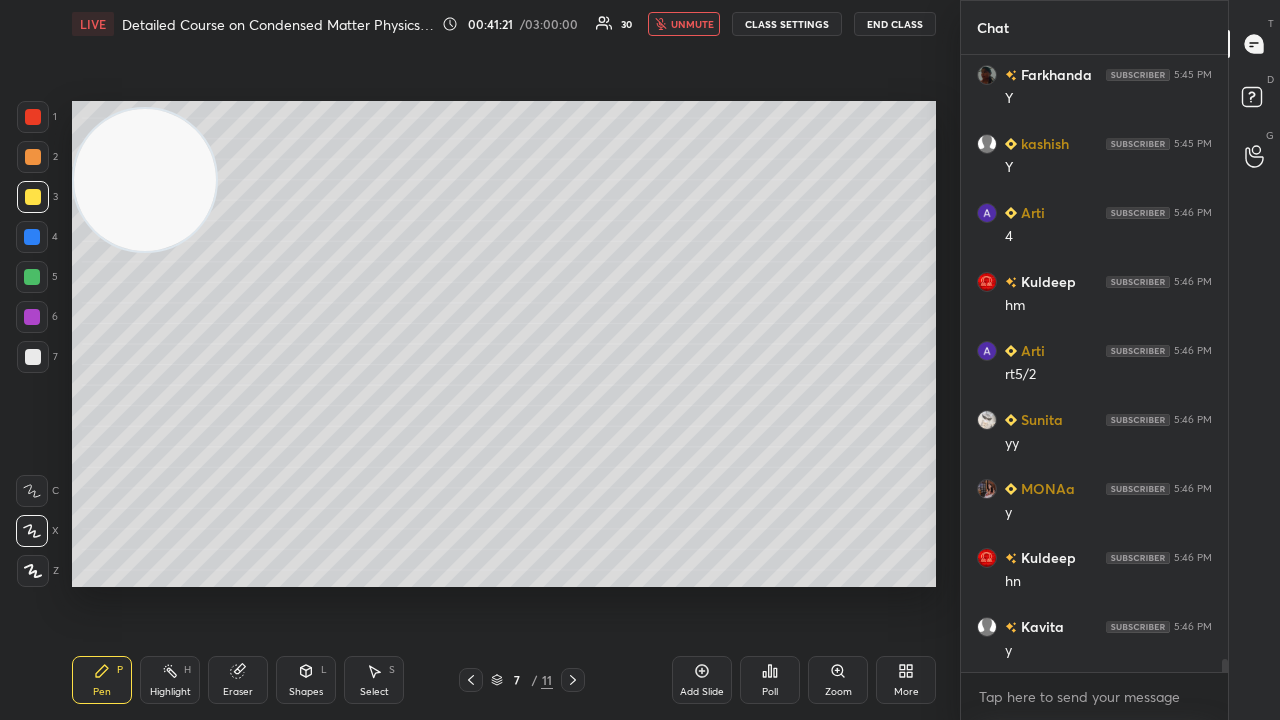 click on "unmute" at bounding box center [692, 24] 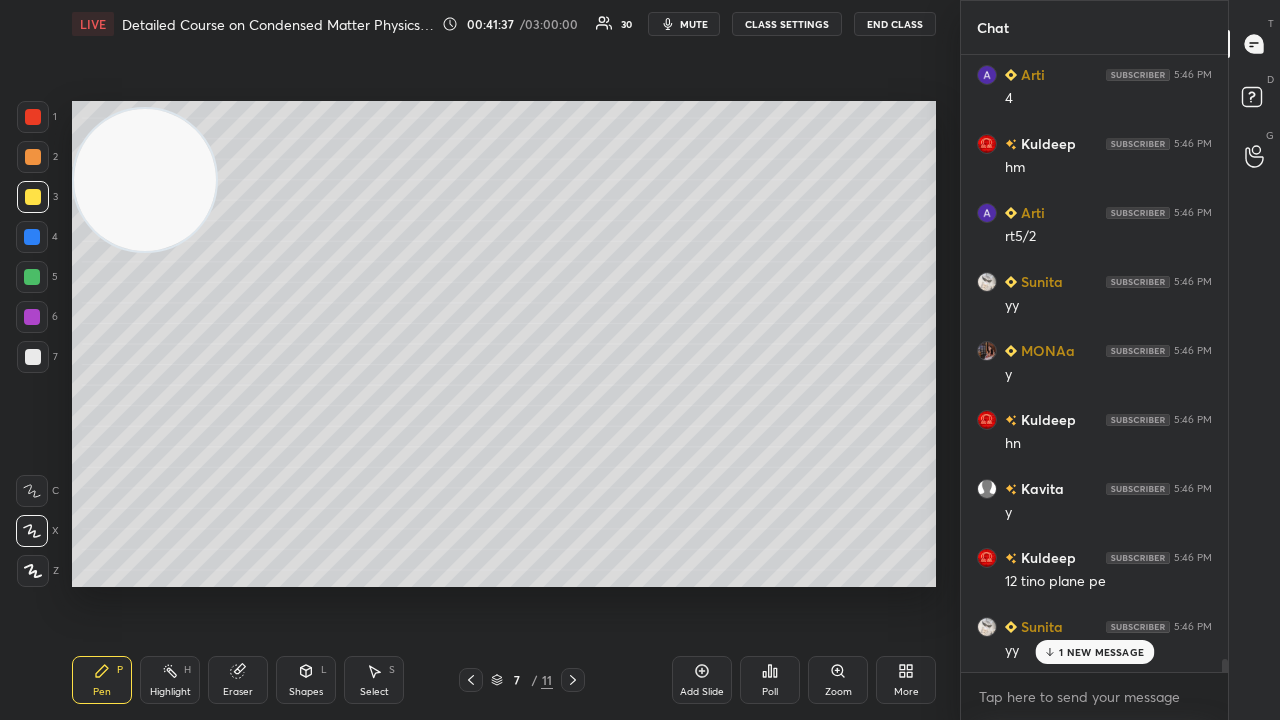 scroll, scrollTop: 27988, scrollLeft: 0, axis: vertical 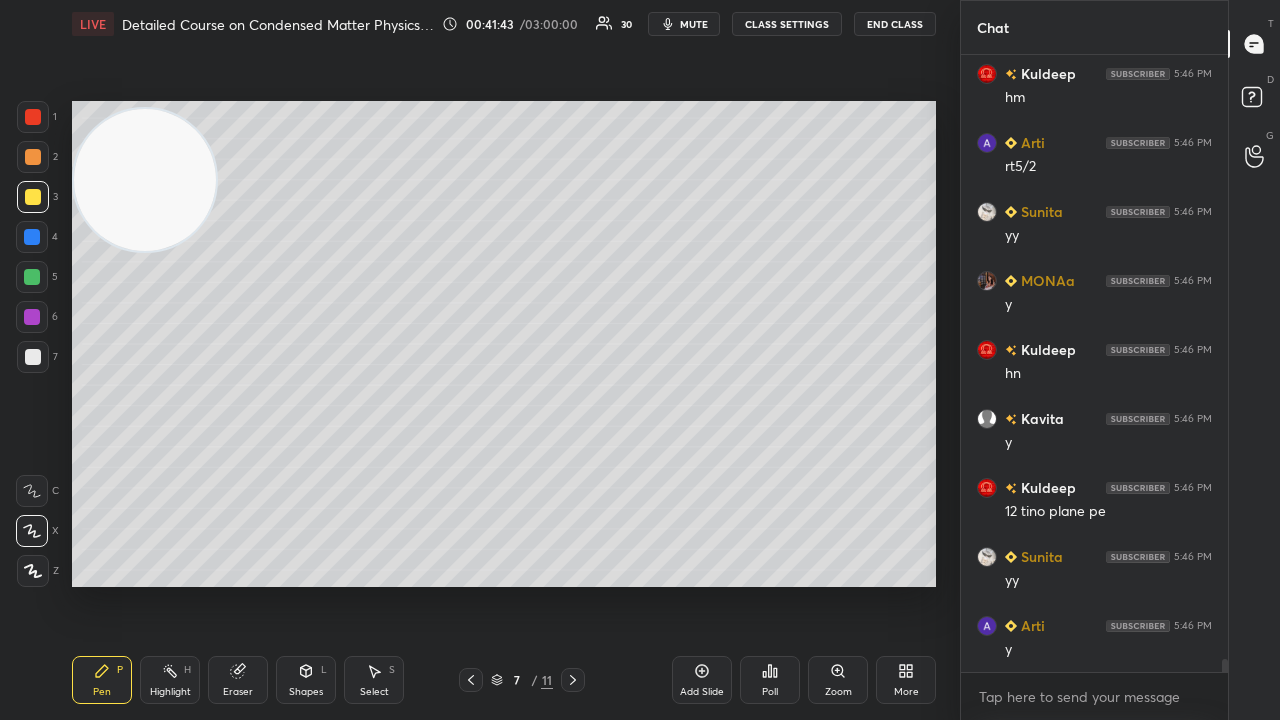 click 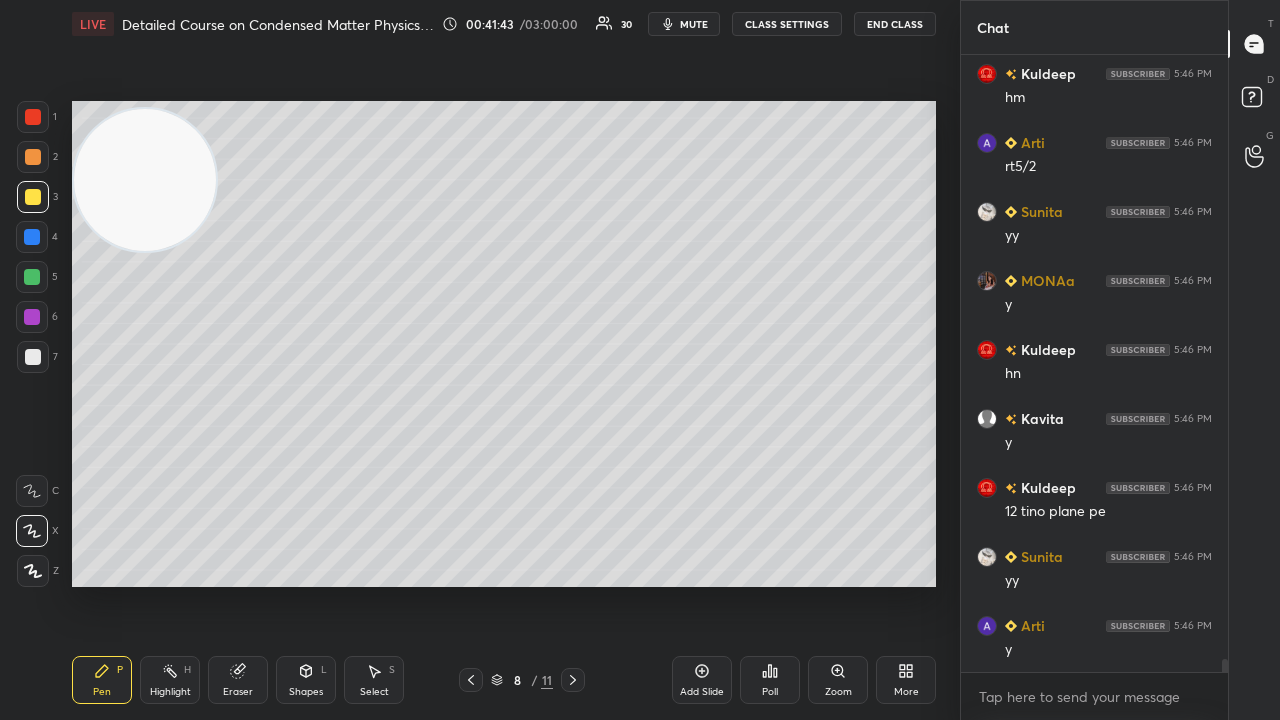 click 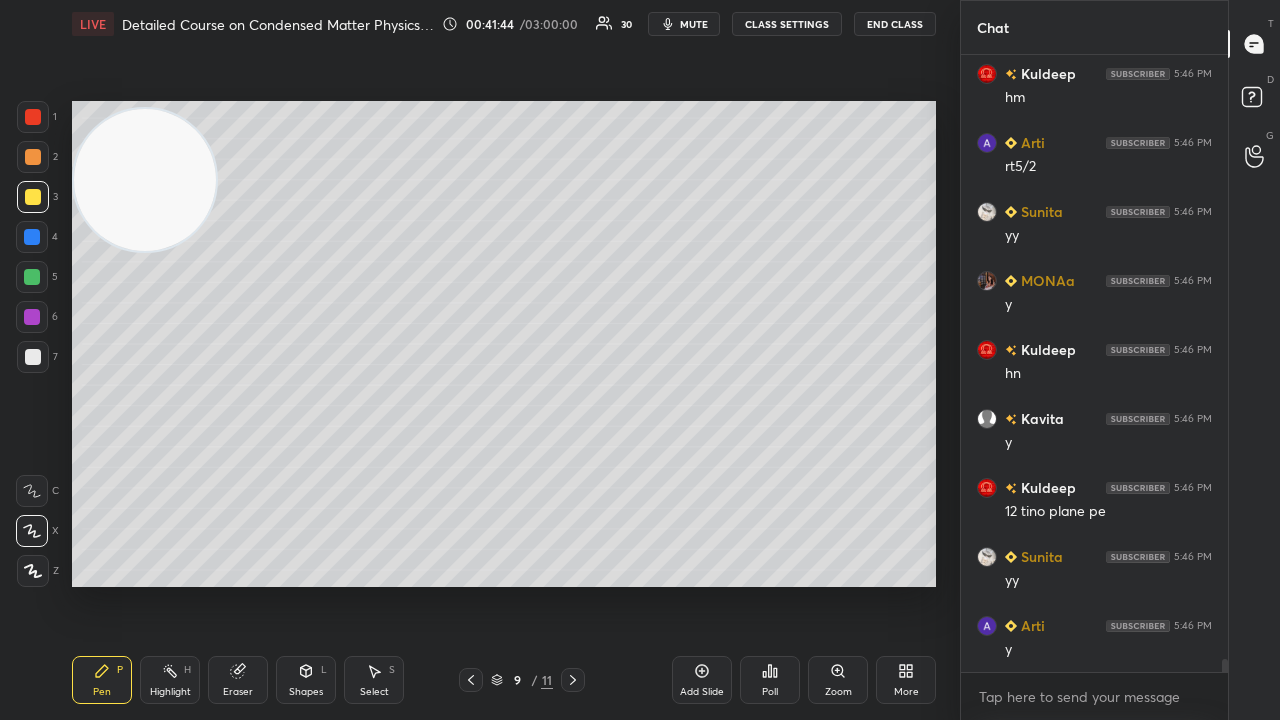 scroll, scrollTop: 28056, scrollLeft: 0, axis: vertical 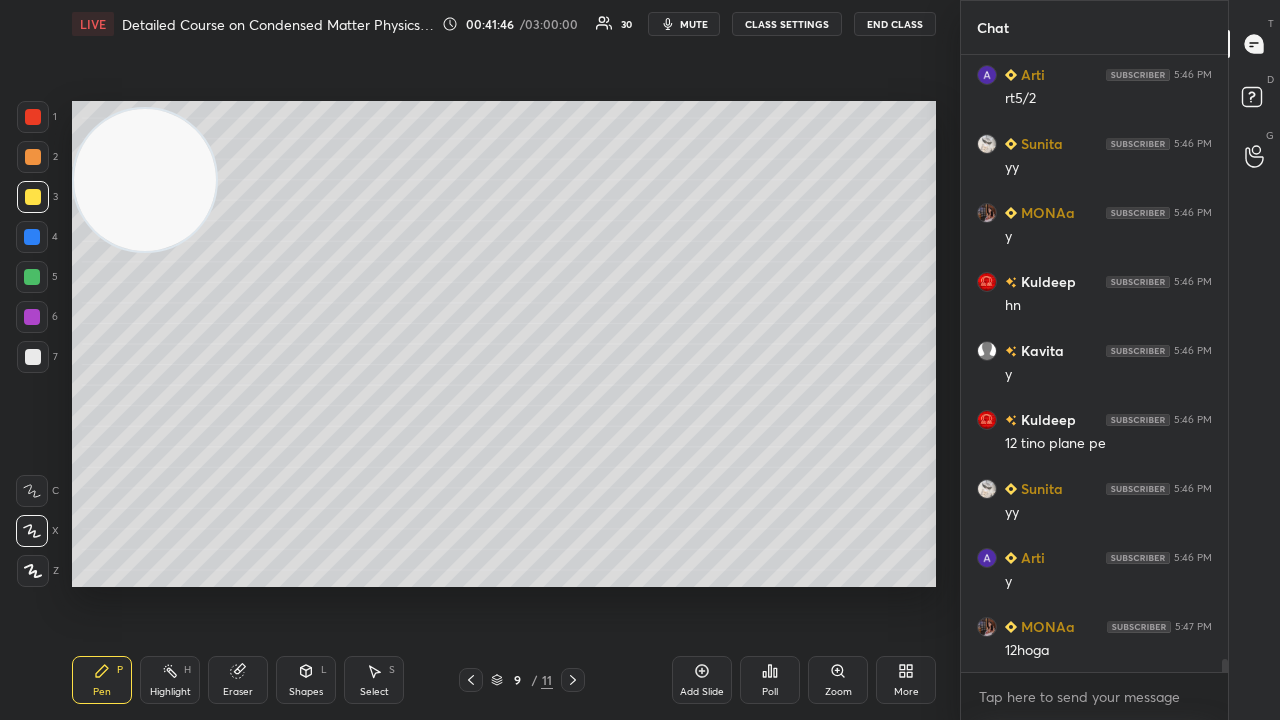 click on "mute" at bounding box center (694, 24) 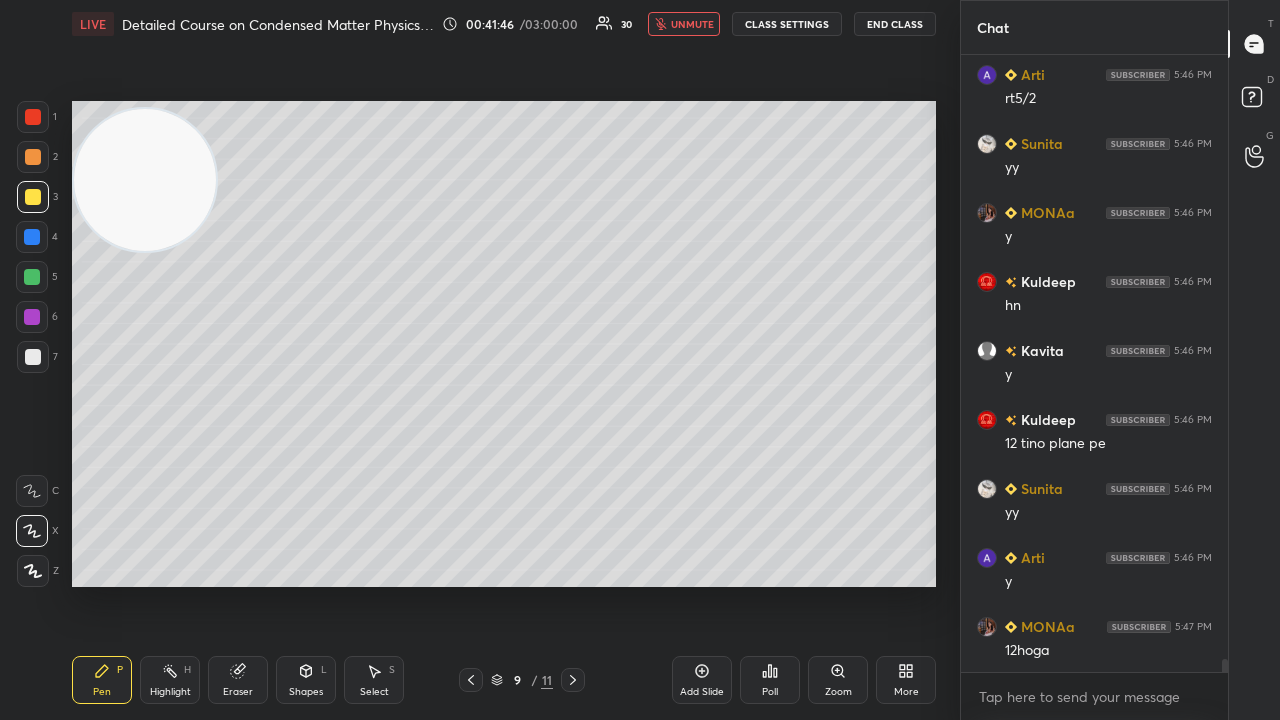 click on "unmute" at bounding box center [692, 24] 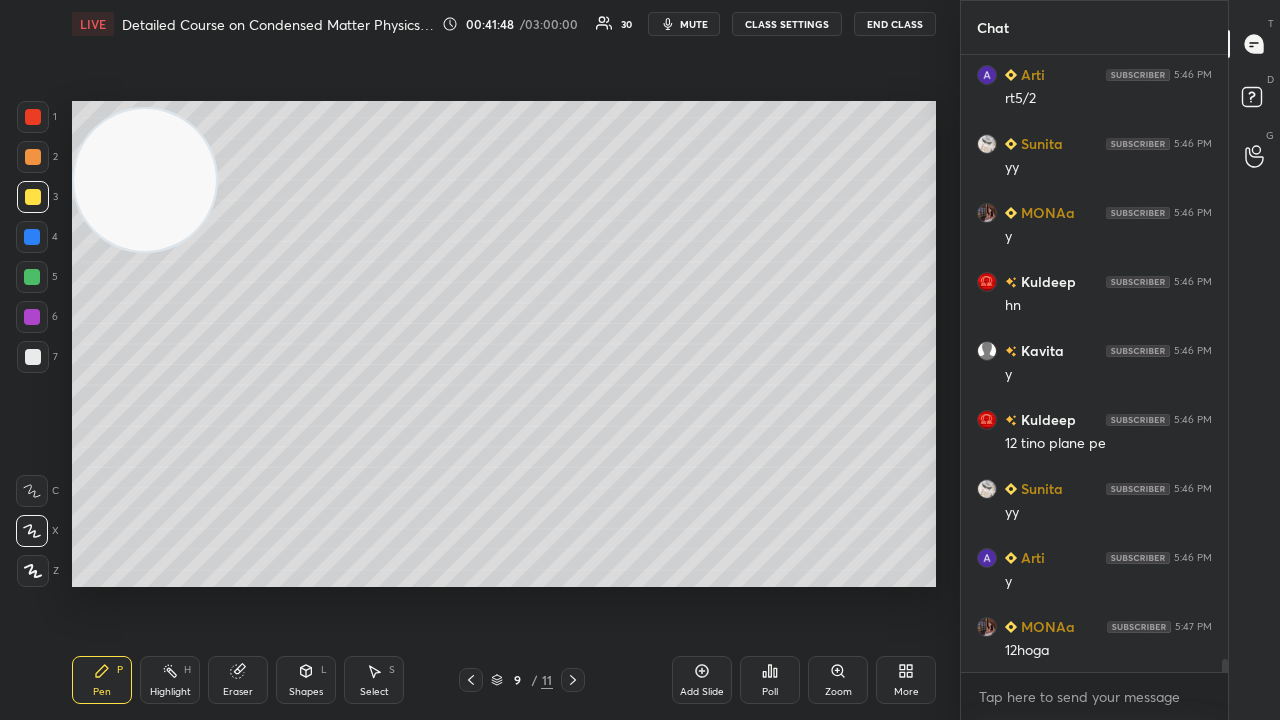 click on "mute" at bounding box center [694, 24] 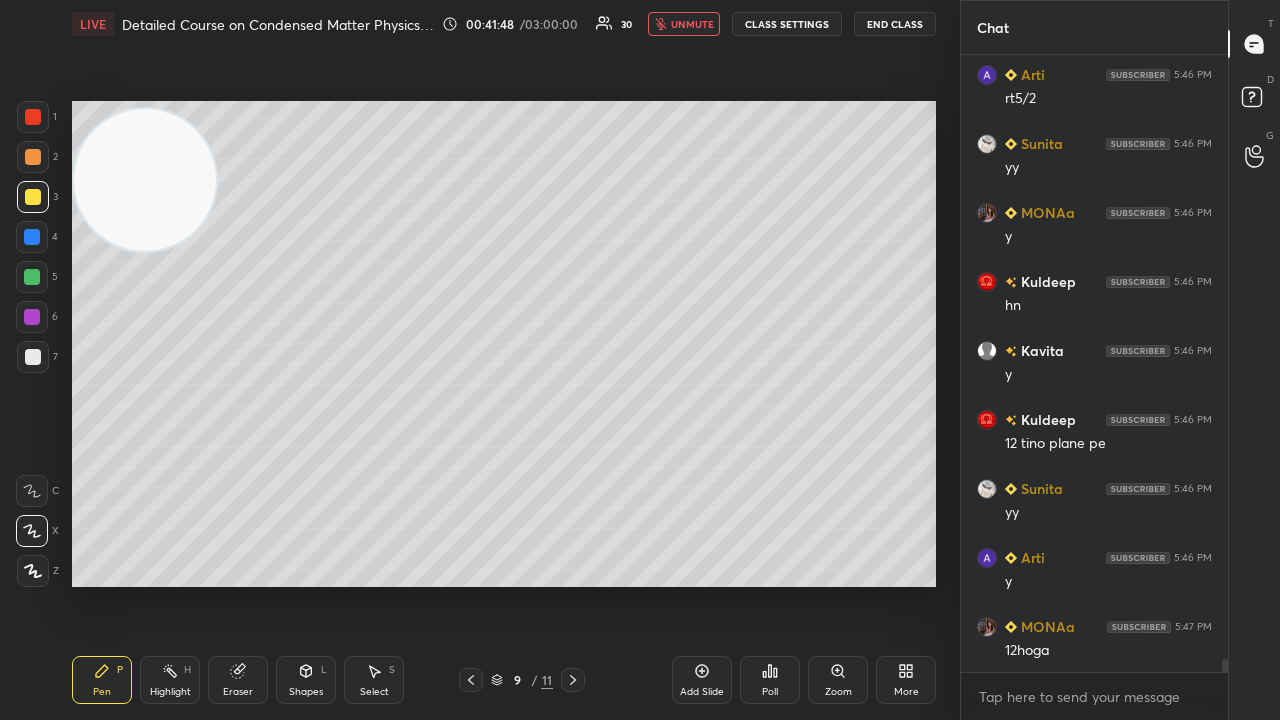 click on "unmute" at bounding box center [692, 24] 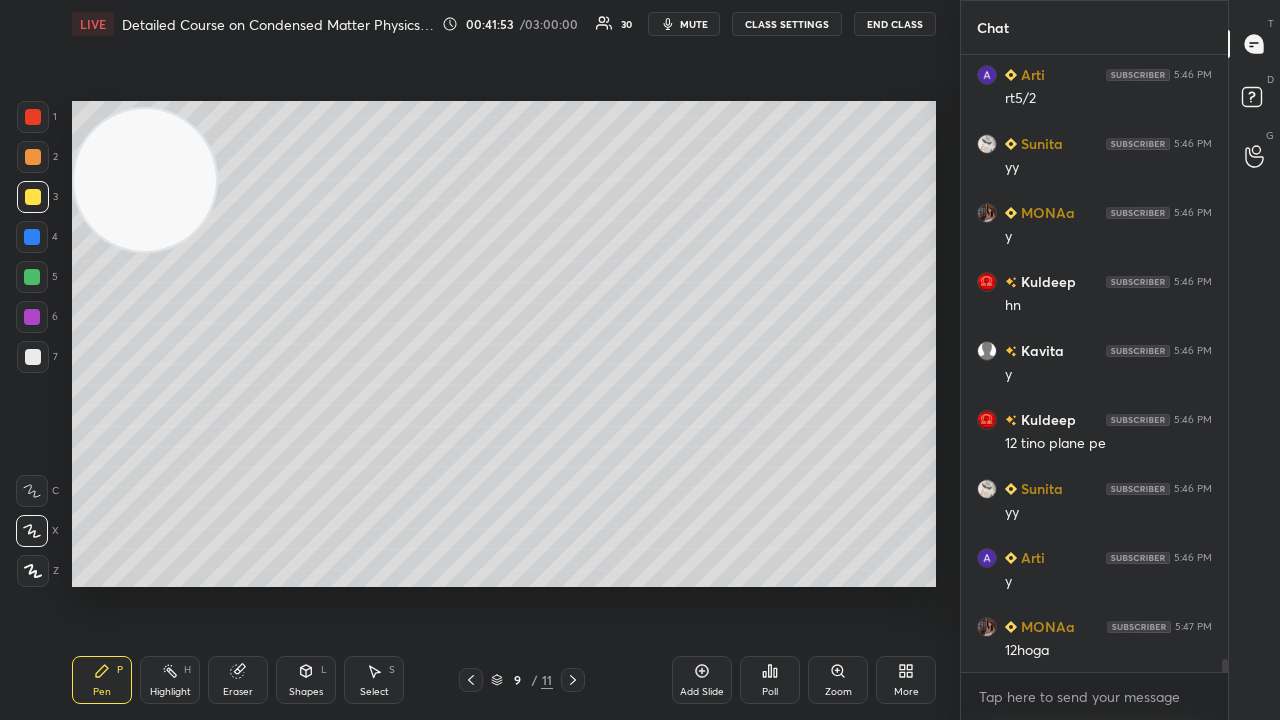 scroll, scrollTop: 28126, scrollLeft: 0, axis: vertical 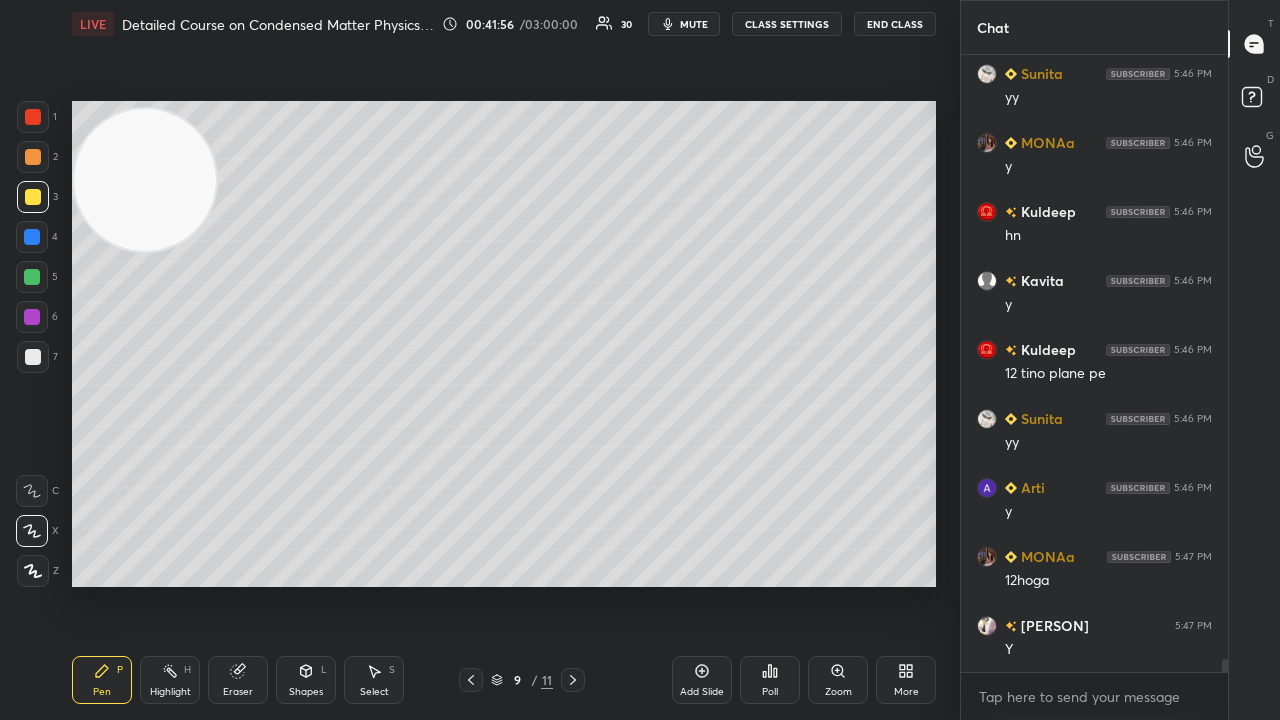 click 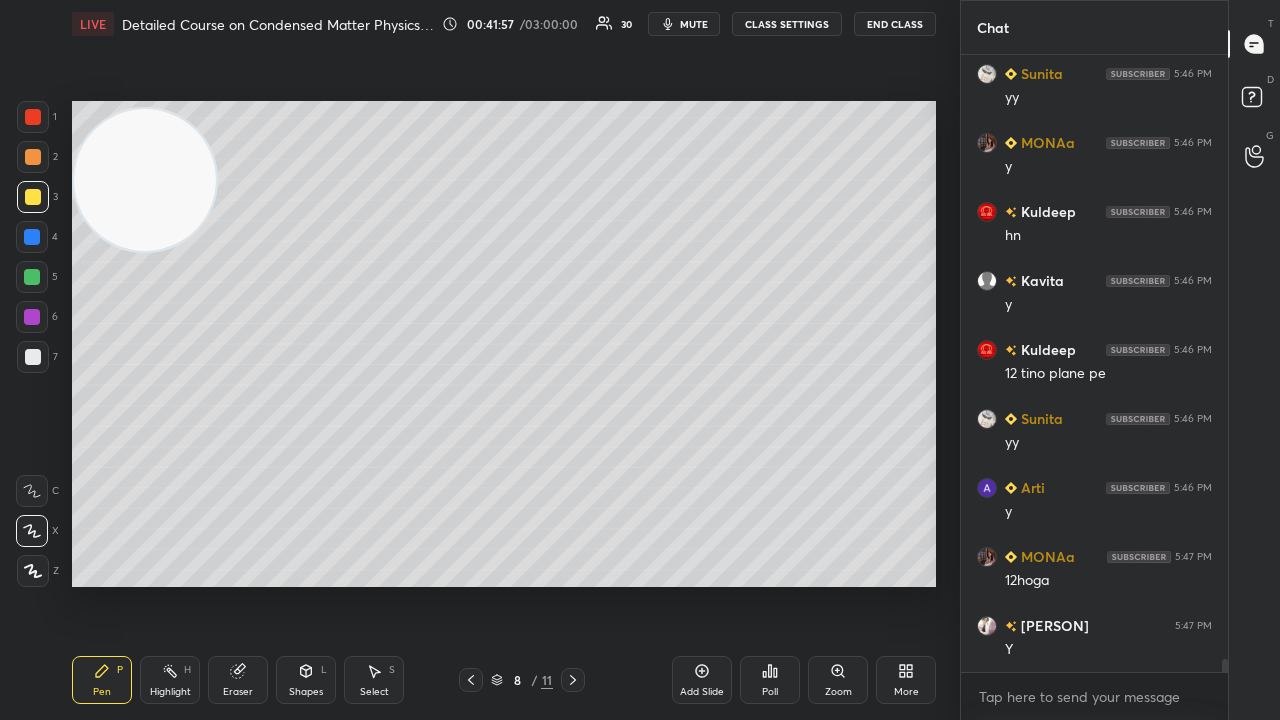 click 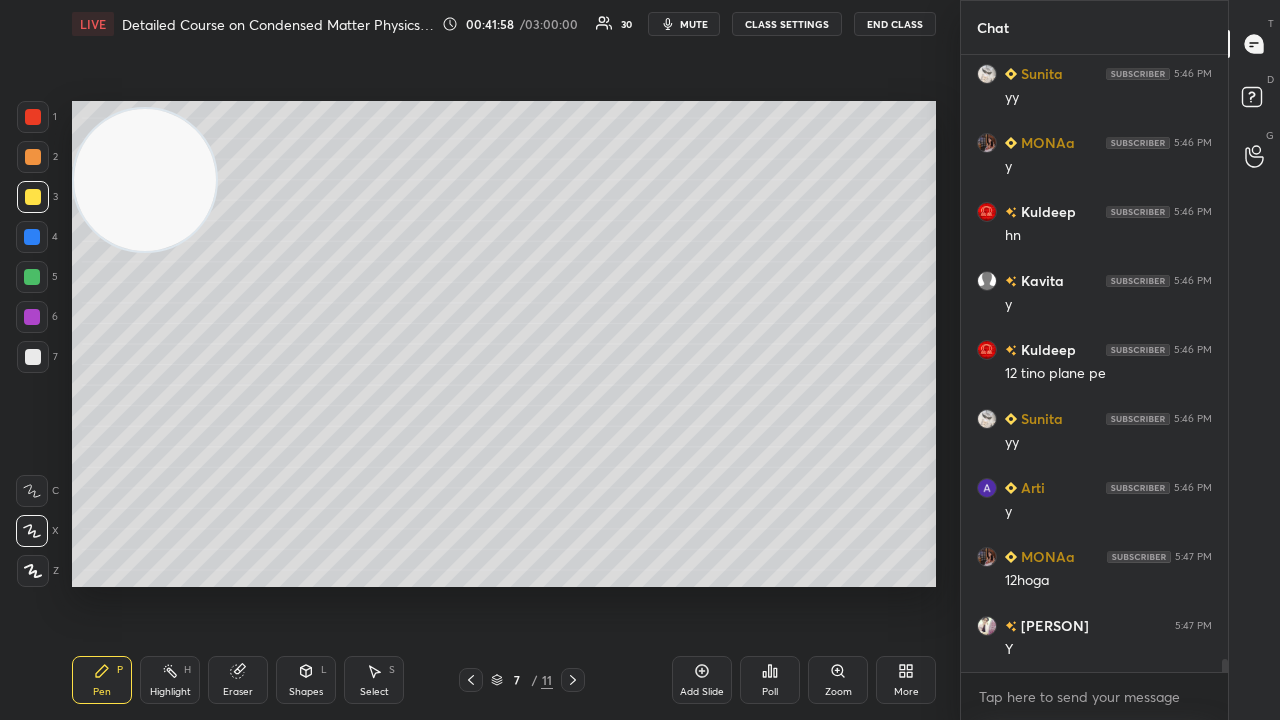 click on "mute" at bounding box center [694, 24] 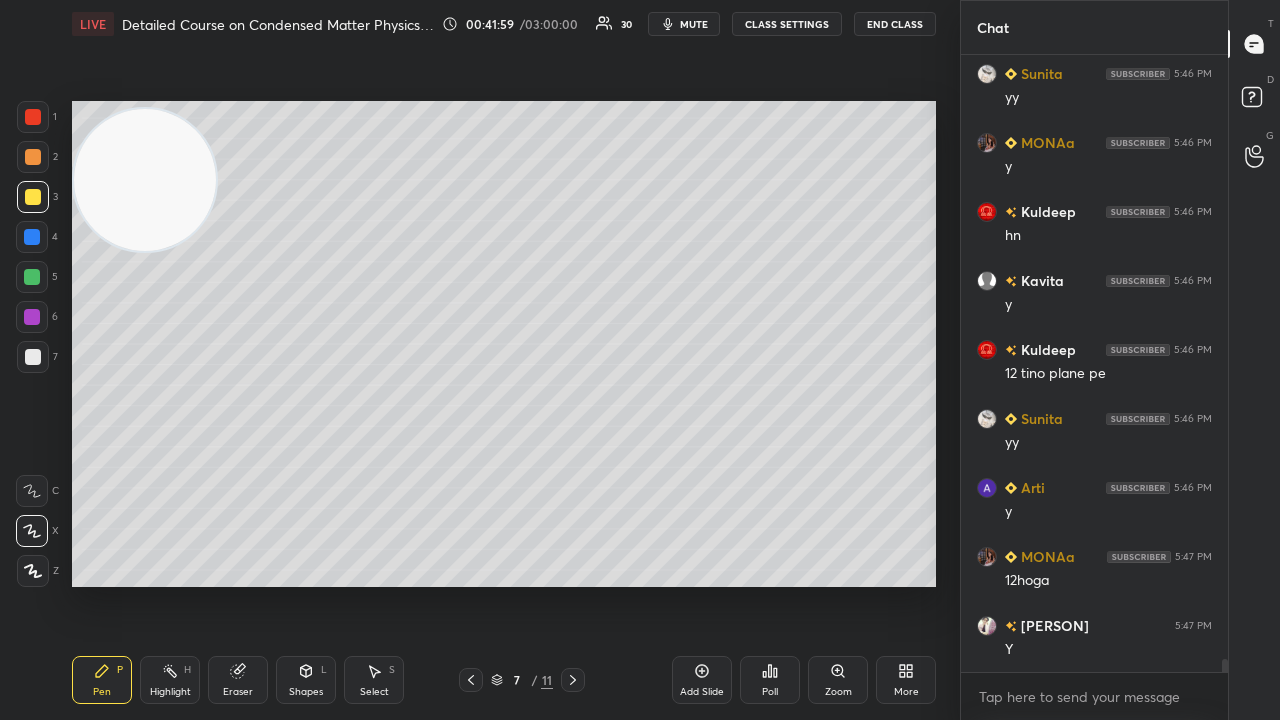 scroll, scrollTop: 28194, scrollLeft: 0, axis: vertical 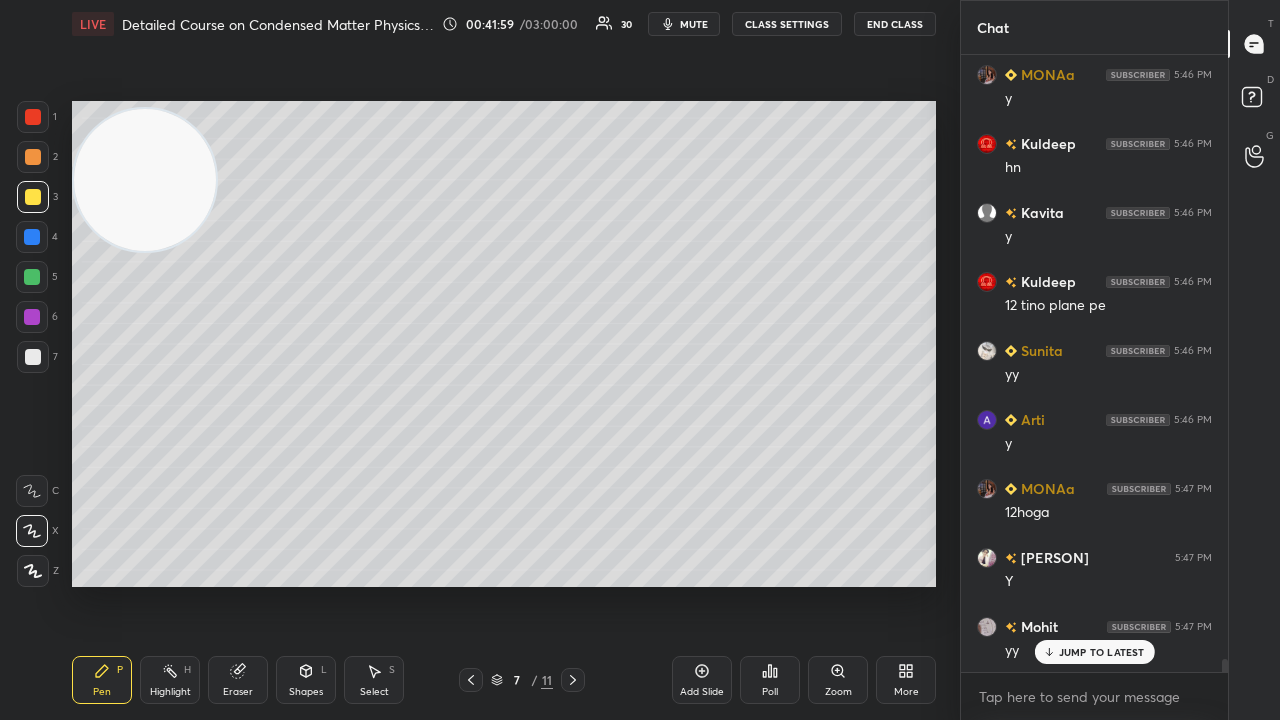 click 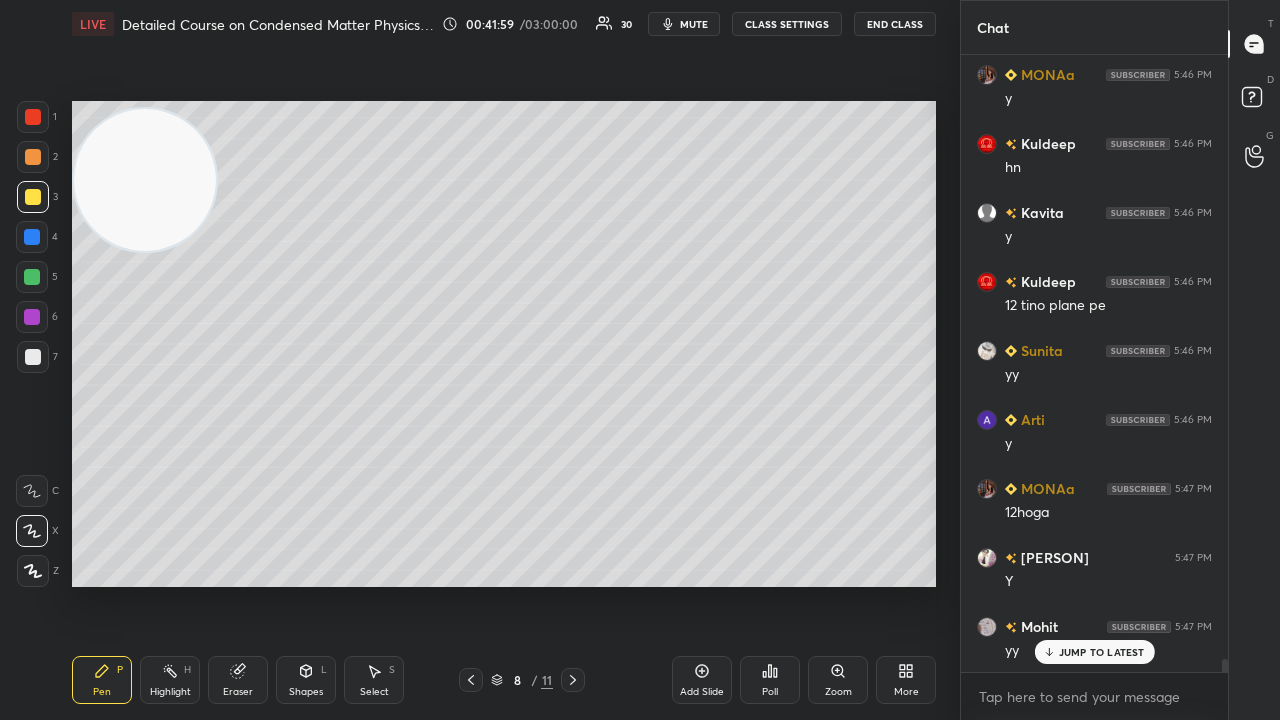 click at bounding box center [573, 680] 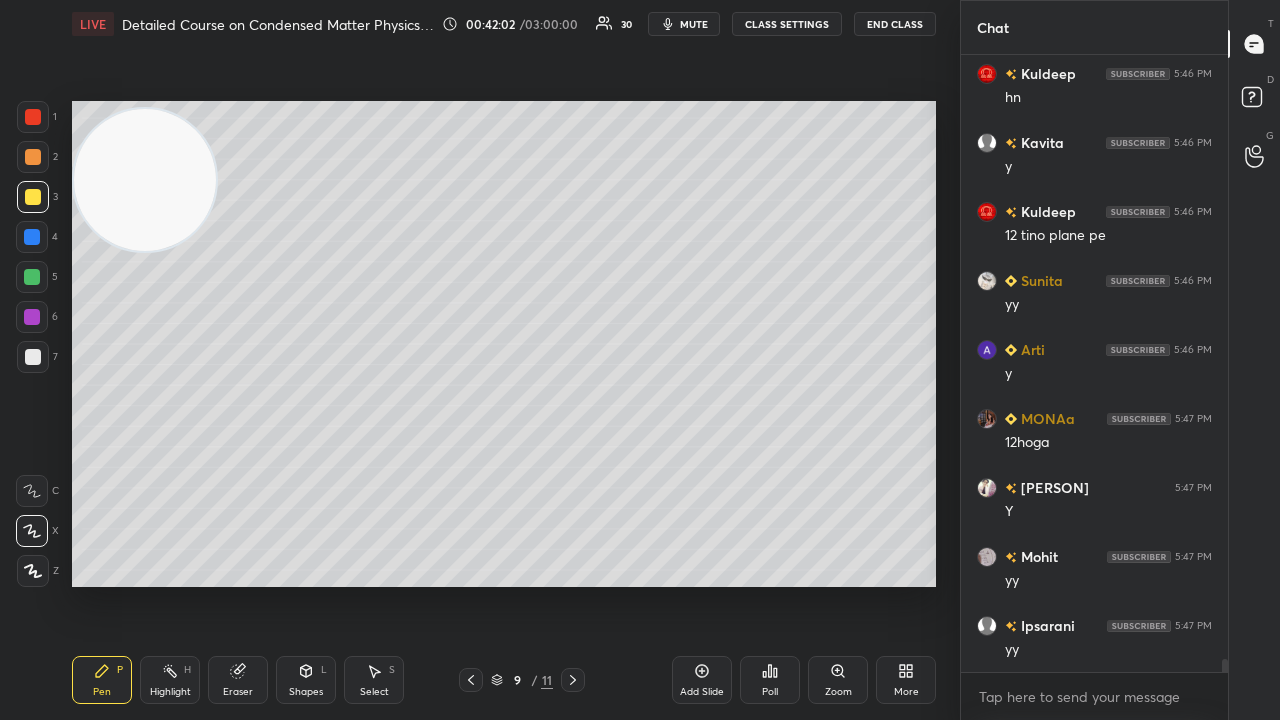 scroll, scrollTop: 28332, scrollLeft: 0, axis: vertical 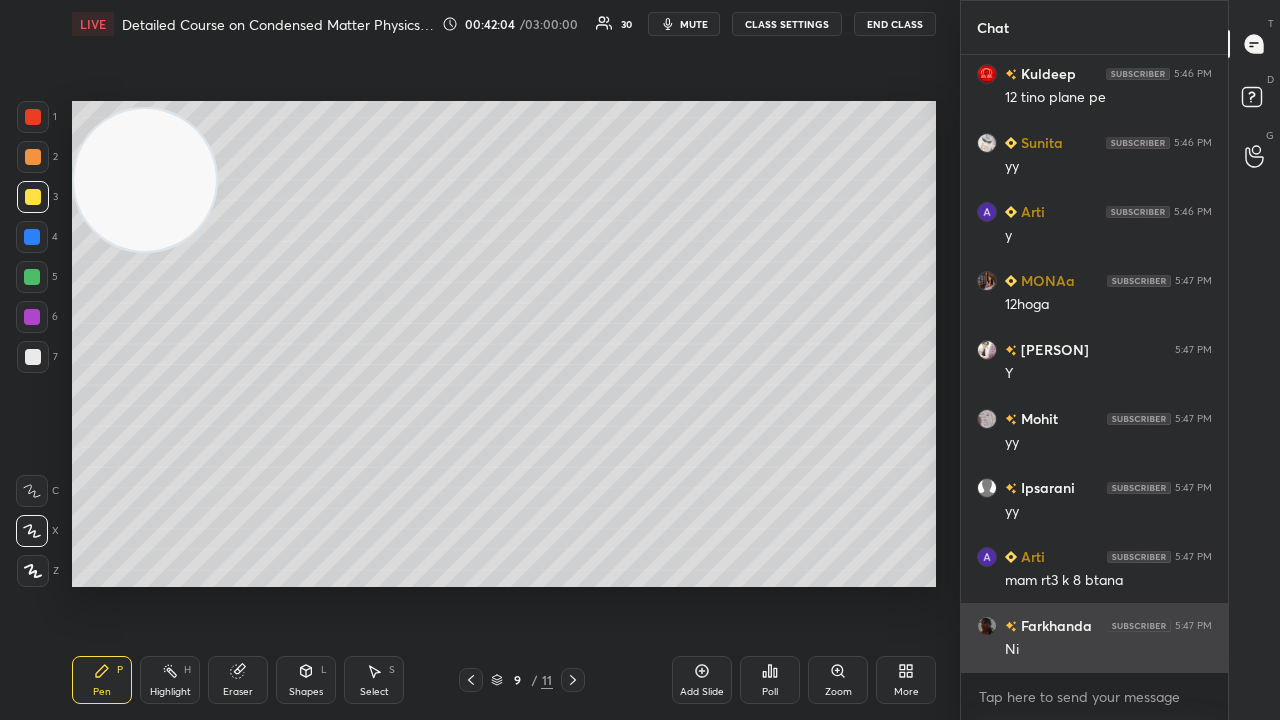 click on "[PERSON] 5:47 PM Ni" at bounding box center [1094, 637] 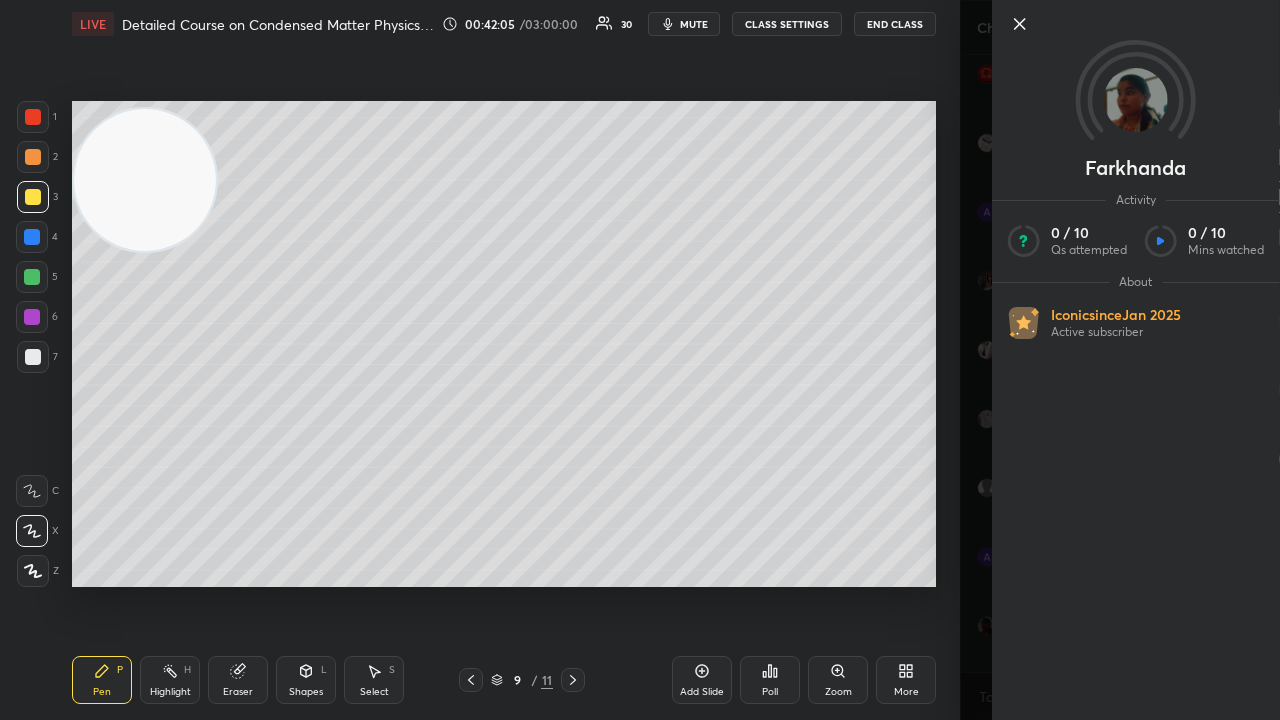 click on "[FIRST] [LAST] Activity 0 / 10 Qs attempted 0 / 10 Mins watched About Iconic since Jan 2025 Active subscriber" at bounding box center [1120, 360] 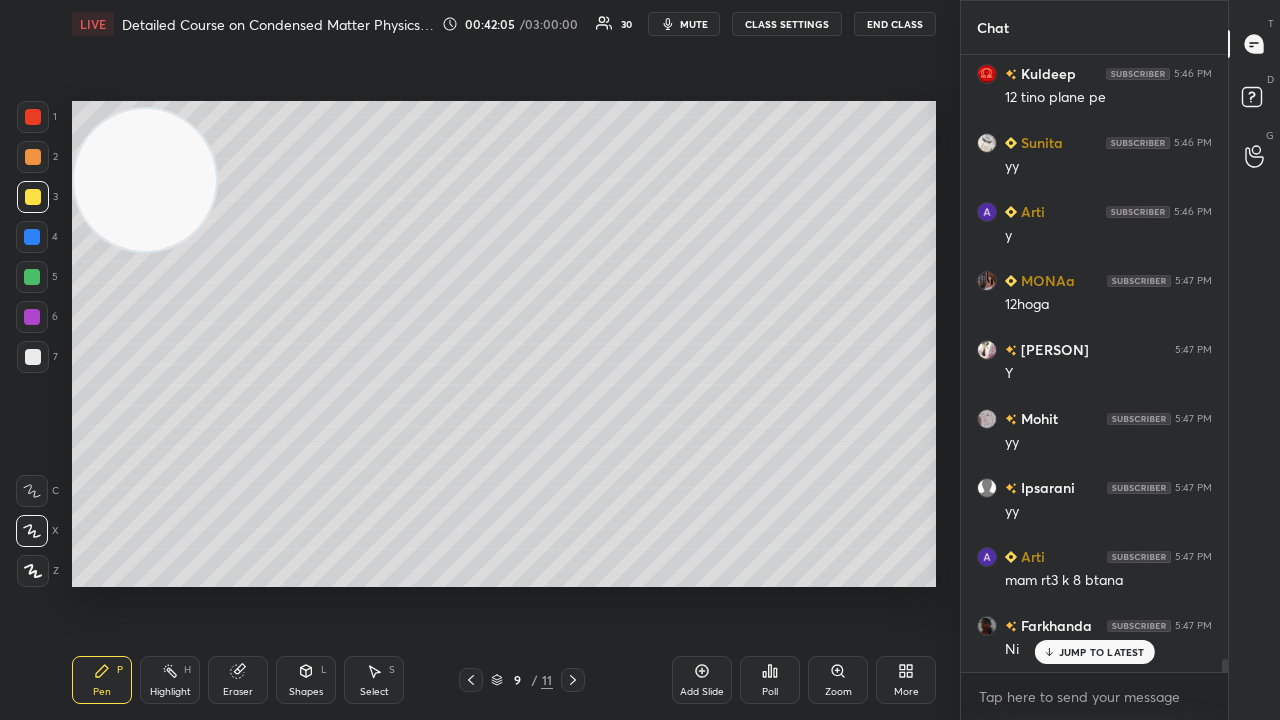 scroll, scrollTop: 28470, scrollLeft: 0, axis: vertical 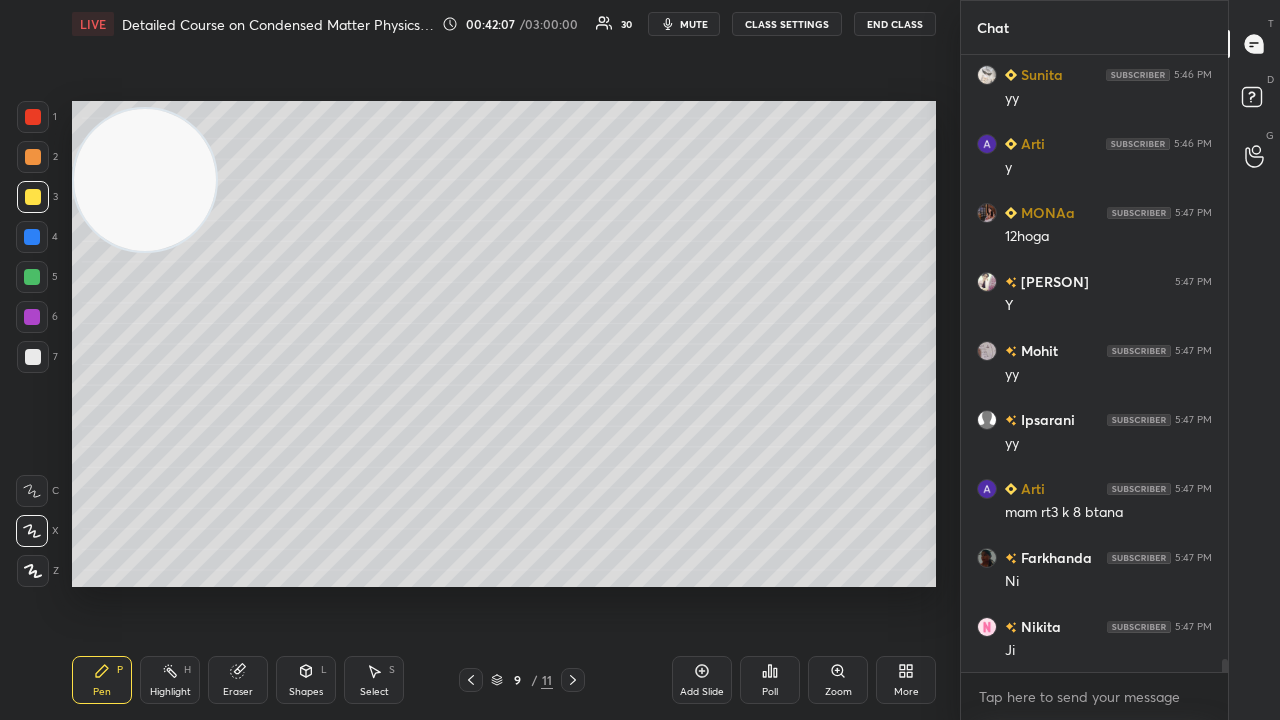 click on "mute" at bounding box center (694, 24) 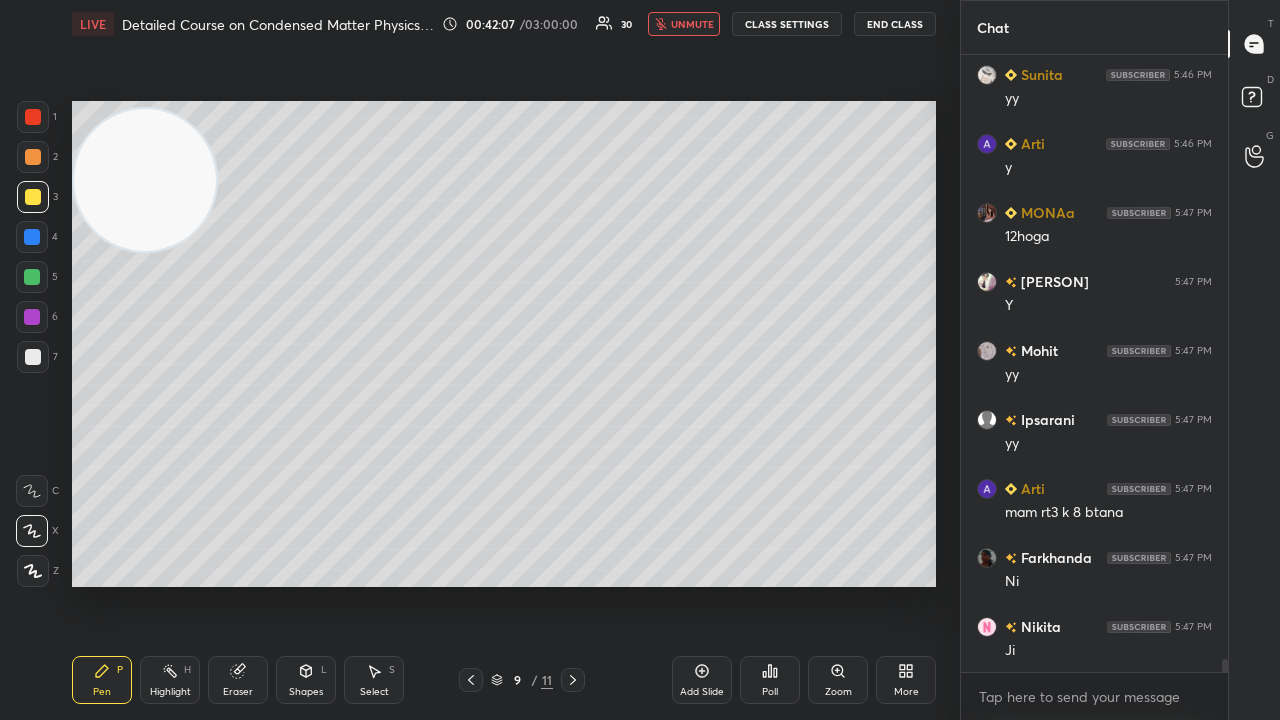 scroll, scrollTop: 28540, scrollLeft: 0, axis: vertical 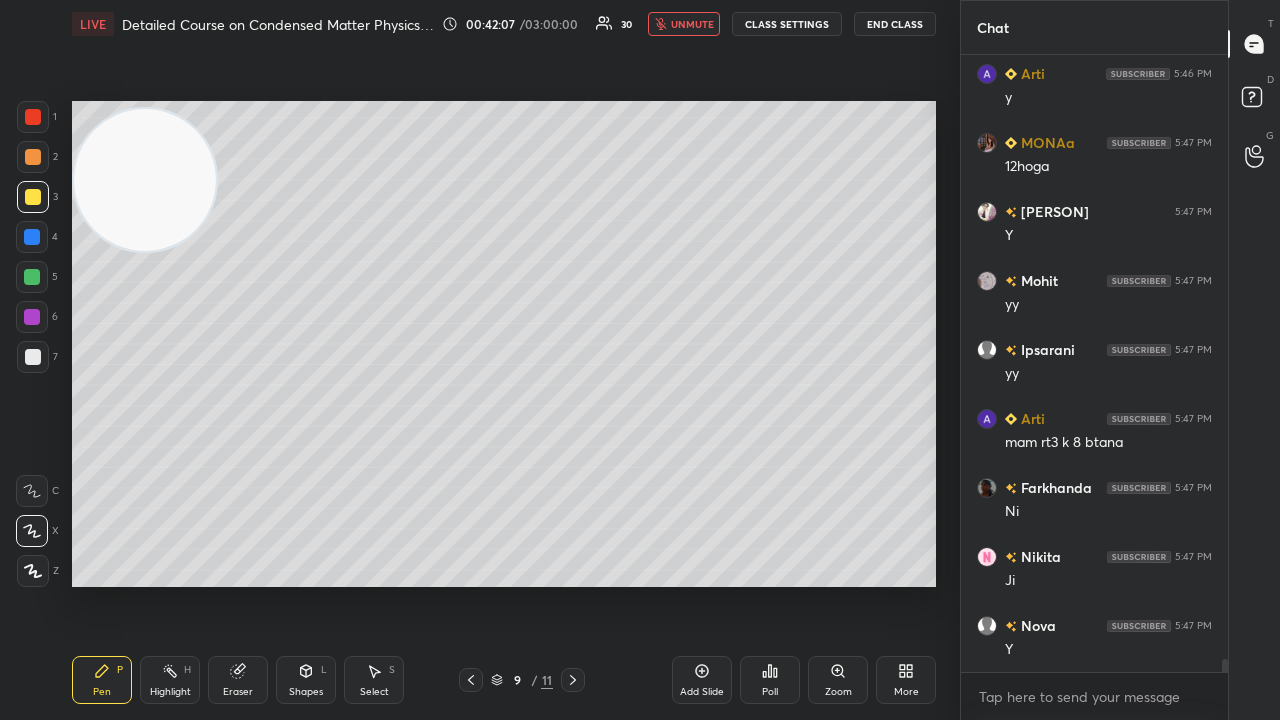 click on "unmute" at bounding box center [692, 24] 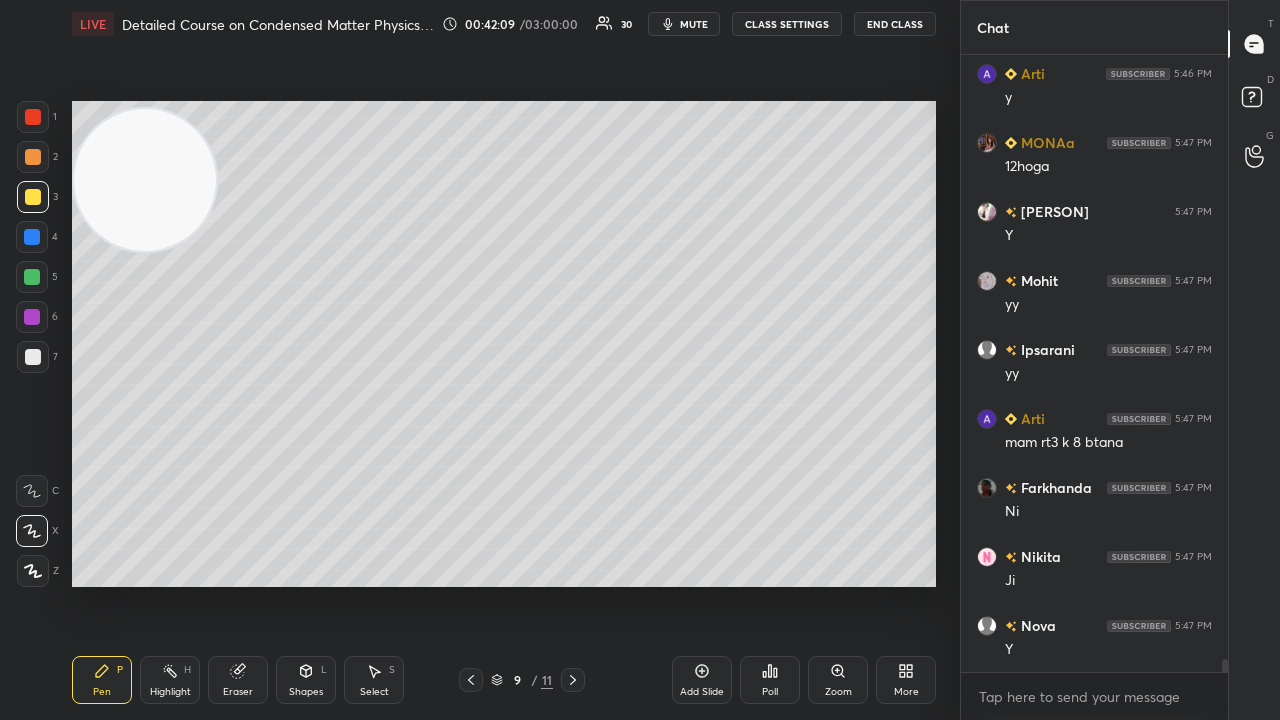click 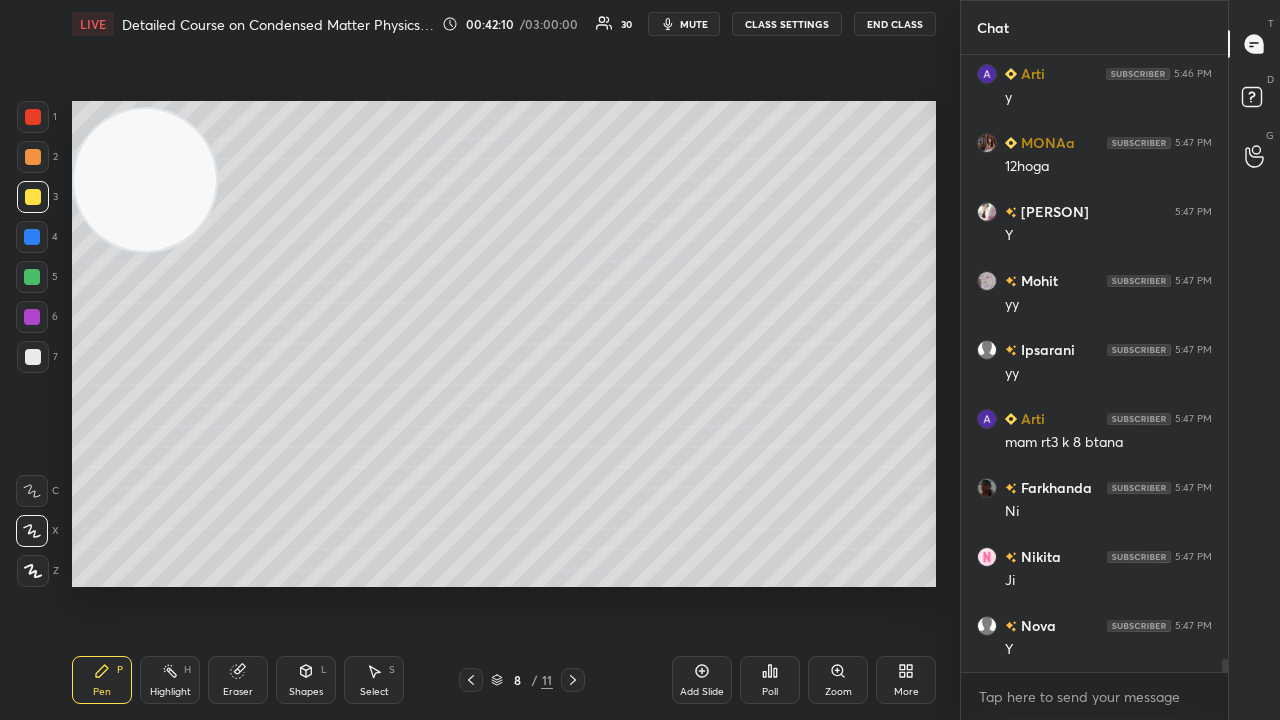 click 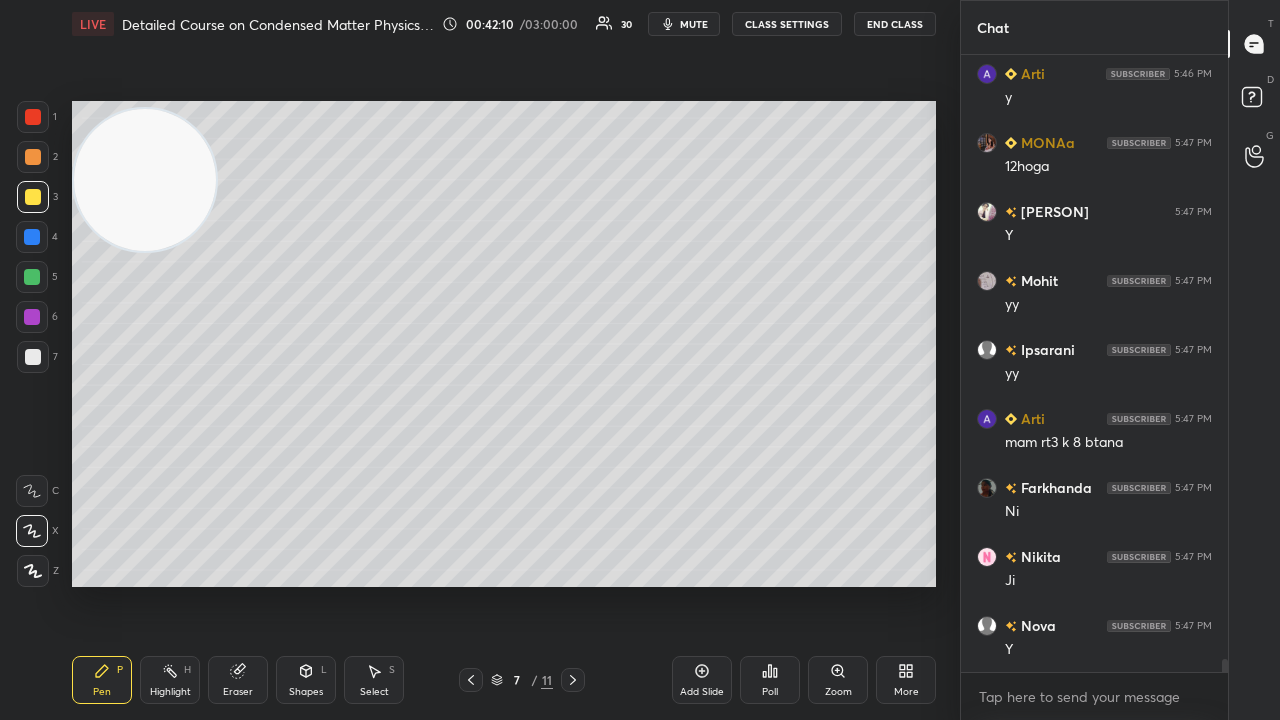 scroll, scrollTop: 28608, scrollLeft: 0, axis: vertical 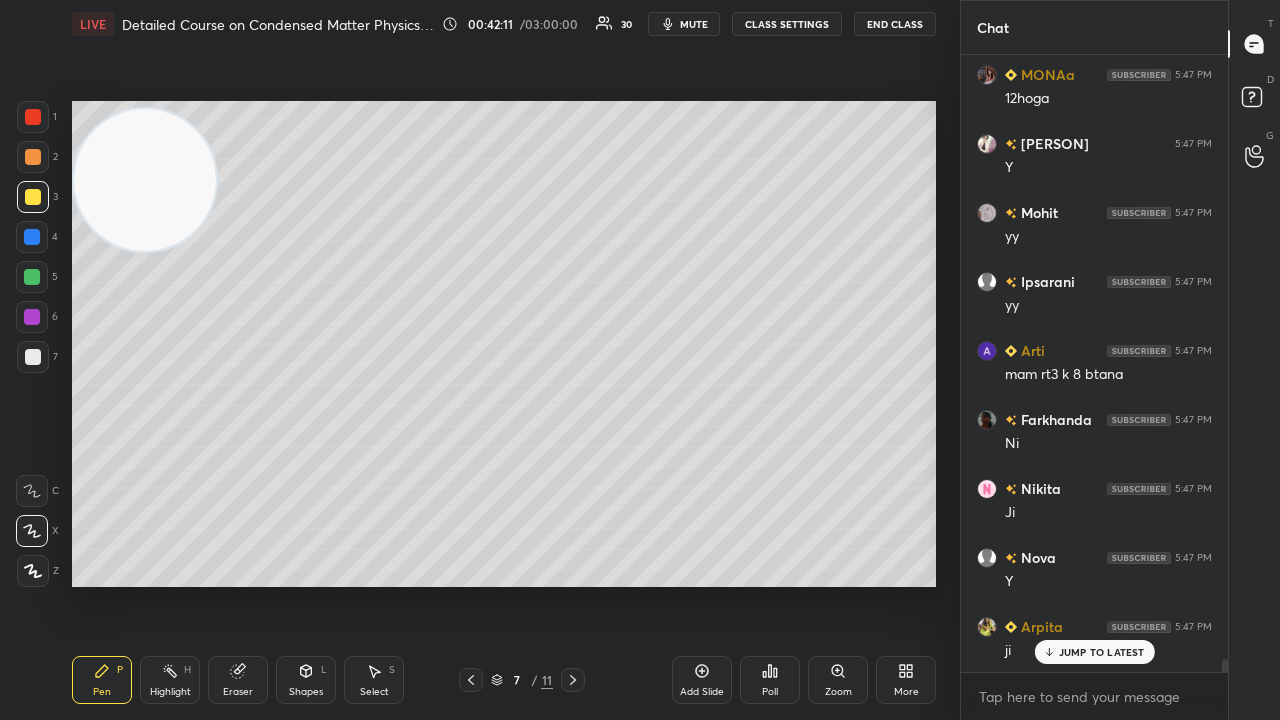 click on "mute" at bounding box center (684, 24) 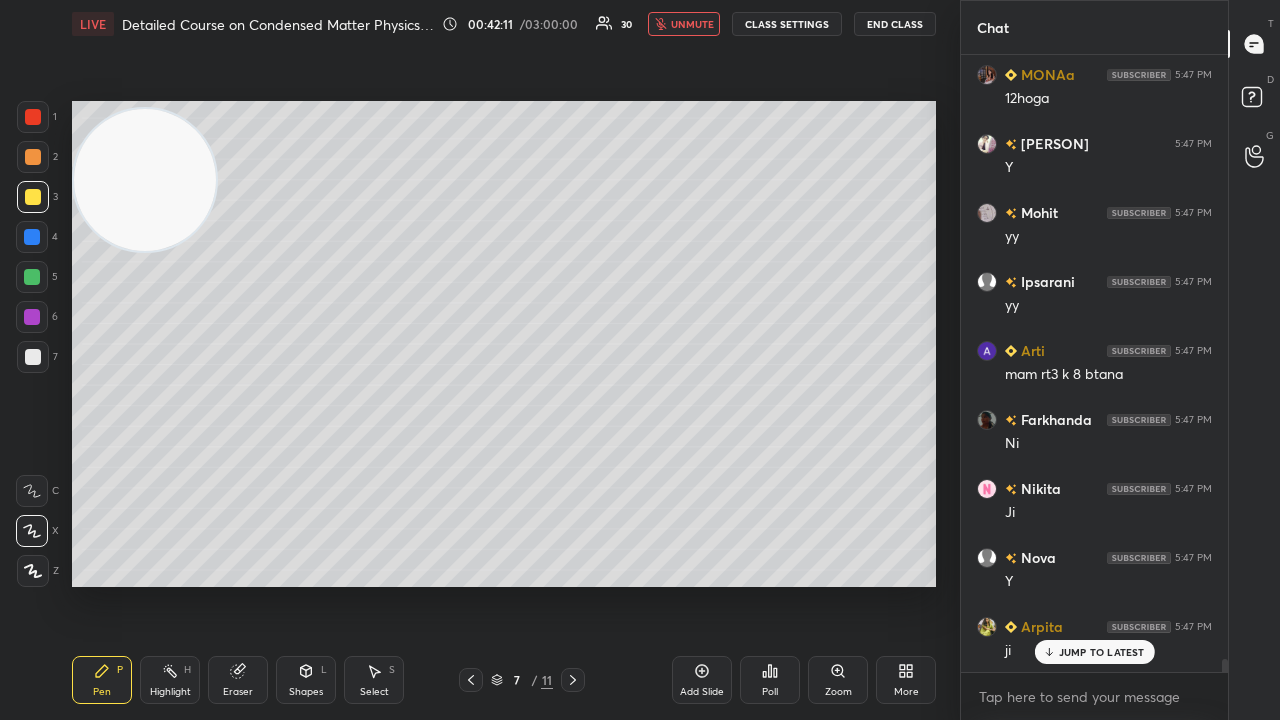 click on "unmute" at bounding box center [692, 24] 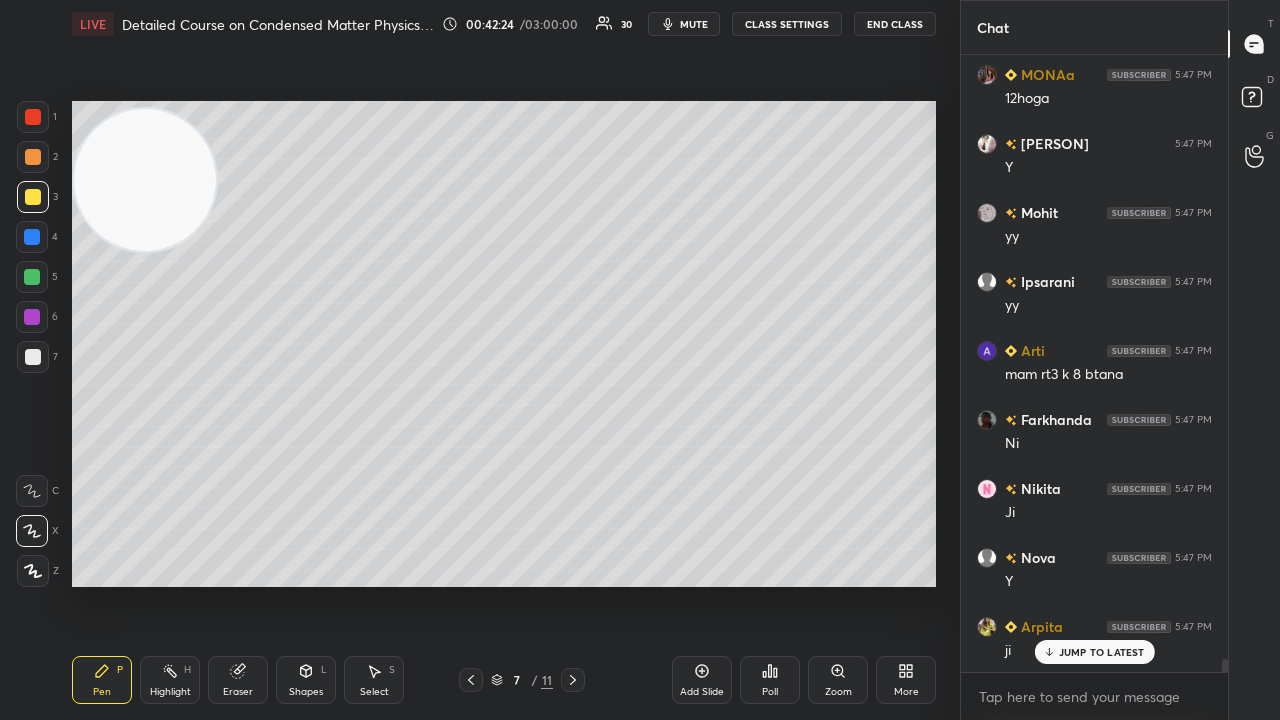 scroll, scrollTop: 28678, scrollLeft: 0, axis: vertical 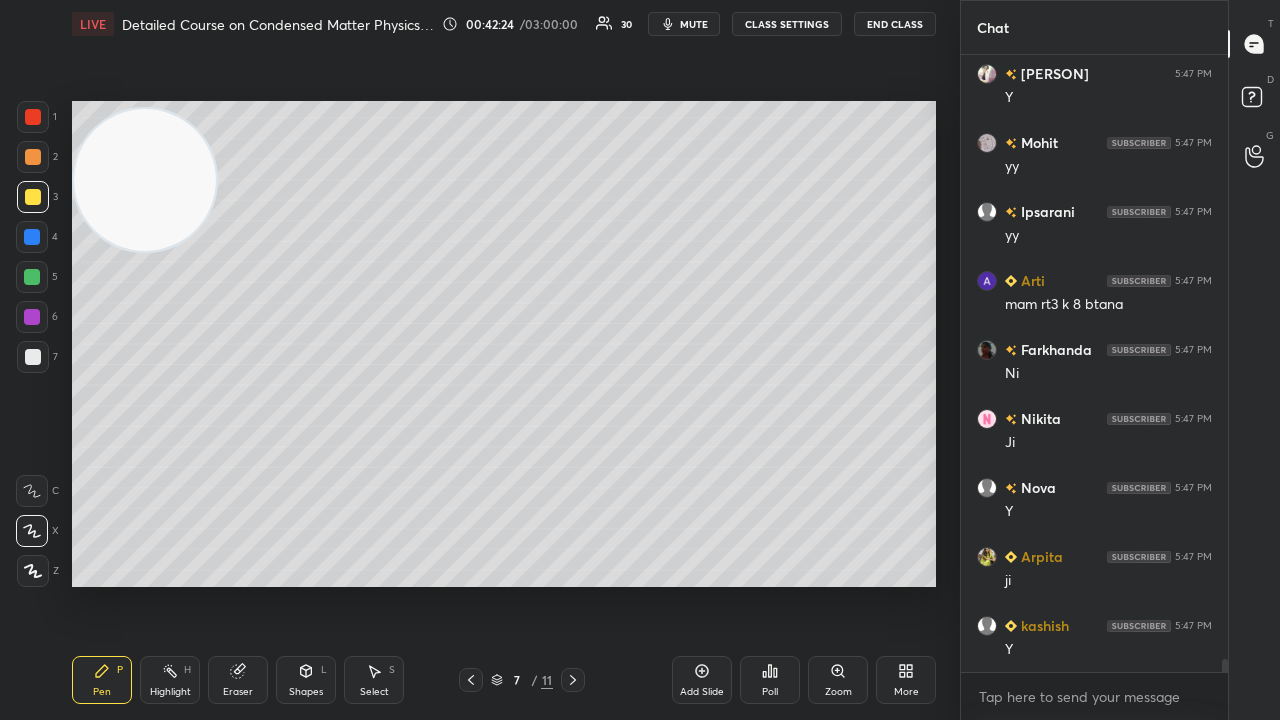 click on "mute" at bounding box center [684, 24] 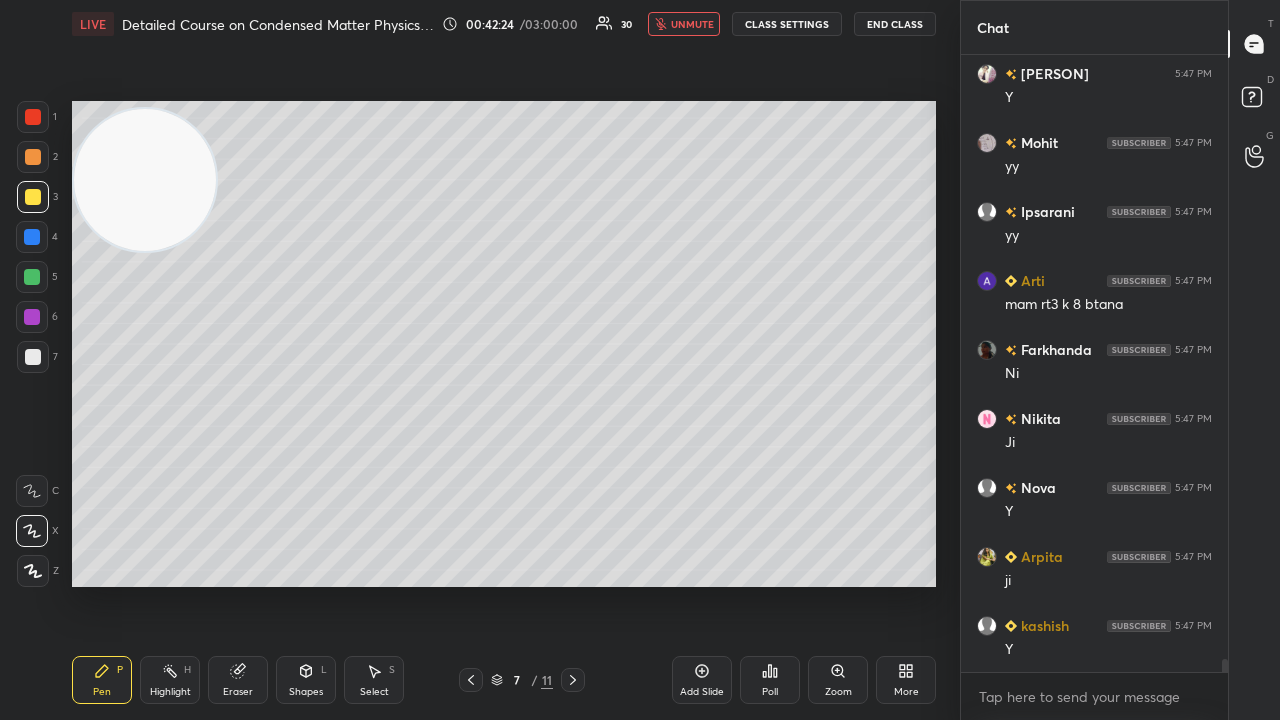click on "unmute" at bounding box center [692, 24] 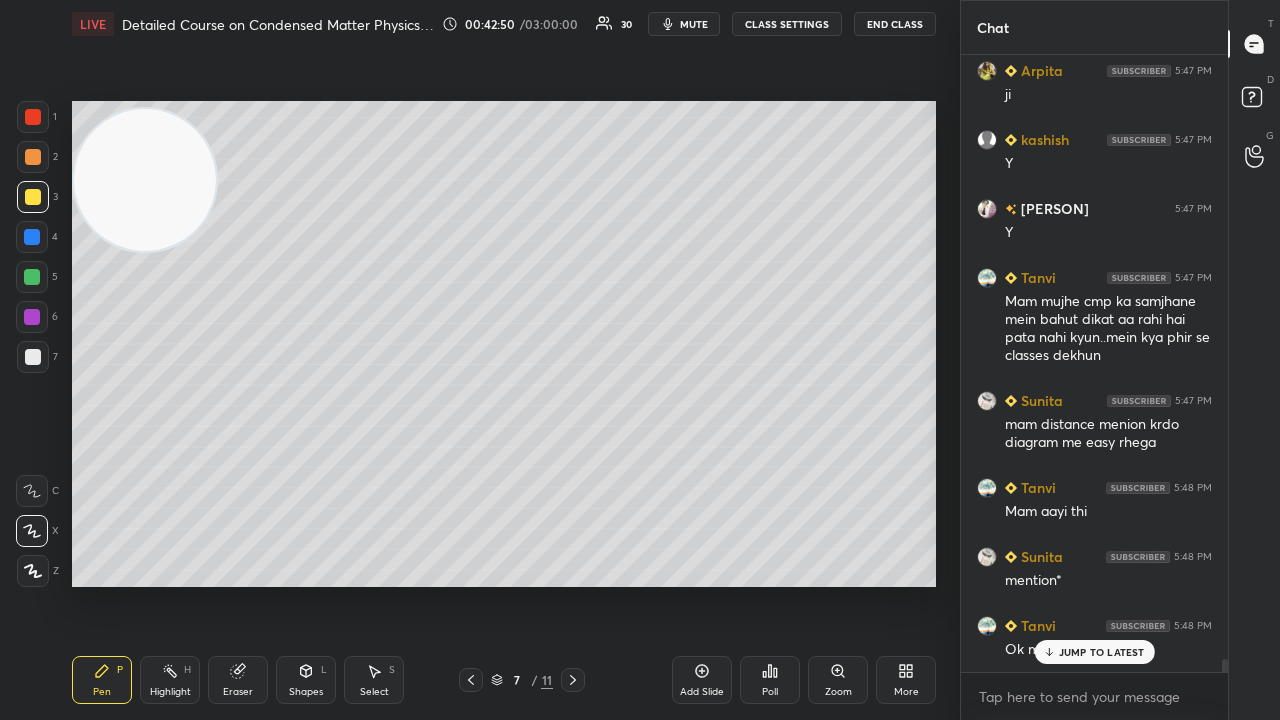 scroll, scrollTop: 29232, scrollLeft: 0, axis: vertical 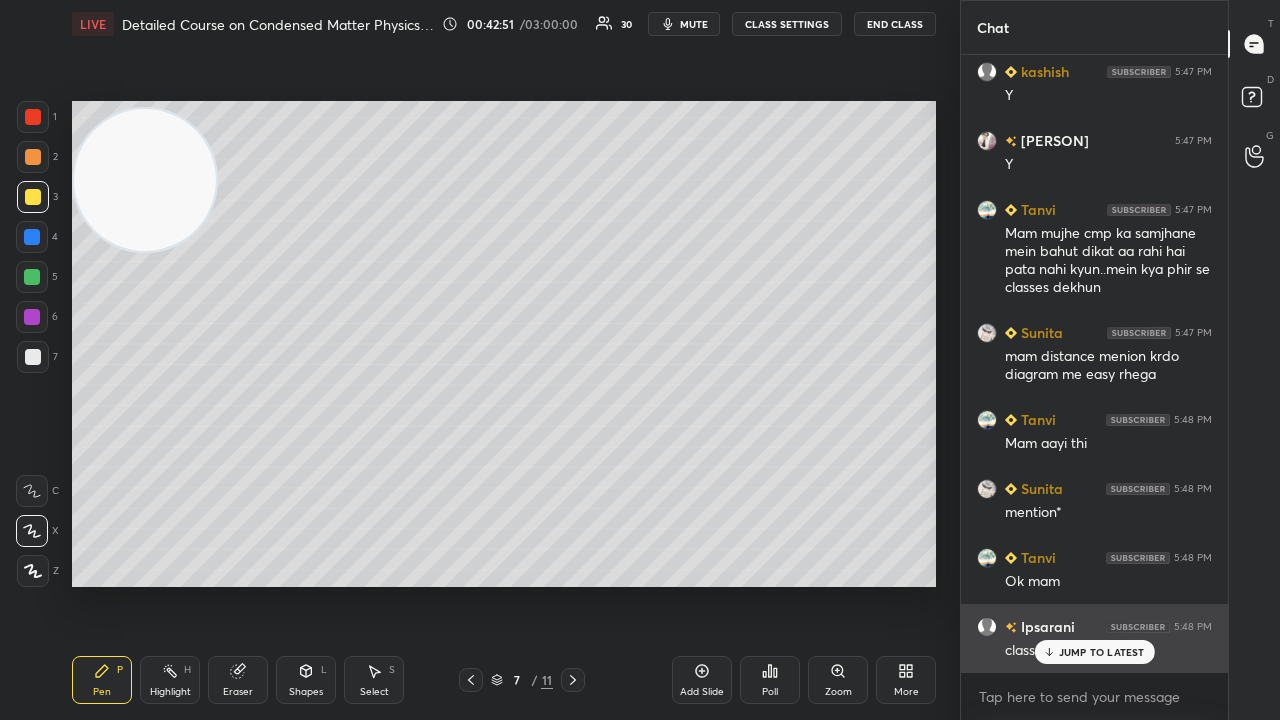 click on "JUMP TO LATEST" at bounding box center (1102, 652) 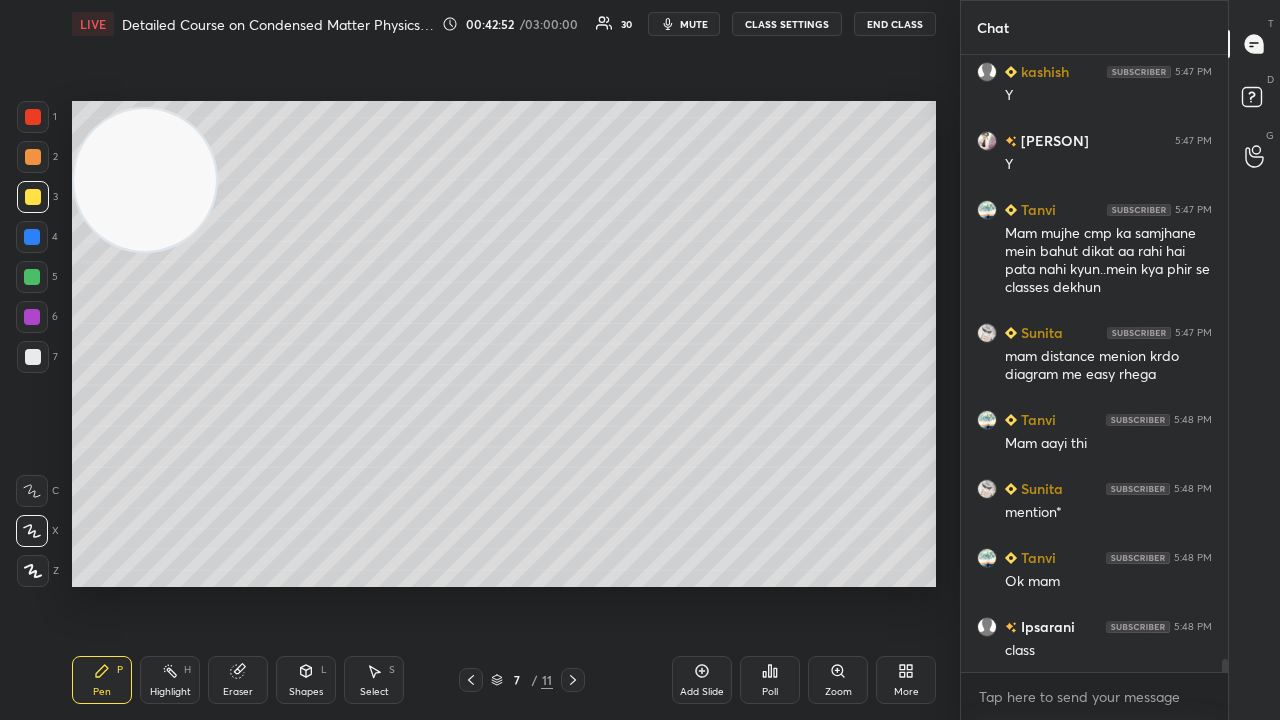 click on "mute" at bounding box center (694, 24) 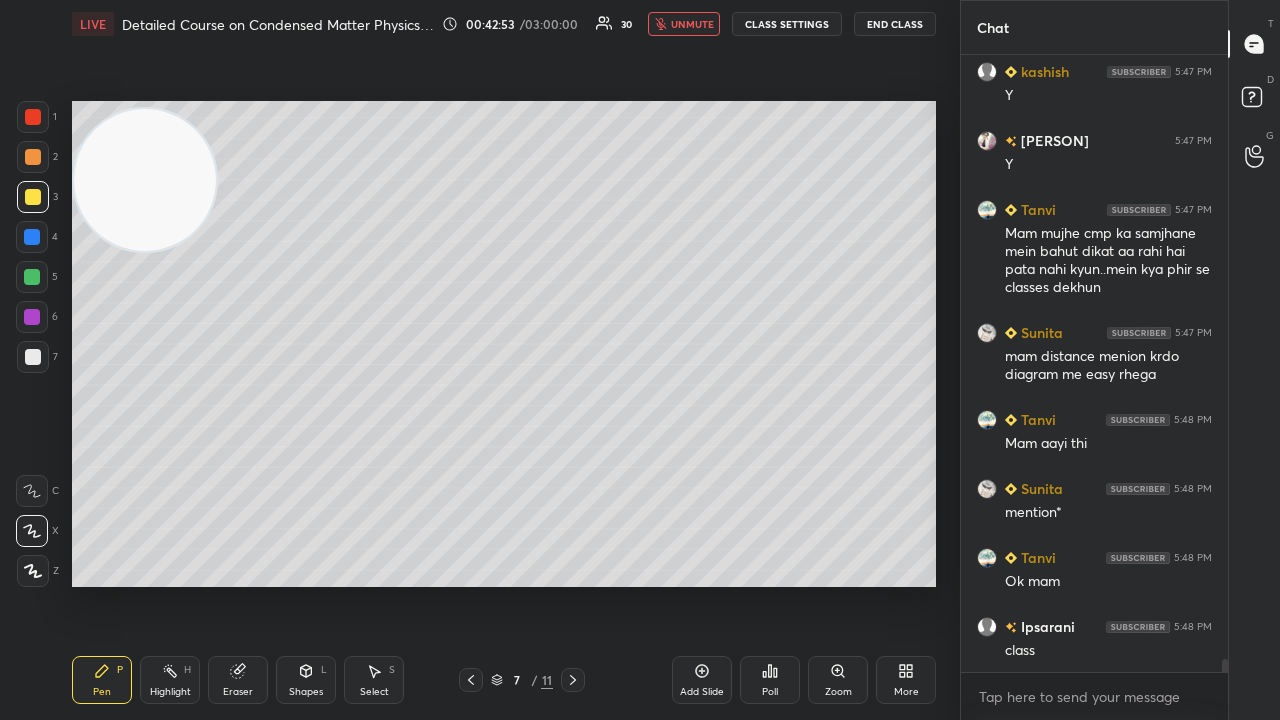 click on "unmute" at bounding box center [692, 24] 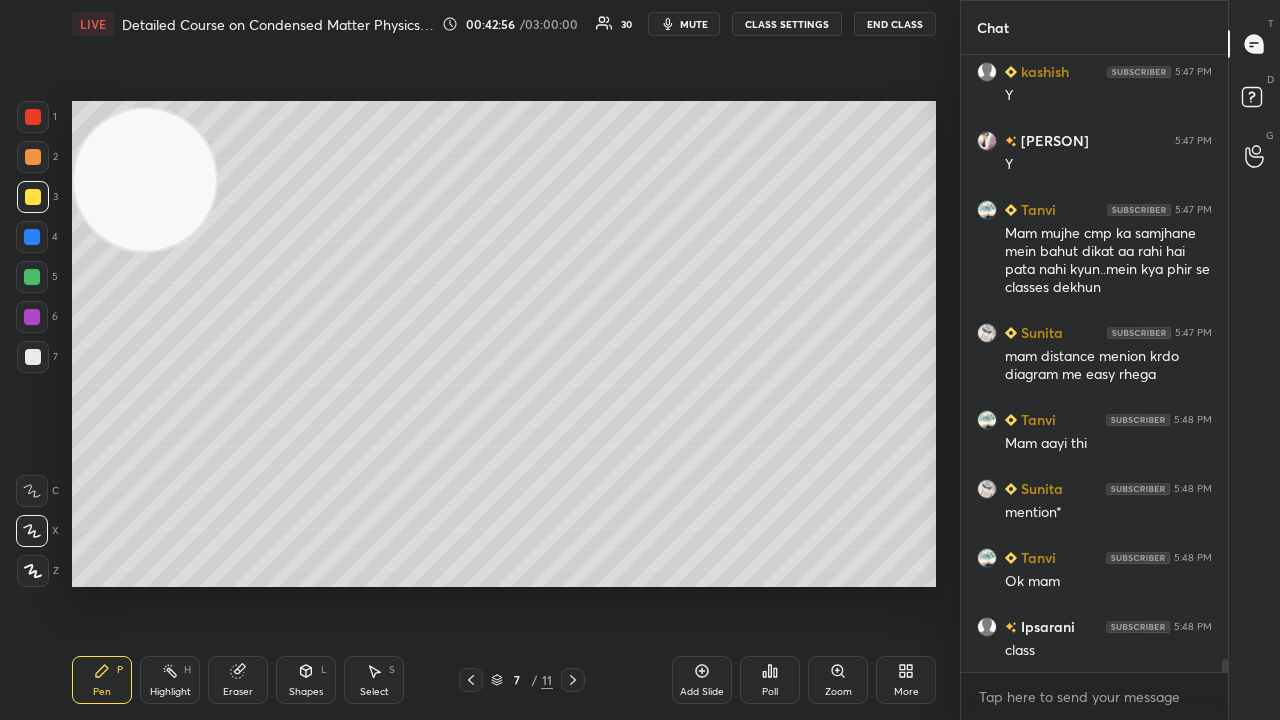 click on "mute" at bounding box center (694, 24) 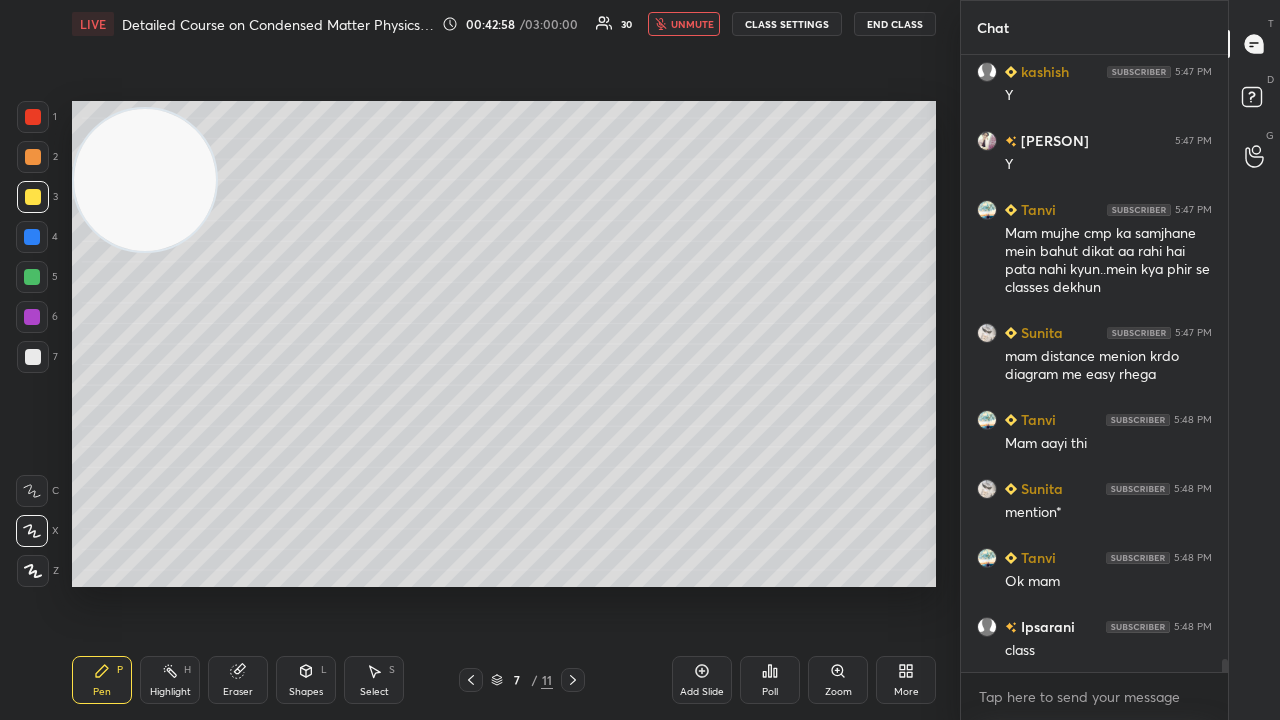 click on "unmute" at bounding box center [692, 24] 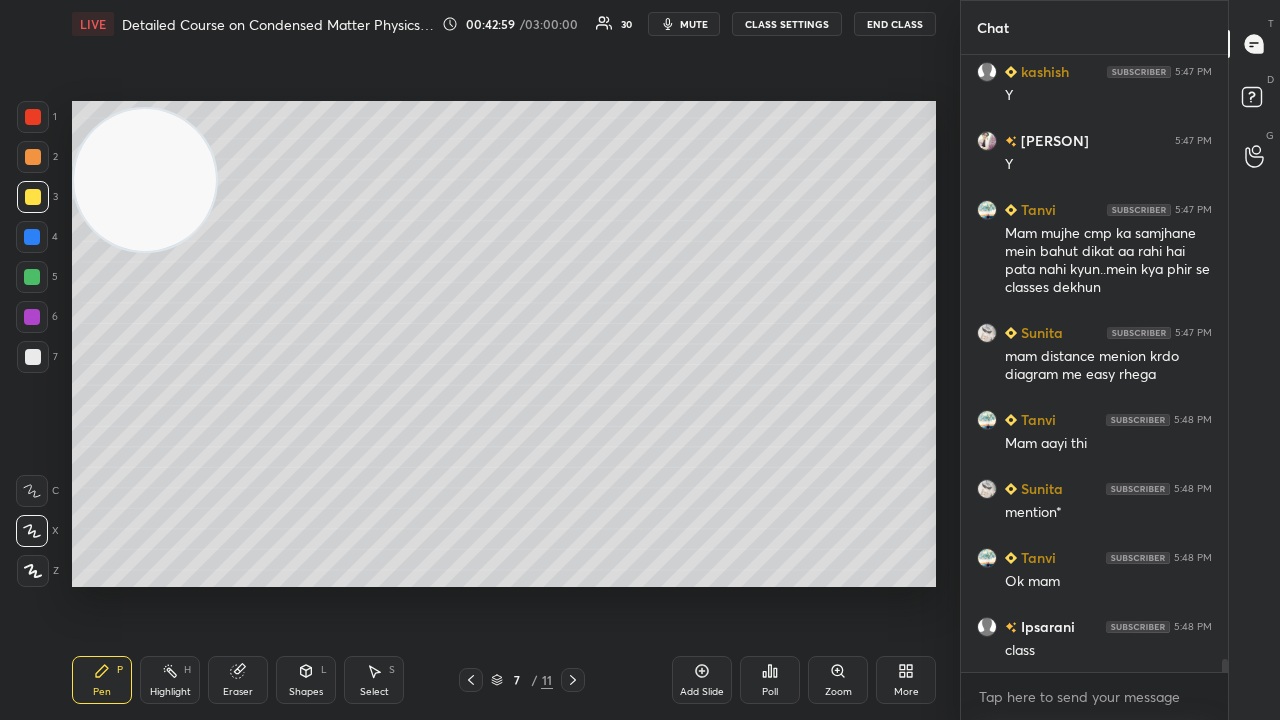 scroll, scrollTop: 29302, scrollLeft: 0, axis: vertical 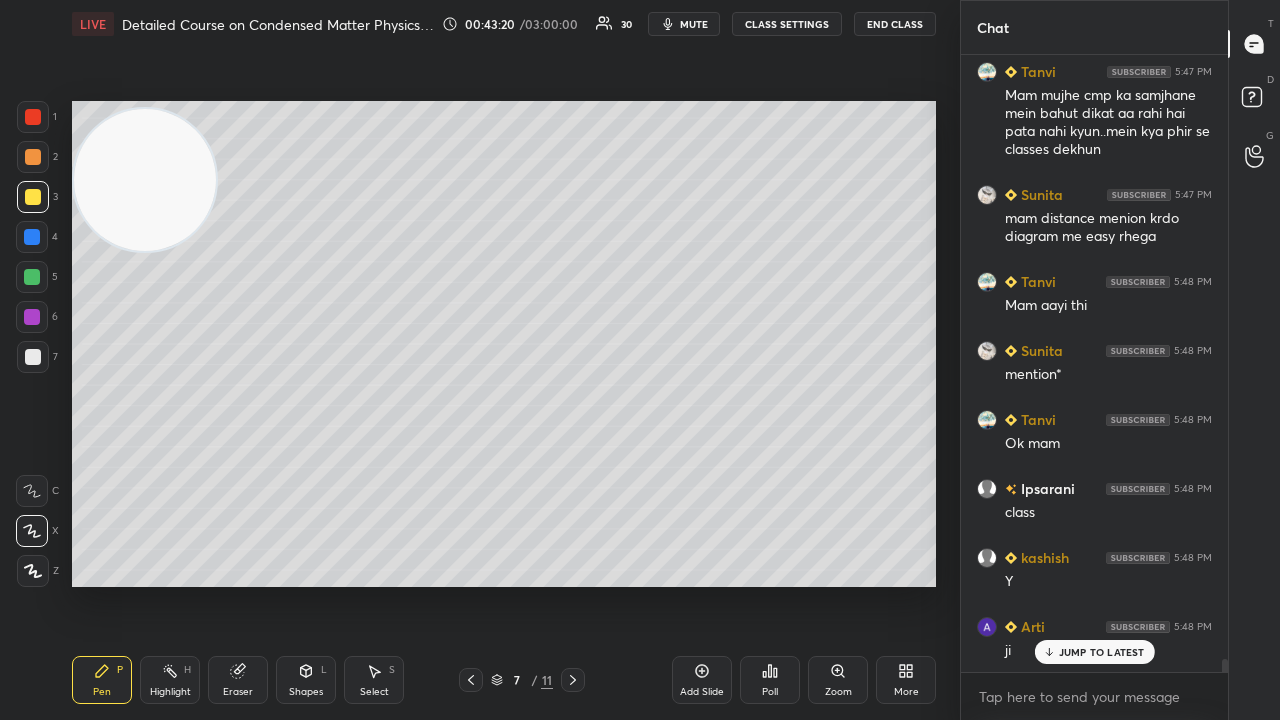 click on "mute" at bounding box center [684, 24] 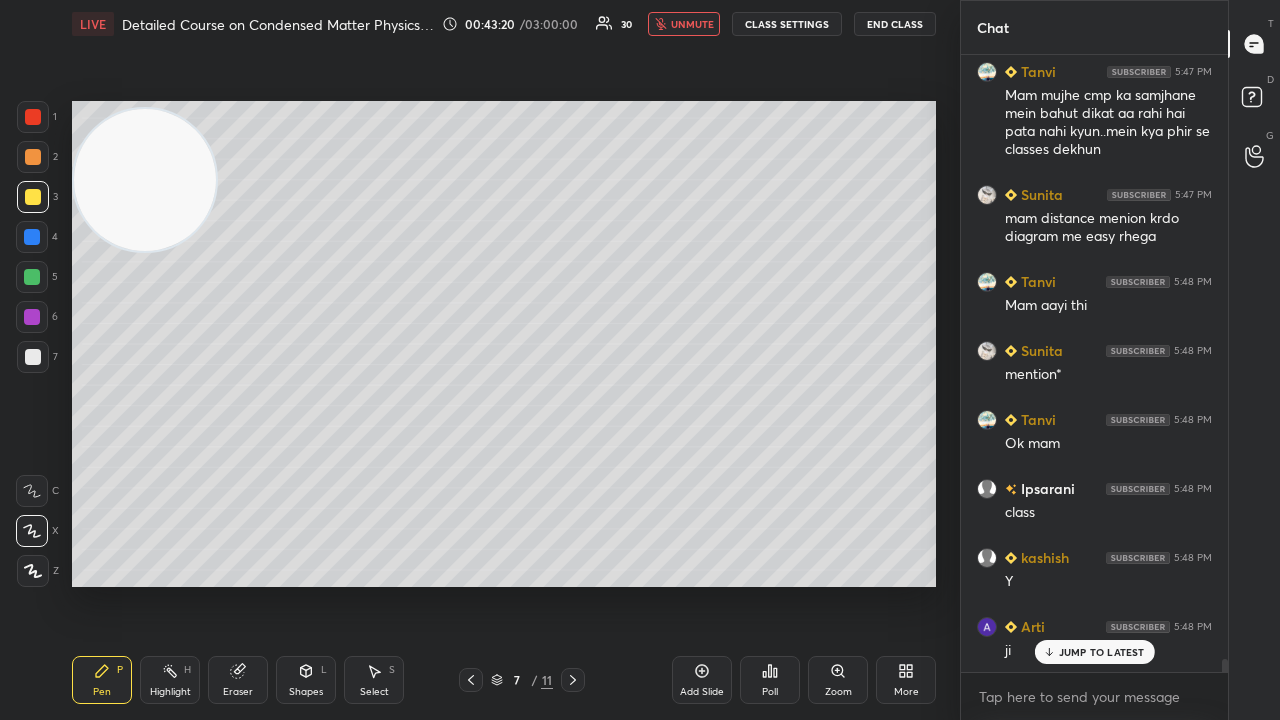 click on "unmute" at bounding box center (692, 24) 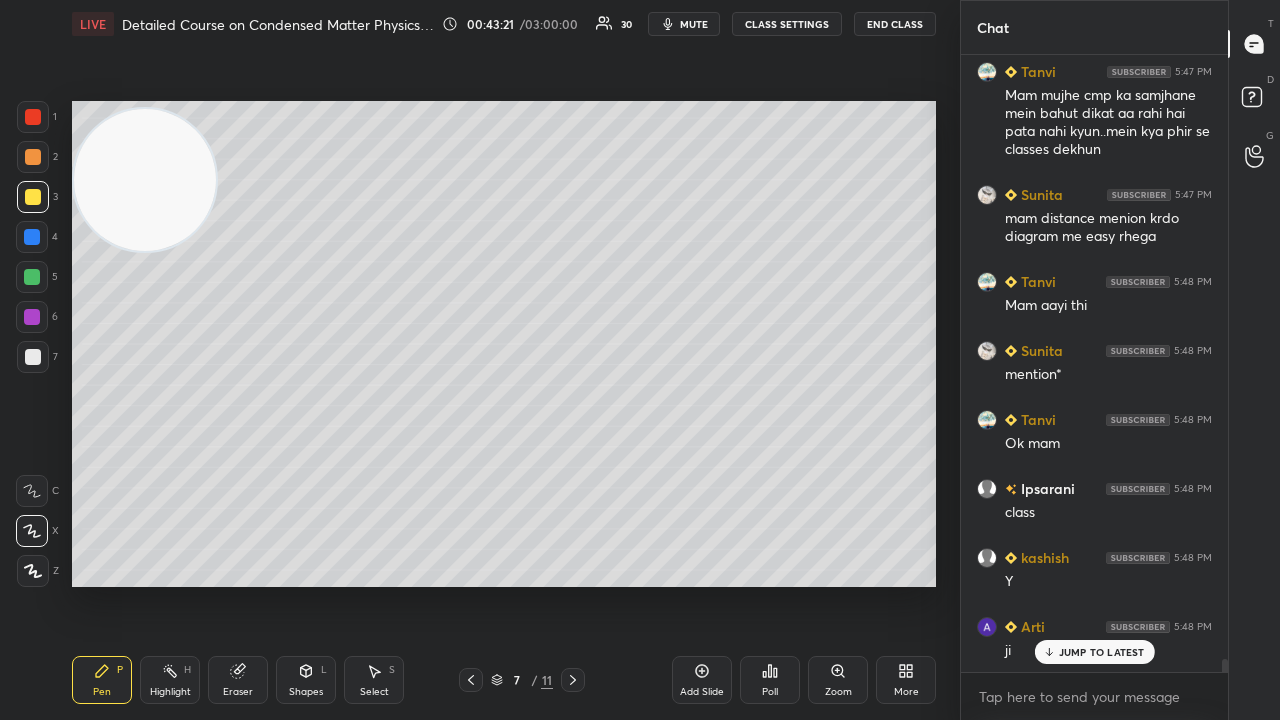 click on "JUMP TO LATEST" at bounding box center [1102, 652] 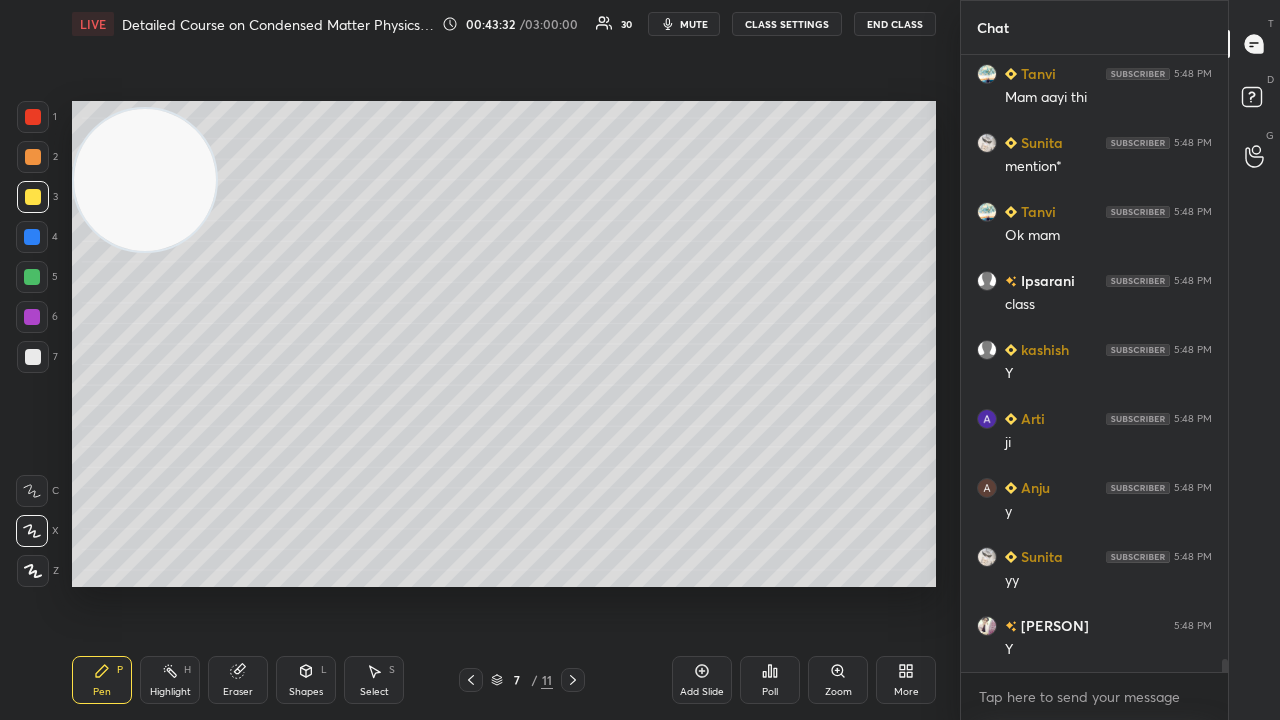 scroll, scrollTop: 29646, scrollLeft: 0, axis: vertical 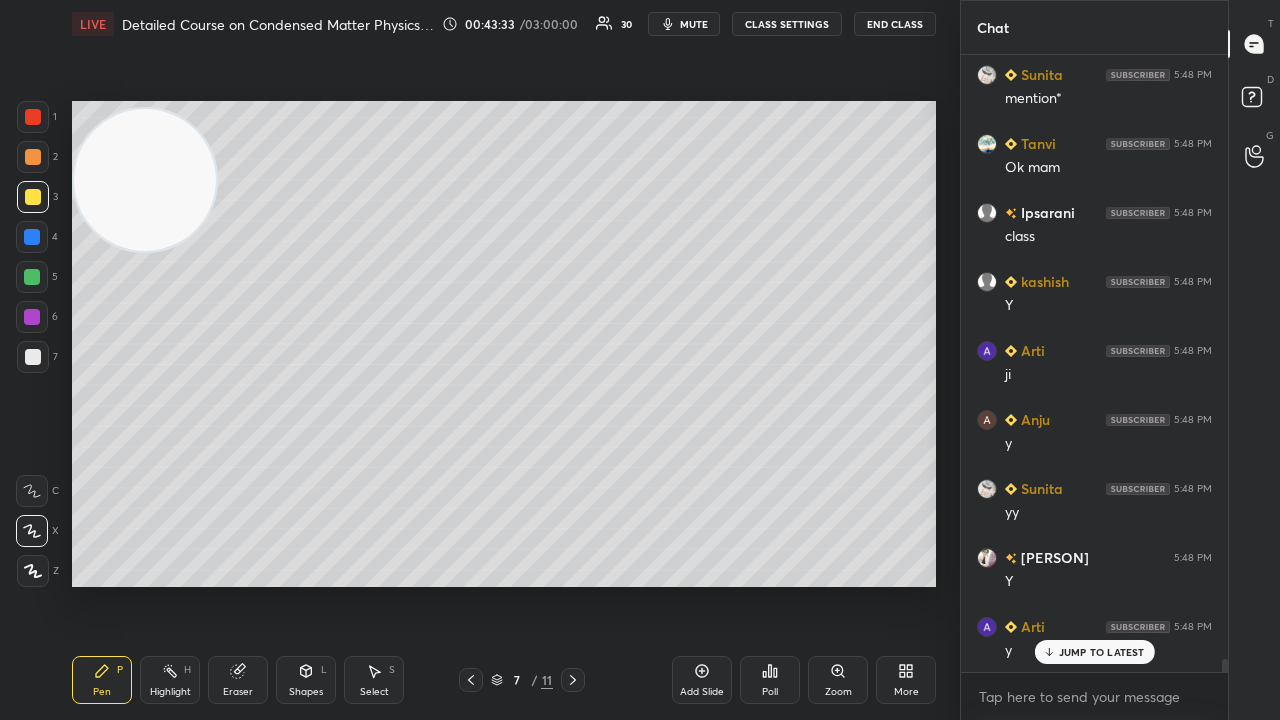 click 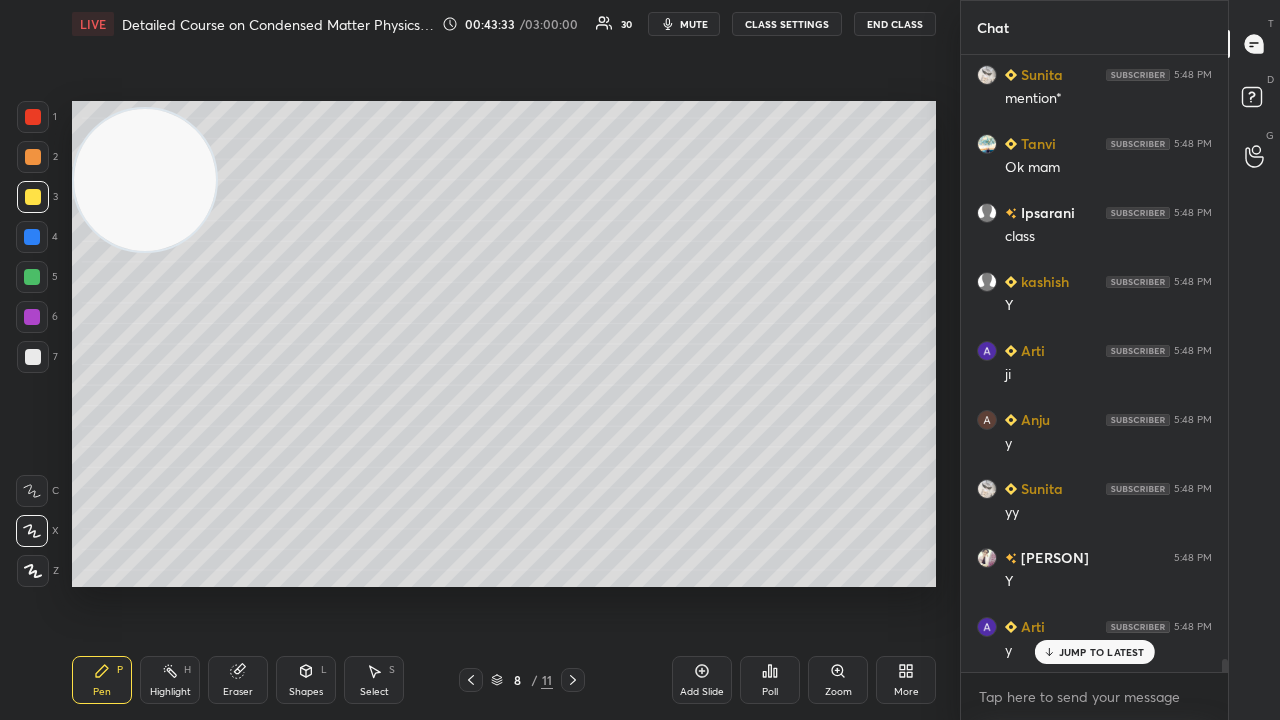 click 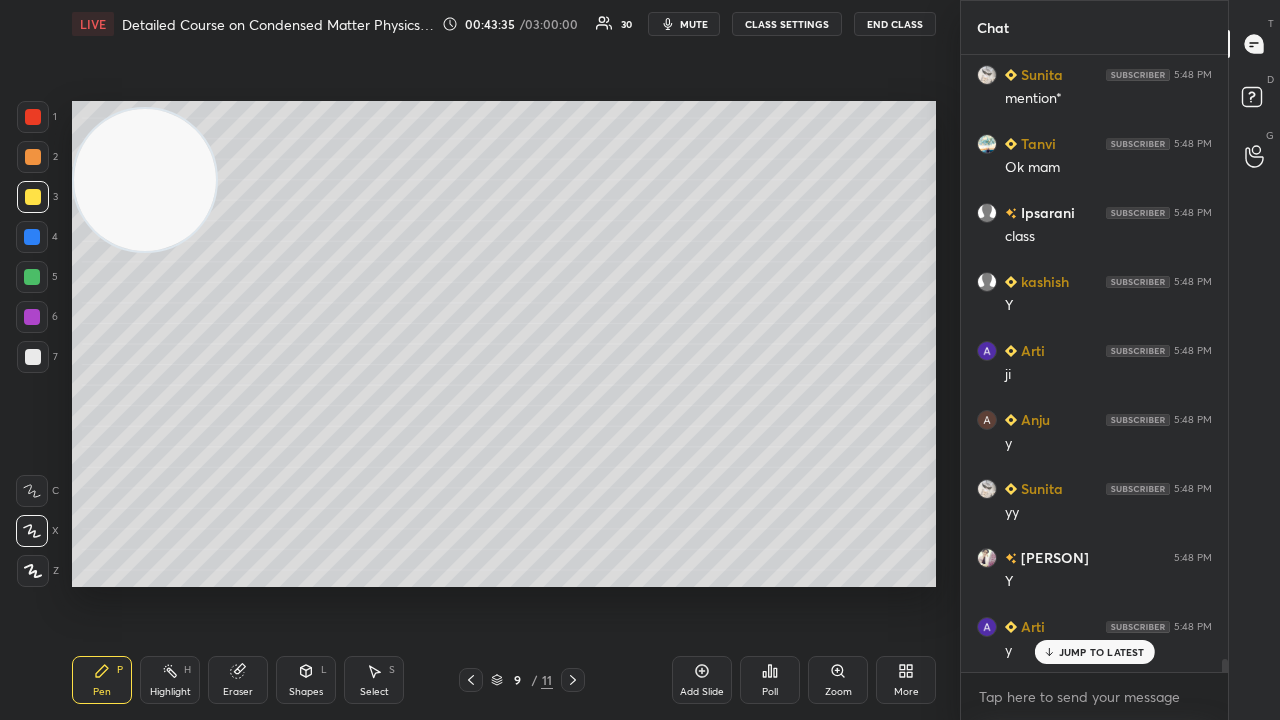 click on "JUMP TO LATEST" at bounding box center [1102, 652] 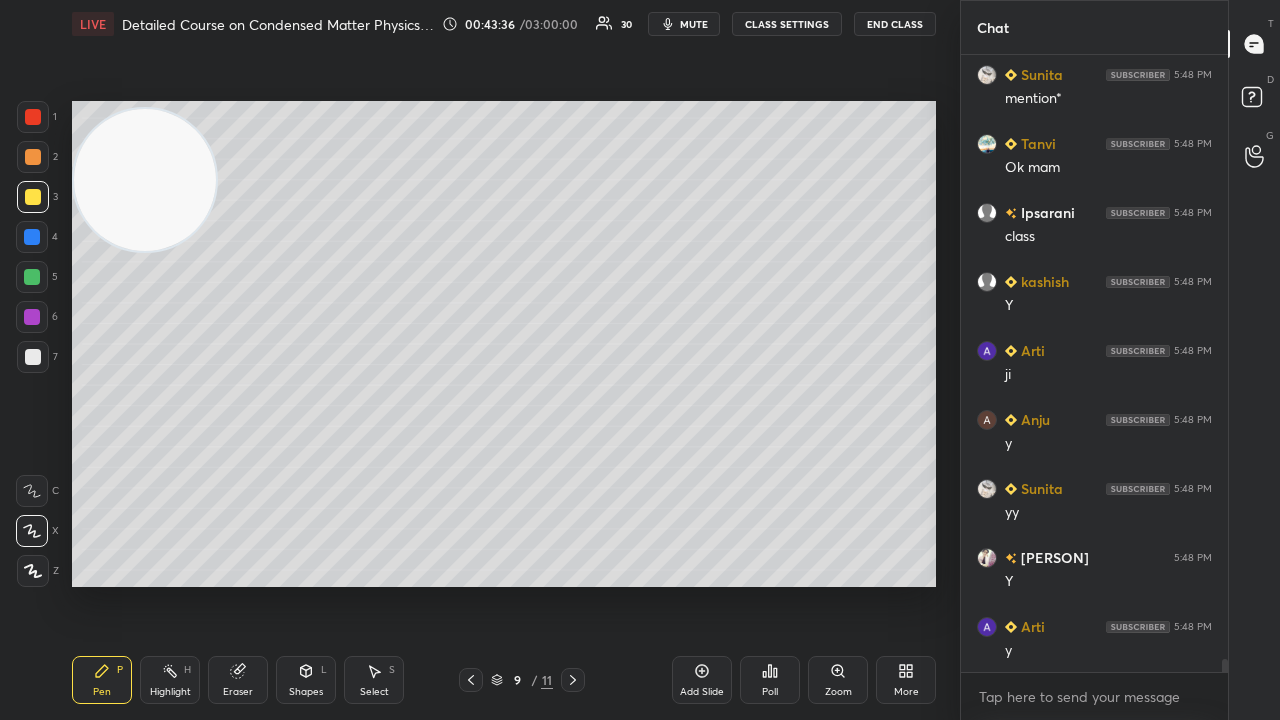 click on "mute" at bounding box center (694, 24) 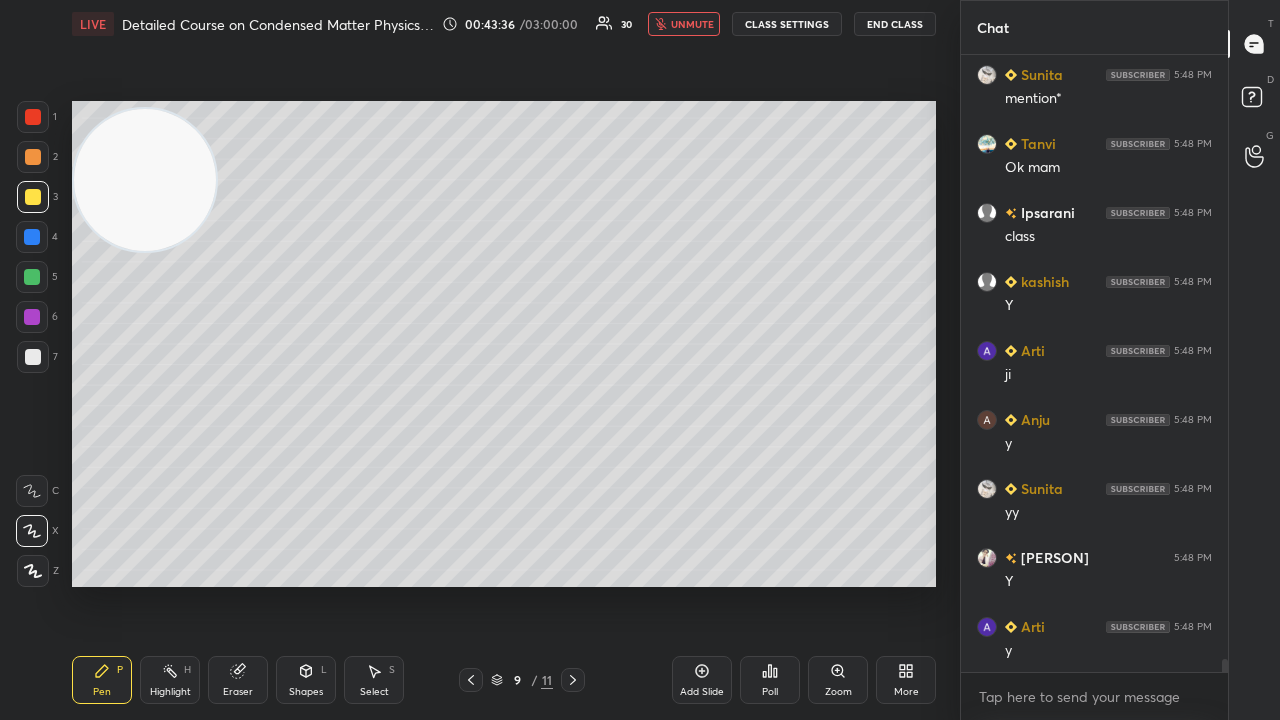 click on "unmute" at bounding box center [692, 24] 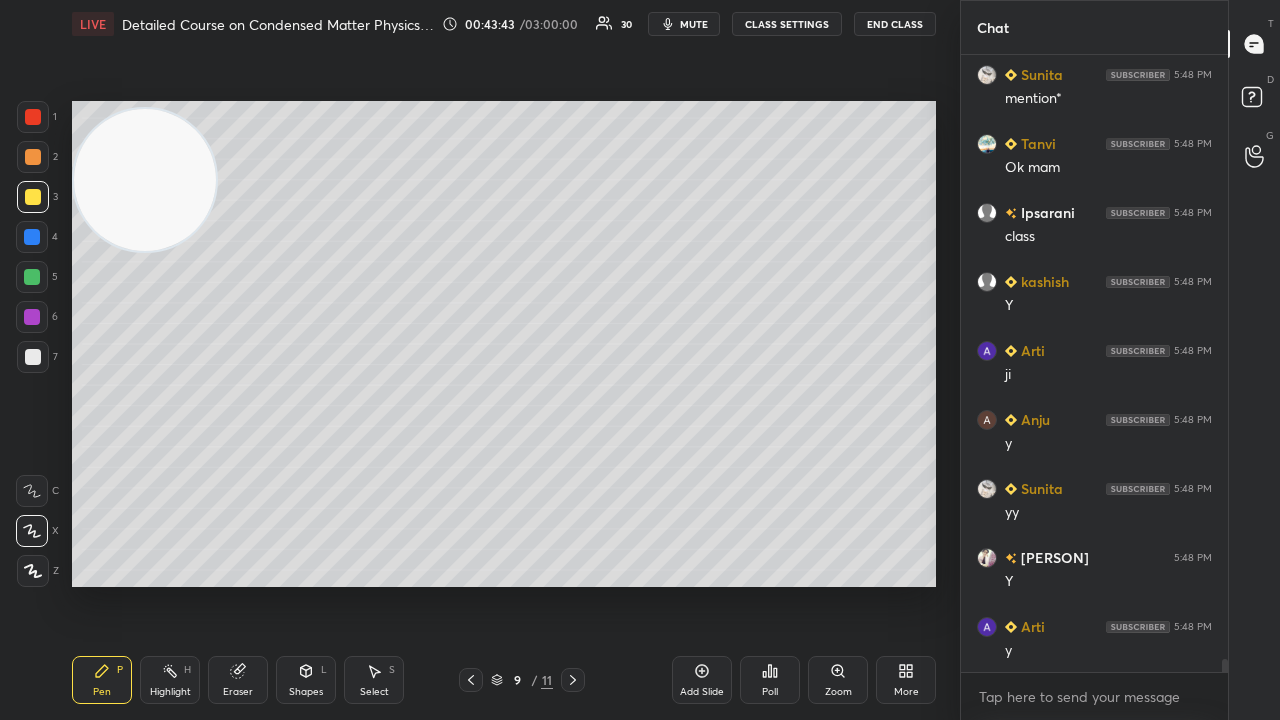 click on "mute" at bounding box center [694, 24] 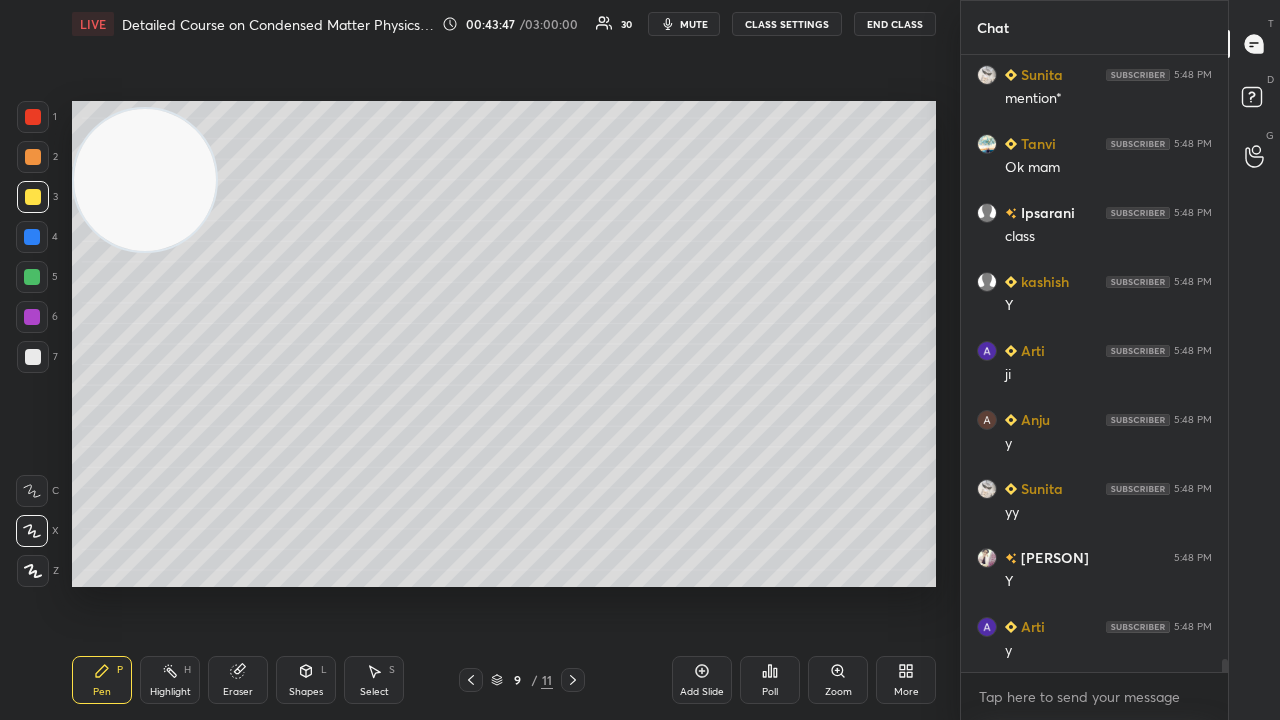 scroll, scrollTop: 29716, scrollLeft: 0, axis: vertical 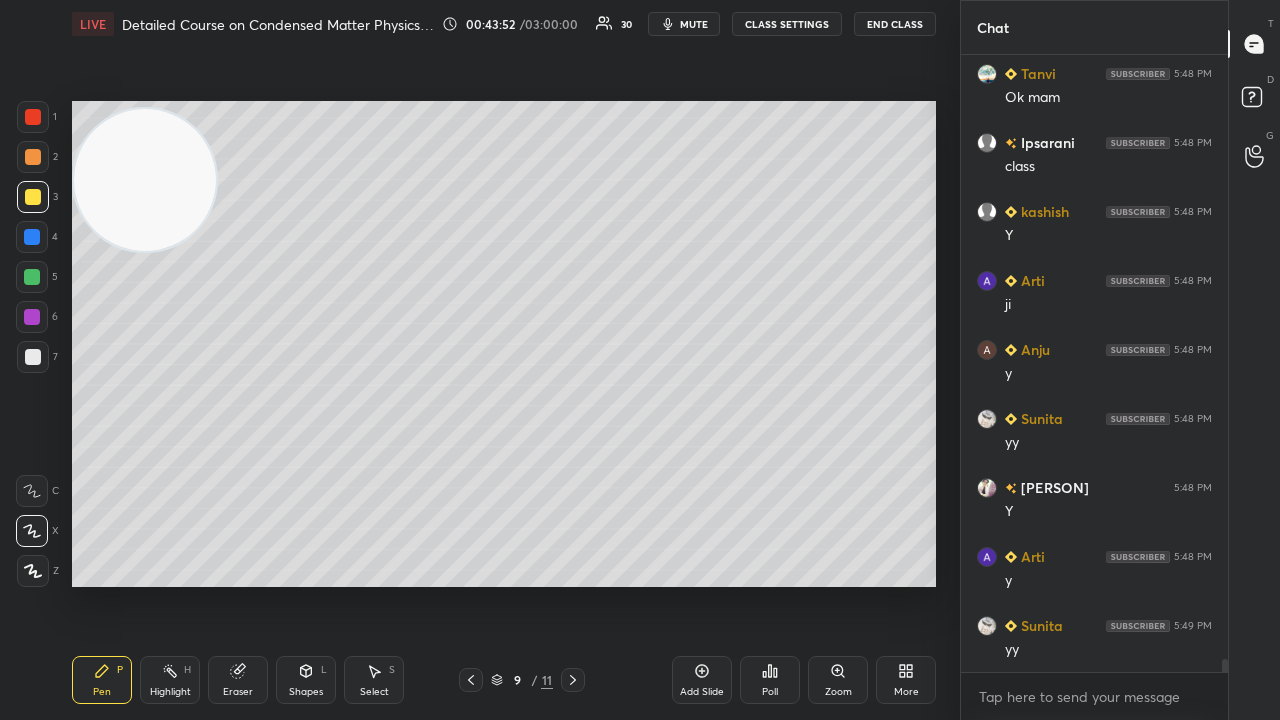 click on "mute" at bounding box center (694, 24) 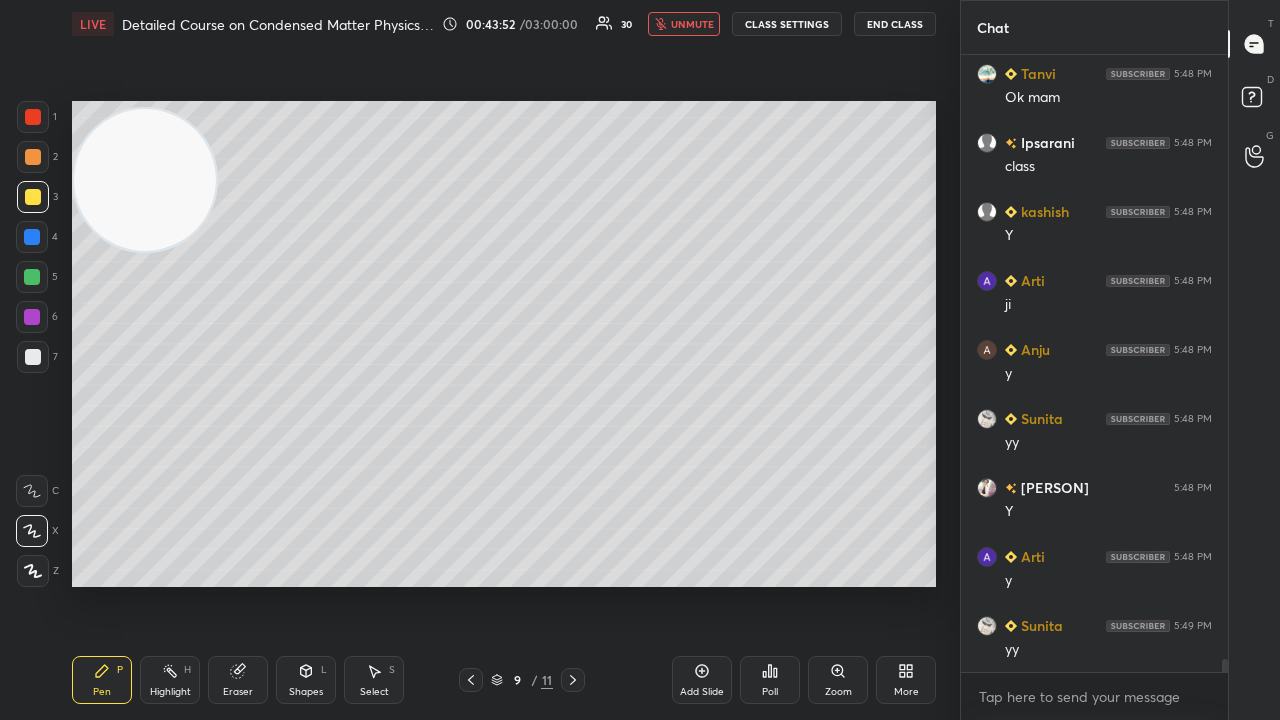 drag, startPoint x: 693, startPoint y: 26, endPoint x: 730, endPoint y: 22, distance: 37.215588 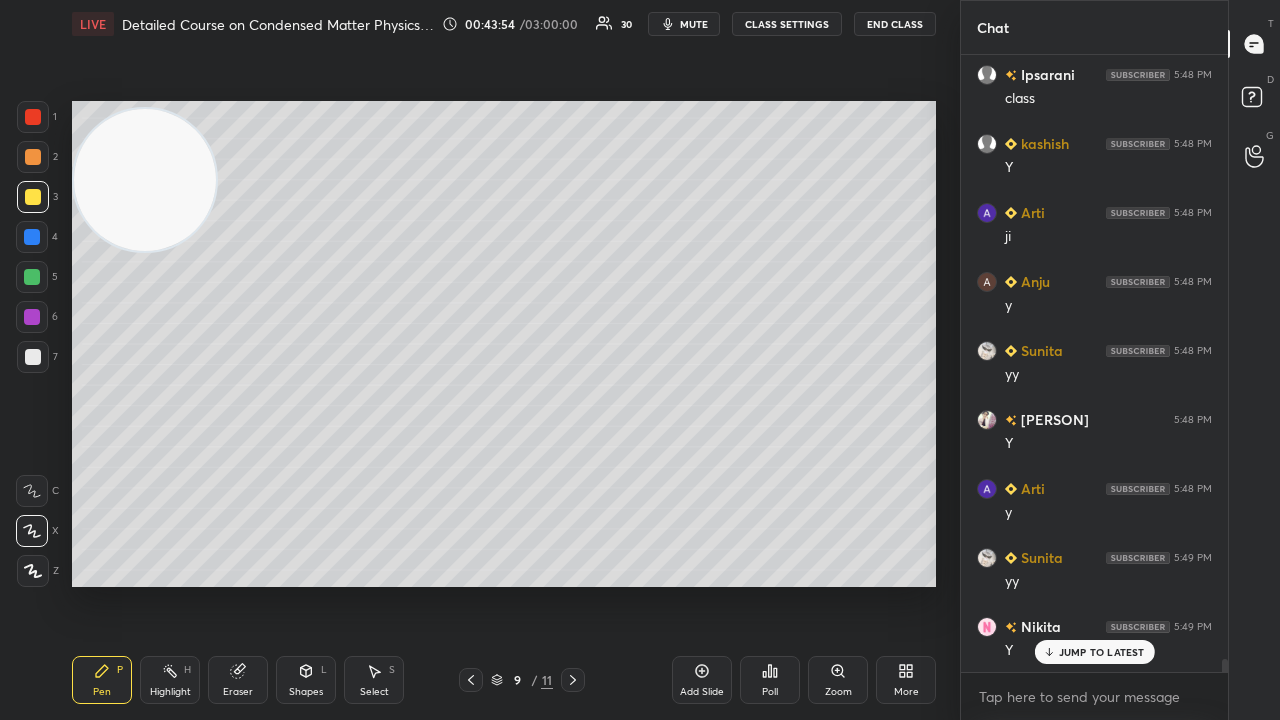 scroll, scrollTop: 29854, scrollLeft: 0, axis: vertical 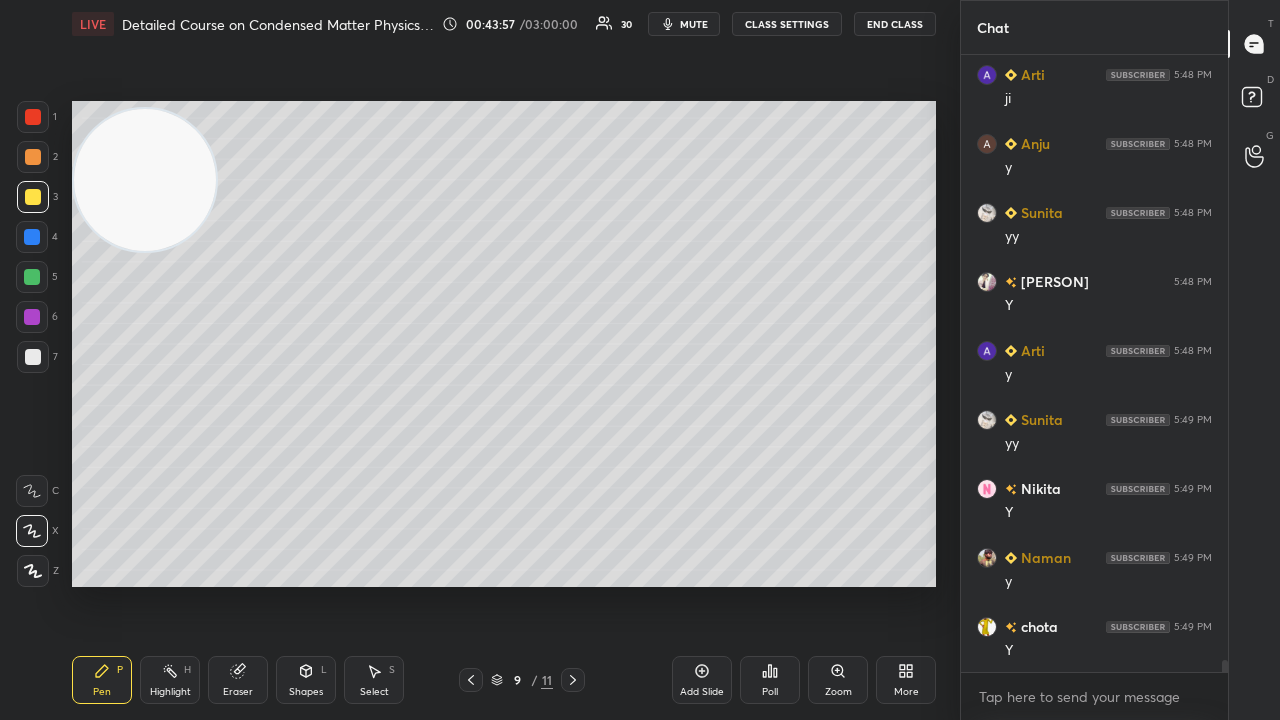 click 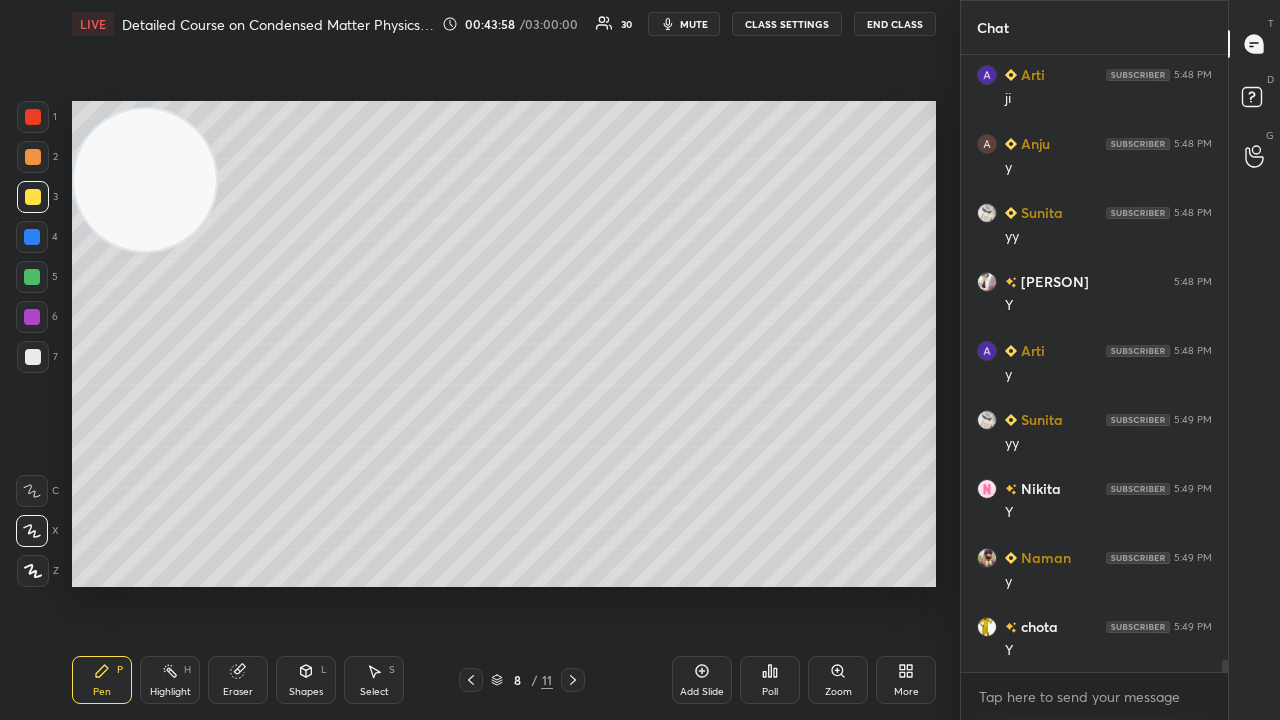 click 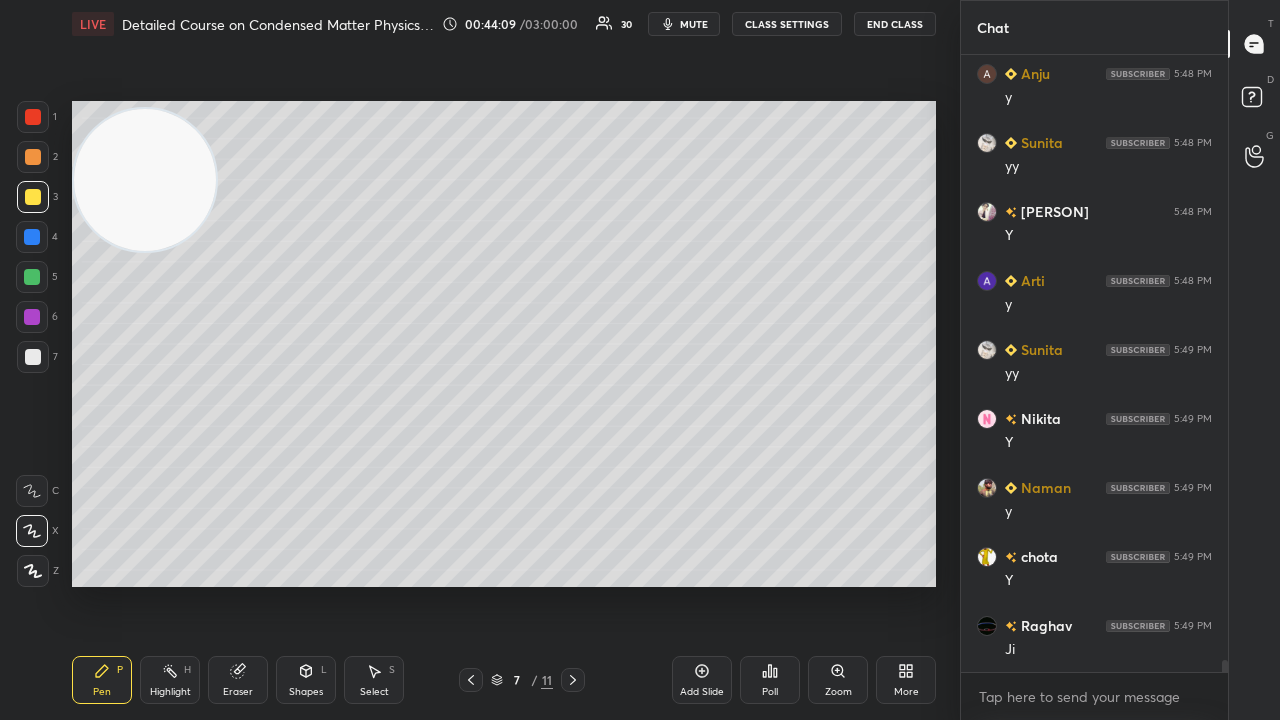scroll, scrollTop: 30060, scrollLeft: 0, axis: vertical 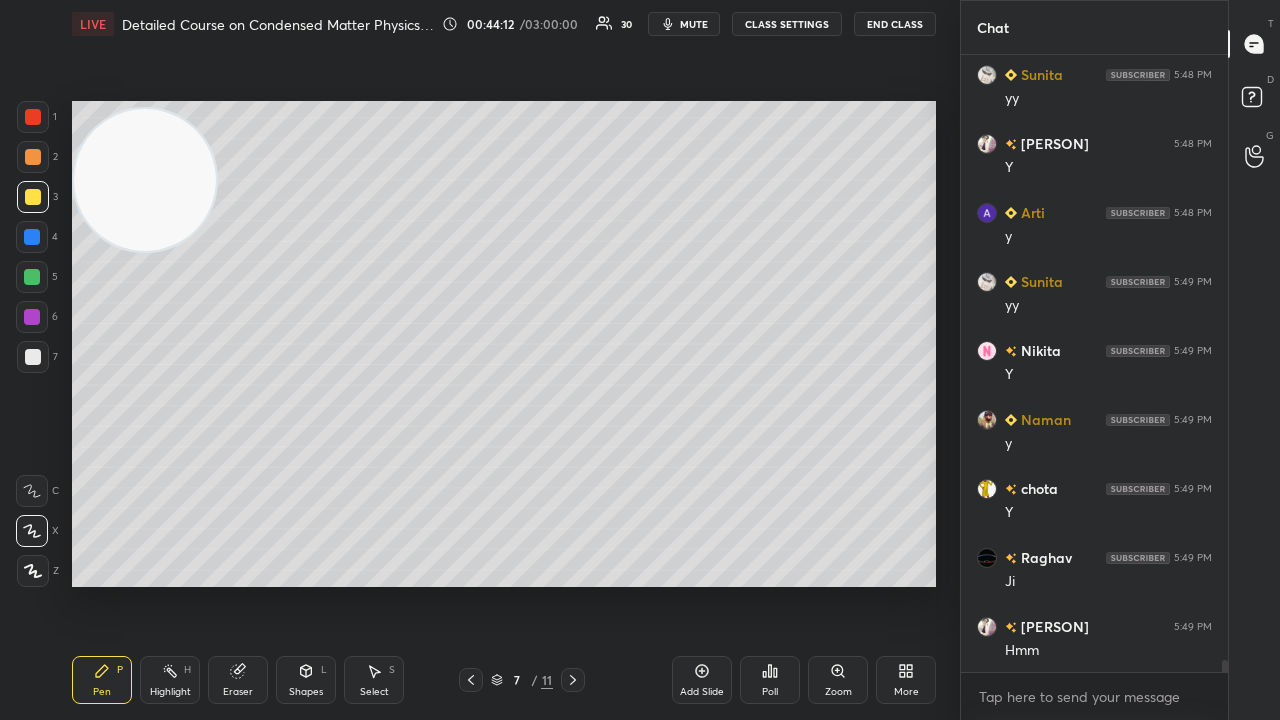 click on "mute" at bounding box center (694, 24) 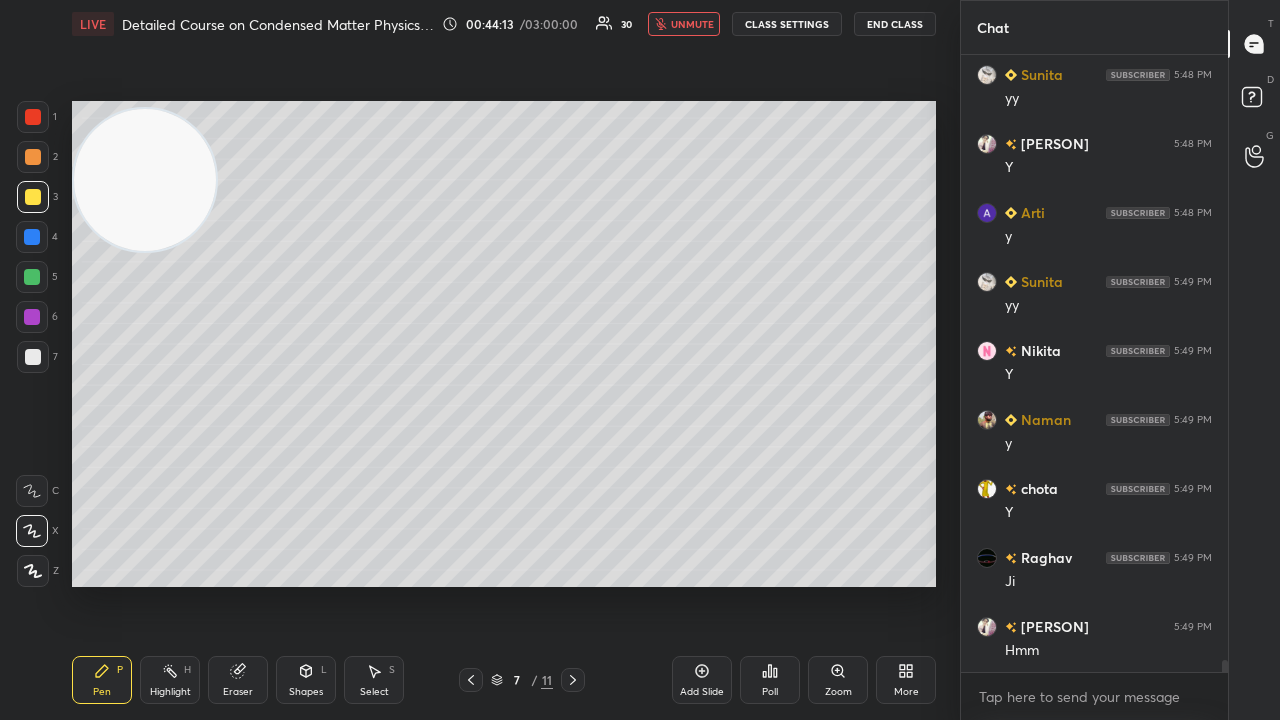 drag, startPoint x: 696, startPoint y: 25, endPoint x: 708, endPoint y: 6, distance: 22.472204 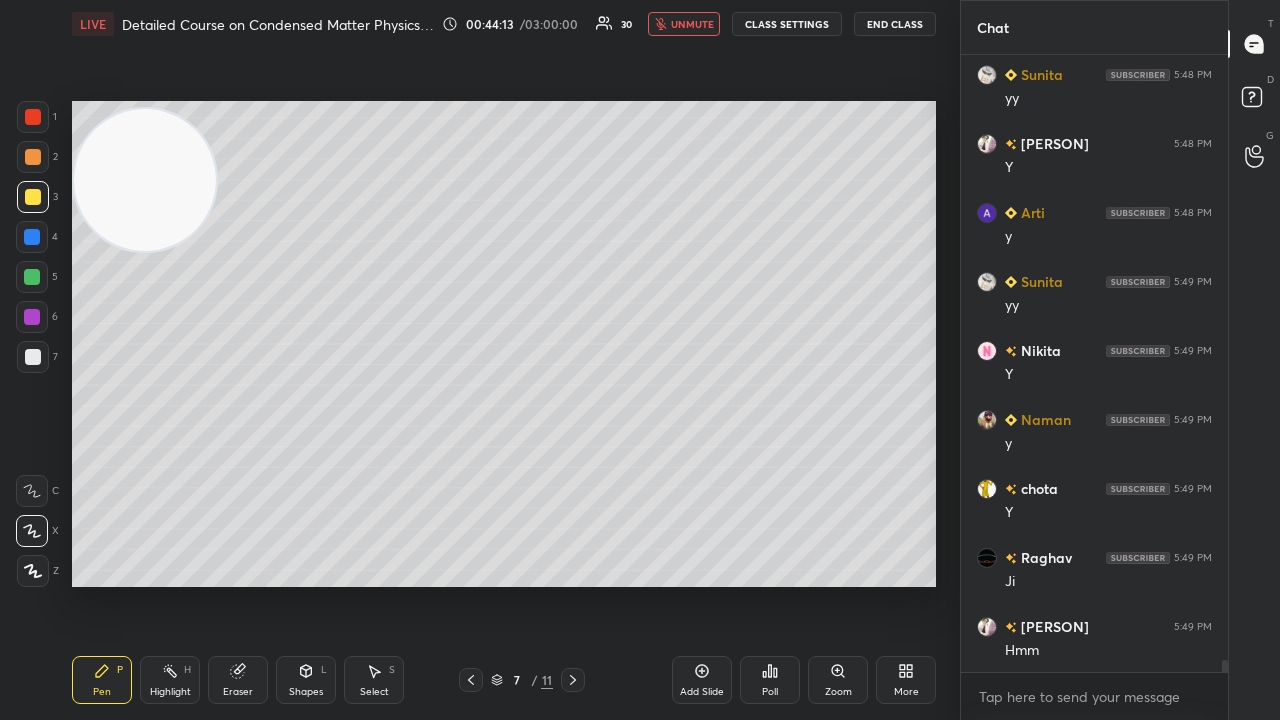 click on "unmute" at bounding box center [692, 24] 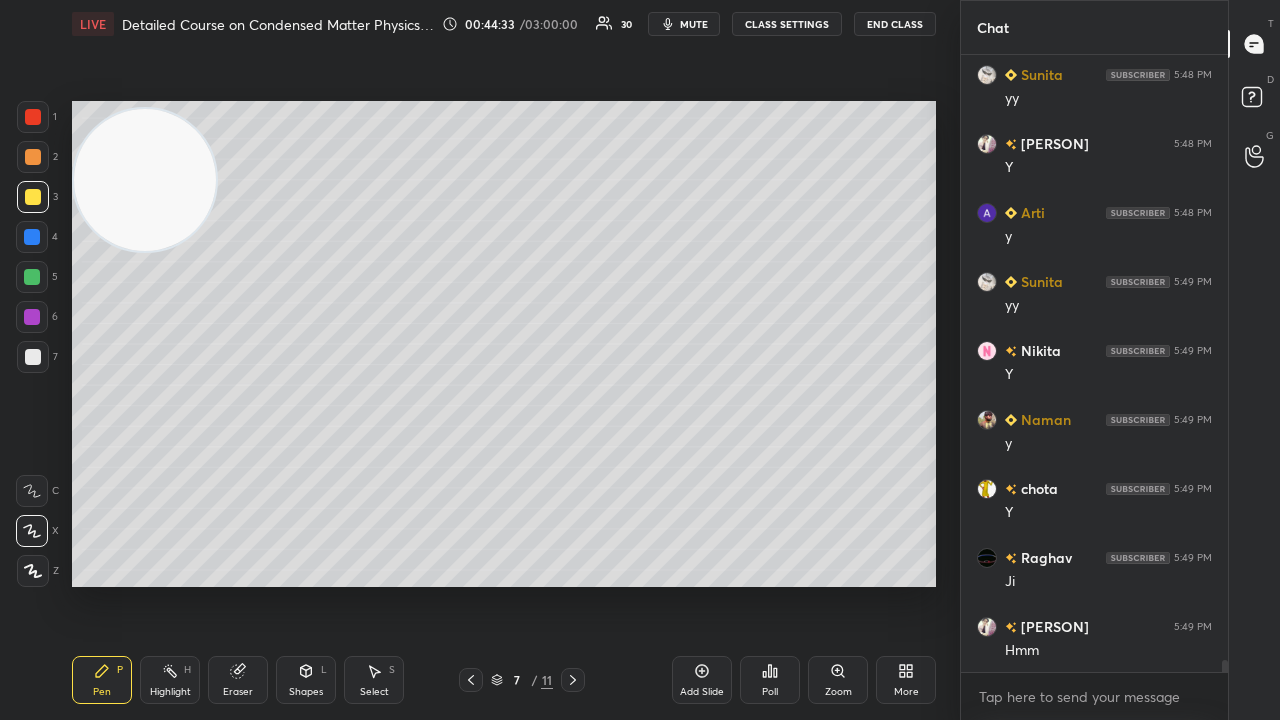 click on "mute" at bounding box center [684, 24] 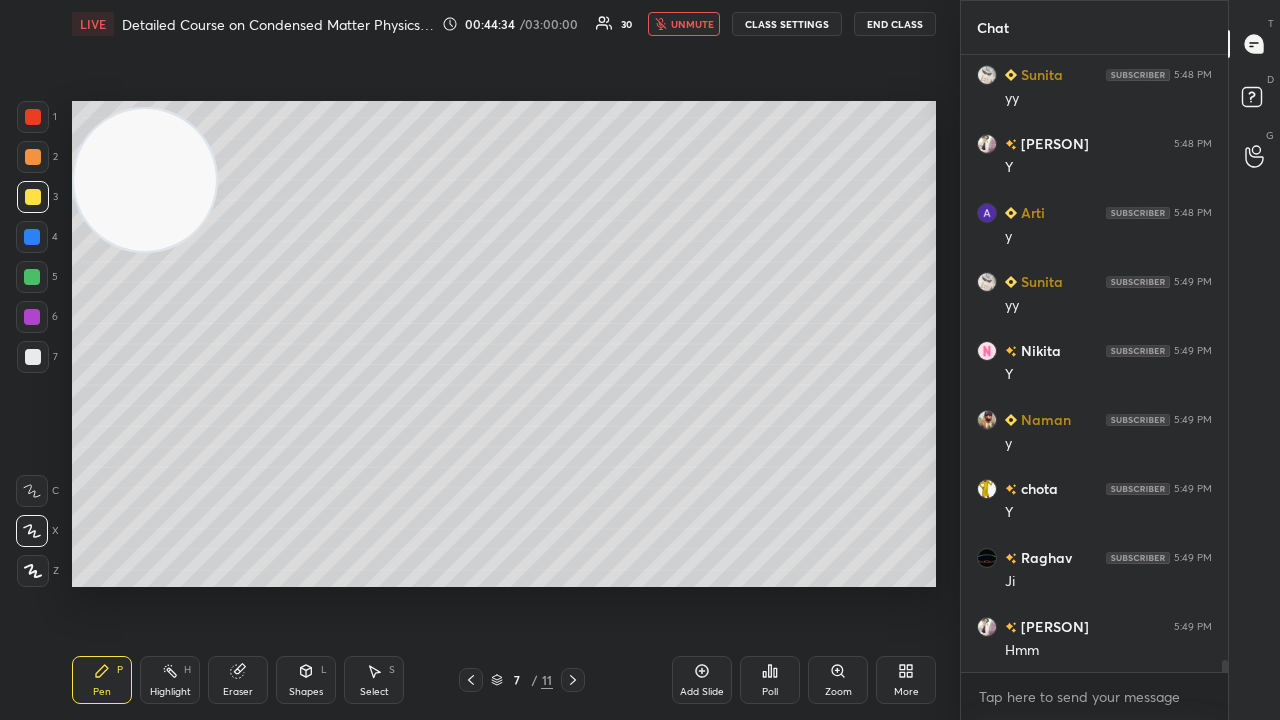 drag, startPoint x: 684, startPoint y: 22, endPoint x: 677, endPoint y: 44, distance: 23.086792 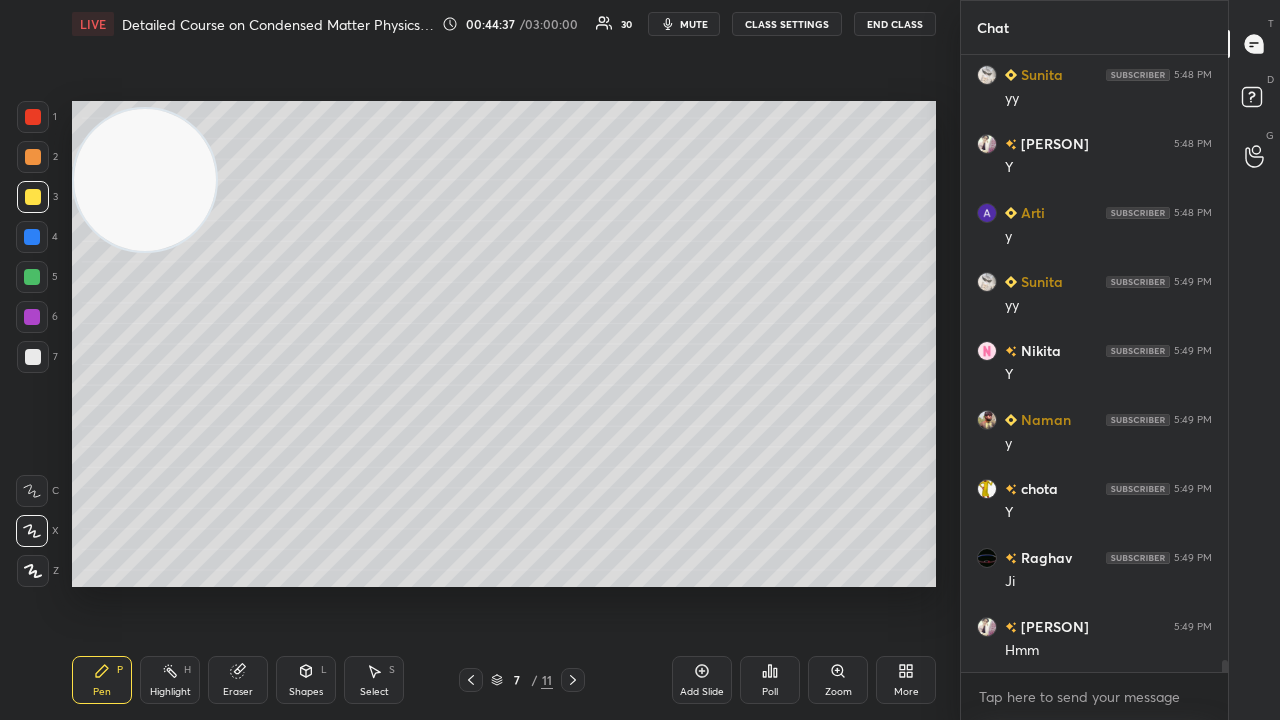 click on "mute" at bounding box center (694, 24) 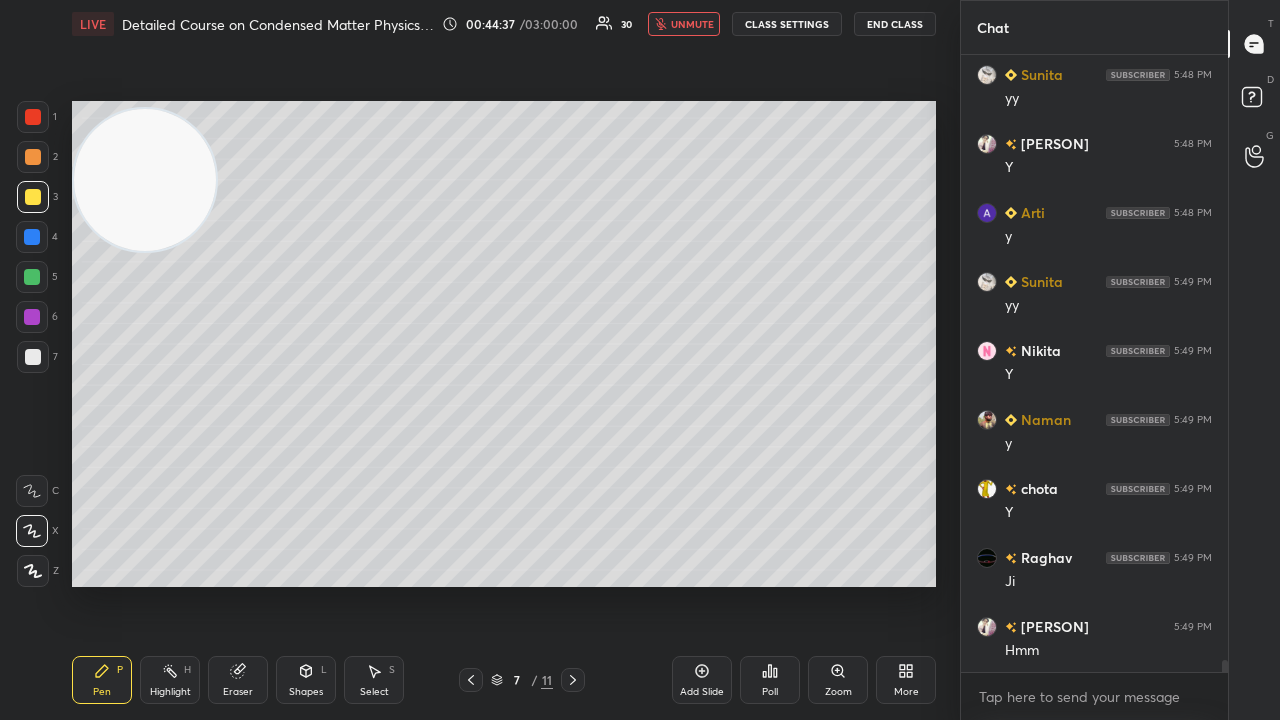 click on "unmute" at bounding box center [692, 24] 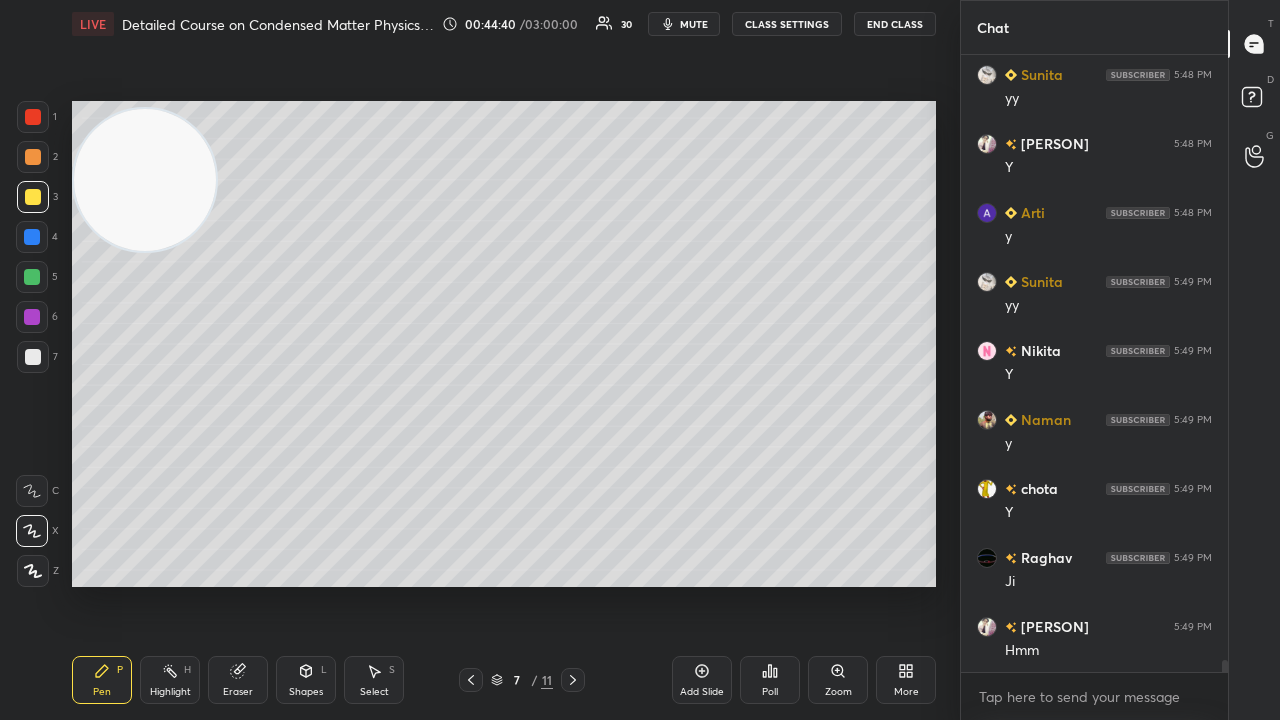 click 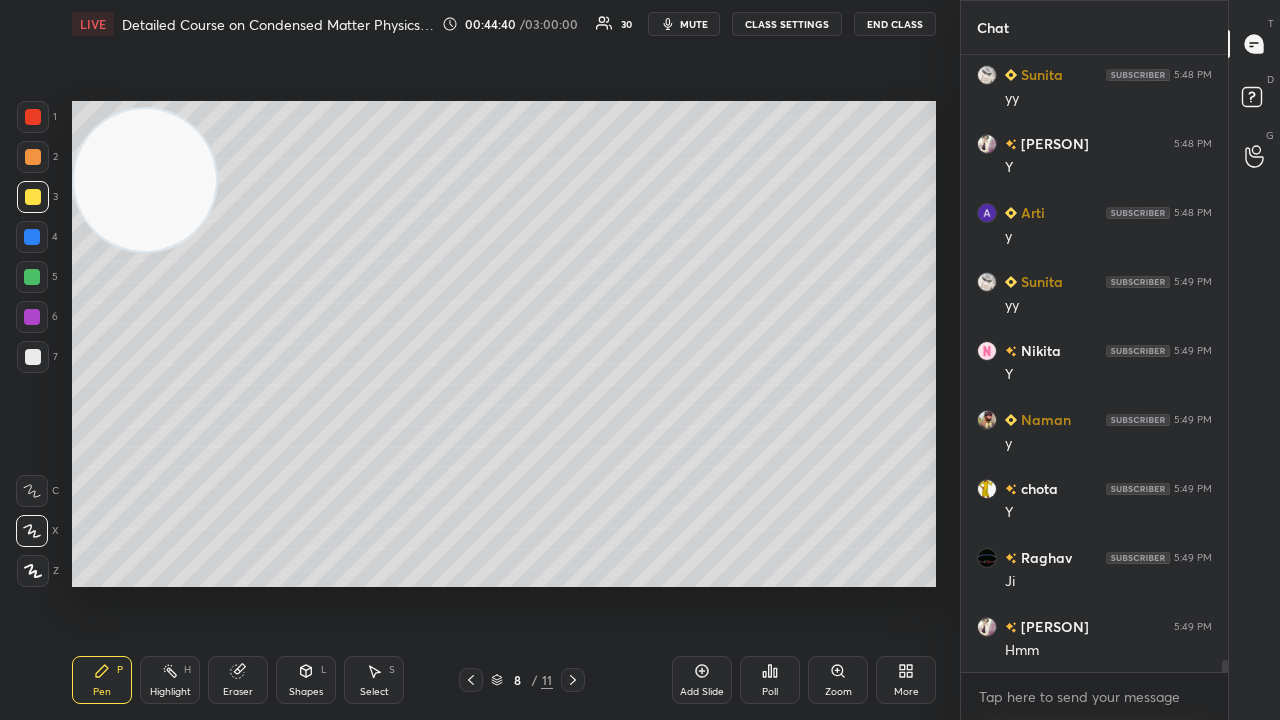 click at bounding box center (573, 680) 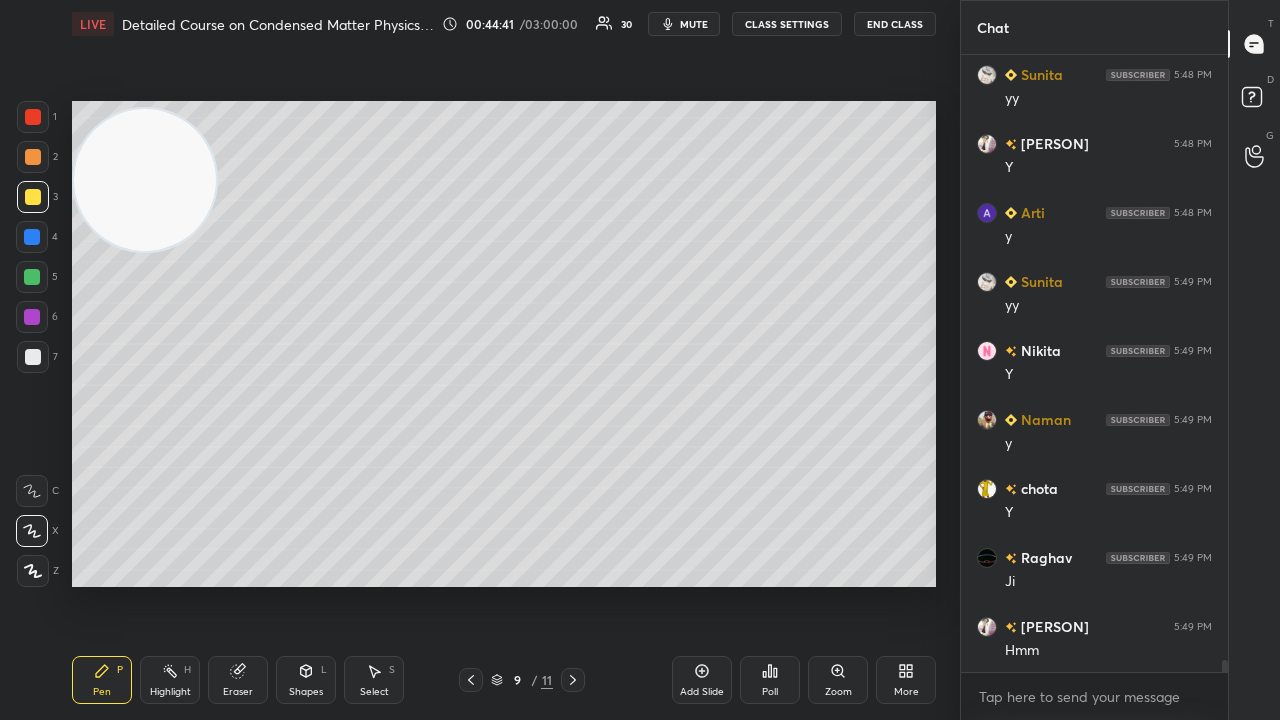 click 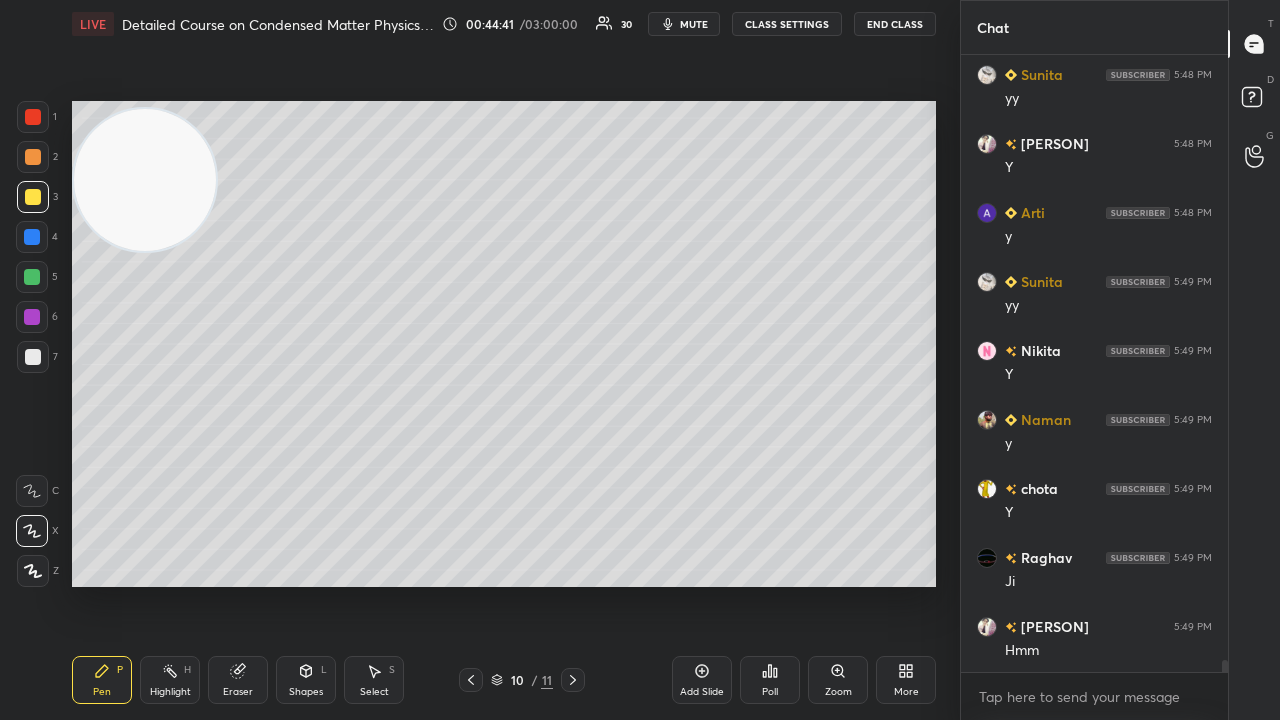 click 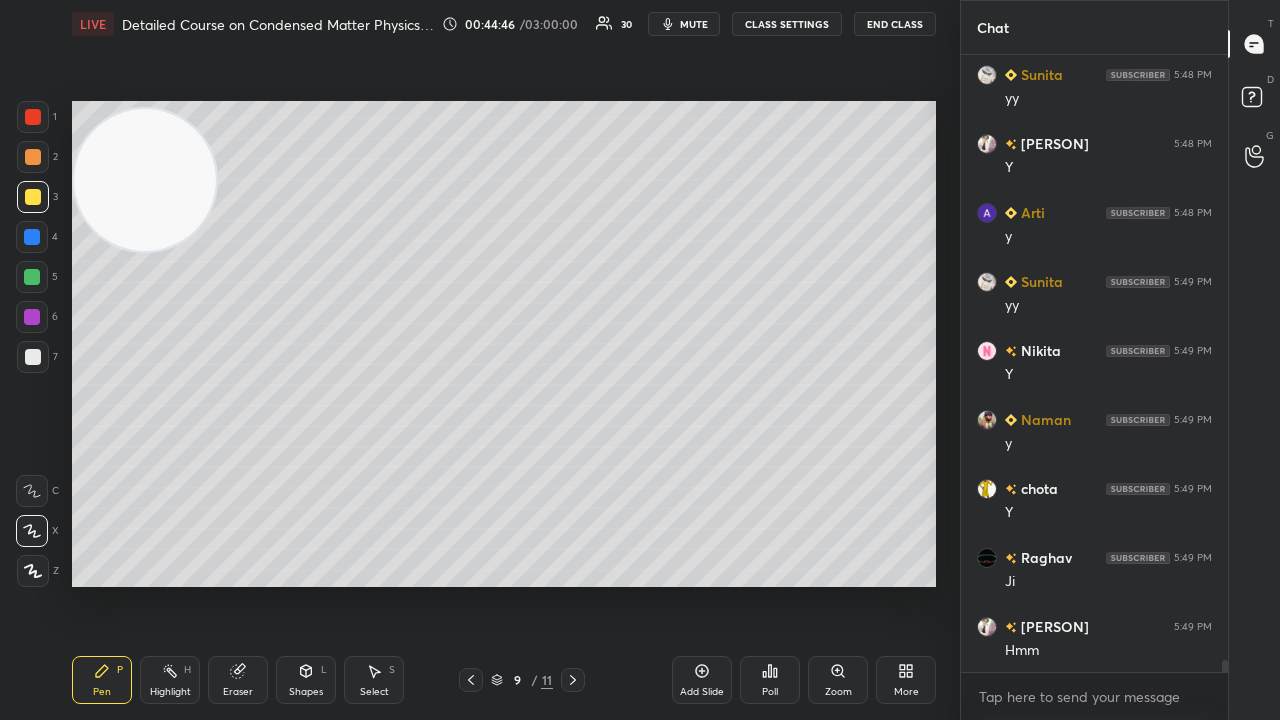 click on "mute" at bounding box center (694, 24) 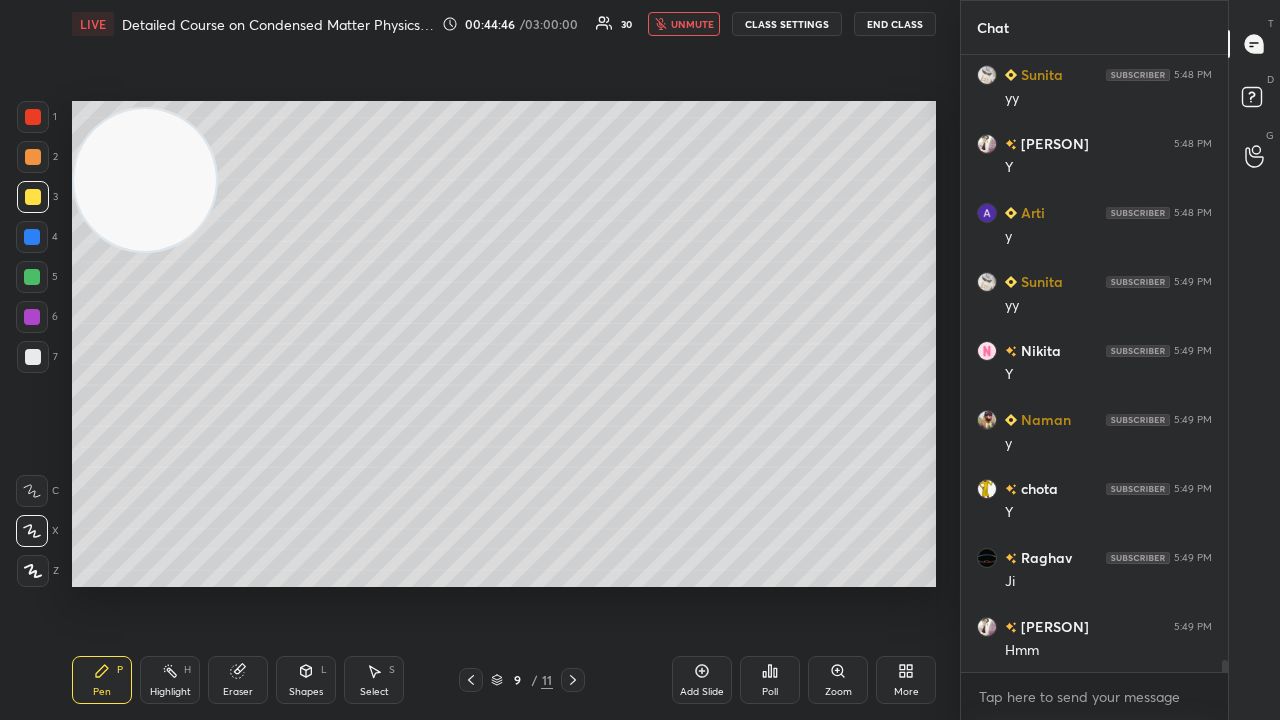 click on "unmute" at bounding box center [684, 24] 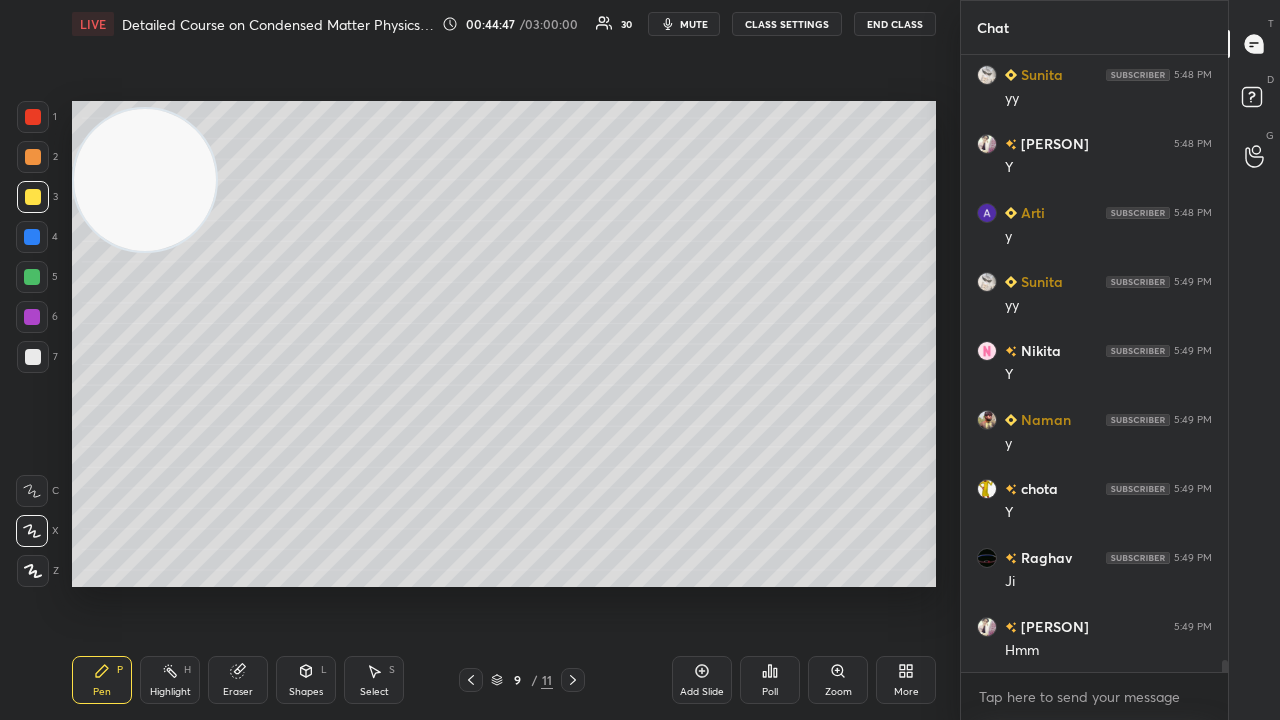 scroll, scrollTop: 30130, scrollLeft: 0, axis: vertical 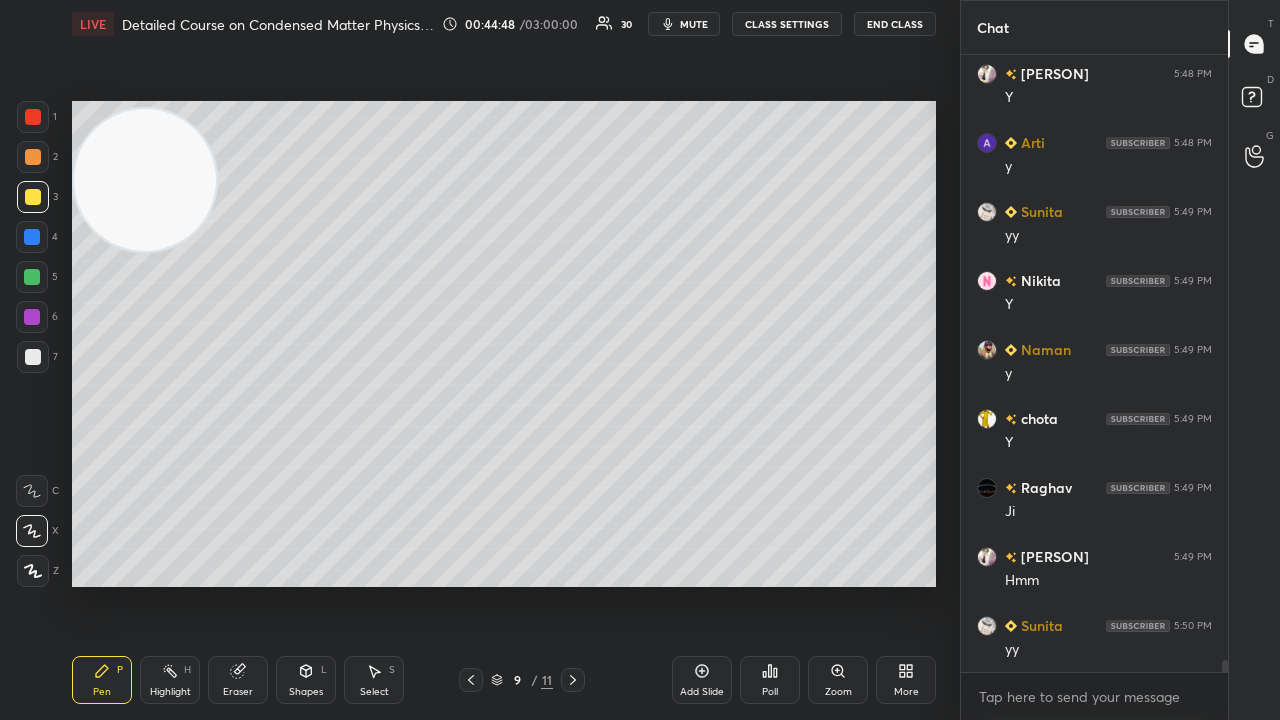 click 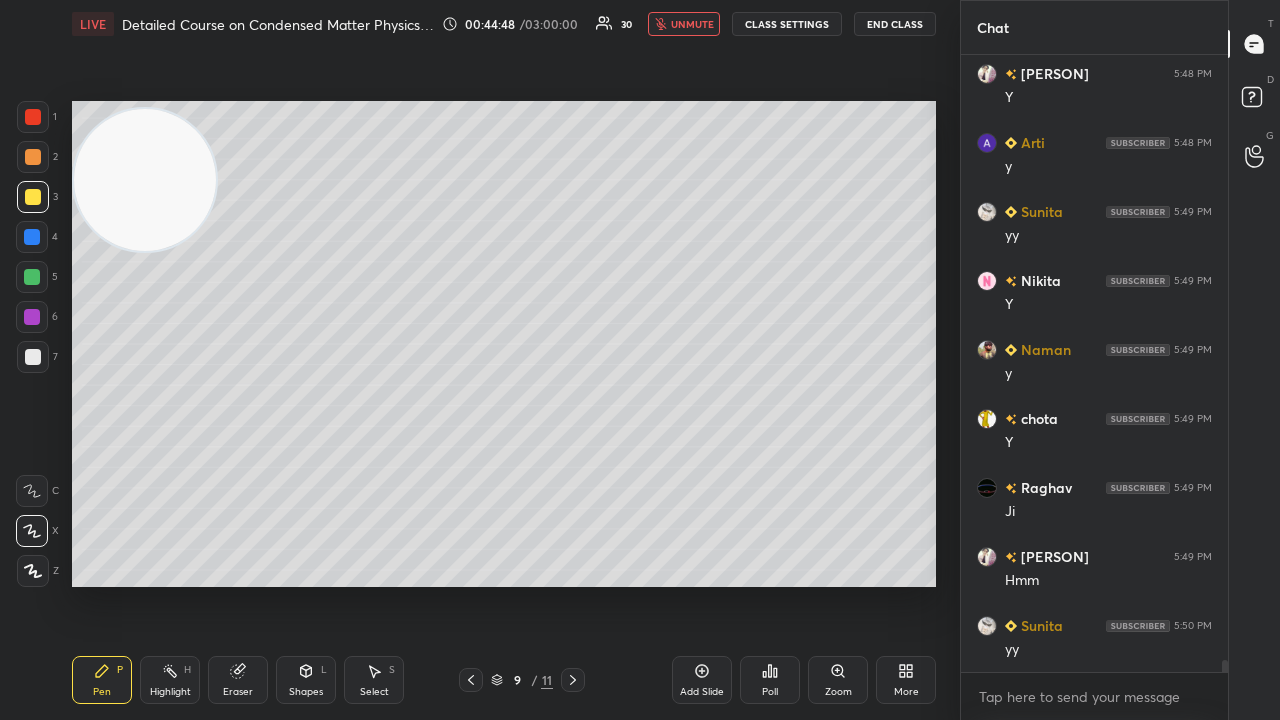 click on "unmute" at bounding box center (692, 24) 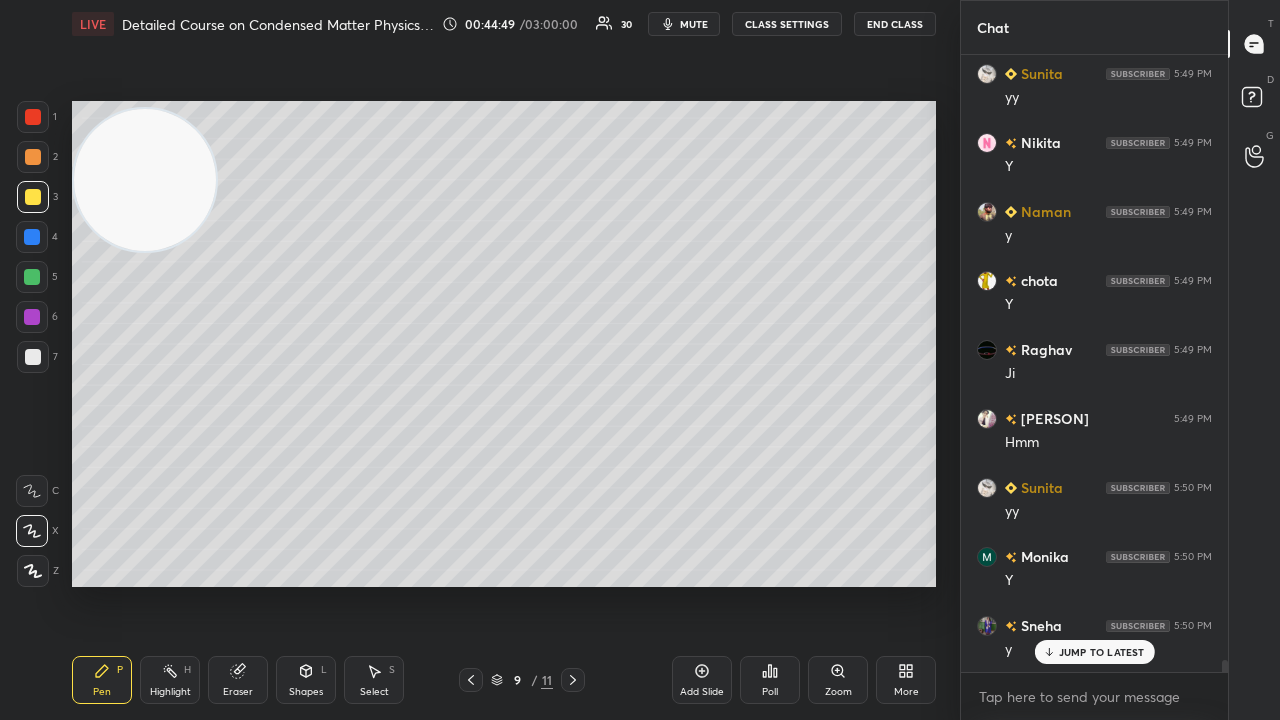 scroll, scrollTop: 30336, scrollLeft: 0, axis: vertical 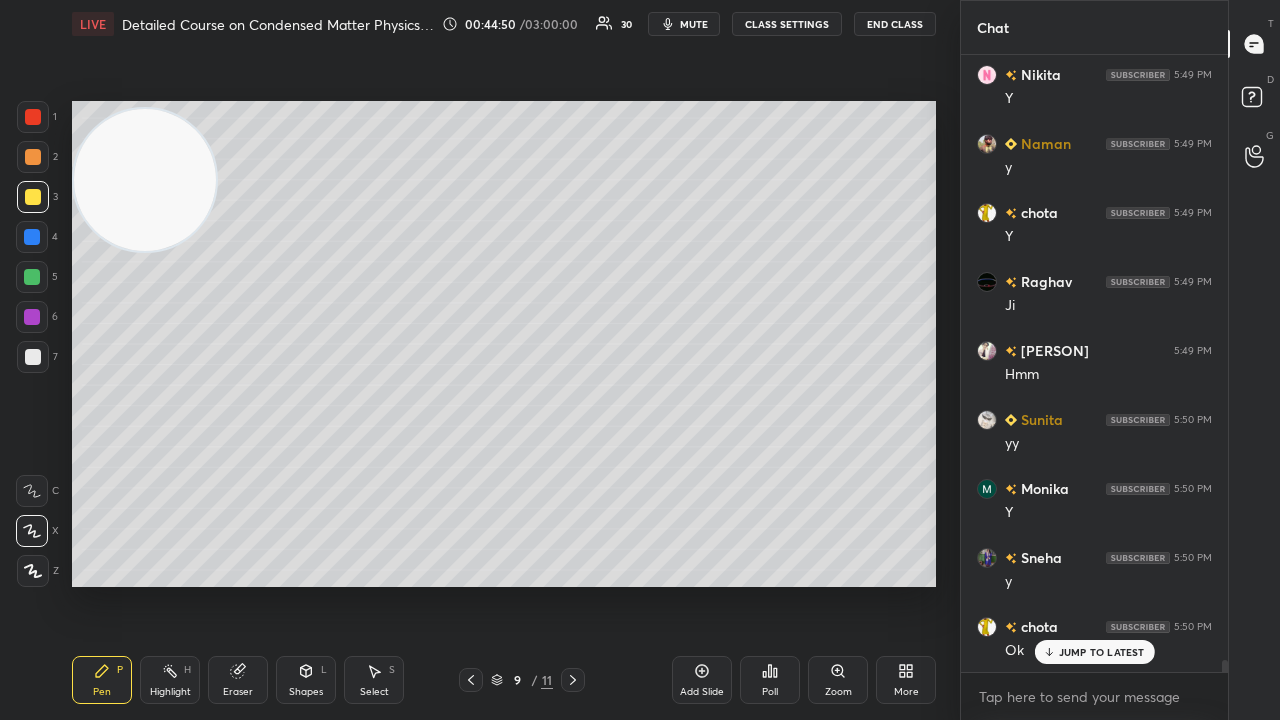 click on "mute" at bounding box center [694, 24] 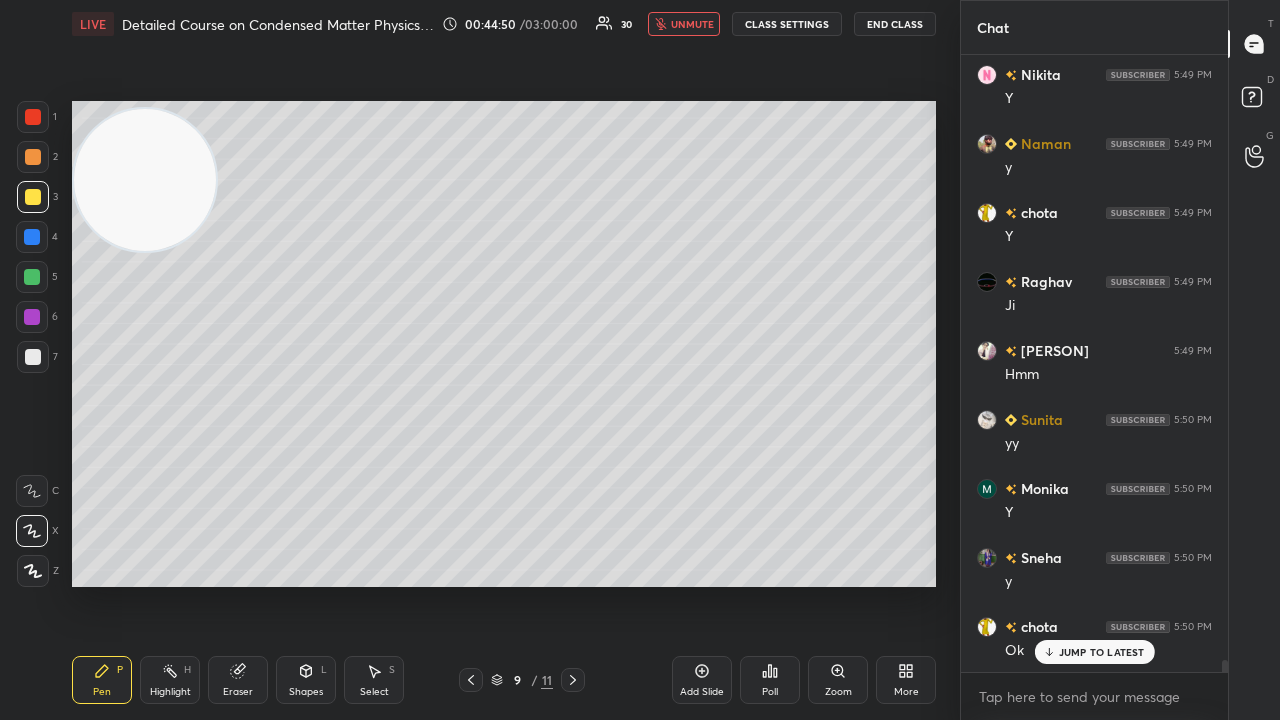 click on "unmute" at bounding box center (692, 24) 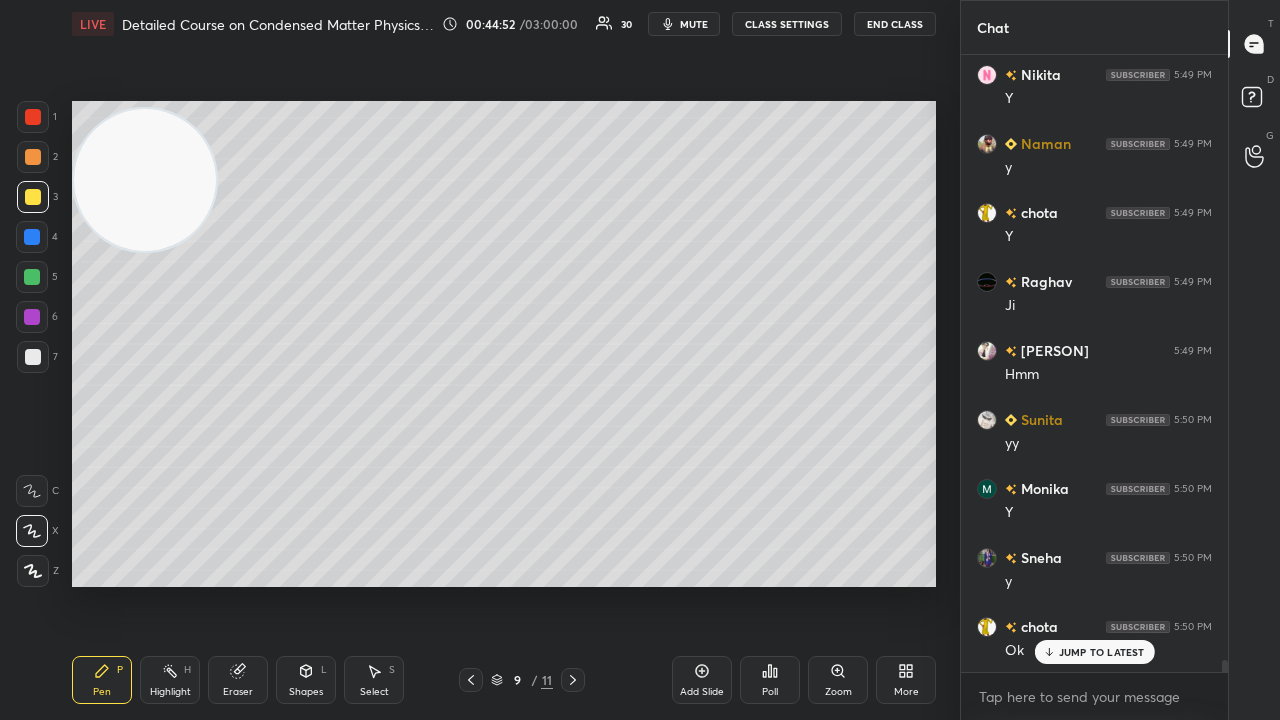 click 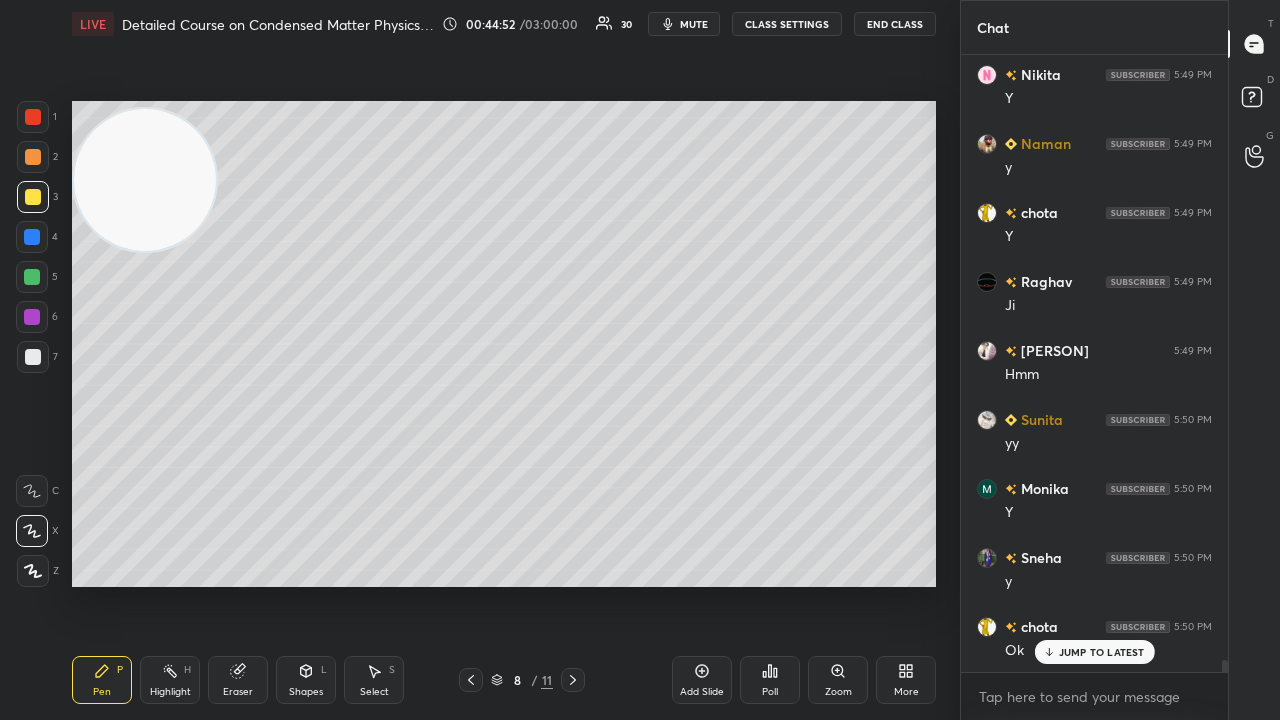 click 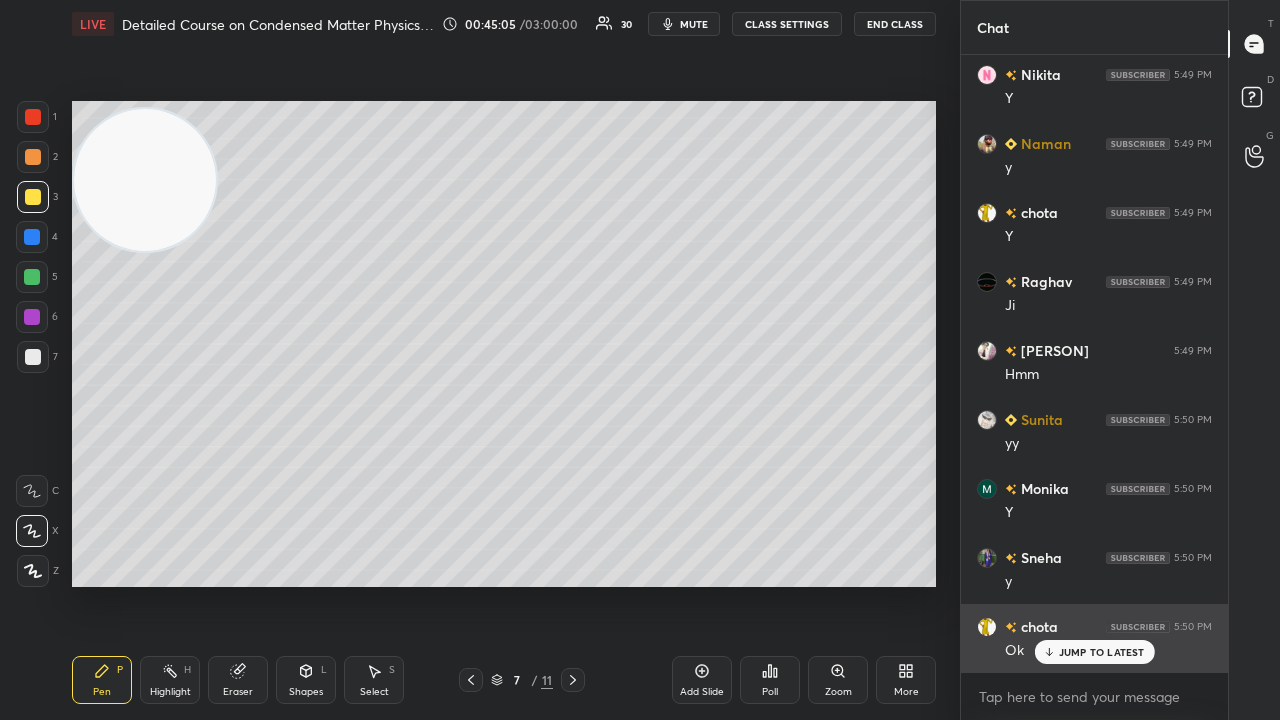 click on "JUMP TO LATEST" at bounding box center (1102, 652) 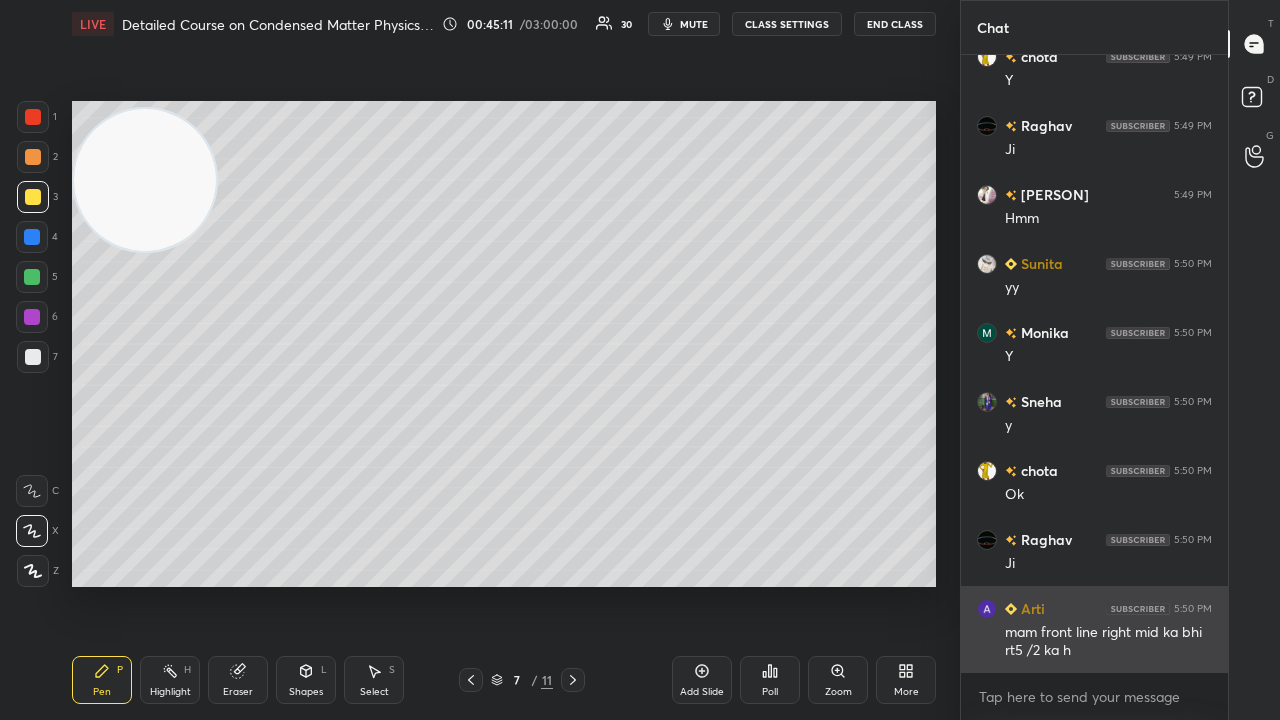 scroll, scrollTop: 30562, scrollLeft: 0, axis: vertical 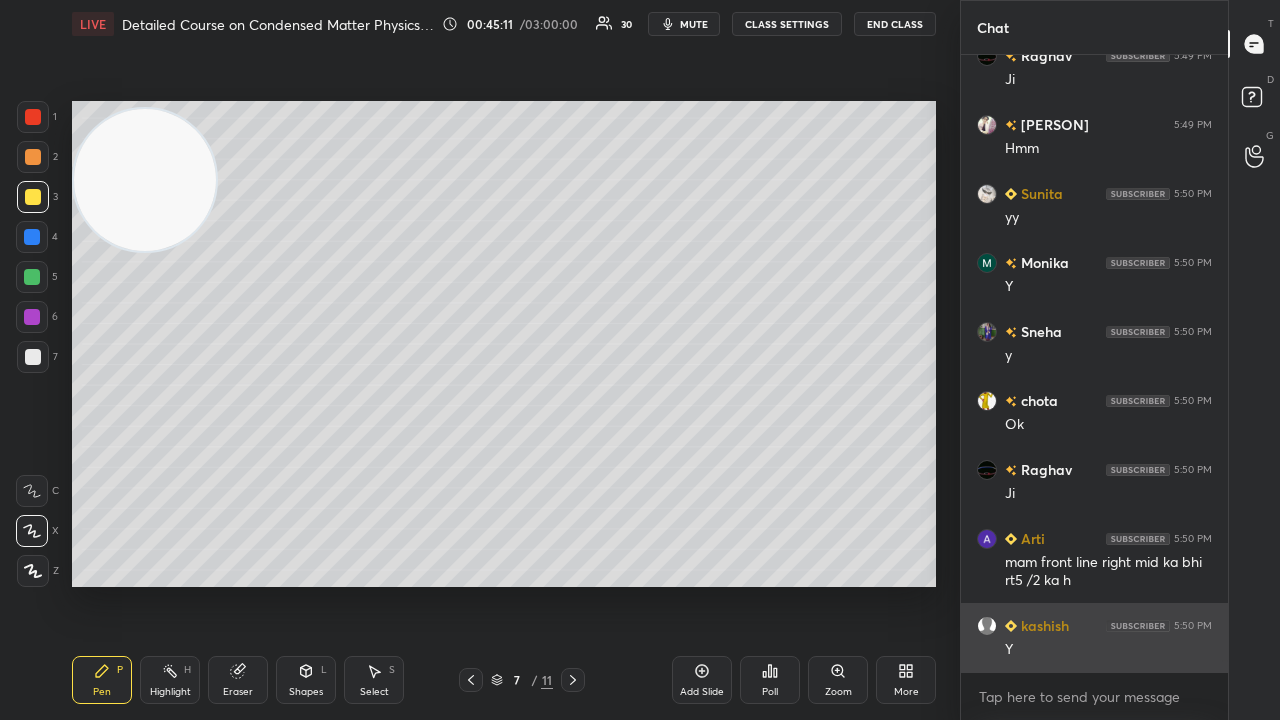 click on "Y" at bounding box center (1108, 650) 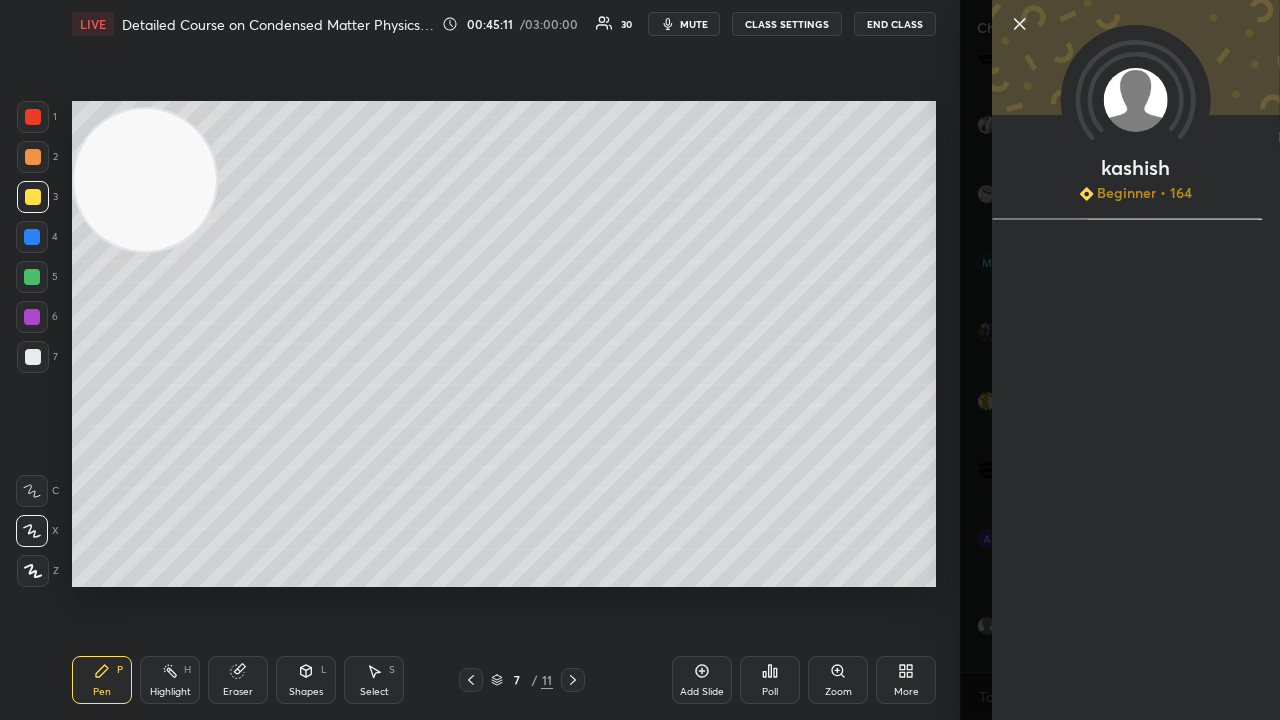 click on "[USER] Beginner   •   164" at bounding box center (1120, 360) 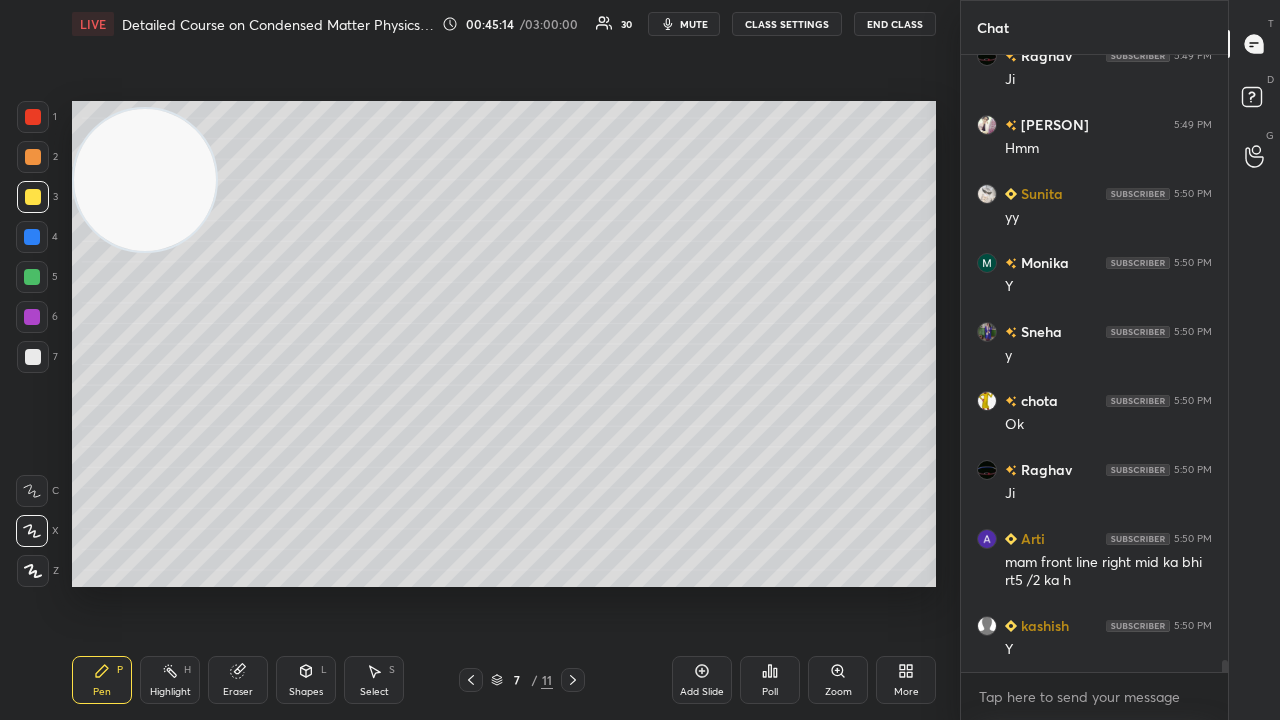 scroll, scrollTop: 30610, scrollLeft: 0, axis: vertical 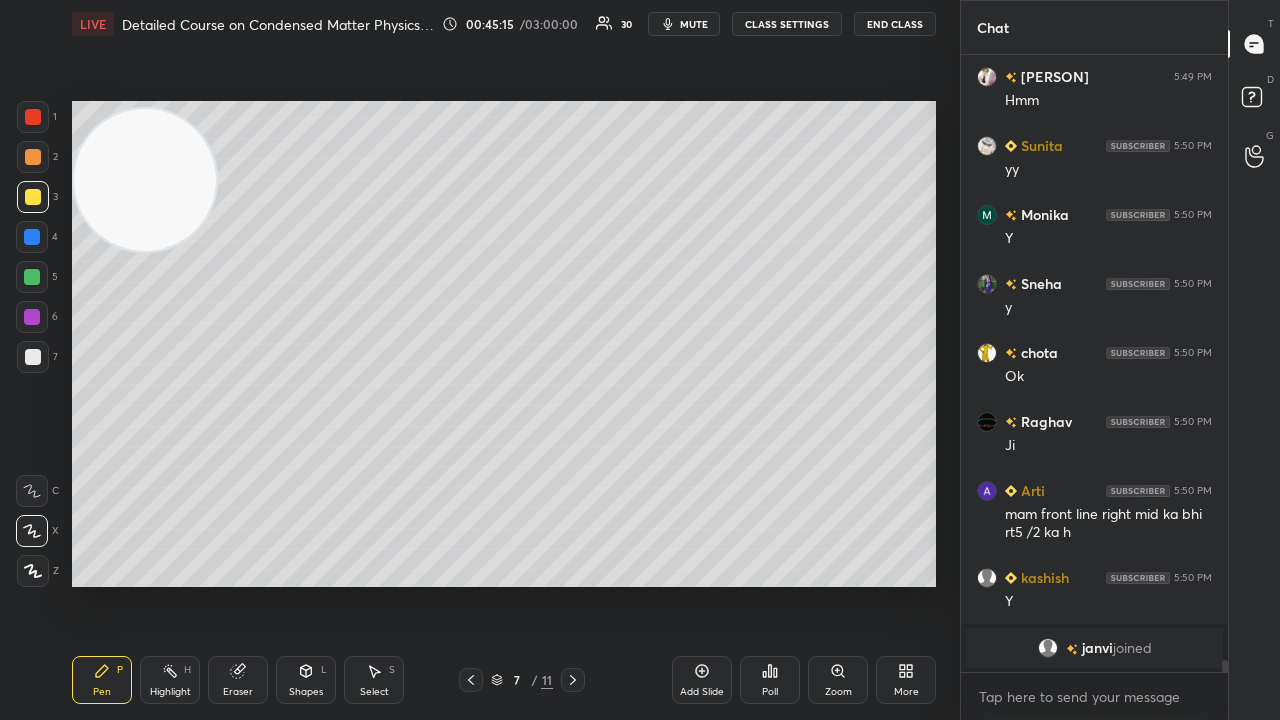 click on "mute" at bounding box center (694, 24) 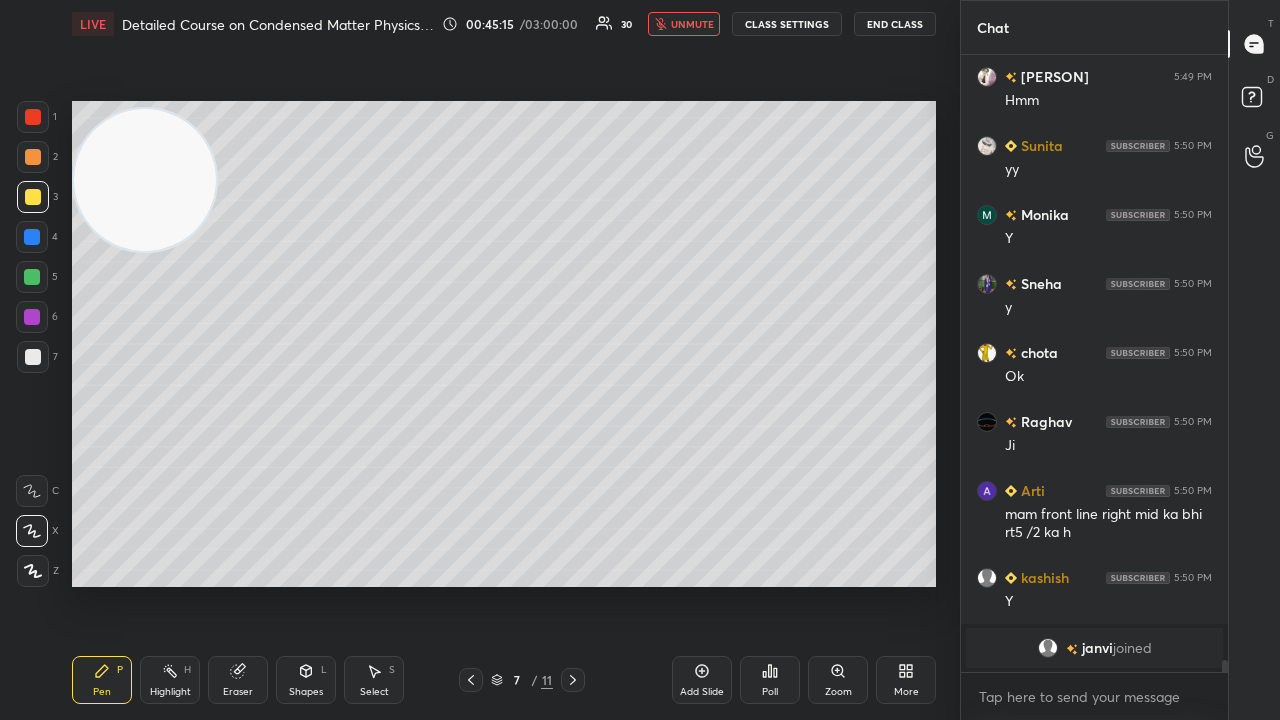 click on "unmute" at bounding box center (692, 24) 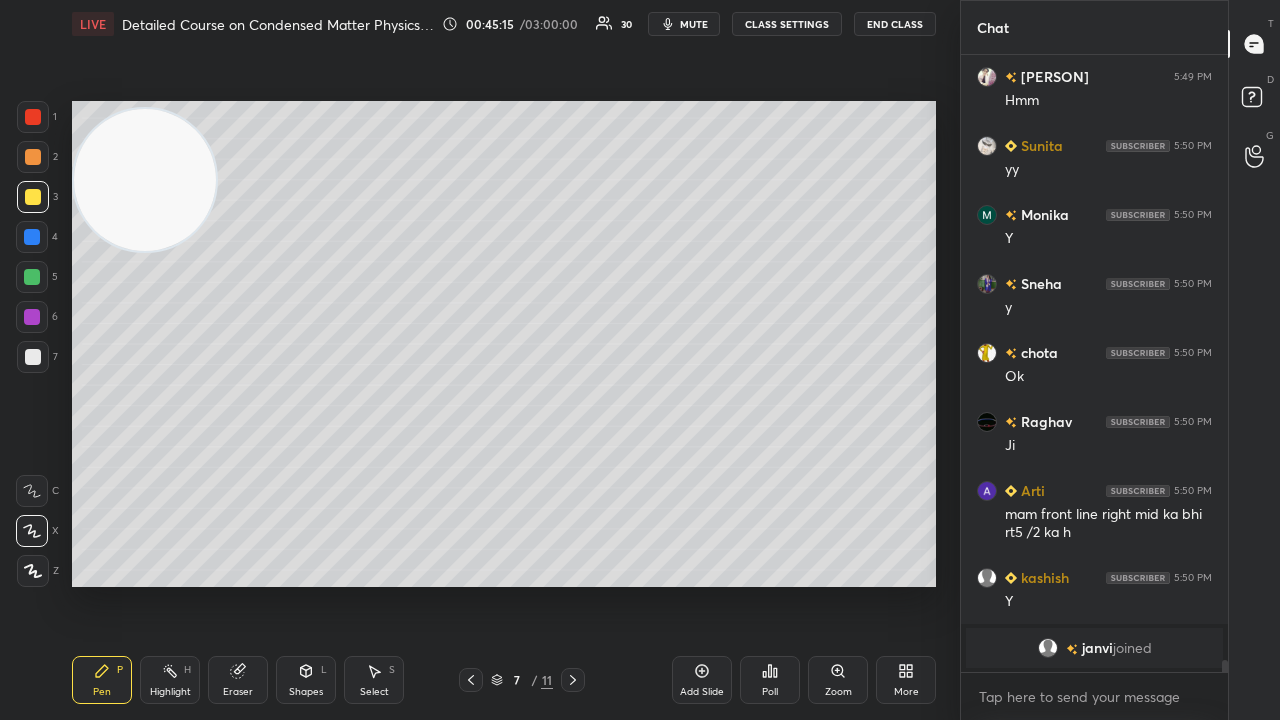scroll, scrollTop: 27948, scrollLeft: 0, axis: vertical 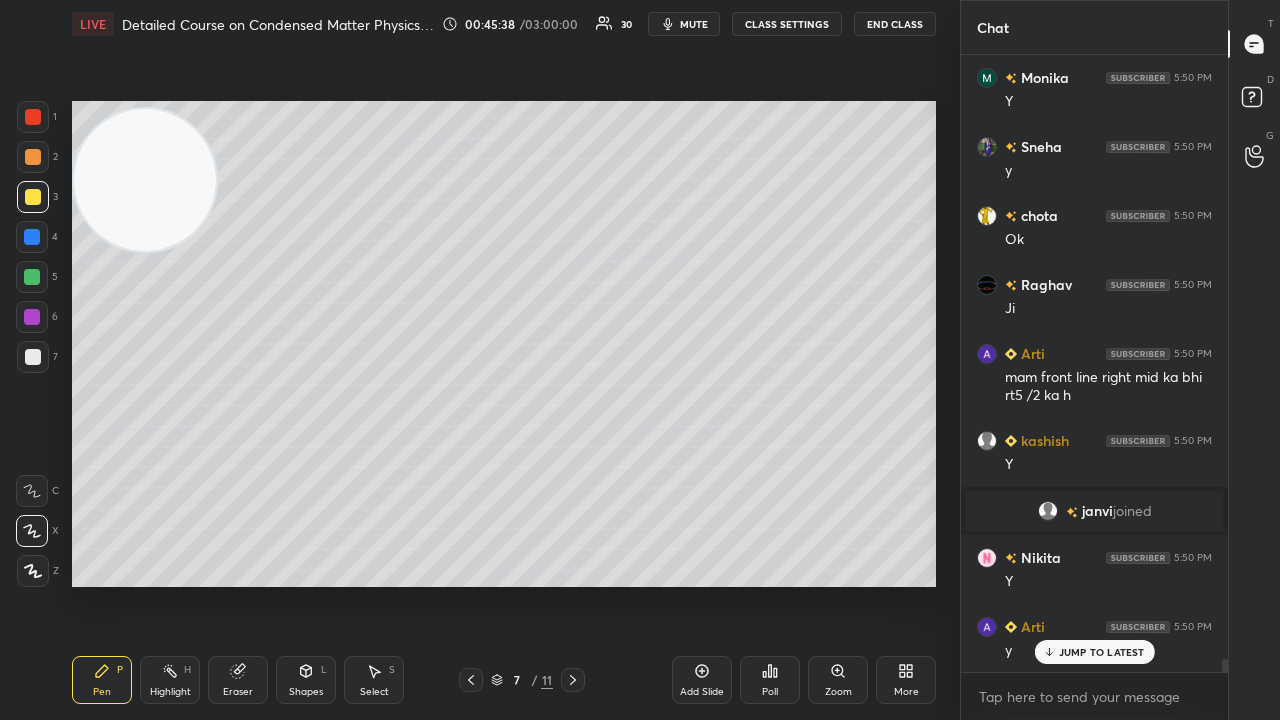 click on "mute" at bounding box center (694, 24) 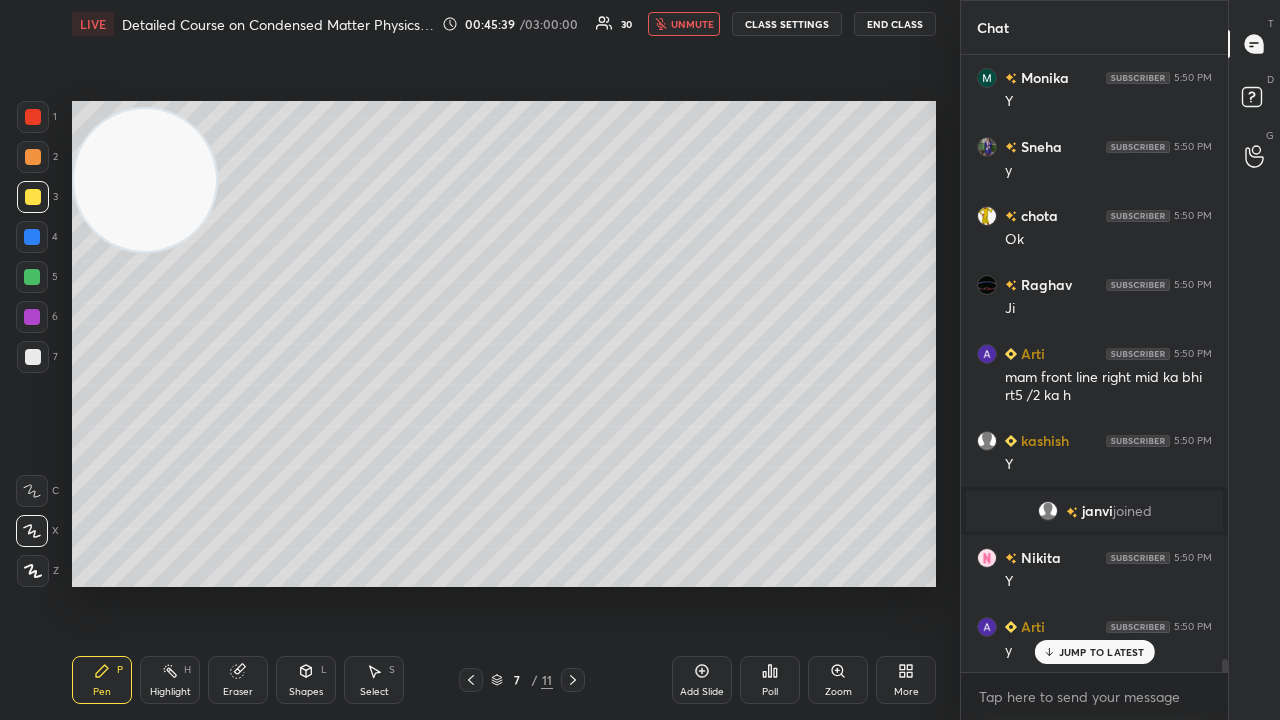 click on "unmute" at bounding box center [692, 24] 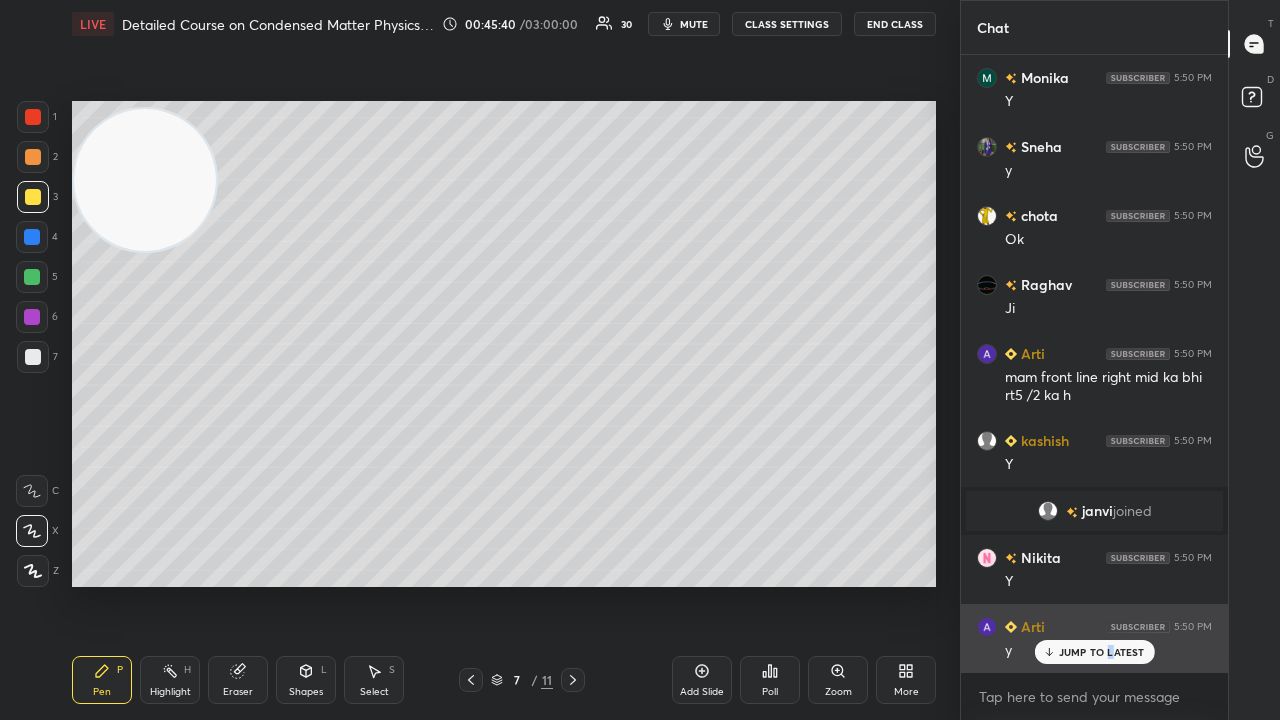 click on "JUMP TO LATEST" at bounding box center [1102, 652] 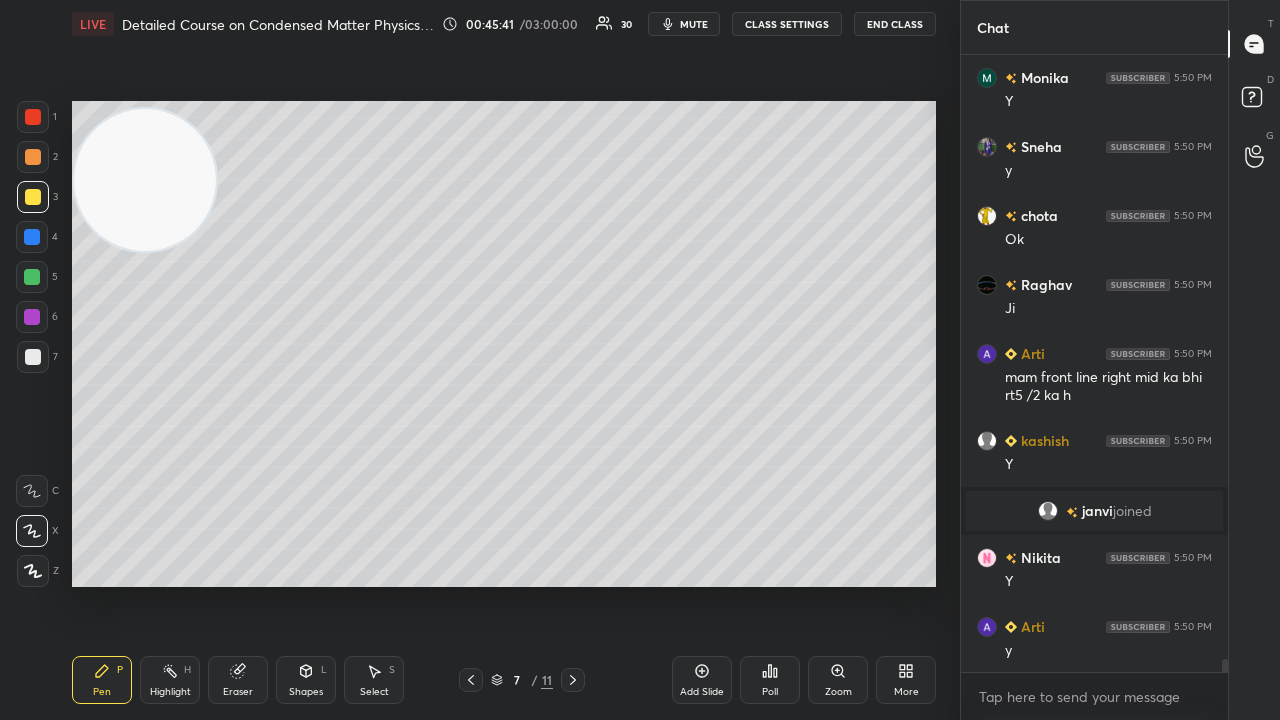 click on "mute" at bounding box center [694, 24] 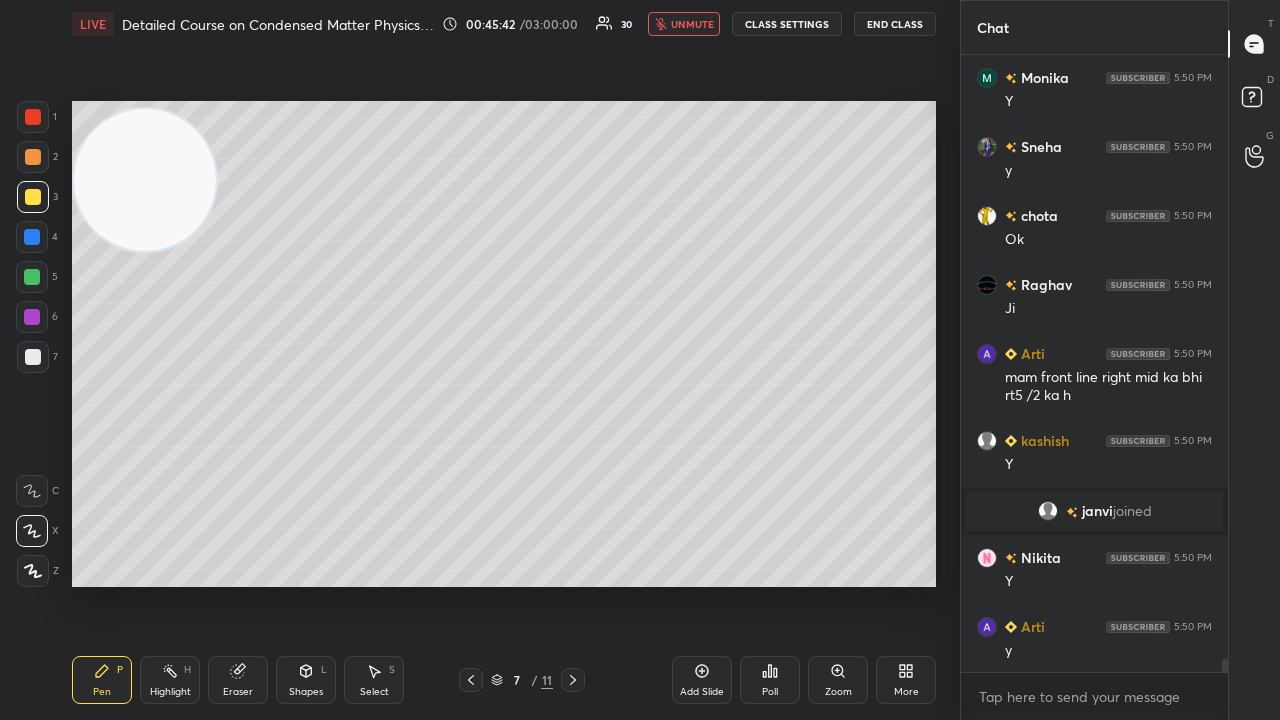 click on "unmute" at bounding box center (692, 24) 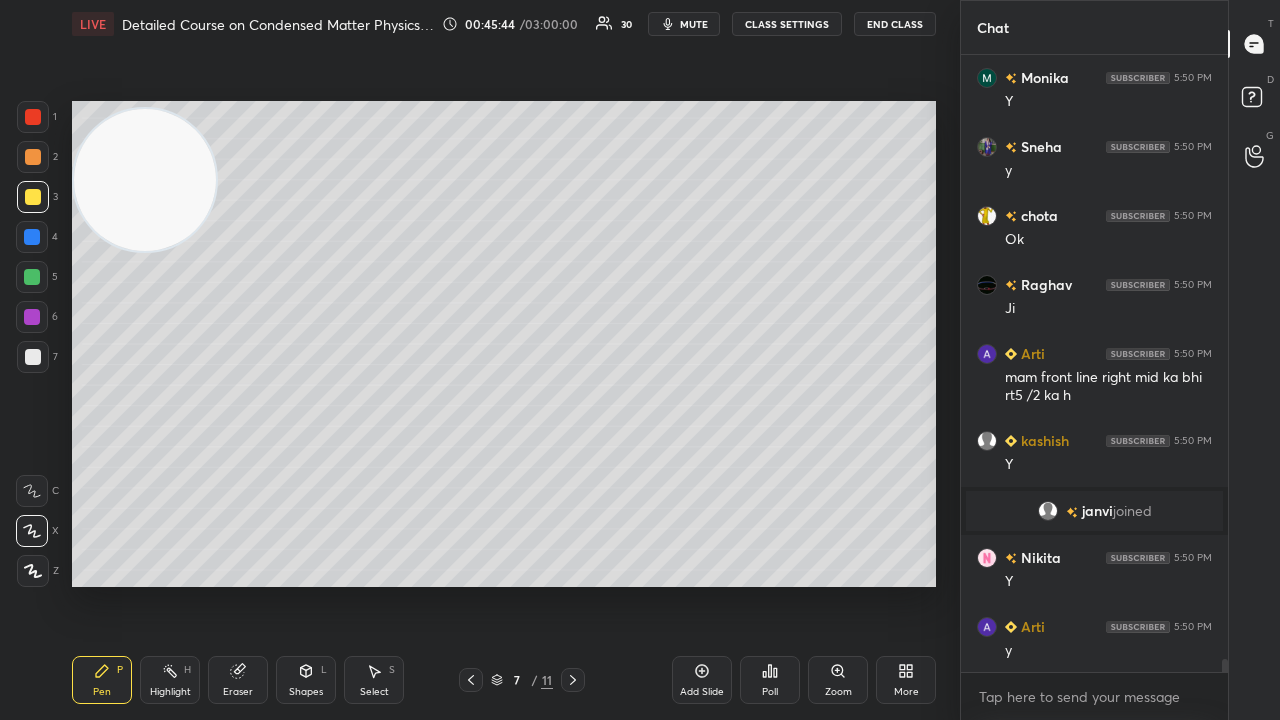 scroll, scrollTop: 28104, scrollLeft: 0, axis: vertical 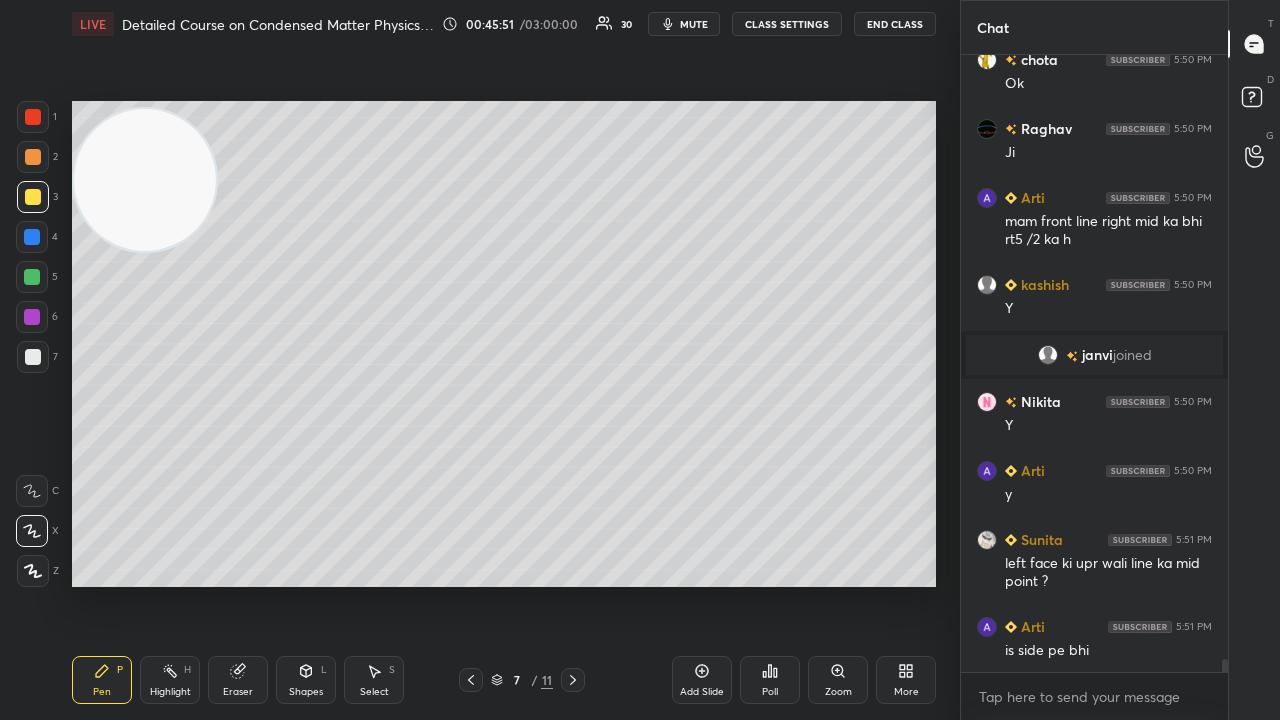 click on "mute" at bounding box center (694, 24) 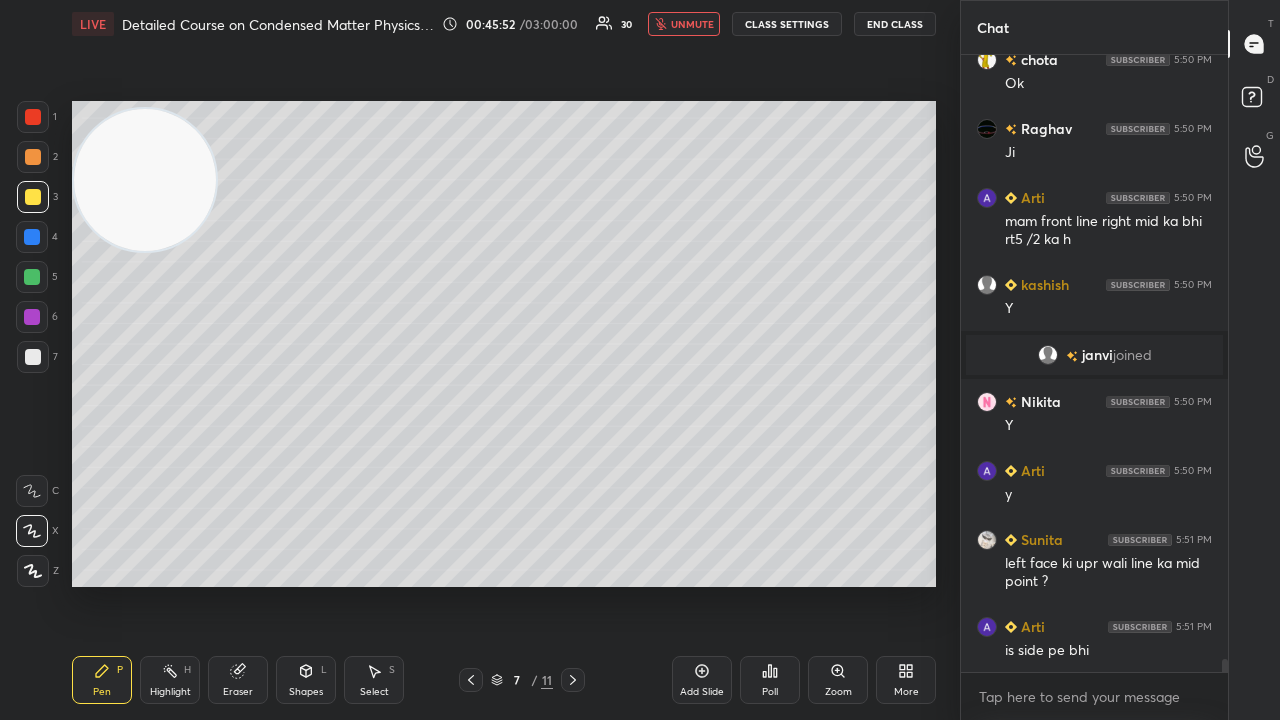 click on "unmute" at bounding box center [692, 24] 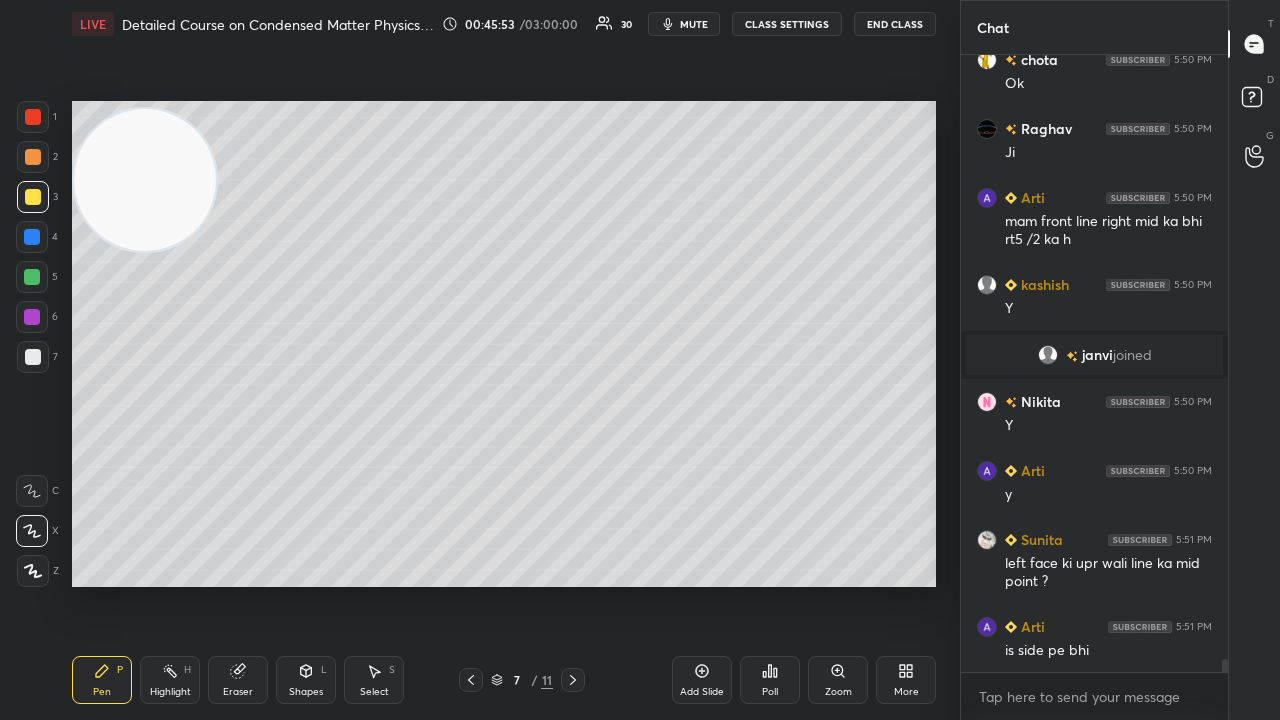 click on "mute" at bounding box center [694, 24] 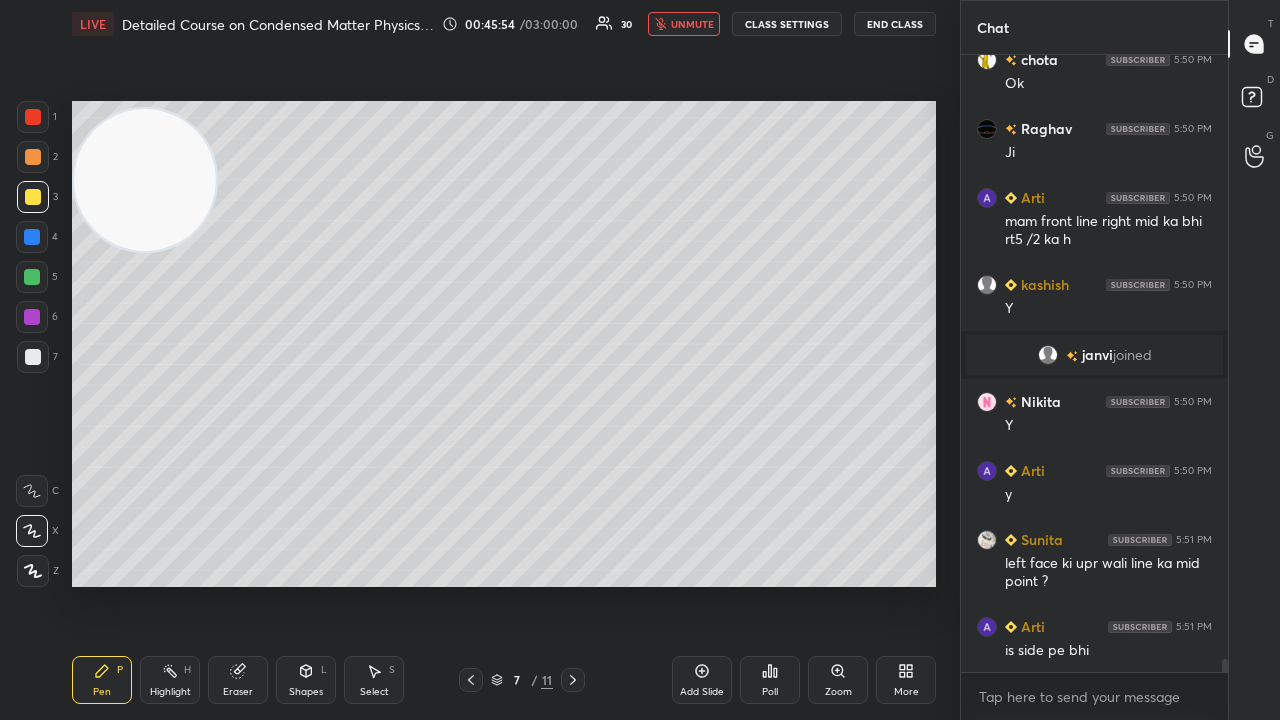 click on "unmute" at bounding box center [692, 24] 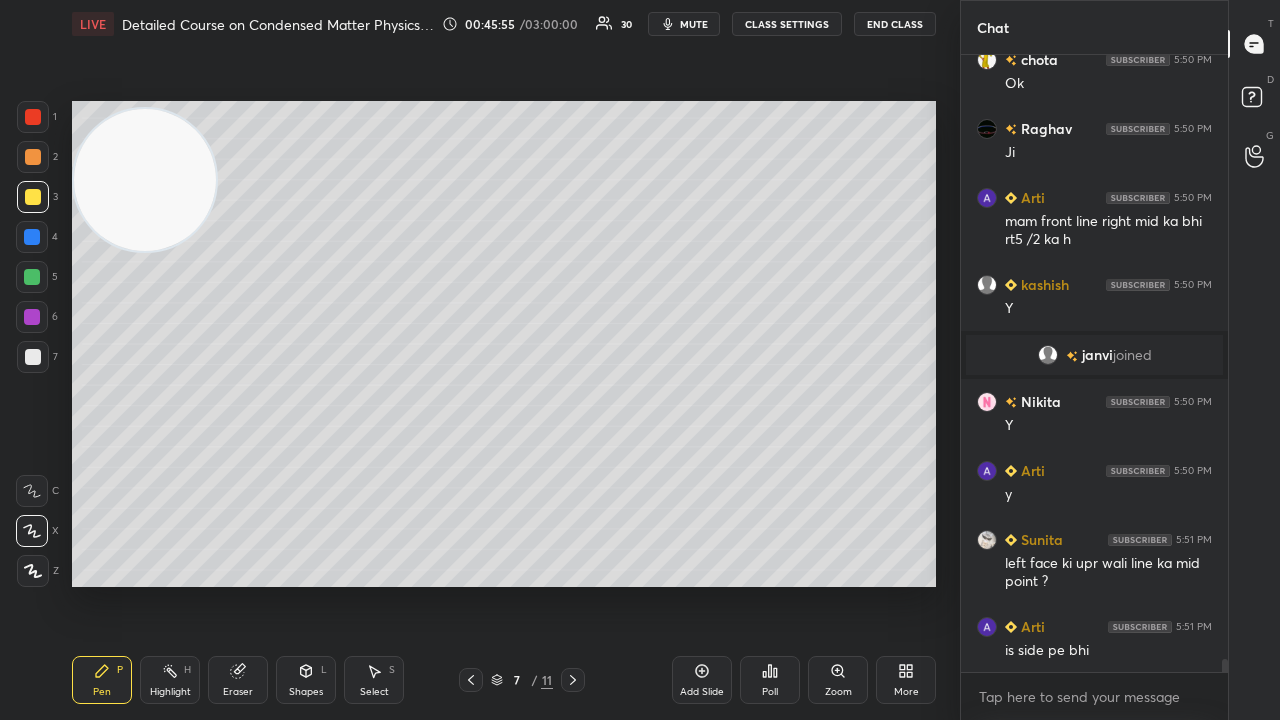 click on "mute" at bounding box center [694, 24] 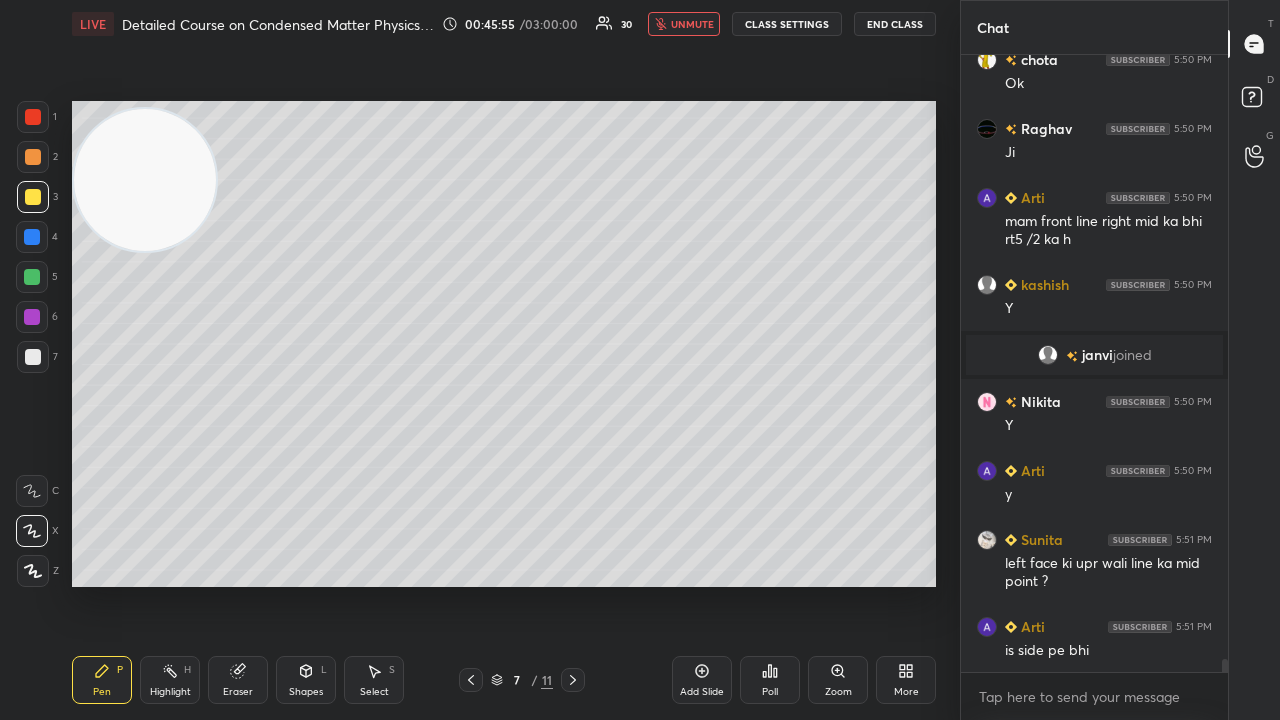 click on "unmute" at bounding box center [692, 24] 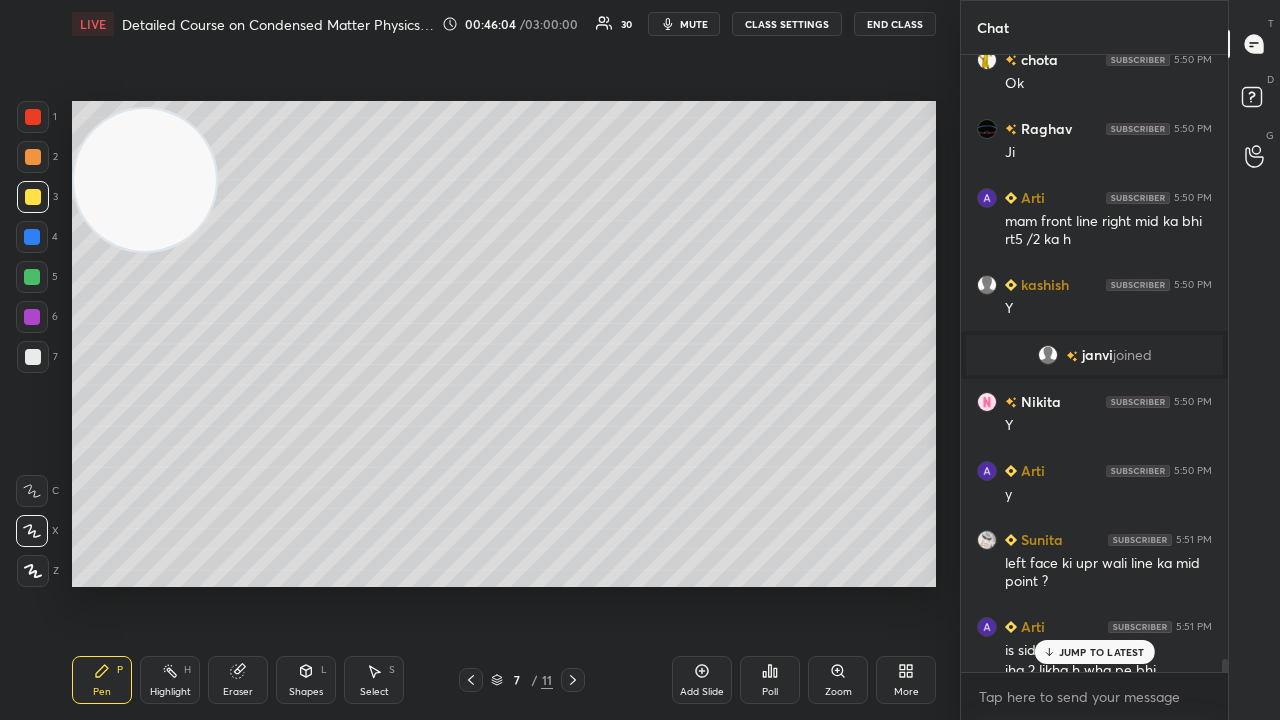 scroll, scrollTop: 28192, scrollLeft: 0, axis: vertical 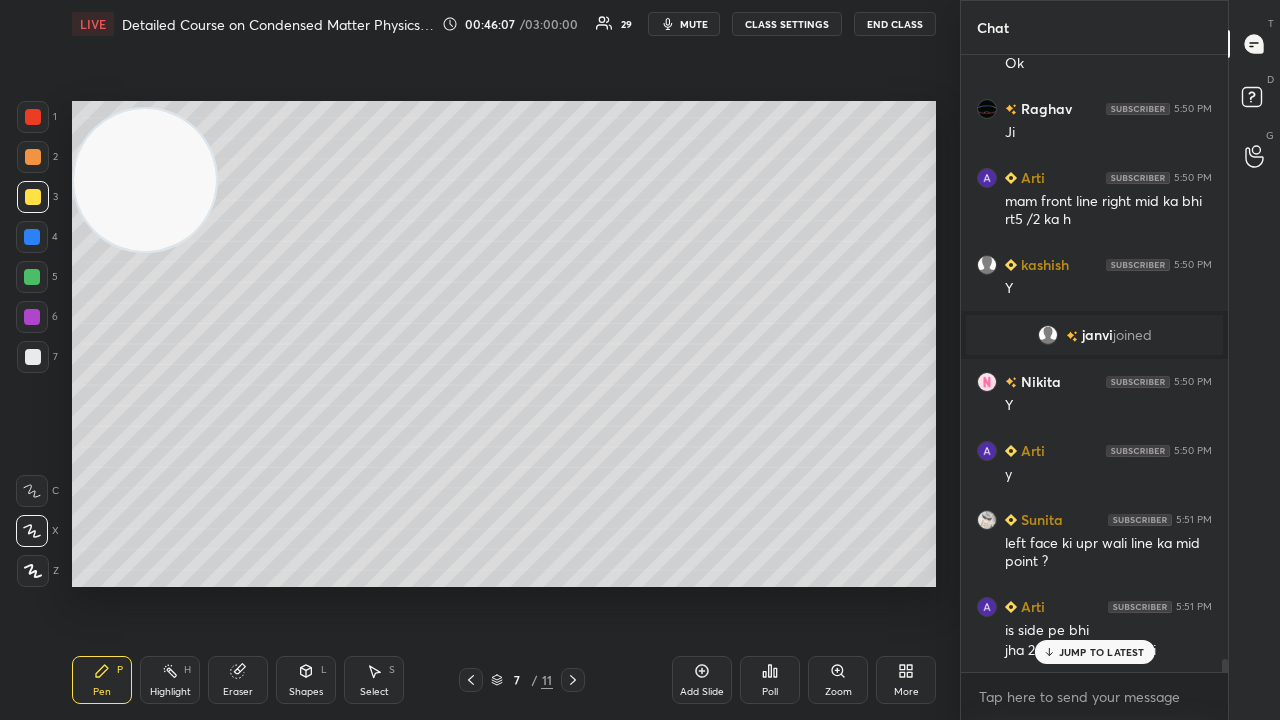 drag, startPoint x: 1104, startPoint y: 649, endPoint x: 1096, endPoint y: 669, distance: 21.540659 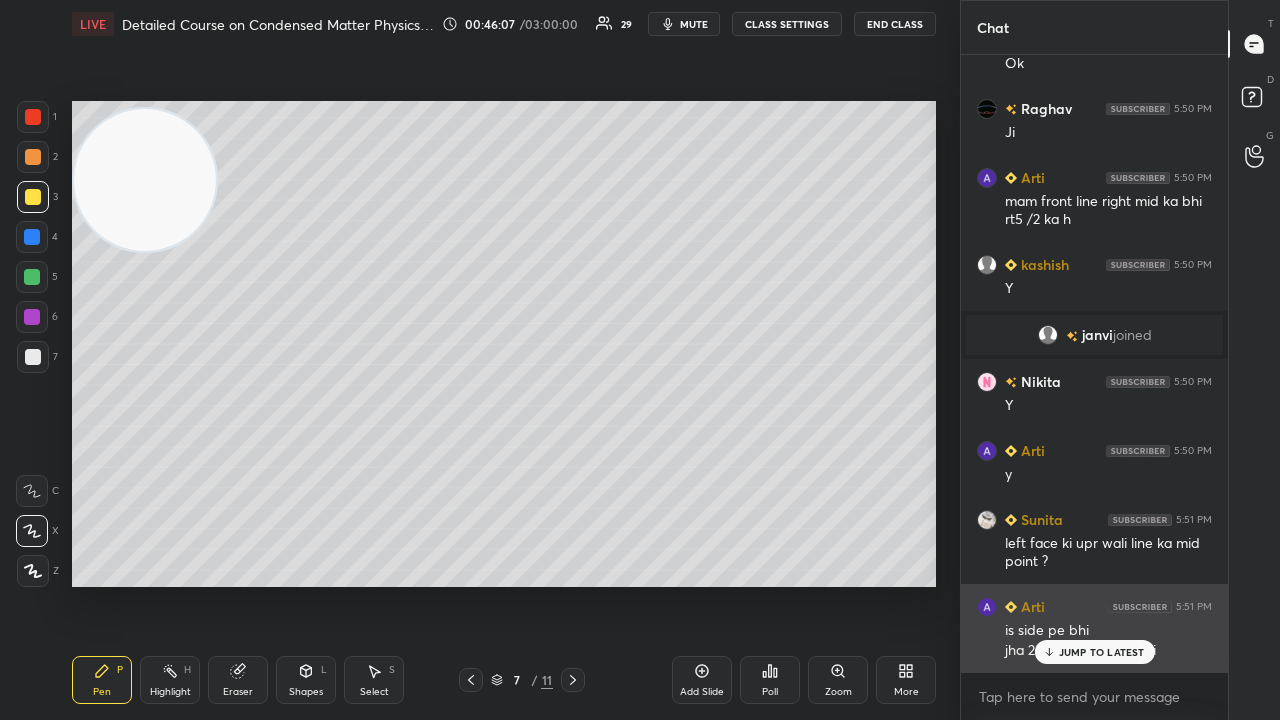 click on "JUMP TO LATEST" at bounding box center (1102, 652) 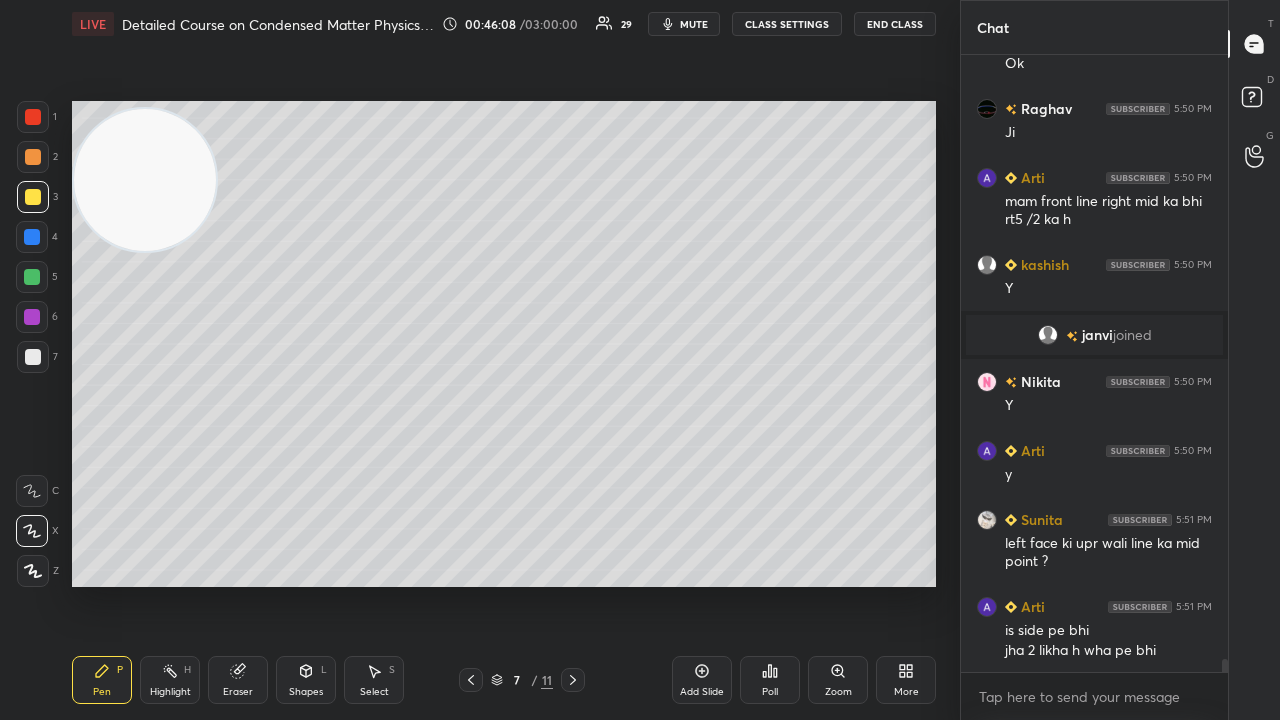click on "mute" at bounding box center [694, 24] 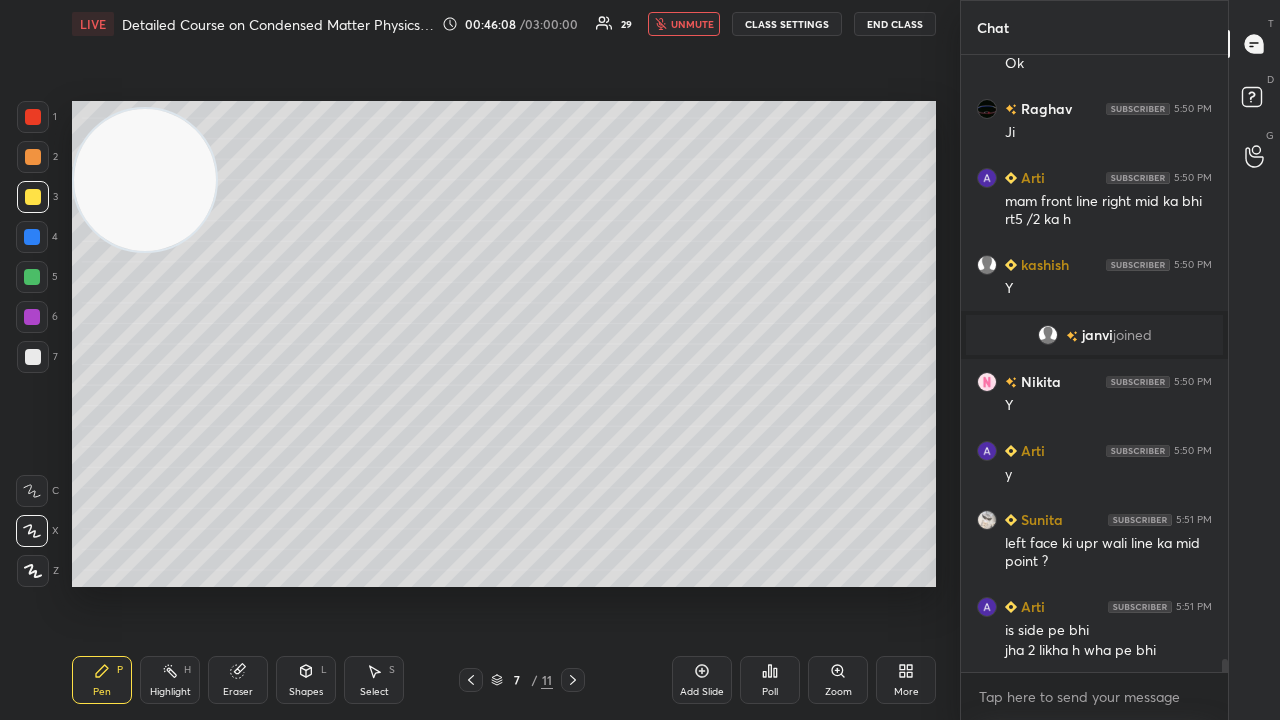 click on "unmute" at bounding box center [692, 24] 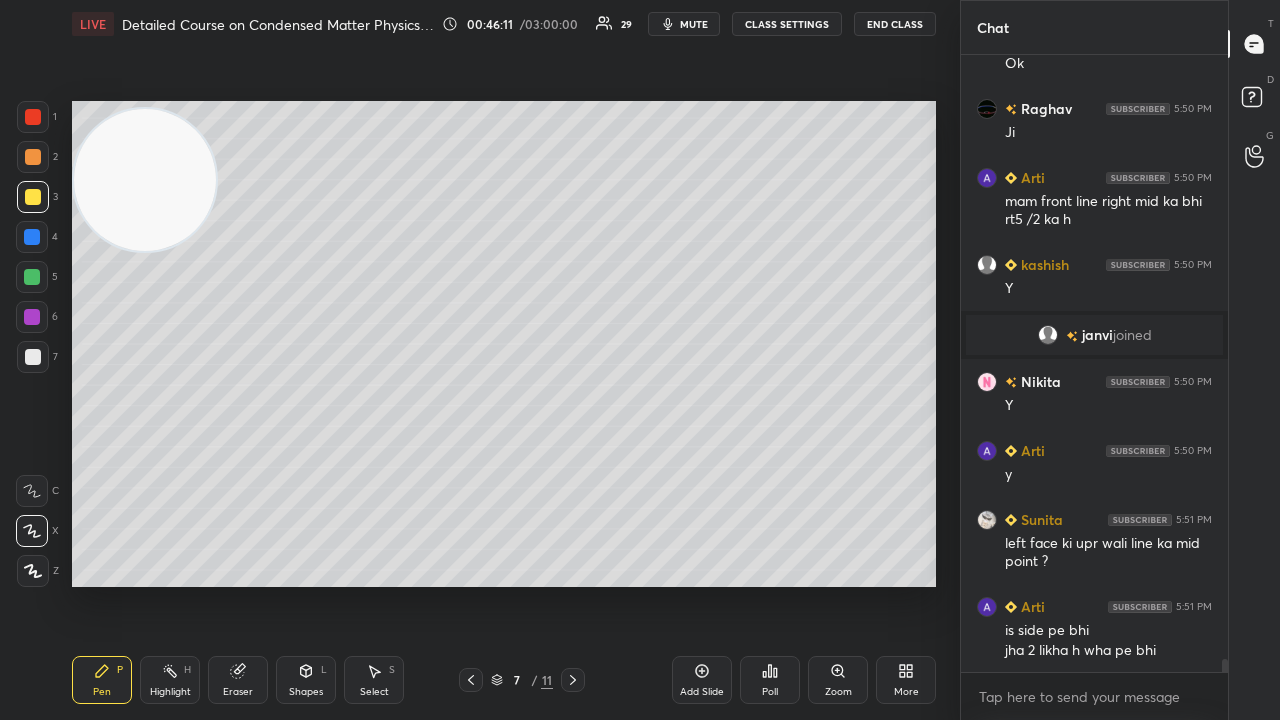 click on "mute" at bounding box center (694, 24) 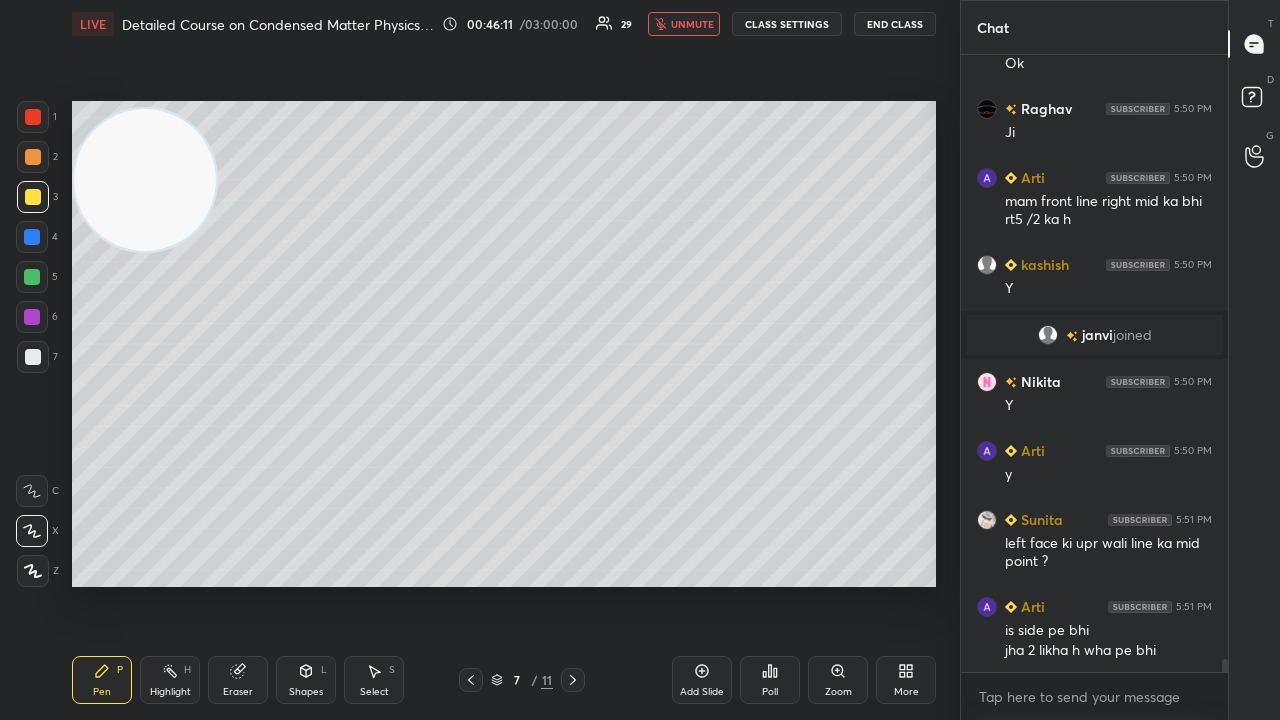 click on "unmute" at bounding box center [692, 24] 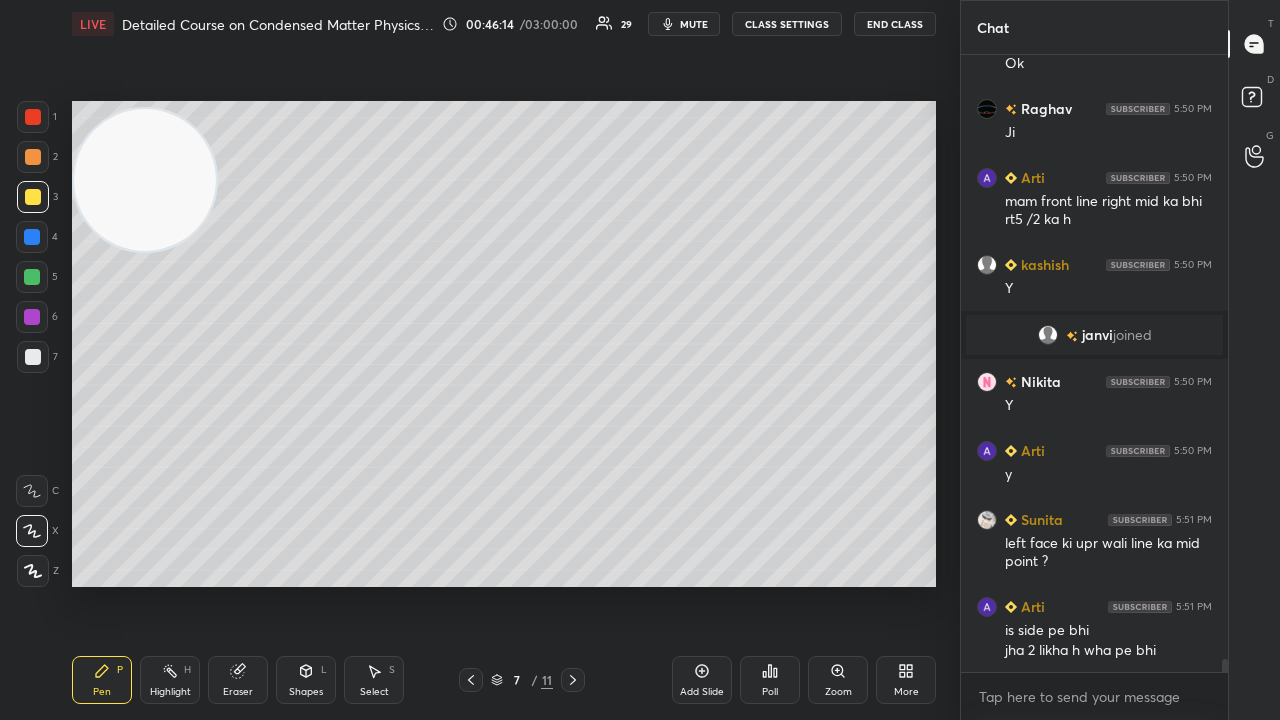 click 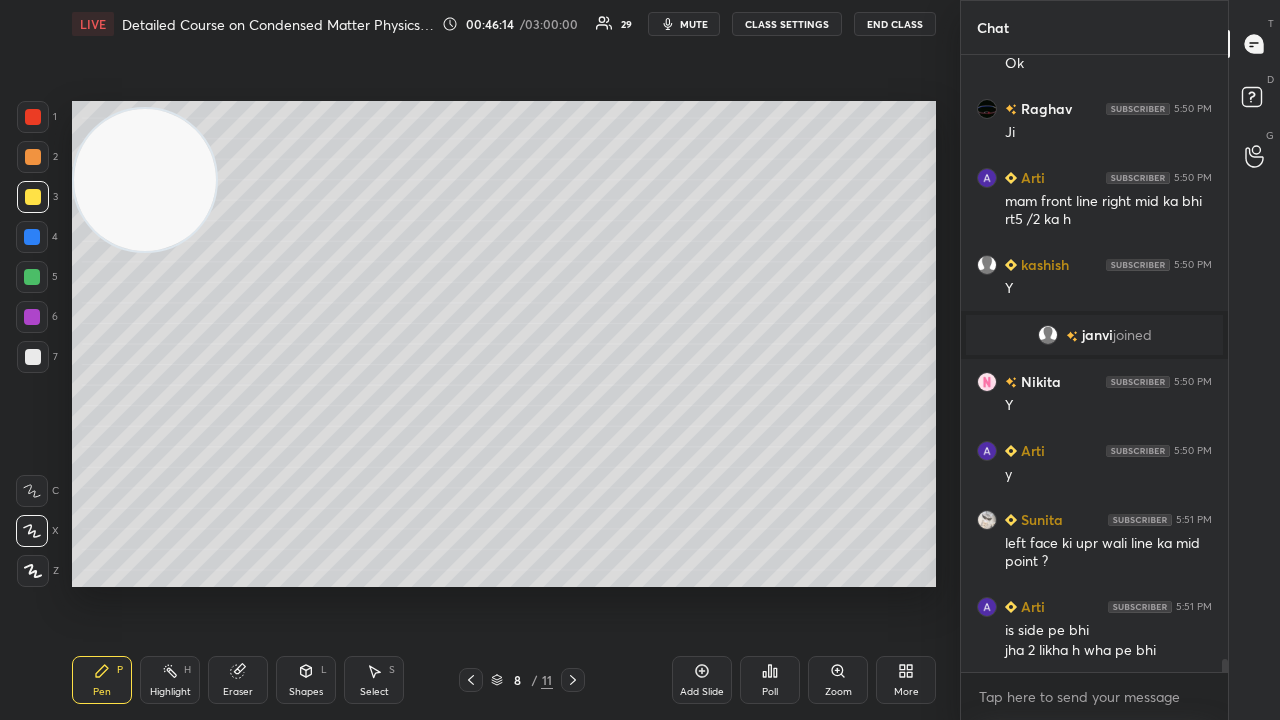click 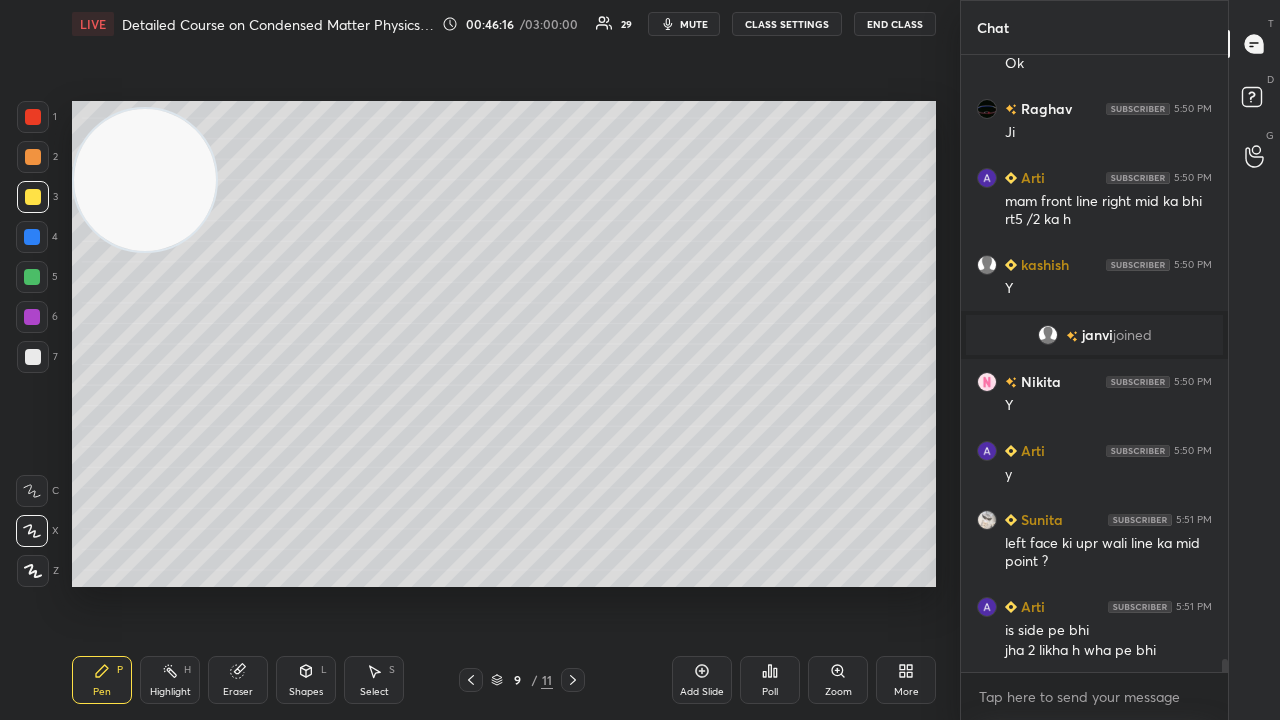 drag, startPoint x: 252, startPoint y: 683, endPoint x: 261, endPoint y: 690, distance: 11.401754 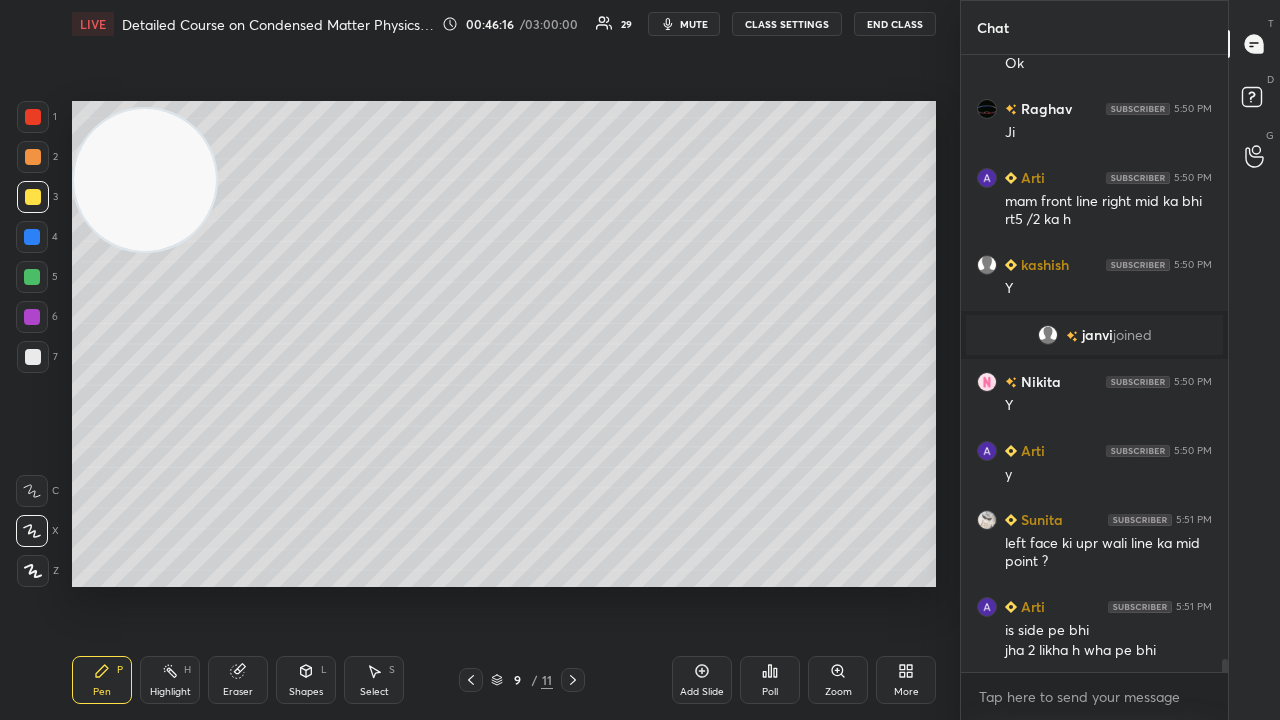 click on "Eraser" at bounding box center (238, 680) 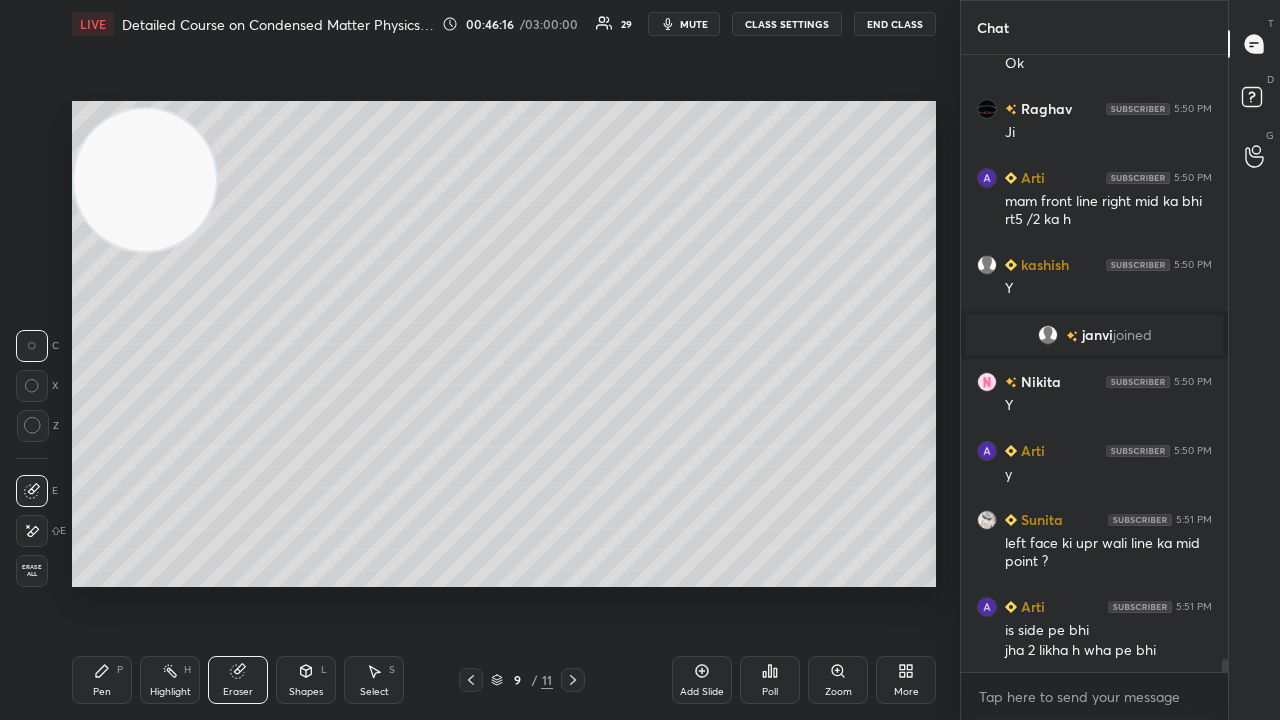 drag, startPoint x: 32, startPoint y: 539, endPoint x: 56, endPoint y: 532, distance: 25 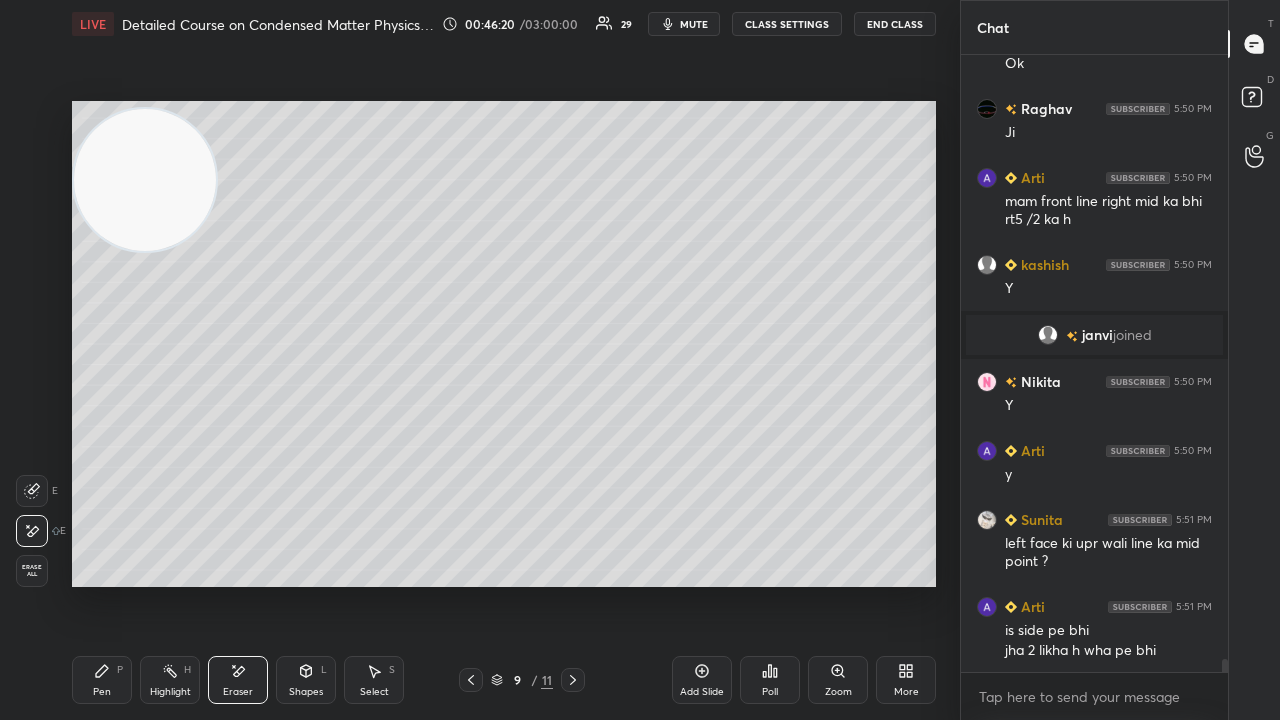 click 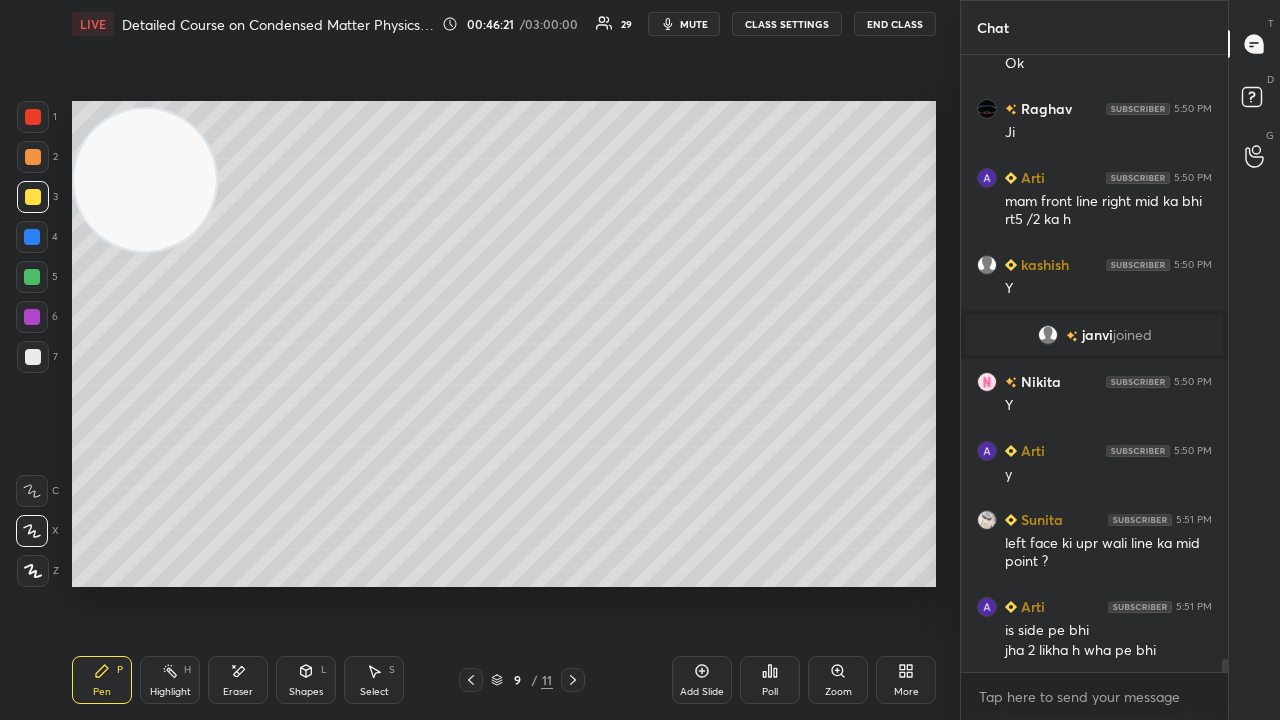 click on "mute" at bounding box center (694, 24) 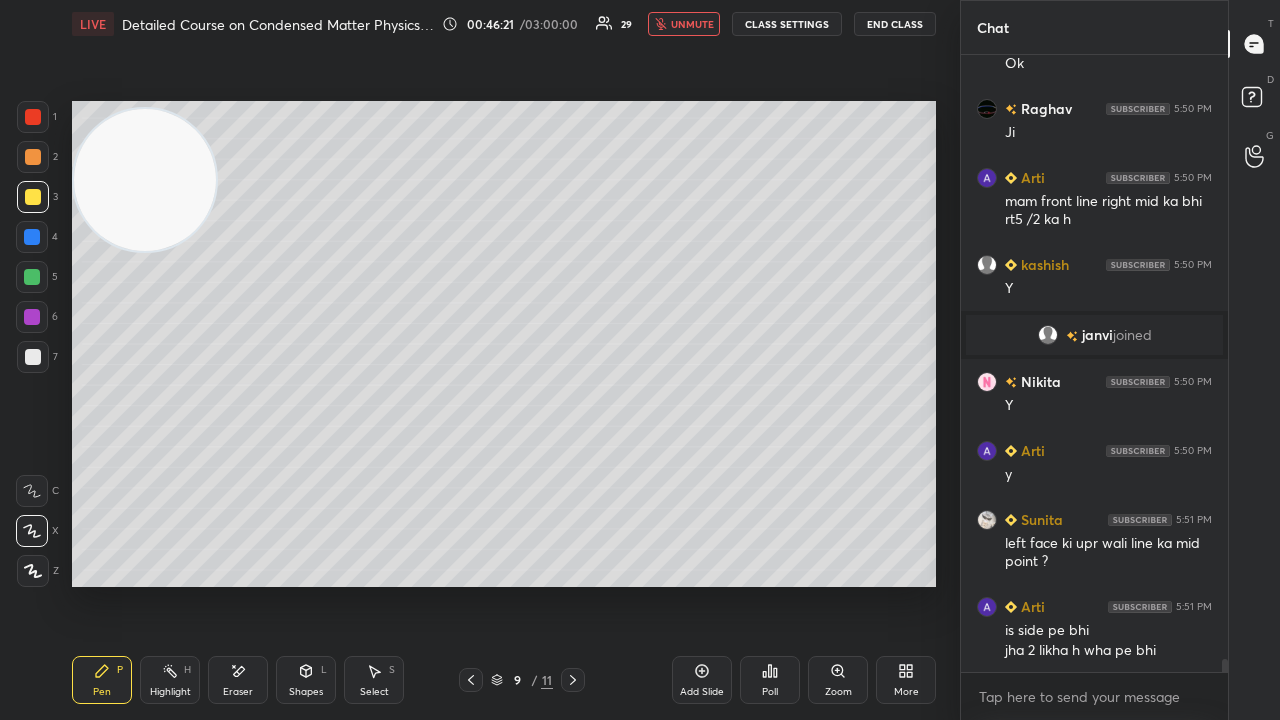 click on "unmute" at bounding box center [692, 24] 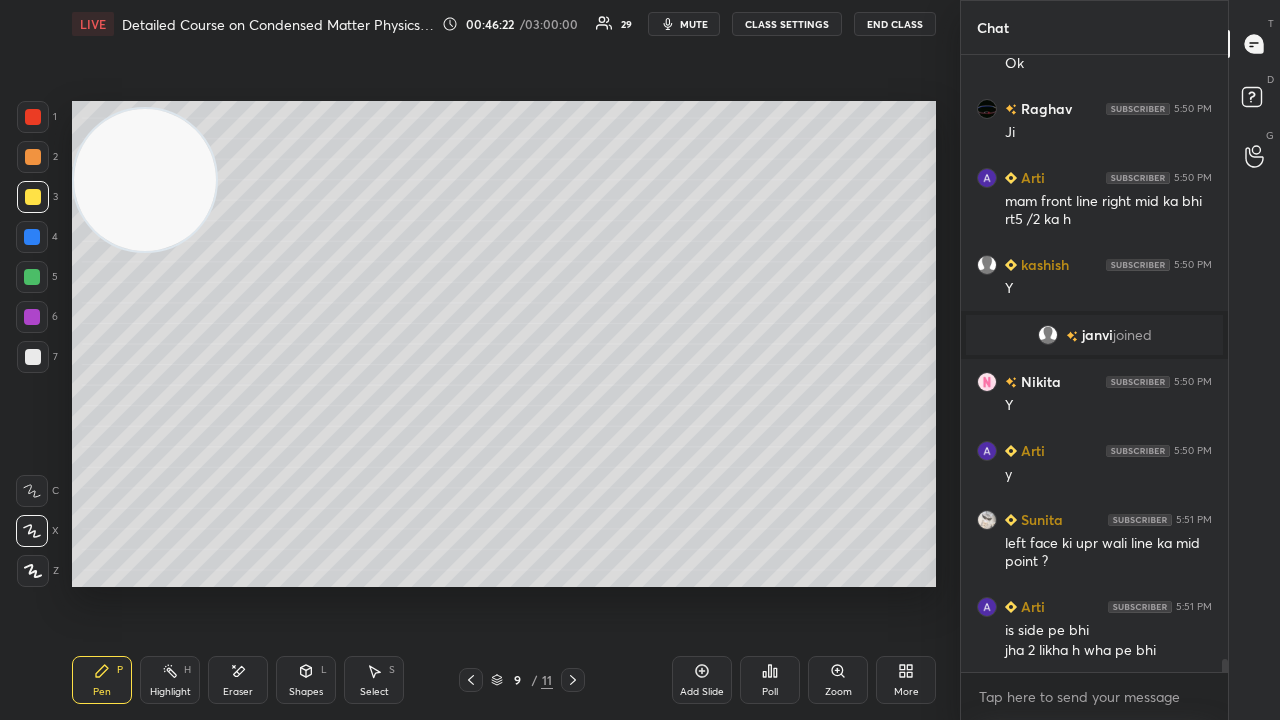 click at bounding box center [33, 357] 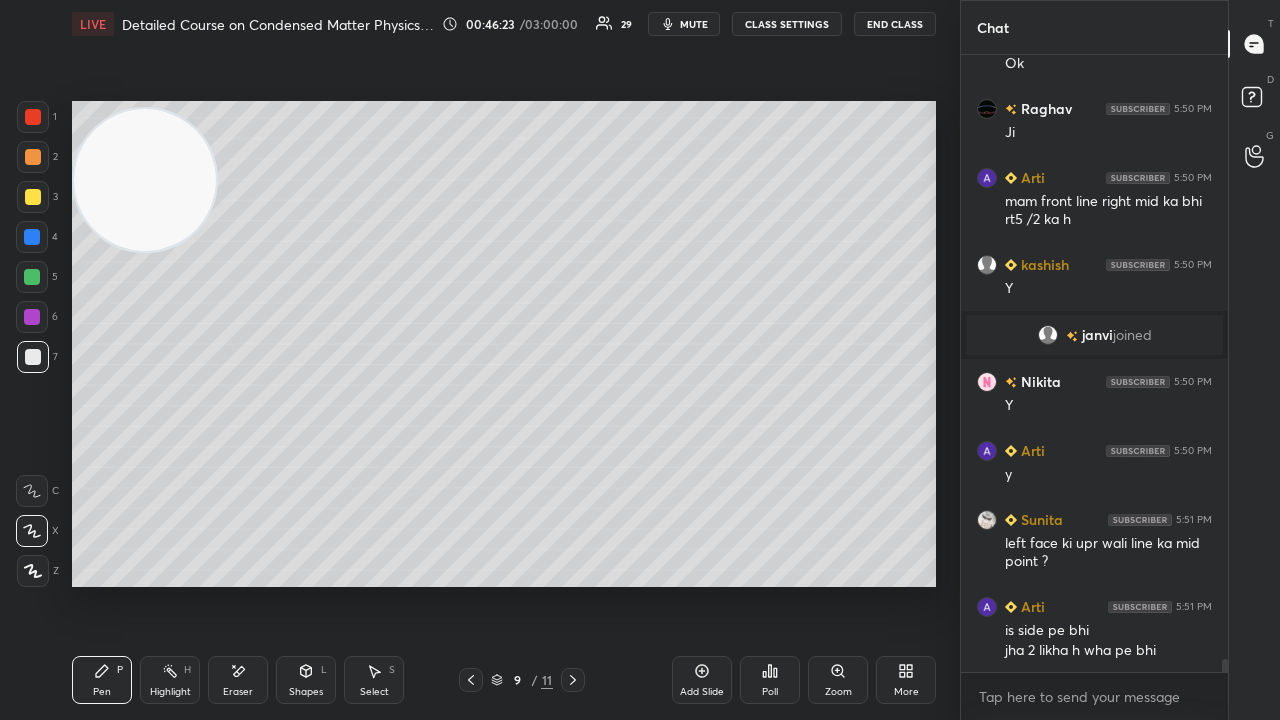 scroll, scrollTop: 28262, scrollLeft: 0, axis: vertical 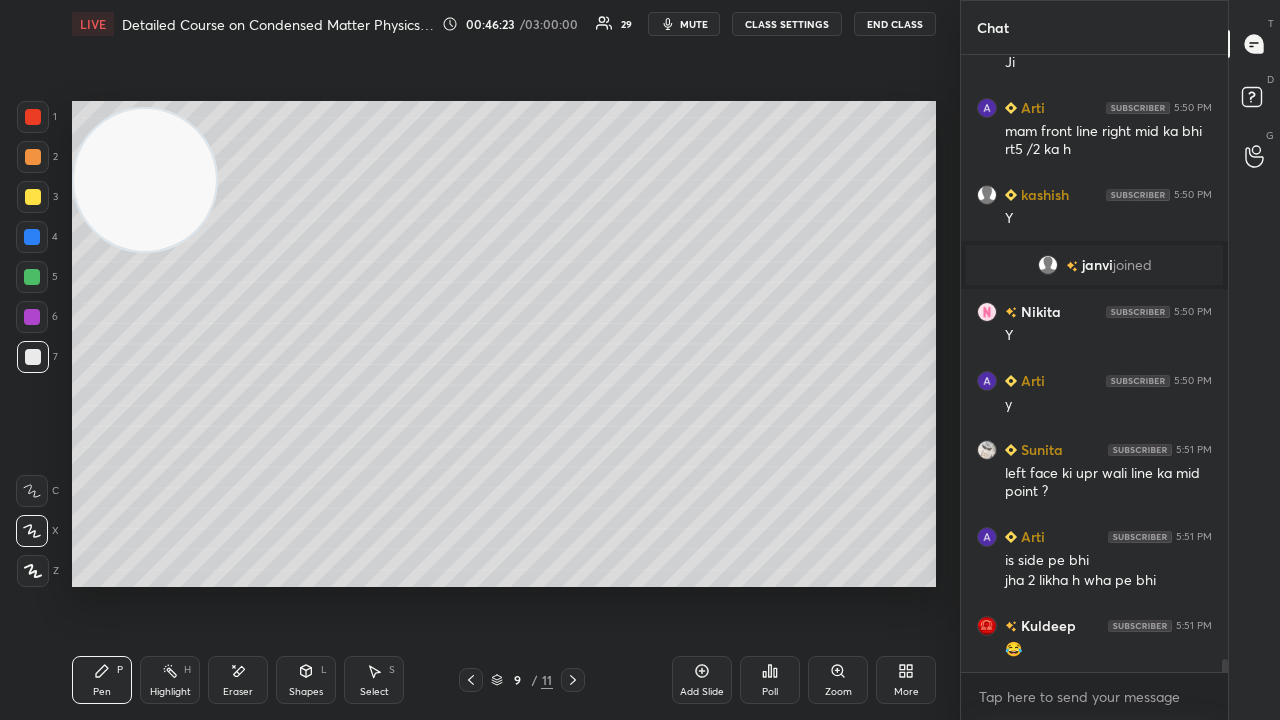 click on "mute" at bounding box center [694, 24] 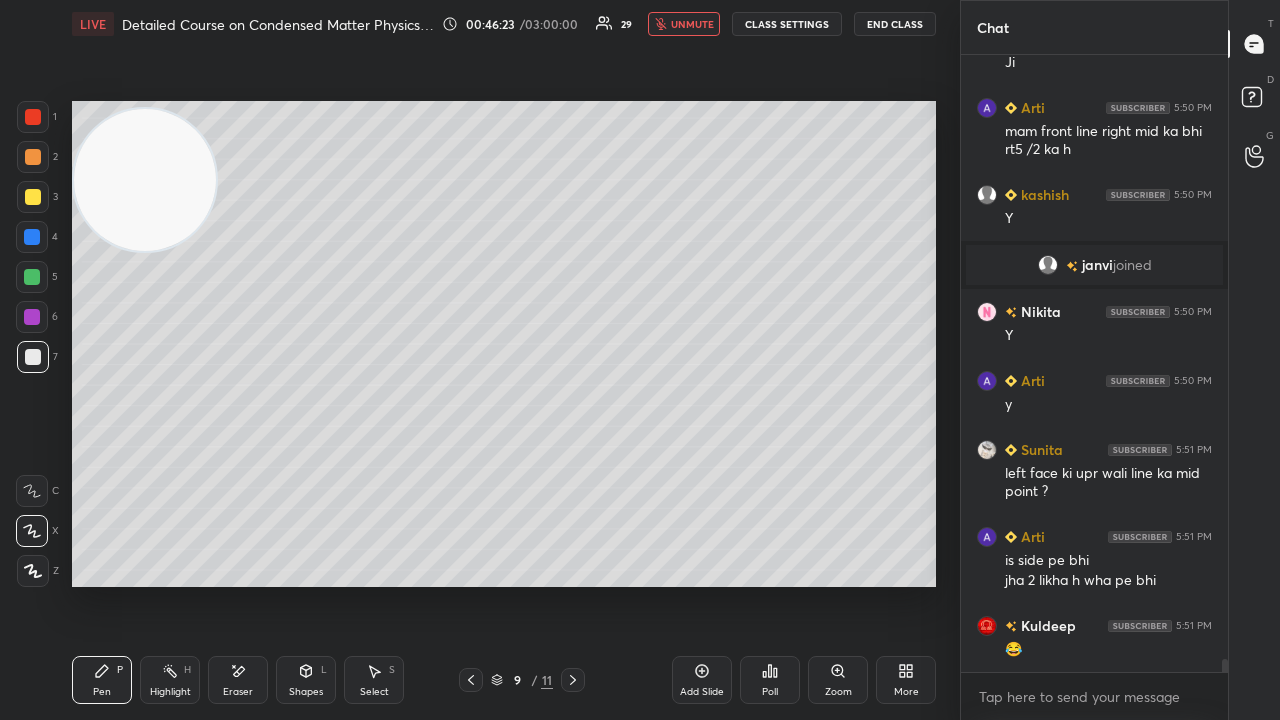 click on "unmute" at bounding box center (692, 24) 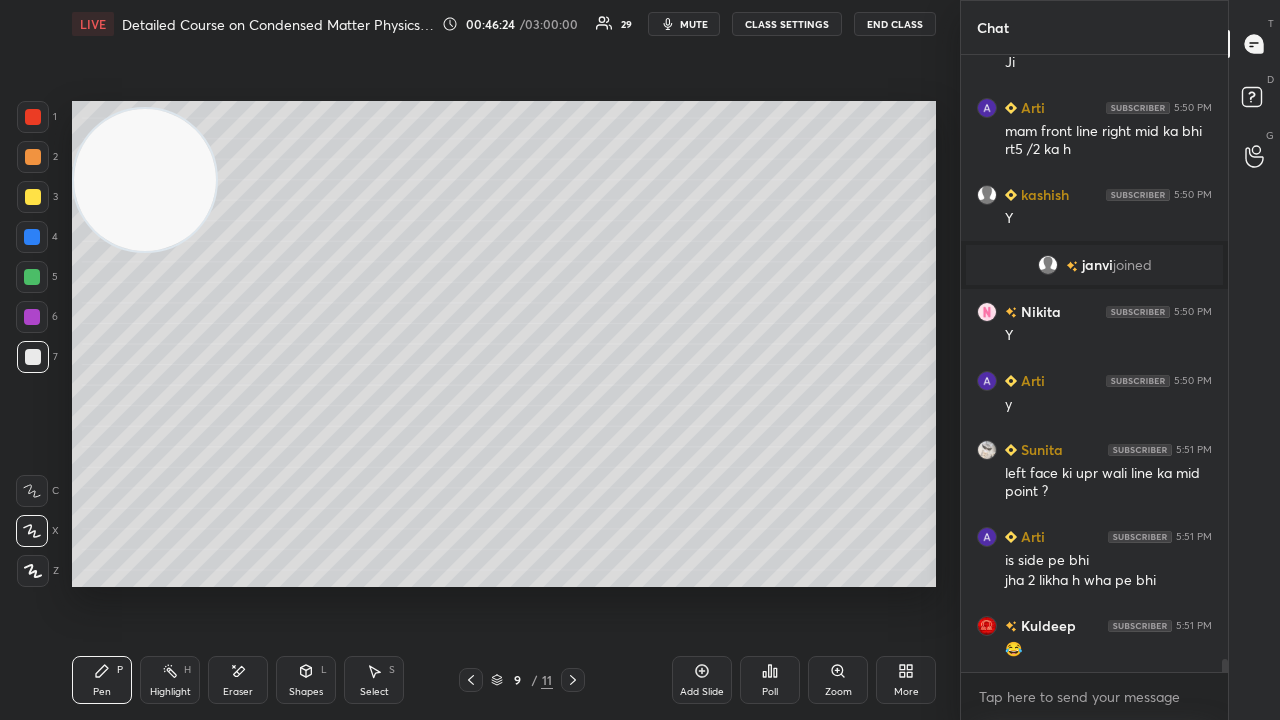 click 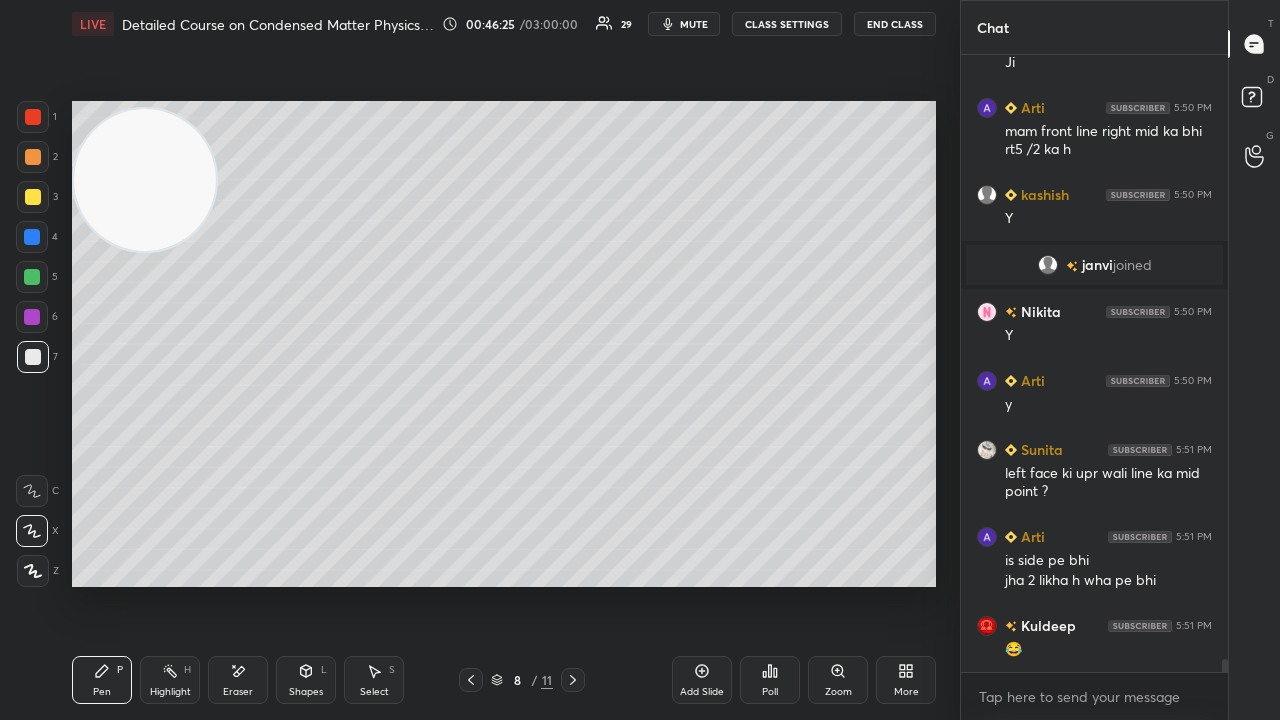 click 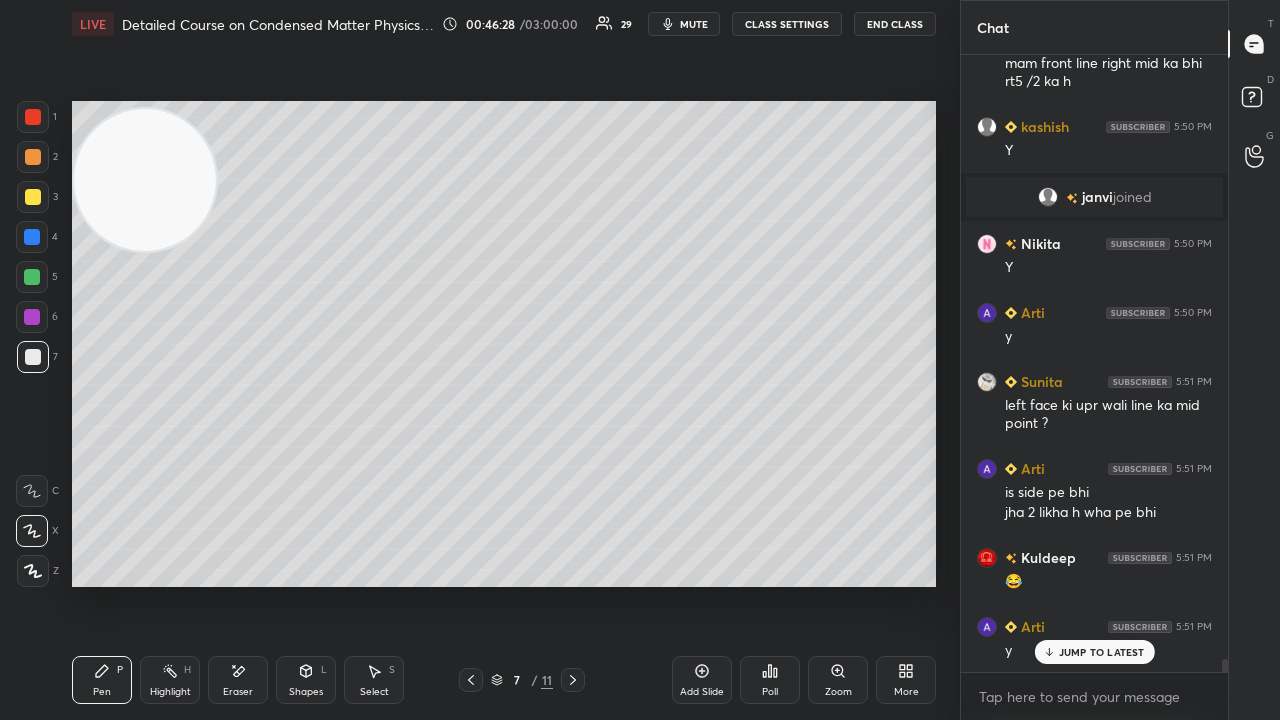 scroll, scrollTop: 28400, scrollLeft: 0, axis: vertical 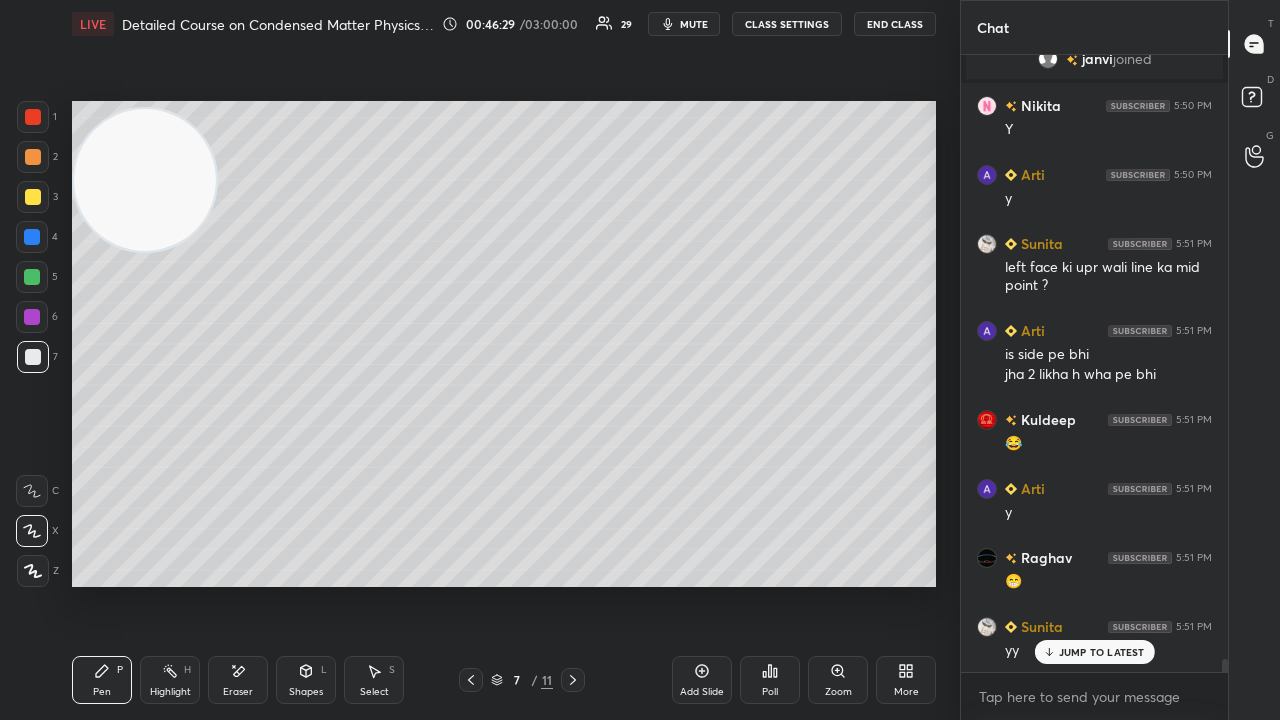click on "mute" at bounding box center [694, 24] 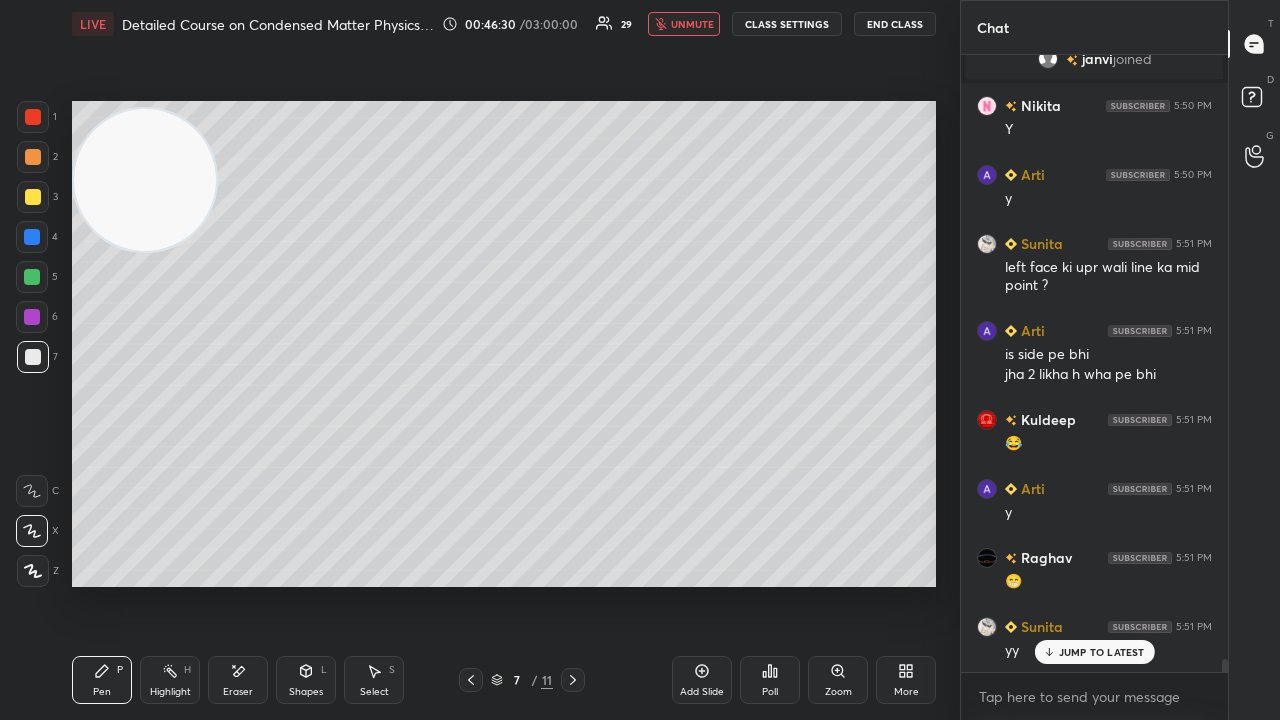 click on "unmute" at bounding box center [692, 24] 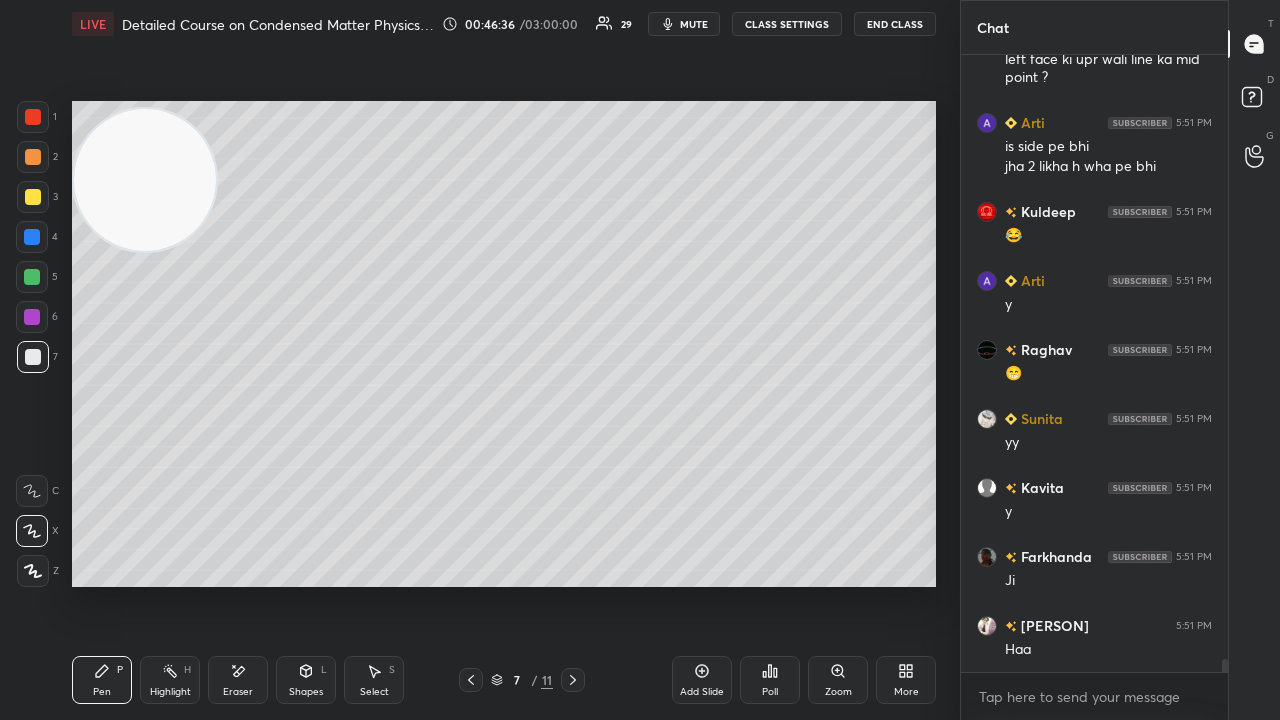 scroll, scrollTop: 28744, scrollLeft: 0, axis: vertical 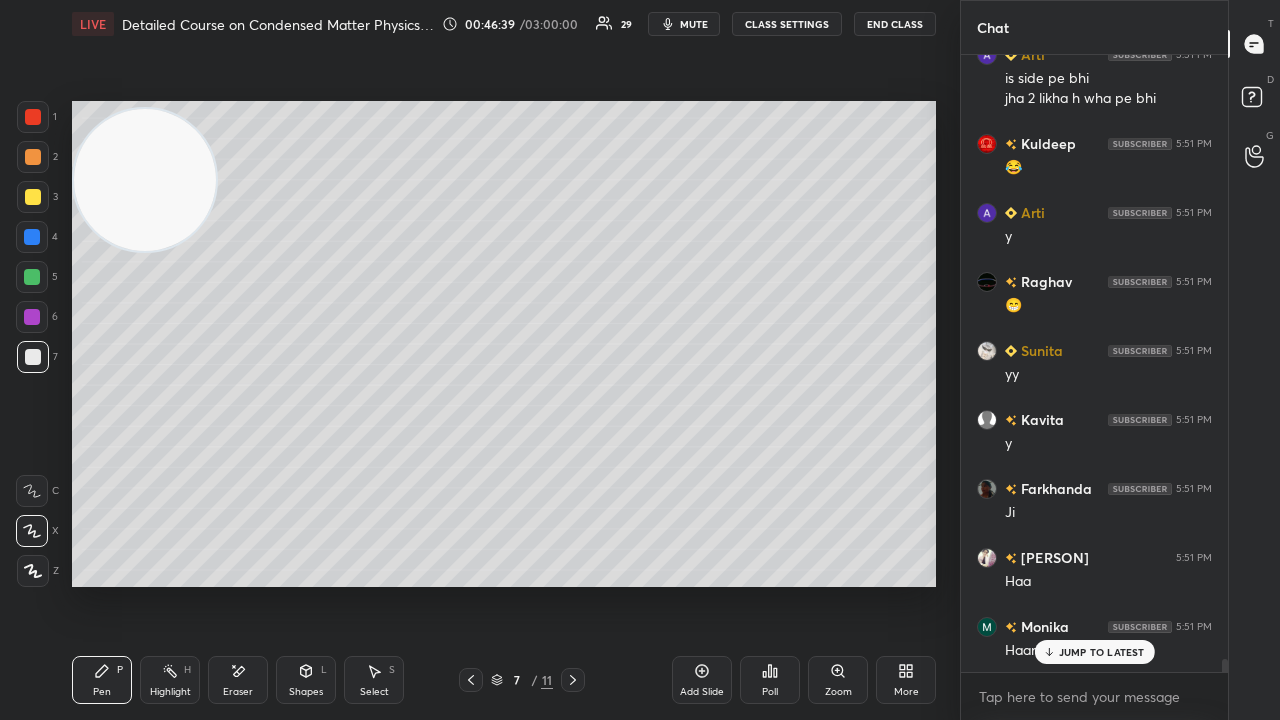 click on "JUMP TO LATEST" at bounding box center (1102, 652) 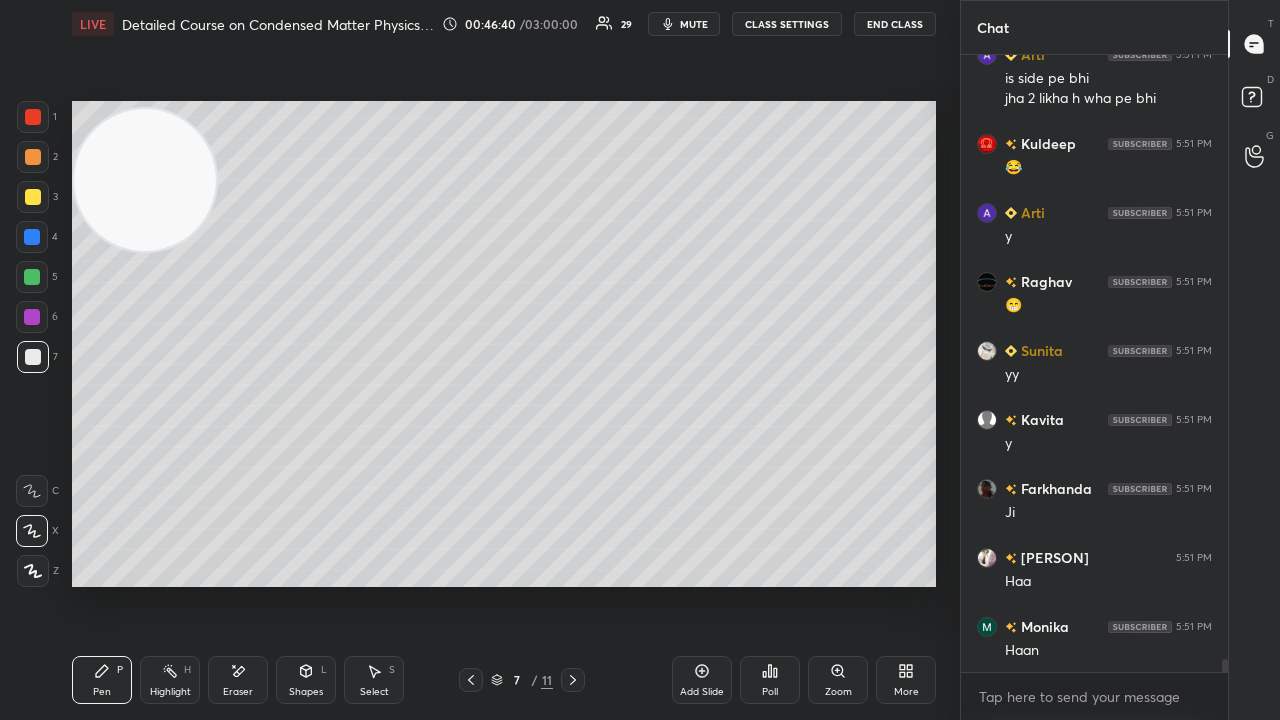 scroll, scrollTop: 28814, scrollLeft: 0, axis: vertical 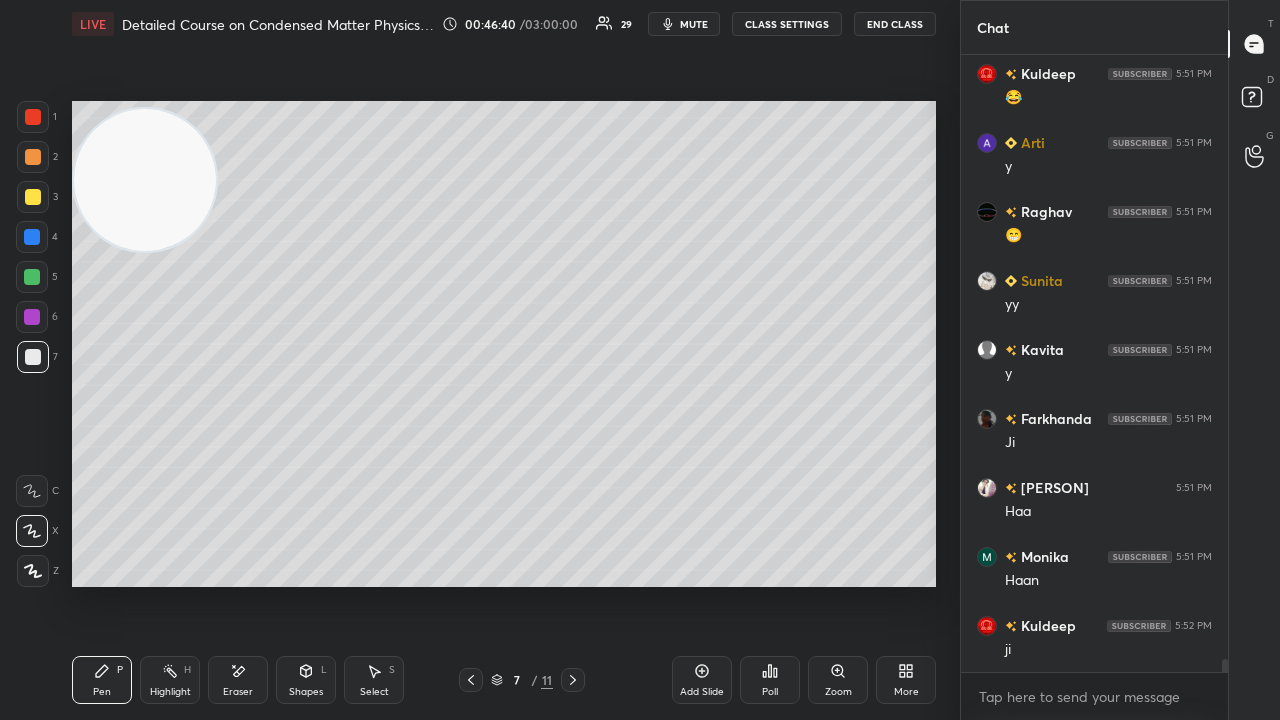 click on "mute" at bounding box center [694, 24] 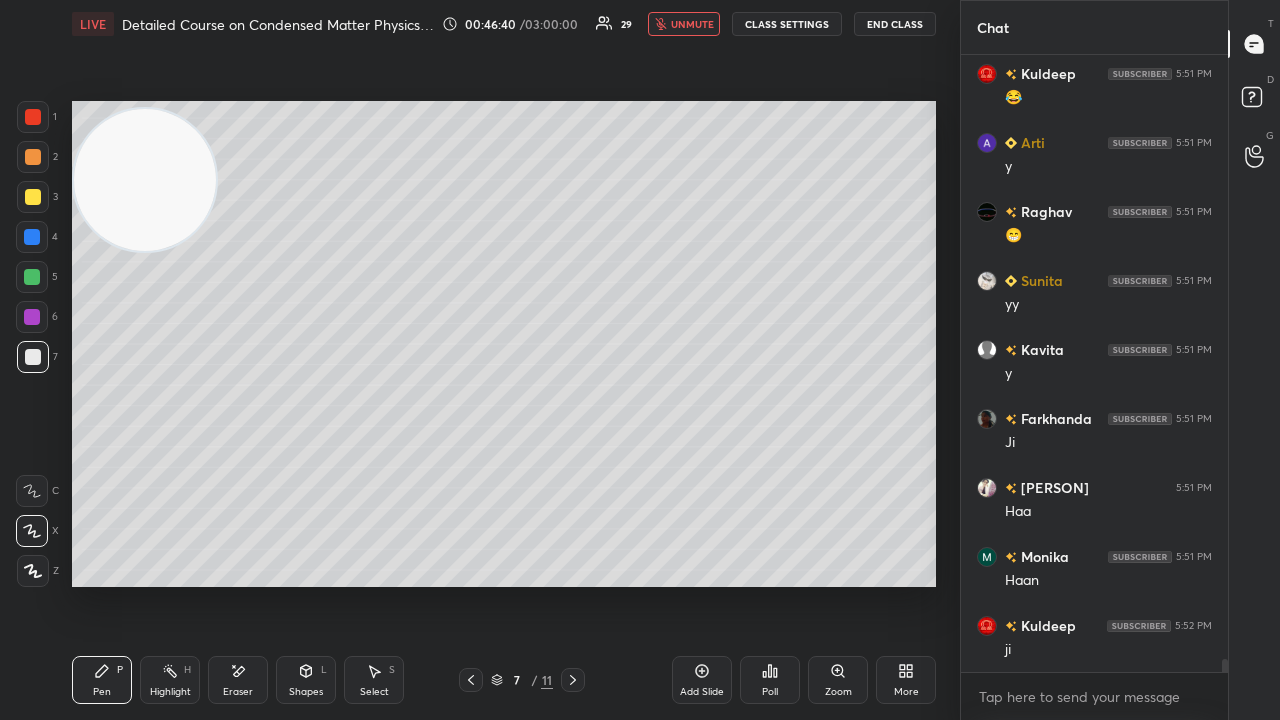click on "unmute" at bounding box center [692, 24] 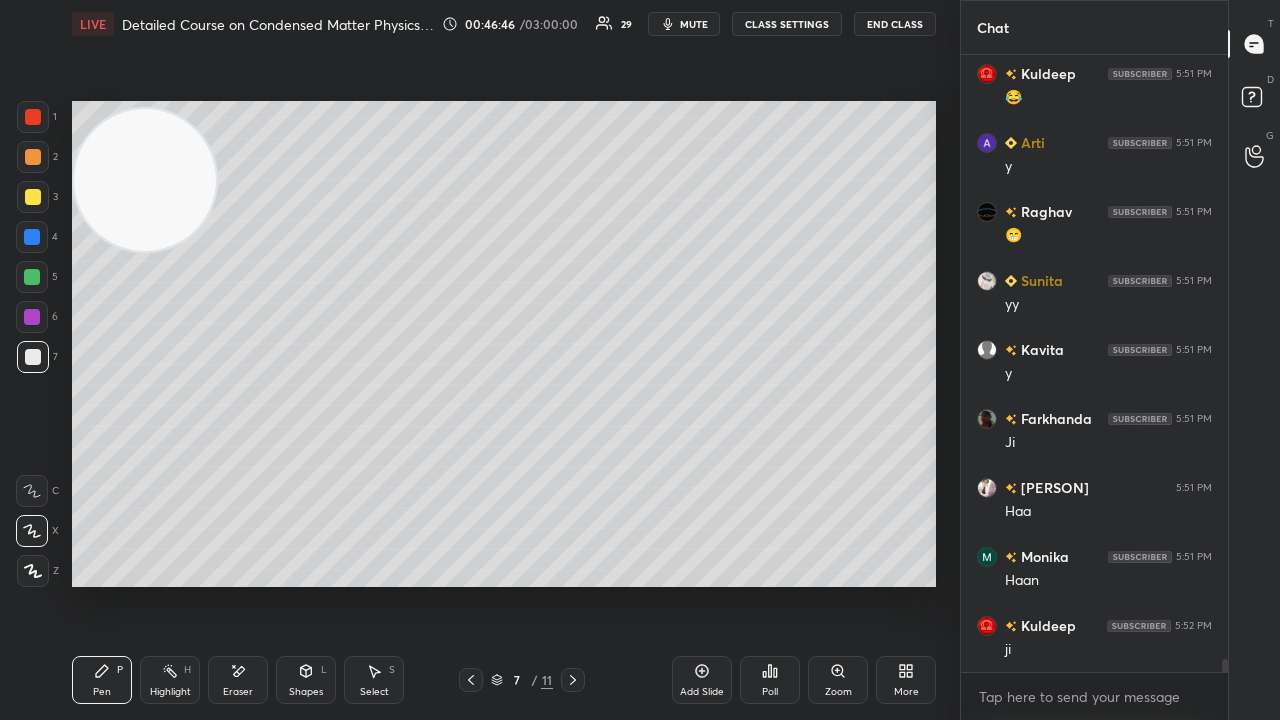 click on "mute" at bounding box center [694, 24] 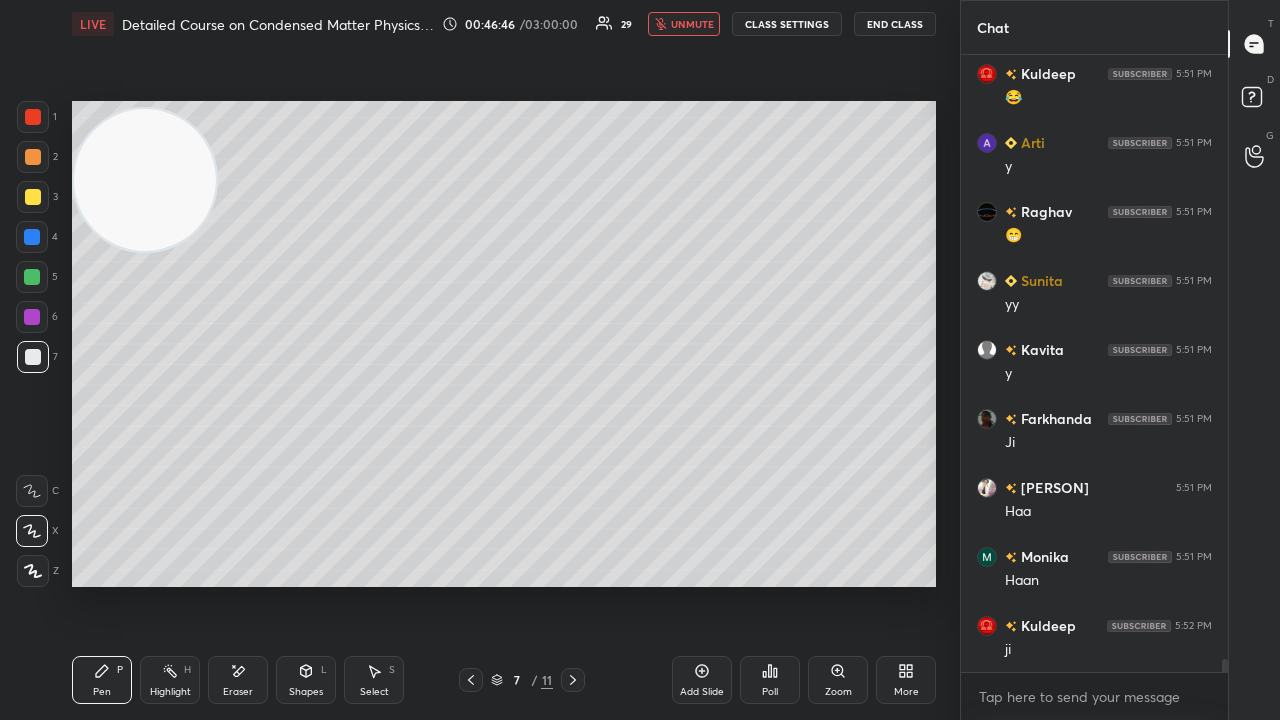 click on "unmute" at bounding box center [692, 24] 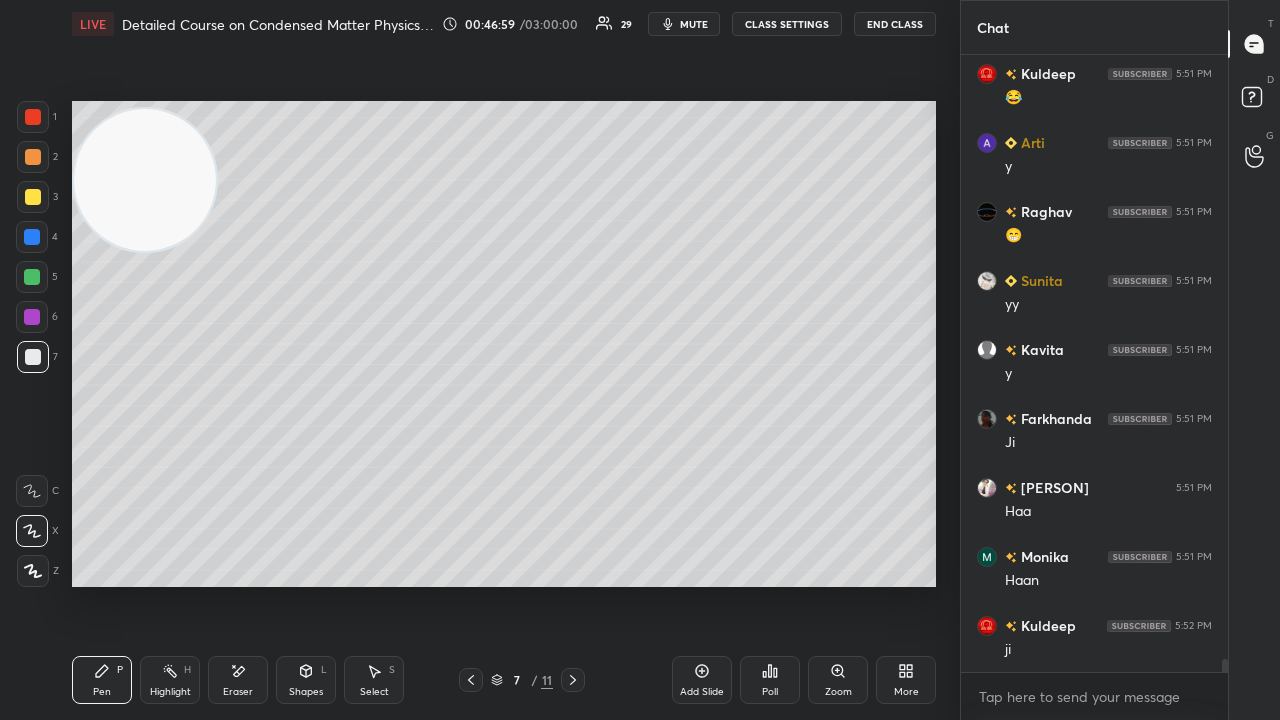 click 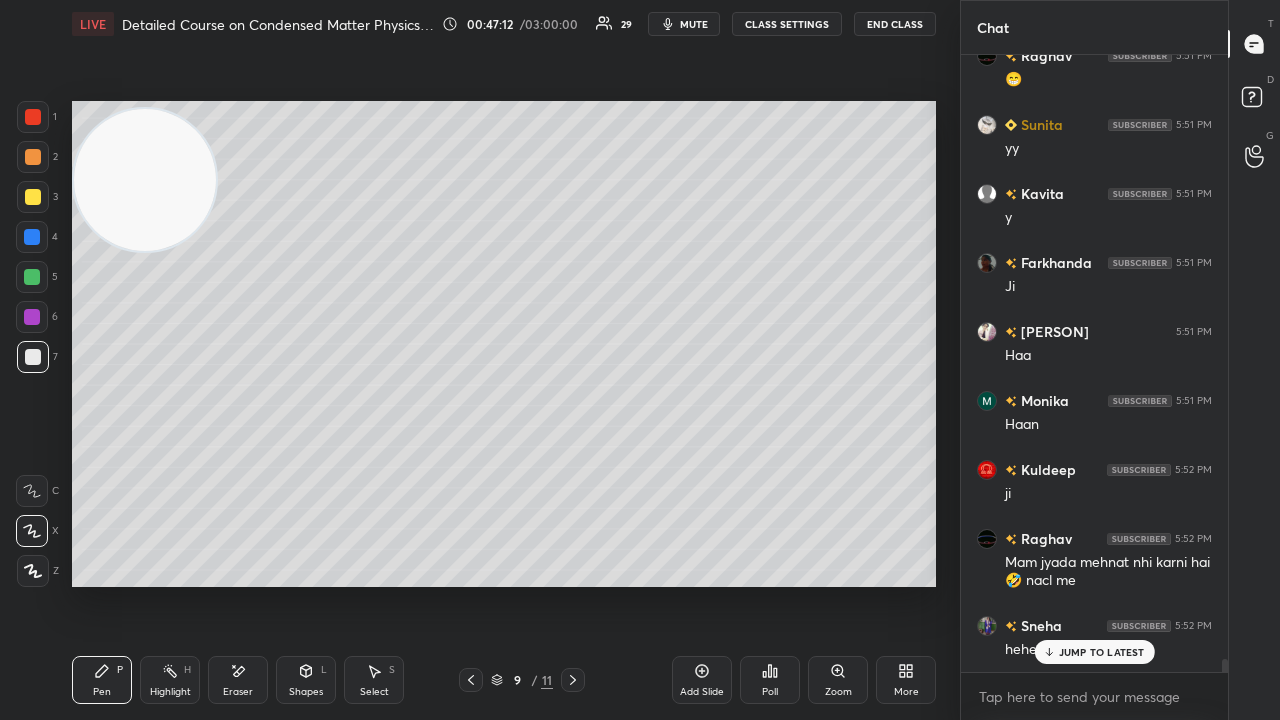 scroll, scrollTop: 29038, scrollLeft: 0, axis: vertical 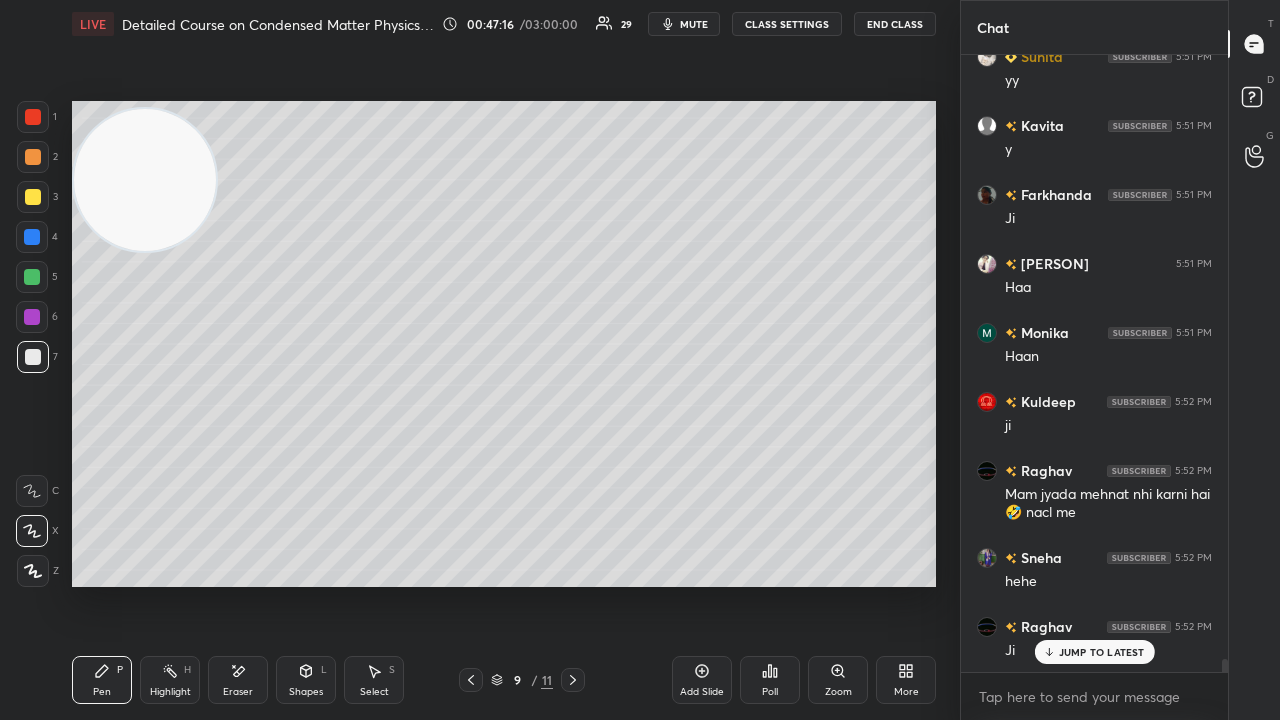 click on "mute" at bounding box center [684, 24] 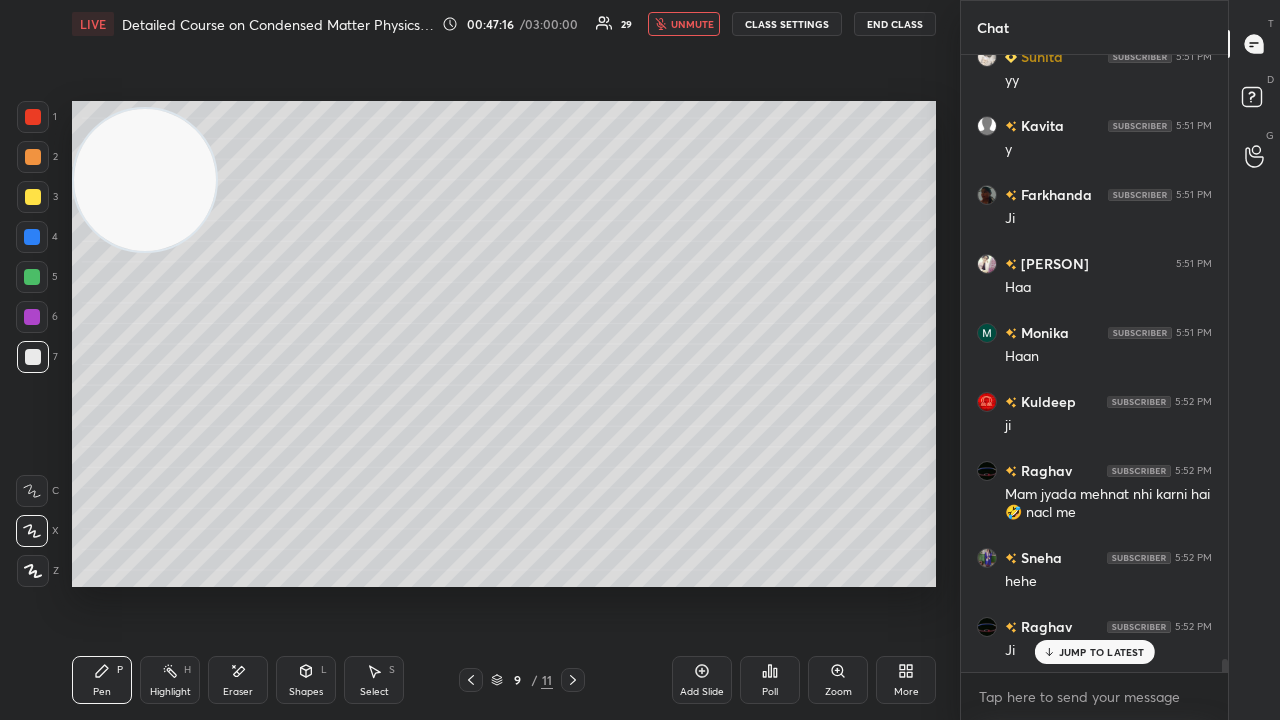 click on "unmute" at bounding box center (692, 24) 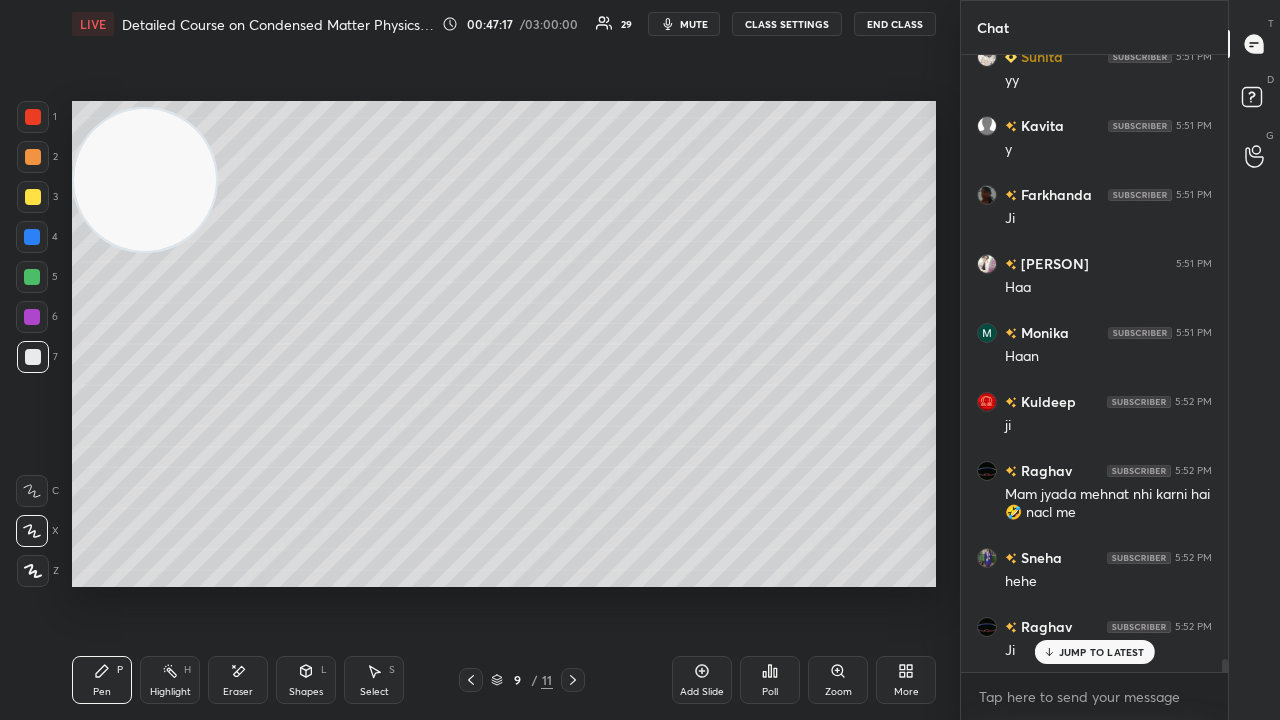 click at bounding box center [471, 680] 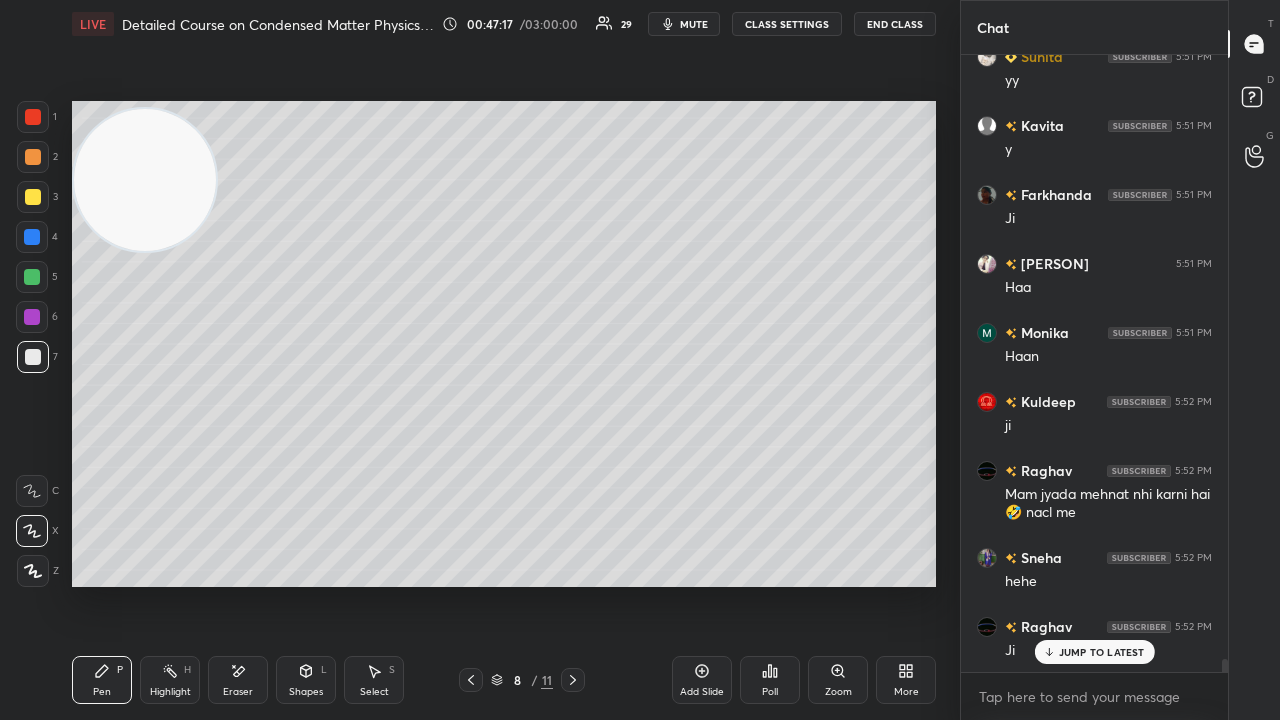 click 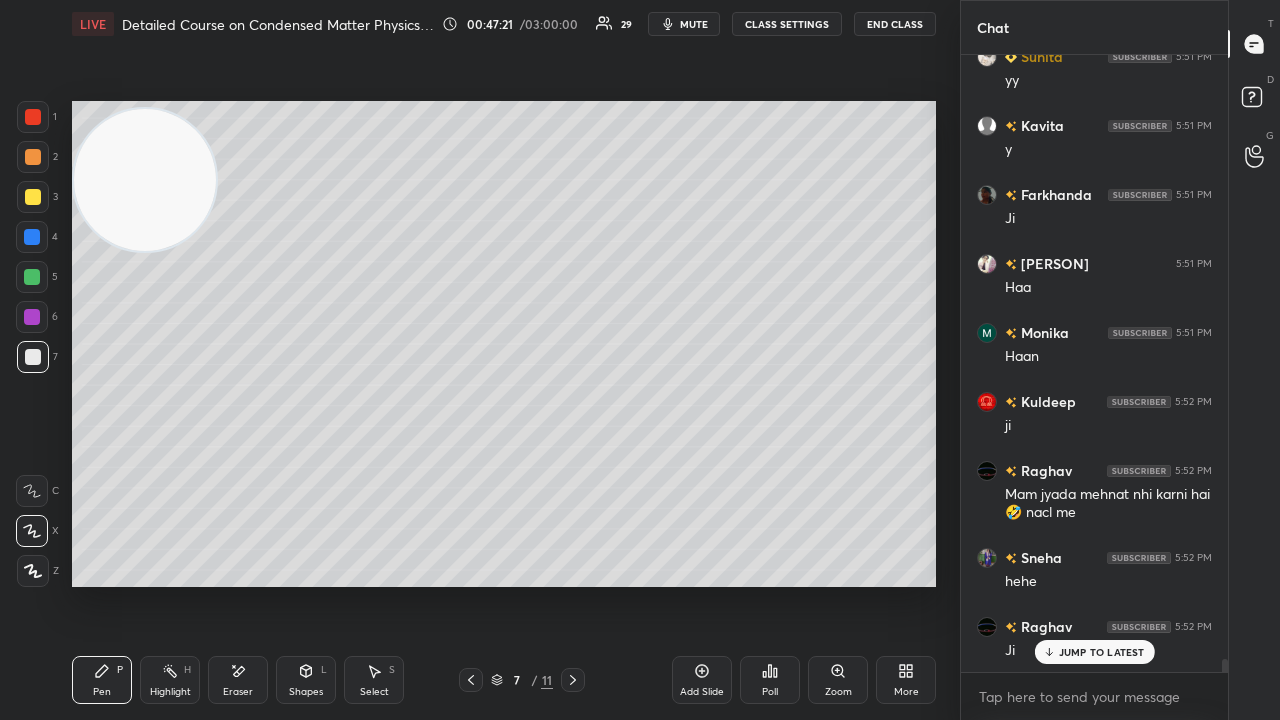 click 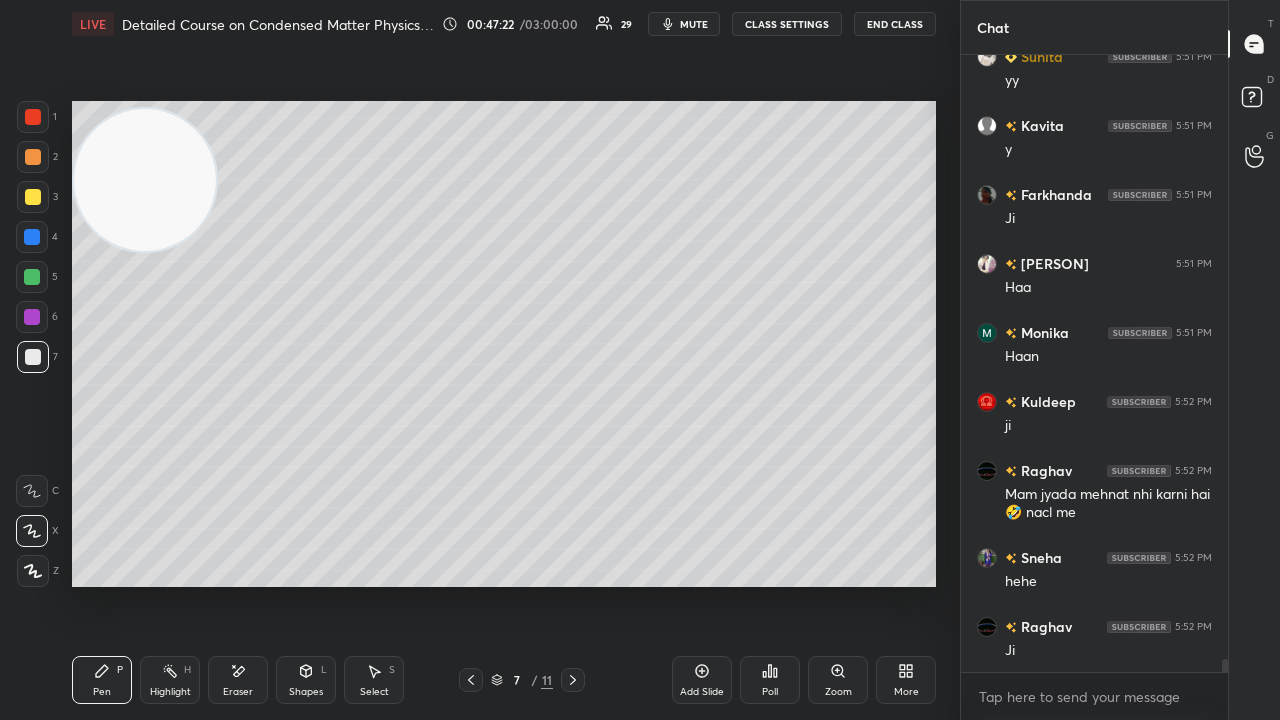 click on "mute" at bounding box center [684, 24] 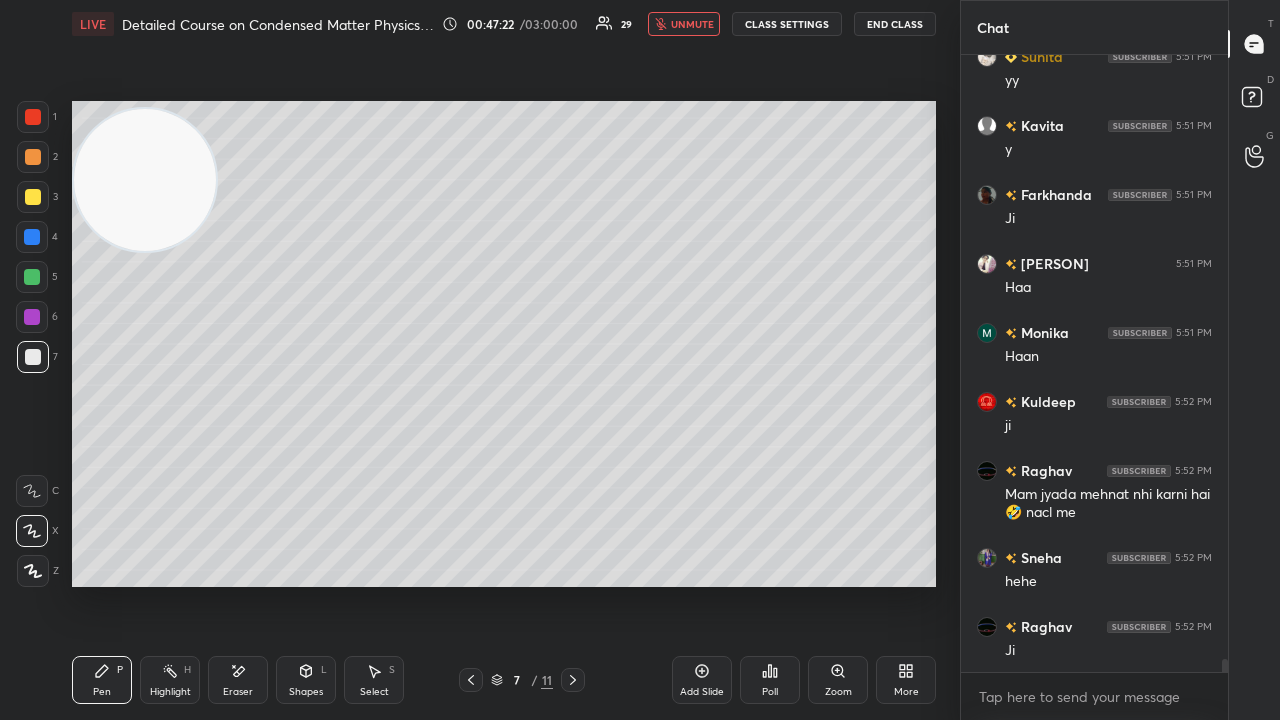 click on "unmute" at bounding box center (692, 24) 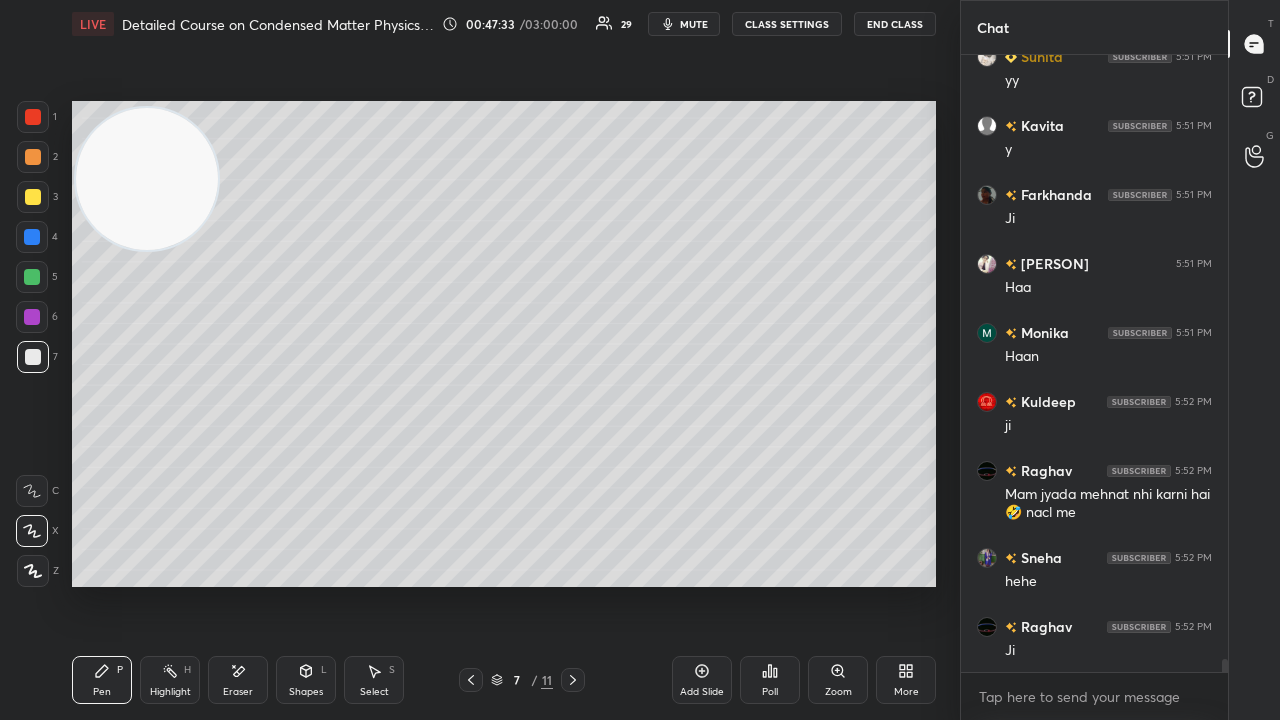 drag, startPoint x: 127, startPoint y: 192, endPoint x: 0, endPoint y: 436, distance: 275.07272 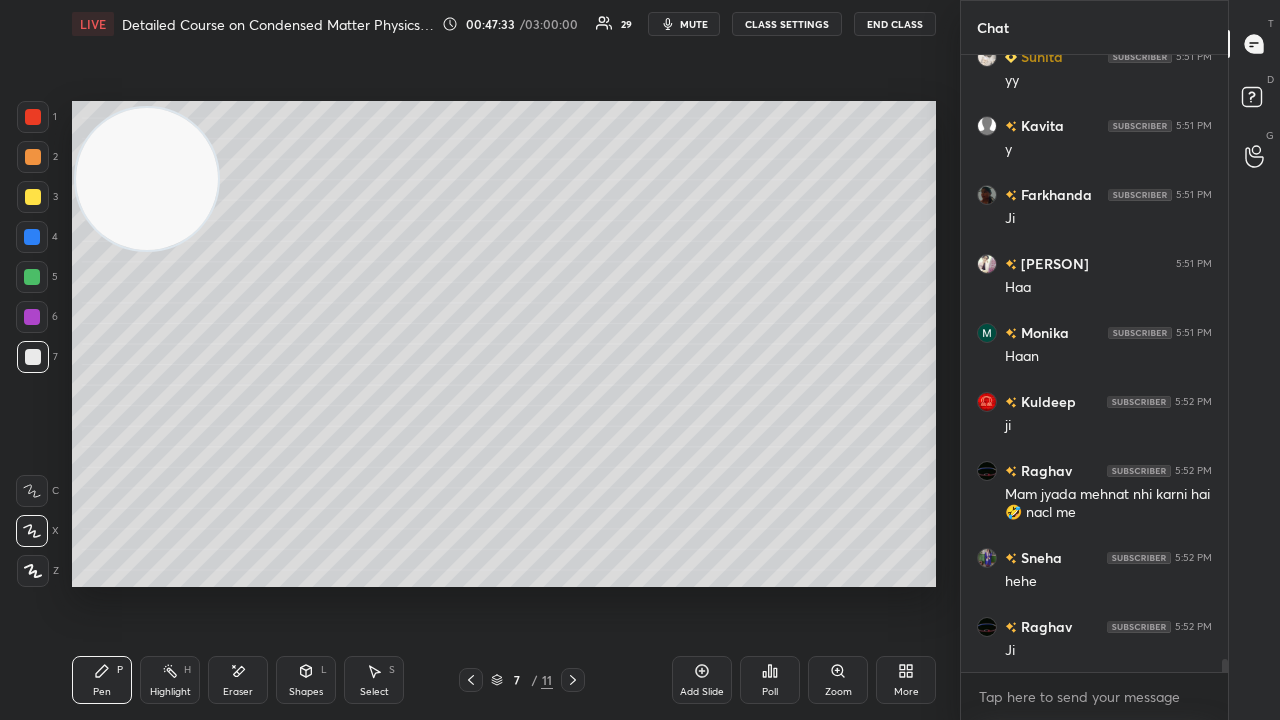 click on "1 2 3 4 5 6 7 C X Z E E Erase all   H H LIVE Detailed Course on Condensed Matter Physics Day-3 00:47:33 /  03:00:00 29 mute CLASS SETTINGS End Class Setting up your live class Poll for   secs No correct answer Start poll Back Detailed Course on Condensed Matter Physics Day-3 Surbhi Upadhyay Pen P Highlight H Eraser Shapes L Select S 7 / 11 Add Slide Poll Zoom More" at bounding box center (472, 360) 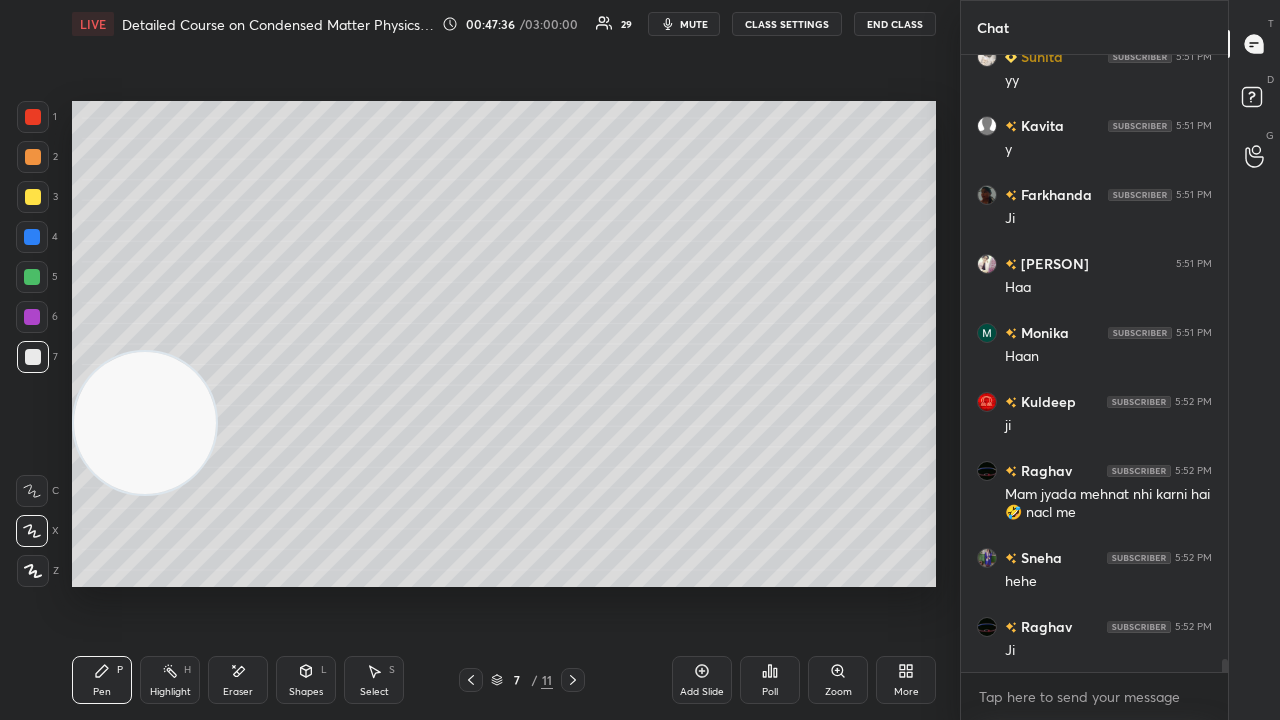 scroll, scrollTop: 29108, scrollLeft: 0, axis: vertical 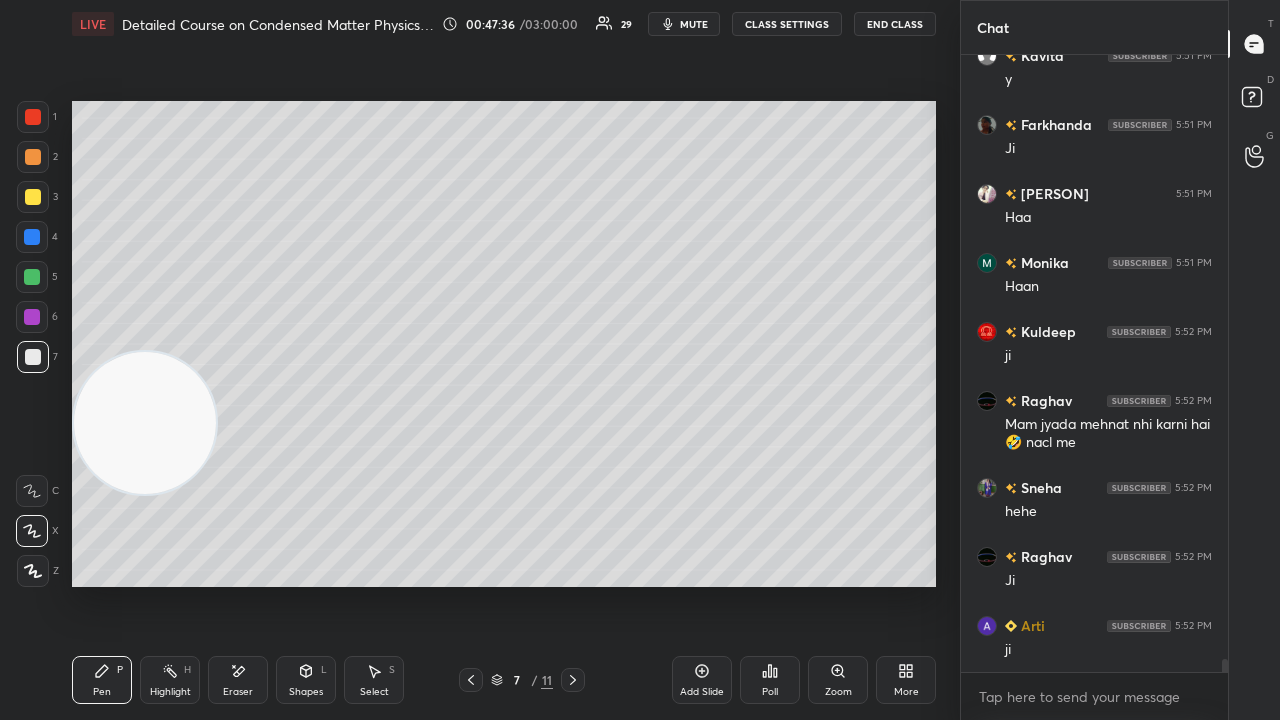 click on "mute" at bounding box center [694, 24] 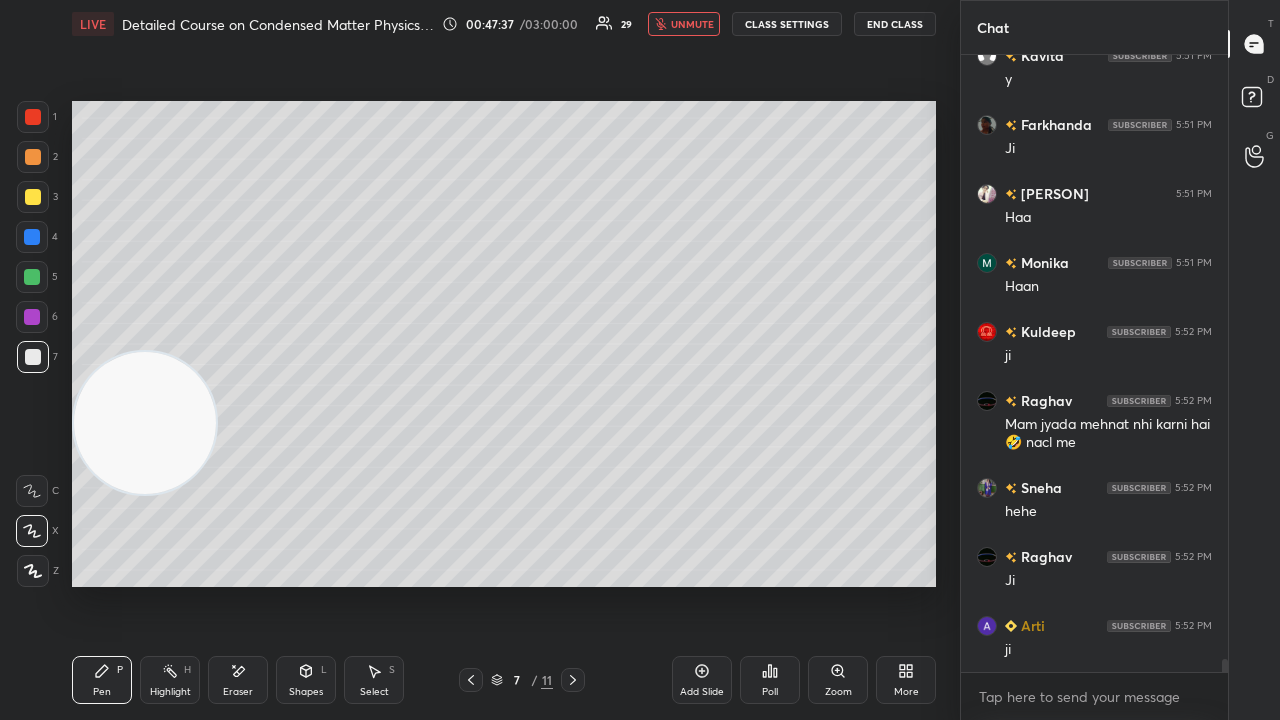 click on "unmute" at bounding box center [692, 24] 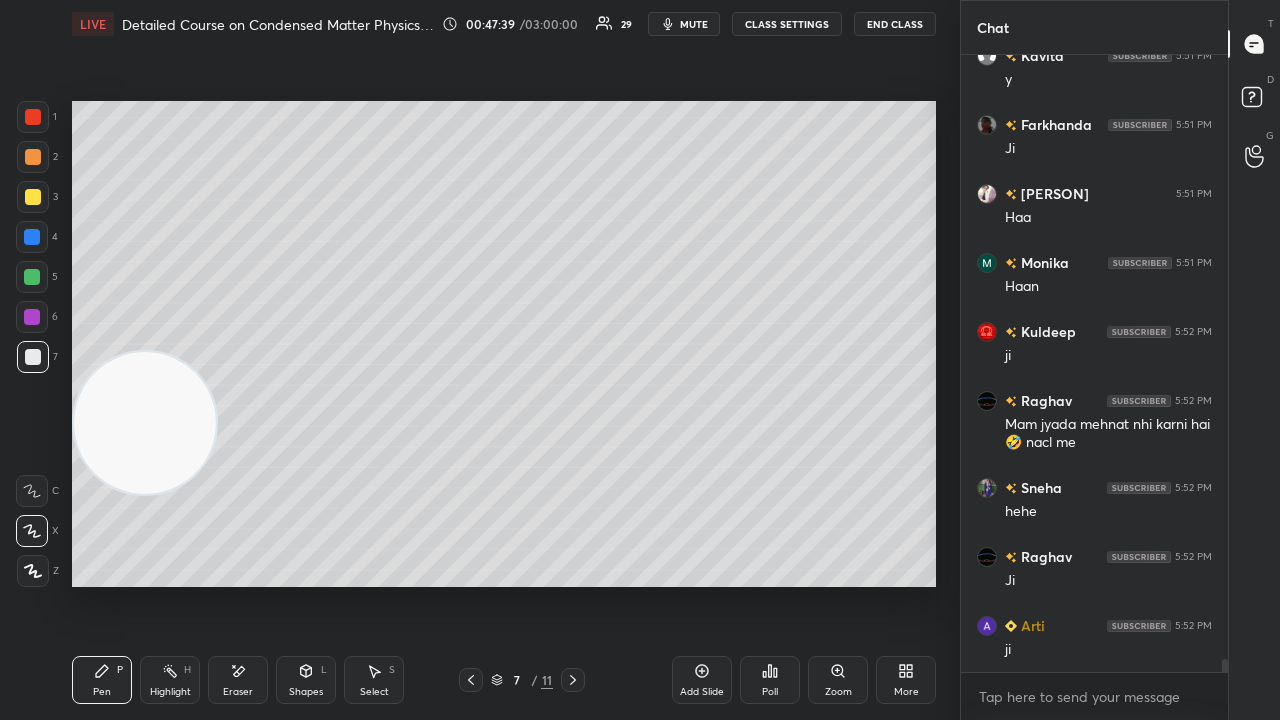 click on "mute" at bounding box center [694, 24] 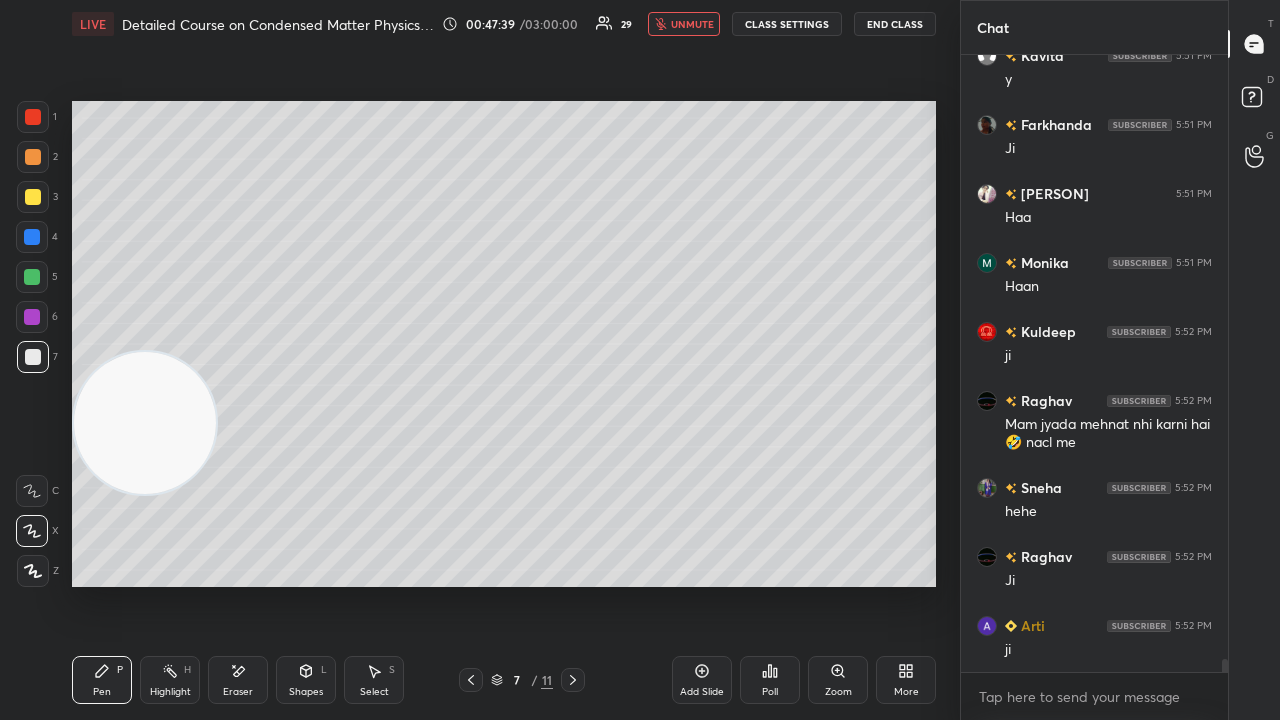 click on "unmute" at bounding box center [692, 24] 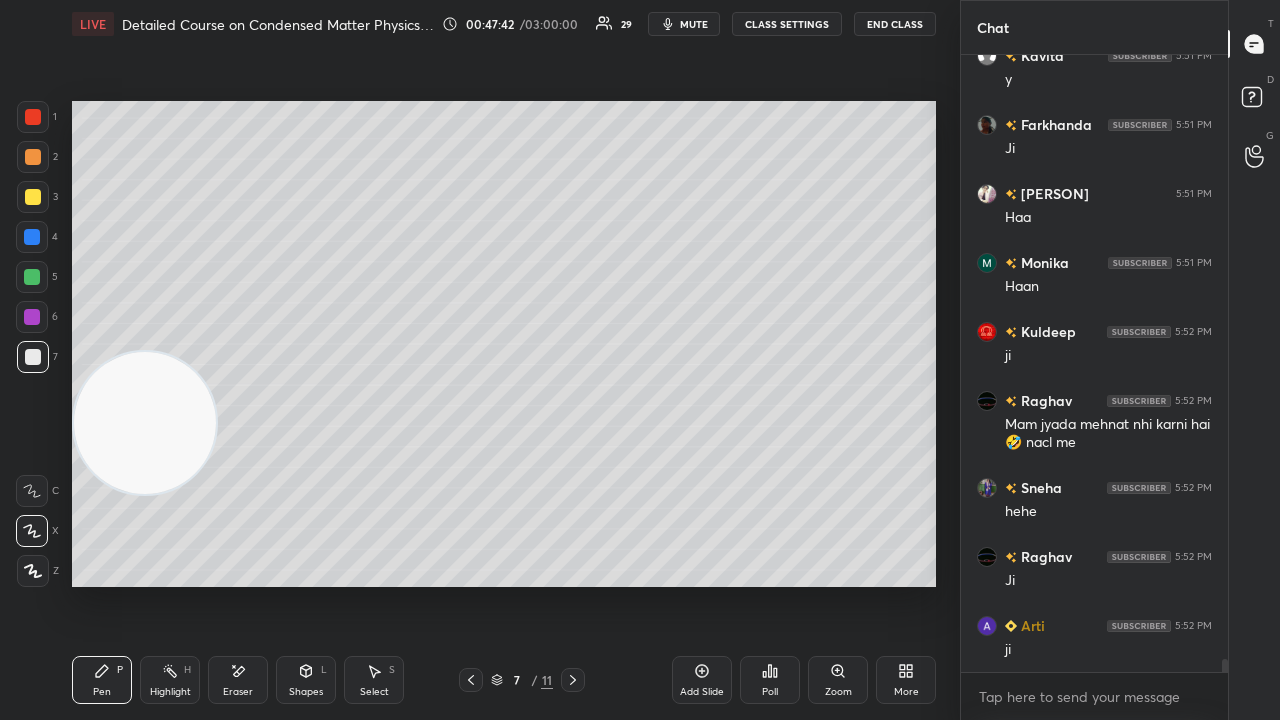 click 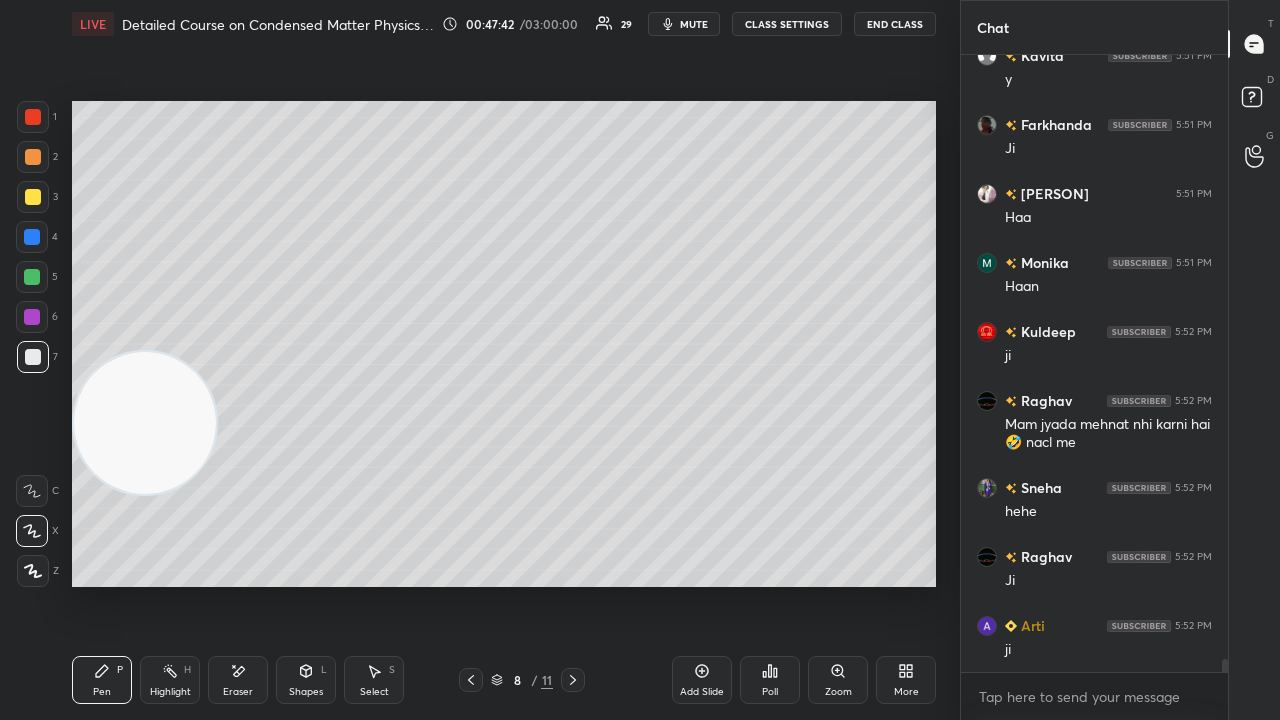 click 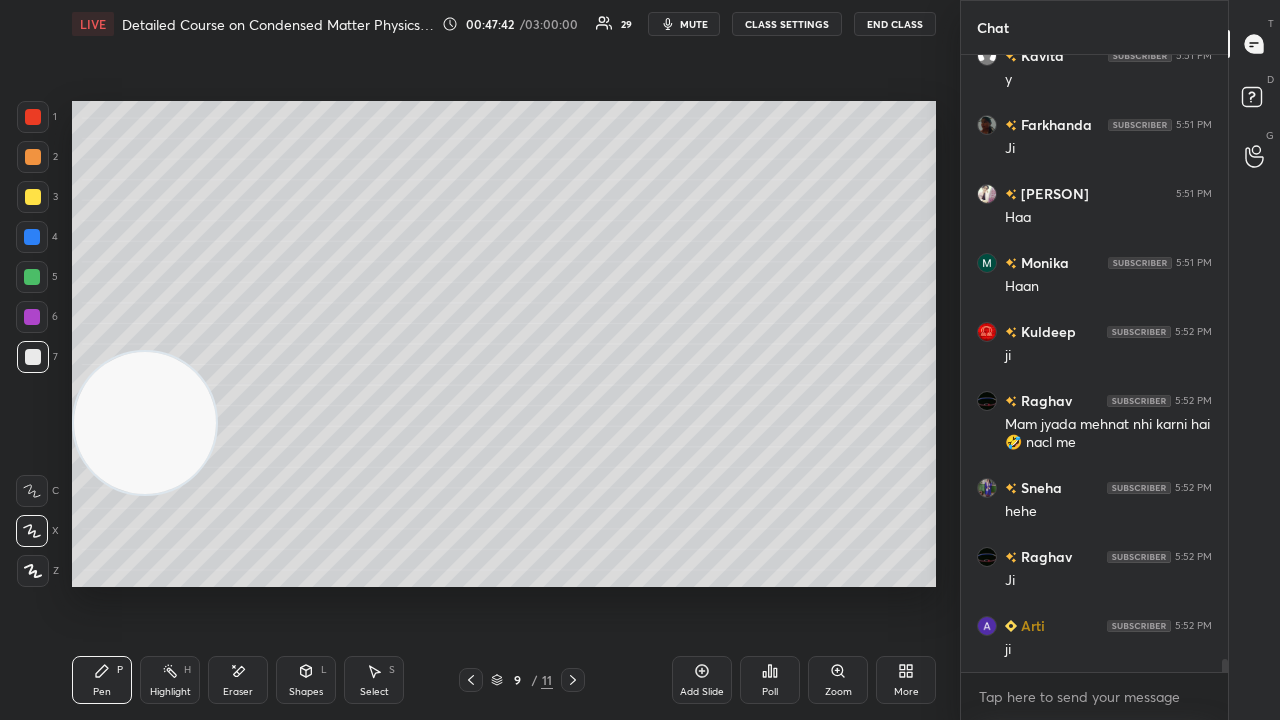 click 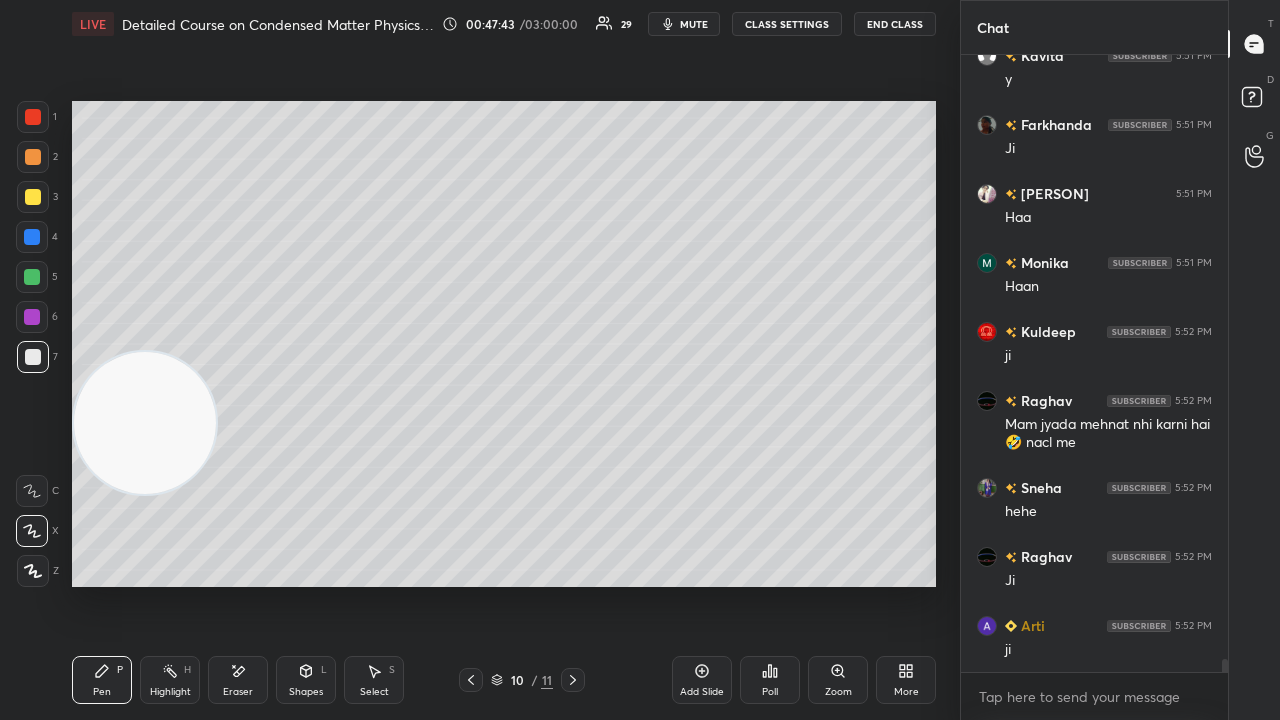 drag, startPoint x: 470, startPoint y: 685, endPoint x: 420, endPoint y: 680, distance: 50.24938 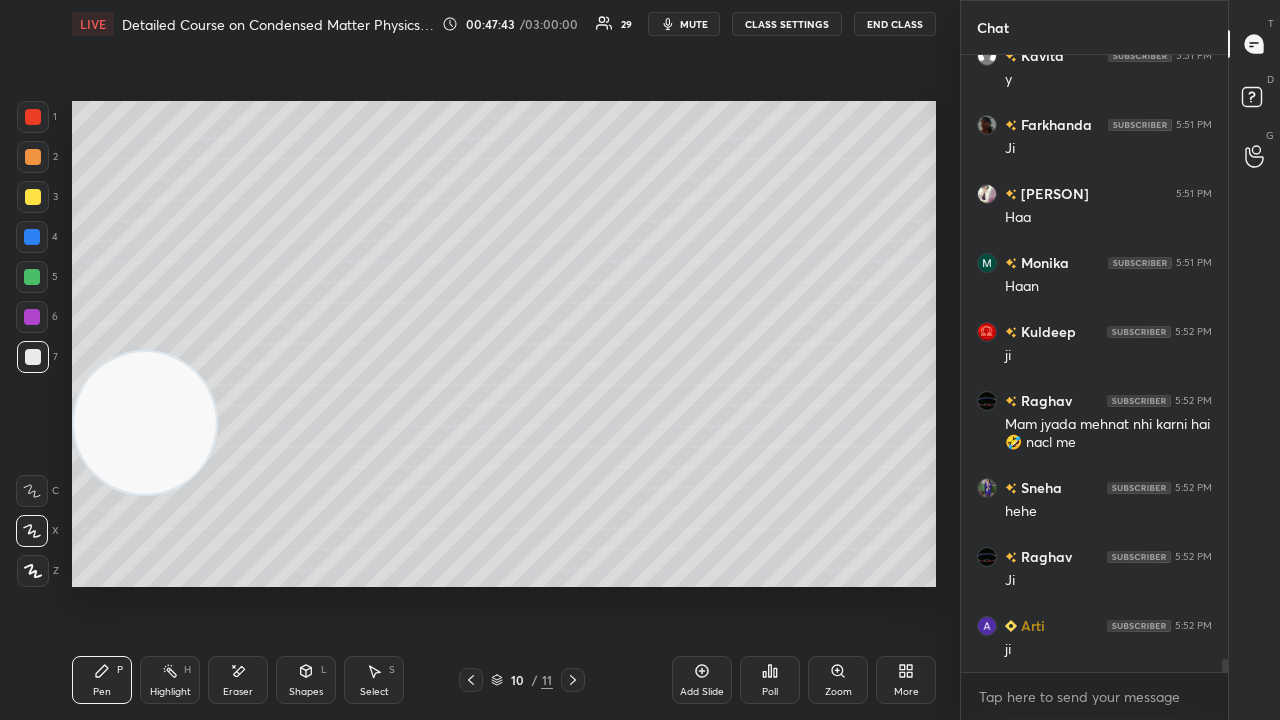 click 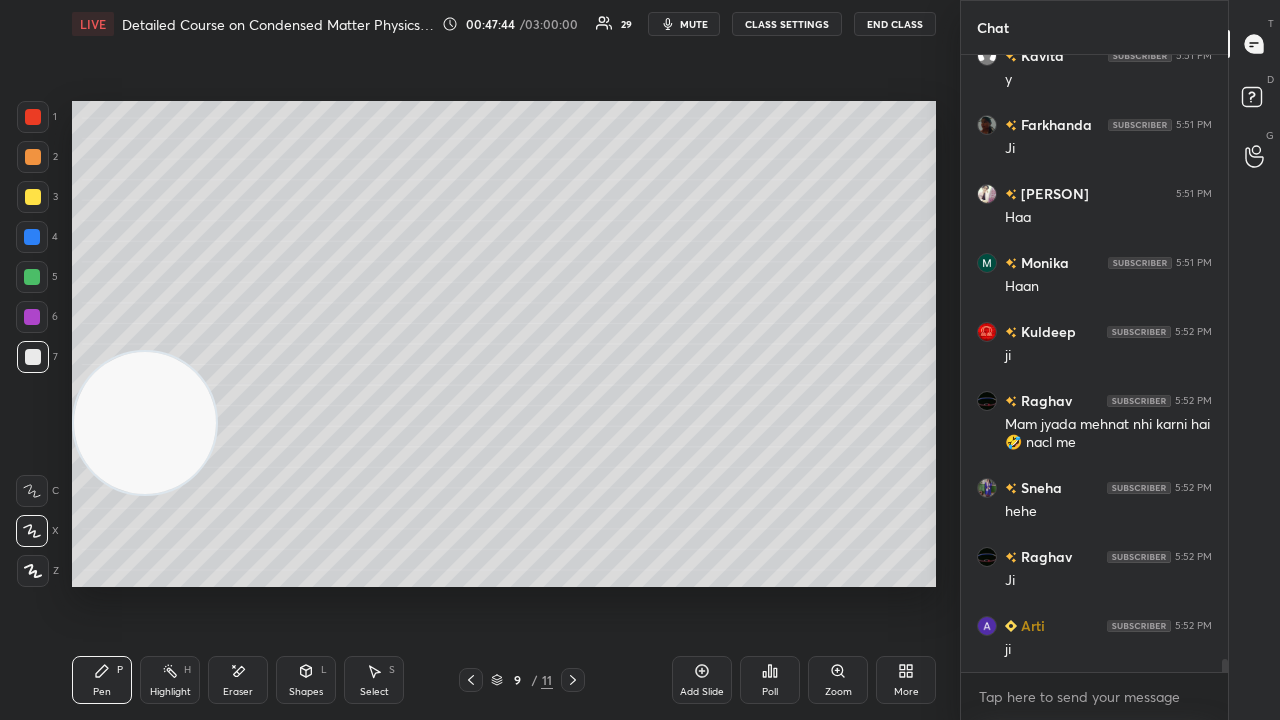 click on "Eraser" at bounding box center (238, 680) 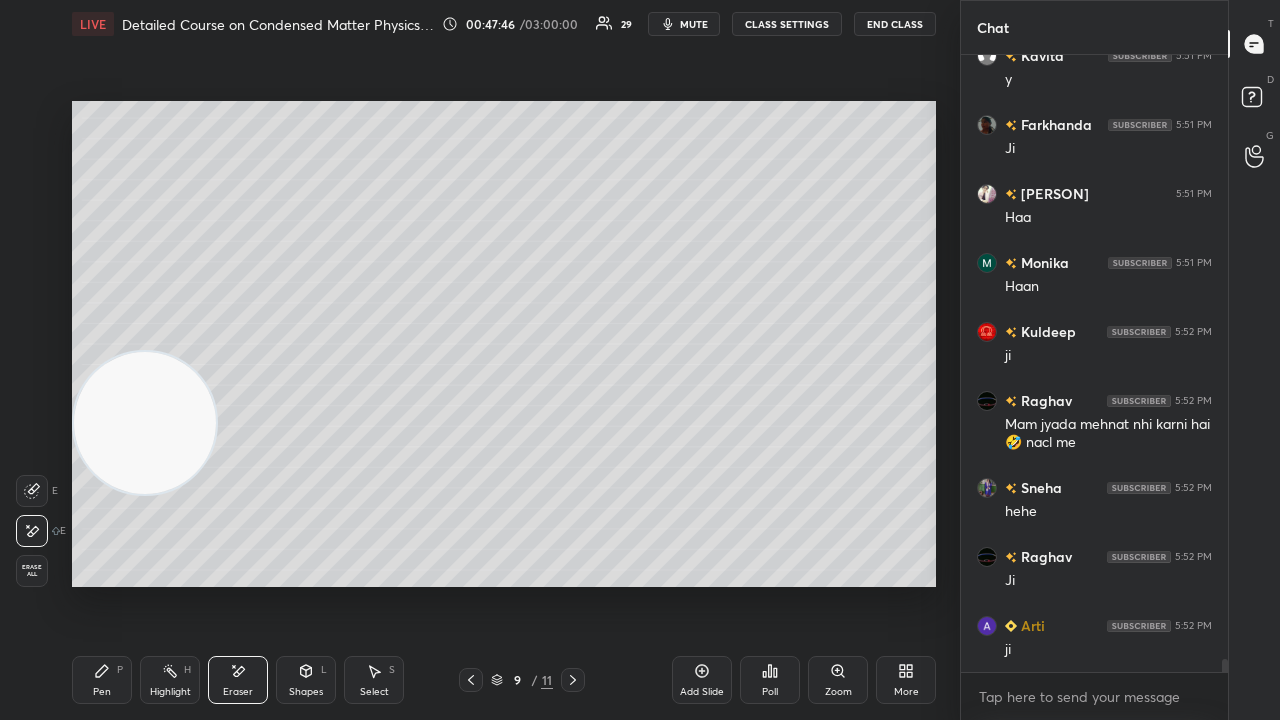 click on "Pen P" at bounding box center (102, 680) 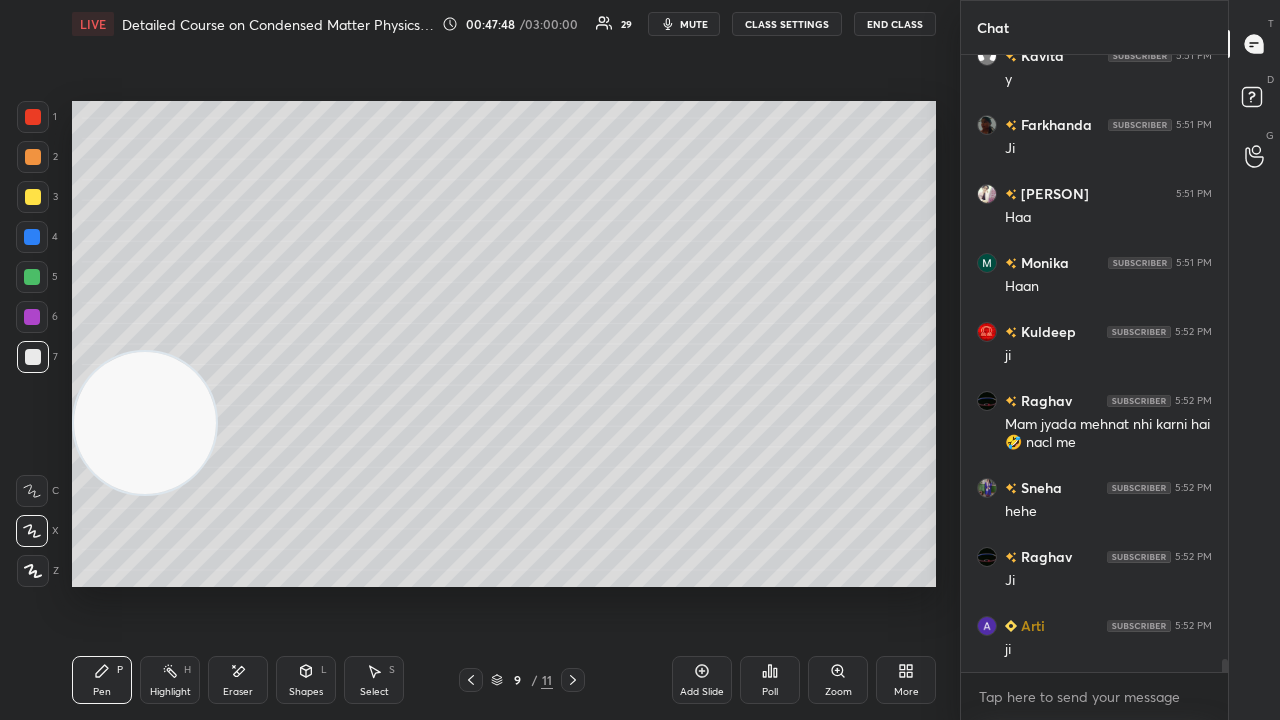 click on "mute" at bounding box center [694, 24] 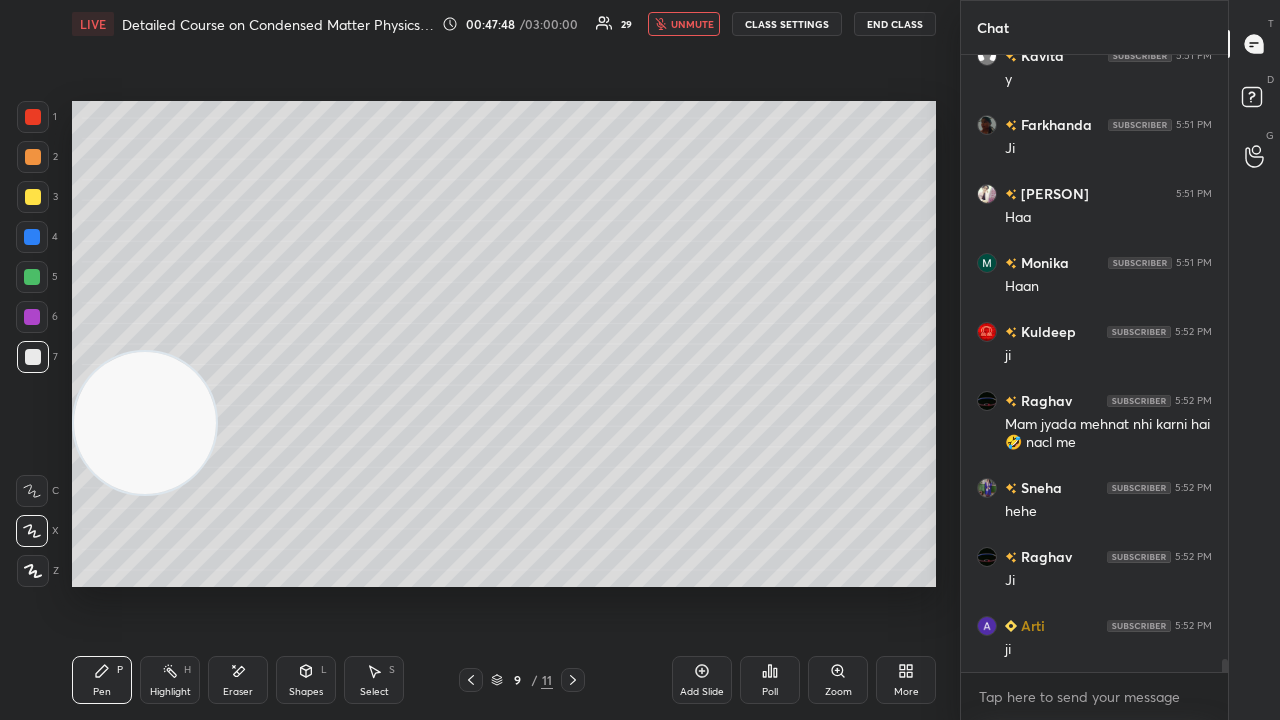 click on "unmute" at bounding box center [692, 24] 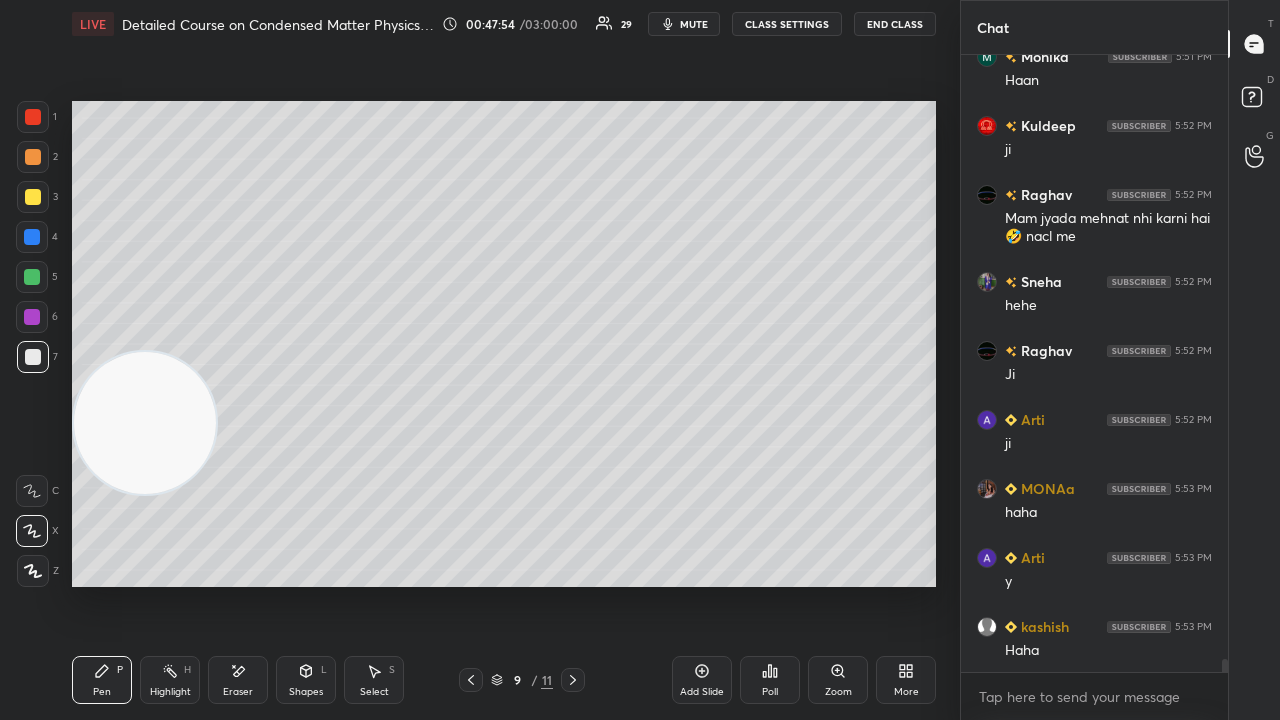 scroll, scrollTop: 29384, scrollLeft: 0, axis: vertical 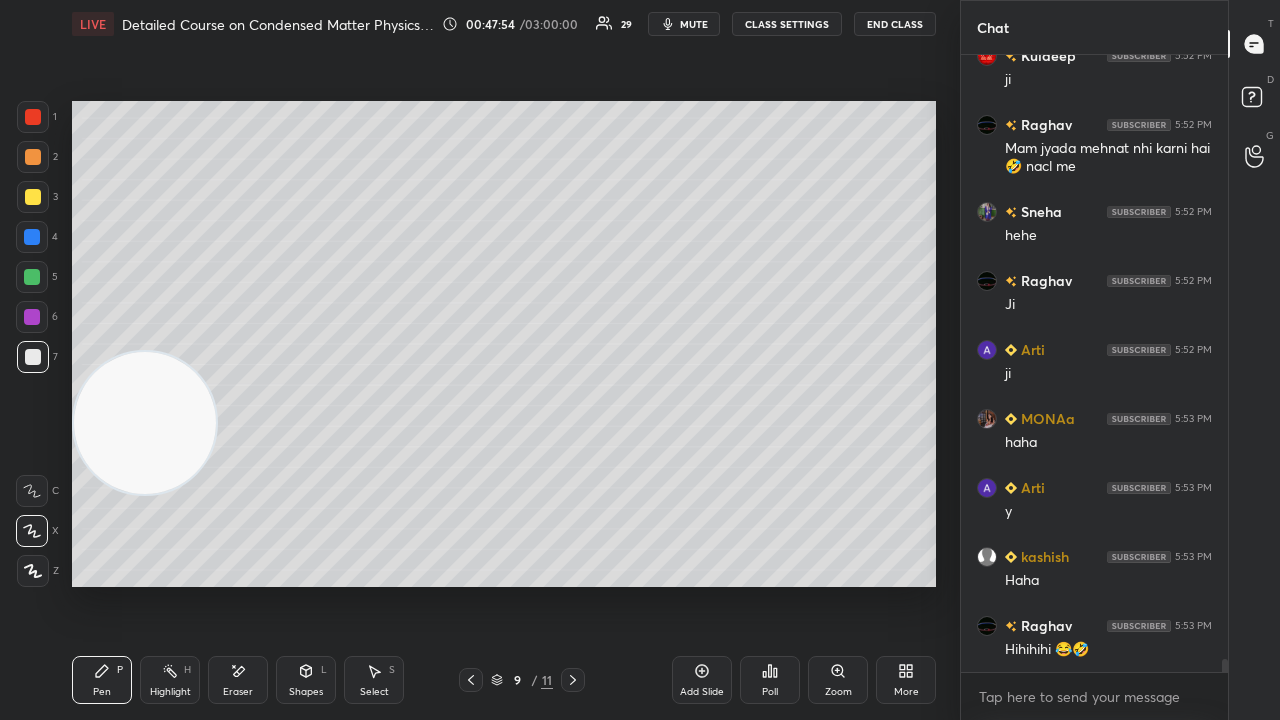 click 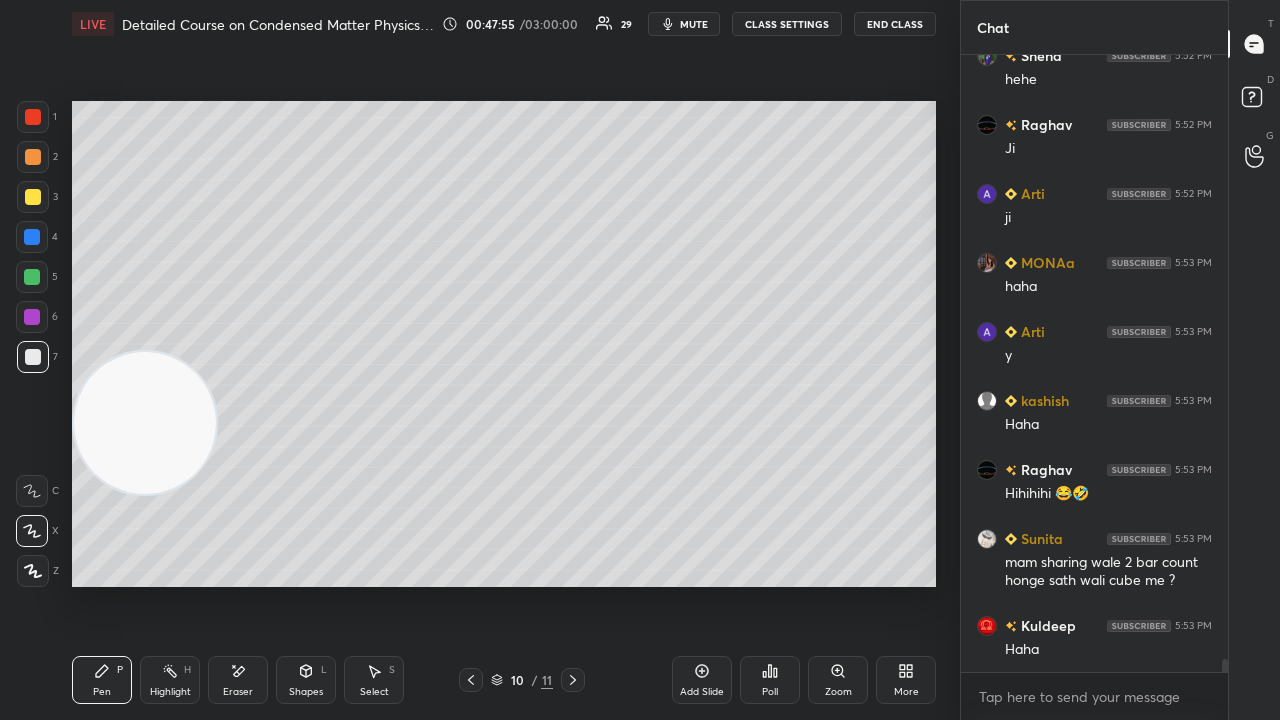 scroll, scrollTop: 29608, scrollLeft: 0, axis: vertical 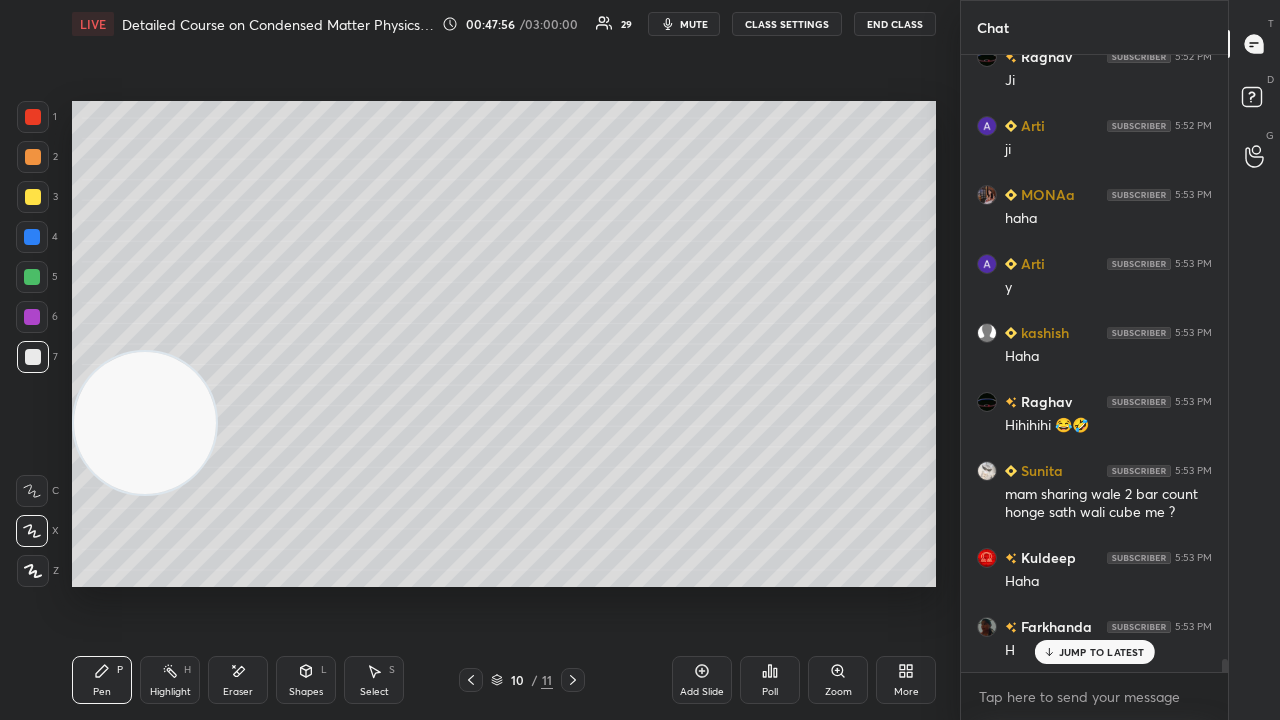 click 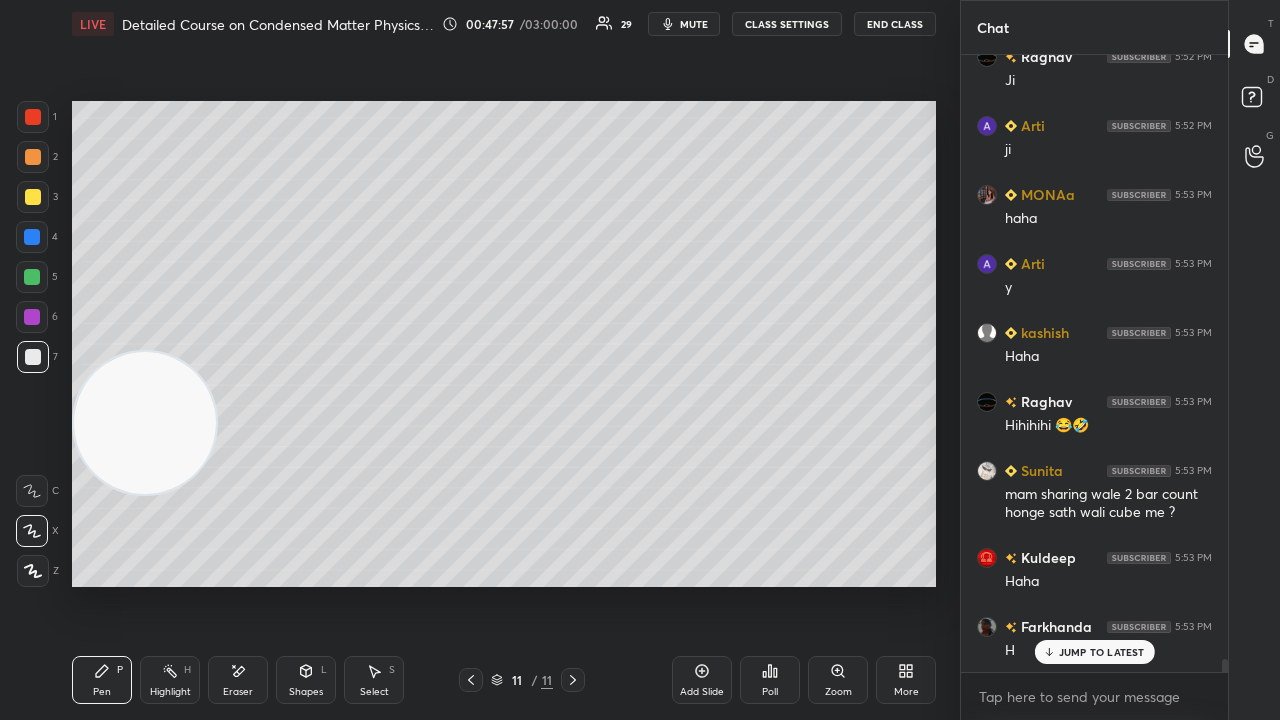 click on "D Doubts (D)" at bounding box center [1254, 100] 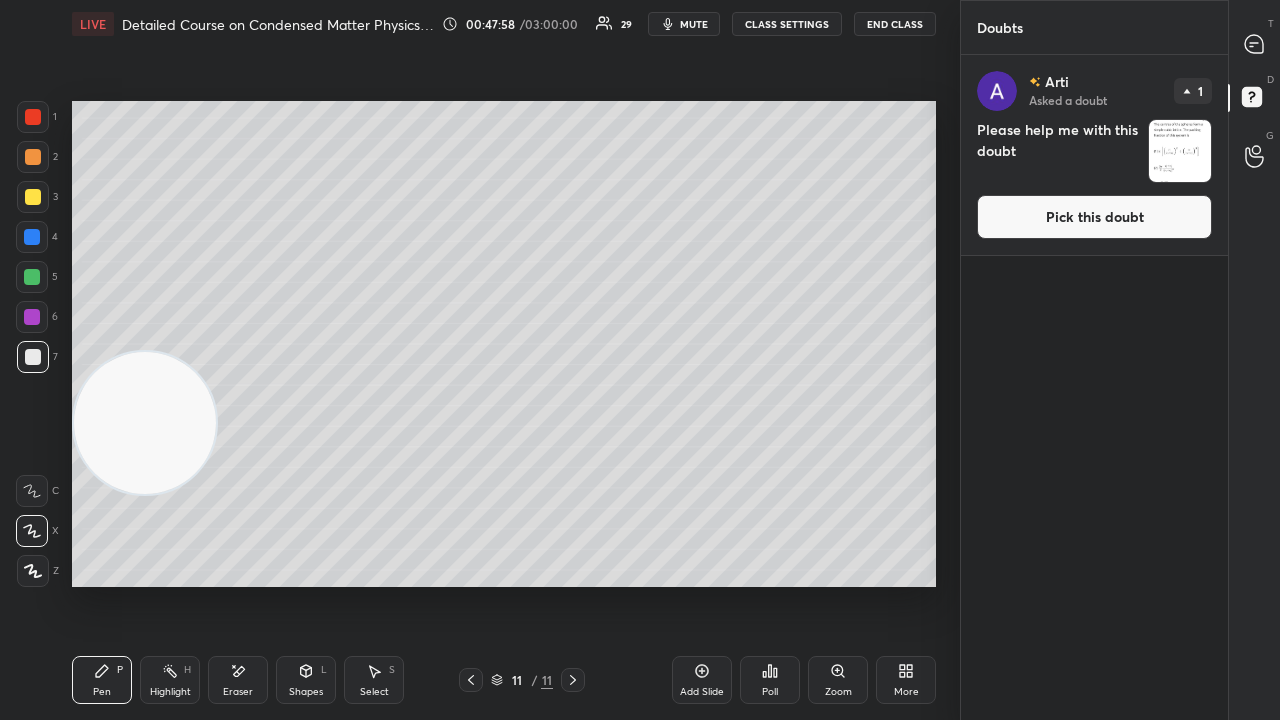 click on "Pick this doubt" at bounding box center [1094, 217] 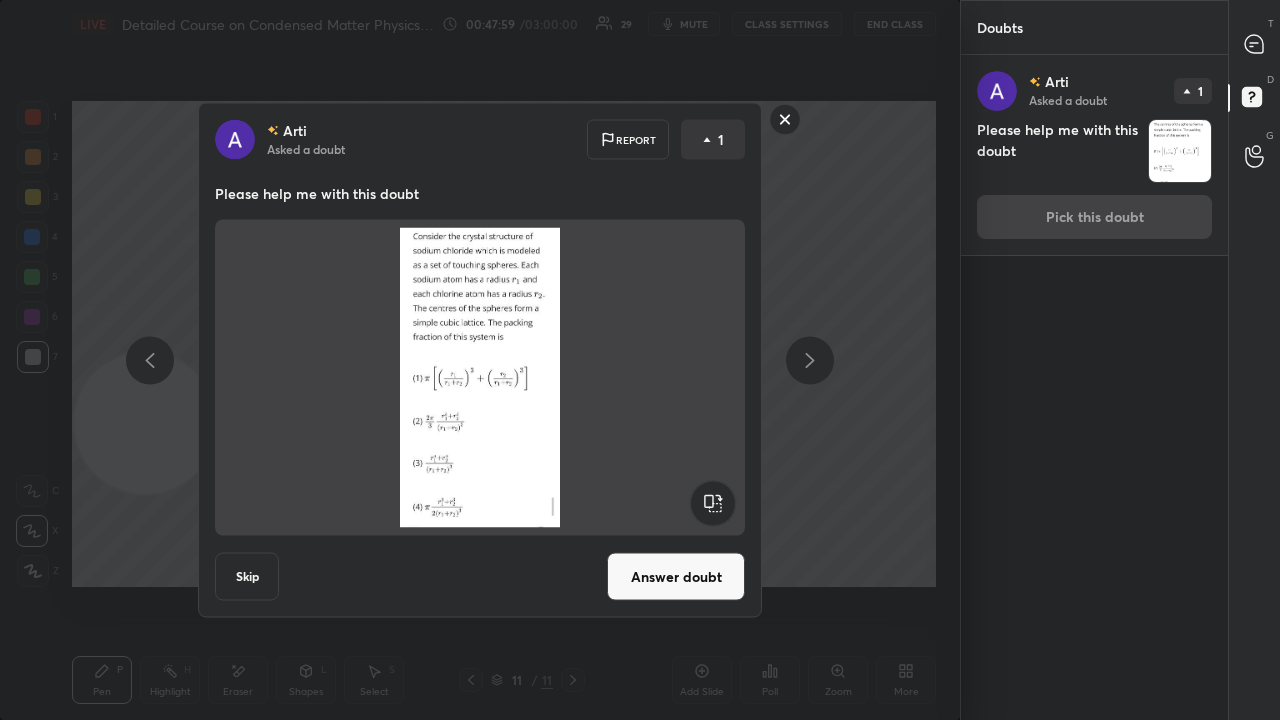 click on "Answer doubt" at bounding box center [676, 577] 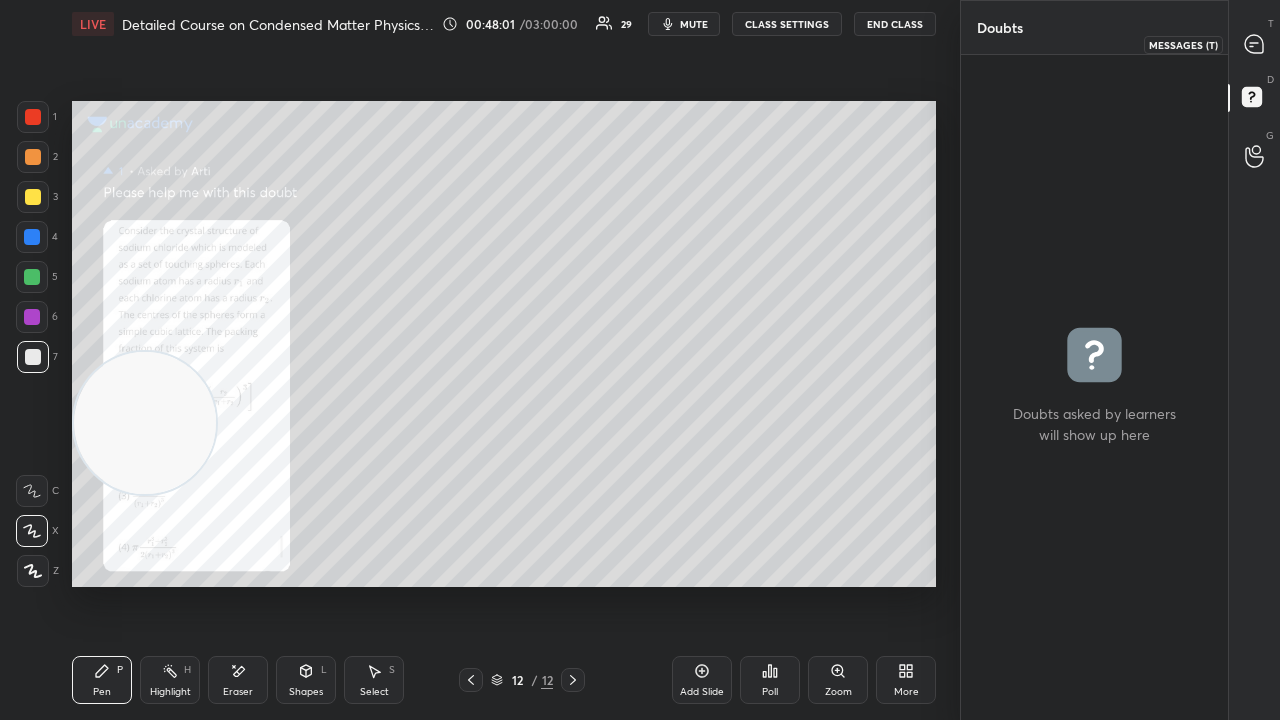 click 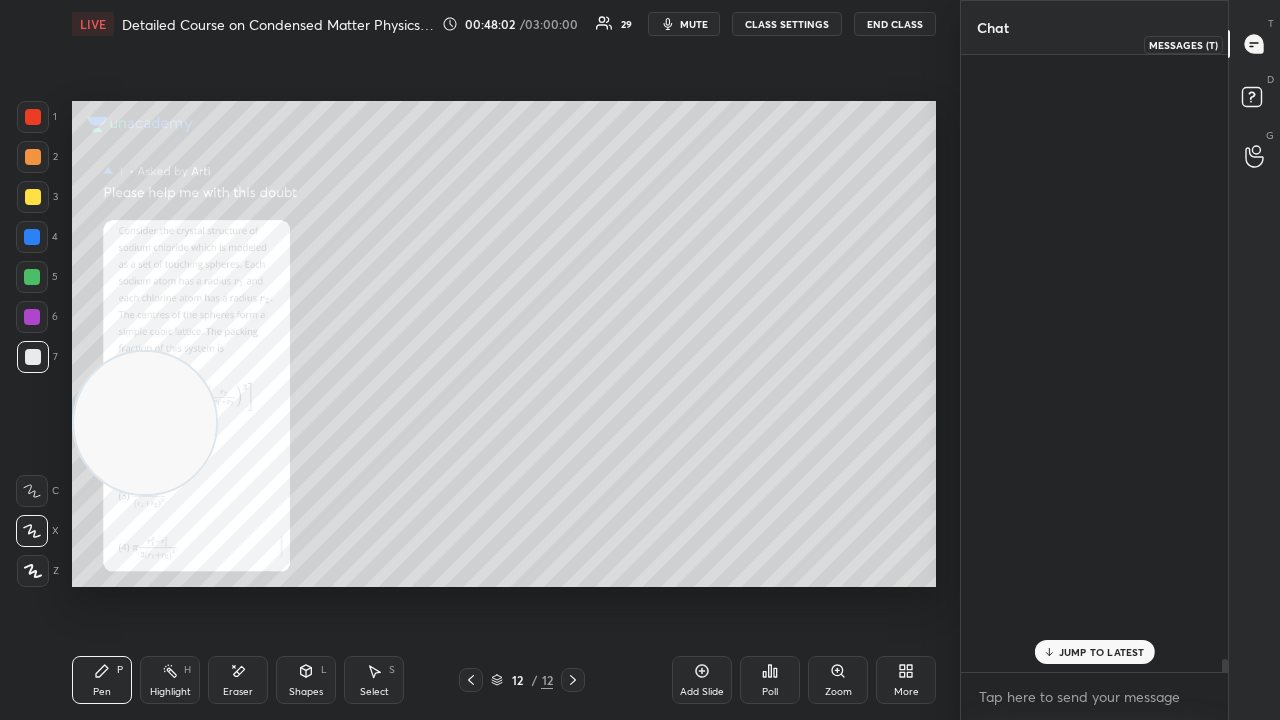 scroll, scrollTop: 30025, scrollLeft: 0, axis: vertical 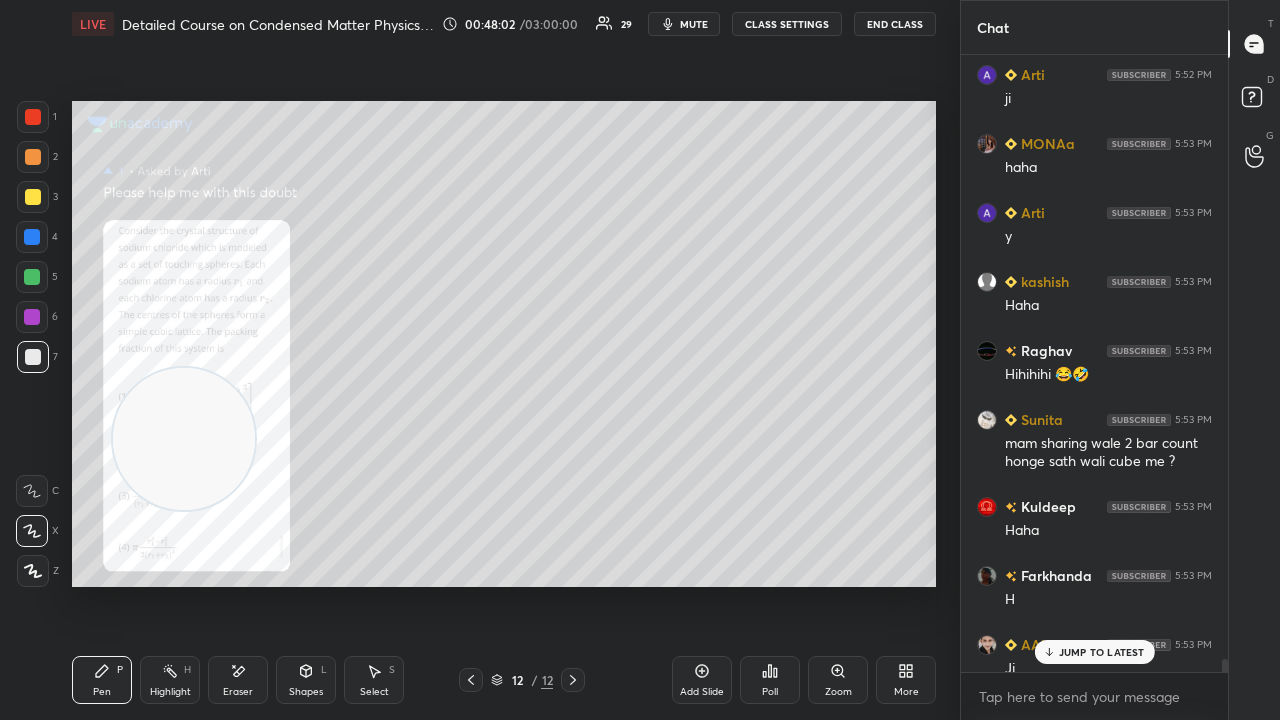 drag, startPoint x: 219, startPoint y: 434, endPoint x: 901, endPoint y: 558, distance: 693.1811 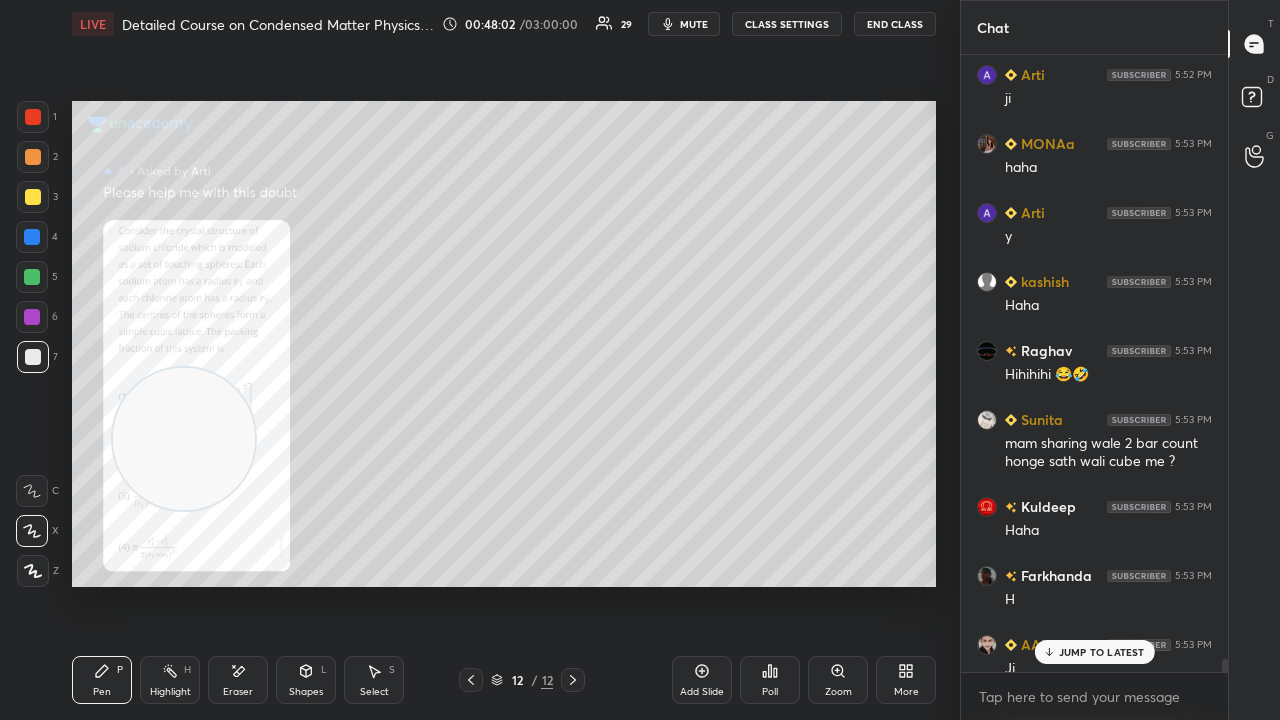 click at bounding box center (184, 439) 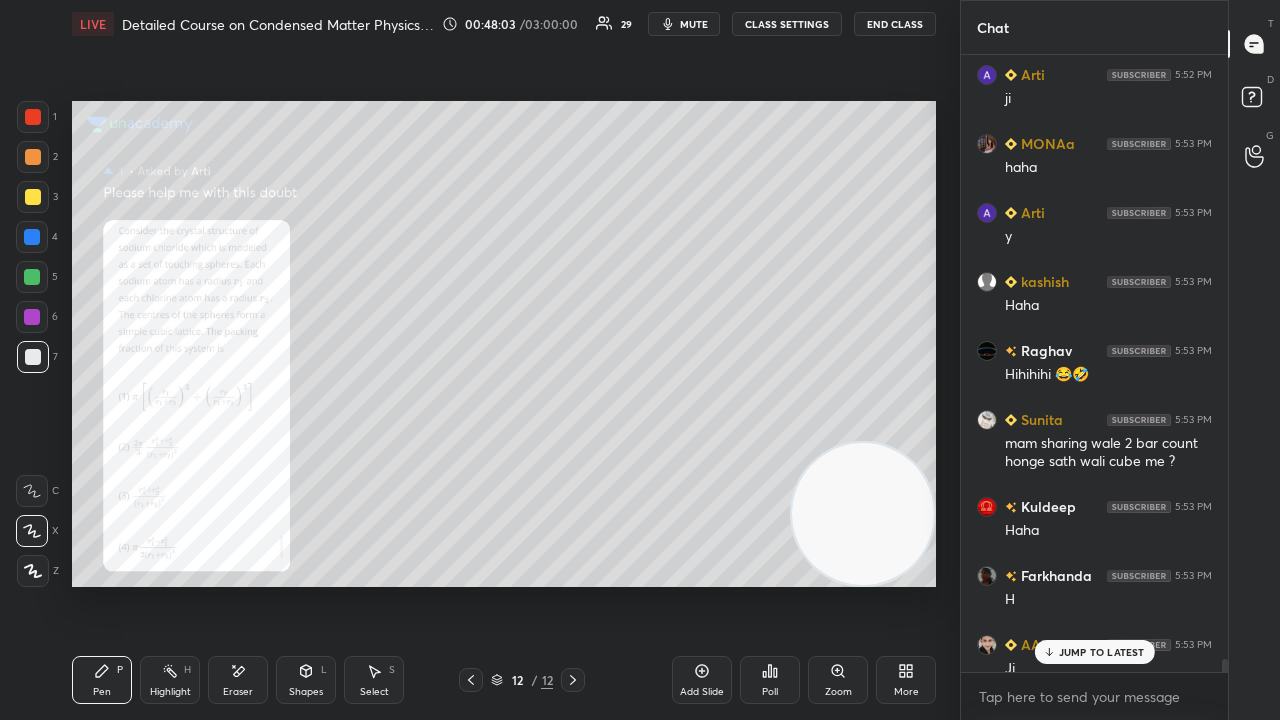 click on "Zoom" at bounding box center (838, 680) 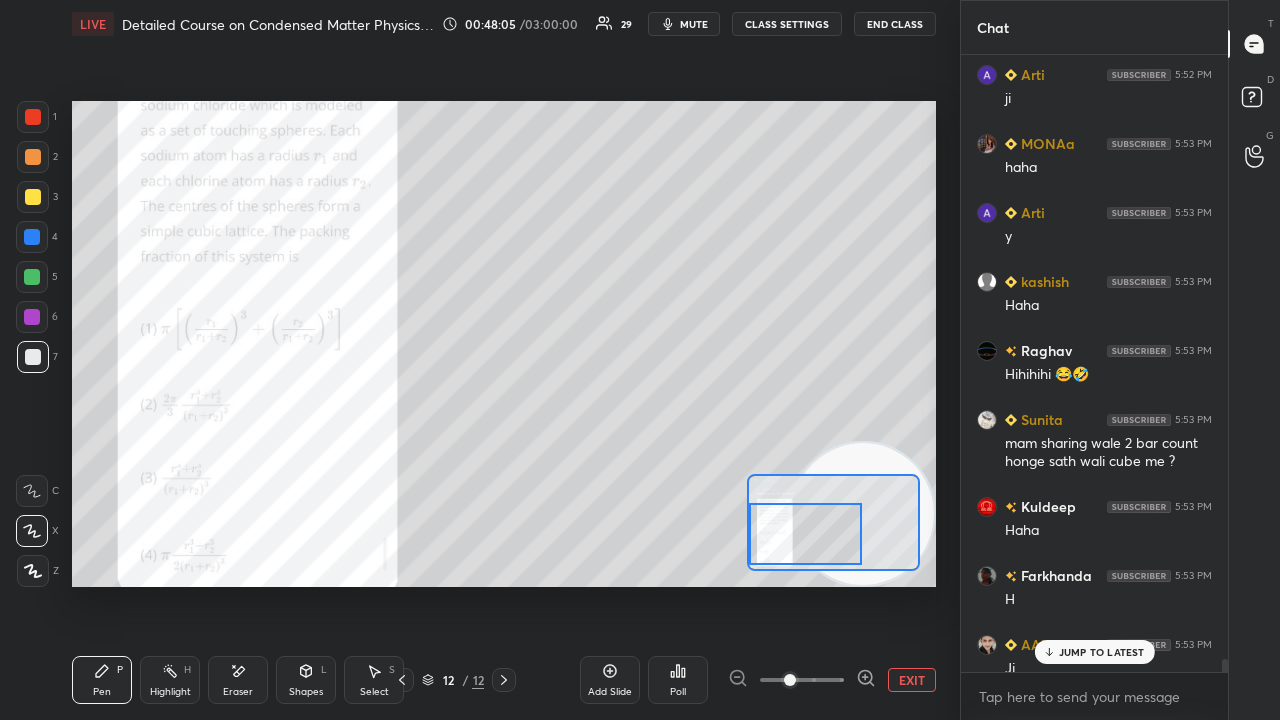 drag, startPoint x: 792, startPoint y: 502, endPoint x: 774, endPoint y: 502, distance: 18 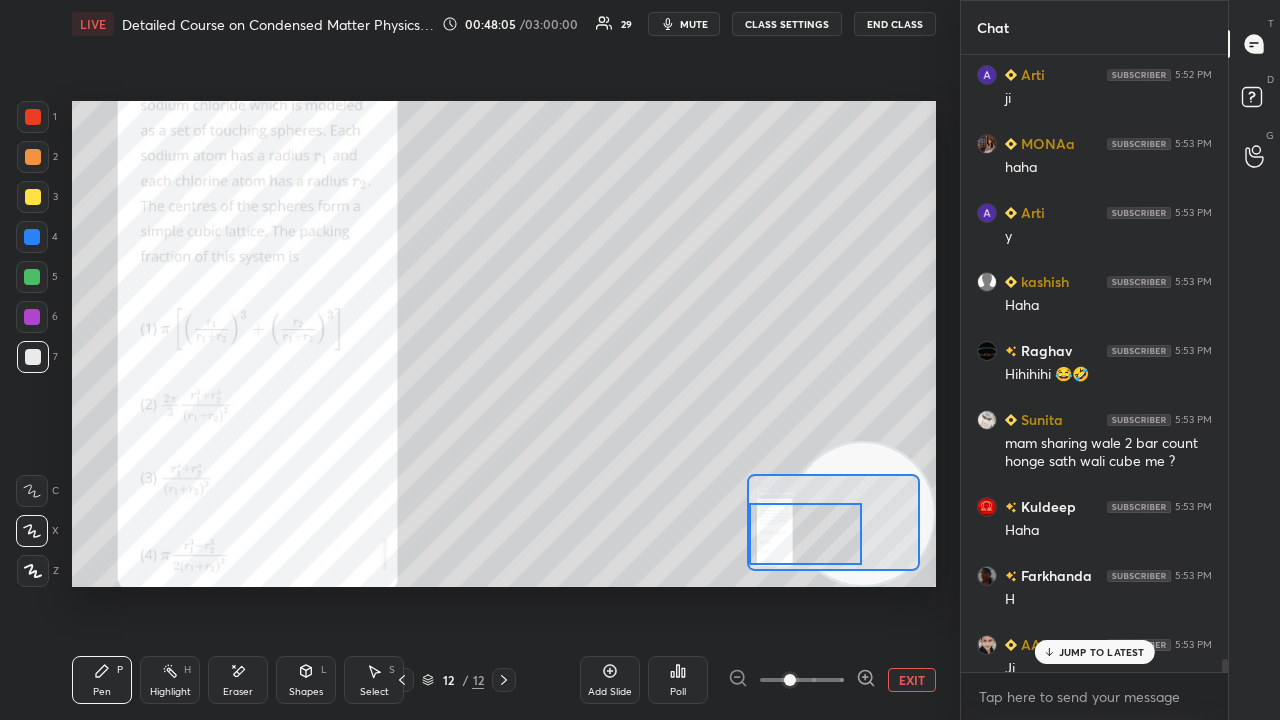 click at bounding box center [805, 534] 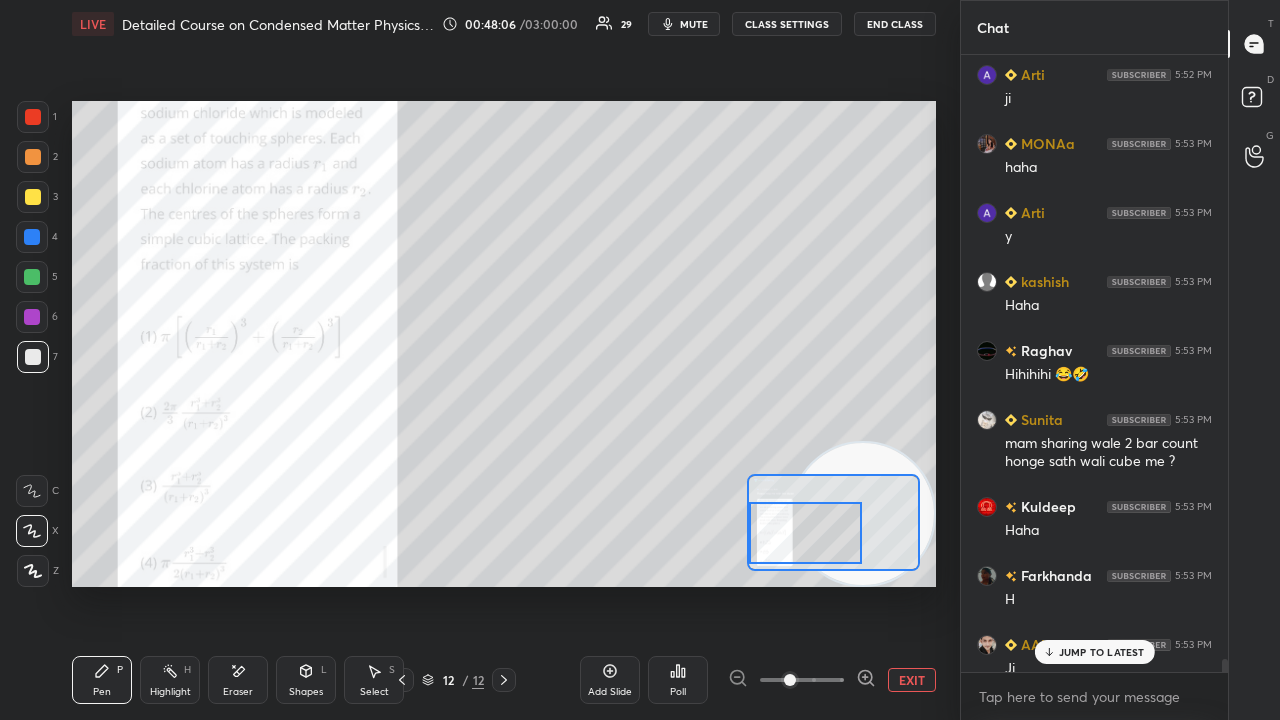 click on "JUMP TO LATEST" at bounding box center [1102, 652] 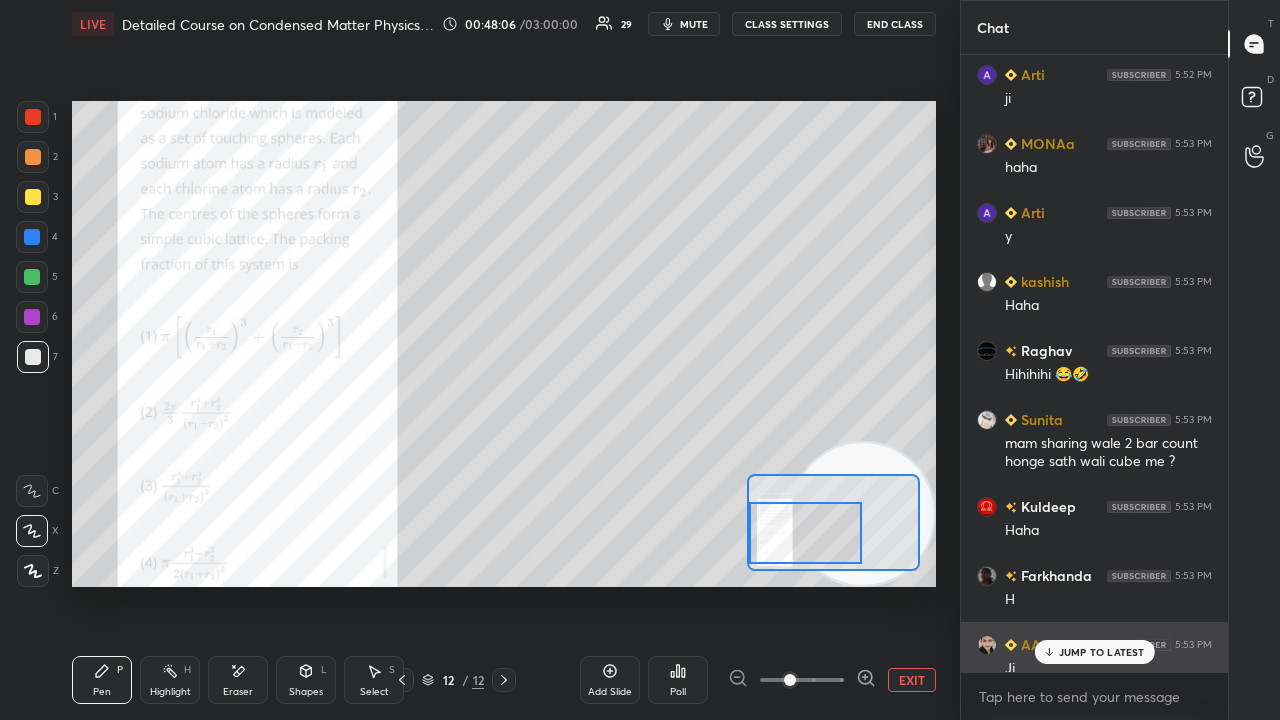 scroll, scrollTop: 30044, scrollLeft: 0, axis: vertical 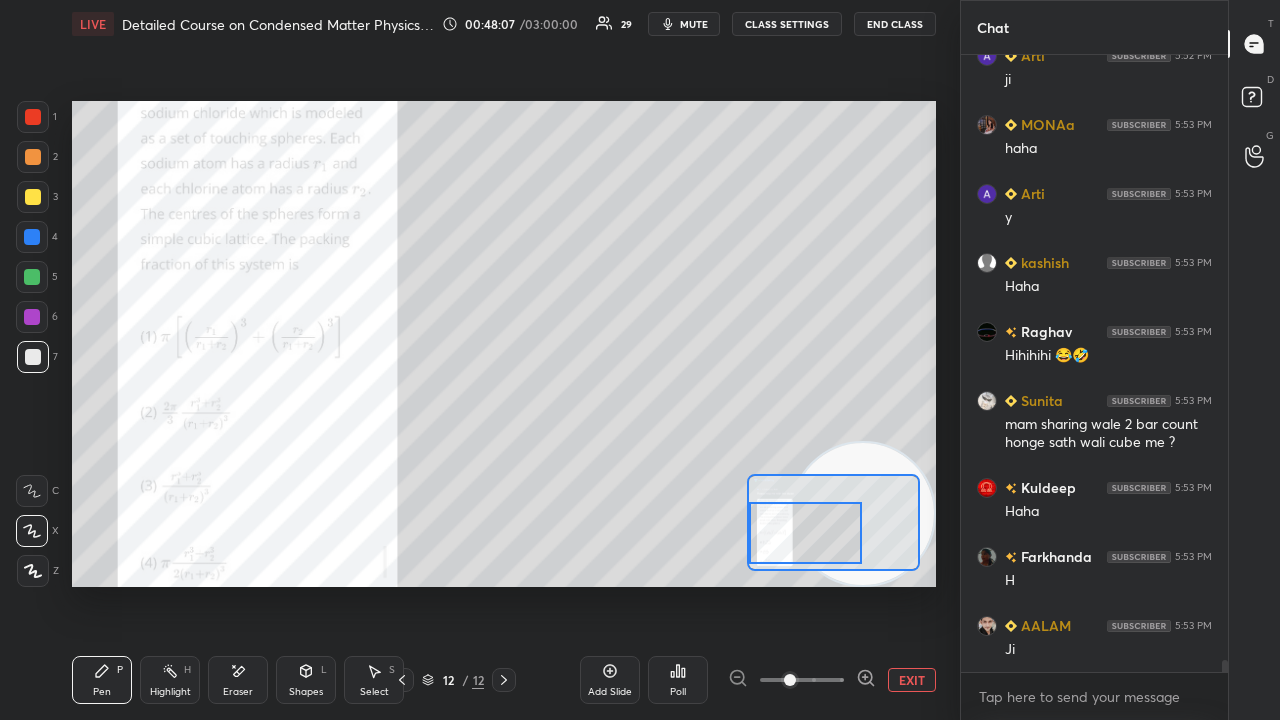 click on "mute" at bounding box center [694, 24] 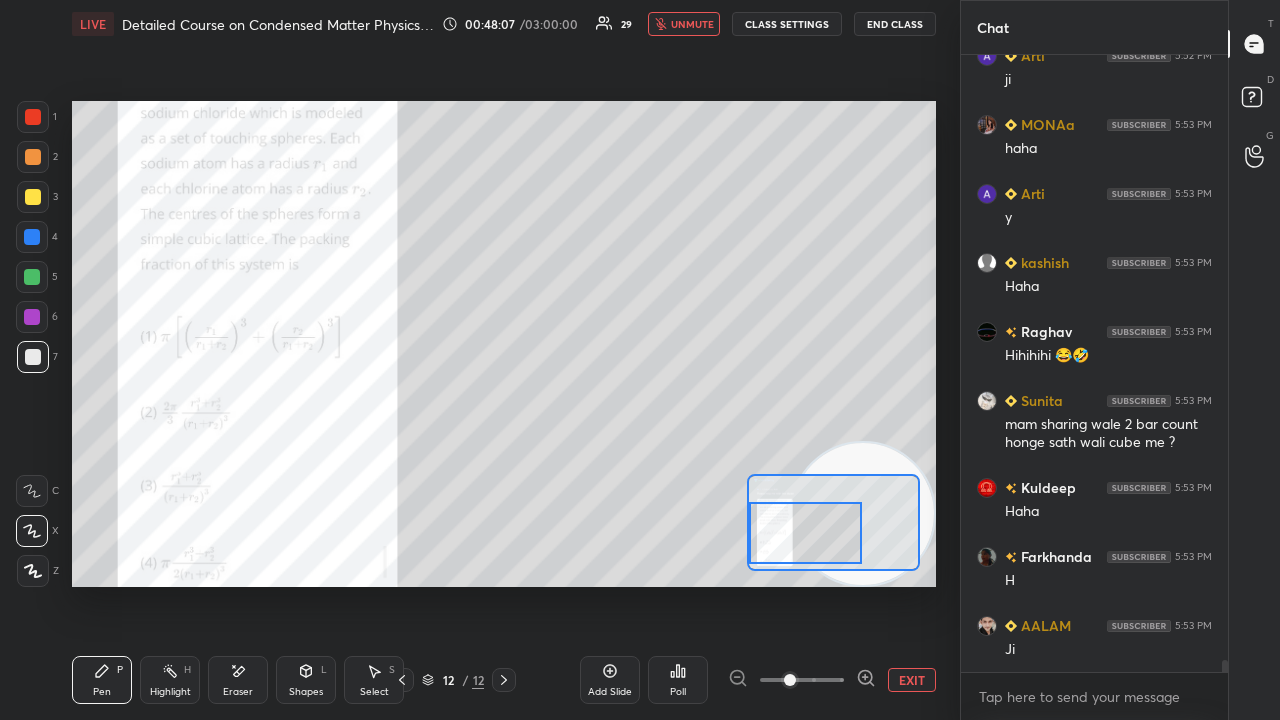 click on "unmute" at bounding box center (692, 24) 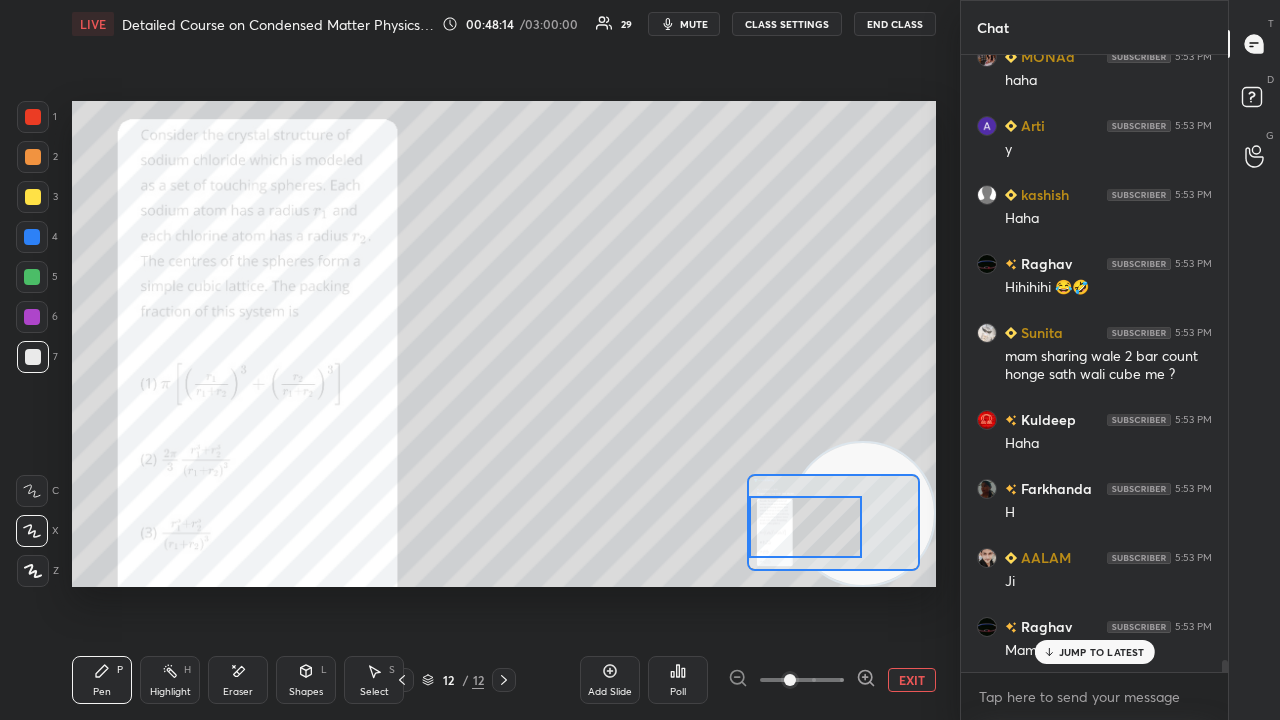 click at bounding box center [805, 527] 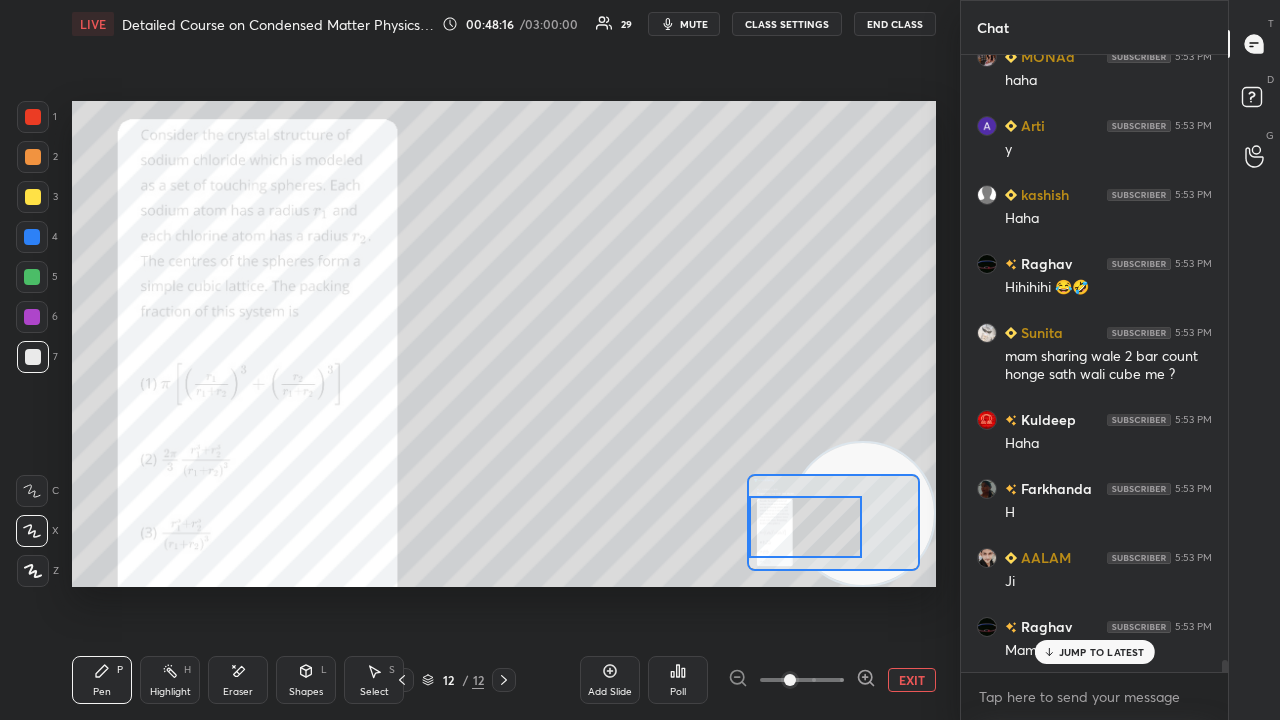 click at bounding box center (33, 117) 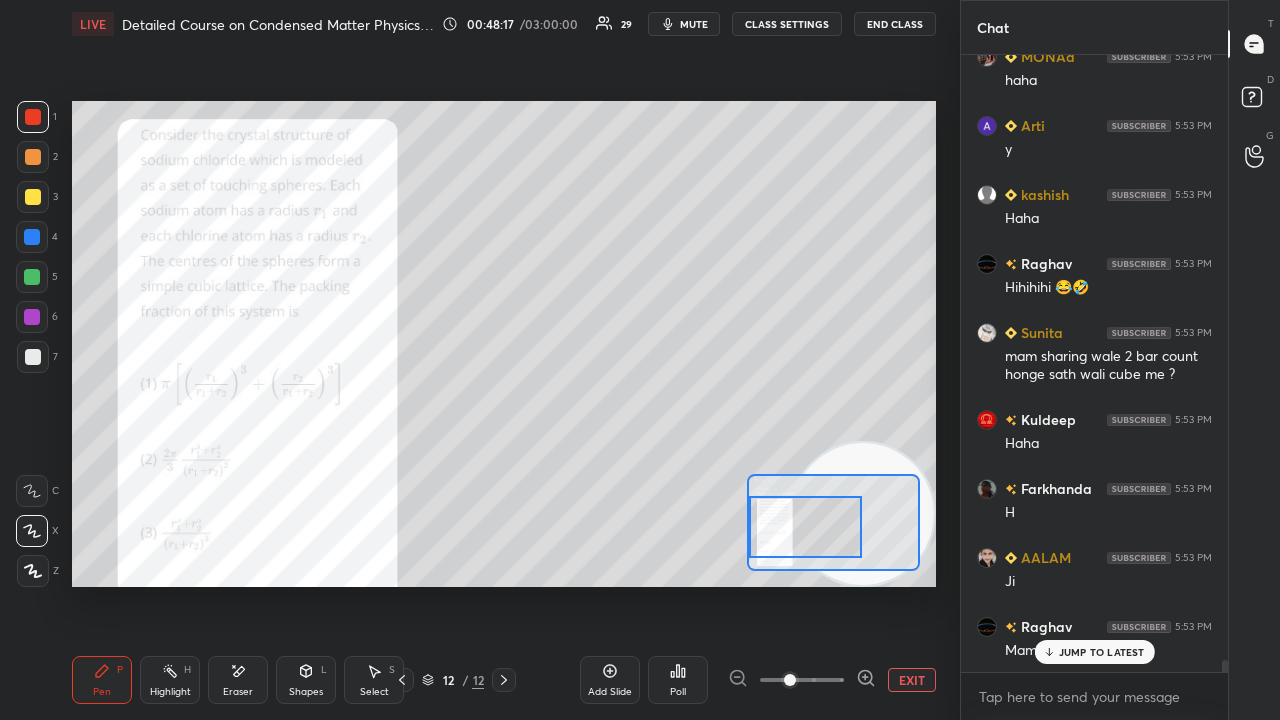 scroll, scrollTop: 30182, scrollLeft: 0, axis: vertical 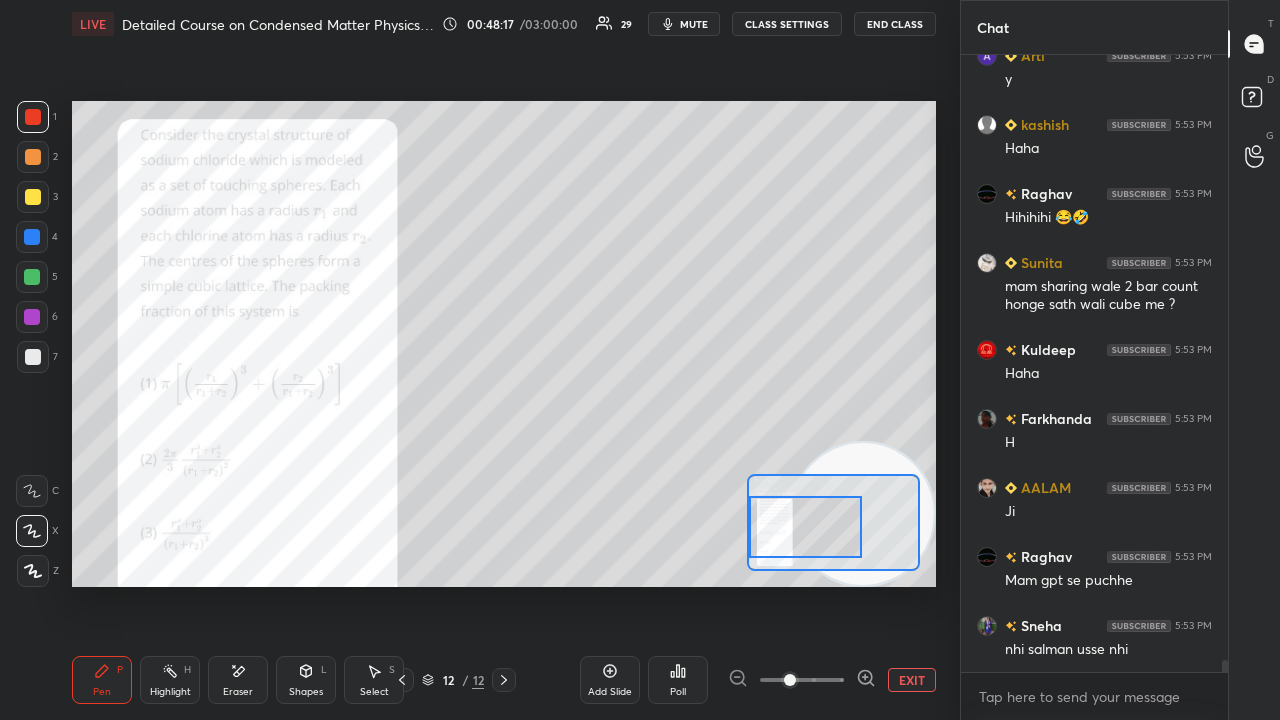 click at bounding box center (33, 197) 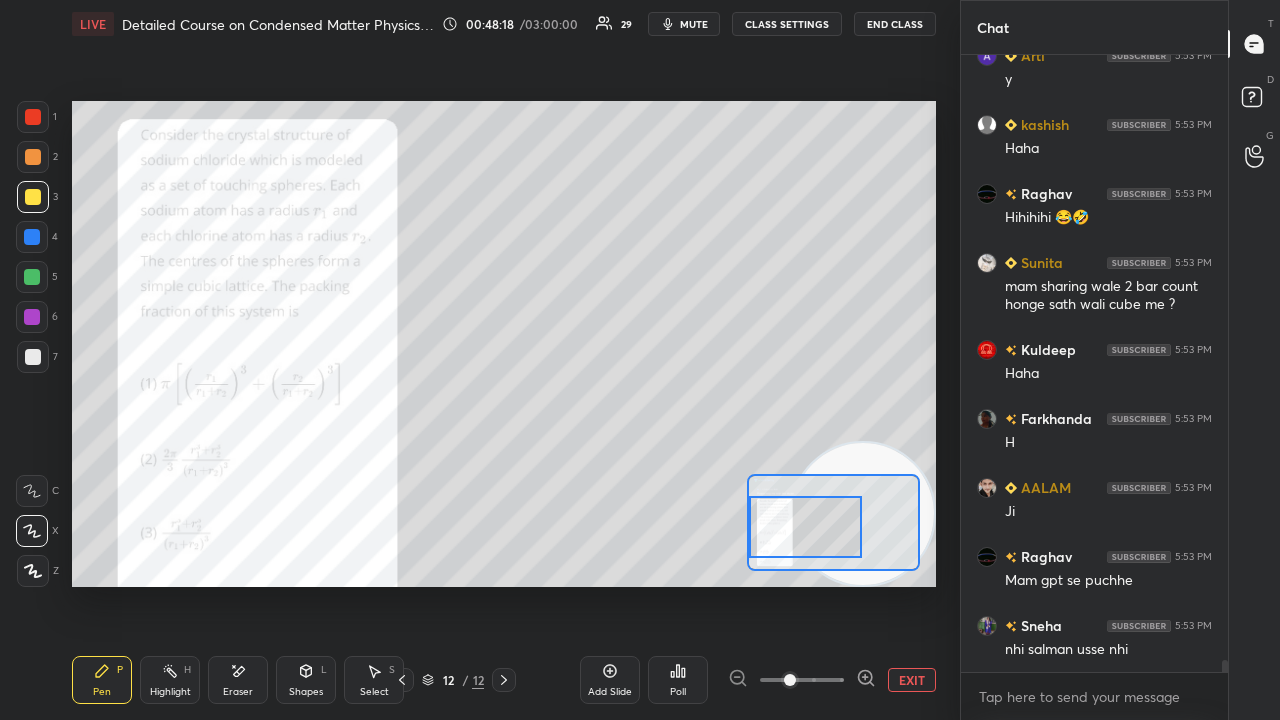 scroll, scrollTop: 30250, scrollLeft: 0, axis: vertical 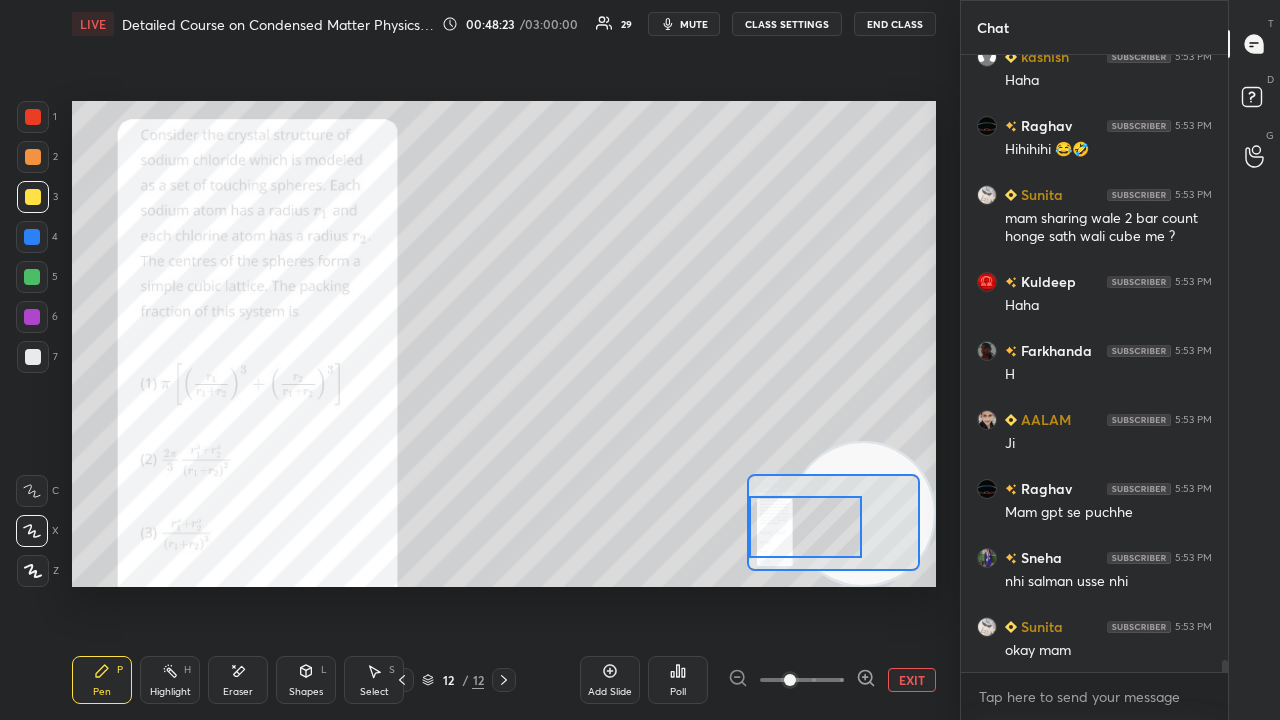 click on "mute" at bounding box center [684, 24] 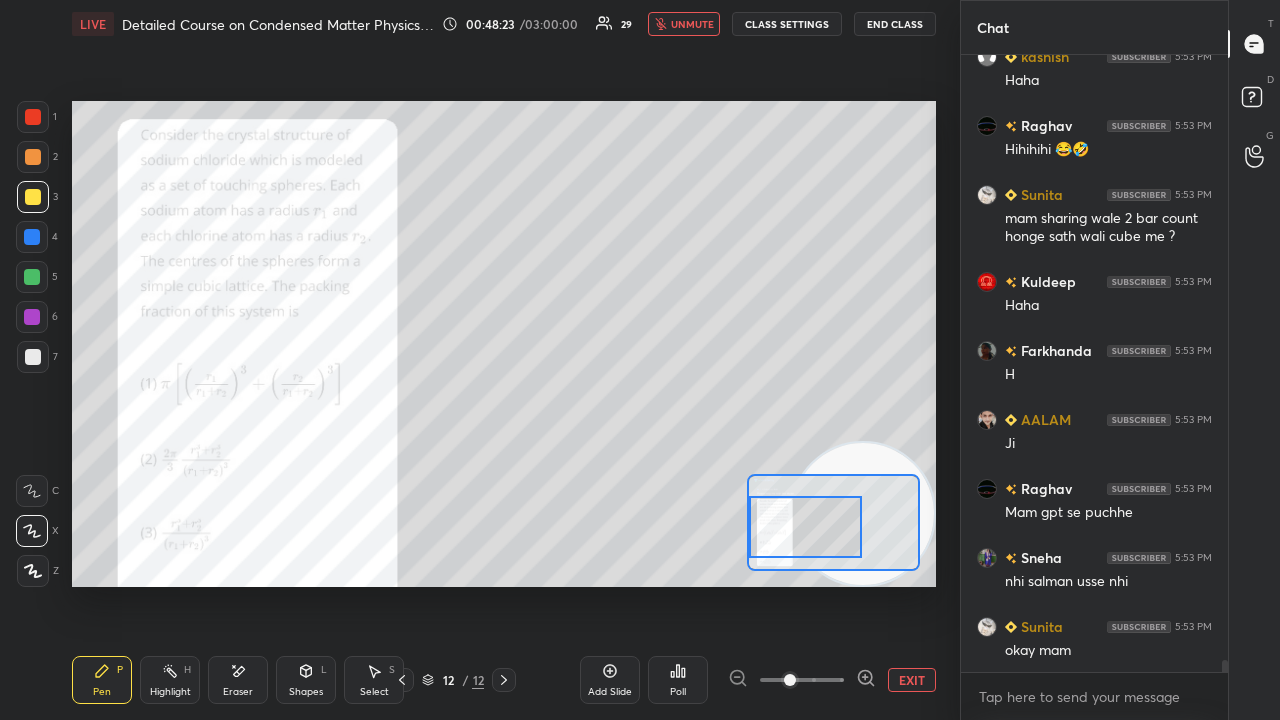 click on "unmute" at bounding box center (684, 24) 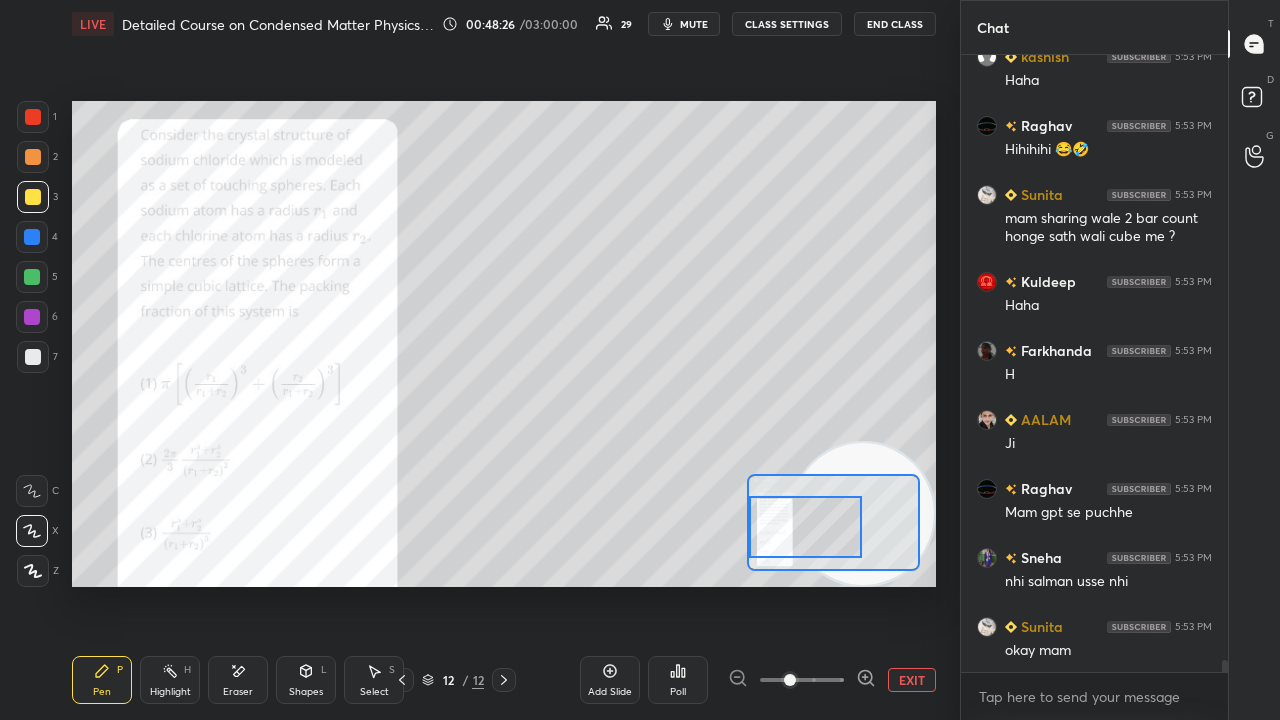 click on "mute" at bounding box center (694, 24) 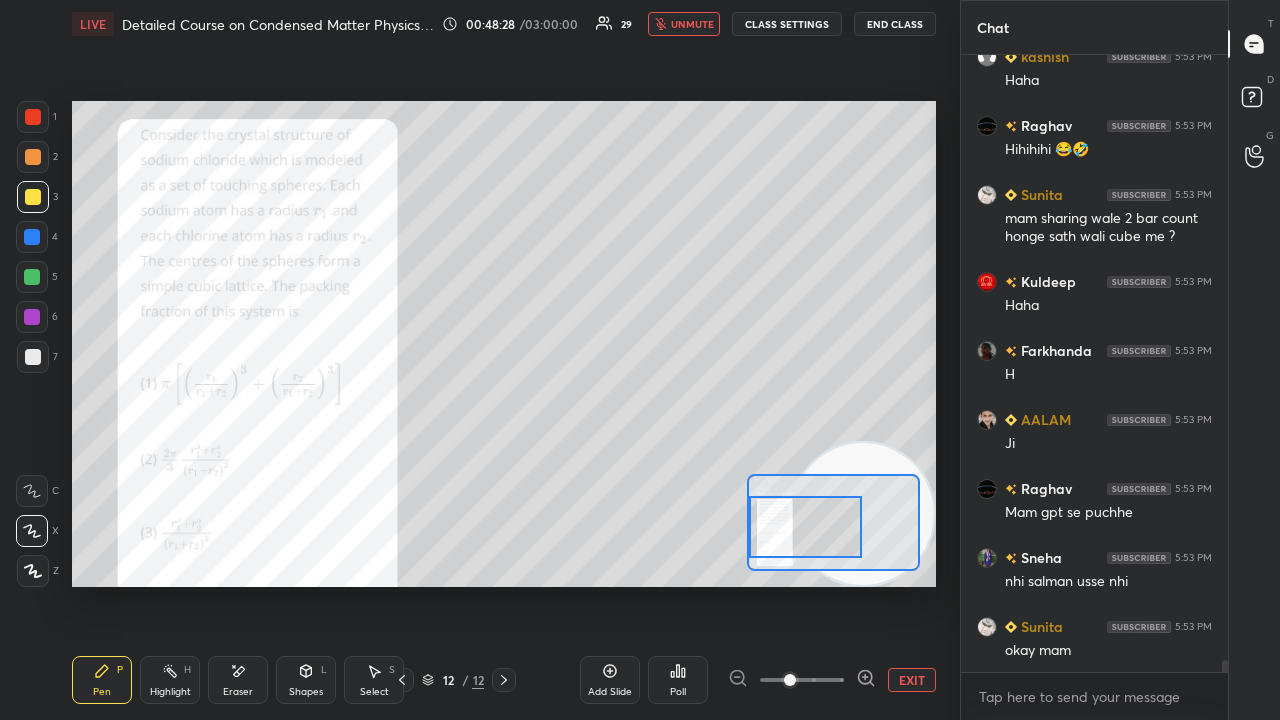click on "unmute" at bounding box center [684, 24] 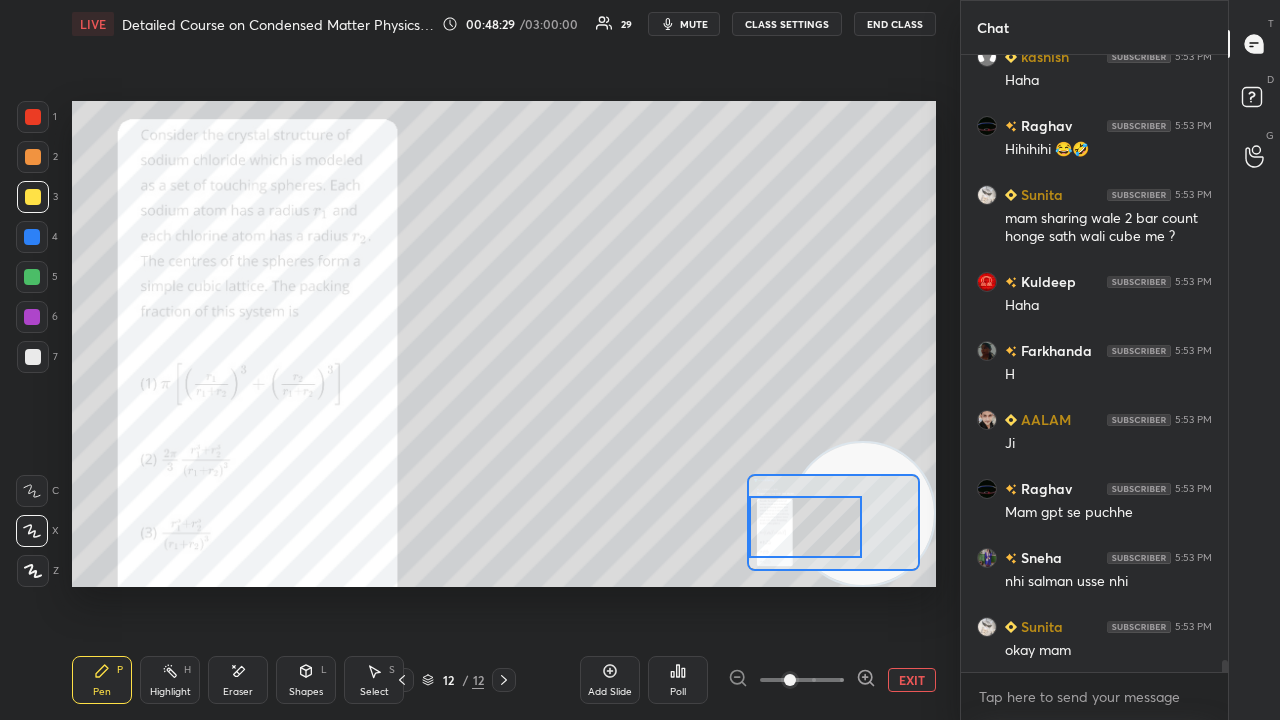 click on "mute" at bounding box center [694, 24] 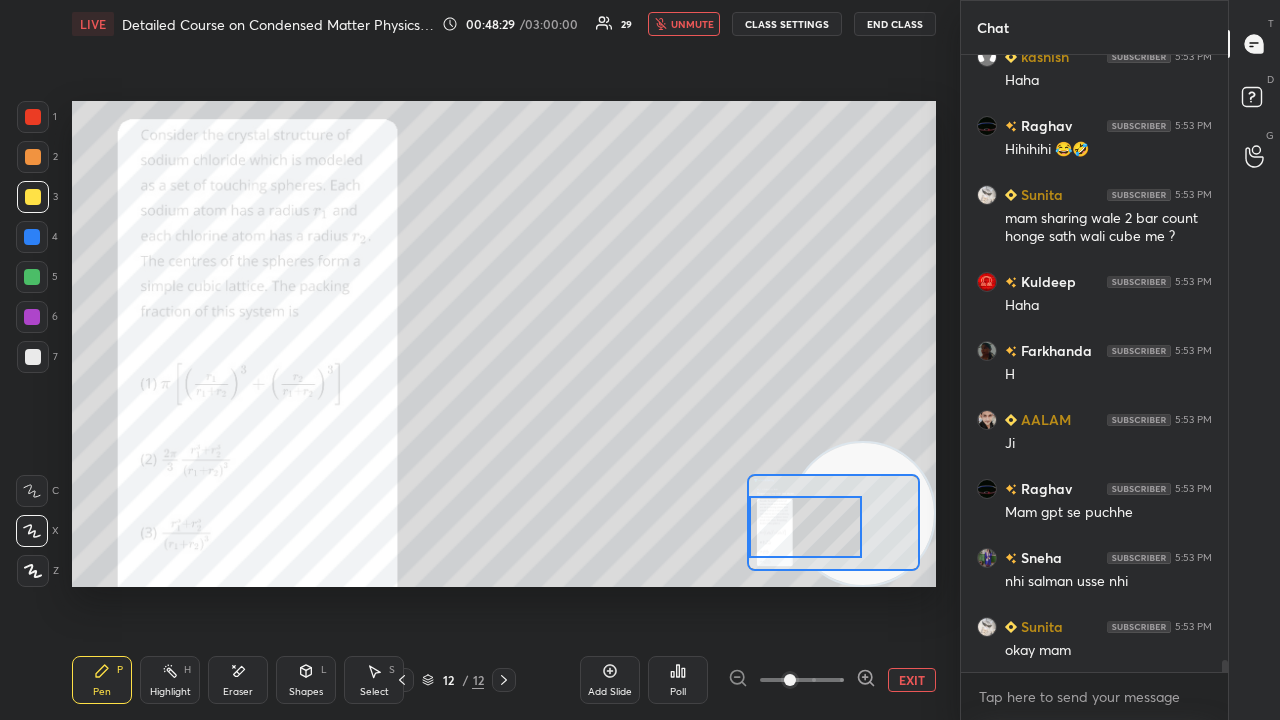click on "unmute" at bounding box center (692, 24) 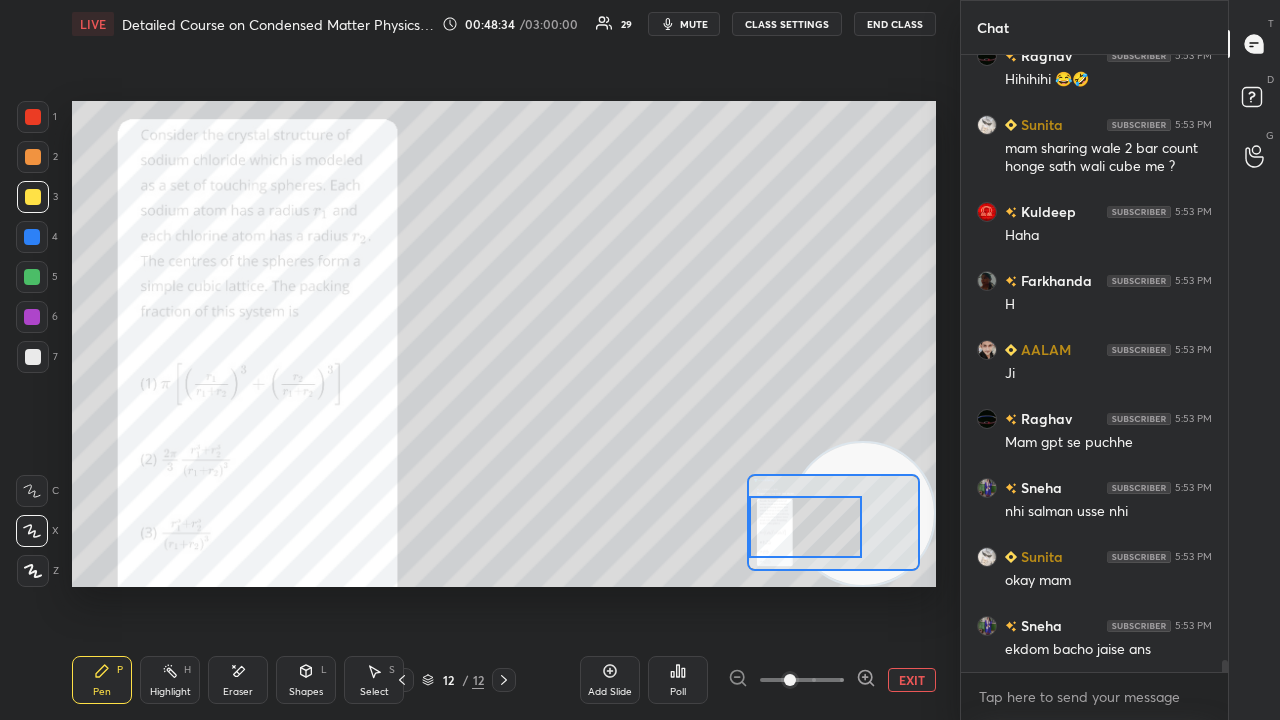 scroll, scrollTop: 30388, scrollLeft: 0, axis: vertical 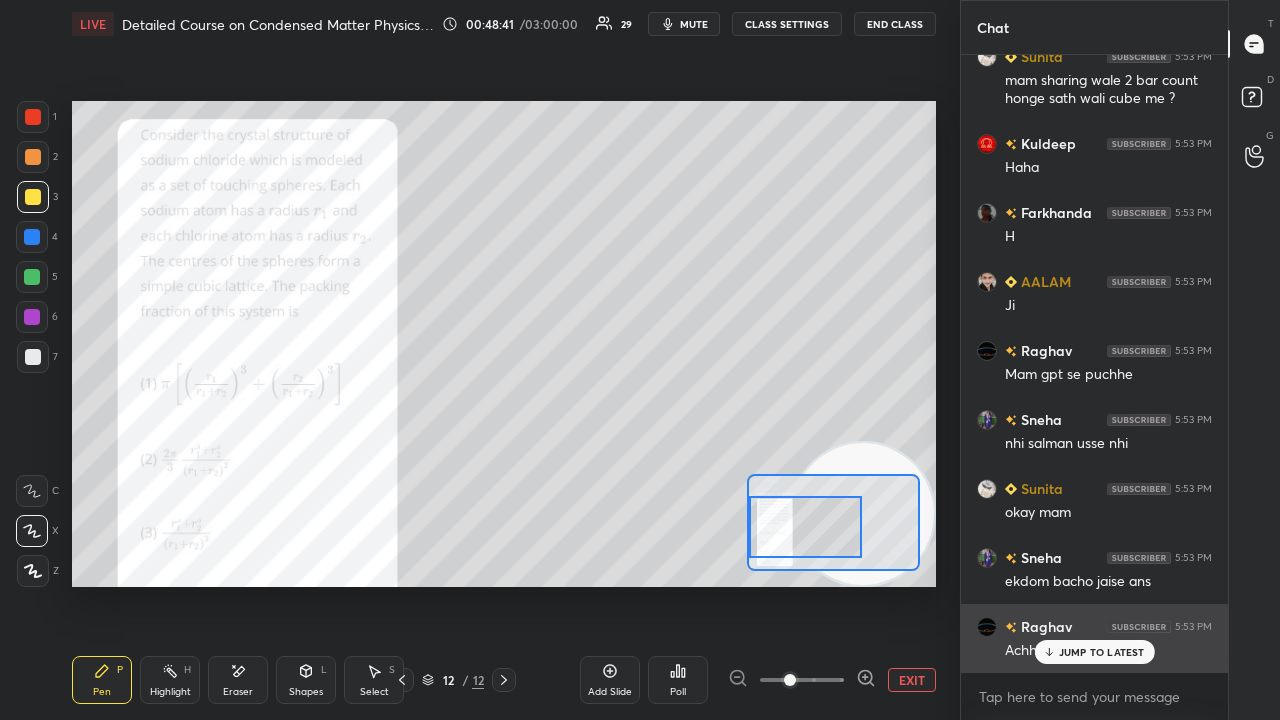 click on "JUMP TO LATEST" at bounding box center (1102, 652) 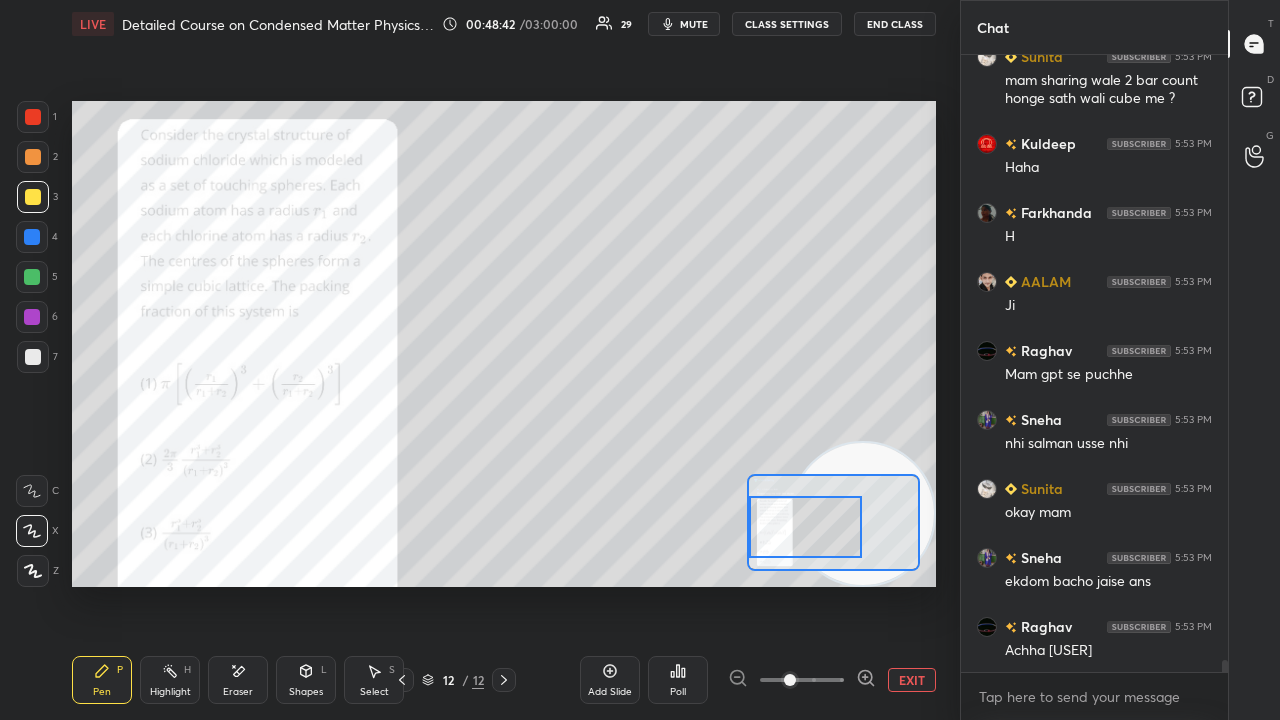click on "mute" at bounding box center [694, 24] 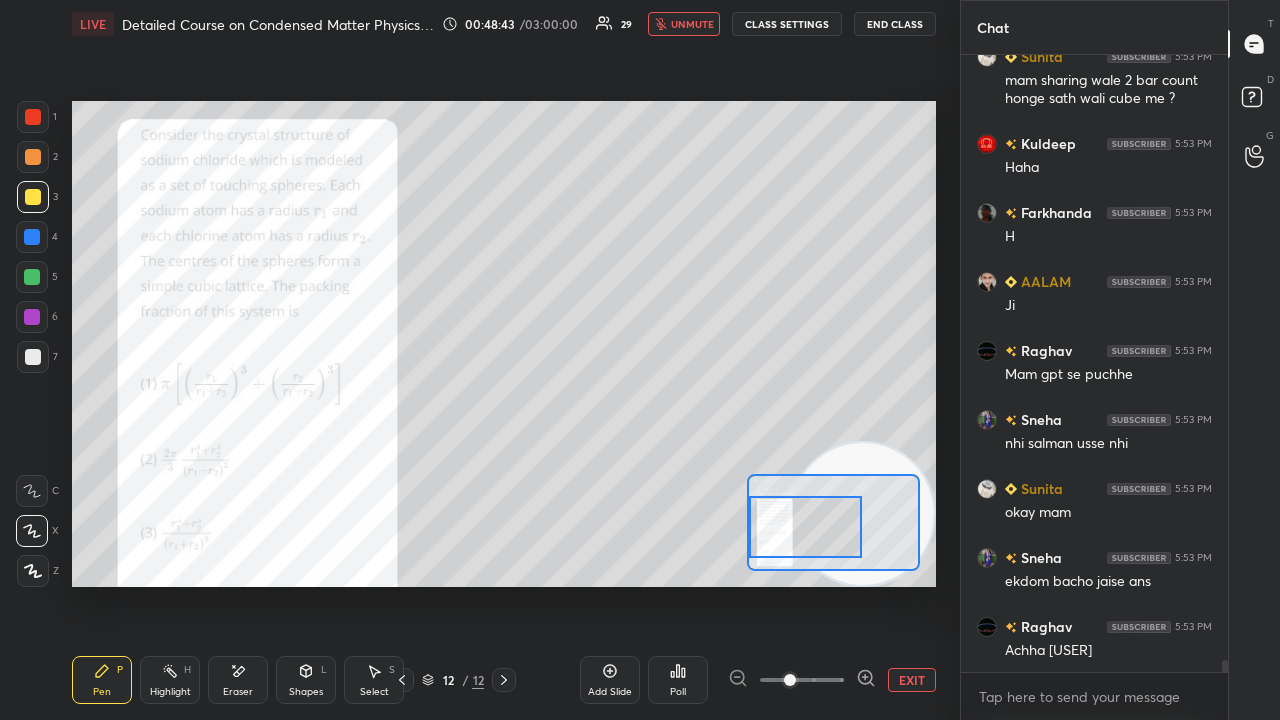 click on "unmute" at bounding box center [692, 24] 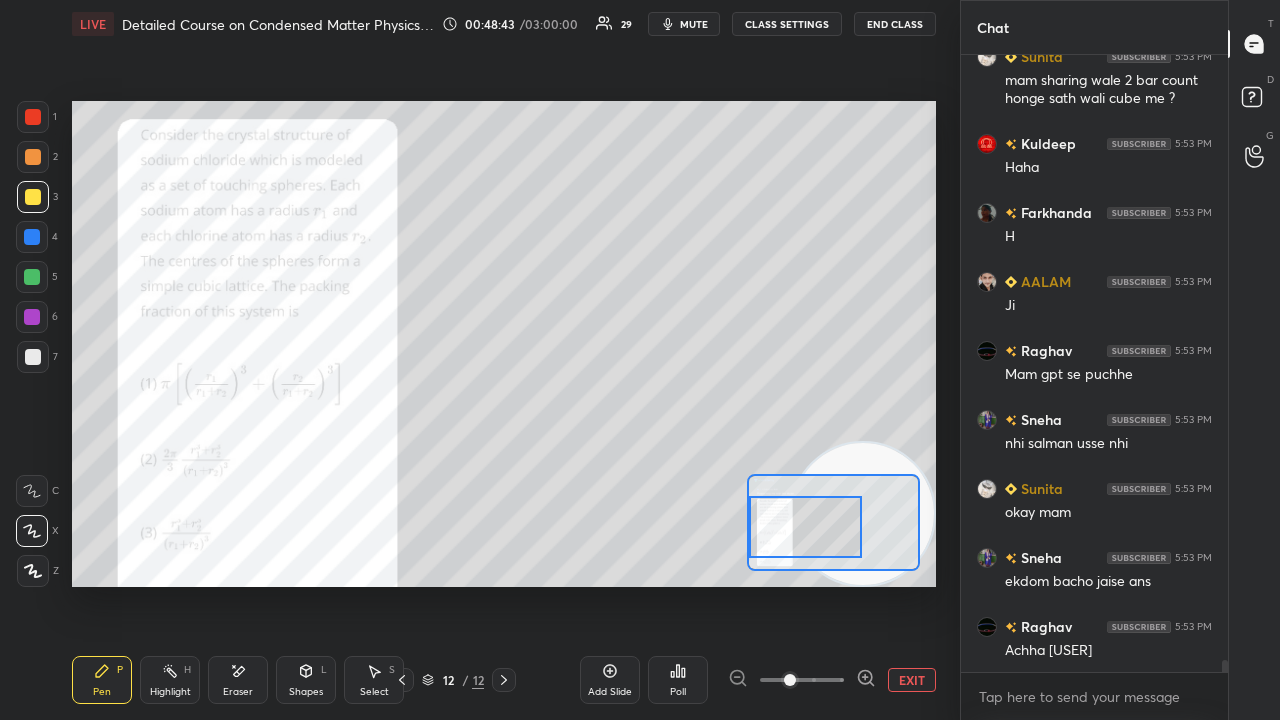 scroll, scrollTop: 30458, scrollLeft: 0, axis: vertical 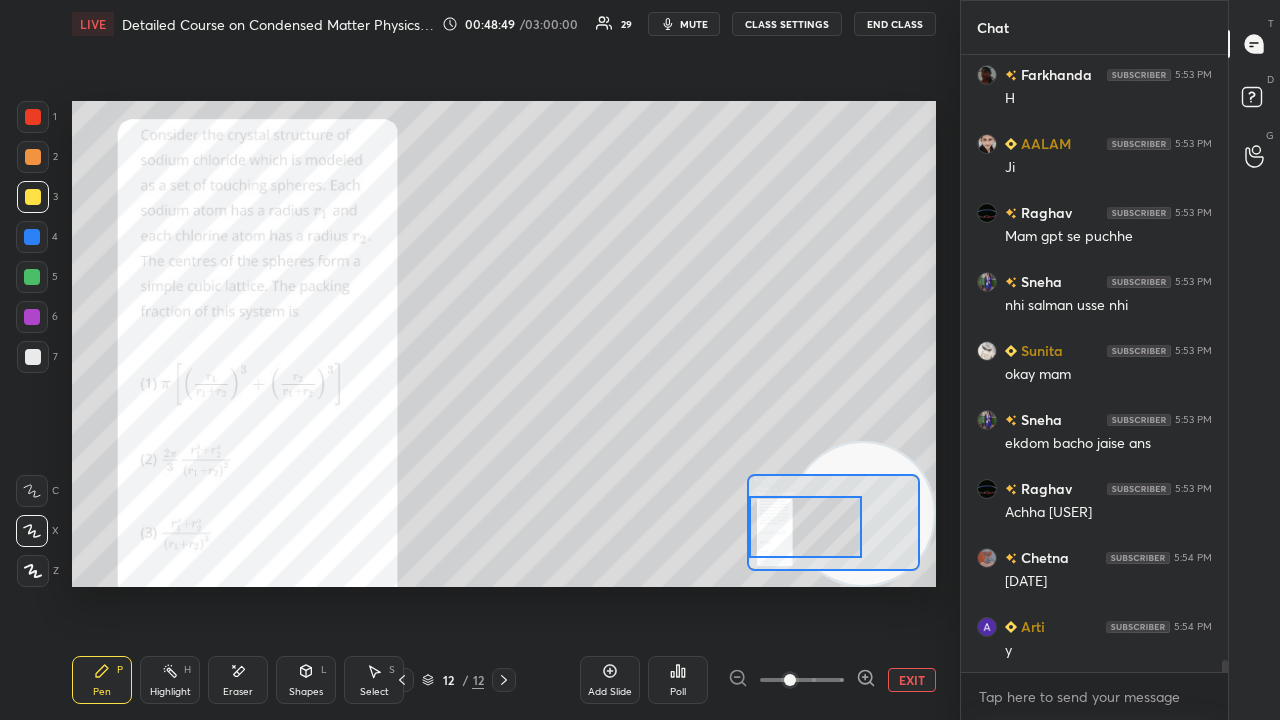 click on "mute" at bounding box center (694, 24) 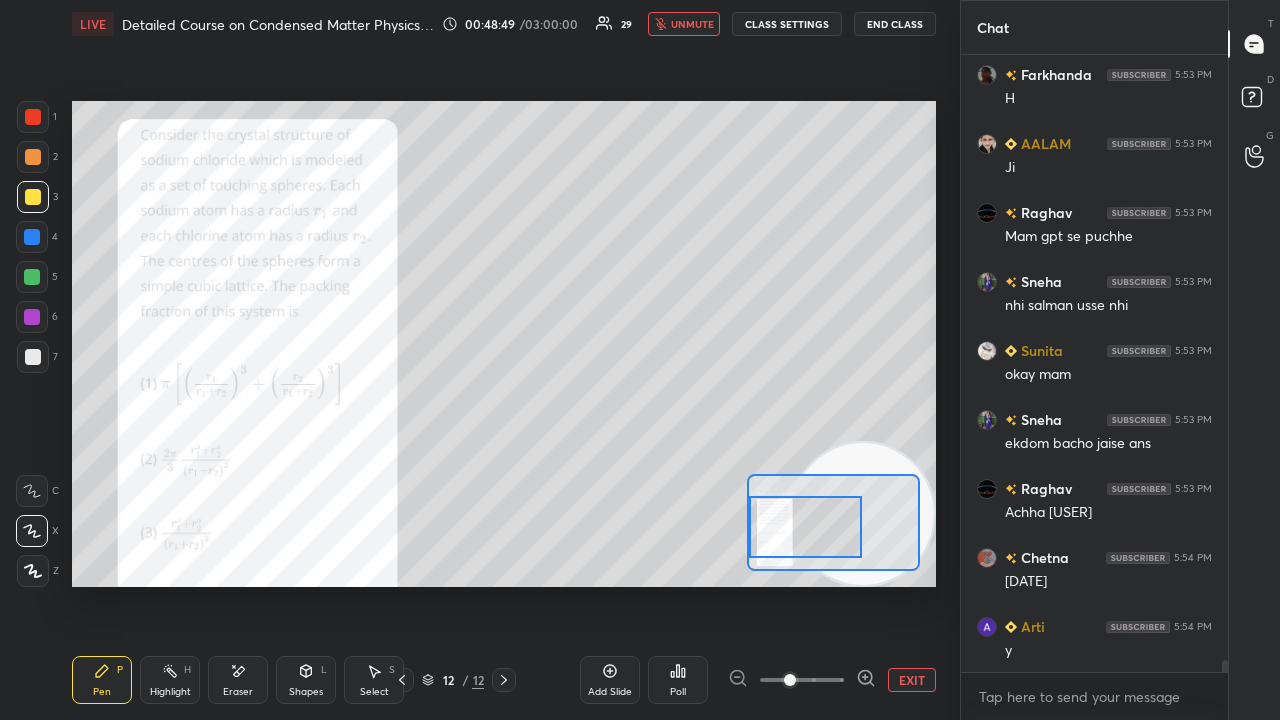 click on "unmute" at bounding box center [692, 24] 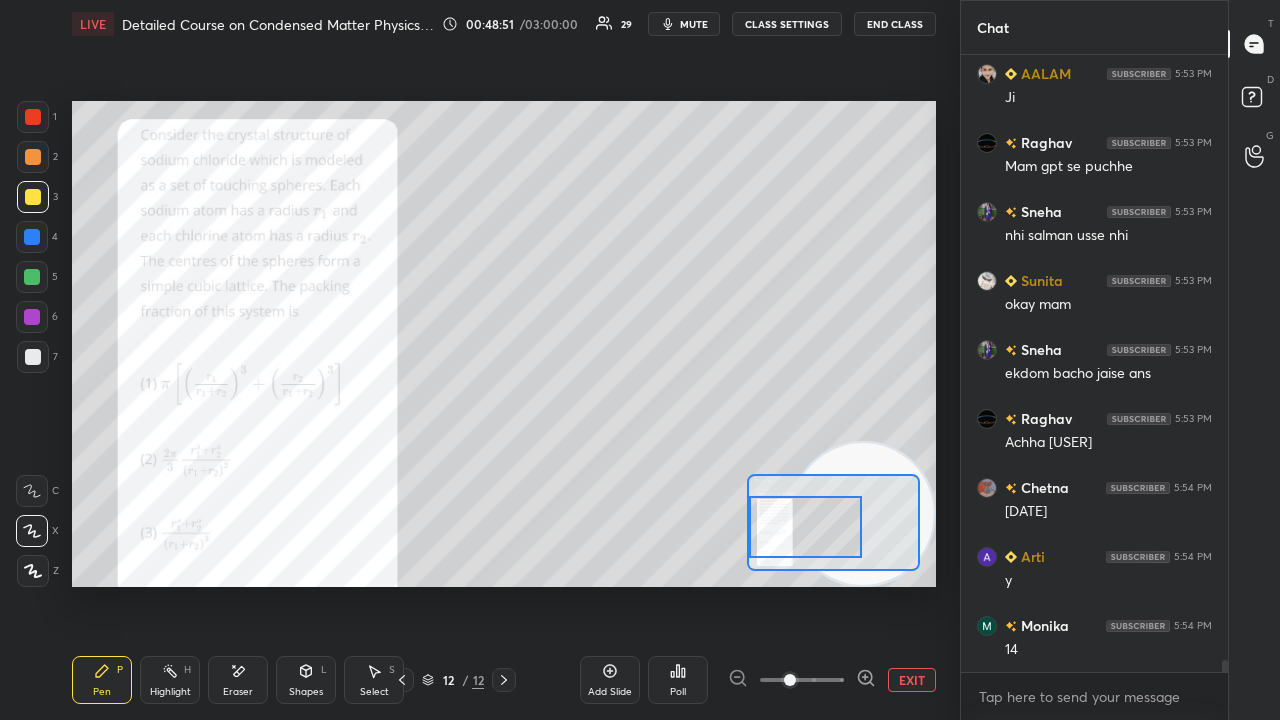click at bounding box center (33, 117) 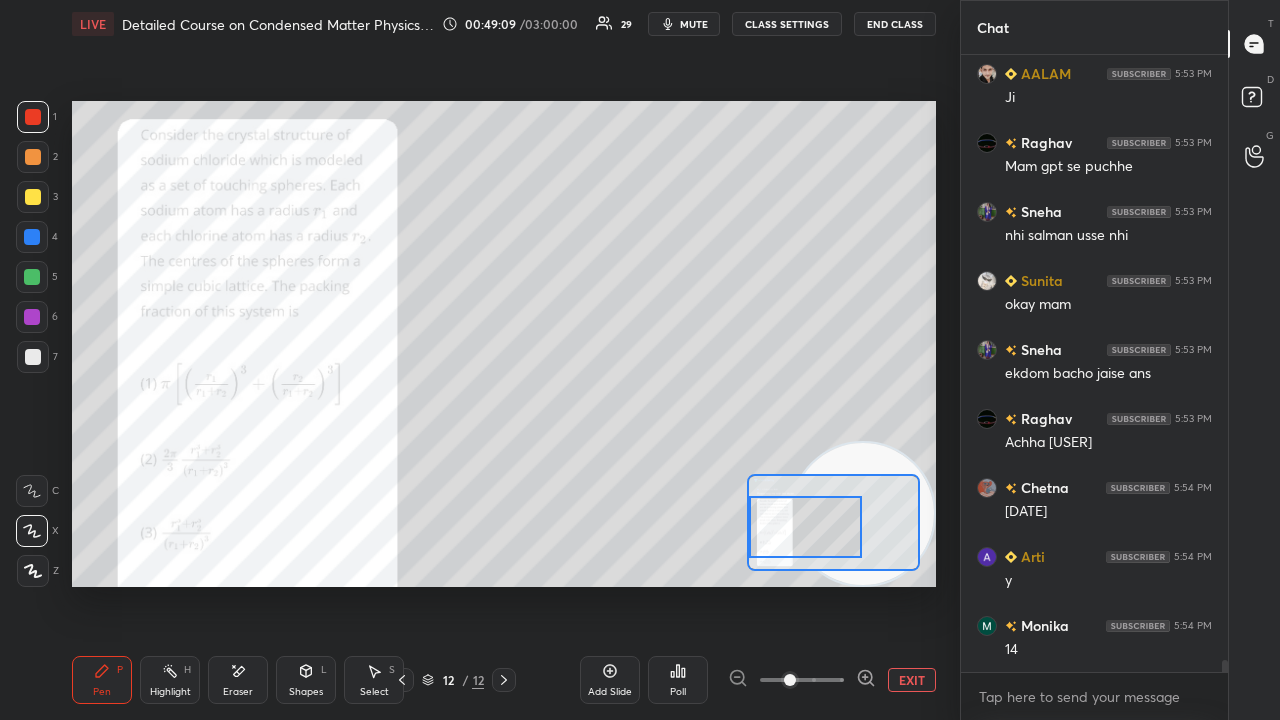 click 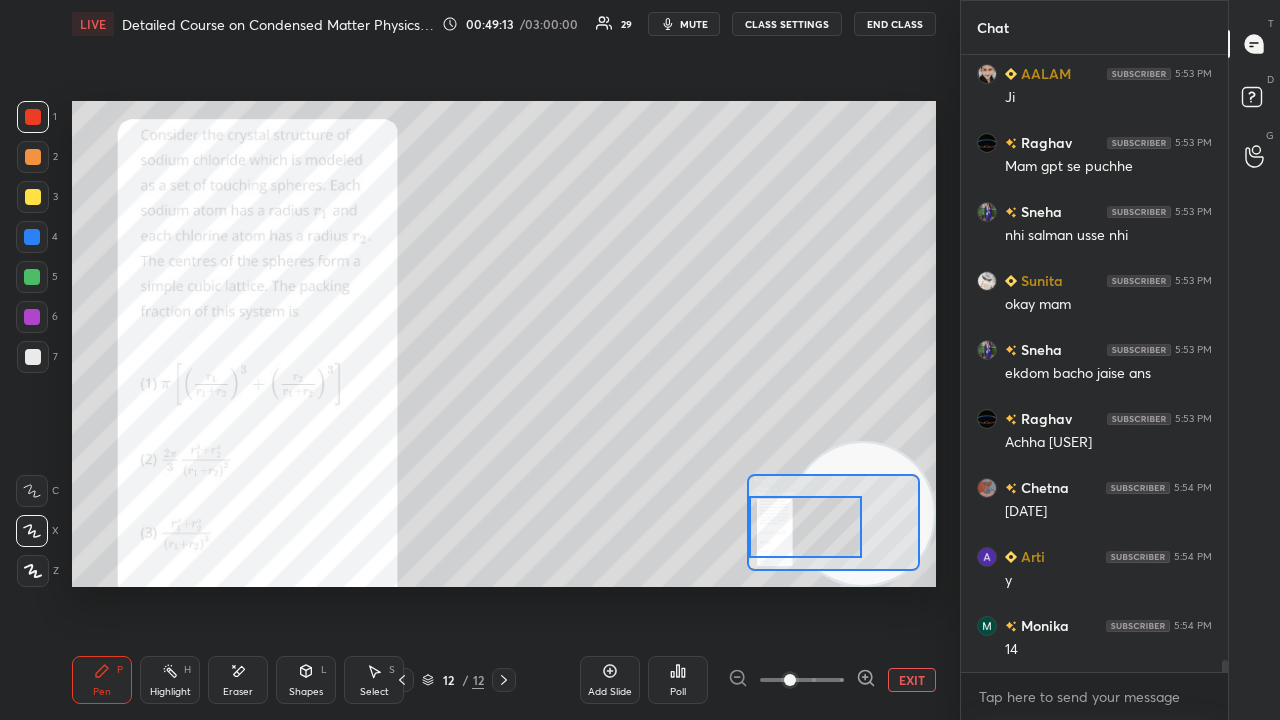 click on "mute" at bounding box center [694, 24] 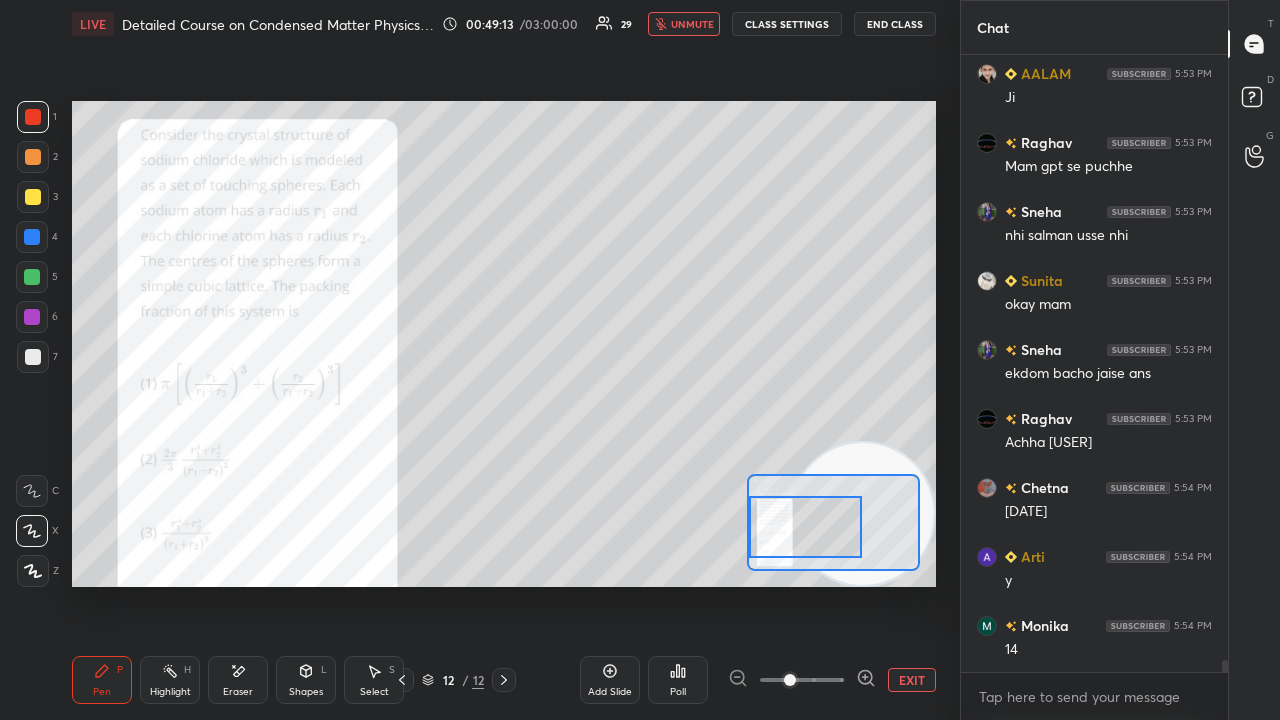 click on "unmute" at bounding box center [692, 24] 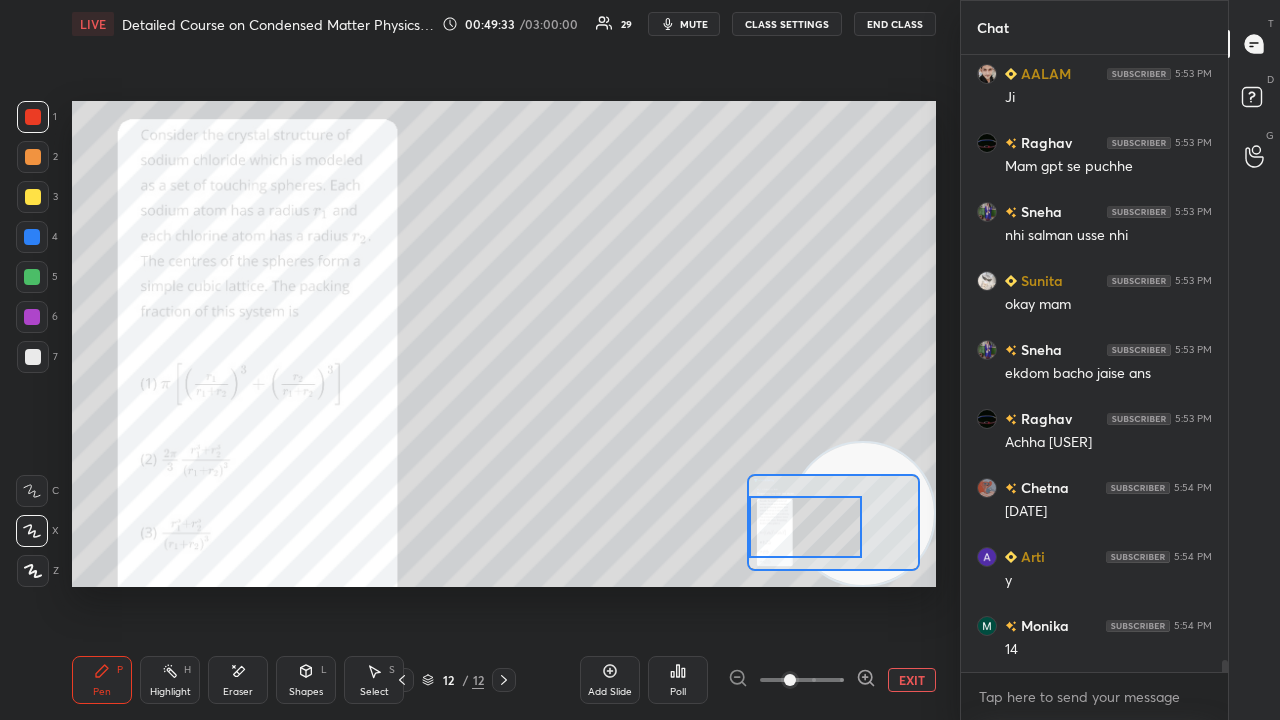 click on "mute" at bounding box center [694, 24] 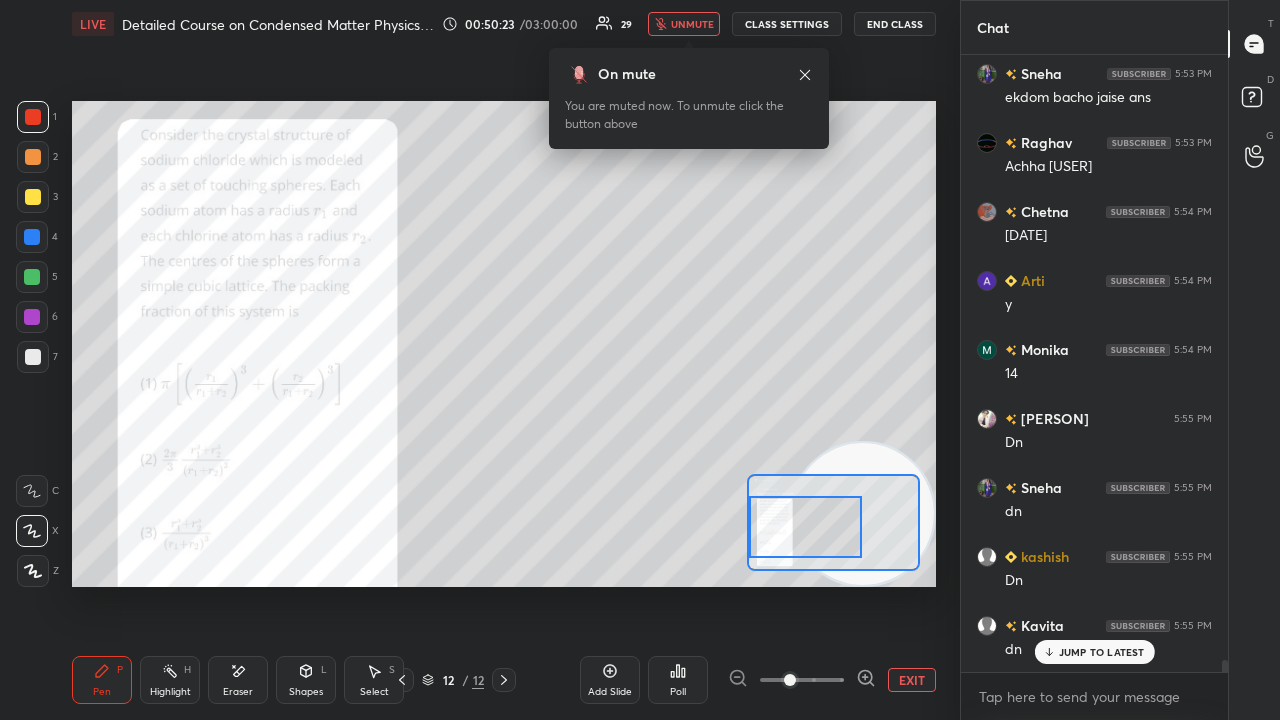 scroll, scrollTop: 30940, scrollLeft: 0, axis: vertical 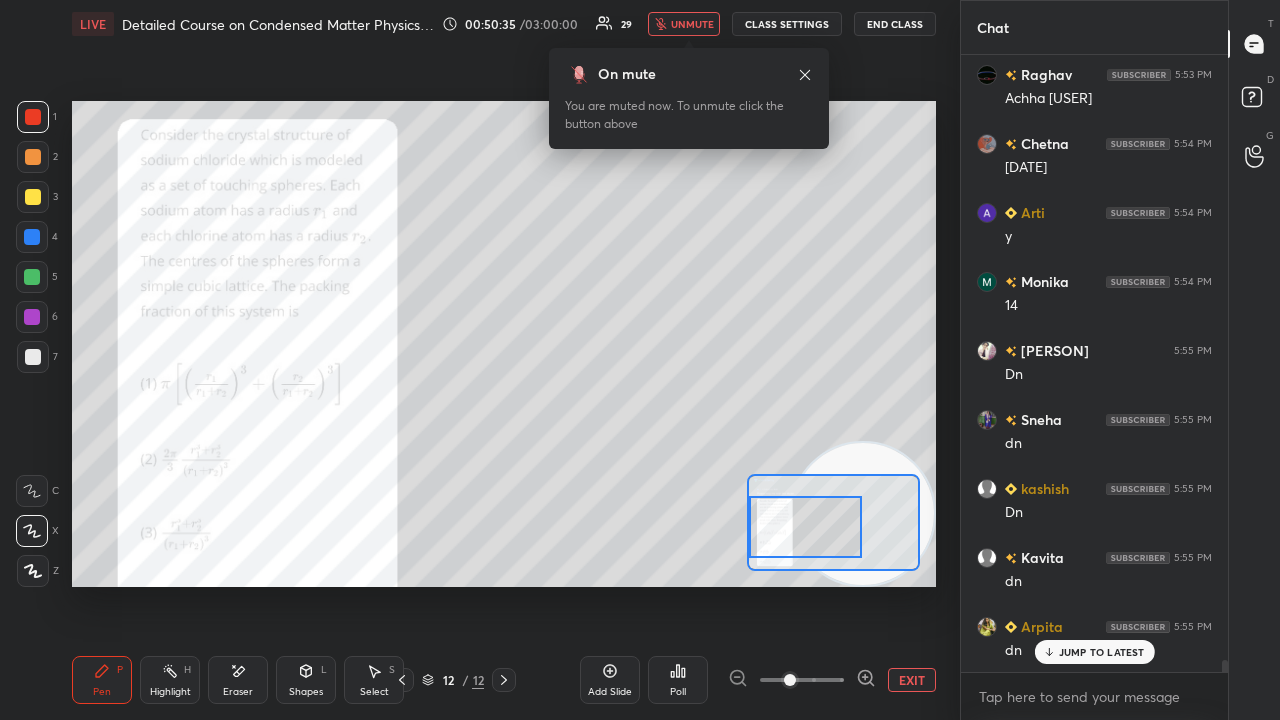 click on "unmute" at bounding box center [692, 24] 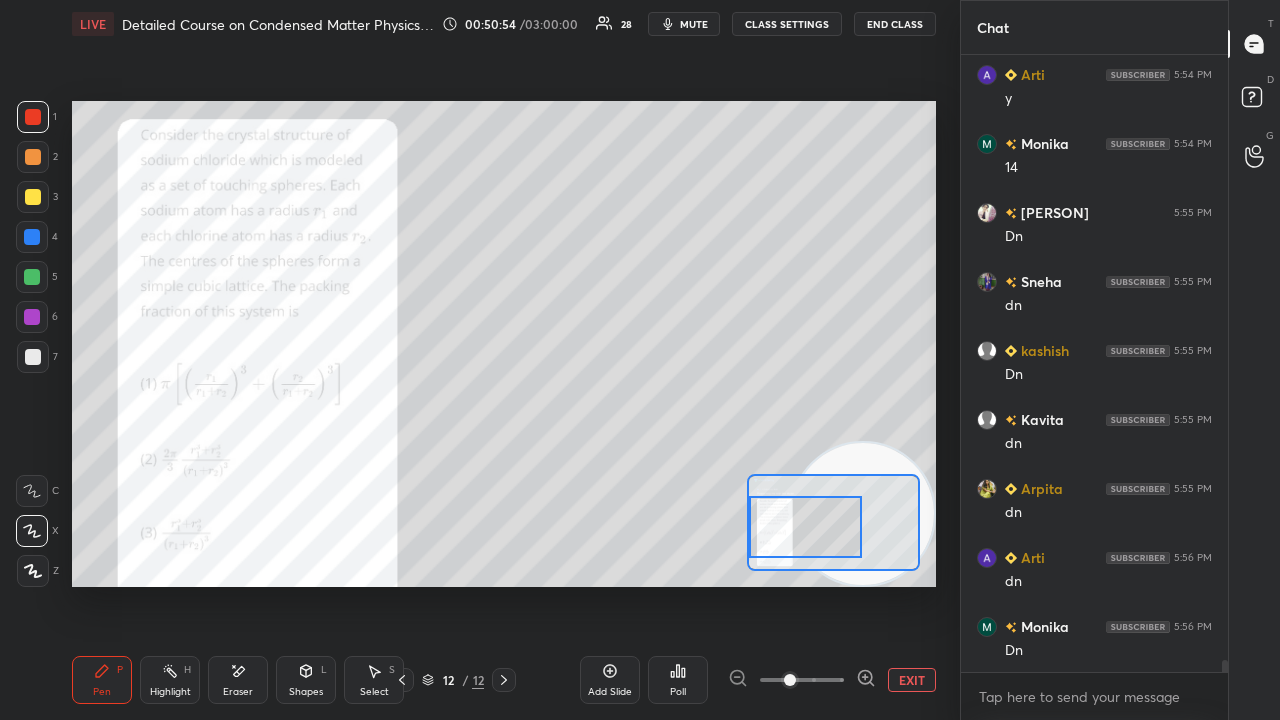 scroll, scrollTop: 31148, scrollLeft: 0, axis: vertical 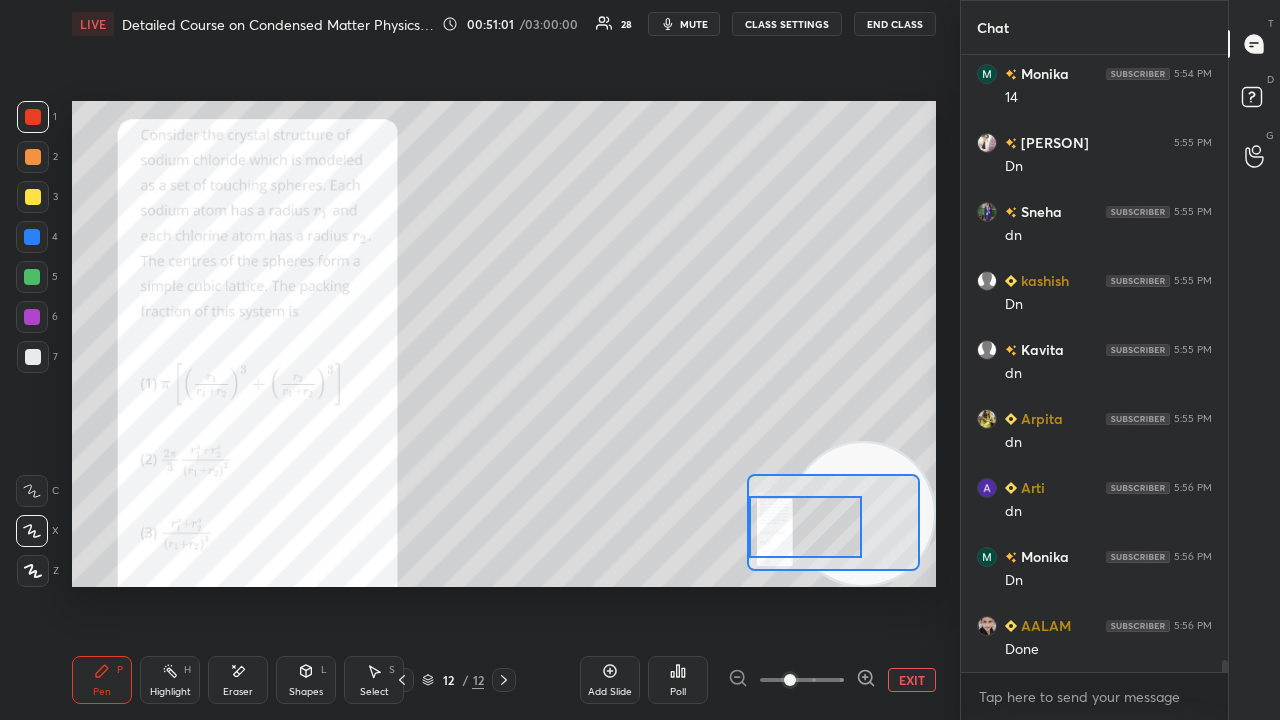 click on "mute" at bounding box center [684, 24] 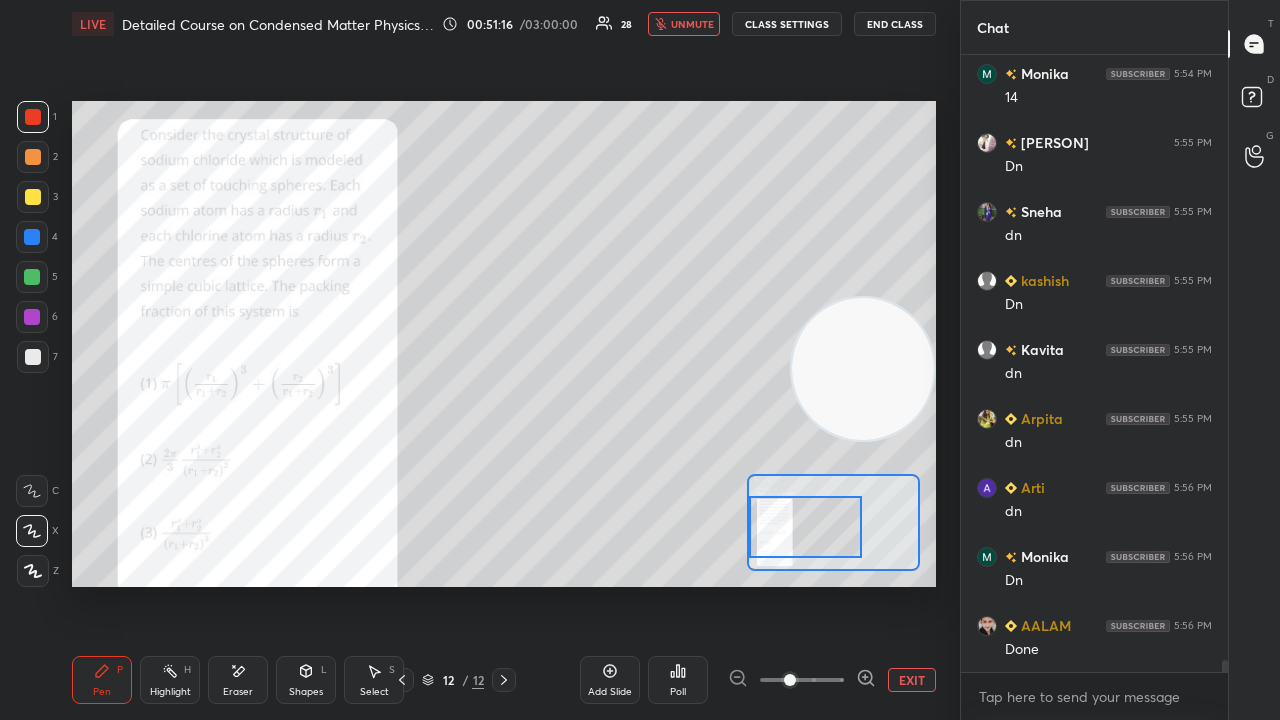 drag, startPoint x: 854, startPoint y: 466, endPoint x: 880, endPoint y: 302, distance: 166.04819 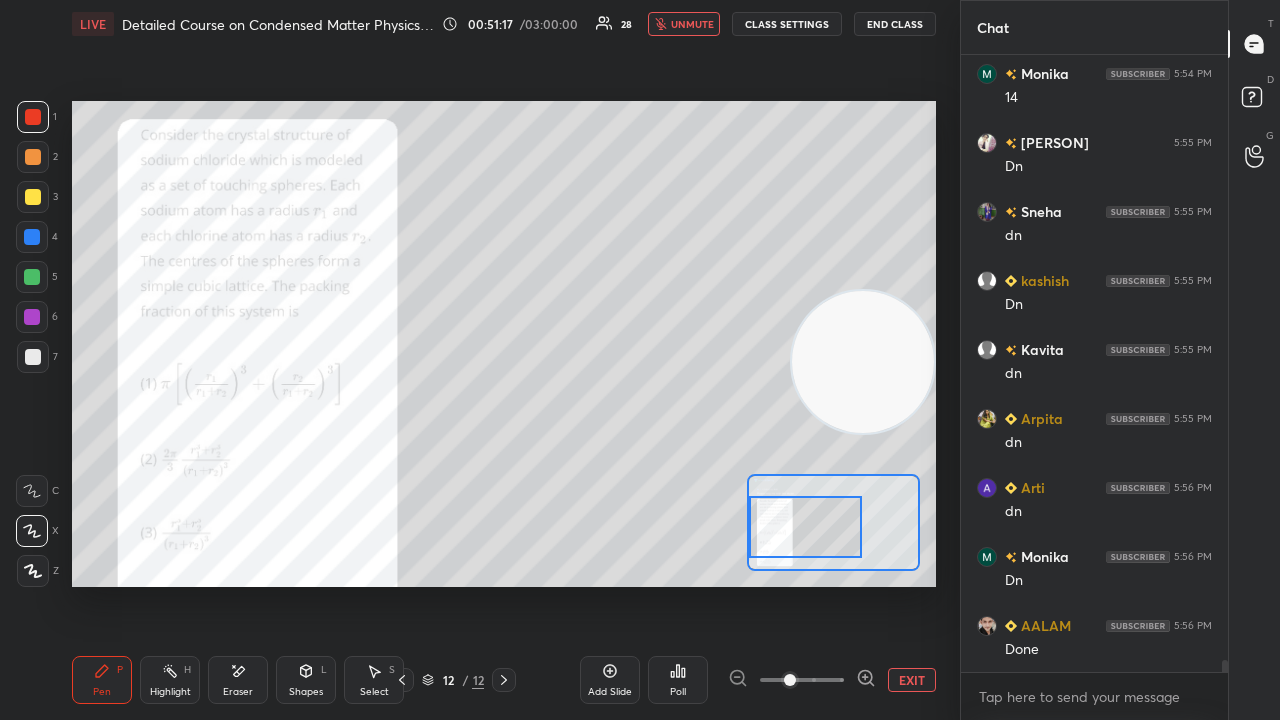 click on "unmute" at bounding box center (684, 24) 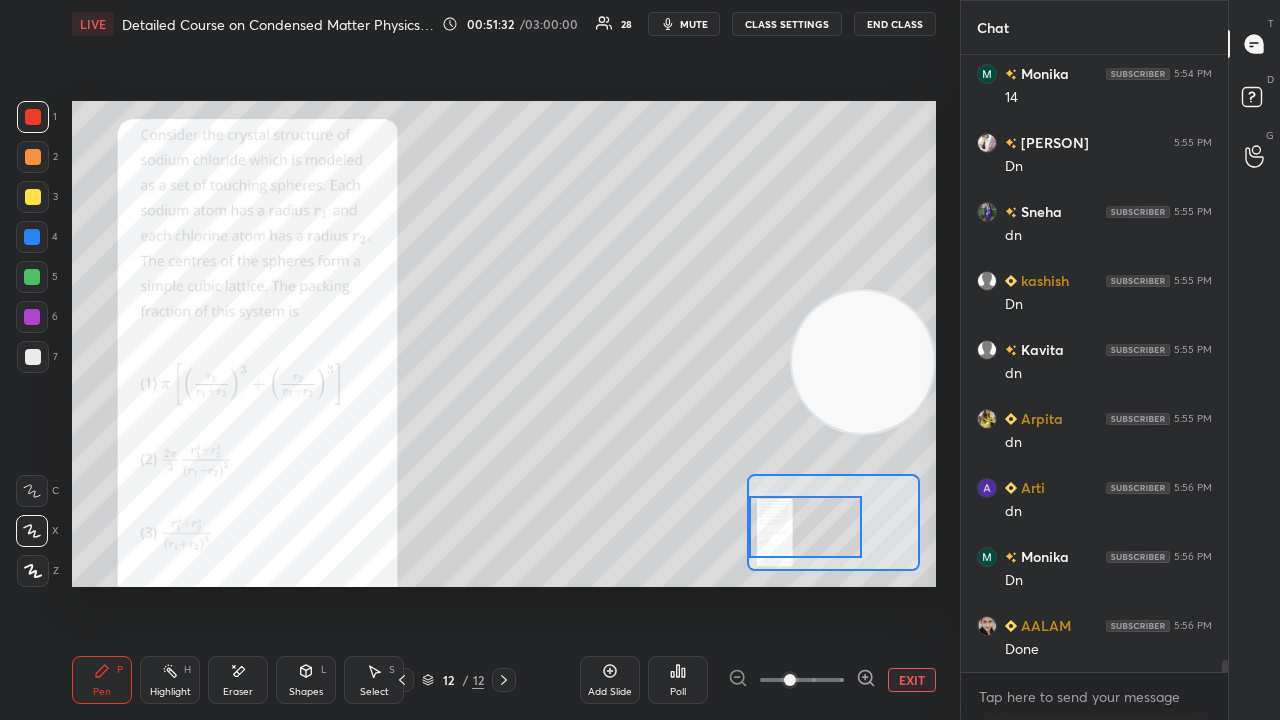 click on "Poll" at bounding box center [678, 680] 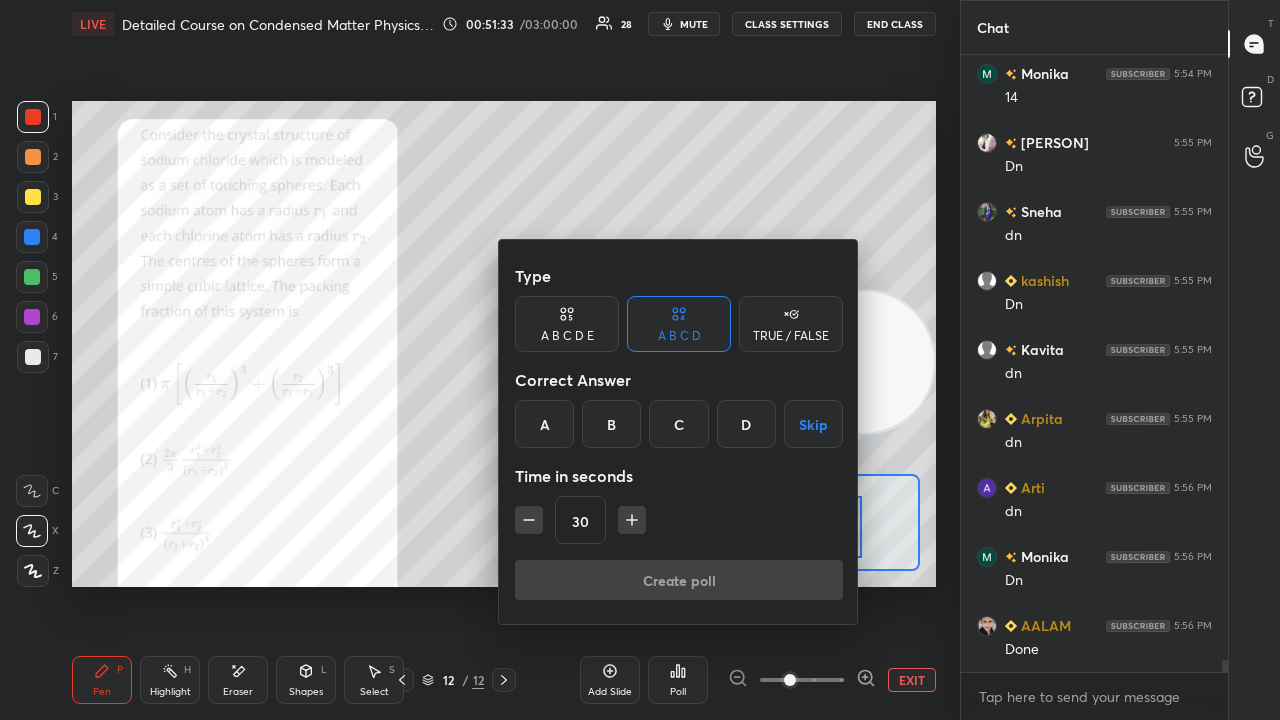 click on "B" at bounding box center (611, 424) 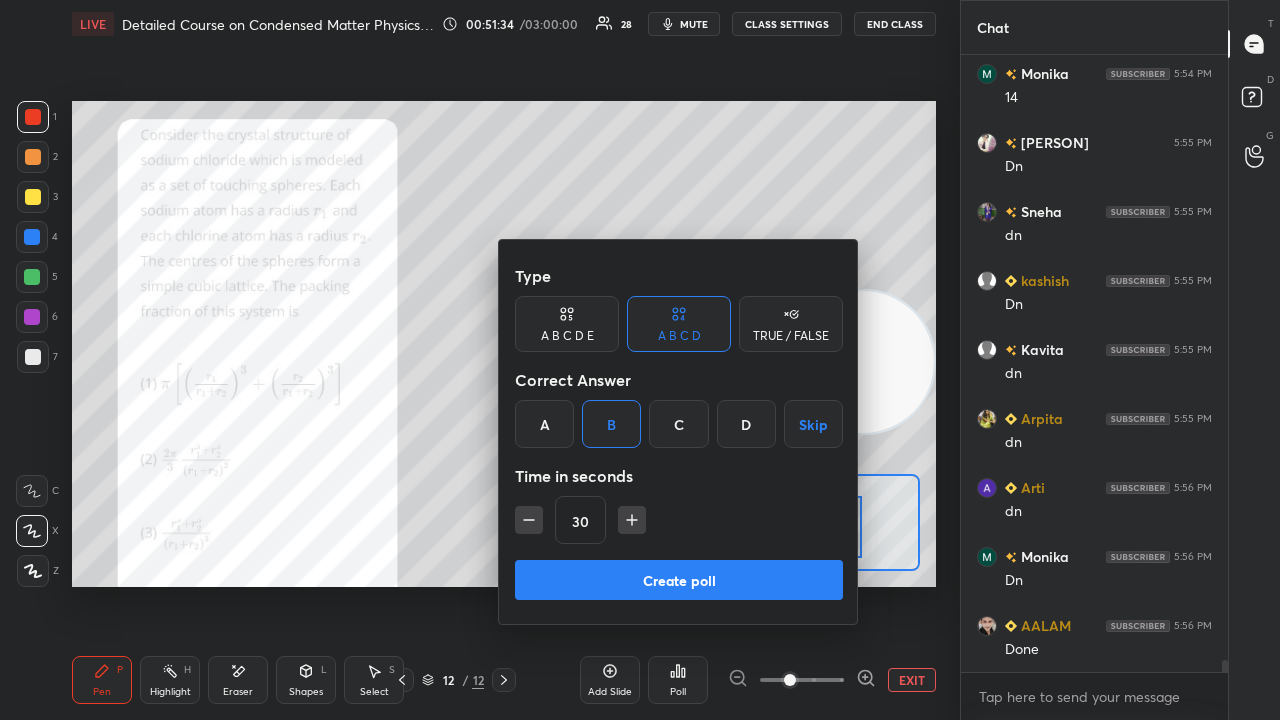 click on "Create poll" at bounding box center [679, 580] 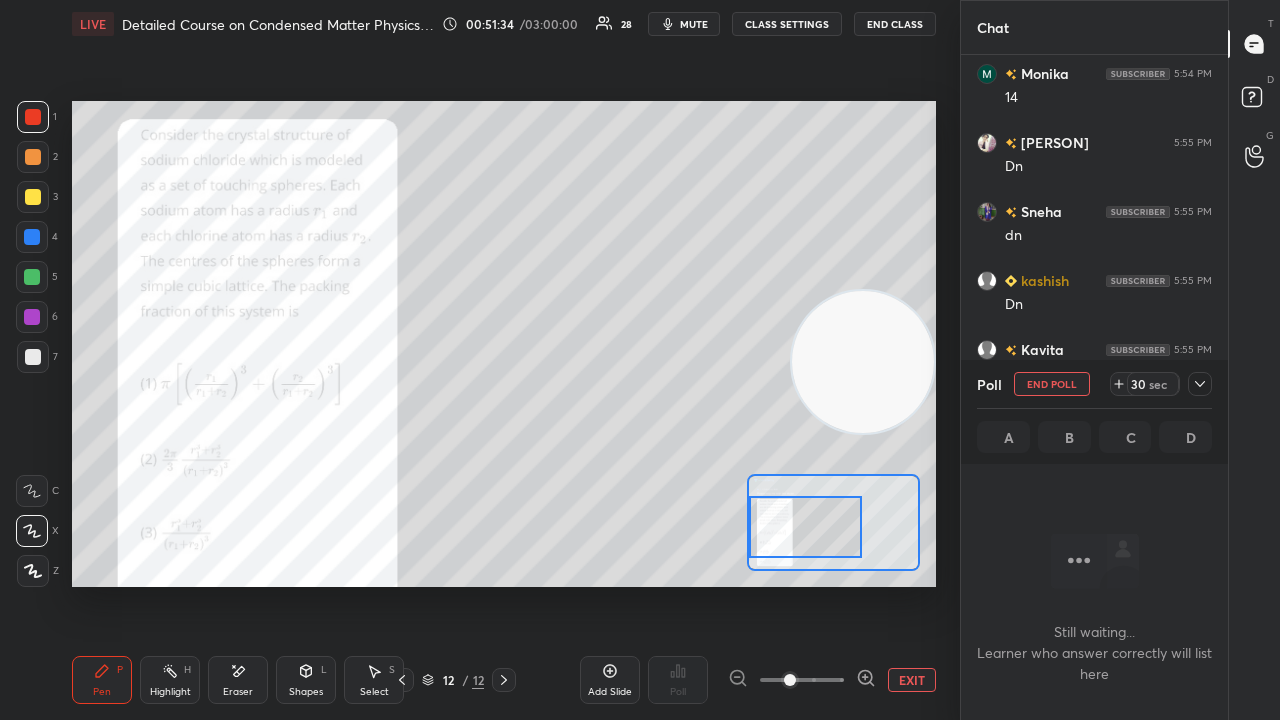 scroll, scrollTop: 518, scrollLeft: 261, axis: both 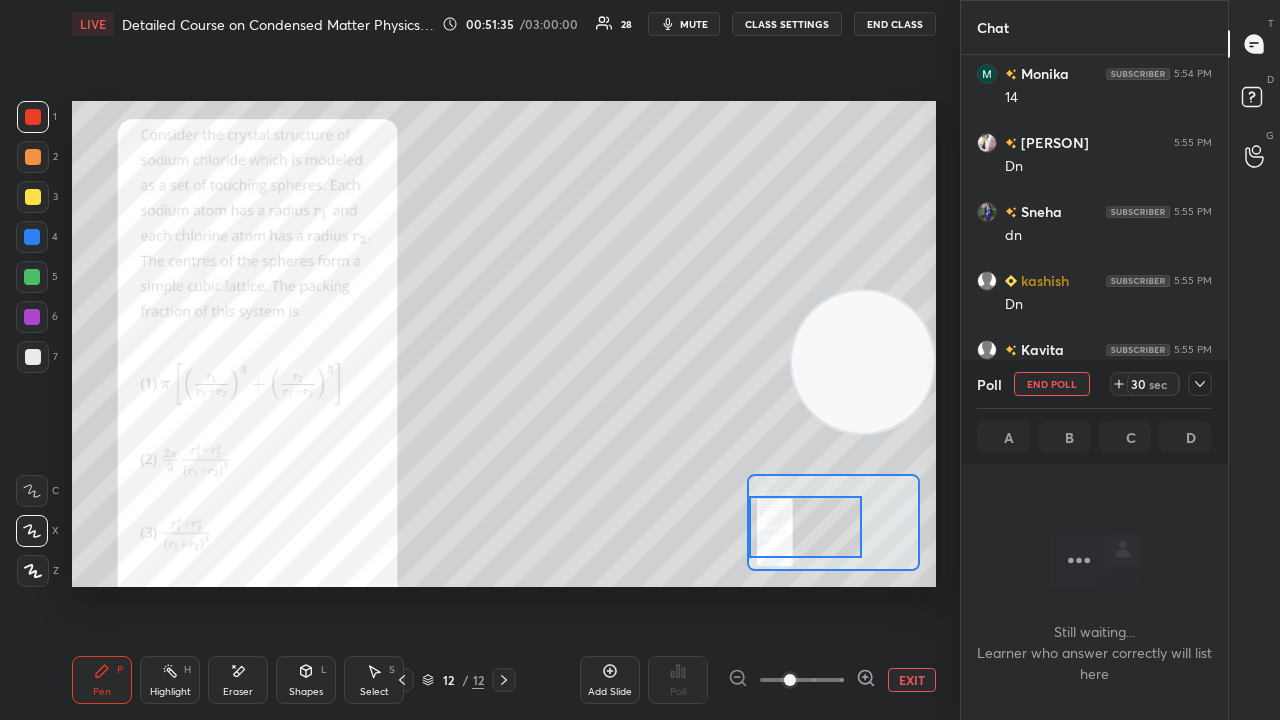 click on "LIVE Detailed Course on Condensed Matter Physics Day-3 00:51:35 /  03:00:00 28 mute CLASS SETTINGS End Class" at bounding box center (504, 24) 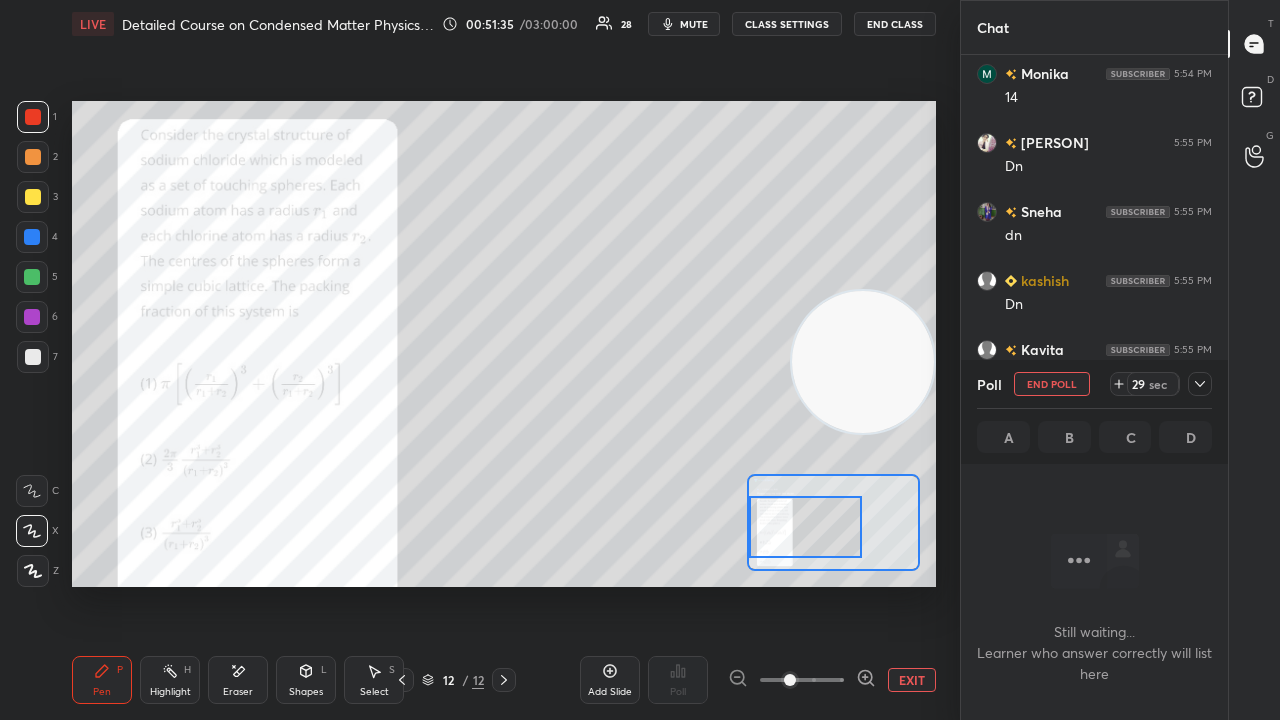 click on "mute" at bounding box center [684, 24] 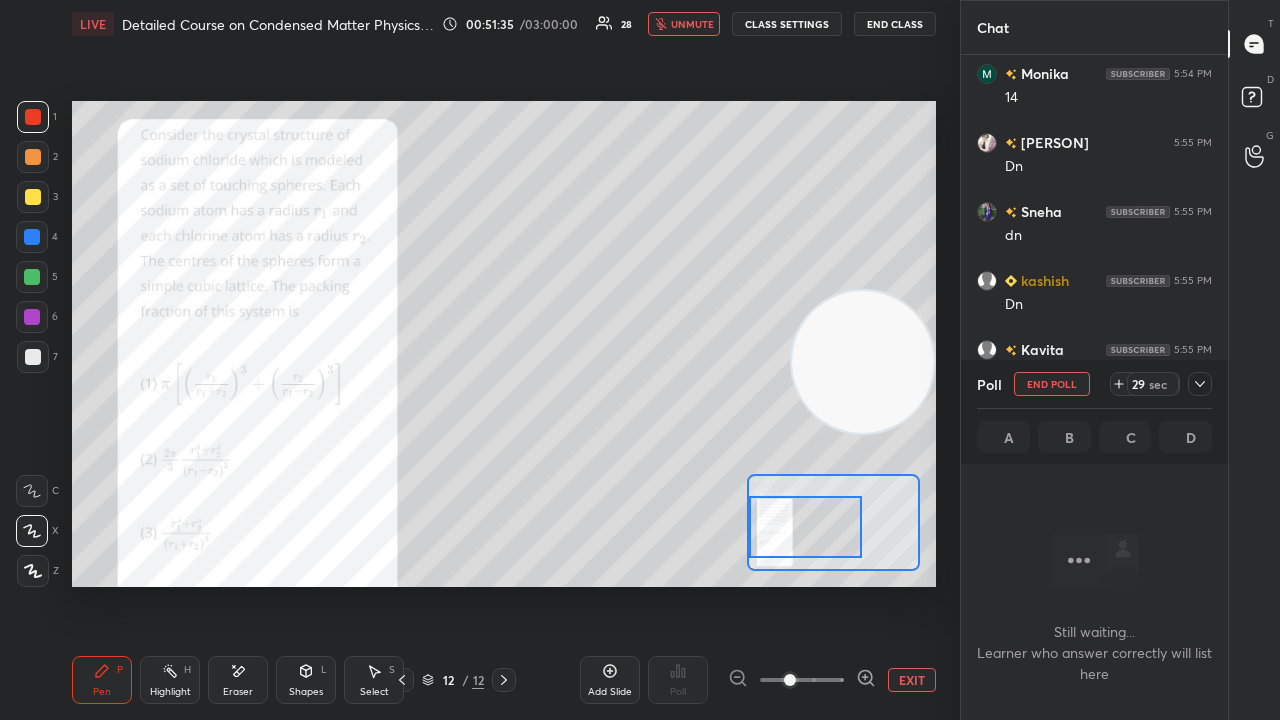 click on "unmute" at bounding box center [692, 24] 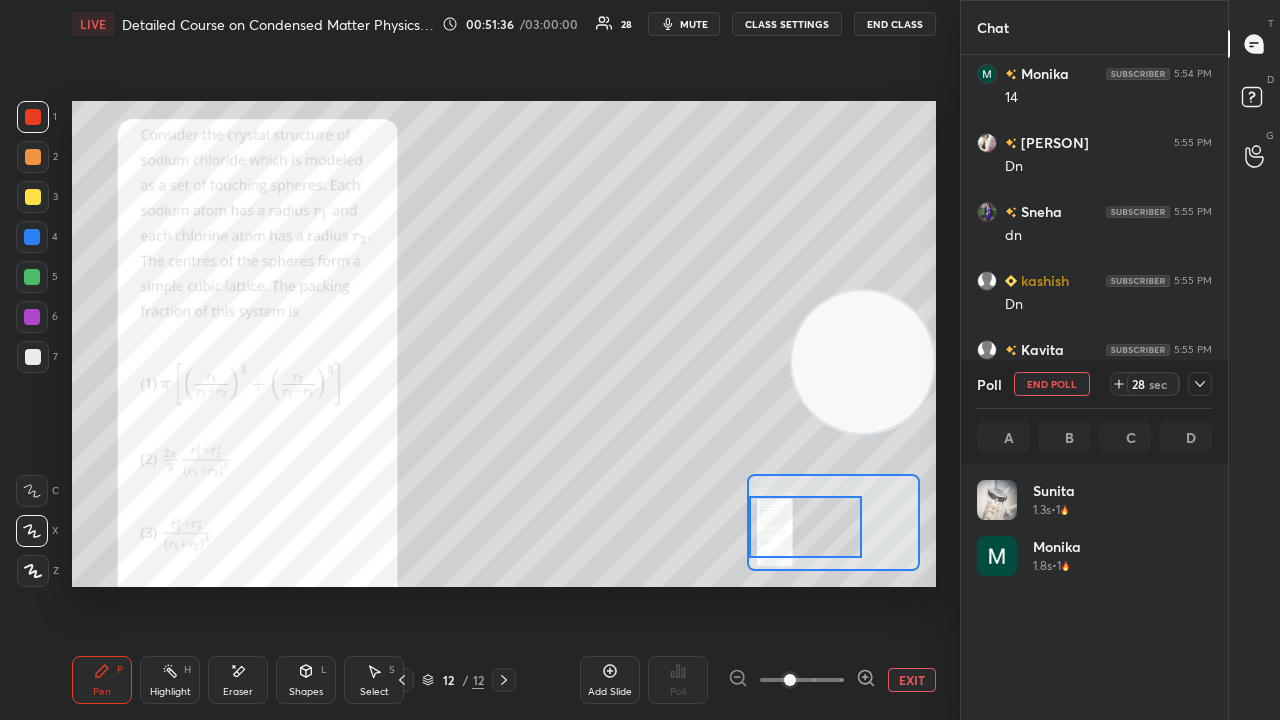 scroll, scrollTop: 7, scrollLeft: 6, axis: both 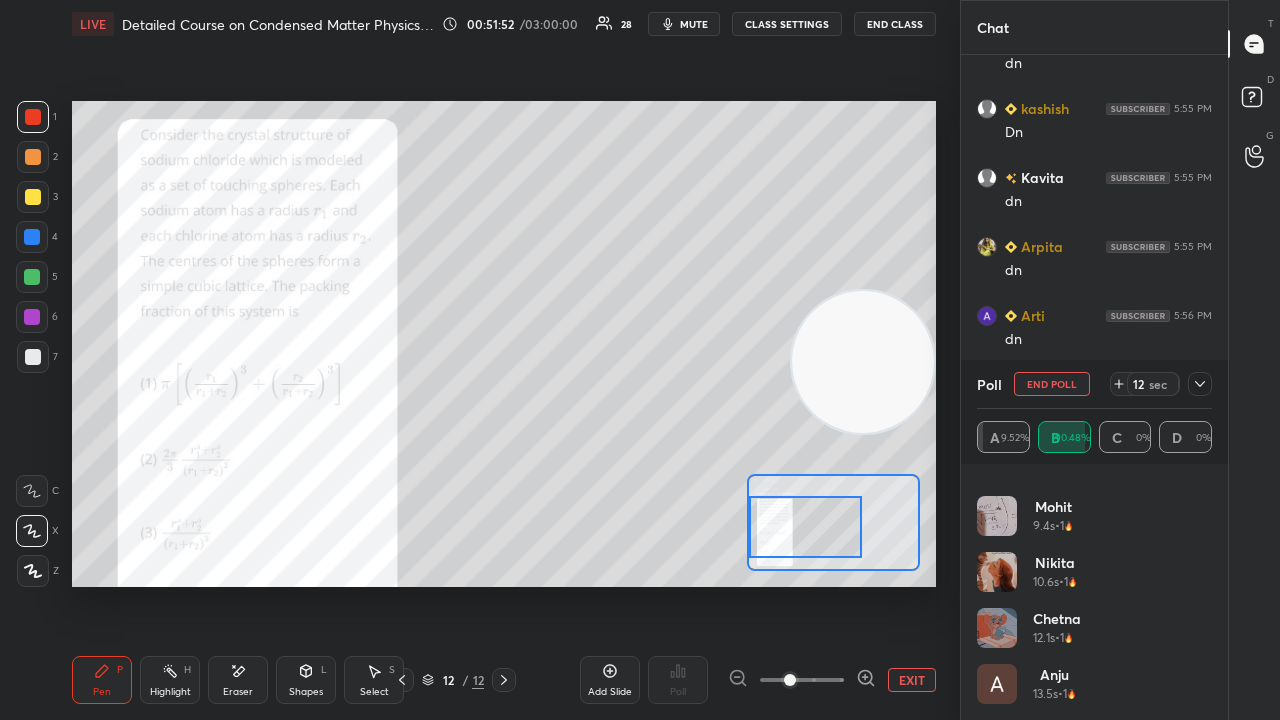 click on "mute" at bounding box center (684, 24) 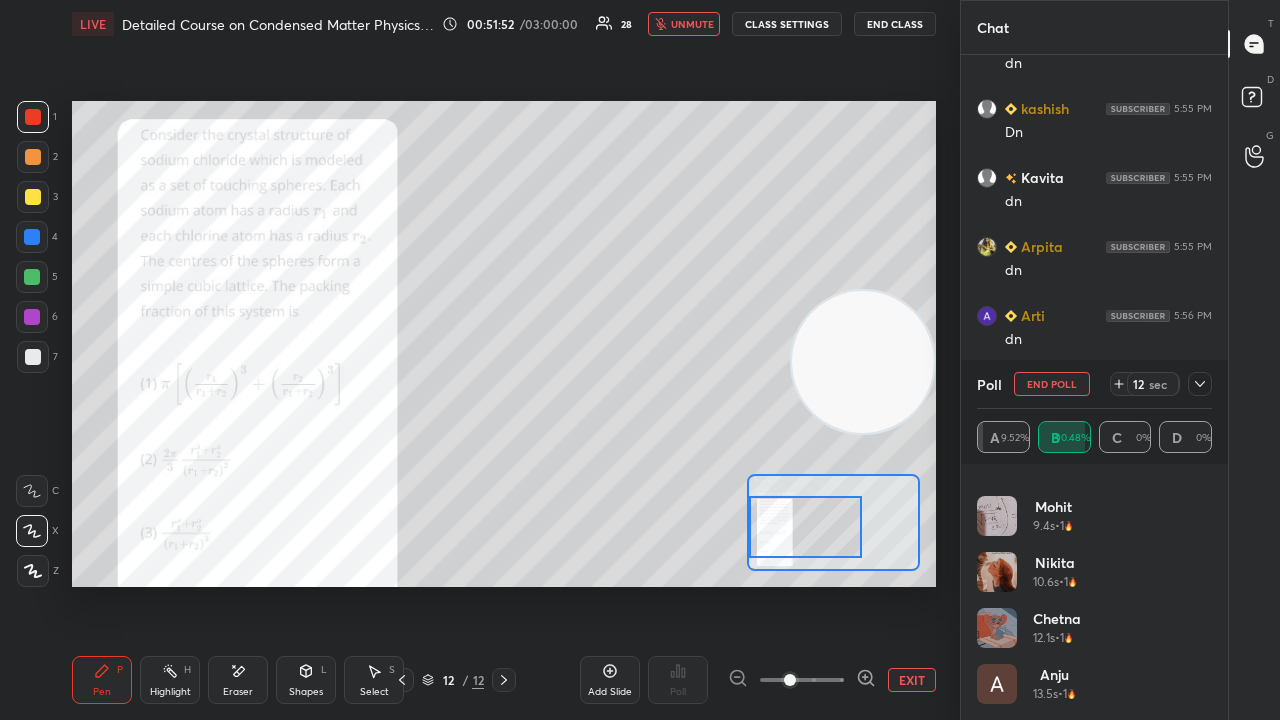 click on "unmute" at bounding box center [692, 24] 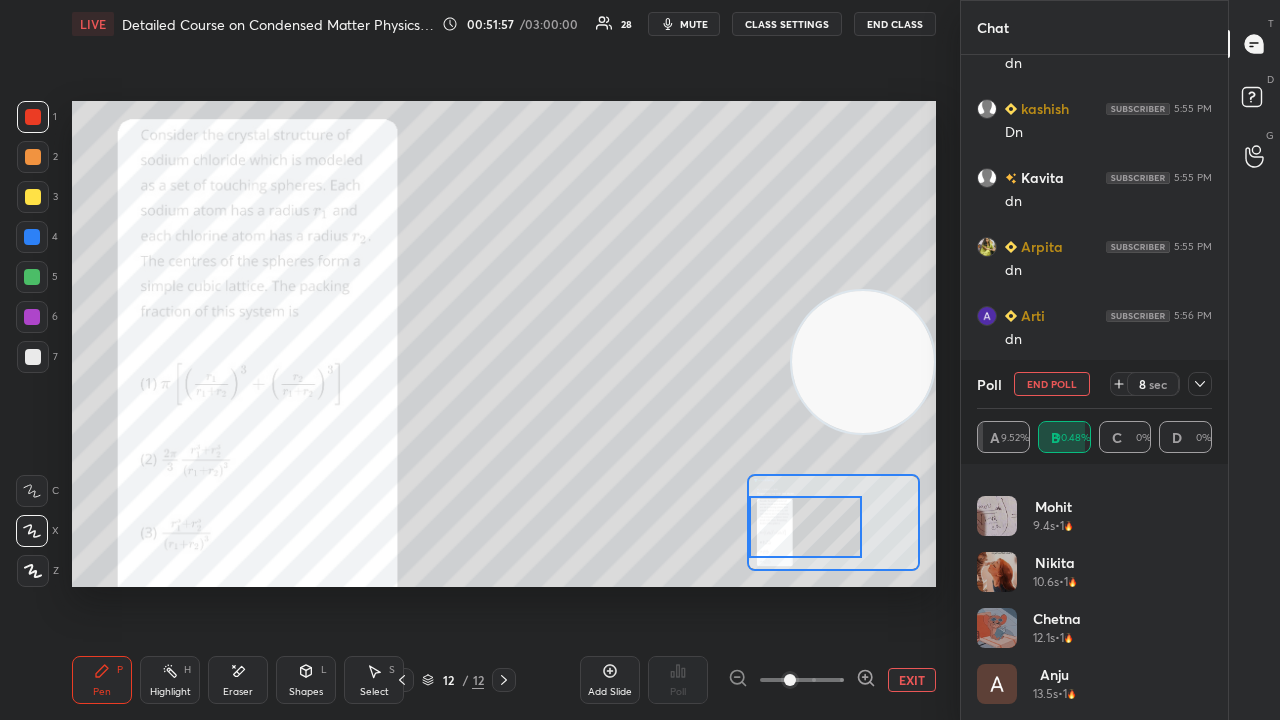 click on "Add Slide" at bounding box center (610, 692) 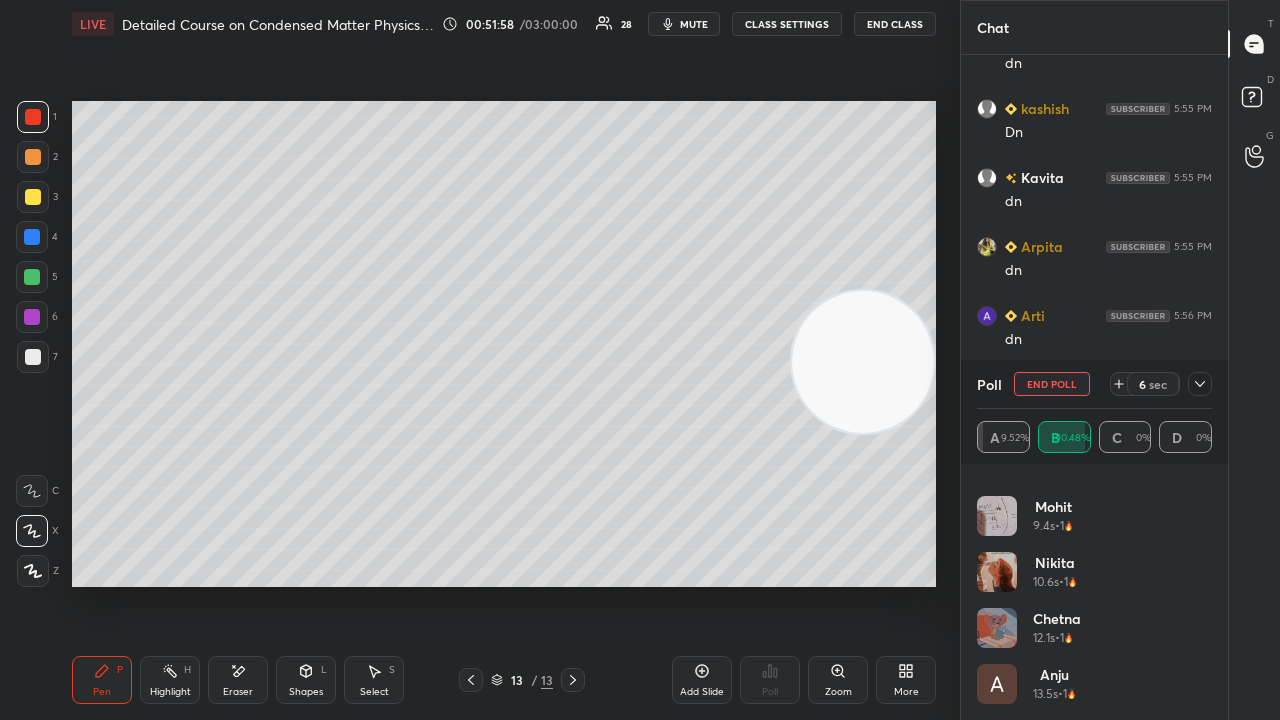click at bounding box center [33, 197] 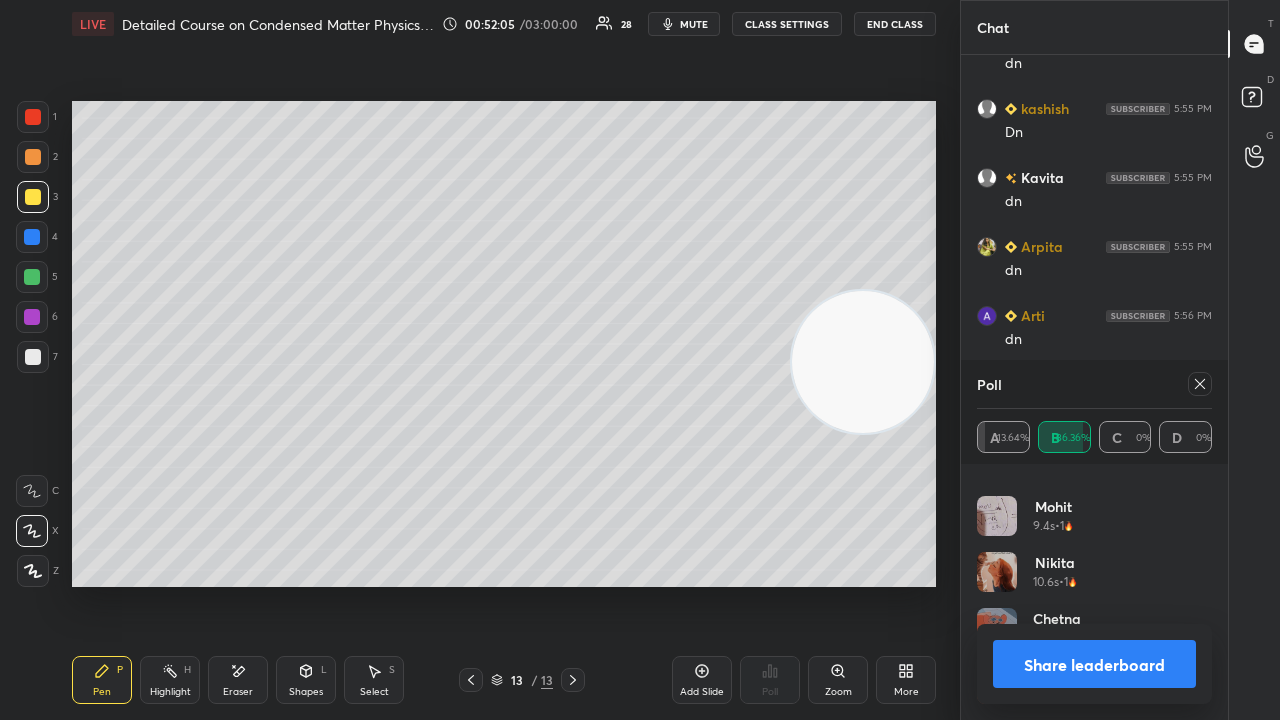 drag, startPoint x: 1157, startPoint y: 658, endPoint x: 1142, endPoint y: 668, distance: 18.027756 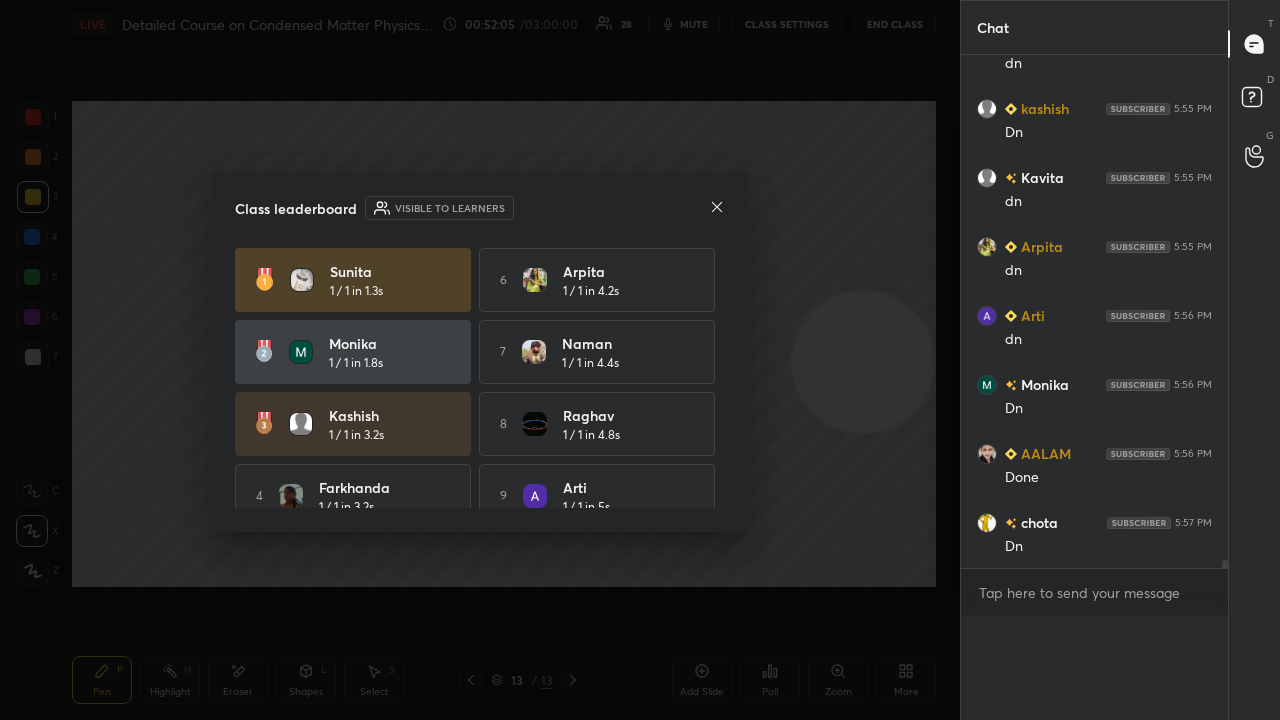 scroll, scrollTop: 19, scrollLeft: 229, axis: both 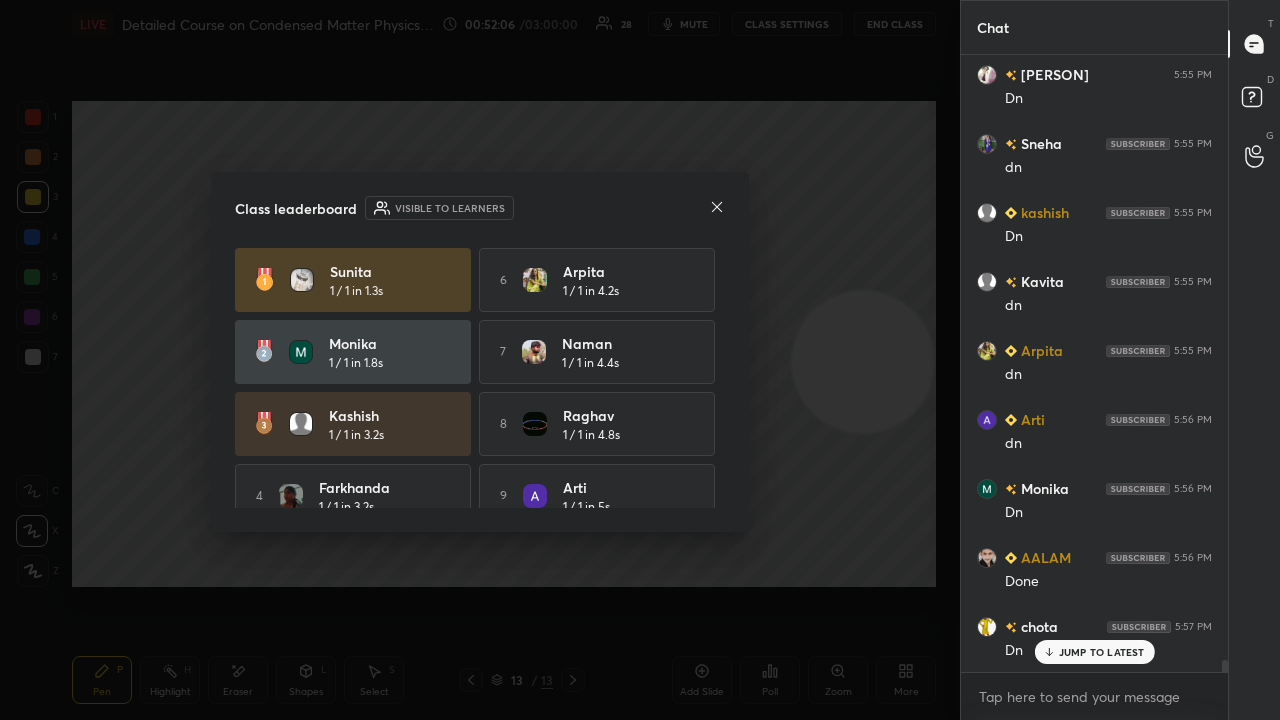 click 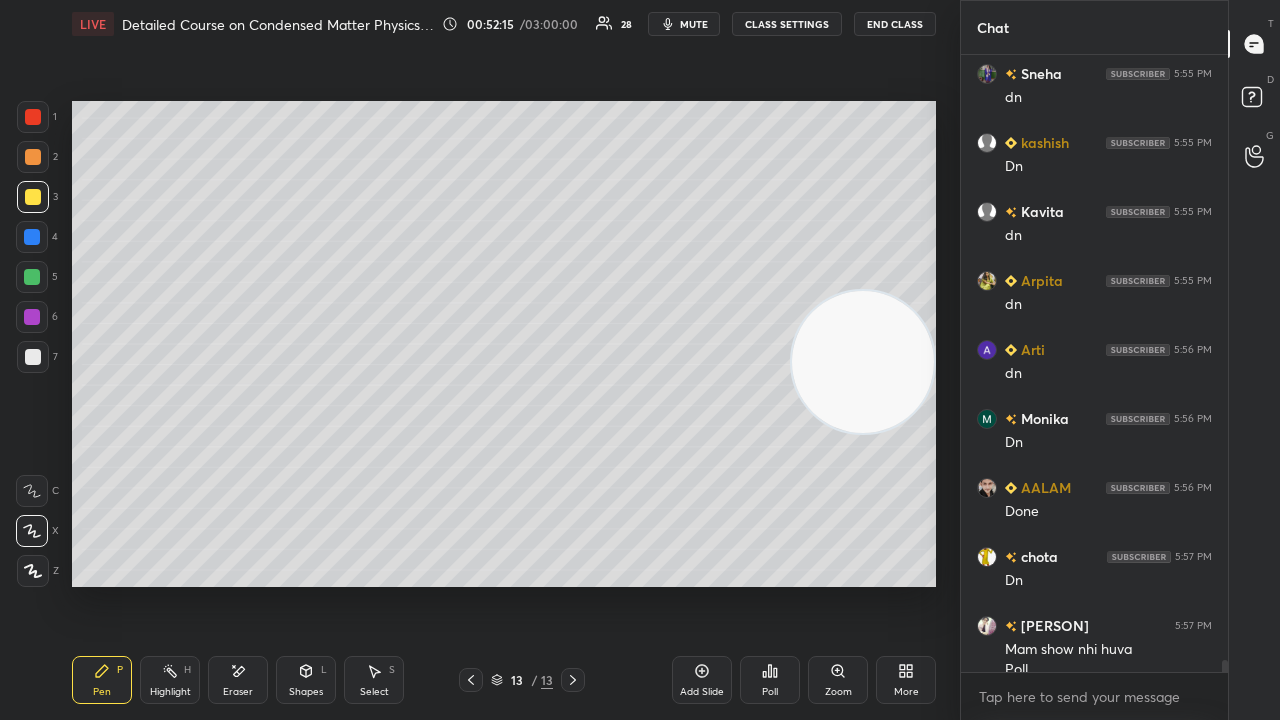 scroll, scrollTop: 31306, scrollLeft: 0, axis: vertical 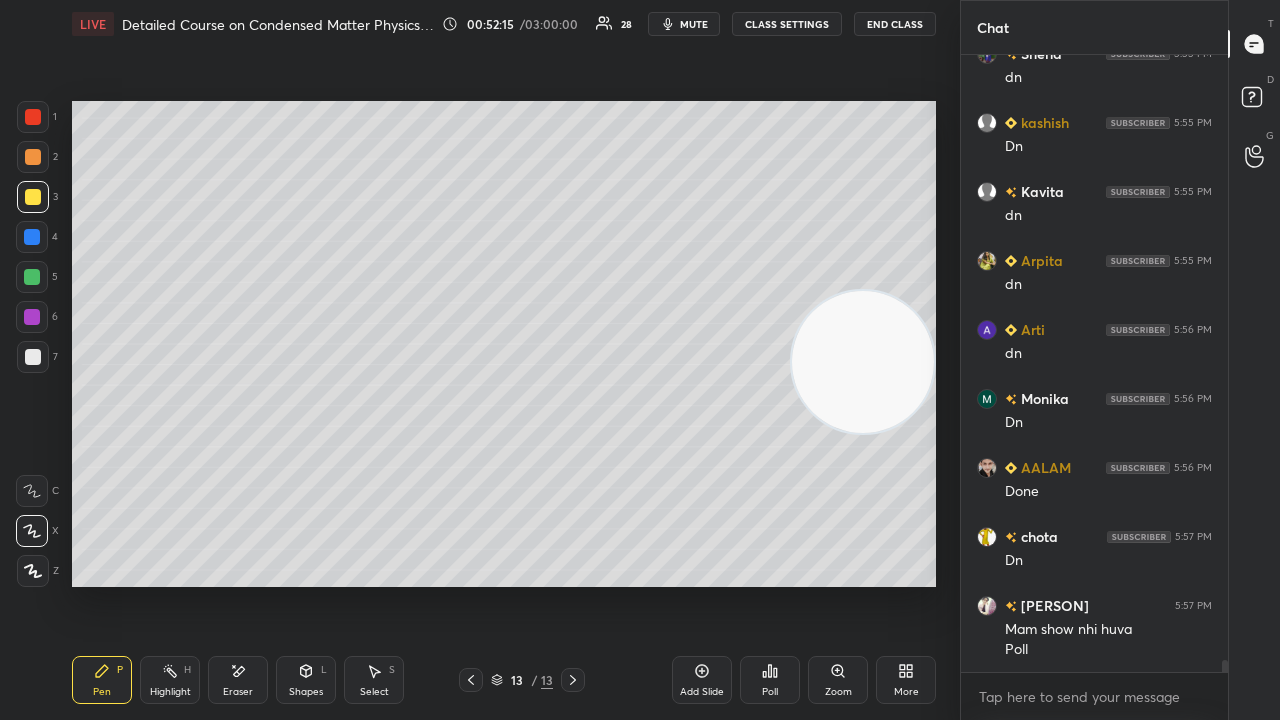 click on "Eraser" at bounding box center [238, 680] 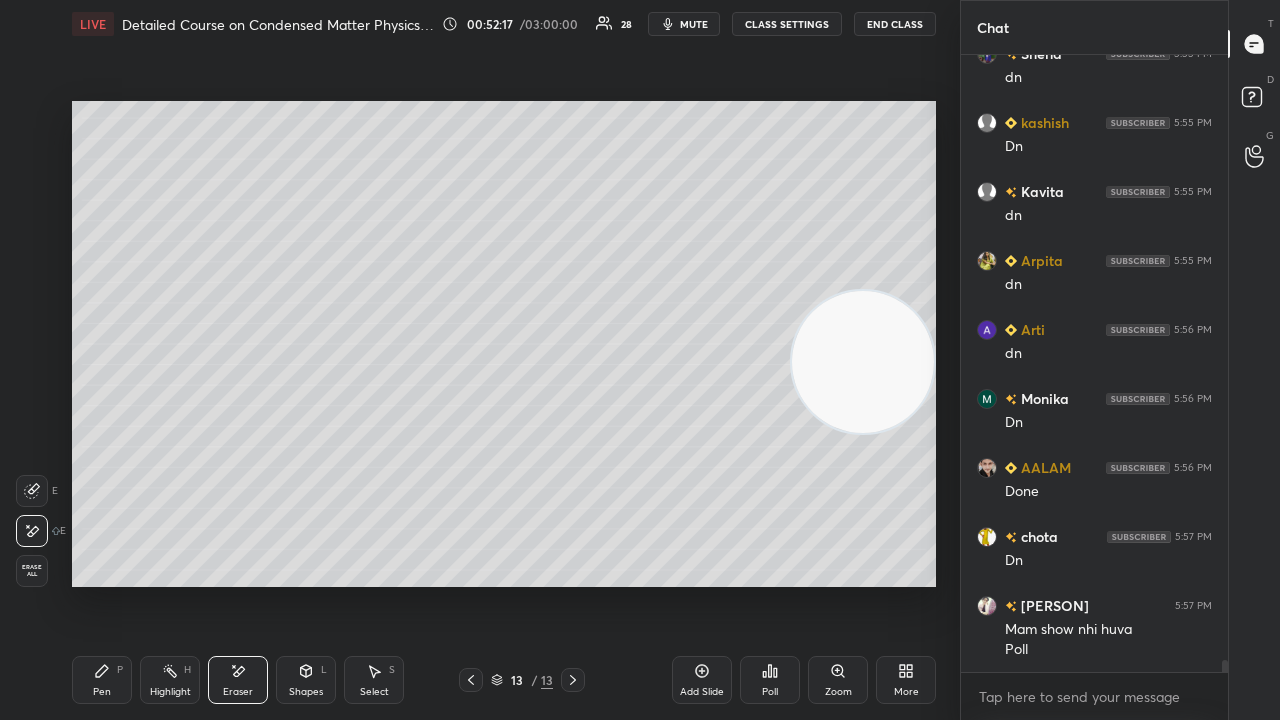 drag, startPoint x: 101, startPoint y: 676, endPoint x: 149, endPoint y: 625, distance: 70.035706 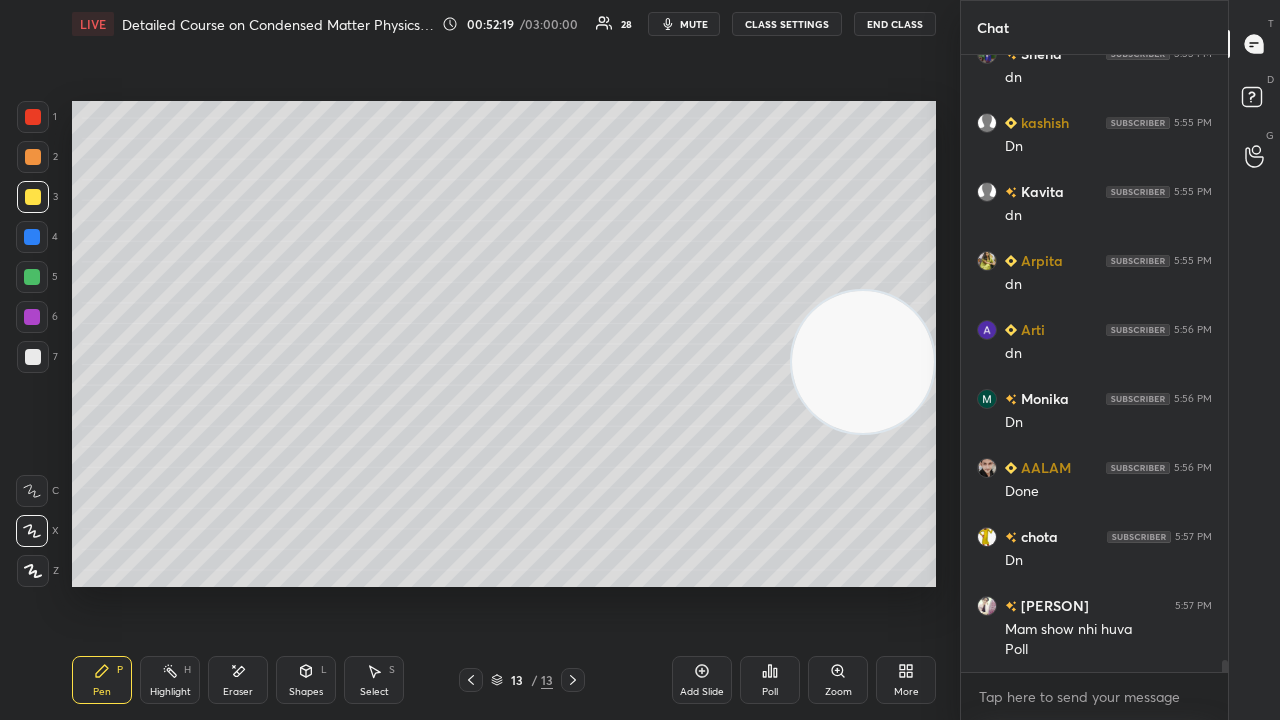 scroll, scrollTop: 31374, scrollLeft: 0, axis: vertical 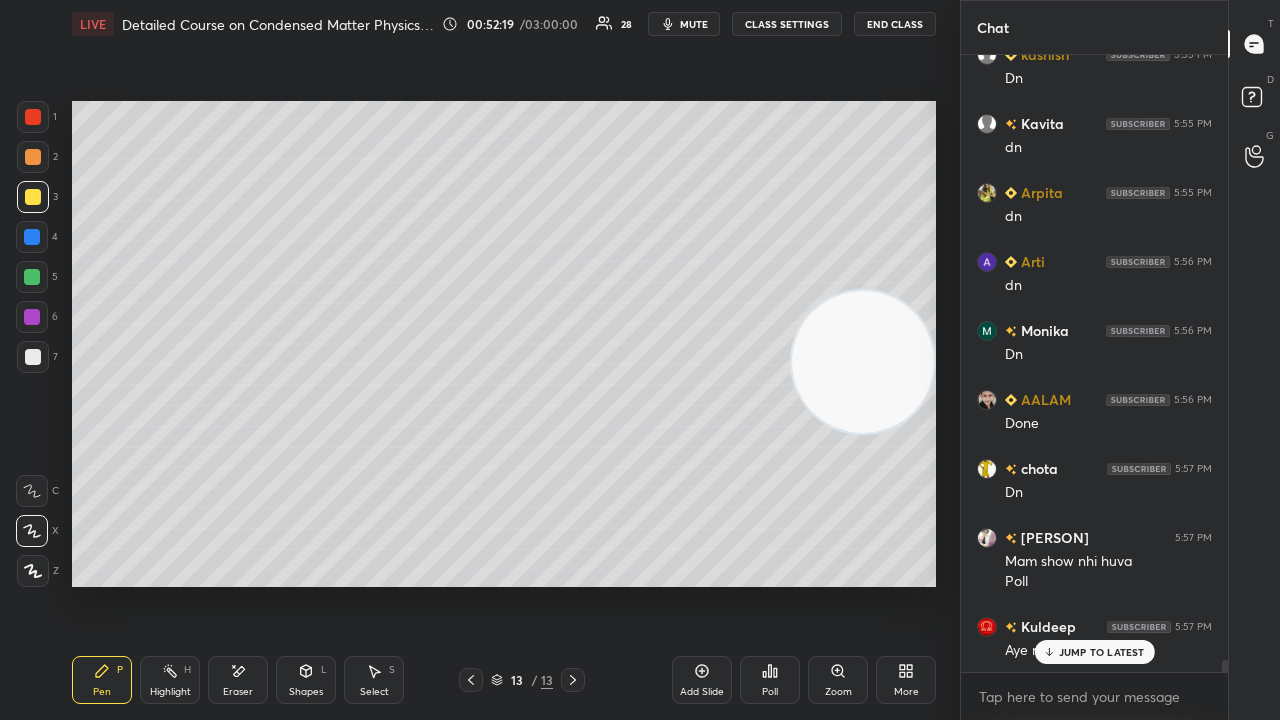 click on "mute" at bounding box center (684, 24) 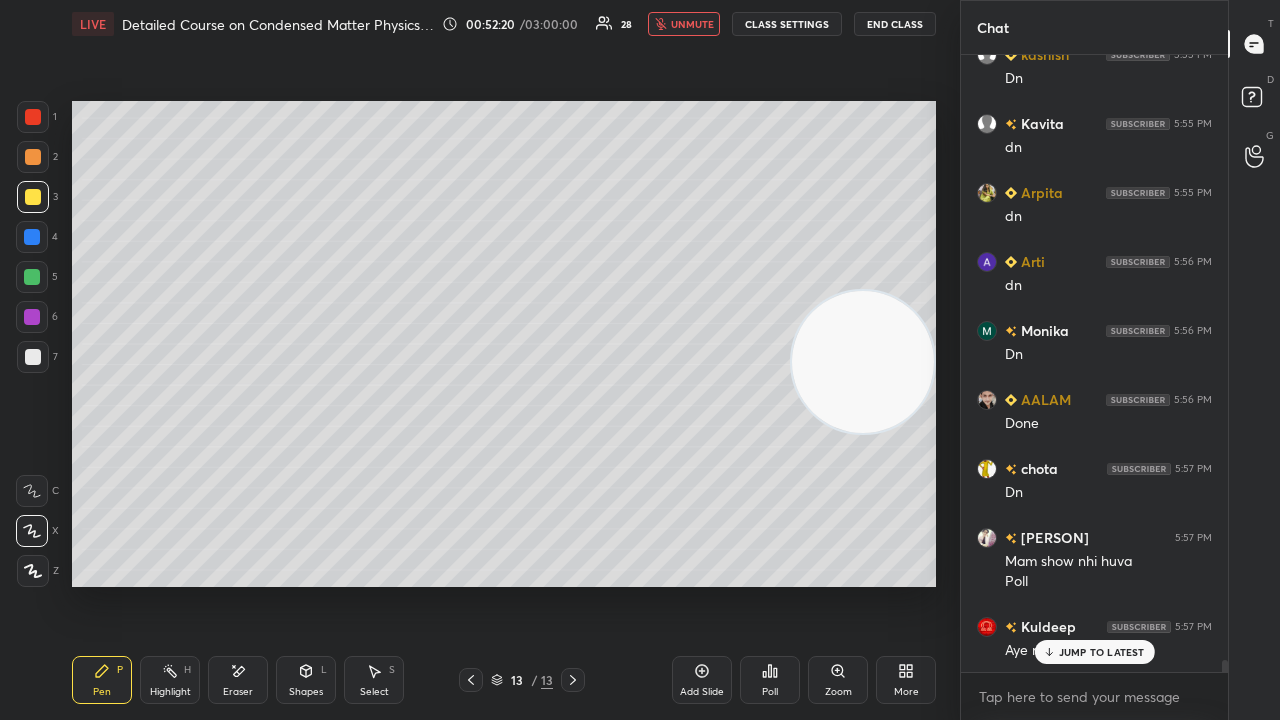 click on "unmute" at bounding box center (692, 24) 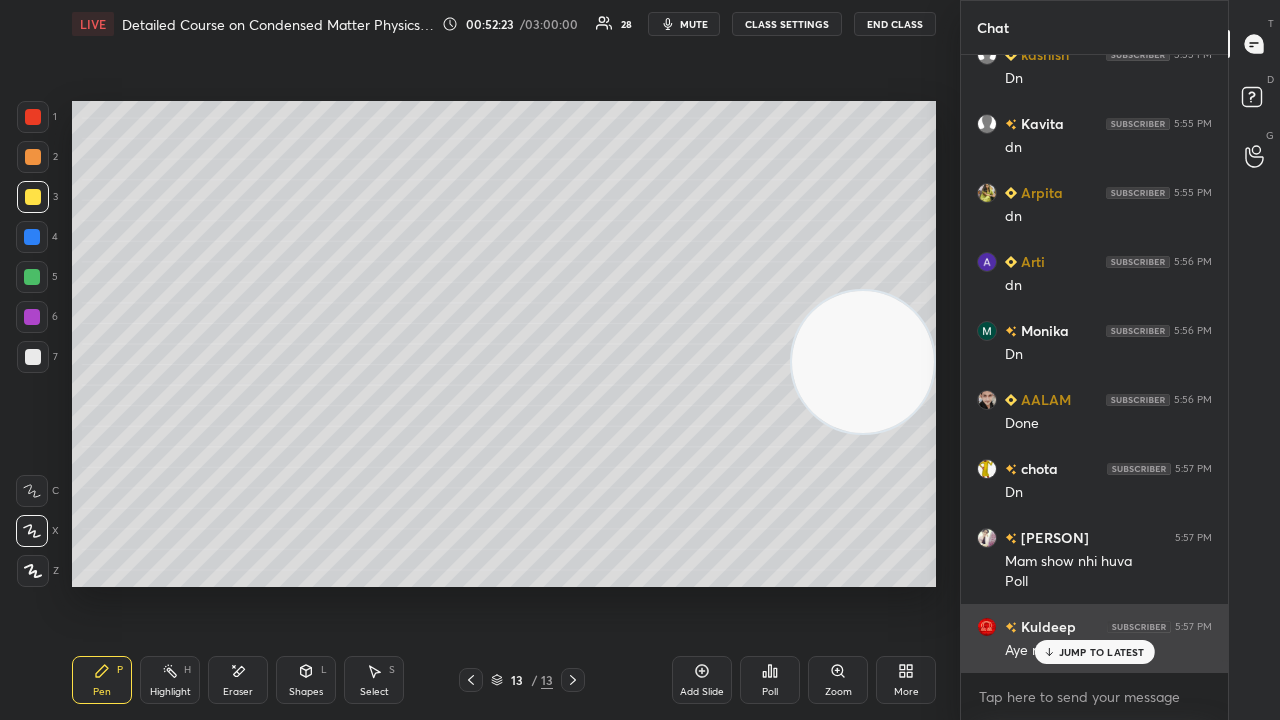 click on "JUMP TO LATEST" at bounding box center [1102, 652] 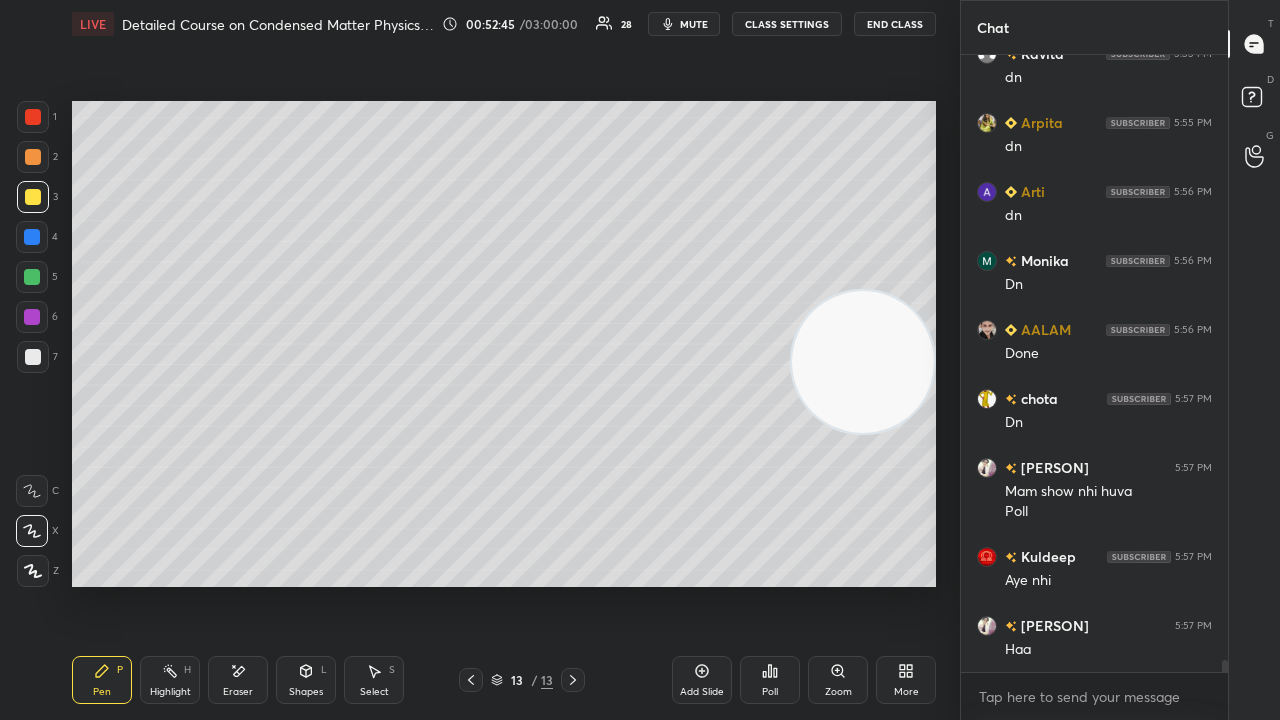 scroll, scrollTop: 31512, scrollLeft: 0, axis: vertical 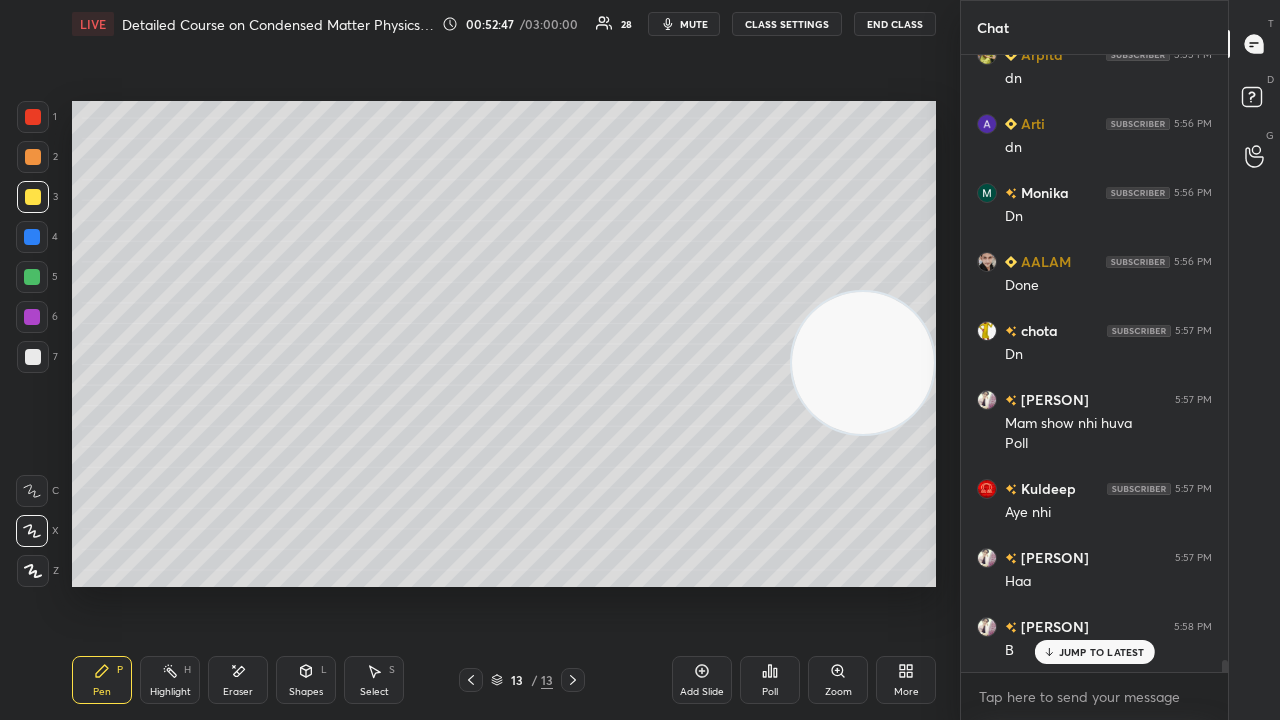 drag, startPoint x: 870, startPoint y: 408, endPoint x: 910, endPoint y: 620, distance: 215.74059 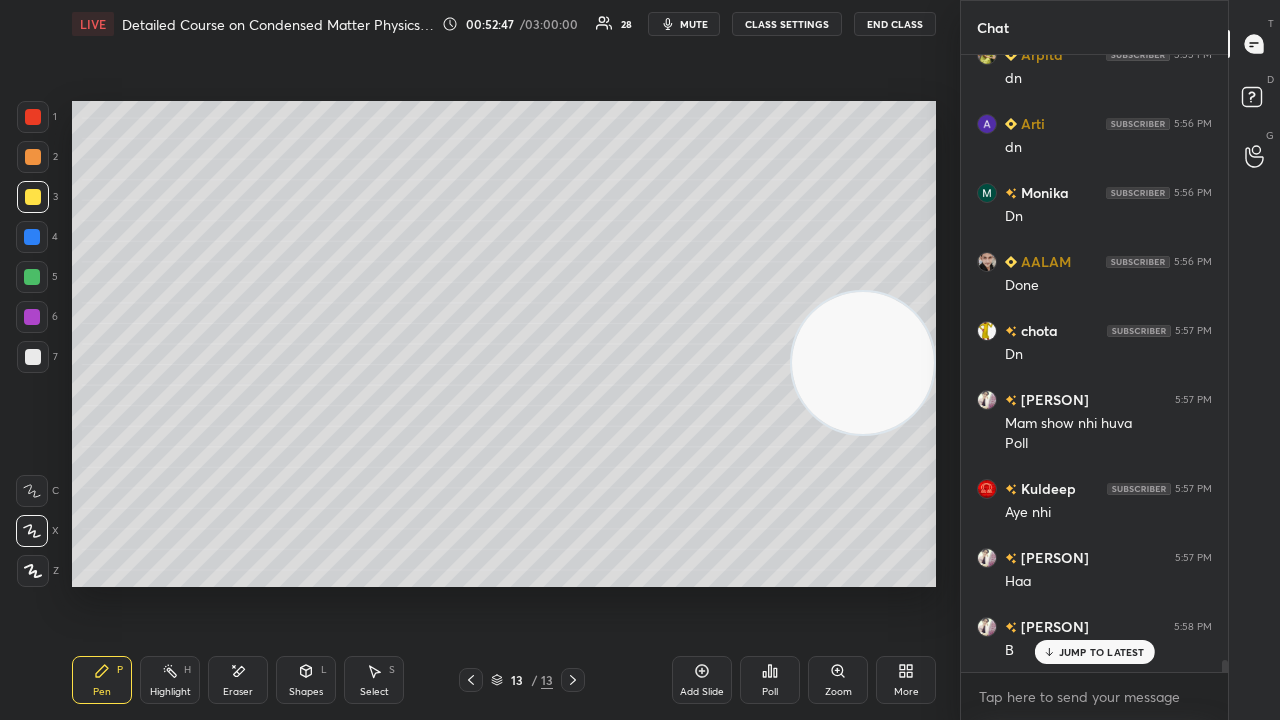 click on "Setting up your live class Poll for   secs No correct answer Start poll" at bounding box center [504, 344] 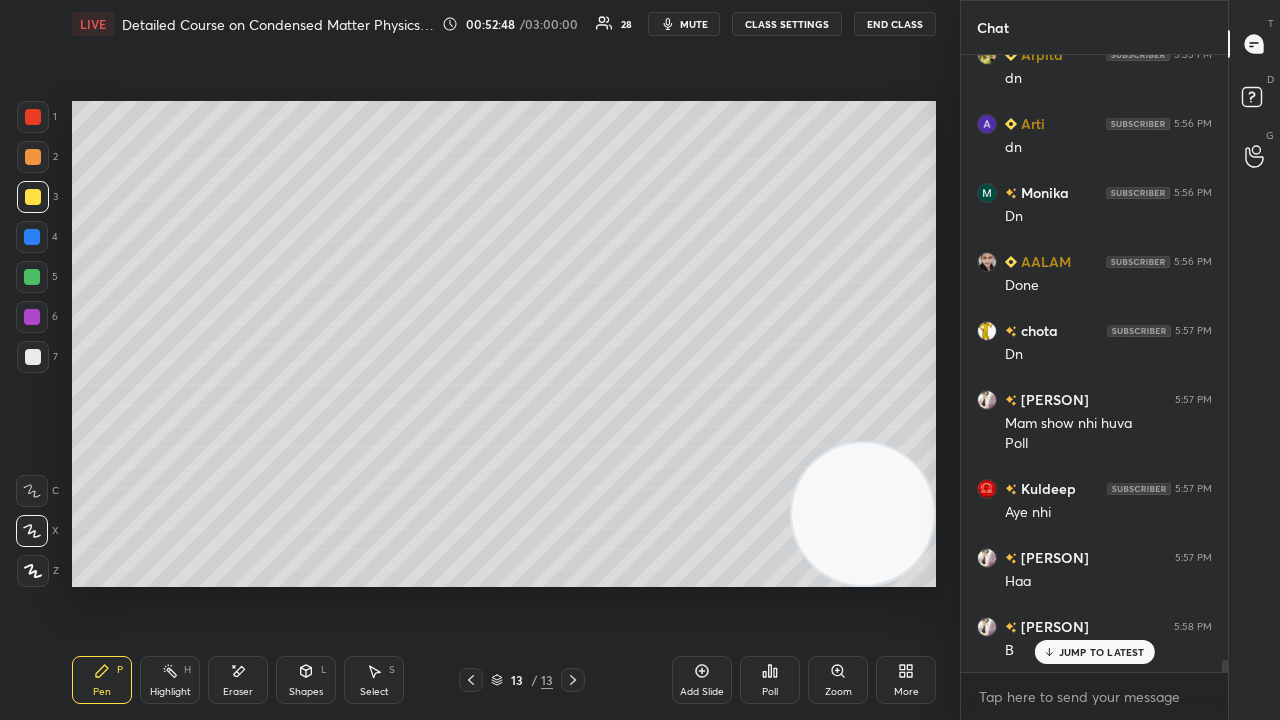 click on "mute" at bounding box center (694, 24) 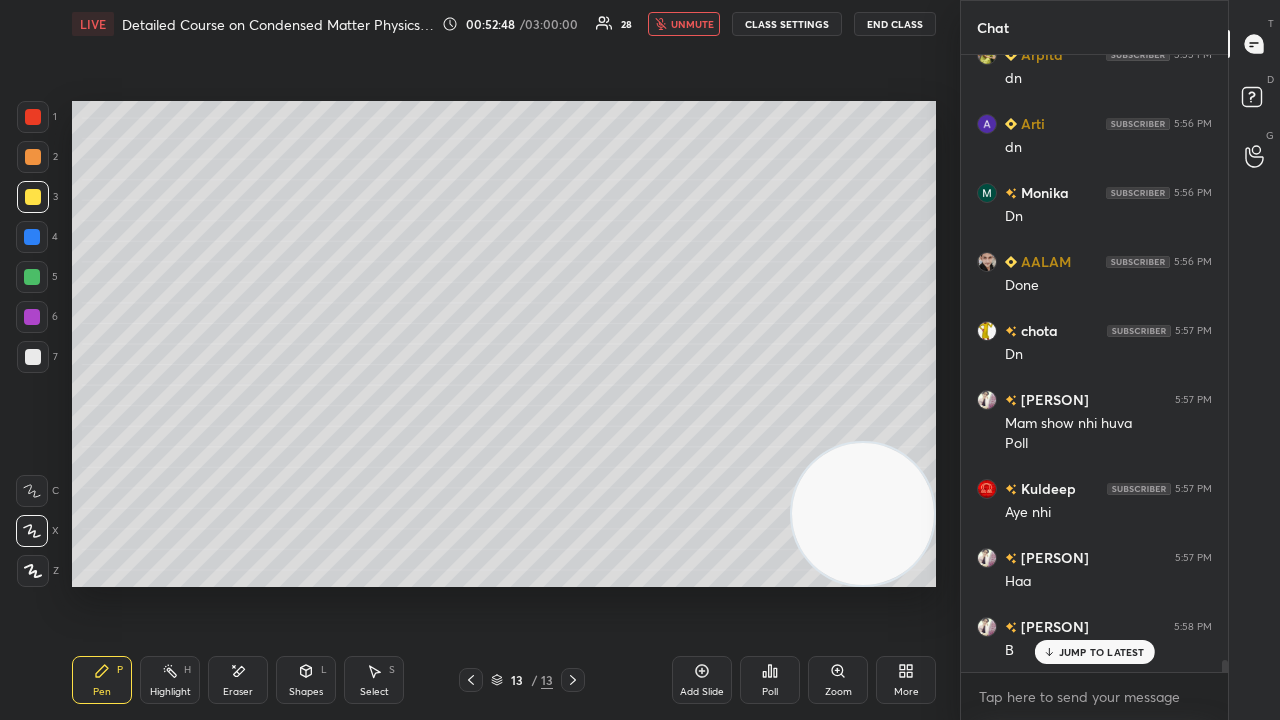 click on "unmute" at bounding box center (692, 24) 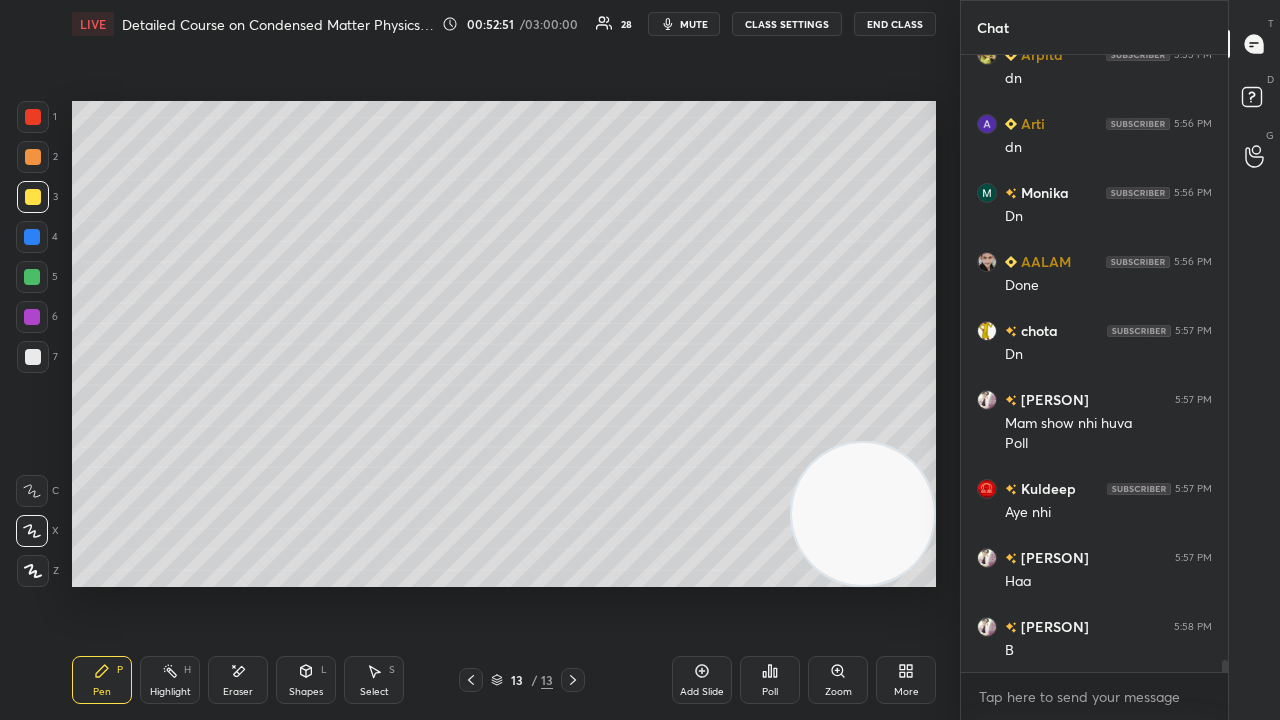 scroll, scrollTop: 31582, scrollLeft: 0, axis: vertical 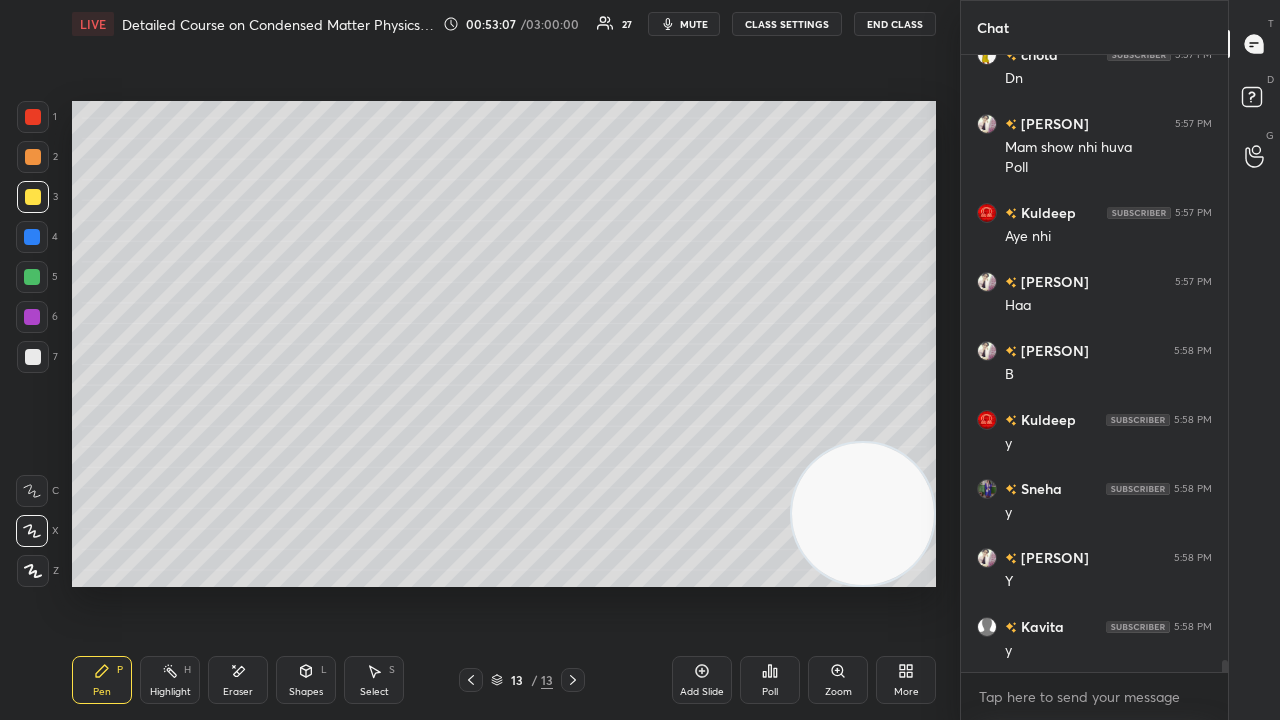 click 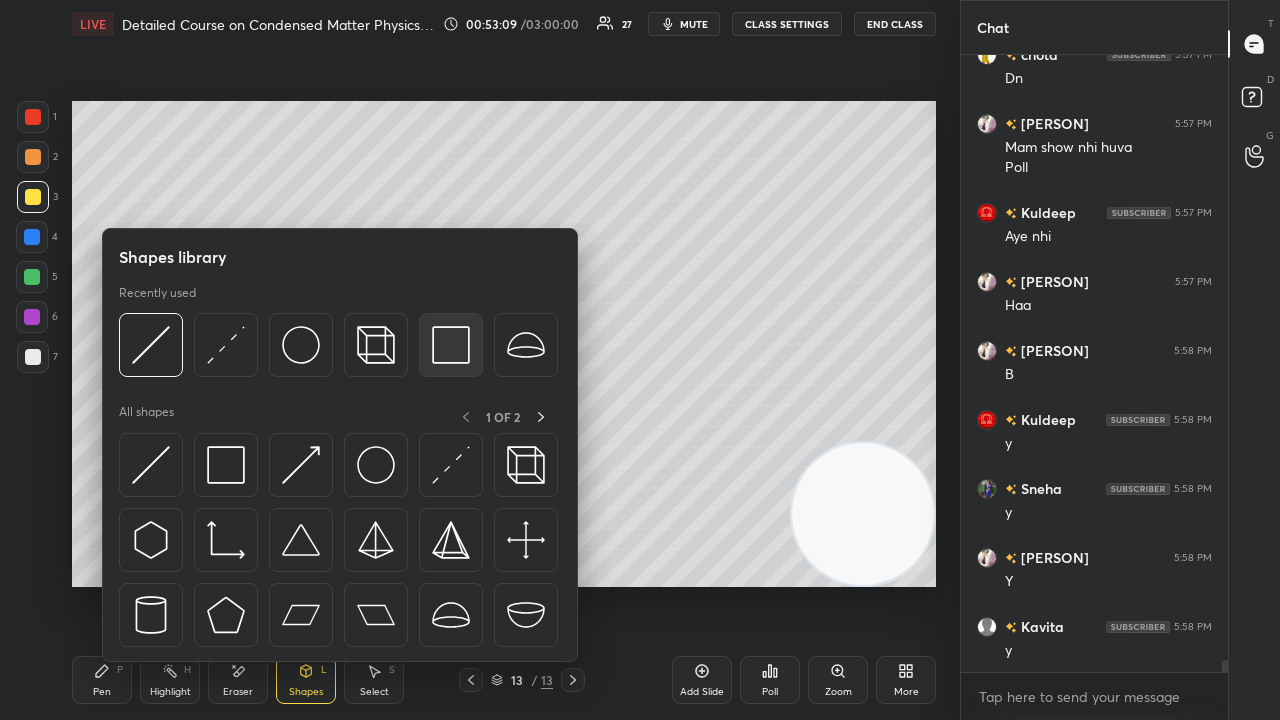 click at bounding box center [451, 345] 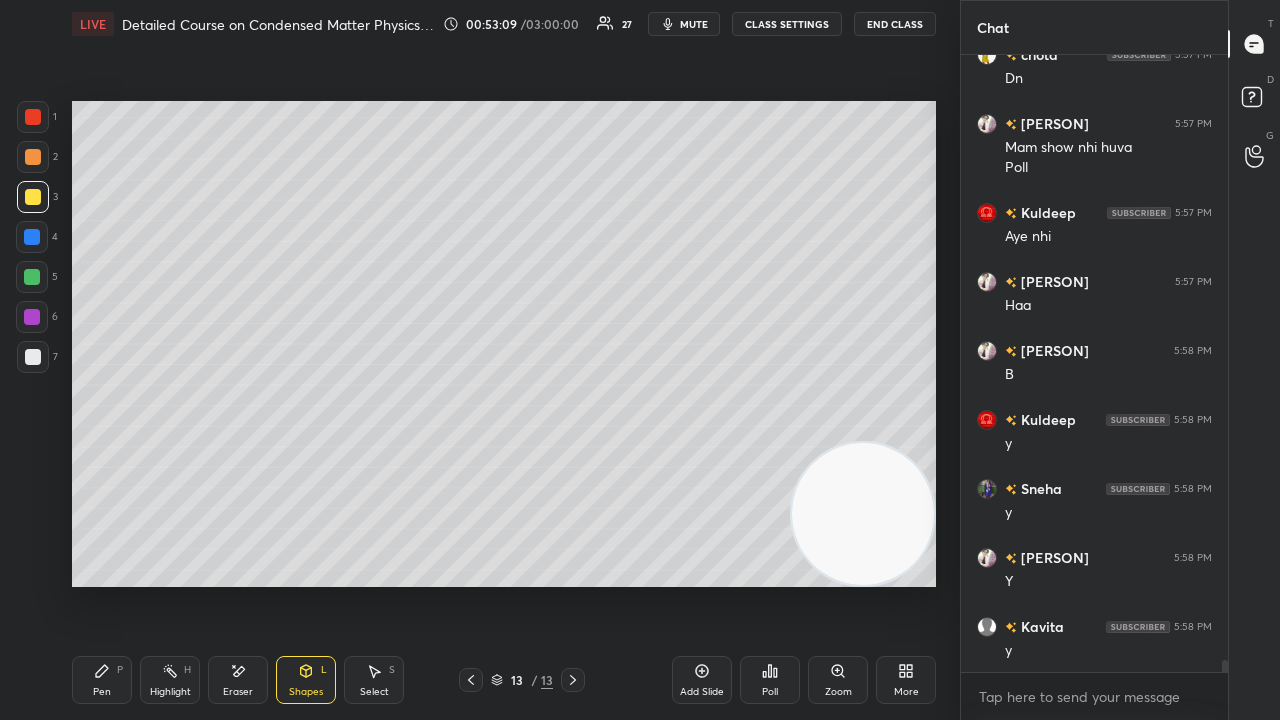click at bounding box center (32, 277) 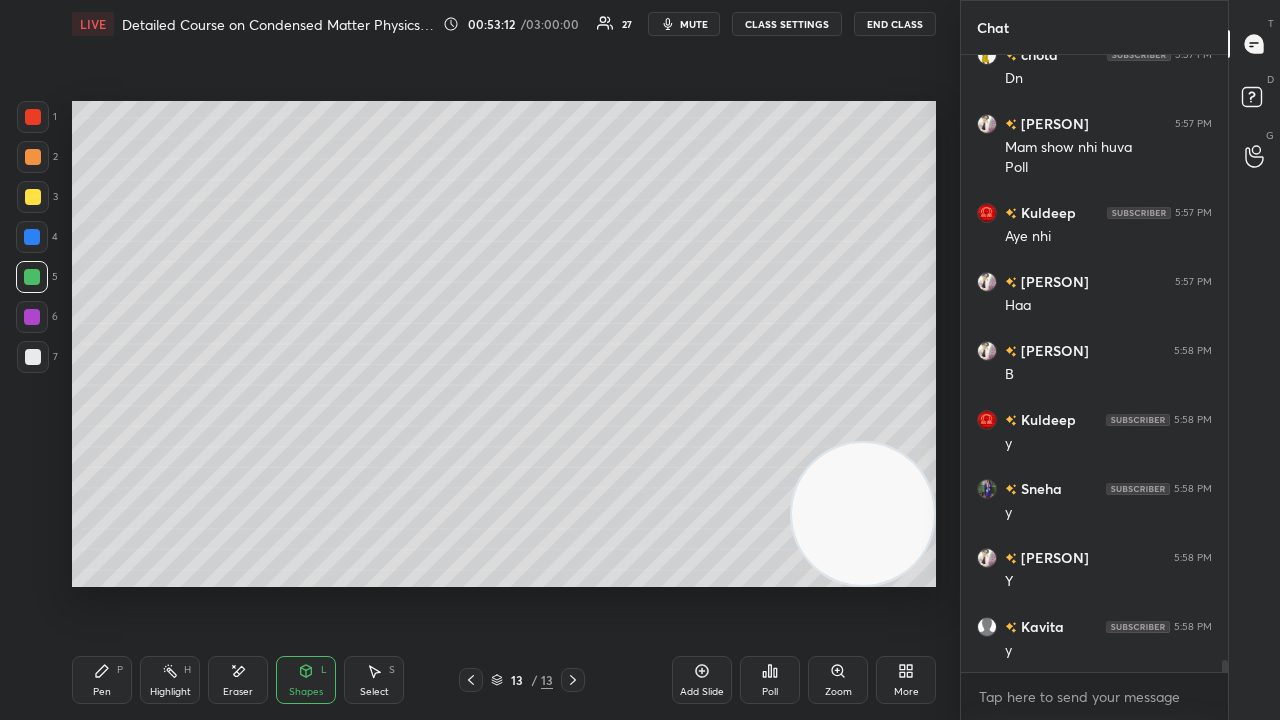 click 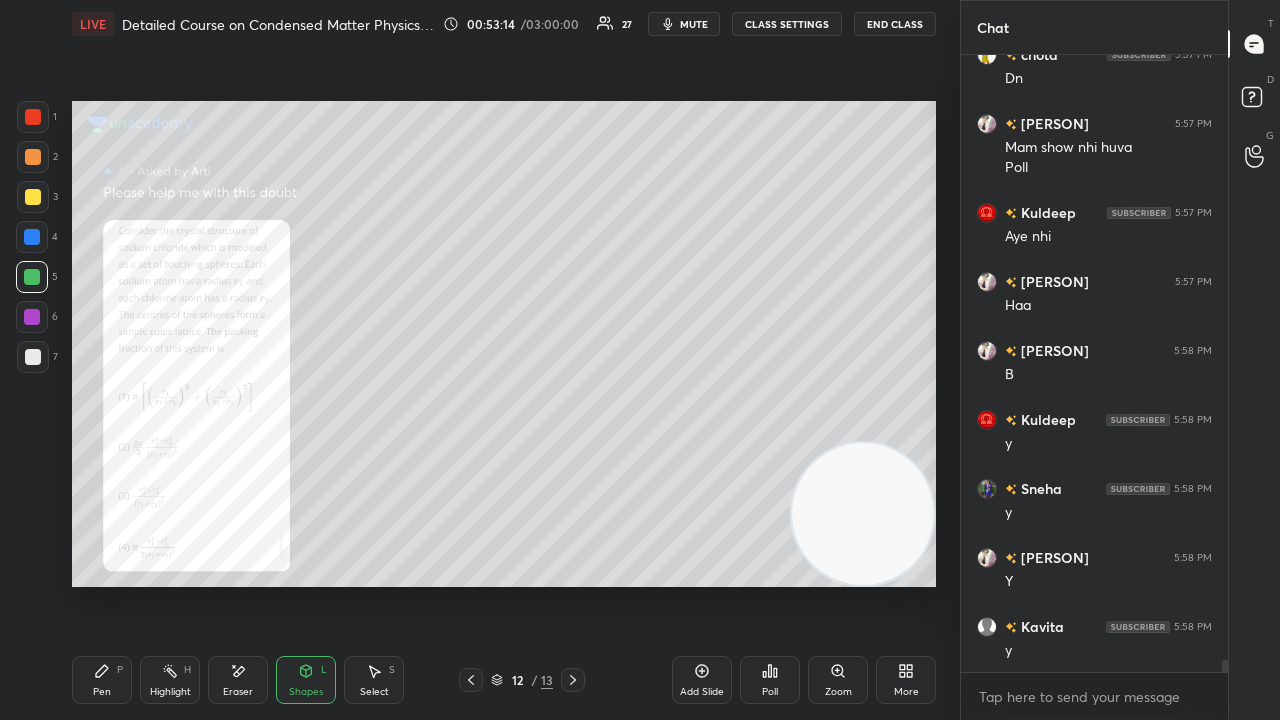 scroll, scrollTop: 31876, scrollLeft: 0, axis: vertical 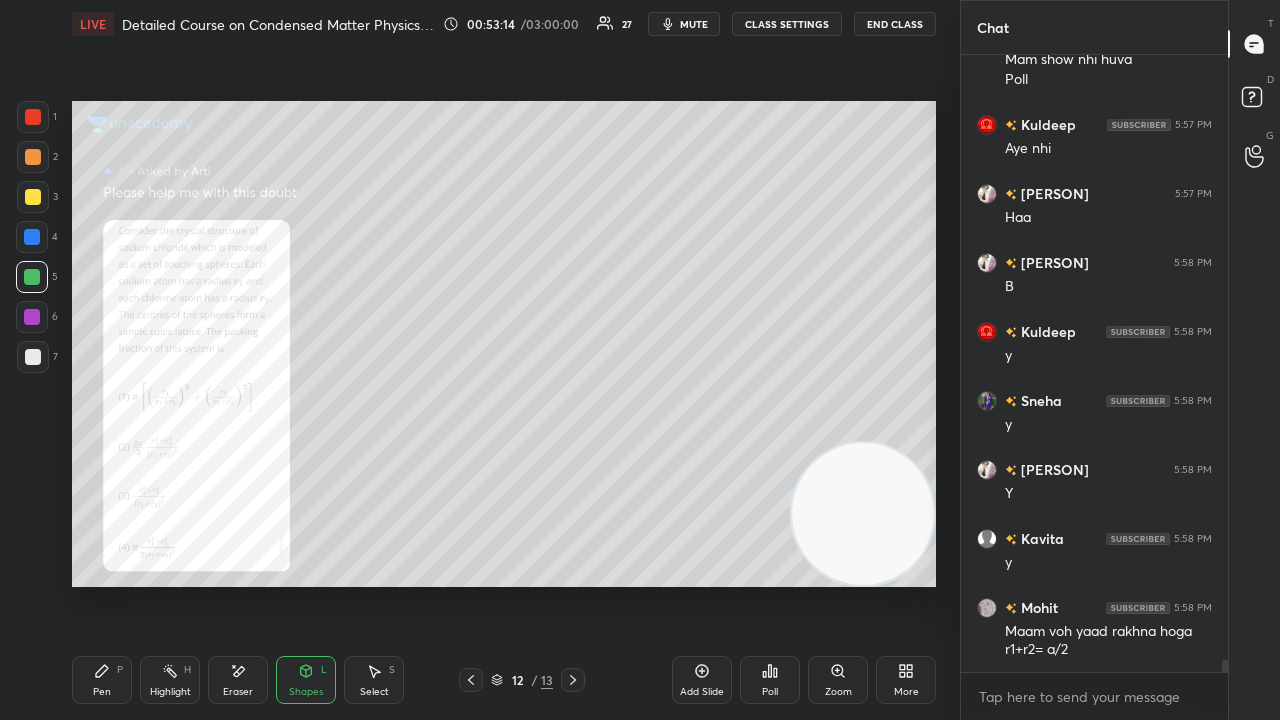 click on "Zoom" at bounding box center [838, 692] 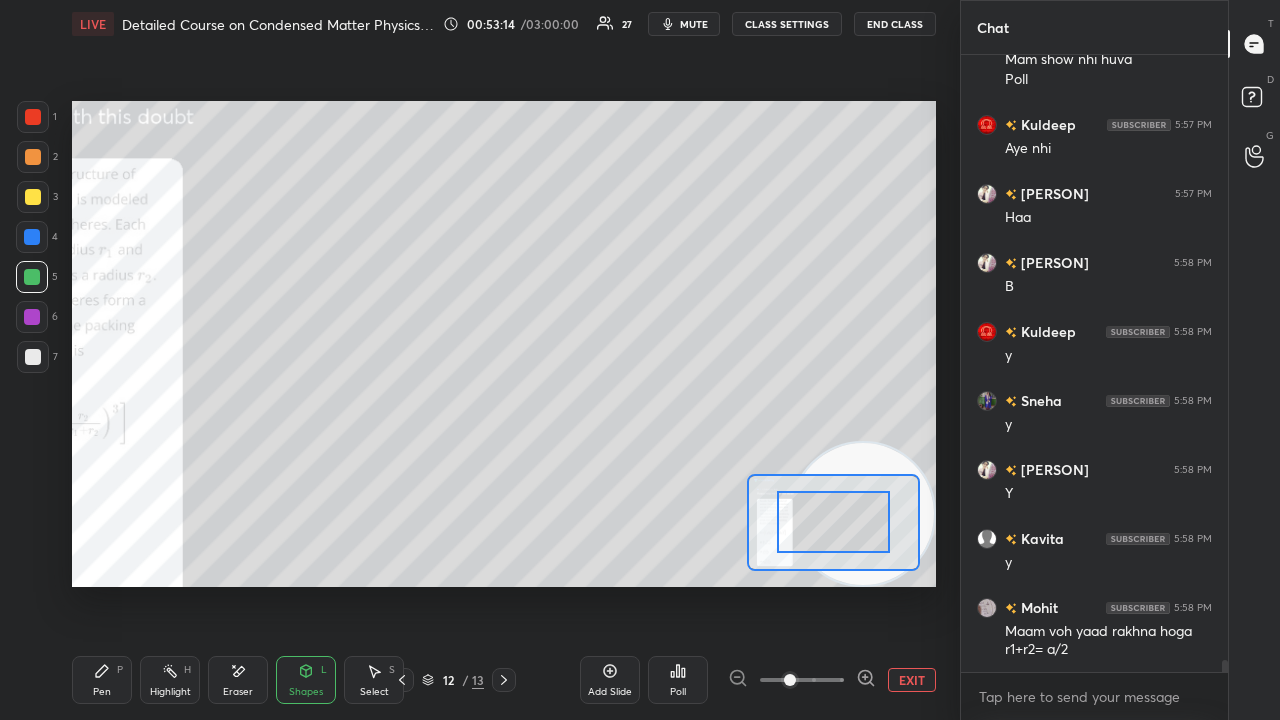 click on "Setting up your live class Poll for   secs No correct answer Start poll" at bounding box center [504, 344] 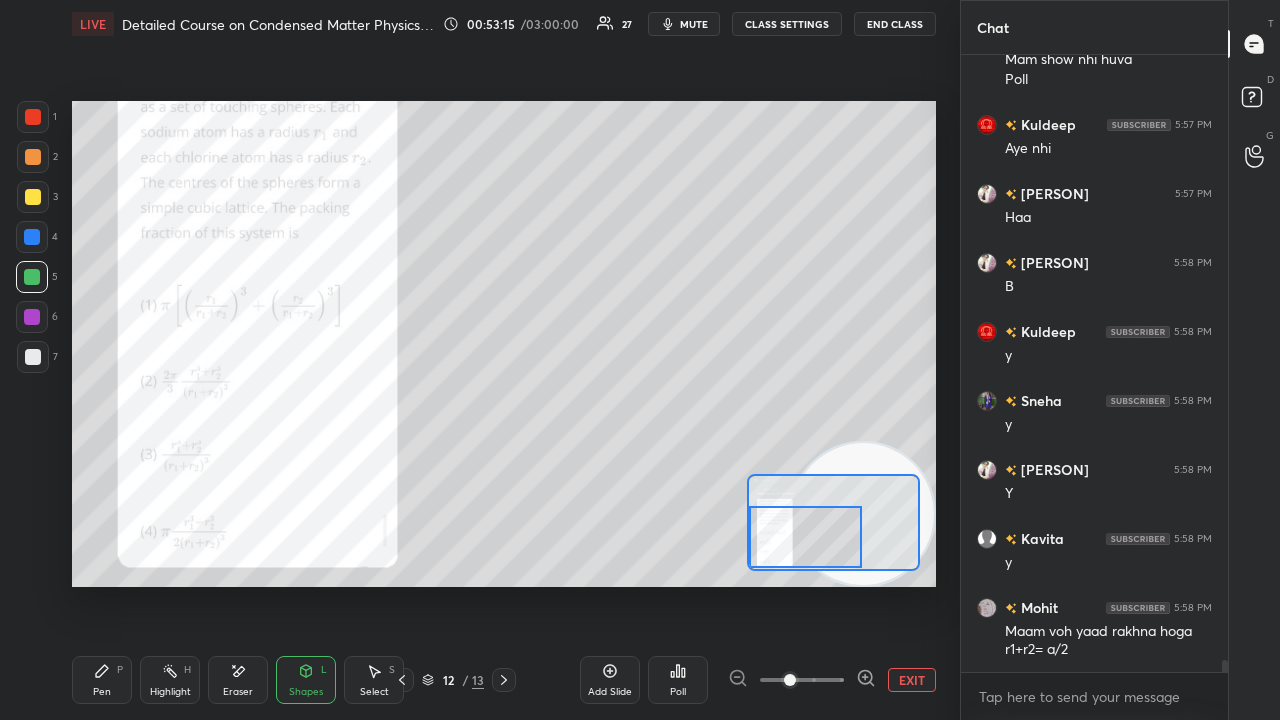 drag, startPoint x: 822, startPoint y: 527, endPoint x: 766, endPoint y: 545, distance: 58.821766 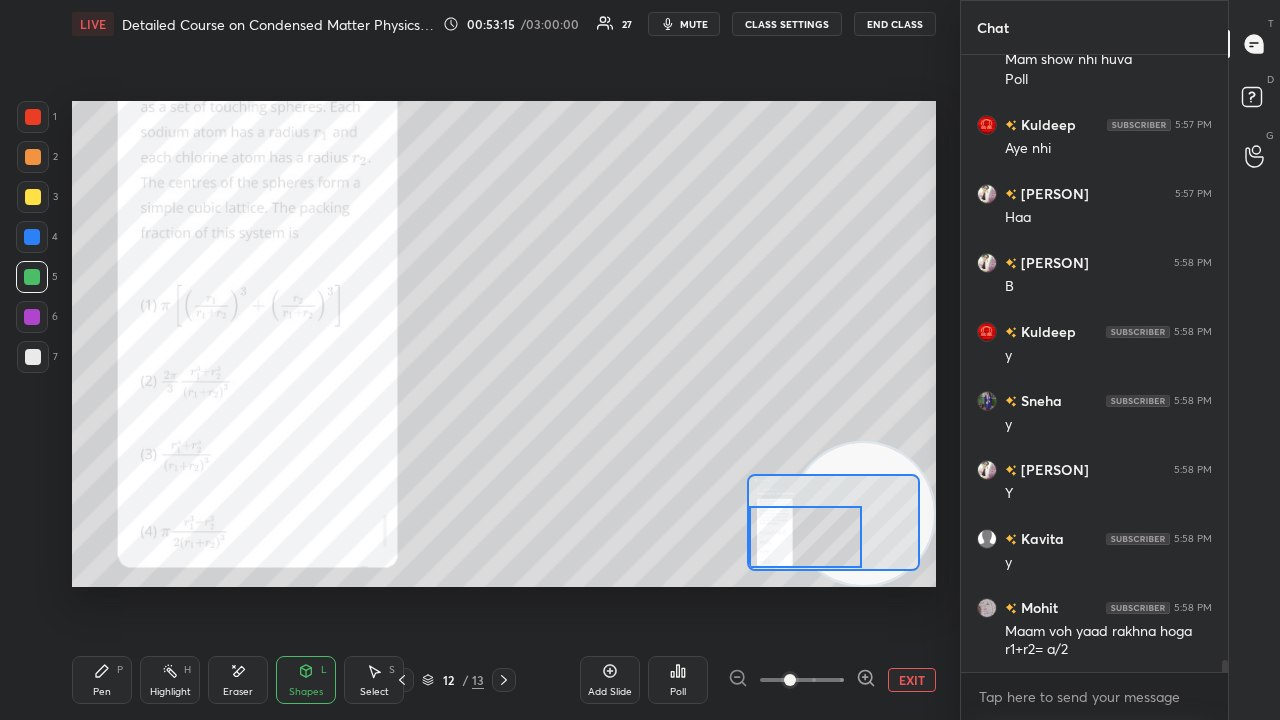 click at bounding box center (805, 537) 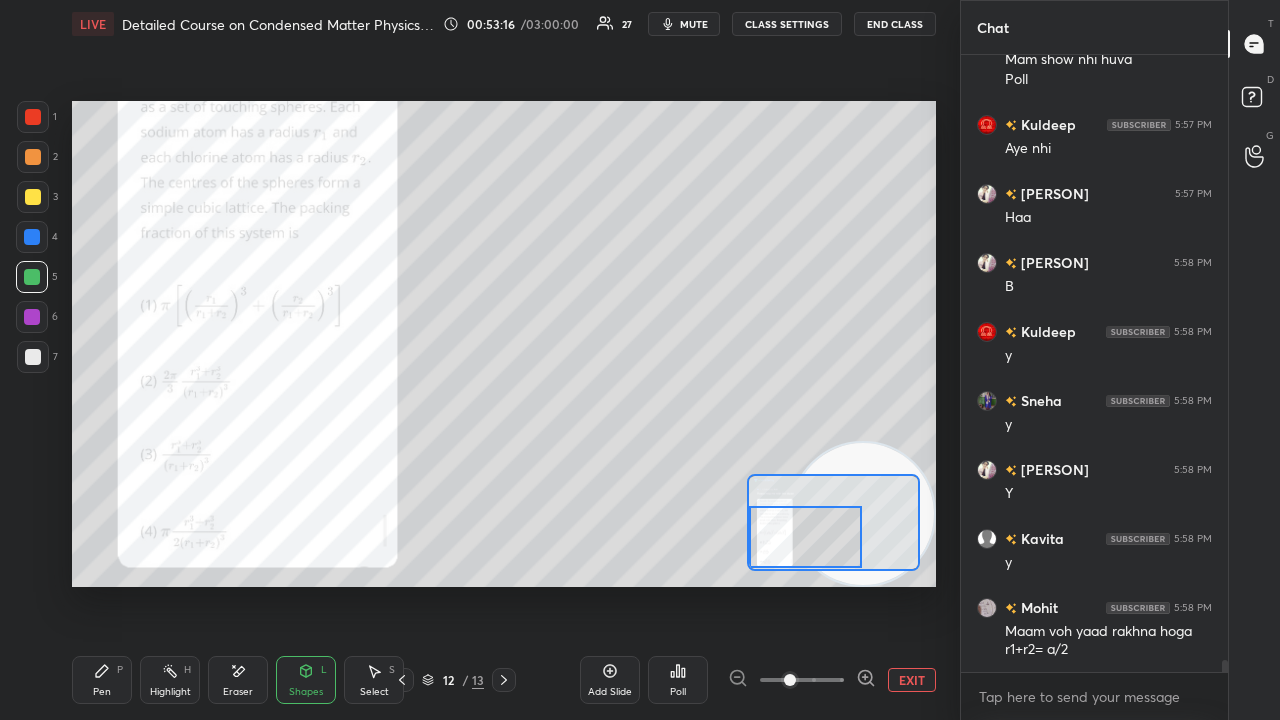 click at bounding box center [805, 537] 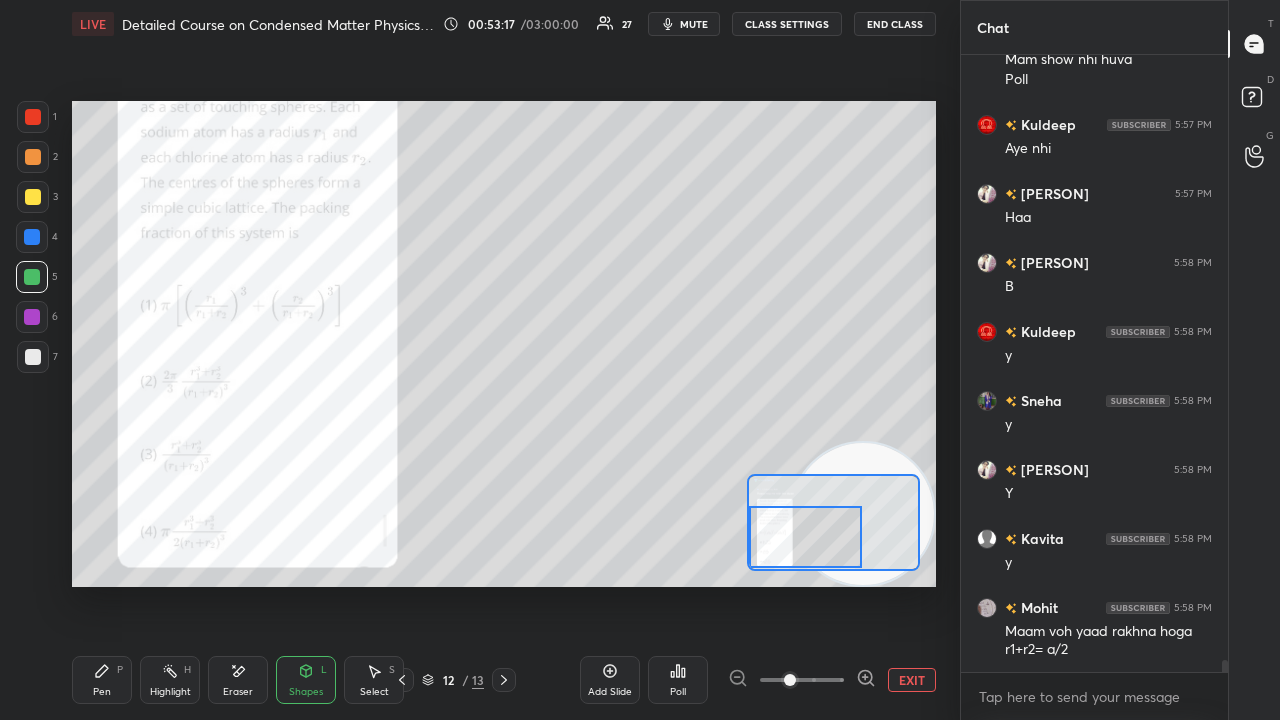 click at bounding box center [805, 537] 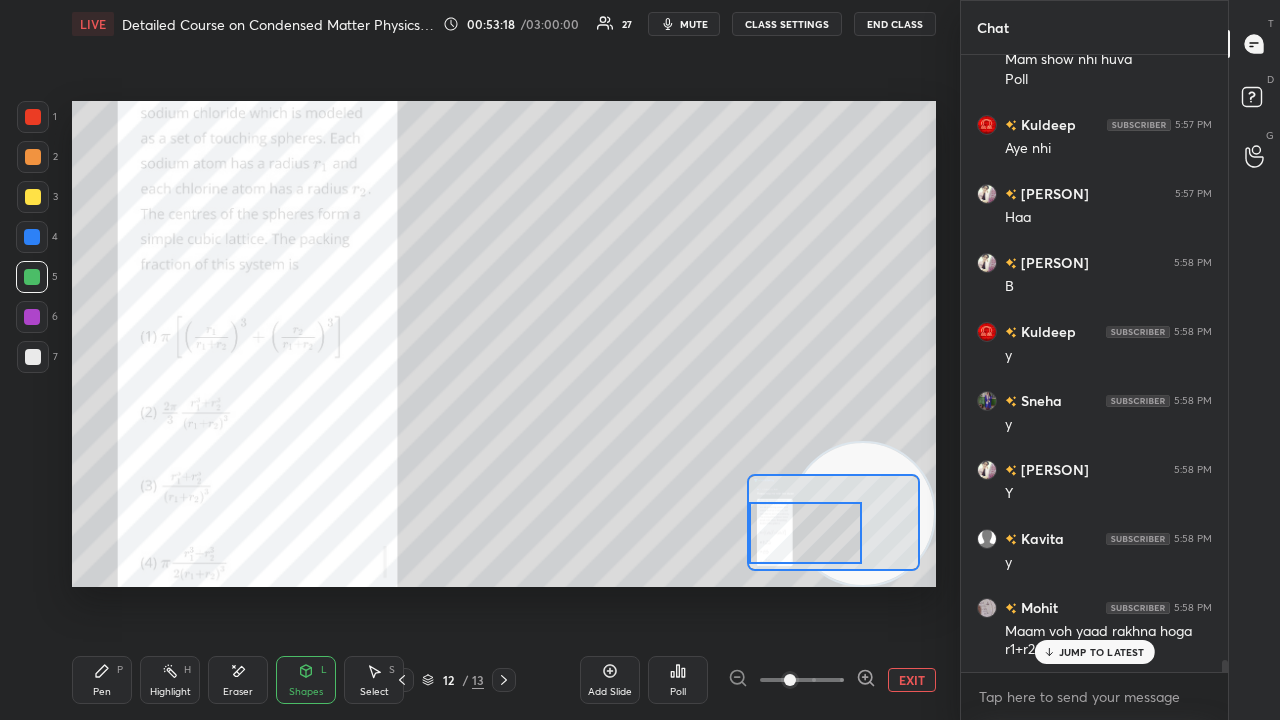 scroll, scrollTop: 31944, scrollLeft: 0, axis: vertical 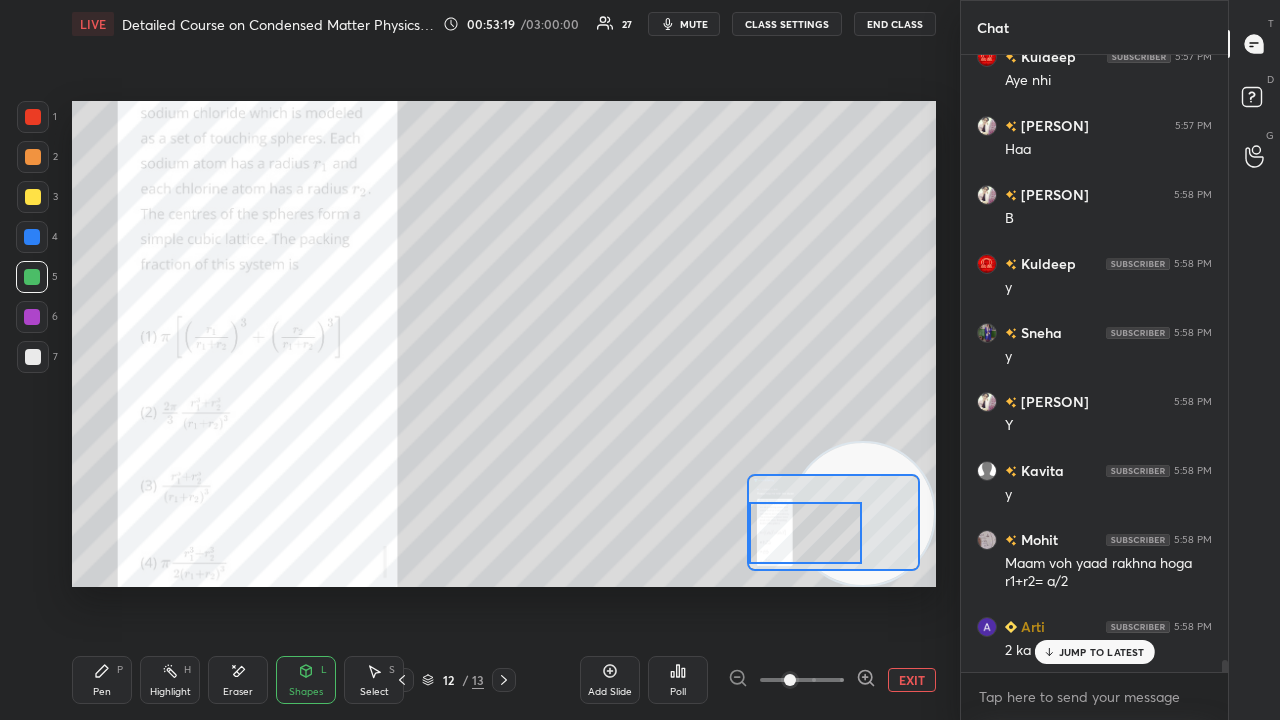 click 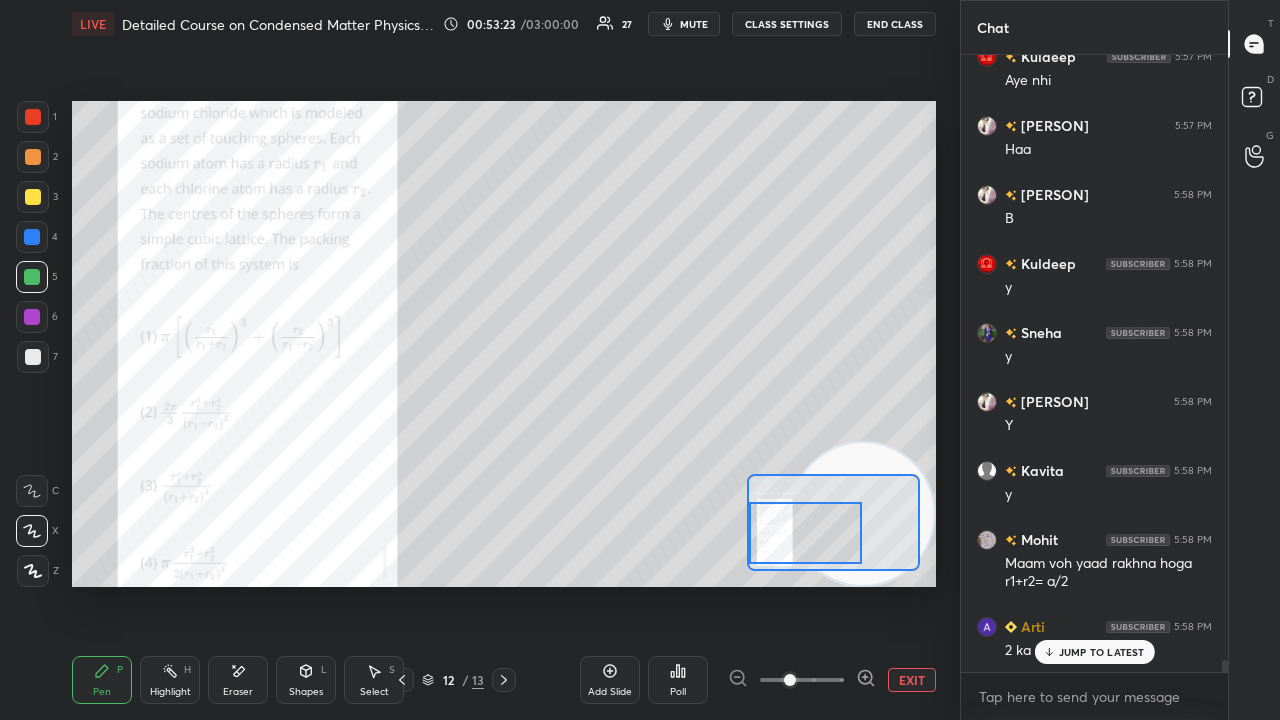 click on "JUMP TO LATEST" at bounding box center [1102, 652] 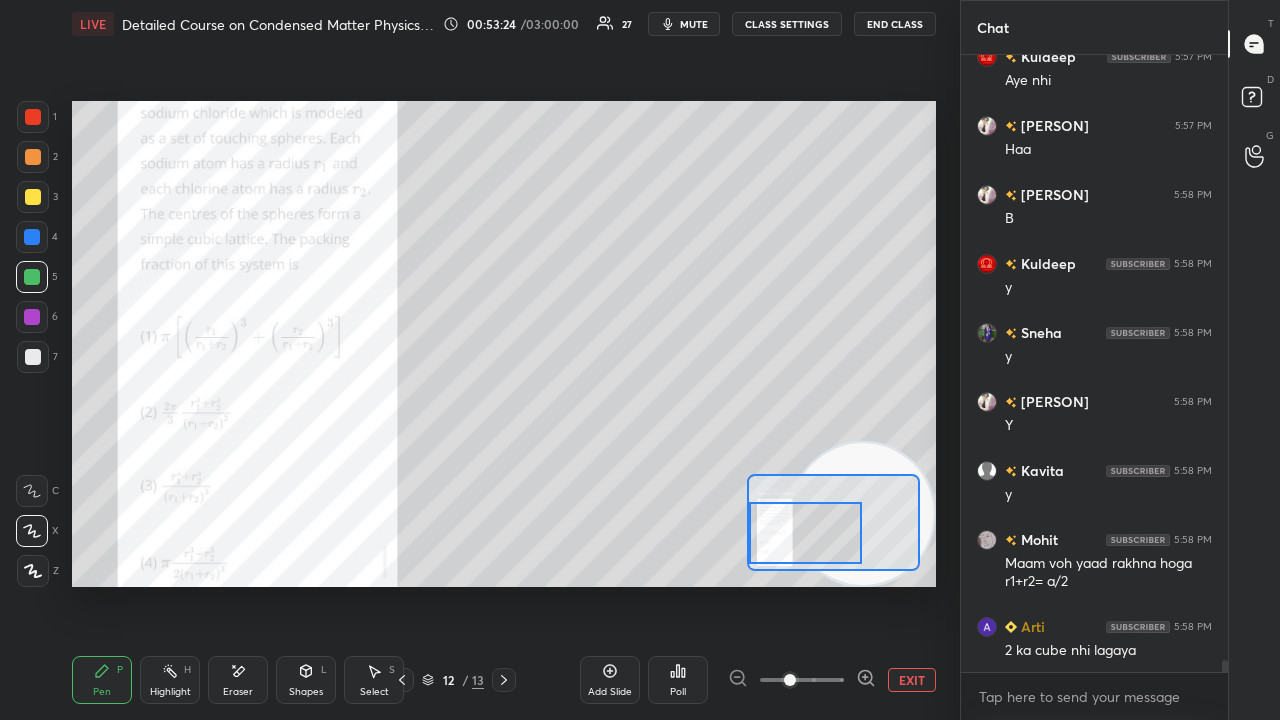 scroll, scrollTop: 32014, scrollLeft: 0, axis: vertical 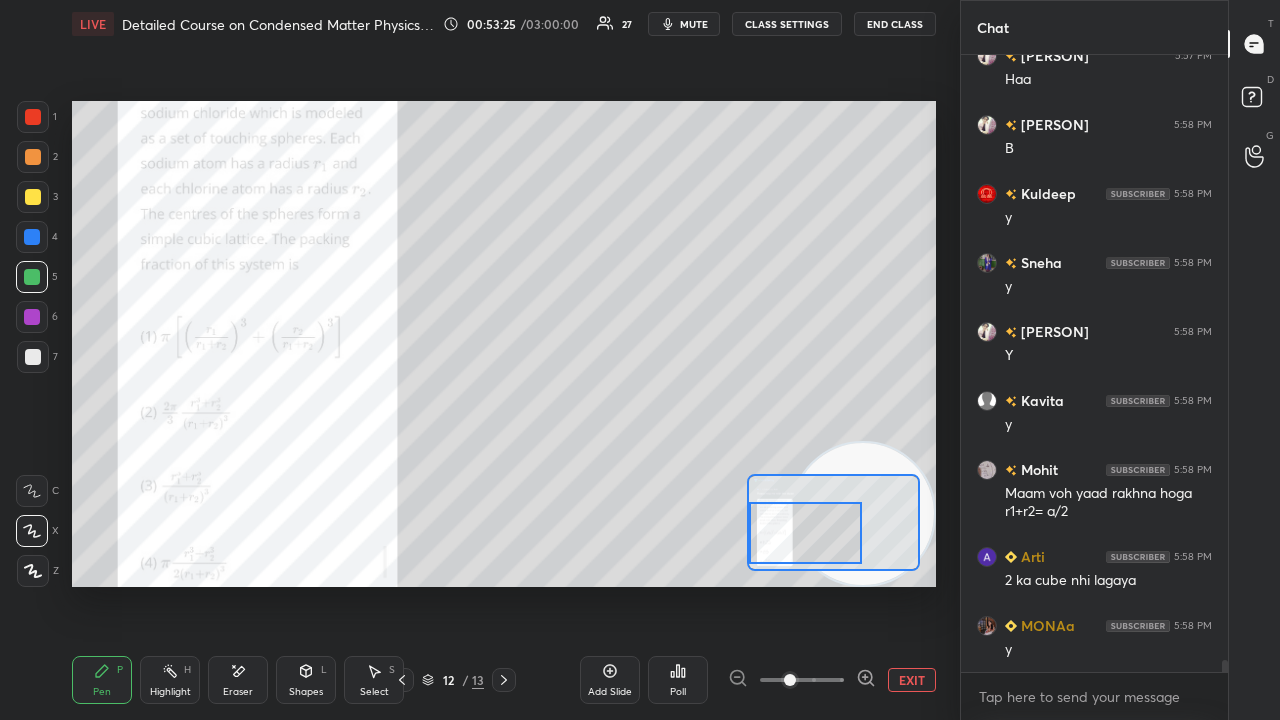 click on "mute" at bounding box center (684, 24) 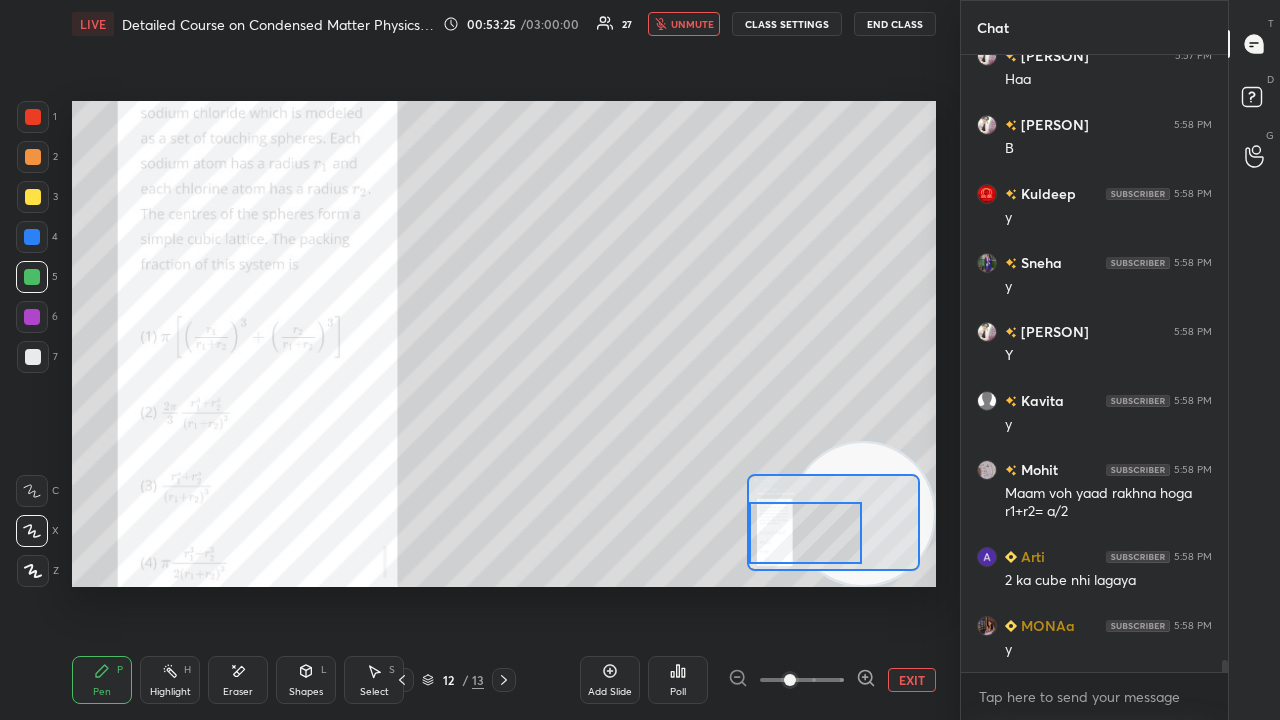 click on "unmute" at bounding box center [692, 24] 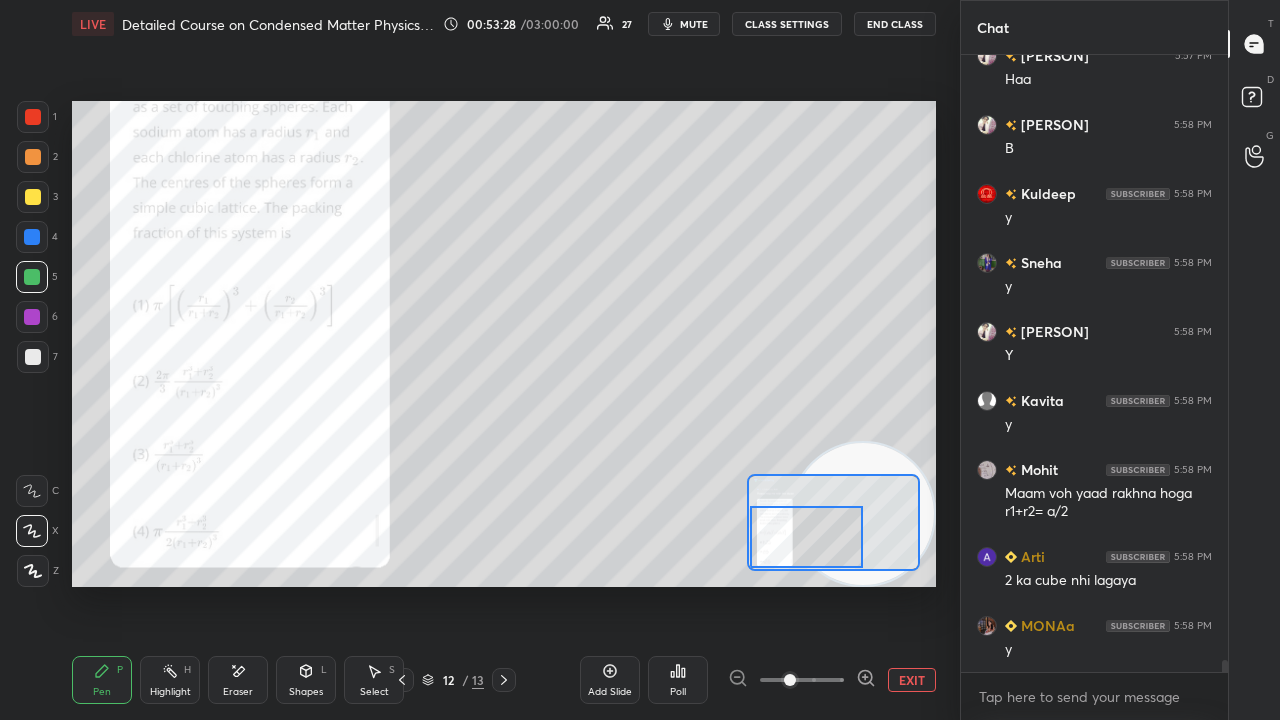 drag, startPoint x: 825, startPoint y: 523, endPoint x: 826, endPoint y: 536, distance: 13.038404 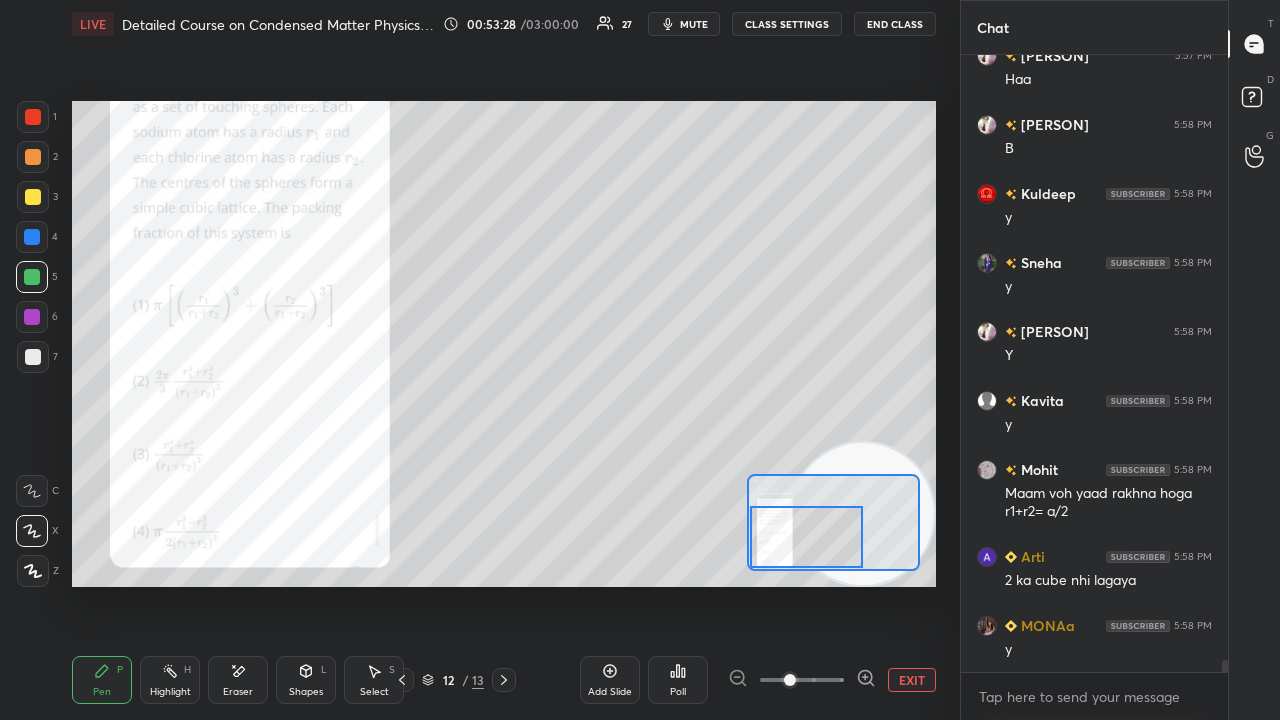 click at bounding box center [806, 537] 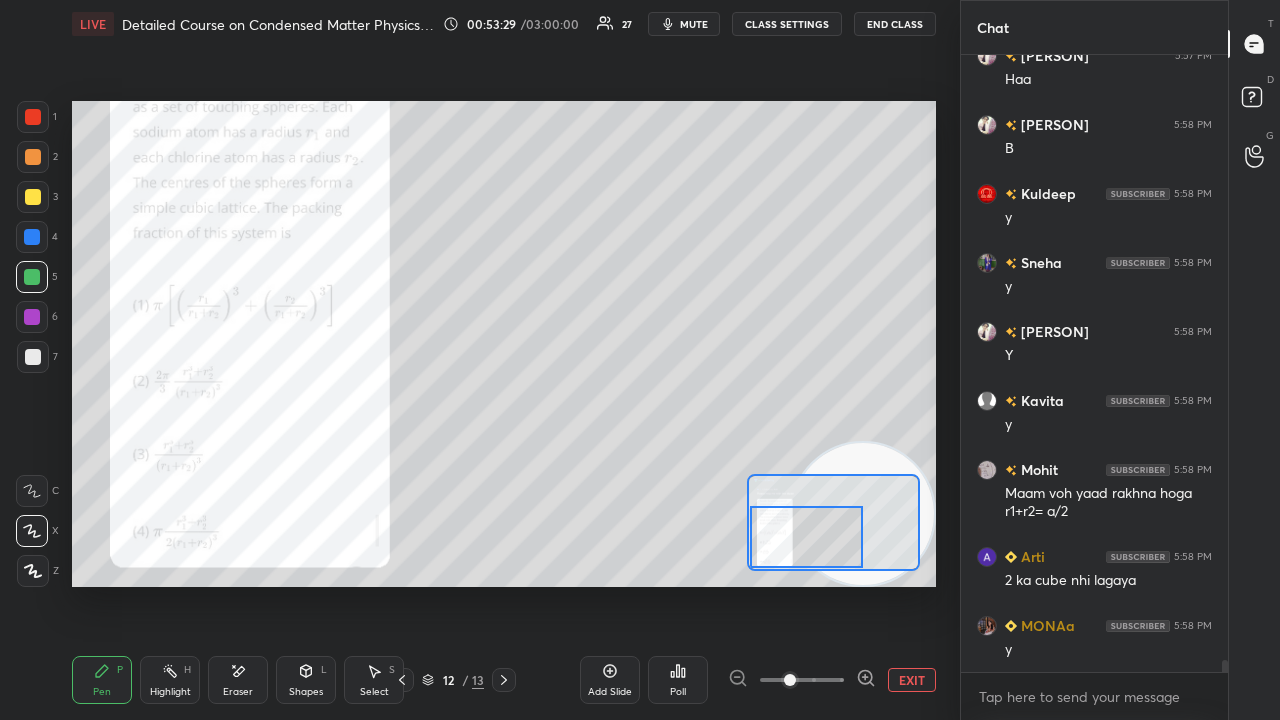click on "mute" at bounding box center [694, 24] 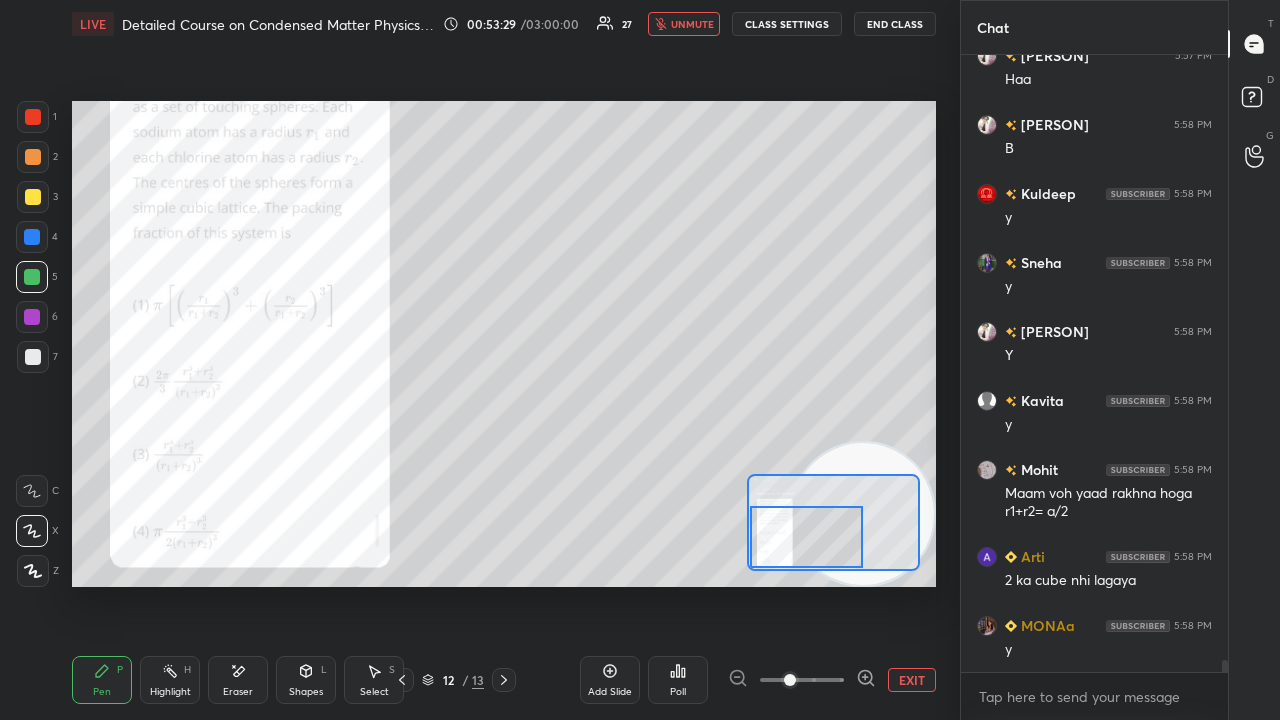 click on "unmute" at bounding box center [692, 24] 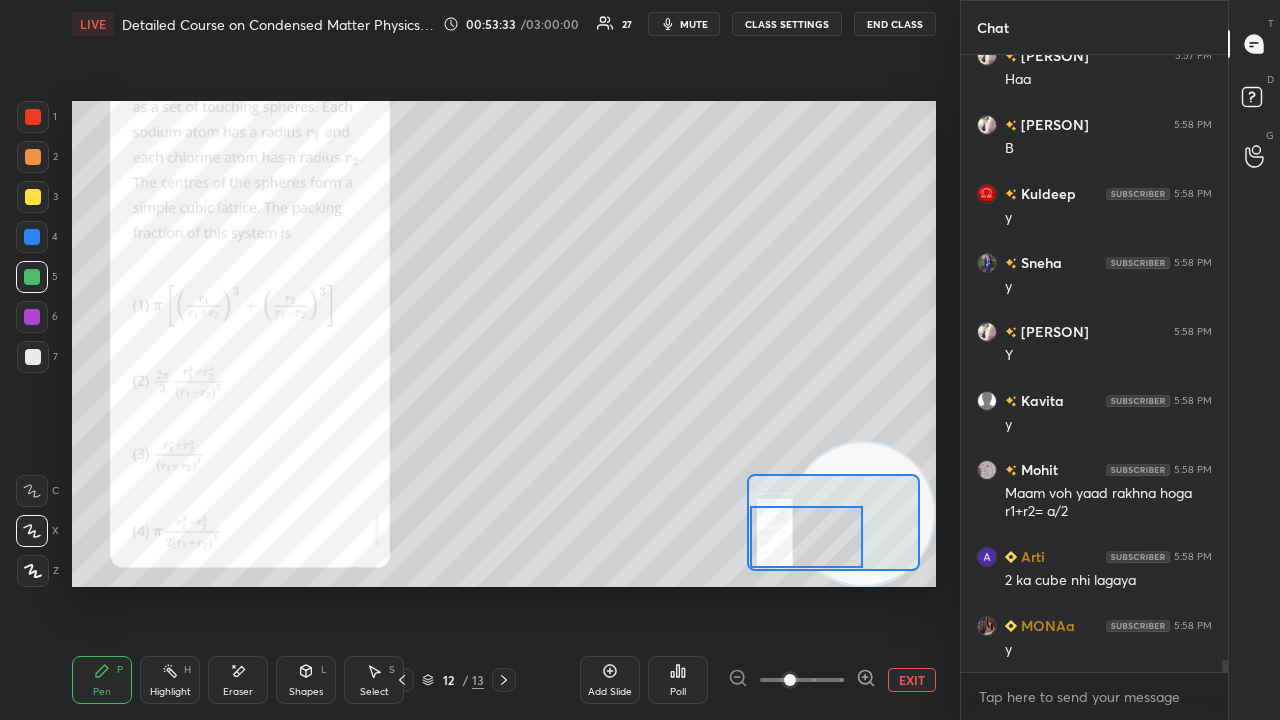 click on "mute" at bounding box center (694, 24) 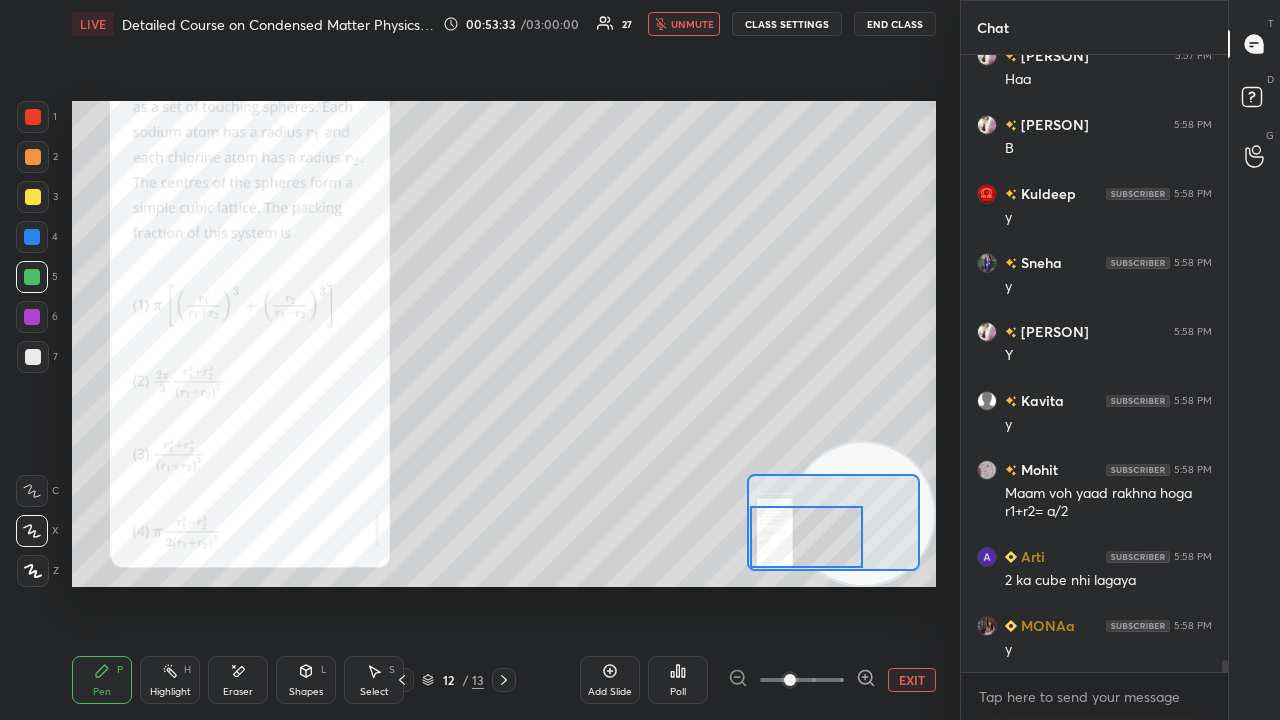 click on "unmute" at bounding box center [692, 24] 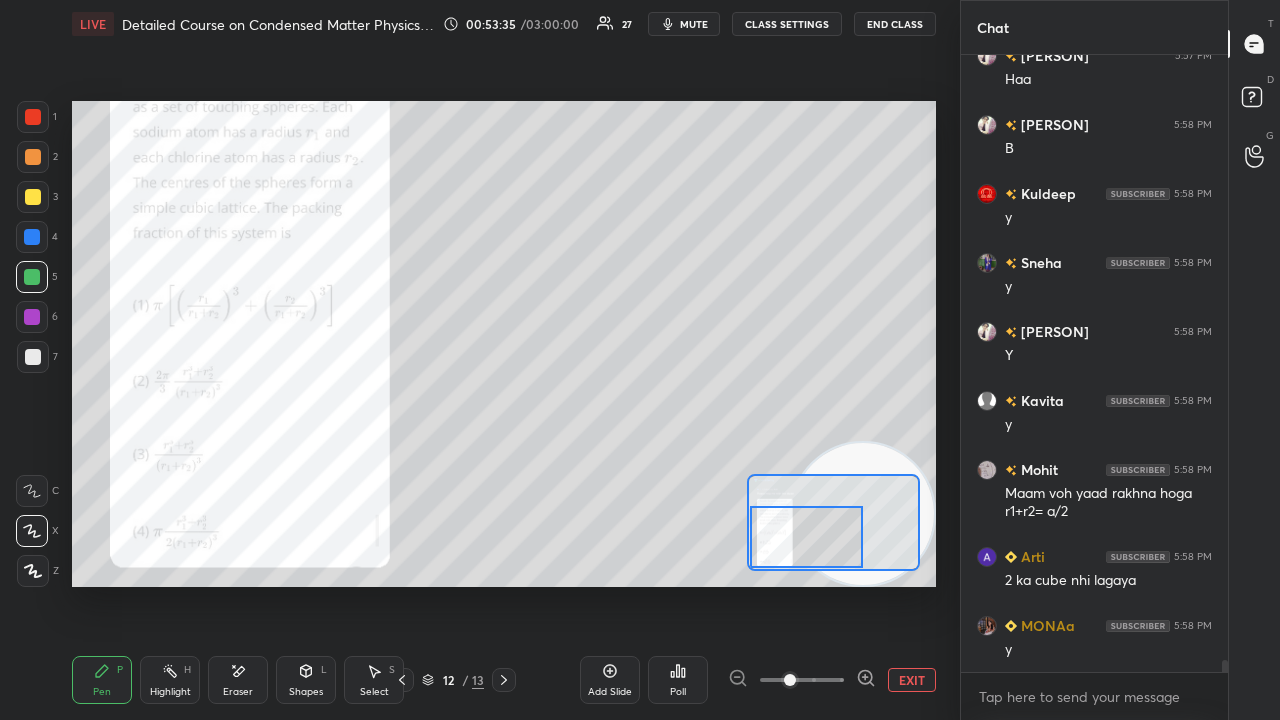 click 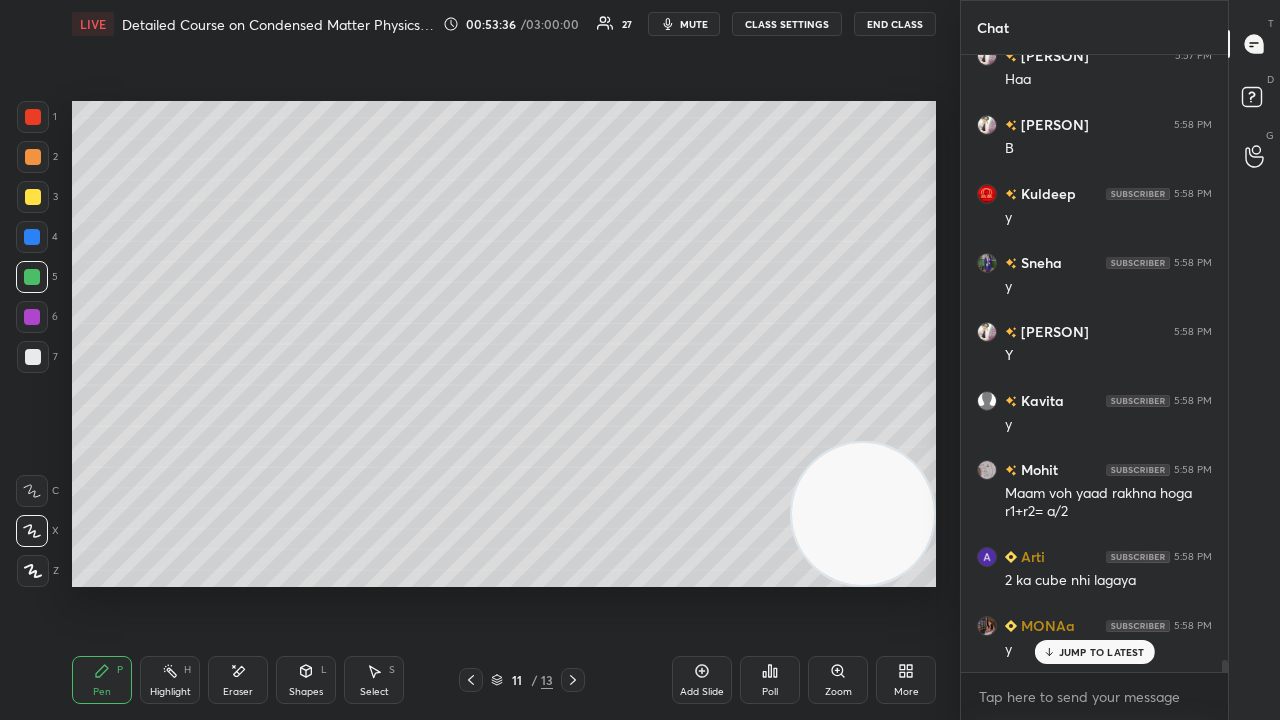 scroll, scrollTop: 32082, scrollLeft: 0, axis: vertical 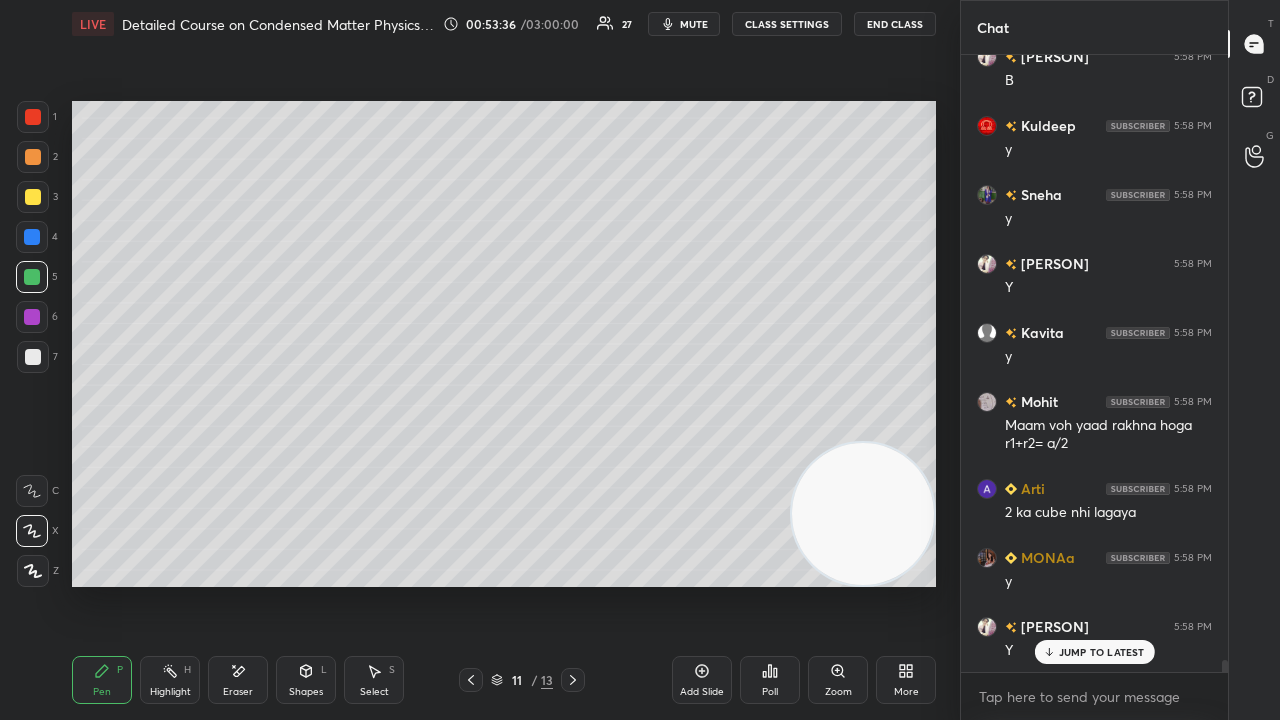 click 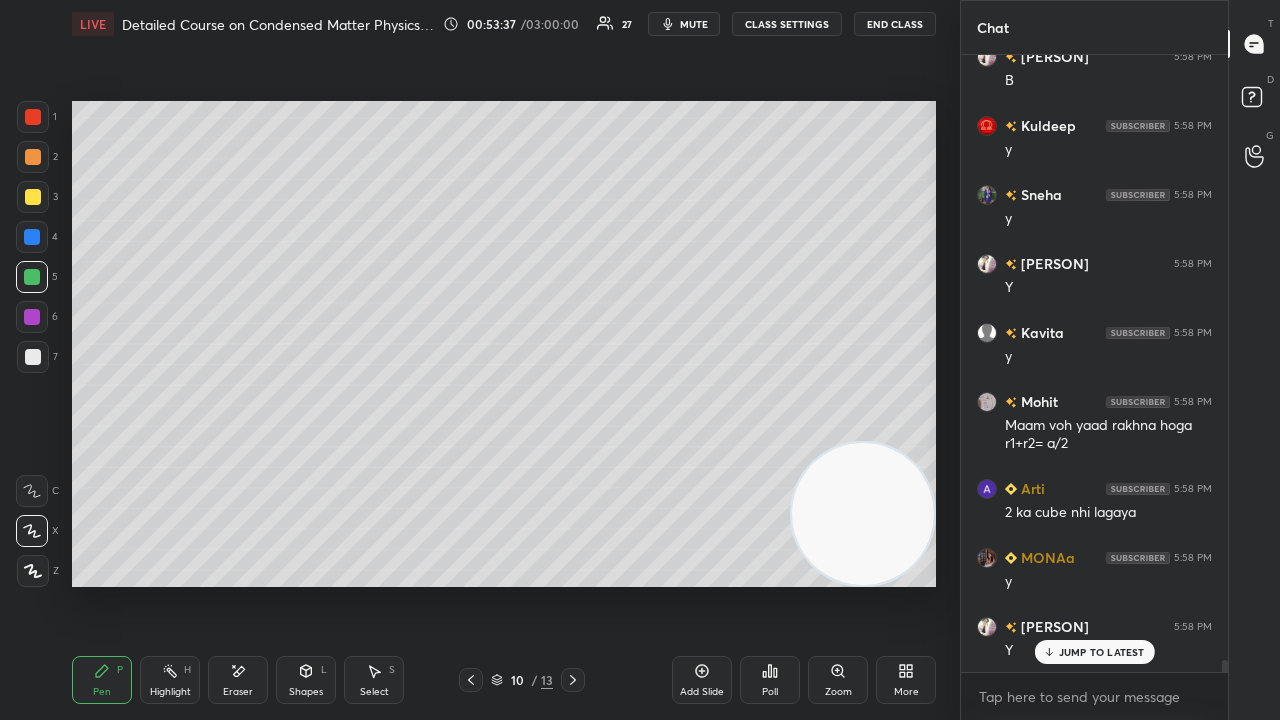click 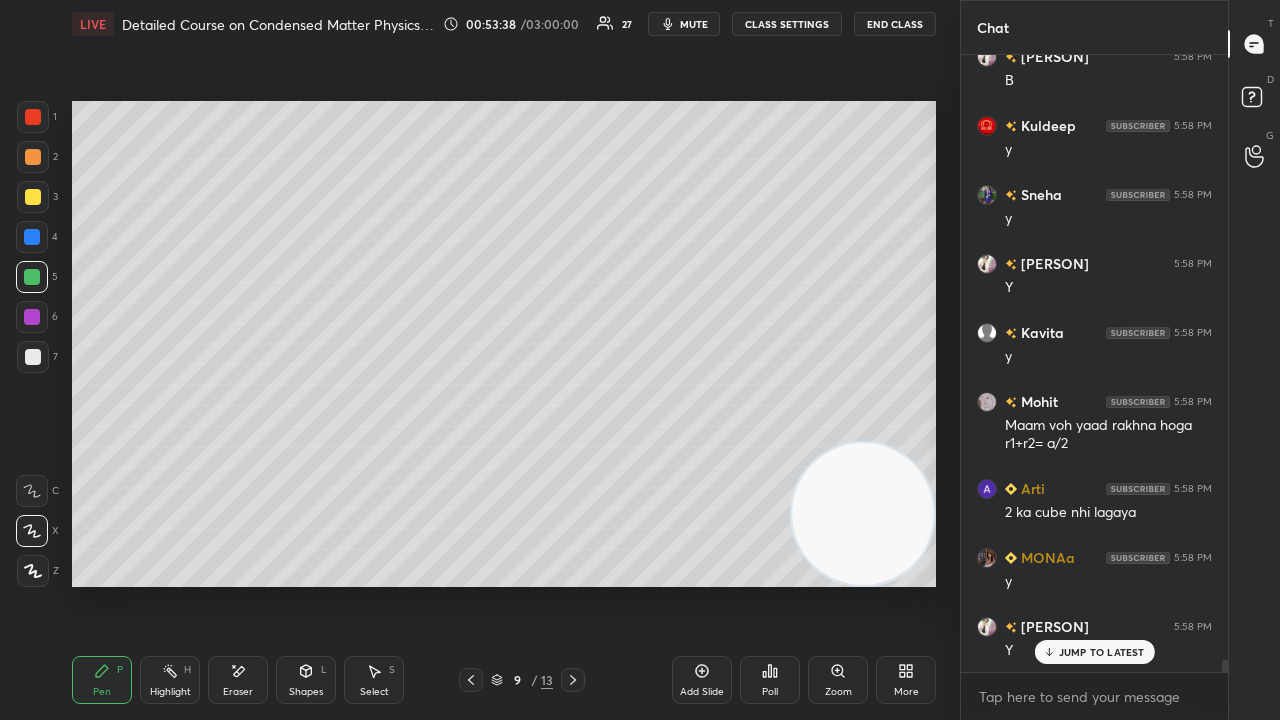 scroll, scrollTop: 32152, scrollLeft: 0, axis: vertical 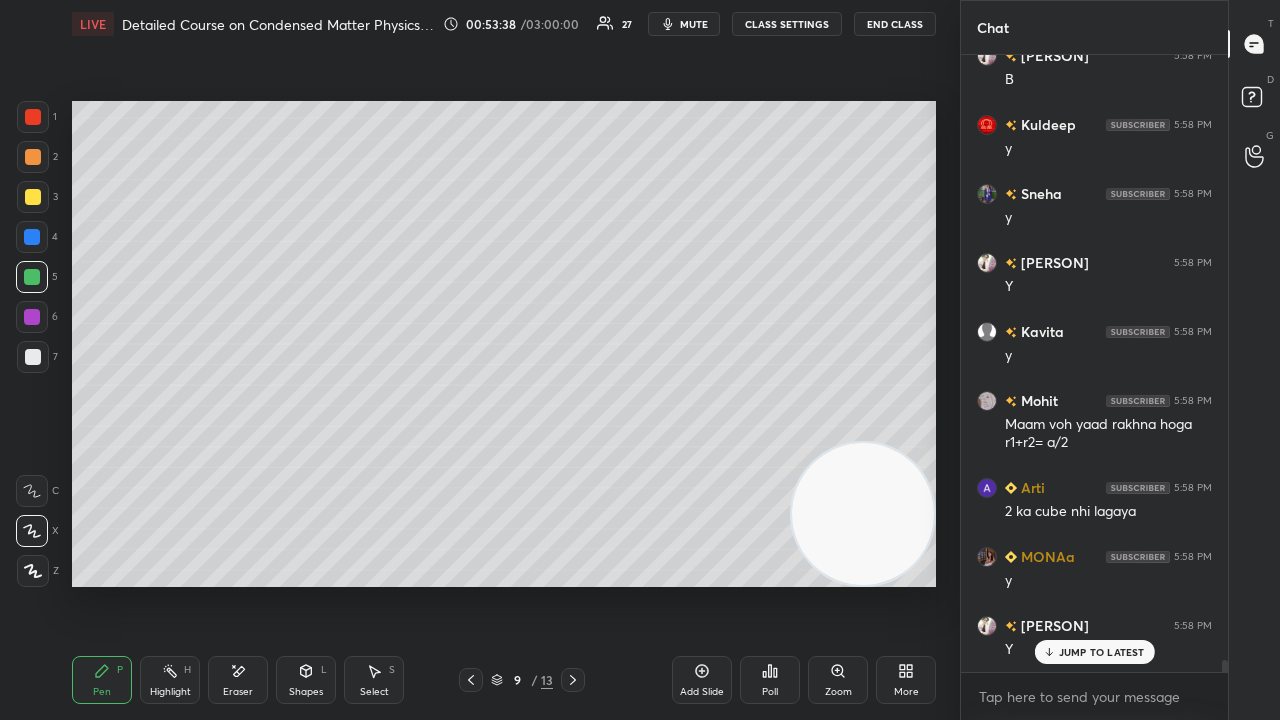 click 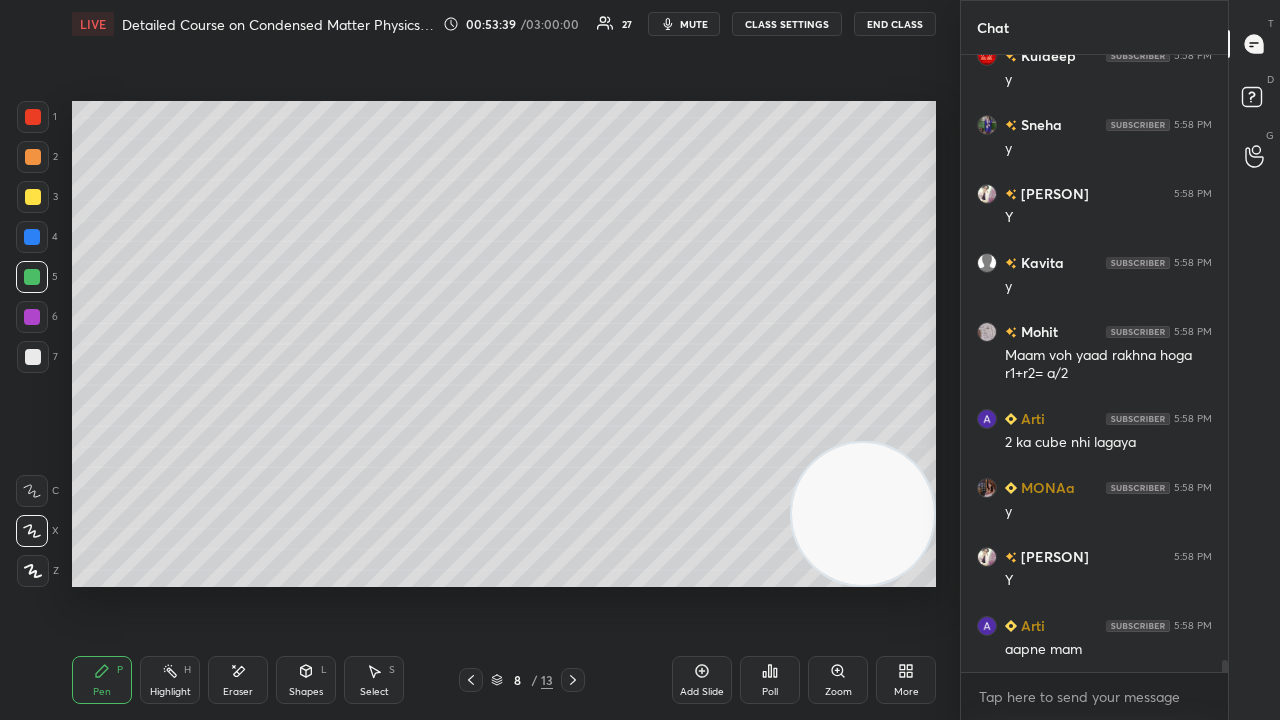 click 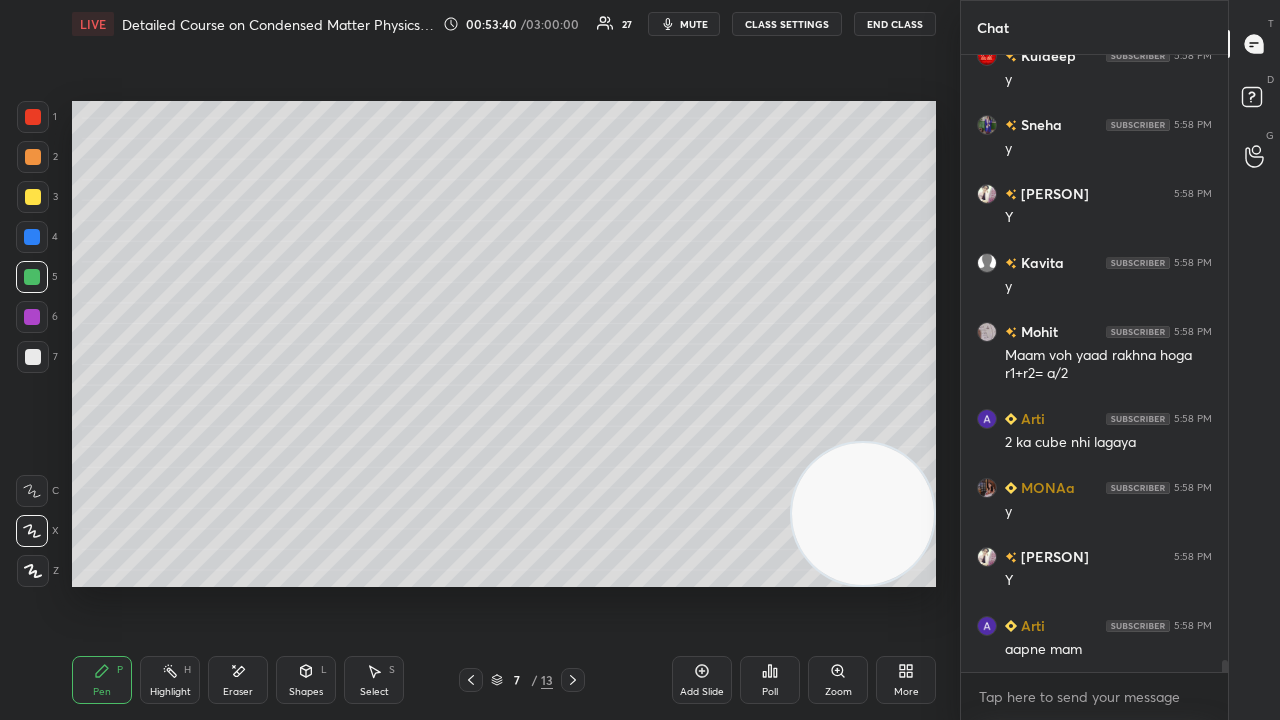 click 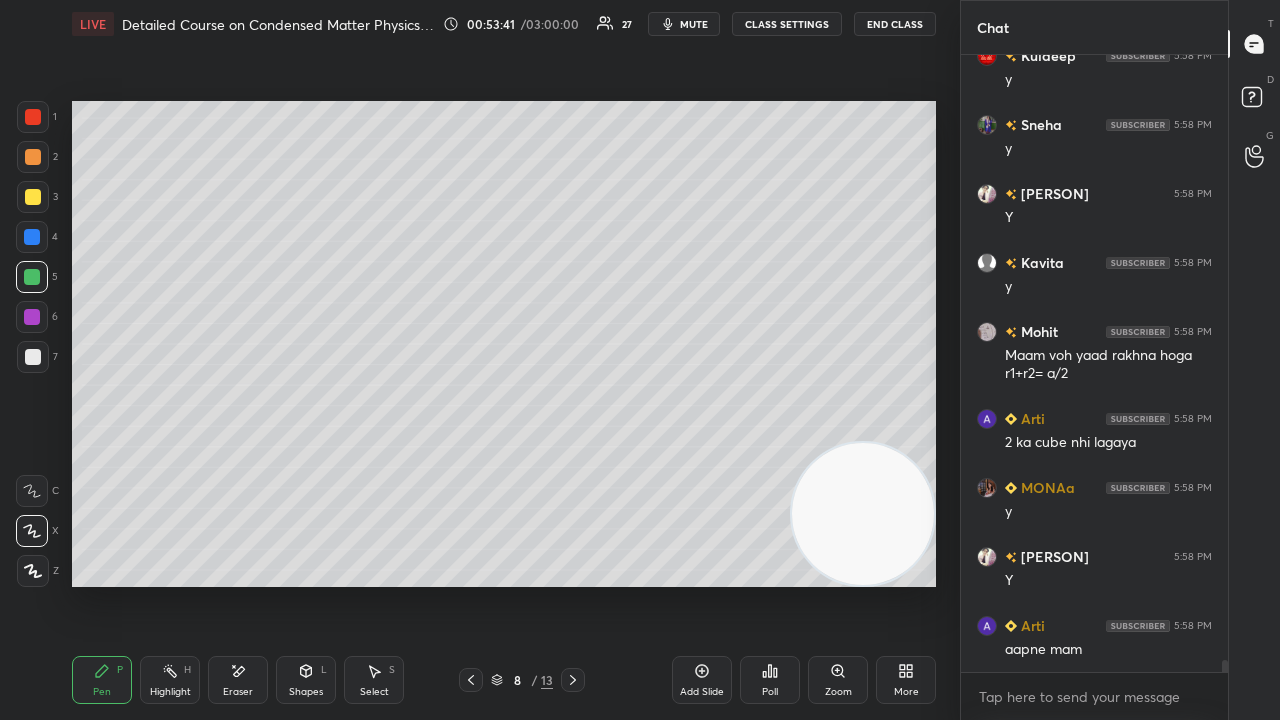 click 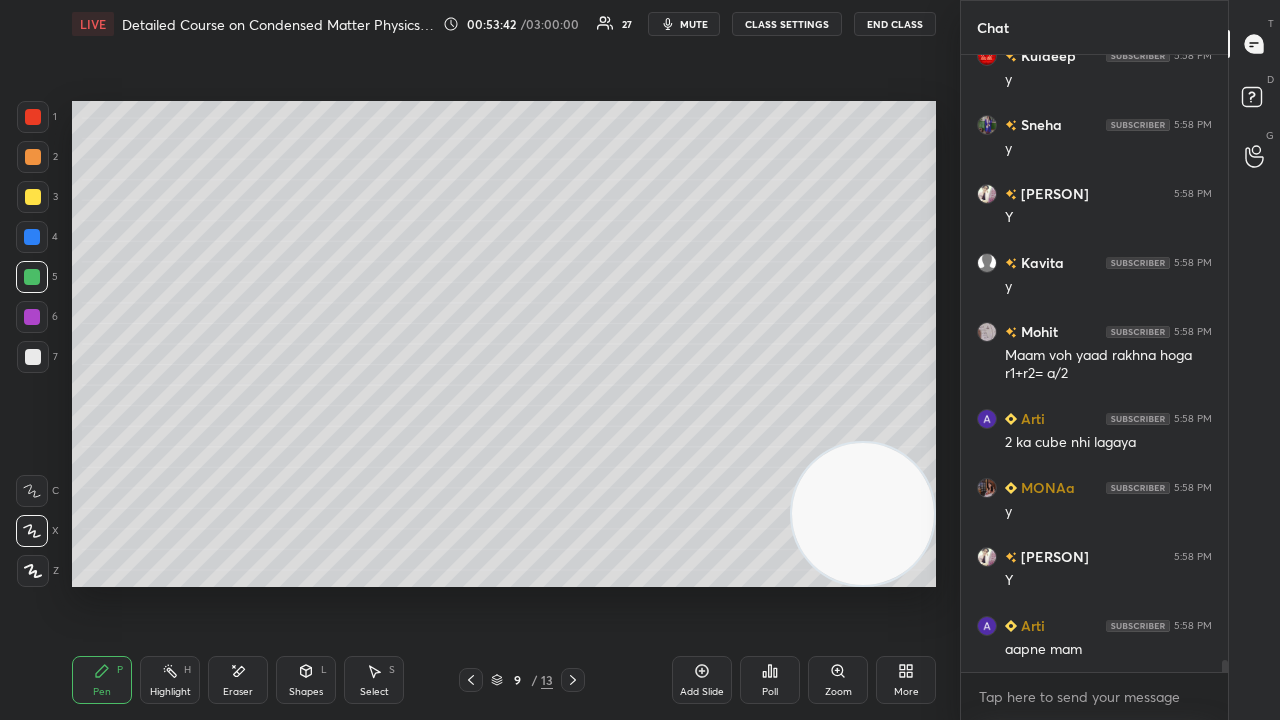 click 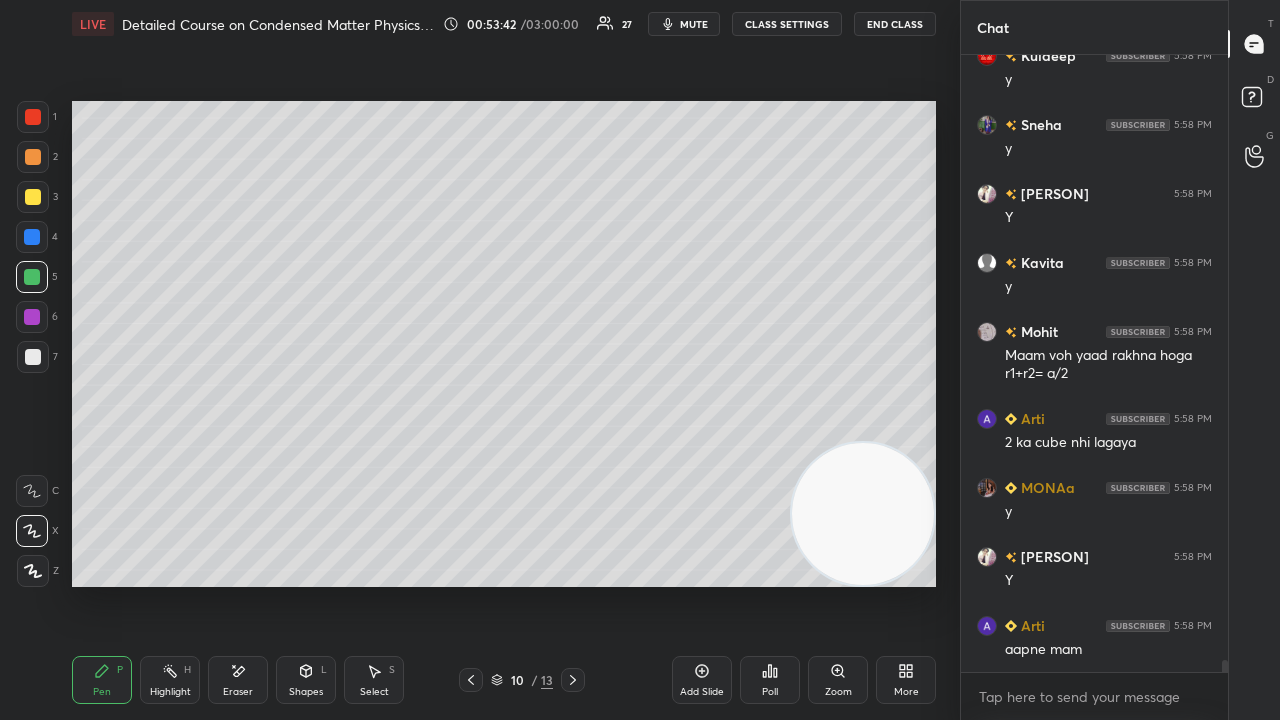 click 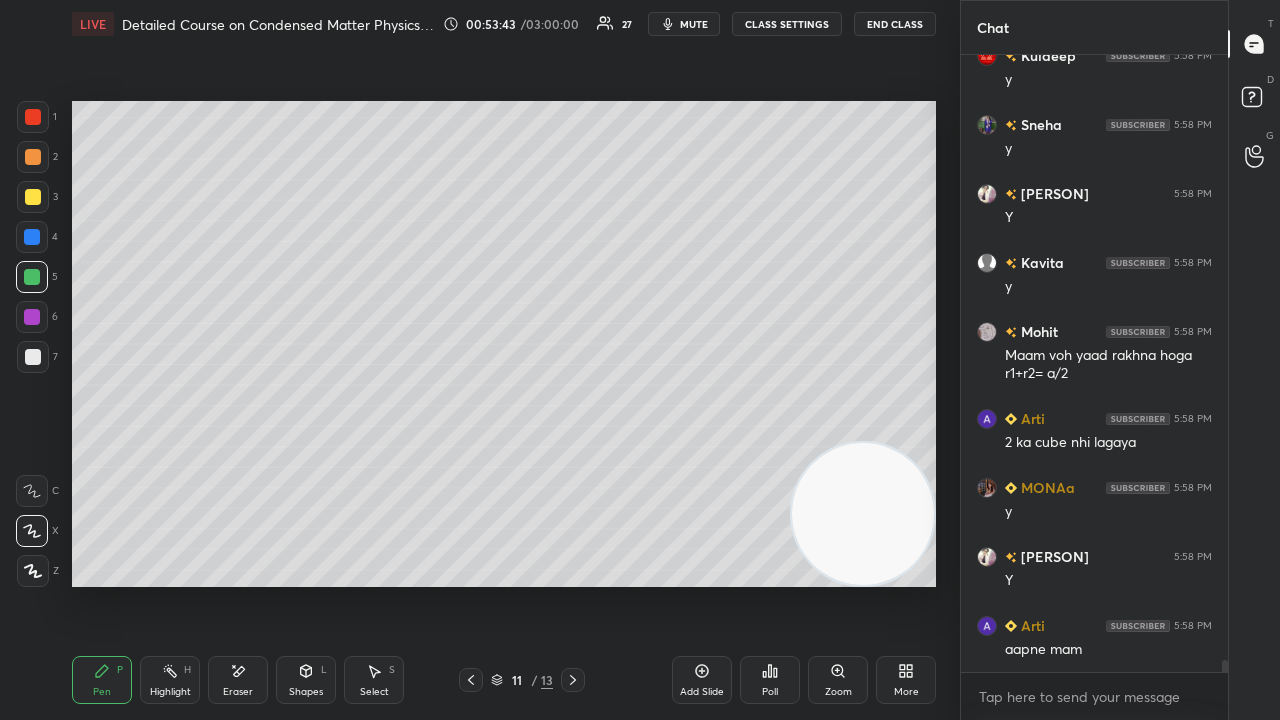 click 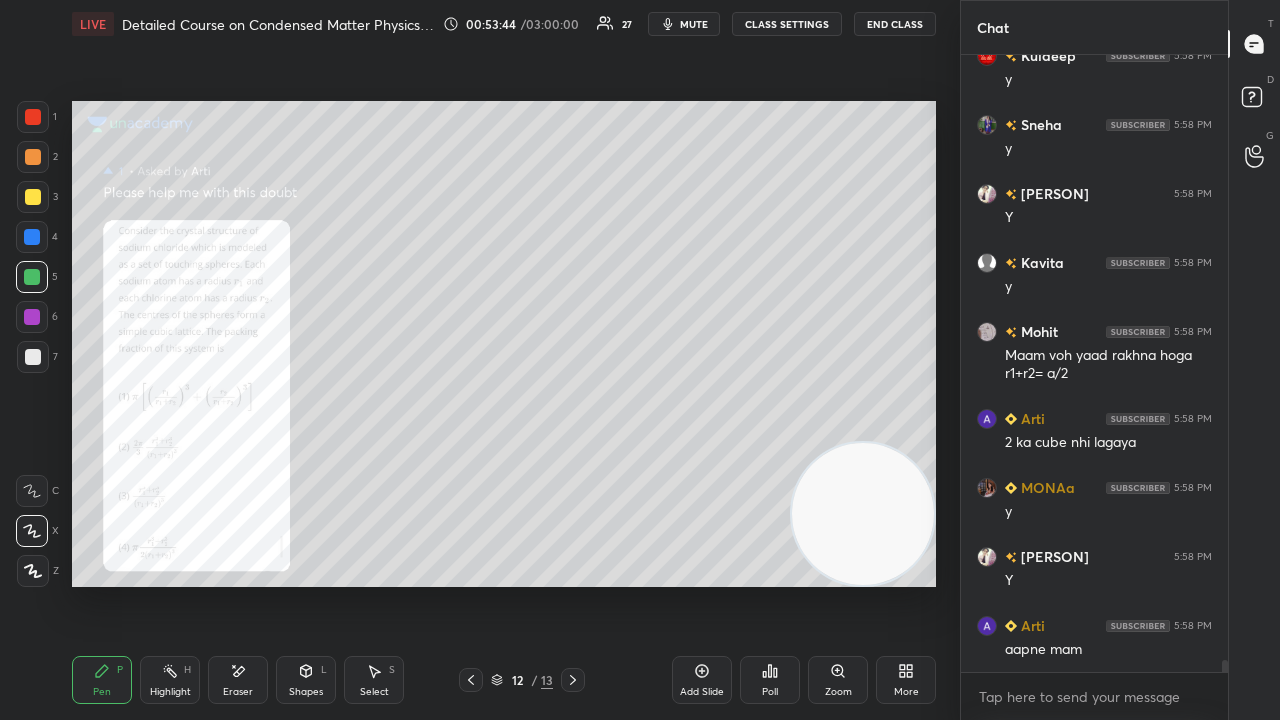click 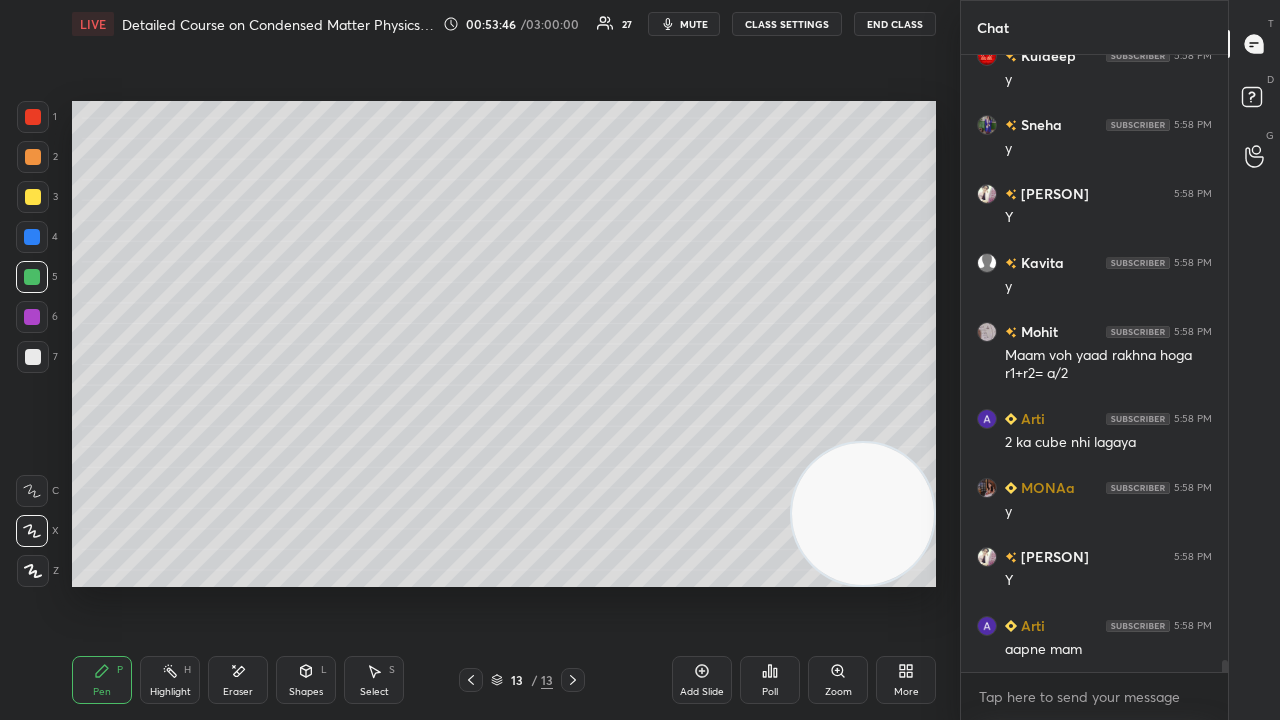 click on "Eraser" at bounding box center (238, 680) 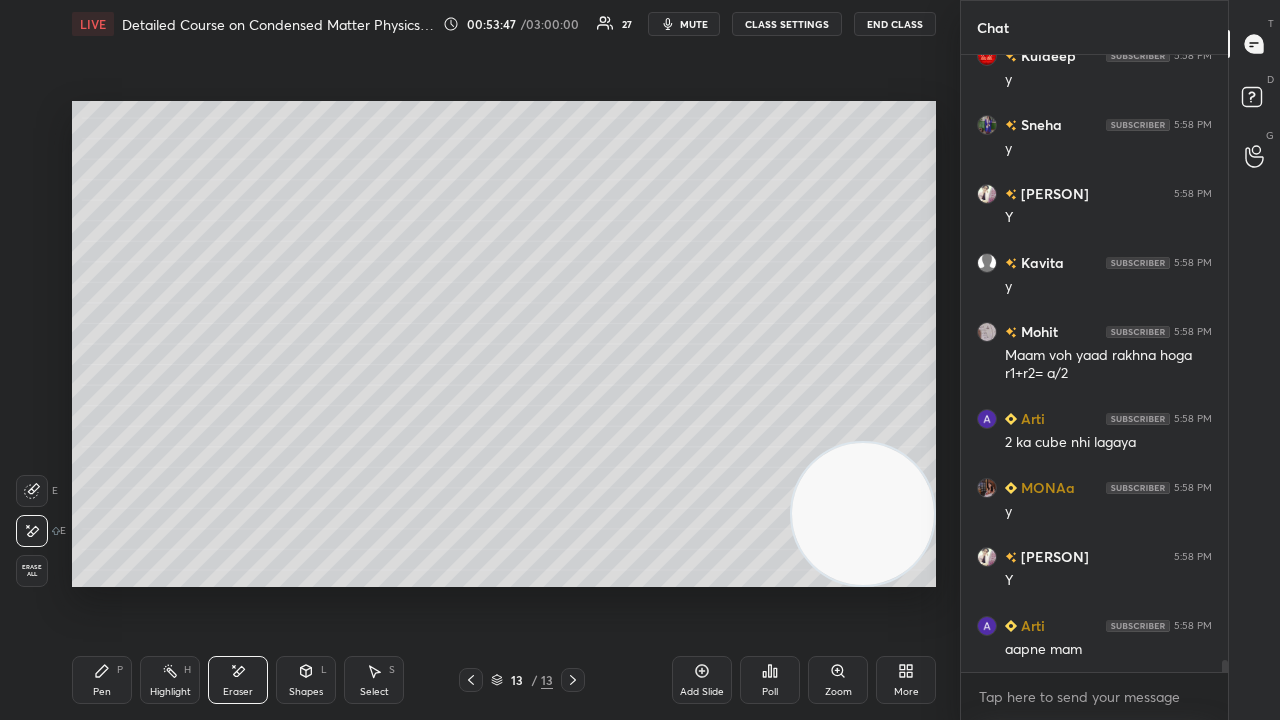 click on "Pen P" at bounding box center [102, 680] 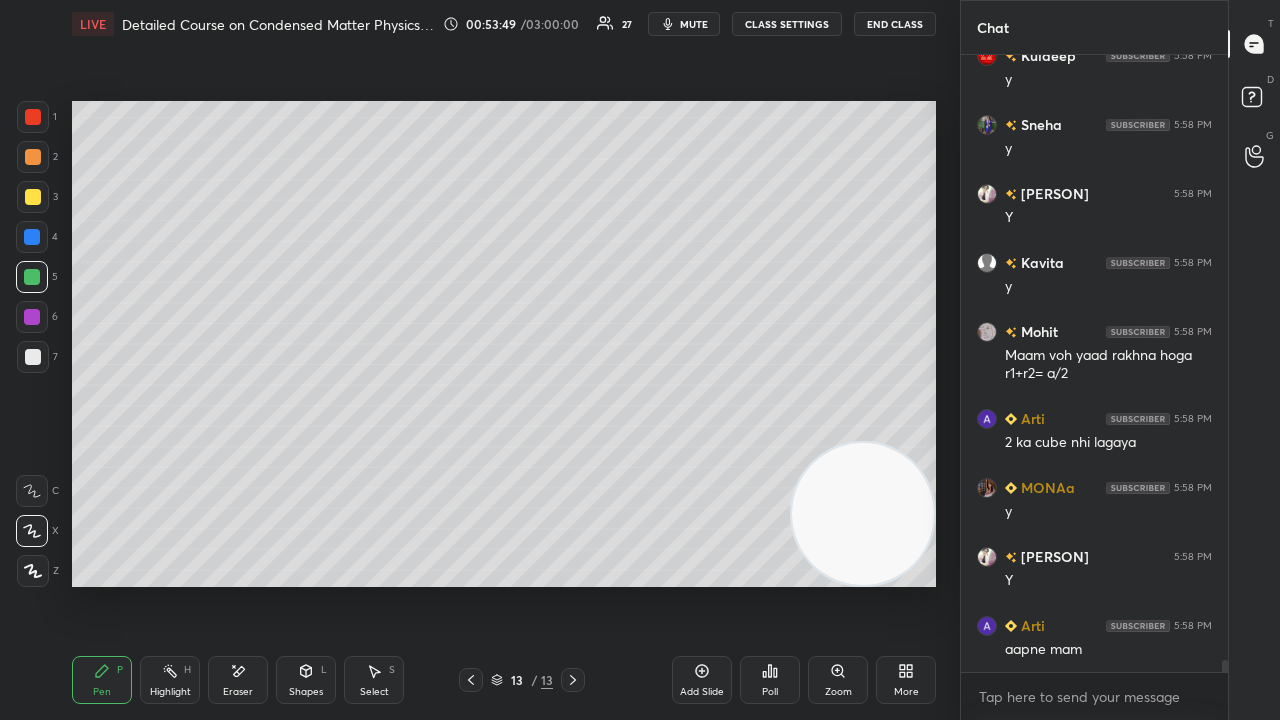 drag, startPoint x: 32, startPoint y: 193, endPoint x: 46, endPoint y: 202, distance: 16.643316 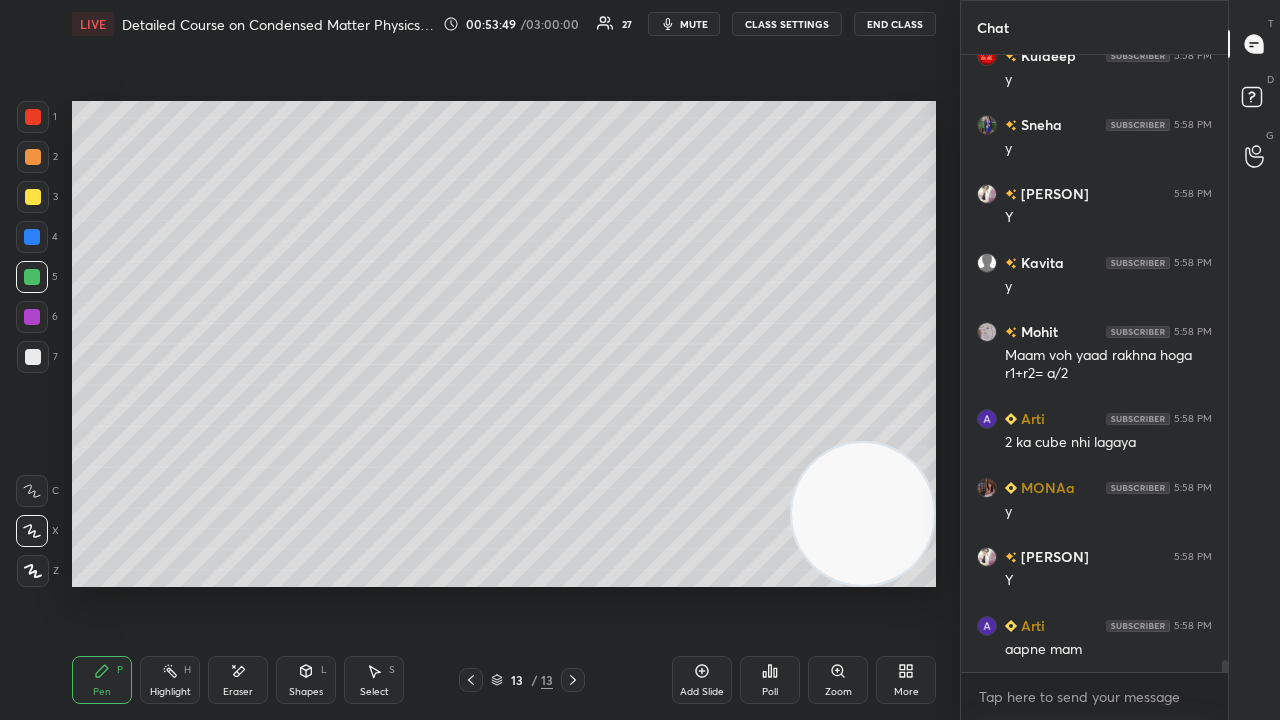 click at bounding box center (33, 197) 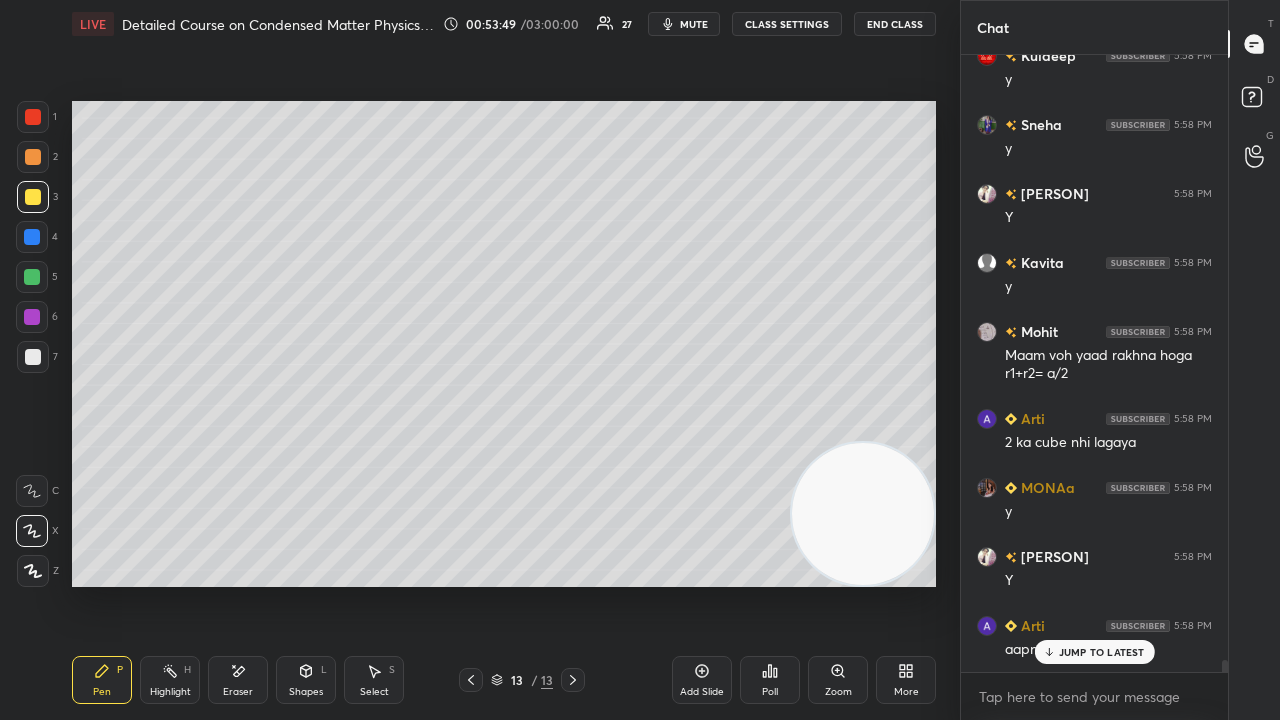 scroll, scrollTop: 32220, scrollLeft: 0, axis: vertical 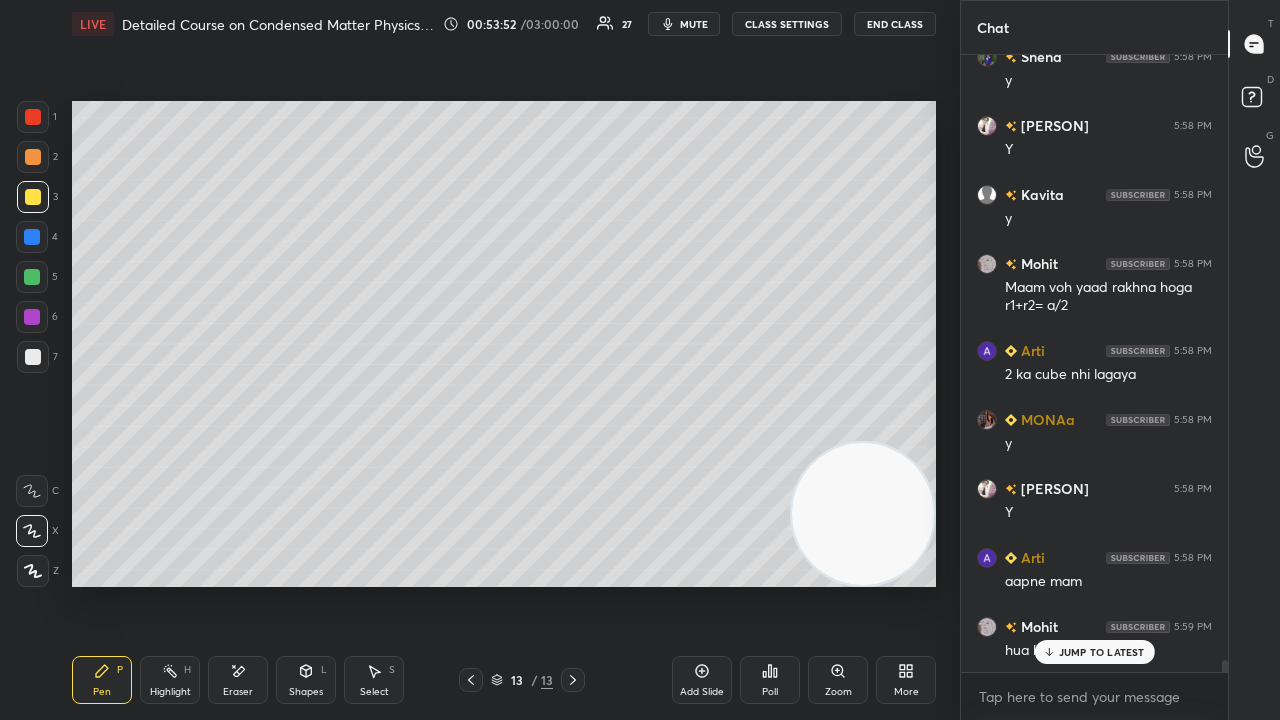 click on "JUMP TO LATEST" at bounding box center [1102, 652] 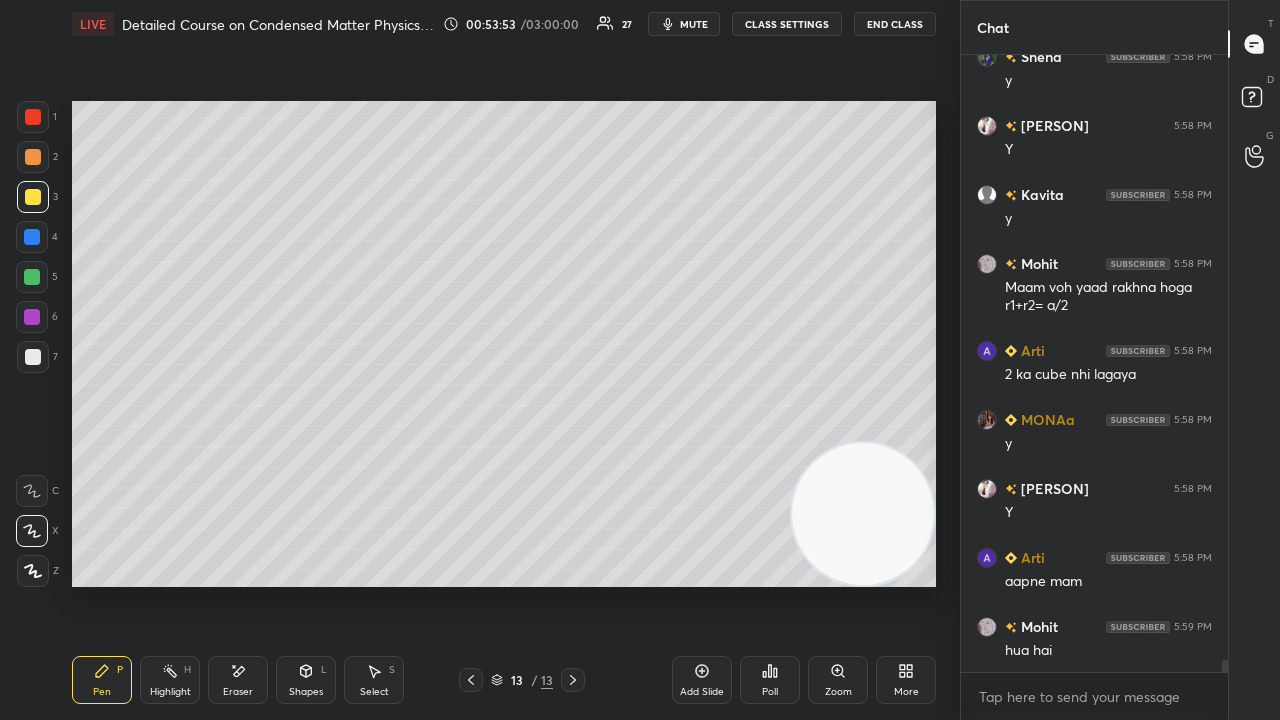 click on "mute" at bounding box center [694, 24] 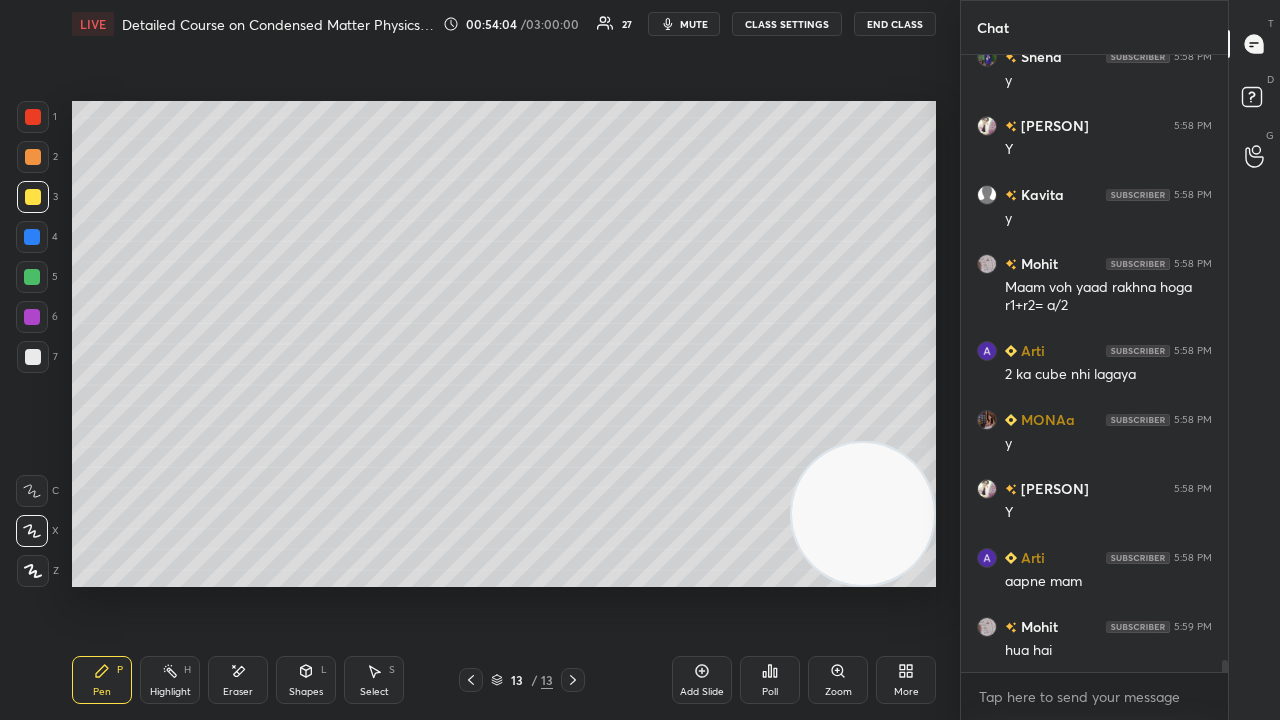 click 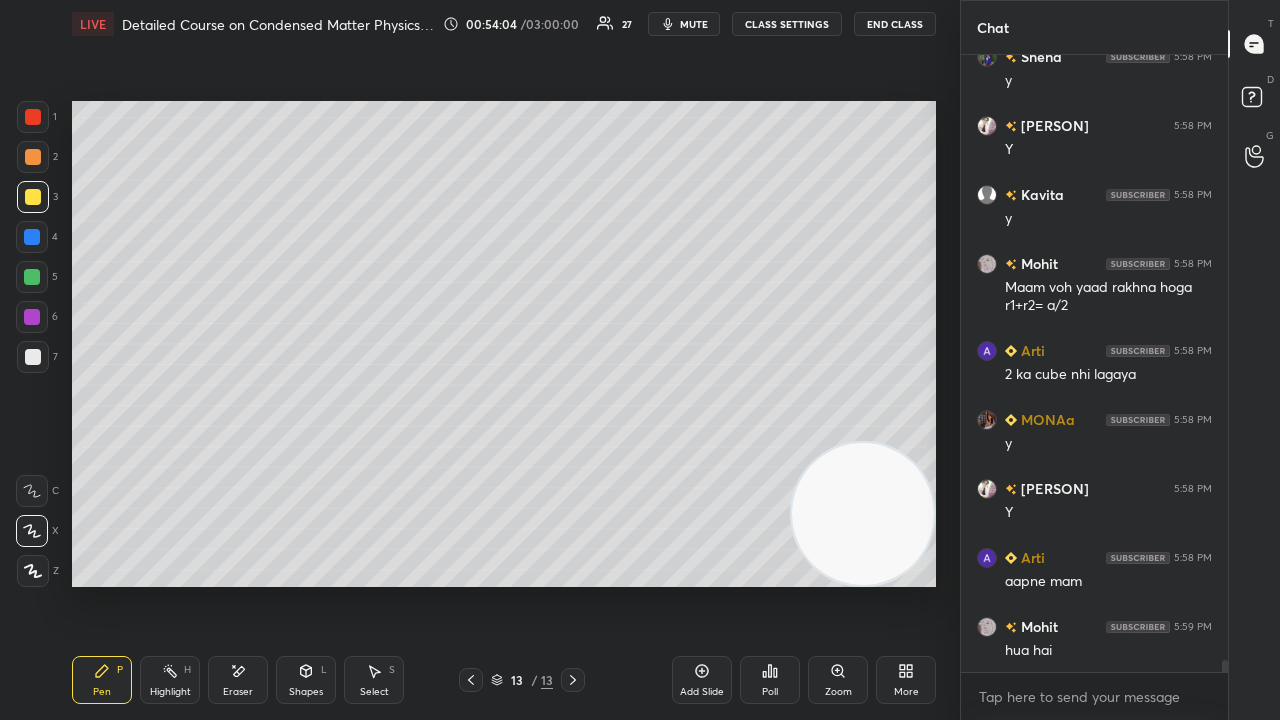 click on "mute" at bounding box center (694, 24) 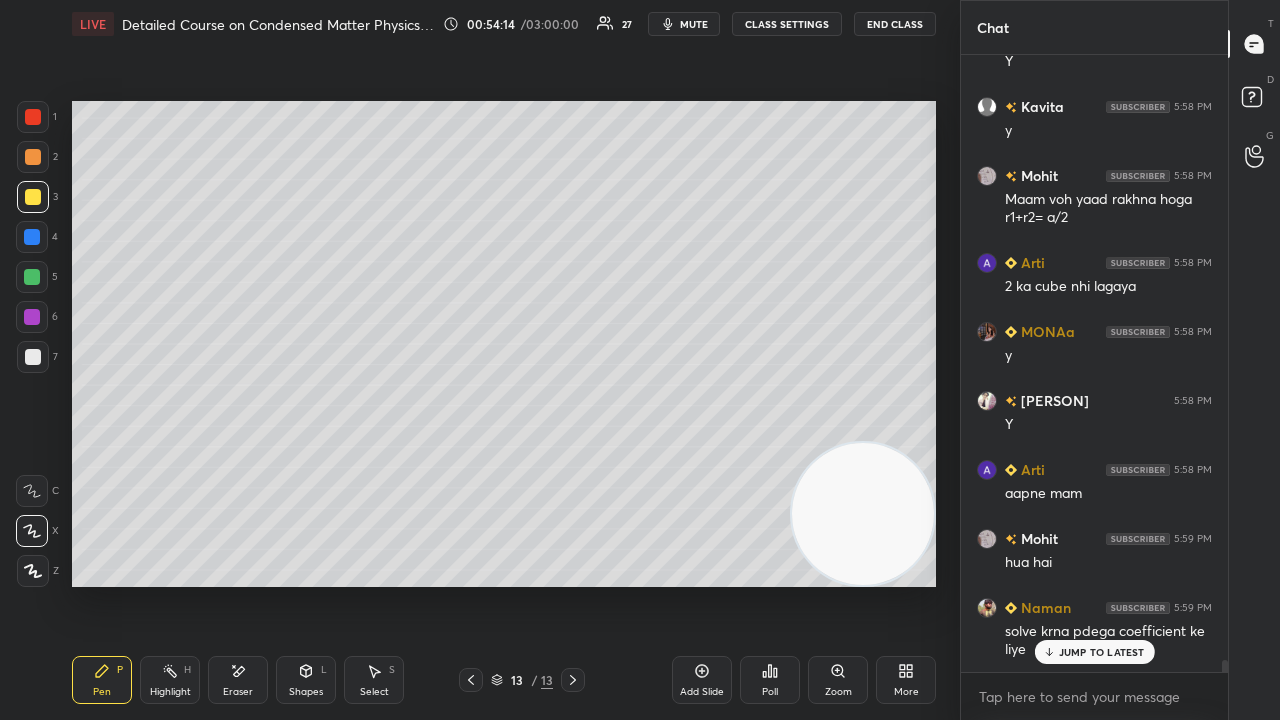 scroll, scrollTop: 32376, scrollLeft: 0, axis: vertical 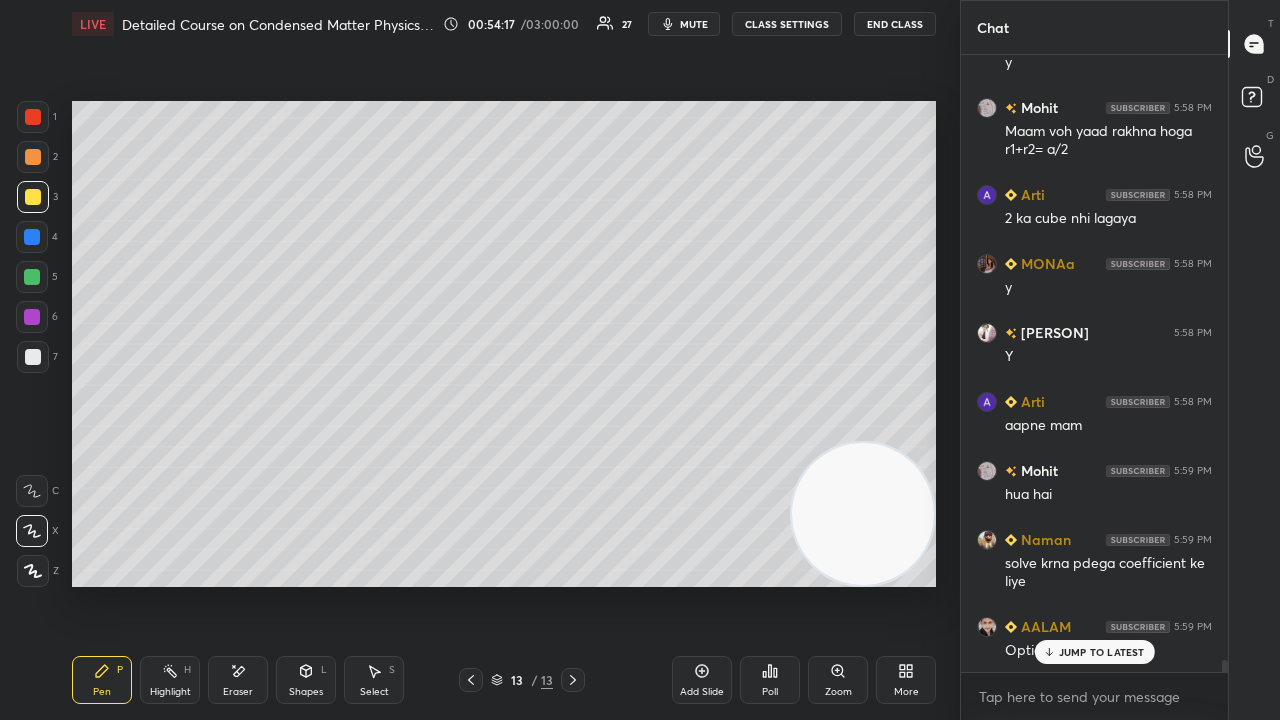 click on "JUMP TO LATEST" at bounding box center (1102, 652) 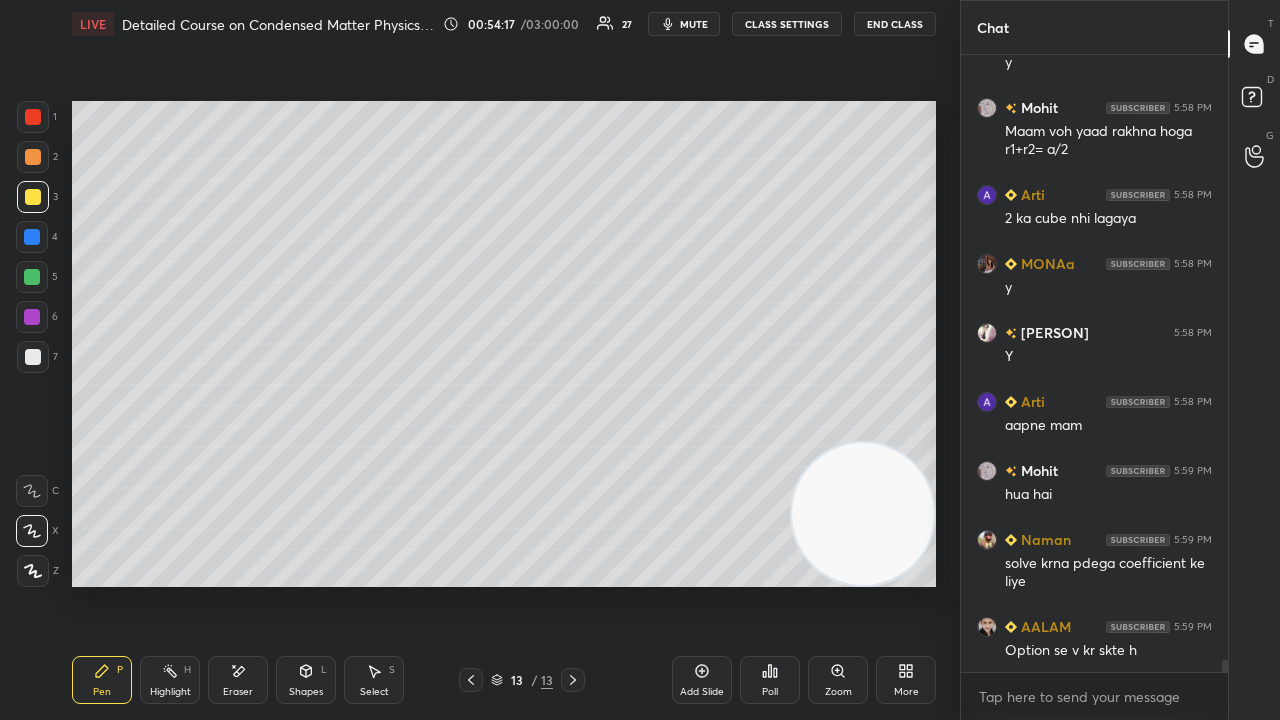click on "x" at bounding box center [1094, 696] 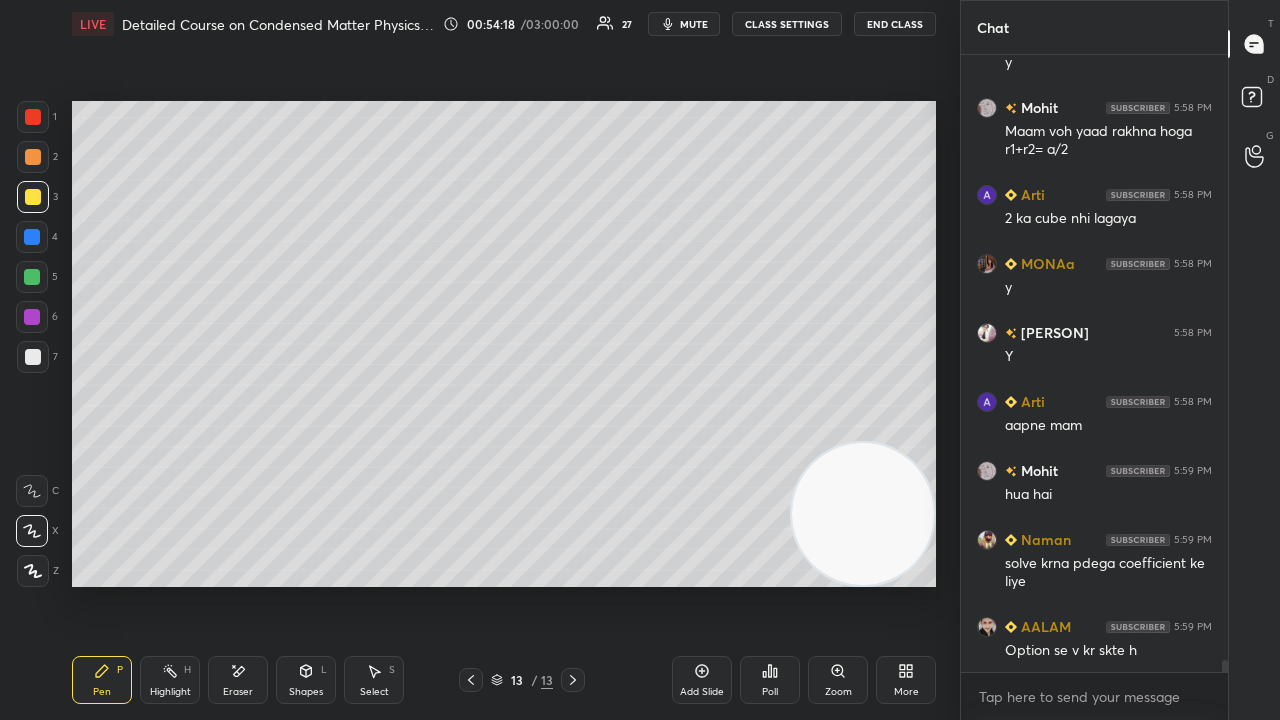 click on "mute" at bounding box center (684, 24) 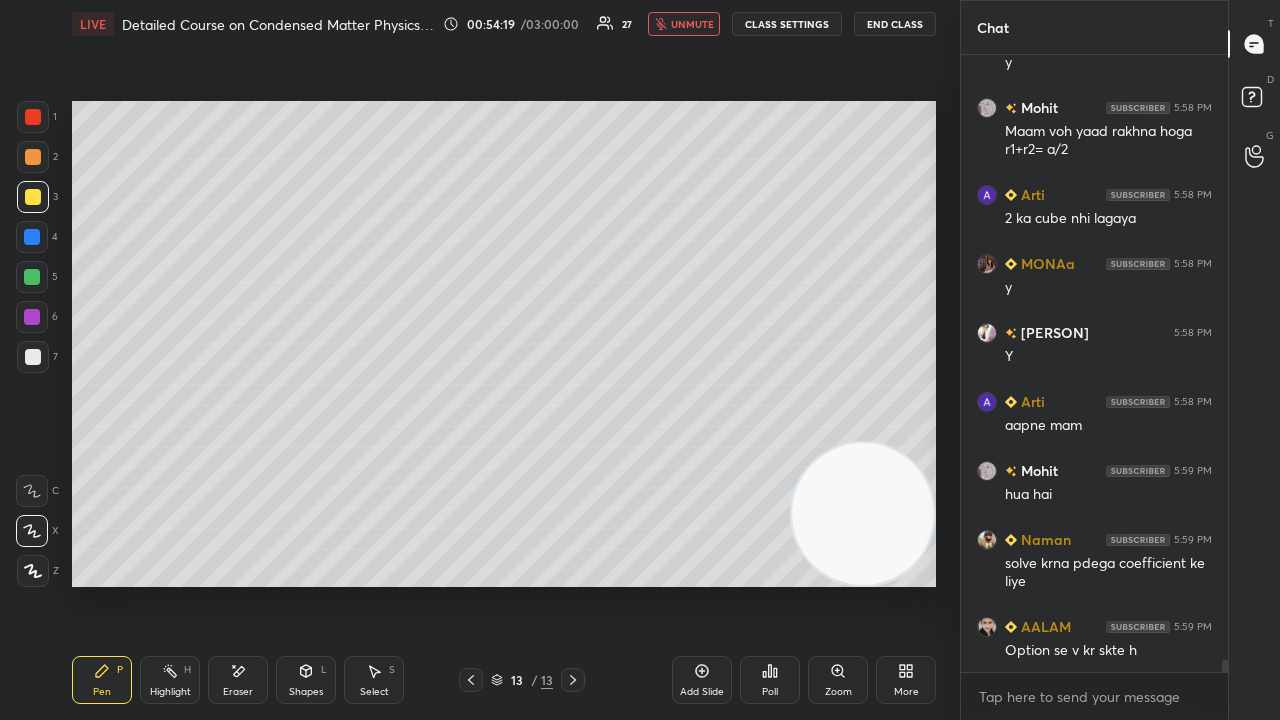 click on "unmute" at bounding box center (692, 24) 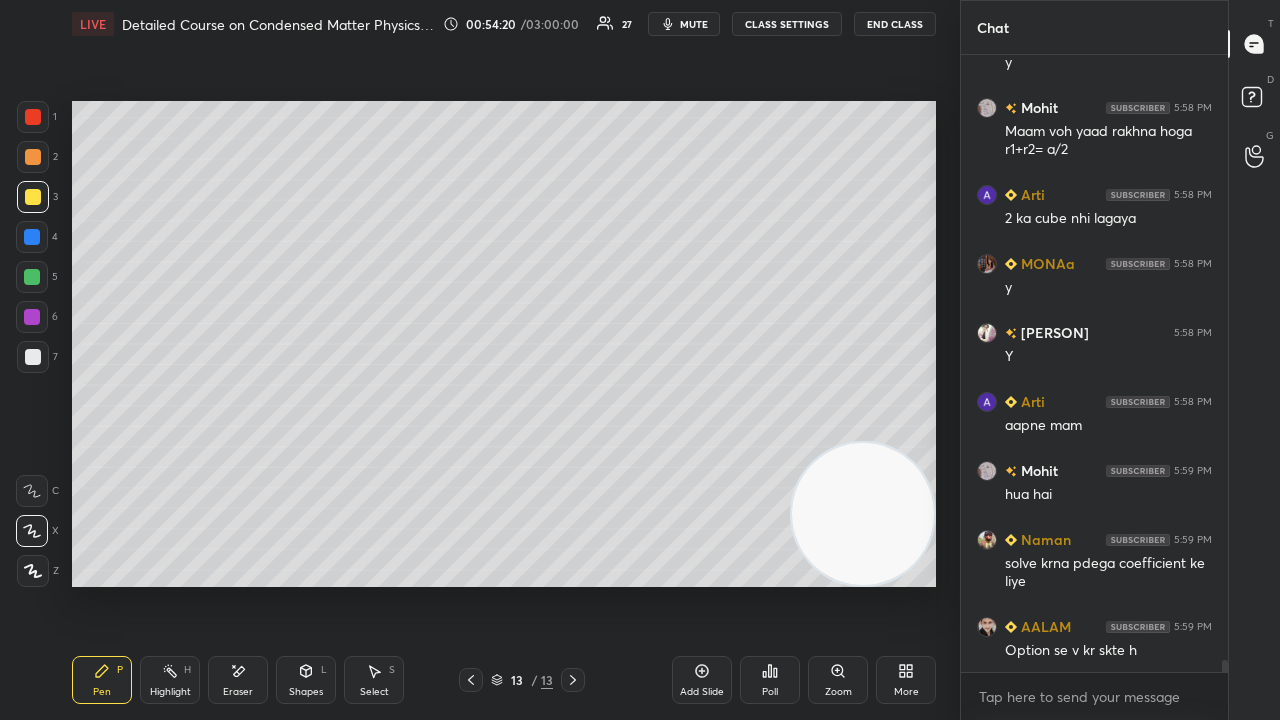 click 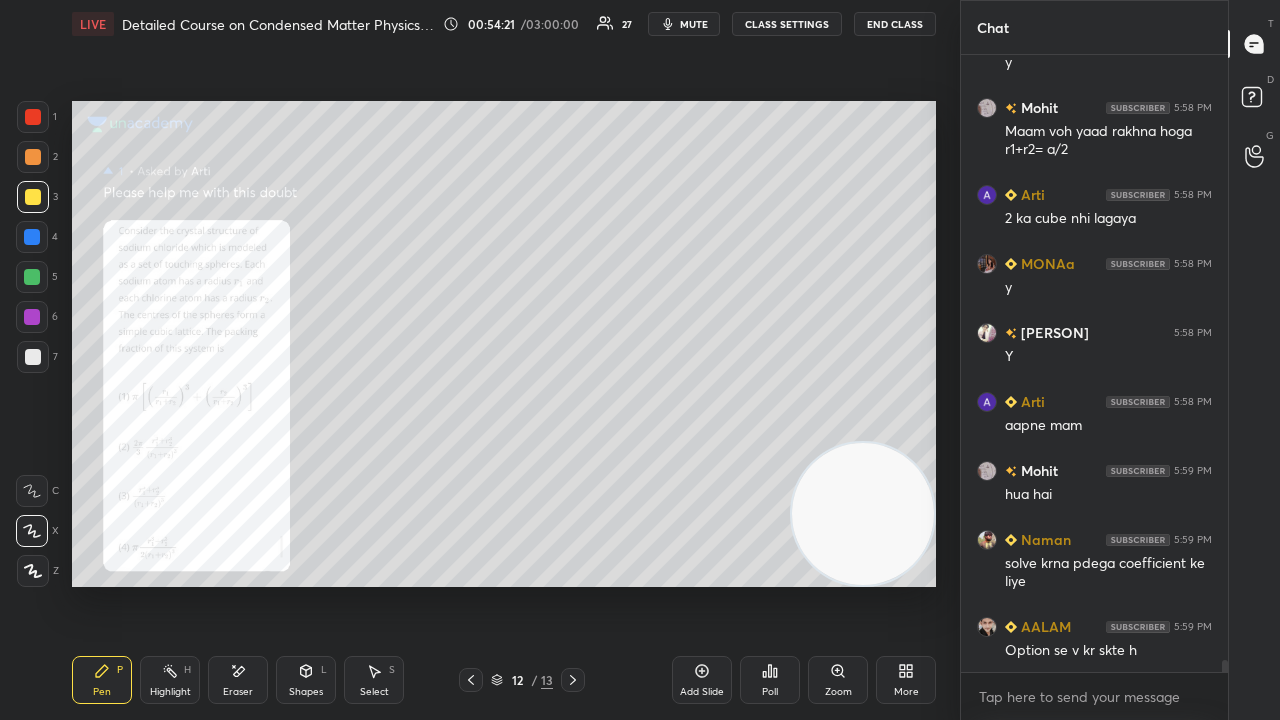 click 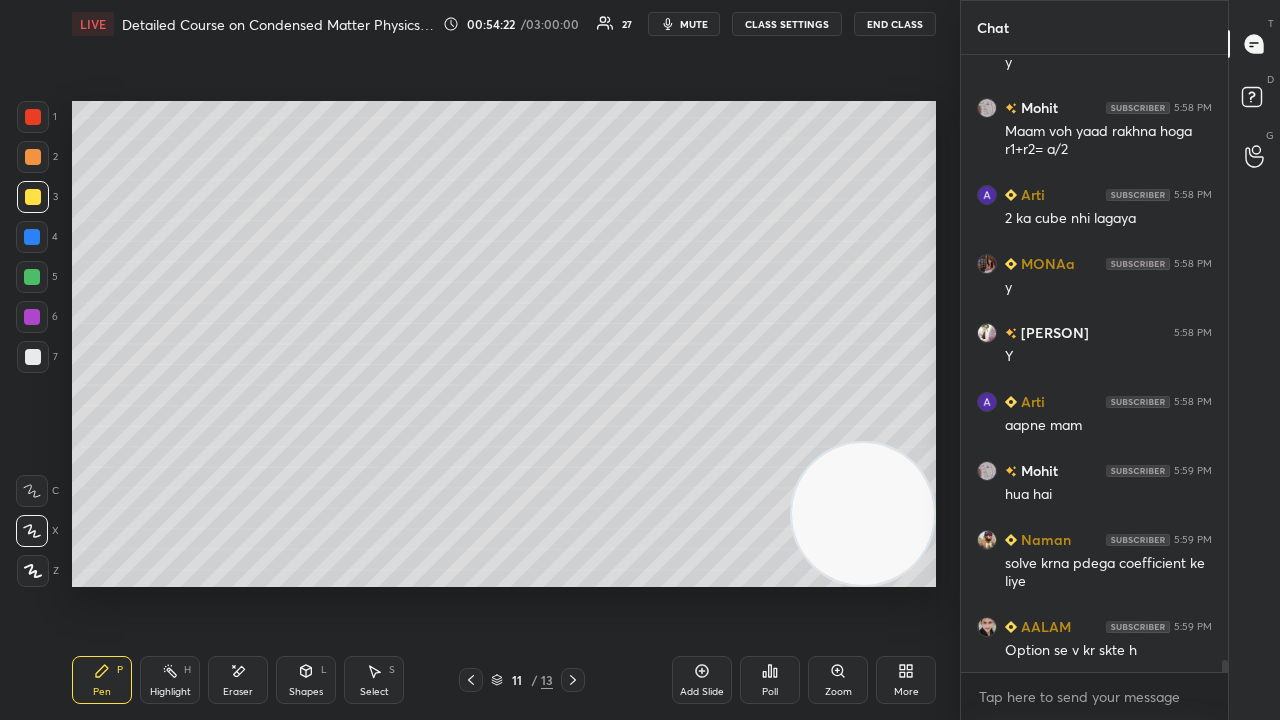 click 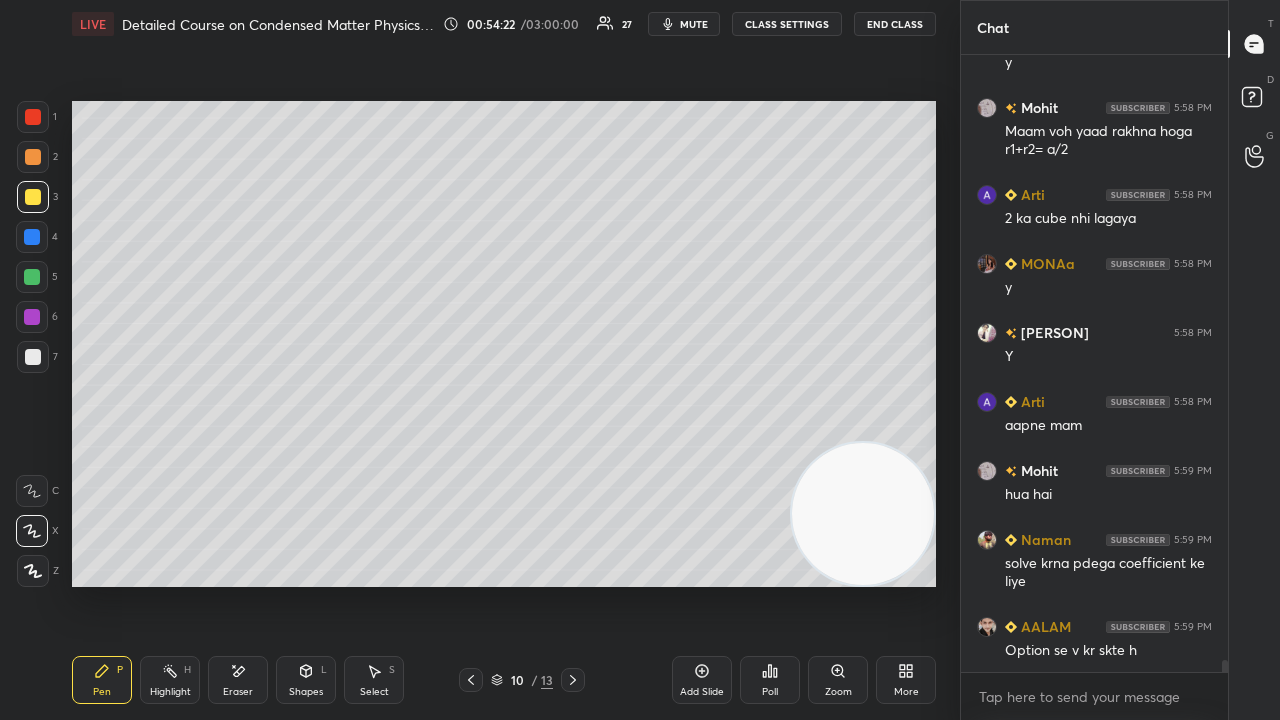 click 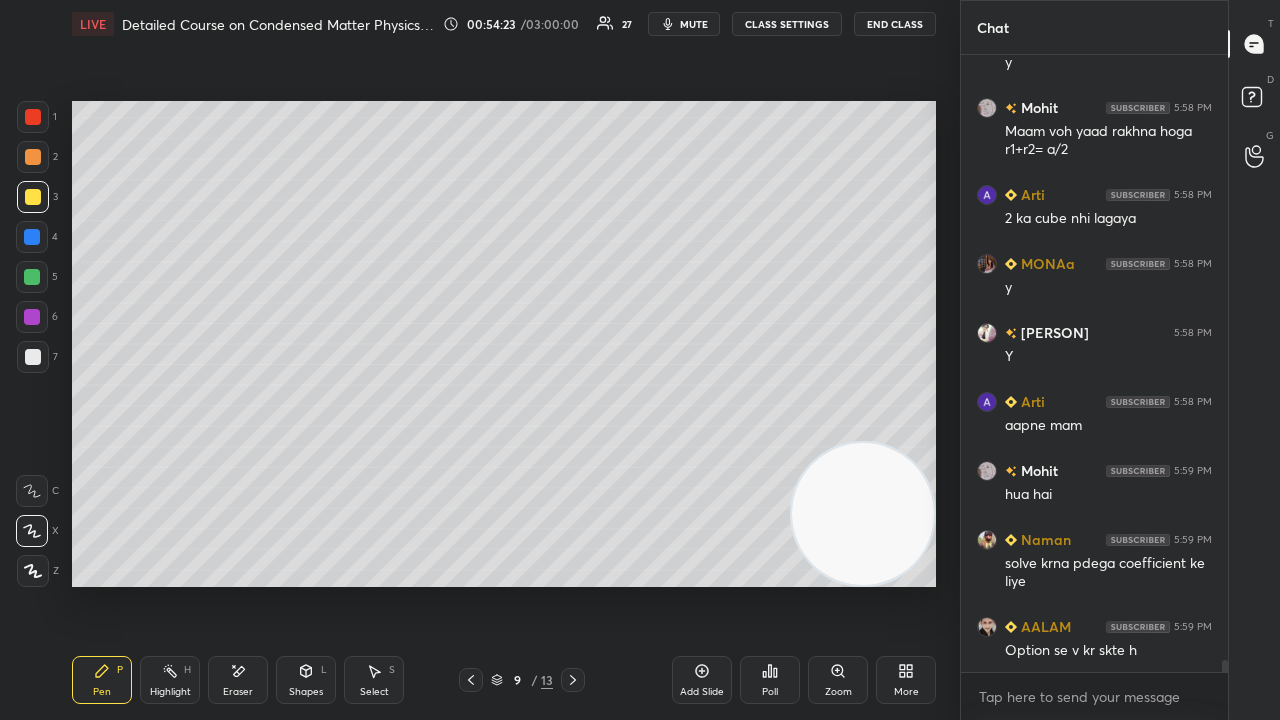 click 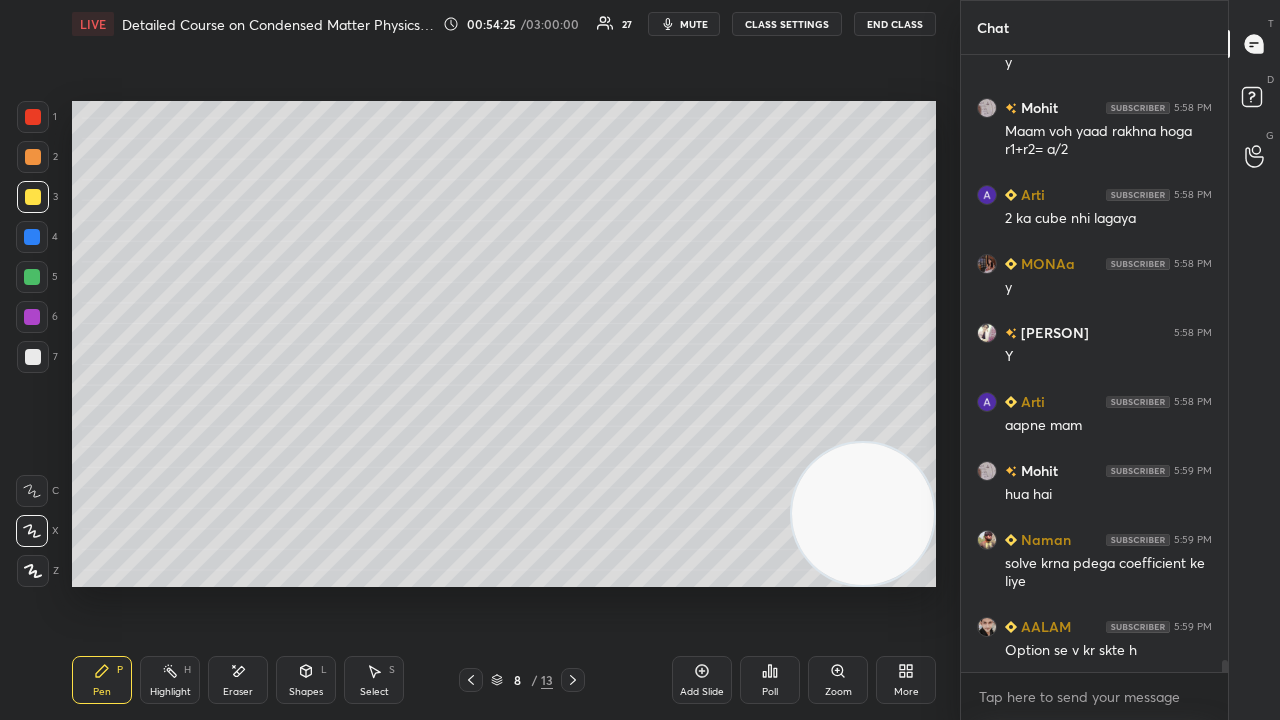 click 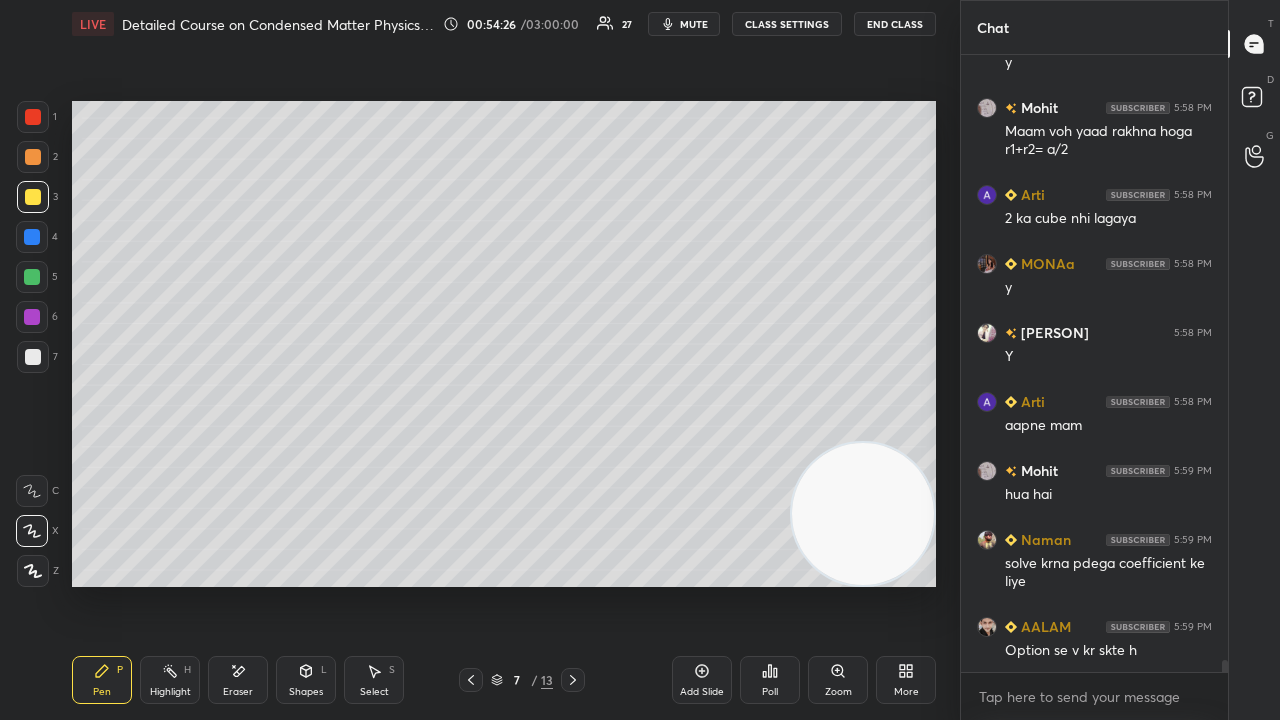 click 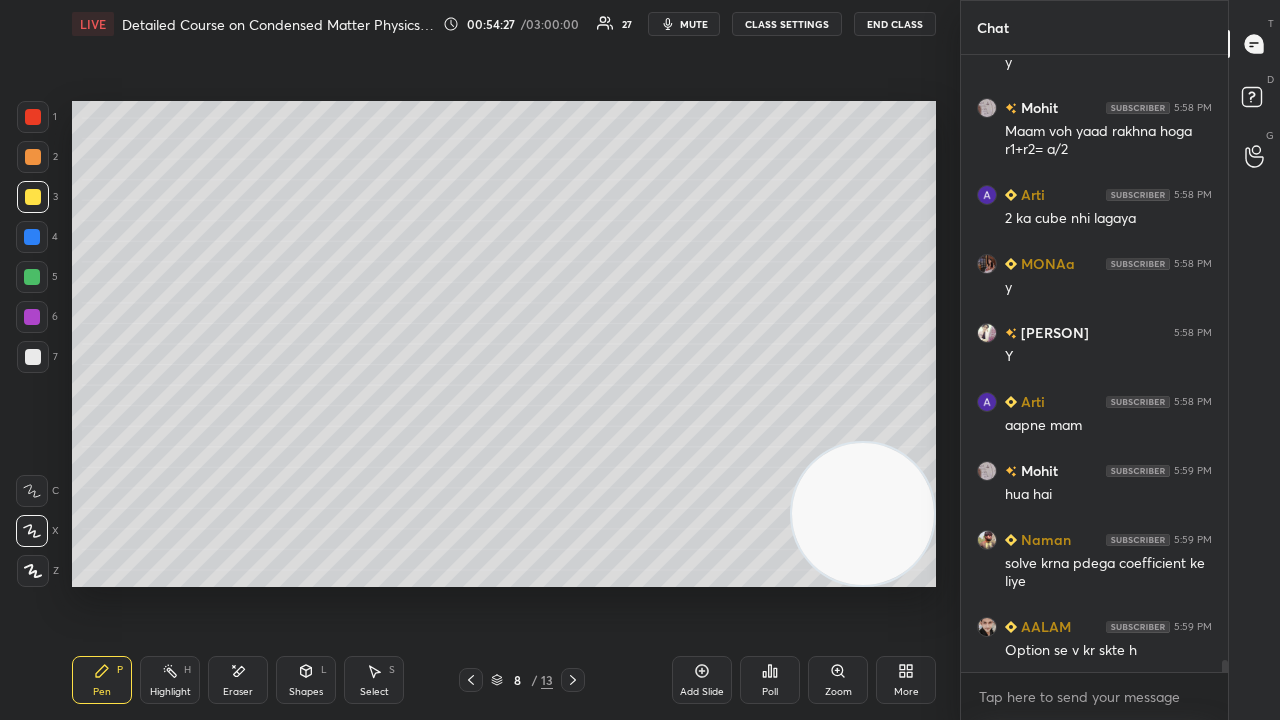 click at bounding box center [471, 680] 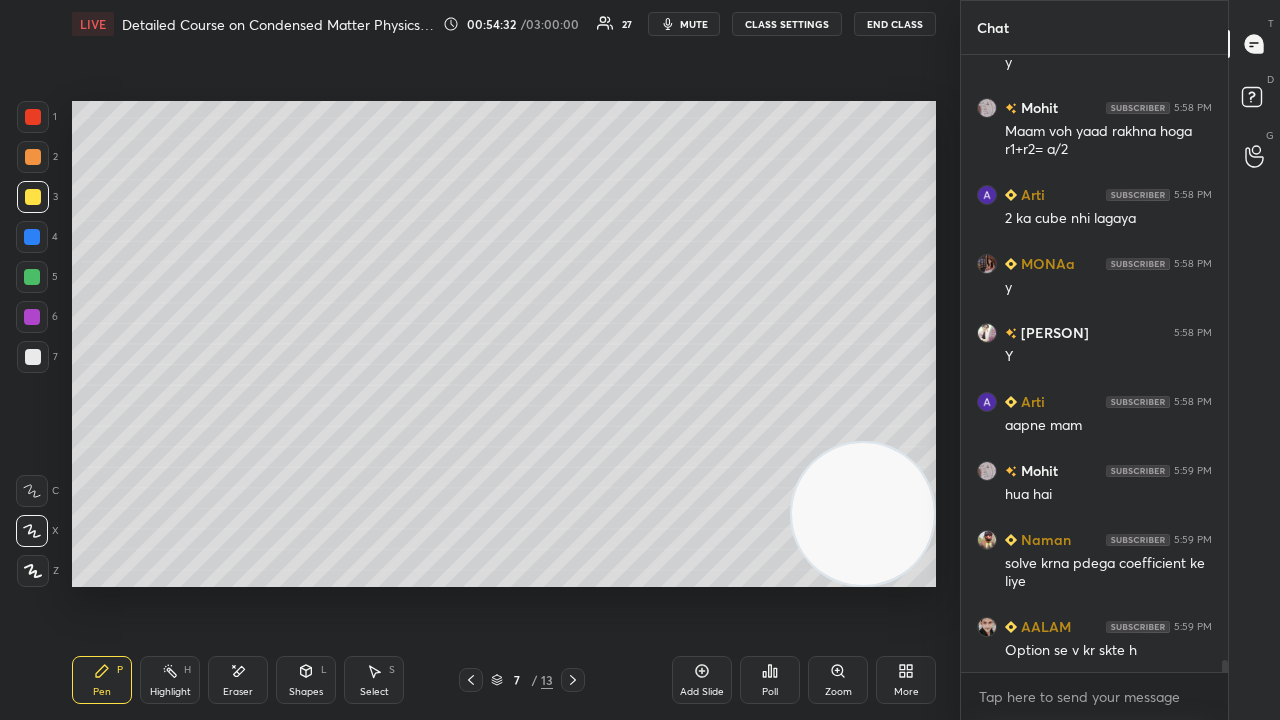 scroll, scrollTop: 32446, scrollLeft: 0, axis: vertical 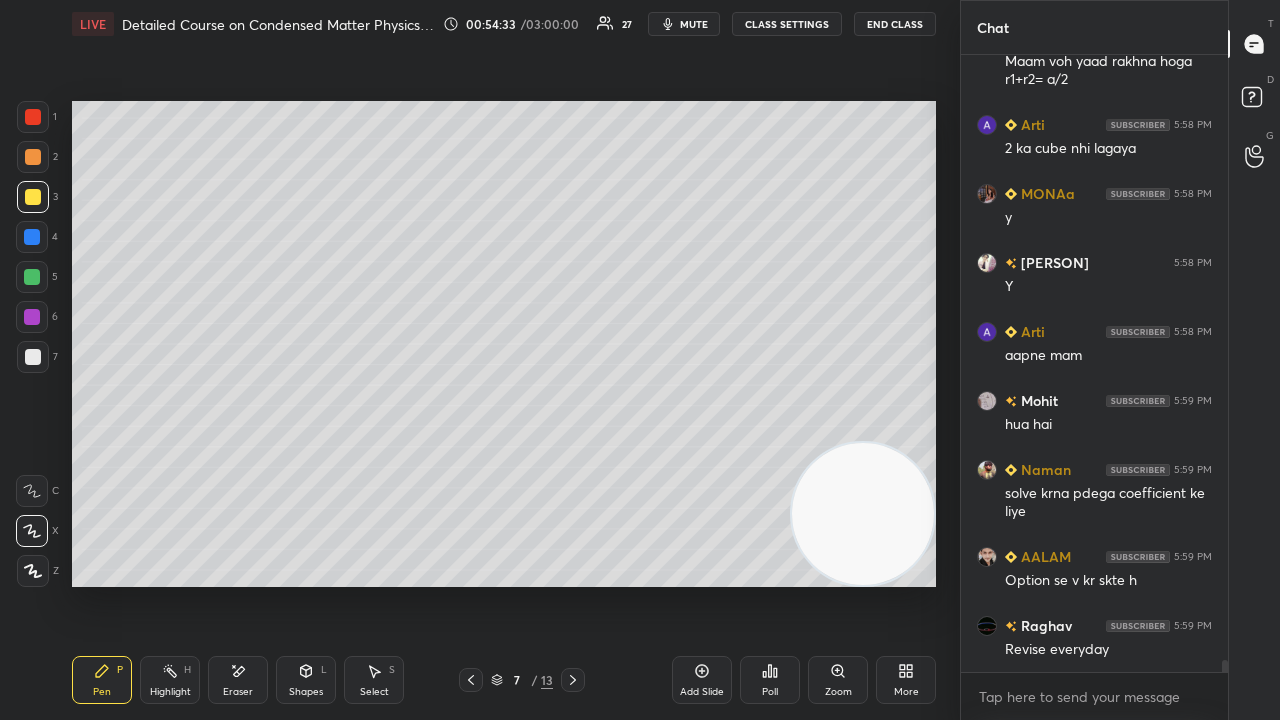 click on "mute" at bounding box center [694, 24] 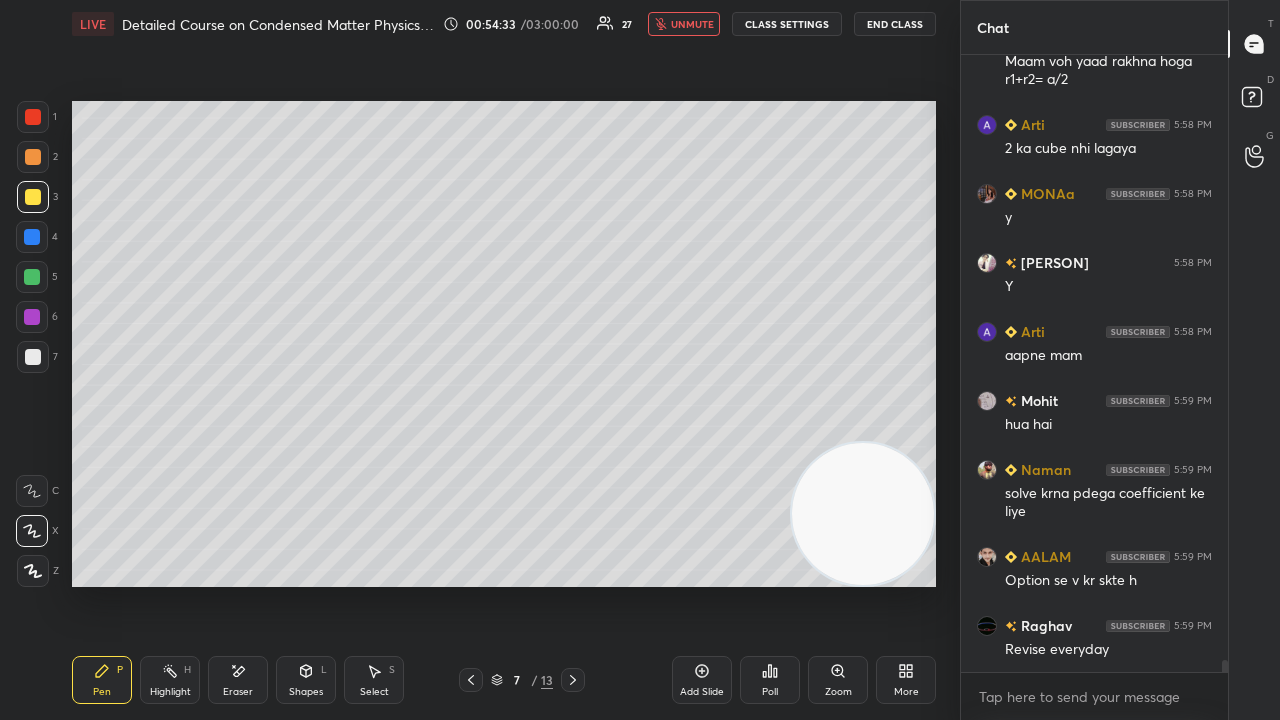 click on "unmute" at bounding box center (692, 24) 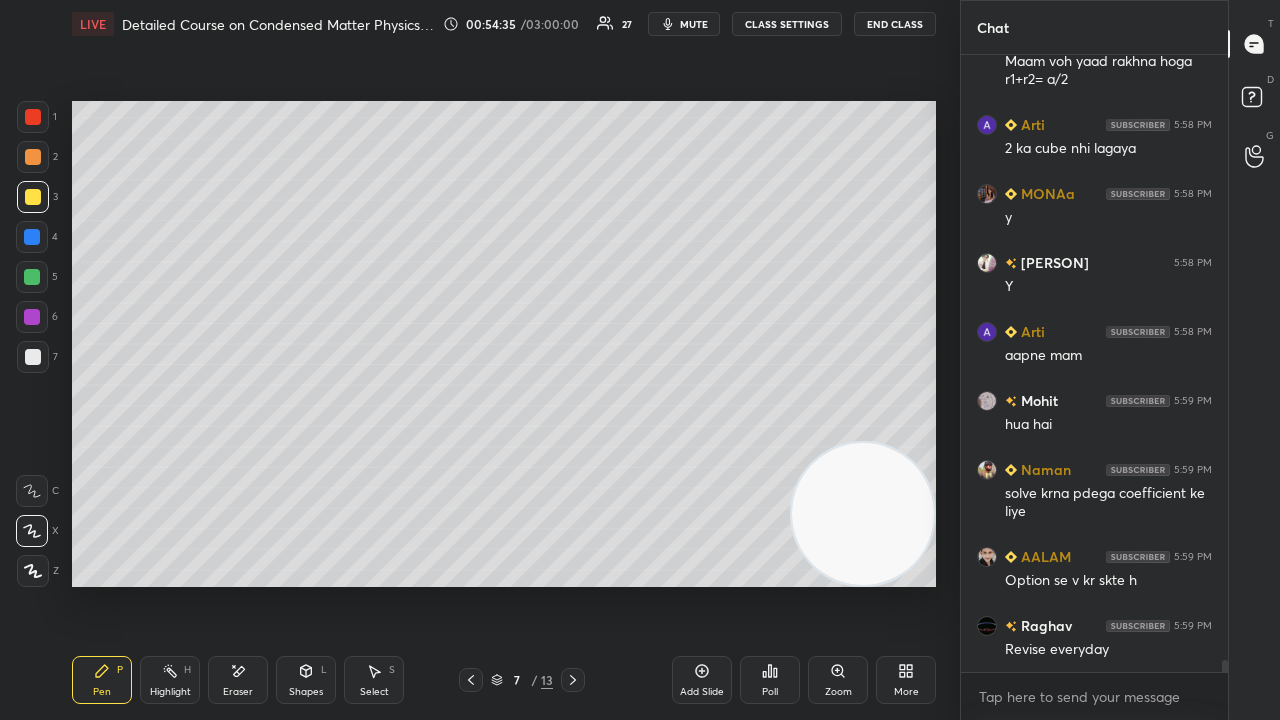 click 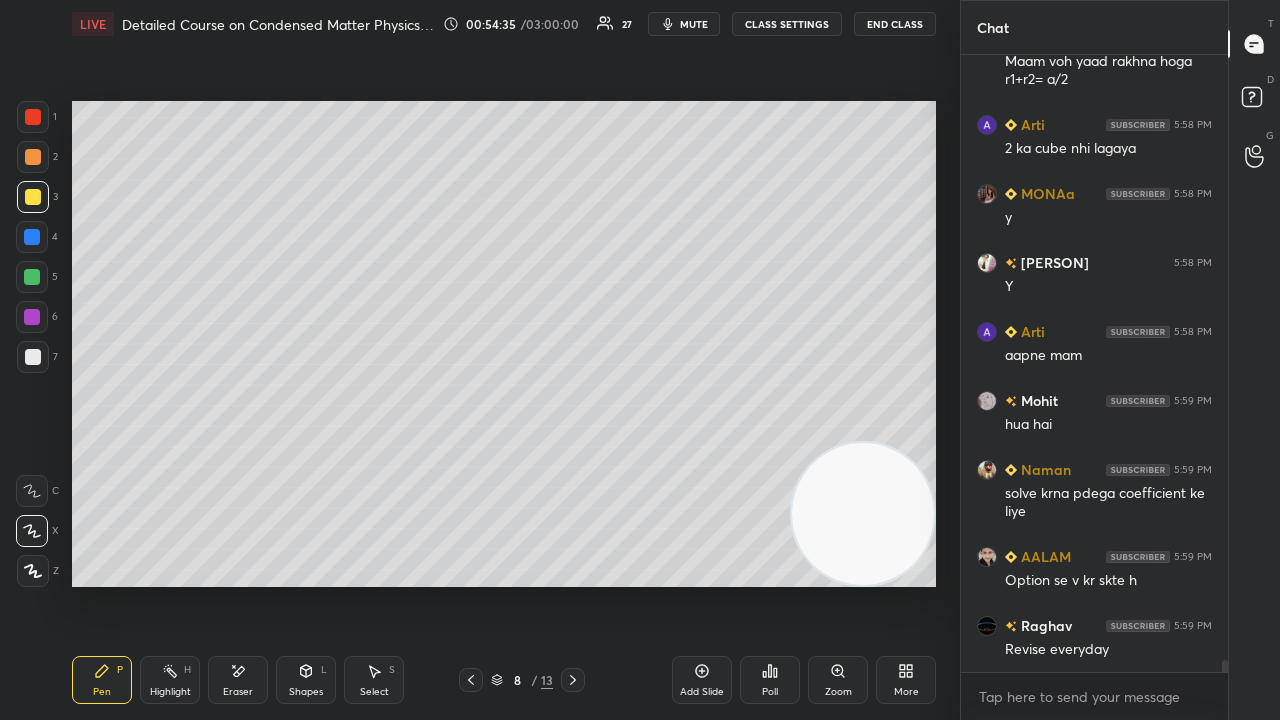 click 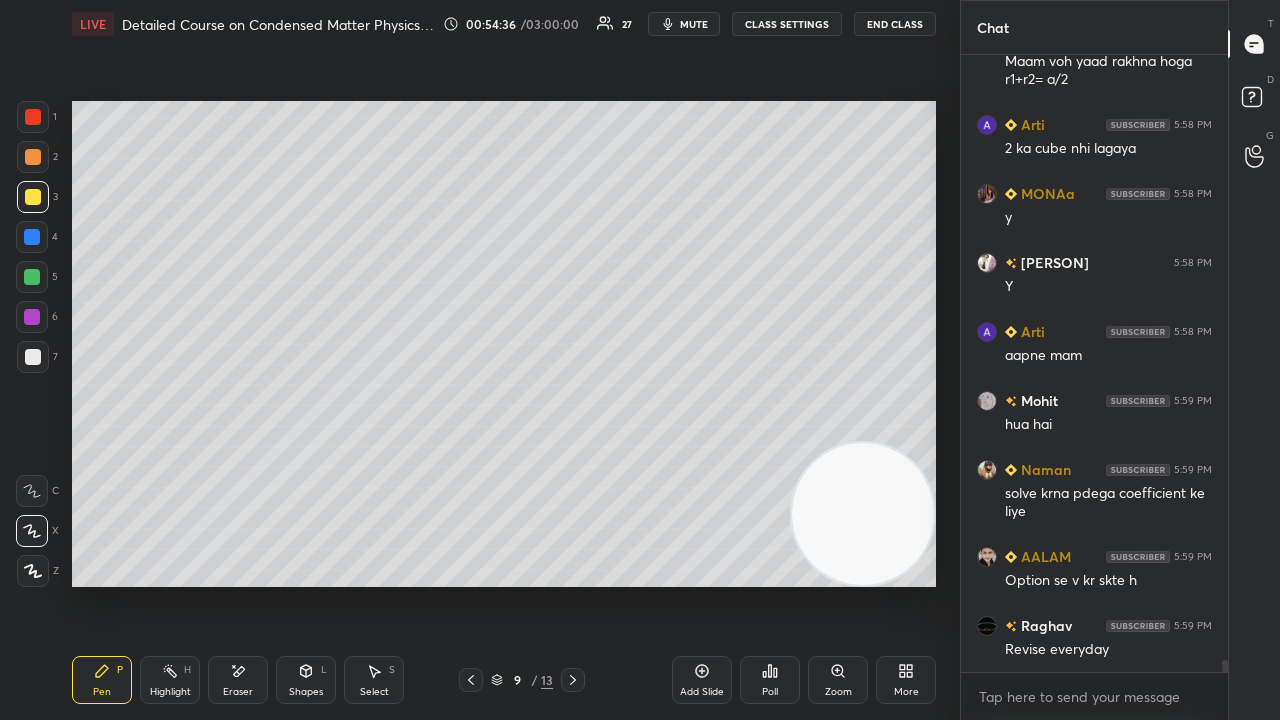 click 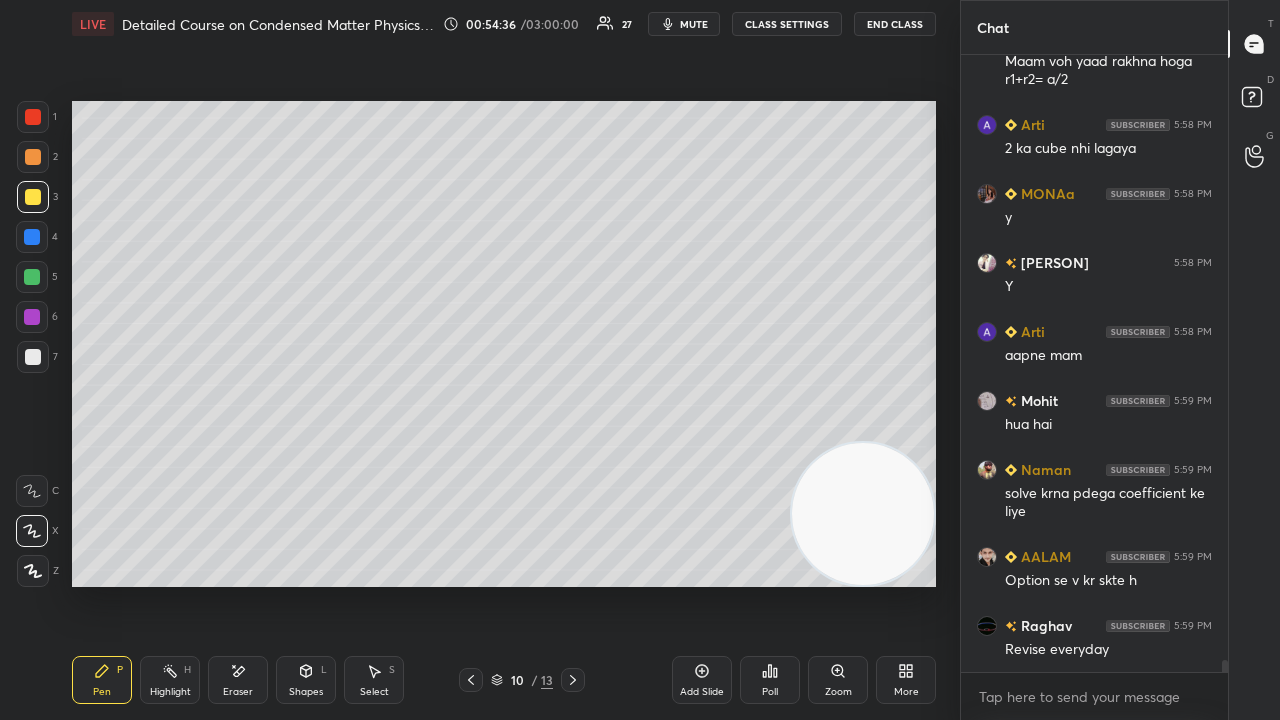 click 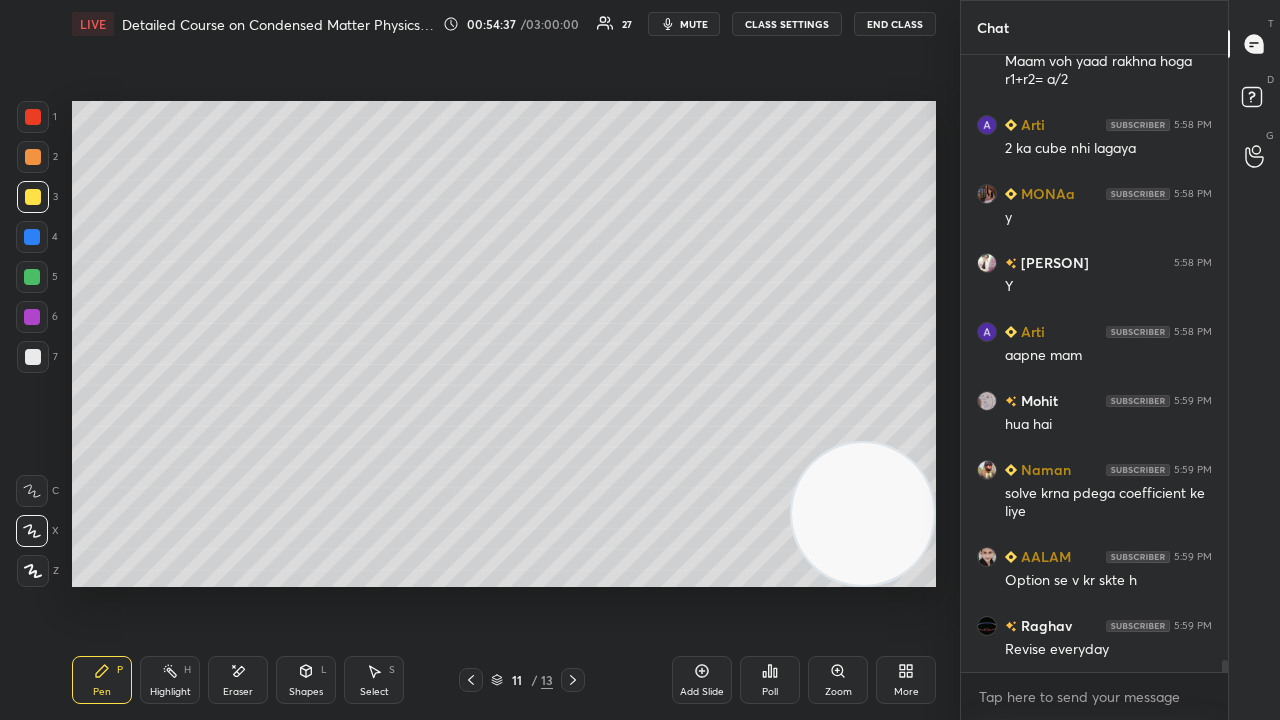 click 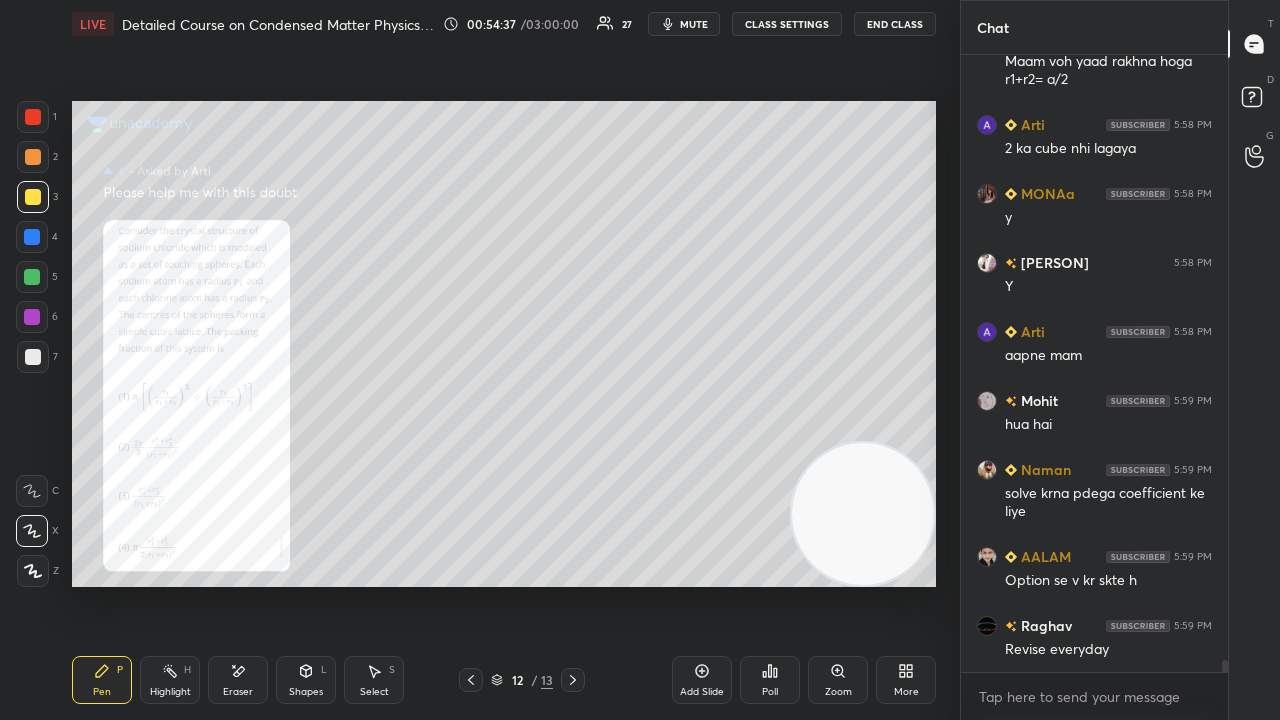 click 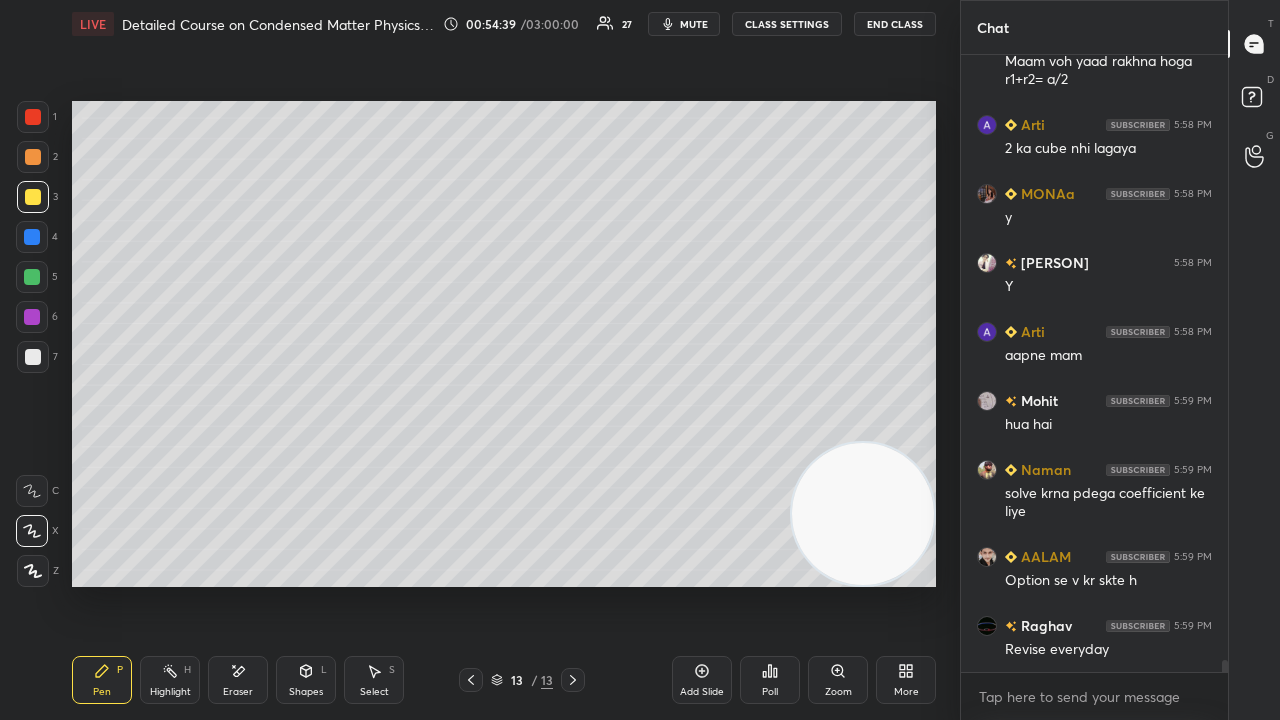 click 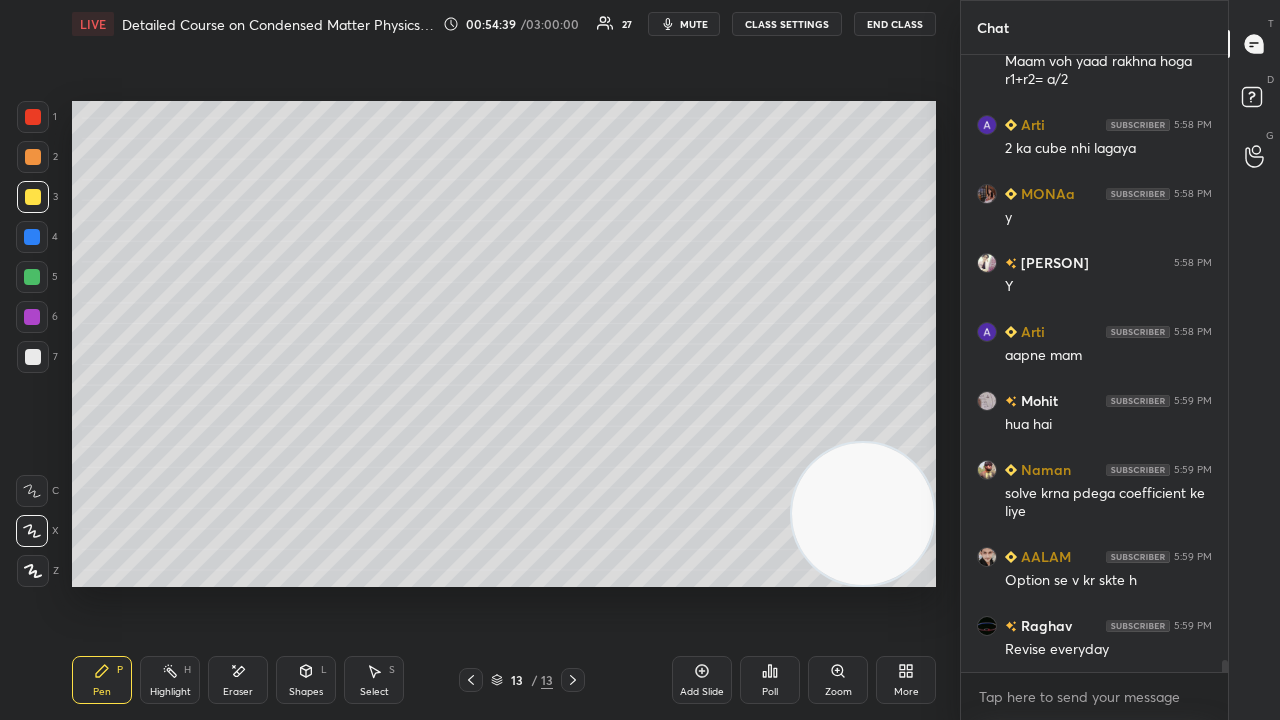 click 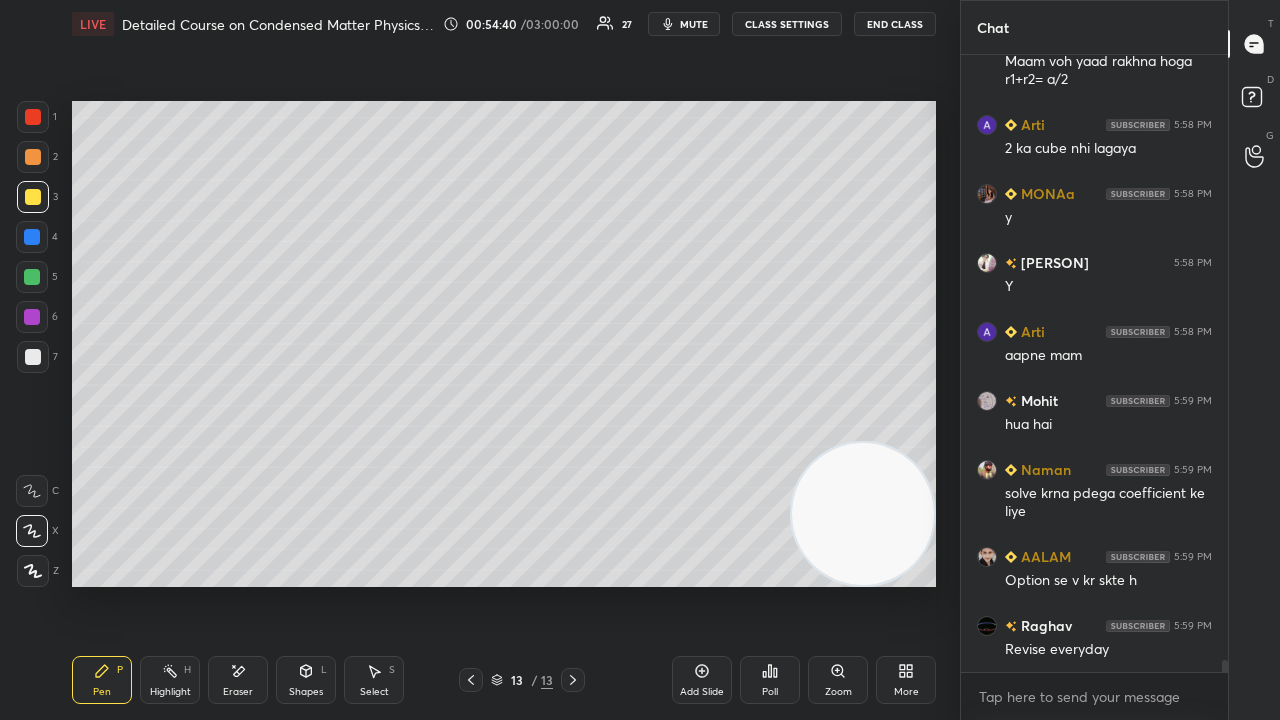 click on "mute" at bounding box center (694, 24) 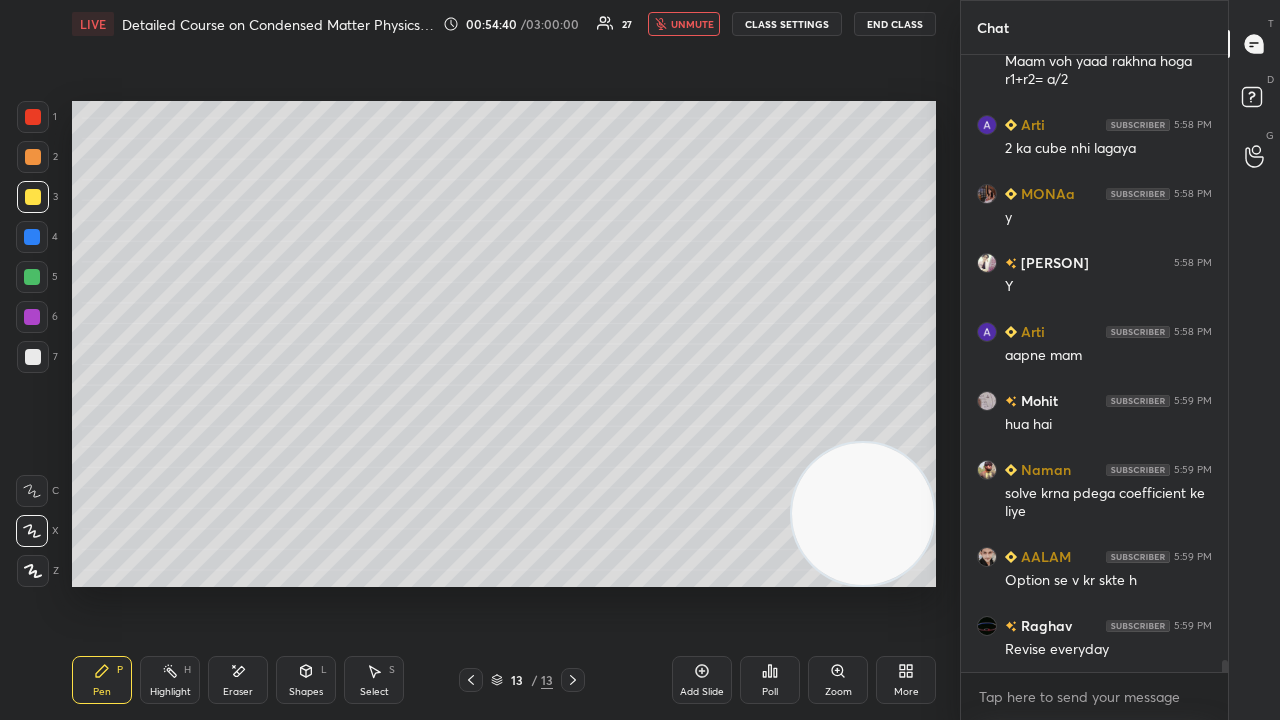 click on "unmute" at bounding box center [692, 24] 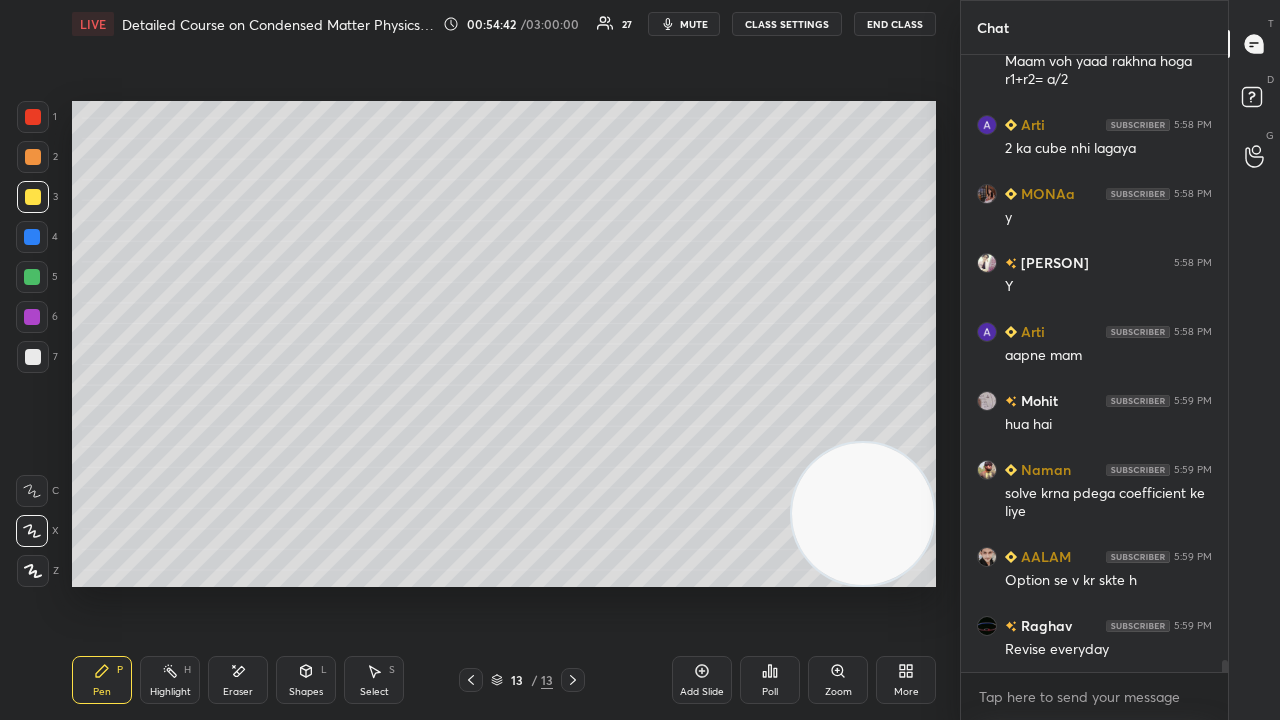 click at bounding box center (32, 277) 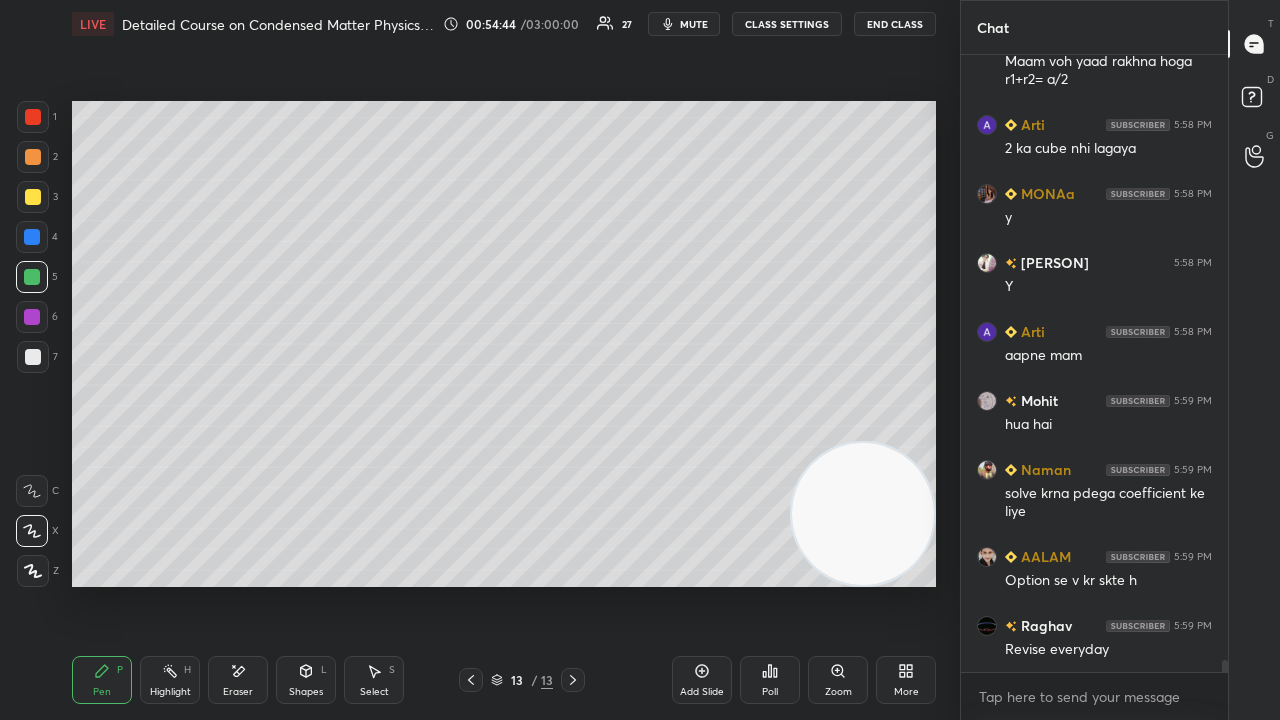 click at bounding box center (33, 357) 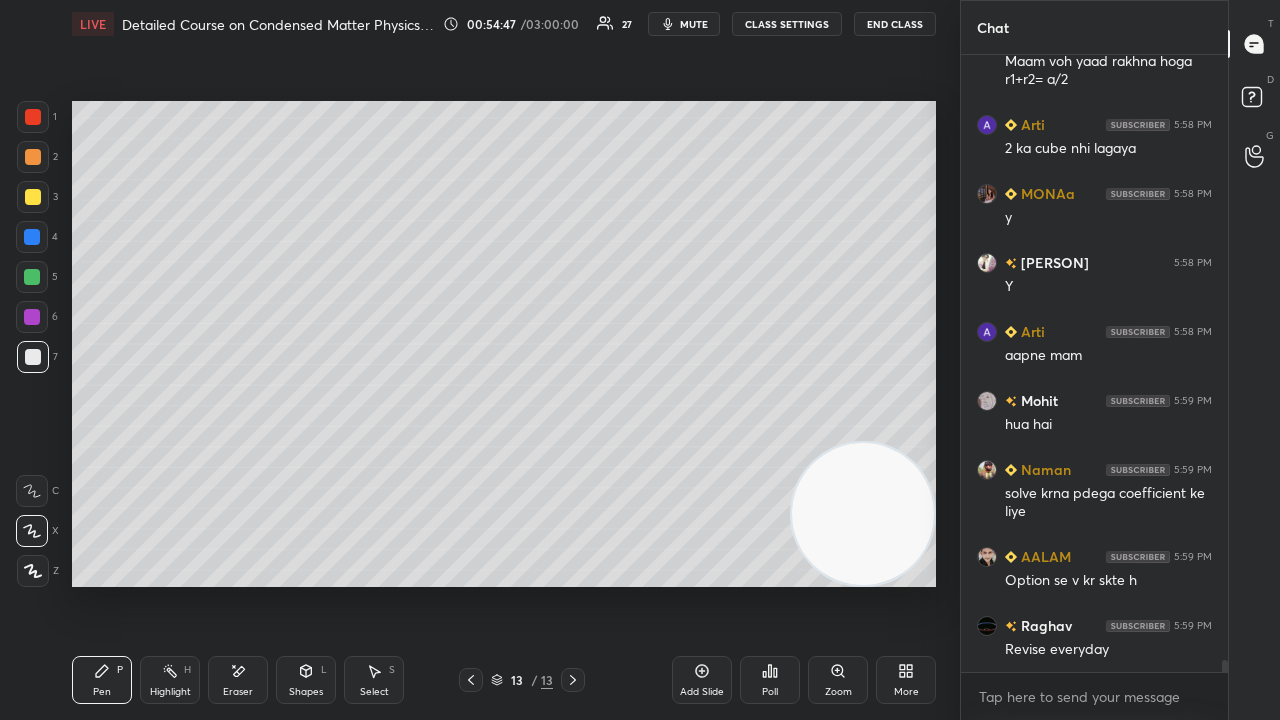 click on "mute" at bounding box center [684, 24] 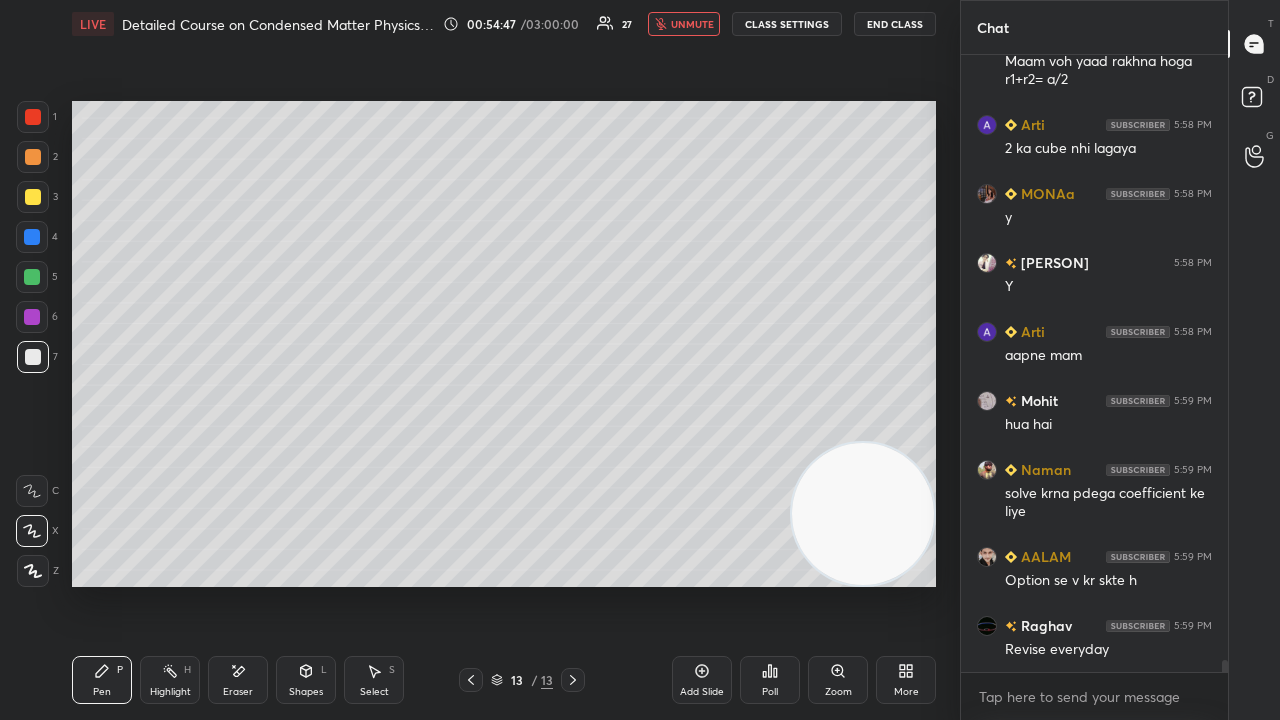 click on "unmute" at bounding box center [692, 24] 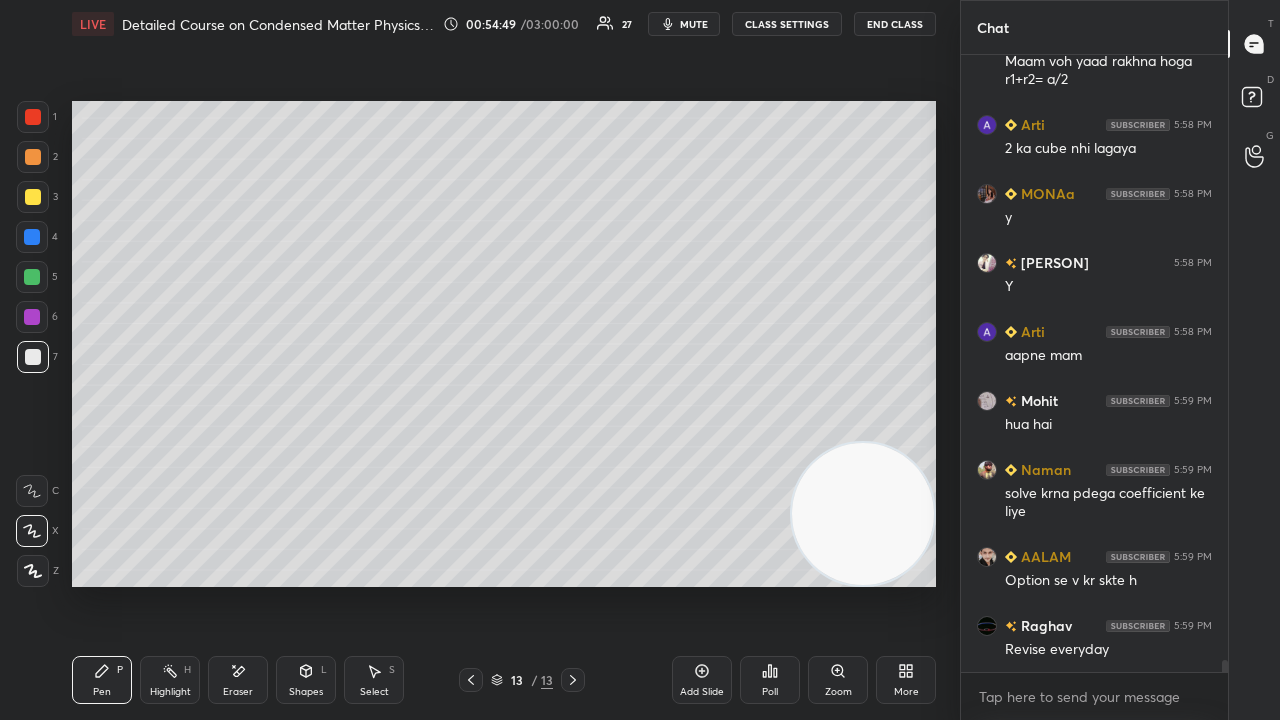 click 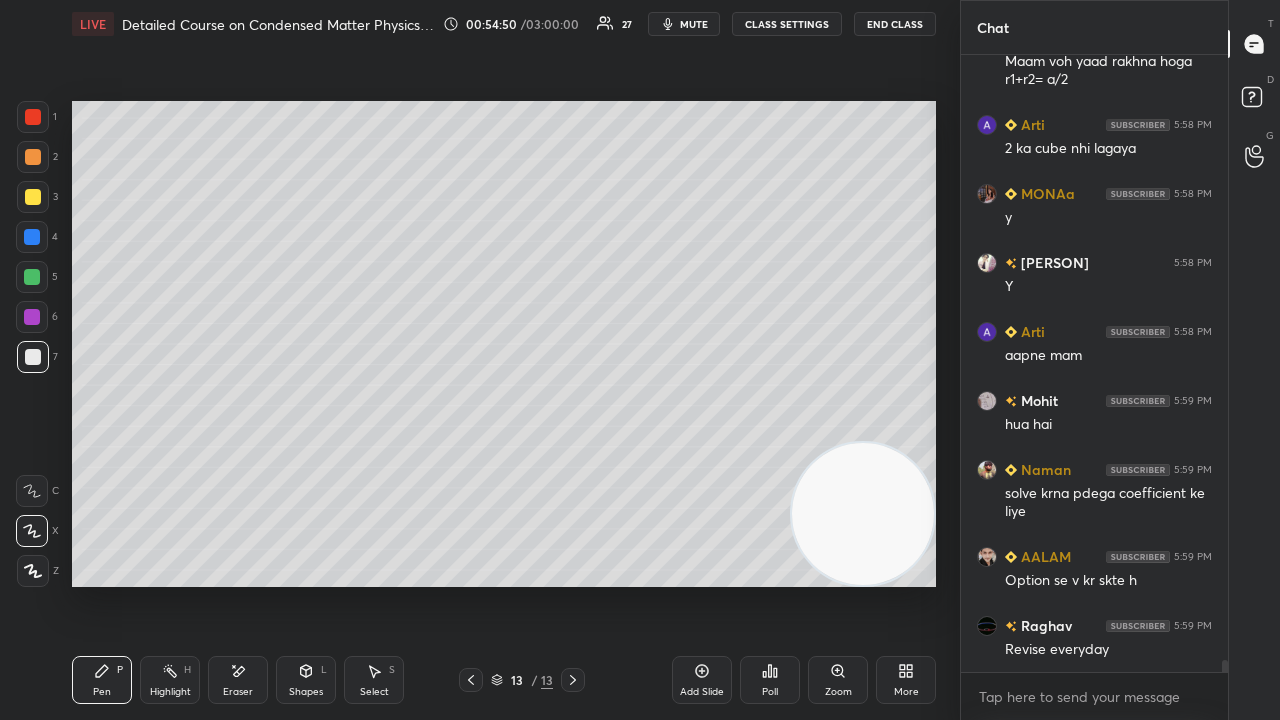 click on "Add Slide" at bounding box center (702, 680) 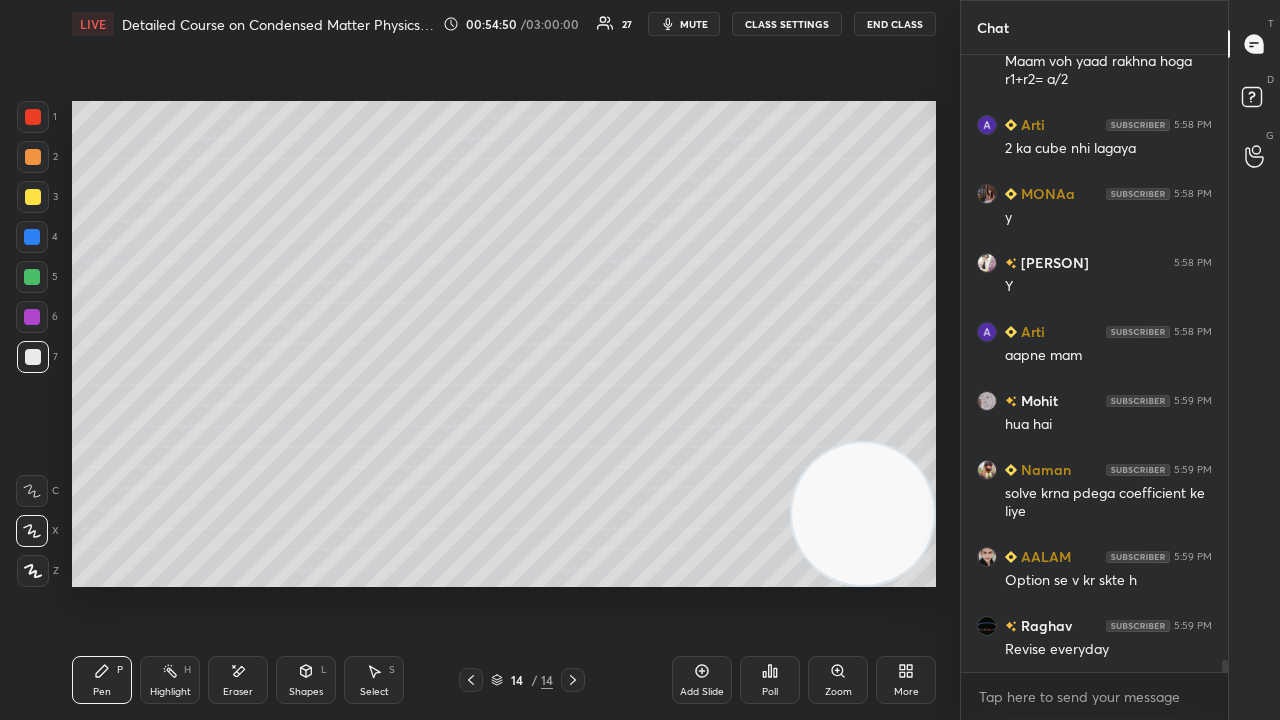 scroll, scrollTop: 32514, scrollLeft: 0, axis: vertical 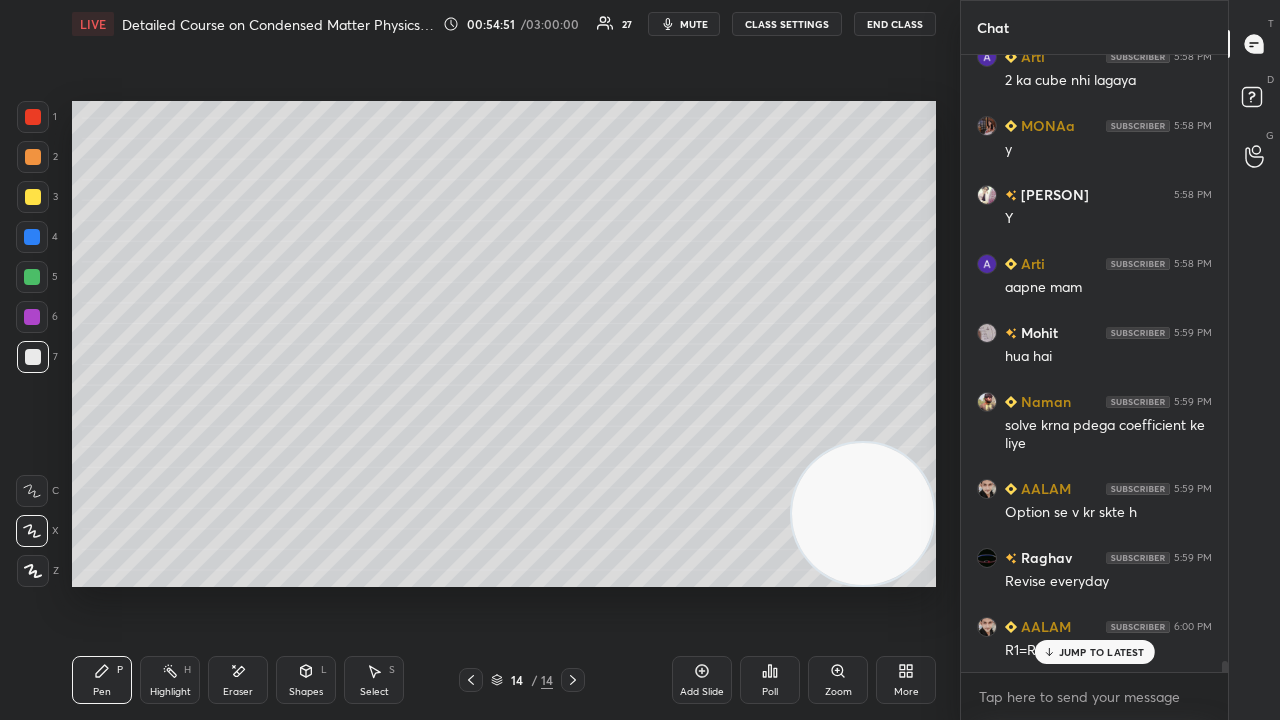 click at bounding box center [32, 277] 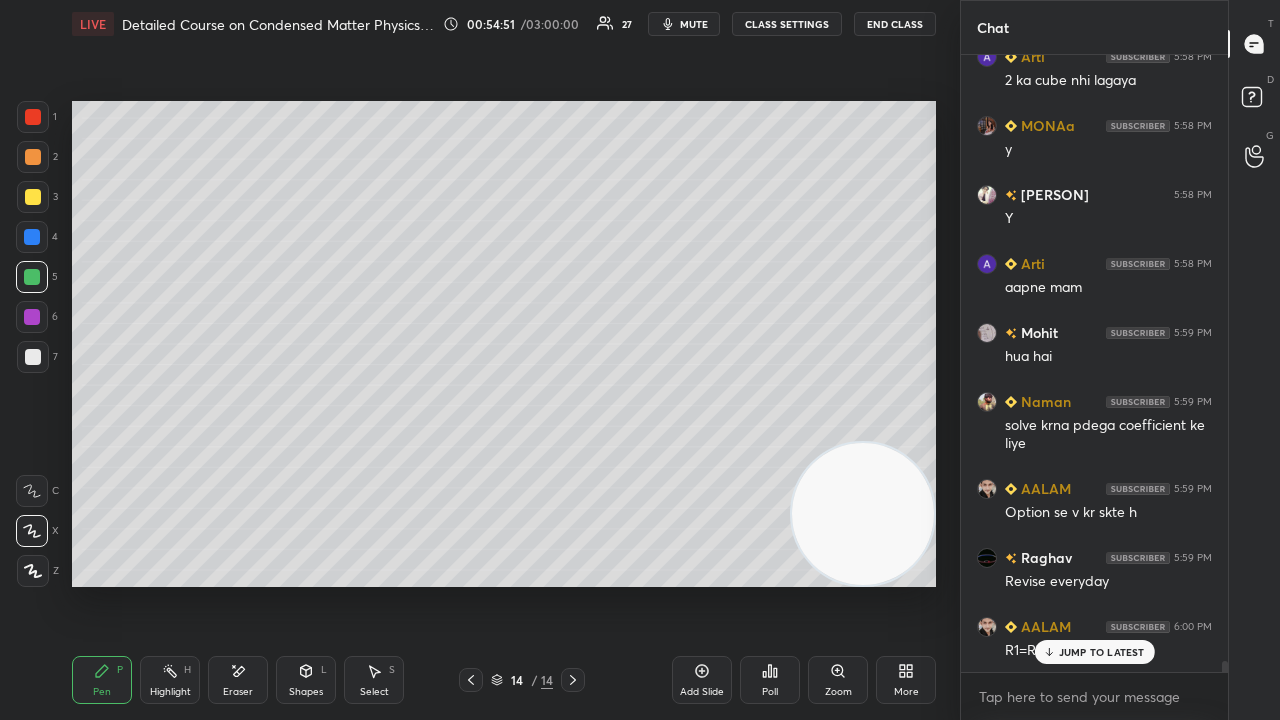 click at bounding box center (33, 197) 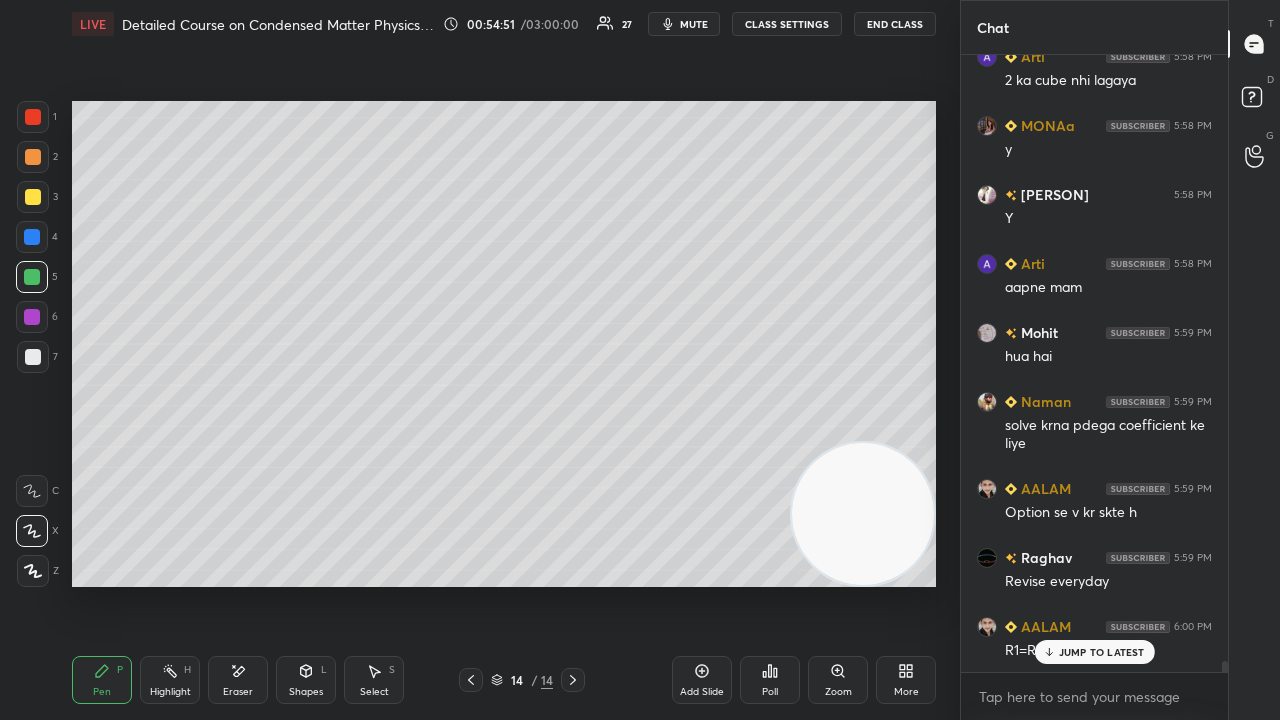 scroll, scrollTop: 32620, scrollLeft: 0, axis: vertical 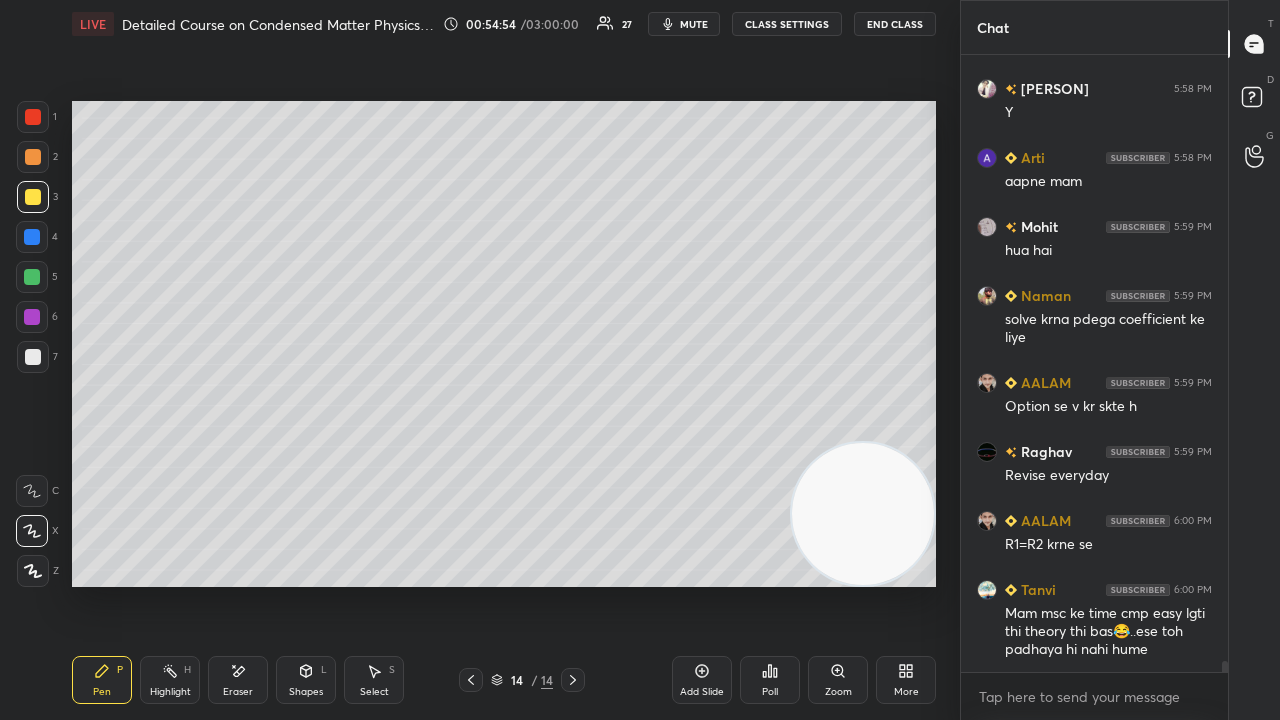 click 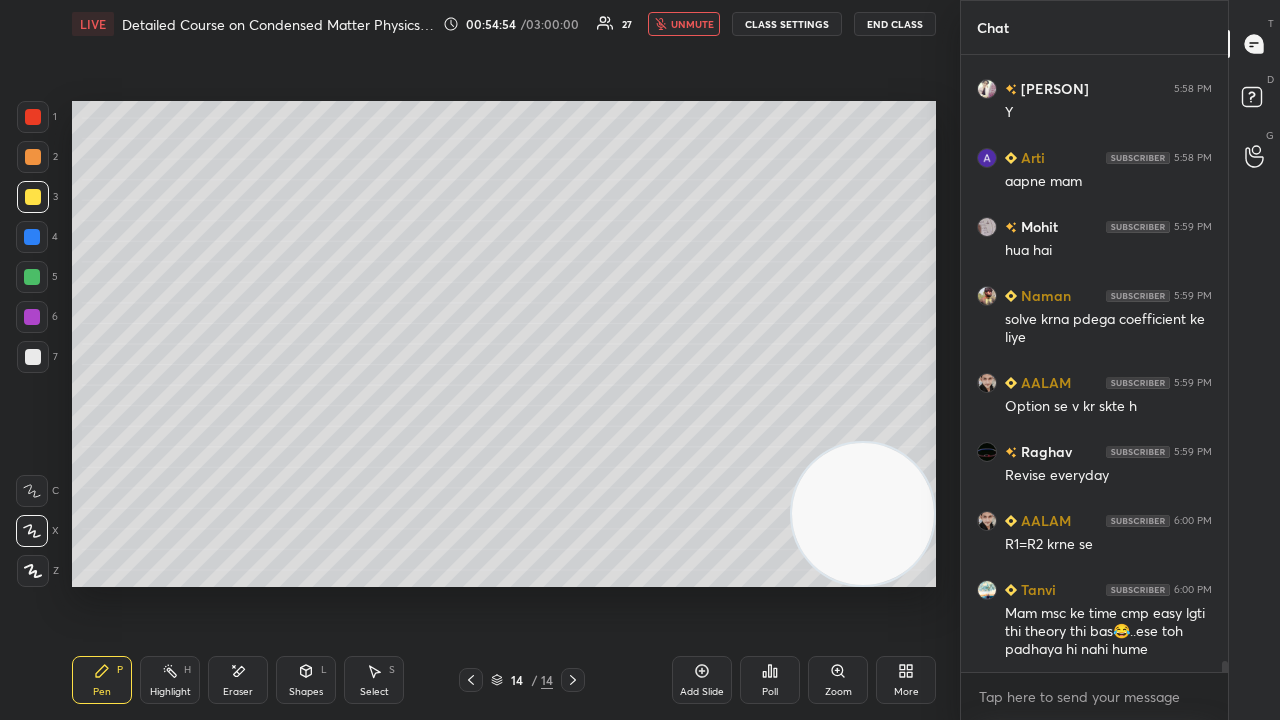 click on "unmute" at bounding box center (692, 24) 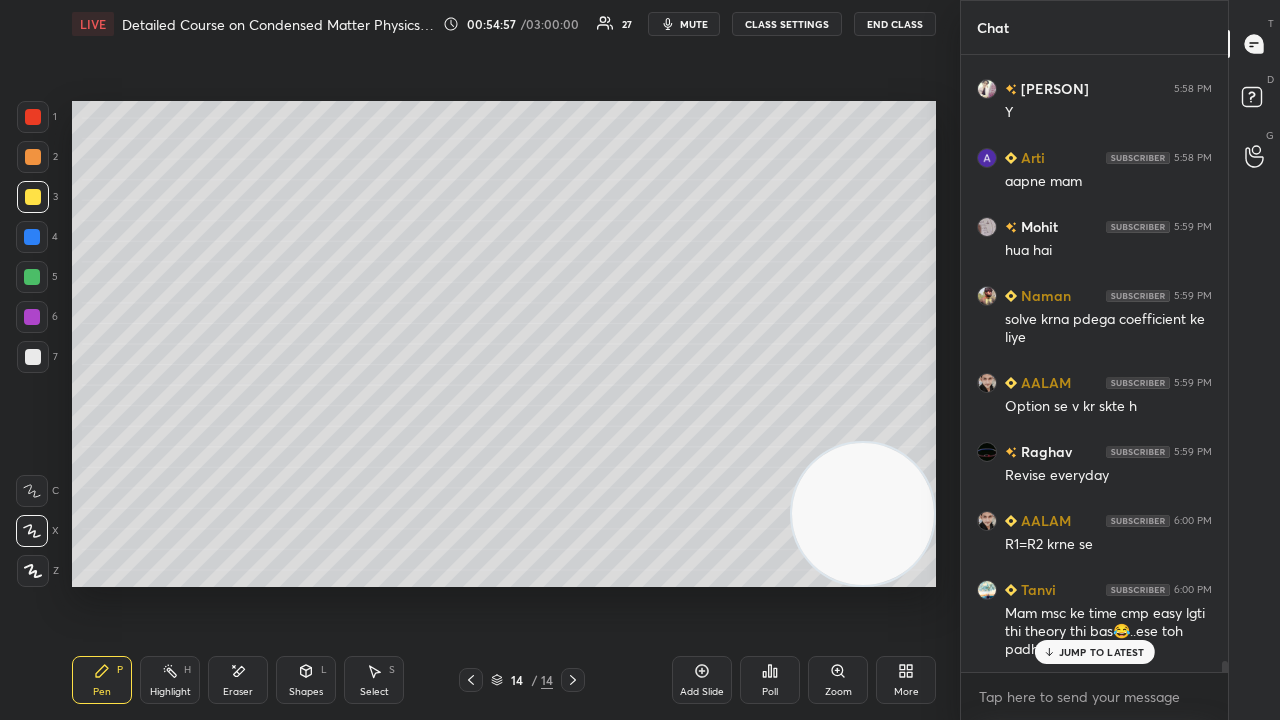 scroll, scrollTop: 32688, scrollLeft: 0, axis: vertical 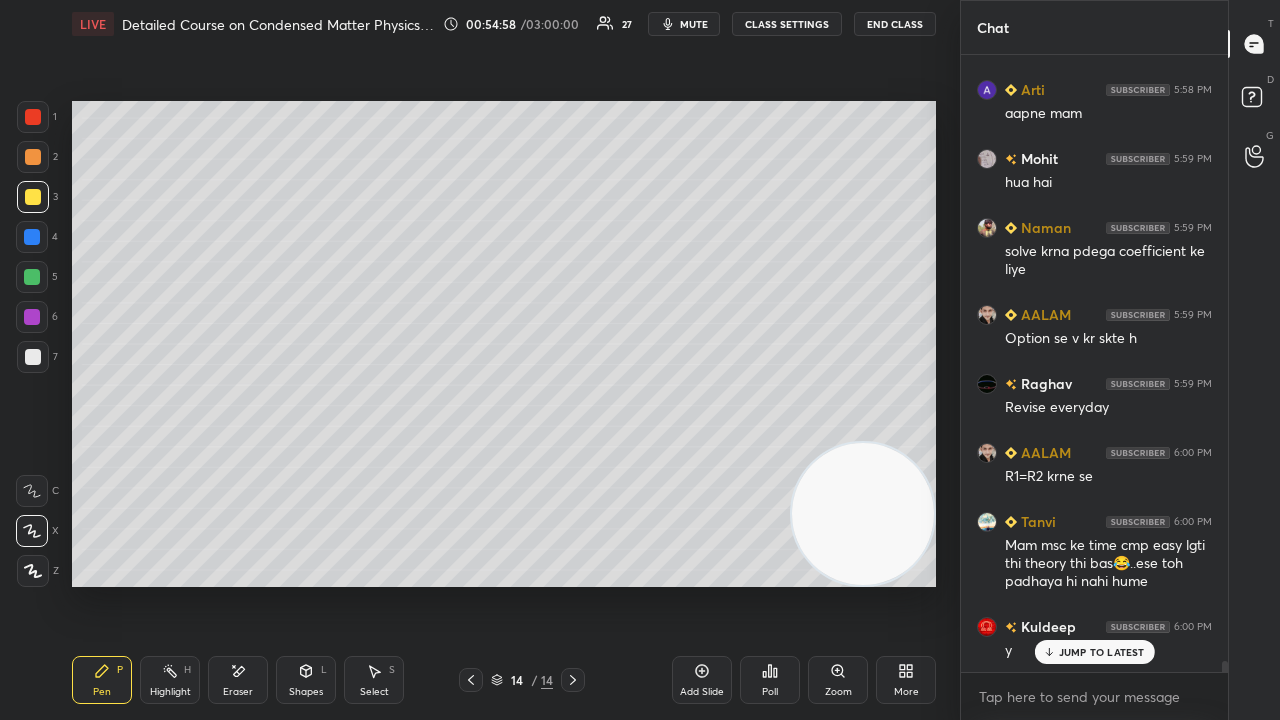 click 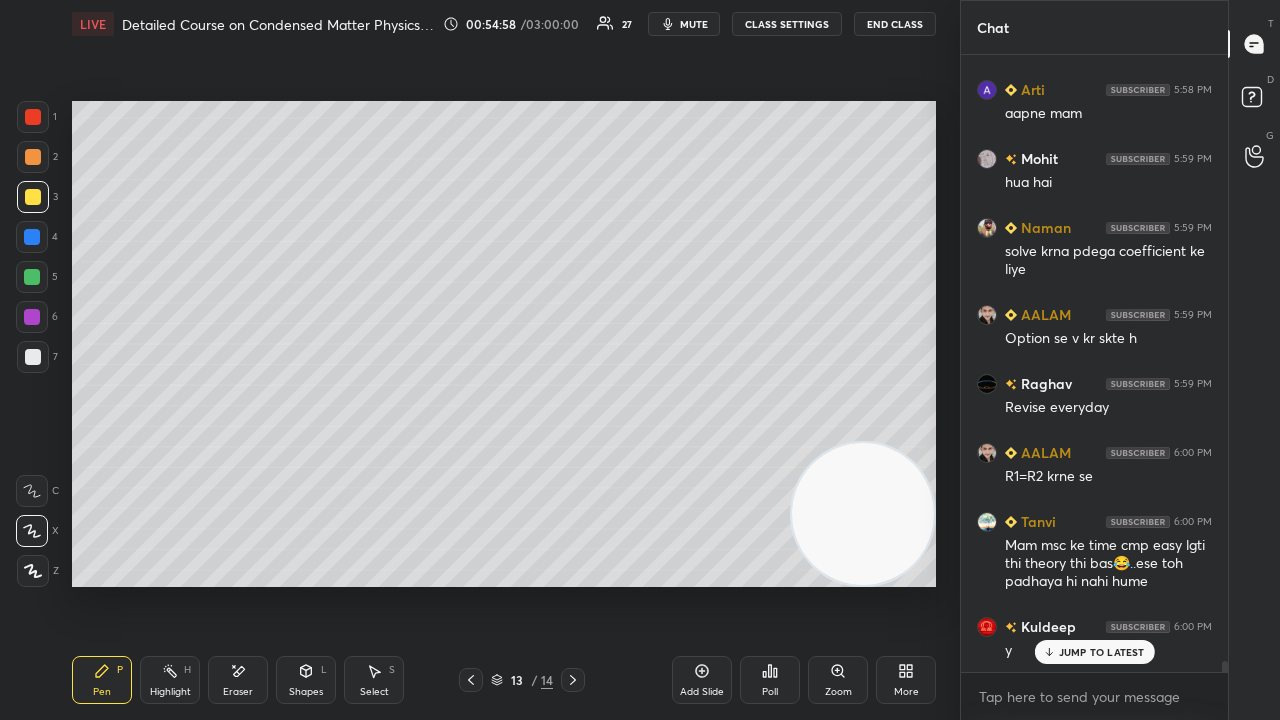 click 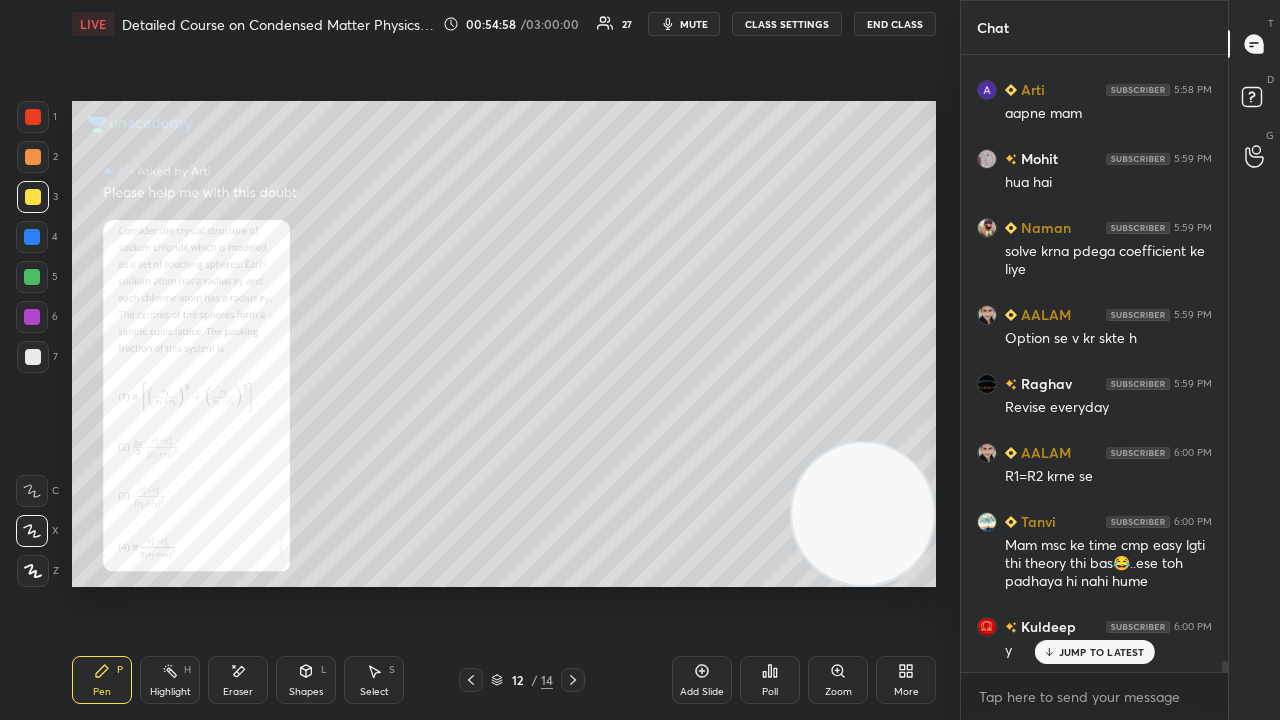 click 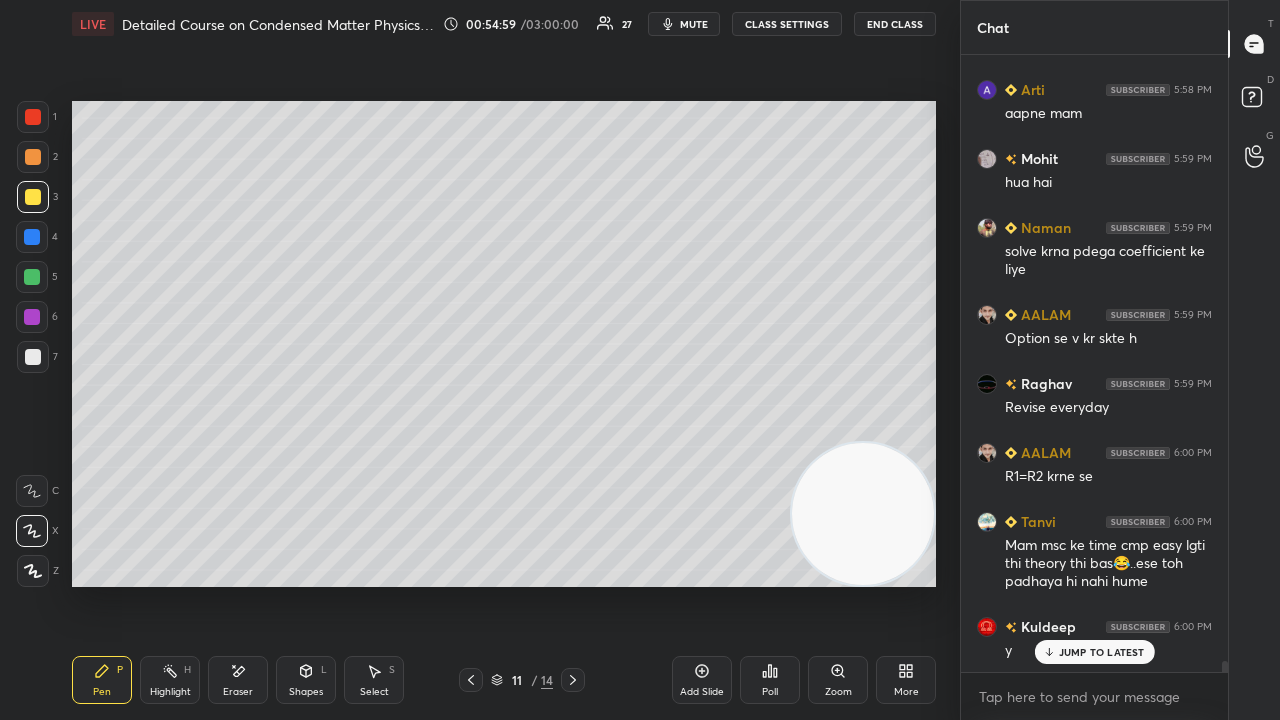 click 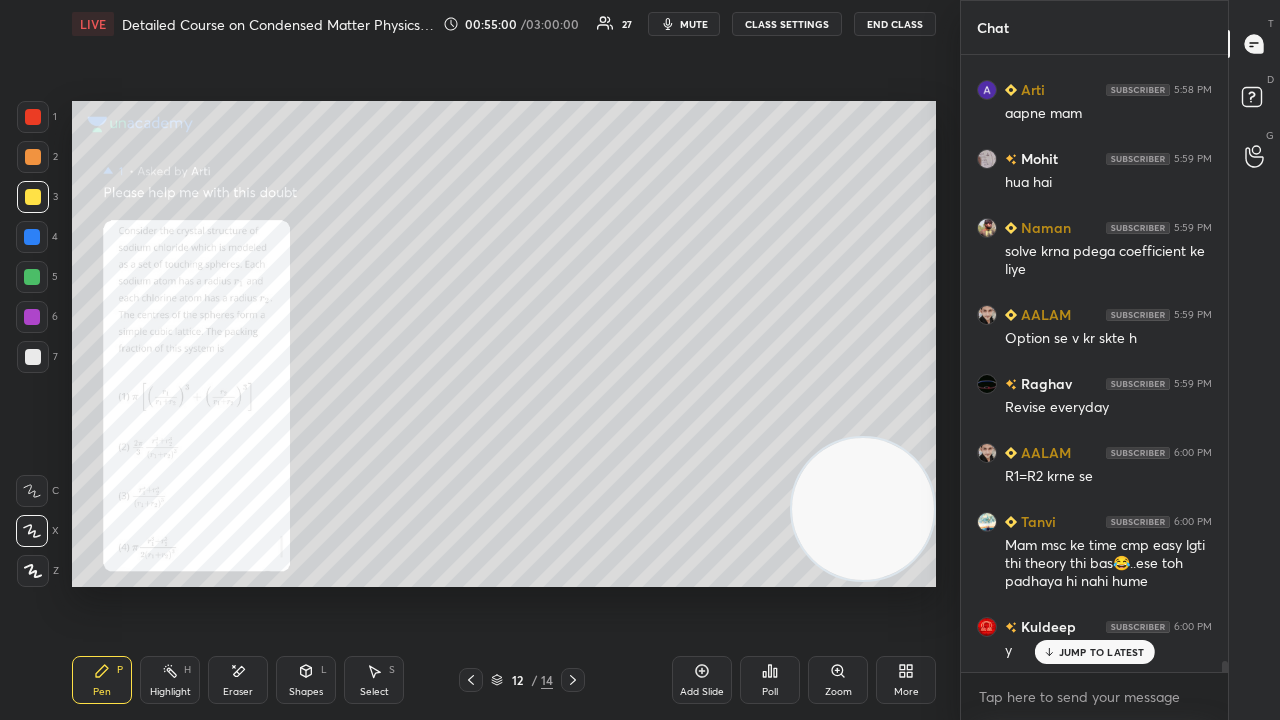 drag, startPoint x: 845, startPoint y: 541, endPoint x: 877, endPoint y: 269, distance: 273.8759 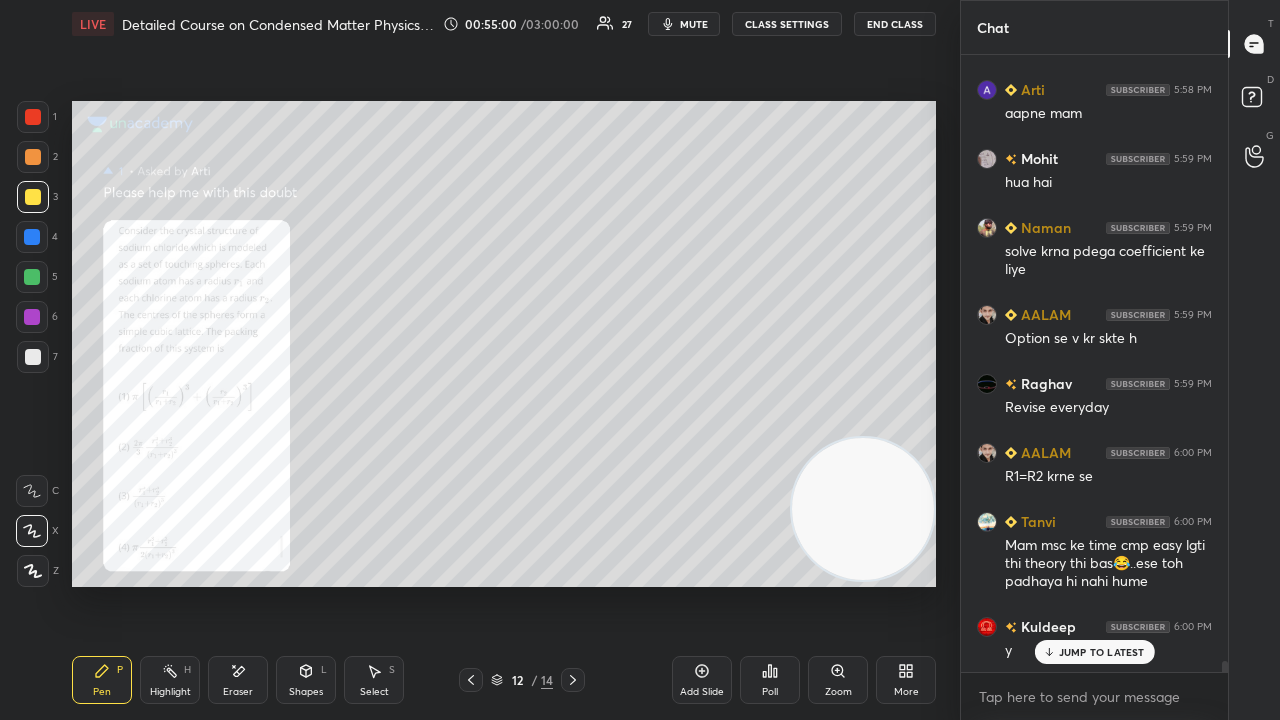 click at bounding box center [863, 509] 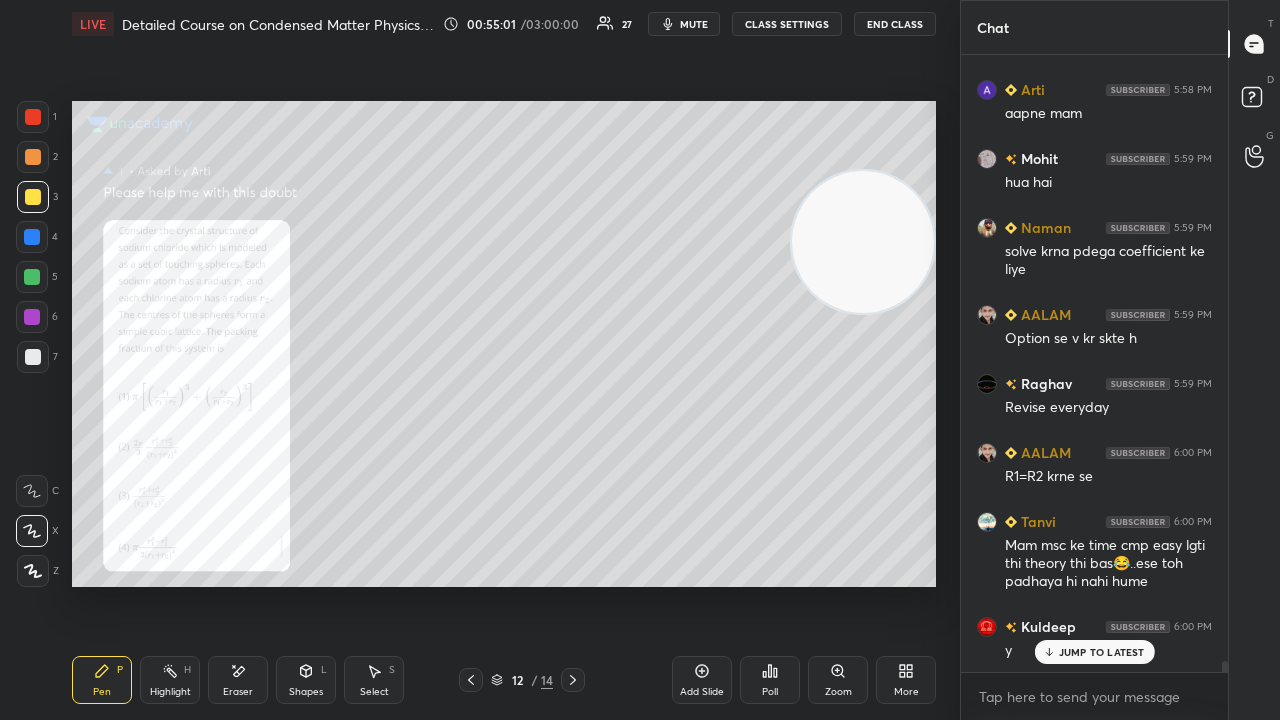 drag, startPoint x: 28, startPoint y: 268, endPoint x: 50, endPoint y: 280, distance: 25.059929 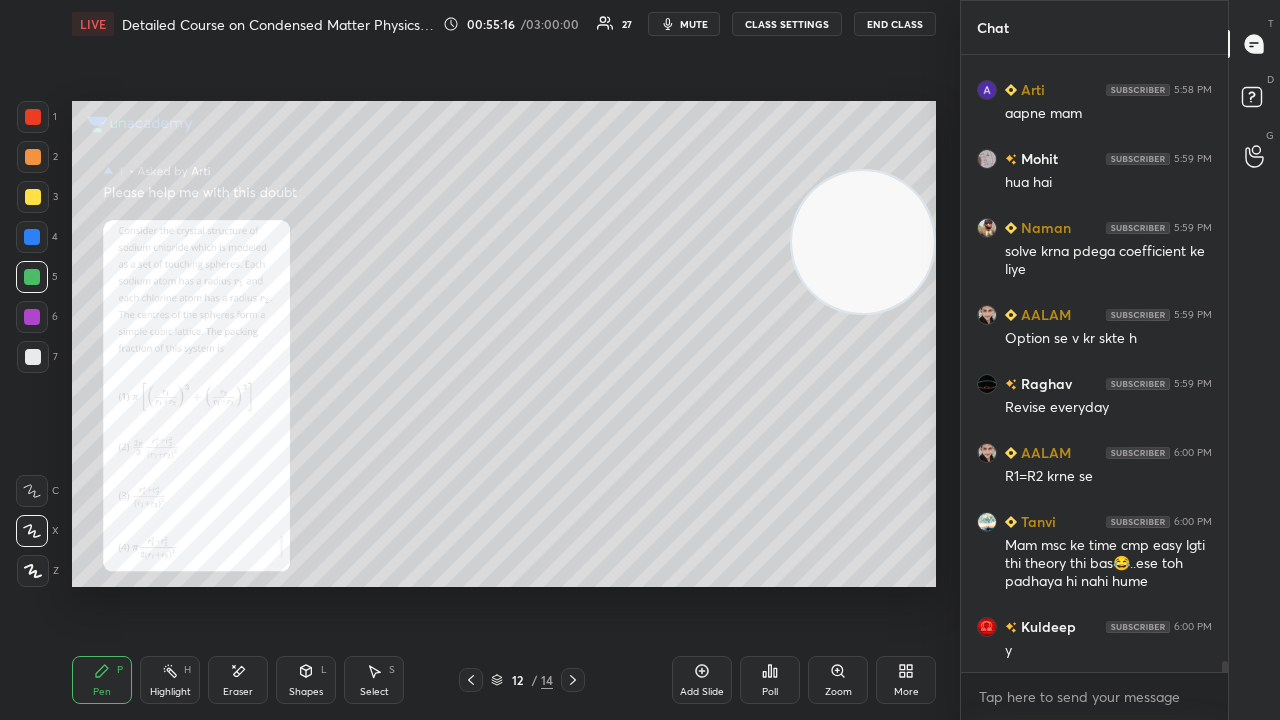 scroll, scrollTop: 32758, scrollLeft: 0, axis: vertical 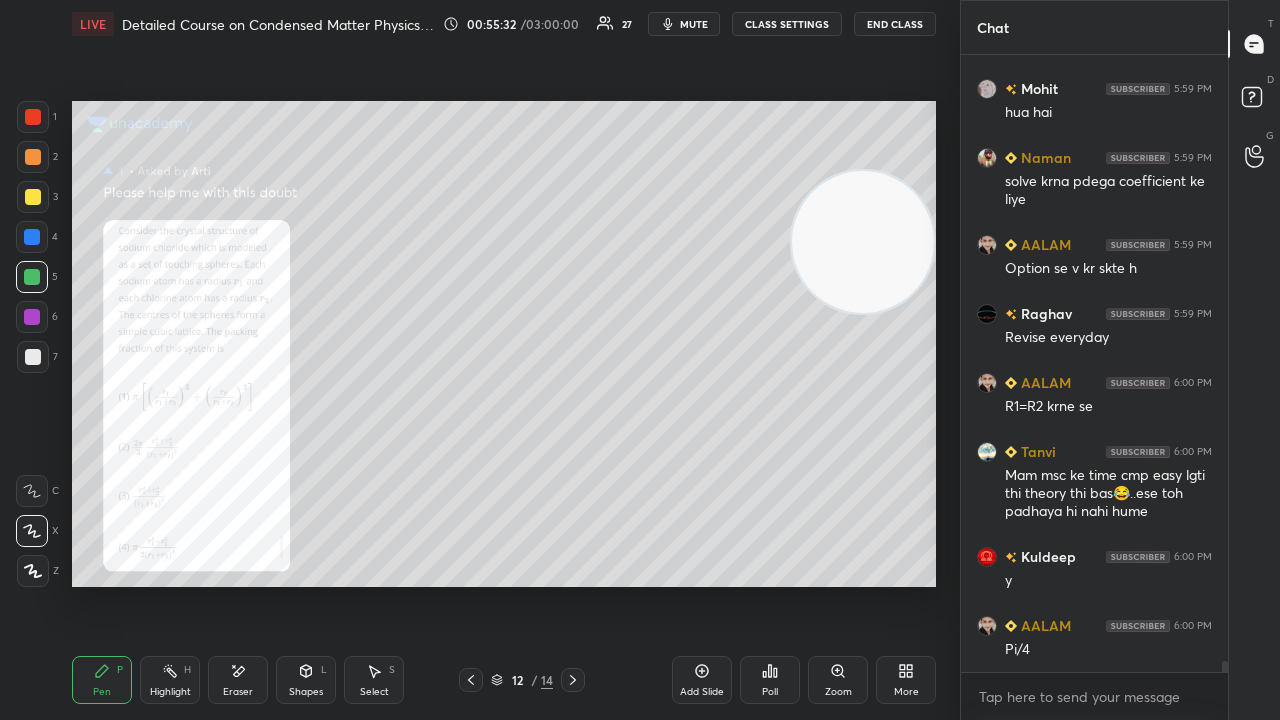 click on "mute" at bounding box center (694, 24) 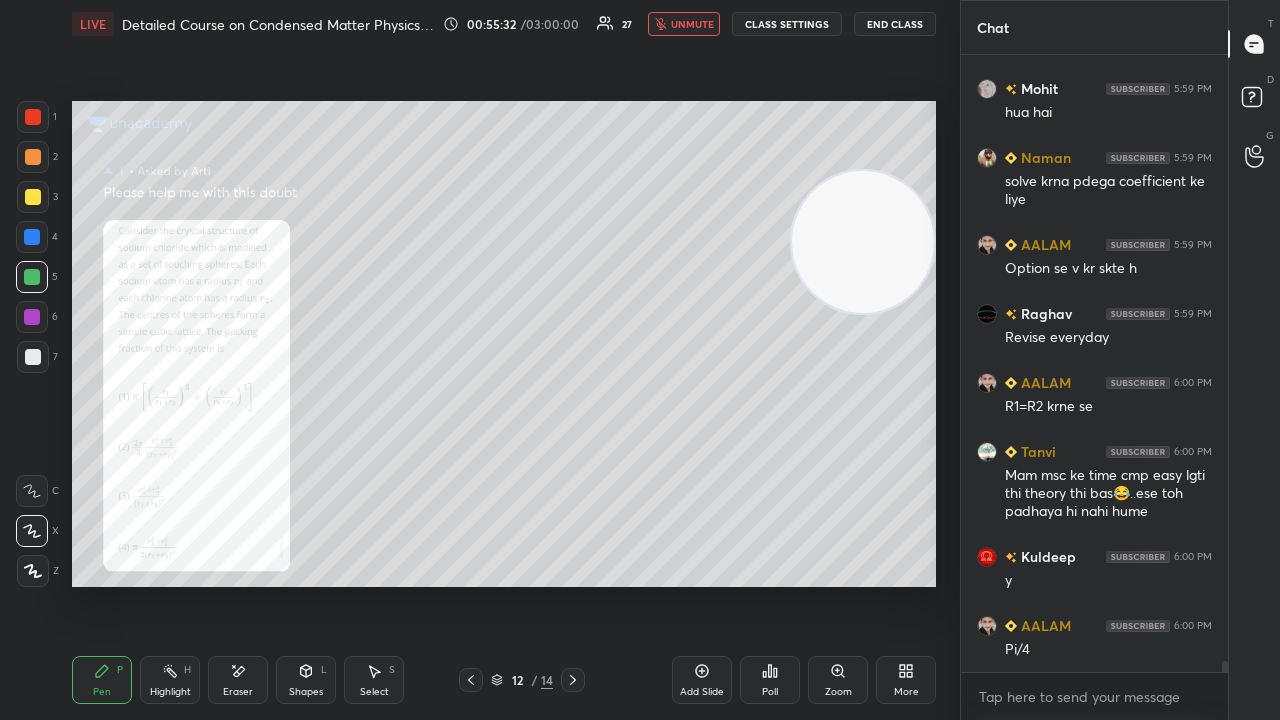 click on "unmute" at bounding box center (692, 24) 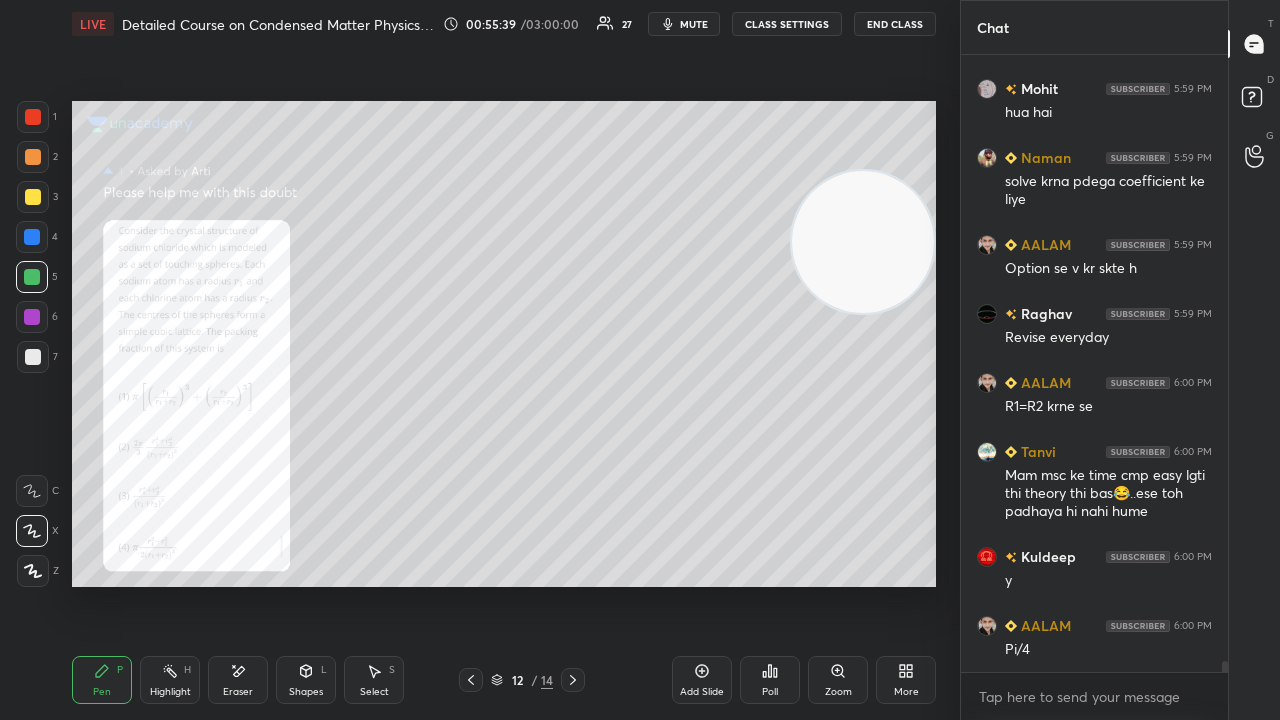 scroll, scrollTop: 32826, scrollLeft: 0, axis: vertical 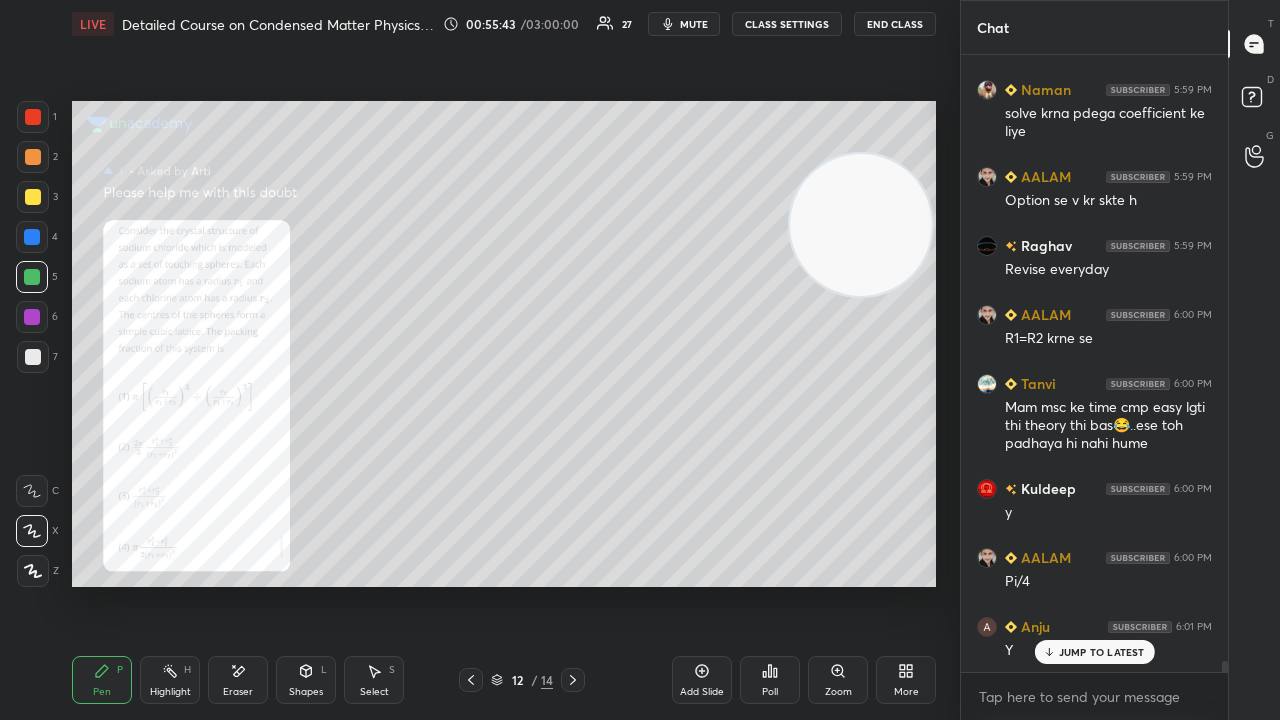 drag, startPoint x: 868, startPoint y: 272, endPoint x: 874, endPoint y: 230, distance: 42.426407 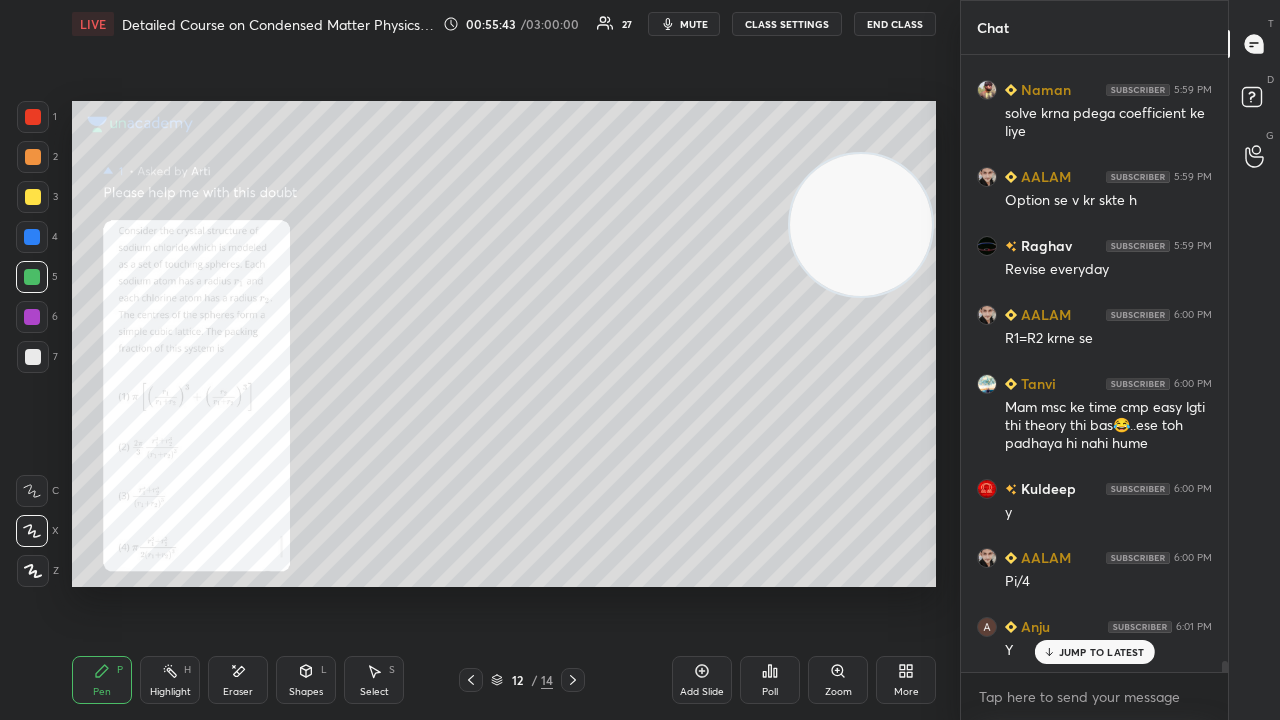 click at bounding box center (861, 225) 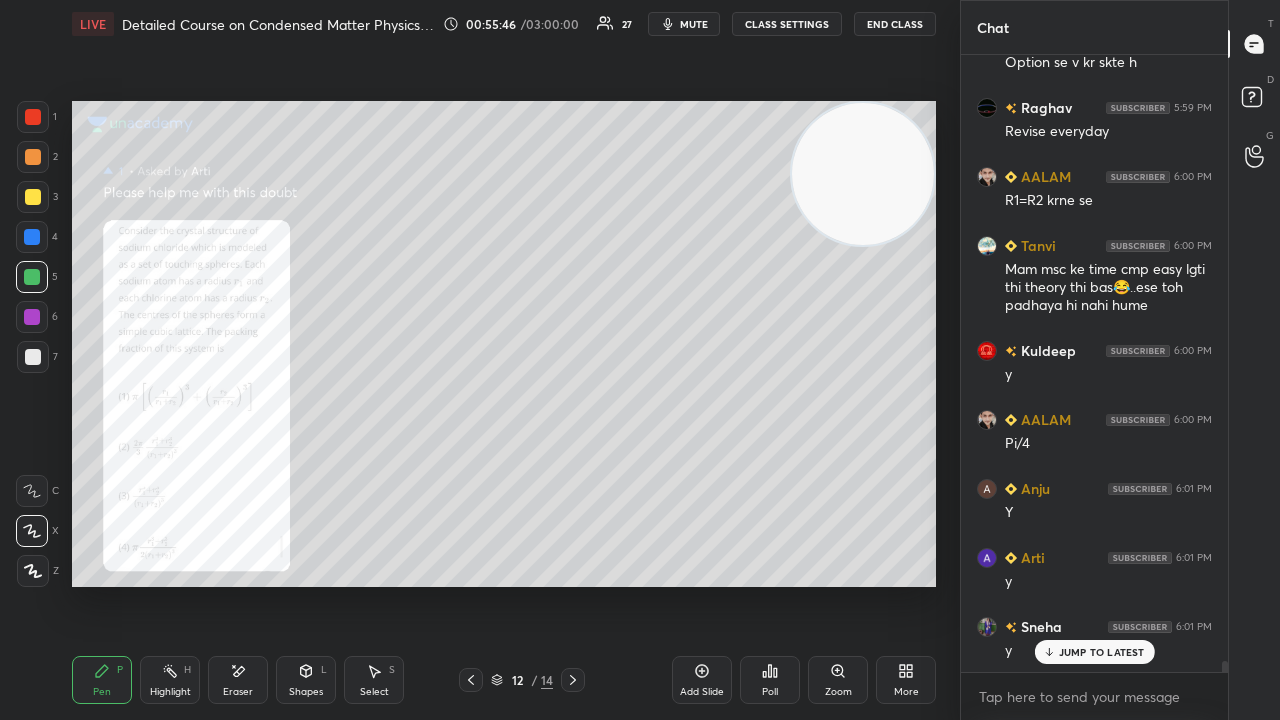 scroll, scrollTop: 33012, scrollLeft: 0, axis: vertical 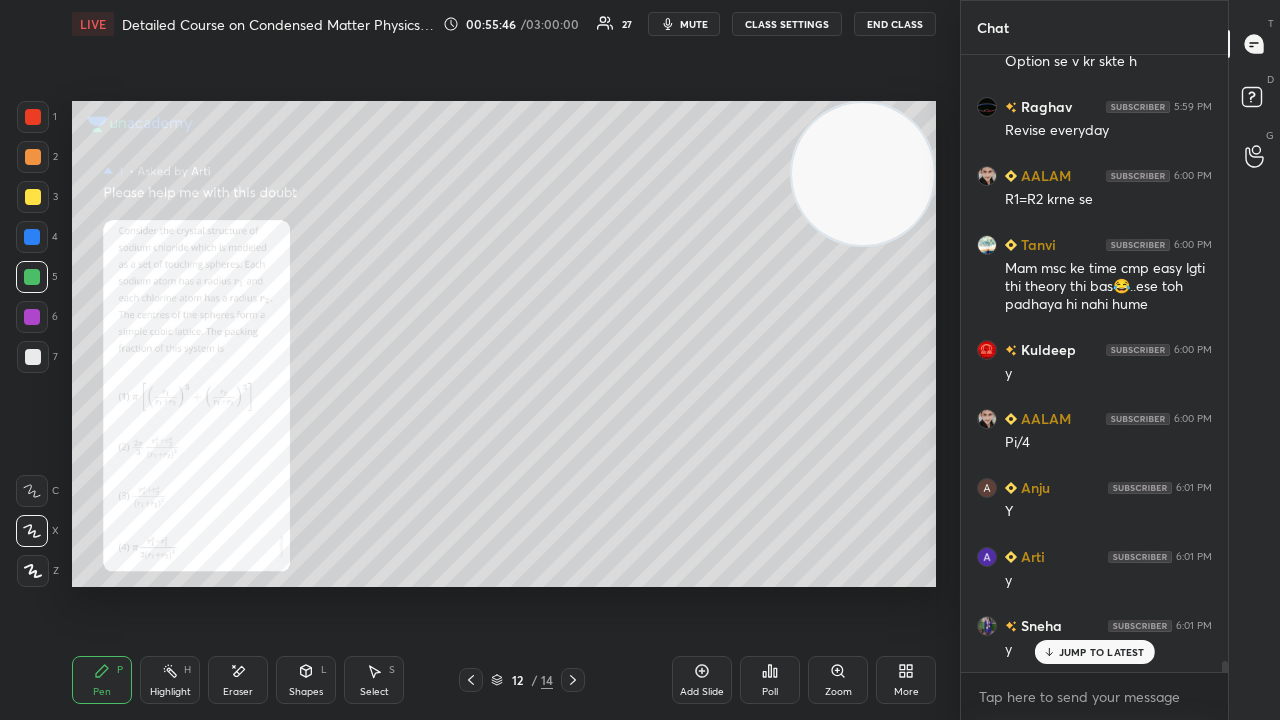 click on "mute" at bounding box center [684, 24] 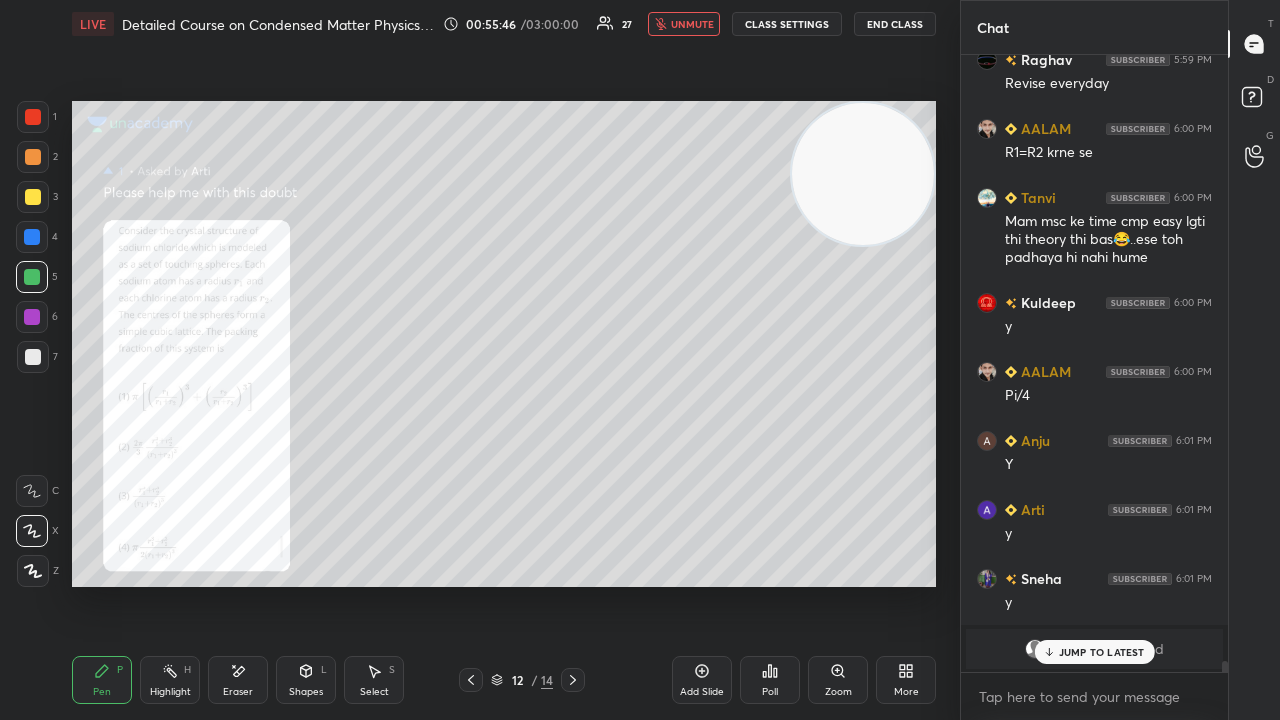 click on "unmute" at bounding box center (692, 24) 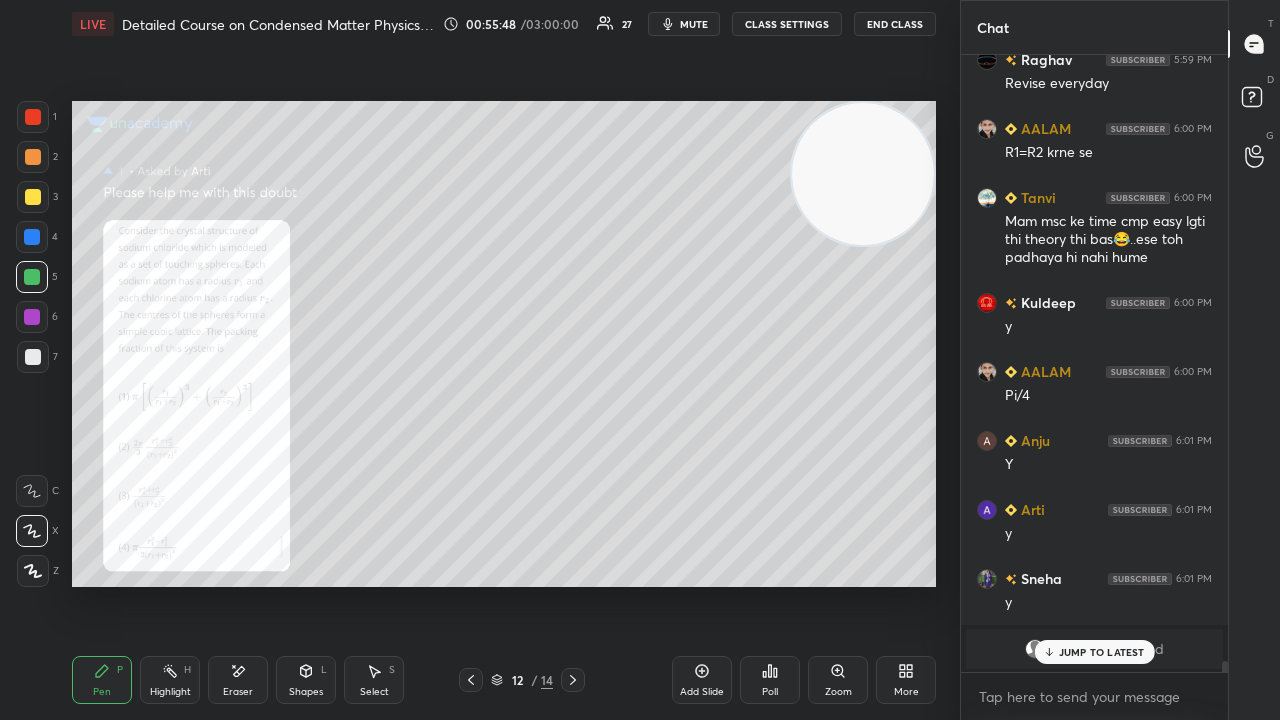 drag, startPoint x: 828, startPoint y: 168, endPoint x: 812, endPoint y: 172, distance: 16.492422 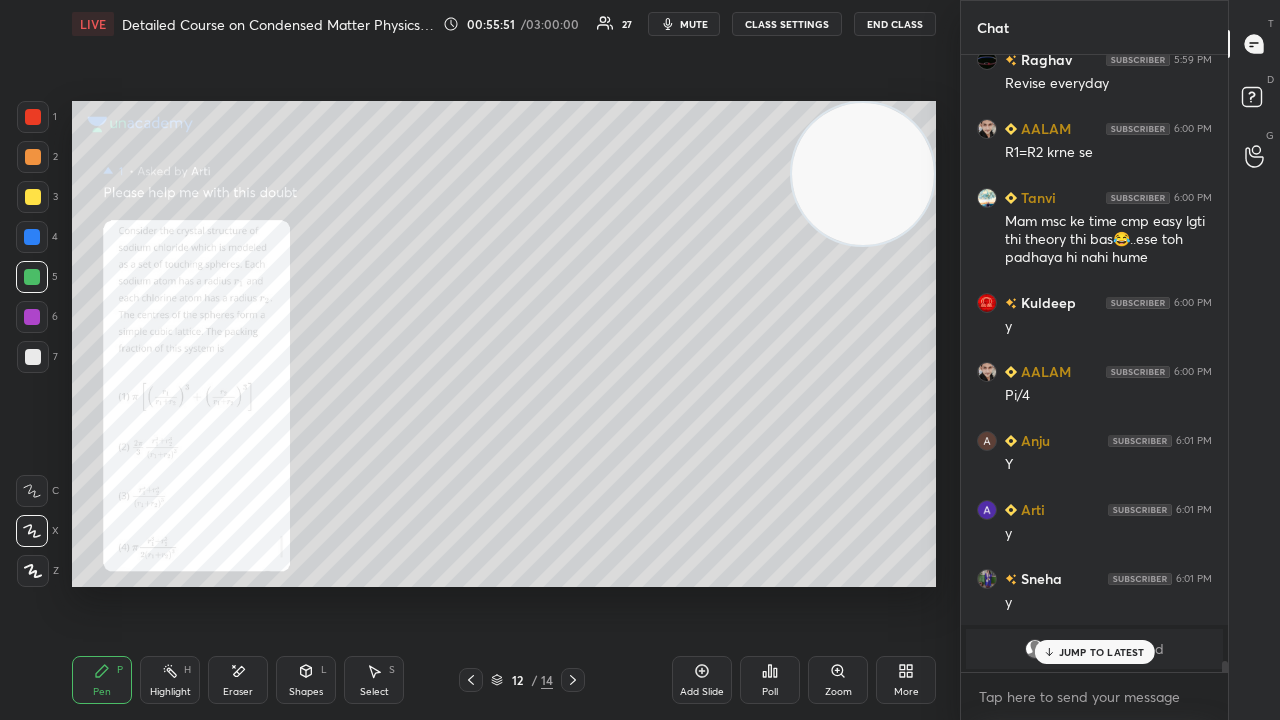 drag, startPoint x: 32, startPoint y: 368, endPoint x: 66, endPoint y: 345, distance: 41.04875 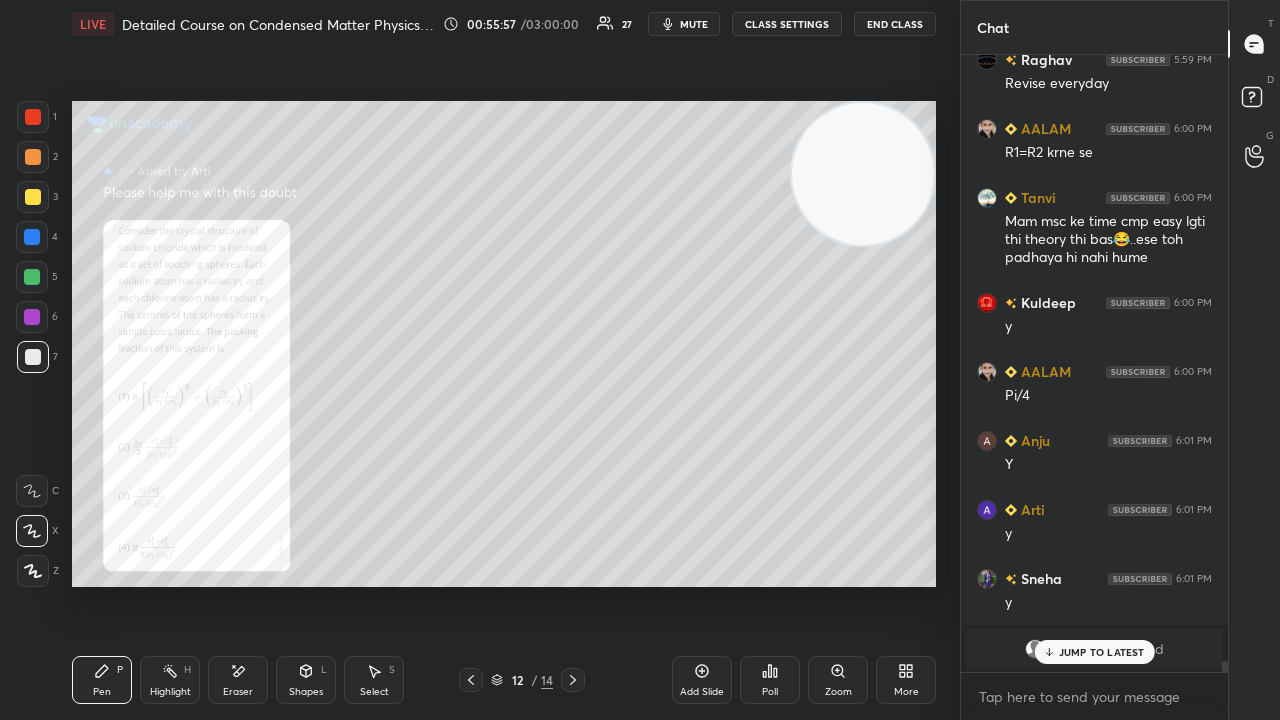 click on "JUMP TO LATEST" at bounding box center (1102, 652) 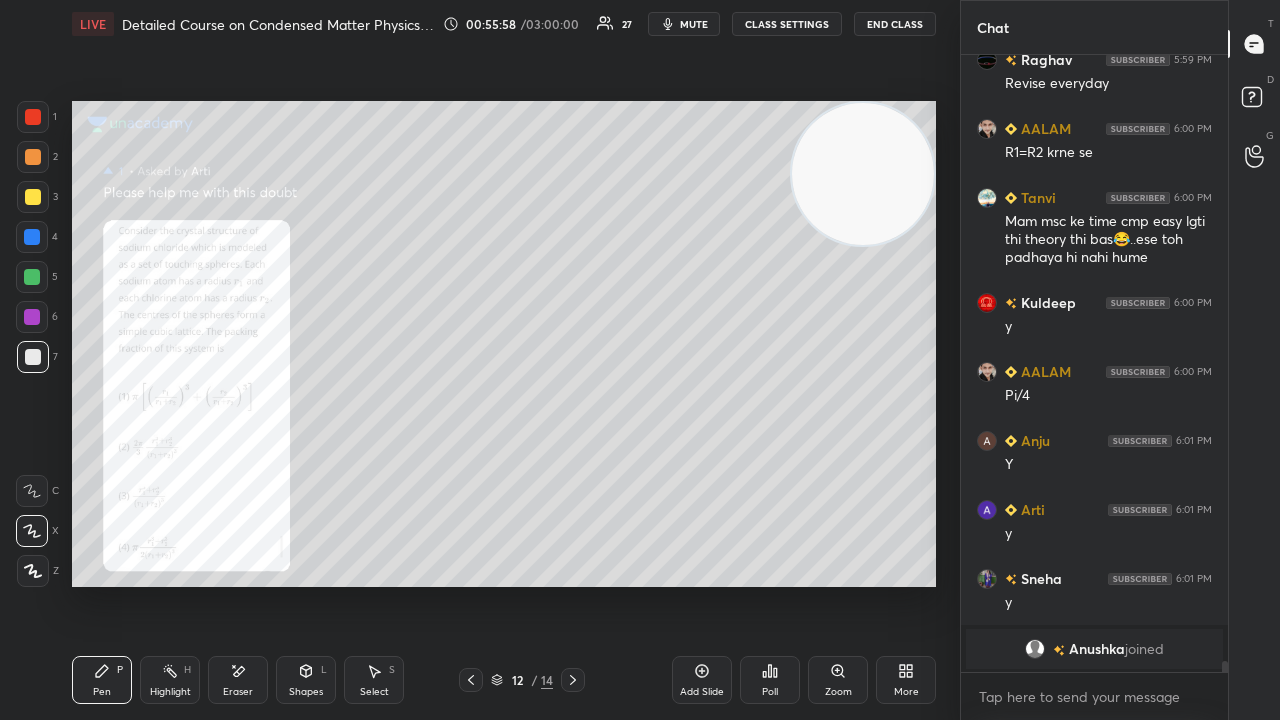 click on "mute" at bounding box center (684, 24) 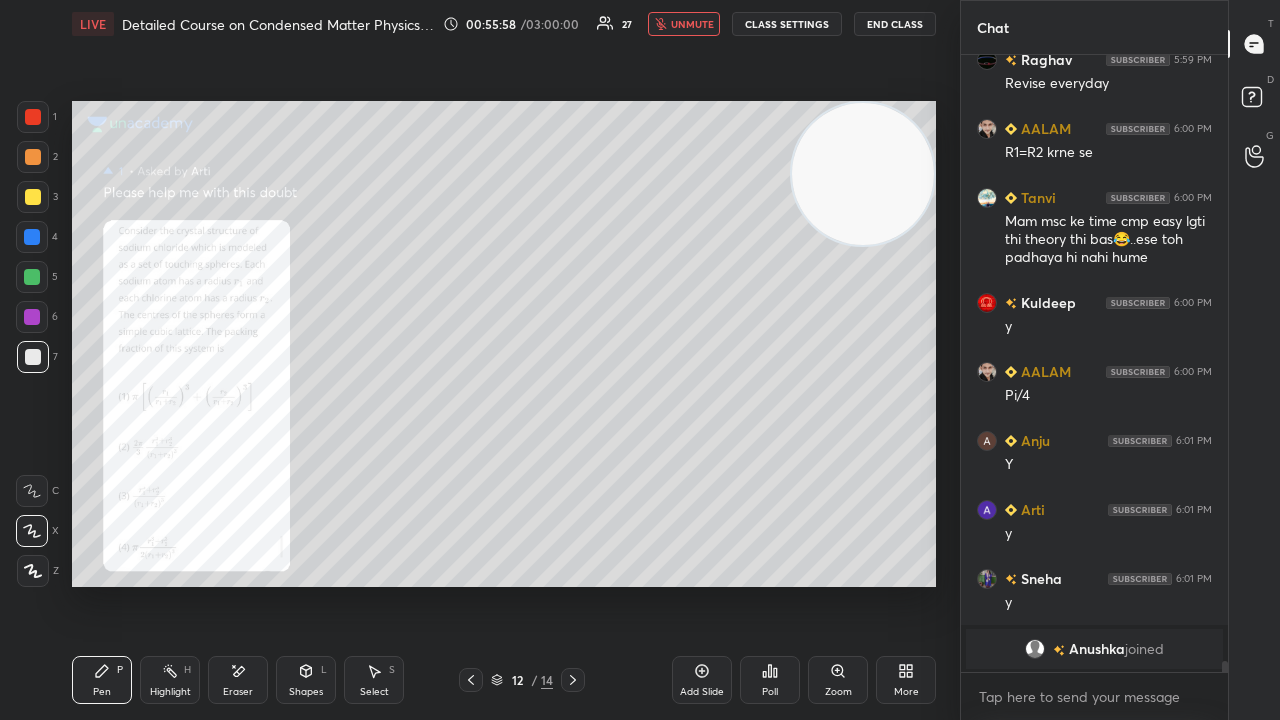 scroll, scrollTop: 33082, scrollLeft: 0, axis: vertical 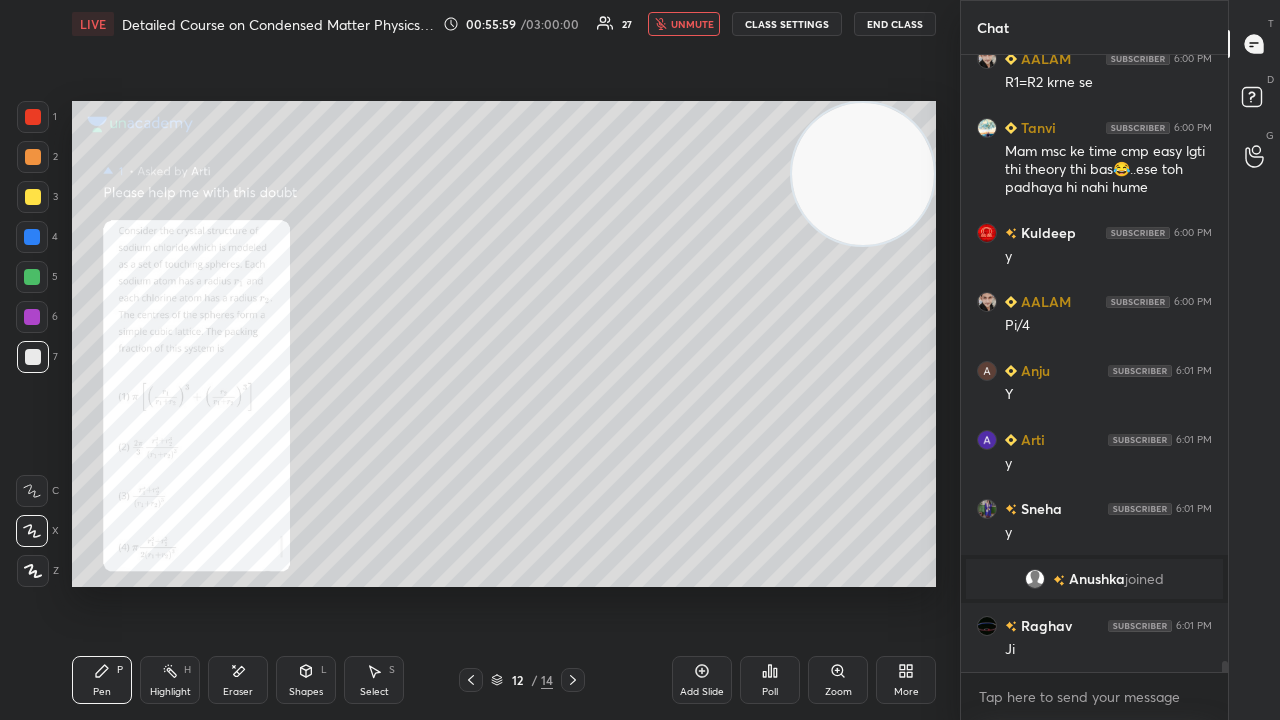 click on "unmute" at bounding box center [692, 24] 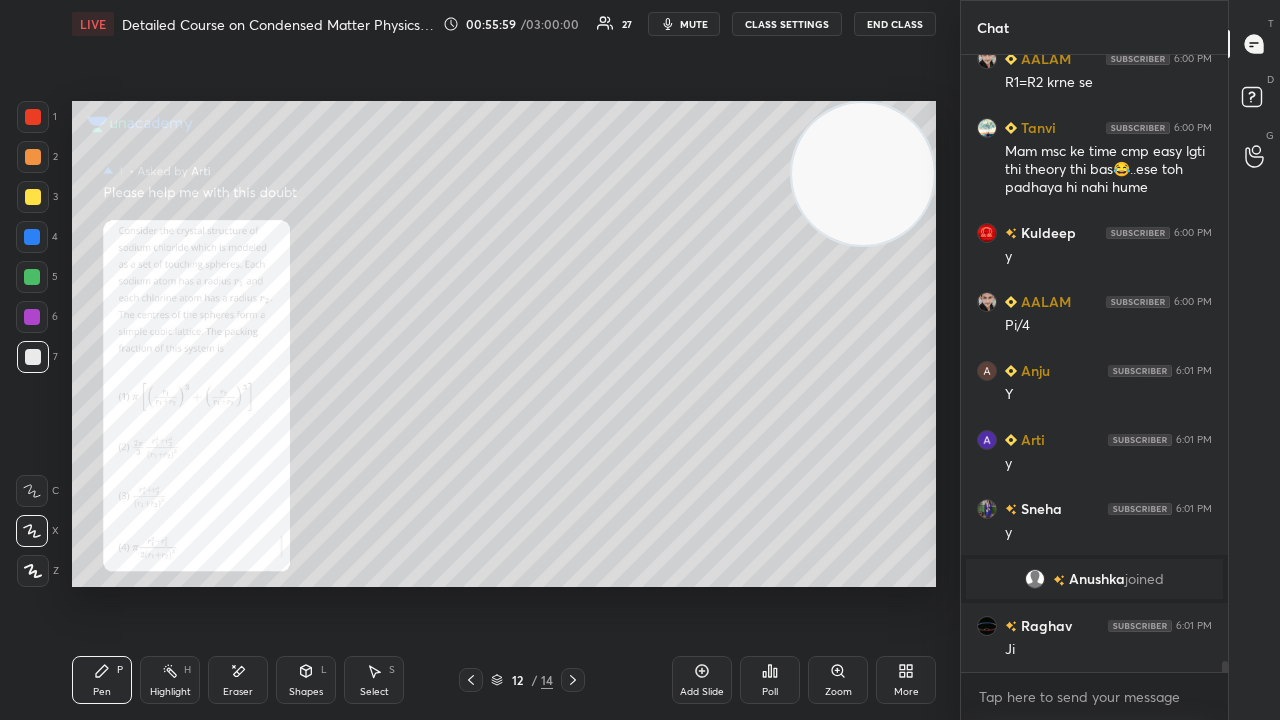 scroll, scrollTop: 33150, scrollLeft: 0, axis: vertical 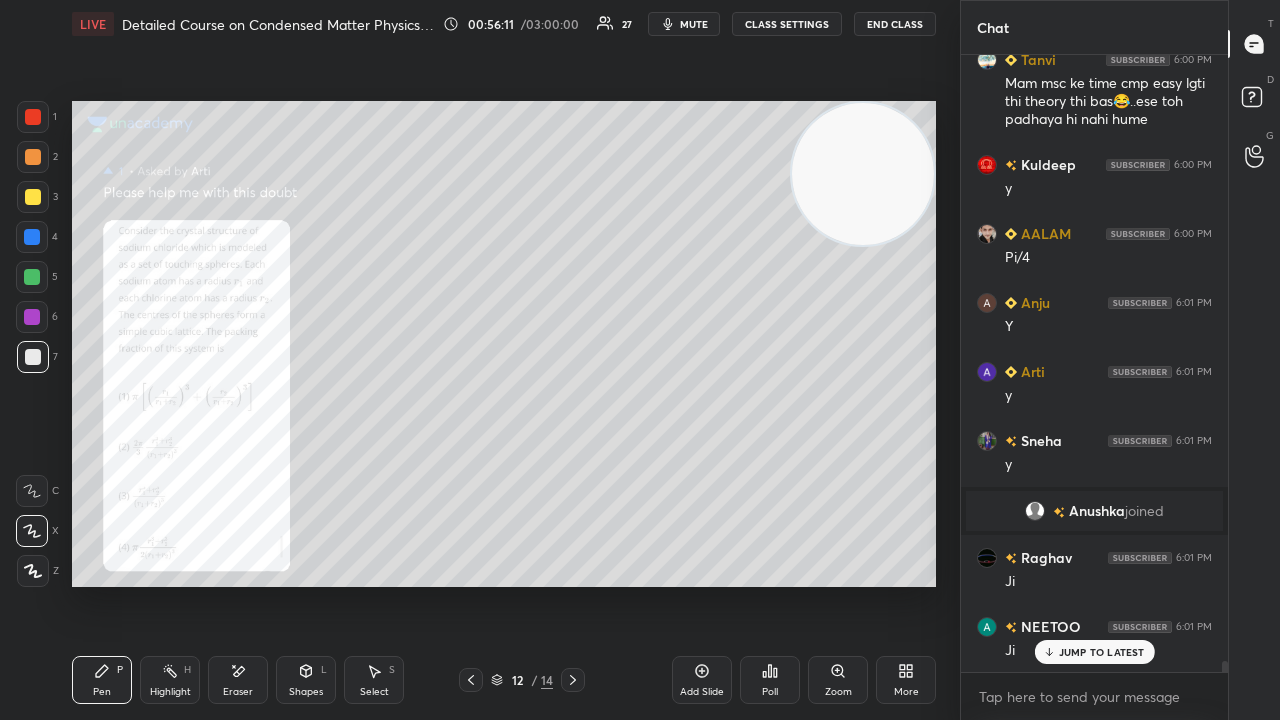 click on "mute" at bounding box center [694, 24] 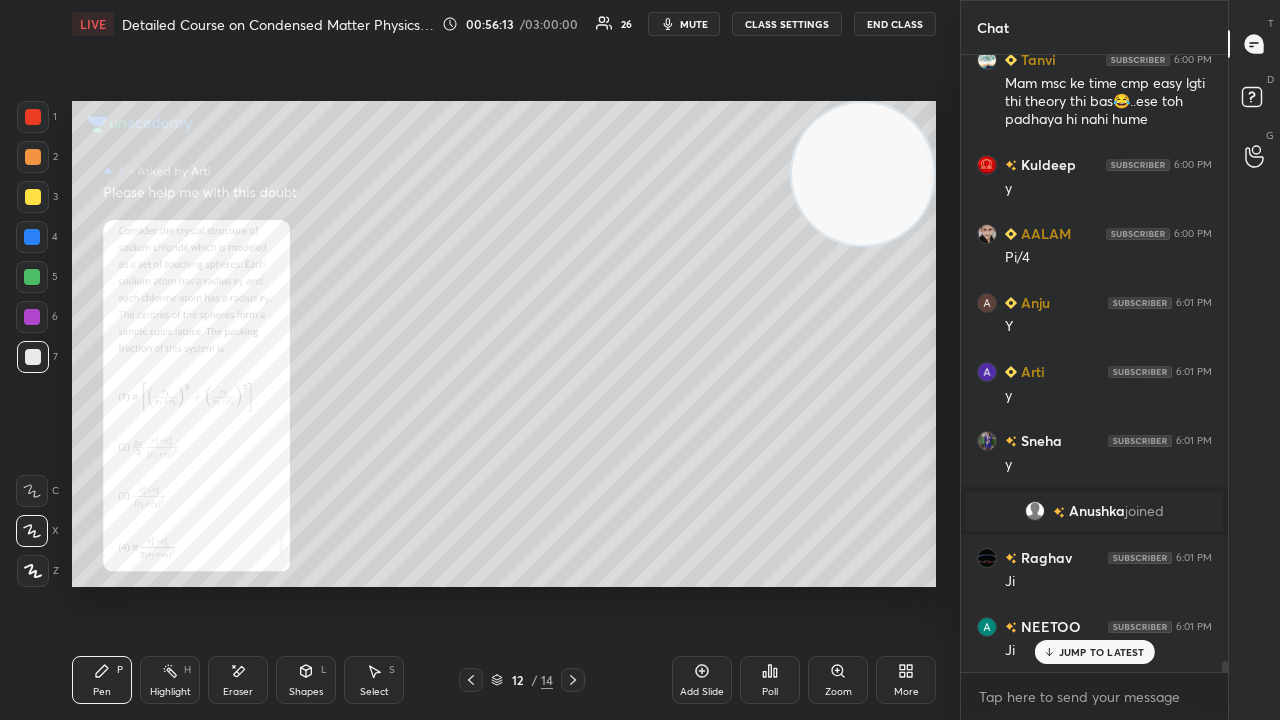 click at bounding box center [32, 277] 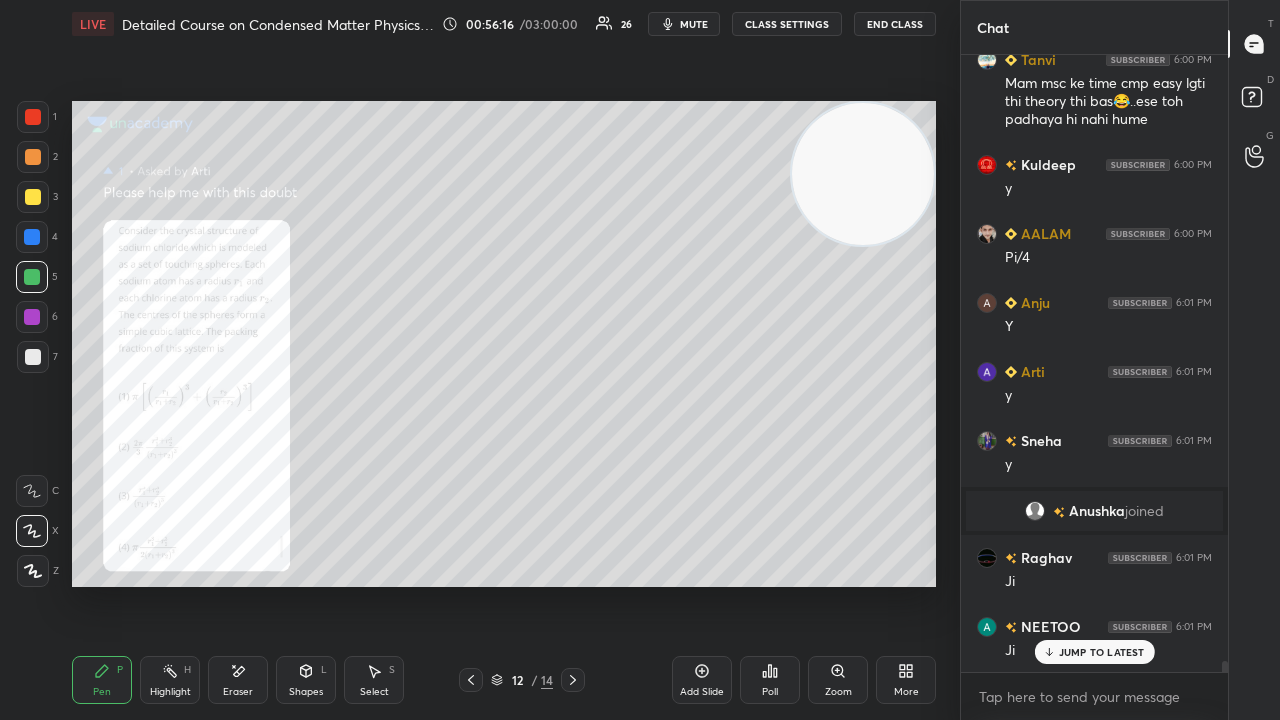 scroll, scrollTop: 33220, scrollLeft: 0, axis: vertical 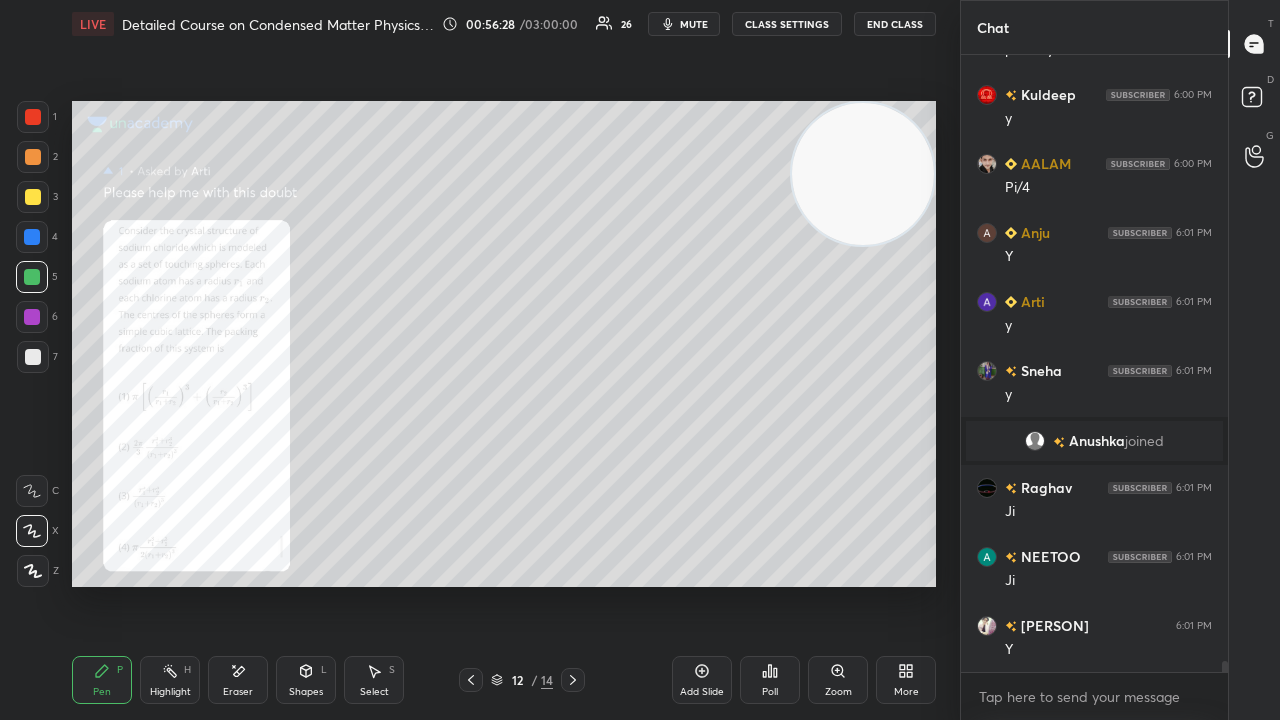 click on "mute" at bounding box center (694, 24) 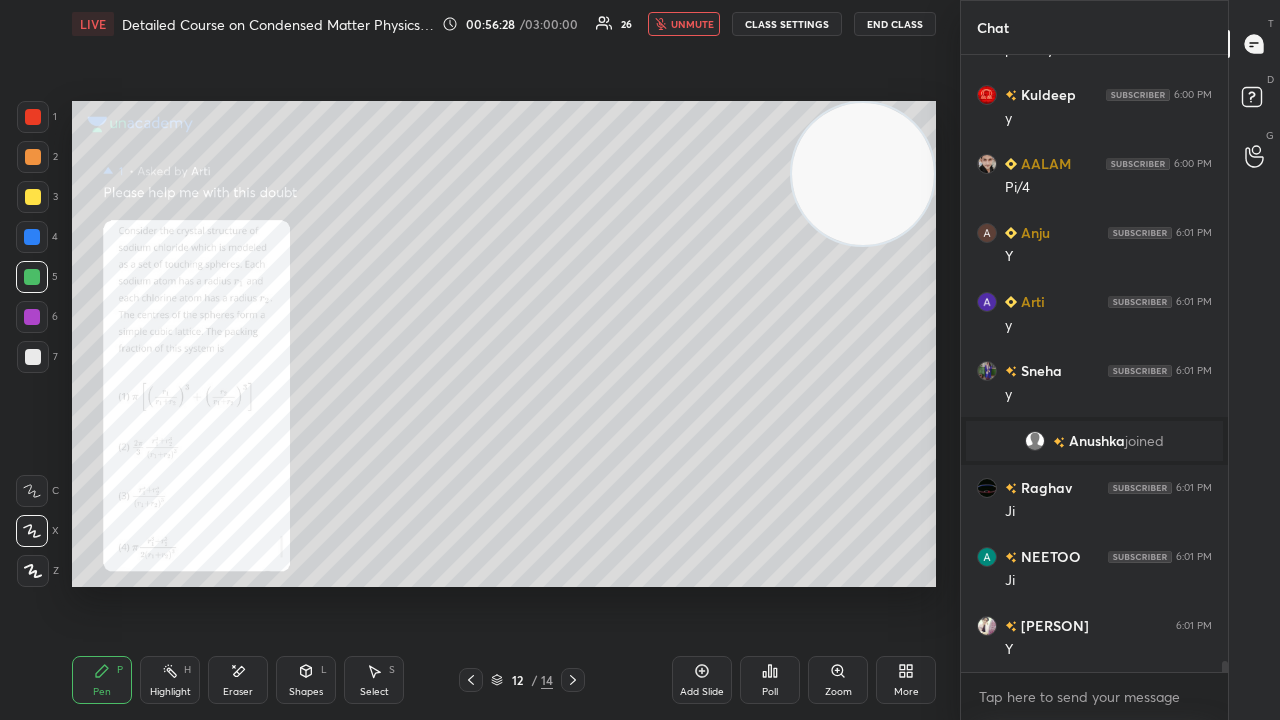 drag, startPoint x: 705, startPoint y: 24, endPoint x: 628, endPoint y: 60, distance: 85 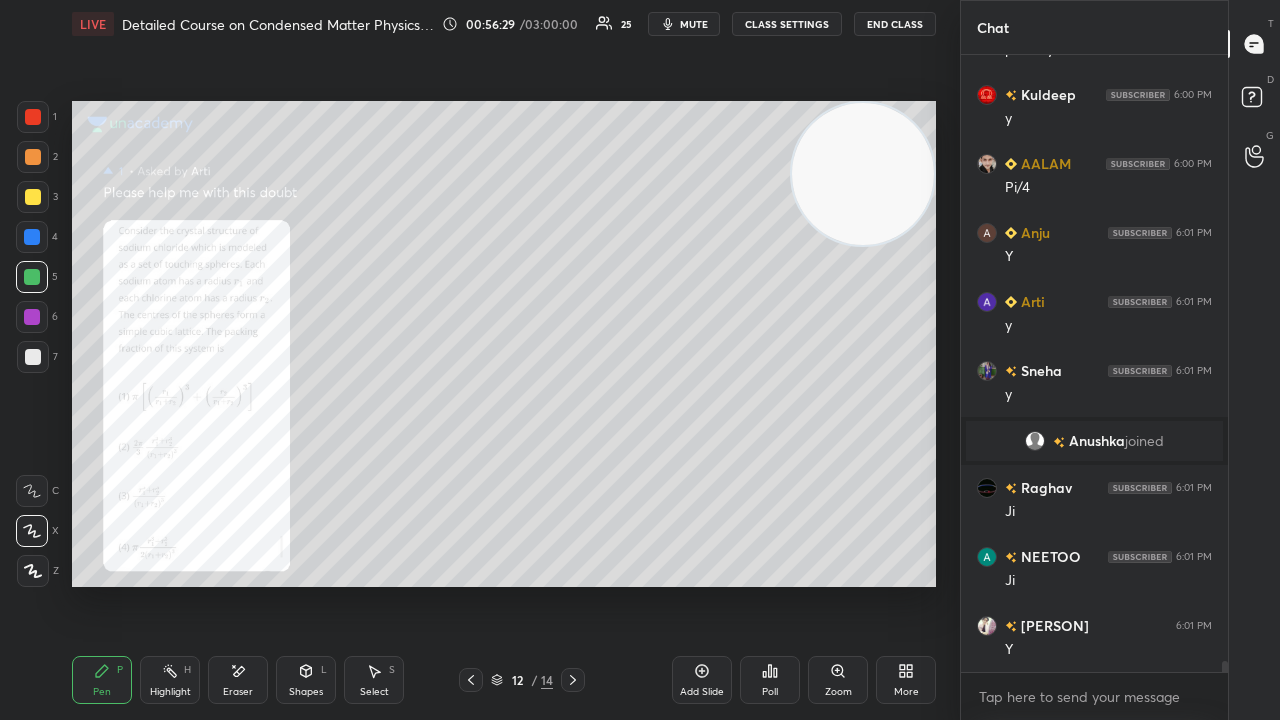 click at bounding box center (33, 197) 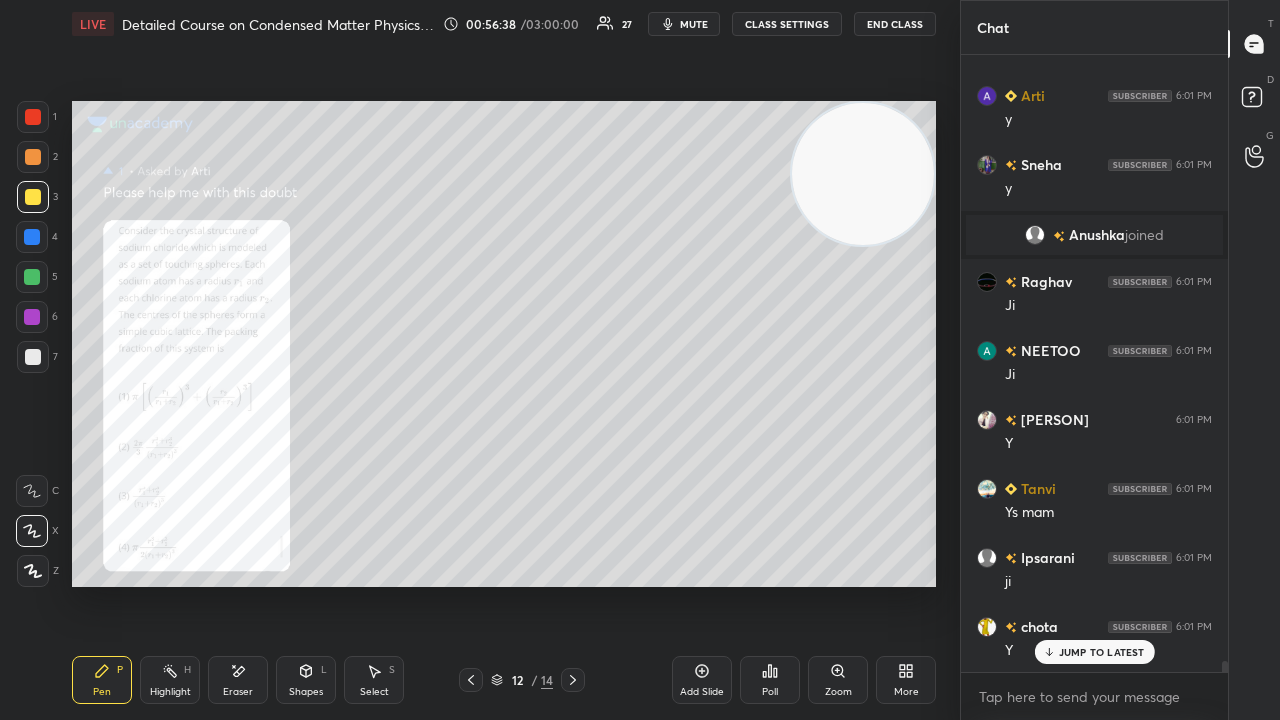 scroll, scrollTop: 33474, scrollLeft: 0, axis: vertical 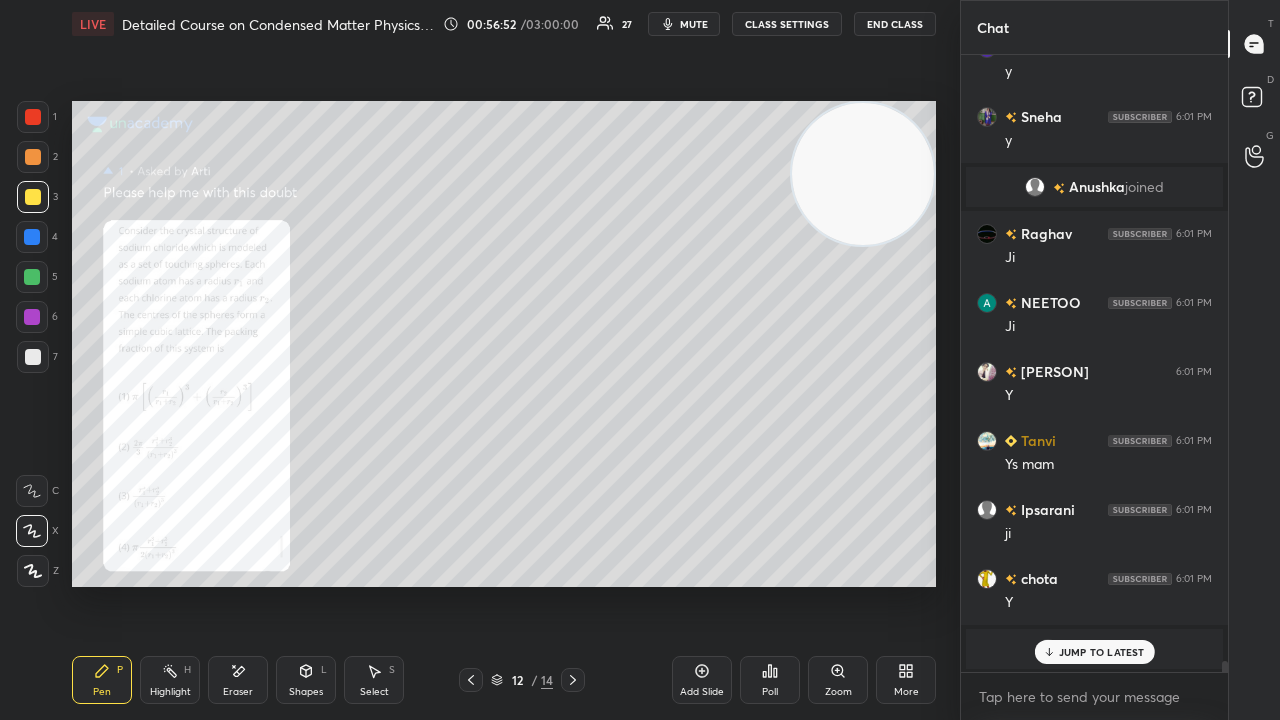 click on "JUMP TO LATEST" at bounding box center (1094, 652) 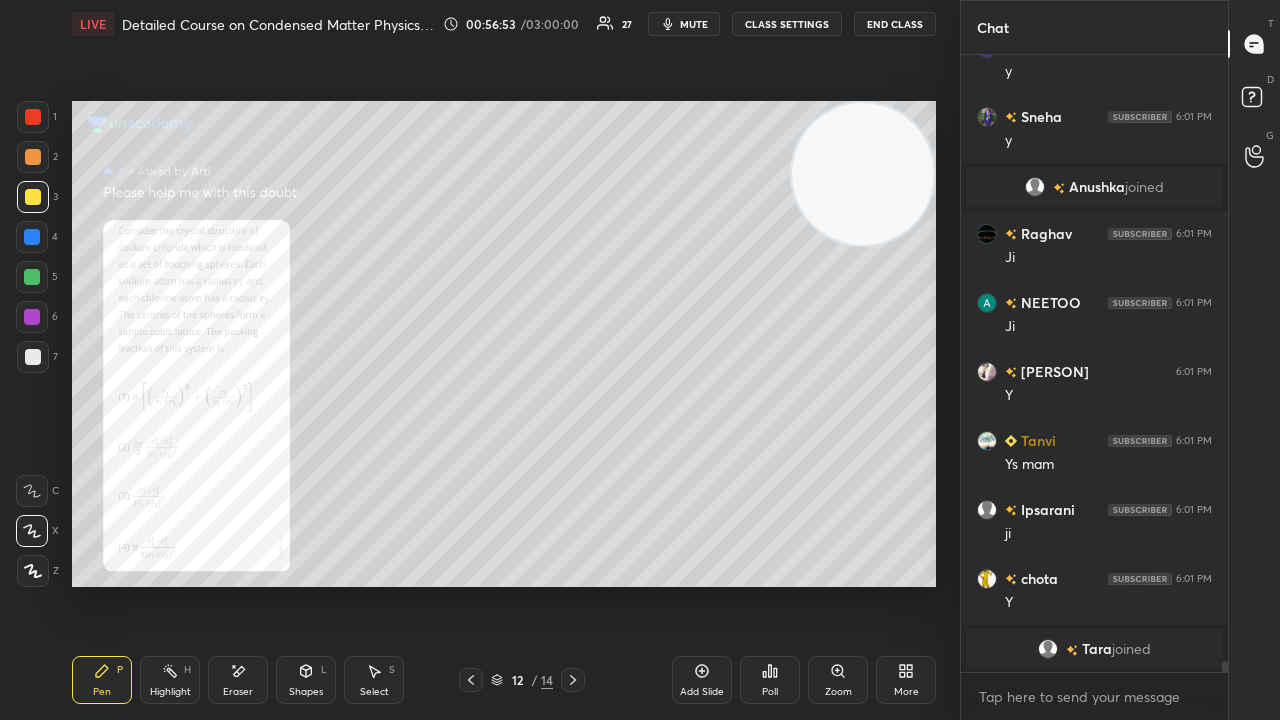click 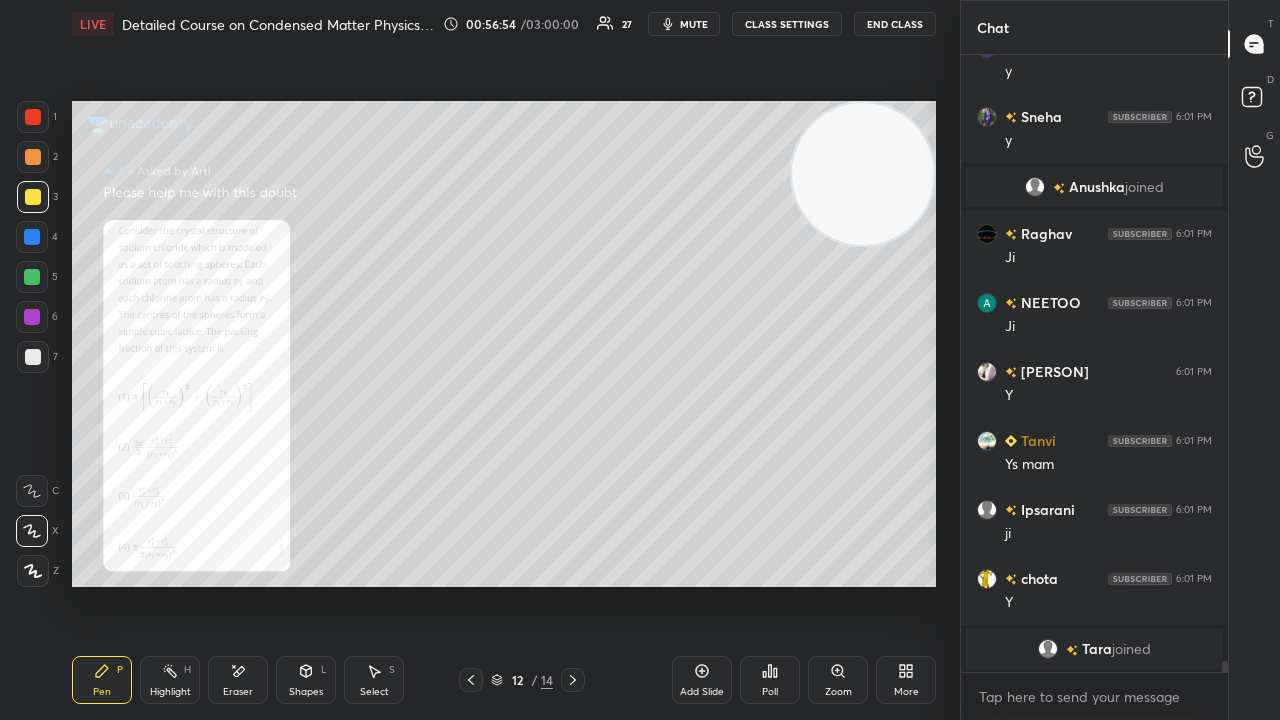 click at bounding box center [33, 357] 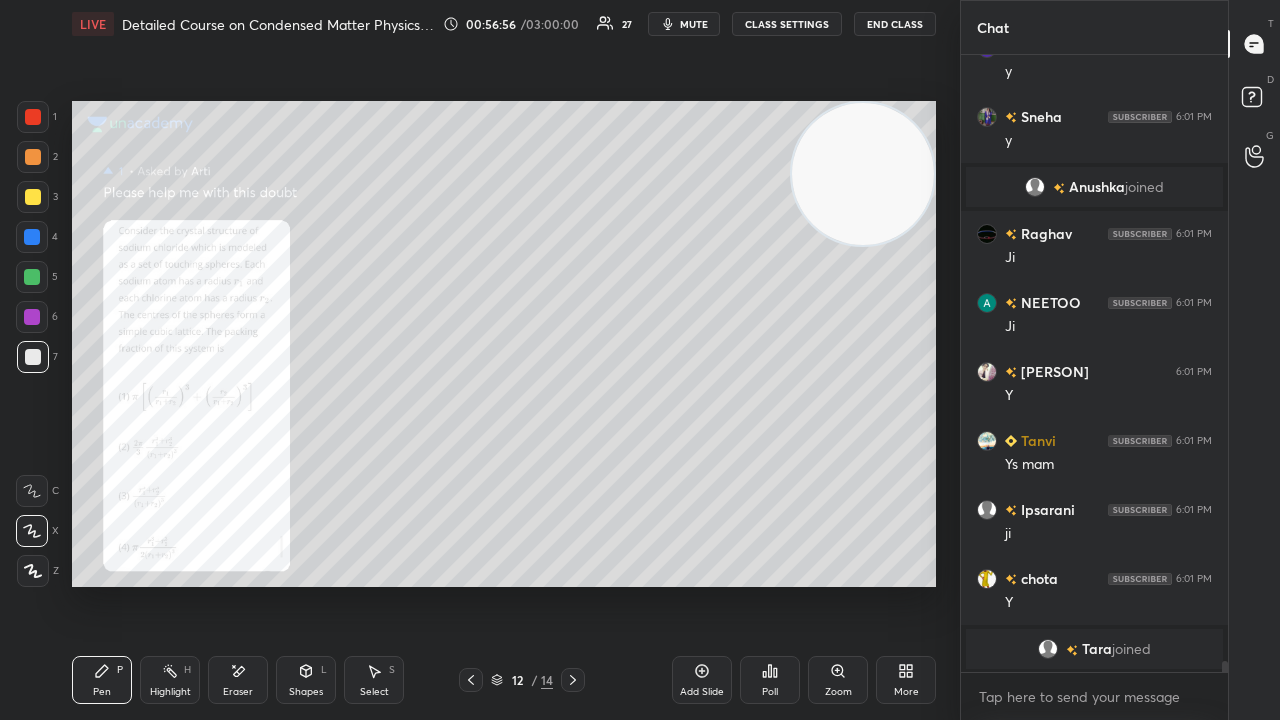 click at bounding box center (32, 277) 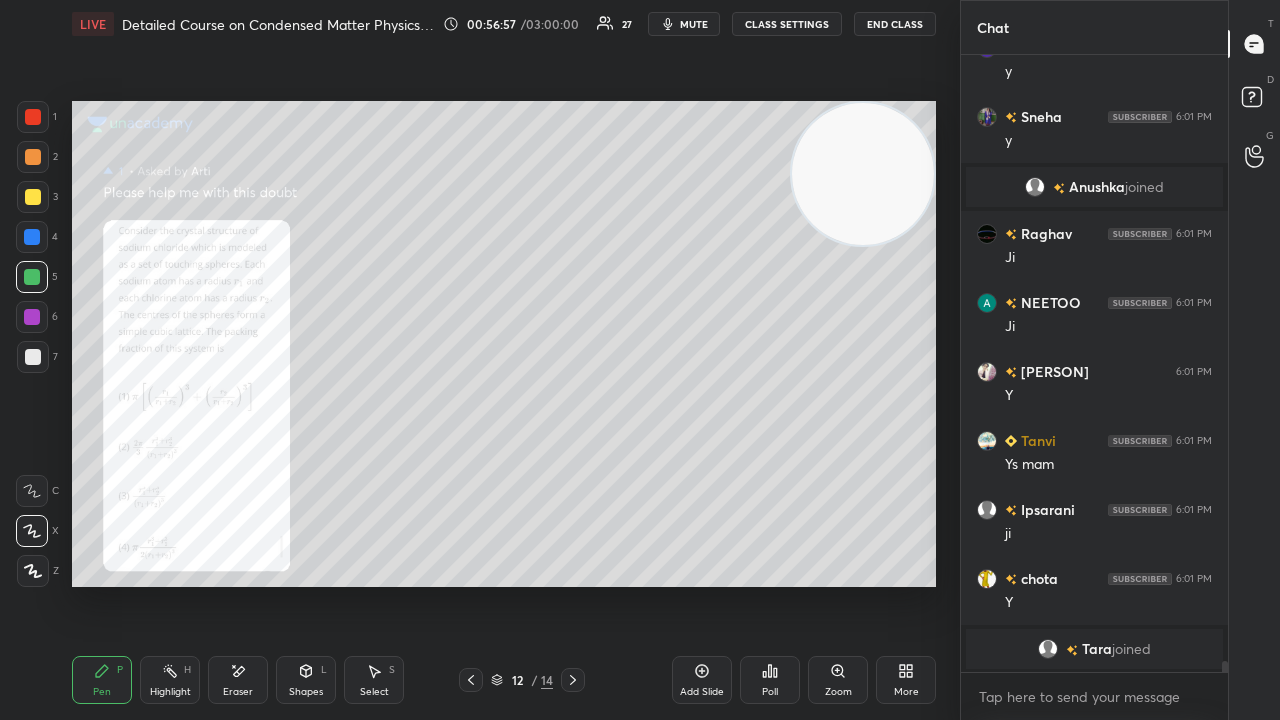 scroll, scrollTop: 33544, scrollLeft: 0, axis: vertical 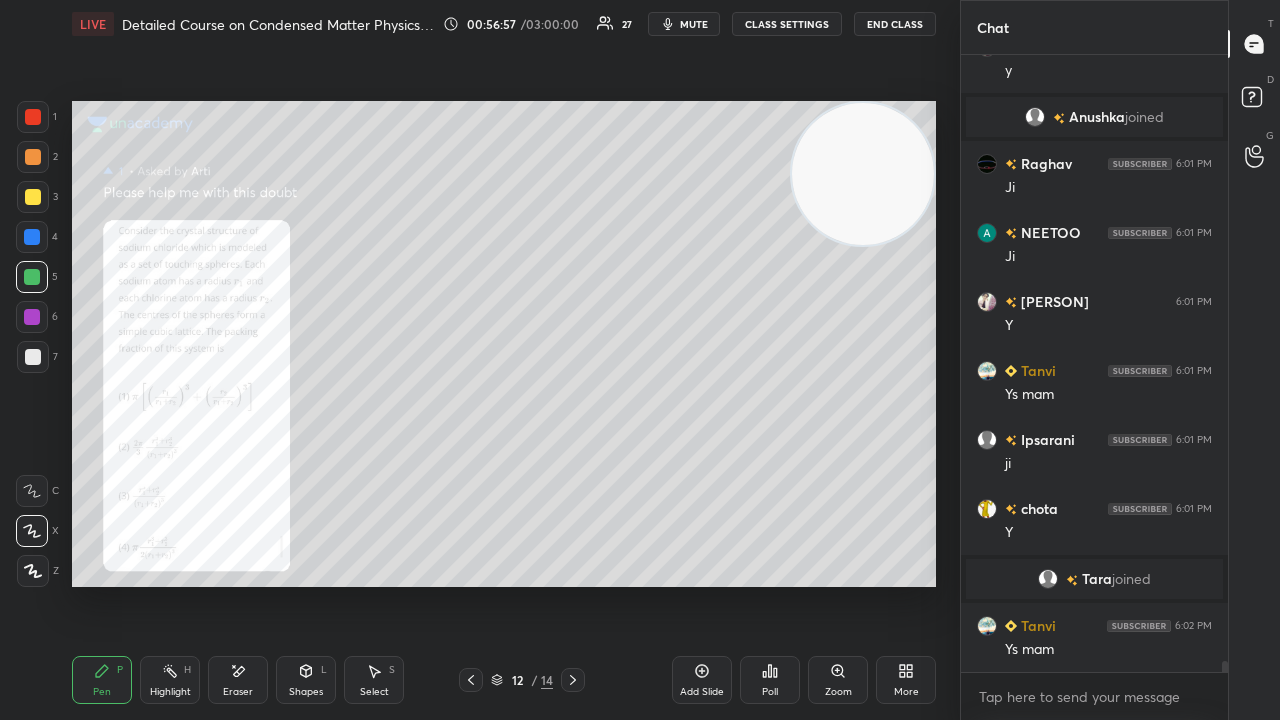 click at bounding box center [33, 197] 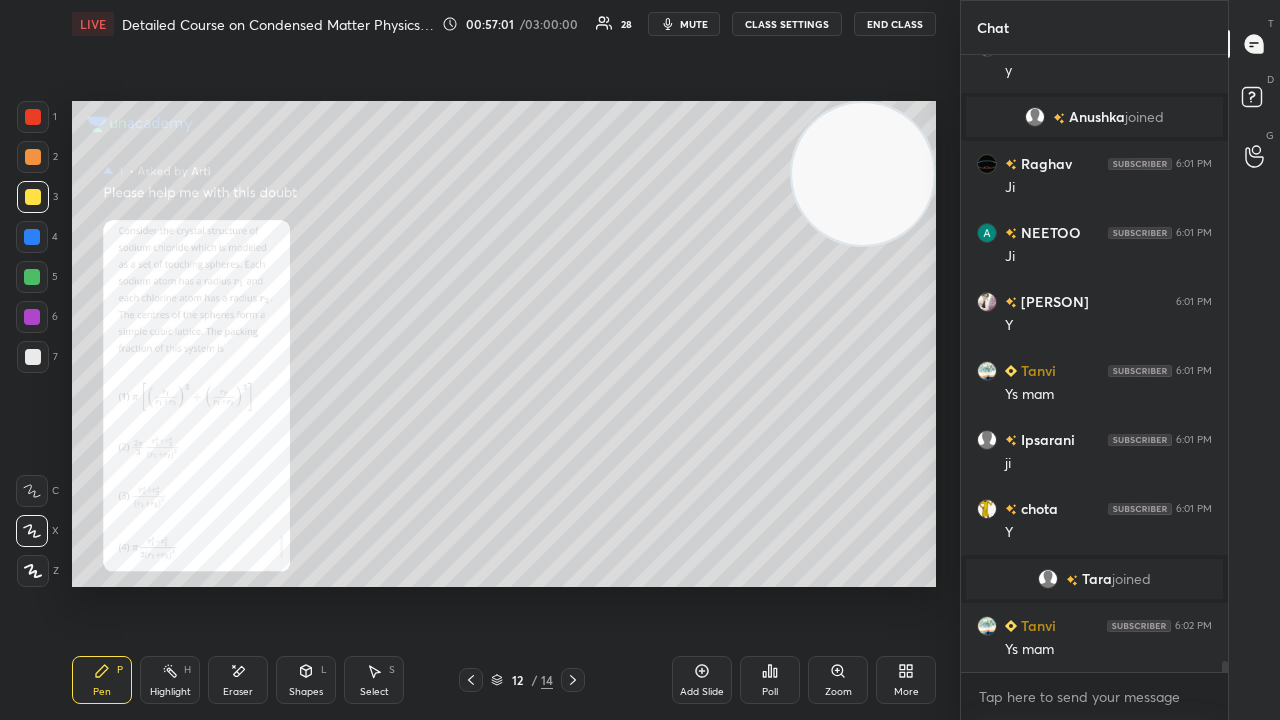click 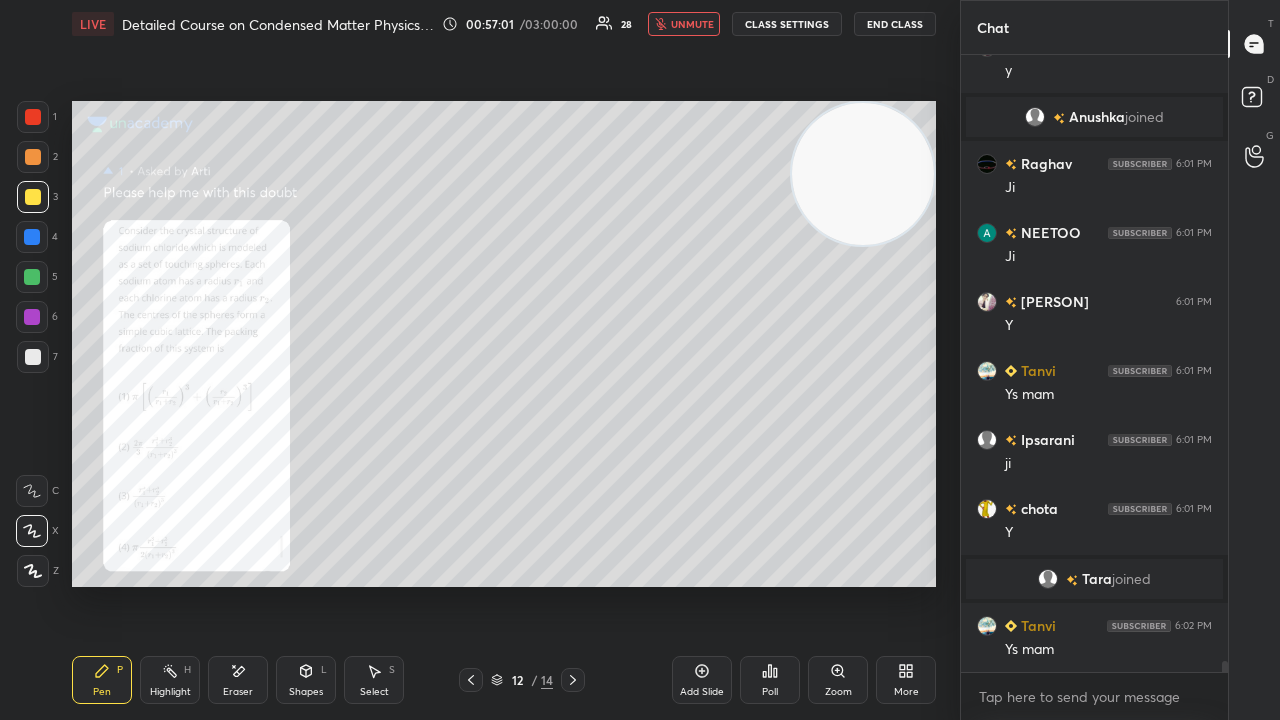 click on "unmute" at bounding box center [684, 24] 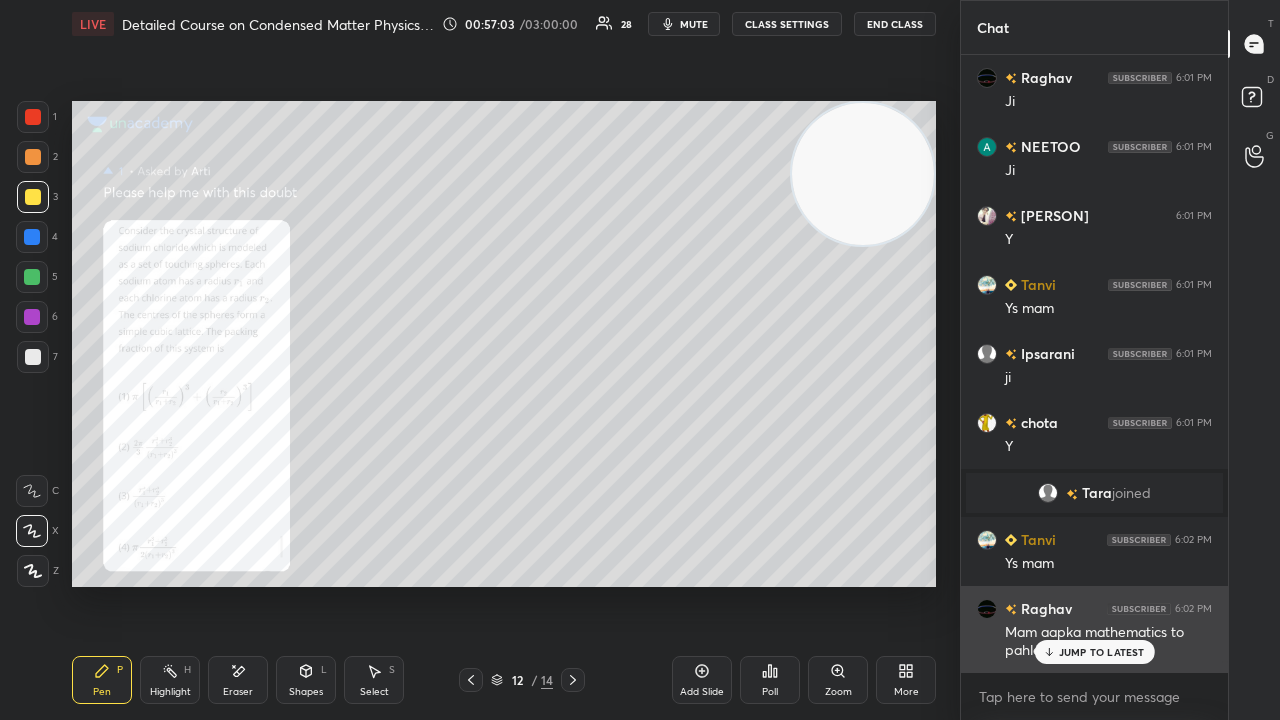 scroll, scrollTop: 33700, scrollLeft: 0, axis: vertical 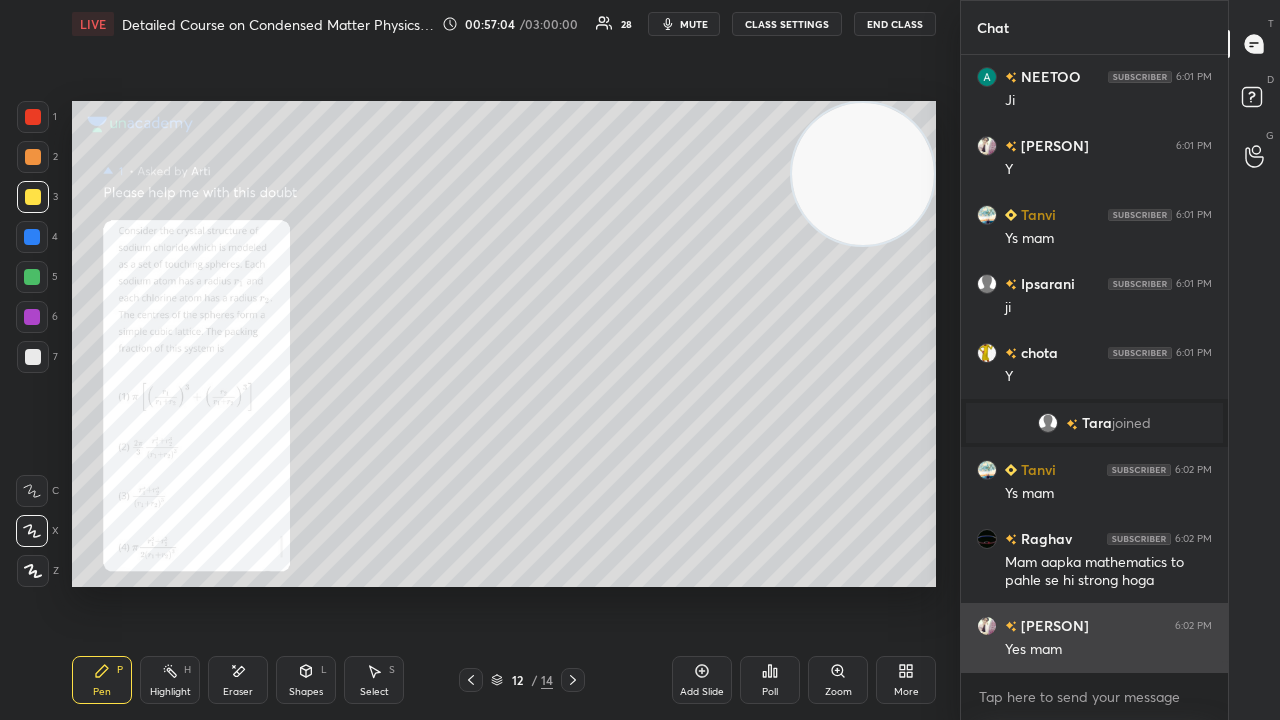drag, startPoint x: 1110, startPoint y: 635, endPoint x: 1106, endPoint y: 650, distance: 15.524175 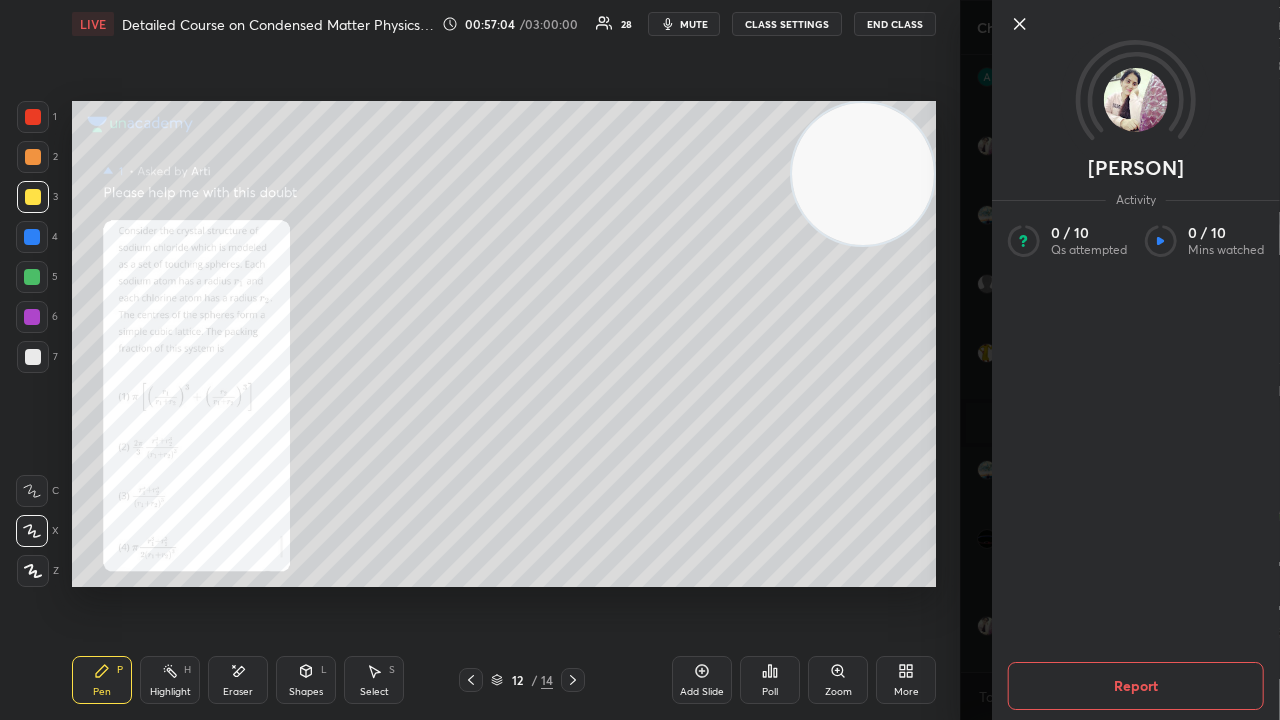 click on "[PERSON] Activity 0 / 10 Qs attempted 0 / 10 Mins watched Report" at bounding box center [1120, 360] 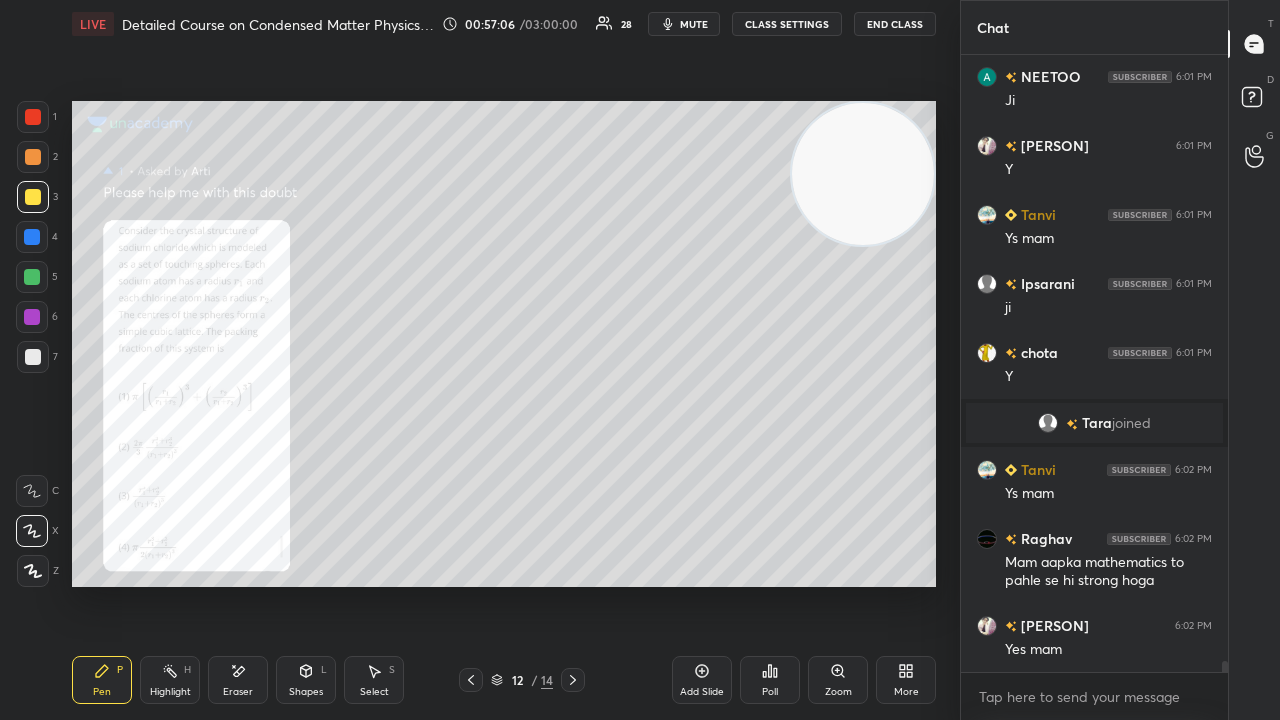 click on "mute" at bounding box center [694, 24] 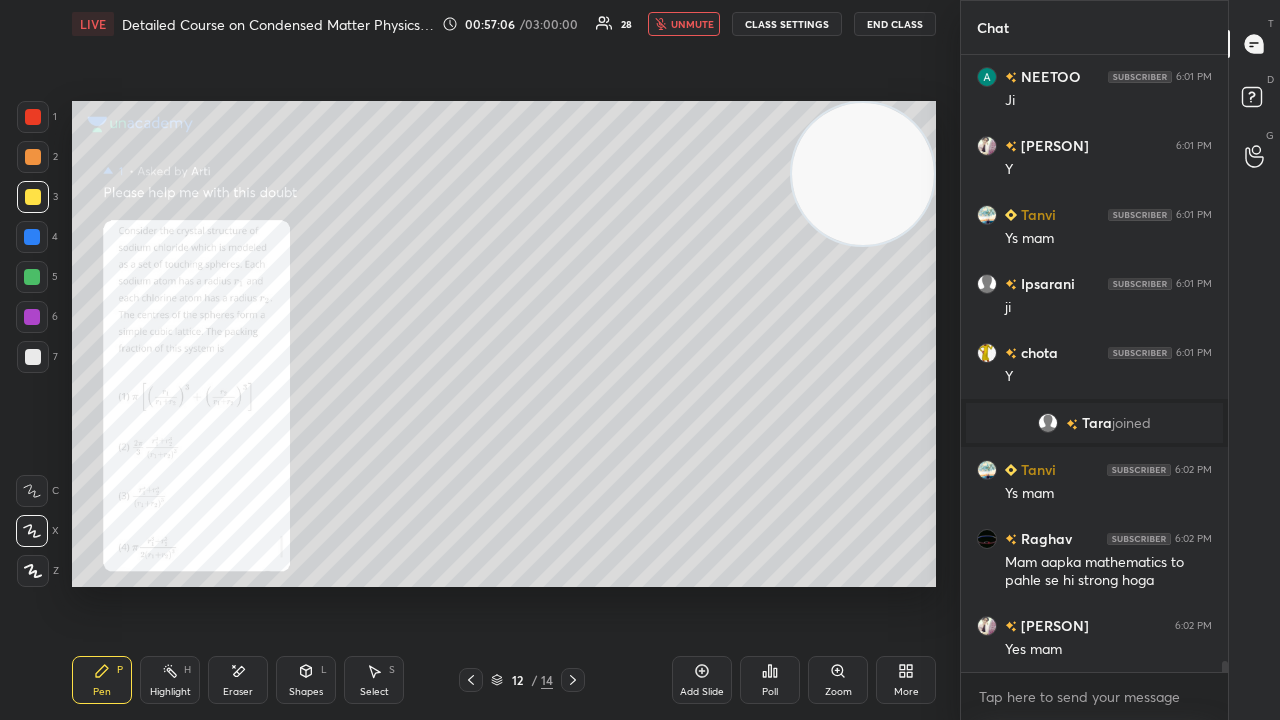 click on "unmute" at bounding box center (692, 24) 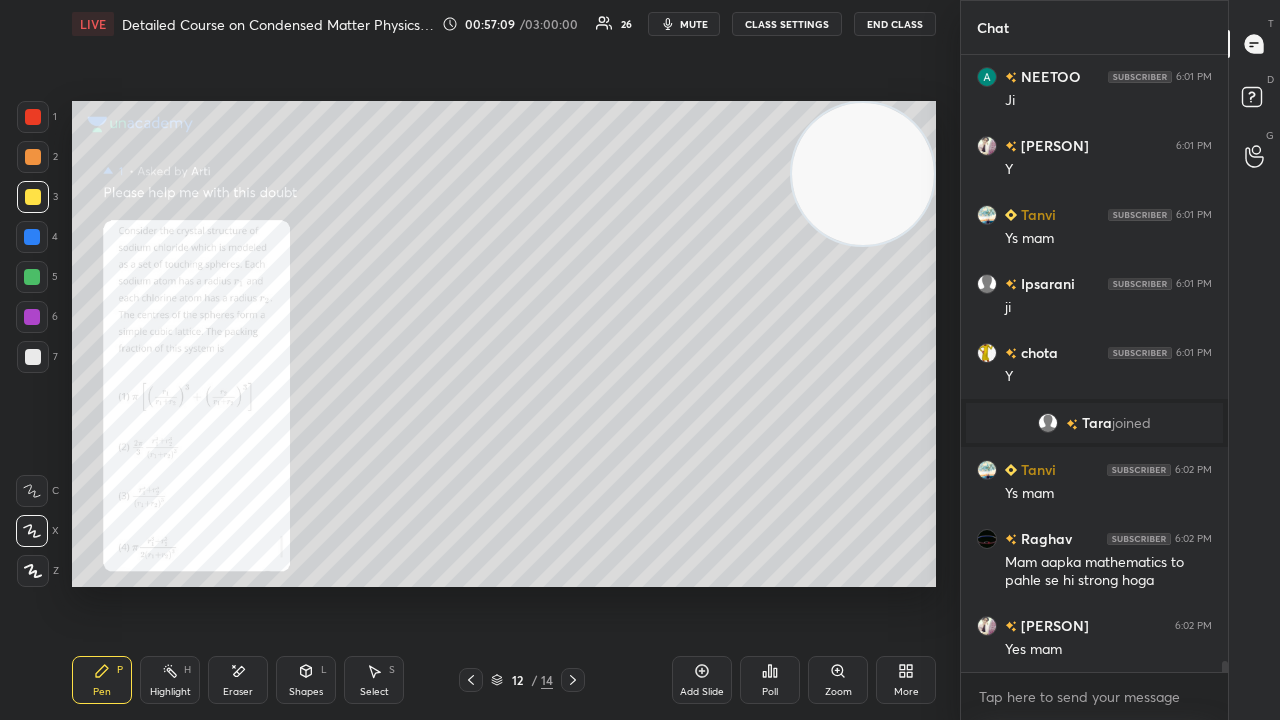 click at bounding box center [573, 680] 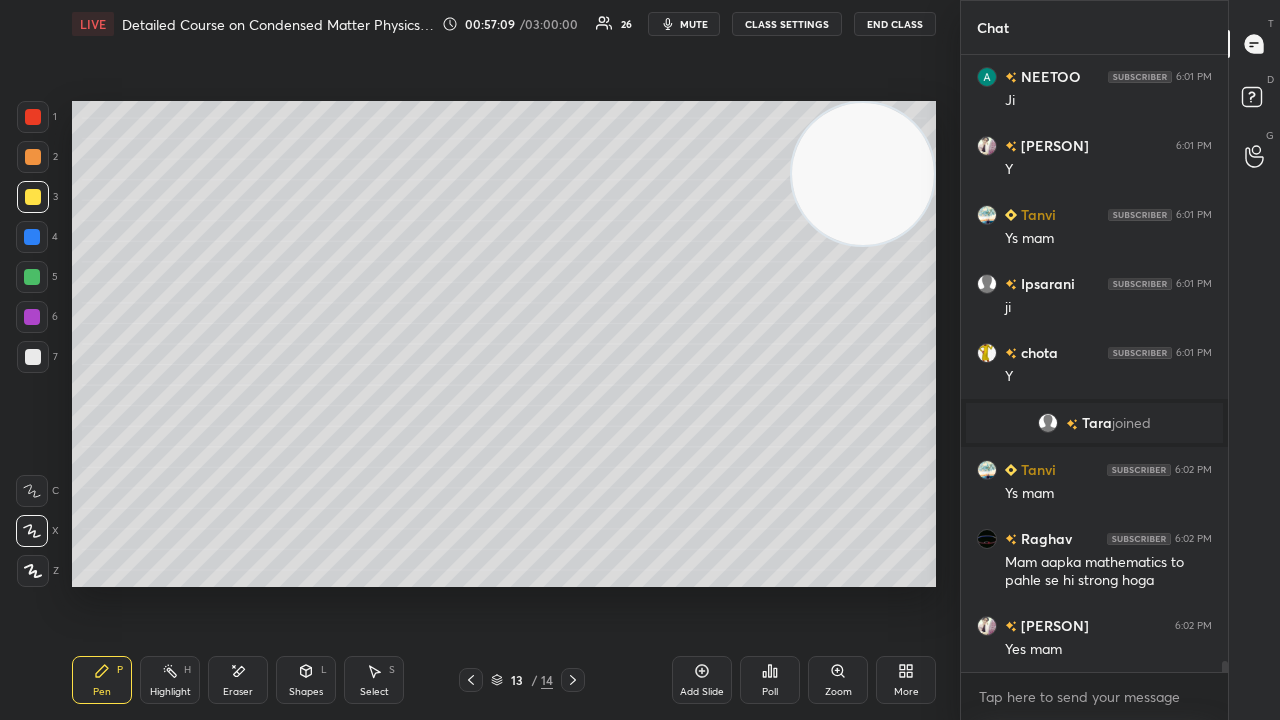 click 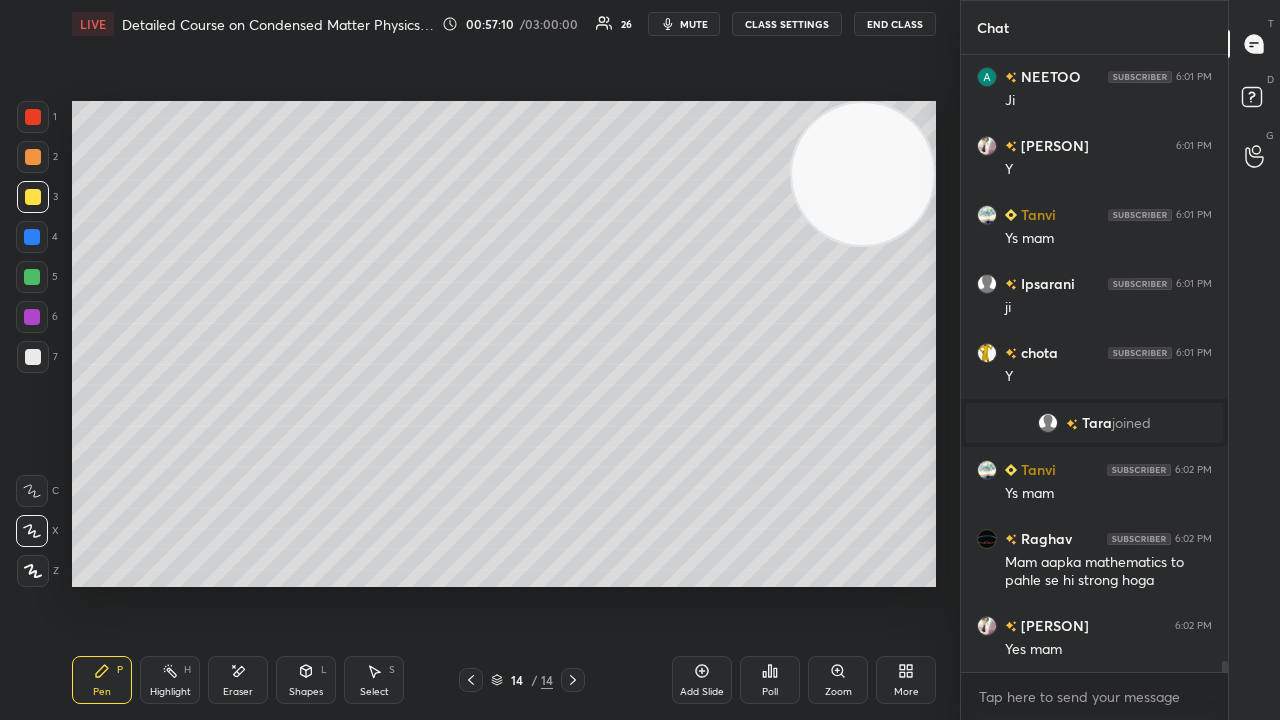click on "mute" at bounding box center (694, 24) 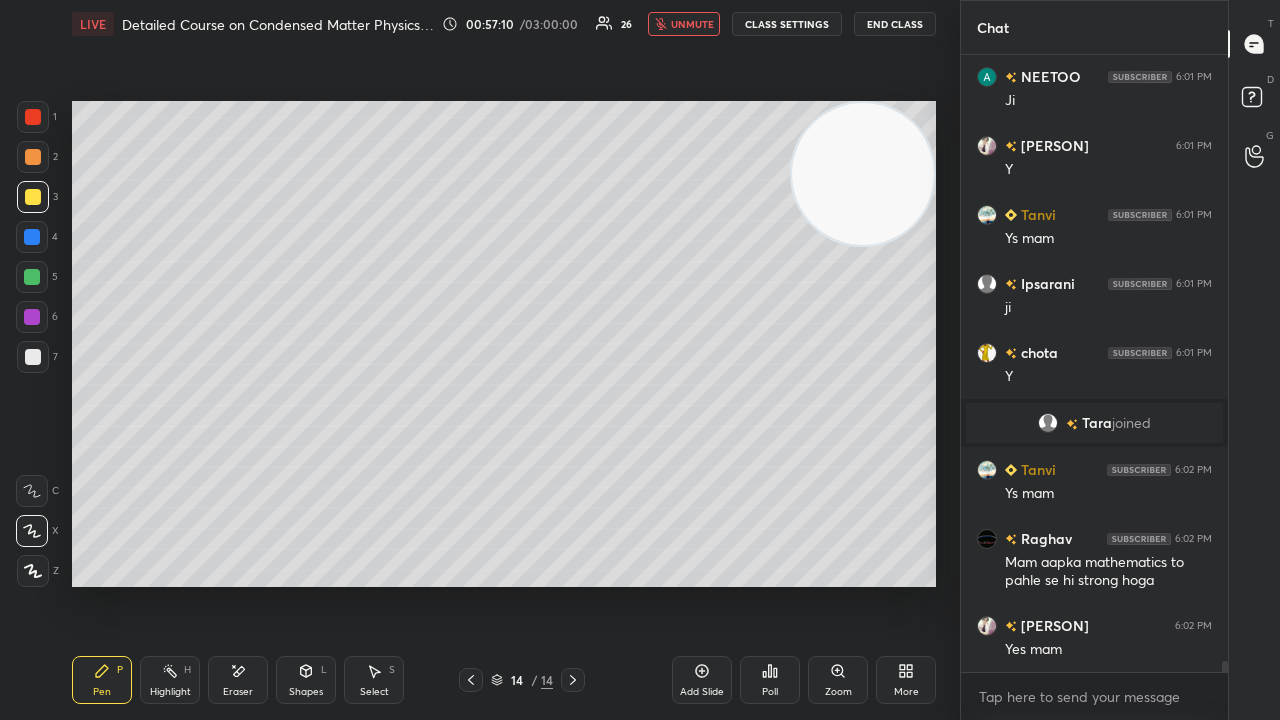 click on "unmute" at bounding box center [692, 24] 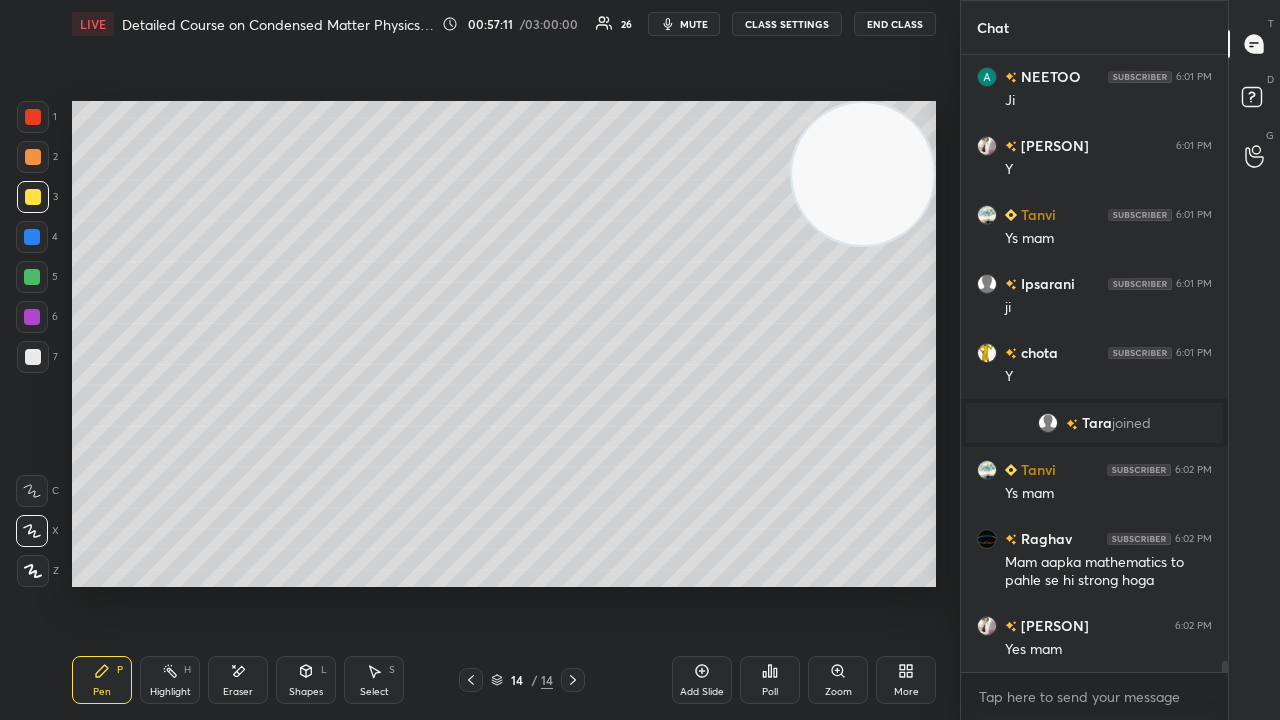 click 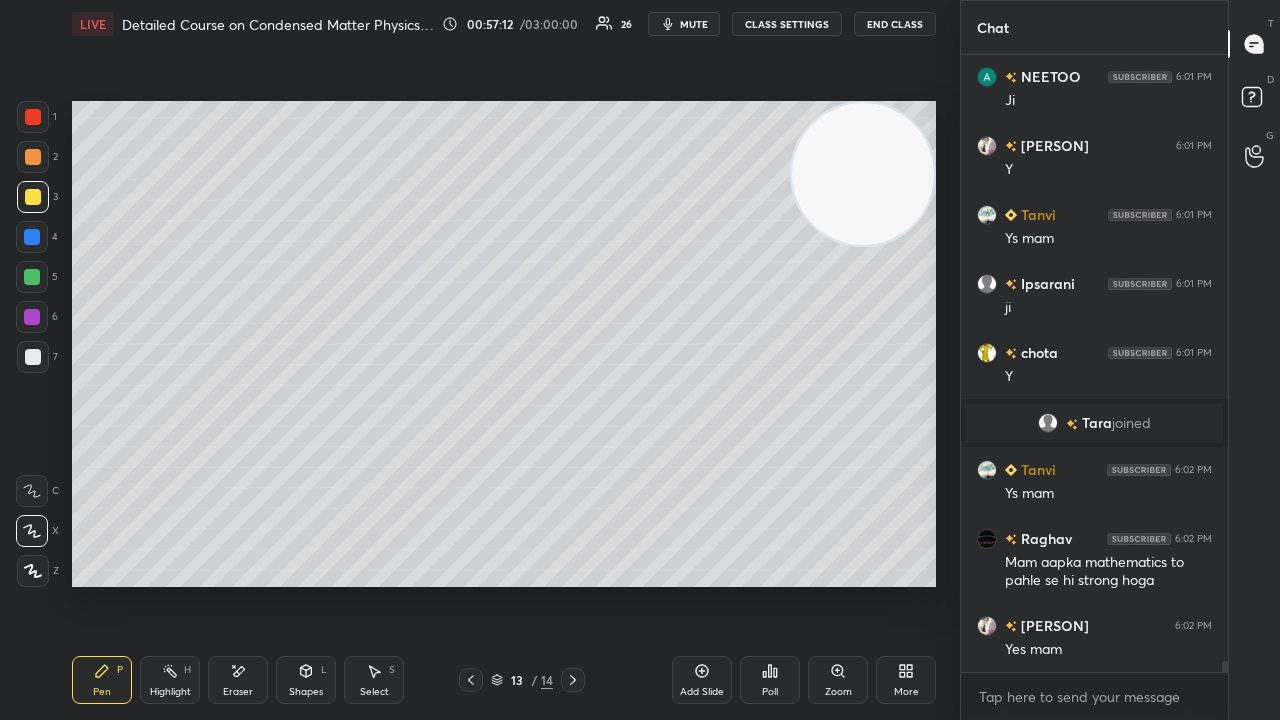 click 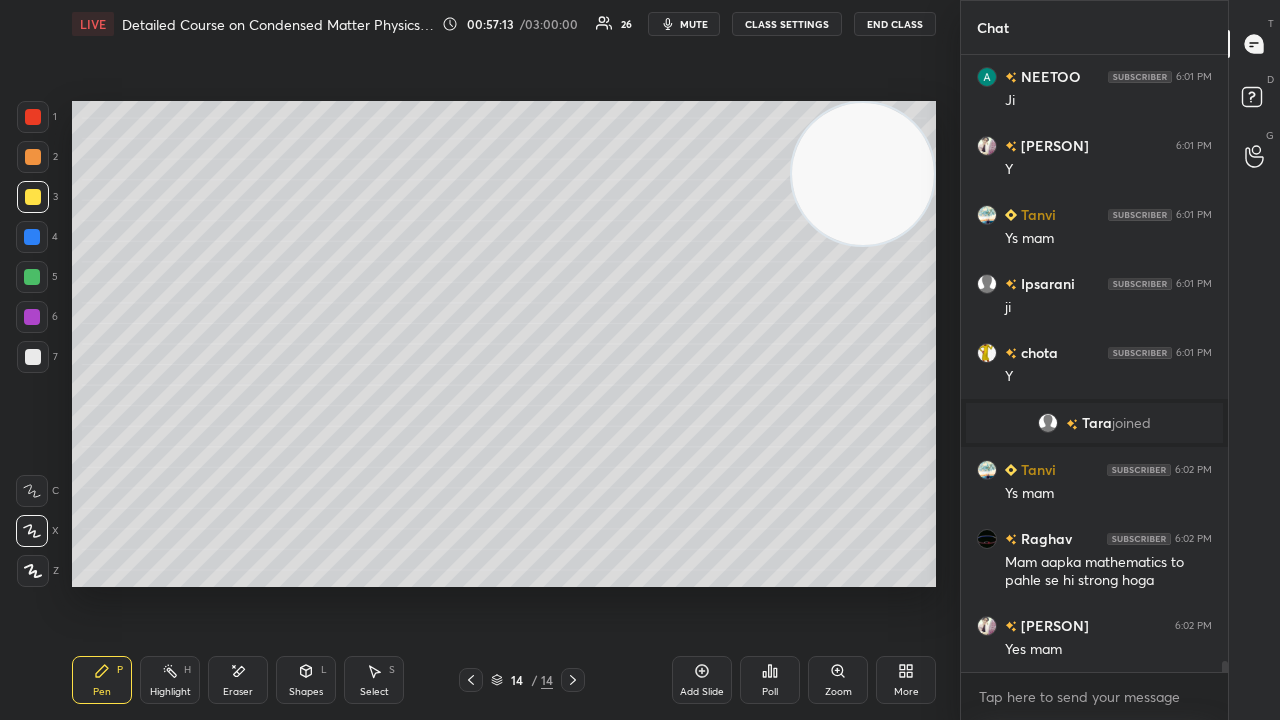 click on "mute" at bounding box center [684, 24] 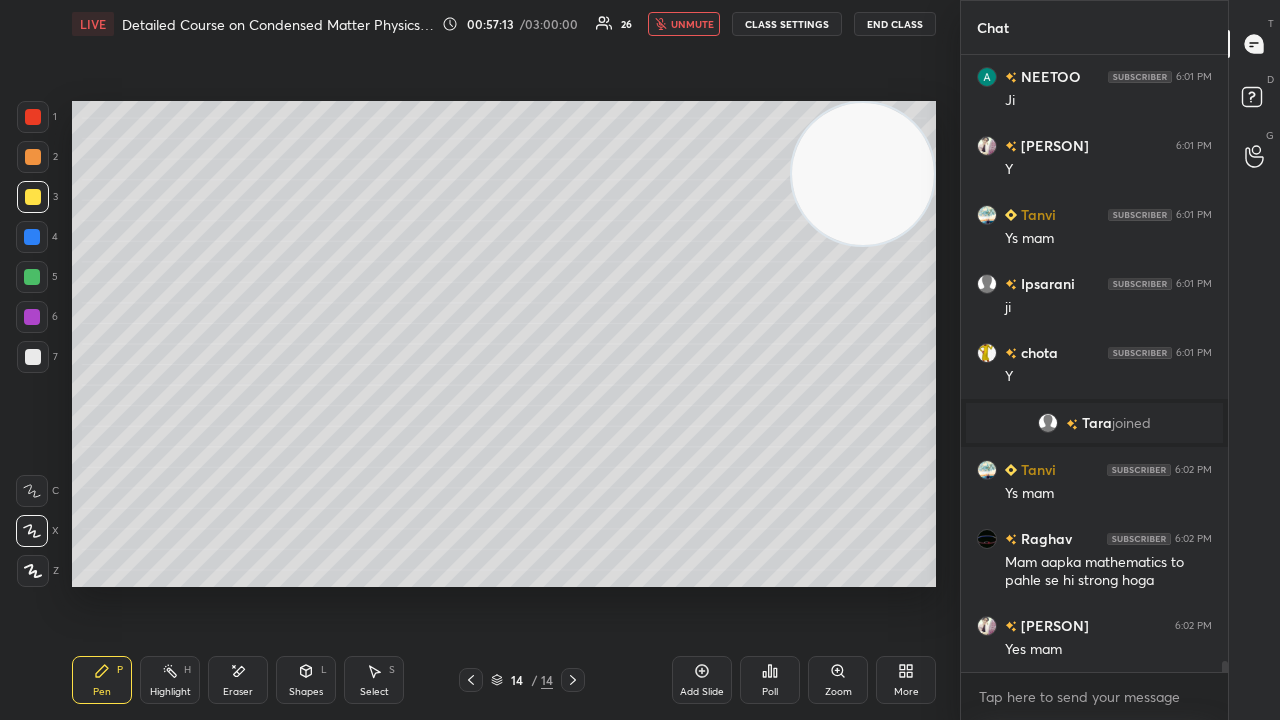 click on "unmute" at bounding box center (684, 24) 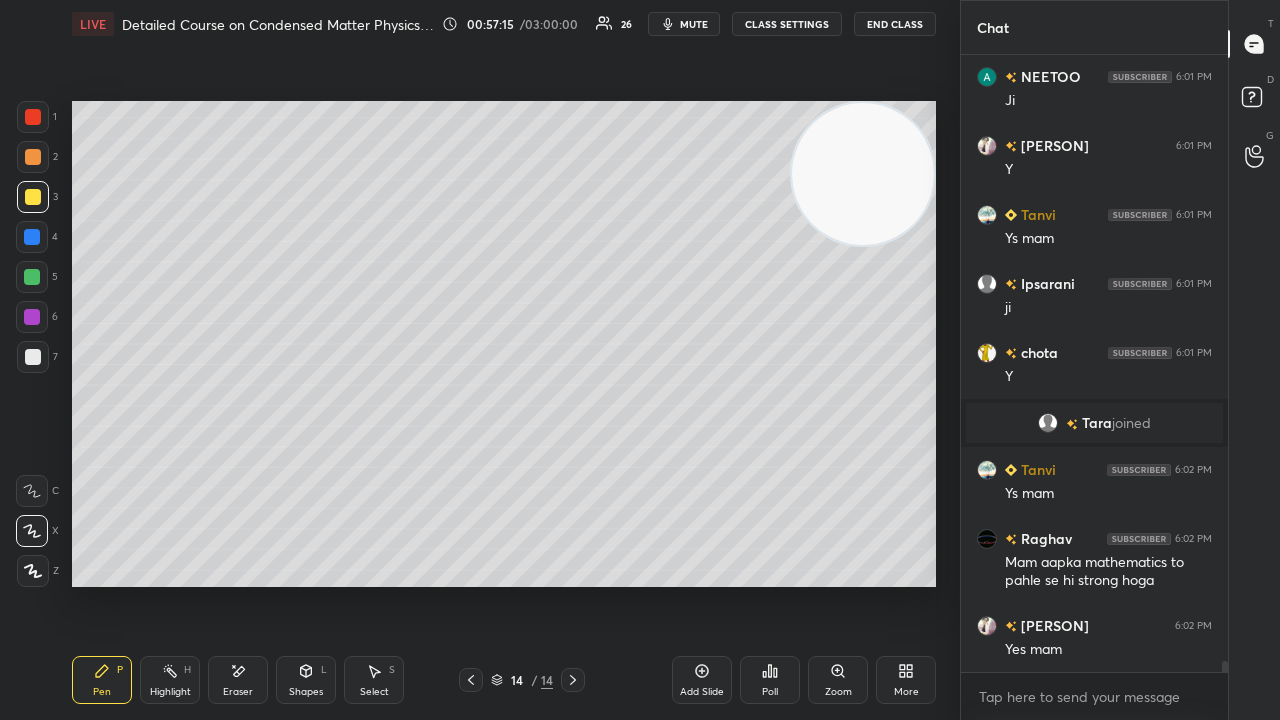 click at bounding box center [32, 277] 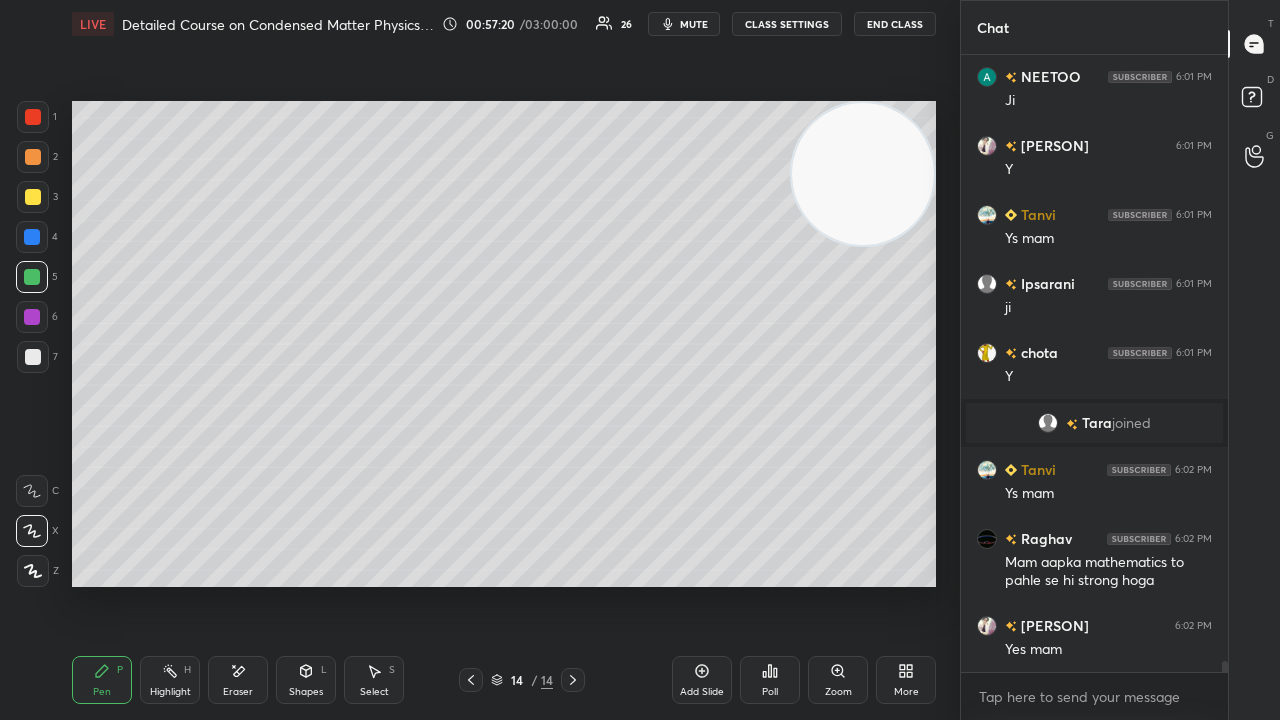 click at bounding box center [33, 197] 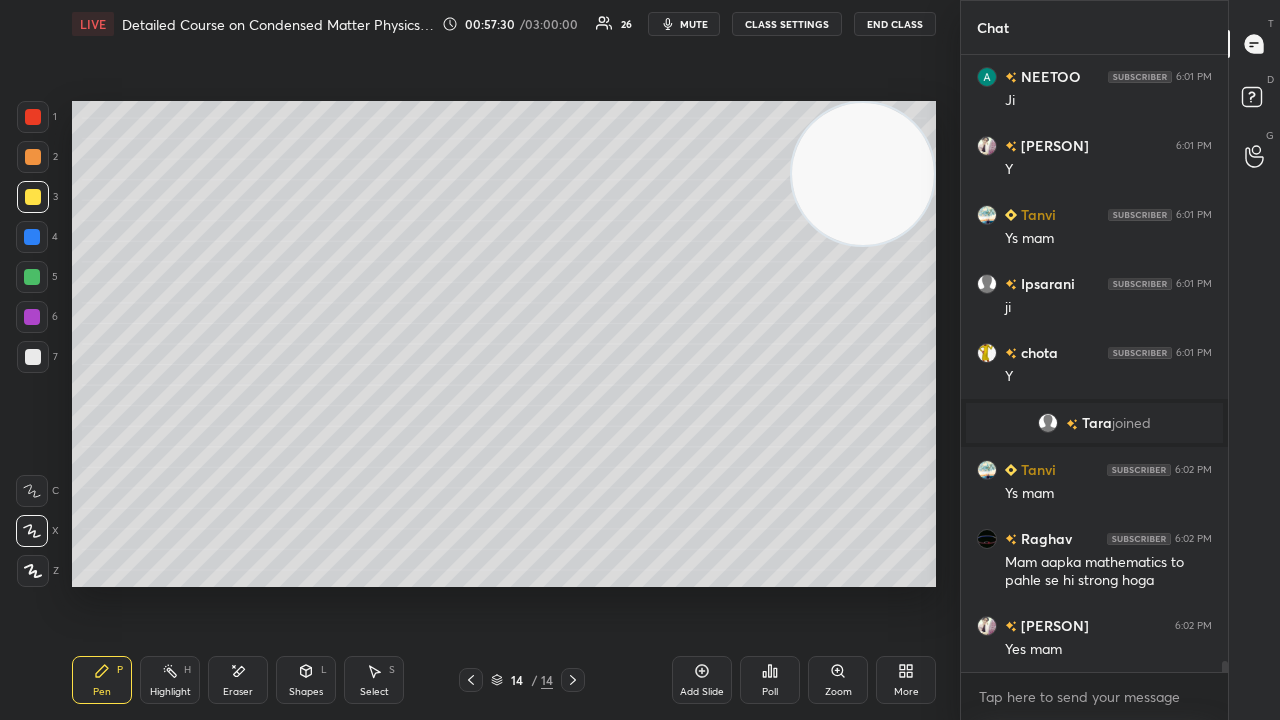 scroll, scrollTop: 33768, scrollLeft: 0, axis: vertical 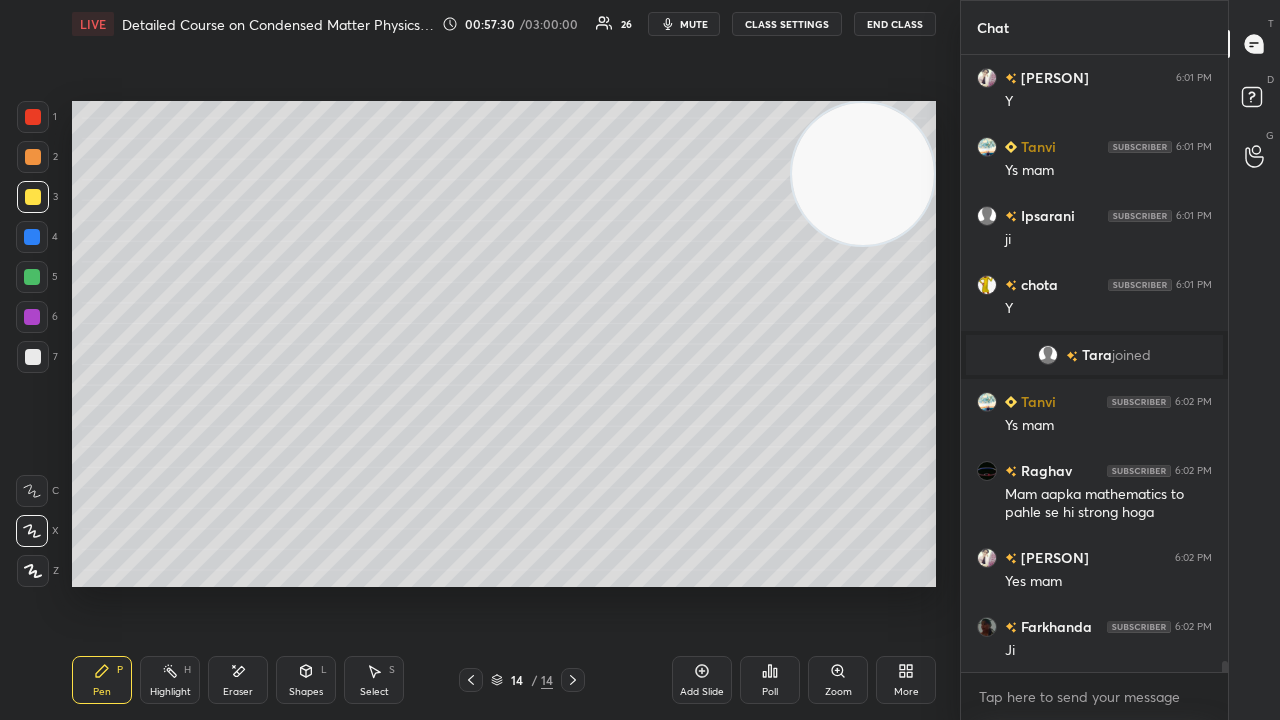 click on "mute" at bounding box center [694, 24] 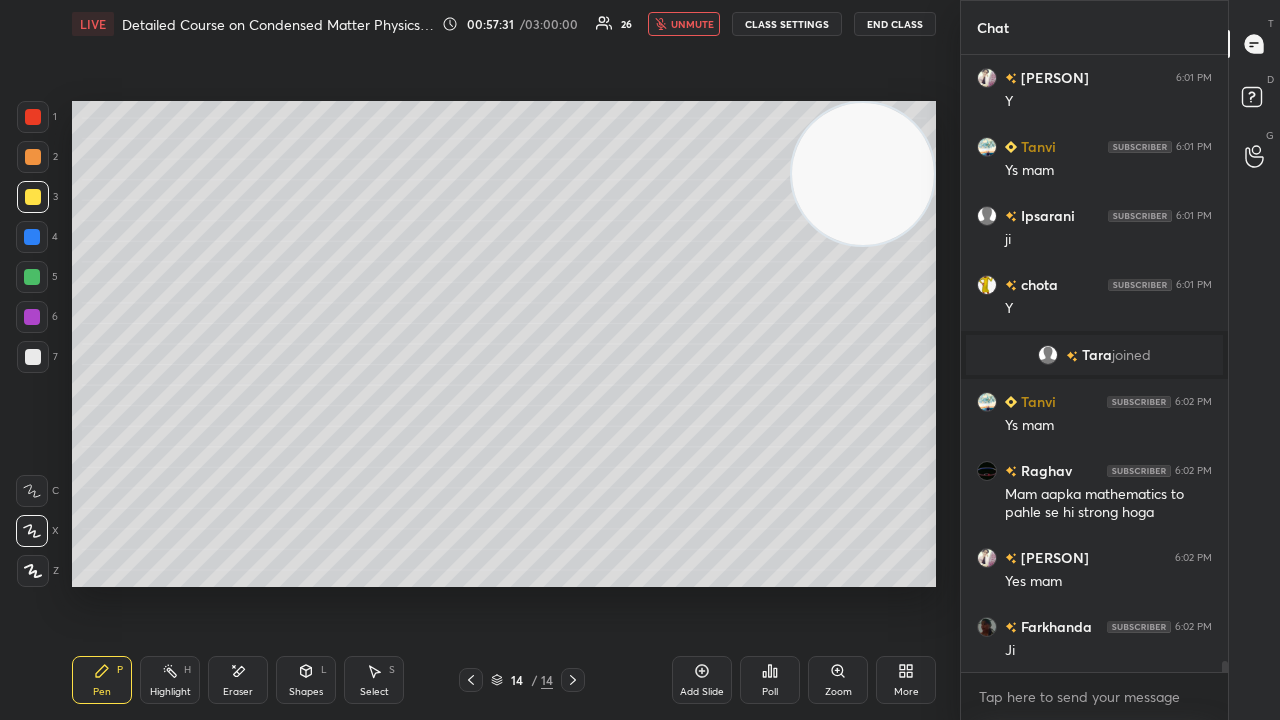 click on "unmute" at bounding box center [692, 24] 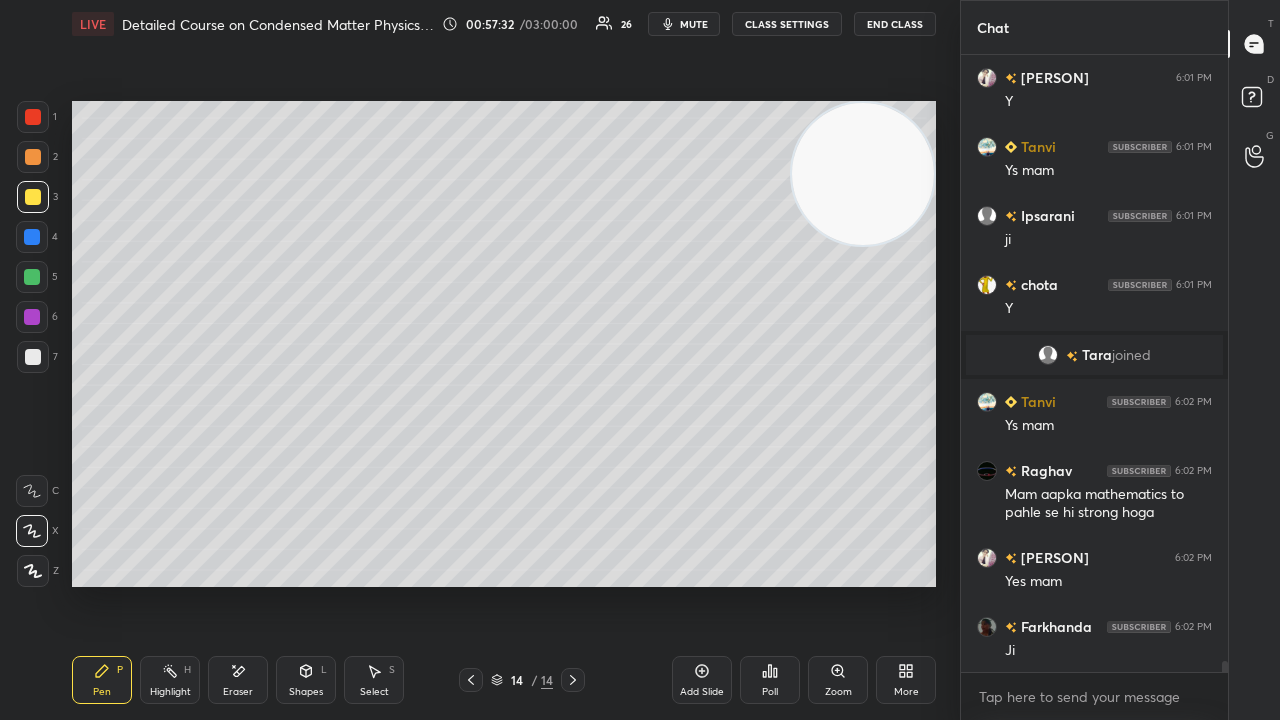 click at bounding box center (32, 277) 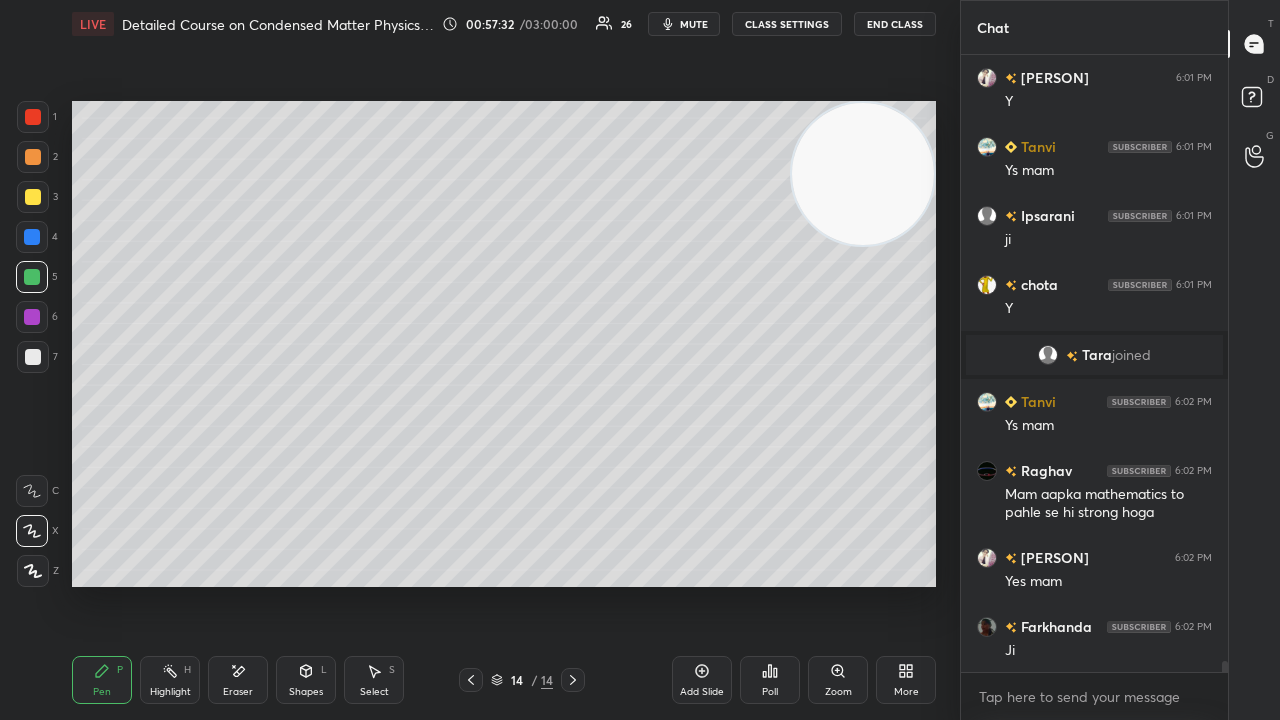 click on "mute" at bounding box center [694, 24] 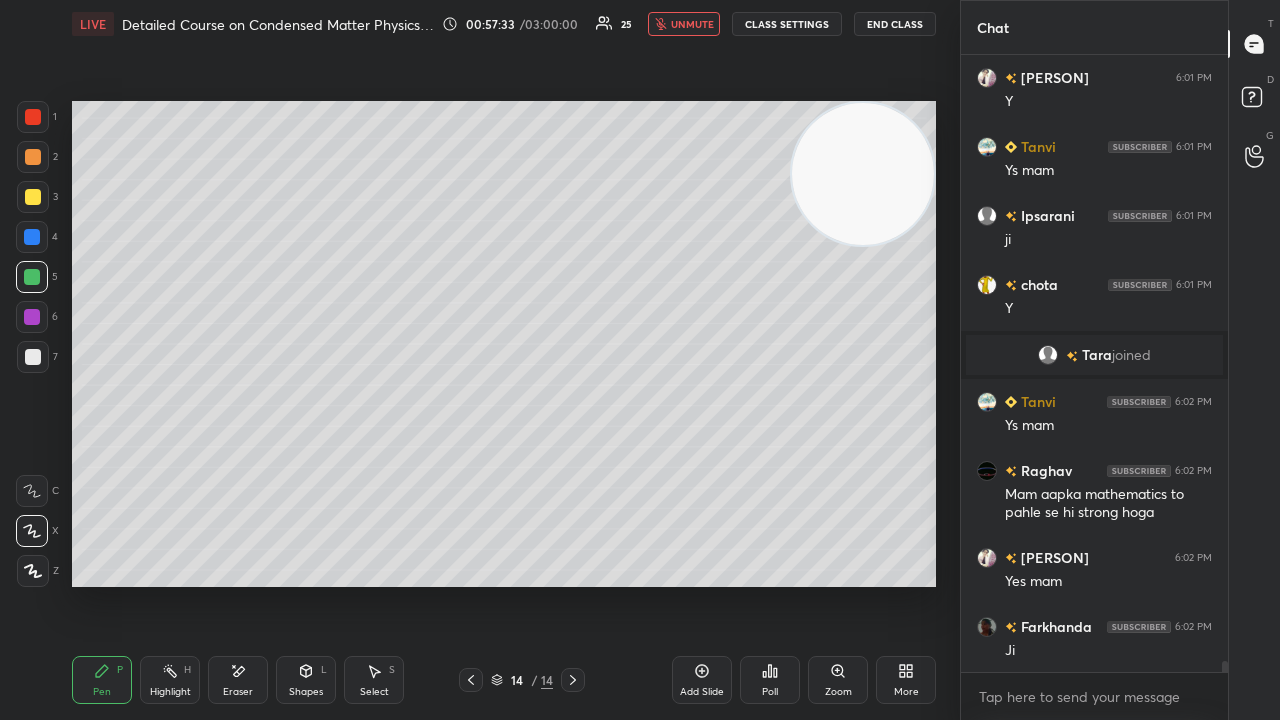 click on "unmute" at bounding box center [692, 24] 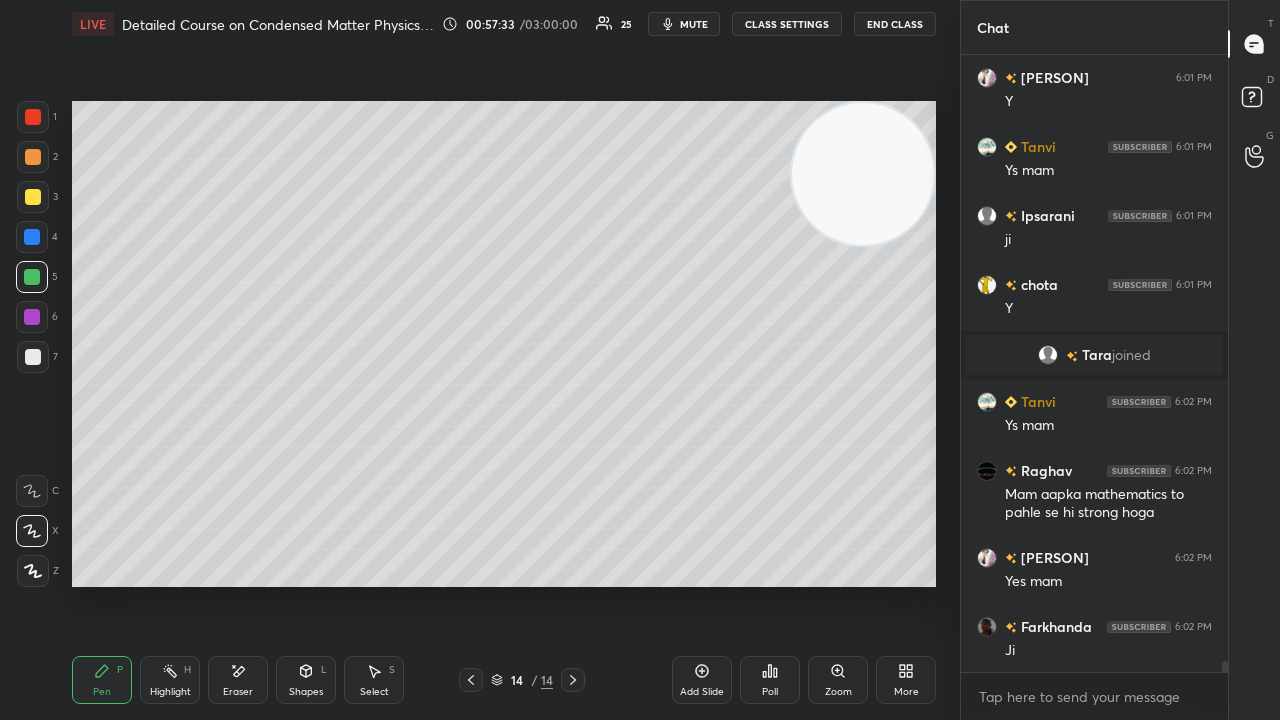 scroll, scrollTop: 33838, scrollLeft: 0, axis: vertical 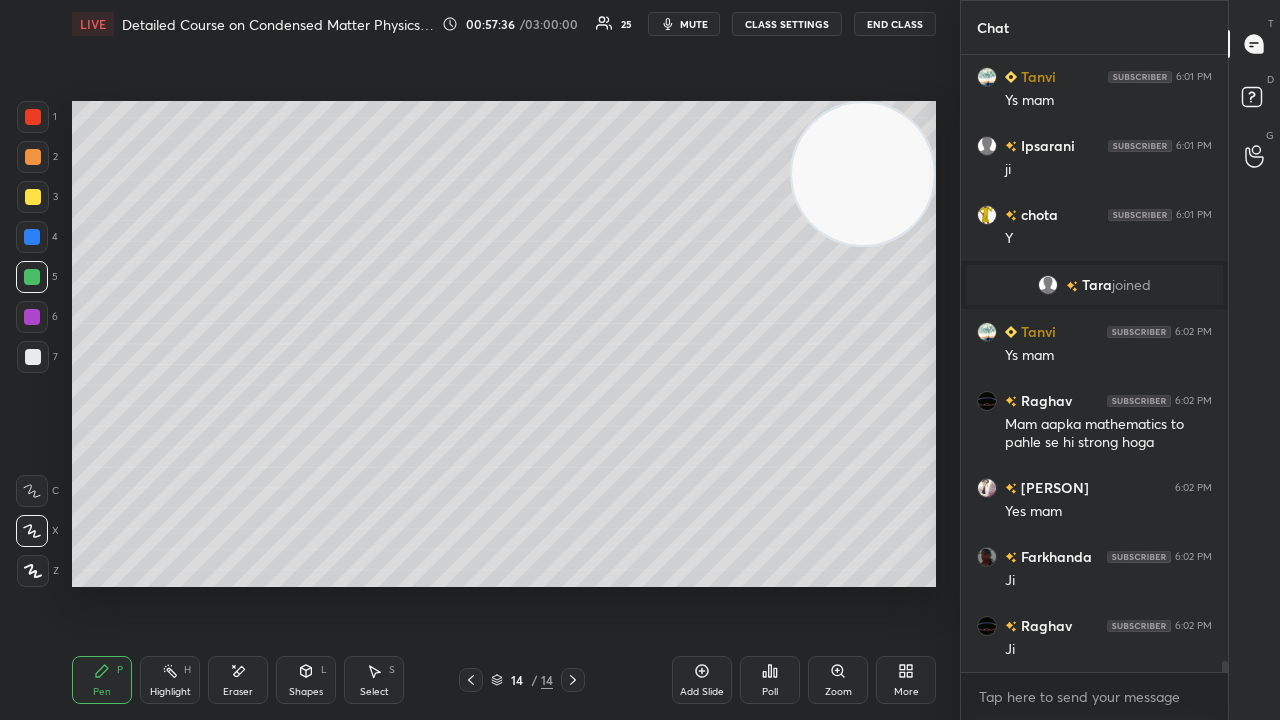 click at bounding box center [32, 277] 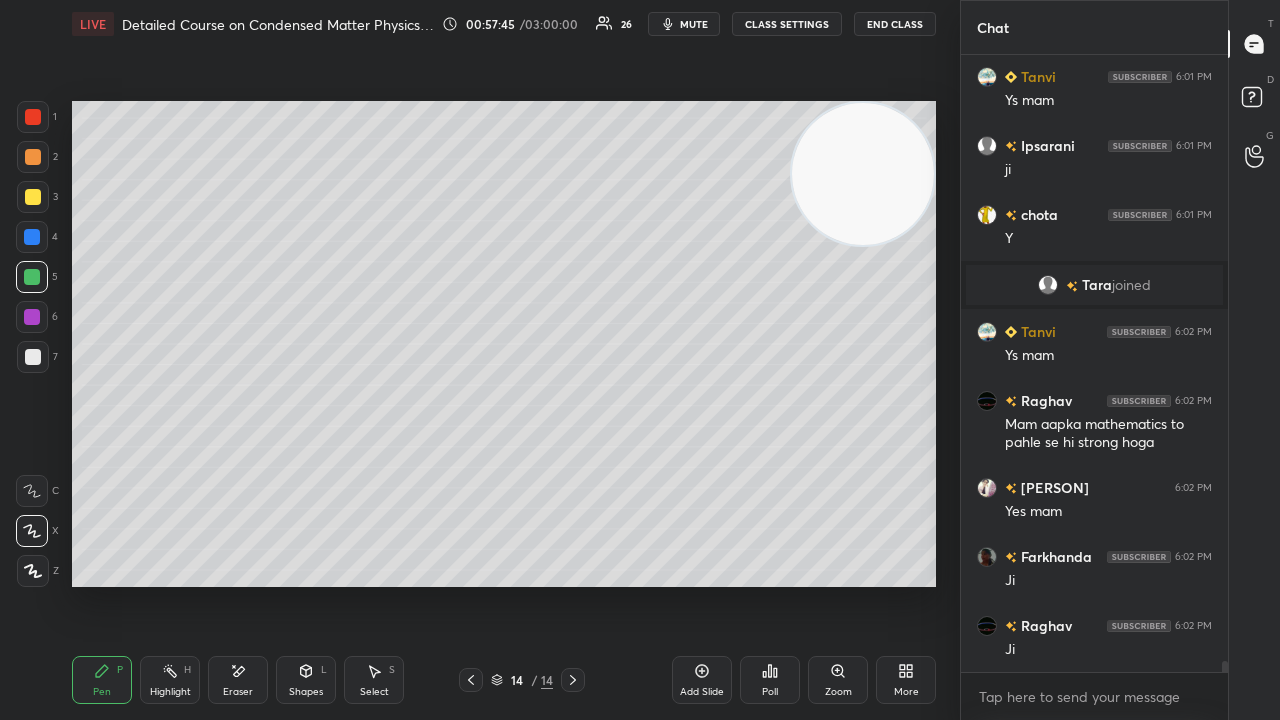 scroll, scrollTop: 33886, scrollLeft: 0, axis: vertical 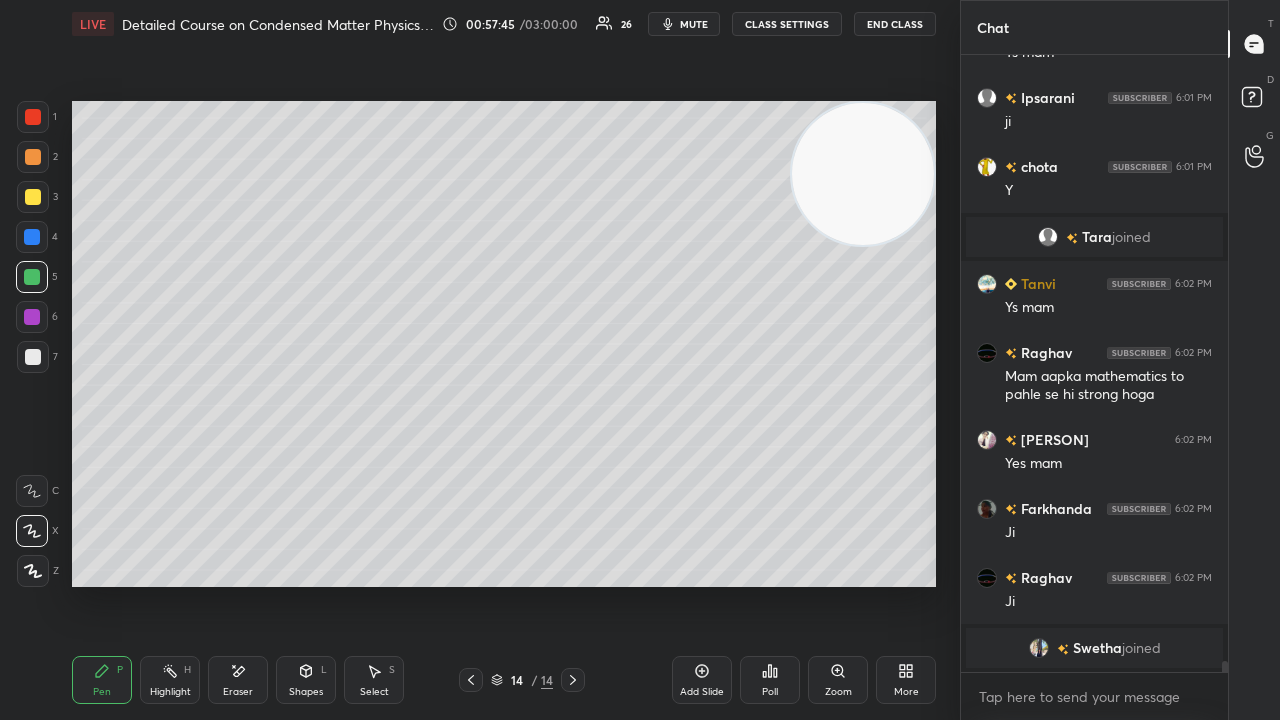 click on "Shapes L" at bounding box center (306, 680) 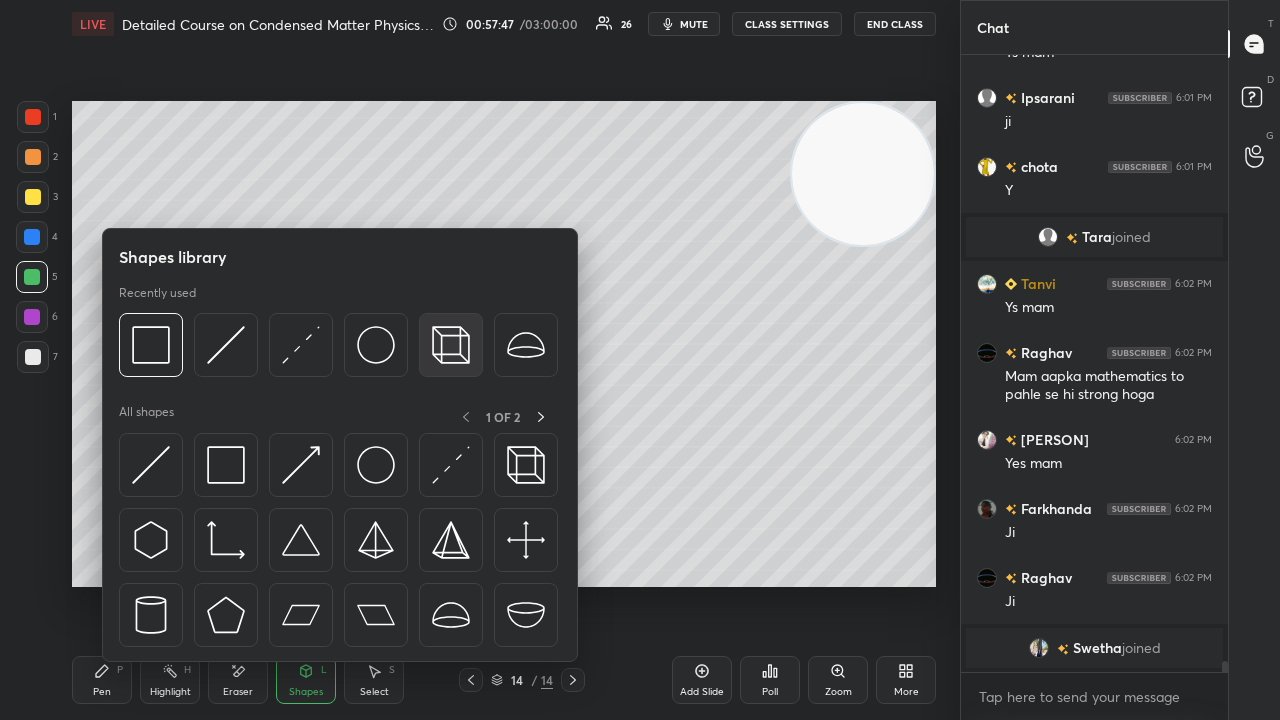 click at bounding box center (451, 345) 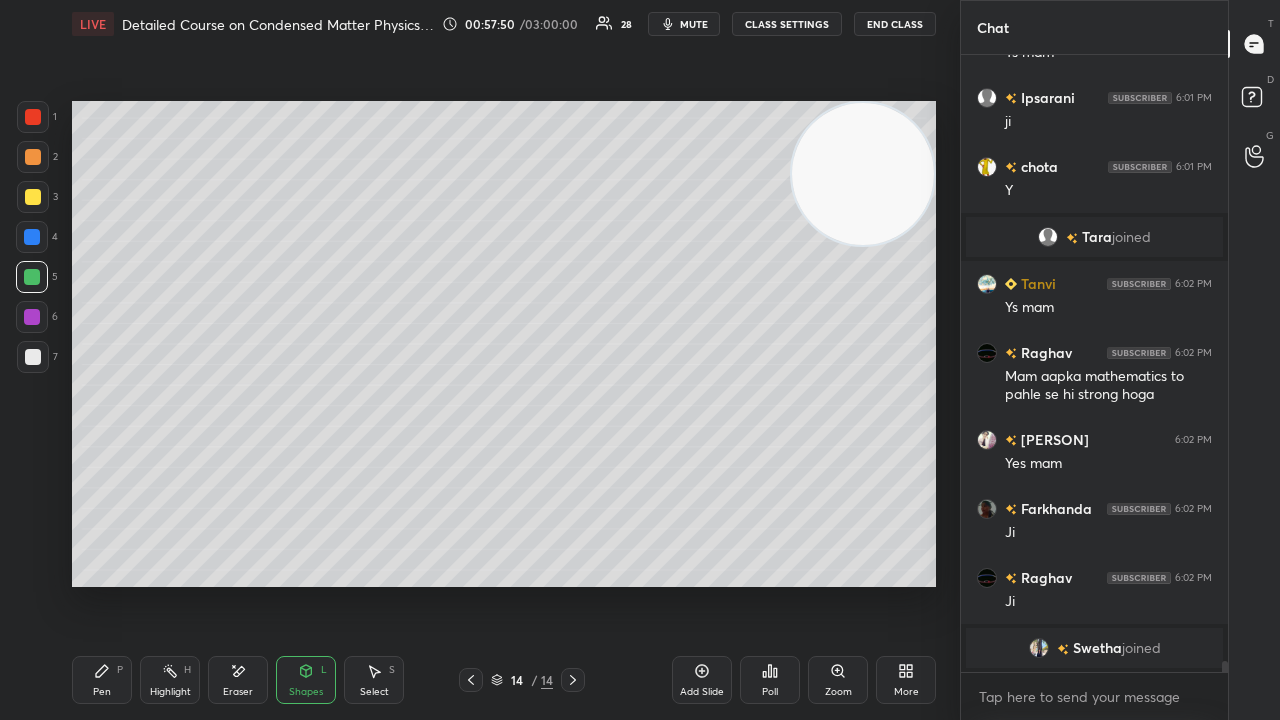 click at bounding box center [33, 357] 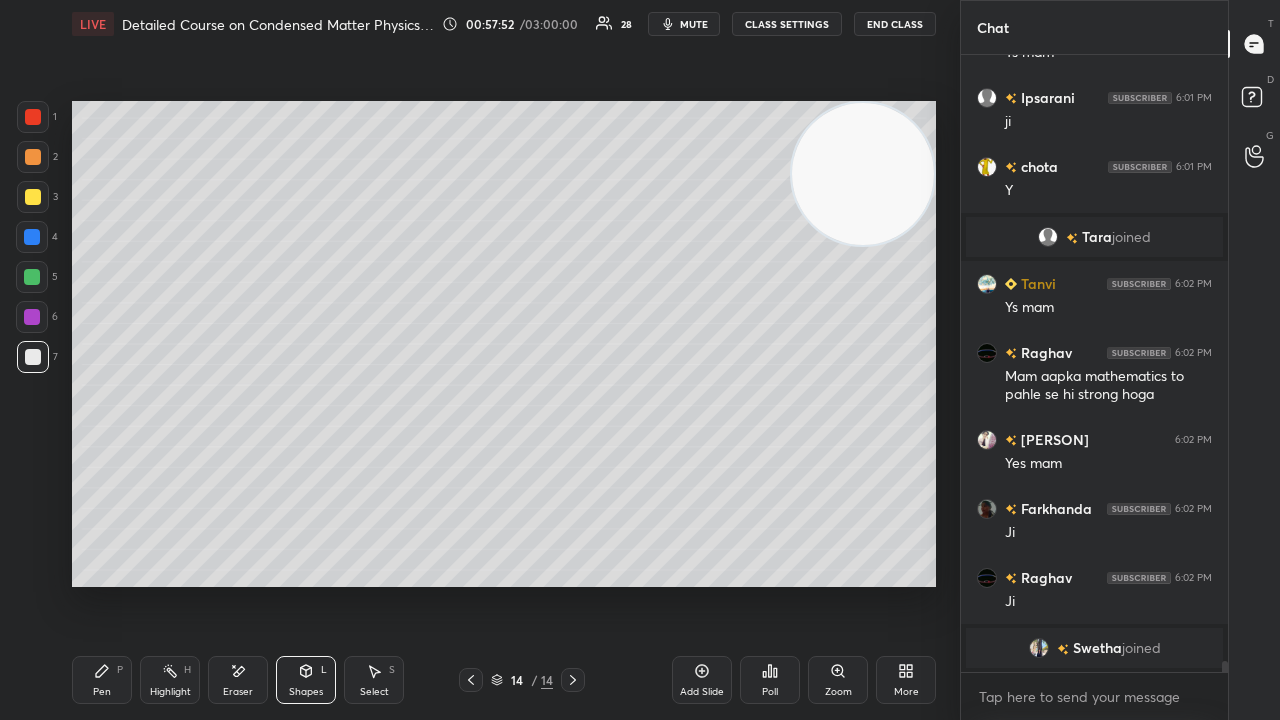 scroll, scrollTop: 31910, scrollLeft: 0, axis: vertical 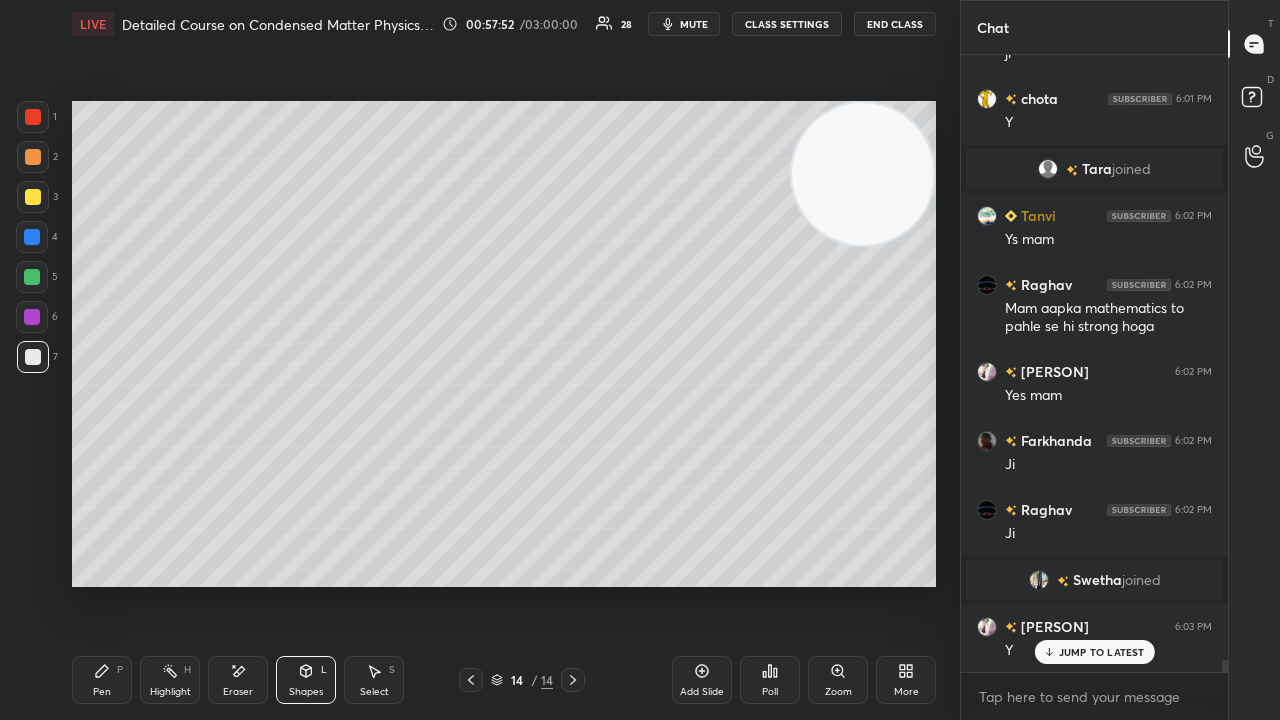click 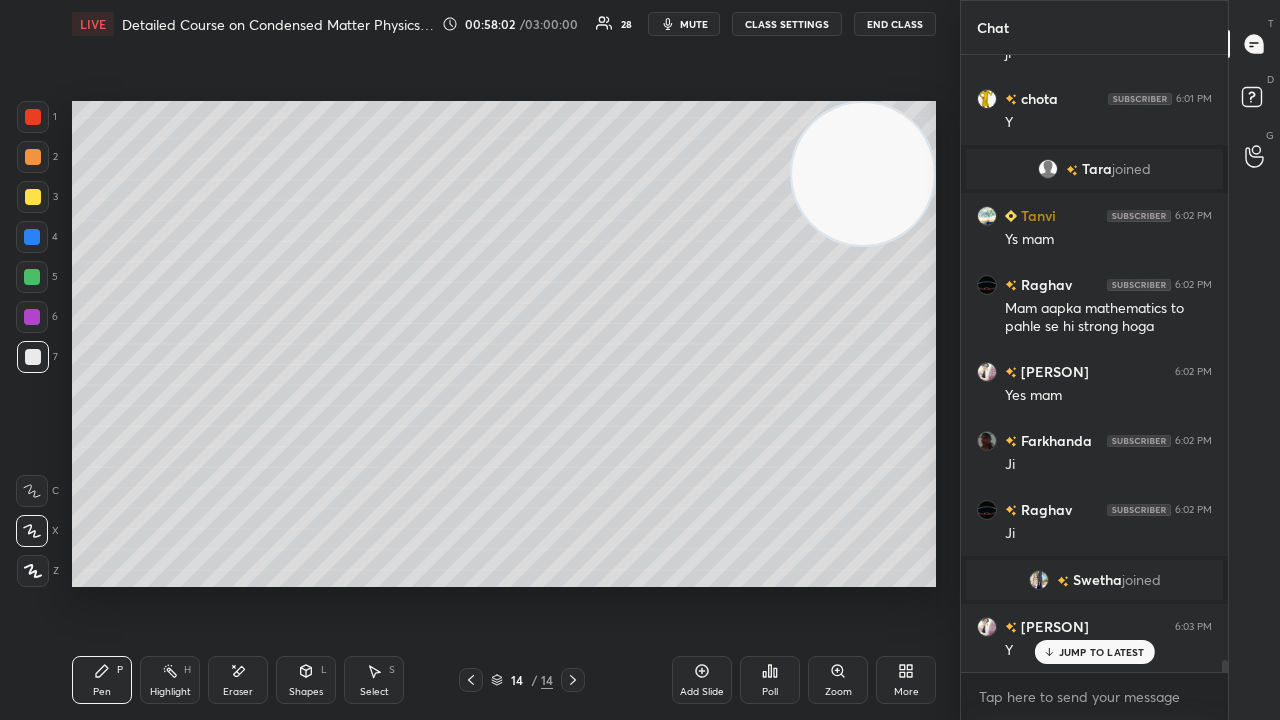 click at bounding box center (33, 157) 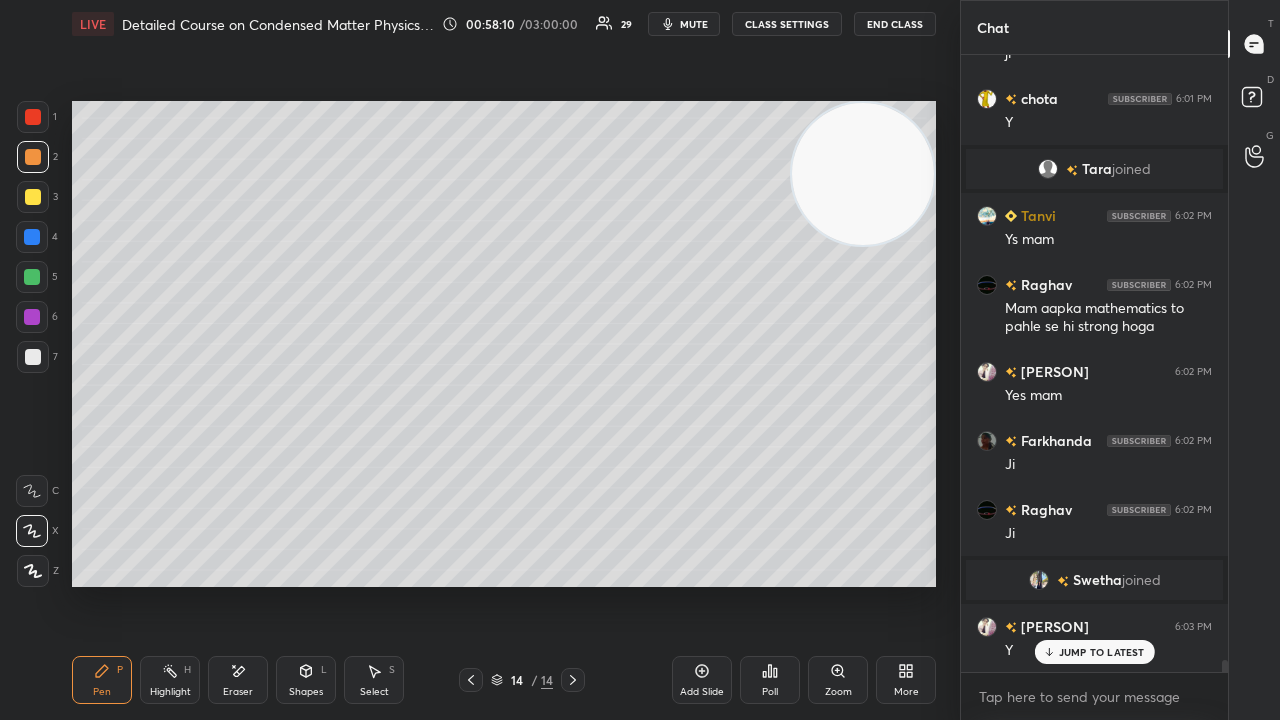 click on "Shapes L" at bounding box center [306, 680] 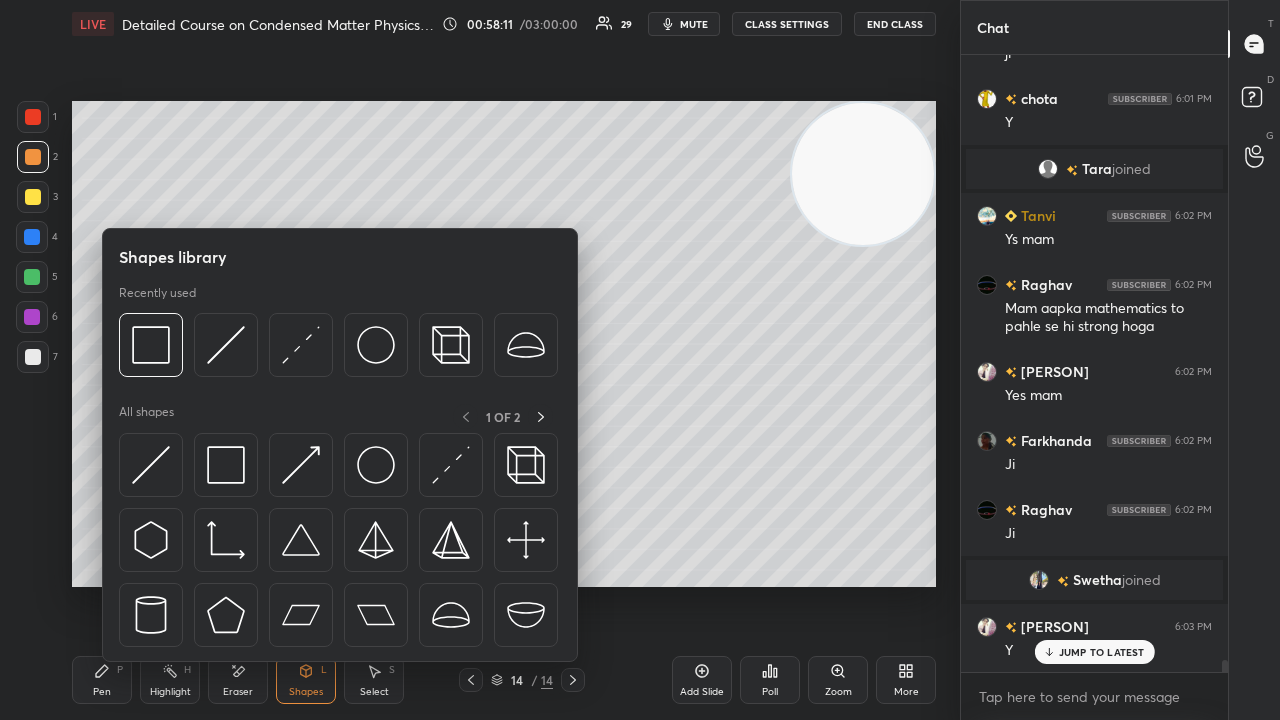 click on "Select" at bounding box center (374, 692) 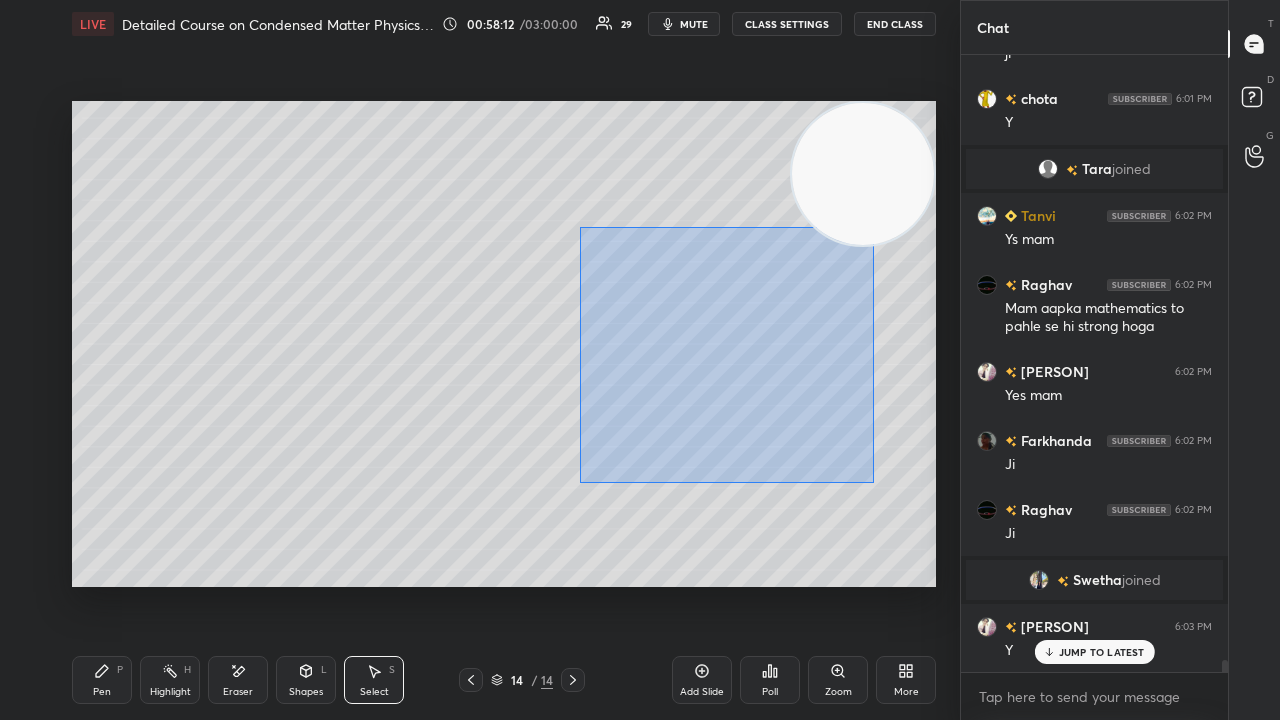 drag, startPoint x: 585, startPoint y: 246, endPoint x: 878, endPoint y: 480, distance: 374.97333 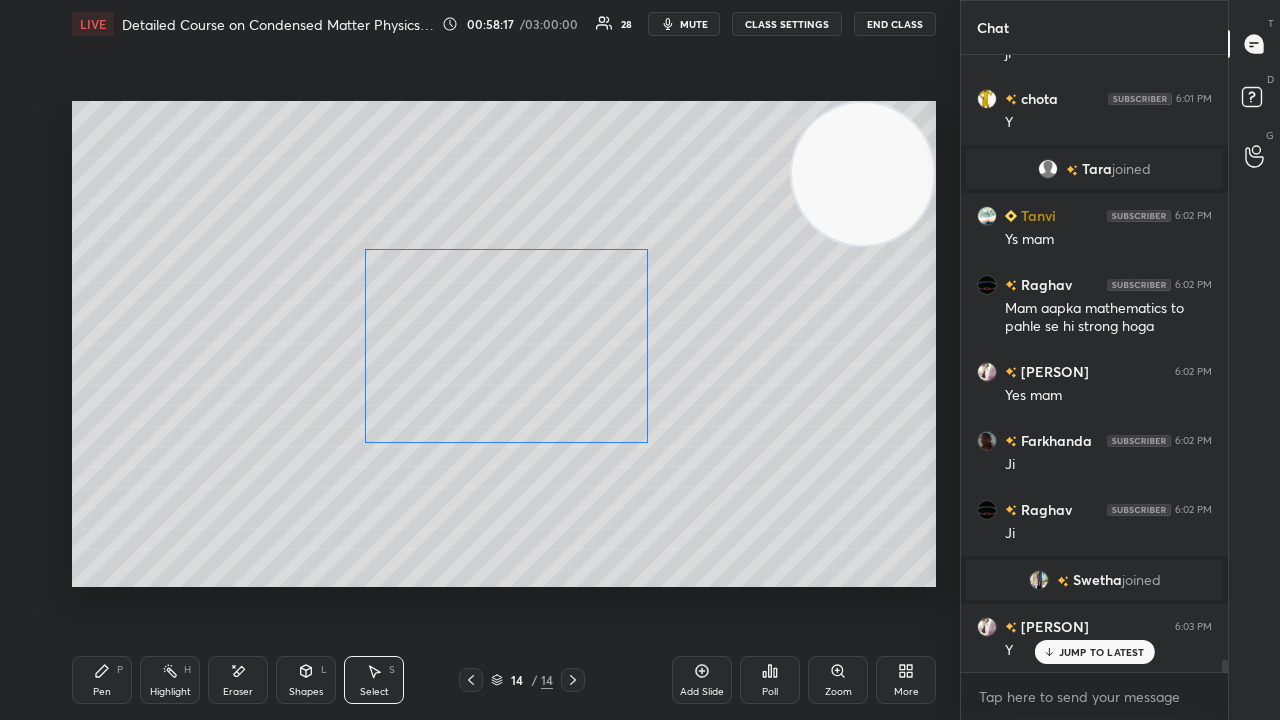 drag, startPoint x: 773, startPoint y: 409, endPoint x: 536, endPoint y: 398, distance: 237.25514 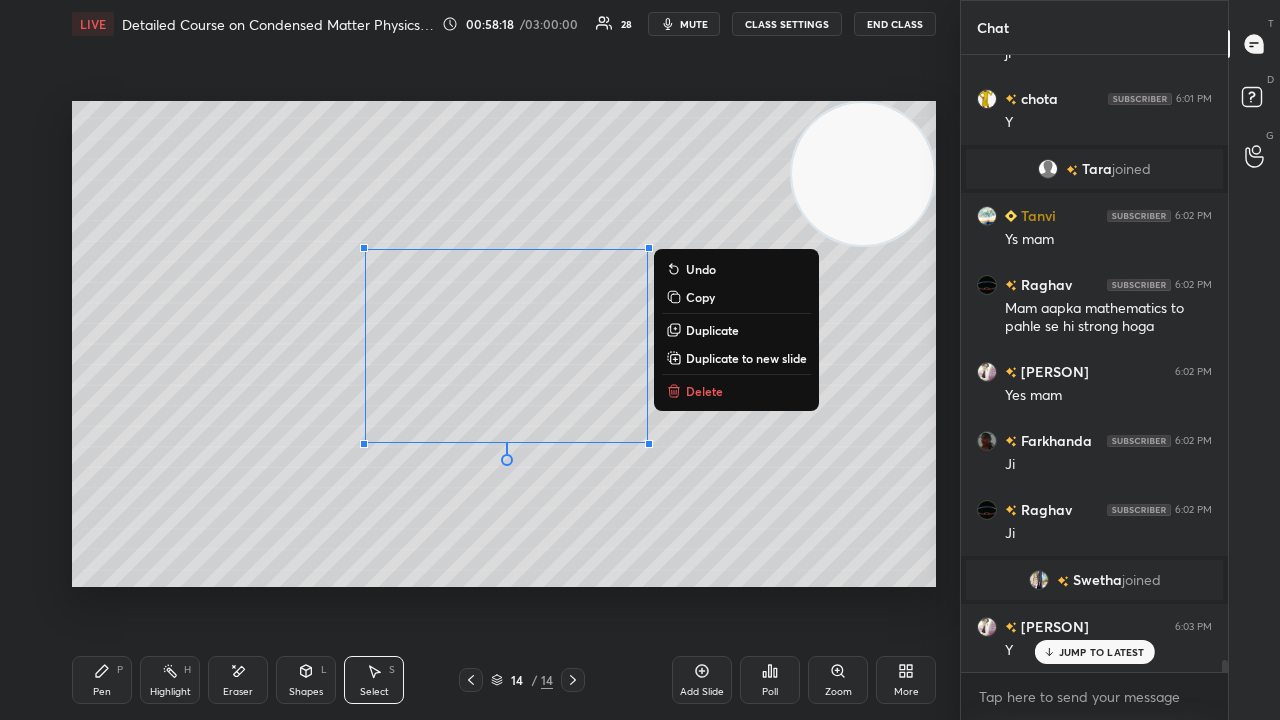 click on "0 ° Undo Copy Duplicate Duplicate to new slide Delete" at bounding box center [504, 344] 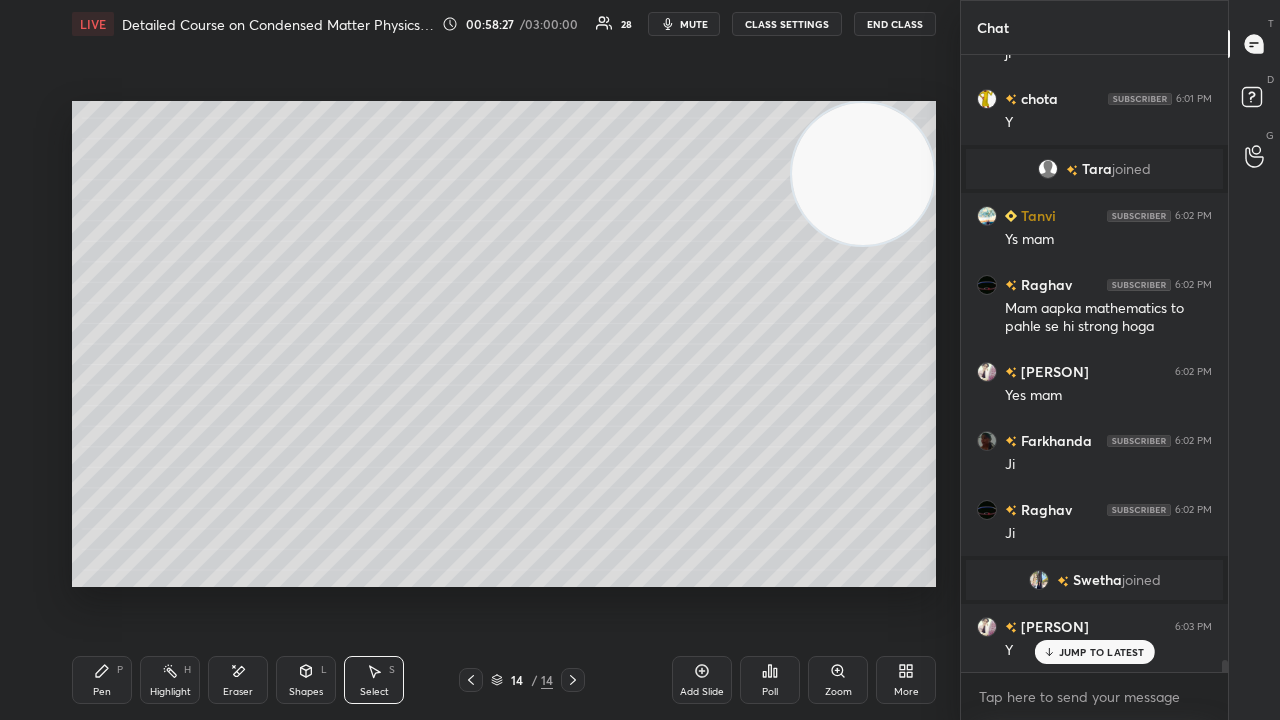 click 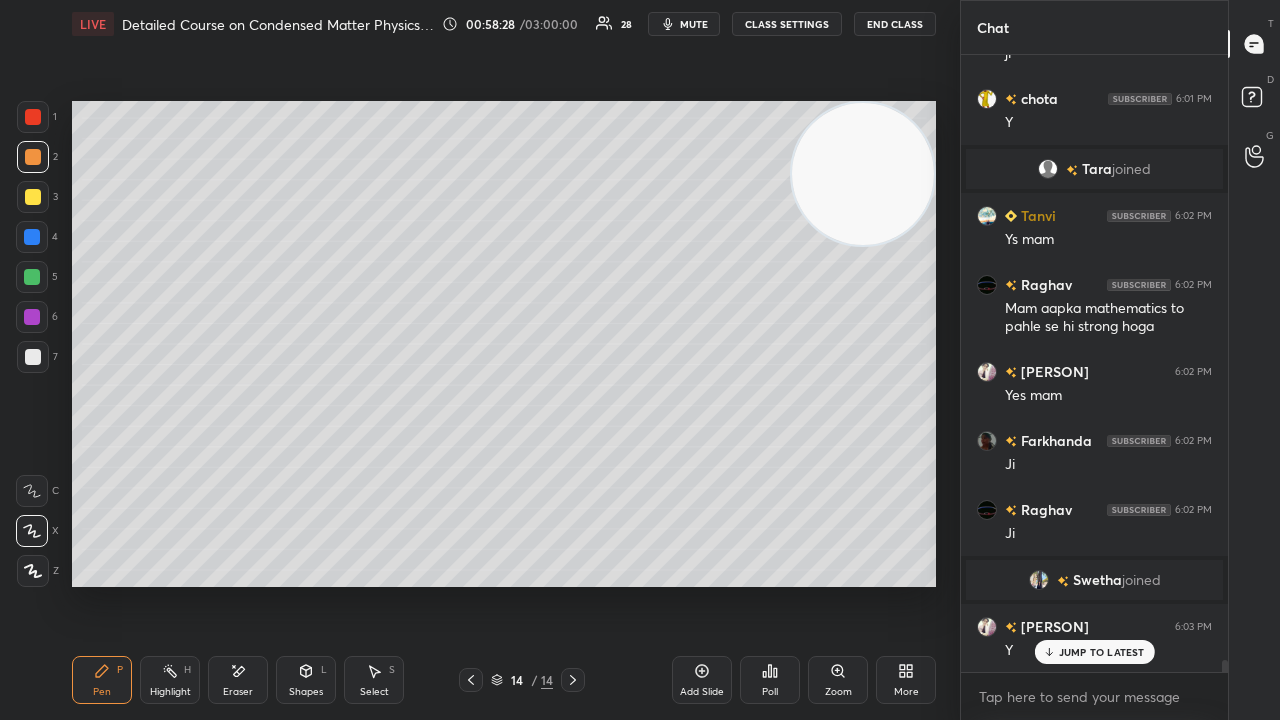 click on "7" at bounding box center [37, 361] 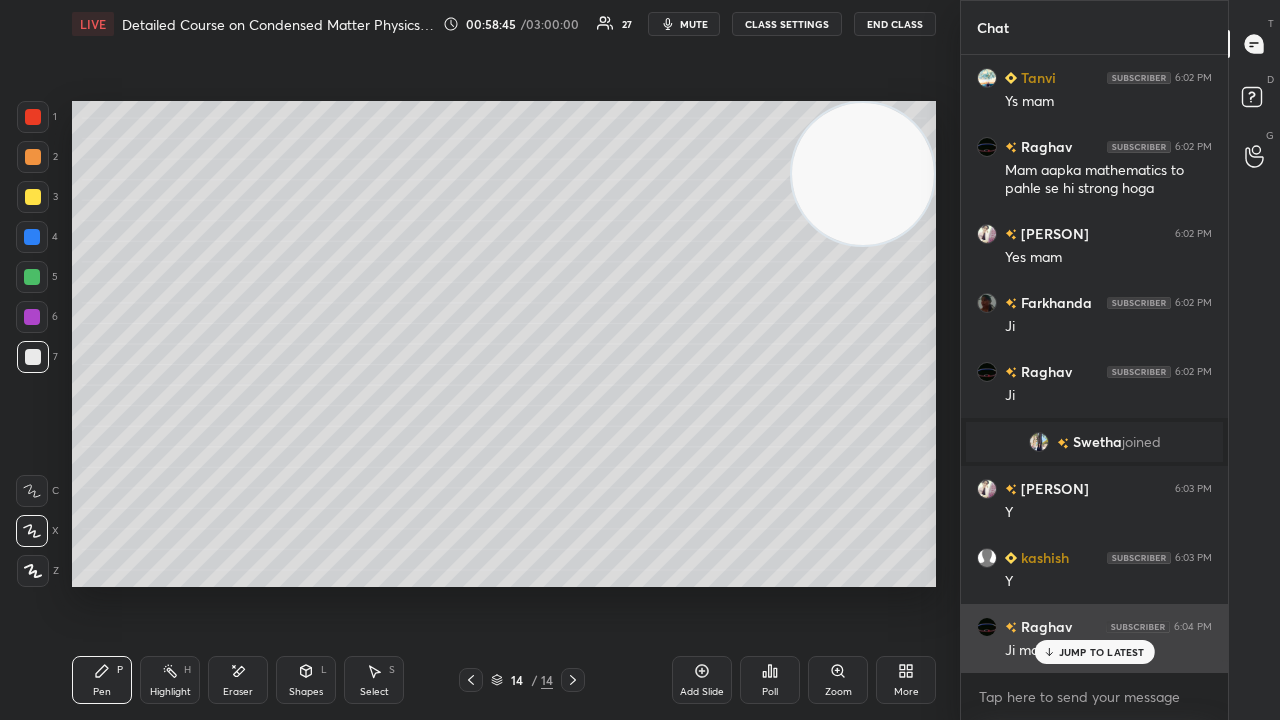 scroll, scrollTop: 32118, scrollLeft: 0, axis: vertical 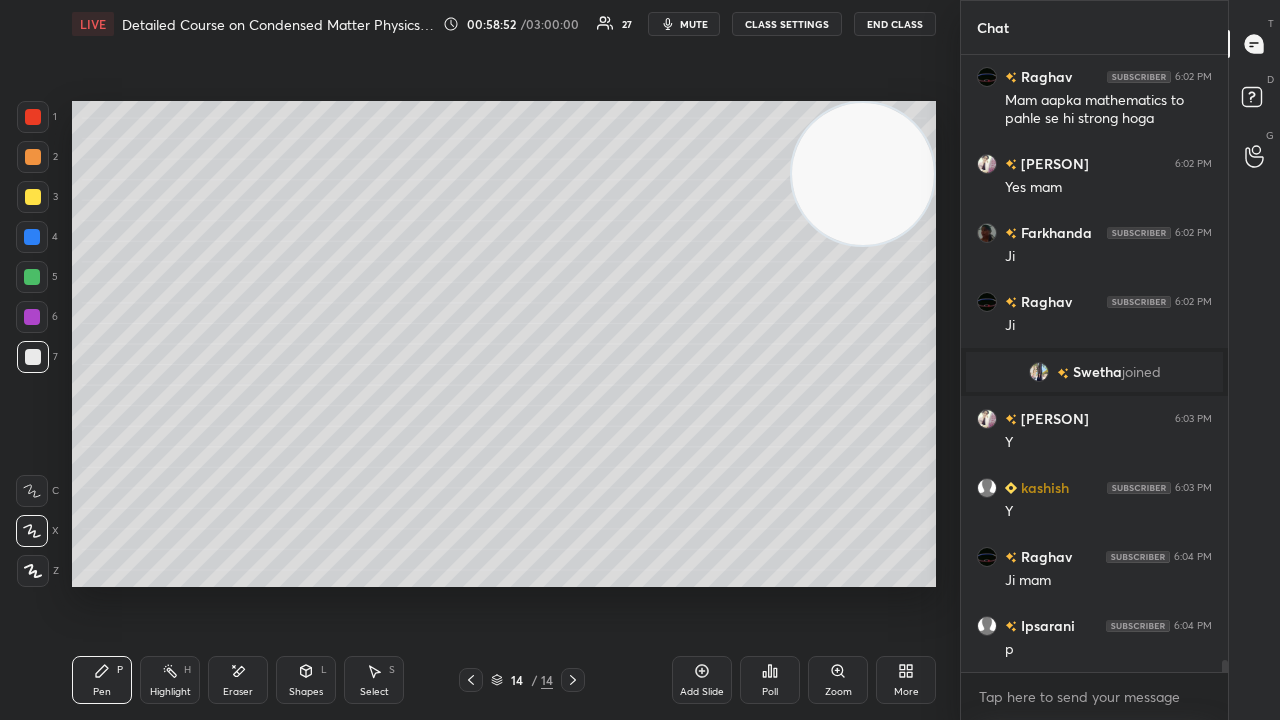 click on "mute" at bounding box center [694, 24] 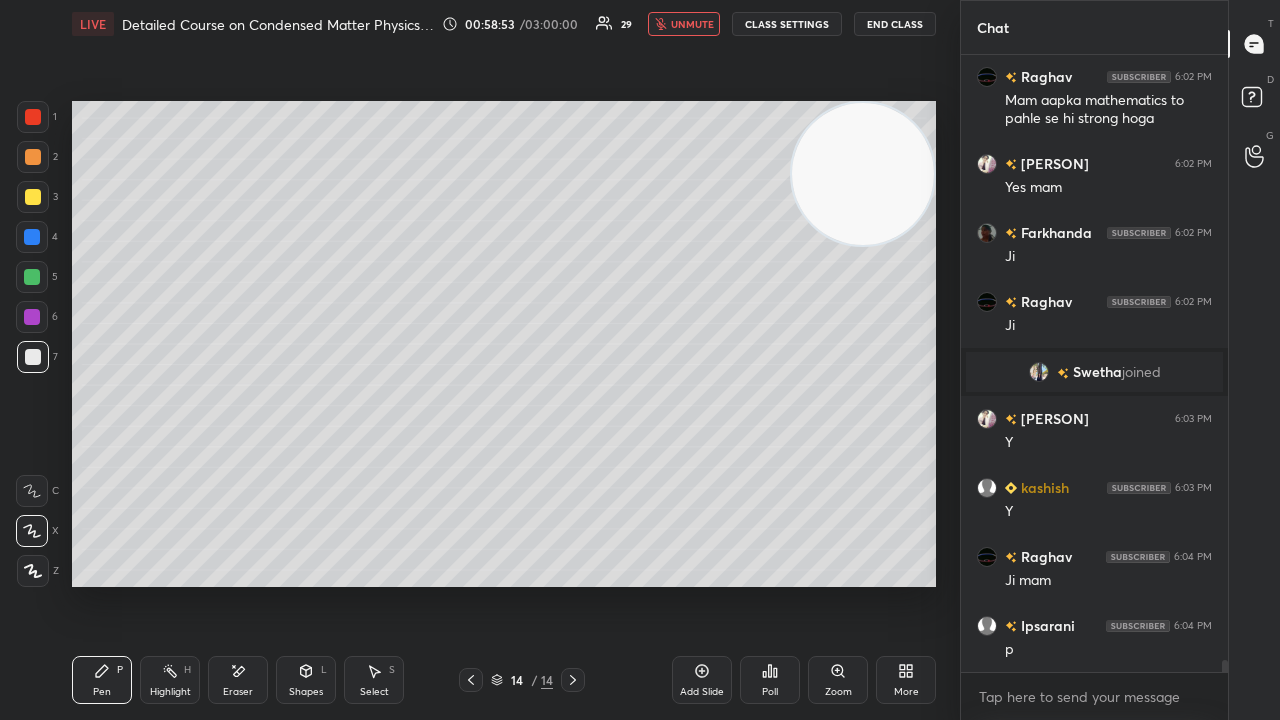 click on "unmute" at bounding box center [692, 24] 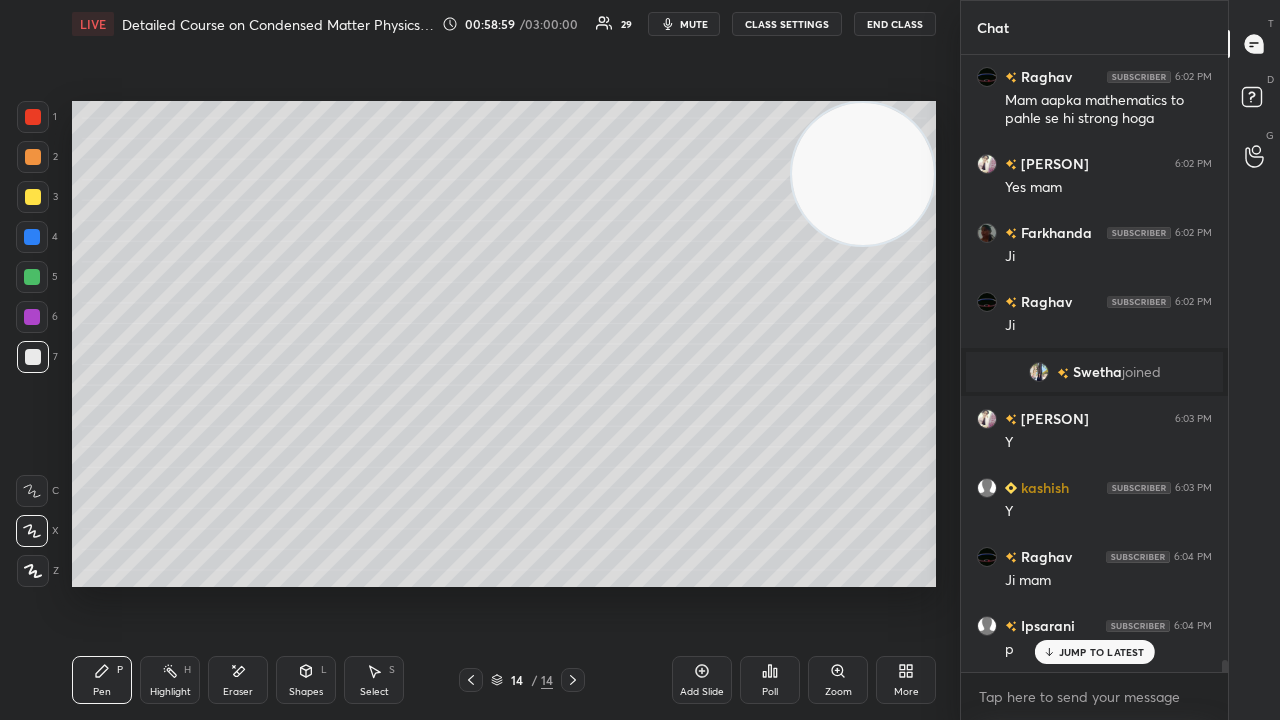 scroll, scrollTop: 32204, scrollLeft: 0, axis: vertical 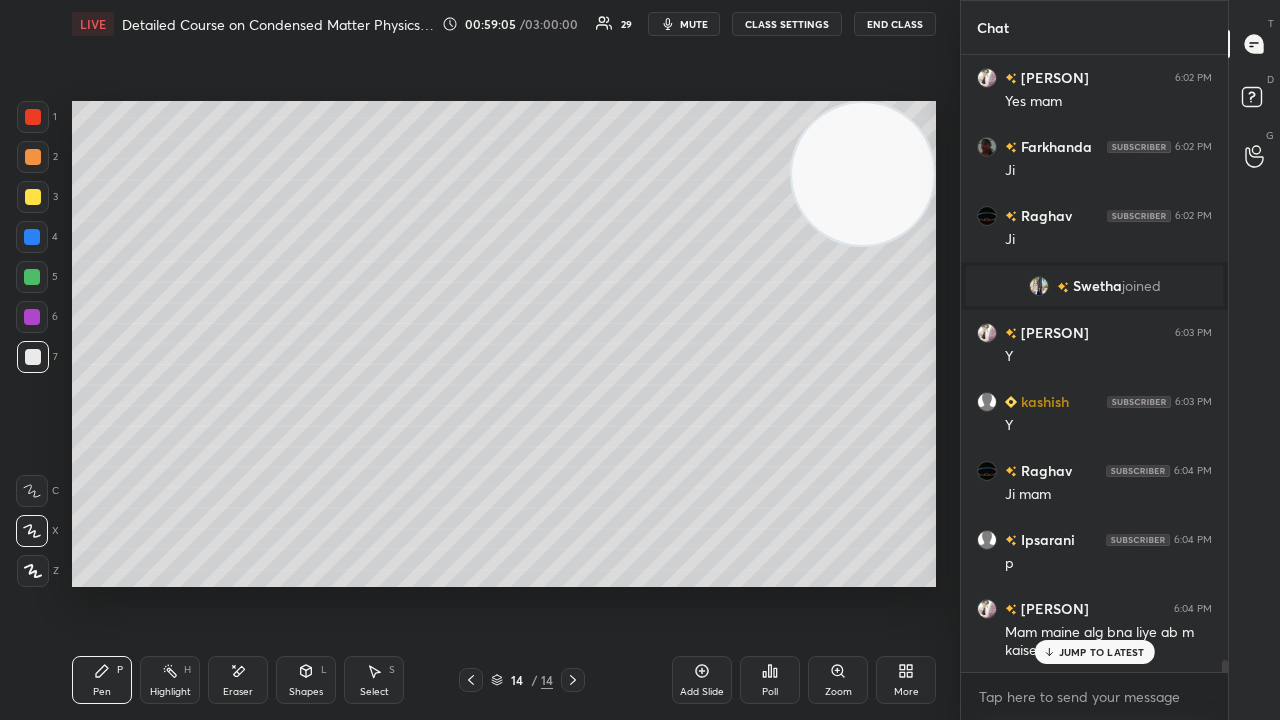 click on "JUMP TO LATEST" at bounding box center (1102, 652) 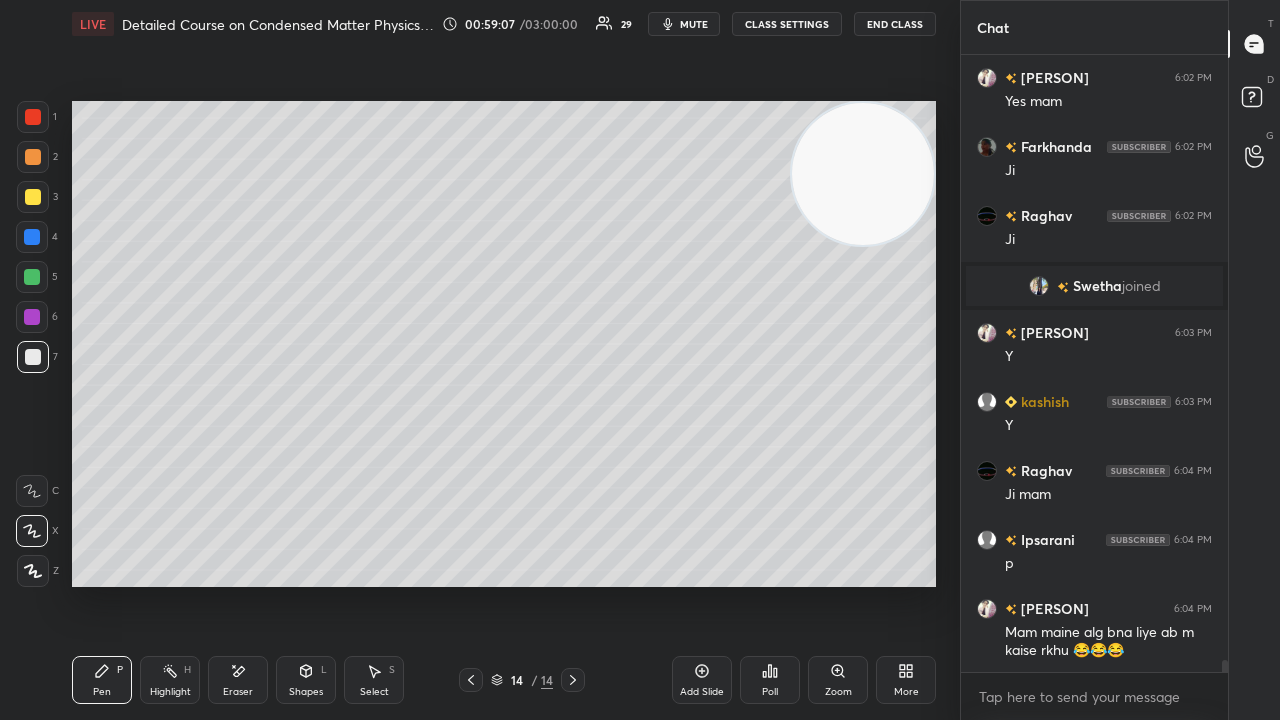 click on "mute" at bounding box center (694, 24) 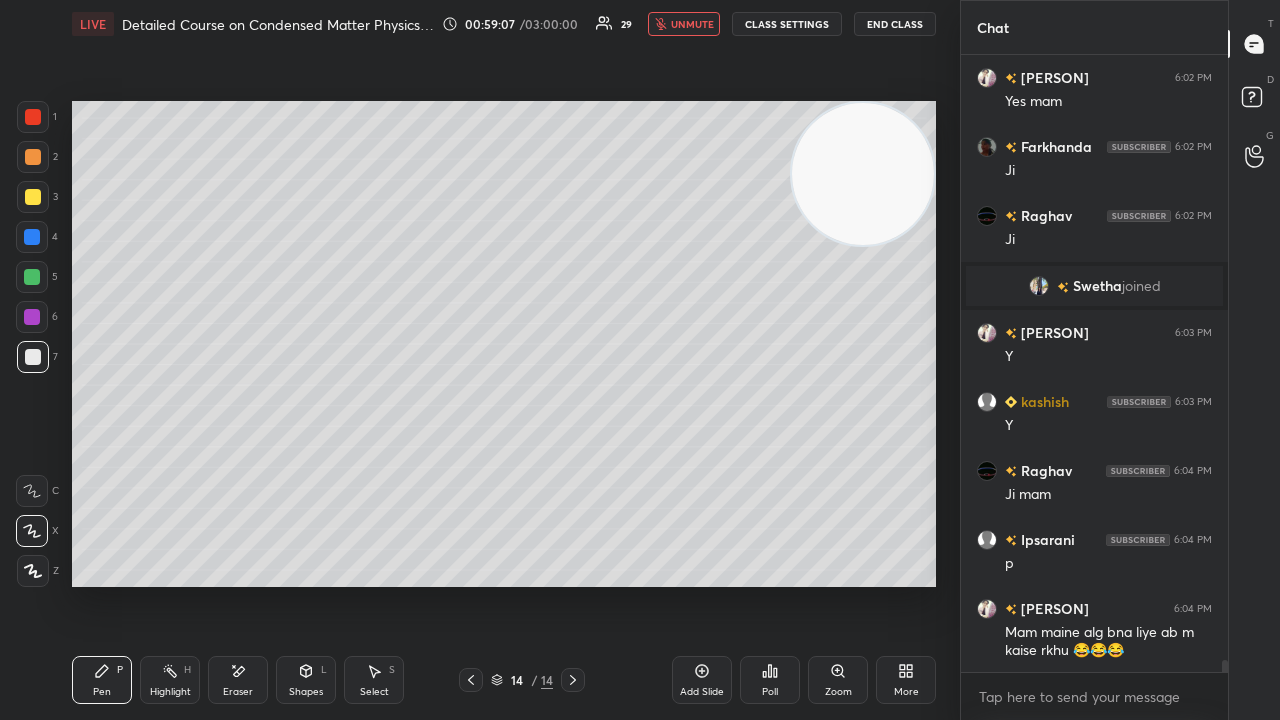 click on "unmute" at bounding box center [692, 24] 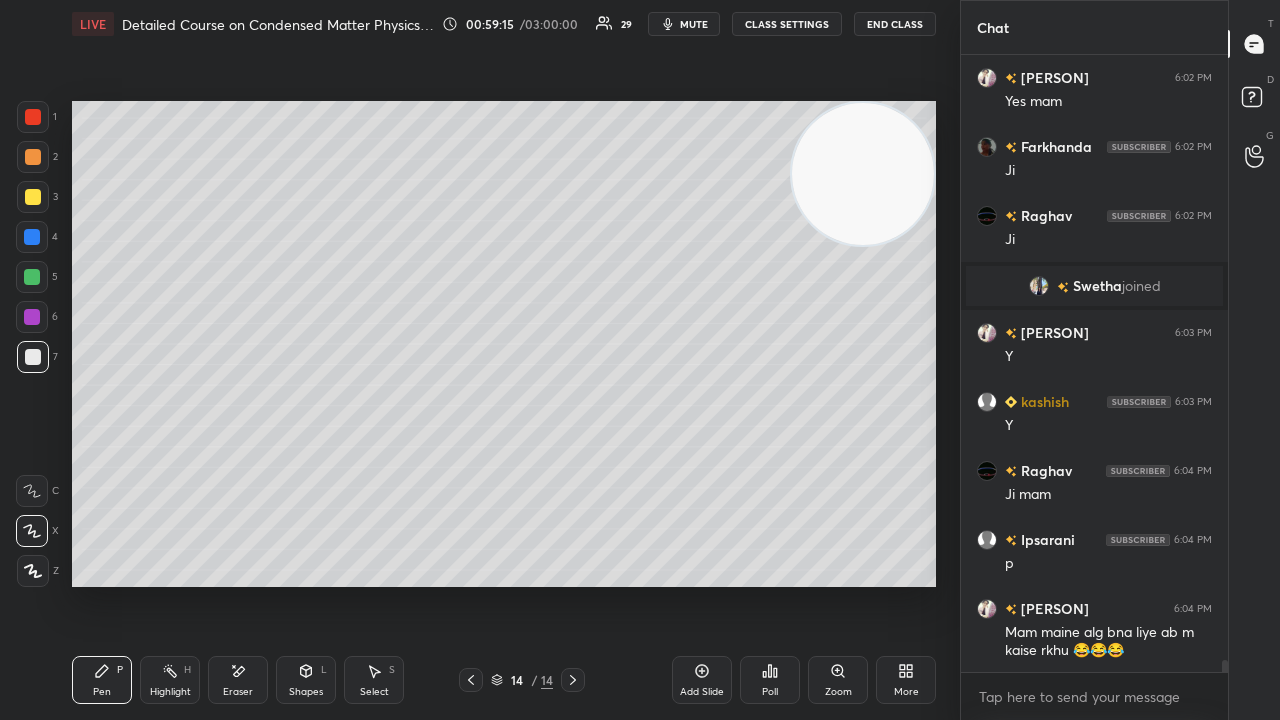 scroll, scrollTop: 32274, scrollLeft: 0, axis: vertical 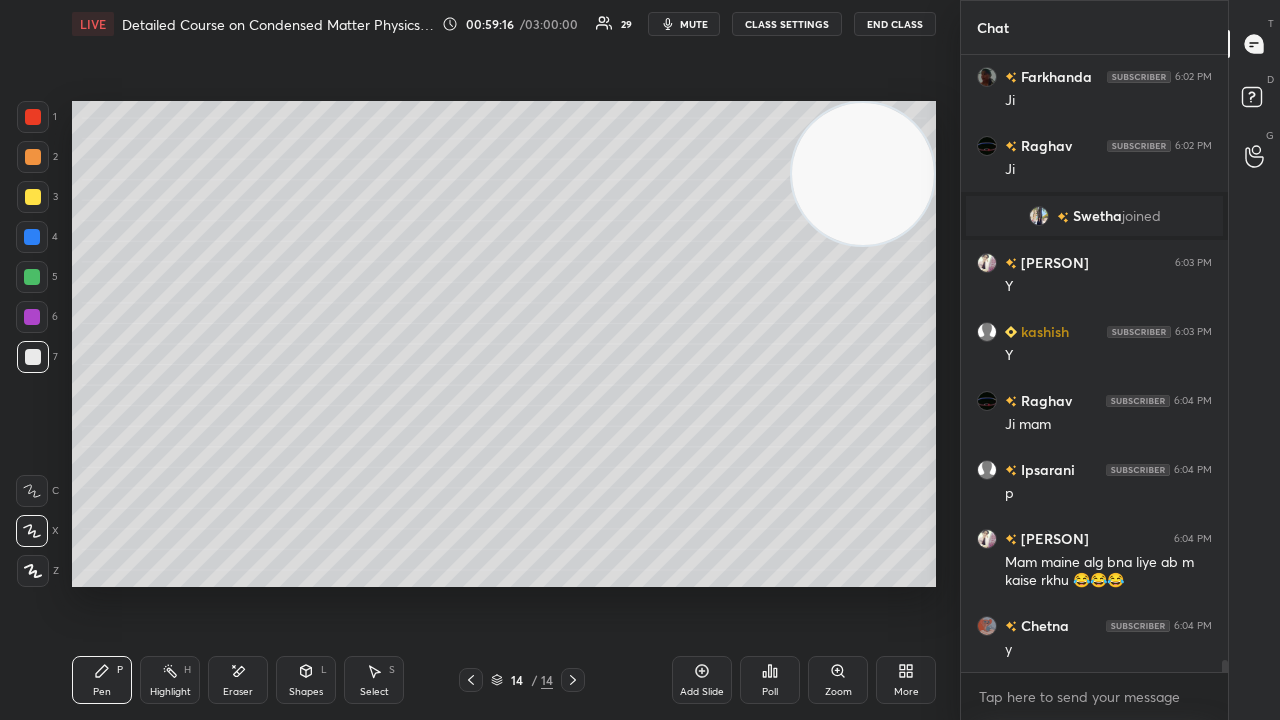 click on "mute" at bounding box center (694, 24) 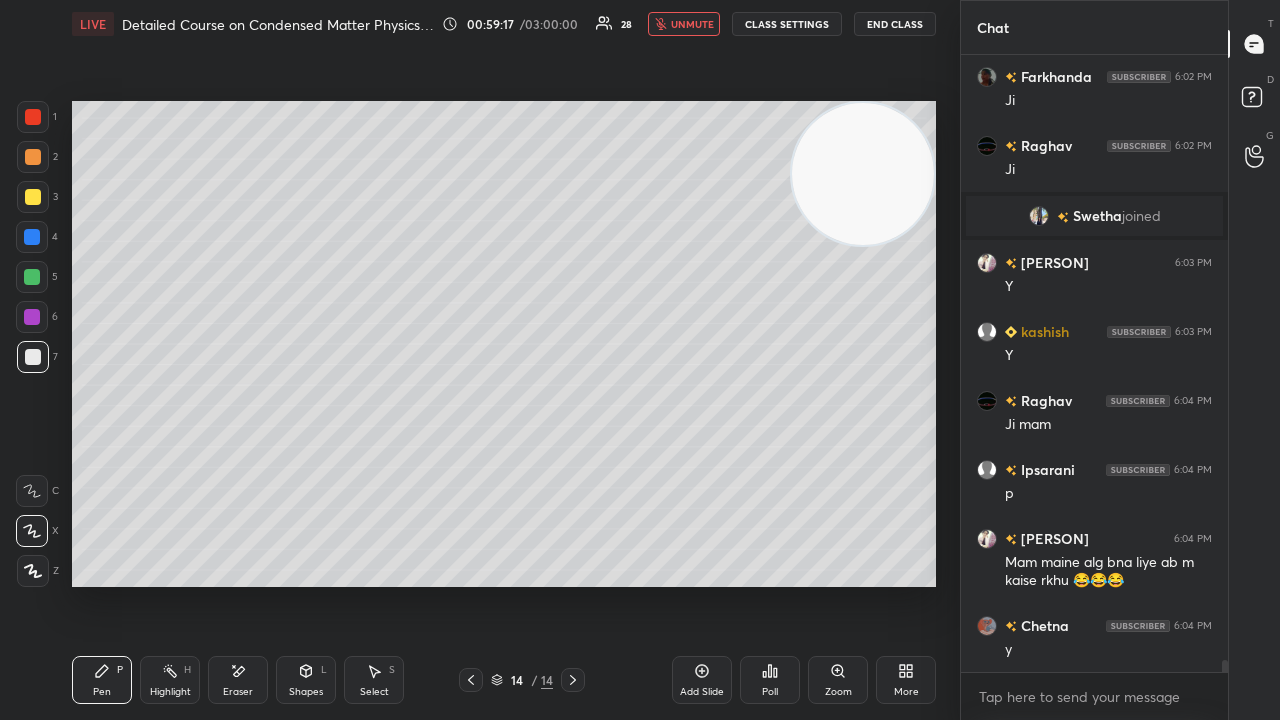 click on "unmute" at bounding box center [692, 24] 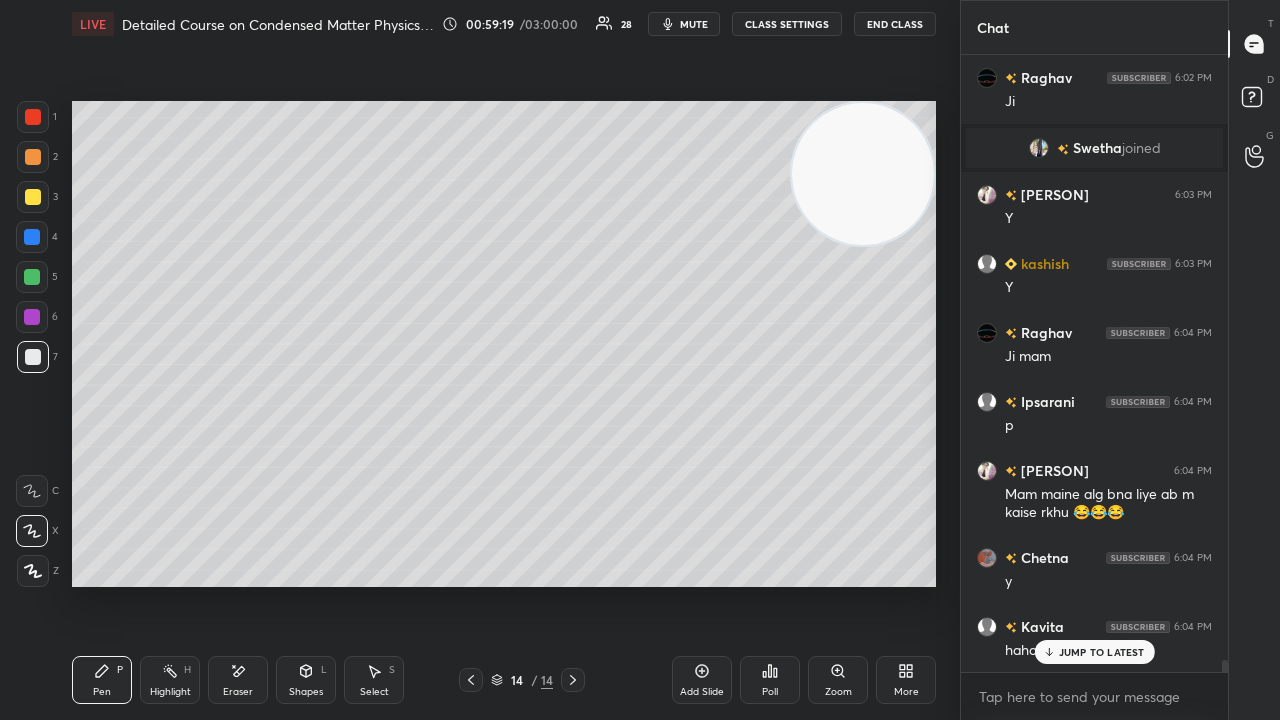 scroll, scrollTop: 32412, scrollLeft: 0, axis: vertical 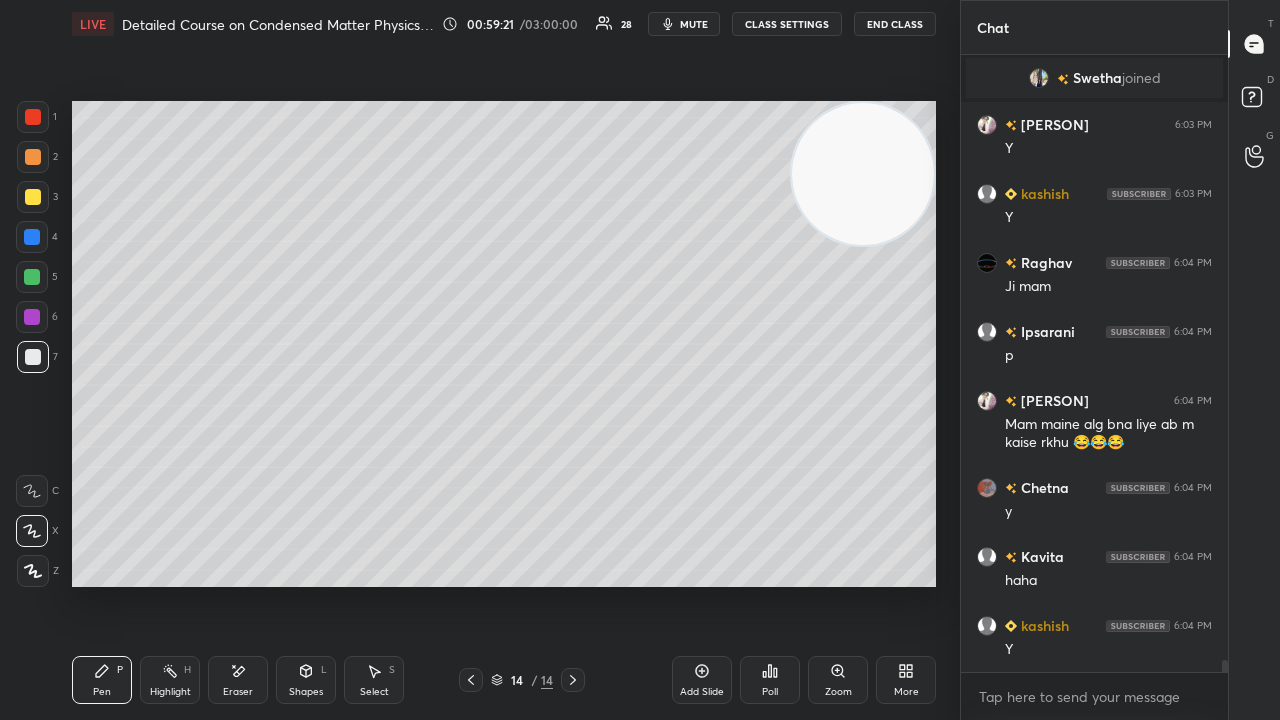 click on "mute" at bounding box center [694, 24] 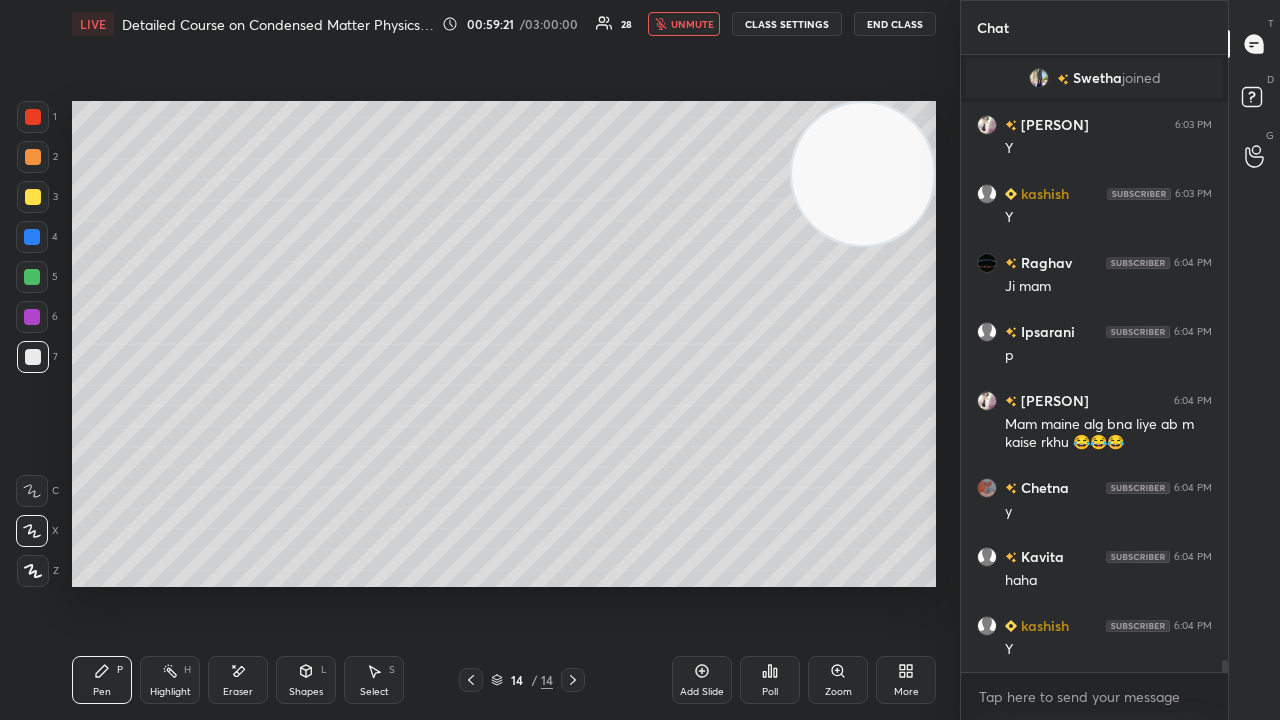 click on "unmute" at bounding box center [692, 24] 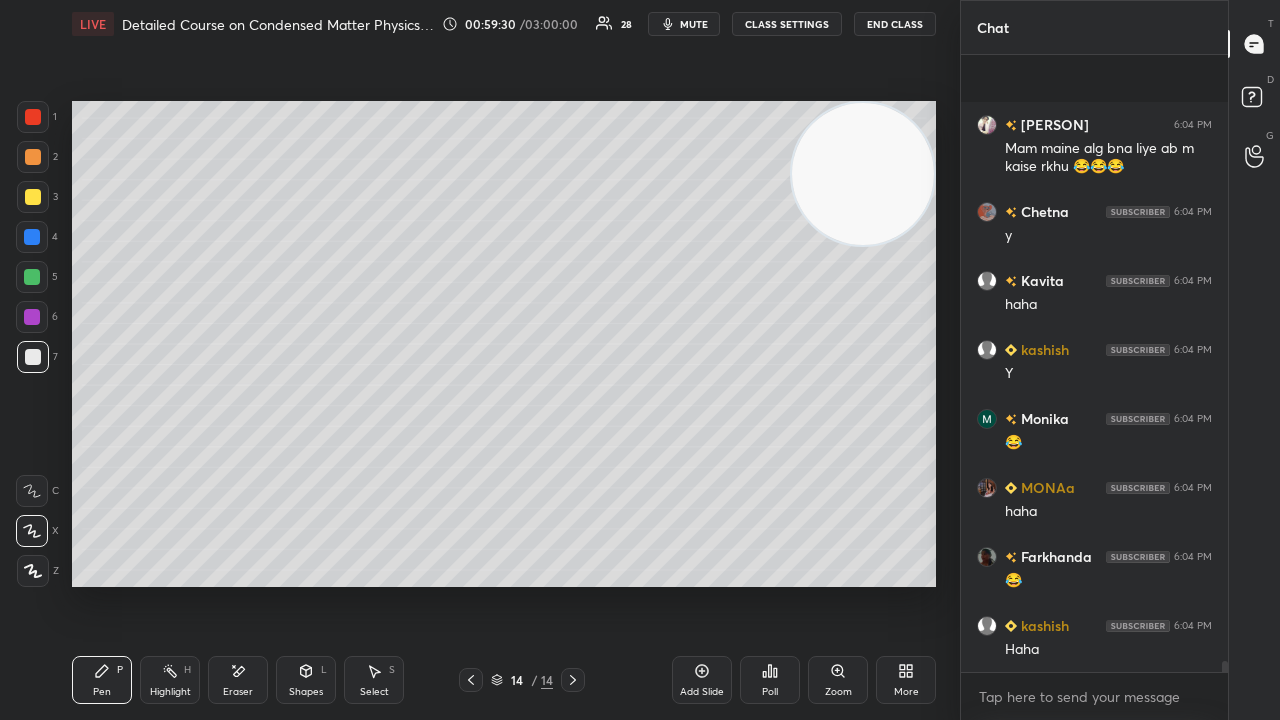 scroll, scrollTop: 32826, scrollLeft: 0, axis: vertical 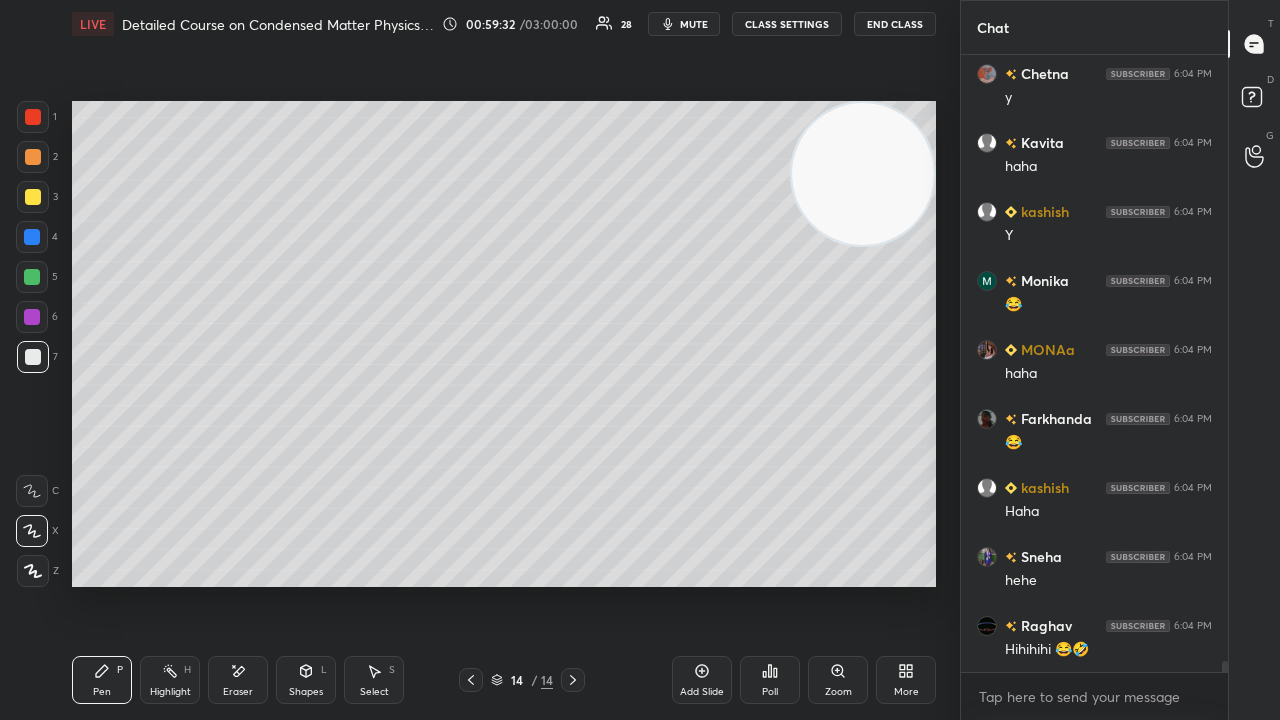 click on "mute" at bounding box center [694, 24] 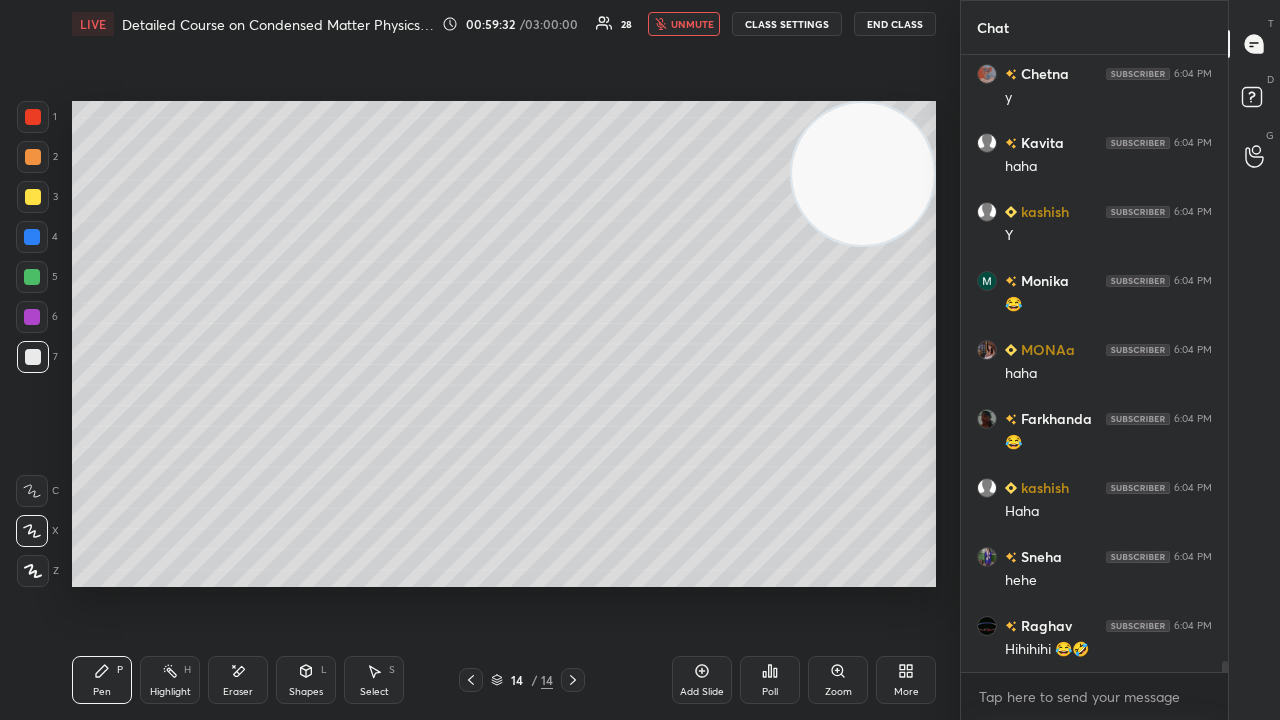 click on "unmute" at bounding box center (692, 24) 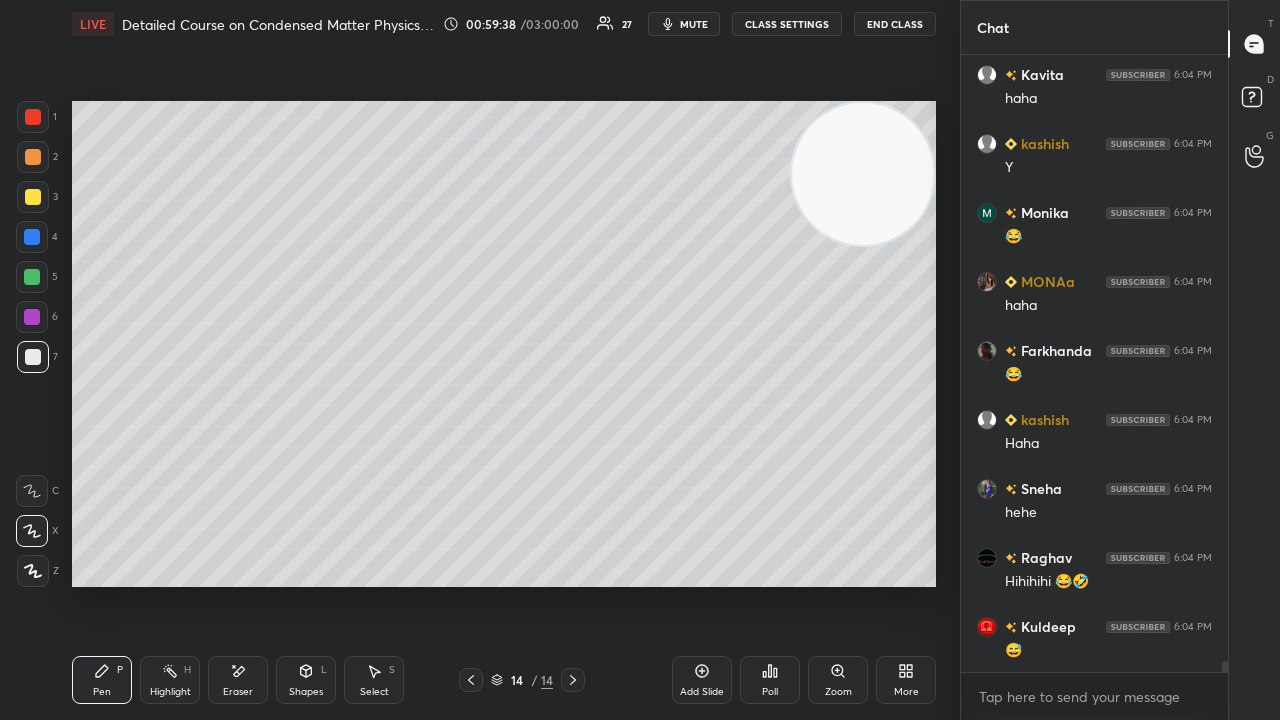 scroll, scrollTop: 32964, scrollLeft: 0, axis: vertical 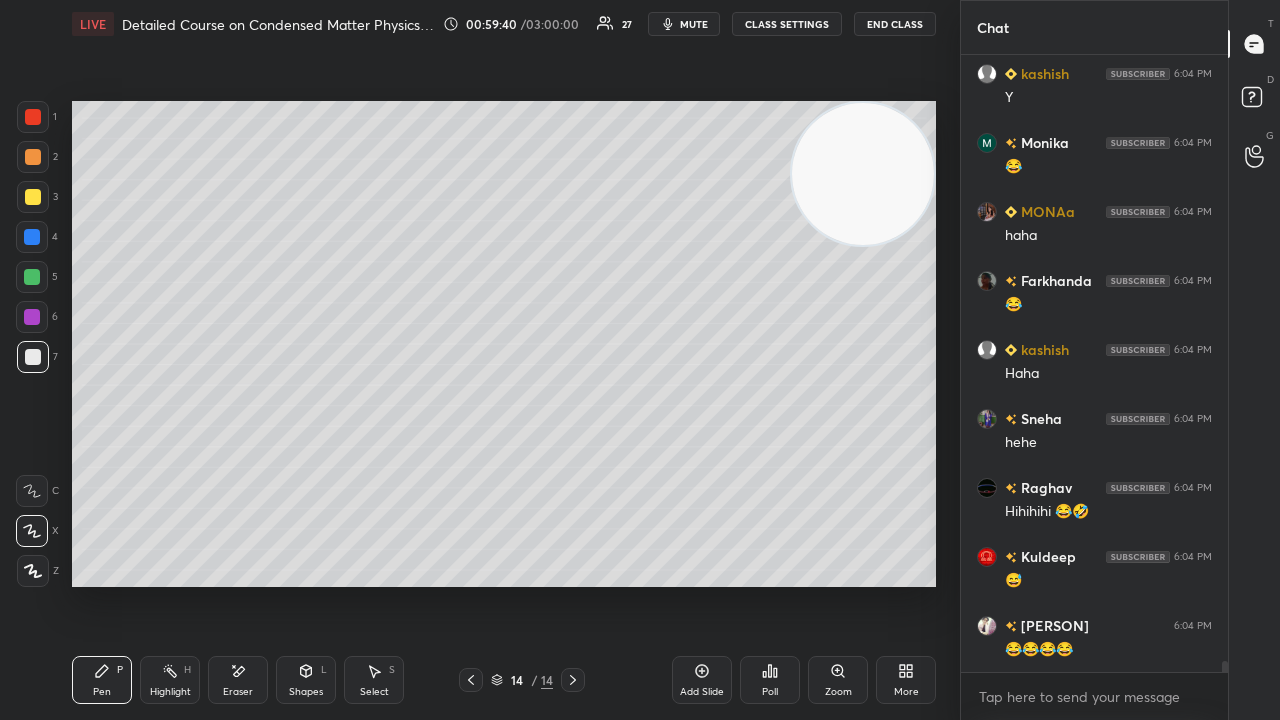 click on "Setting up your live class Poll for   secs No correct answer Start poll" at bounding box center (504, 344) 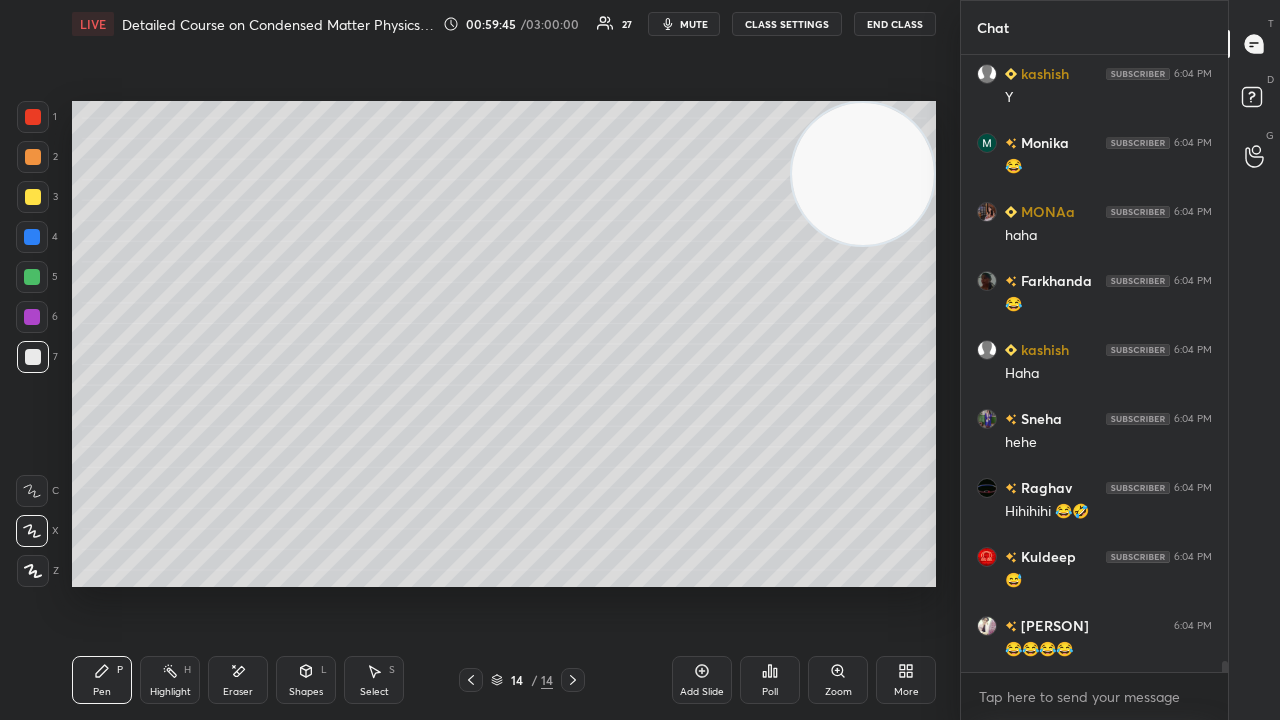 click 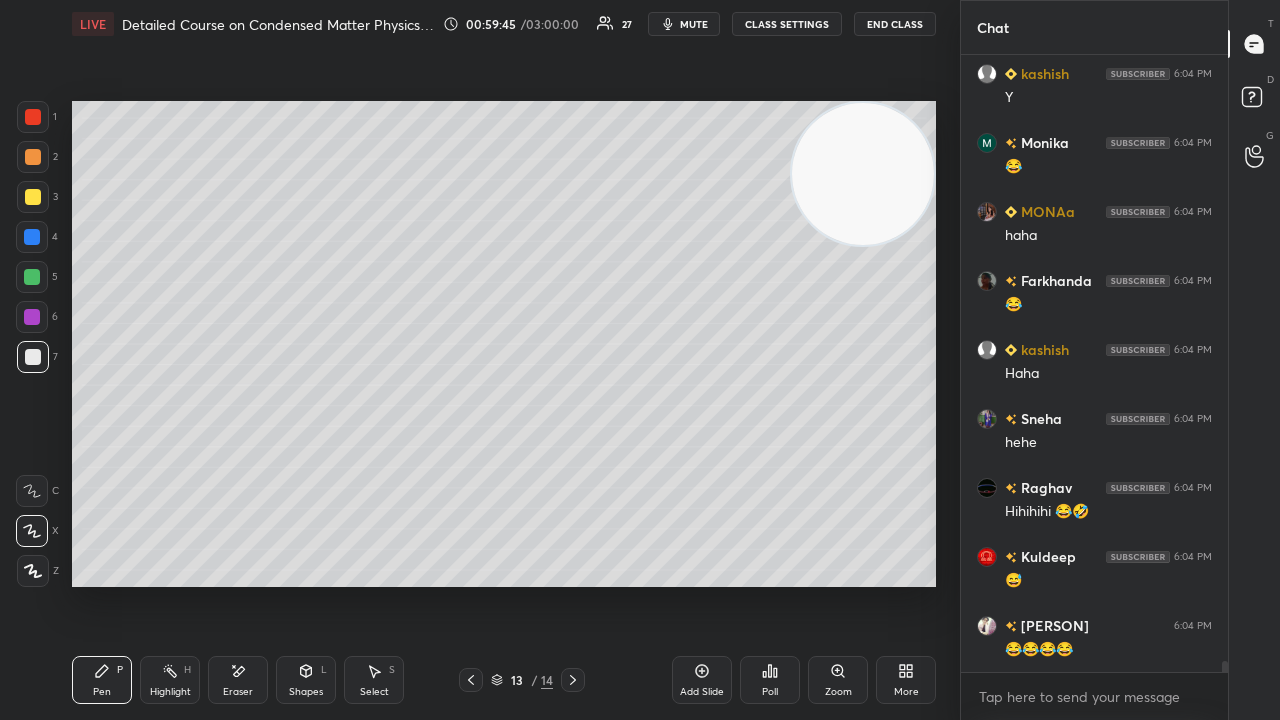 click at bounding box center (573, 680) 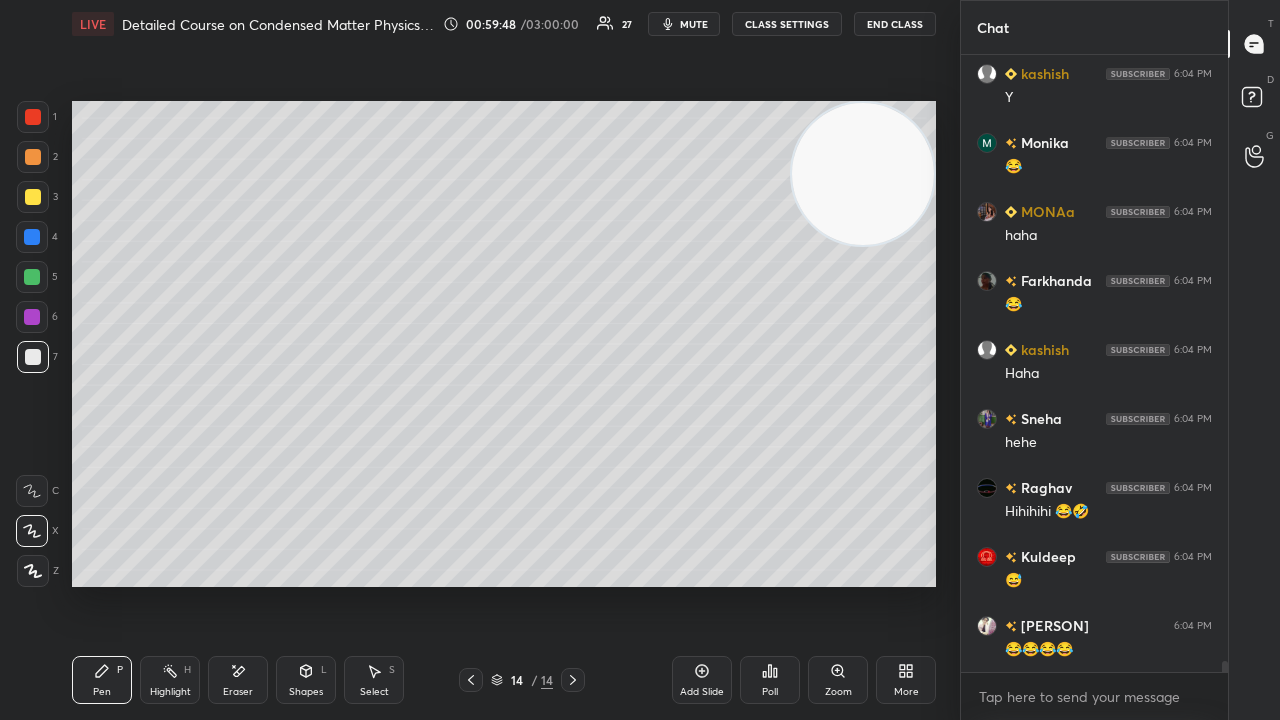 click on "mute" at bounding box center (694, 24) 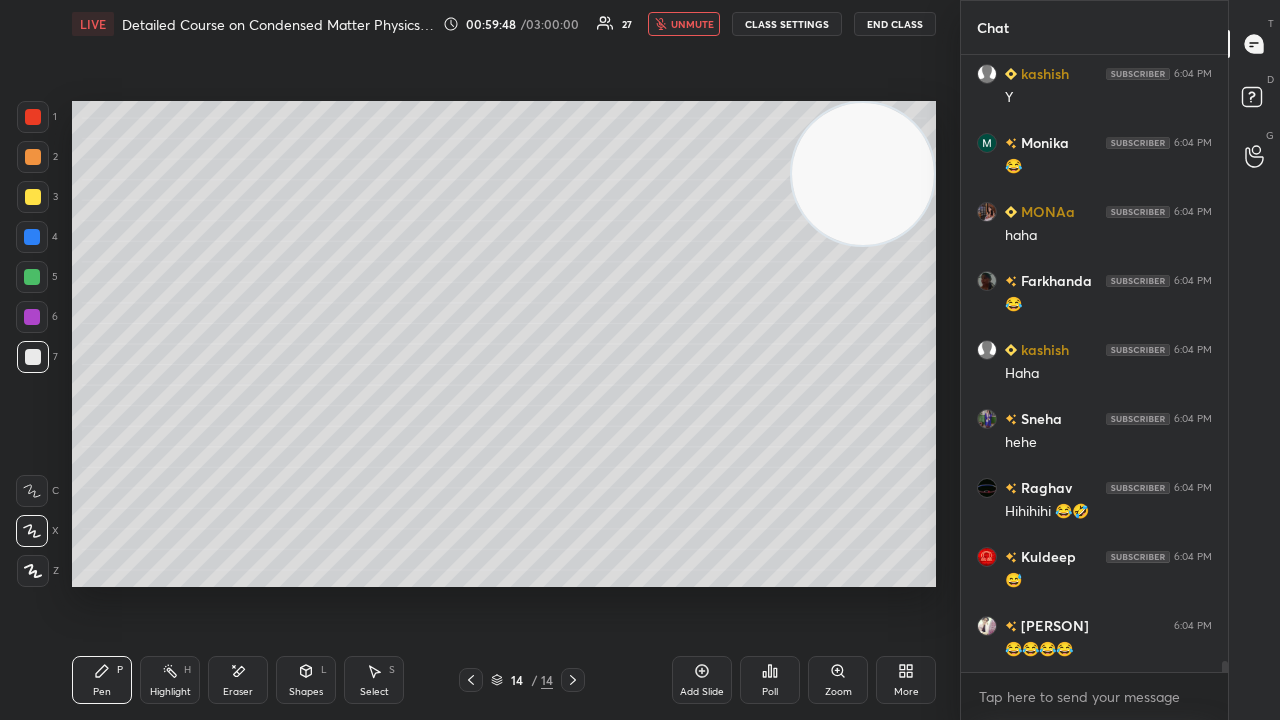 click on "unmute" at bounding box center (692, 24) 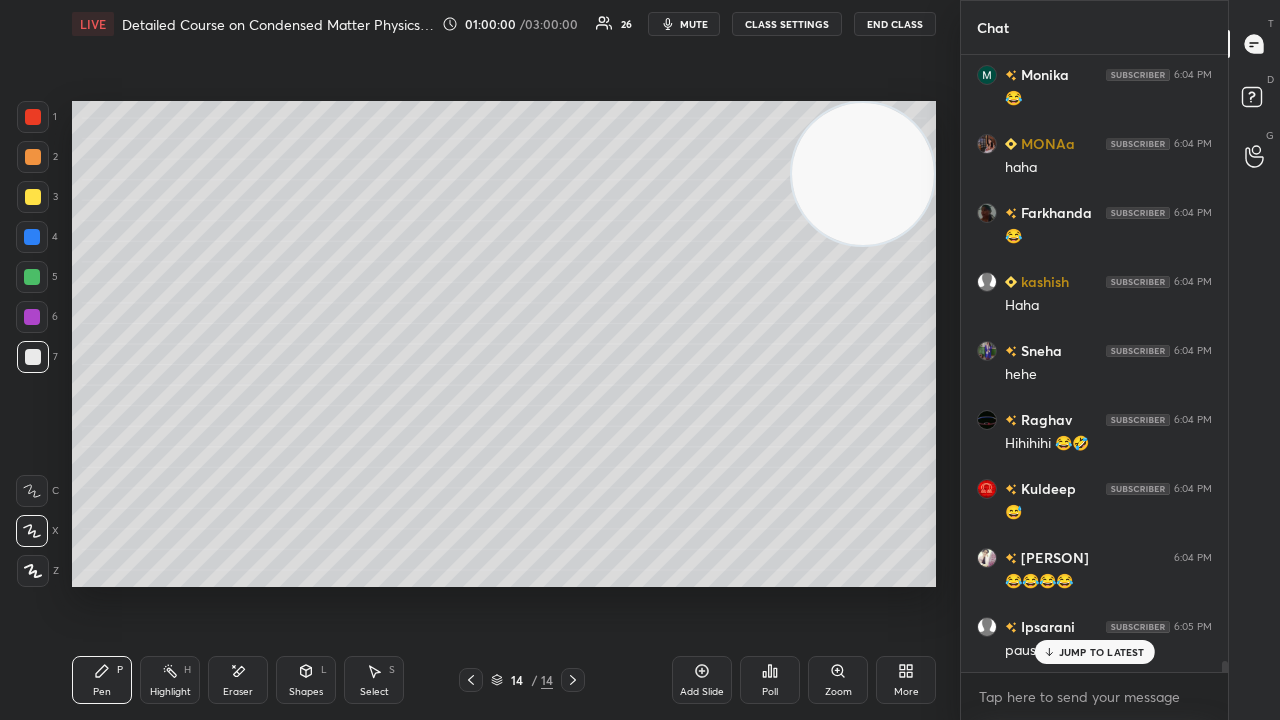 scroll, scrollTop: 33102, scrollLeft: 0, axis: vertical 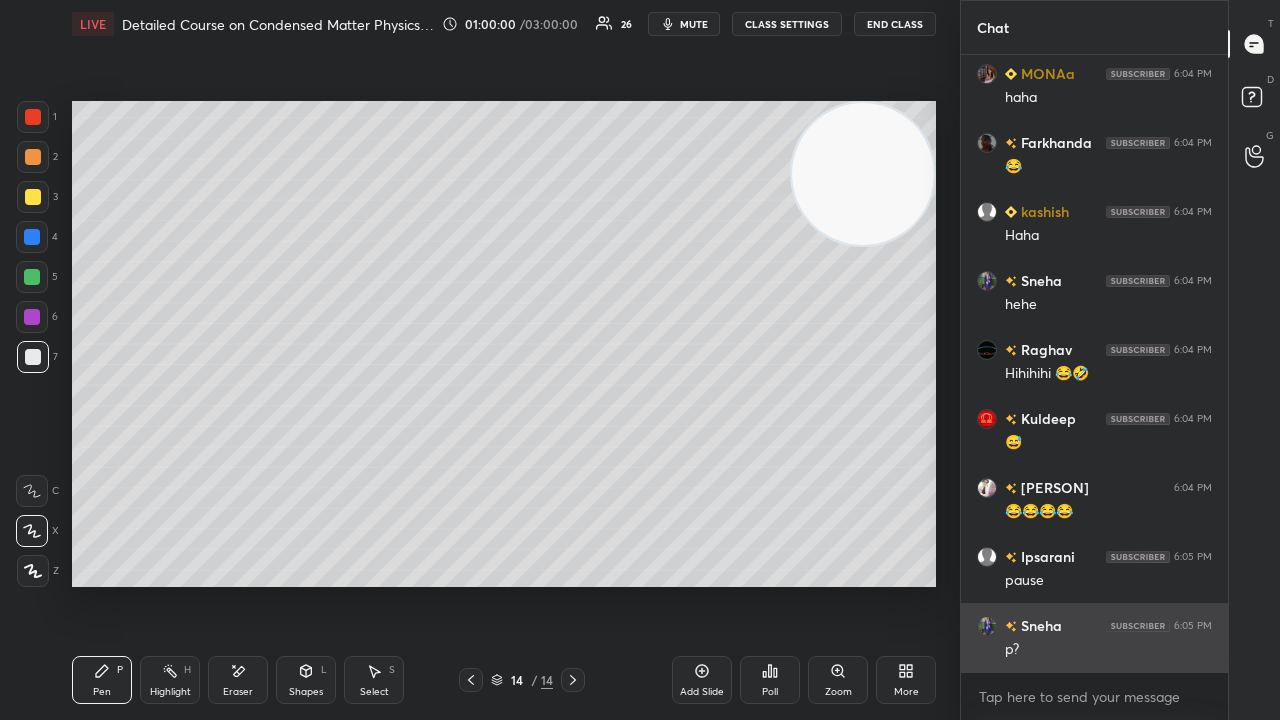 click on "p?" at bounding box center [1108, 650] 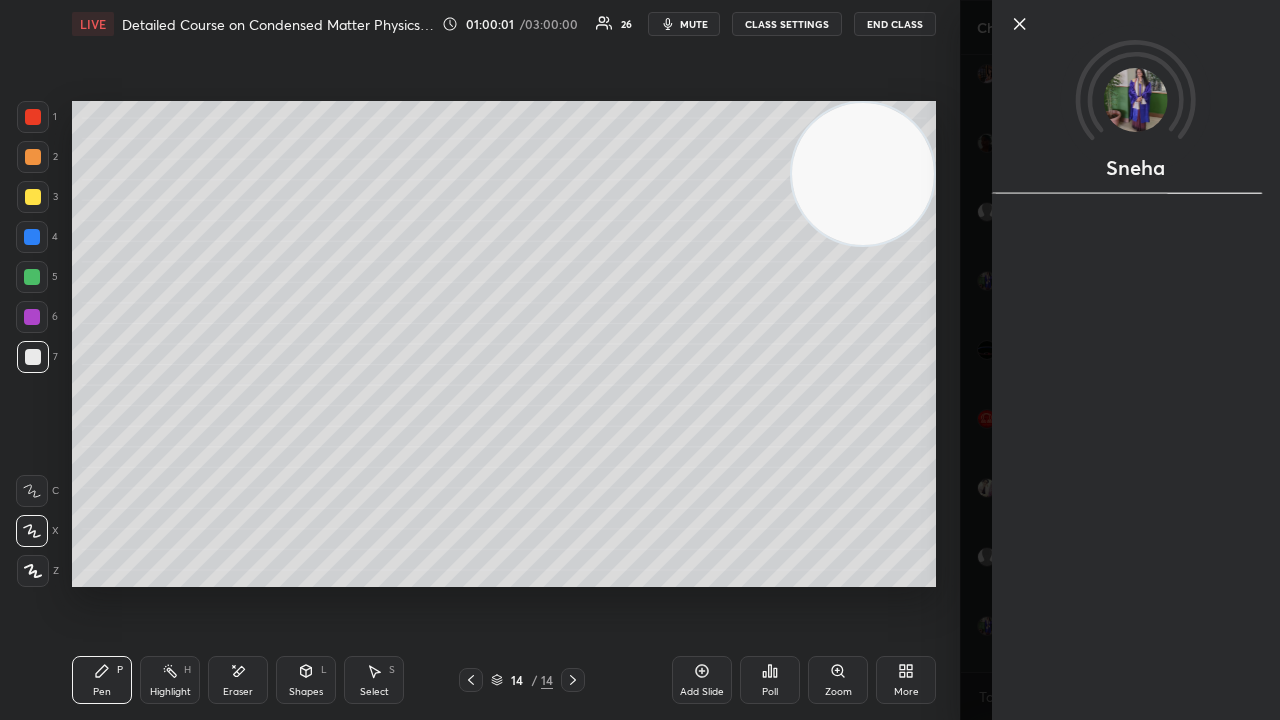 click on "Sneha" at bounding box center (1120, 360) 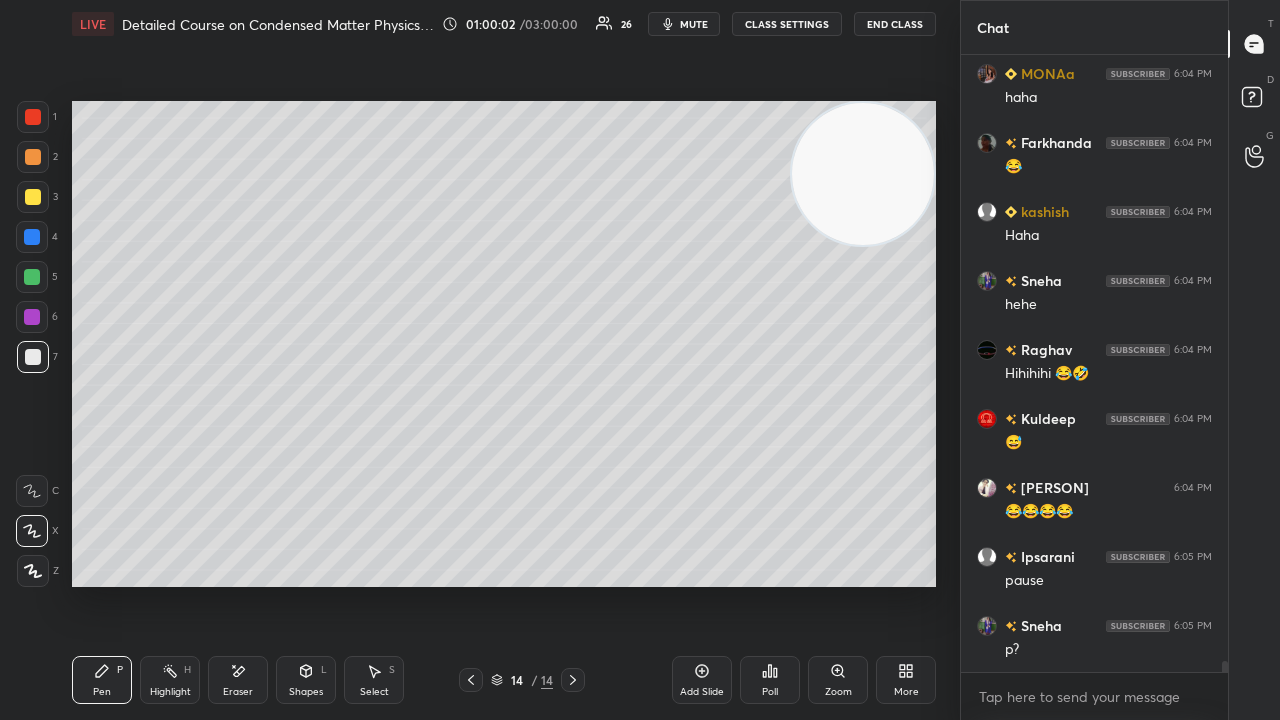 click on "mute" at bounding box center [694, 24] 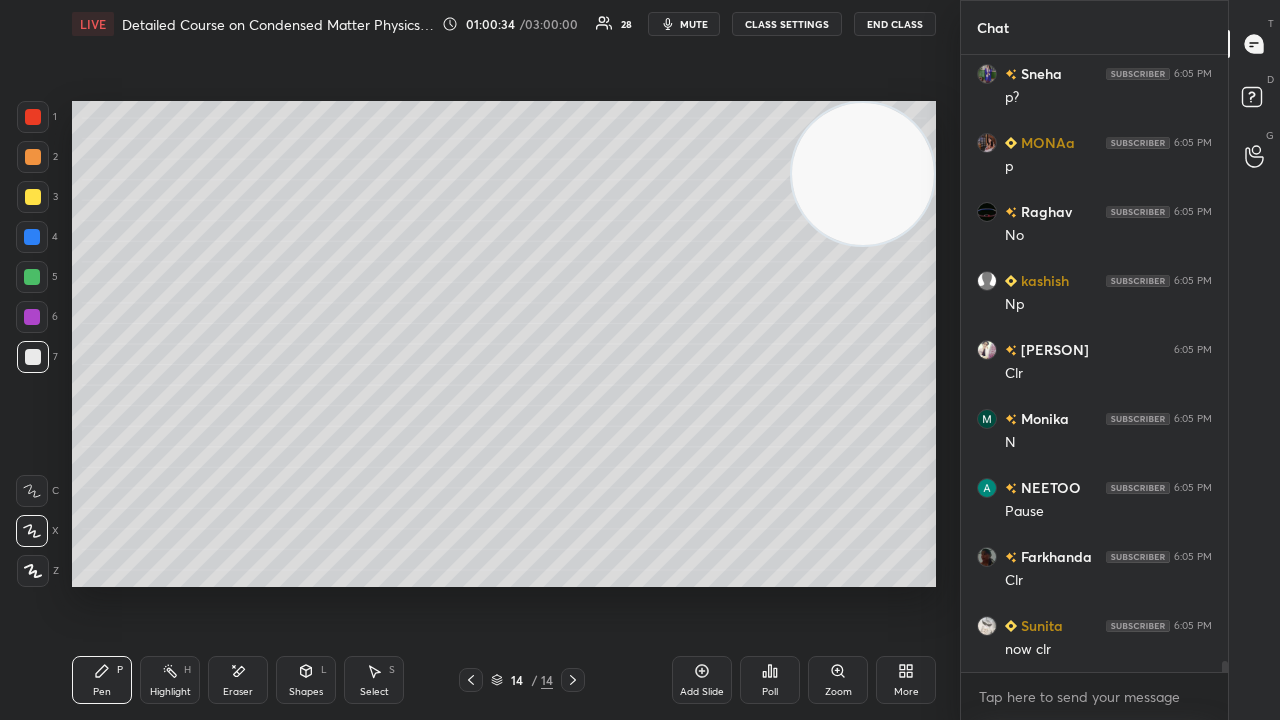 scroll, scrollTop: 33722, scrollLeft: 0, axis: vertical 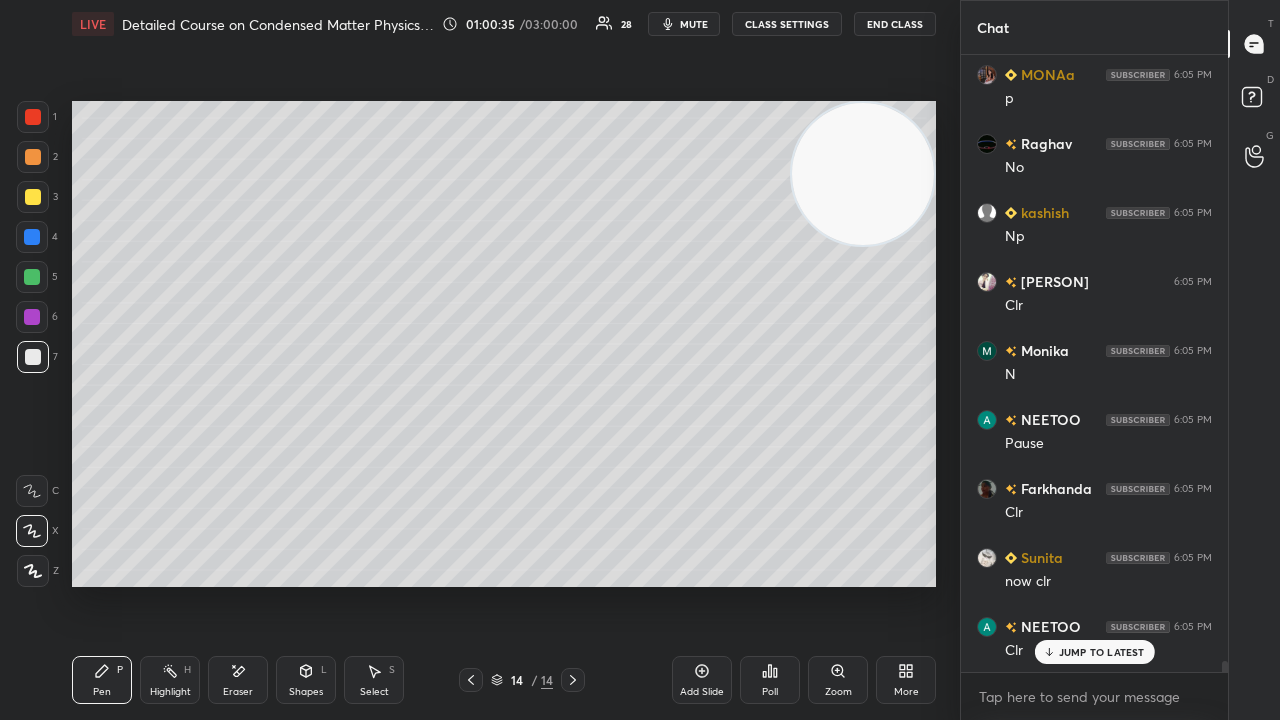 click on "Add Slide" at bounding box center (702, 680) 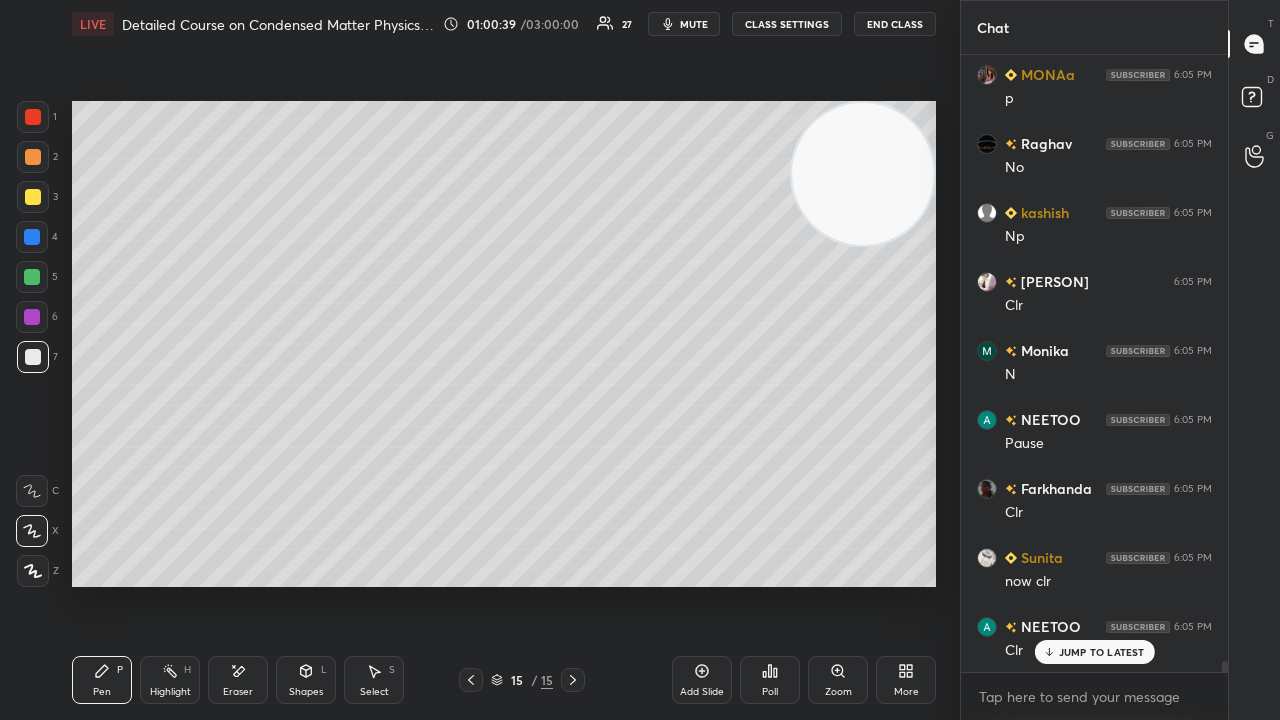 click 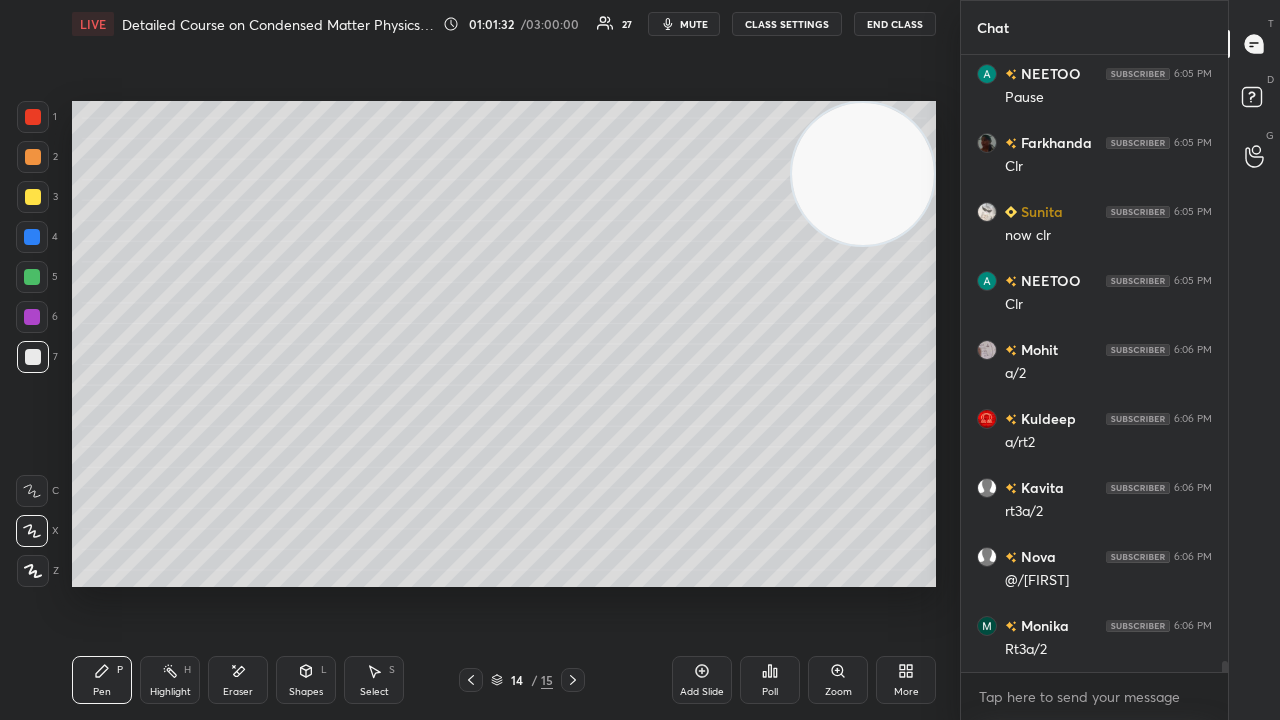 scroll, scrollTop: 34136, scrollLeft: 0, axis: vertical 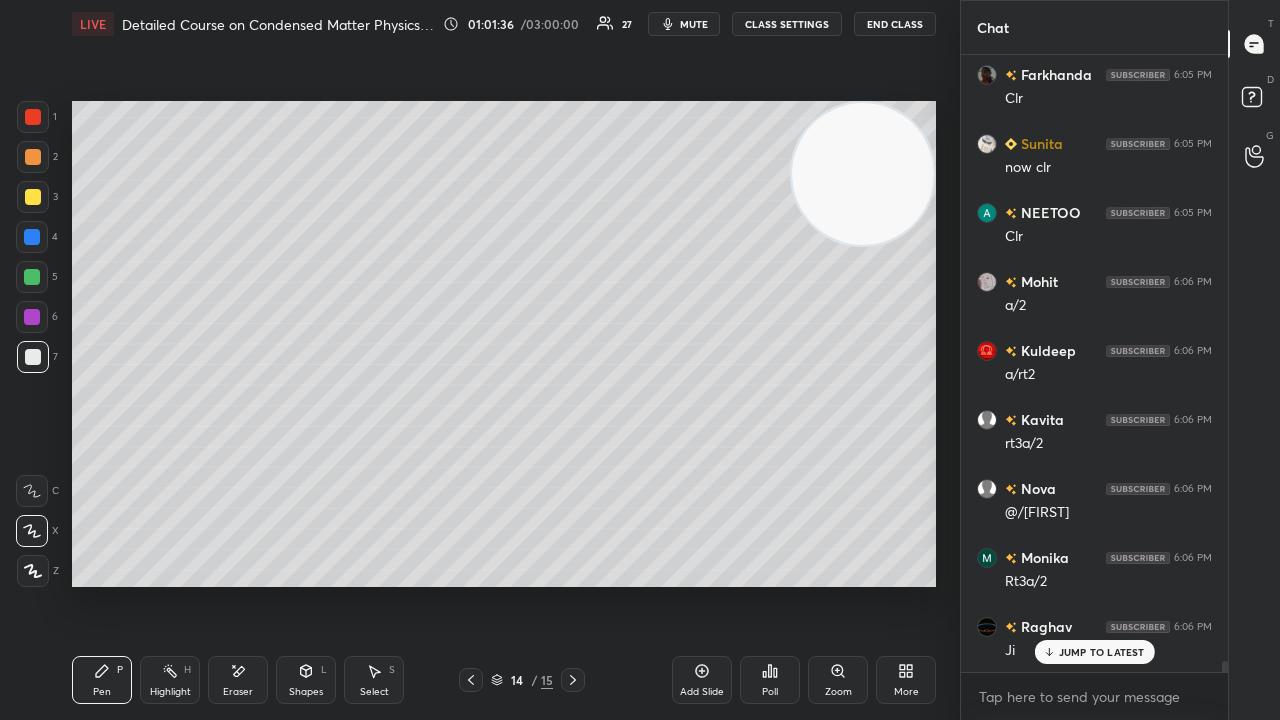 click on "JUMP TO LATEST" at bounding box center [1094, 652] 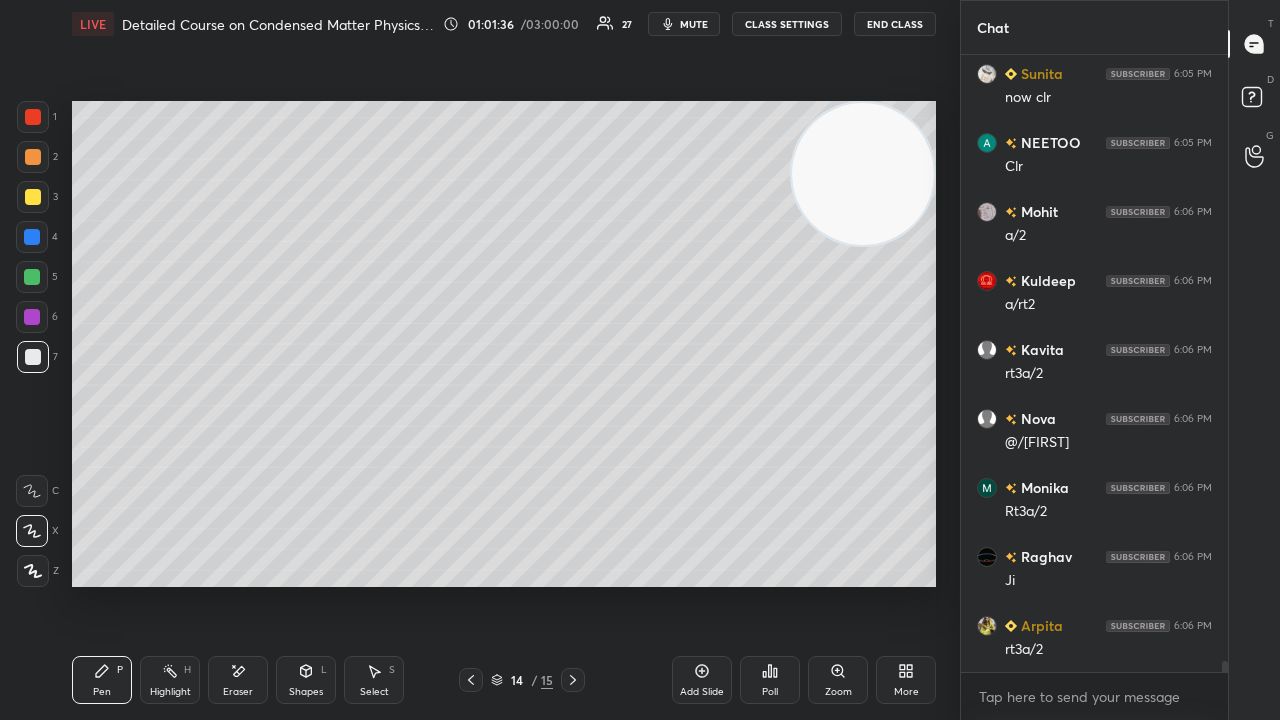 click on "x" at bounding box center [1094, 696] 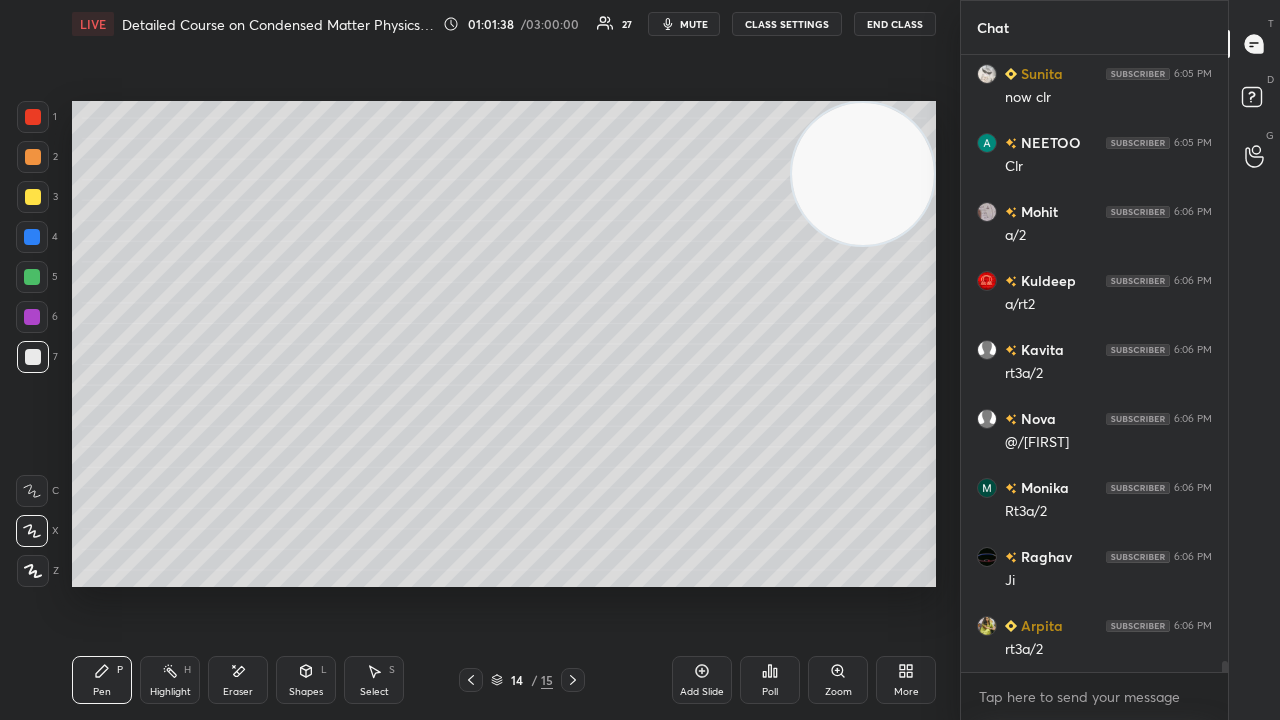 click on "mute" at bounding box center (694, 24) 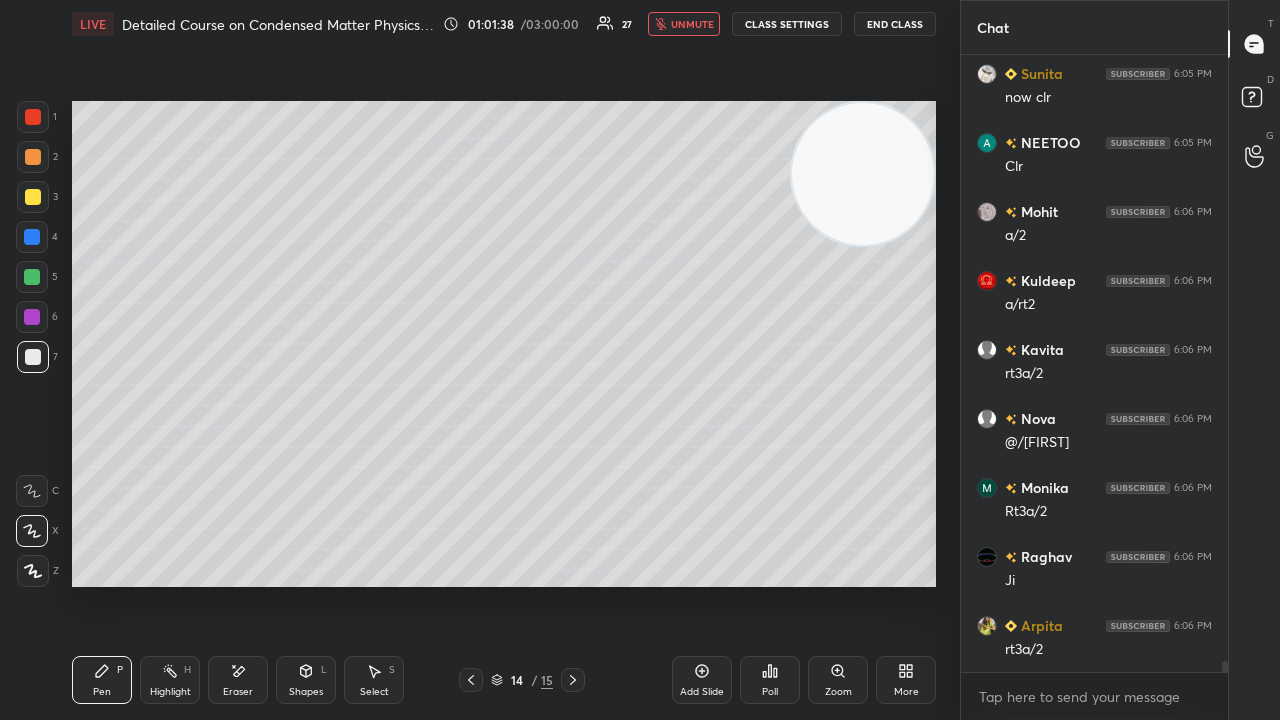 click on "unmute" at bounding box center [692, 24] 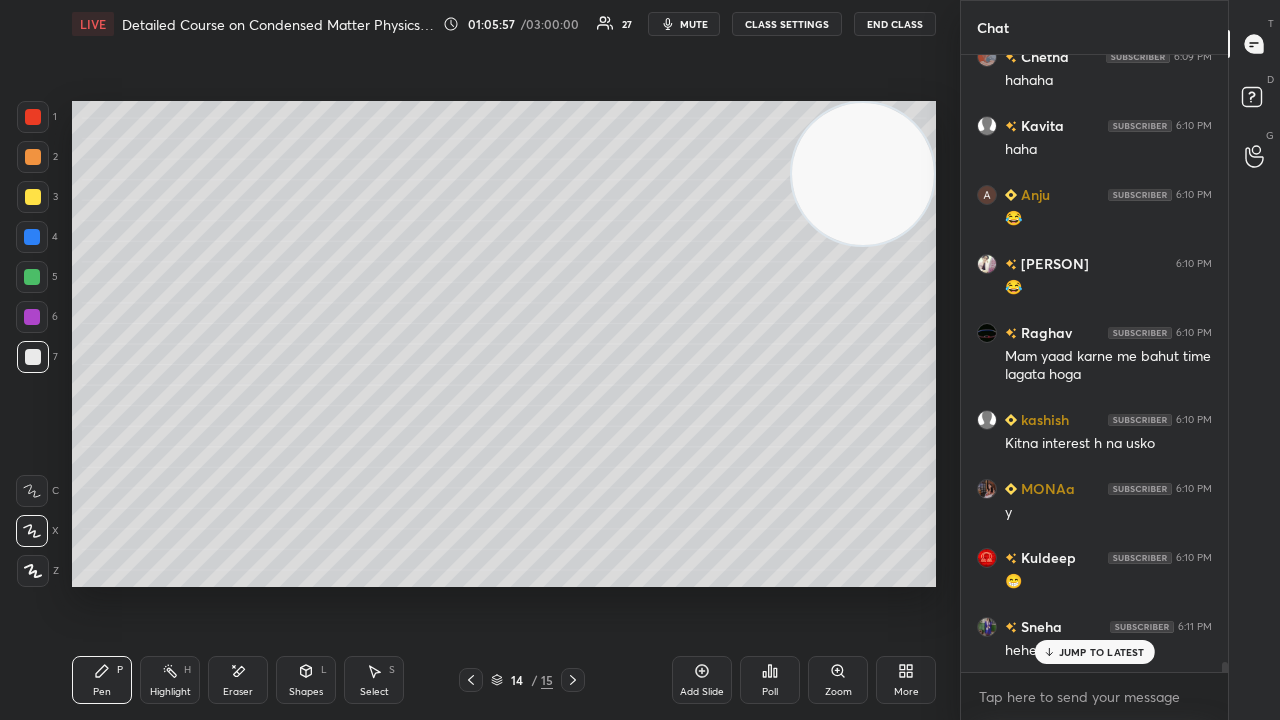 scroll, scrollTop: 37830, scrollLeft: 0, axis: vertical 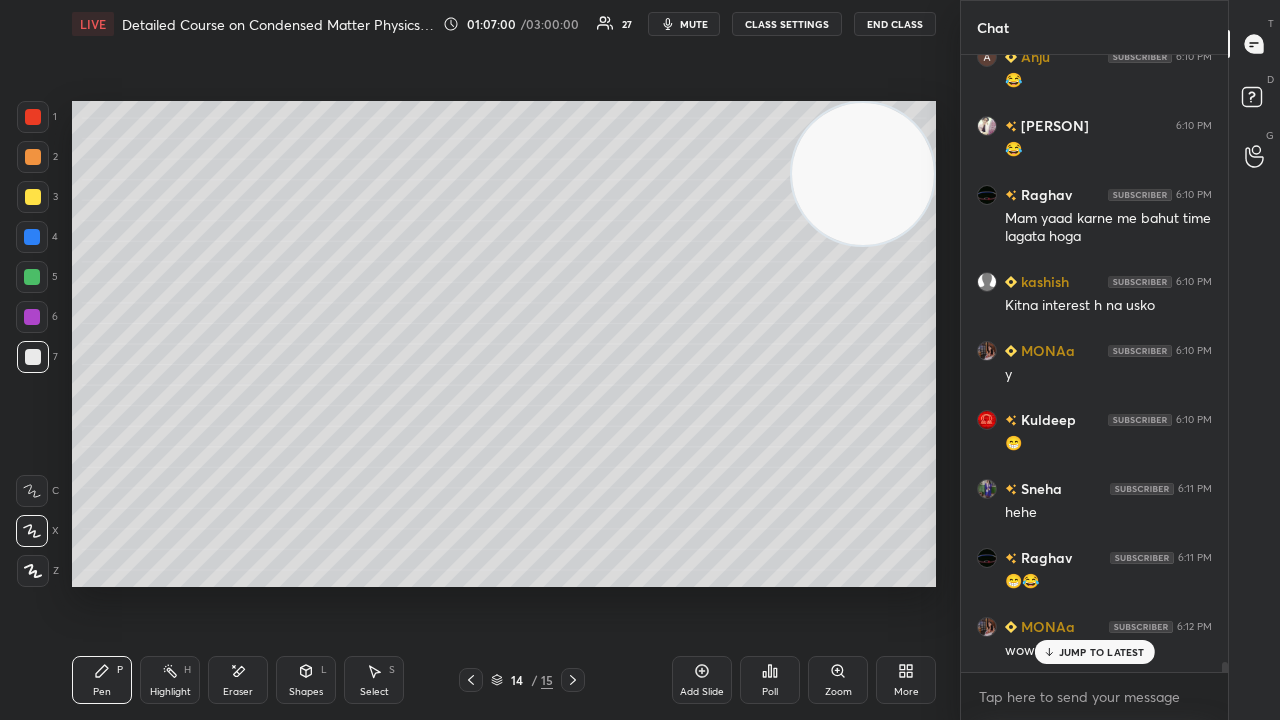 click on "JUMP TO LATEST" at bounding box center (1094, 652) 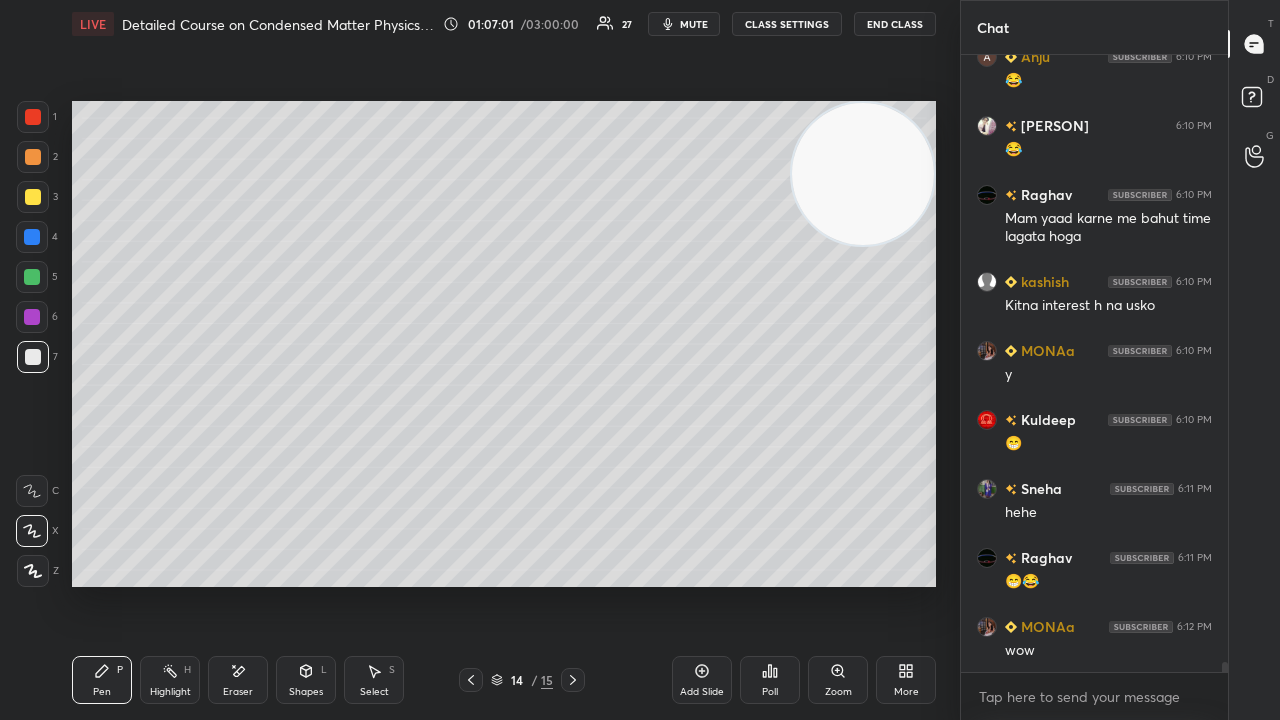click on "x" at bounding box center (1094, 696) 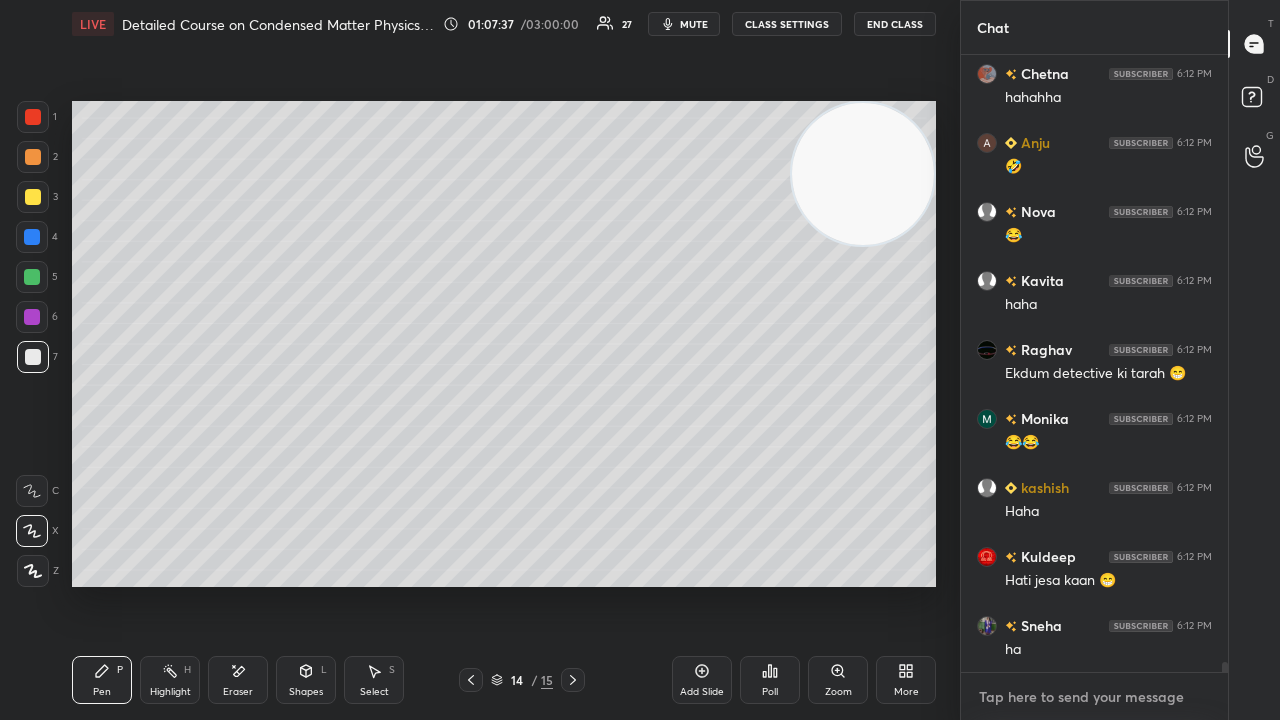 scroll, scrollTop: 38726, scrollLeft: 0, axis: vertical 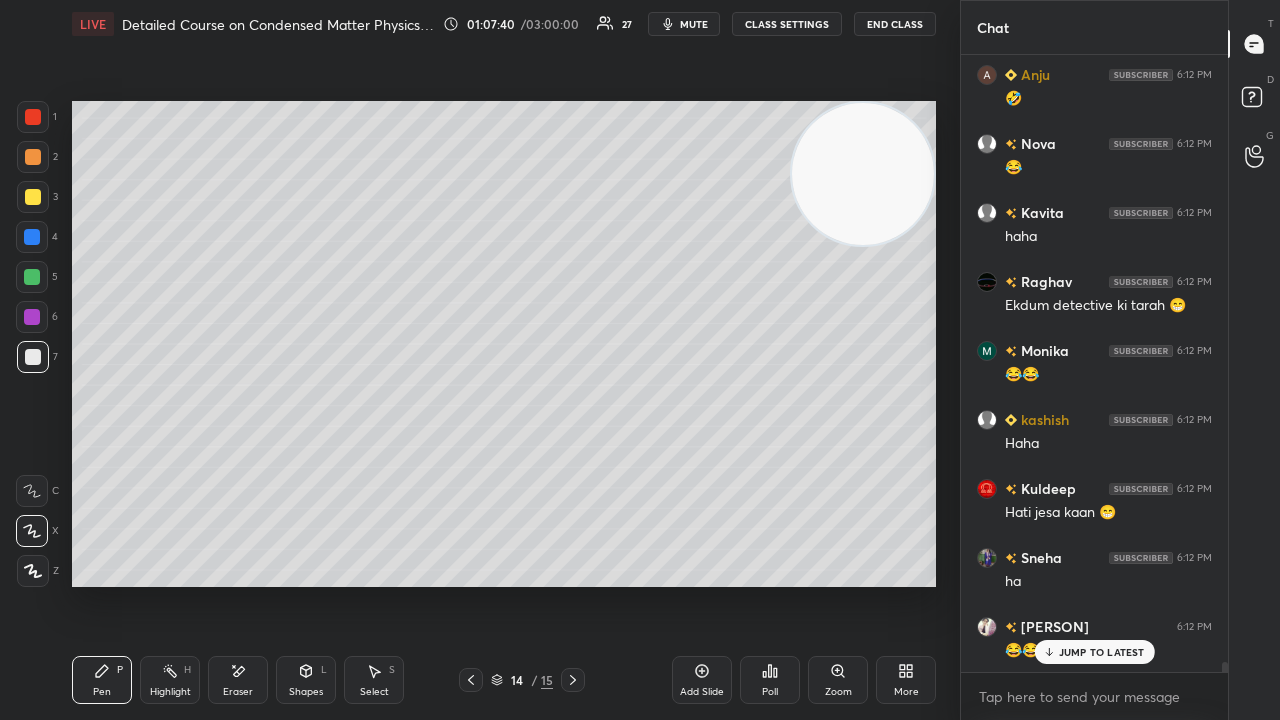 click on "JUMP TO LATEST" at bounding box center [1102, 652] 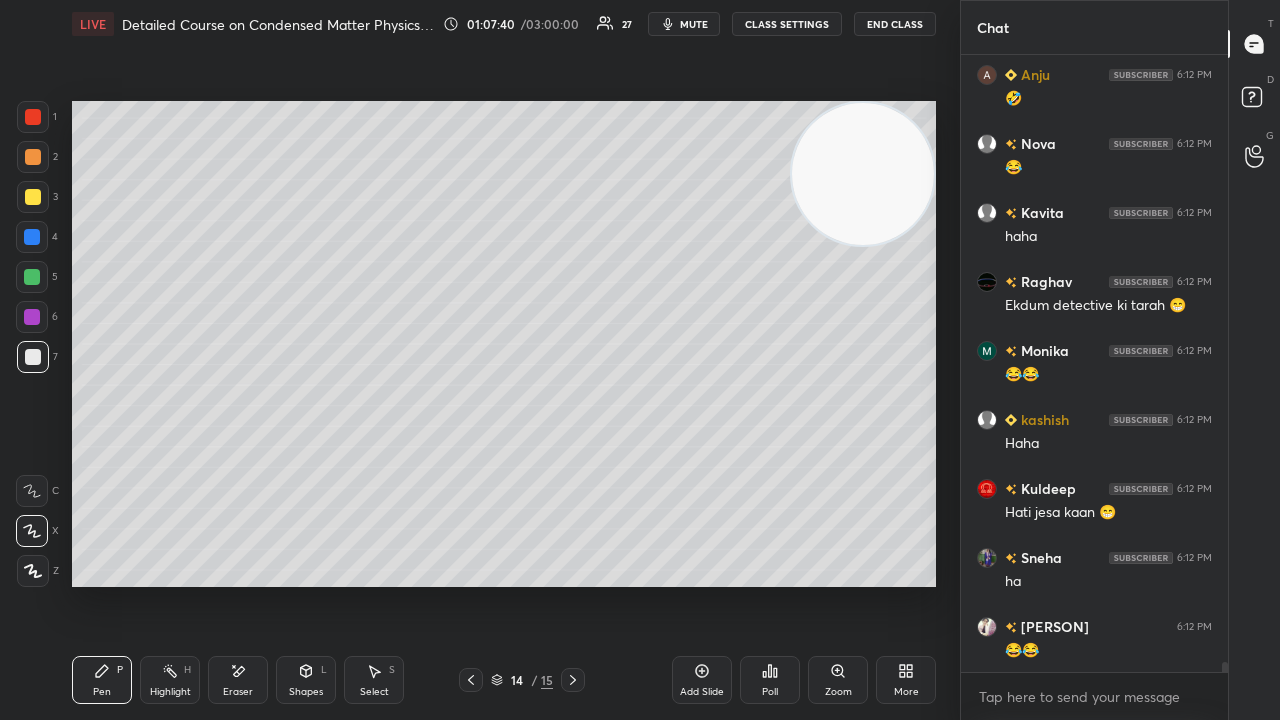 click on "x" at bounding box center (1094, 696) 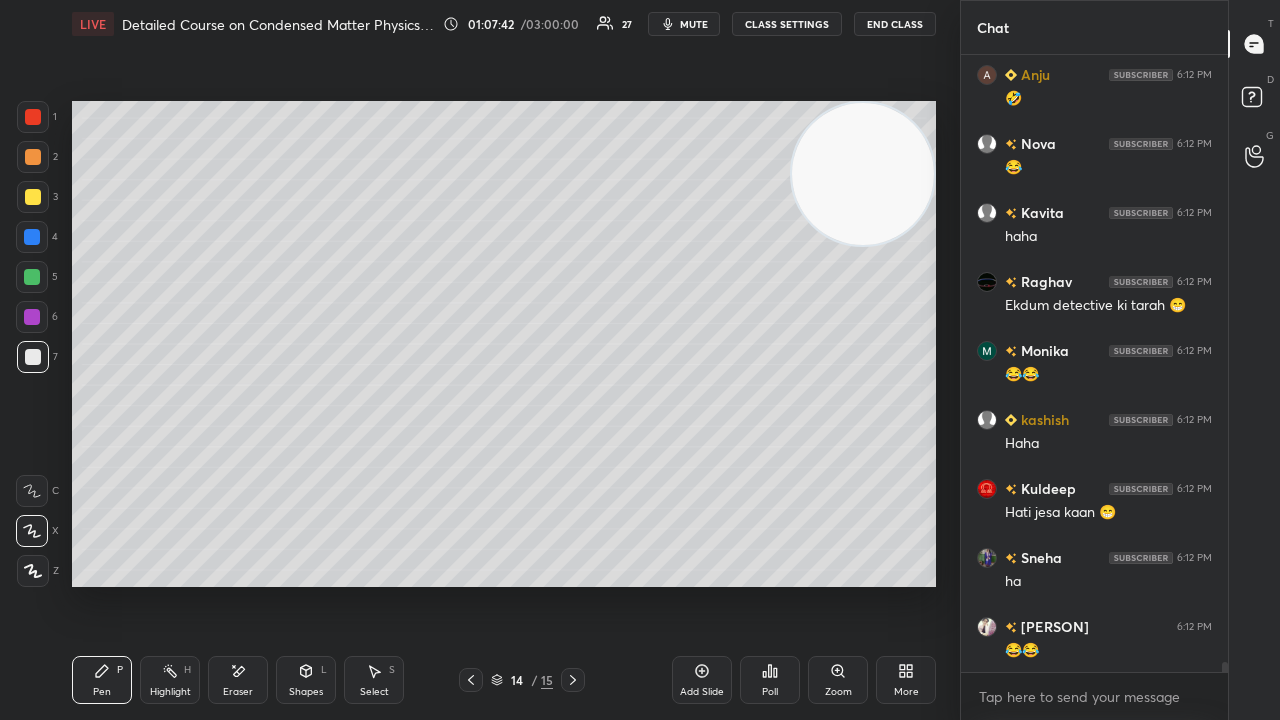 click on "mute" at bounding box center [694, 24] 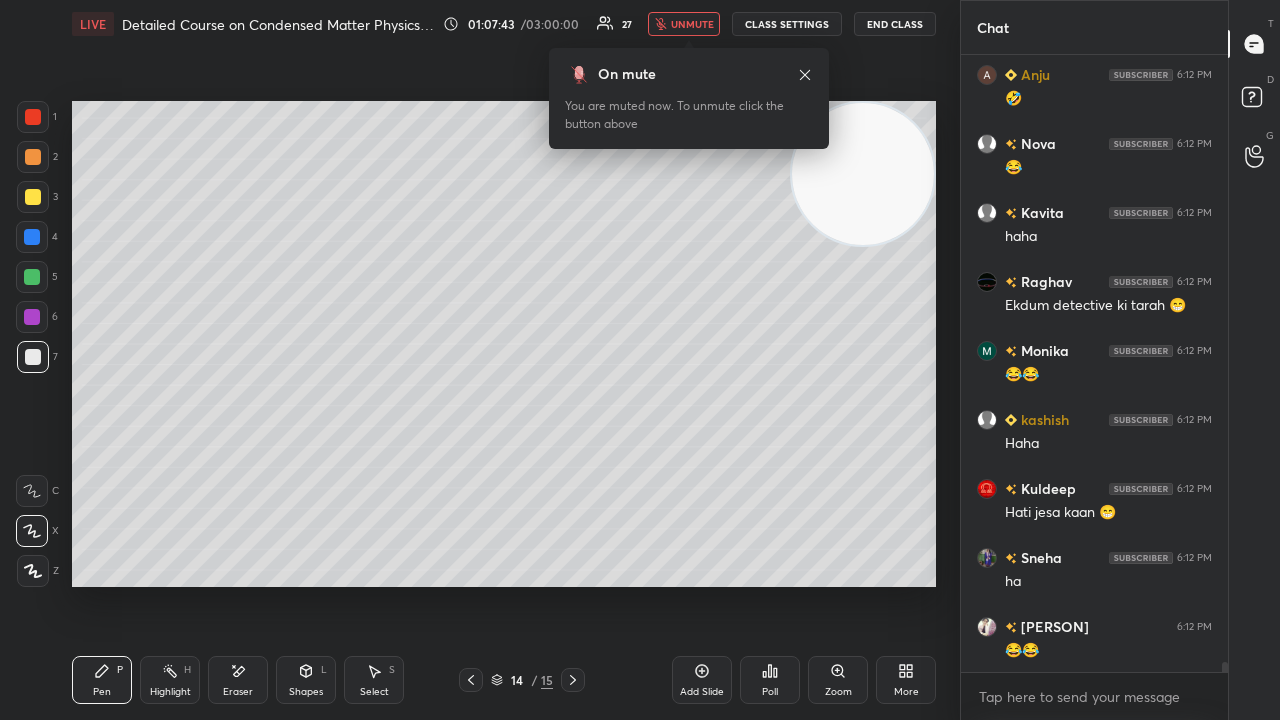 click on "unmute" at bounding box center [692, 24] 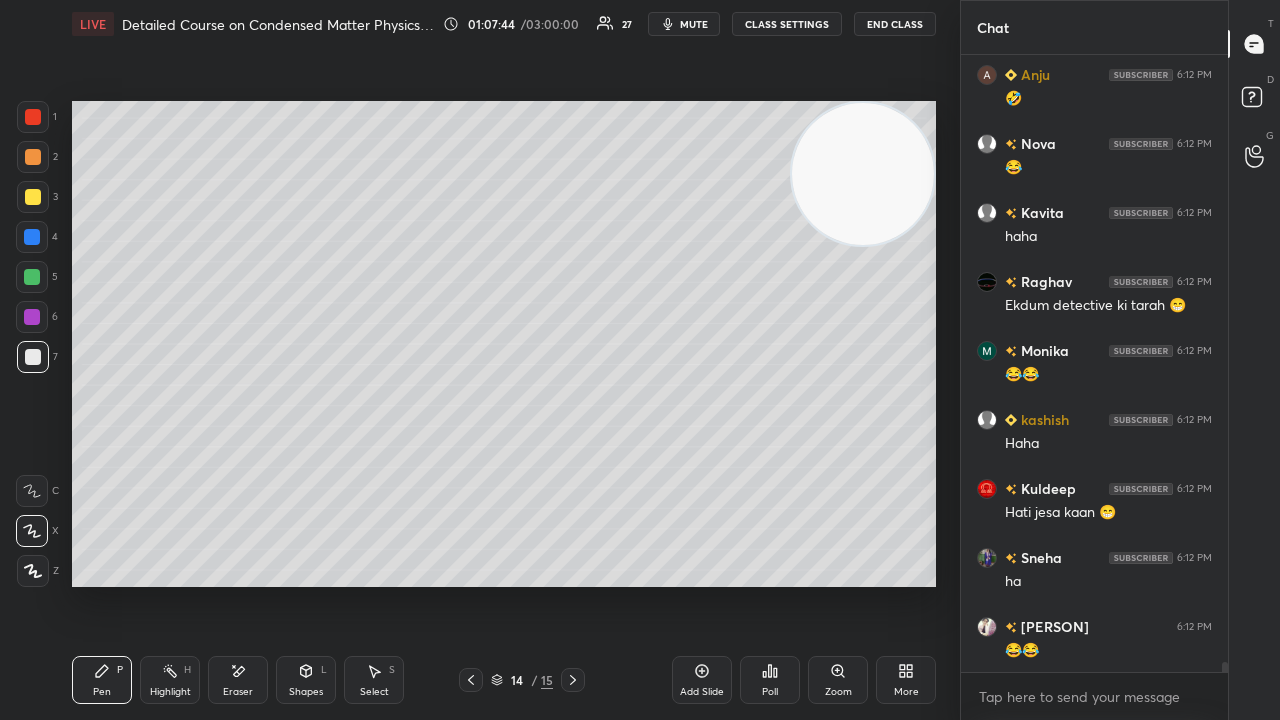 scroll, scrollTop: 38796, scrollLeft: 0, axis: vertical 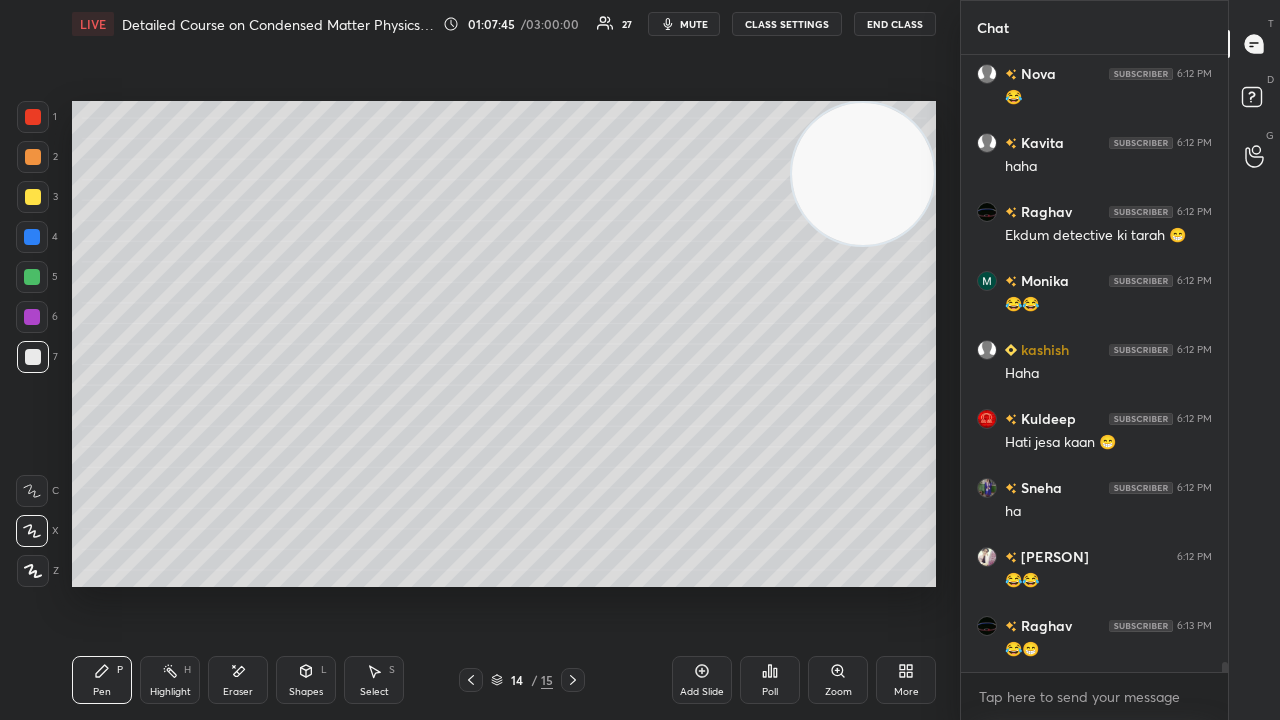 click on "mute" at bounding box center [694, 24] 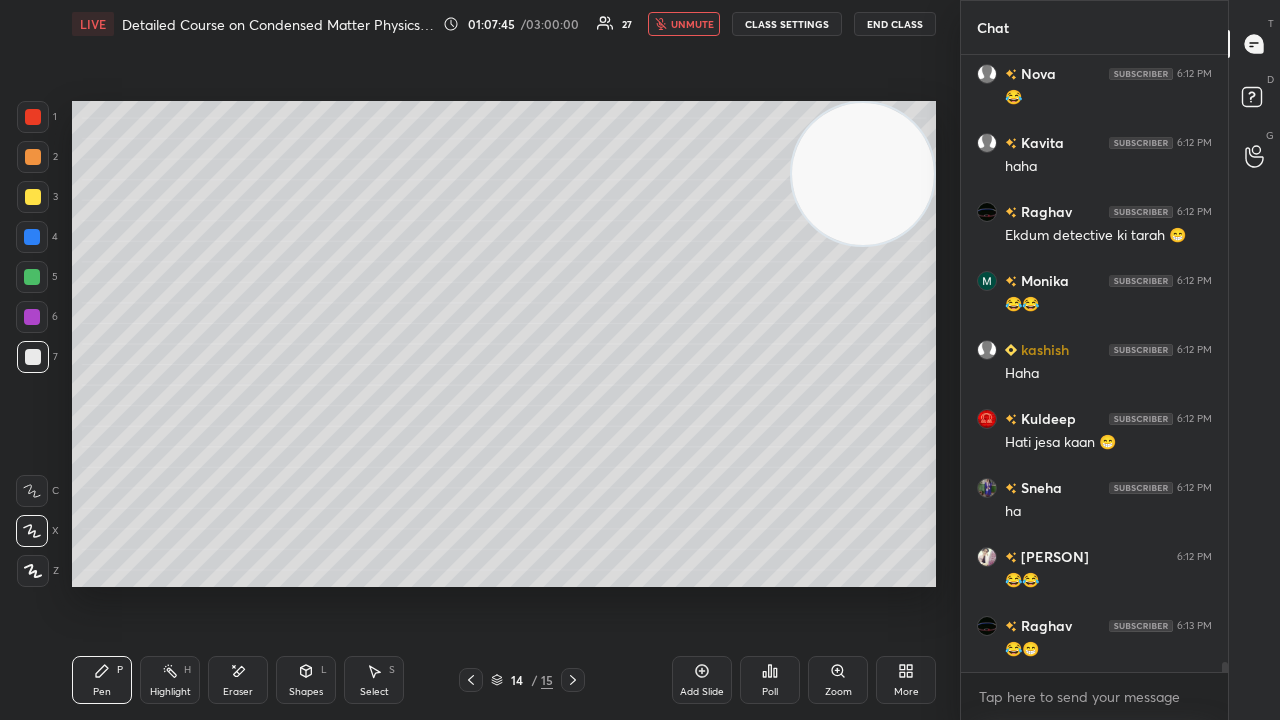 click on "unmute" at bounding box center (692, 24) 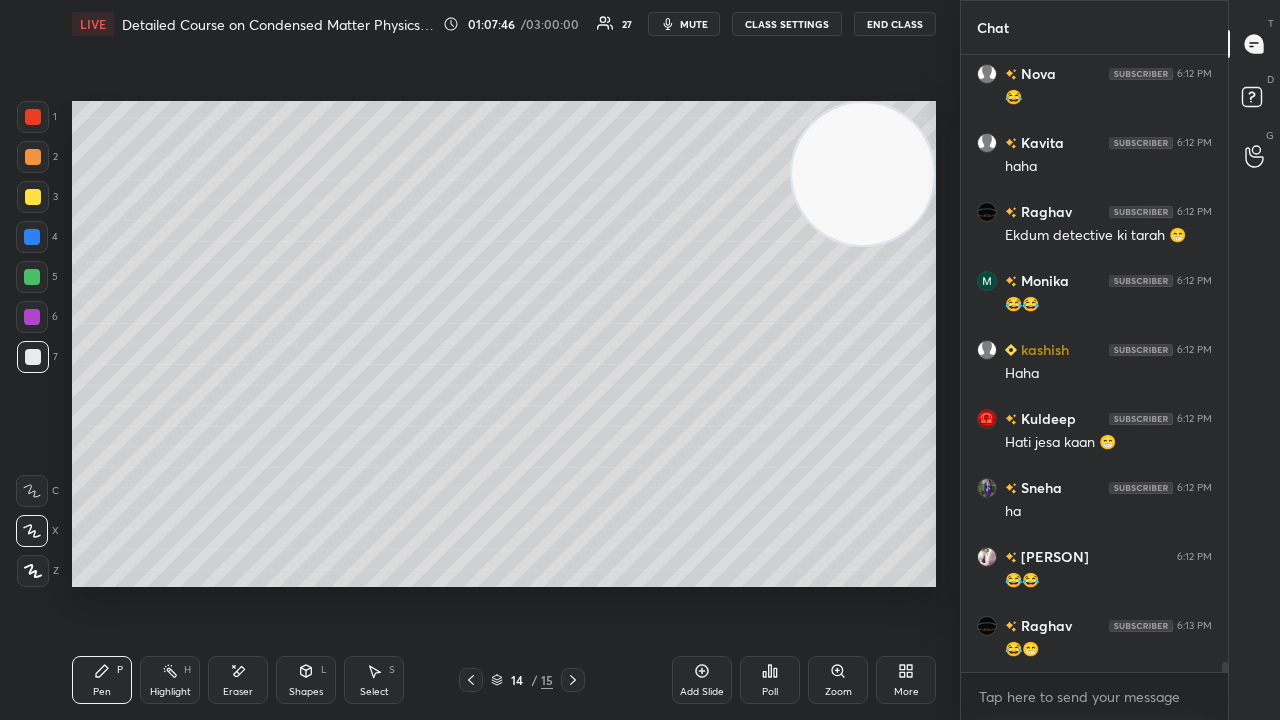click at bounding box center (32, 277) 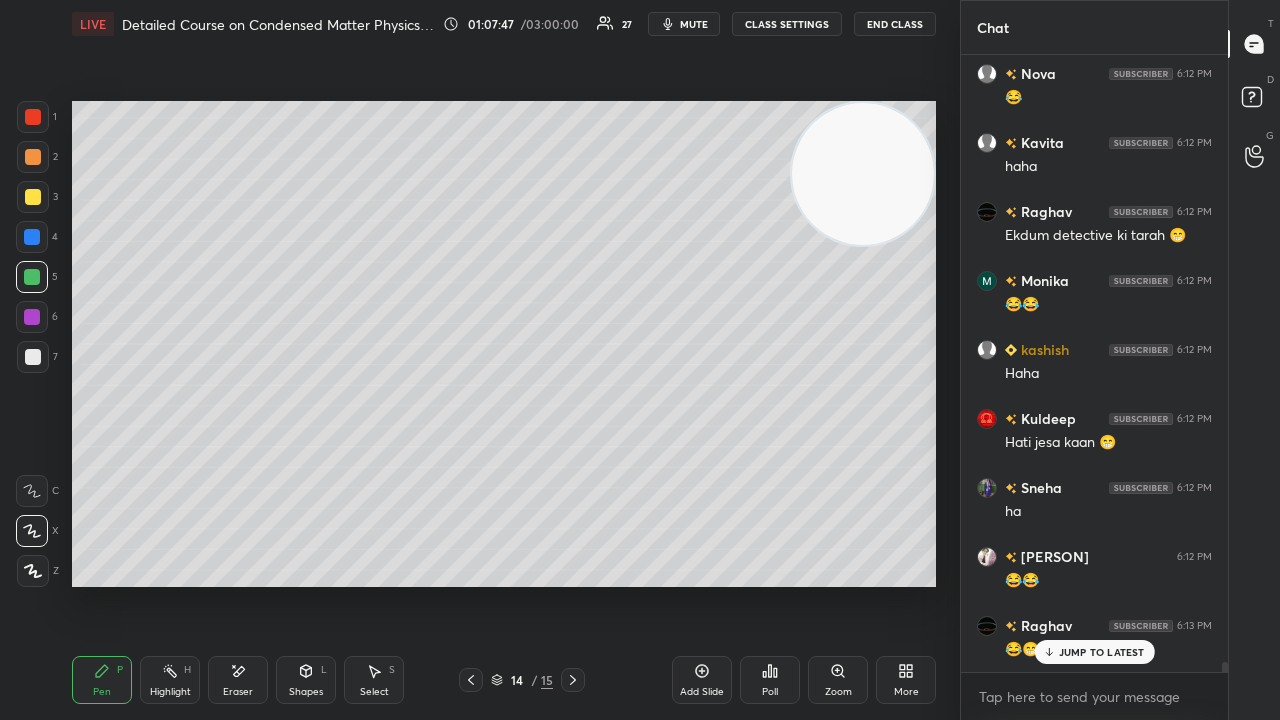 scroll, scrollTop: 38864, scrollLeft: 0, axis: vertical 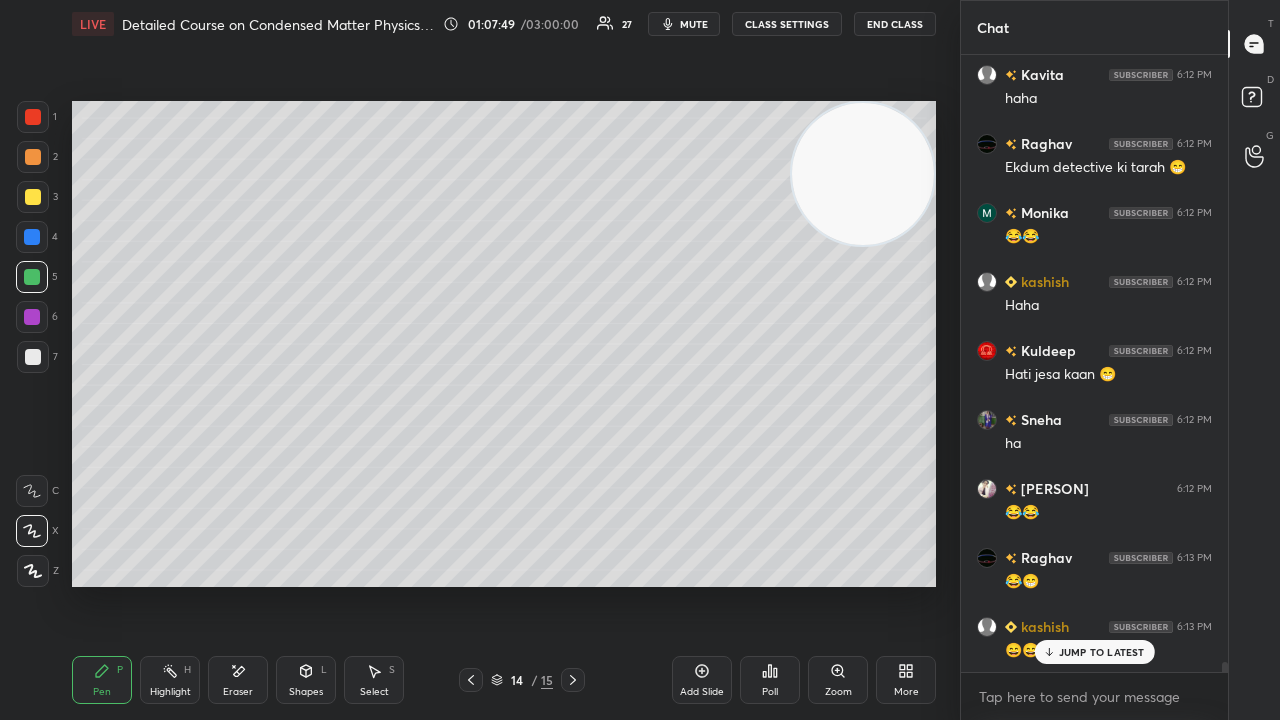 click on "[PERSON] 6:10 PM y [PERSON] 6:10 PM 😁 [PERSON] 6:11 PM hehe [PERSON] 6:11 PM 😁😂 [PERSON] 6:12 PM wow [PERSON] 6:12 PM hehe [PERSON] 6:12 PM haha [PERSON] 6:12 PM hahahha [PERSON] 6:12 PM 🤣 [PERSON] 6:12 PM 😂 [PERSON] 6:12 PM haha [PERSON] 6:12 PM Ekdum detective ki tarah 😁 [PERSON] 6:12 PM 😂😂 [PERSON] 6:12 PM Haha [PERSON] 6:12 PM Hati jesa kaan 😁 [PERSON] 6:12 PM ha [PERSON] 6:12 PM 😂😂 [PERSON] 6:13 PM 😂😁 [PERSON] 6:13 PM 😄😄 JUMP TO LATEST" at bounding box center (1094, 363) 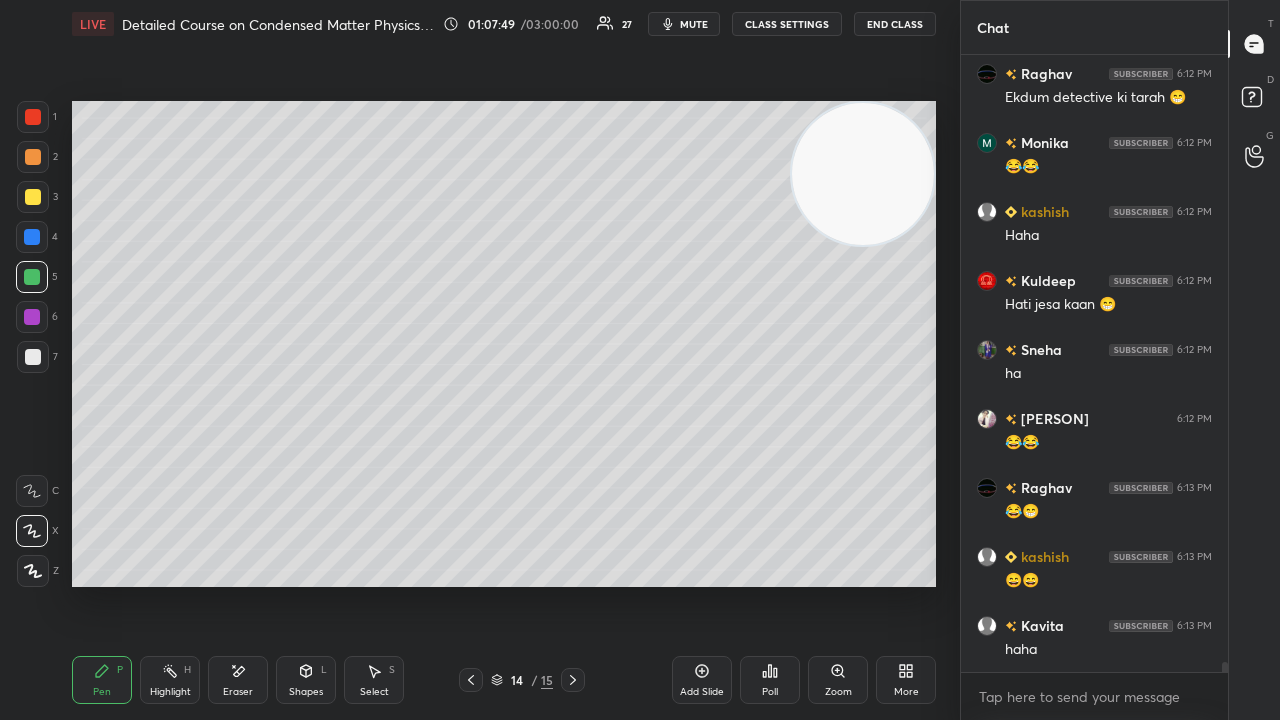 click on "x" at bounding box center [1094, 696] 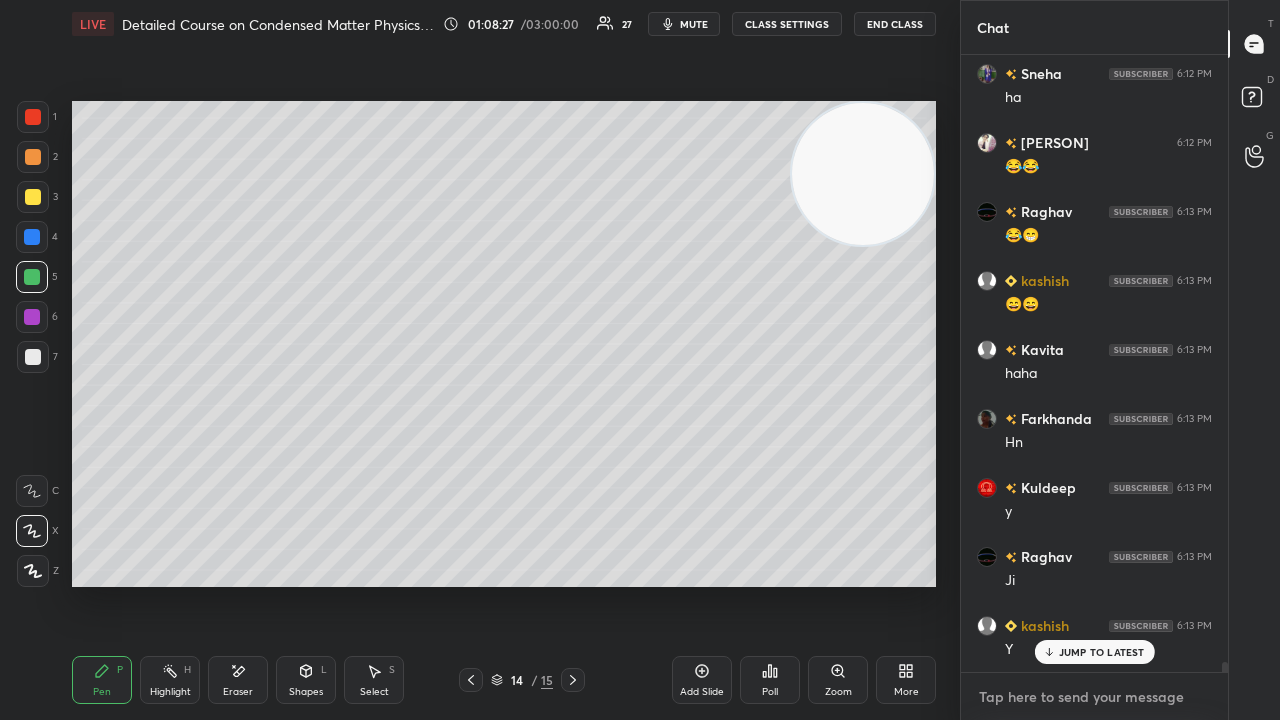 scroll, scrollTop: 39296, scrollLeft: 0, axis: vertical 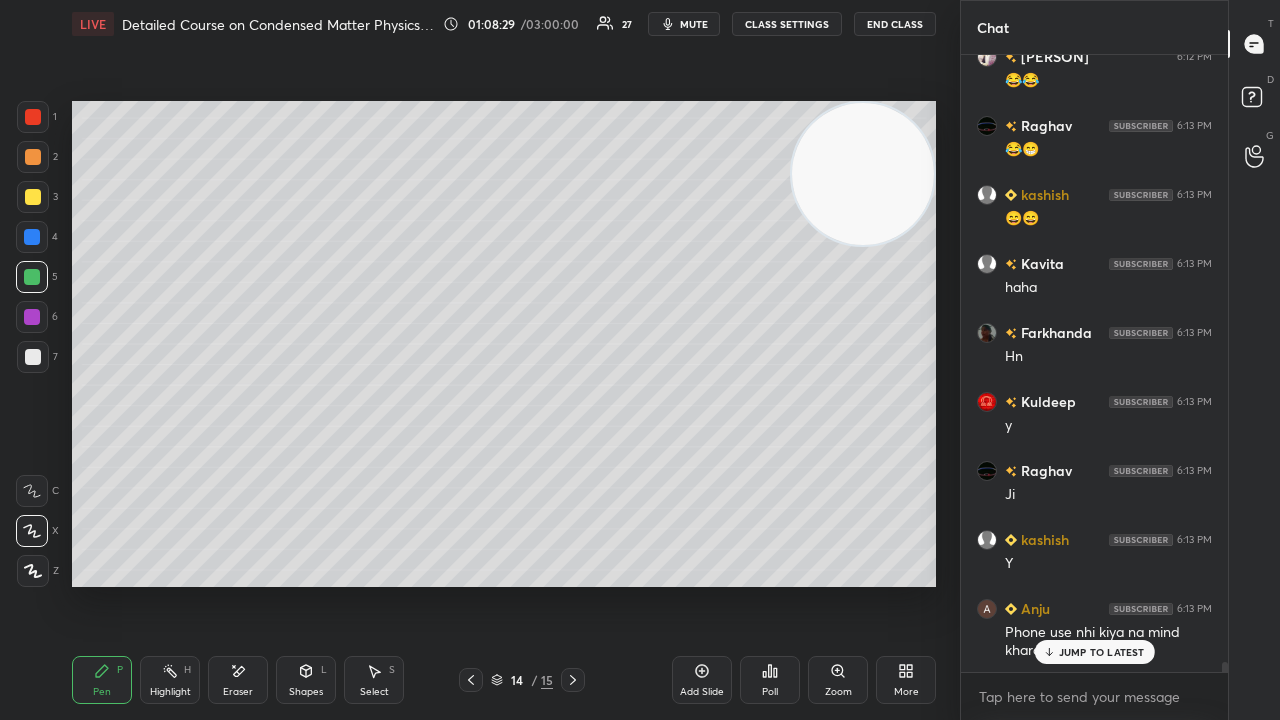 drag, startPoint x: 1102, startPoint y: 644, endPoint x: 1086, endPoint y: 696, distance: 54.405884 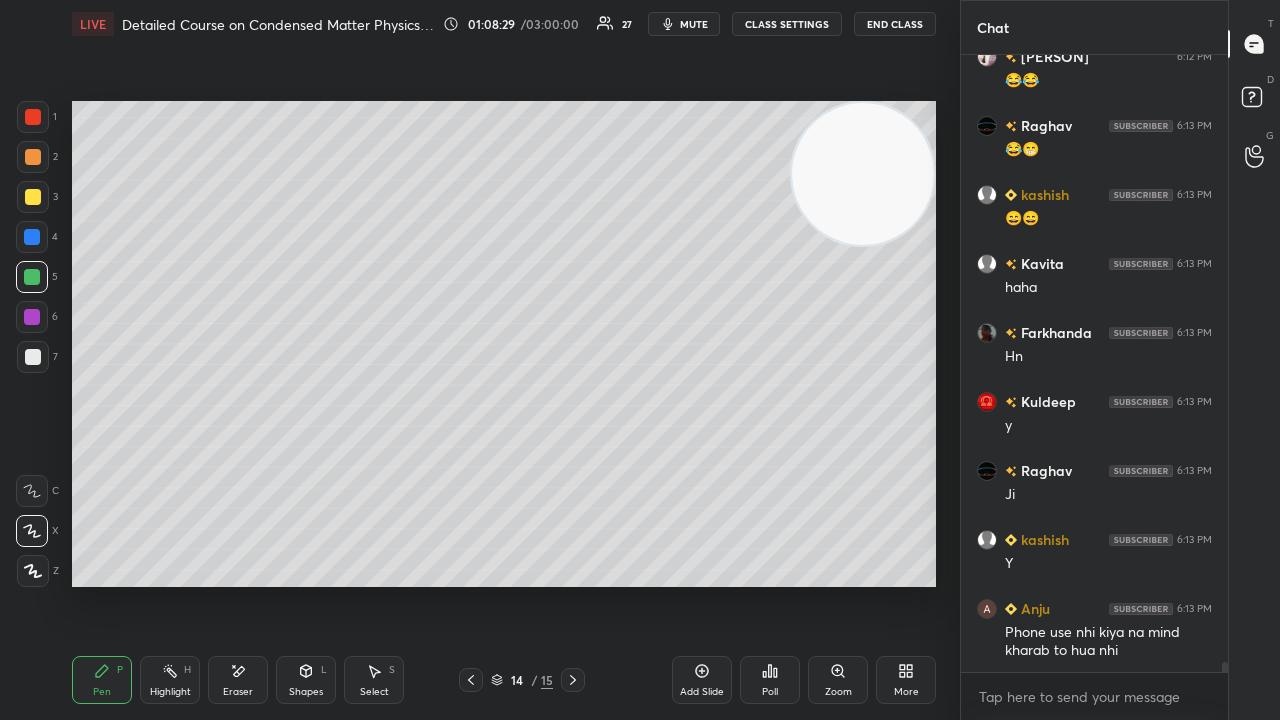 click on "x" at bounding box center [1094, 696] 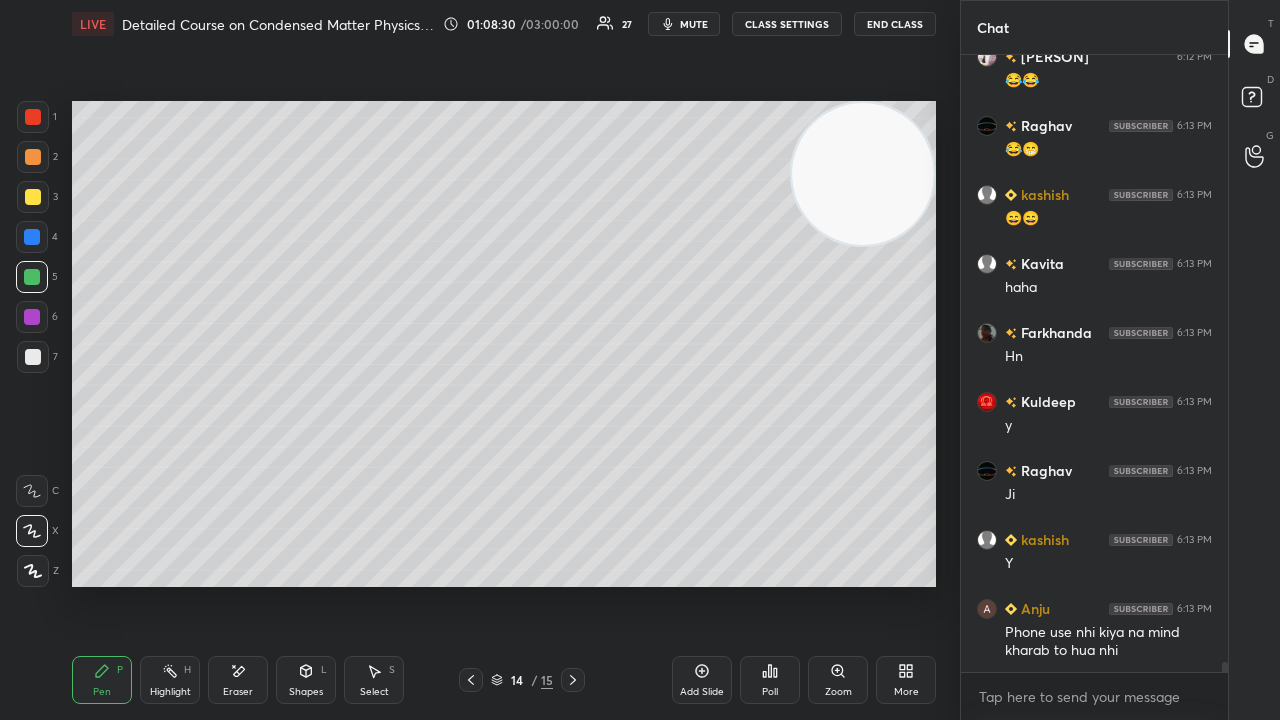 click on "mute" at bounding box center (694, 24) 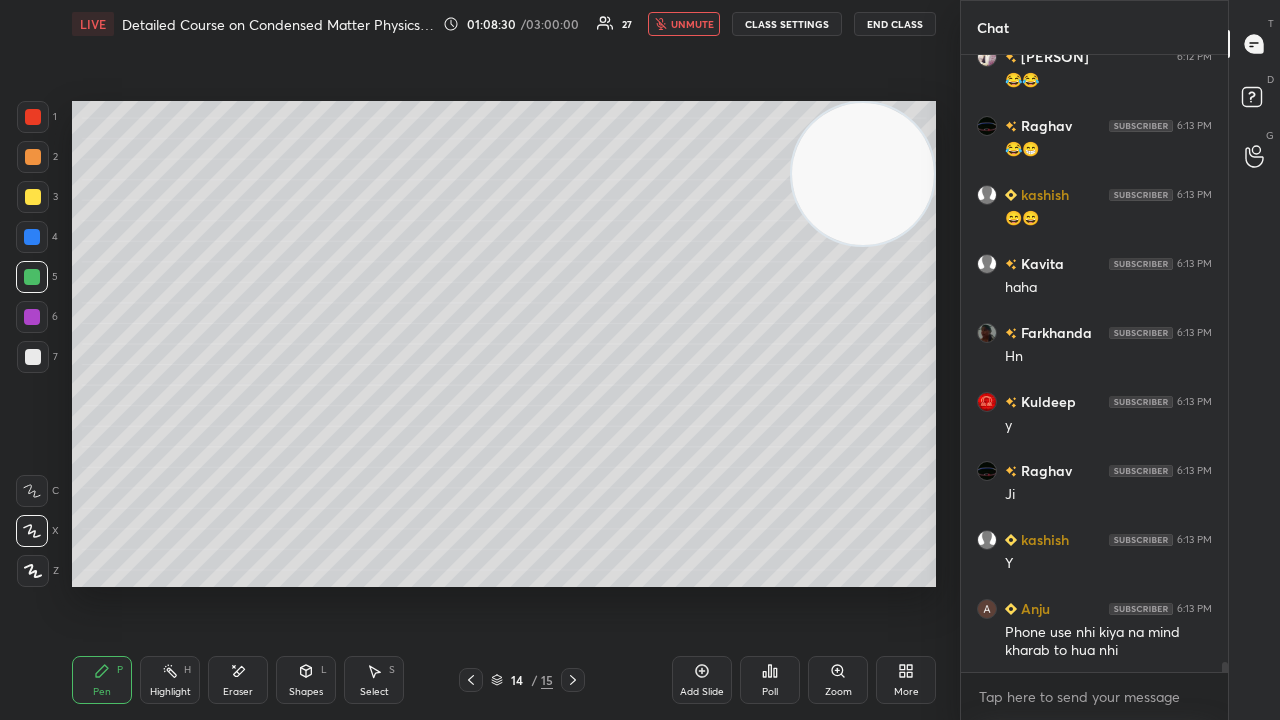 click on "unmute" at bounding box center (692, 24) 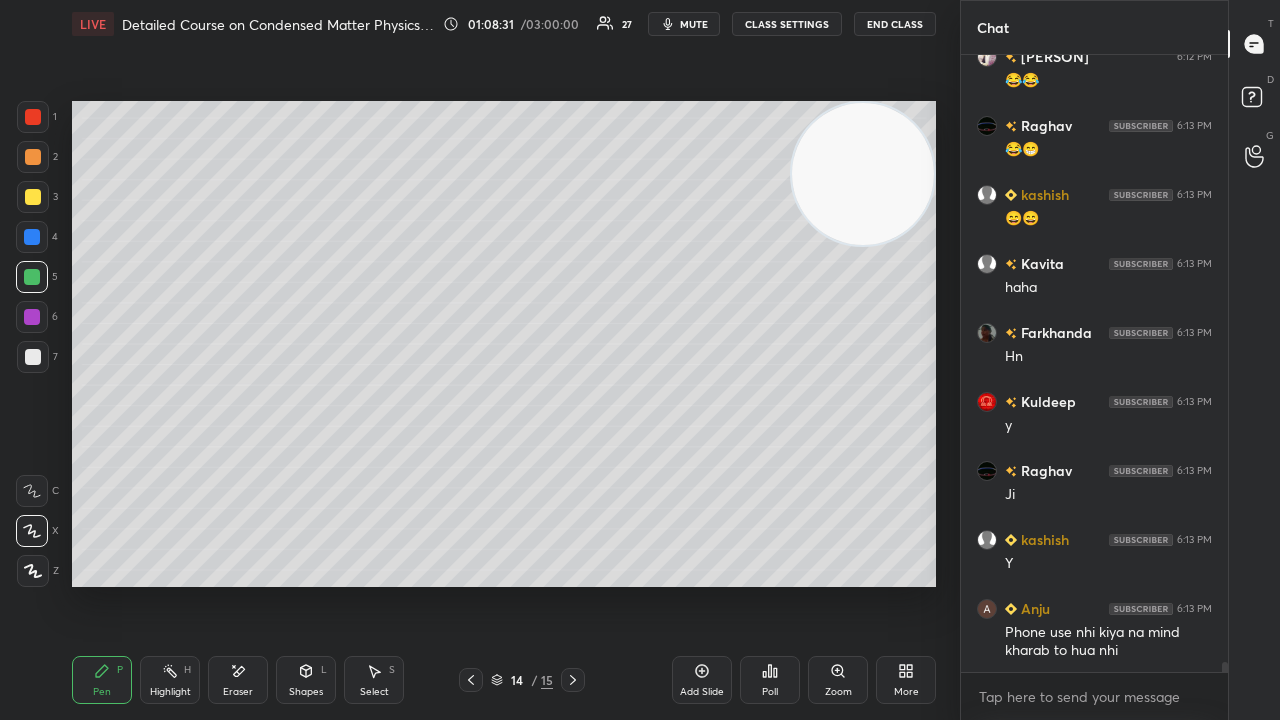 click on "7" at bounding box center (37, 361) 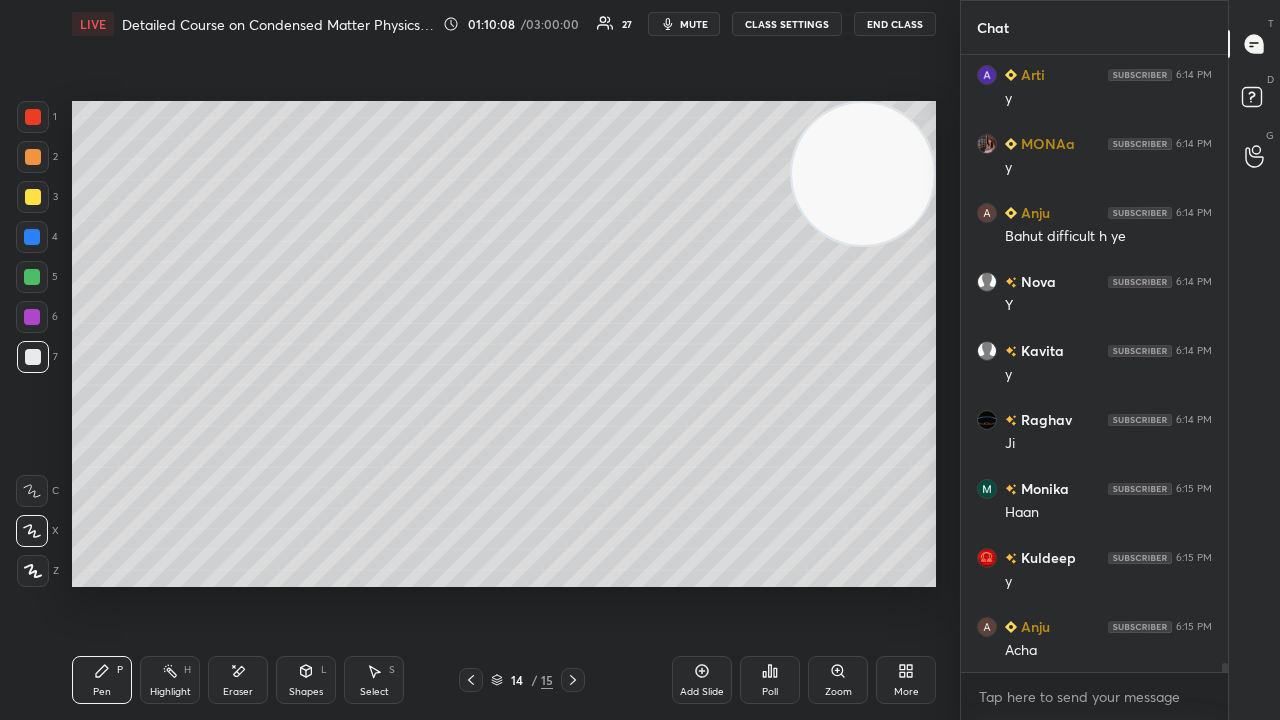 scroll, scrollTop: 40470, scrollLeft: 0, axis: vertical 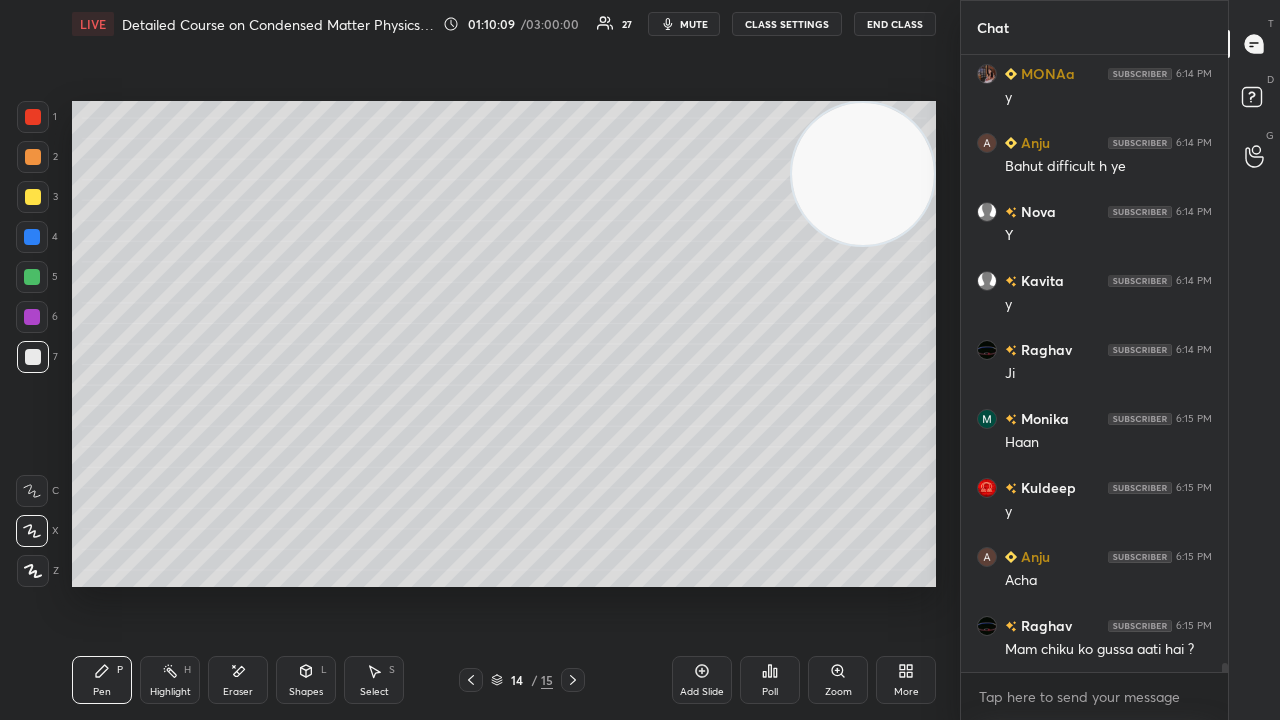click on "x" at bounding box center (1094, 696) 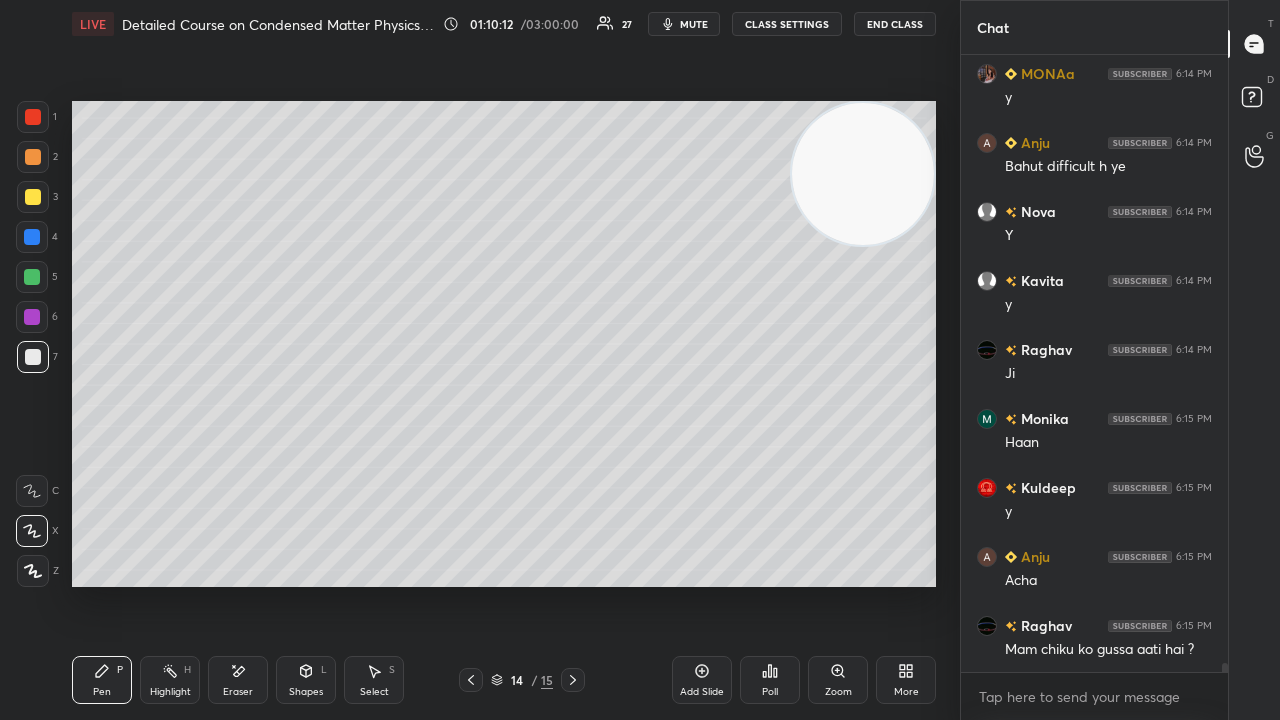click at bounding box center [32, 277] 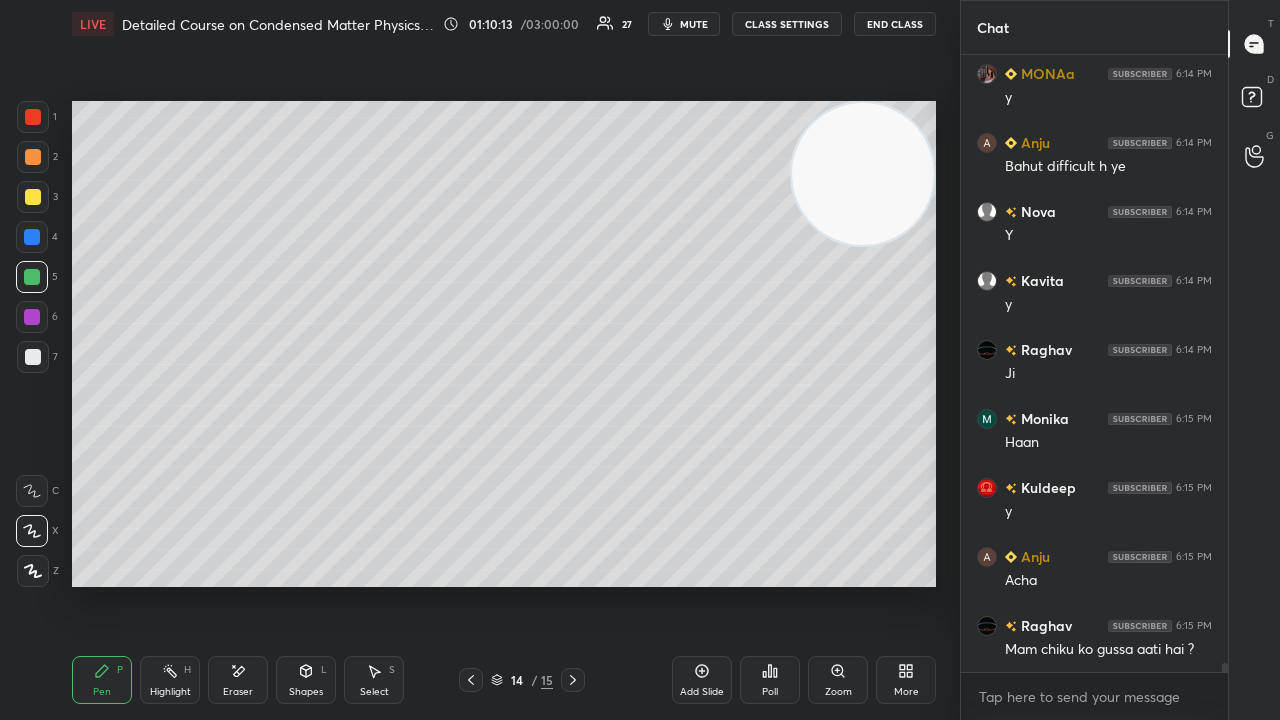 click on "mute" at bounding box center (694, 24) 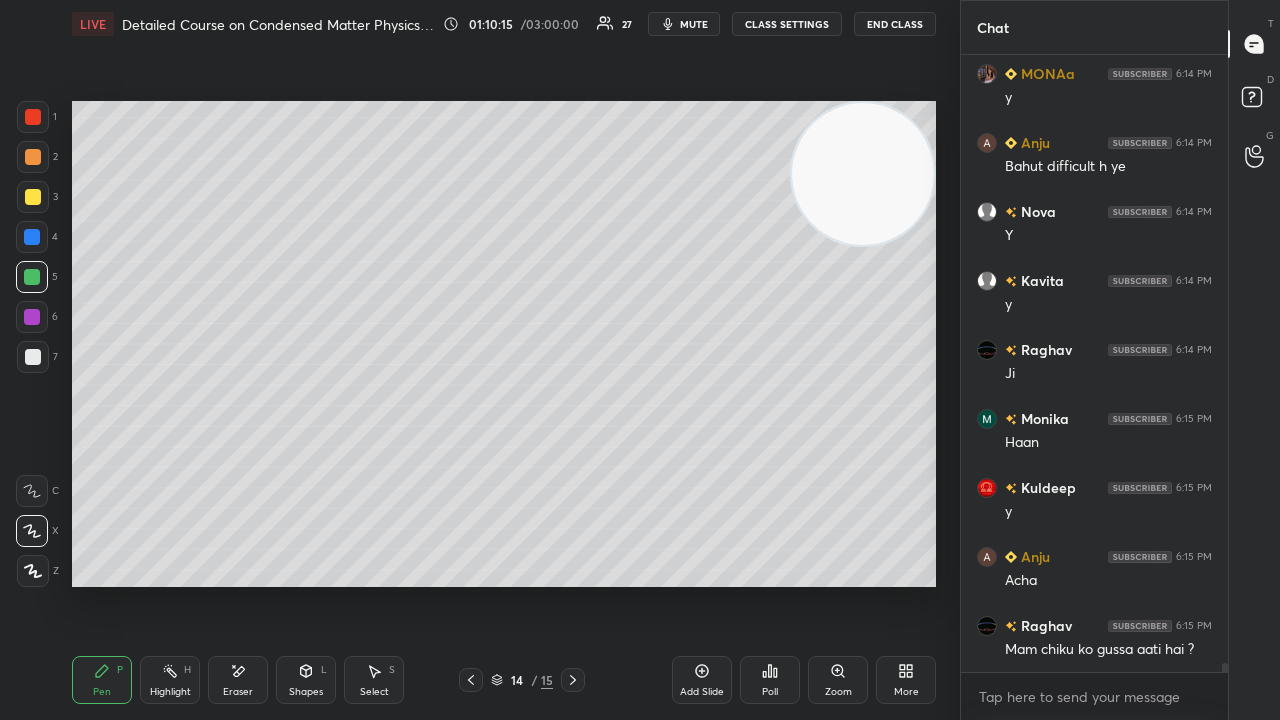 scroll, scrollTop: 40538, scrollLeft: 0, axis: vertical 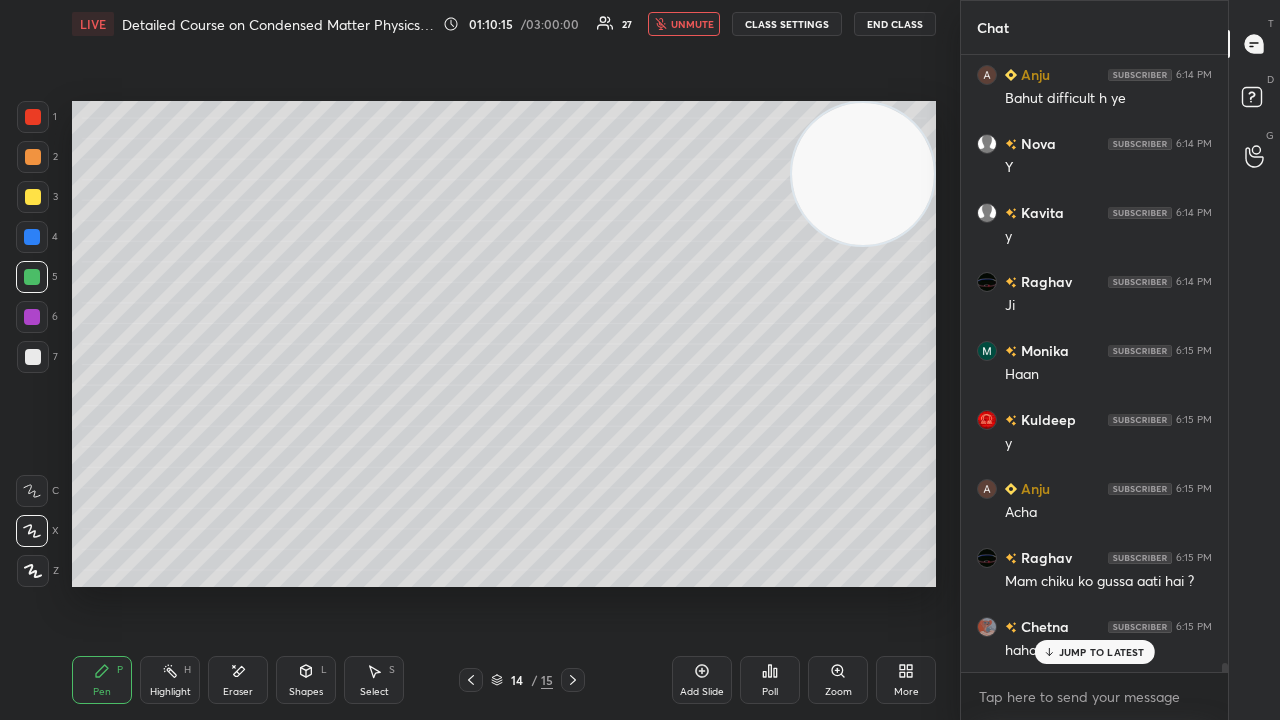 click on "unmute" at bounding box center (692, 24) 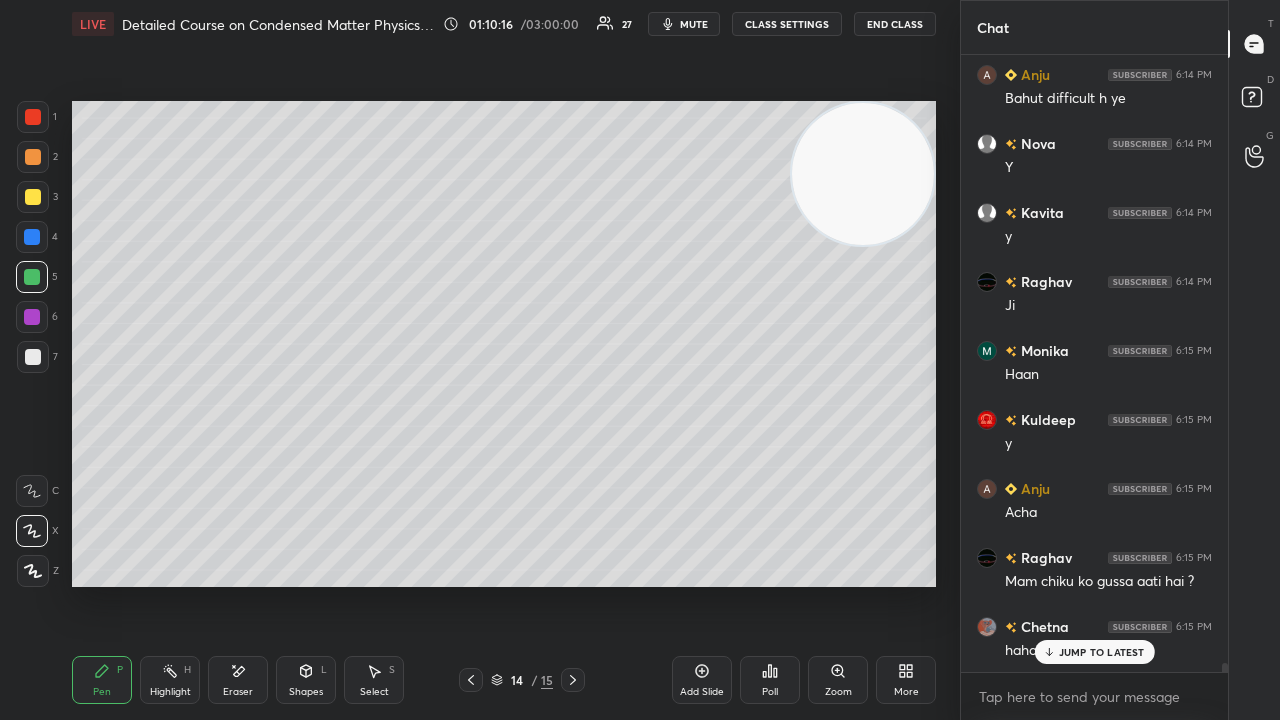 drag, startPoint x: 1068, startPoint y: 651, endPoint x: 1053, endPoint y: 719, distance: 69.63476 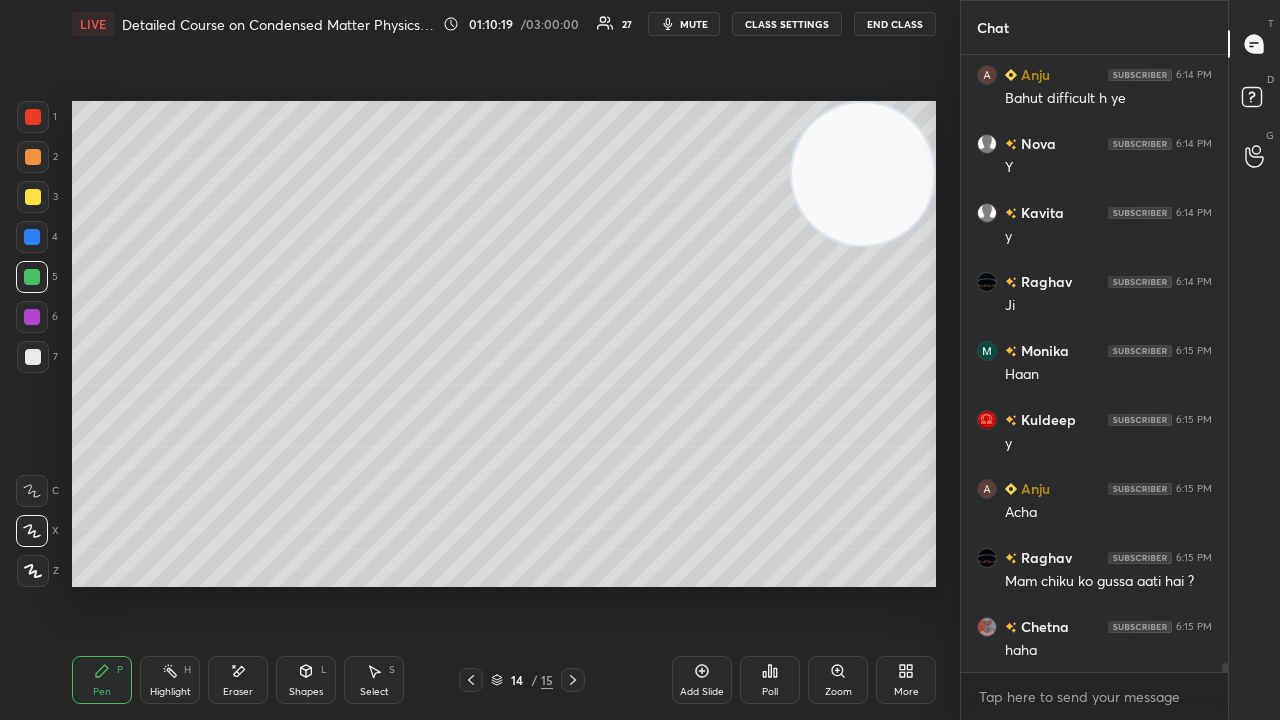 scroll, scrollTop: 40608, scrollLeft: 0, axis: vertical 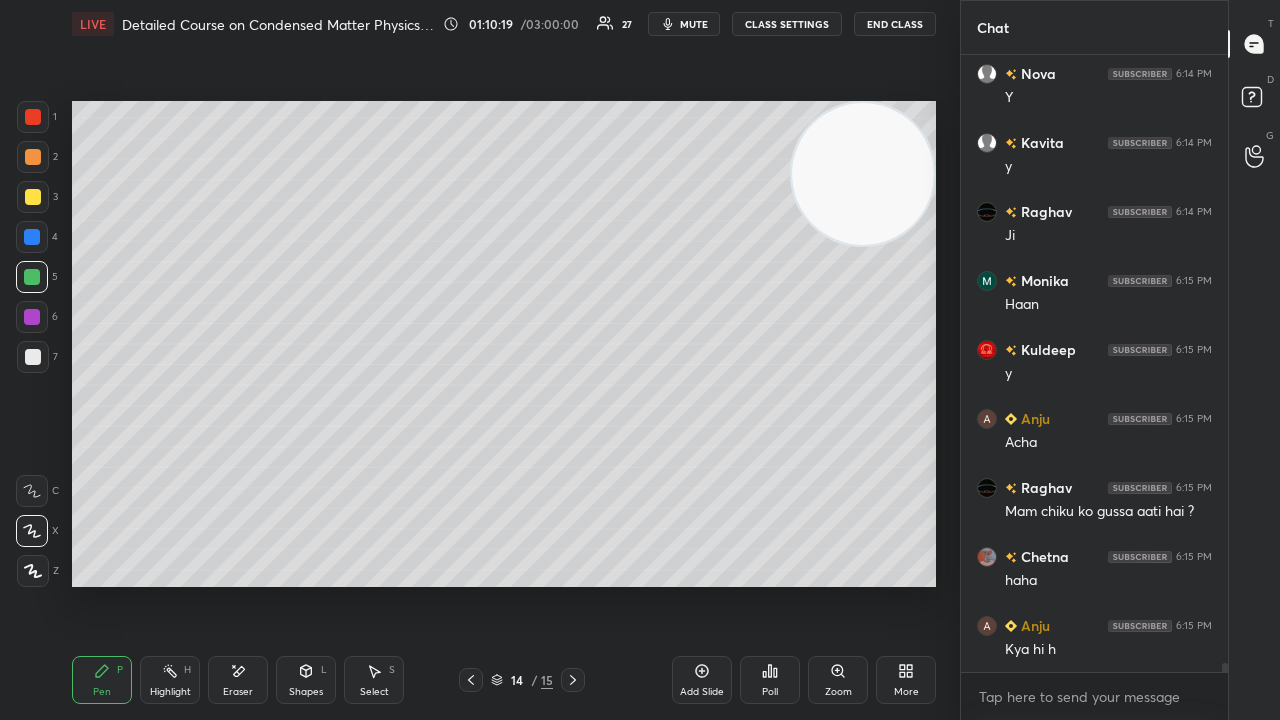 click on "mute" at bounding box center (684, 24) 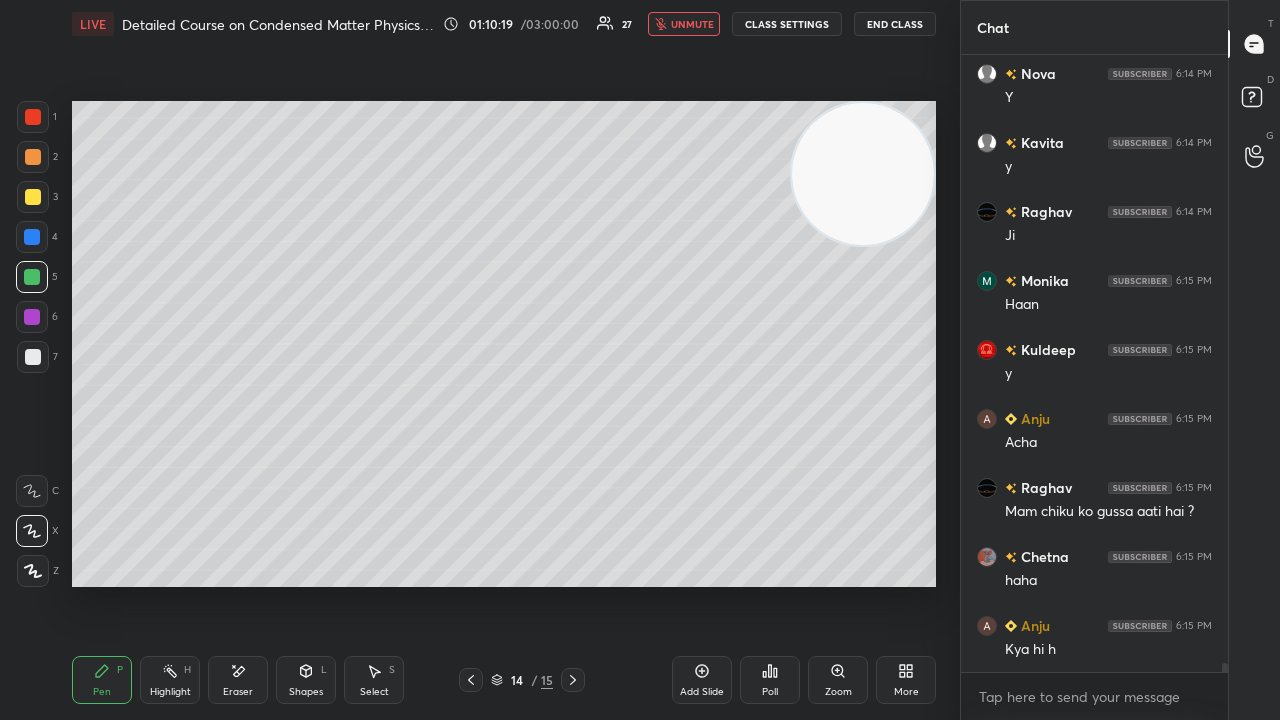 click on "unmute" at bounding box center [692, 24] 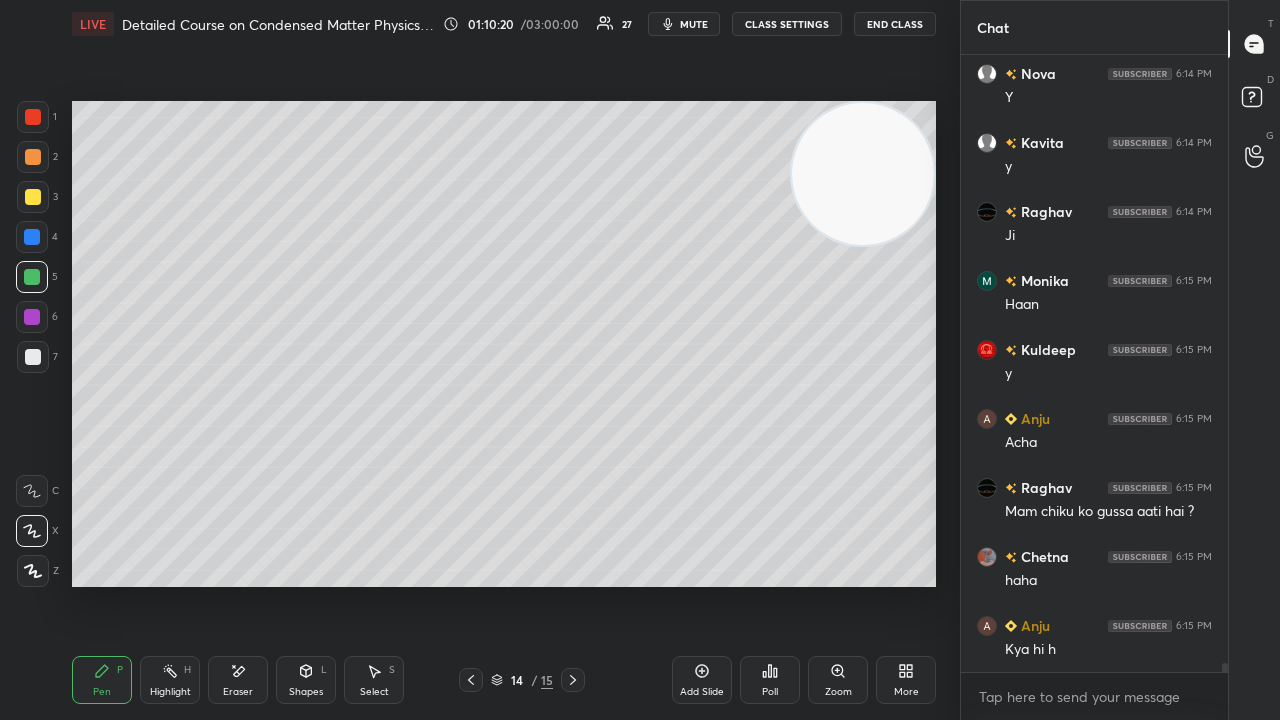 click at bounding box center [33, 357] 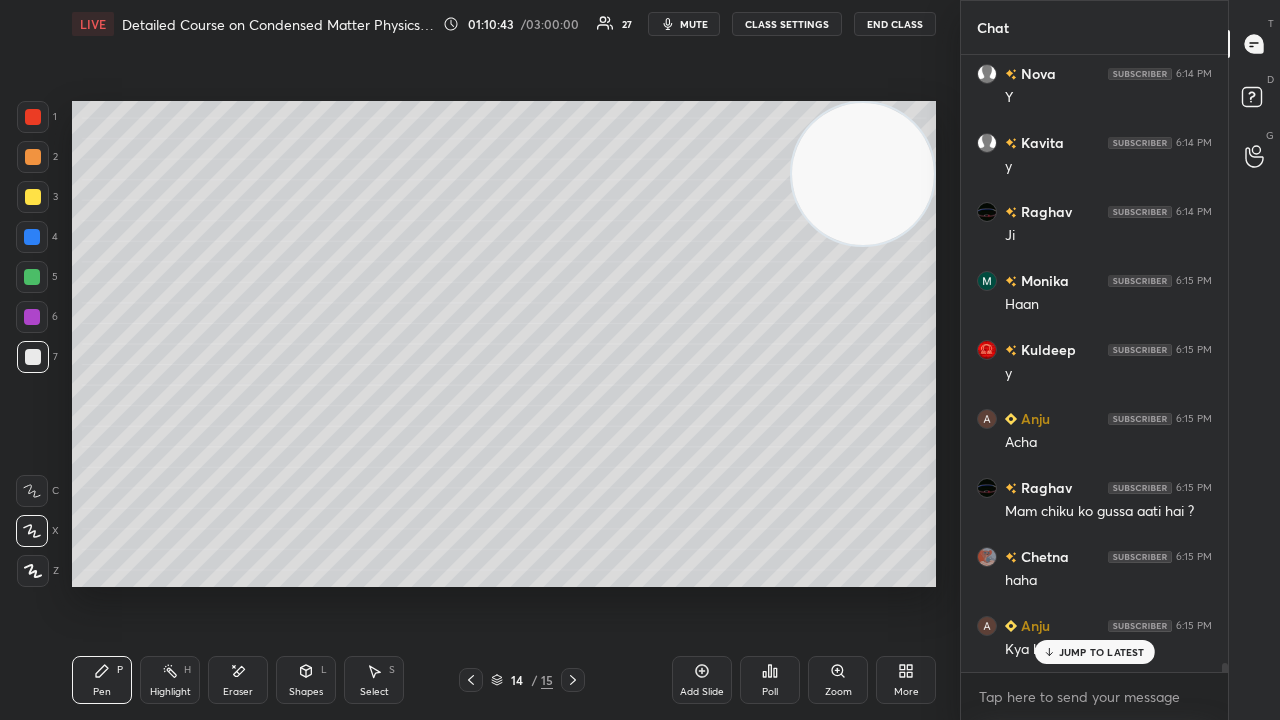scroll, scrollTop: 40676, scrollLeft: 0, axis: vertical 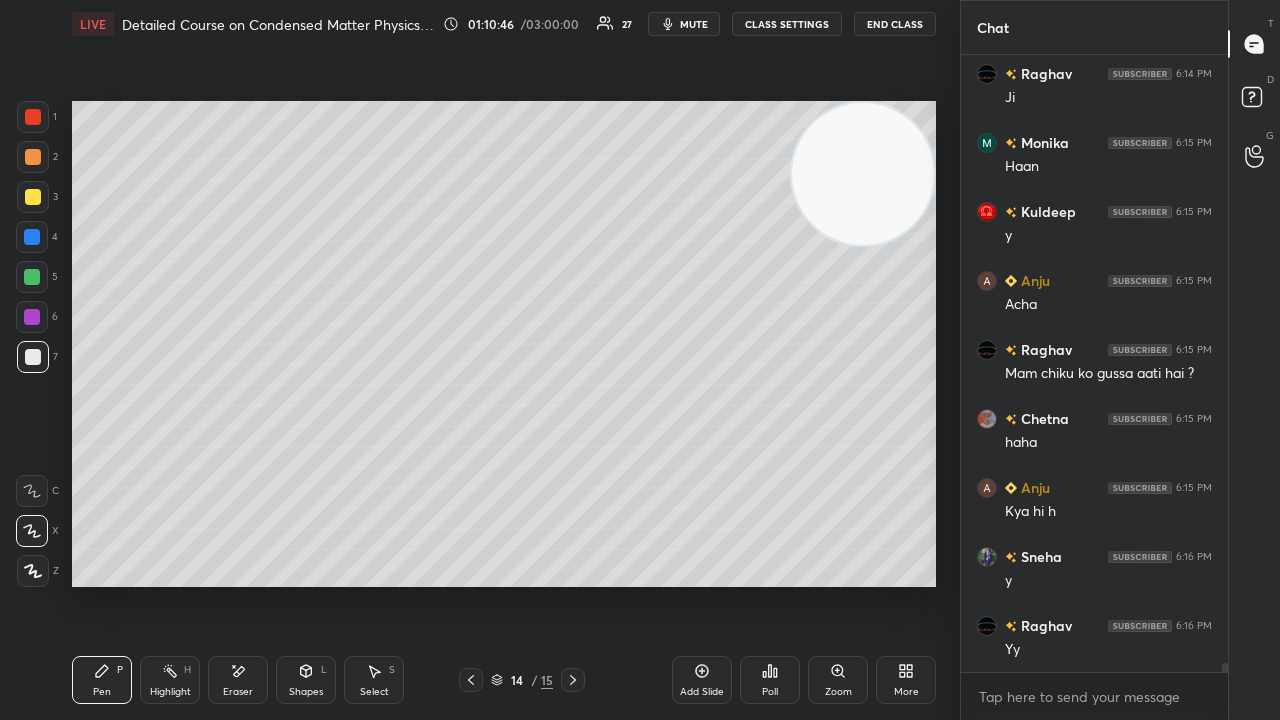 click on "Yy" at bounding box center (1108, 650) 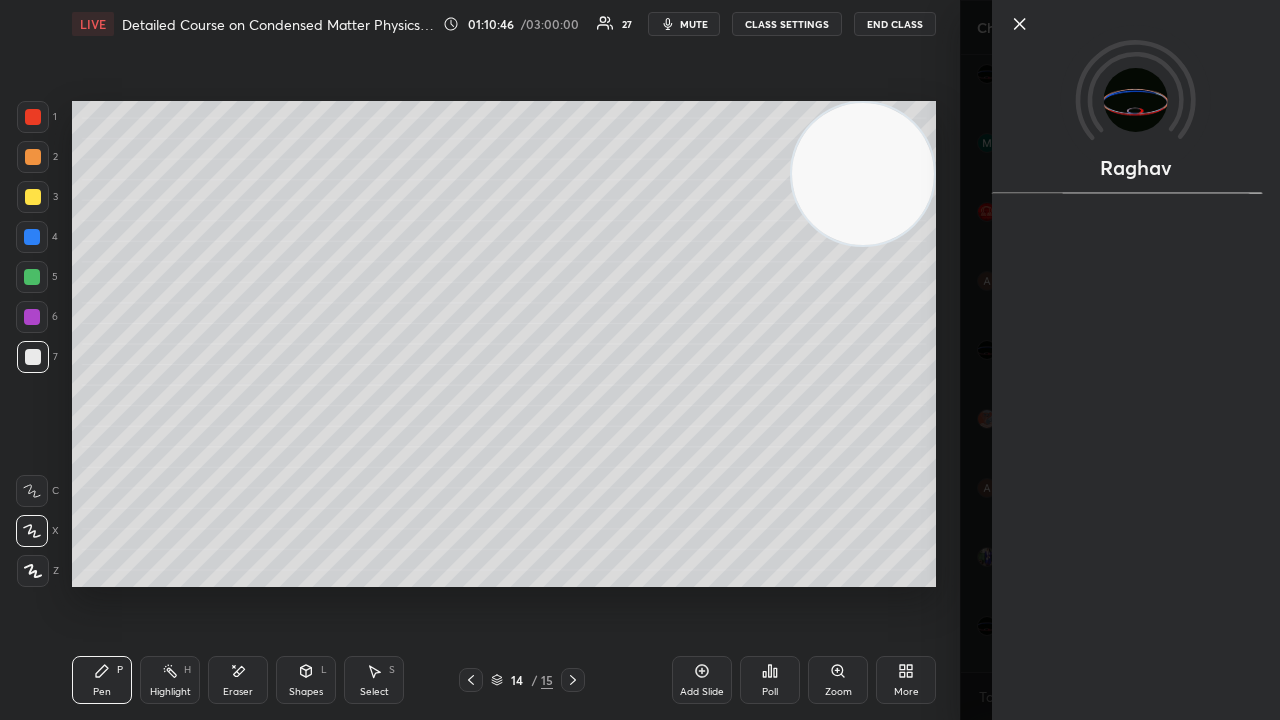 click on "mute" at bounding box center [694, 24] 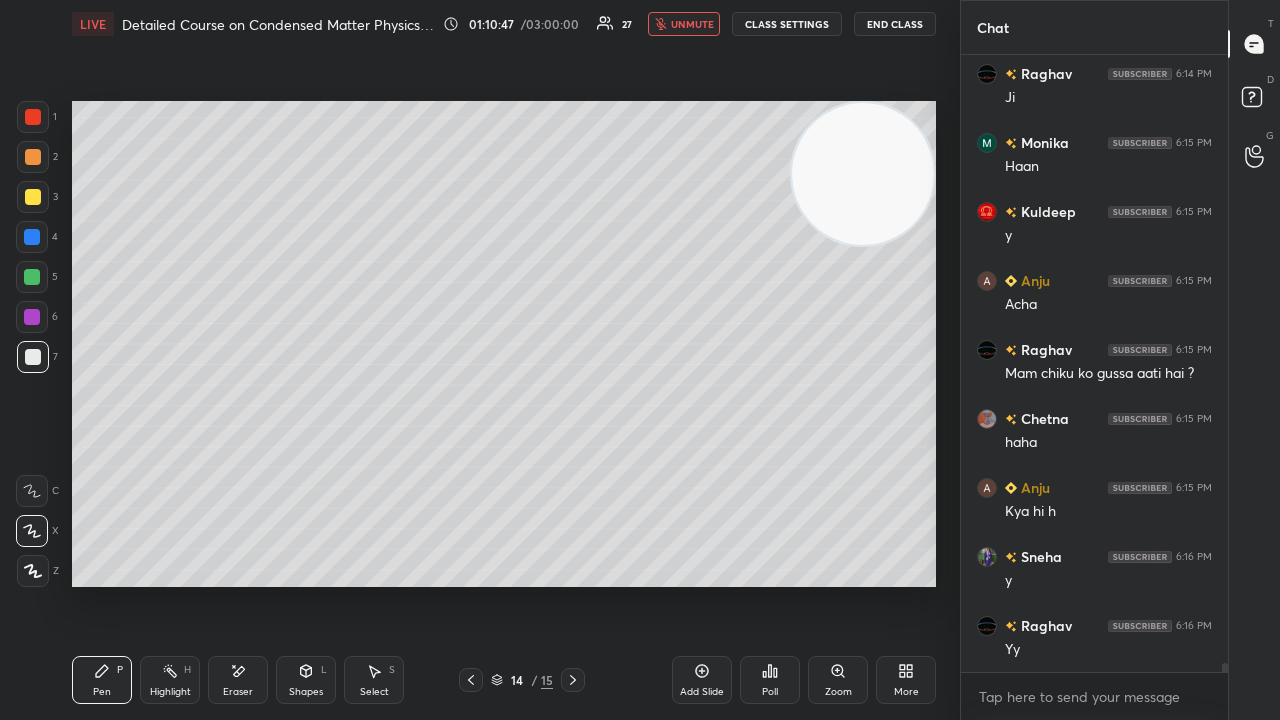 click on "unmute" at bounding box center [692, 24] 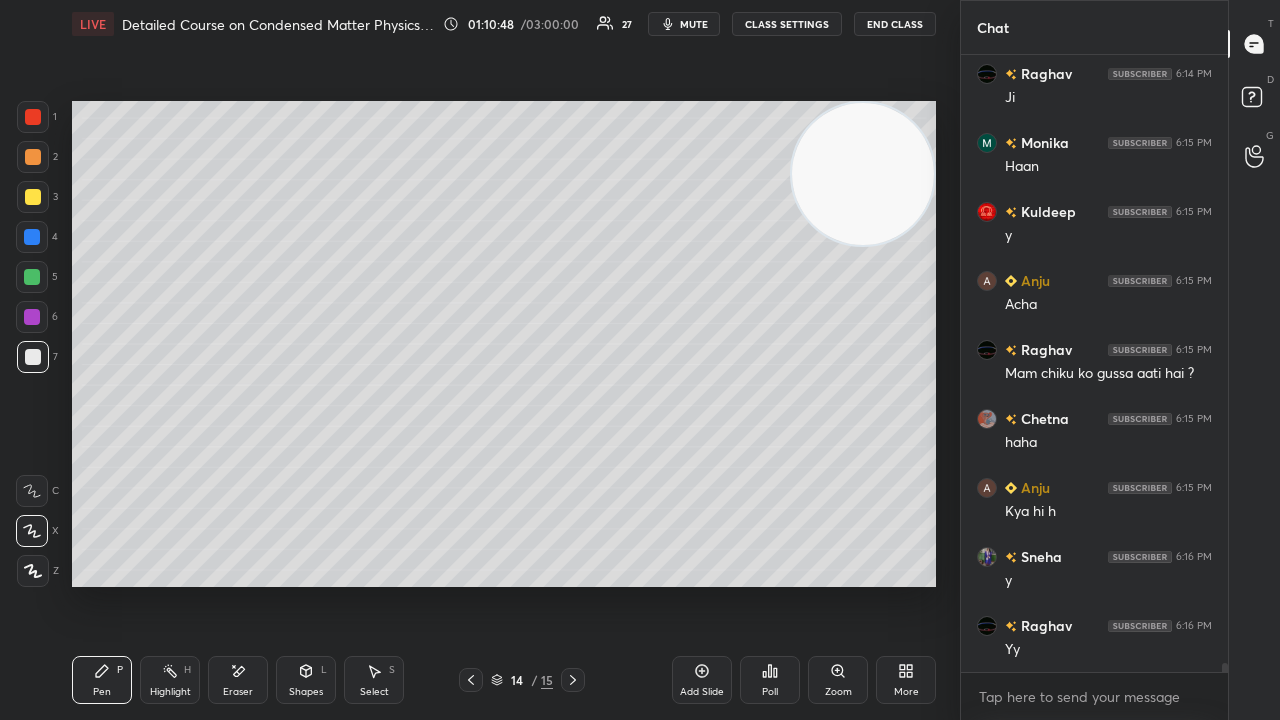scroll, scrollTop: 40814, scrollLeft: 0, axis: vertical 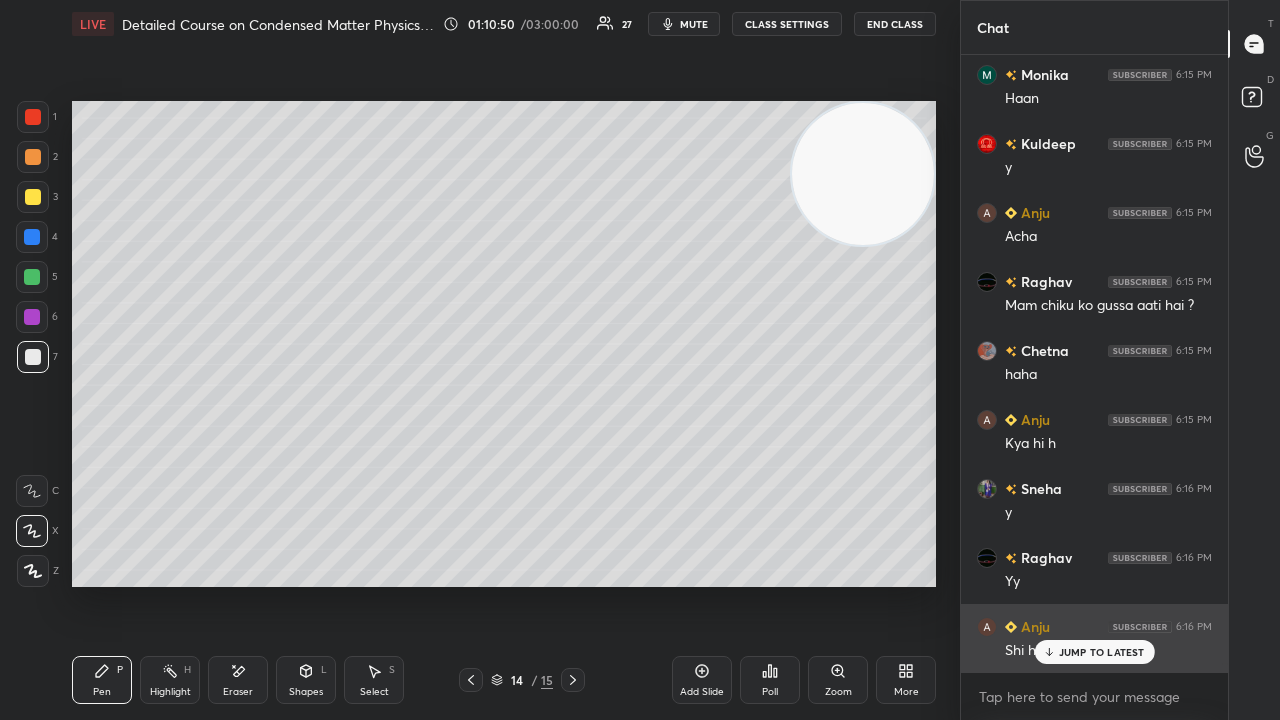 click on "JUMP TO LATEST" at bounding box center [1094, 652] 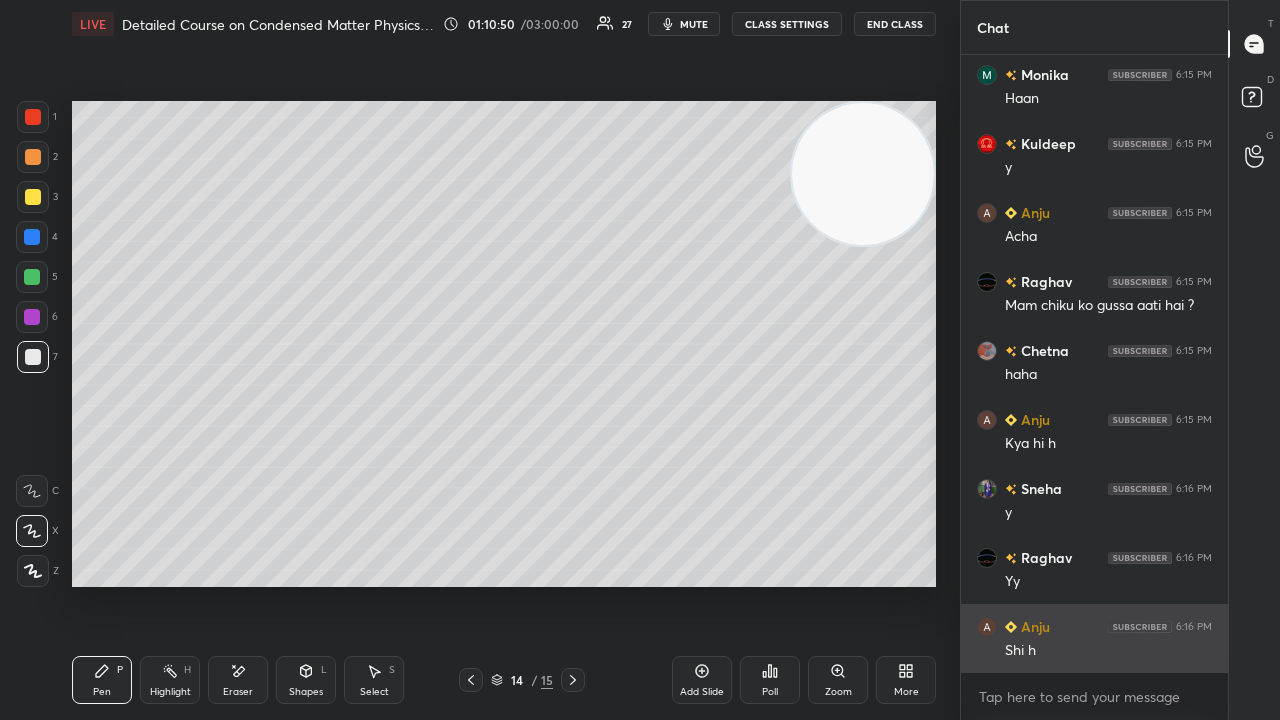 click on "Shi h" at bounding box center [1108, 651] 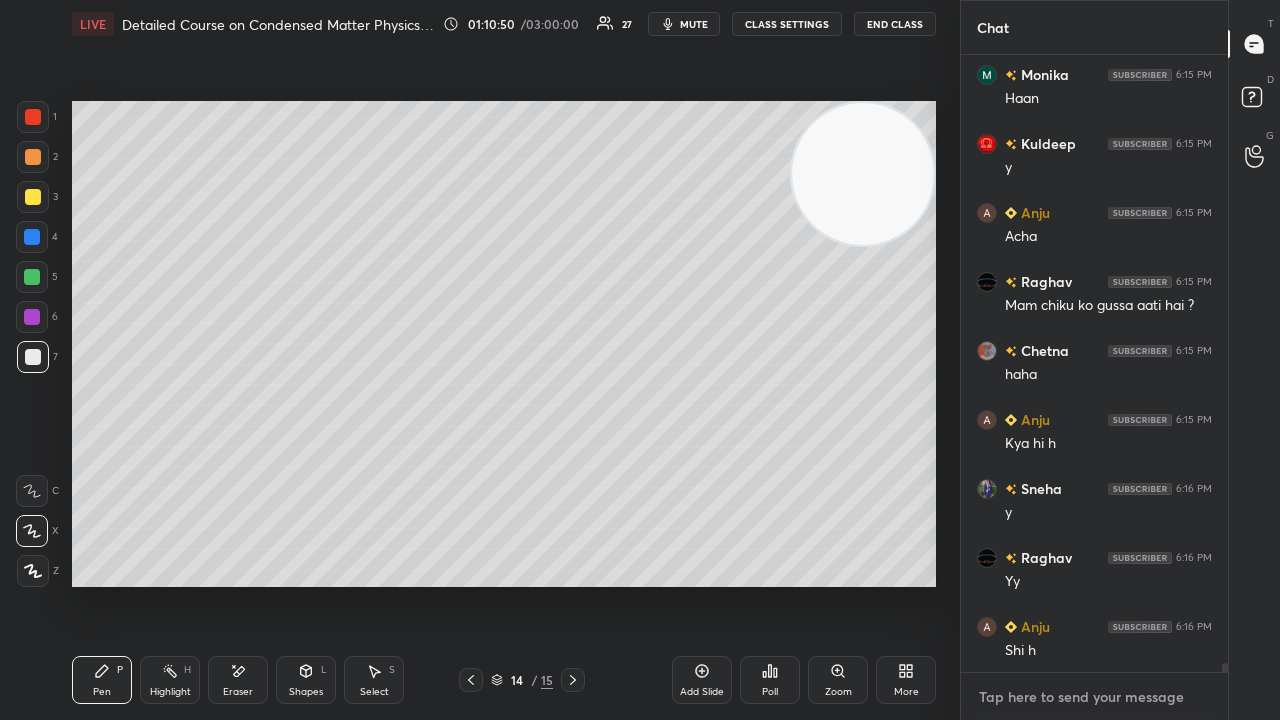 click at bounding box center [1094, 697] 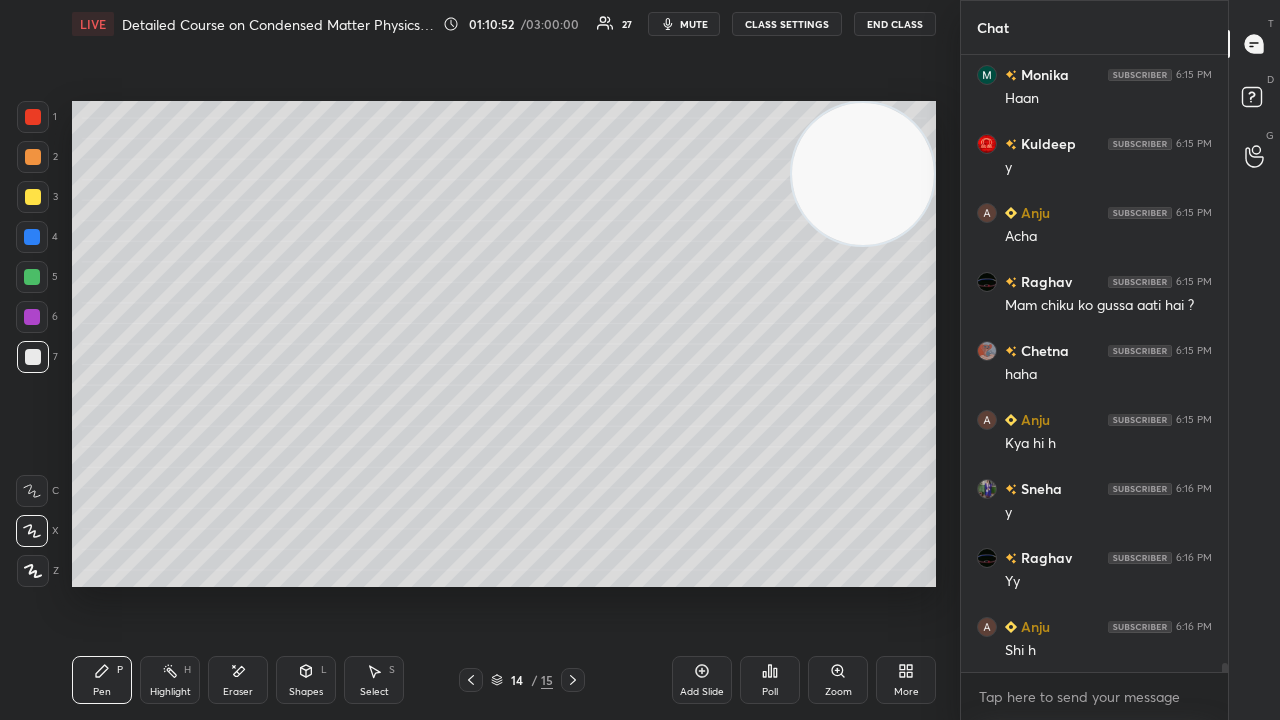 click 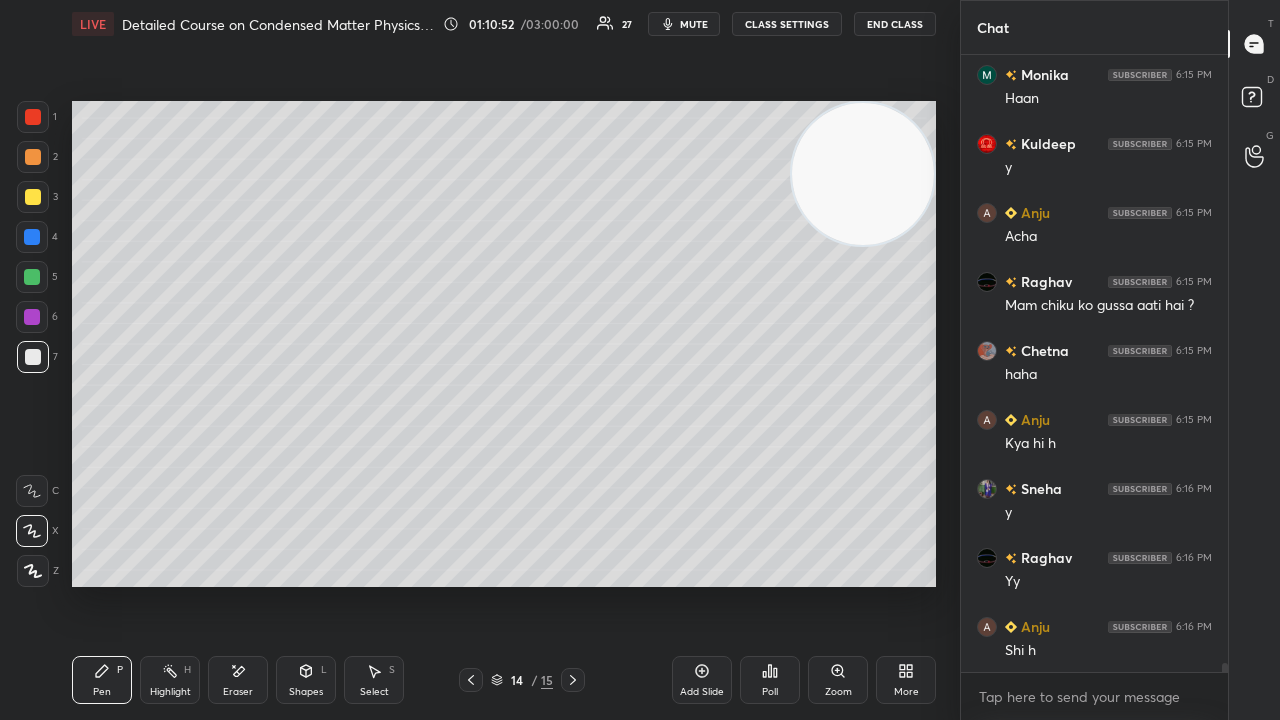 click on "mute" at bounding box center [684, 24] 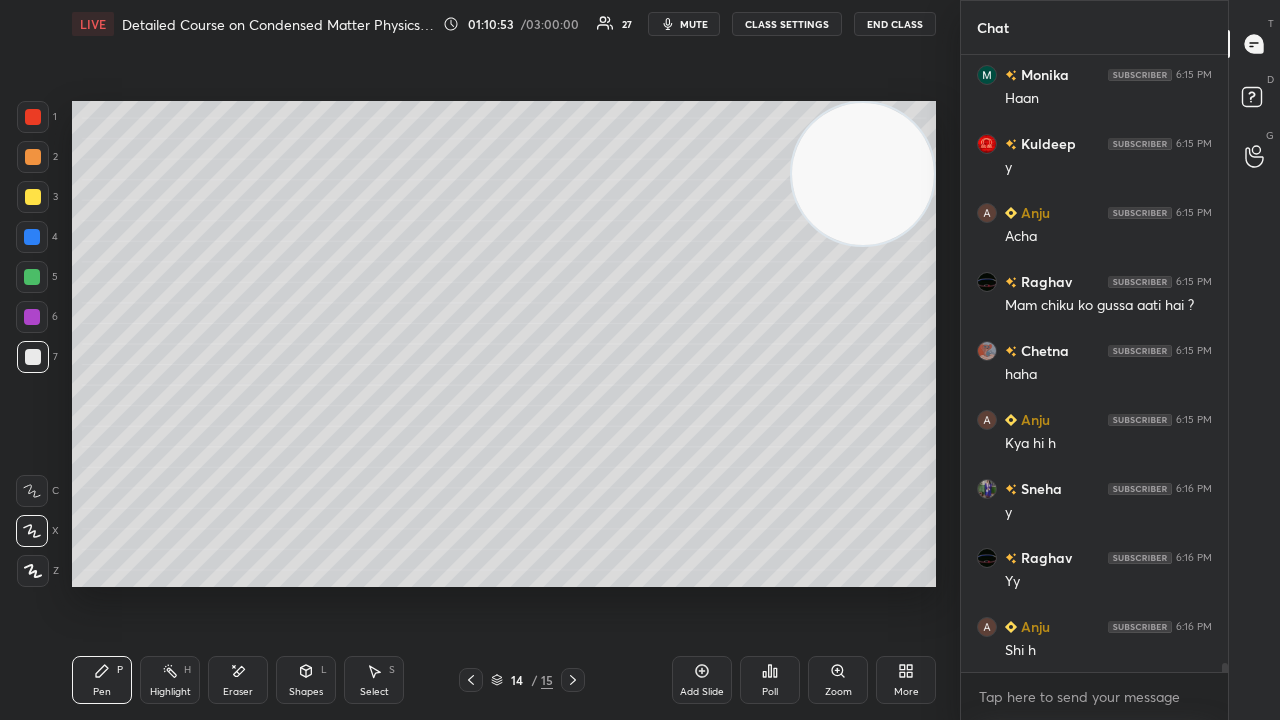 click at bounding box center [32, 277] 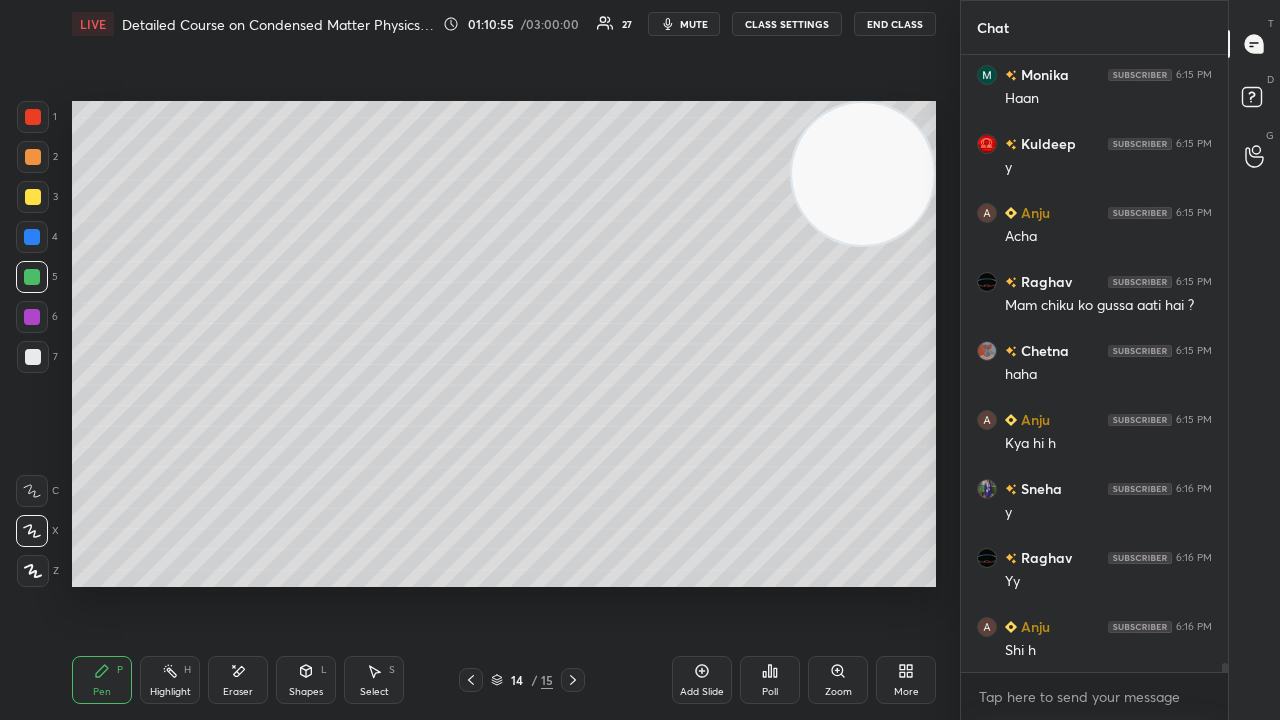 scroll, scrollTop: 40884, scrollLeft: 0, axis: vertical 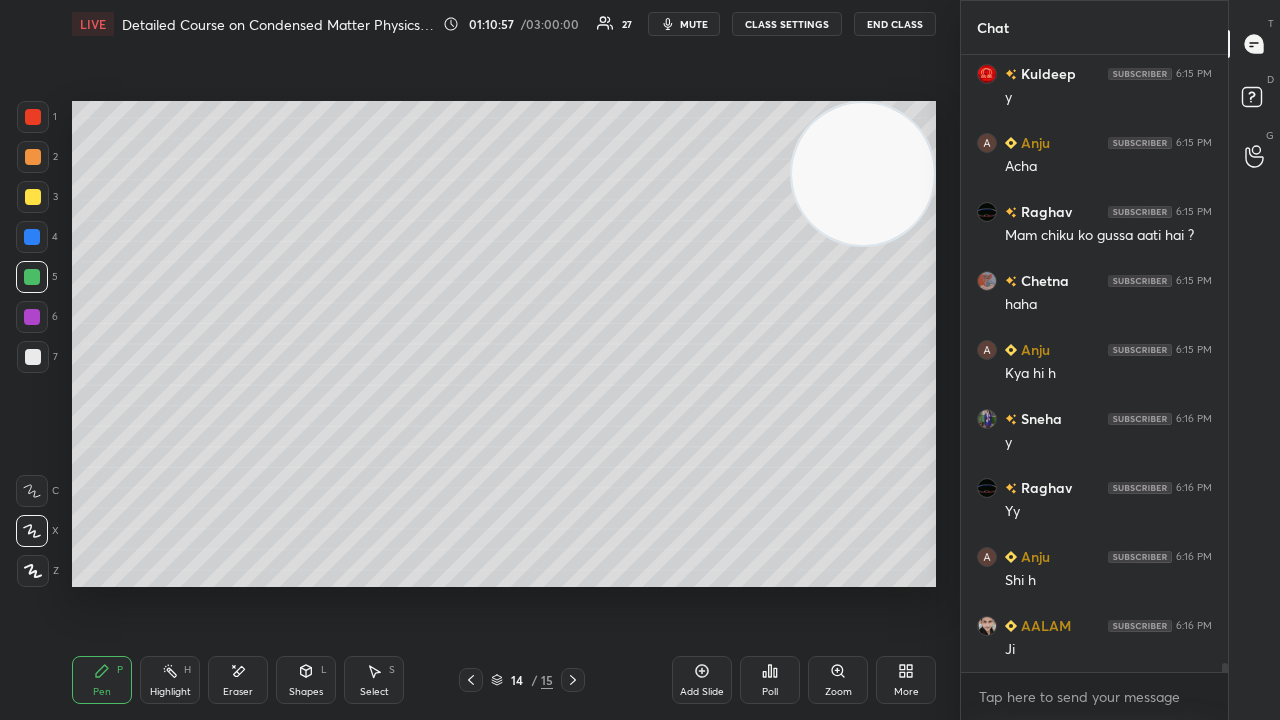 click on "mute" at bounding box center [694, 24] 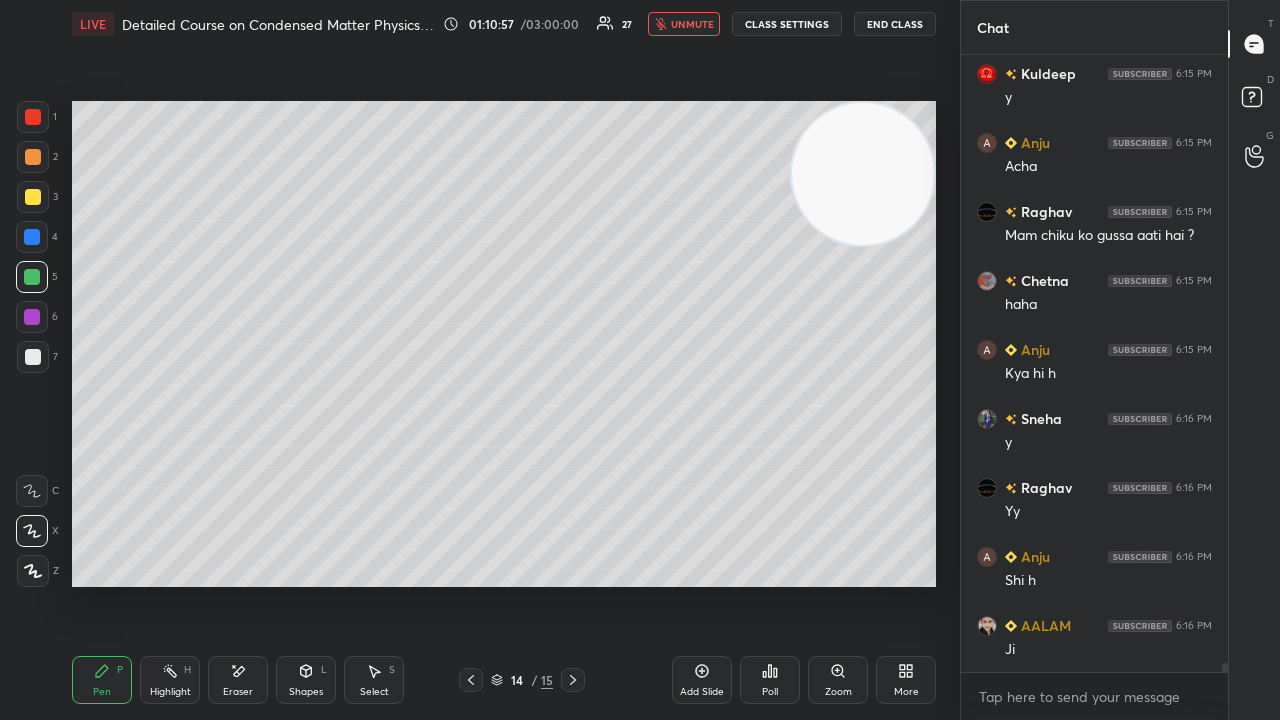 click on "unmute" at bounding box center (692, 24) 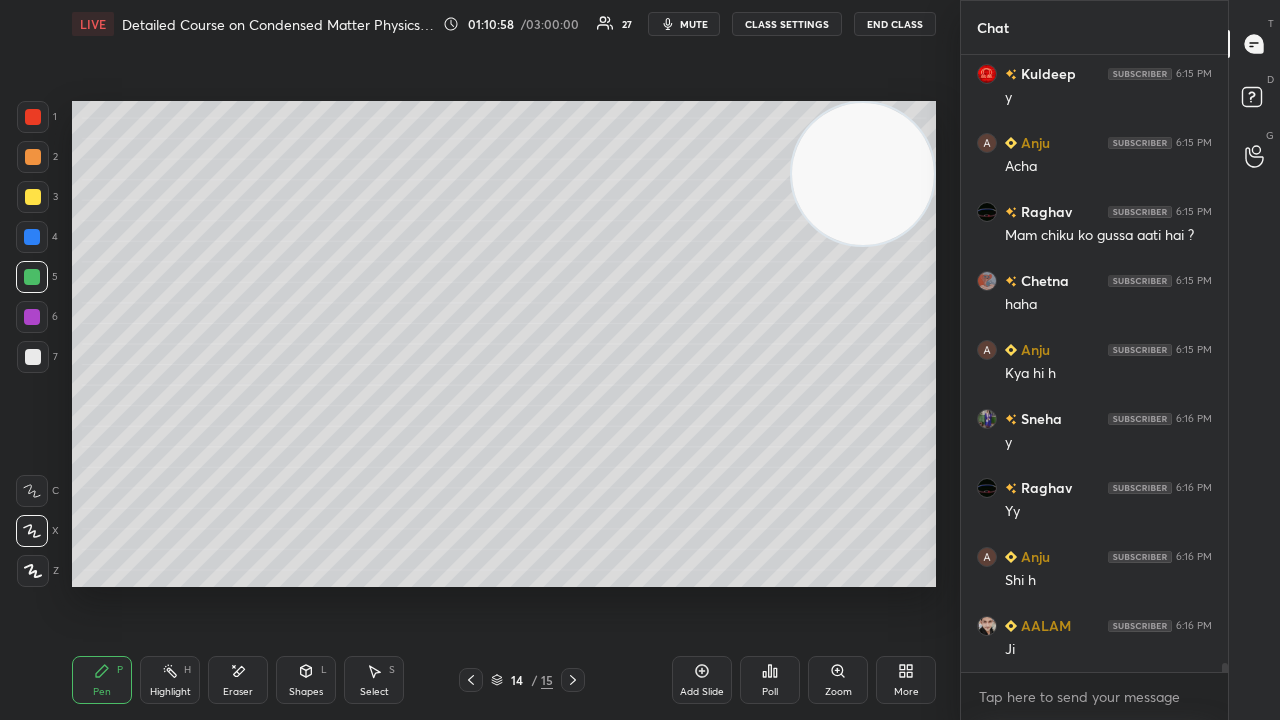 click at bounding box center (33, 357) 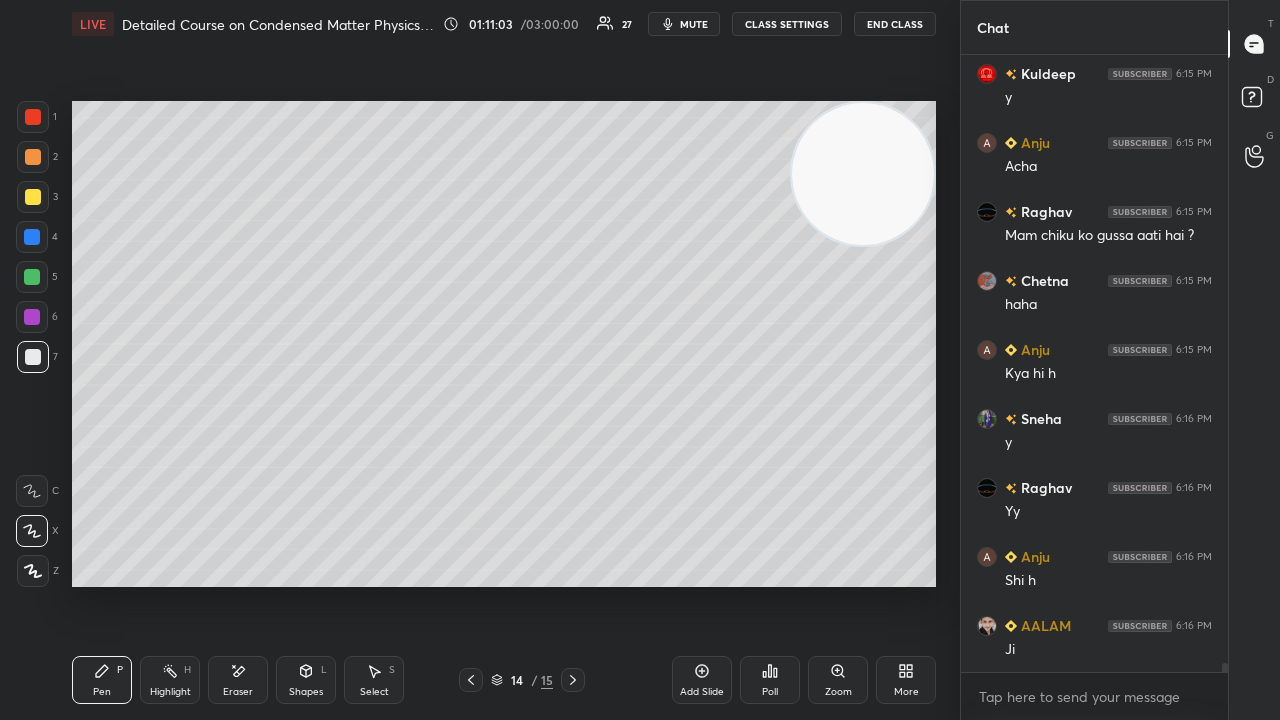 click on "mute" at bounding box center (694, 24) 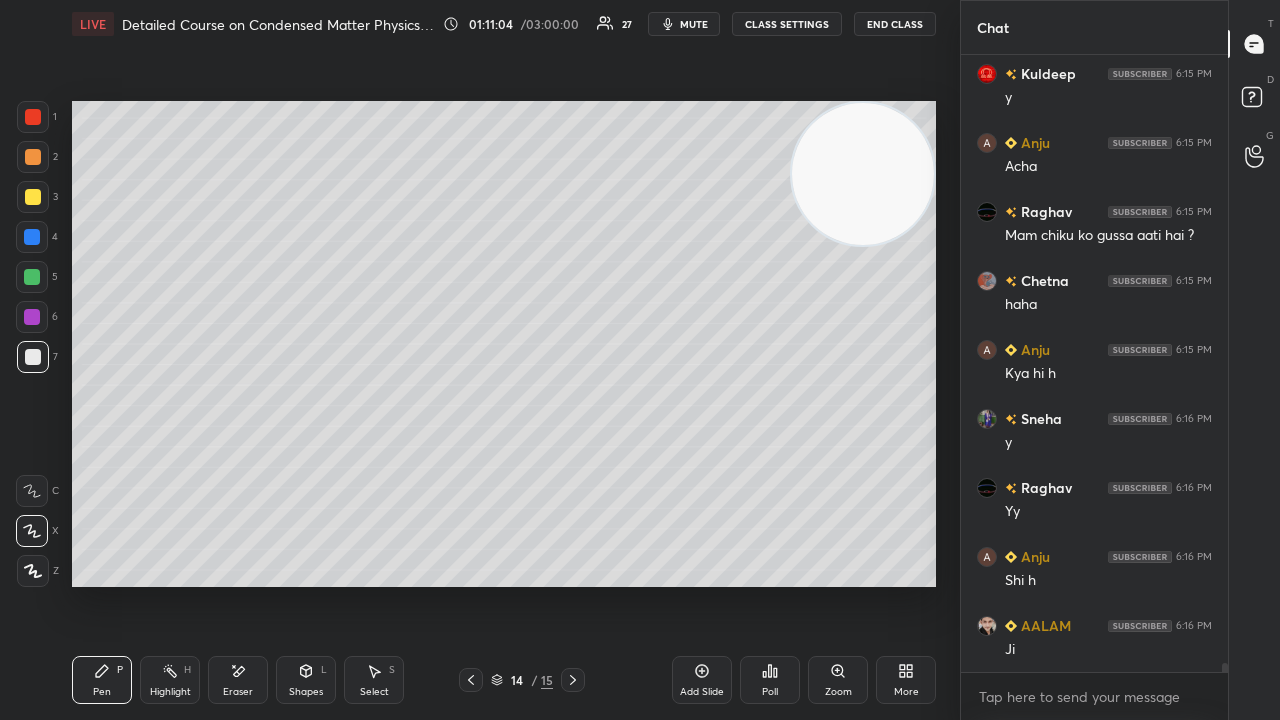 click at bounding box center (32, 277) 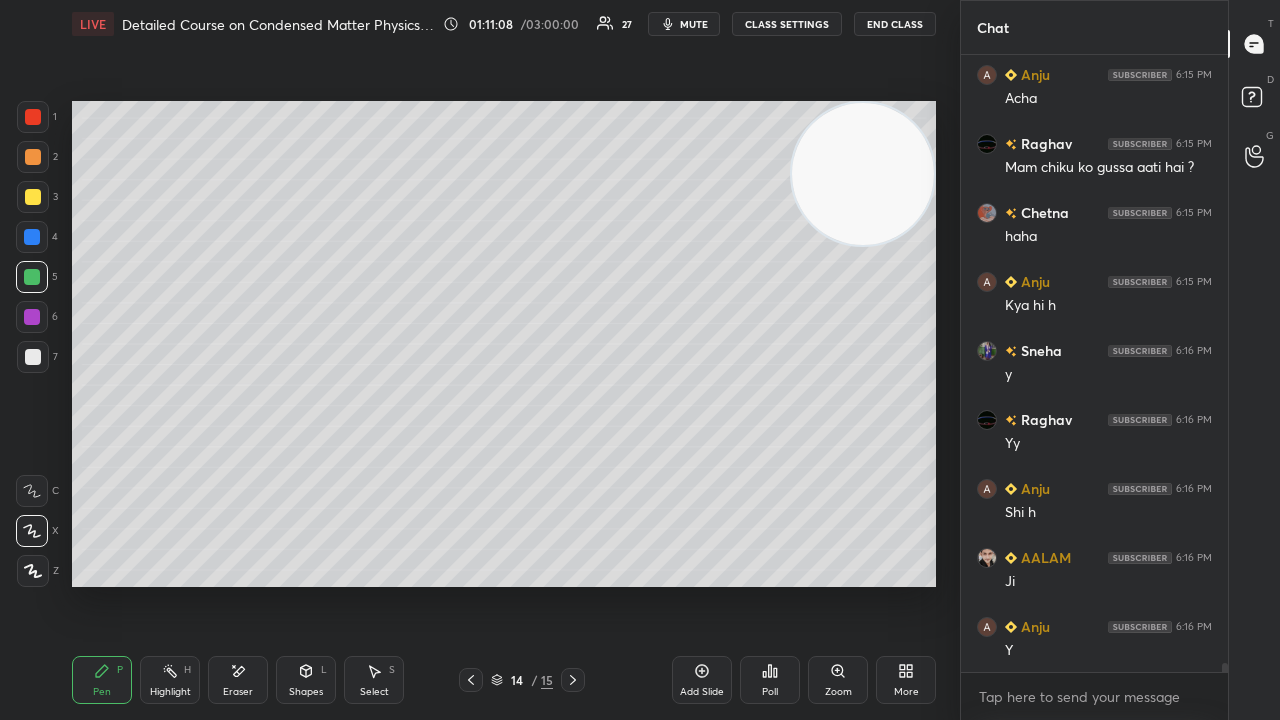 scroll, scrollTop: 41022, scrollLeft: 0, axis: vertical 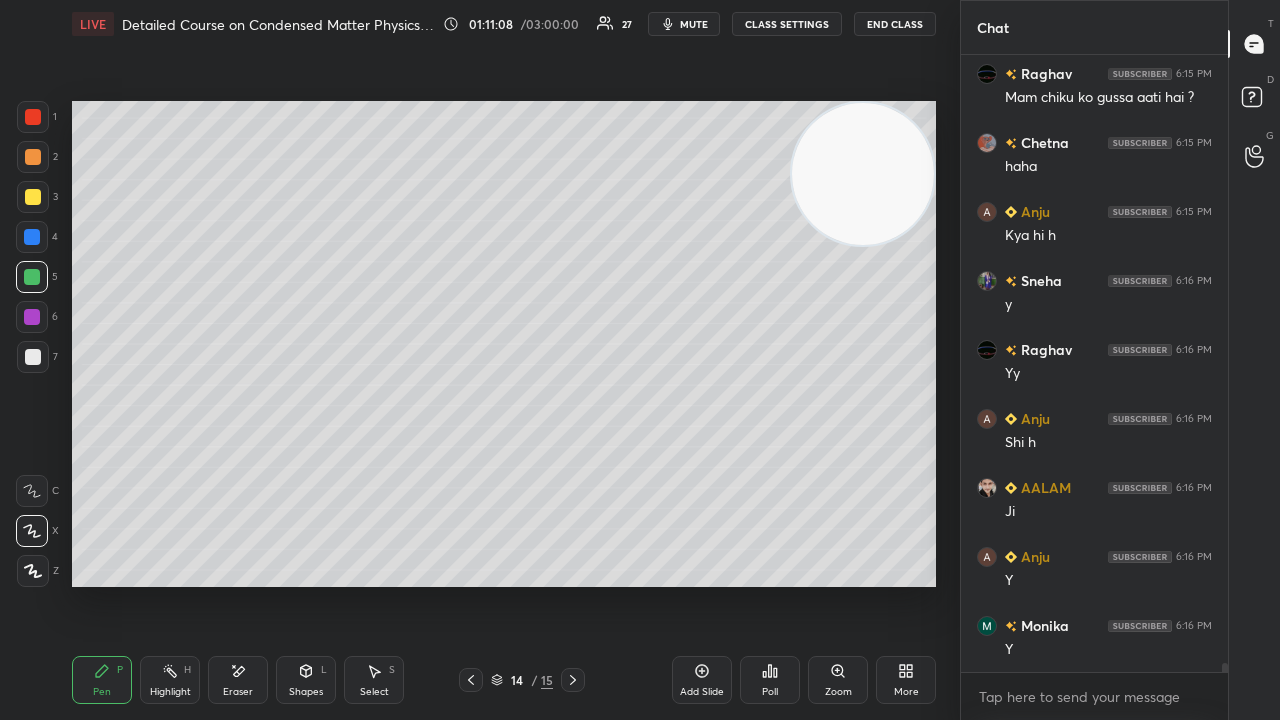 click at bounding box center [32, 277] 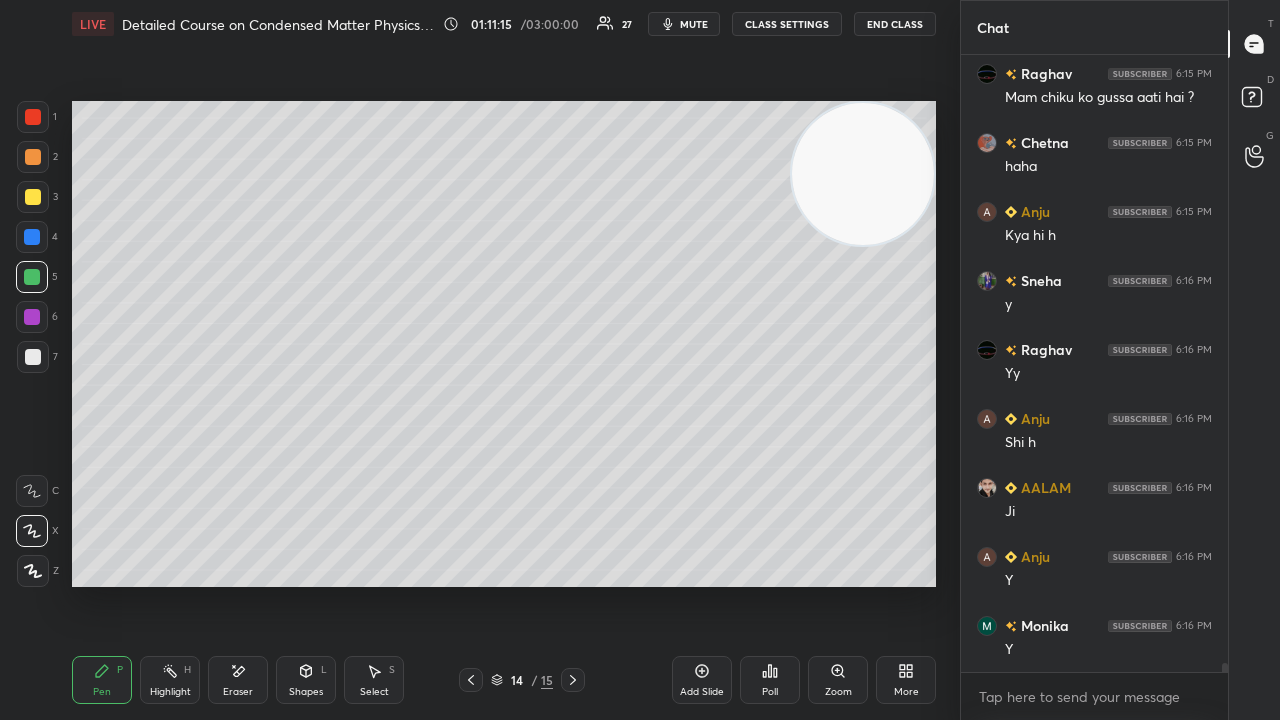 click on "mute" at bounding box center (694, 24) 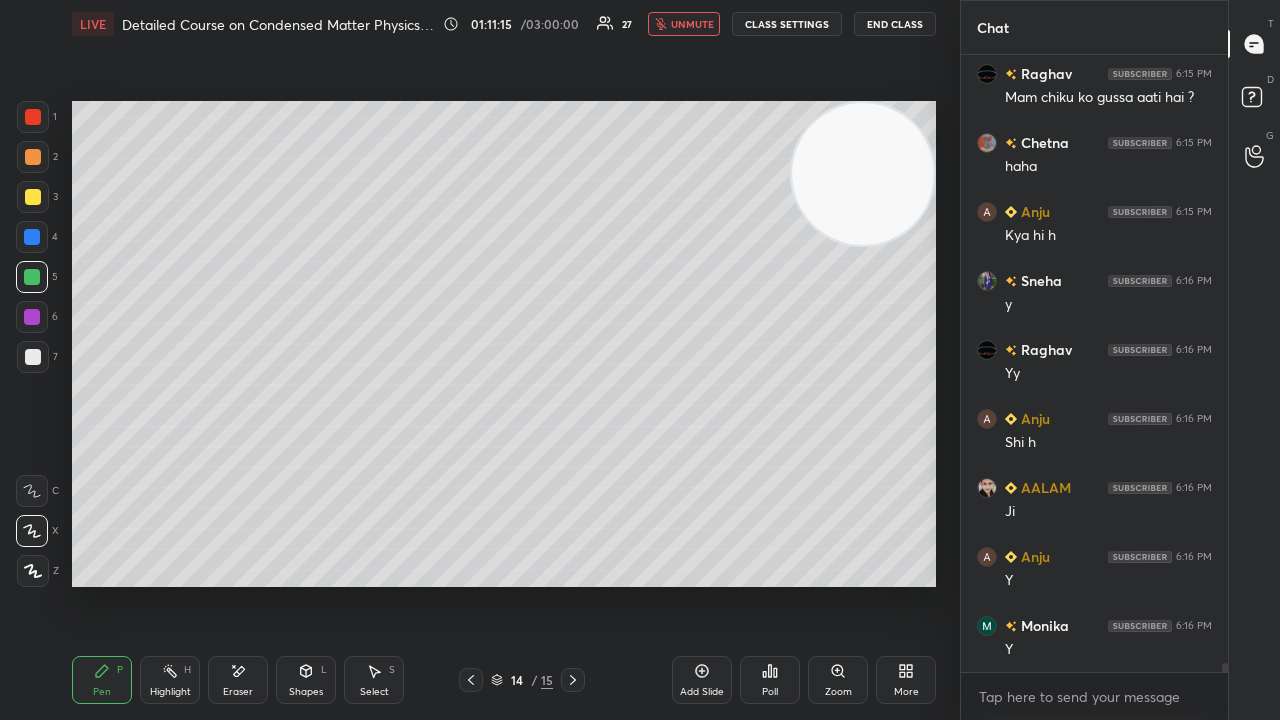 click on "unmute" at bounding box center [692, 24] 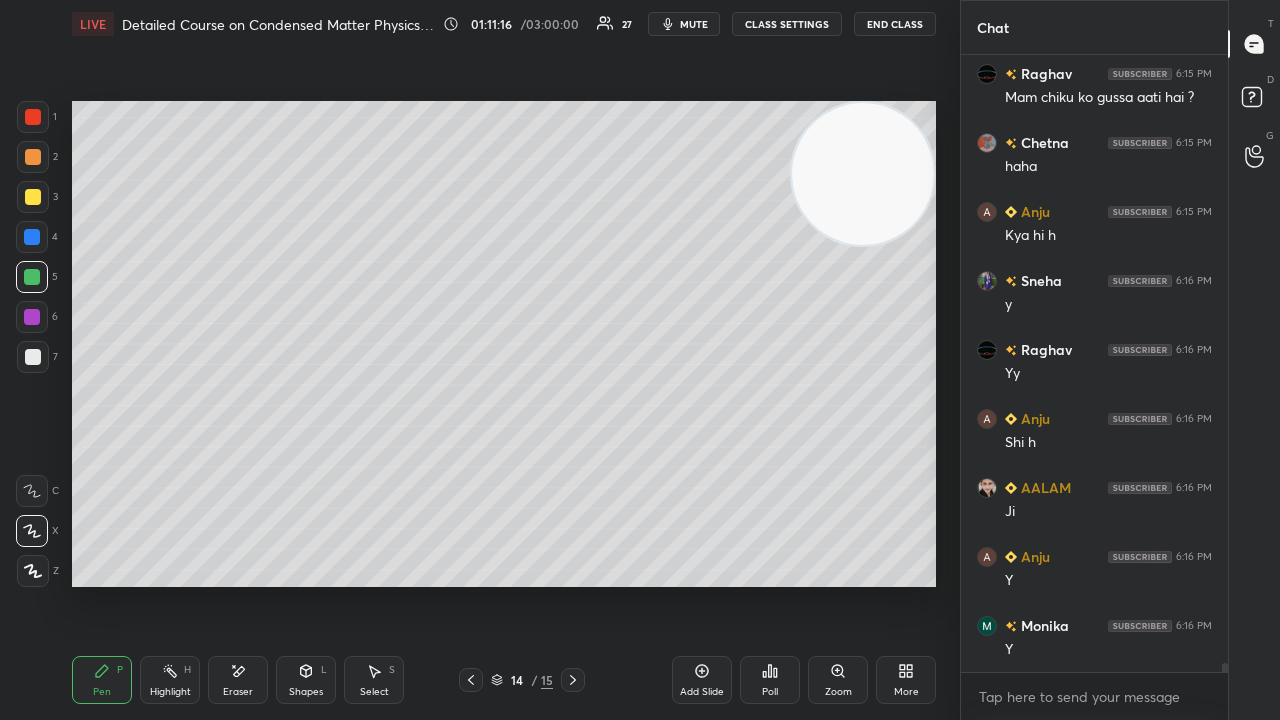 click 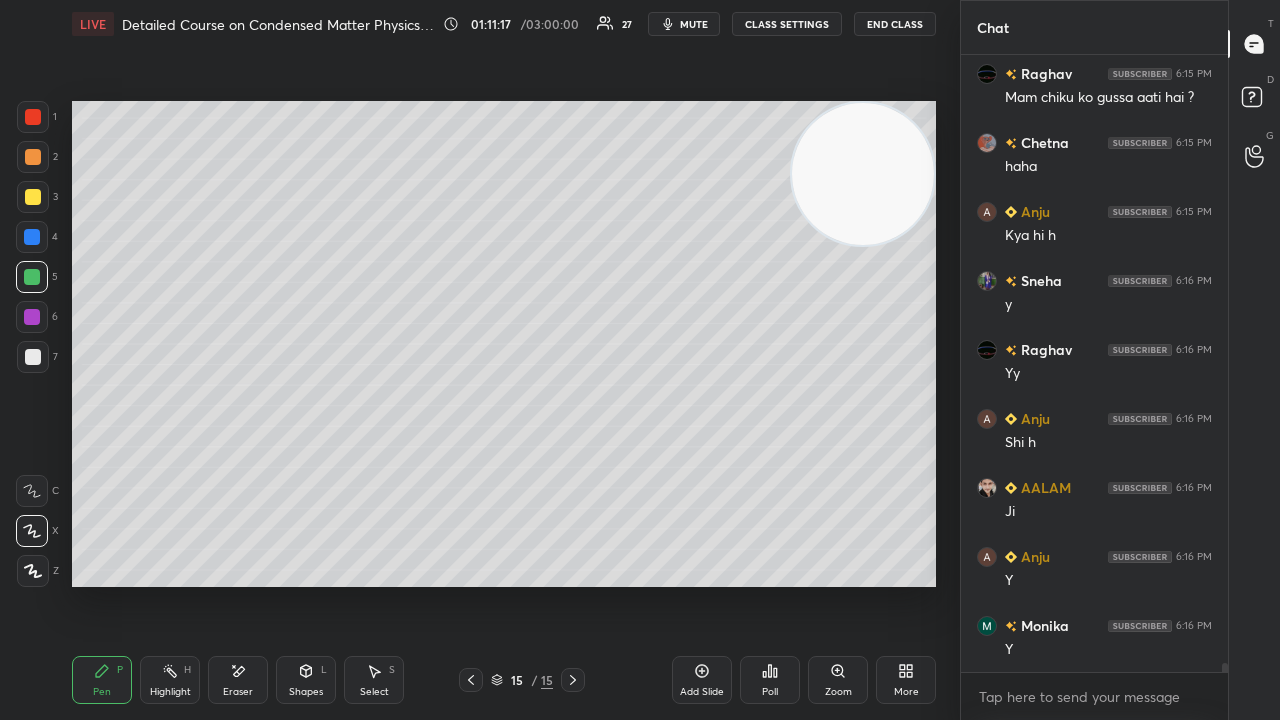 click on "mute" at bounding box center (694, 24) 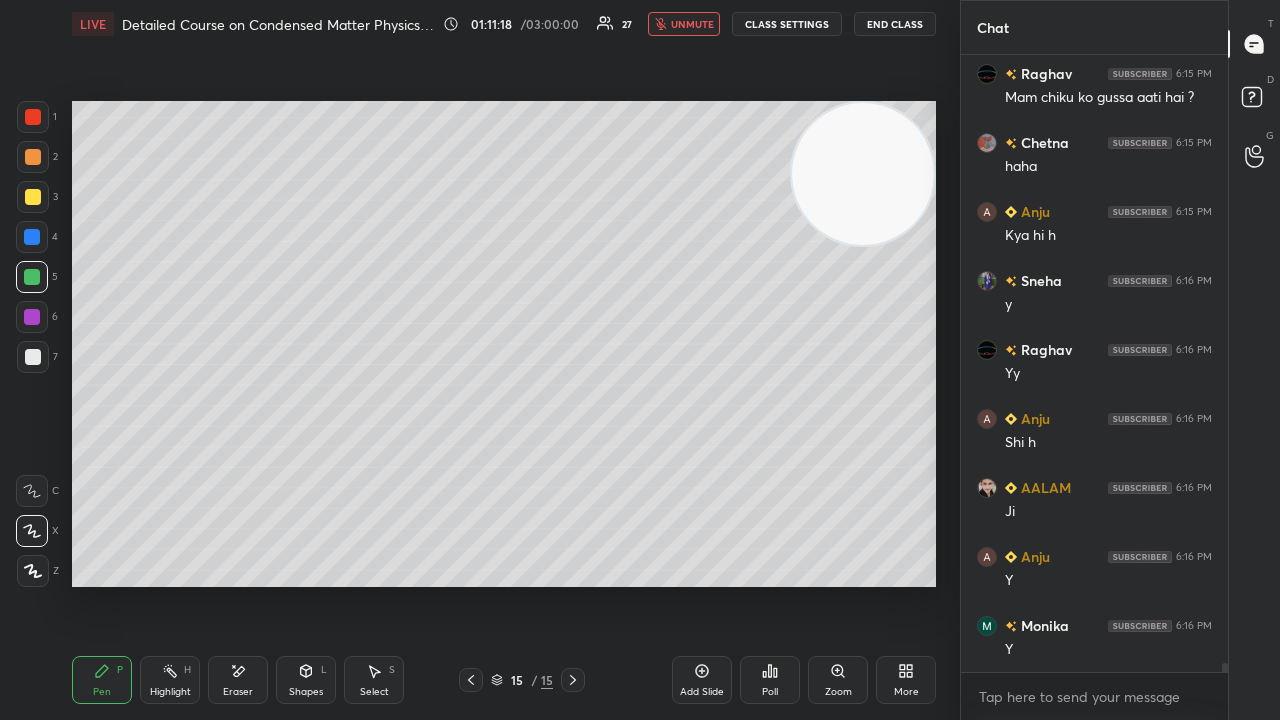 click on "unmute" at bounding box center (692, 24) 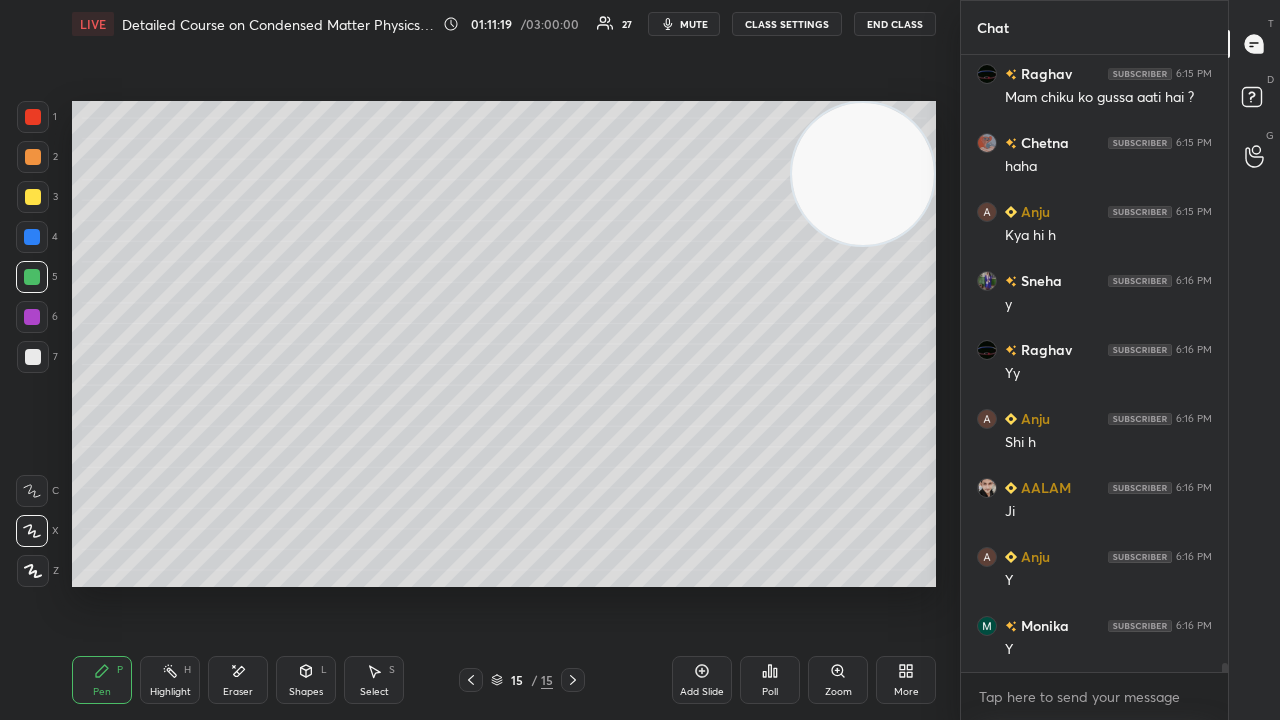 click 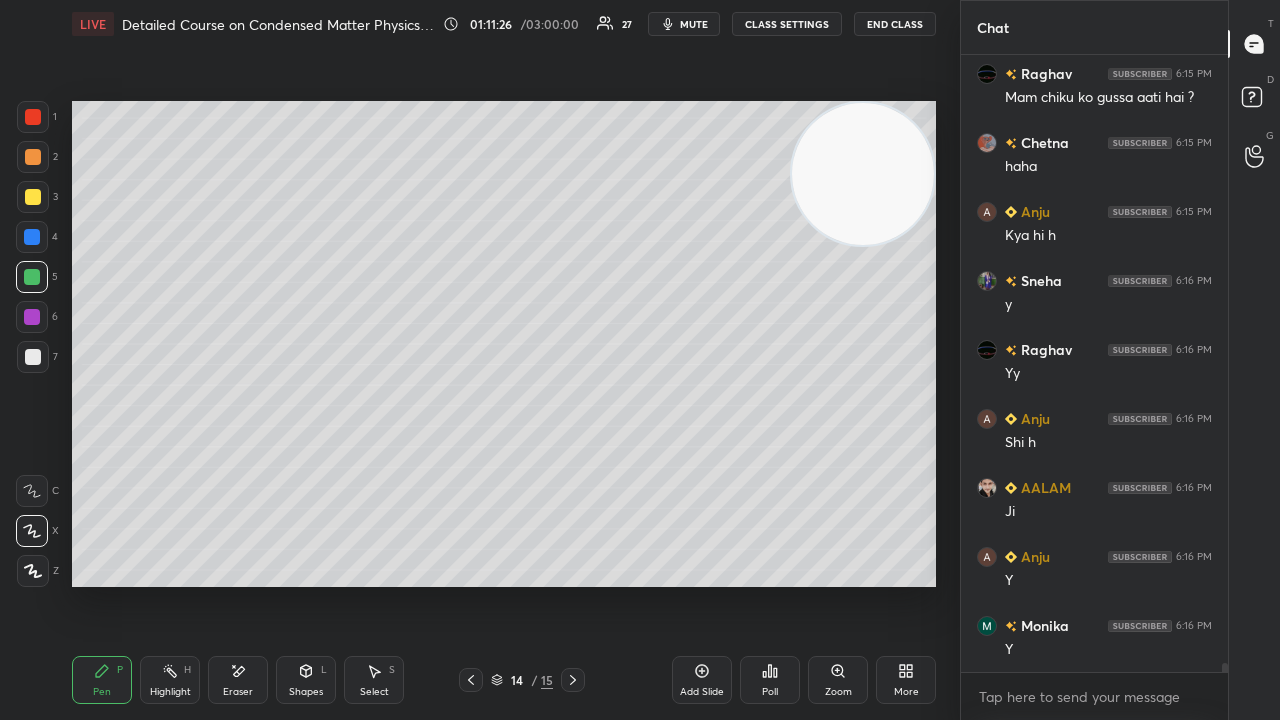 scroll, scrollTop: 41090, scrollLeft: 0, axis: vertical 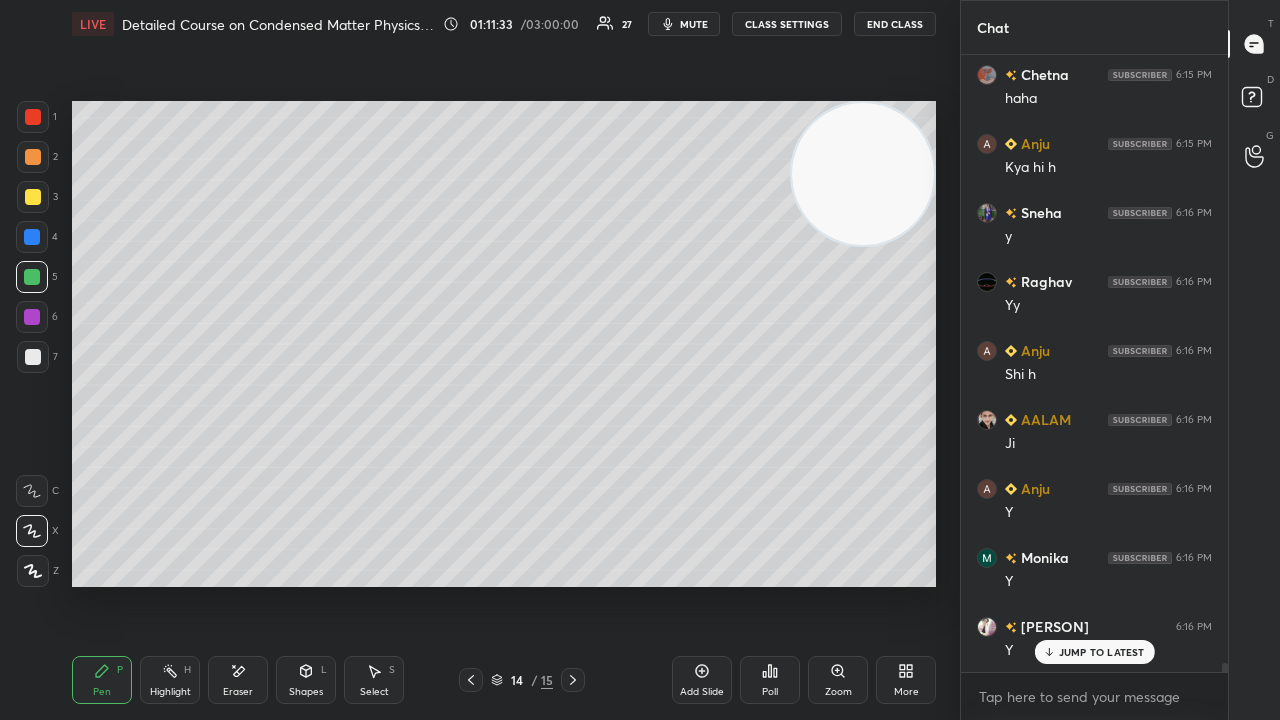 click on "mute" at bounding box center [694, 24] 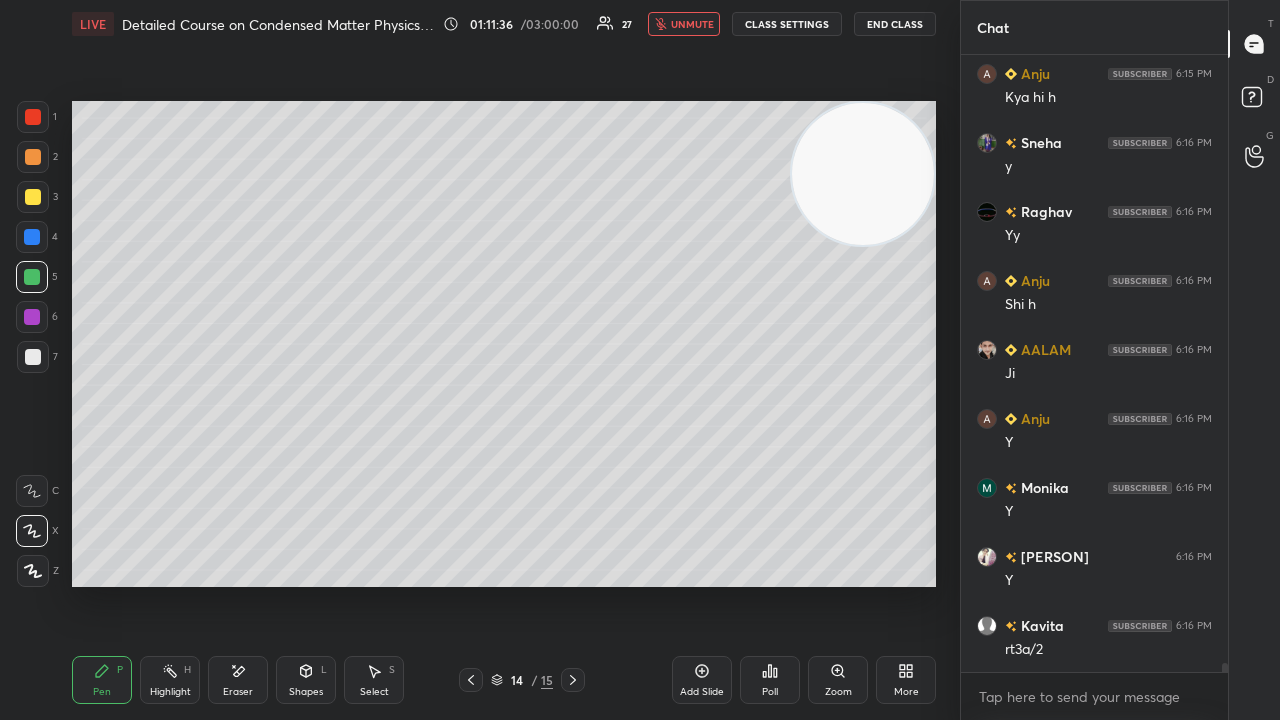 scroll, scrollTop: 41228, scrollLeft: 0, axis: vertical 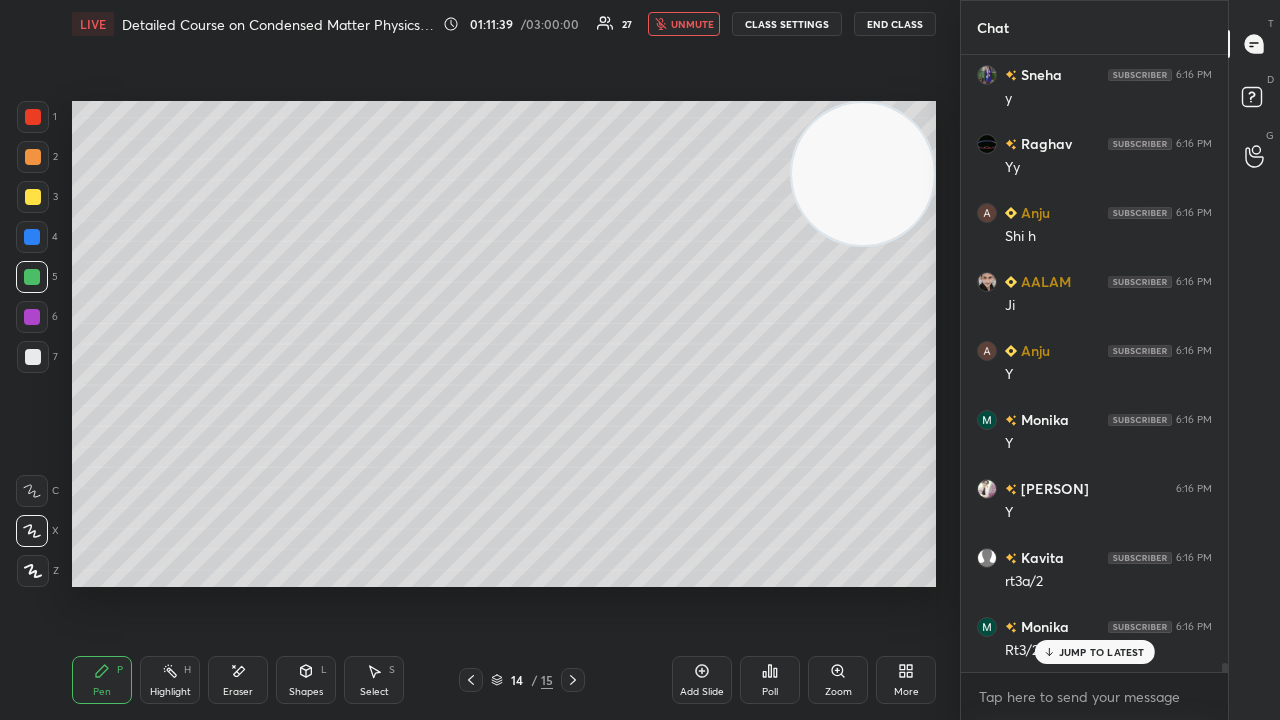 click on "unmute" at bounding box center [692, 24] 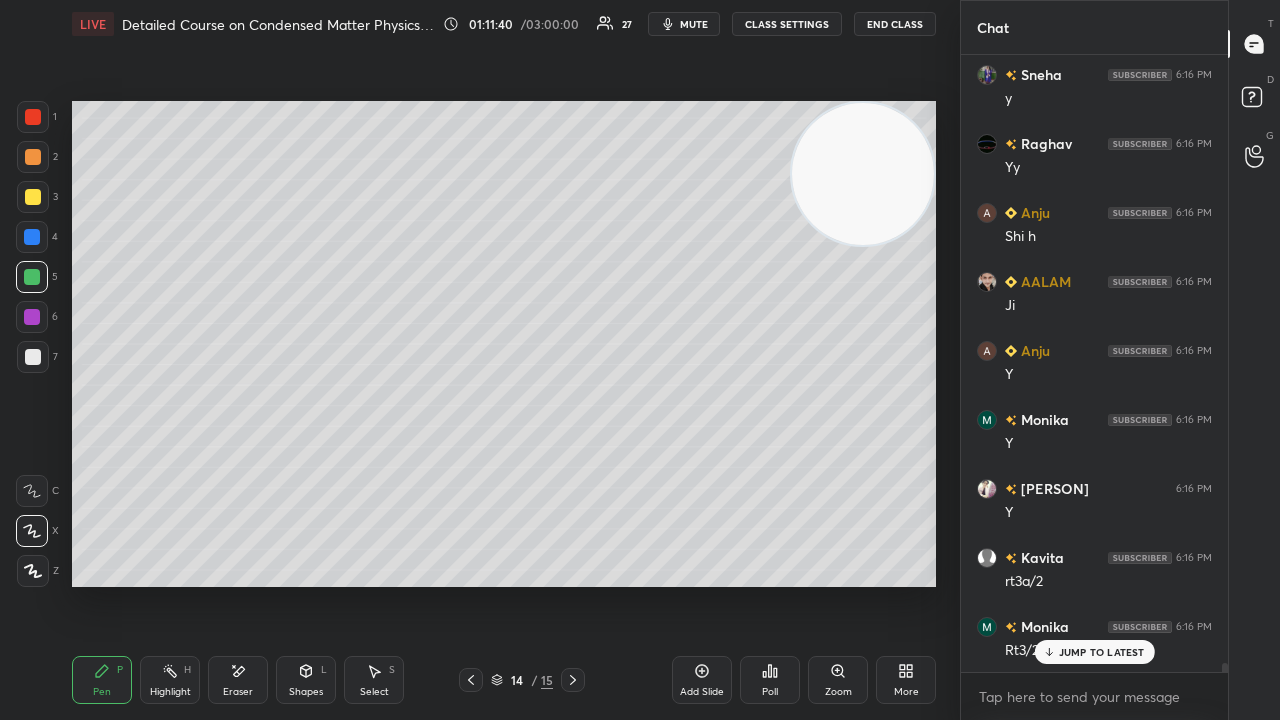 scroll, scrollTop: 41298, scrollLeft: 0, axis: vertical 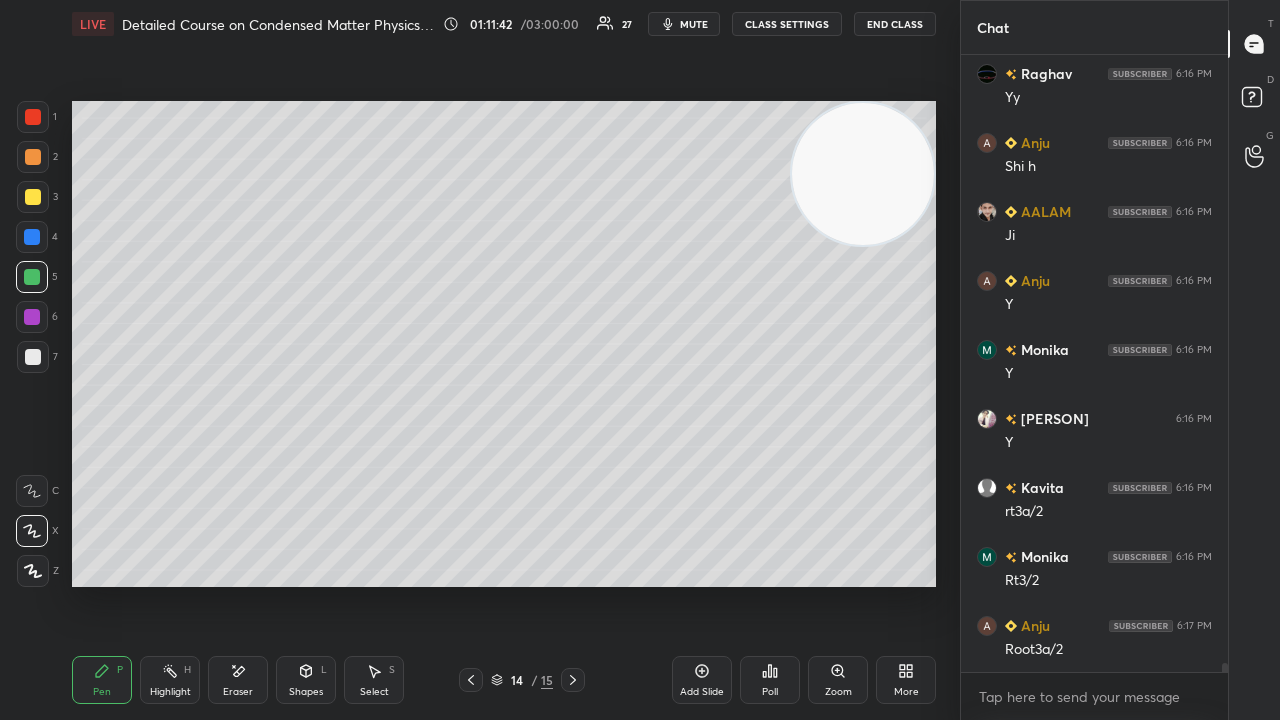 click 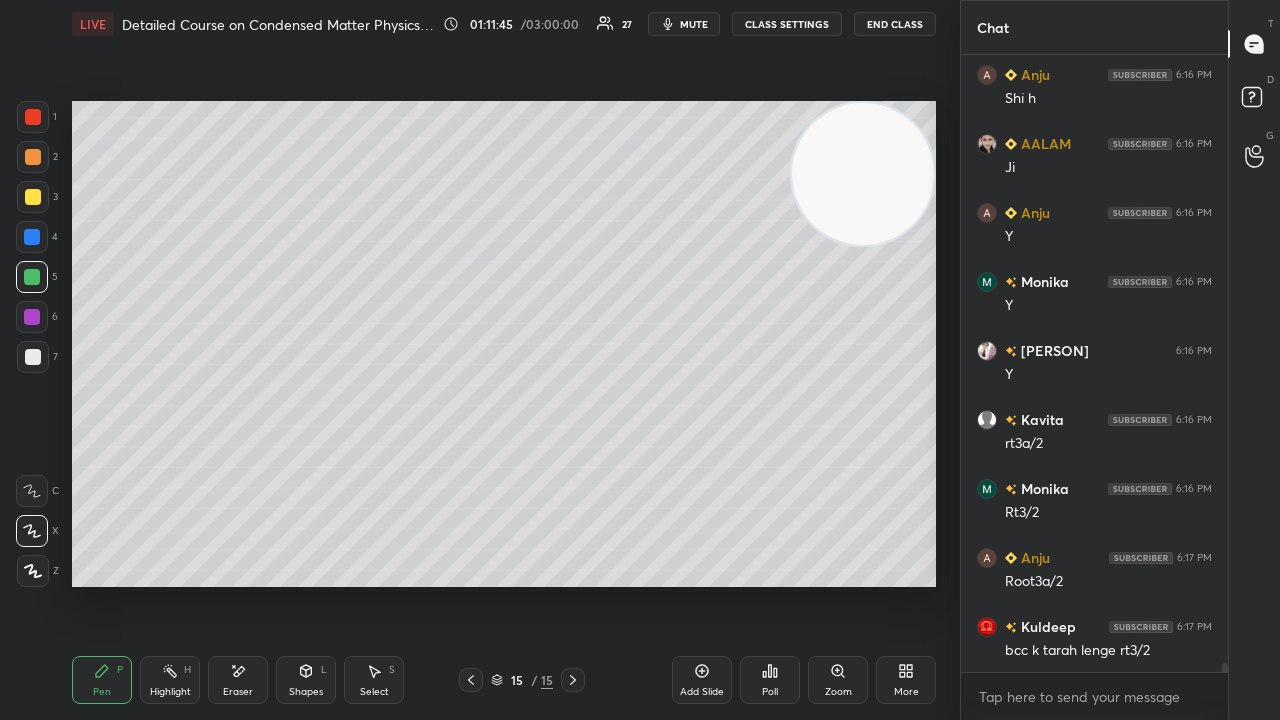 scroll, scrollTop: 41436, scrollLeft: 0, axis: vertical 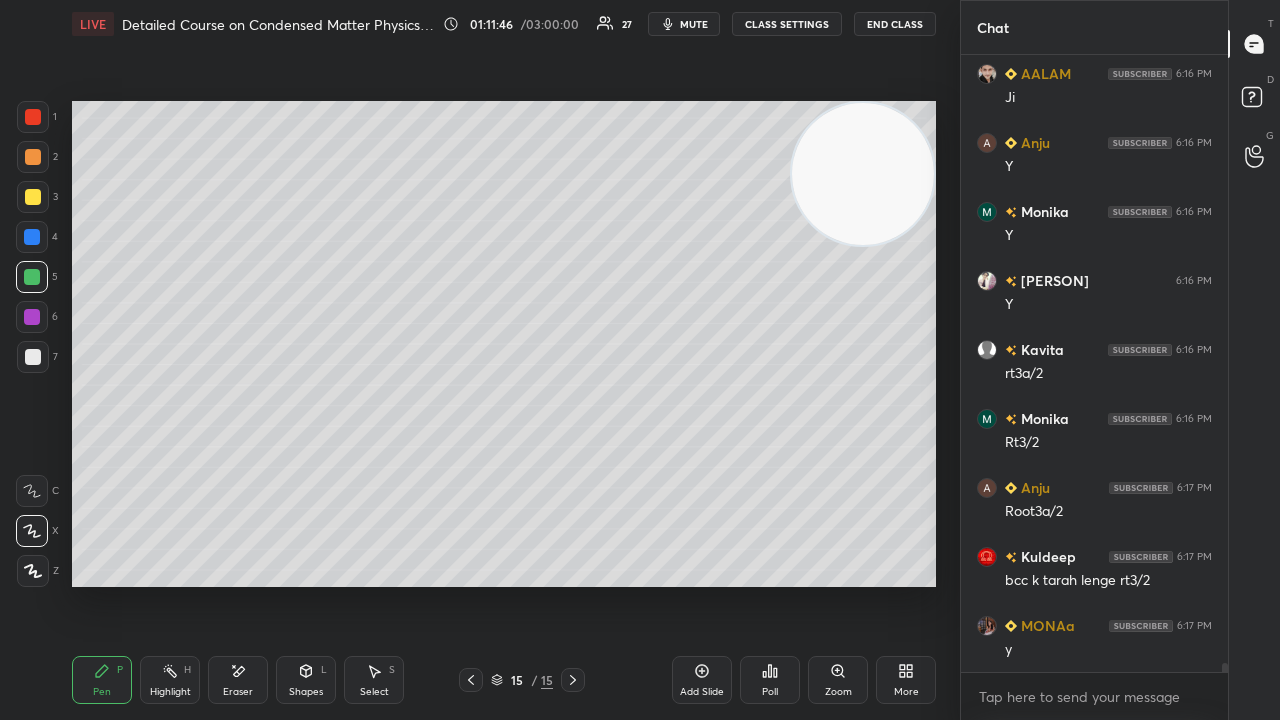 click at bounding box center [33, 357] 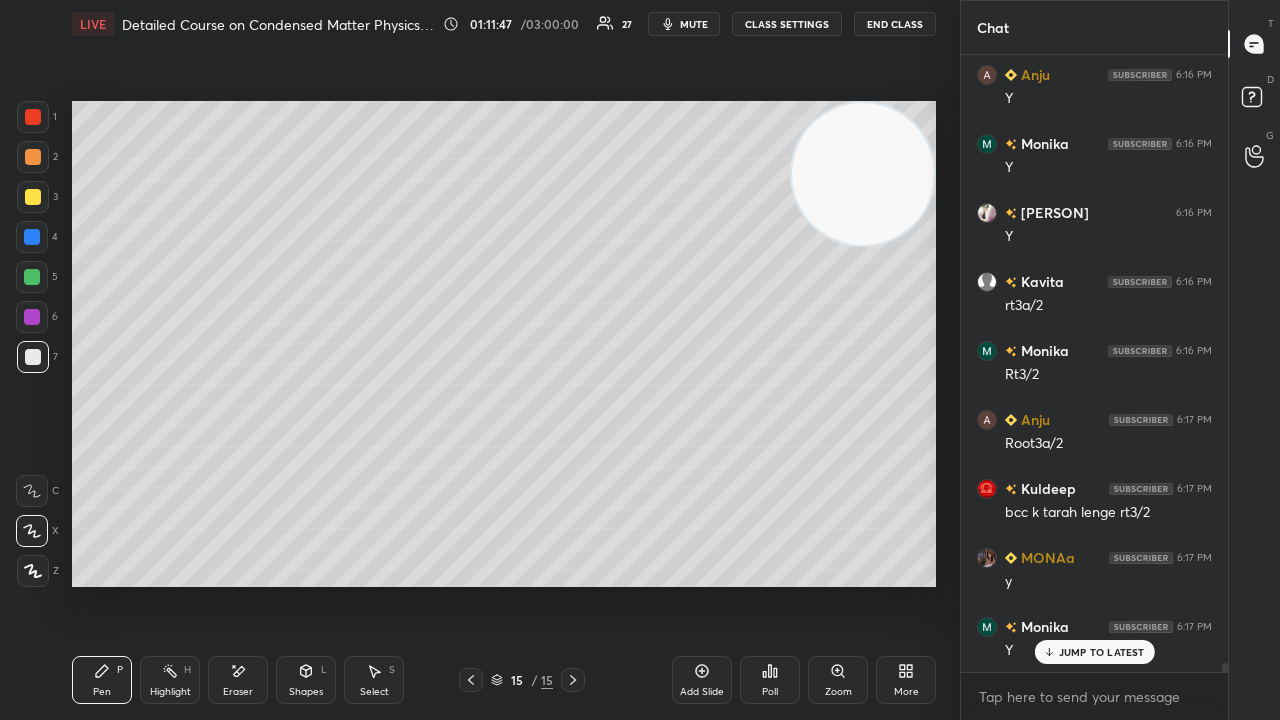 scroll, scrollTop: 41574, scrollLeft: 0, axis: vertical 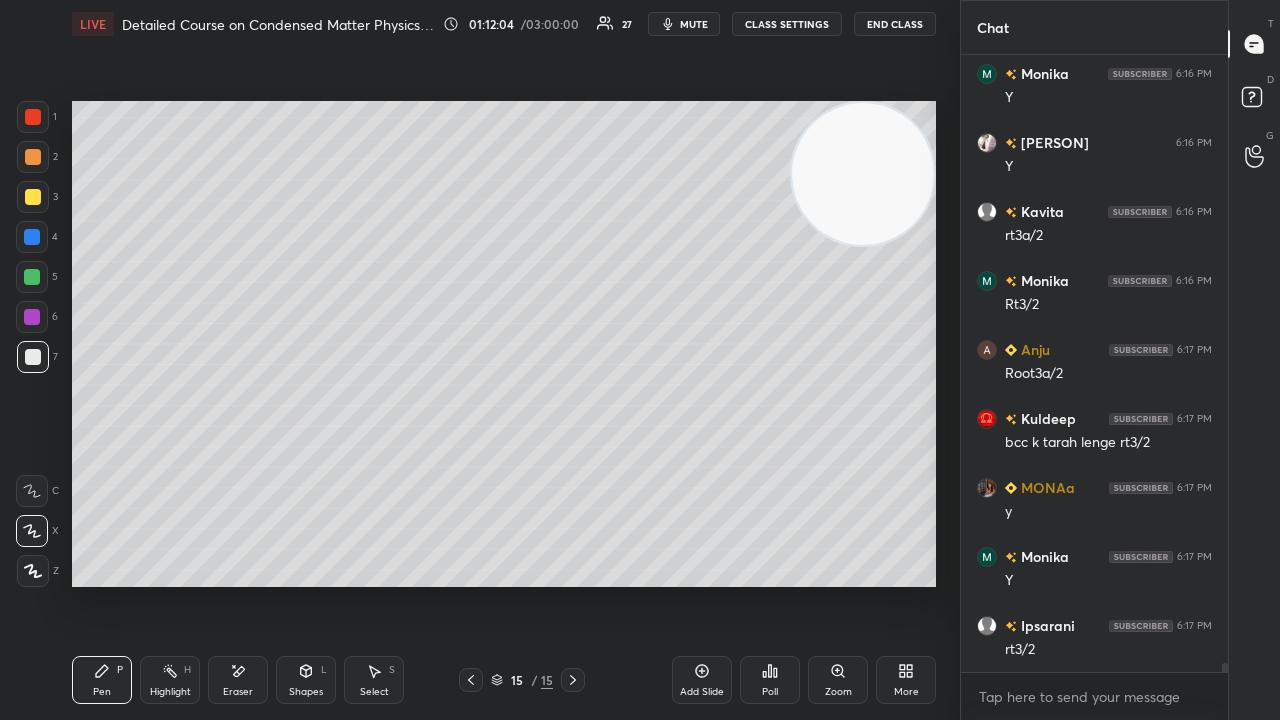 click on "mute" at bounding box center (684, 24) 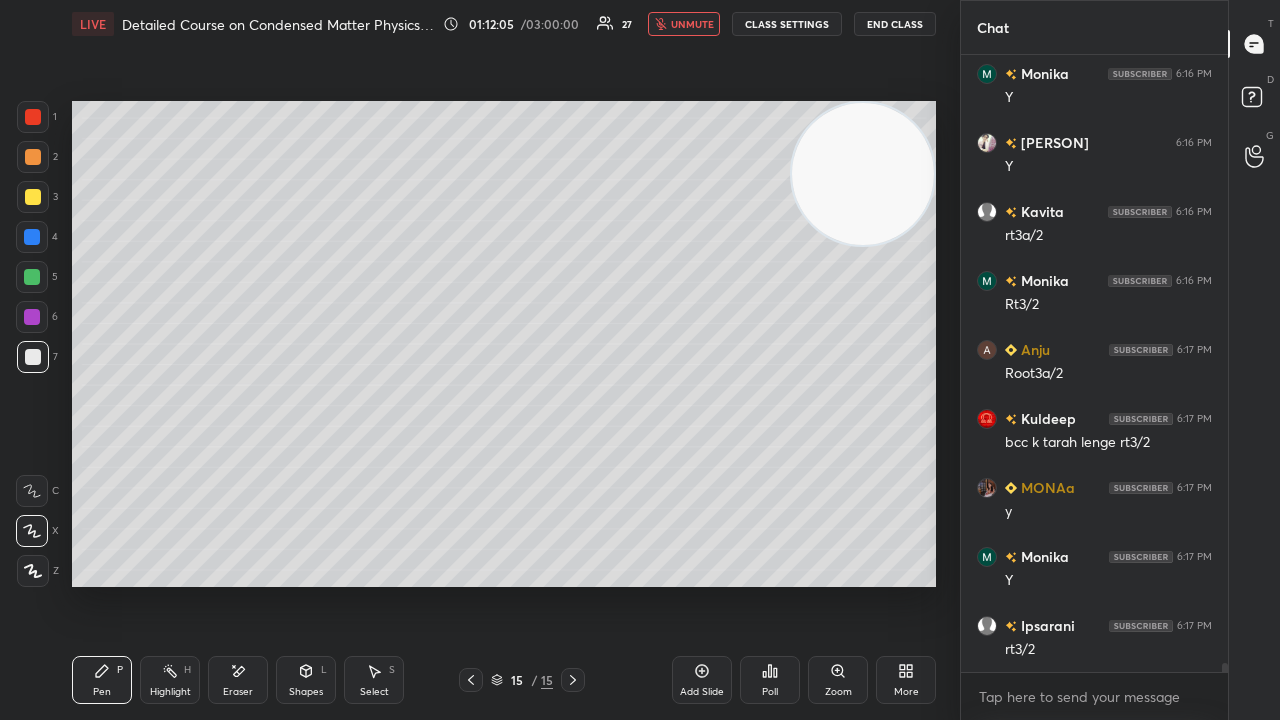 drag, startPoint x: 706, startPoint y: 19, endPoint x: 718, endPoint y: 8, distance: 16.27882 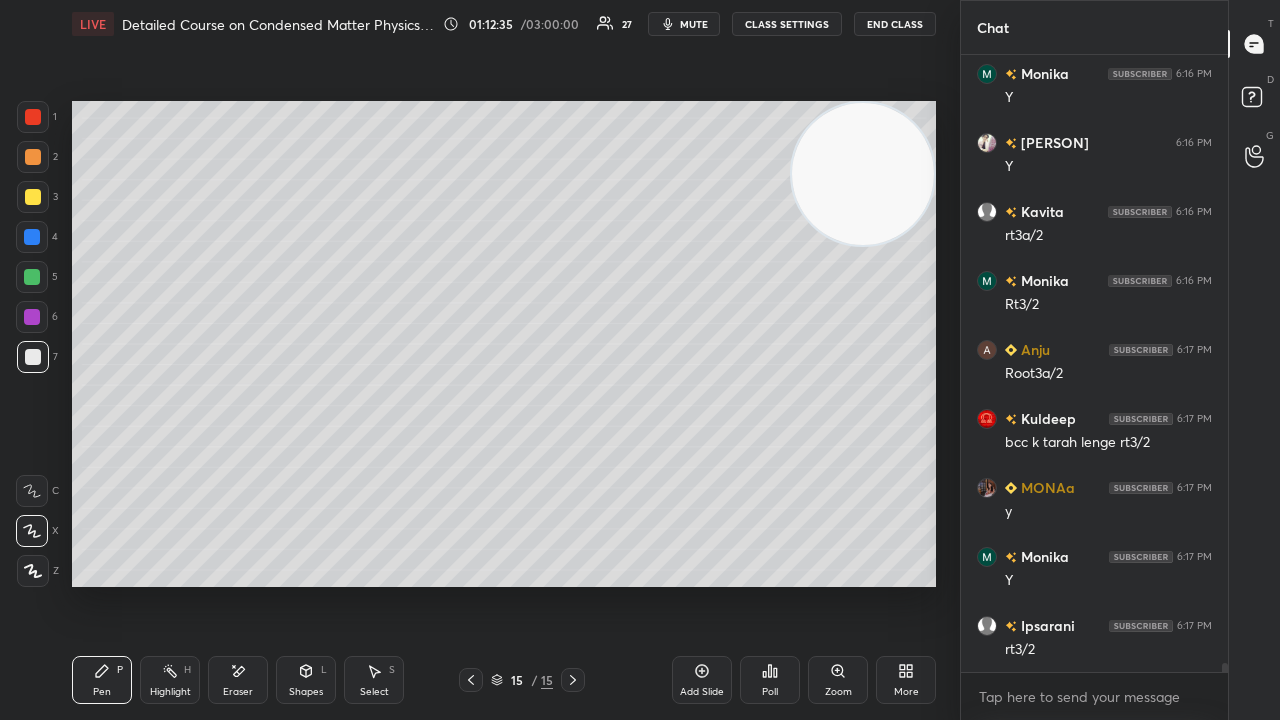 click at bounding box center (32, 317) 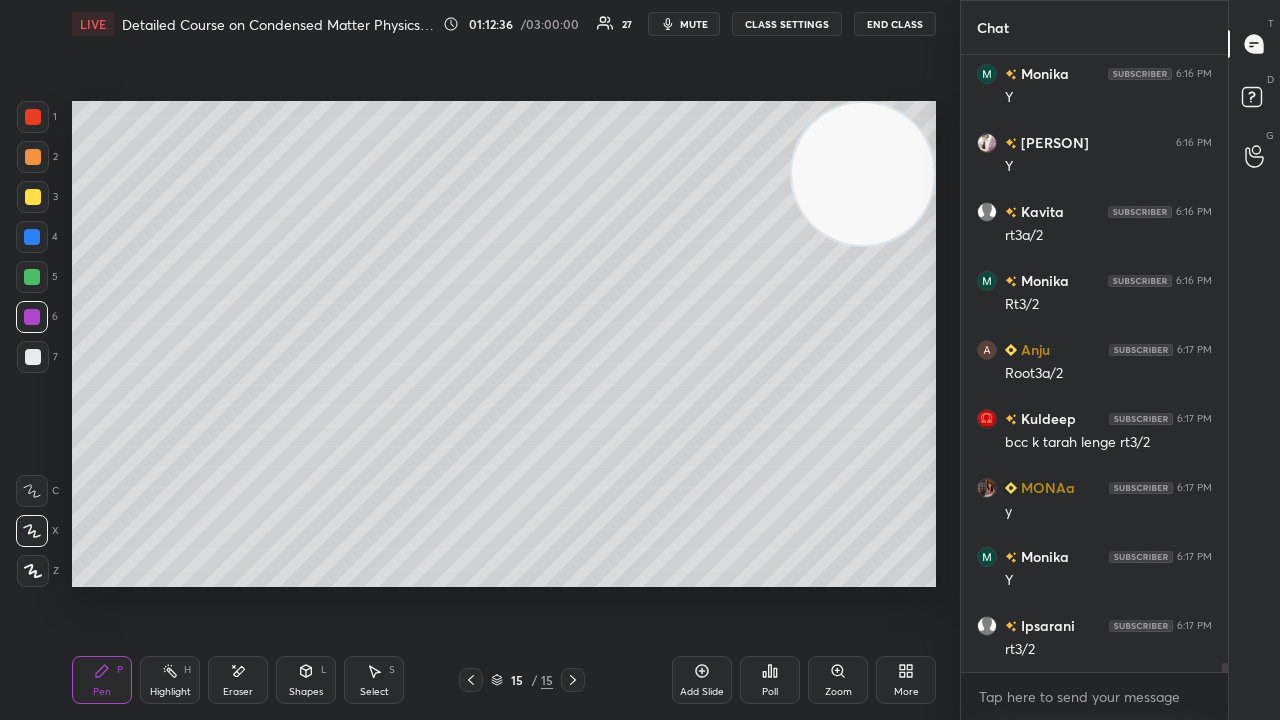 click on "5" at bounding box center (37, 277) 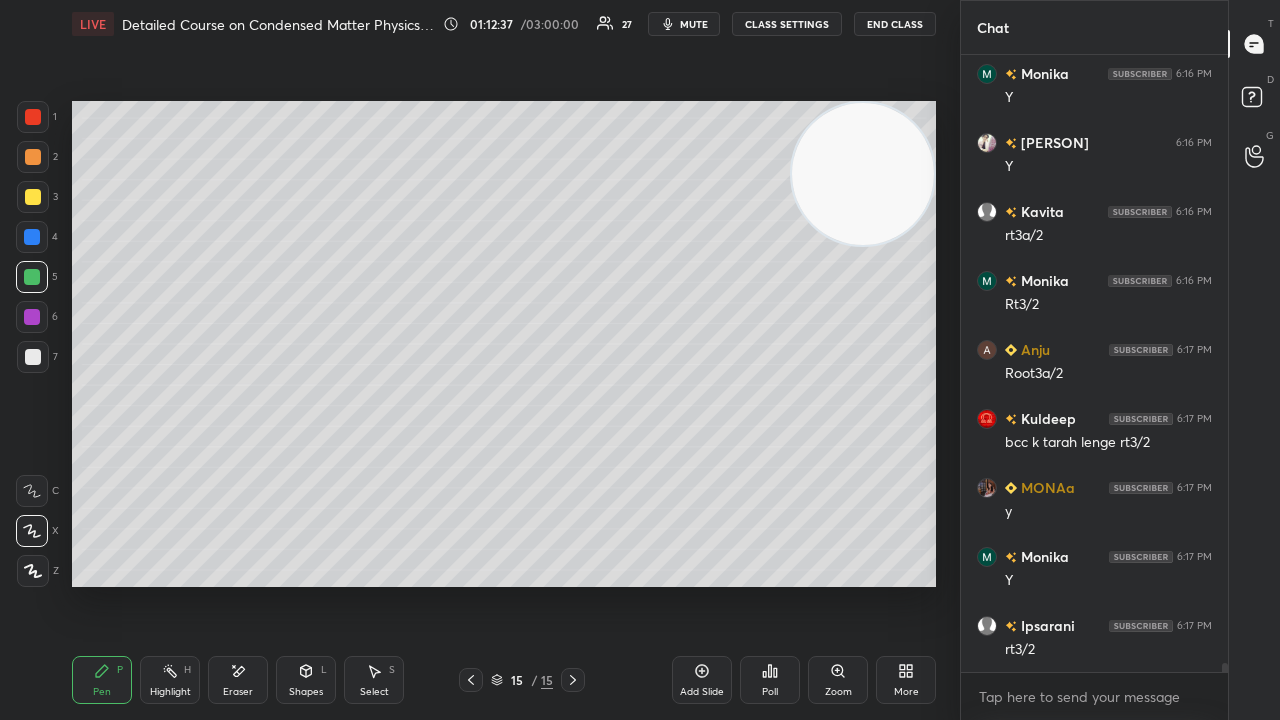 click on "mute" at bounding box center (694, 24) 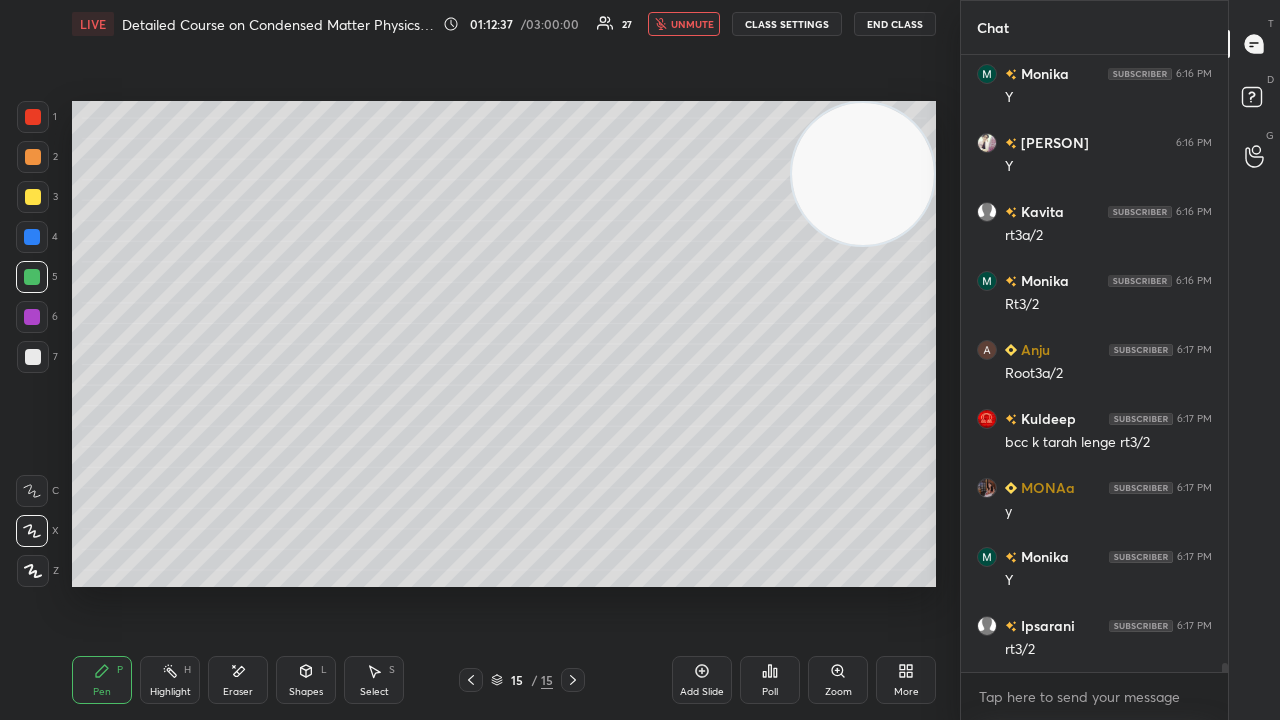 click on "unmute" at bounding box center [692, 24] 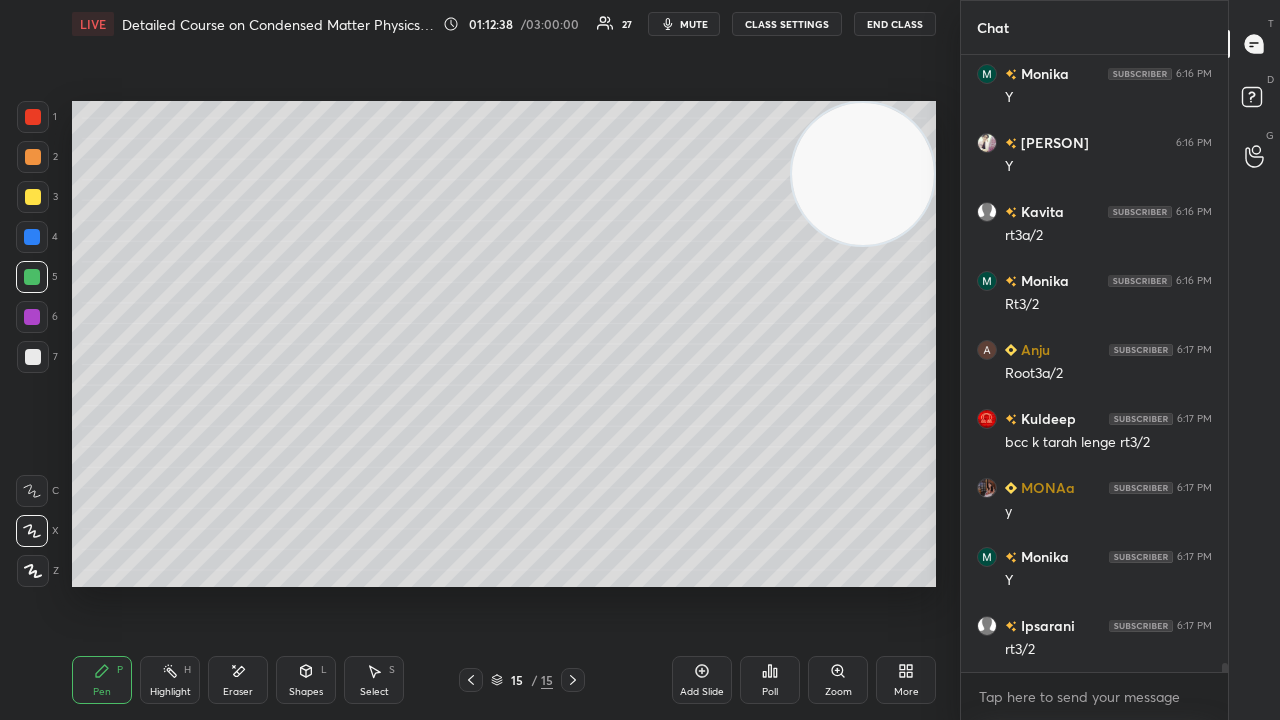 click at bounding box center [33, 357] 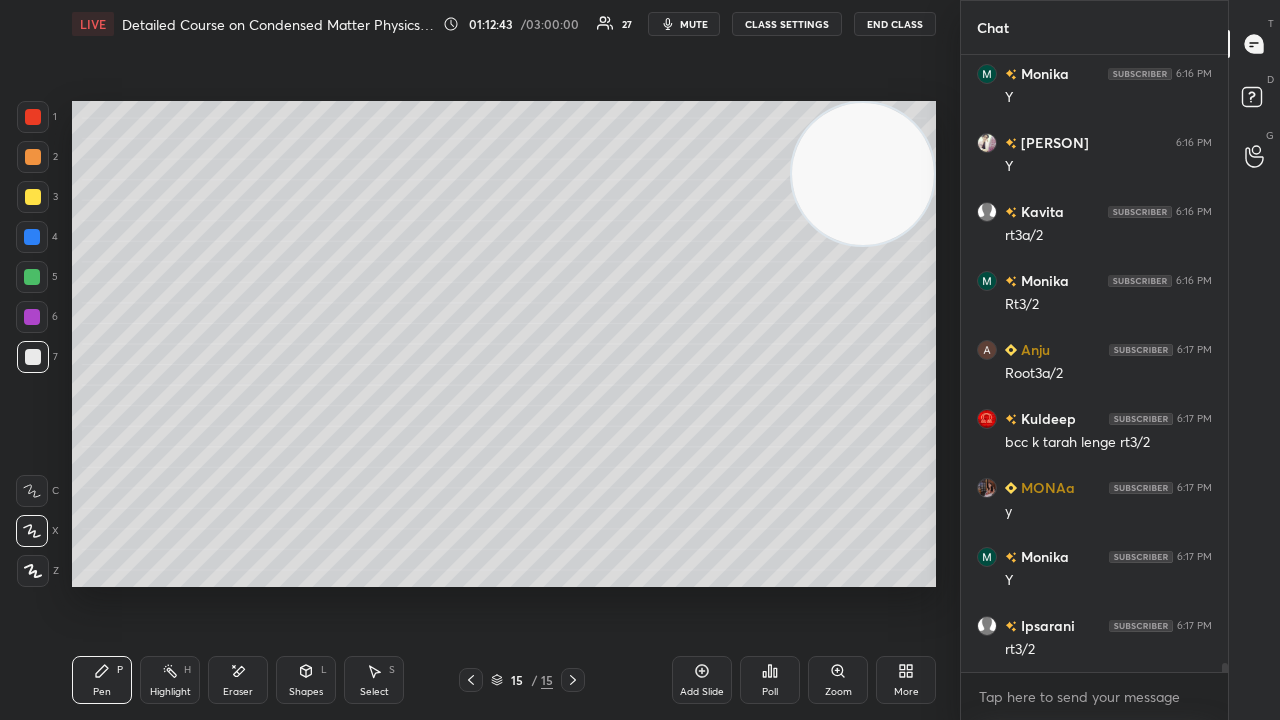 click 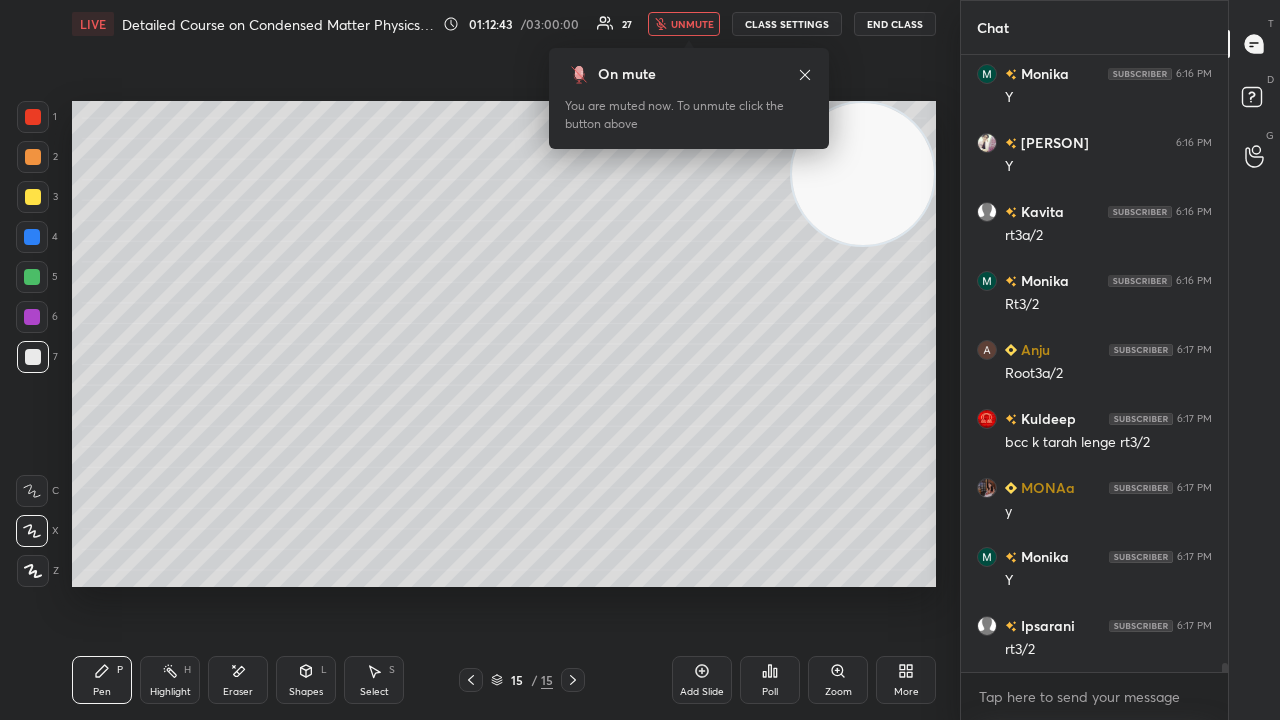click on "unmute" at bounding box center (692, 24) 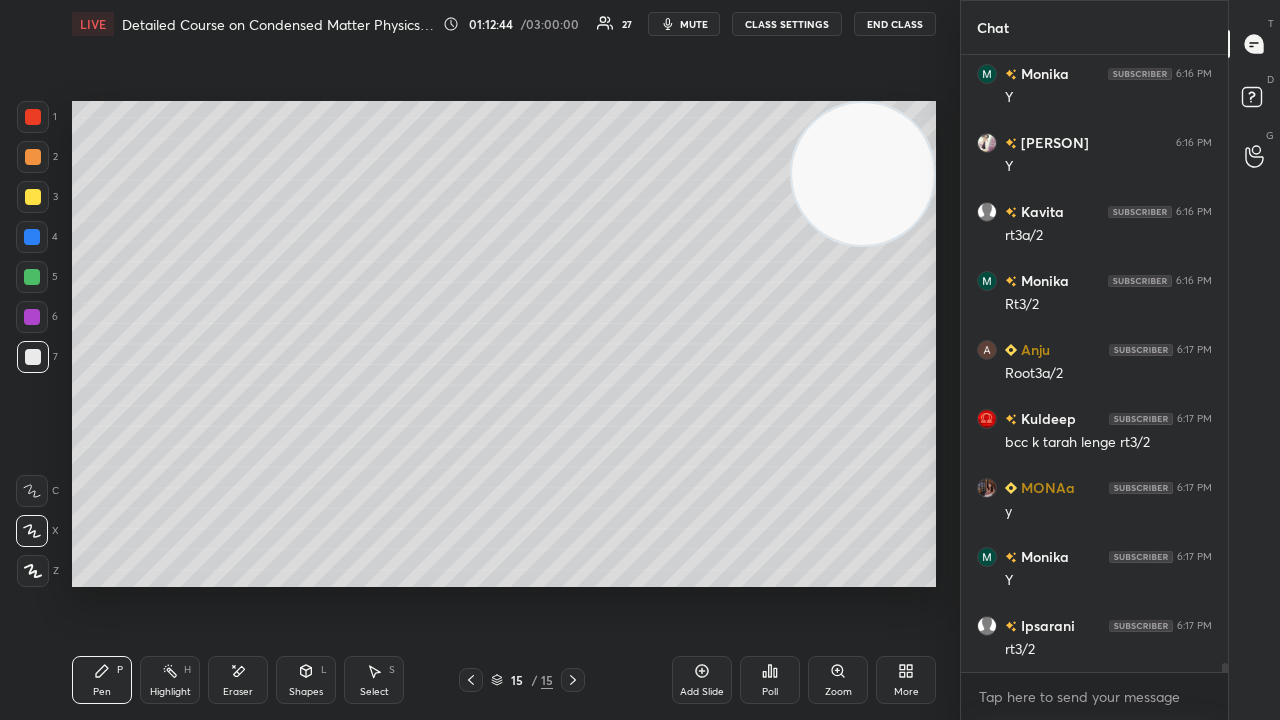 click at bounding box center [33, 197] 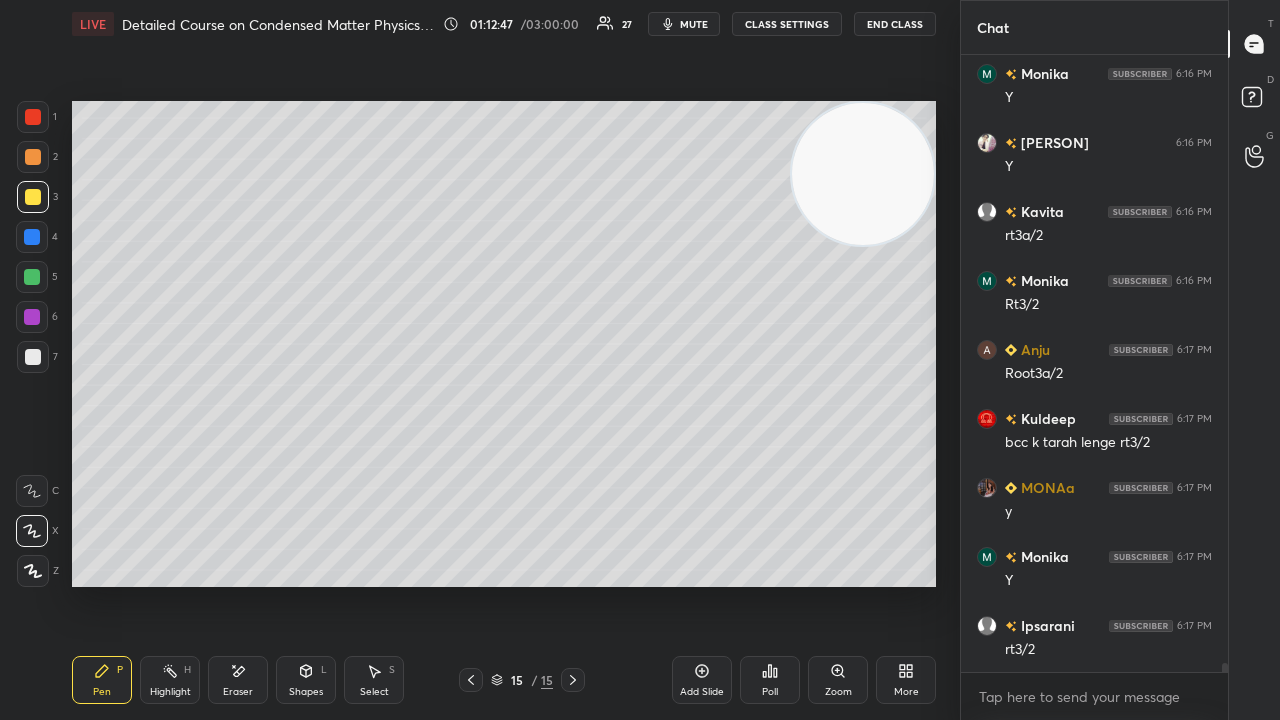 click at bounding box center [471, 680] 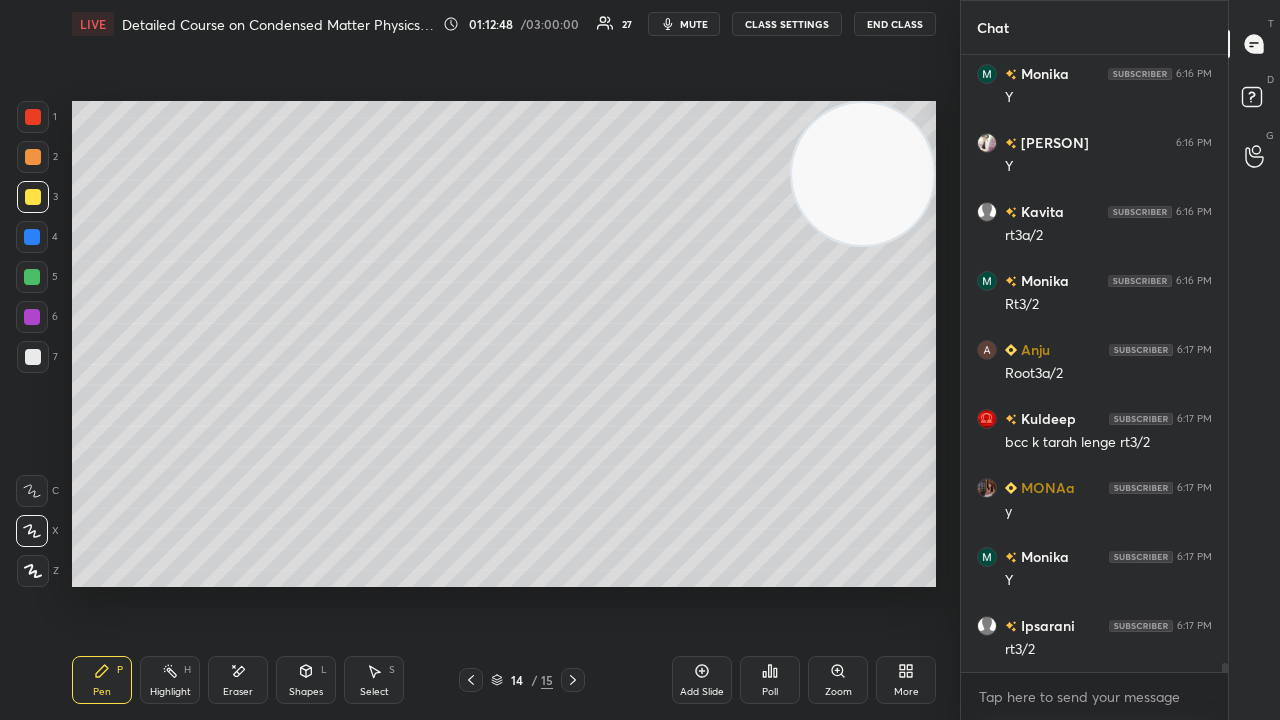 click on "mute" at bounding box center (694, 24) 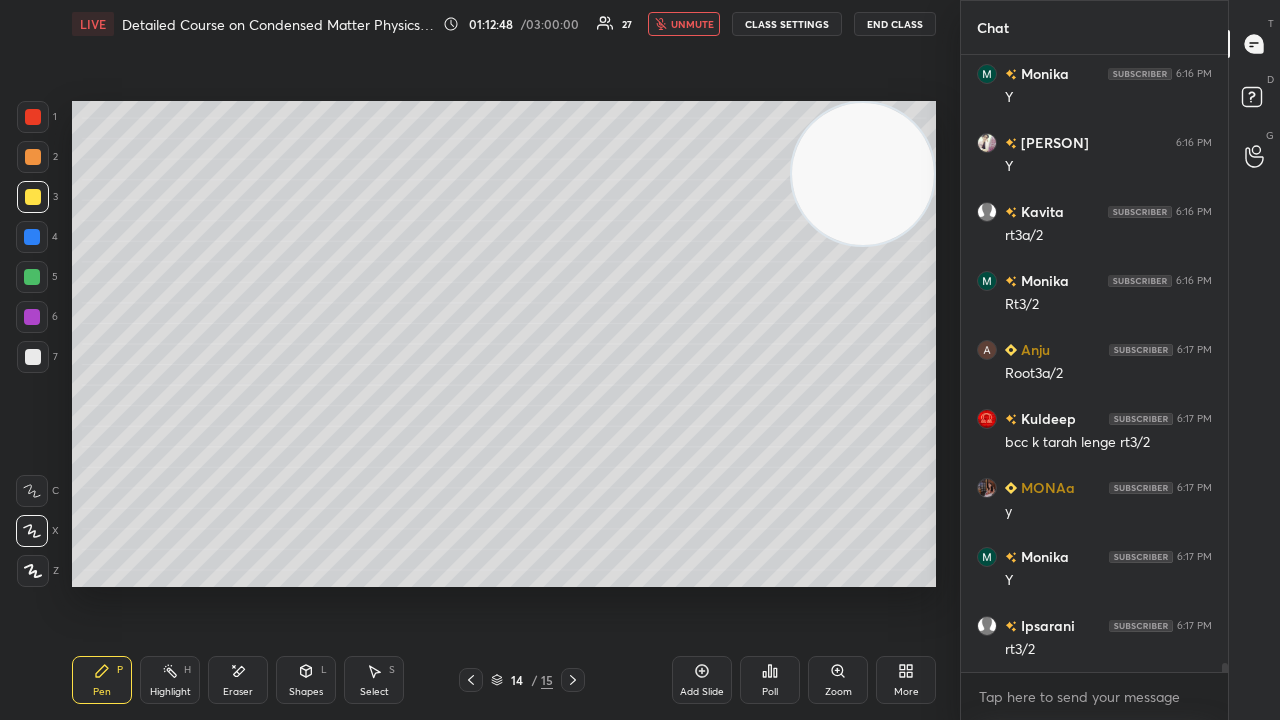 click on "unmute" at bounding box center (692, 24) 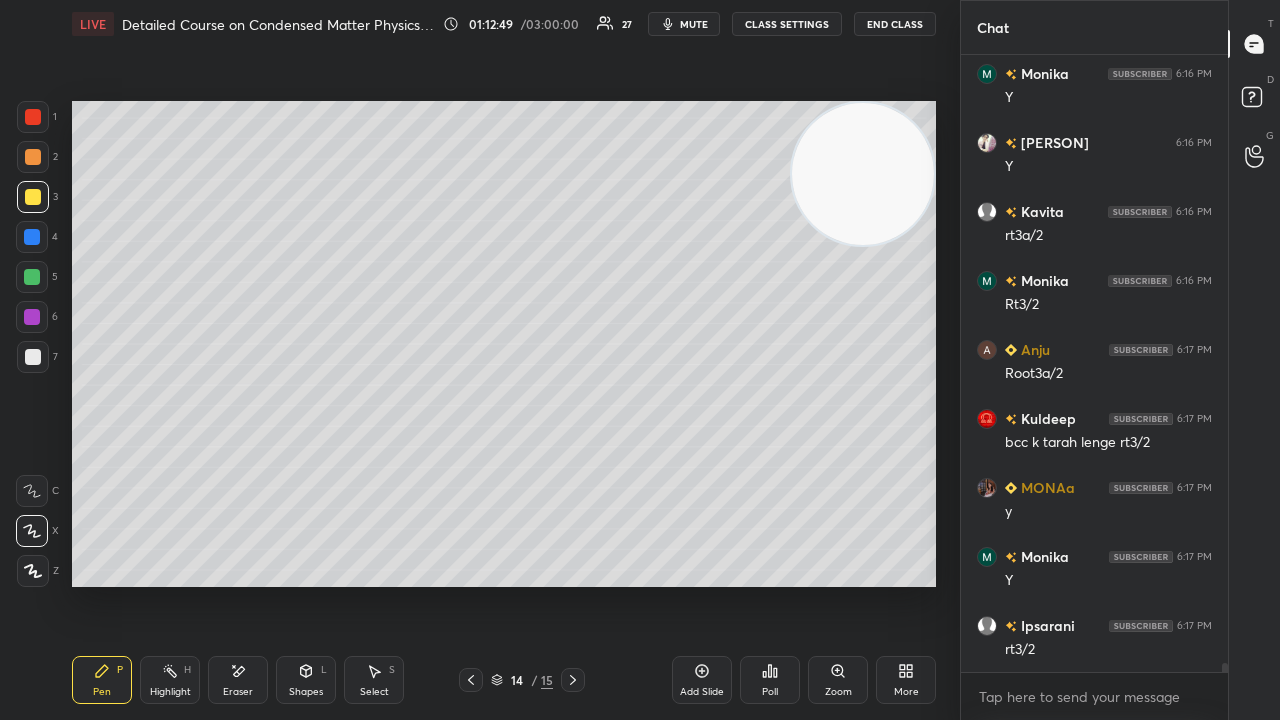 scroll, scrollTop: 41642, scrollLeft: 0, axis: vertical 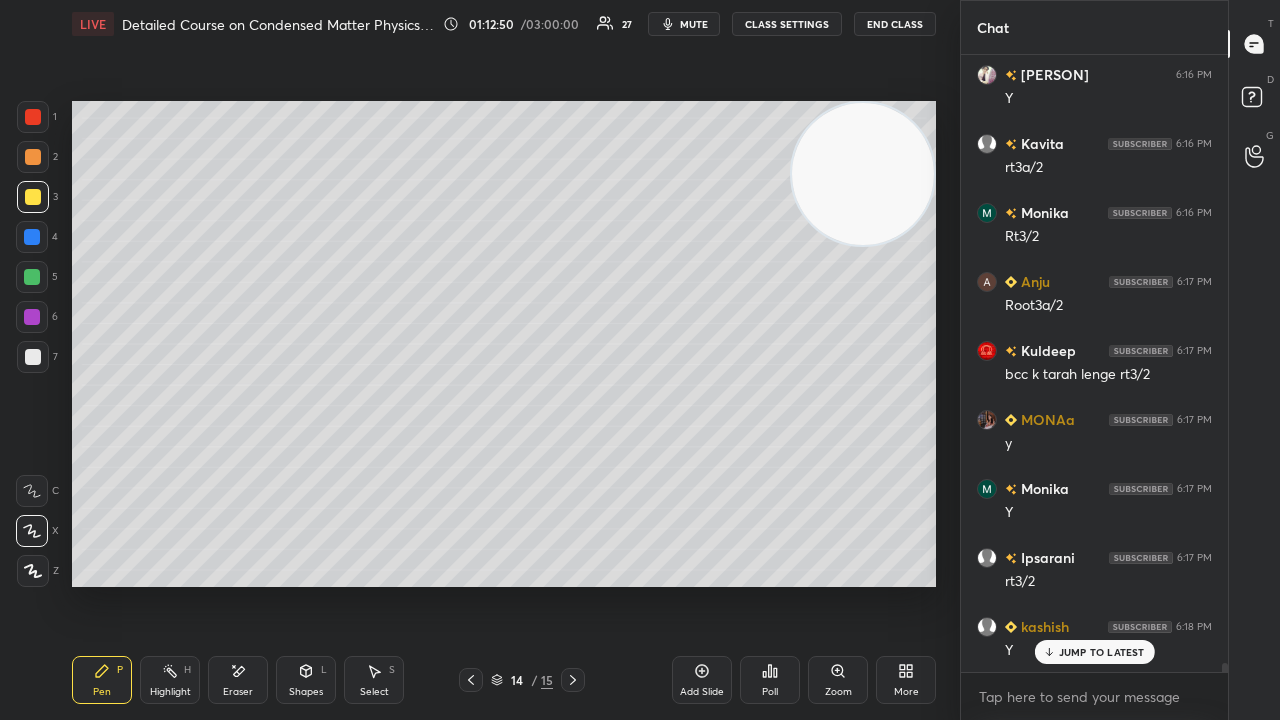 click 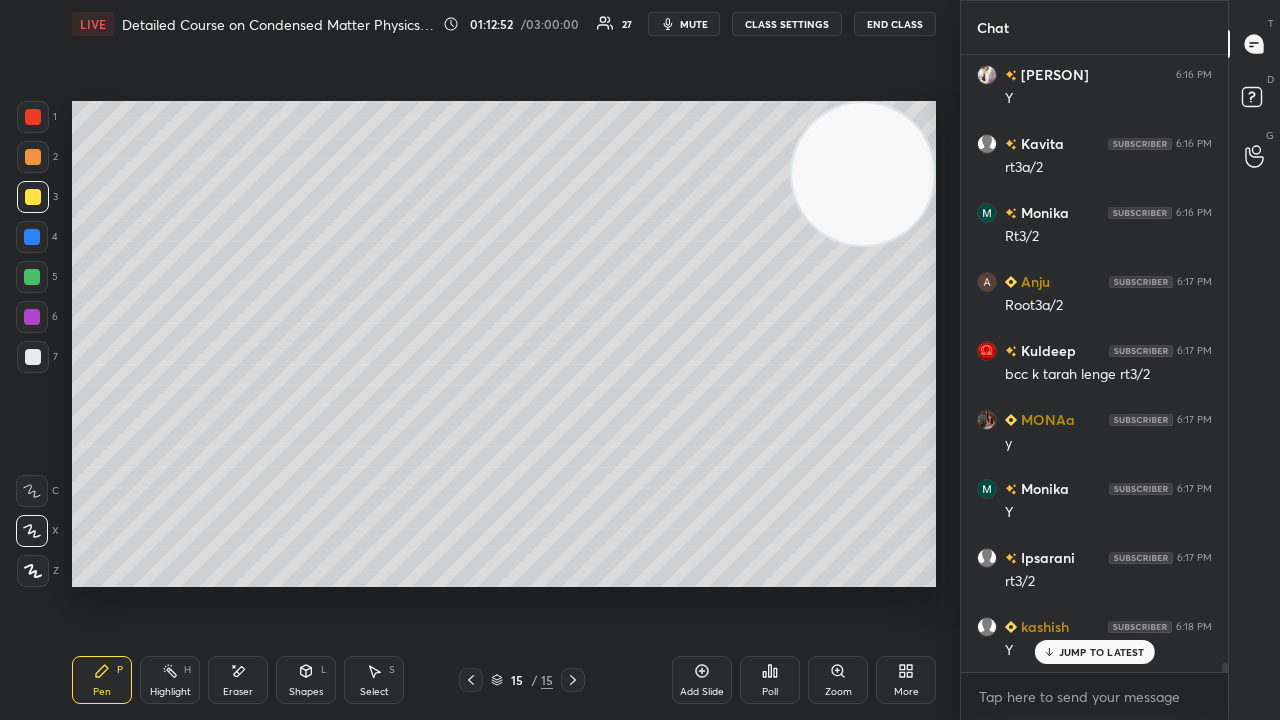 click on "JUMP TO LATEST" at bounding box center [1102, 652] 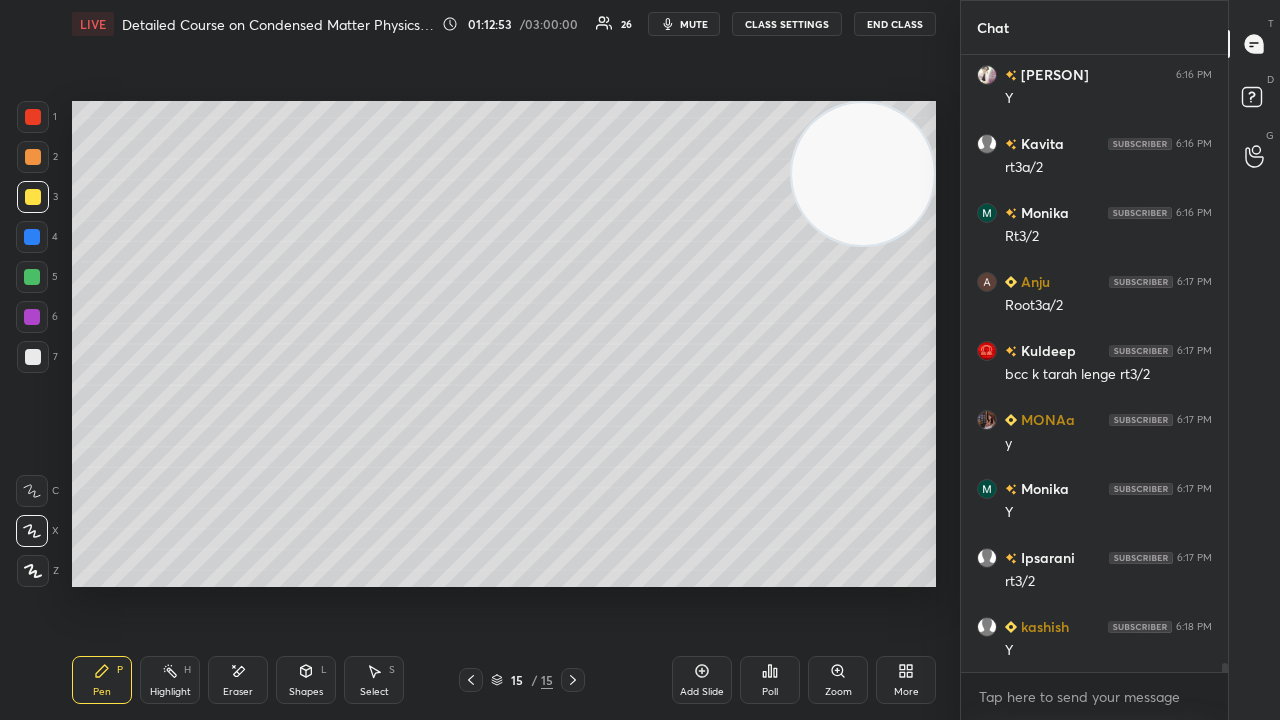 click at bounding box center [573, 680] 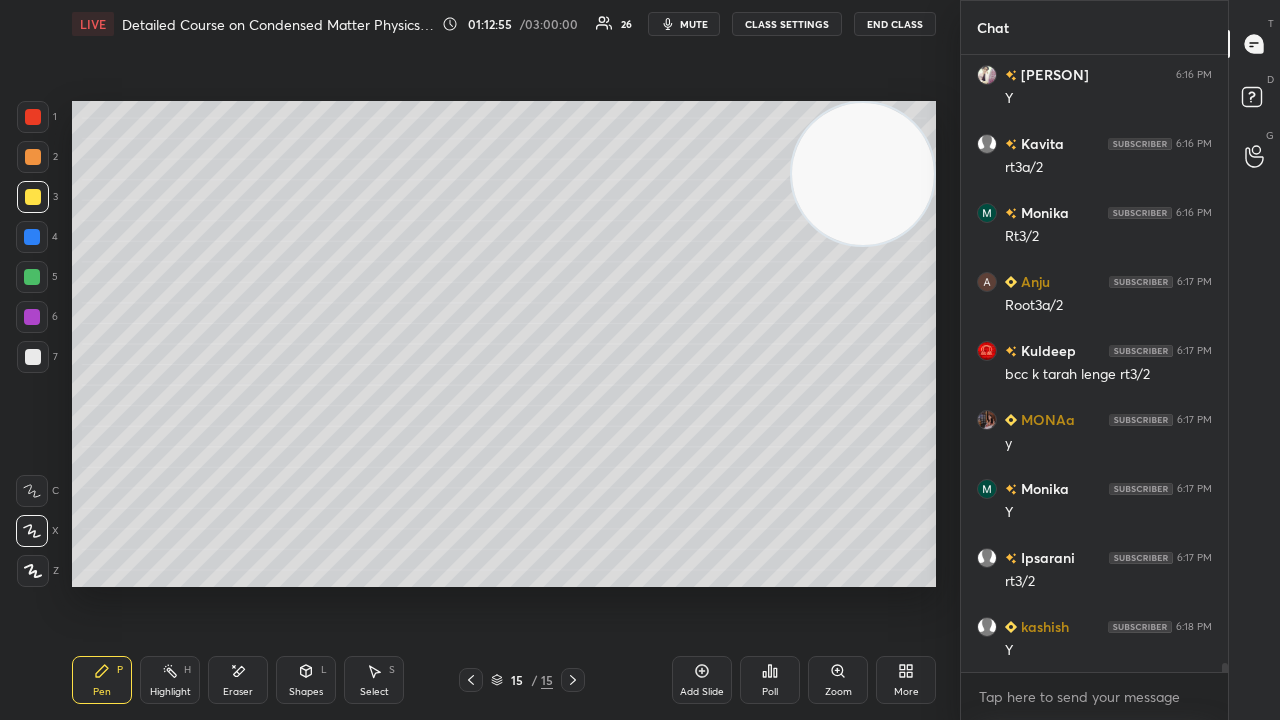 click on "Add Slide" at bounding box center (702, 692) 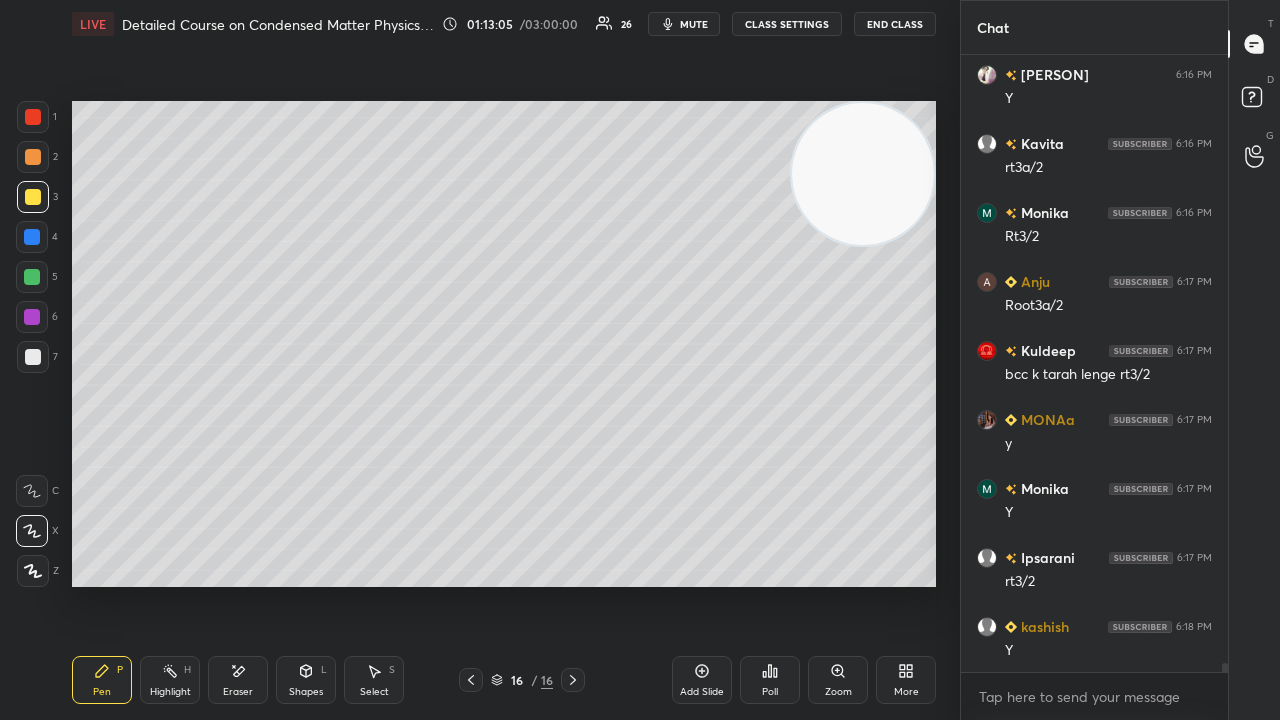 click on "mute" at bounding box center [694, 24] 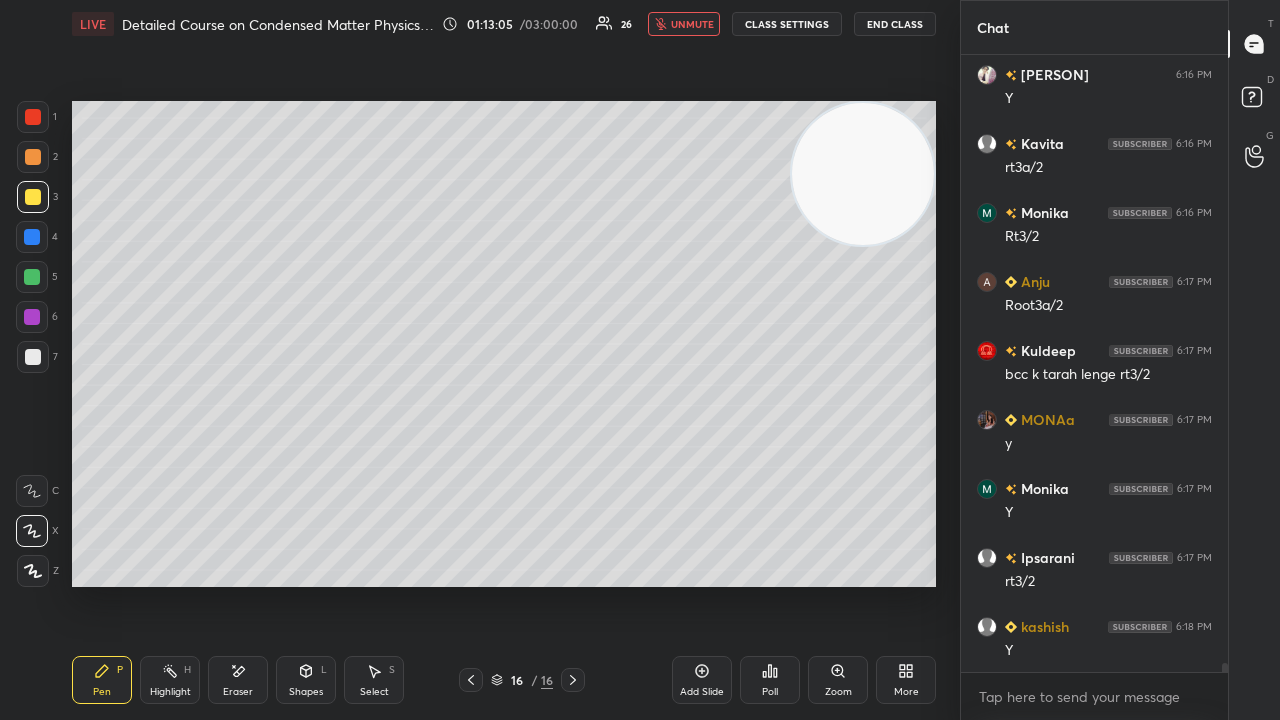 click on "unmute" at bounding box center (692, 24) 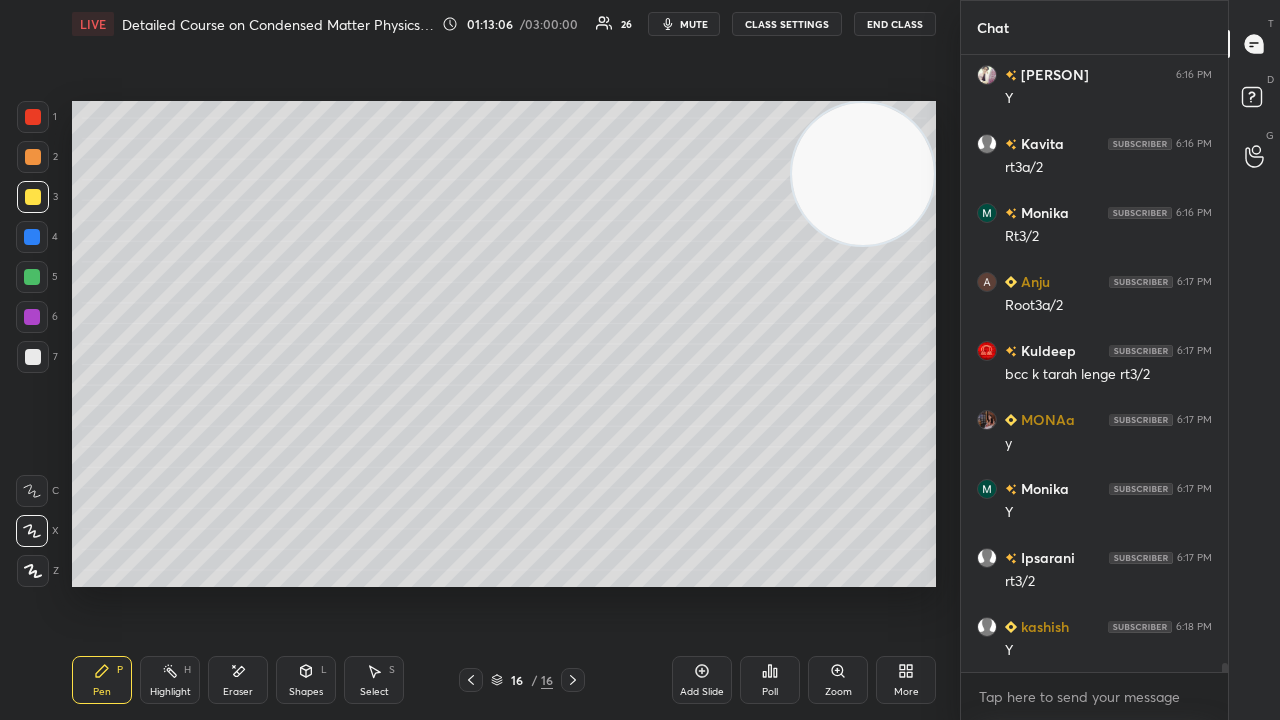 click at bounding box center [33, 357] 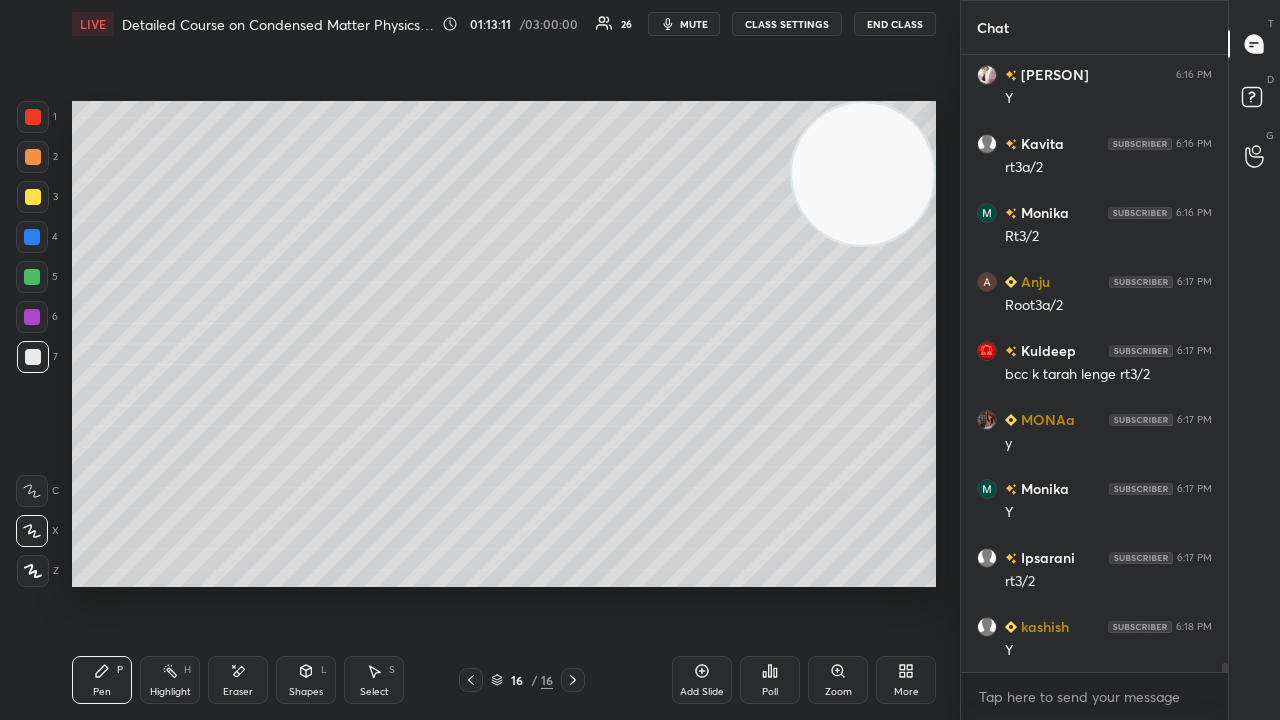 click on "mute" at bounding box center [694, 24] 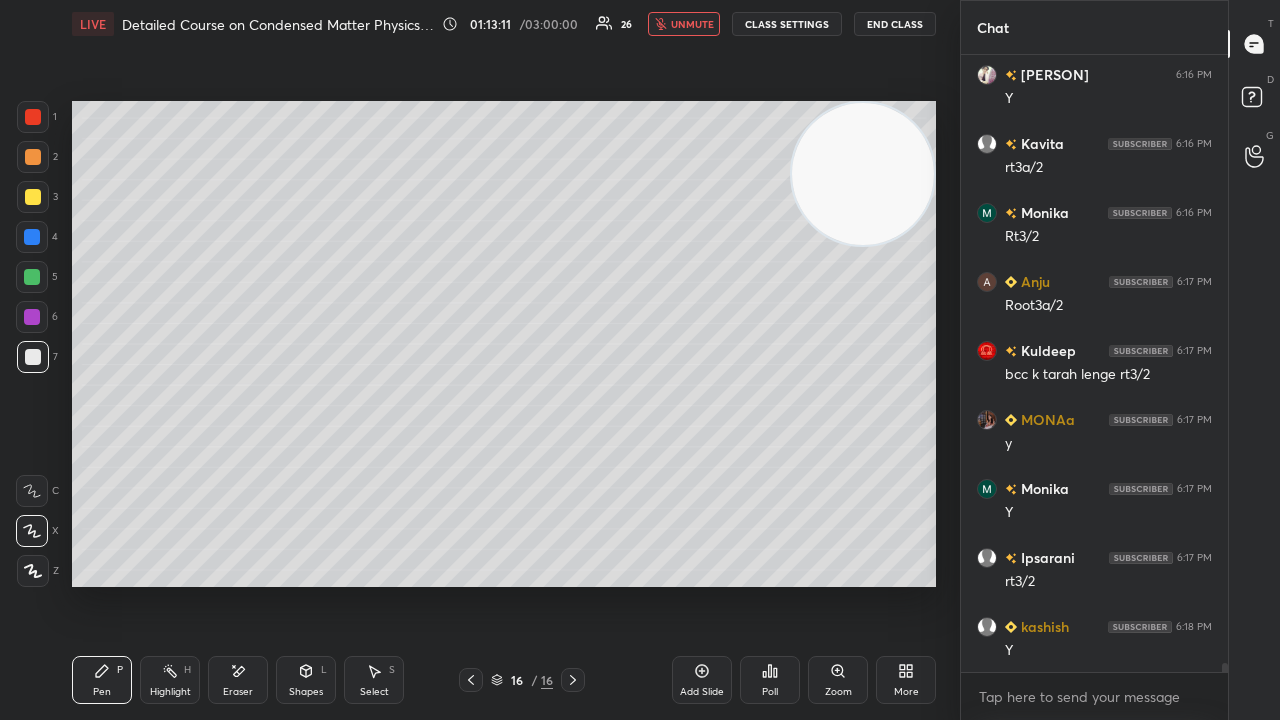click on "unmute" at bounding box center (692, 24) 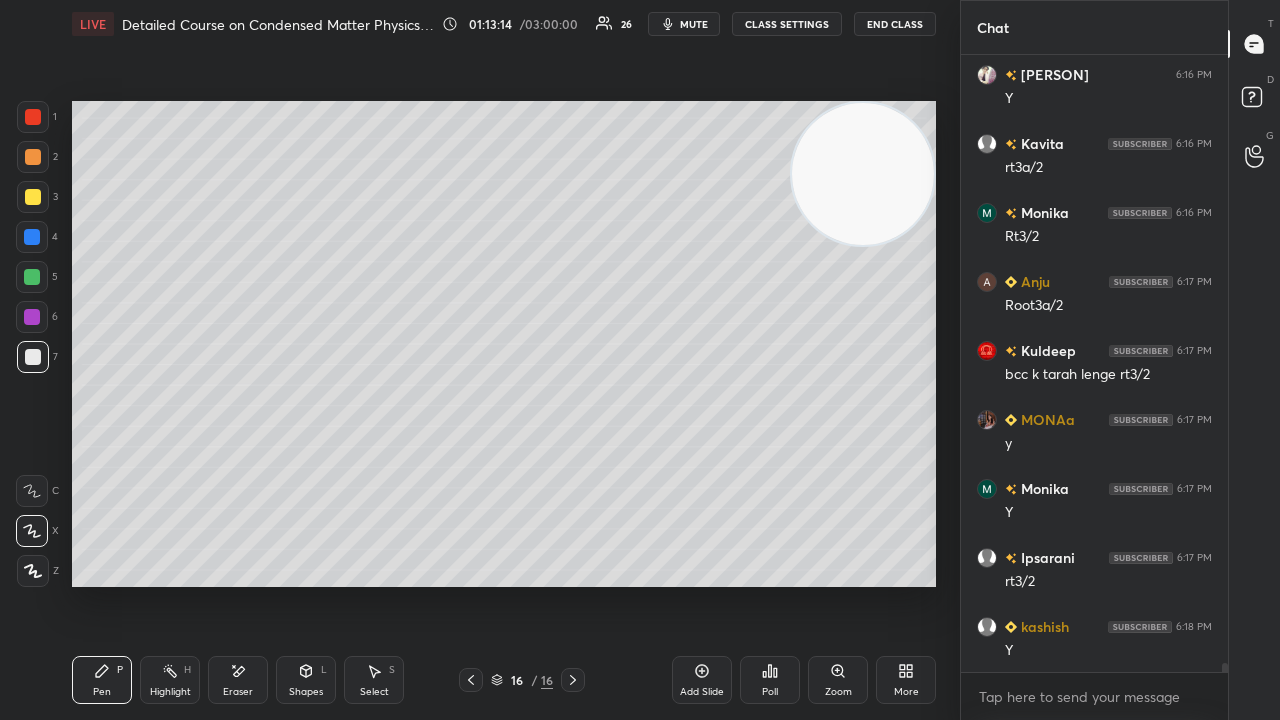scroll, scrollTop: 41712, scrollLeft: 0, axis: vertical 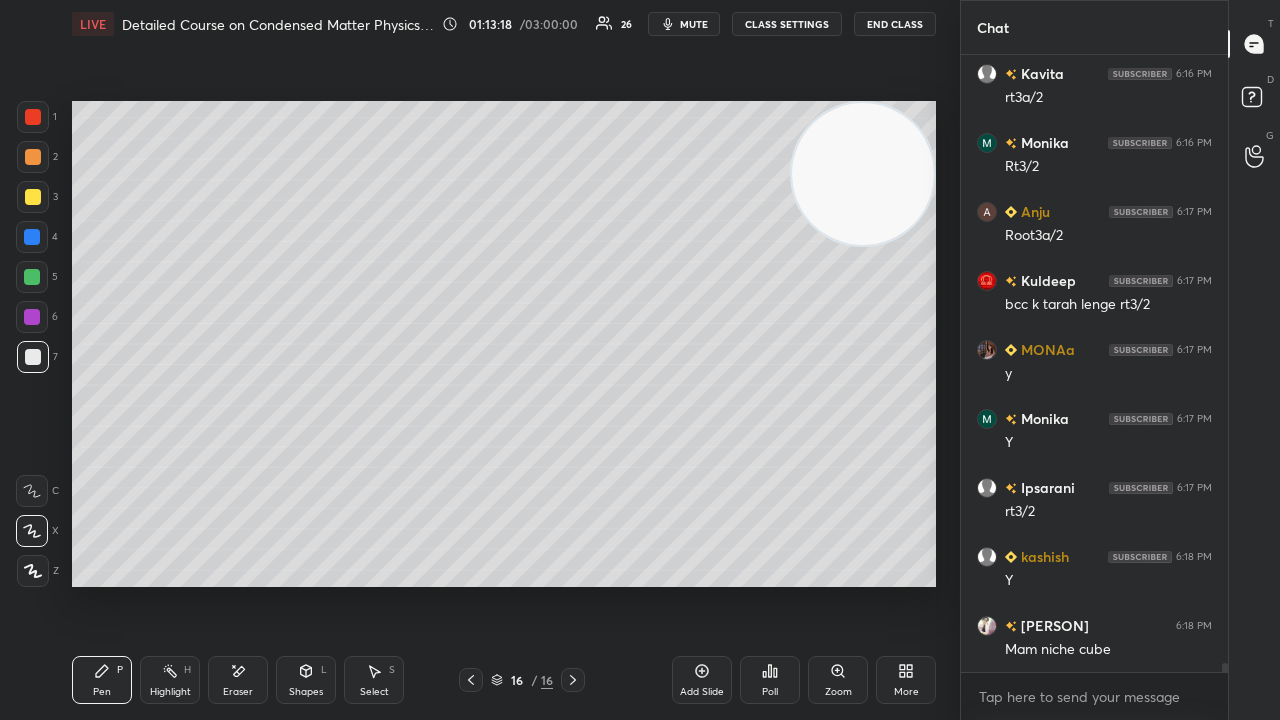 click on "Eraser" at bounding box center [238, 680] 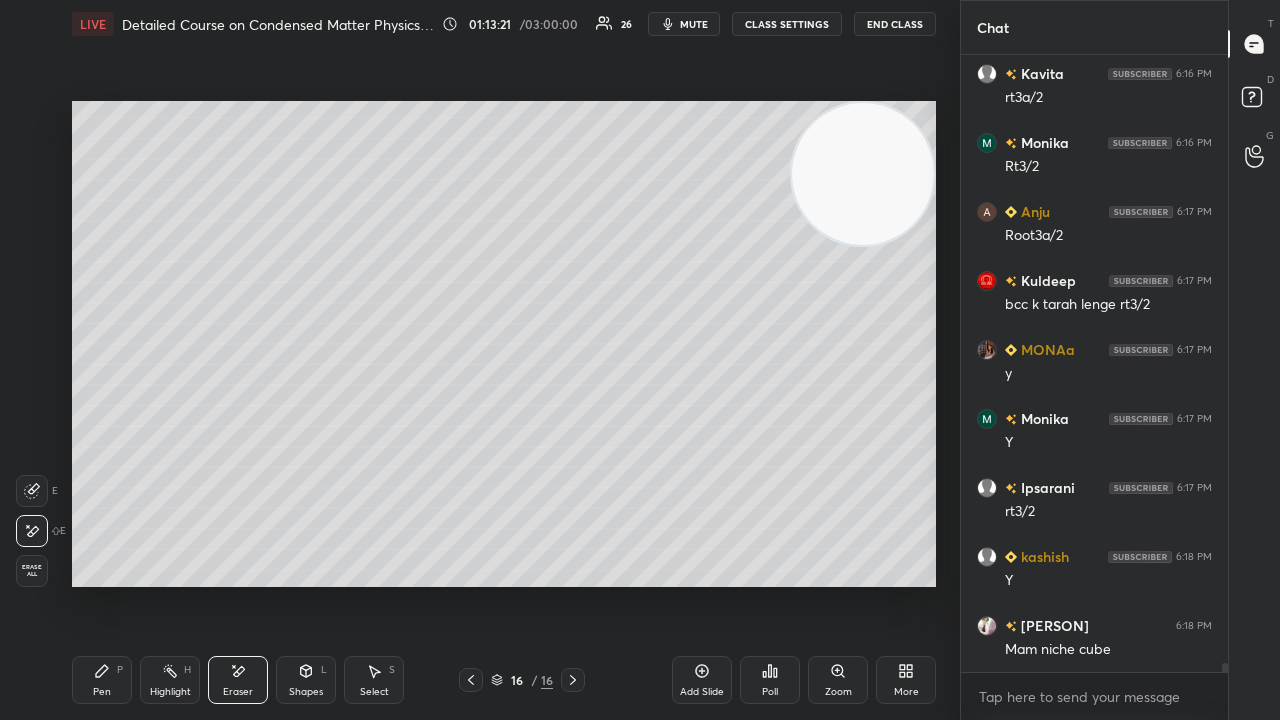 drag, startPoint x: 117, startPoint y: 678, endPoint x: 120, endPoint y: 614, distance: 64.070274 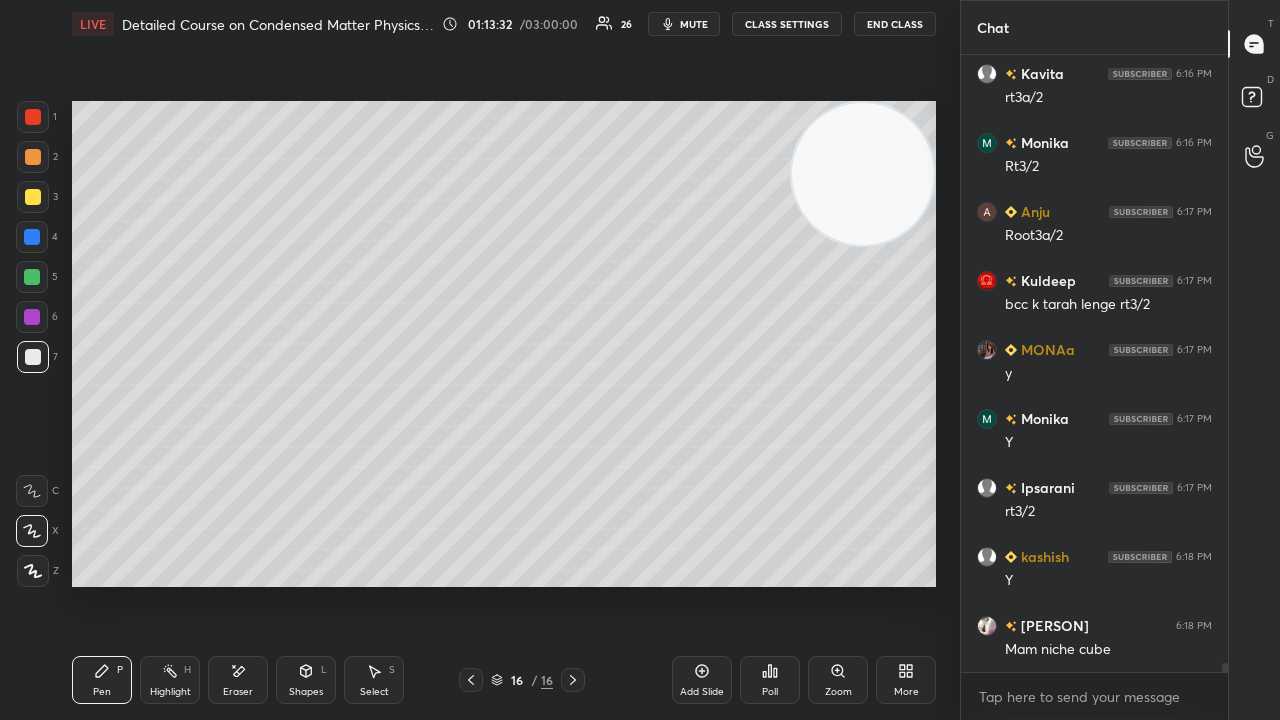 click 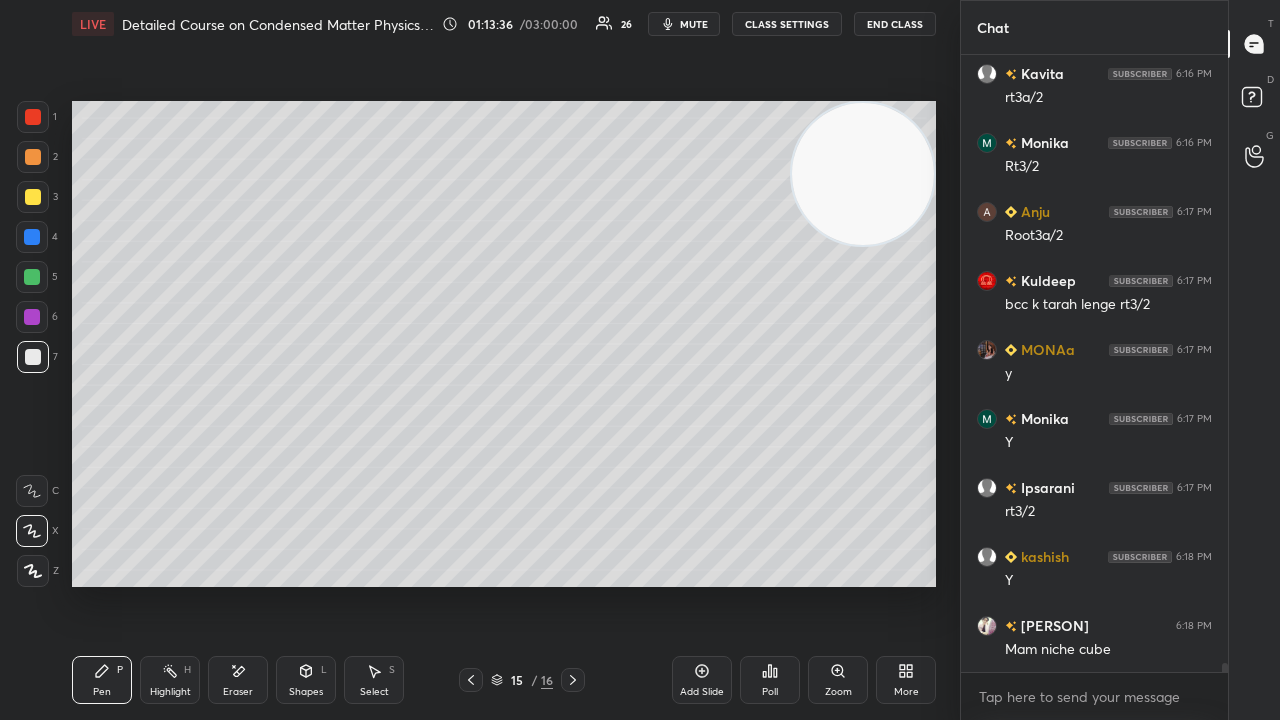 click on "mute" at bounding box center (694, 24) 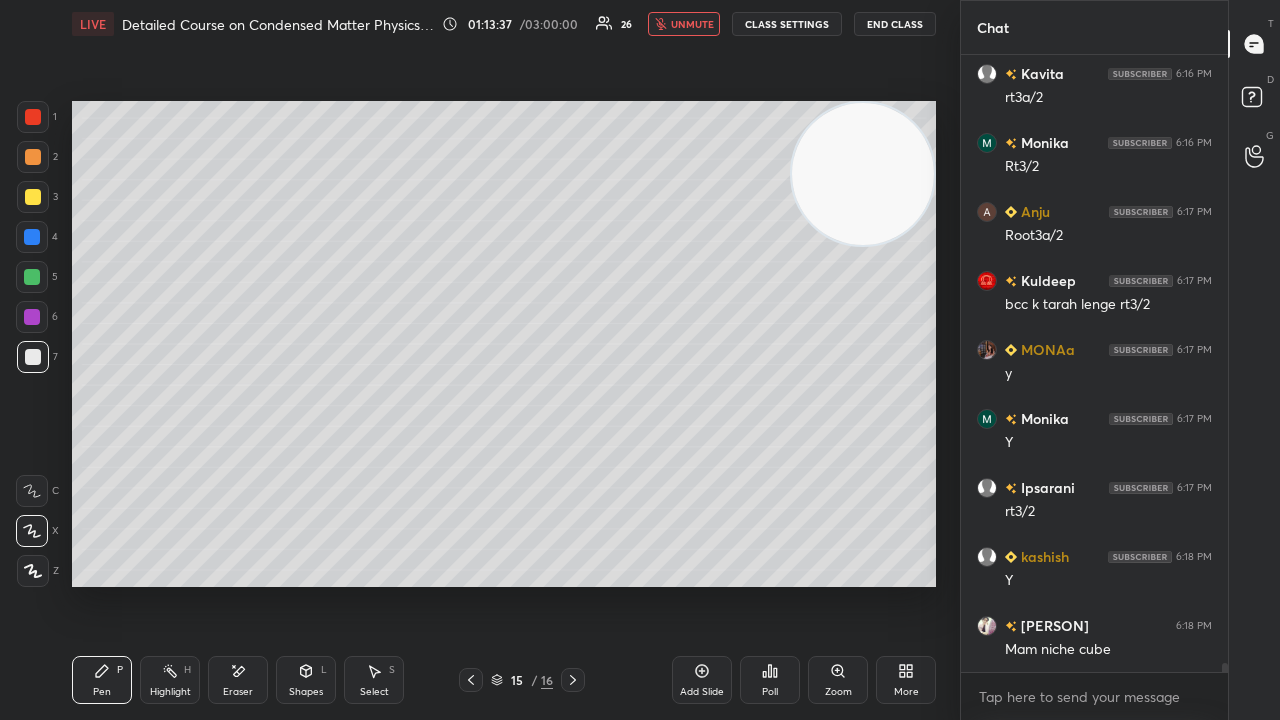 click on "unmute" at bounding box center (692, 24) 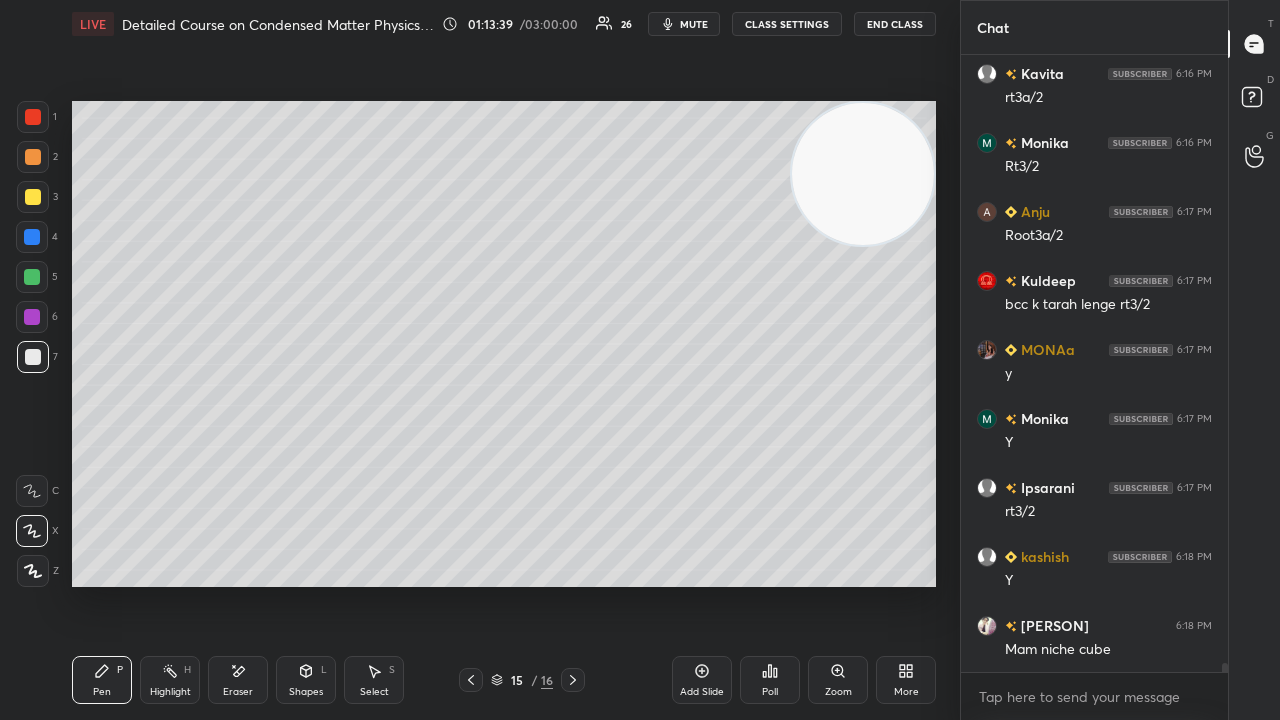 click at bounding box center (573, 680) 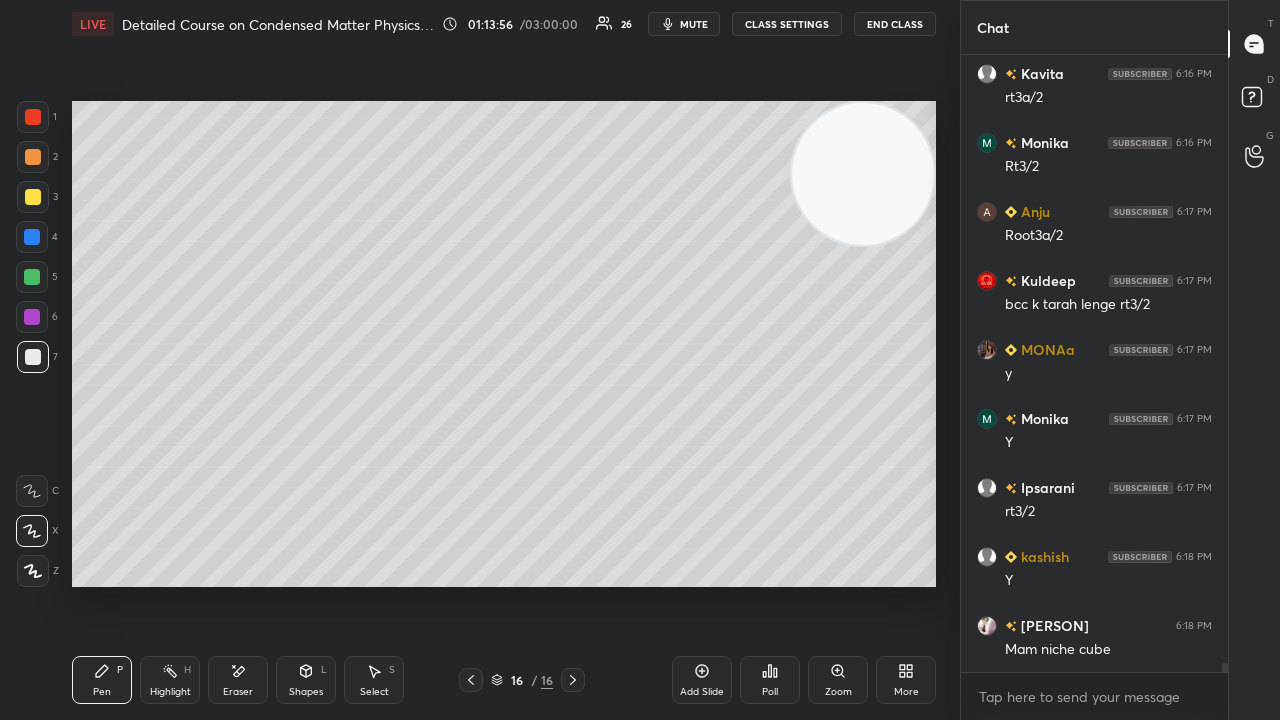 scroll, scrollTop: 41780, scrollLeft: 0, axis: vertical 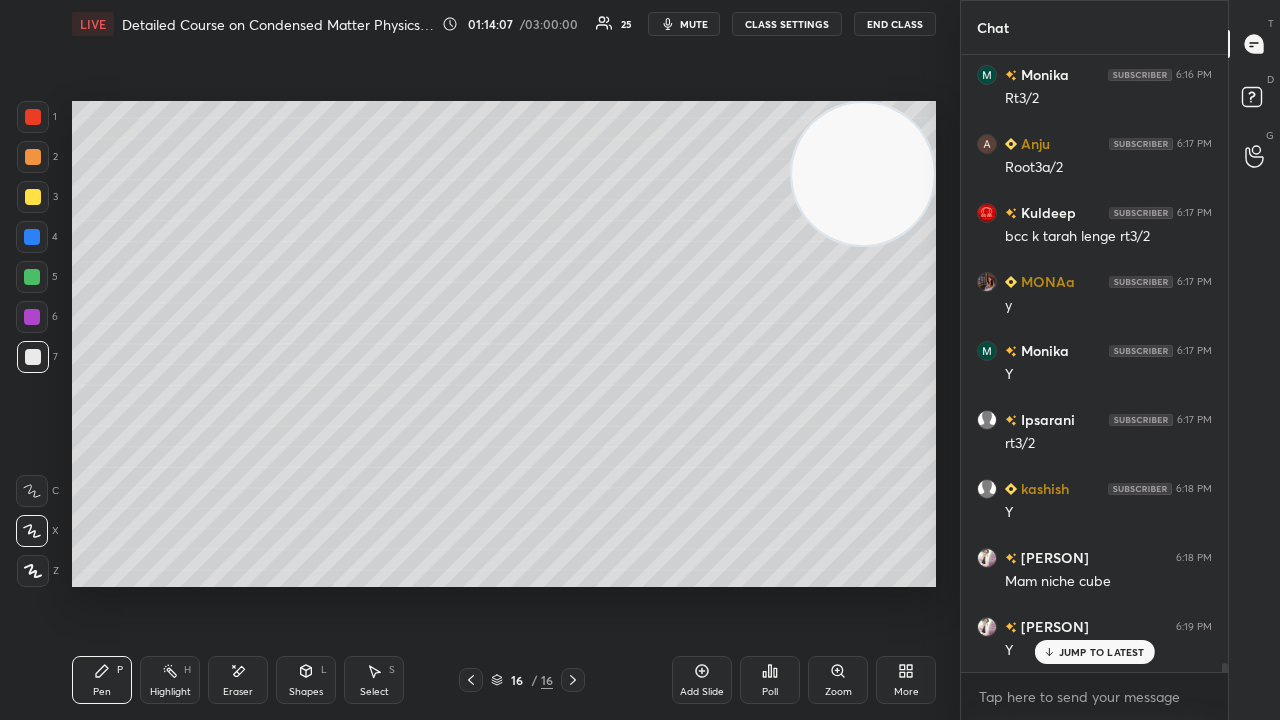drag, startPoint x: 1064, startPoint y: 654, endPoint x: 1035, endPoint y: 701, distance: 55.226807 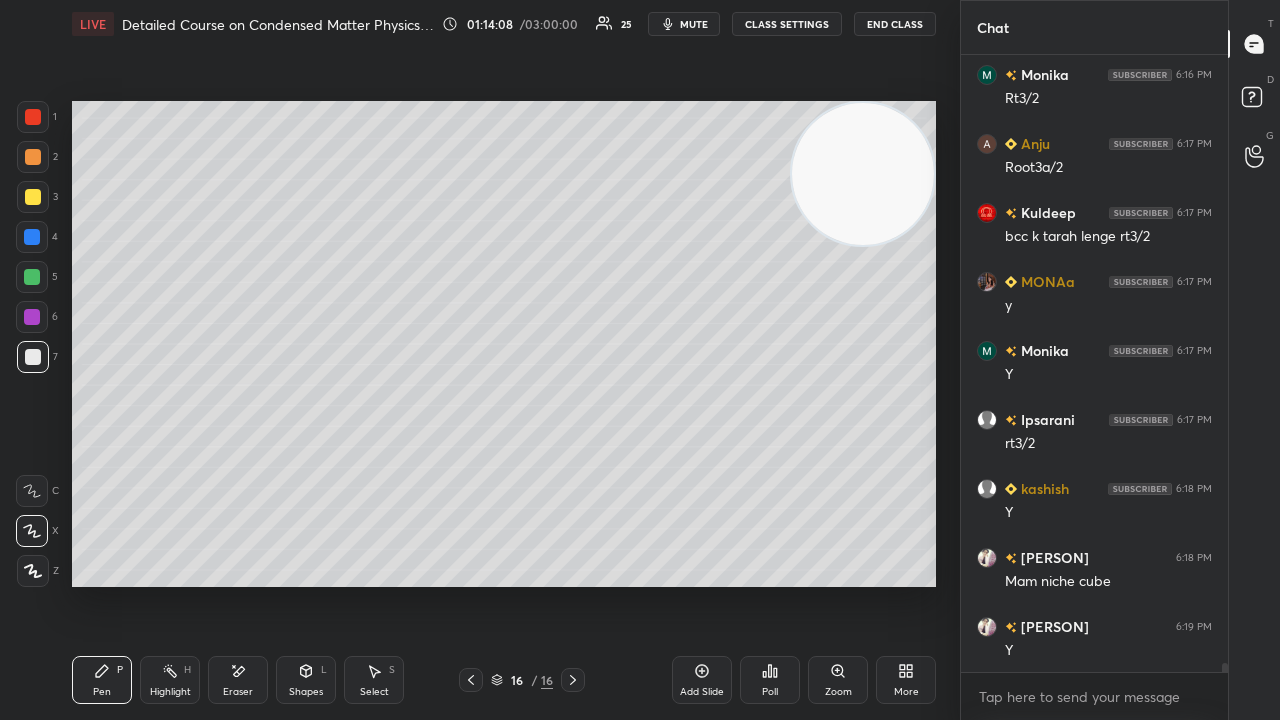 click on "mute" at bounding box center [694, 24] 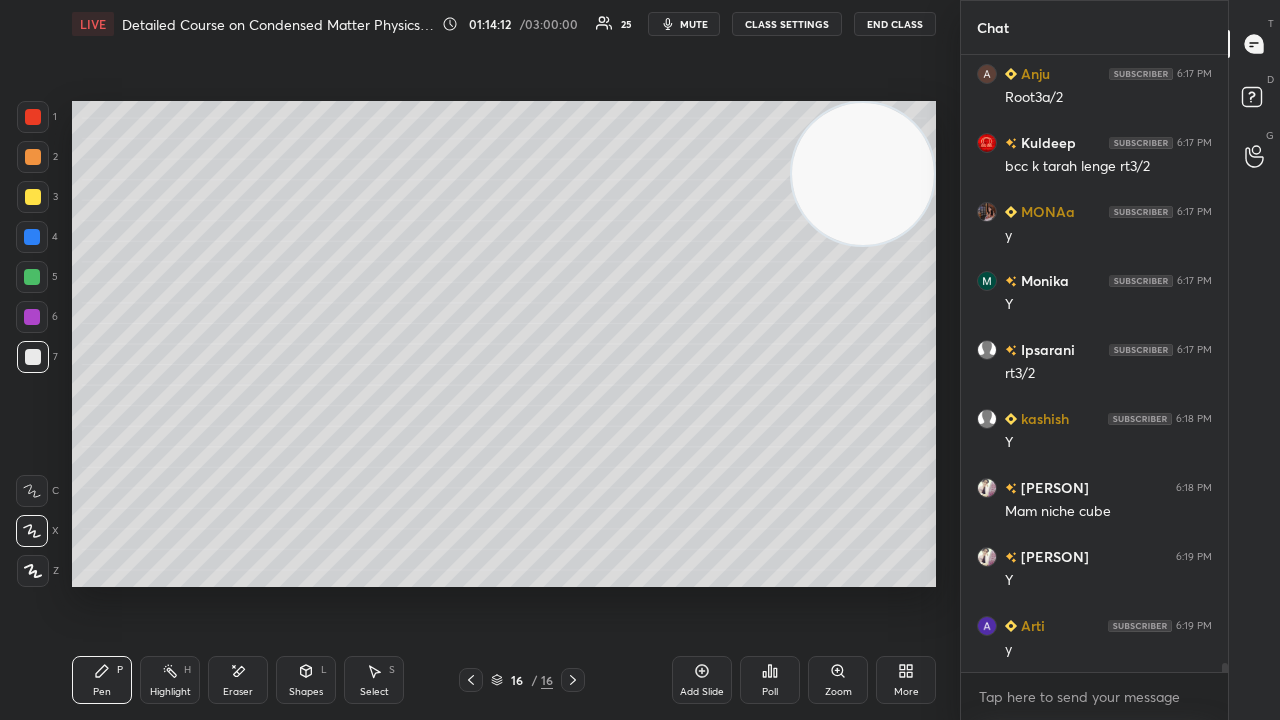 scroll, scrollTop: 41918, scrollLeft: 0, axis: vertical 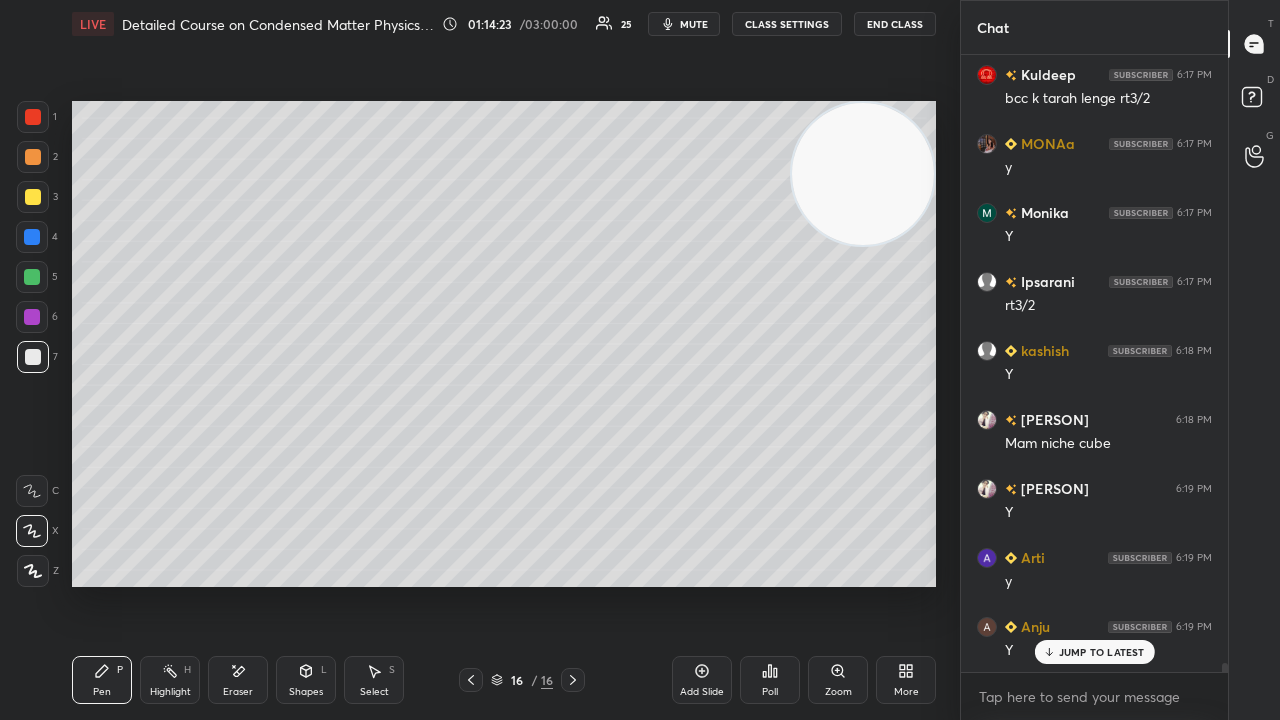 click on "Shapes" at bounding box center (306, 692) 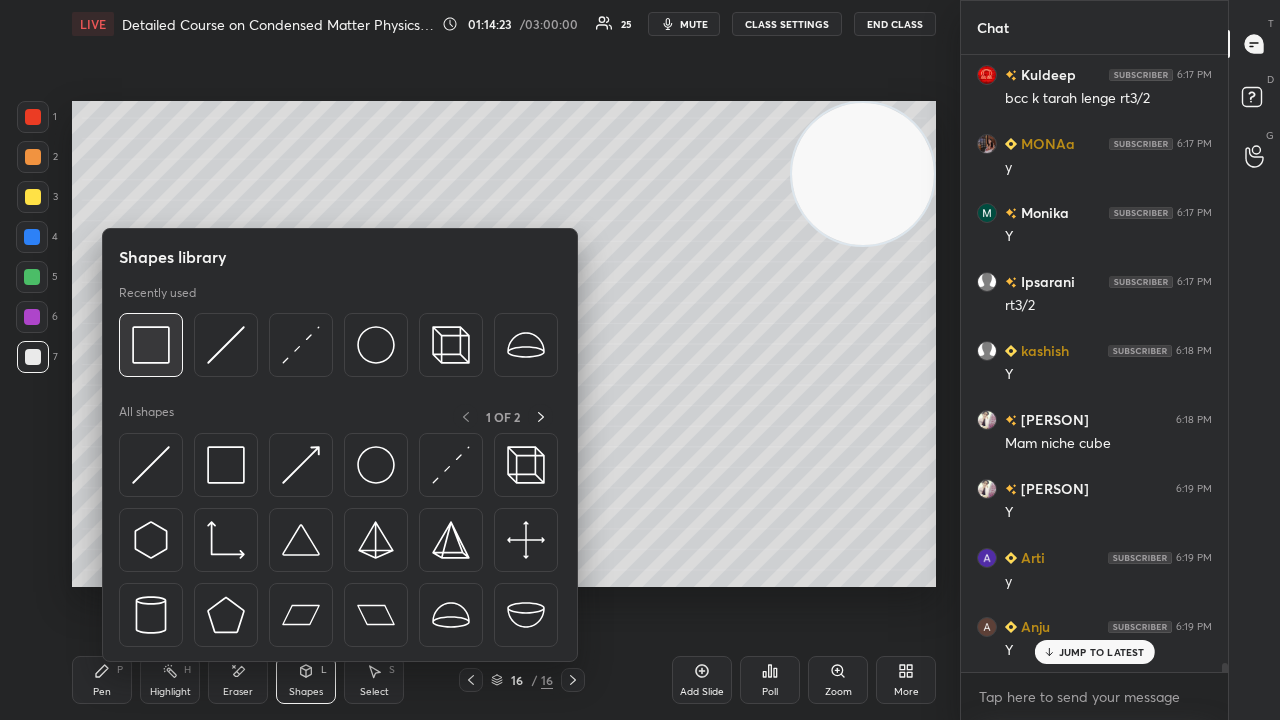 click at bounding box center [151, 345] 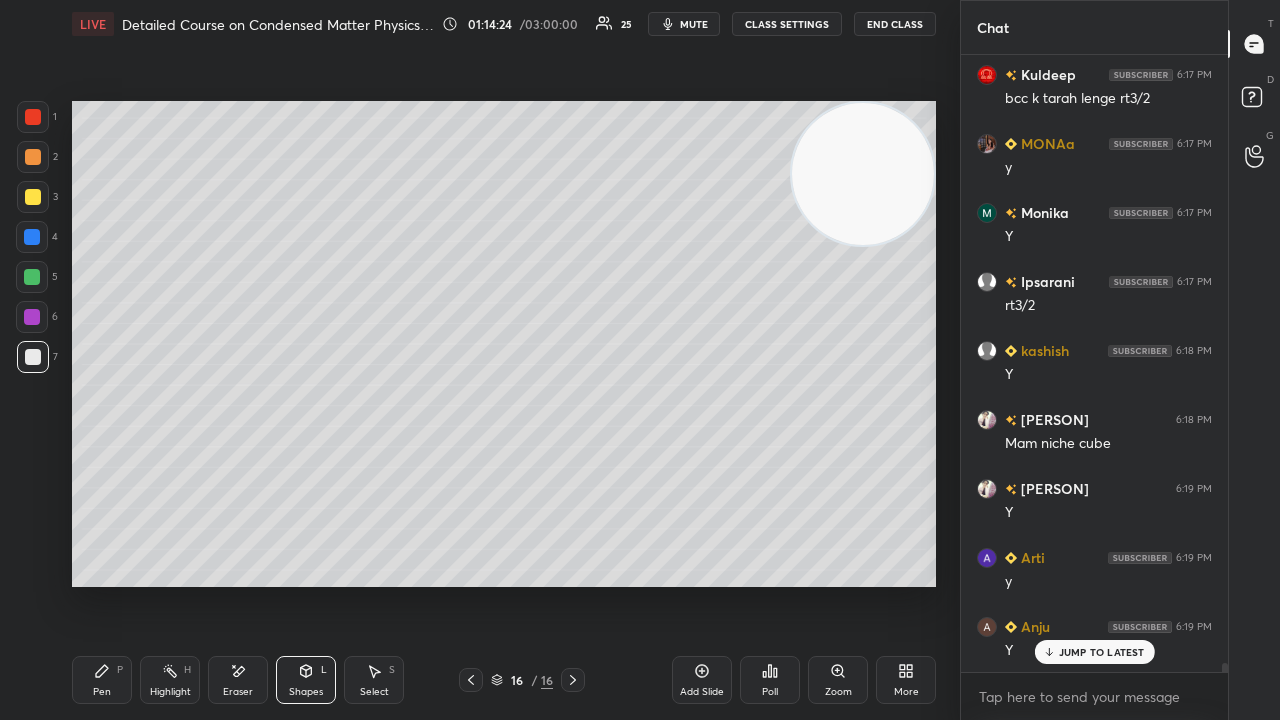 drag, startPoint x: 24, startPoint y: 286, endPoint x: 36, endPoint y: 286, distance: 12 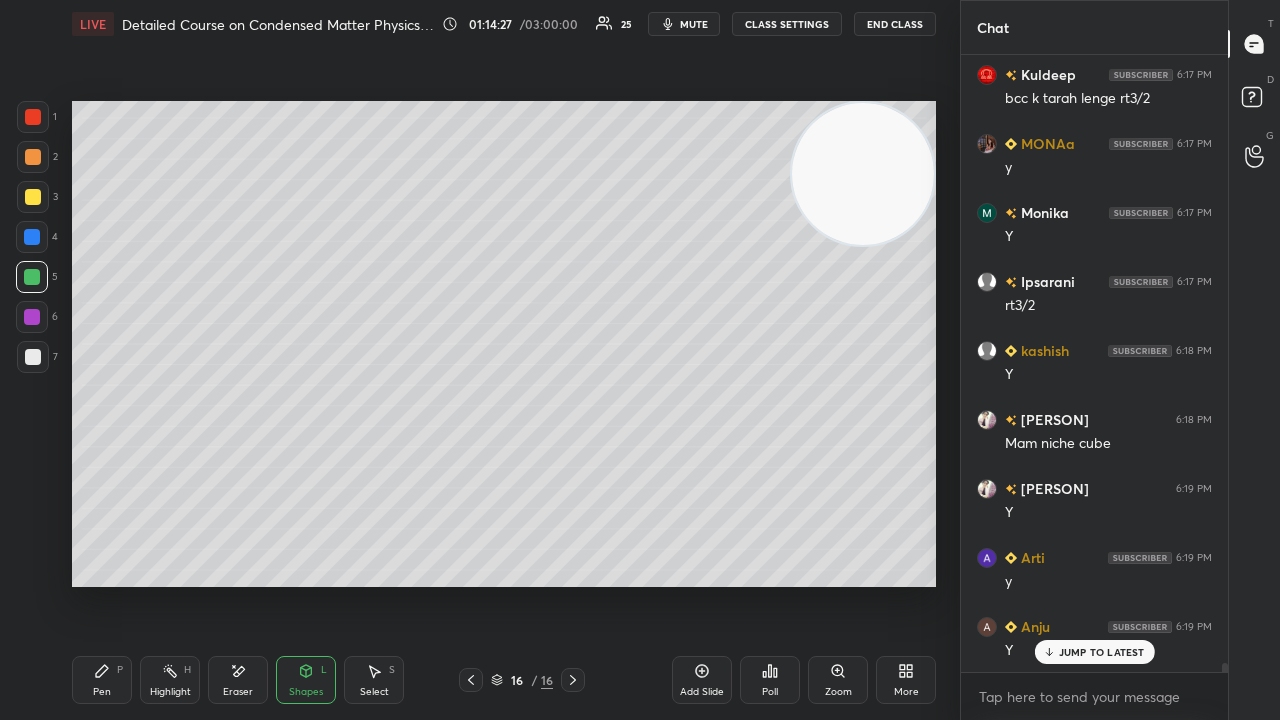 drag, startPoint x: 94, startPoint y: 677, endPoint x: 98, endPoint y: 664, distance: 13.601471 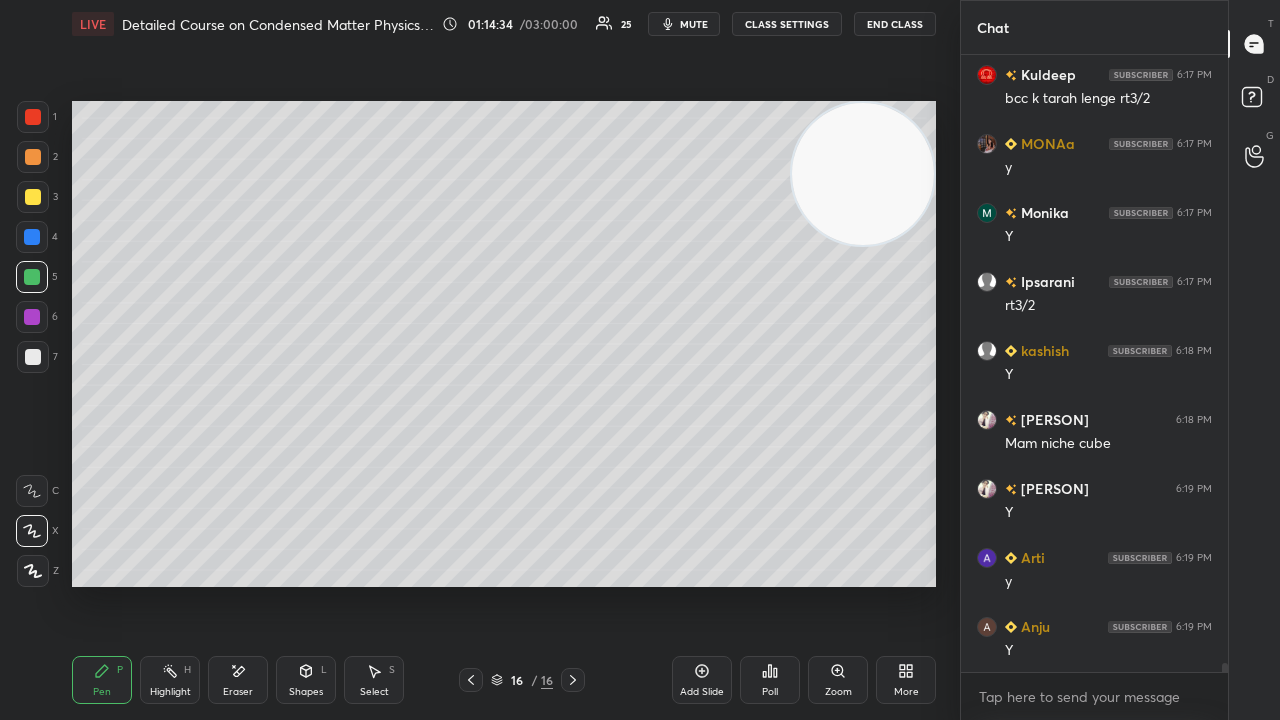 scroll, scrollTop: 41988, scrollLeft: 0, axis: vertical 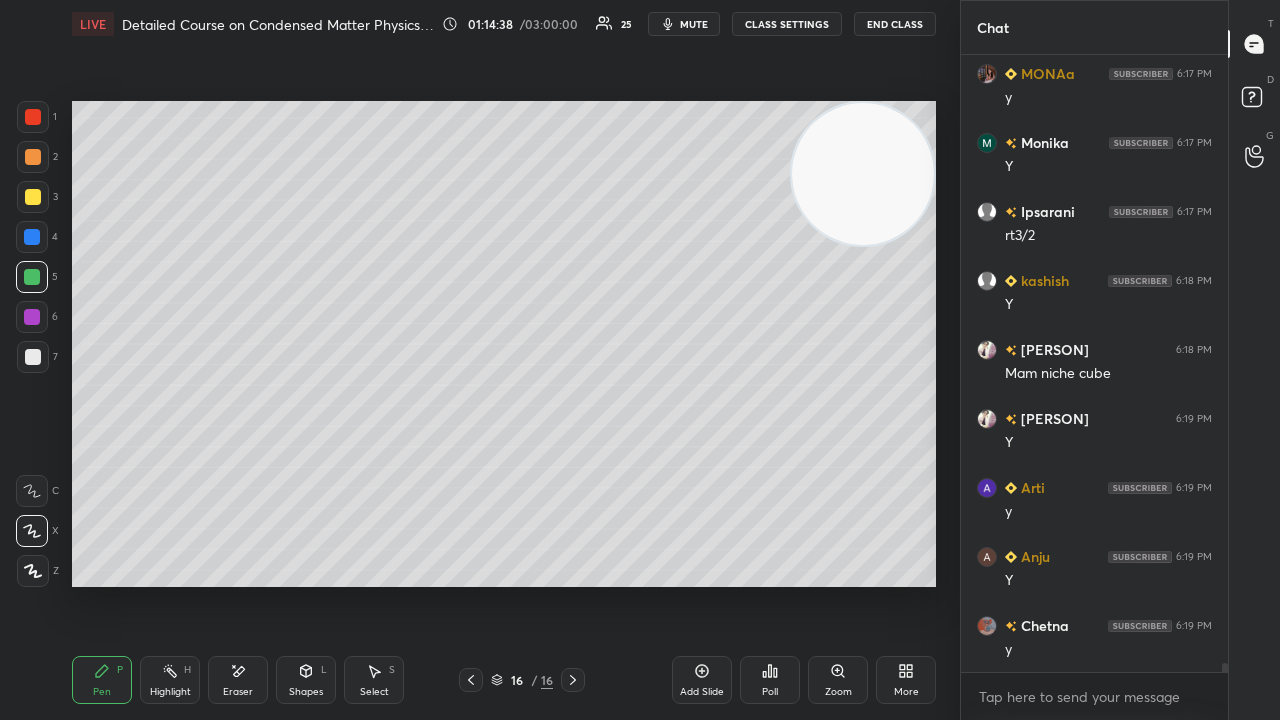 click 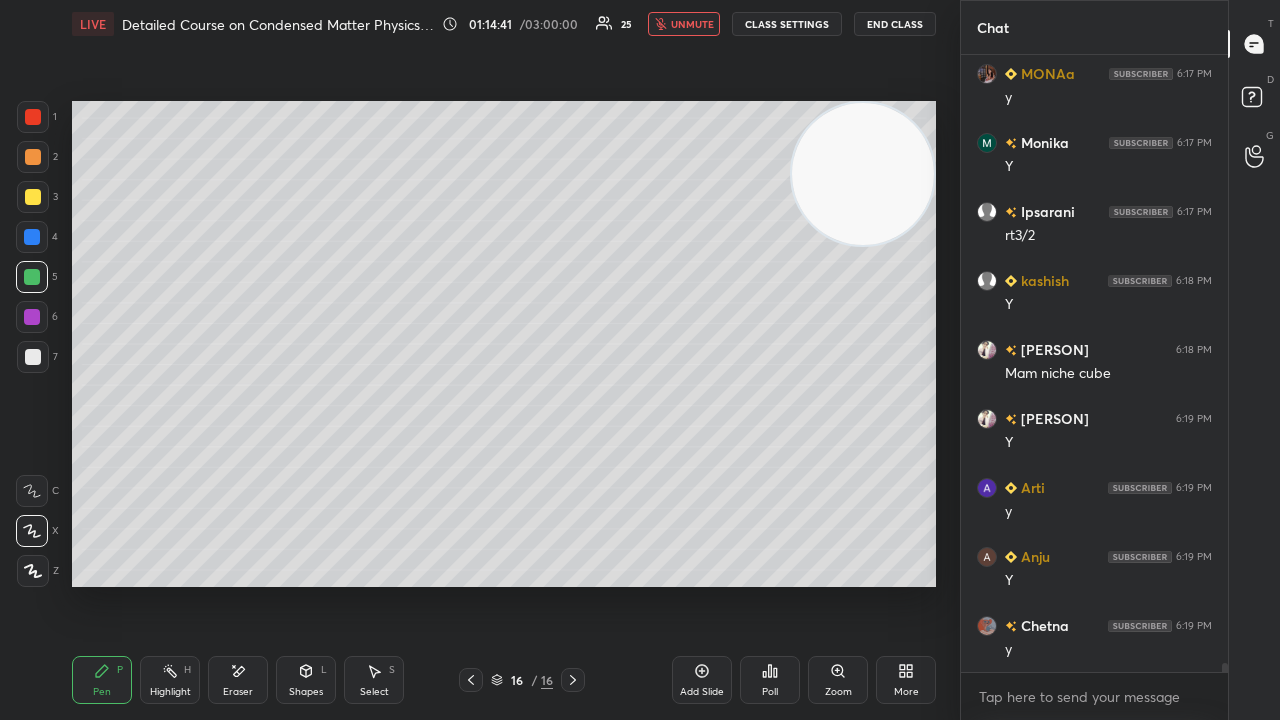 click on "unmute" at bounding box center [692, 24] 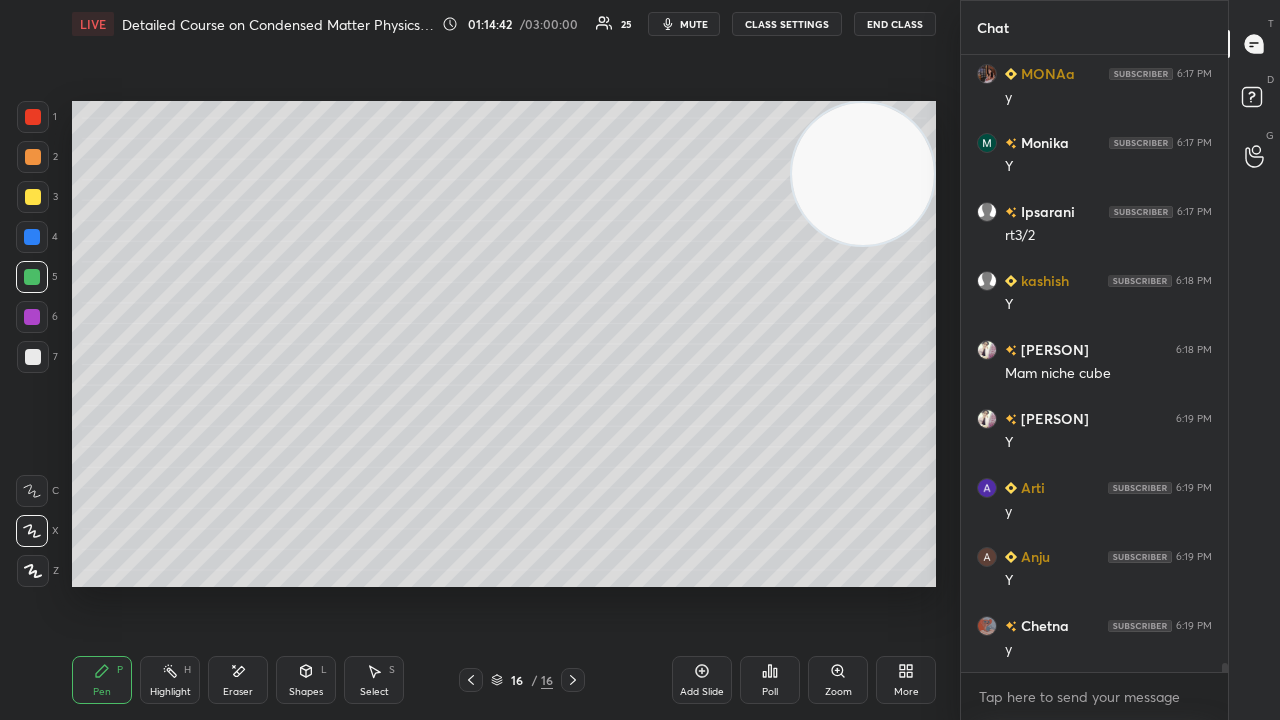 click at bounding box center (33, 357) 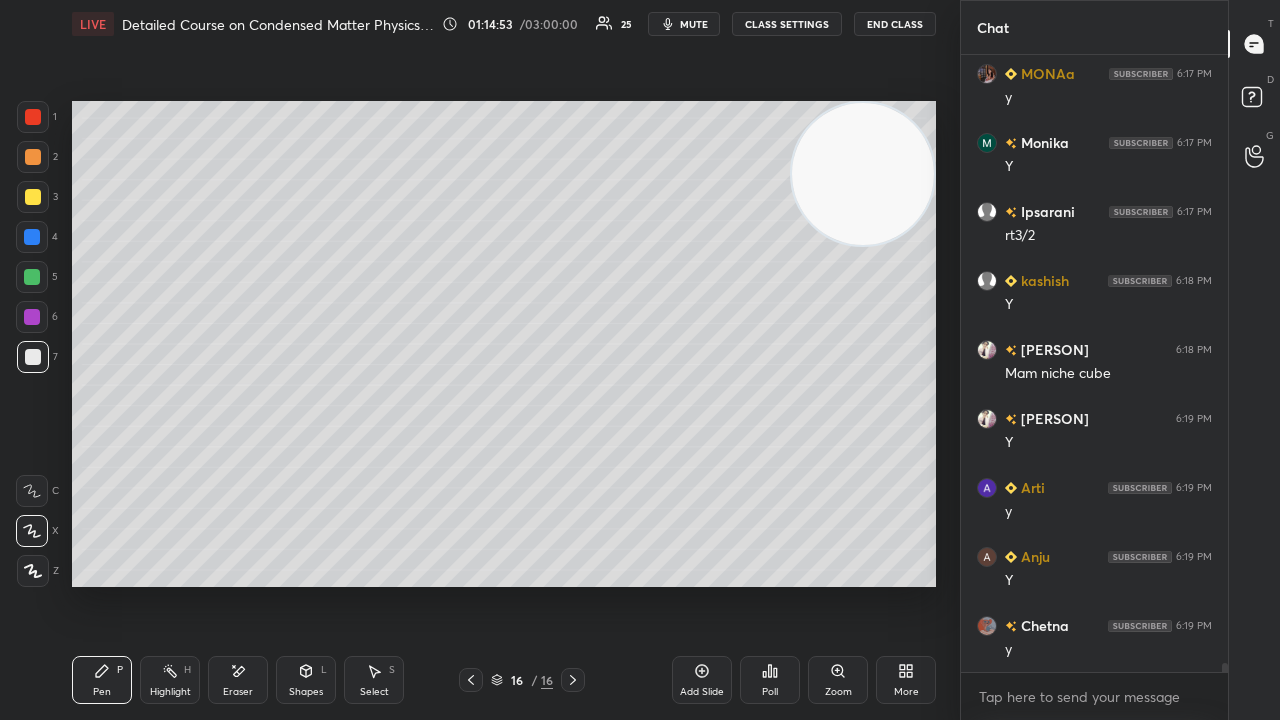 click on "Add Slide" at bounding box center (702, 692) 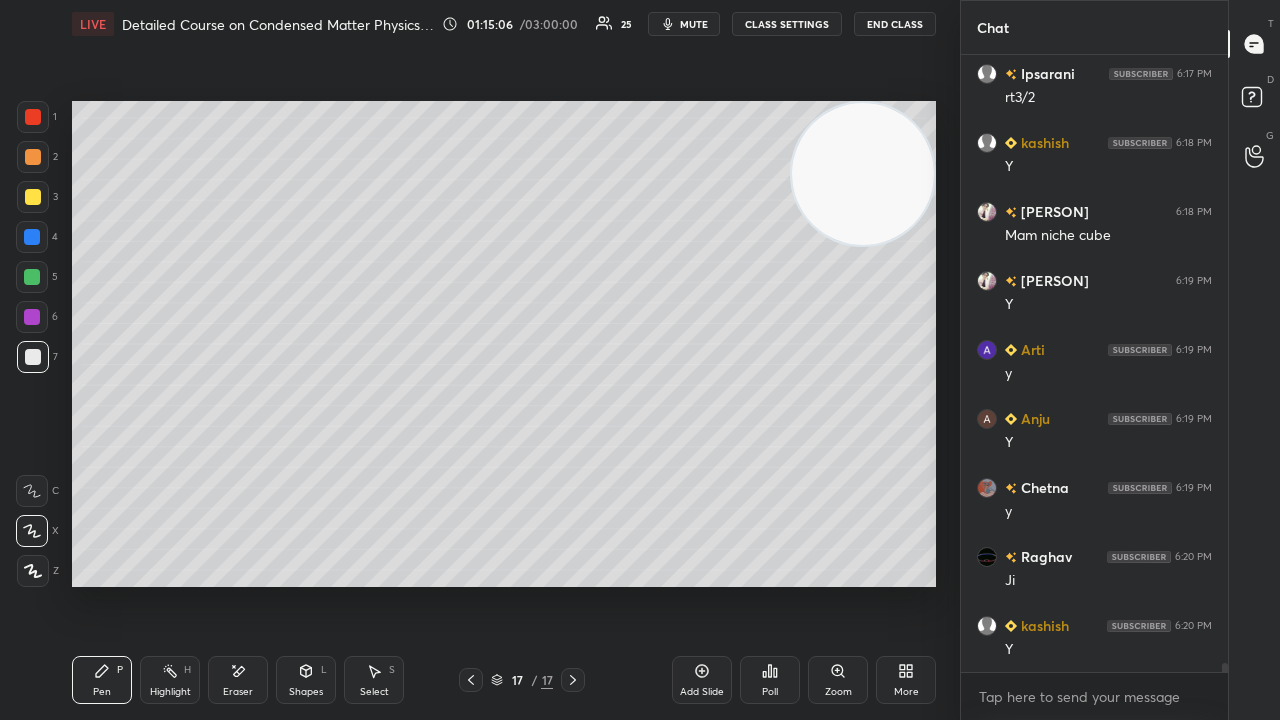 scroll, scrollTop: 42194, scrollLeft: 0, axis: vertical 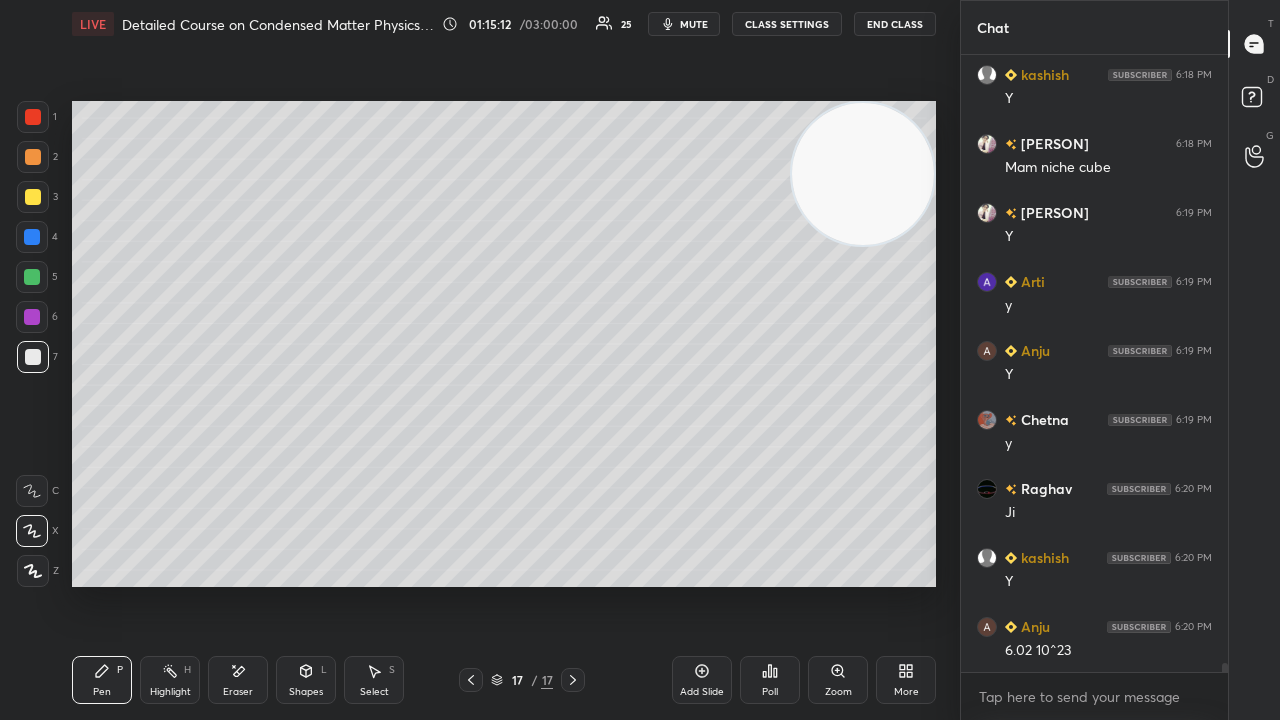 click on "mute" at bounding box center [694, 24] 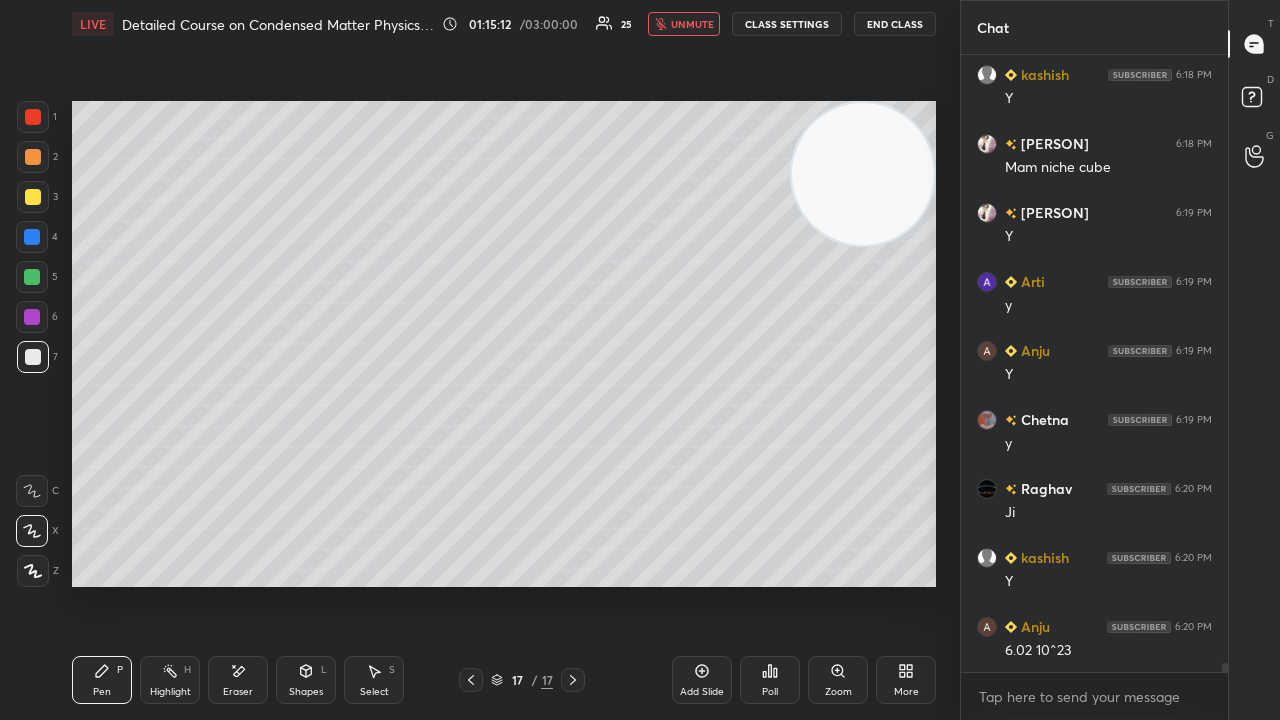 click on "unmute" at bounding box center [692, 24] 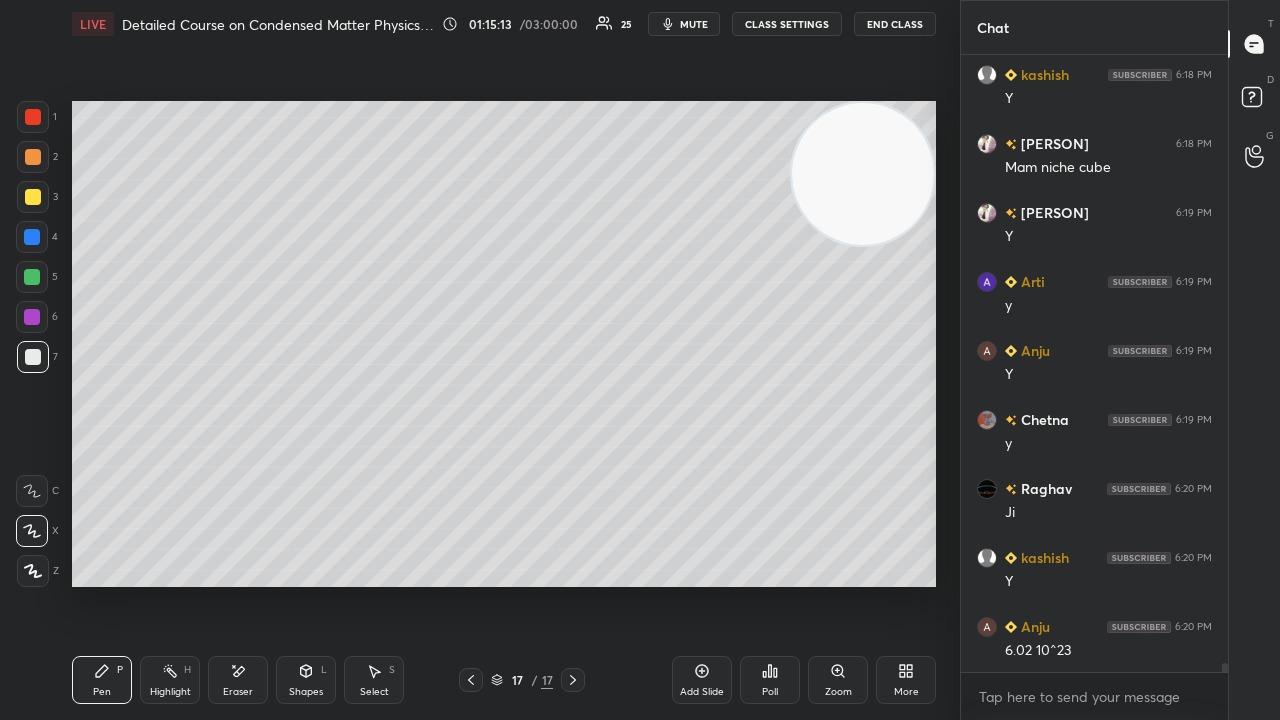 scroll, scrollTop: 42264, scrollLeft: 0, axis: vertical 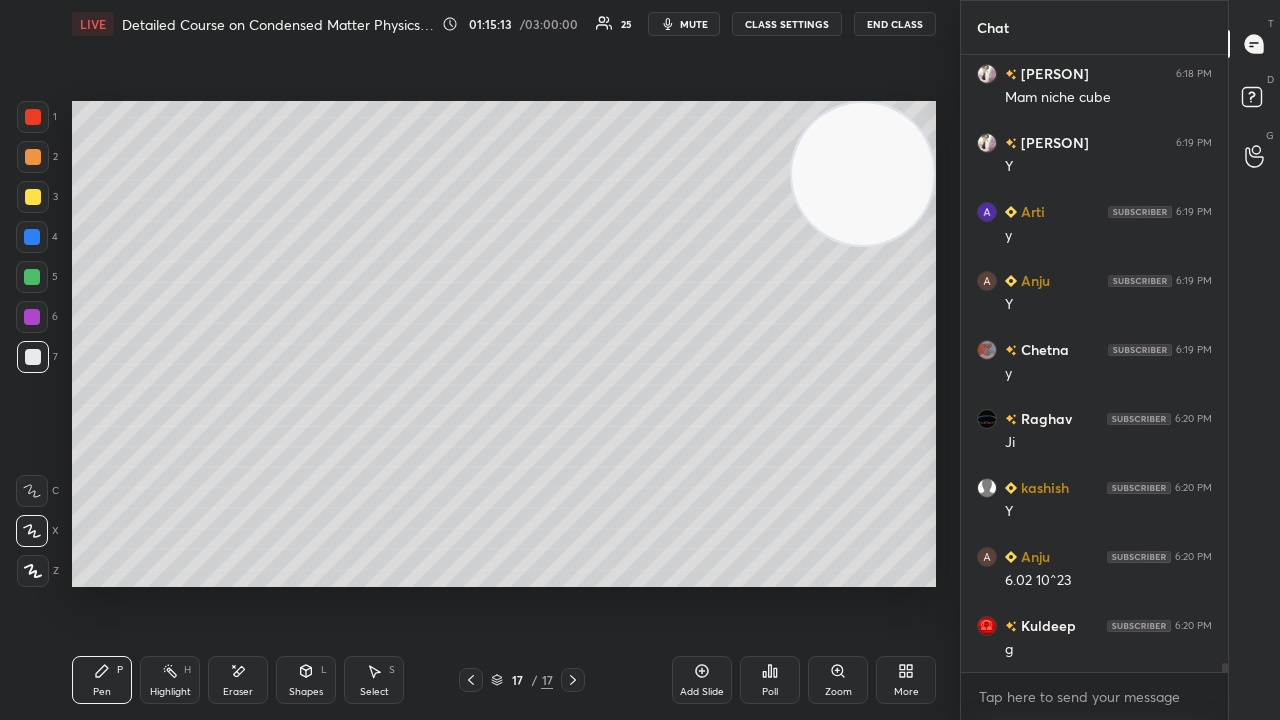 drag, startPoint x: 246, startPoint y: 678, endPoint x: 328, endPoint y: 598, distance: 114.56003 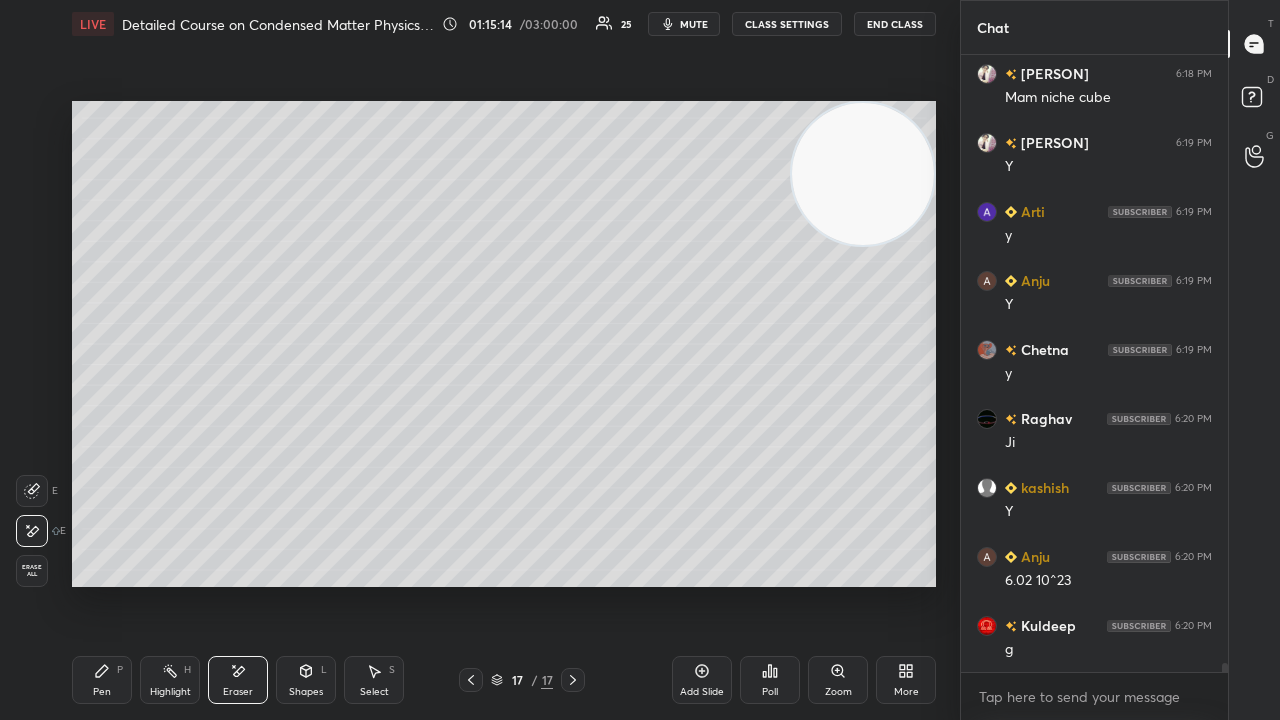 scroll, scrollTop: 42332, scrollLeft: 0, axis: vertical 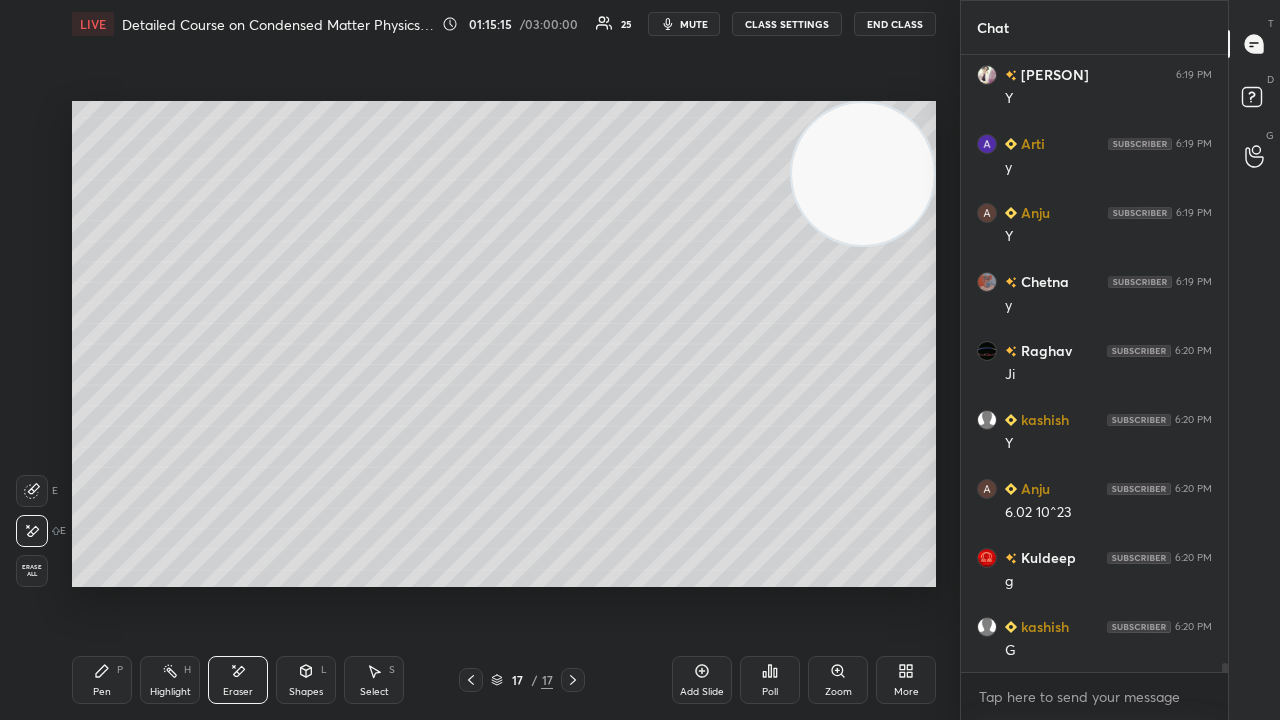 drag, startPoint x: 93, startPoint y: 678, endPoint x: 138, endPoint y: 640, distance: 58.898216 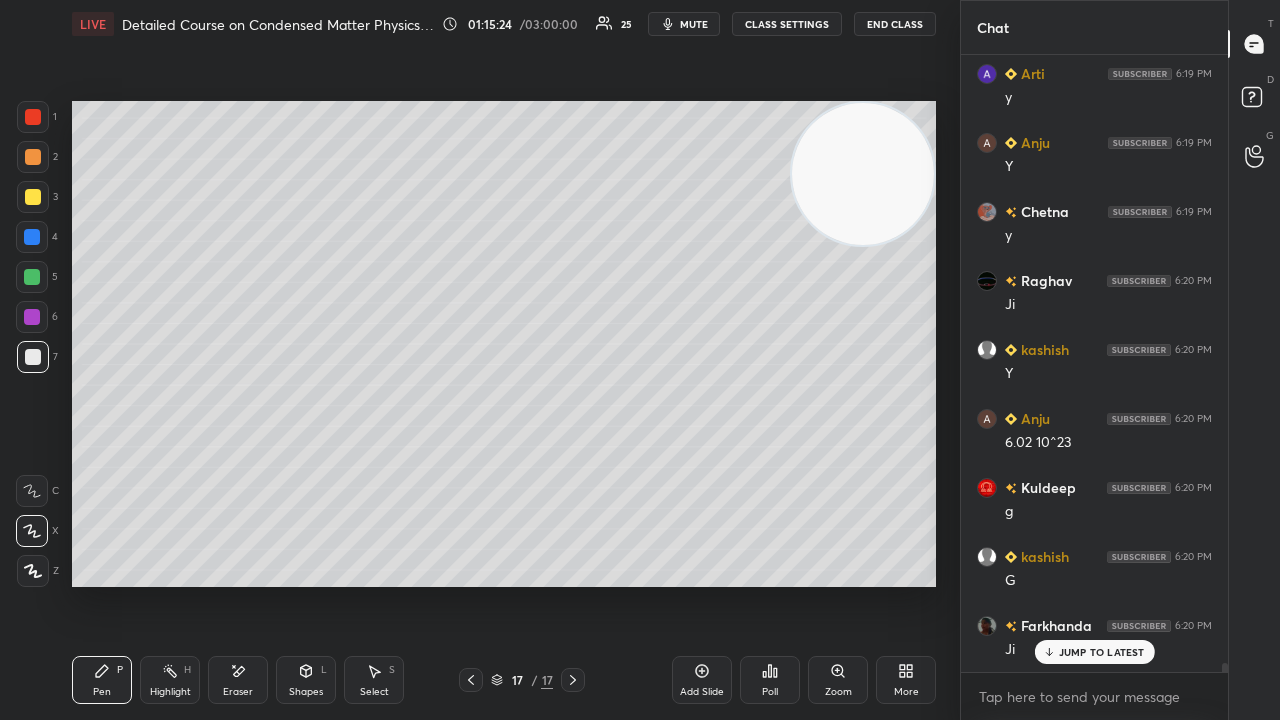 scroll, scrollTop: 42470, scrollLeft: 0, axis: vertical 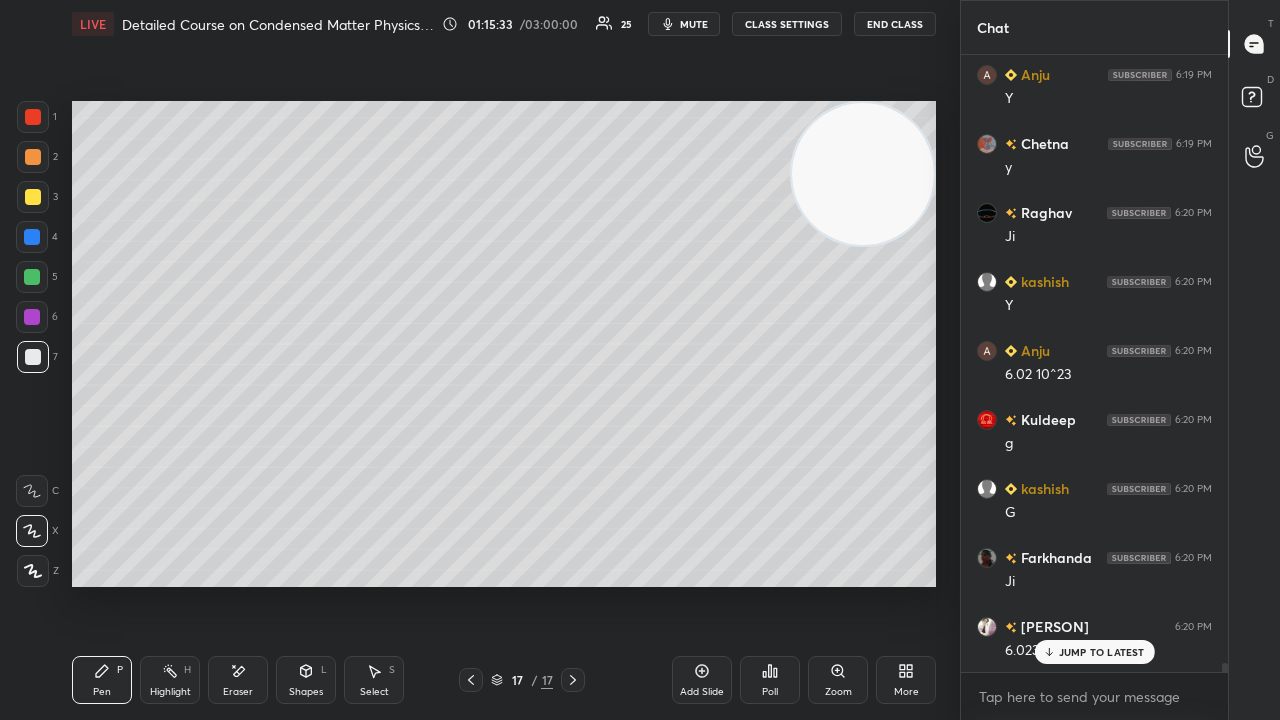 click on "mute" at bounding box center [694, 24] 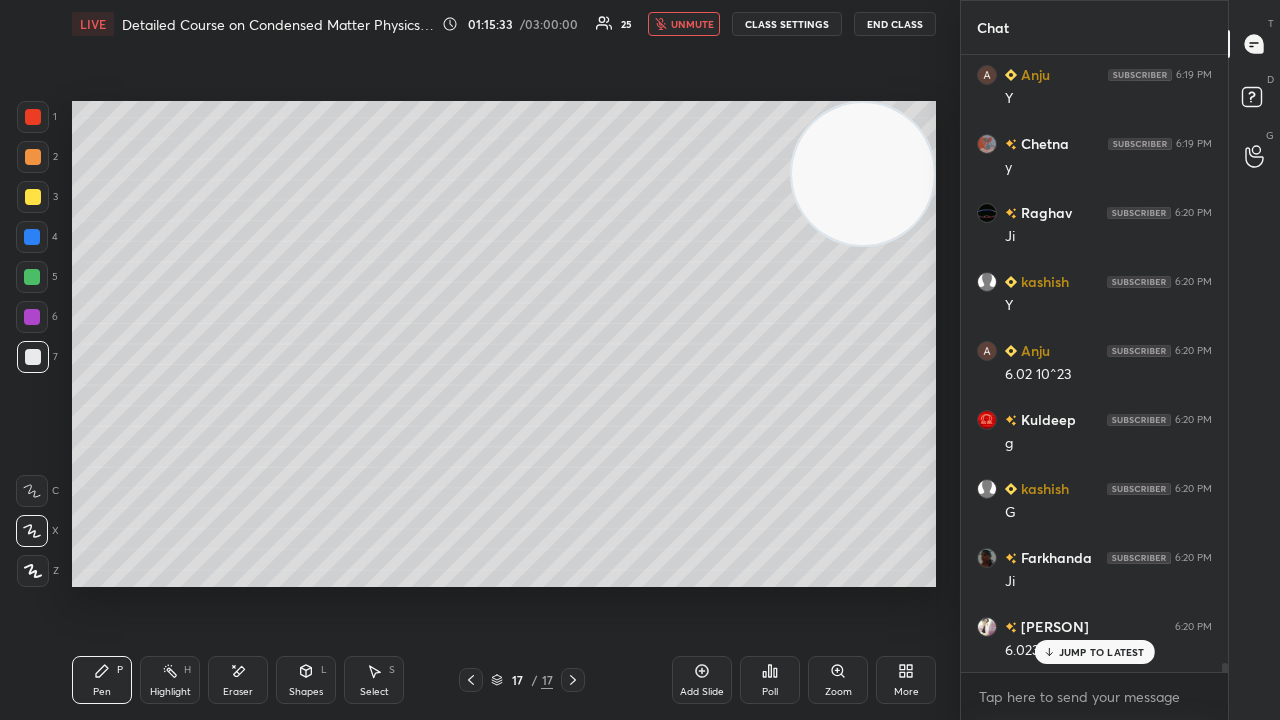 click on "unmute" at bounding box center (692, 24) 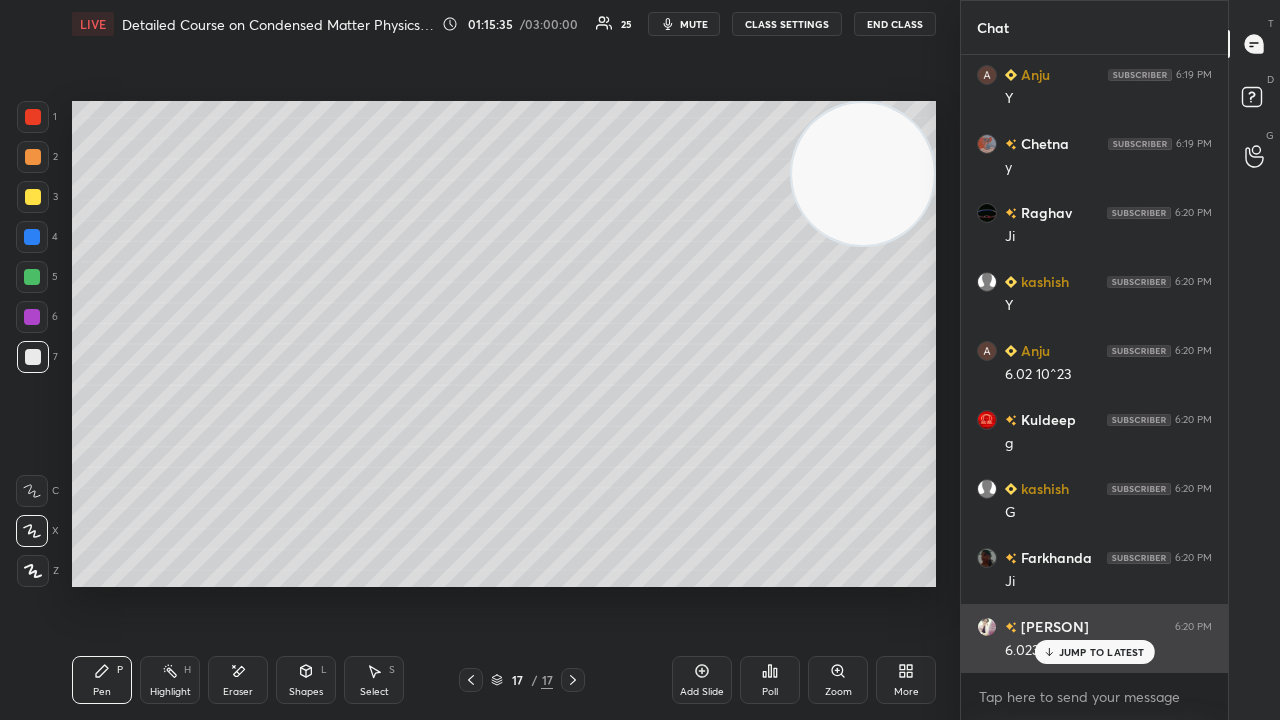 click on "JUMP TO LATEST" at bounding box center (1094, 652) 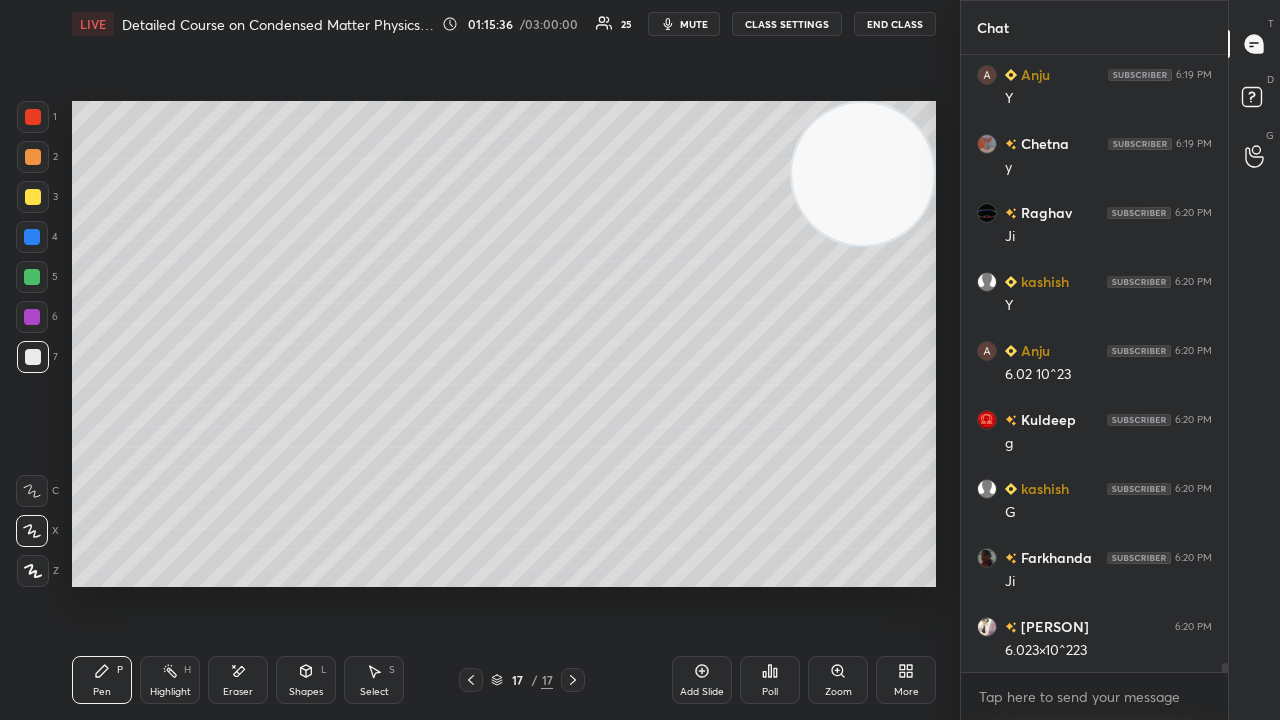 click on "Eraser" at bounding box center (238, 680) 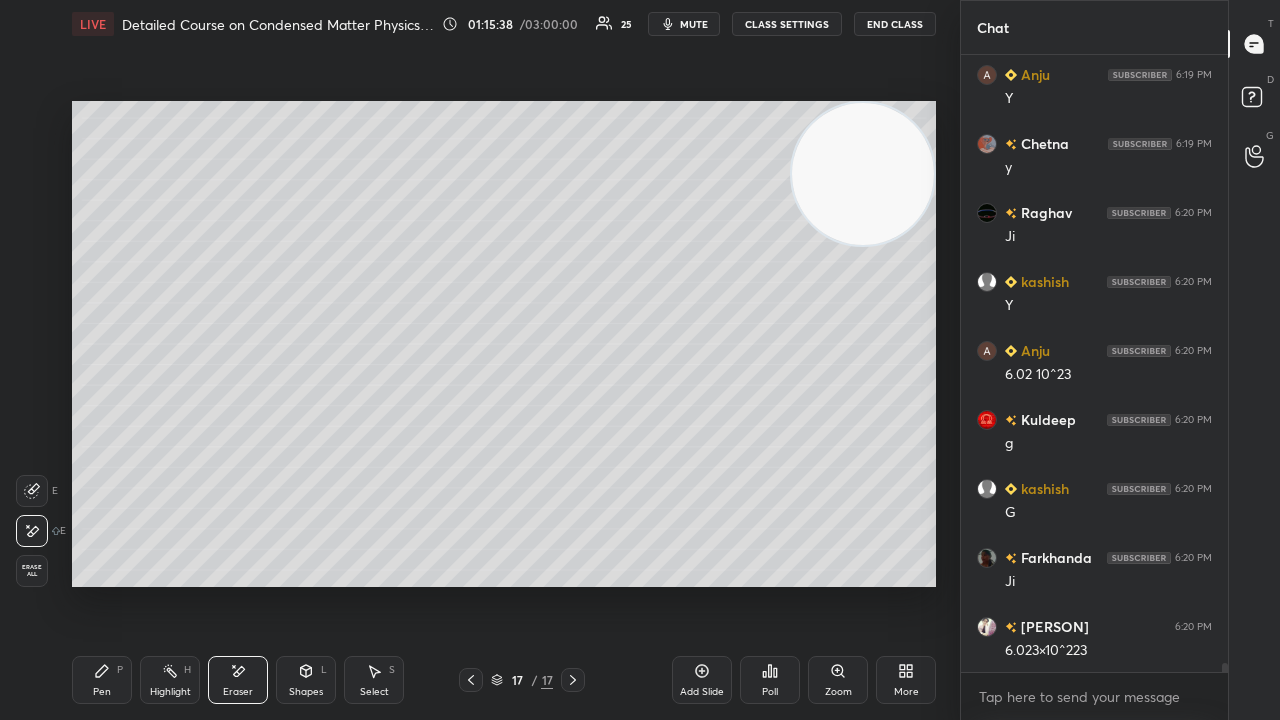 click on "Pen P" at bounding box center (102, 680) 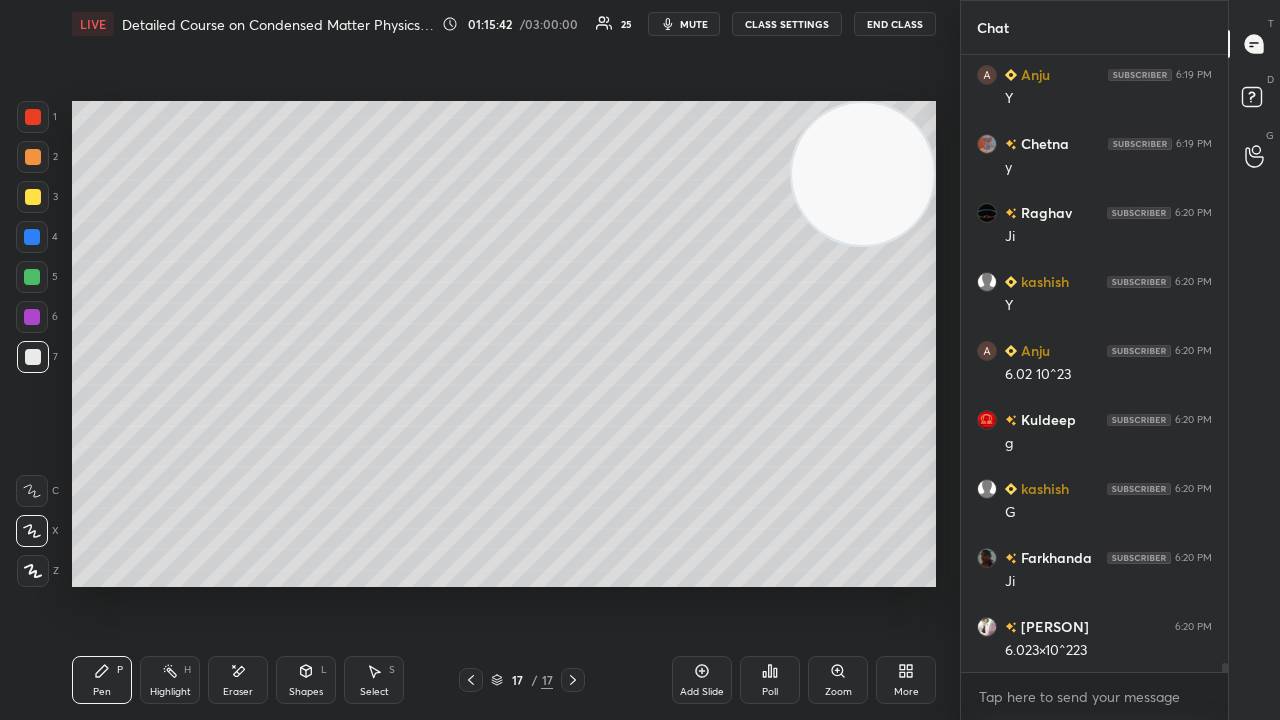 click on "mute" at bounding box center [694, 24] 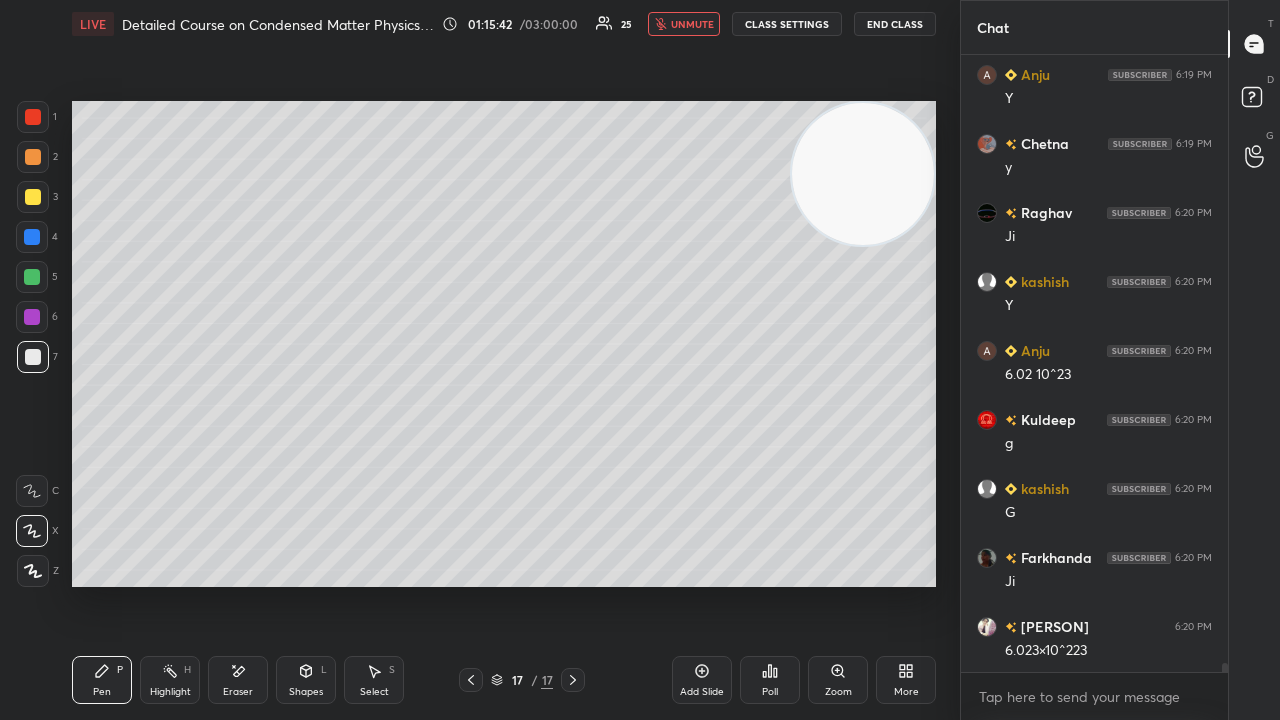click on "unmute" at bounding box center [692, 24] 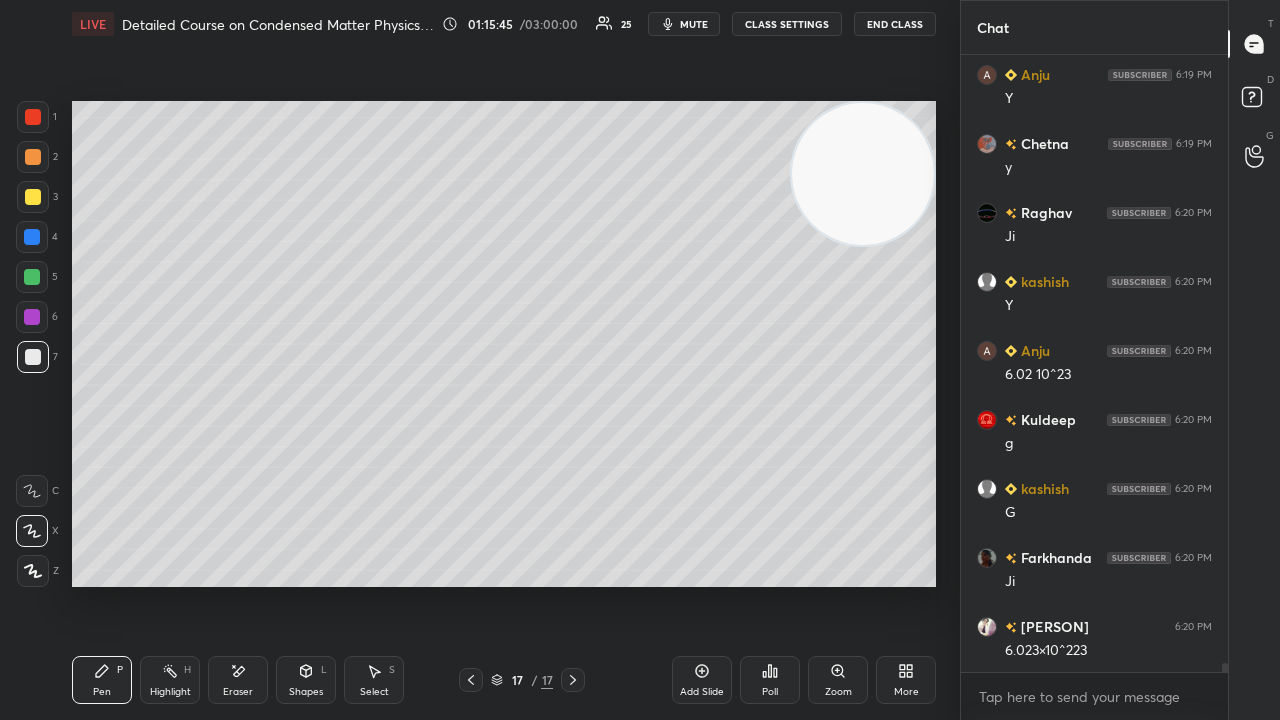 click on "mute" at bounding box center [694, 24] 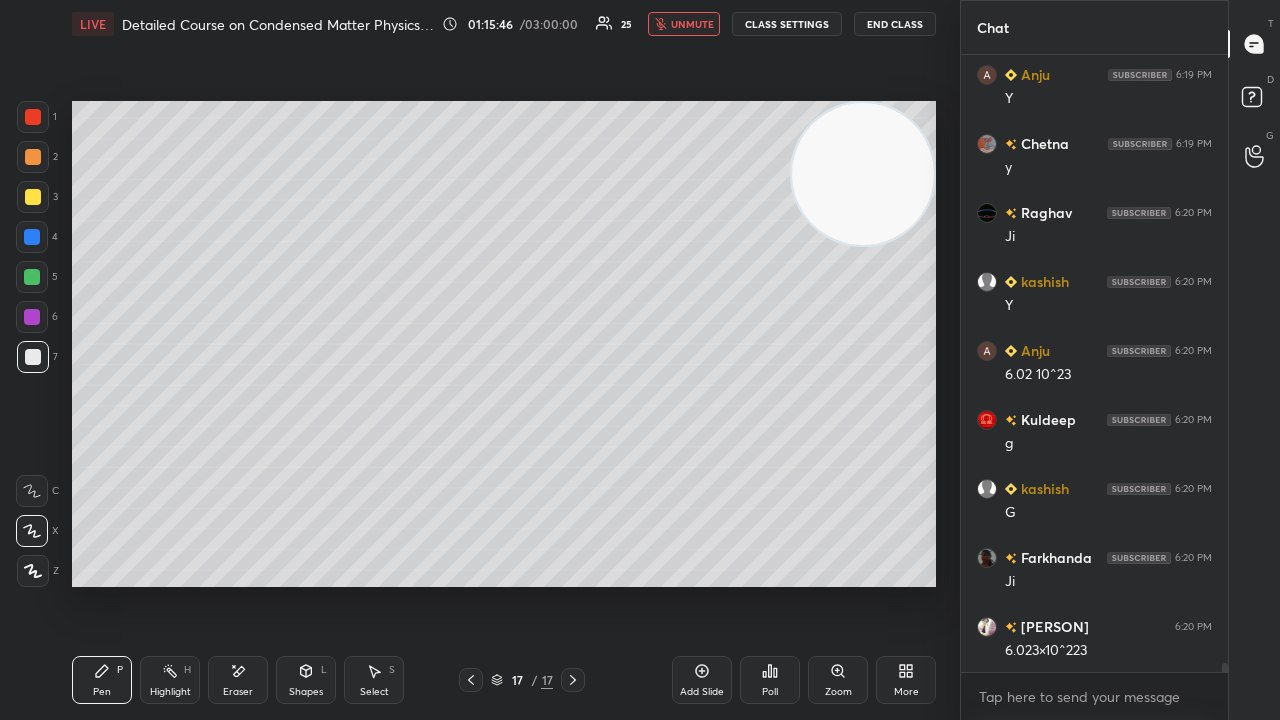 click on "unmute" at bounding box center (692, 24) 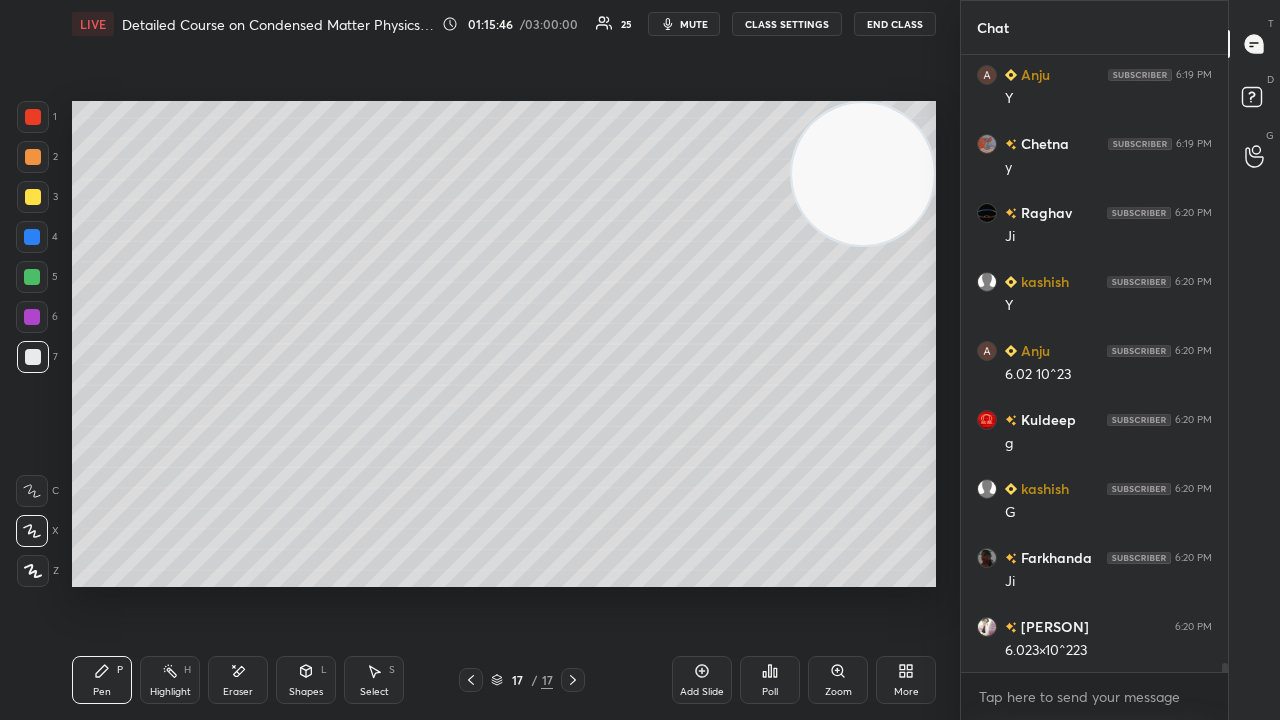 scroll, scrollTop: 42540, scrollLeft: 0, axis: vertical 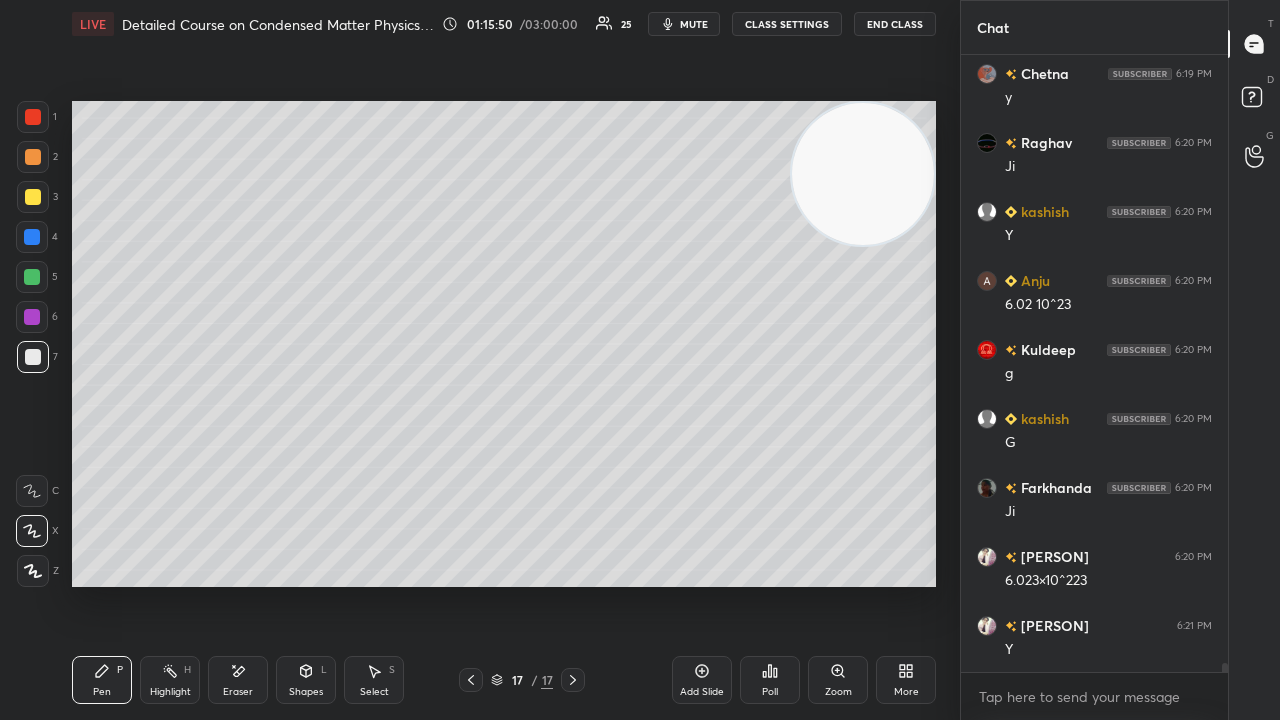 click on "mute" at bounding box center [684, 24] 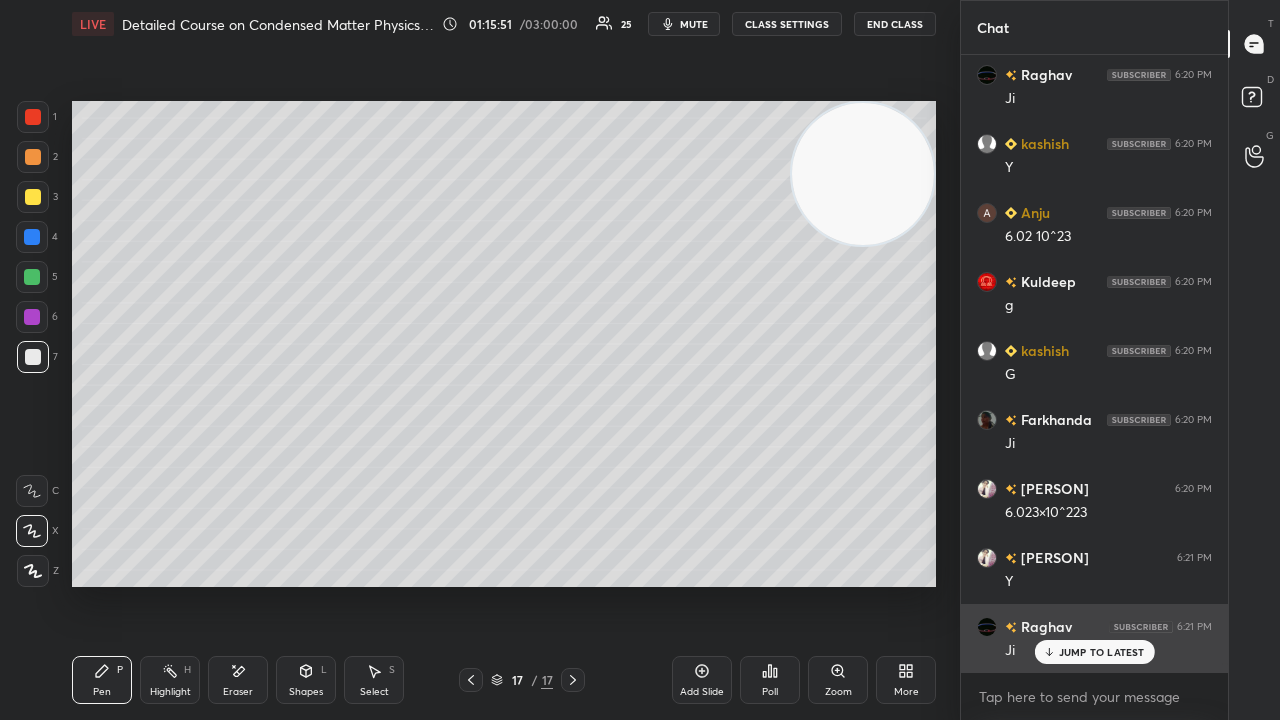 scroll, scrollTop: 42678, scrollLeft: 0, axis: vertical 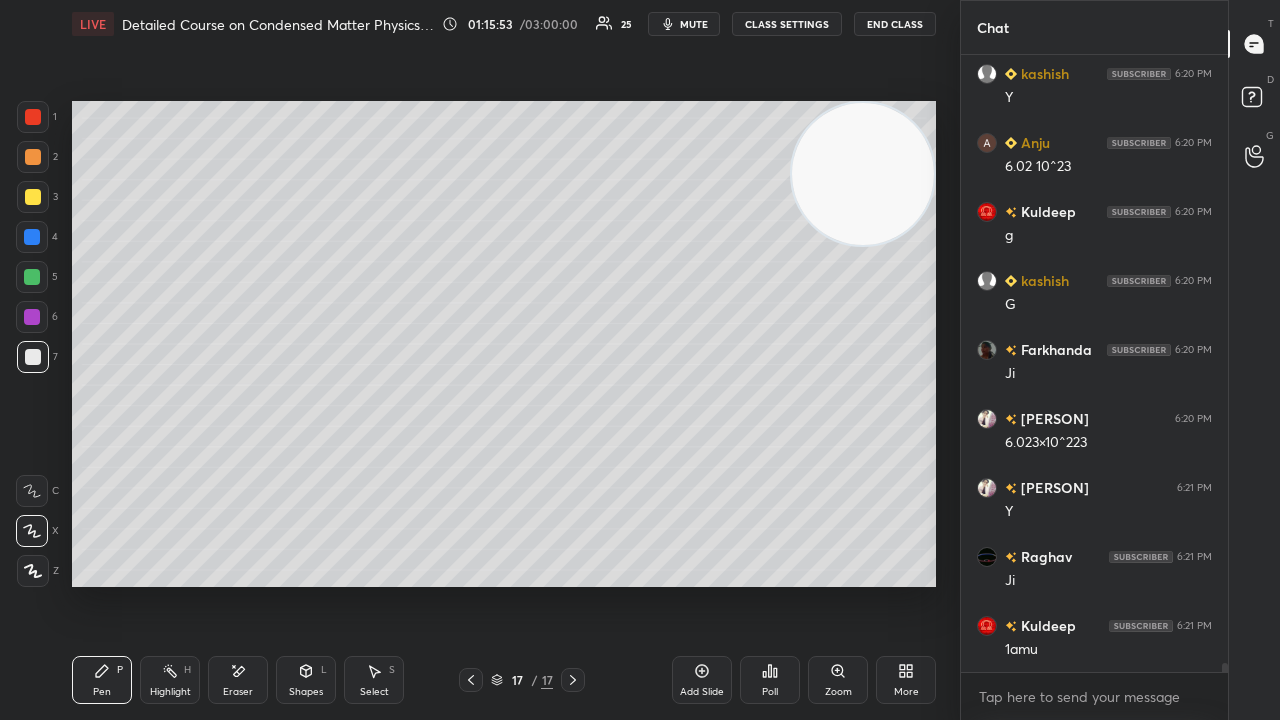 click on "mute" at bounding box center (684, 24) 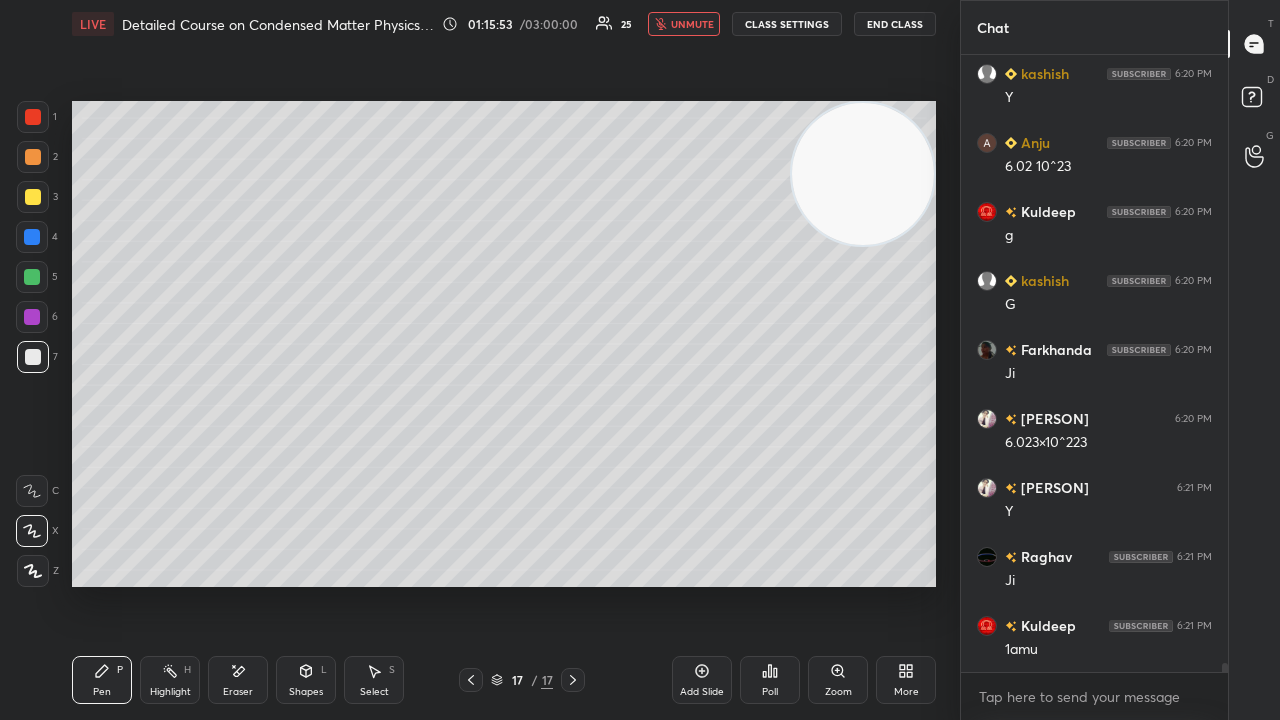 click on "unmute" at bounding box center [692, 24] 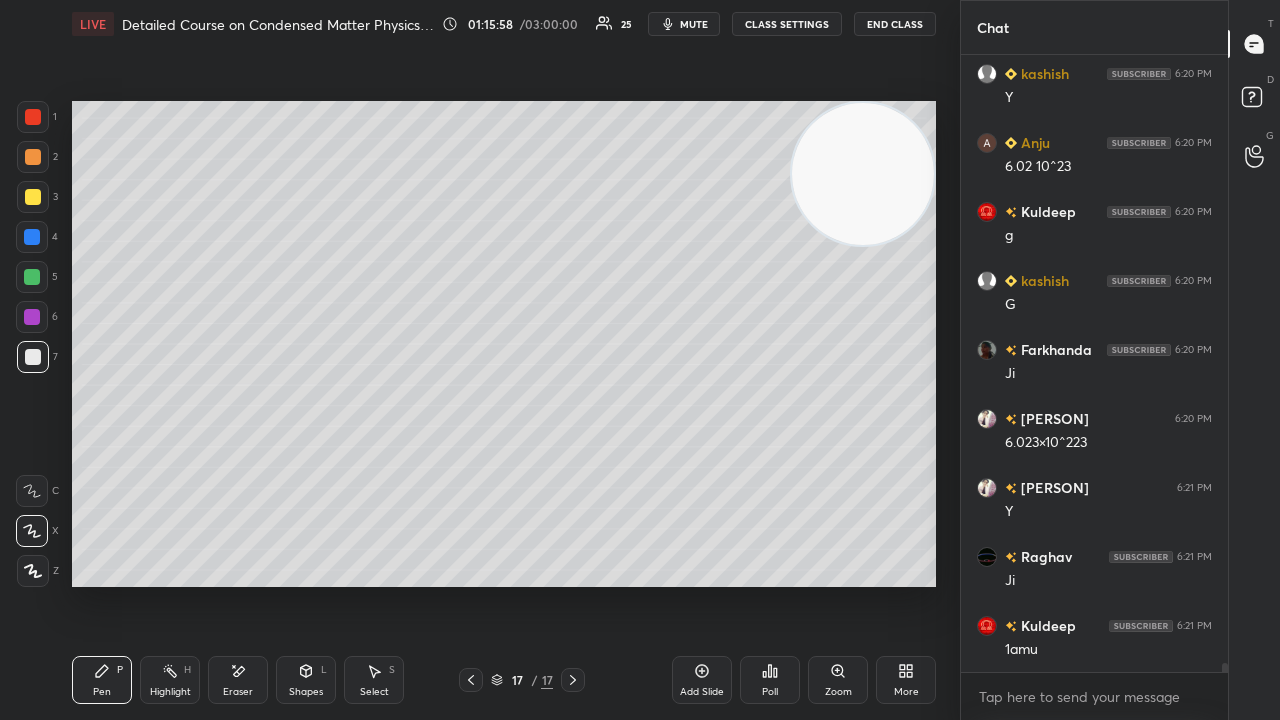 click on "mute" at bounding box center (694, 24) 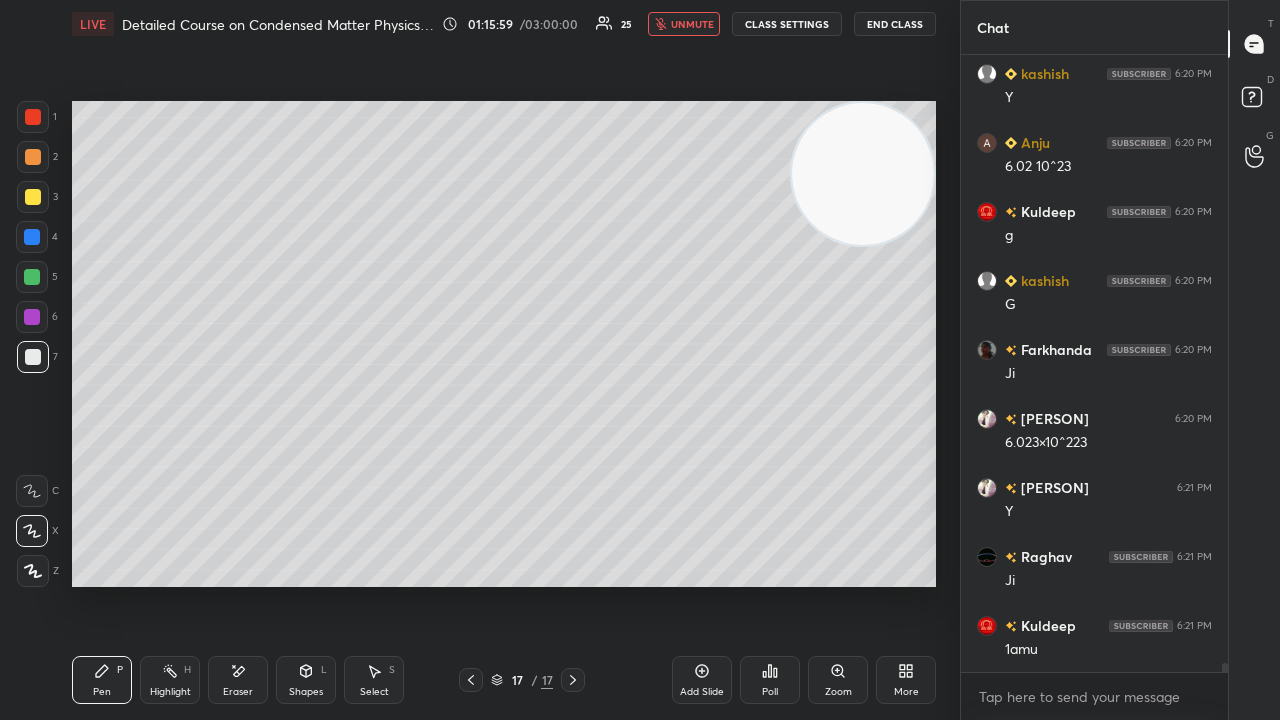 click on "unmute" at bounding box center (692, 24) 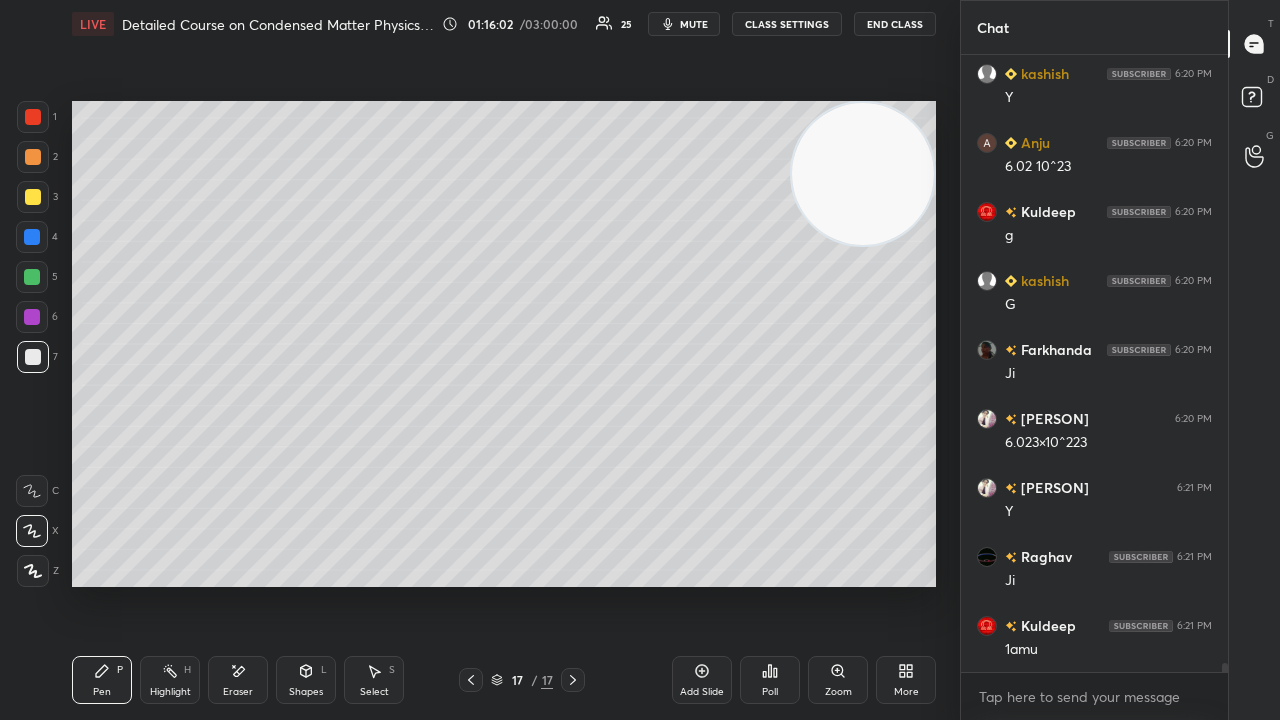 click on "mute" at bounding box center [694, 24] 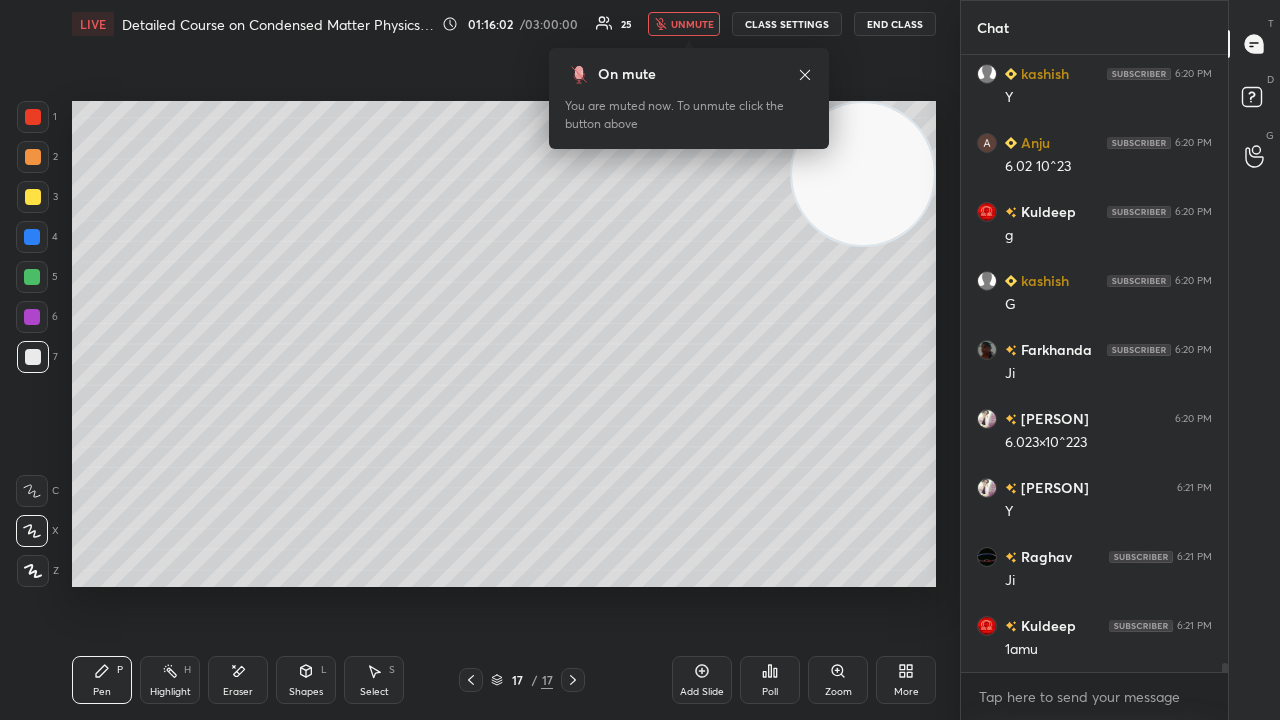 scroll, scrollTop: 42764, scrollLeft: 0, axis: vertical 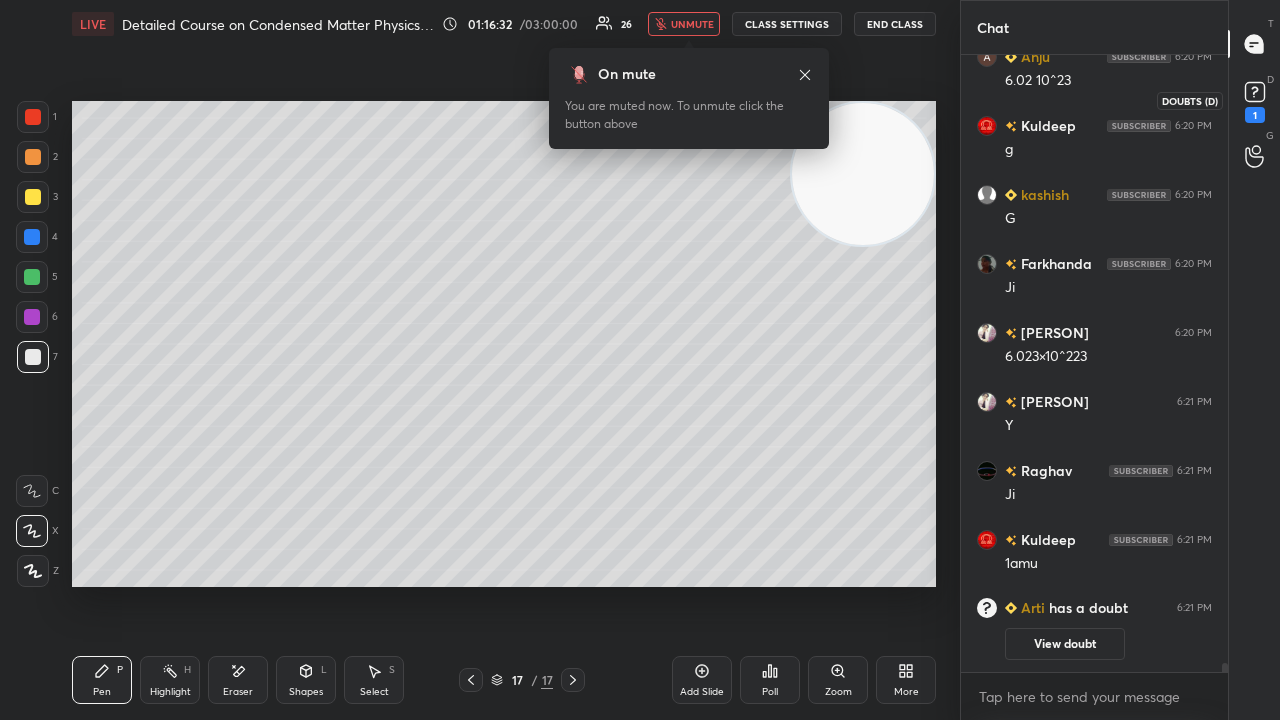 click on "1" at bounding box center [1255, 100] 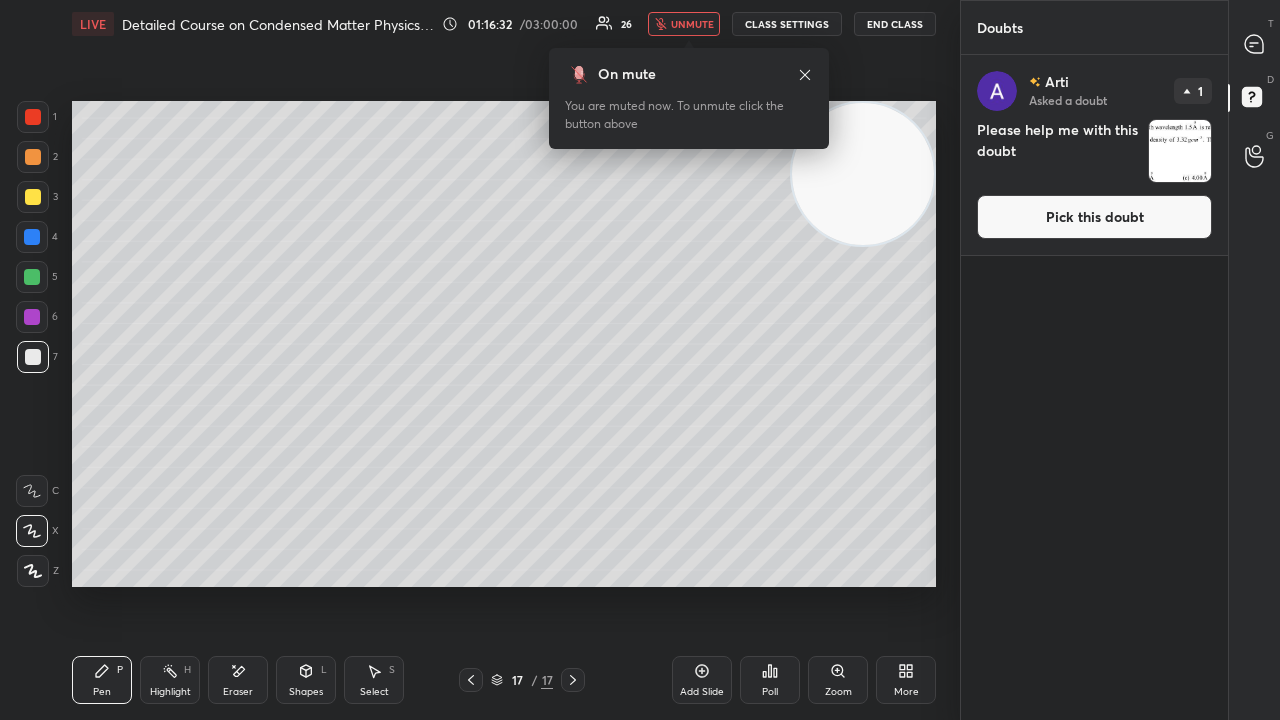 click on "Pick this doubt" at bounding box center (1094, 217) 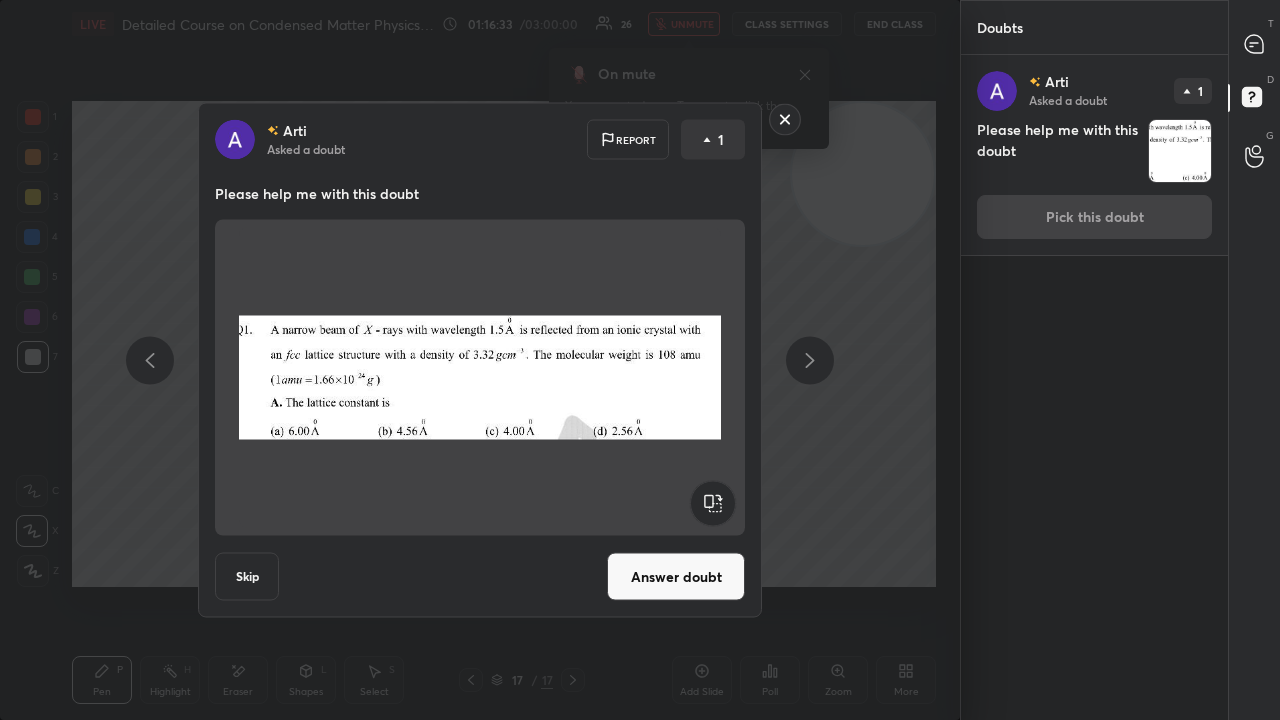 click on "Answer doubt" at bounding box center [676, 577] 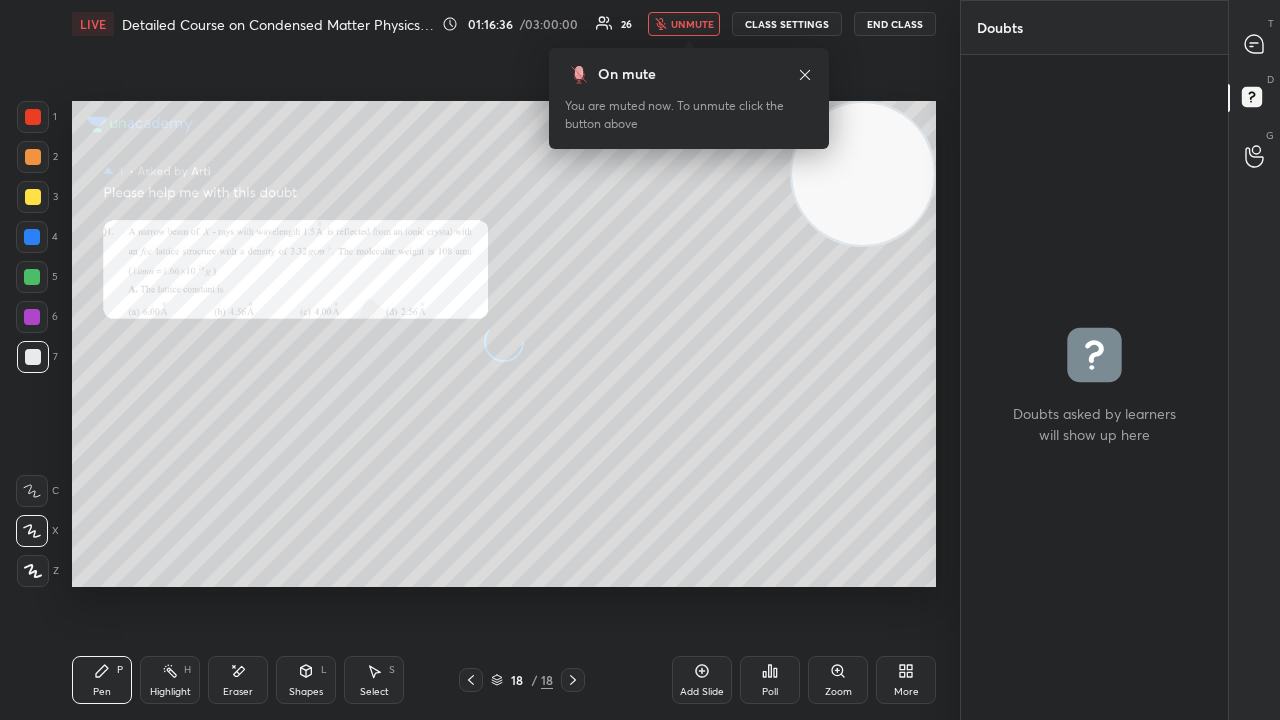 click on "T Messages (T)" at bounding box center (1254, 44) 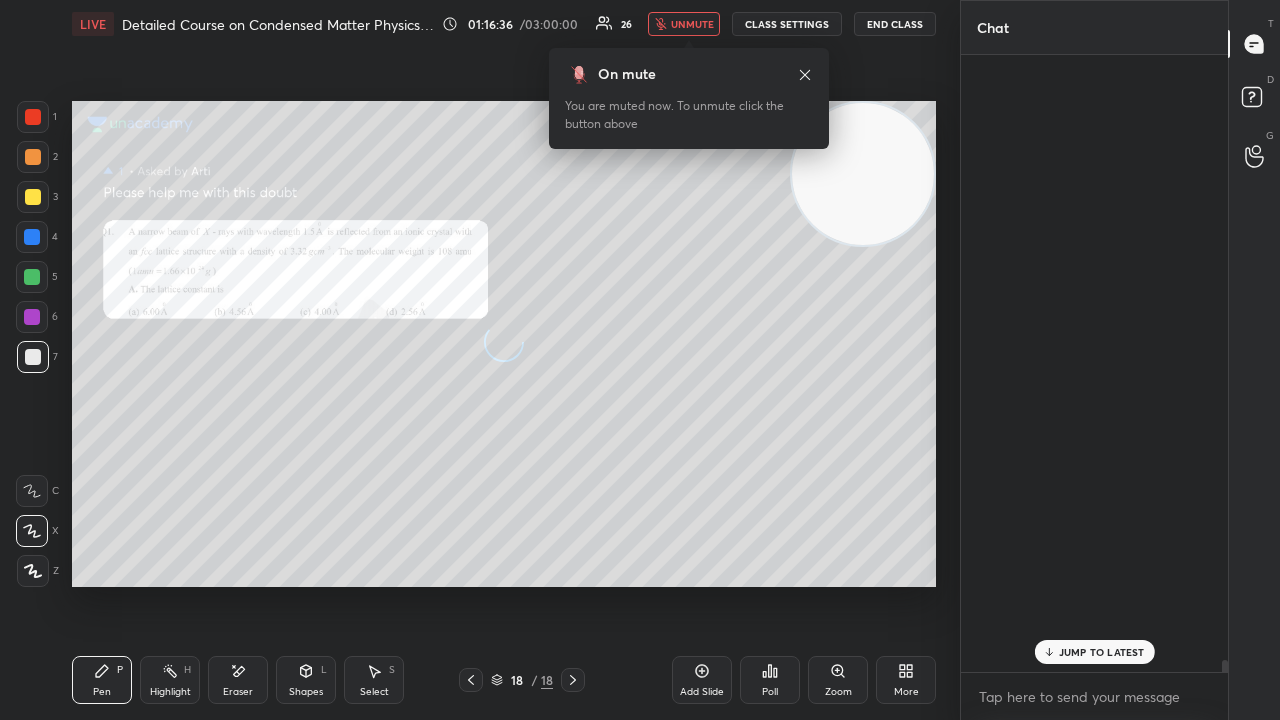 scroll, scrollTop: 39836, scrollLeft: 0, axis: vertical 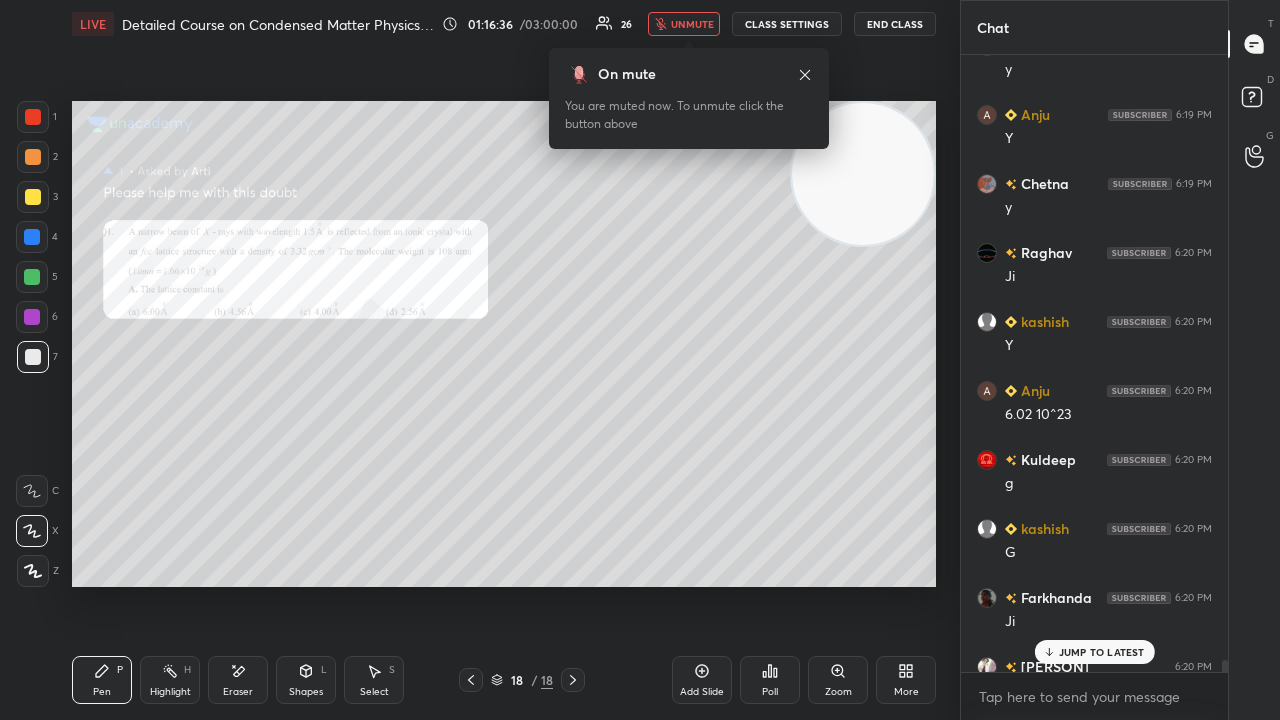 click on "unmute" at bounding box center [692, 24] 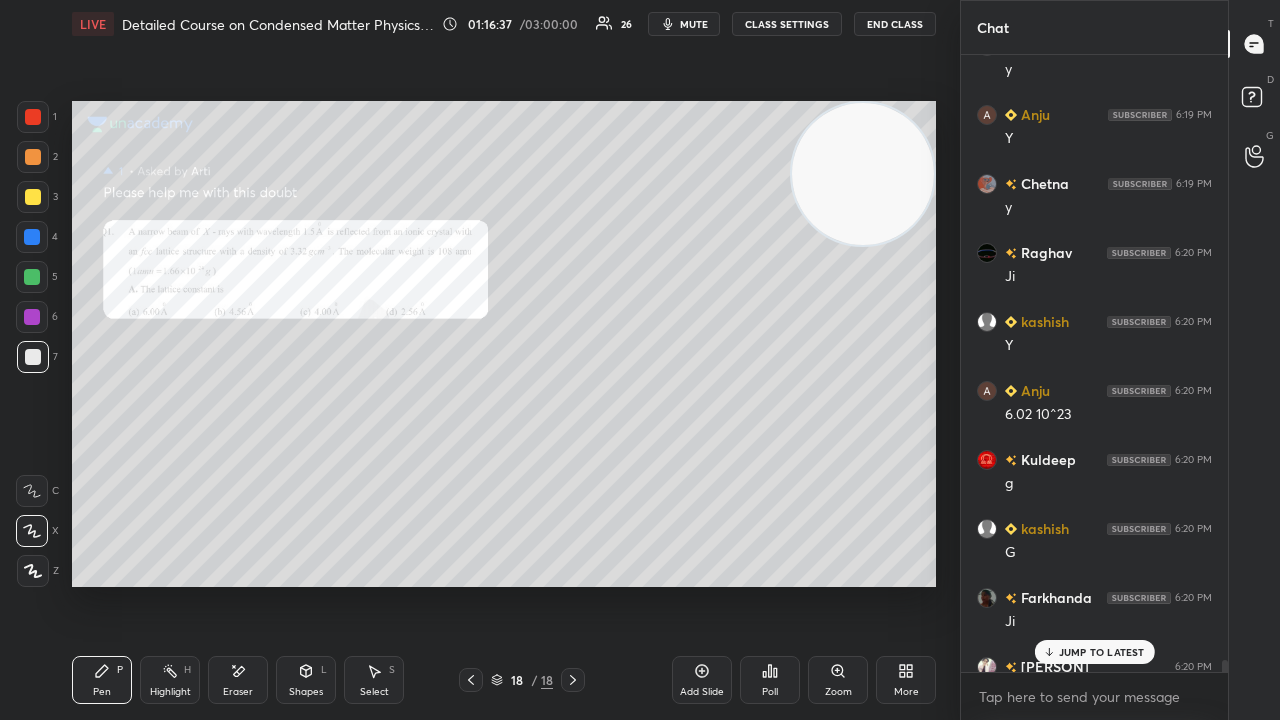 drag, startPoint x: 829, startPoint y: 678, endPoint x: 833, endPoint y: 638, distance: 40.1995 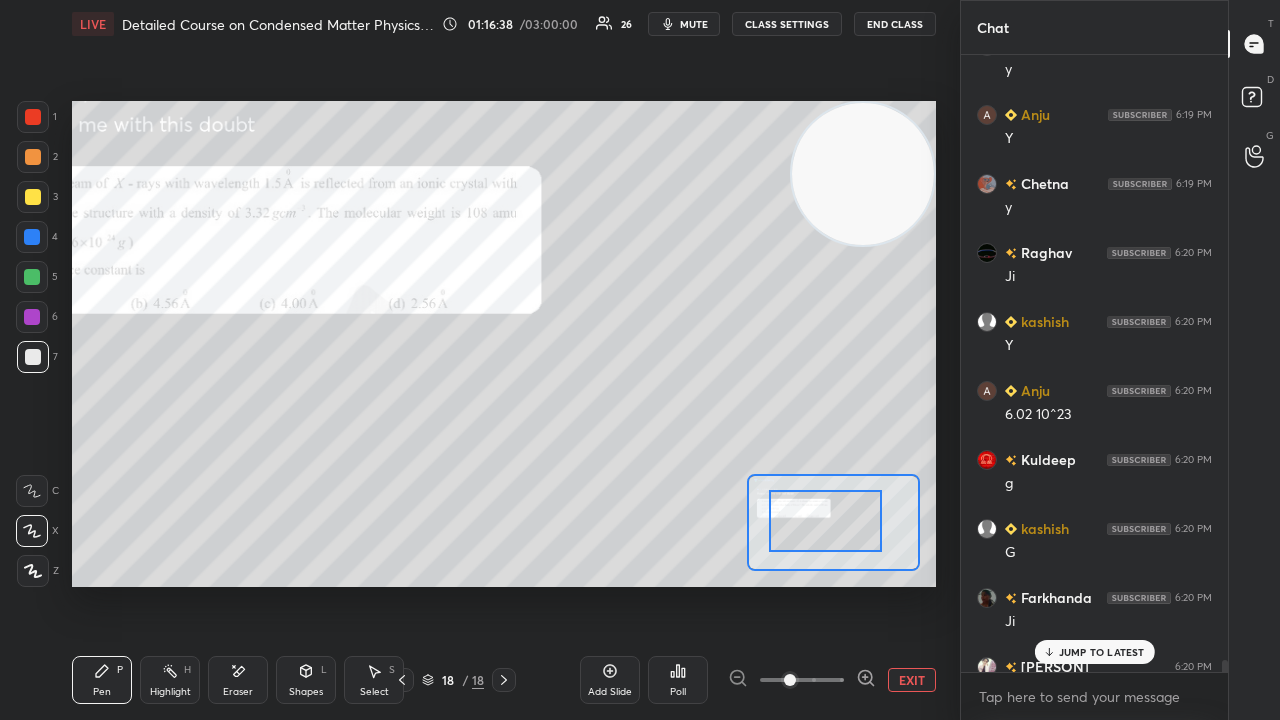 click at bounding box center [825, 521] 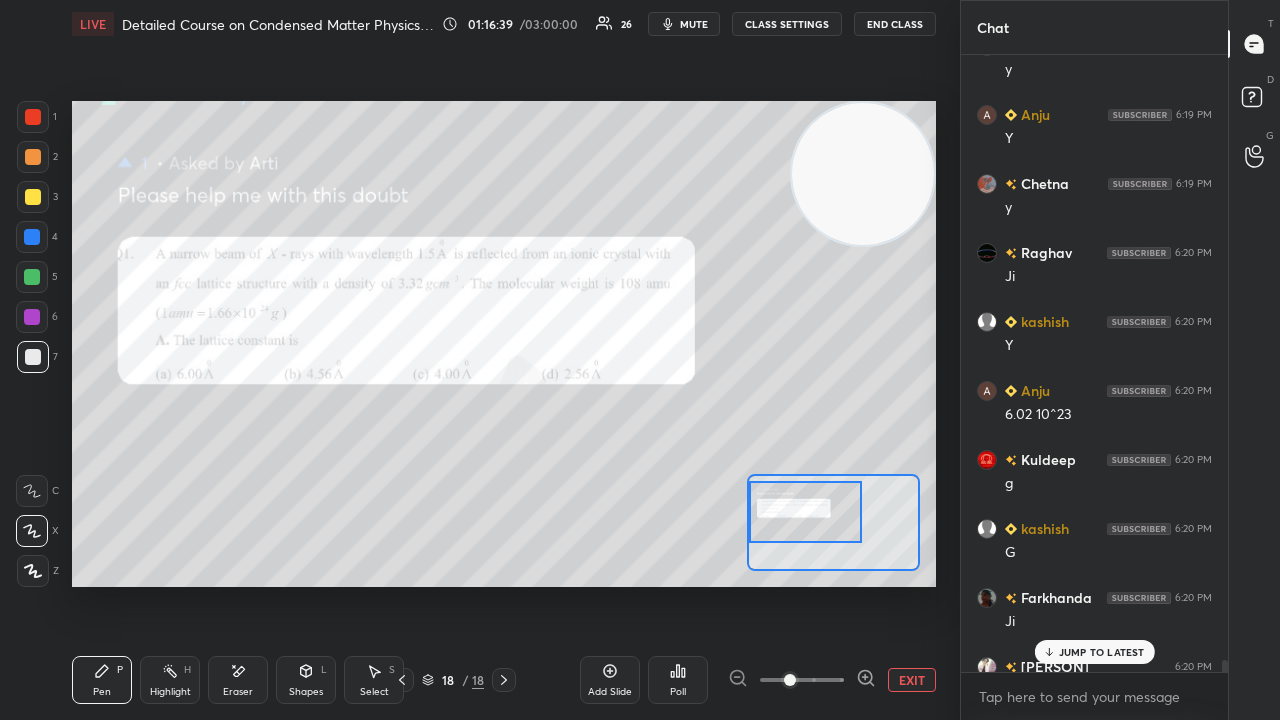 click on "JUMP TO LATEST" at bounding box center [1102, 652] 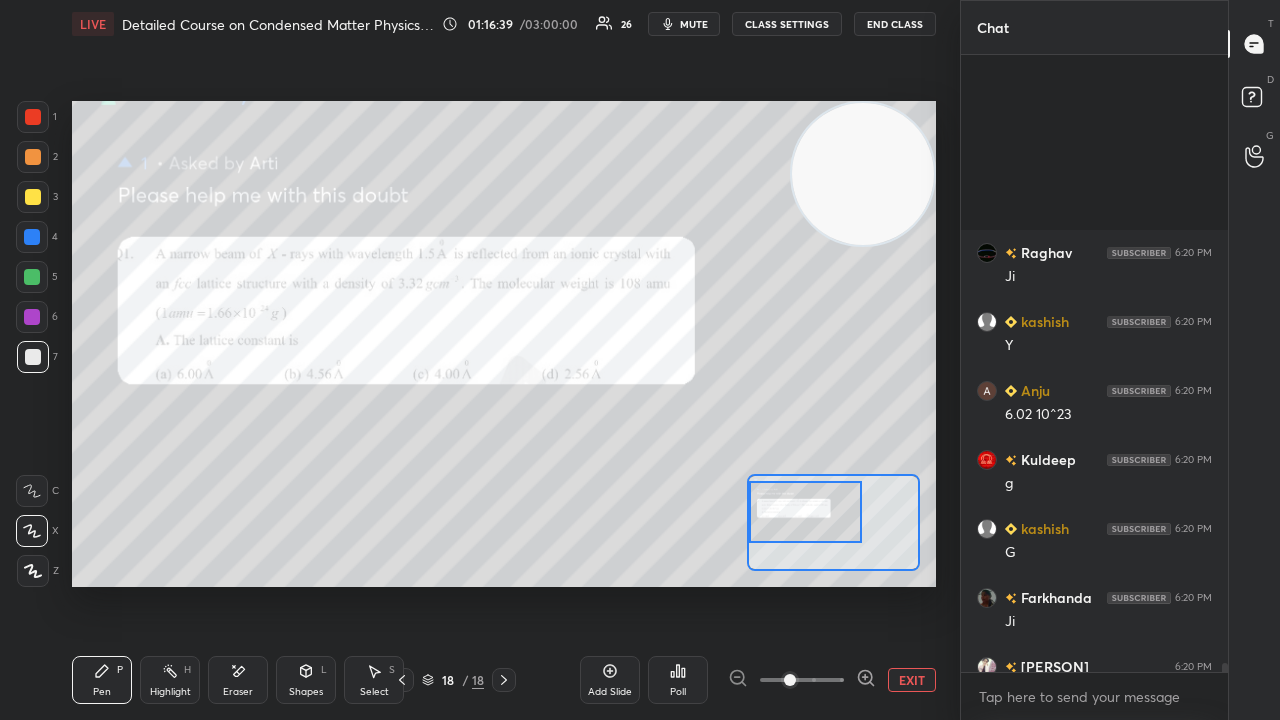 scroll, scrollTop: 40084, scrollLeft: 0, axis: vertical 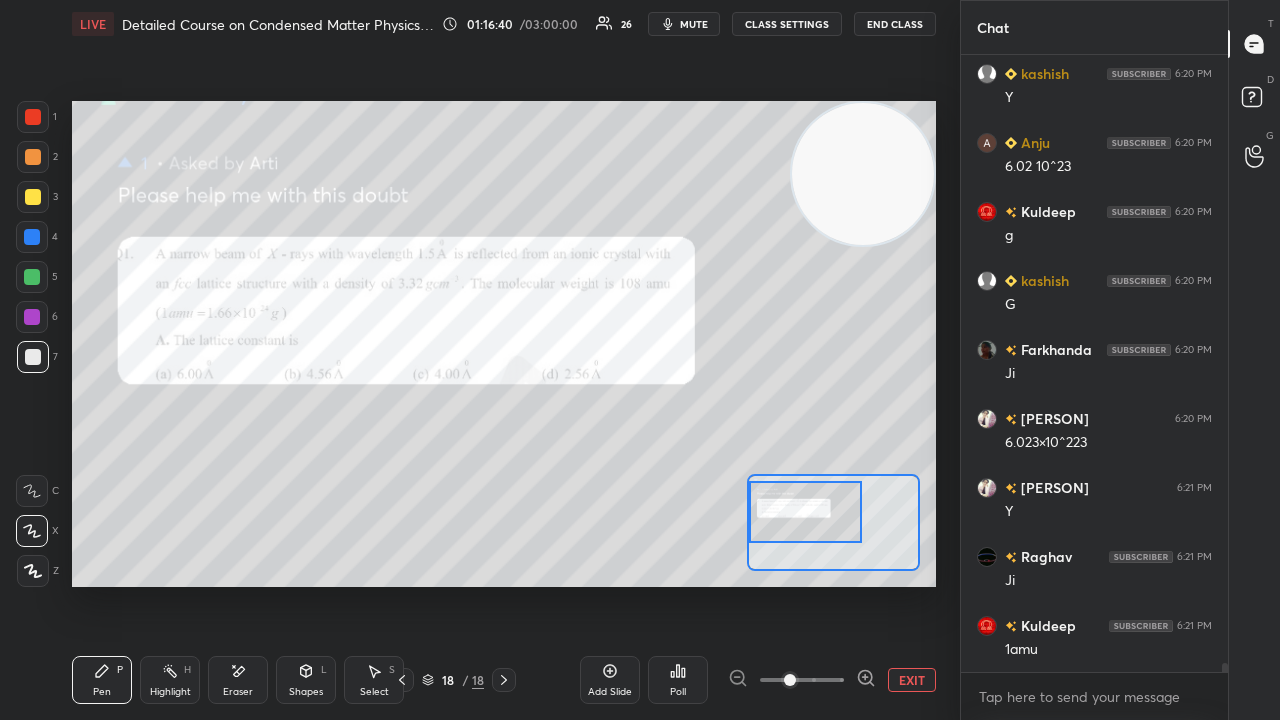 click 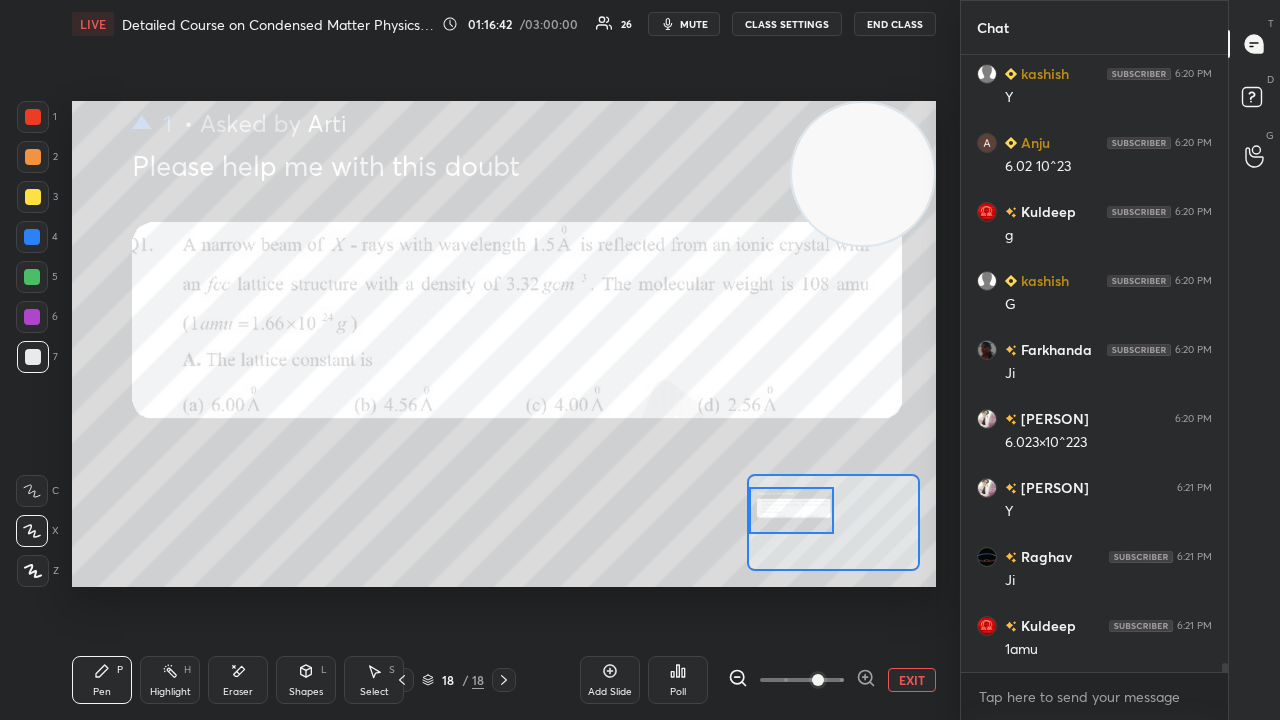 drag, startPoint x: 819, startPoint y: 524, endPoint x: 806, endPoint y: 522, distance: 13.152946 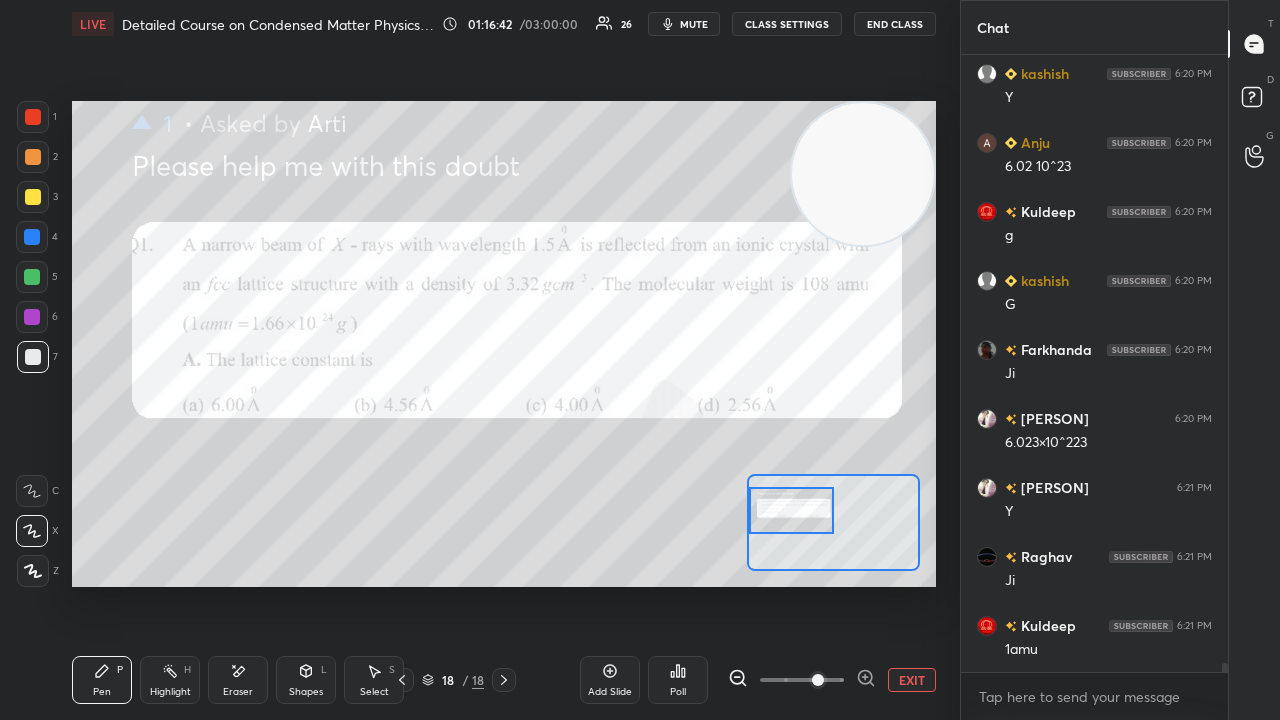 click at bounding box center [791, 510] 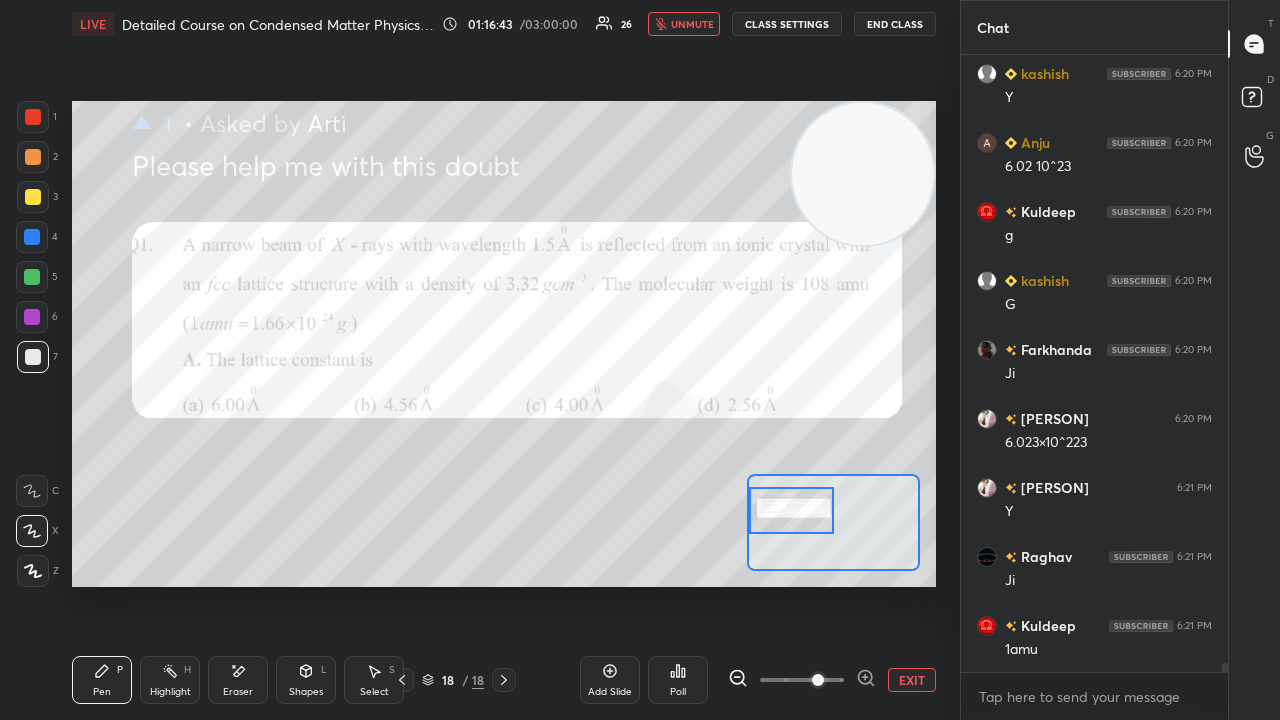 click on "unmute" at bounding box center [692, 24] 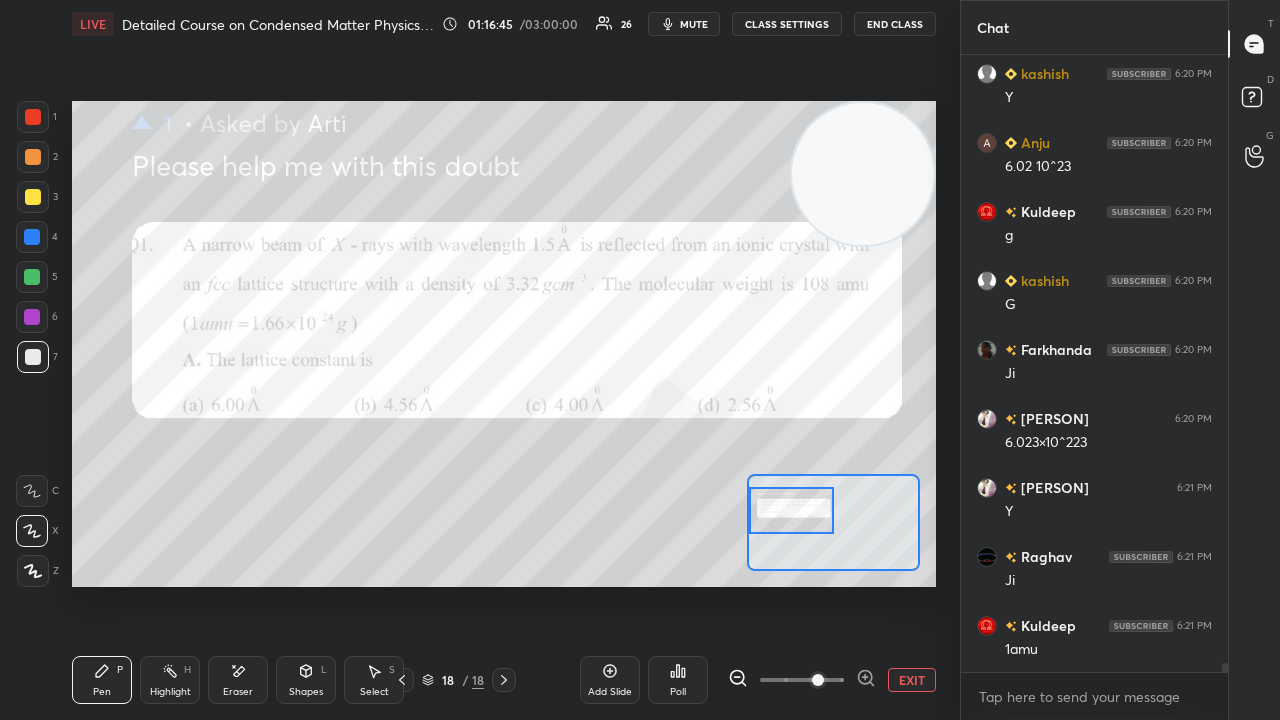 drag, startPoint x: 25, startPoint y: 120, endPoint x: 64, endPoint y: 152, distance: 50.447994 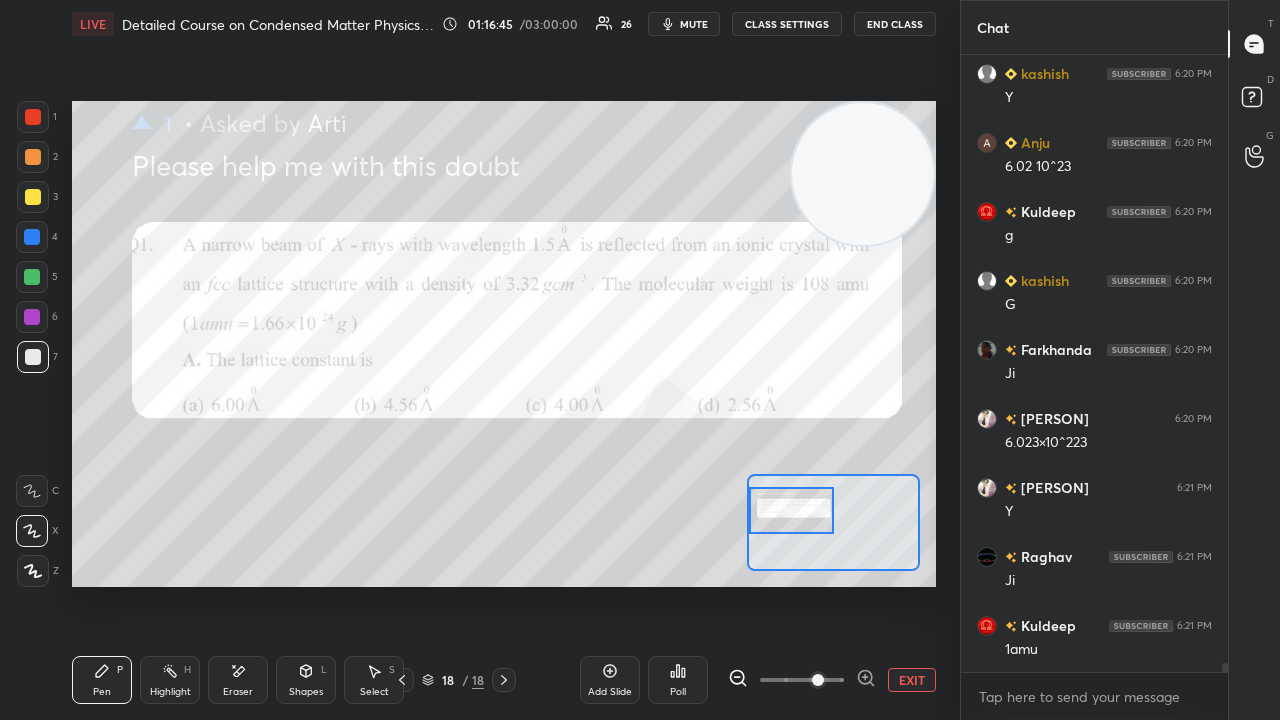 click at bounding box center [33, 117] 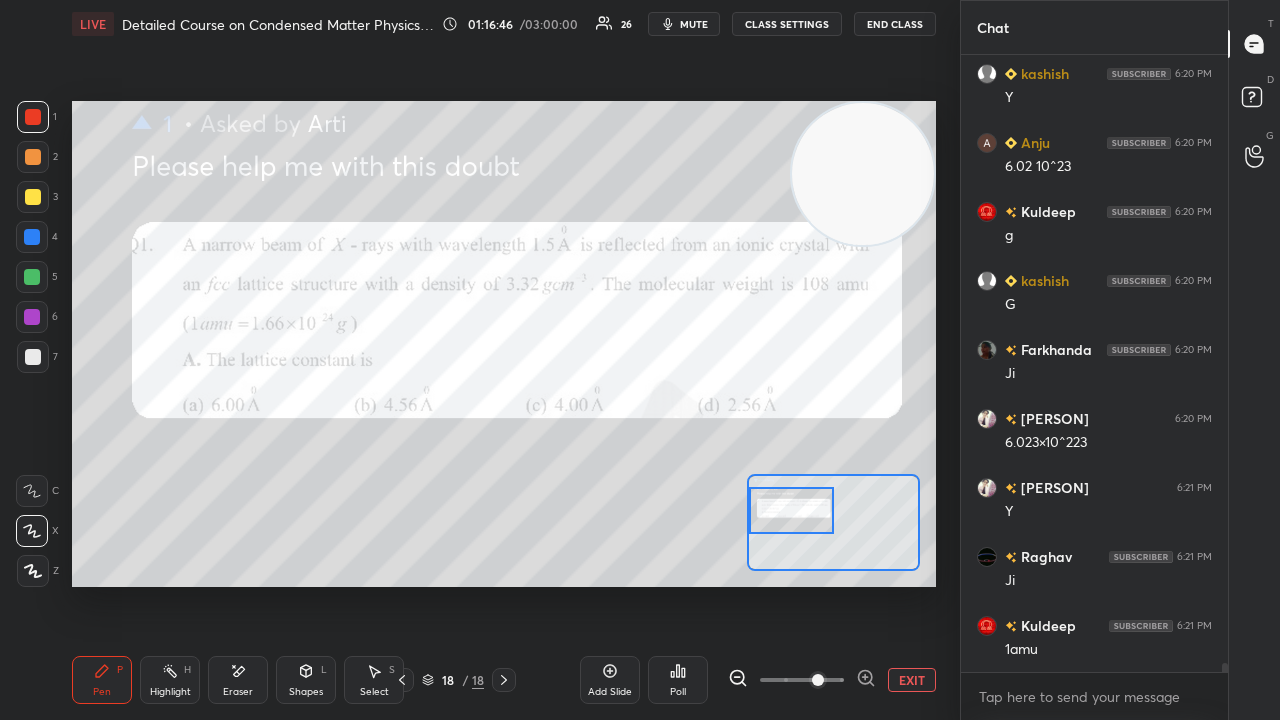 scroll, scrollTop: 40152, scrollLeft: 0, axis: vertical 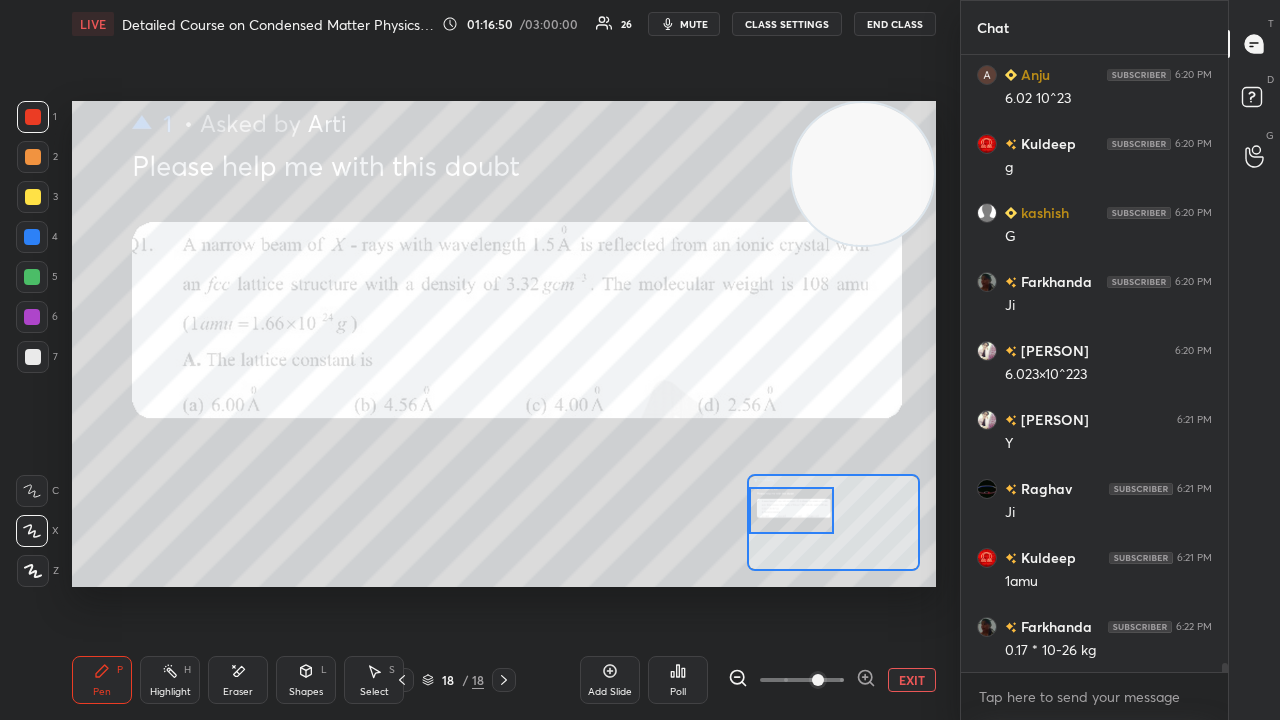 click on "mute" at bounding box center [694, 24] 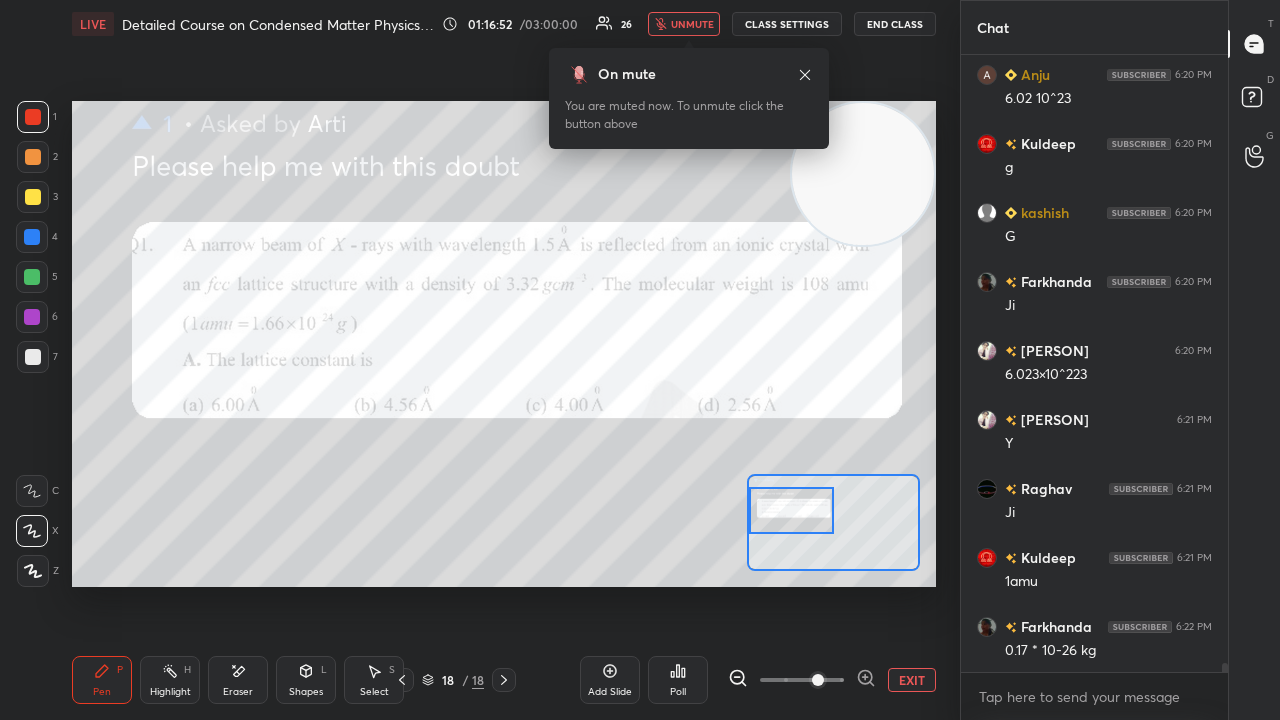 click on "unmute" at bounding box center [692, 24] 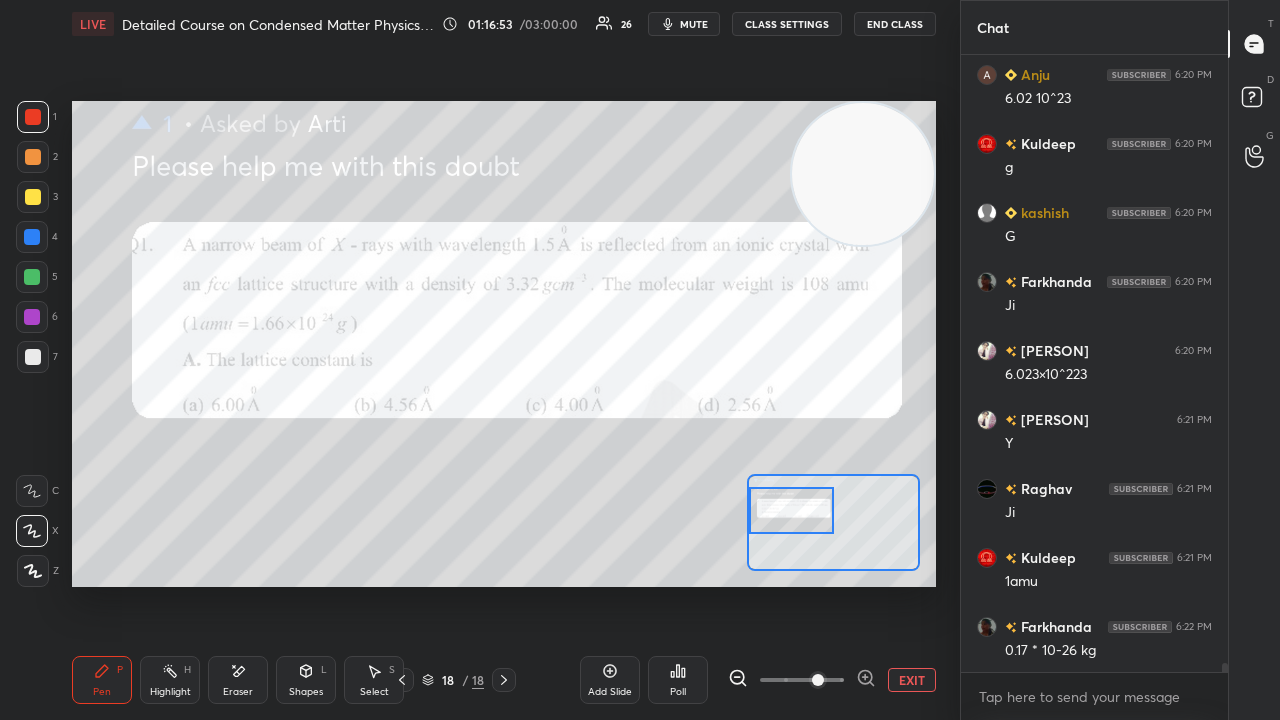 click at bounding box center (33, 357) 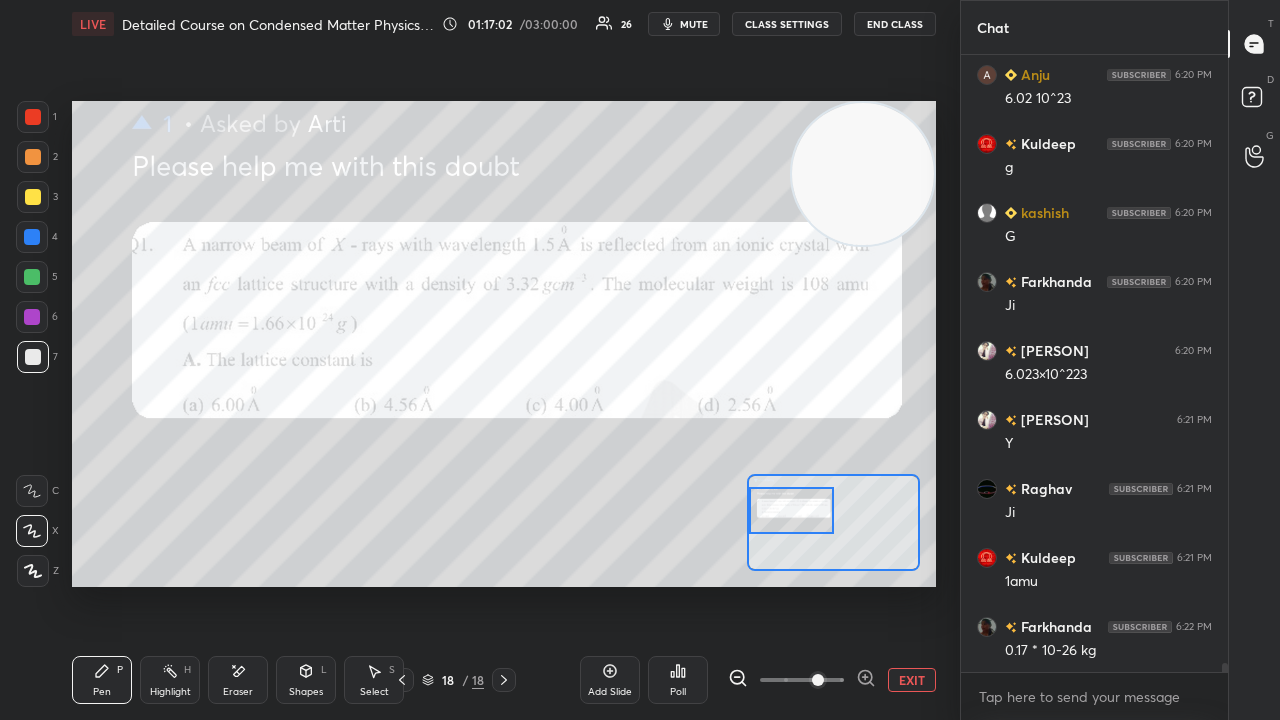 click on "mute" at bounding box center [684, 24] 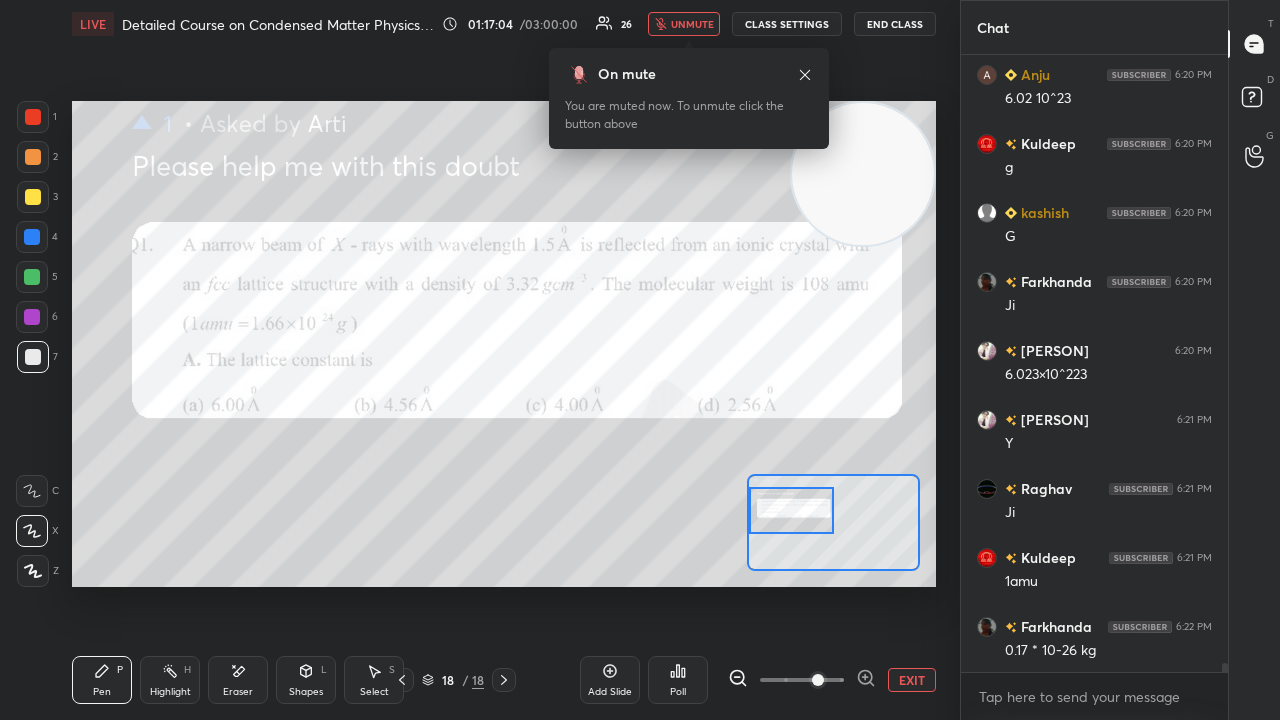 click on "unmute" at bounding box center [692, 24] 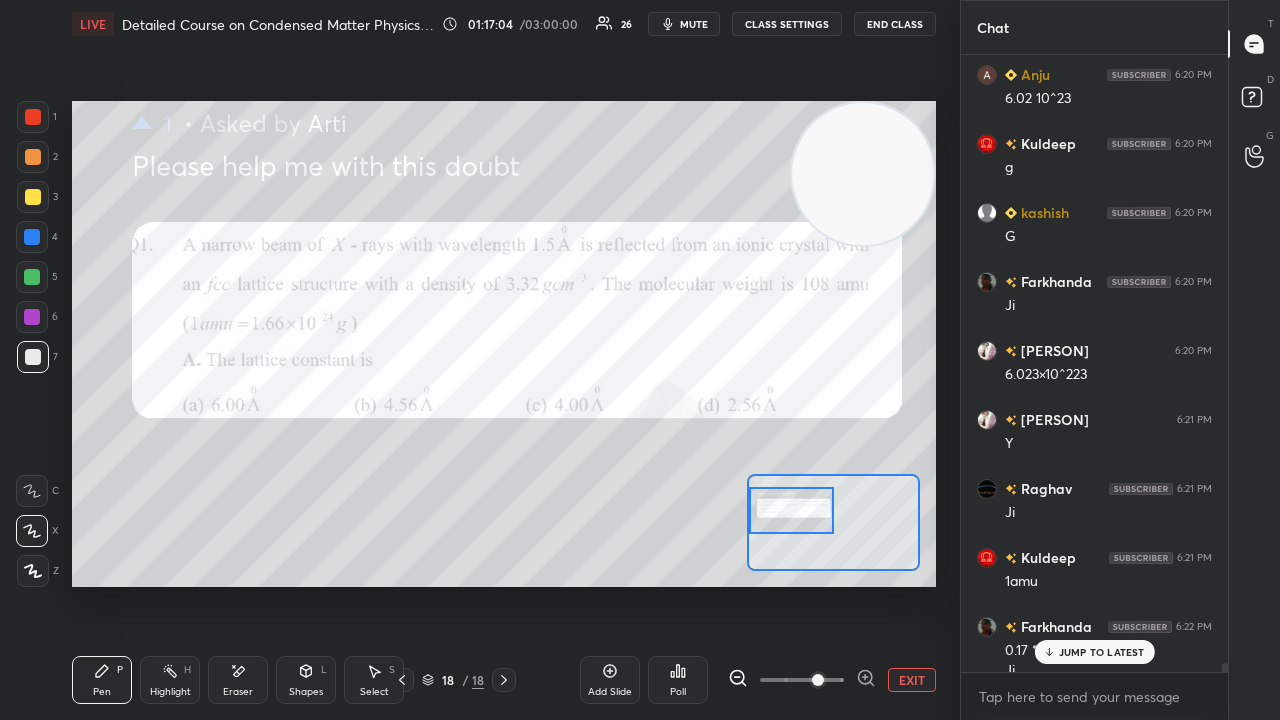 scroll, scrollTop: 40172, scrollLeft: 0, axis: vertical 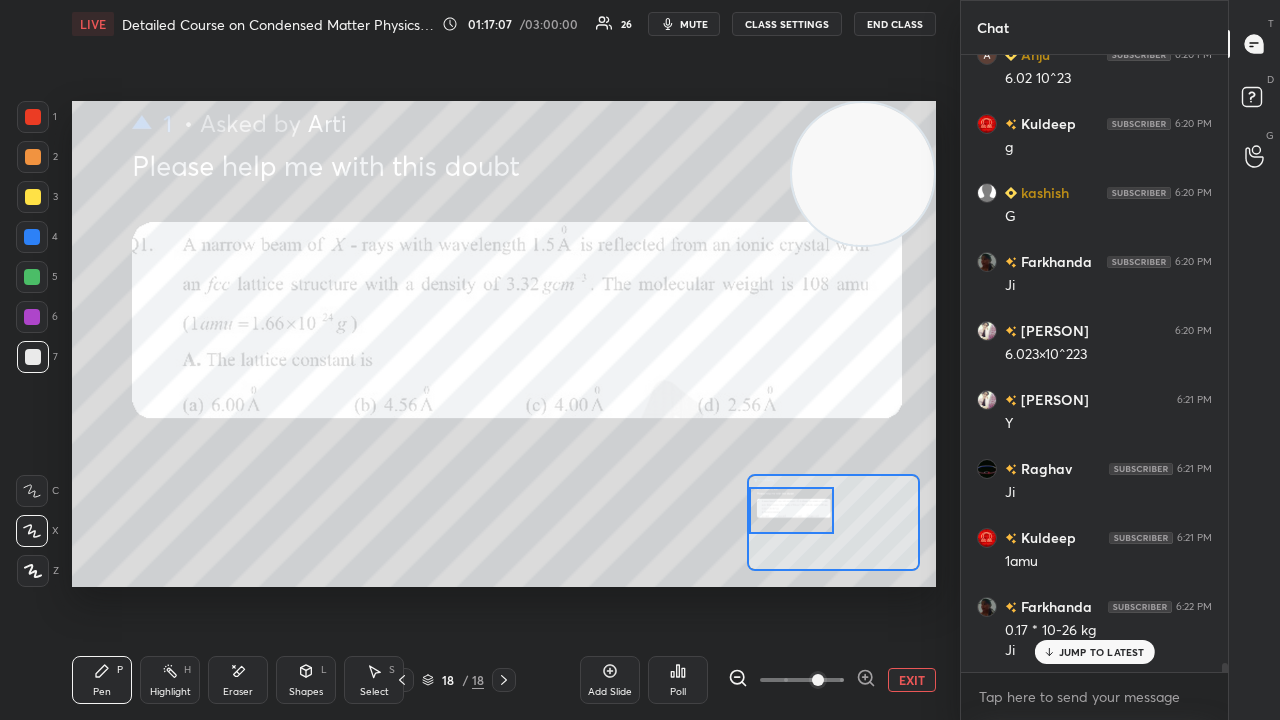 click 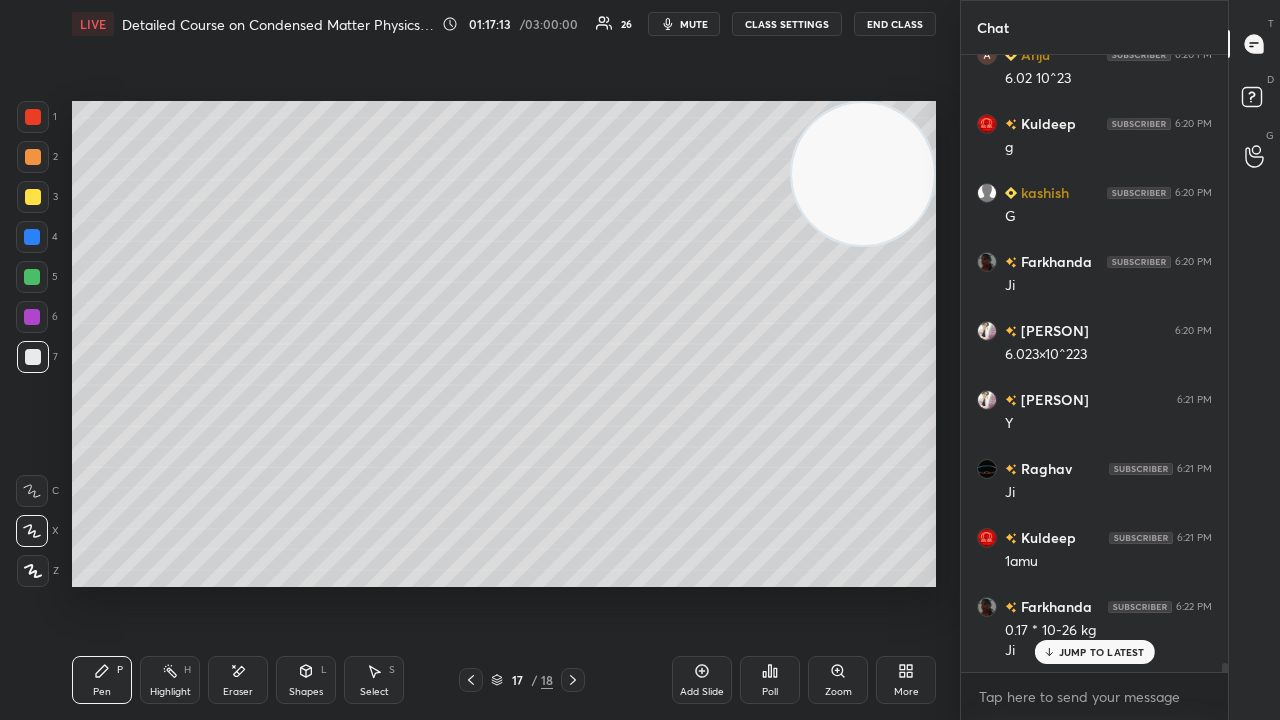 click on "mute" at bounding box center [694, 24] 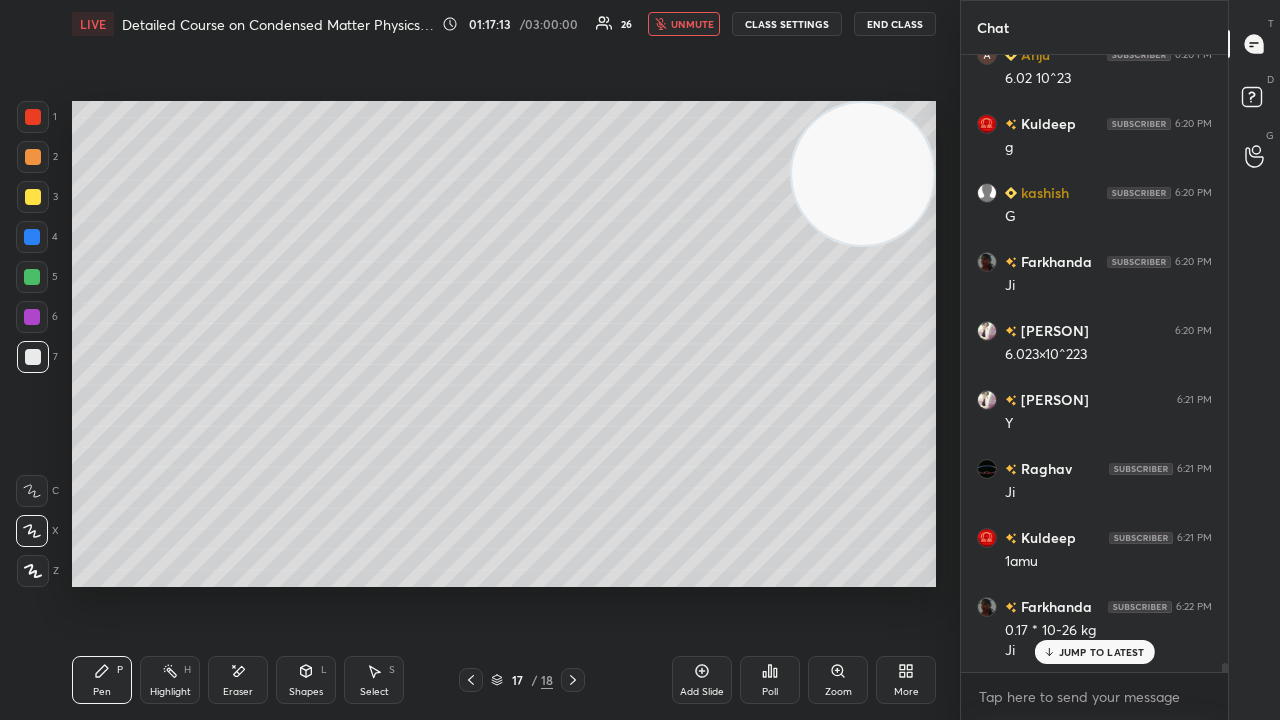 click on "unmute" at bounding box center (692, 24) 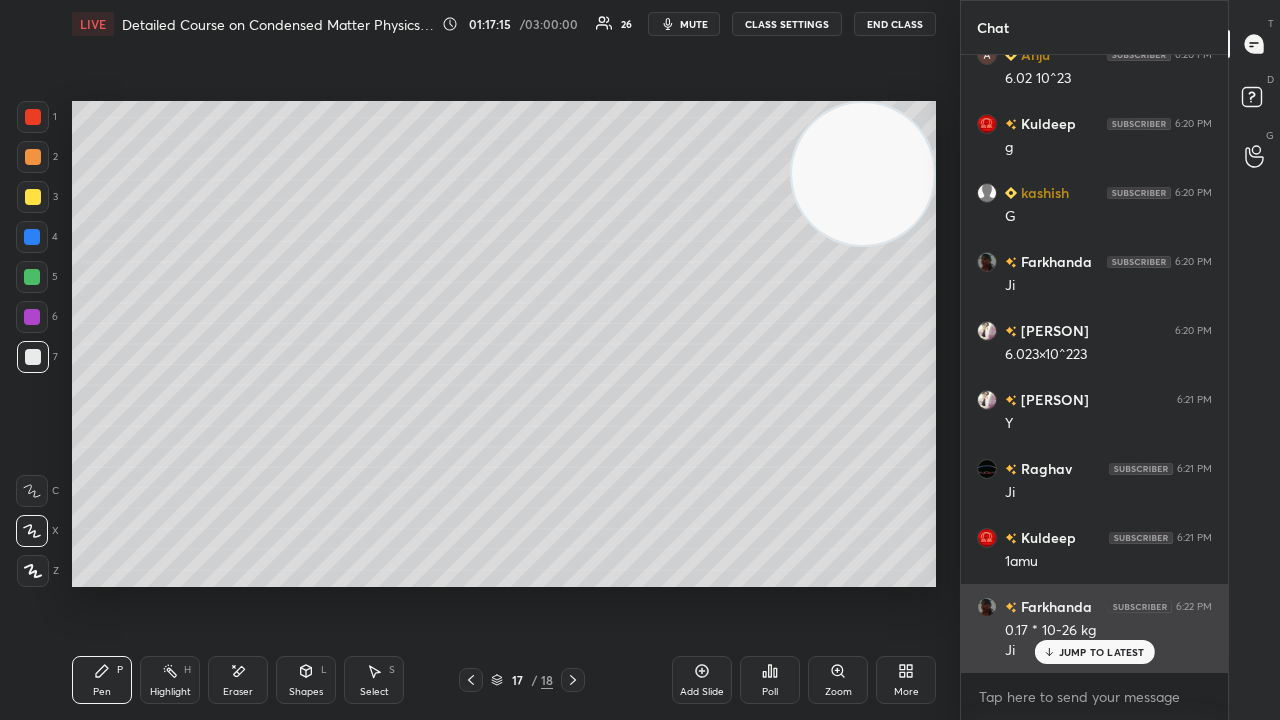 click on "JUMP TO LATEST" at bounding box center [1102, 652] 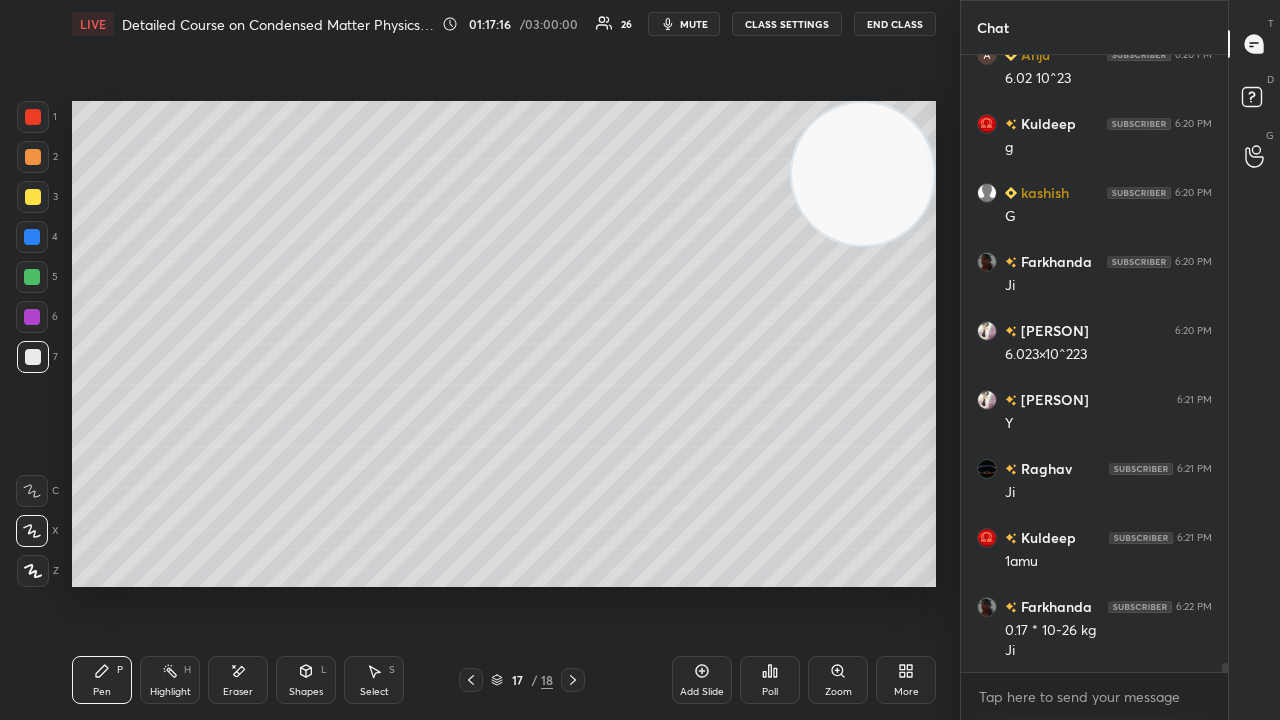 click 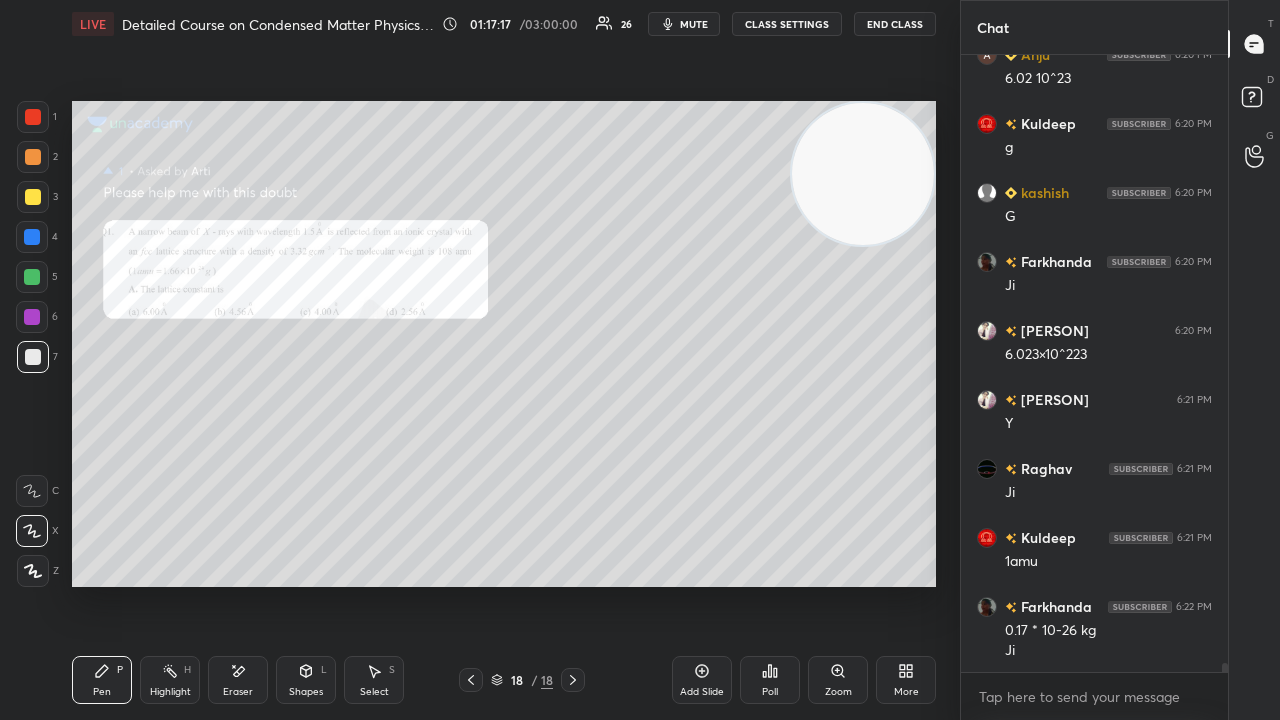 click on "Zoom" at bounding box center [838, 680] 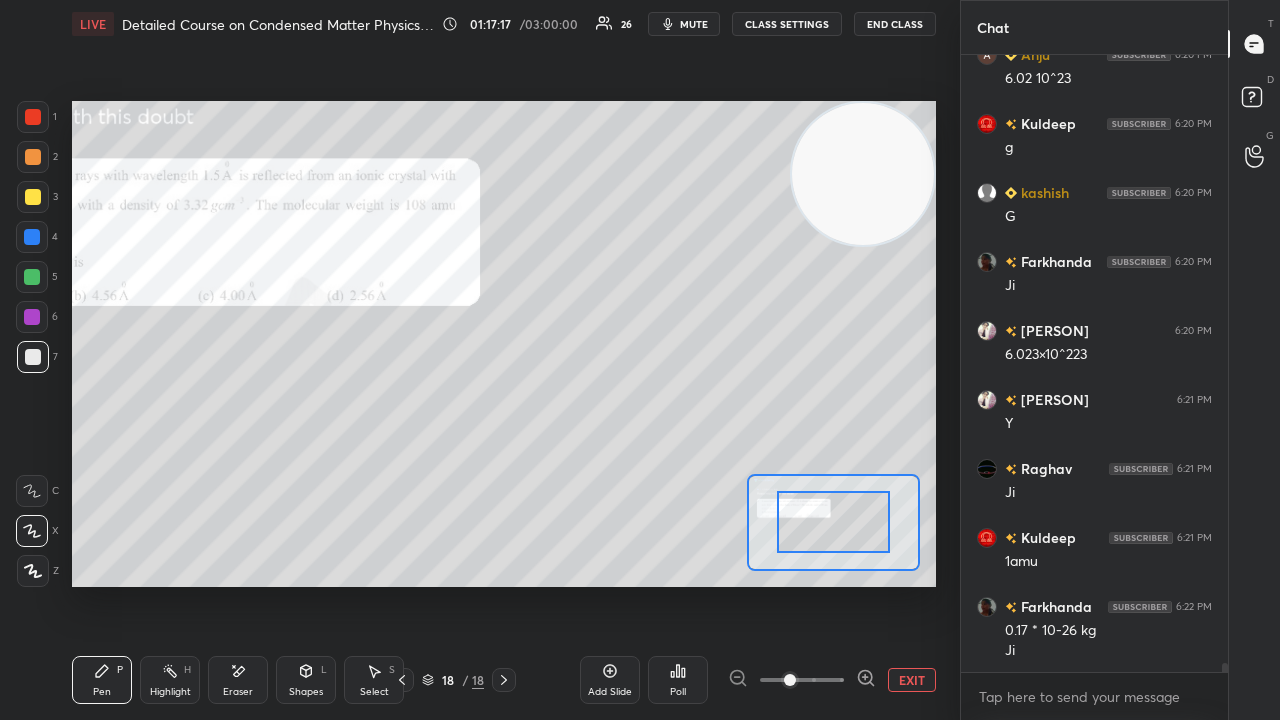 click at bounding box center [833, 522] 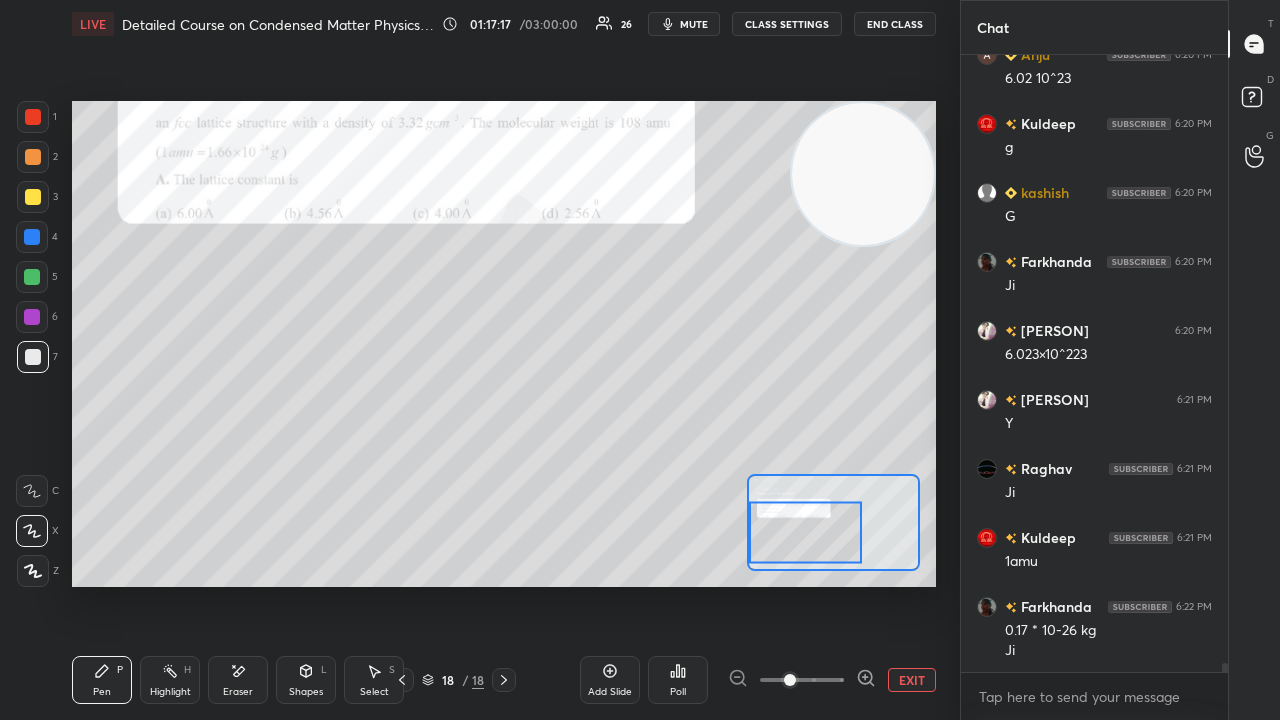 click at bounding box center (805, 533) 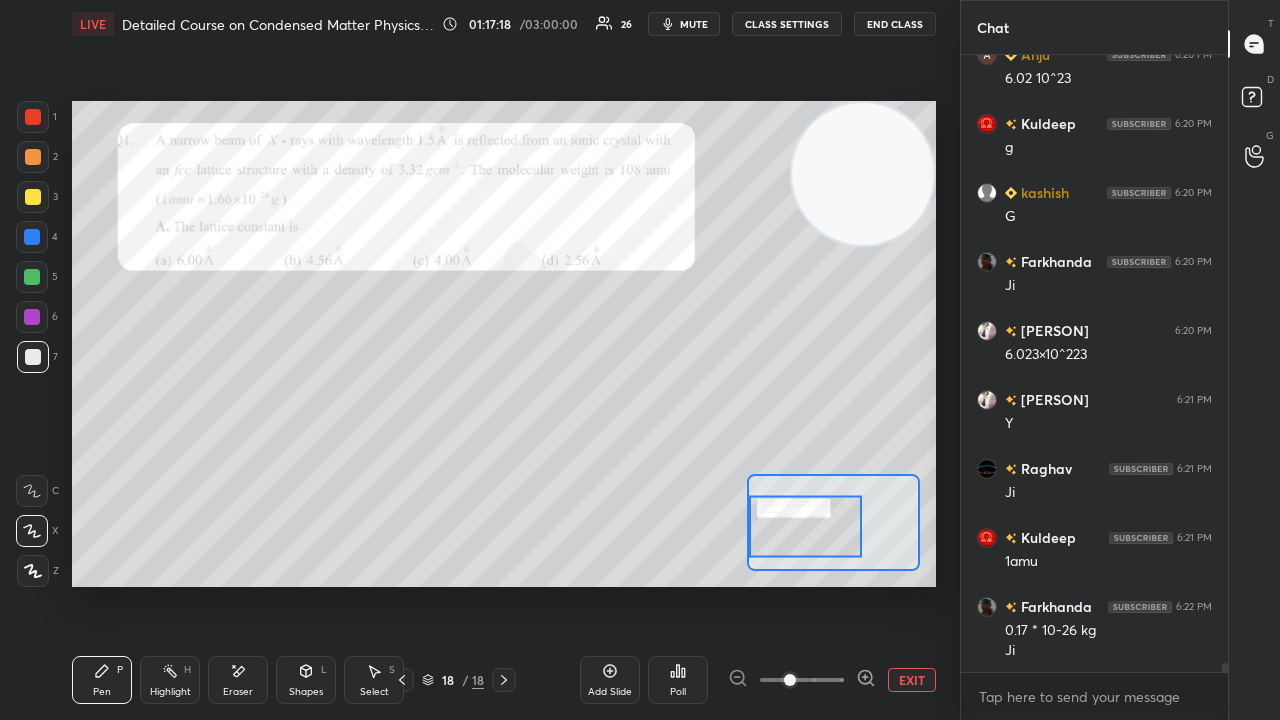 click 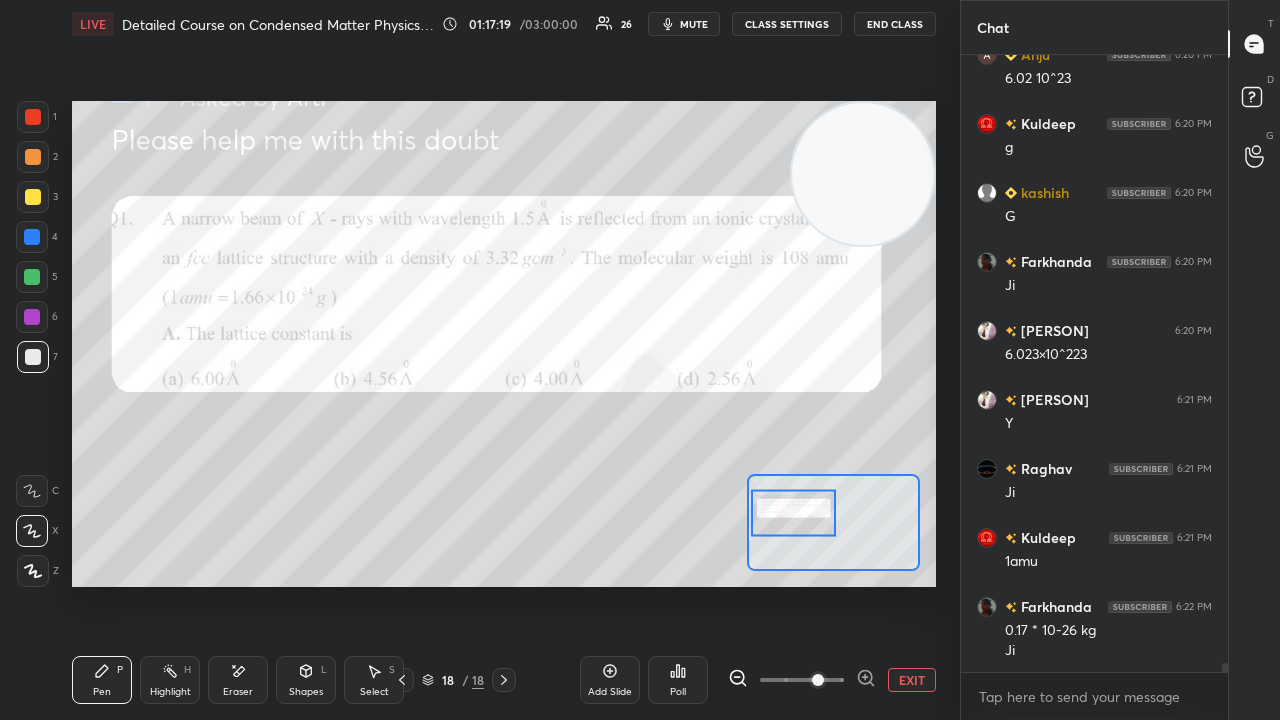 drag, startPoint x: 821, startPoint y: 534, endPoint x: 808, endPoint y: 517, distance: 21.400934 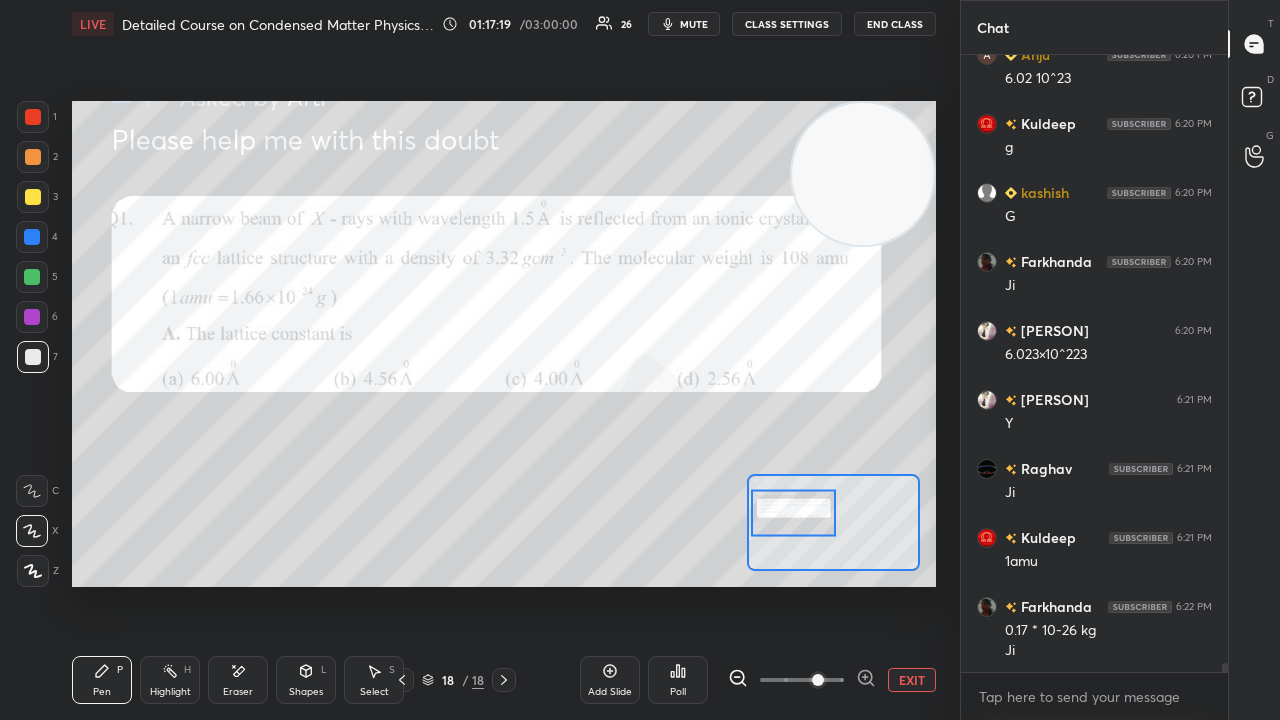 click at bounding box center (793, 513) 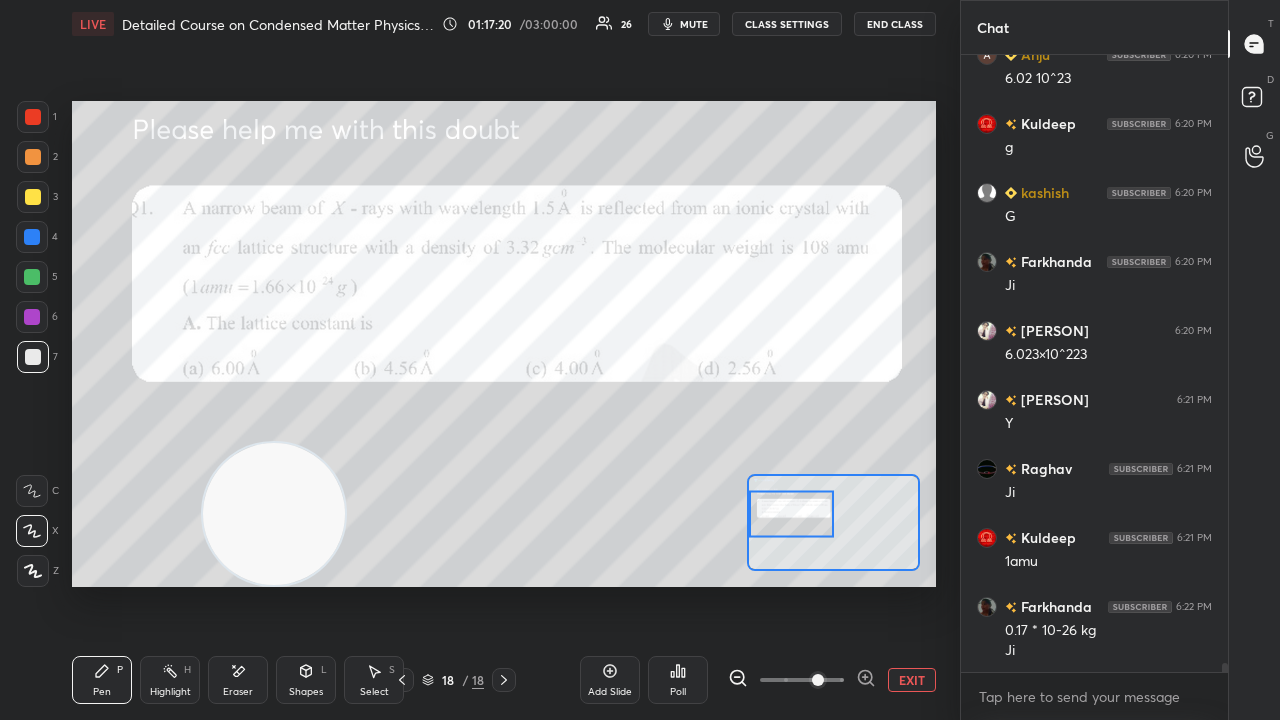 drag, startPoint x: 739, startPoint y: 234, endPoint x: 3, endPoint y: 702, distance: 872.1926 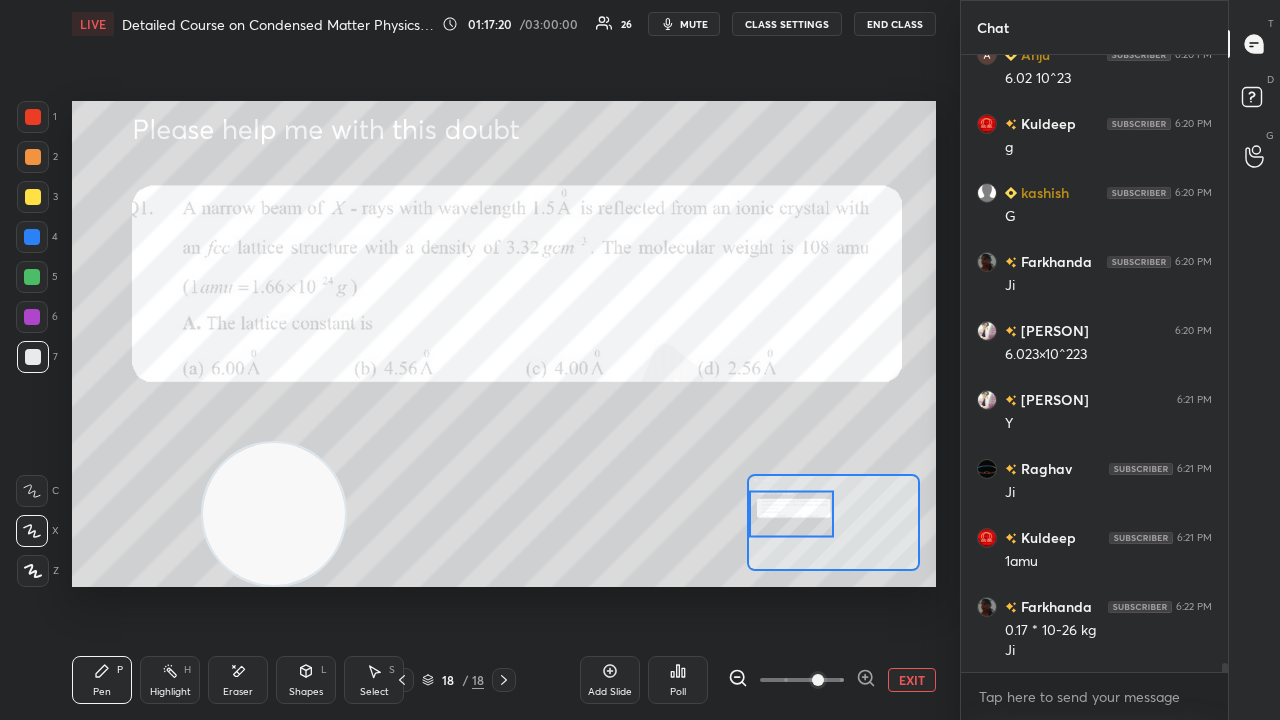 click on "1 2 3 4 5 6 7 C X Z E E Erase all   H H LIVE Detailed Course on Condensed Matter Physics Day-3 01:17:20 /  03:00:00 26 mute CLASS SETTINGS End Class Setting up your live class Poll for   secs No correct answer Start poll Back Detailed Course on Condensed Matter Physics Day-3 Surbhi Upadhyay Pen P Highlight H Eraser Shapes L Select S 18 / 18 Add Slide Poll EXIT" at bounding box center (472, 360) 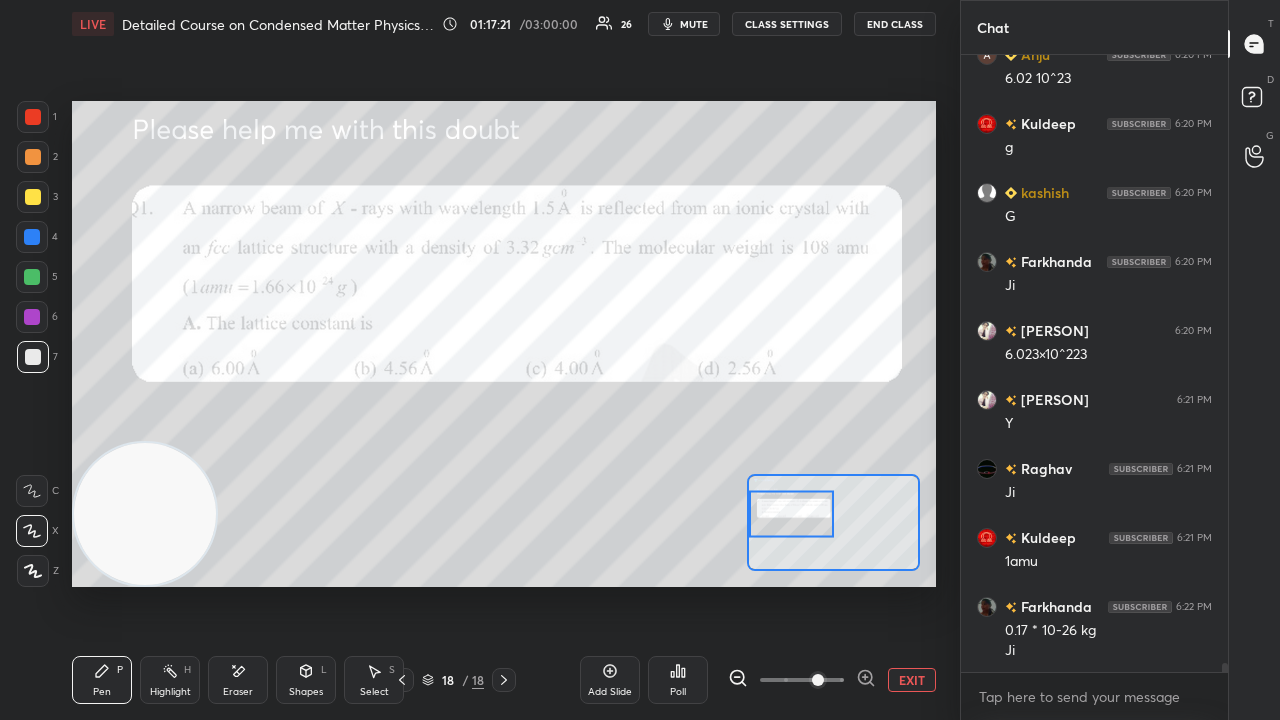 drag, startPoint x: 36, startPoint y: 104, endPoint x: 53, endPoint y: 128, distance: 29.410883 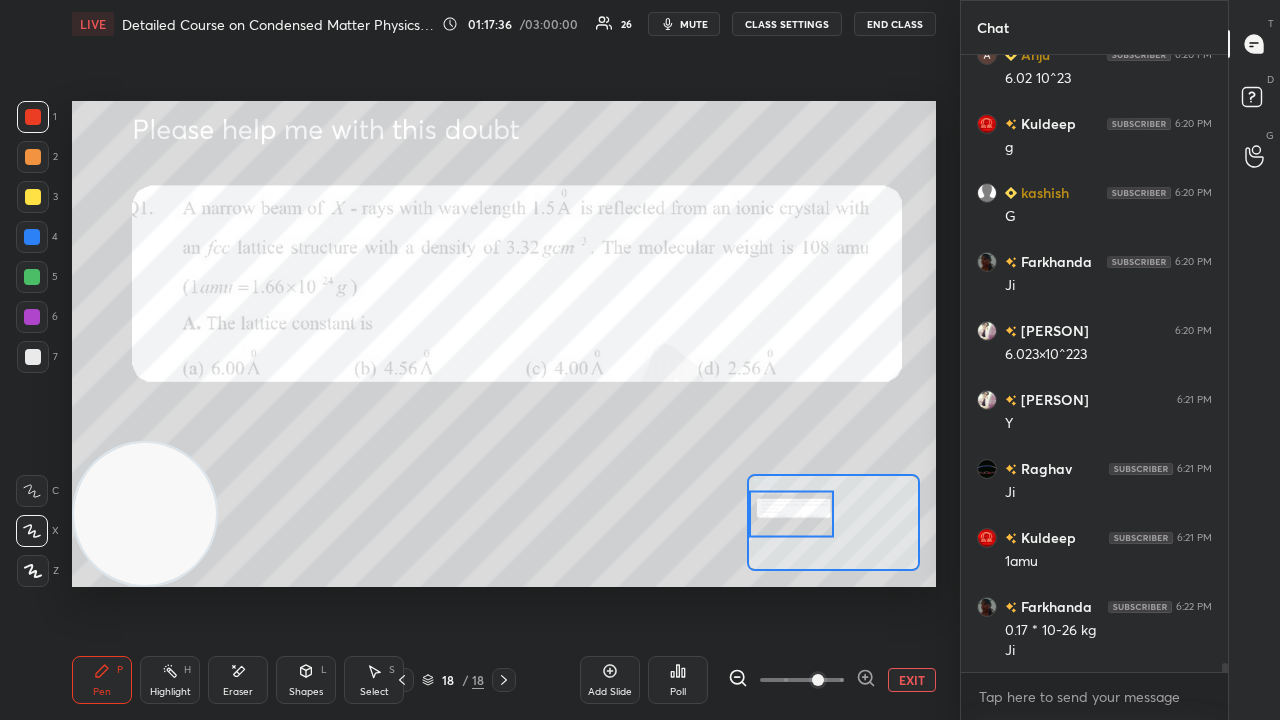 click on "mute" at bounding box center (694, 24) 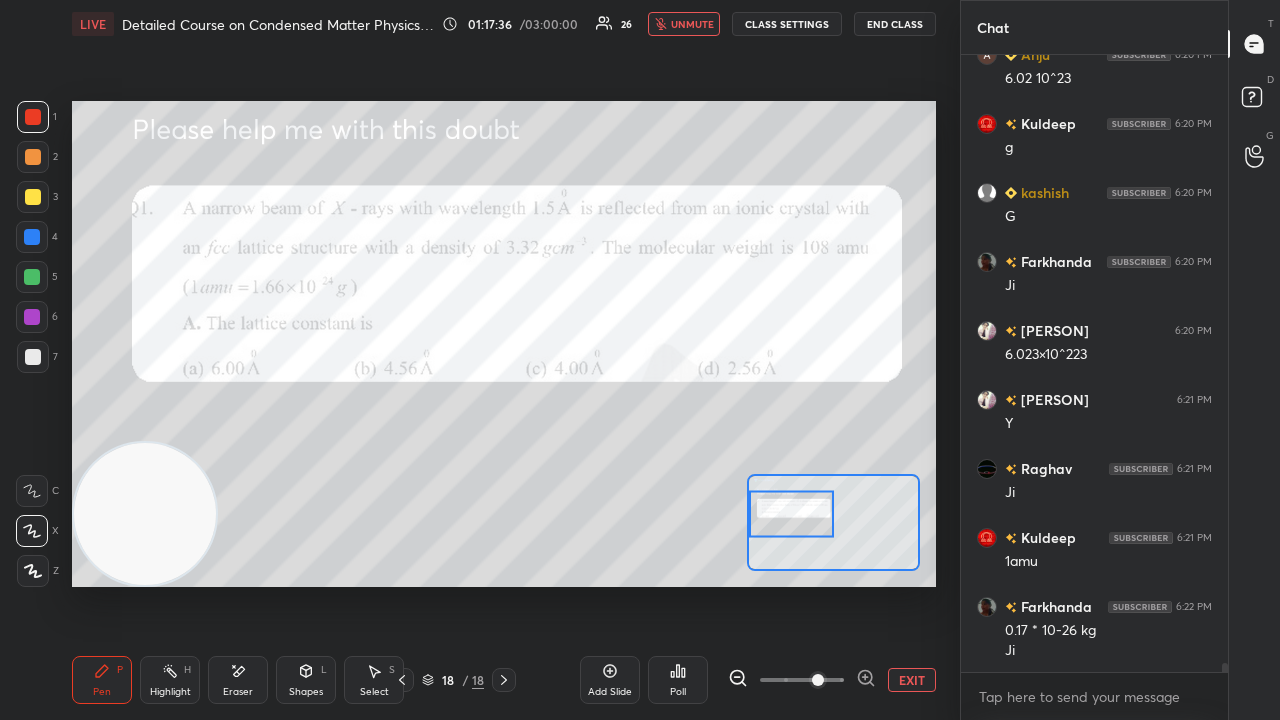 click on "unmute" at bounding box center (692, 24) 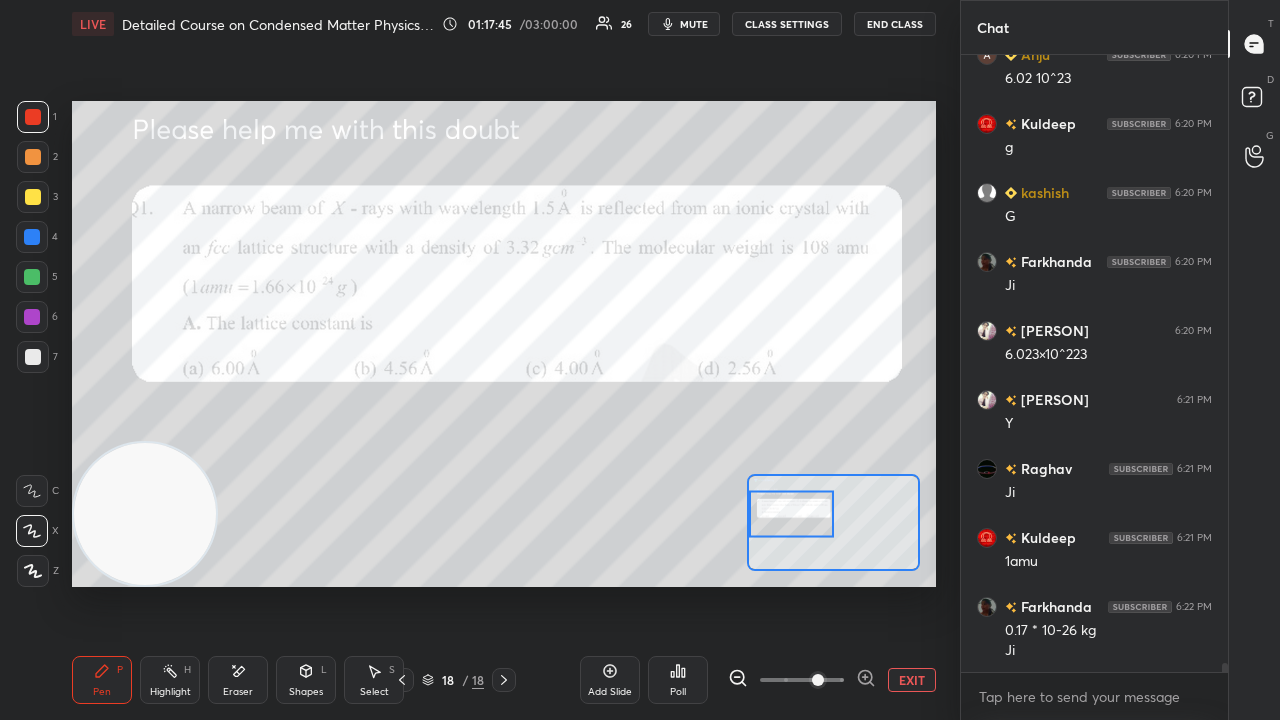 click on "mute" at bounding box center (684, 24) 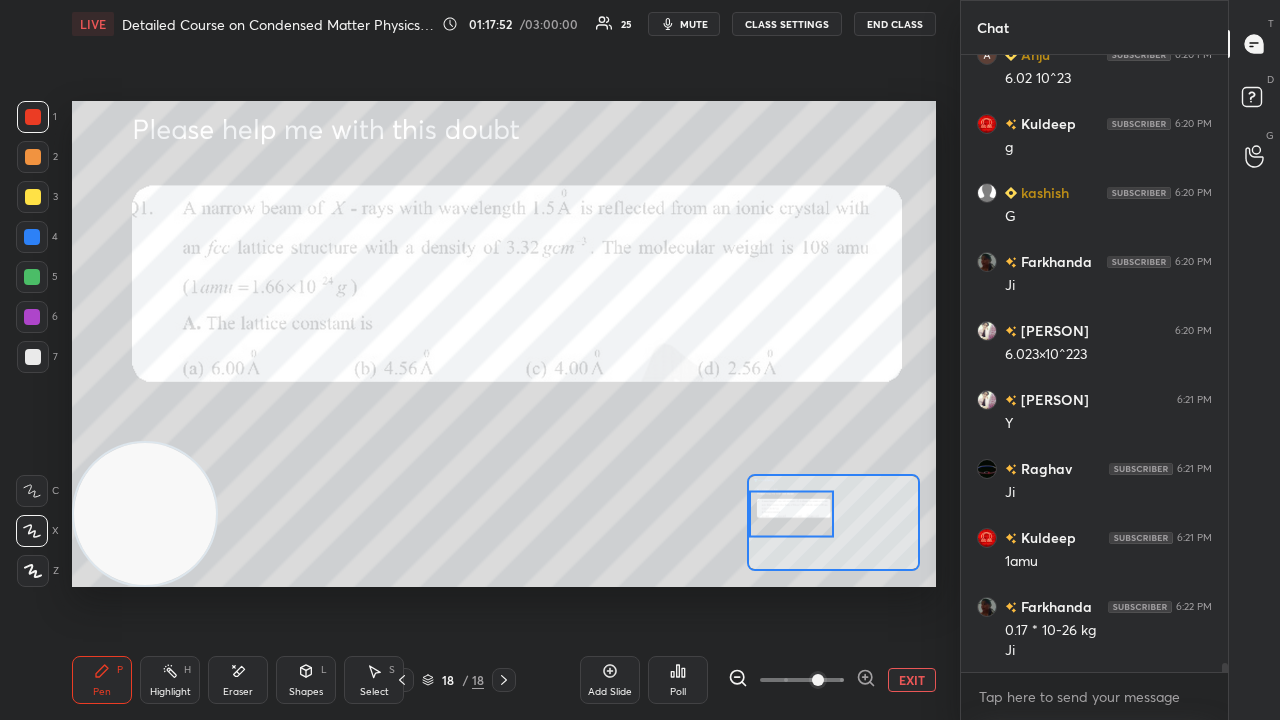 click on "mute" at bounding box center (684, 24) 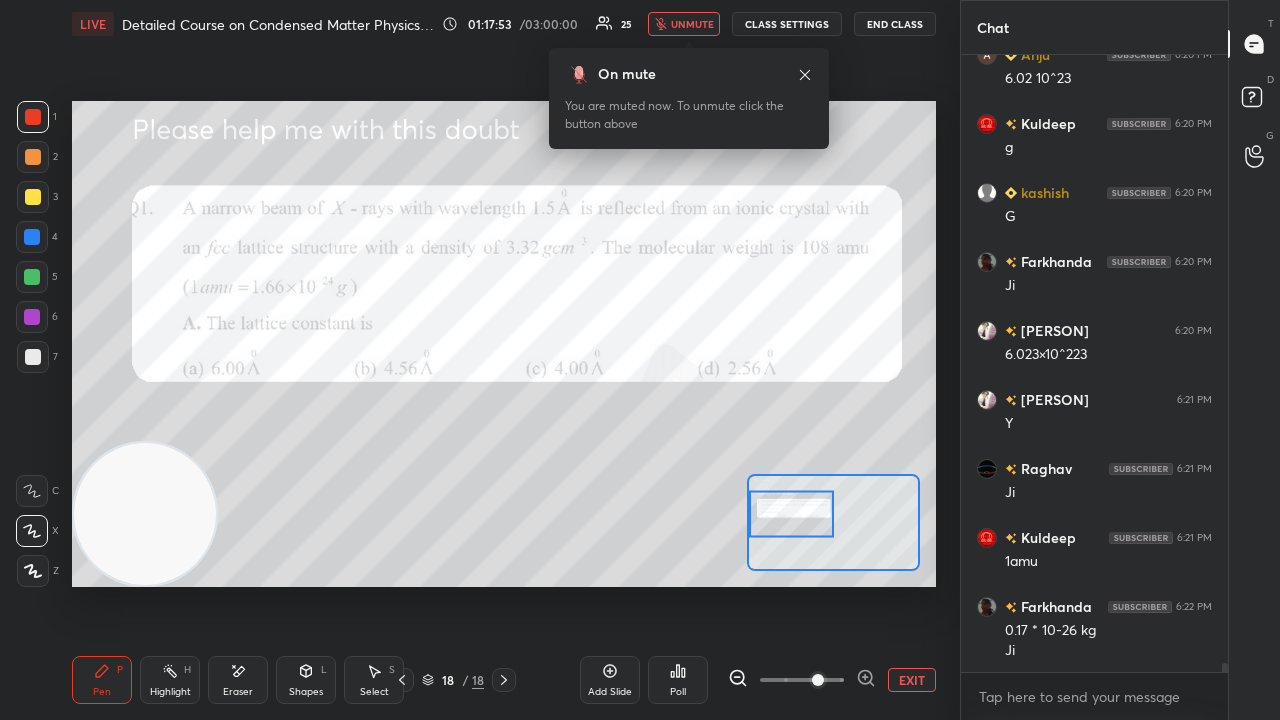 click on "unmute" at bounding box center [692, 24] 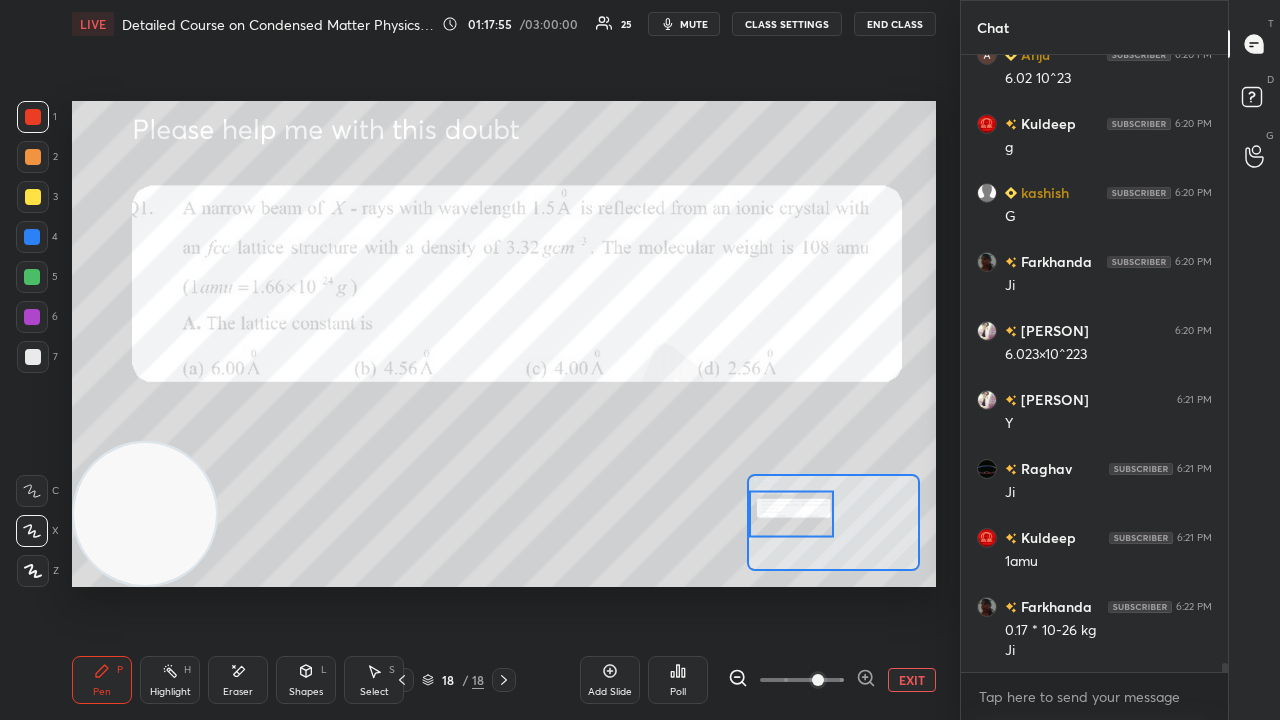 click on "mute" at bounding box center (694, 24) 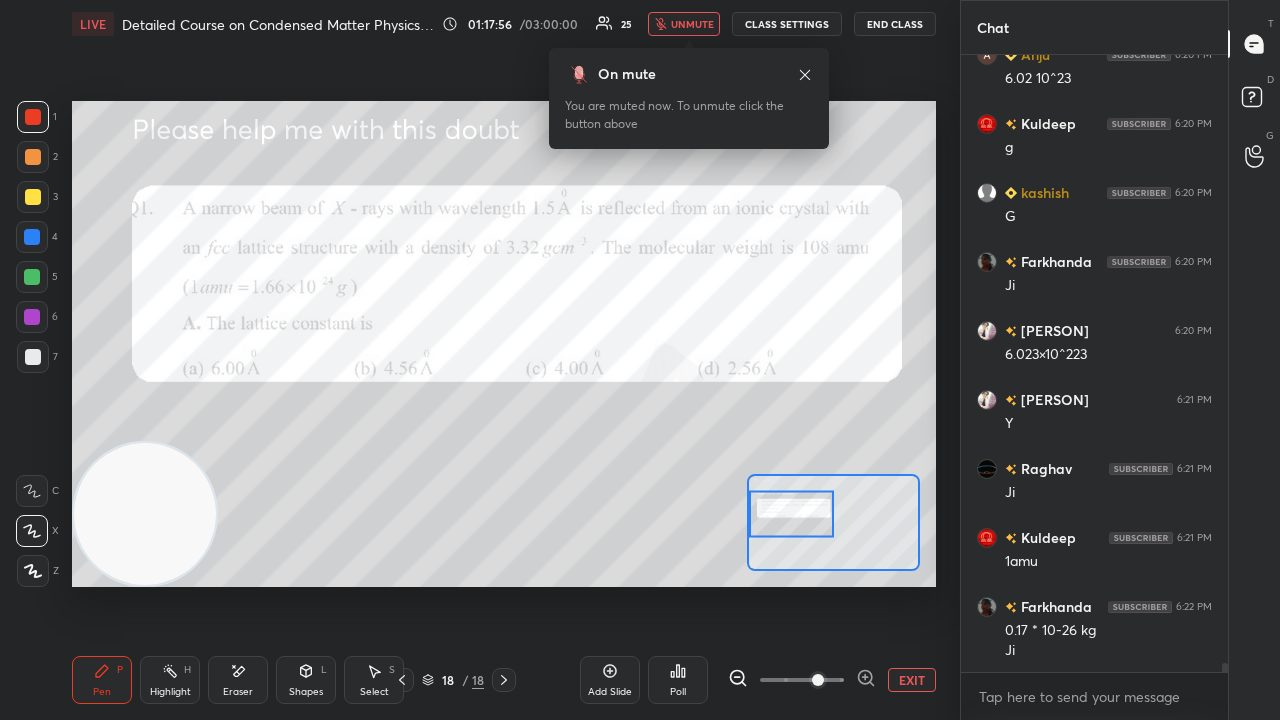 click on "unmute" at bounding box center [684, 24] 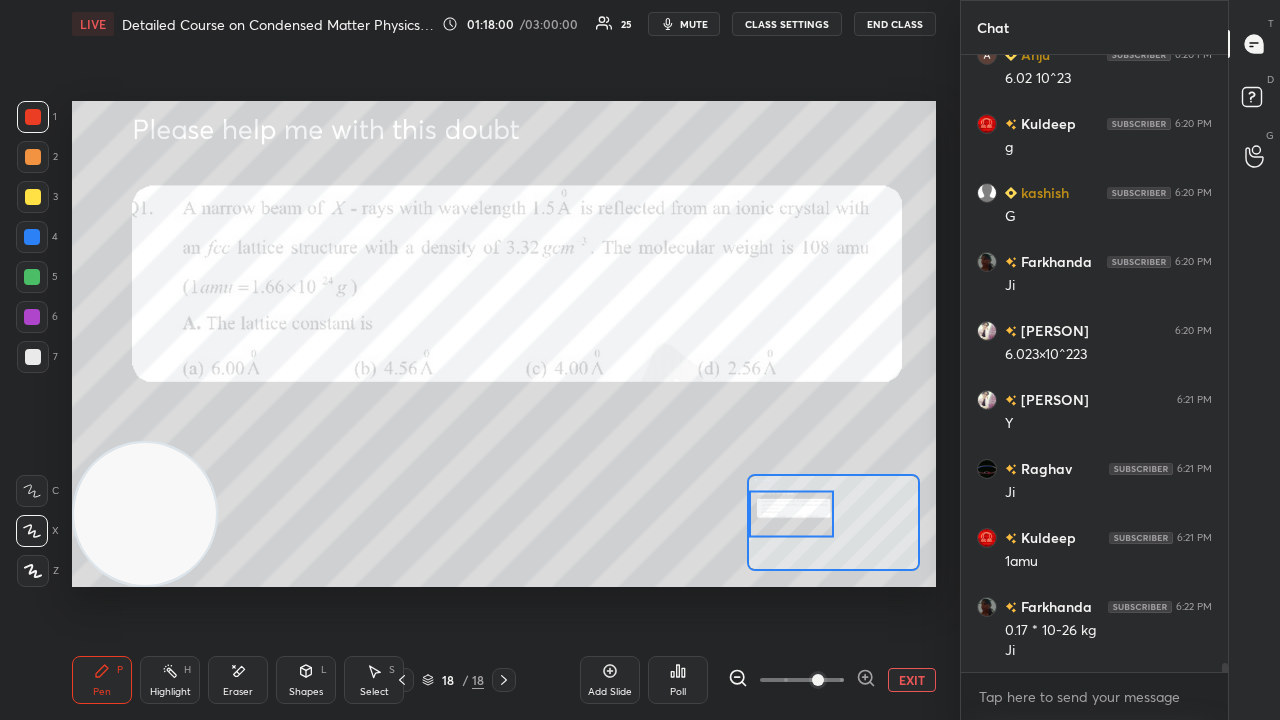 click on "mute" at bounding box center (694, 24) 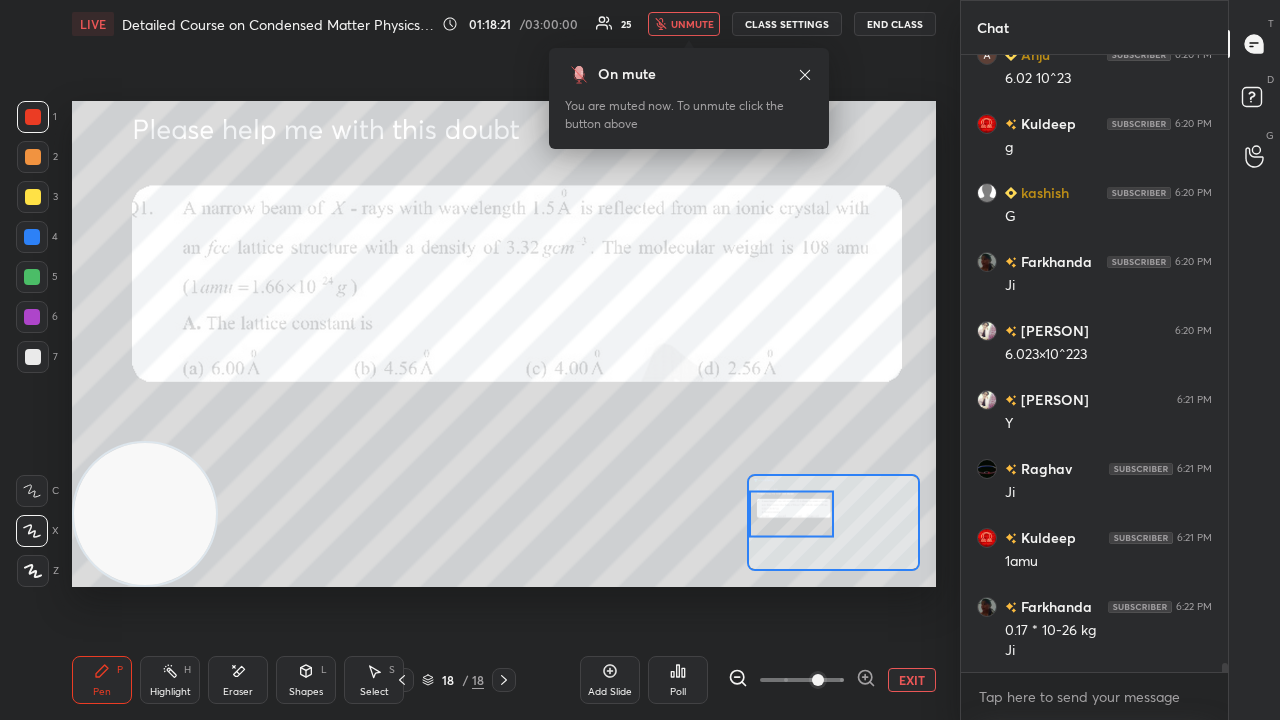 scroll, scrollTop: 40242, scrollLeft: 0, axis: vertical 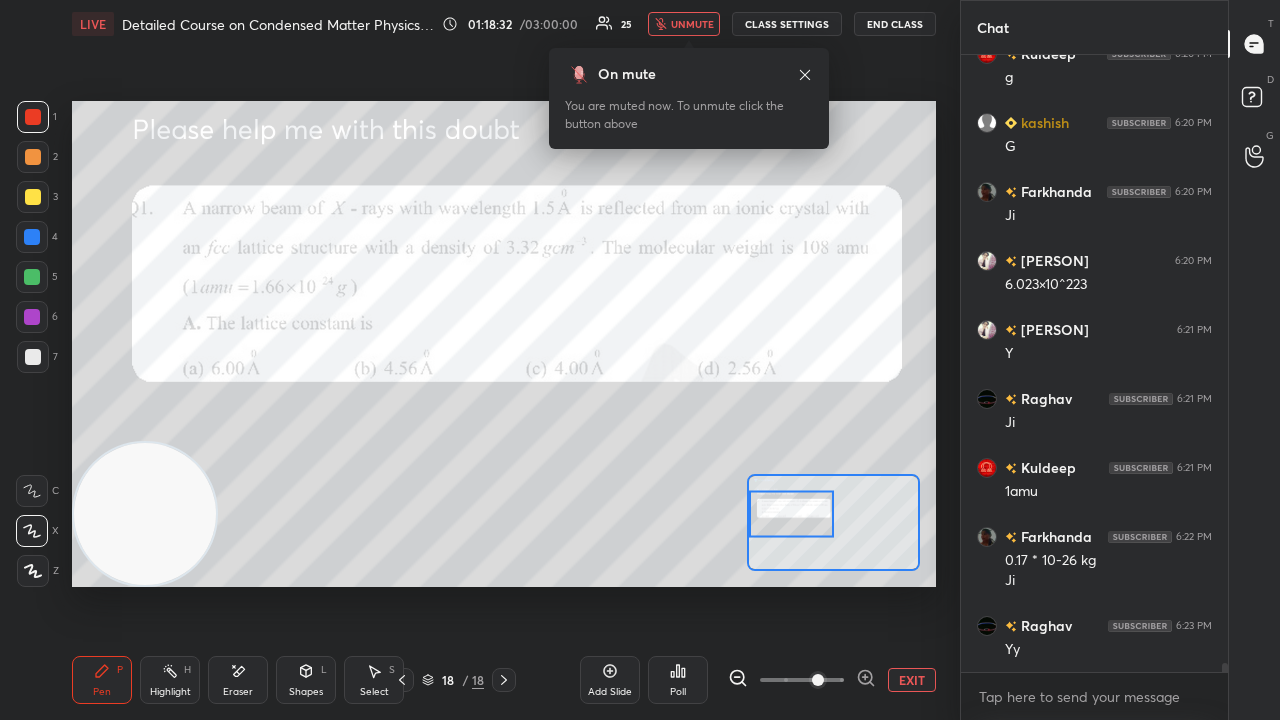 click on "Poll" at bounding box center [678, 692] 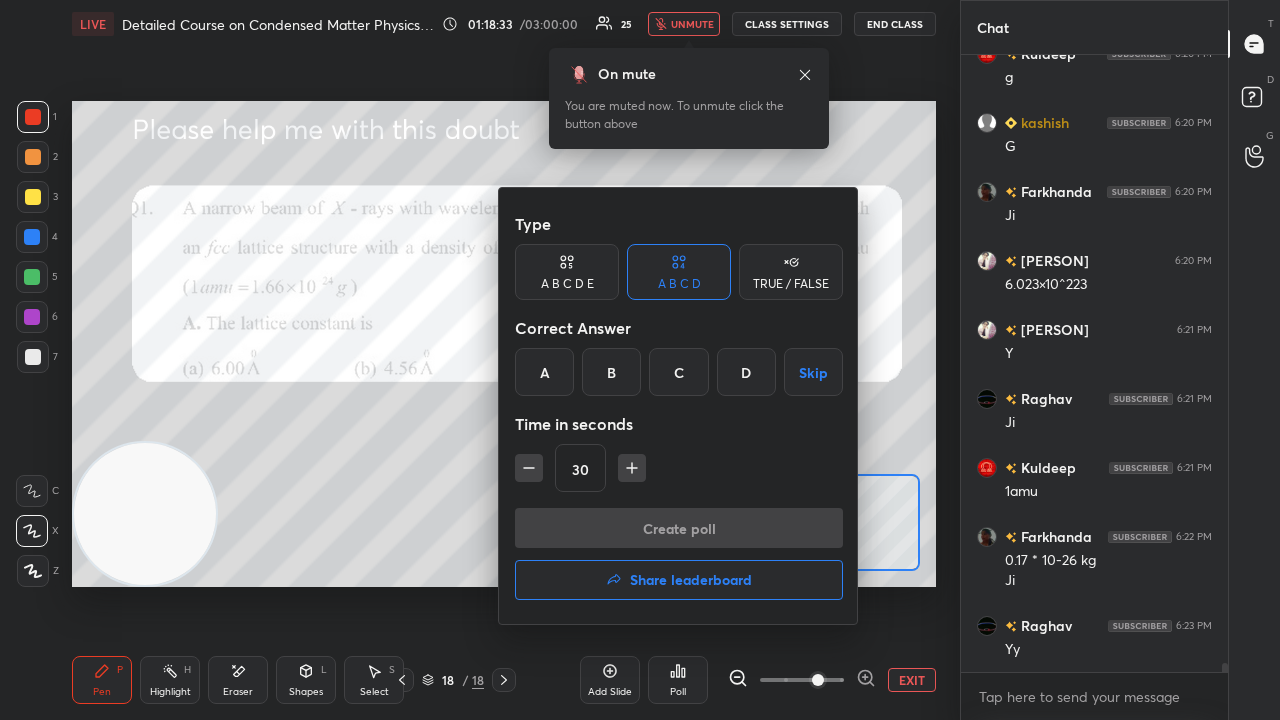 click on "A" at bounding box center [544, 372] 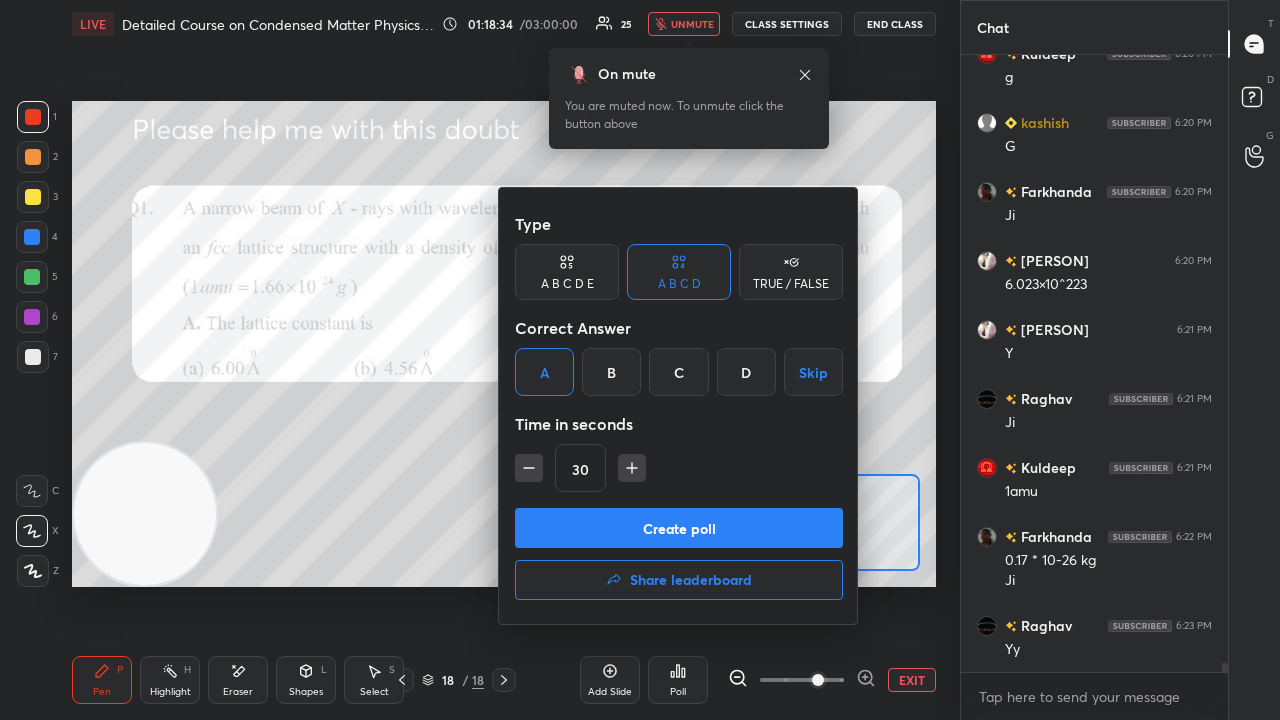 click 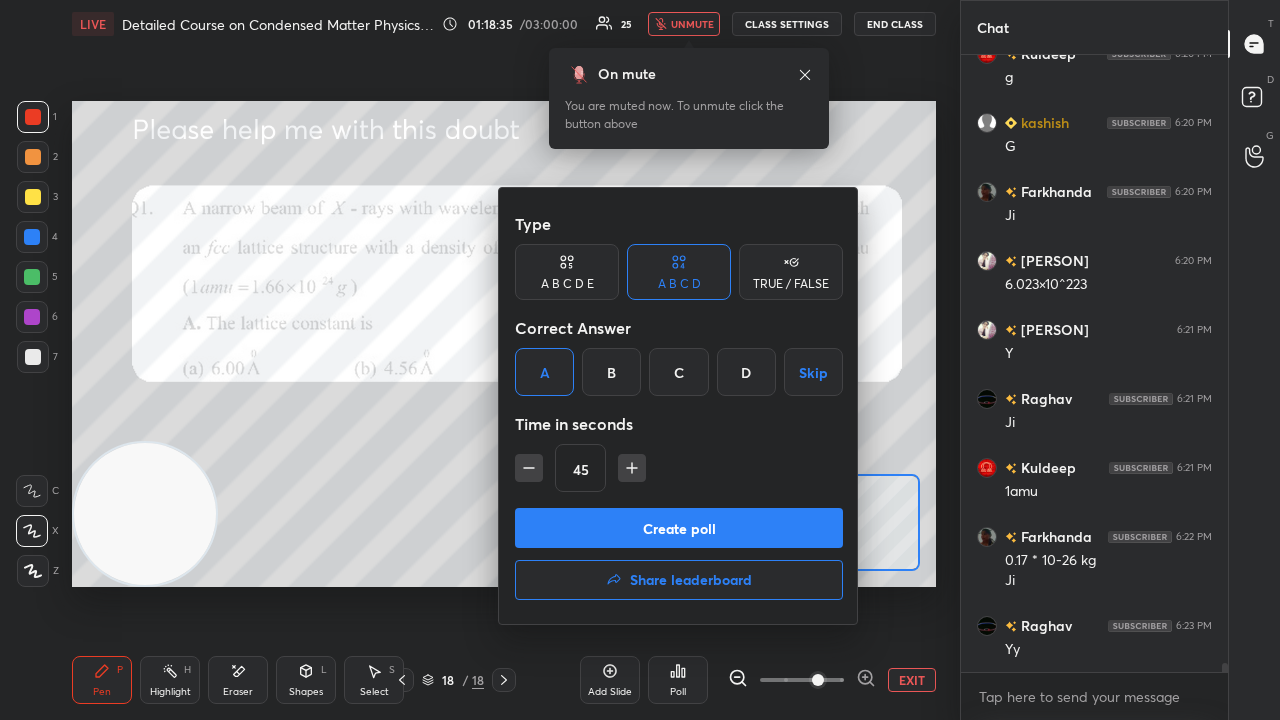click 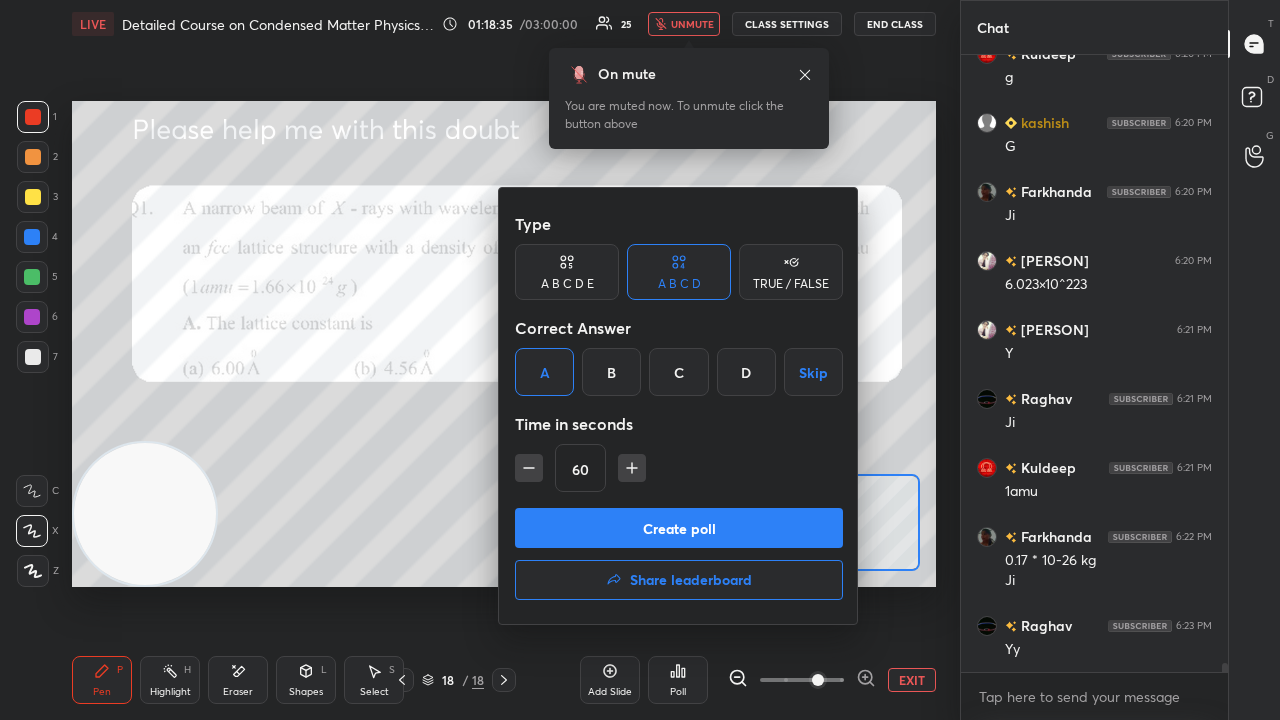 click 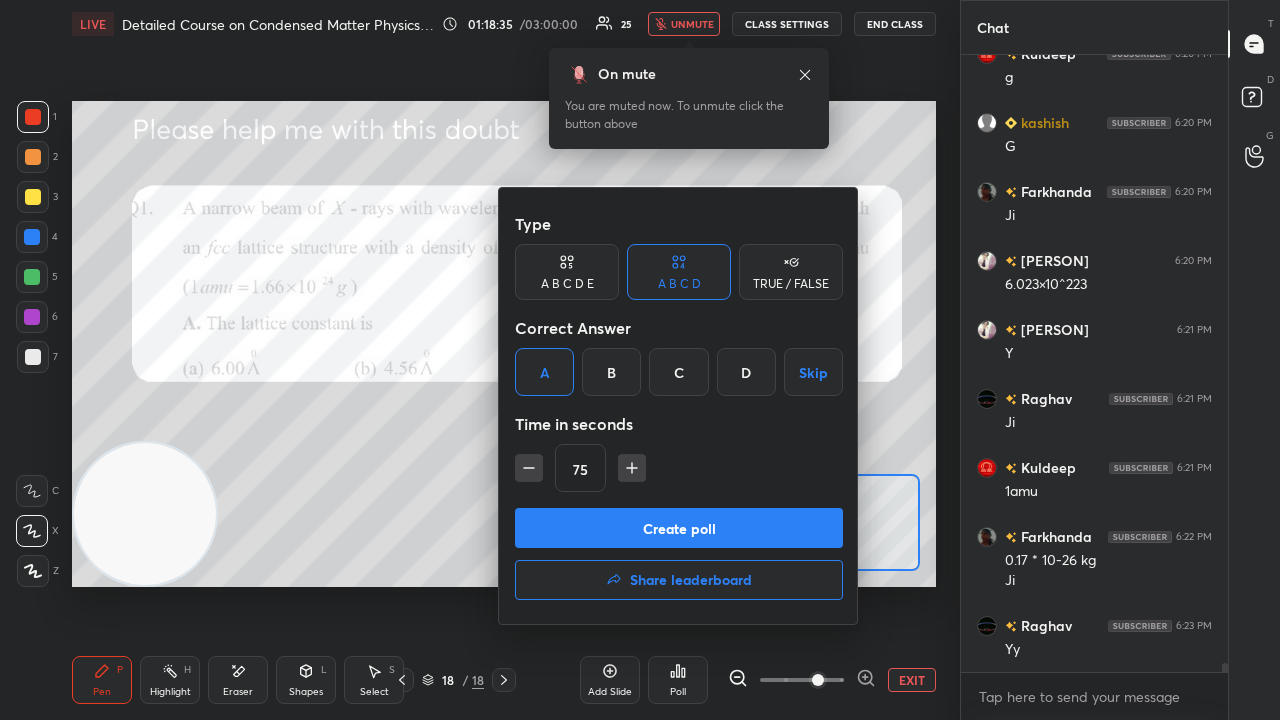 click 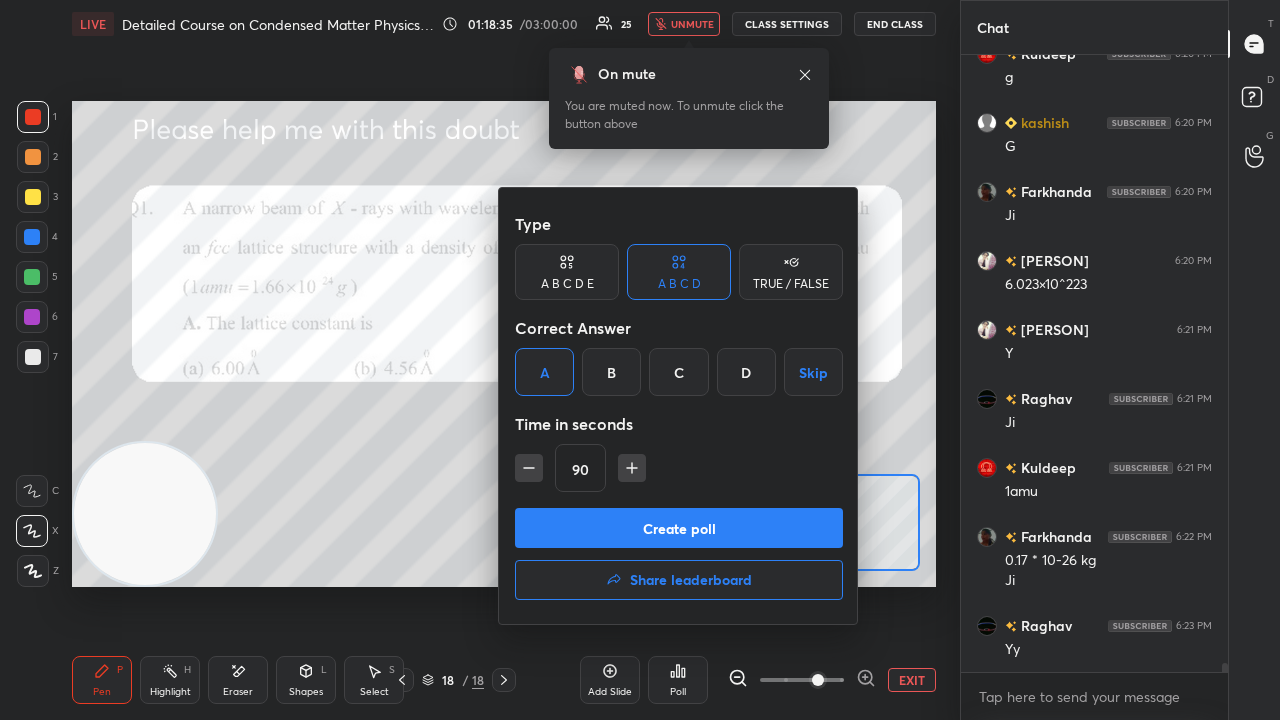 click 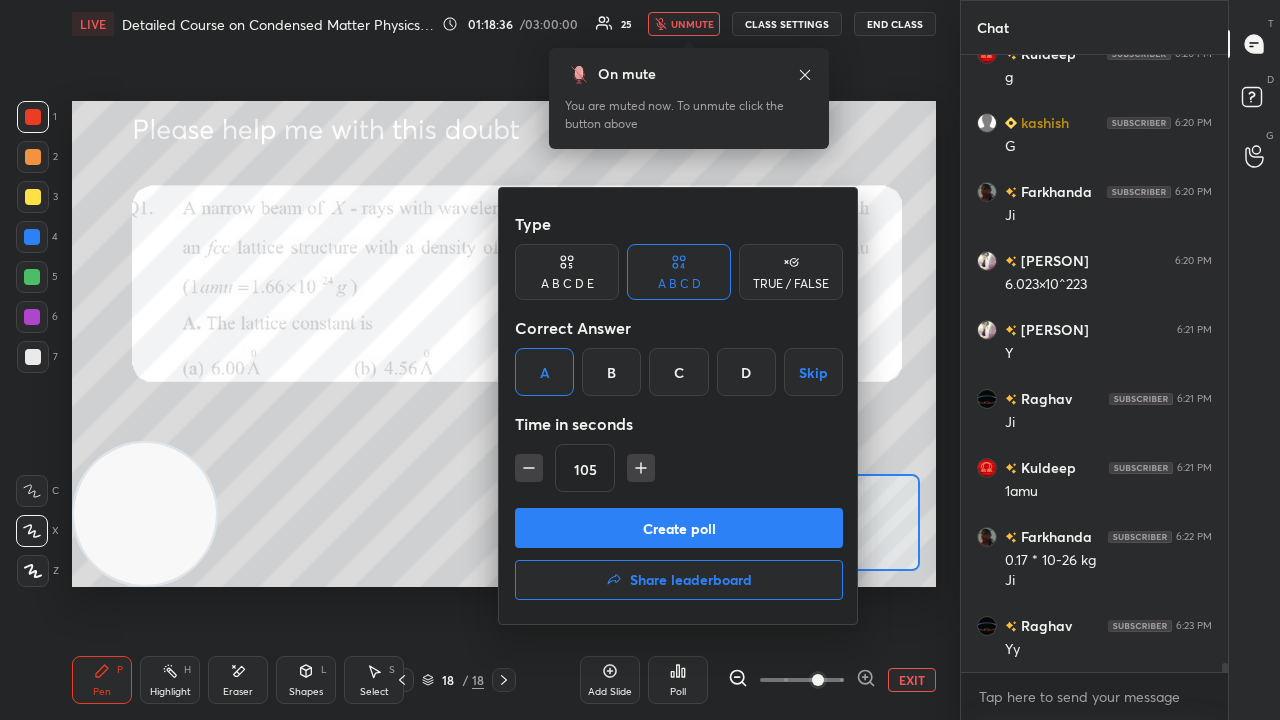 click on "Create poll" at bounding box center [679, 528] 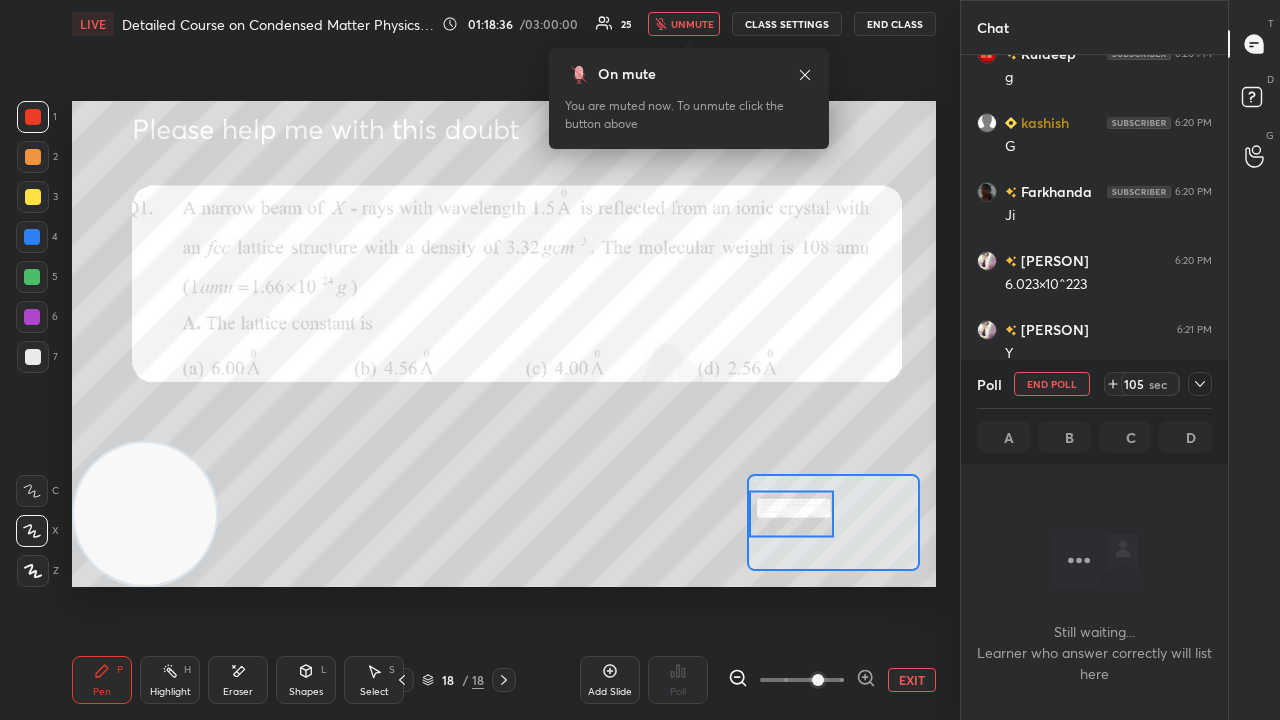 scroll, scrollTop: 507, scrollLeft: 261, axis: both 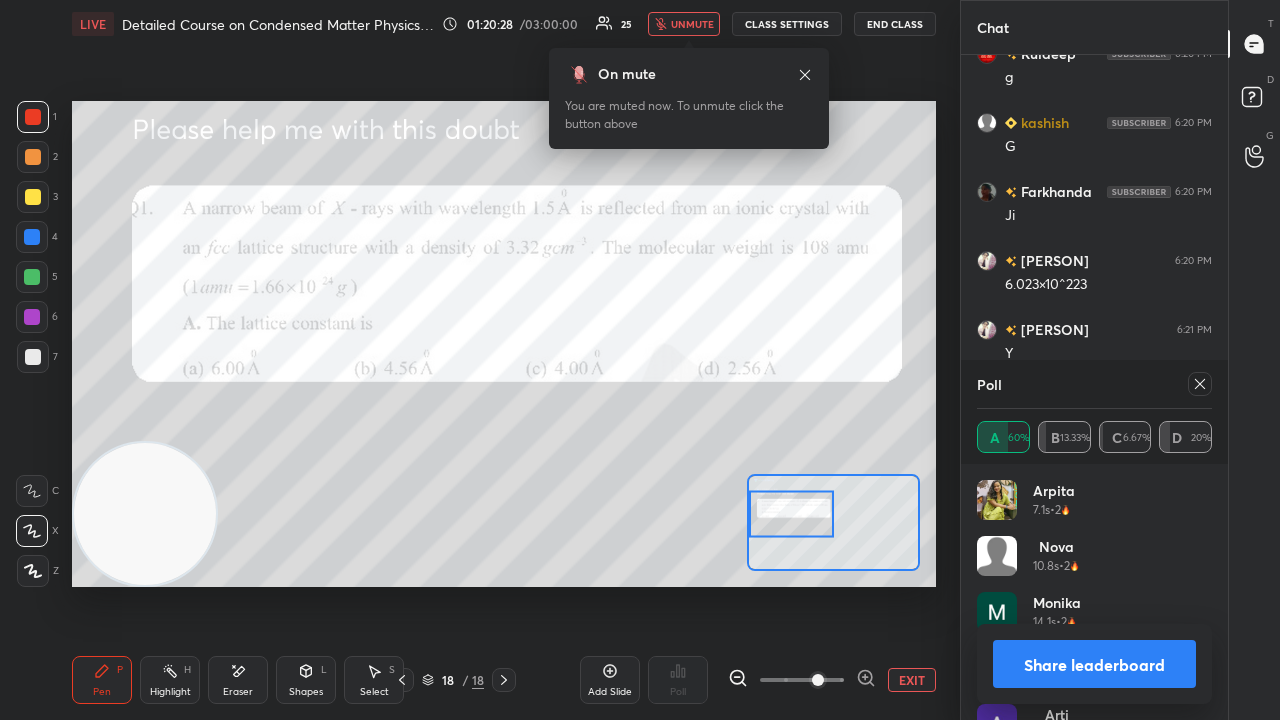click on "unmute" at bounding box center (692, 24) 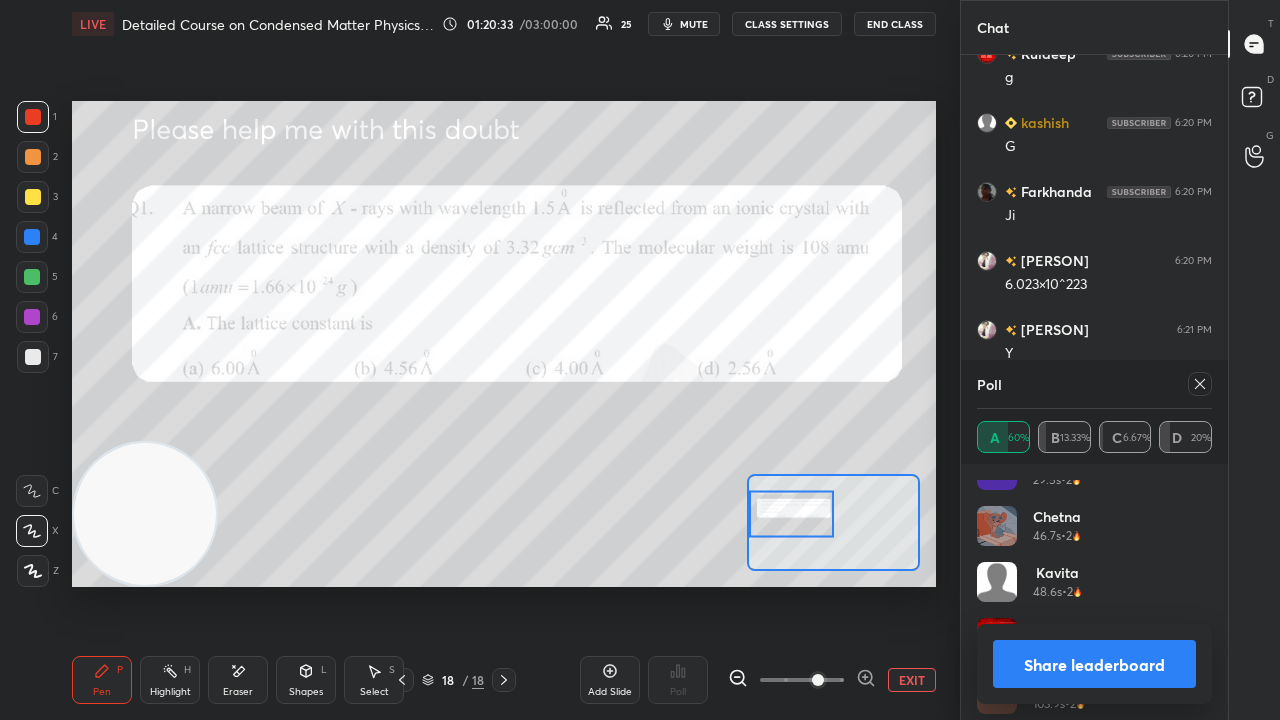 scroll, scrollTop: 264, scrollLeft: 0, axis: vertical 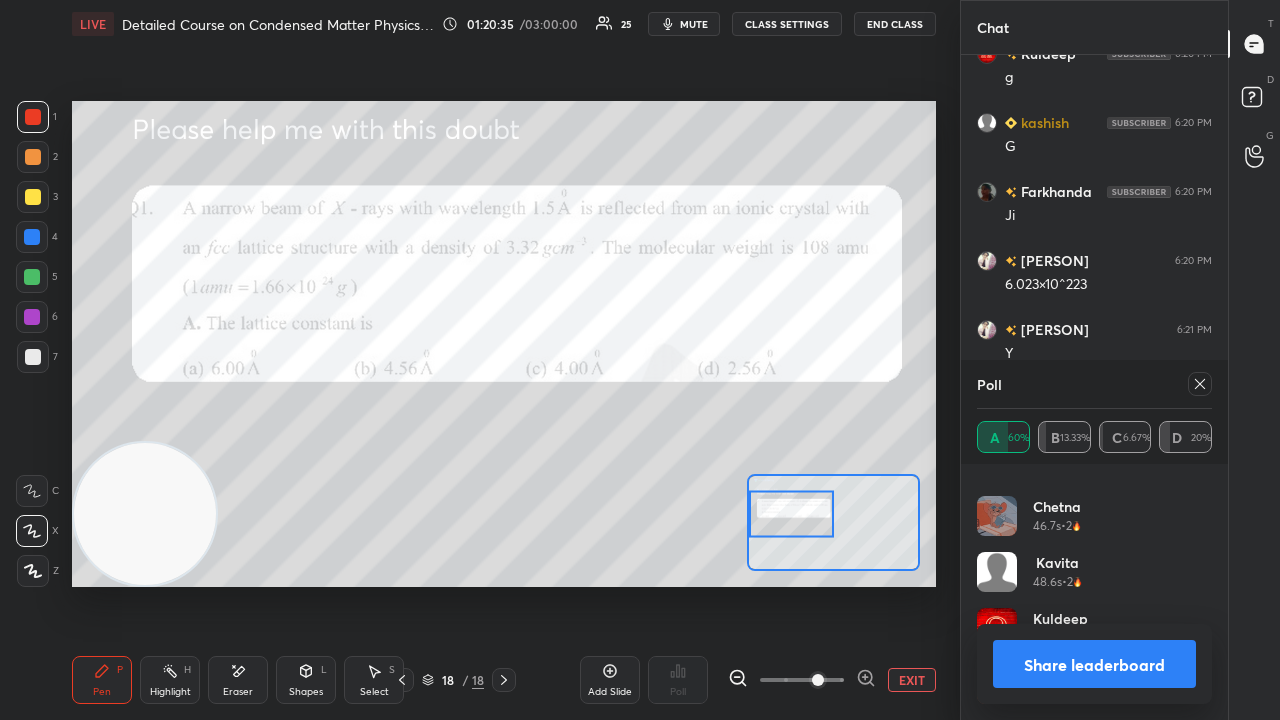 click on "Share leaderboard" at bounding box center (1094, 664) 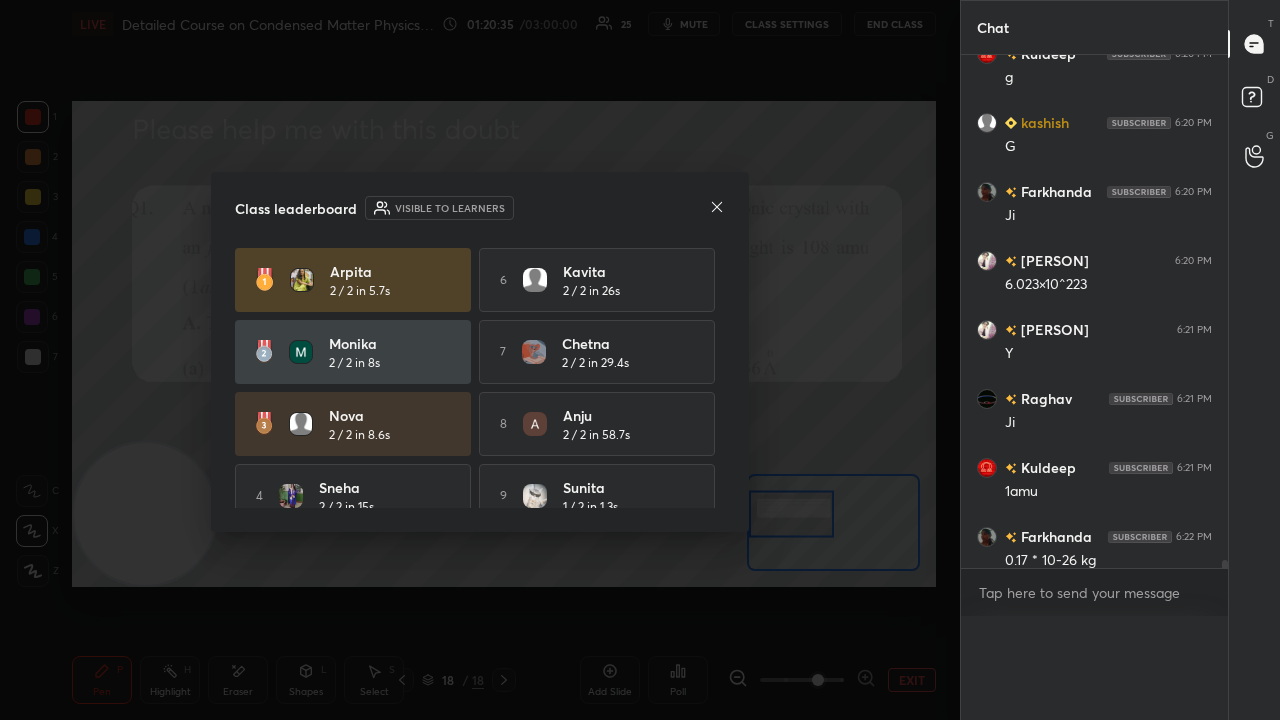 scroll, scrollTop: 0, scrollLeft: 0, axis: both 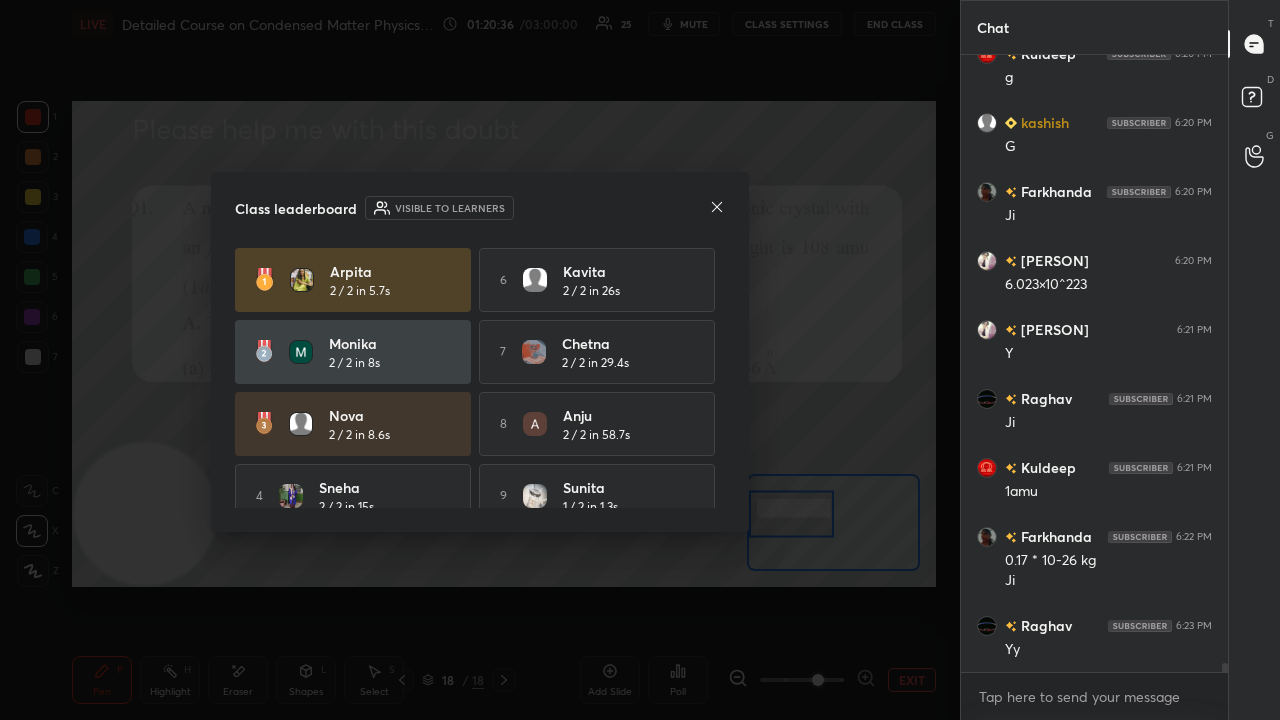 click 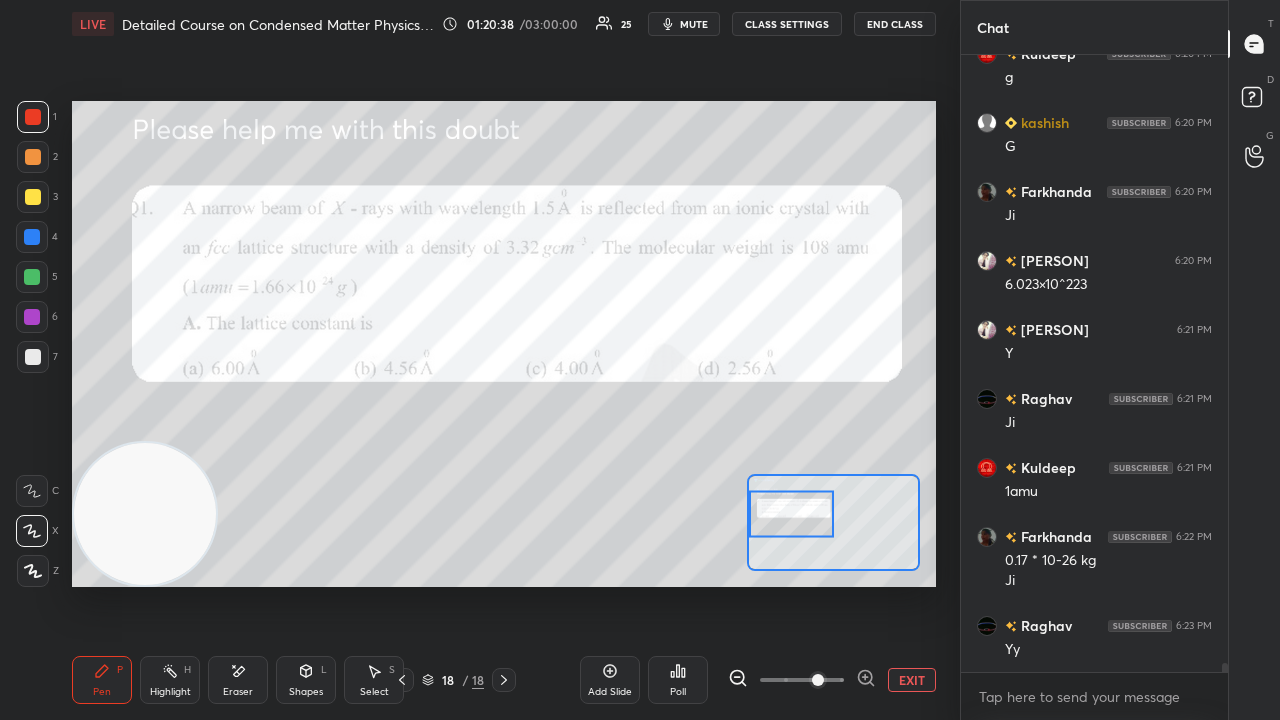 click at bounding box center [33, 357] 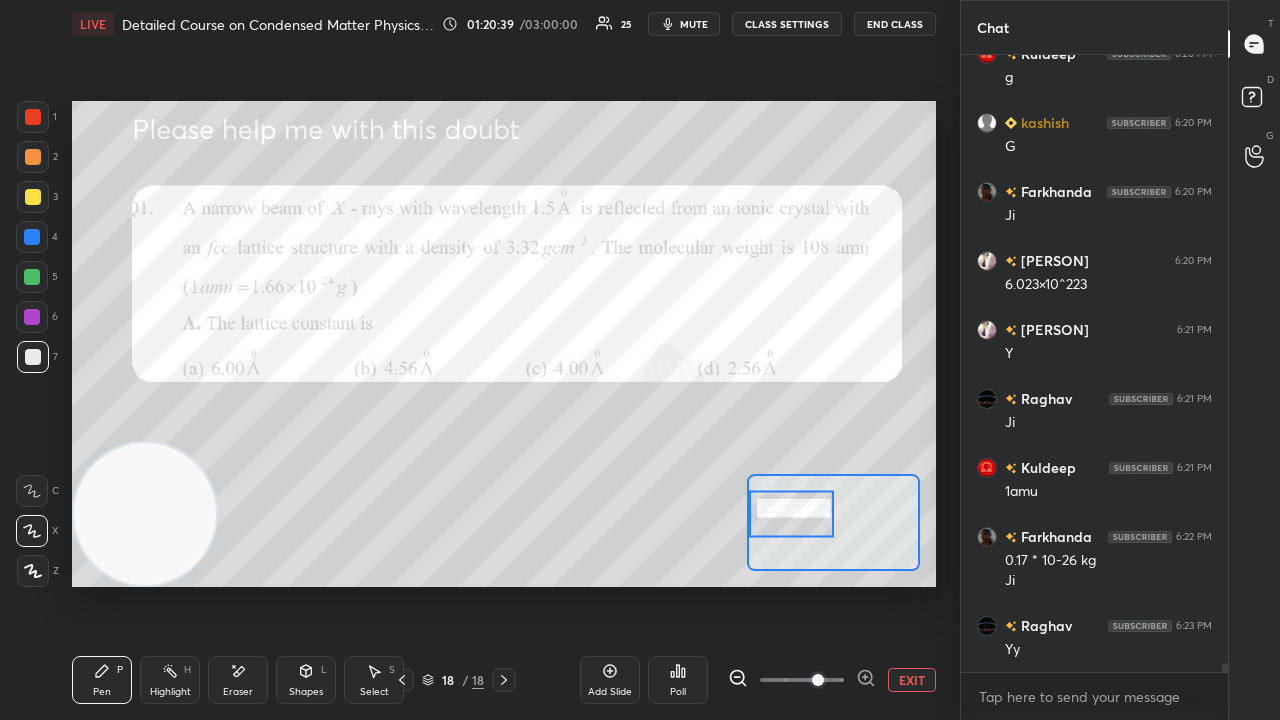 click on "mute" at bounding box center (694, 24) 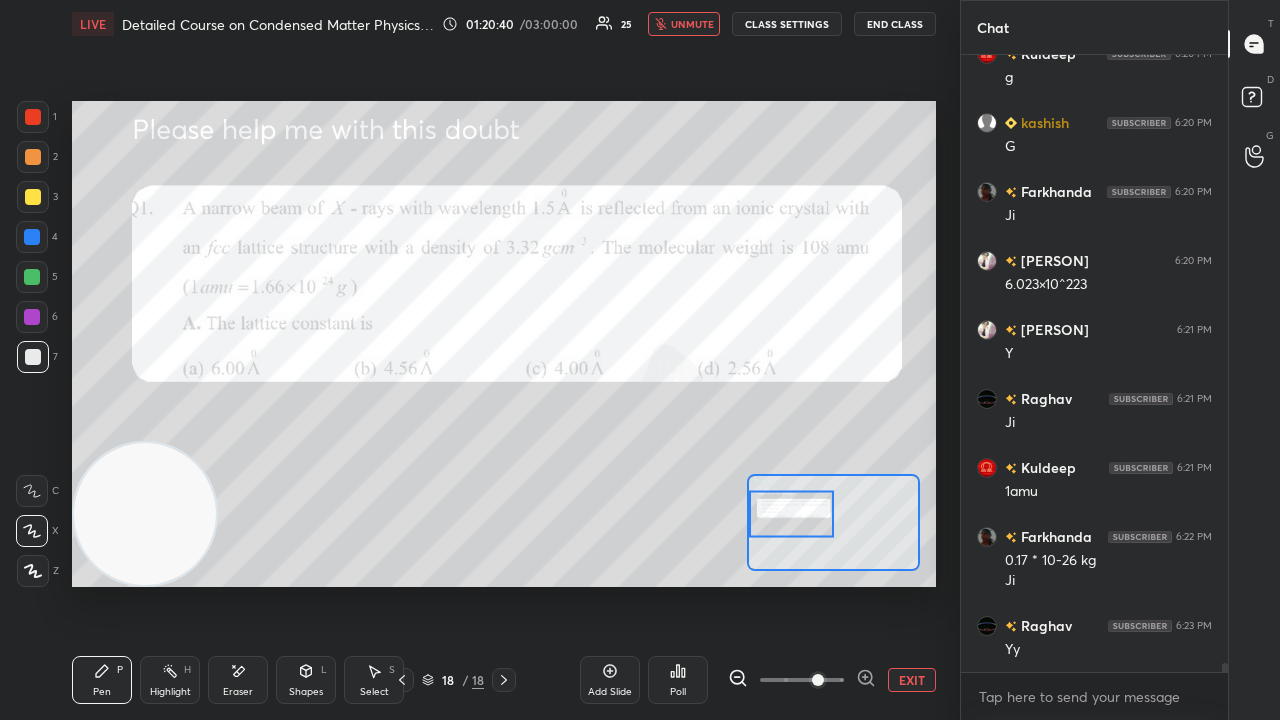 click on "unmute" at bounding box center [692, 24] 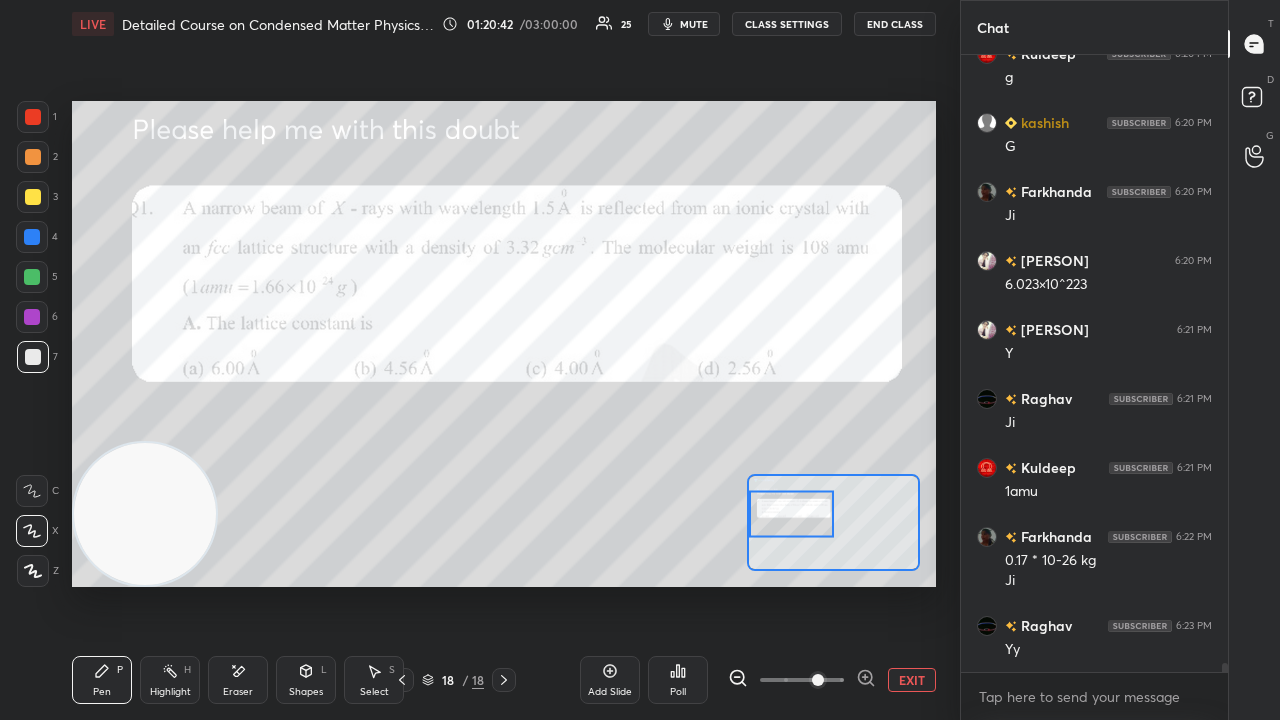 click on "Add Slide" at bounding box center [610, 680] 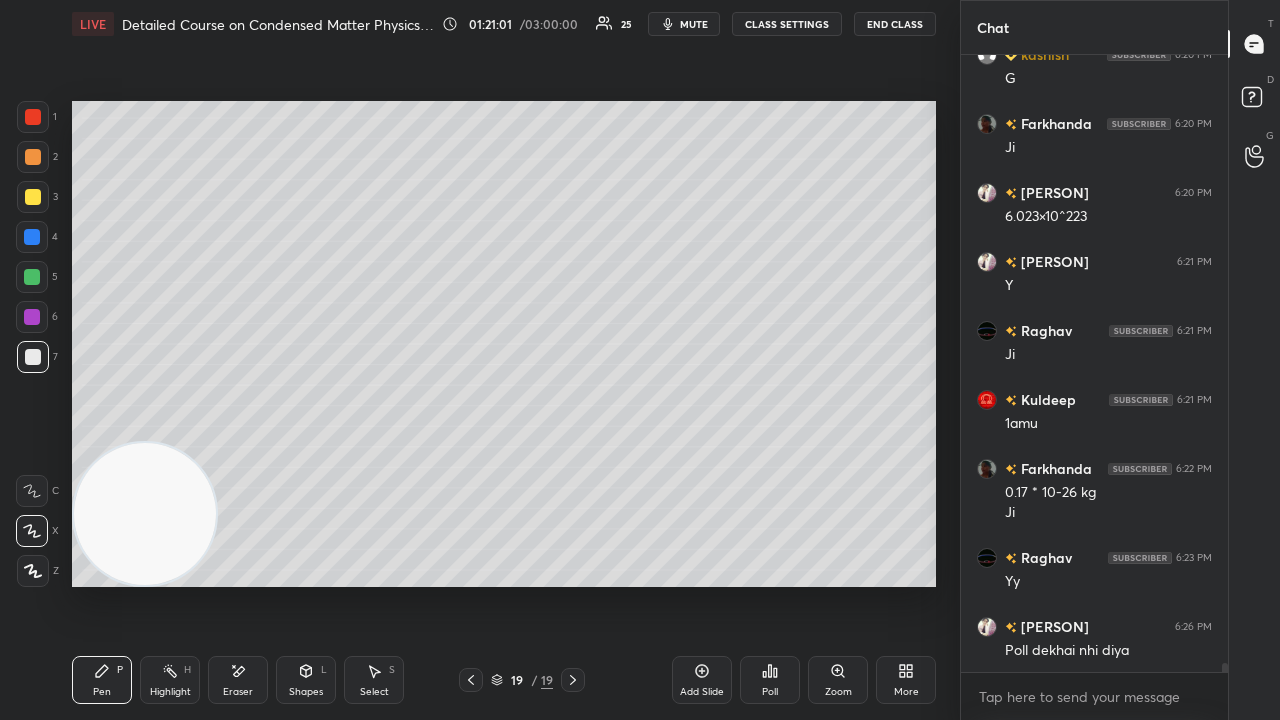 scroll, scrollTop: 40380, scrollLeft: 0, axis: vertical 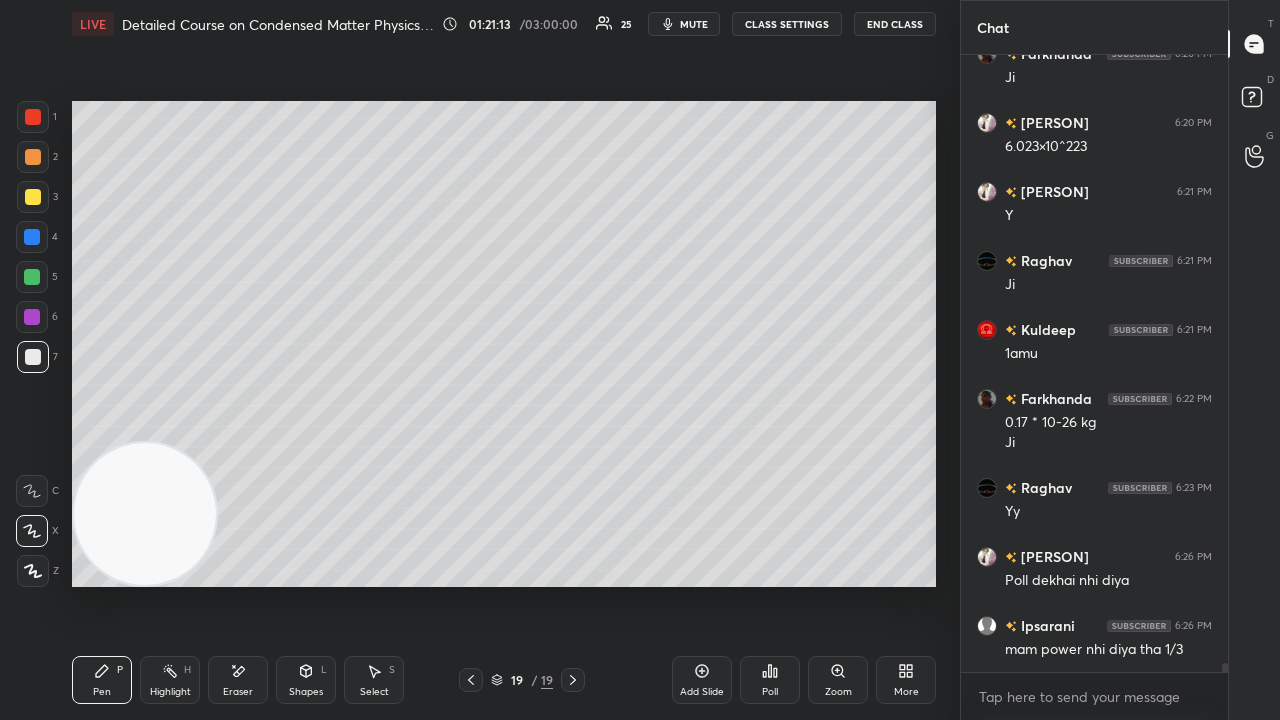 click on "mute" at bounding box center (694, 24) 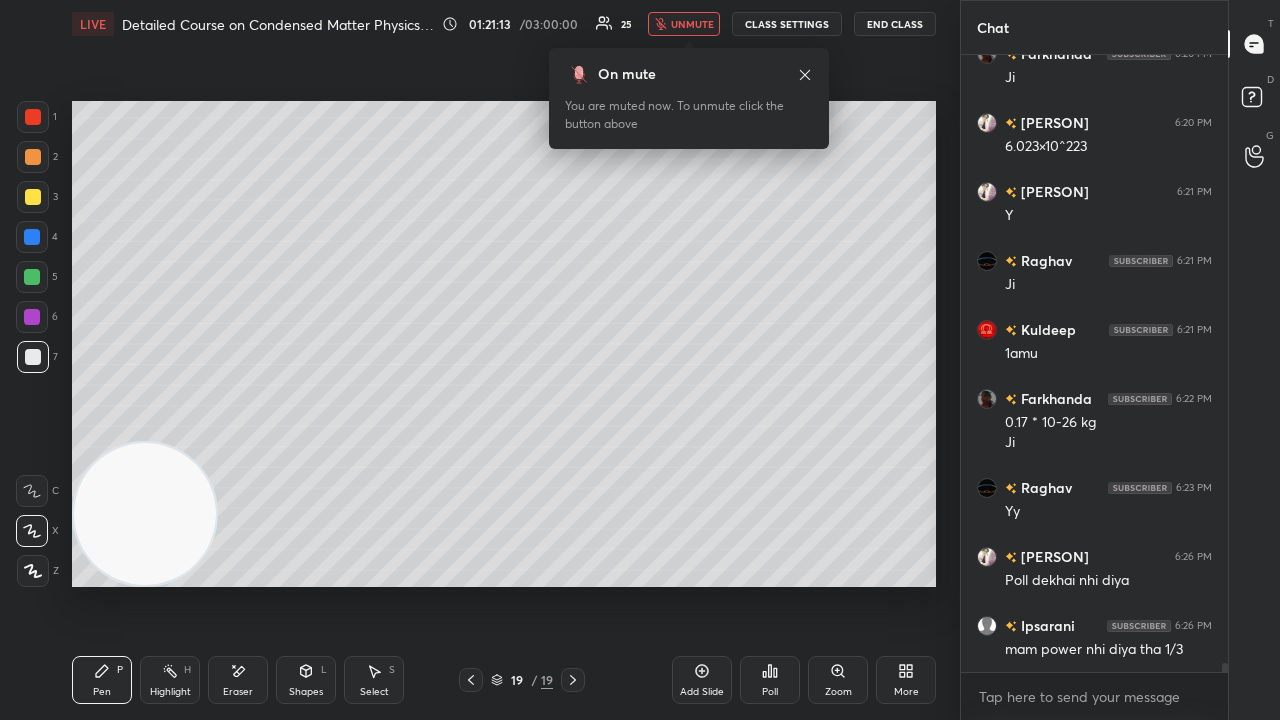 click on "unmute" at bounding box center [692, 24] 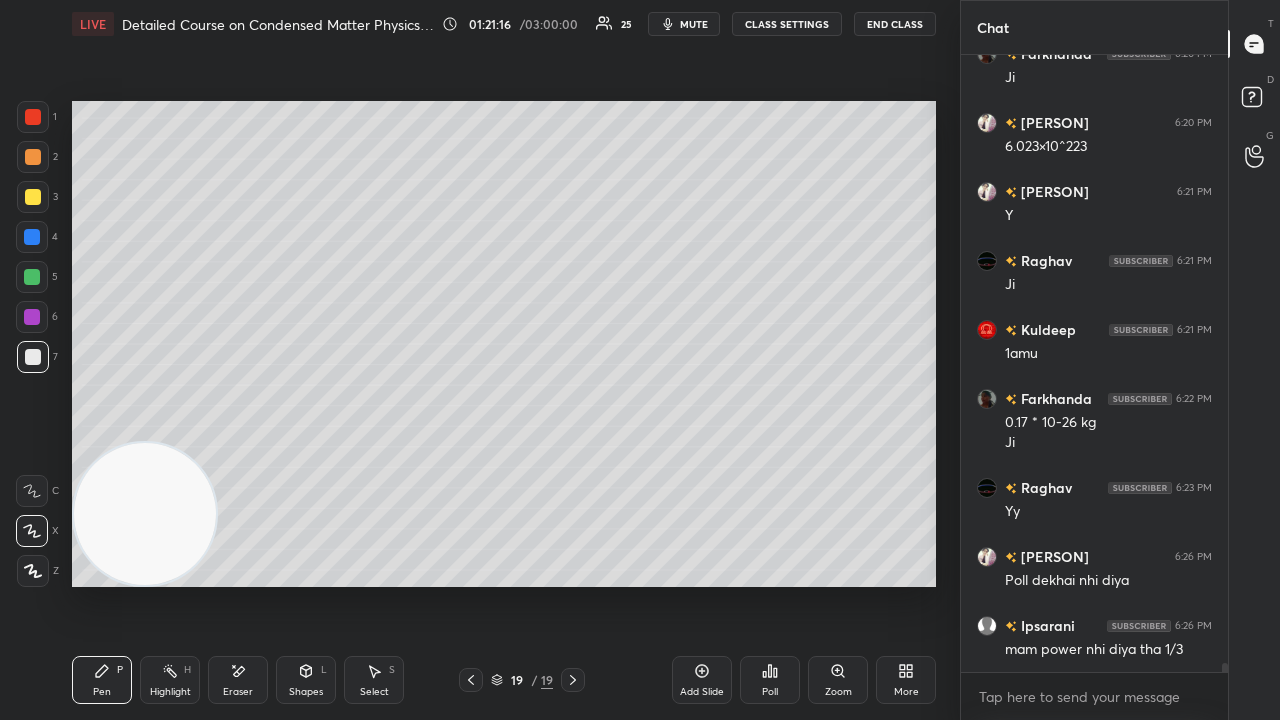 click on "mute" at bounding box center (694, 24) 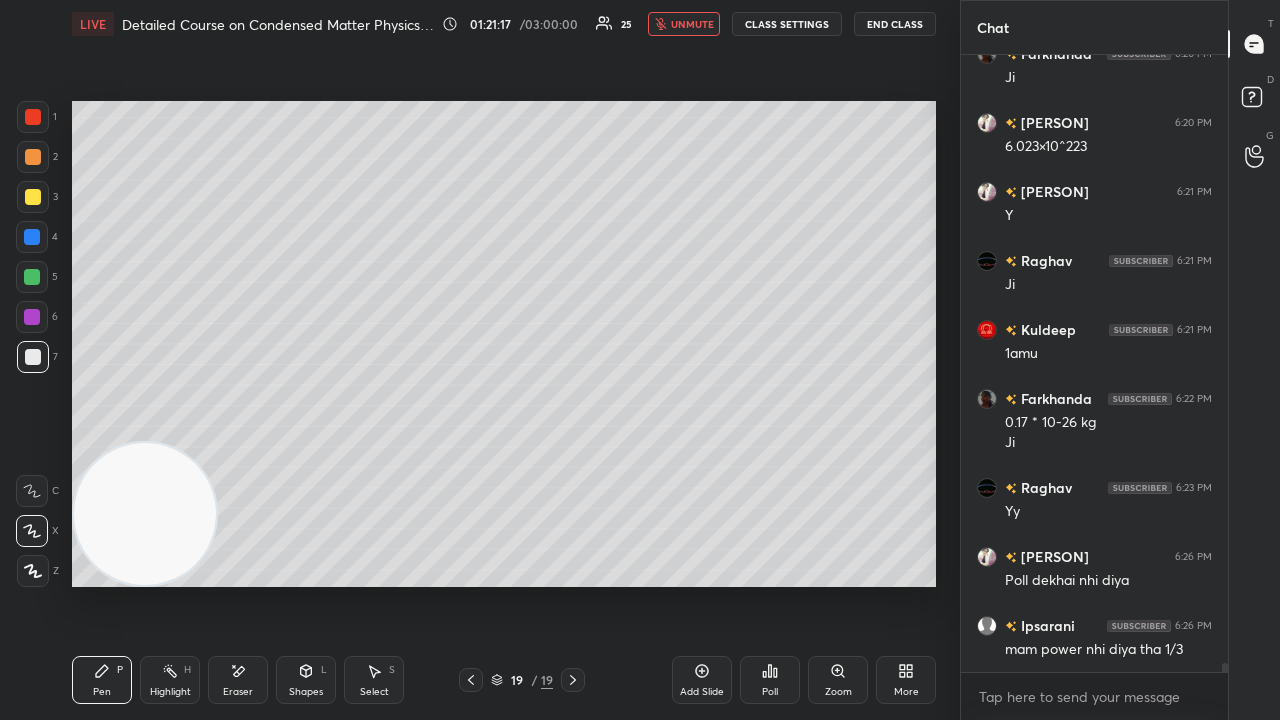 click on "unmute" at bounding box center (692, 24) 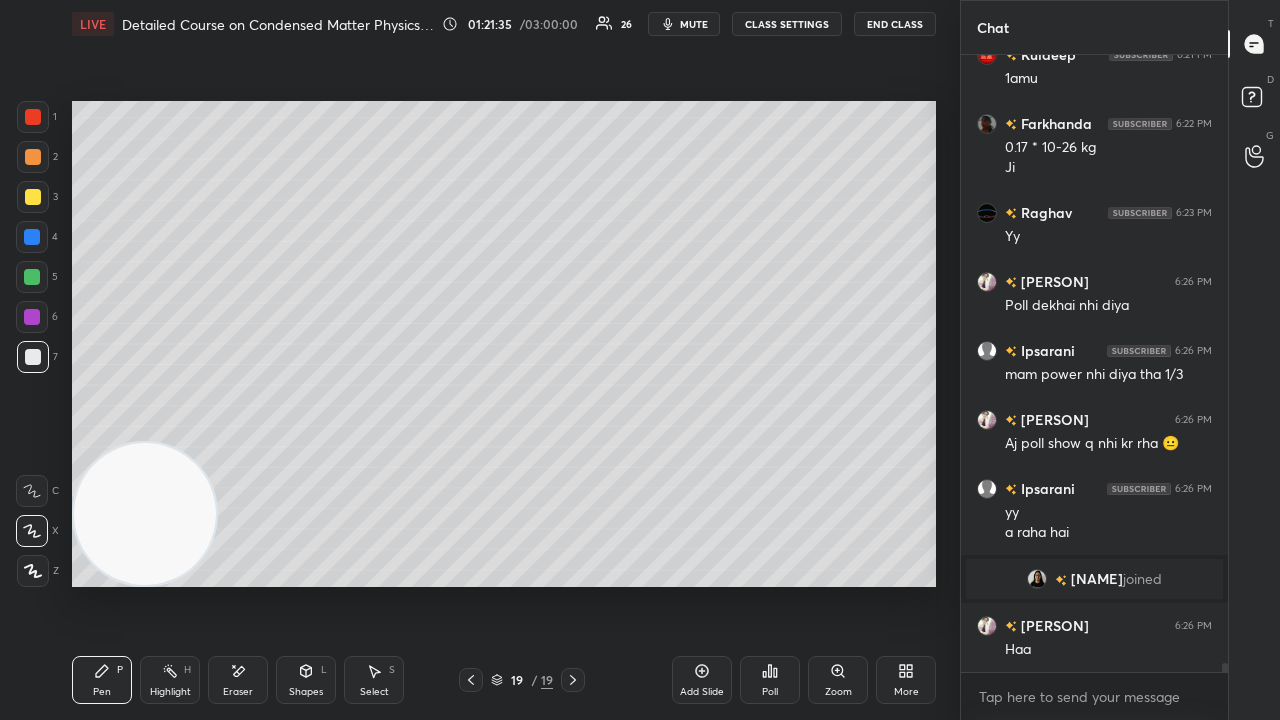 scroll, scrollTop: 40070, scrollLeft: 0, axis: vertical 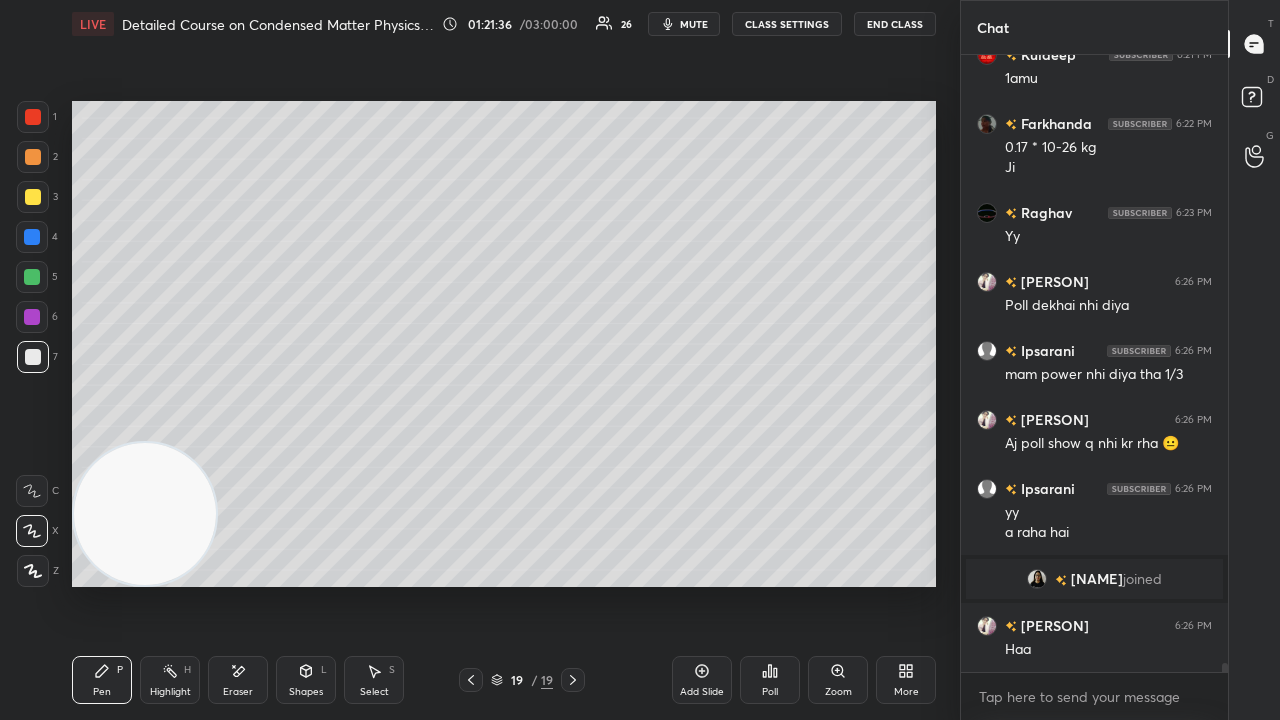 click on "mute" at bounding box center [694, 24] 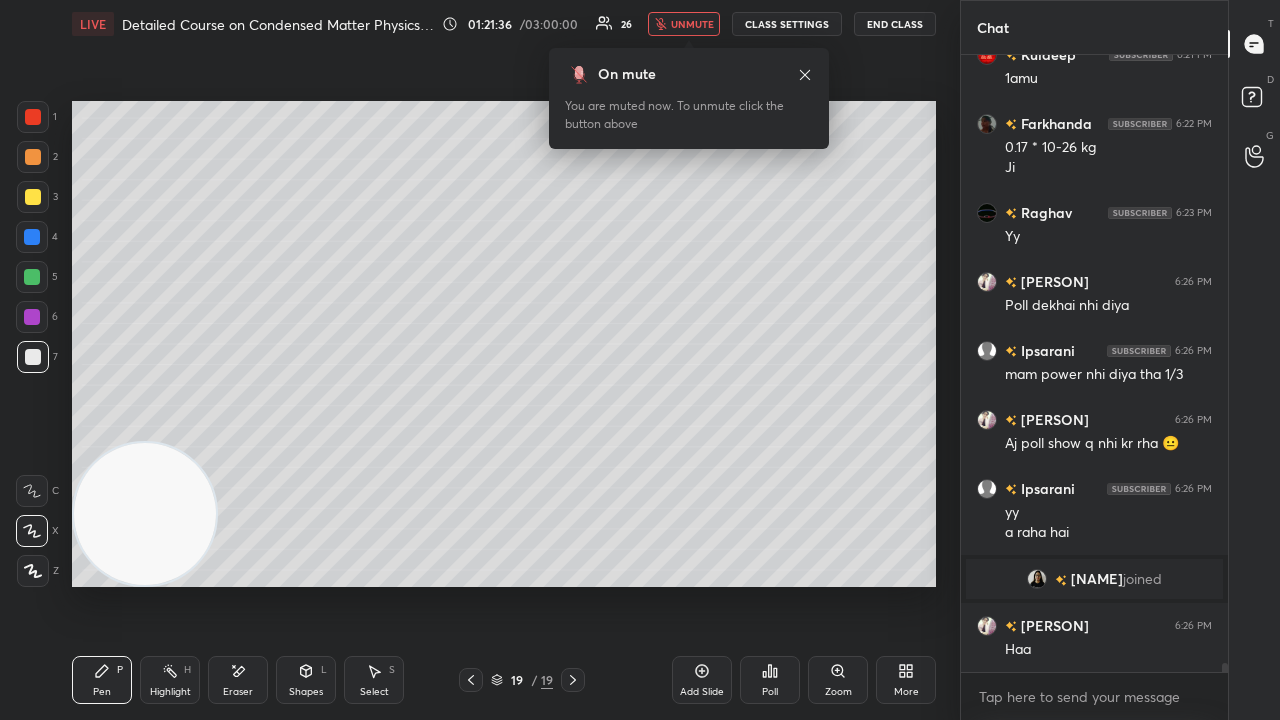 click on "unmute" at bounding box center [692, 24] 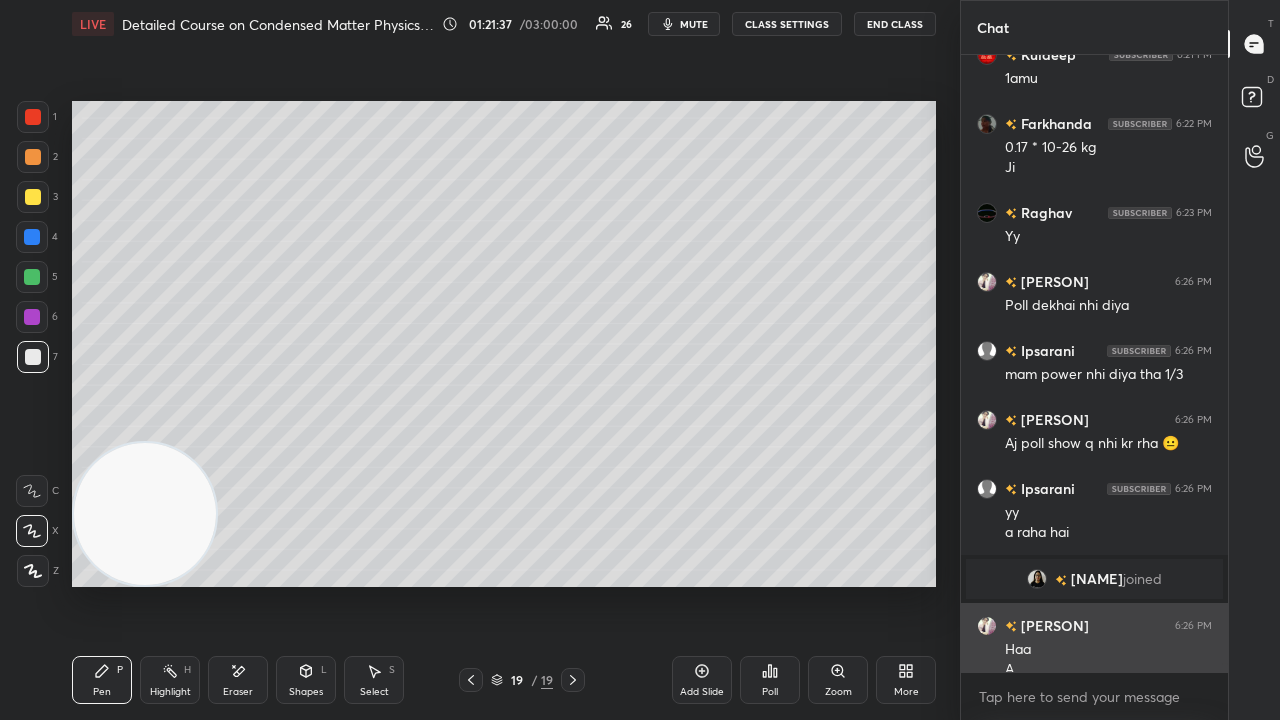 scroll, scrollTop: 40090, scrollLeft: 0, axis: vertical 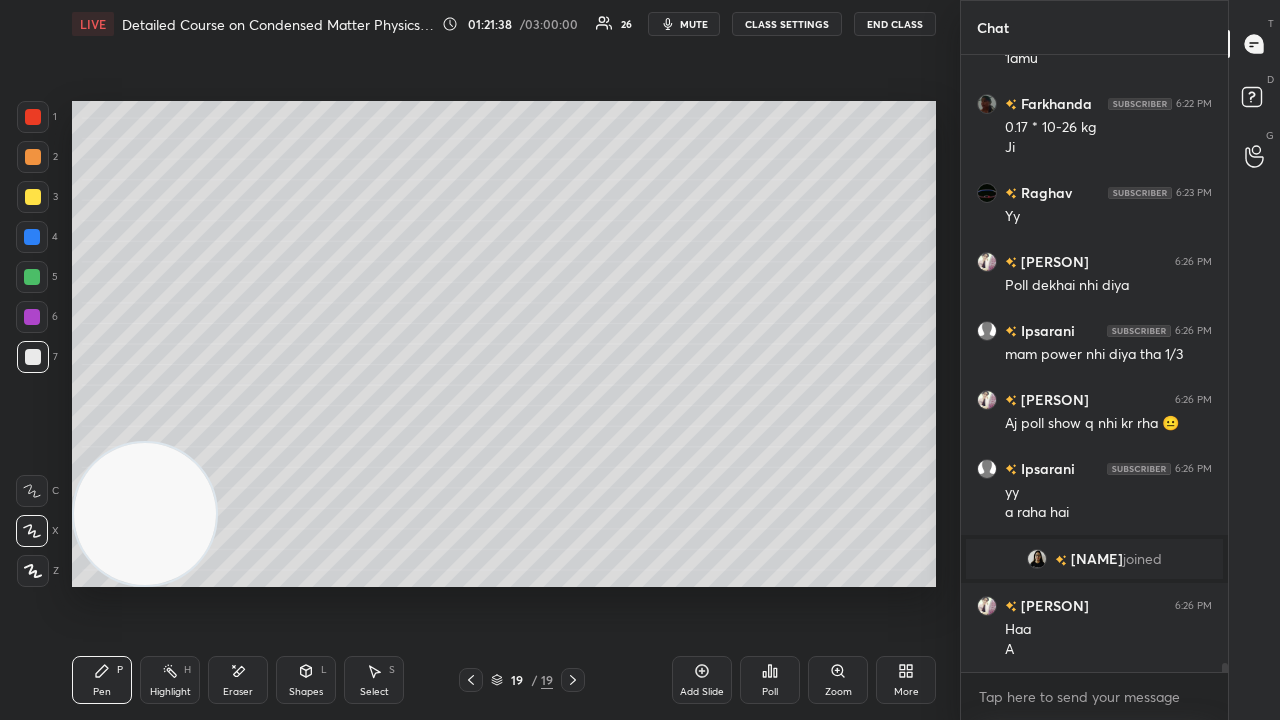 click at bounding box center (1037, 559) 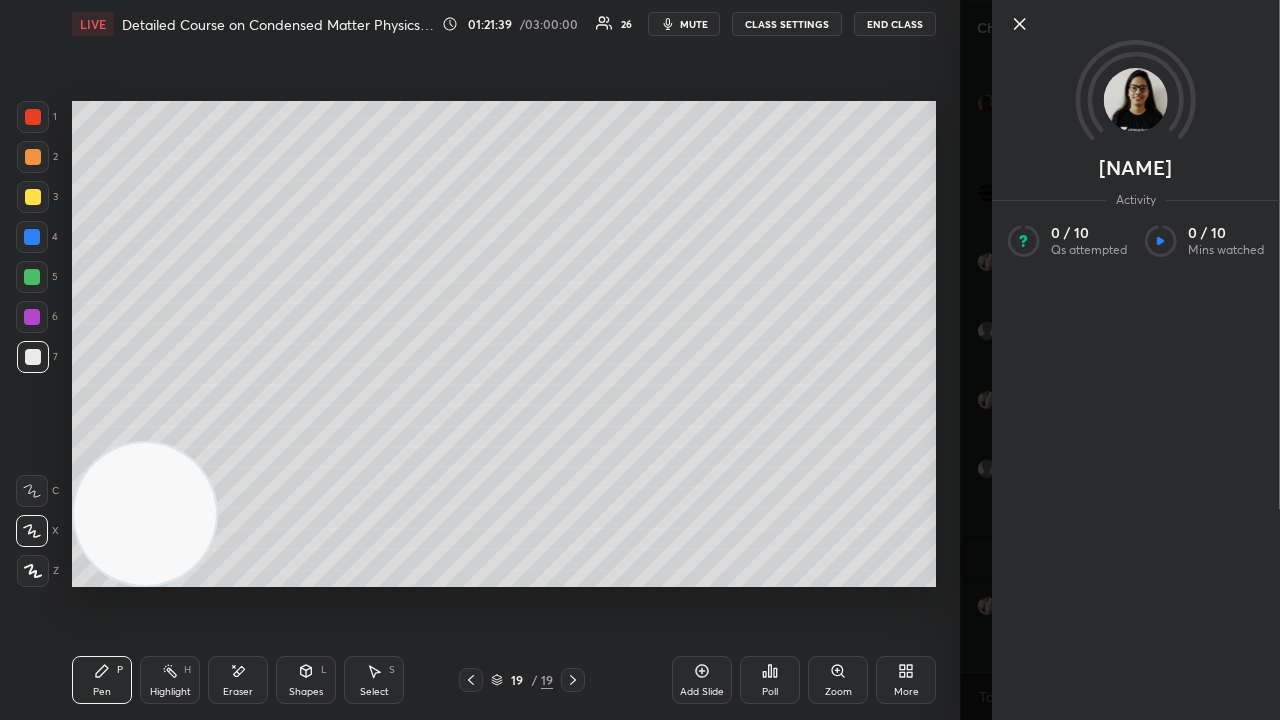 click 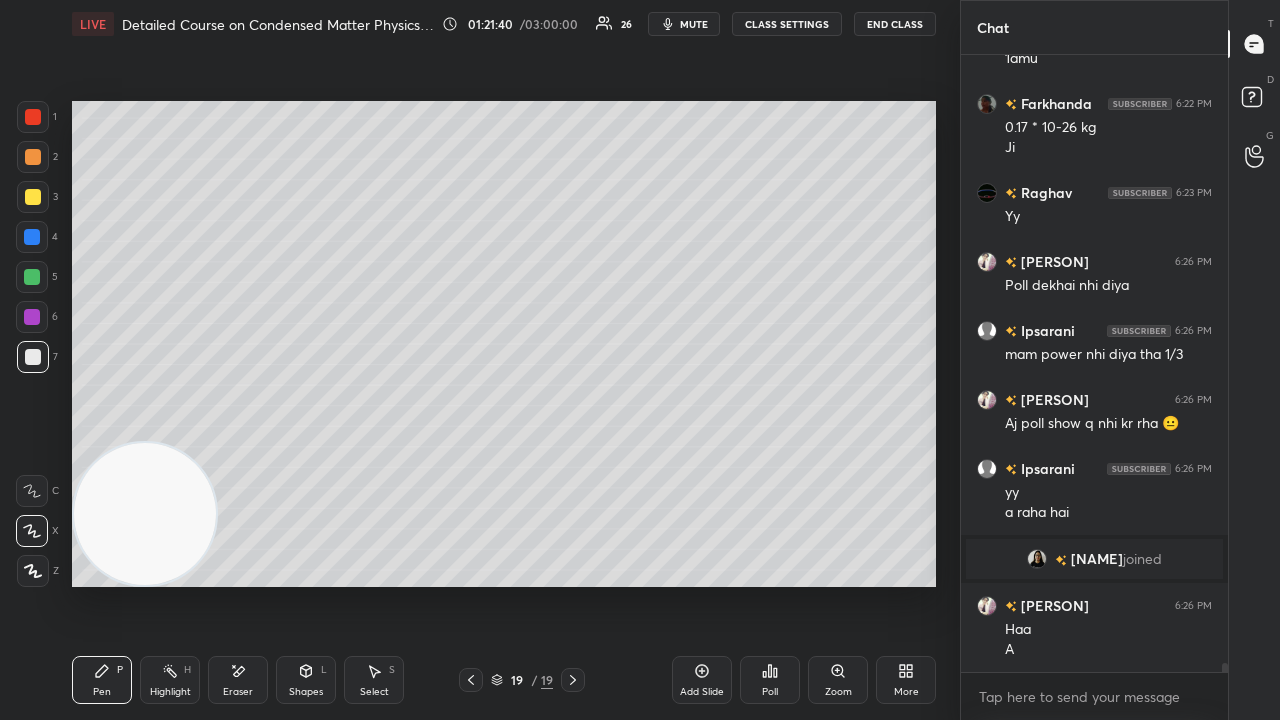 click on "mute" at bounding box center (684, 24) 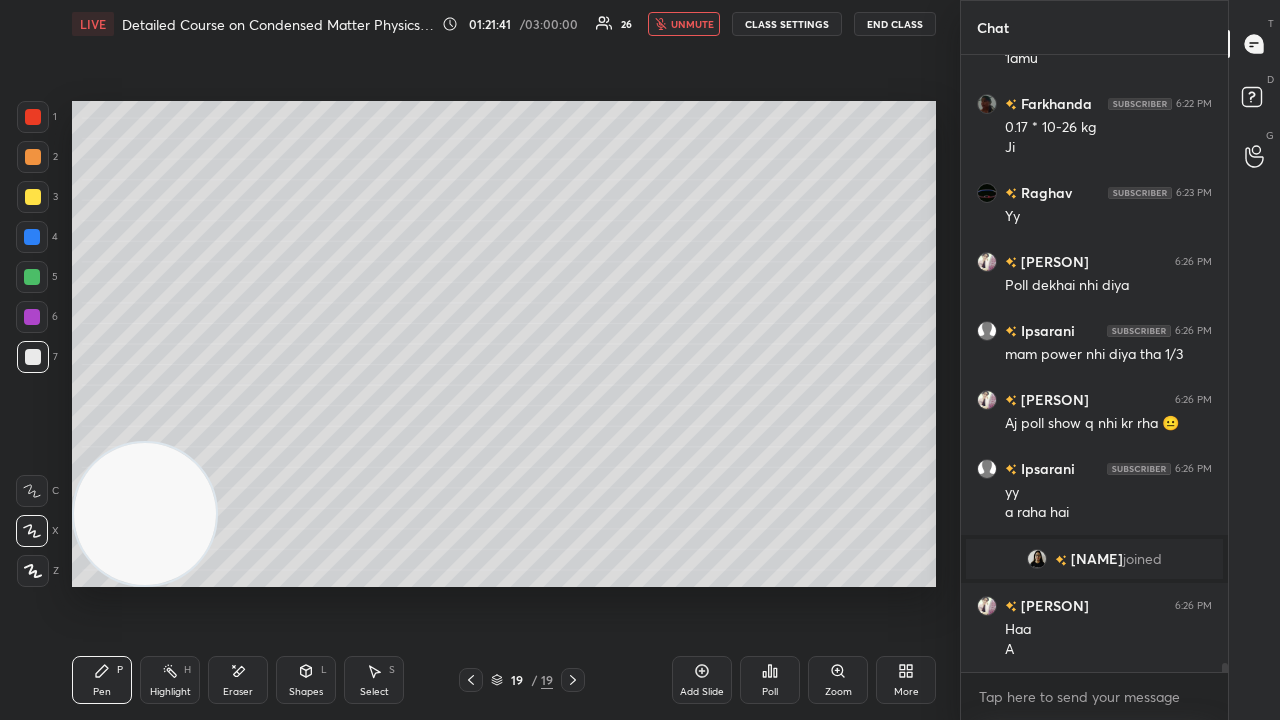 click on "unmute" at bounding box center [692, 24] 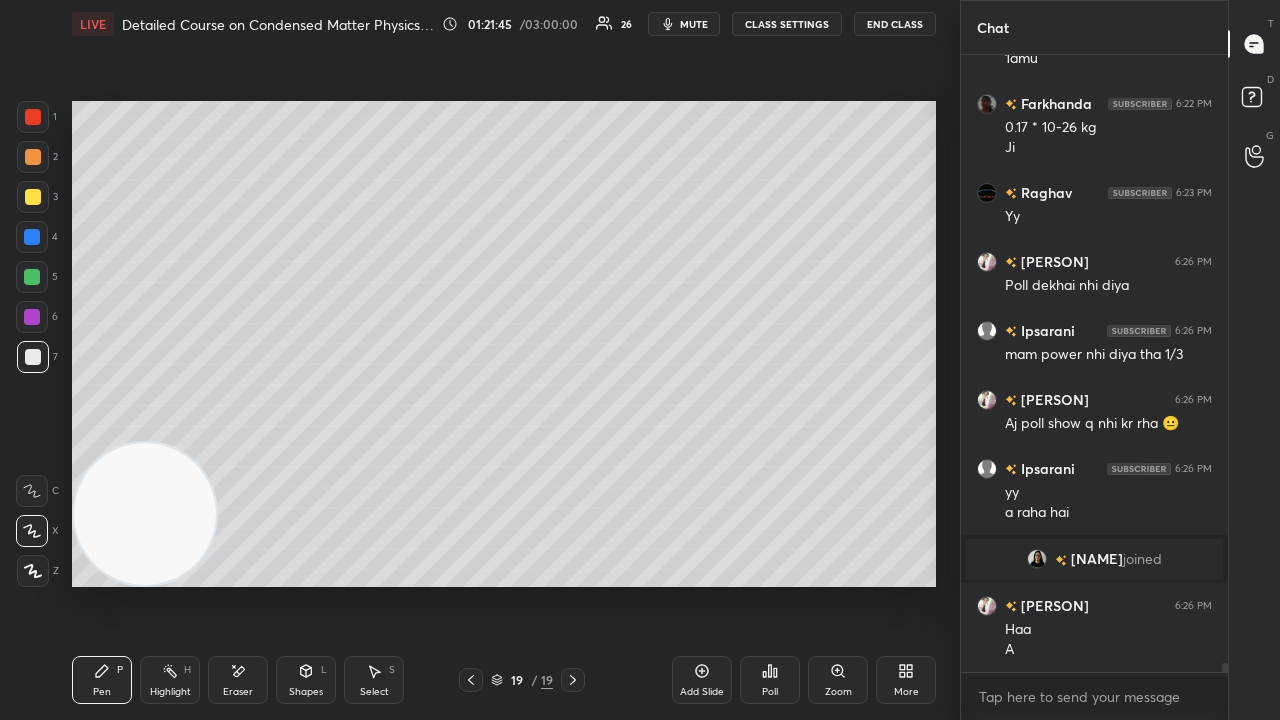 click 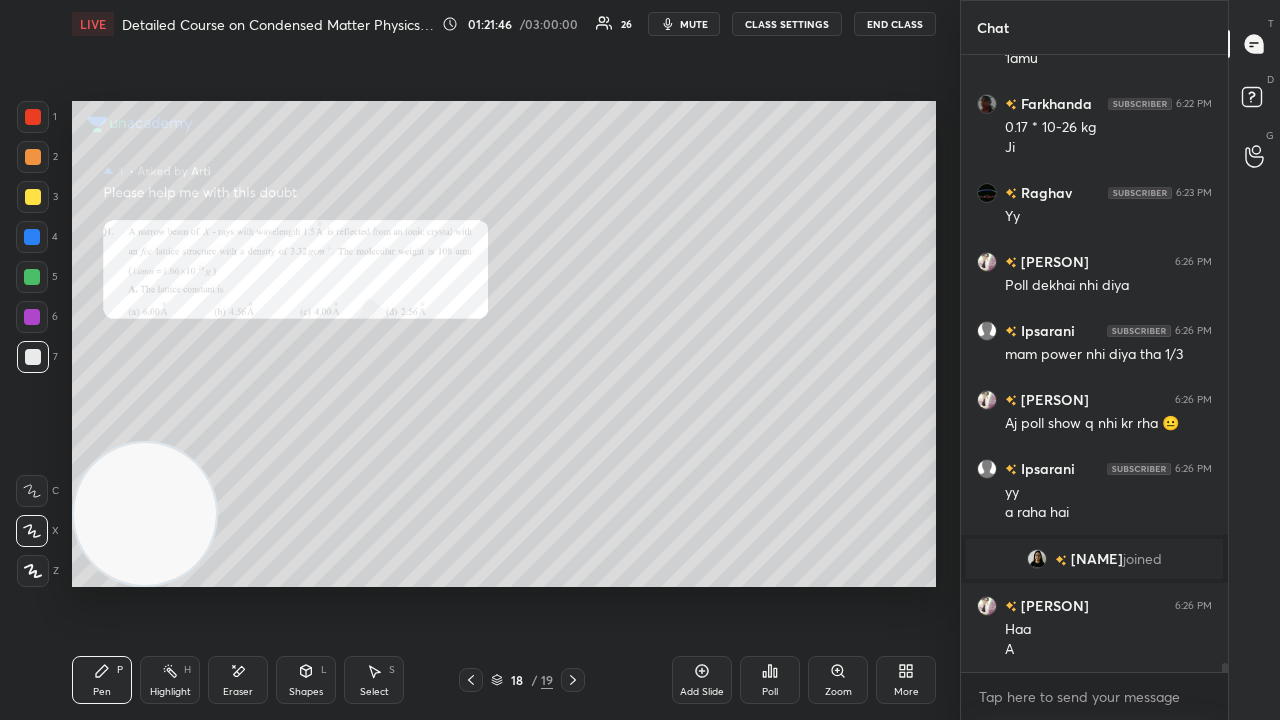 click at bounding box center (33, 117) 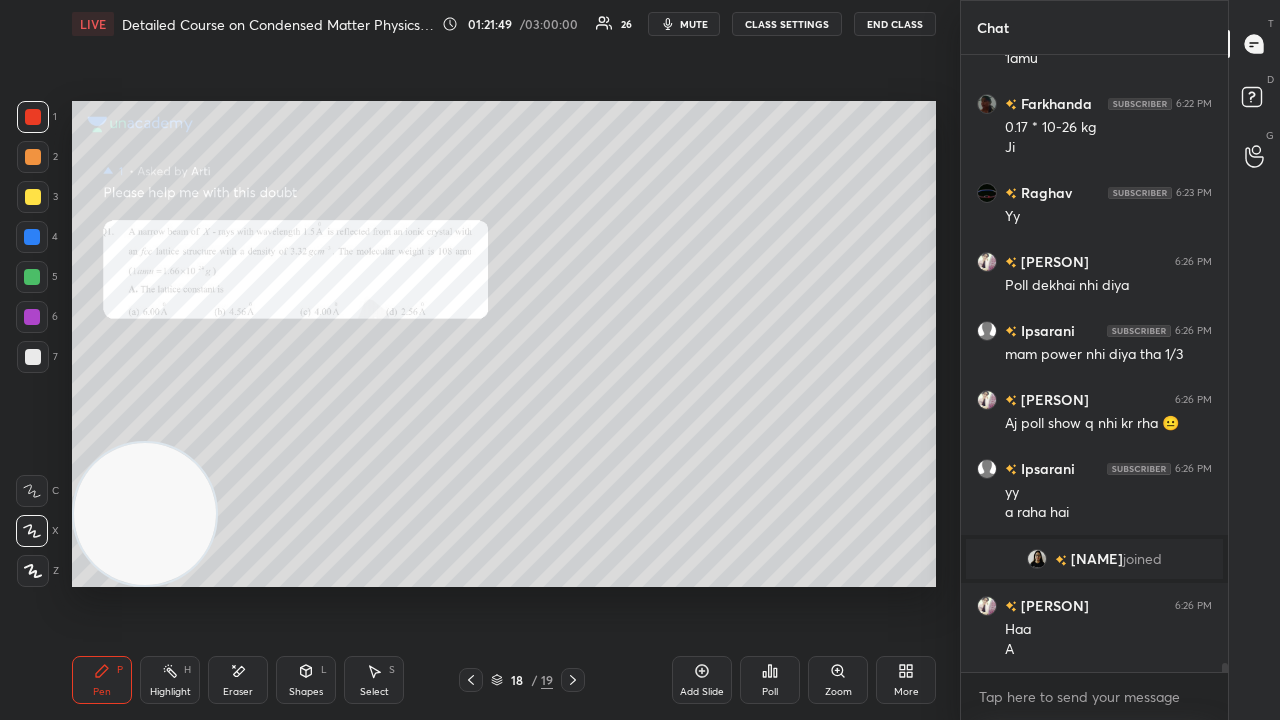 drag, startPoint x: 570, startPoint y: 676, endPoint x: 560, endPoint y: 677, distance: 10.049875 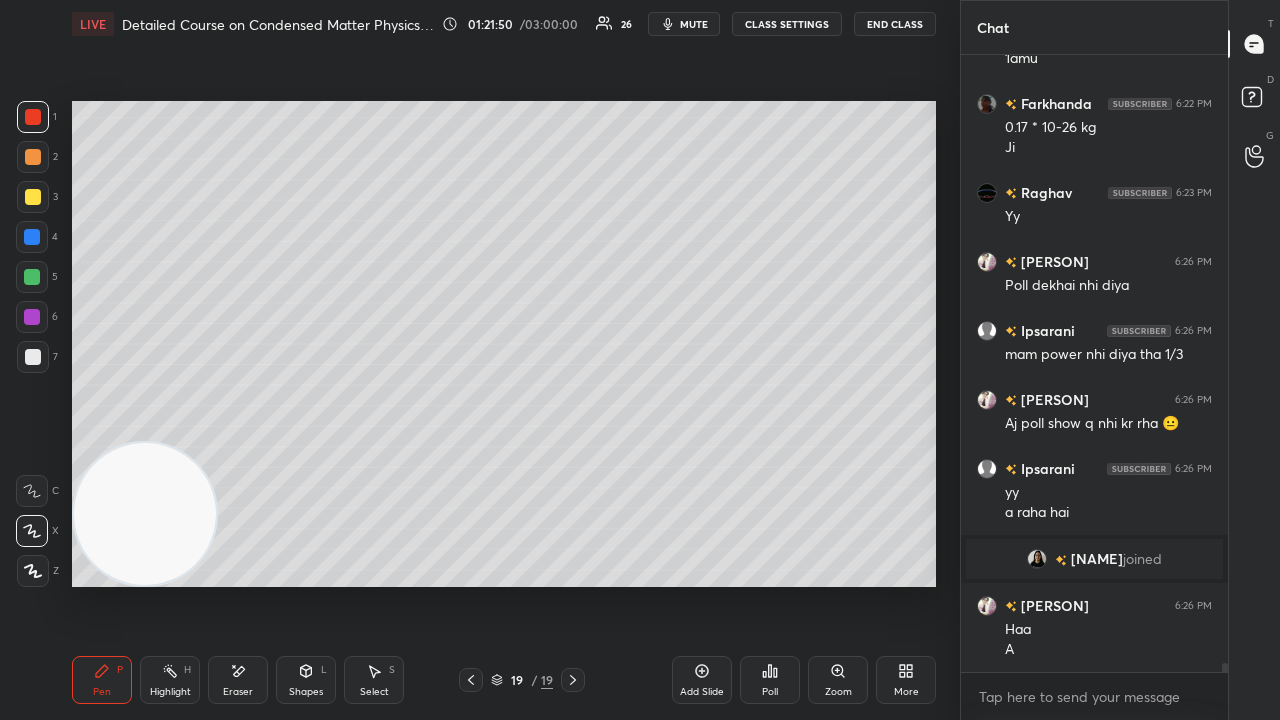 click 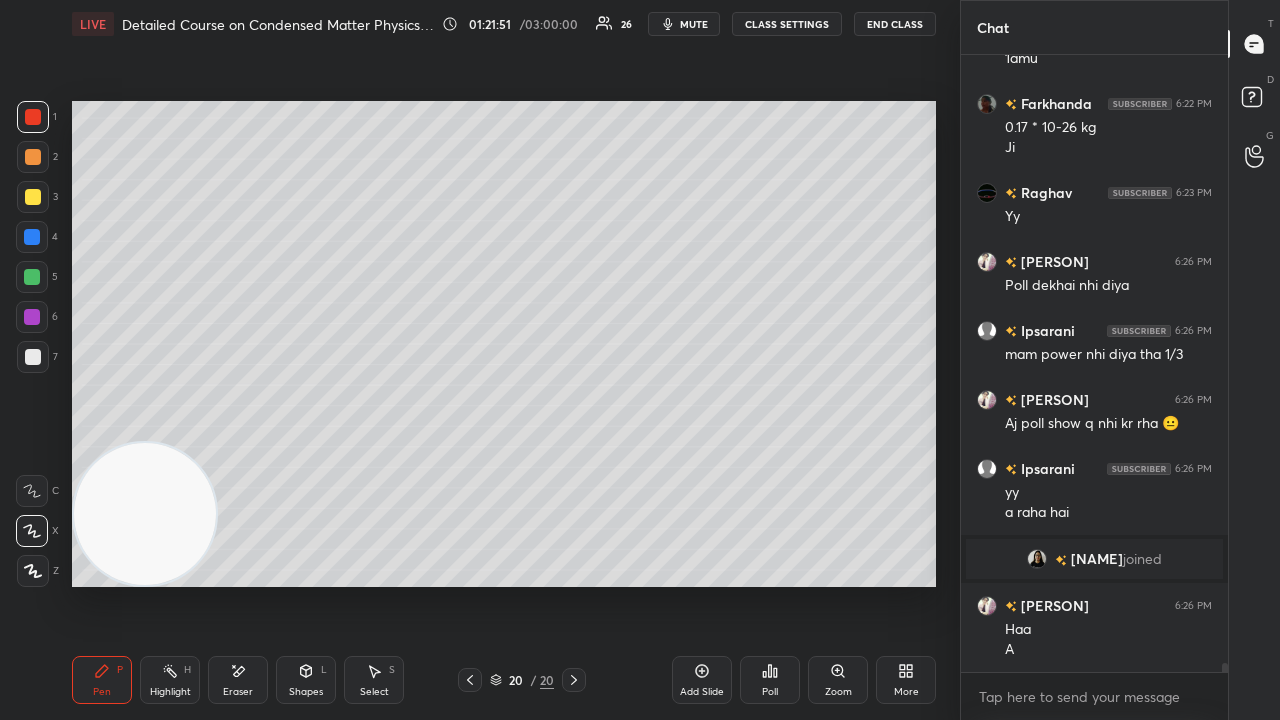click on "mute" at bounding box center [694, 24] 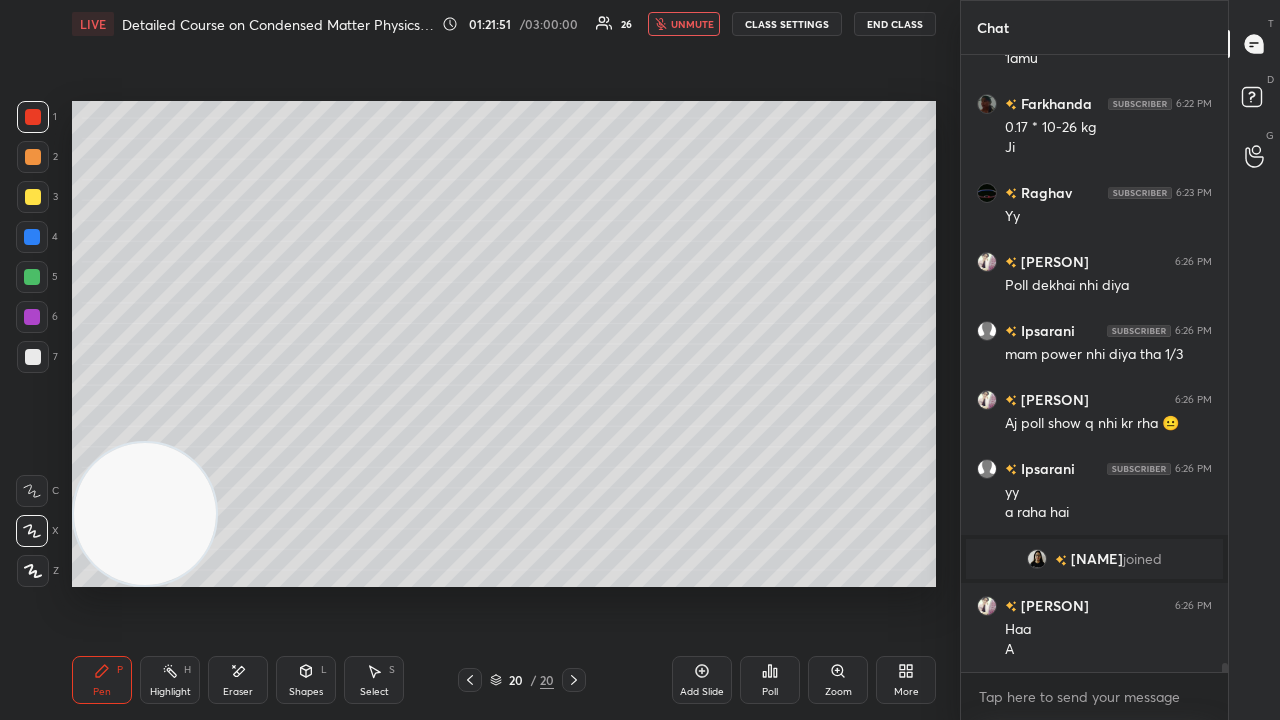 click on "unmute" at bounding box center (692, 24) 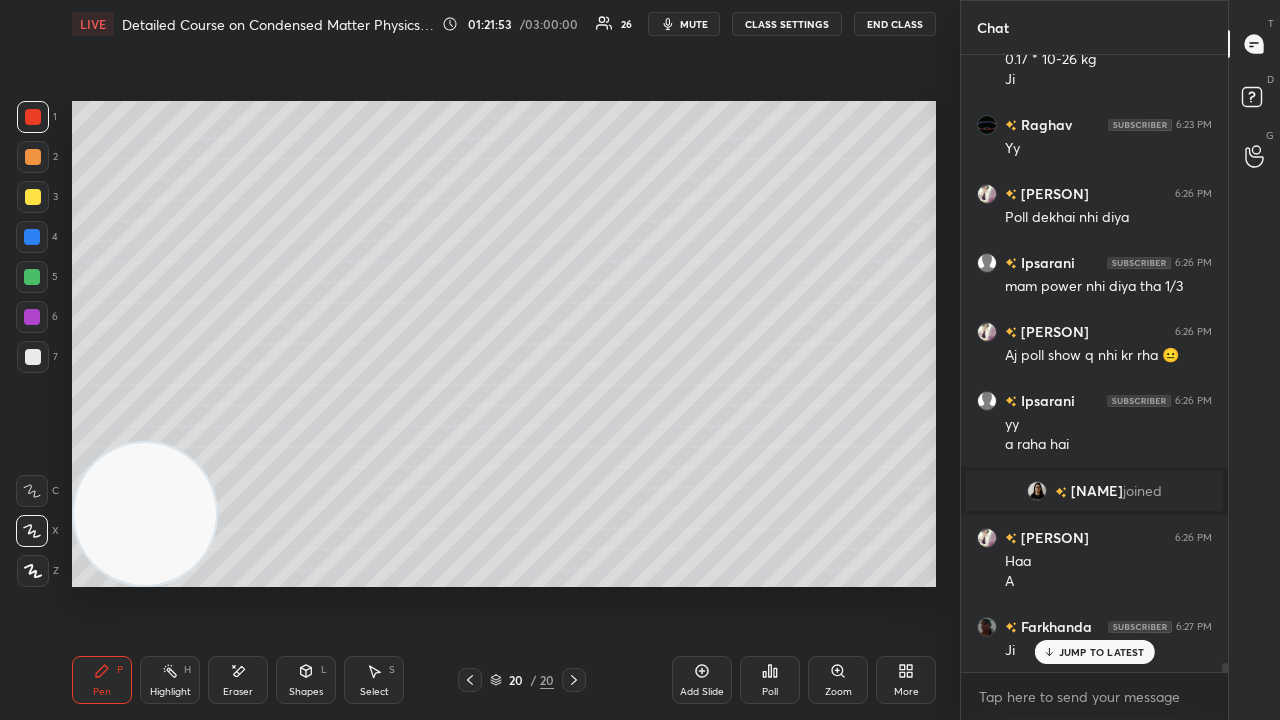 scroll, scrollTop: 40228, scrollLeft: 0, axis: vertical 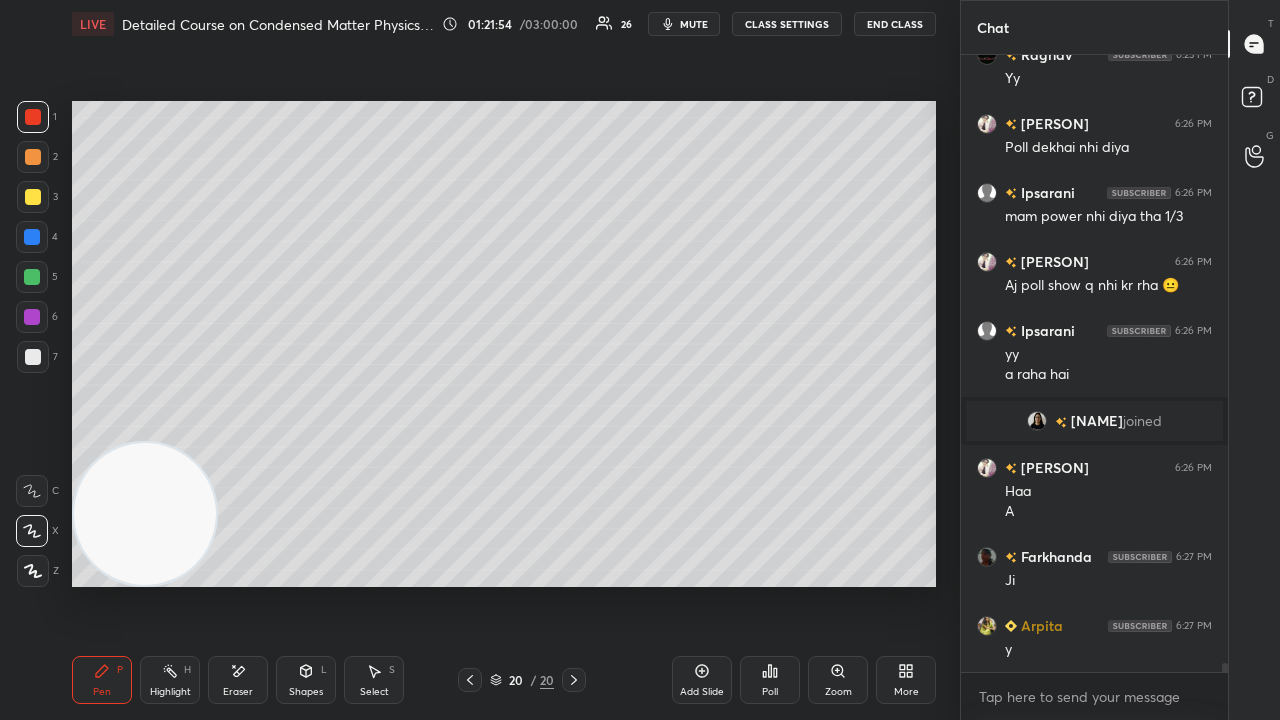 click at bounding box center (33, 197) 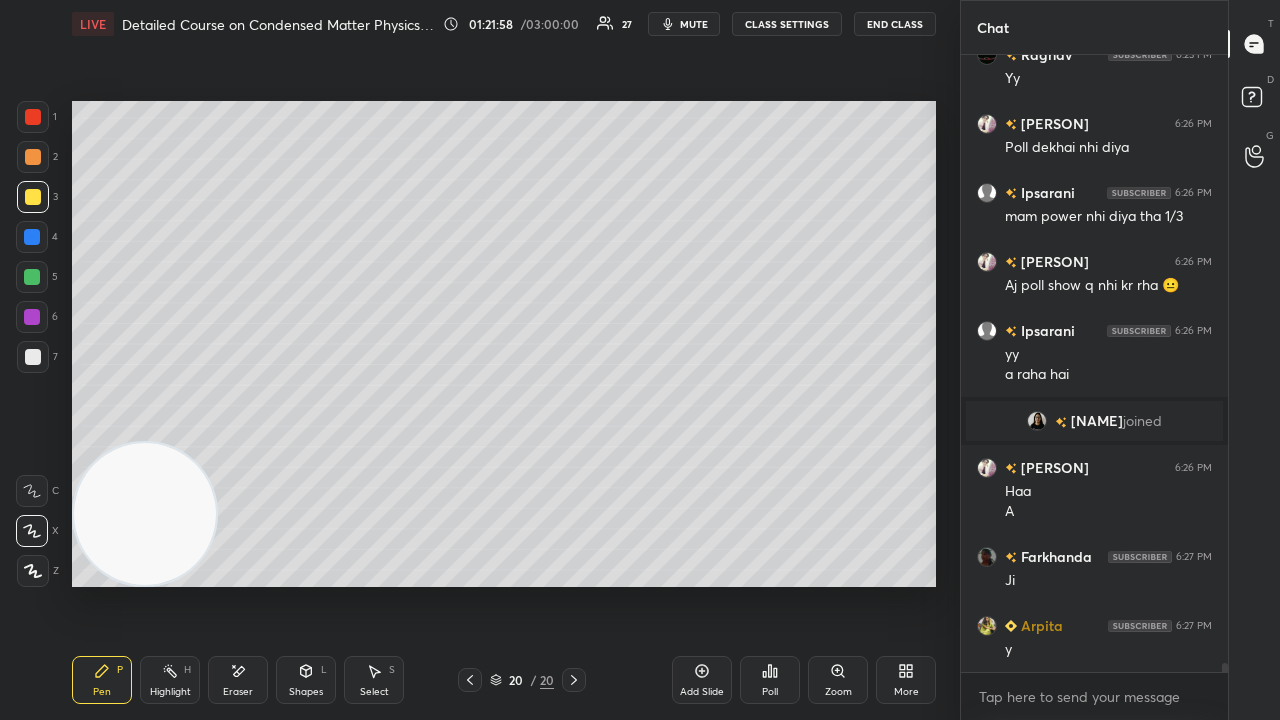 scroll, scrollTop: 40296, scrollLeft: 0, axis: vertical 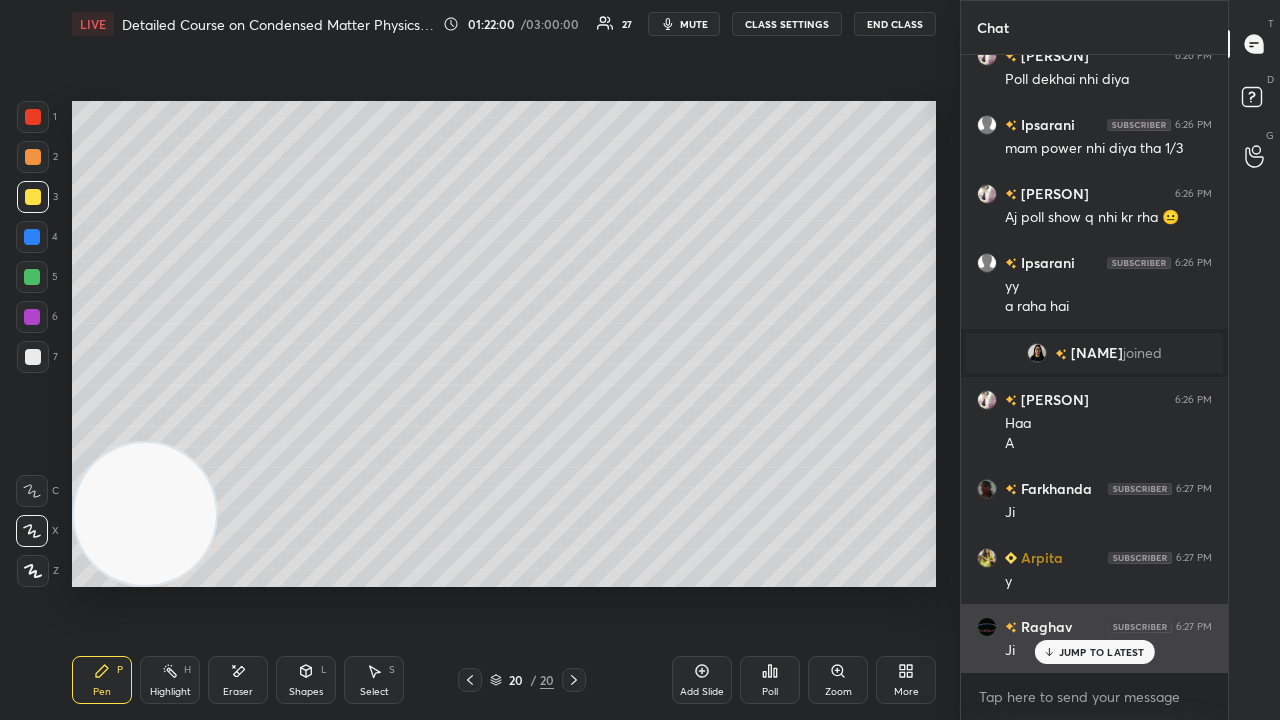 click on "JUMP TO LATEST" at bounding box center (1102, 652) 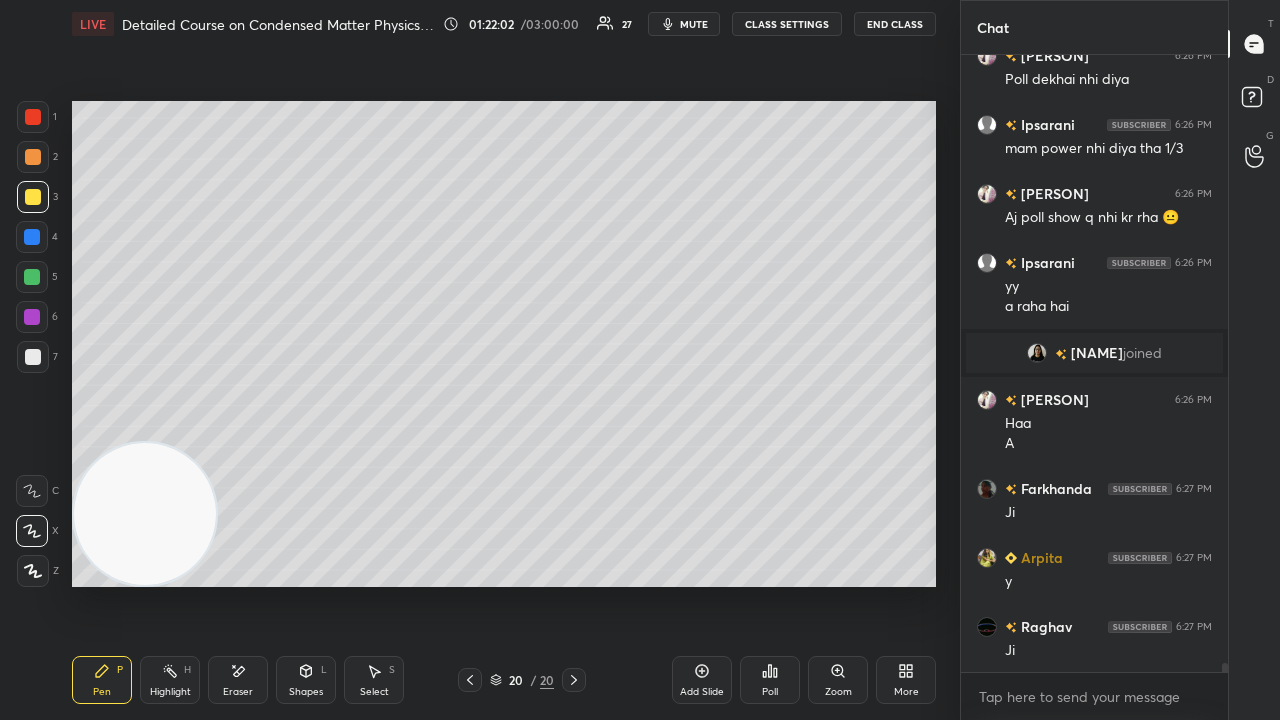 click on "mute" at bounding box center [694, 24] 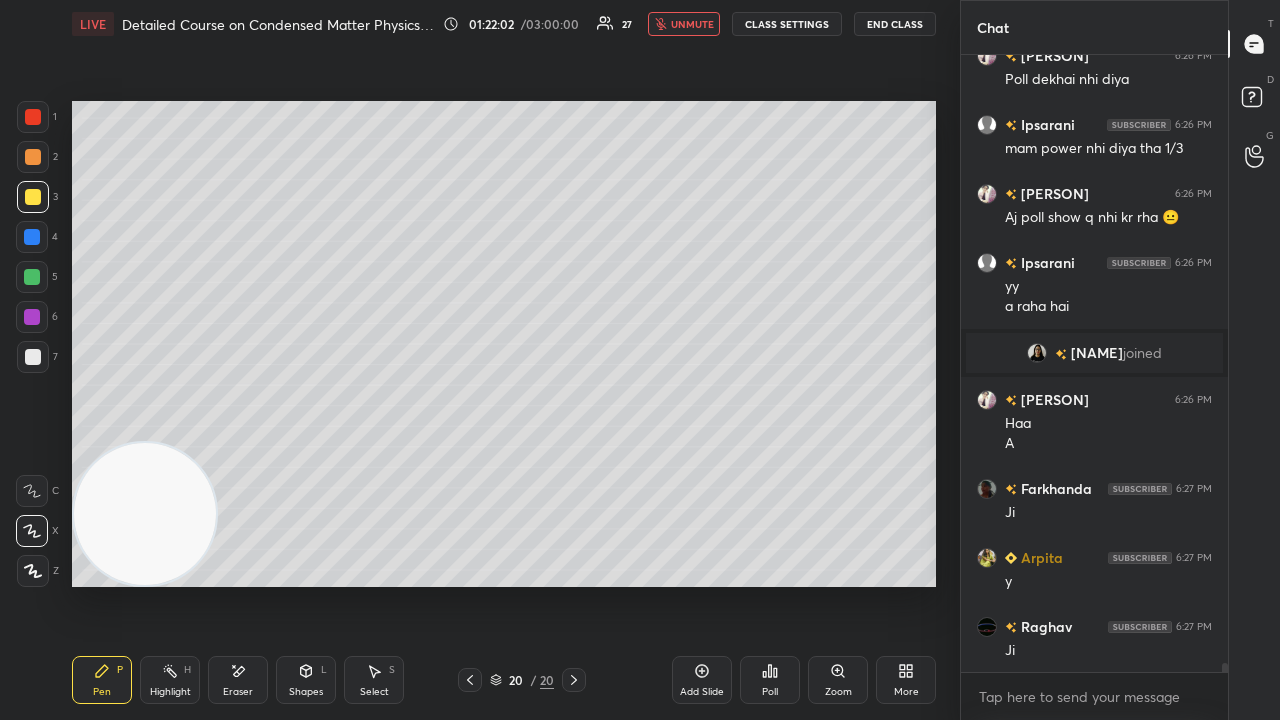 click on "unmute" at bounding box center [692, 24] 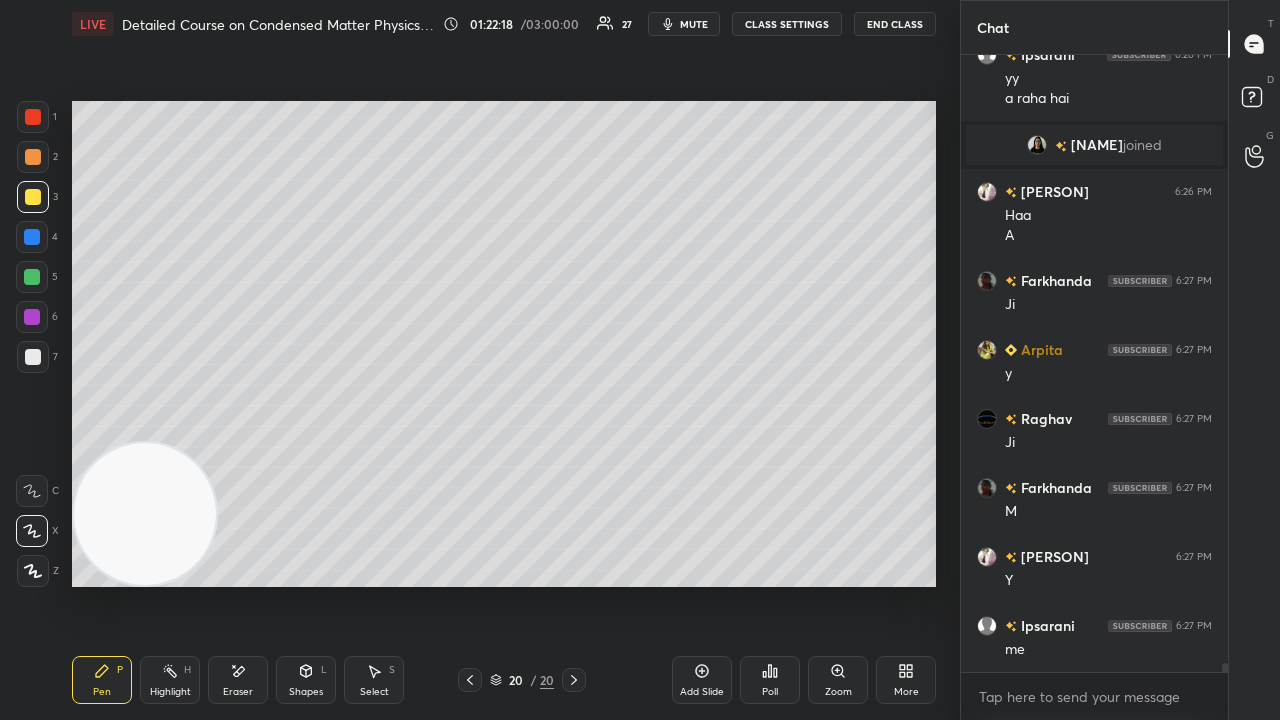 scroll, scrollTop: 40552, scrollLeft: 0, axis: vertical 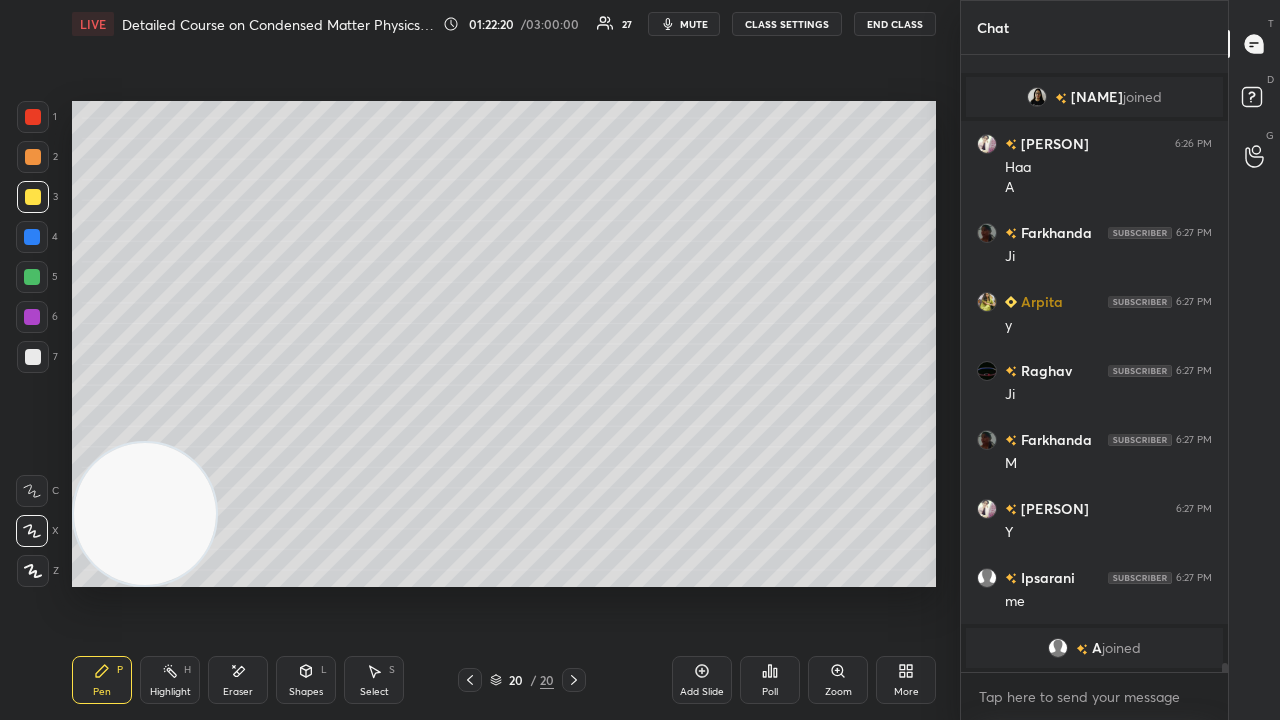 click at bounding box center (1058, 648) 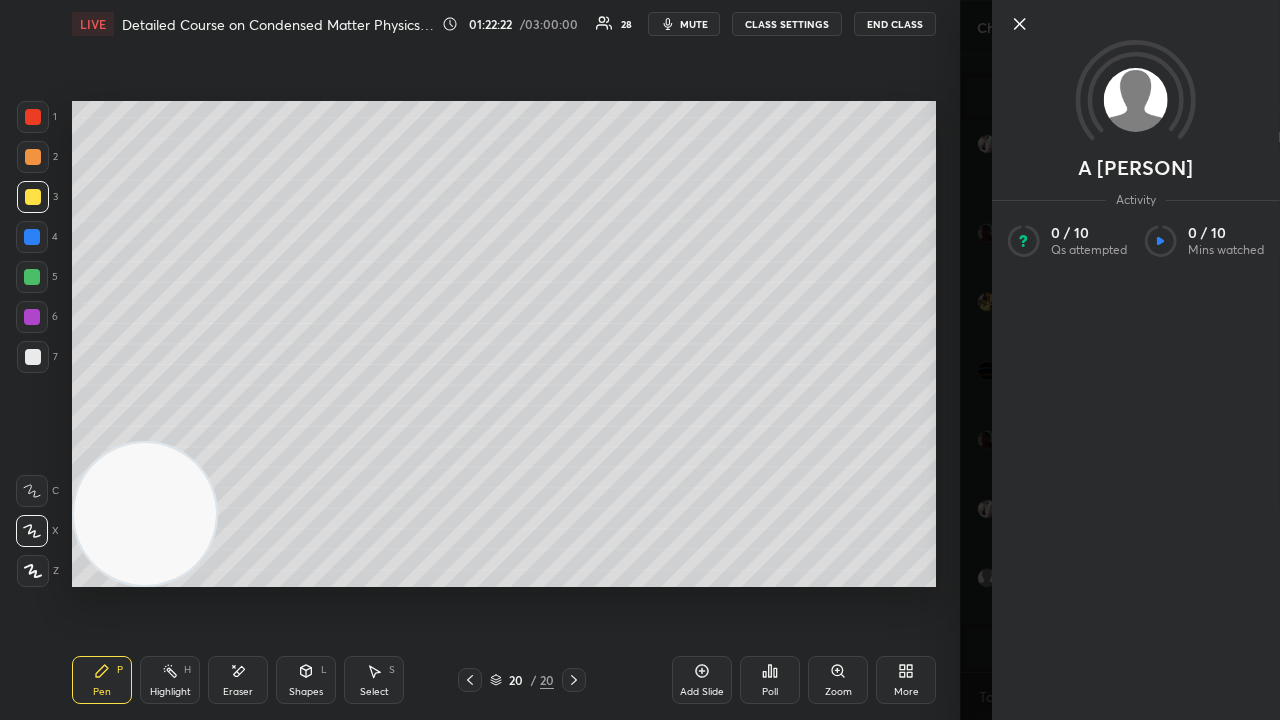 click 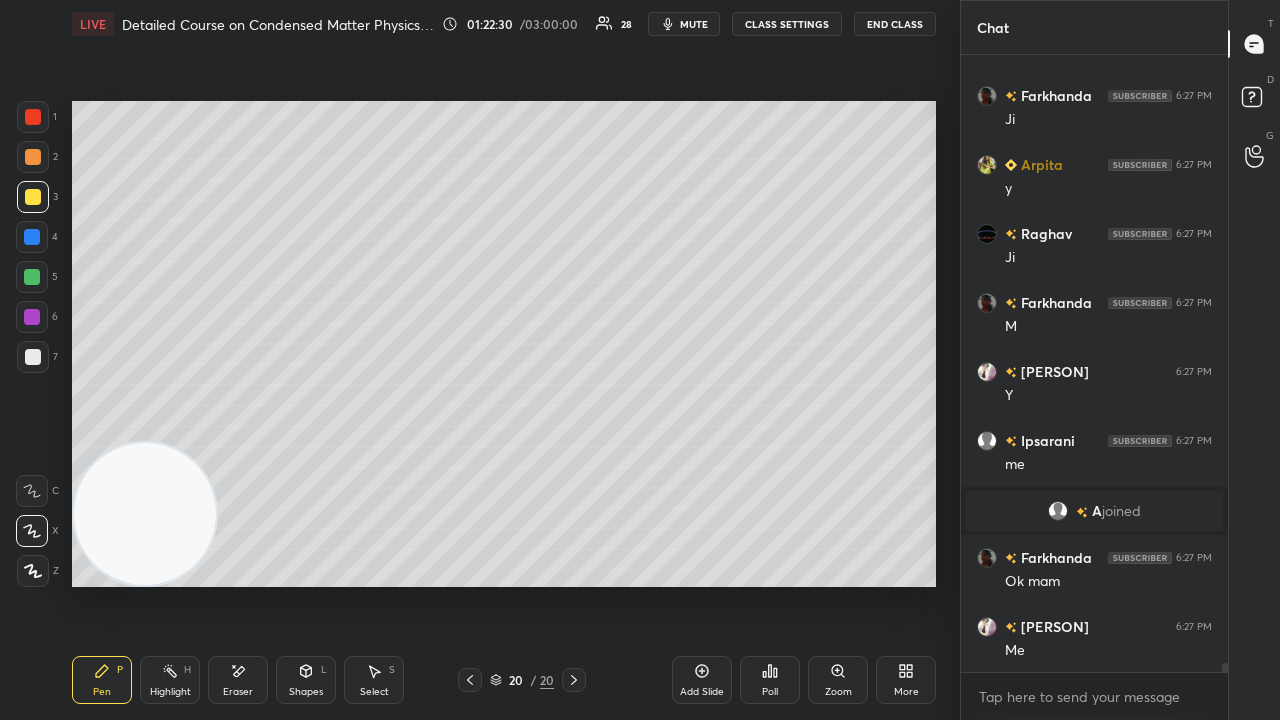 scroll, scrollTop: 40626, scrollLeft: 0, axis: vertical 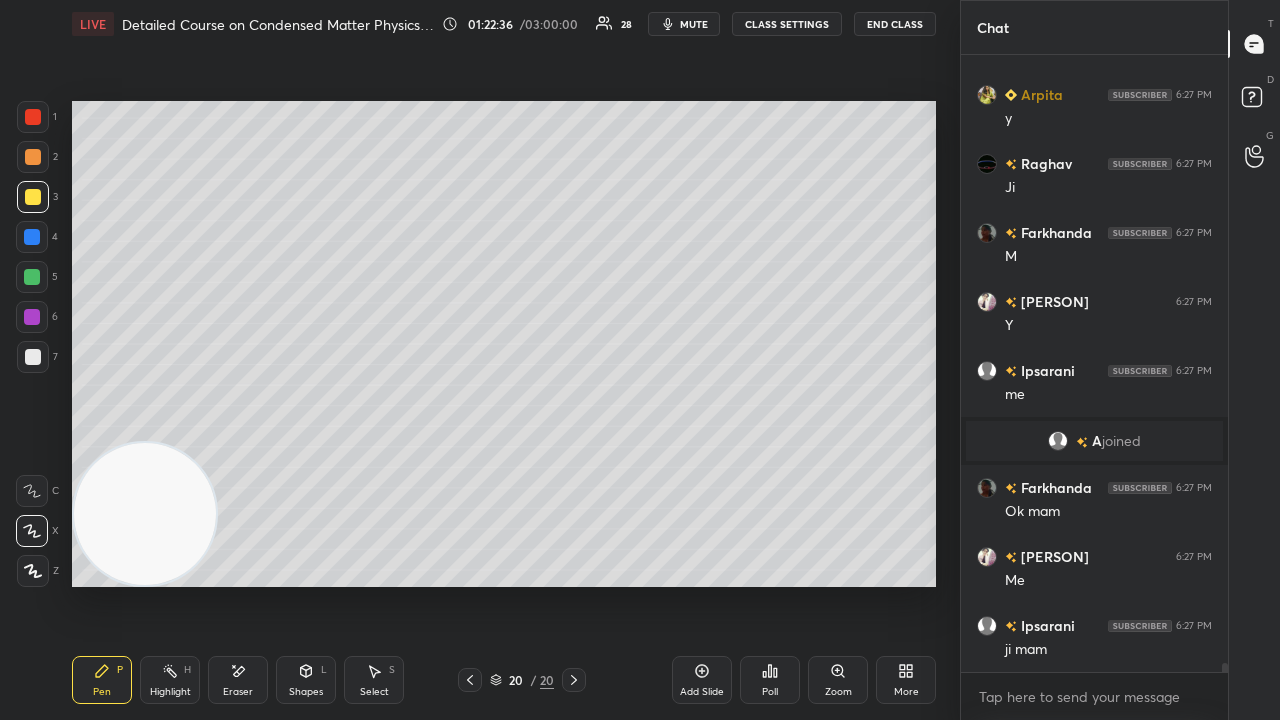 click at bounding box center (33, 357) 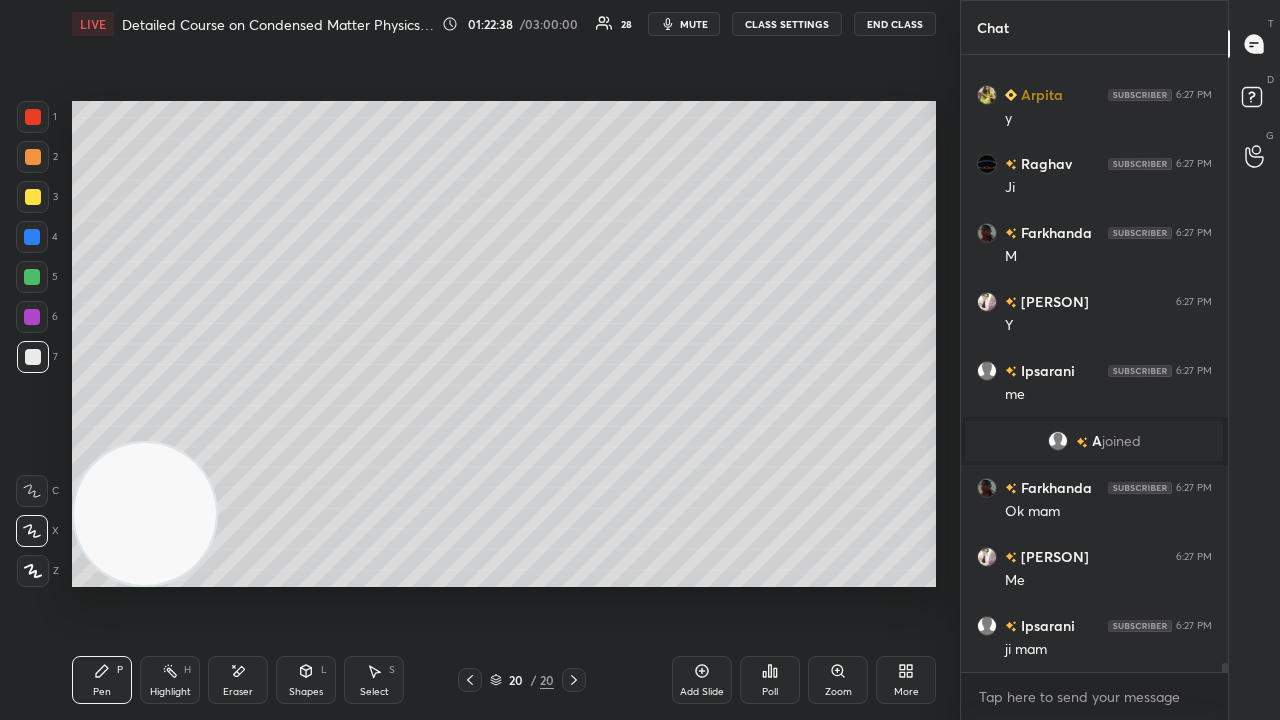 scroll, scrollTop: 40694, scrollLeft: 0, axis: vertical 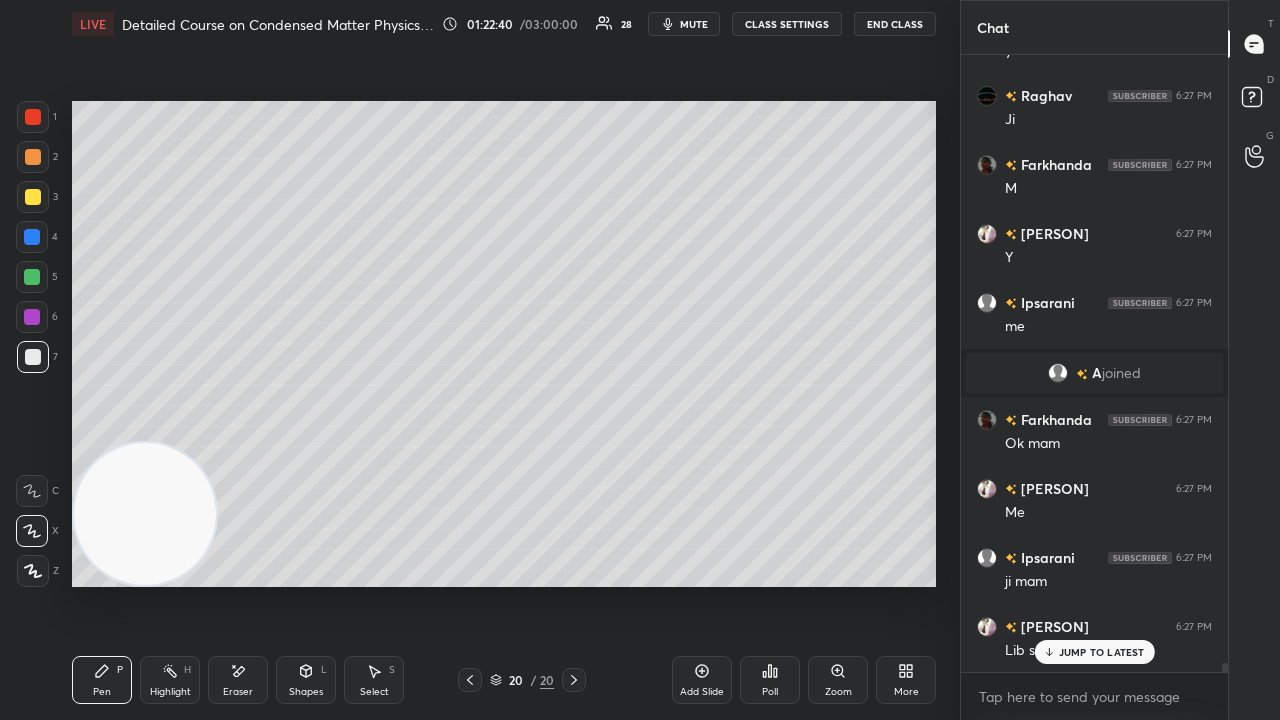 click on "JUMP TO LATEST" at bounding box center (1102, 652) 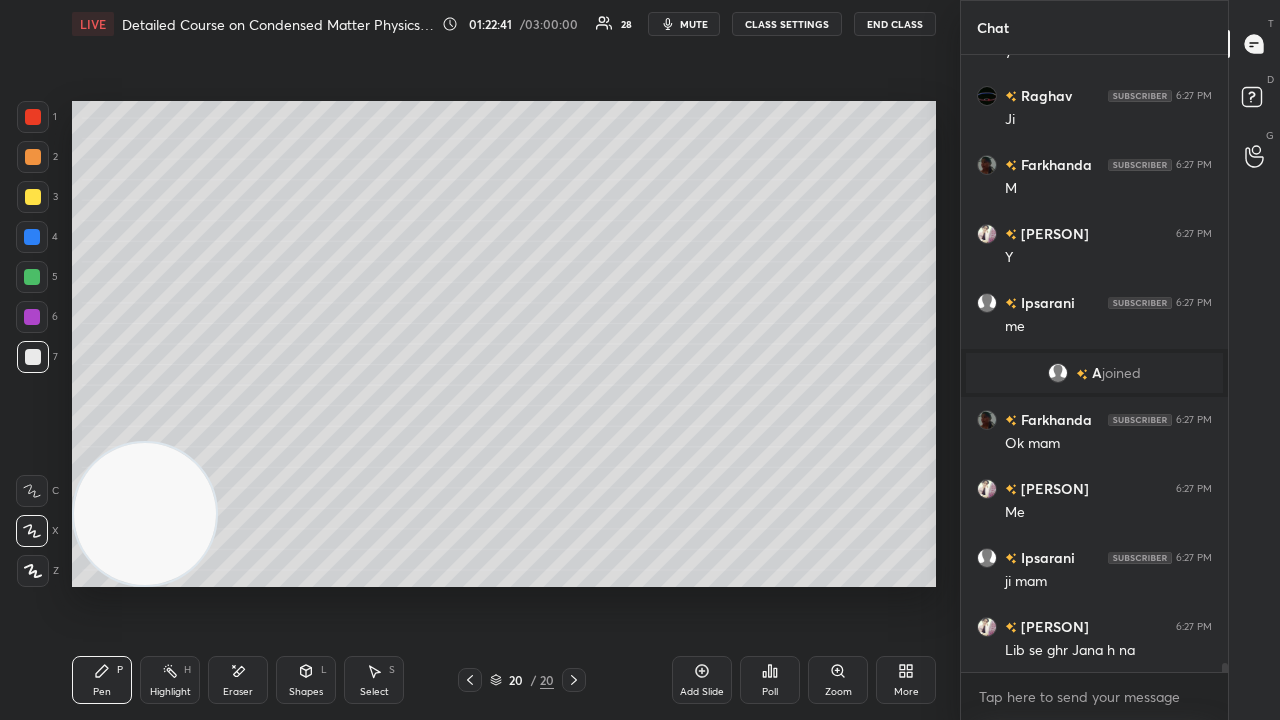 click on "mute" at bounding box center (694, 24) 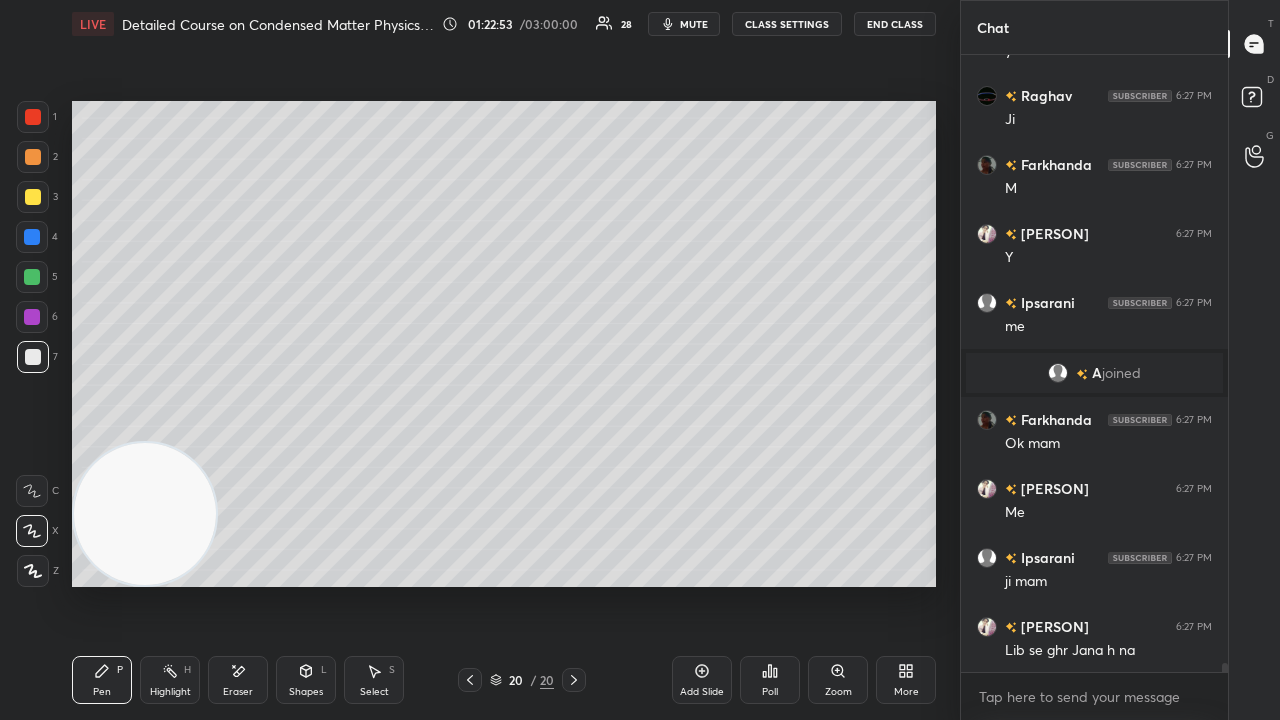 click on "mute" at bounding box center (684, 24) 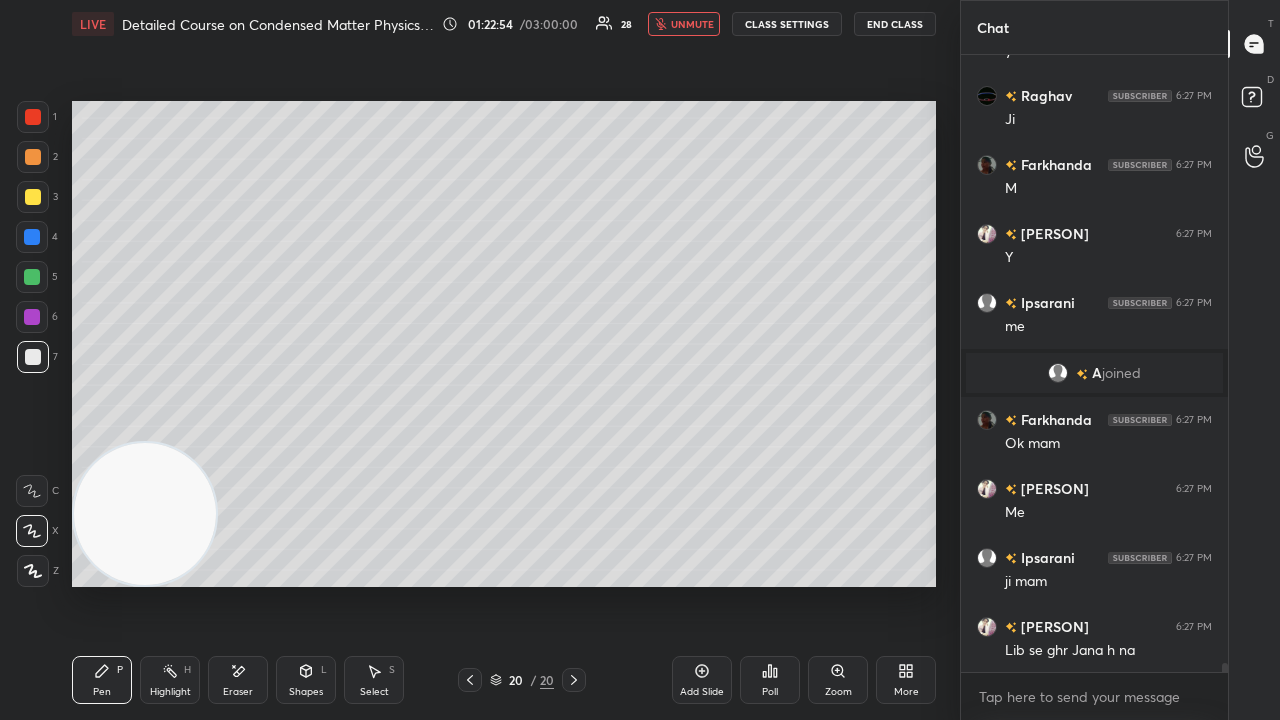 click on "unmute" at bounding box center [692, 24] 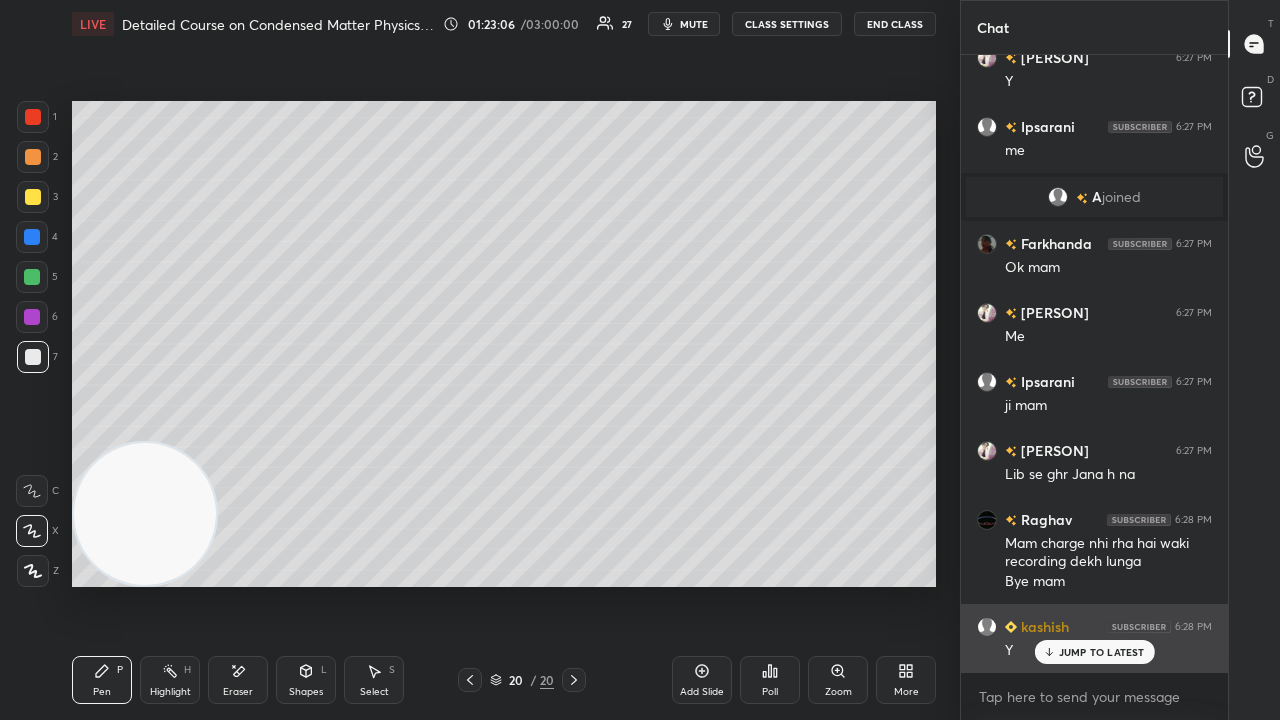 scroll, scrollTop: 40940, scrollLeft: 0, axis: vertical 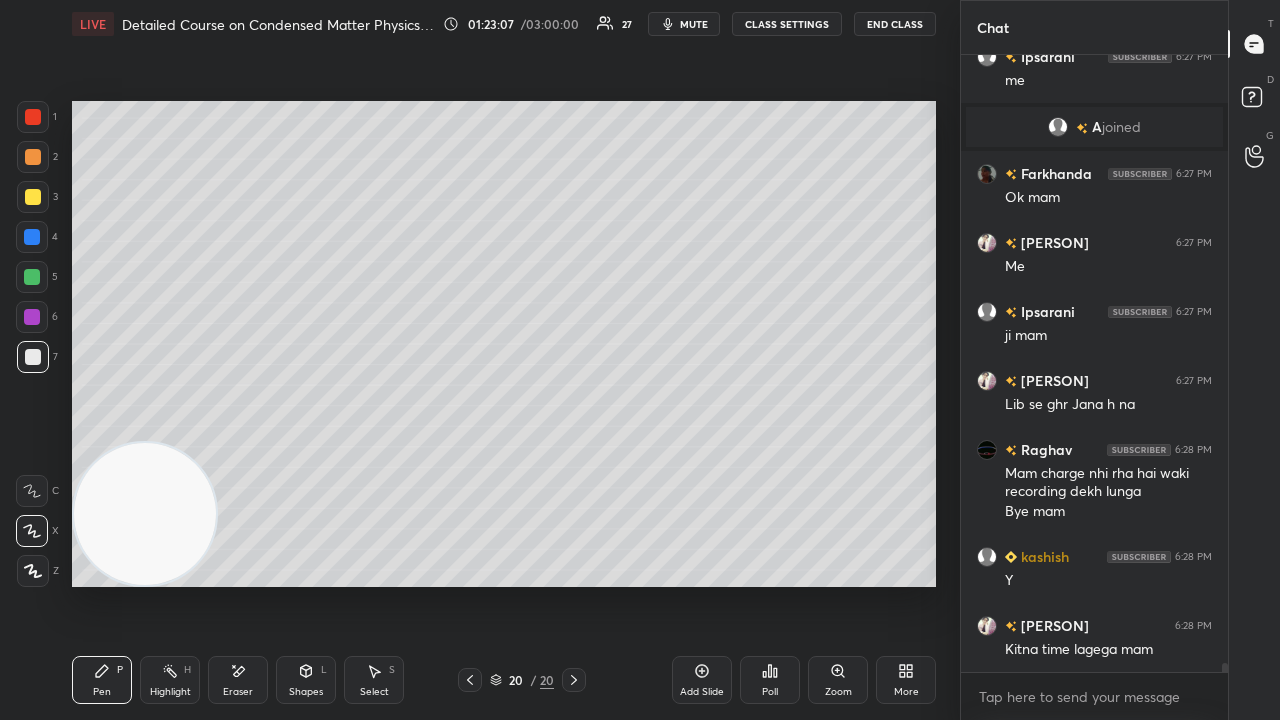 click on "mute" at bounding box center [694, 24] 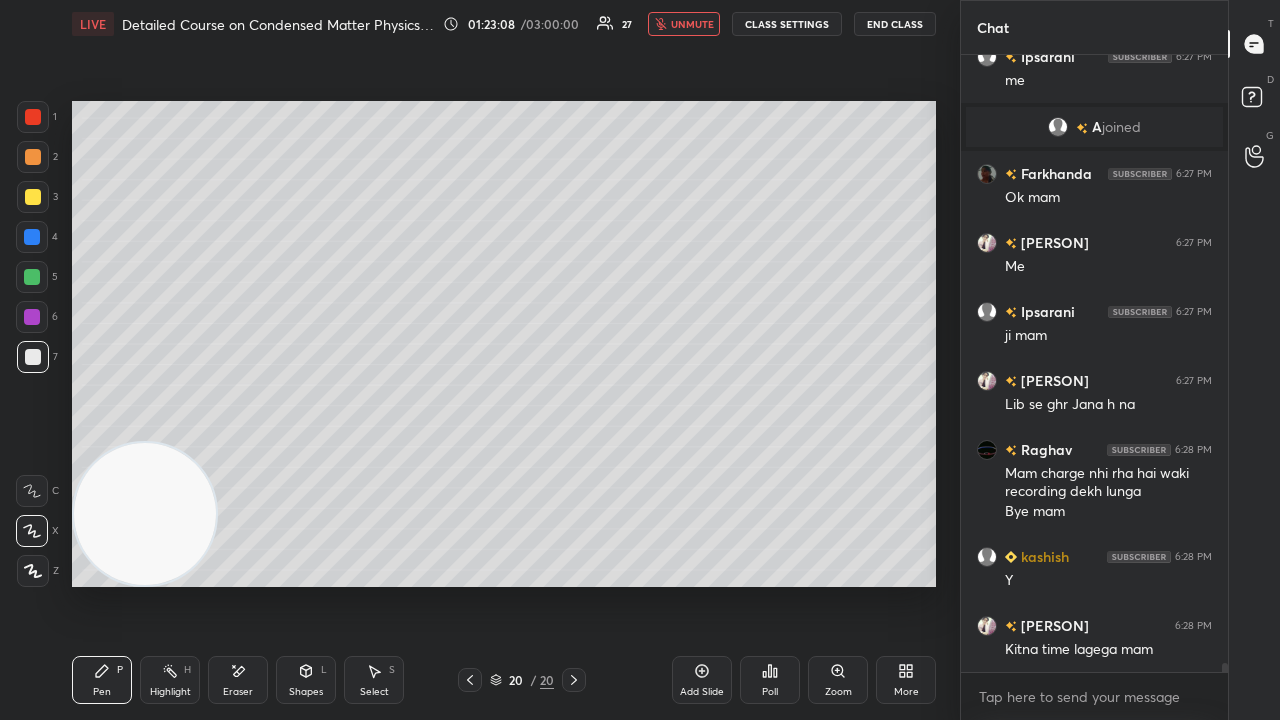 click on "unmute" at bounding box center [692, 24] 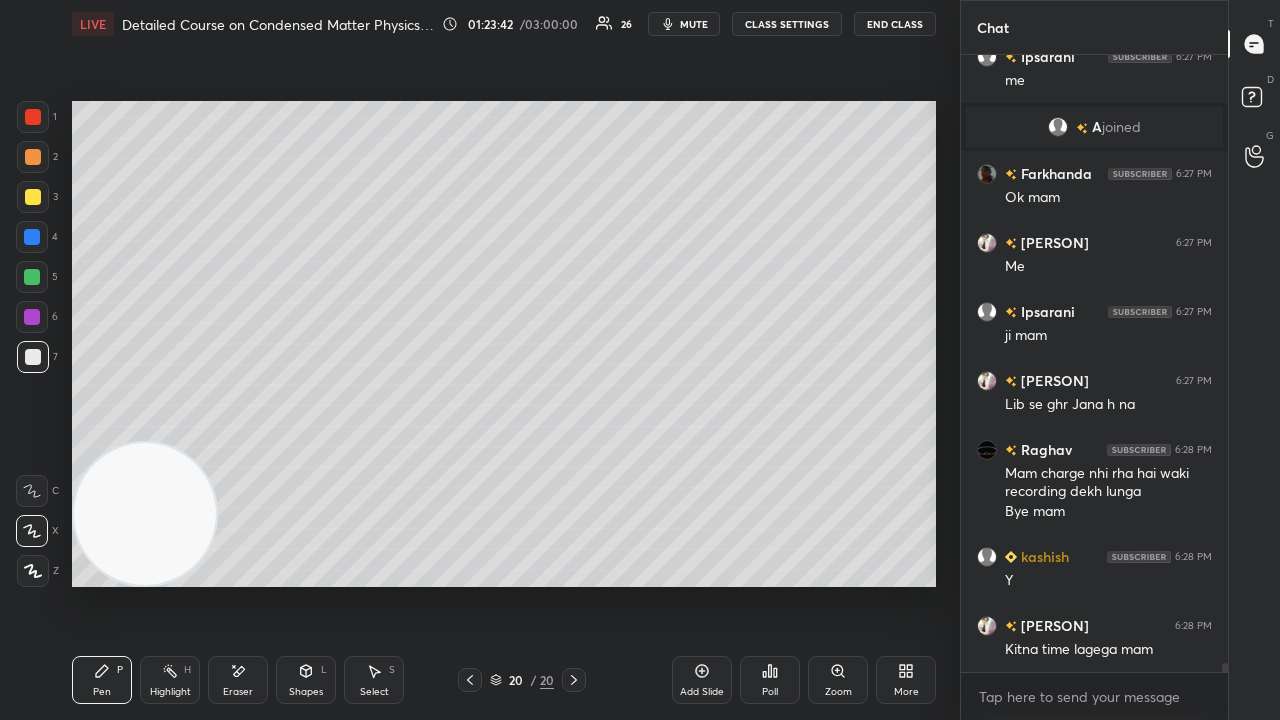 click on "mute" at bounding box center (694, 24) 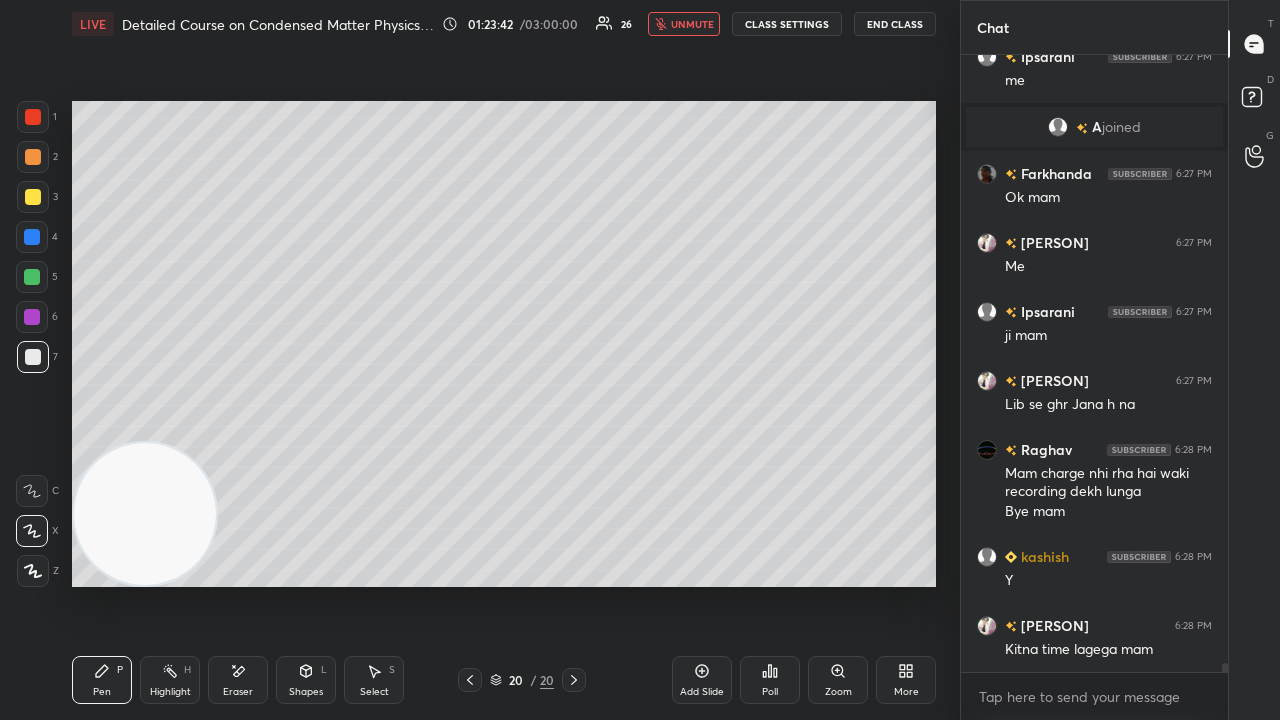 click on "unmute" at bounding box center (692, 24) 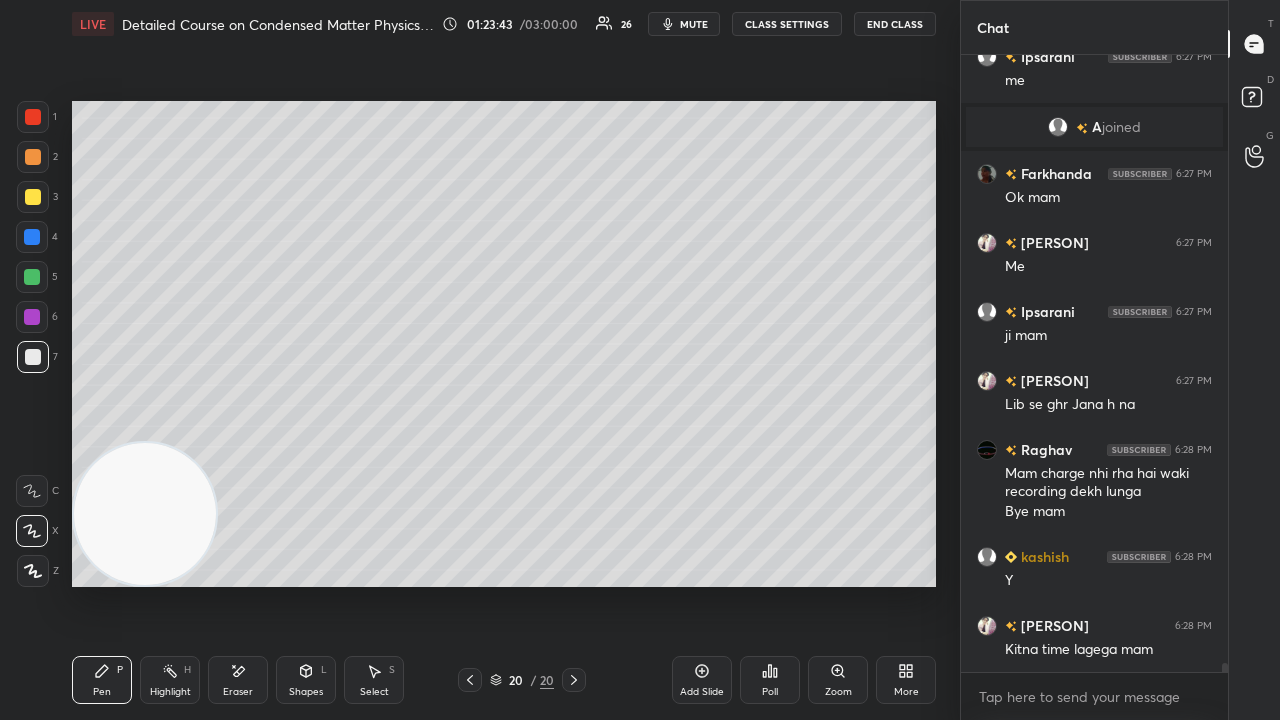 scroll, scrollTop: 41008, scrollLeft: 0, axis: vertical 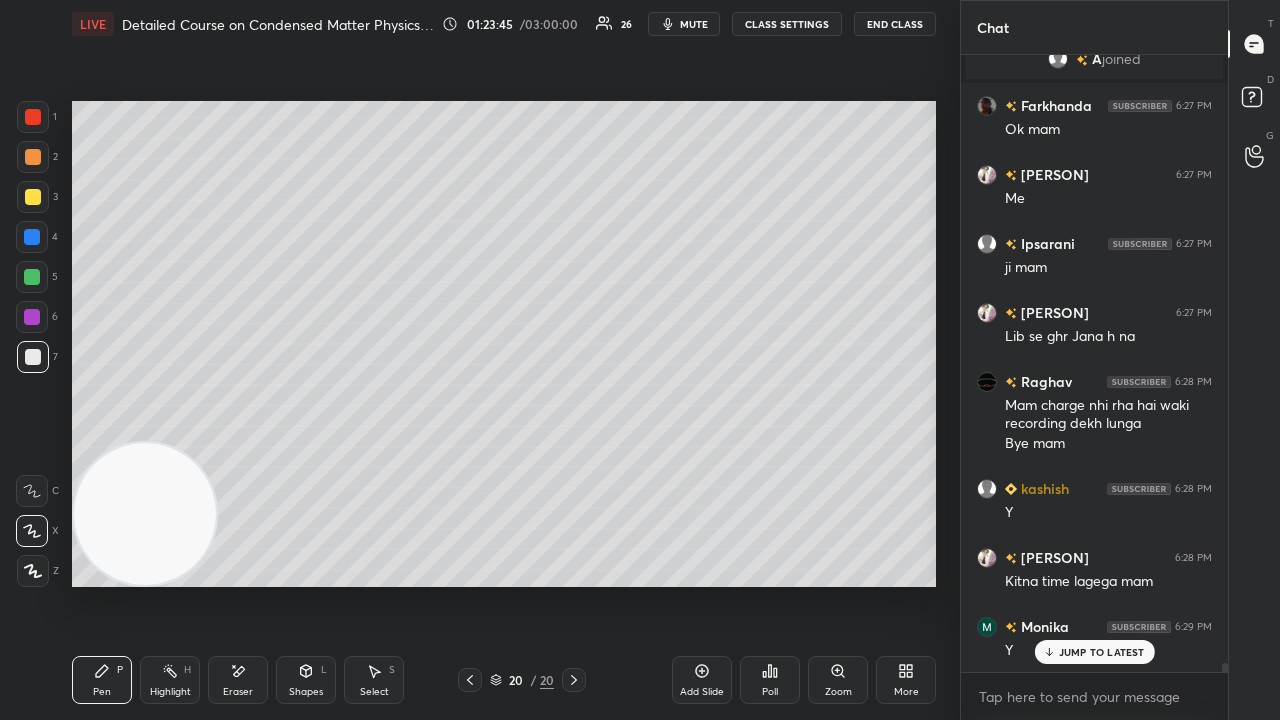 click on "JUMP TO LATEST" at bounding box center [1102, 652] 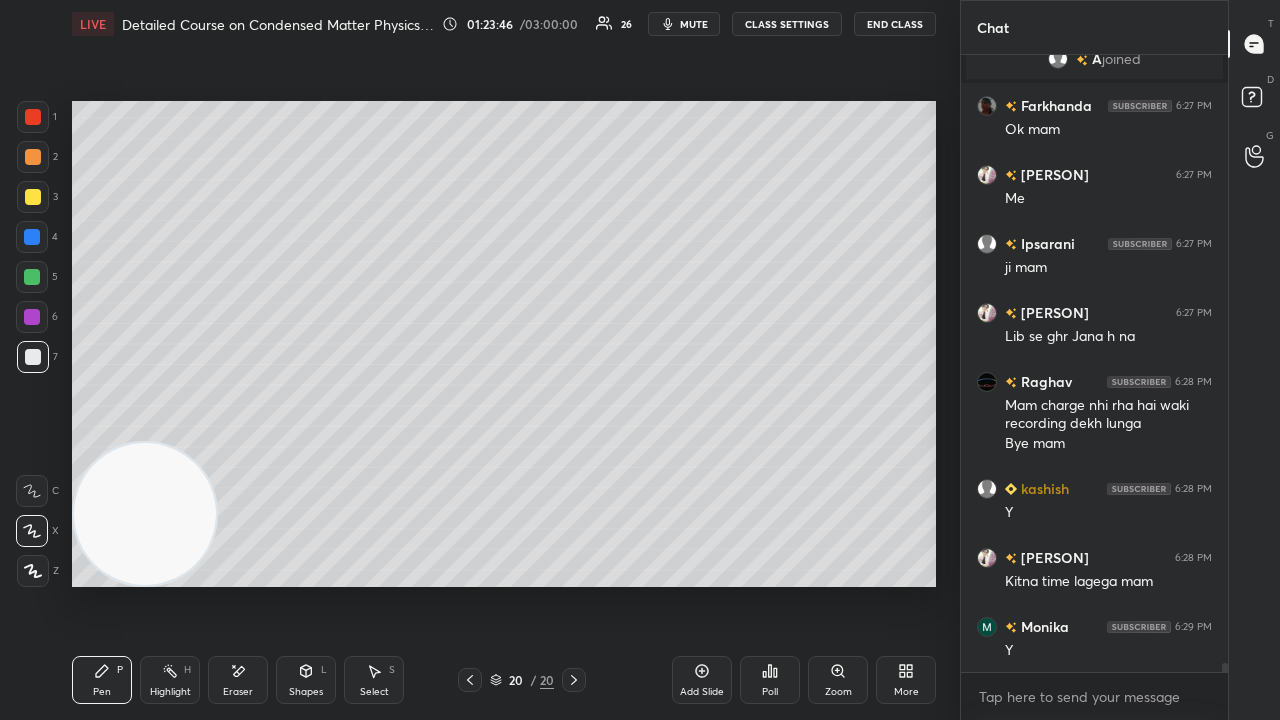 click on "Add Slide" at bounding box center (702, 692) 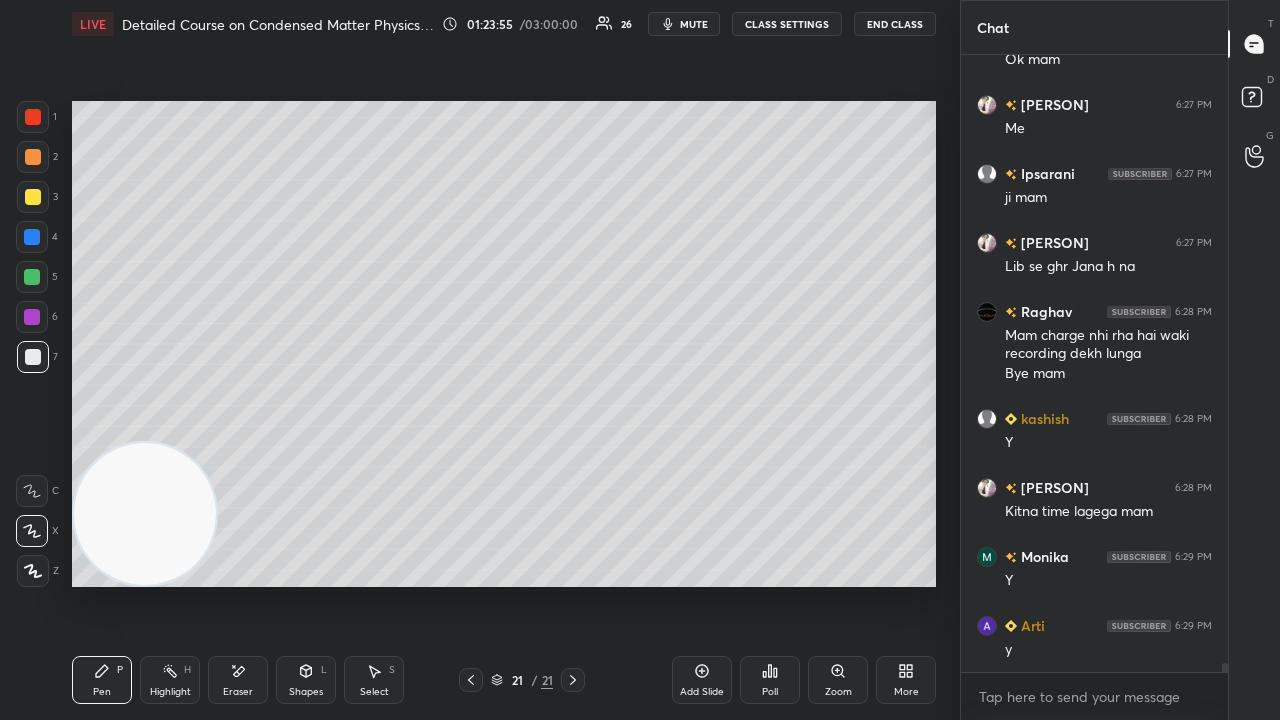 scroll, scrollTop: 41146, scrollLeft: 0, axis: vertical 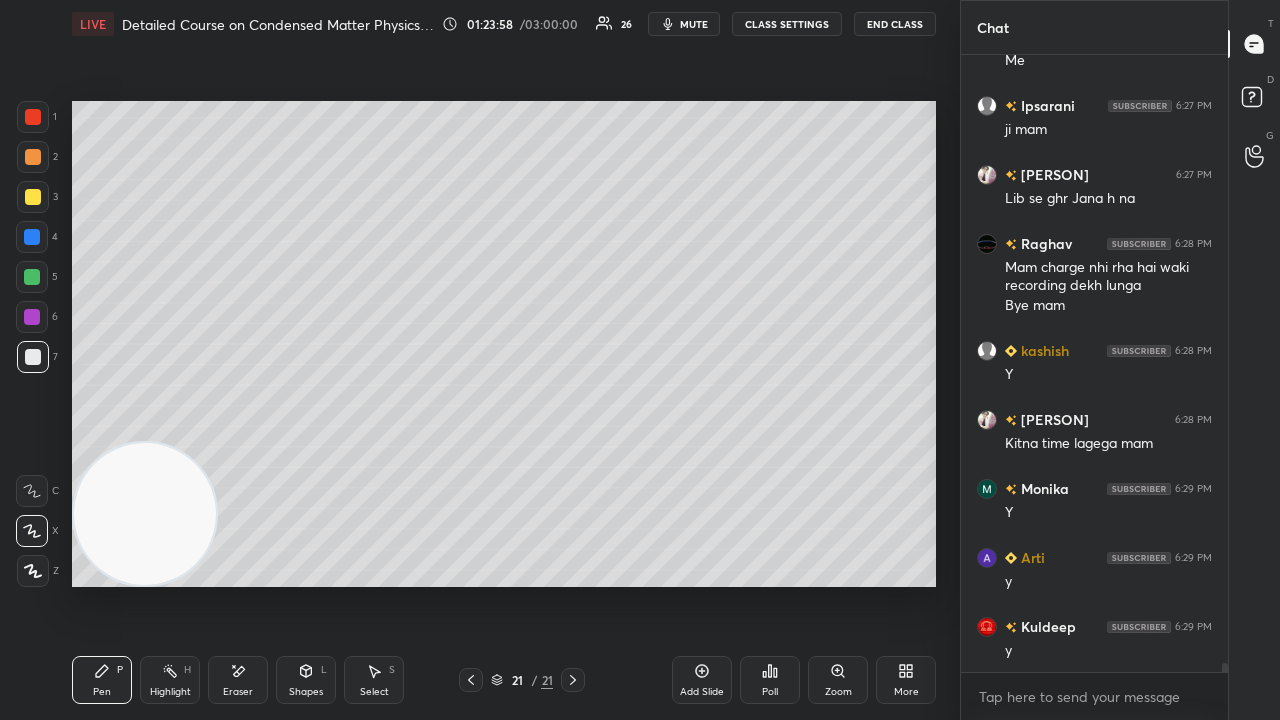 click on "Shapes L" at bounding box center [306, 680] 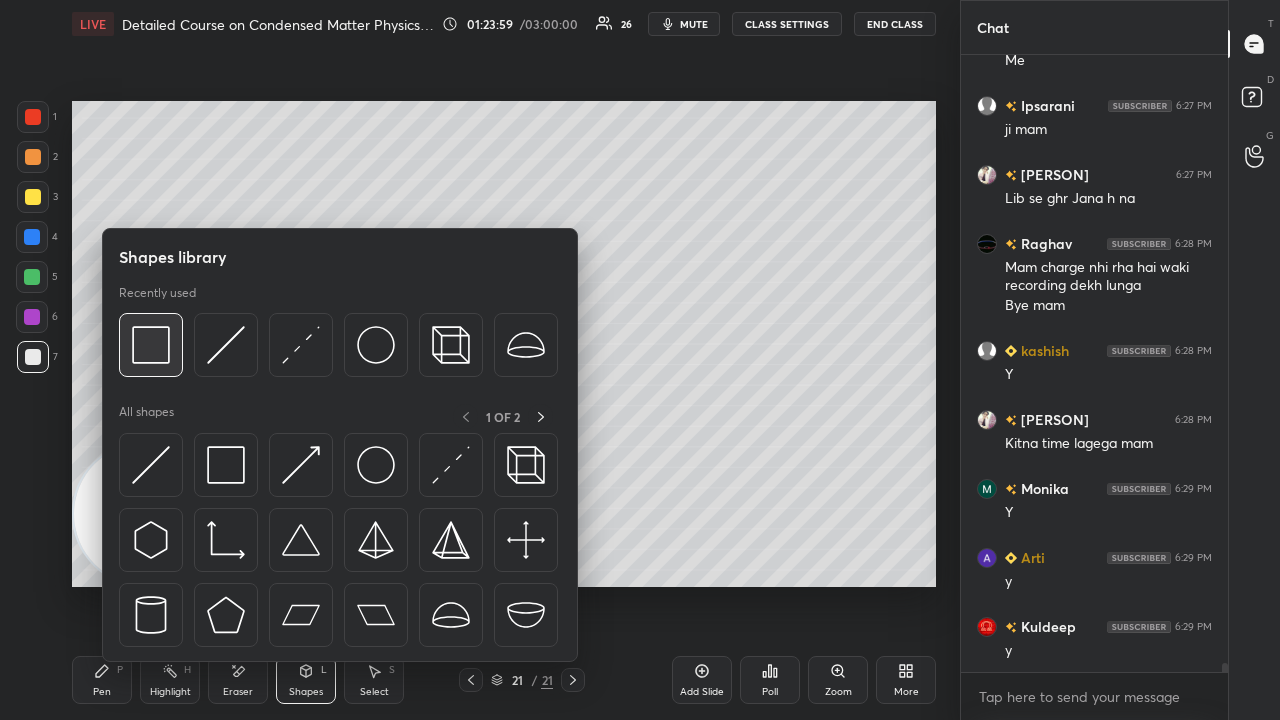click at bounding box center (151, 345) 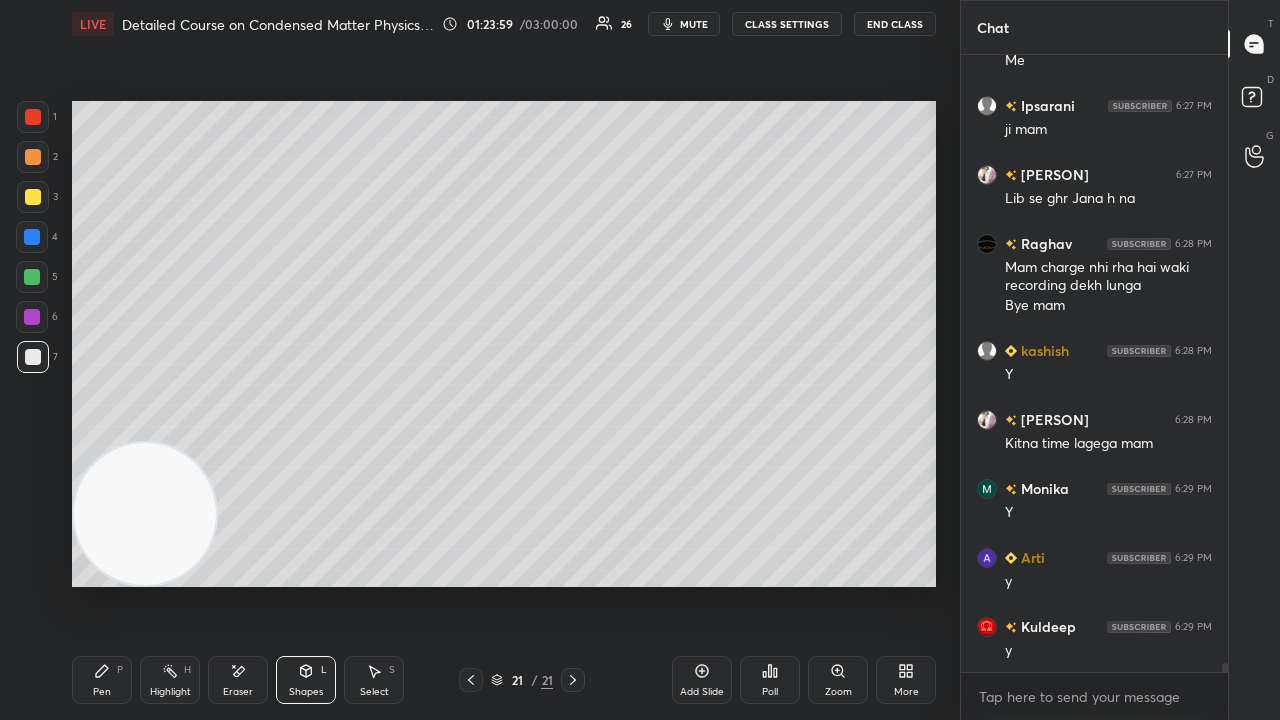 click at bounding box center [33, 197] 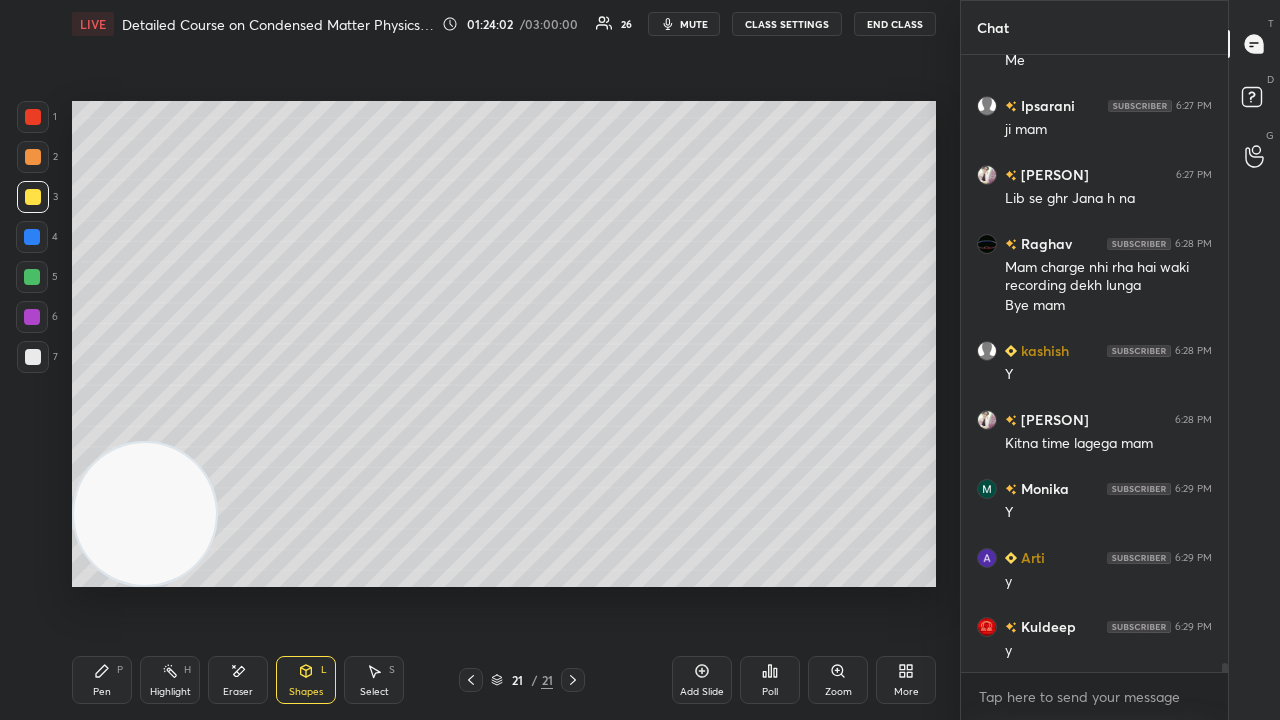 click on "Pen P" at bounding box center (102, 680) 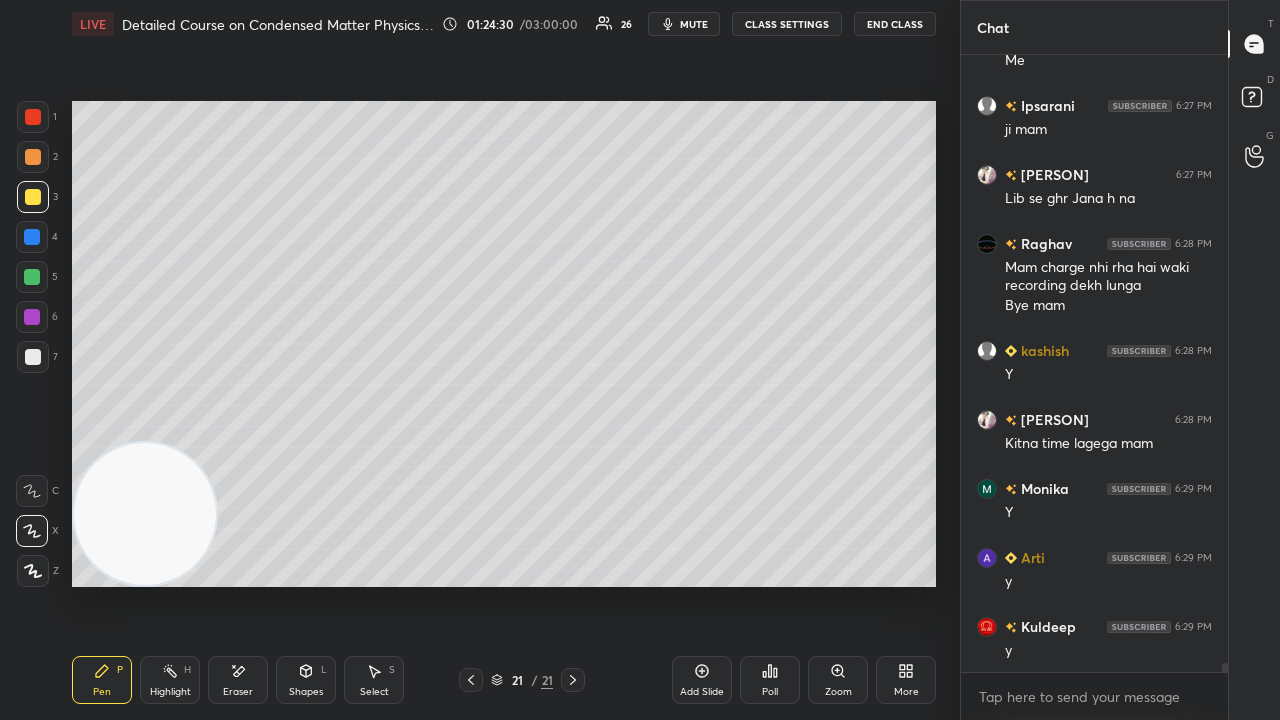click on "Eraser" at bounding box center [238, 692] 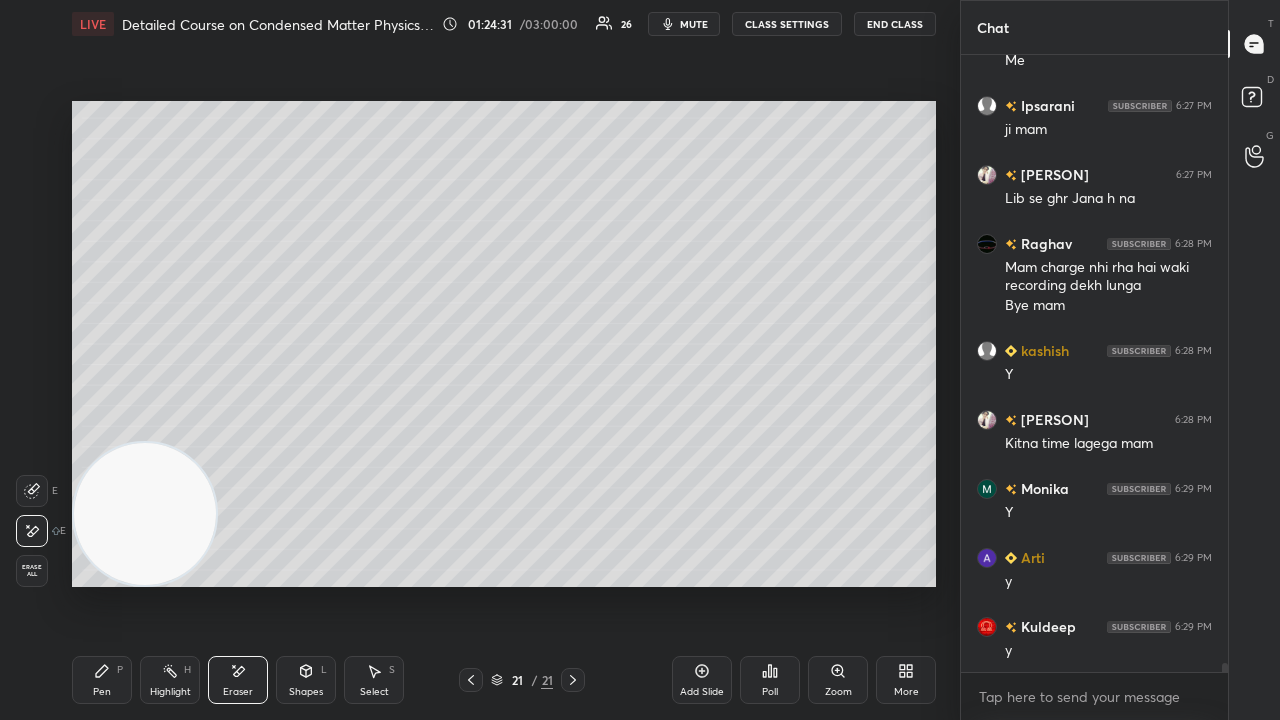 click at bounding box center (32, 491) 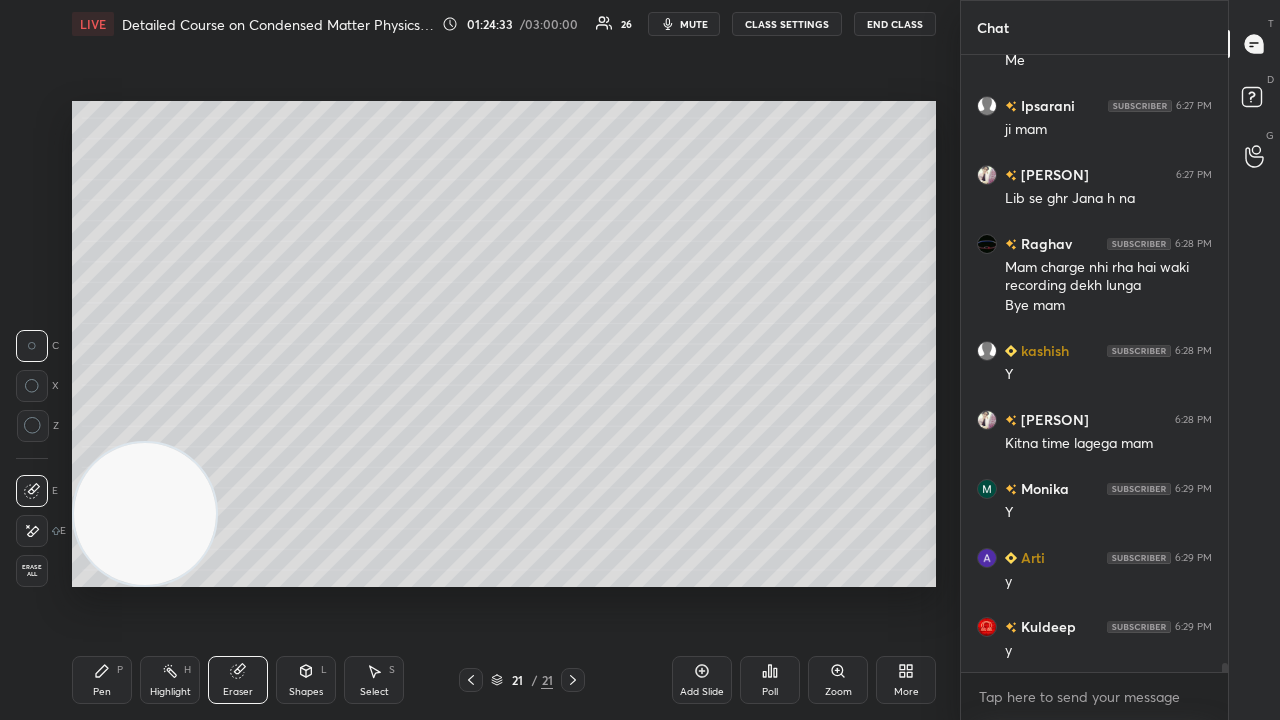 drag, startPoint x: 100, startPoint y: 680, endPoint x: 216, endPoint y: 612, distance: 134.46188 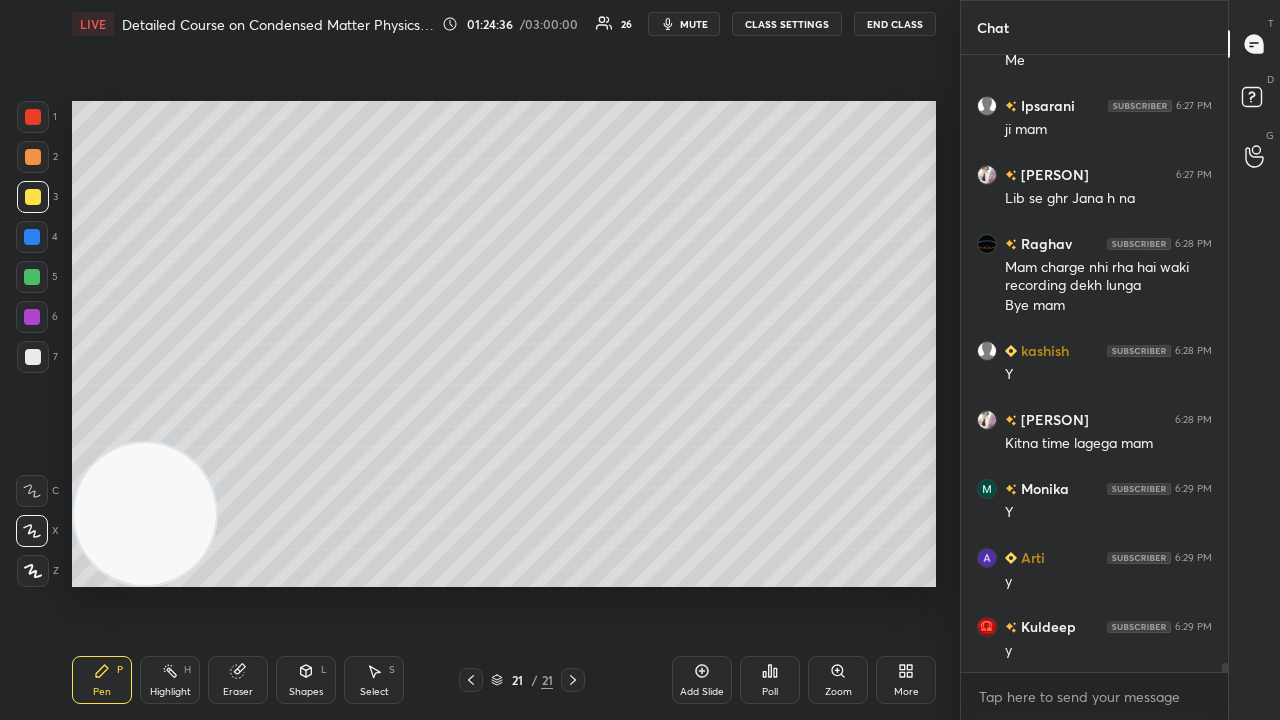 click on "mute" at bounding box center (684, 24) 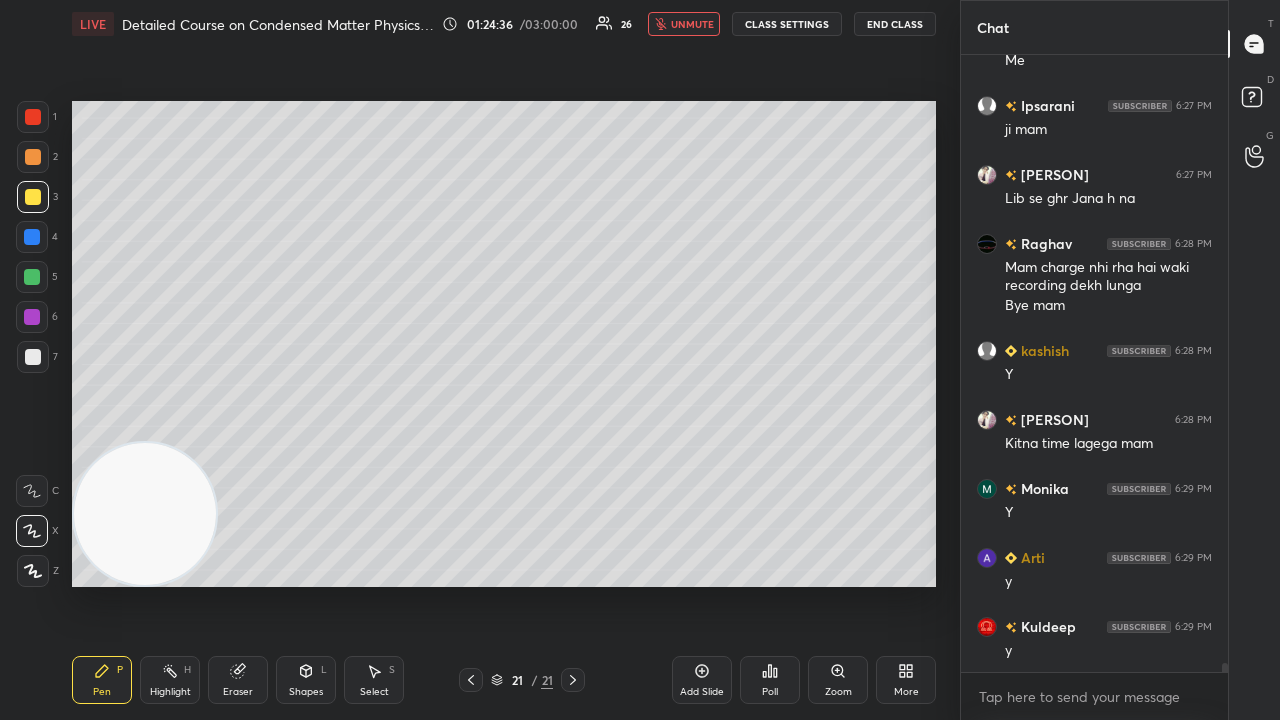 click on "unmute" at bounding box center [692, 24] 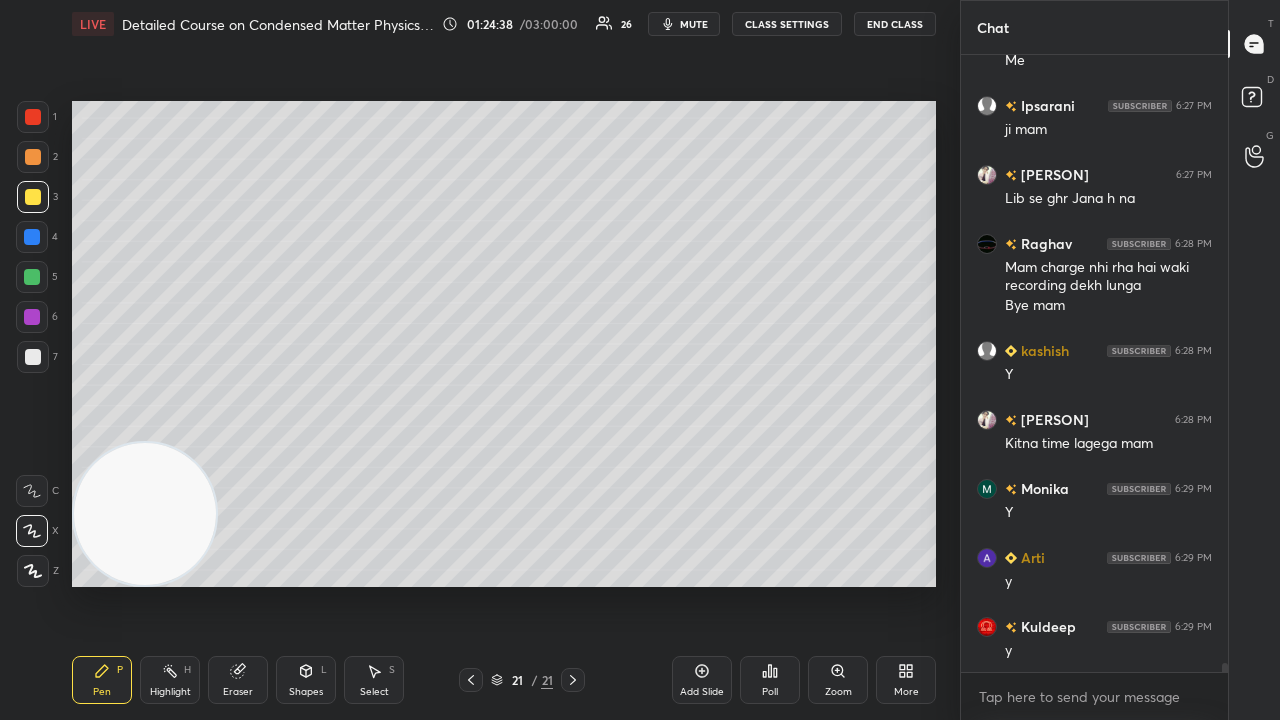 click at bounding box center [33, 357] 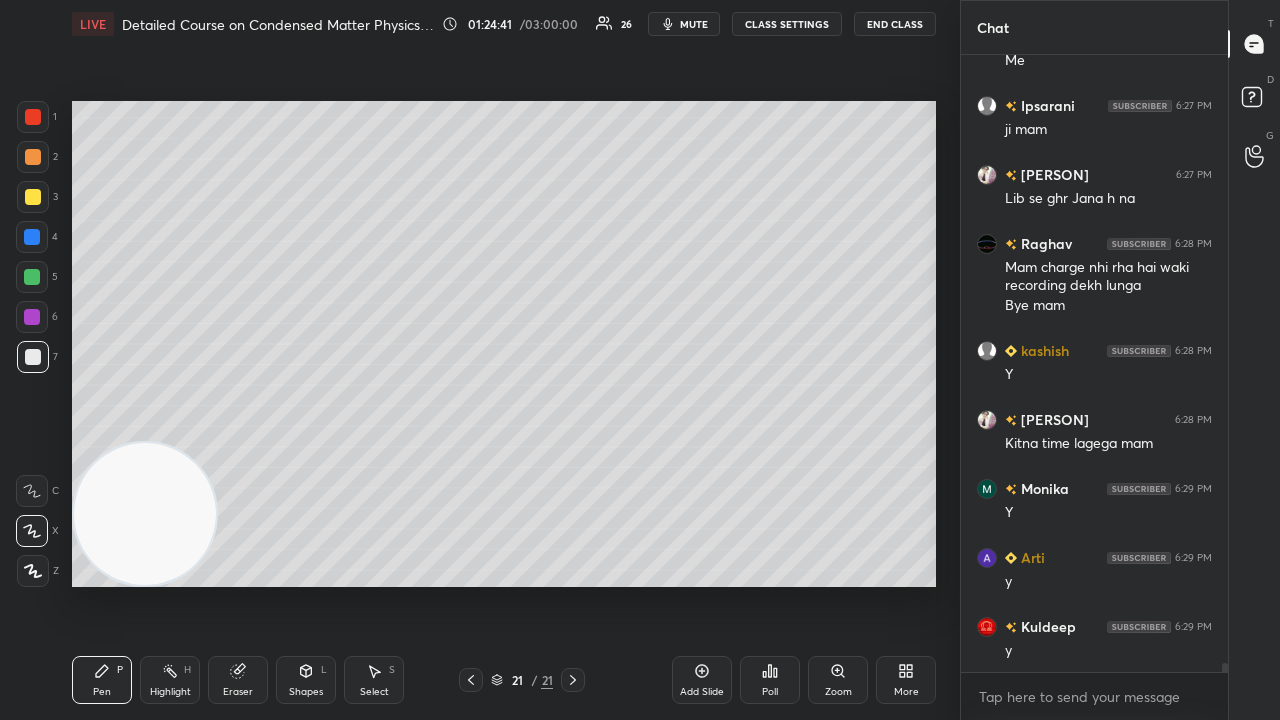 click on "mute" at bounding box center [694, 24] 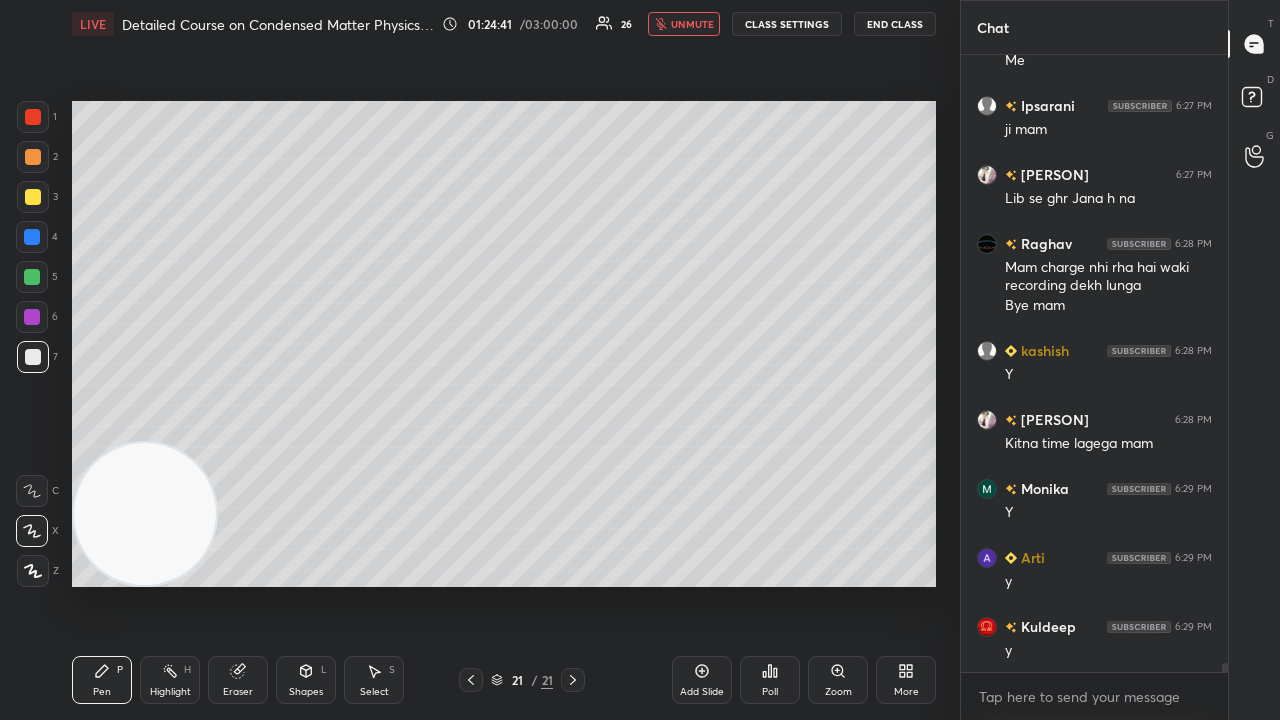 click on "unmute" at bounding box center [692, 24] 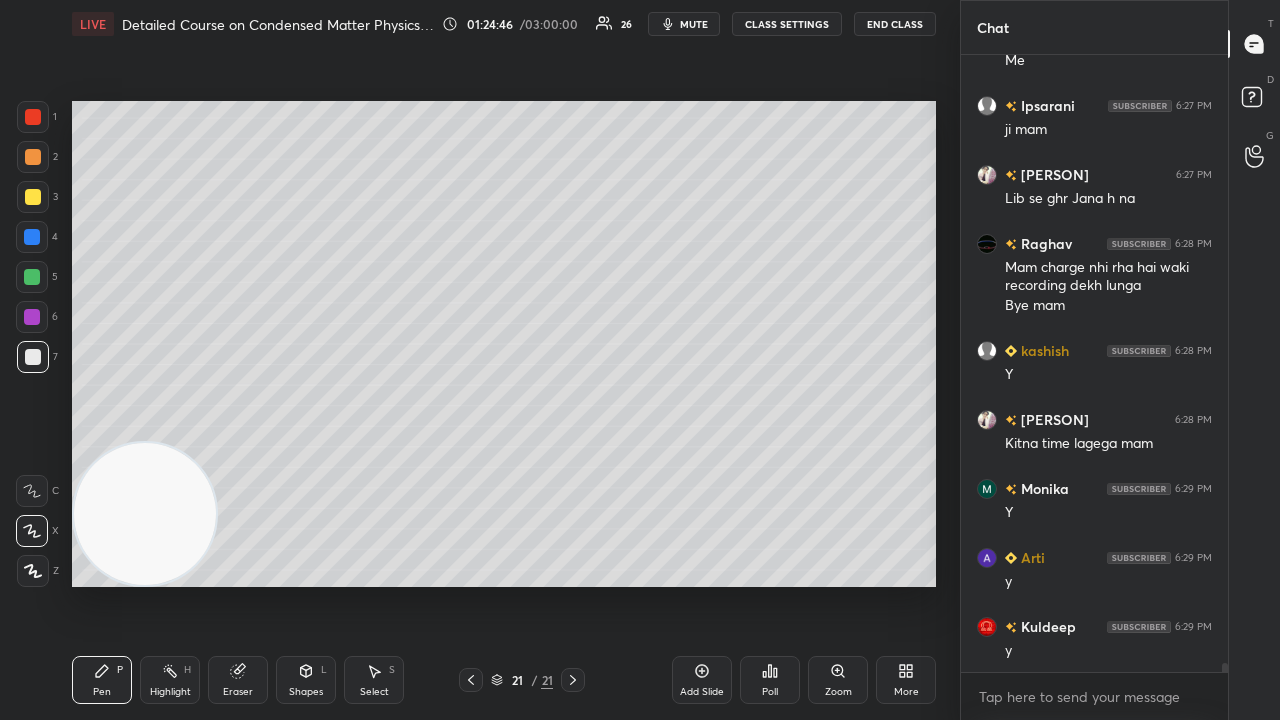 click on "mute" at bounding box center [694, 24] 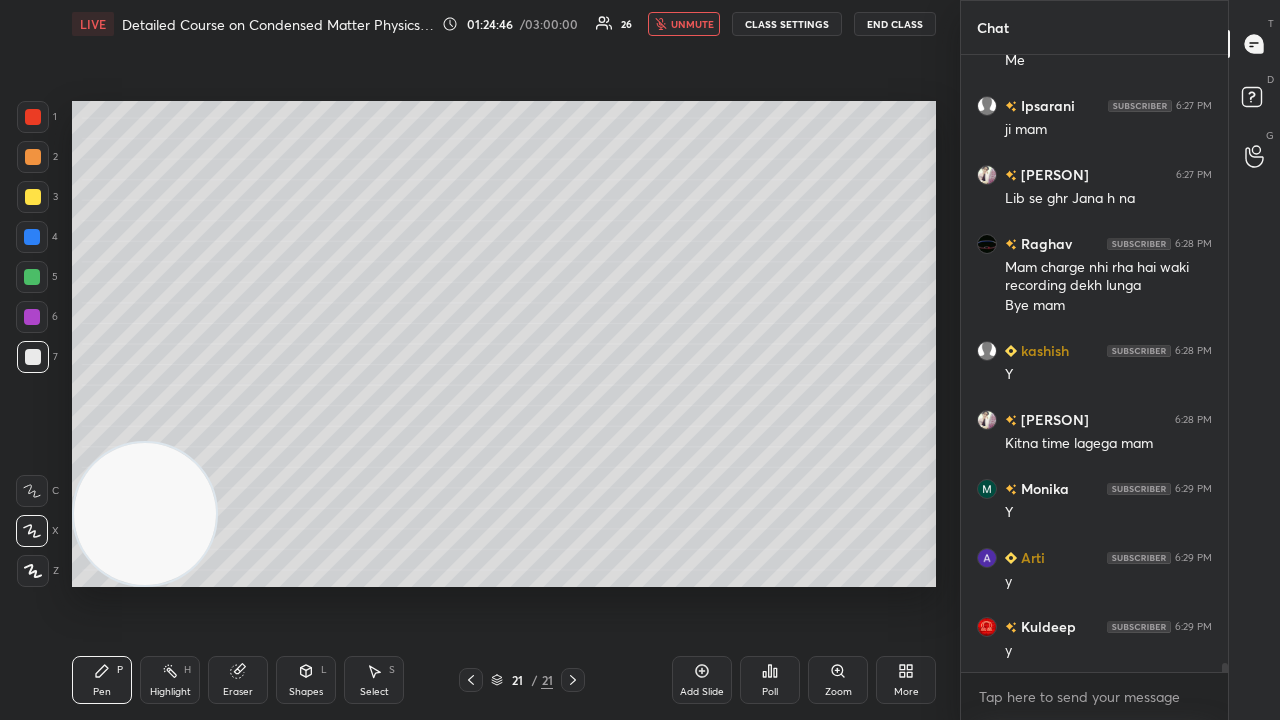 click on "unmute" at bounding box center [692, 24] 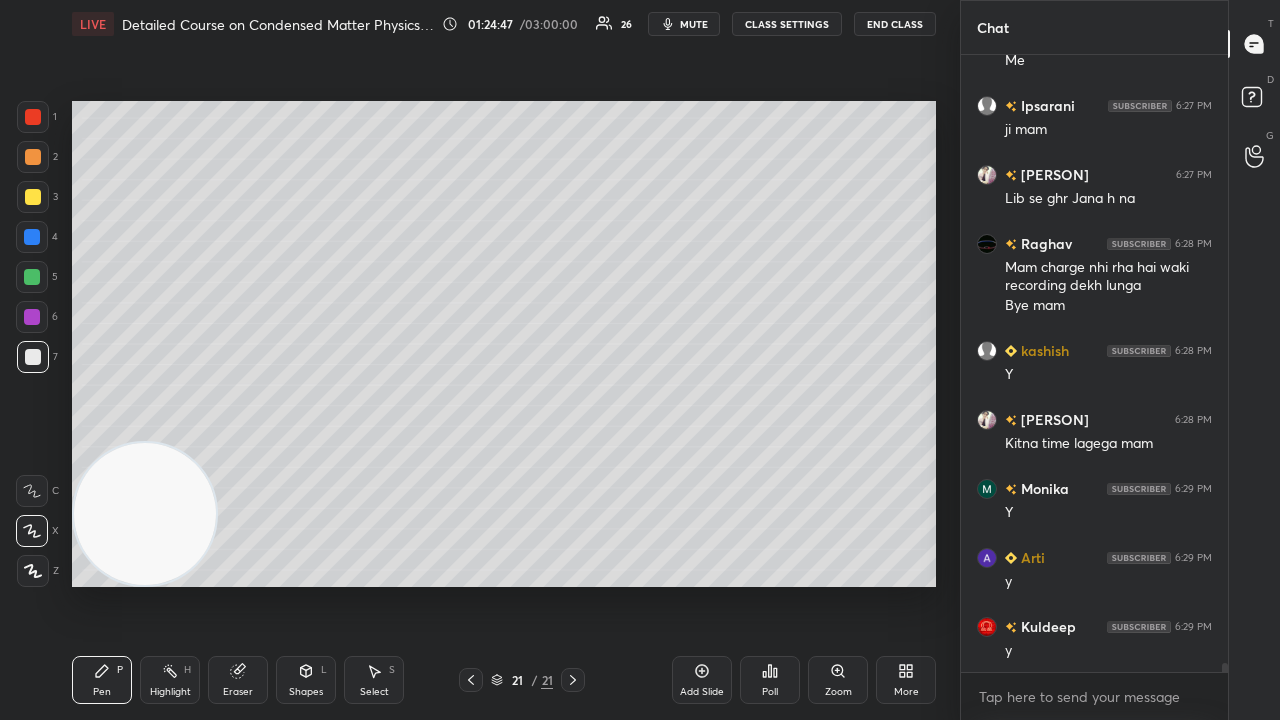 click on "mute" at bounding box center (694, 24) 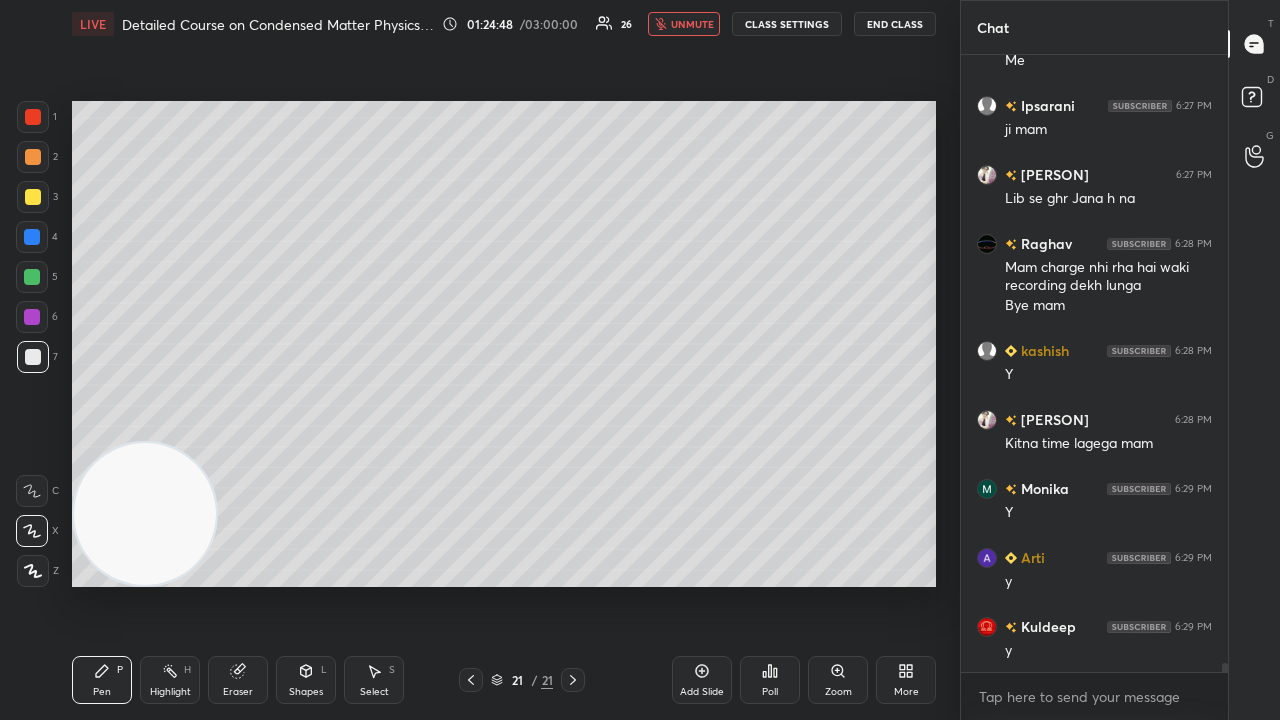 click on "unmute" at bounding box center [692, 24] 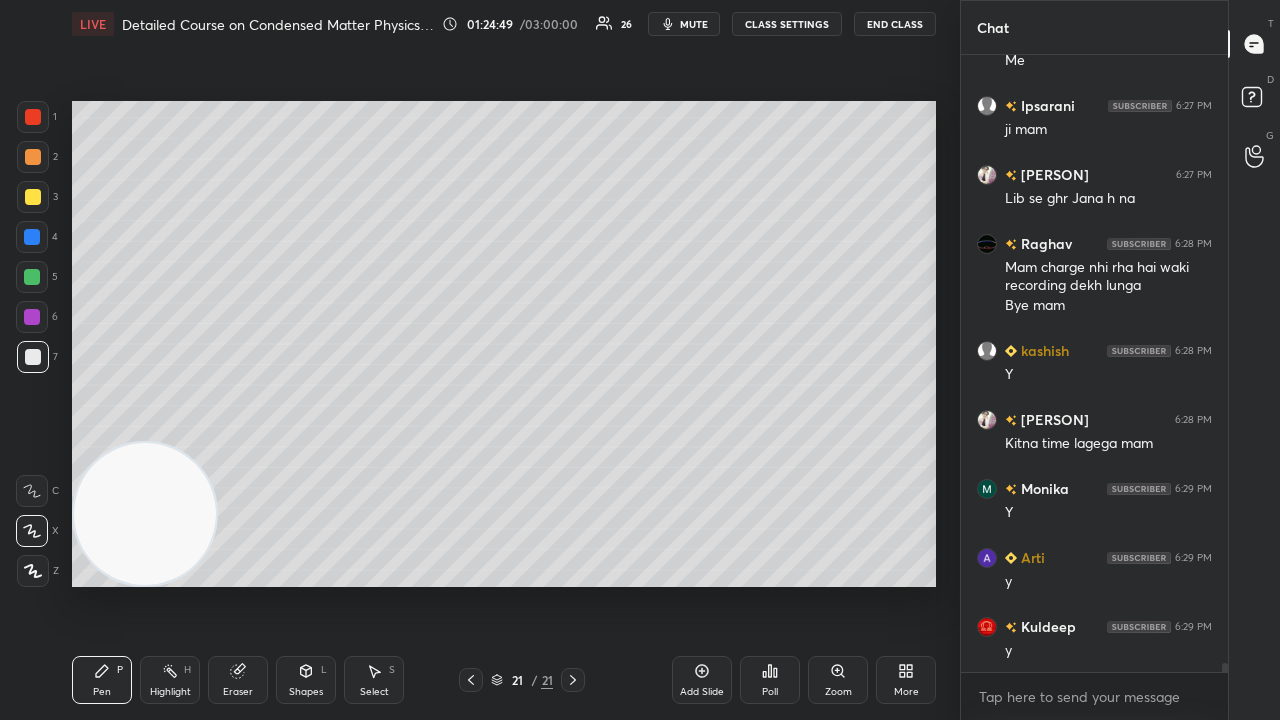 scroll, scrollTop: 41216, scrollLeft: 0, axis: vertical 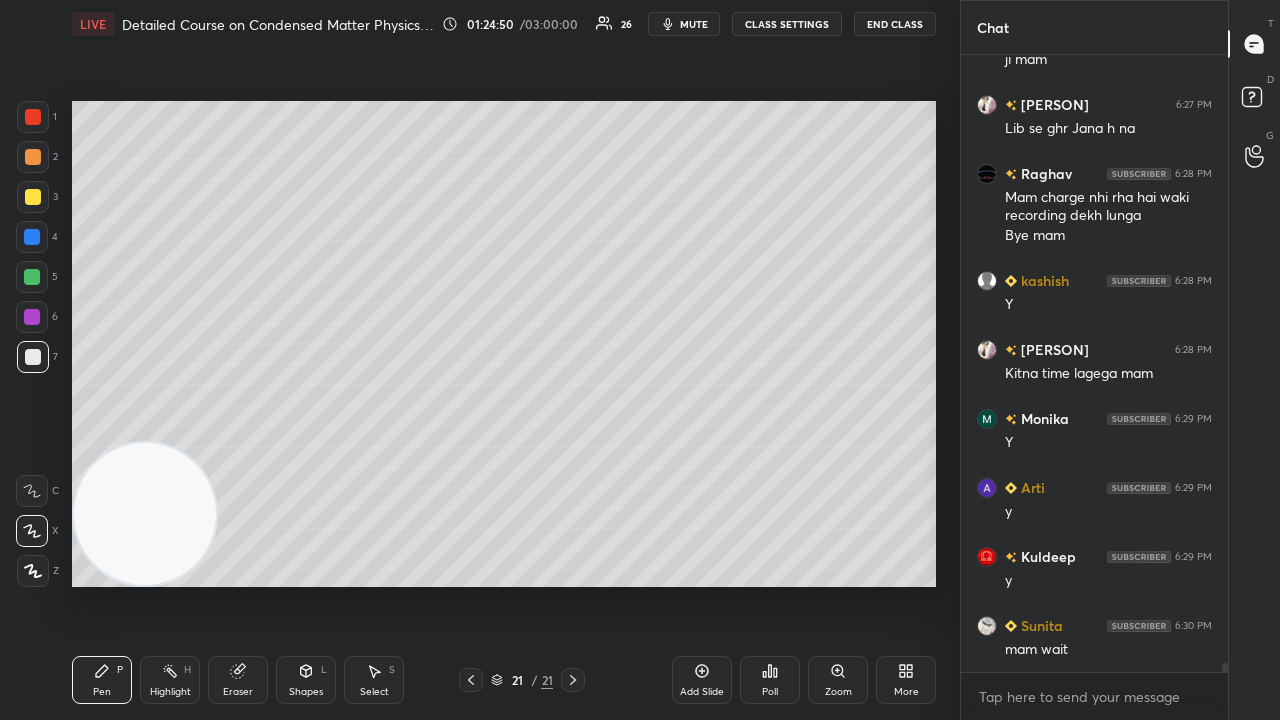 click on "mute" at bounding box center (694, 24) 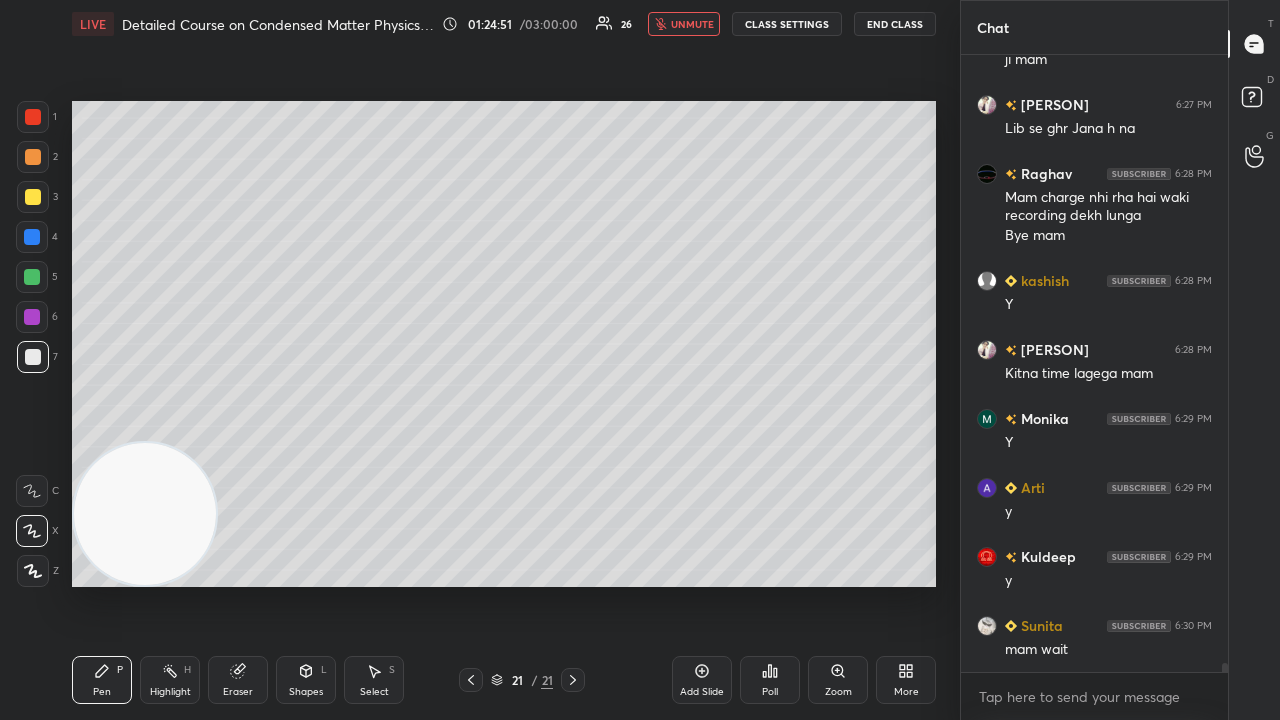 click on "unmute" at bounding box center (692, 24) 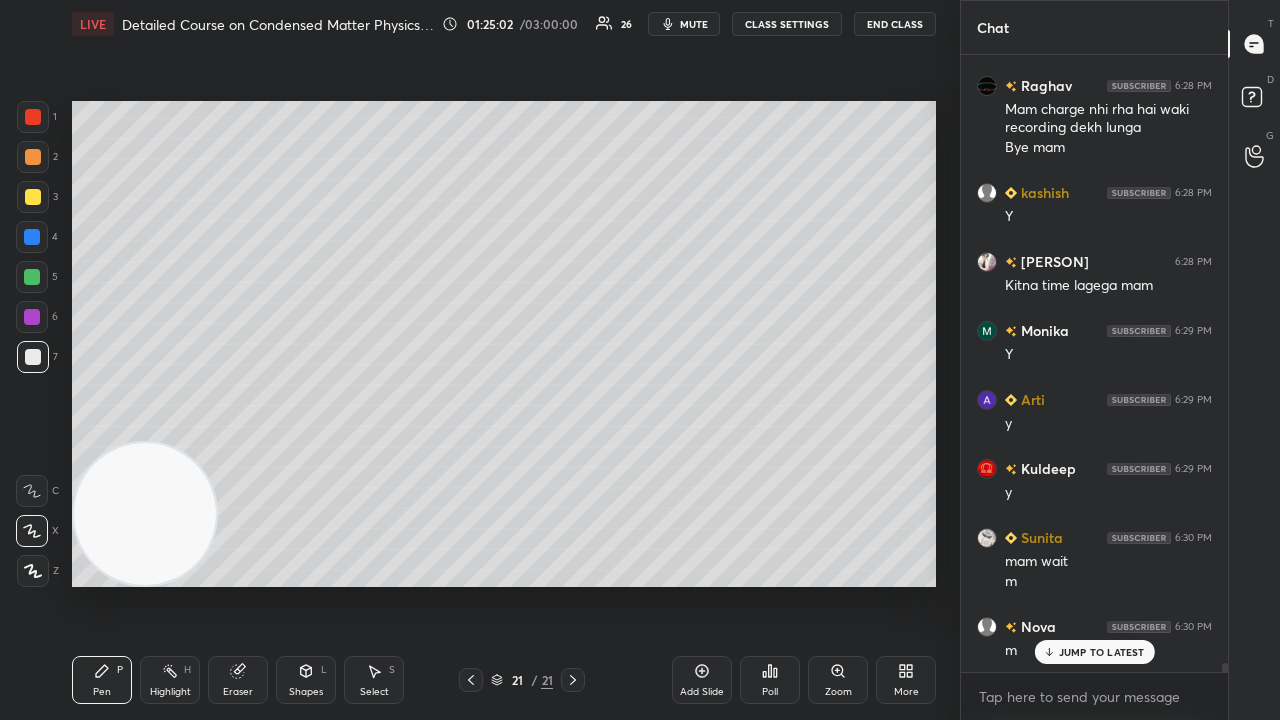scroll, scrollTop: 41374, scrollLeft: 0, axis: vertical 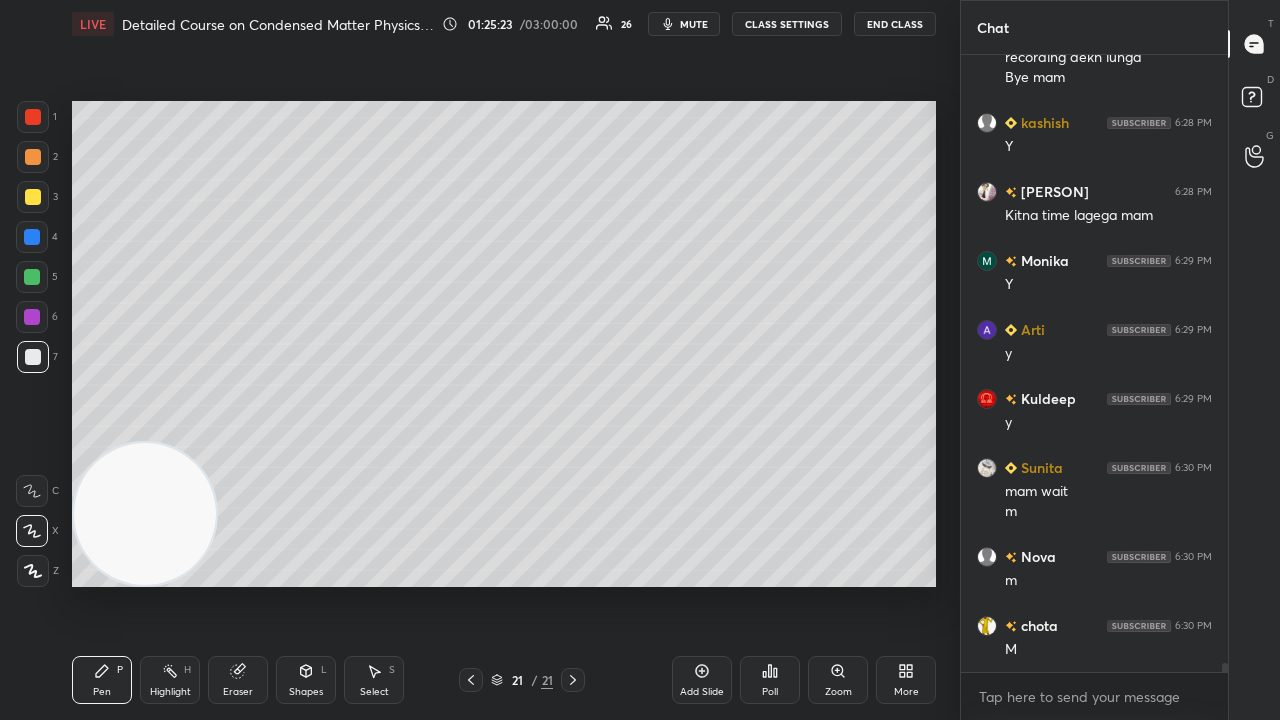 click on "mute" at bounding box center [694, 24] 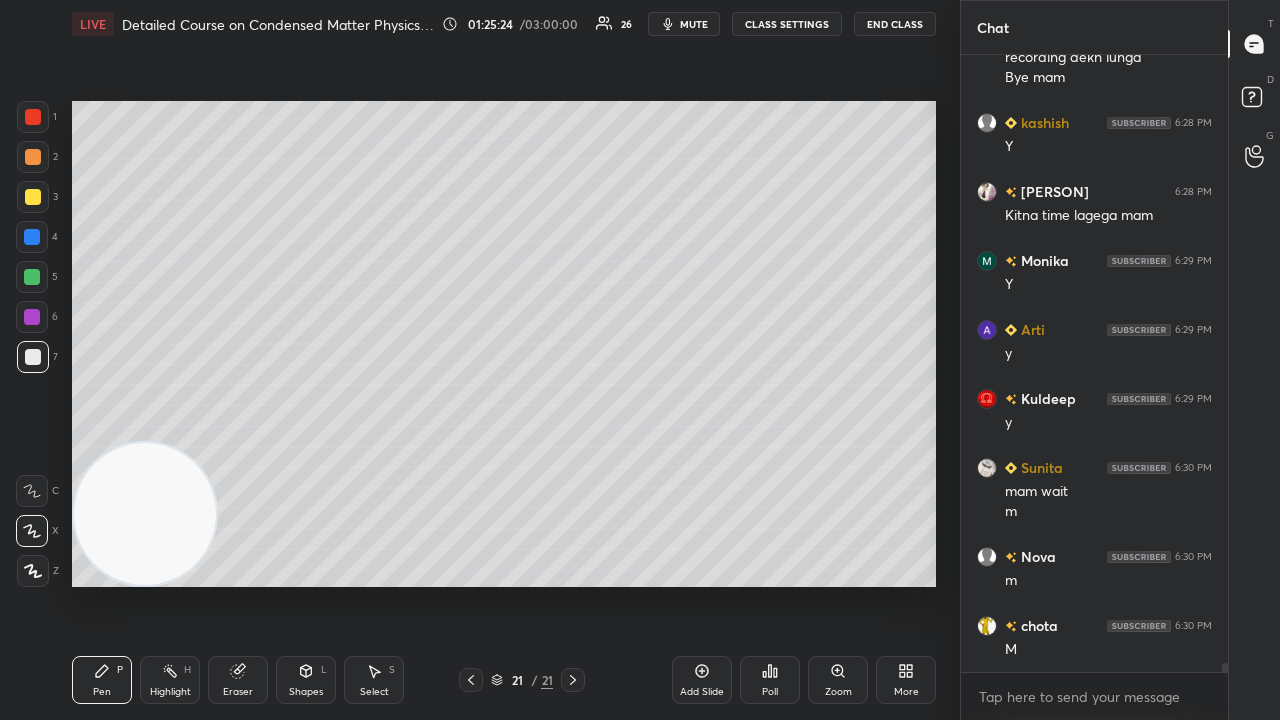 scroll, scrollTop: 41422, scrollLeft: 0, axis: vertical 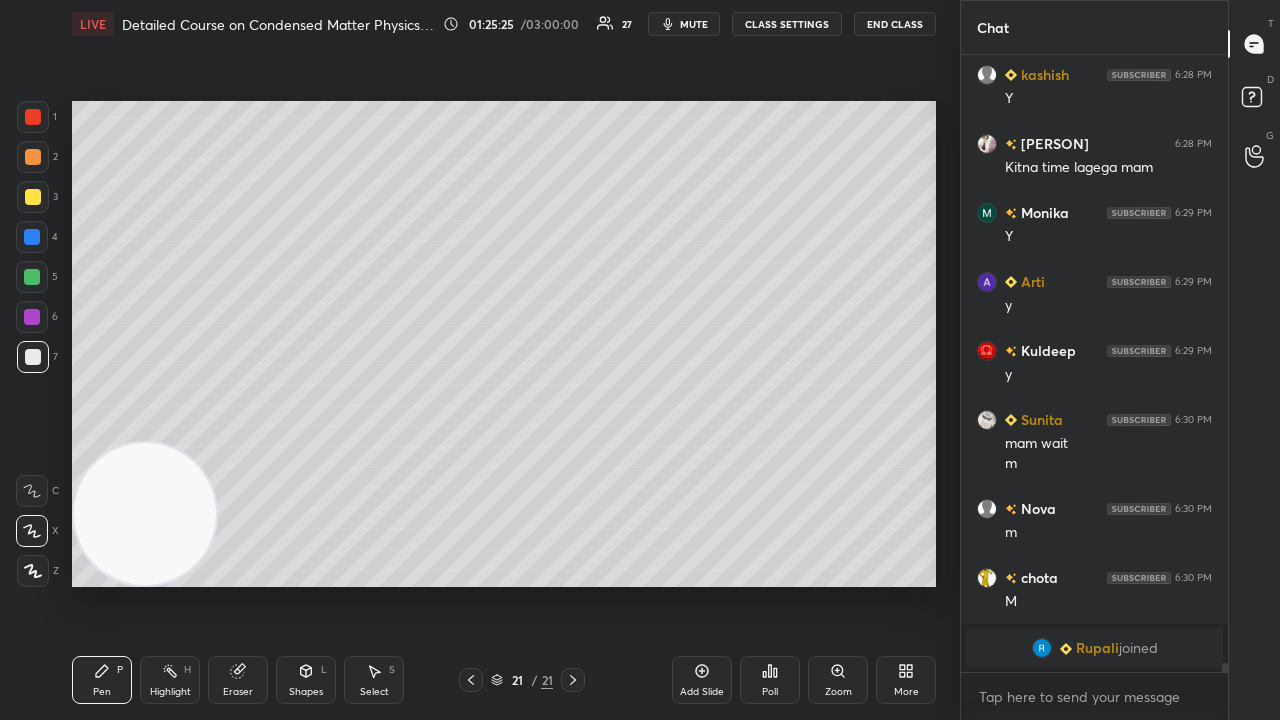 click on "mute" at bounding box center (694, 24) 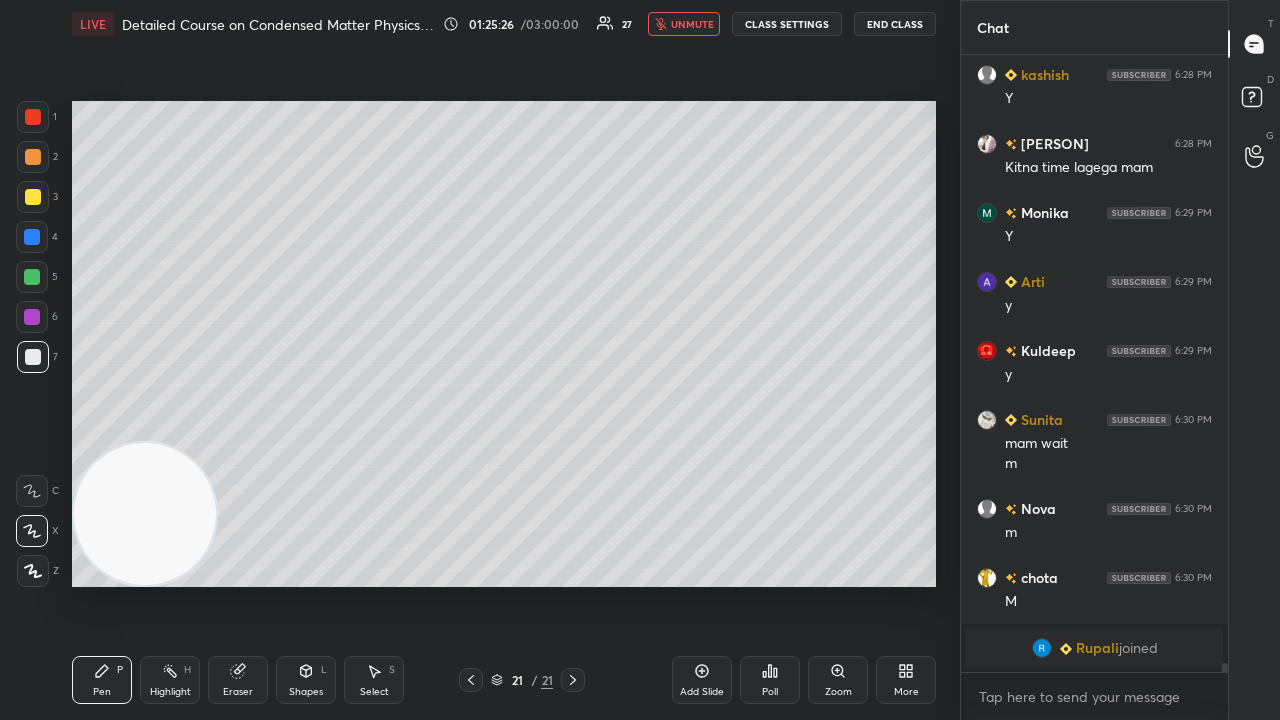 click on "unmute" at bounding box center (692, 24) 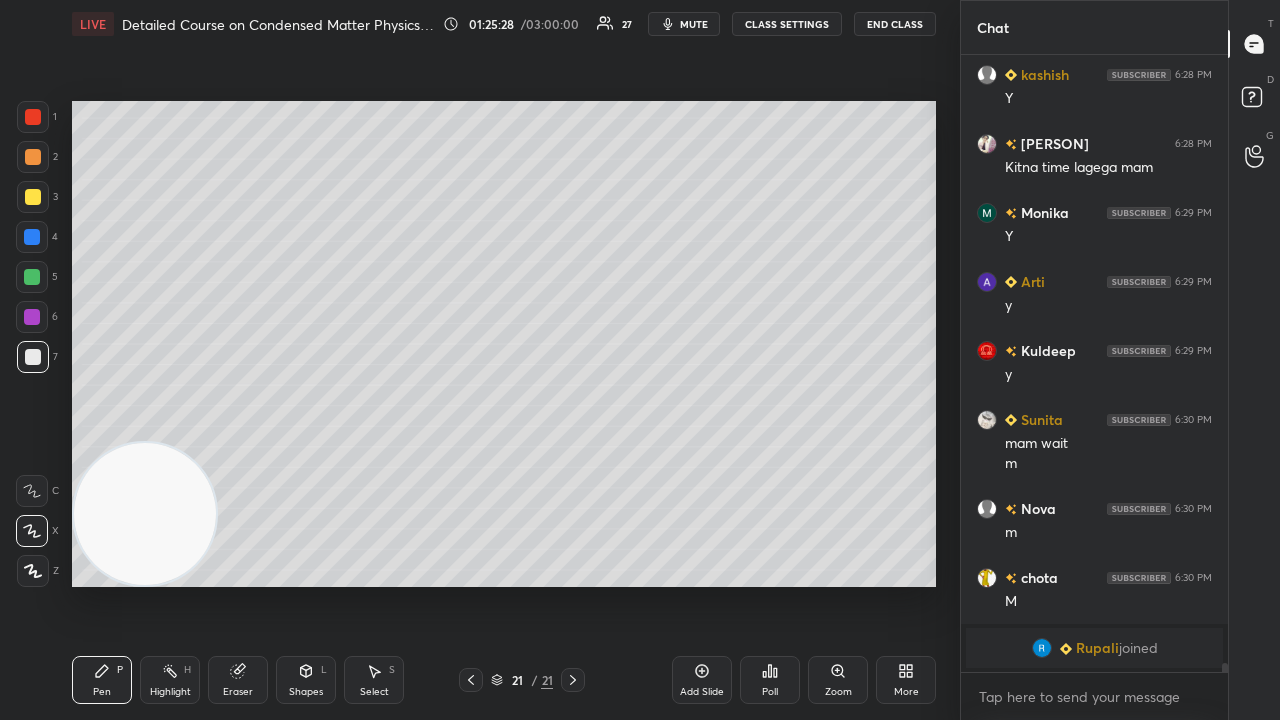 click on "mute" at bounding box center (694, 24) 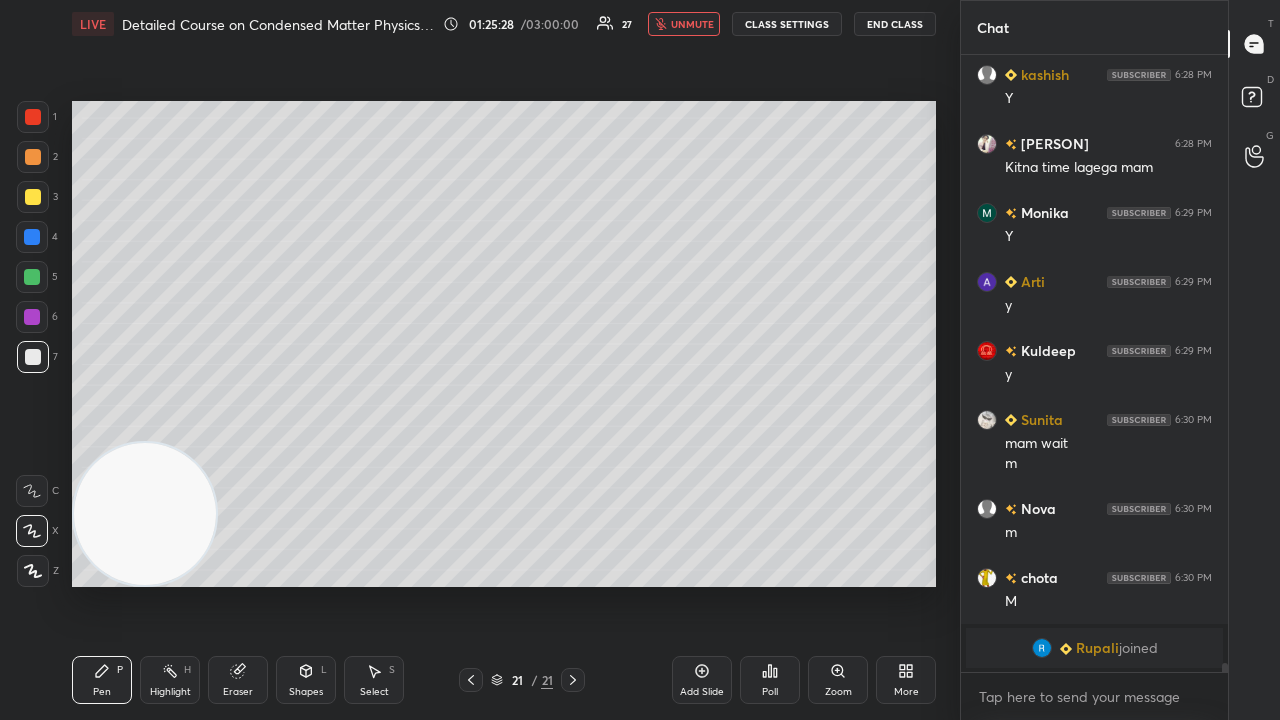 click on "unmute" at bounding box center (692, 24) 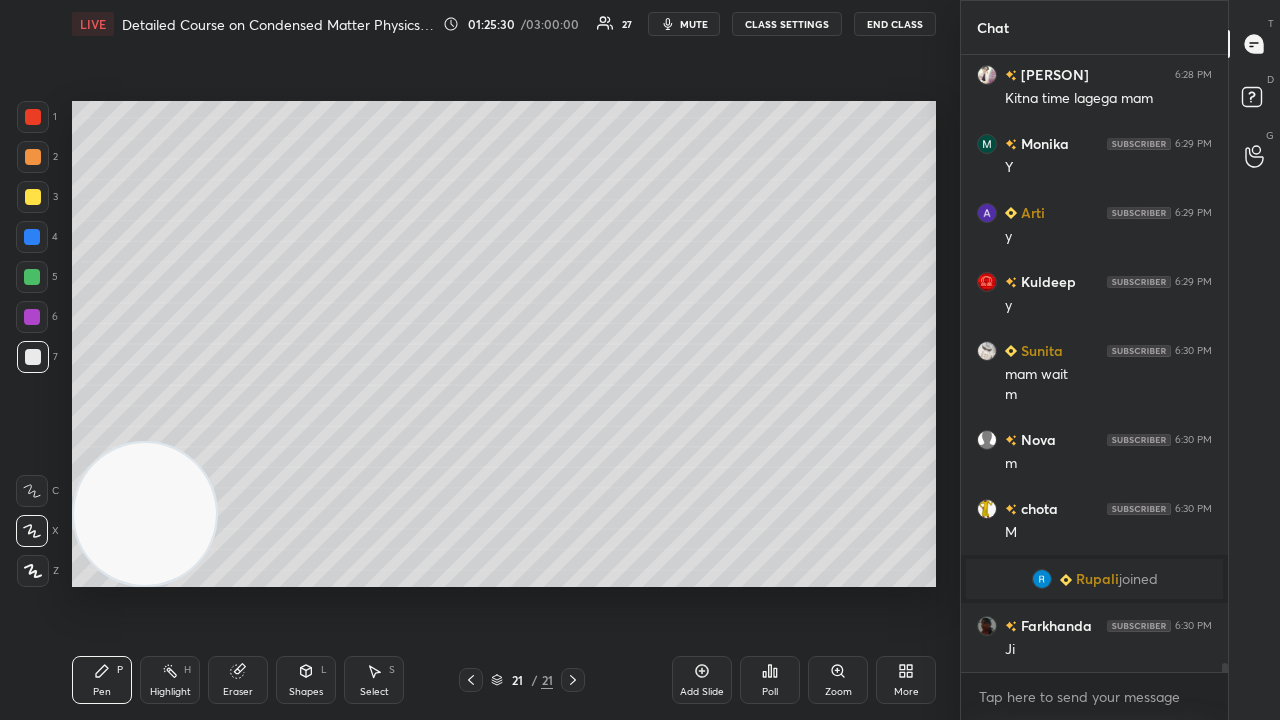 scroll, scrollTop: 41148, scrollLeft: 0, axis: vertical 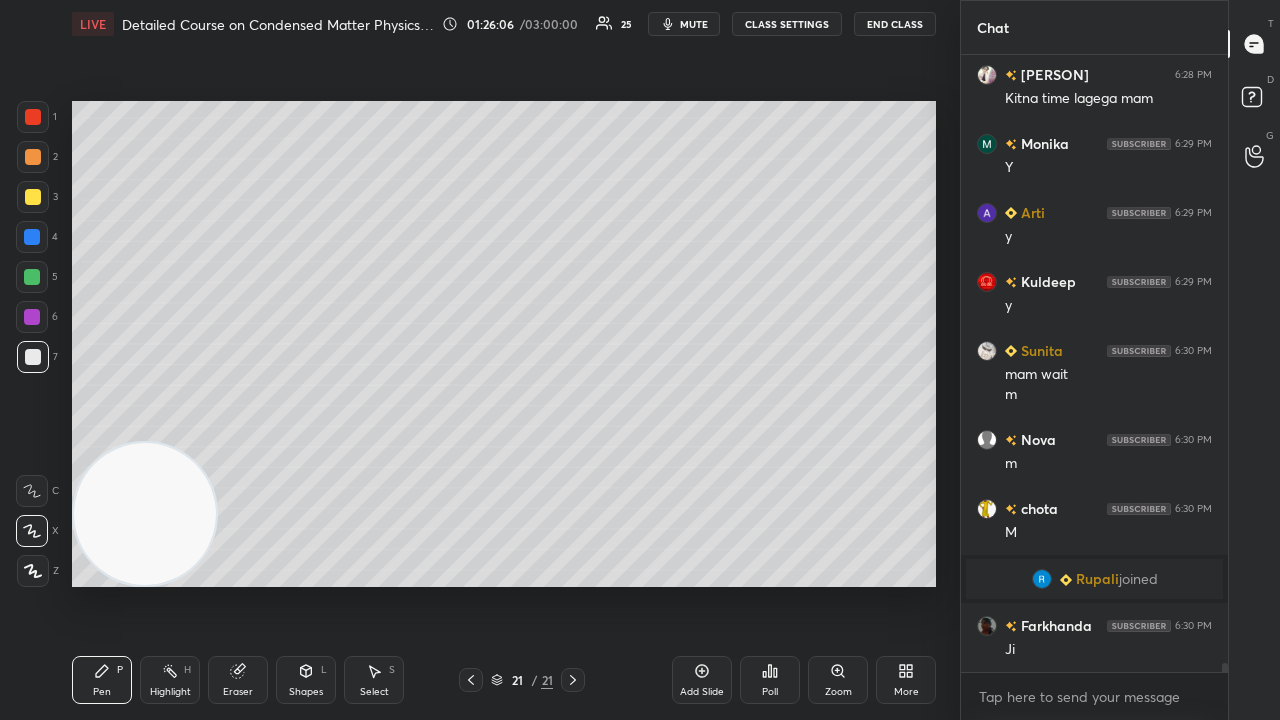 click on "Add Slide" at bounding box center (702, 680) 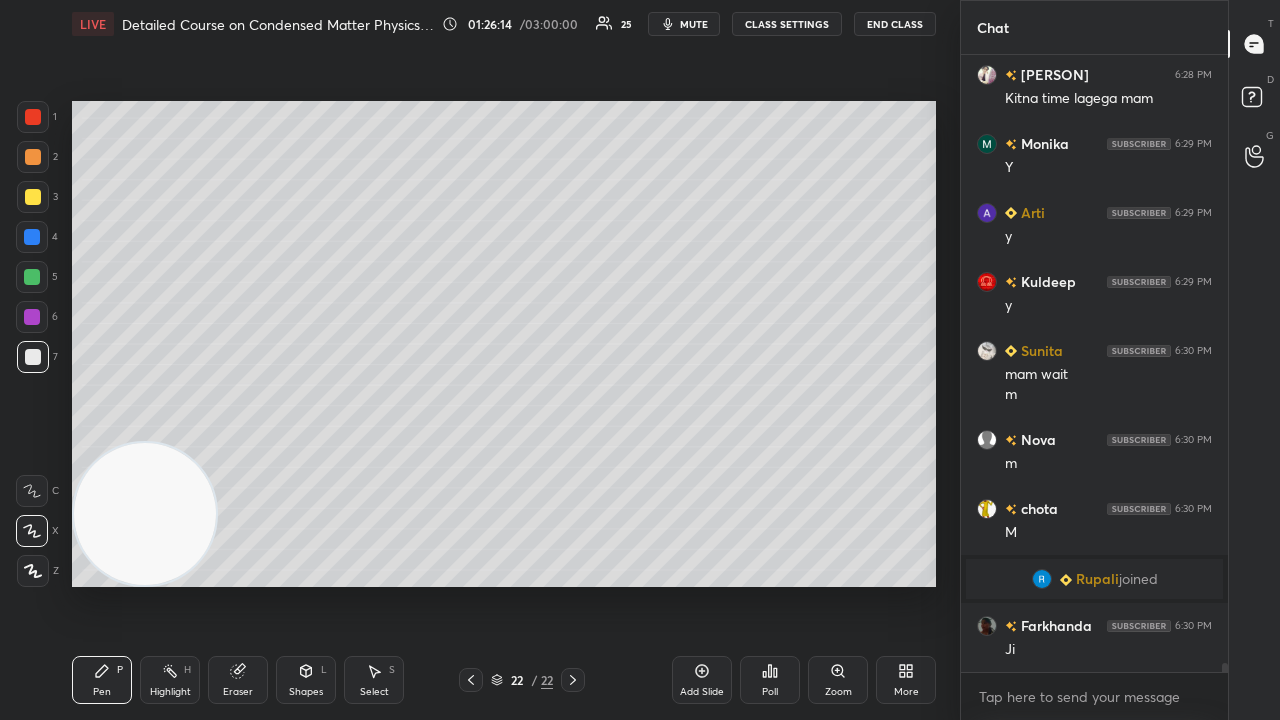 click on "mute" at bounding box center [684, 24] 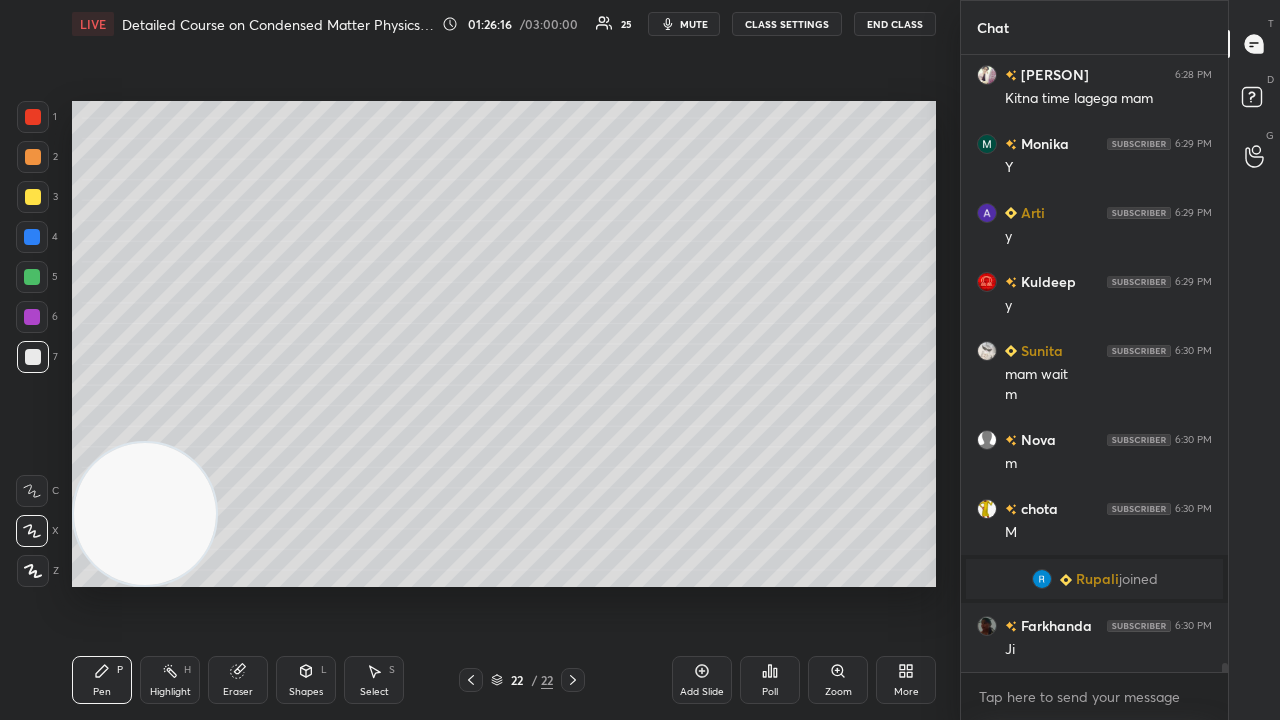 click on "mute" at bounding box center (694, 24) 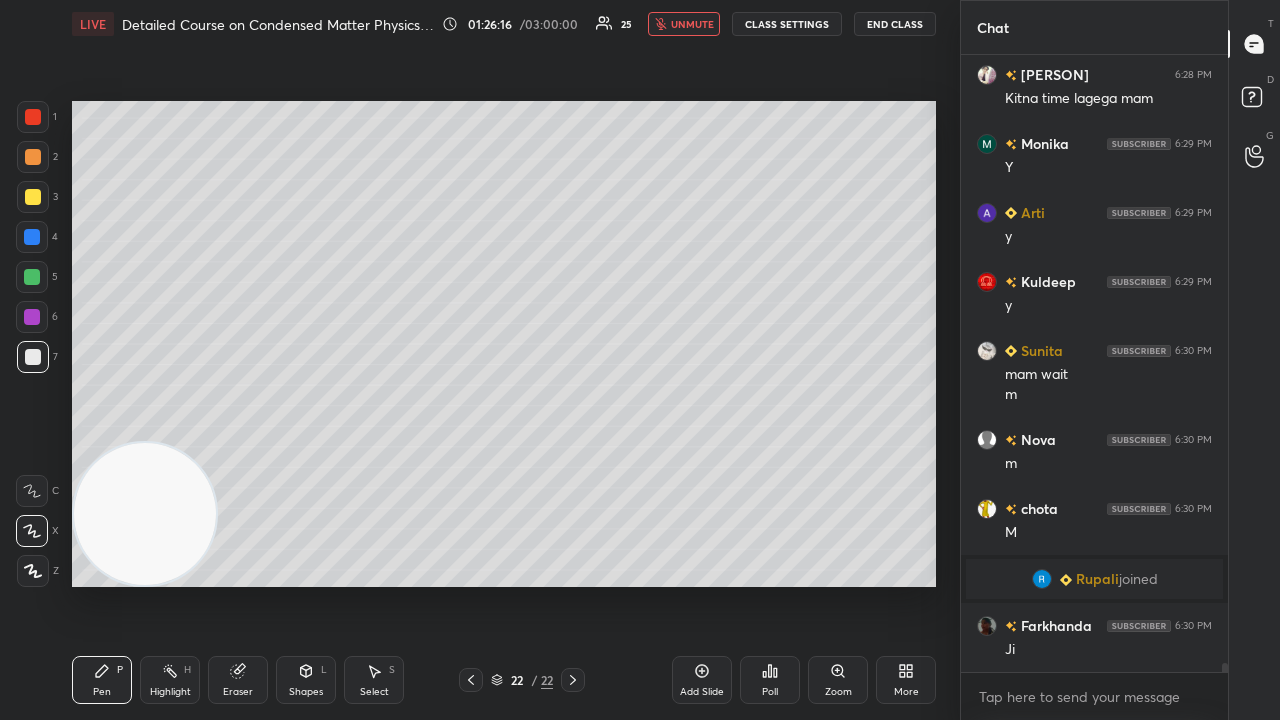 click on "unmute" at bounding box center (692, 24) 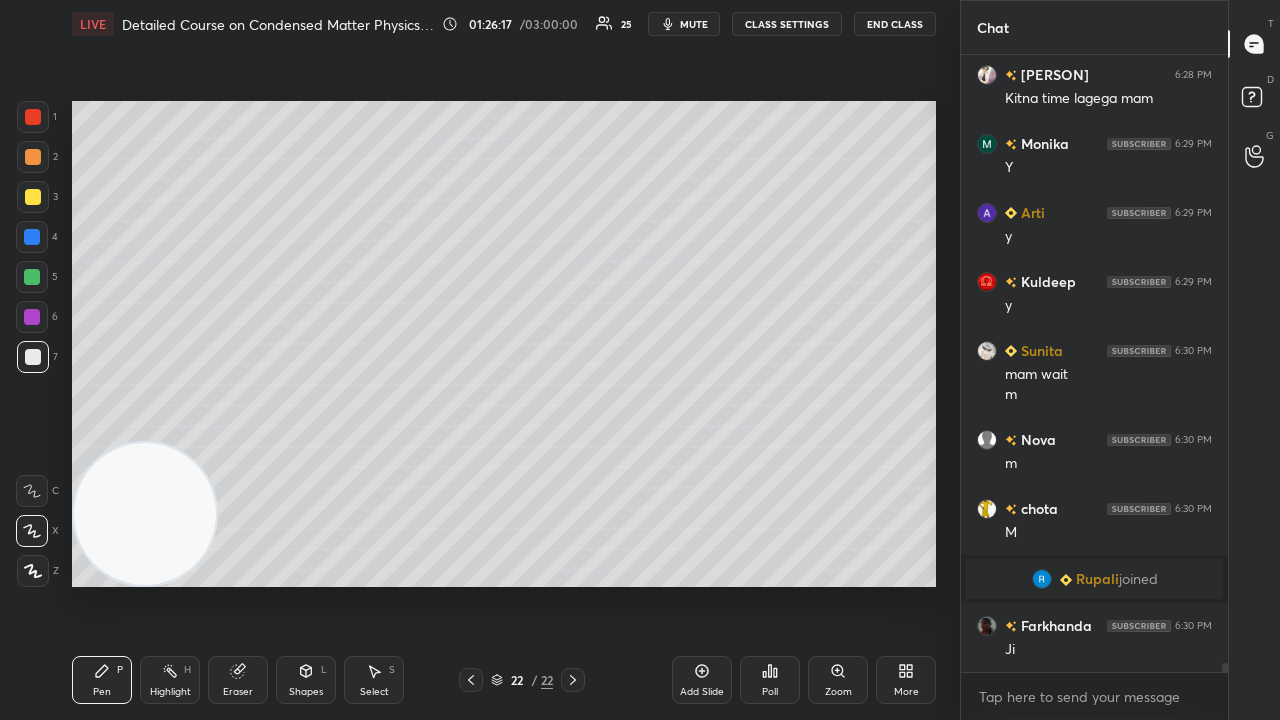 click on "mute" at bounding box center (694, 24) 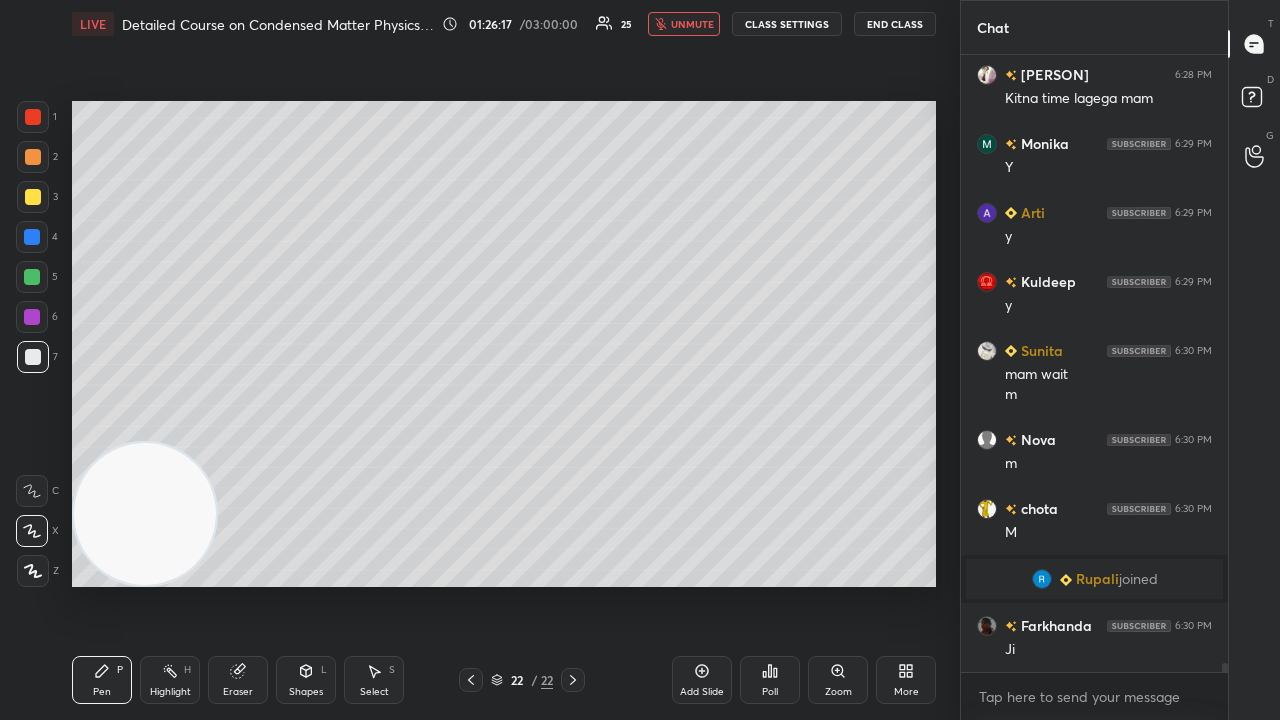 click on "unmute" at bounding box center [692, 24] 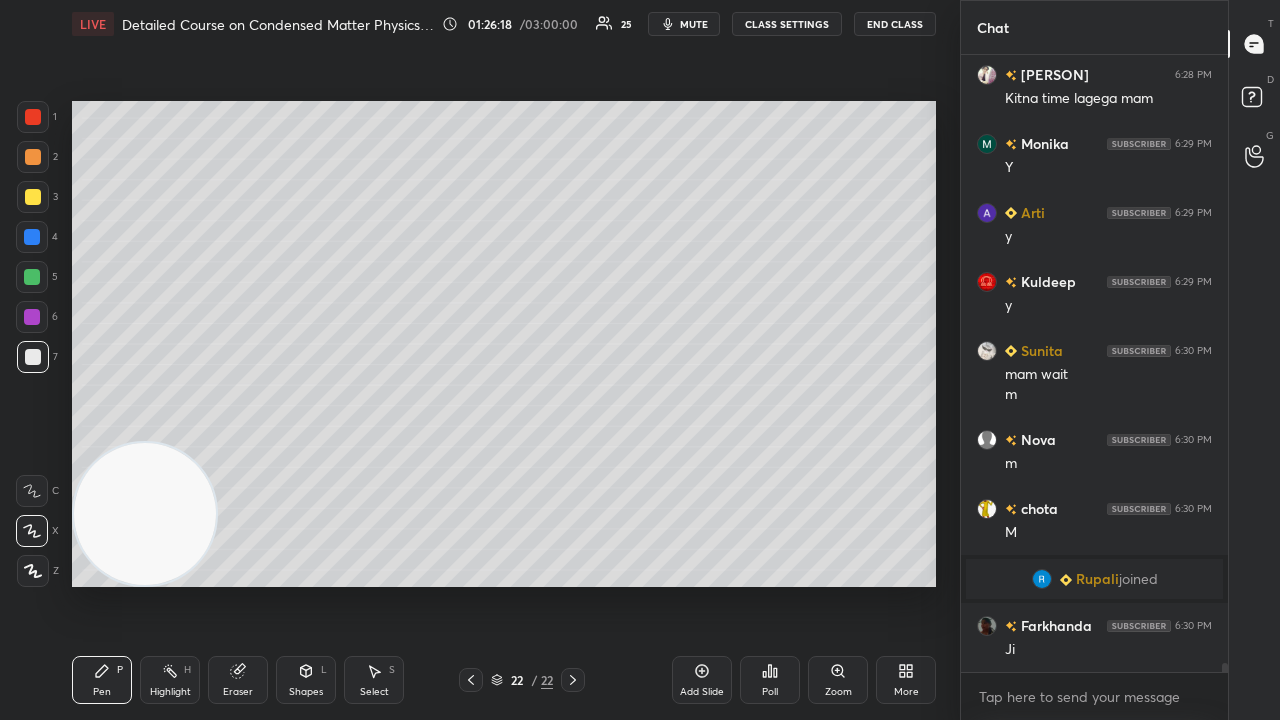 click on "mute" at bounding box center [694, 24] 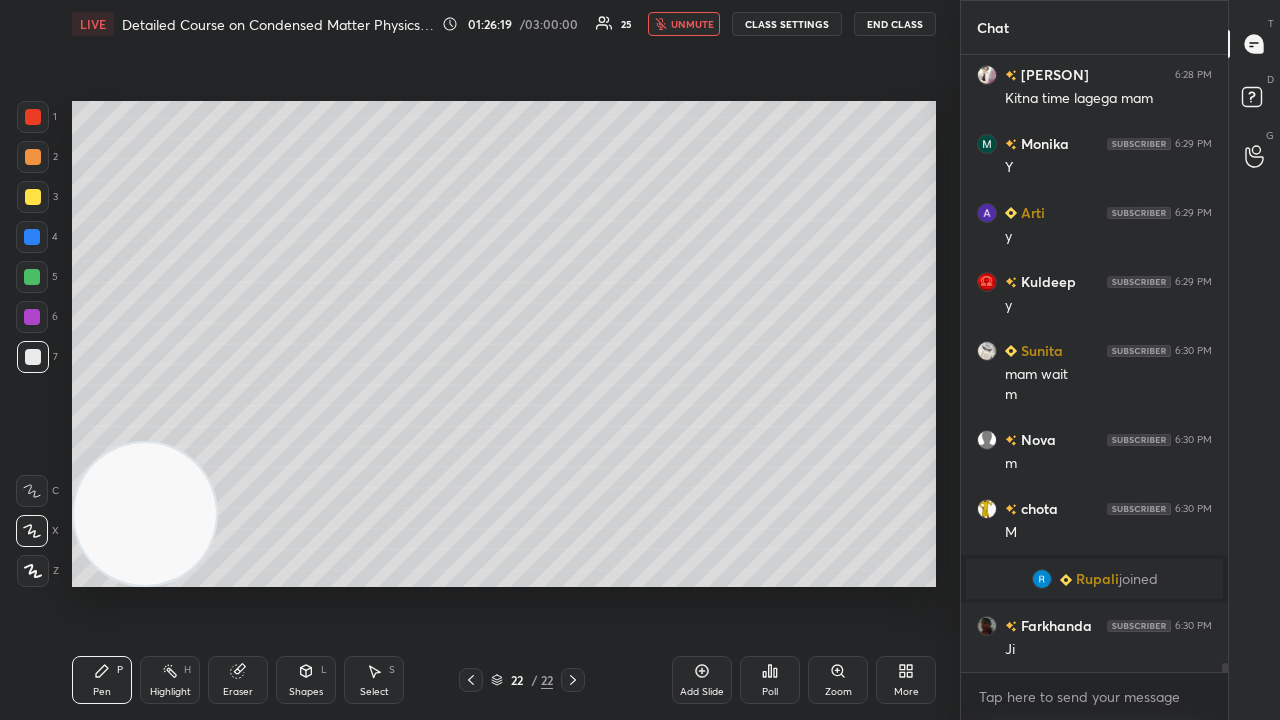 click on "unmute" at bounding box center [692, 24] 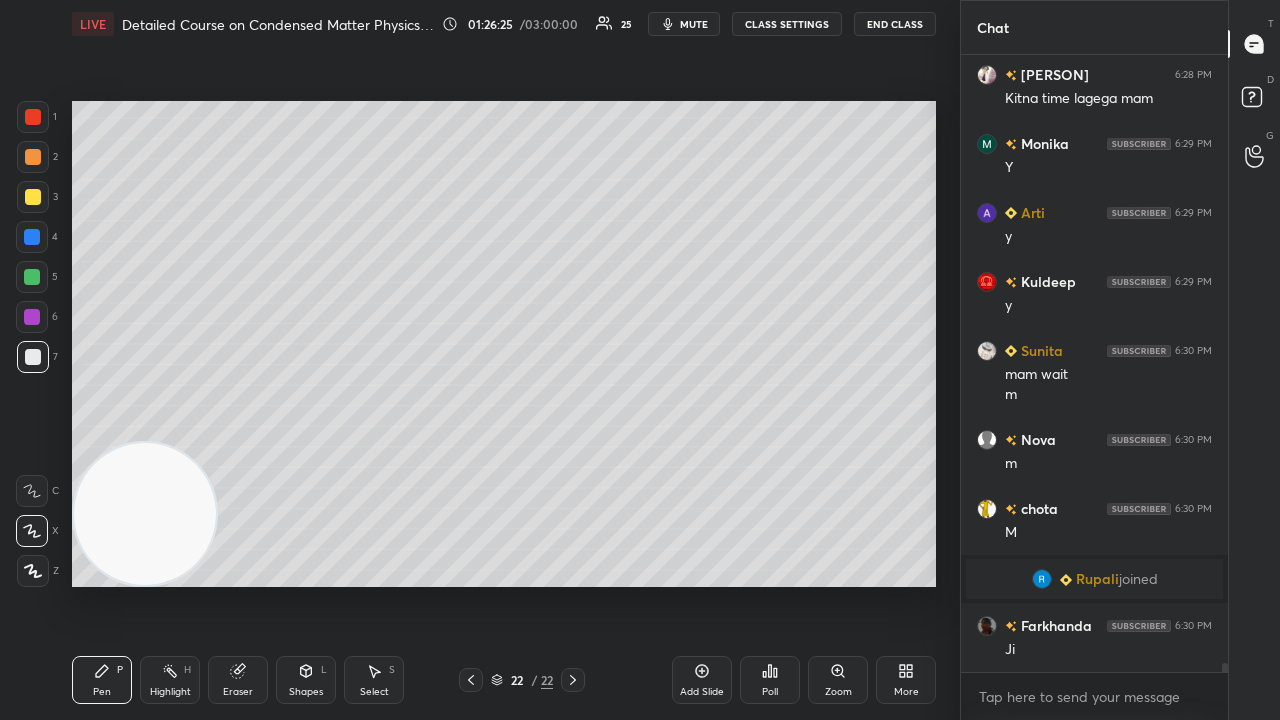 click on "mute" at bounding box center [694, 24] 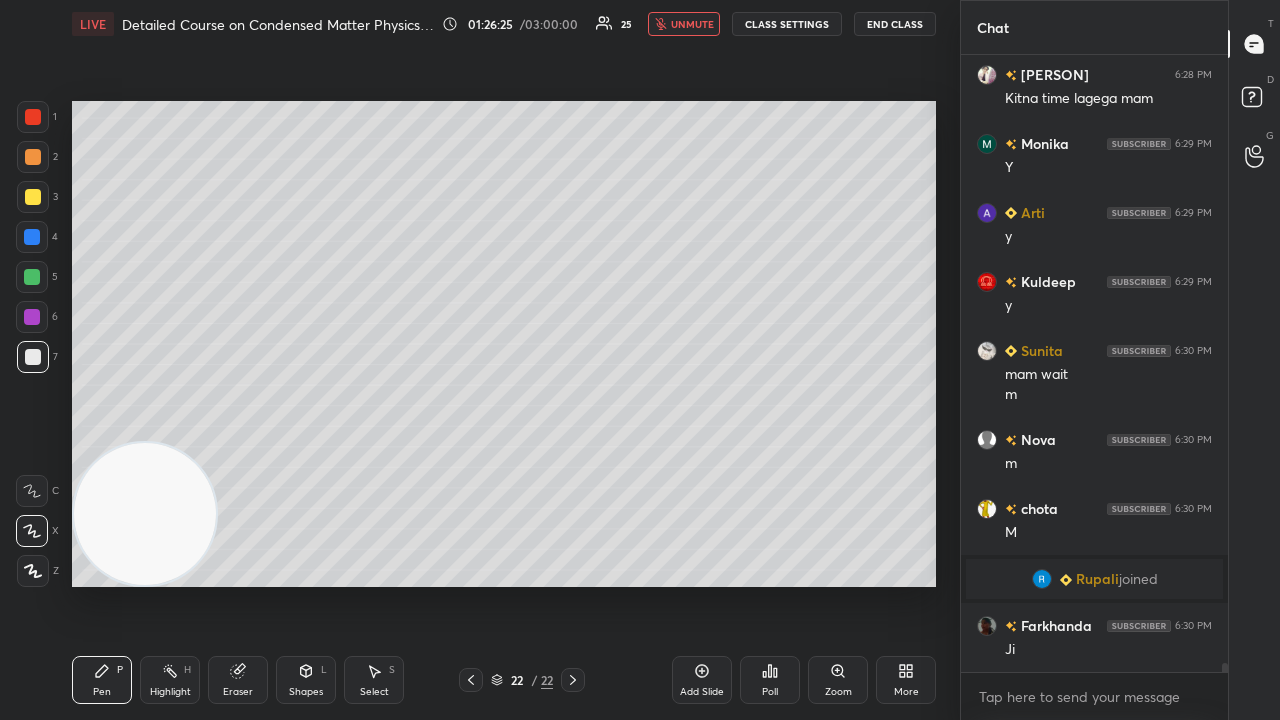 click on "unmute" at bounding box center [692, 24] 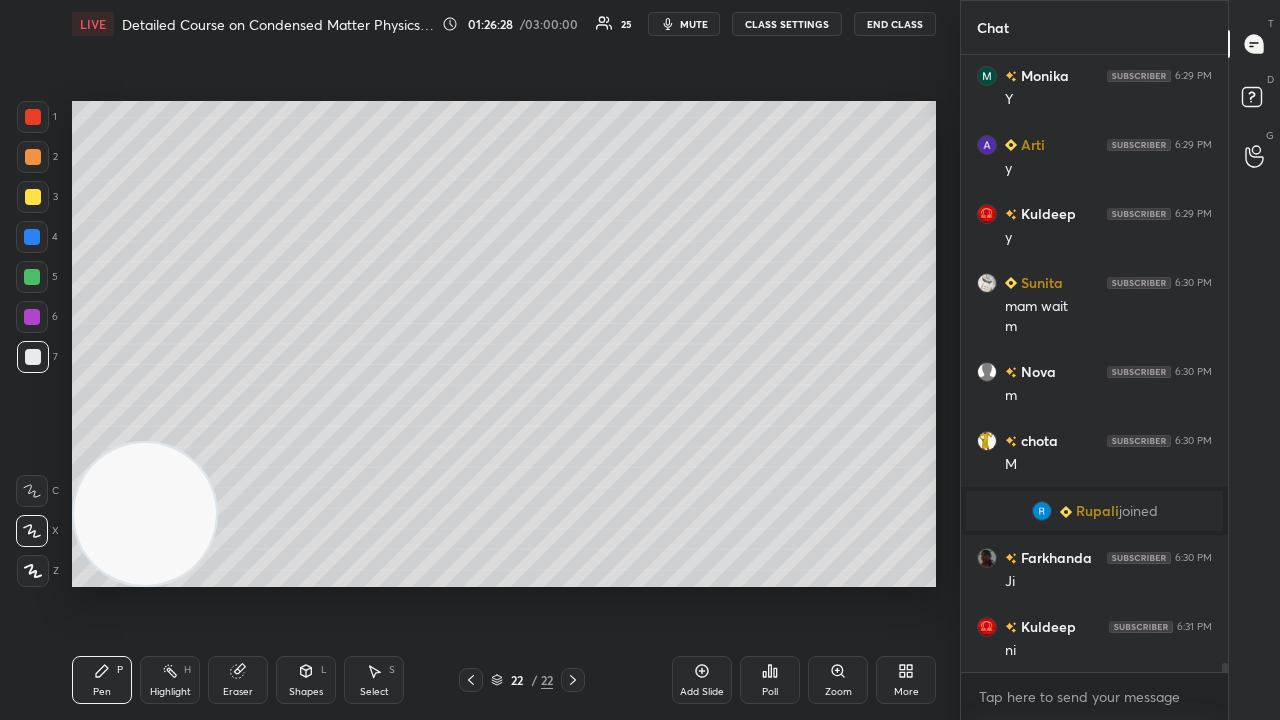 scroll, scrollTop: 41286, scrollLeft: 0, axis: vertical 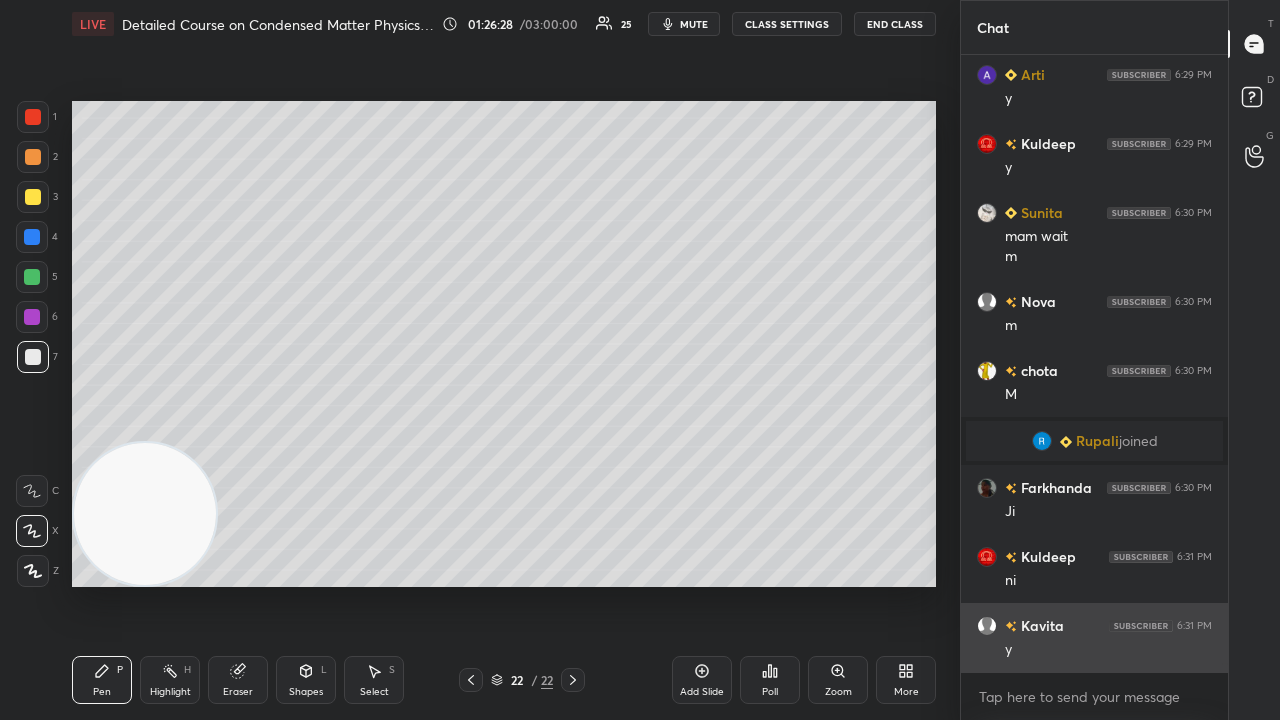 click on "y" at bounding box center (1108, 650) 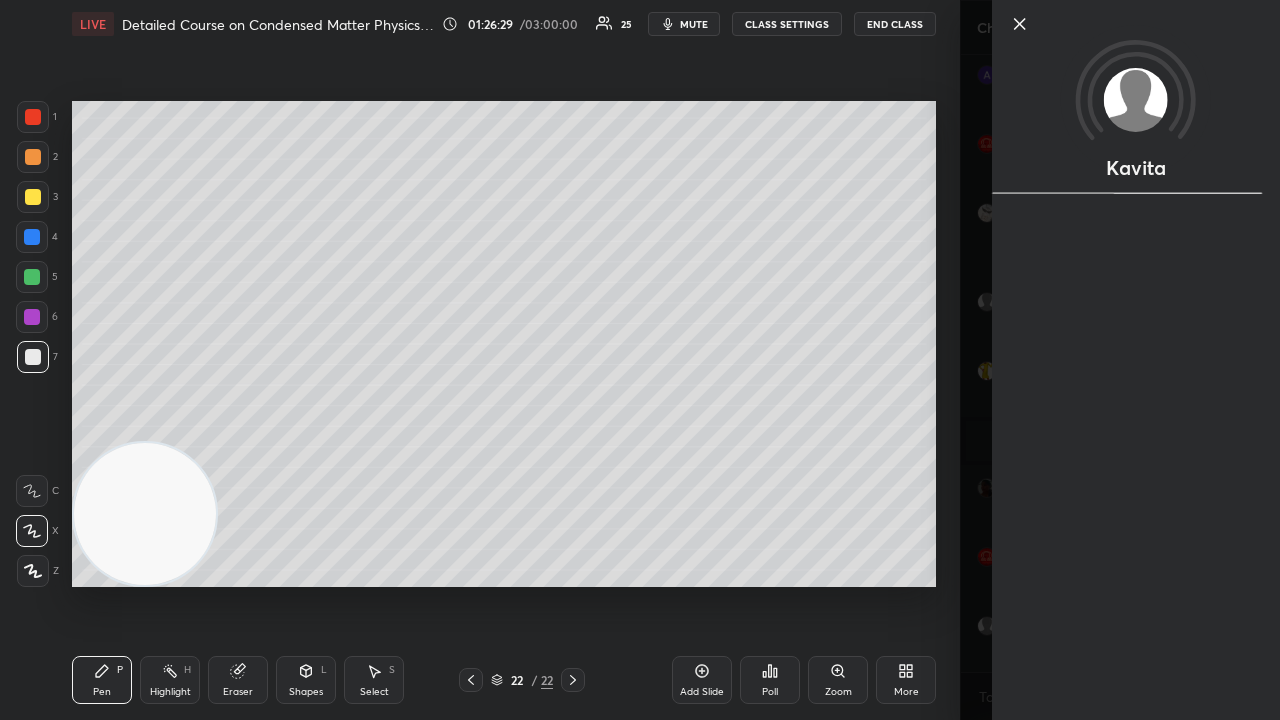 click on "Kavita" at bounding box center [1120, 360] 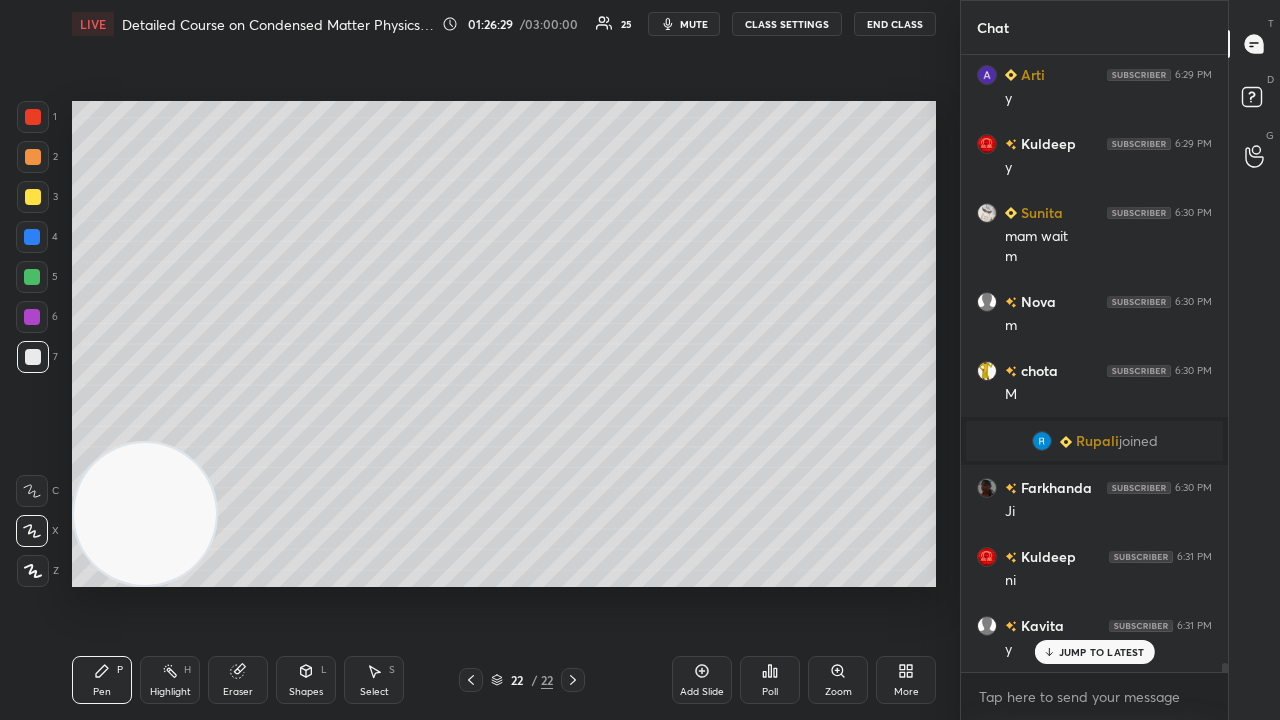 scroll, scrollTop: 41354, scrollLeft: 0, axis: vertical 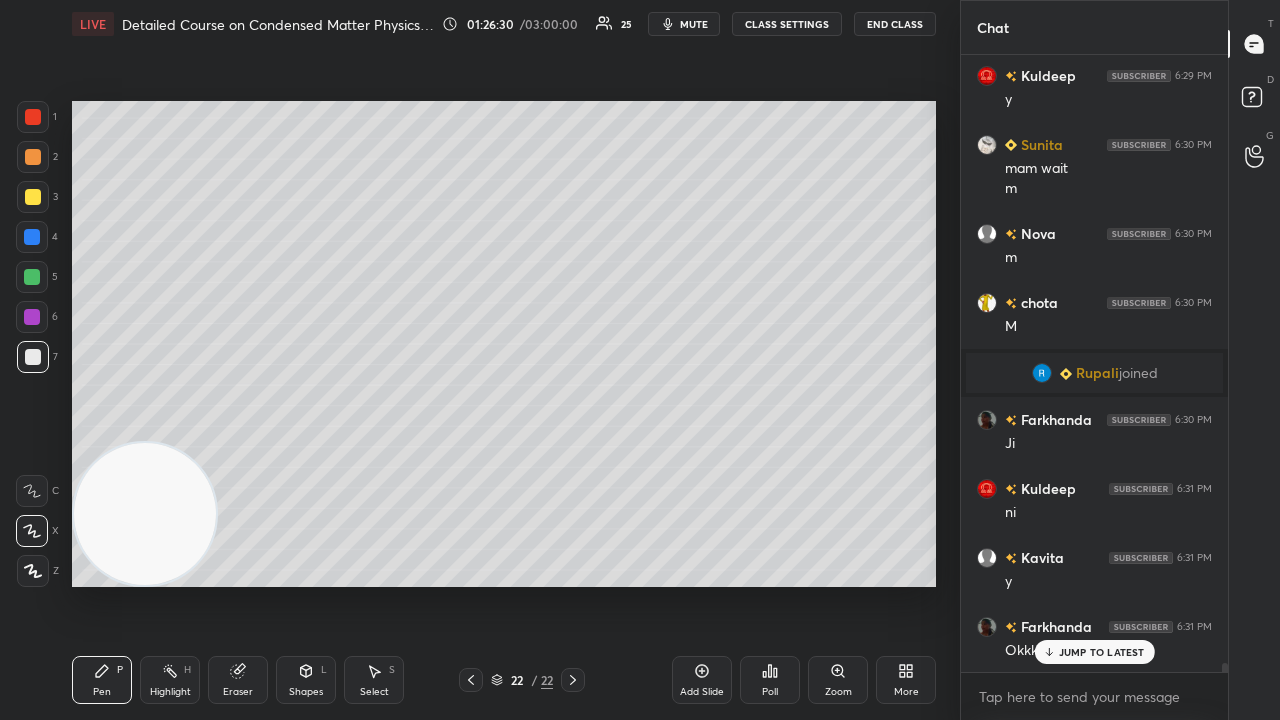 click on "mute" at bounding box center (694, 24) 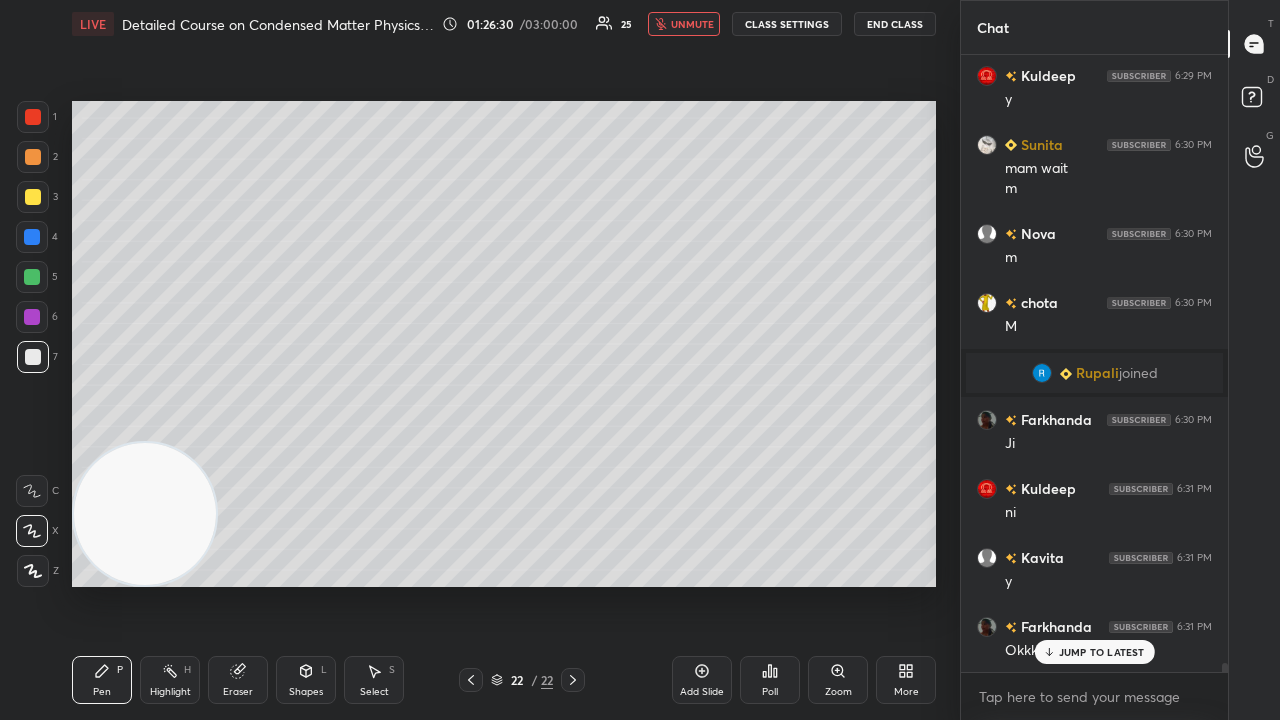 click on "unmute" at bounding box center (692, 24) 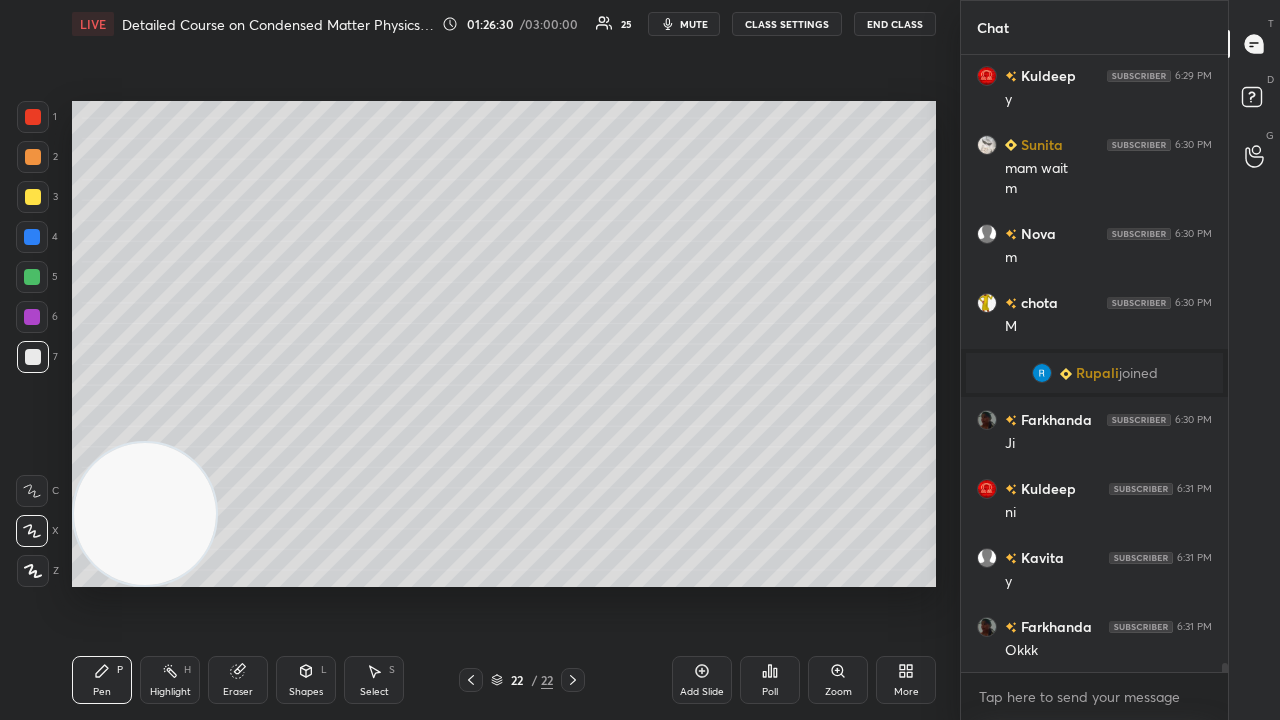 scroll, scrollTop: 41424, scrollLeft: 0, axis: vertical 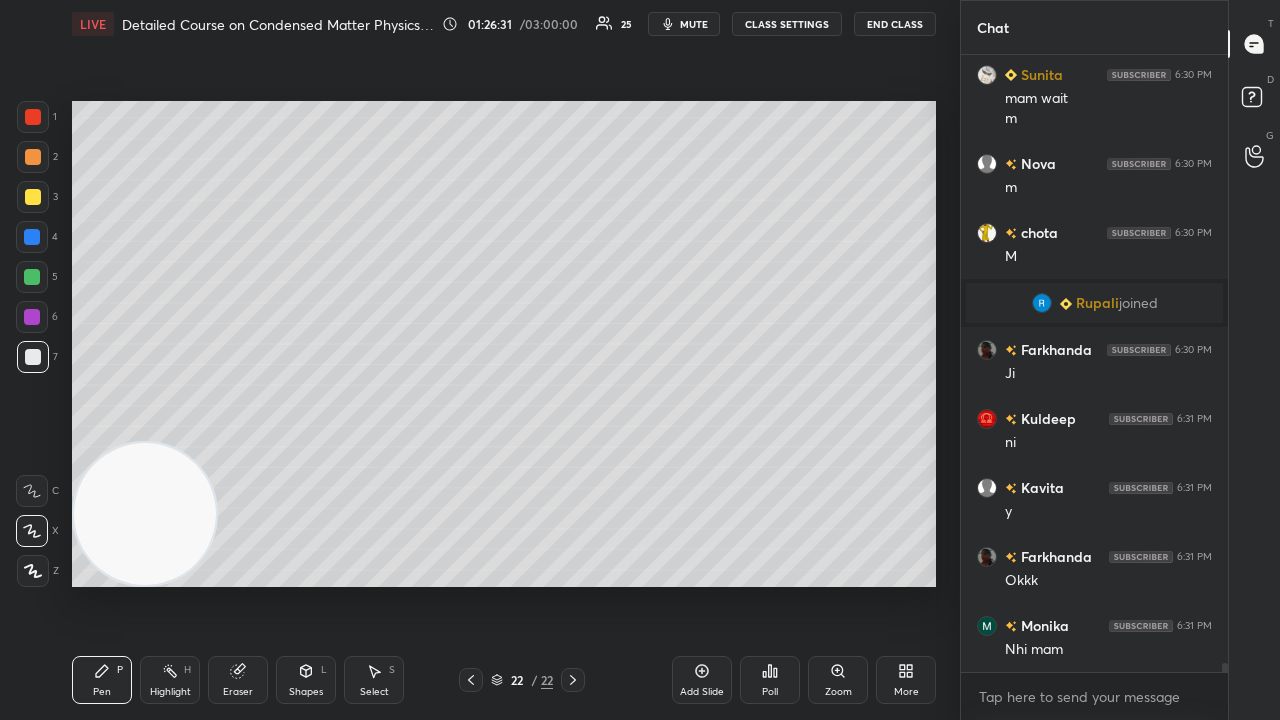 click on "x" at bounding box center (1094, 696) 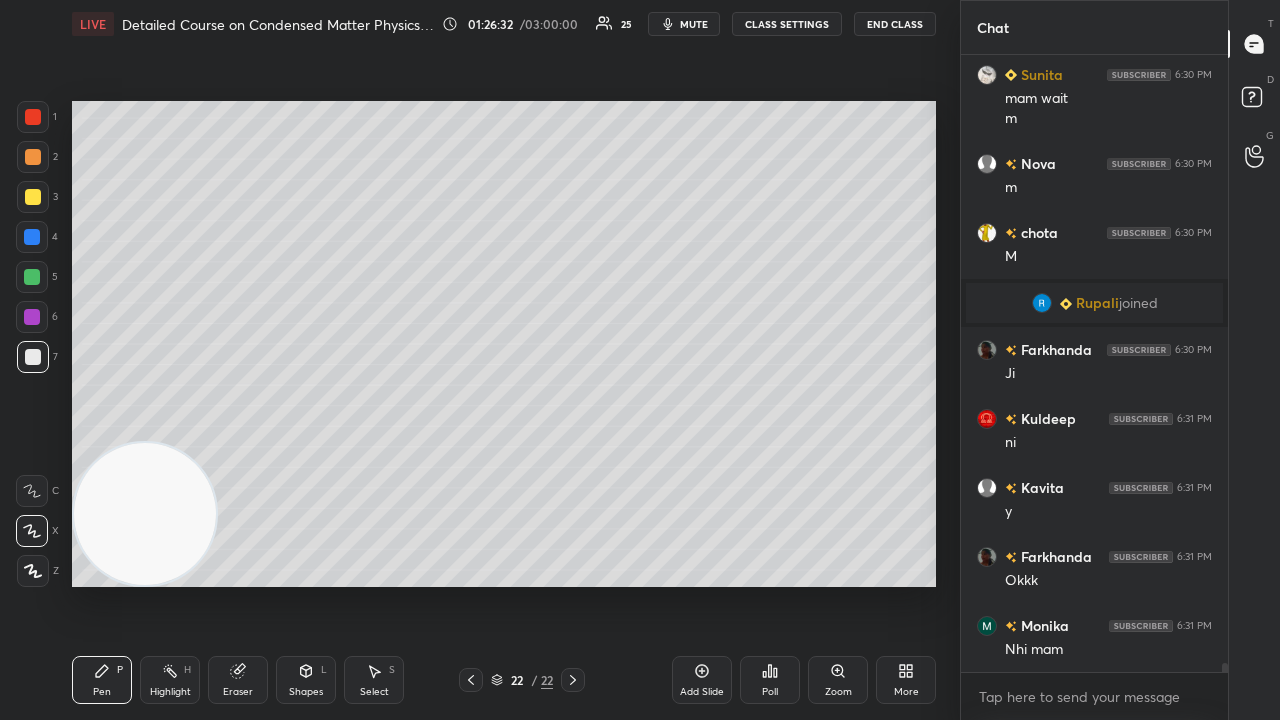 click on "mute" at bounding box center (694, 24) 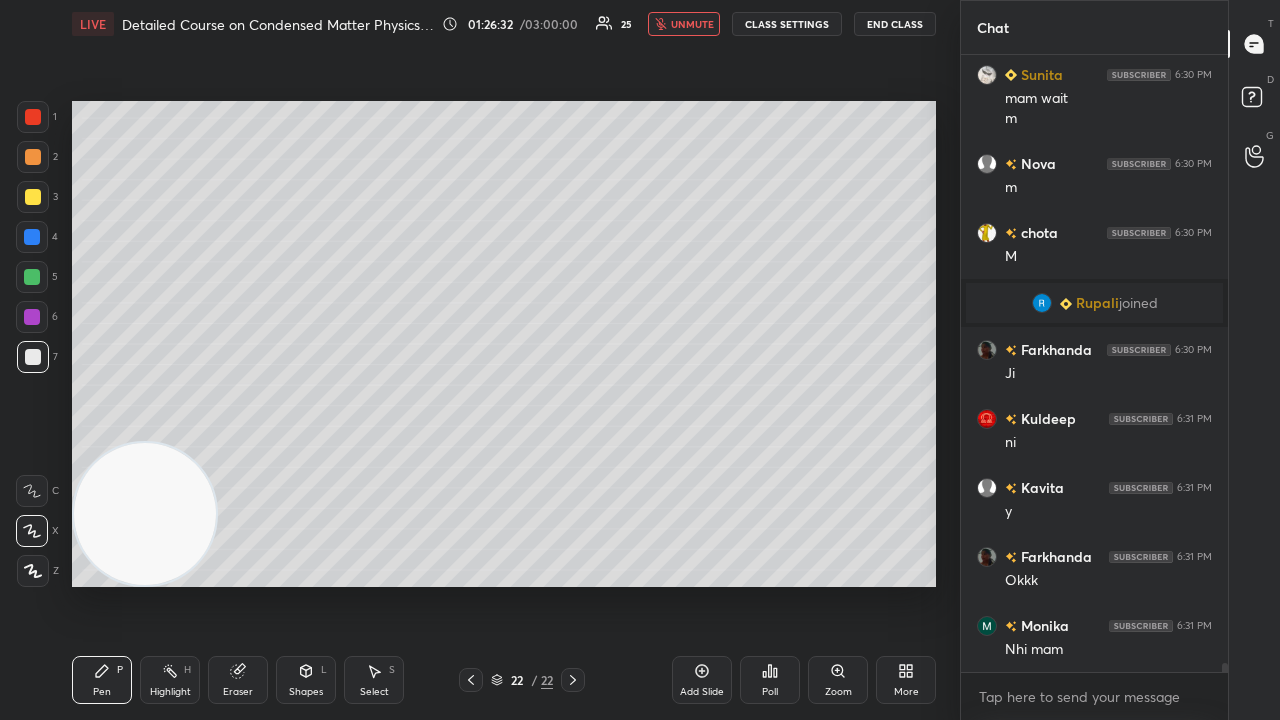 click on "unmute" at bounding box center [692, 24] 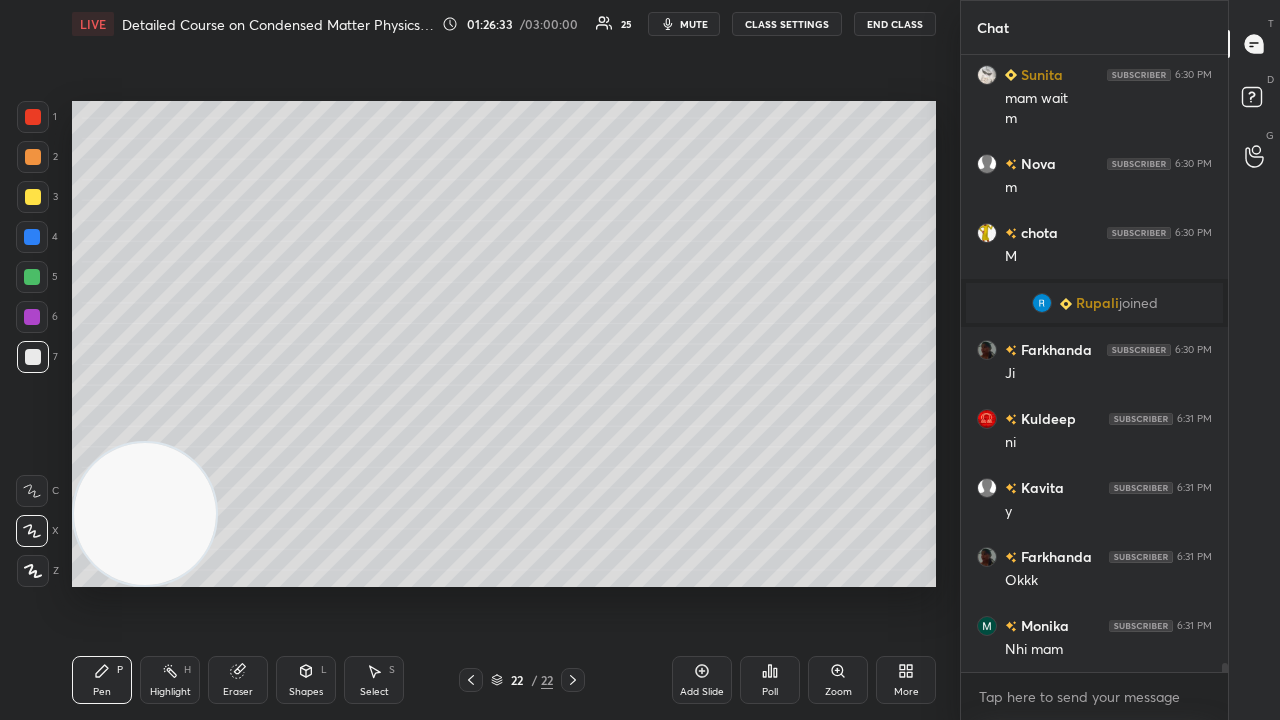 scroll, scrollTop: 41492, scrollLeft: 0, axis: vertical 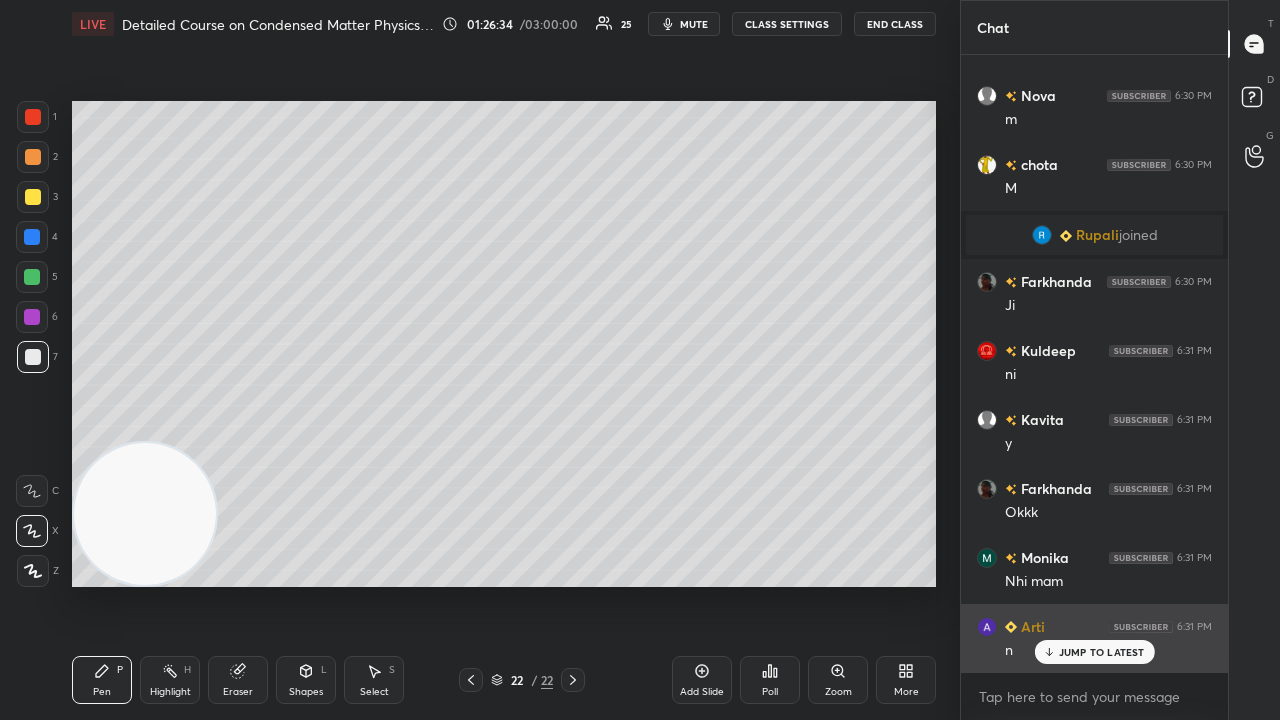 click on "JUMP TO LATEST" at bounding box center [1102, 652] 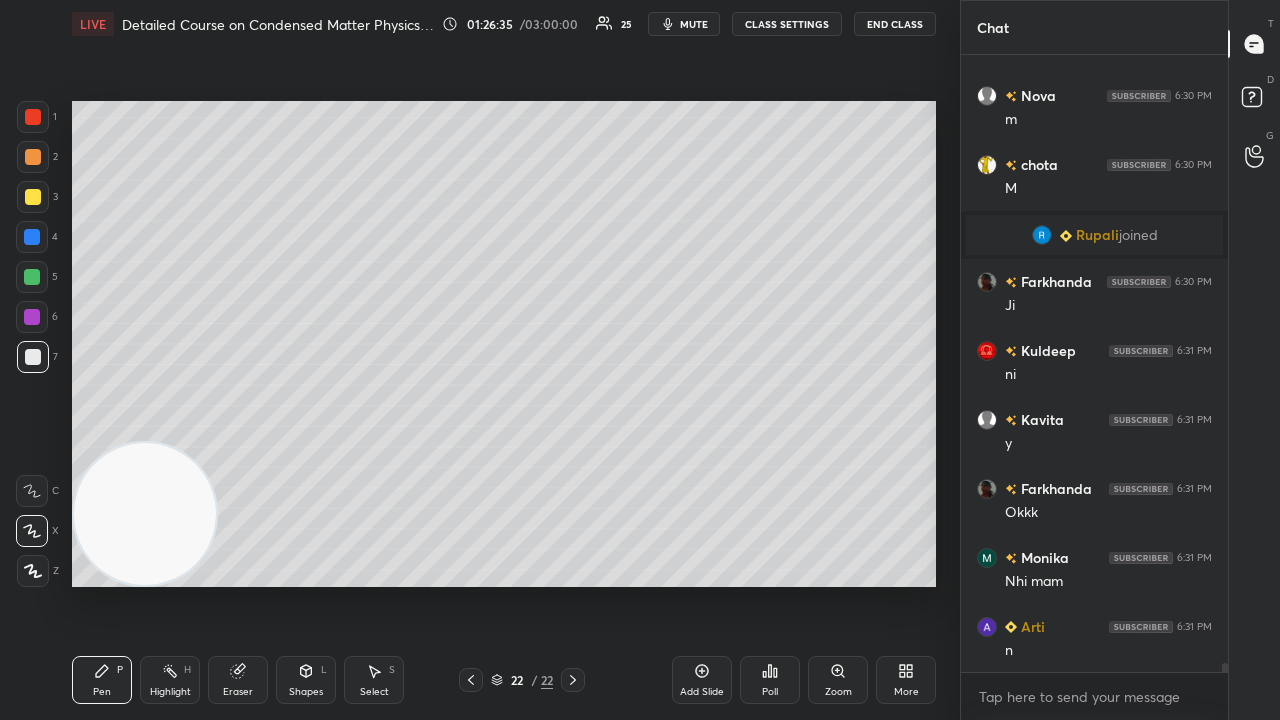 click on "mute" at bounding box center (684, 24) 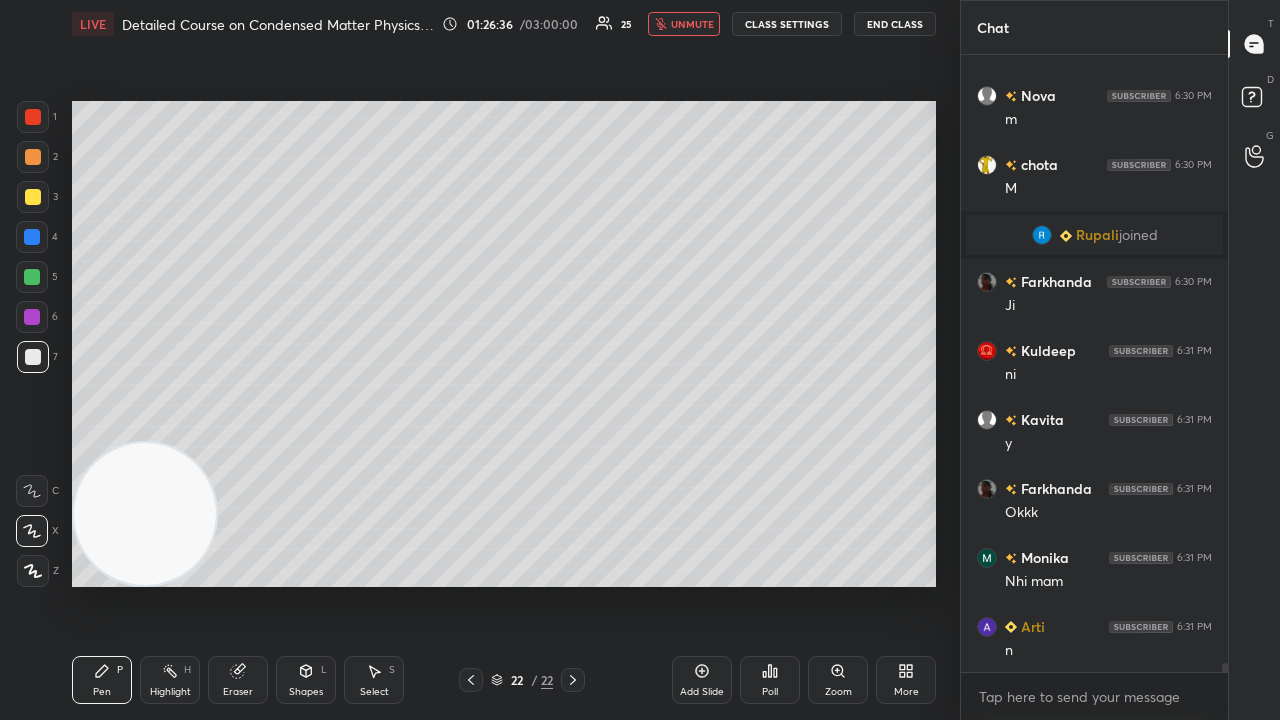 click on "unmute" at bounding box center [684, 24] 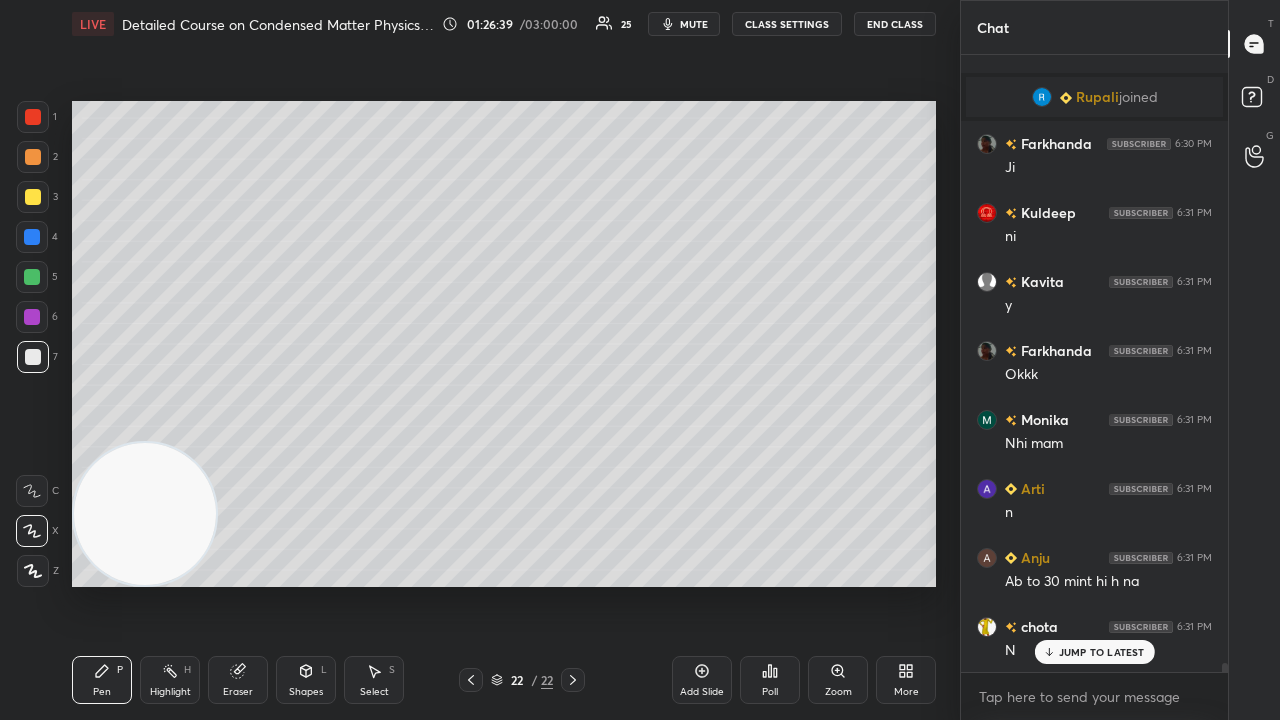 scroll, scrollTop: 41700, scrollLeft: 0, axis: vertical 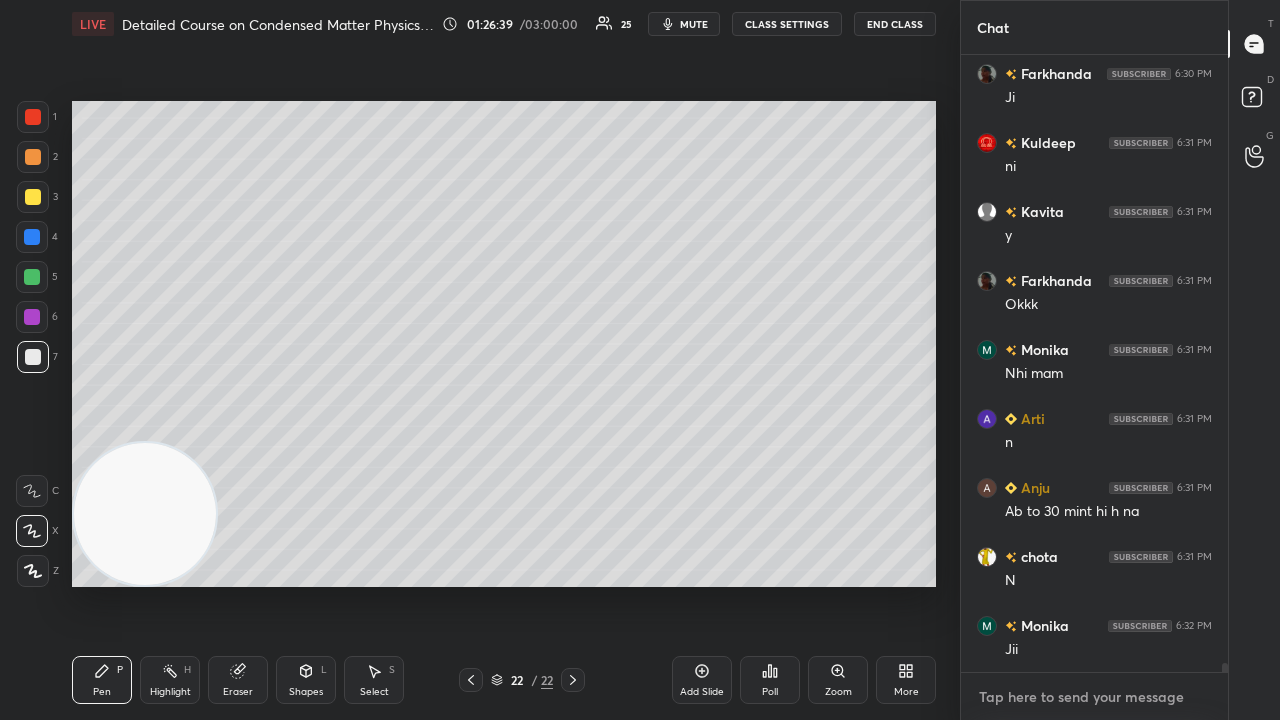 click at bounding box center (1094, 697) 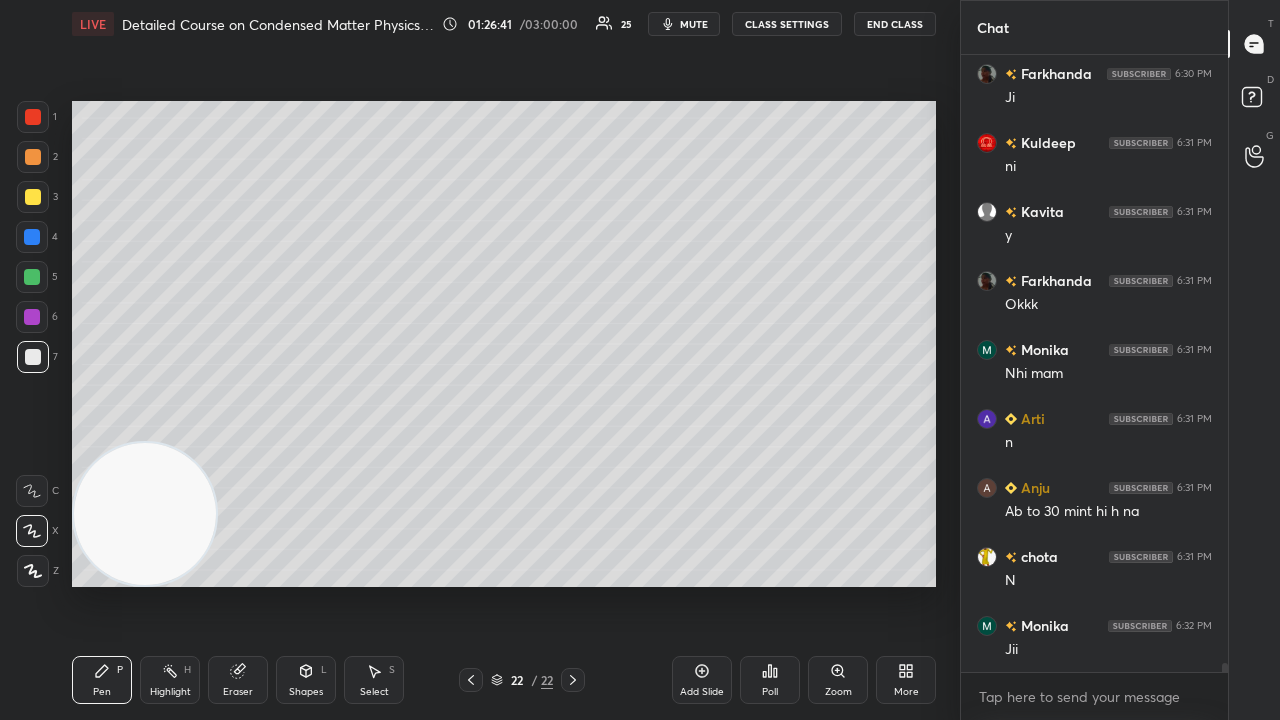click on "mute" at bounding box center [694, 24] 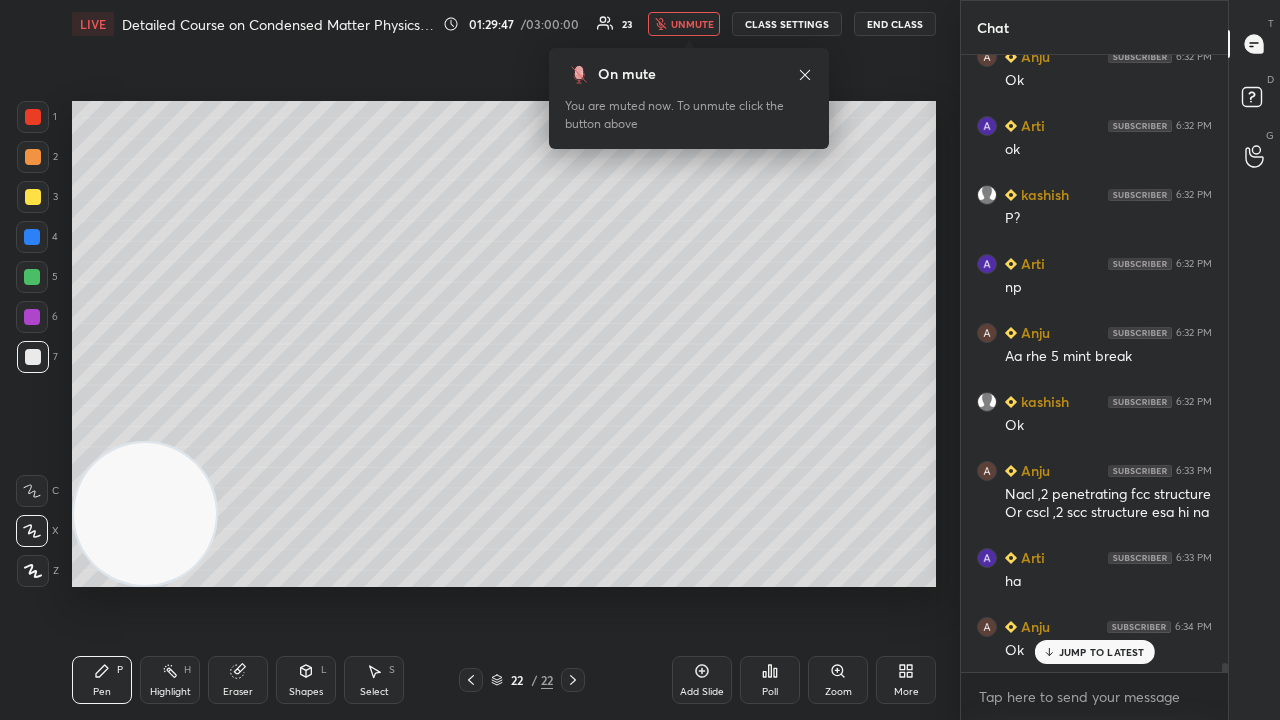 scroll, scrollTop: 42408, scrollLeft: 0, axis: vertical 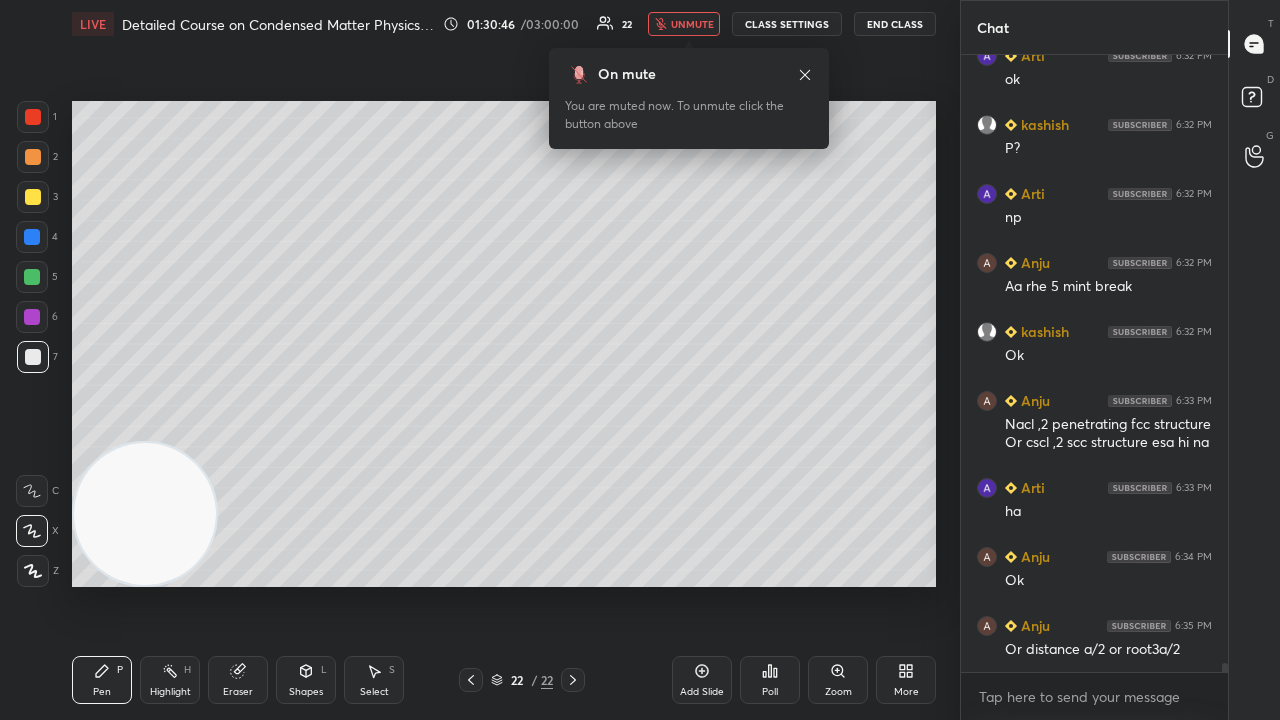 click on "unmute" at bounding box center (692, 24) 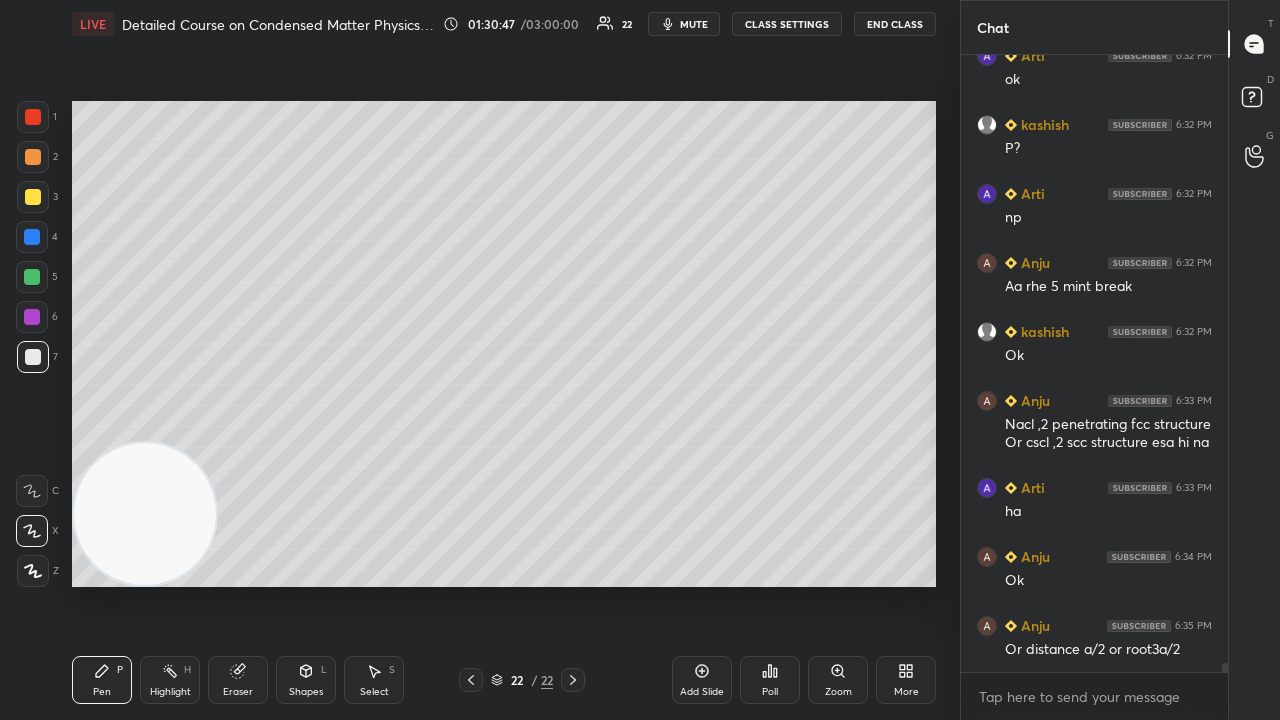 scroll, scrollTop: 42476, scrollLeft: 0, axis: vertical 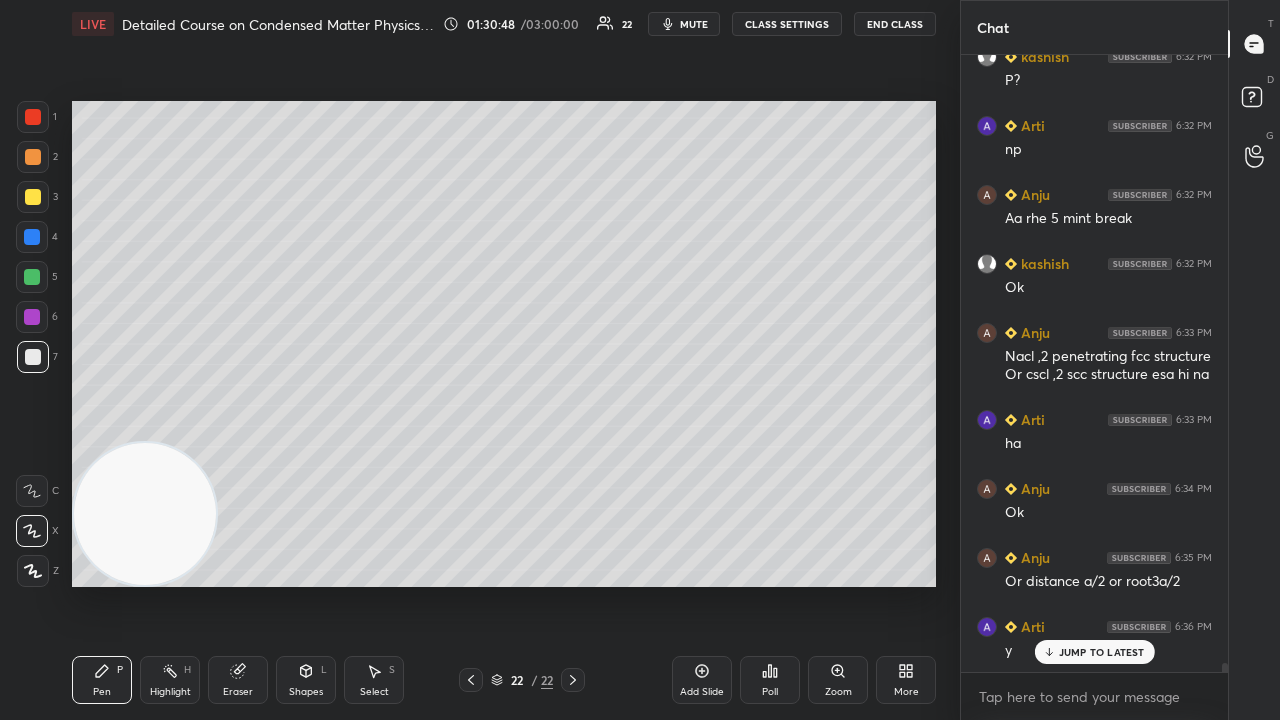 click at bounding box center (1222, 363) 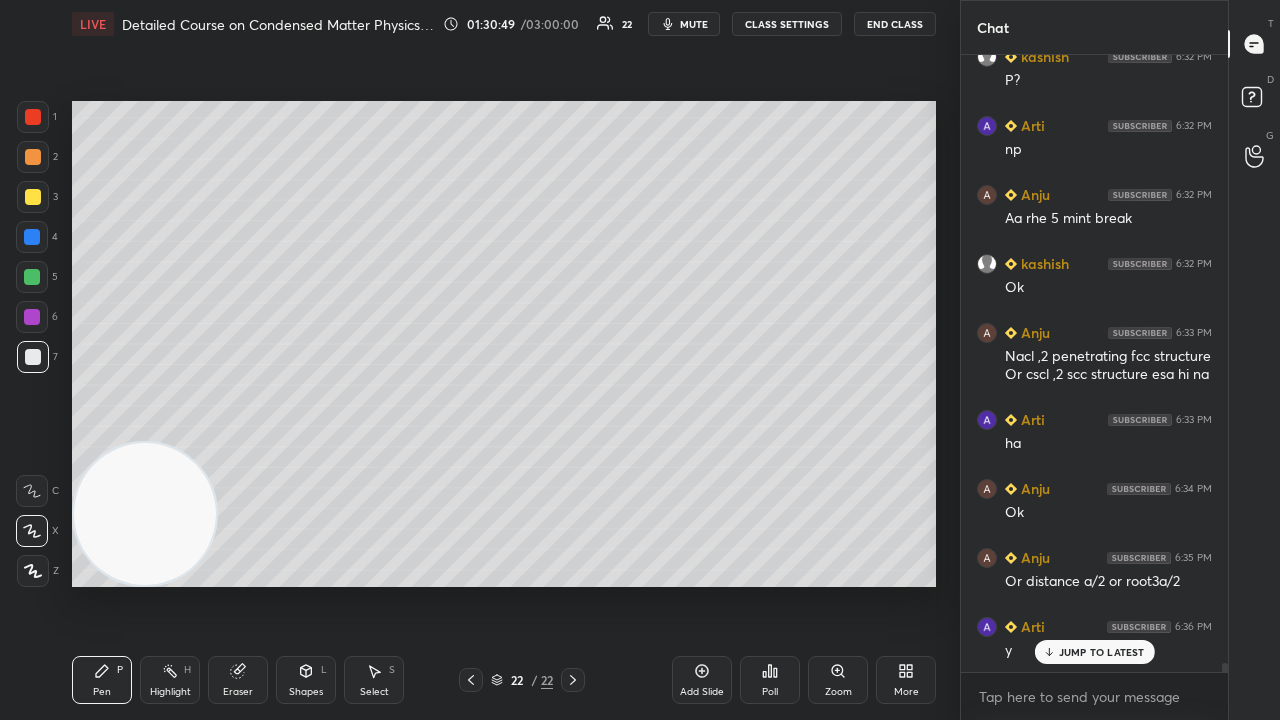 drag, startPoint x: 1124, startPoint y: 652, endPoint x: 1122, endPoint y: 702, distance: 50.039986 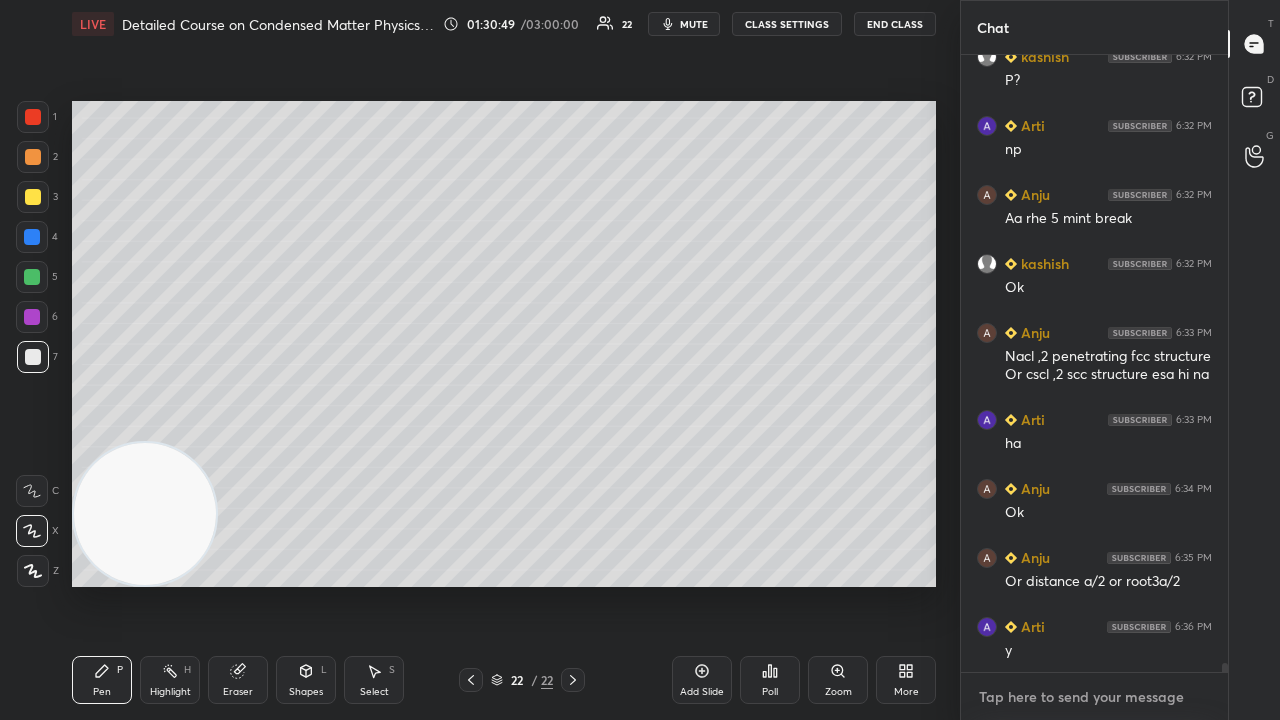 click at bounding box center (1094, 697) 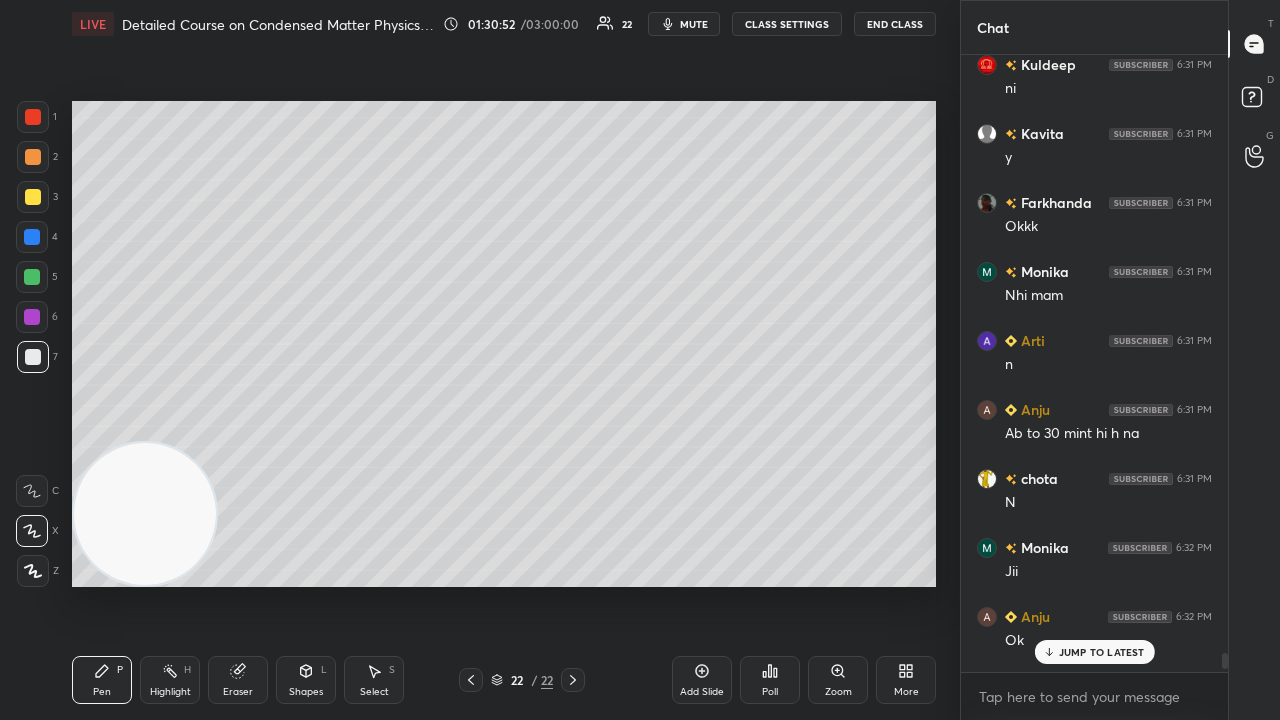 scroll, scrollTop: 42476, scrollLeft: 0, axis: vertical 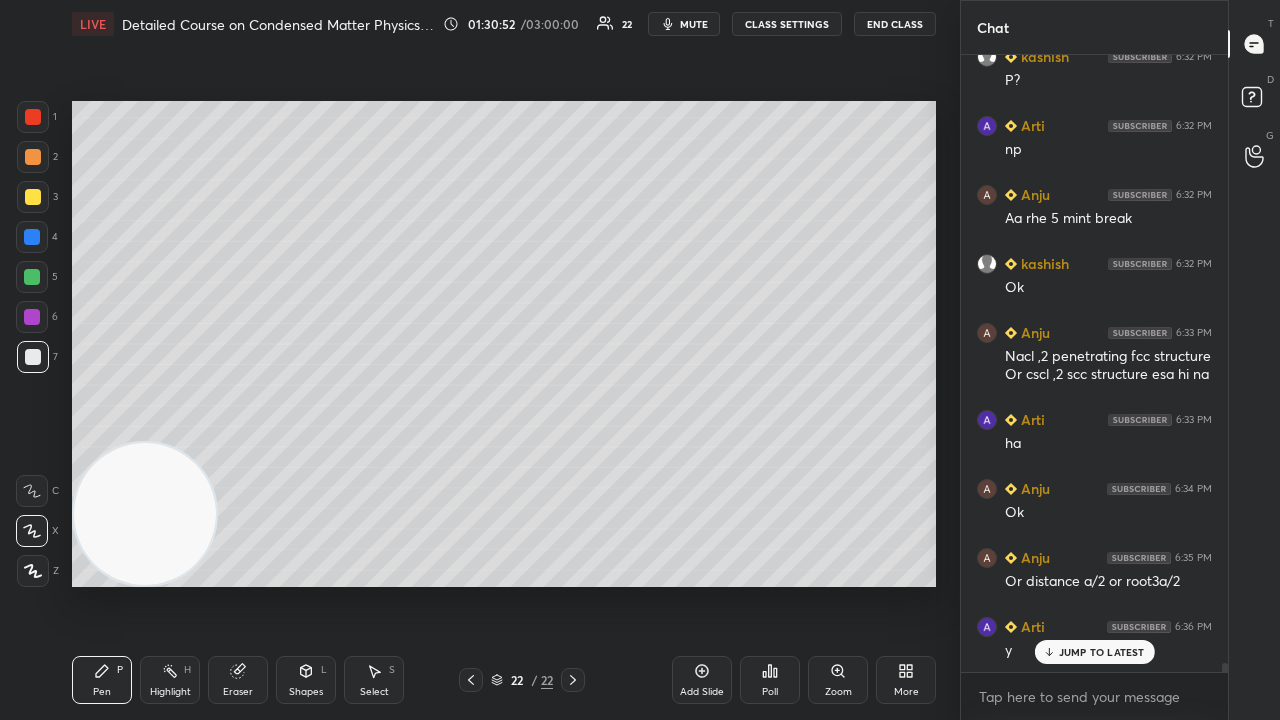 drag, startPoint x: 1224, startPoint y: 666, endPoint x: 1231, endPoint y: 717, distance: 51.47815 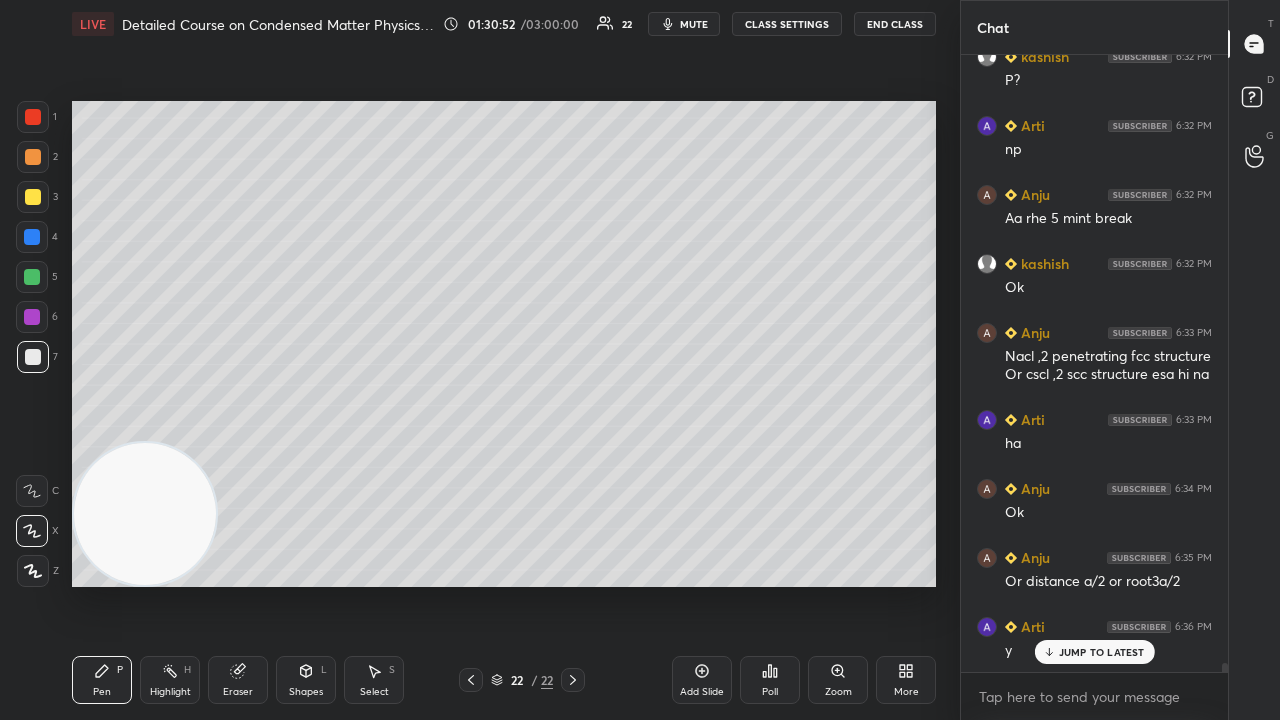 click on "Chat [NAME] 6:32 PM ok [NAME] 6:32 PM P? [NAME] 6:32 PM np [NAME] 6:32 PM Aa rhe 5 mint break [NAME] 6:32 PM Ok [NAME] 6:33 PM Nacl ,2 penetrating fcc structure
Or cscl ,2 scc structure esa hi na [NAME] 6:33 PM ha [NAME] 6:34 PM Ok [NAME] 6:35 PM Or distance a/2 or root3a/2 [NAME] 6:36 PM y JUMP TO LATEST Enable hand raising Enable raise hand to speak to learners. Once enabled, chat will be turned off temporarily. Enable x   Doubts asked by learners will show up here NEW DOUBTS ASKED No one has raised a hand yet Can't raise hand Looks like educator just invited you to speak. Please wait before you can raise your hand again. Got it T Messages (T) D Doubts (D) G Raise Hand (G)" at bounding box center [1120, 360] 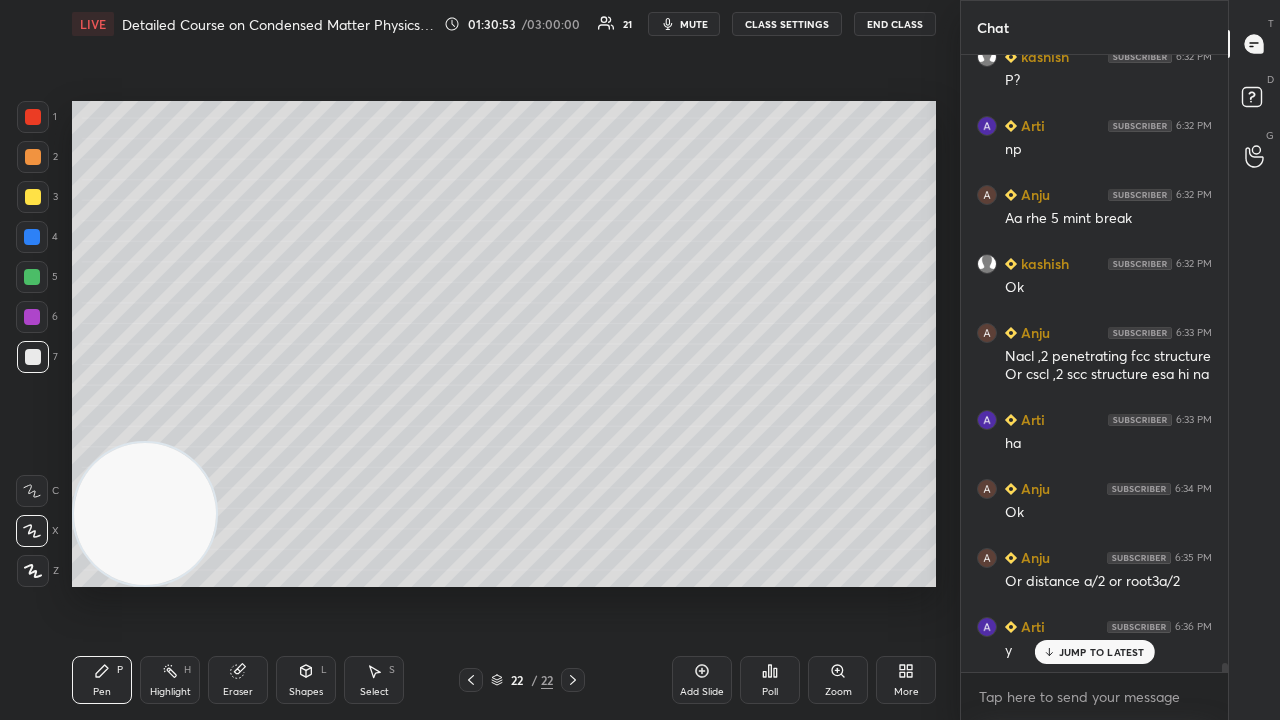 click on "JUMP TO LATEST" at bounding box center [1102, 652] 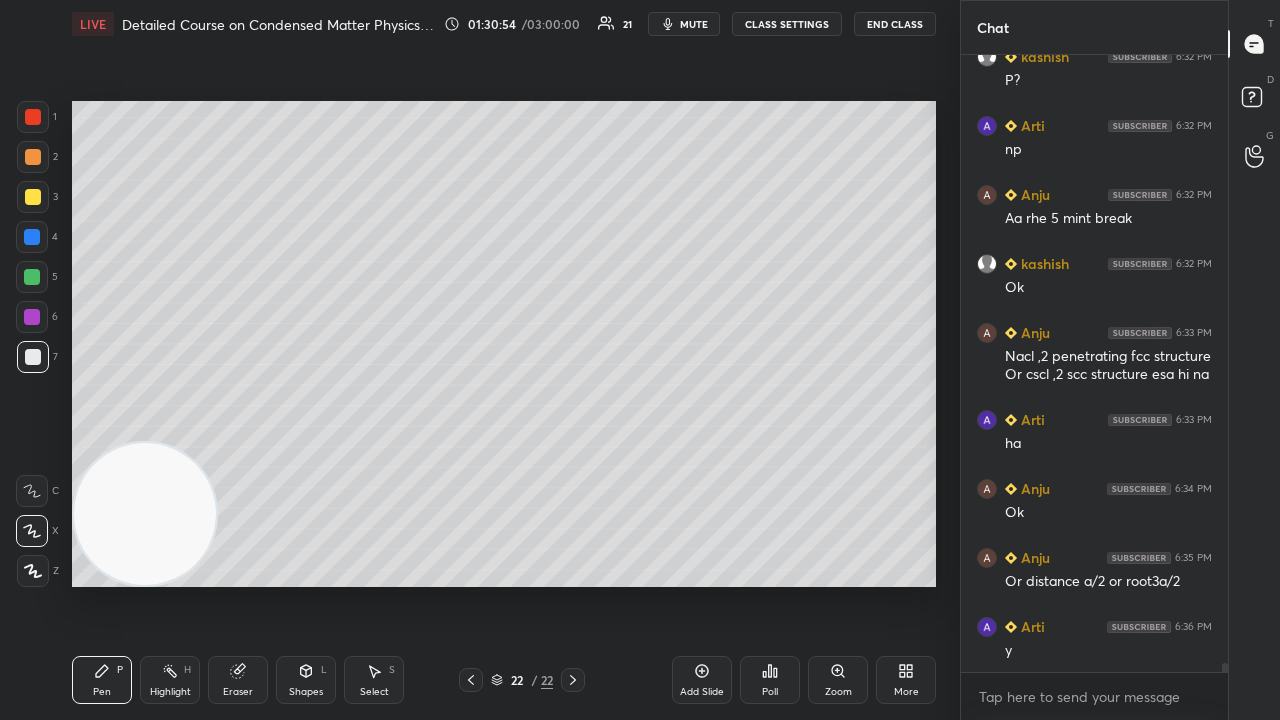 click on "mute" at bounding box center [684, 24] 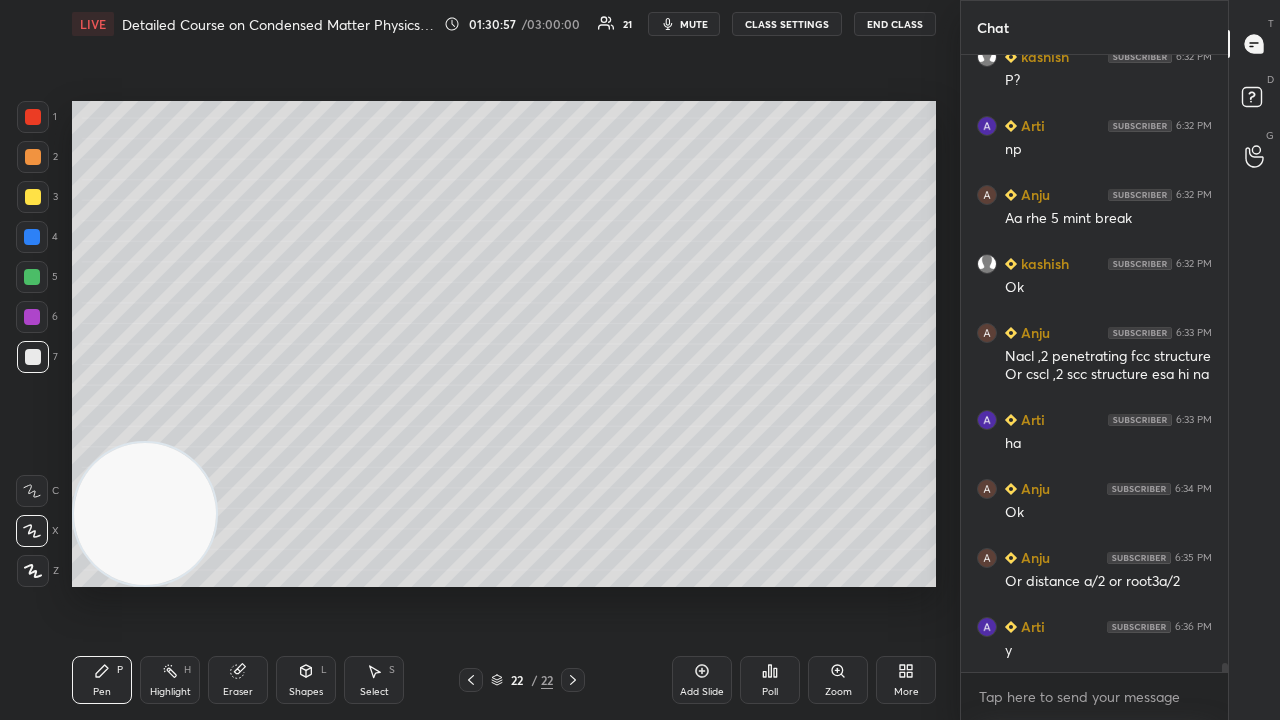scroll, scrollTop: 42546, scrollLeft: 0, axis: vertical 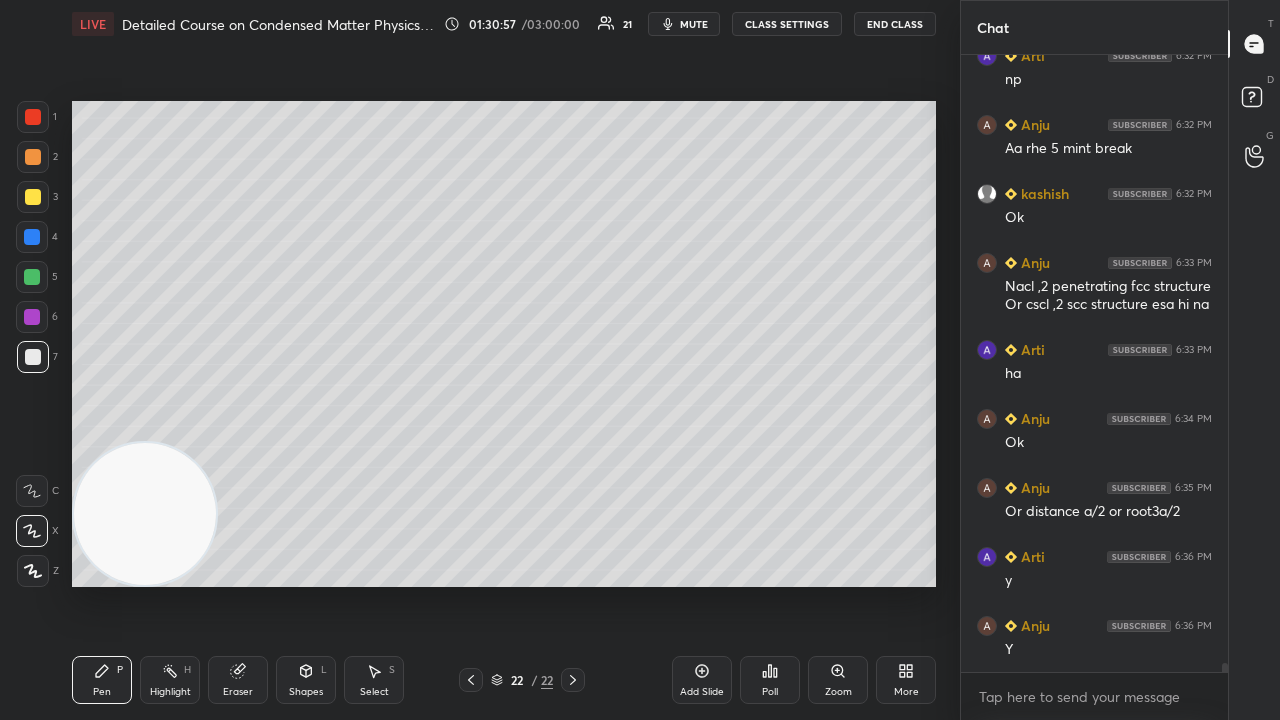 click on "mute" at bounding box center (694, 24) 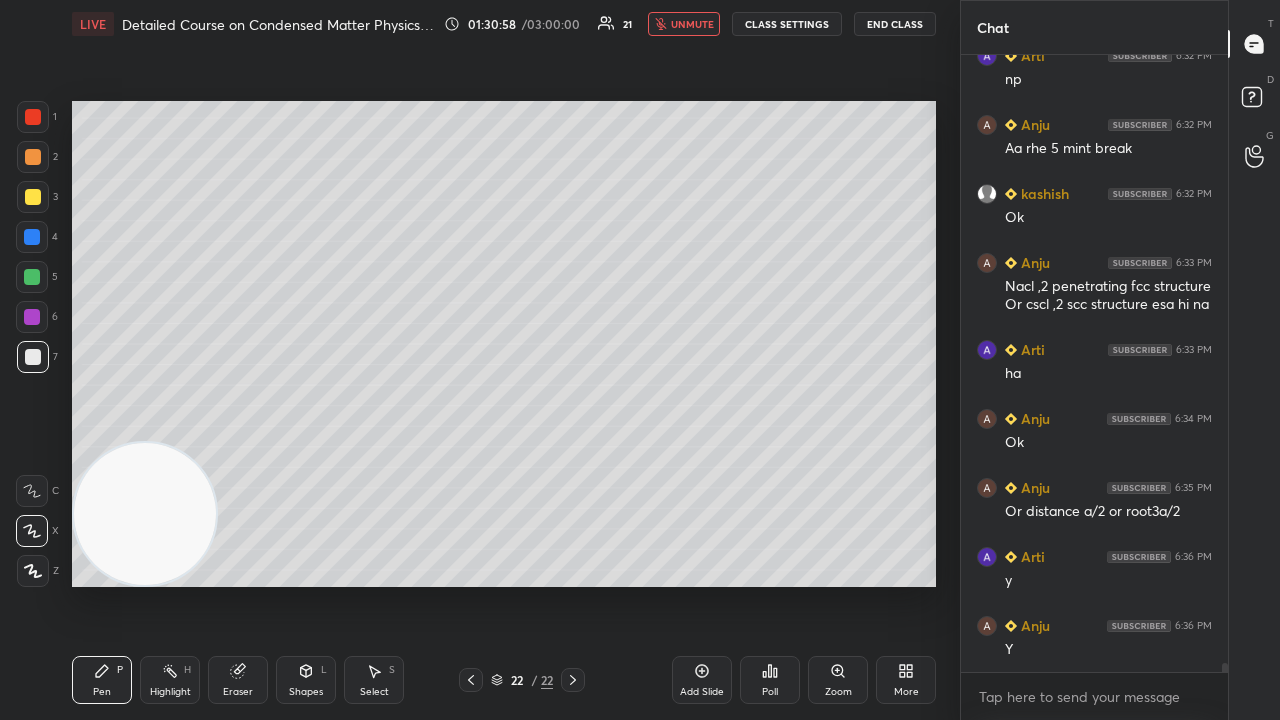 click on "unmute" at bounding box center (692, 24) 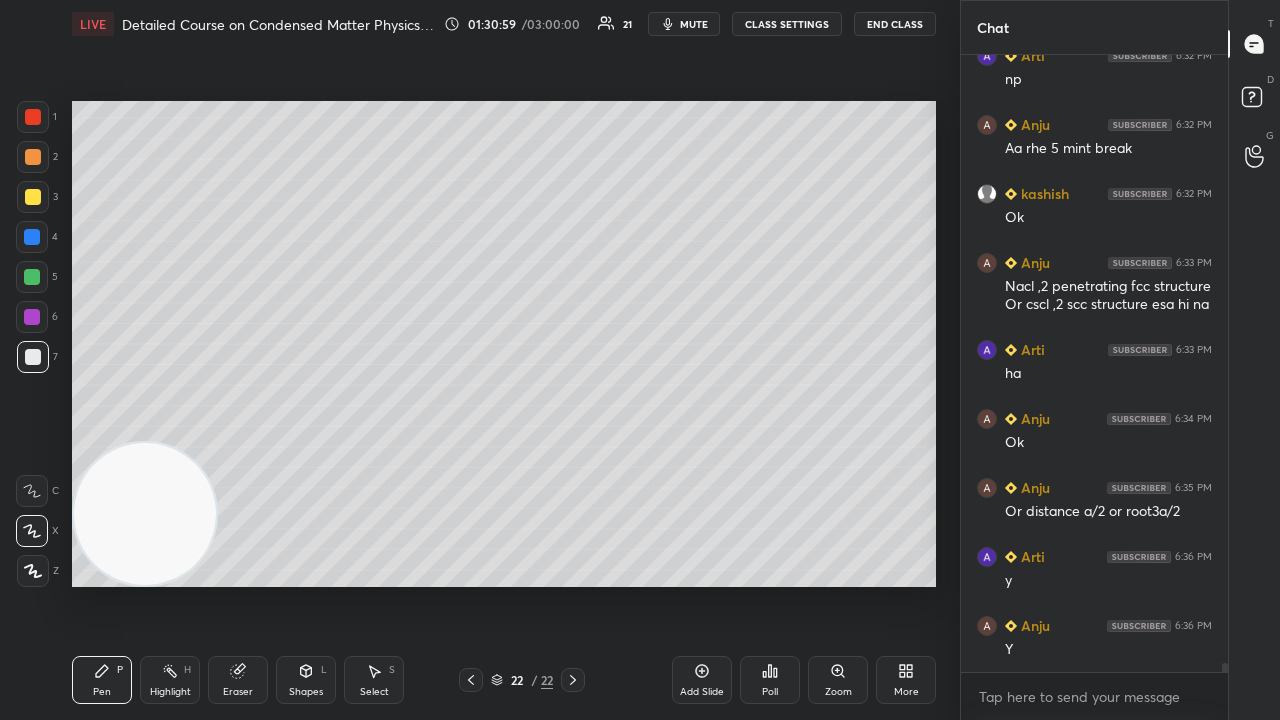 click on "Shapes L" at bounding box center (306, 680) 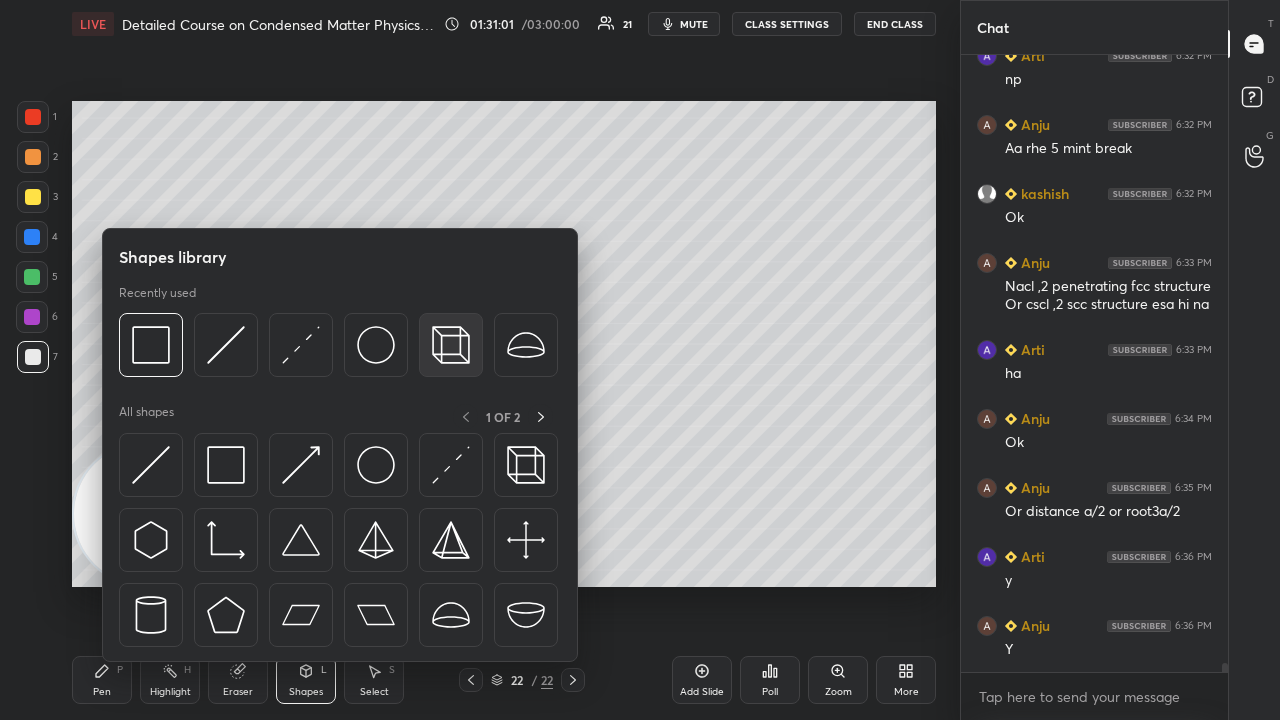 click at bounding box center [451, 345] 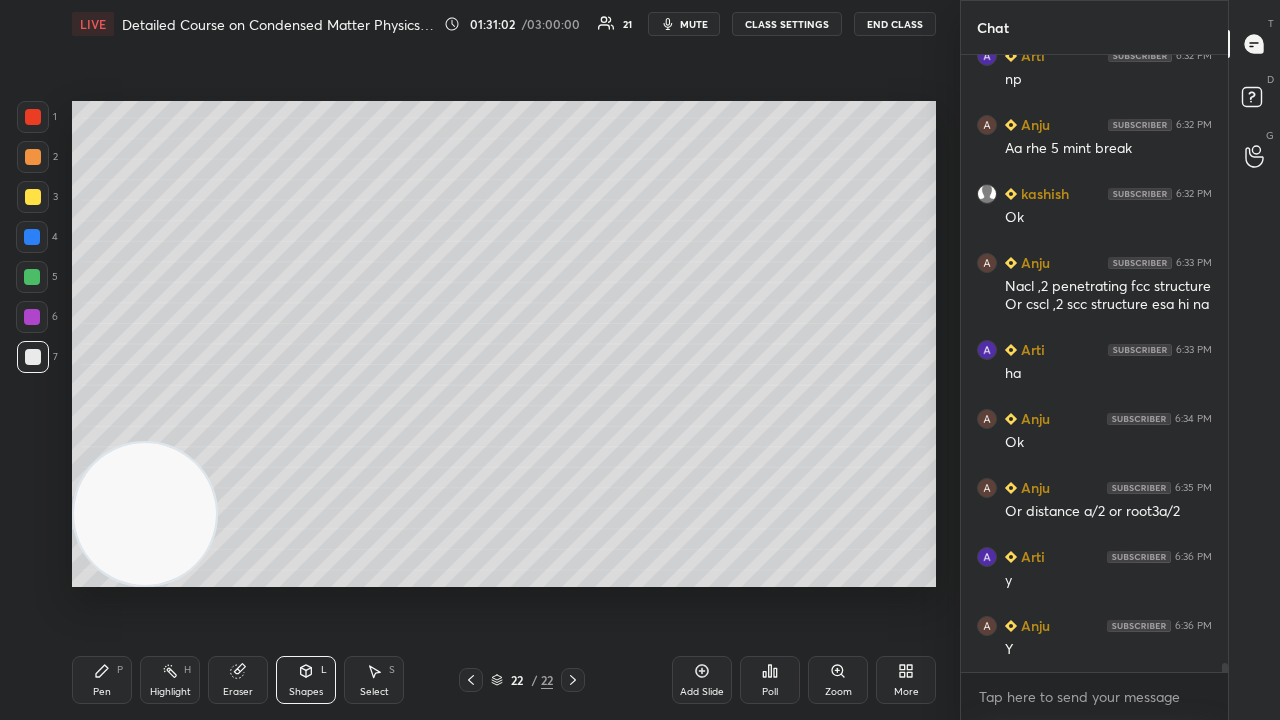 click on "Pen P" at bounding box center [102, 680] 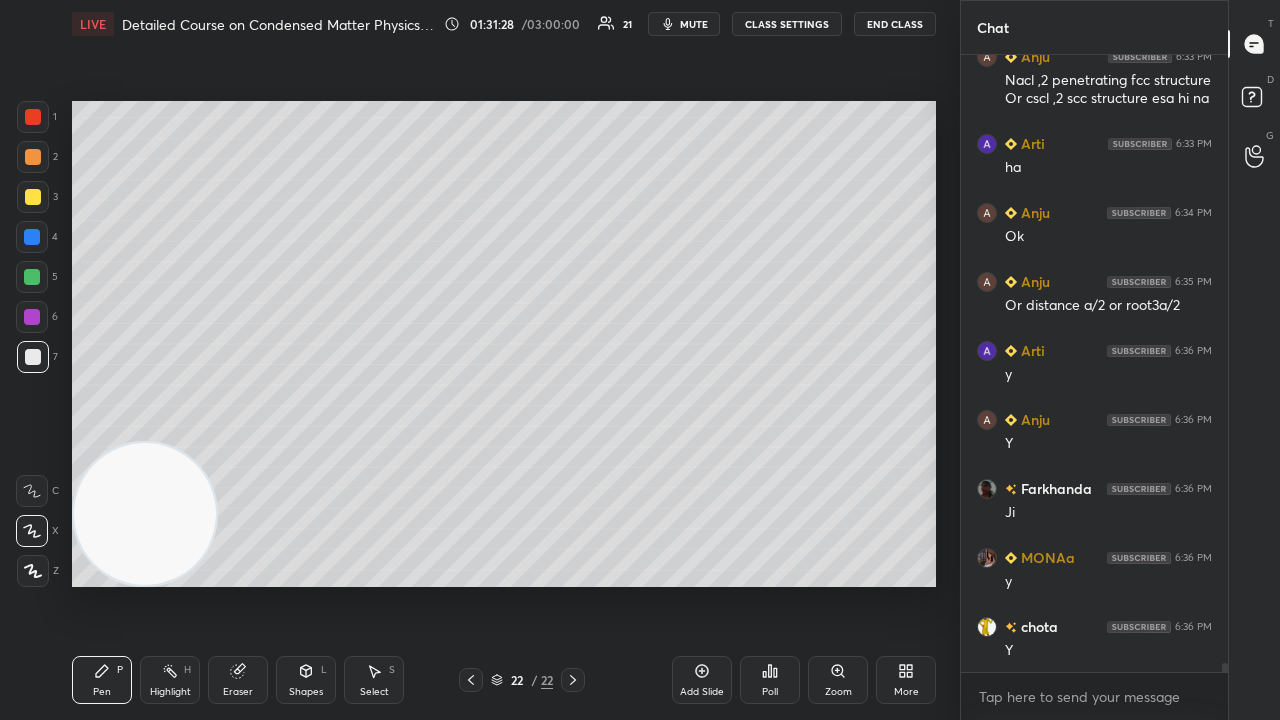 scroll, scrollTop: 42822, scrollLeft: 0, axis: vertical 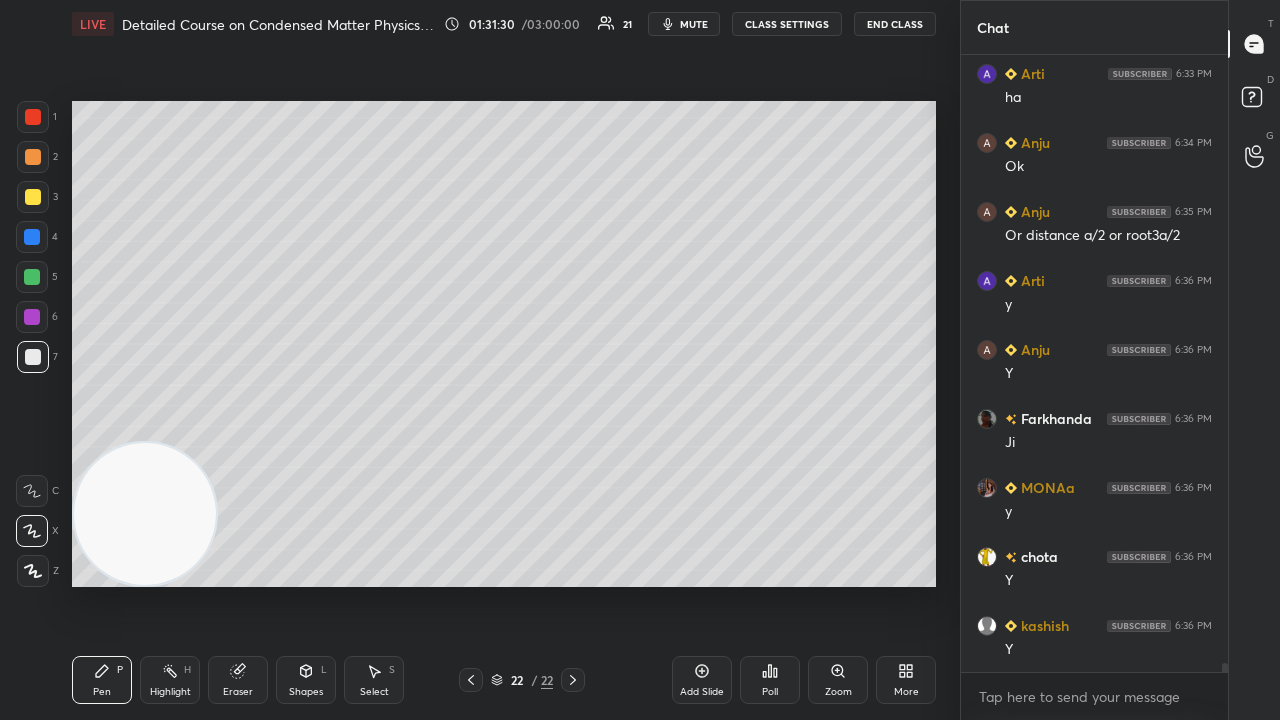drag, startPoint x: 224, startPoint y: 682, endPoint x: 281, endPoint y: 626, distance: 79.9062 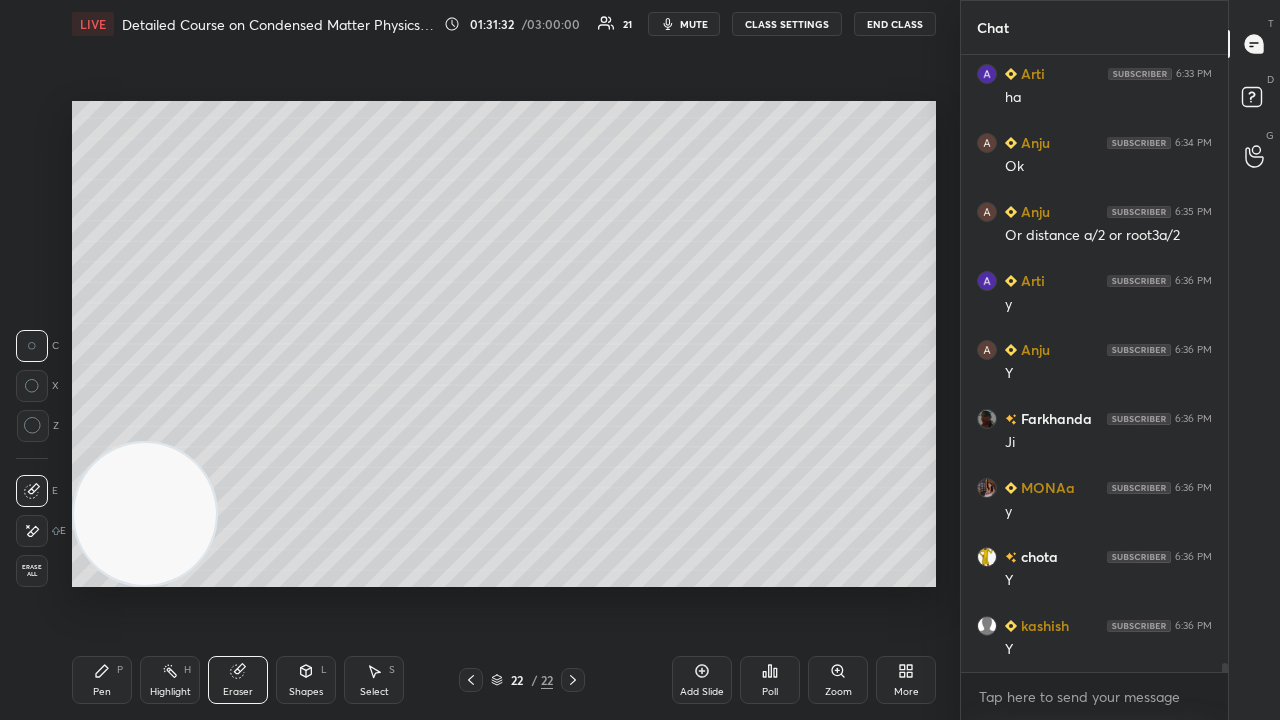 click on "Pen P" at bounding box center [102, 680] 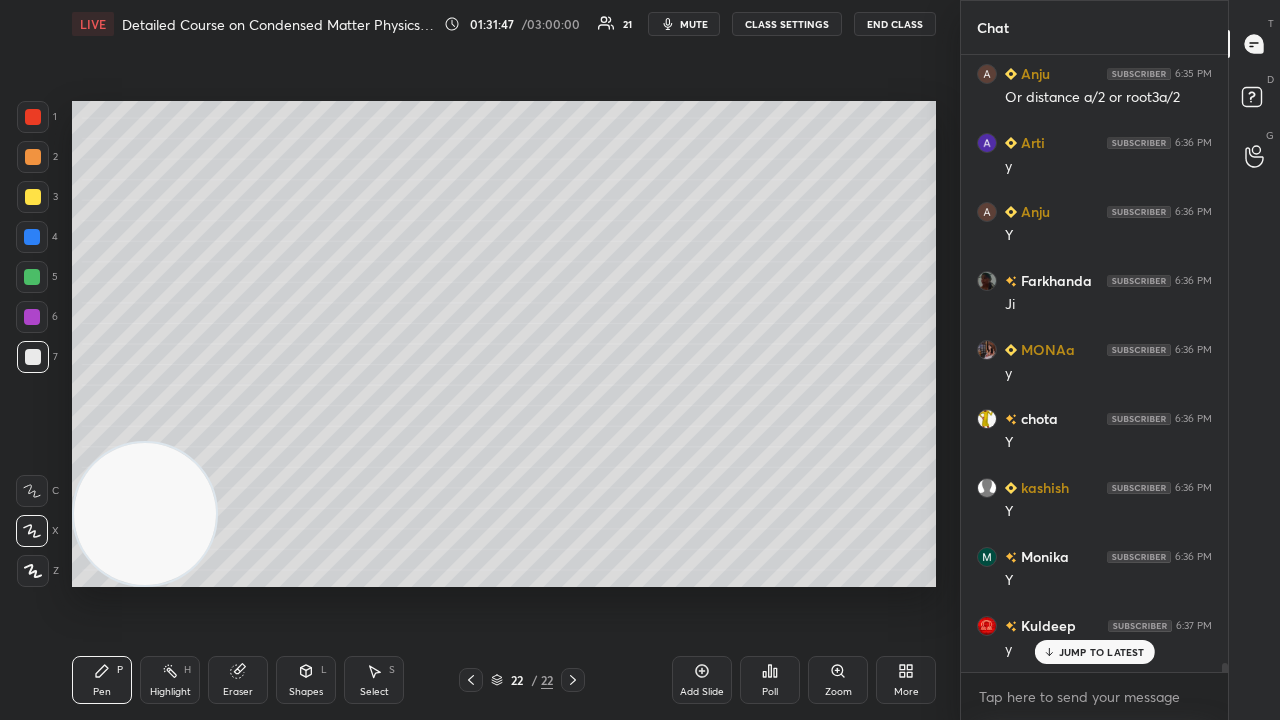 scroll, scrollTop: 43028, scrollLeft: 0, axis: vertical 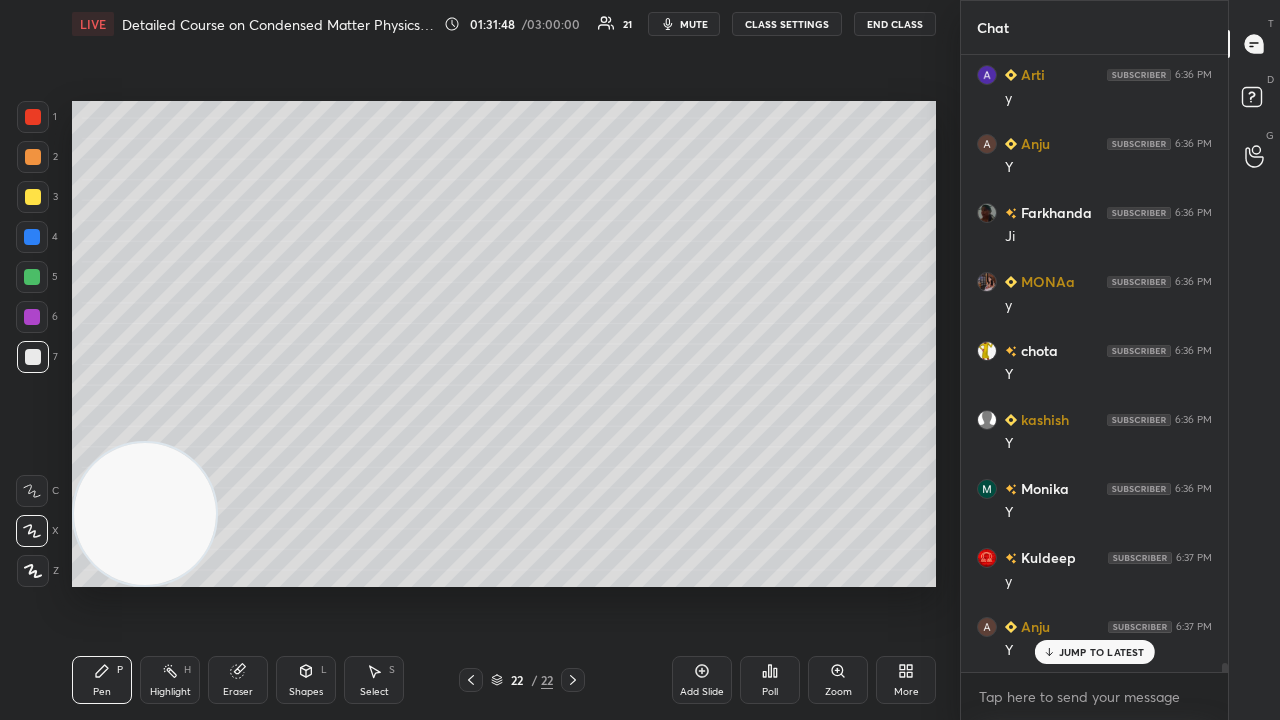 click on "Add Slide" at bounding box center [702, 692] 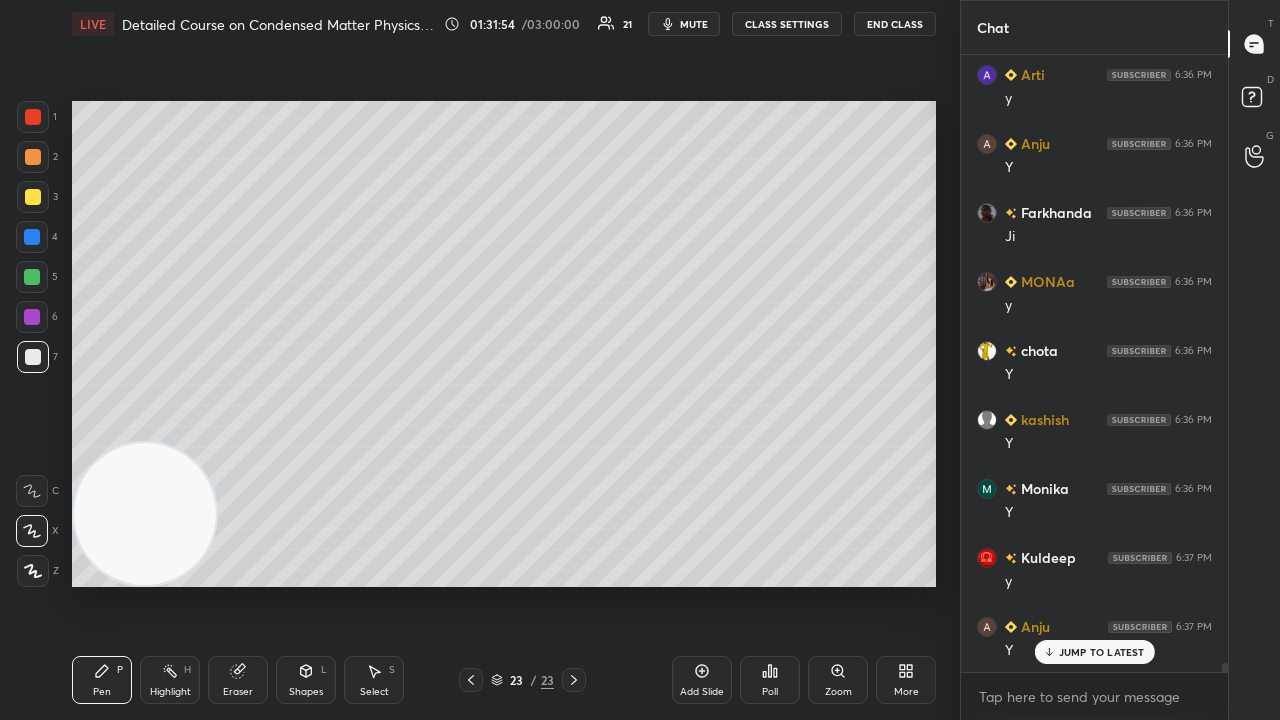 click on "mute" at bounding box center (694, 24) 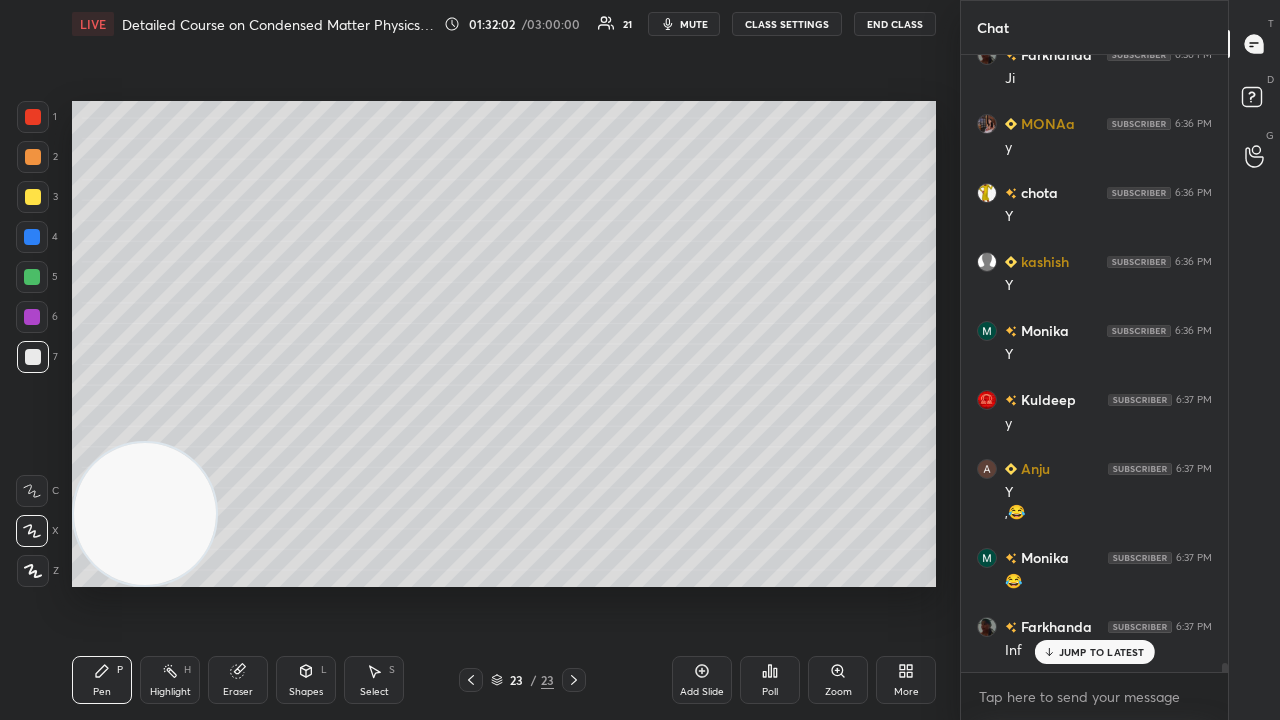 scroll, scrollTop: 43324, scrollLeft: 0, axis: vertical 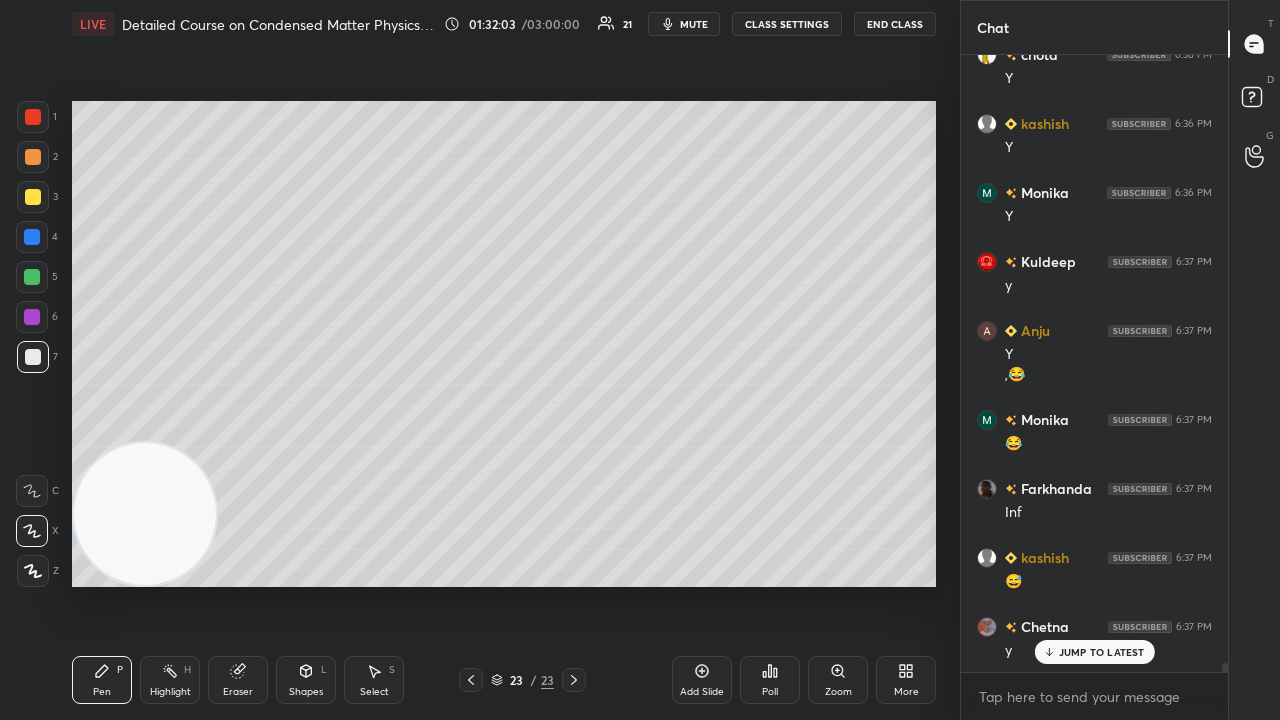 click on "JUMP TO LATEST" at bounding box center [1102, 652] 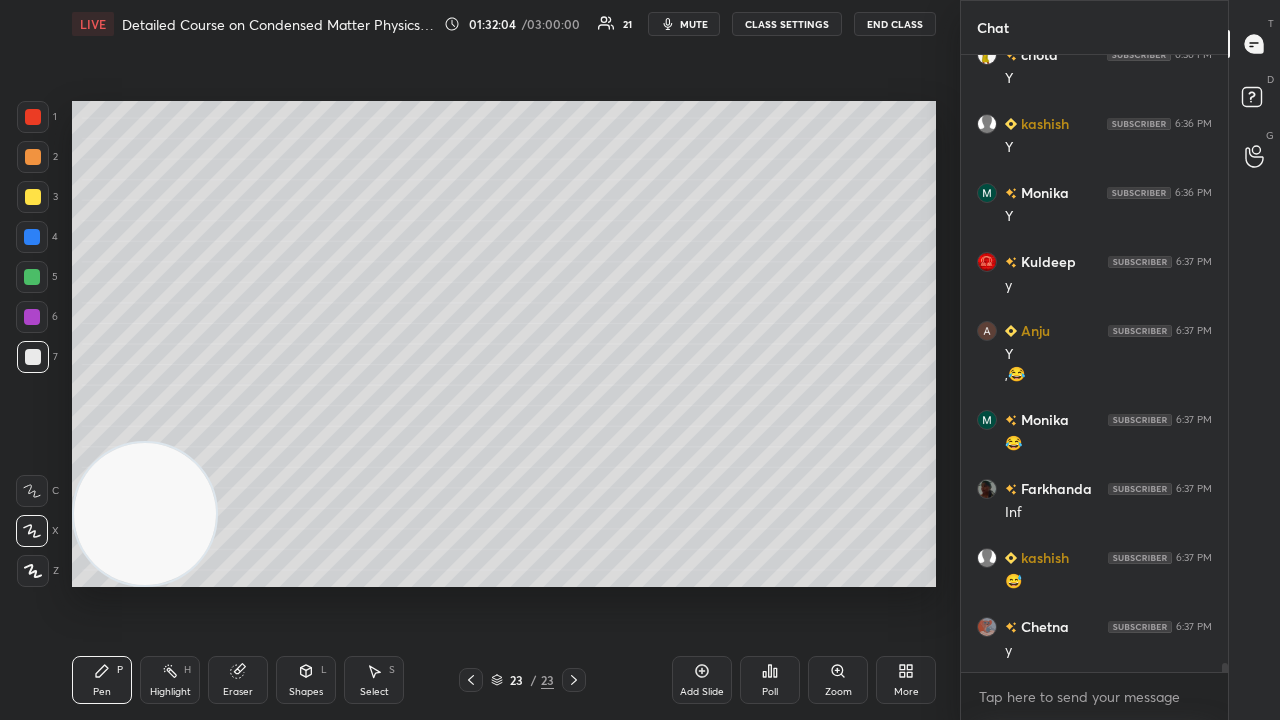 click on "mute" at bounding box center [694, 24] 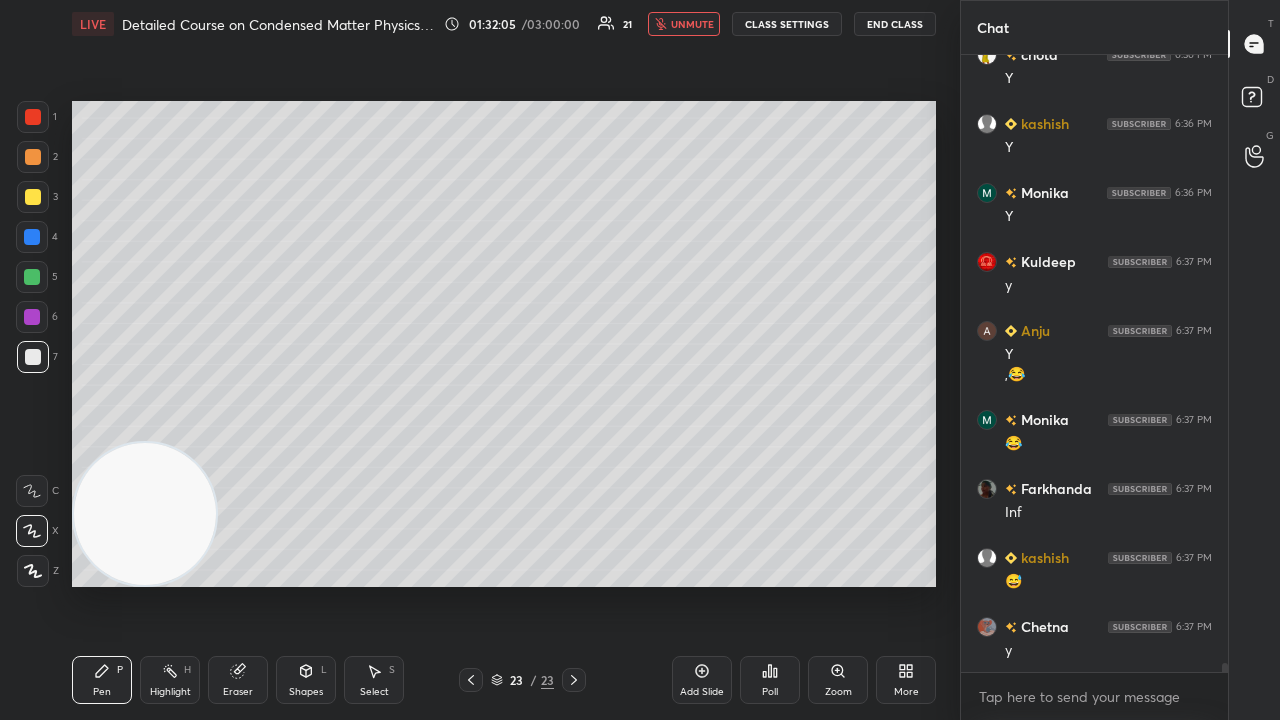 click on "unmute" at bounding box center [692, 24] 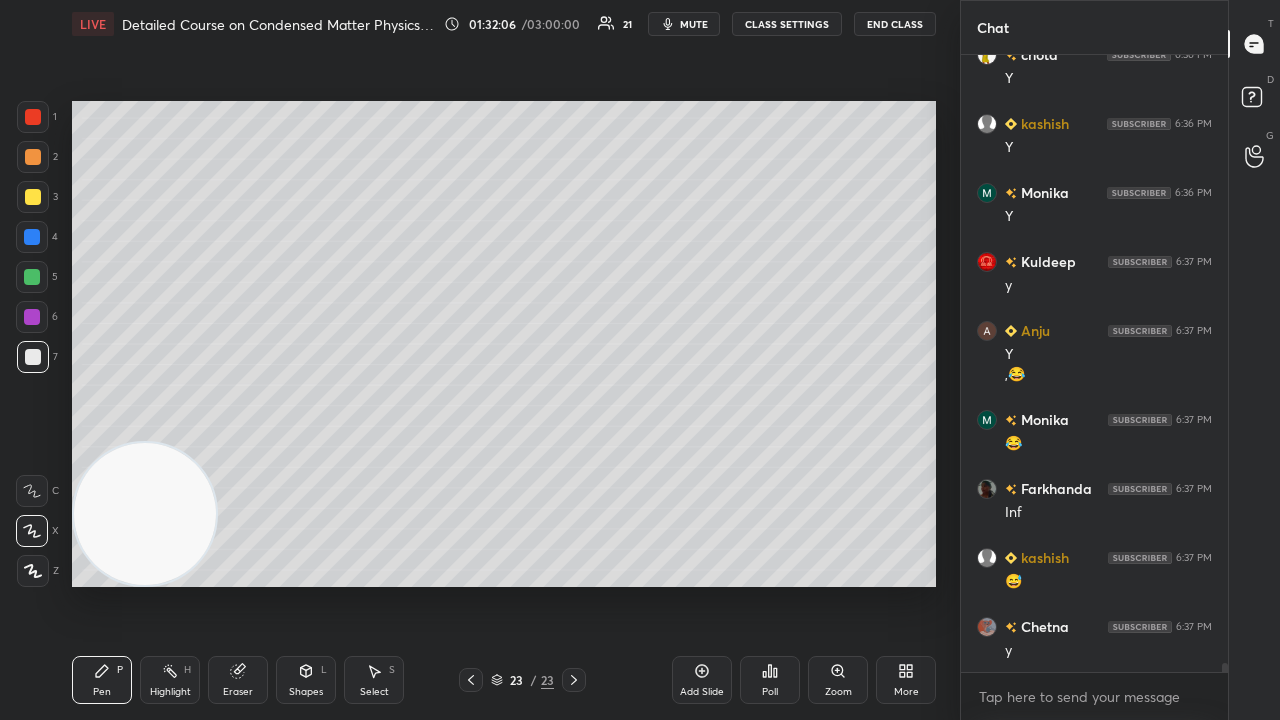 click on "mute" at bounding box center (694, 24) 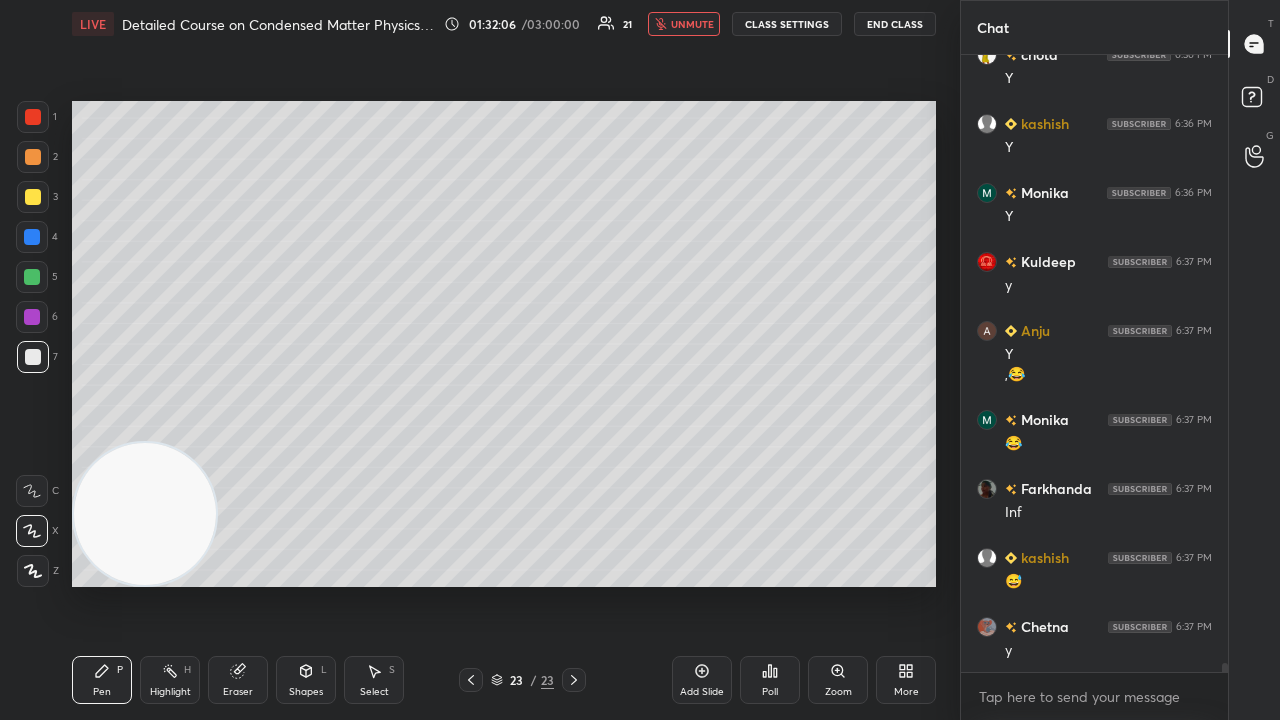 click on "unmute" at bounding box center [692, 24] 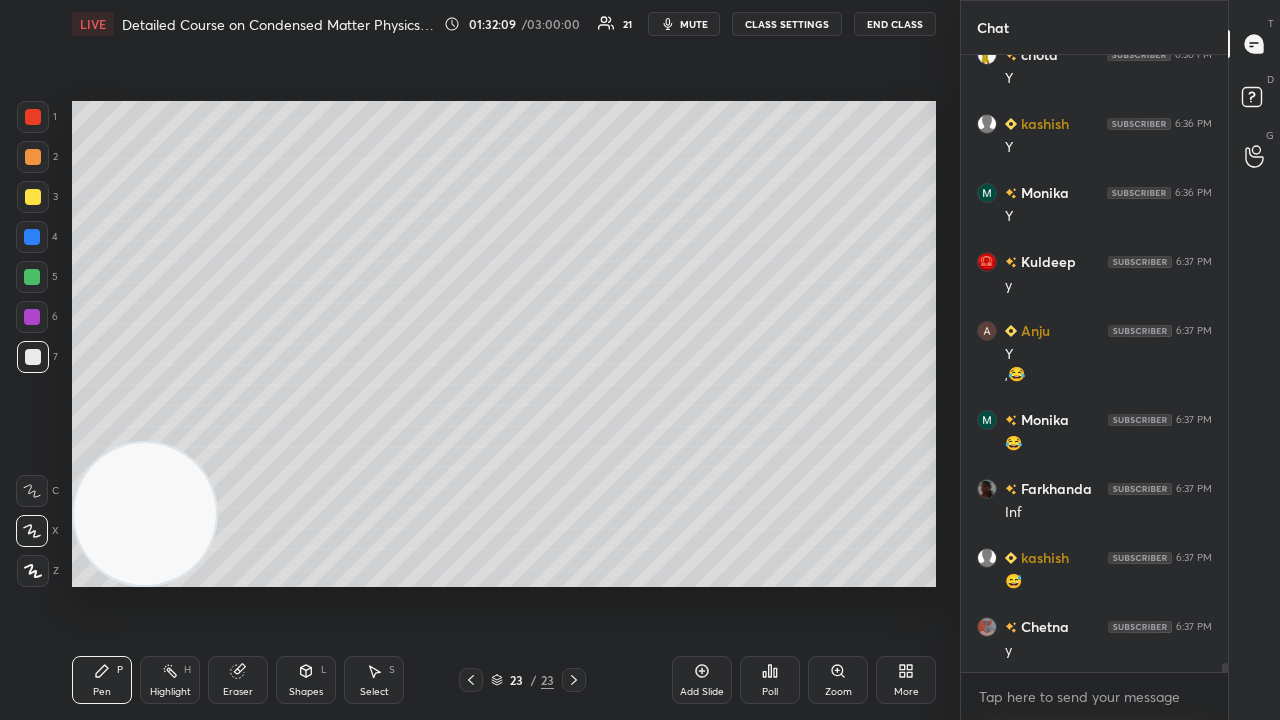 click on "mute" at bounding box center (694, 24) 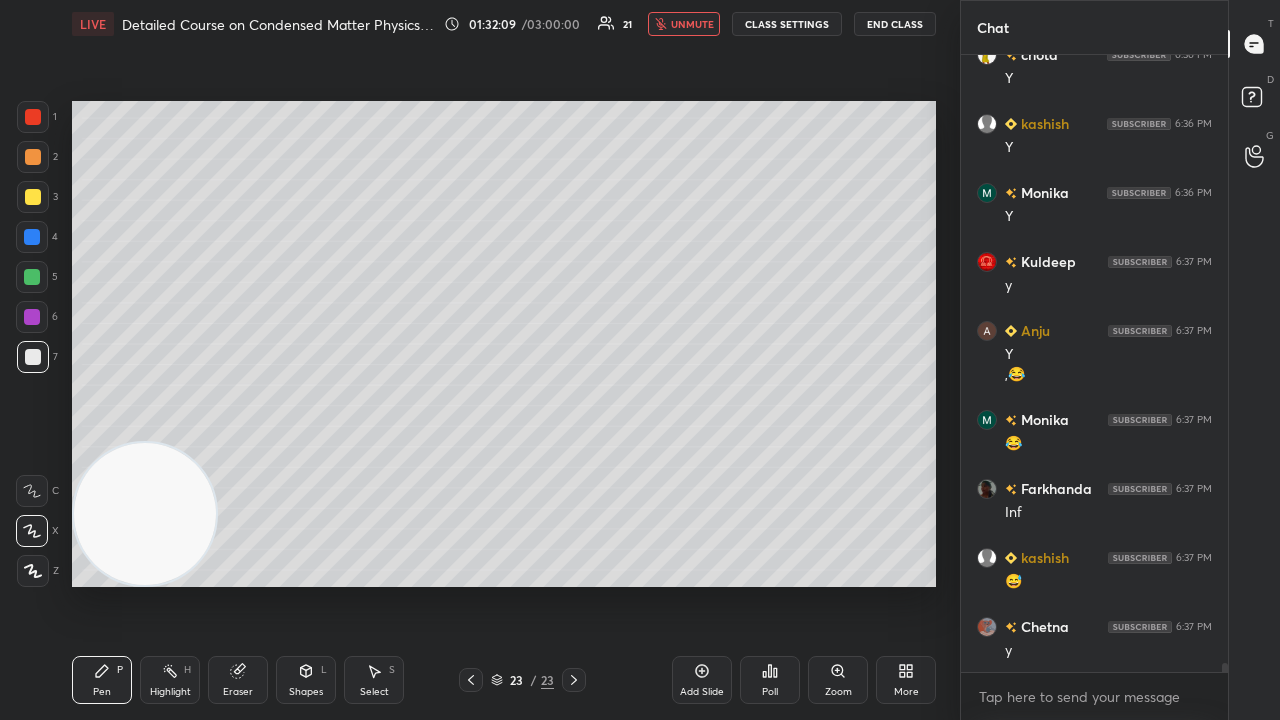click on "unmute" at bounding box center (692, 24) 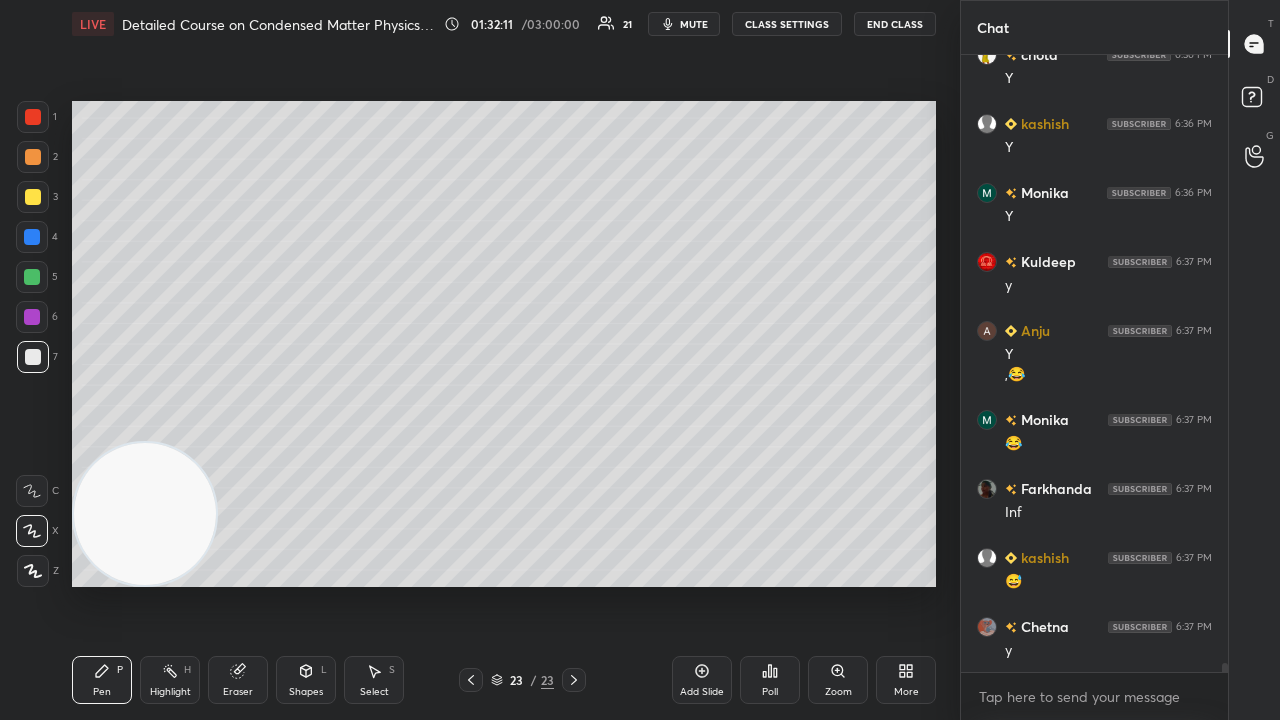 click on "mute" at bounding box center (694, 24) 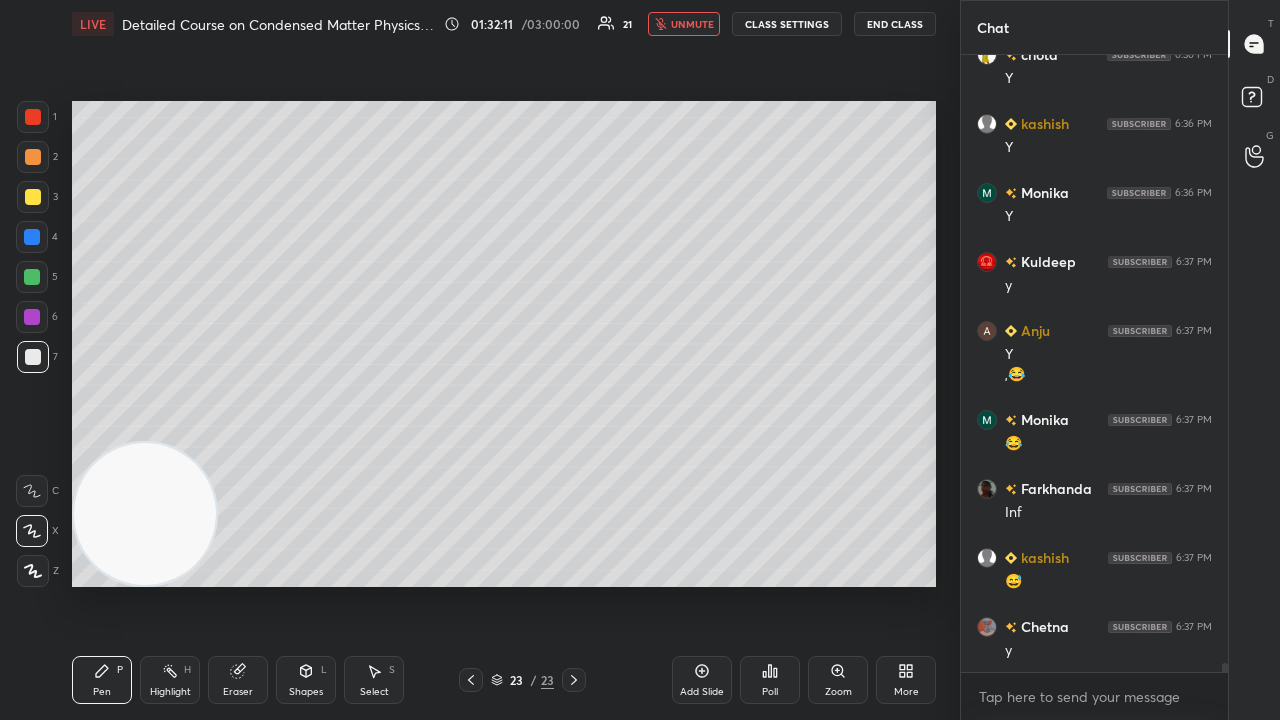 click on "unmute" at bounding box center (692, 24) 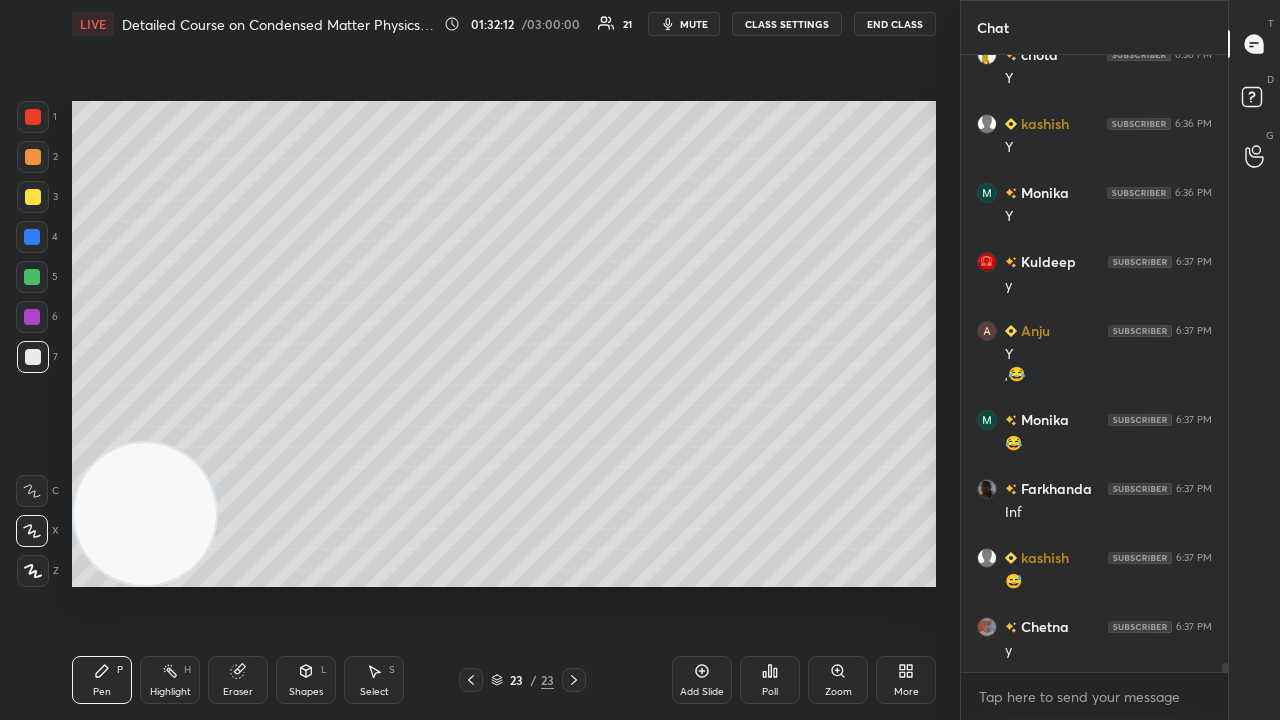 click at bounding box center [33, 197] 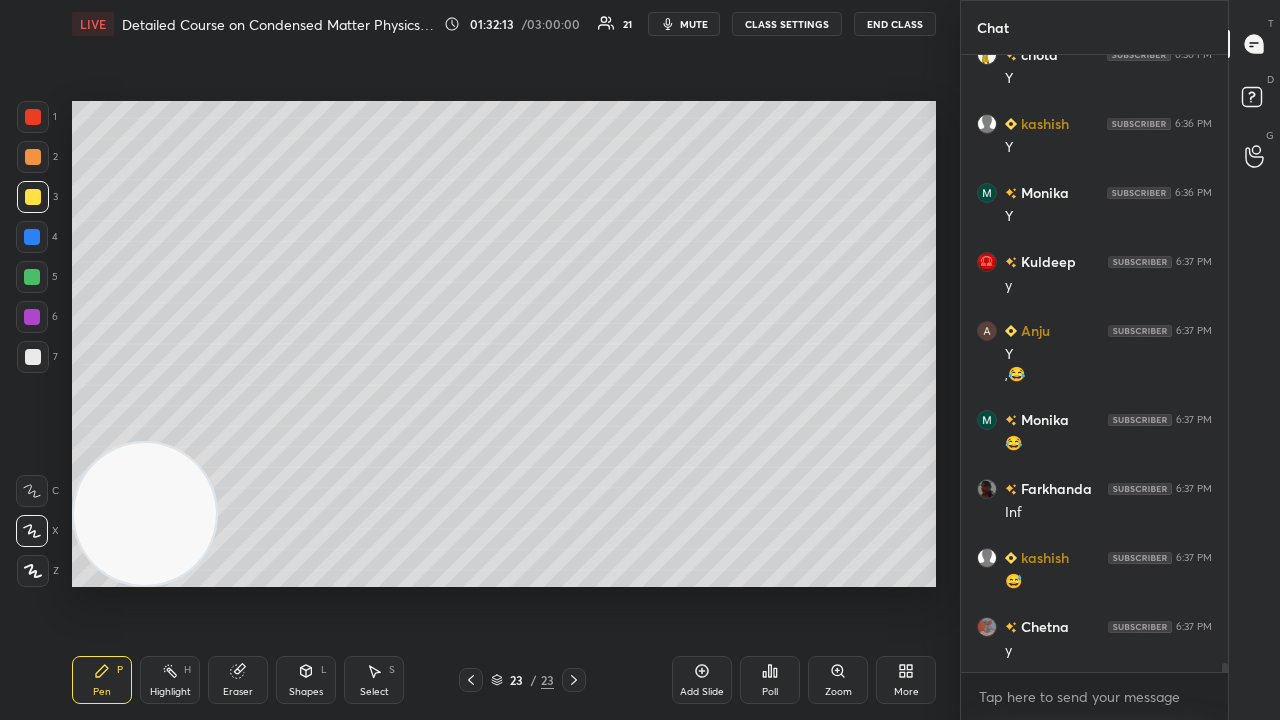 scroll, scrollTop: 43394, scrollLeft: 0, axis: vertical 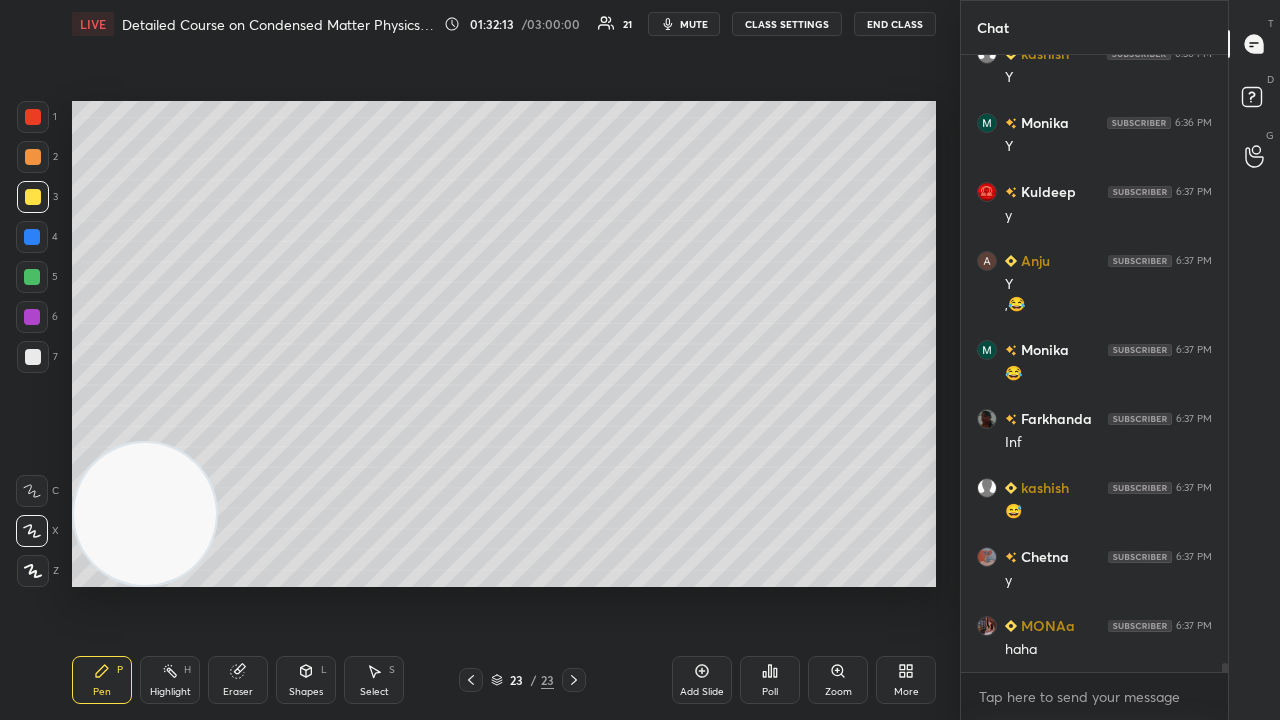 click on "mute" at bounding box center [694, 24] 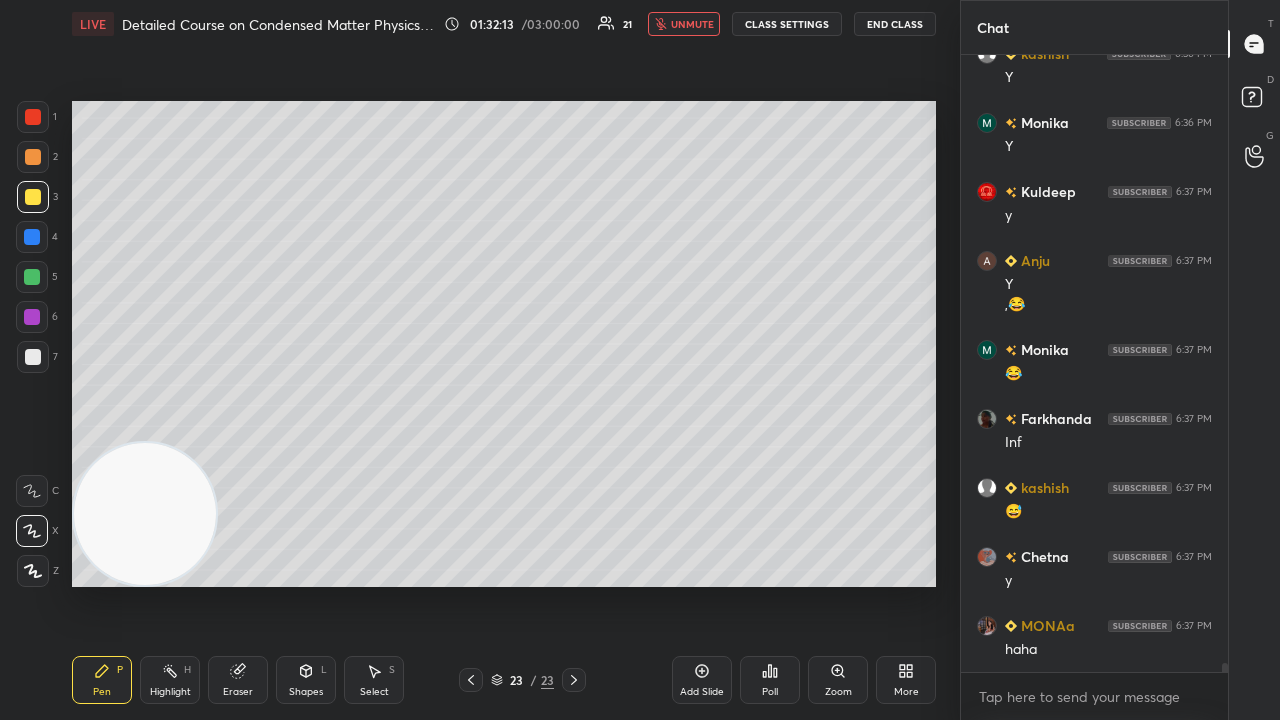 click on "unmute" at bounding box center (692, 24) 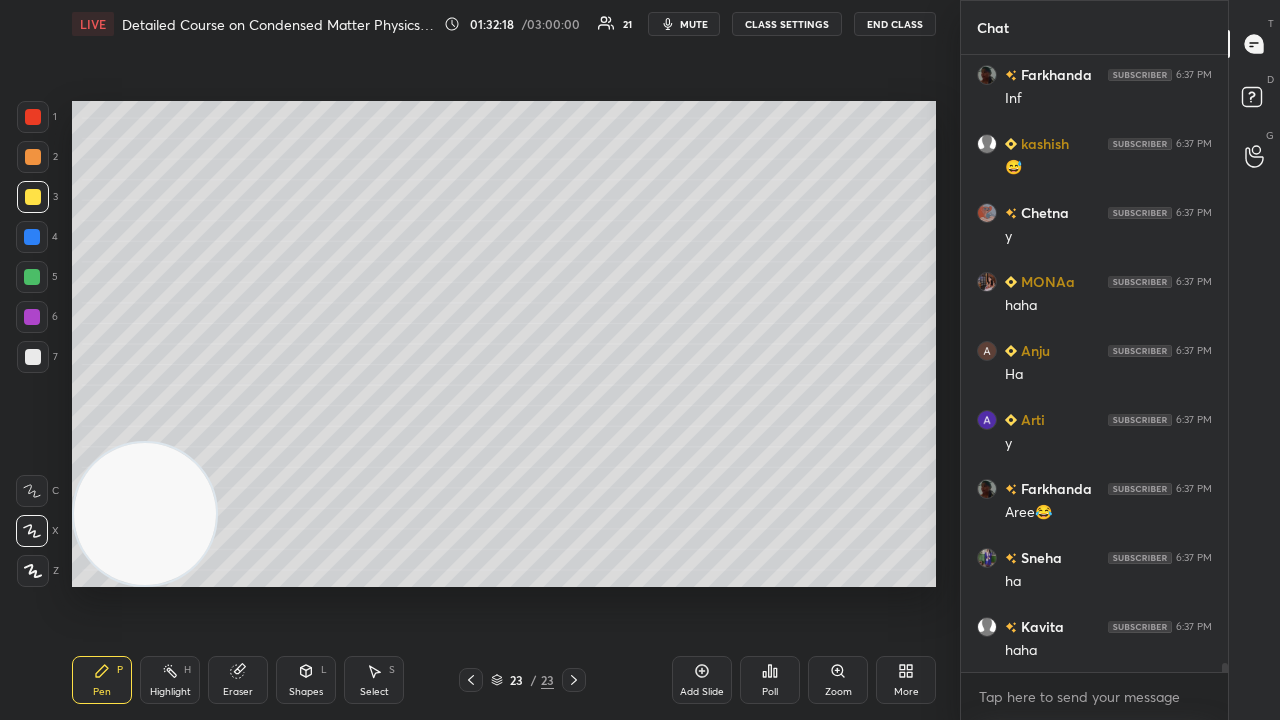 scroll, scrollTop: 43808, scrollLeft: 0, axis: vertical 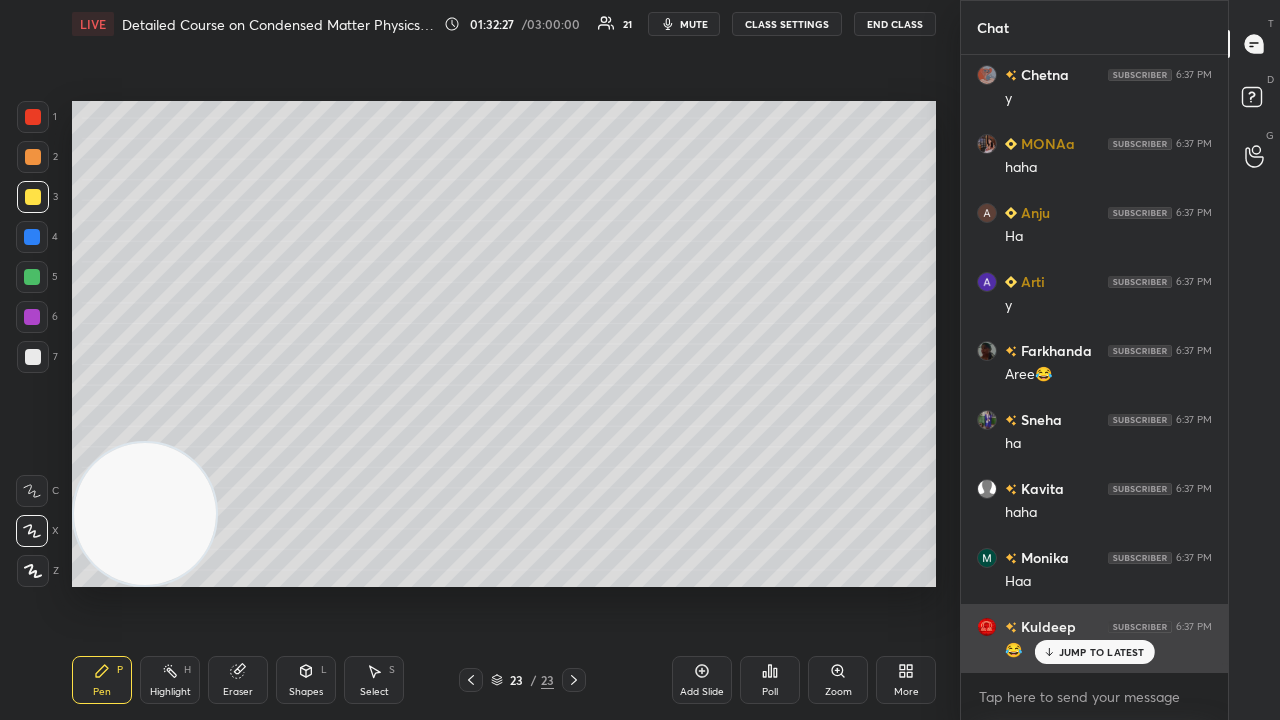 drag, startPoint x: 1090, startPoint y: 653, endPoint x: 1084, endPoint y: 671, distance: 18.973665 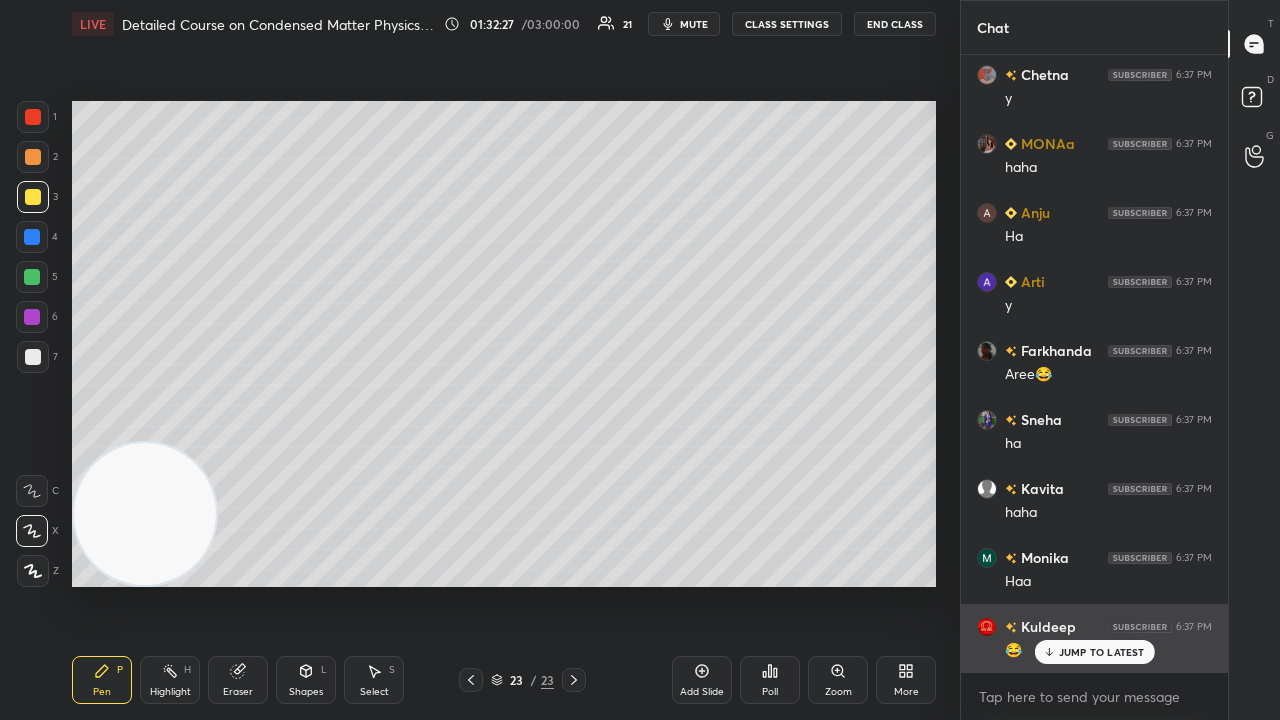 click on "JUMP TO LATEST" at bounding box center (1102, 652) 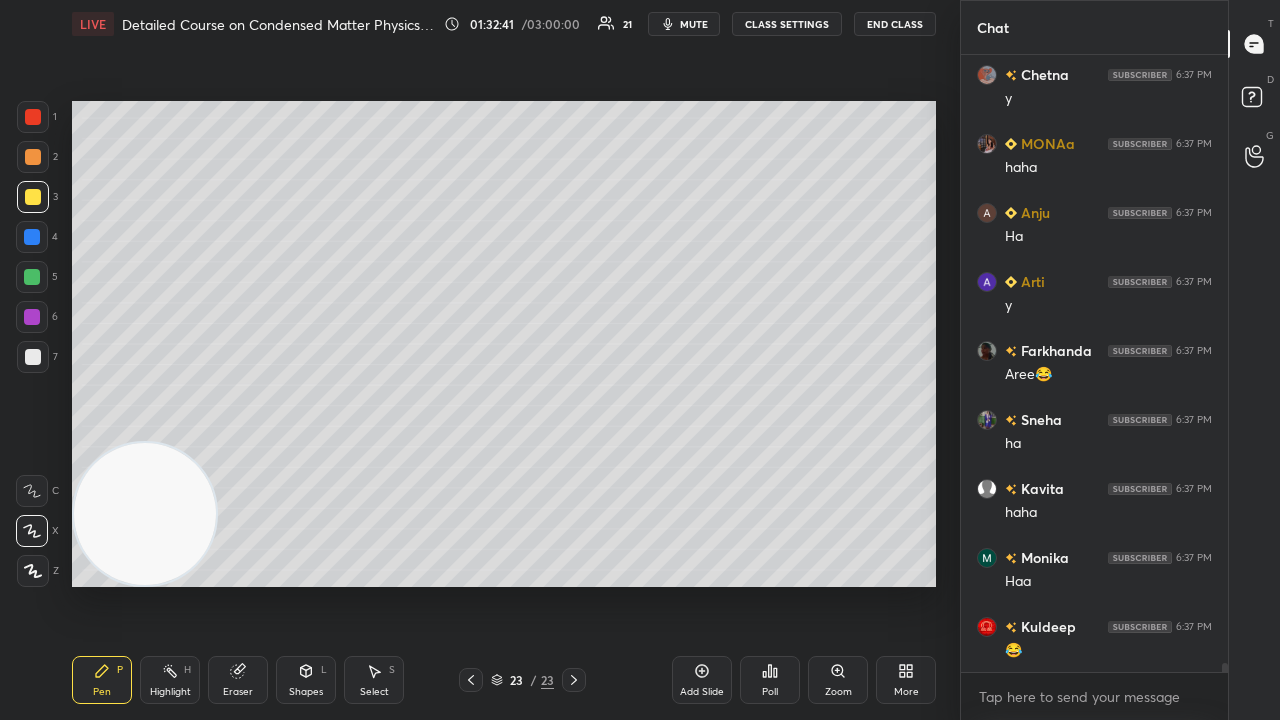 click on "mute" at bounding box center [694, 24] 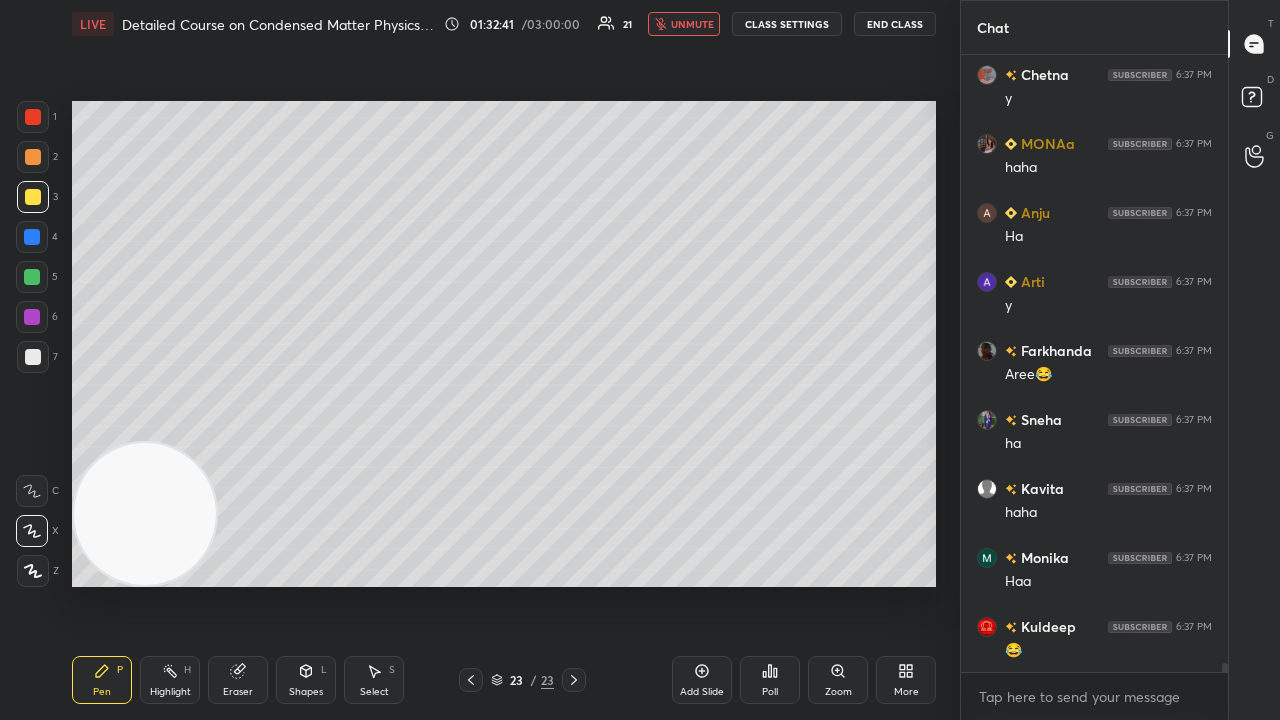 click on "unmute" at bounding box center [692, 24] 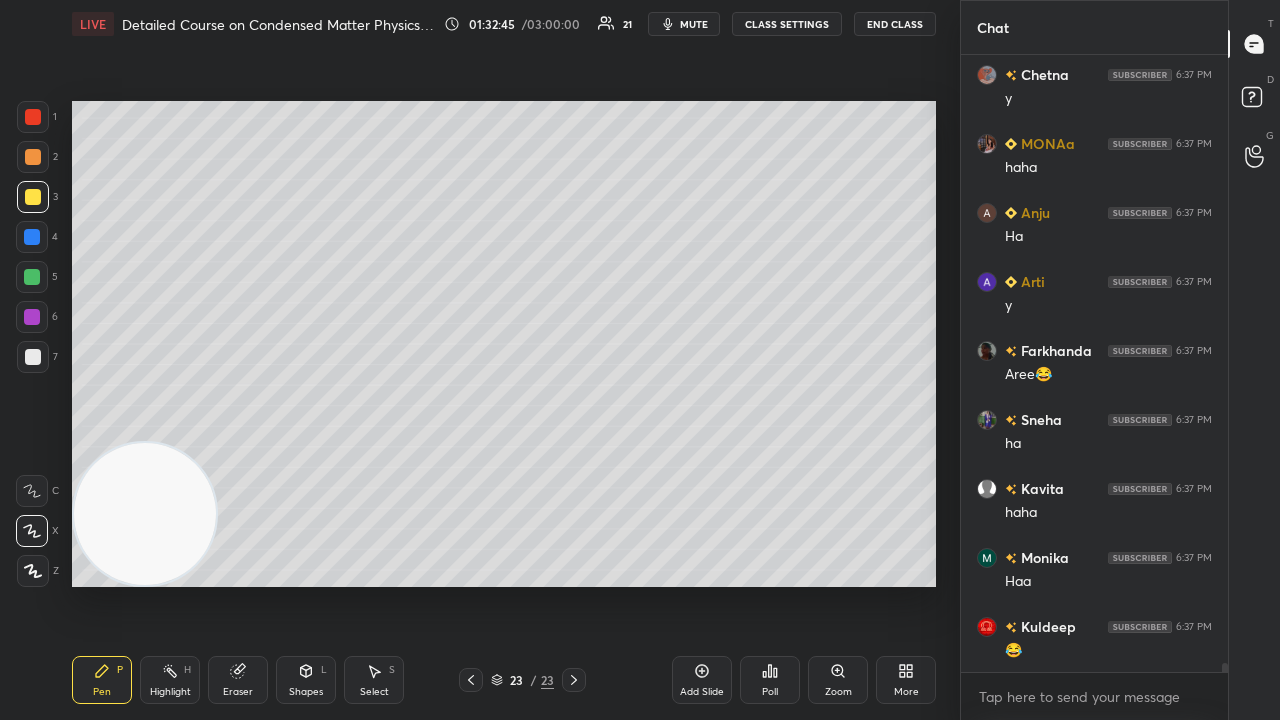 click on "mute" at bounding box center (694, 24) 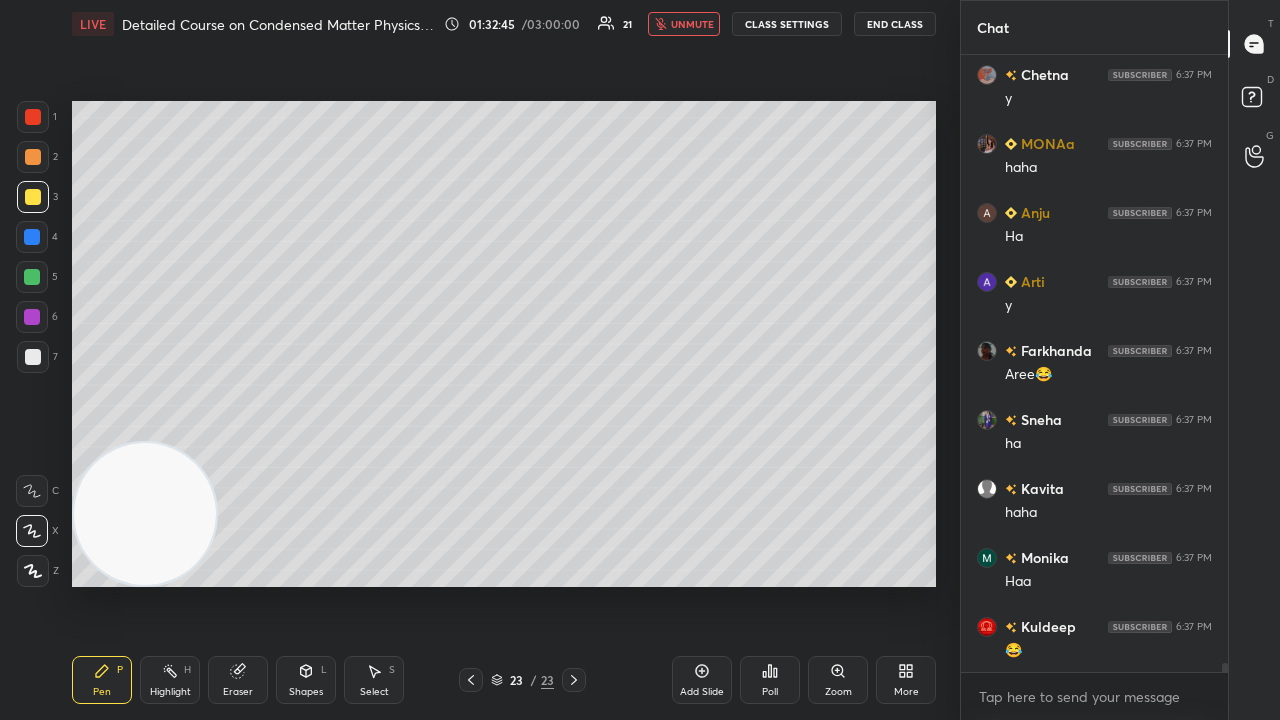 click on "unmute" at bounding box center (692, 24) 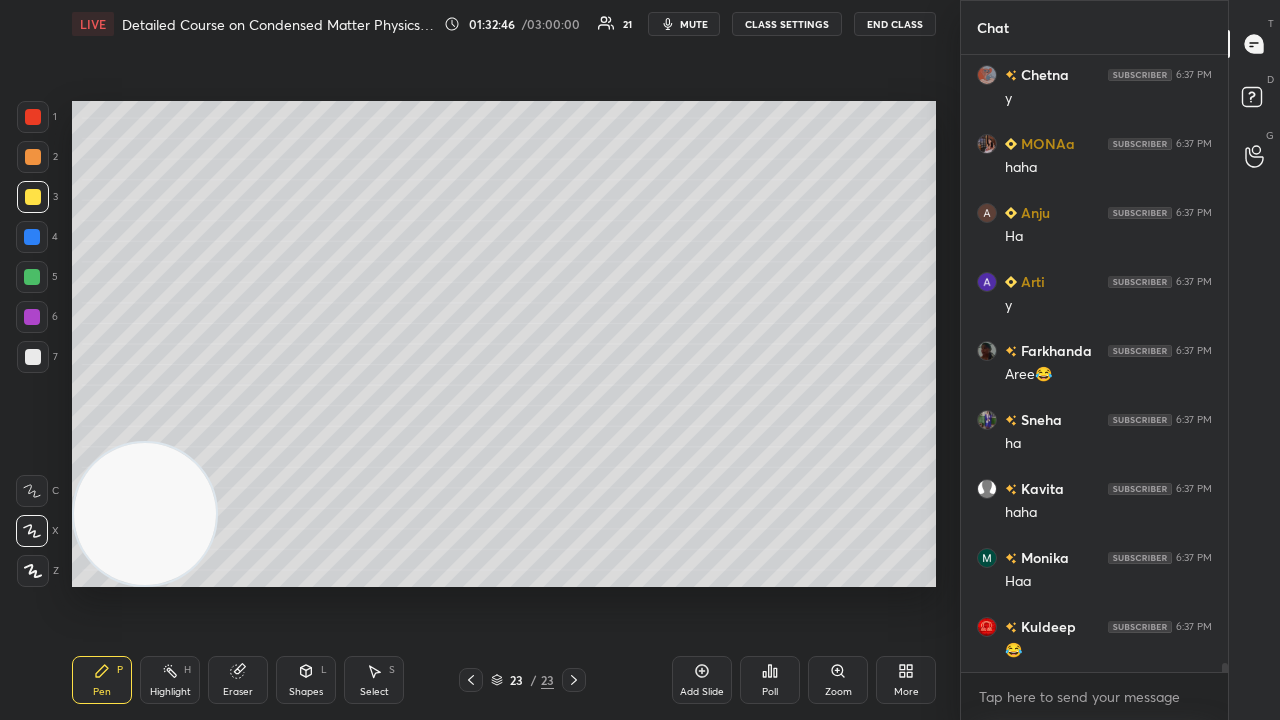 click on "Shapes" at bounding box center (306, 692) 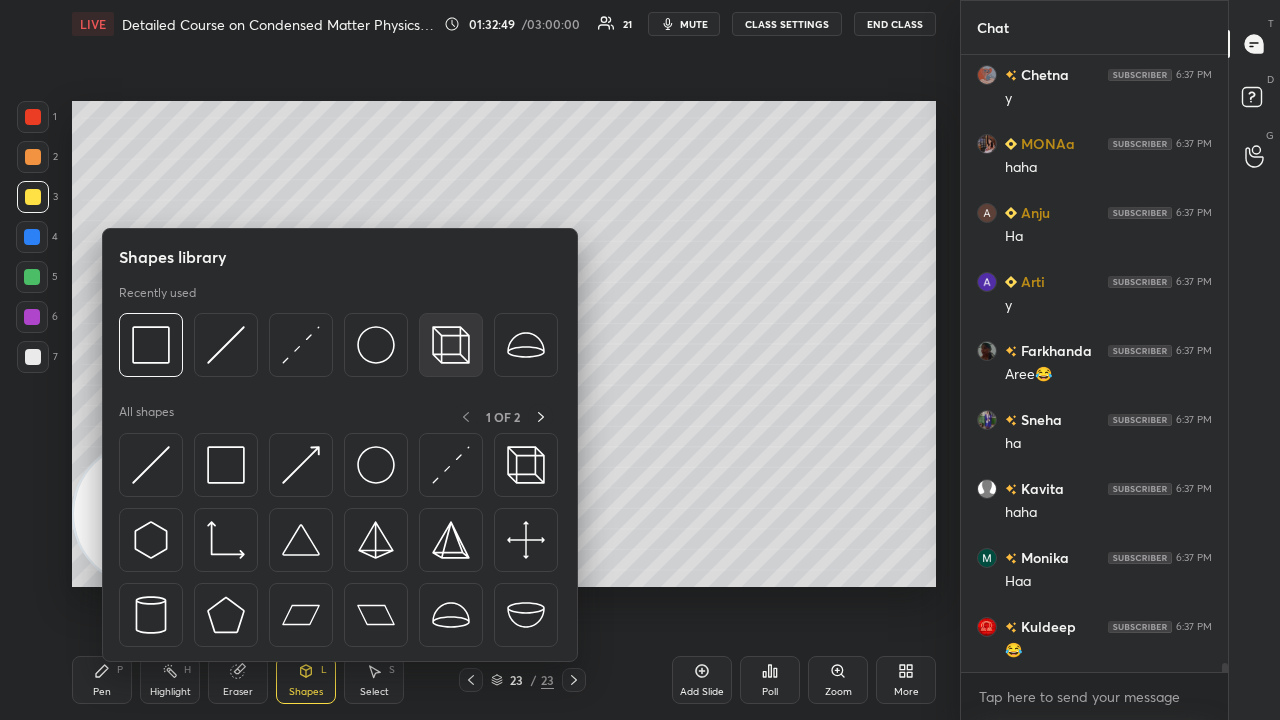 click at bounding box center (451, 345) 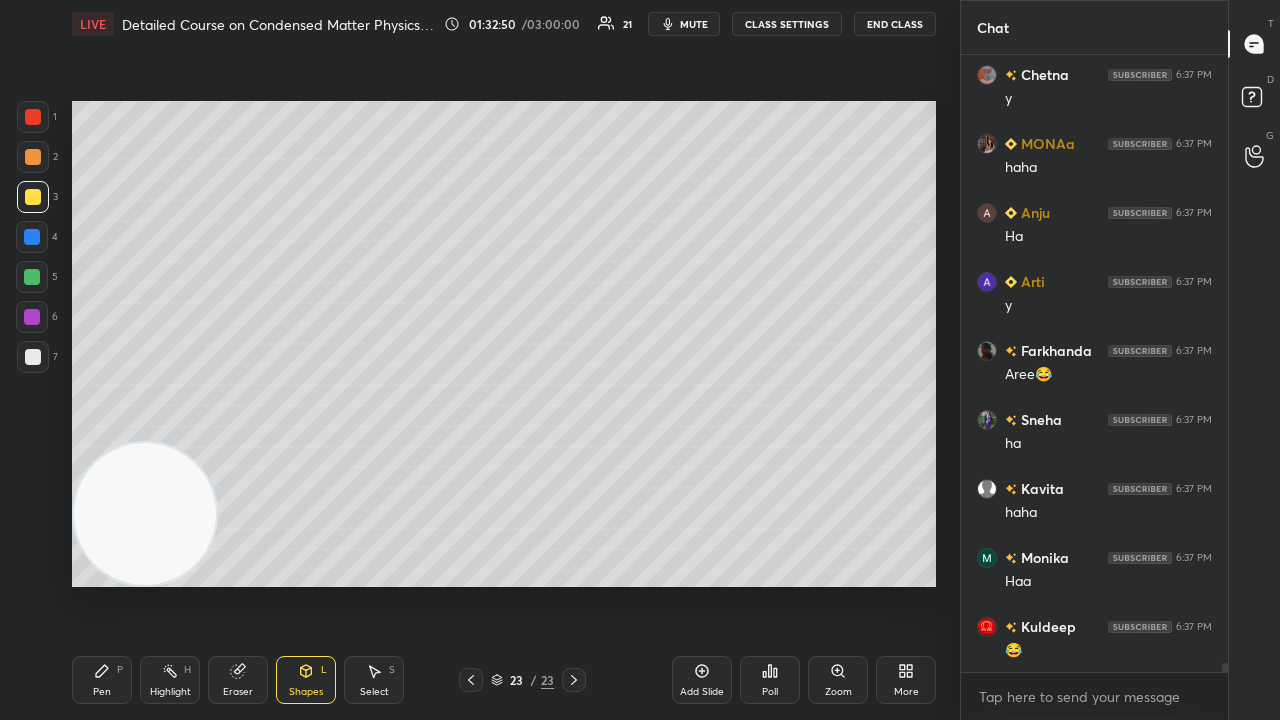 scroll, scrollTop: 43946, scrollLeft: 0, axis: vertical 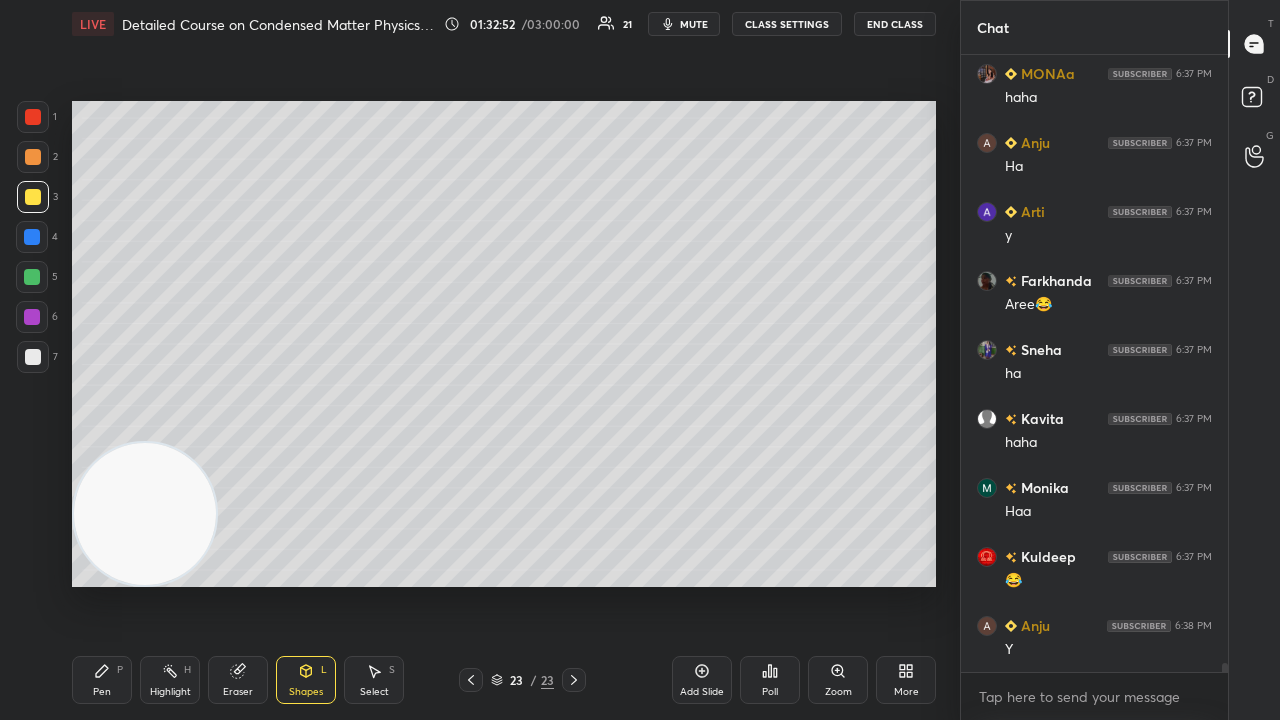 click on "Shapes L" at bounding box center [306, 680] 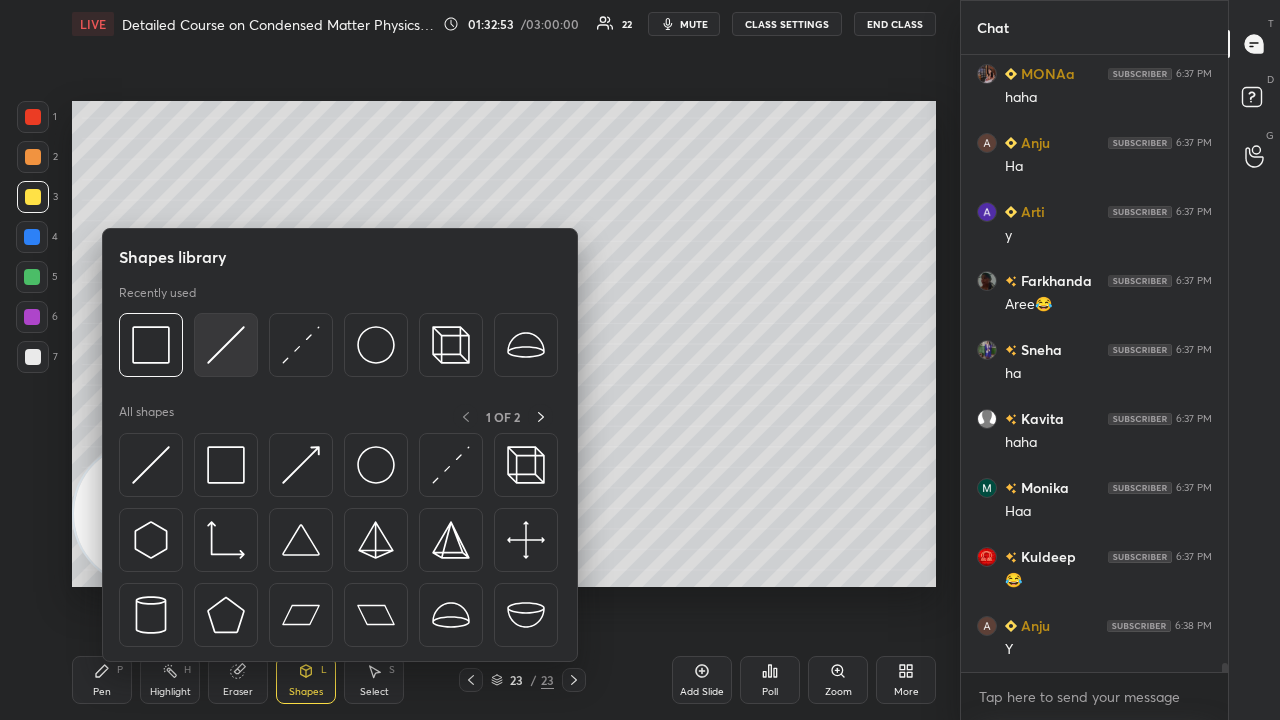click at bounding box center (226, 345) 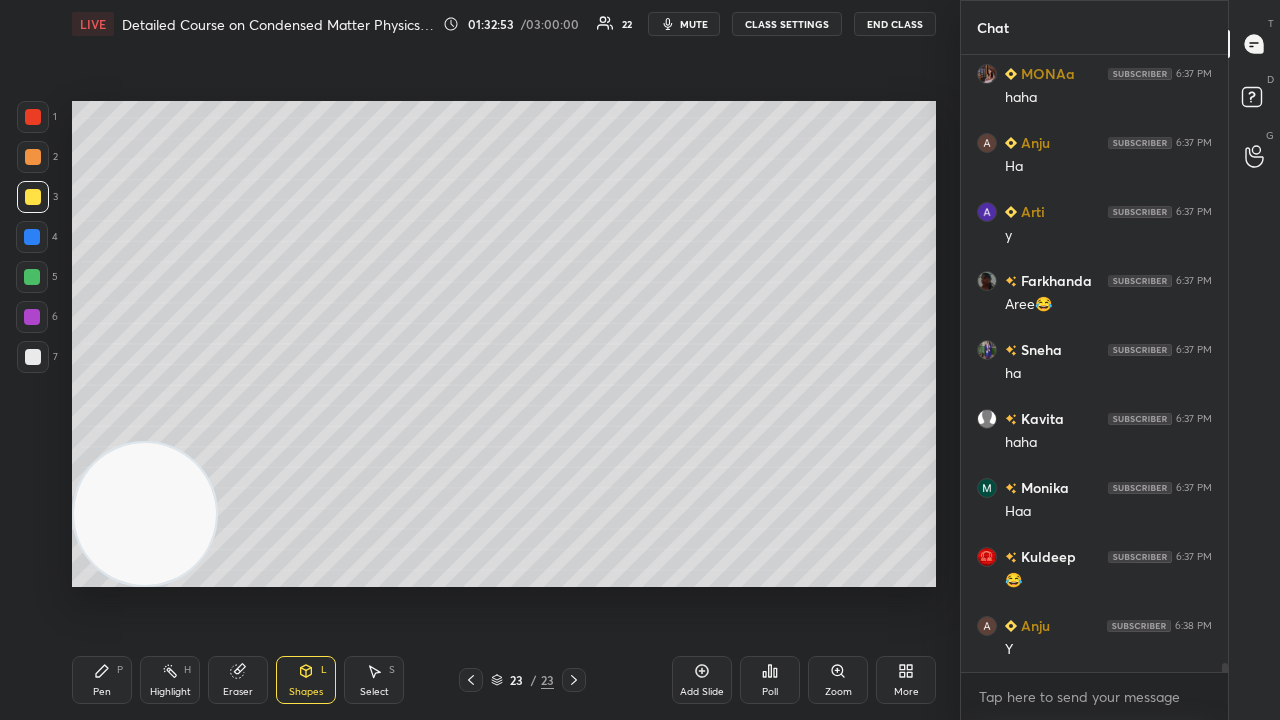 drag, startPoint x: 32, startPoint y: 347, endPoint x: 51, endPoint y: 346, distance: 19.026299 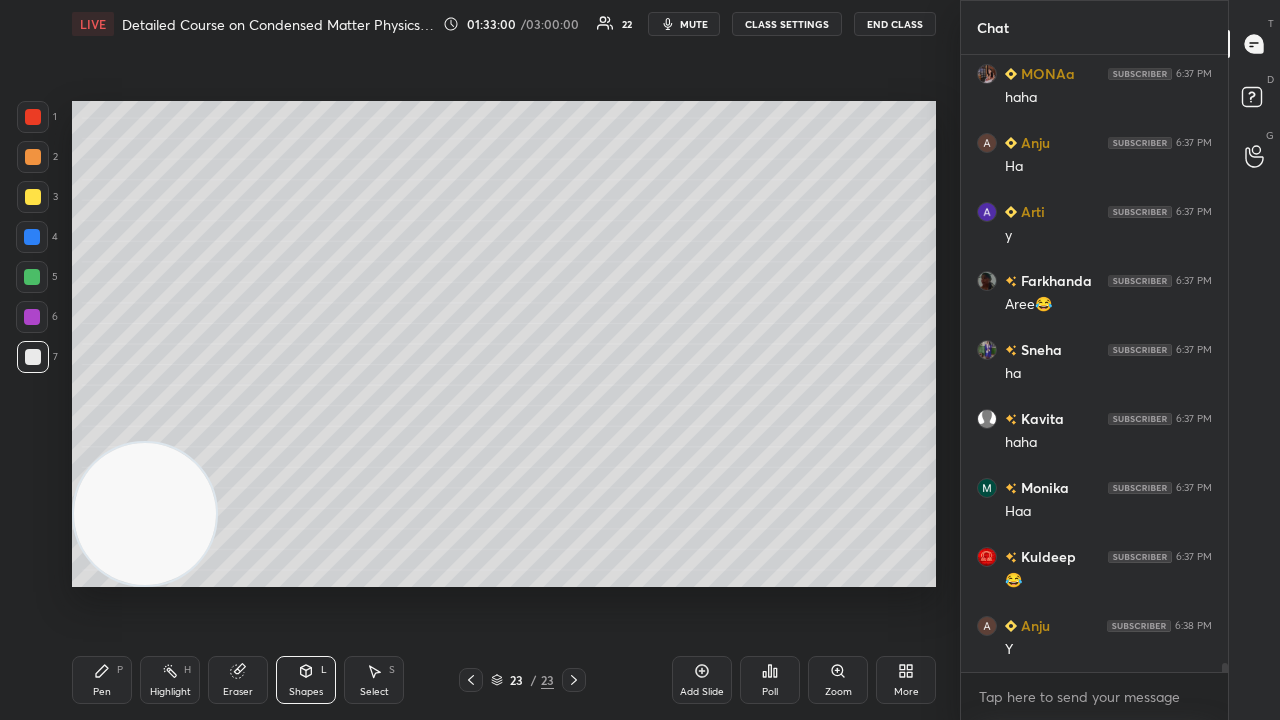 click on "Pen P" at bounding box center [102, 680] 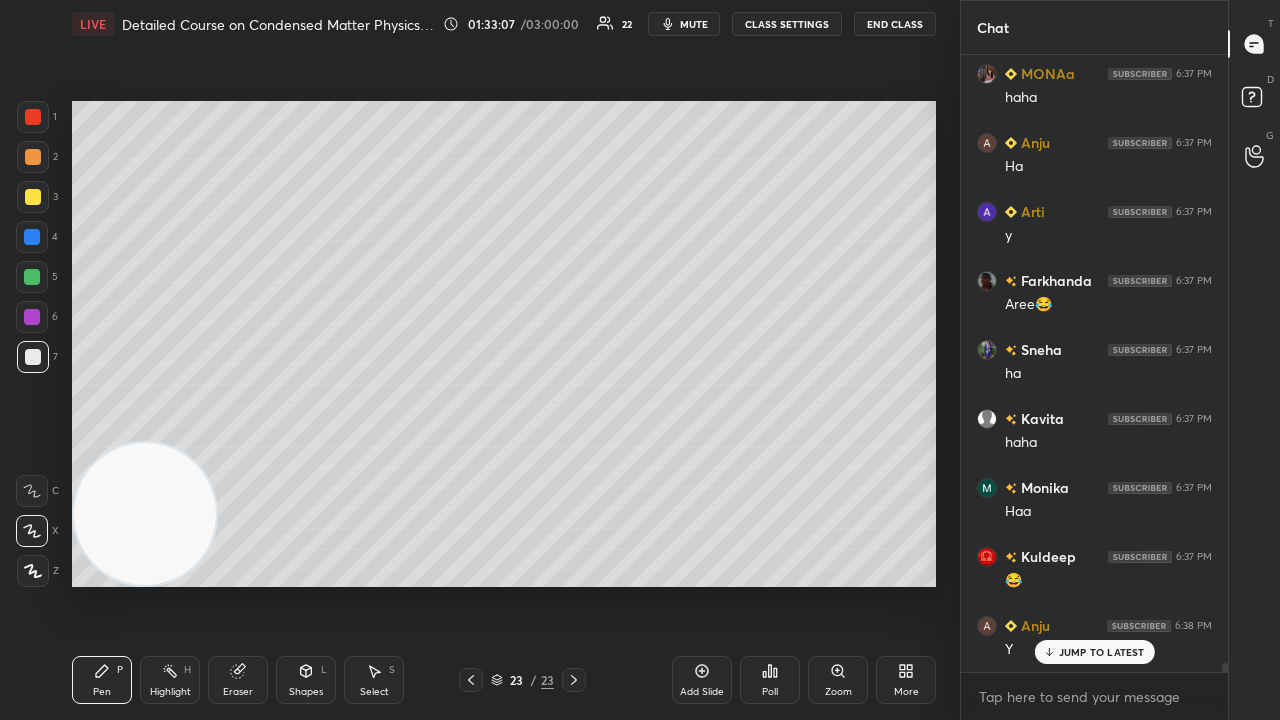 scroll, scrollTop: 44014, scrollLeft: 0, axis: vertical 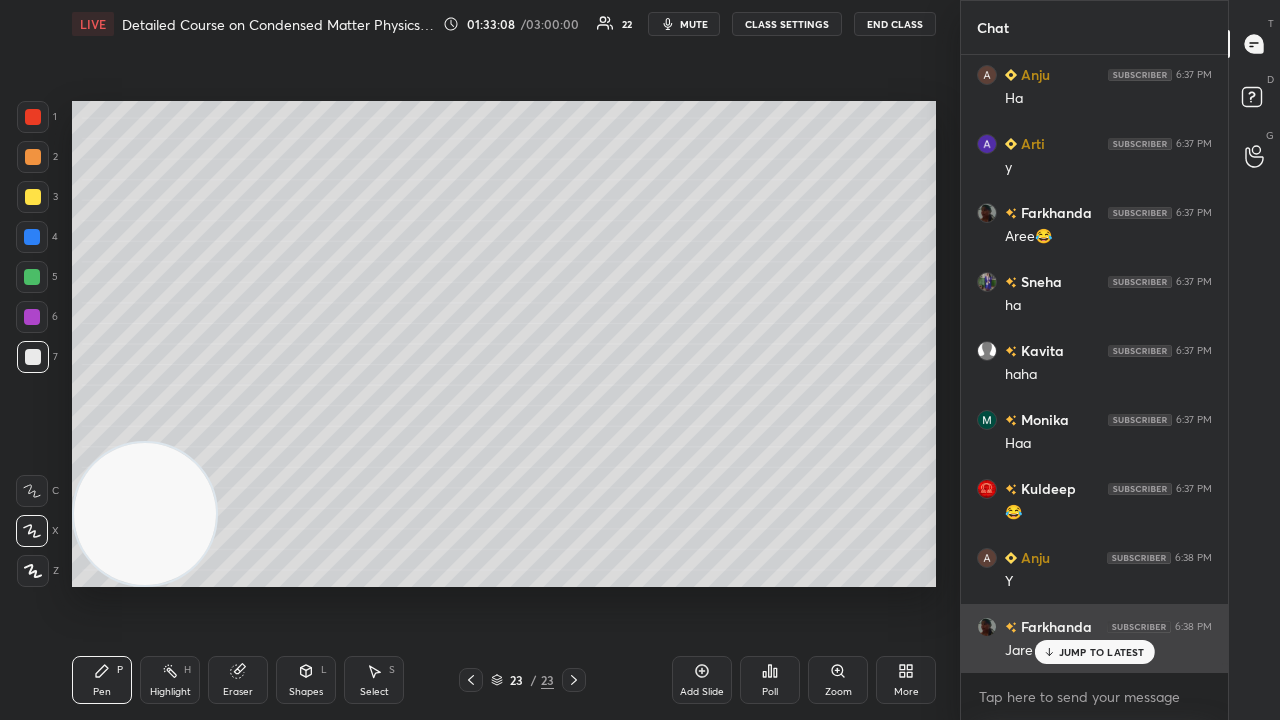 drag, startPoint x: 1096, startPoint y: 648, endPoint x: 1087, endPoint y: 663, distance: 17.492855 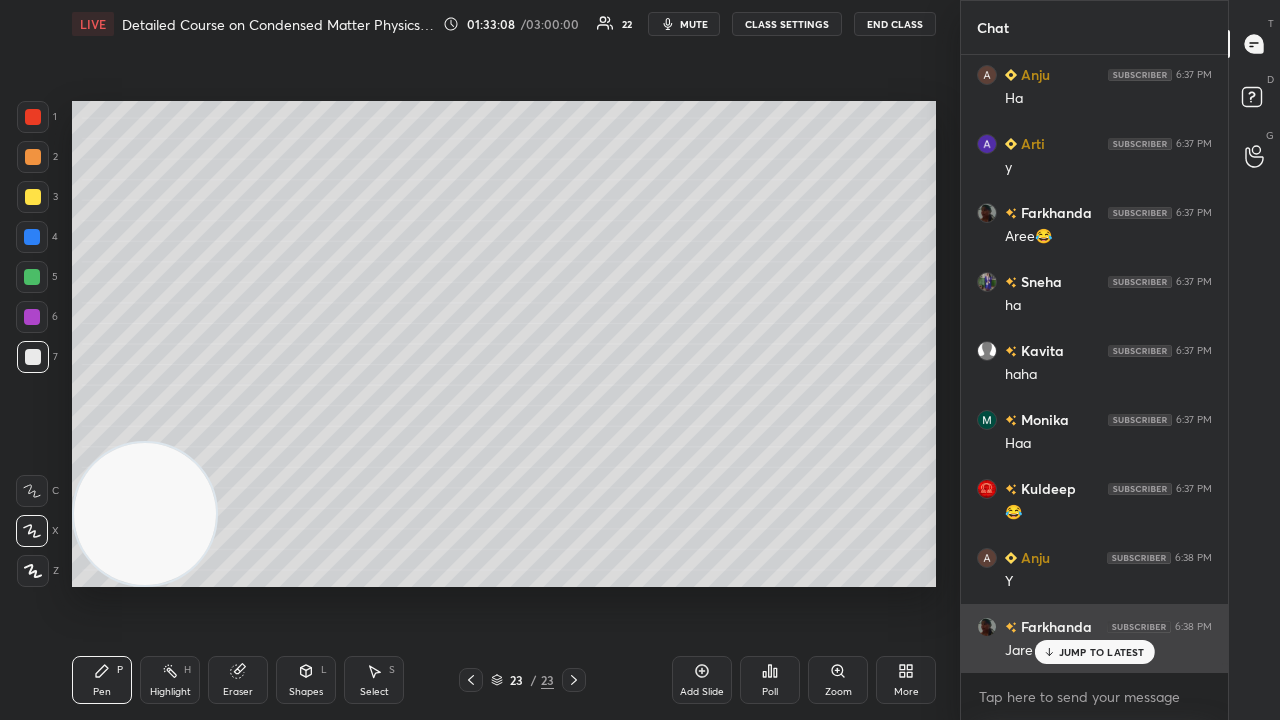 click on "JUMP TO LATEST" at bounding box center (1102, 652) 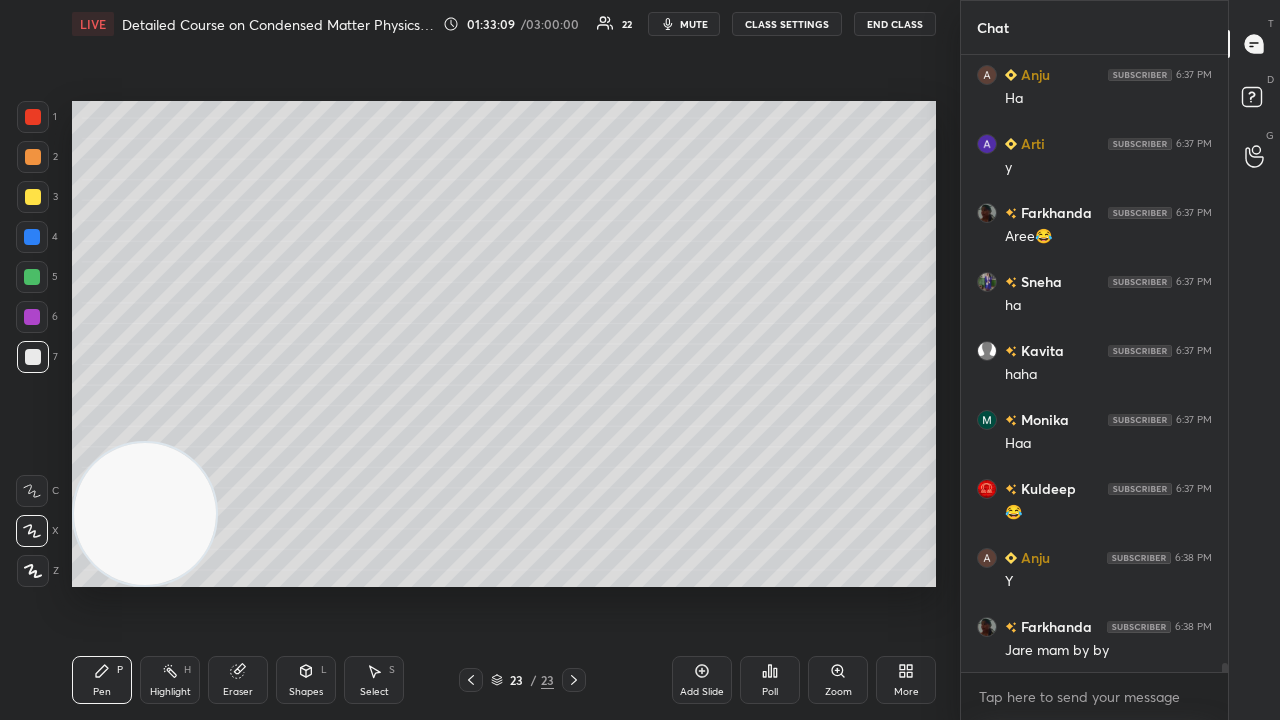 click on "mute" at bounding box center (694, 24) 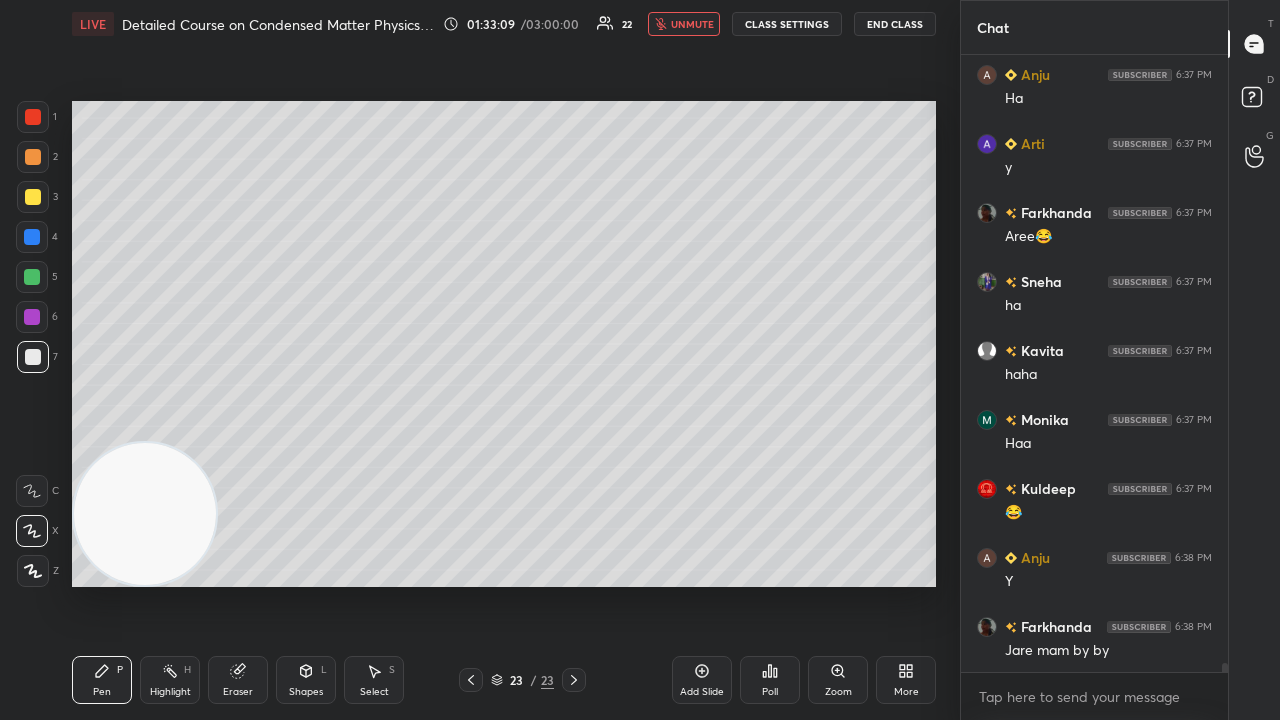 drag, startPoint x: 713, startPoint y: 22, endPoint x: 718, endPoint y: 13, distance: 10.29563 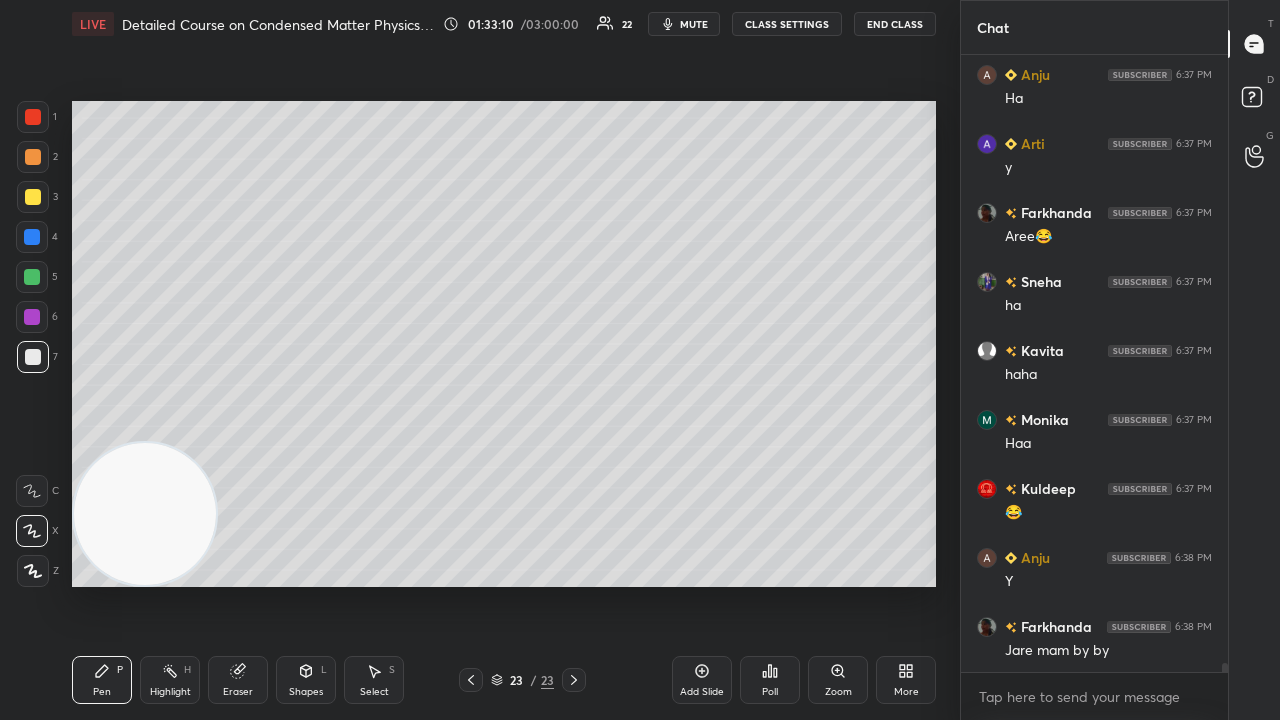 click on "mute" at bounding box center [694, 24] 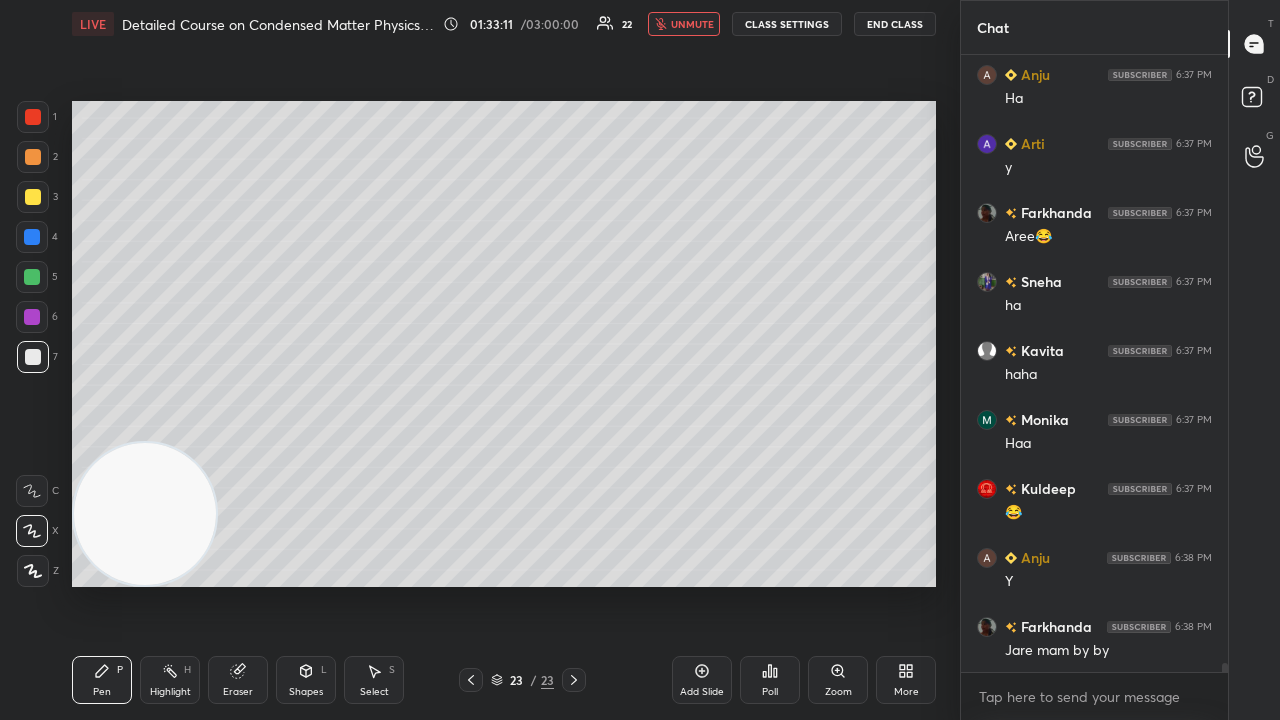 click on "unmute" at bounding box center (692, 24) 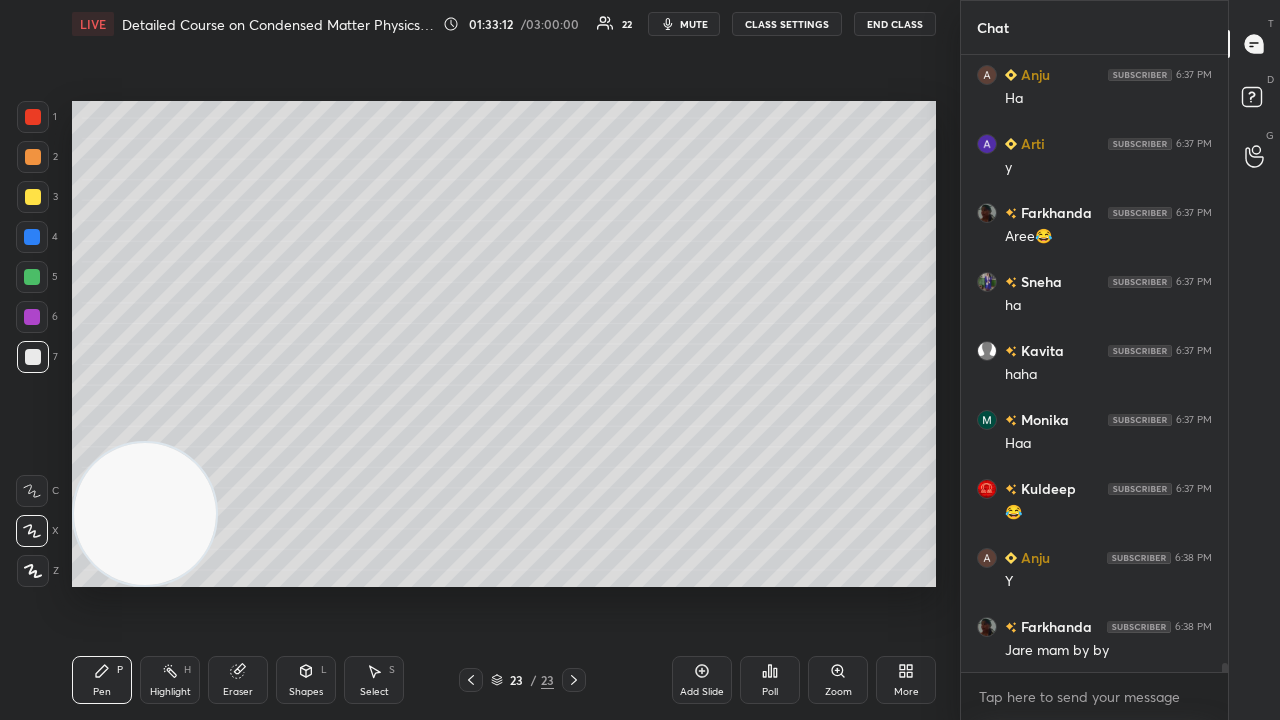 scroll, scrollTop: 44084, scrollLeft: 0, axis: vertical 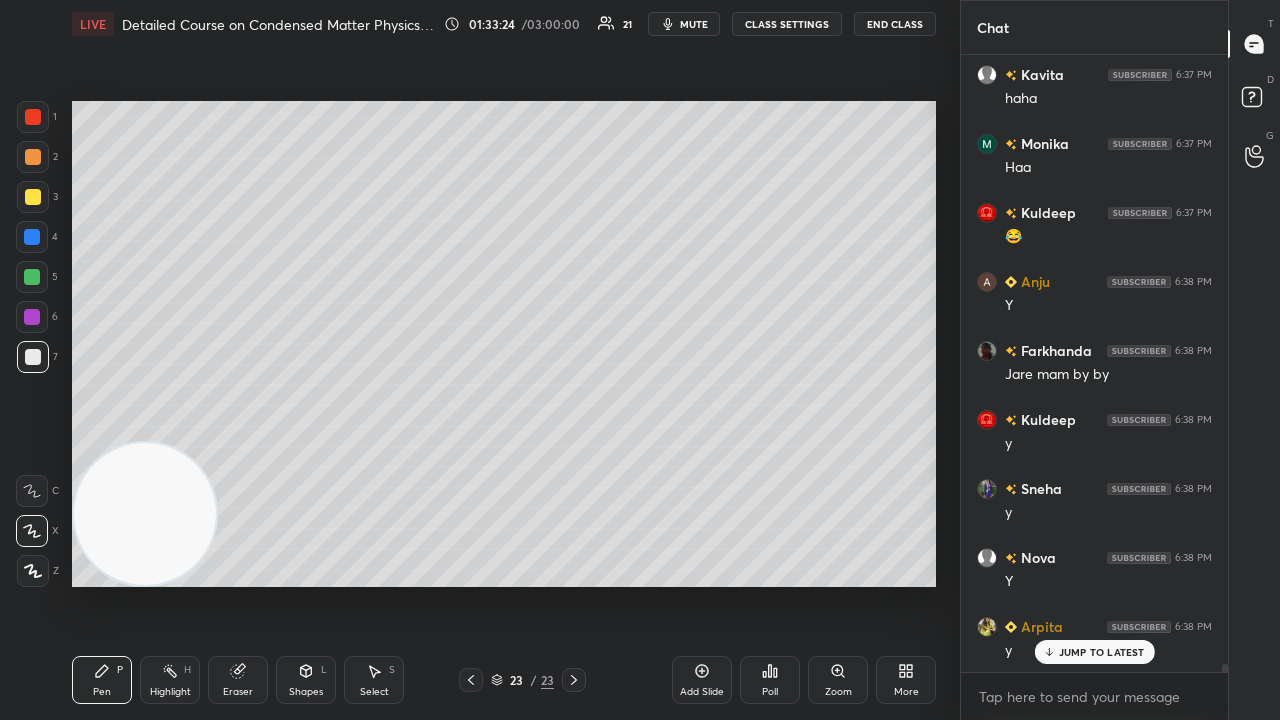 click on "mute" at bounding box center (694, 24) 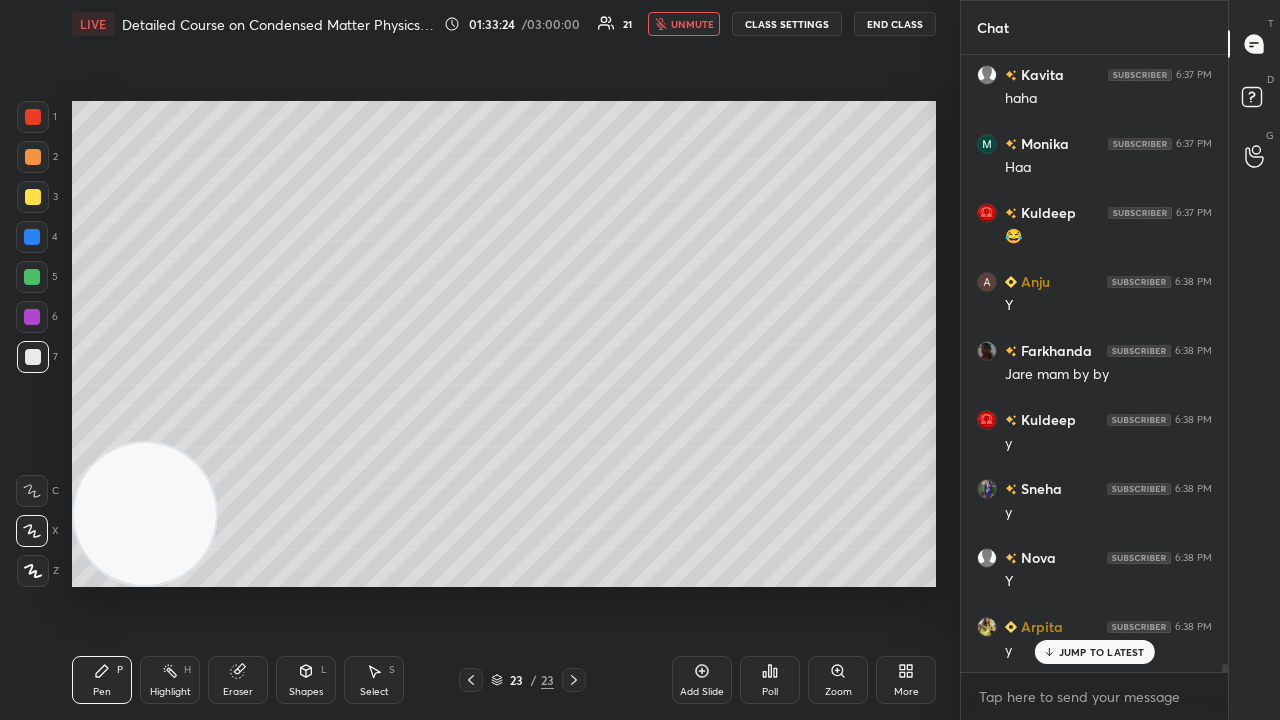 click on "unmute" at bounding box center (692, 24) 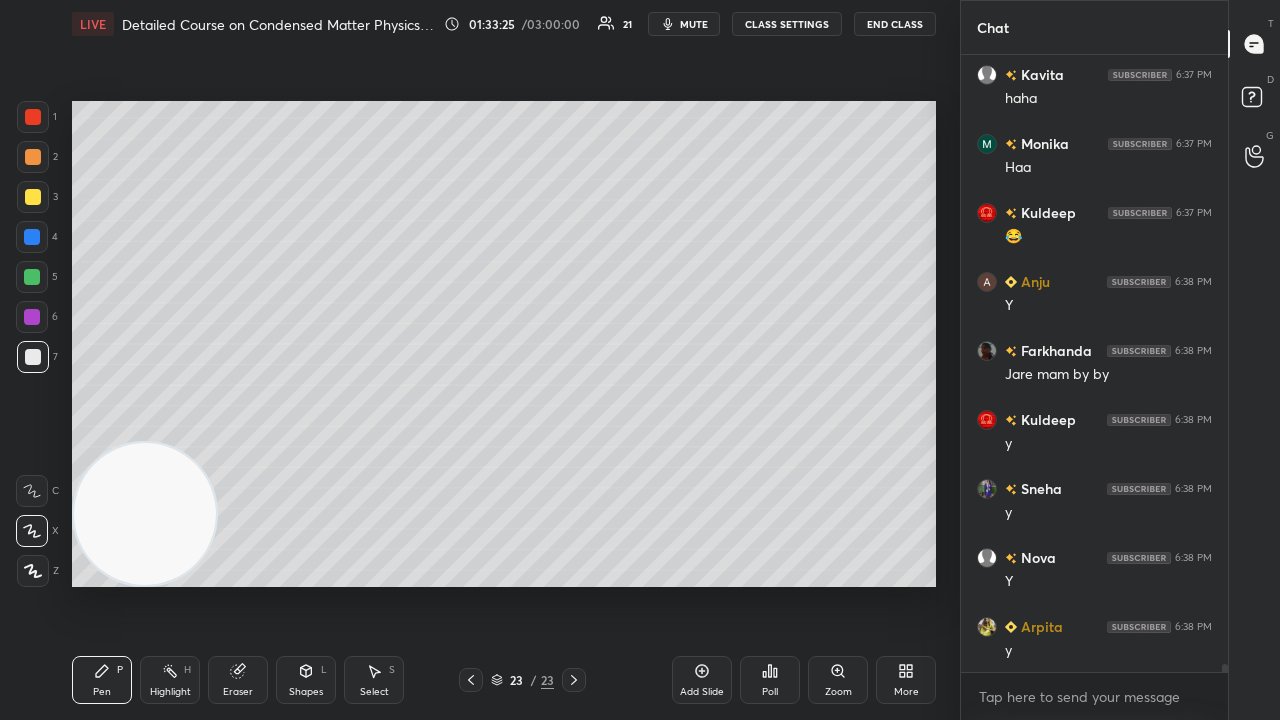 scroll, scrollTop: 44360, scrollLeft: 0, axis: vertical 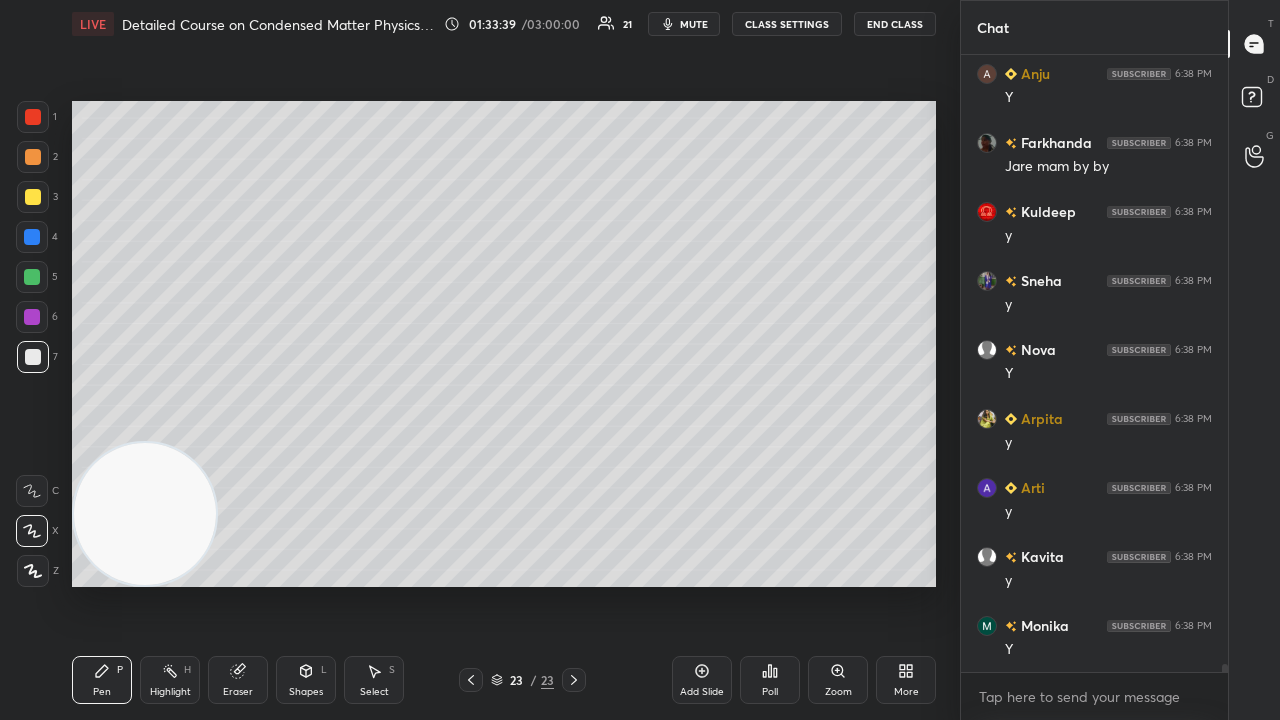 click on "mute" at bounding box center (694, 24) 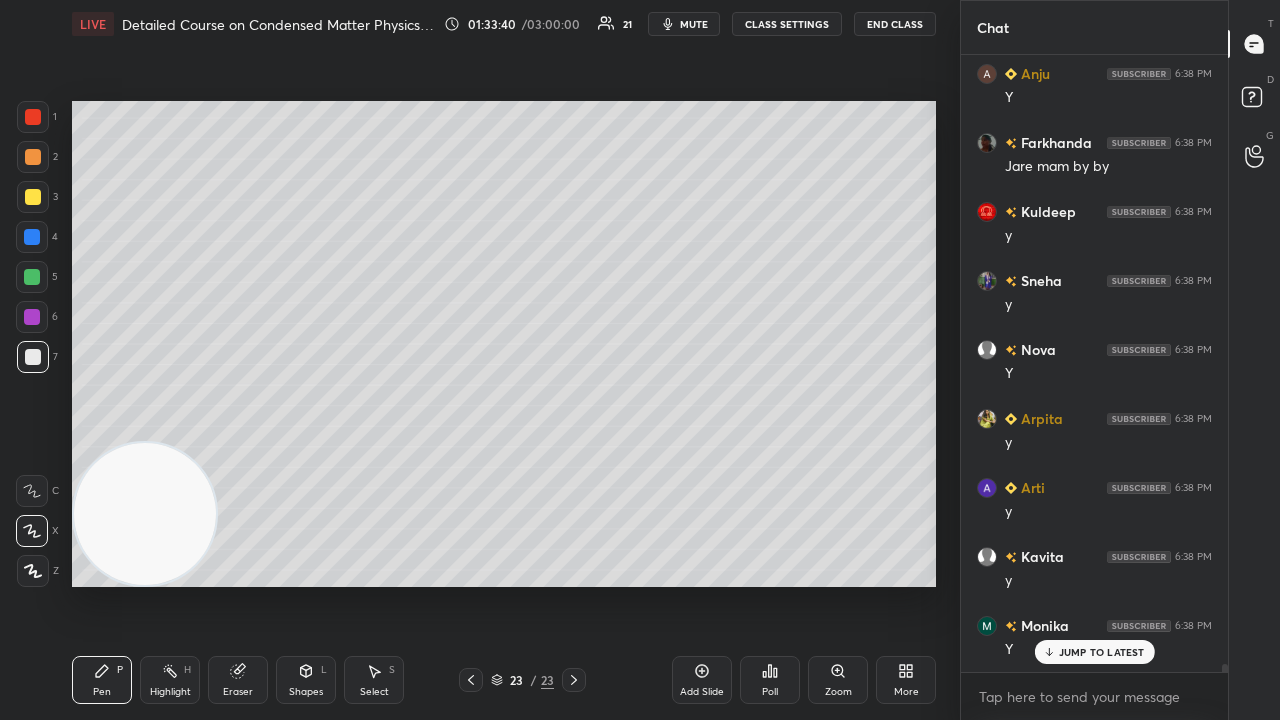 scroll, scrollTop: 44566, scrollLeft: 0, axis: vertical 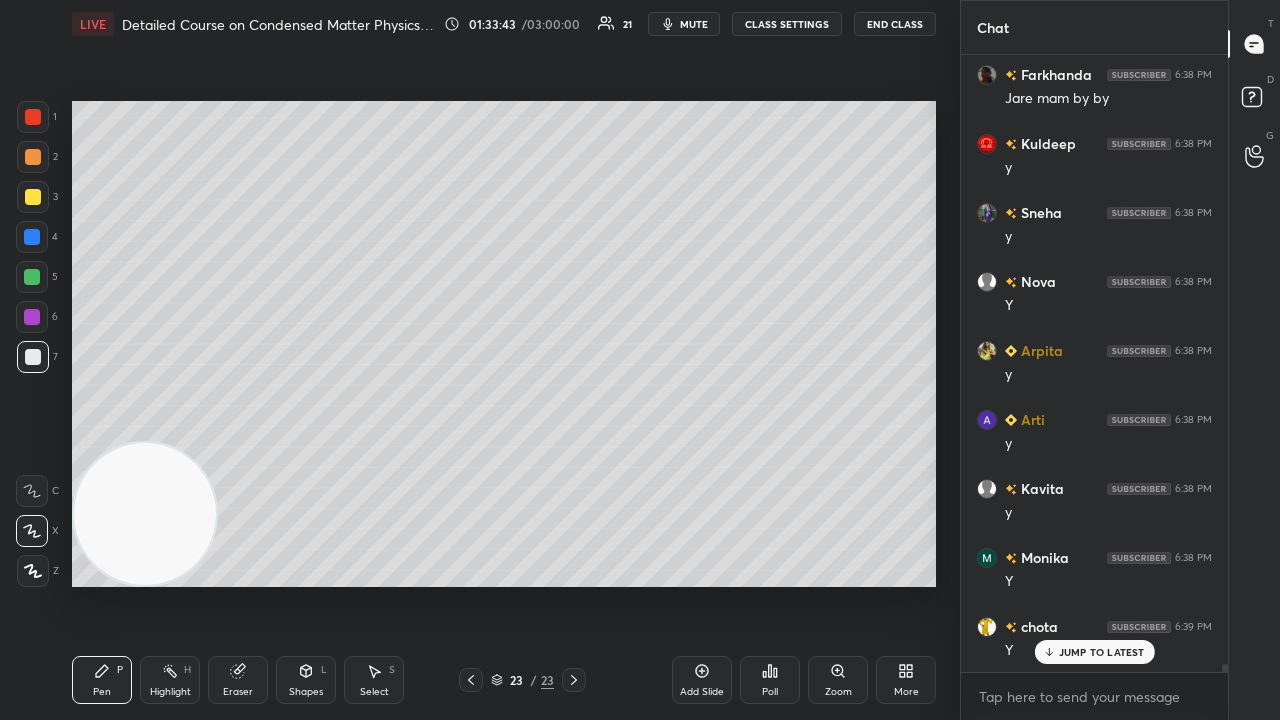 click on "Add Slide" at bounding box center (702, 680) 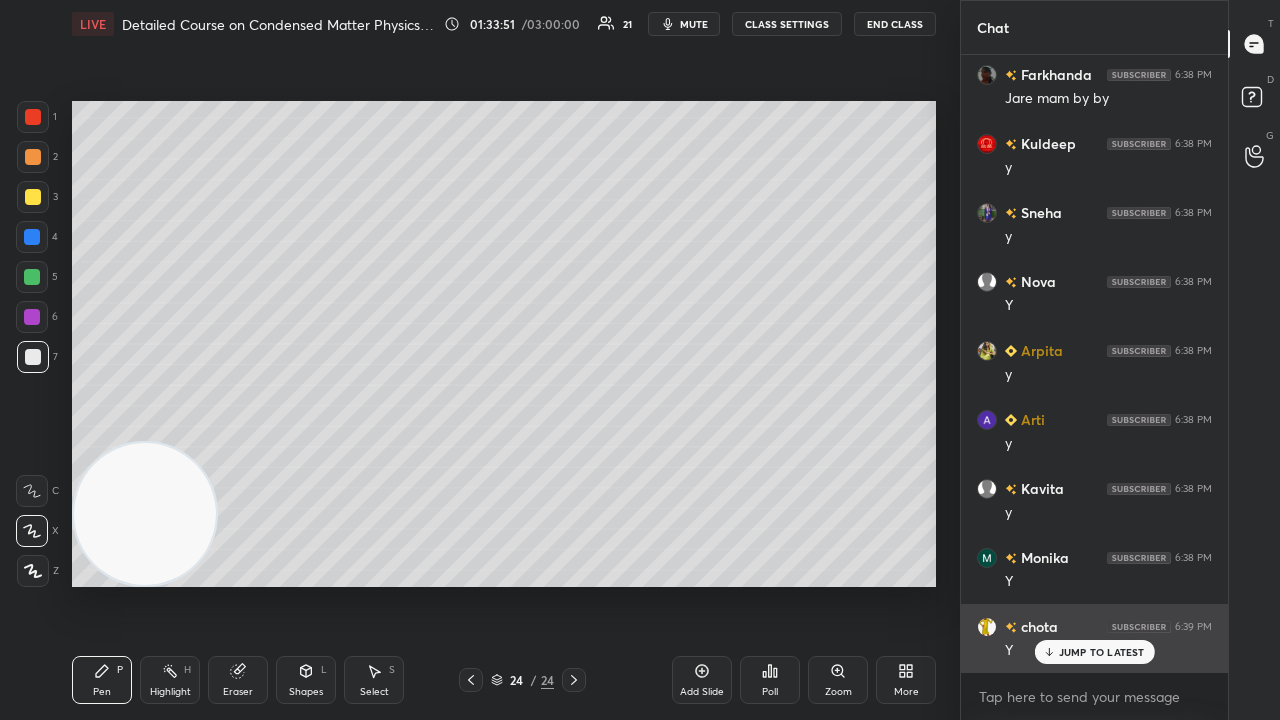 click on "JUMP TO LATEST" at bounding box center (1102, 652) 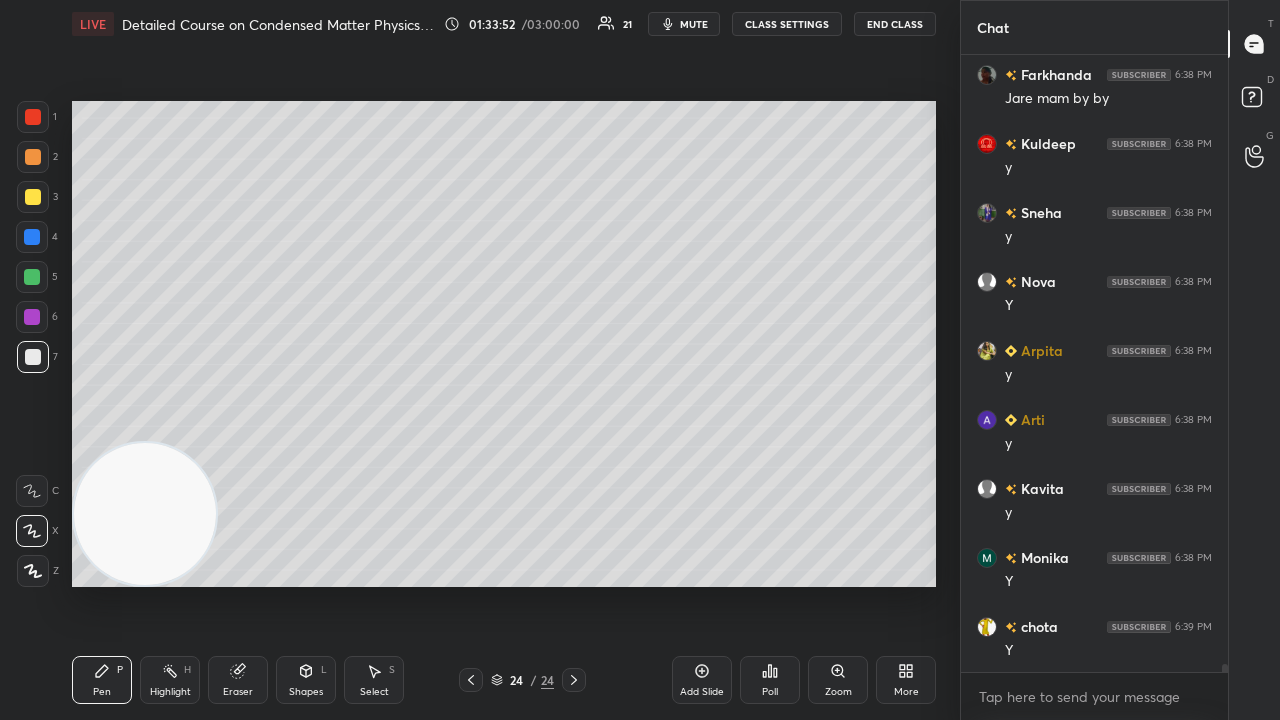 click on "mute" at bounding box center (684, 24) 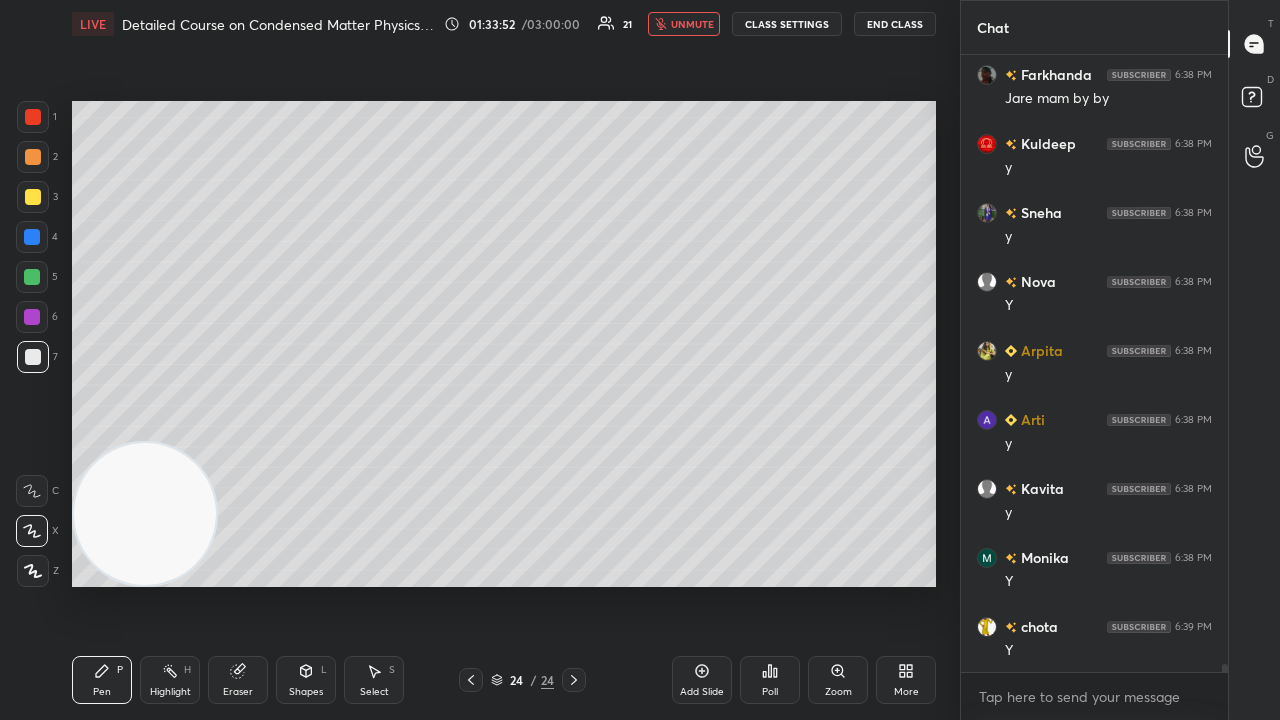click on "unmute" at bounding box center (692, 24) 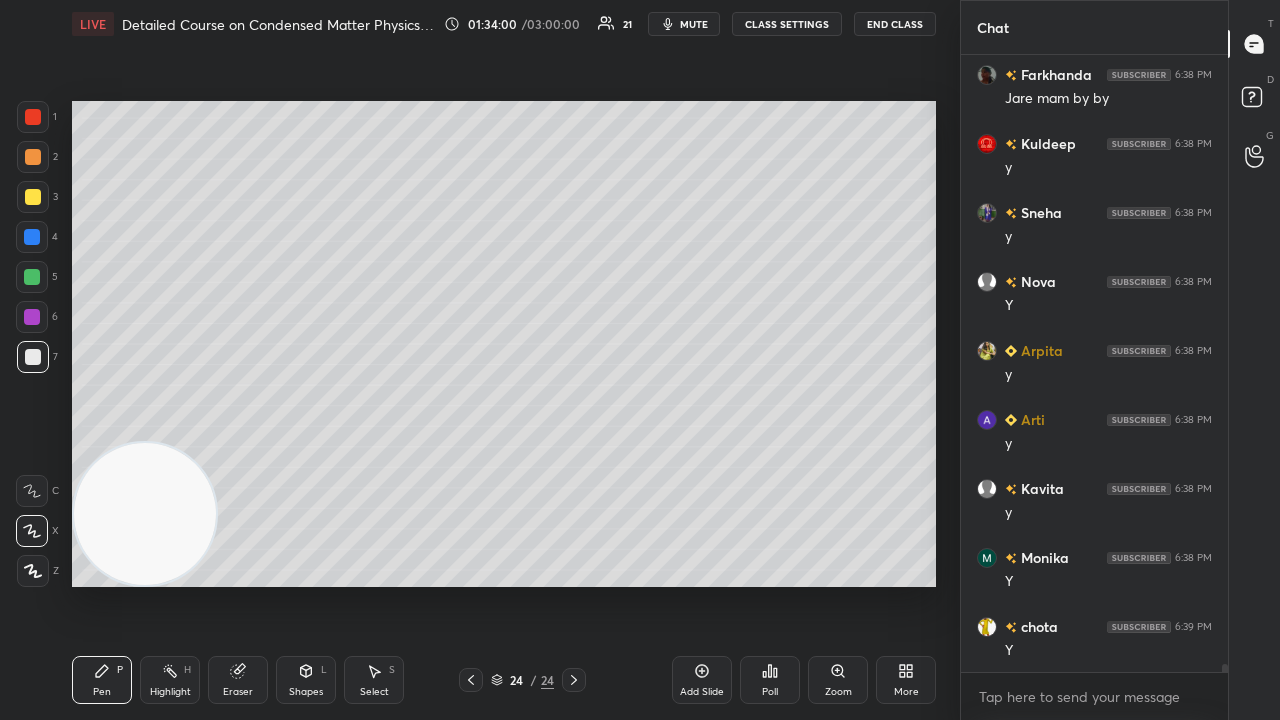click on "mute" at bounding box center (694, 24) 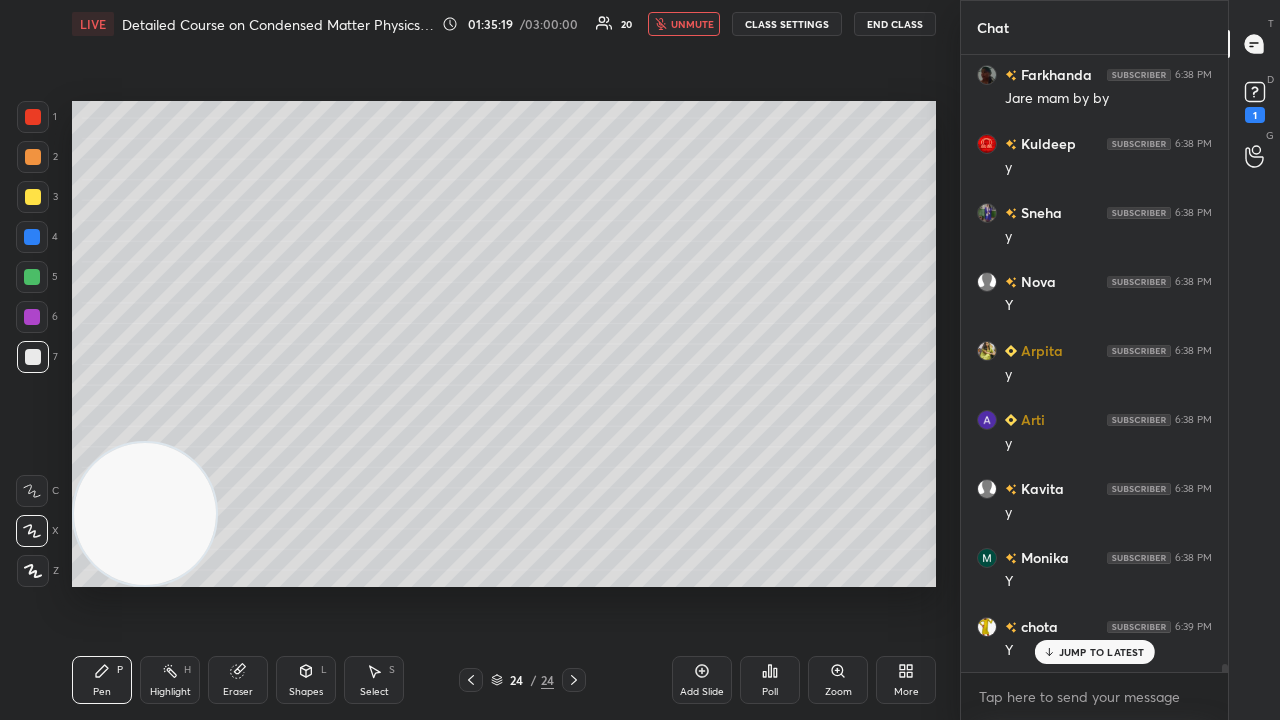 scroll, scrollTop: 44652, scrollLeft: 0, axis: vertical 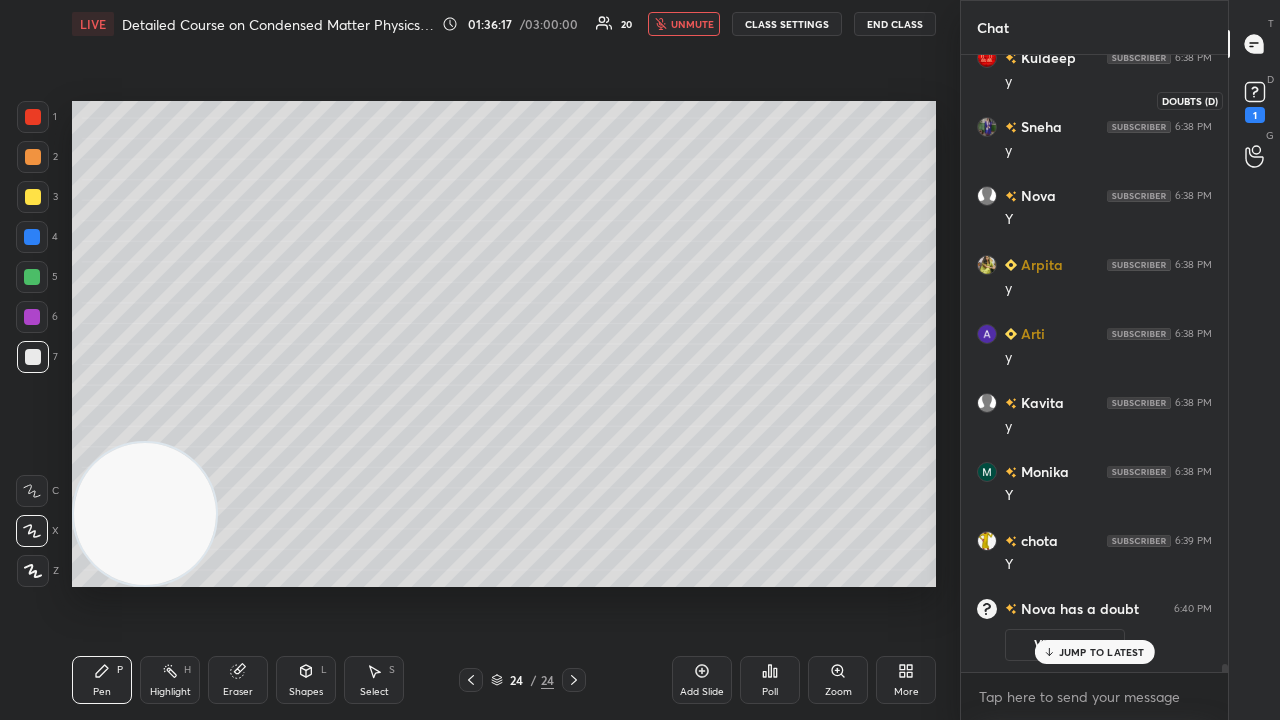 drag, startPoint x: 1271, startPoint y: 112, endPoint x: 1244, endPoint y: 154, distance: 49.92995 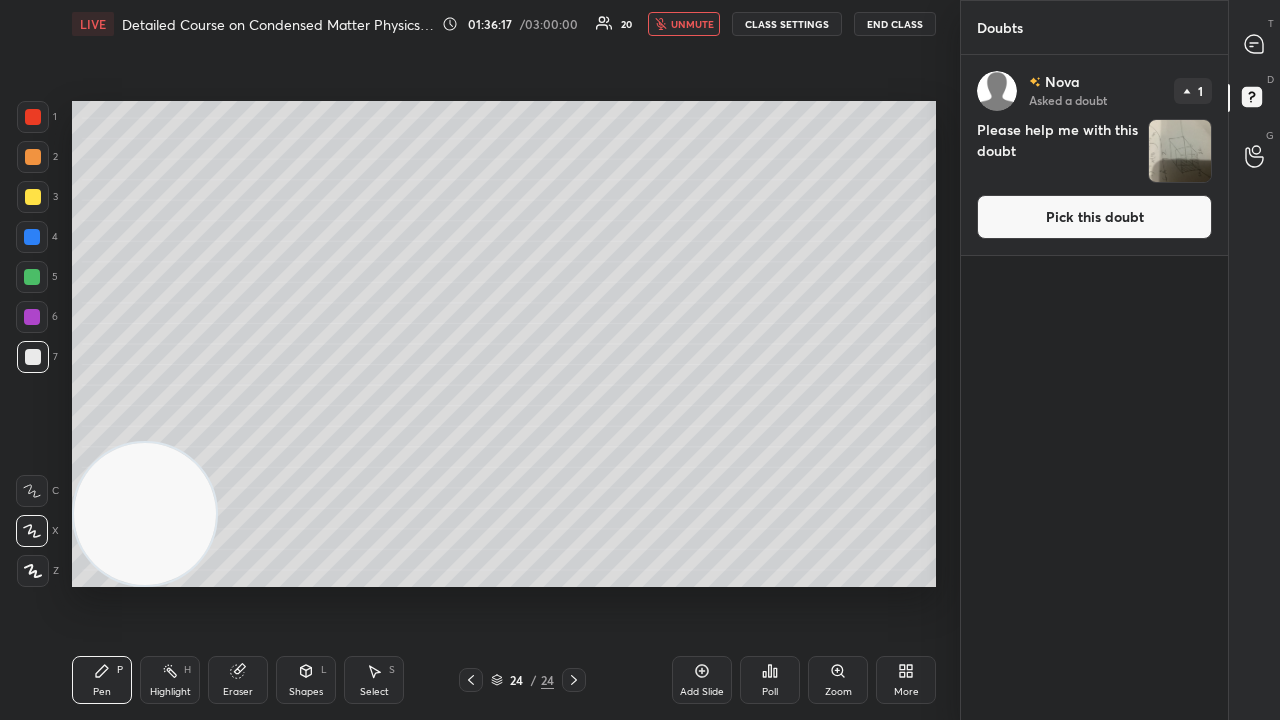 click on "Pick this doubt" at bounding box center (1094, 217) 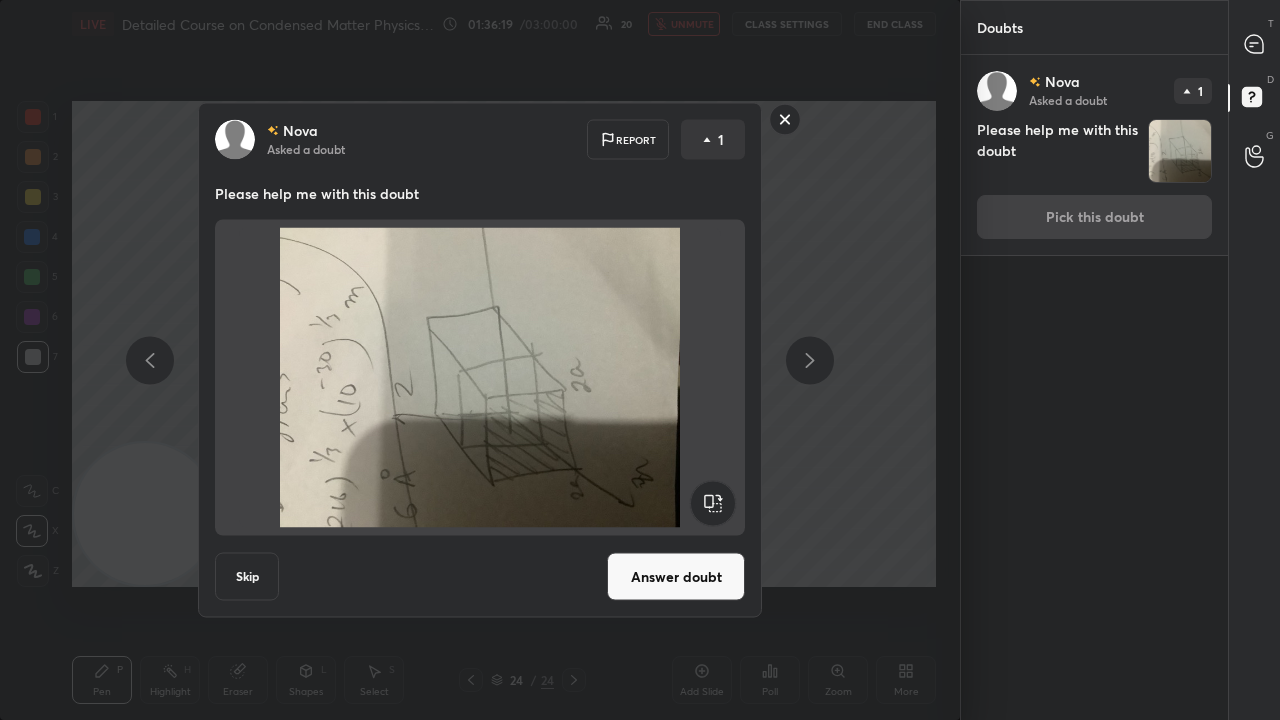 click 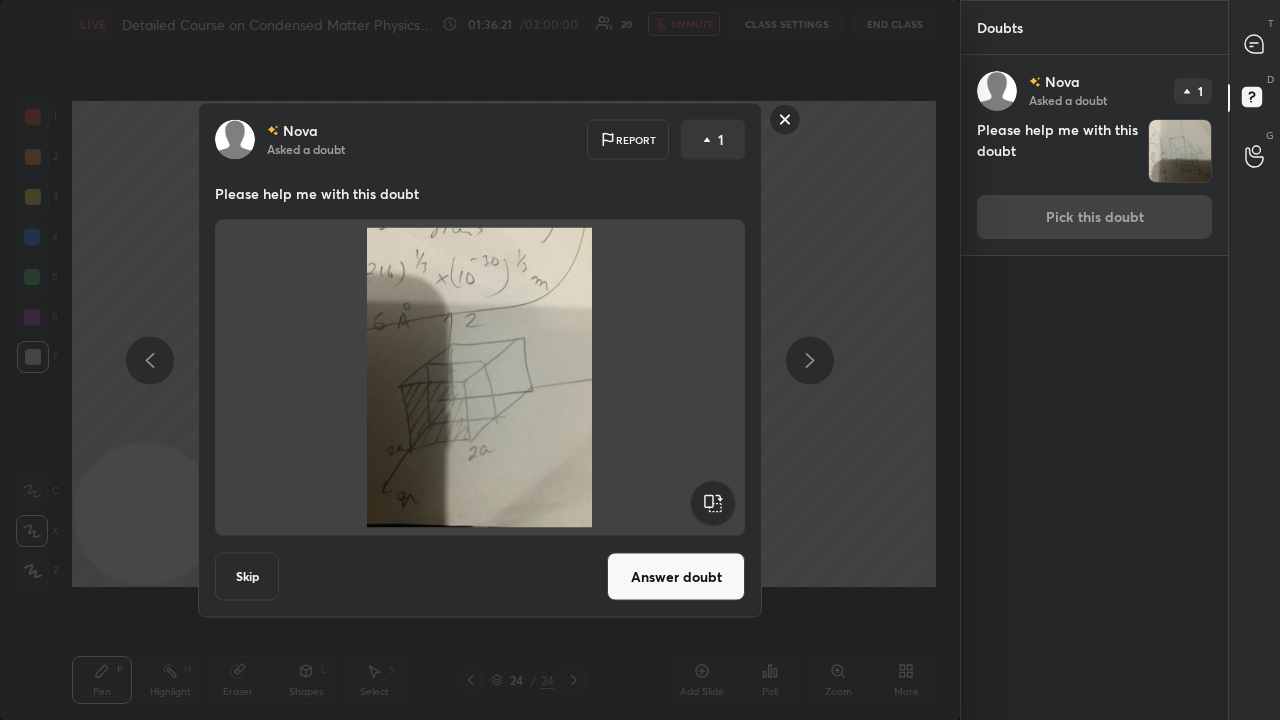 click 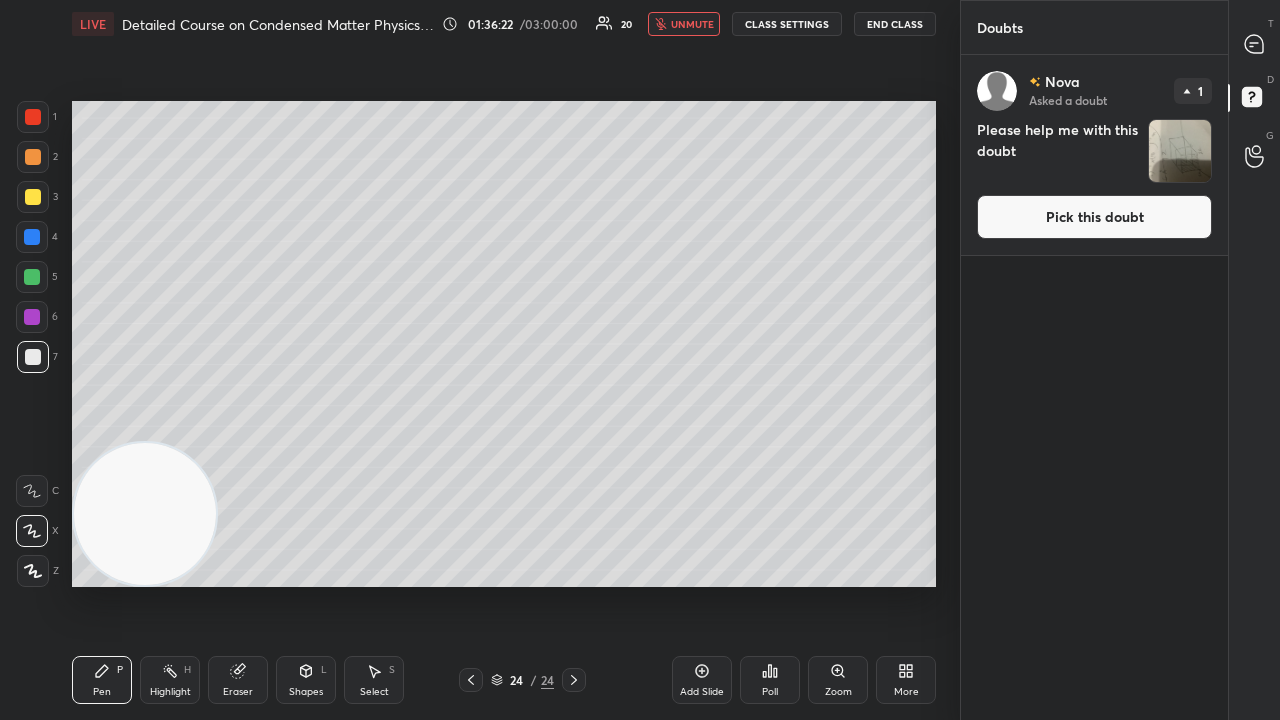 click on "unmute" at bounding box center [692, 24] 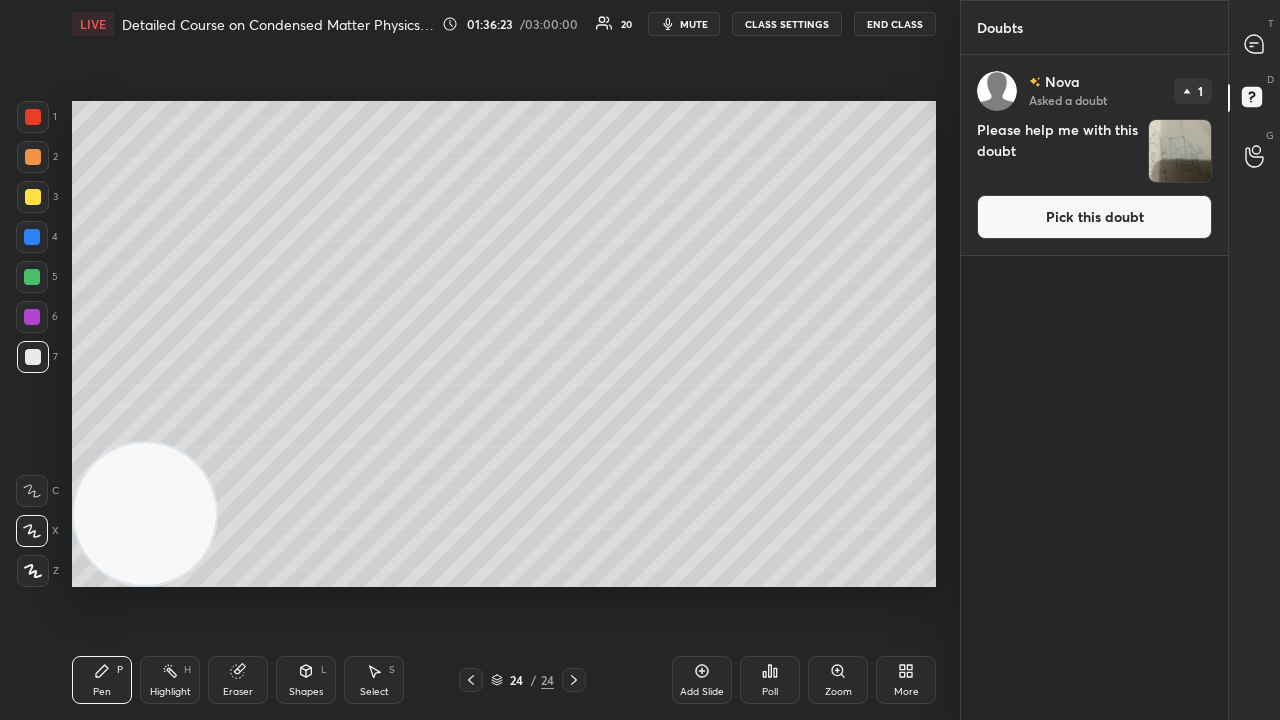 click 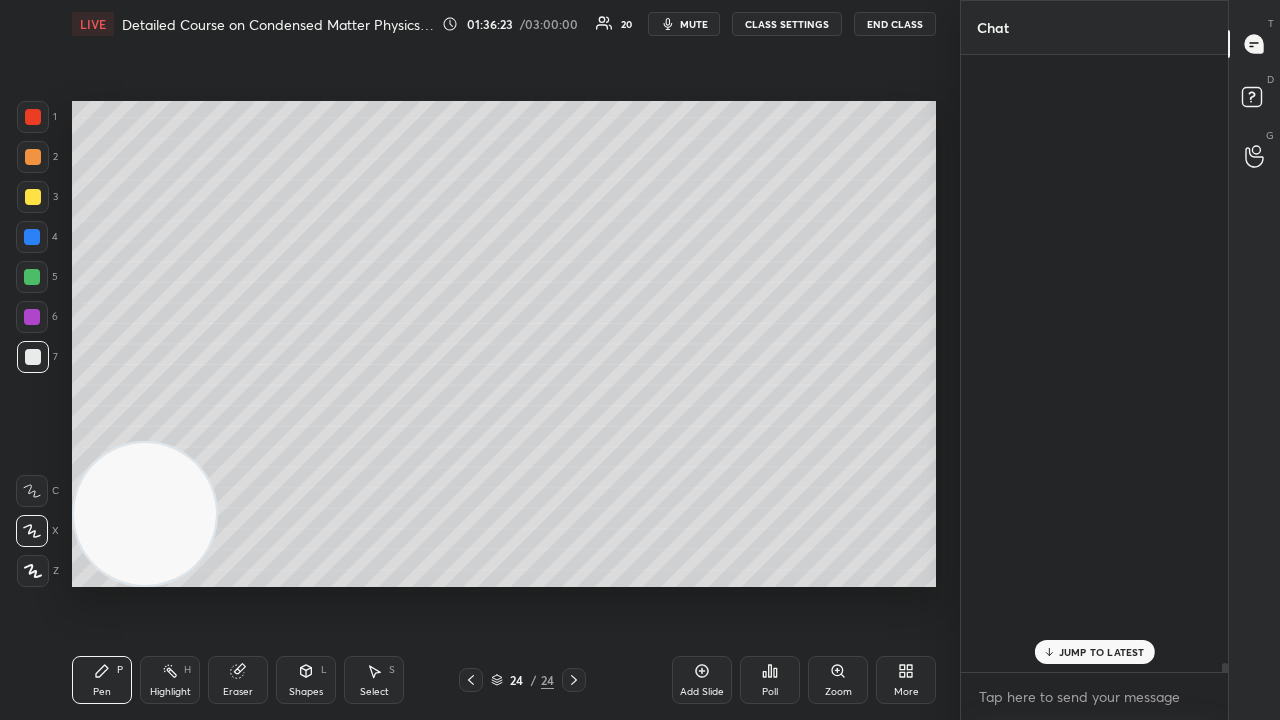 scroll, scrollTop: 44024, scrollLeft: 0, axis: vertical 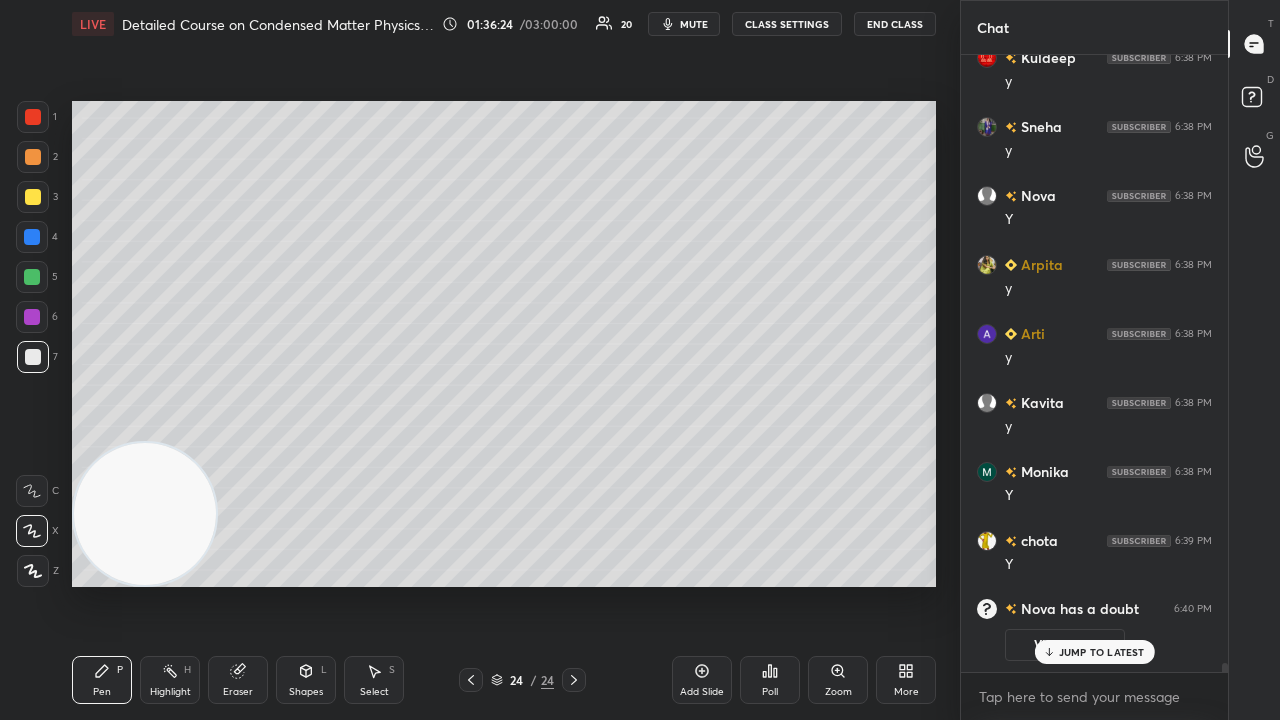 click on "JUMP TO LATEST" at bounding box center (1094, 652) 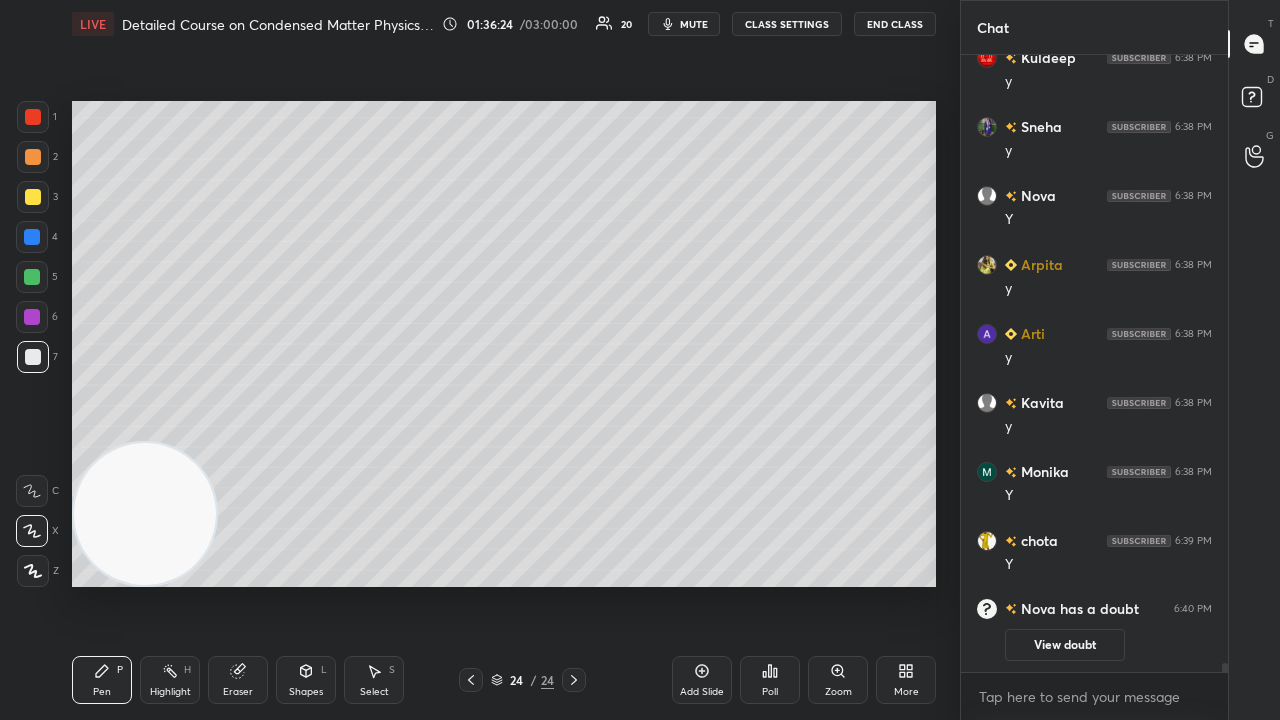 click on "x" at bounding box center (1094, 696) 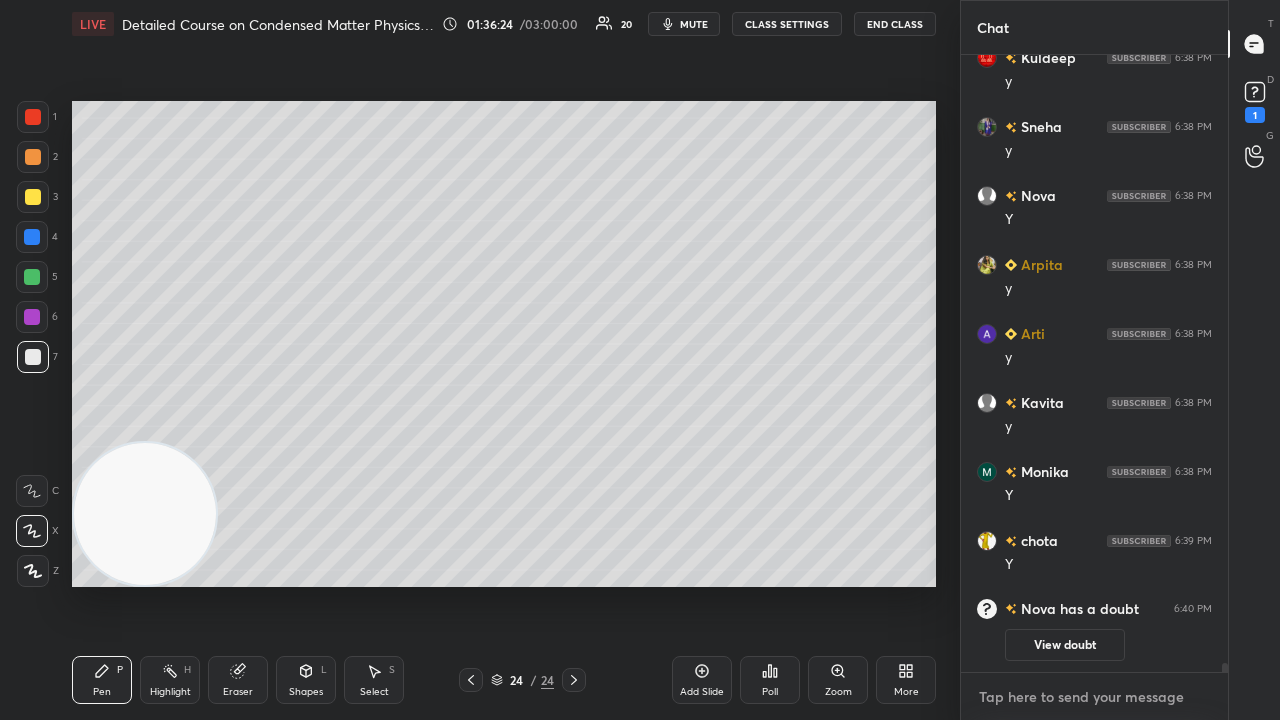 scroll, scrollTop: 44110, scrollLeft: 0, axis: vertical 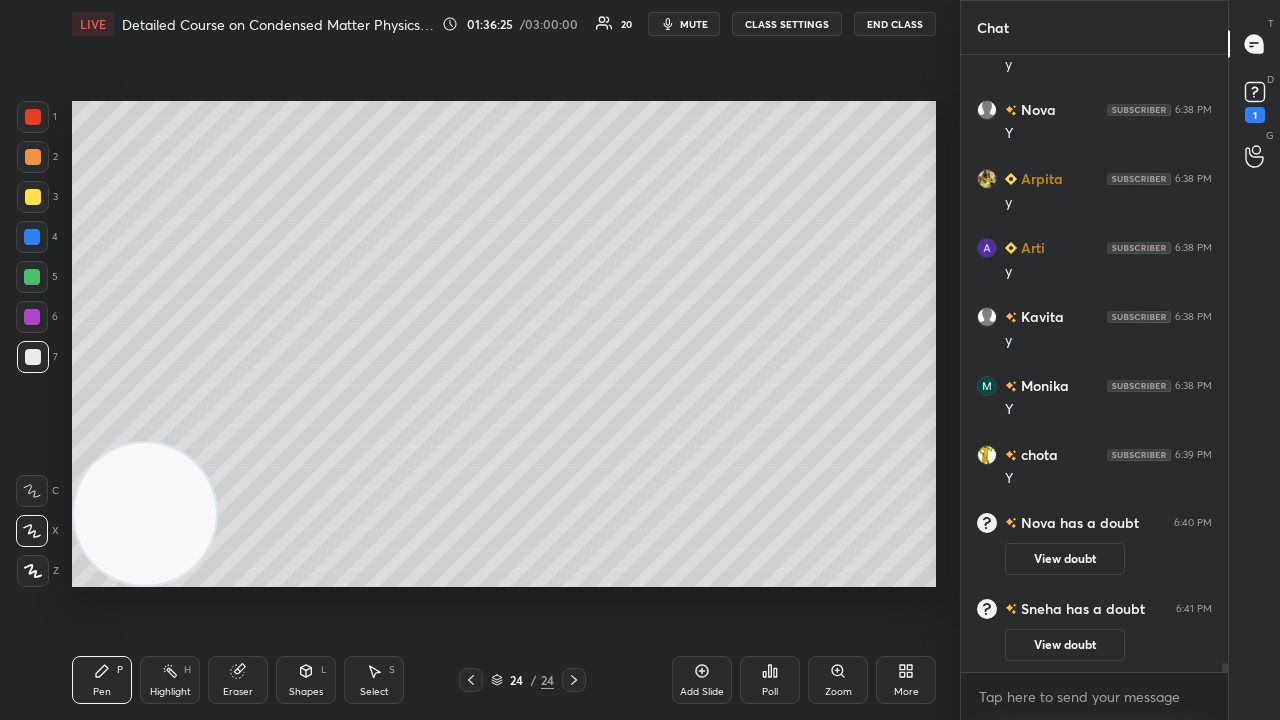 click on "mute" at bounding box center [684, 24] 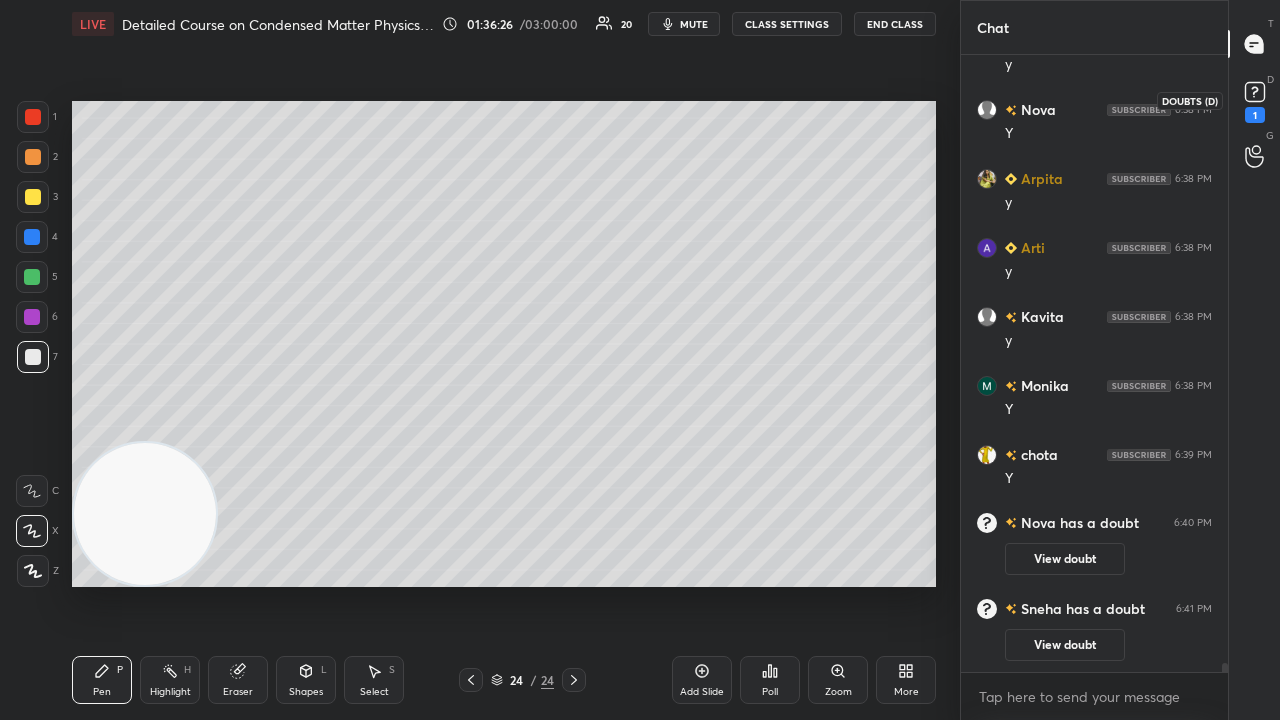 click on "1" at bounding box center [1255, 100] 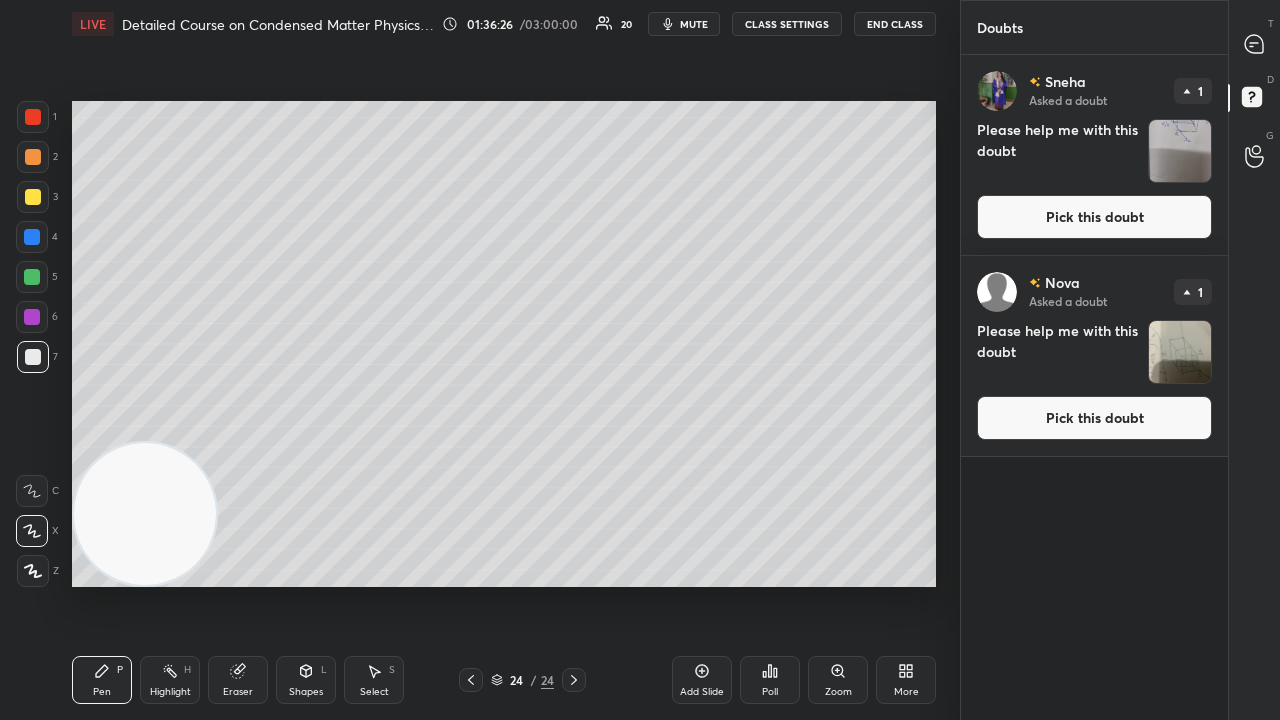 click on "Pick this doubt" at bounding box center [1094, 217] 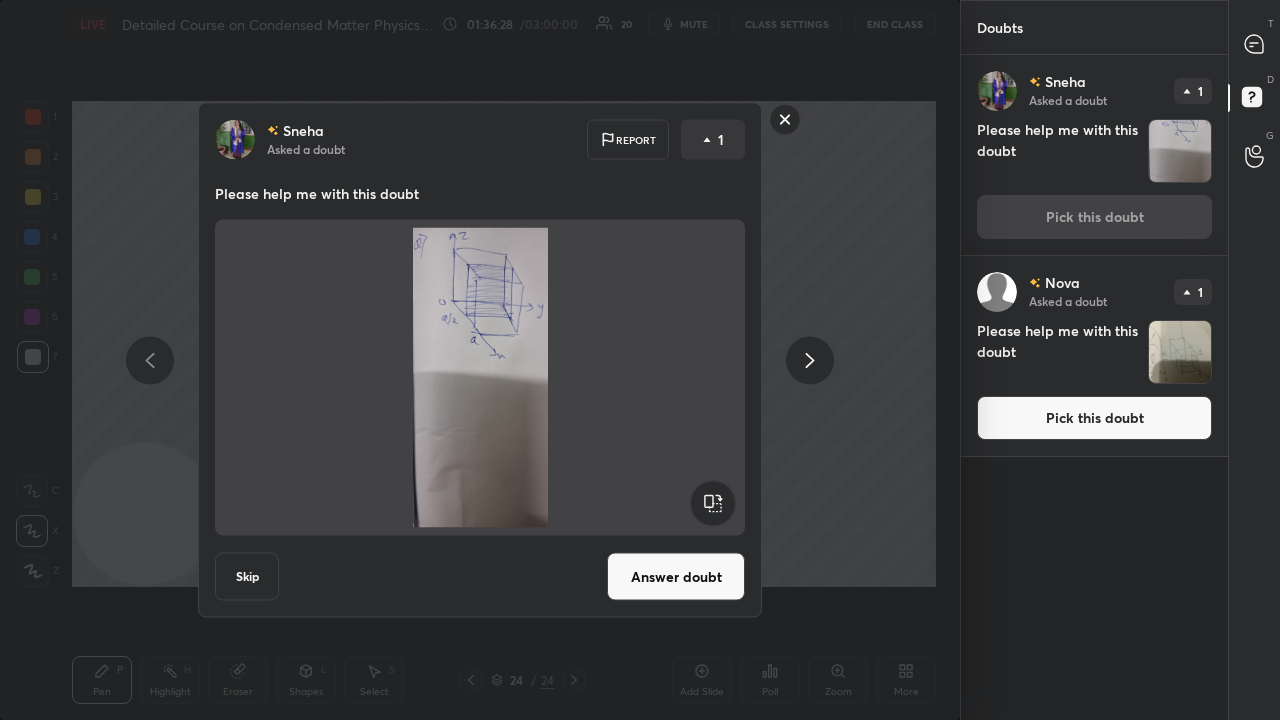 drag, startPoint x: 792, startPoint y: 121, endPoint x: 943, endPoint y: 116, distance: 151.08276 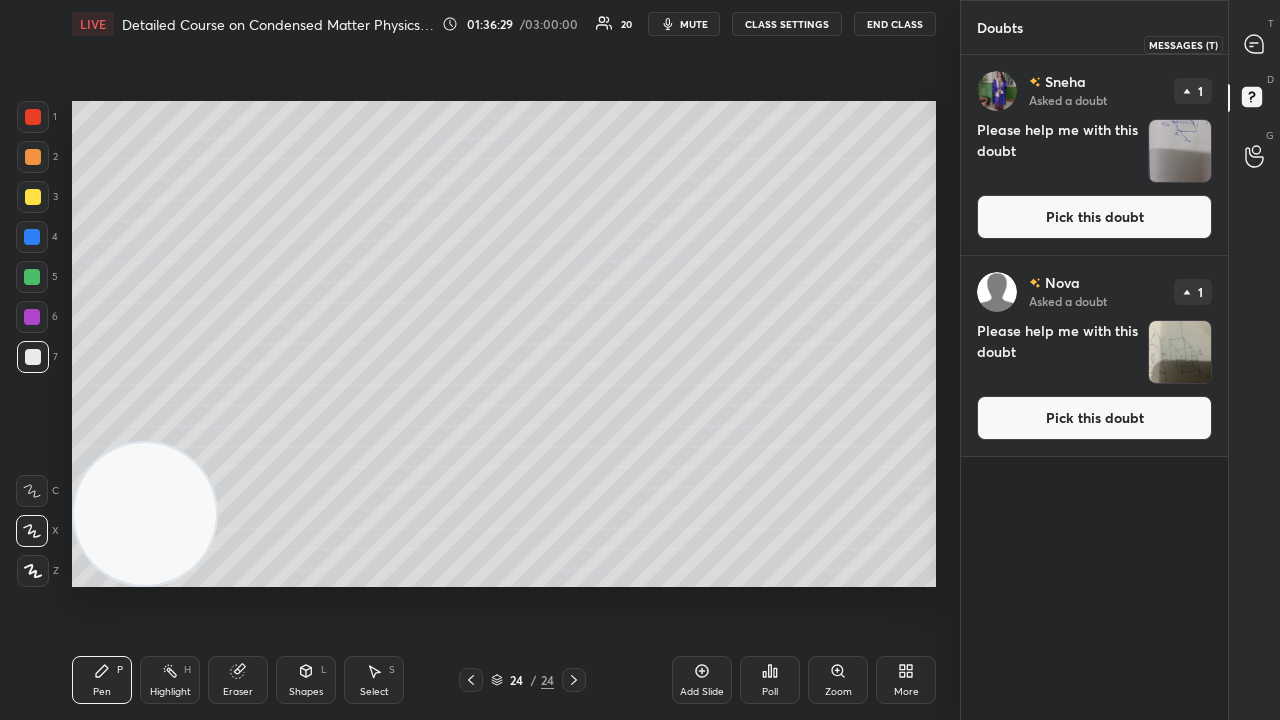 click 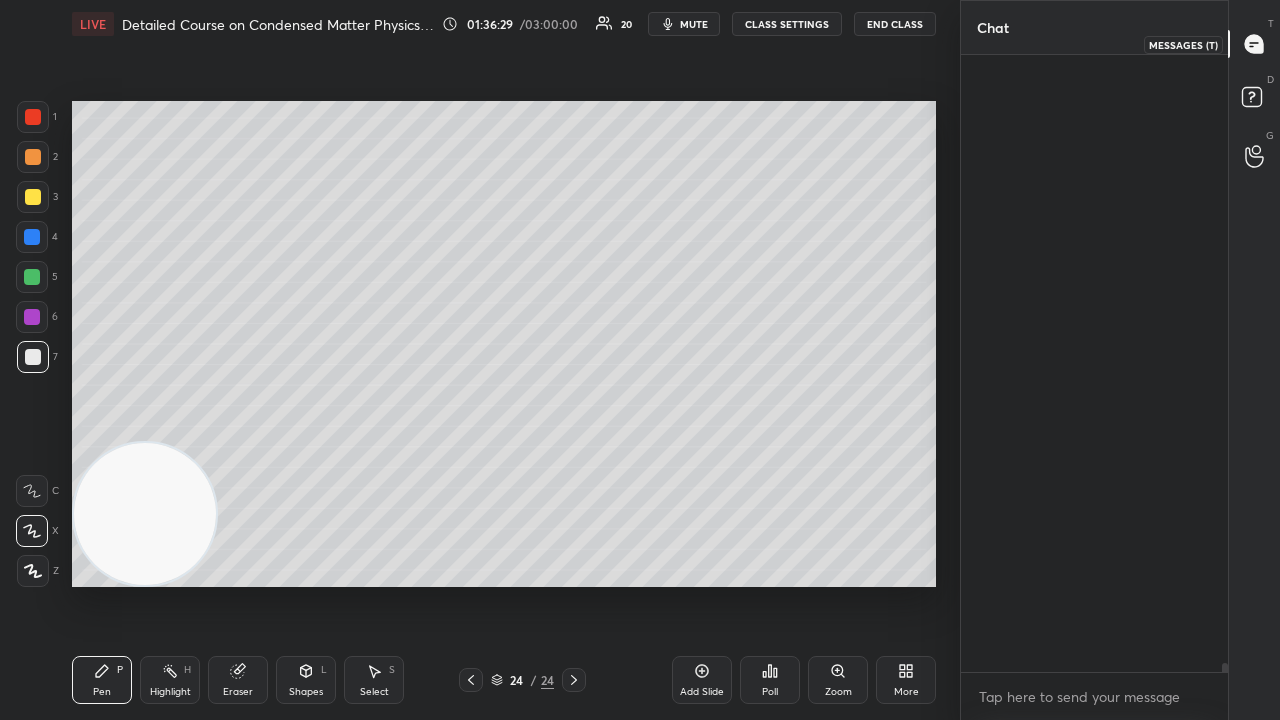 scroll, scrollTop: 44092, scrollLeft: 0, axis: vertical 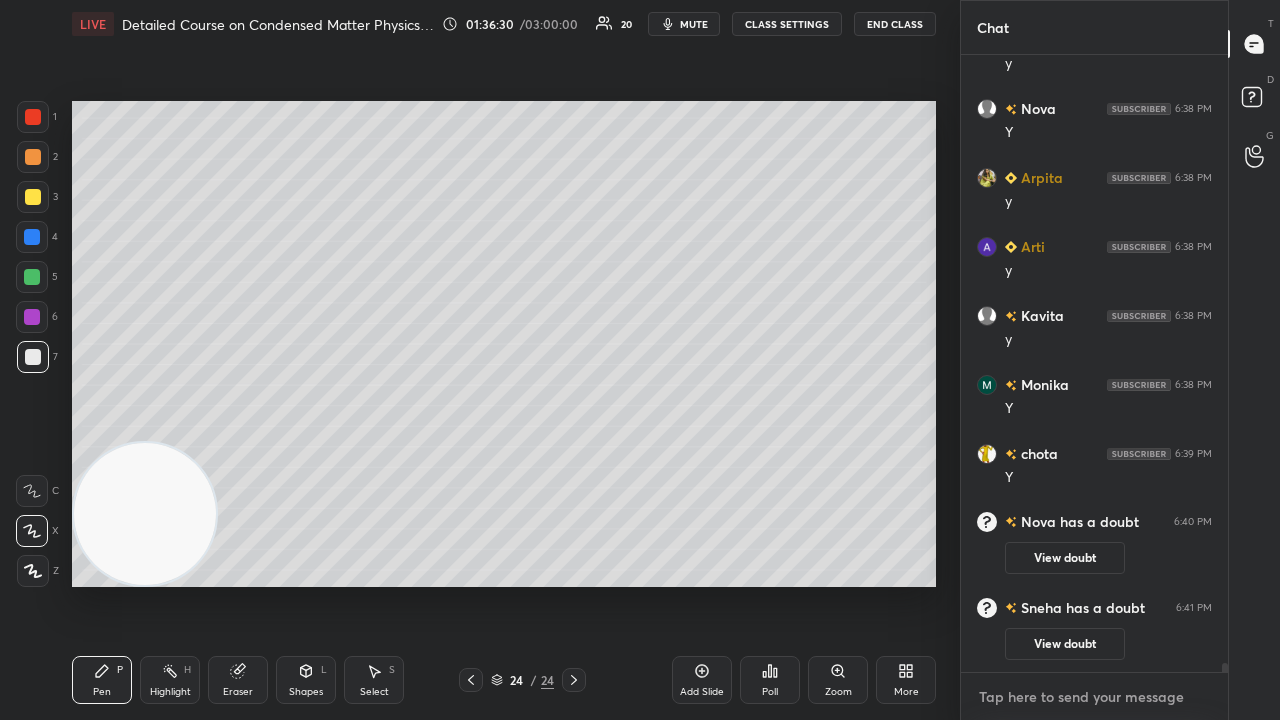 click at bounding box center (1094, 697) 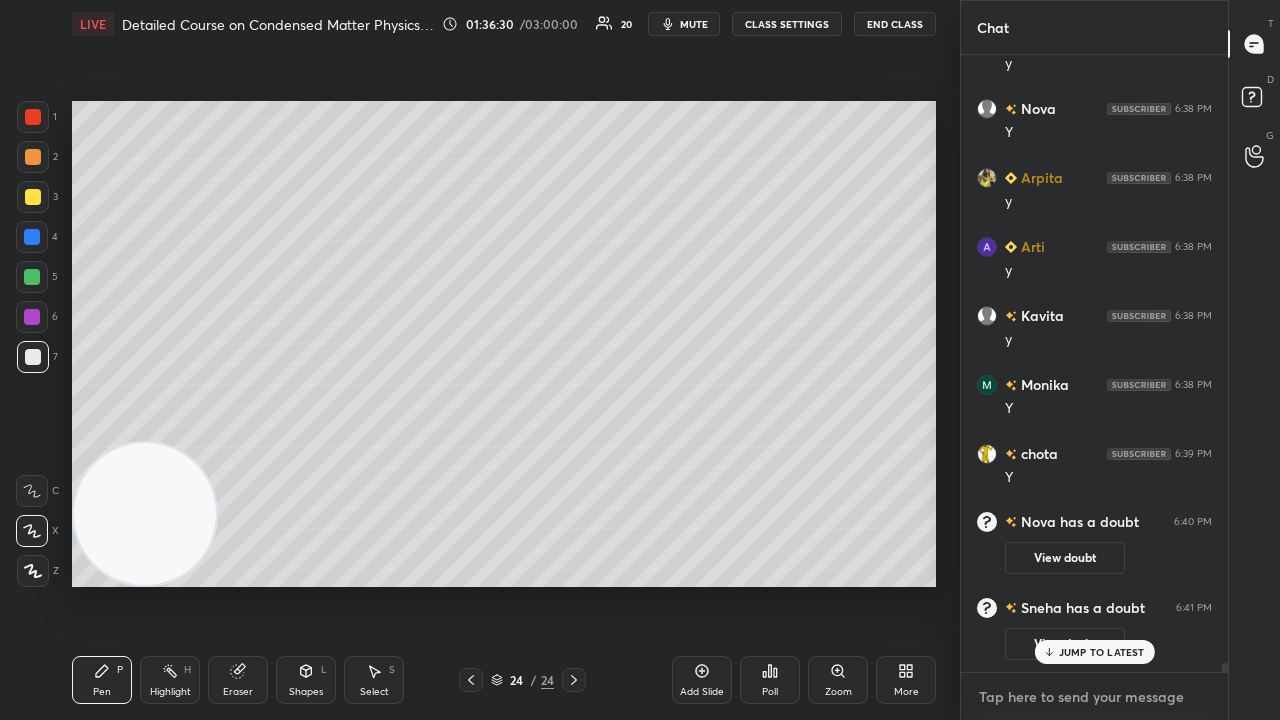 scroll, scrollTop: 44160, scrollLeft: 0, axis: vertical 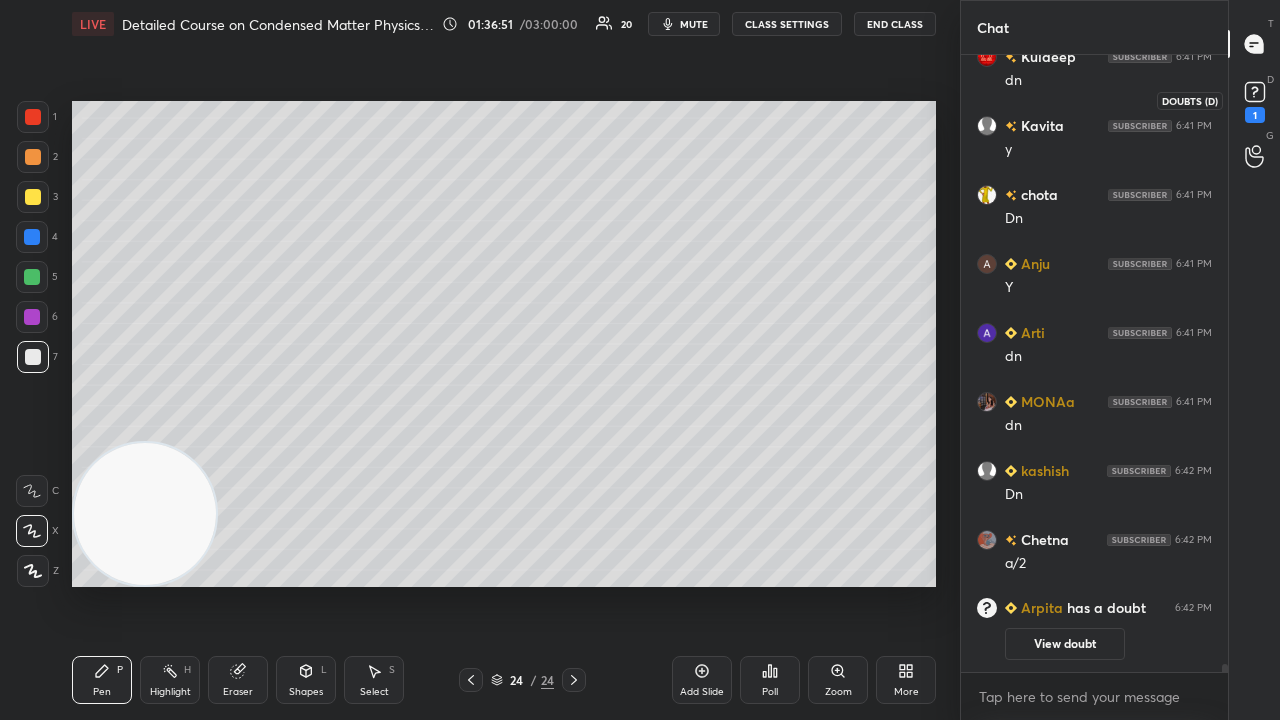 click on "1" at bounding box center (1255, 115) 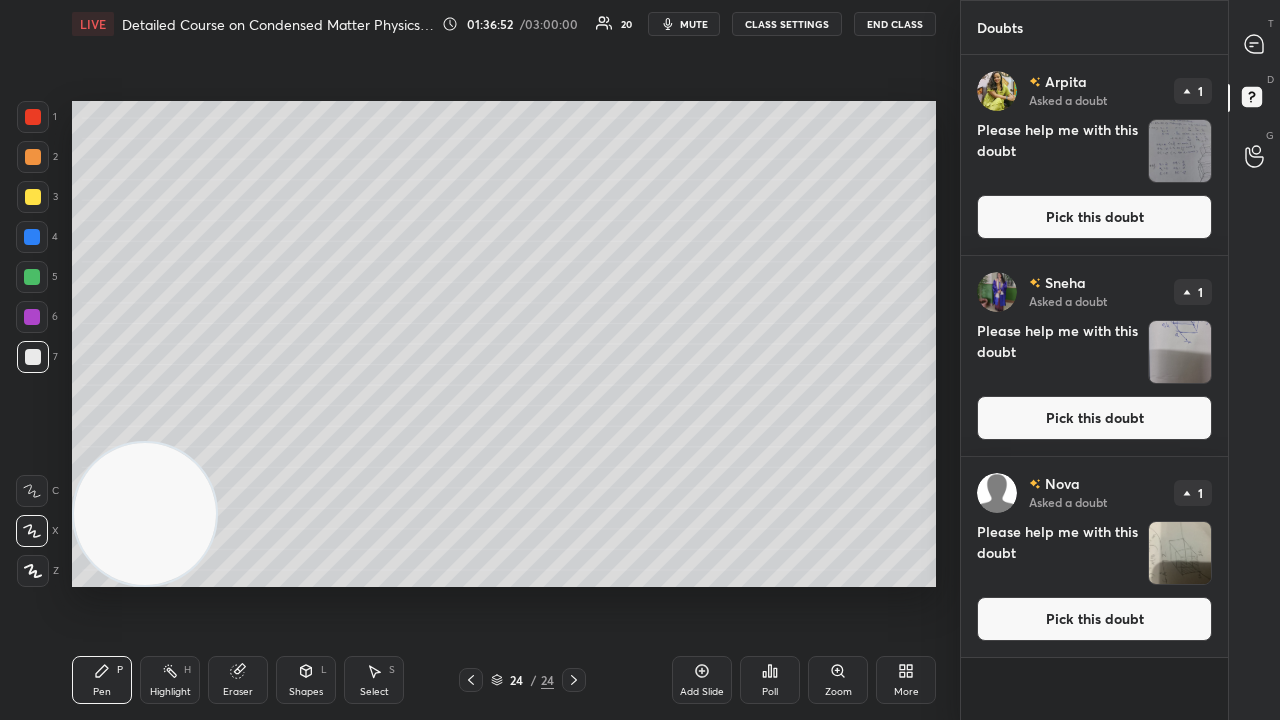 click on "Pick this doubt" at bounding box center [1094, 217] 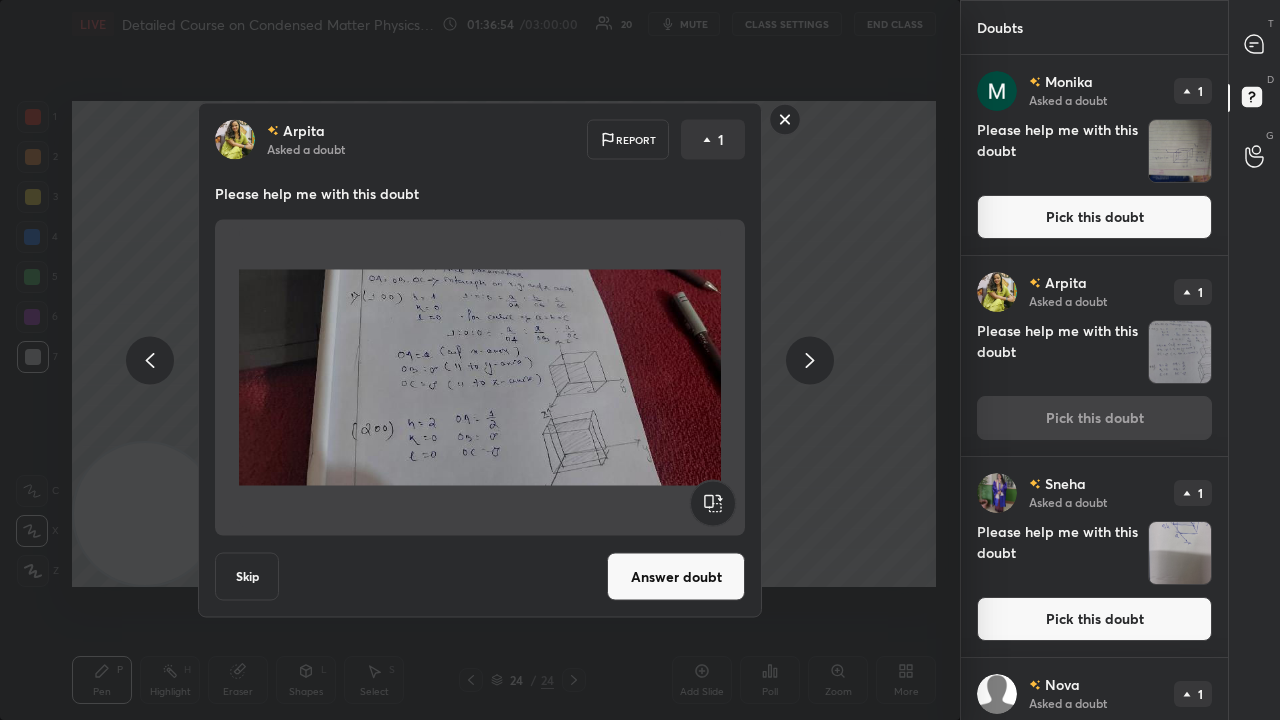 click 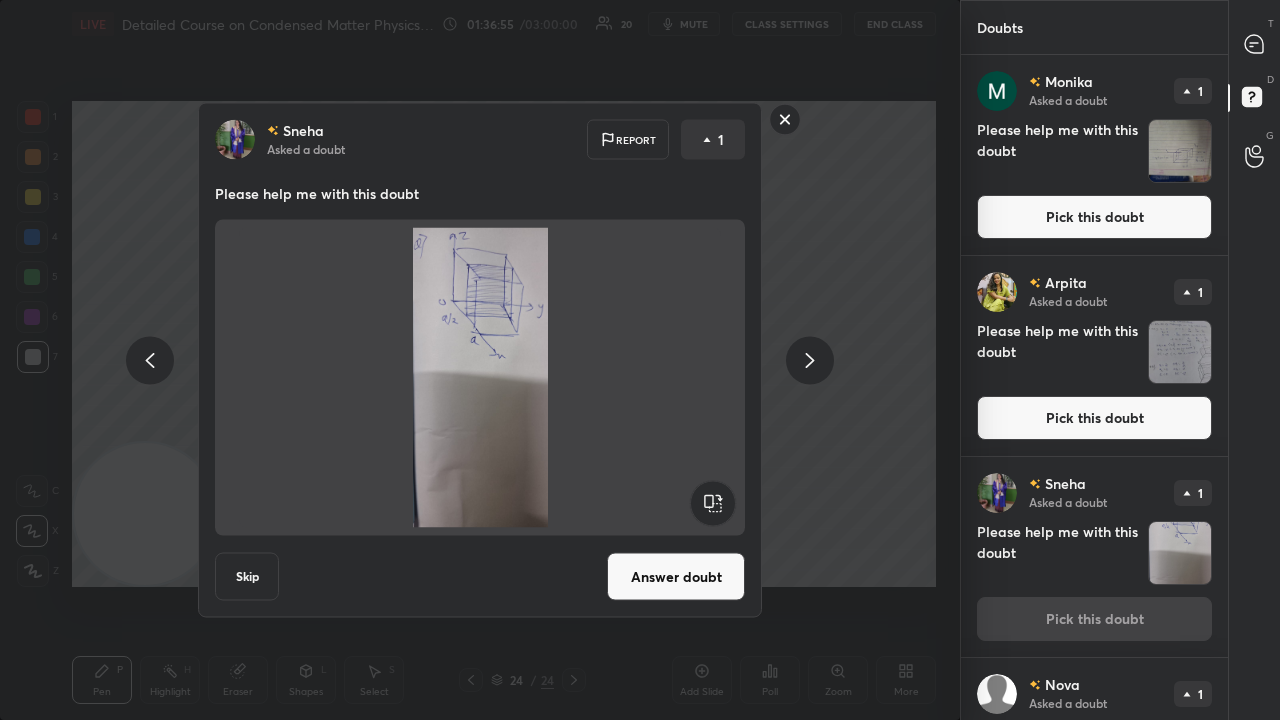 click 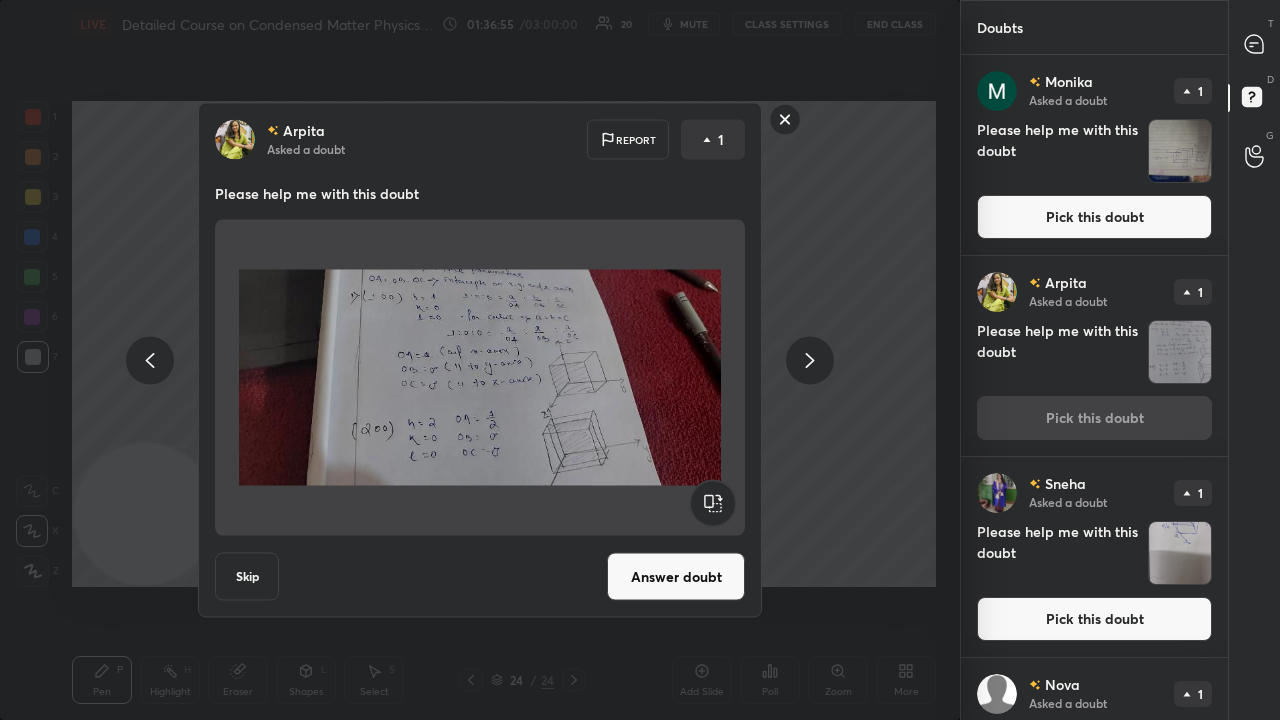 click 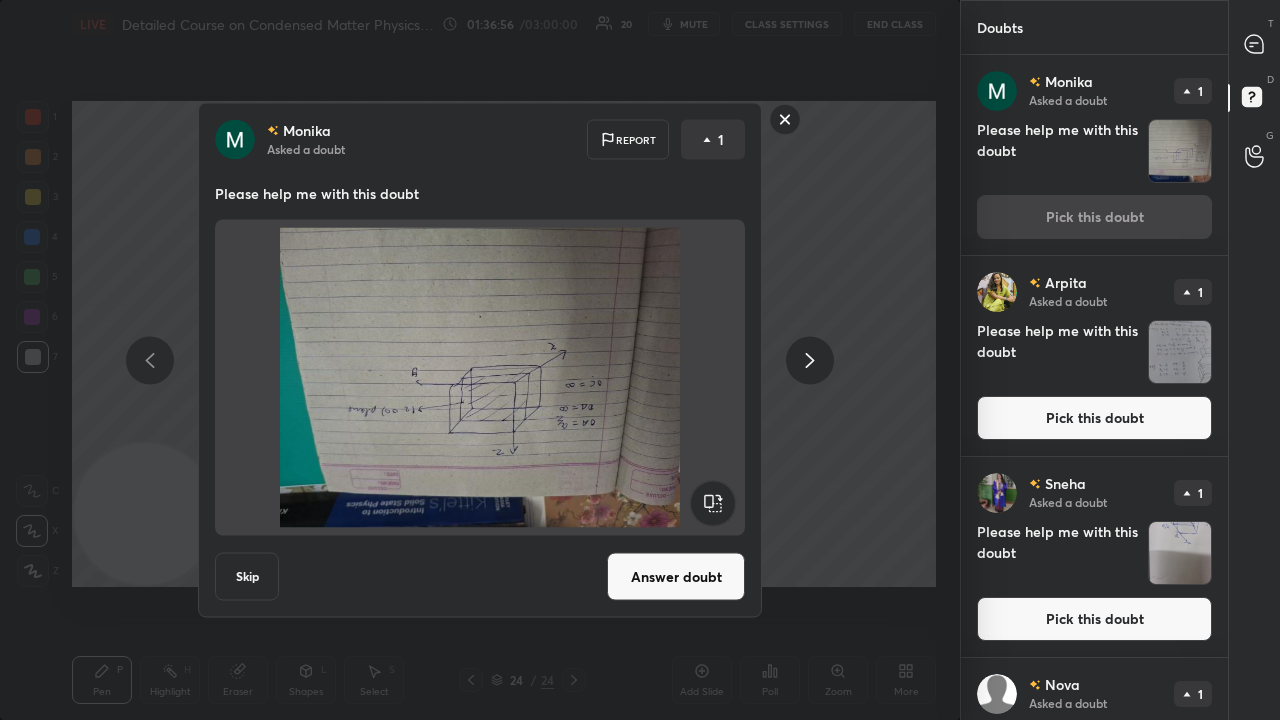drag, startPoint x: 787, startPoint y: 123, endPoint x: 1061, endPoint y: 88, distance: 276.22635 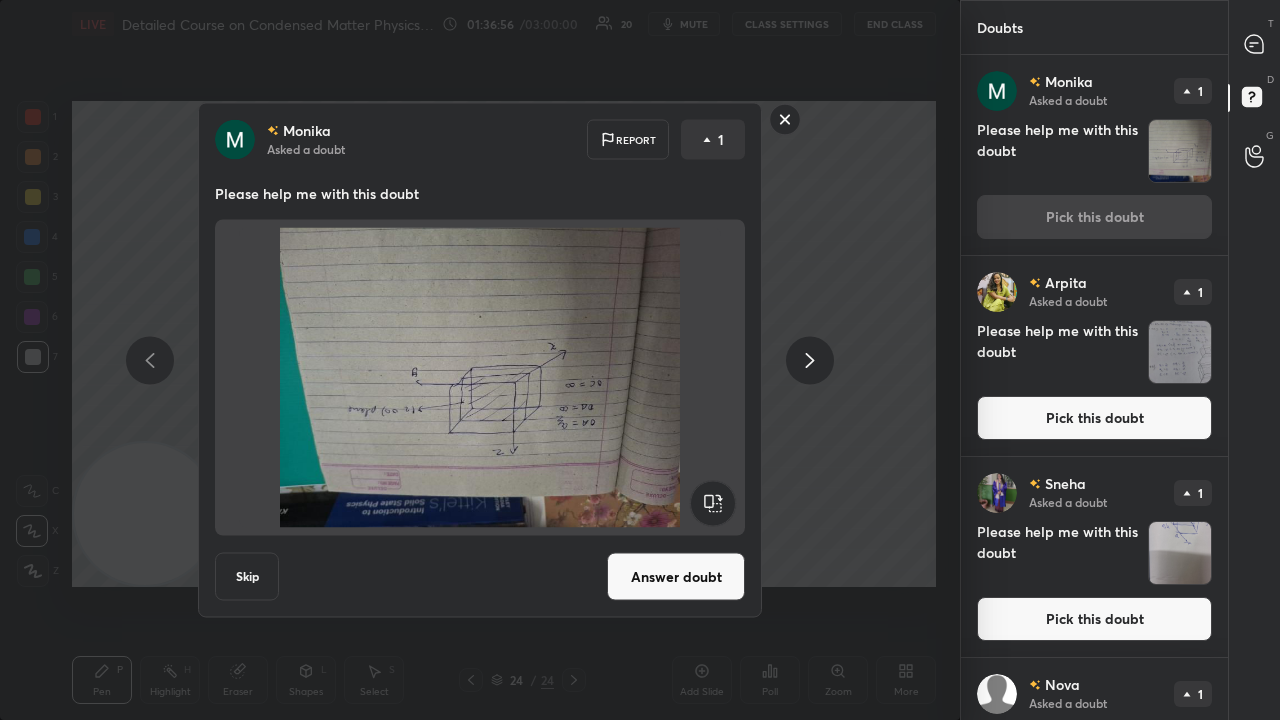 click 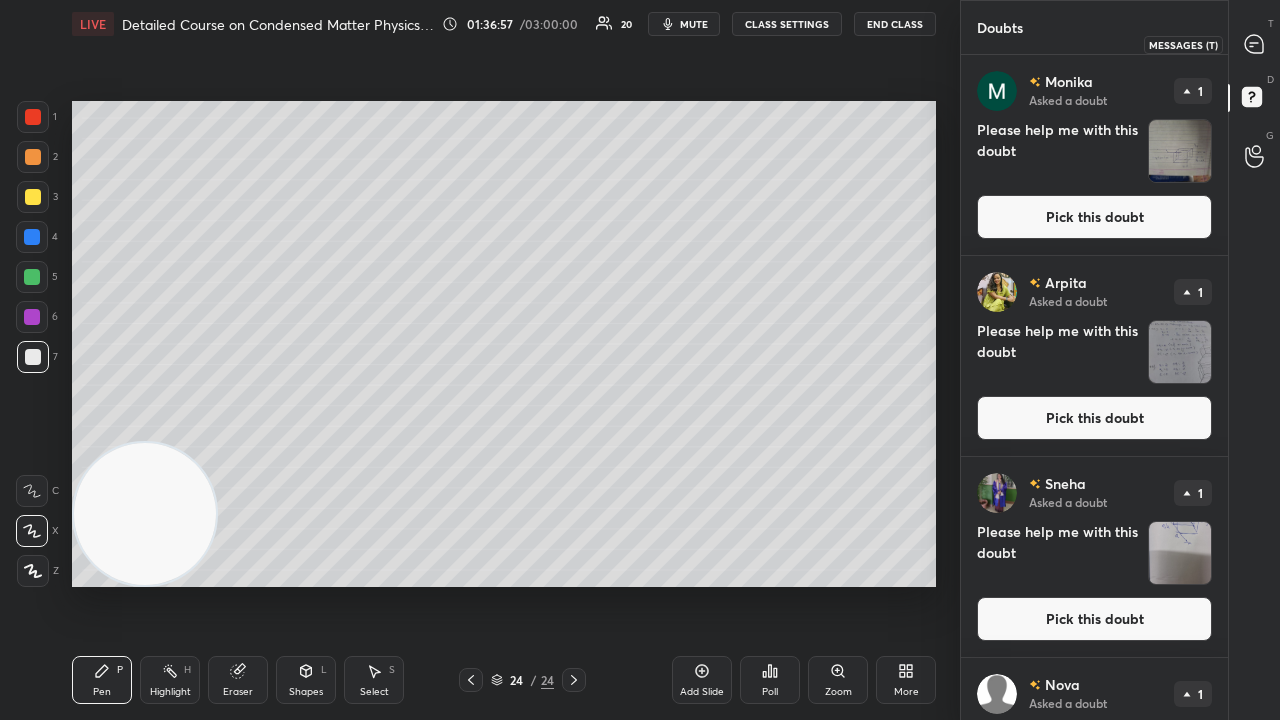 click at bounding box center (1255, 44) 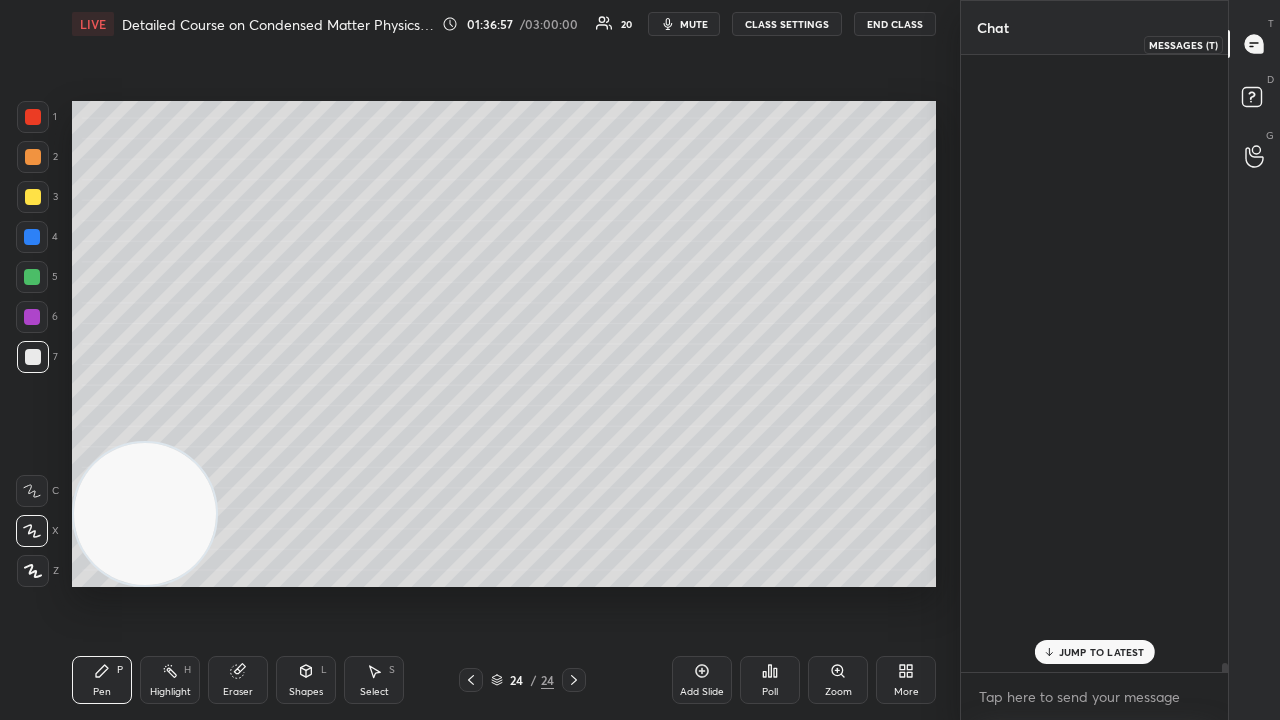 scroll, scrollTop: 44457, scrollLeft: 0, axis: vertical 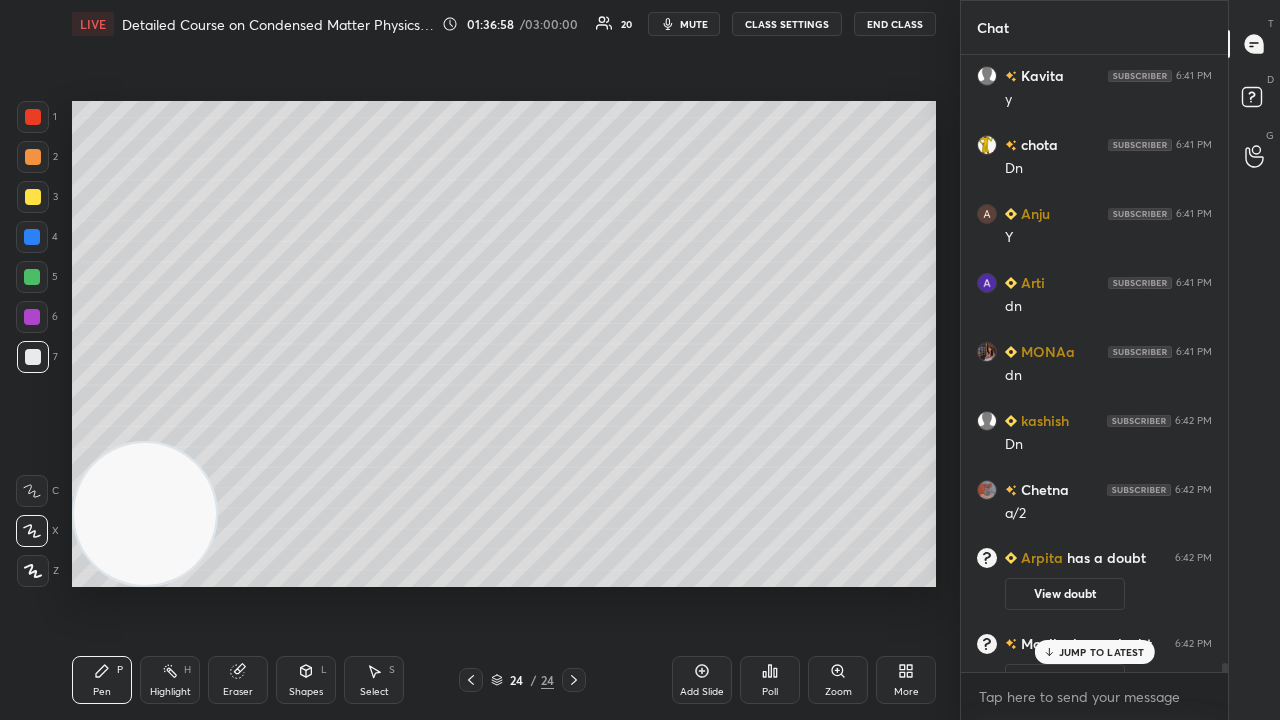 click on "JUMP TO LATEST" at bounding box center [1102, 652] 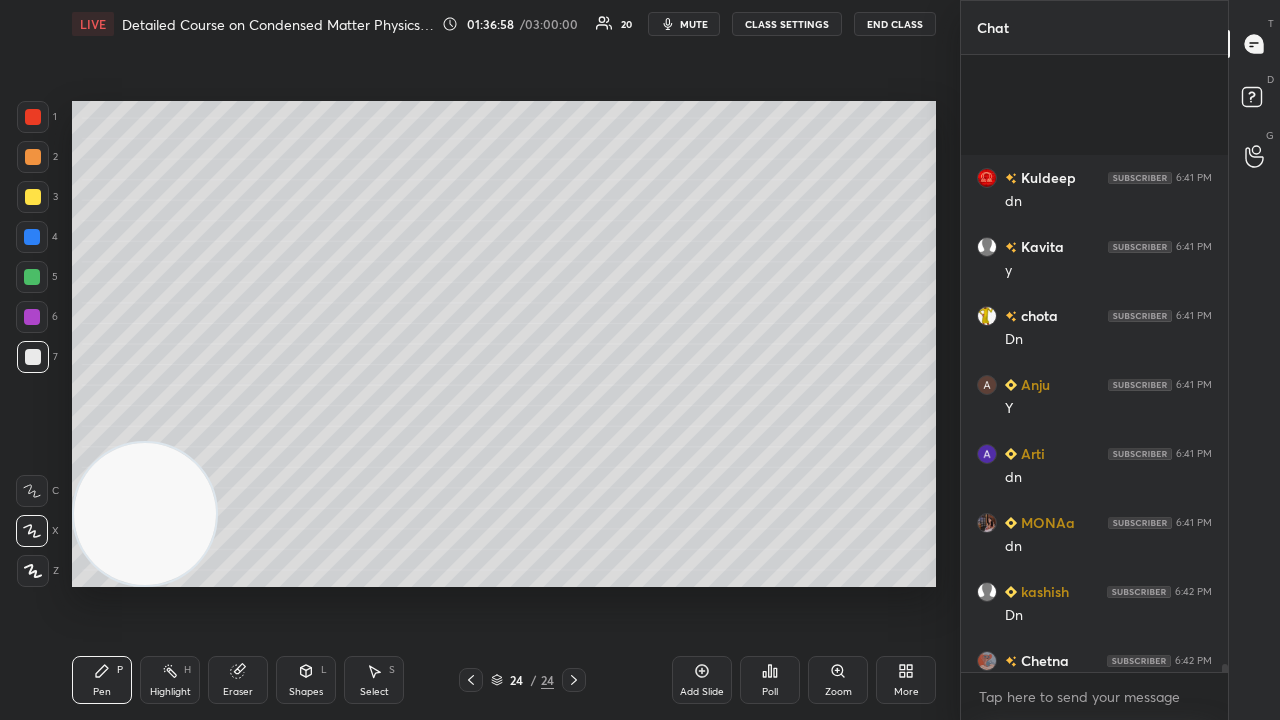 scroll, scrollTop: 44664, scrollLeft: 0, axis: vertical 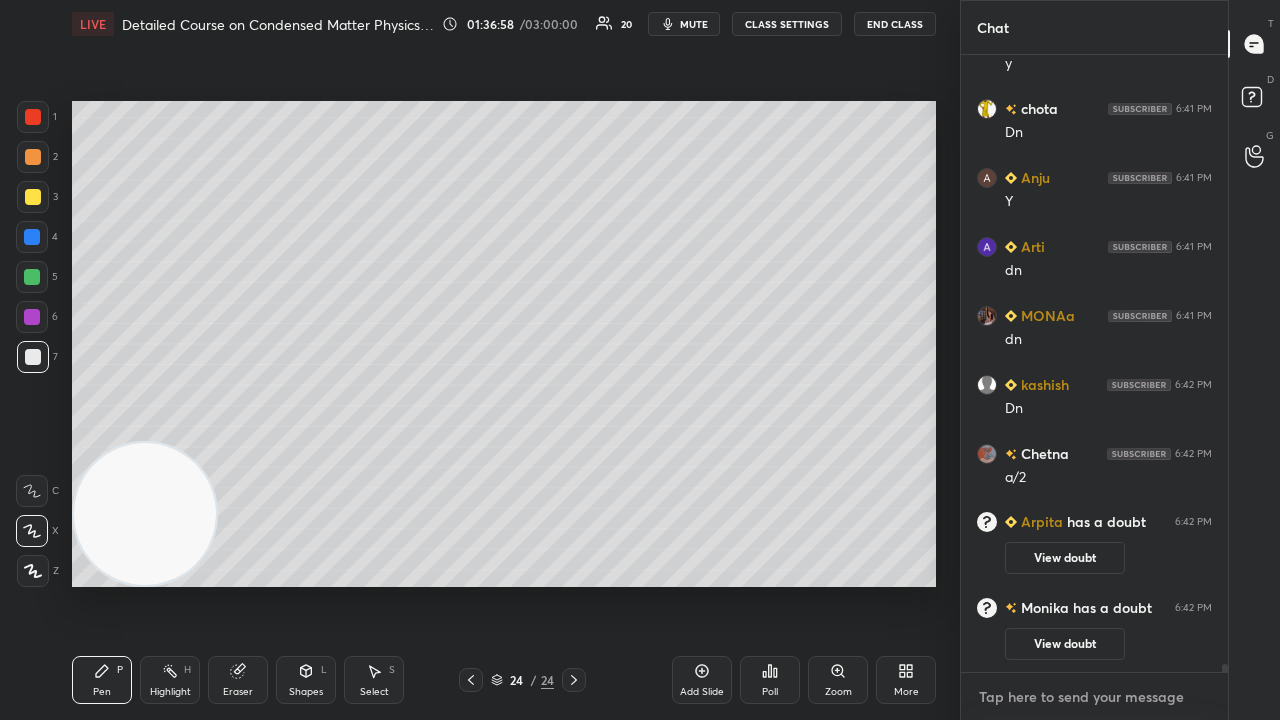 click at bounding box center [1094, 697] 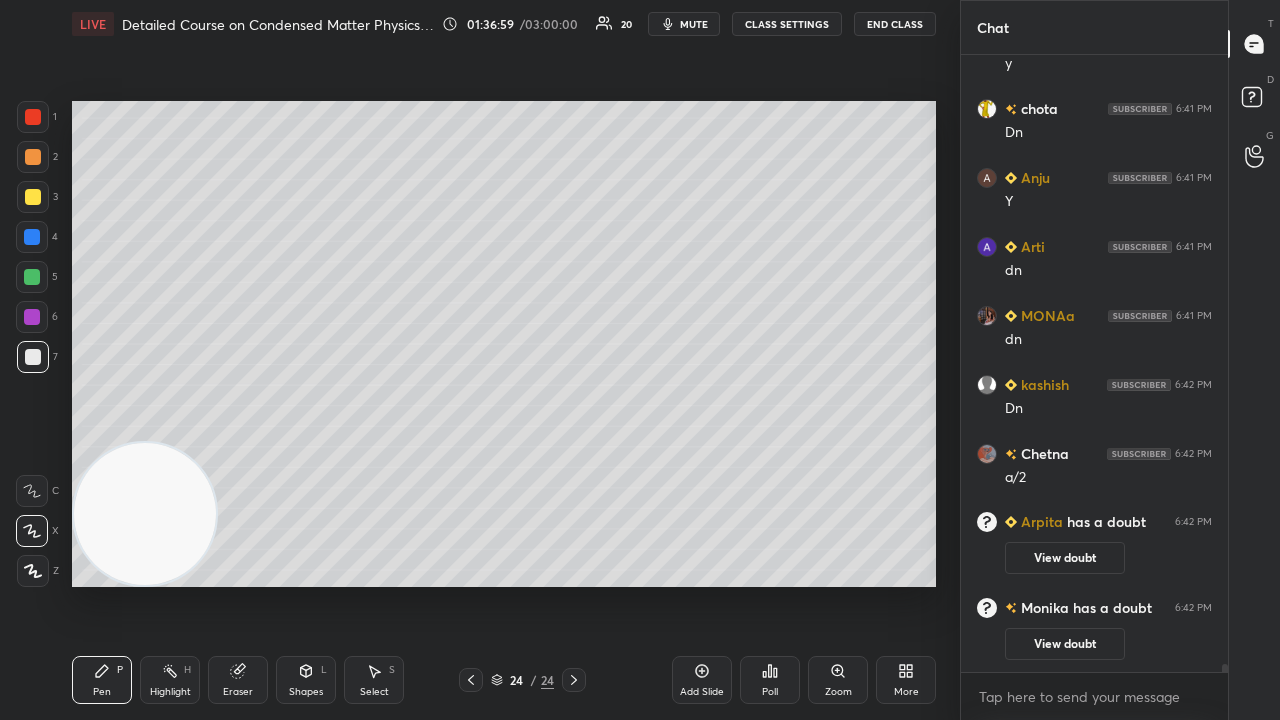 click on "mute" at bounding box center (694, 24) 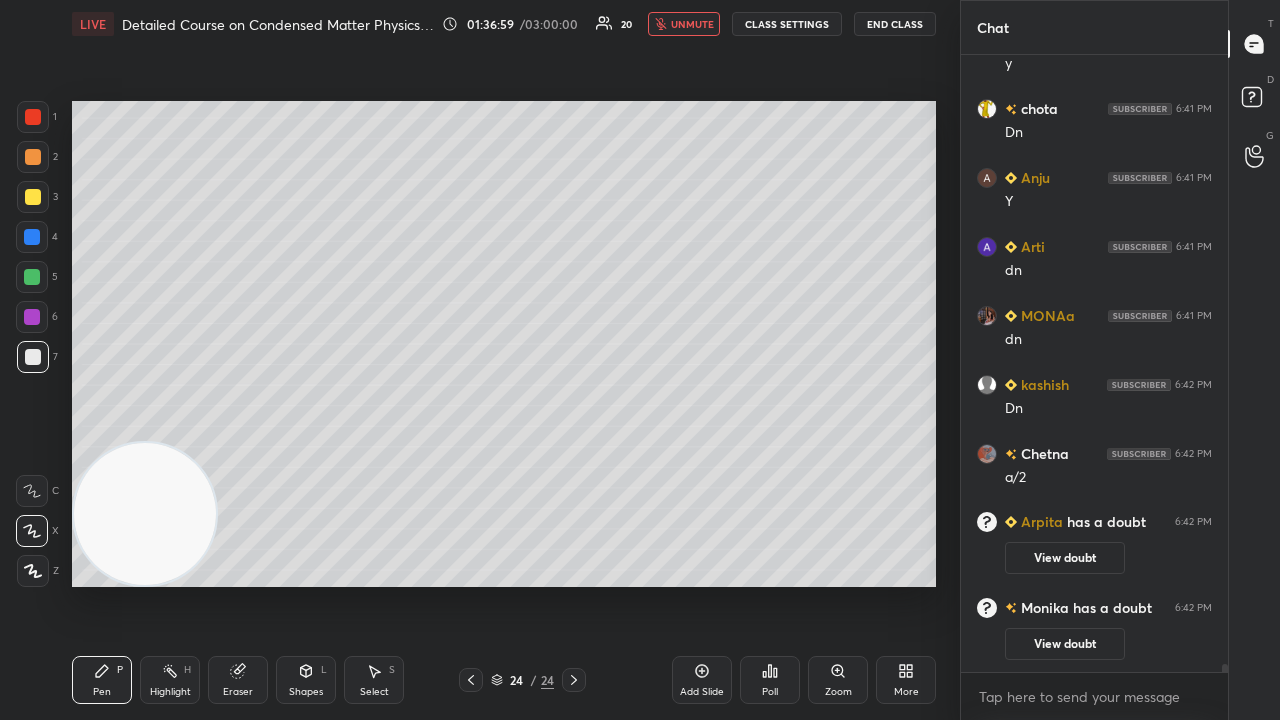 click on "unmute" at bounding box center [692, 24] 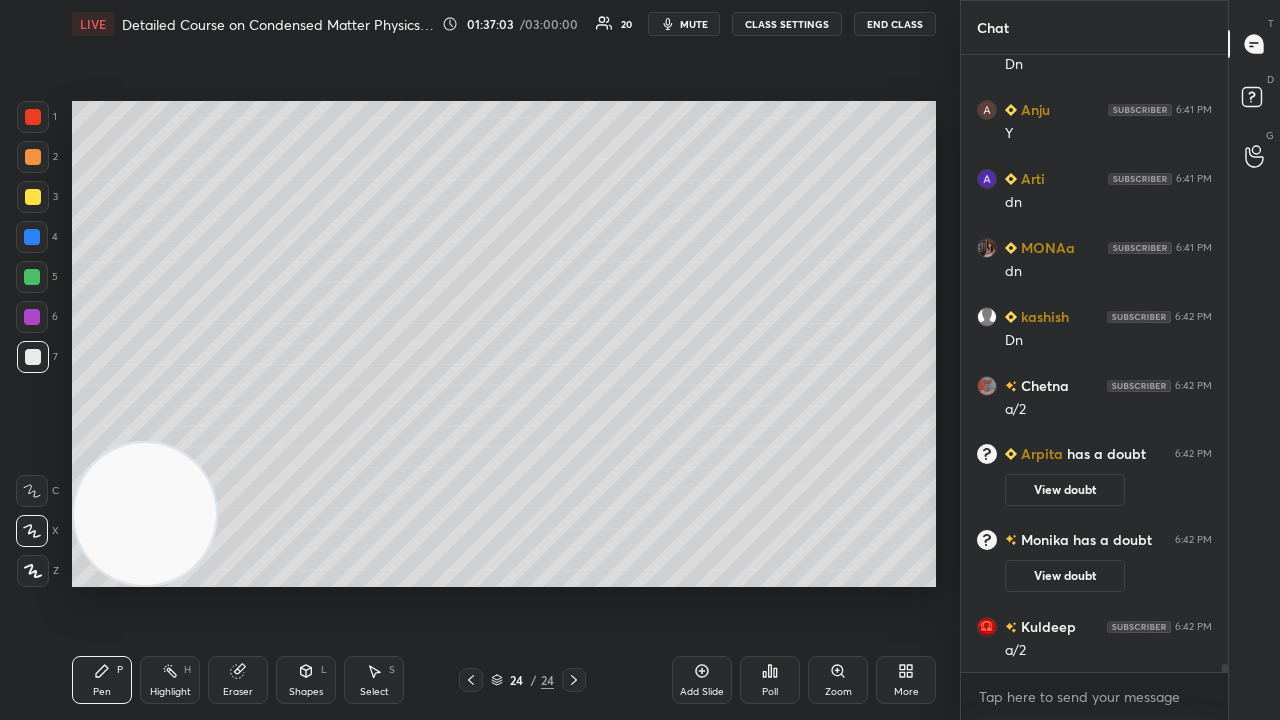 scroll, scrollTop: 44802, scrollLeft: 0, axis: vertical 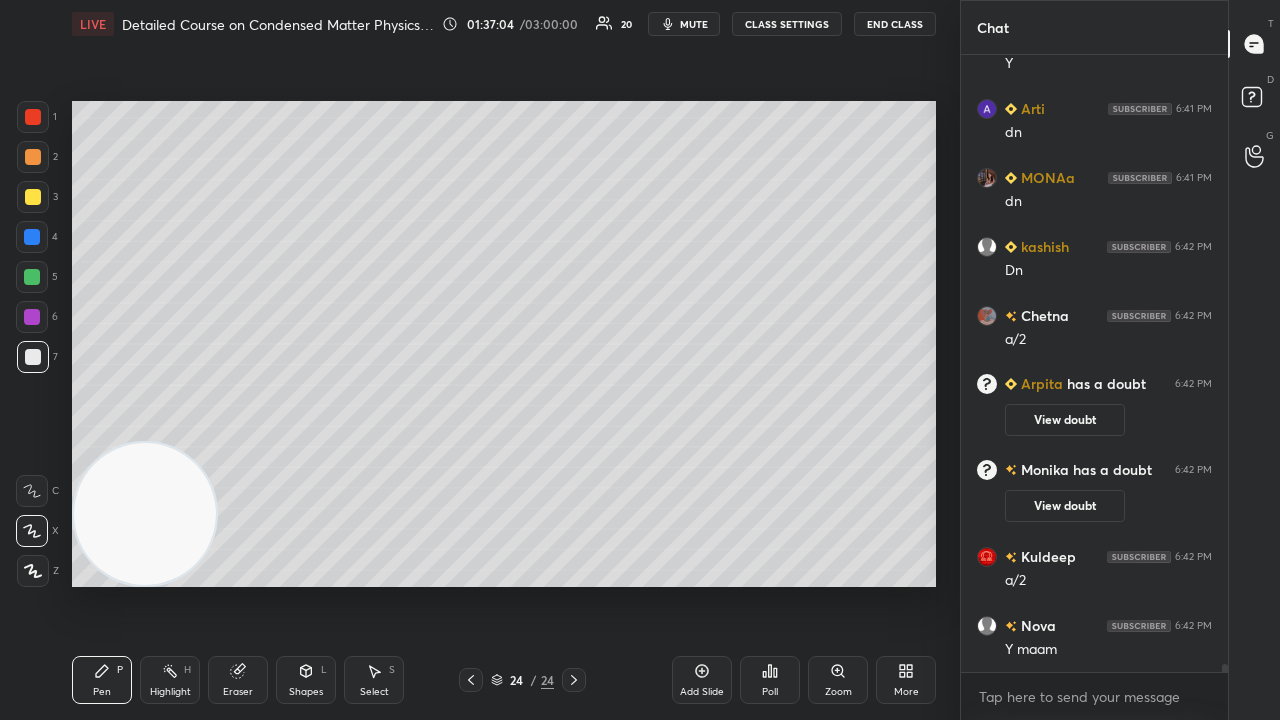 click on "mute" at bounding box center [684, 24] 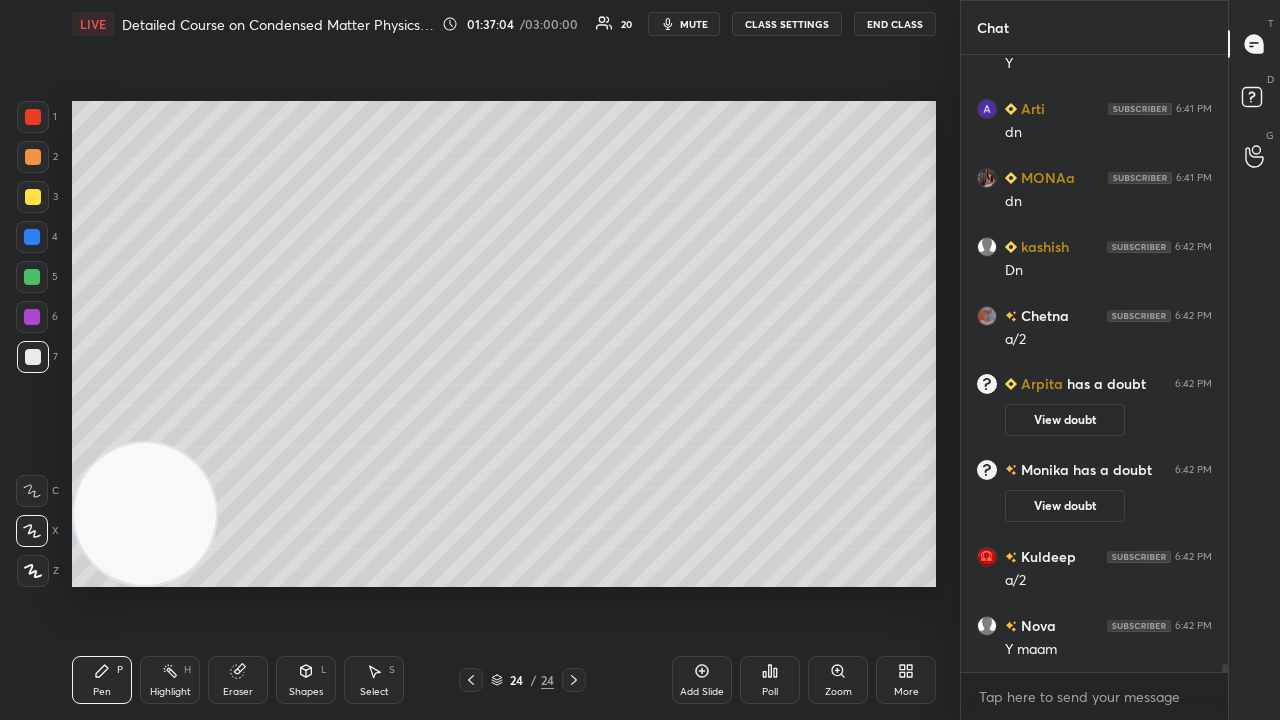 click on "mute" at bounding box center (694, 24) 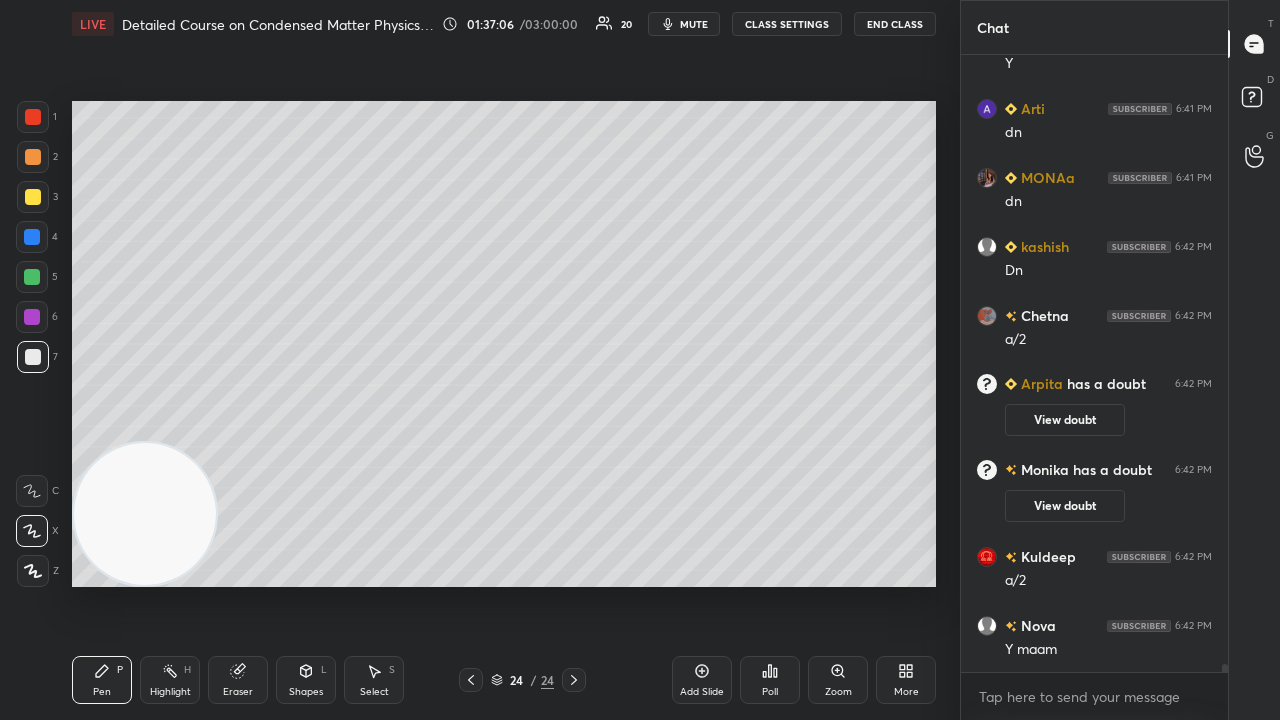click 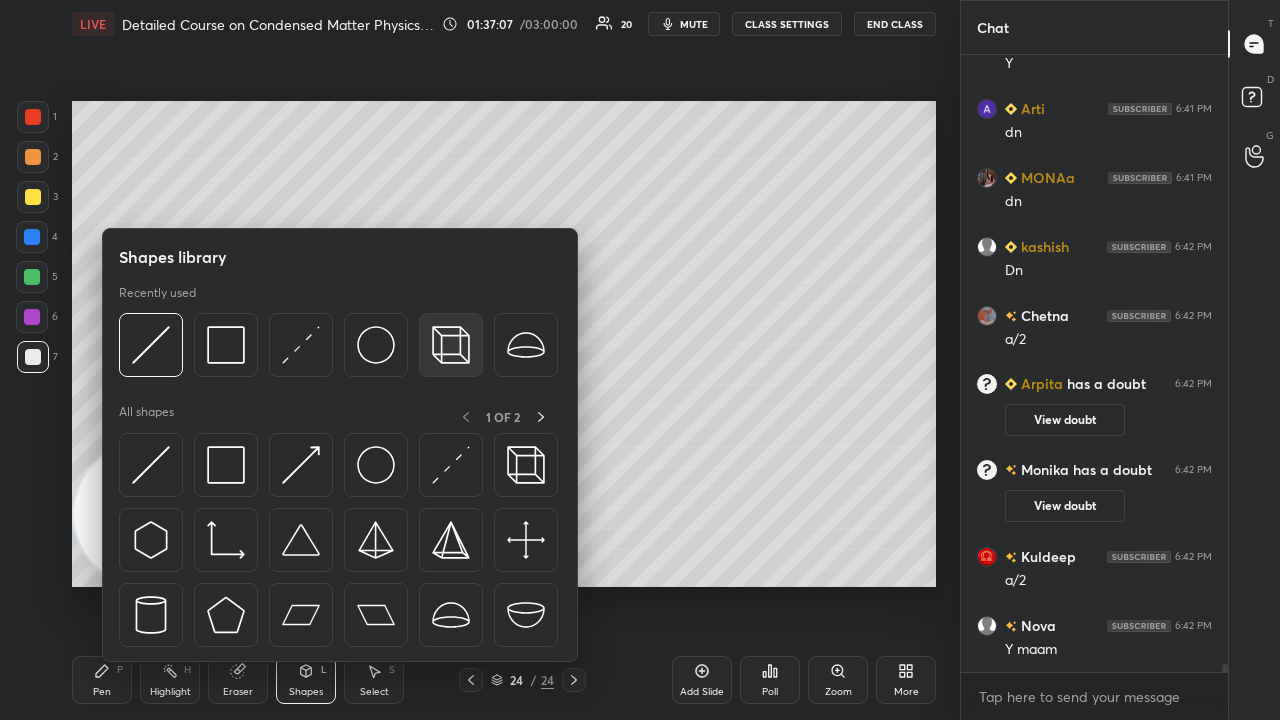click at bounding box center (451, 345) 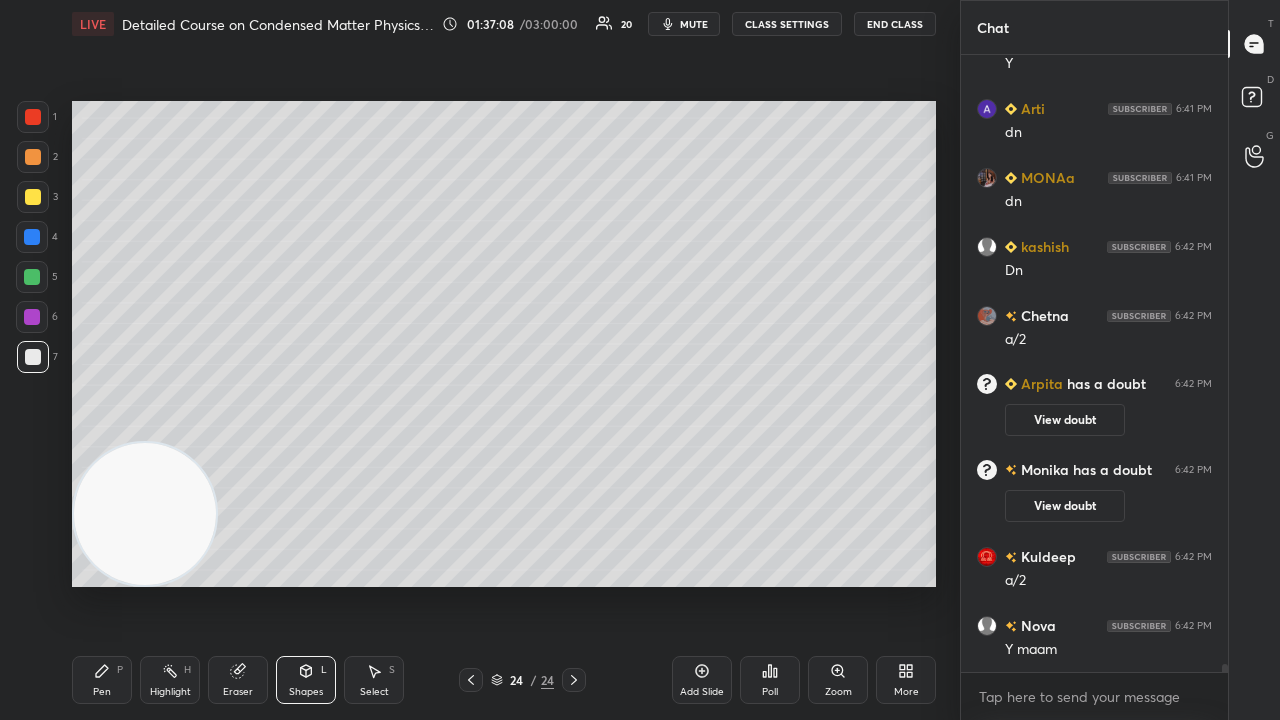 scroll, scrollTop: 44870, scrollLeft: 0, axis: vertical 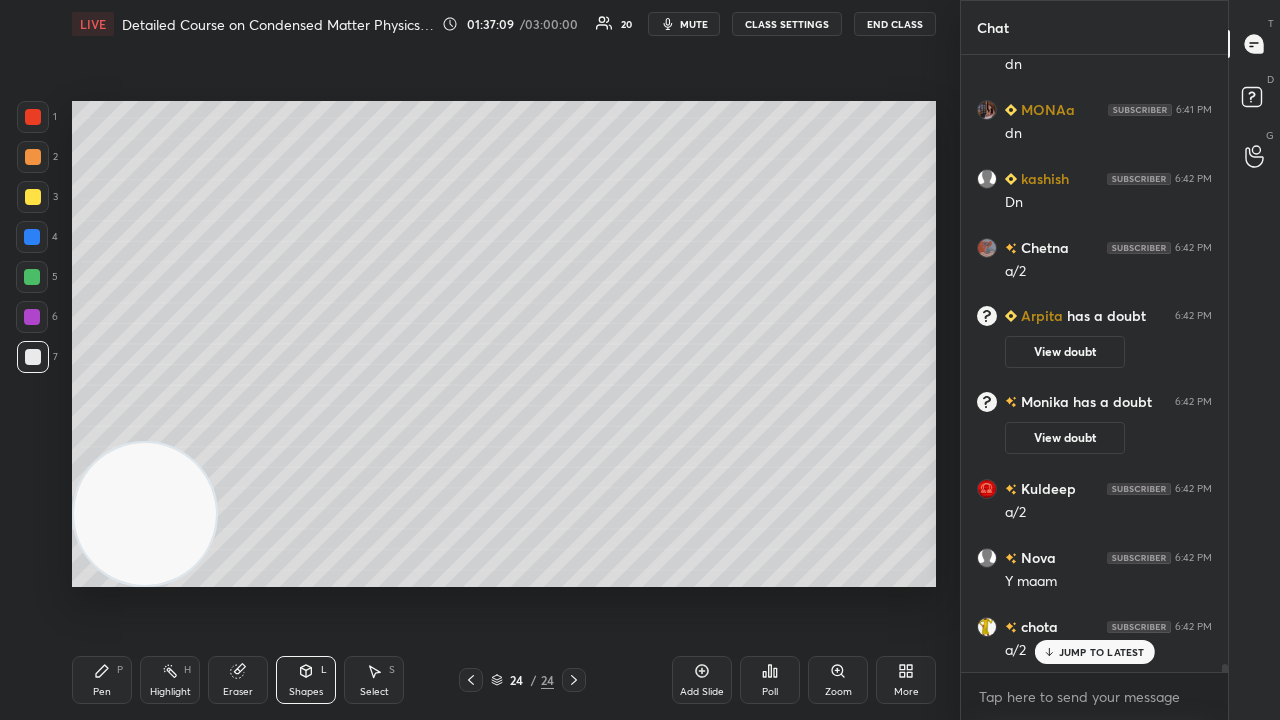 click on "Pen P" at bounding box center (102, 680) 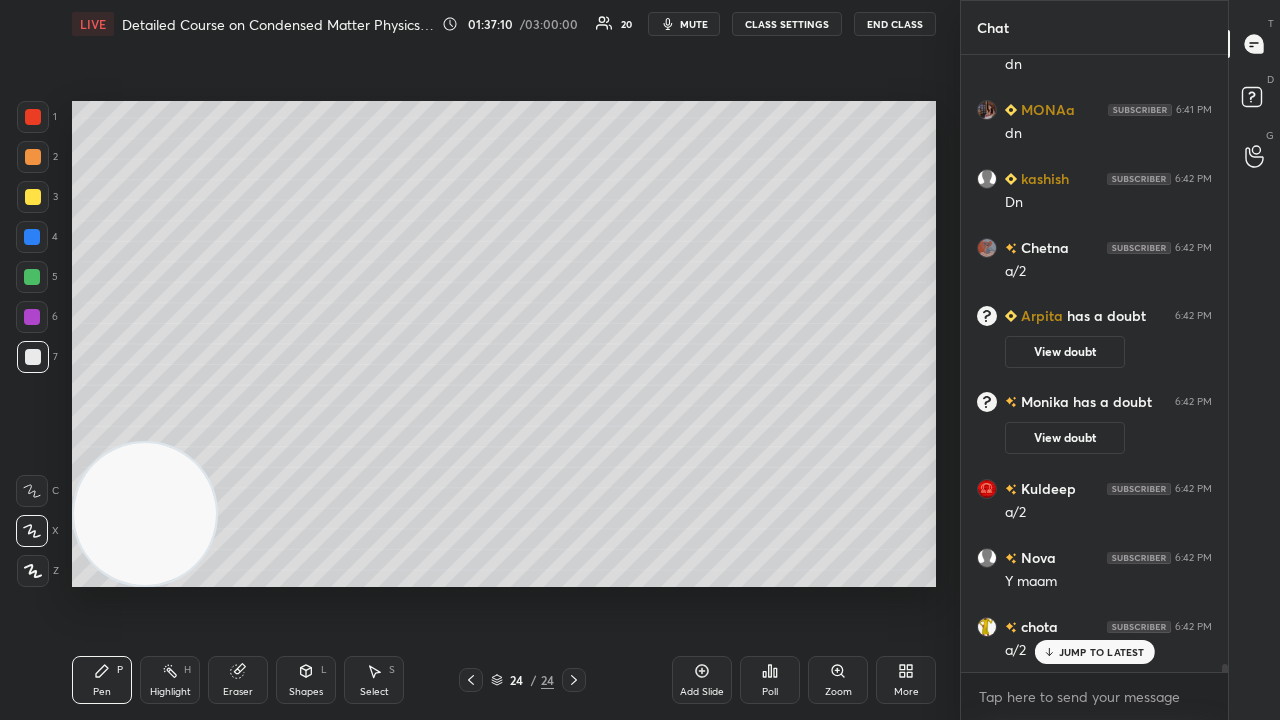 click at bounding box center [32, 317] 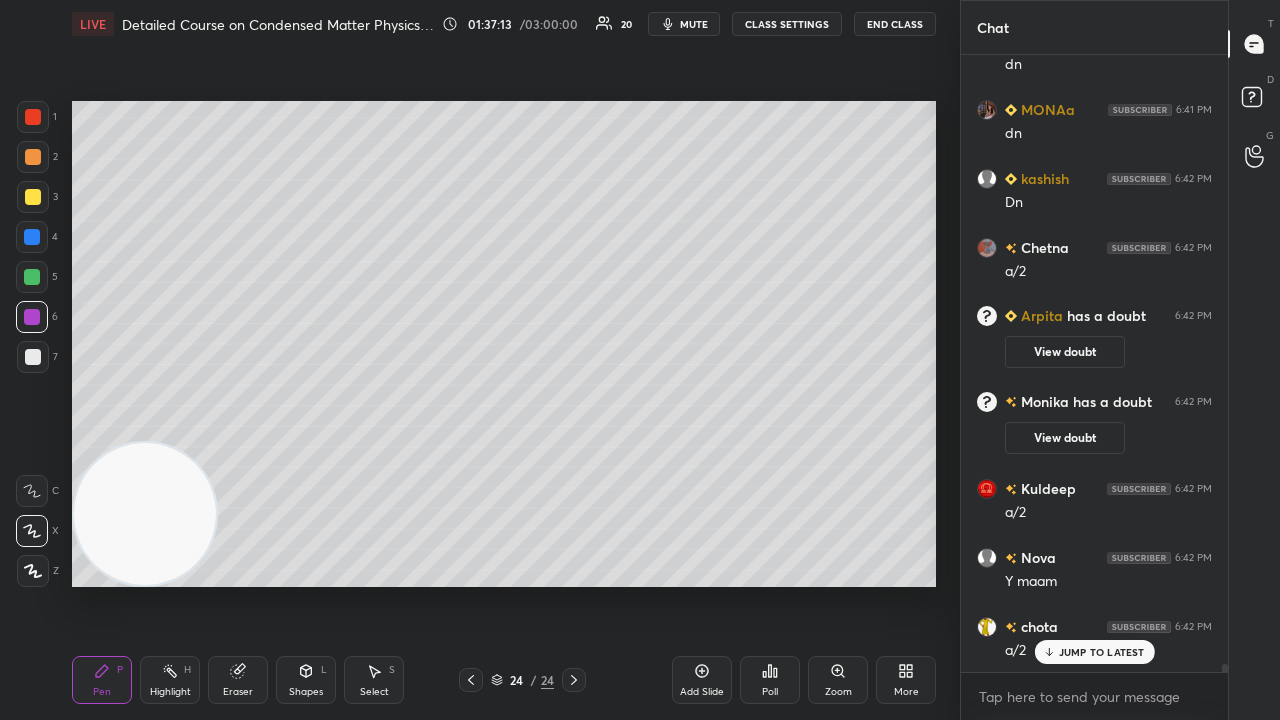 click on "Shapes L" at bounding box center [306, 680] 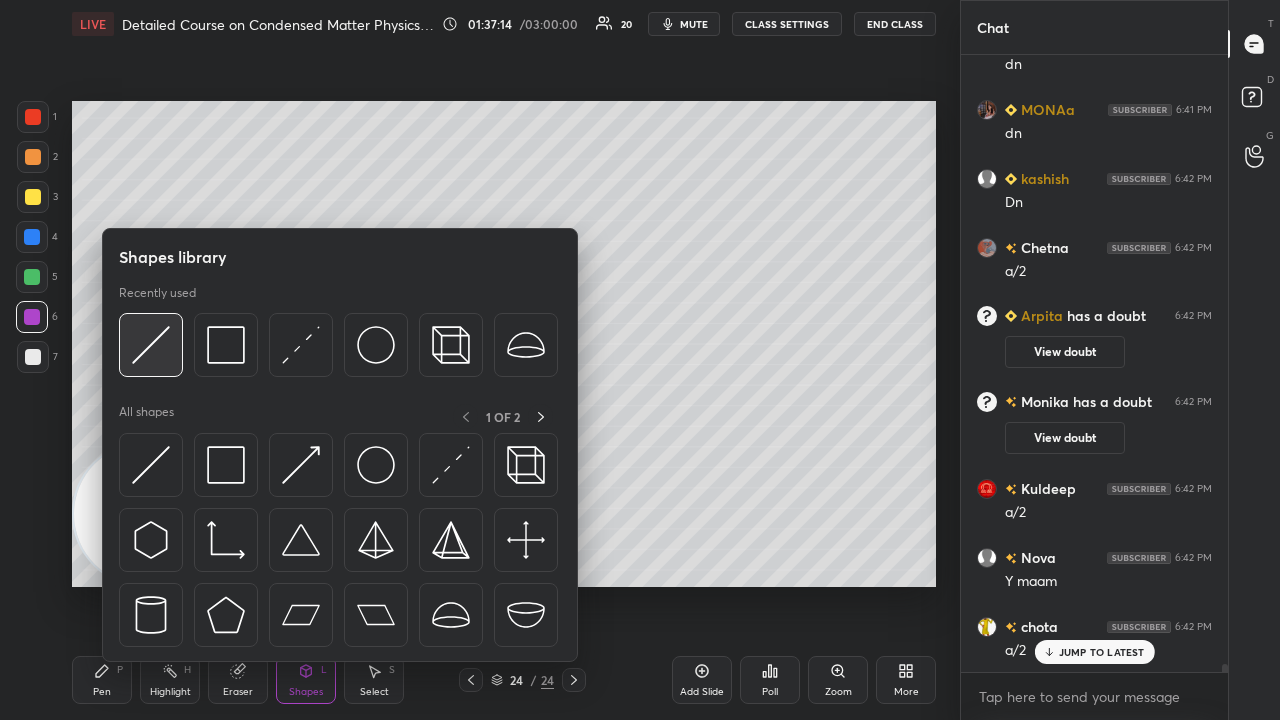 click at bounding box center (151, 345) 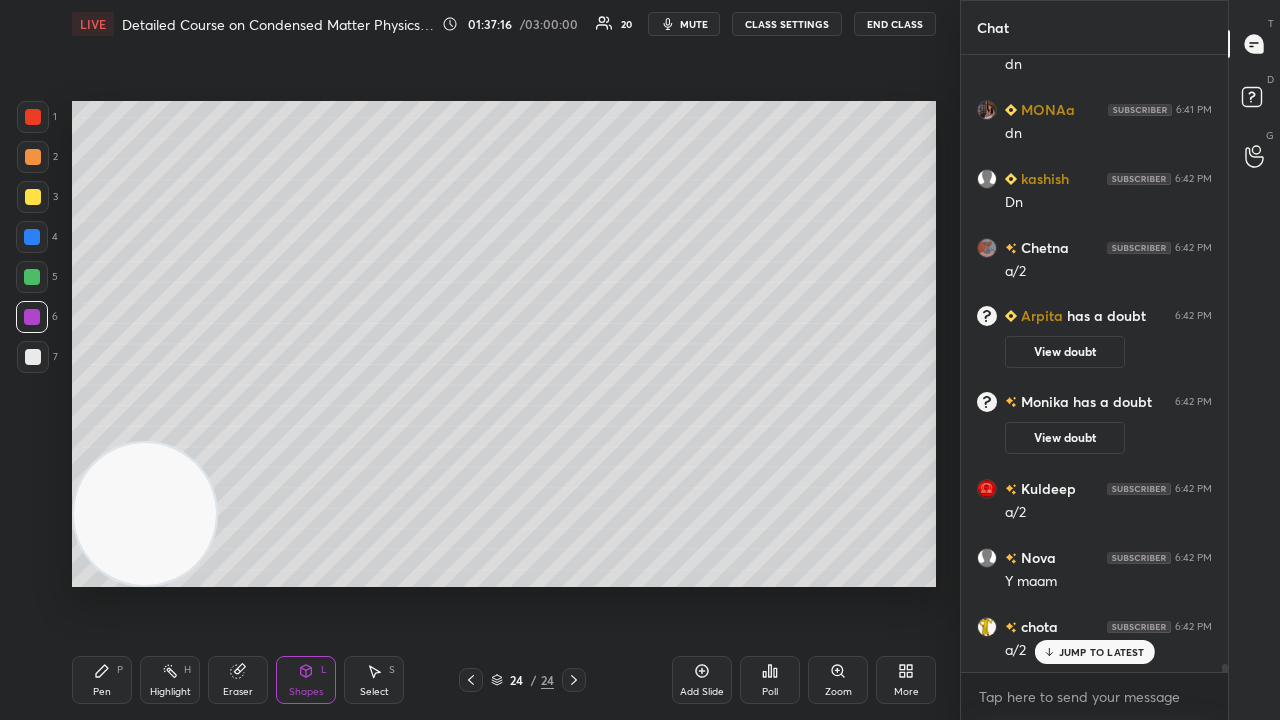 scroll, scrollTop: 44940, scrollLeft: 0, axis: vertical 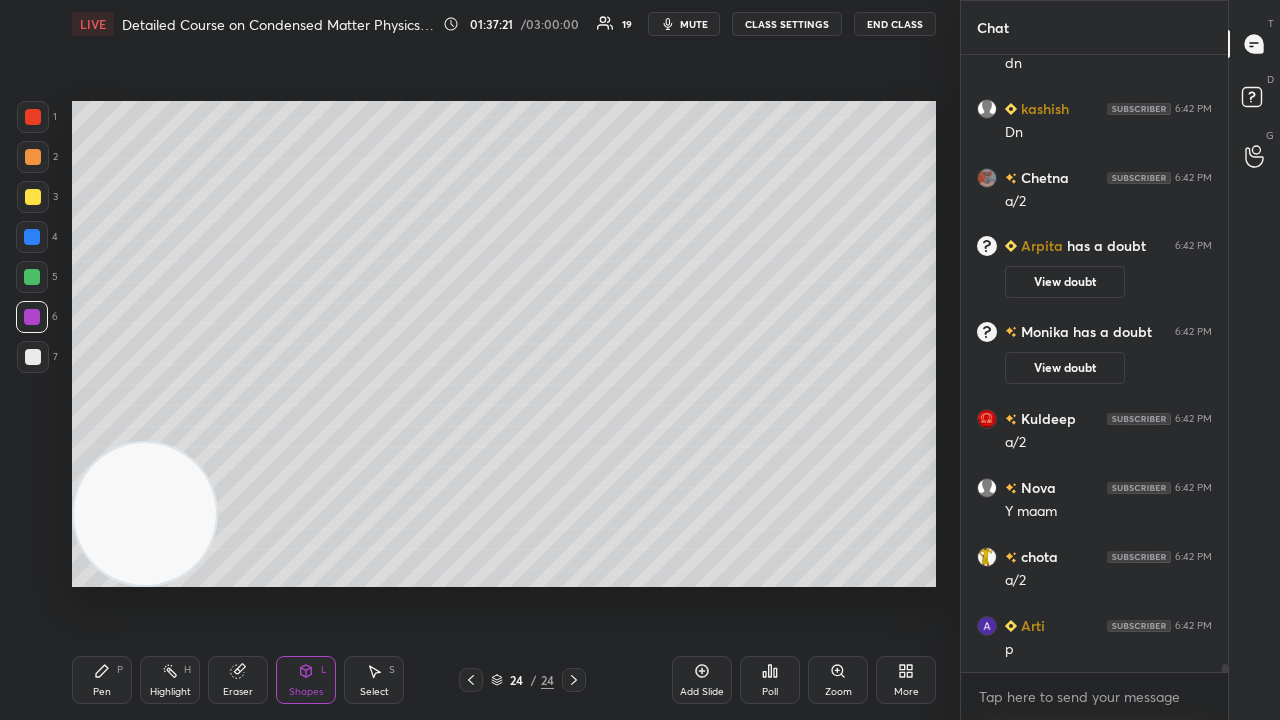 drag, startPoint x: 102, startPoint y: 680, endPoint x: 203, endPoint y: 615, distance: 120.108284 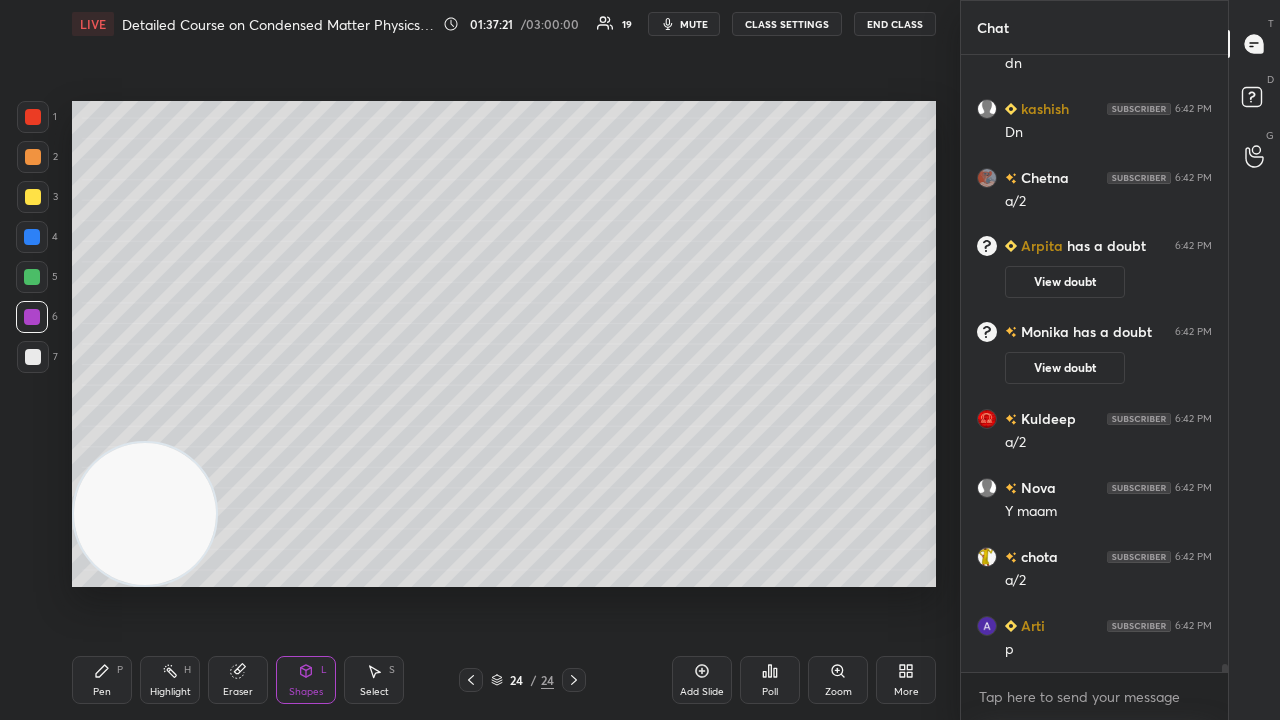 click on "Pen P" at bounding box center [102, 680] 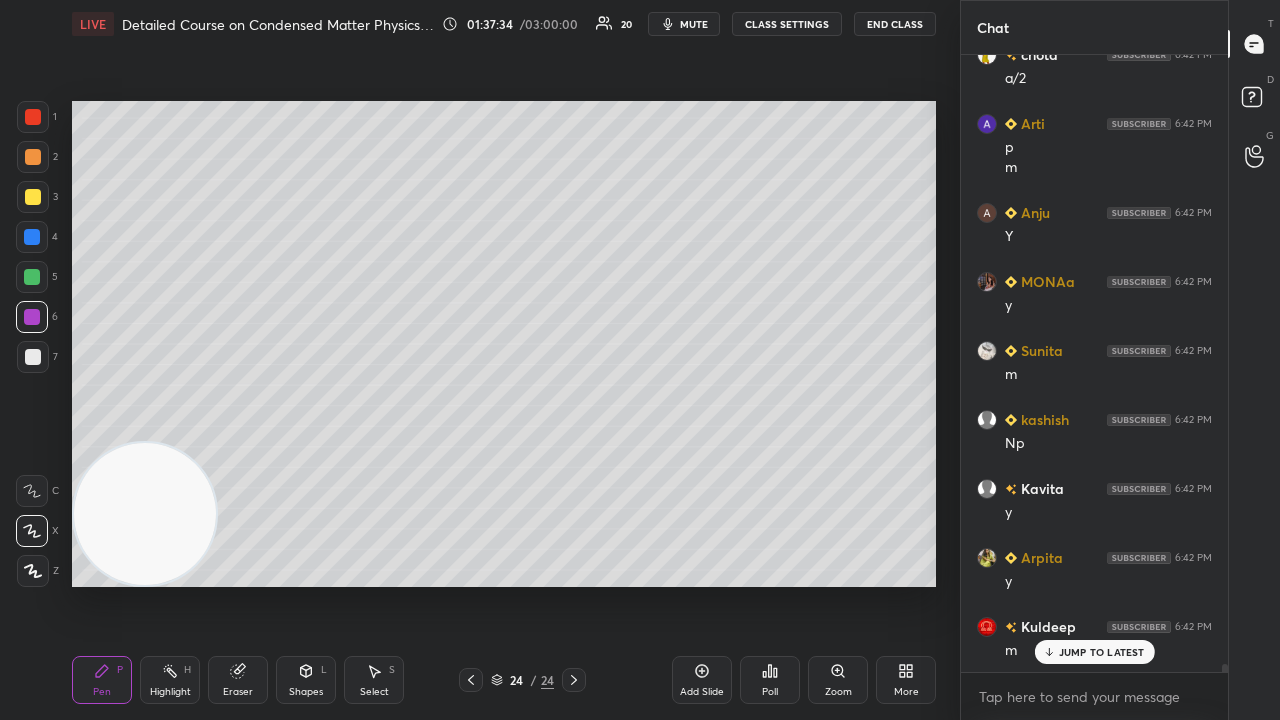 scroll, scrollTop: 45512, scrollLeft: 0, axis: vertical 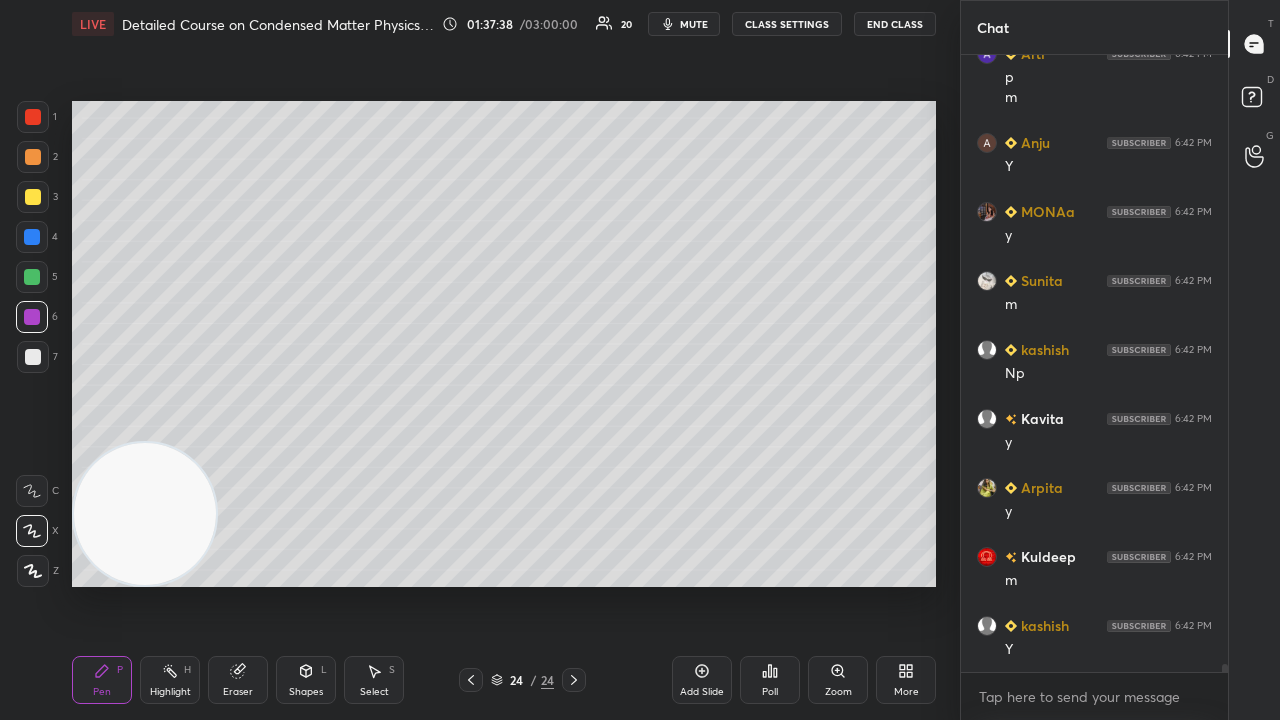 click on "Add Slide" at bounding box center (702, 692) 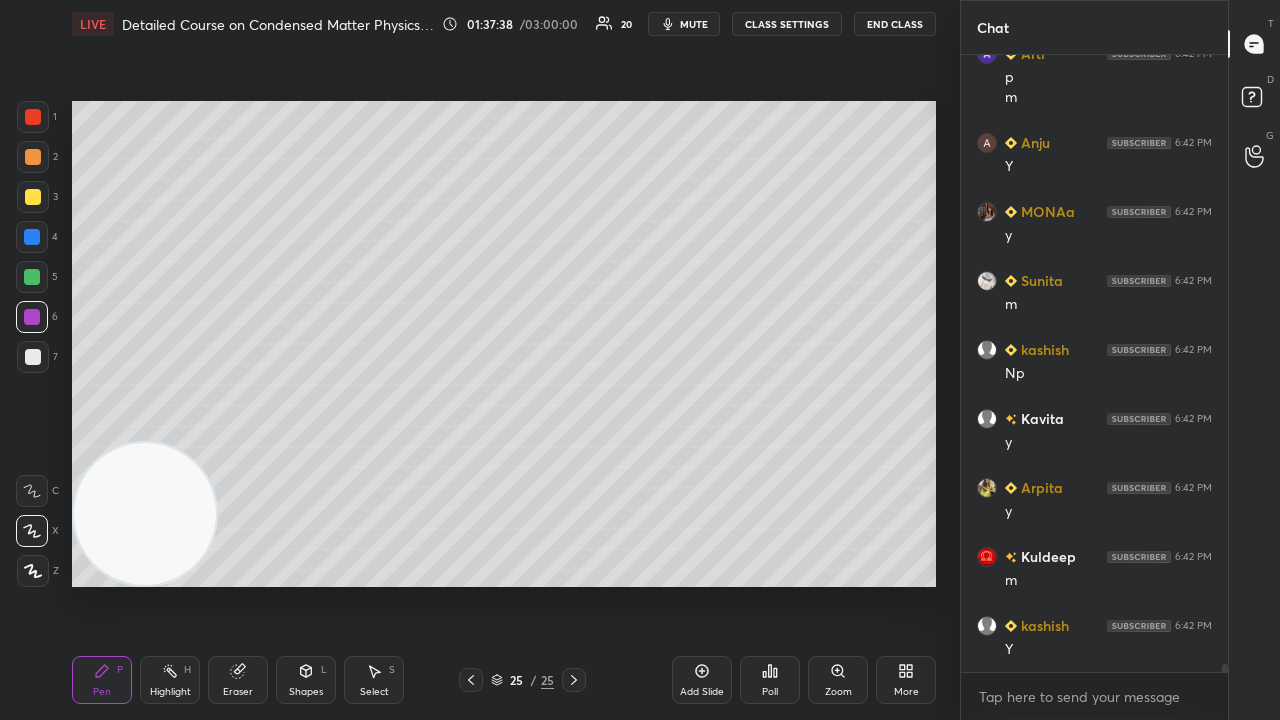 click at bounding box center (33, 197) 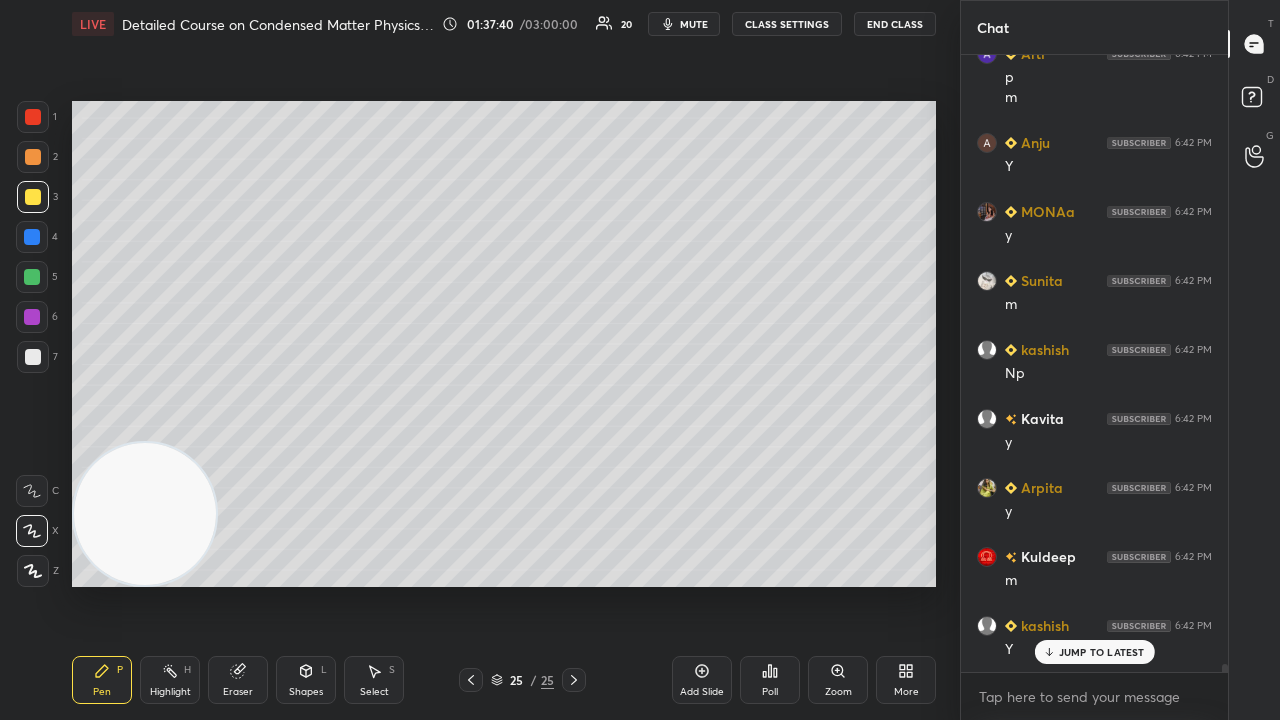 scroll, scrollTop: 45580, scrollLeft: 0, axis: vertical 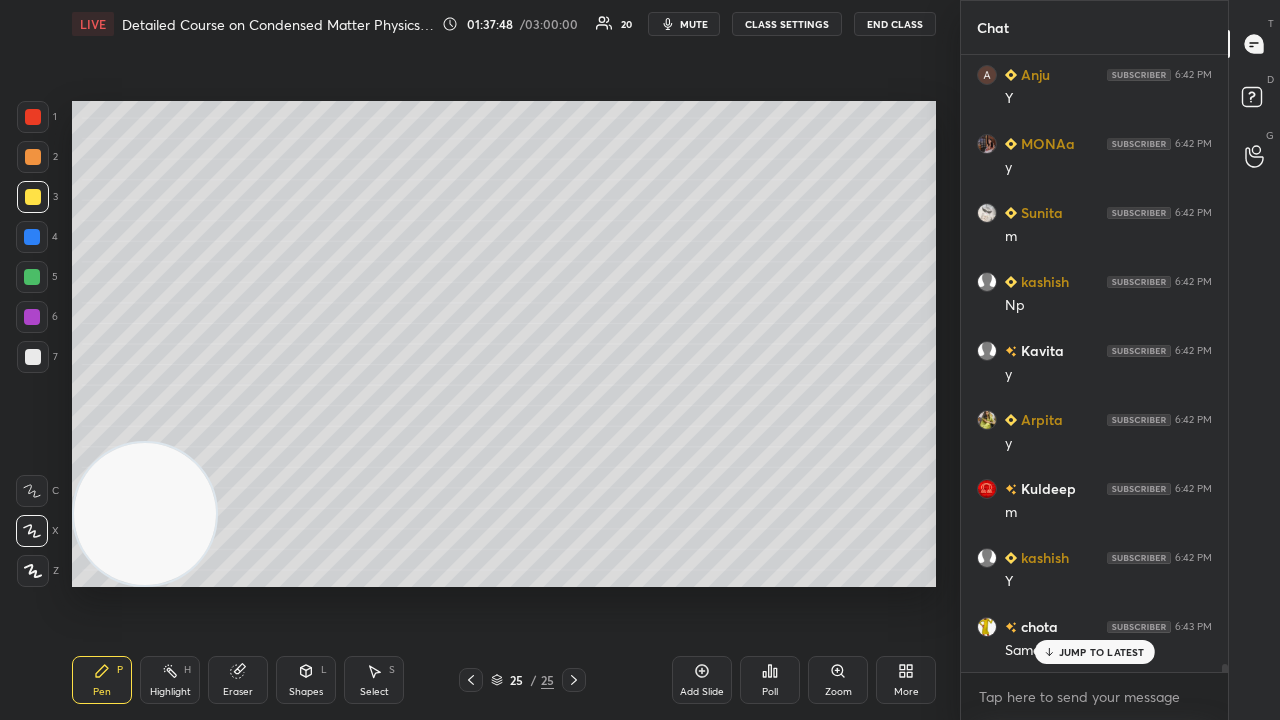 click on "Shapes" at bounding box center (306, 692) 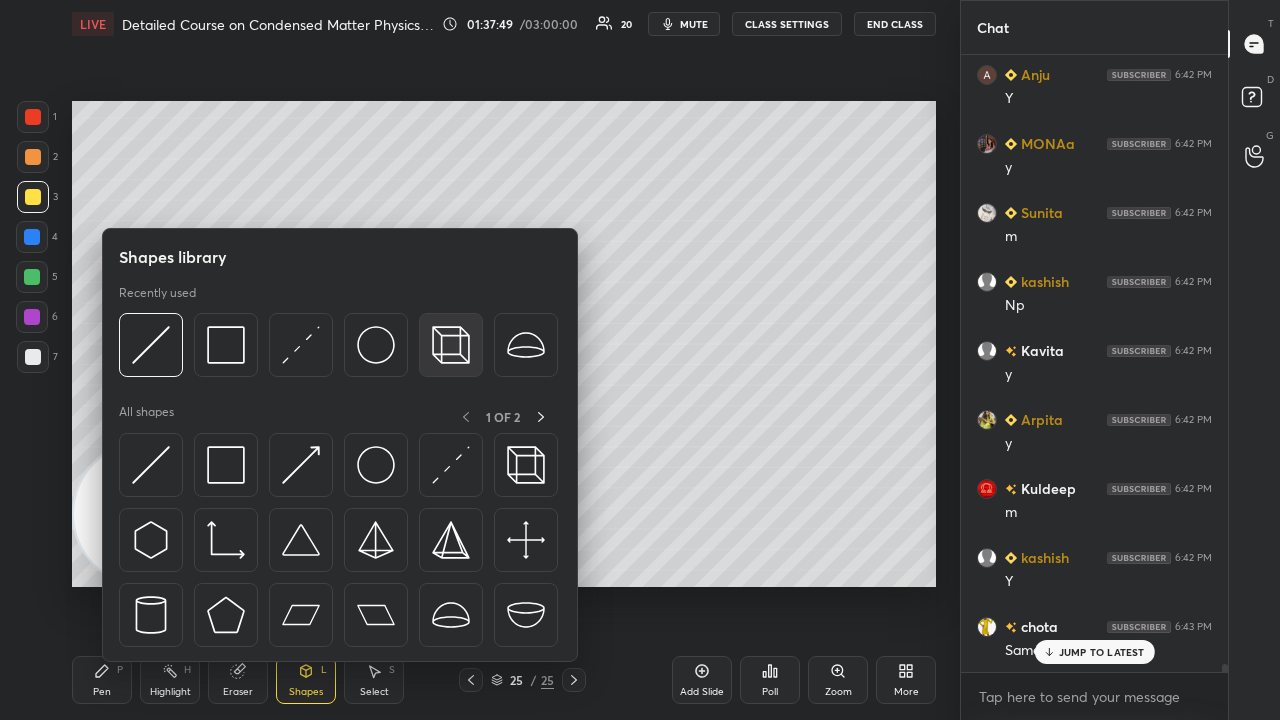 click at bounding box center (451, 345) 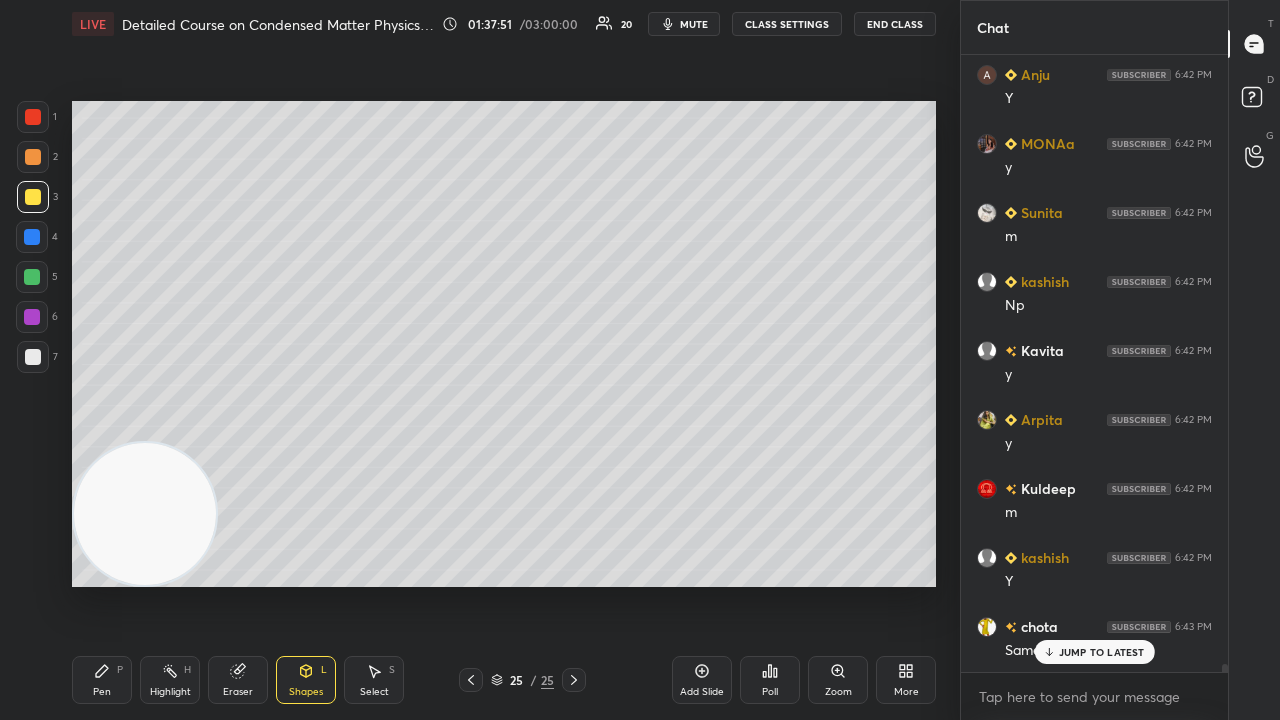 click on "Pen P" at bounding box center (102, 680) 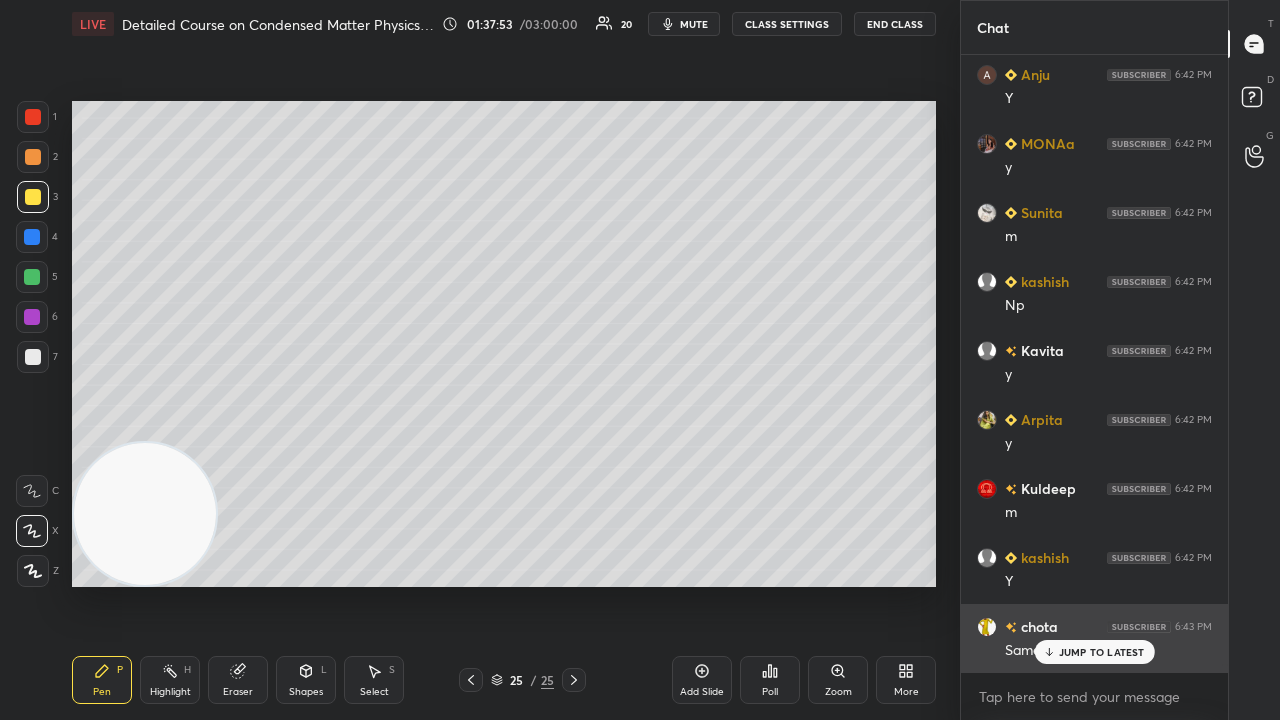 click on "JUMP TO LATEST" at bounding box center (1102, 652) 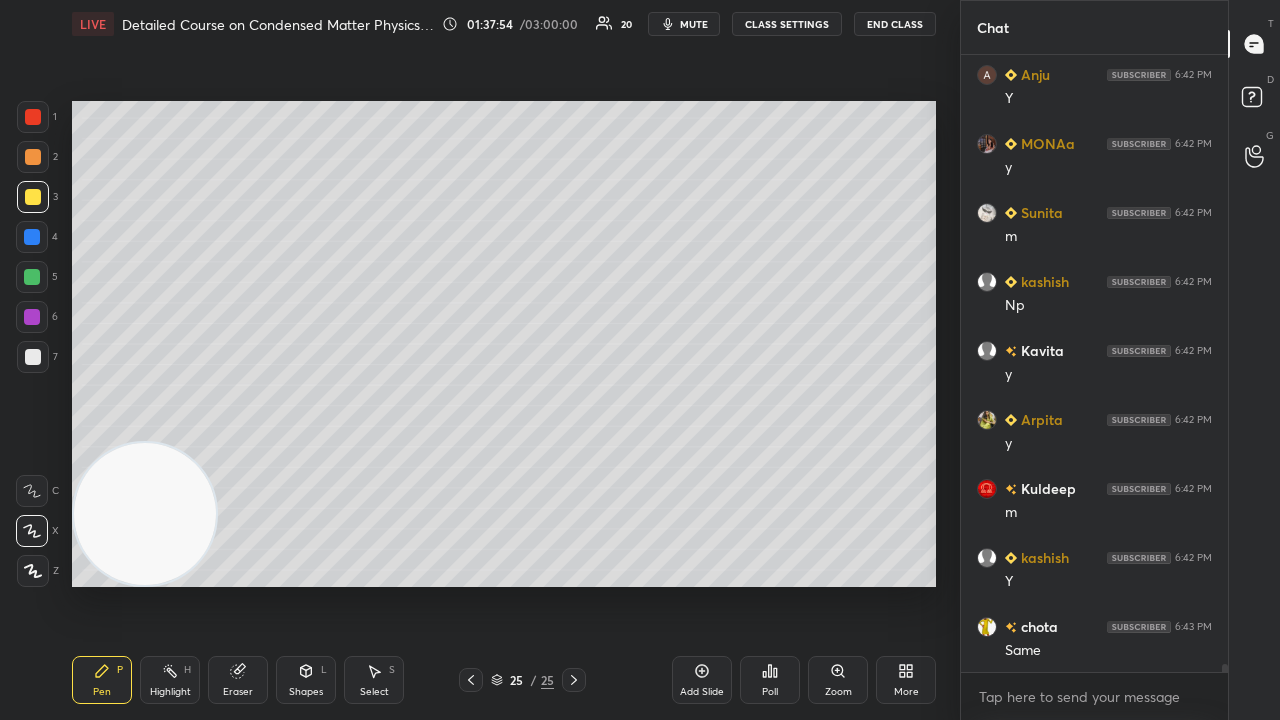 click on "mute" at bounding box center (694, 24) 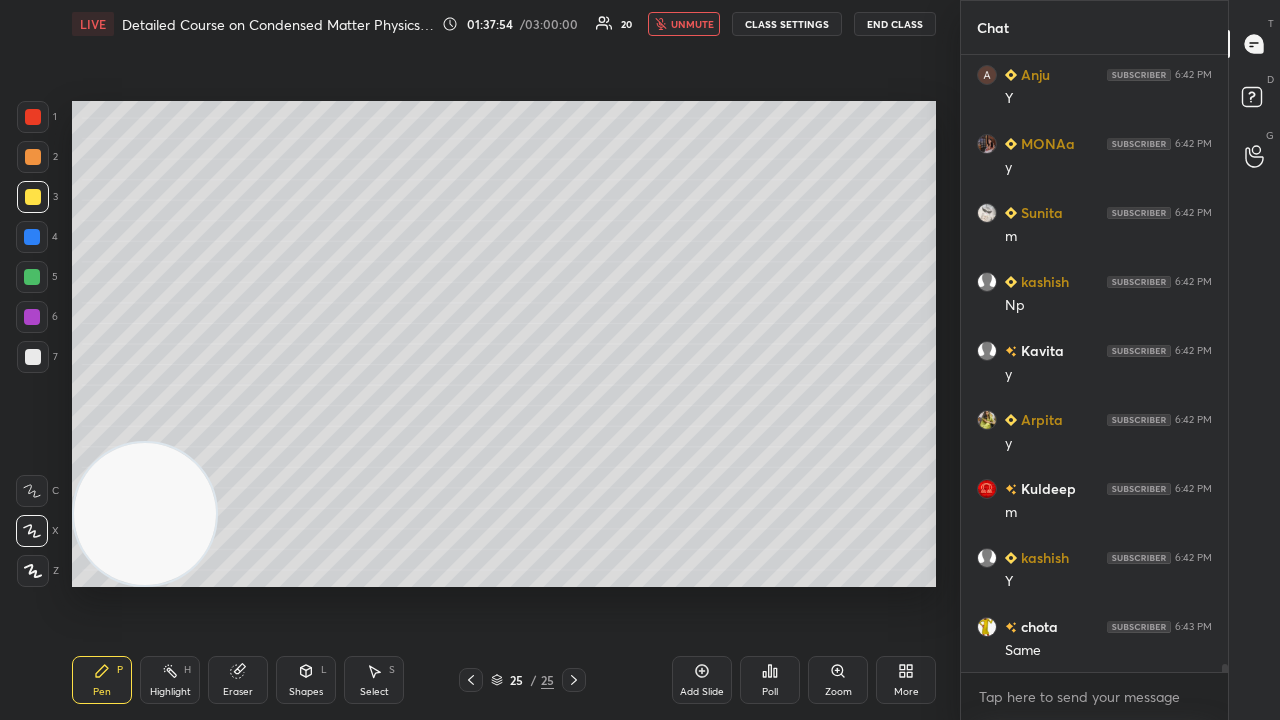 click on "unmute" at bounding box center (692, 24) 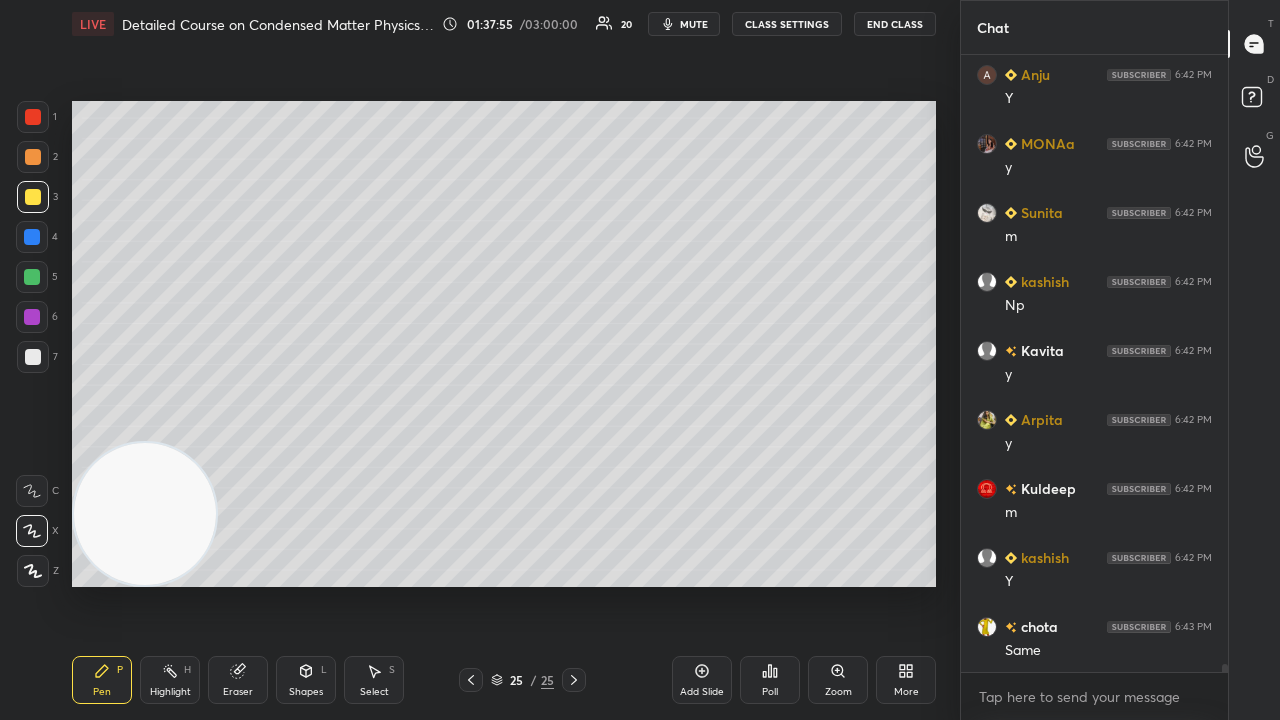 click at bounding box center (33, 357) 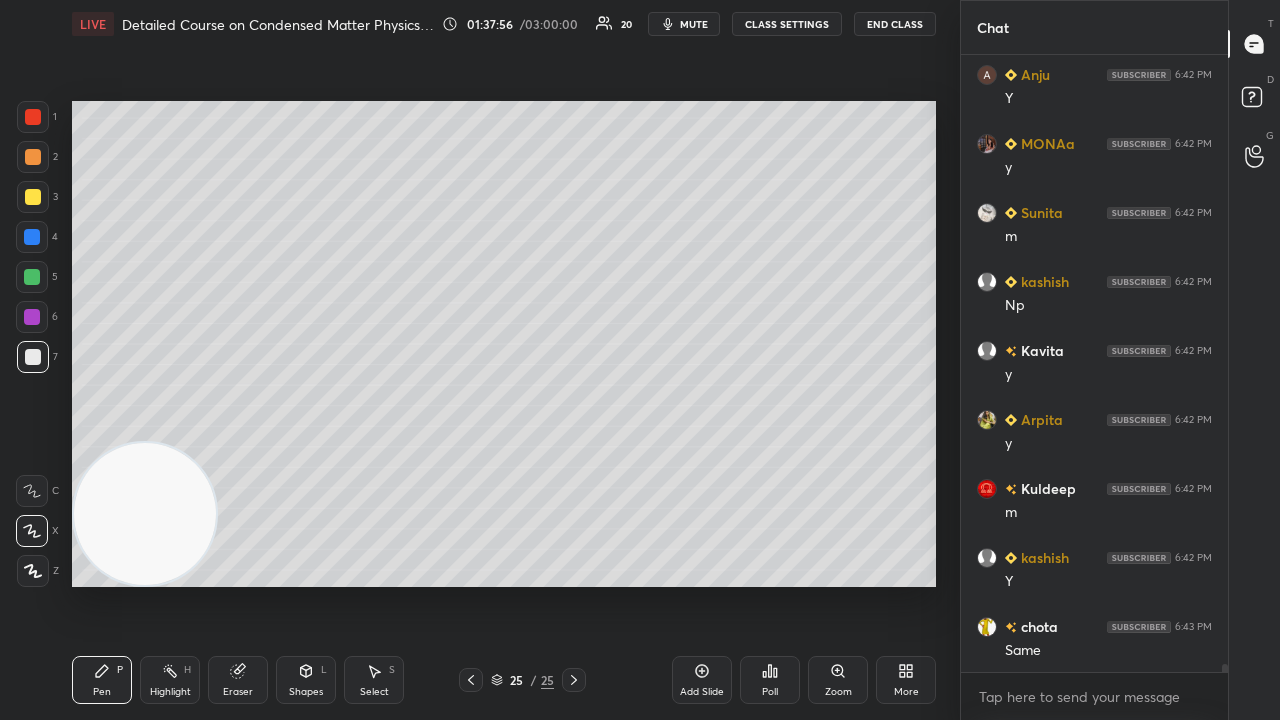 click on "mute" at bounding box center [694, 24] 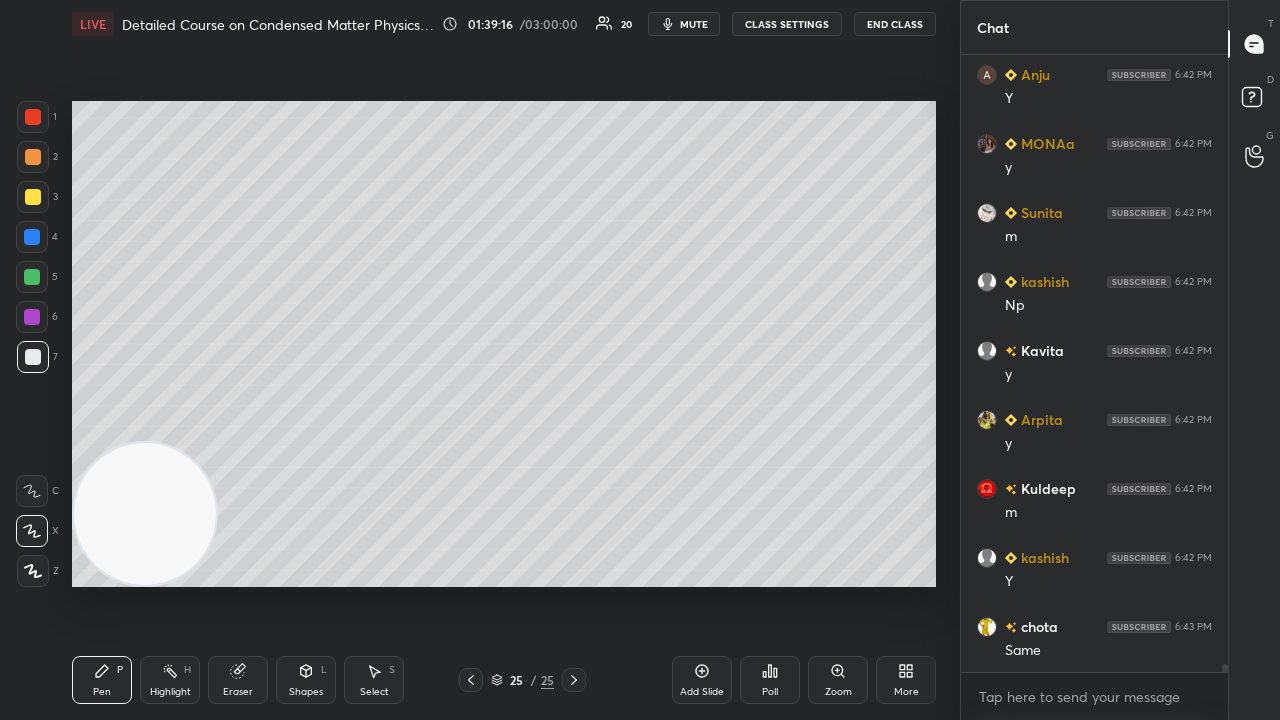 click on "Shapes" at bounding box center [306, 692] 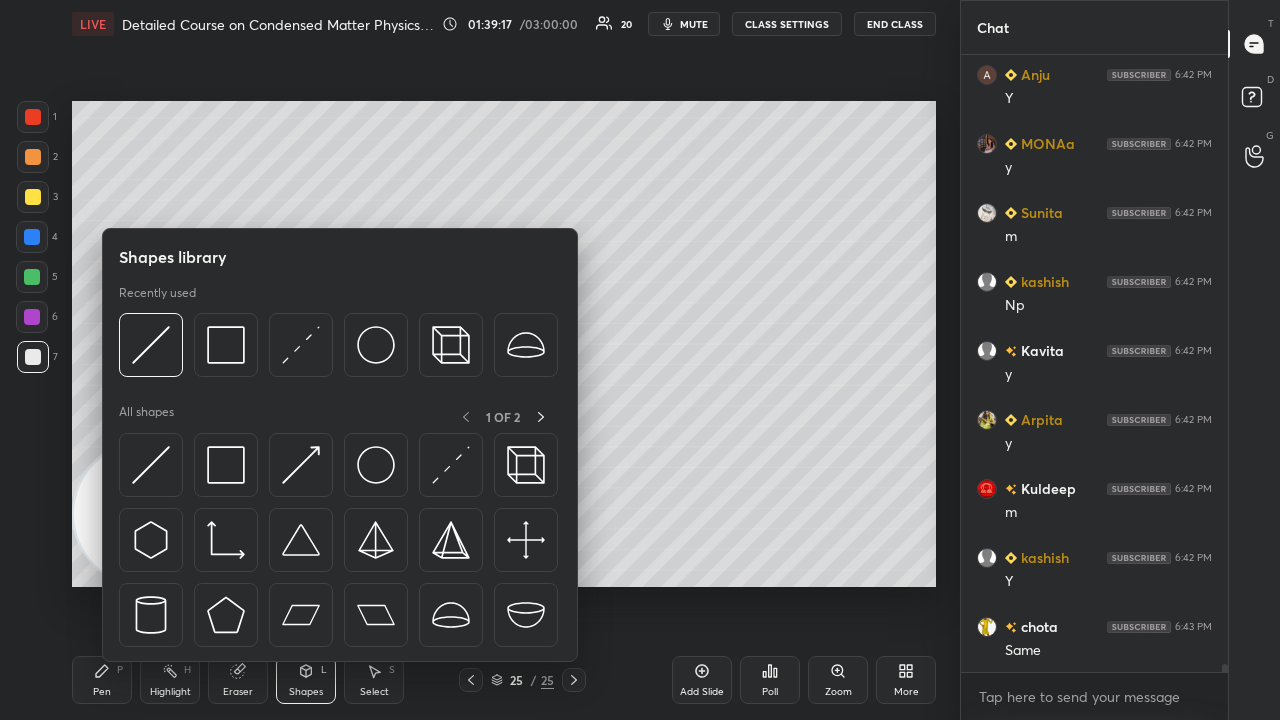 click at bounding box center (33, 357) 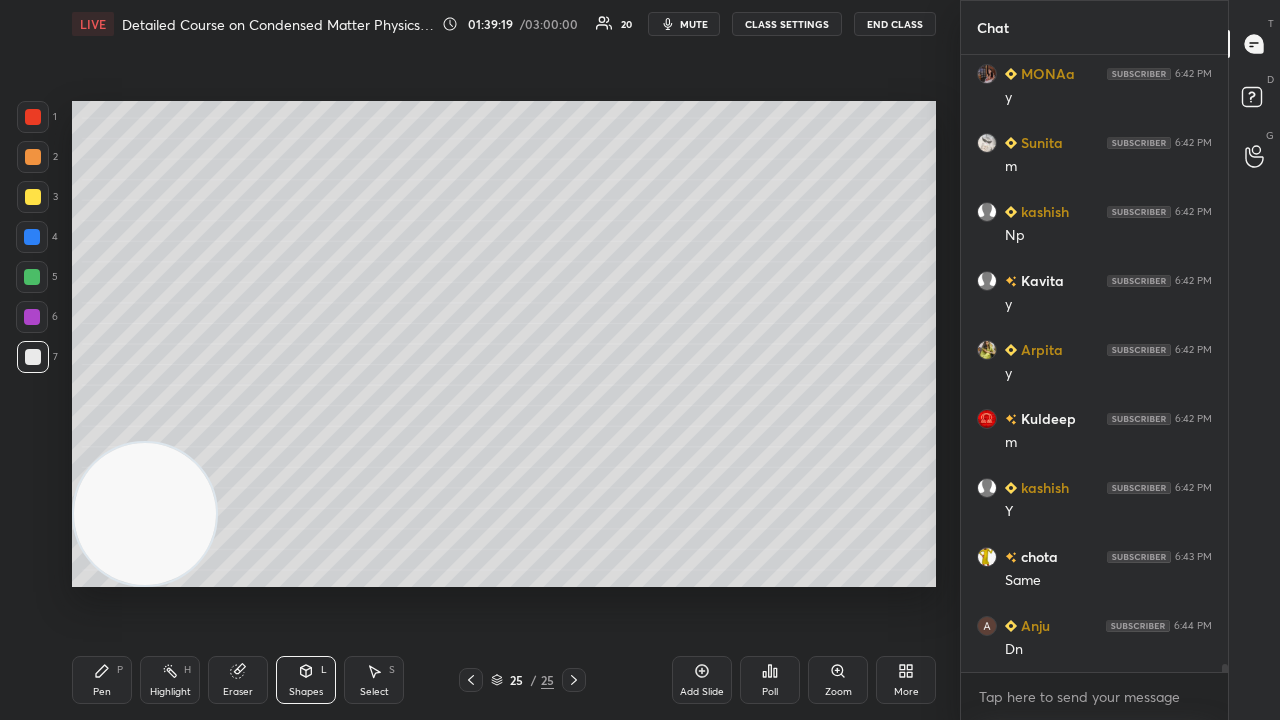 click on "Pen" at bounding box center [102, 692] 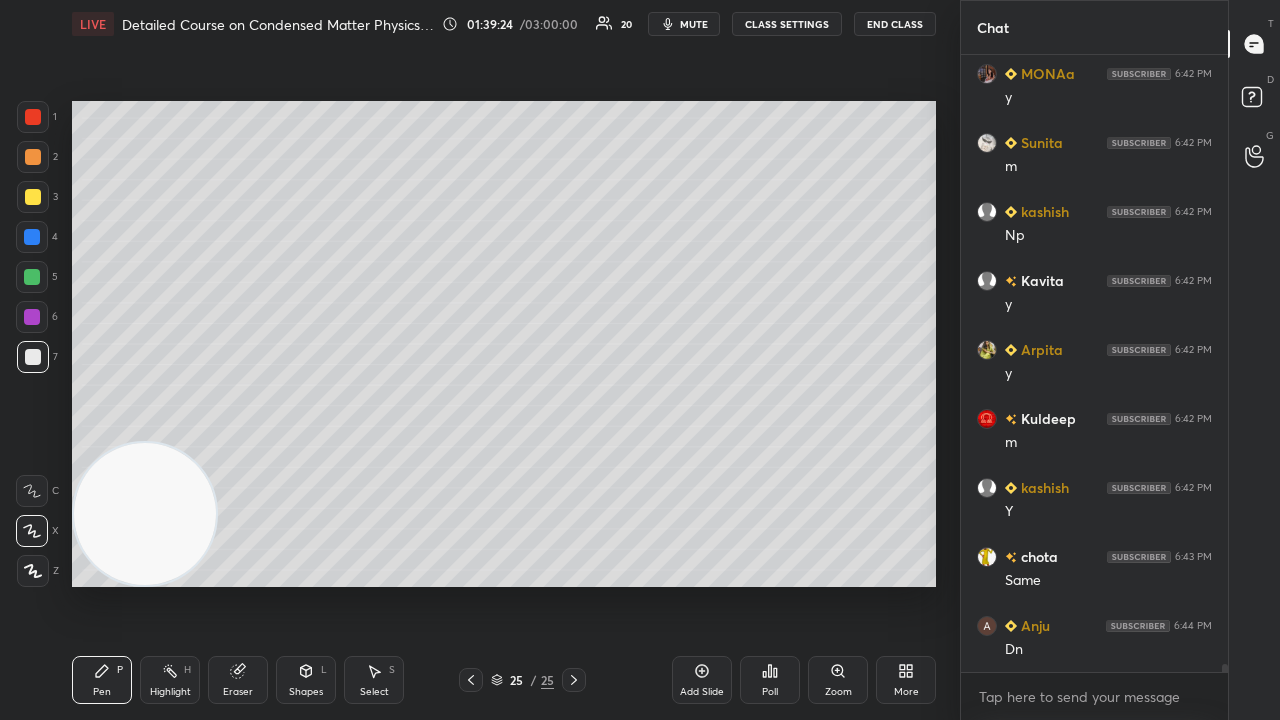 click on "Shapes" at bounding box center (306, 692) 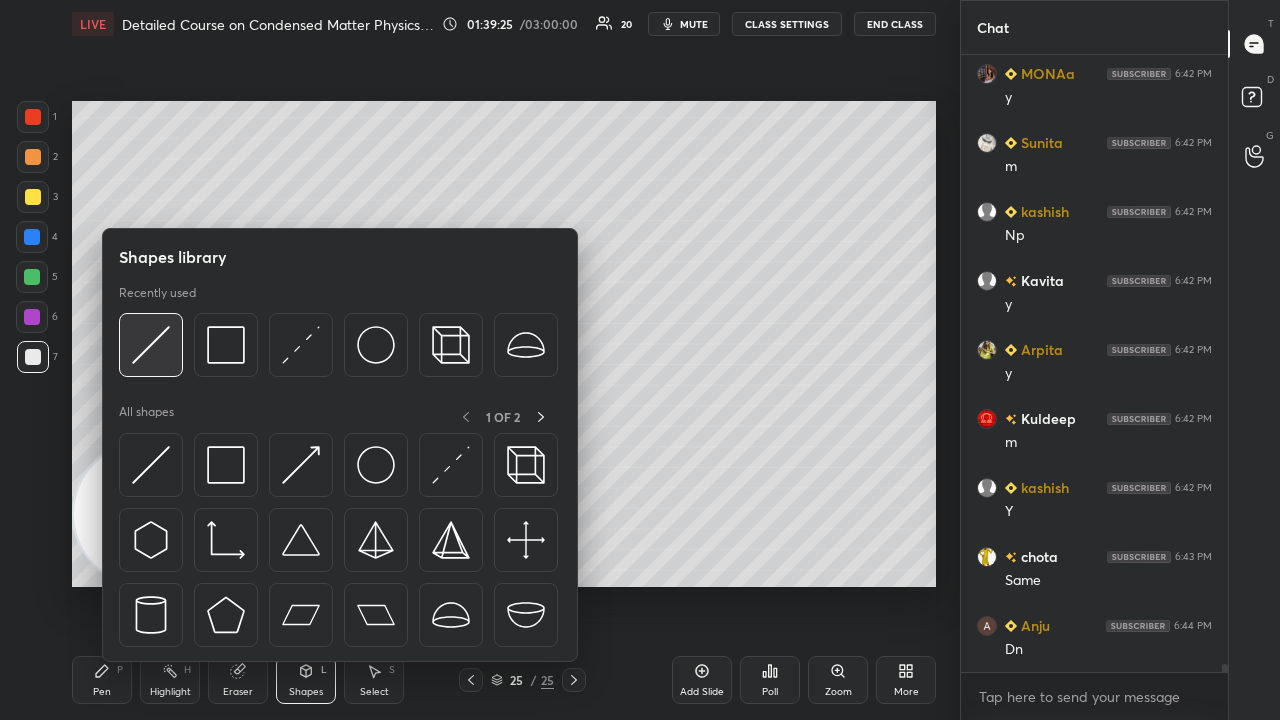 click at bounding box center (151, 345) 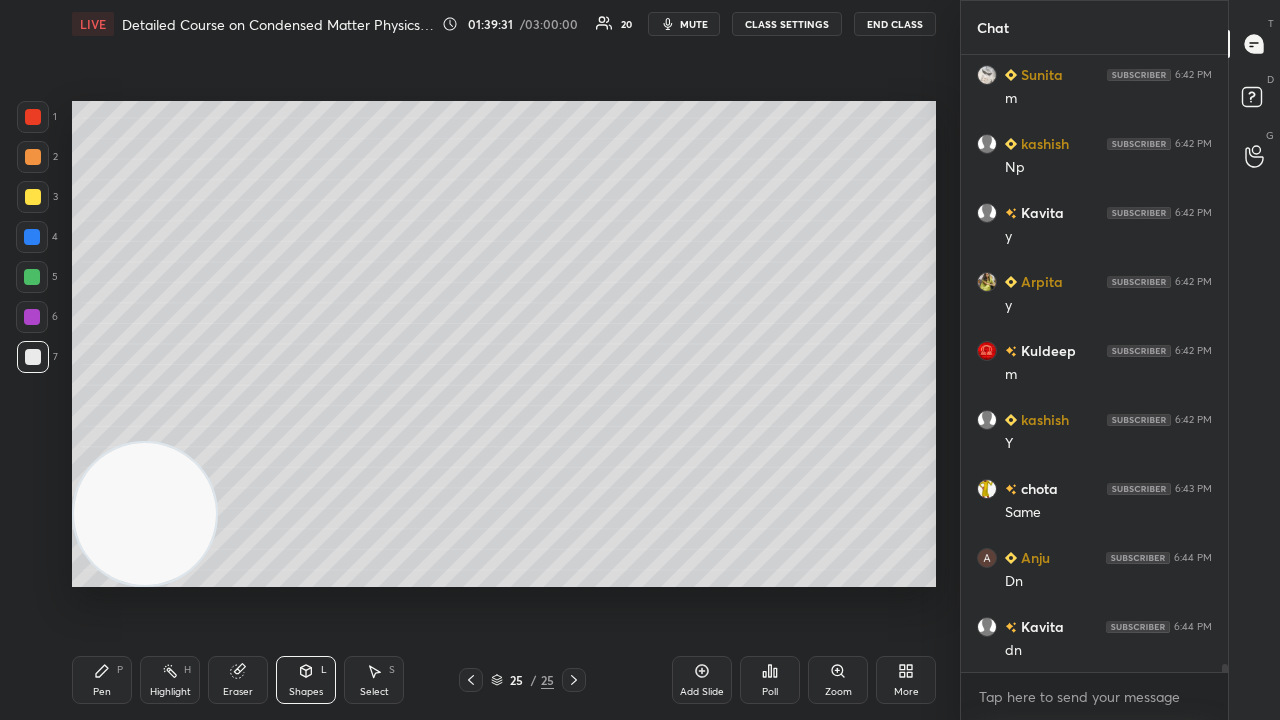 scroll, scrollTop: 45788, scrollLeft: 0, axis: vertical 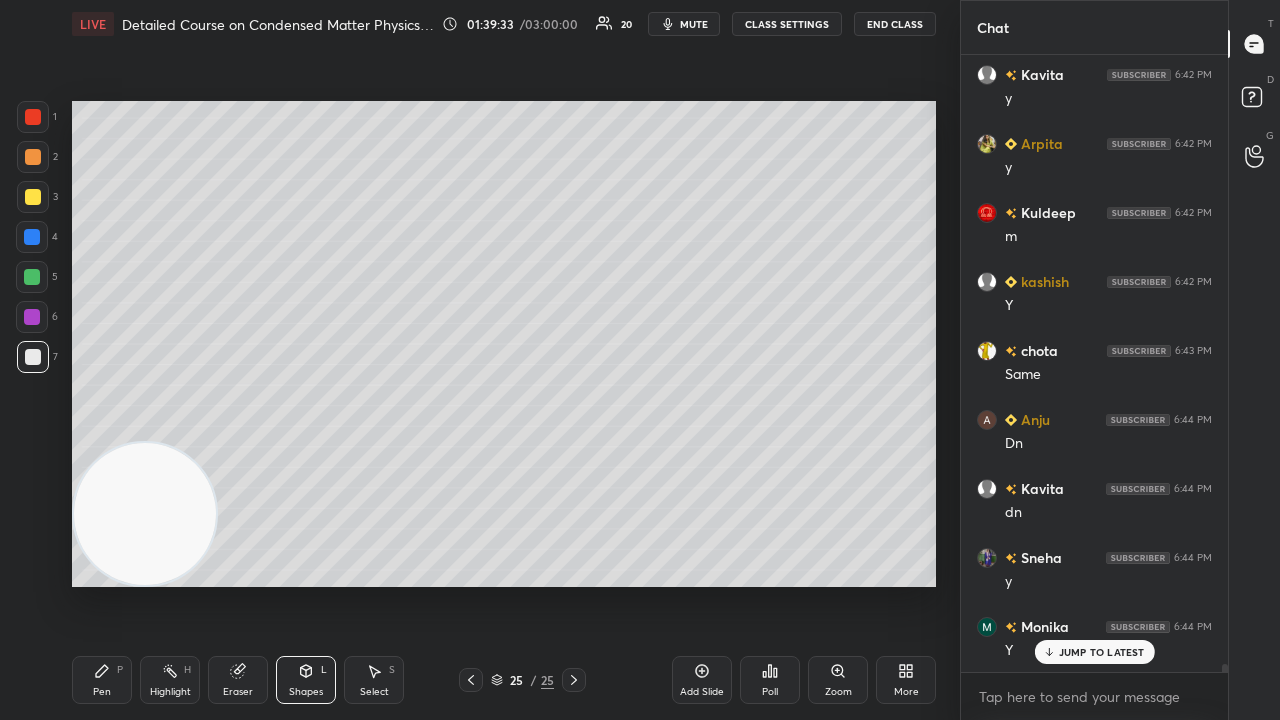 drag, startPoint x: 91, startPoint y: 686, endPoint x: 175, endPoint y: 616, distance: 109.3435 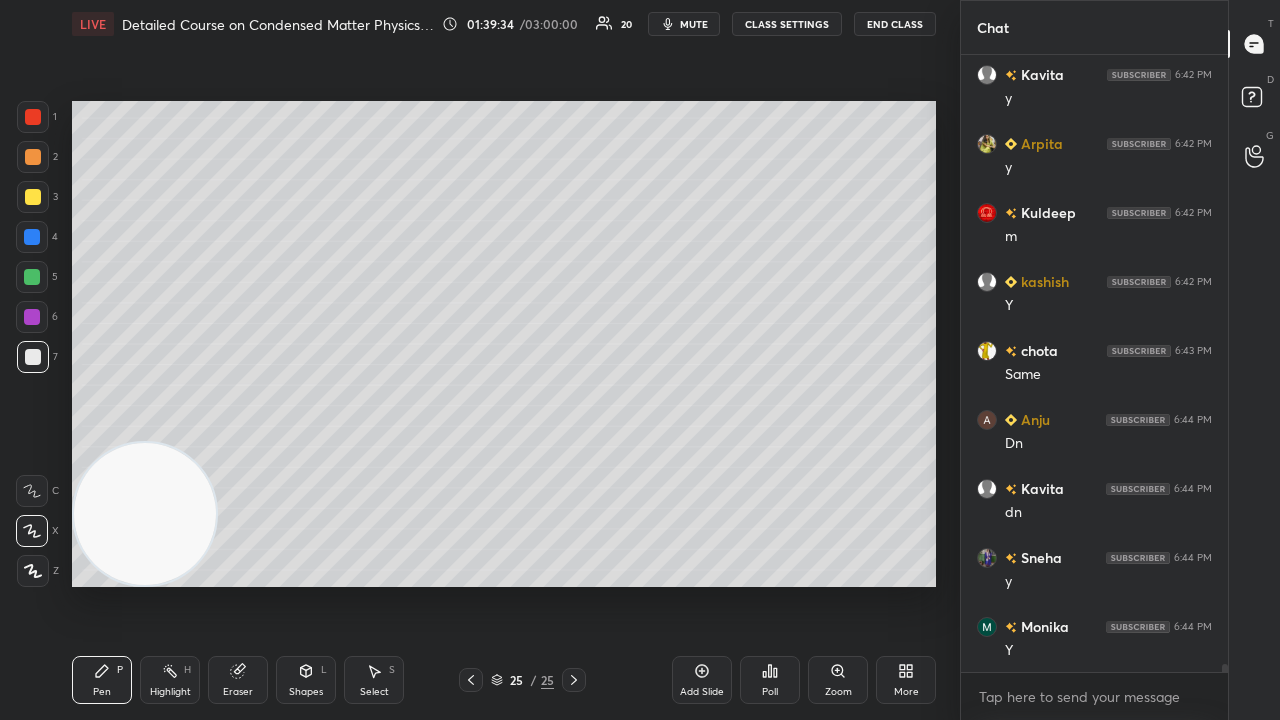 scroll, scrollTop: 45926, scrollLeft: 0, axis: vertical 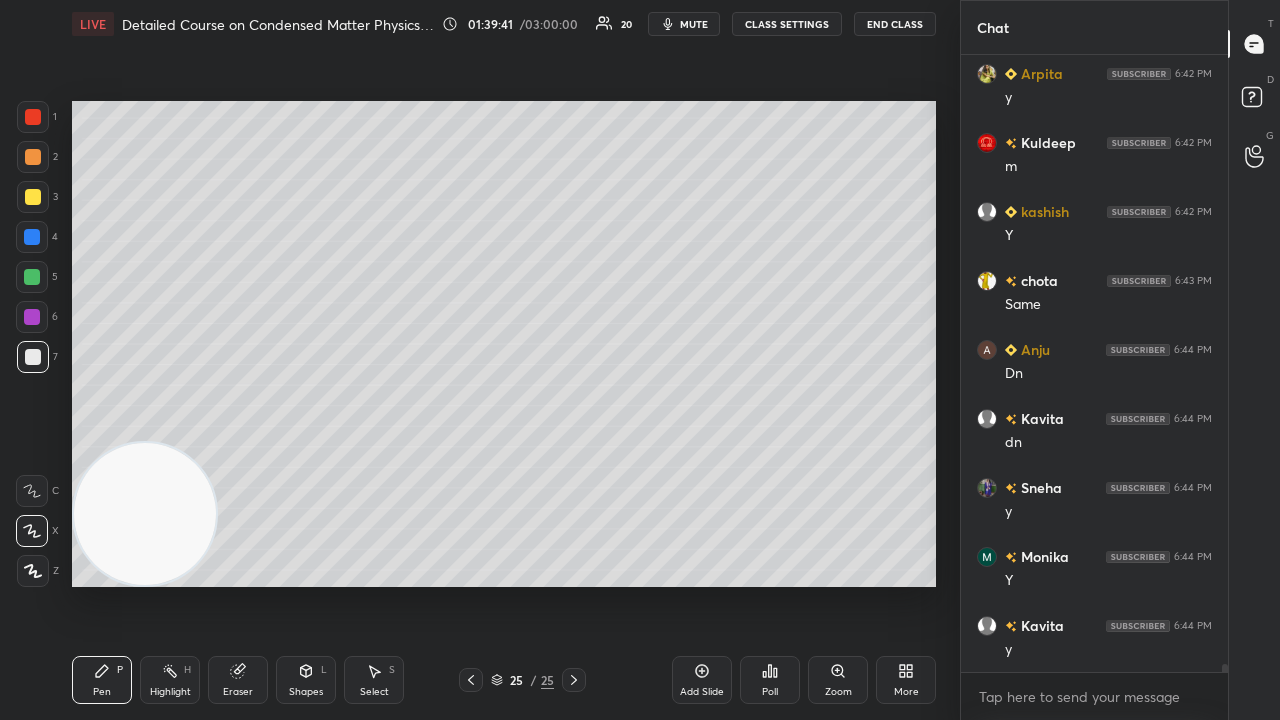 click 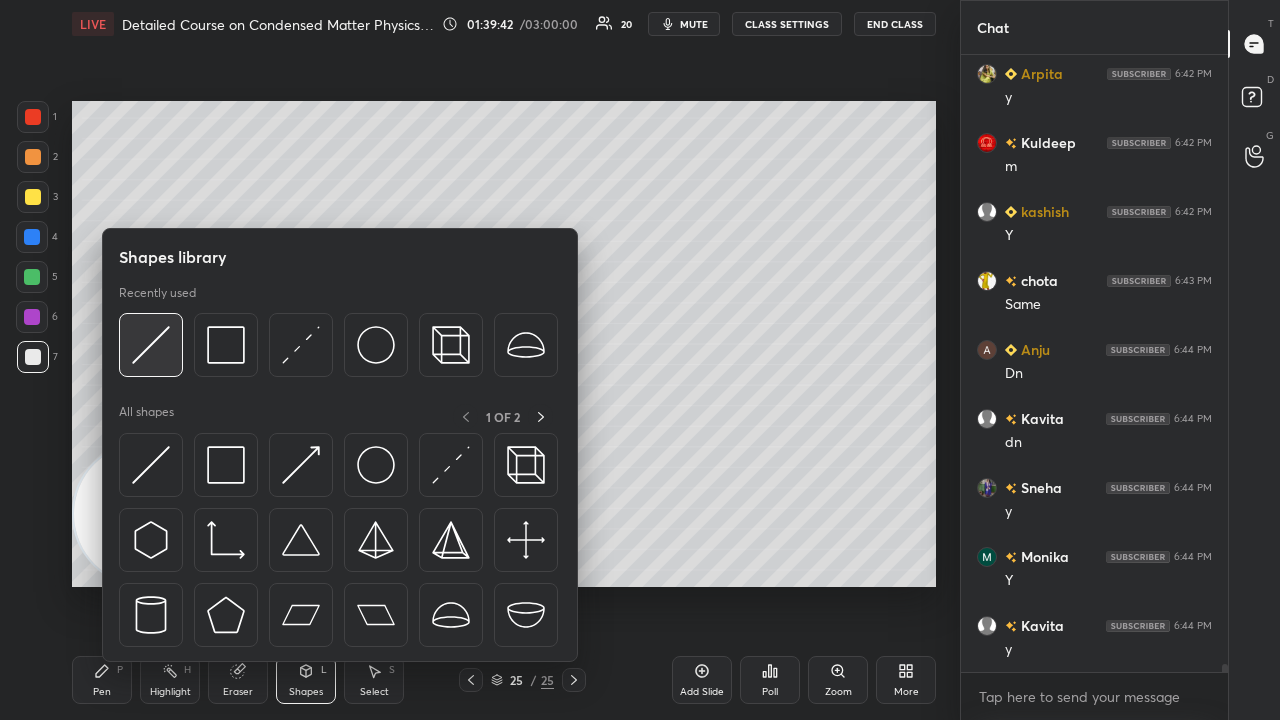 click at bounding box center (151, 345) 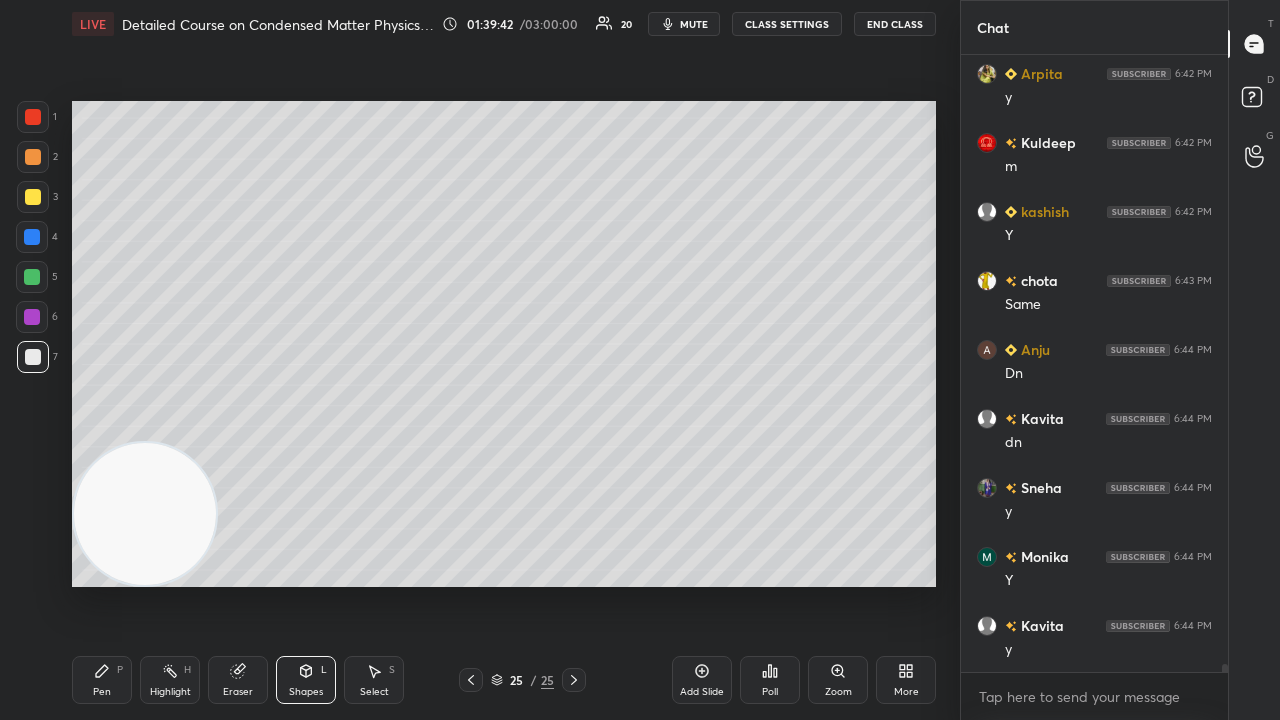click at bounding box center (32, 277) 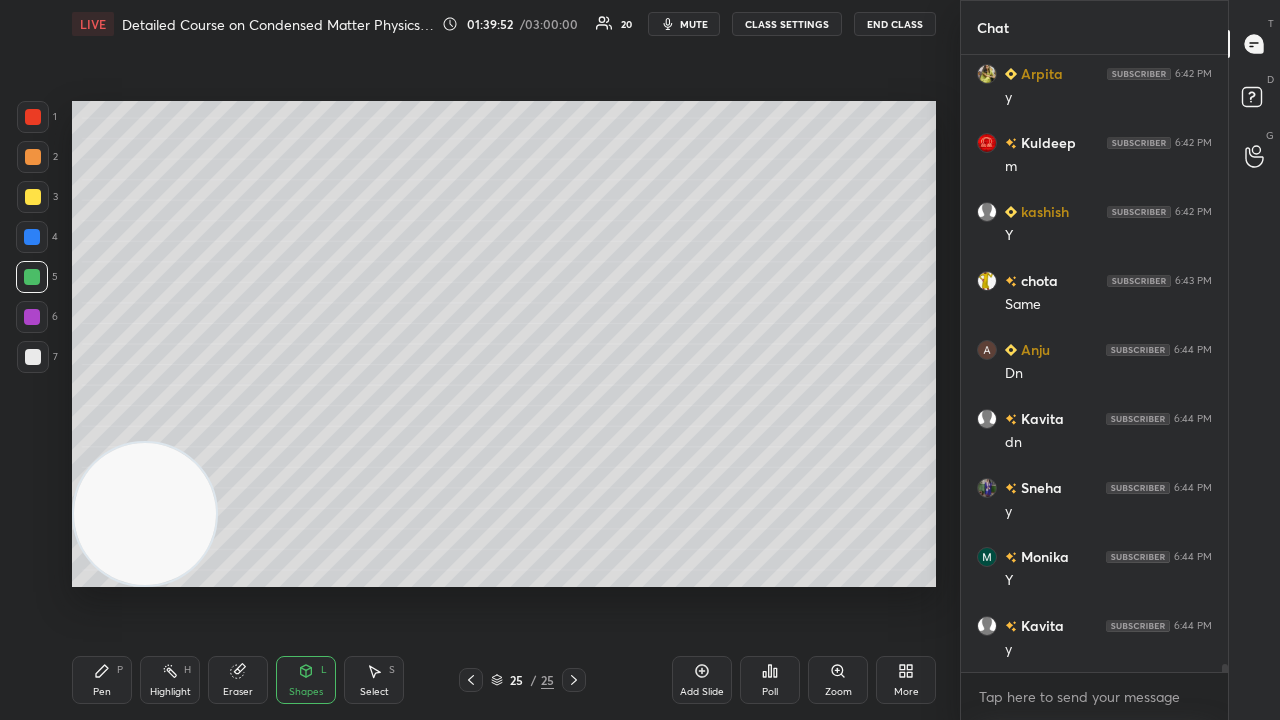 scroll, scrollTop: 45994, scrollLeft: 0, axis: vertical 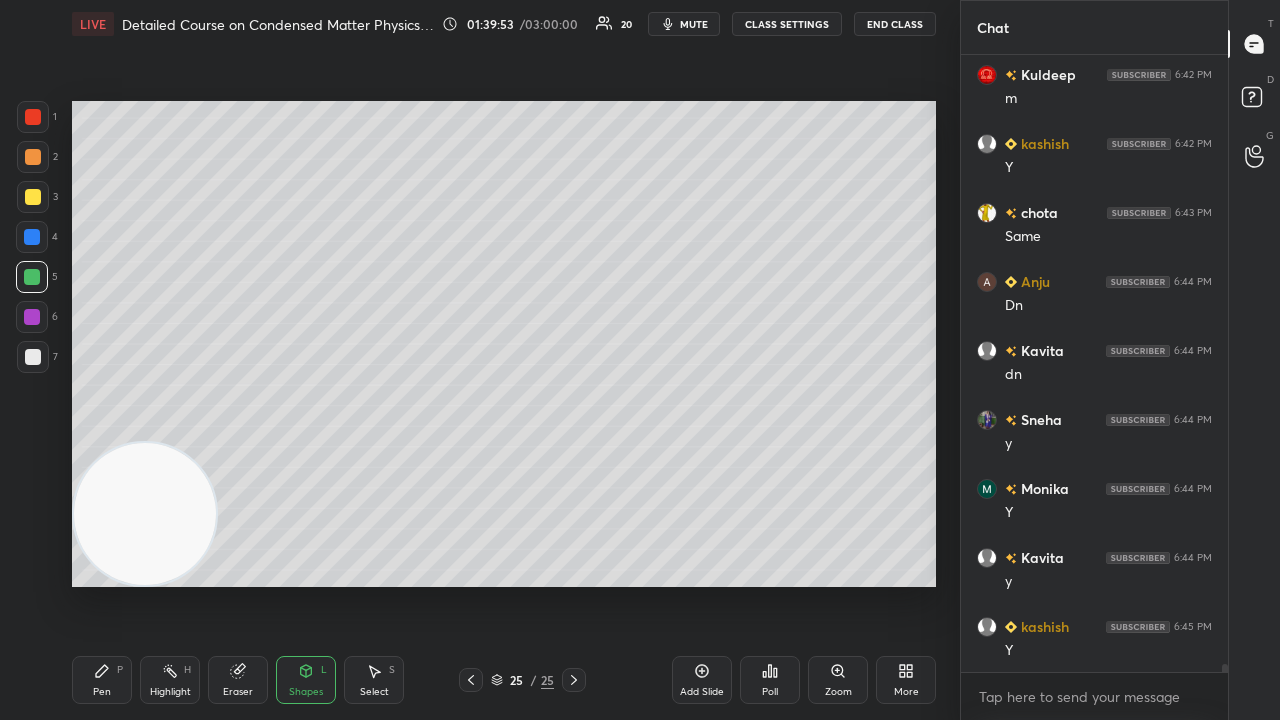 click on "Pen P" at bounding box center [102, 680] 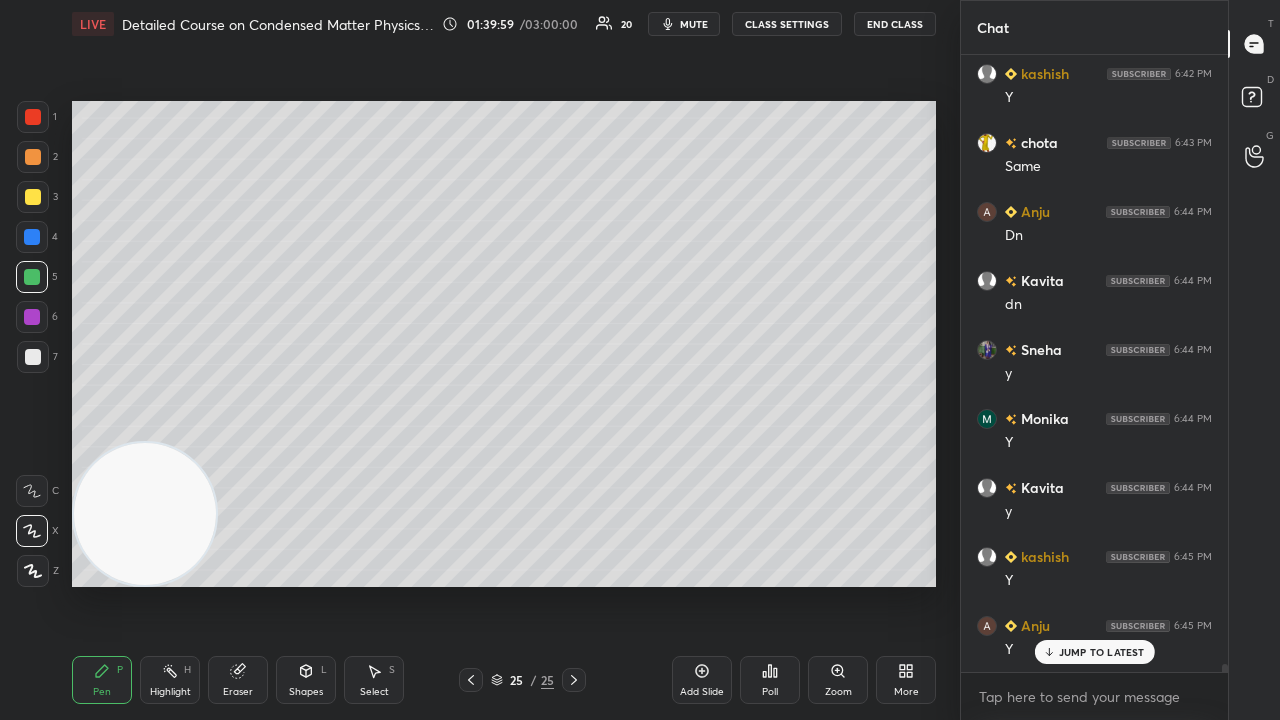 scroll, scrollTop: 46132, scrollLeft: 0, axis: vertical 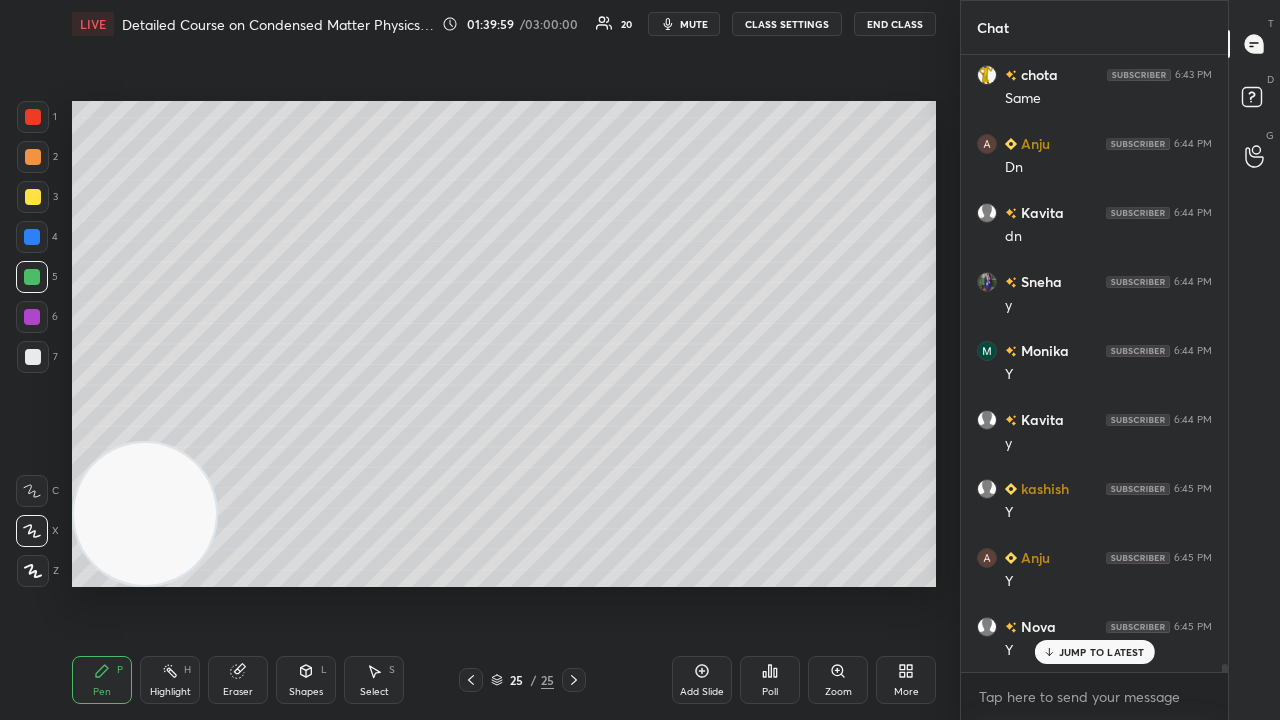 click at bounding box center (33, 357) 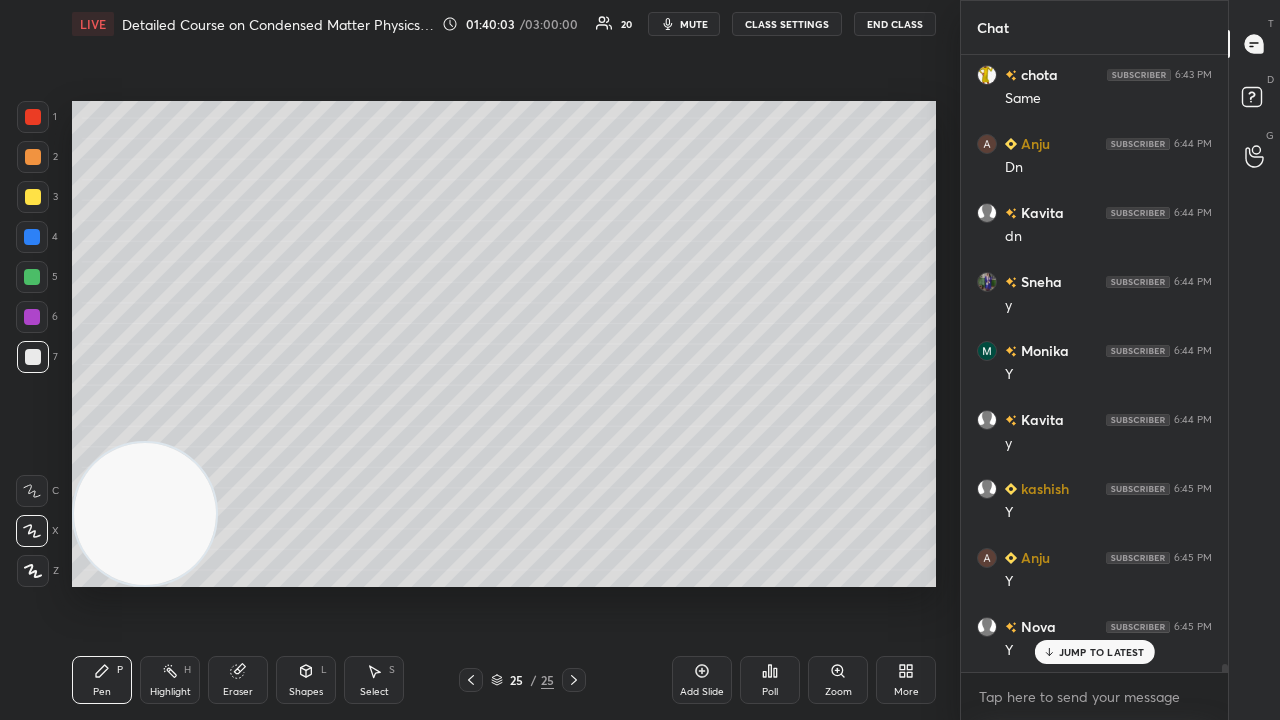 click on "mute" at bounding box center [694, 24] 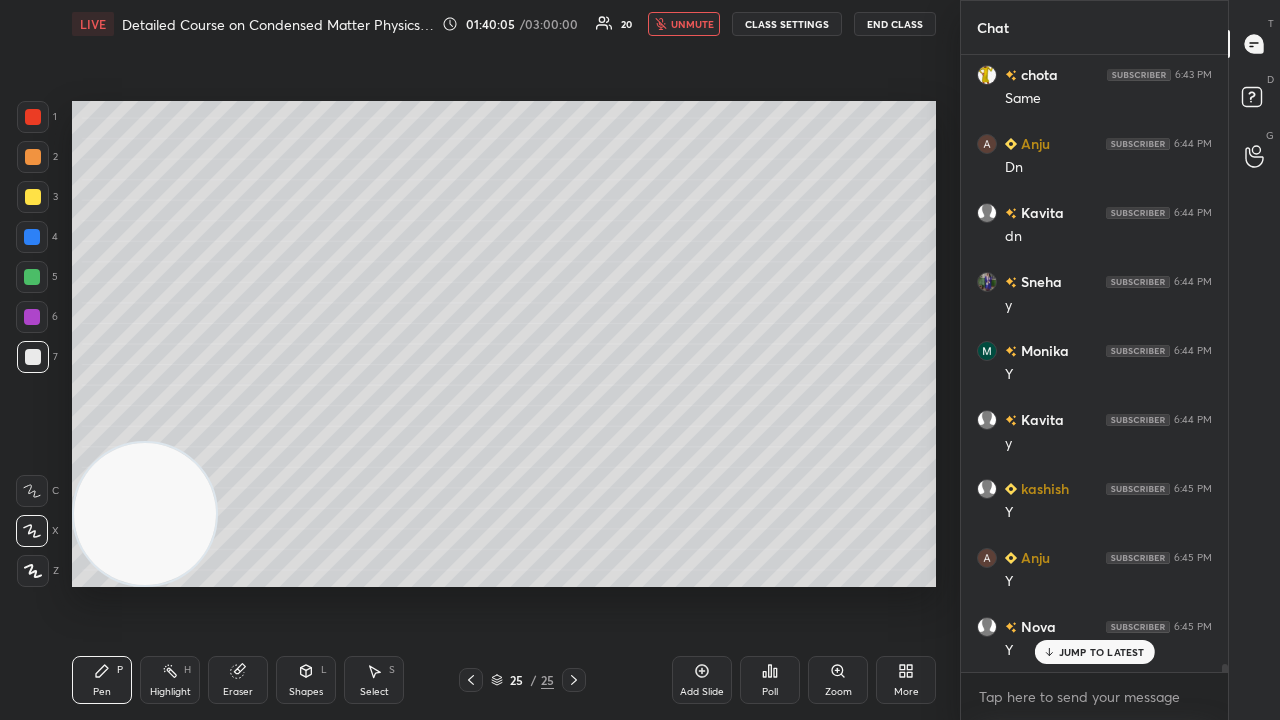 click on "unmute" at bounding box center [692, 24] 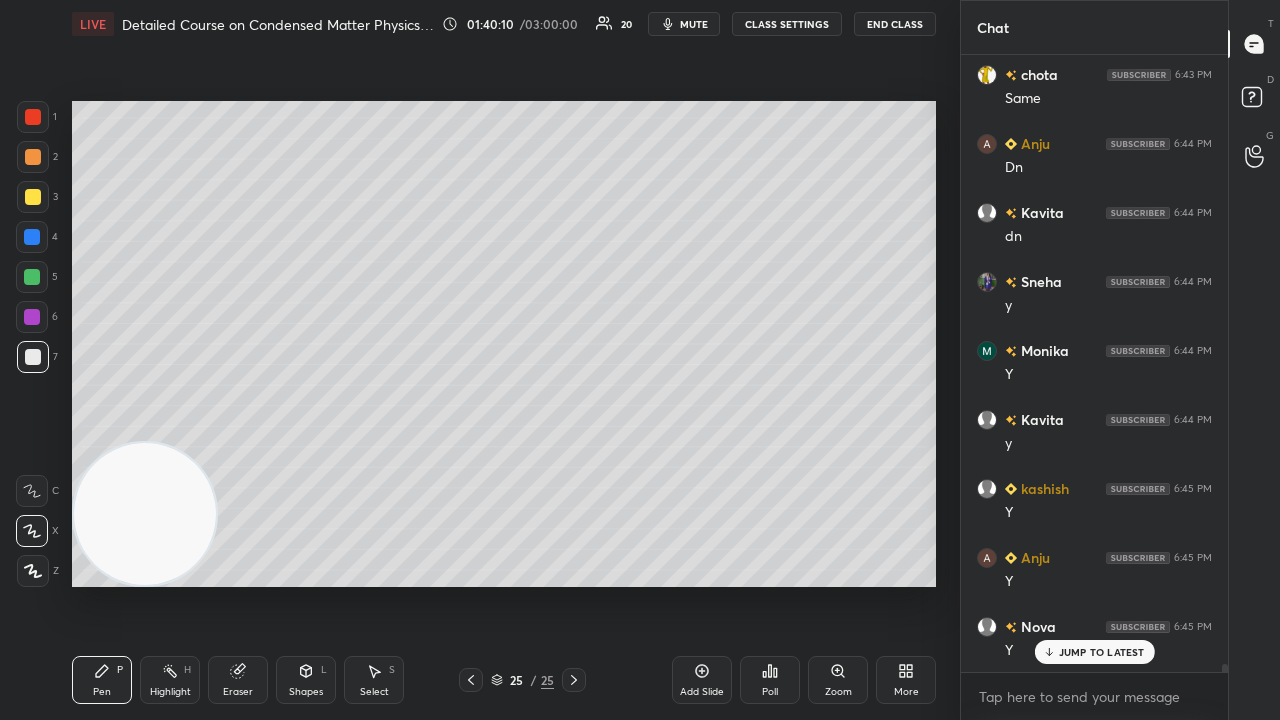 click on "mute" at bounding box center (694, 24) 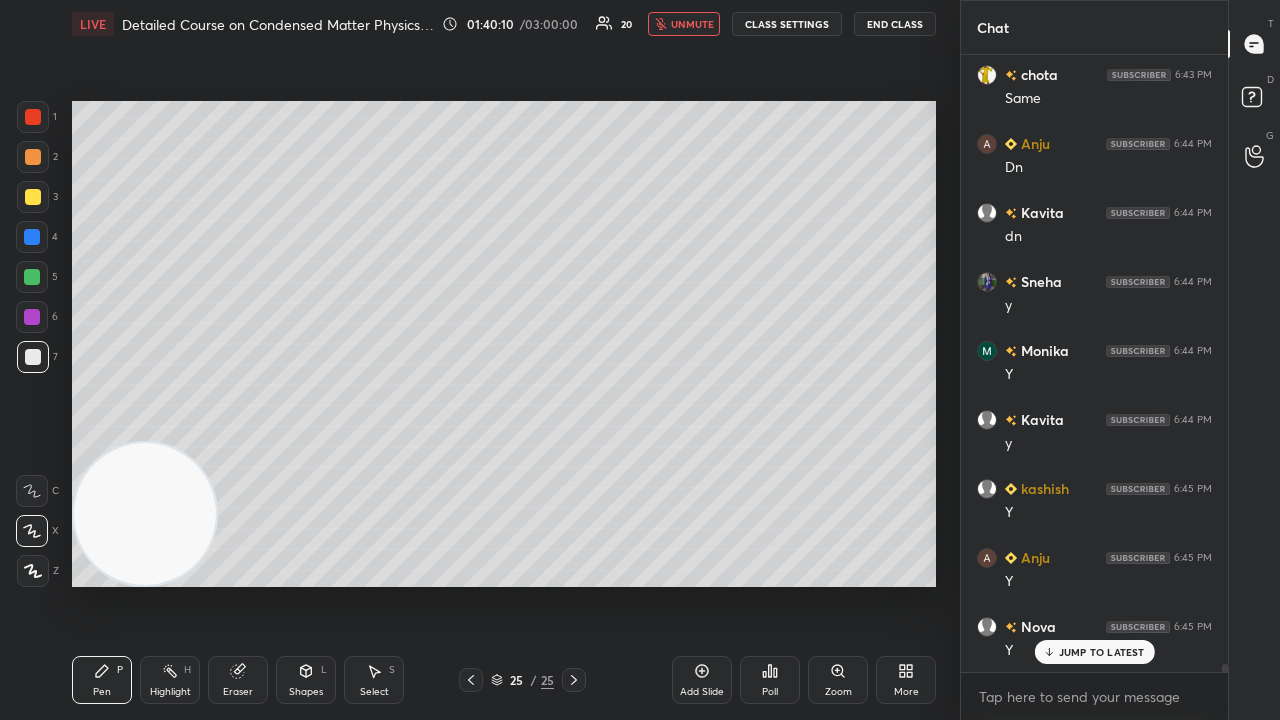 click on "unmute" at bounding box center (692, 24) 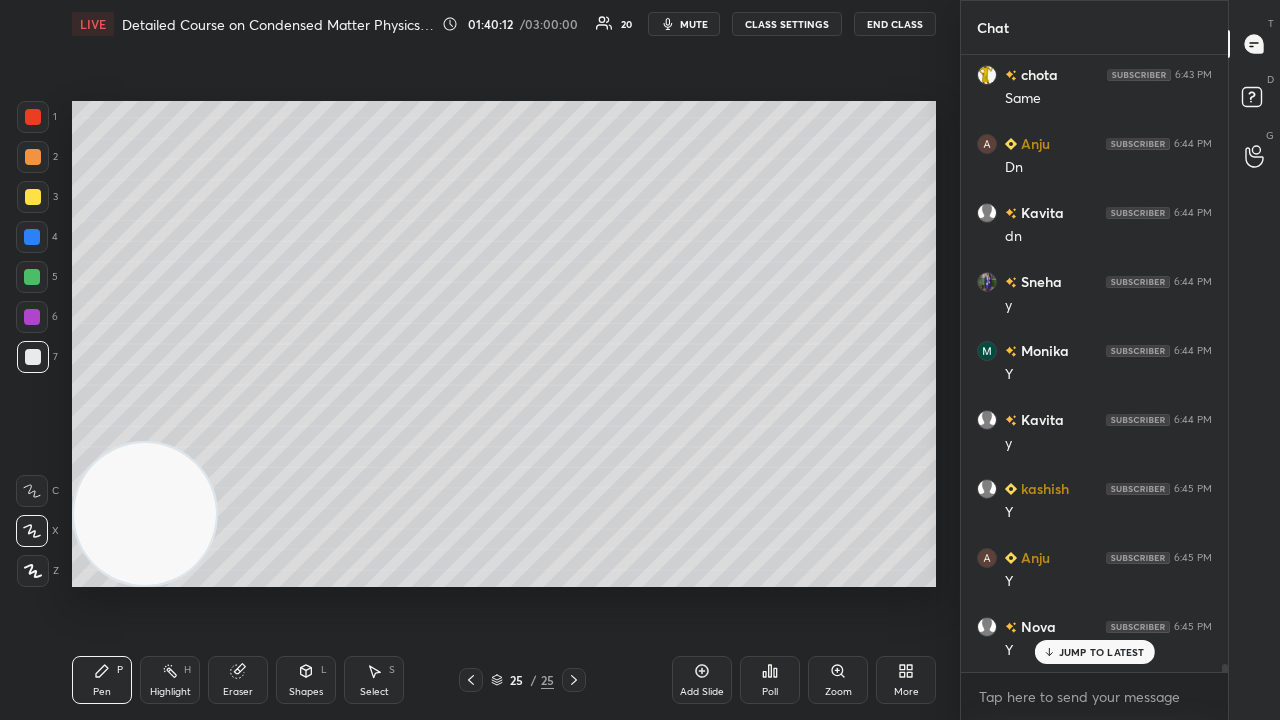 click on "Add Slide" at bounding box center [702, 692] 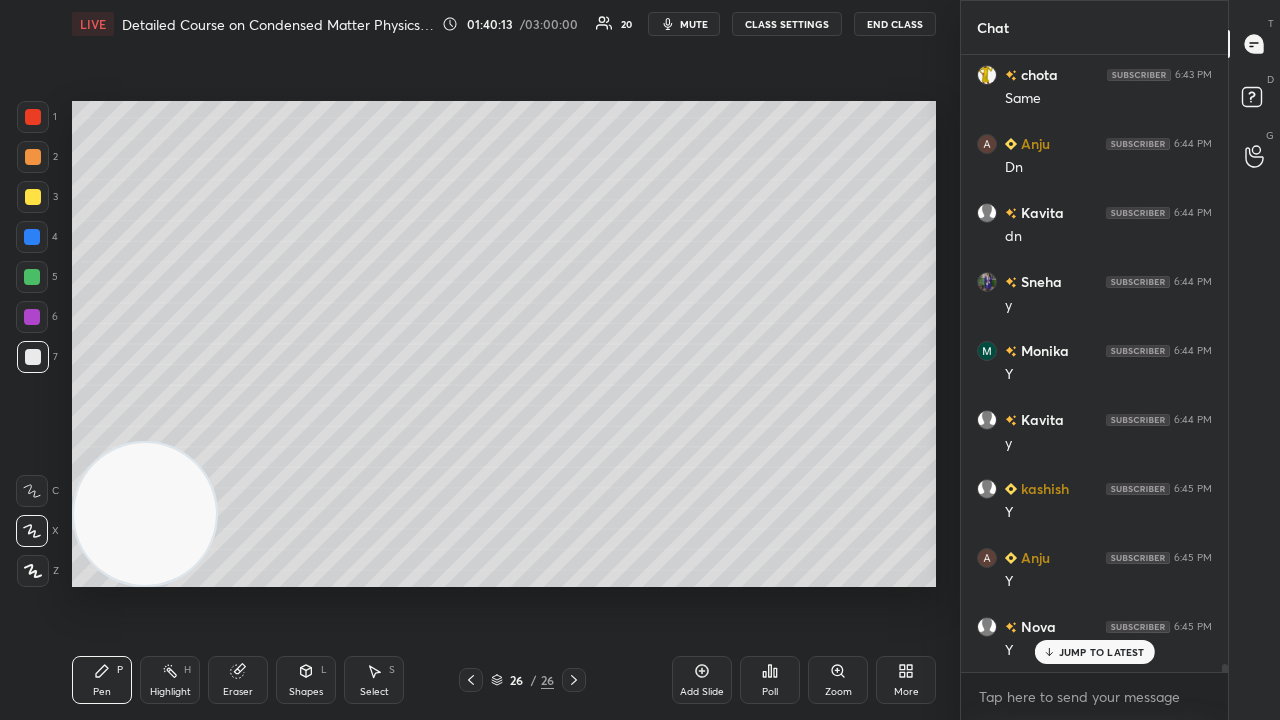 drag, startPoint x: 42, startPoint y: 196, endPoint x: 70, endPoint y: 178, distance: 33.286633 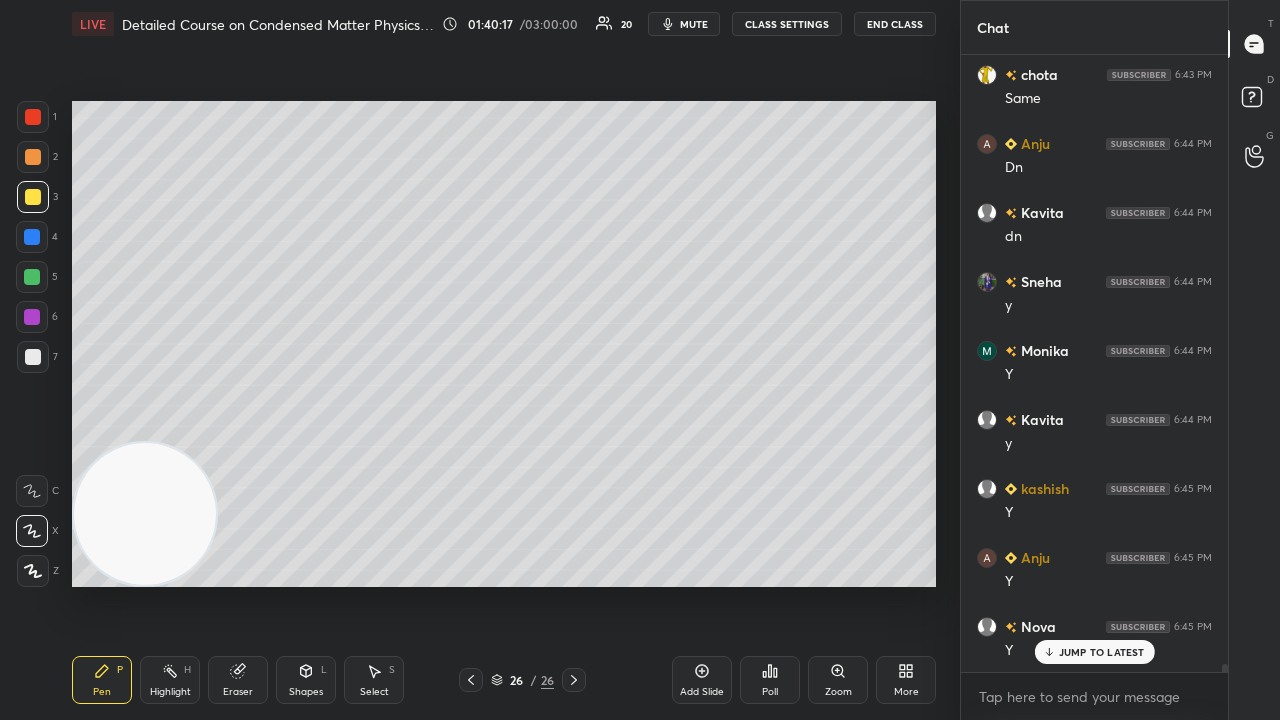 click on "Shapes L" at bounding box center [306, 680] 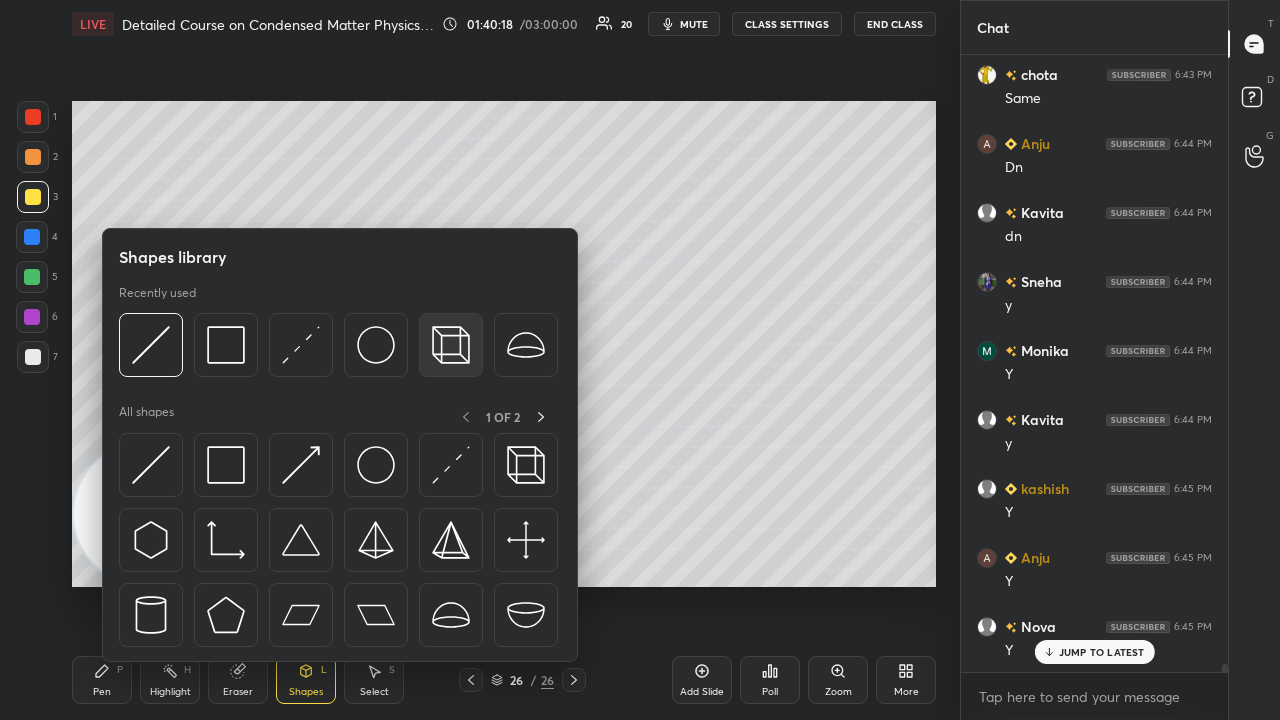 click at bounding box center (451, 345) 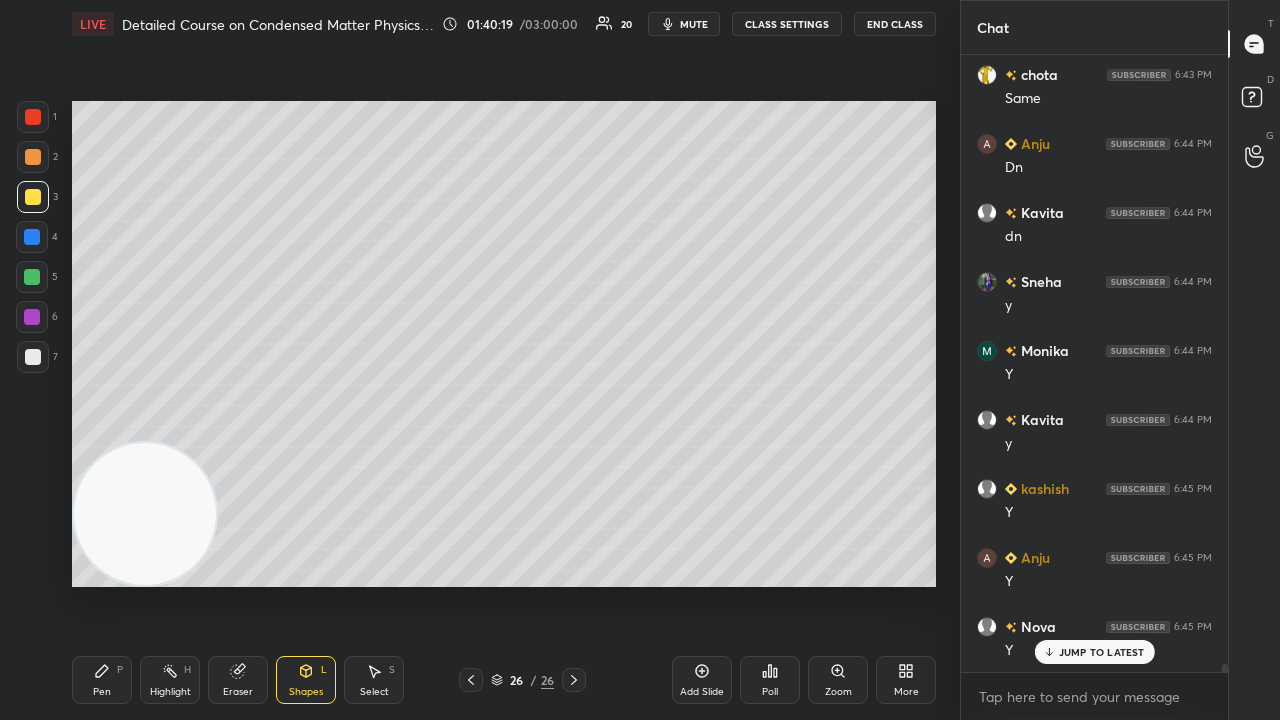 click on "Pen P" at bounding box center [102, 680] 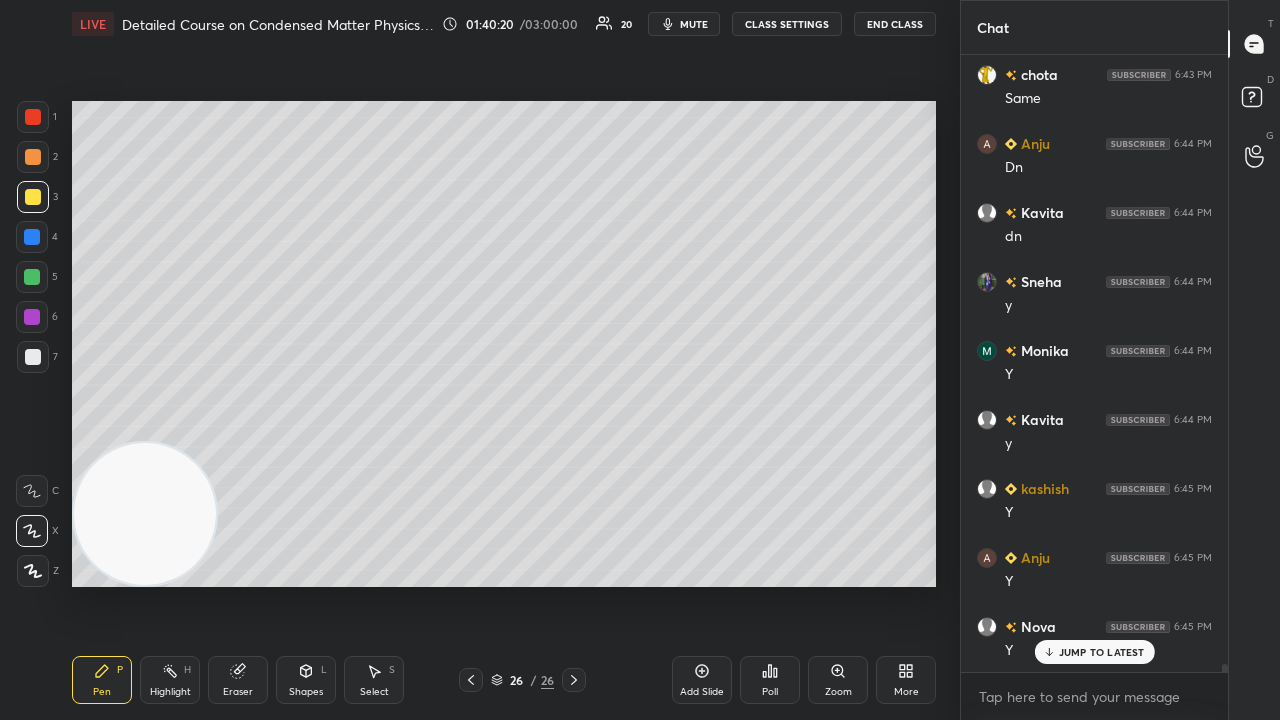 click at bounding box center (33, 357) 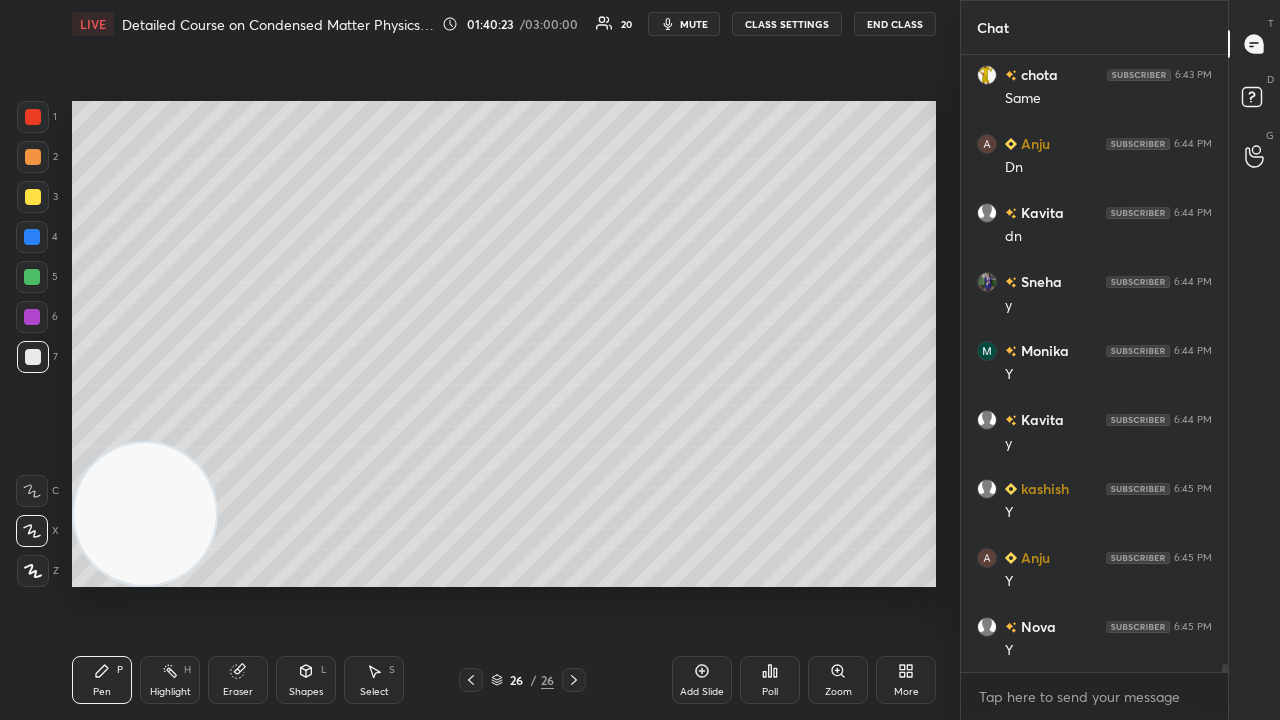 scroll, scrollTop: 46202, scrollLeft: 0, axis: vertical 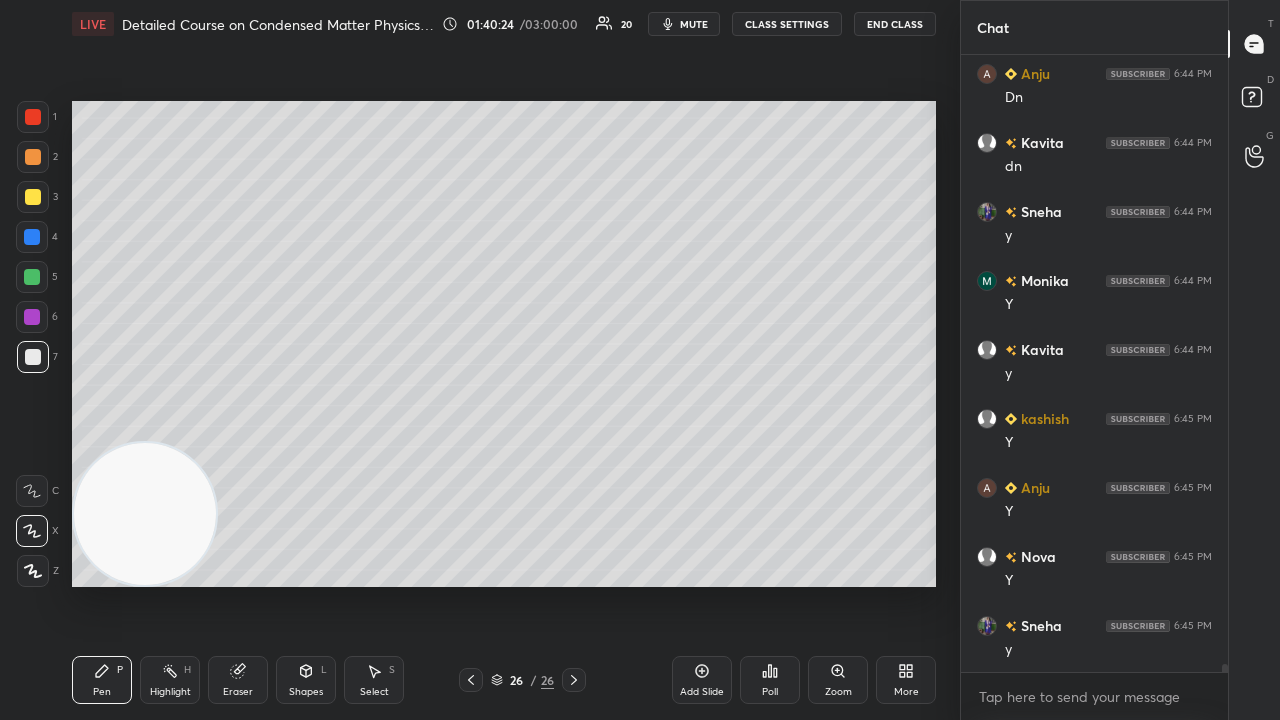 click on "Shapes L" at bounding box center [306, 680] 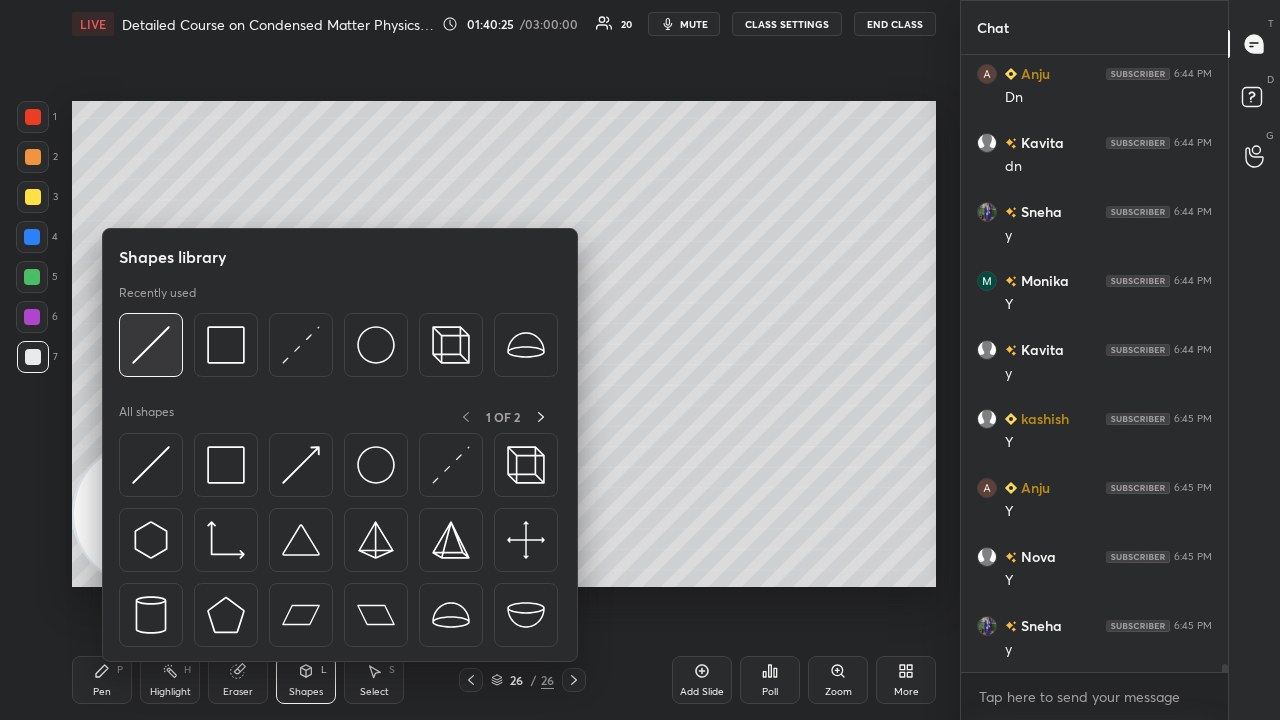 click at bounding box center (151, 345) 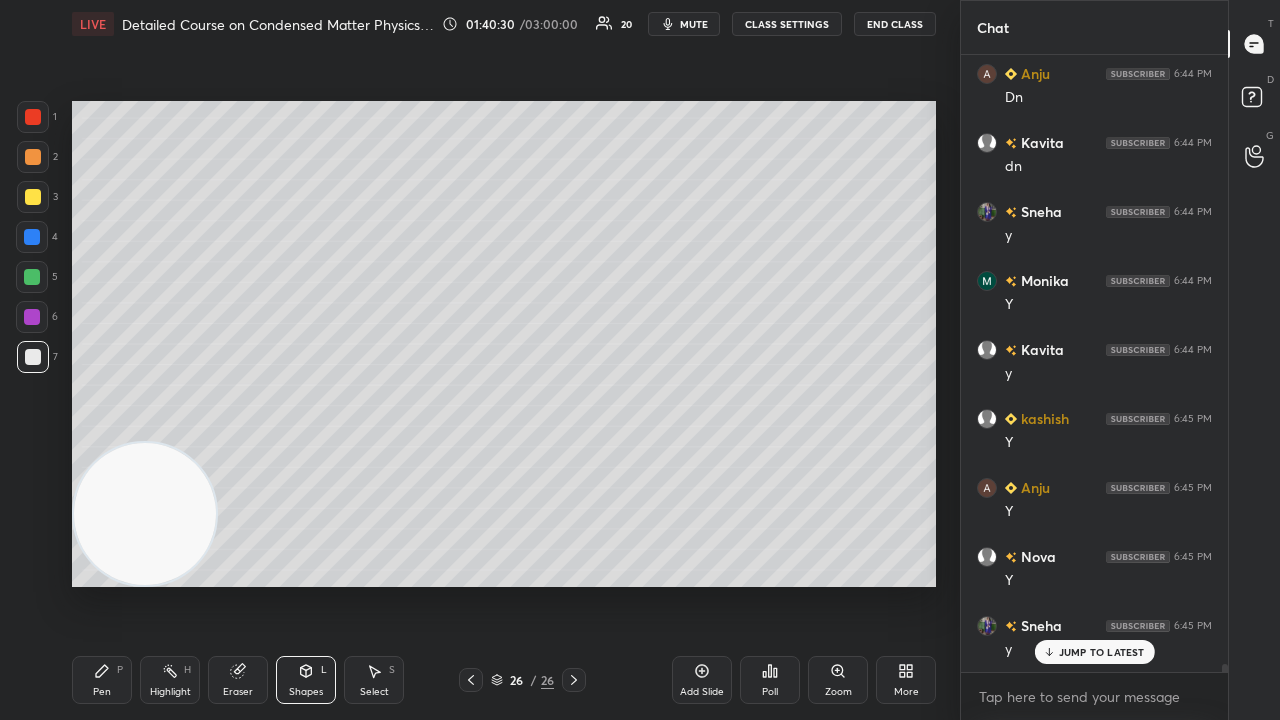 scroll, scrollTop: 46270, scrollLeft: 0, axis: vertical 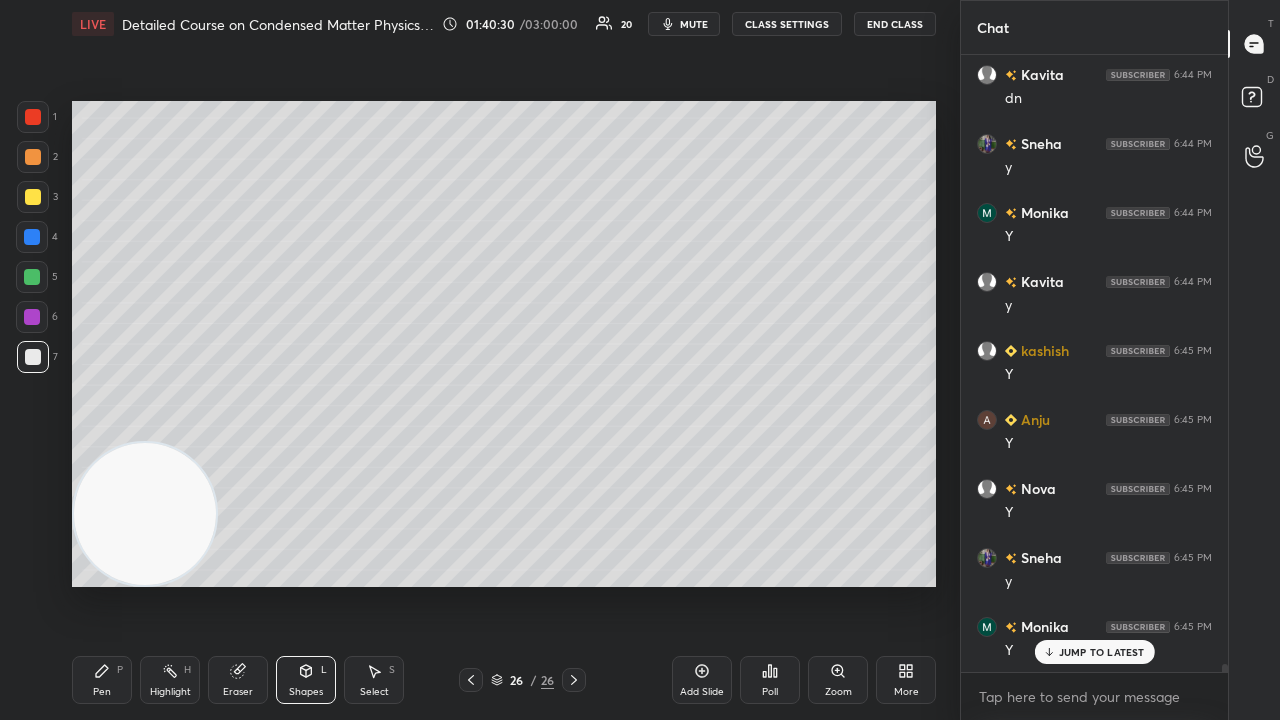 click on "Pen" at bounding box center (102, 692) 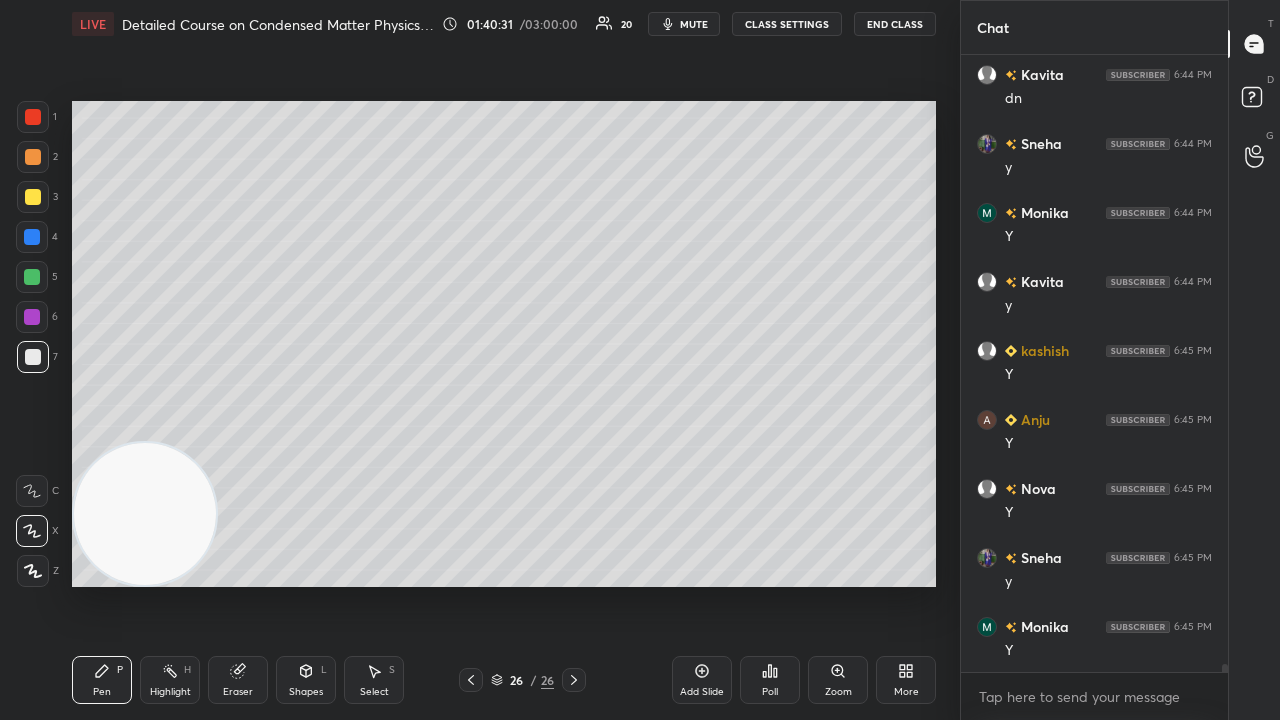 scroll, scrollTop: 46340, scrollLeft: 0, axis: vertical 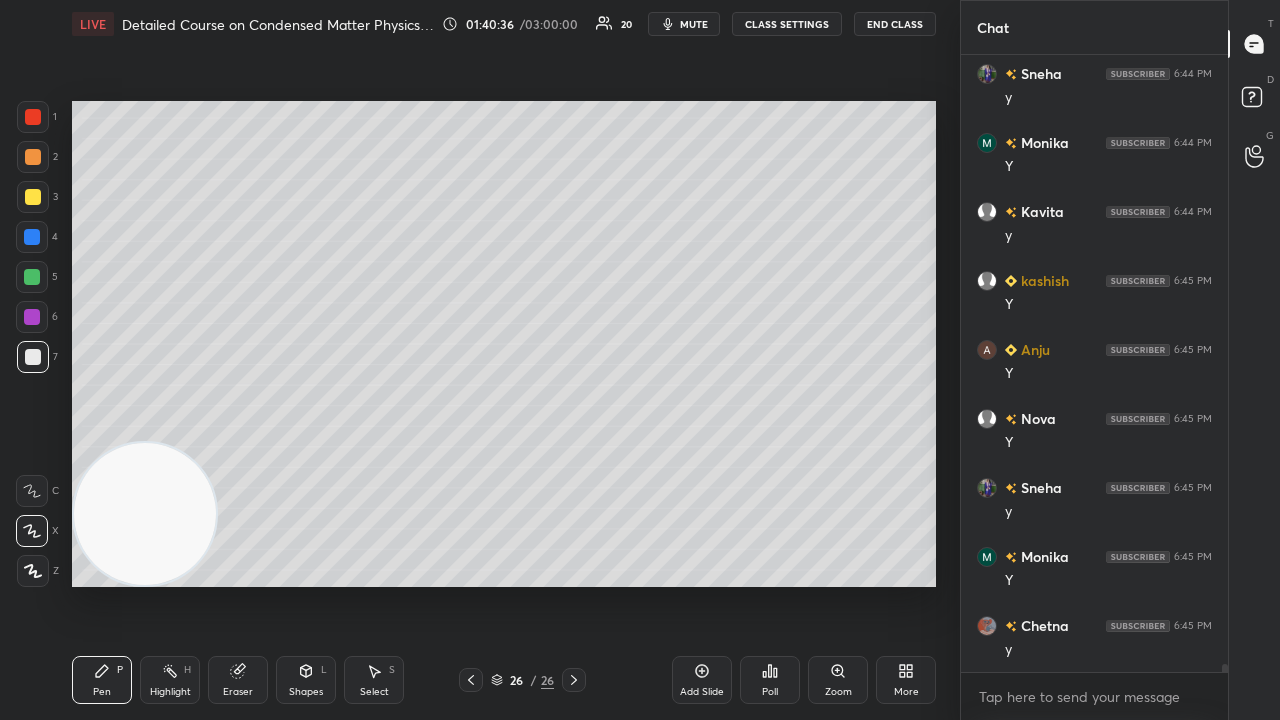 click on "mute" at bounding box center [694, 24] 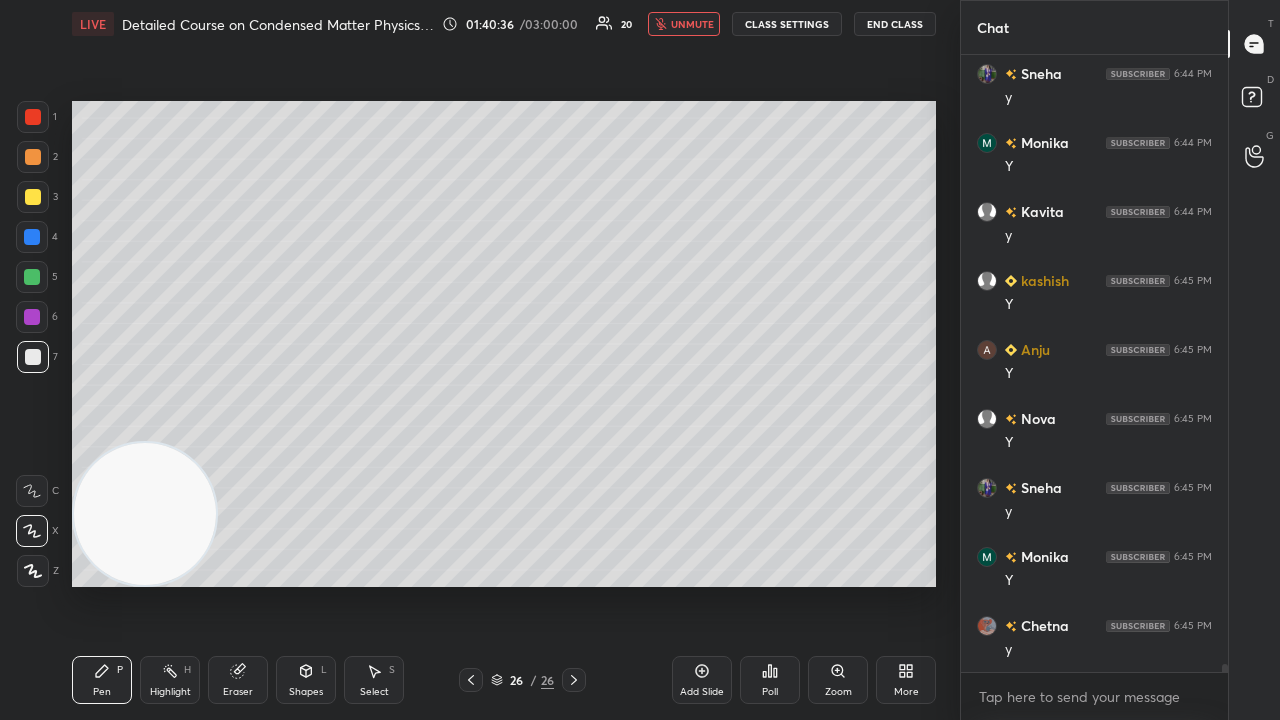 click on "unmute" at bounding box center (692, 24) 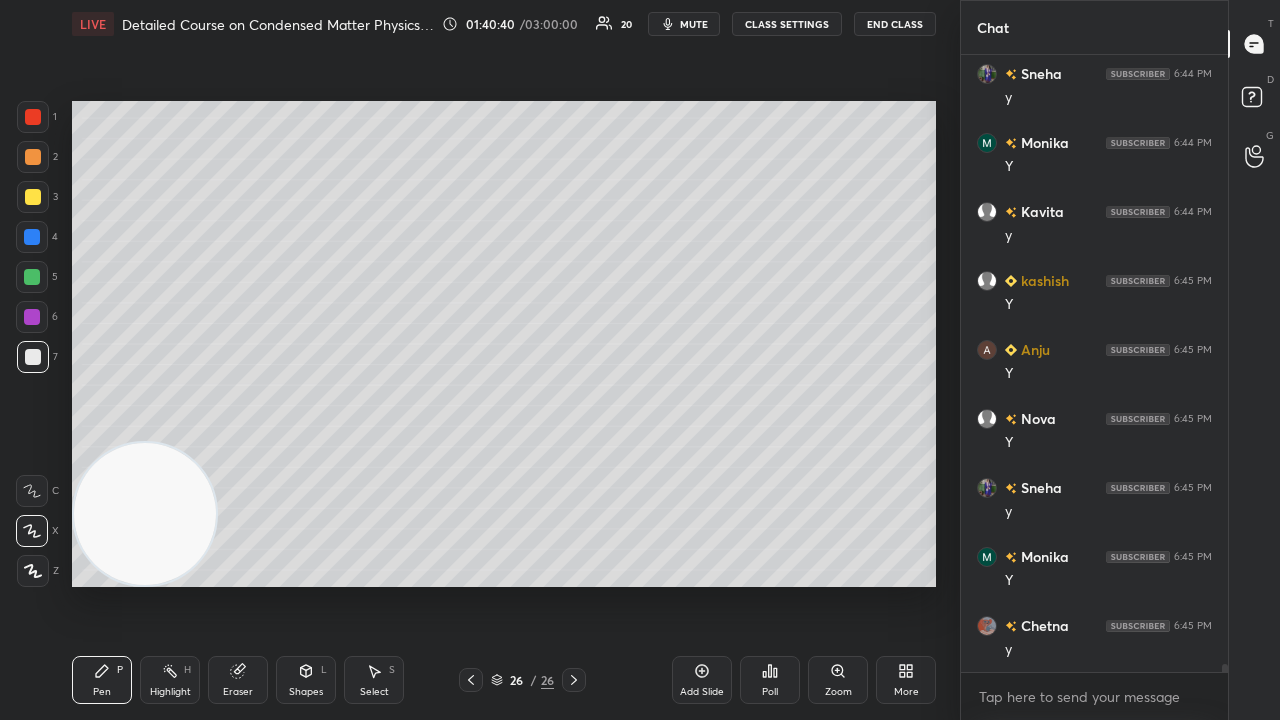 click at bounding box center [32, 277] 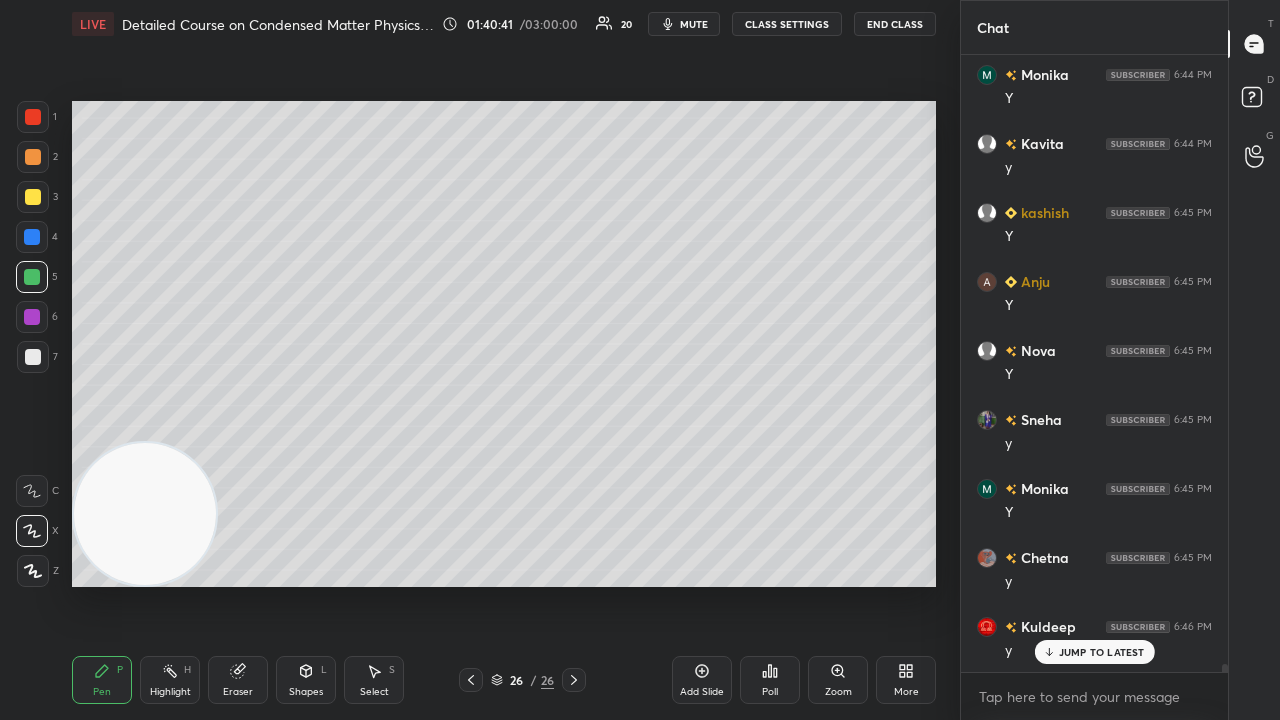 click on "Shapes" at bounding box center [306, 692] 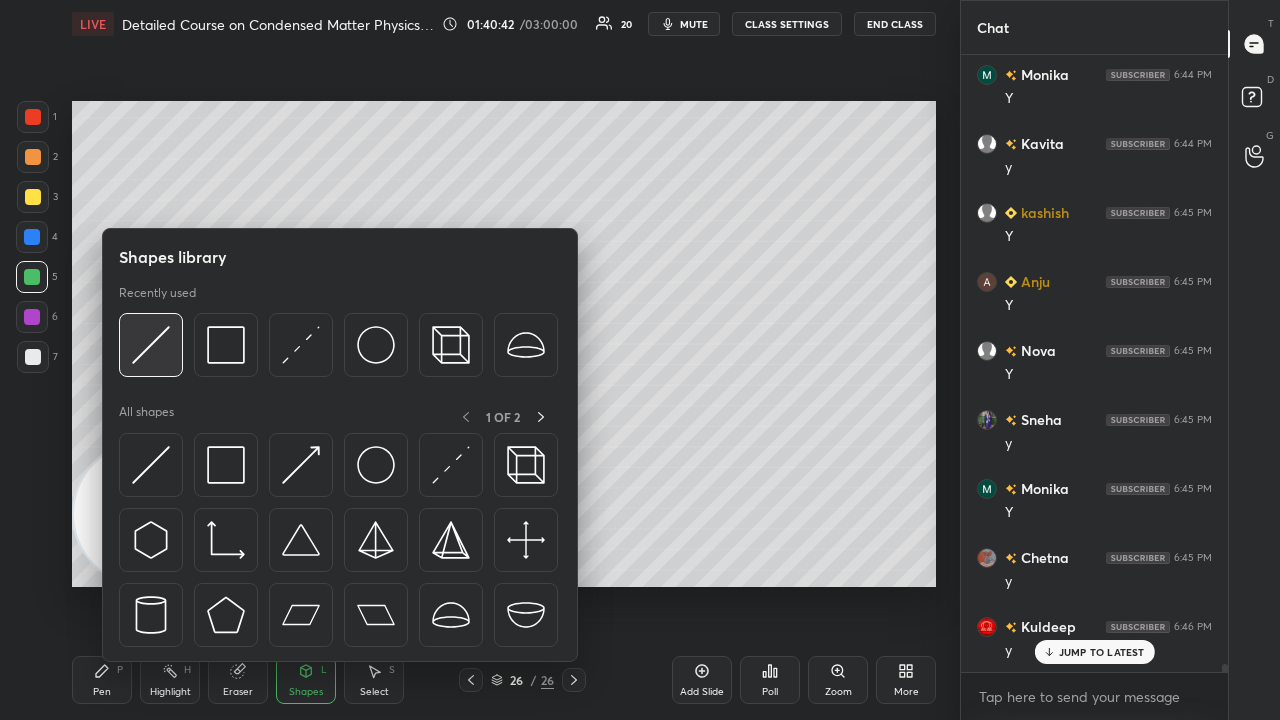 click at bounding box center [151, 345] 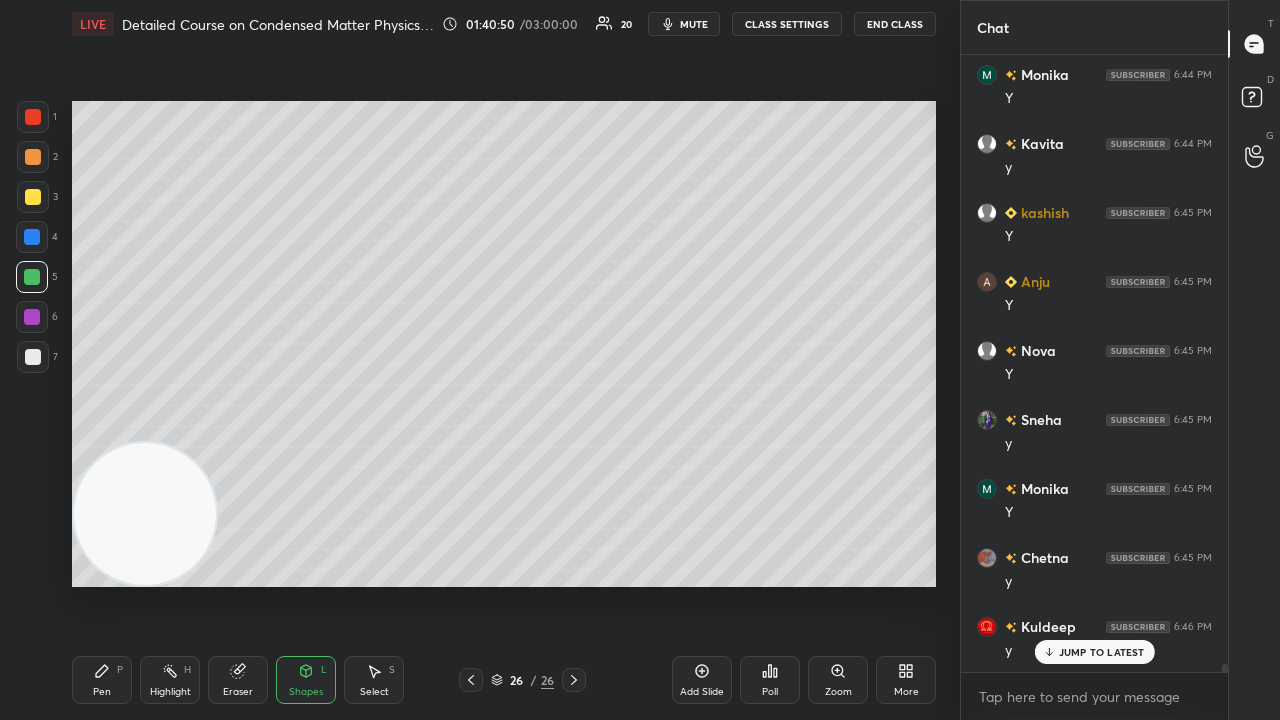 click on "Pen" at bounding box center (102, 692) 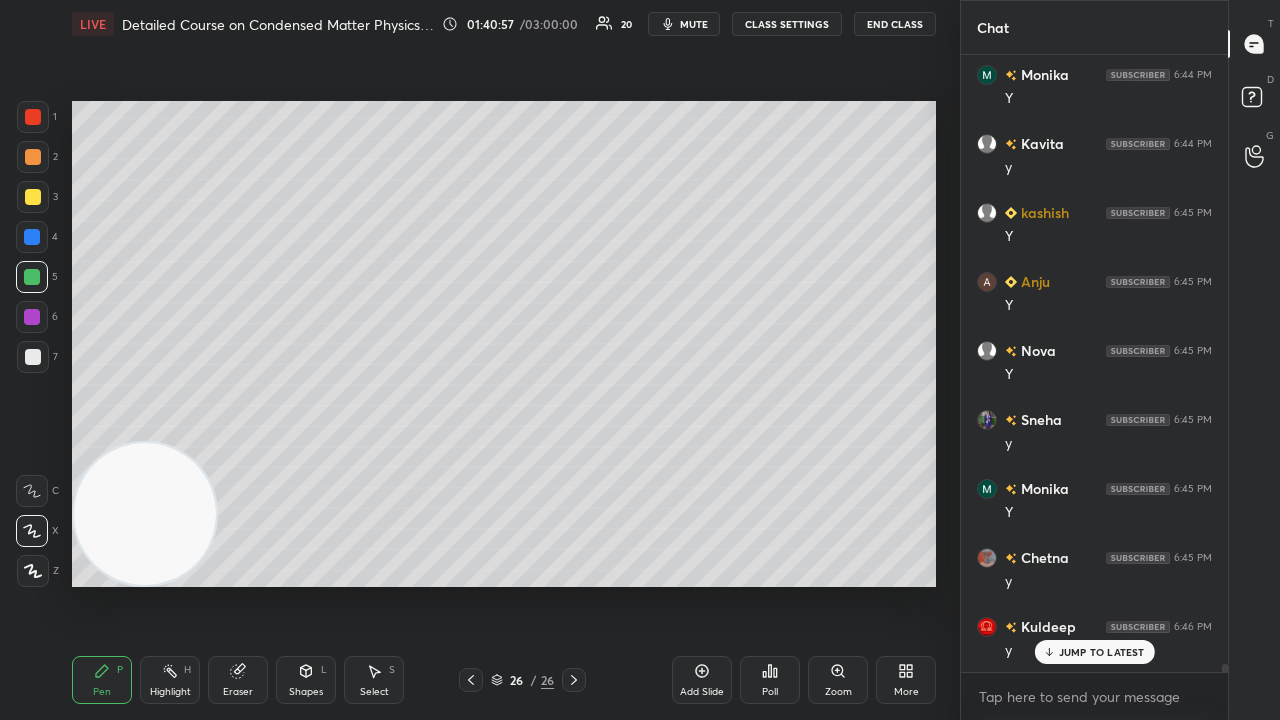 click on "JUMP TO LATEST" at bounding box center [1102, 652] 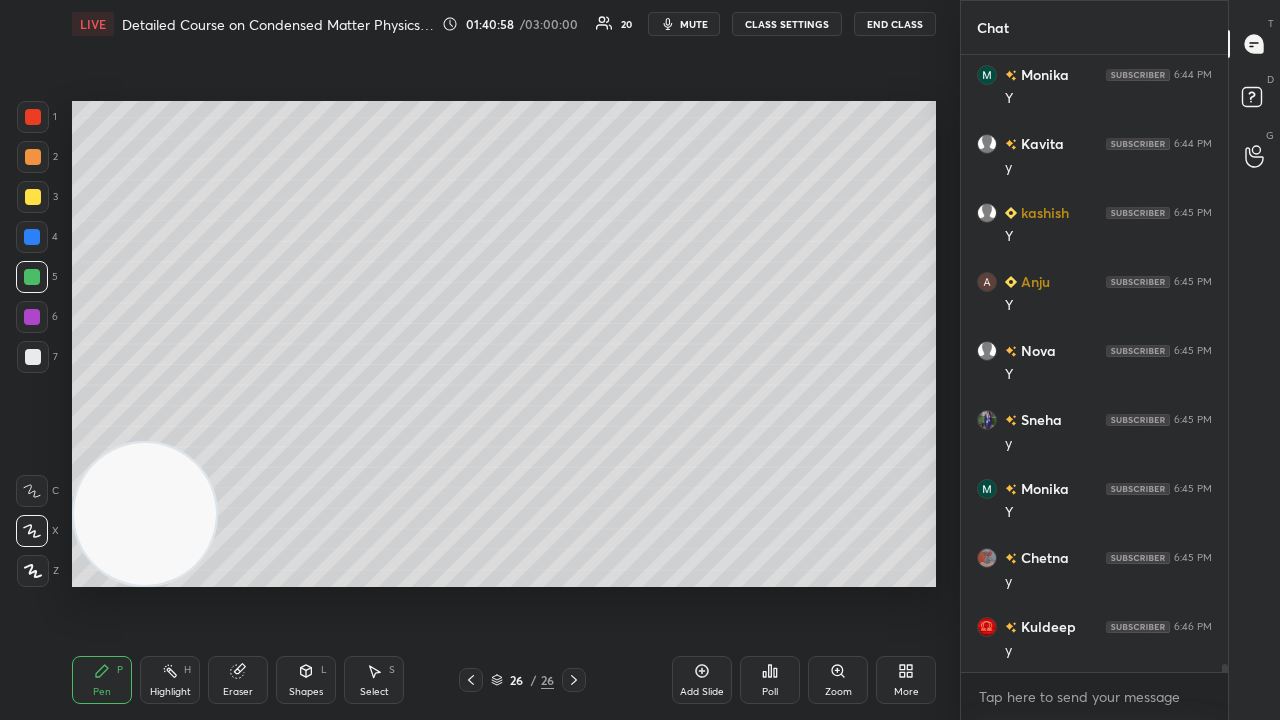 click on "mute" at bounding box center (694, 24) 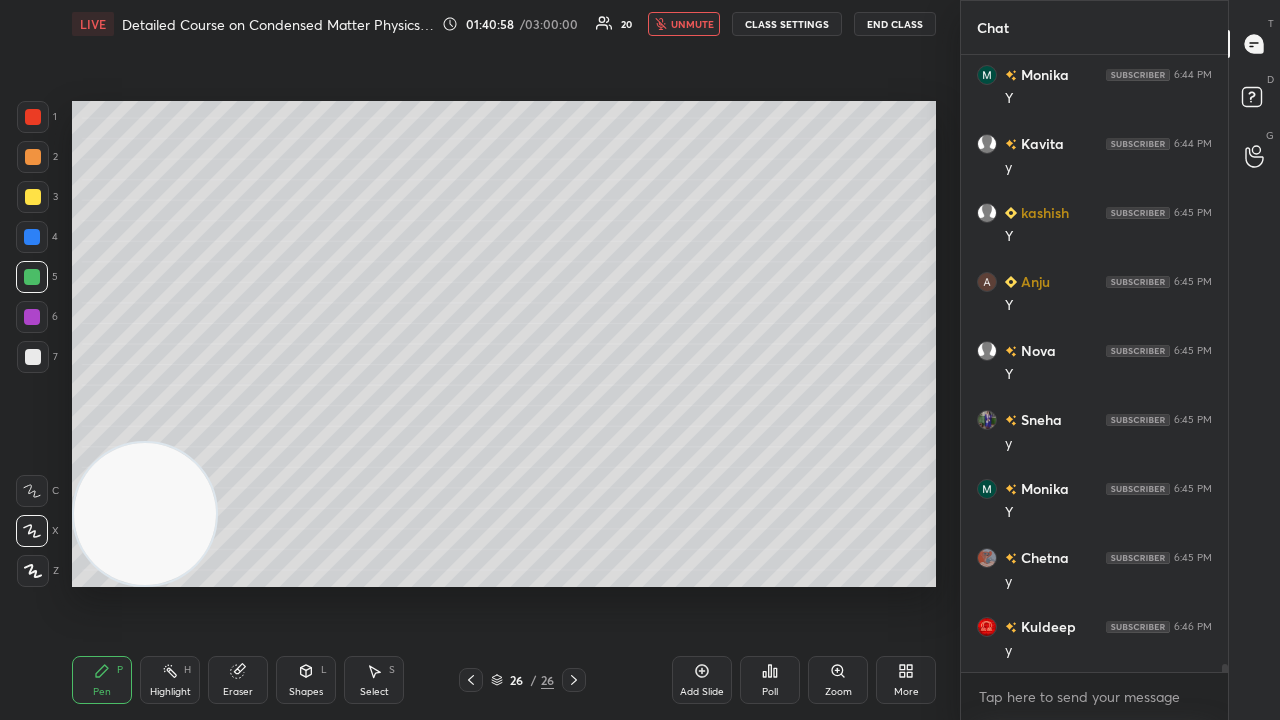 click on "unmute" at bounding box center [692, 24] 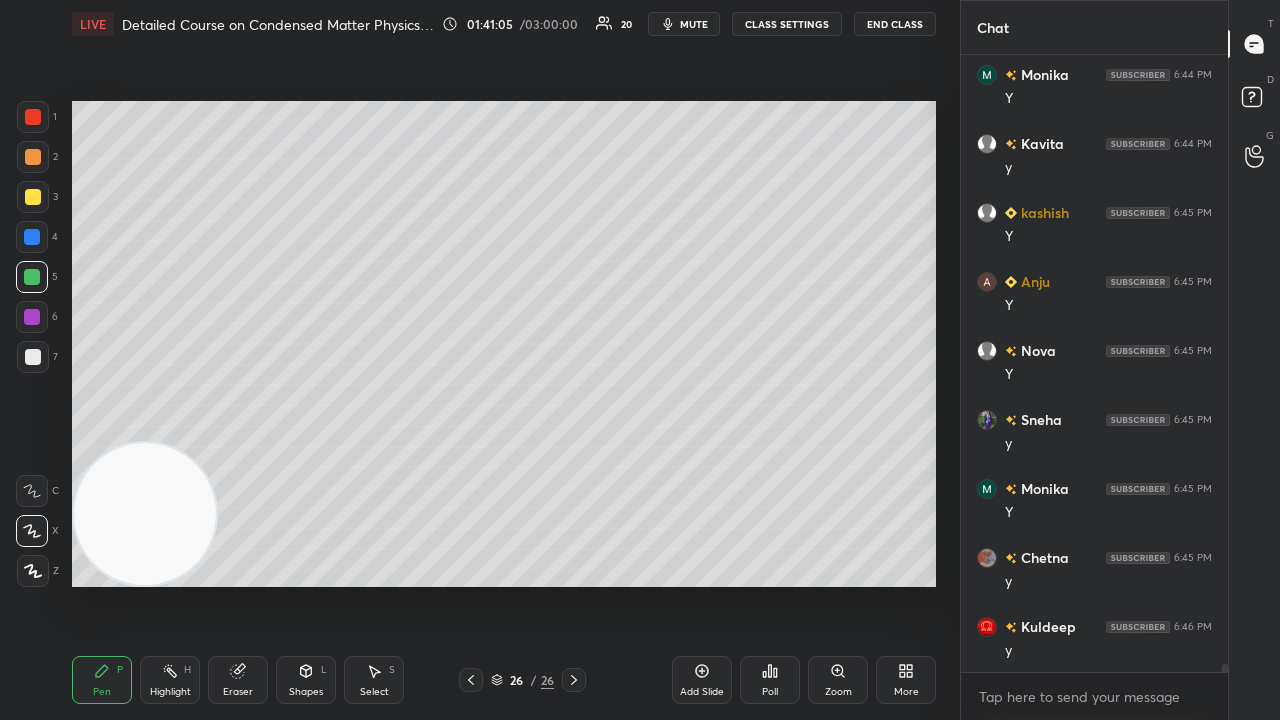 click on "mute" at bounding box center (694, 24) 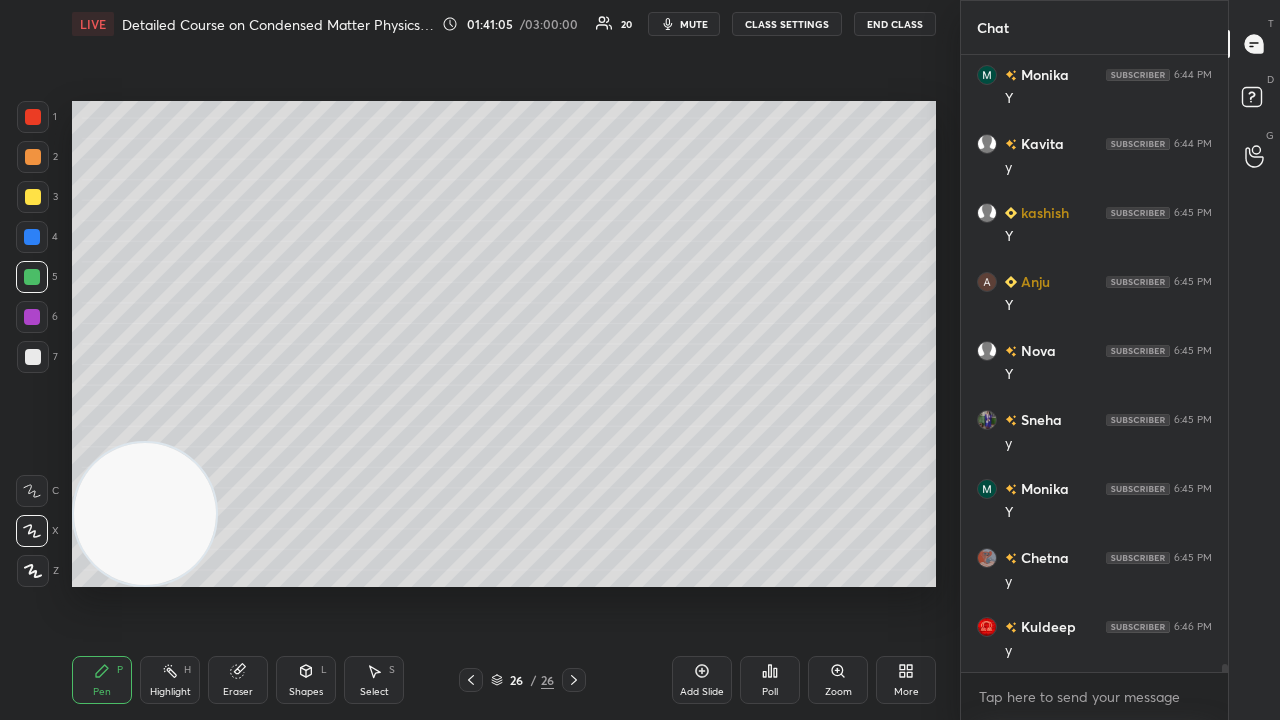 scroll, scrollTop: 46478, scrollLeft: 0, axis: vertical 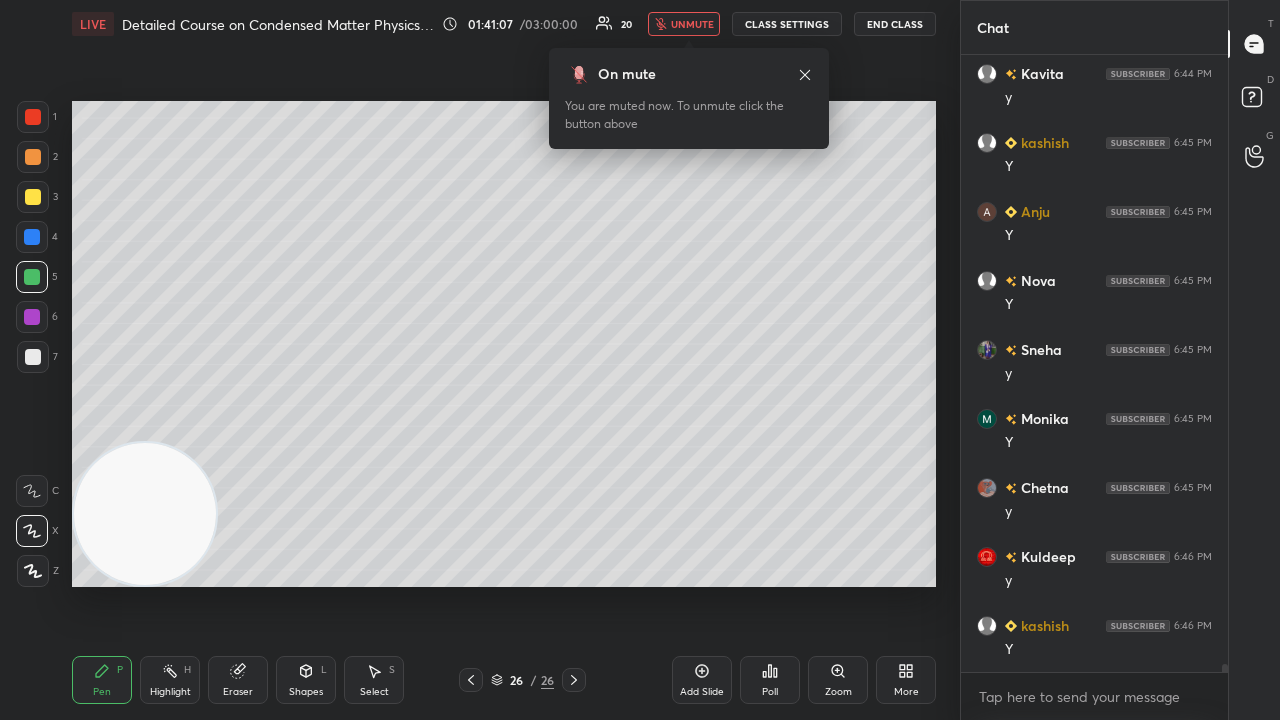 click on "unmute" at bounding box center [692, 24] 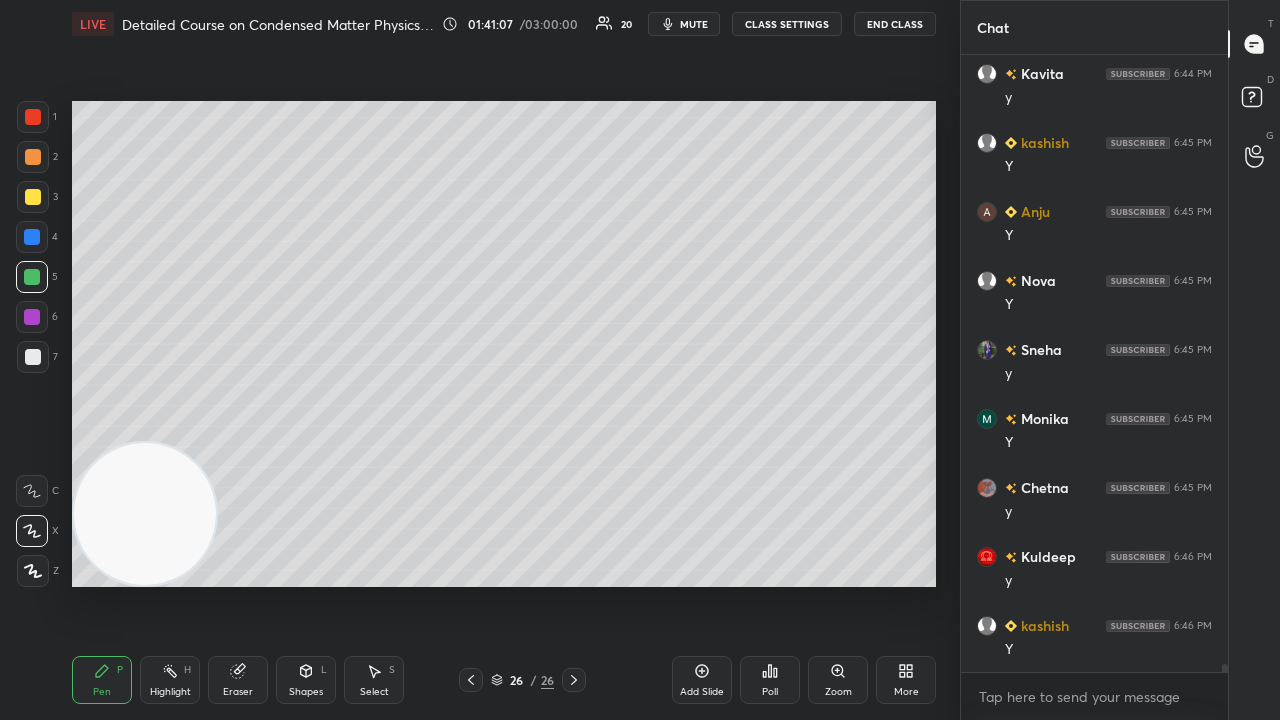 click on "mute" at bounding box center (684, 24) 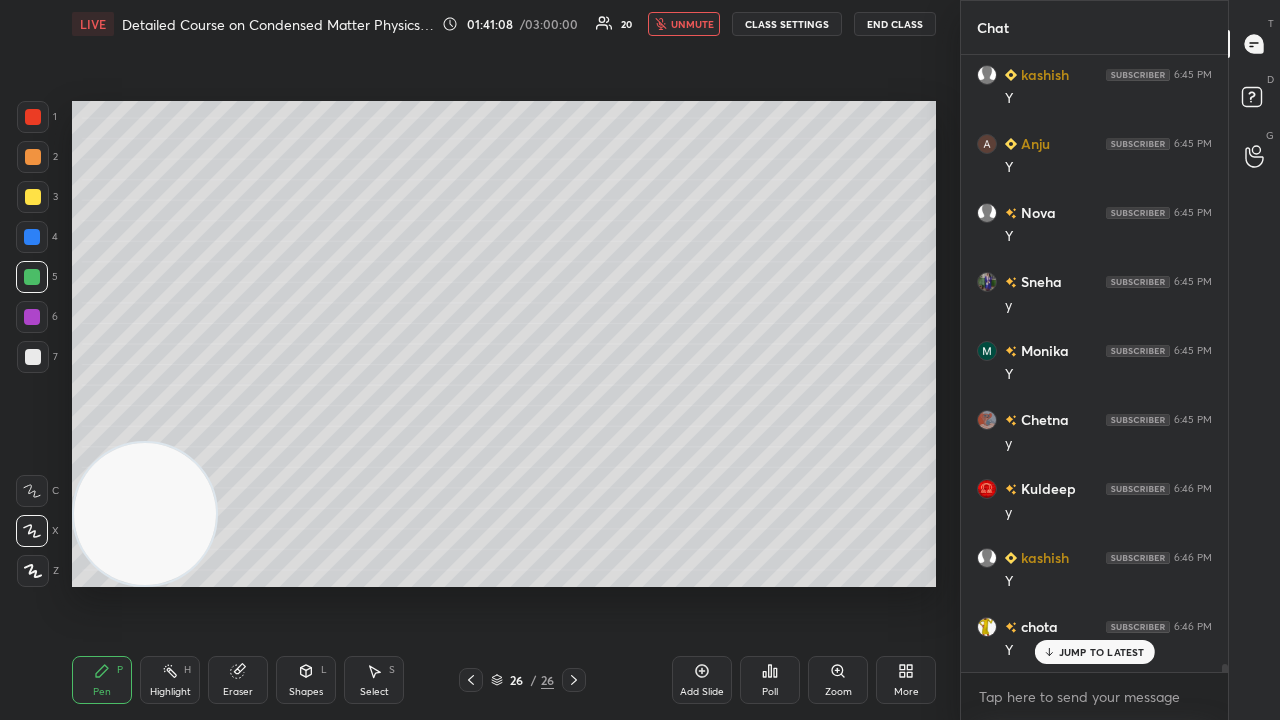 click on "unmute" at bounding box center (684, 24) 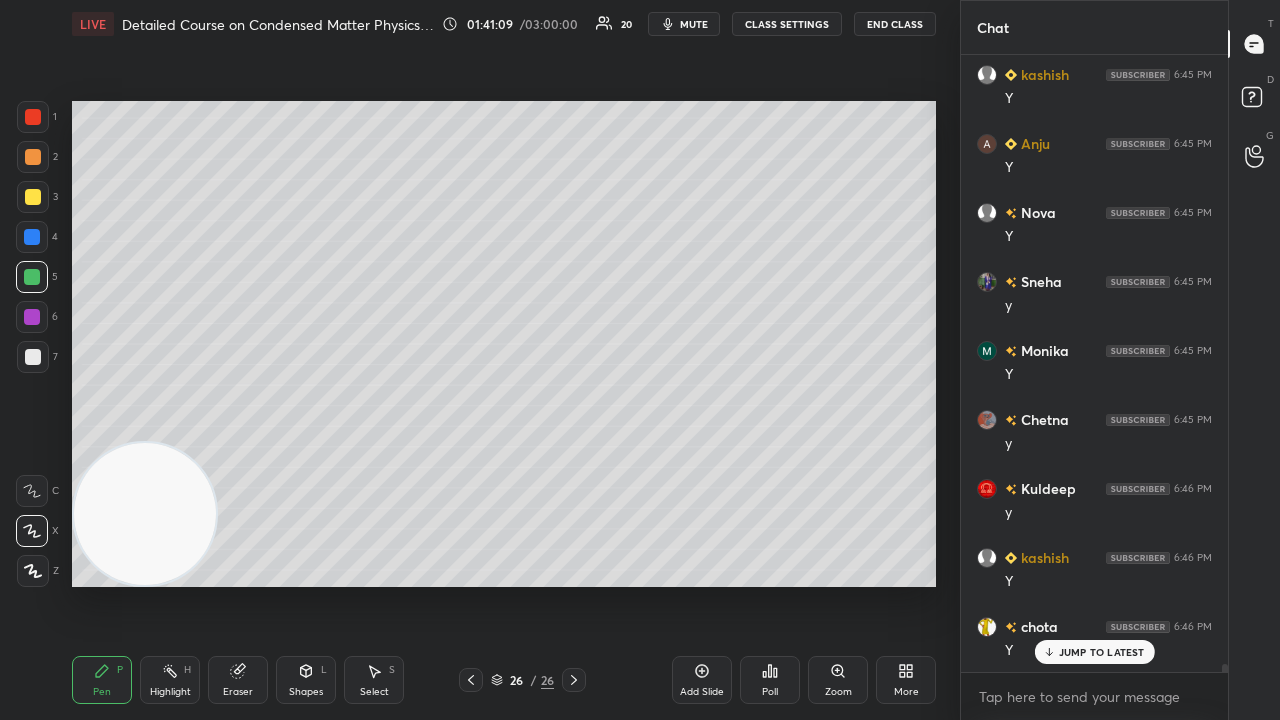 click on "JUMP TO LATEST" at bounding box center [1102, 652] 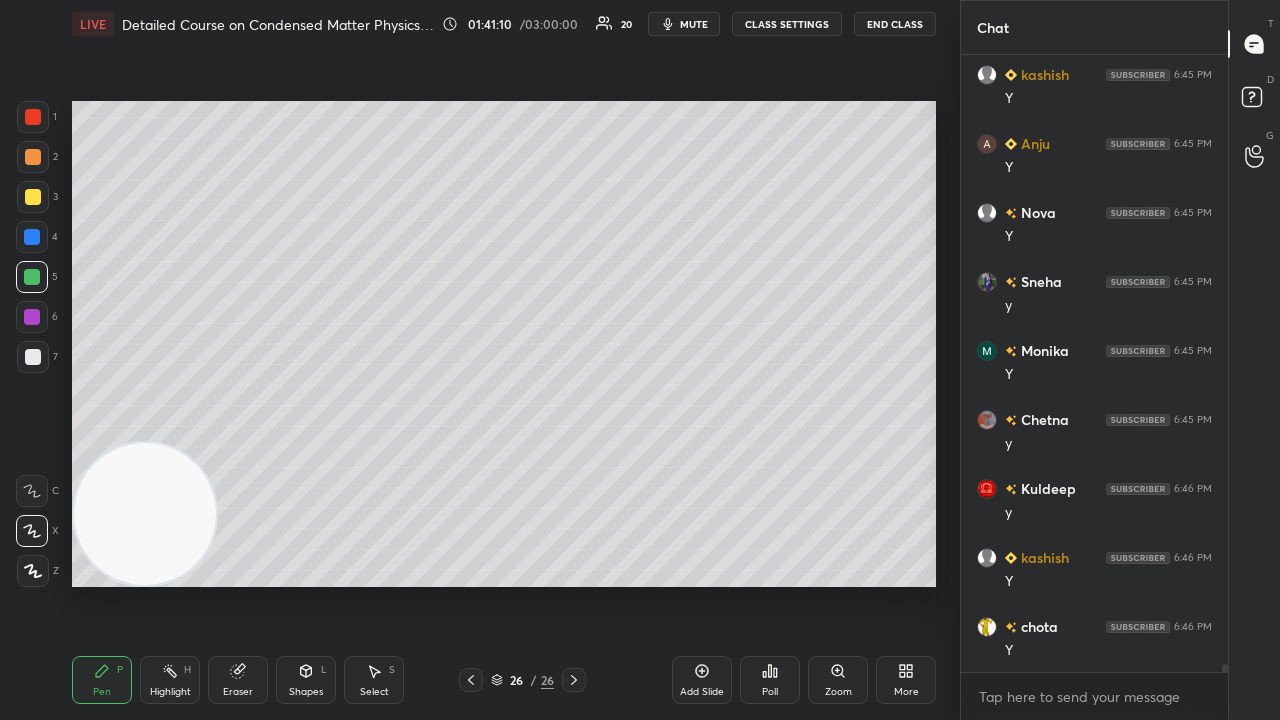click on "Add Slide" at bounding box center [702, 692] 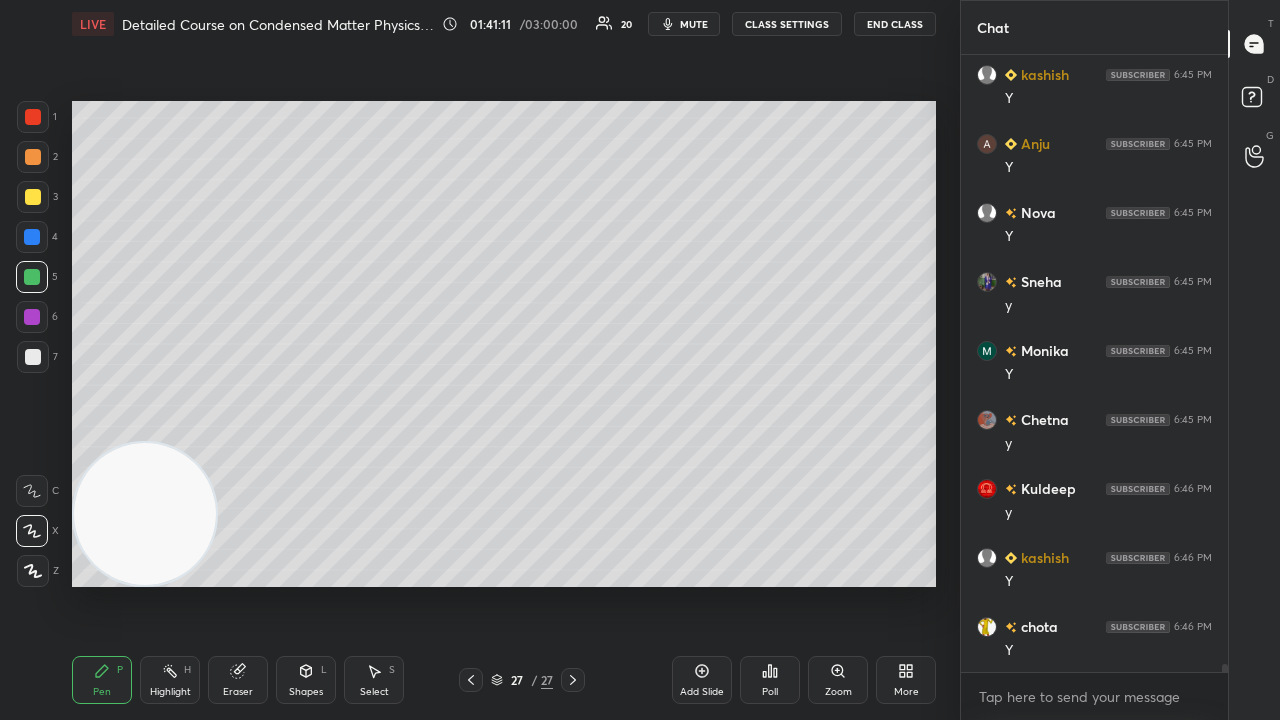 click at bounding box center (33, 197) 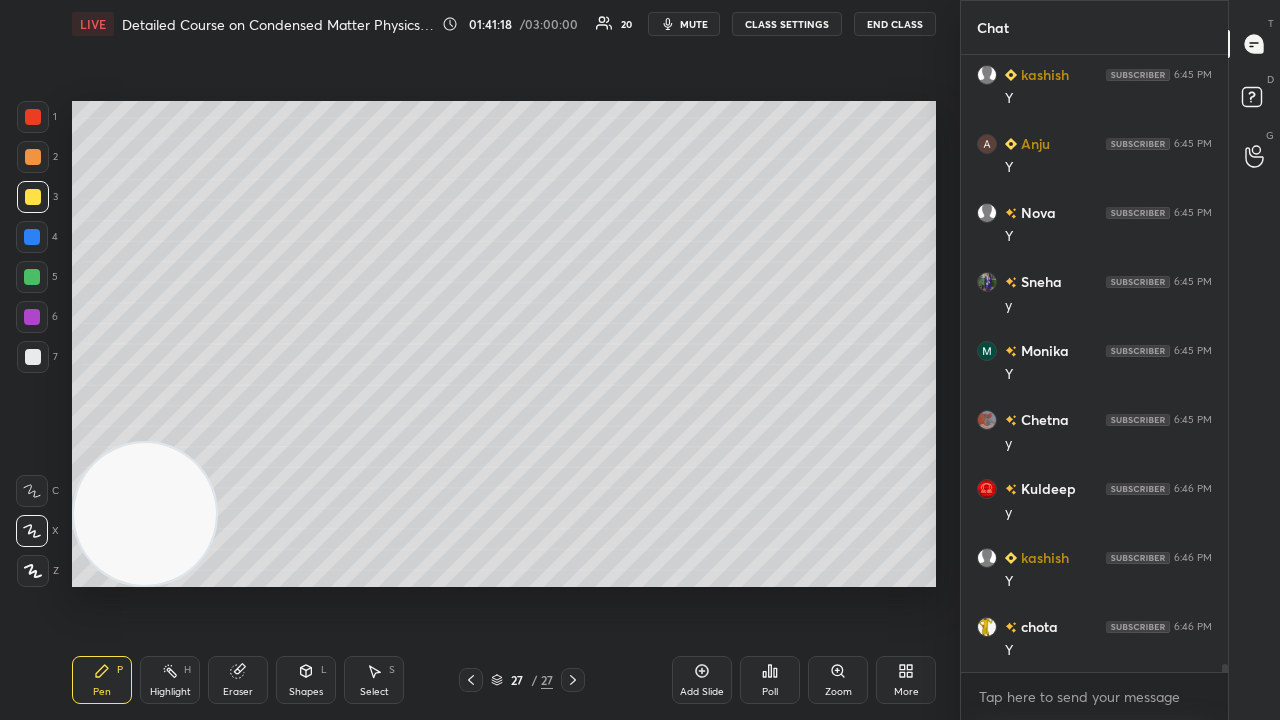 drag, startPoint x: 239, startPoint y: 678, endPoint x: 234, endPoint y: 612, distance: 66.189125 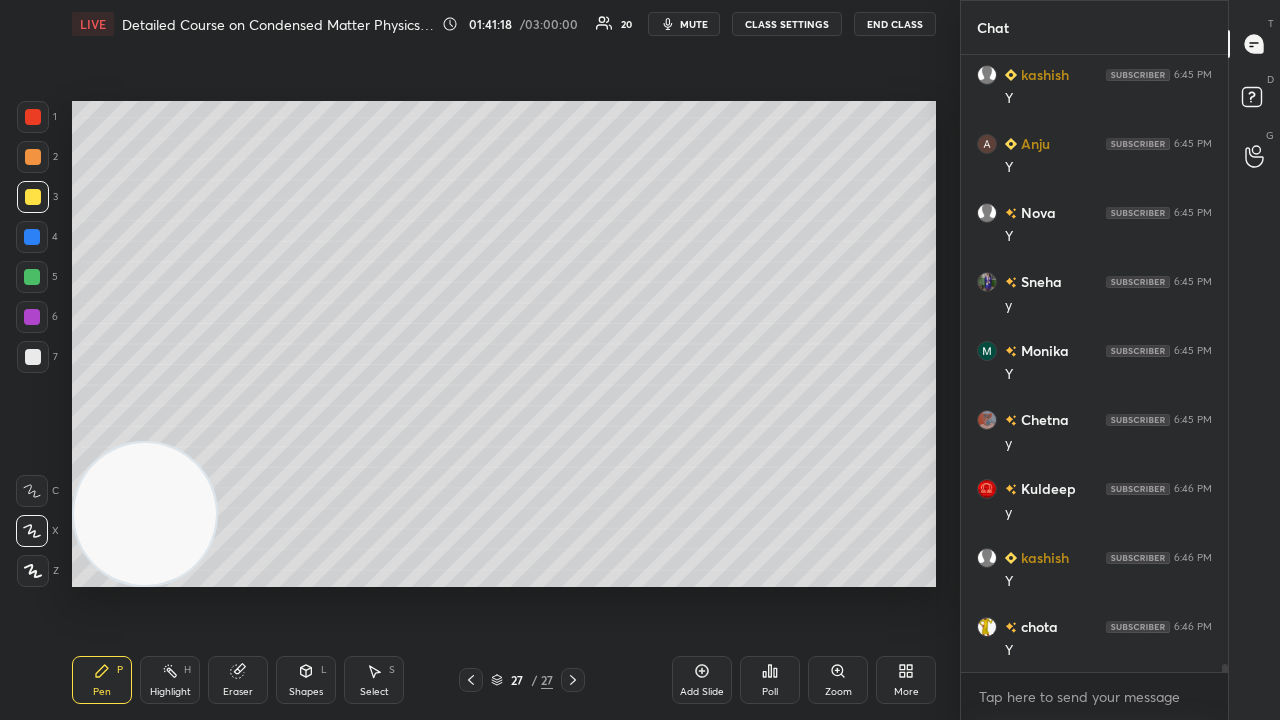 click 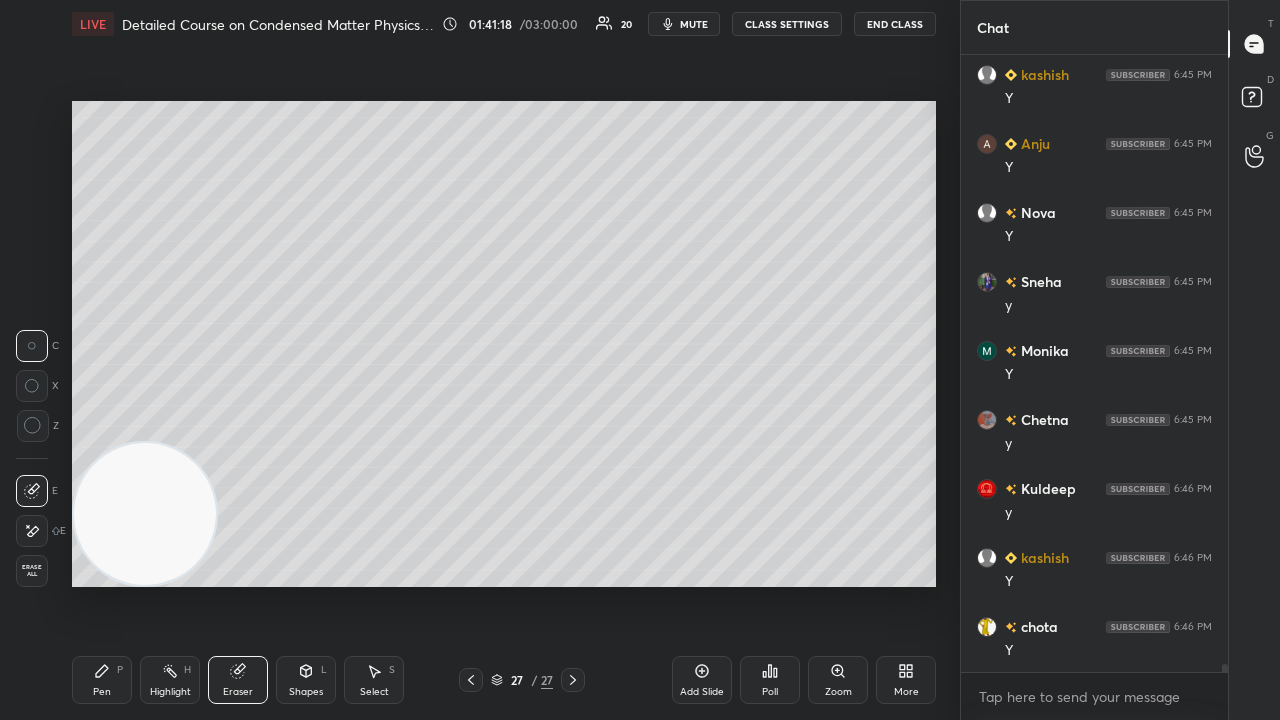 scroll, scrollTop: 46616, scrollLeft: 0, axis: vertical 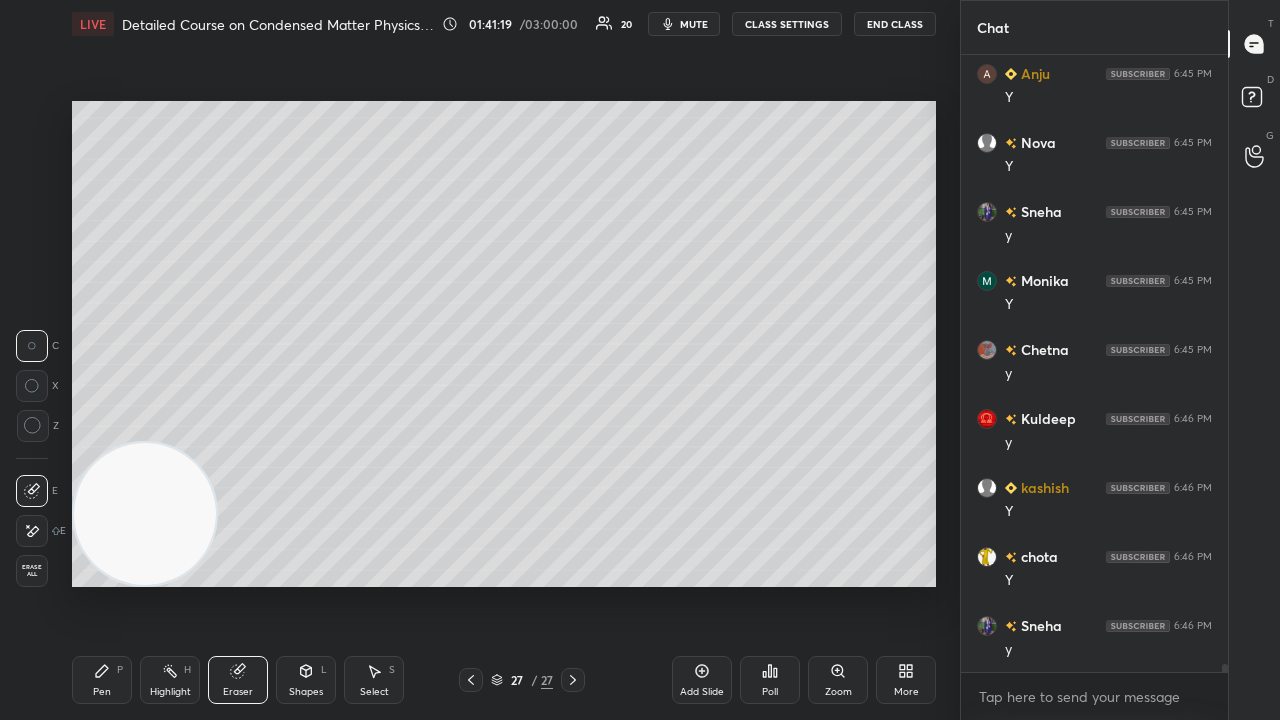 click on "Pen P" at bounding box center (102, 680) 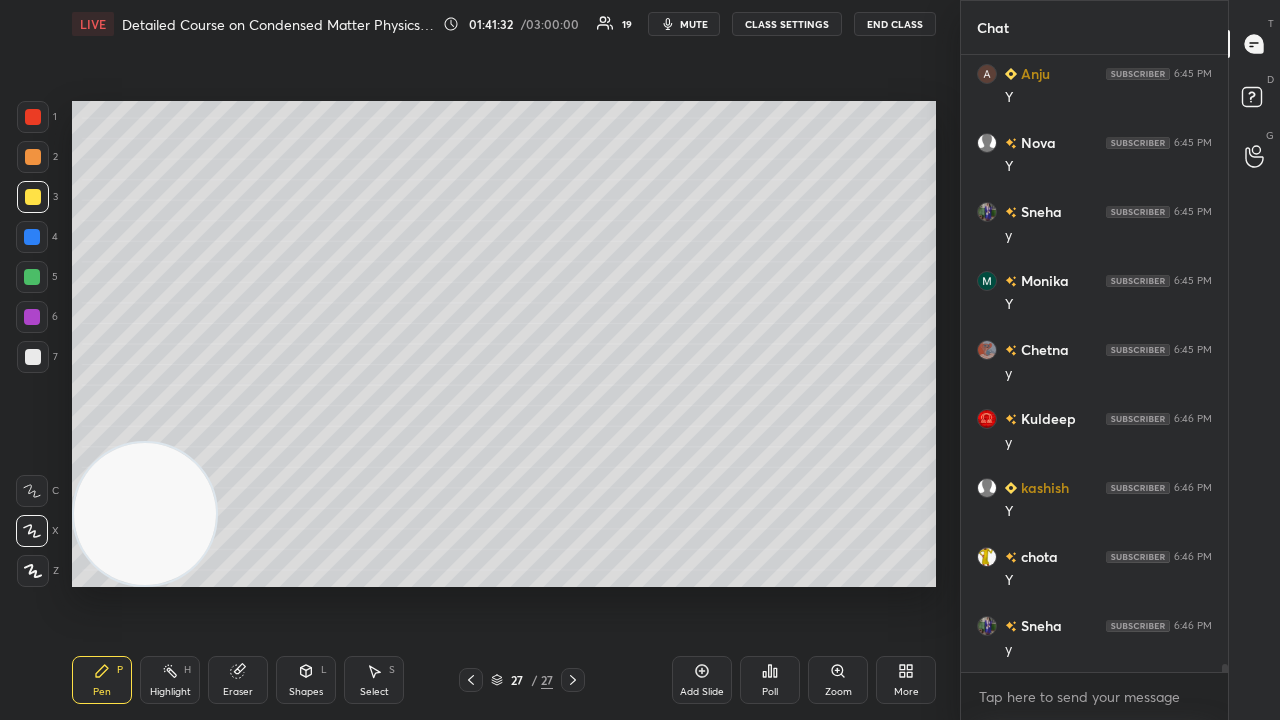 click on "mute" at bounding box center (694, 24) 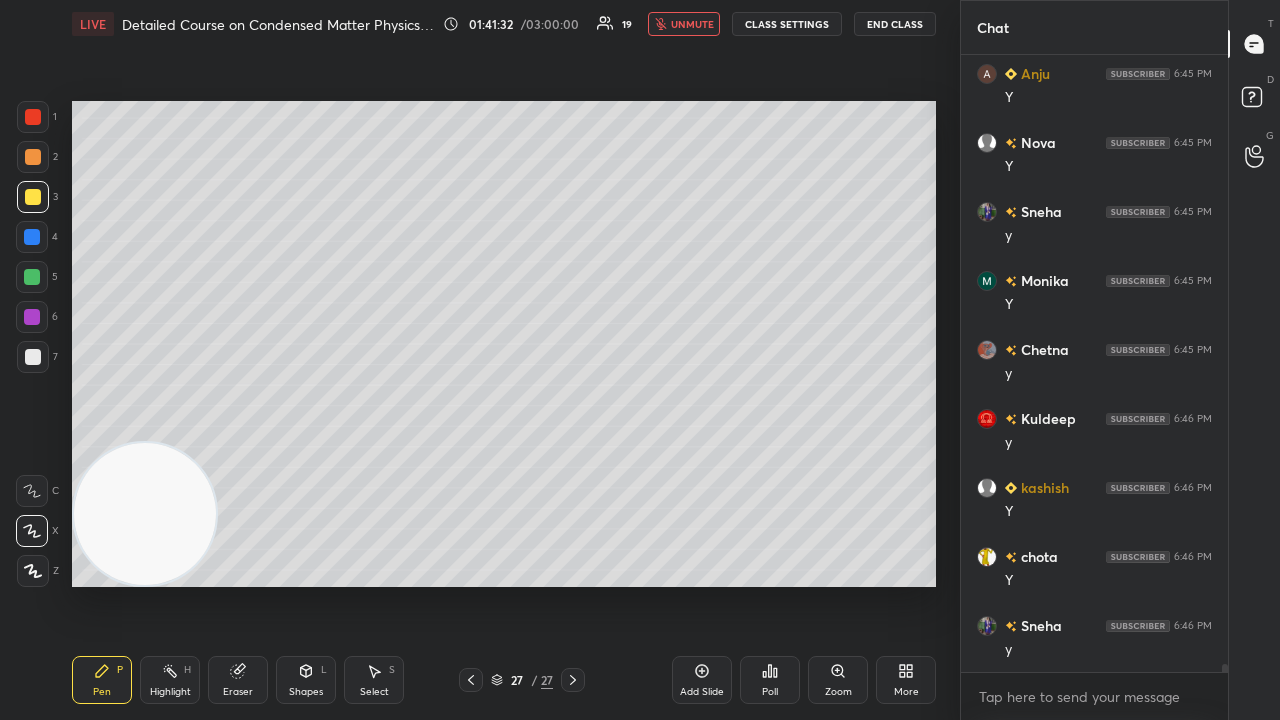 click on "unmute" at bounding box center (692, 24) 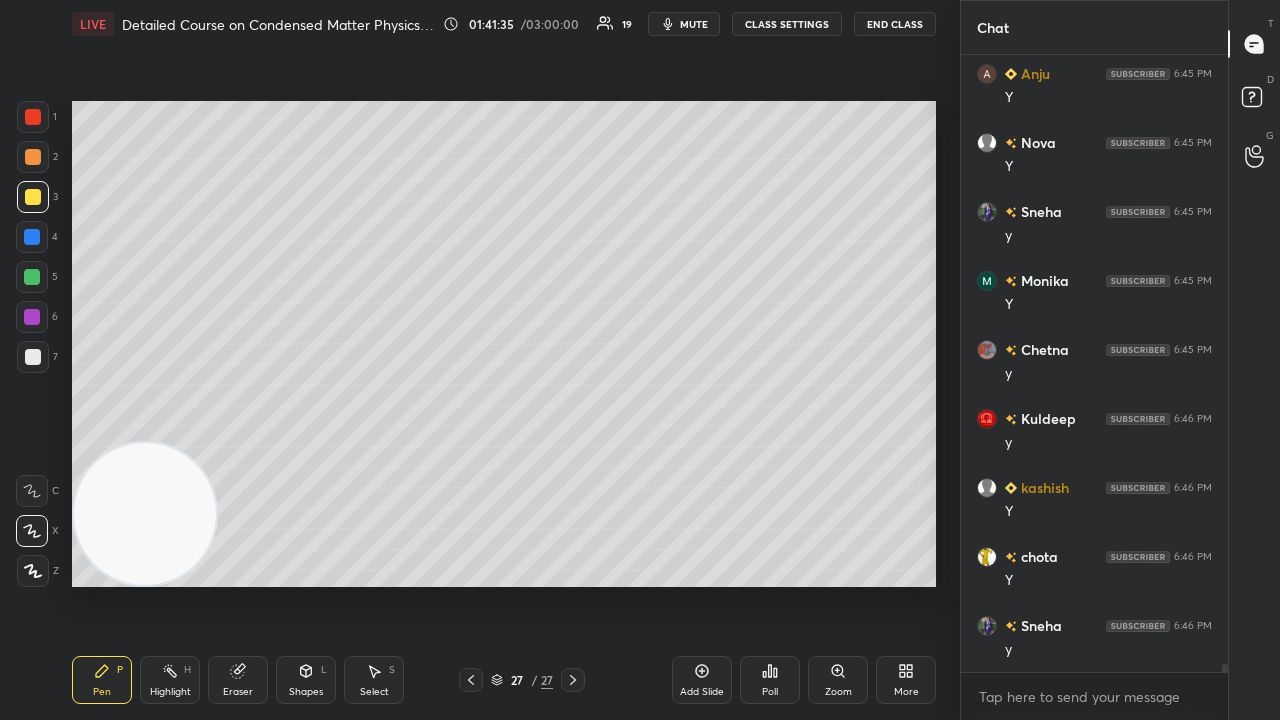 click on "mute" at bounding box center (694, 24) 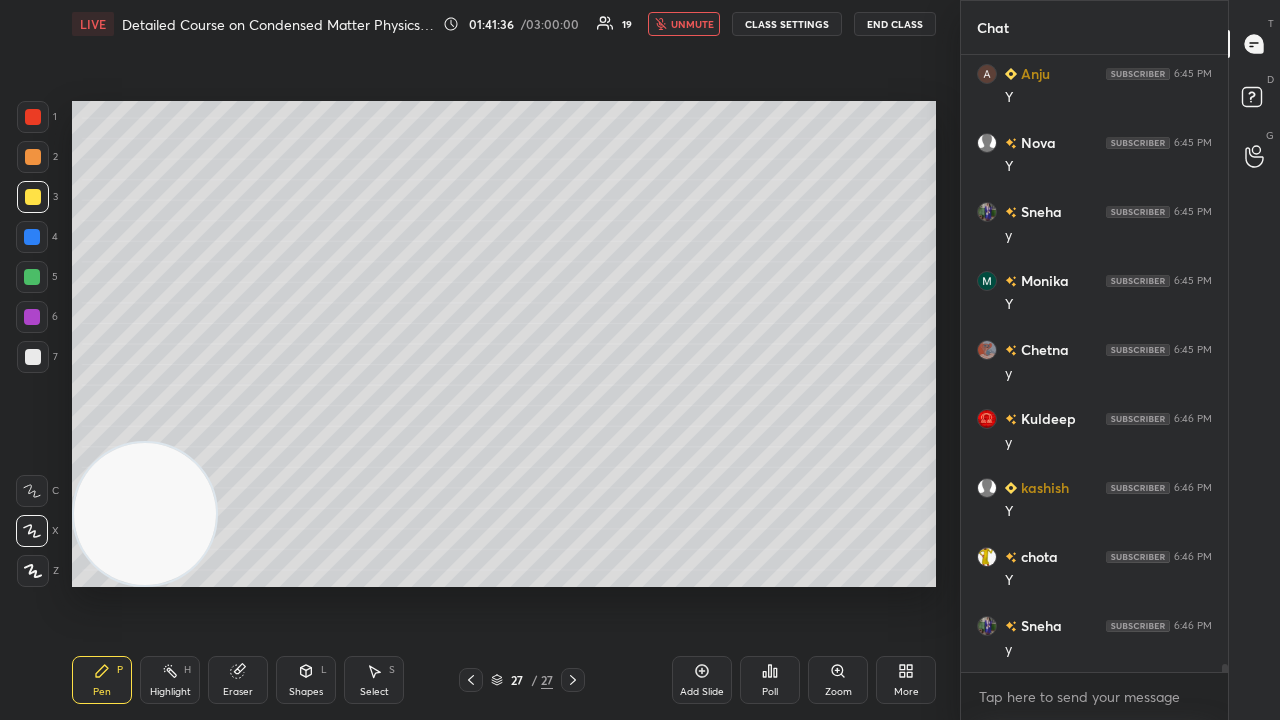 click on "unmute" at bounding box center [692, 24] 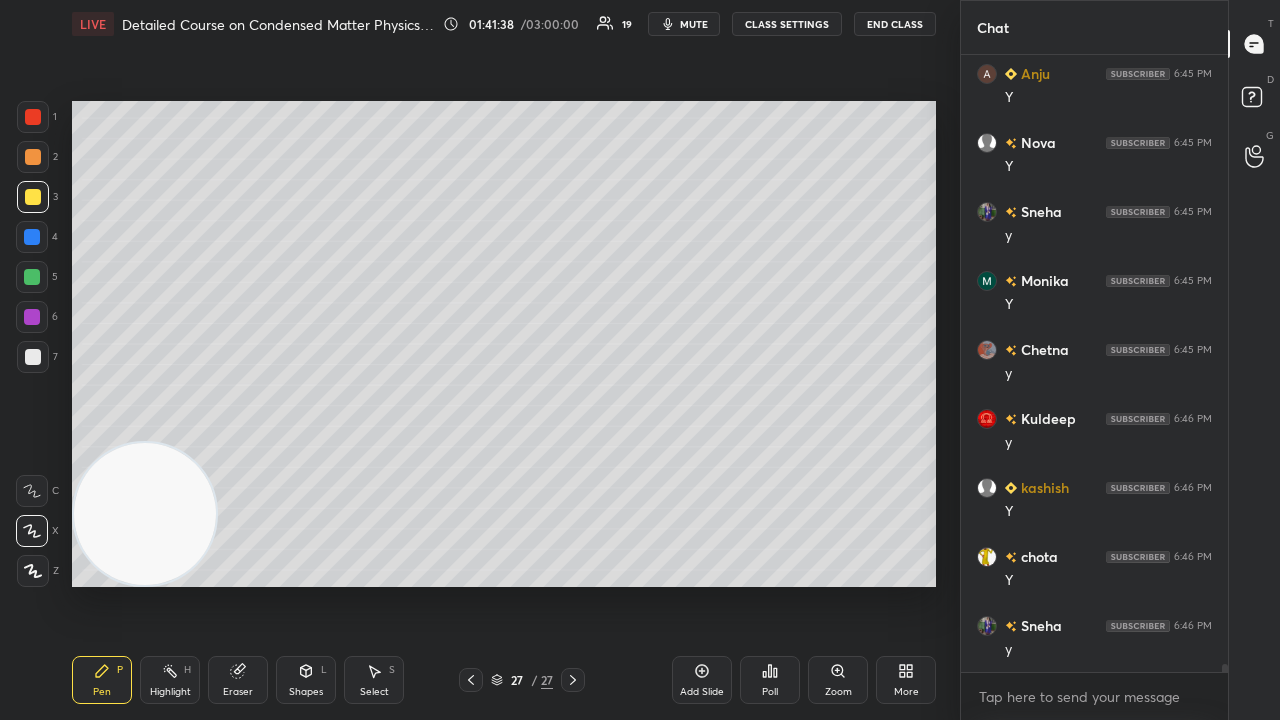 click 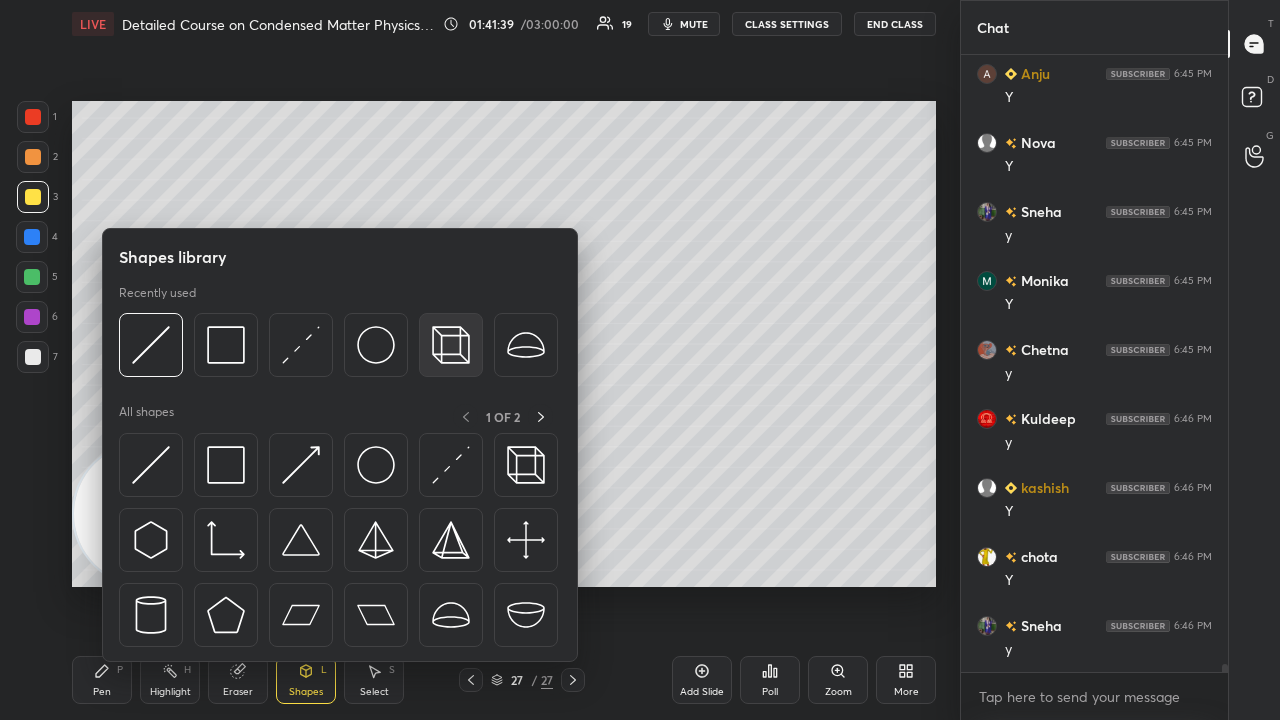 click at bounding box center (451, 345) 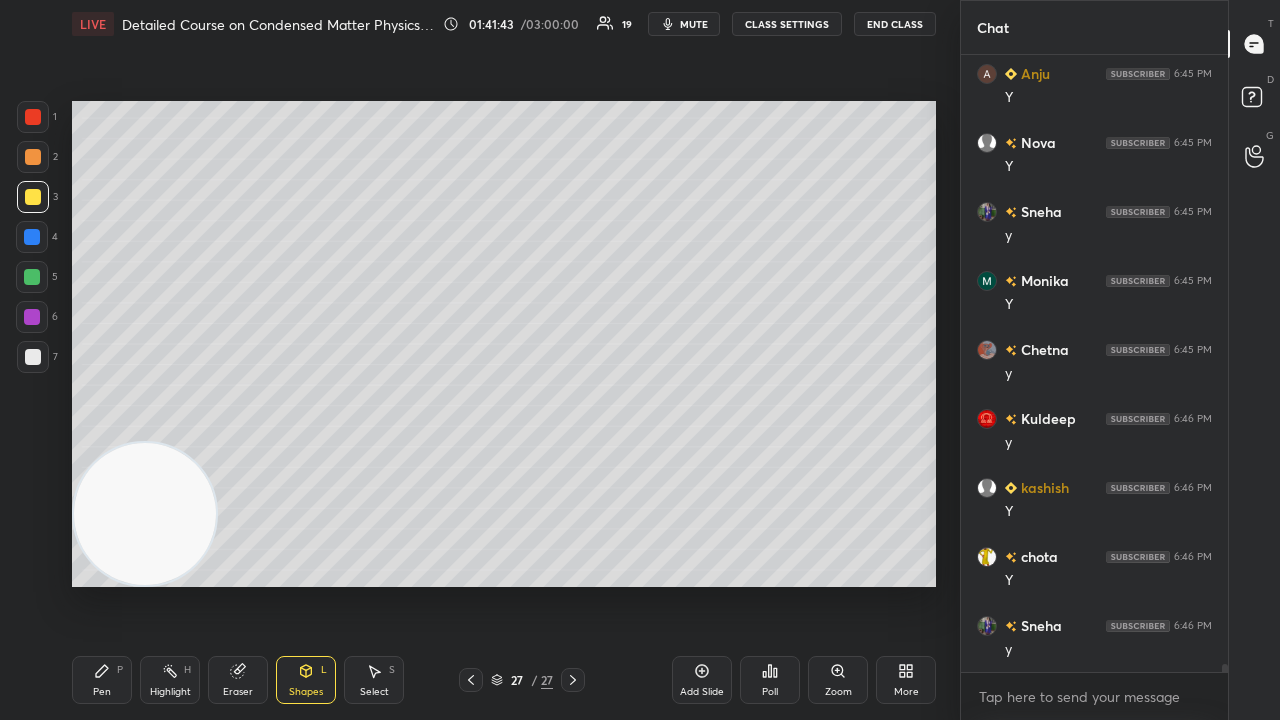 click on "mute" at bounding box center [694, 24] 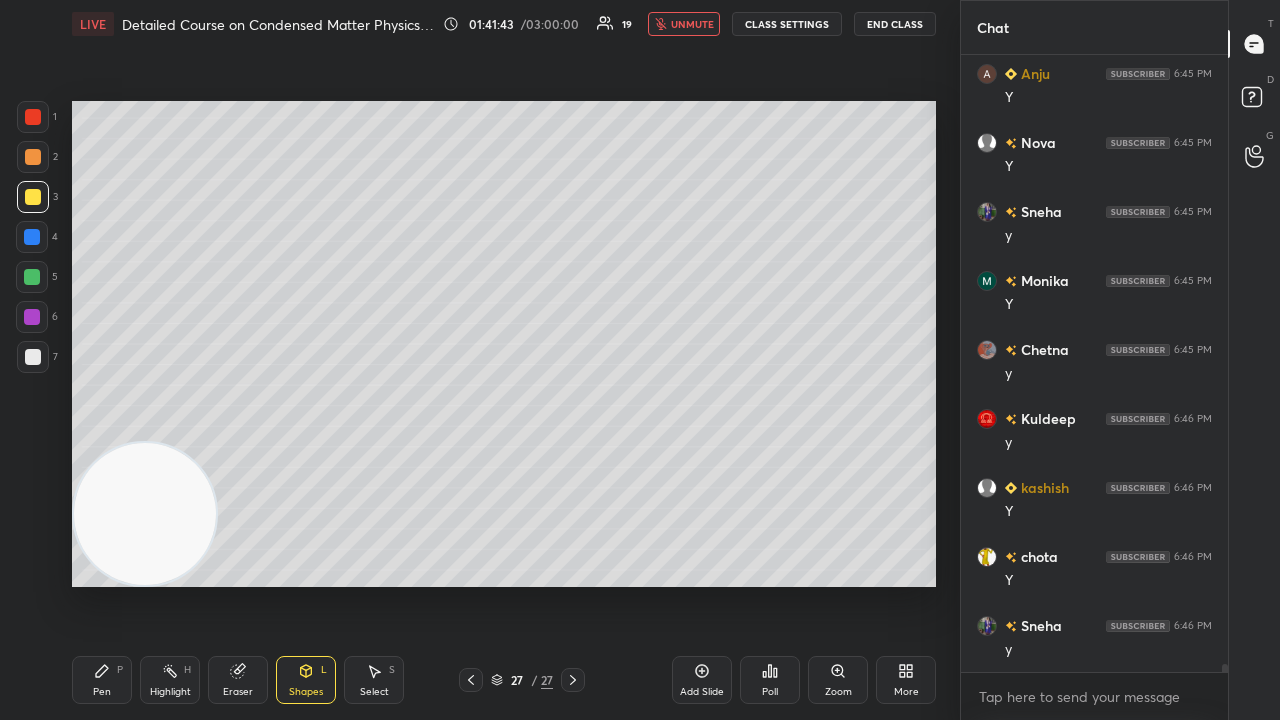 click on "unmute" at bounding box center (692, 24) 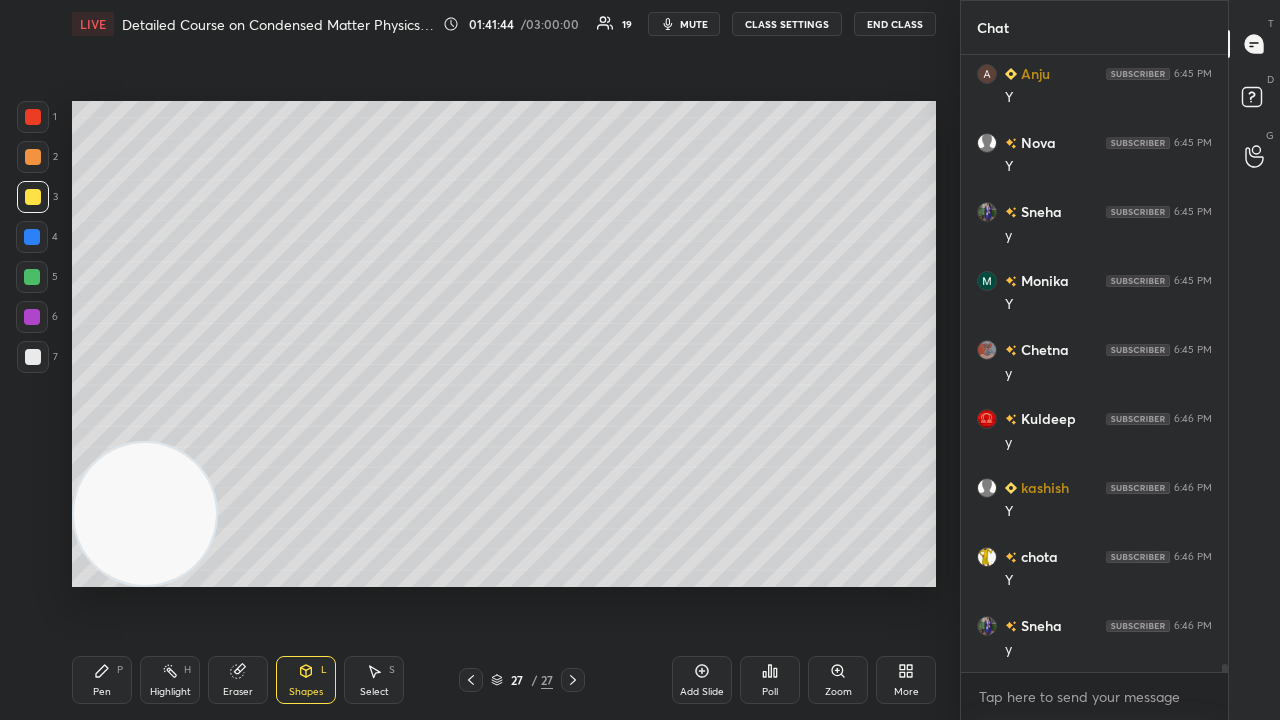 drag, startPoint x: 86, startPoint y: 674, endPoint x: 153, endPoint y: 566, distance: 127.09445 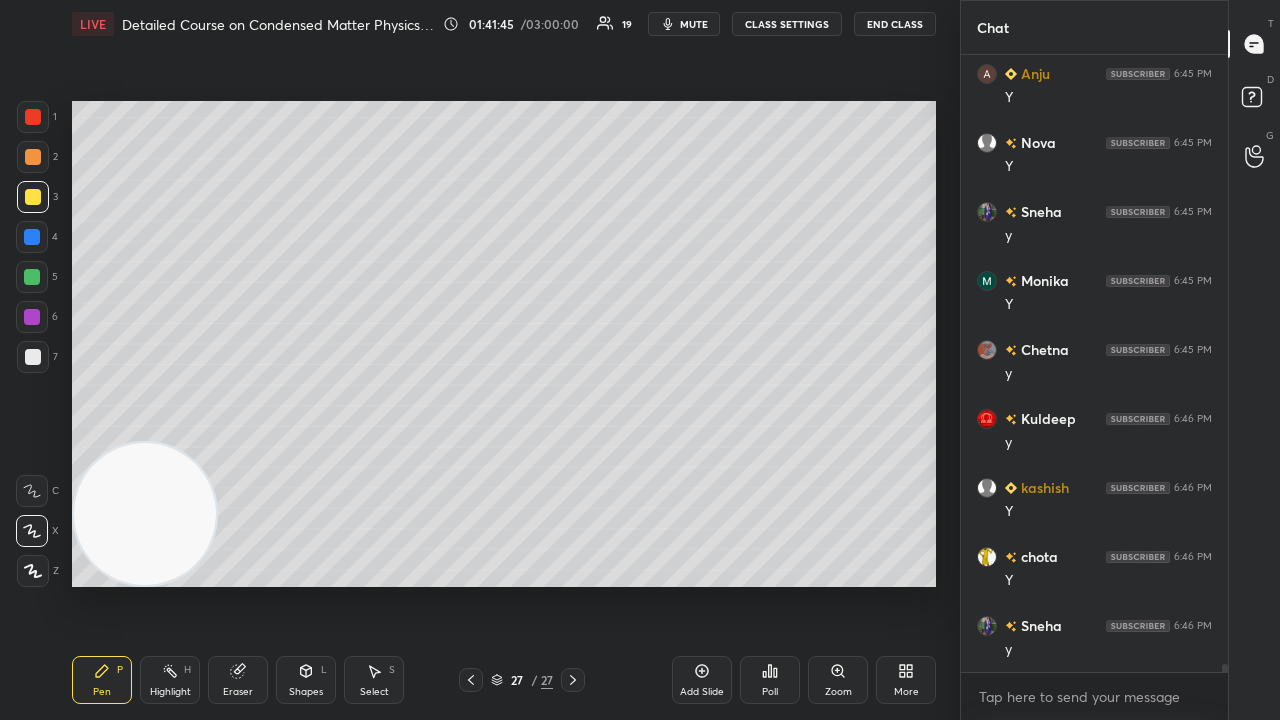 click on "mute" at bounding box center [694, 24] 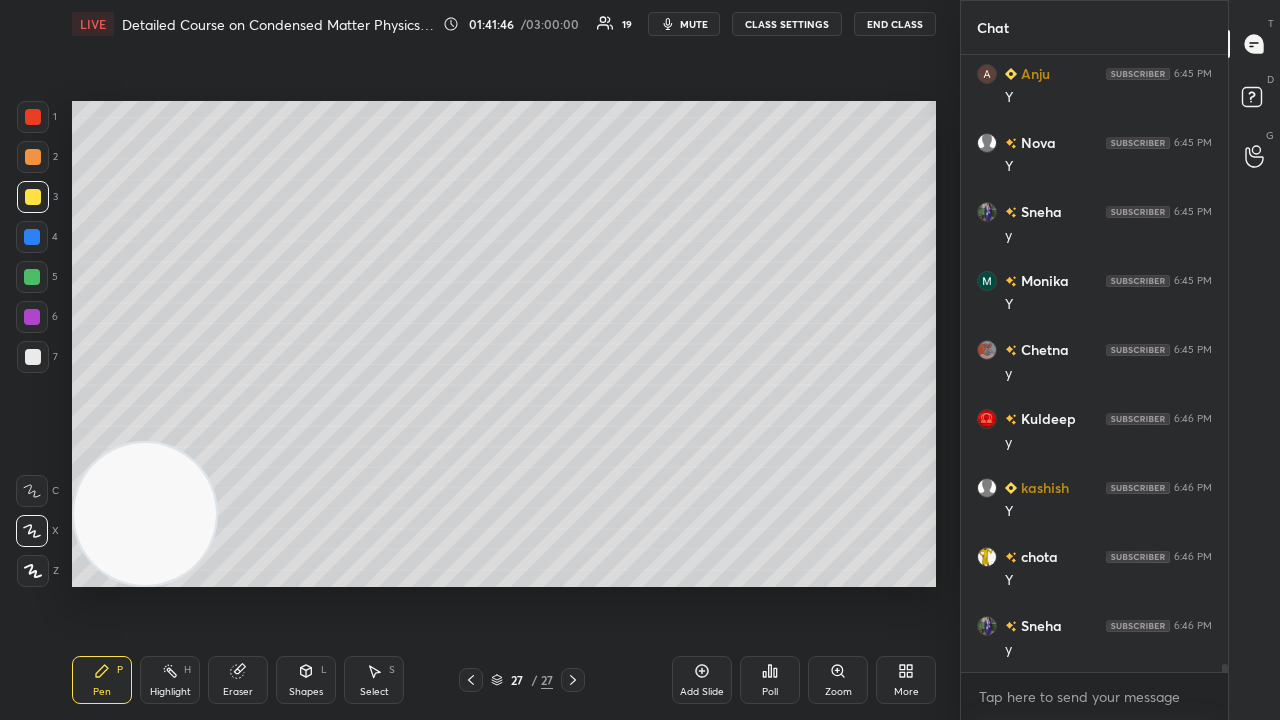 drag, startPoint x: 41, startPoint y: 354, endPoint x: 65, endPoint y: 360, distance: 24.738634 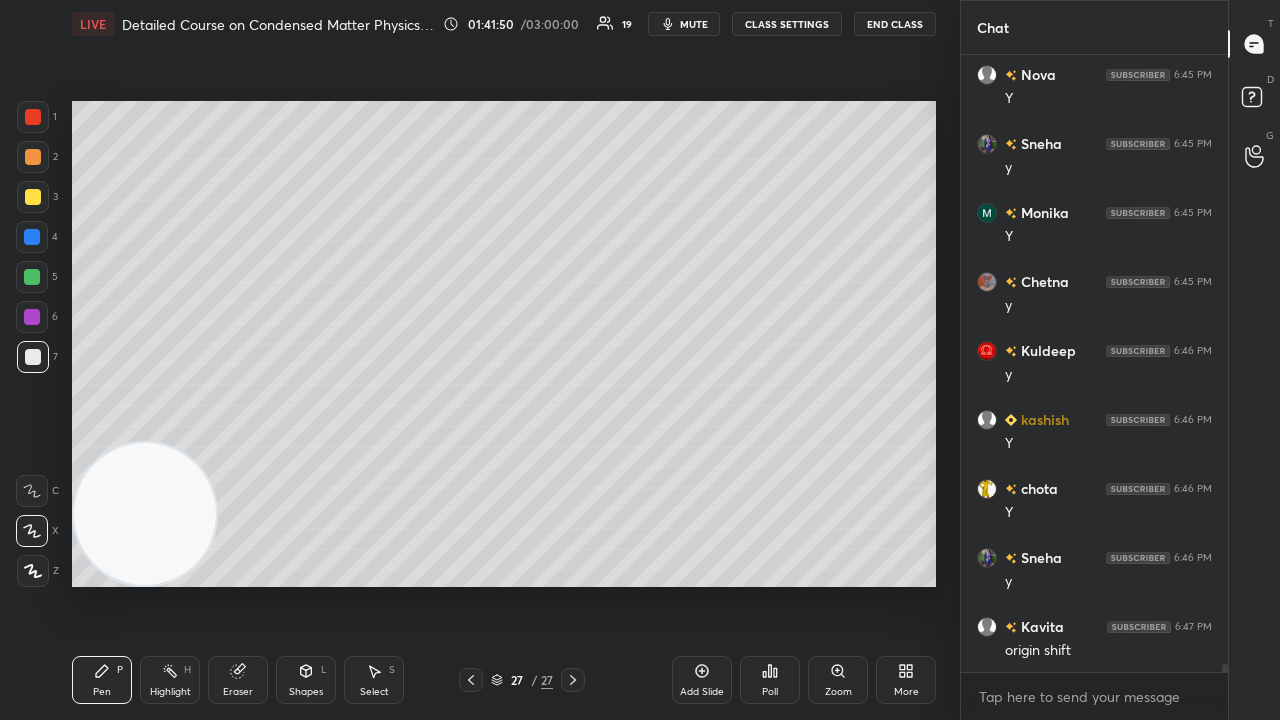 click on "Shapes" at bounding box center [306, 692] 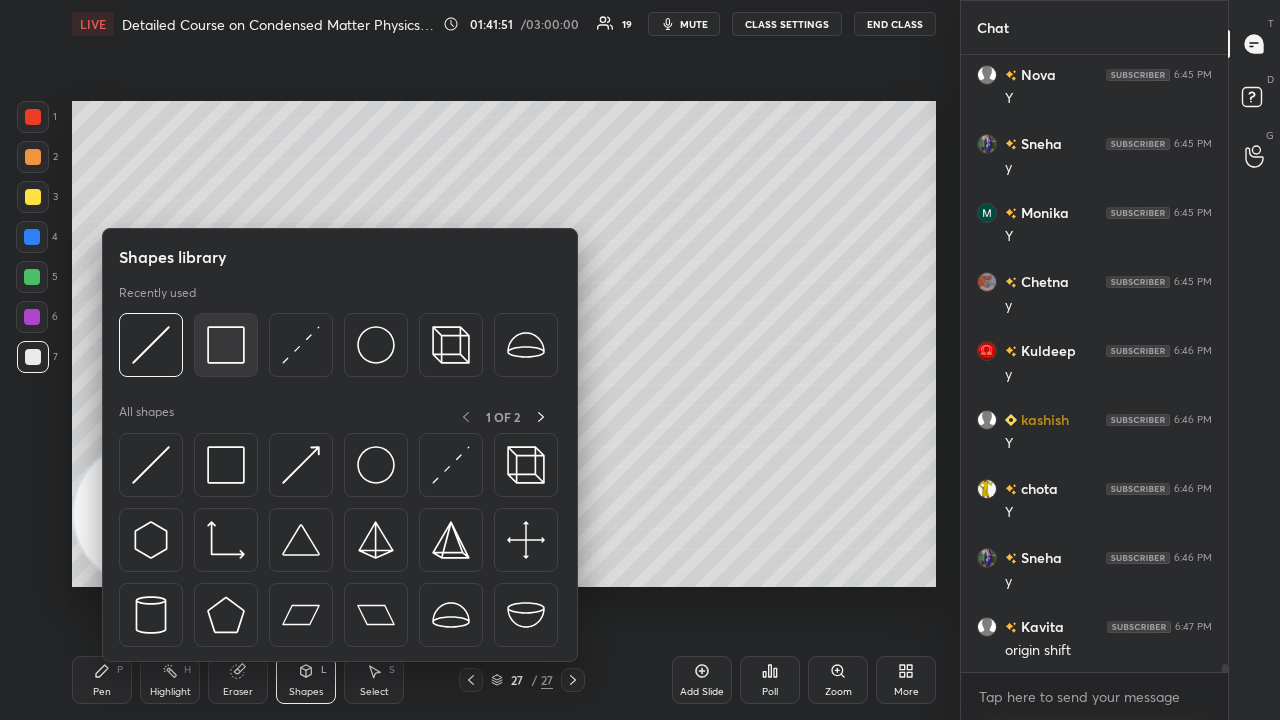 scroll, scrollTop: 46754, scrollLeft: 0, axis: vertical 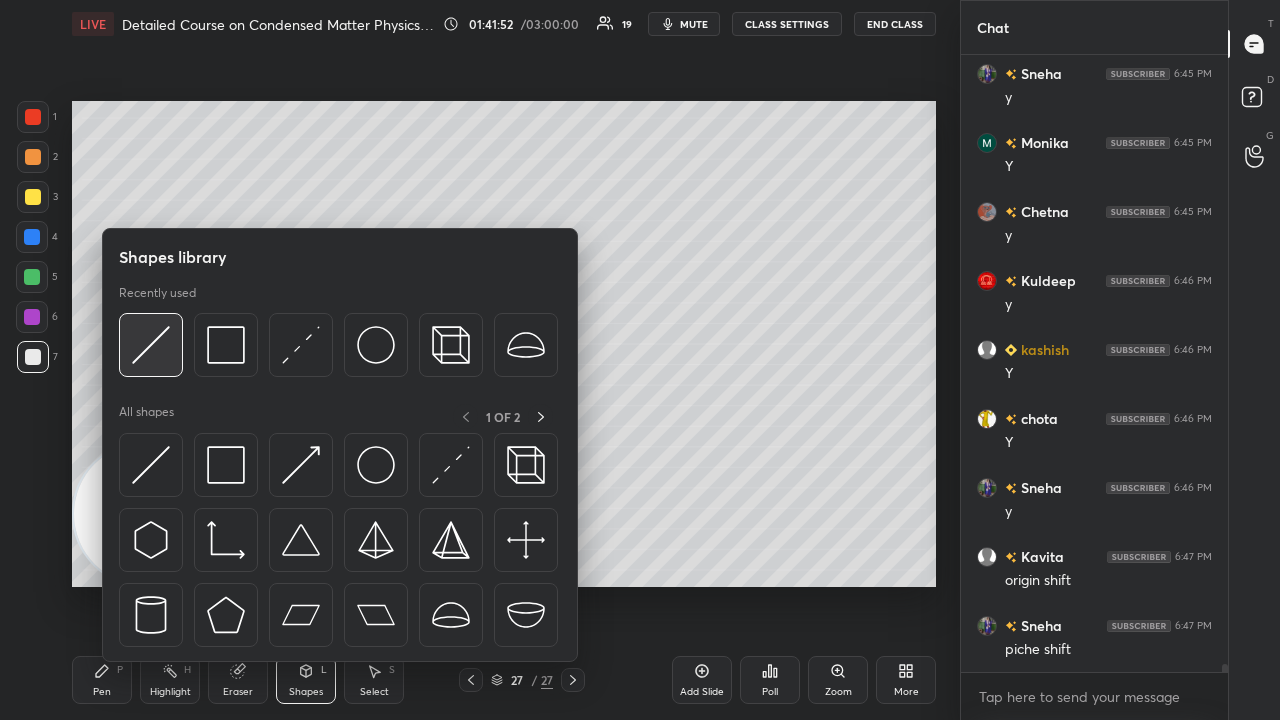 click at bounding box center (151, 345) 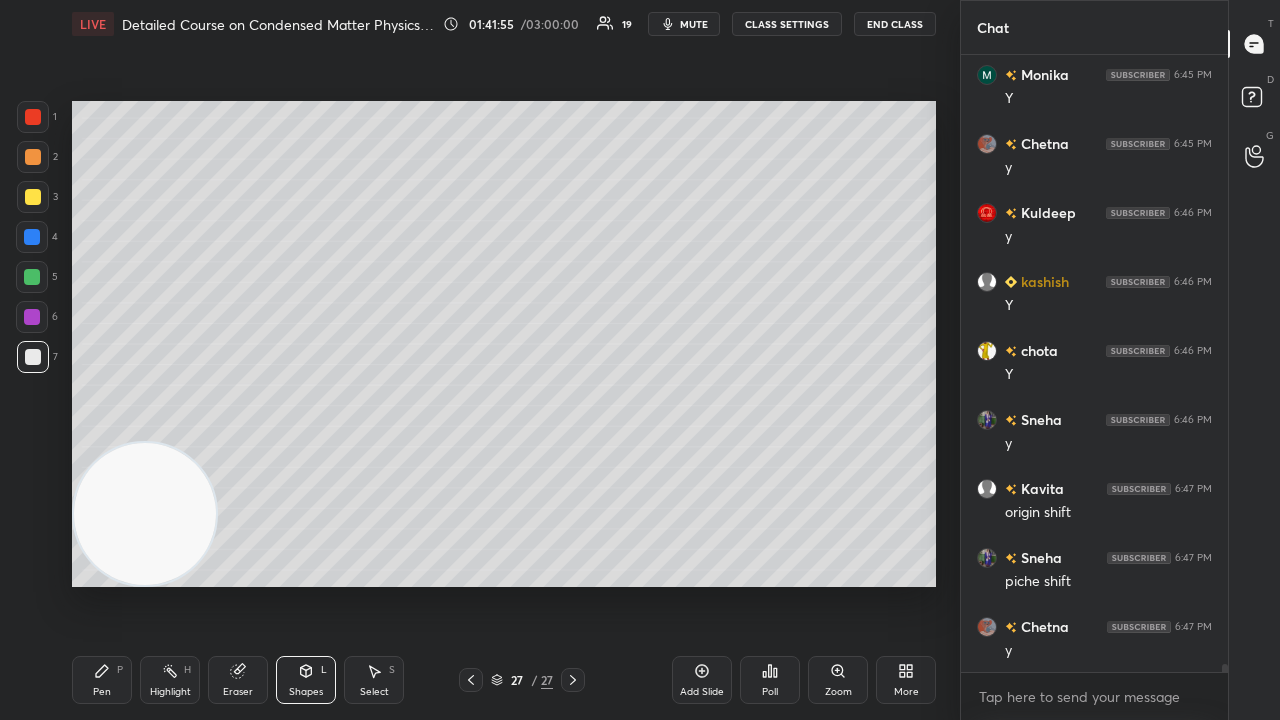 scroll, scrollTop: 46892, scrollLeft: 0, axis: vertical 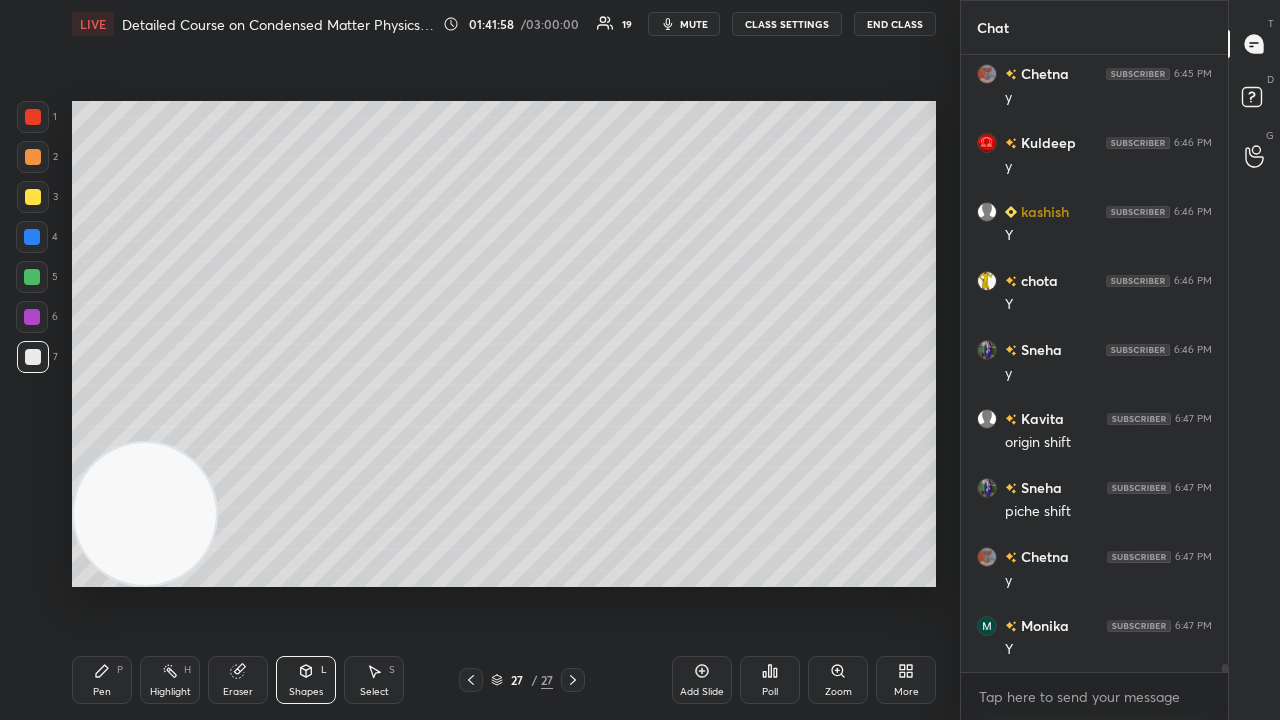 drag, startPoint x: 99, startPoint y: 672, endPoint x: 302, endPoint y: 636, distance: 206.1674 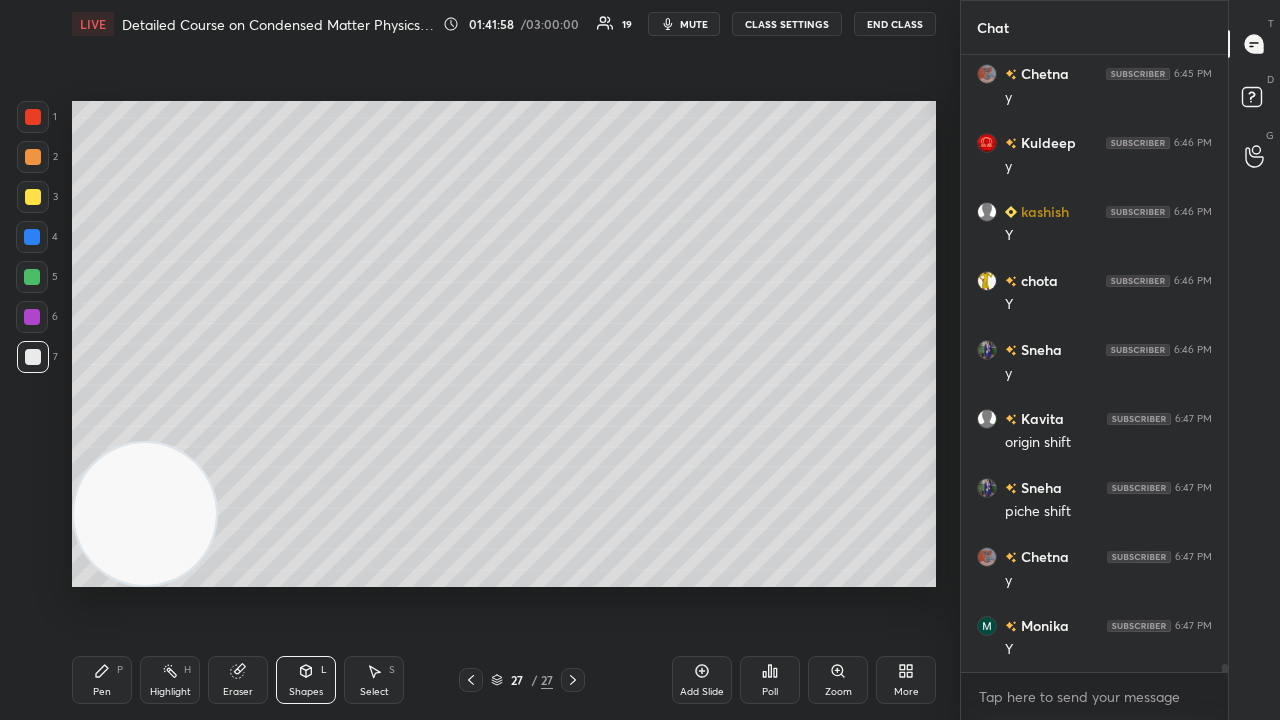 click 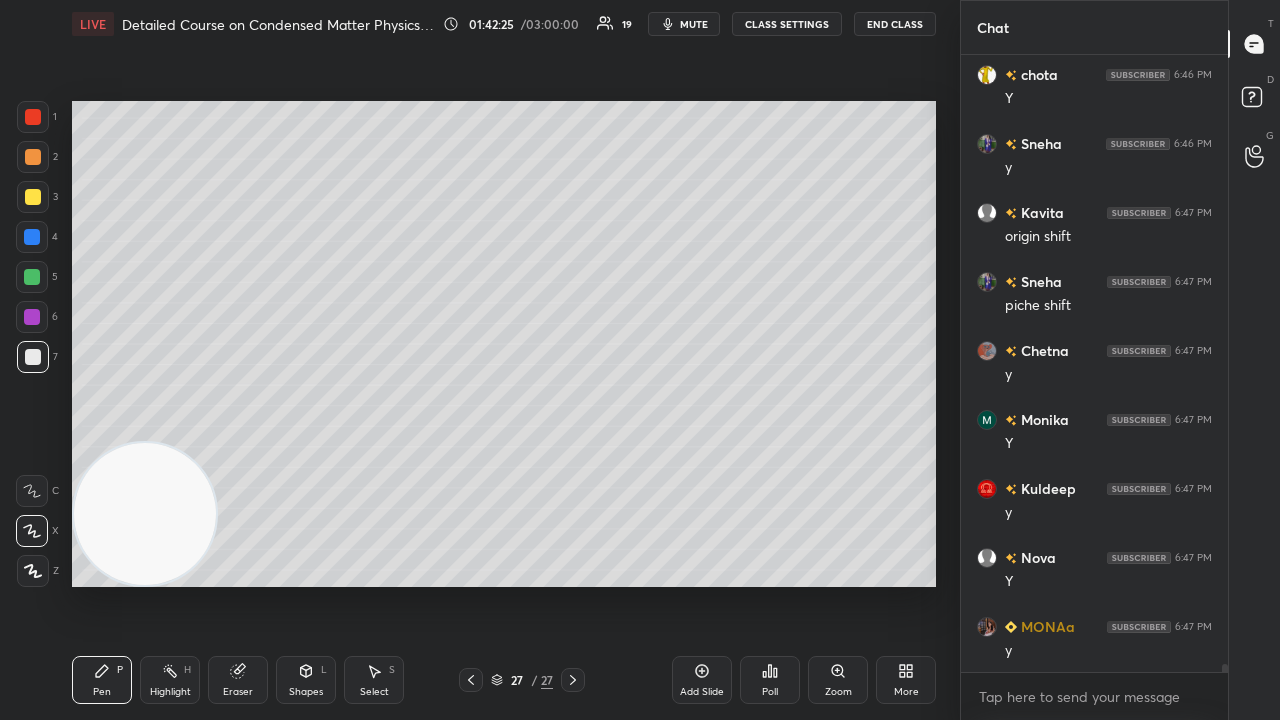 scroll, scrollTop: 47168, scrollLeft: 0, axis: vertical 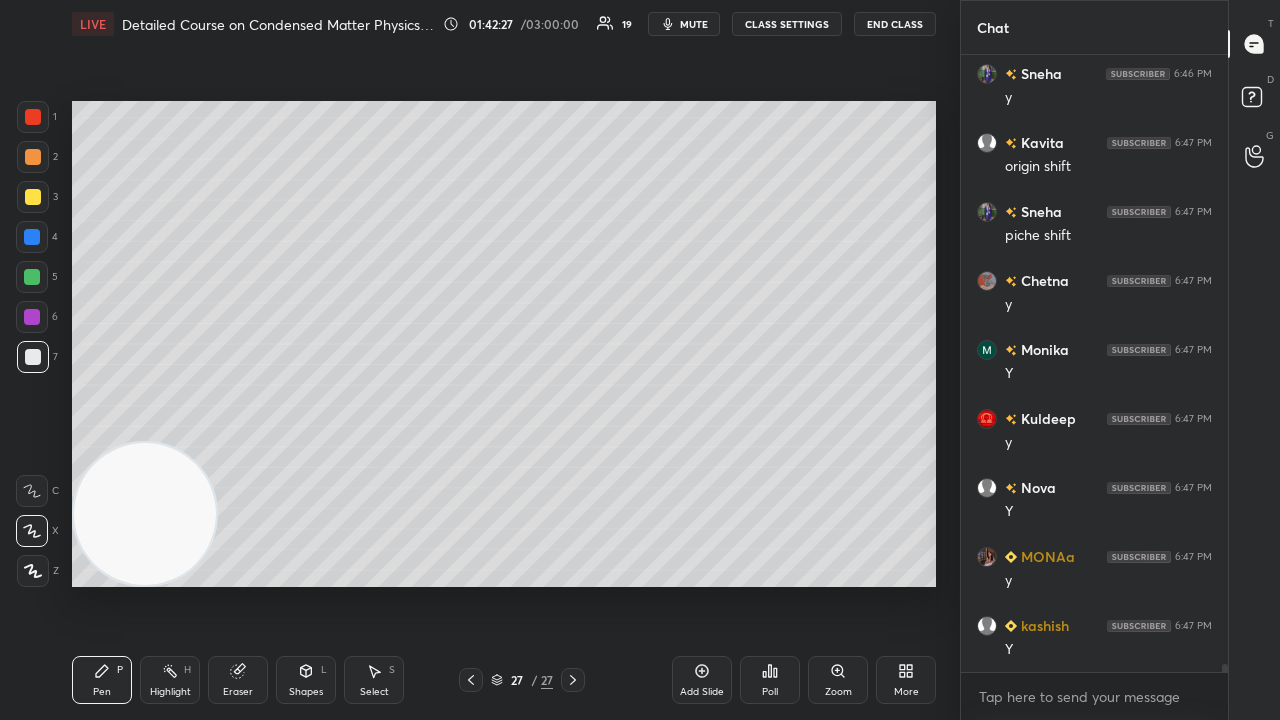 click on "LIVE Detailed Course on Condensed Matter Physics Day-3 01:42:27 /  03:00:00 19 mute CLASS SETTINGS End Class" at bounding box center [504, 24] 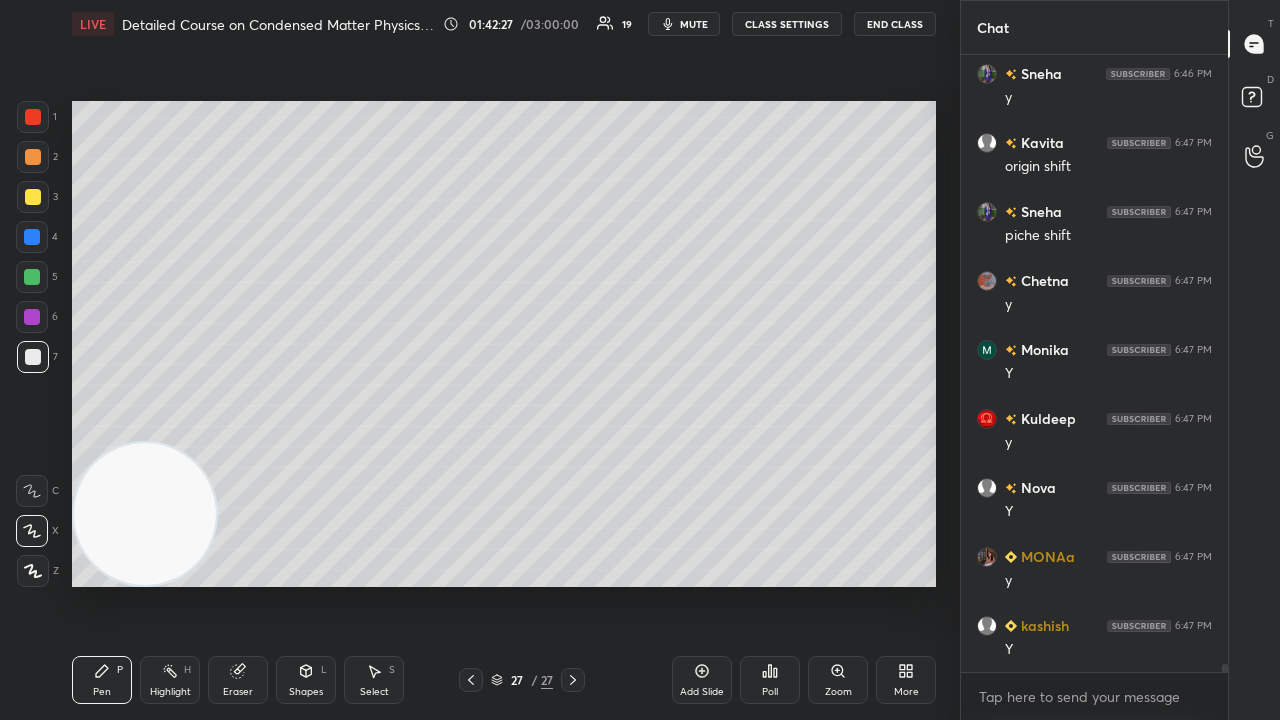 click on "mute" at bounding box center [694, 24] 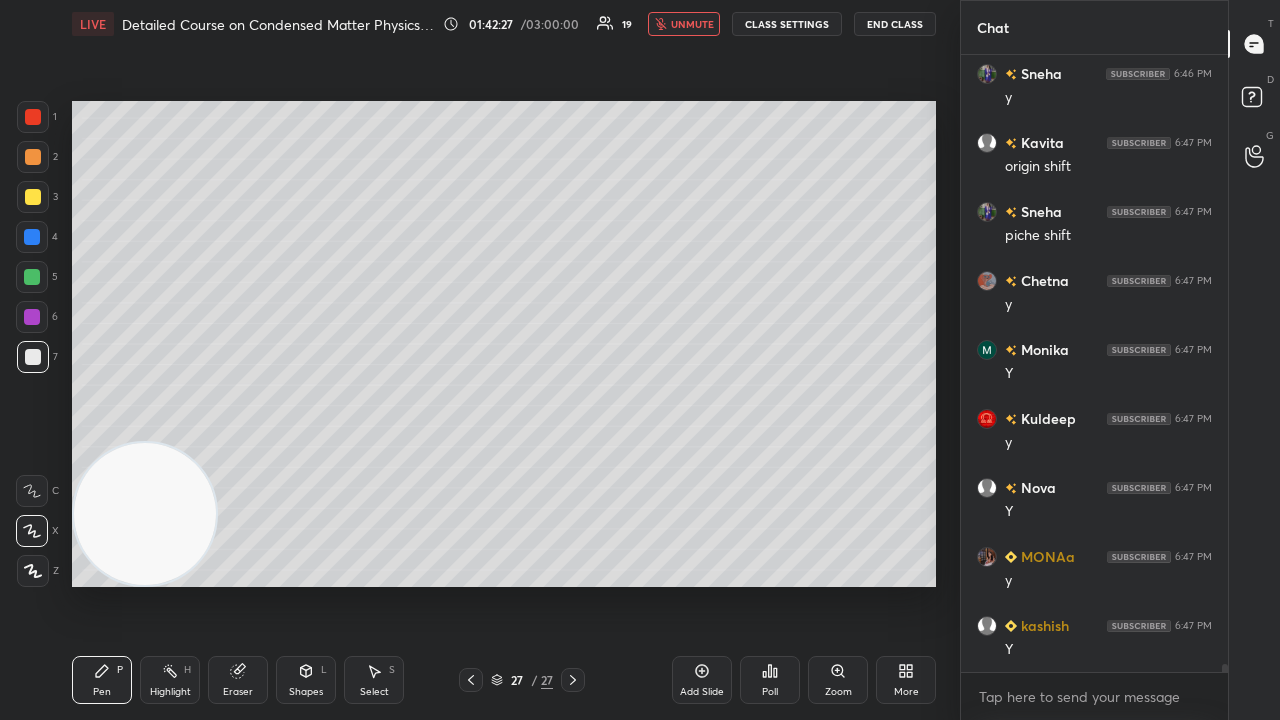 click on "unmute" at bounding box center (692, 24) 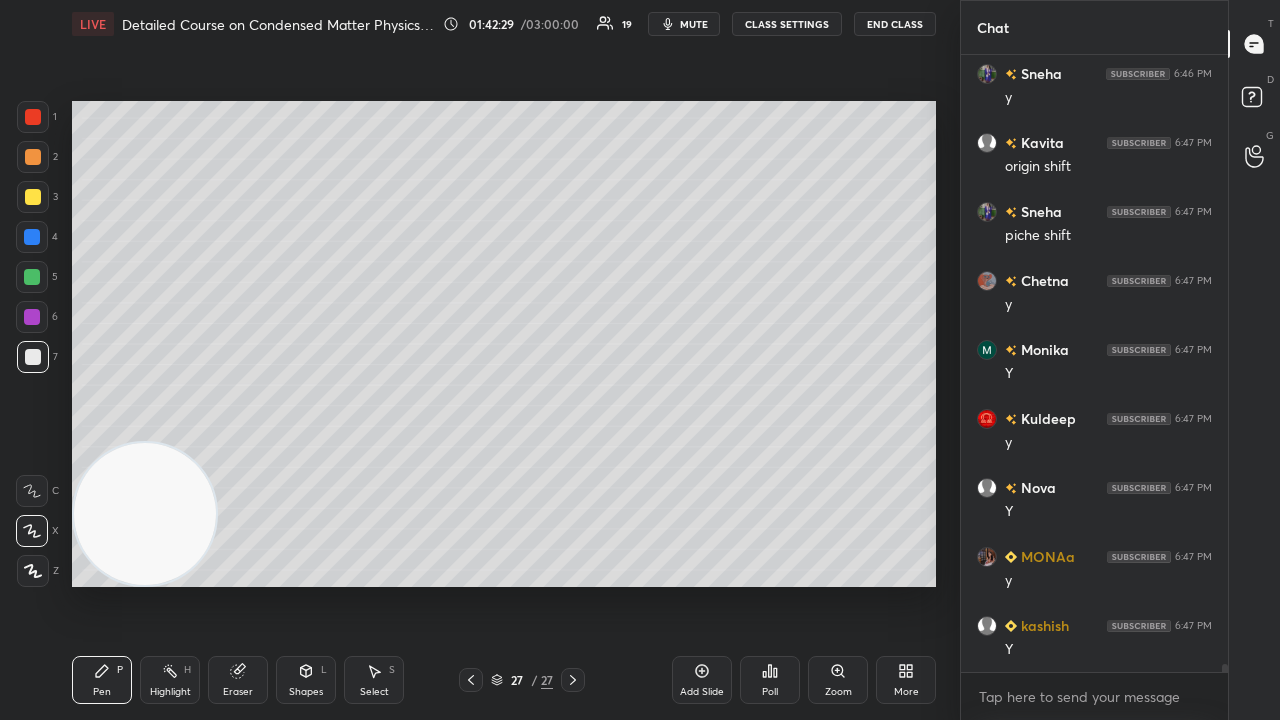 click at bounding box center [33, 197] 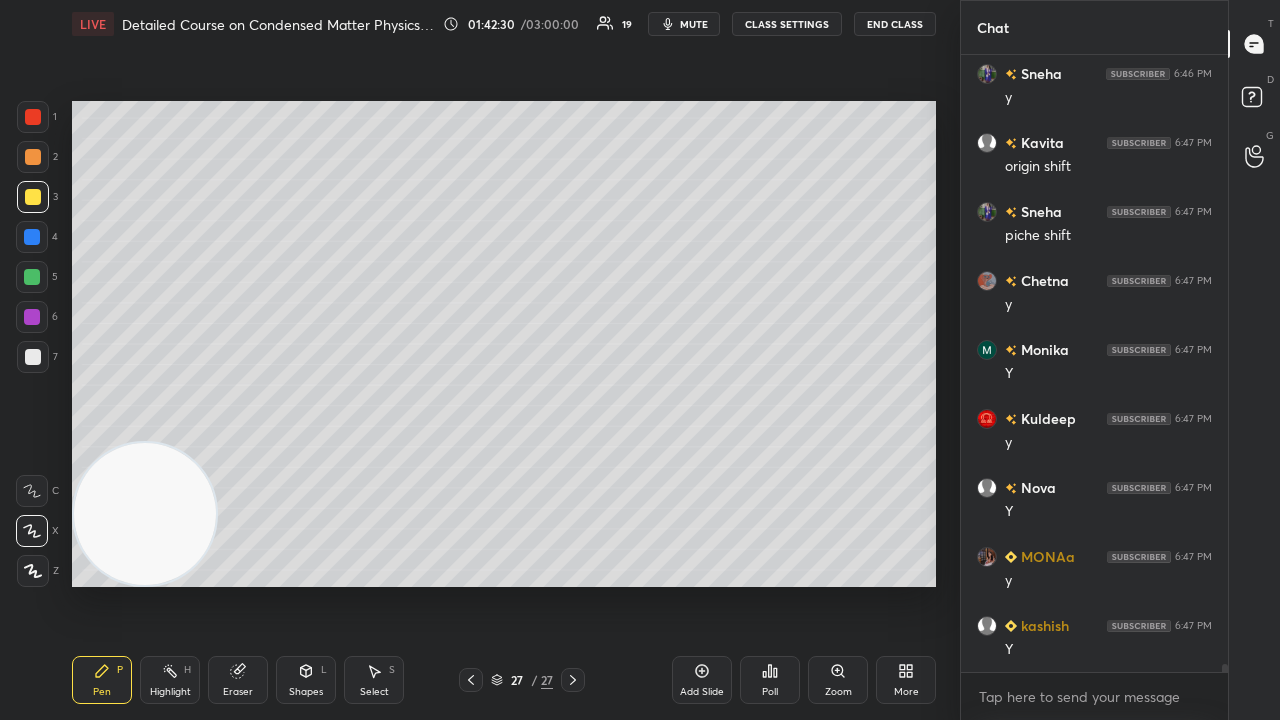 click on "Add Slide" at bounding box center [702, 680] 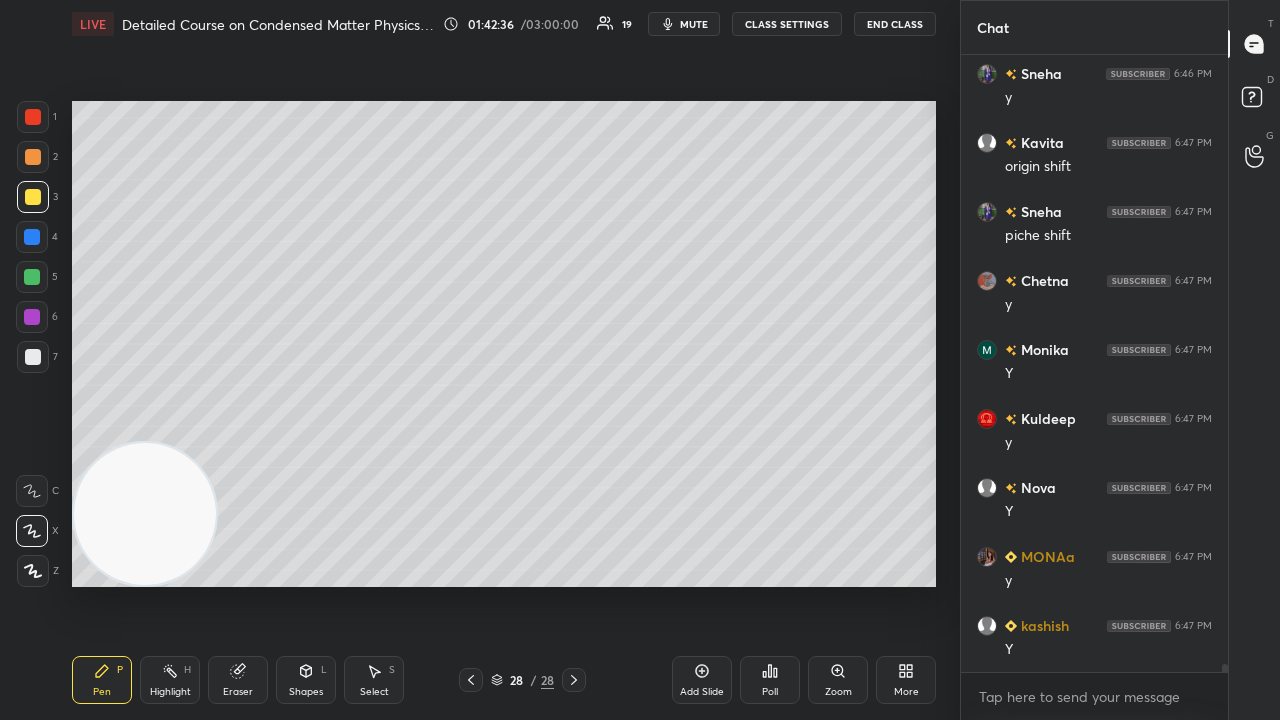 click on "Pen P Highlight H Eraser Shapes L Select S" at bounding box center [222, 680] 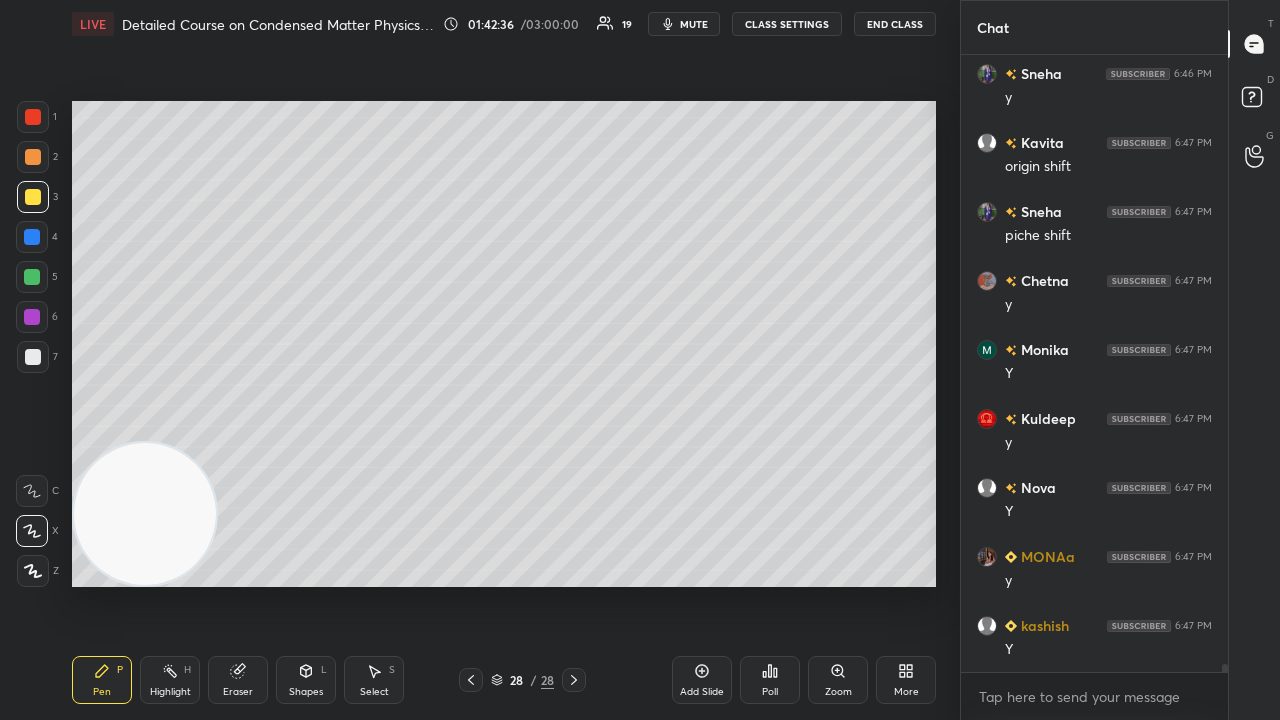 click on "Shapes L" at bounding box center (306, 680) 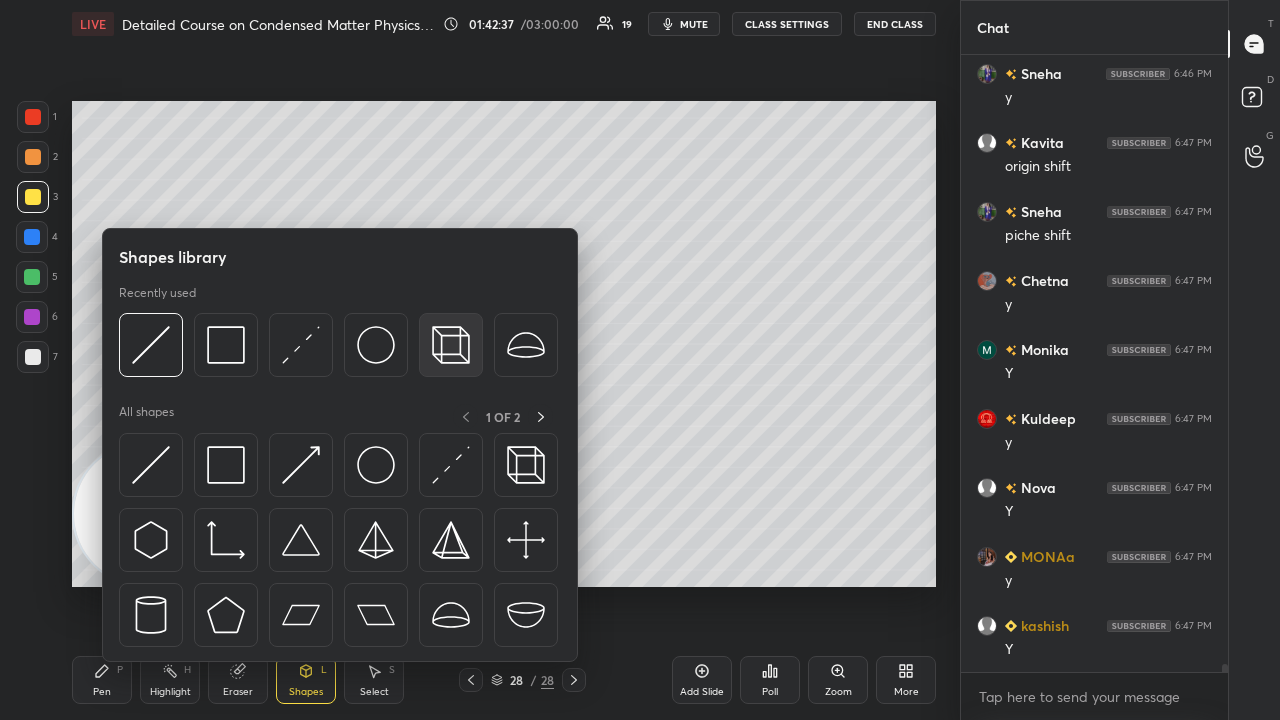click at bounding box center (451, 345) 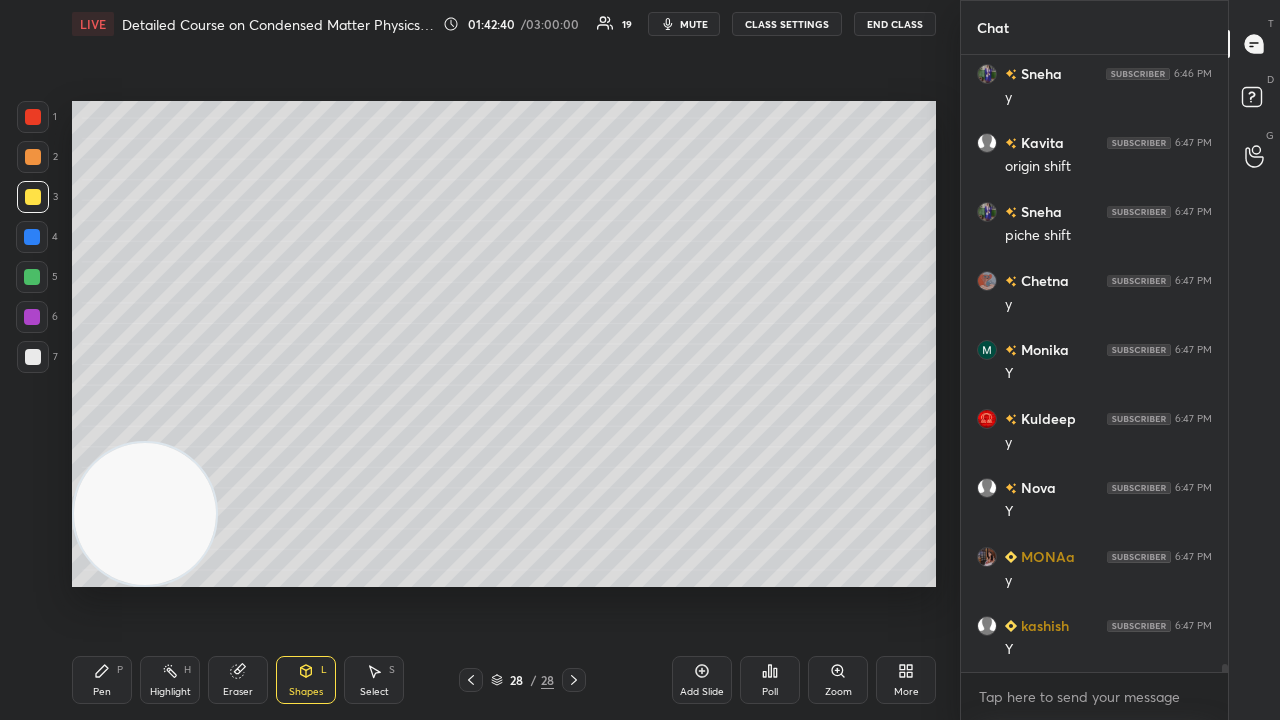 click on "Pen P" at bounding box center [102, 680] 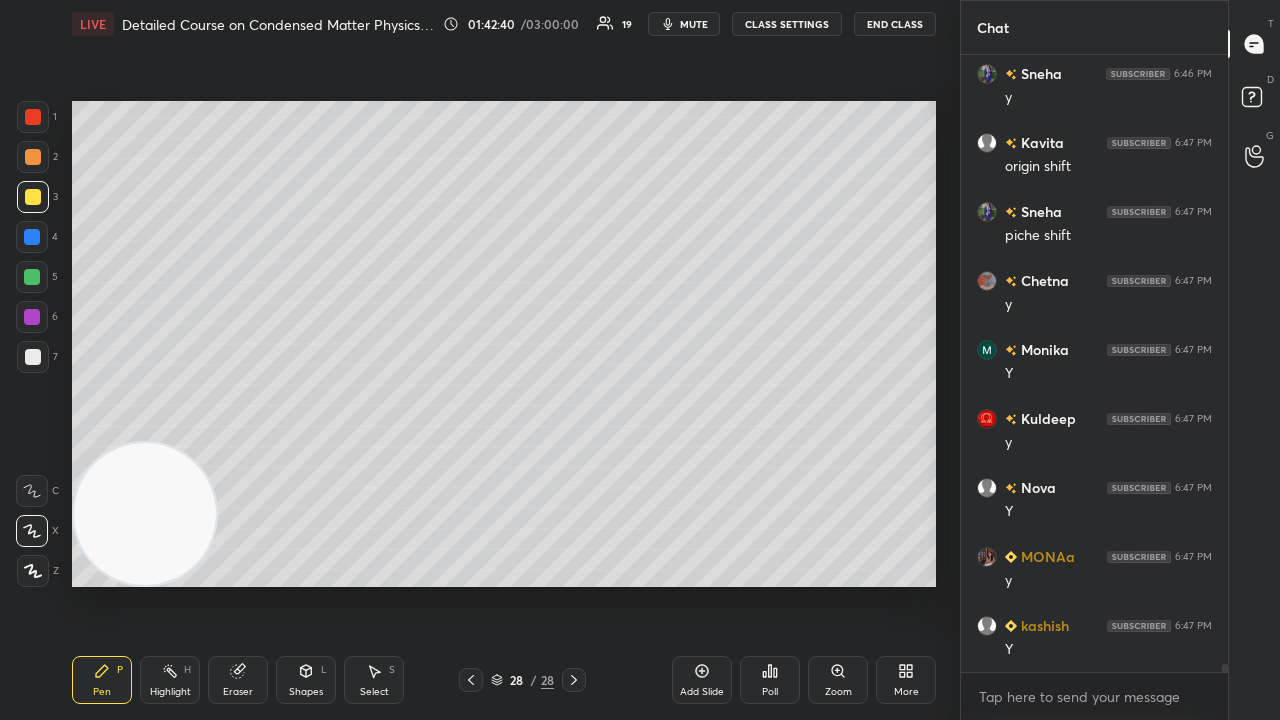 click at bounding box center (33, 357) 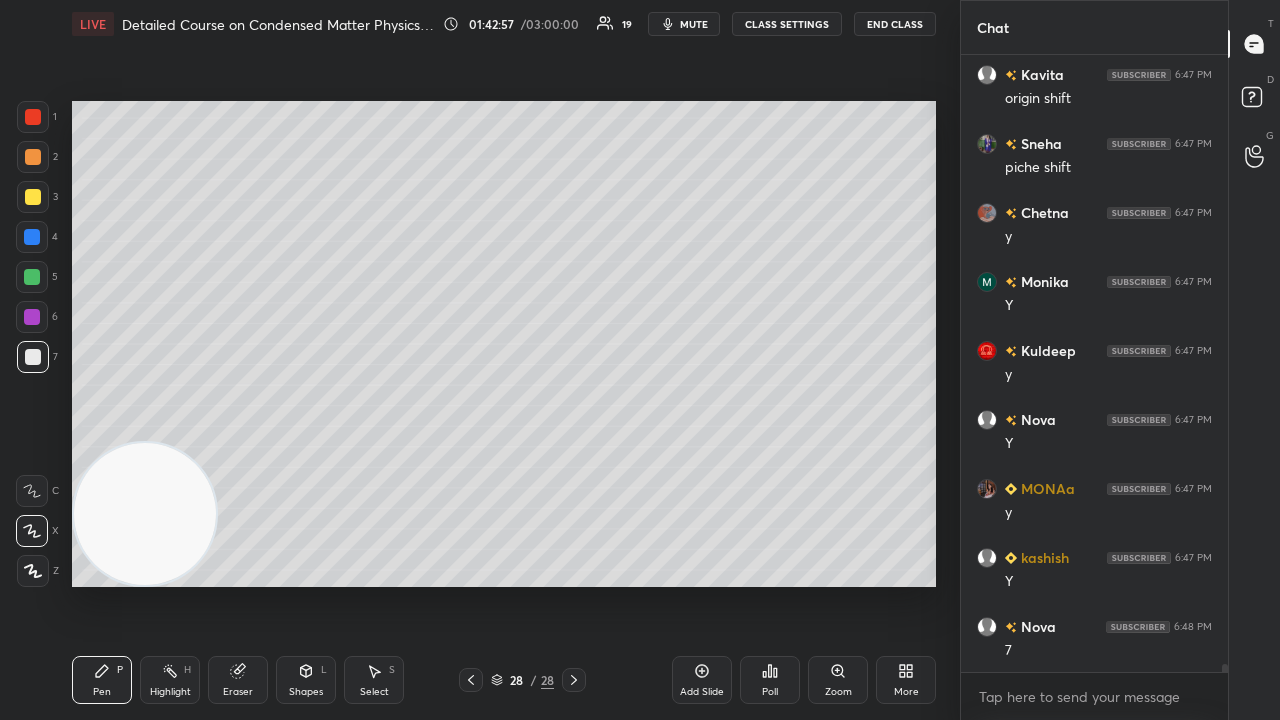 scroll, scrollTop: 47306, scrollLeft: 0, axis: vertical 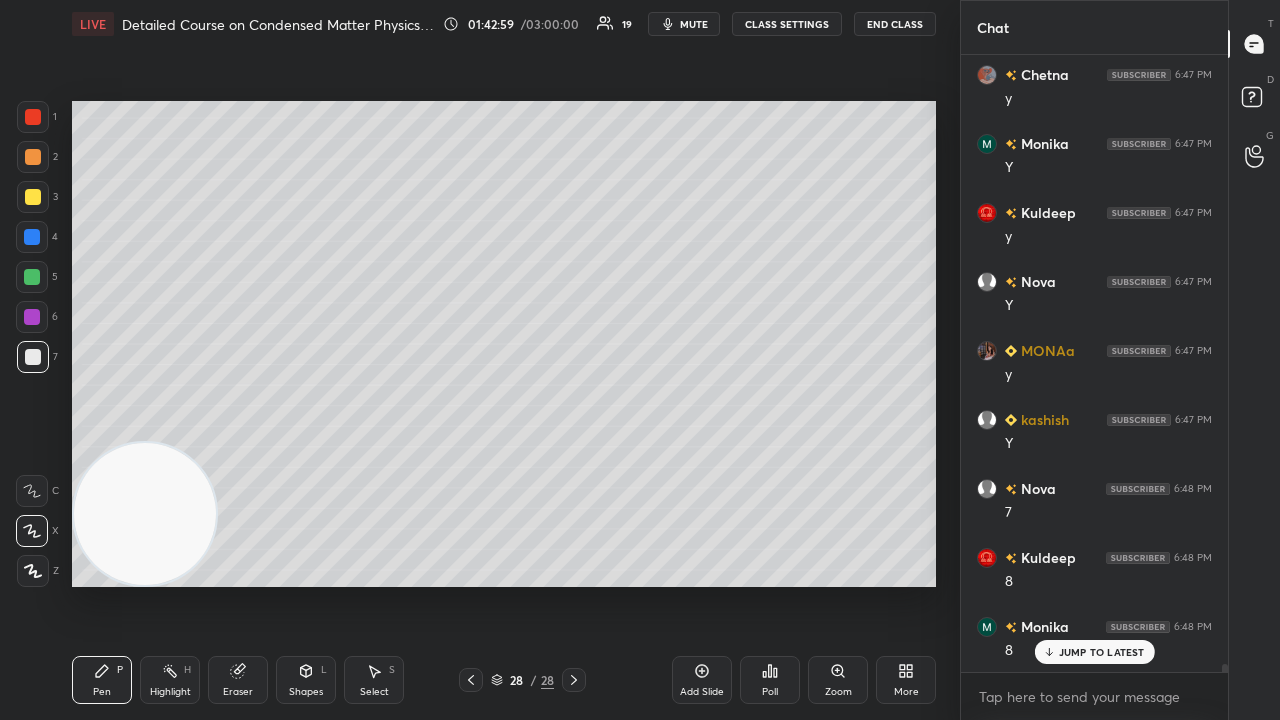click on "mute" at bounding box center [694, 24] 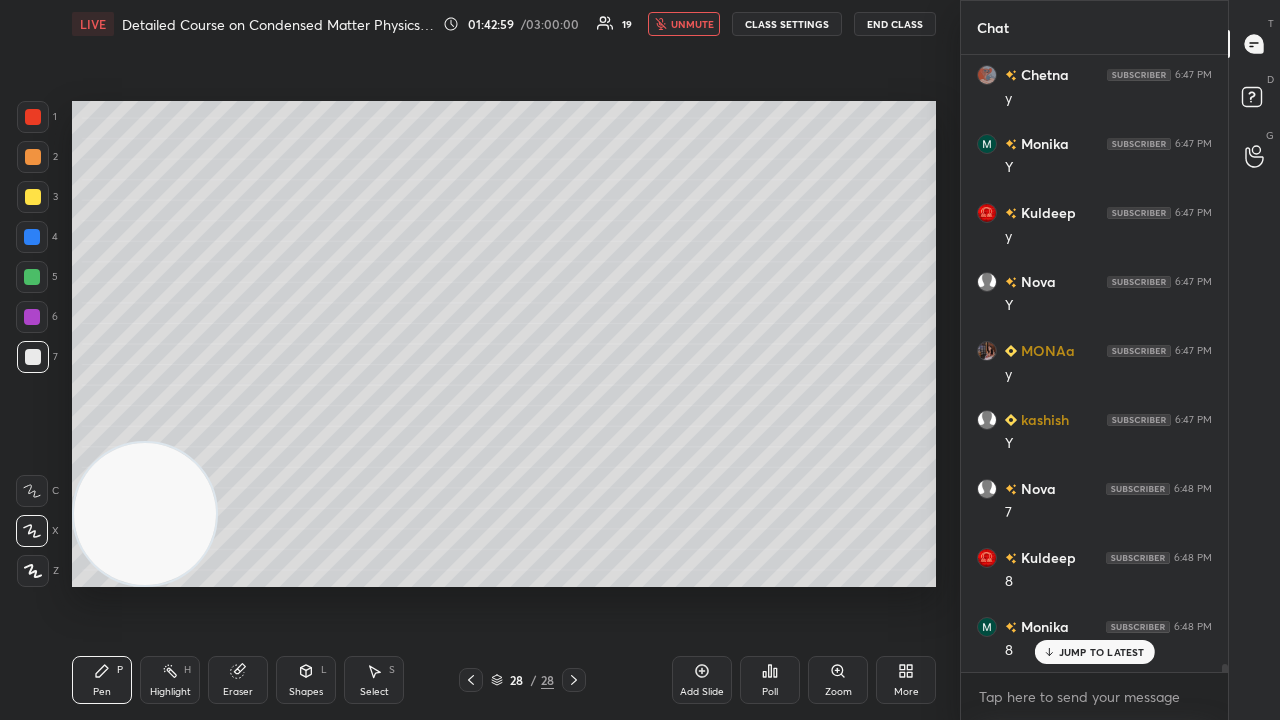 click on "unmute" at bounding box center (692, 24) 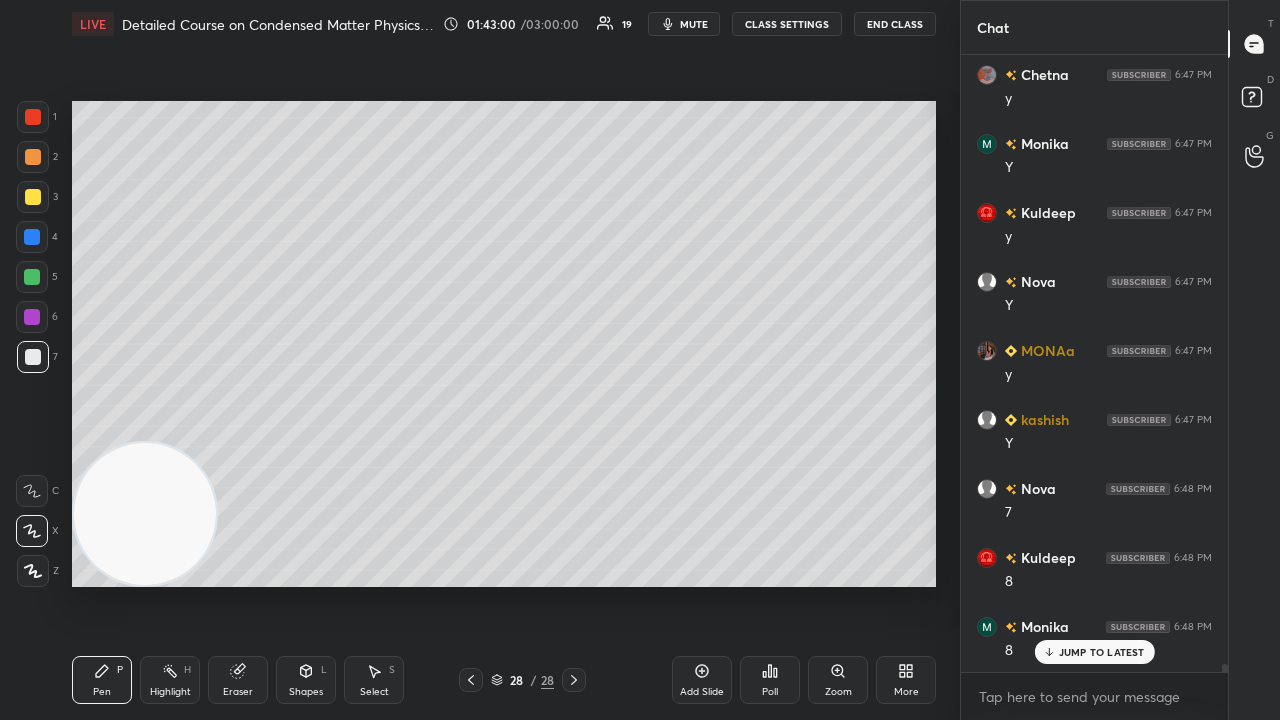 scroll, scrollTop: 47444, scrollLeft: 0, axis: vertical 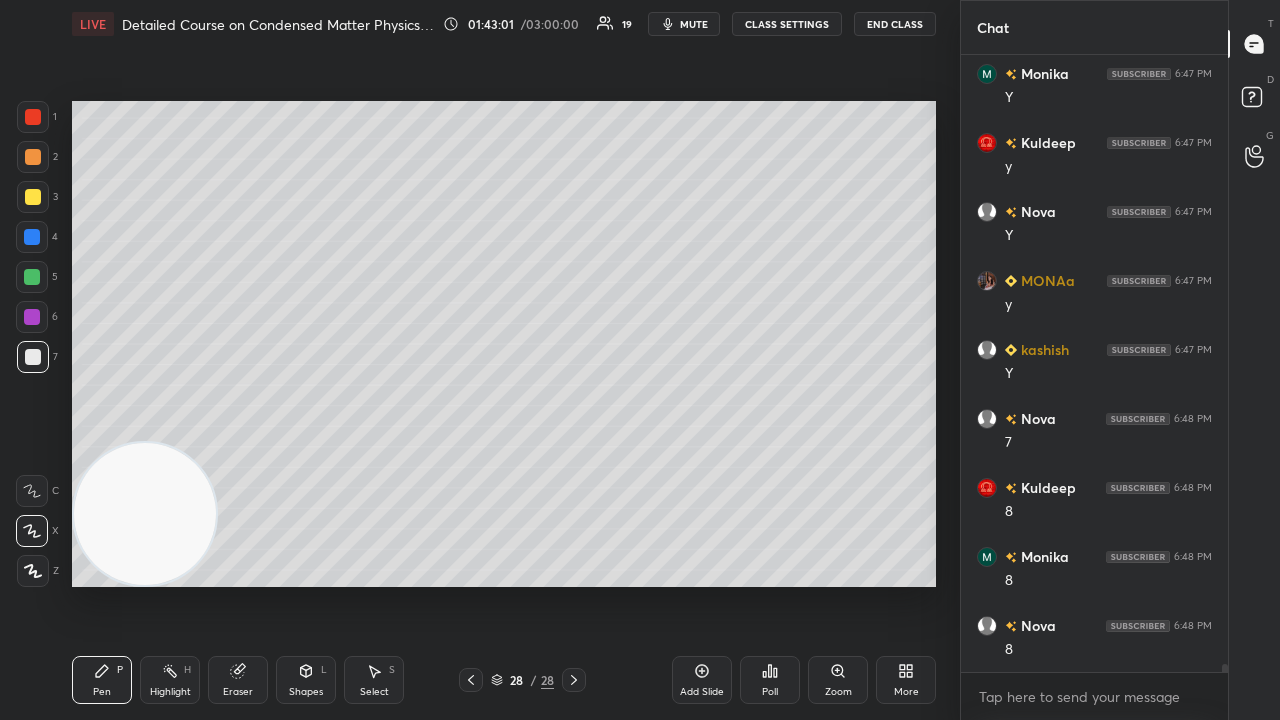 click on "mute" at bounding box center (694, 24) 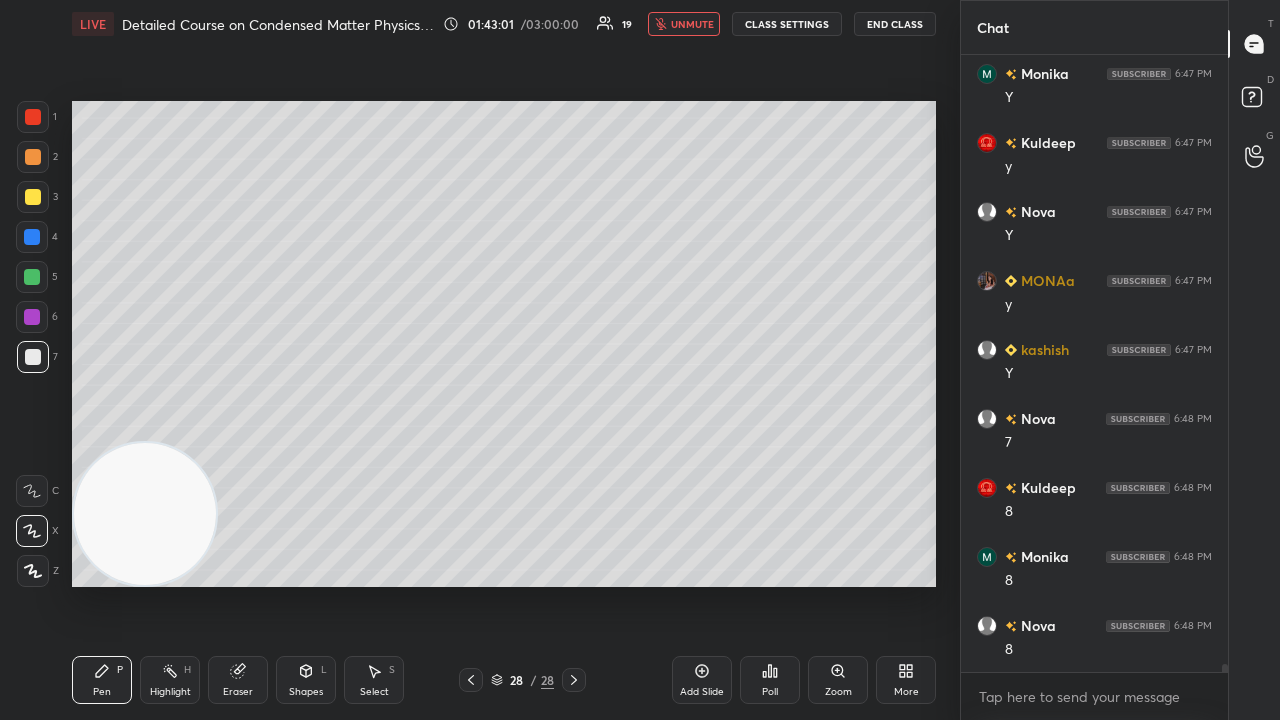 click on "unmute" at bounding box center [692, 24] 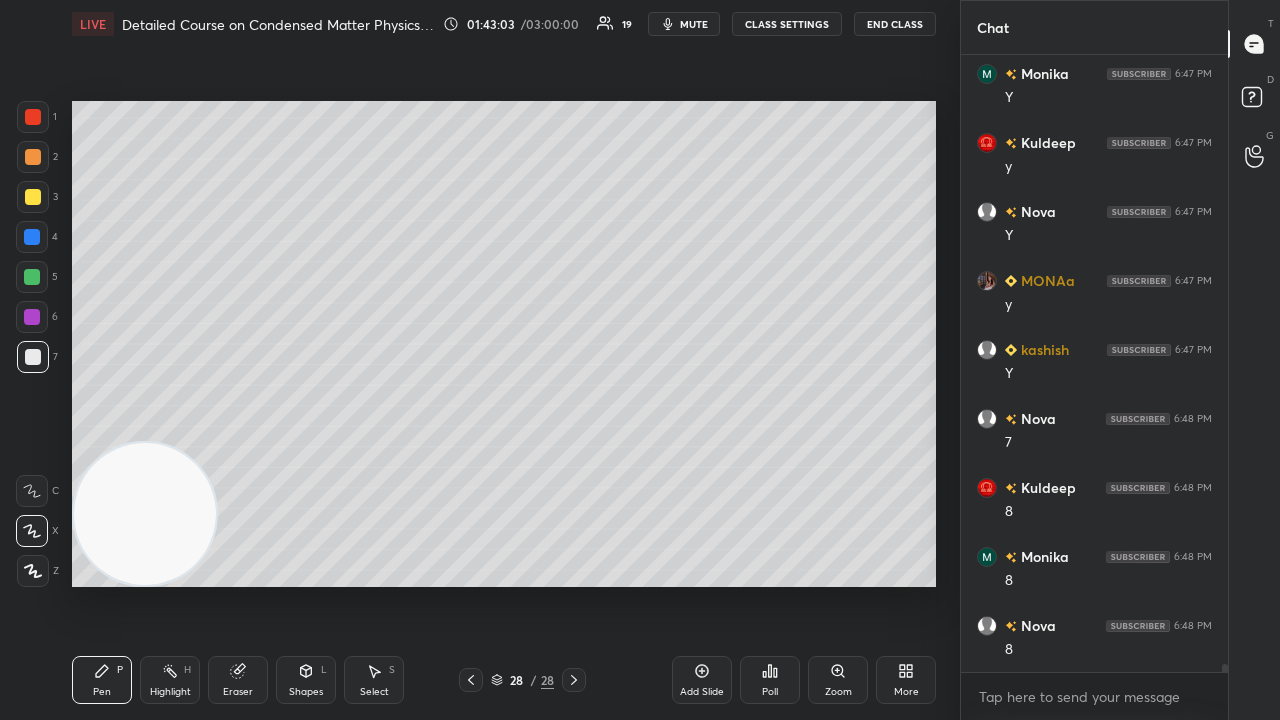 scroll, scrollTop: 47512, scrollLeft: 0, axis: vertical 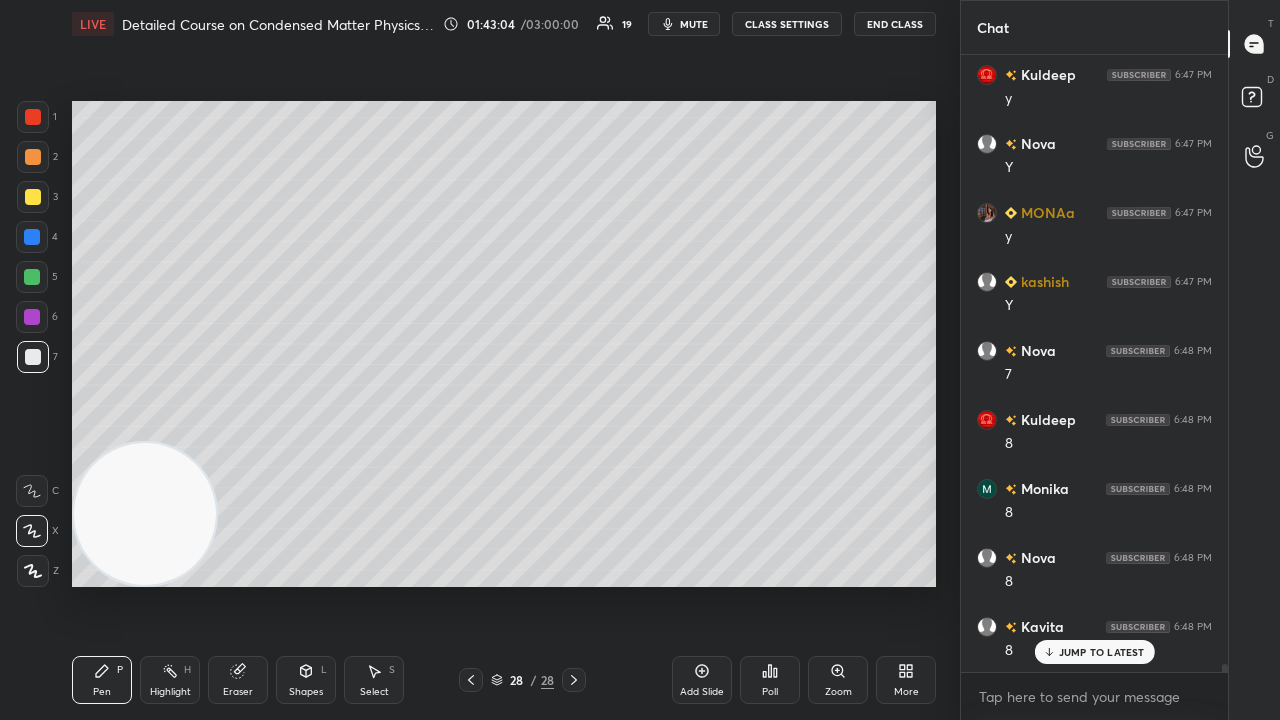 click on "JUMP TO LATEST" at bounding box center [1102, 652] 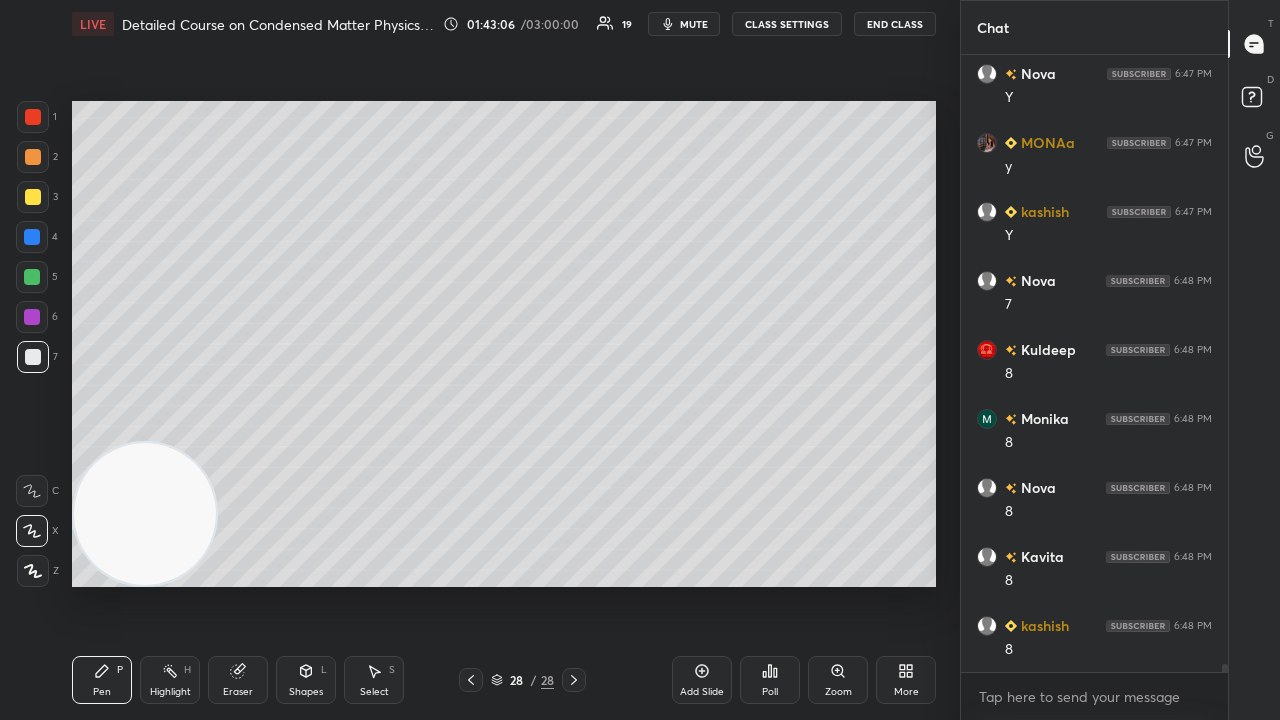 click on "mute" at bounding box center [684, 24] 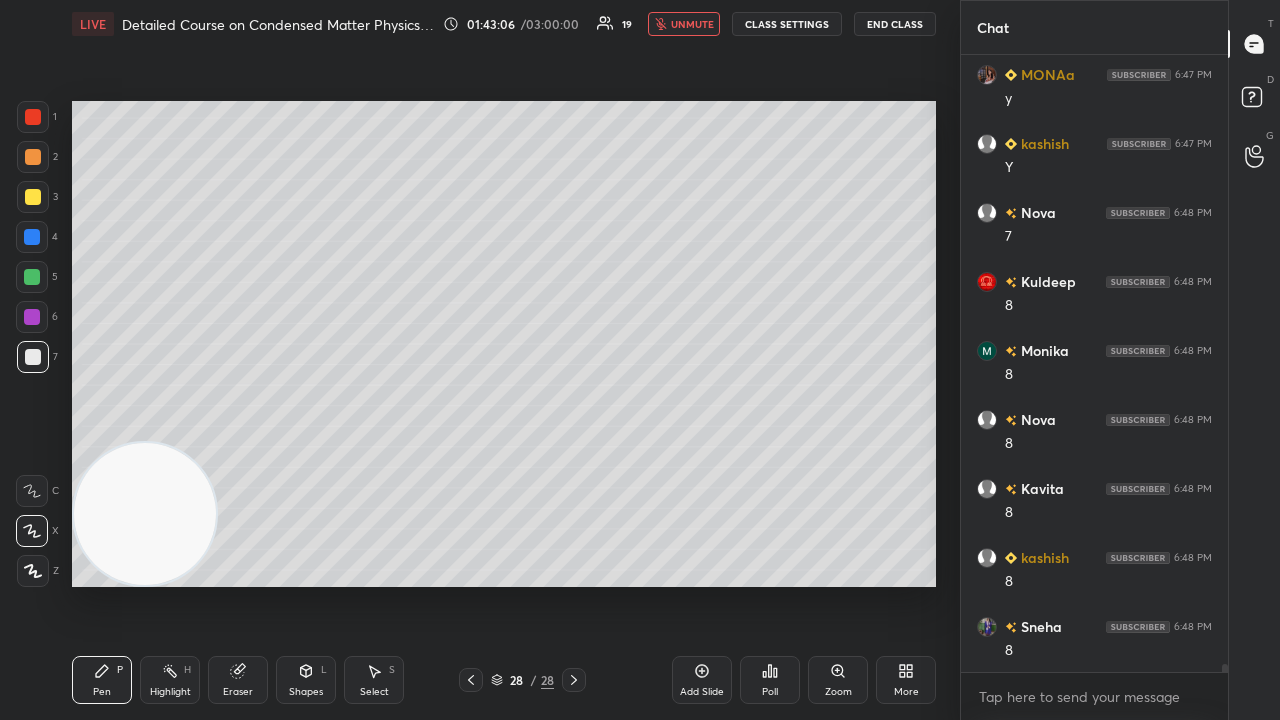 click on "unmute" at bounding box center [692, 24] 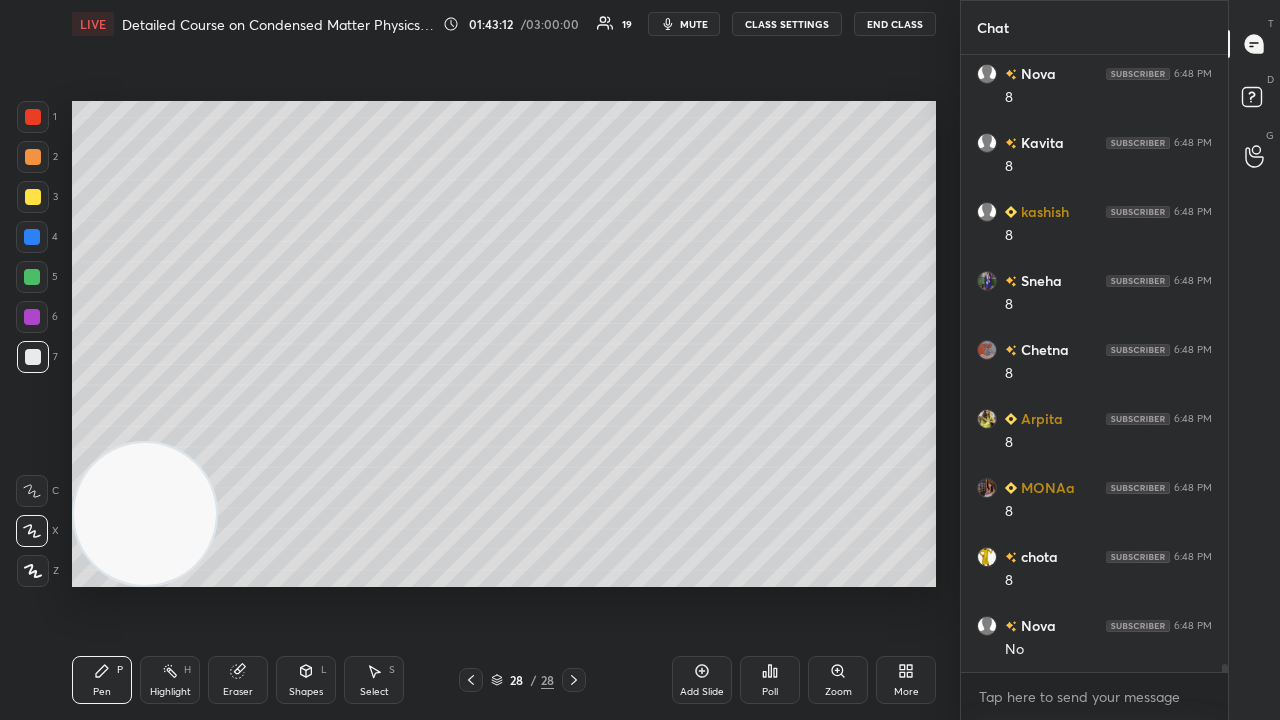 scroll, scrollTop: 48064, scrollLeft: 0, axis: vertical 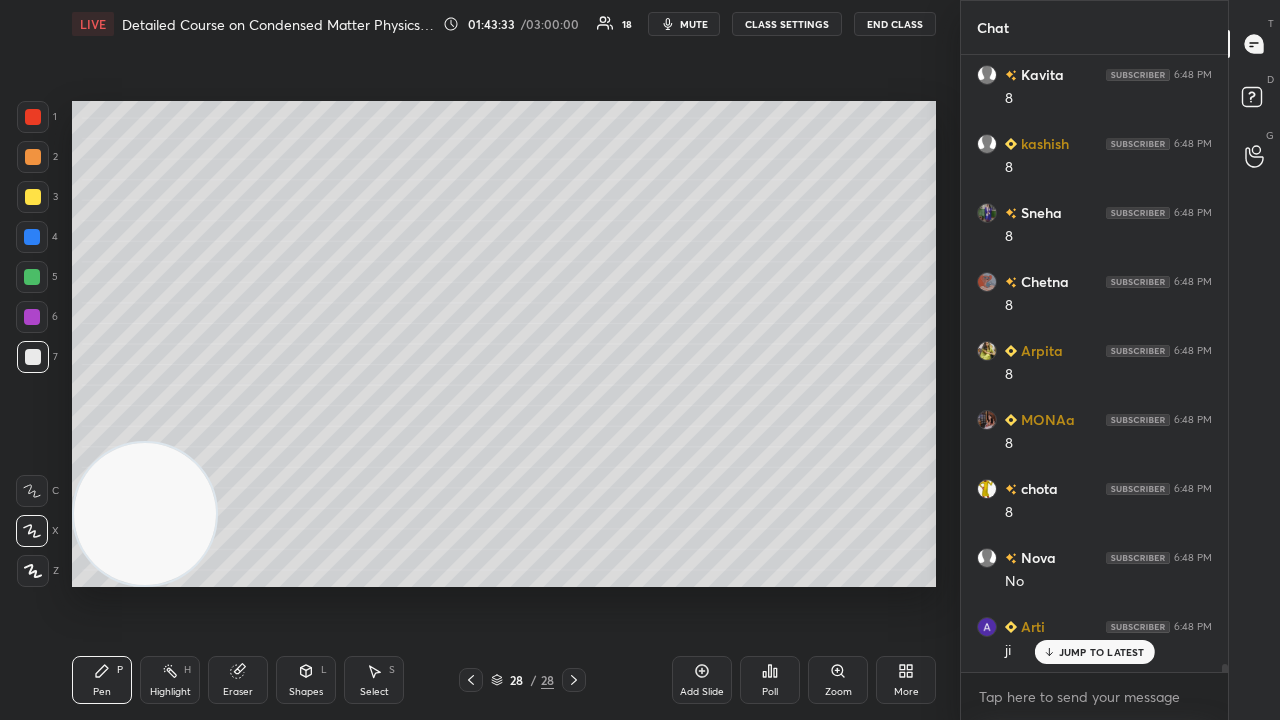 click on "Eraser" at bounding box center [238, 680] 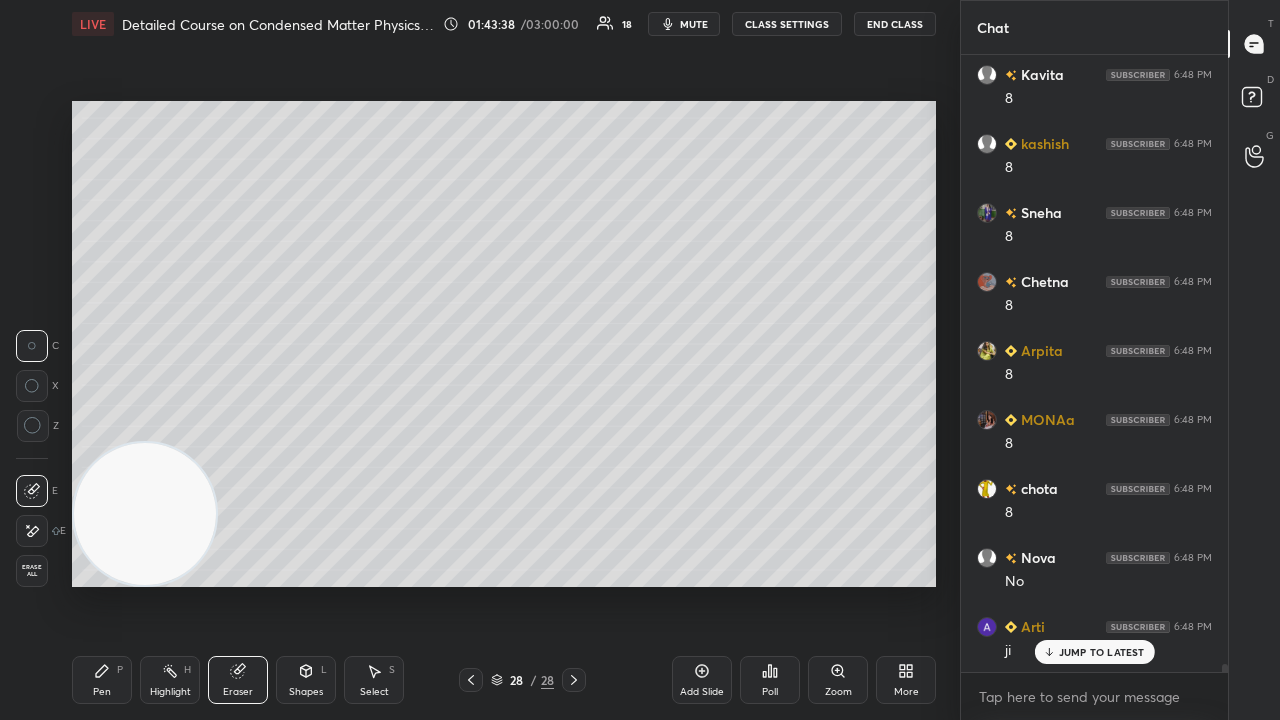 drag, startPoint x: 103, startPoint y: 687, endPoint x: 134, endPoint y: 670, distance: 35.35534 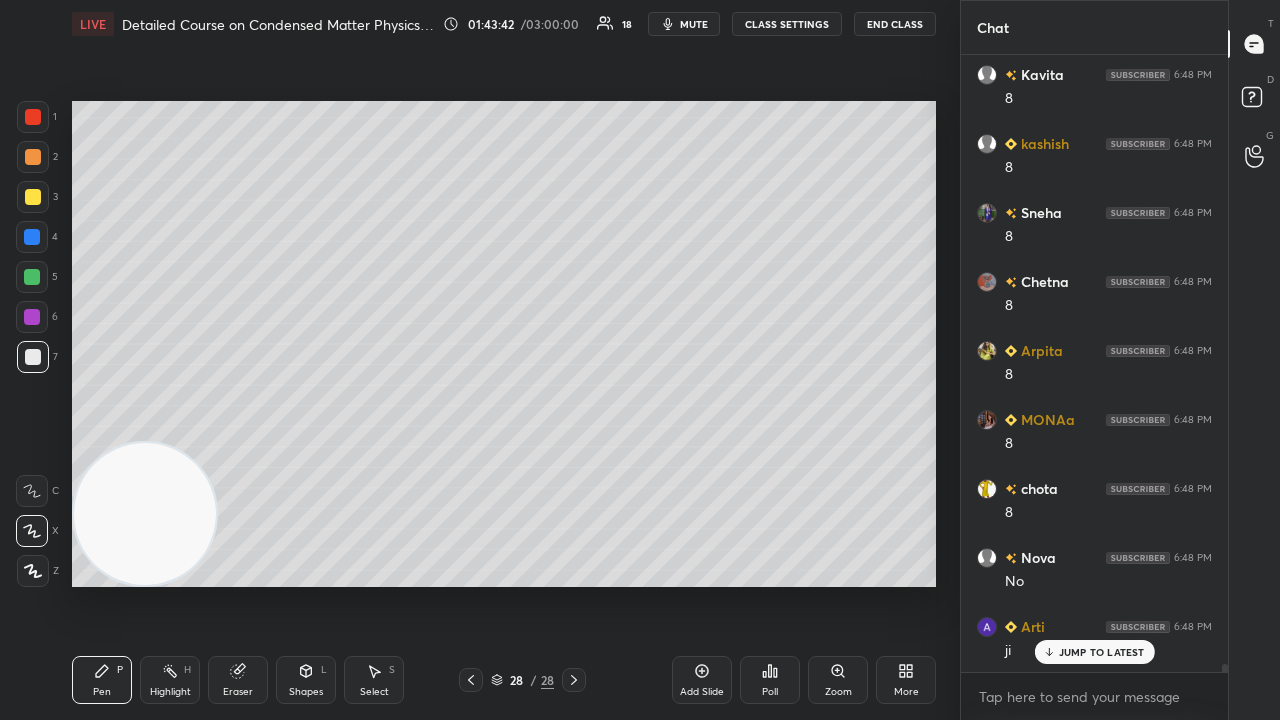 click on "mute" at bounding box center [684, 24] 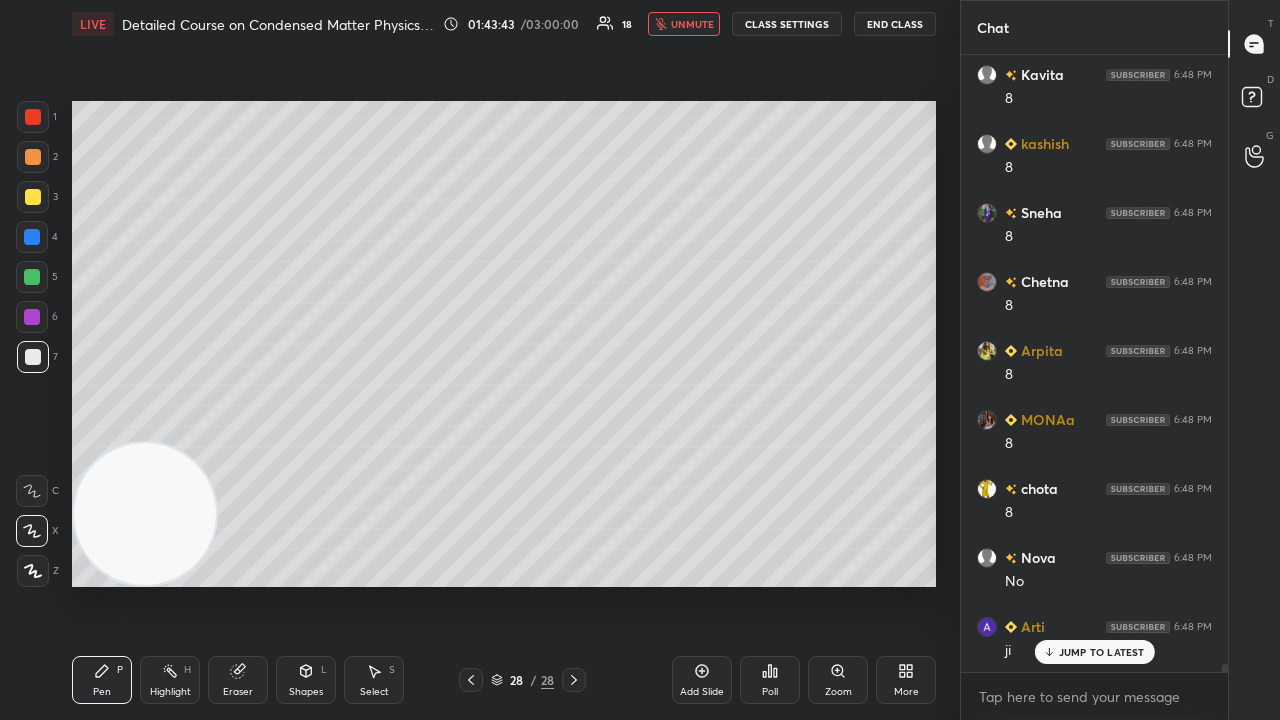 click 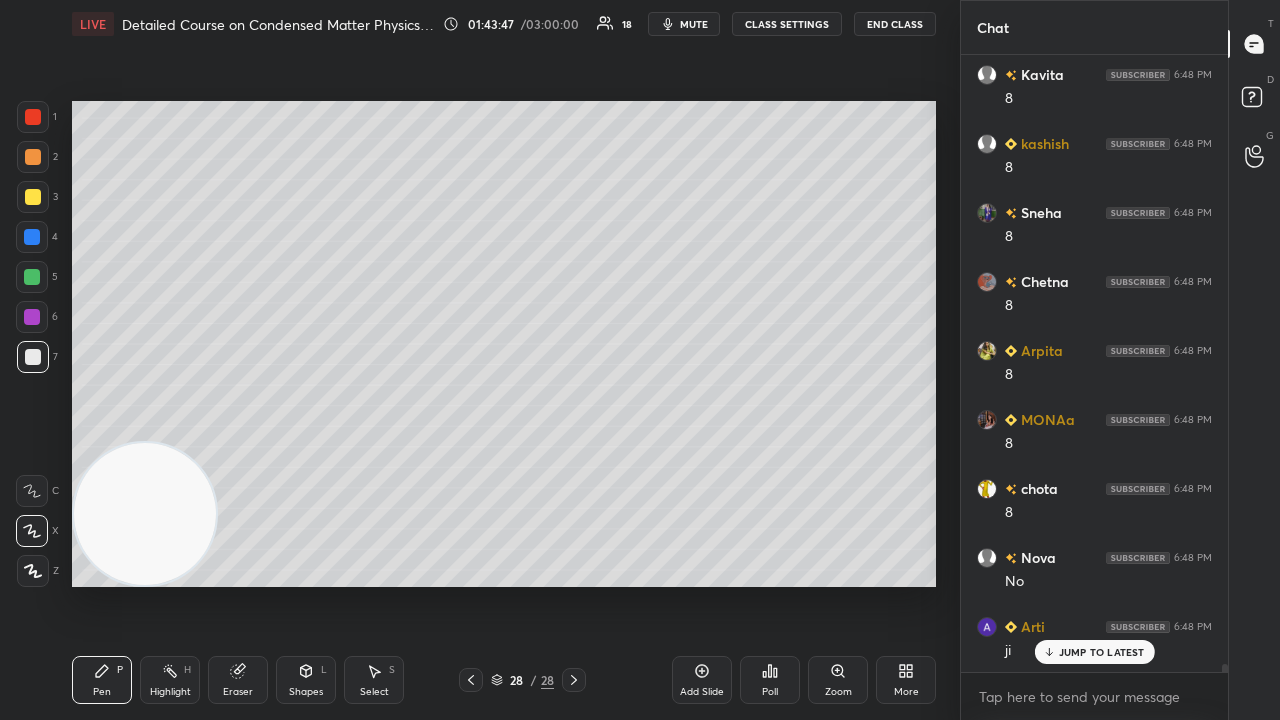 click on "mute" at bounding box center [694, 24] 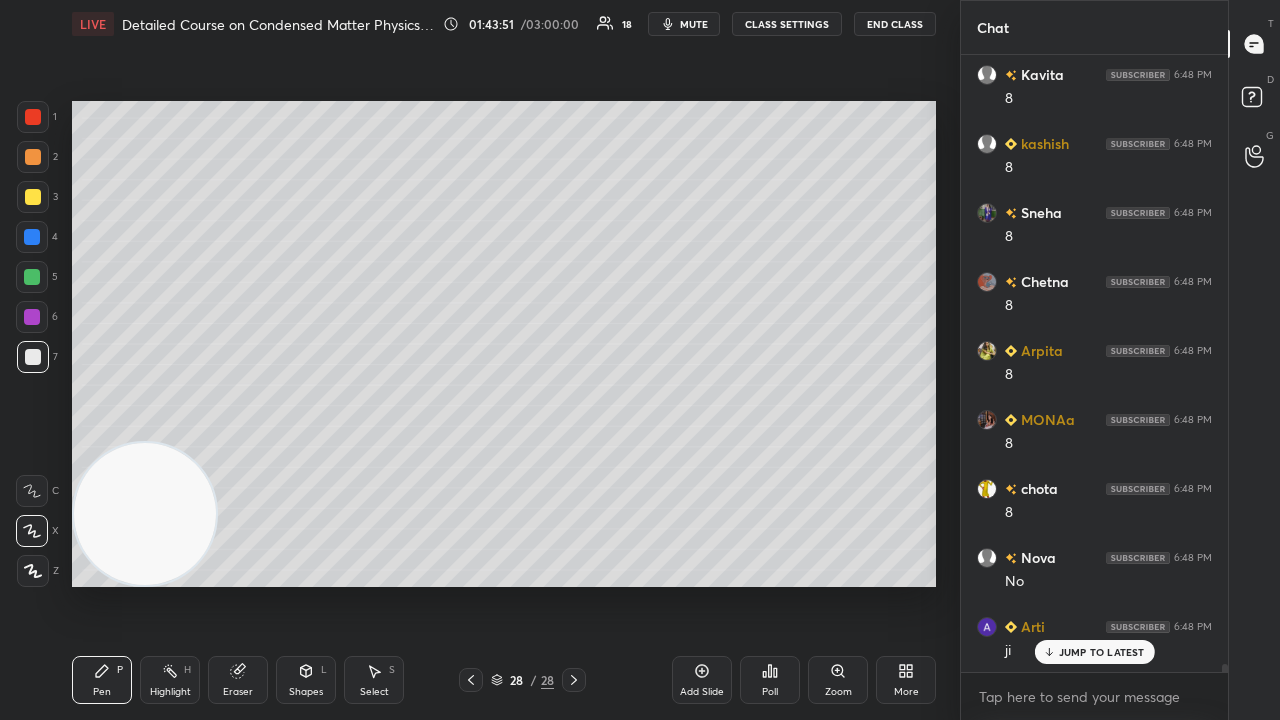 click on "Pen P Highlight H Eraser Shapes L Select S" at bounding box center [222, 680] 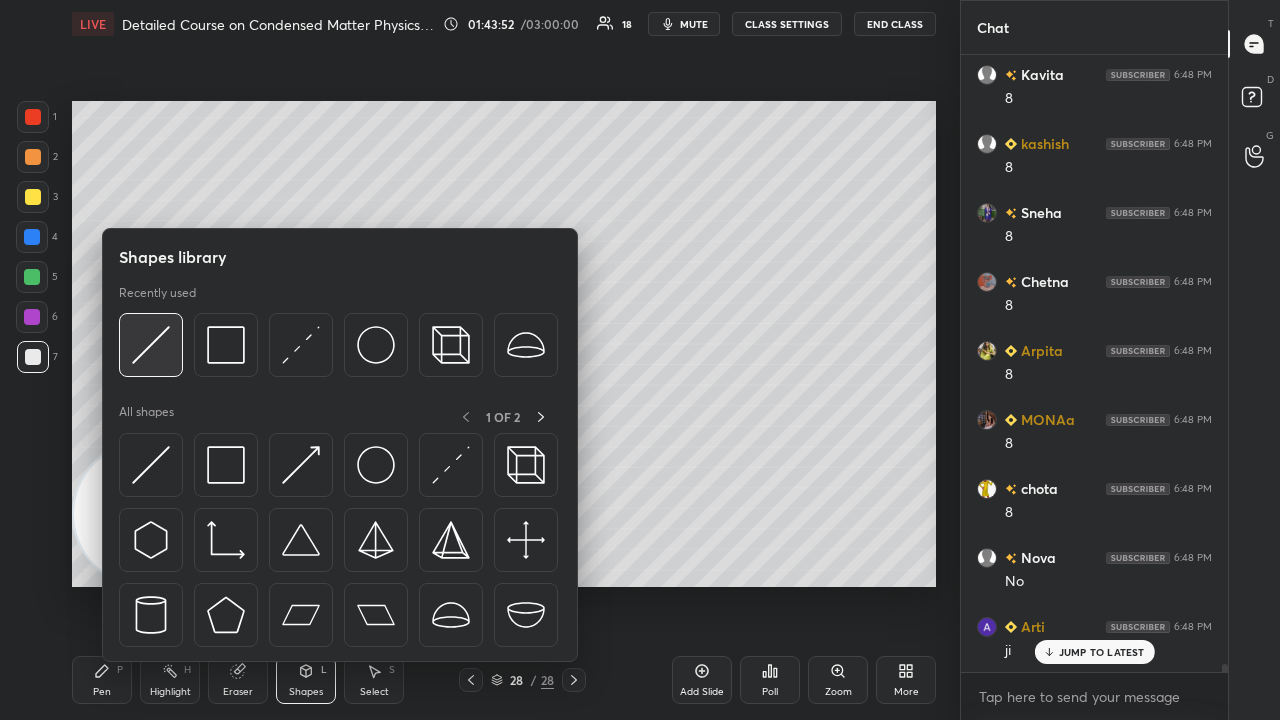 click at bounding box center (151, 345) 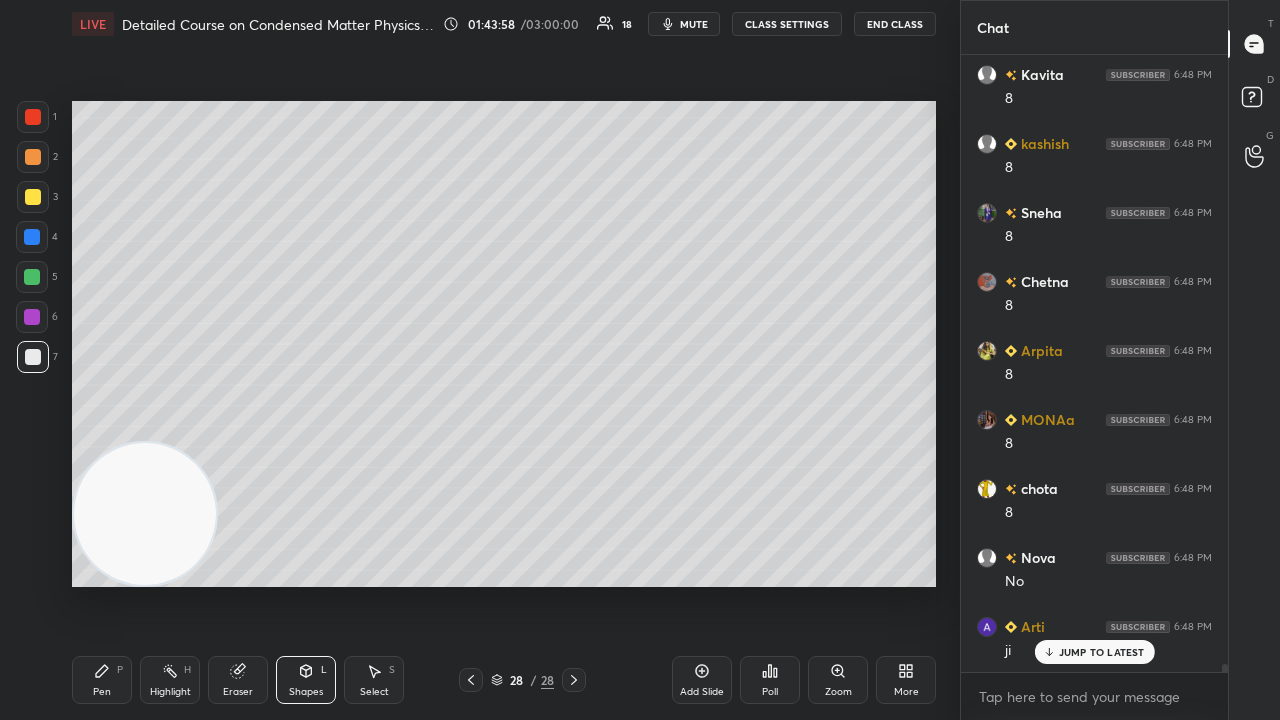 drag, startPoint x: 100, startPoint y: 686, endPoint x: 174, endPoint y: 648, distance: 83.18654 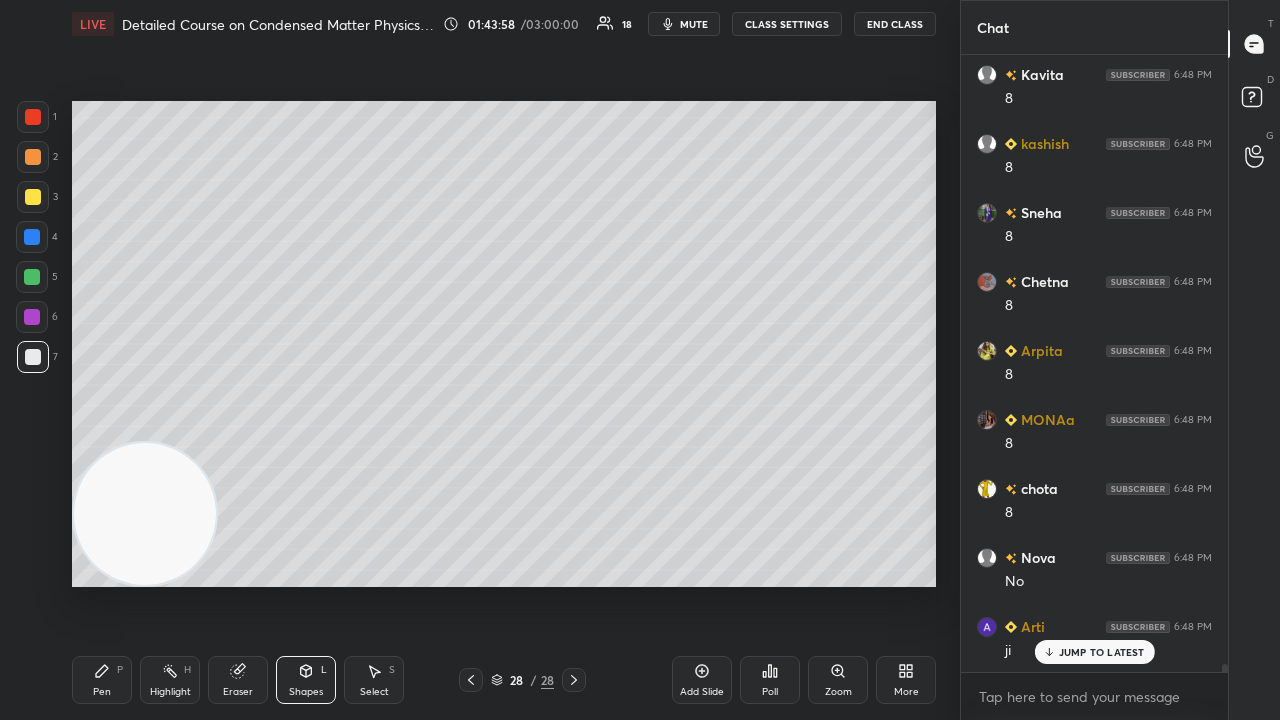 click on "Pen" at bounding box center (102, 692) 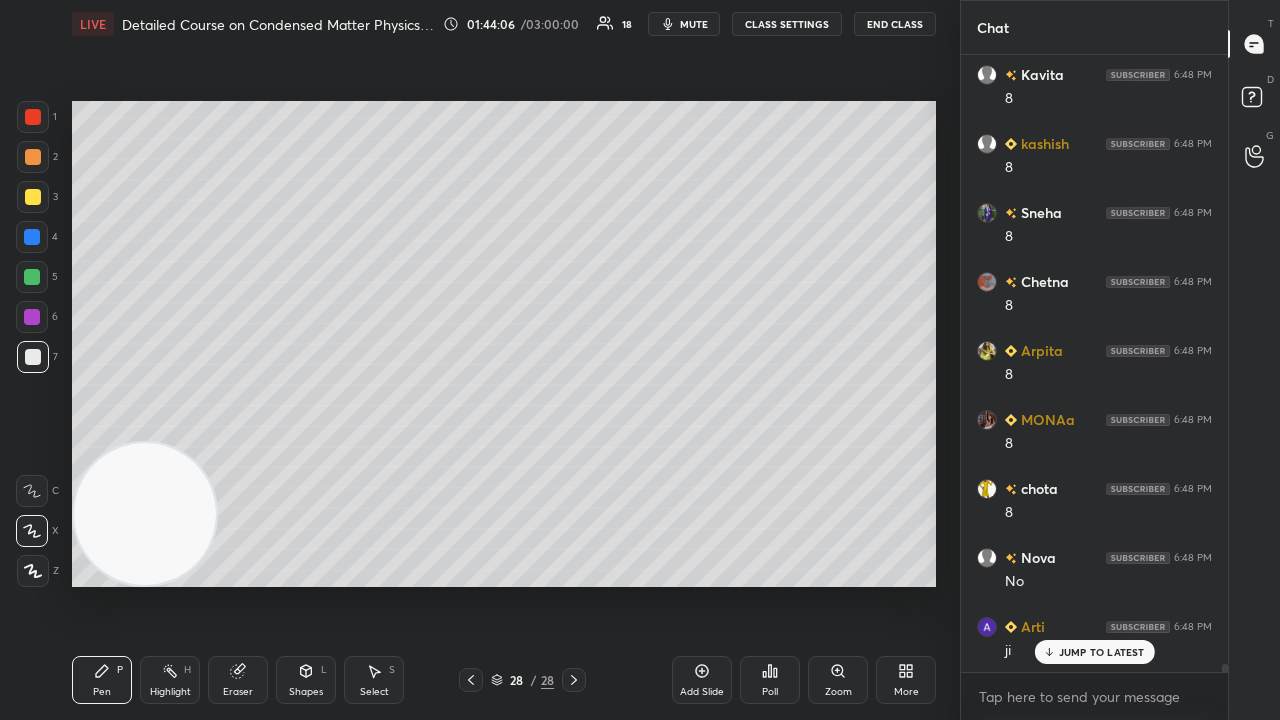 scroll, scrollTop: 48112, scrollLeft: 0, axis: vertical 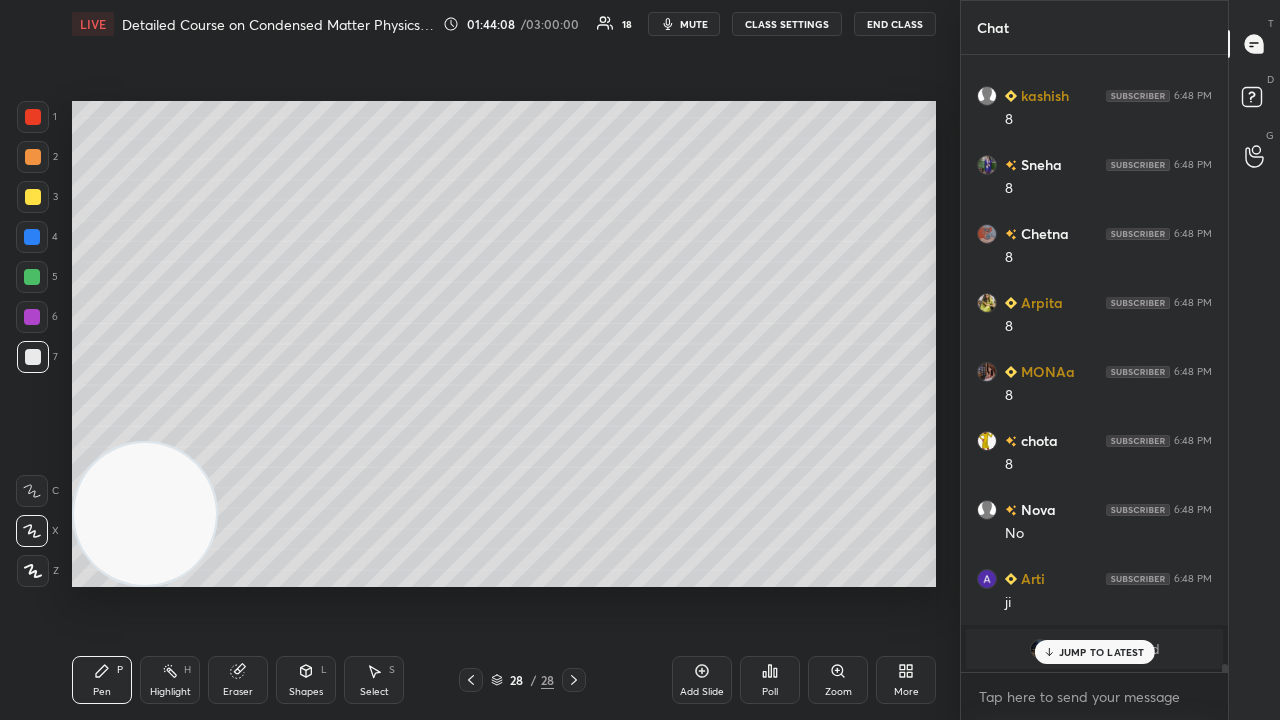 click on "JUMP TO LATEST" at bounding box center [1102, 652] 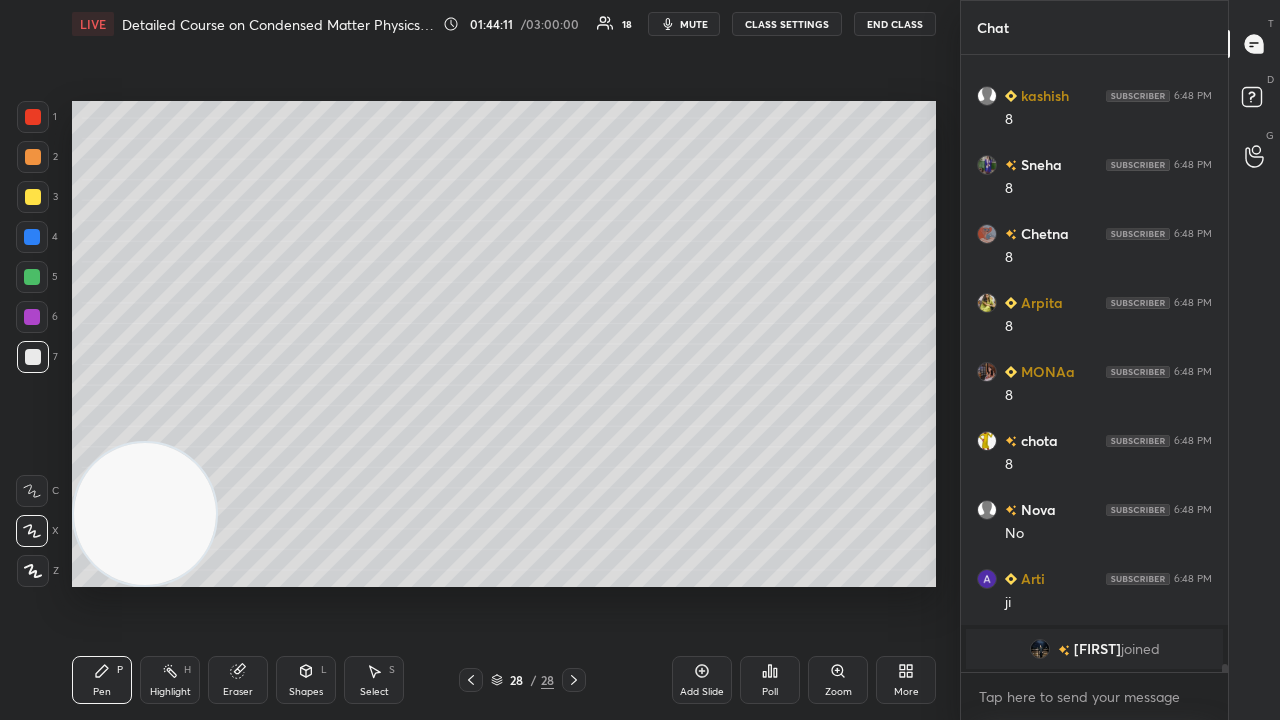 click on "Shapes" at bounding box center (306, 692) 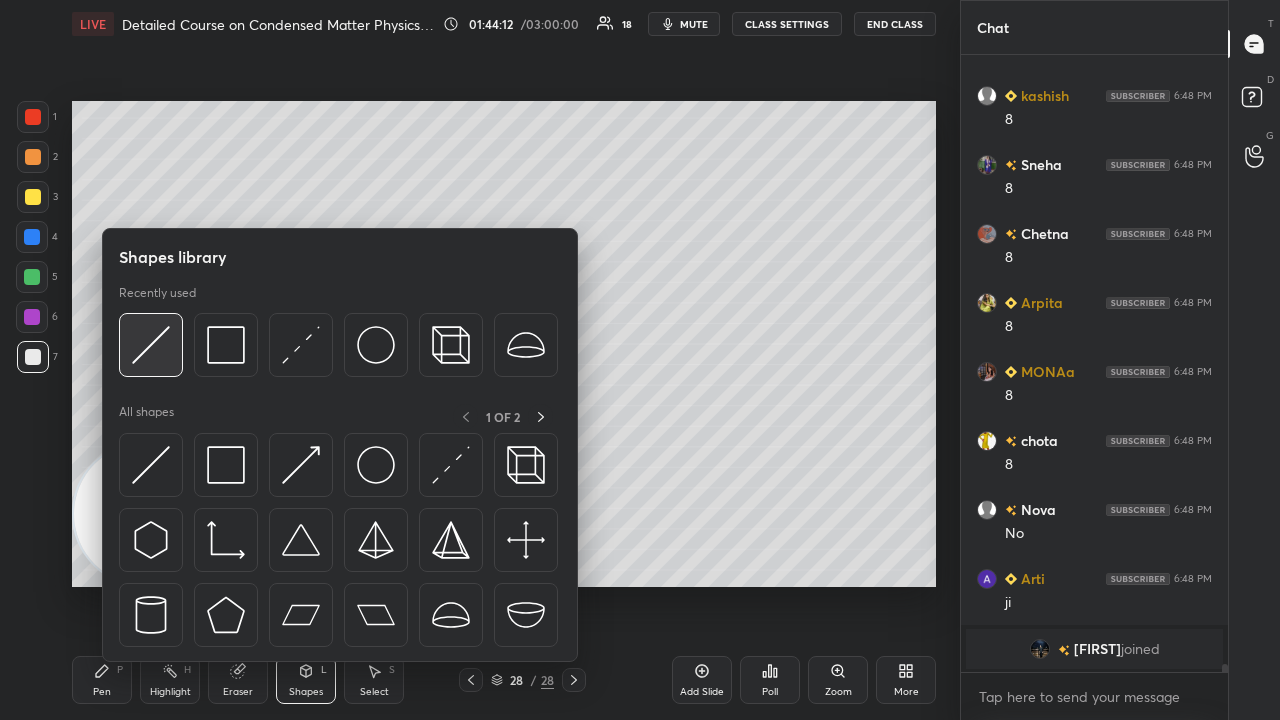 click at bounding box center (151, 345) 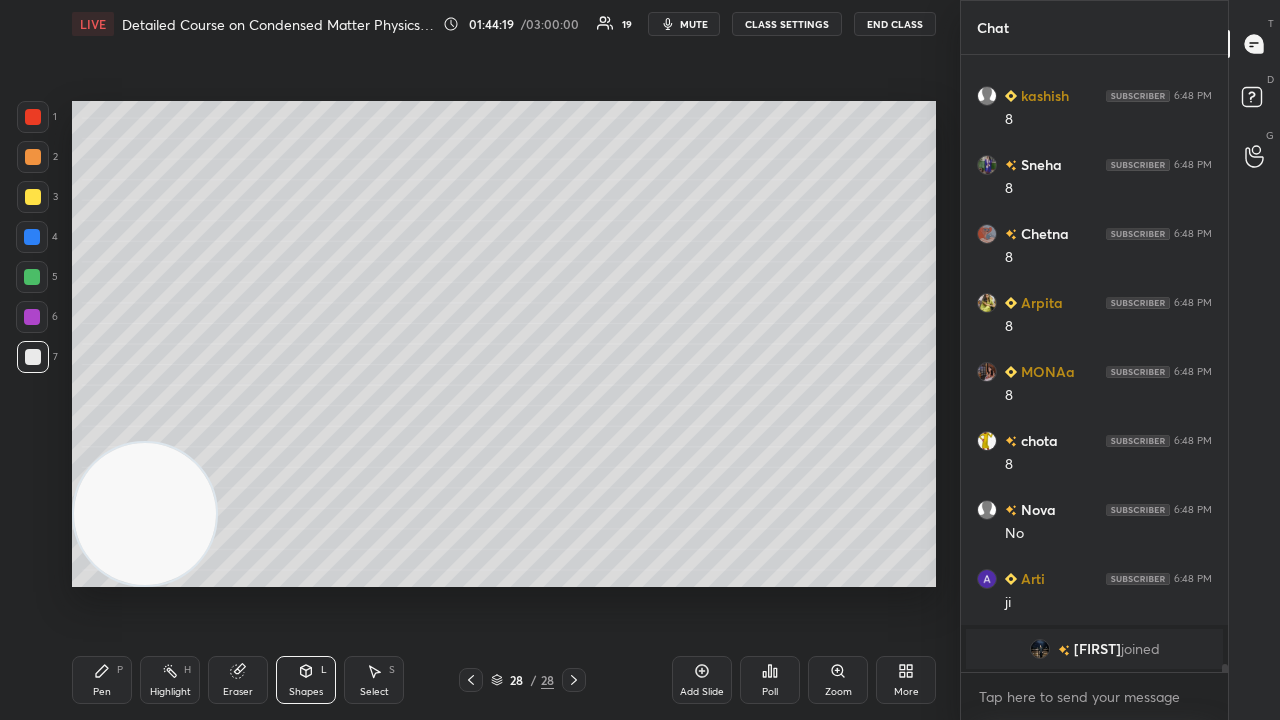 click on "Pen" at bounding box center (102, 692) 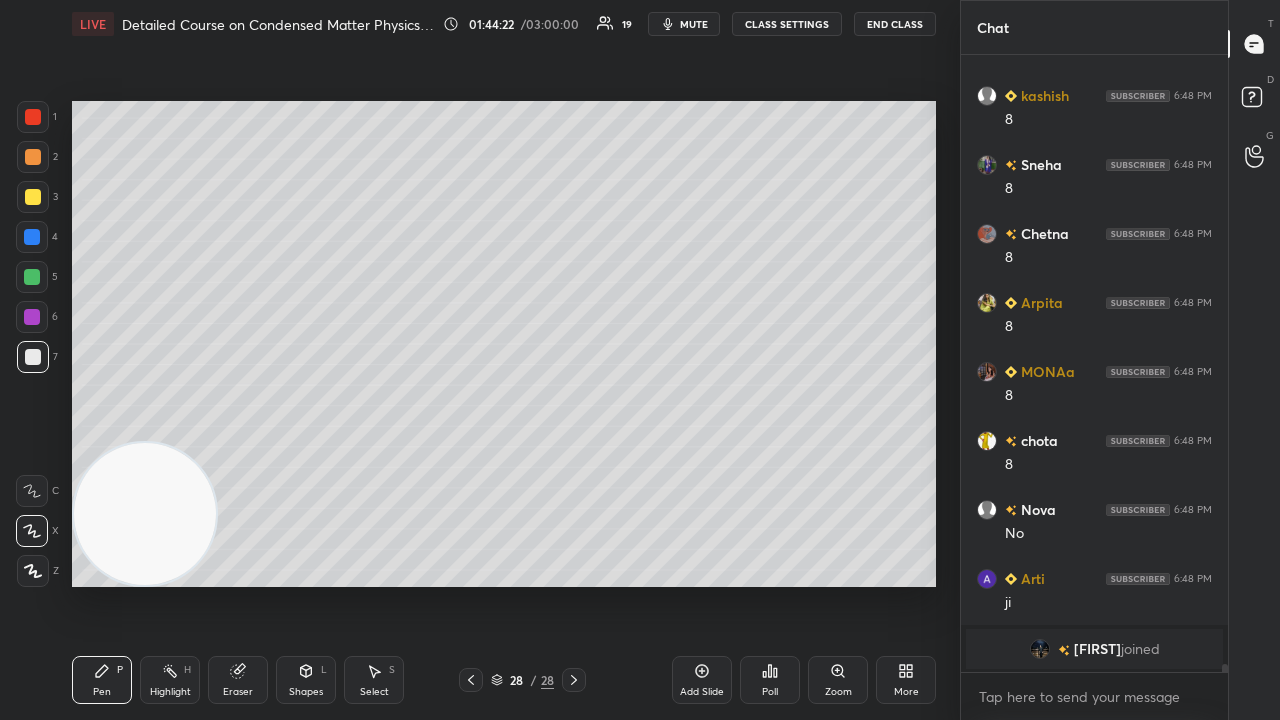 scroll, scrollTop: 48182, scrollLeft: 0, axis: vertical 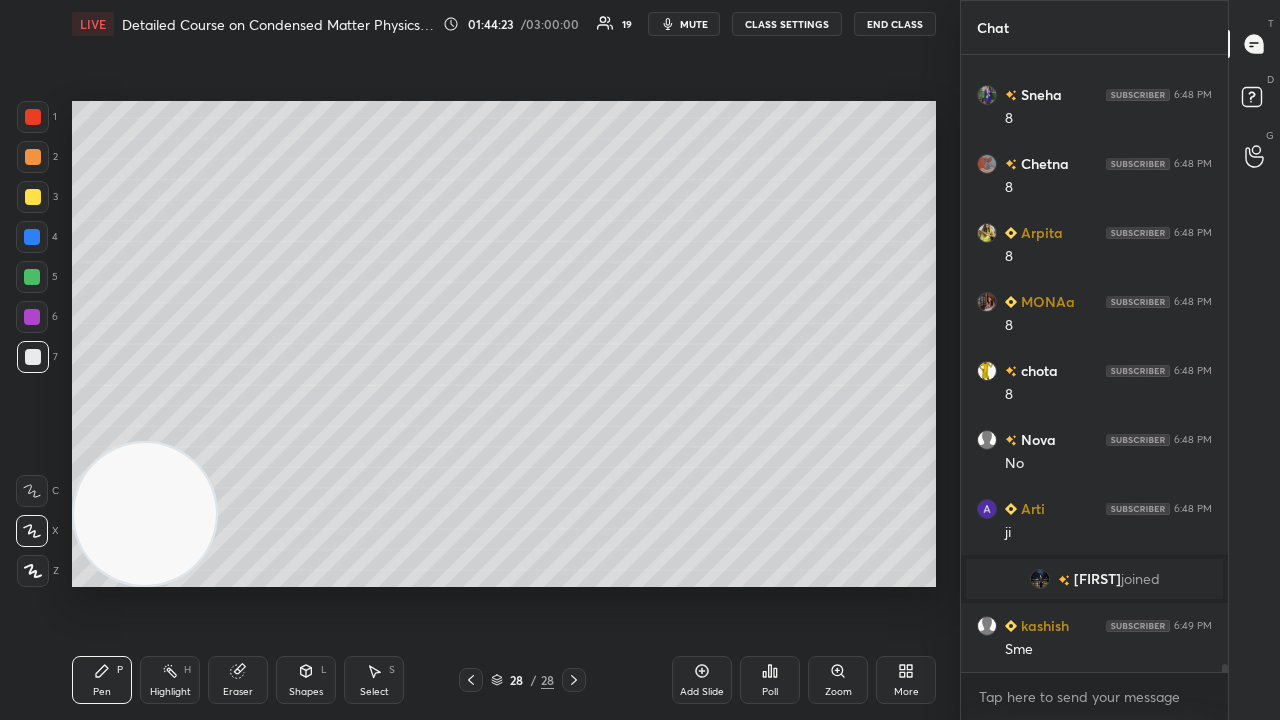 click on "mute" at bounding box center (694, 24) 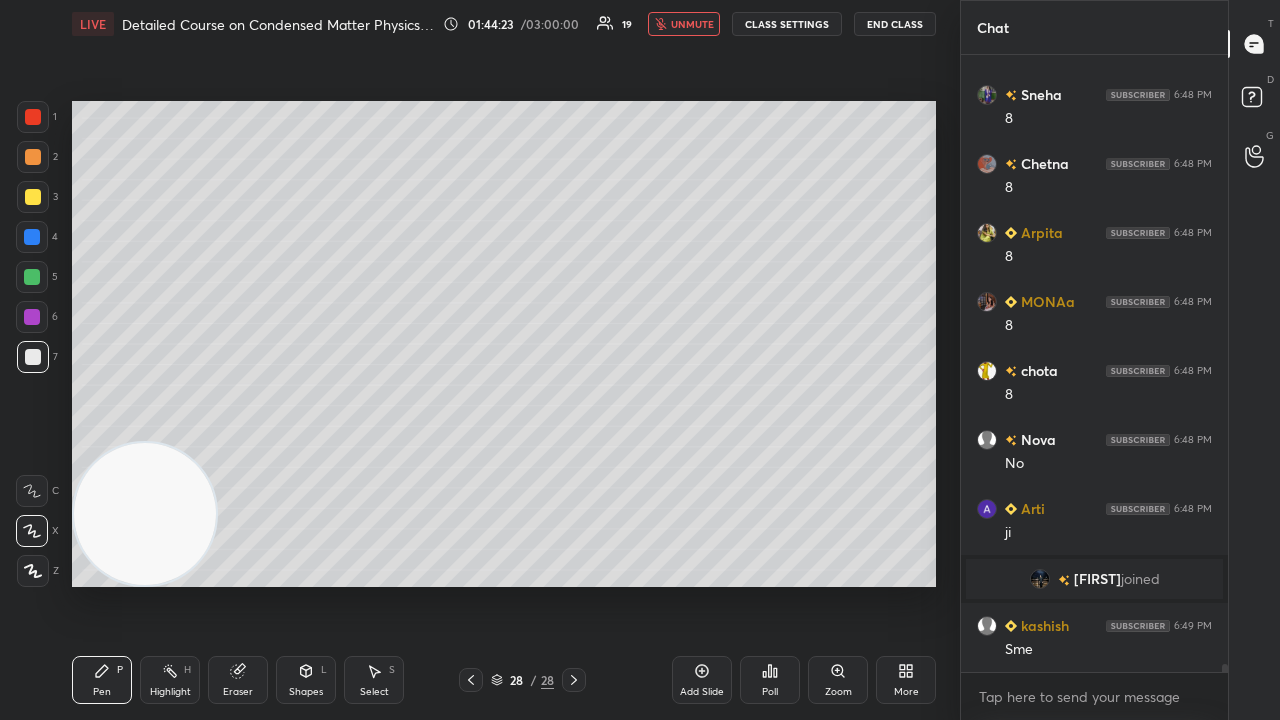 click on "unmute" at bounding box center [692, 24] 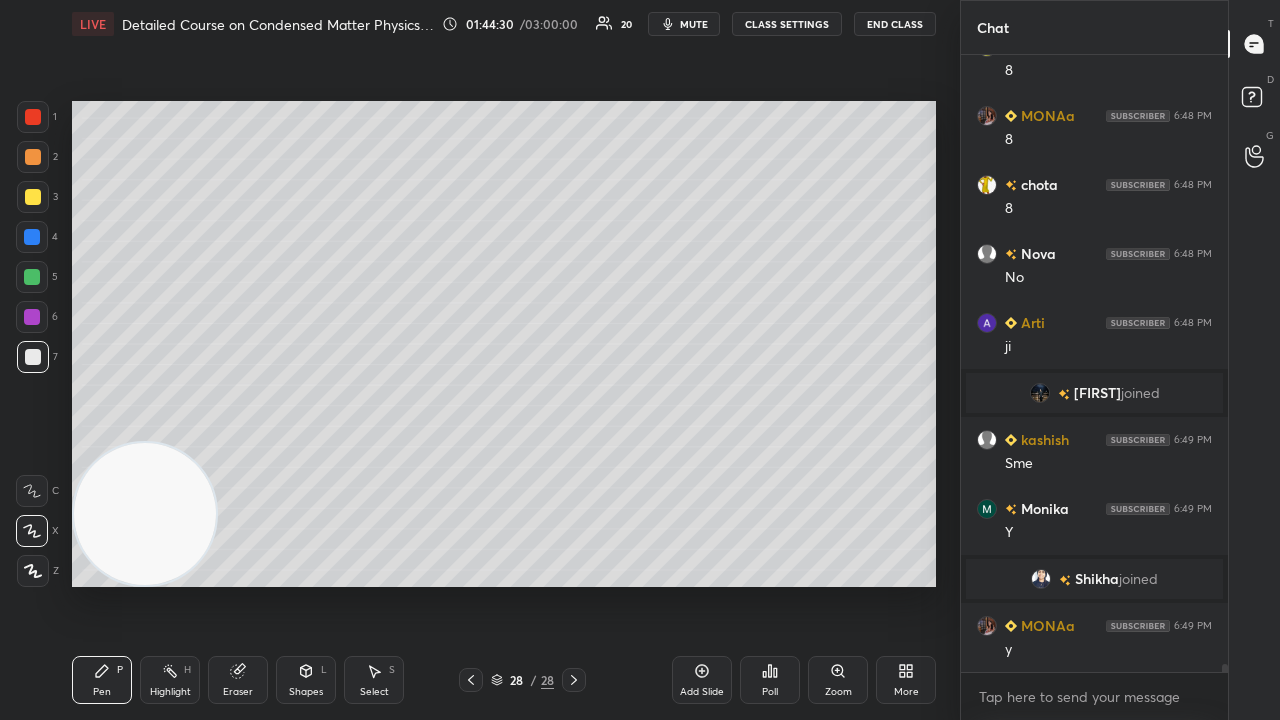 scroll, scrollTop: 48436, scrollLeft: 0, axis: vertical 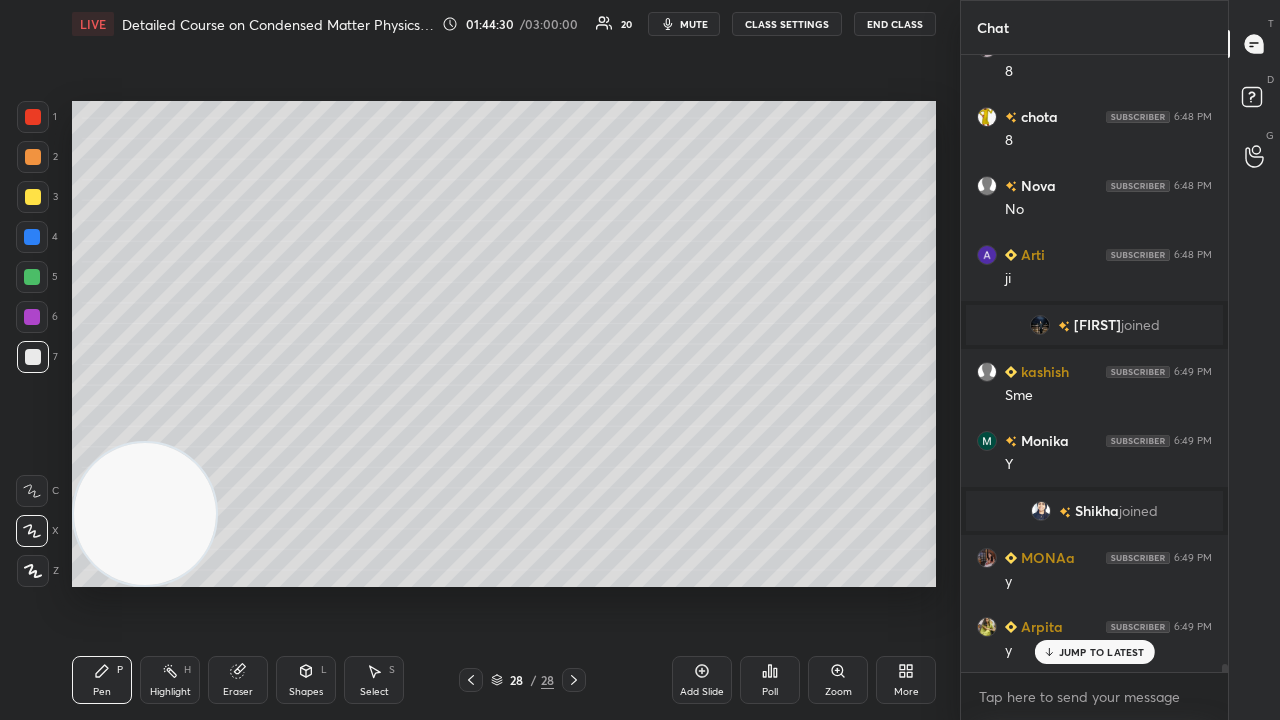 click on "mute" at bounding box center [694, 24] 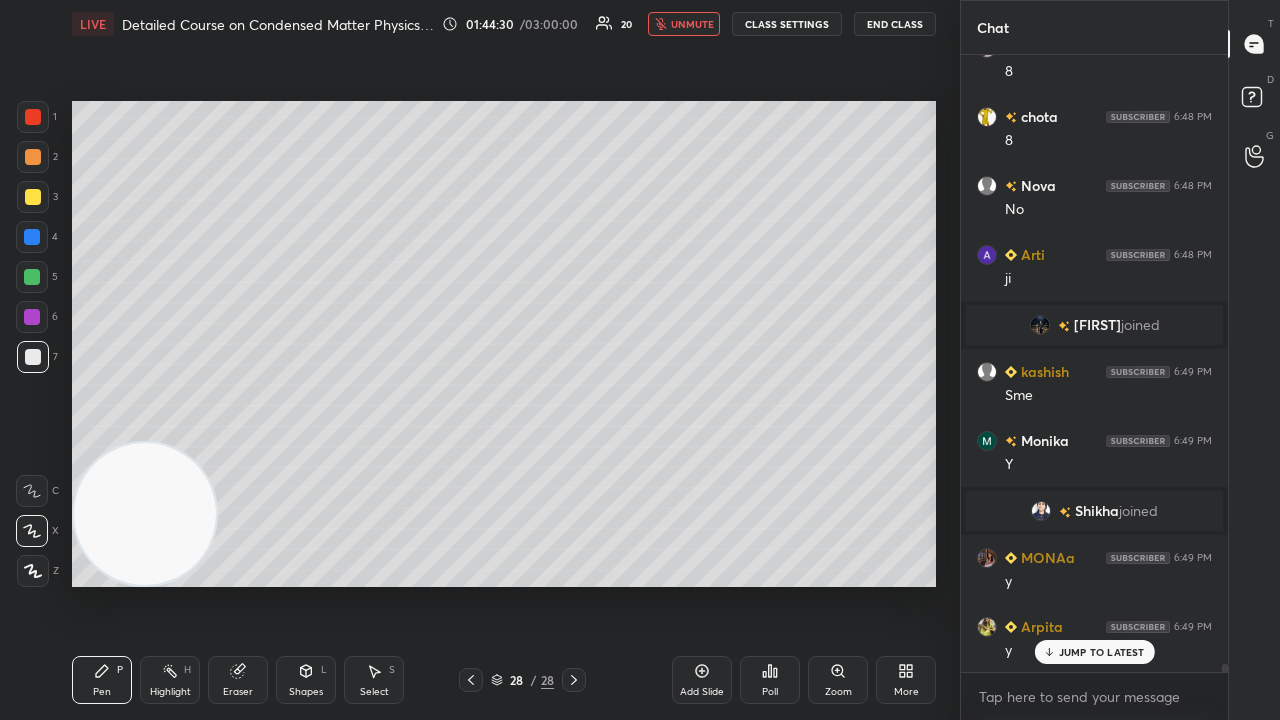 click on "unmute" at bounding box center (692, 24) 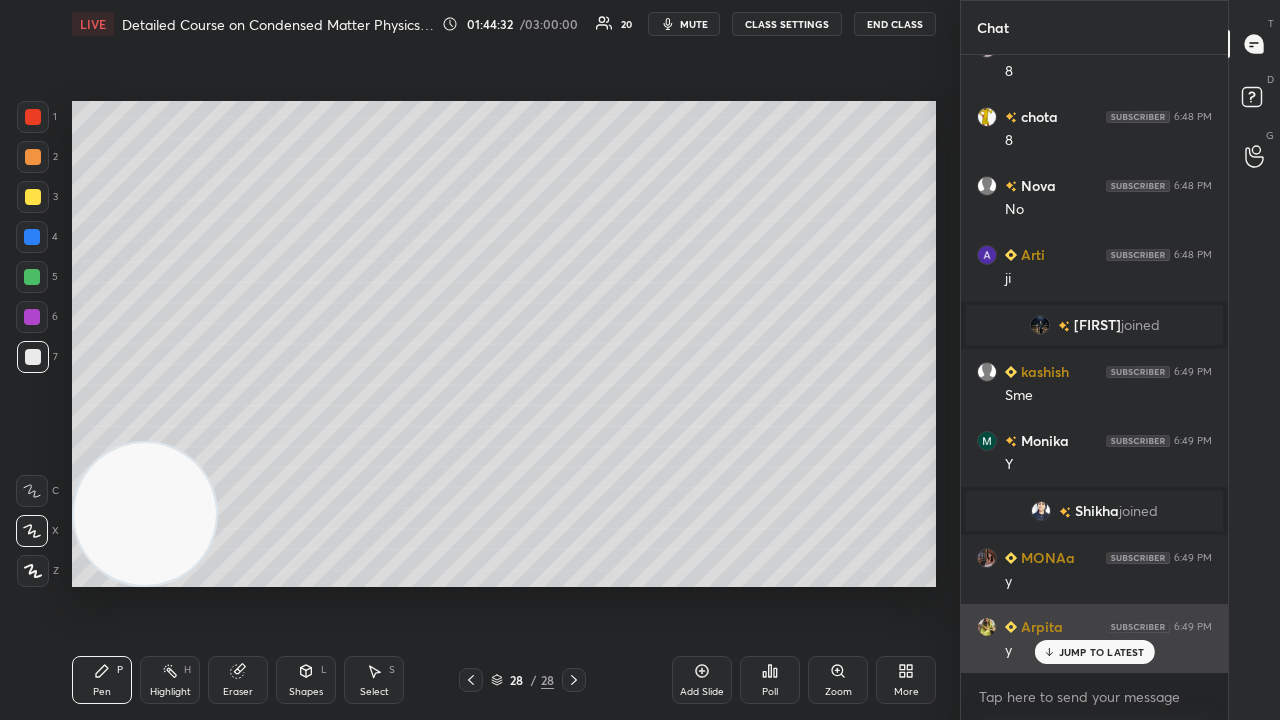 click on "JUMP TO LATEST" at bounding box center [1102, 652] 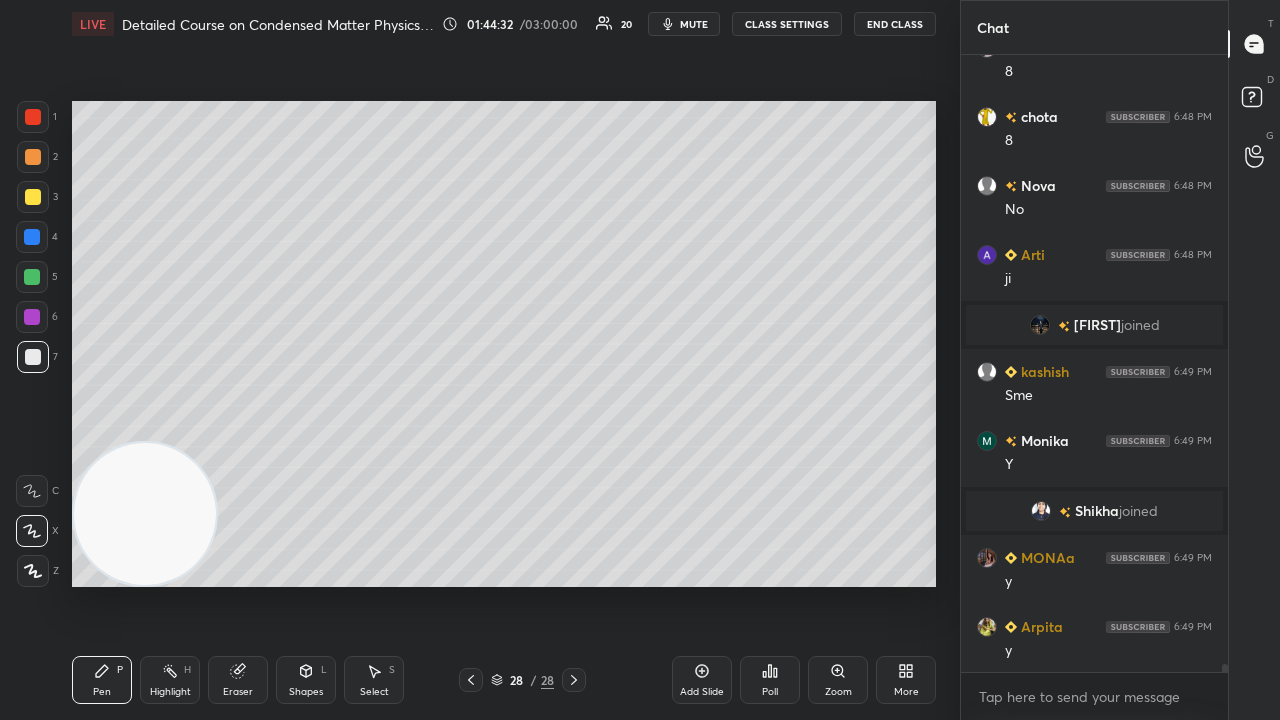 click on "mute" at bounding box center (694, 24) 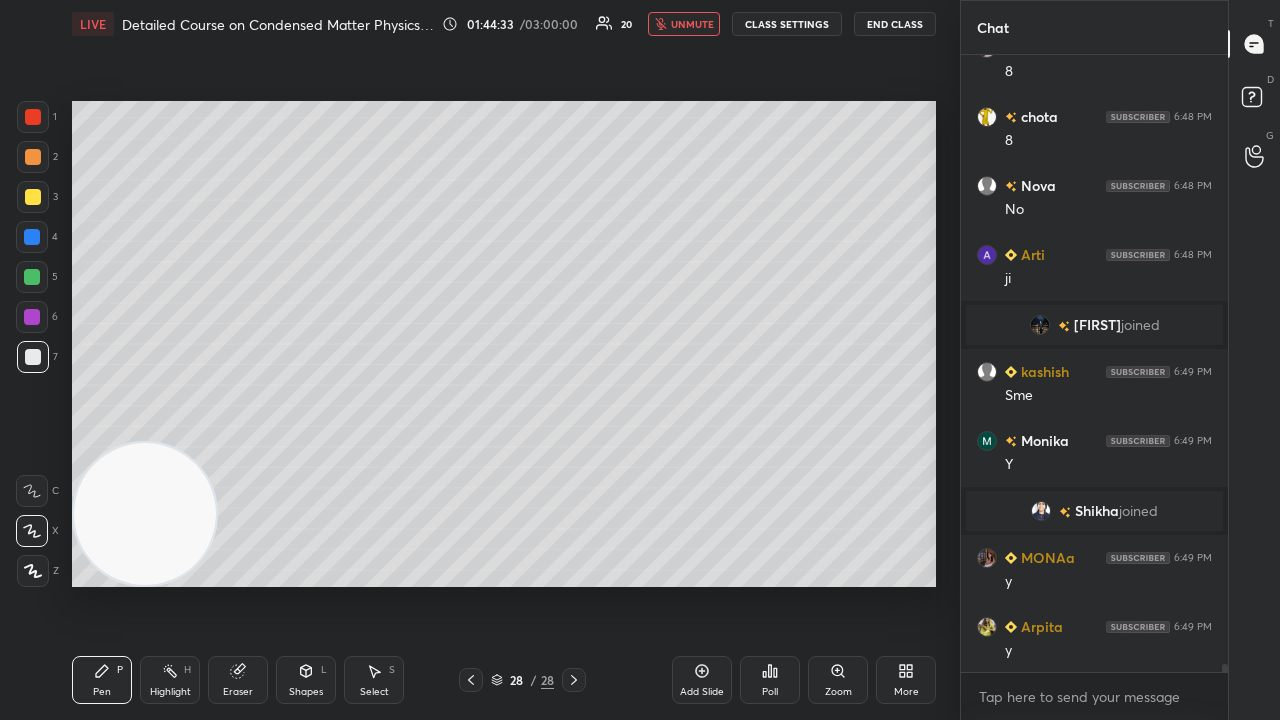 click on "unmute" at bounding box center [692, 24] 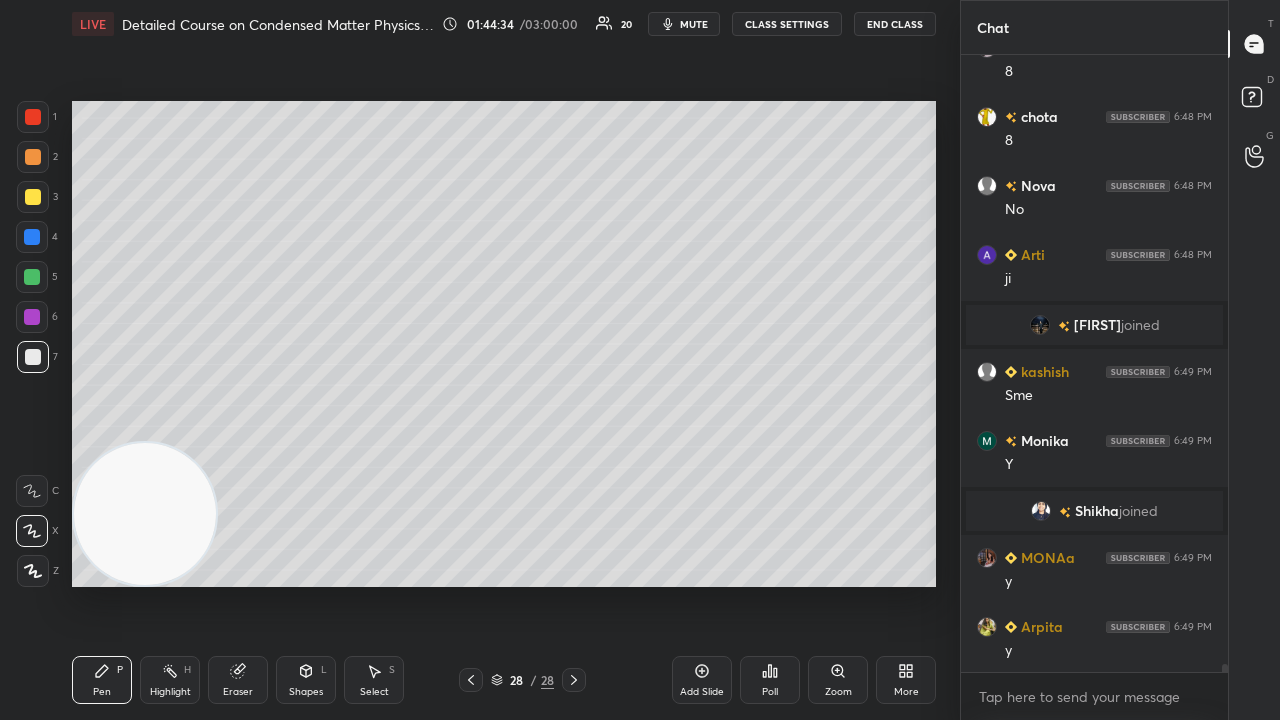 click on "x" at bounding box center (1094, 696) 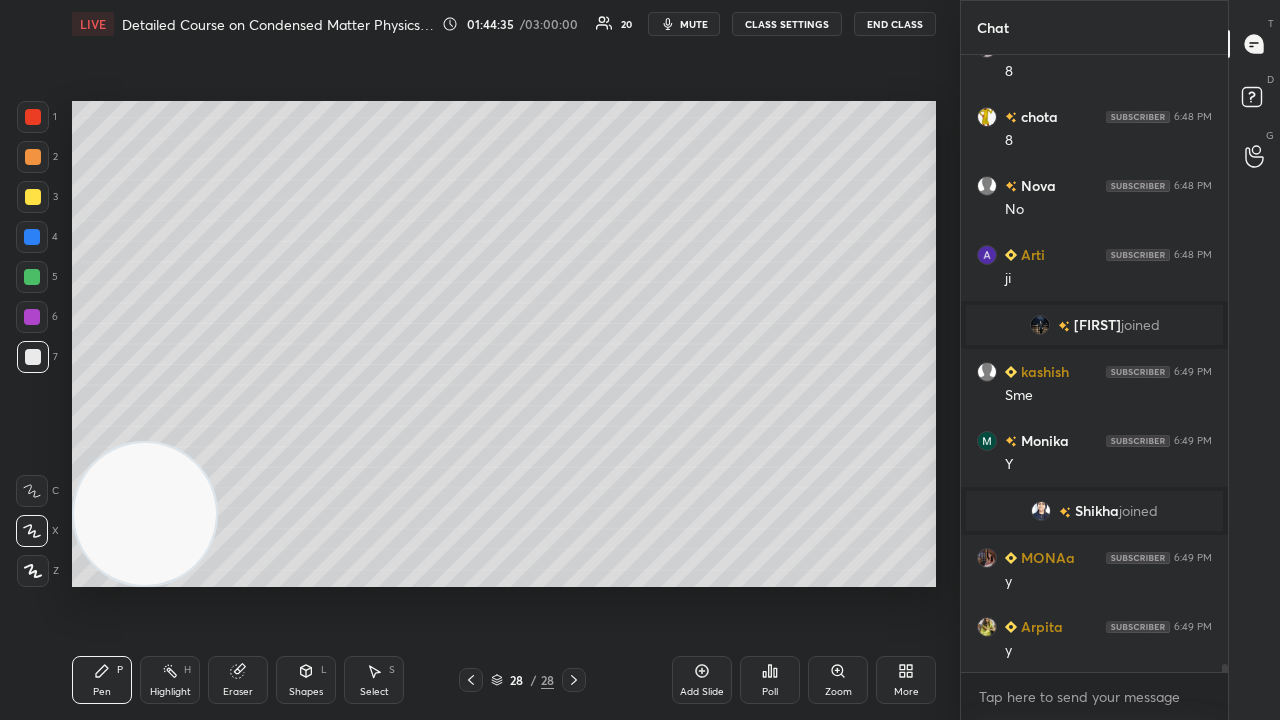 click on "mute" at bounding box center [694, 24] 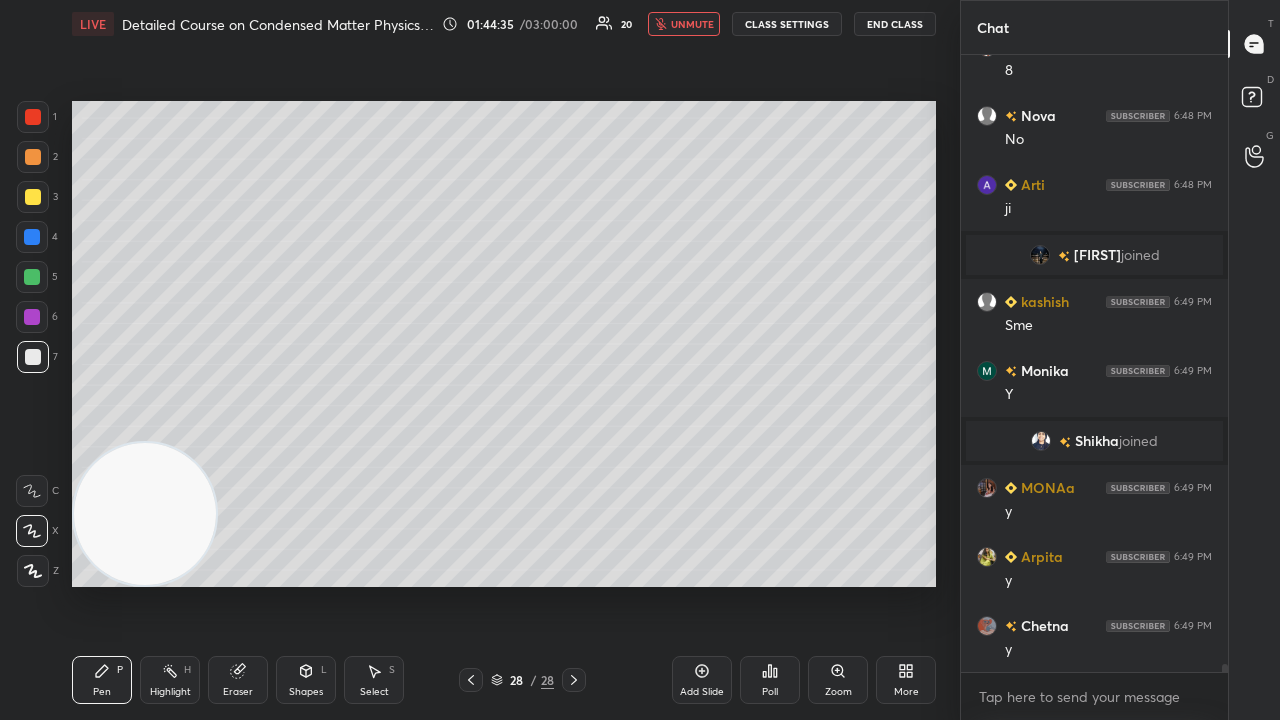 click on "unmute" at bounding box center [692, 24] 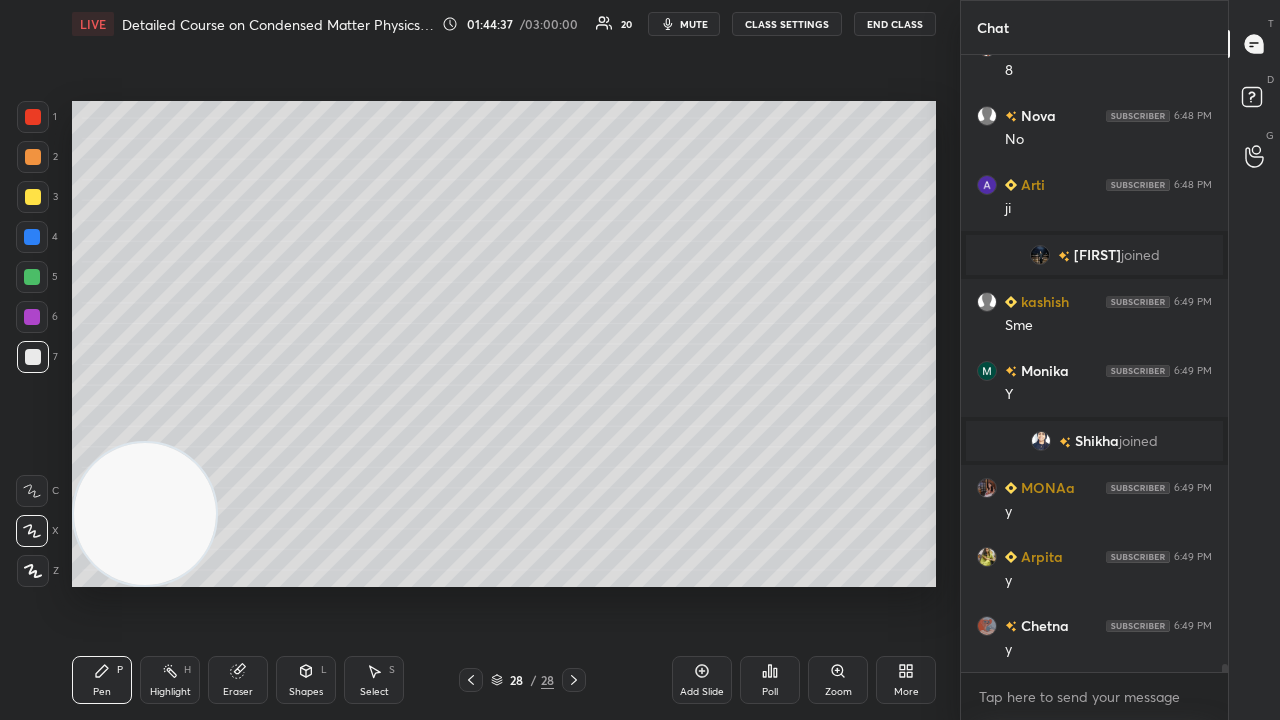 scroll, scrollTop: 48554, scrollLeft: 0, axis: vertical 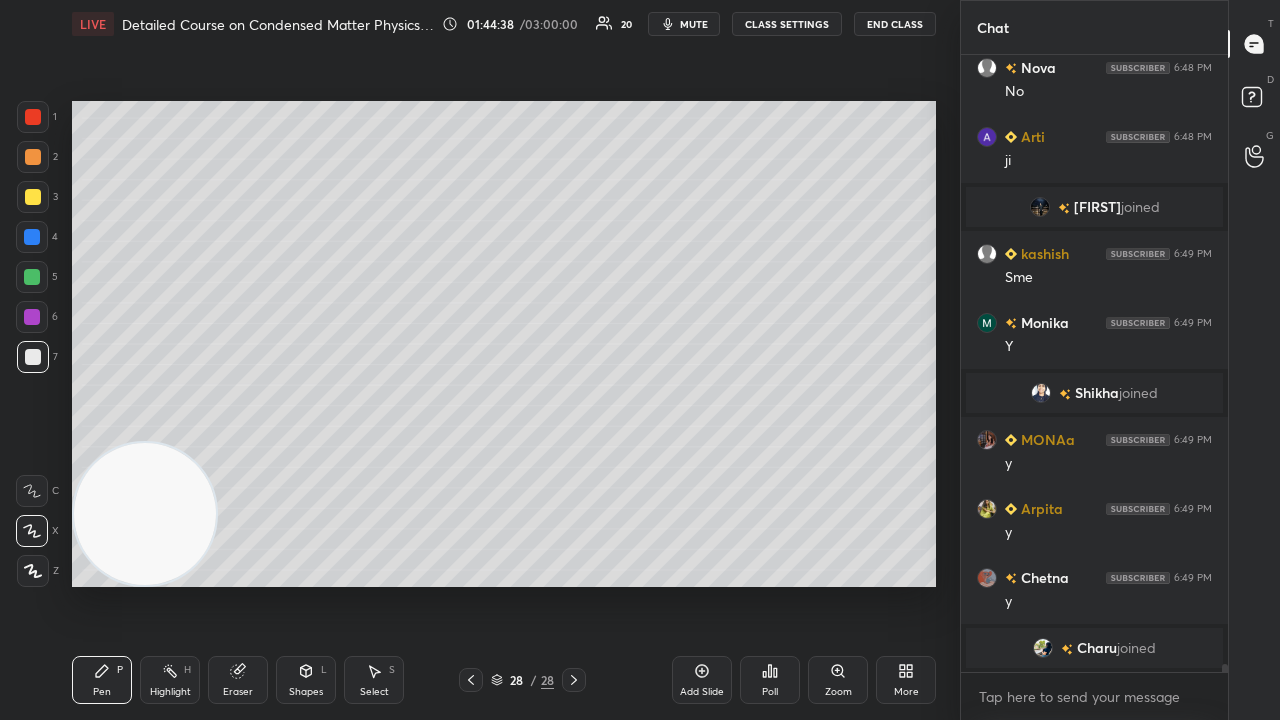 click on "mute" at bounding box center [694, 24] 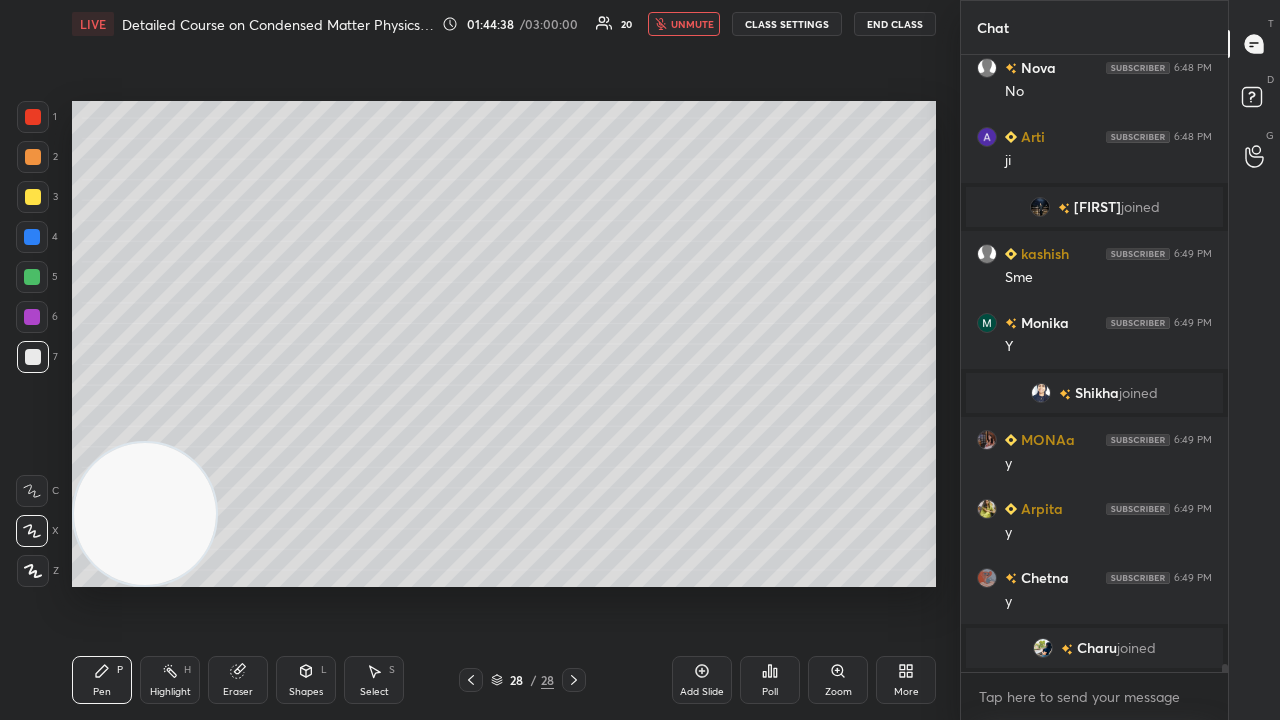 click on "unmute" at bounding box center [692, 24] 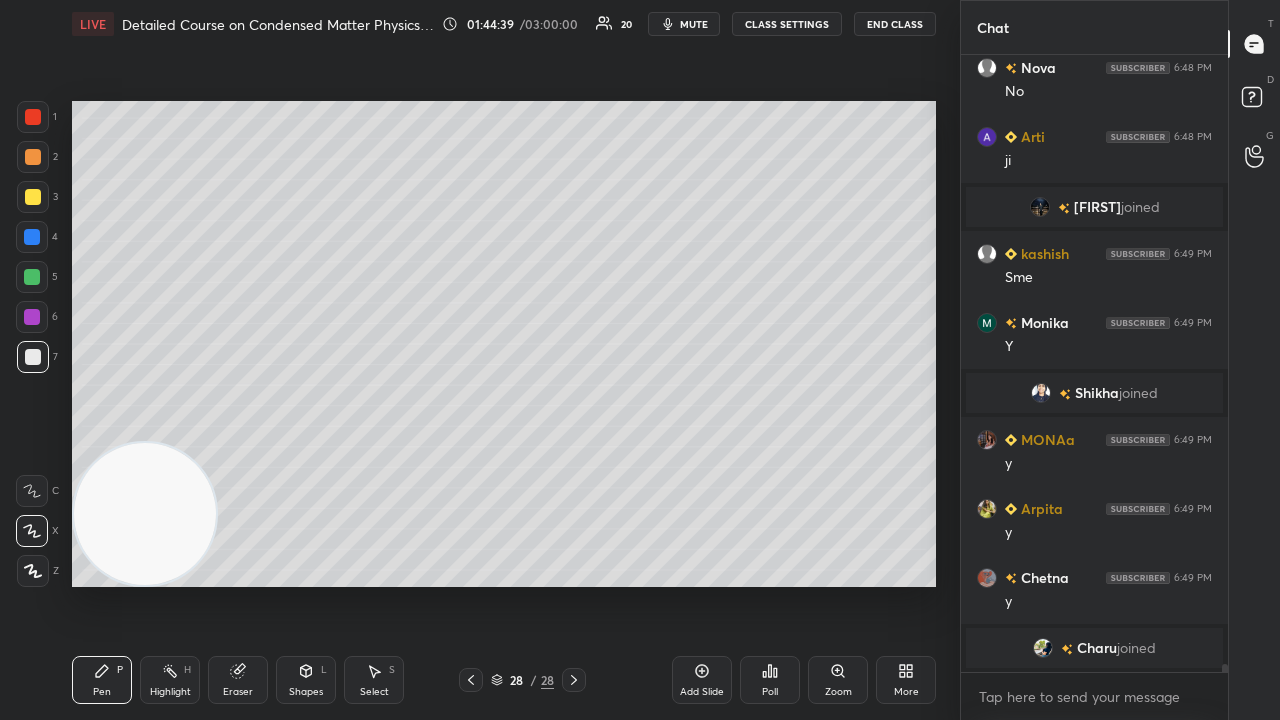 click at bounding box center [32, 277] 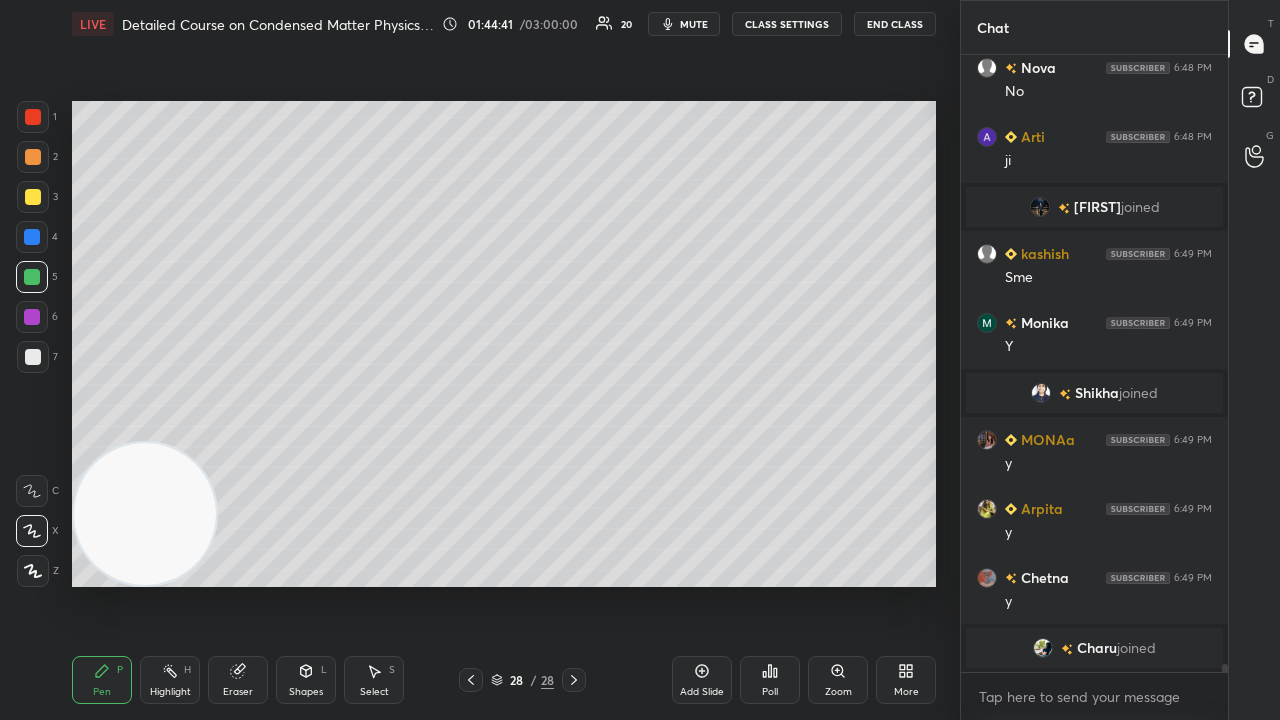 click at bounding box center [1043, 648] 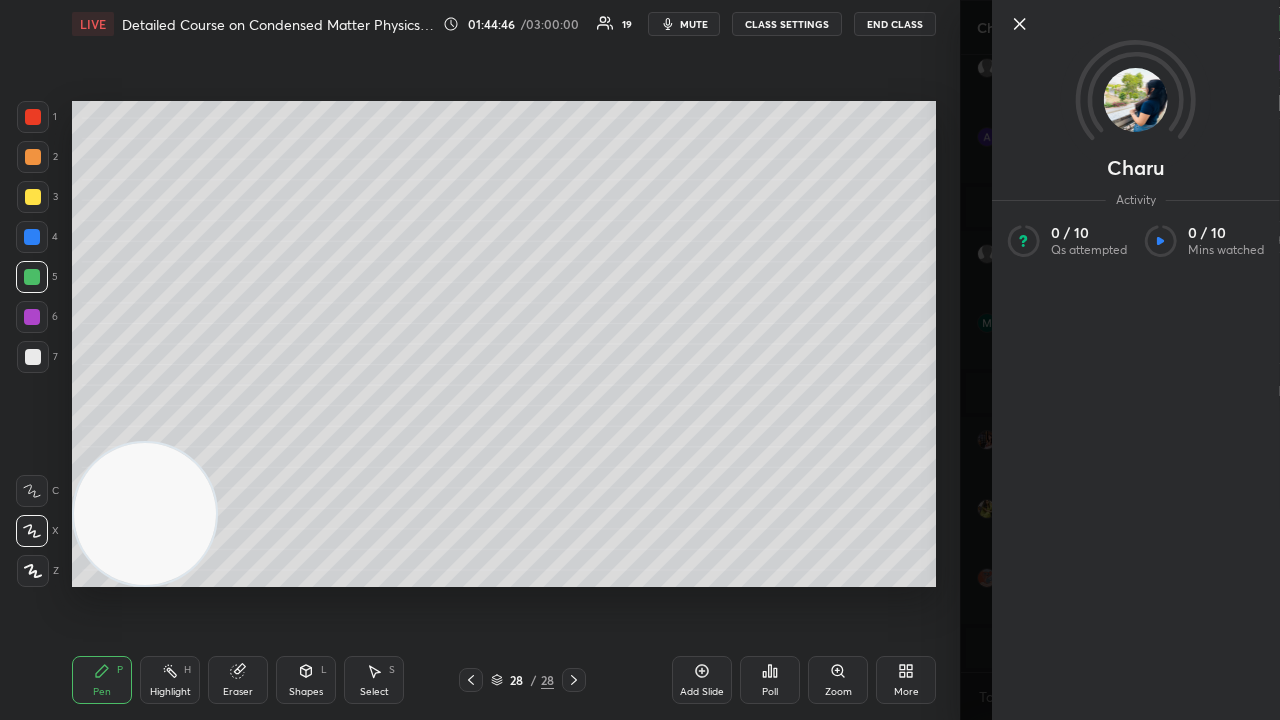 click on "mute" at bounding box center (694, 24) 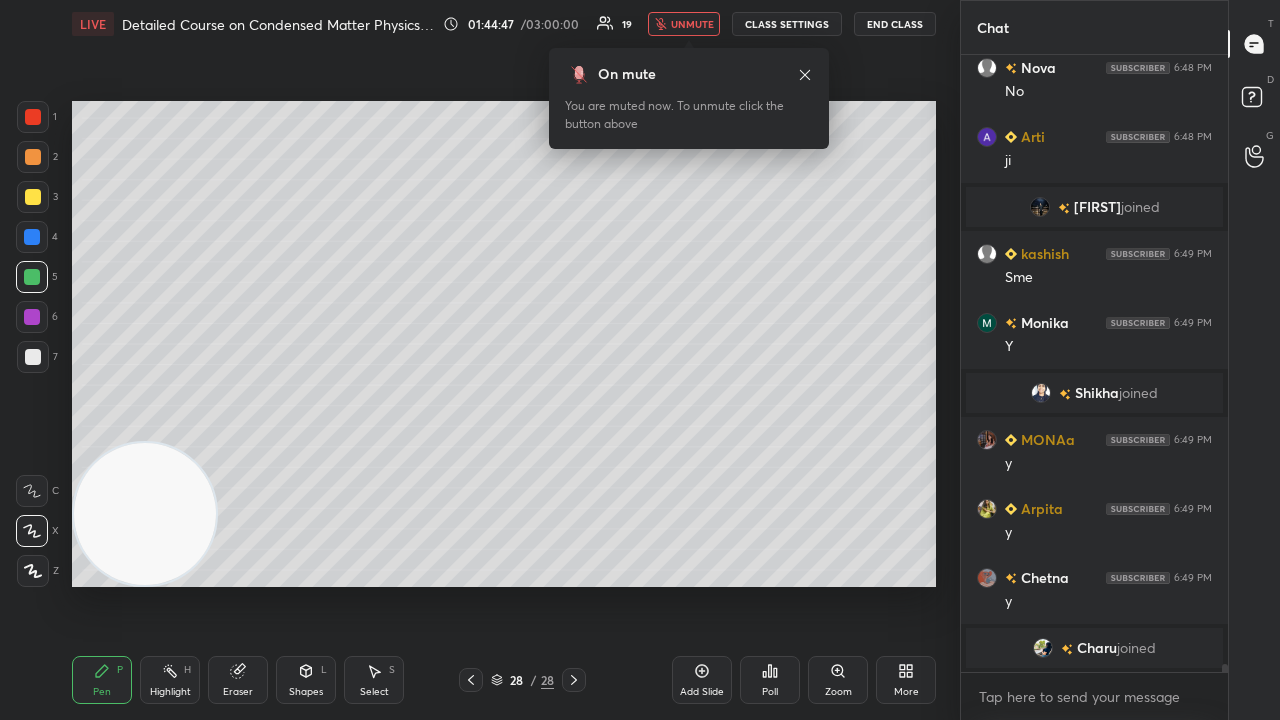 click at bounding box center [1043, 648] 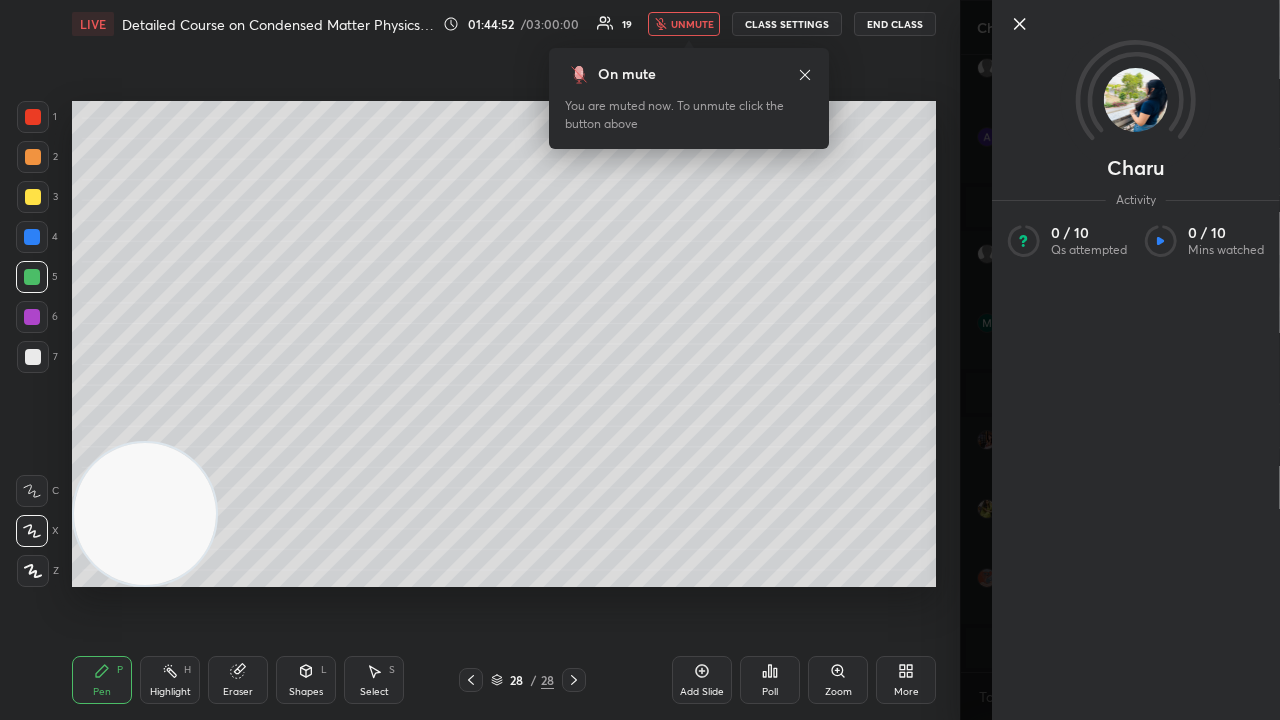 drag, startPoint x: 700, startPoint y: 20, endPoint x: 697, endPoint y: 10, distance: 10.440307 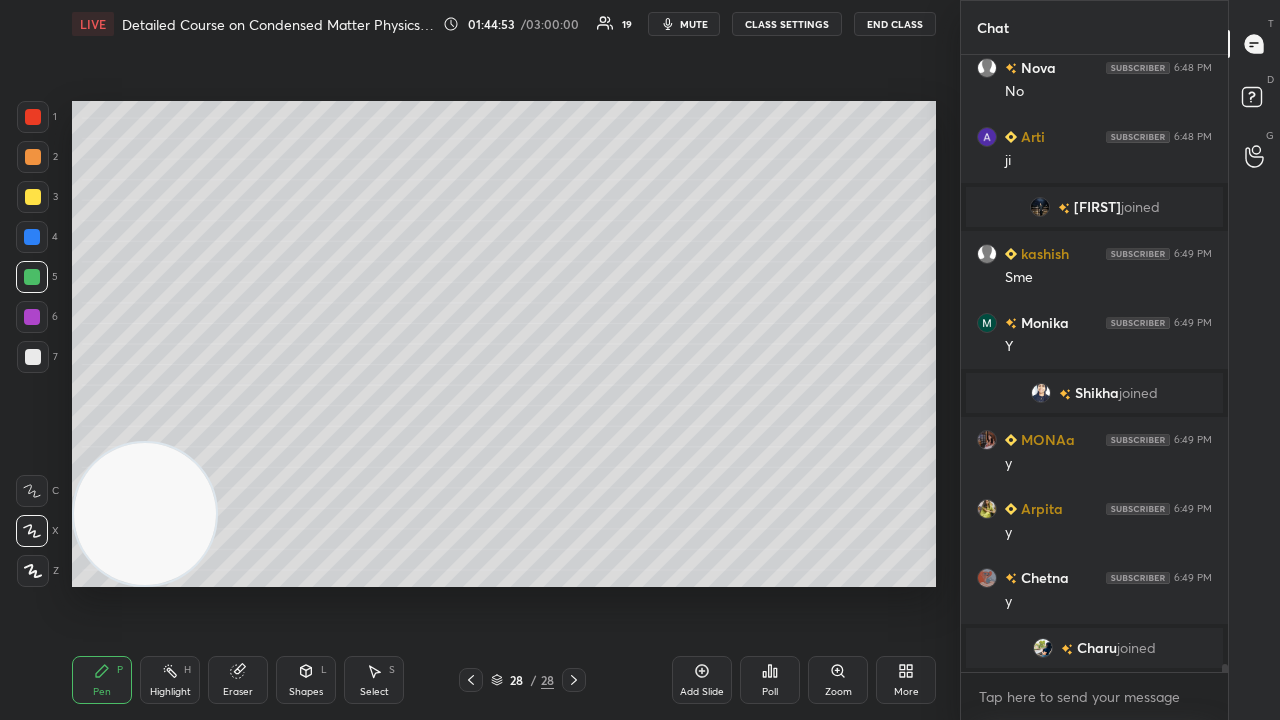 click on "mute" at bounding box center (694, 24) 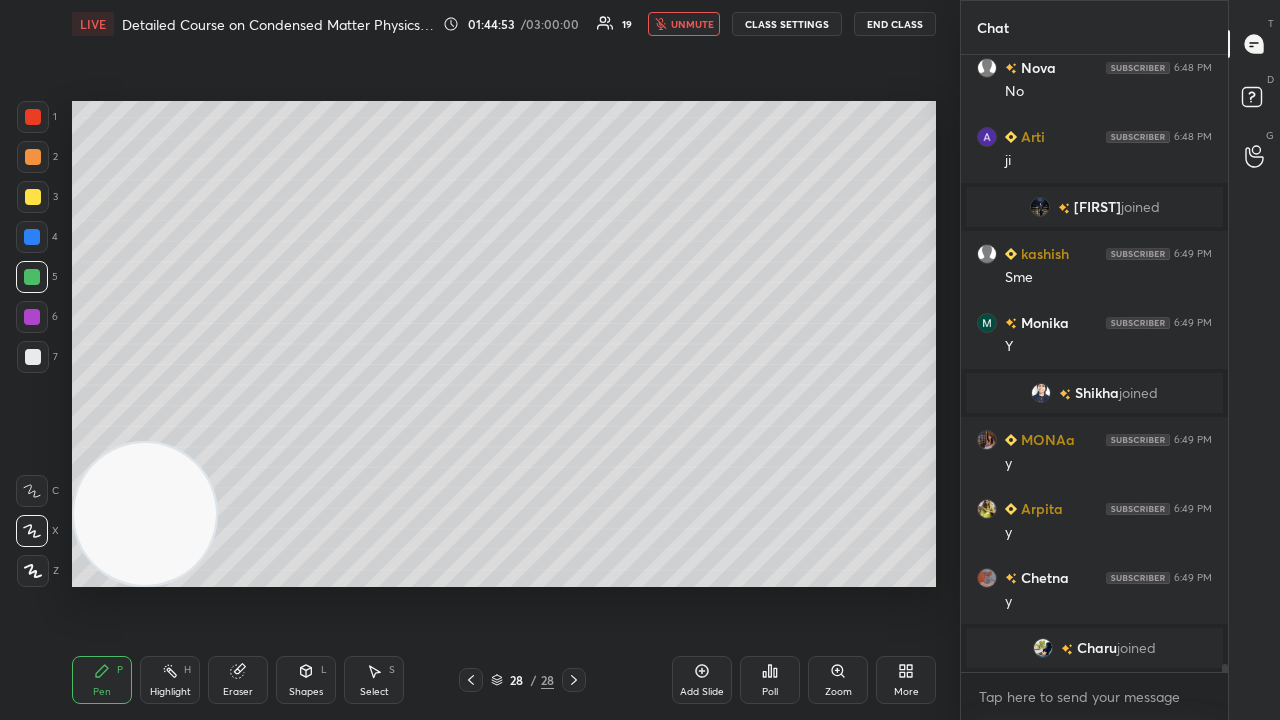 click on "unmute" at bounding box center (692, 24) 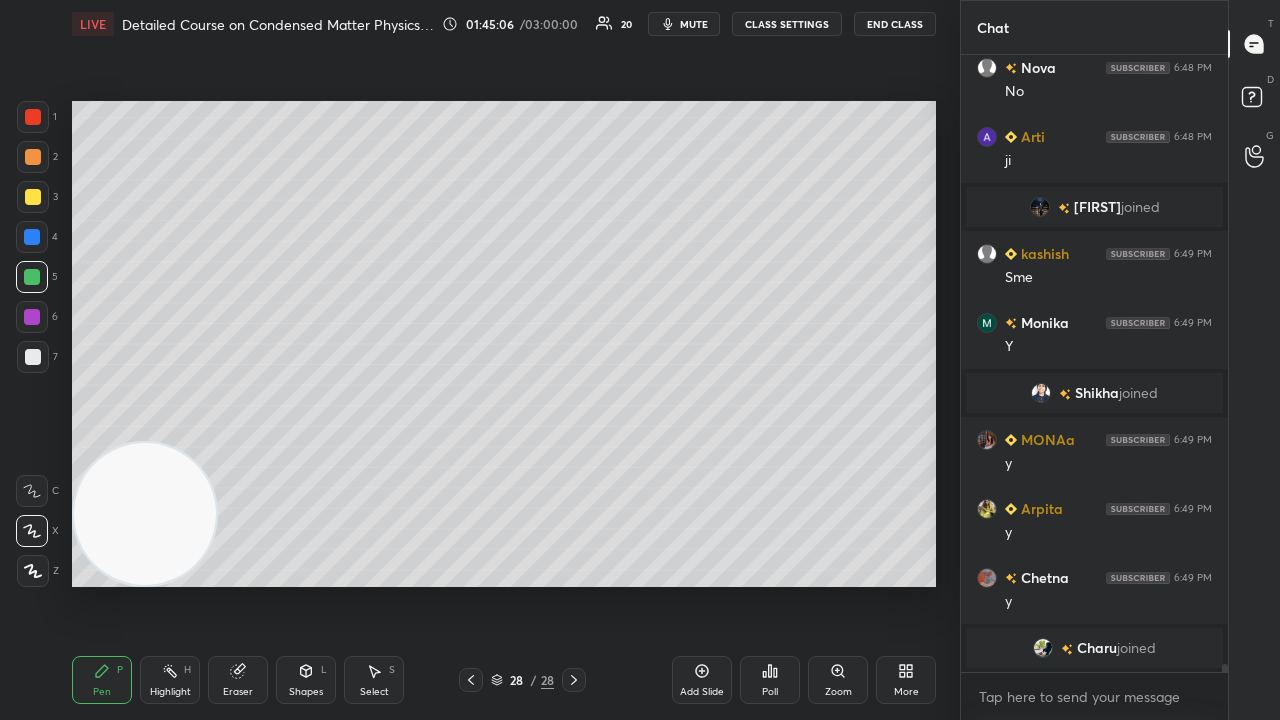 click on "mute" at bounding box center [694, 24] 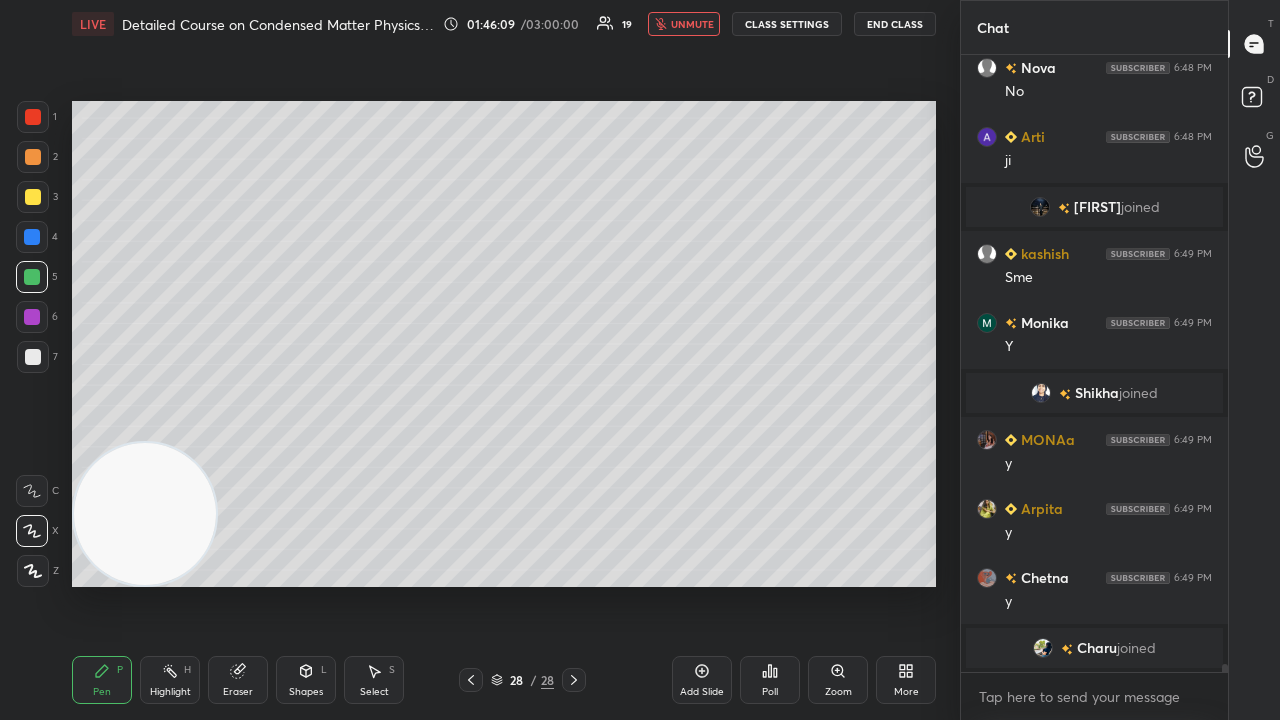 click on "unmute" at bounding box center (692, 24) 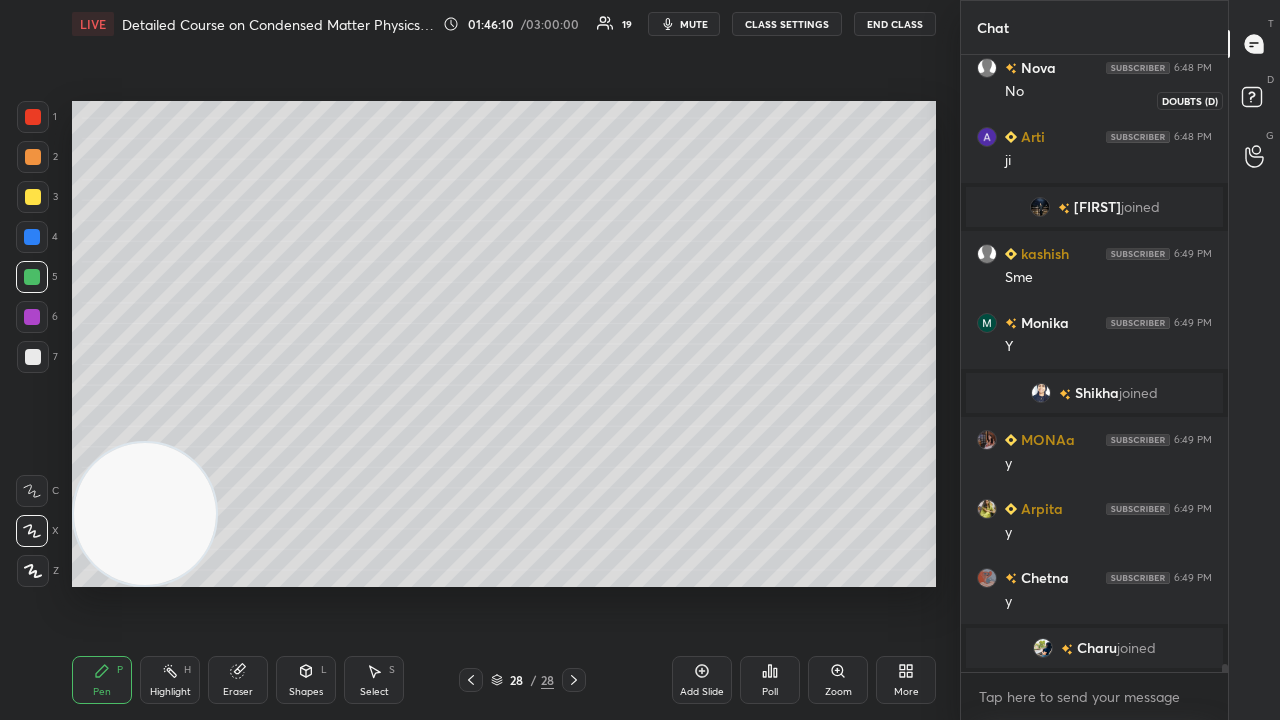 click 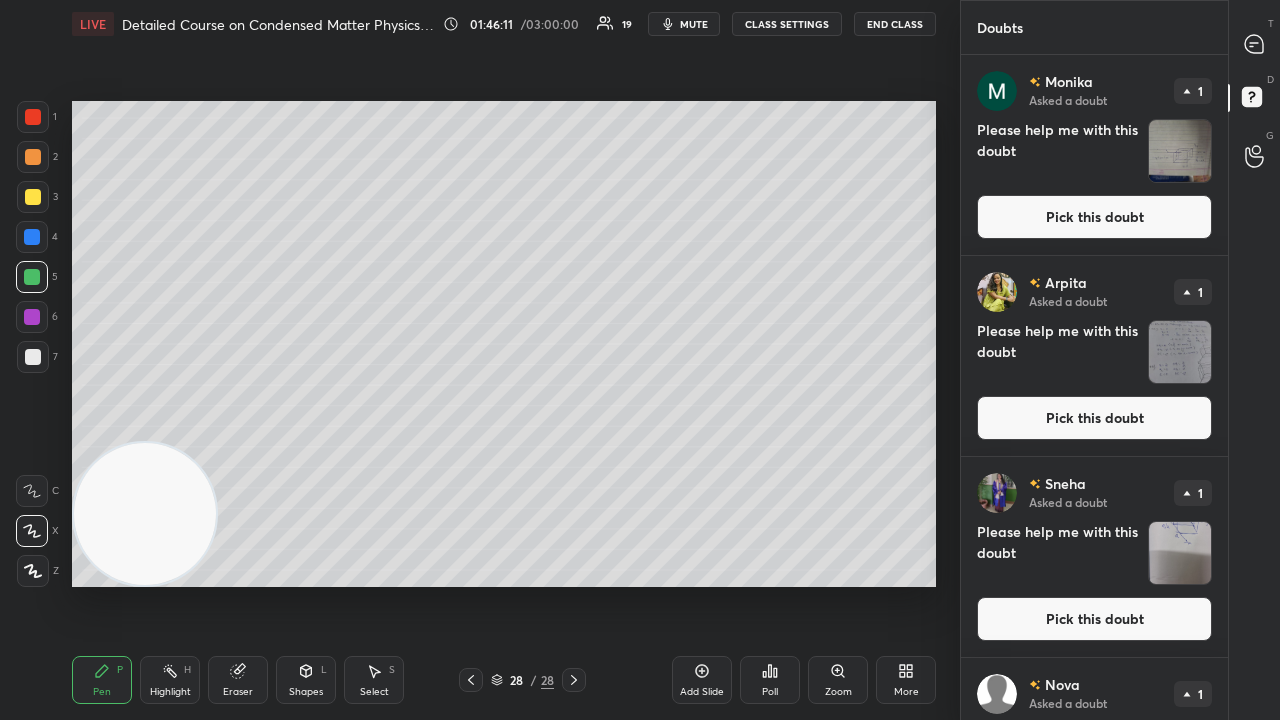 click on "Pick this doubt" at bounding box center [1094, 217] 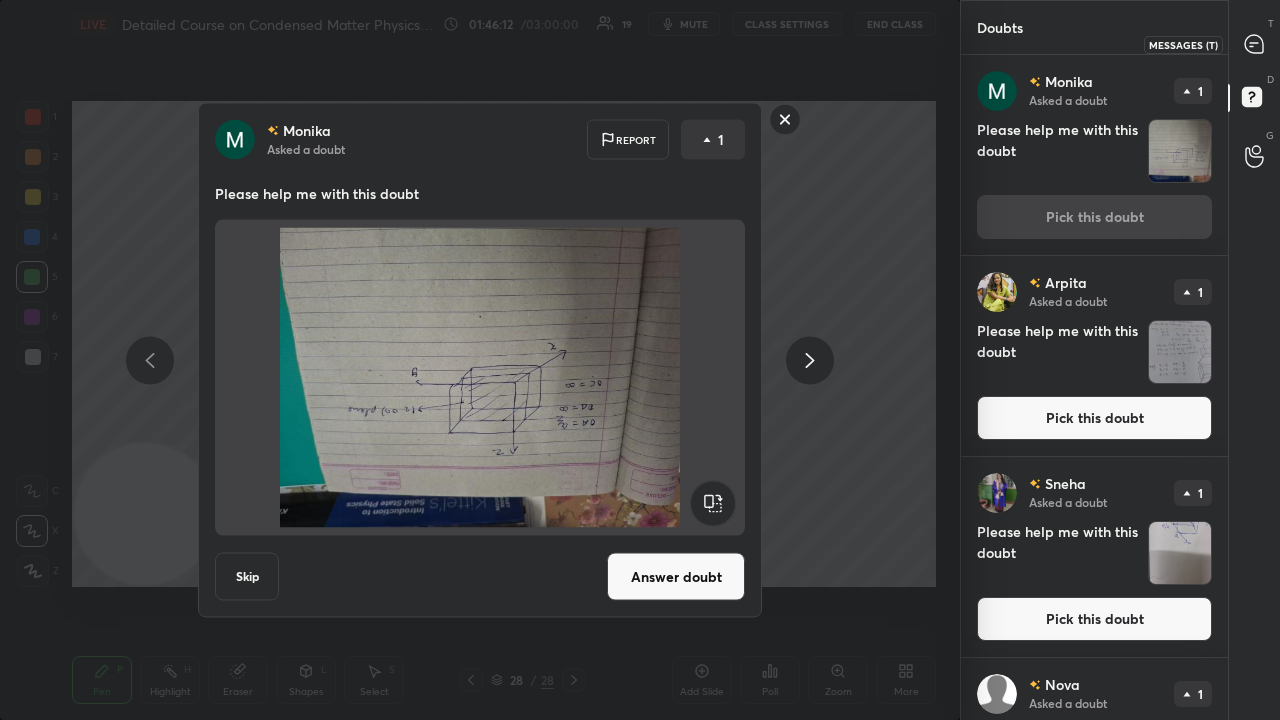 click 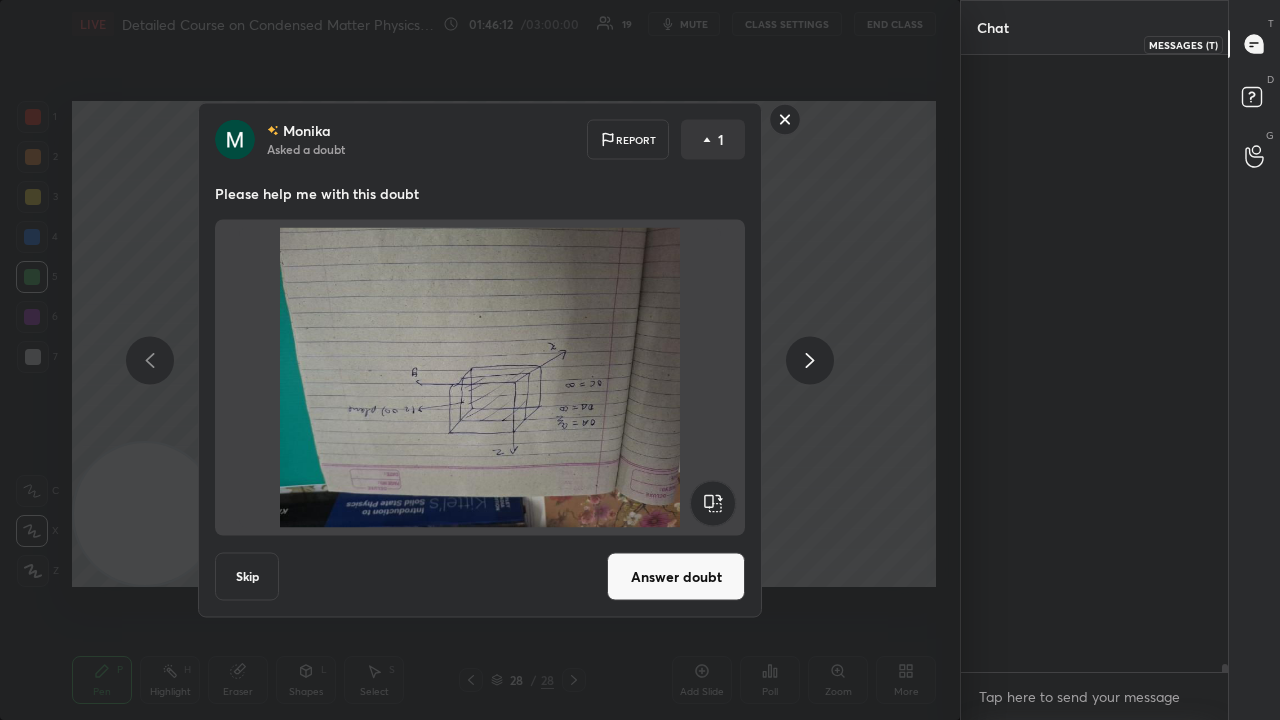 scroll, scrollTop: 47212, scrollLeft: 0, axis: vertical 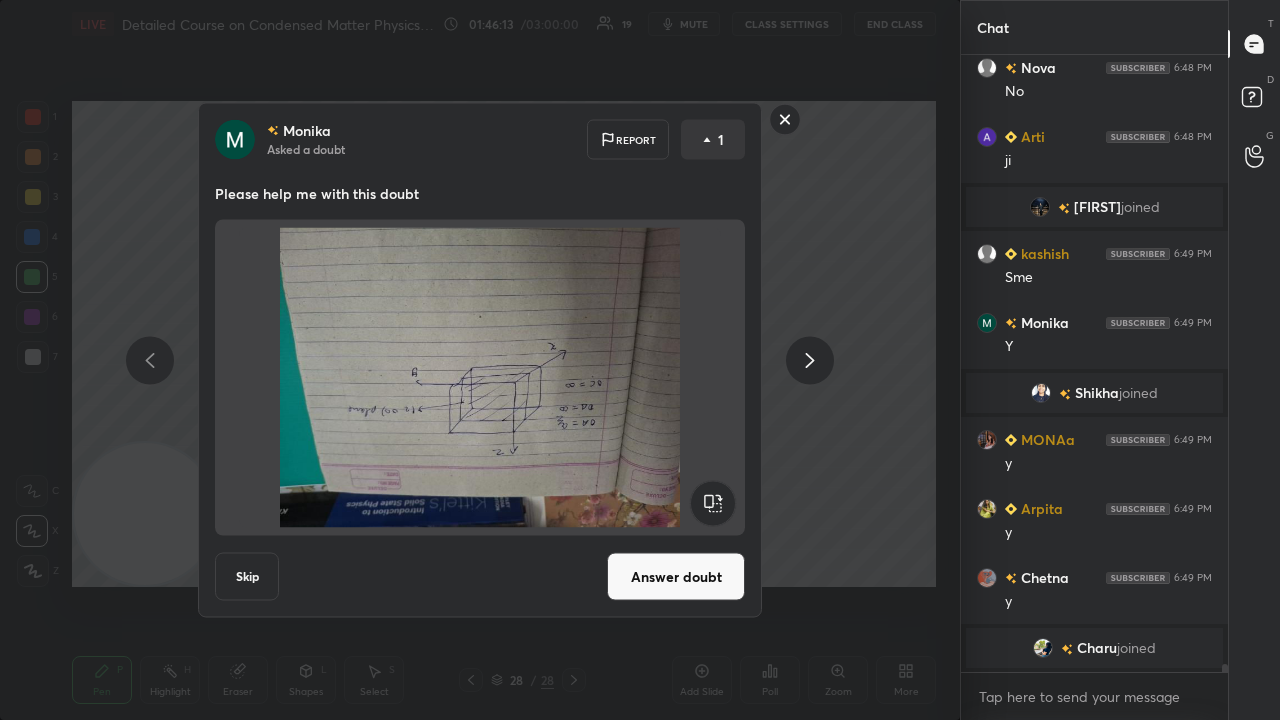 click 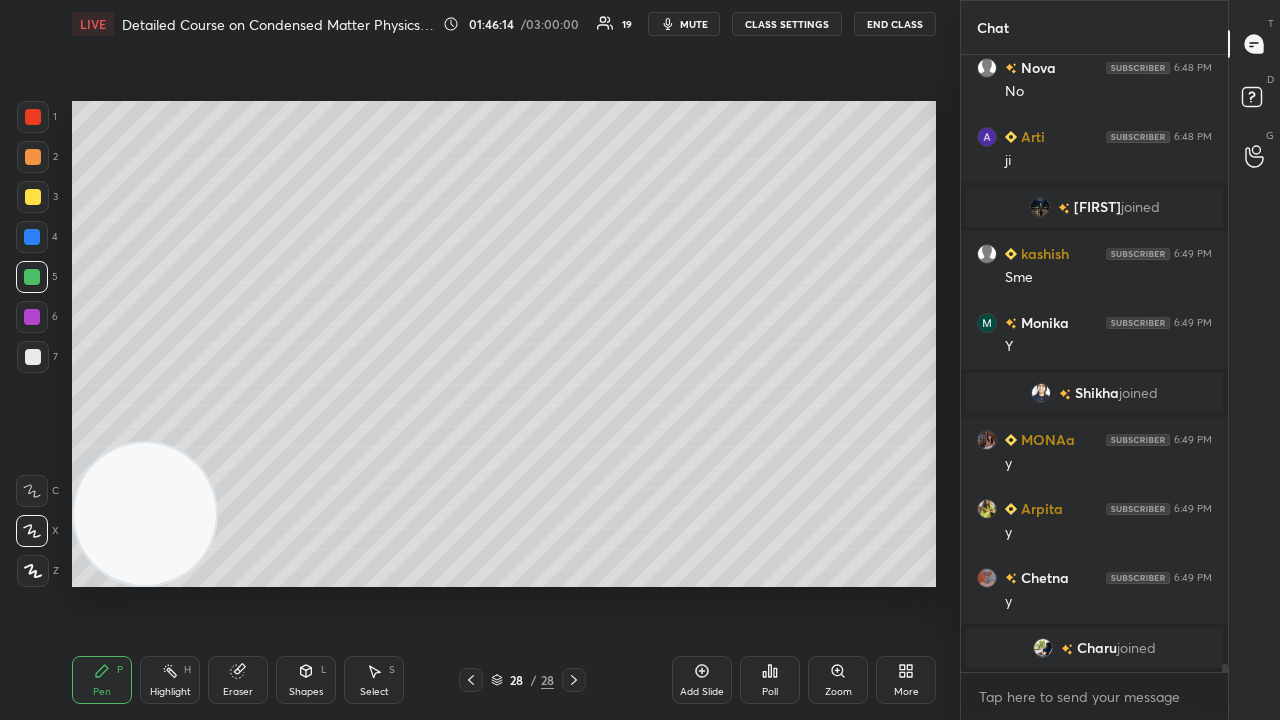 click on "LIVE Detailed Course on Condensed Matter Physics Day-3 01:46:14 /  03:00:00 19 mute CLASS SETTINGS End Class" at bounding box center [504, 24] 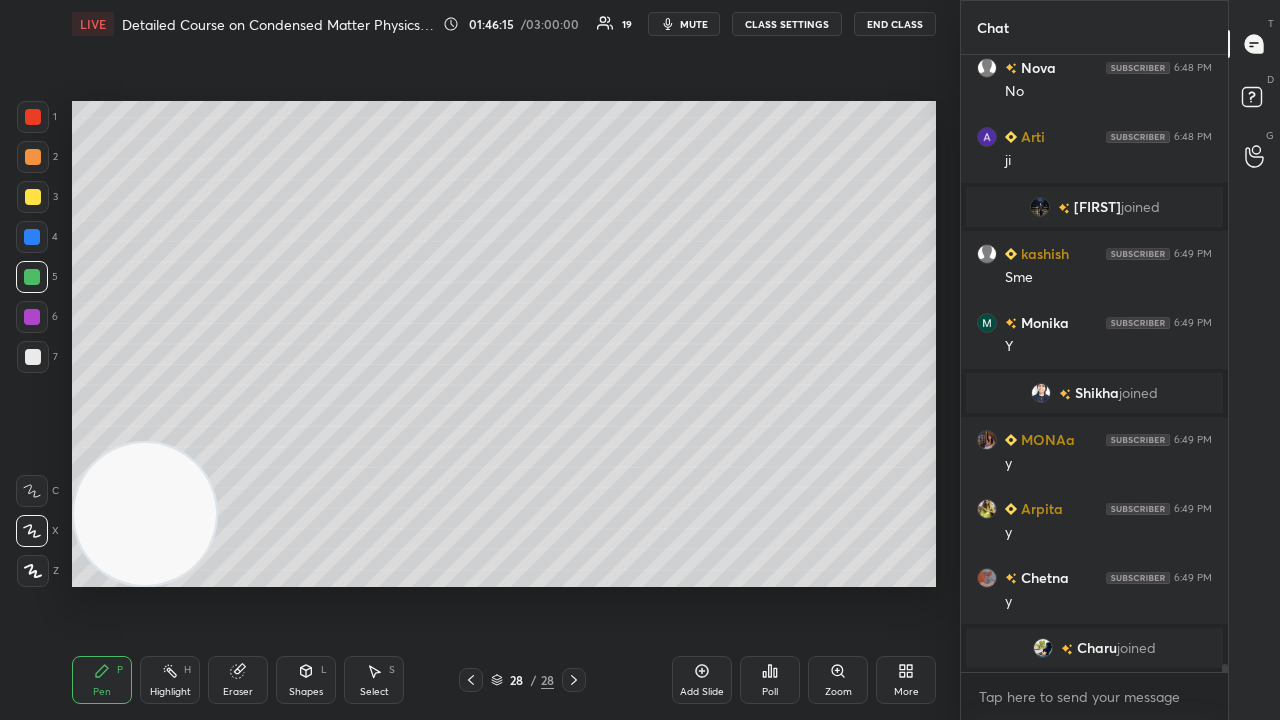 click on "mute" at bounding box center (684, 24) 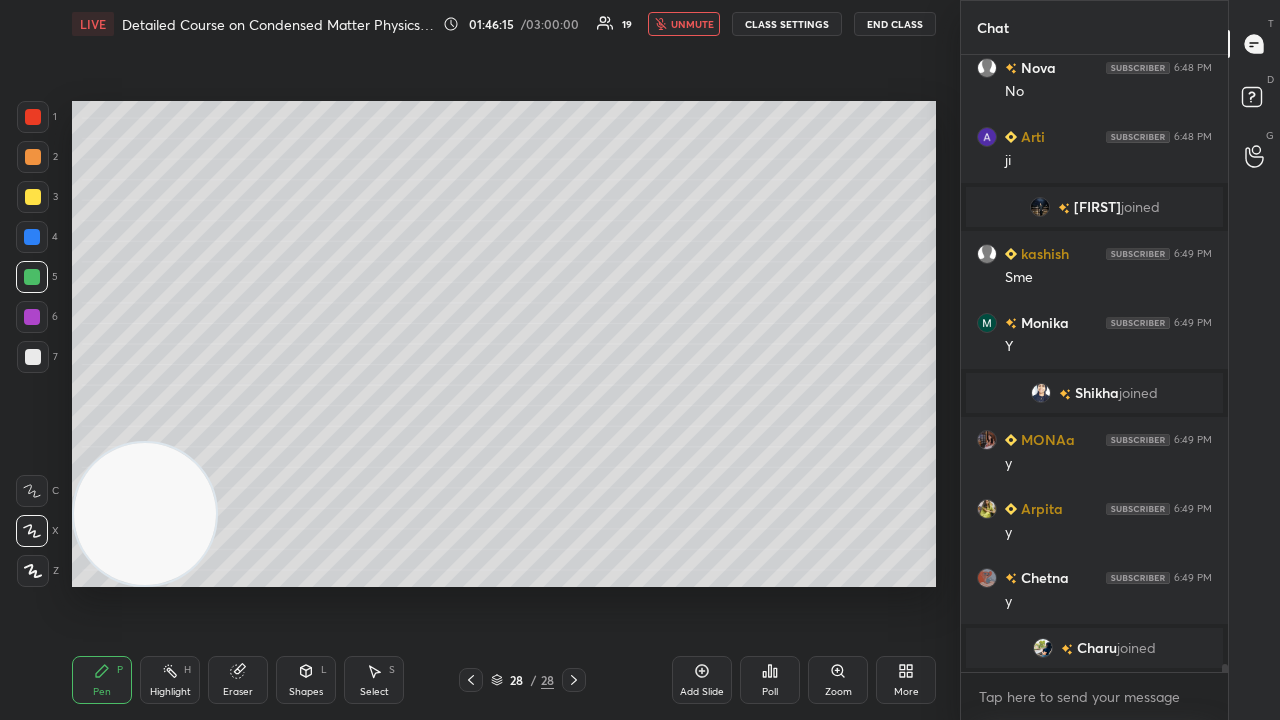 click on "unmute" at bounding box center [692, 24] 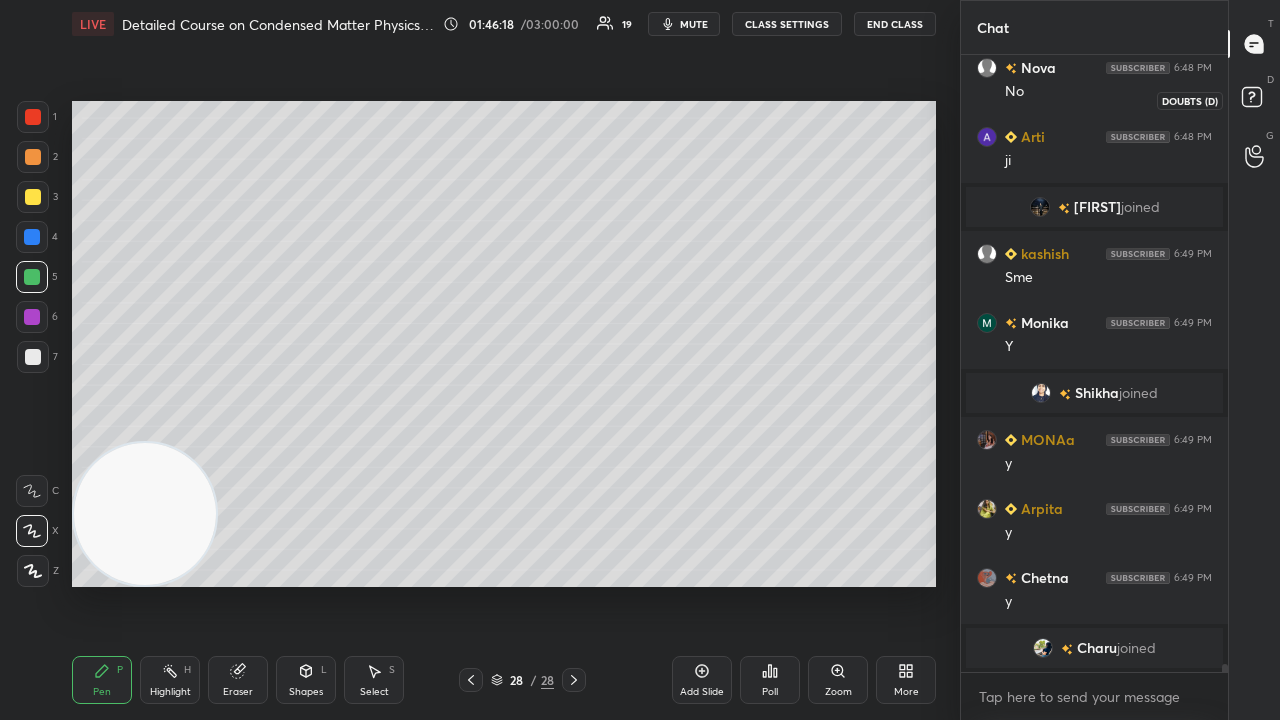 click 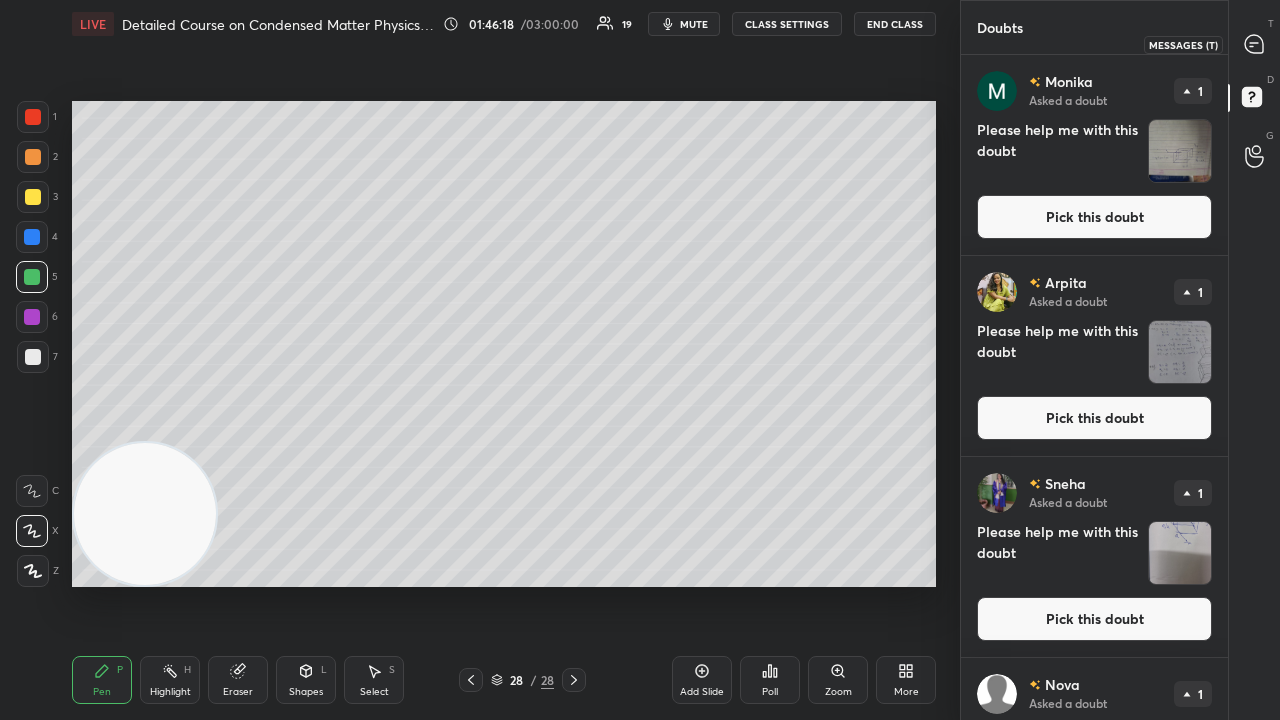 click 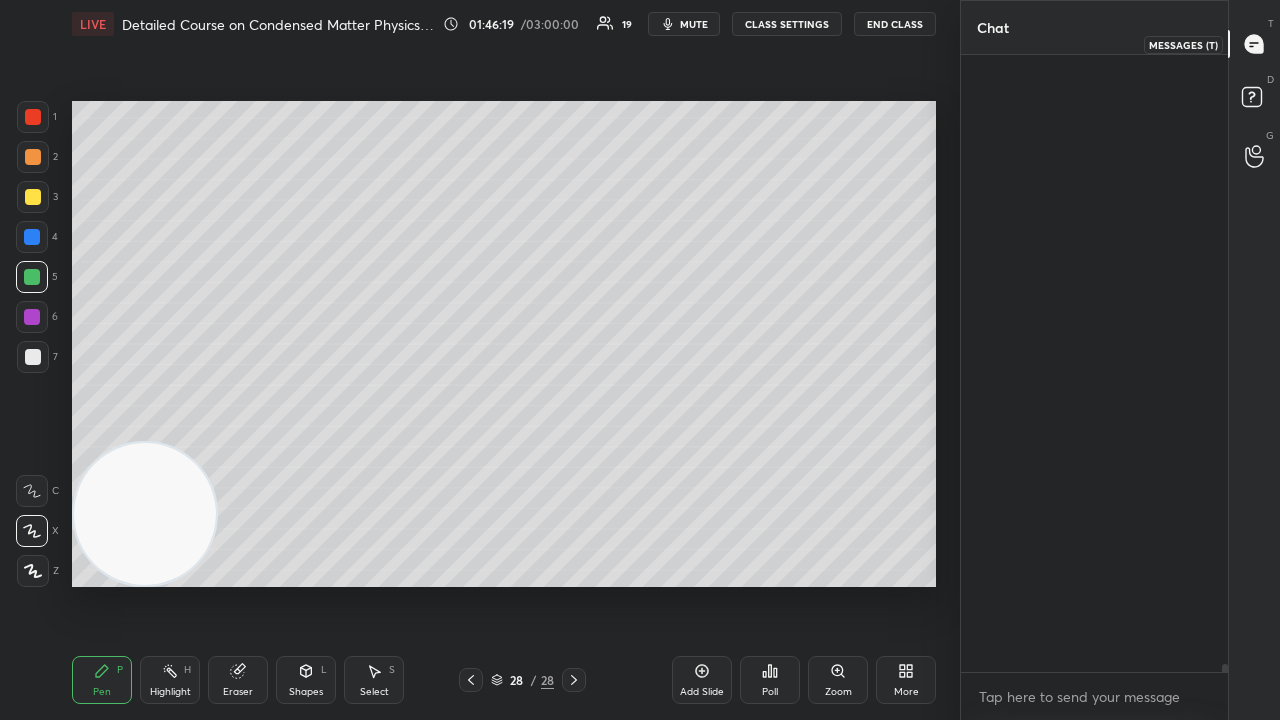 scroll, scrollTop: 47212, scrollLeft: 0, axis: vertical 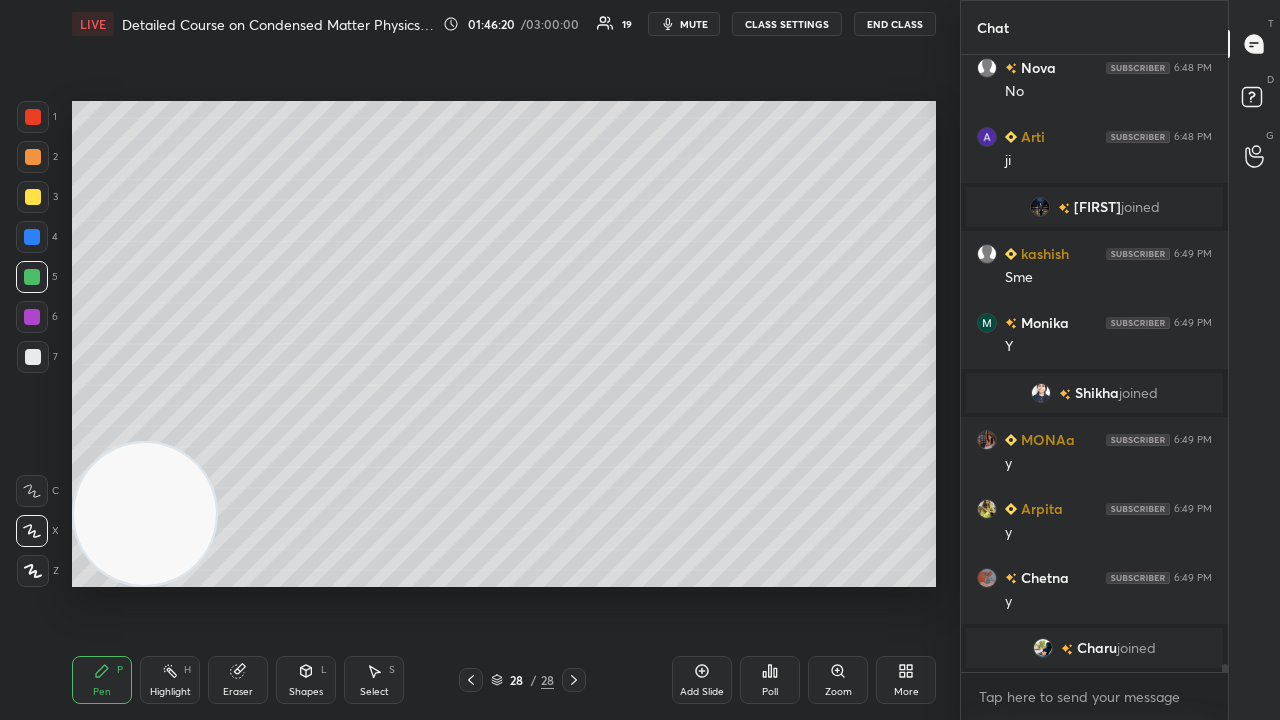 click on "mute" at bounding box center [694, 24] 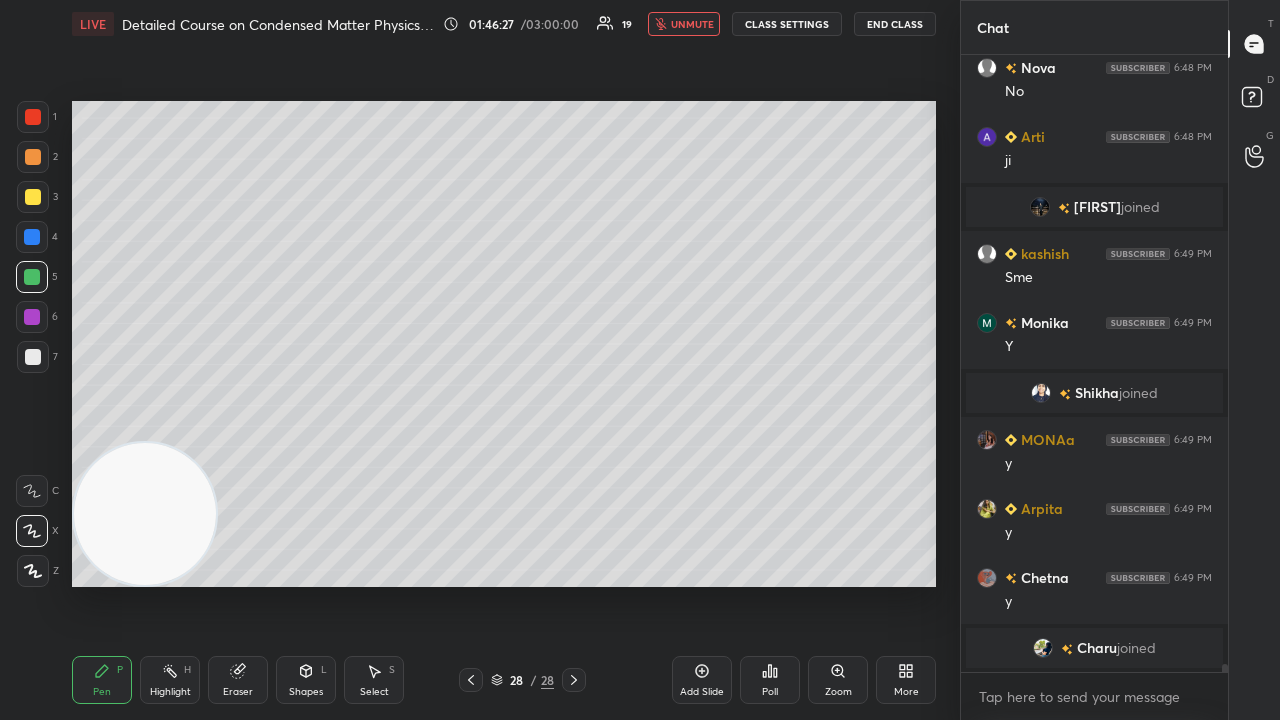 click on "unmute" at bounding box center (692, 24) 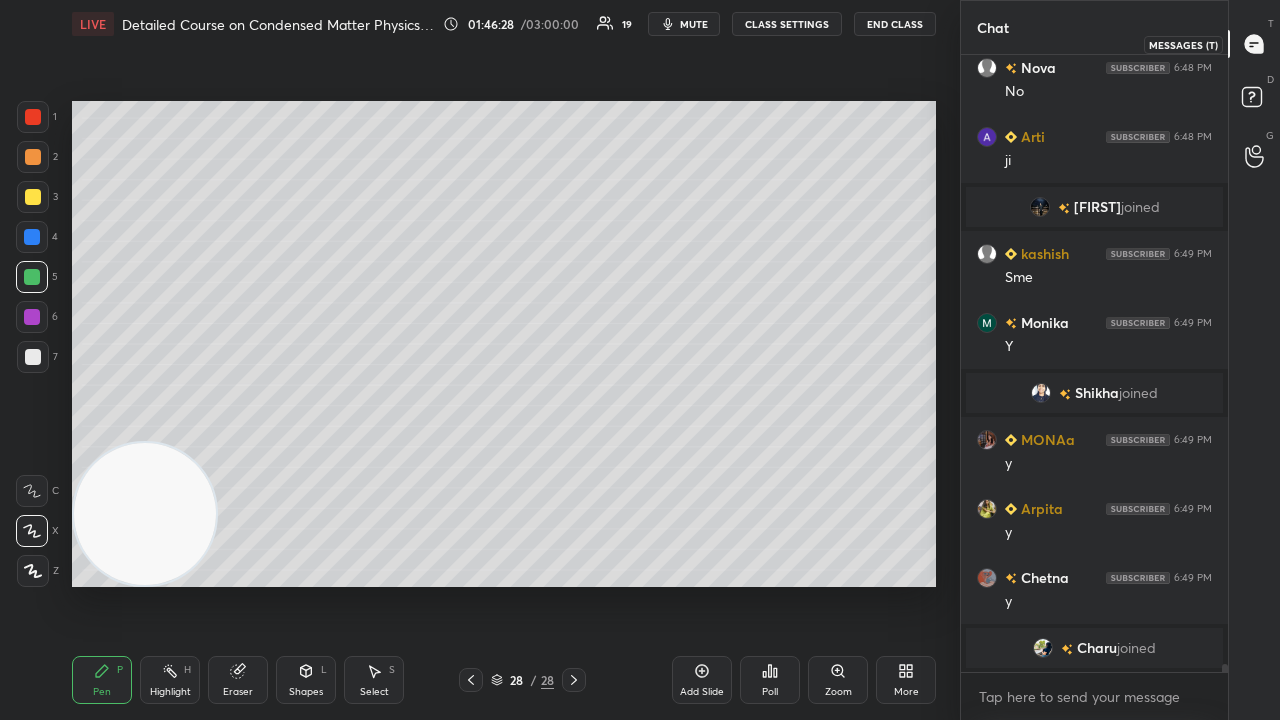 click 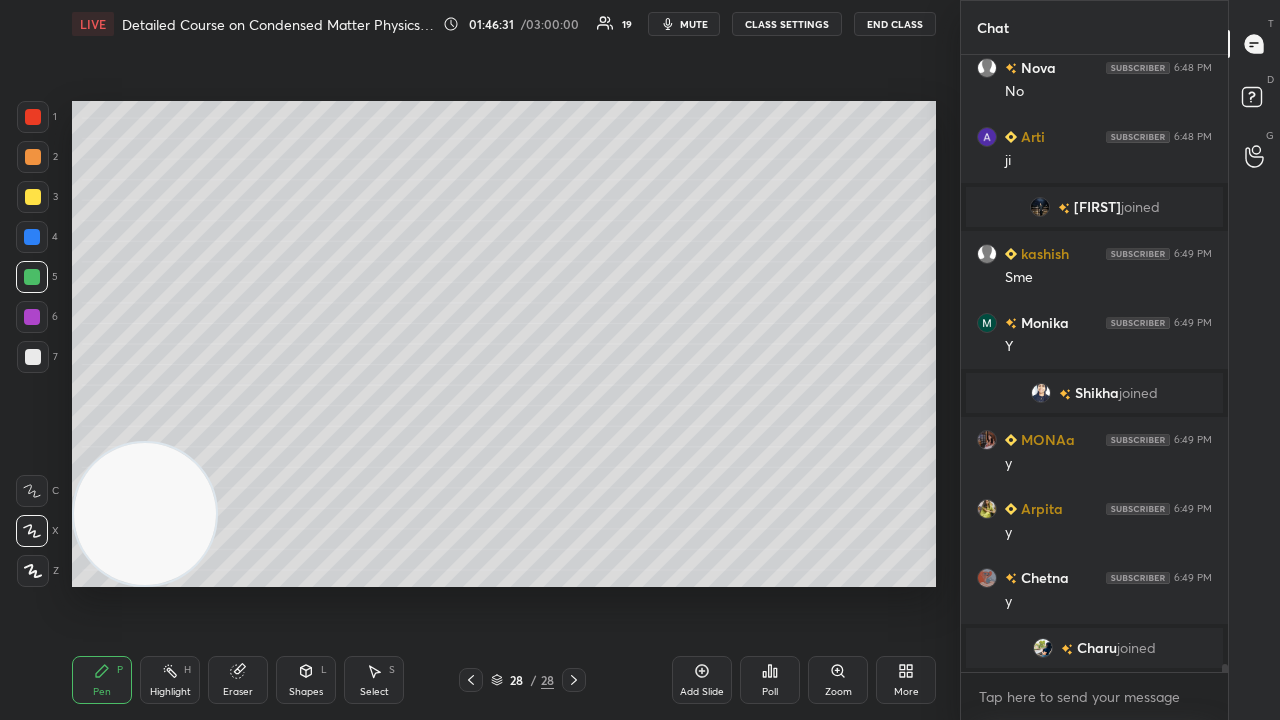 click 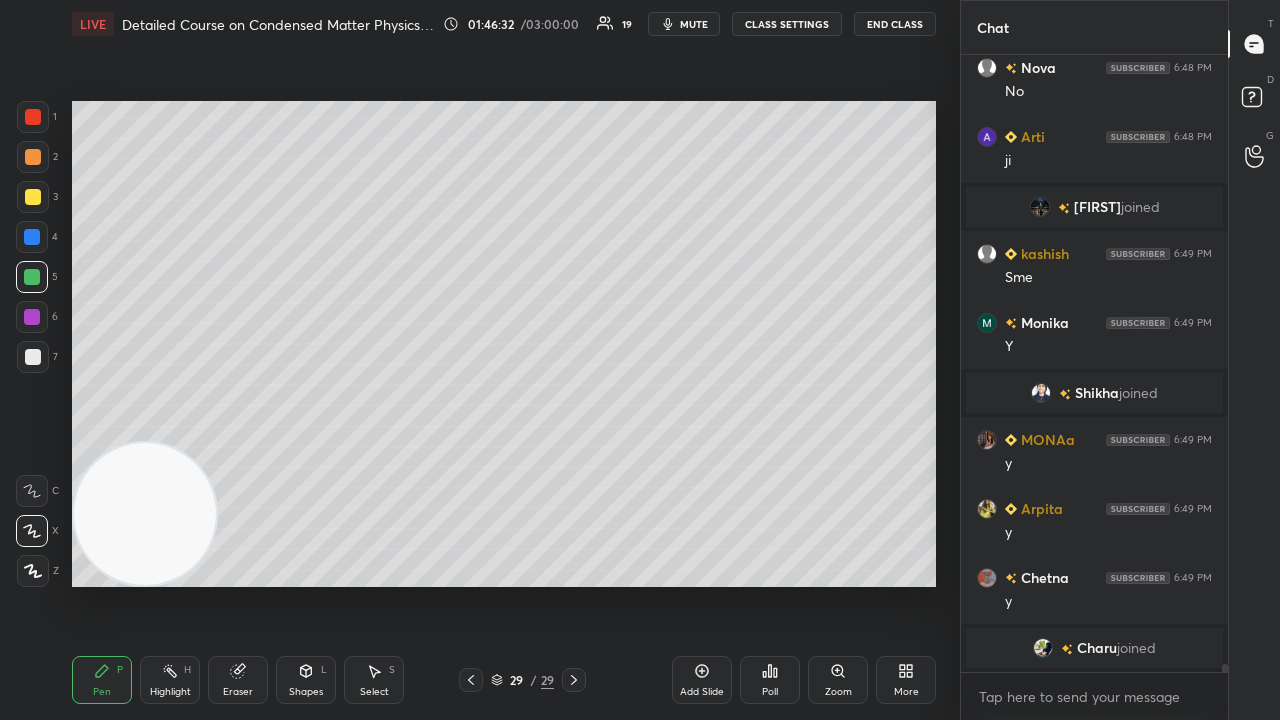 click at bounding box center (33, 197) 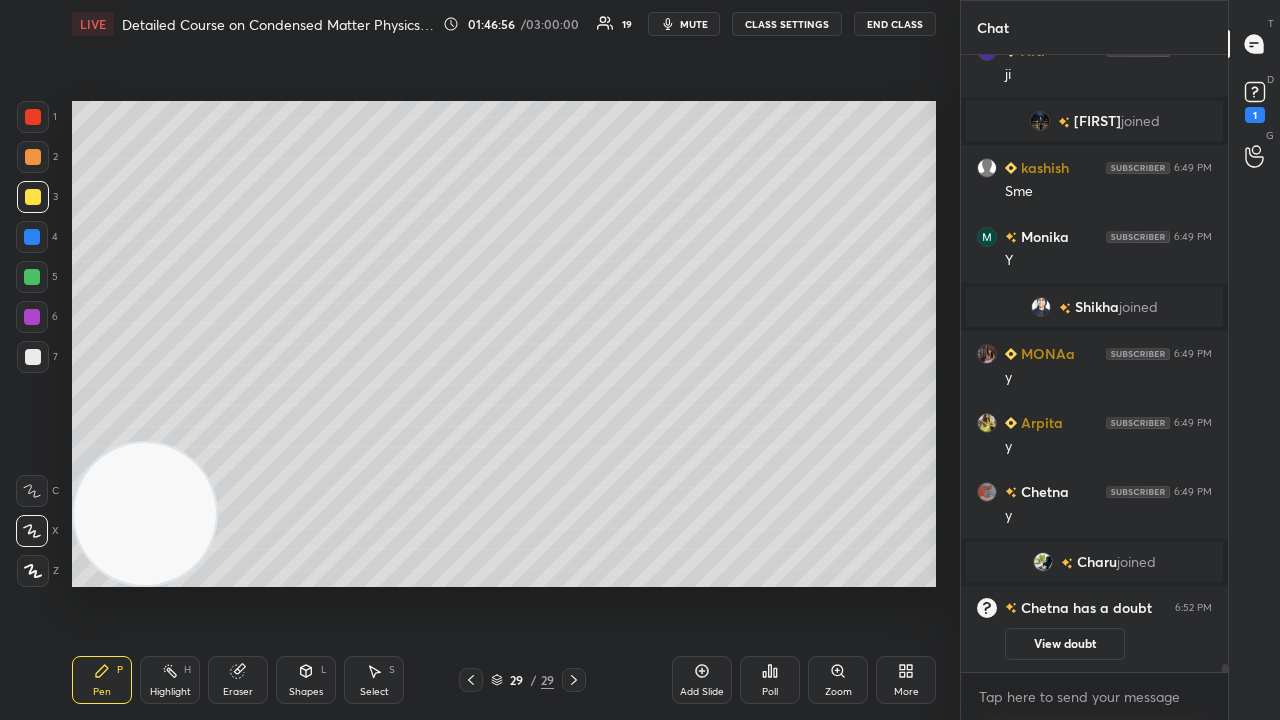 scroll, scrollTop: 47122, scrollLeft: 0, axis: vertical 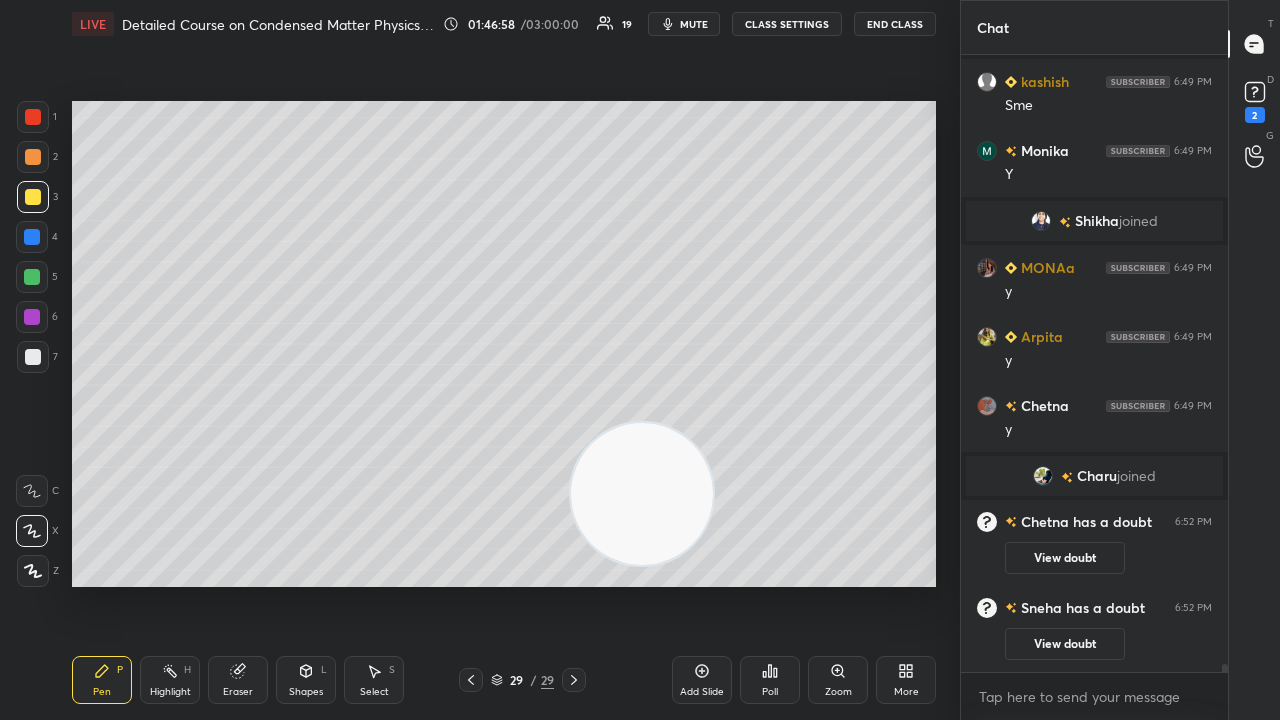 drag, startPoint x: 138, startPoint y: 546, endPoint x: 656, endPoint y: 508, distance: 519.39197 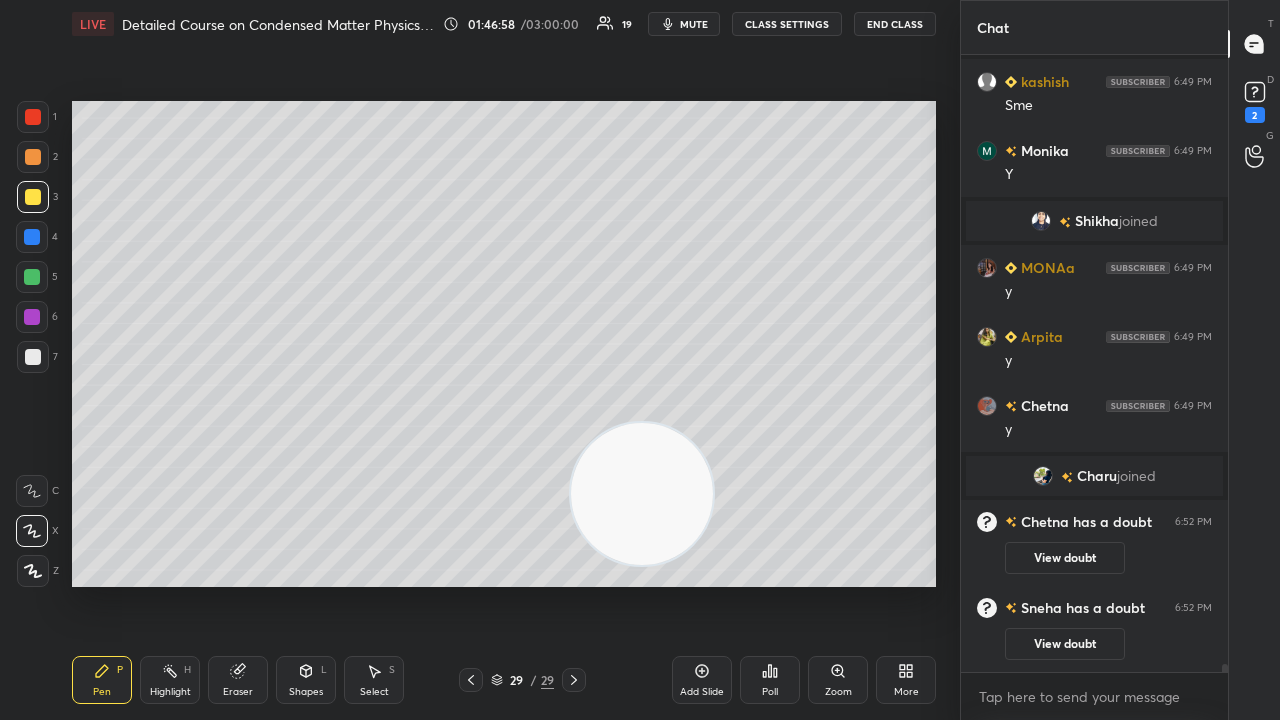 click at bounding box center (642, 494) 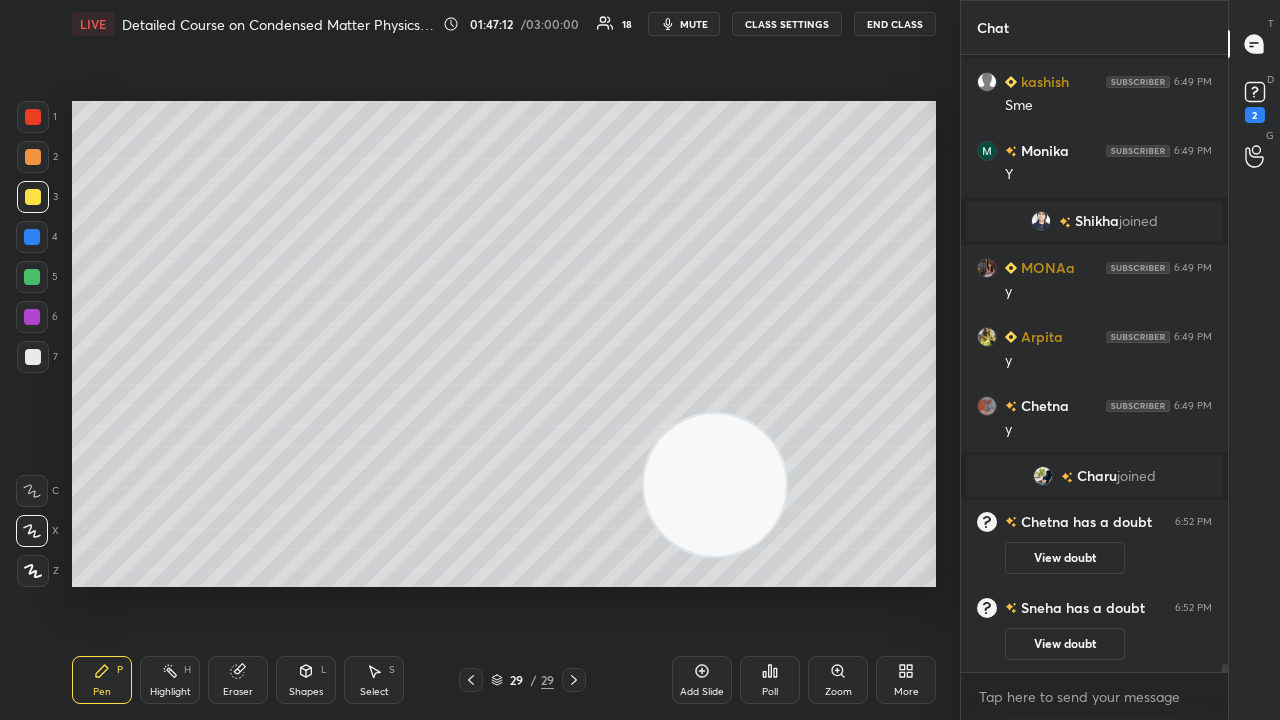 click on "mute" at bounding box center [694, 24] 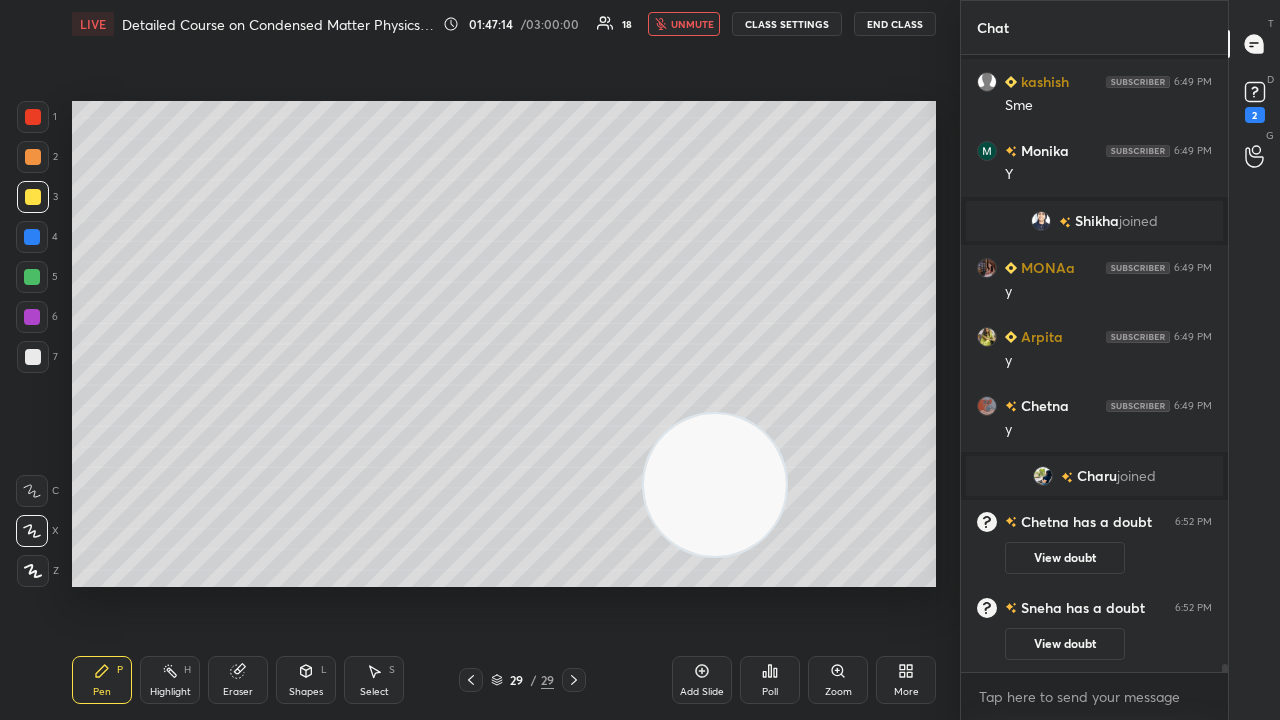 click on "unmute" at bounding box center [692, 24] 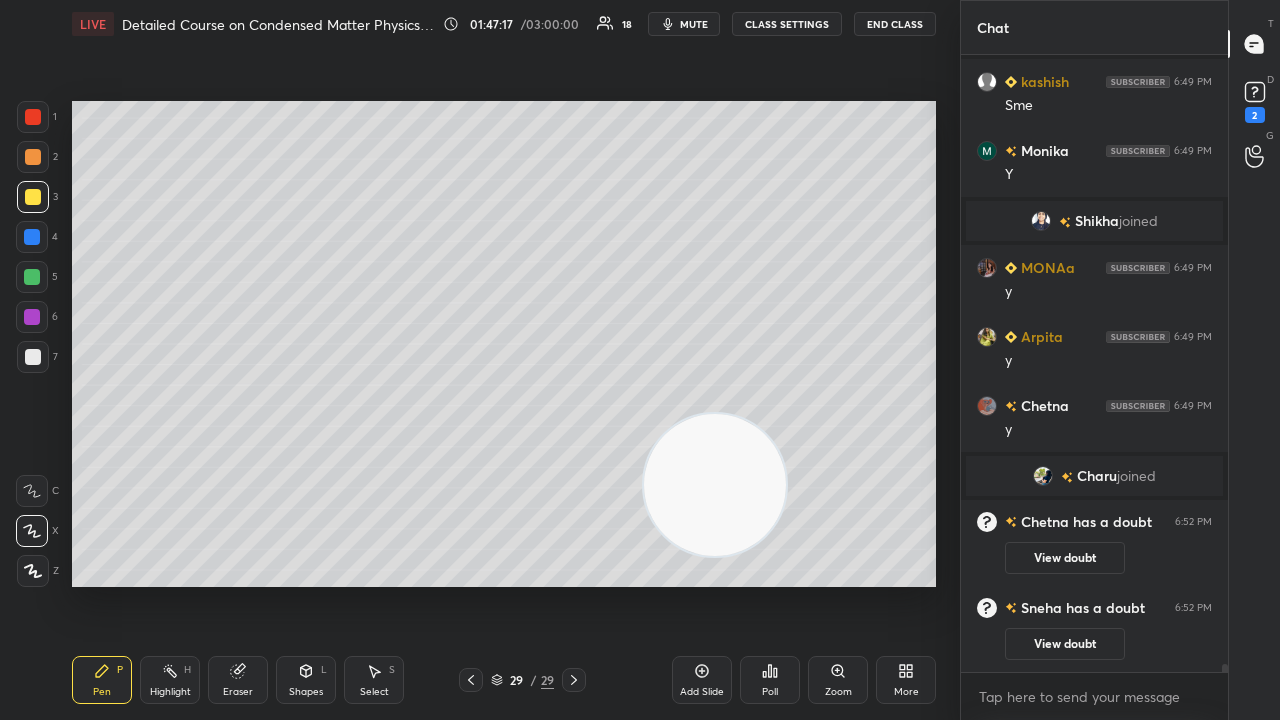 click on "mute" at bounding box center [694, 24] 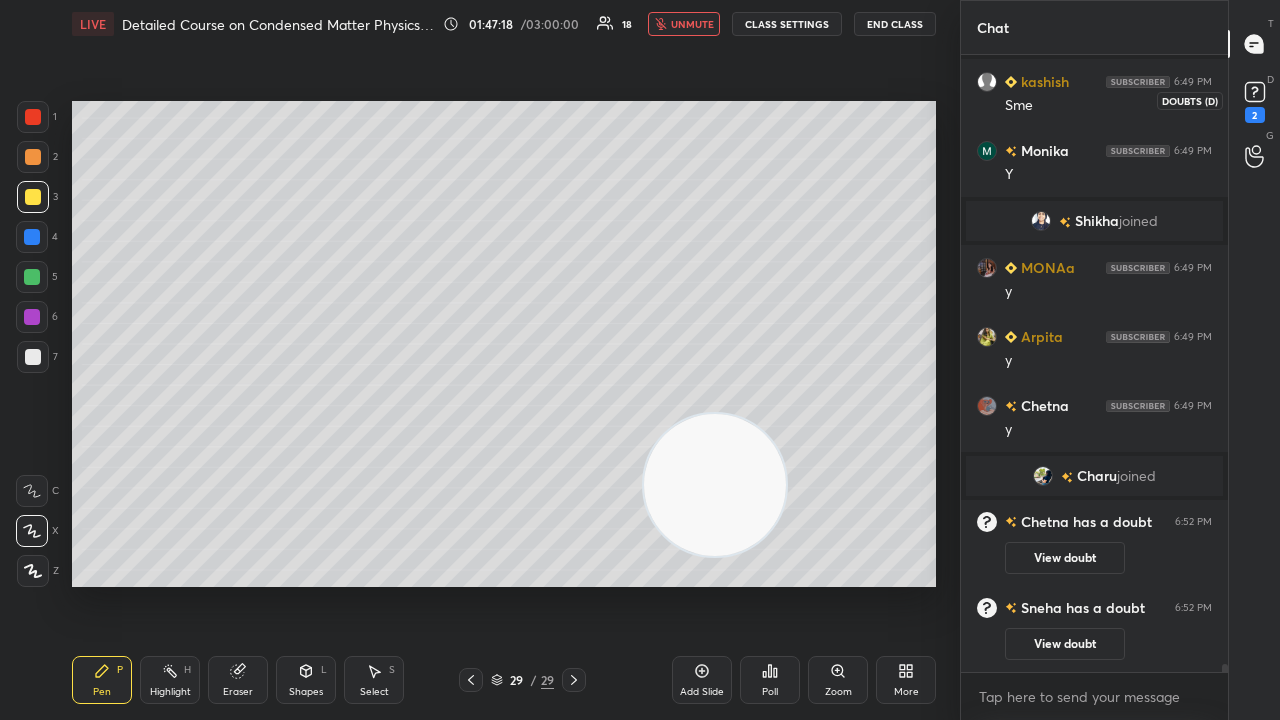 drag, startPoint x: 1261, startPoint y: 106, endPoint x: 1240, endPoint y: 127, distance: 29.698484 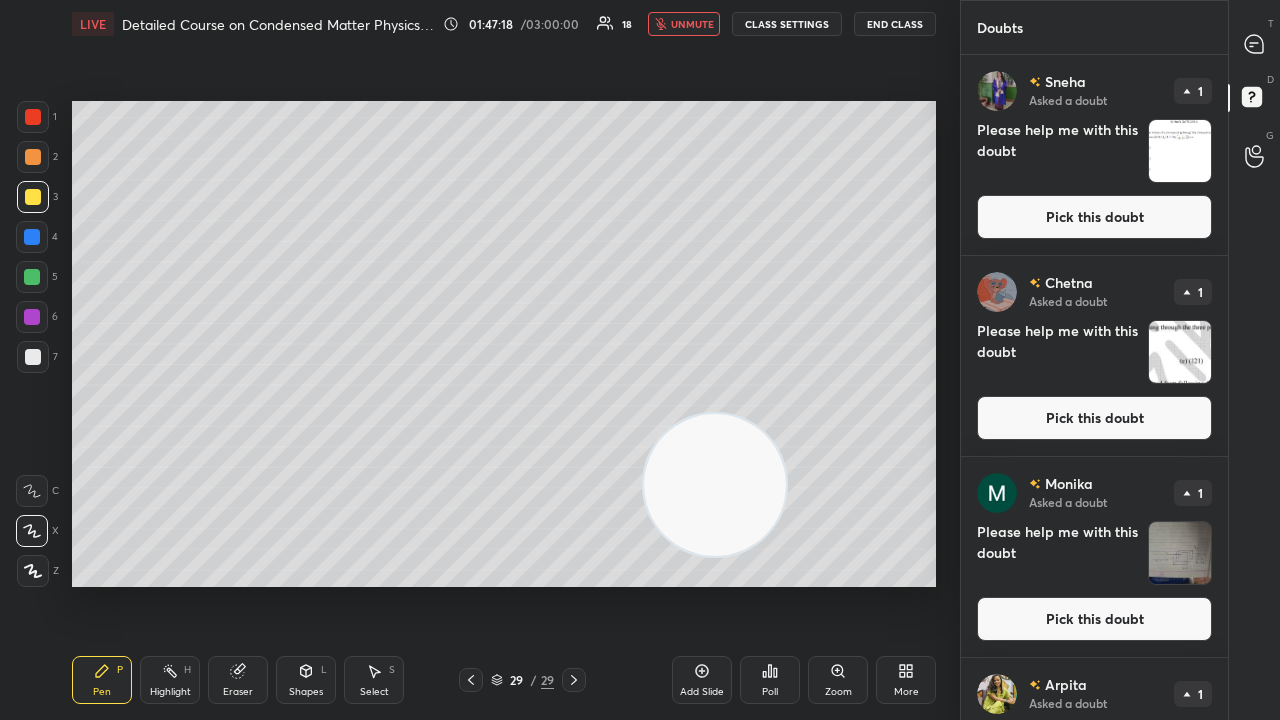 click on "Pick this doubt" at bounding box center [1094, 217] 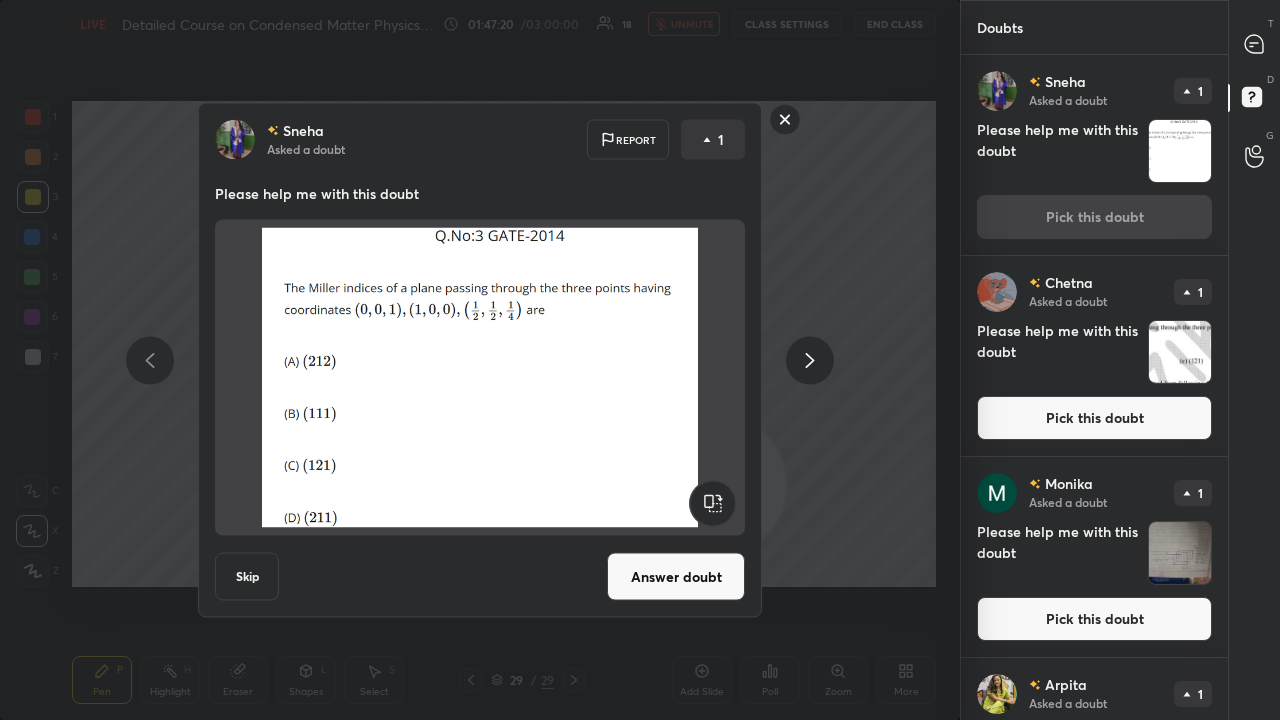 click 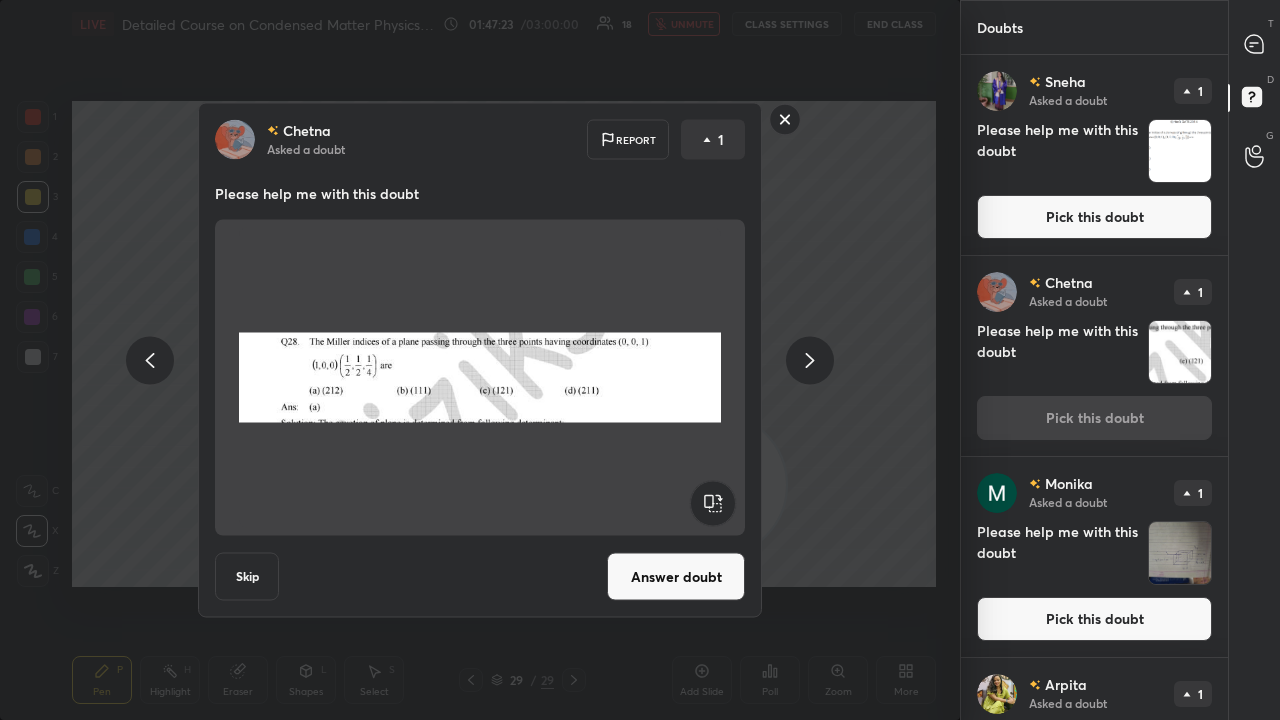 click 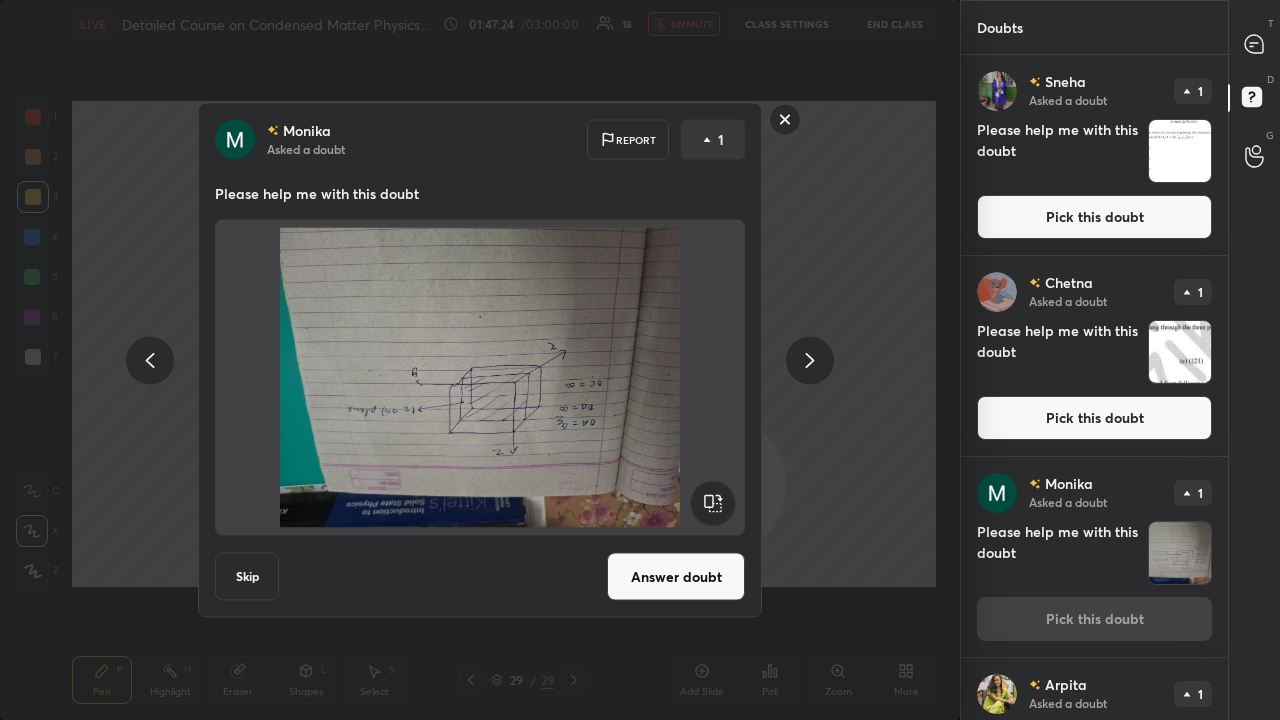 click 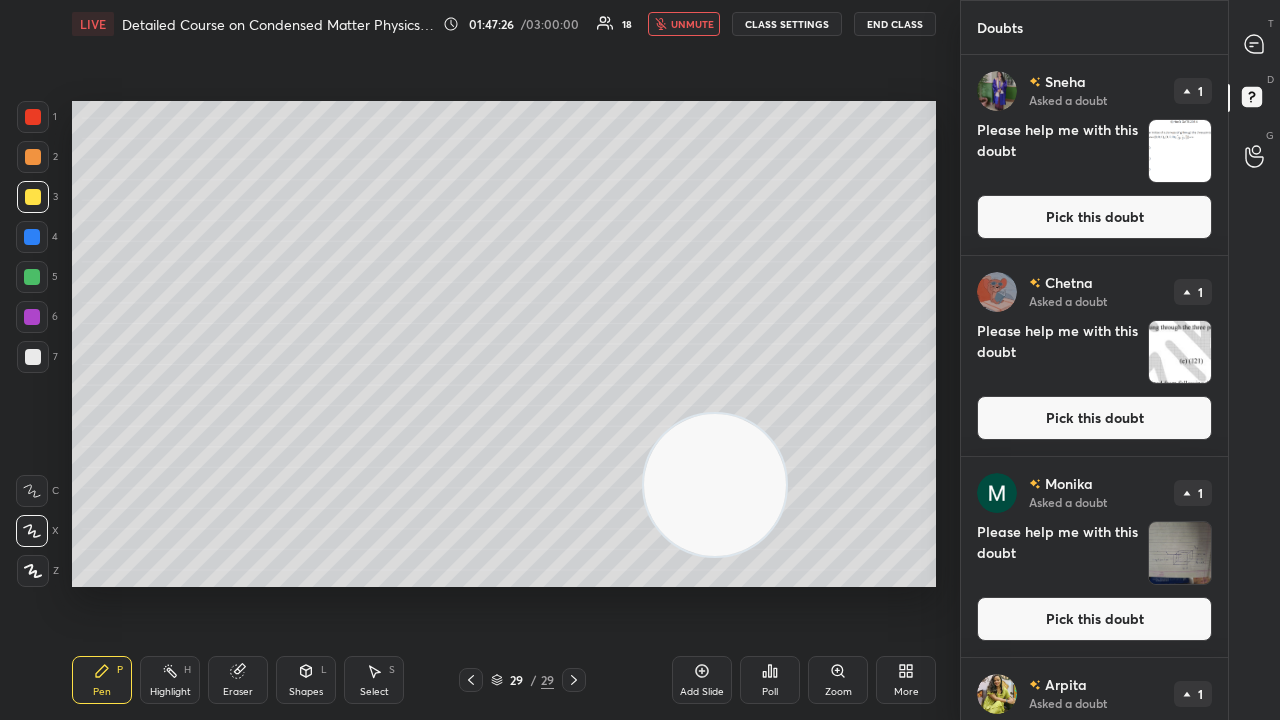 click on "Pick this doubt" at bounding box center [1094, 418] 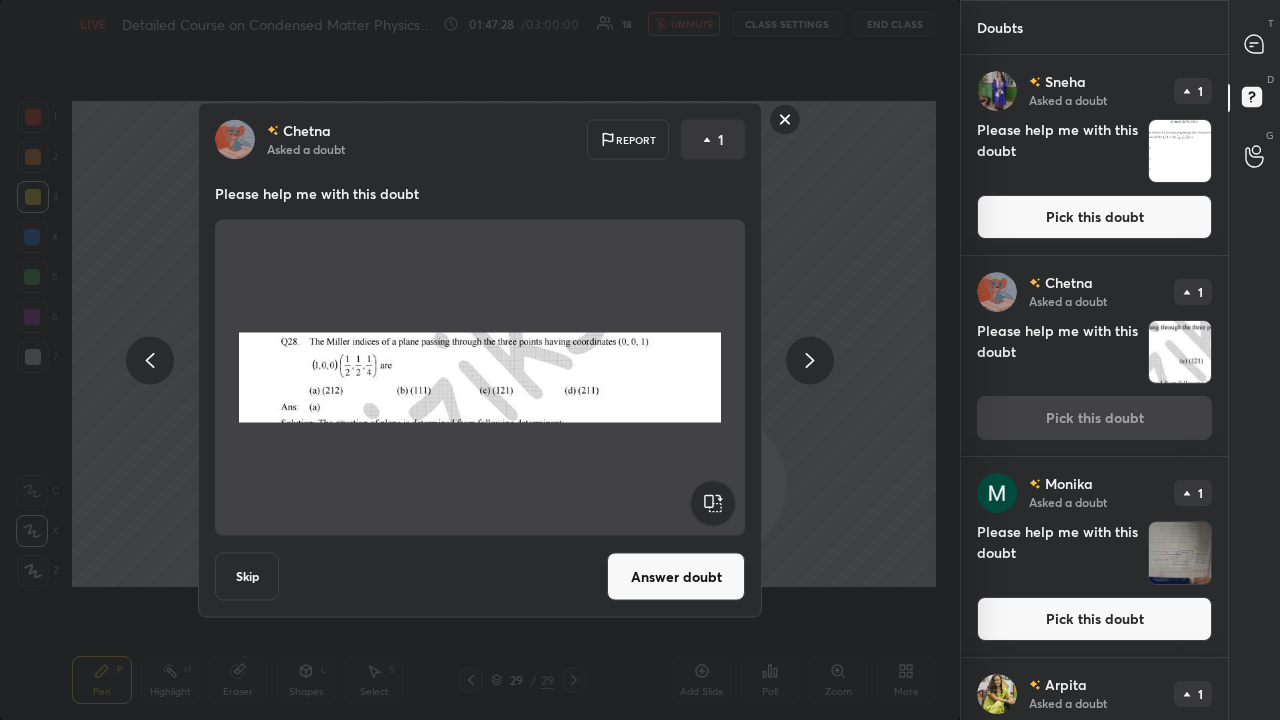 click 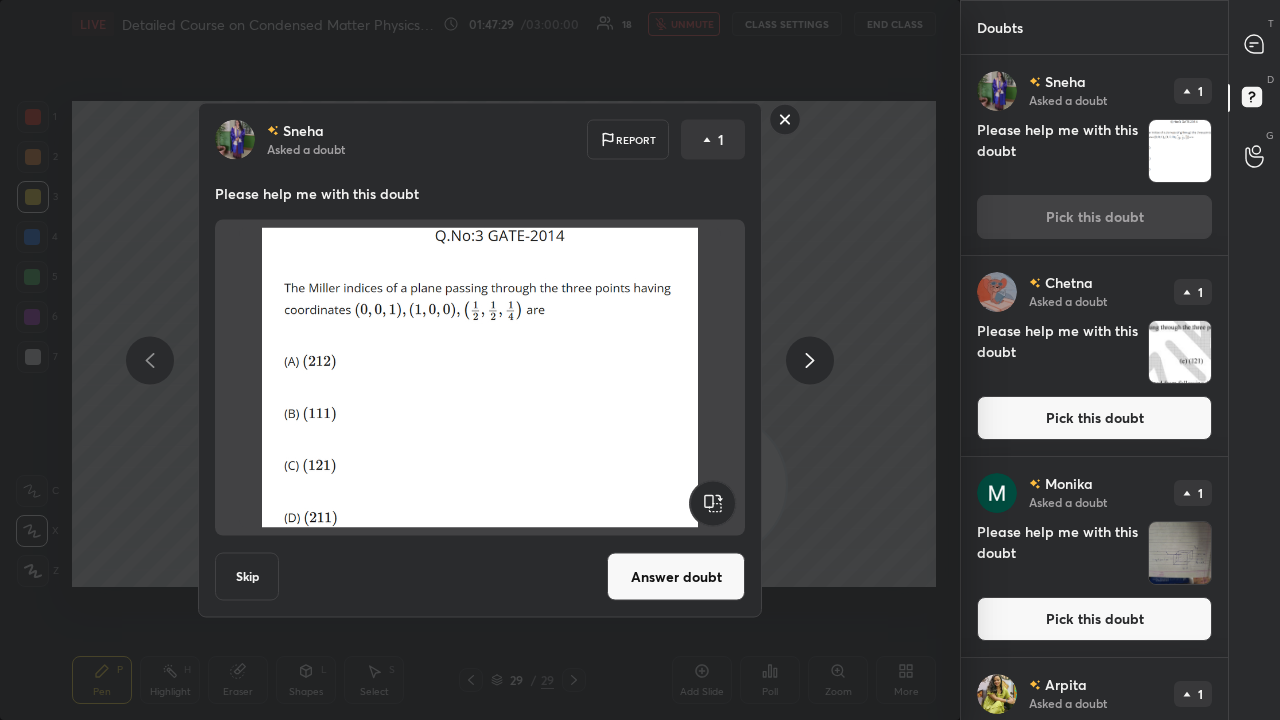 click 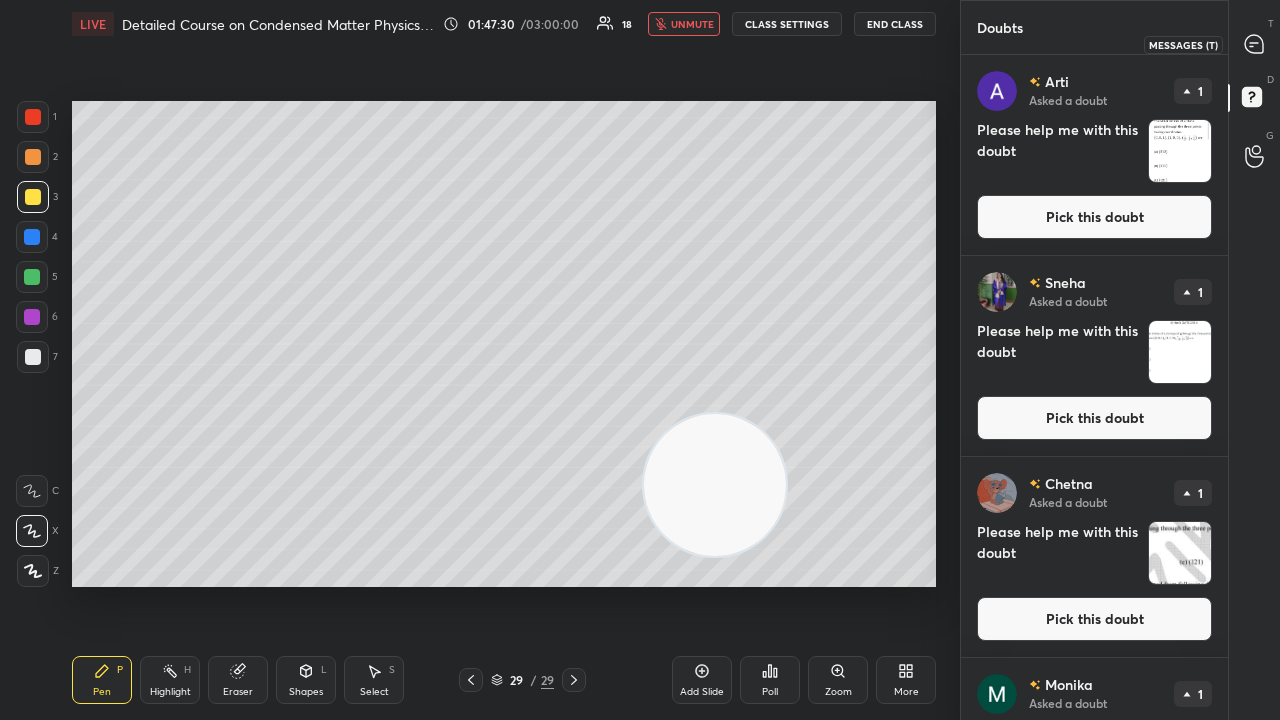click at bounding box center (1255, 44) 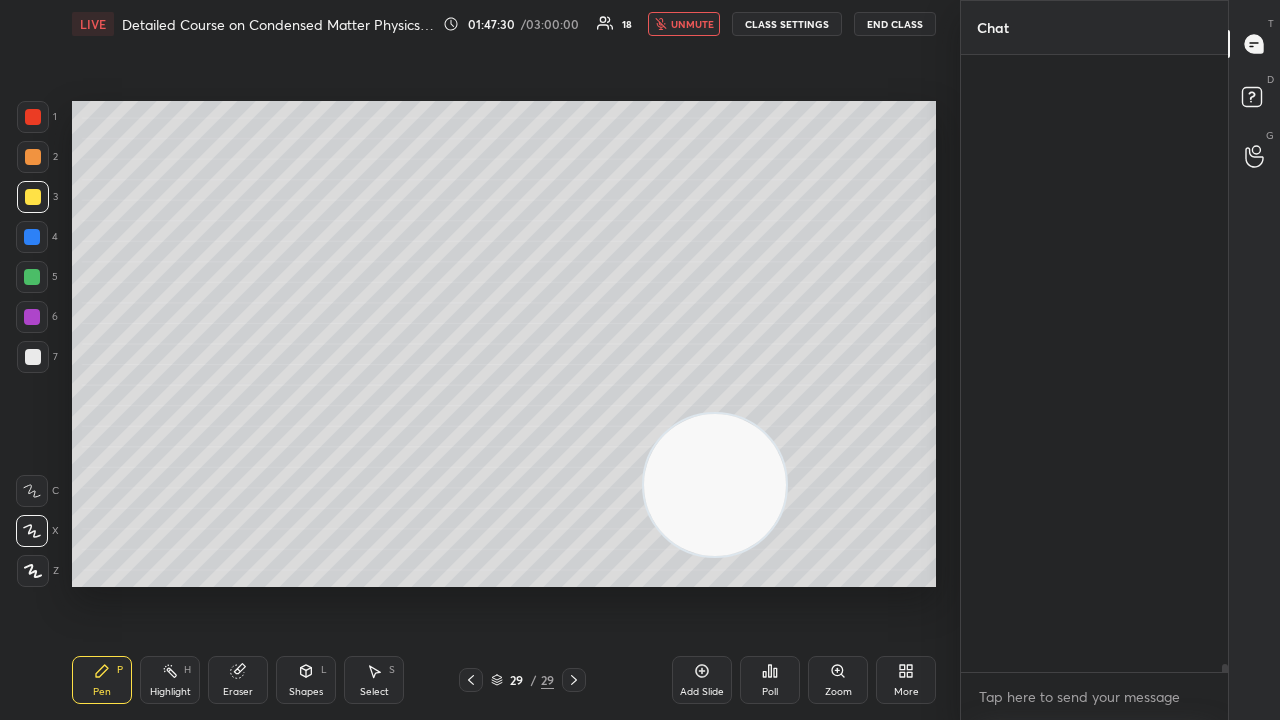 scroll, scrollTop: 47586, scrollLeft: 0, axis: vertical 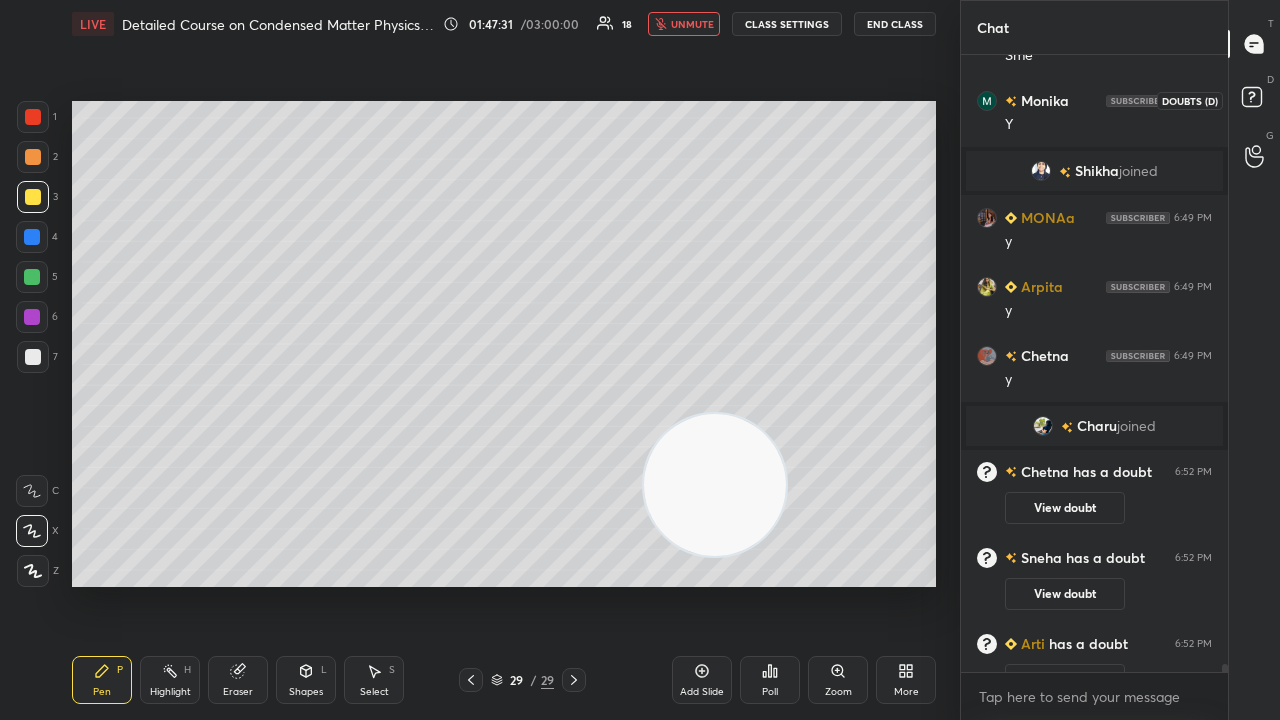 click 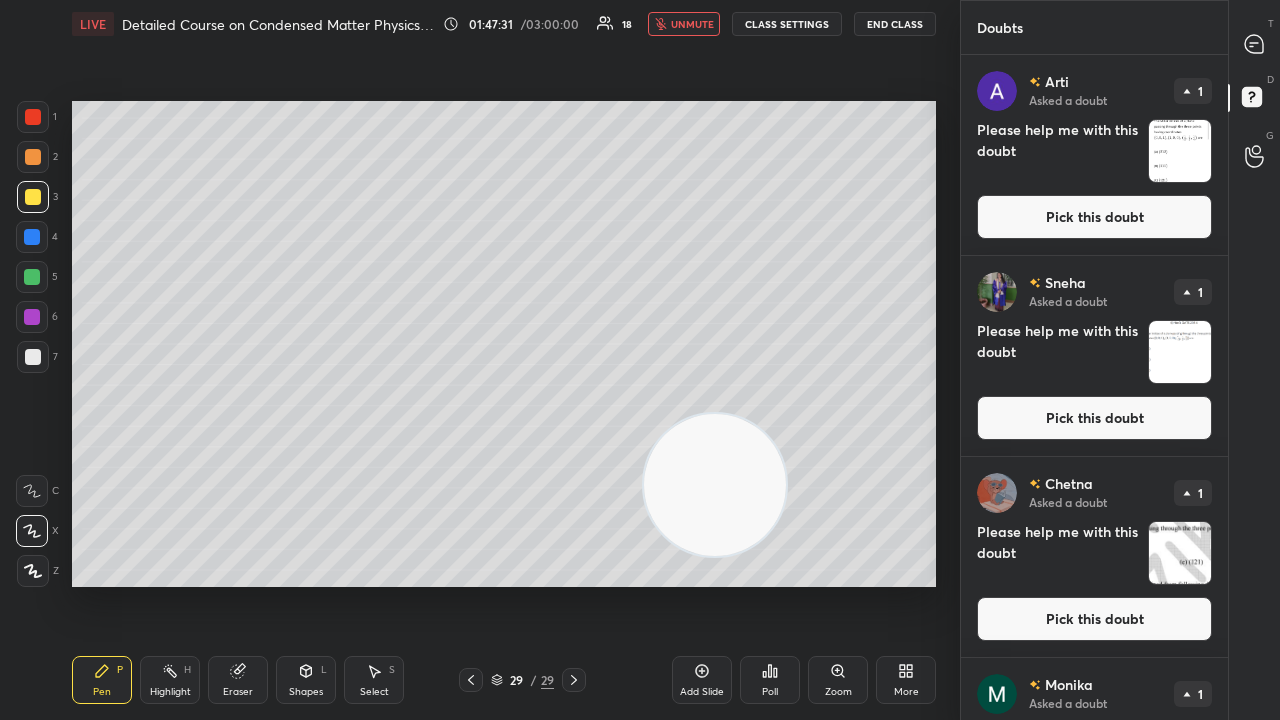 click on "Pick this doubt" at bounding box center (1094, 217) 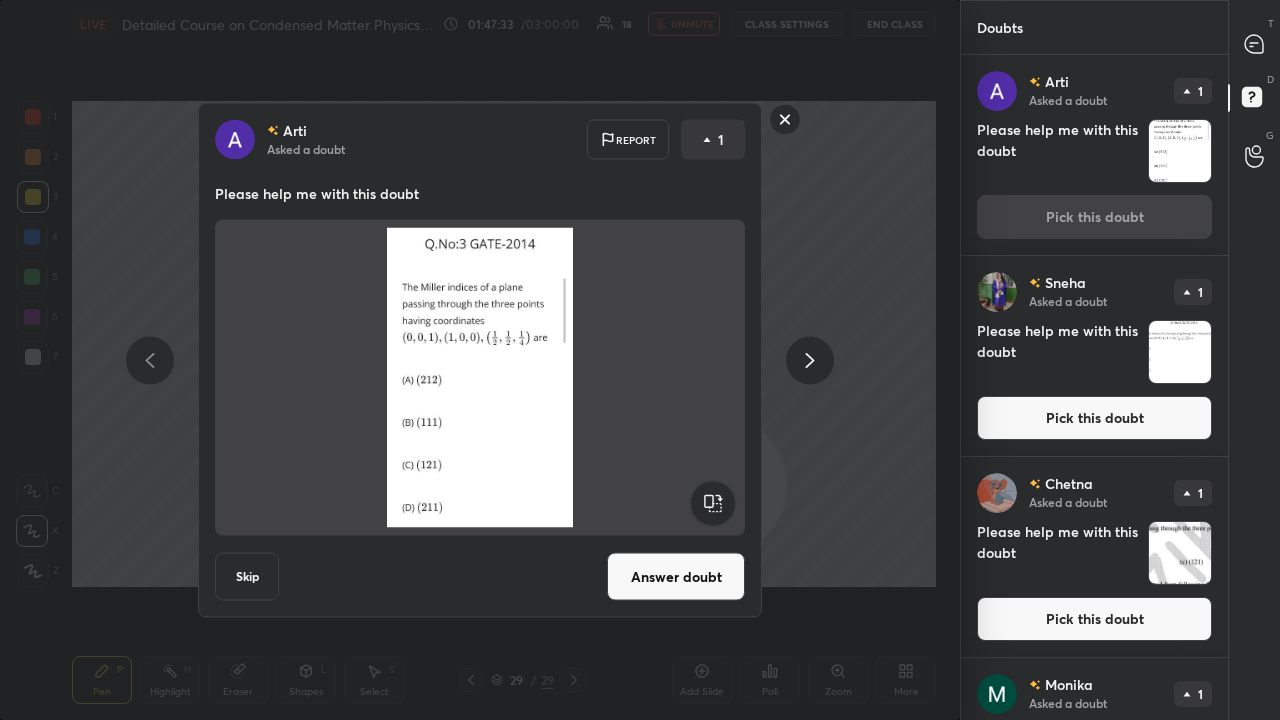 click 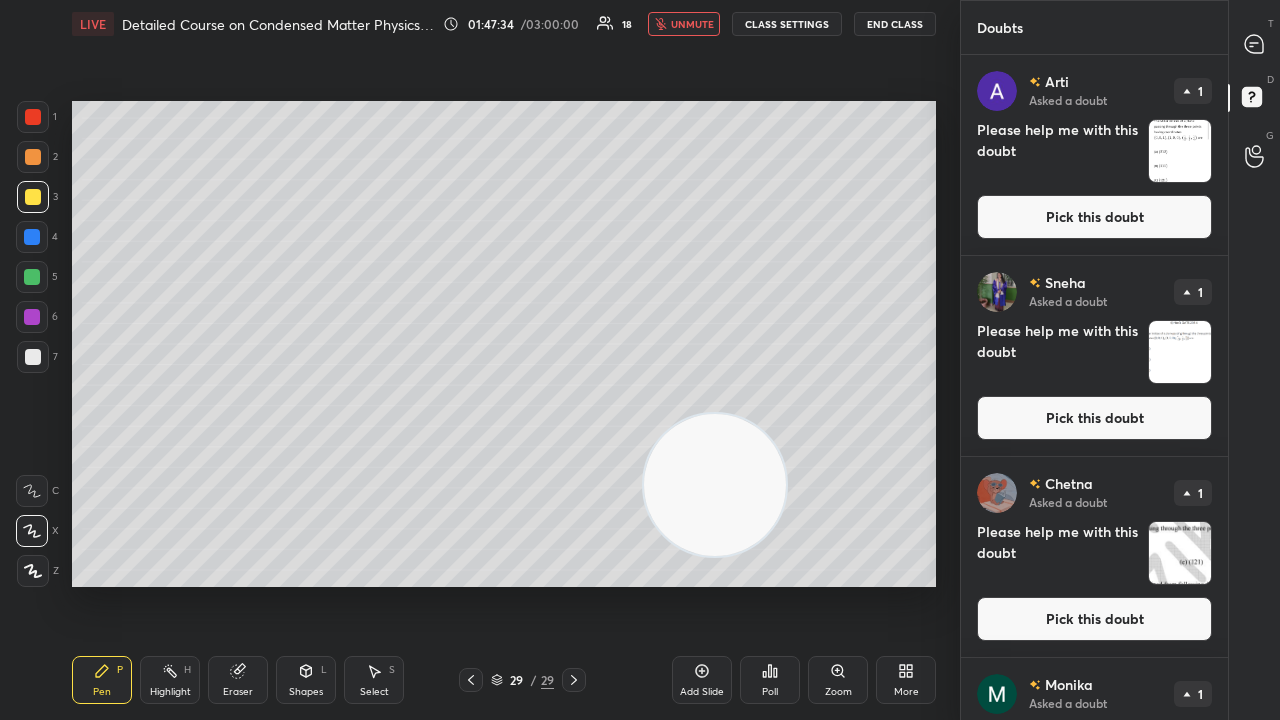 drag, startPoint x: 682, startPoint y: 25, endPoint x: 736, endPoint y: 32, distance: 54.451813 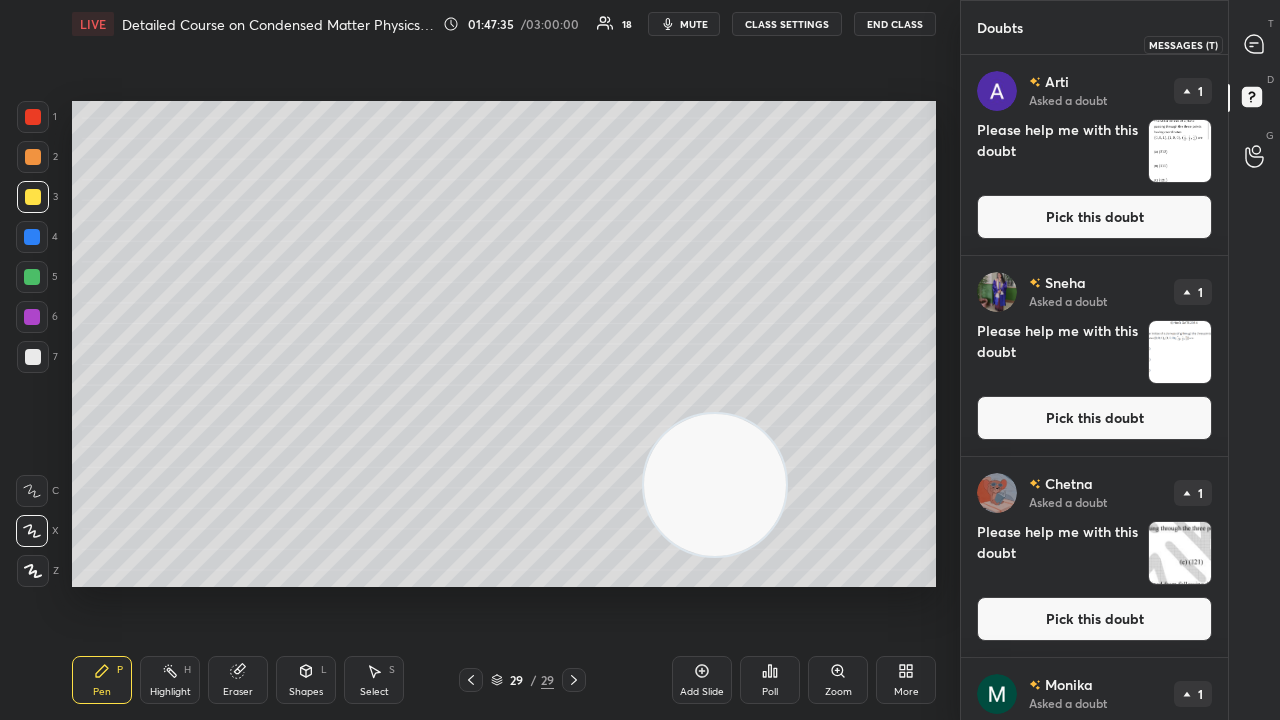 click 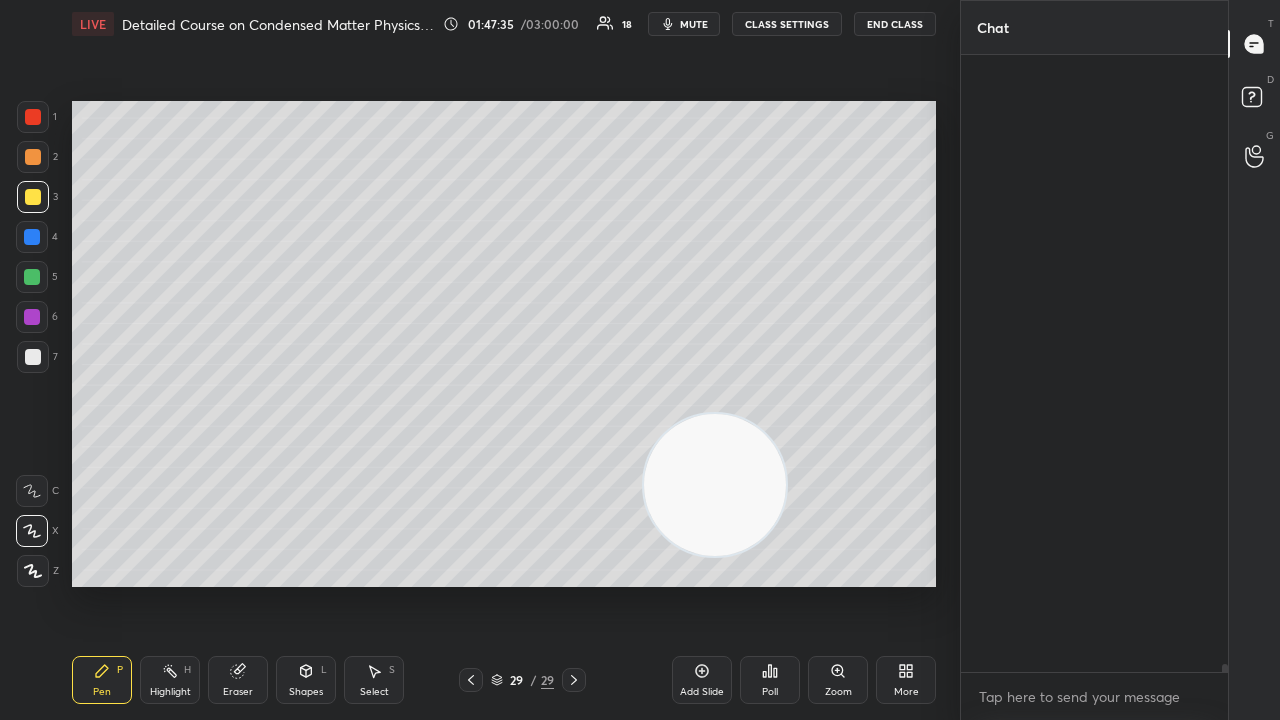scroll, scrollTop: 47672, scrollLeft: 0, axis: vertical 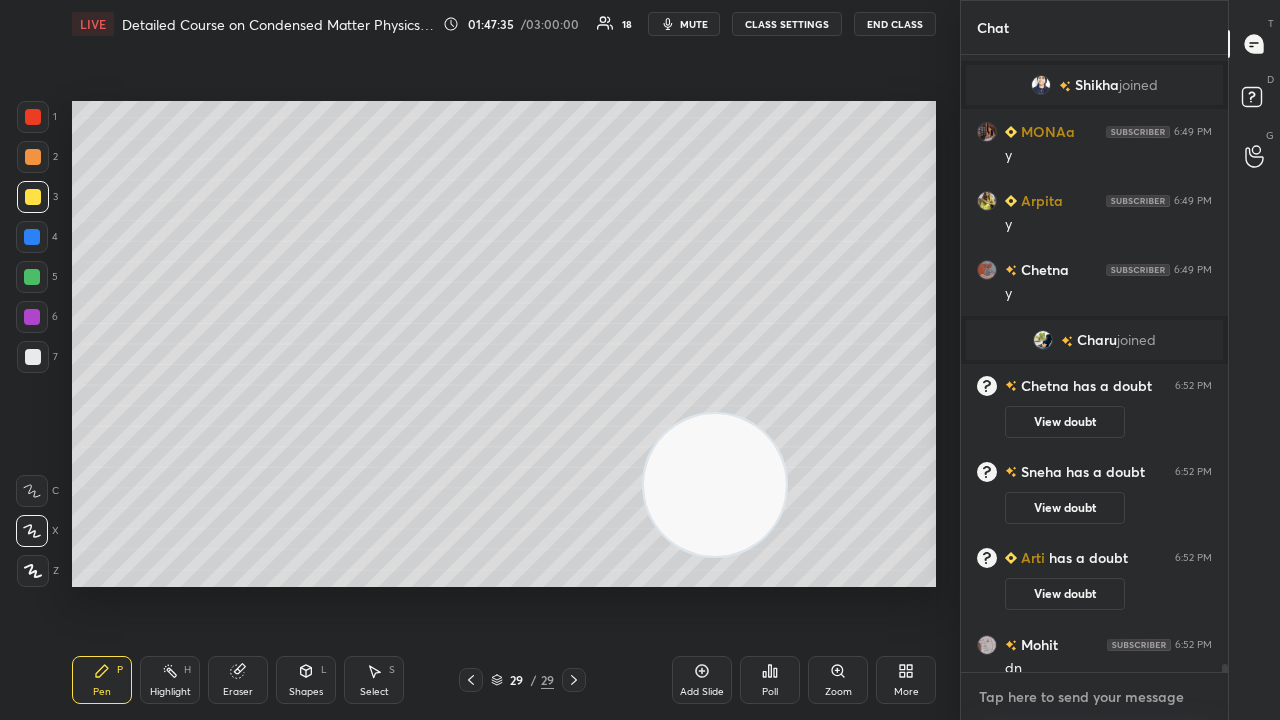 click at bounding box center [1094, 697] 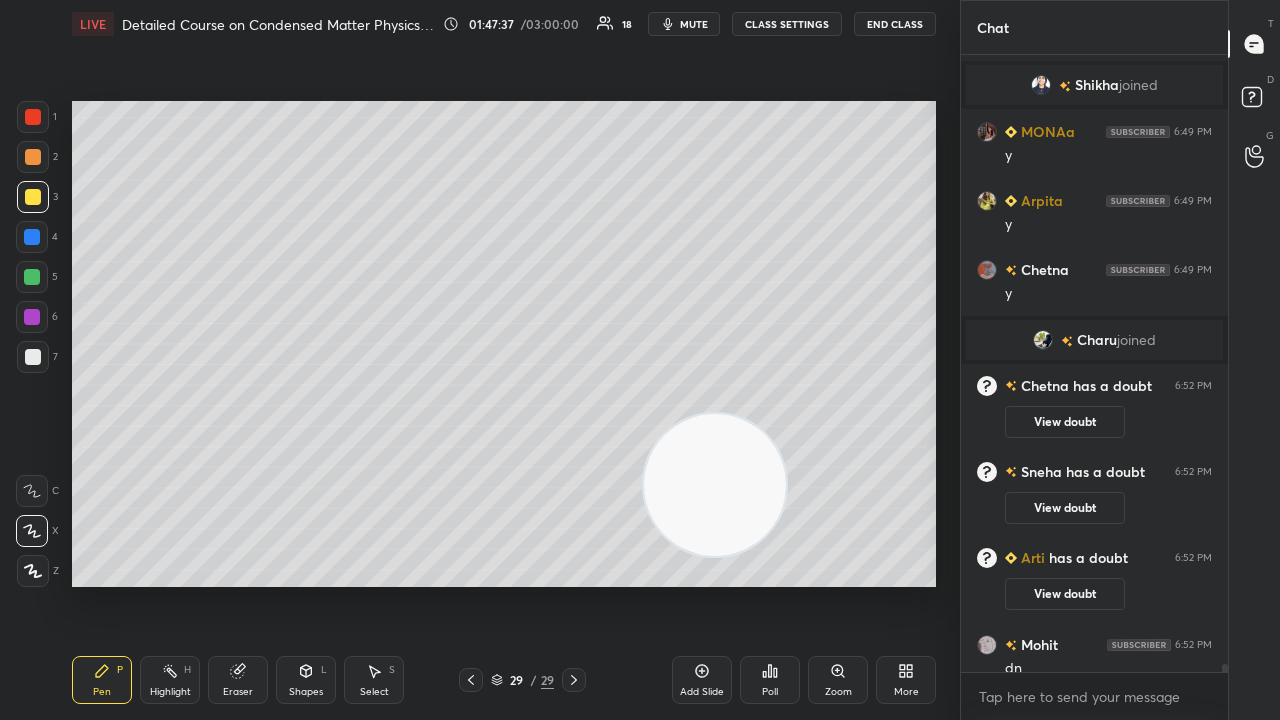 drag, startPoint x: 1225, startPoint y: 677, endPoint x: 1215, endPoint y: 709, distance: 33.526108 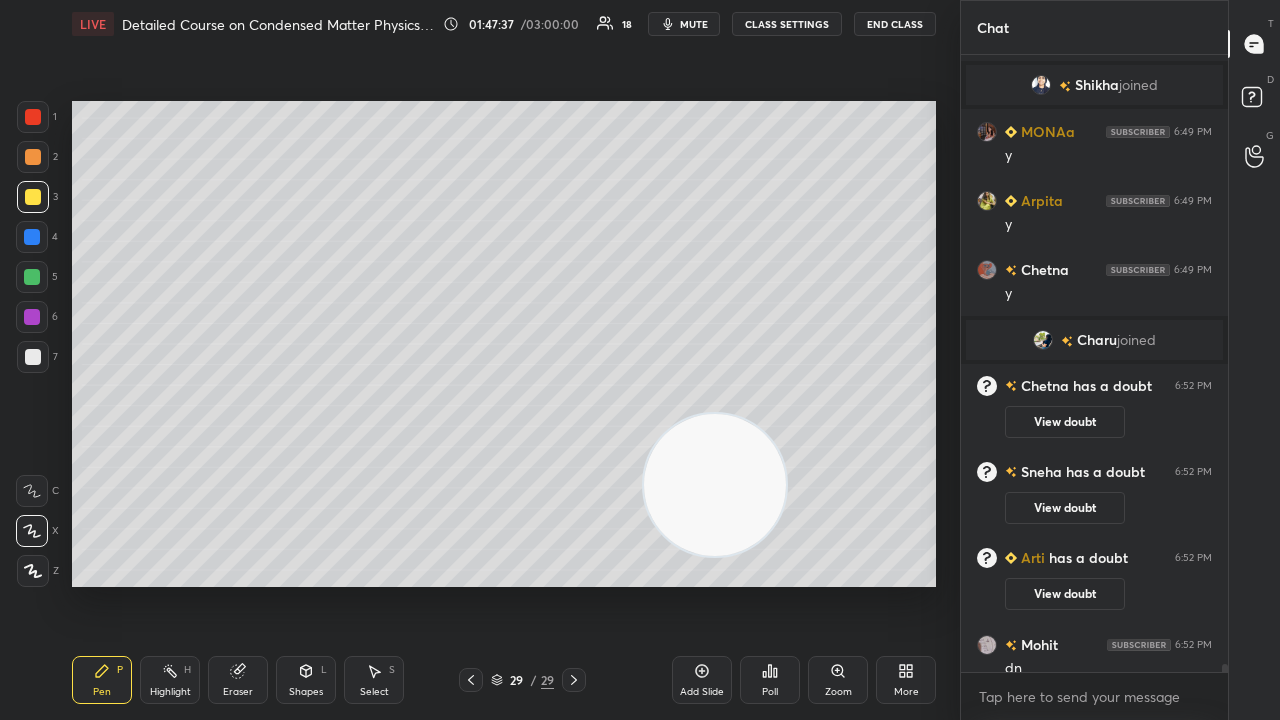 click on "Chat [PERSON] 6:49 PM Sme [PERSON] 6:49 PM Y Shikha  joined MONAa 6:49 PM y [PERSON] 6:49 PM y [PERSON] 6:49 PM y Charu  joined [PERSON]   has a doubt 6:52 PM View doubt [PERSON]   has a doubt 6:52 PM View doubt [PERSON]   has a doubt 6:52 PM View doubt [PERSON] 6:52 PM dn JUMP TO LATEST Enable hand raising Enable raise hand to speak to learners. Once enabled, chat will be turned off temporarily. Enable x   [PERSON] Asked a doubt 1 Please help me with this doubt Pick this doubt [PERSON] Asked a doubt 1 Please help me with this doubt Pick this doubt [PERSON] Asked a doubt 1 Please help me with this doubt Pick this doubt [PERSON] Asked a doubt 1 Please help me with this doubt Pick this doubt [PERSON] Asked a doubt 1 Please help me with this doubt Pick this doubt [PERSON] Asked a doubt 1 Please help me with this doubt Pick this doubt Nova Asked a doubt 1 Please help me with this doubt Pick this doubt NEW DOUBTS ASKED No one has raised a hand yet Can't raise hand Got it T Messages (T) D Doubts (D) G Raise Hand (G)" at bounding box center (1120, 360) 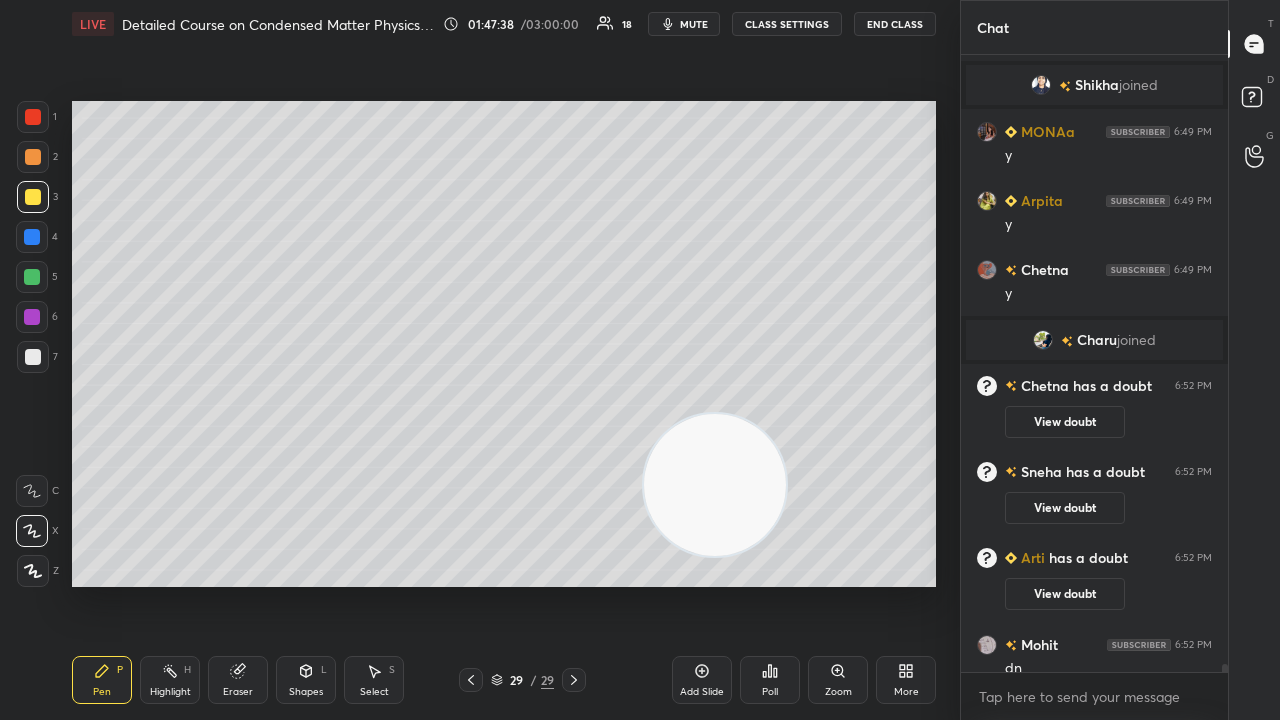 click on "mute" at bounding box center (684, 24) 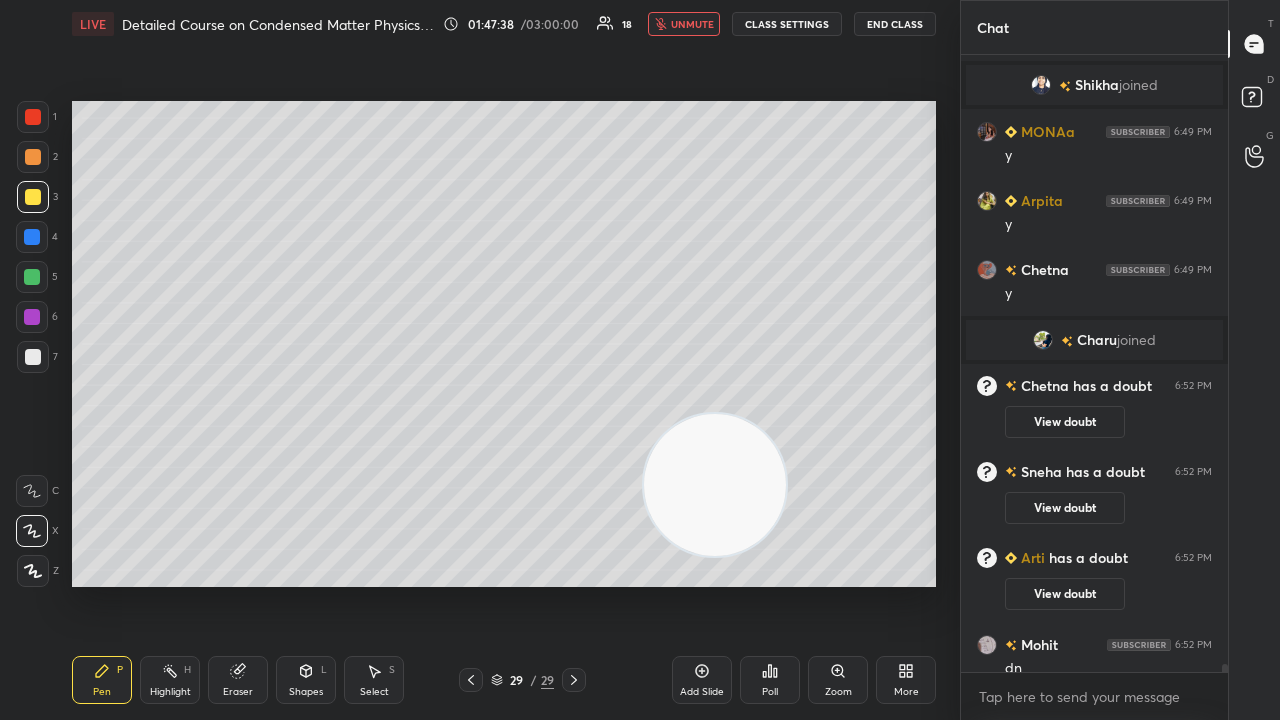 click on "unmute" at bounding box center (692, 24) 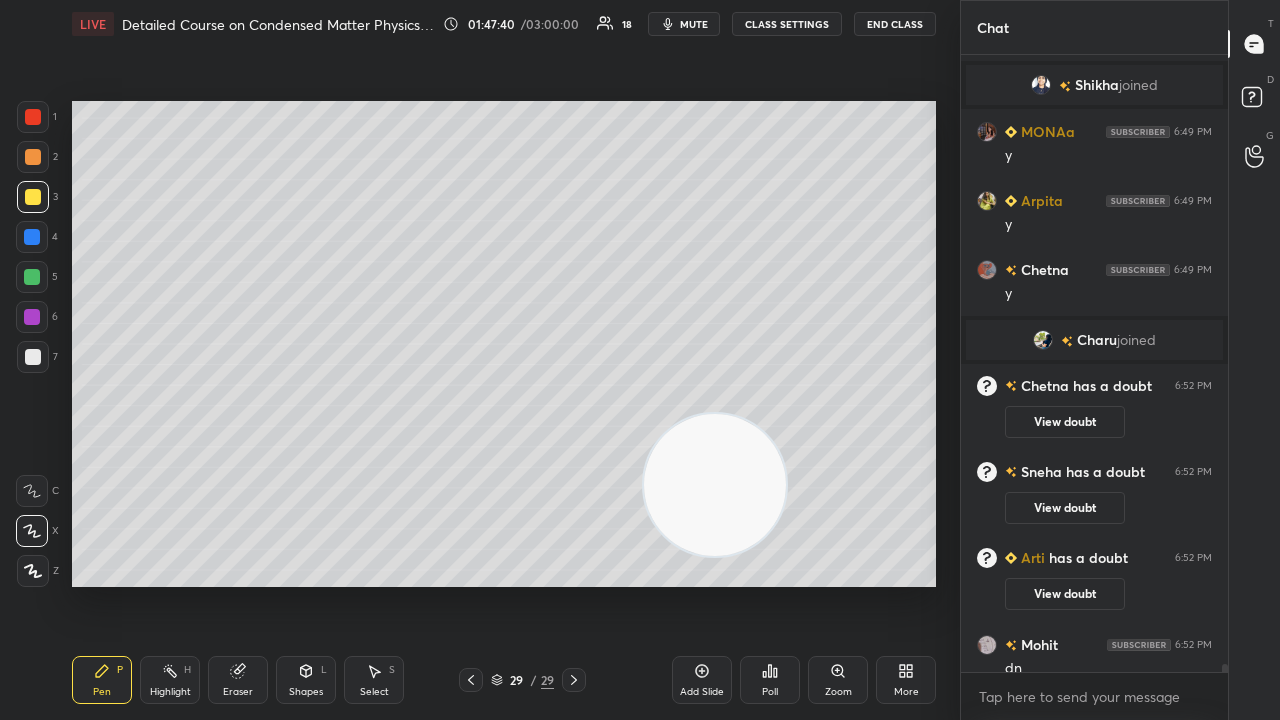 click 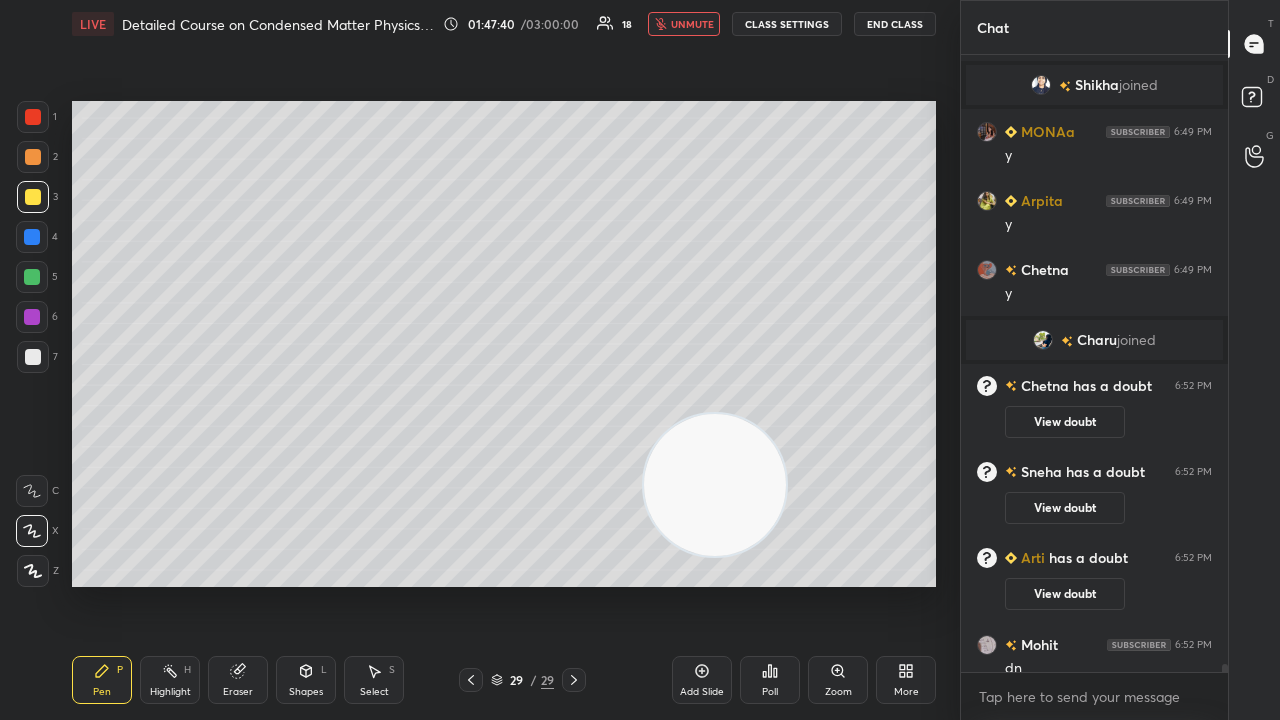click on "unmute" at bounding box center (692, 24) 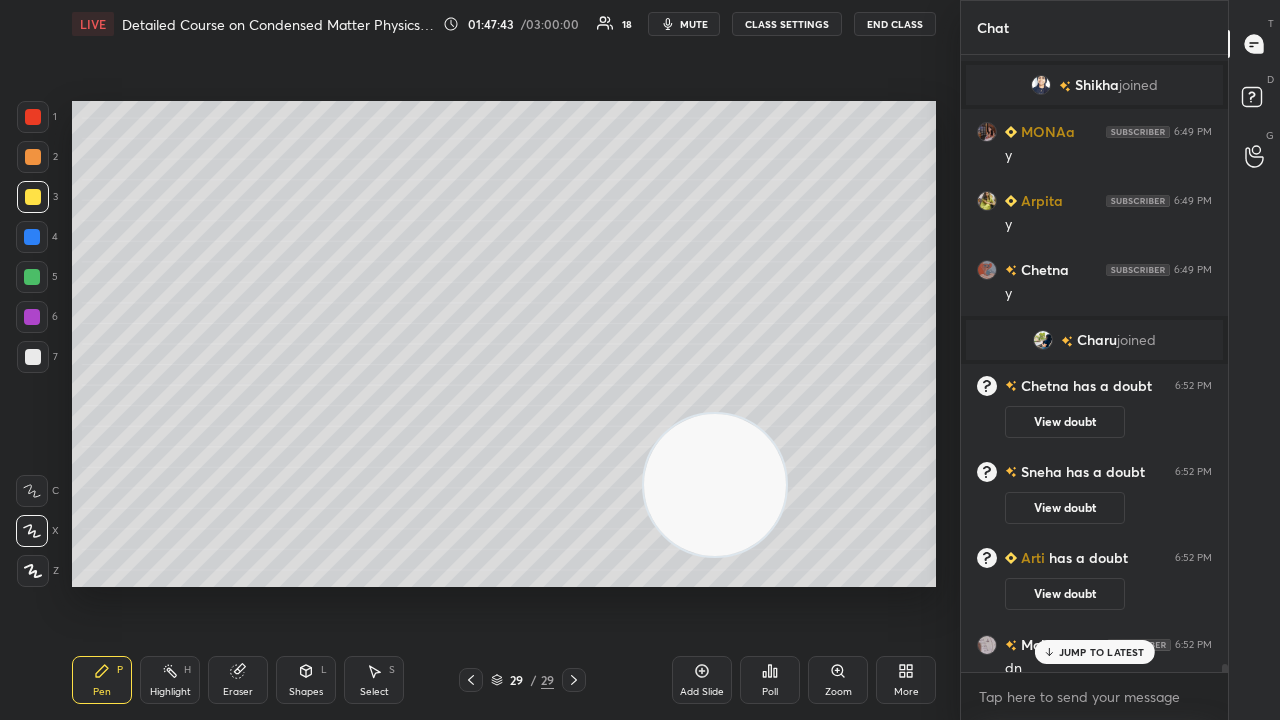 scroll, scrollTop: 47690, scrollLeft: 0, axis: vertical 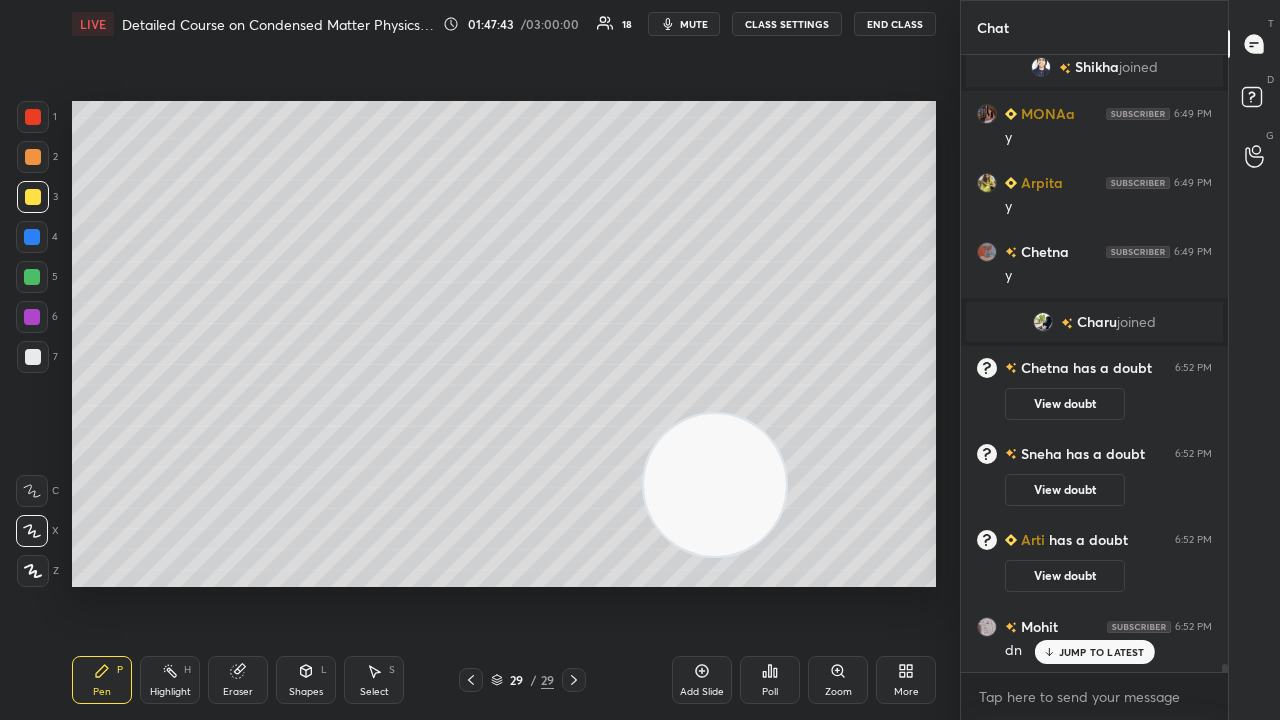 drag, startPoint x: 1218, startPoint y: 675, endPoint x: 1203, endPoint y: 718, distance: 45.54119 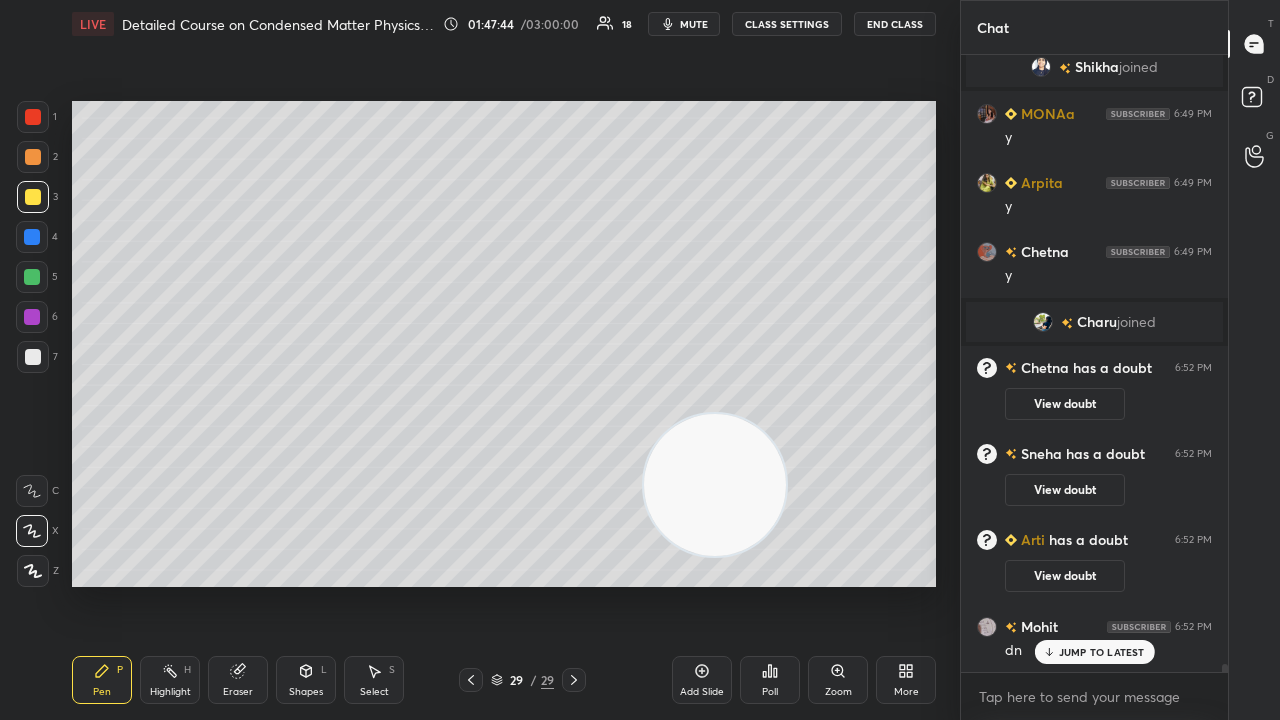 drag, startPoint x: 1203, startPoint y: 718, endPoint x: 1151, endPoint y: 678, distance: 65.60488 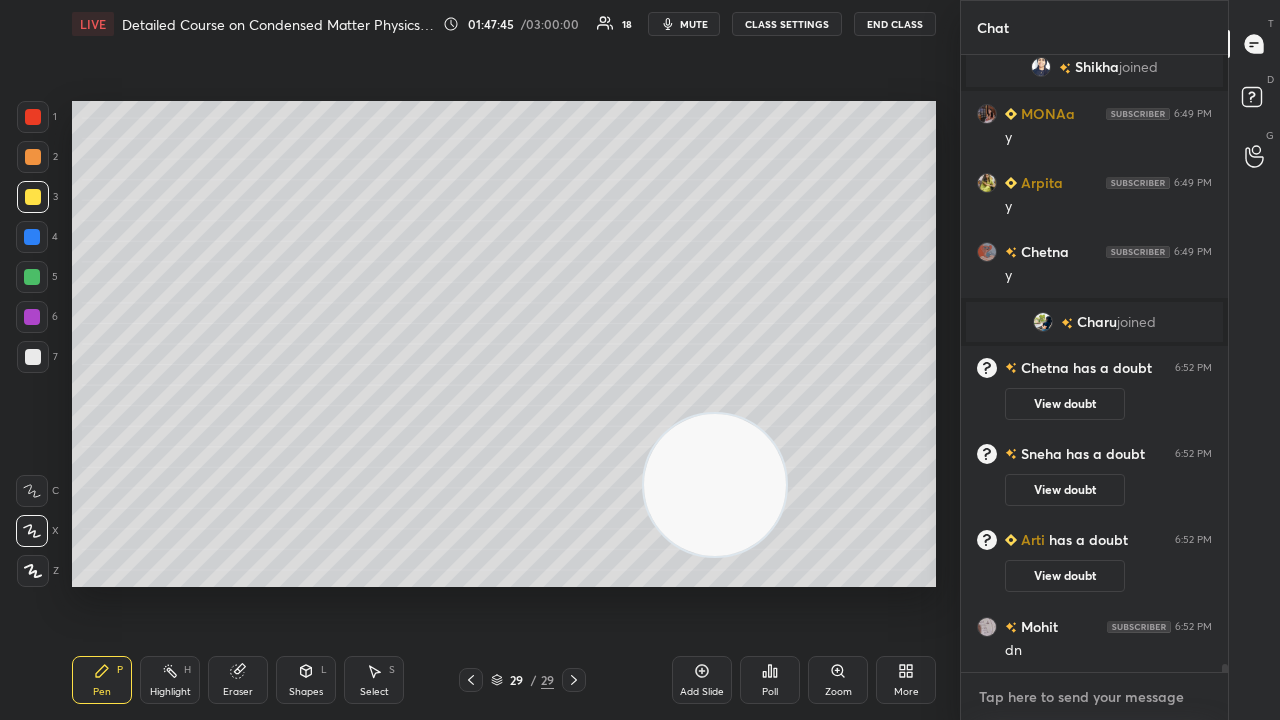 click at bounding box center (1094, 697) 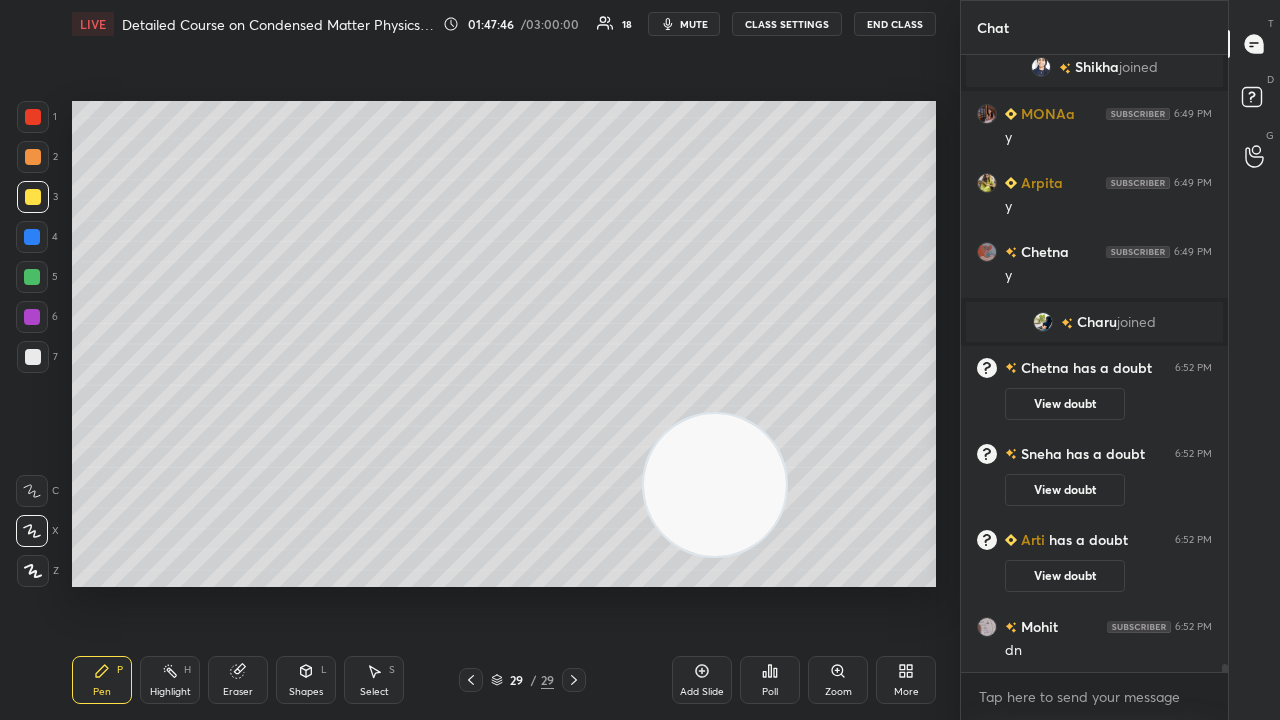 click on "mute" at bounding box center (684, 24) 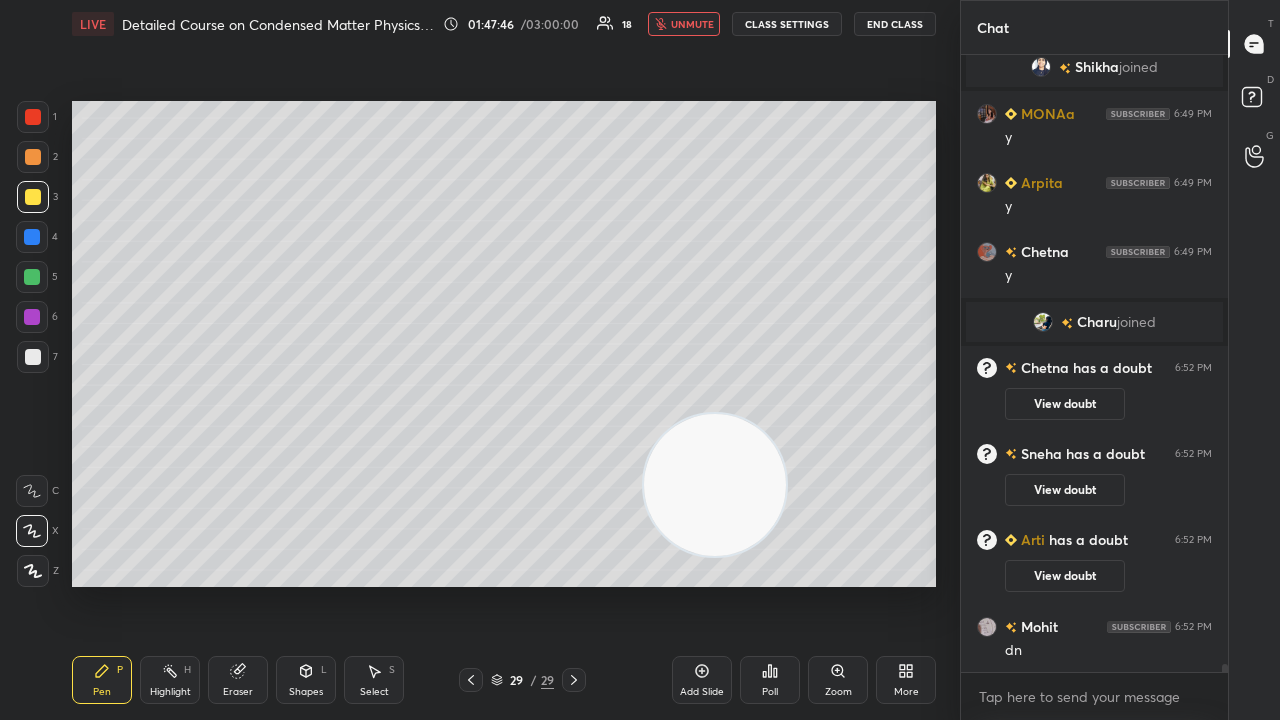 click on "unmute" at bounding box center (684, 24) 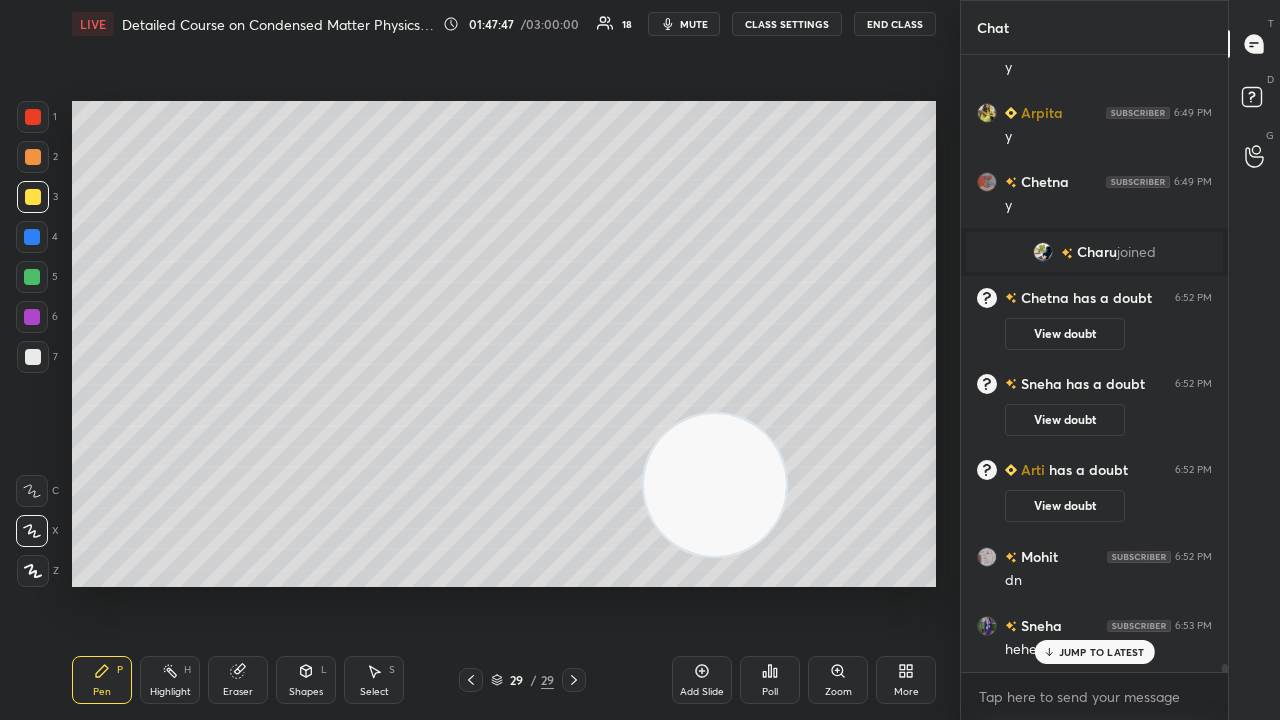 scroll, scrollTop: 47828, scrollLeft: 0, axis: vertical 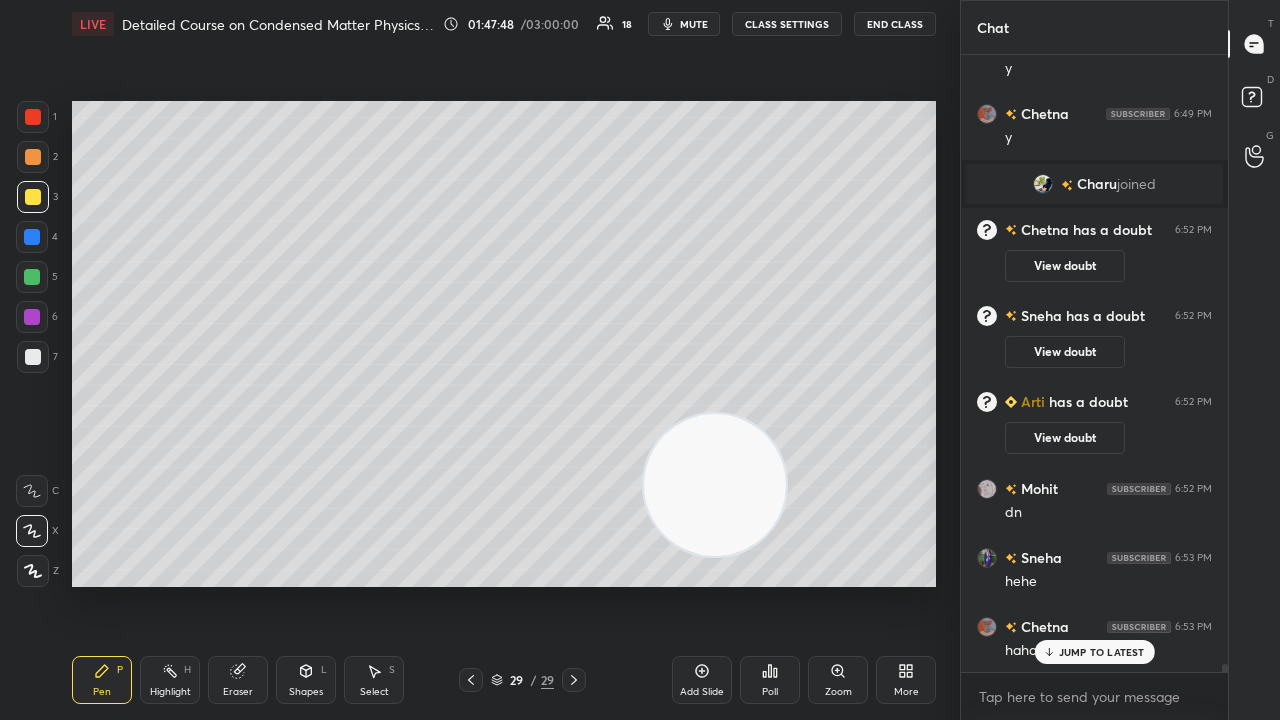 click on "JUMP TO LATEST" at bounding box center [1102, 652] 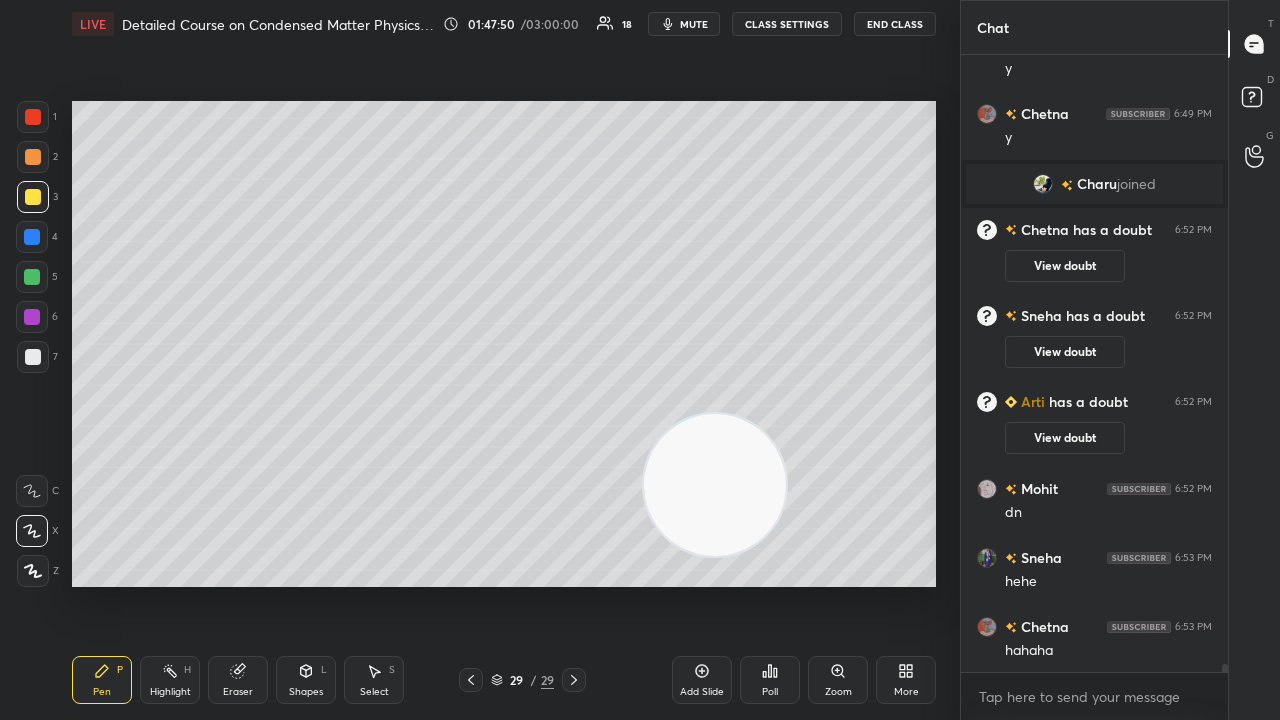 click on "Poll" at bounding box center [770, 680] 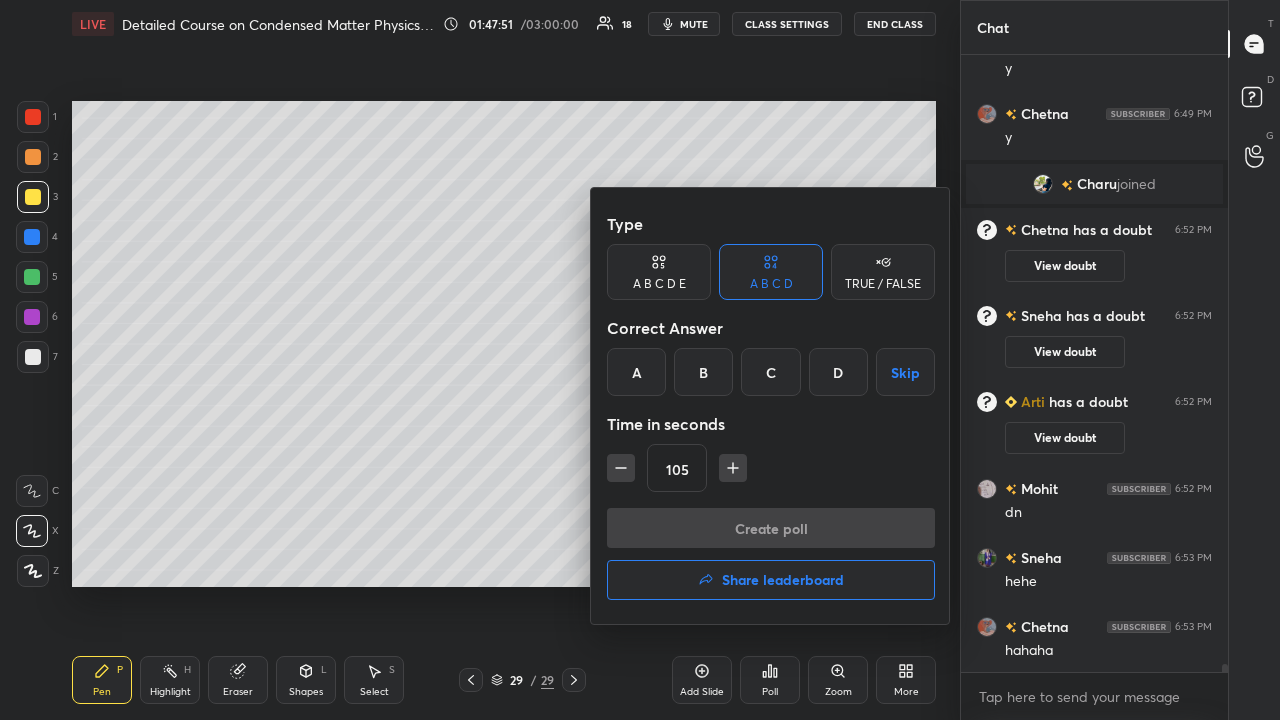 click on "C" at bounding box center [770, 372] 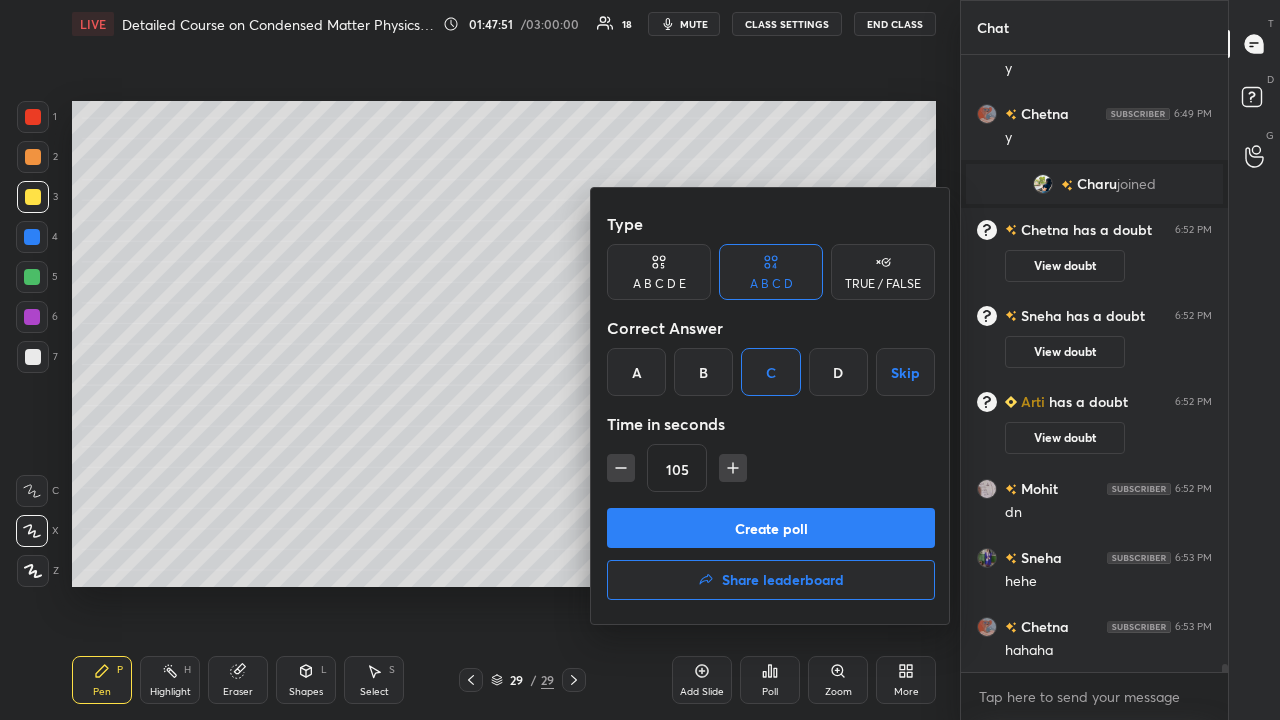 scroll, scrollTop: 47898, scrollLeft: 0, axis: vertical 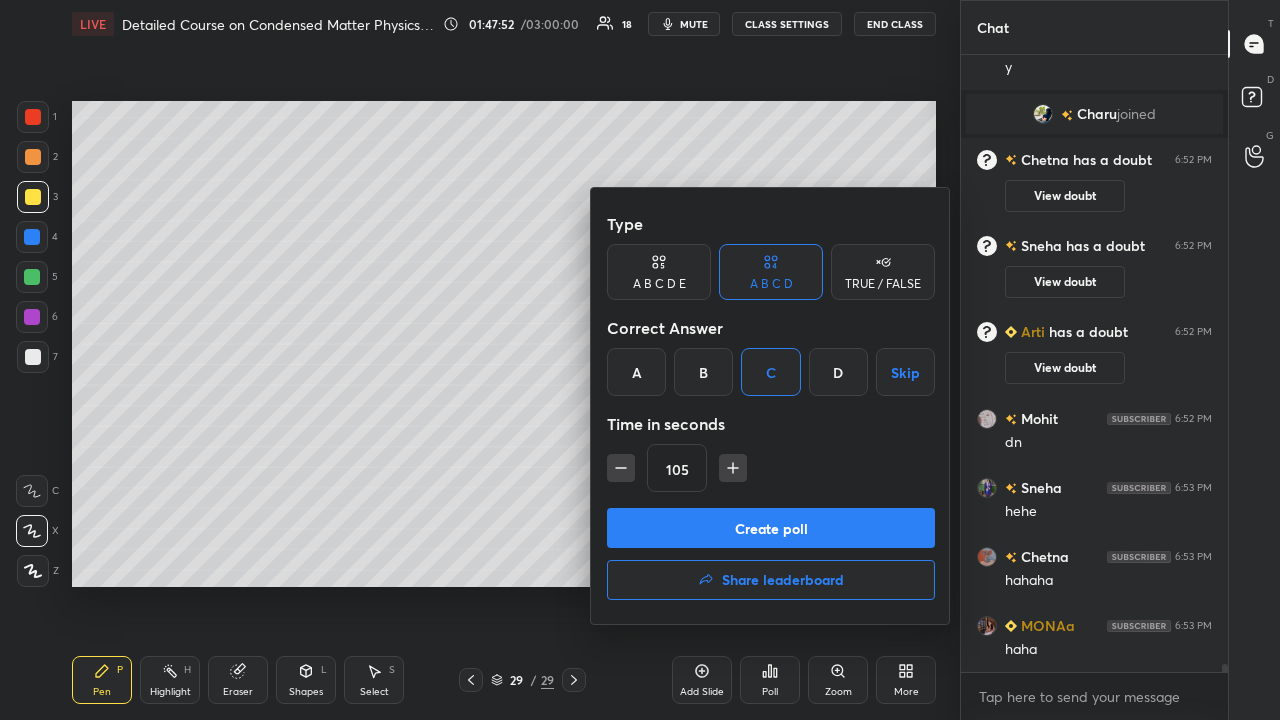 click on "Create poll" at bounding box center [771, 528] 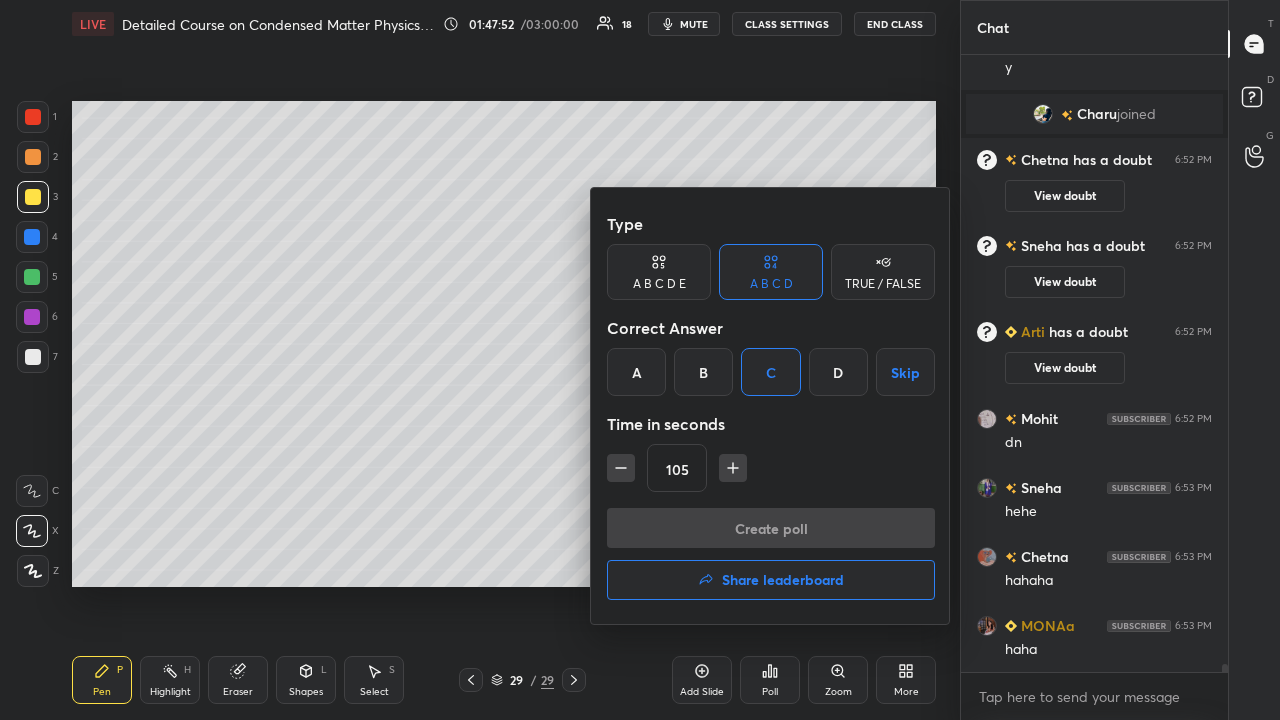 scroll, scrollTop: 540, scrollLeft: 261, axis: both 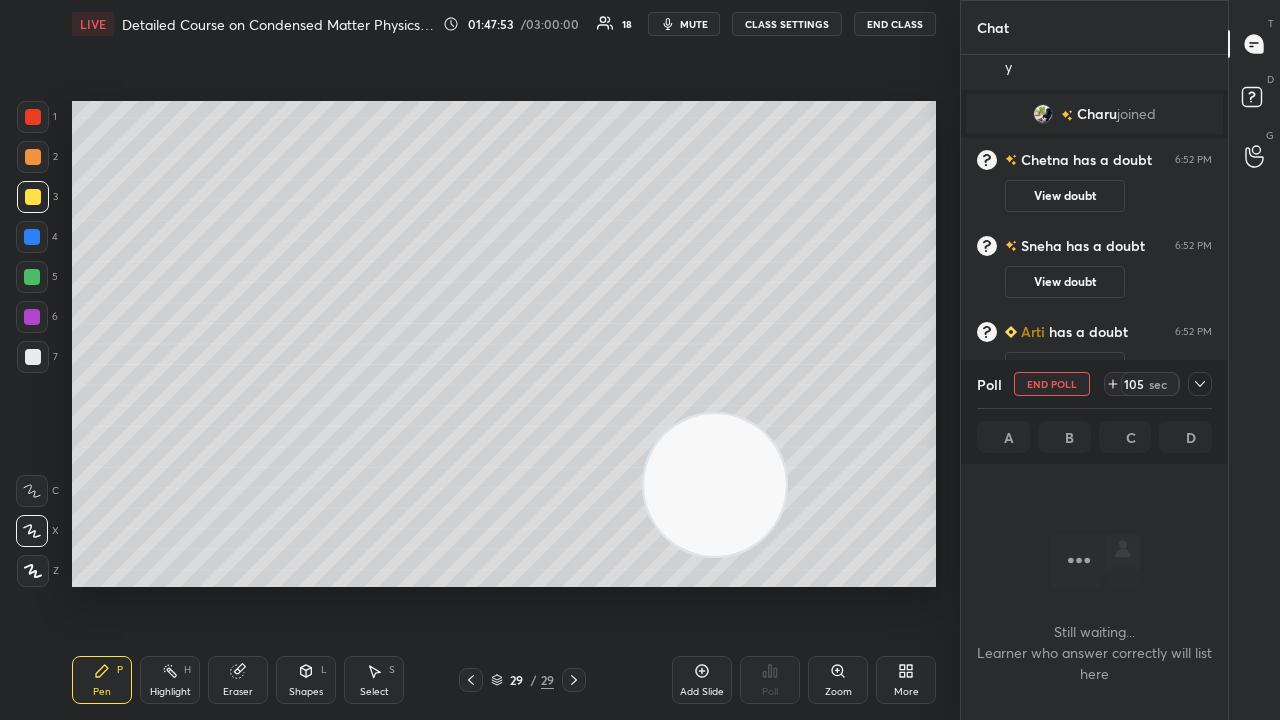 click on "mute" at bounding box center (684, 24) 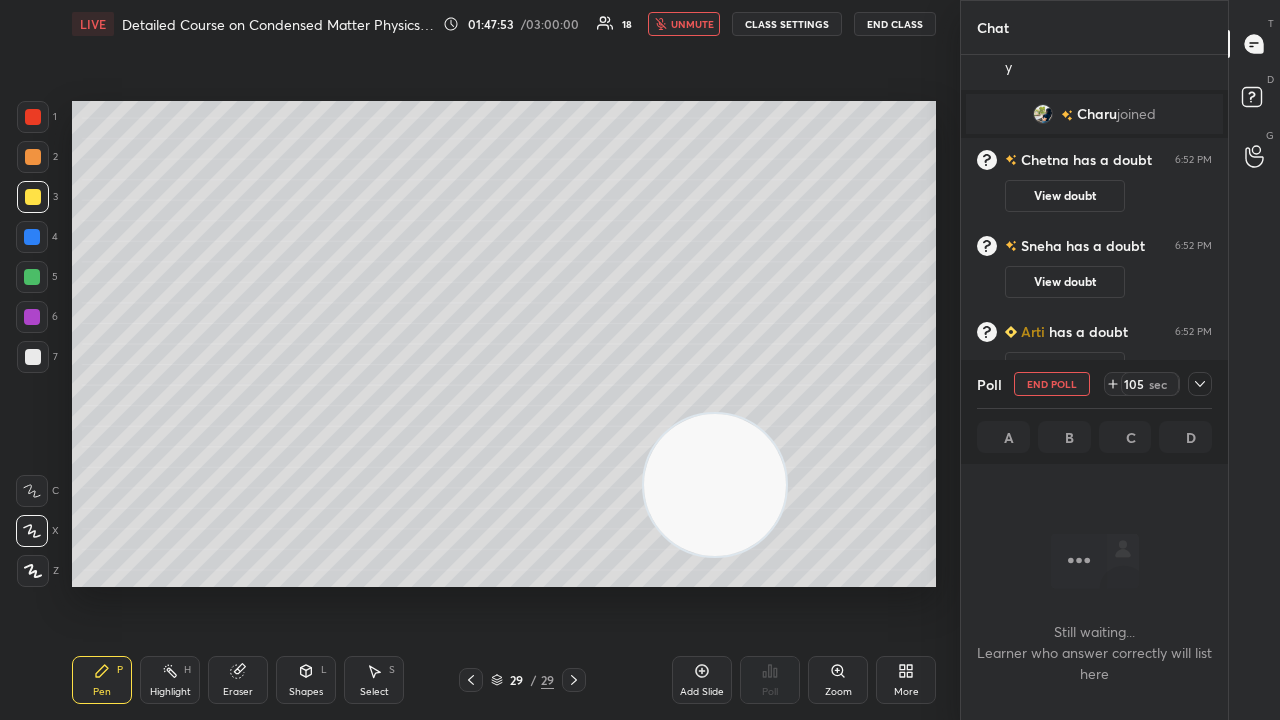 click on "unmute" at bounding box center [692, 24] 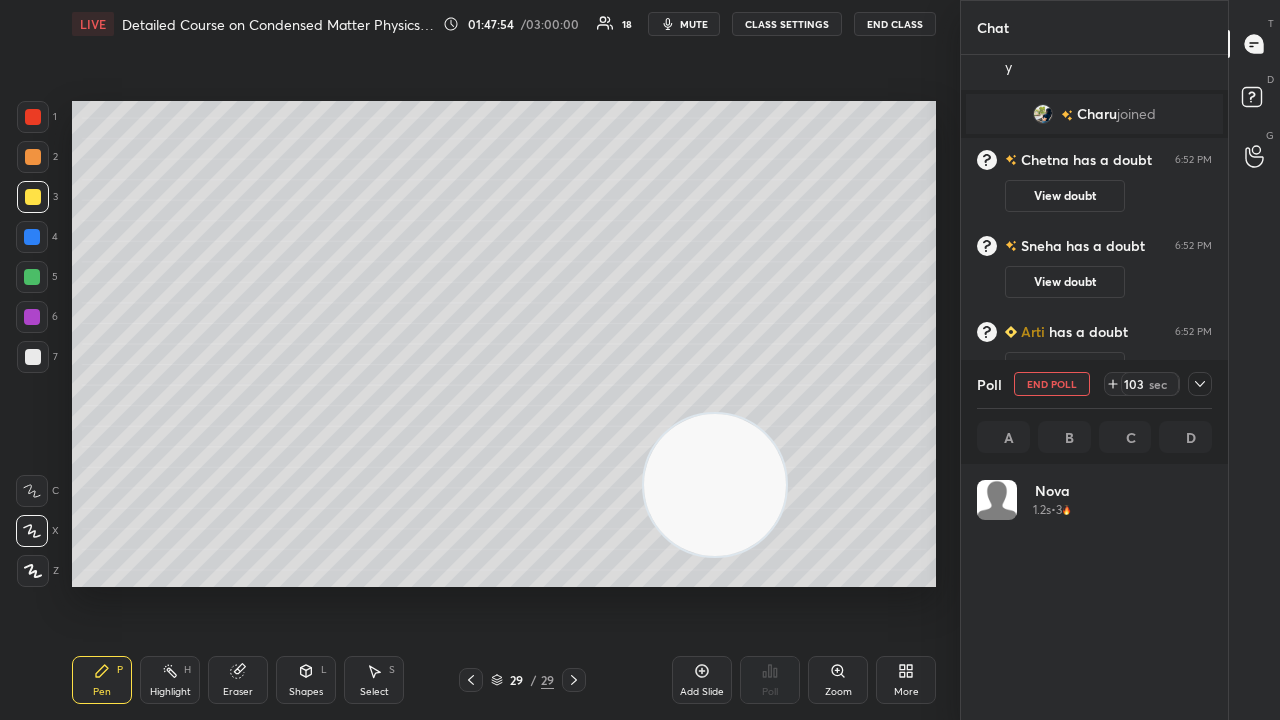 scroll, scrollTop: 7, scrollLeft: 6, axis: both 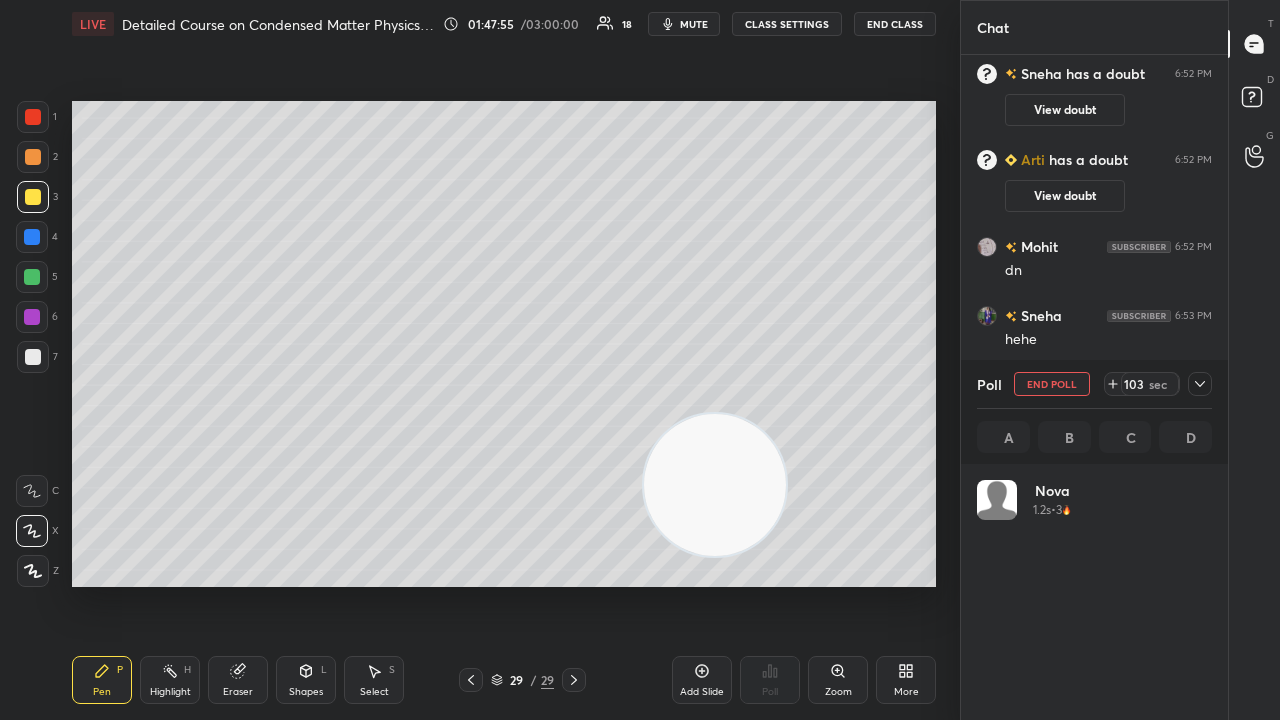 click on "mute" at bounding box center (694, 24) 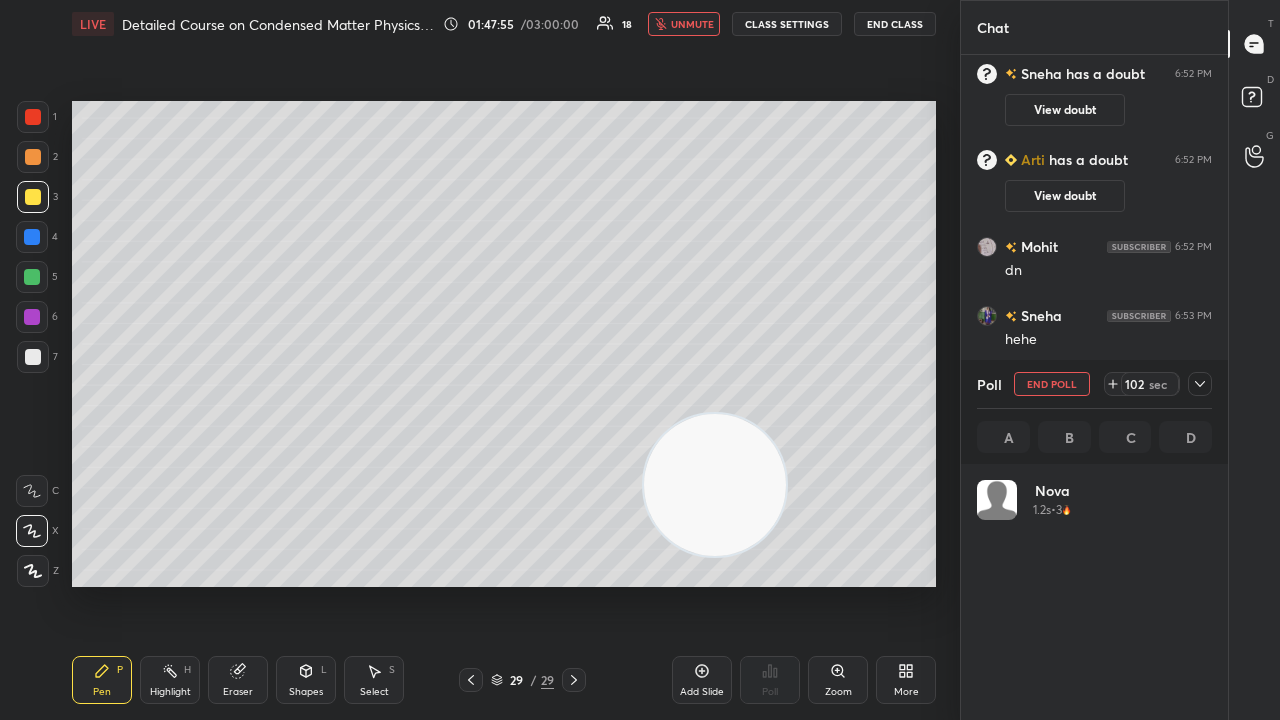 click on "unmute" at bounding box center [692, 24] 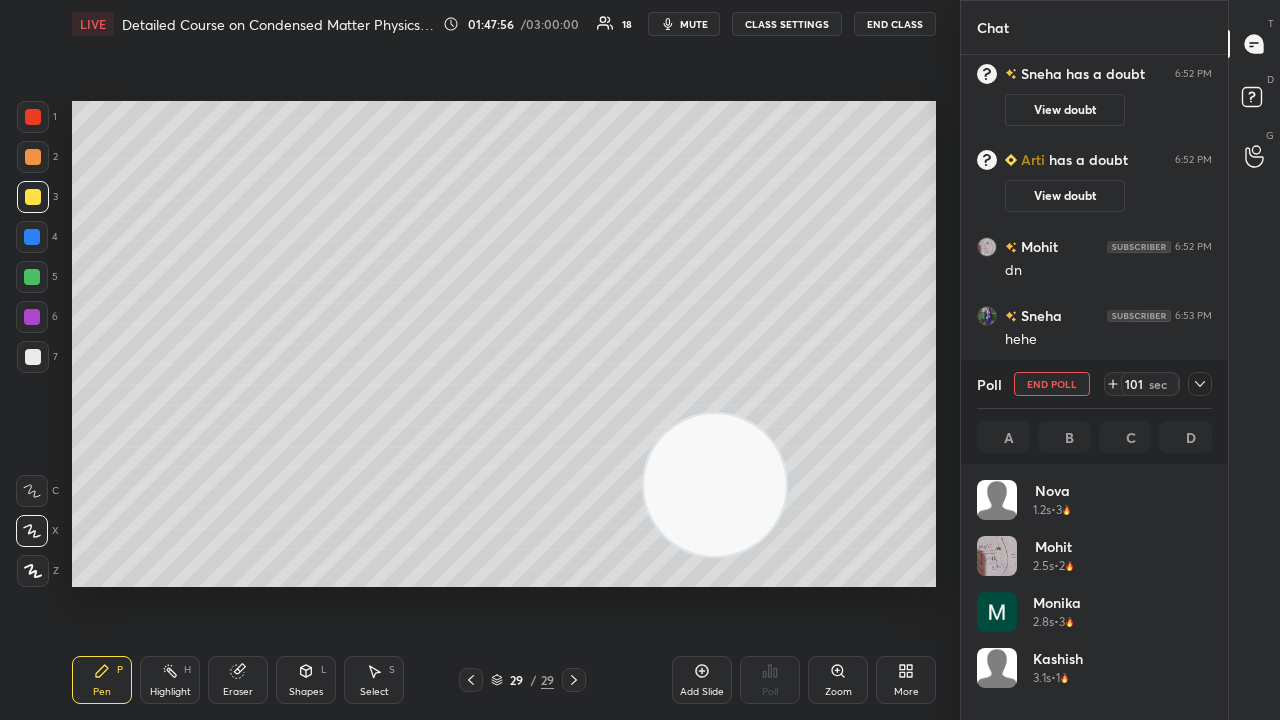 click 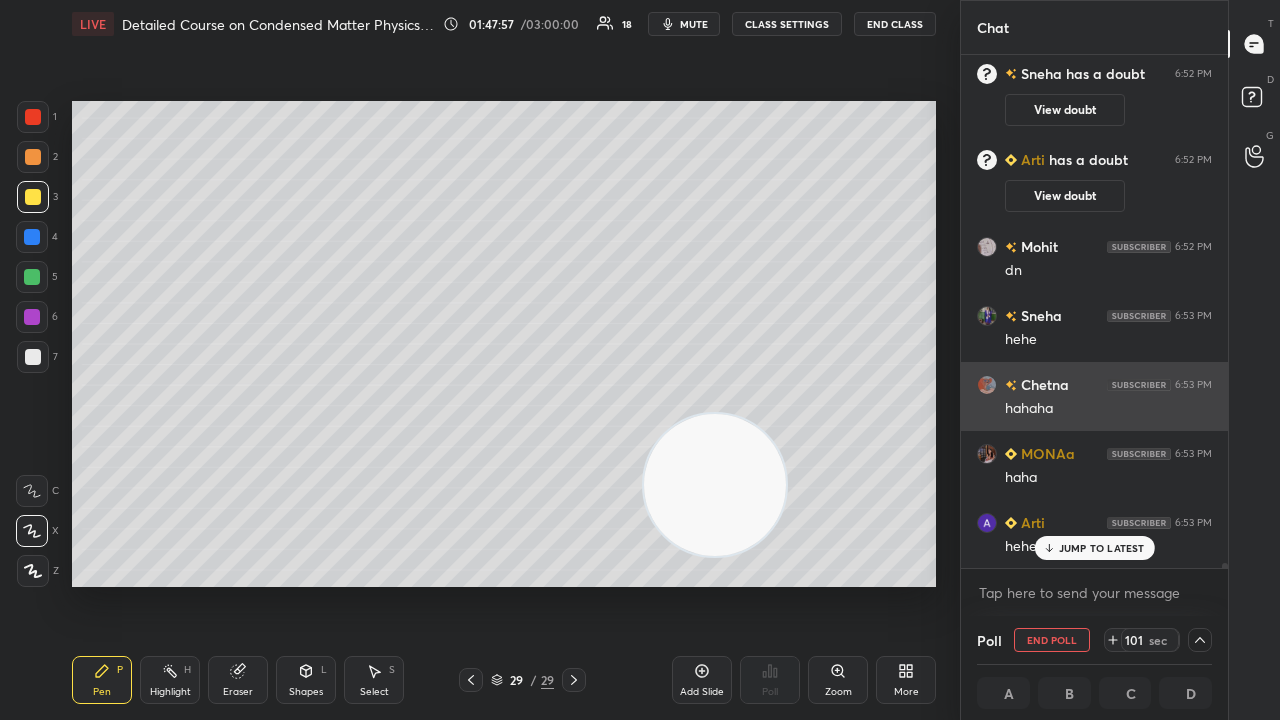scroll, scrollTop: 153, scrollLeft: 229, axis: both 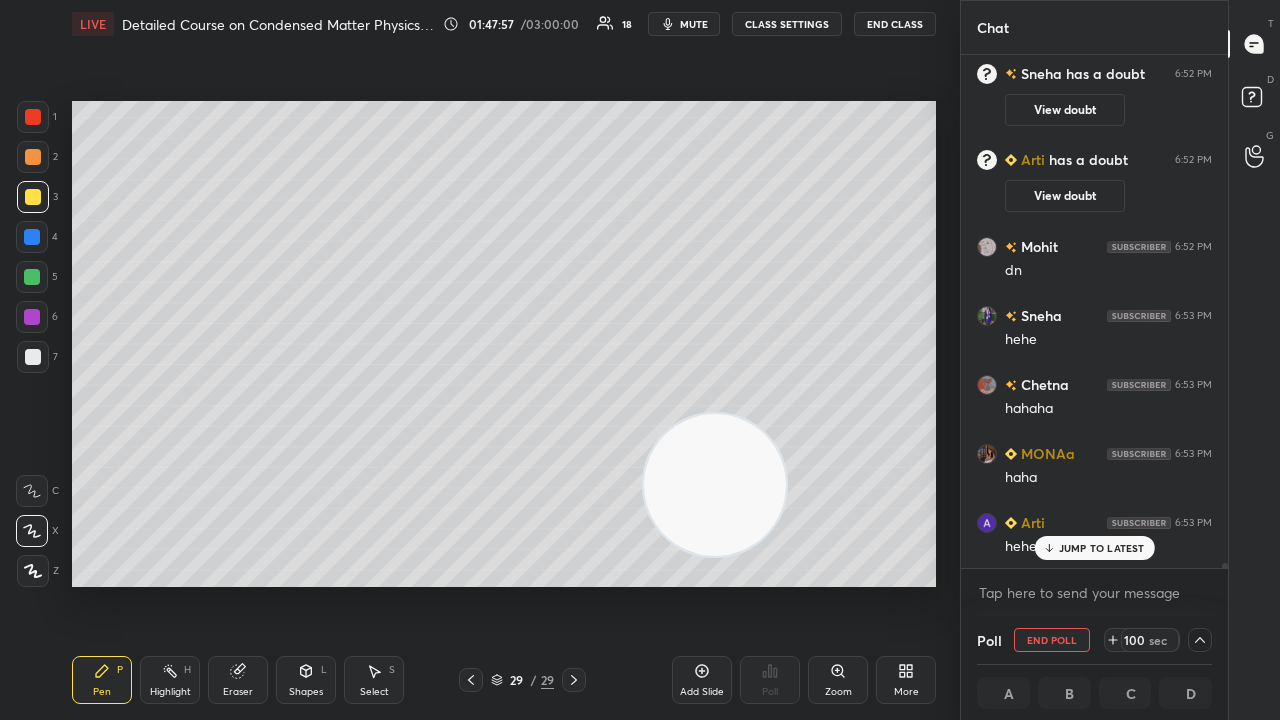 click on "JUMP TO LATEST" at bounding box center (1102, 548) 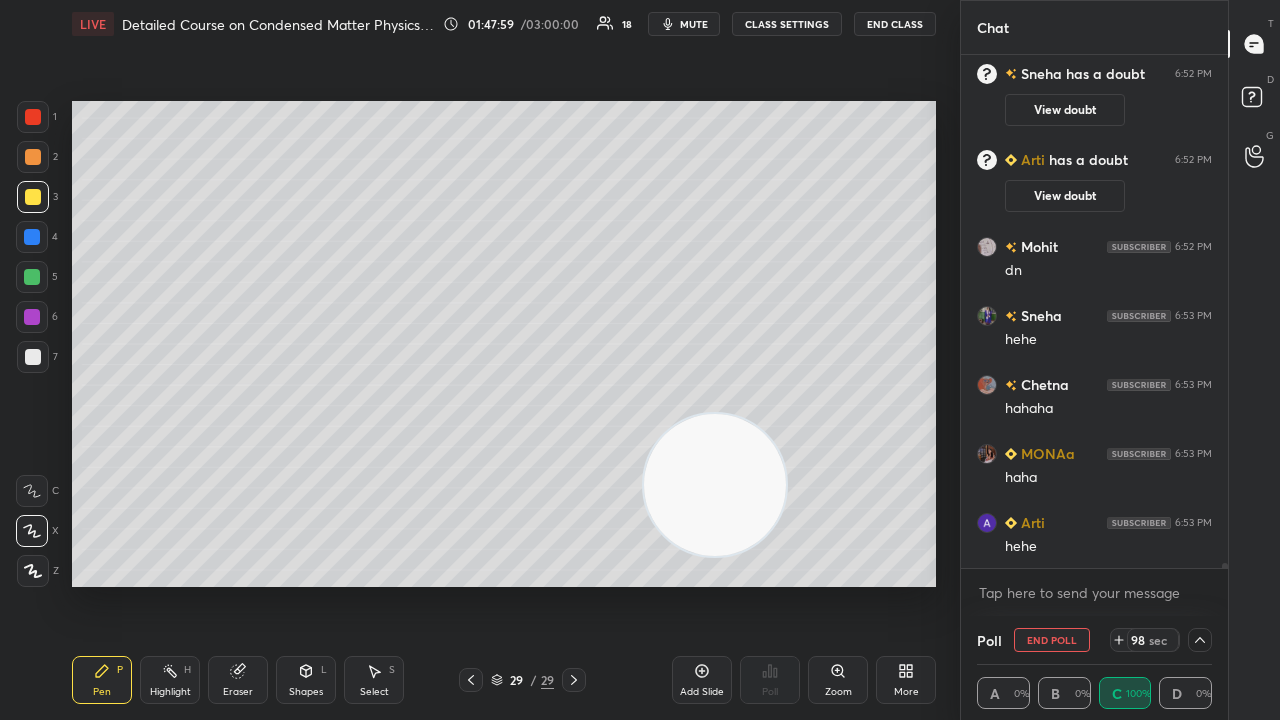 click 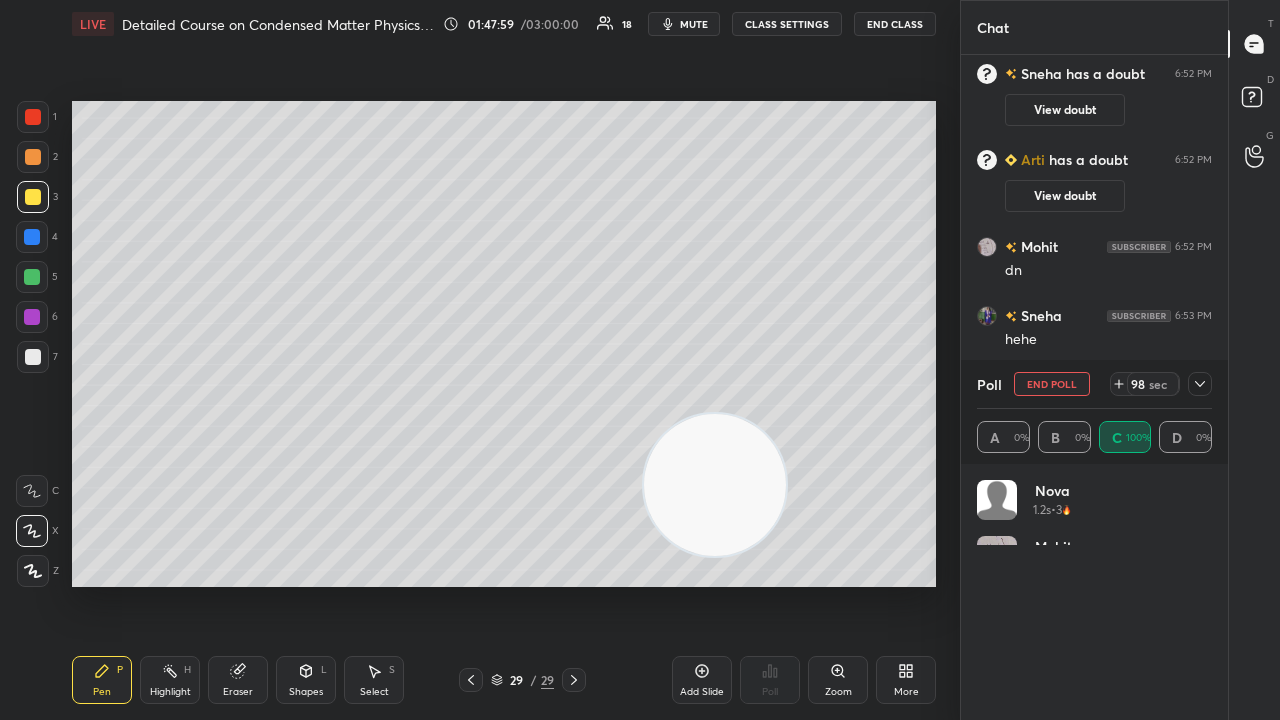 scroll, scrollTop: 6, scrollLeft: 6, axis: both 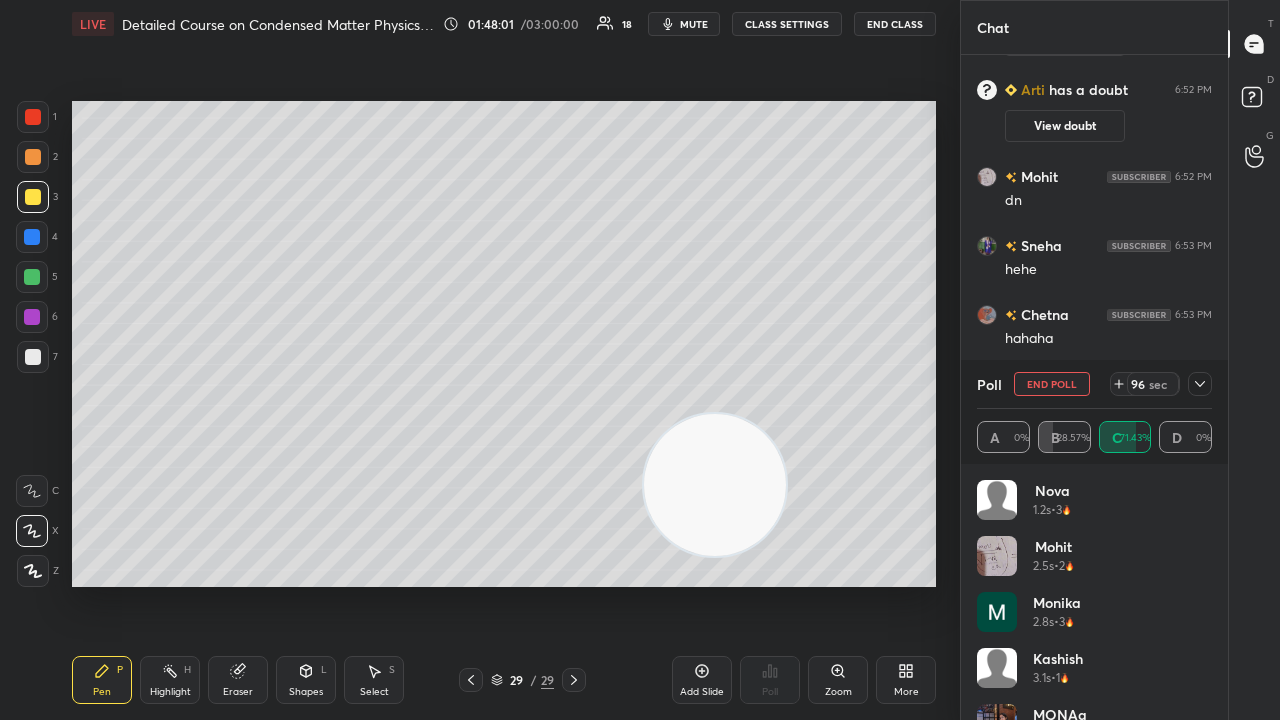 click at bounding box center [33, 357] 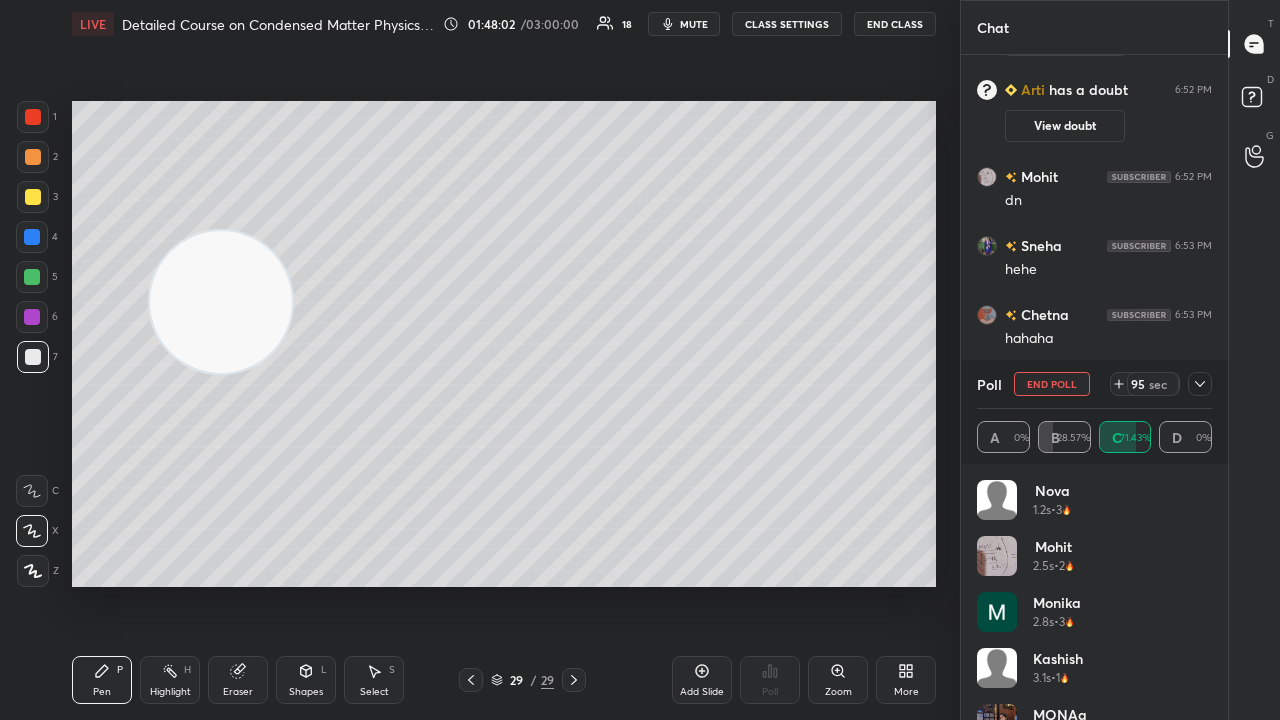 drag, startPoint x: 730, startPoint y: 500, endPoint x: 0, endPoint y: 192, distance: 792.3156 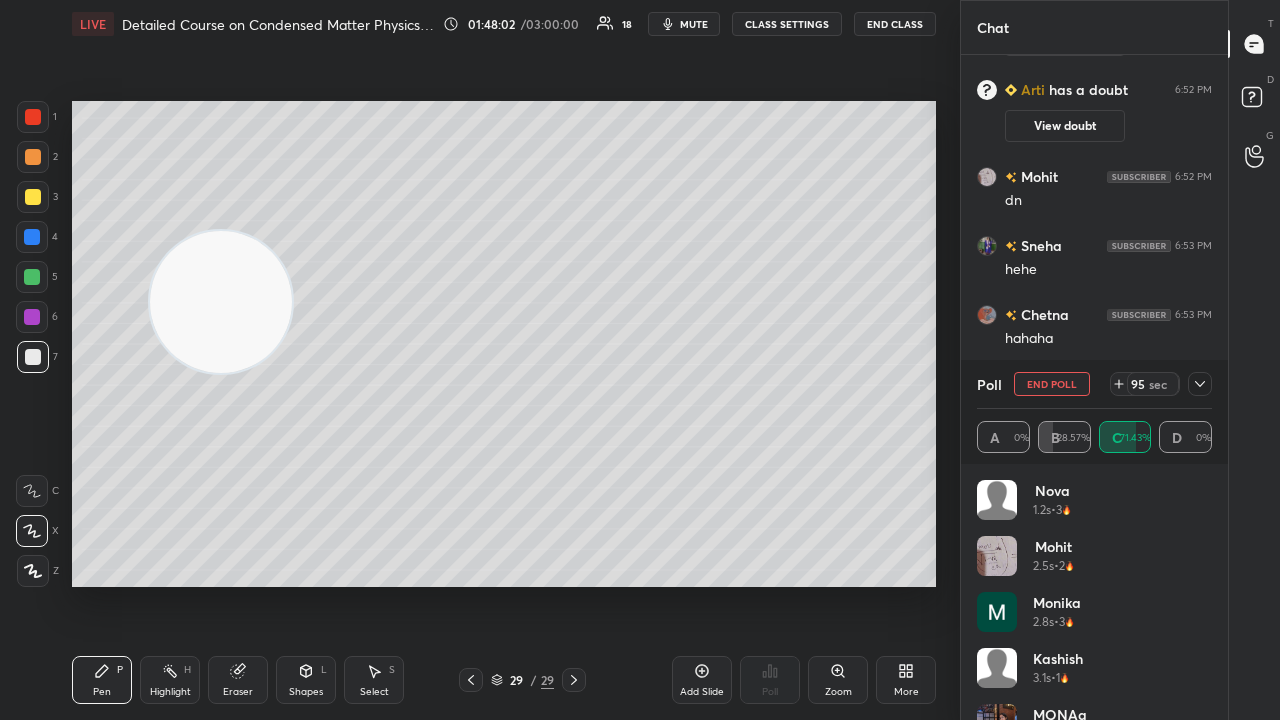 click on "1 2 3 4 5 6 7 C X Z C X Z E E Erase all   H H LIVE Detailed Course on Condensed Matter Physics Day-3 01:48:02 /  03:00:00 18 mute CLASS SETTINGS End Class Setting up your live class Poll for   secs No correct answer Start poll Back Detailed Course on Condensed Matter Physics Day-3 Surbhi Upadhyay Pen P Highlight H Eraser Shapes L Select S 29 / 29 Add Slide Poll Zoom More" at bounding box center [472, 360] 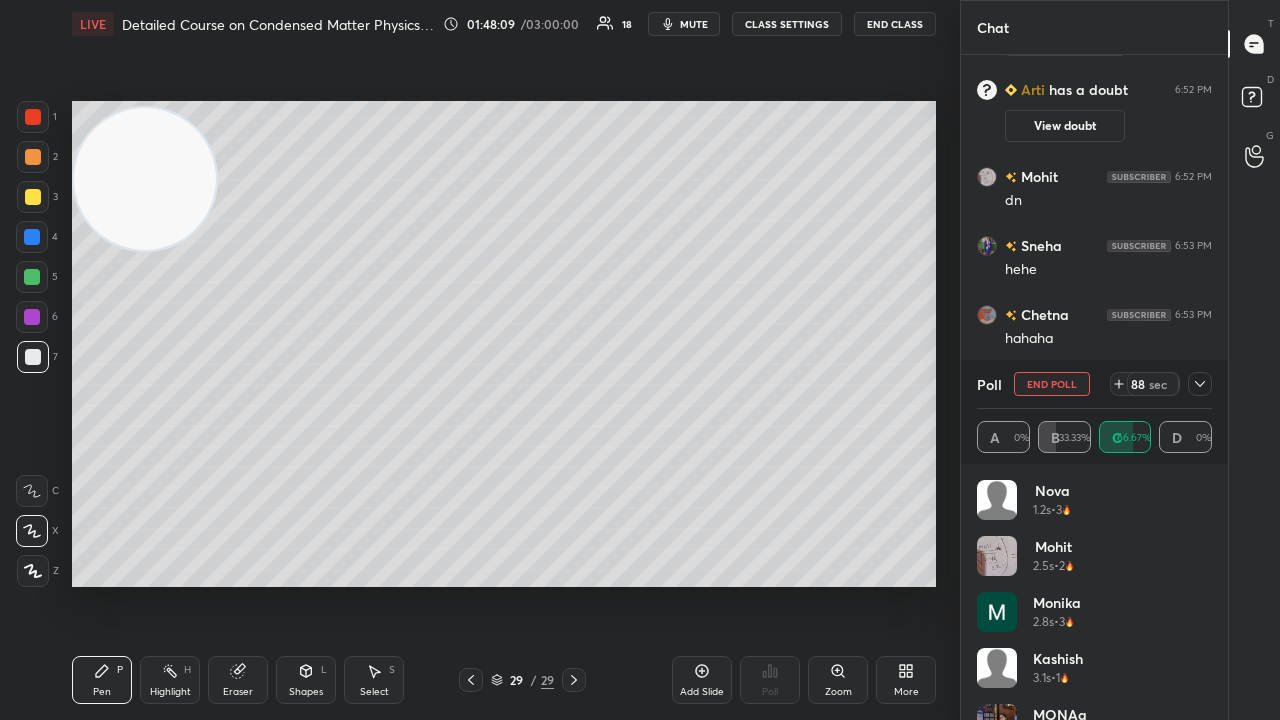 click on "Eraser" at bounding box center (238, 692) 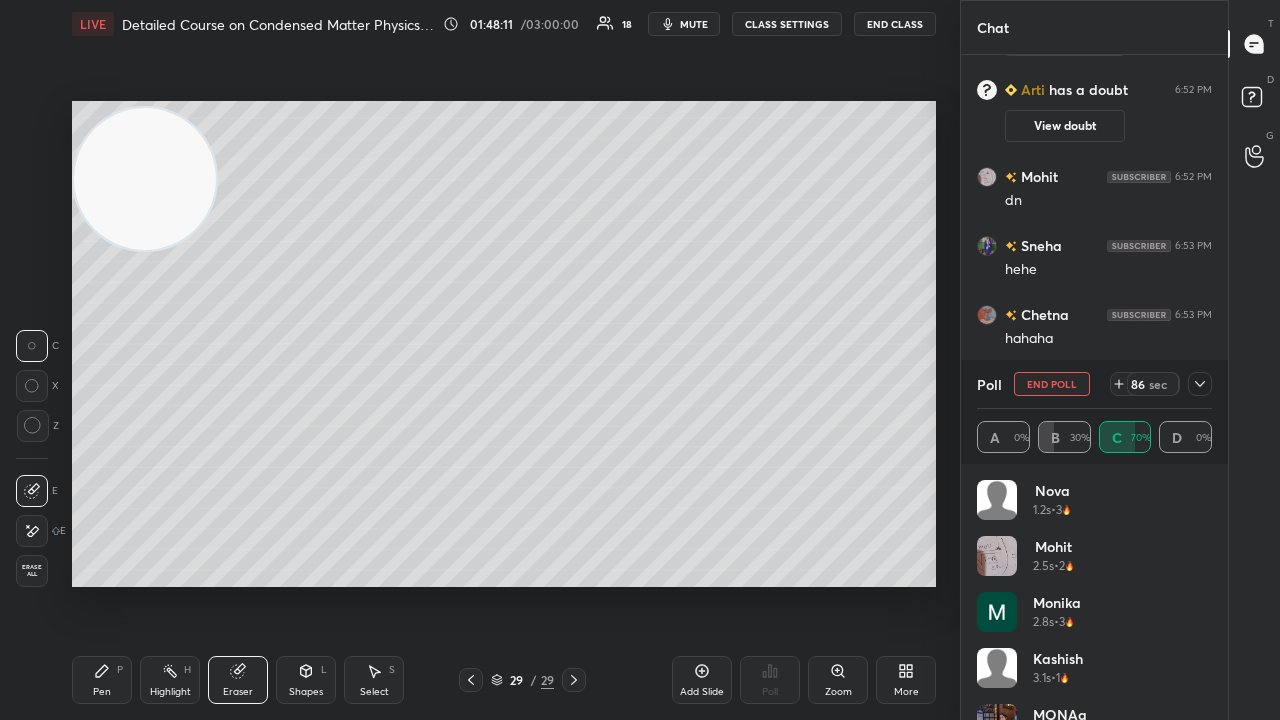 drag, startPoint x: 119, startPoint y: 686, endPoint x: 238, endPoint y: 594, distance: 150.41609 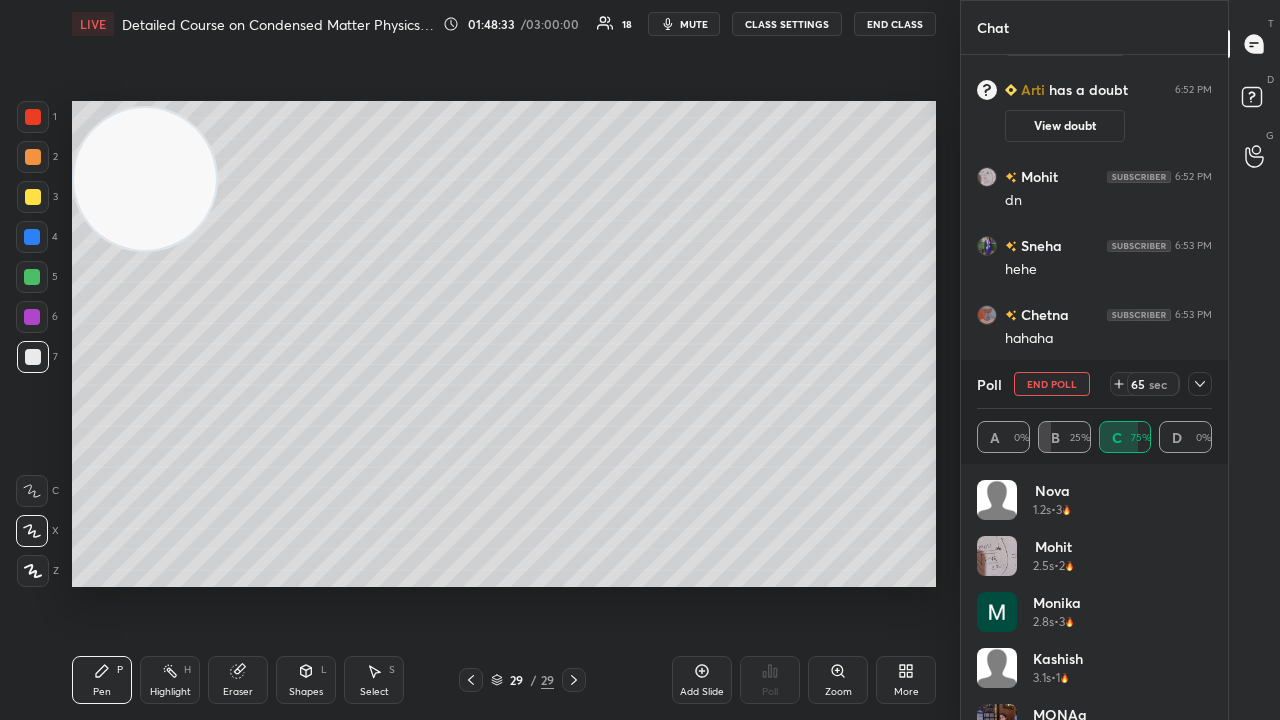 click on "[NAME] 1.2s  •  3" at bounding box center (1094, 508) 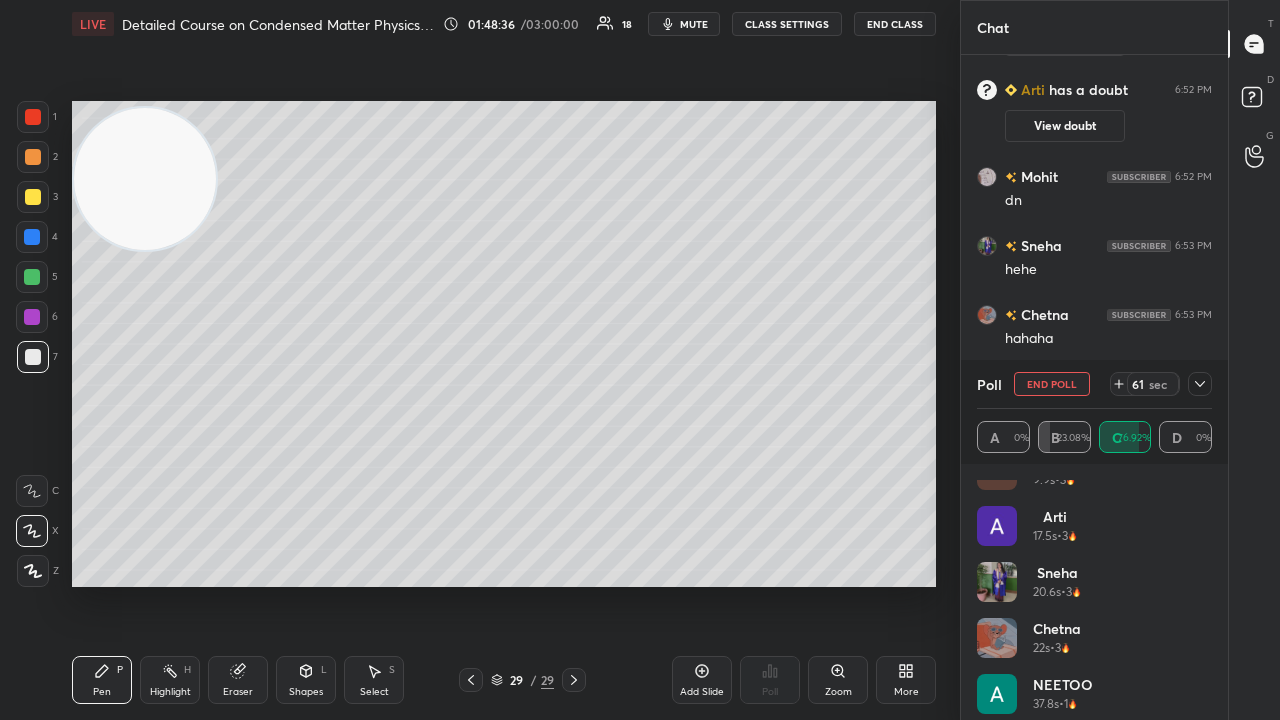 scroll, scrollTop: 320, scrollLeft: 0, axis: vertical 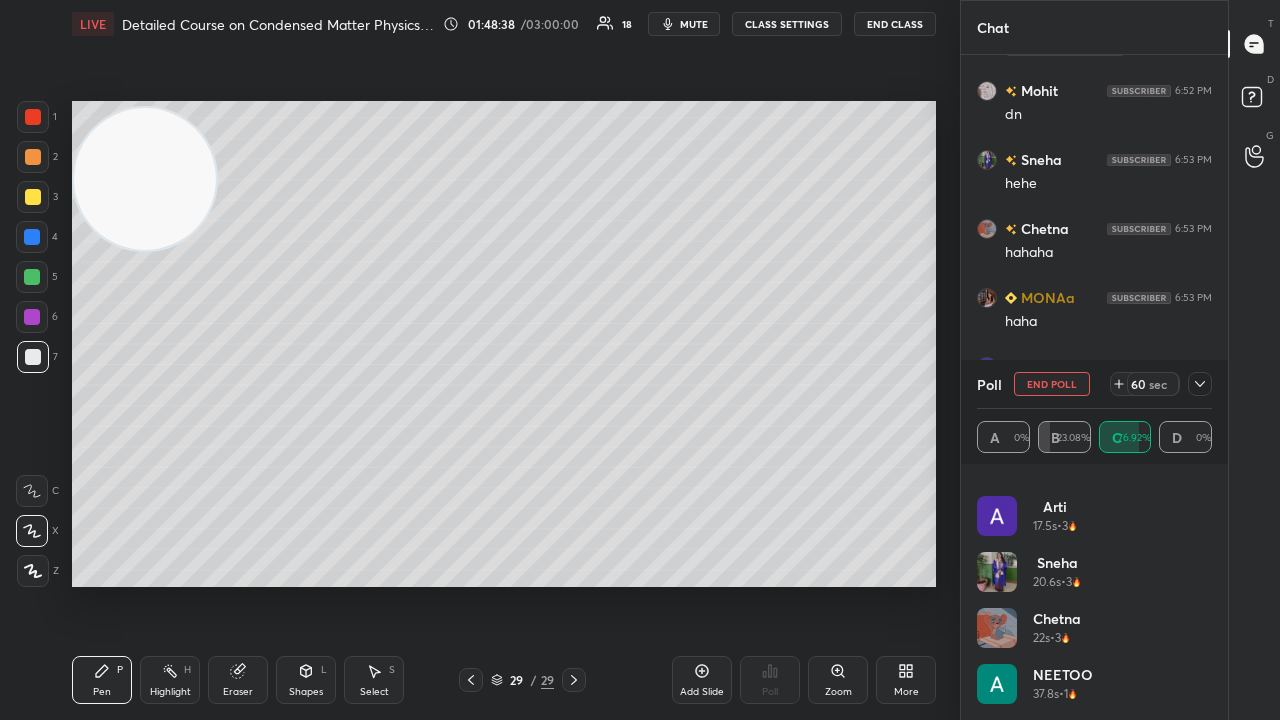 click on "mute" at bounding box center (684, 24) 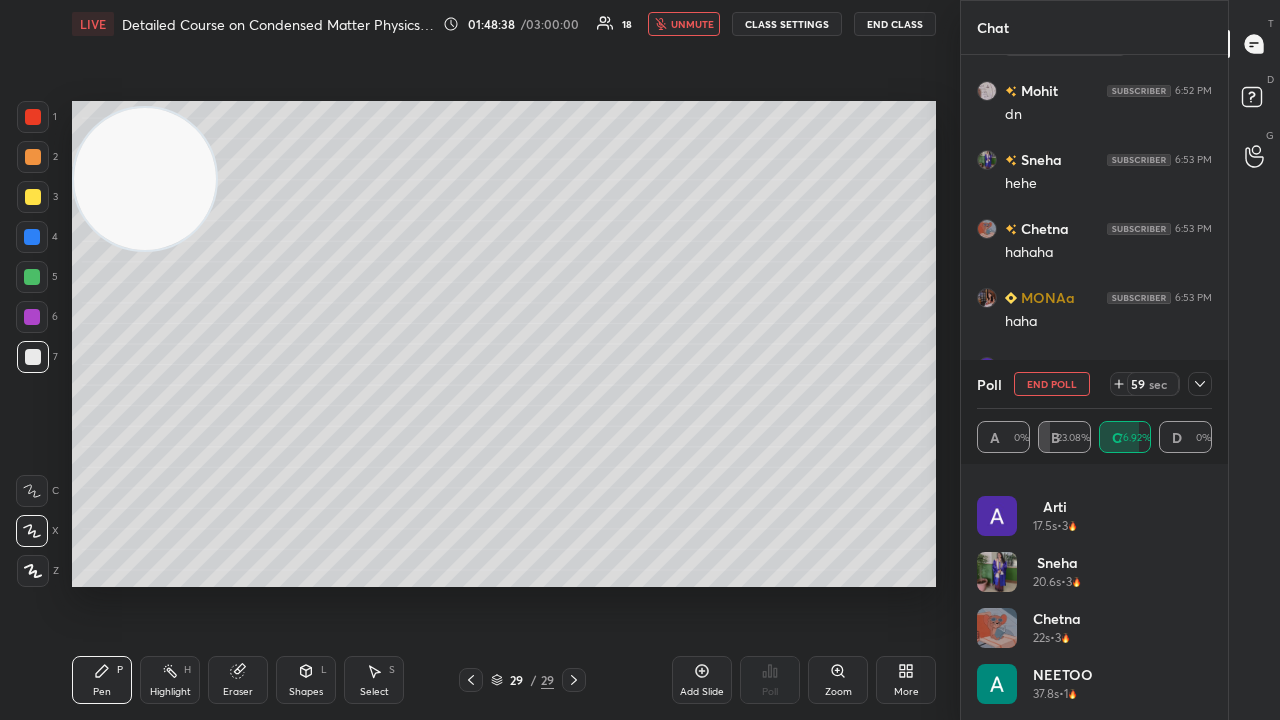 click on "unmute" at bounding box center (692, 24) 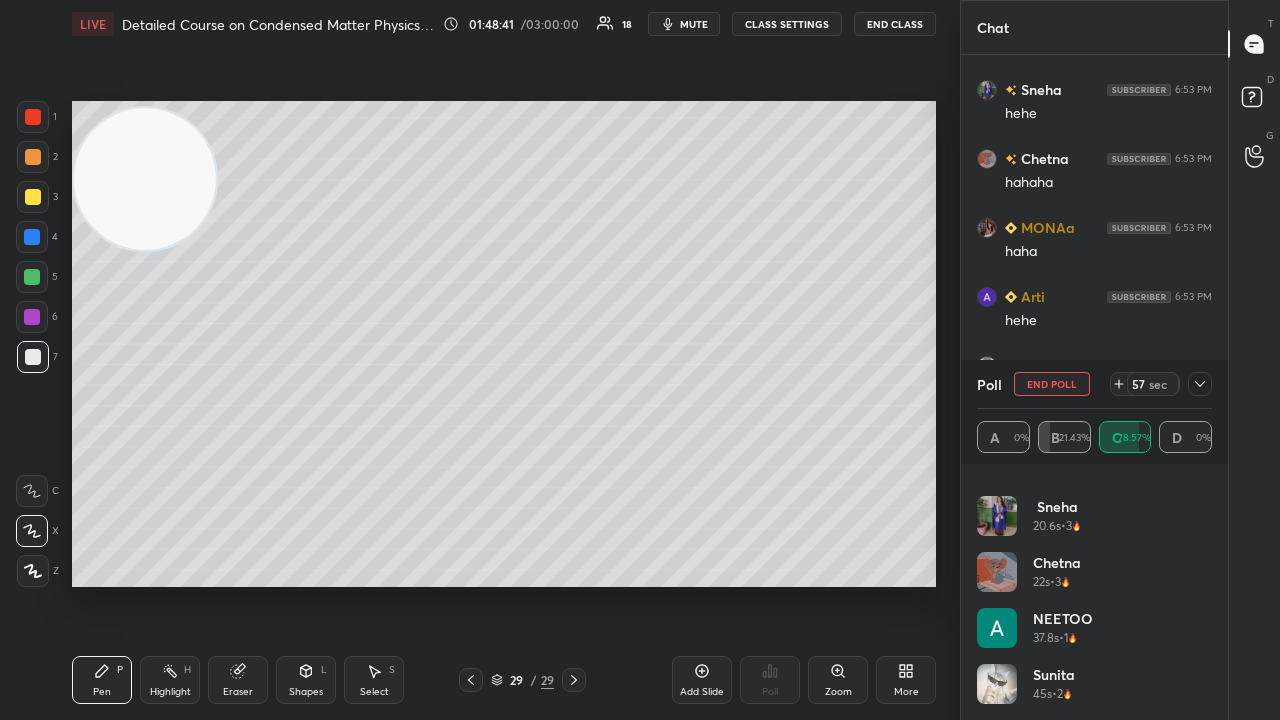 click on "mute" at bounding box center [684, 24] 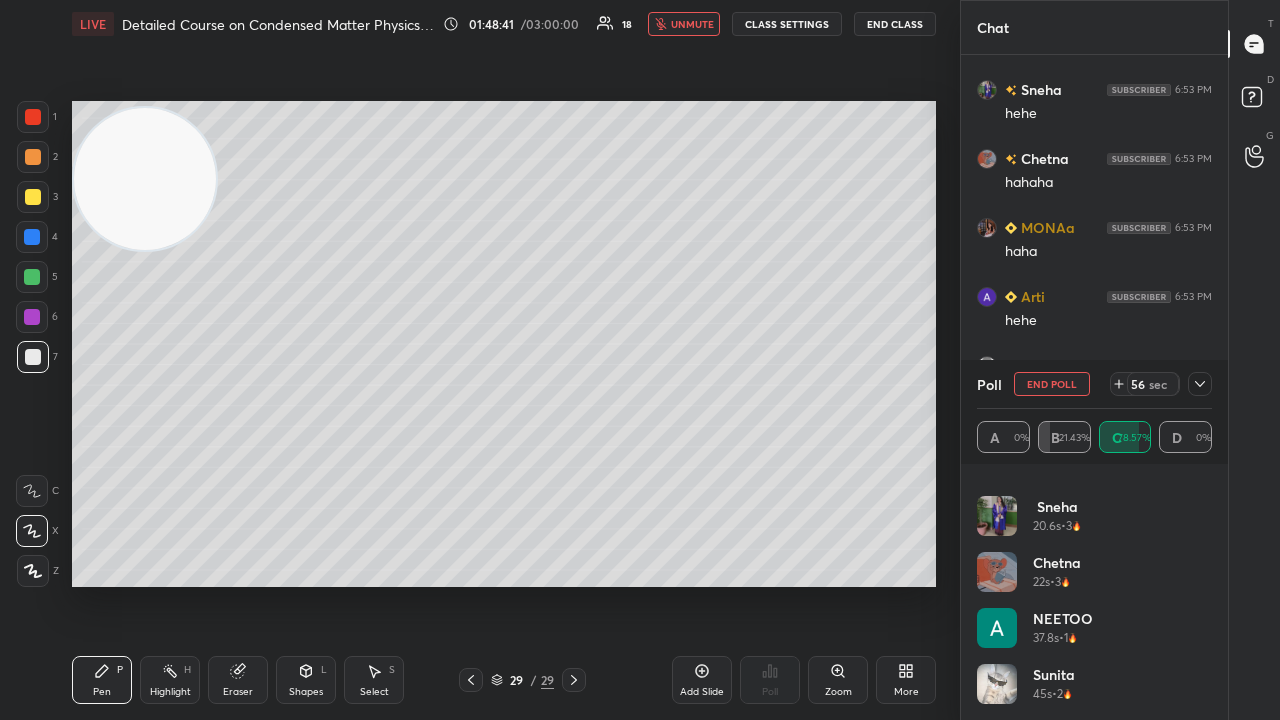 click on "unmute" at bounding box center (692, 24) 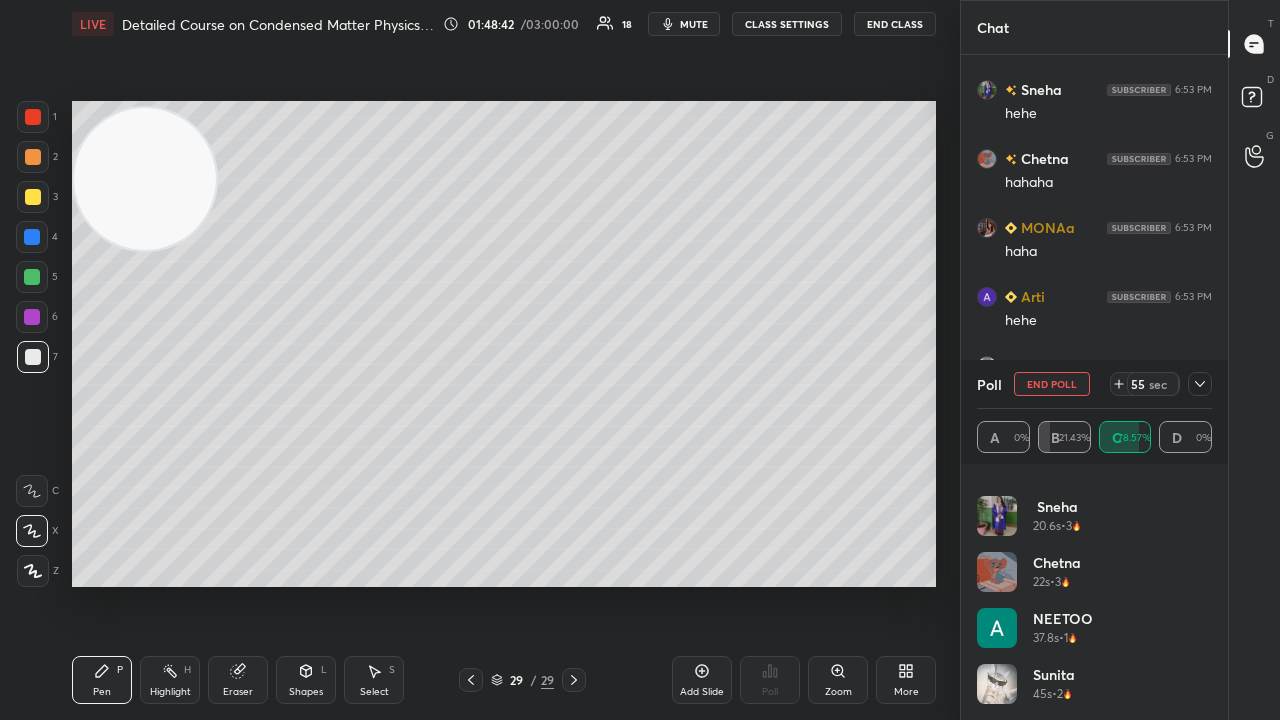 click on "[FIRST] 45s  •  2" at bounding box center [1094, 692] 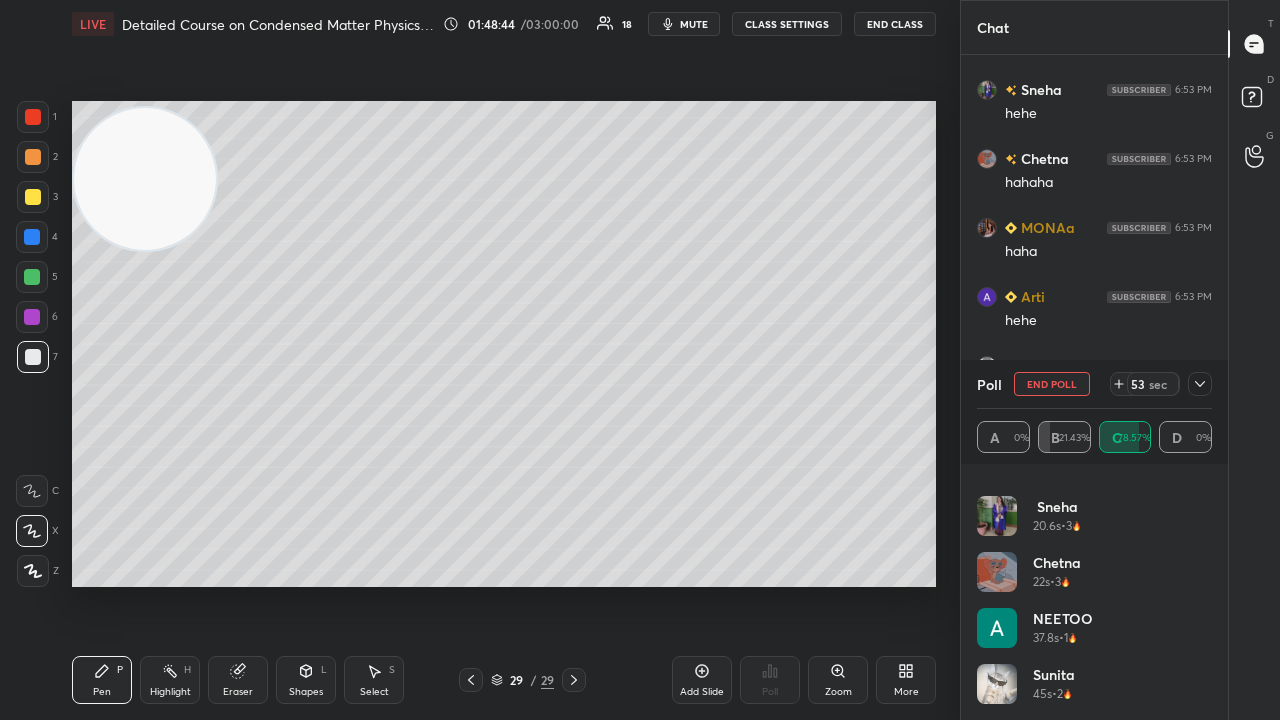 click on "End Poll" at bounding box center (1052, 384) 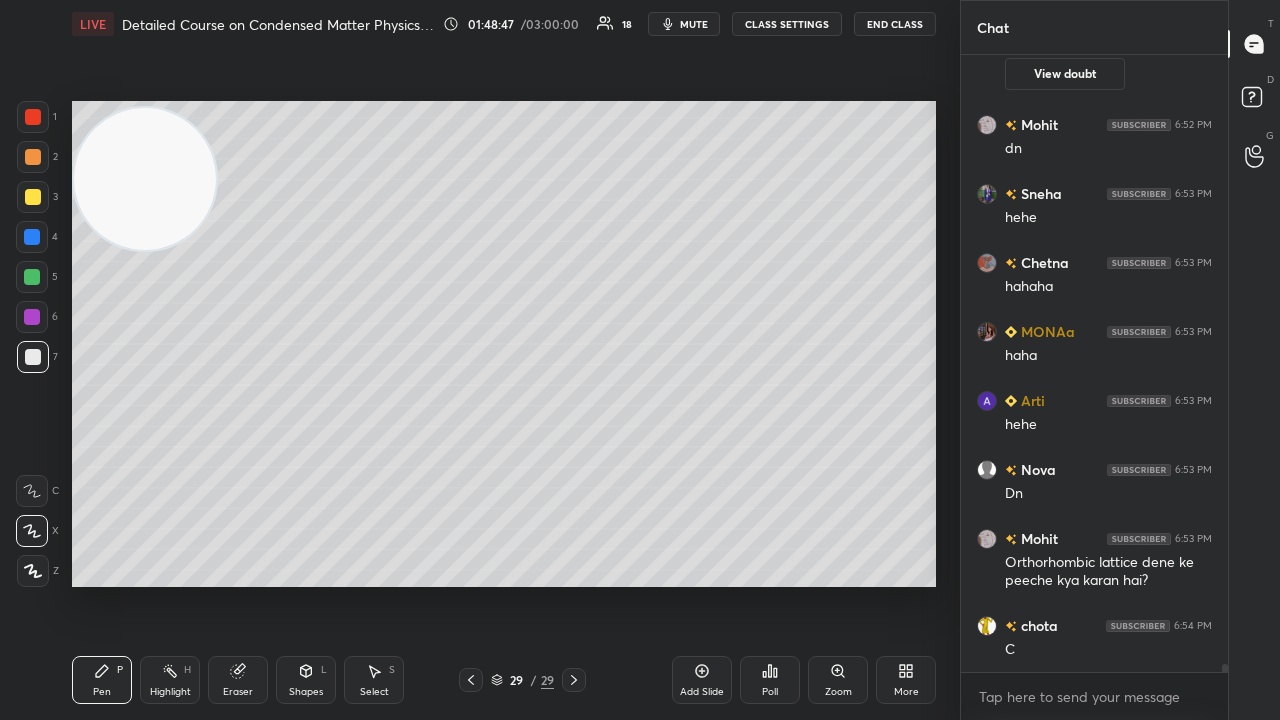 click on "mute" at bounding box center (694, 24) 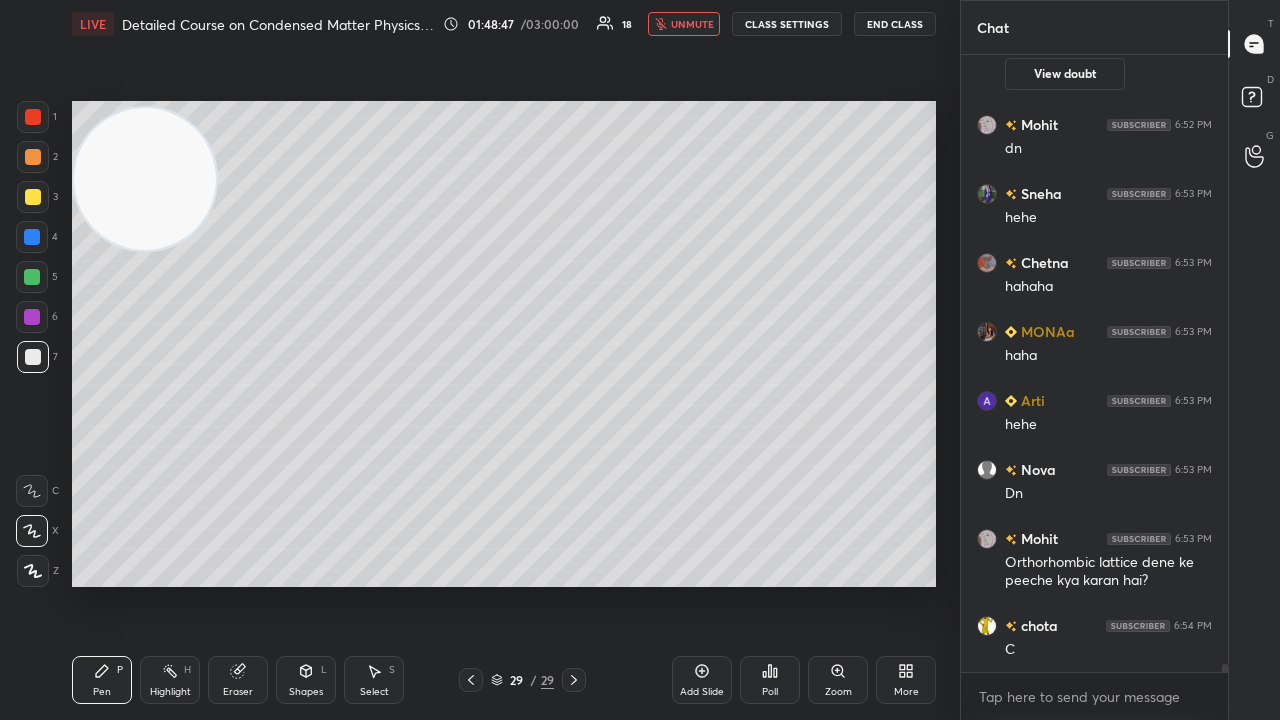 click on "unmute" at bounding box center [692, 24] 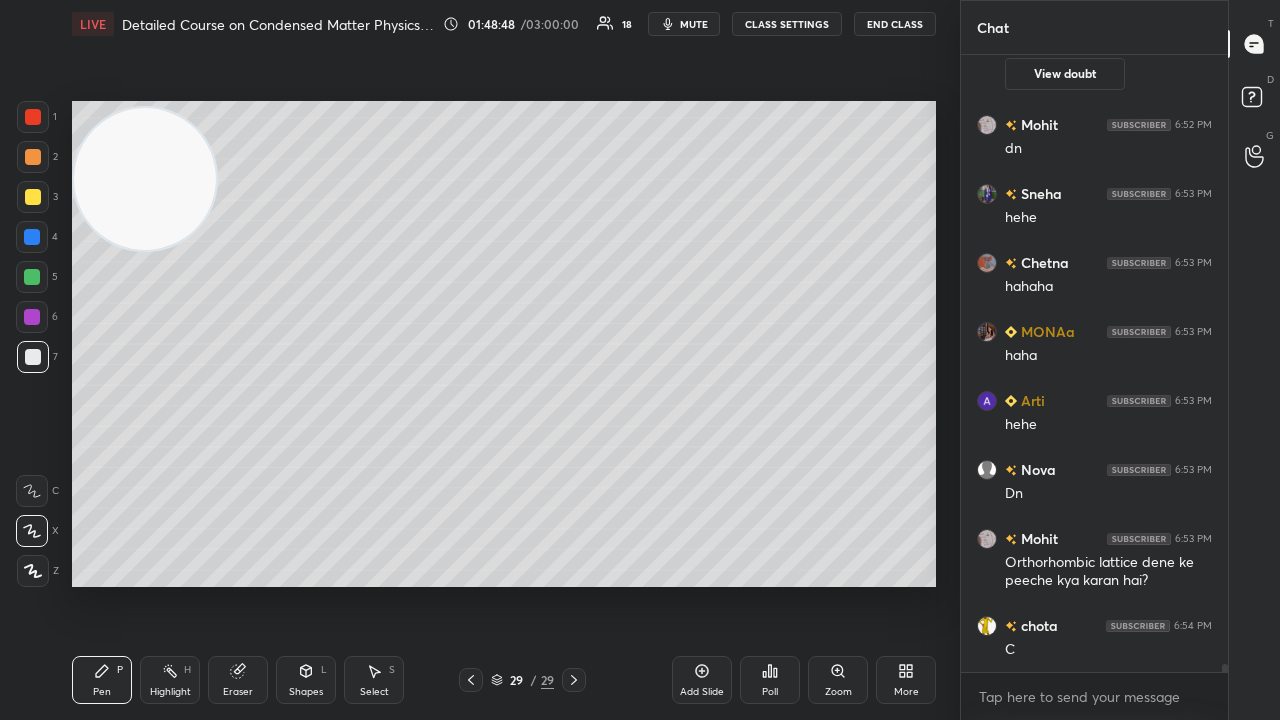 click on "mute" at bounding box center [694, 24] 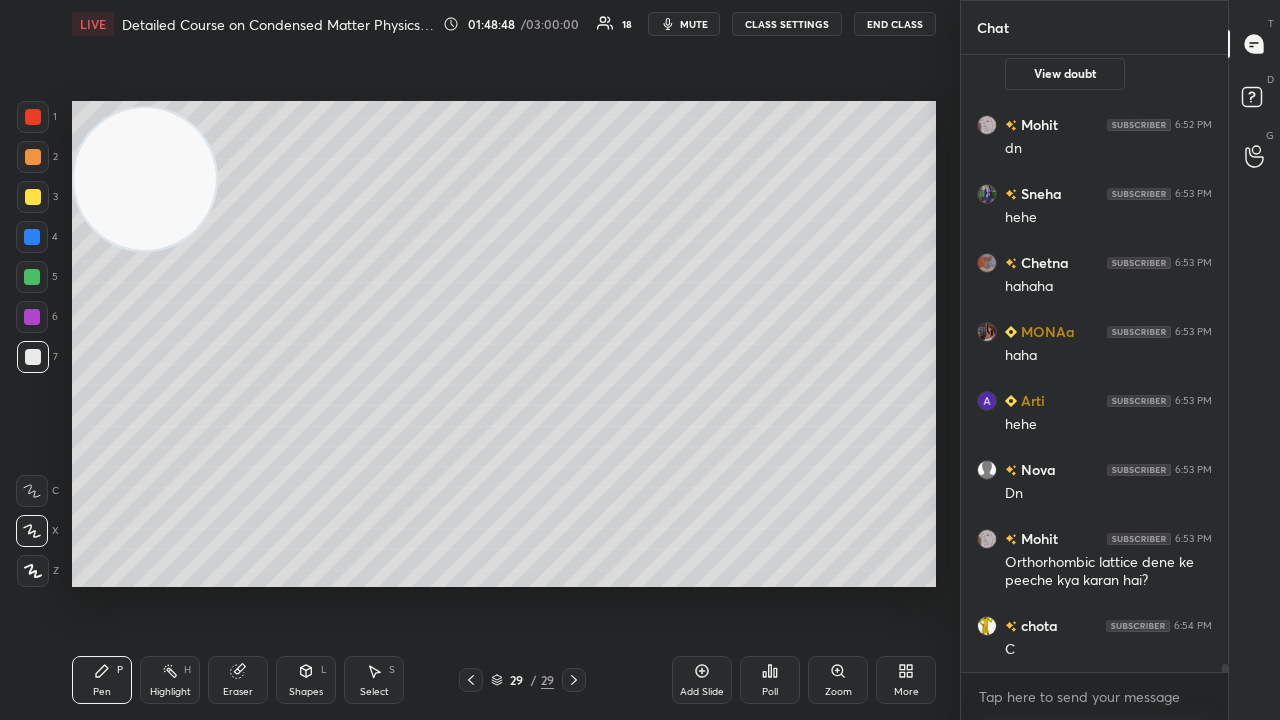 click on "mute" at bounding box center (694, 24) 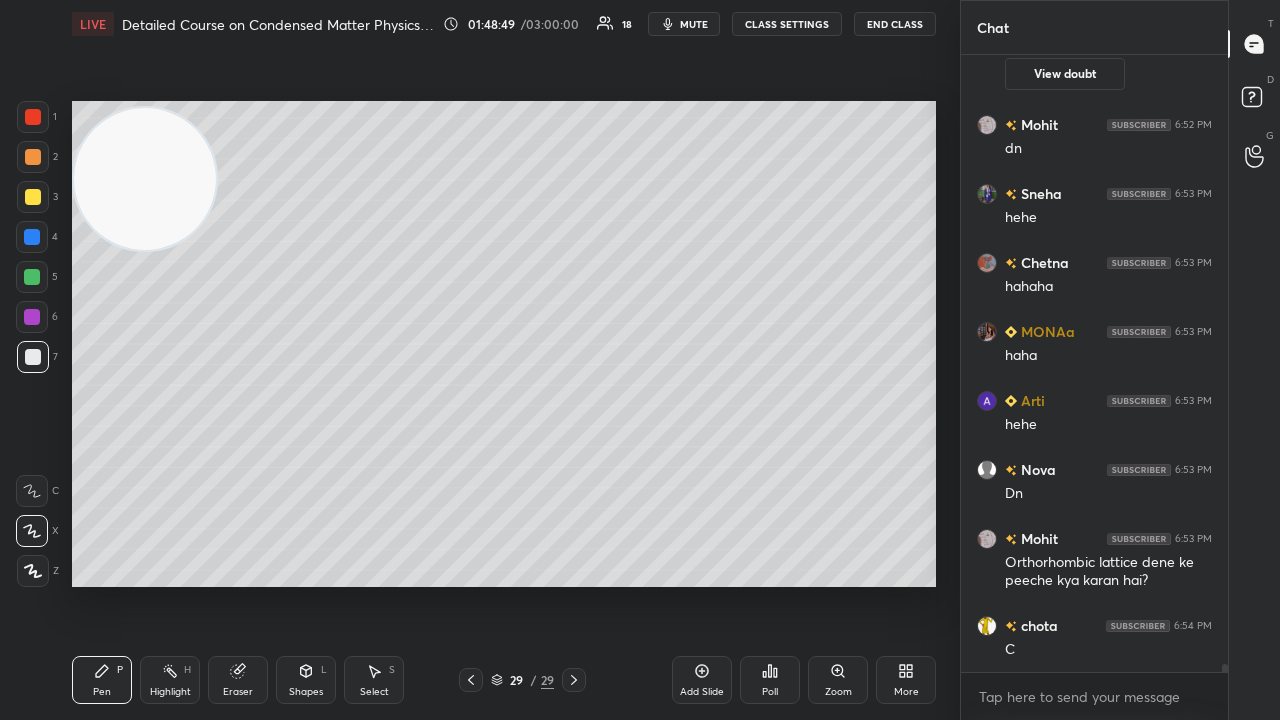 click on "mute" at bounding box center (684, 24) 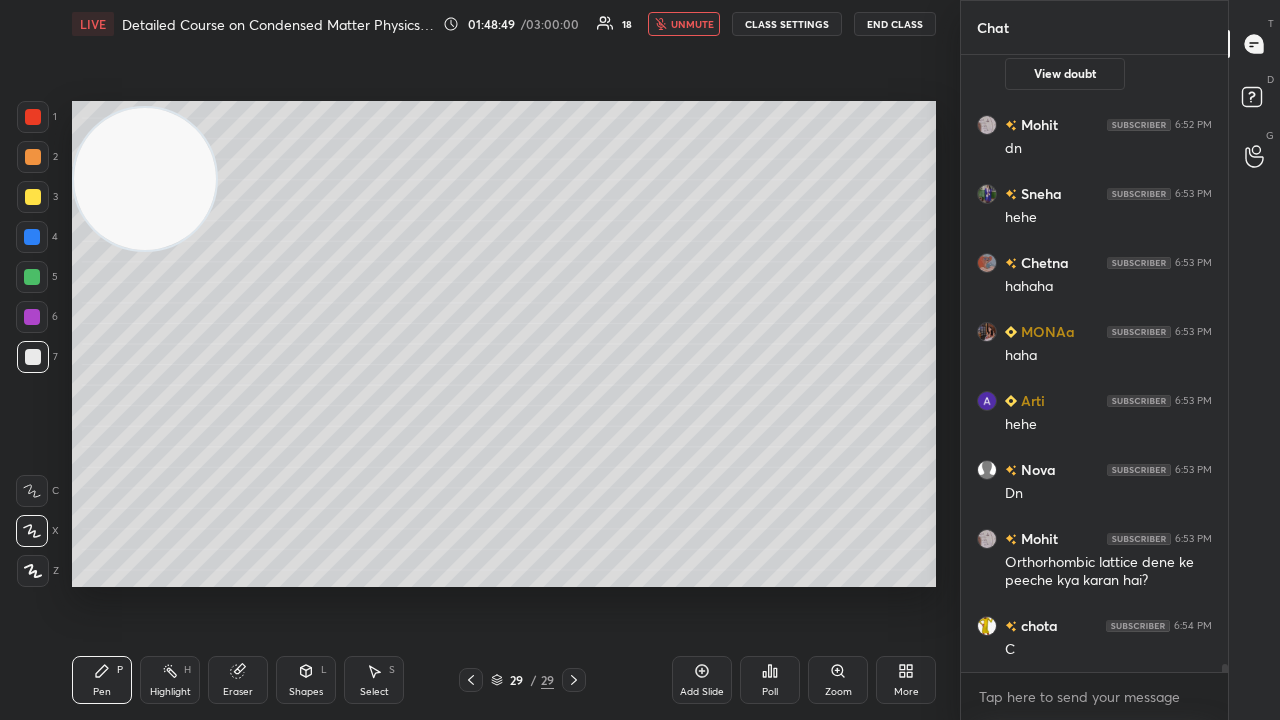 click on "unmute" at bounding box center [692, 24] 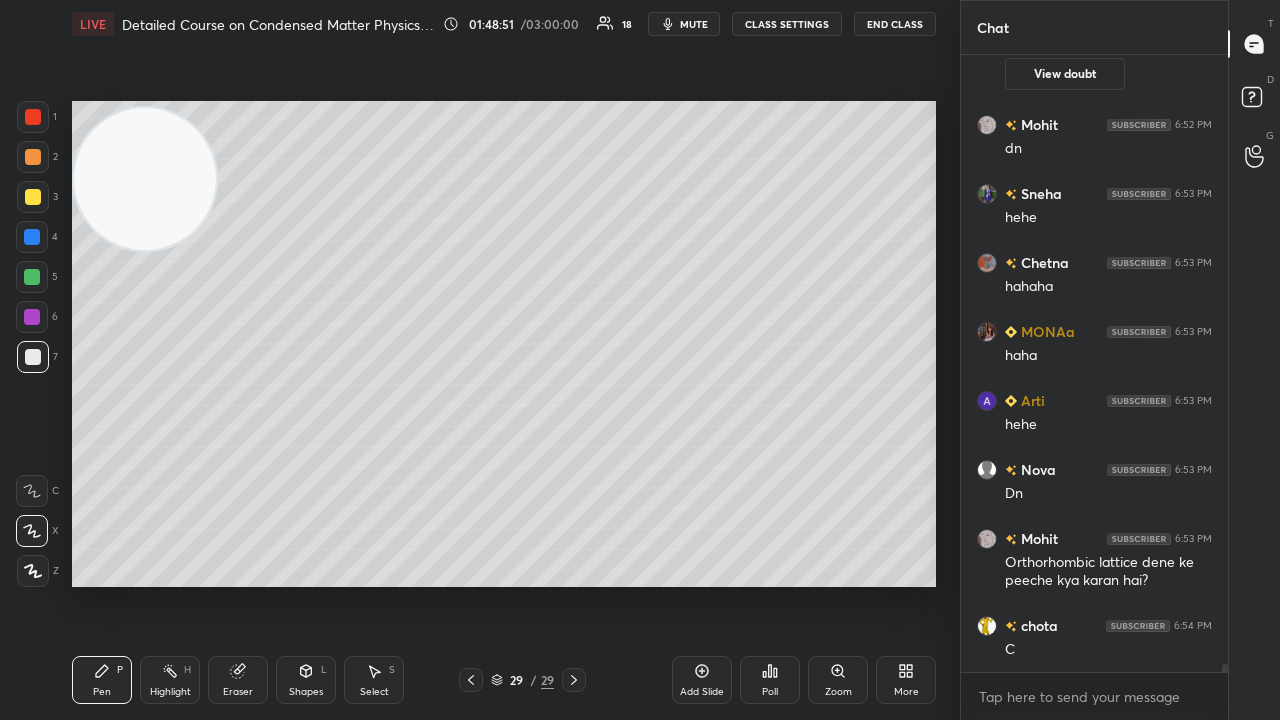 click on "mute" at bounding box center [694, 24] 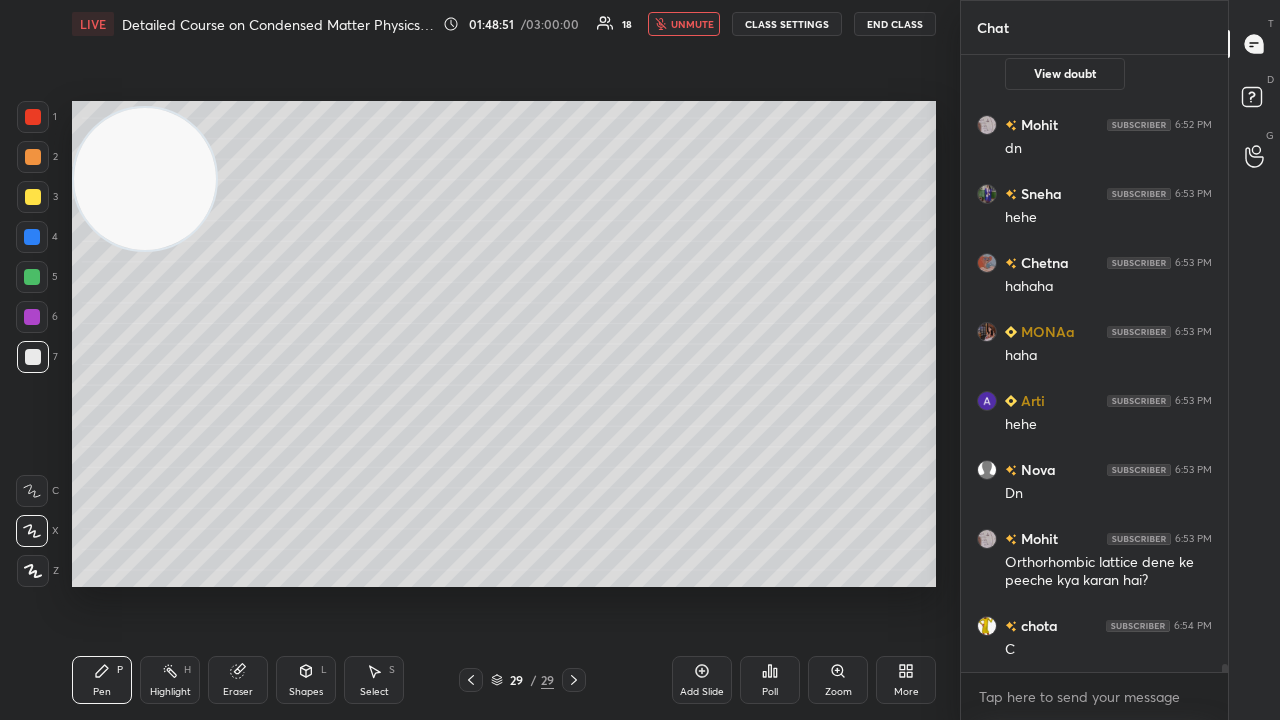 click on "unmute" at bounding box center (692, 24) 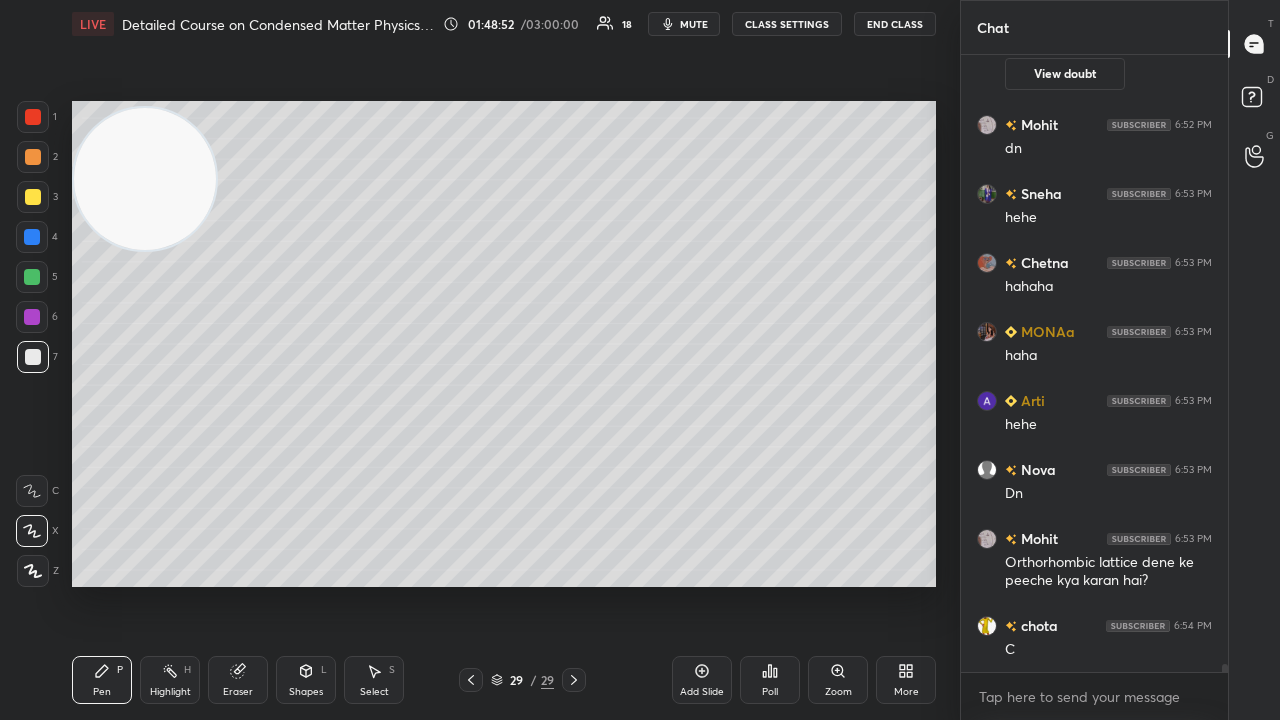 click at bounding box center (32, 277) 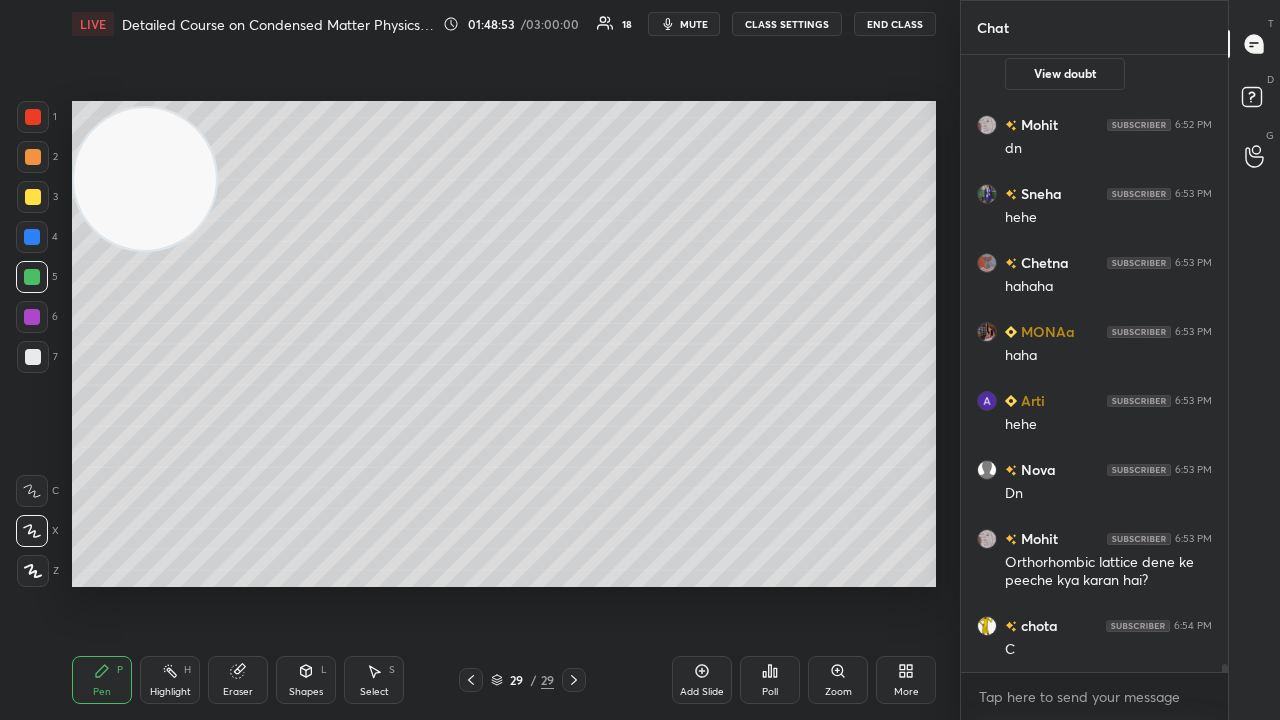 click on "3" at bounding box center (37, 201) 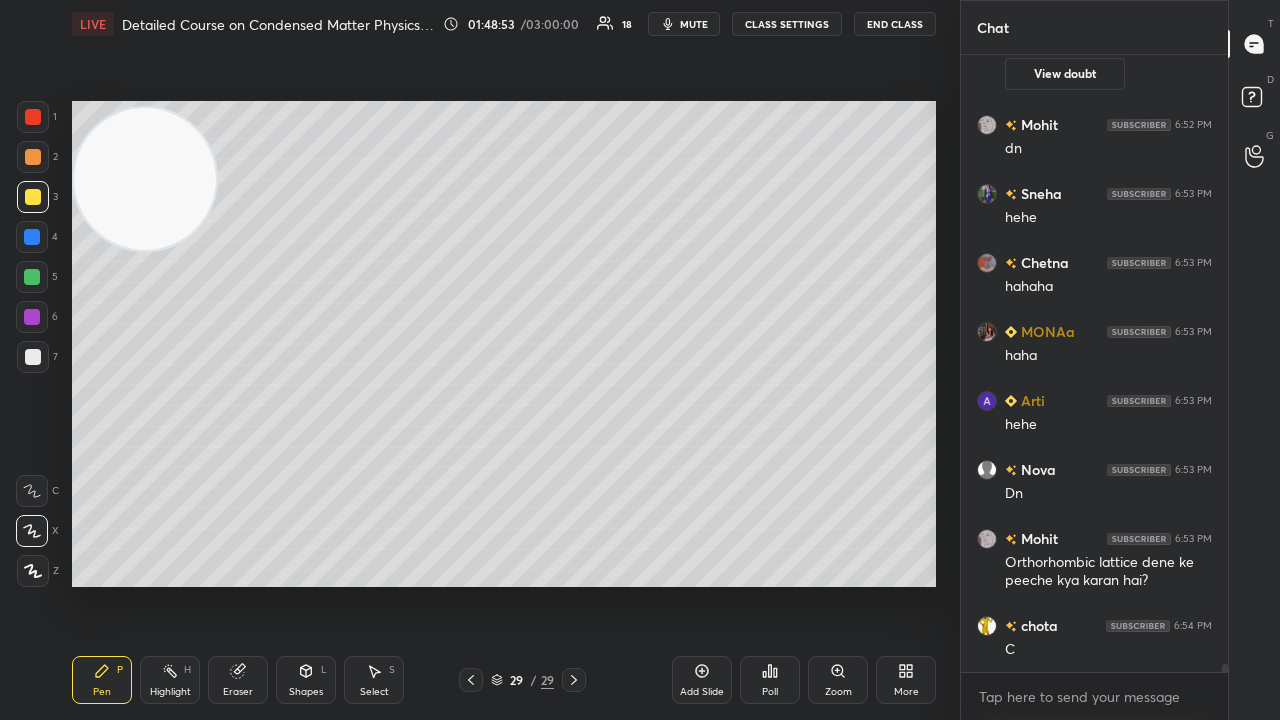 drag, startPoint x: 36, startPoint y: 182, endPoint x: 35, endPoint y: 171, distance: 11.045361 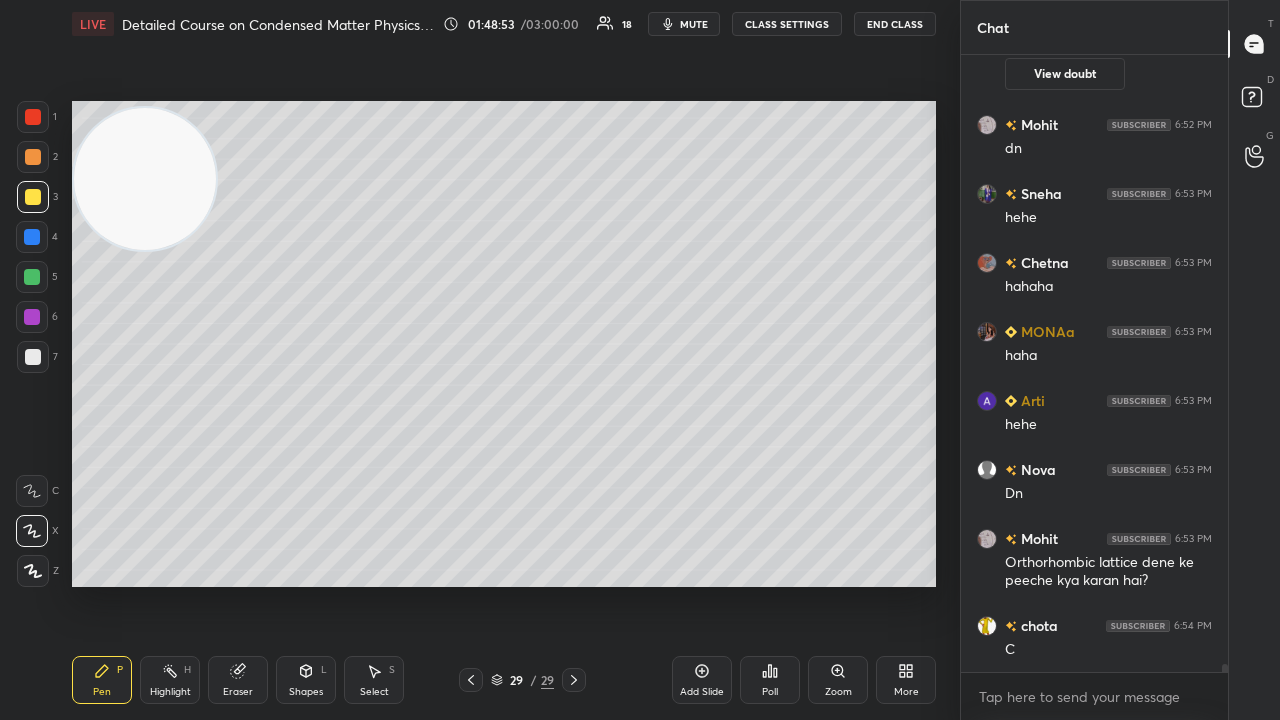 click on "1 2 3 4 5 6 7" at bounding box center (37, 241) 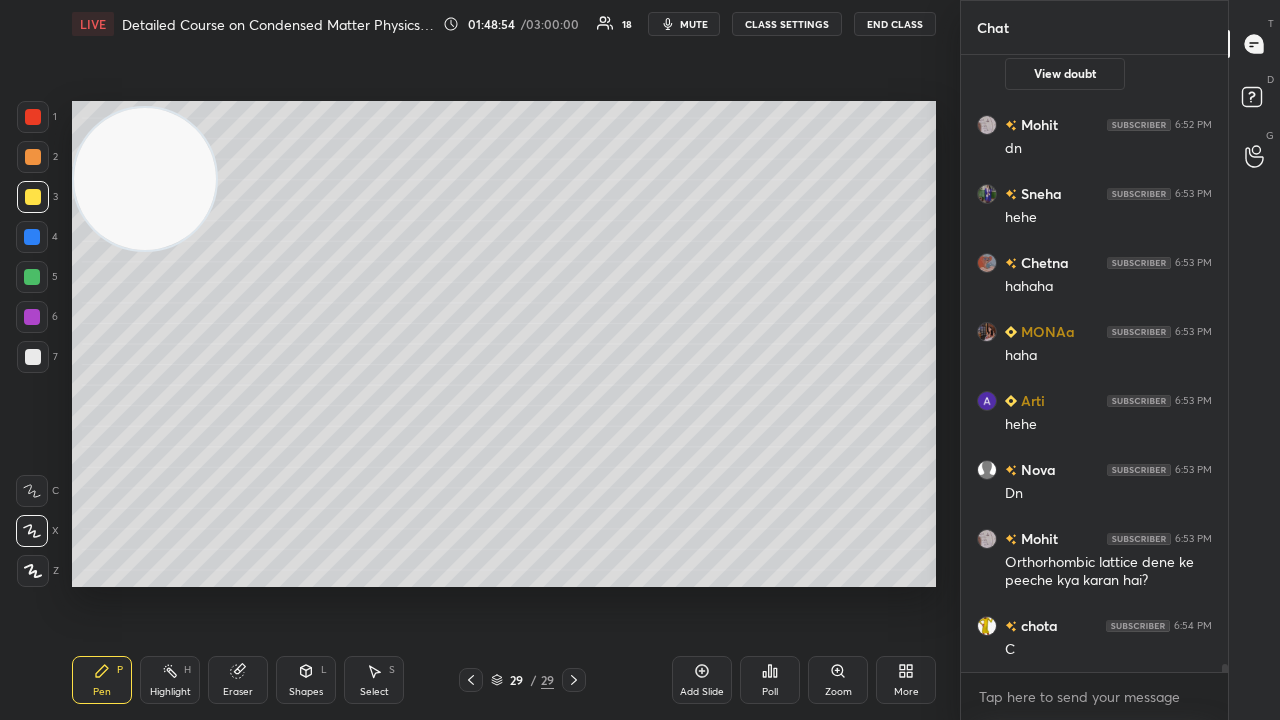 click at bounding box center [33, 157] 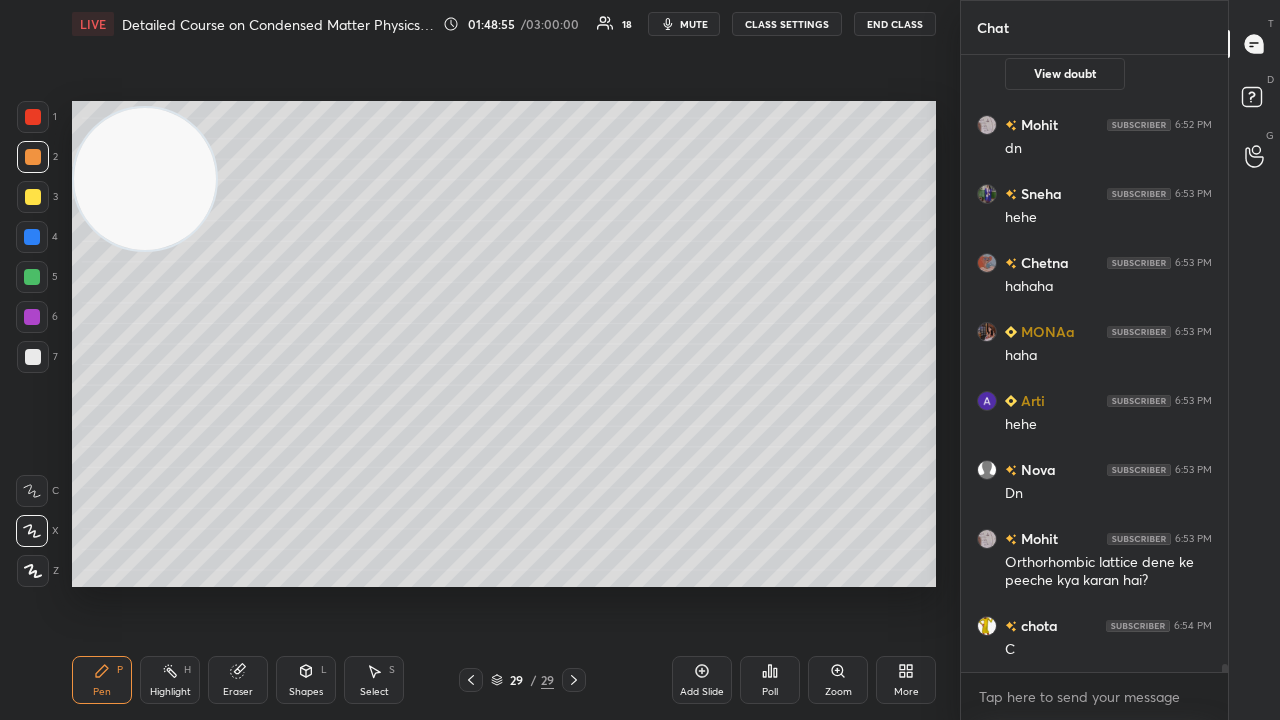 click on "mute" at bounding box center [694, 24] 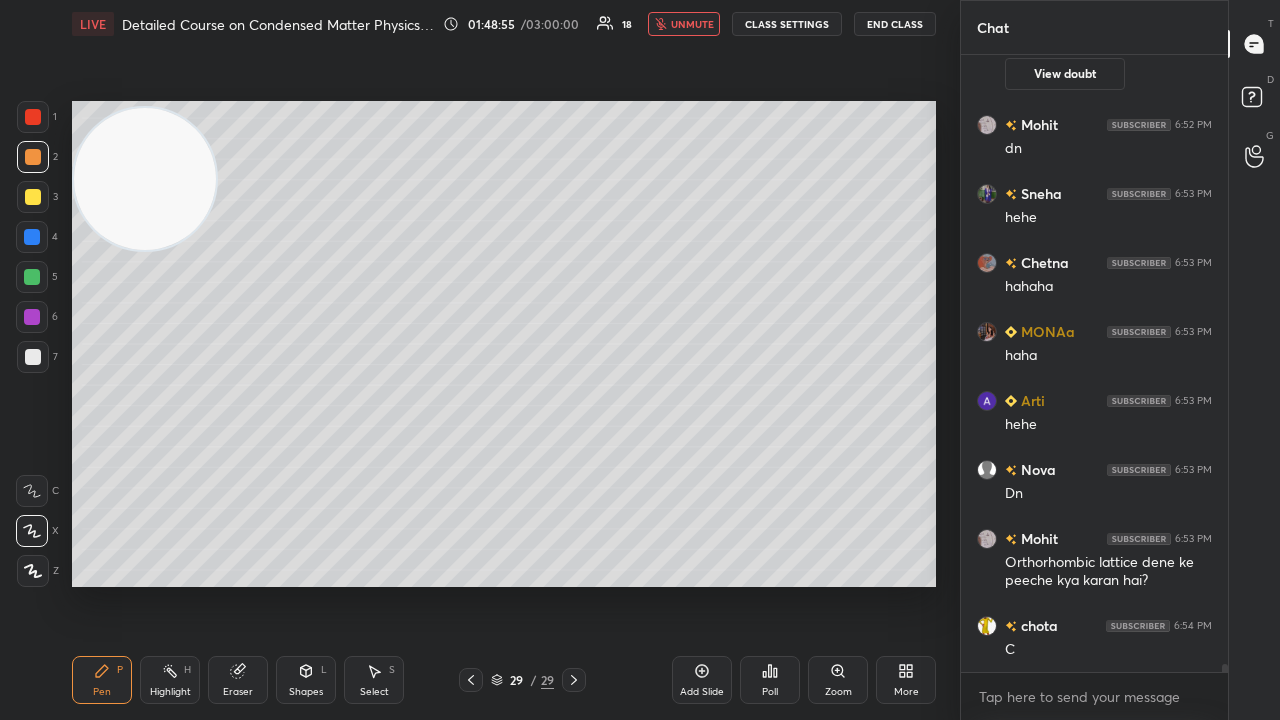 click on "unmute" at bounding box center (692, 24) 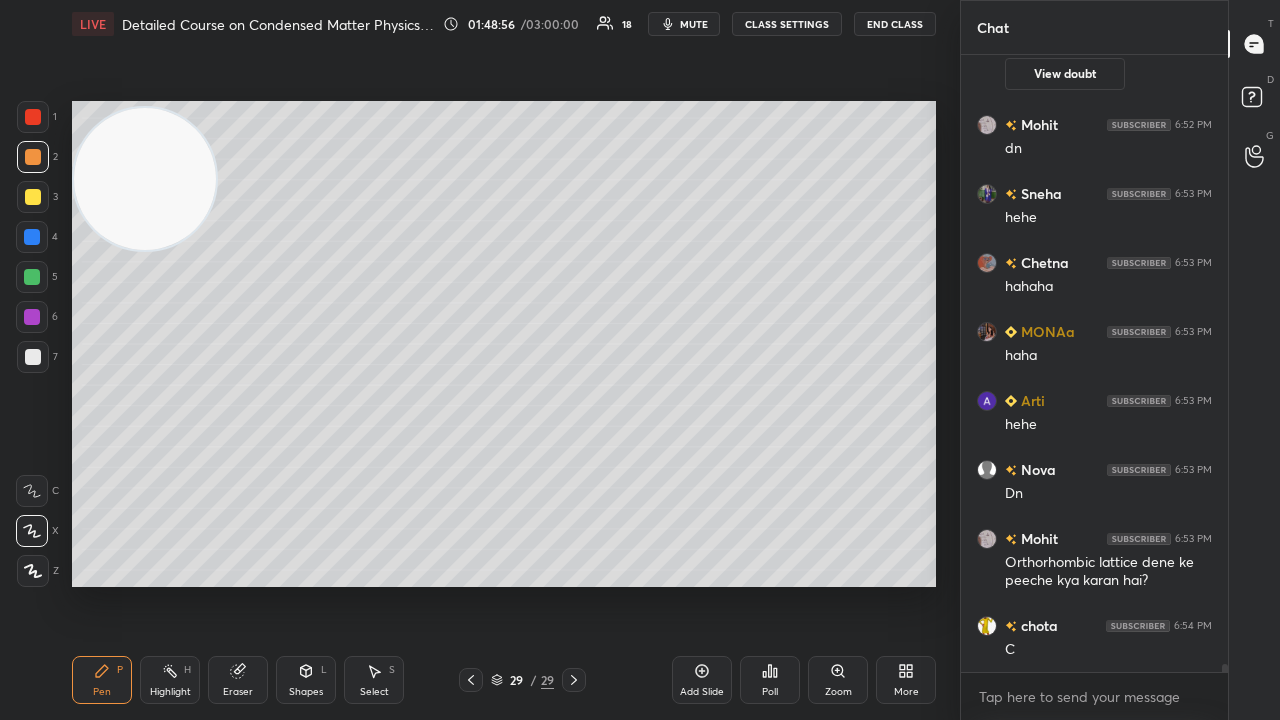 scroll, scrollTop: 48260, scrollLeft: 0, axis: vertical 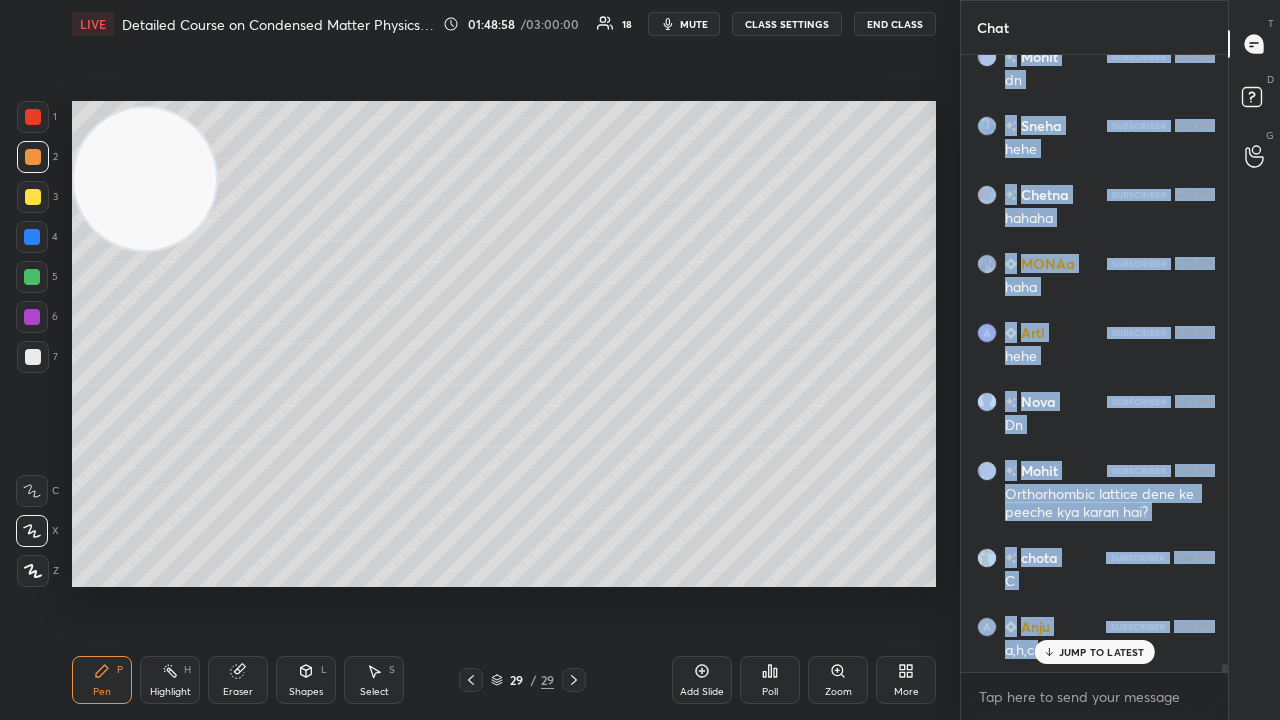 click on "[PERSON] 6:49 PM Sme [PERSON] 6:49 PM Y Shikha joined [PERSON] 6:49 PM y [PERSON] 6:49 PM y [PERSON] 6:49 PM y Charu joined [PERSON] has a doubt 6:52 PM View doubt [PERSON] has a doubt 6:52 PM View doubt [PERSON] has a doubt 6:52 PM [PERSON] 6:52 PM dn [PERSON] 6:53 PM hehe [PERSON] 6:53 PM hahaha [PERSON] 6:53 PM haha [PERSON] 6:53 PM hehe [PERSON] 6:53 PM Dn [PERSON] 6:53 PM Orthorhombic lattice dene ke peeche kya karan hai? [PERSON] 6:54 PM C [PERSON] 6:54 PM a,h,c JUMP TO LATEST" at bounding box center [1094, 363] 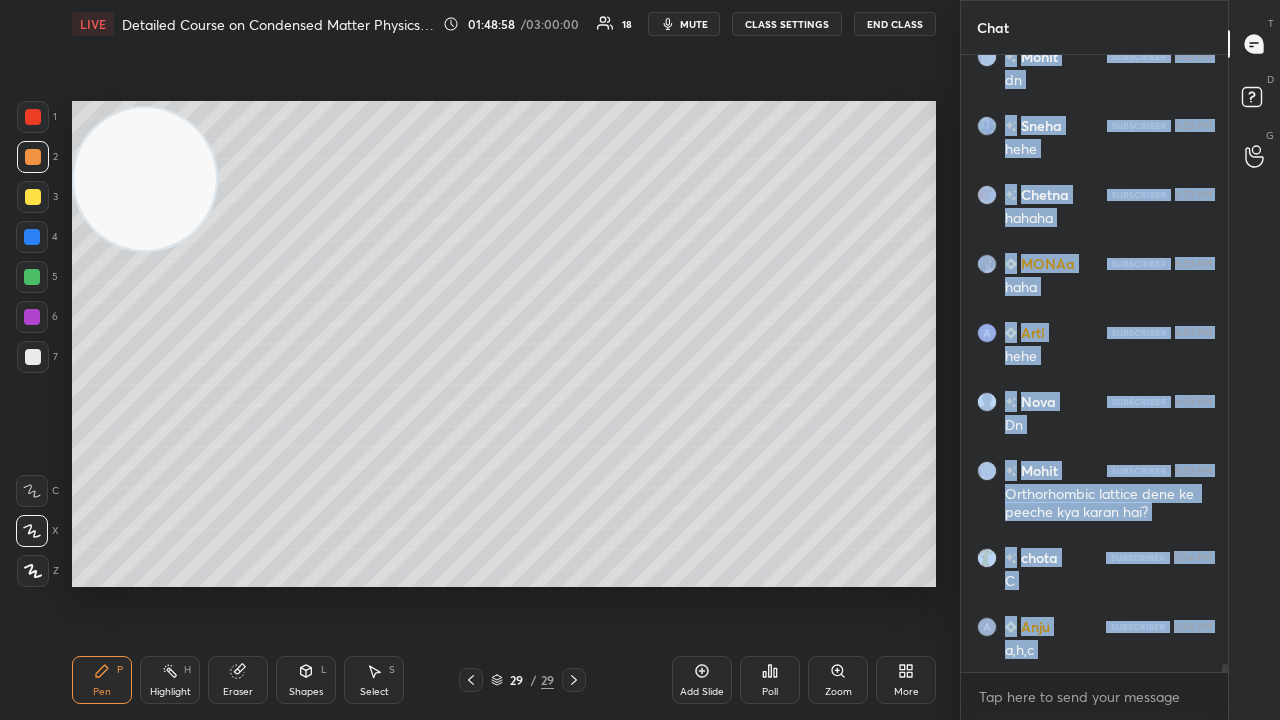 scroll, scrollTop: 48330, scrollLeft: 0, axis: vertical 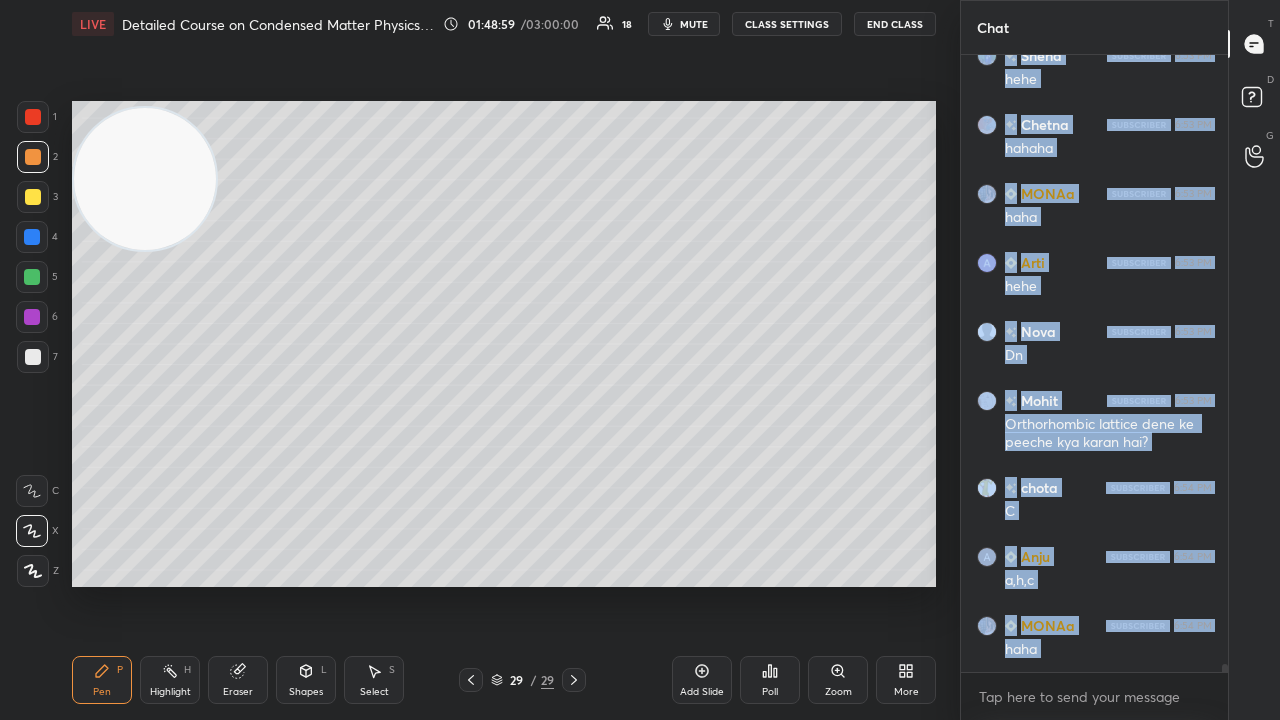 click on "mute" at bounding box center [684, 24] 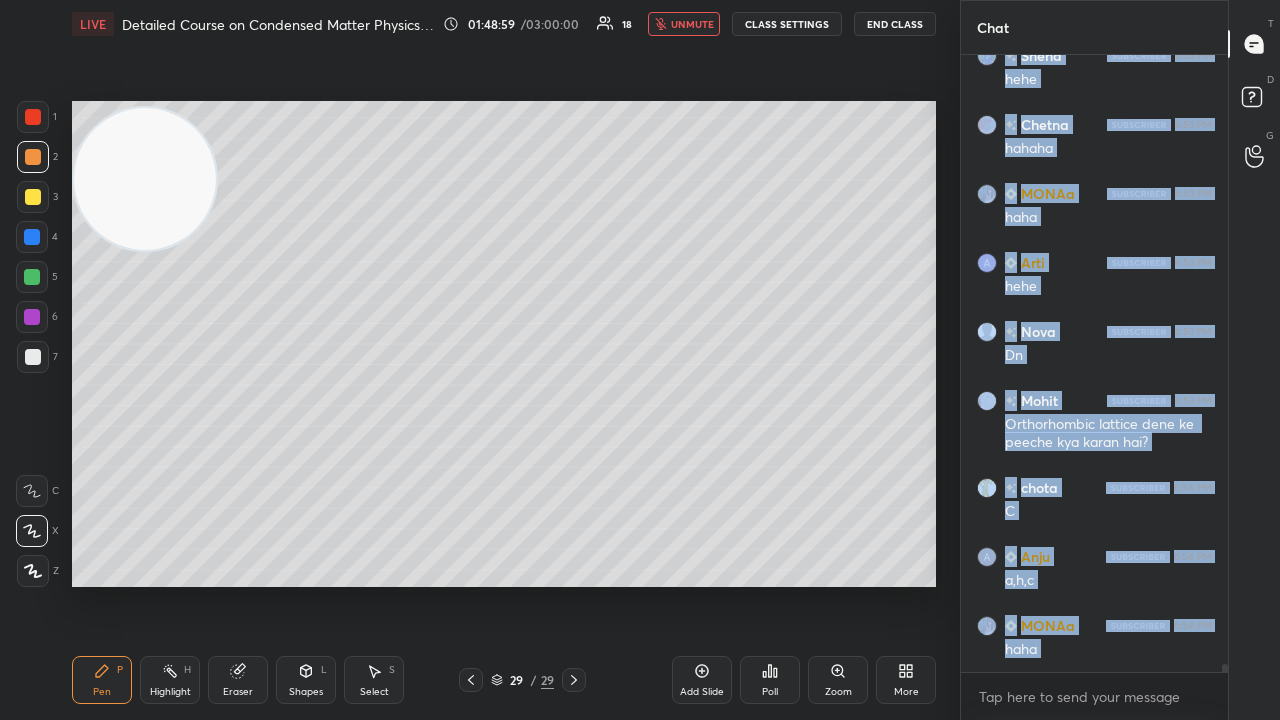 click on "unmute" at bounding box center [692, 24] 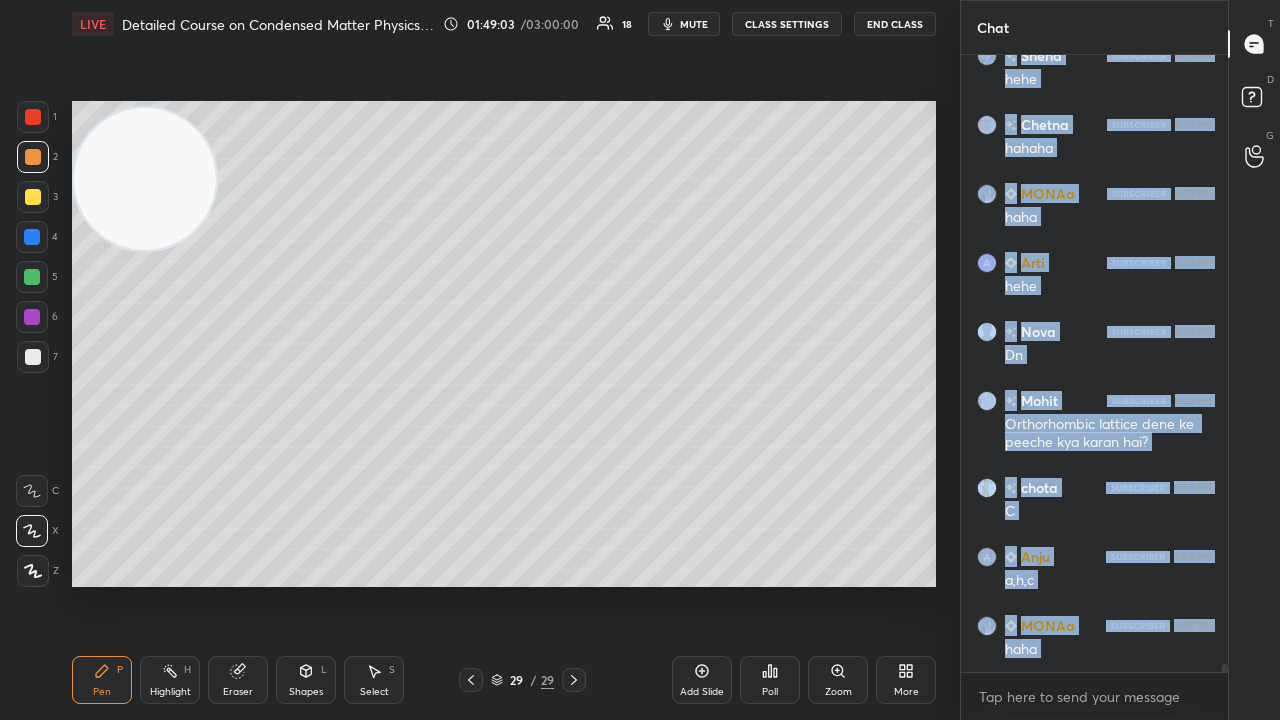 click on "mute" at bounding box center [694, 24] 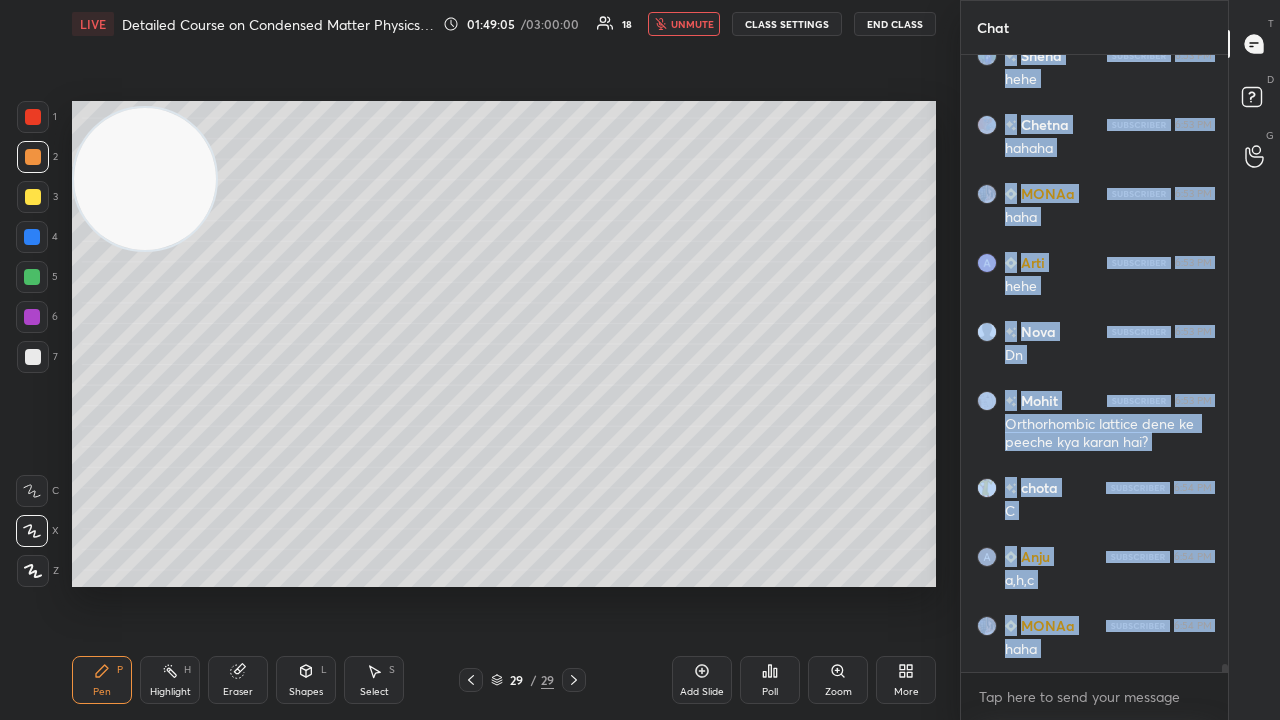 click on "unmute" at bounding box center [692, 24] 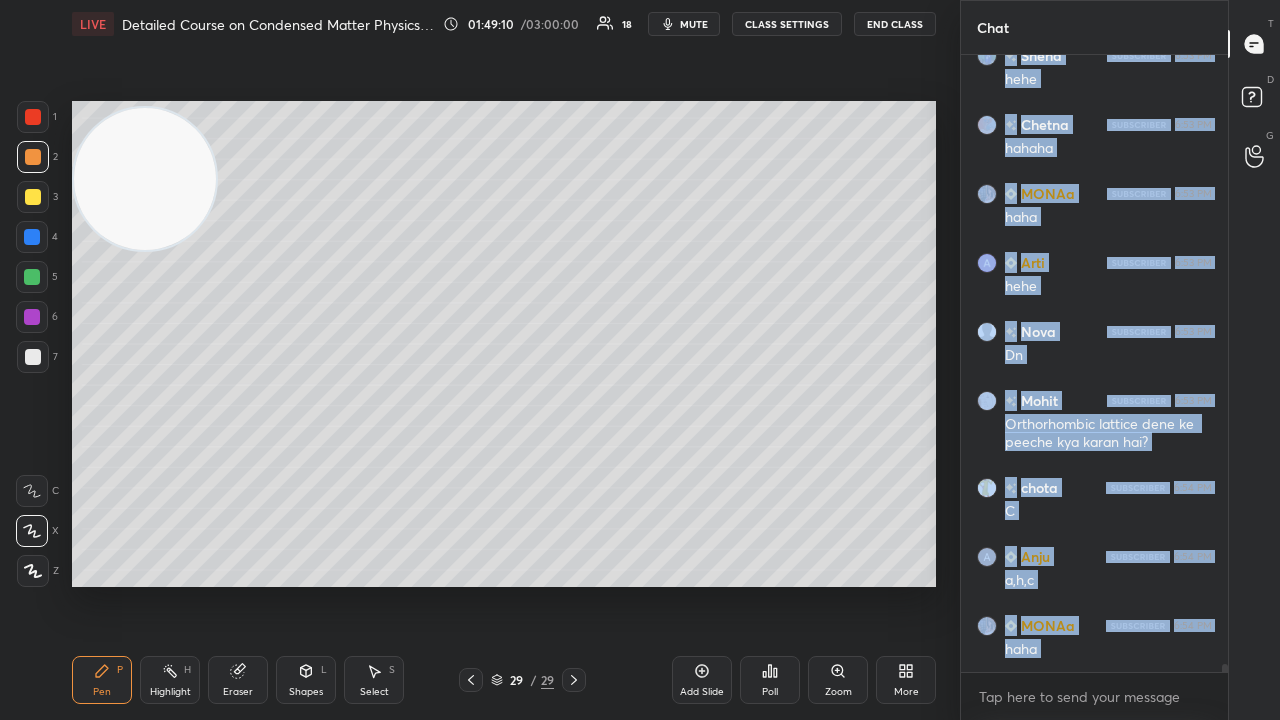 click on "LIVE Detailed Course on Condensed Matter Physics Day-3 01:49:10 /  03:00:00 18 mute CLASS SETTINGS End Class" at bounding box center [504, 24] 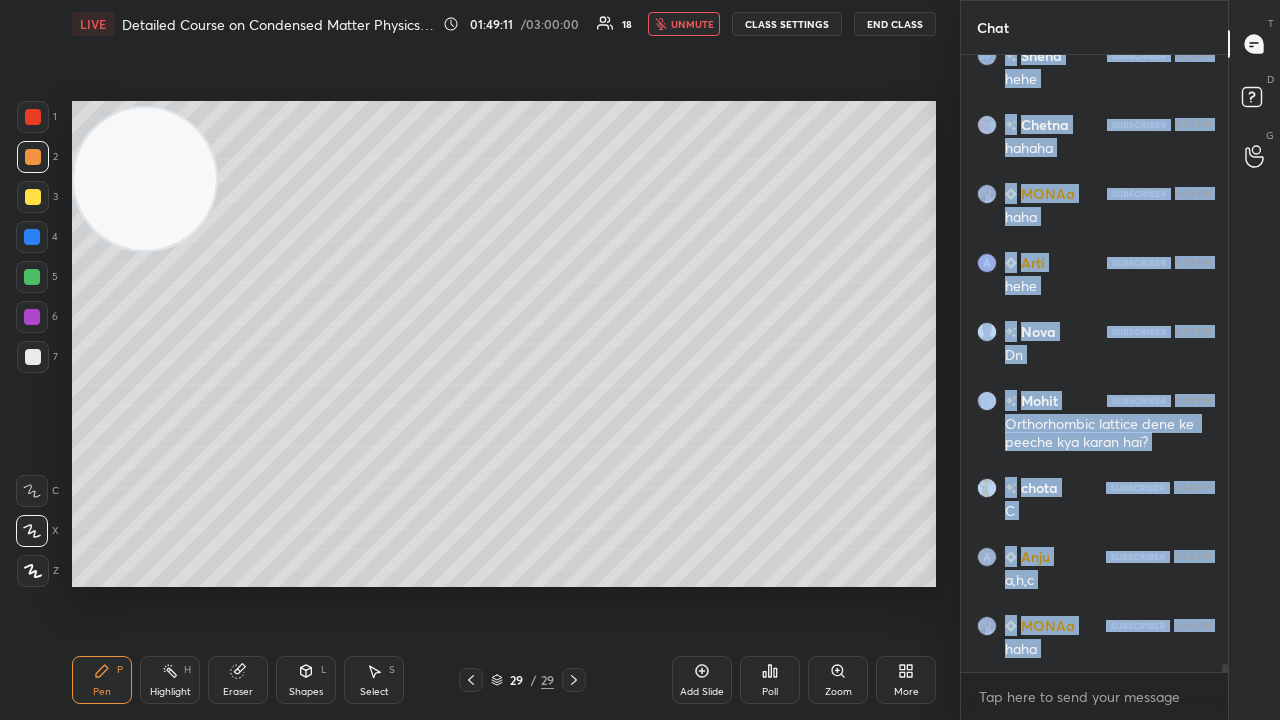 click on "unmute" at bounding box center (692, 24) 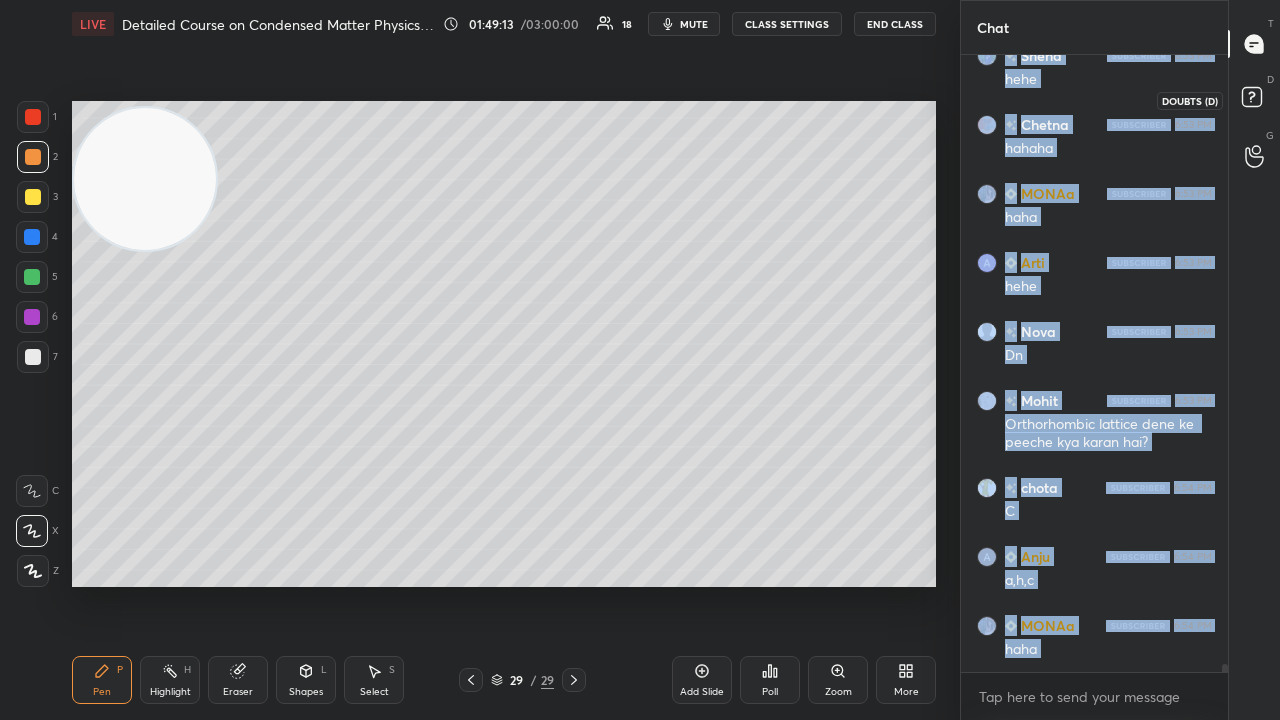 click 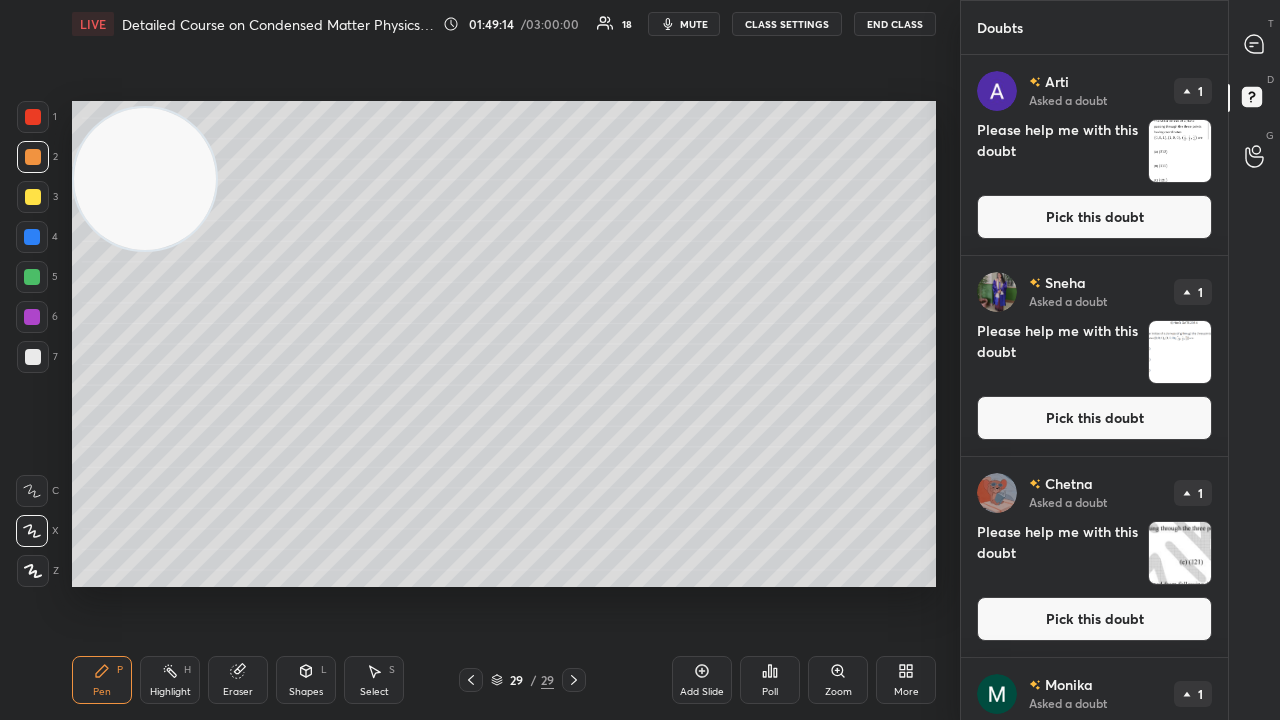 click on "Pick this doubt" at bounding box center (1094, 217) 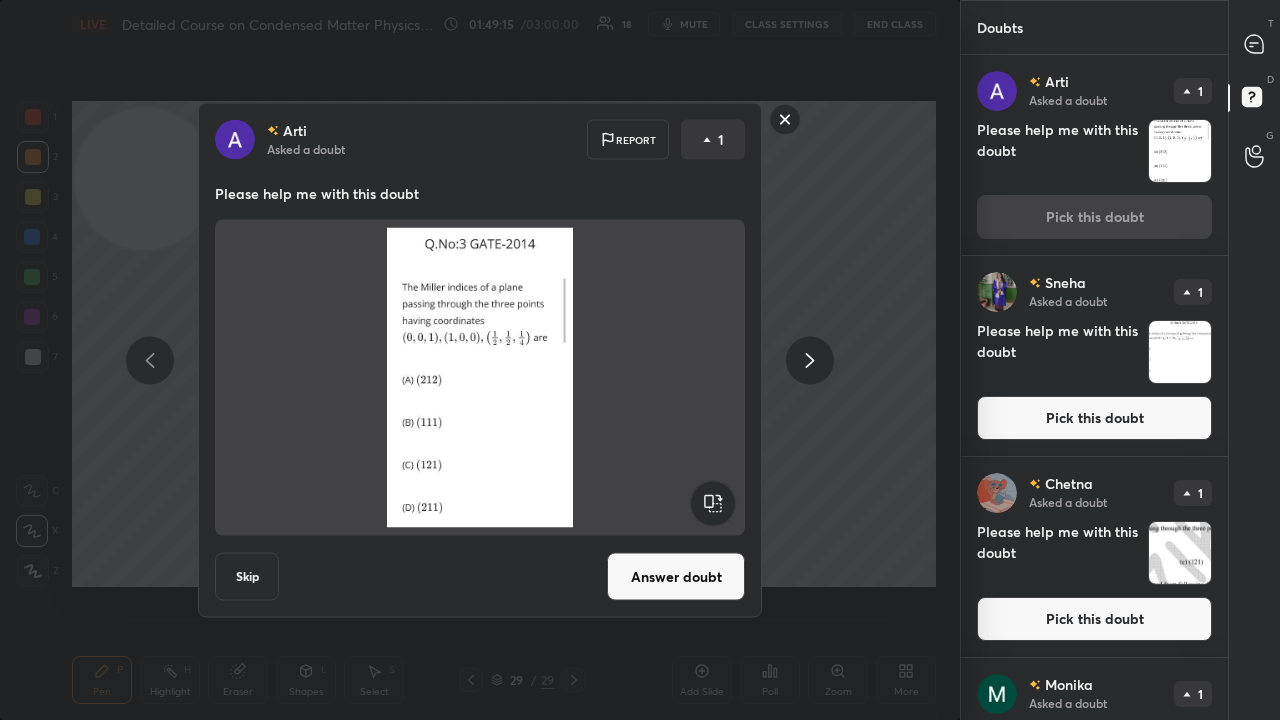 click 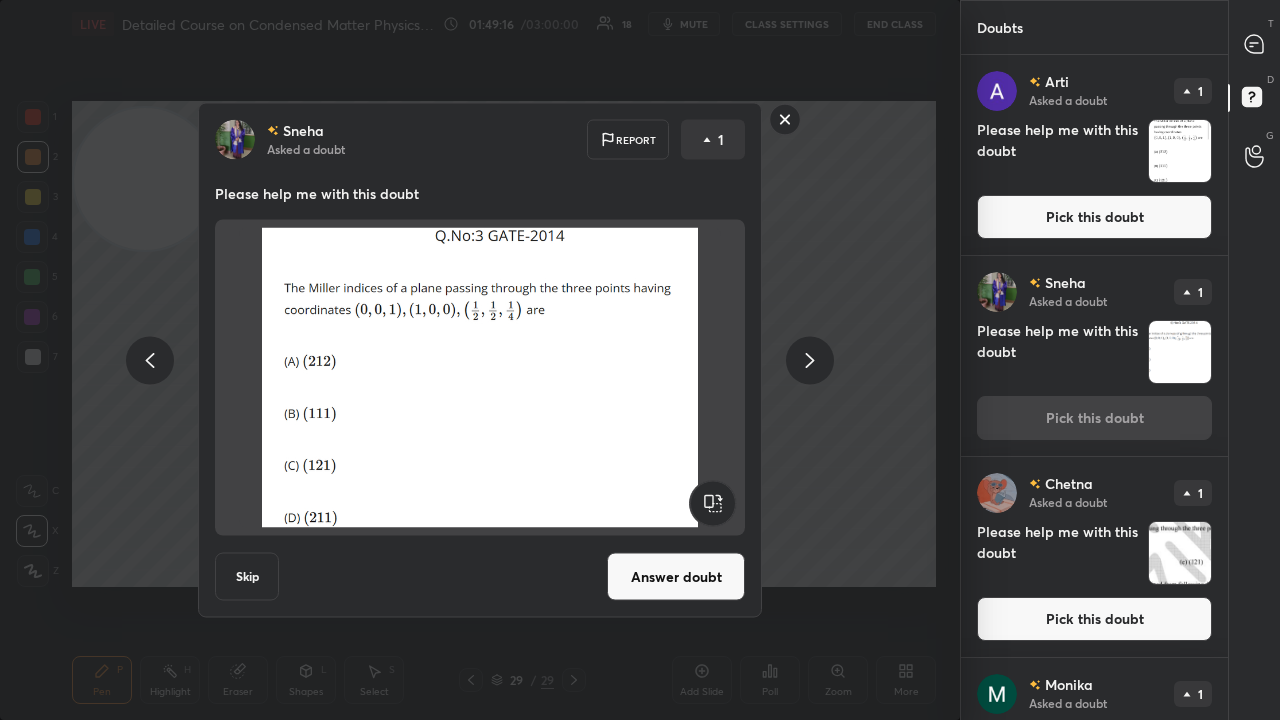 click on "Answer doubt" at bounding box center (676, 577) 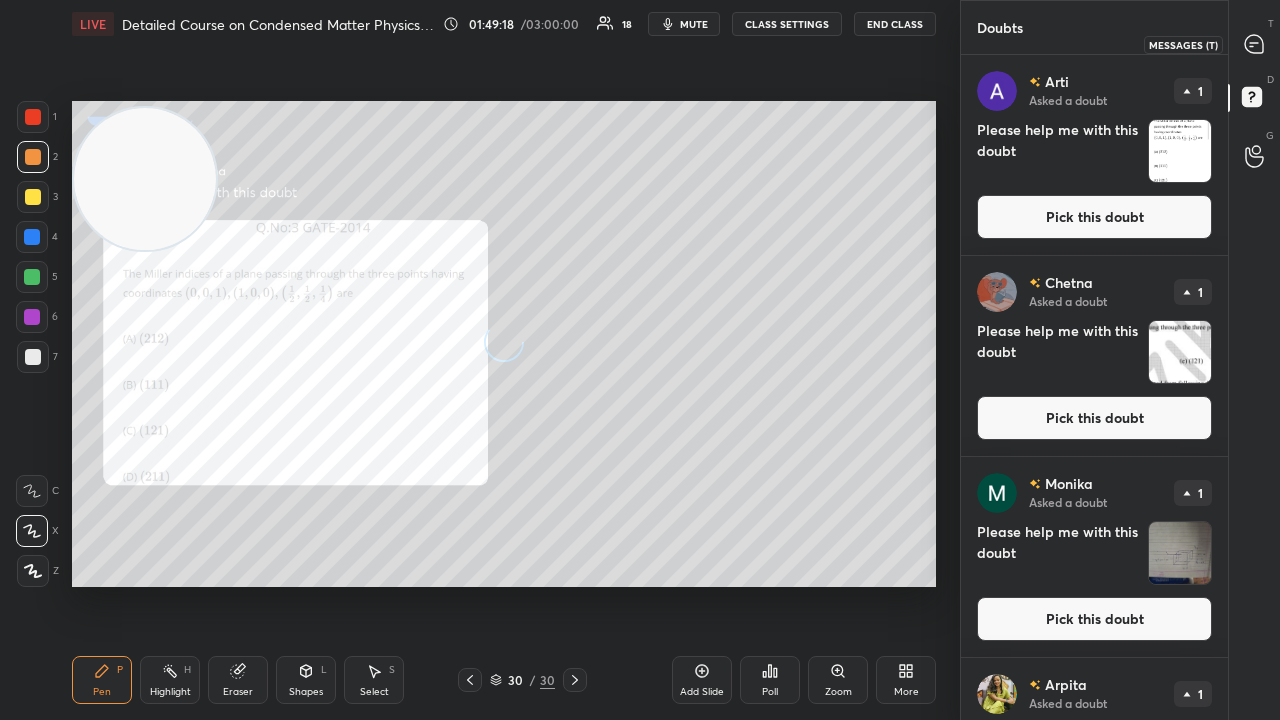 click on "T Messages (T)" at bounding box center [1254, 44] 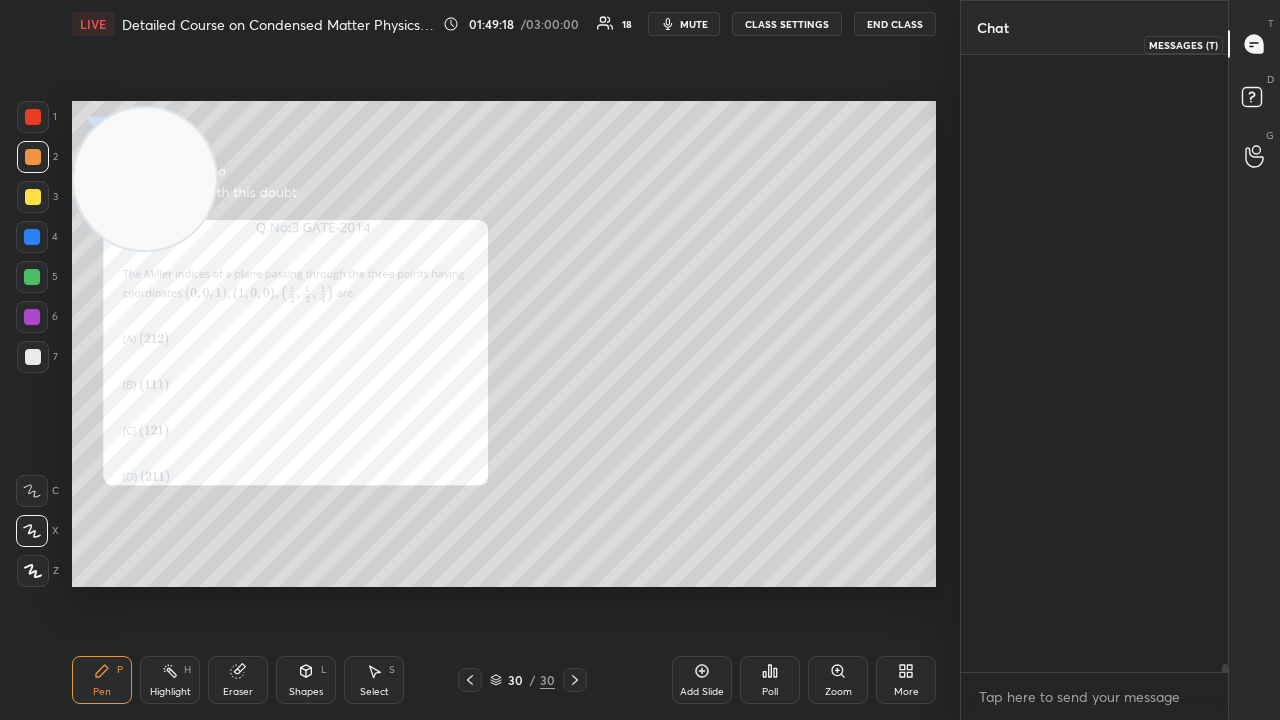 scroll, scrollTop: 48344, scrollLeft: 0, axis: vertical 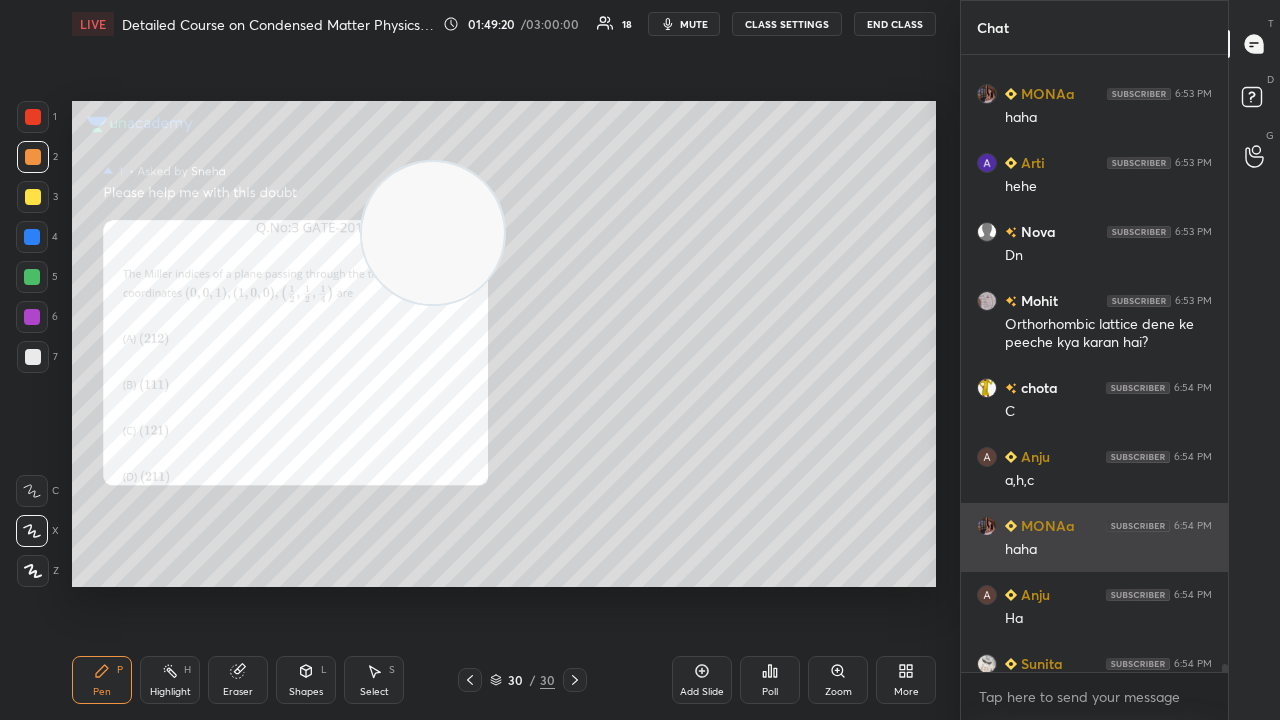 drag, startPoint x: 174, startPoint y: 210, endPoint x: 1129, endPoint y: 518, distance: 1003.4386 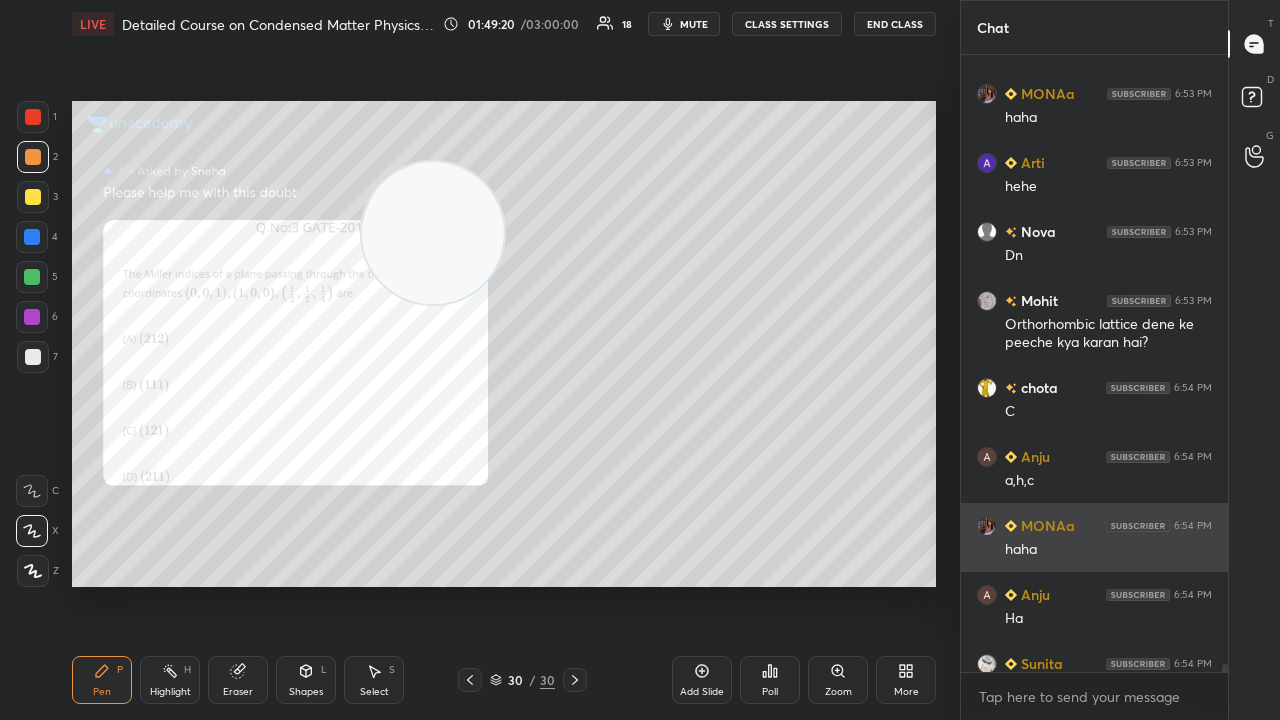 click on "1 2 3 4 5 6 7 C X Z C X Z E E Erase all   H H LIVE Detailed Course on Condensed Matter Physics Day-3 01:49:20 /  03:00:00 18 mute CLASS SETTINGS End Class Setting up your live class Poll for   secs No correct answer Start poll Back Detailed Course on Condensed Matter Physics Day-3 [FIRST] [LAST] Pen P Highlight H Eraser Shapes L Select S 30 / 30 Add Slide Poll Zoom More Chat Sneha 6:53 PM hehe Chetna 6:53 PM hahaha MONAa 6:53 PM haha Arti 6:53 PM hehe Nova 6:53 PM Dn Mohit 6:53 PM Orthorhombic lattice dene ke peeche kya karan hai? chota 6:54 PM C Anju 6:54 PM a,h,c MONAa 6:54 PM haha Anju 6:54 PM Ha Sunita 6:54 PM yy JUMP TO LATEST Enable hand raising Enable raise hand to speak to learners. Once enabled, chat will be turned off temporarily. Enable x   Arti Asked a doubt 1 Please help me with this doubt Pick this doubt Chetna Asked a doubt 1 Please help me with this doubt Pick this doubt Monika Asked a doubt 1 Please help me with this doubt Pick this doubt Arpita Asked a doubt 1 Please help me with this doubt" at bounding box center [640, 360] 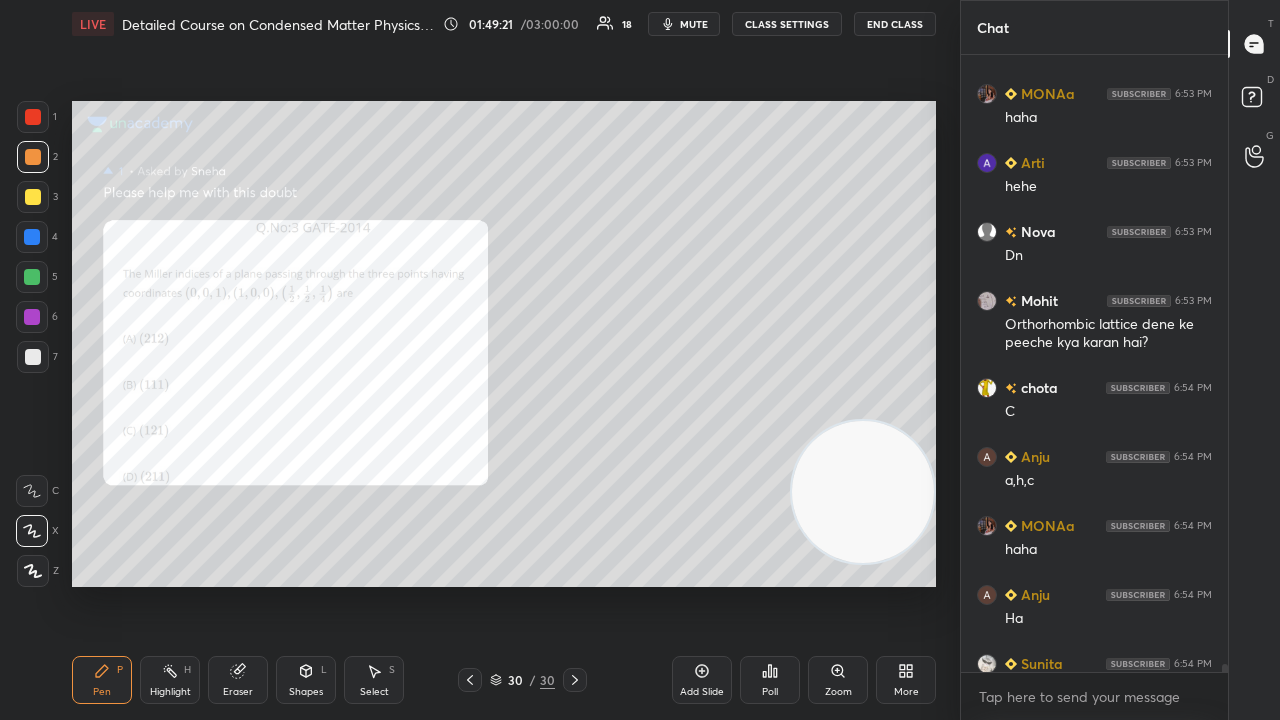 click on "Zoom" at bounding box center [838, 692] 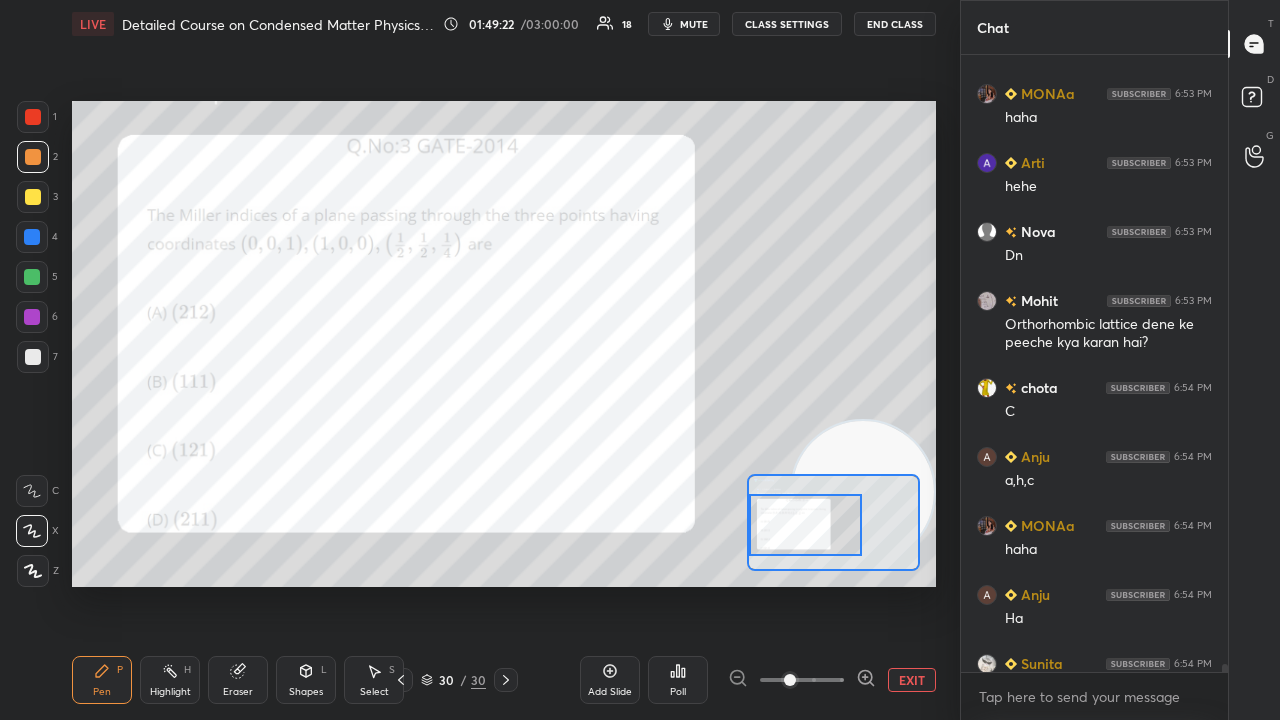 click at bounding box center [805, 525] 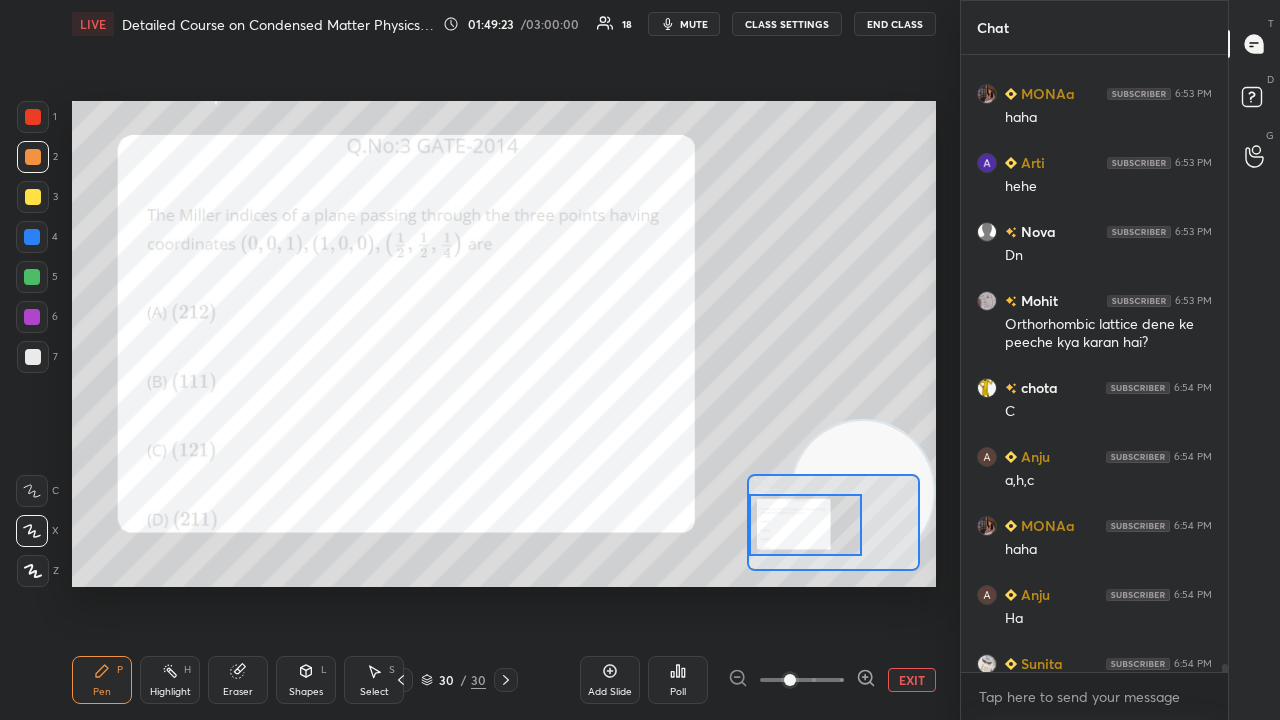 click 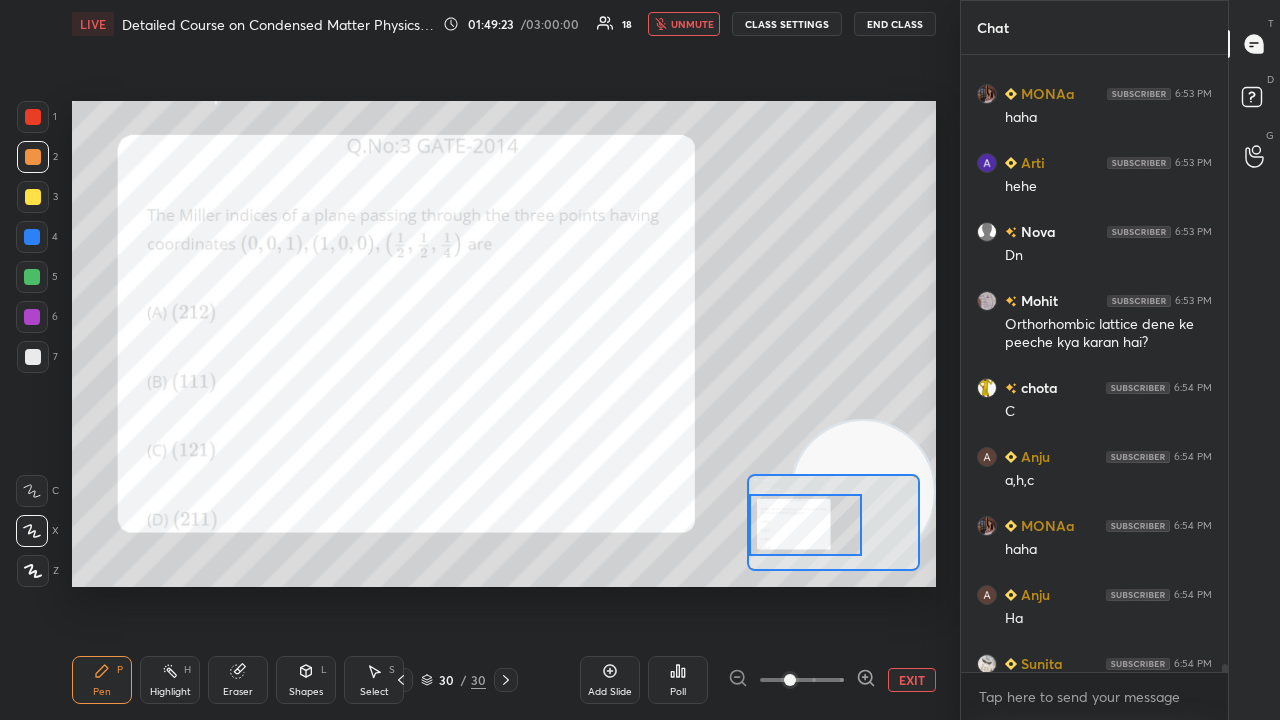 click on "unmute" at bounding box center [692, 24] 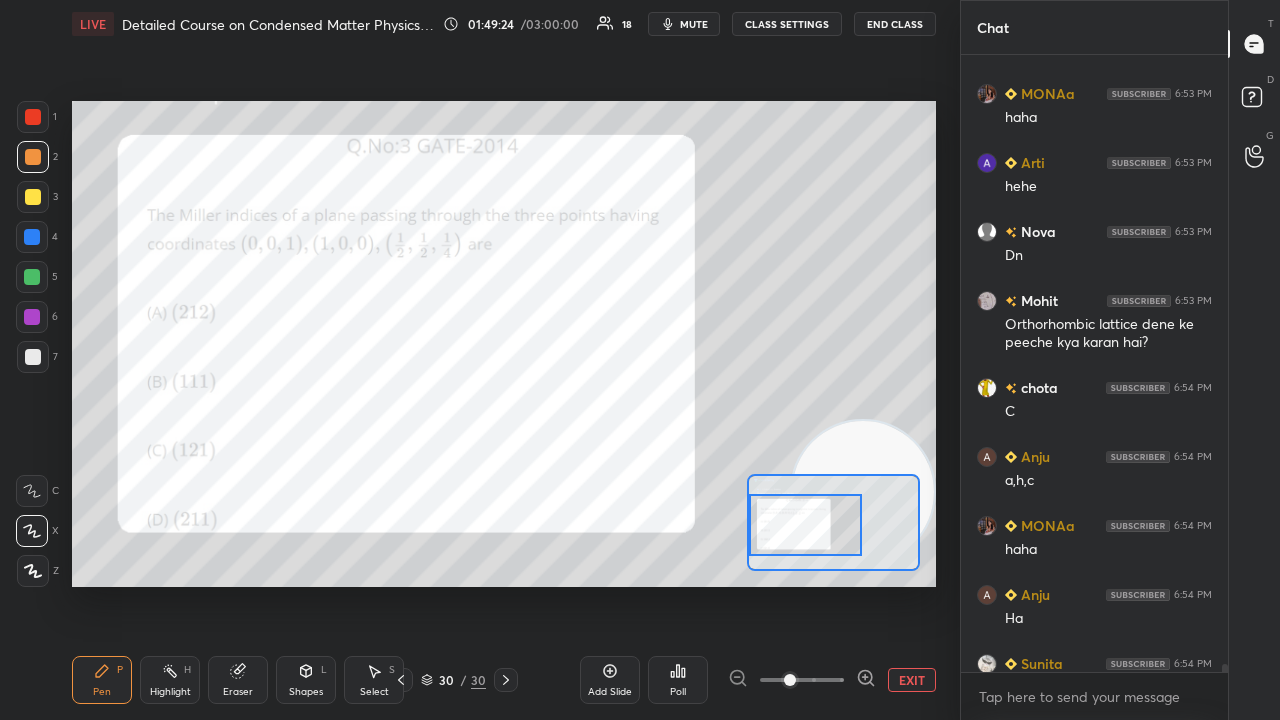 click on "mute" at bounding box center (694, 24) 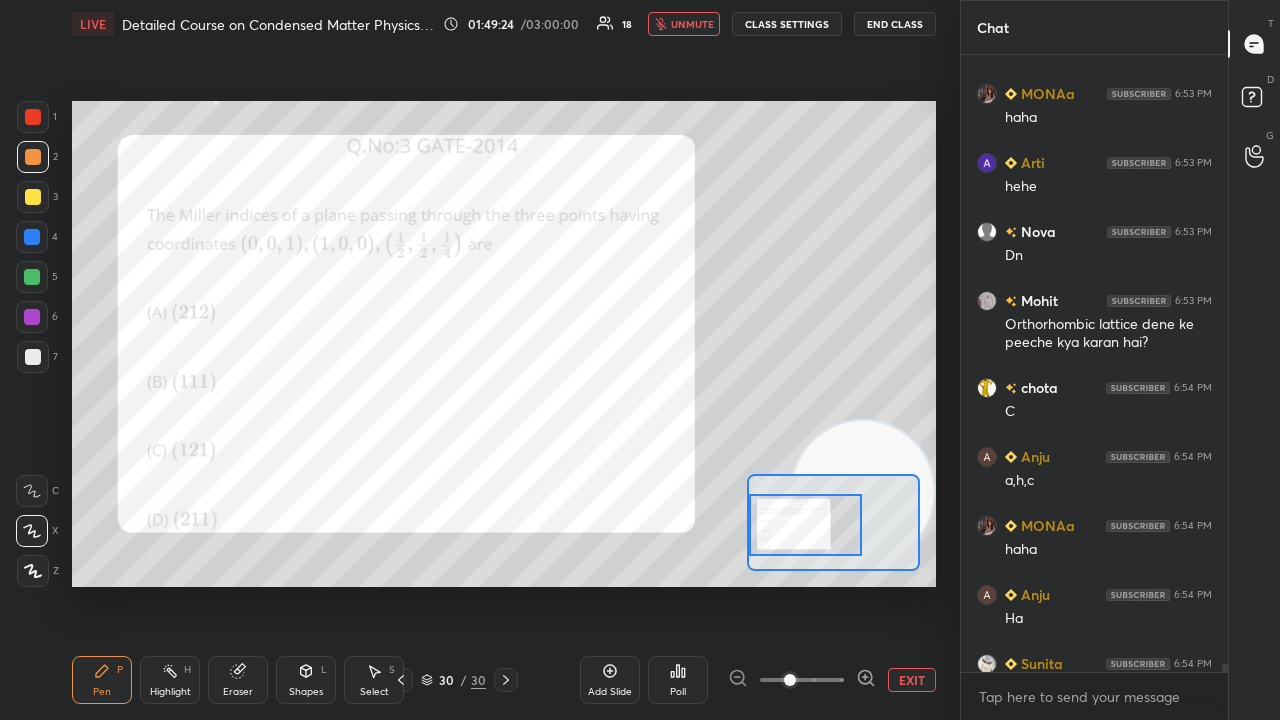 click on "unmute" at bounding box center (692, 24) 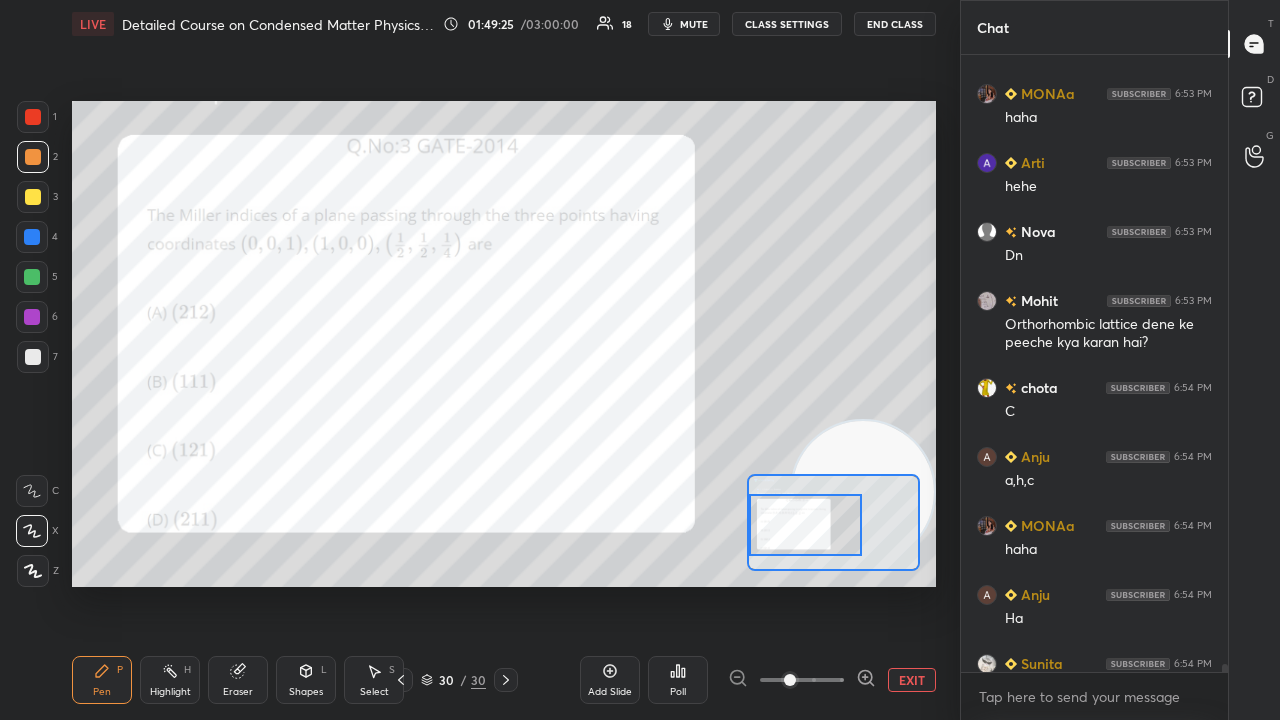 click on "1" at bounding box center [37, 117] 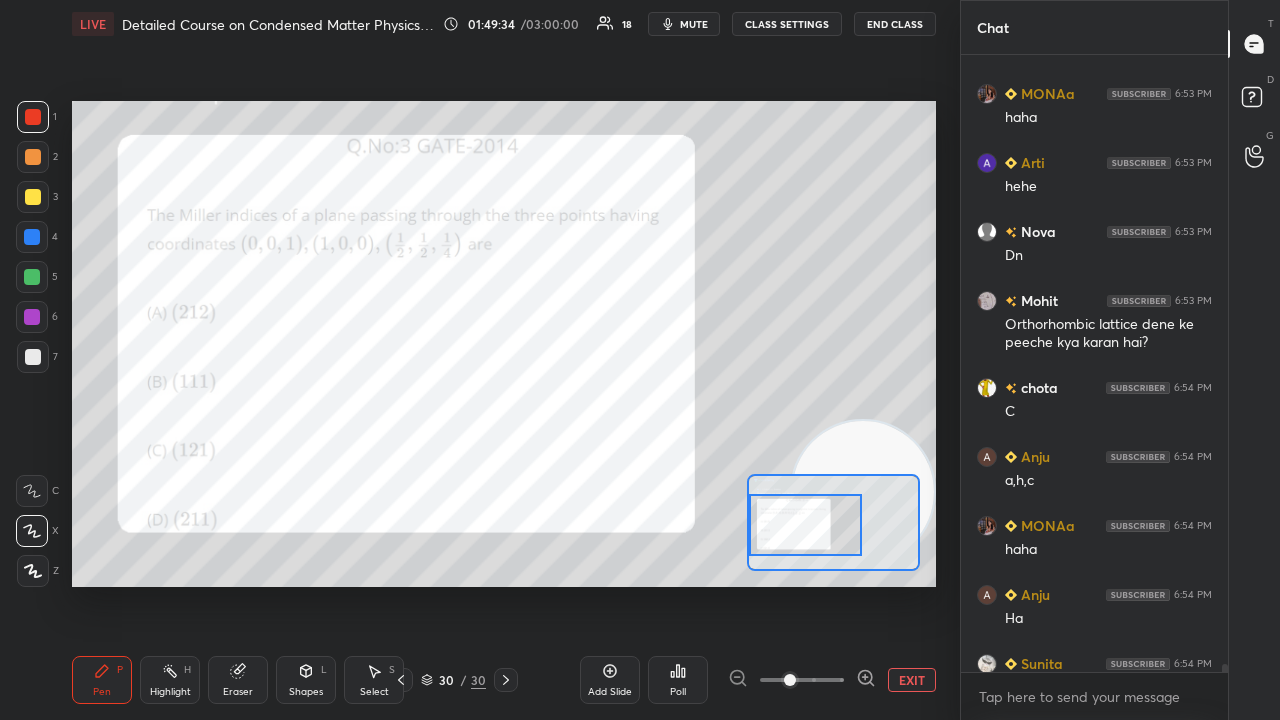 scroll, scrollTop: 48382, scrollLeft: 0, axis: vertical 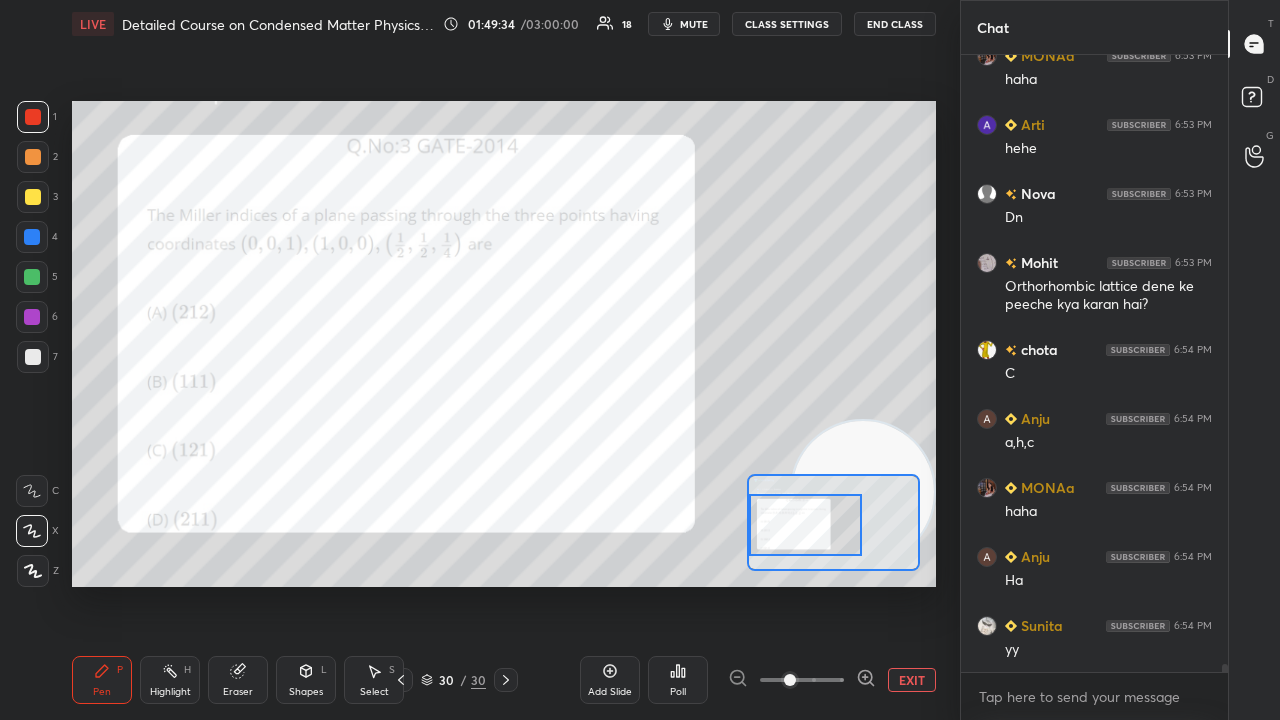 drag, startPoint x: 1227, startPoint y: 666, endPoint x: 1210, endPoint y: 716, distance: 52.810986 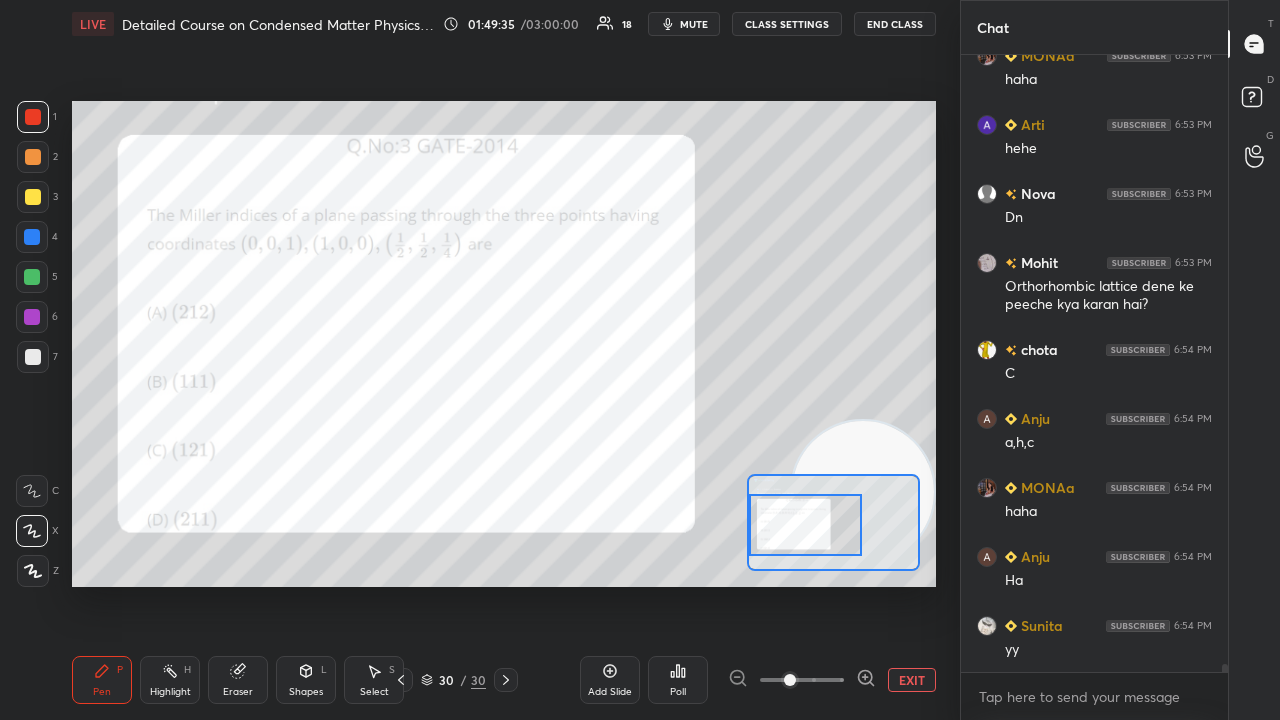 click on "mute" at bounding box center (694, 24) 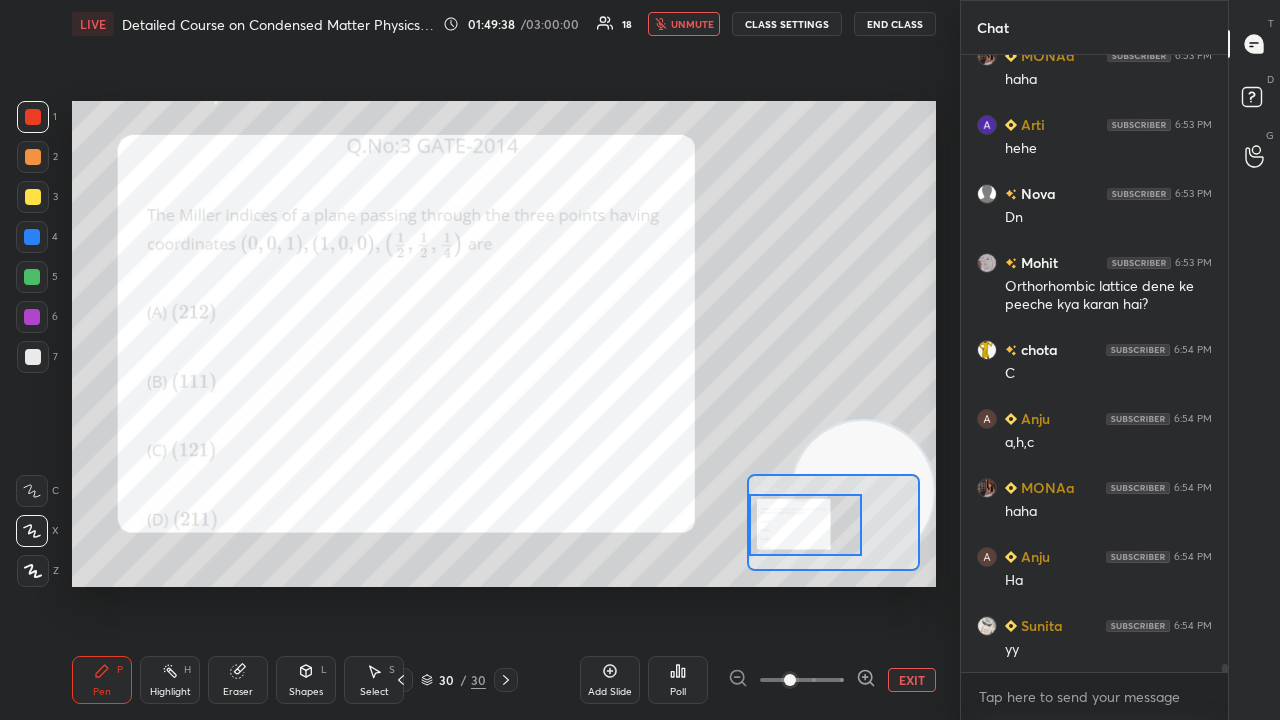 click on "unmute" at bounding box center (692, 24) 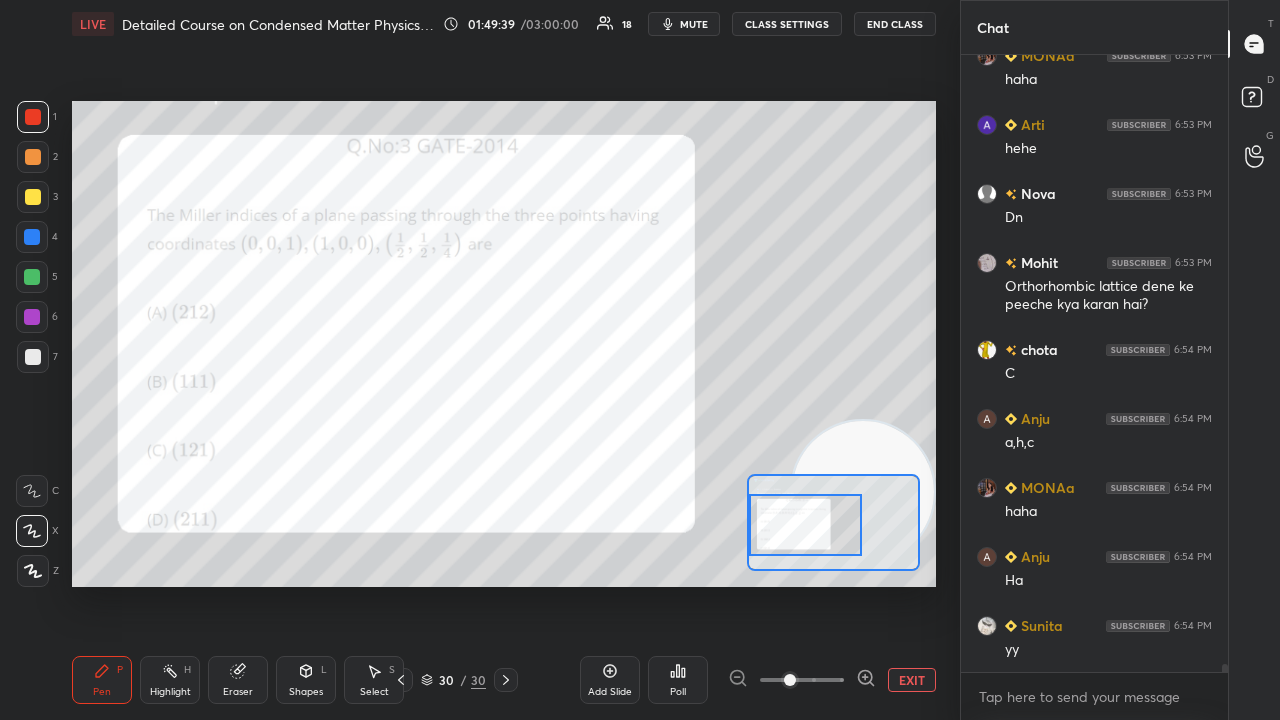 click on "mute" at bounding box center (694, 24) 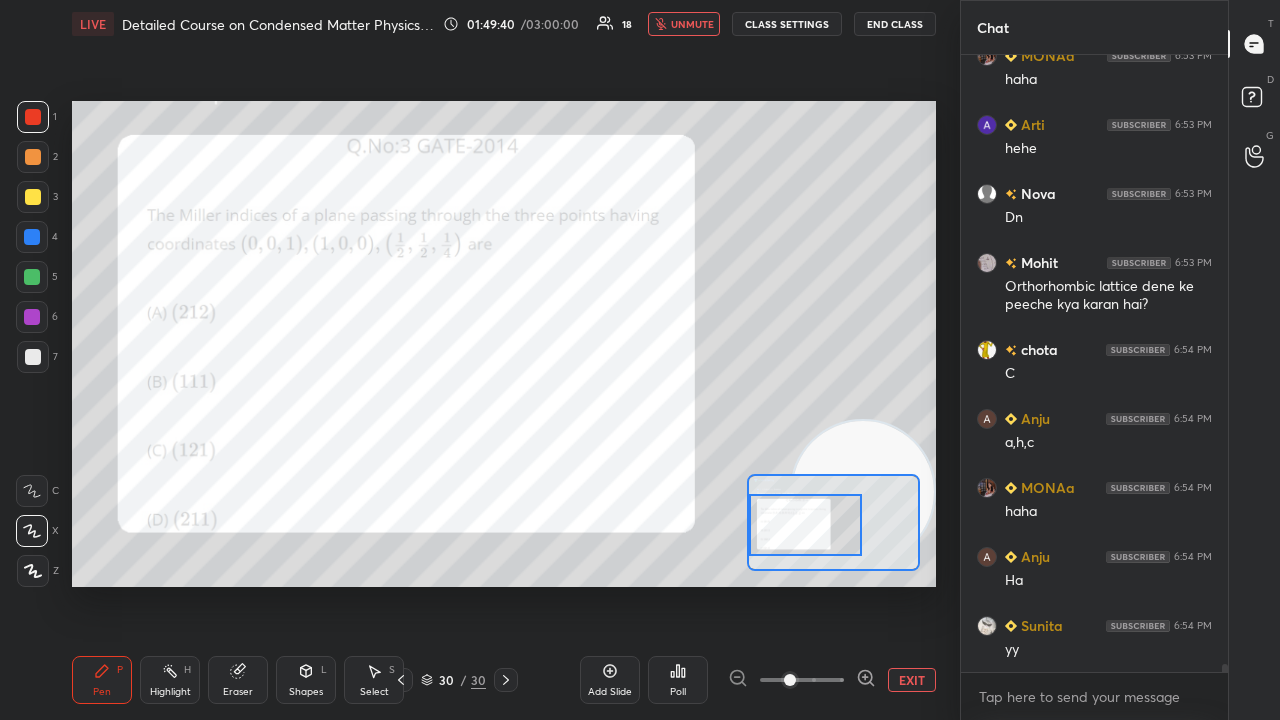 drag, startPoint x: 696, startPoint y: 23, endPoint x: 706, endPoint y: 17, distance: 11.661903 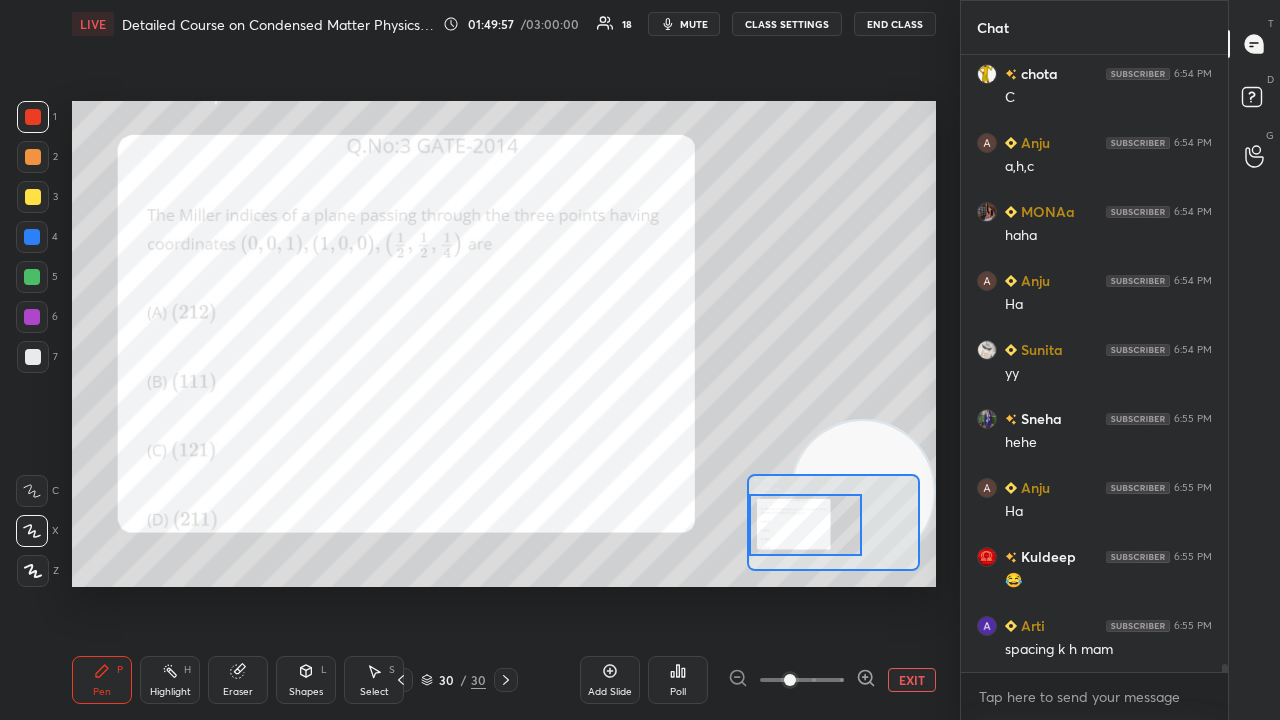scroll, scrollTop: 48726, scrollLeft: 0, axis: vertical 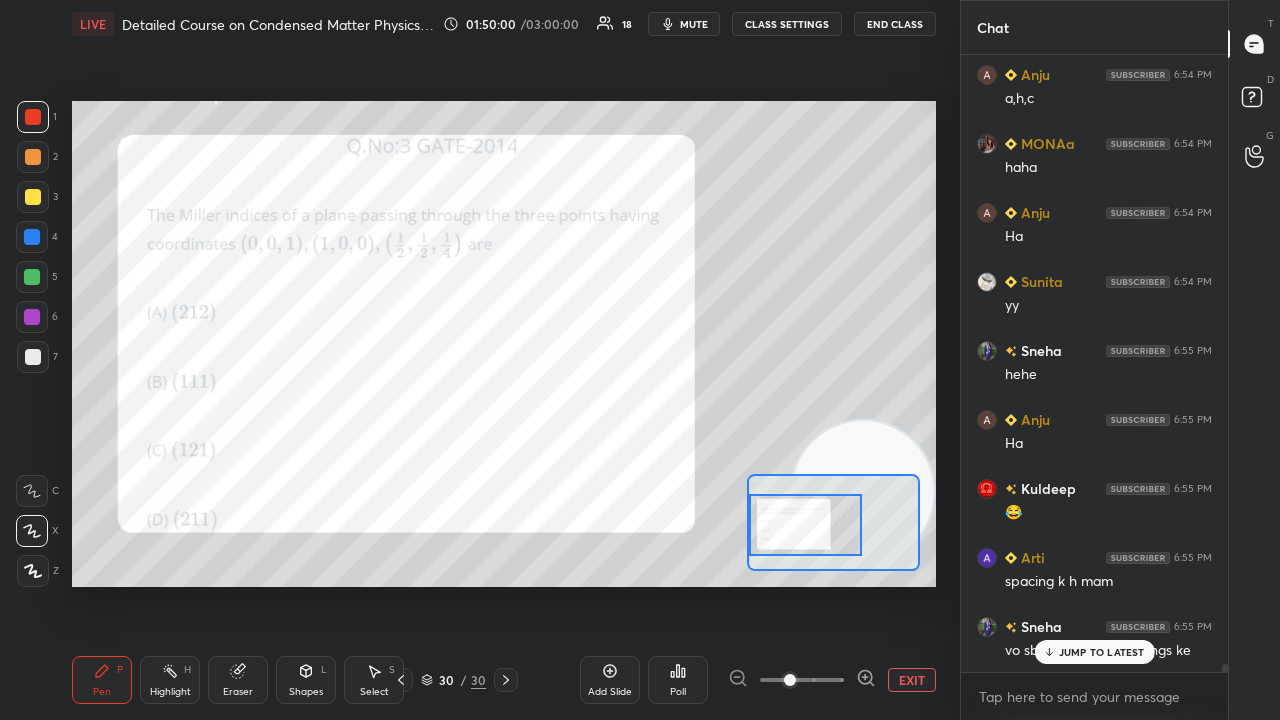 click on "JUMP TO LATEST" at bounding box center (1102, 652) 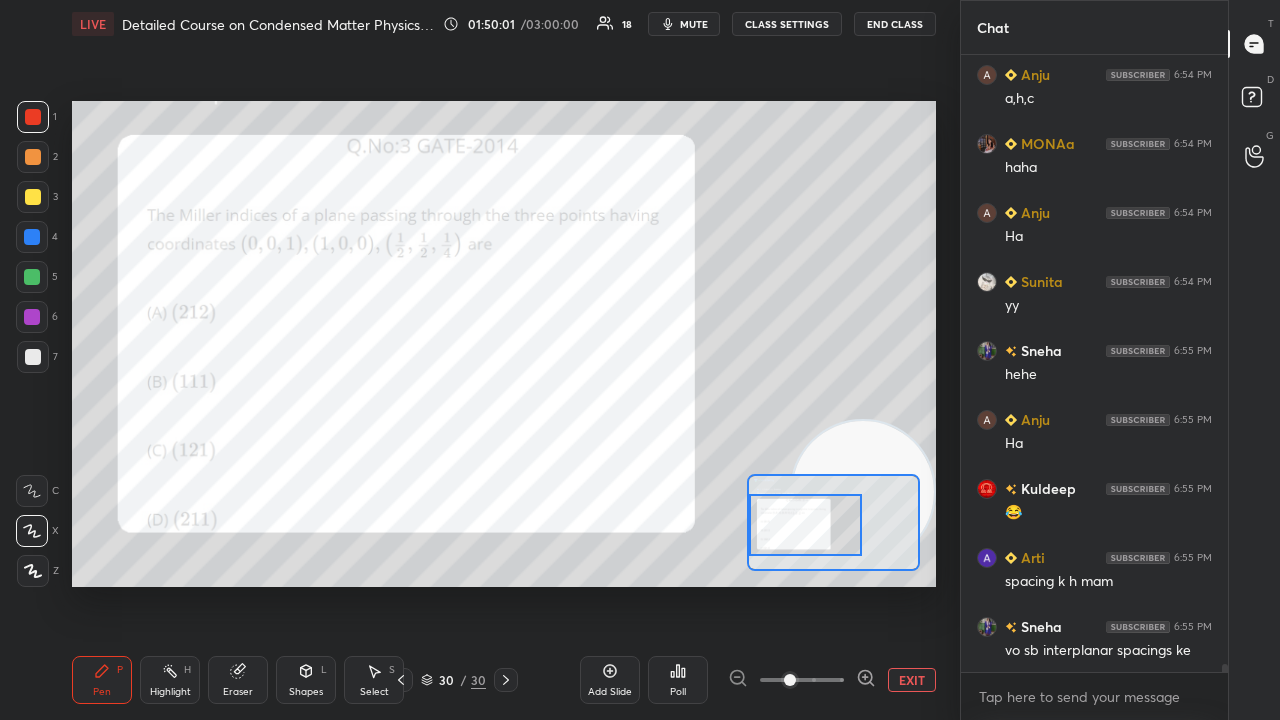 click on "mute" at bounding box center [694, 24] 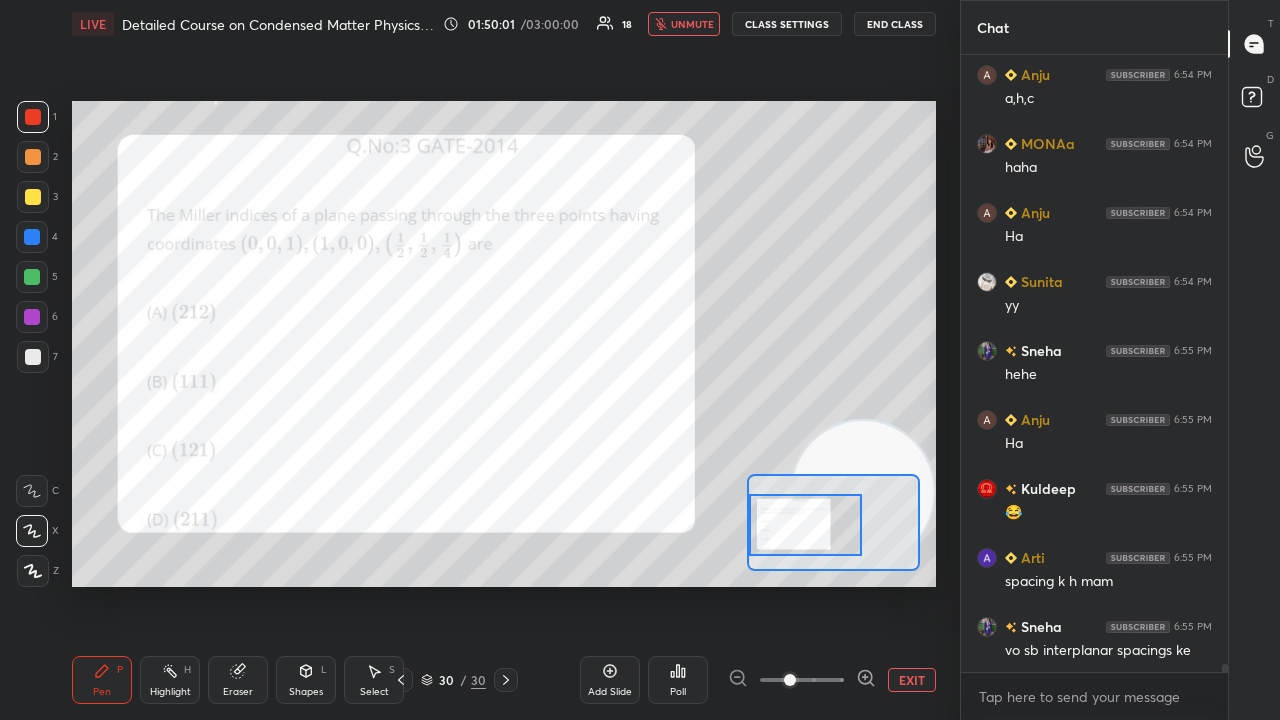 click on "unmute" at bounding box center (692, 24) 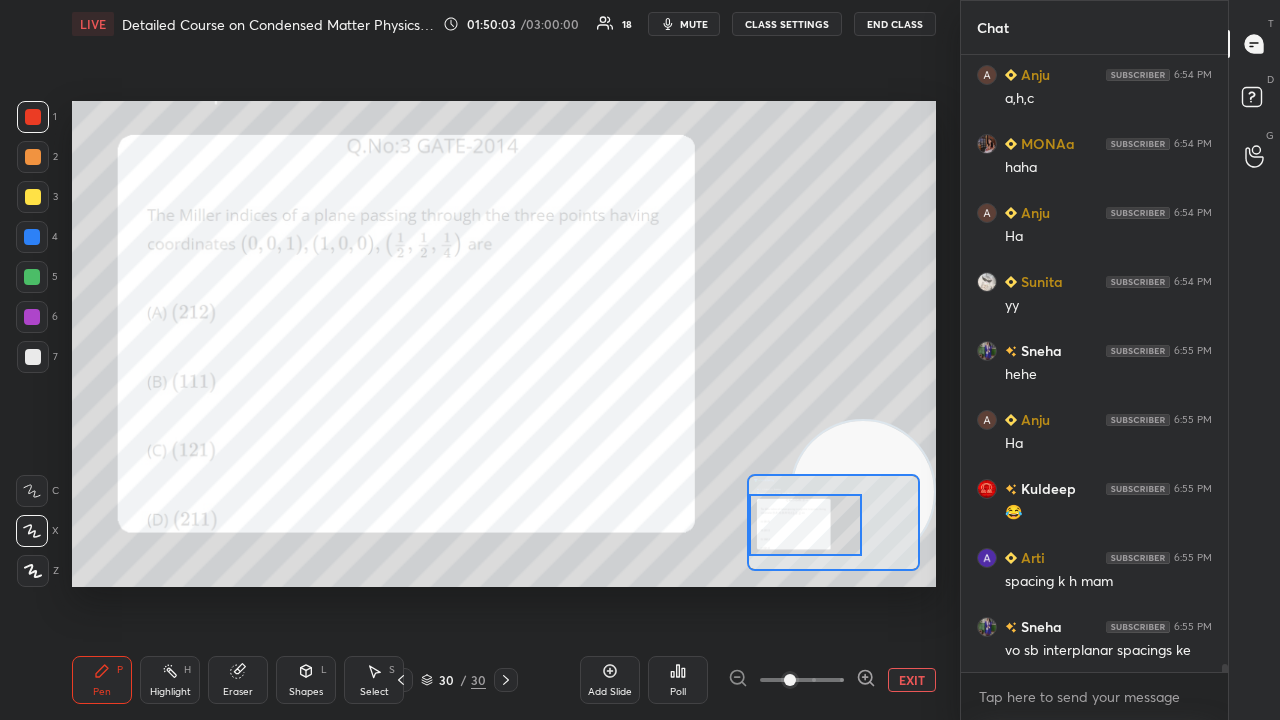 click on "mute" at bounding box center [694, 24] 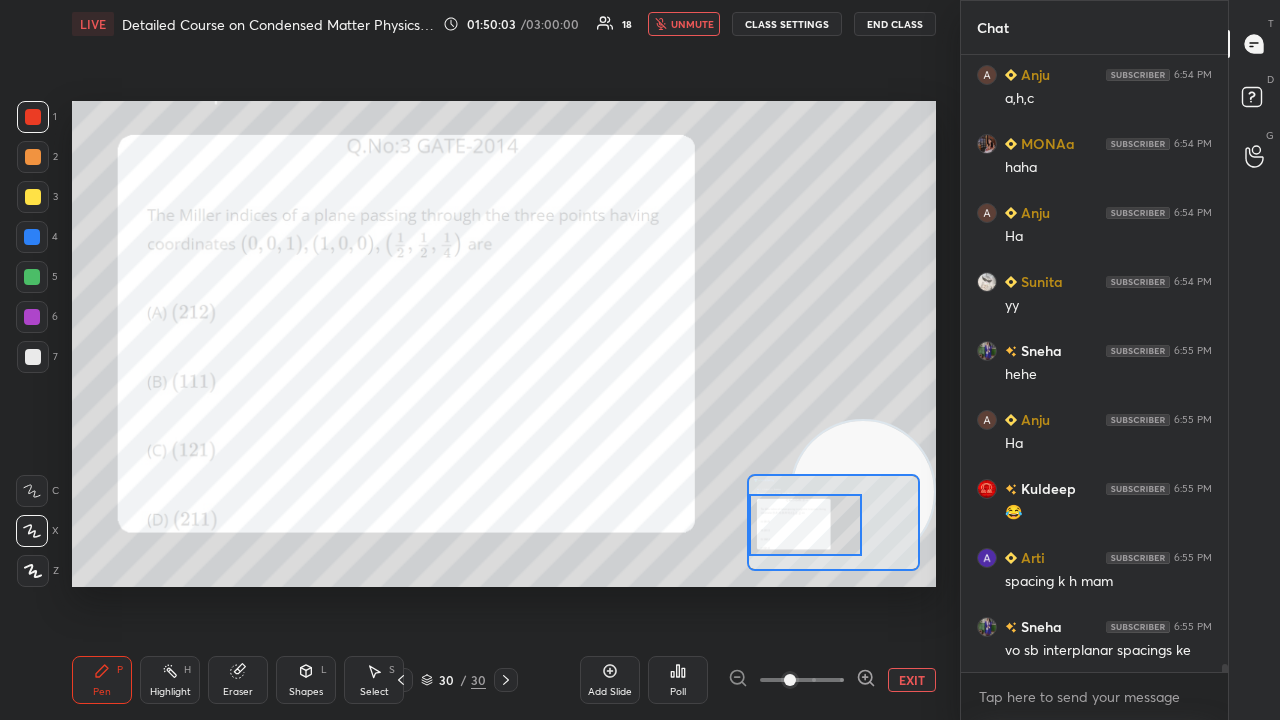 click on "unmute" at bounding box center (692, 24) 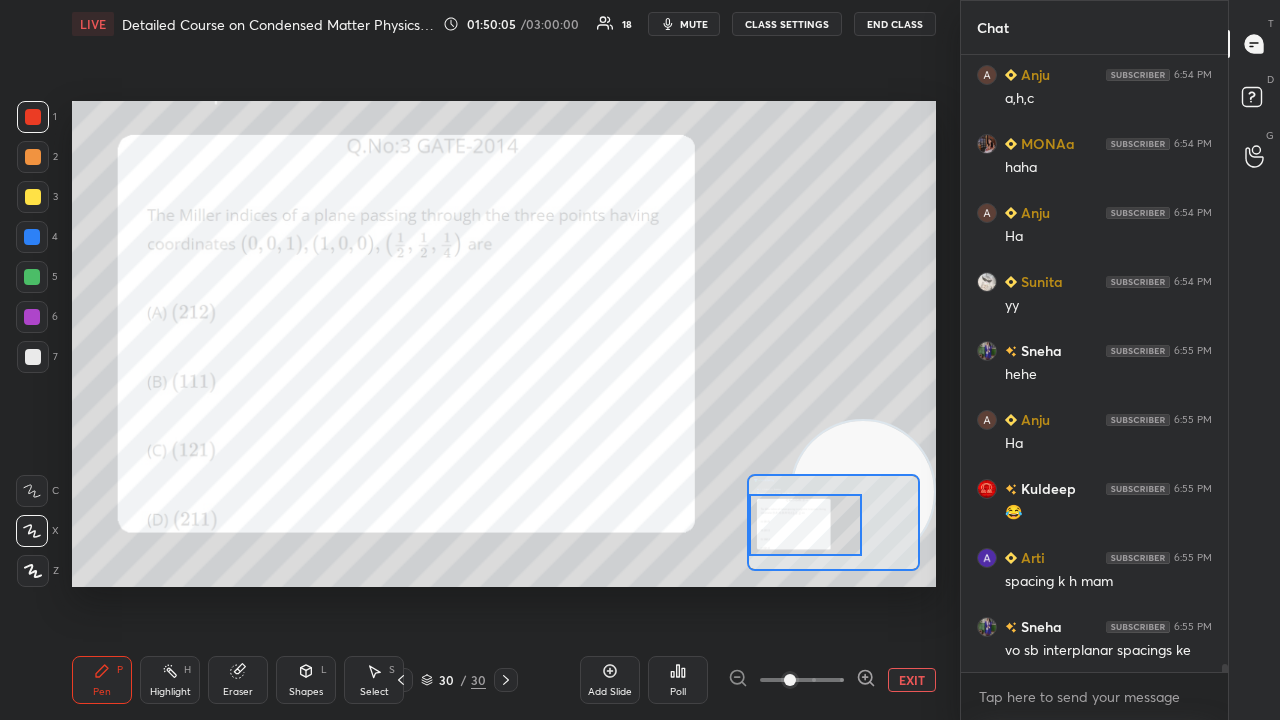 click on "mute" at bounding box center [694, 24] 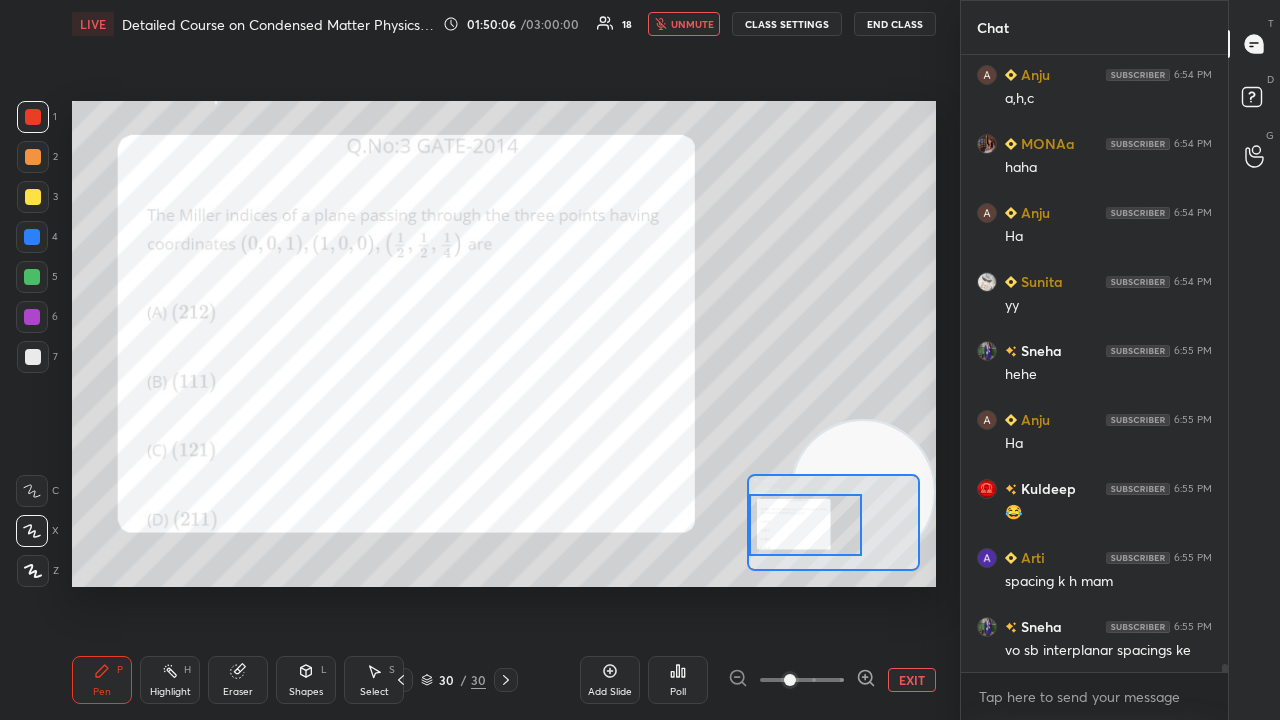 click on "unmute" at bounding box center [684, 24] 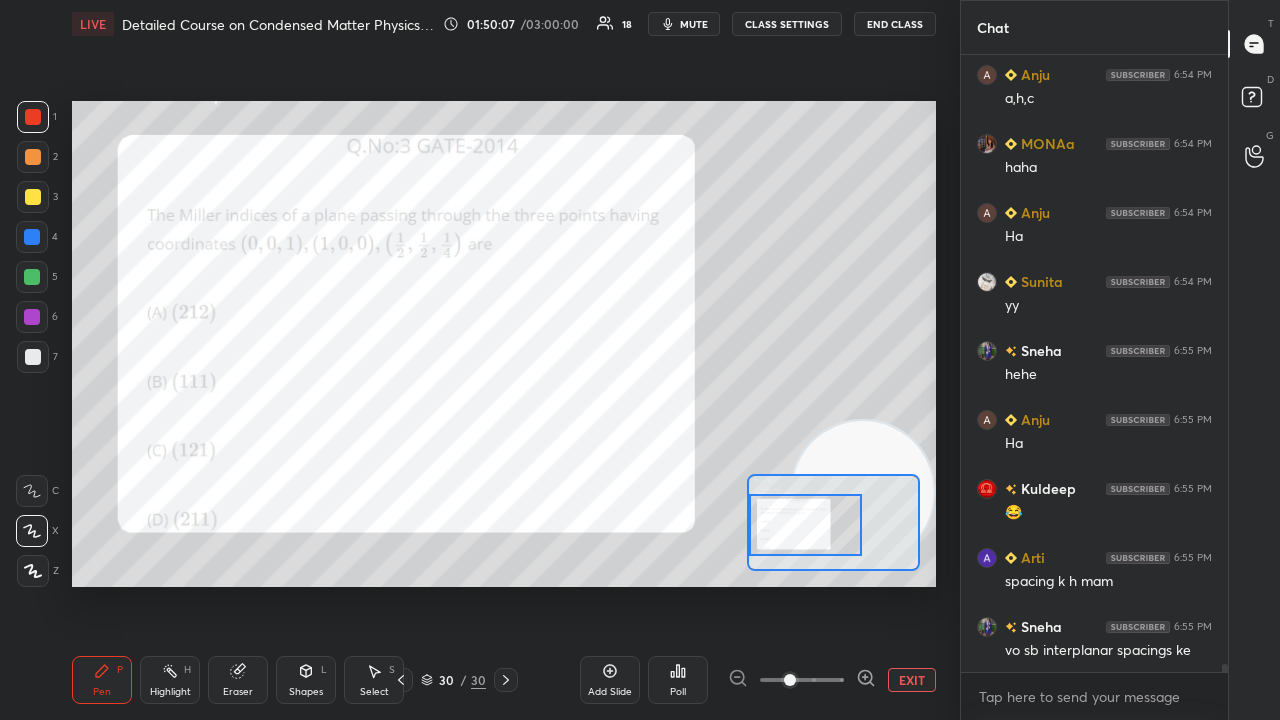scroll, scrollTop: 48746, scrollLeft: 0, axis: vertical 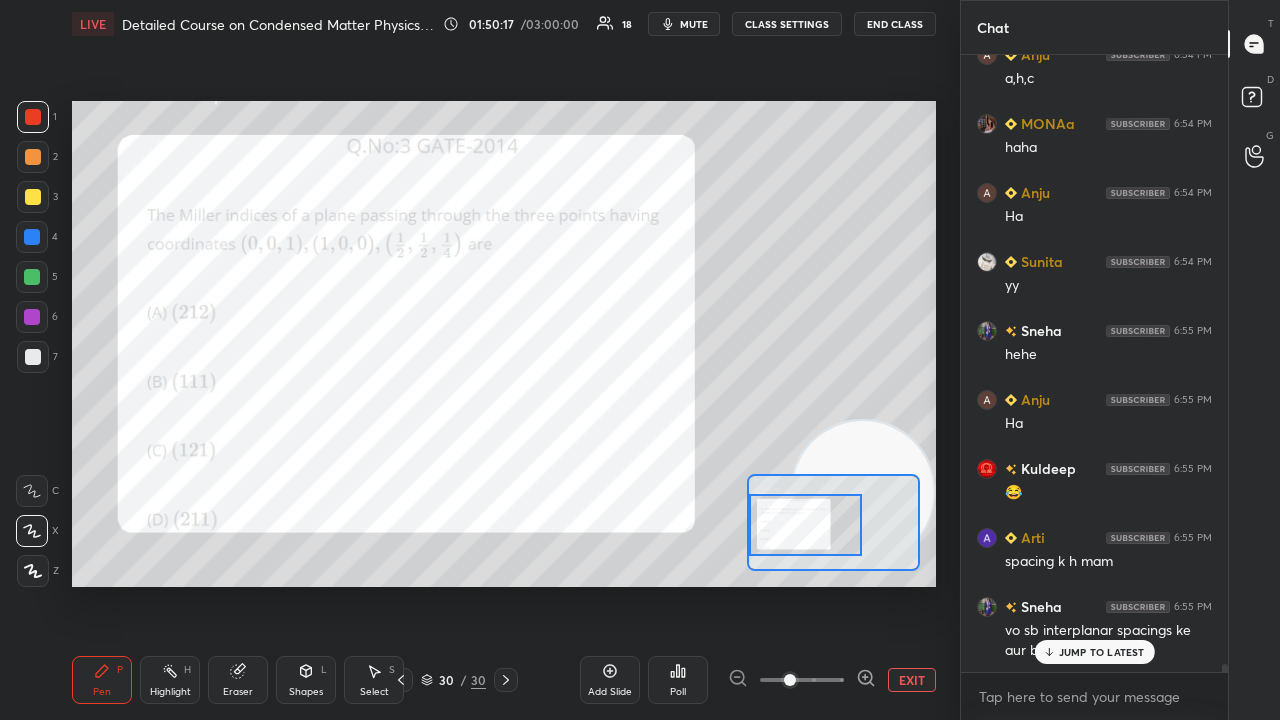 click on "mute" at bounding box center [694, 24] 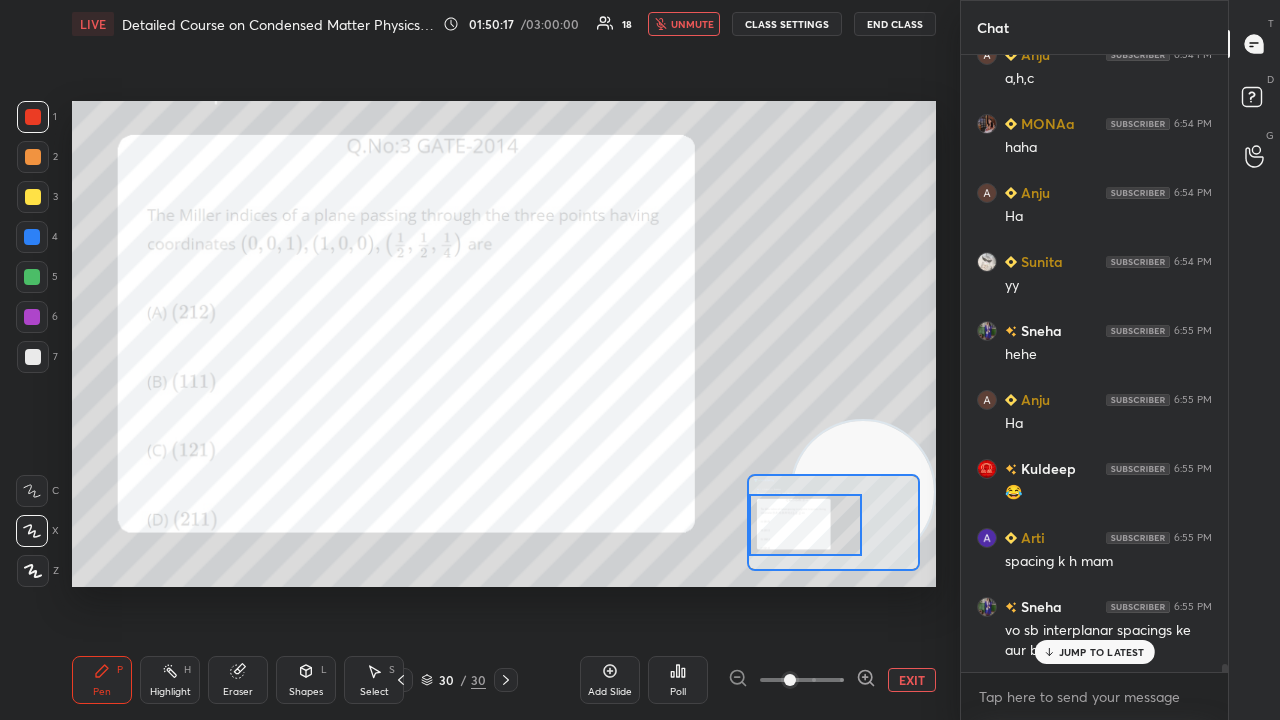 click on "unmute" at bounding box center (692, 24) 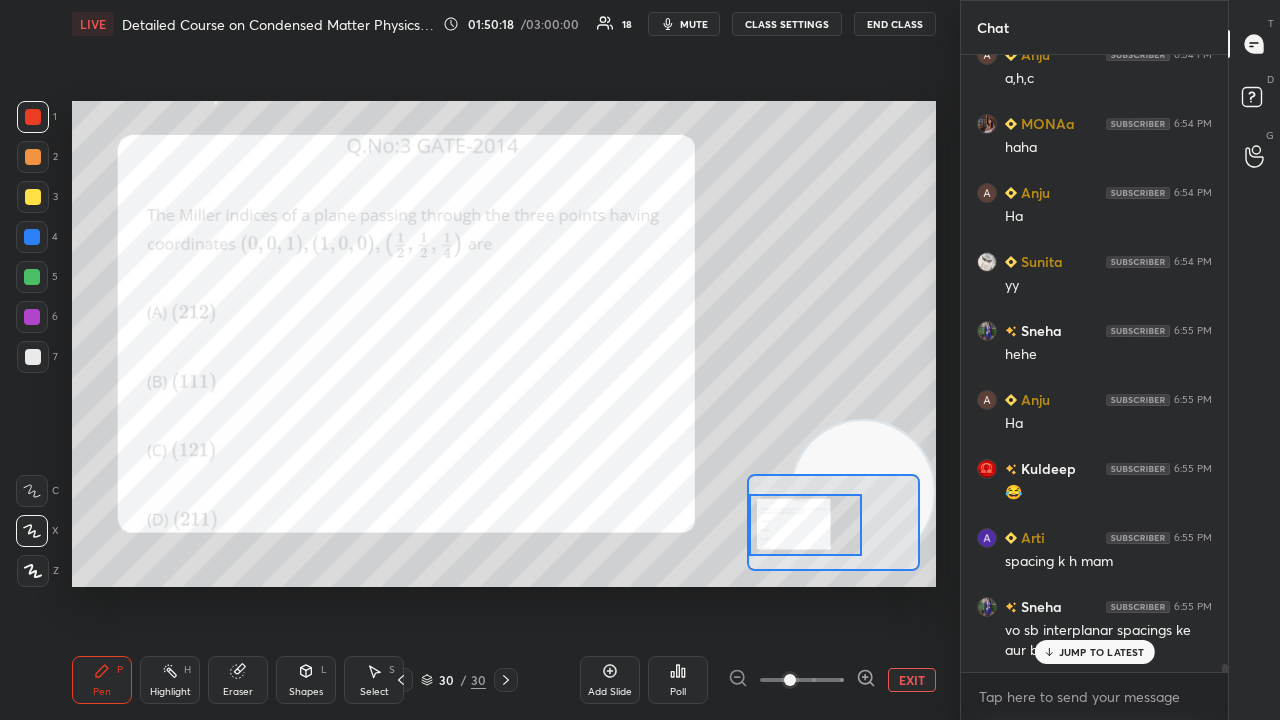 click on "JUMP TO LATEST" at bounding box center (1102, 652) 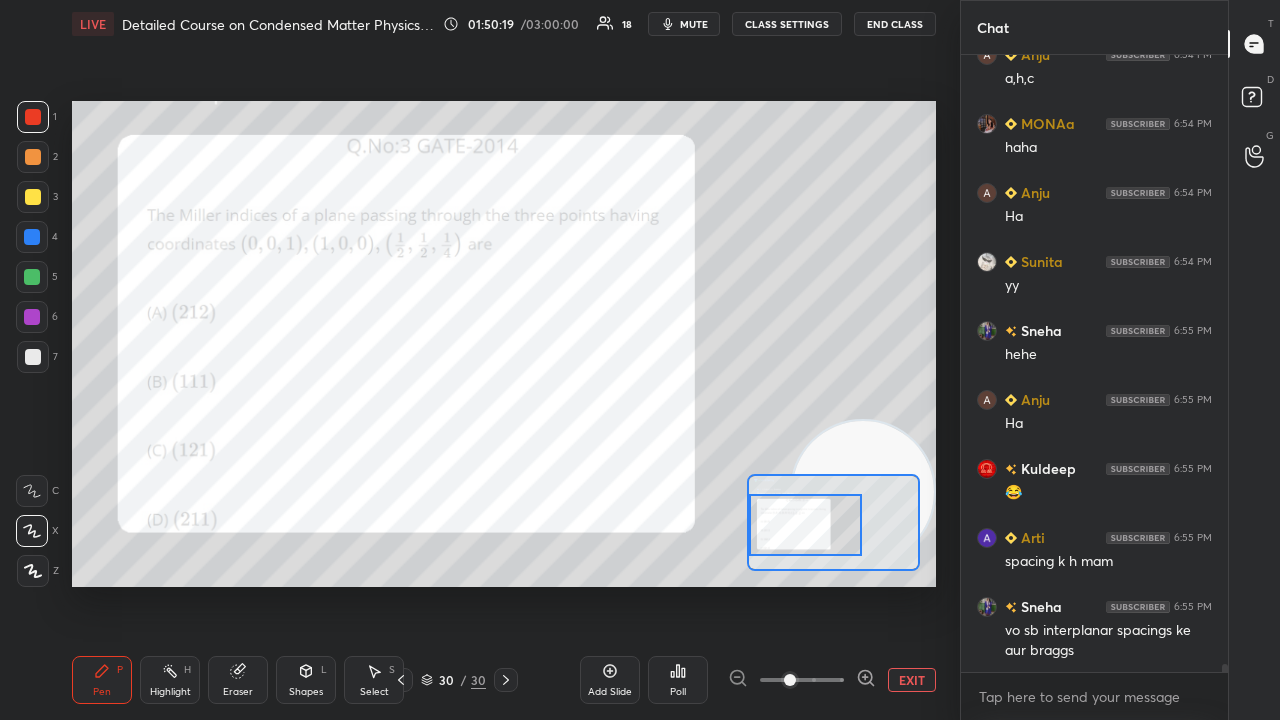 click on "mute" at bounding box center [694, 24] 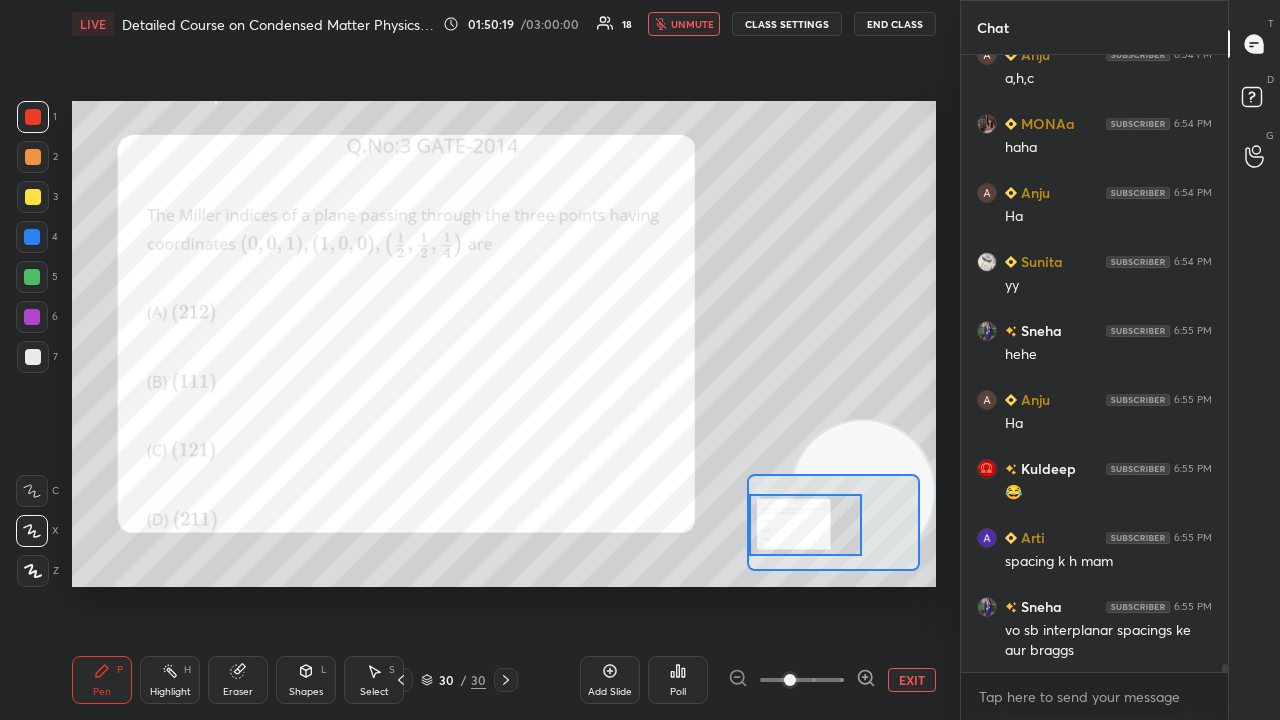 click on "unmute" at bounding box center [692, 24] 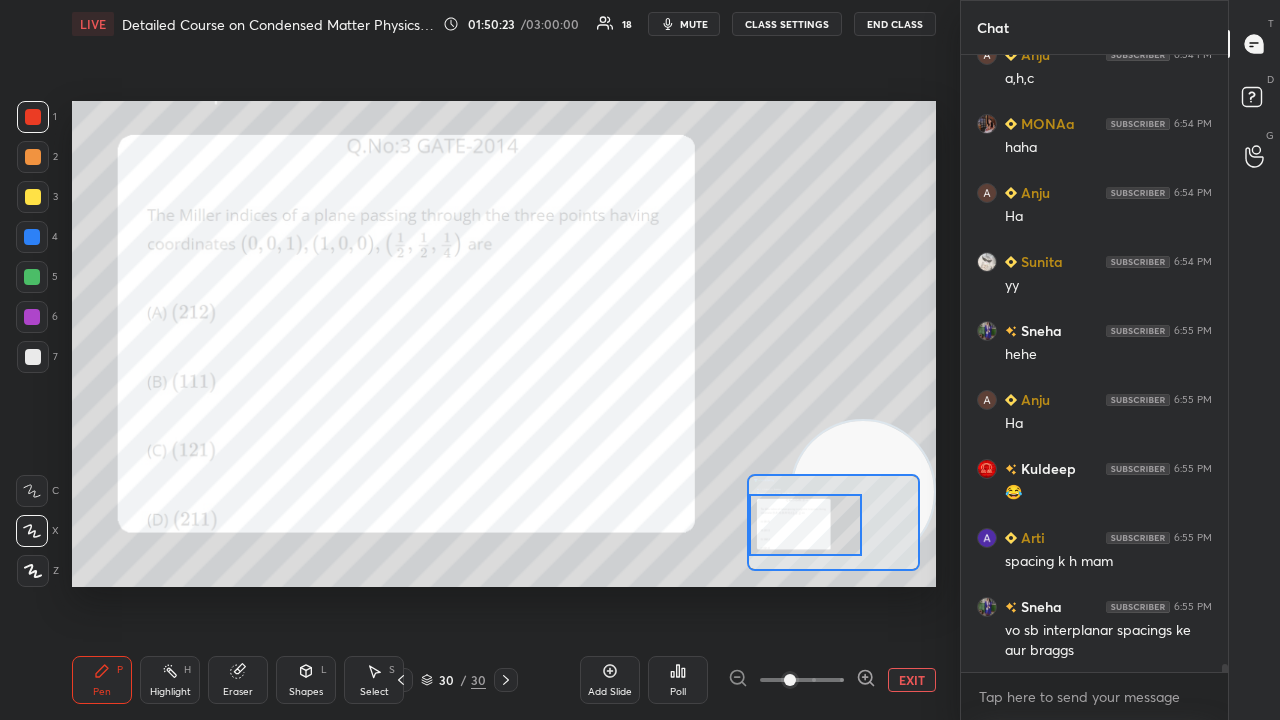 click on "mute" at bounding box center (684, 24) 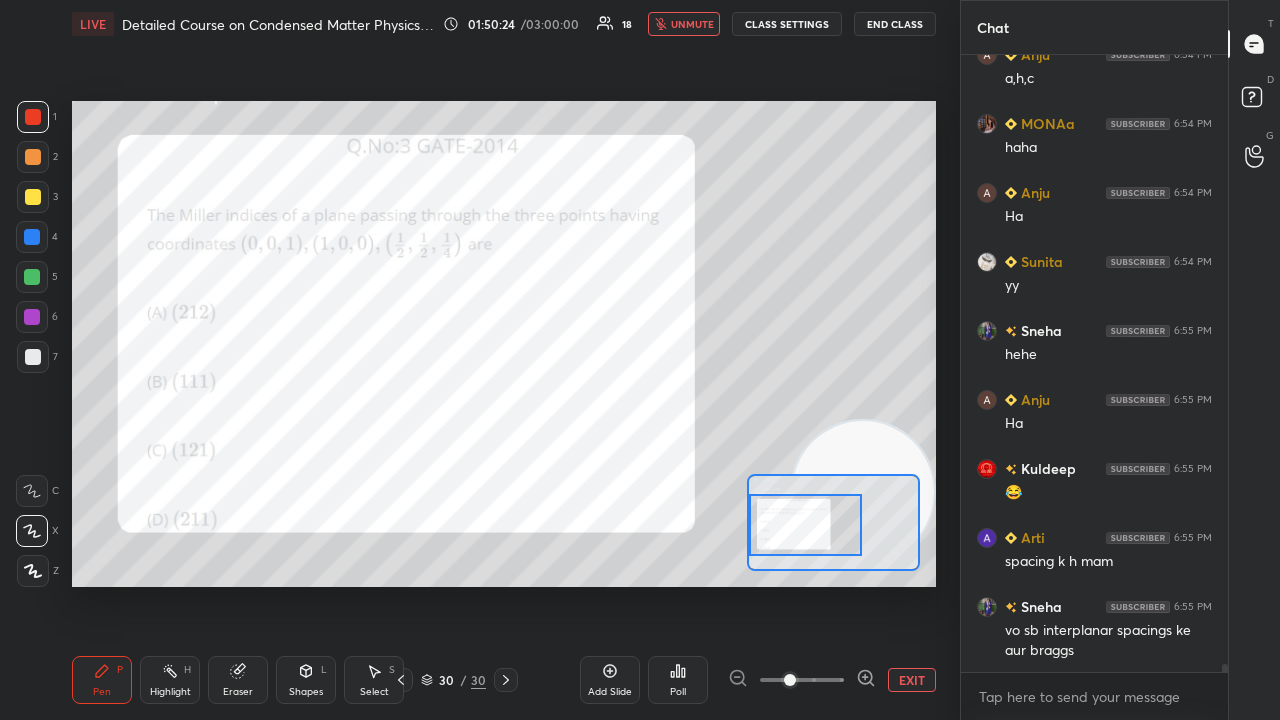 click on "unmute" at bounding box center [692, 24] 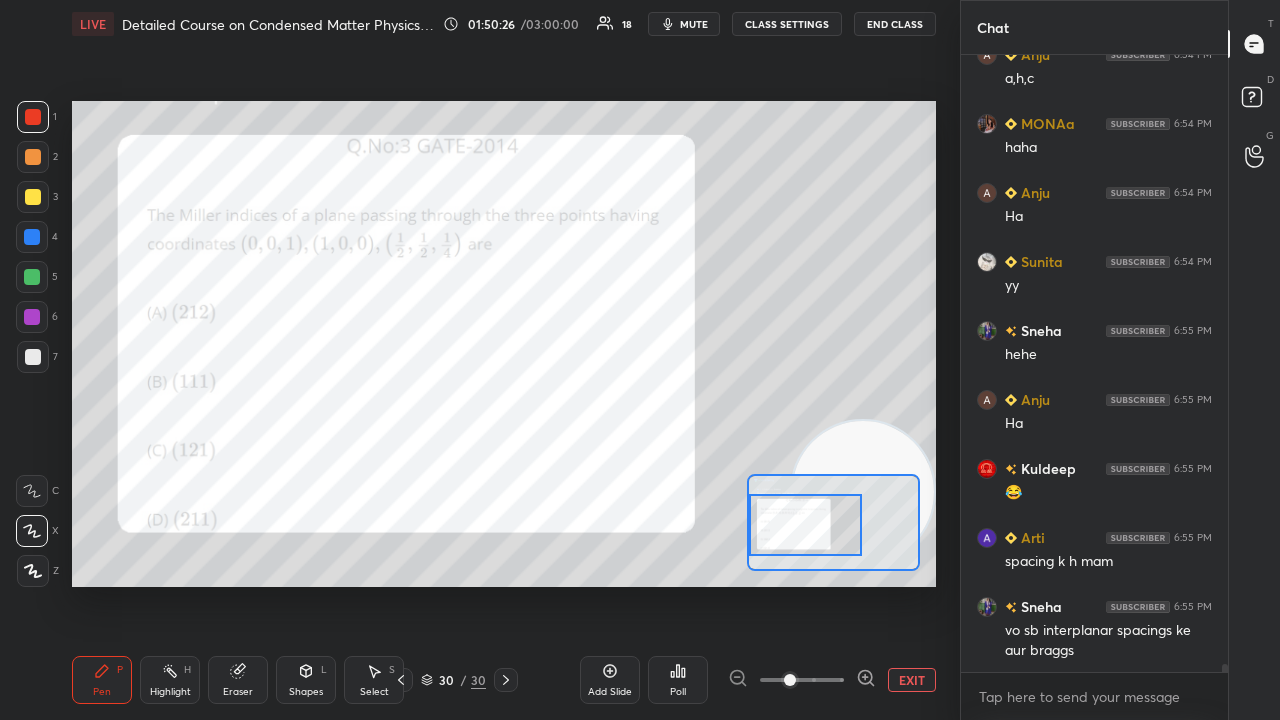 click on "mute" at bounding box center (694, 24) 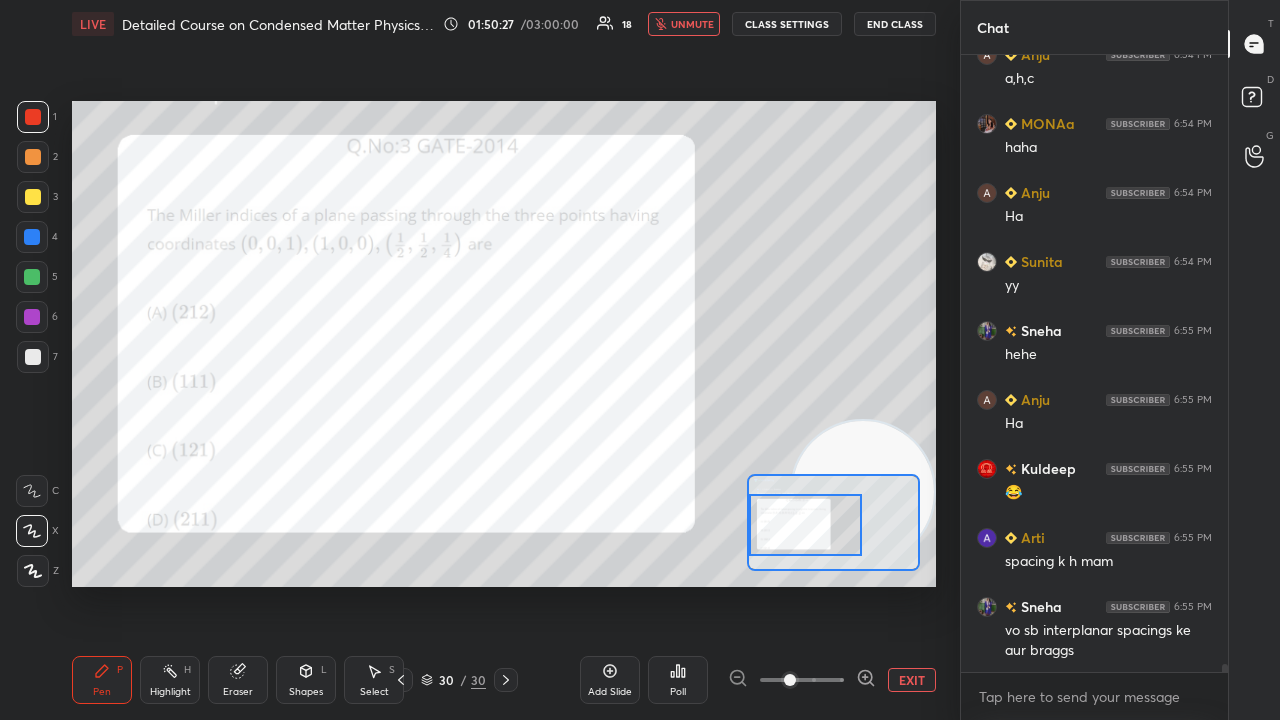 click on "unmute" at bounding box center (692, 24) 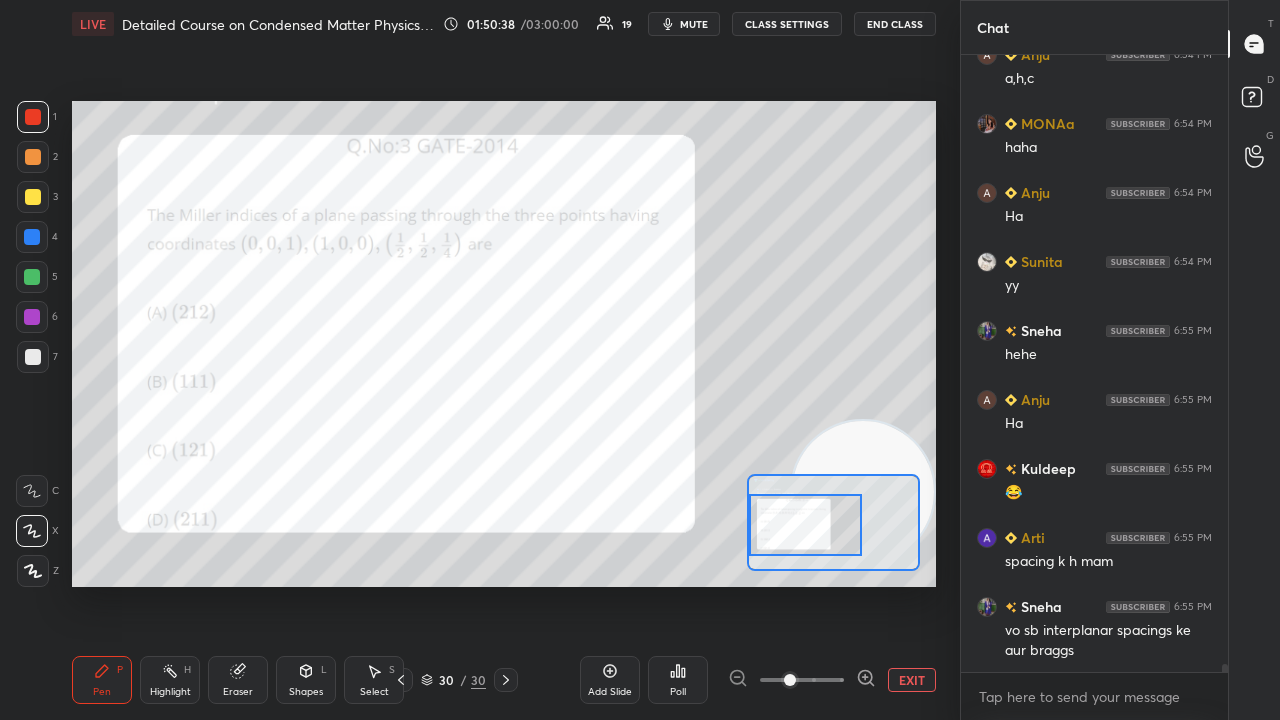 click on "mute" at bounding box center [694, 24] 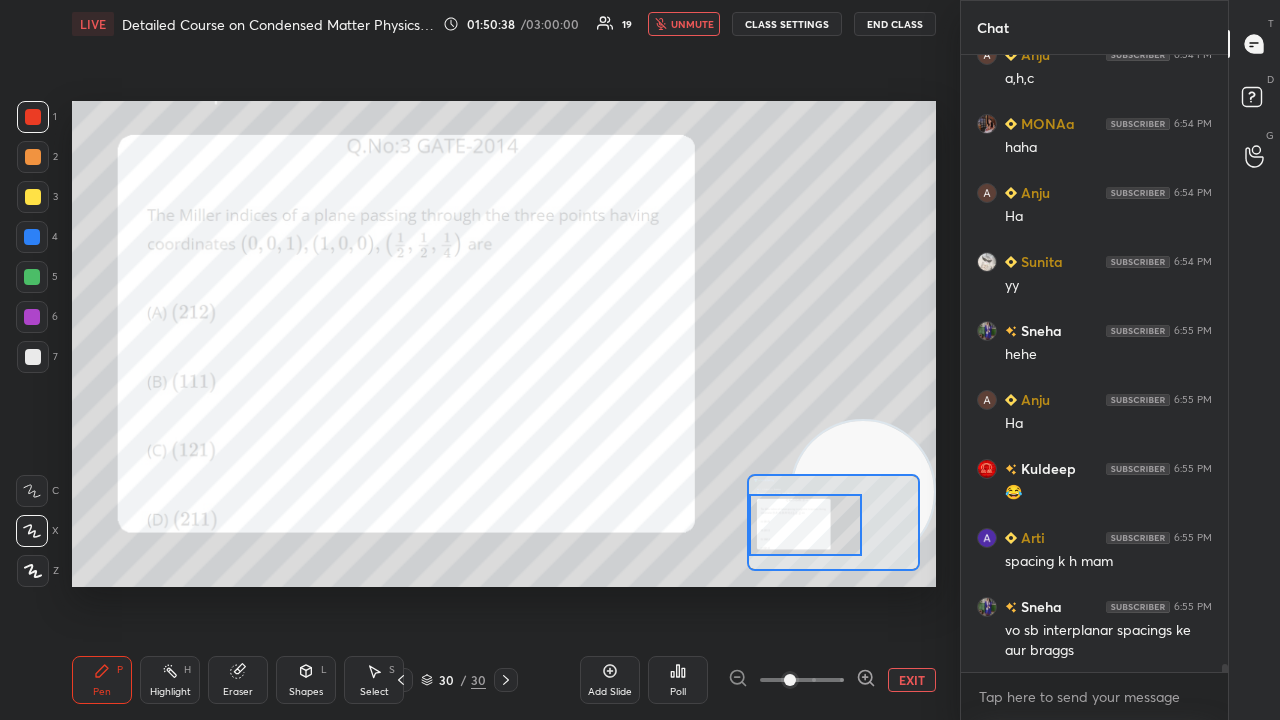 click on "unmute" at bounding box center [692, 24] 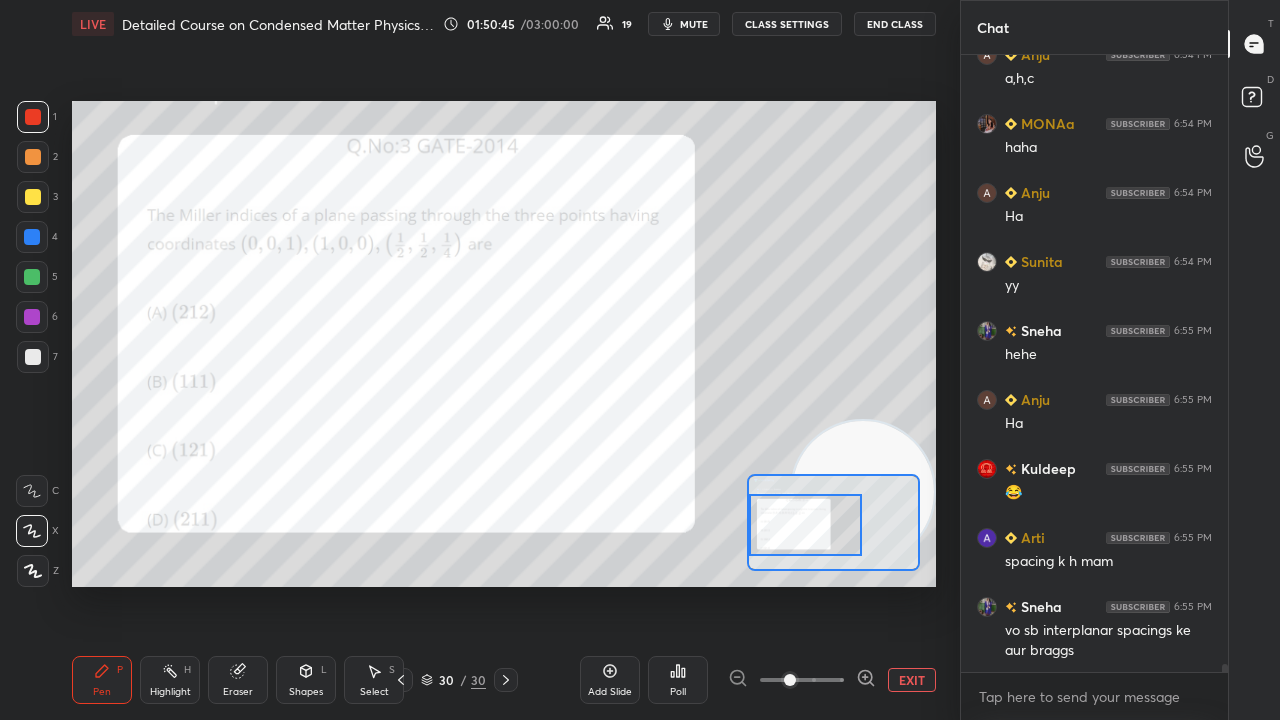 click on "Shapes" at bounding box center [306, 692] 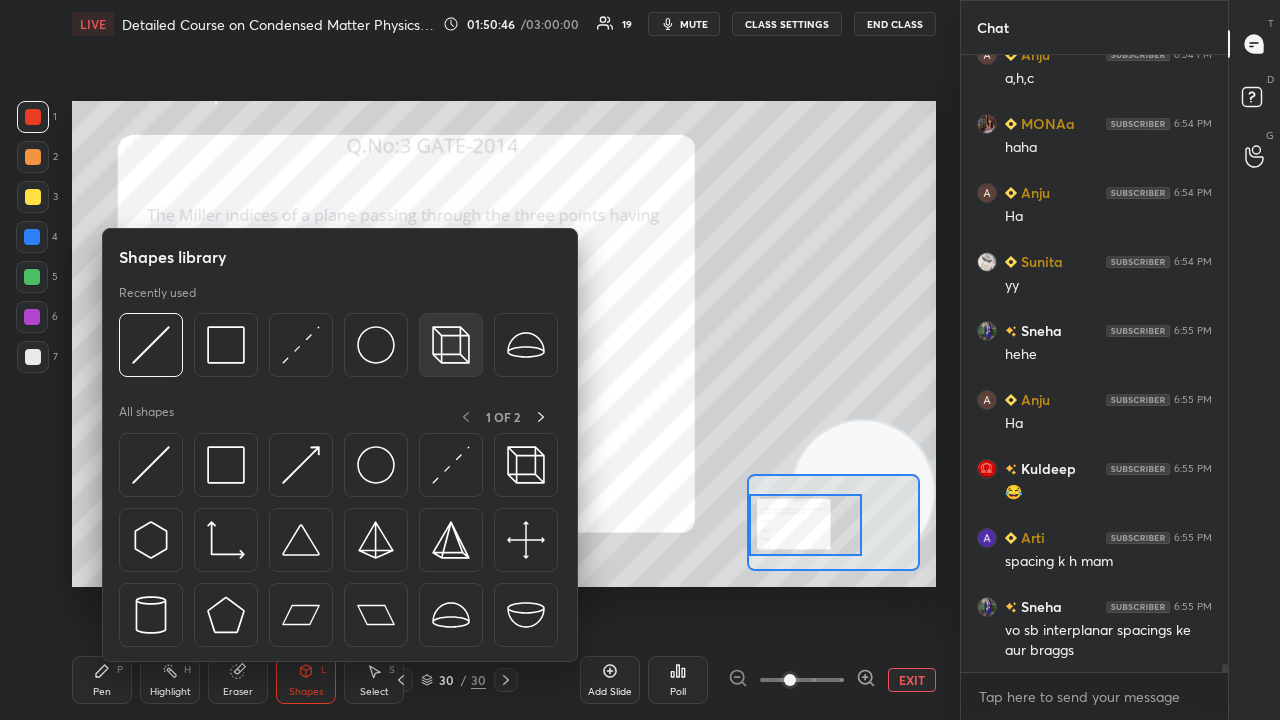 click at bounding box center (451, 345) 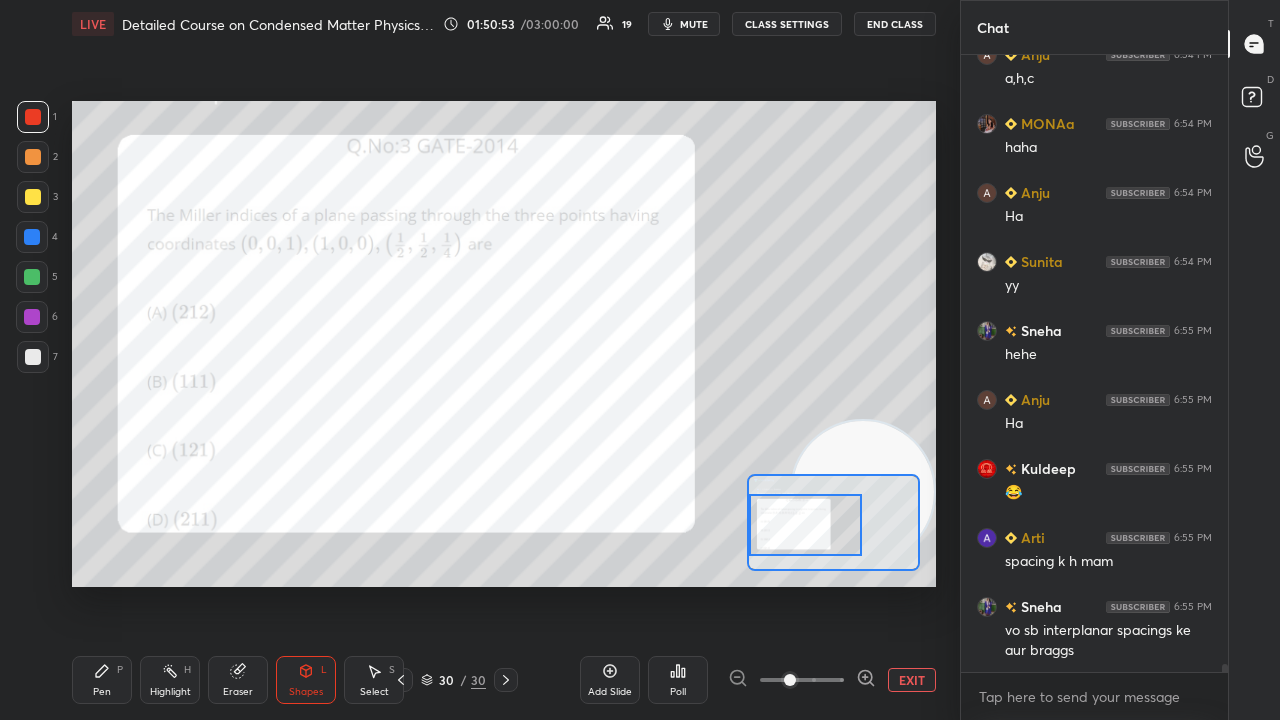click on "Pen P" at bounding box center (102, 680) 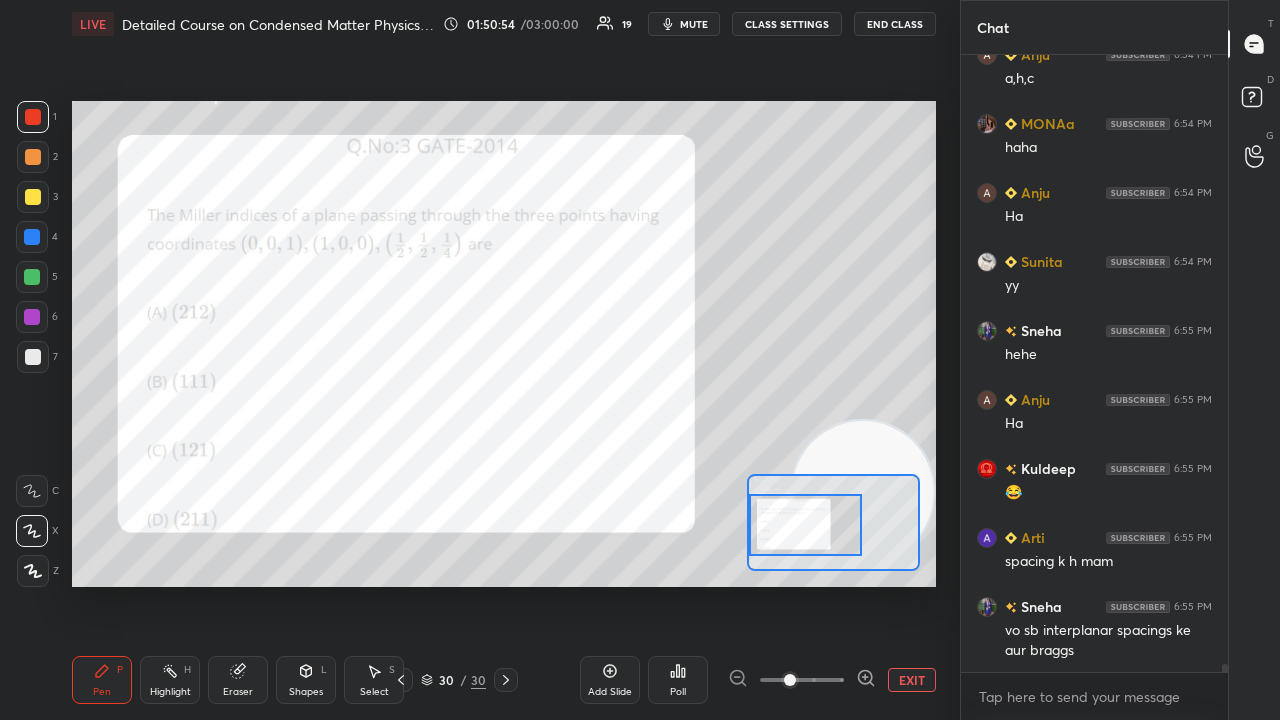 click at bounding box center [32, 317] 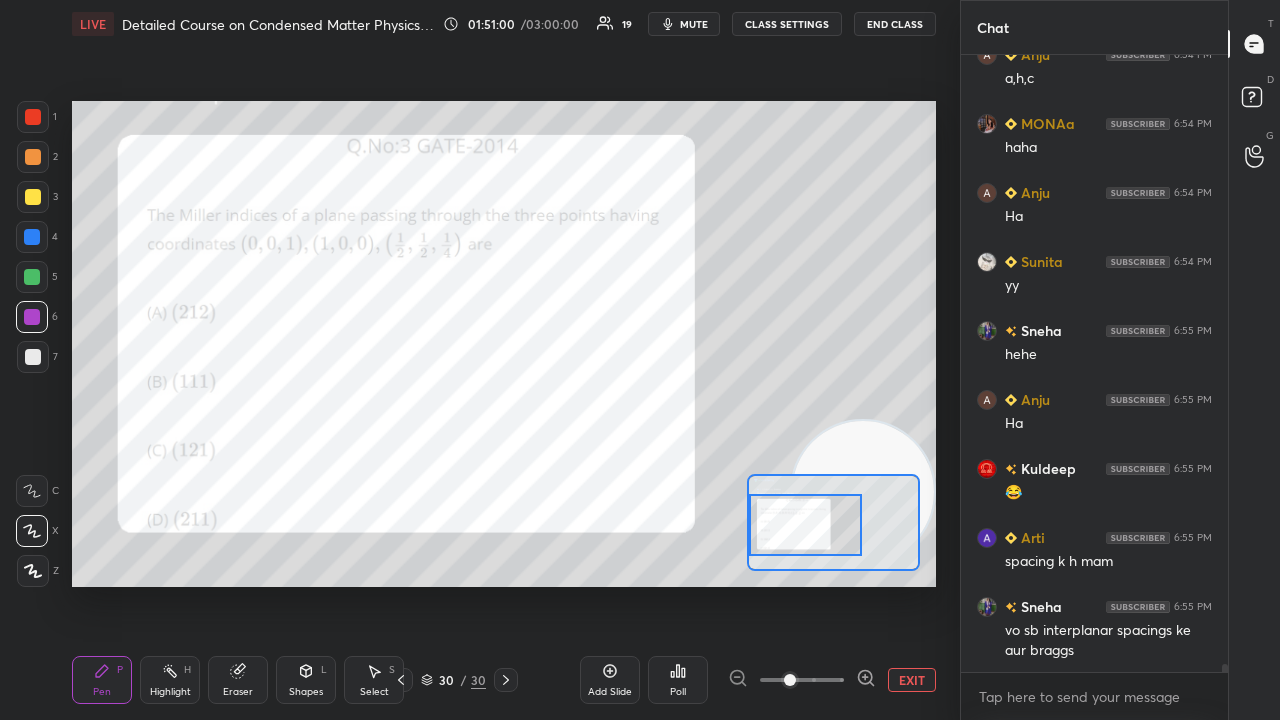 click on "mute" at bounding box center (694, 24) 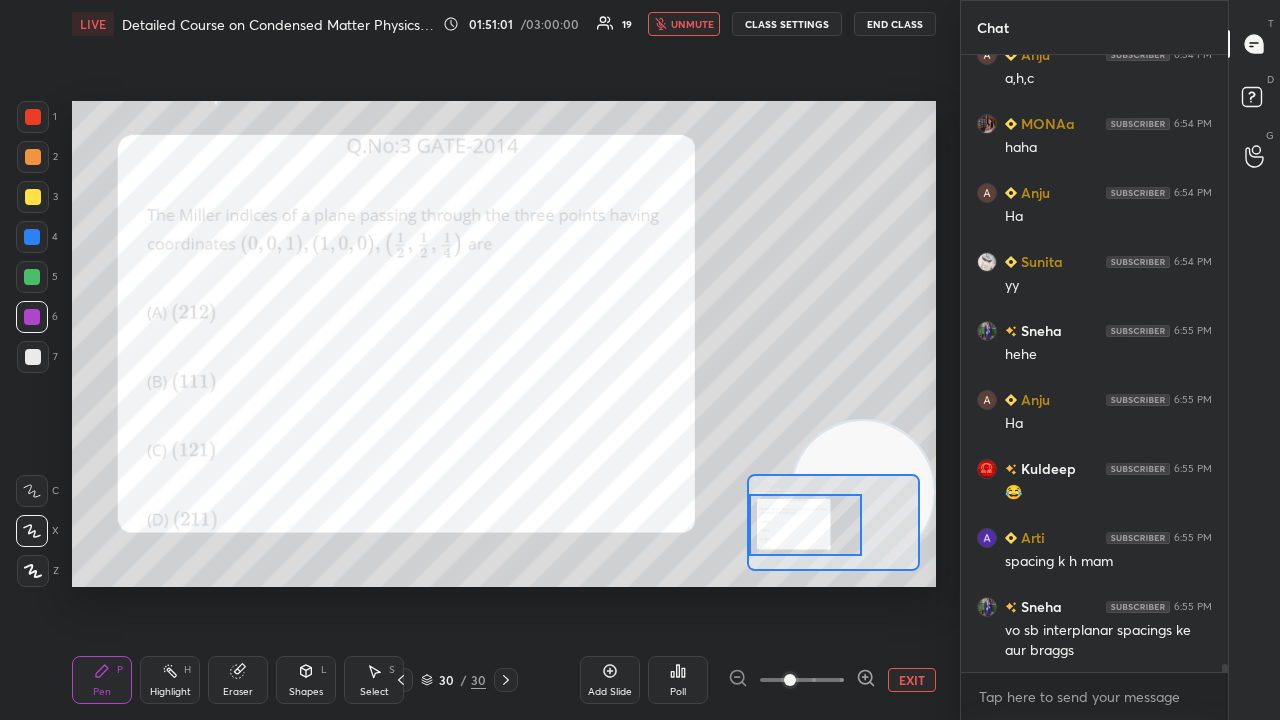 click on "unmute" at bounding box center [692, 24] 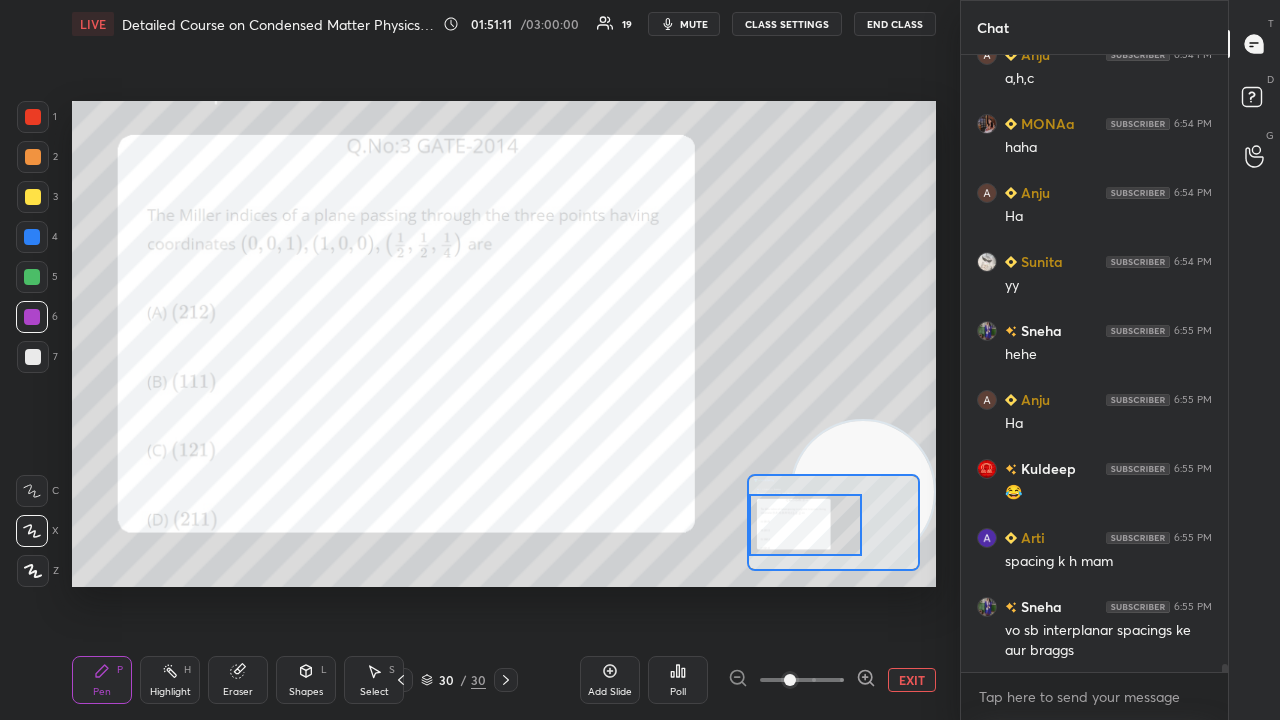 scroll, scrollTop: 48816, scrollLeft: 0, axis: vertical 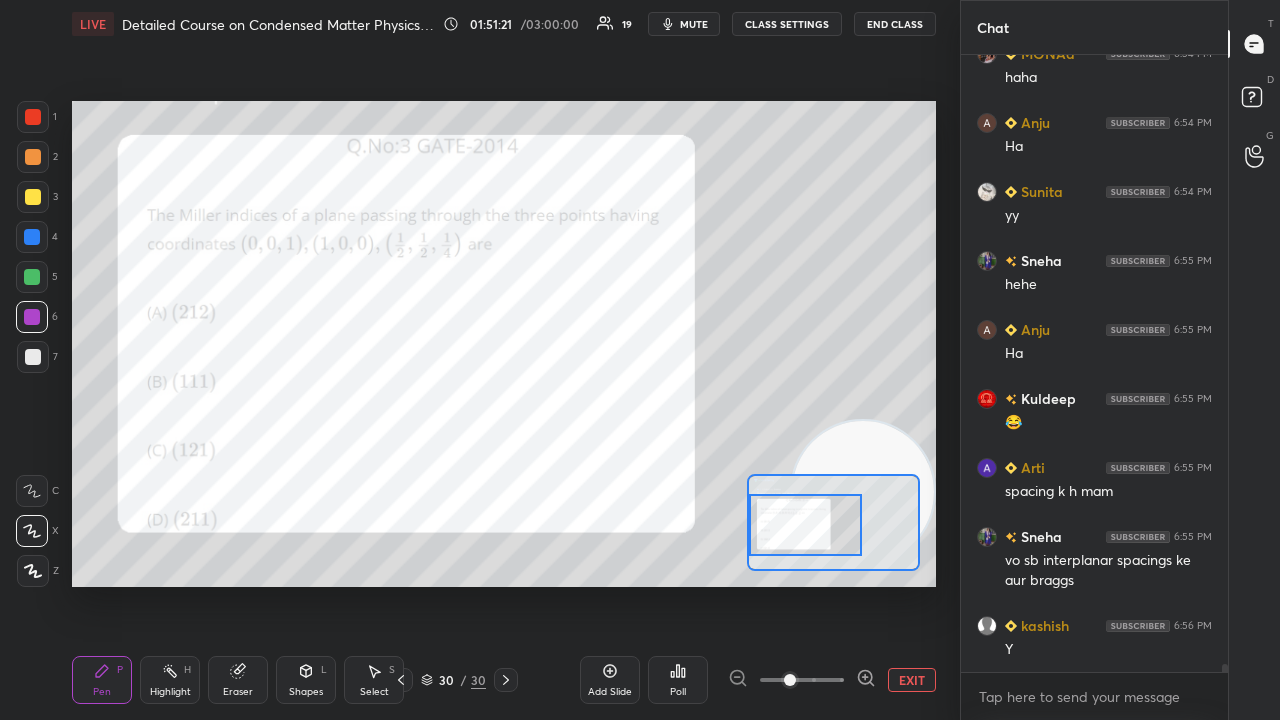click on "Eraser" at bounding box center (238, 680) 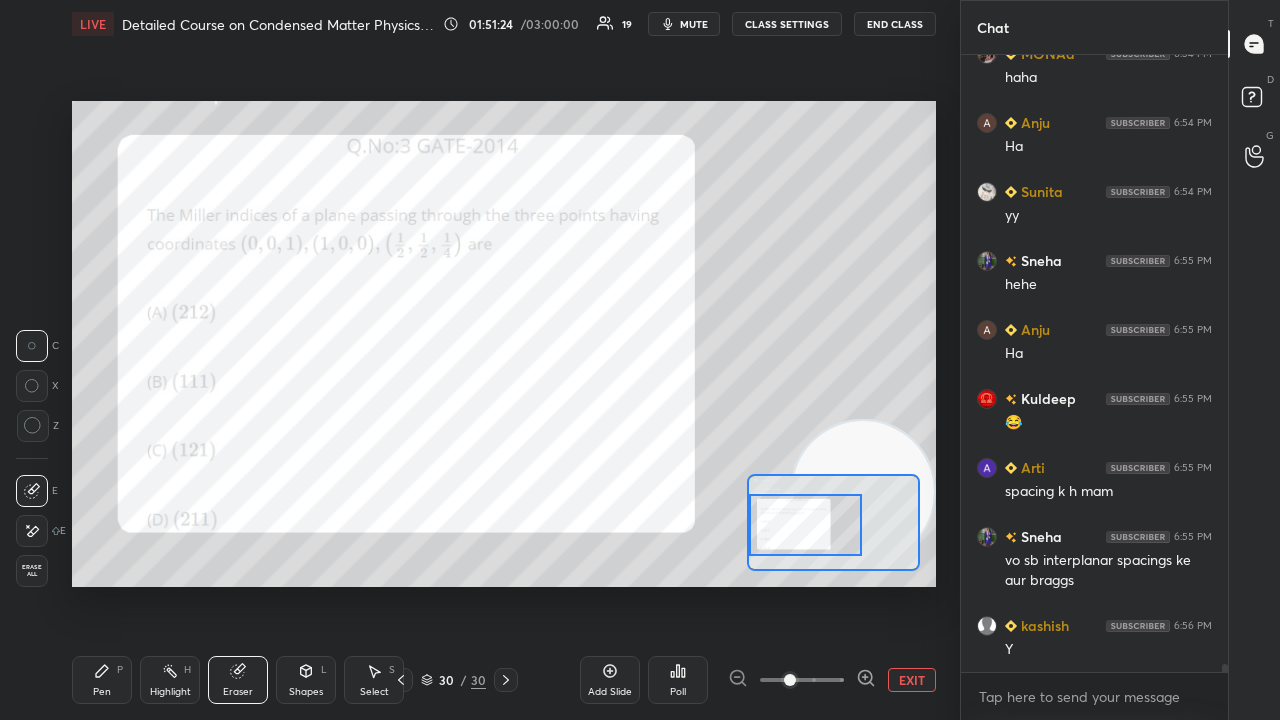 drag, startPoint x: 92, startPoint y: 682, endPoint x: 198, endPoint y: 622, distance: 121.80312 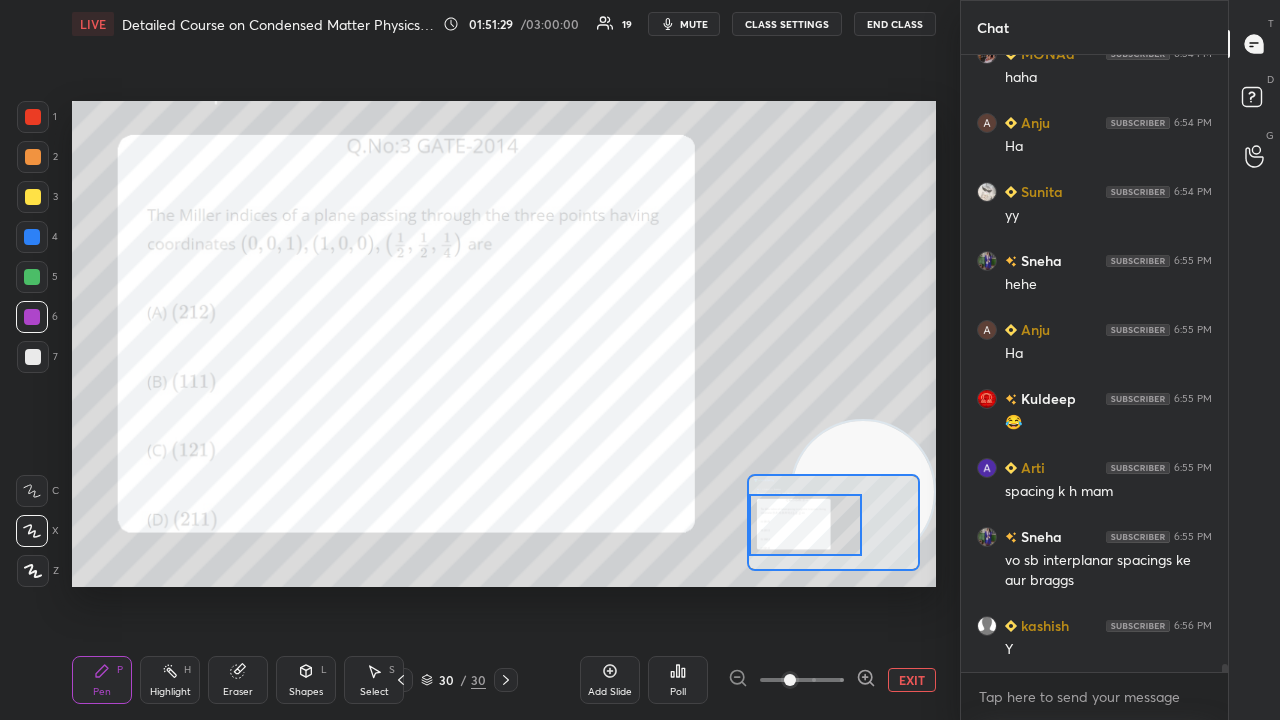 click on "mute" at bounding box center (694, 24) 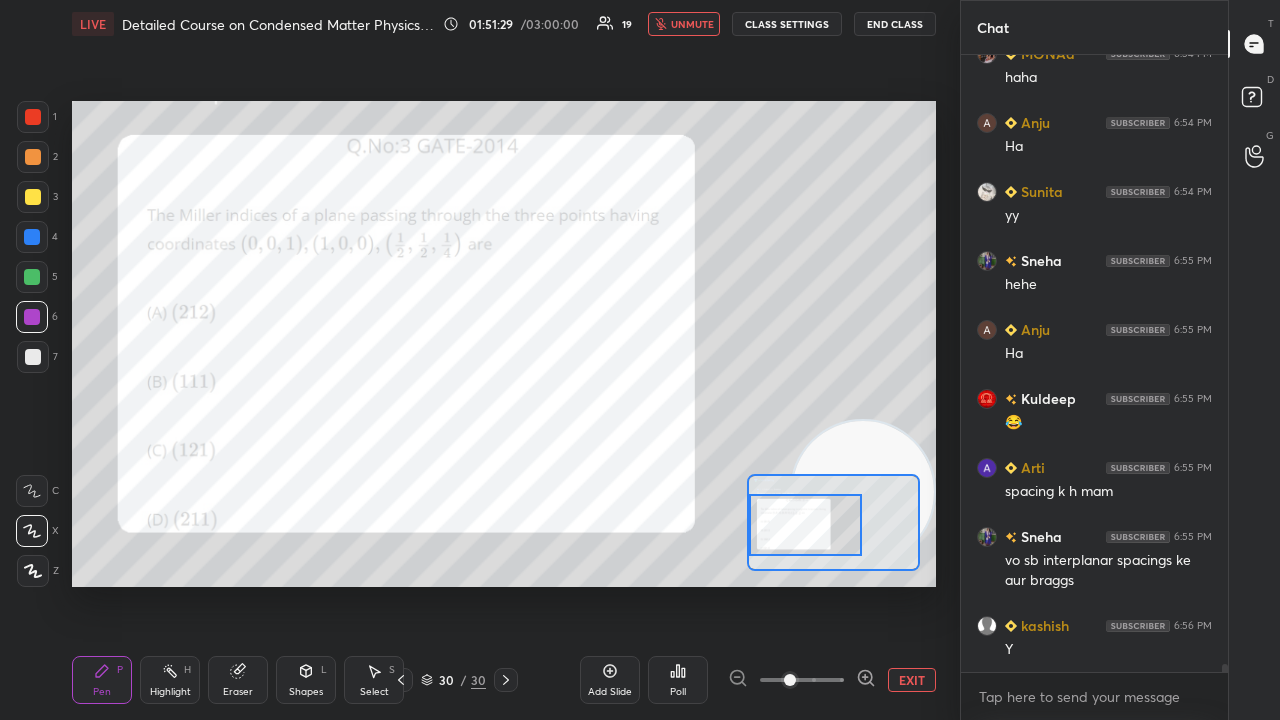 click on "unmute" at bounding box center [692, 24] 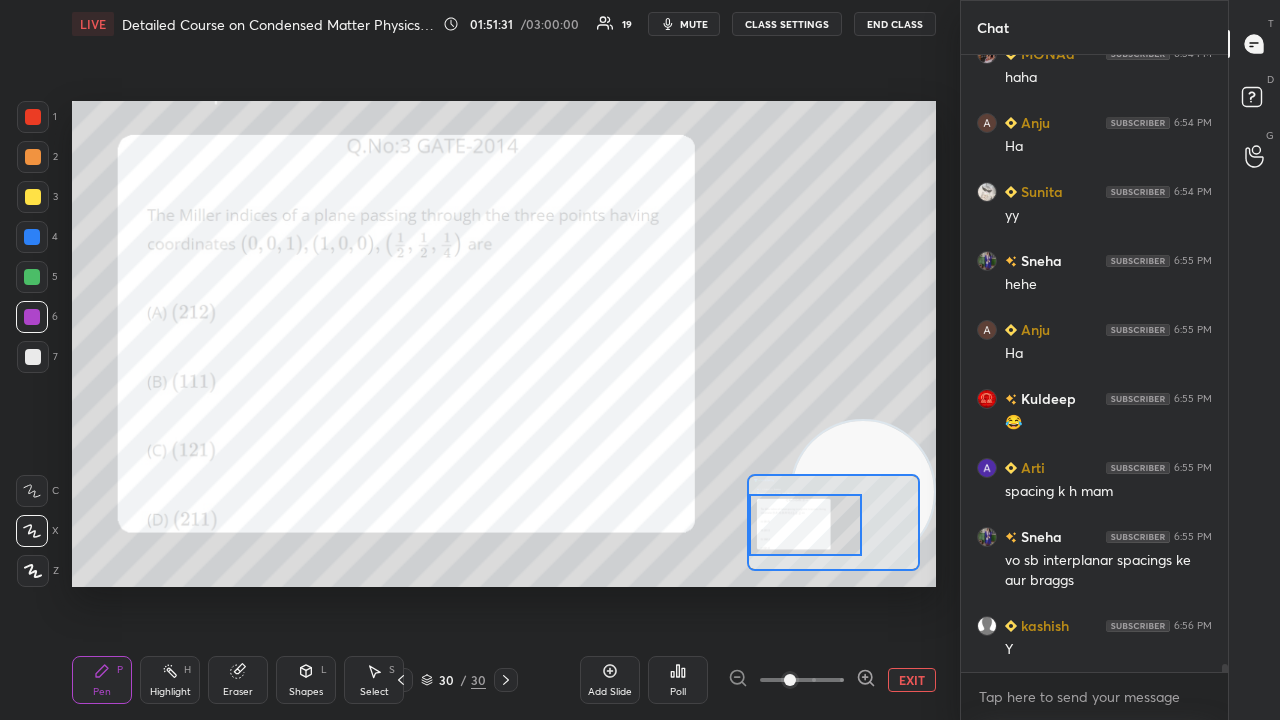 click on "Shapes" at bounding box center [306, 692] 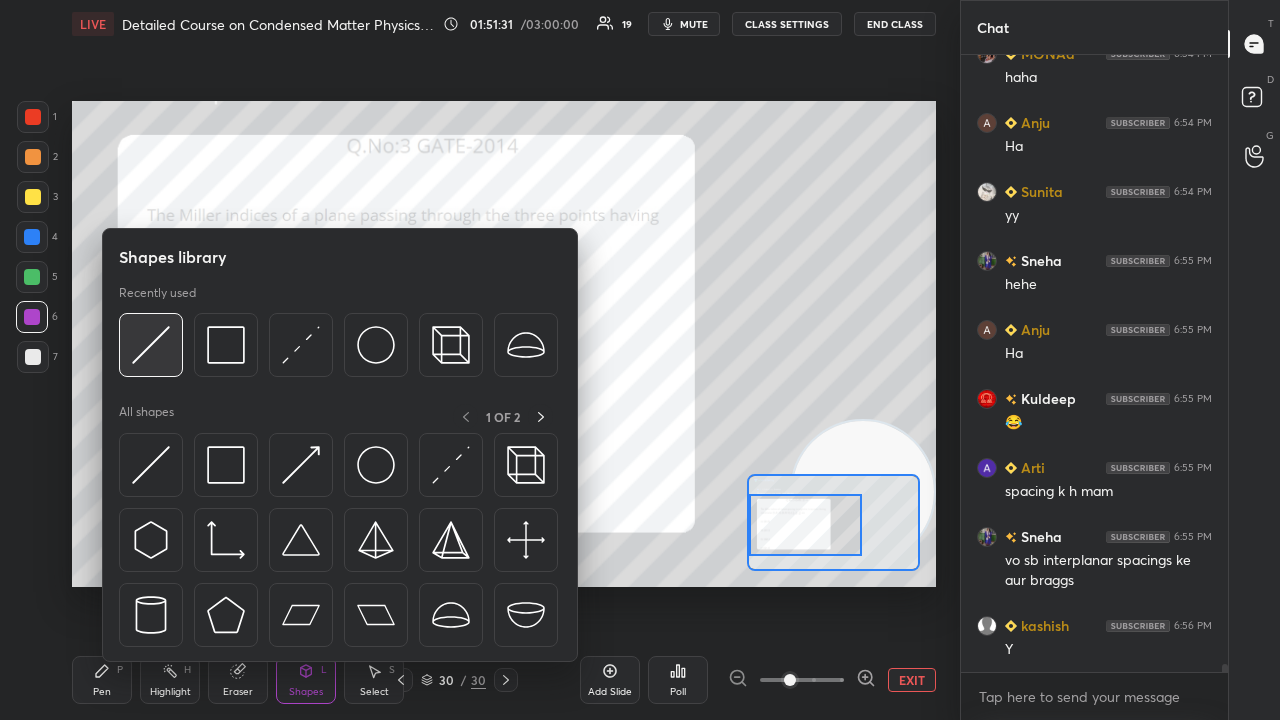 click at bounding box center [151, 345] 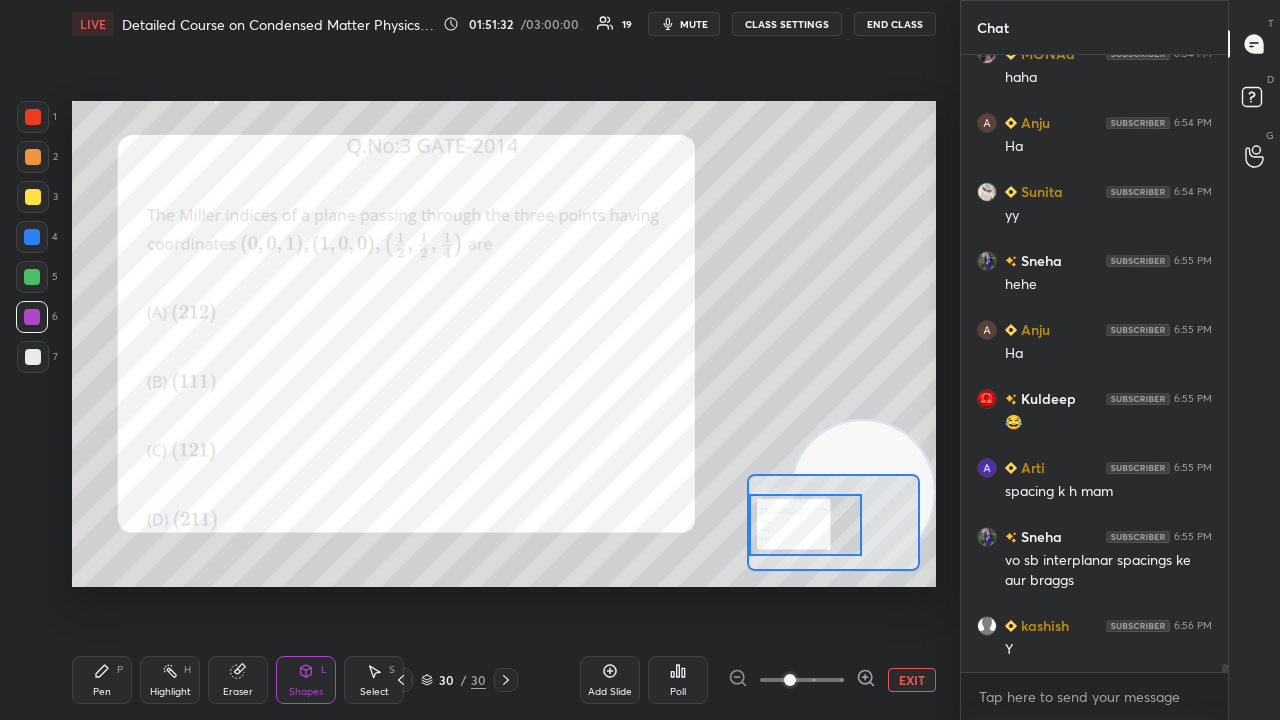 click at bounding box center [33, 117] 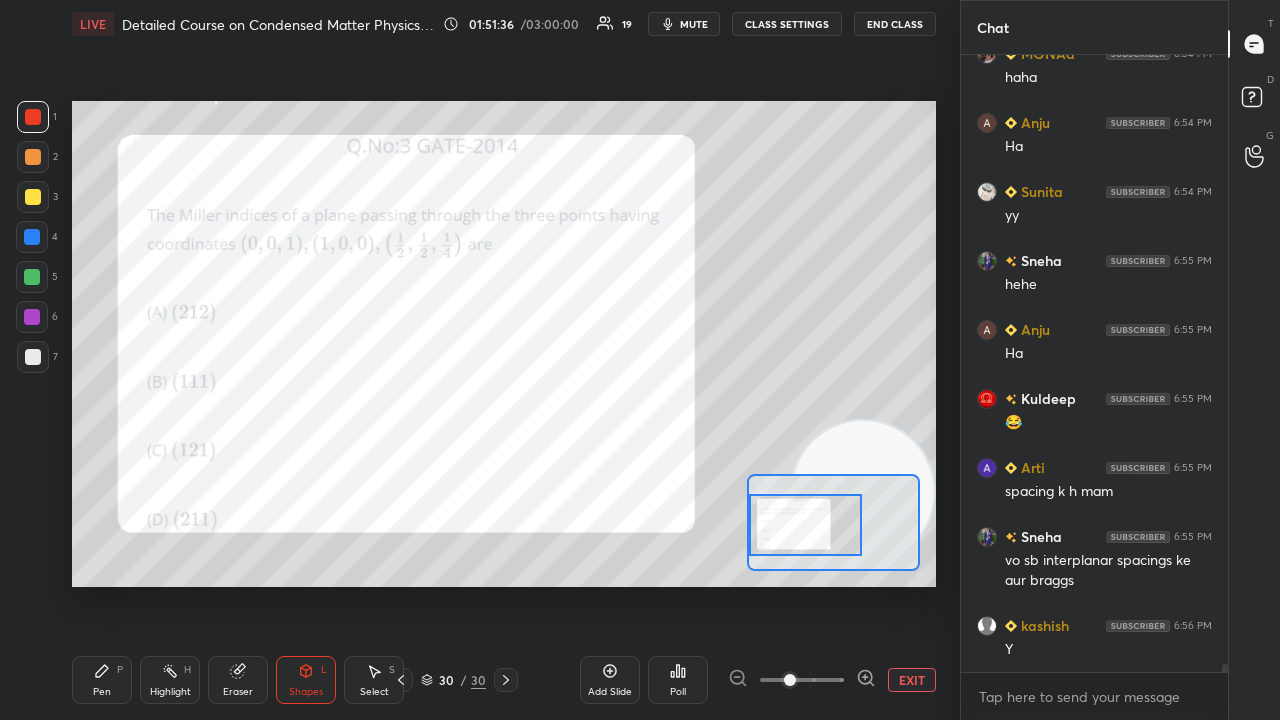 click on "1 2 3 4 5 6 7 C X Z C X Z E E Erase all   H H" at bounding box center [32, 344] 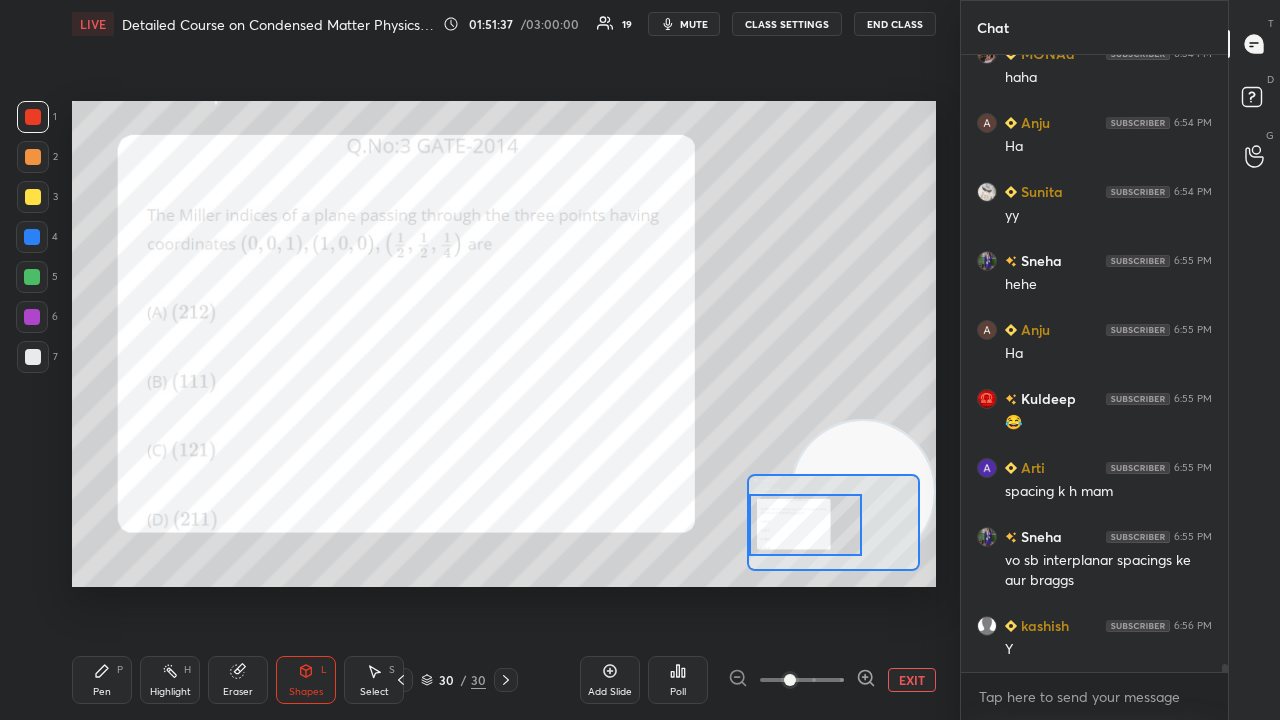 click at bounding box center [32, 277] 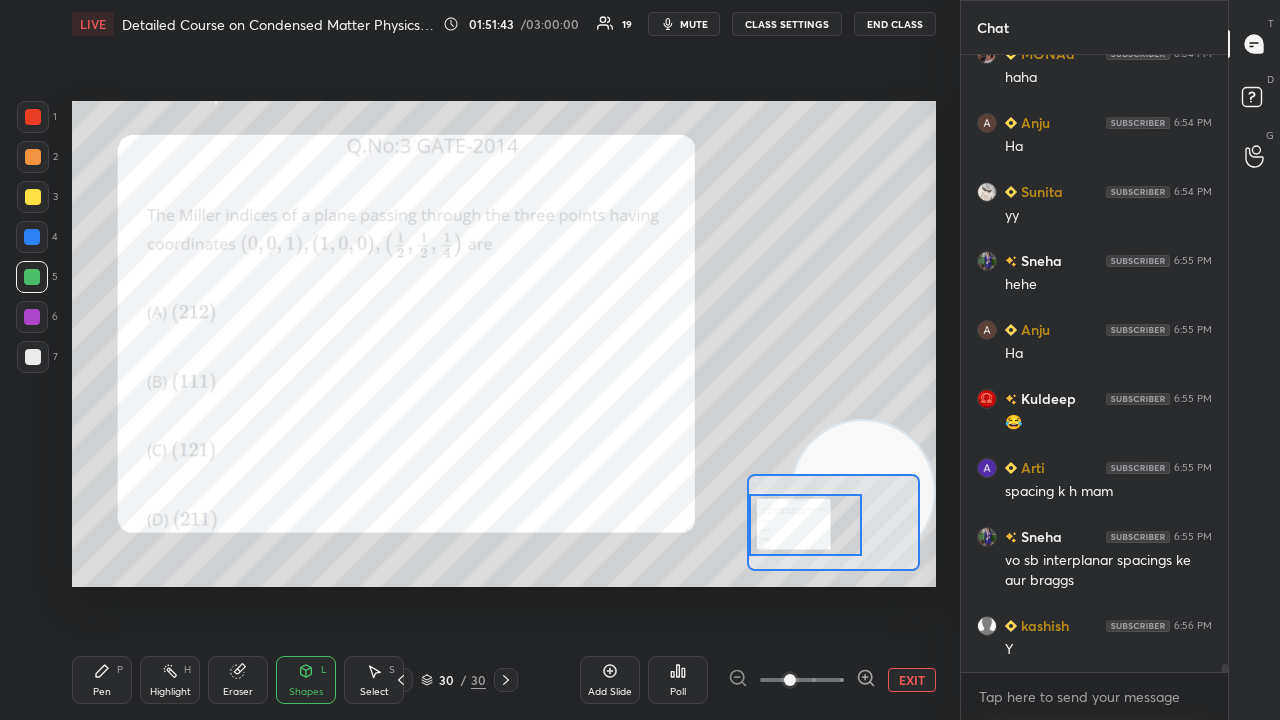 click on "mute" at bounding box center [694, 24] 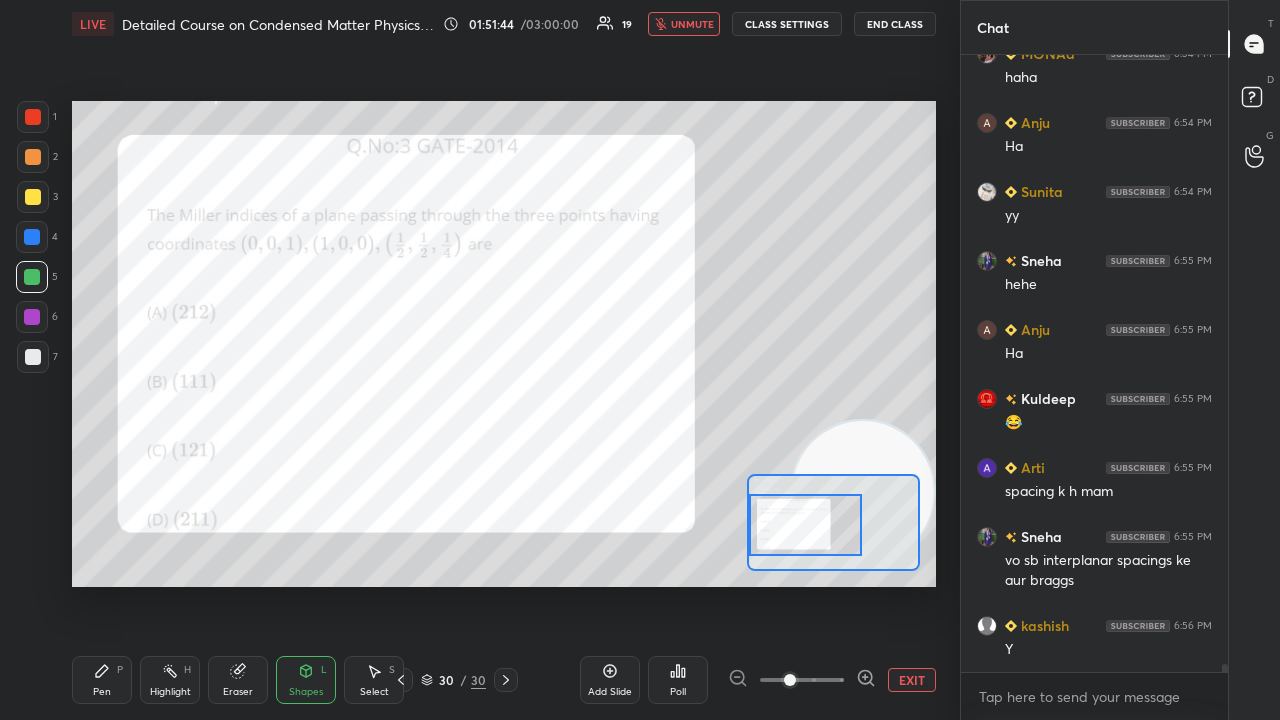 click on "unmute" at bounding box center (692, 24) 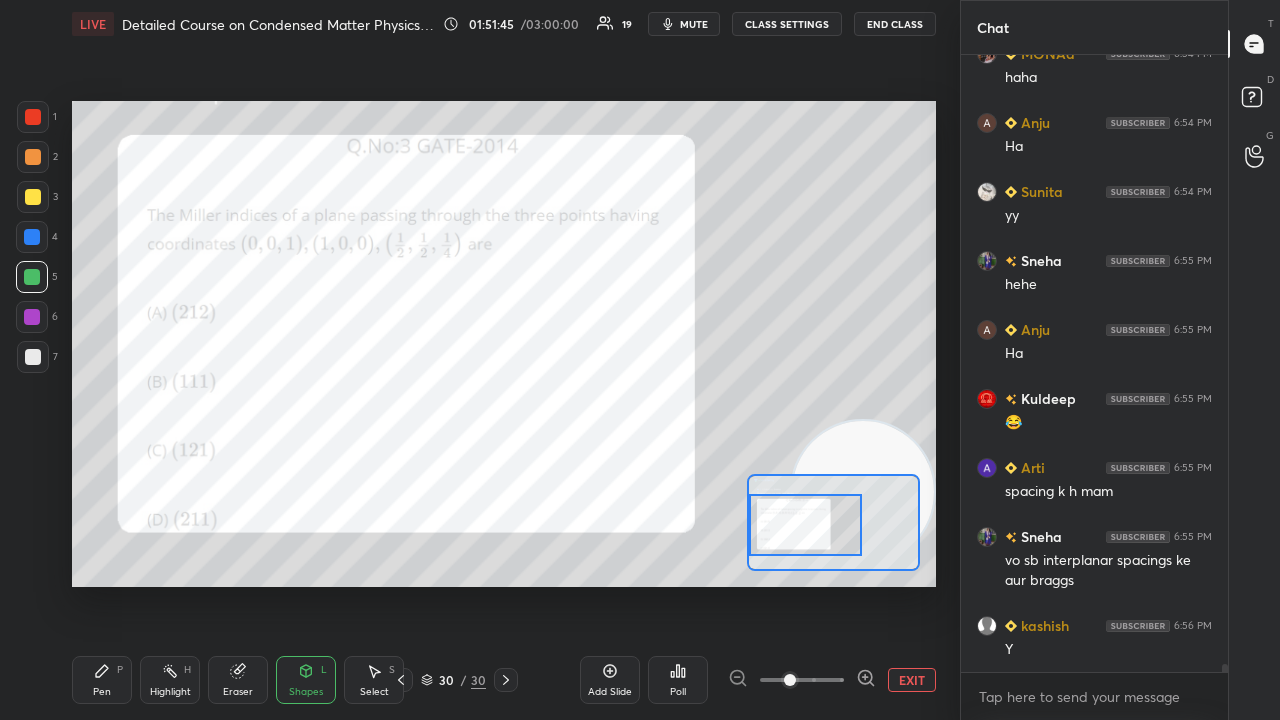 click on "mute" at bounding box center [694, 24] 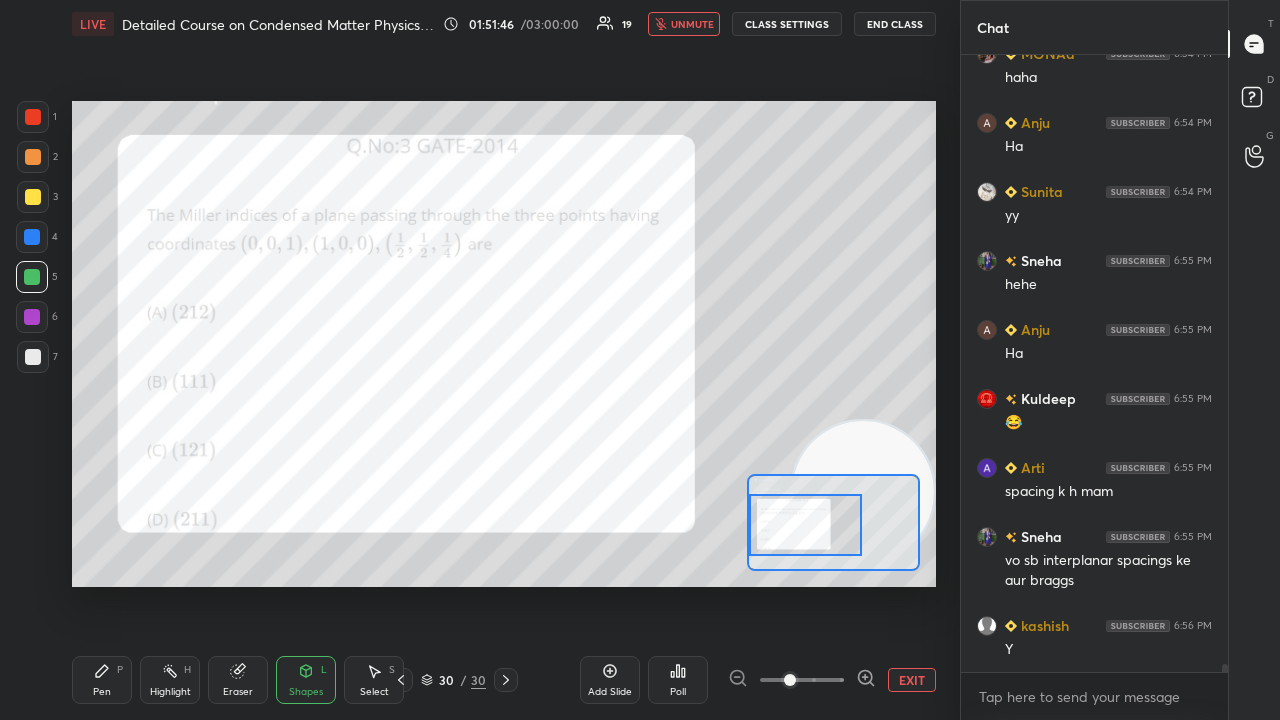 click on "unmute" at bounding box center [692, 24] 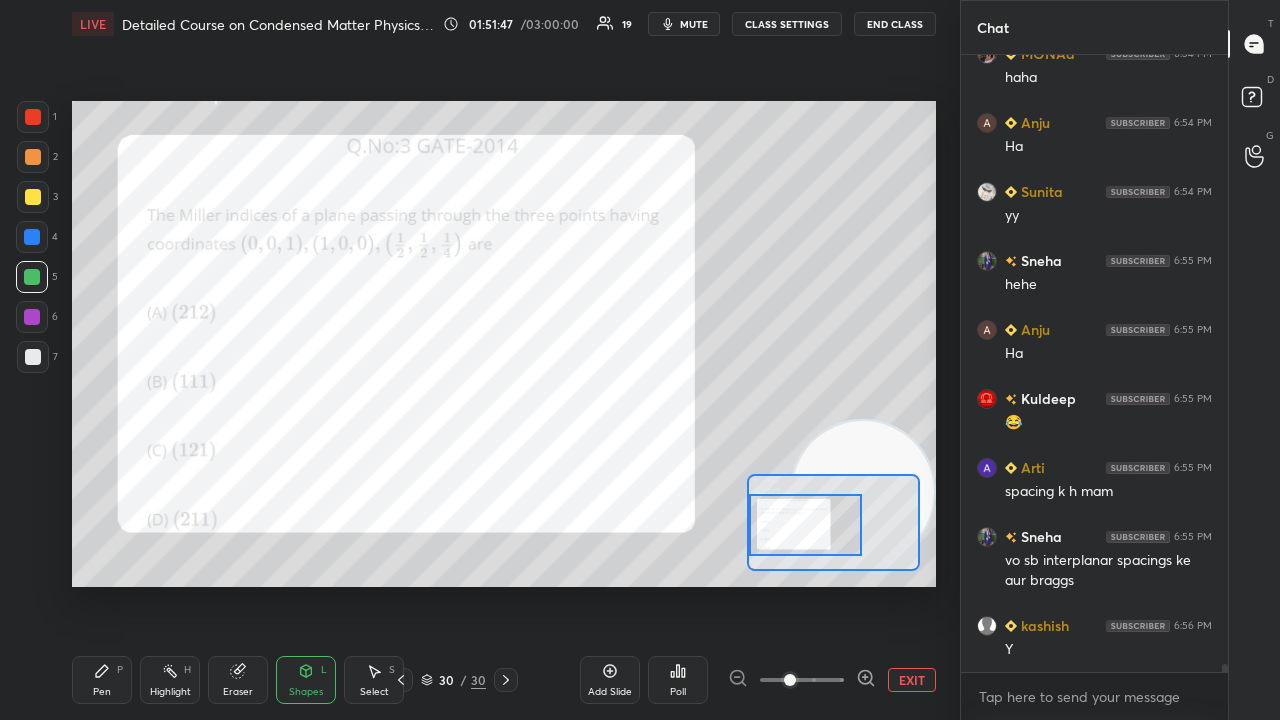 click on "LIVE Detailed Course on Condensed Matter Physics Day-3 01:51:47 /  03:00:00 19 mute CLASS SETTINGS End Class" at bounding box center [504, 24] 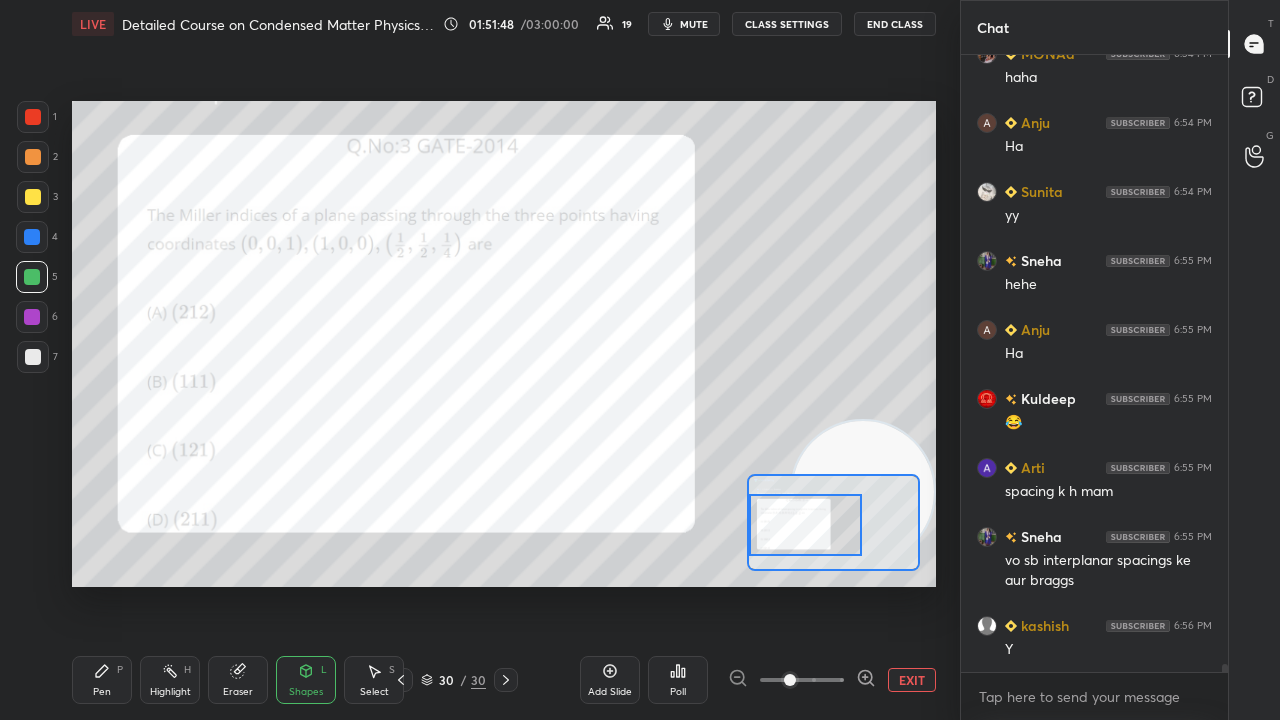 click on "mute" at bounding box center (694, 24) 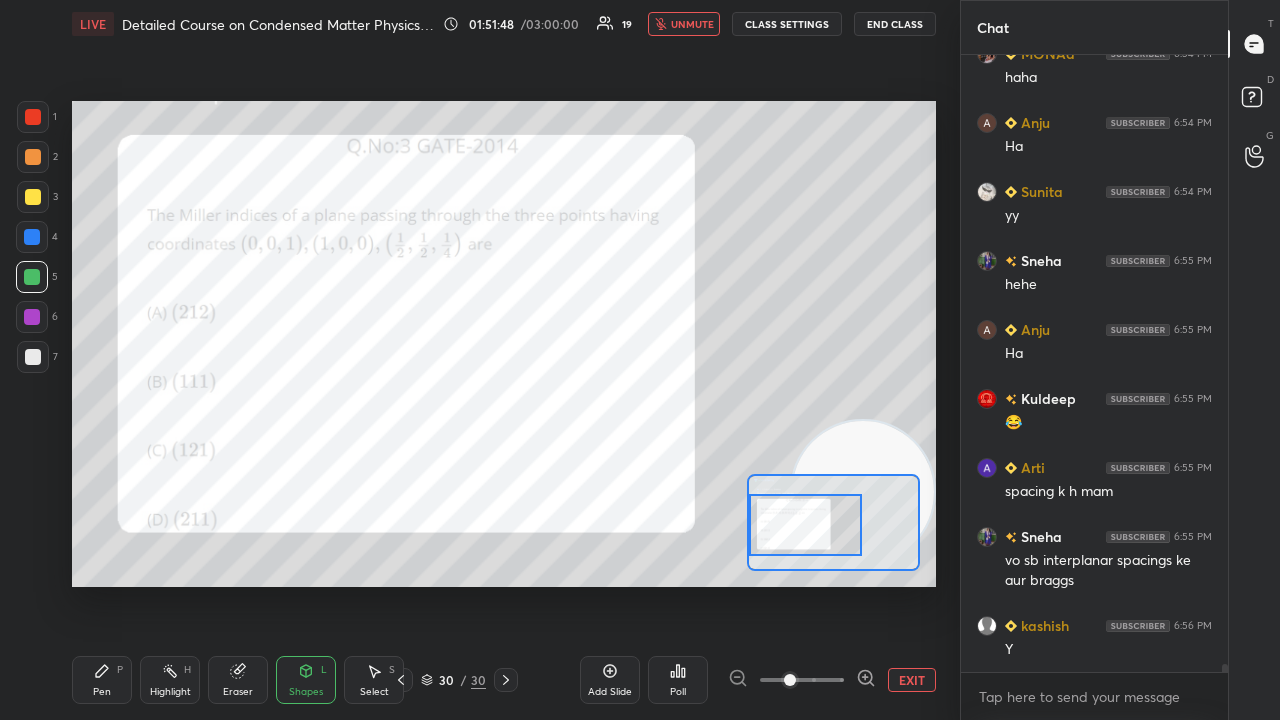 click on "unmute" at bounding box center [692, 24] 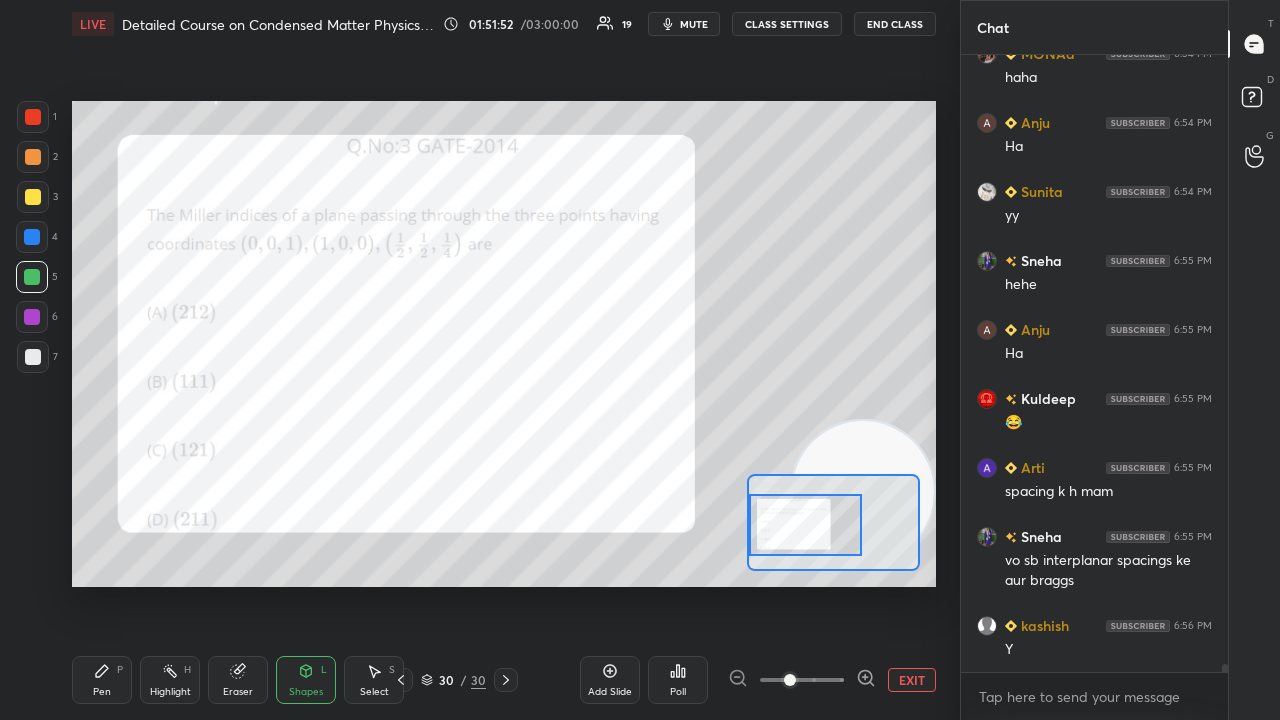 click on "mute" at bounding box center (694, 24) 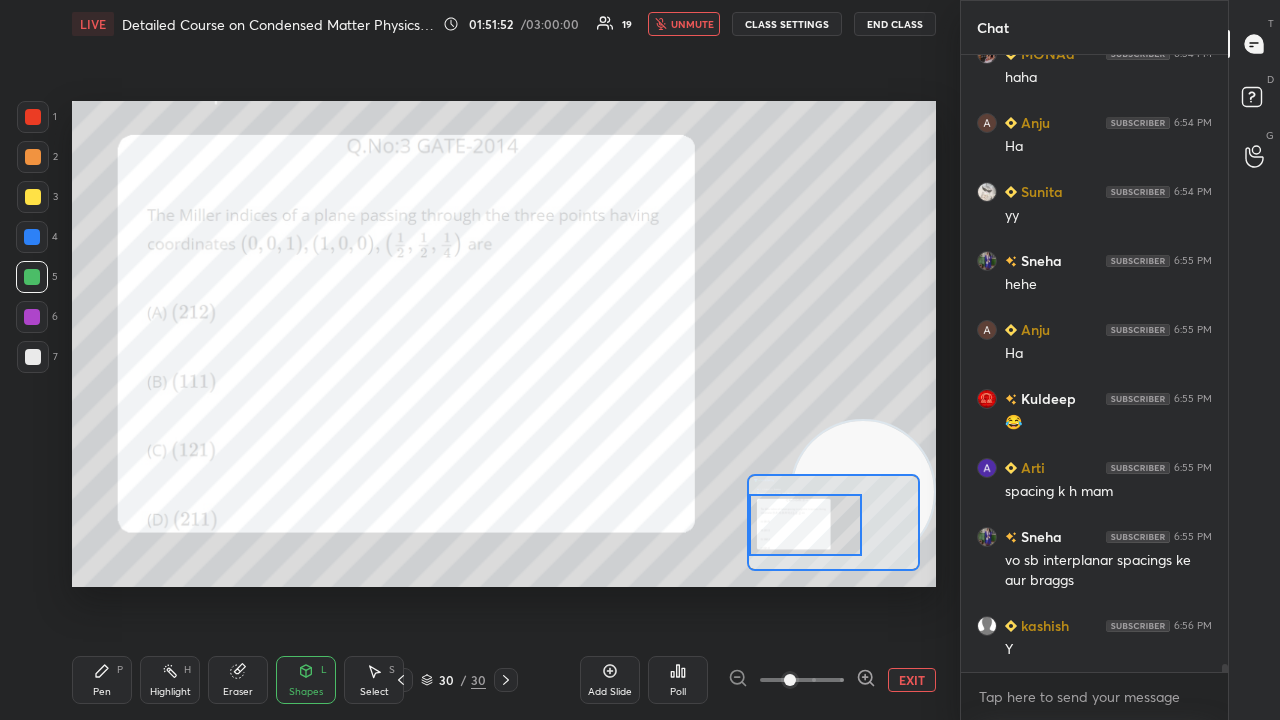 click on "unmute" at bounding box center [692, 24] 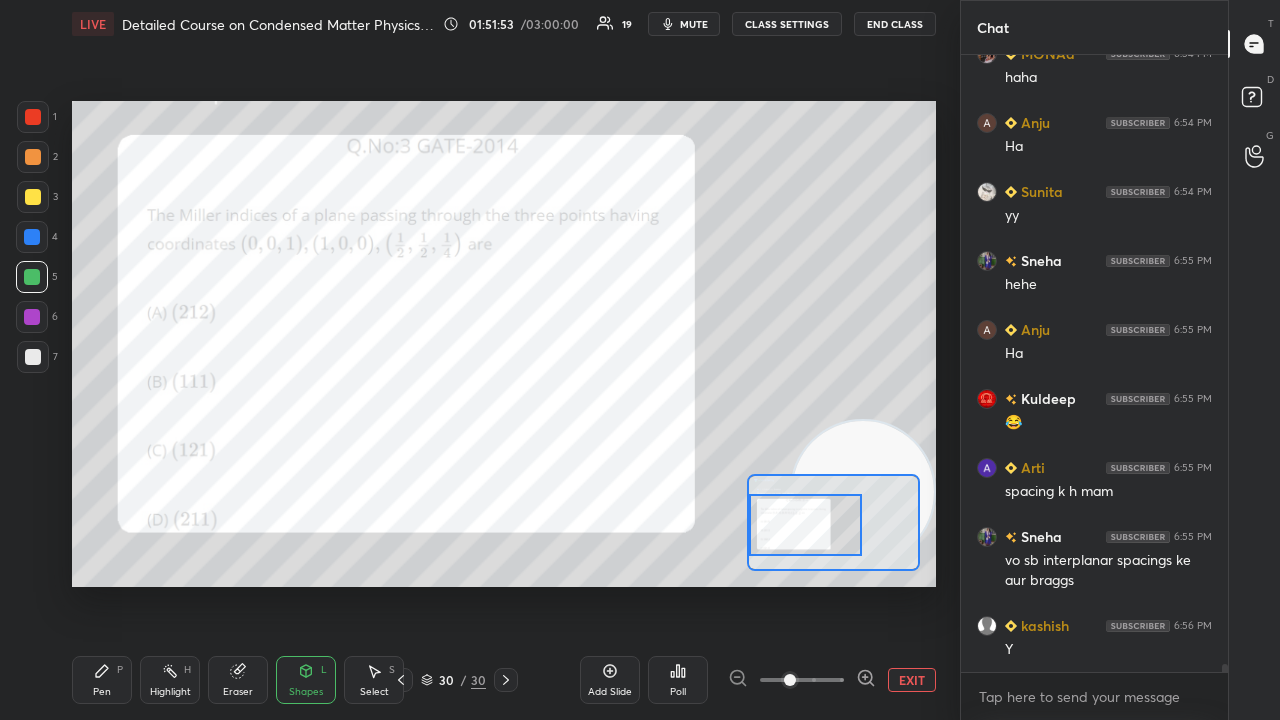 click at bounding box center [32, 317] 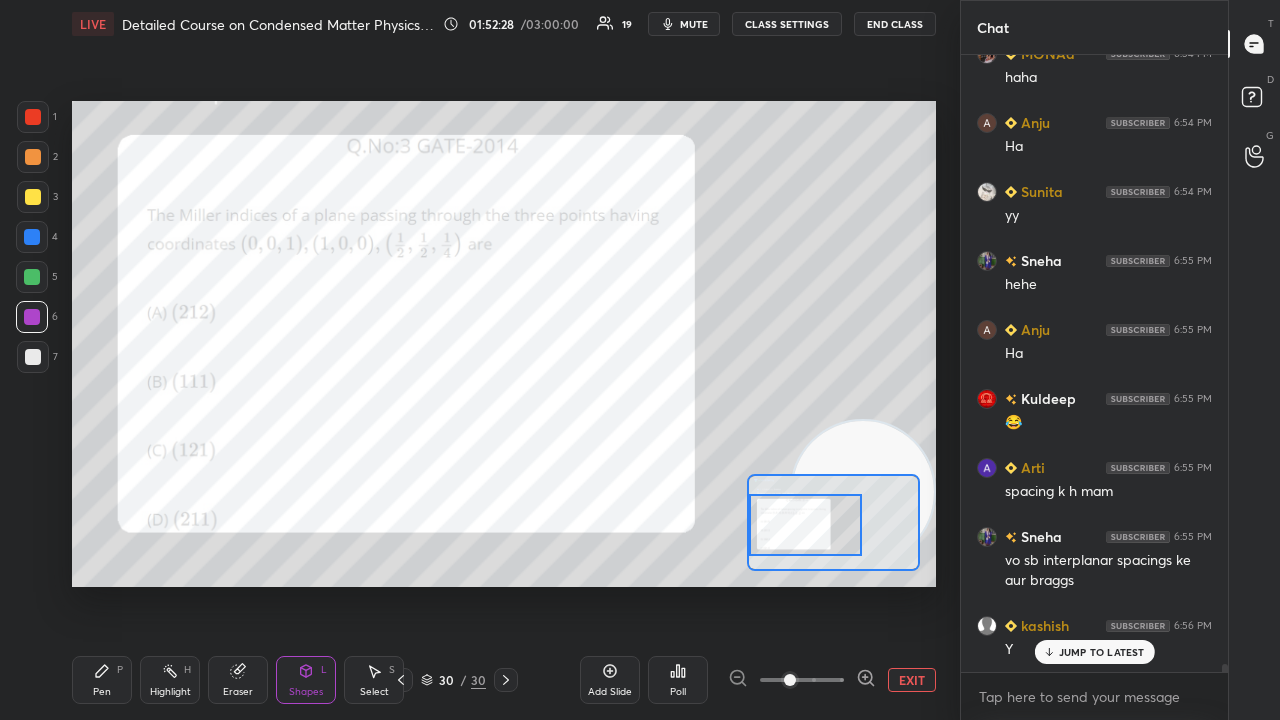 scroll, scrollTop: 48884, scrollLeft: 0, axis: vertical 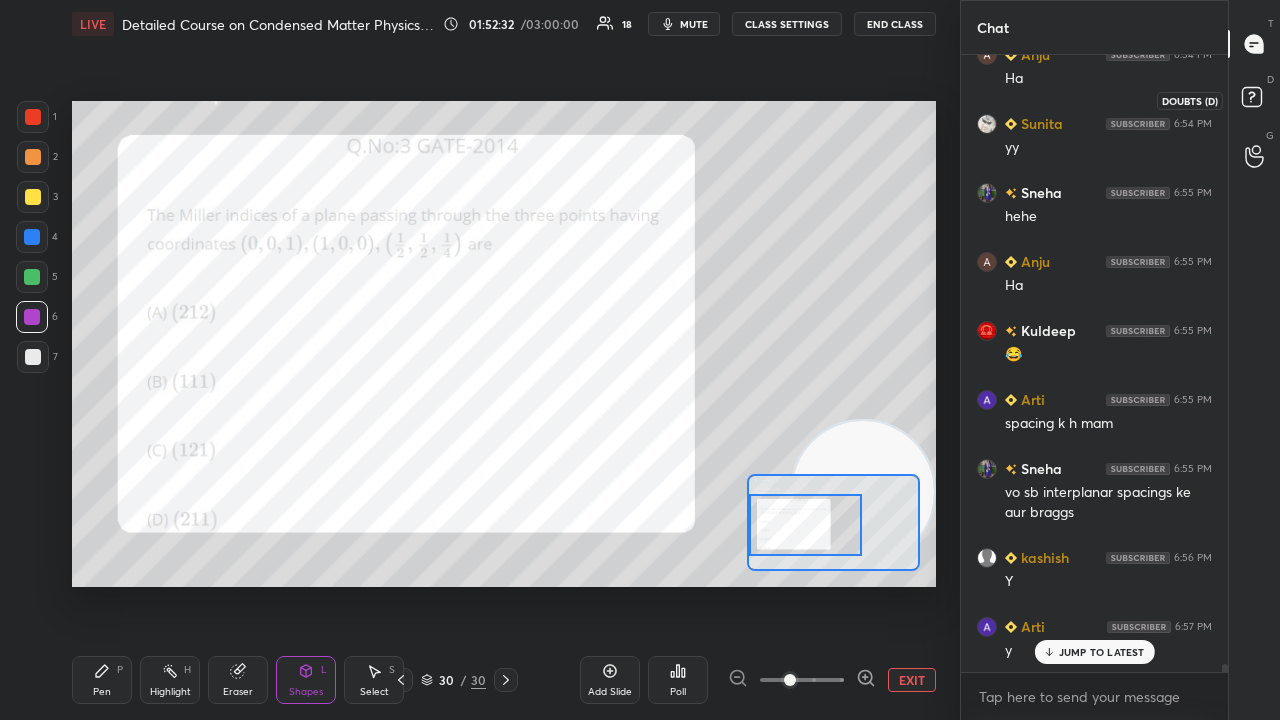 click 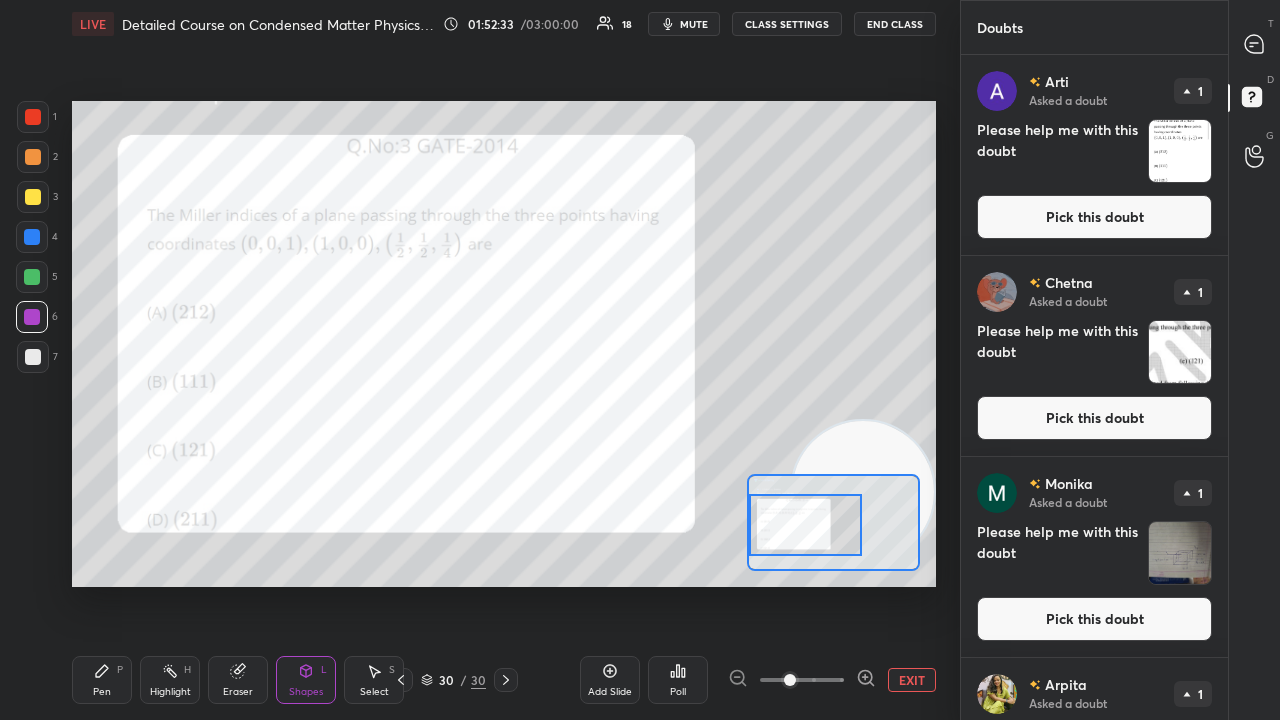 click on "Pick this doubt" at bounding box center (1094, 418) 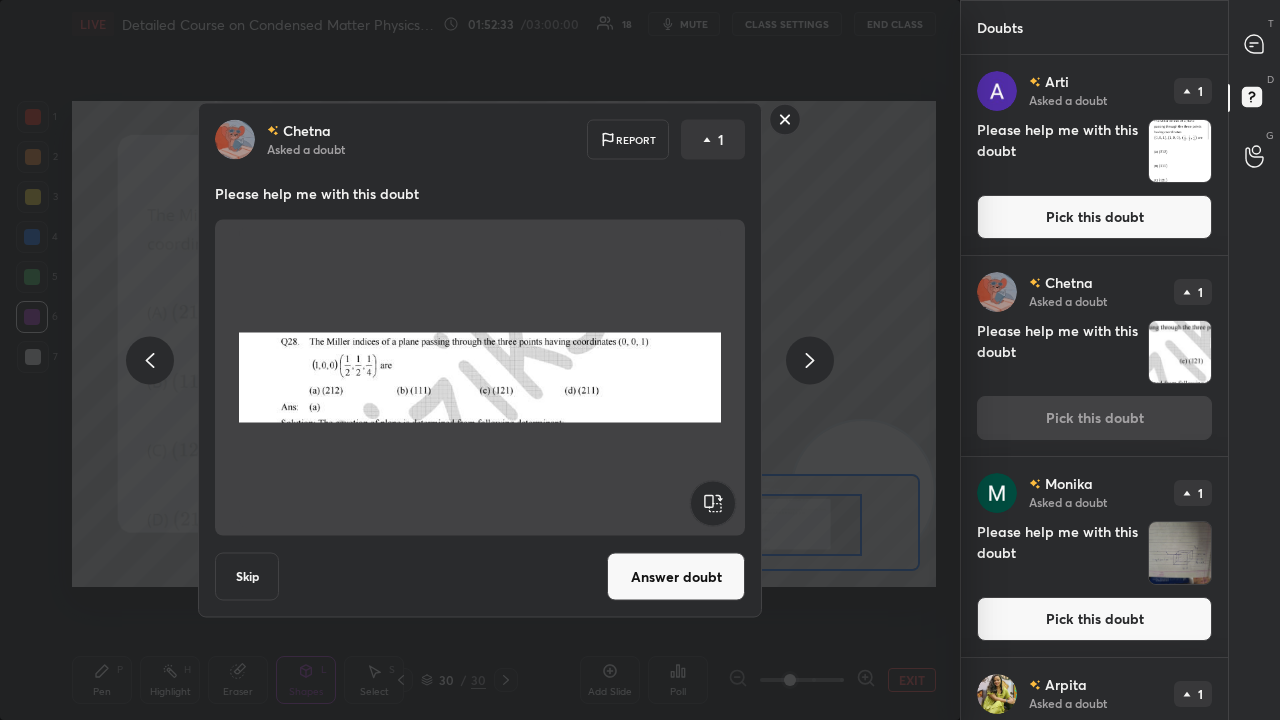 click on "Chetna Asked a doubt 1 Please help me with this doubt Pick this doubt" at bounding box center (1094, 356) 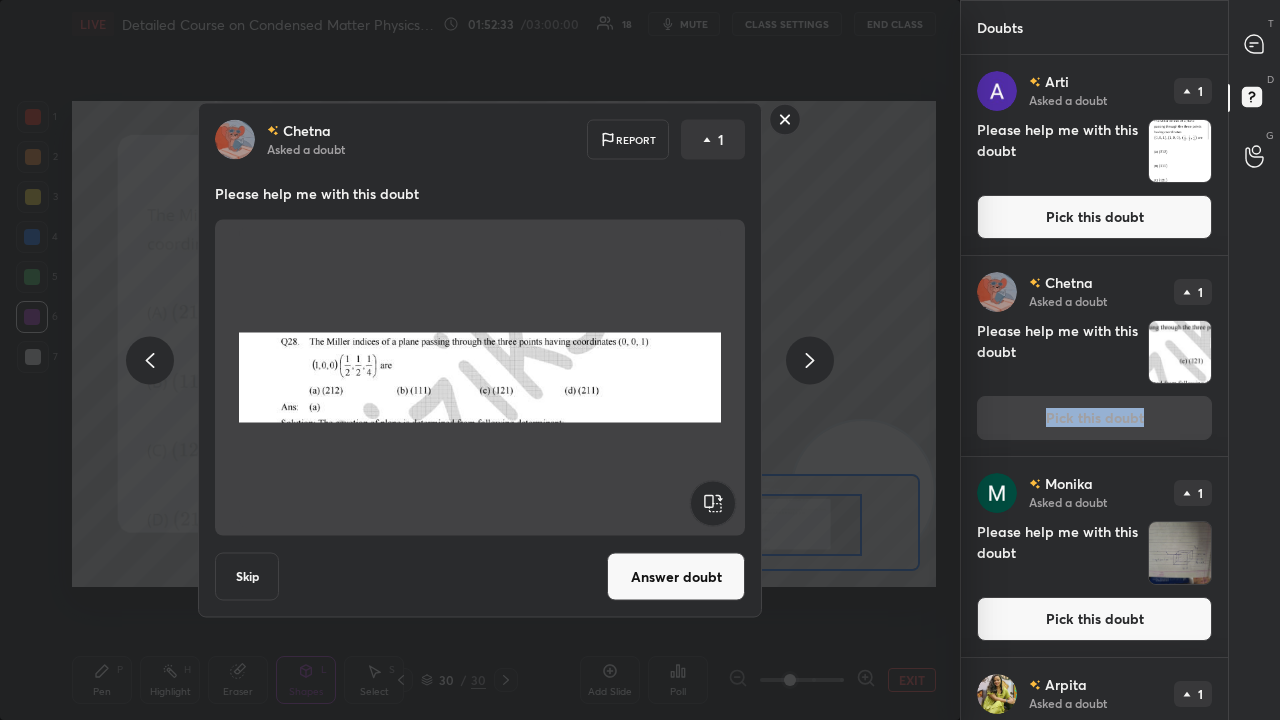 click on "Chetna Asked a doubt 1 Please help me with this doubt Pick this doubt" at bounding box center [1094, 356] 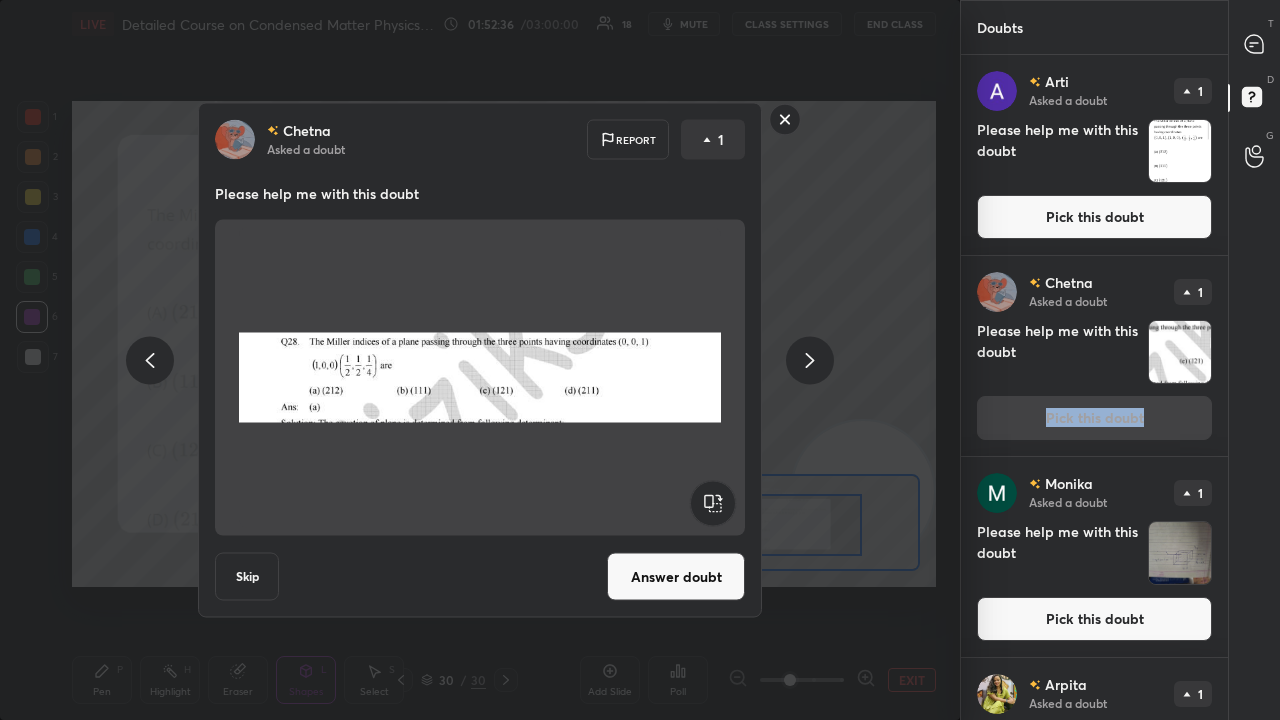click 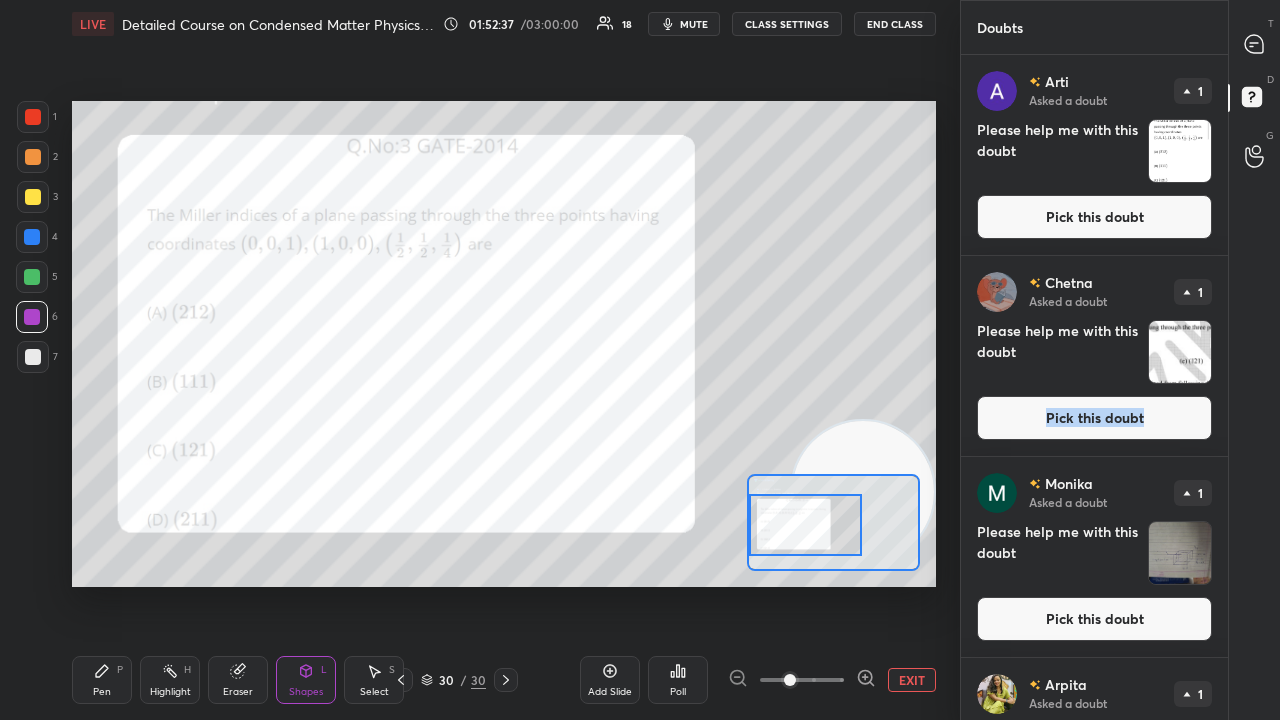 click at bounding box center (1255, 44) 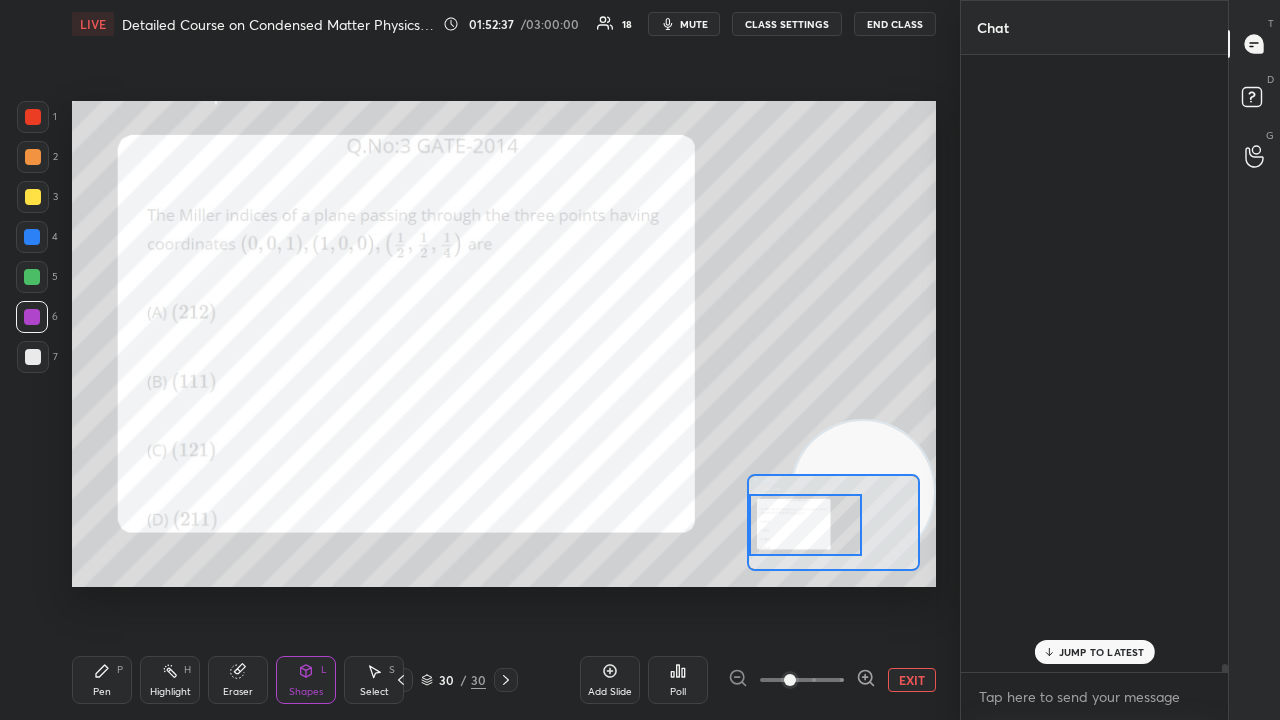 scroll, scrollTop: 48884, scrollLeft: 0, axis: vertical 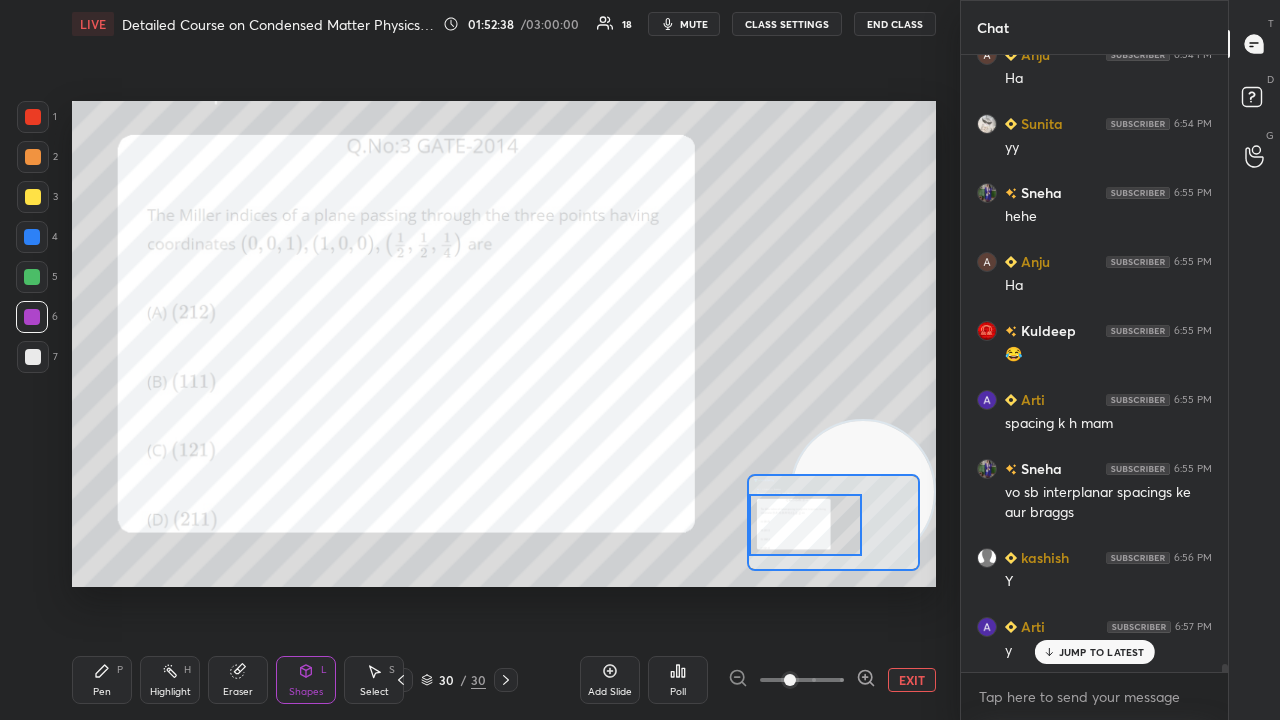 click on "mute" at bounding box center [694, 24] 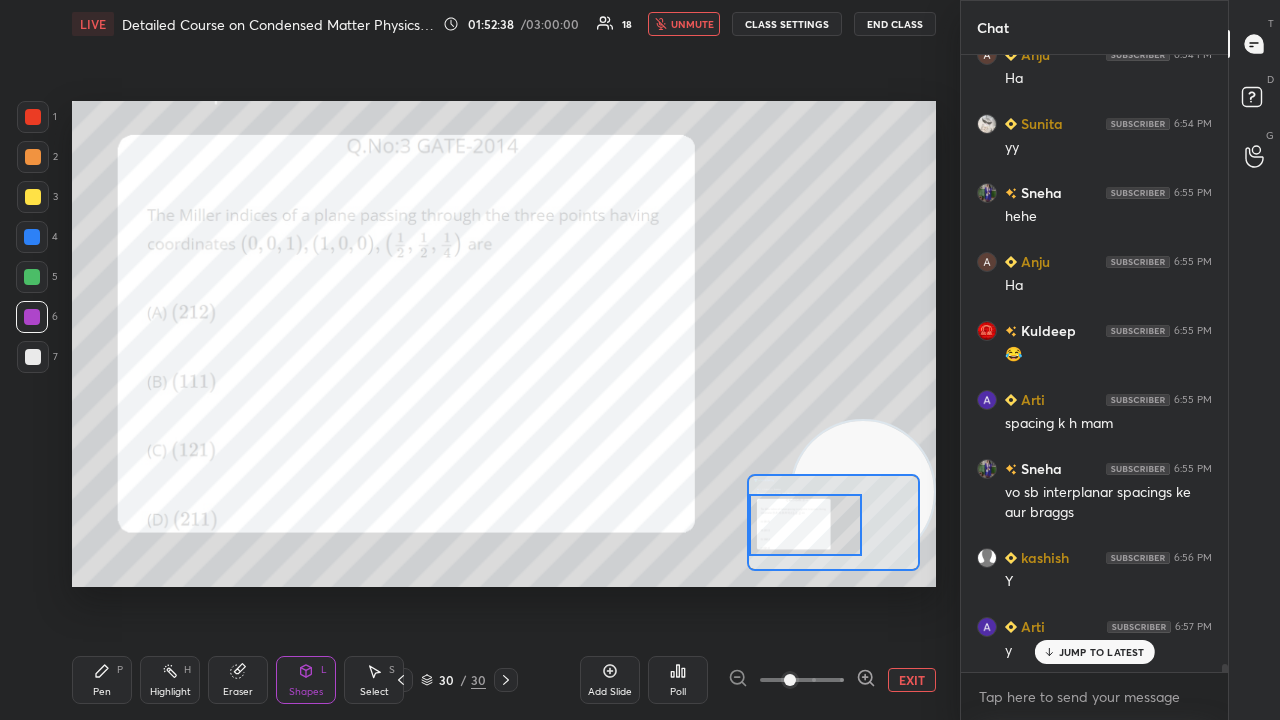 click on "unmute" at bounding box center [692, 24] 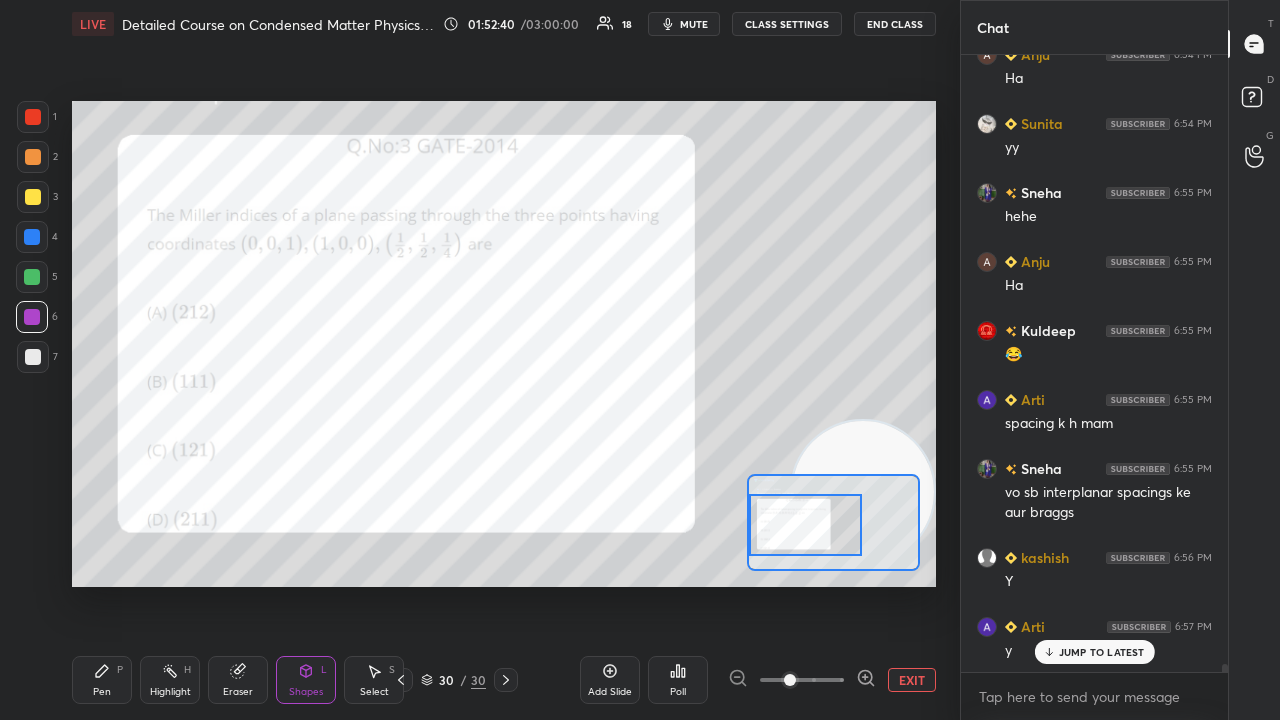 click on "JUMP TO LATEST" at bounding box center [1102, 652] 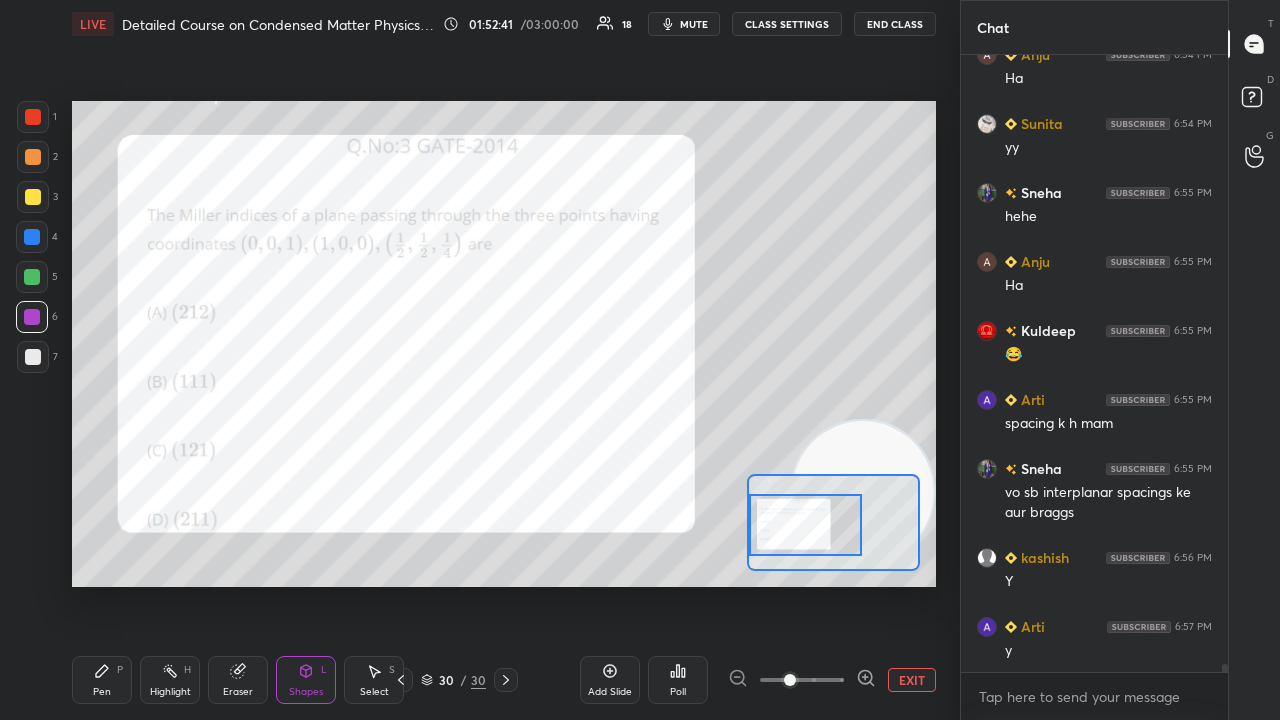 click on "mute" at bounding box center [694, 24] 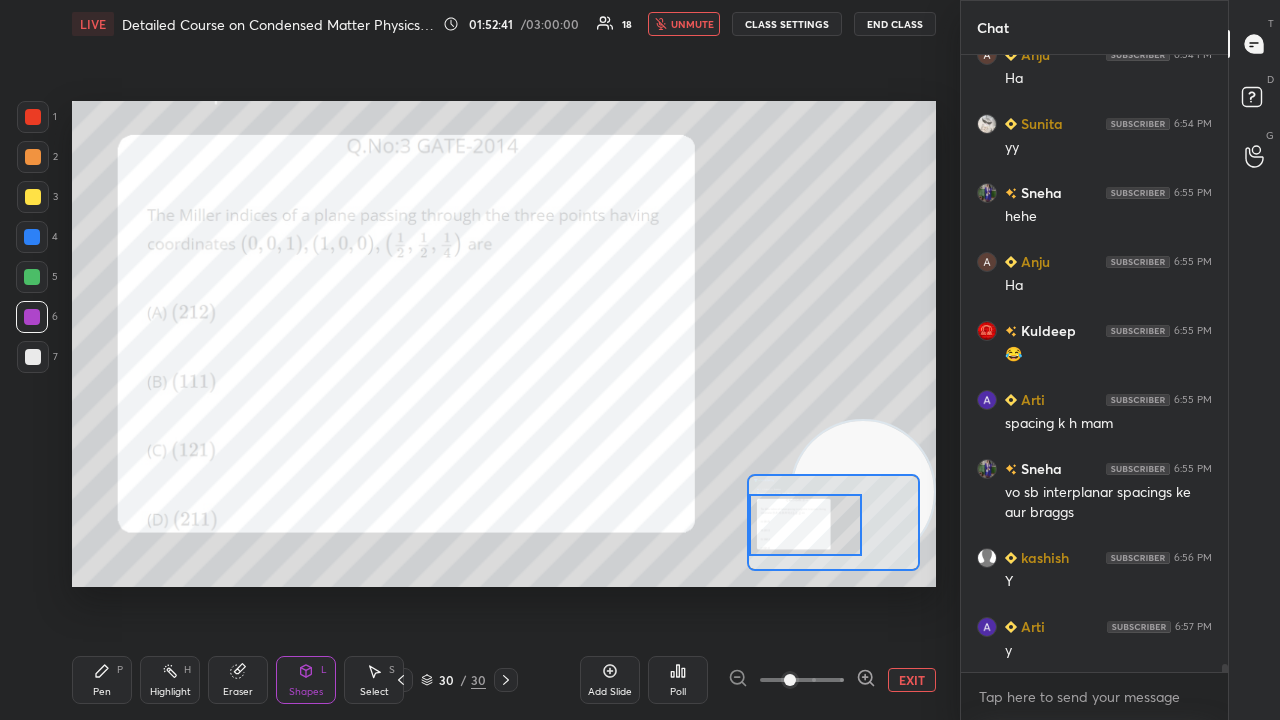 click on "unmute" at bounding box center (692, 24) 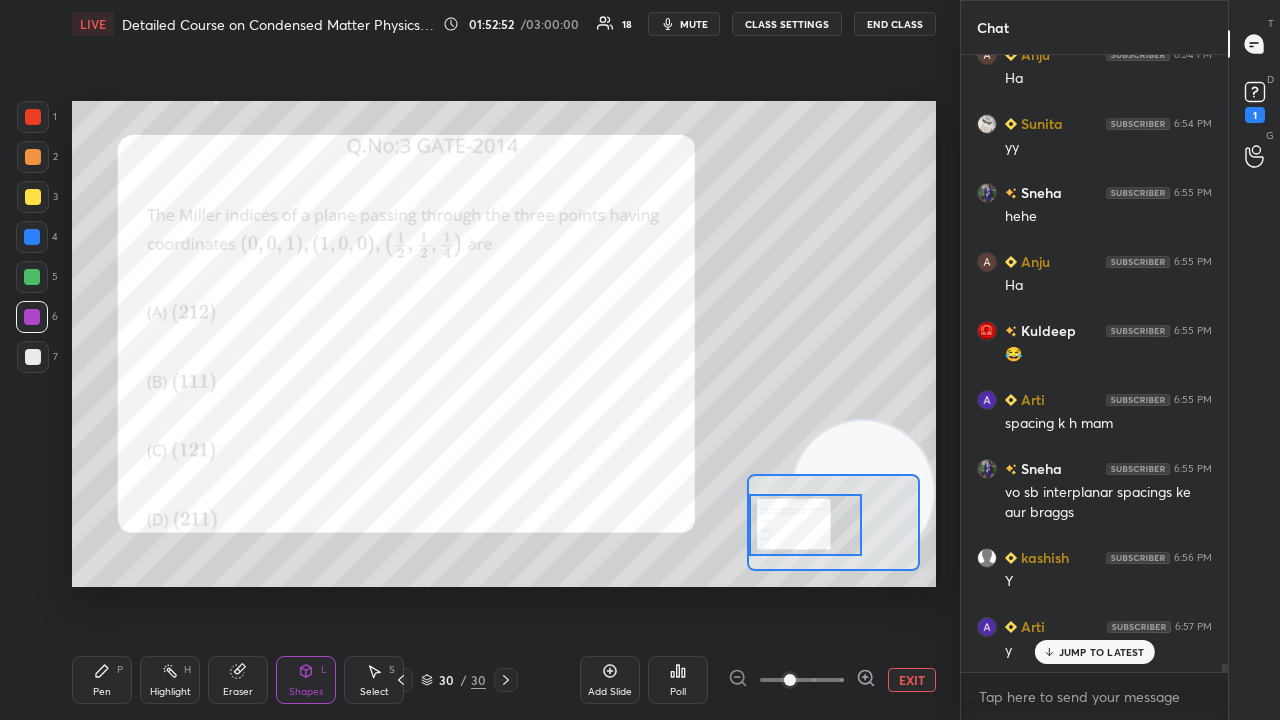 scroll, scrollTop: 48970, scrollLeft: 0, axis: vertical 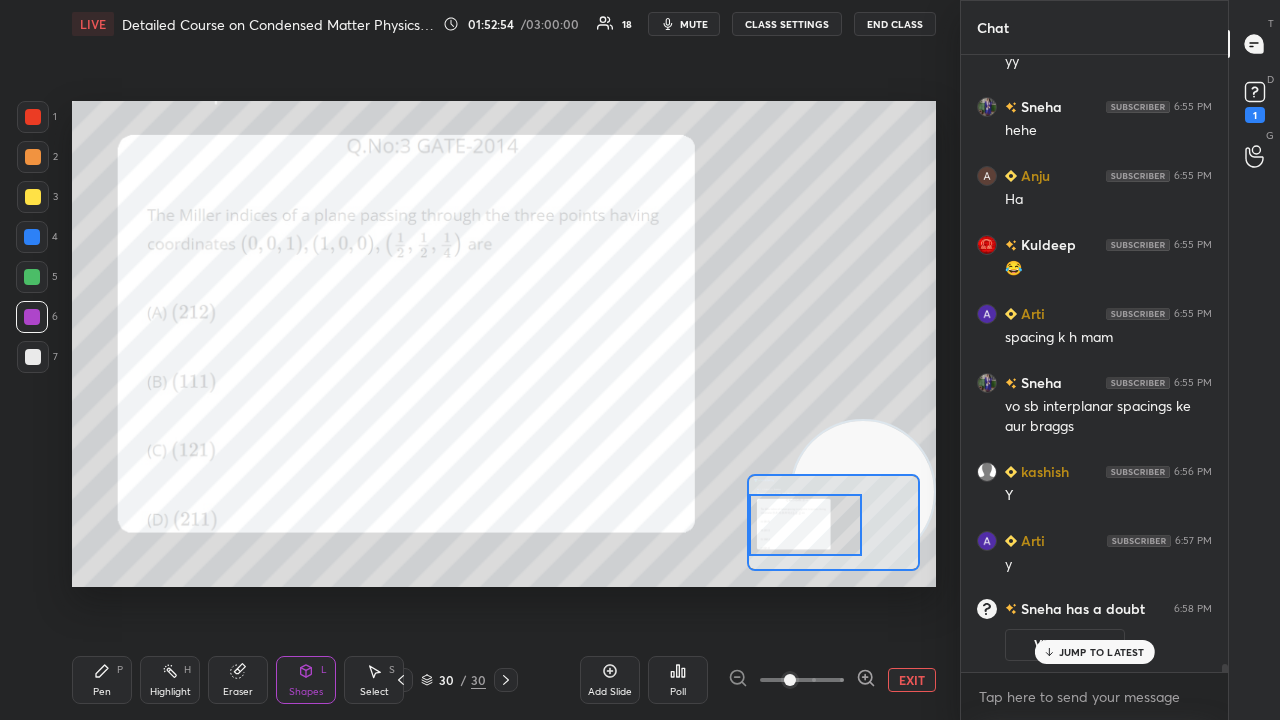 click on "Pen P" at bounding box center [102, 680] 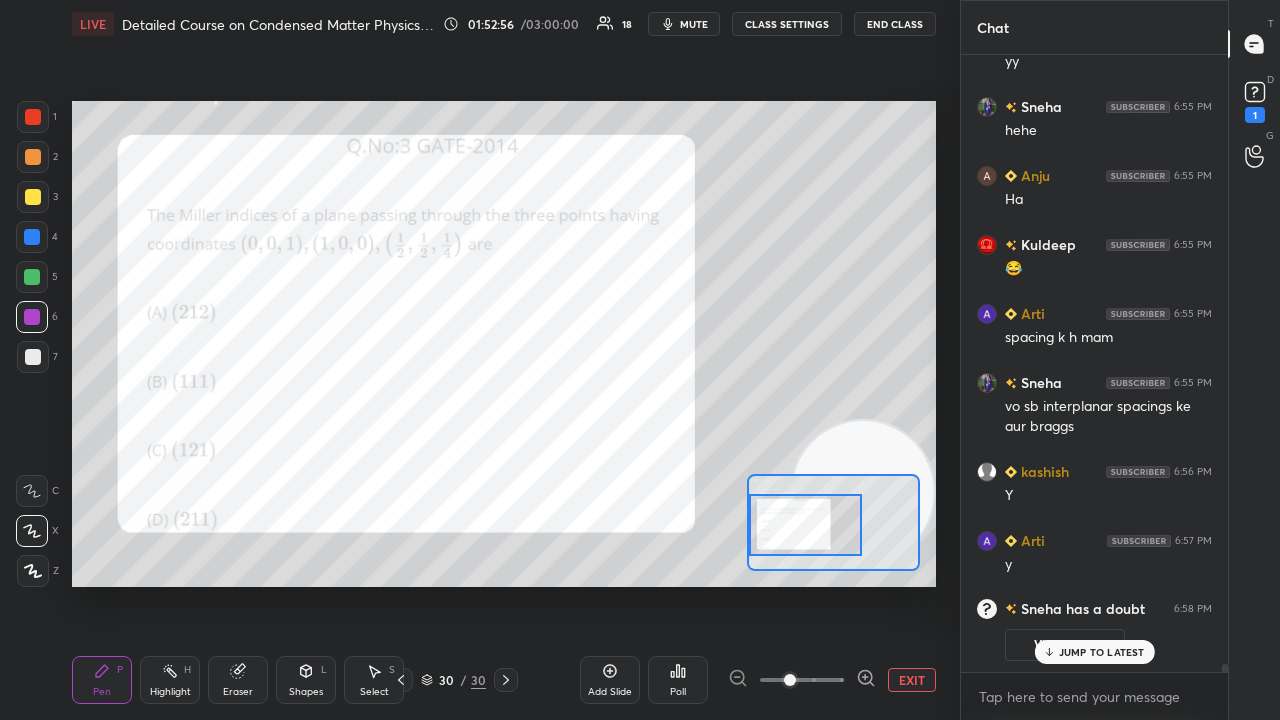 click on "JUMP TO LATEST" at bounding box center [1102, 652] 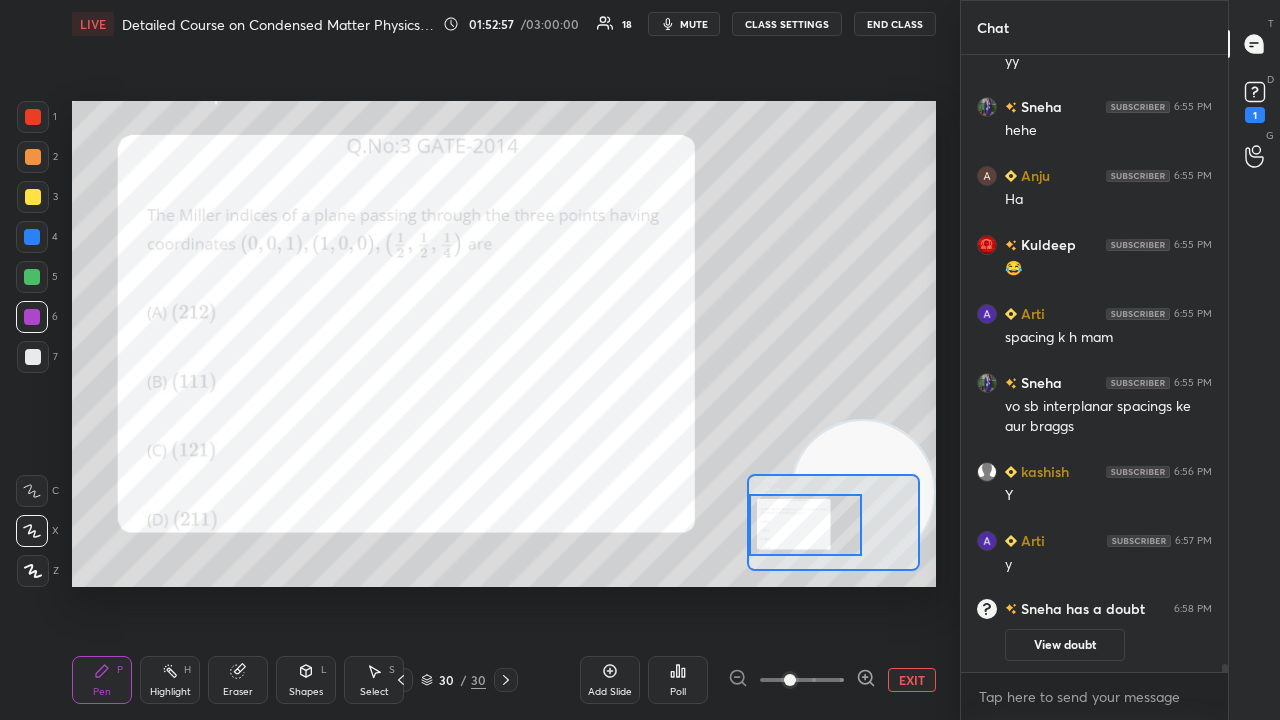 scroll, scrollTop: 48234, scrollLeft: 0, axis: vertical 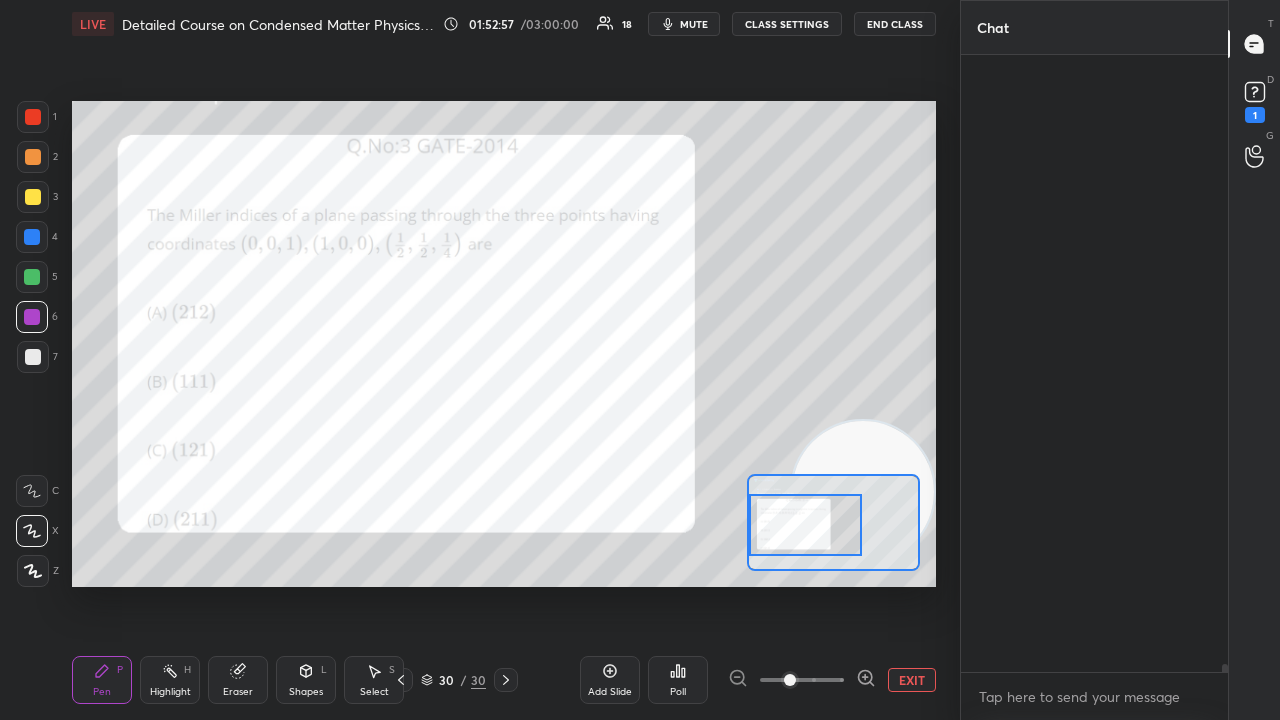 click on "mute" at bounding box center [684, 24] 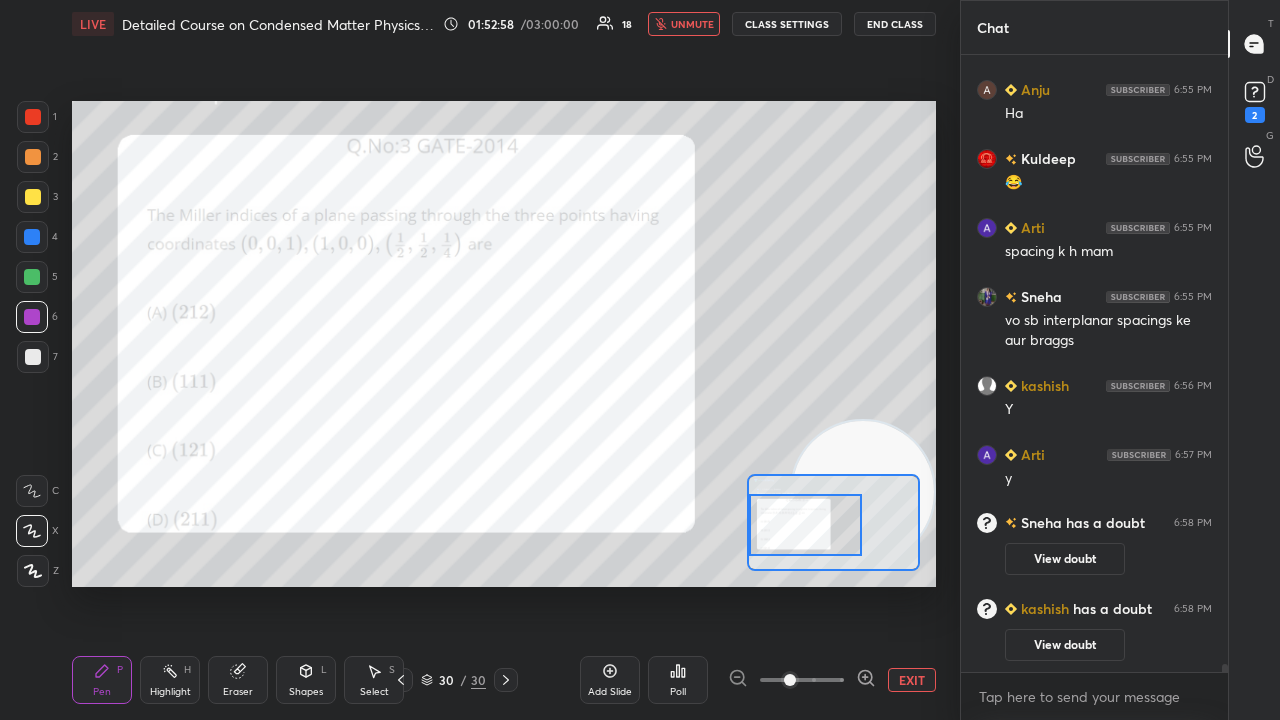 click on "unmute" at bounding box center [692, 24] 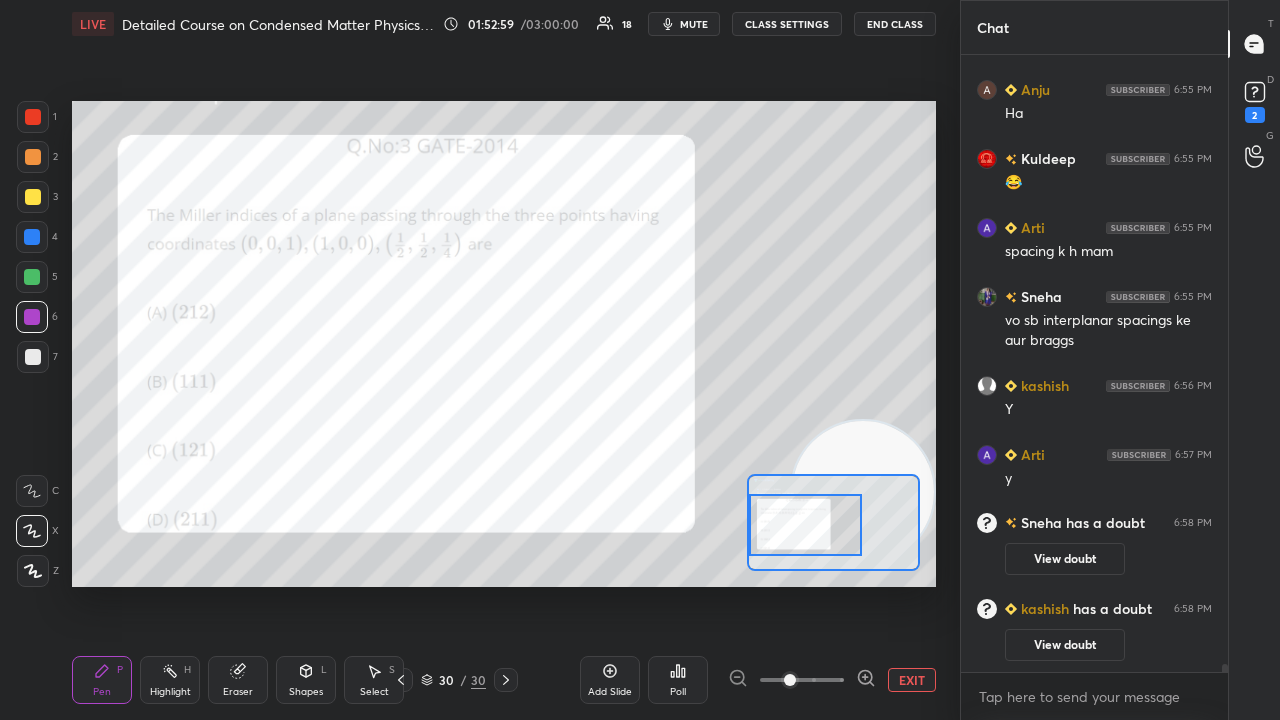 scroll, scrollTop: 48284, scrollLeft: 0, axis: vertical 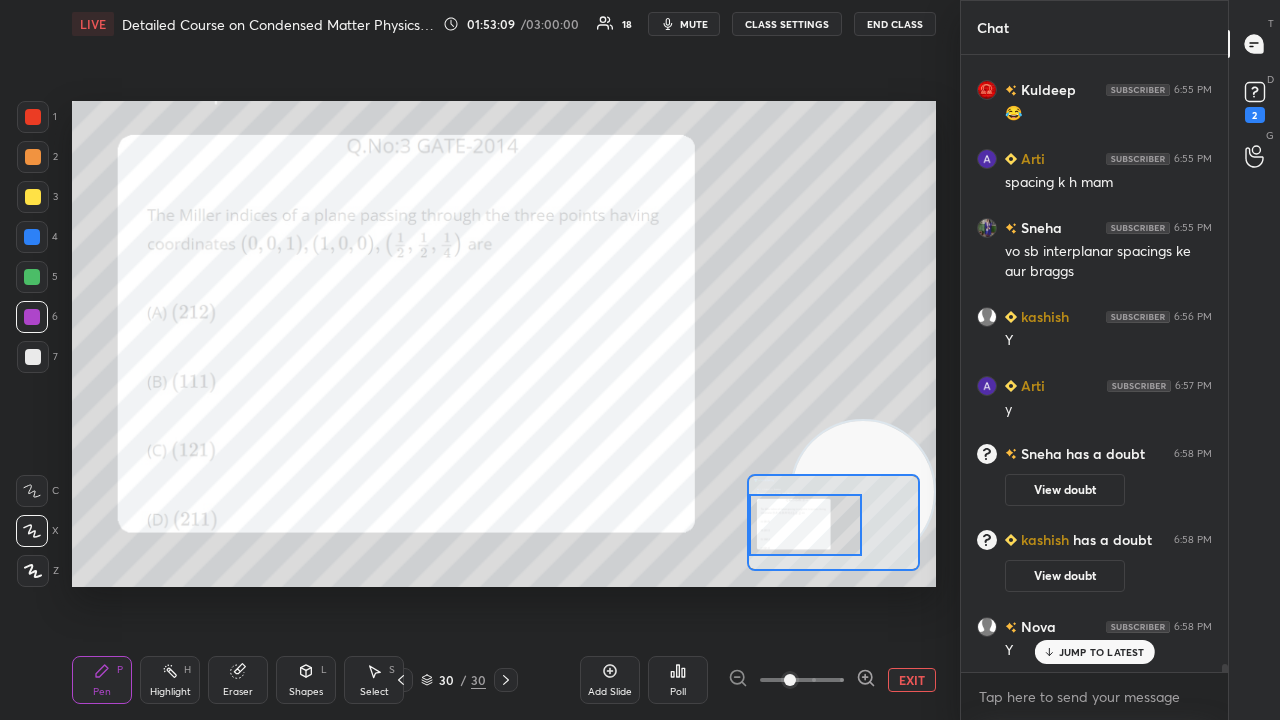 click on "mute" at bounding box center [694, 24] 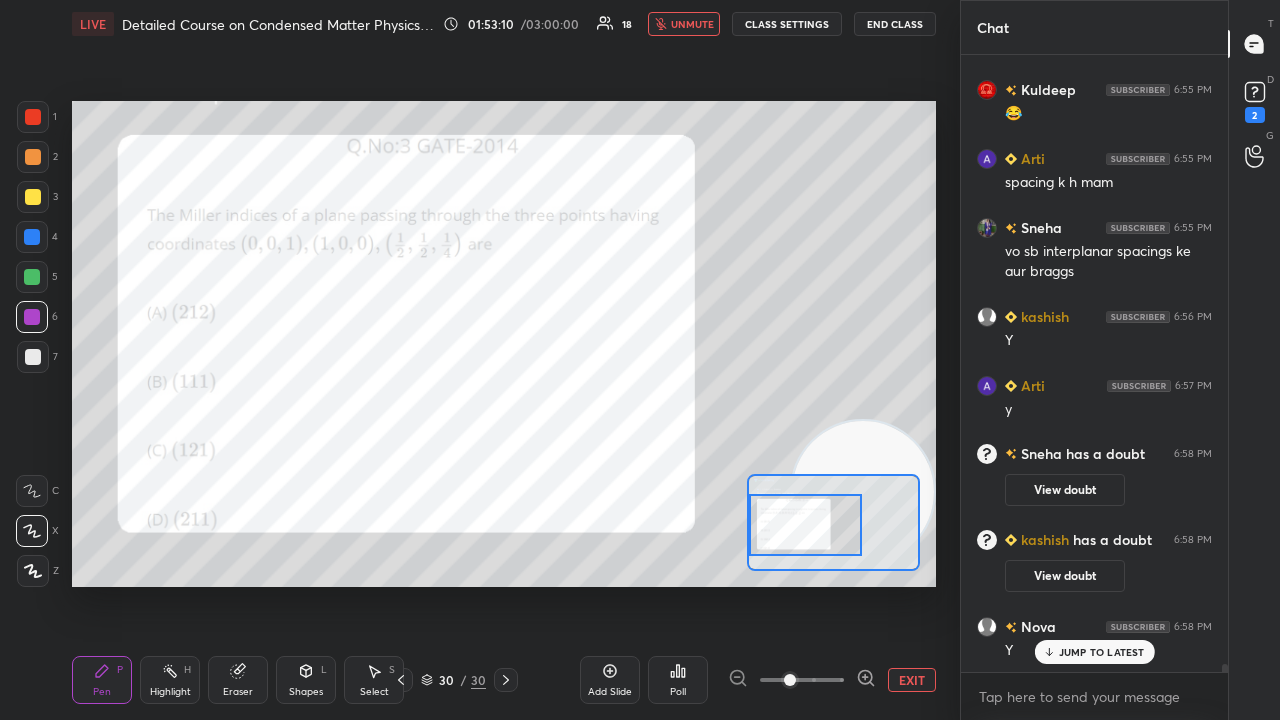click on "unmute" at bounding box center (692, 24) 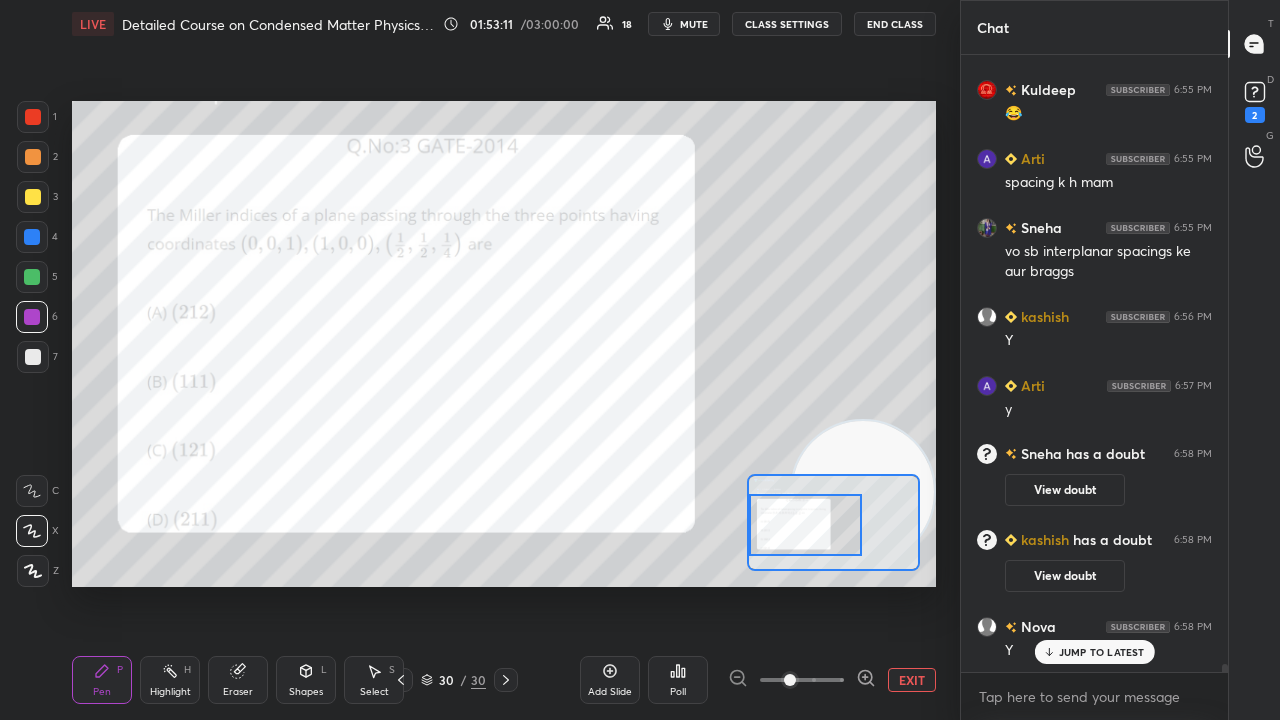 click on "Eraser" at bounding box center (238, 692) 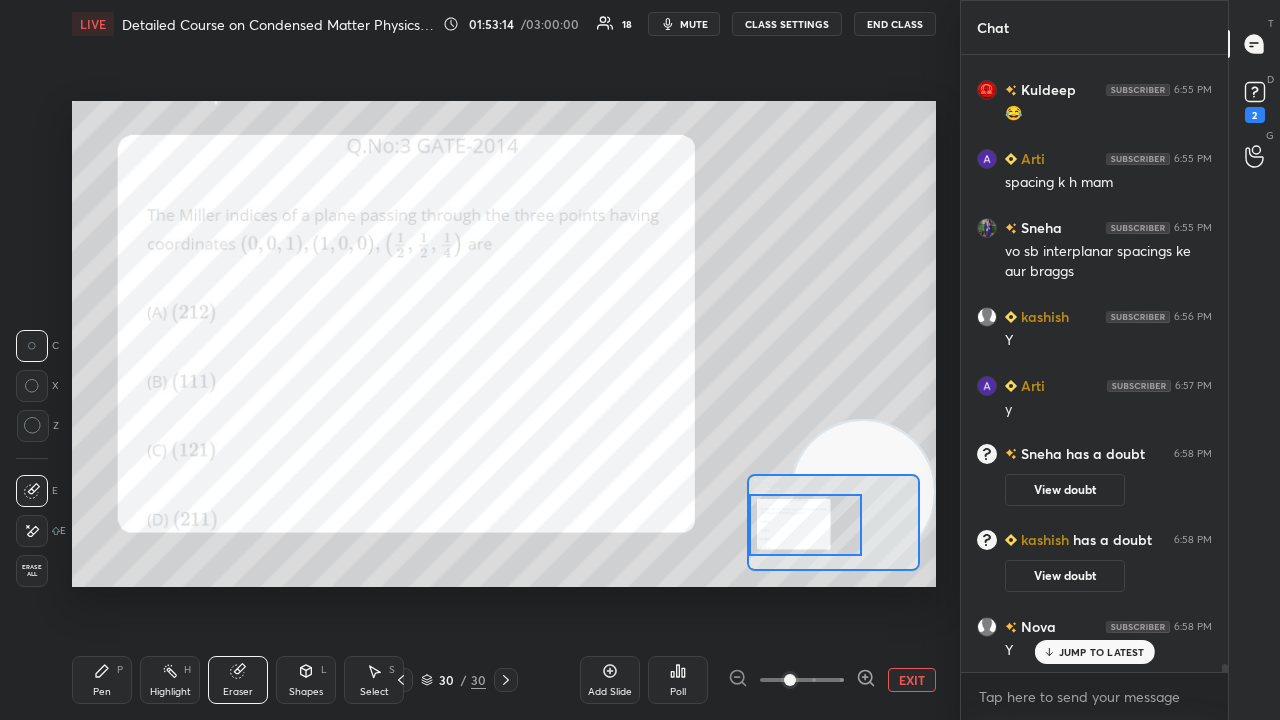 click on "Pen P" at bounding box center [102, 680] 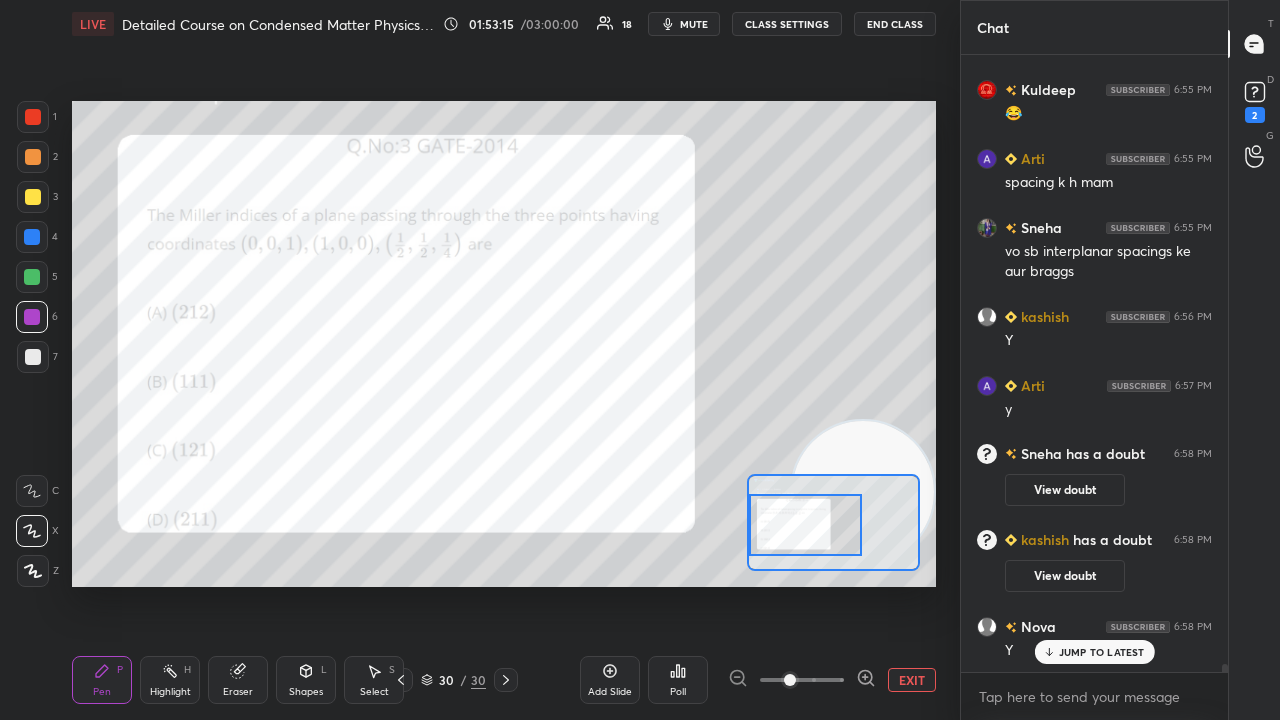 click on "mute" at bounding box center [694, 24] 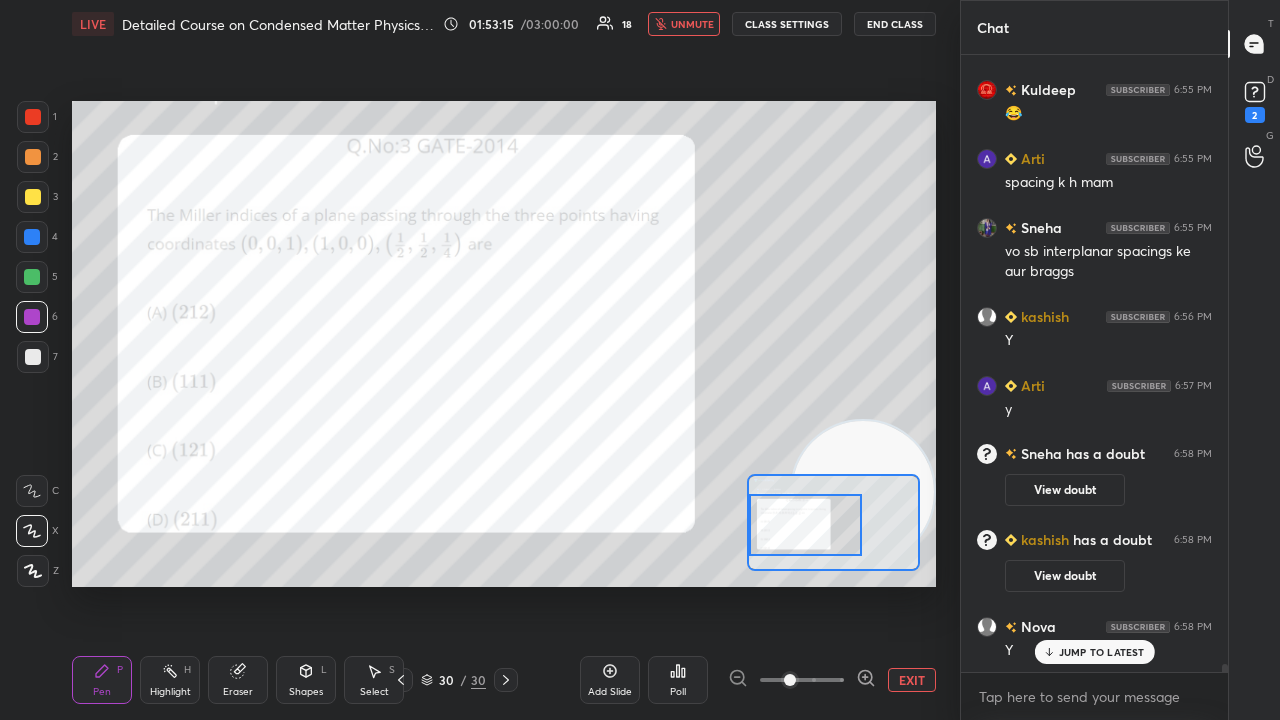 click on "unmute" at bounding box center (692, 24) 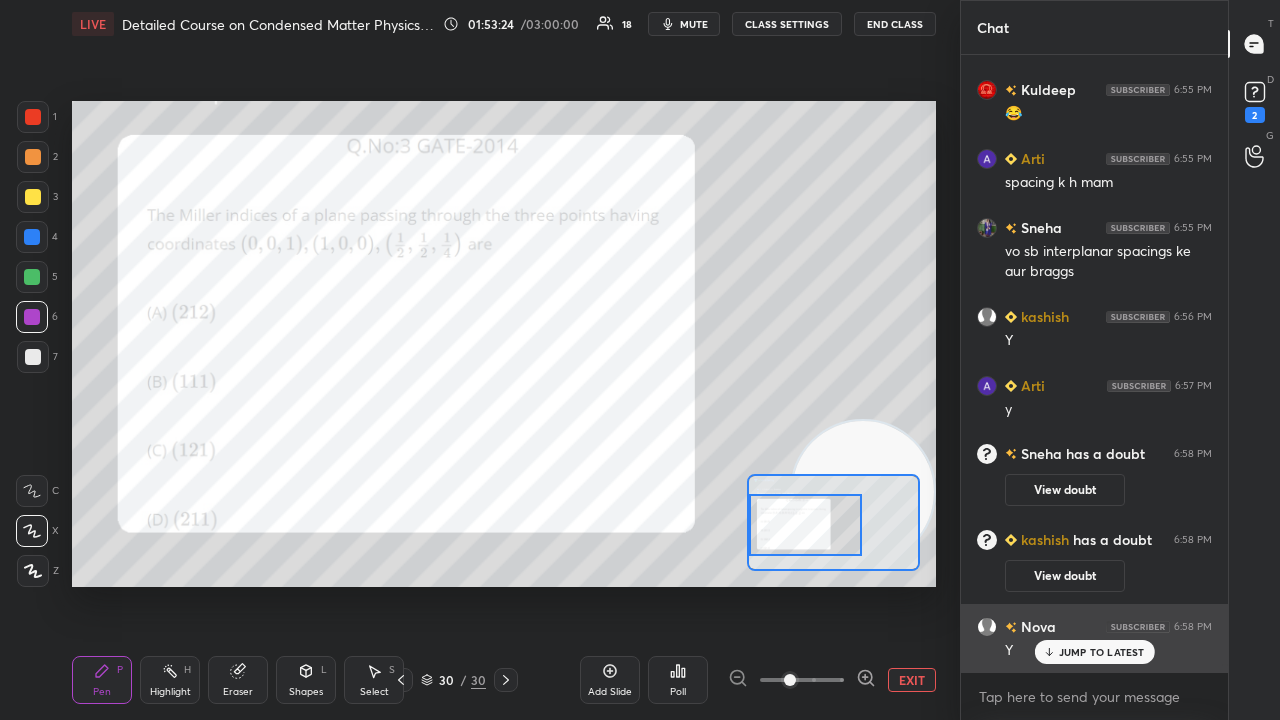 click on "JUMP TO LATEST" at bounding box center [1102, 652] 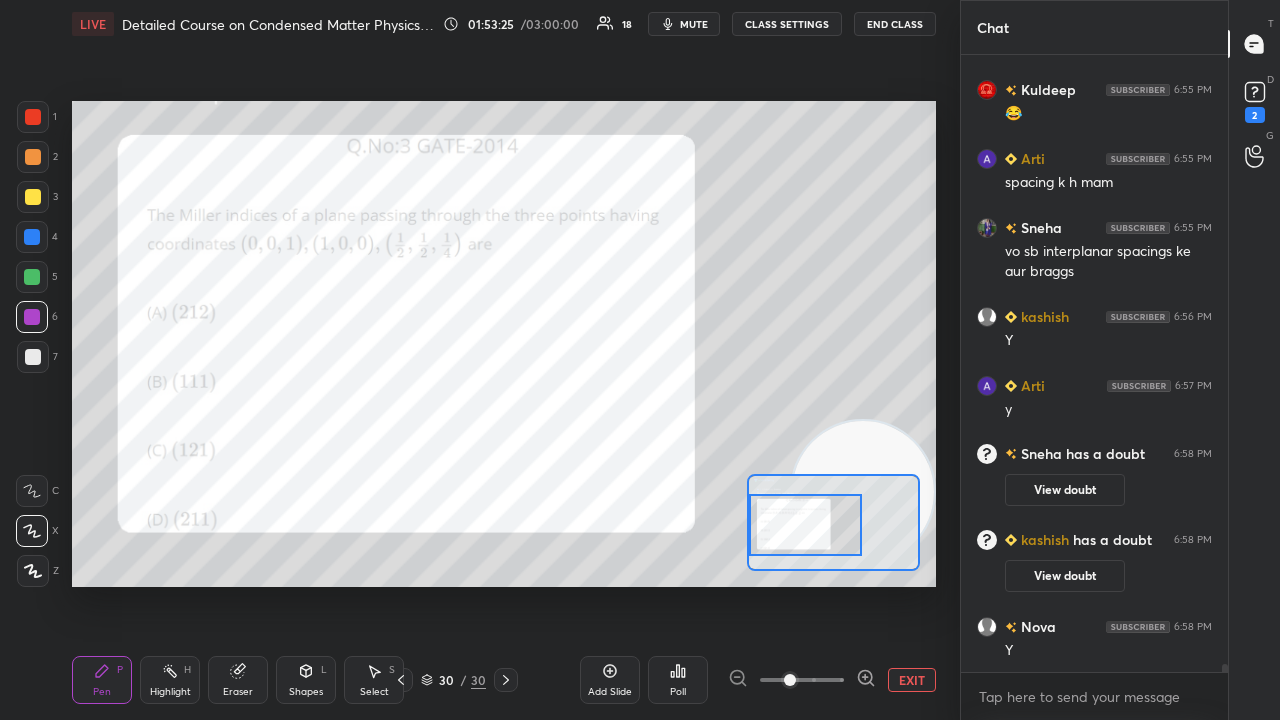 click on "mute" at bounding box center (694, 24) 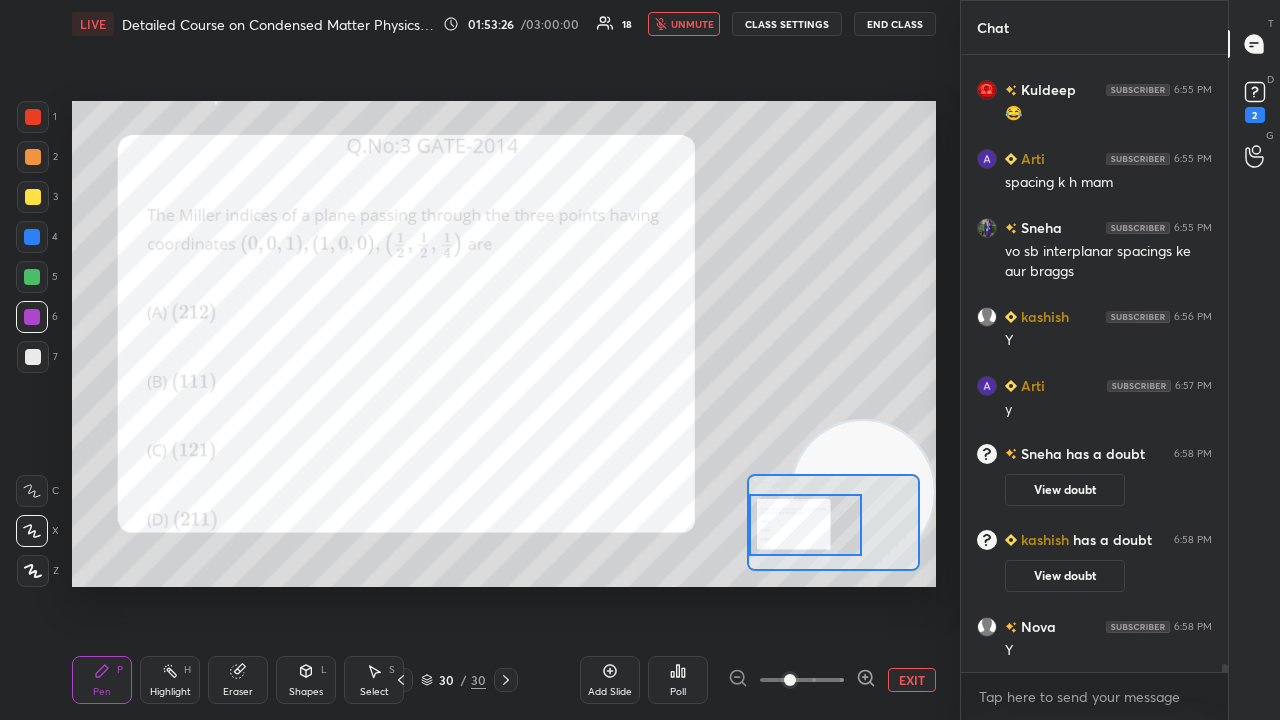 click on "unmute" at bounding box center (692, 24) 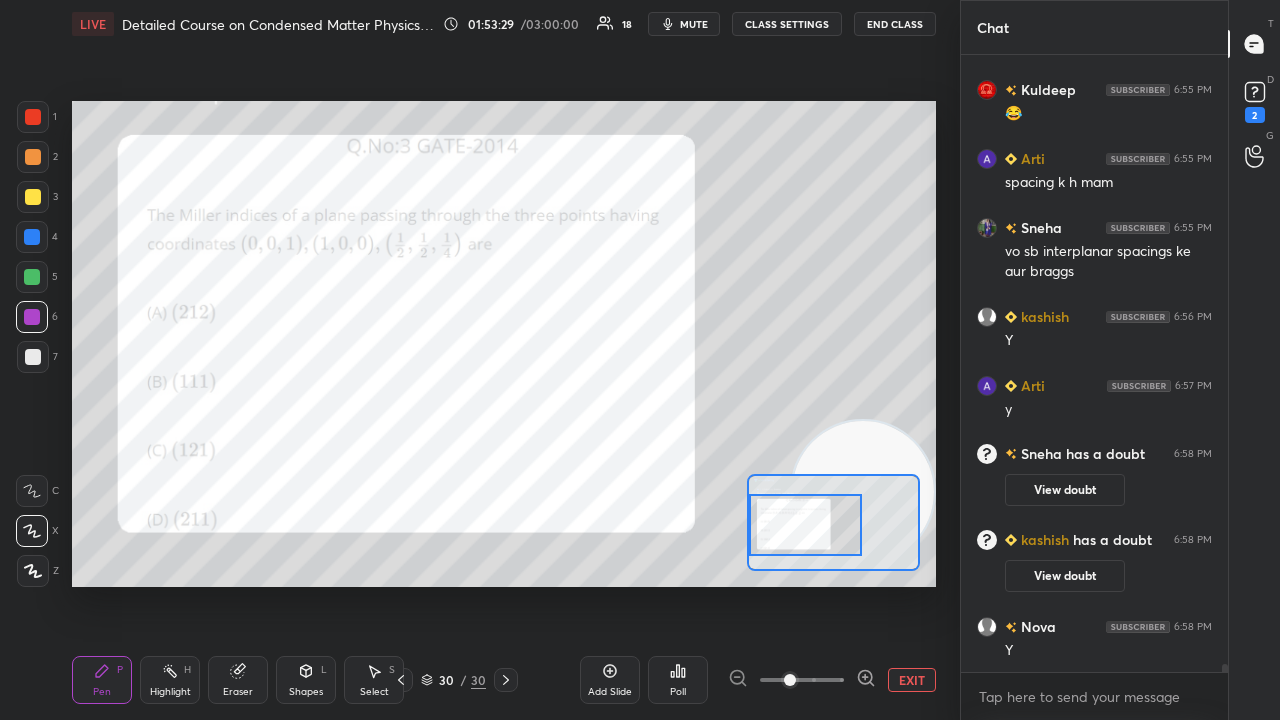 scroll, scrollTop: 48354, scrollLeft: 0, axis: vertical 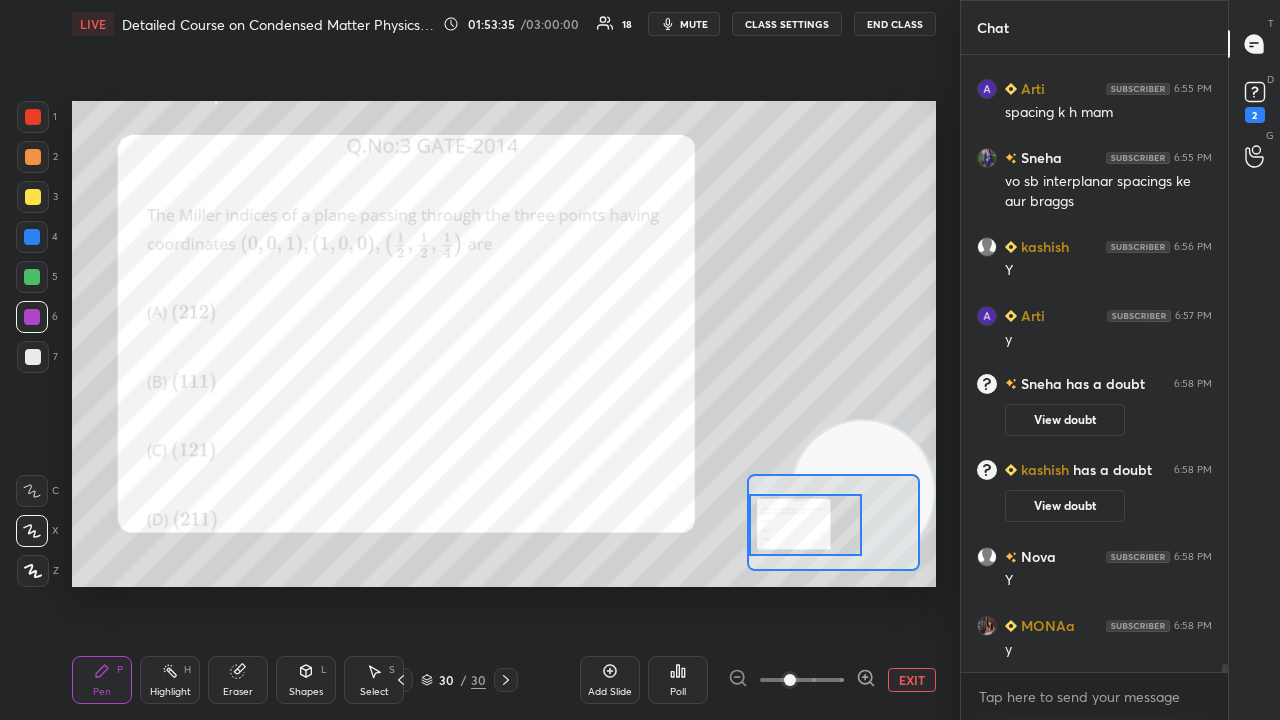 click on "mute" at bounding box center [694, 24] 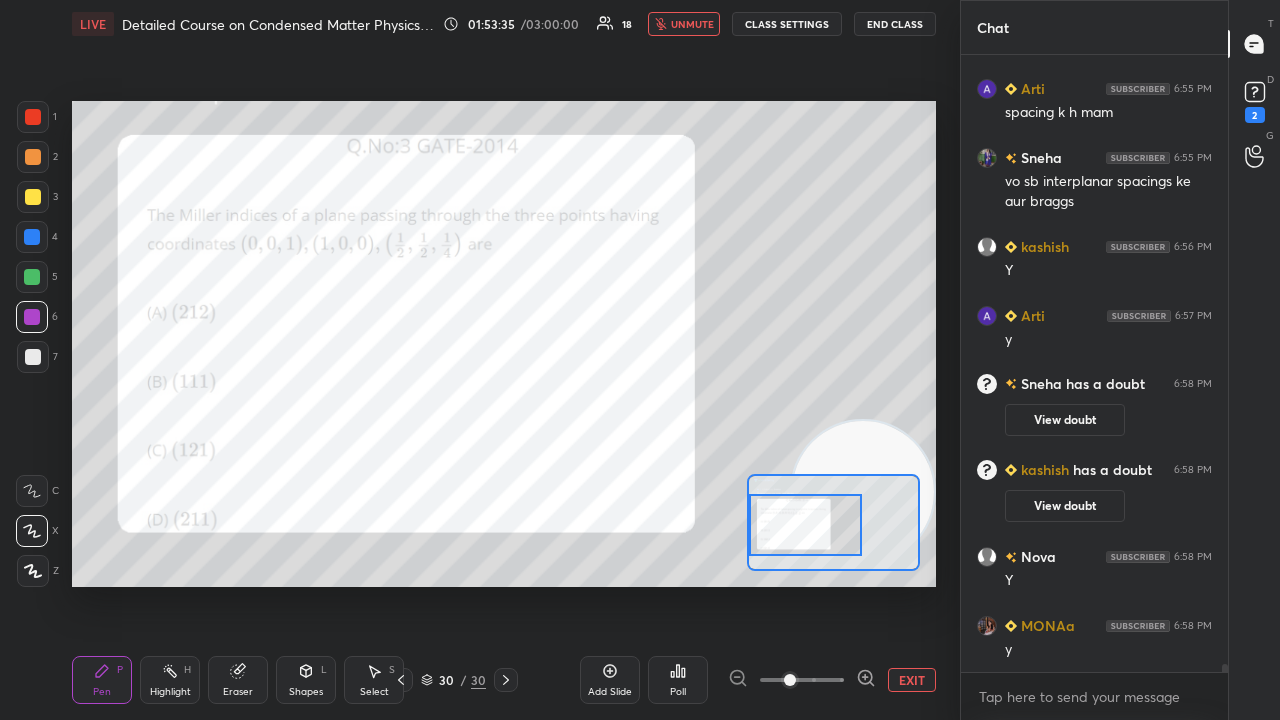drag, startPoint x: 702, startPoint y: 18, endPoint x: 706, endPoint y: 8, distance: 10.770329 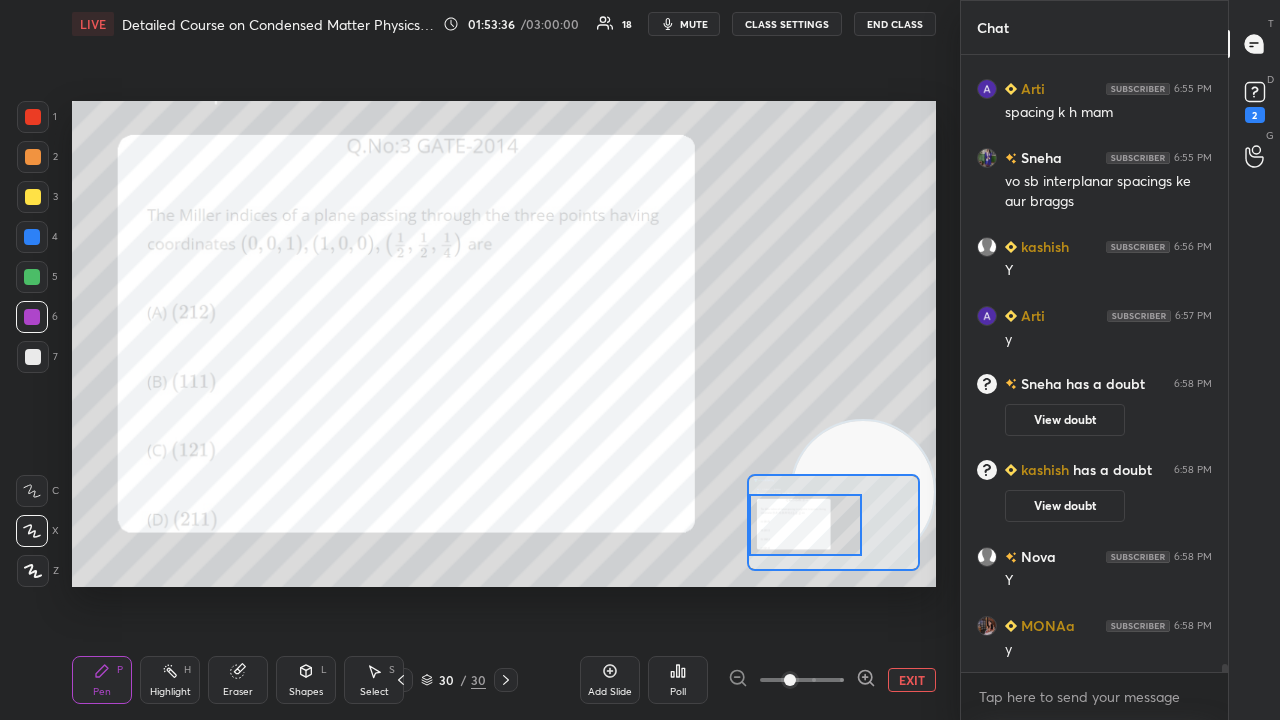 click on "Eraser" at bounding box center [238, 680] 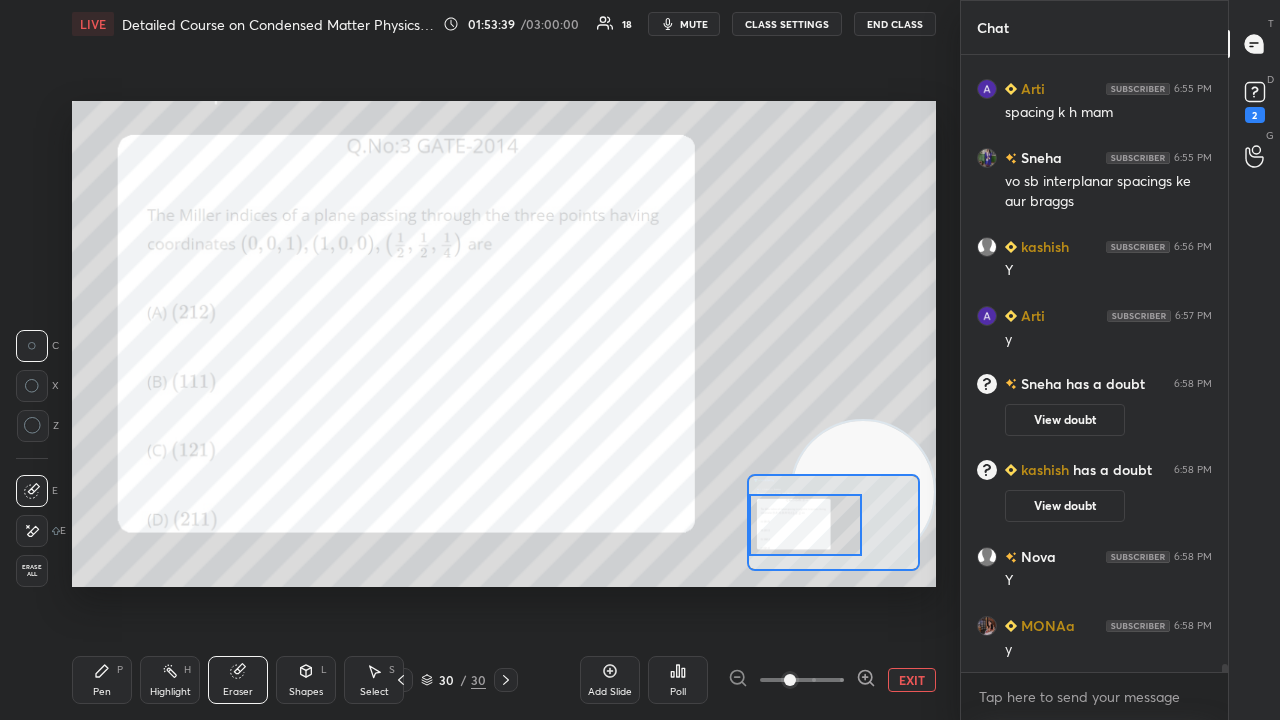 click on "Pen P Highlight H Eraser Shapes L Select S 30 / 30 Add Slide Poll EXIT" at bounding box center [504, 680] 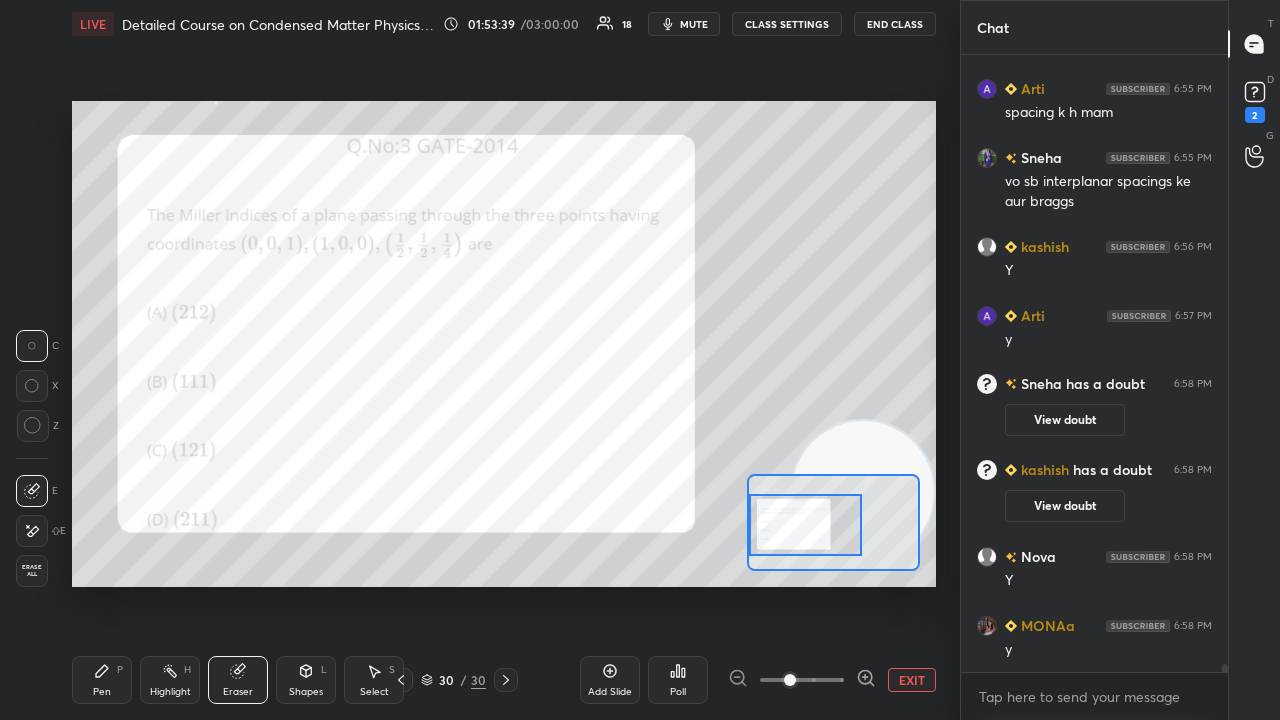 click on "Pen" at bounding box center (102, 692) 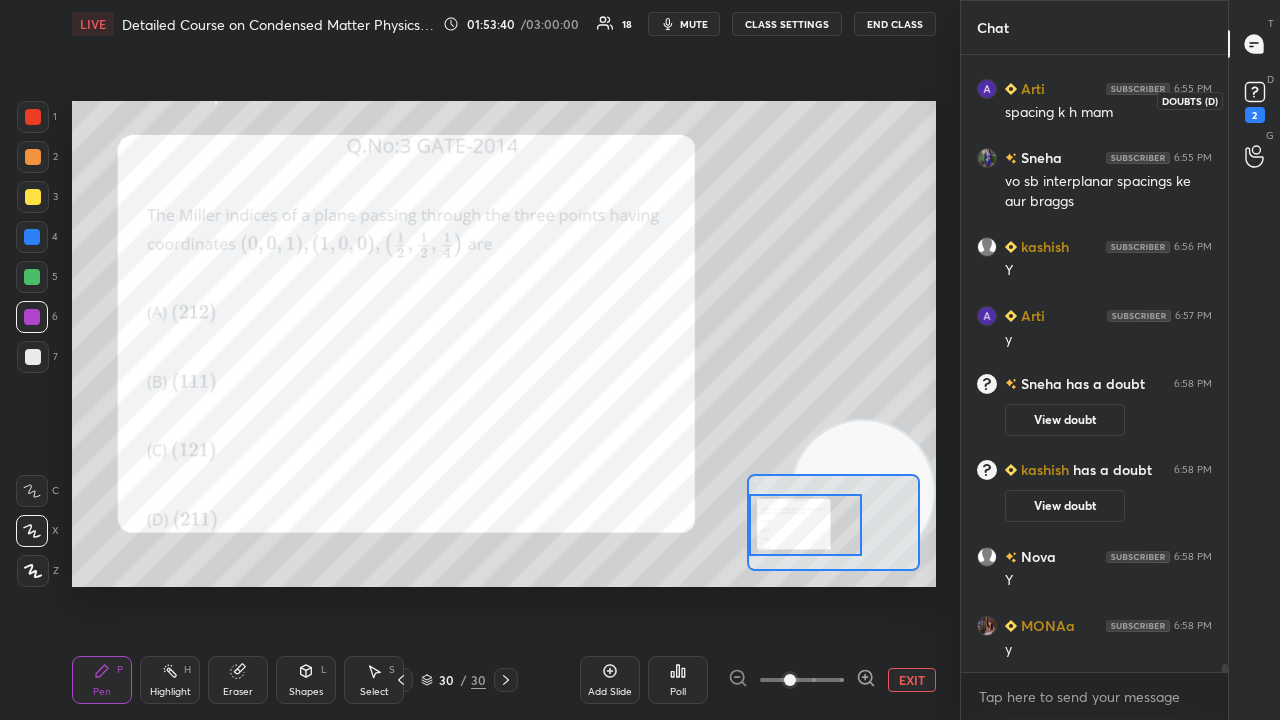 click 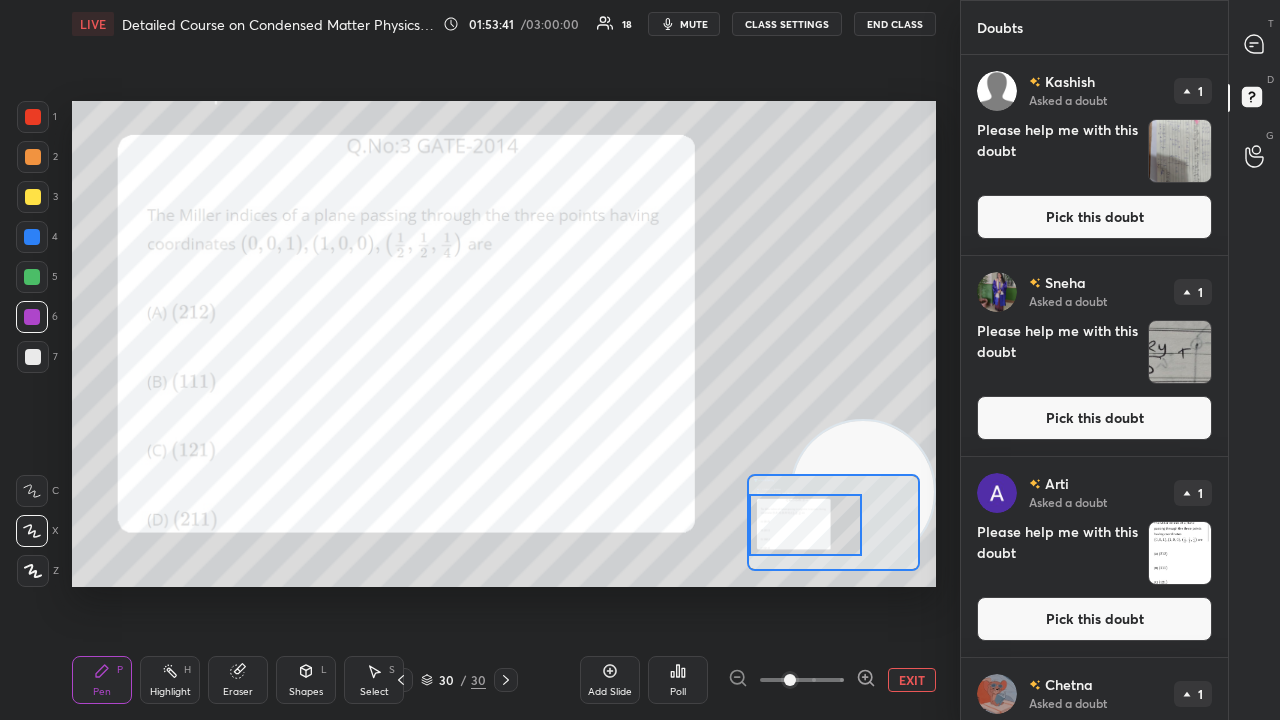 click on "Pick this doubt" at bounding box center [1094, 217] 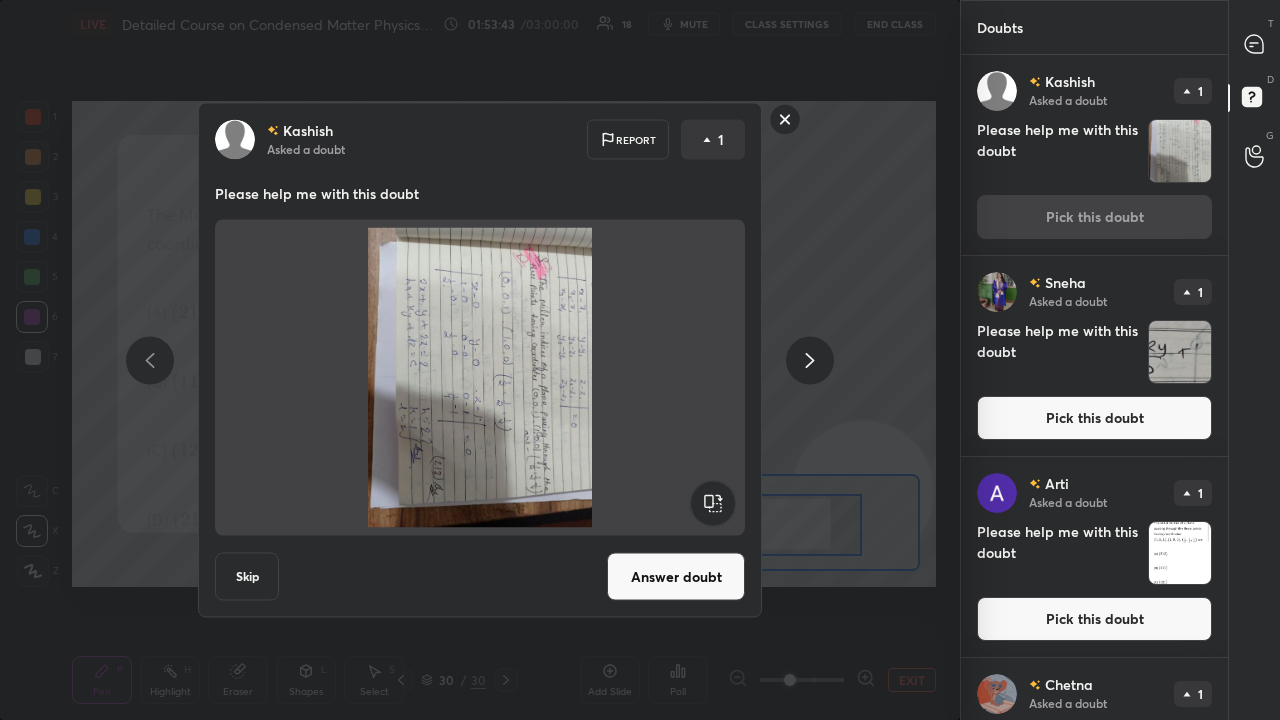 click 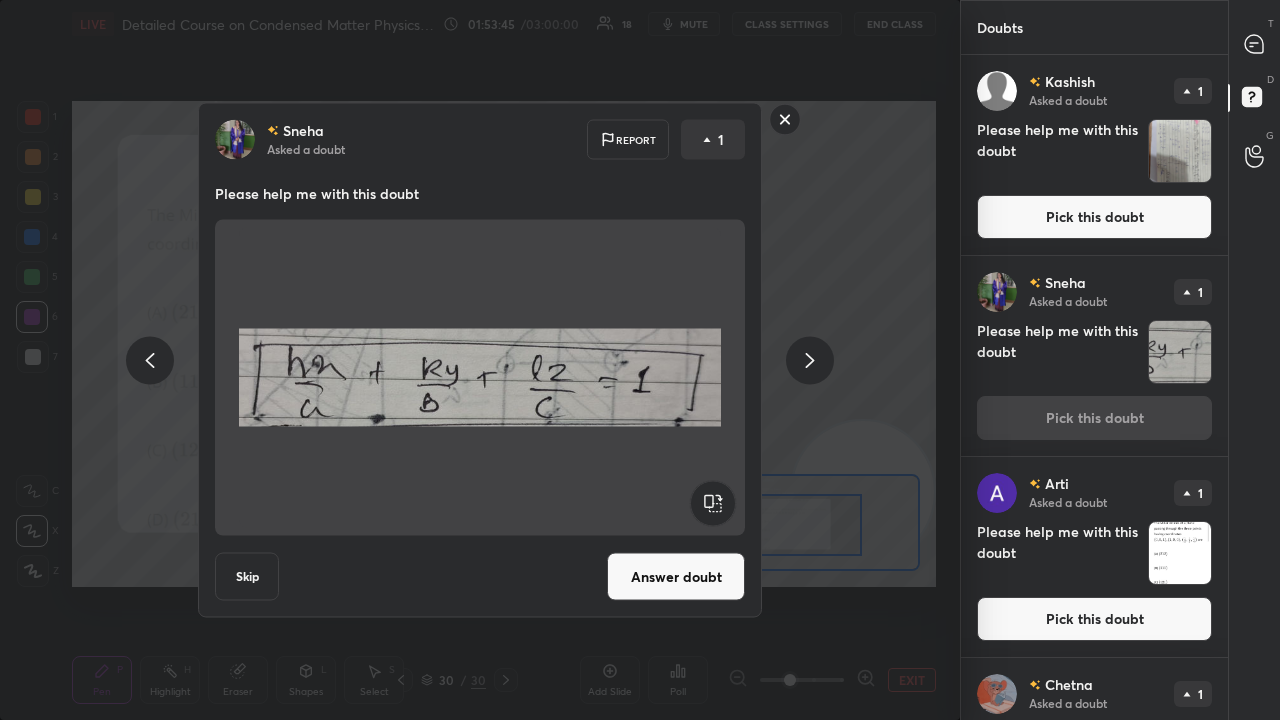 click on "Answer doubt" at bounding box center (676, 577) 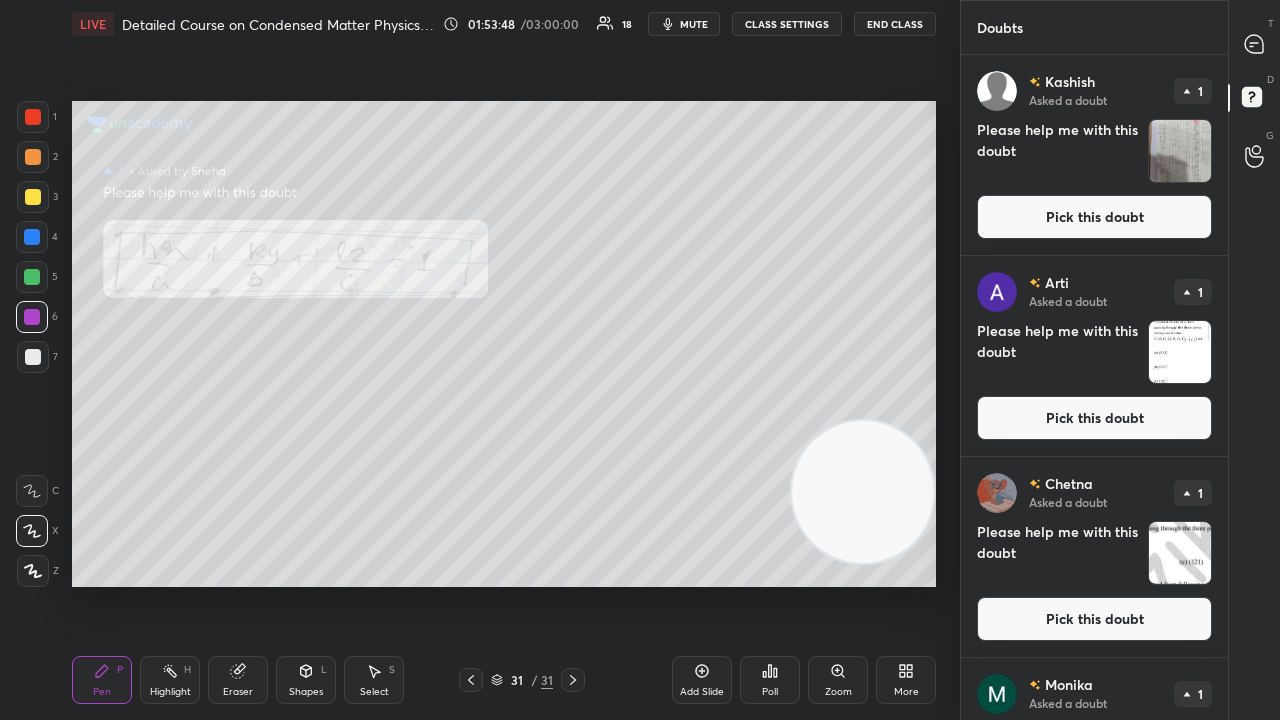 click on "mute" at bounding box center [694, 24] 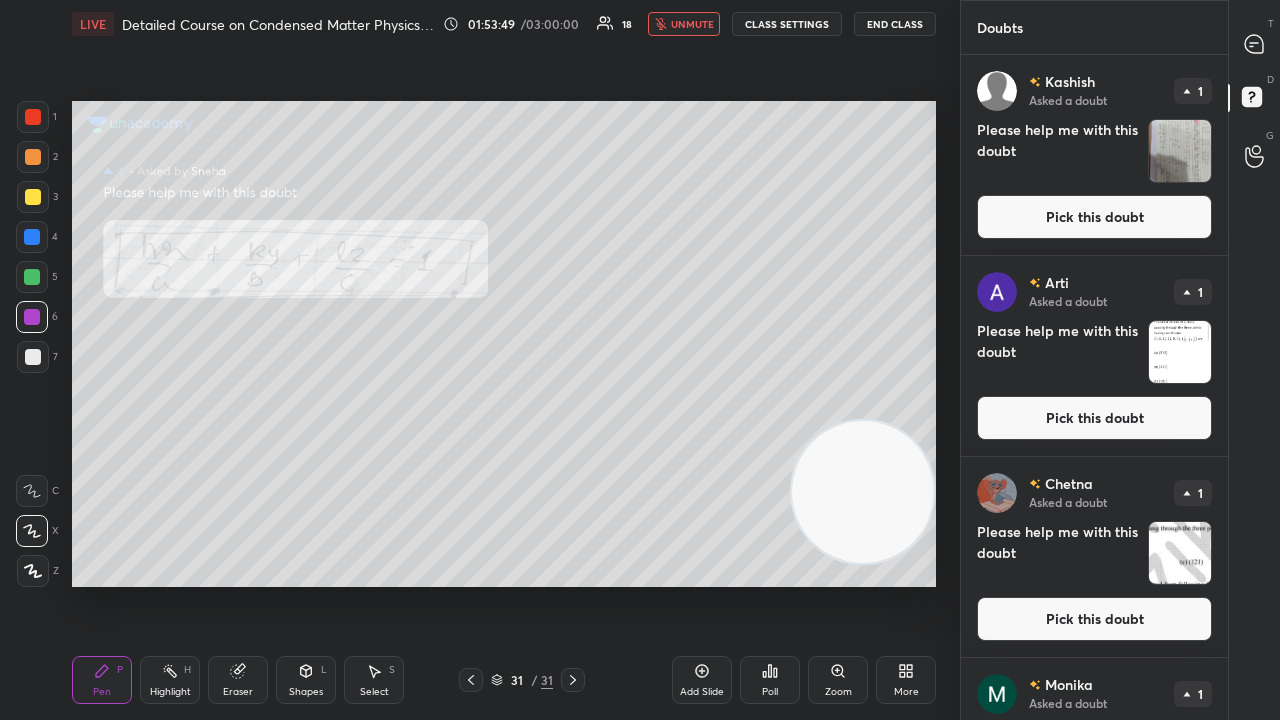 click on "unmute" at bounding box center (692, 24) 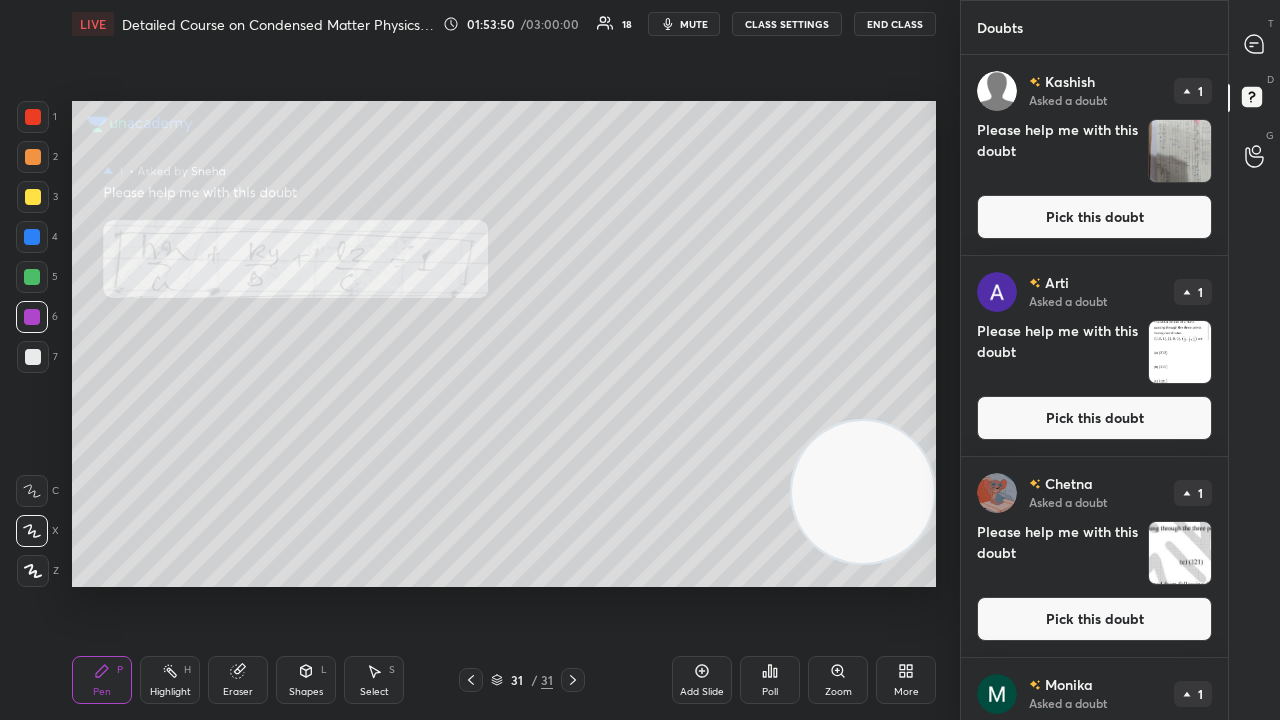 click on "Pick this doubt" at bounding box center [1094, 217] 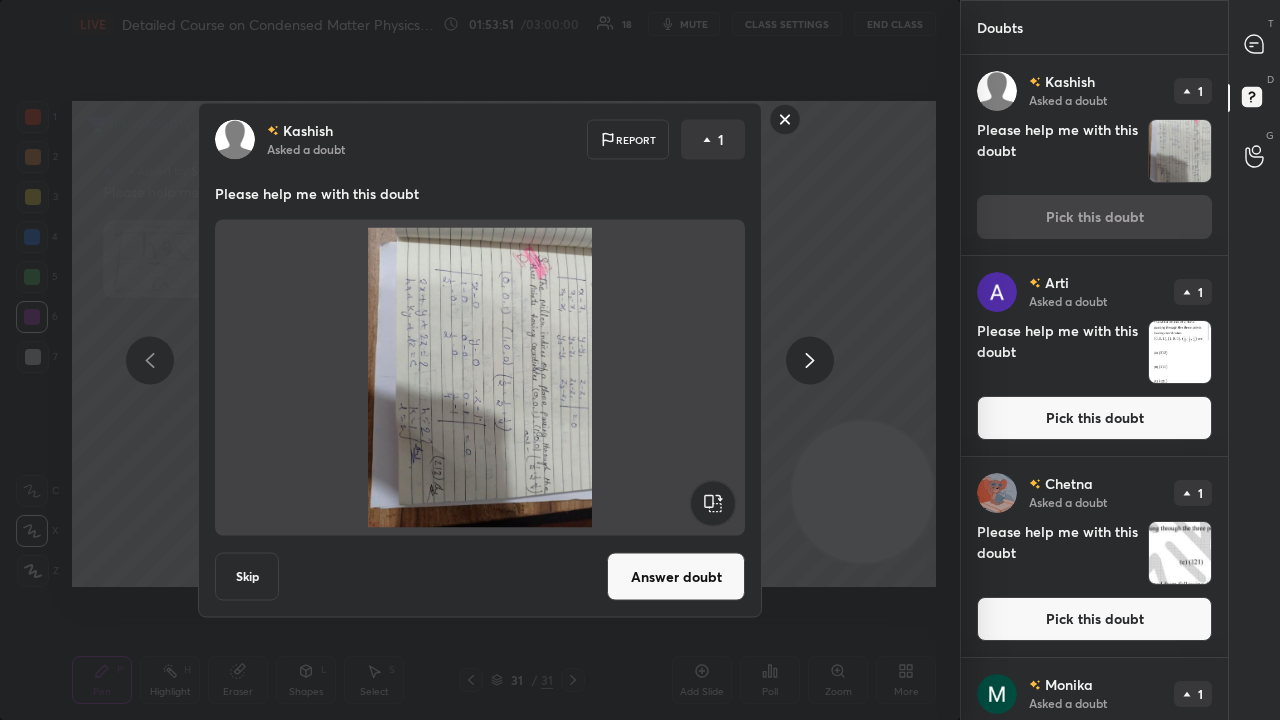click 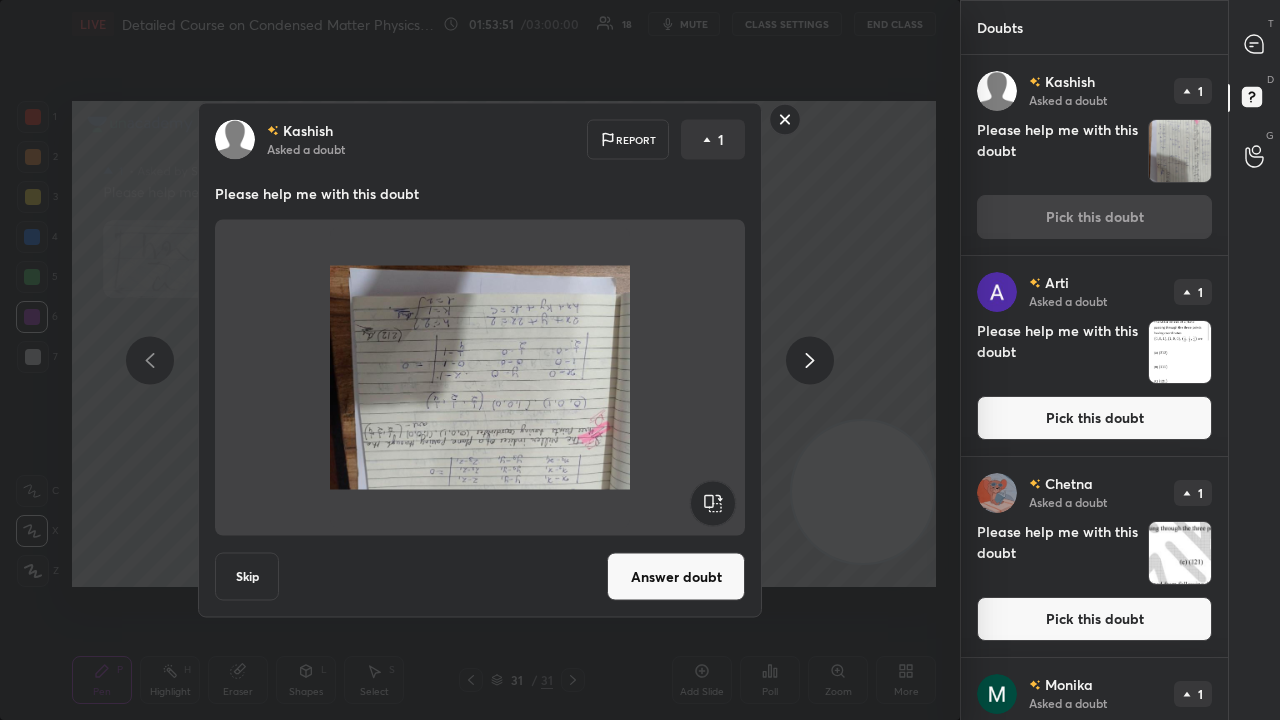 click 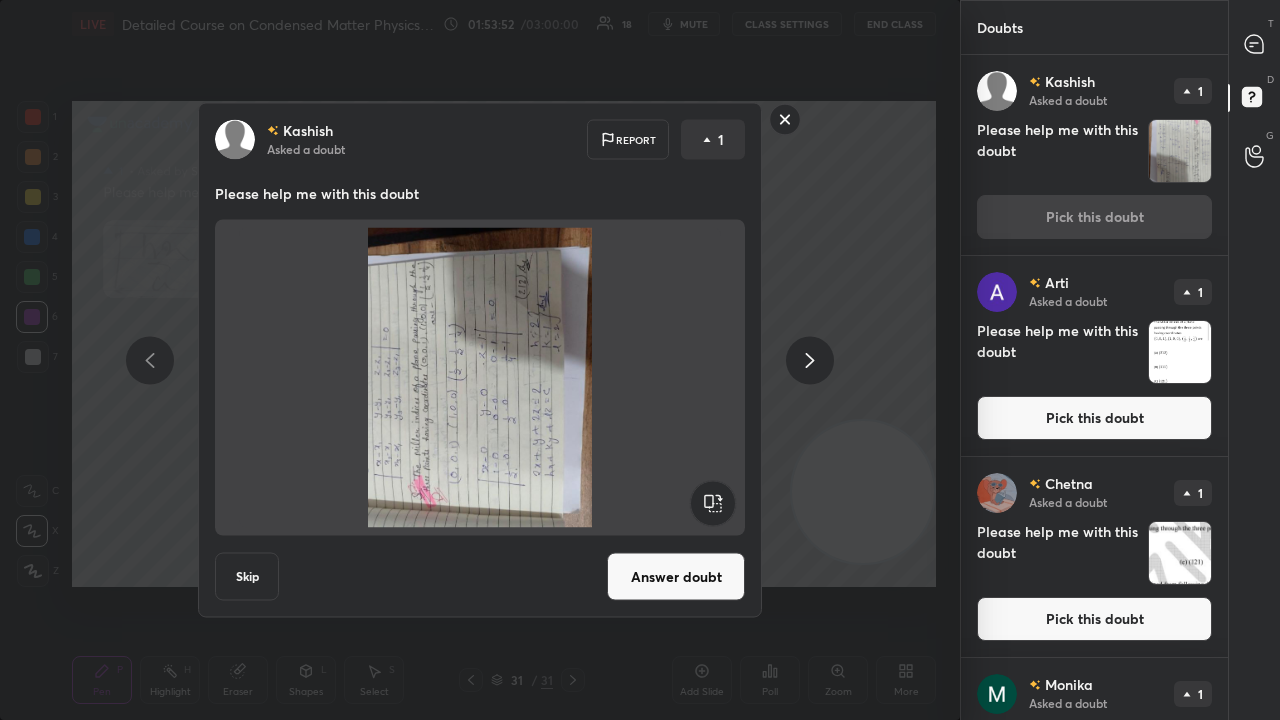 click 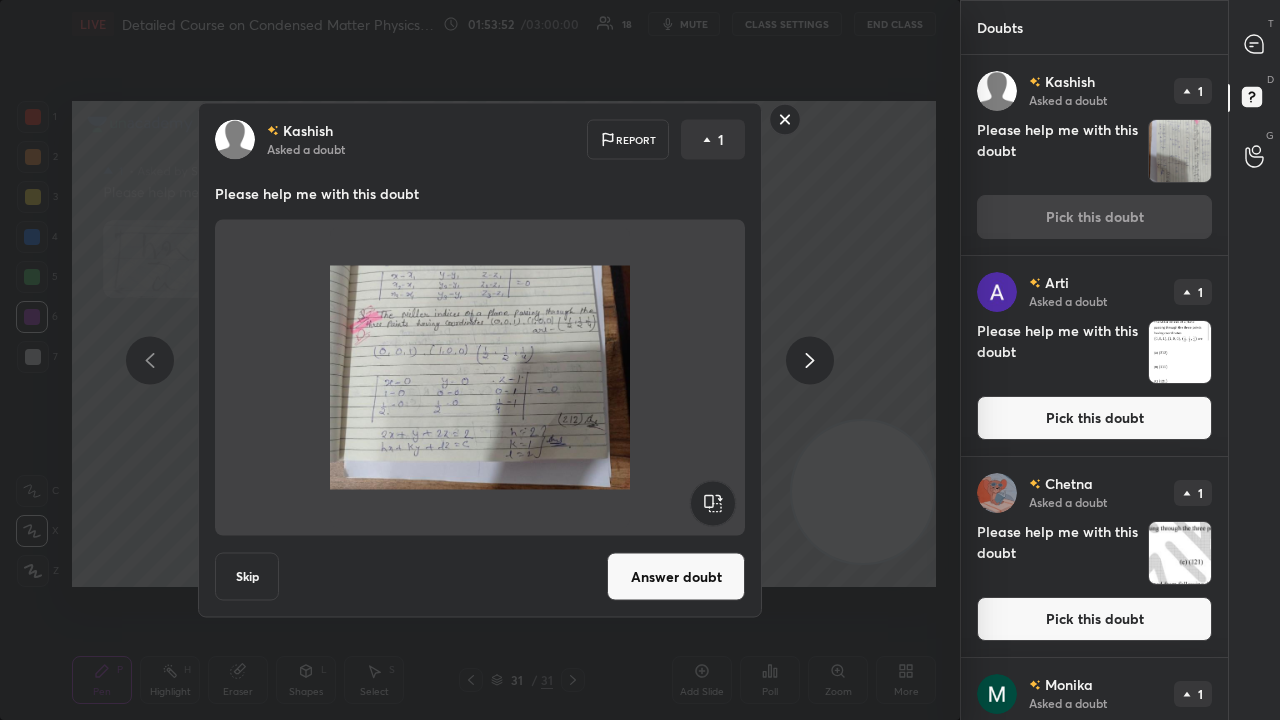 click on "Answer doubt" at bounding box center (676, 577) 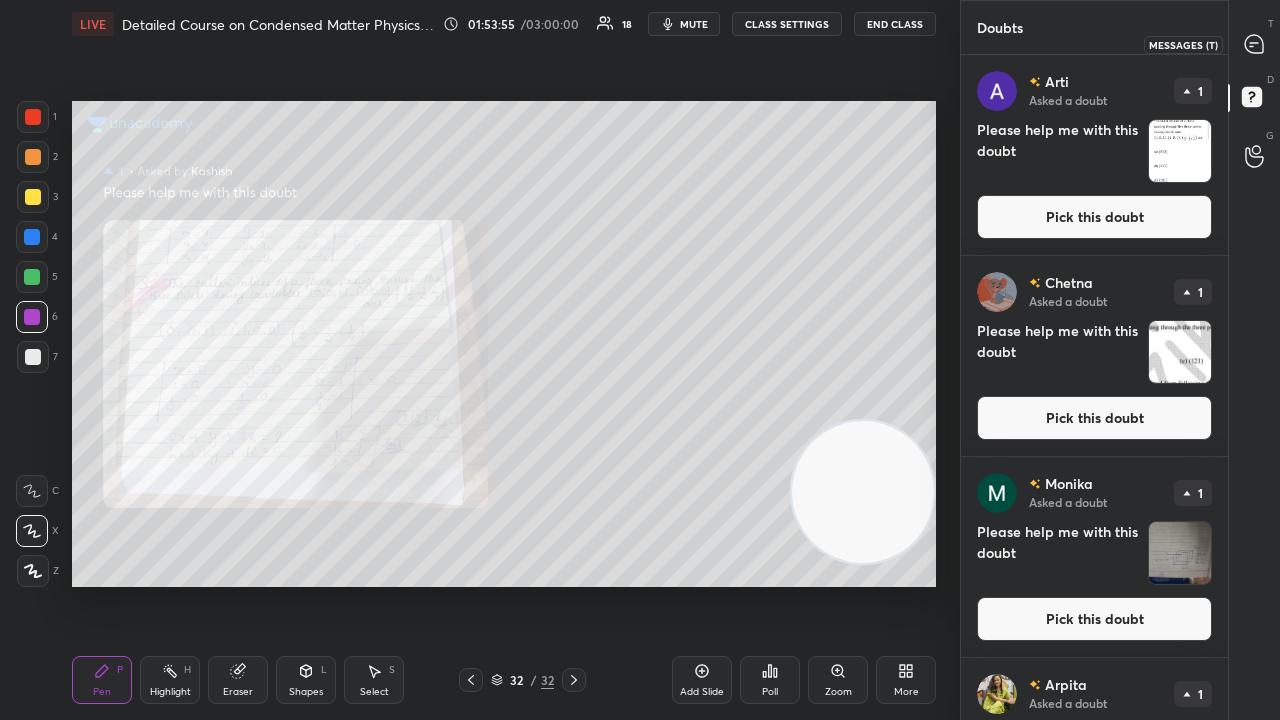 click at bounding box center (1255, 44) 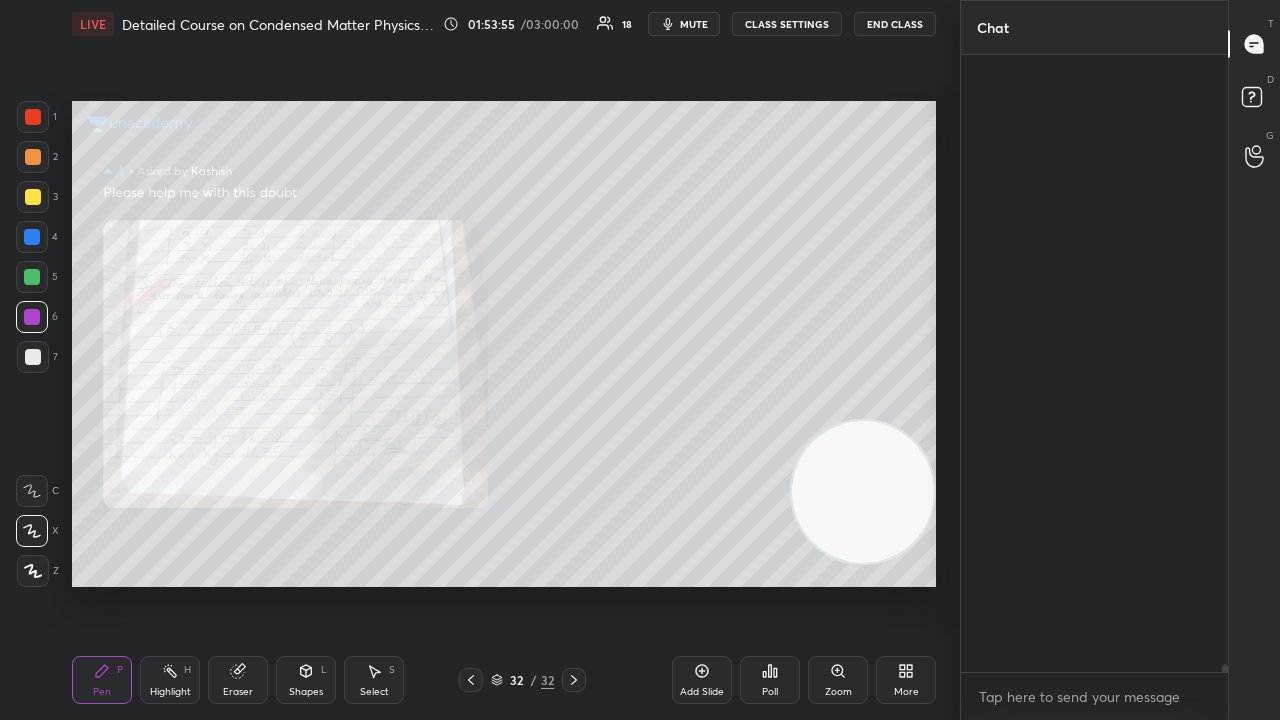 scroll, scrollTop: 48596, scrollLeft: 0, axis: vertical 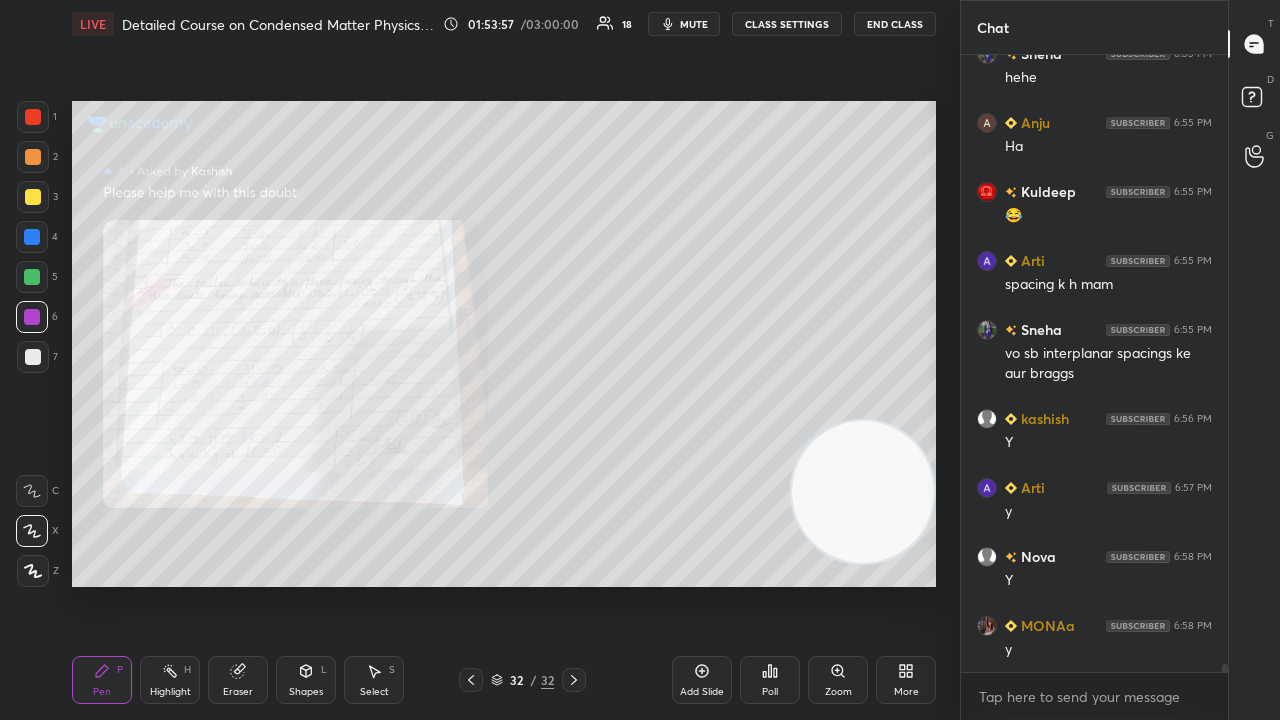 click on "mute" at bounding box center [694, 24] 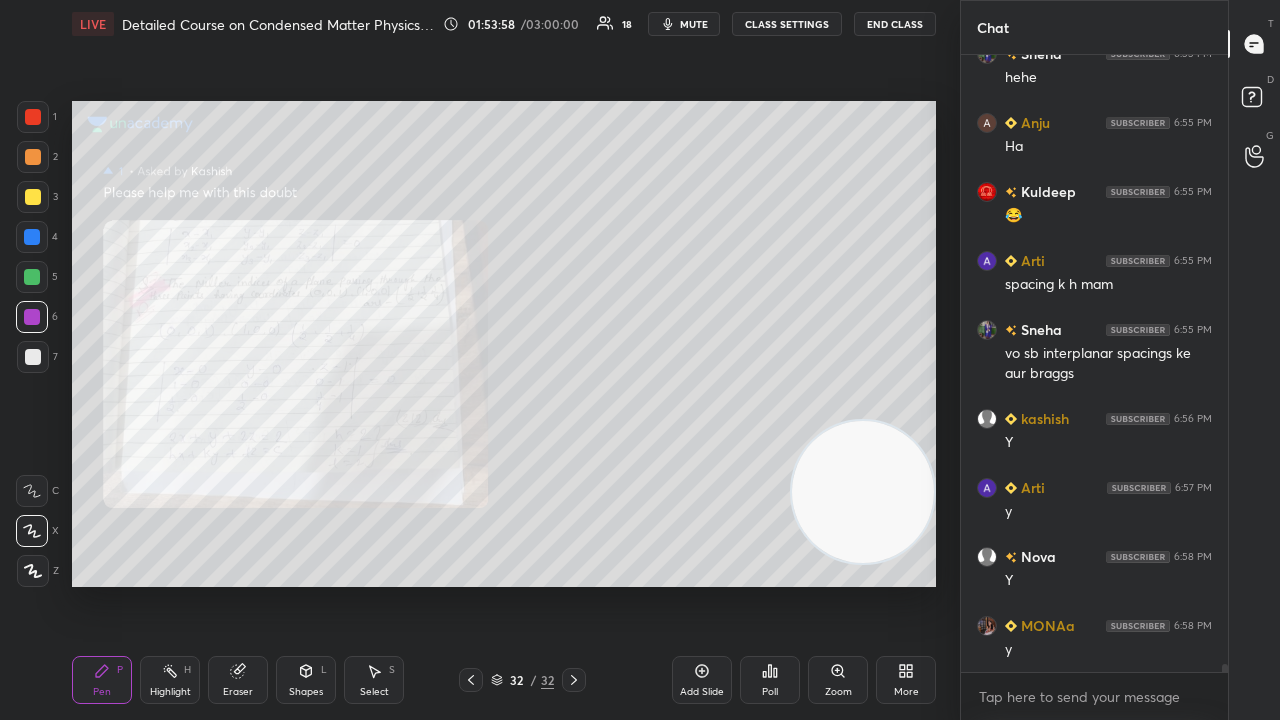 click on "Zoom" at bounding box center (838, 680) 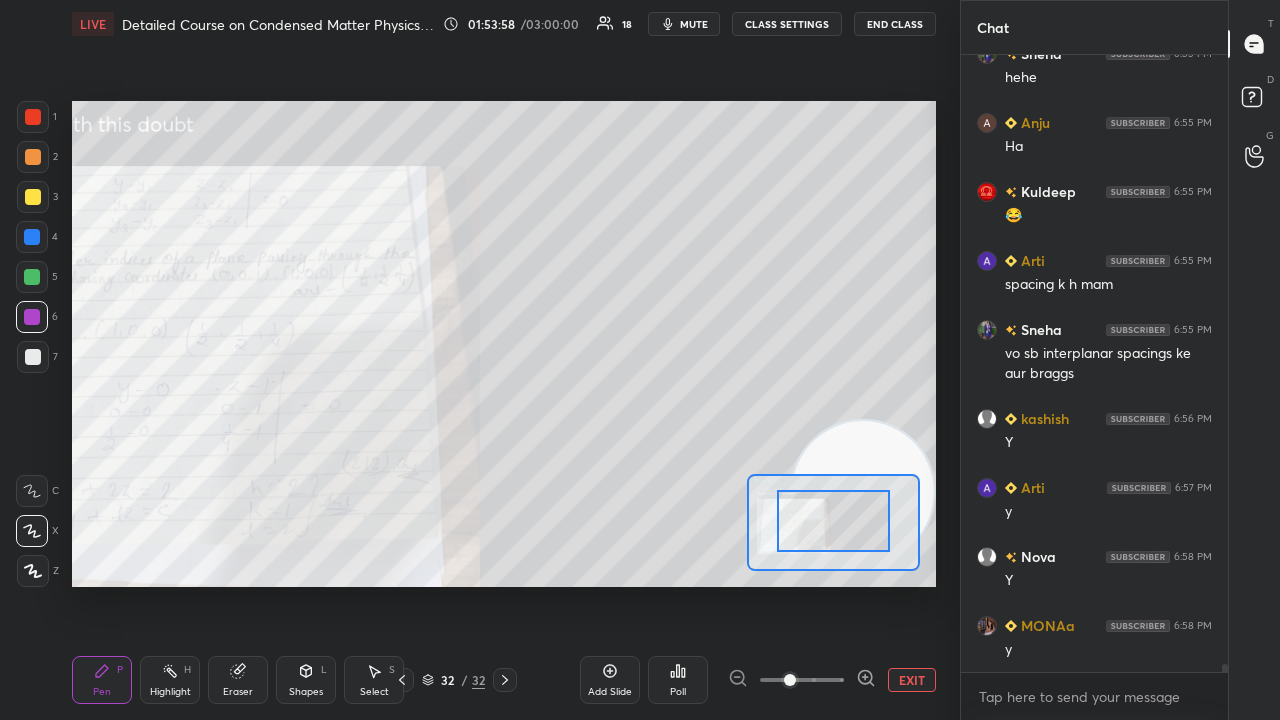 drag, startPoint x: 843, startPoint y: 546, endPoint x: 810, endPoint y: 538, distance: 33.955853 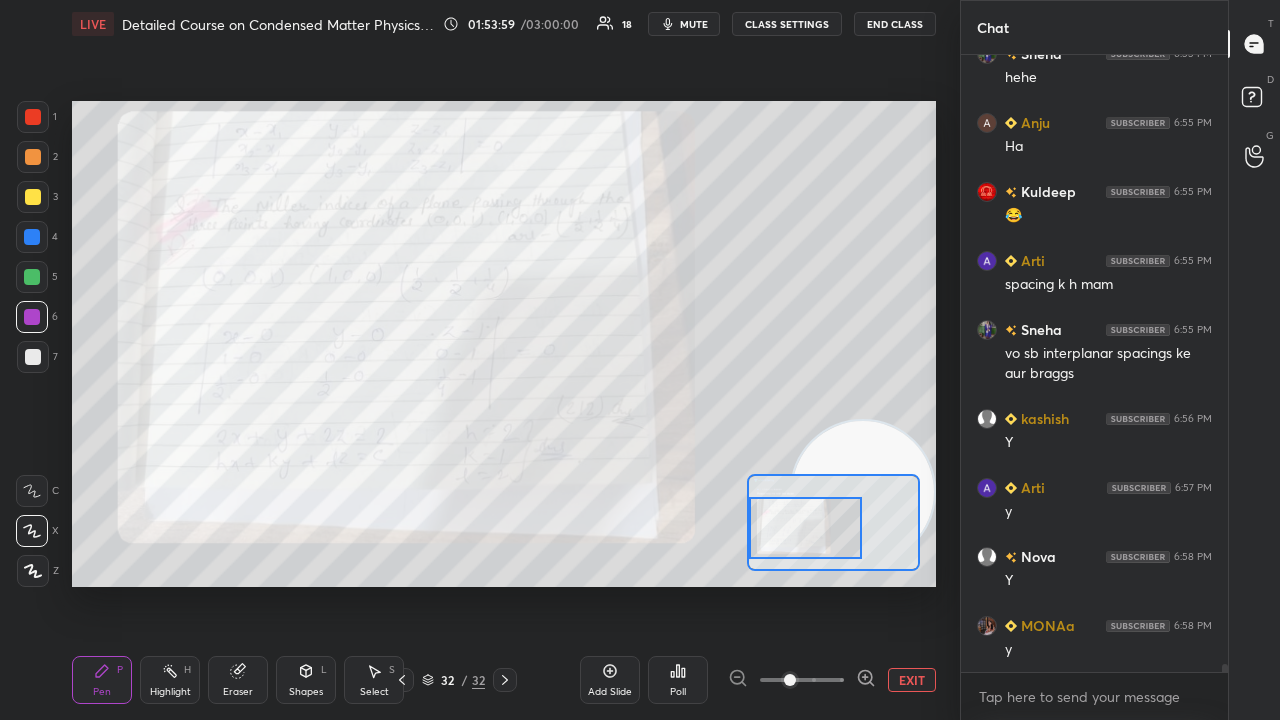 drag, startPoint x: 804, startPoint y: 534, endPoint x: 789, endPoint y: 530, distance: 15.524175 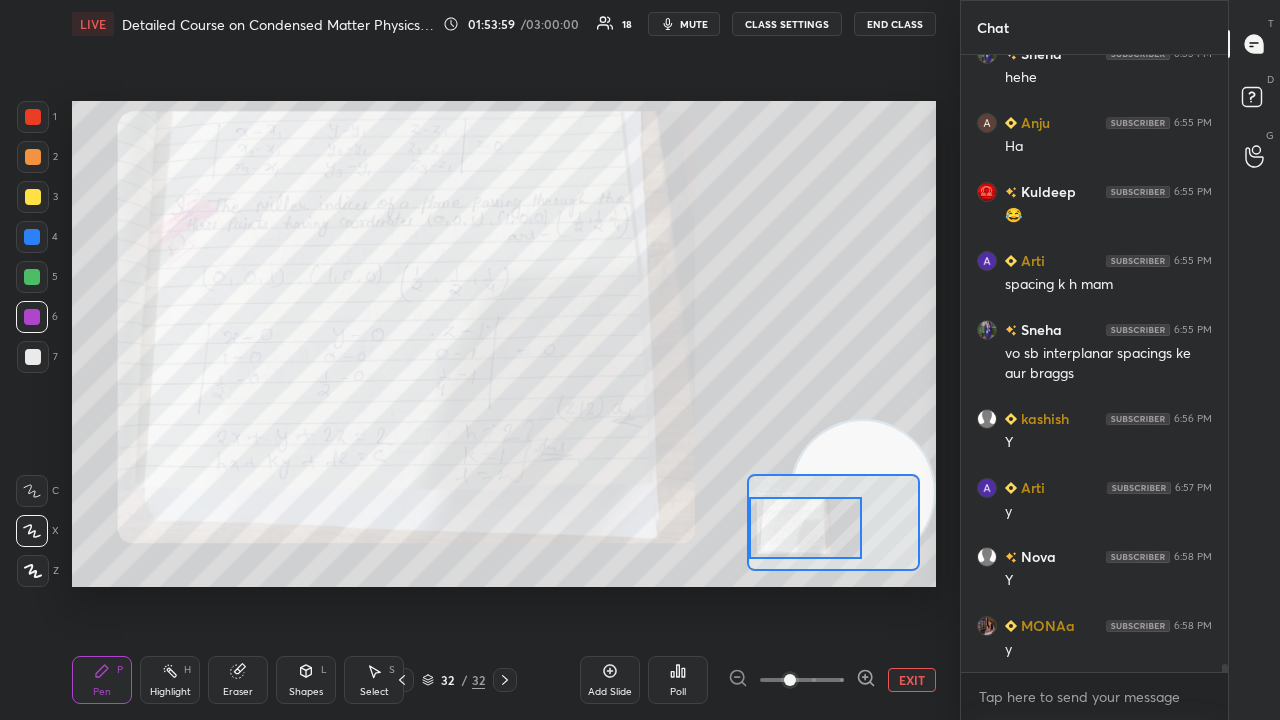 click at bounding box center [805, 528] 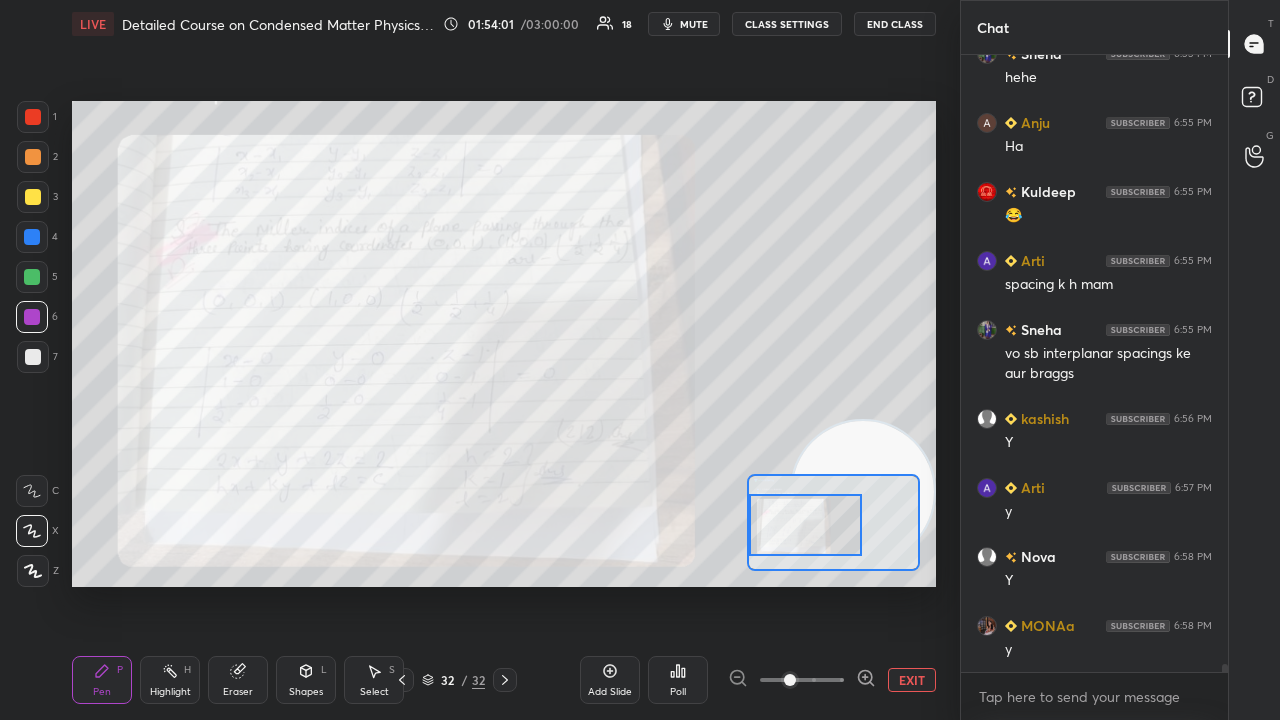 click on "mute" at bounding box center (684, 24) 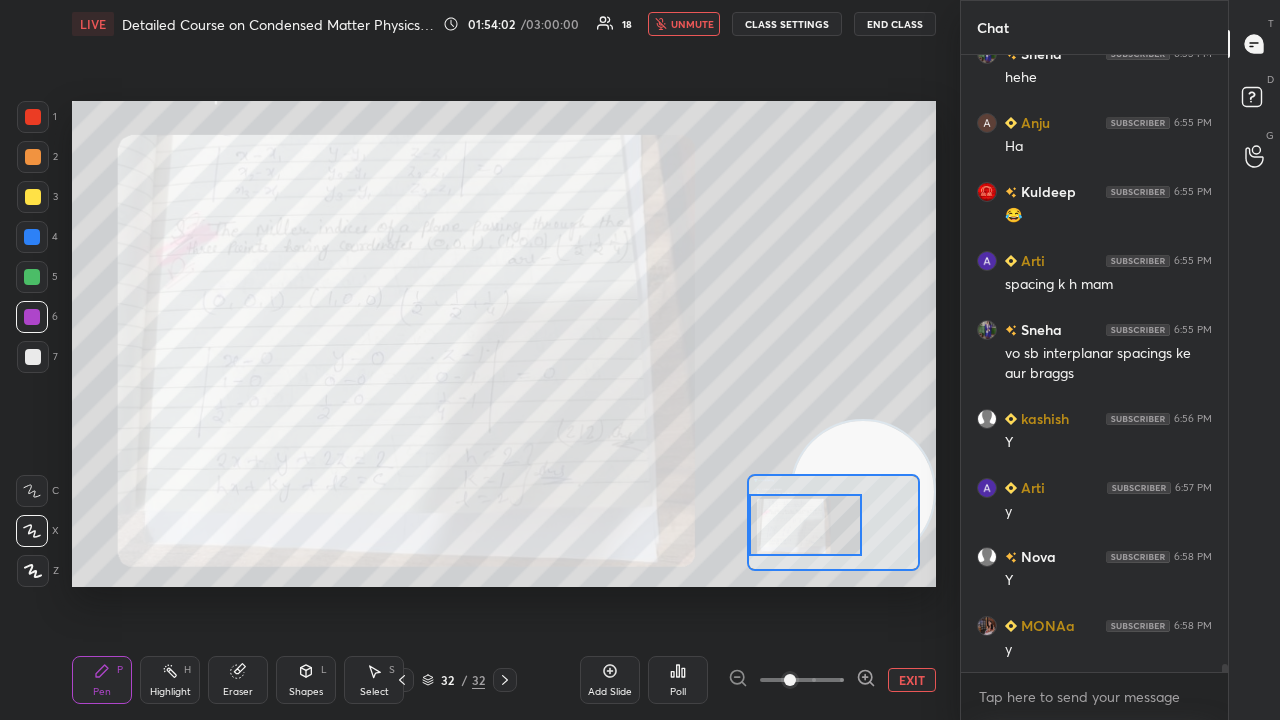 click on "LIVE Detailed Course on Condensed Matter Physics Day-3 01:54:02 /  03:00:00 18 unmute CLASS SETTINGS End Class" at bounding box center (504, 24) 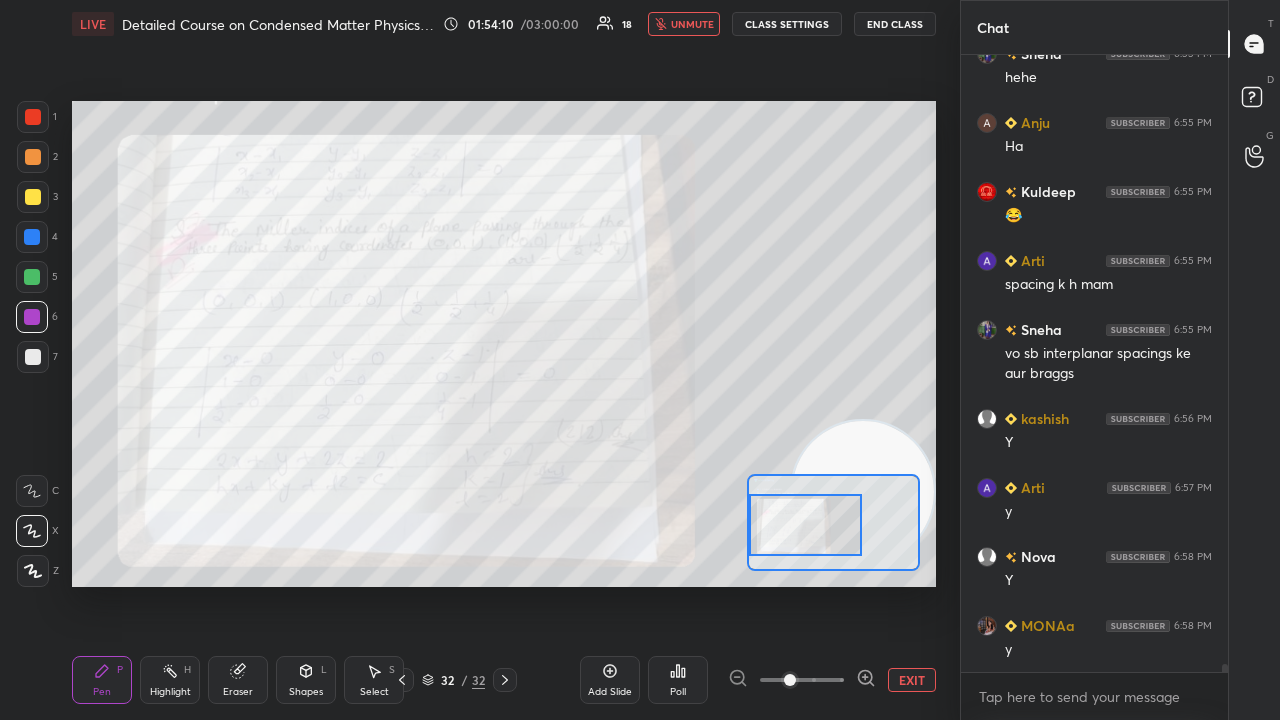 click on "unmute" at bounding box center [692, 24] 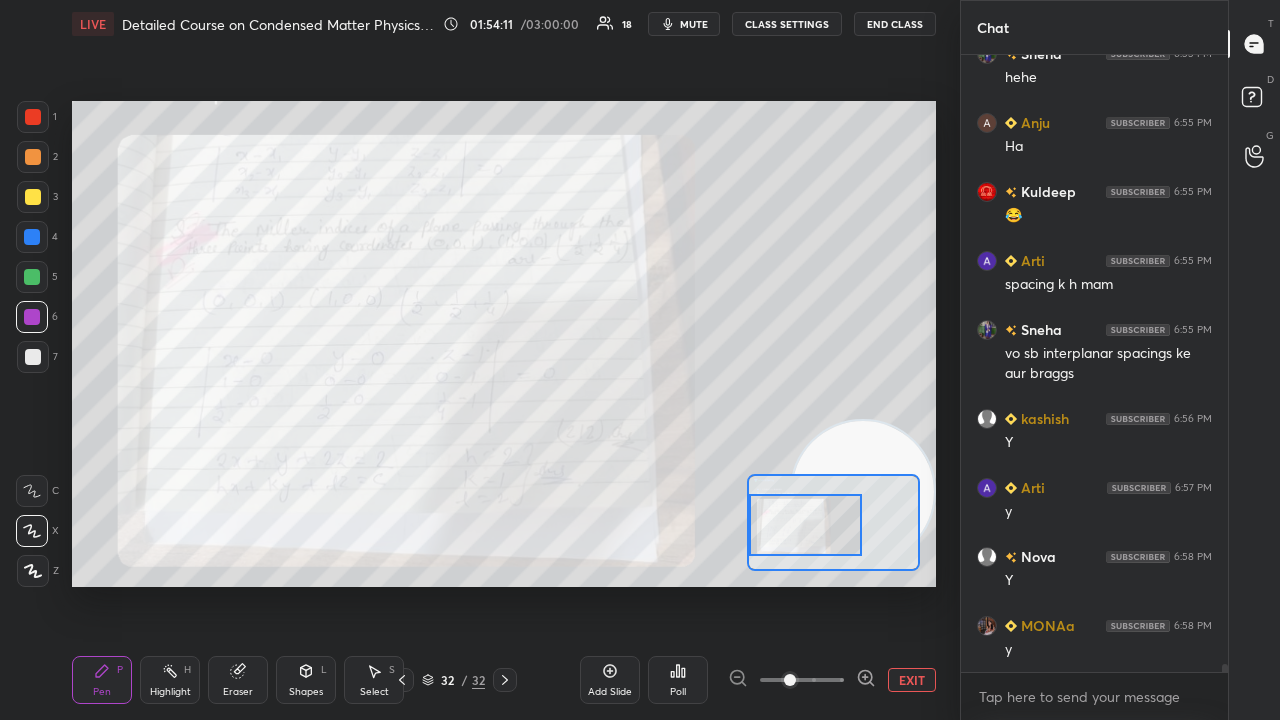 click on "mute" at bounding box center (694, 24) 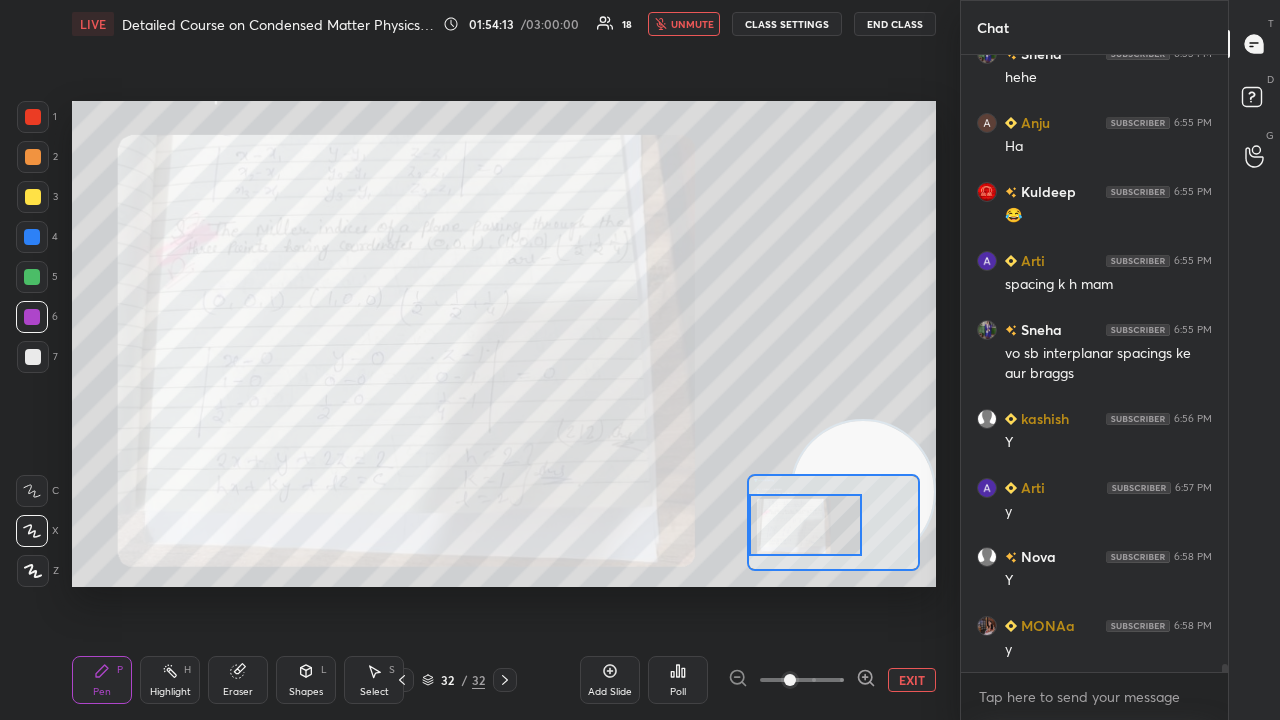 click on "unmute" at bounding box center (692, 24) 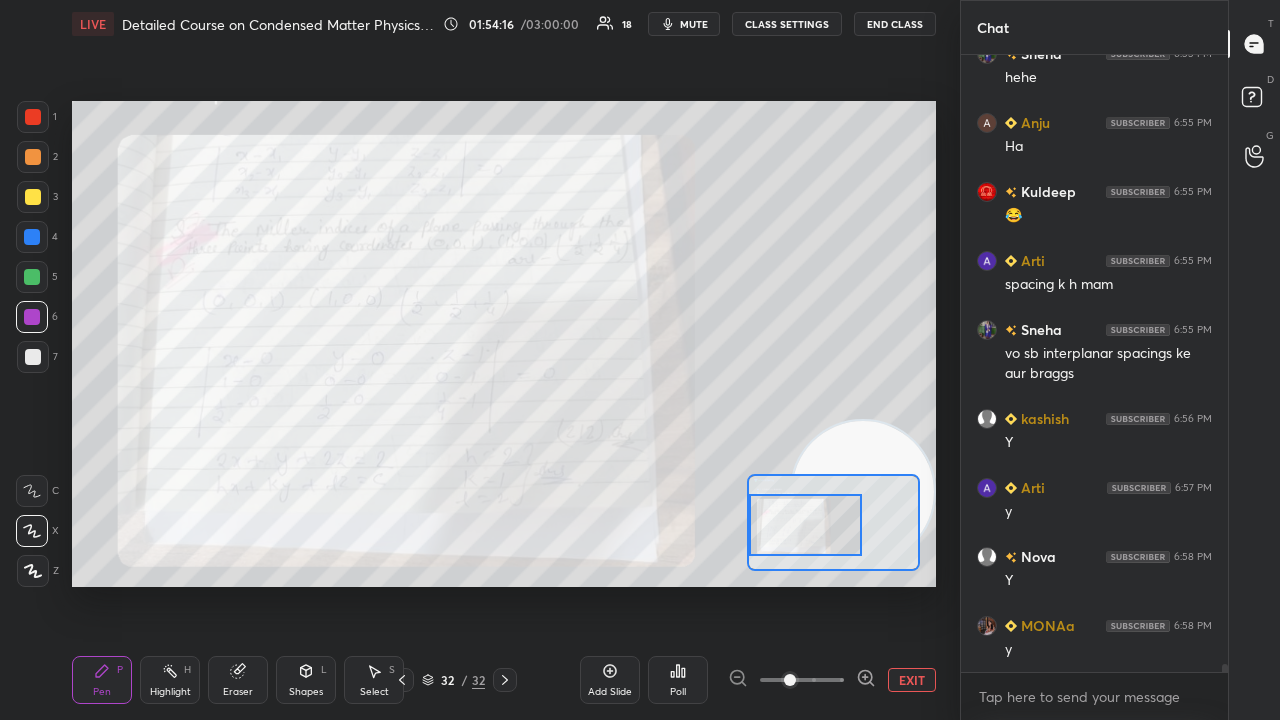 click on "Shapes" at bounding box center (306, 692) 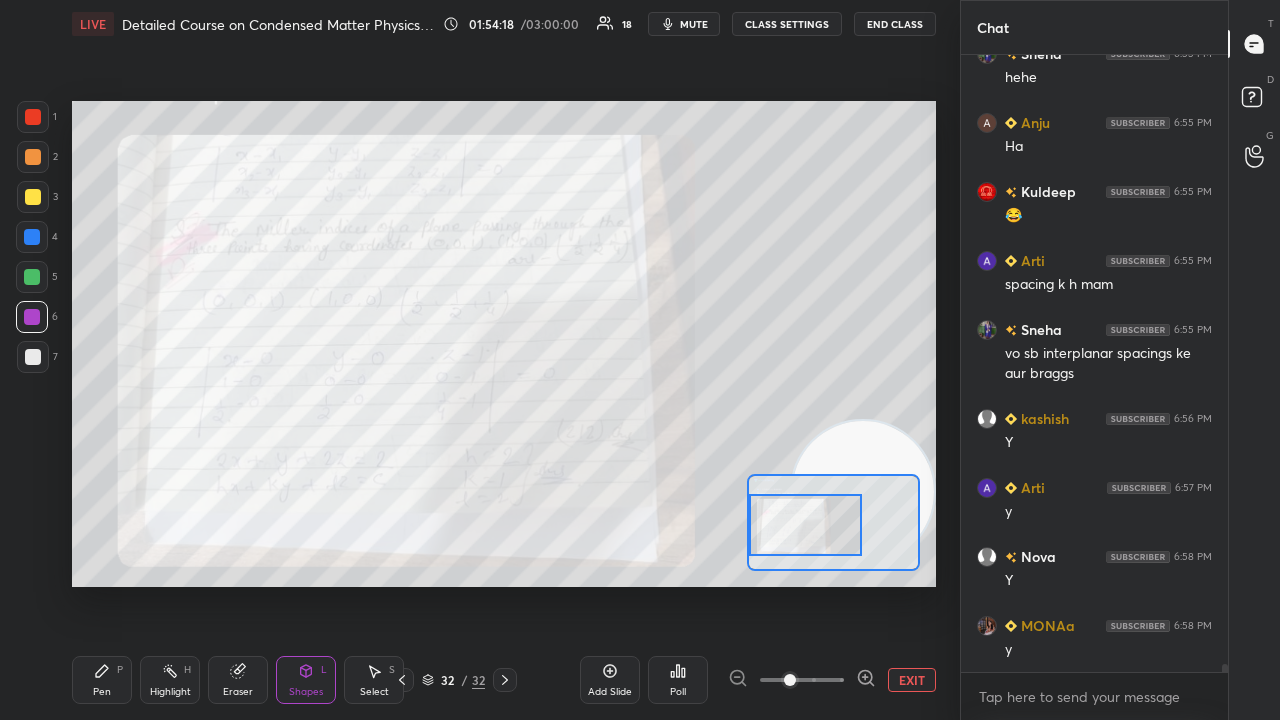 click on "Pen P" at bounding box center (102, 680) 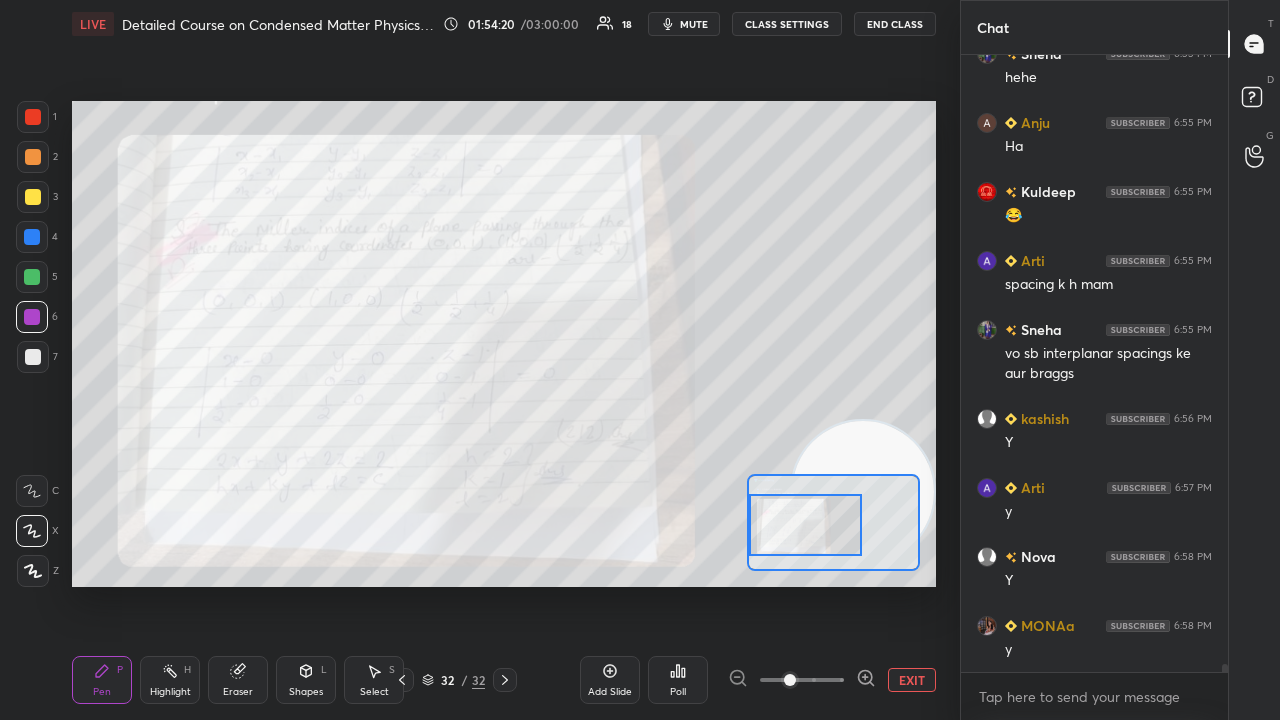 click 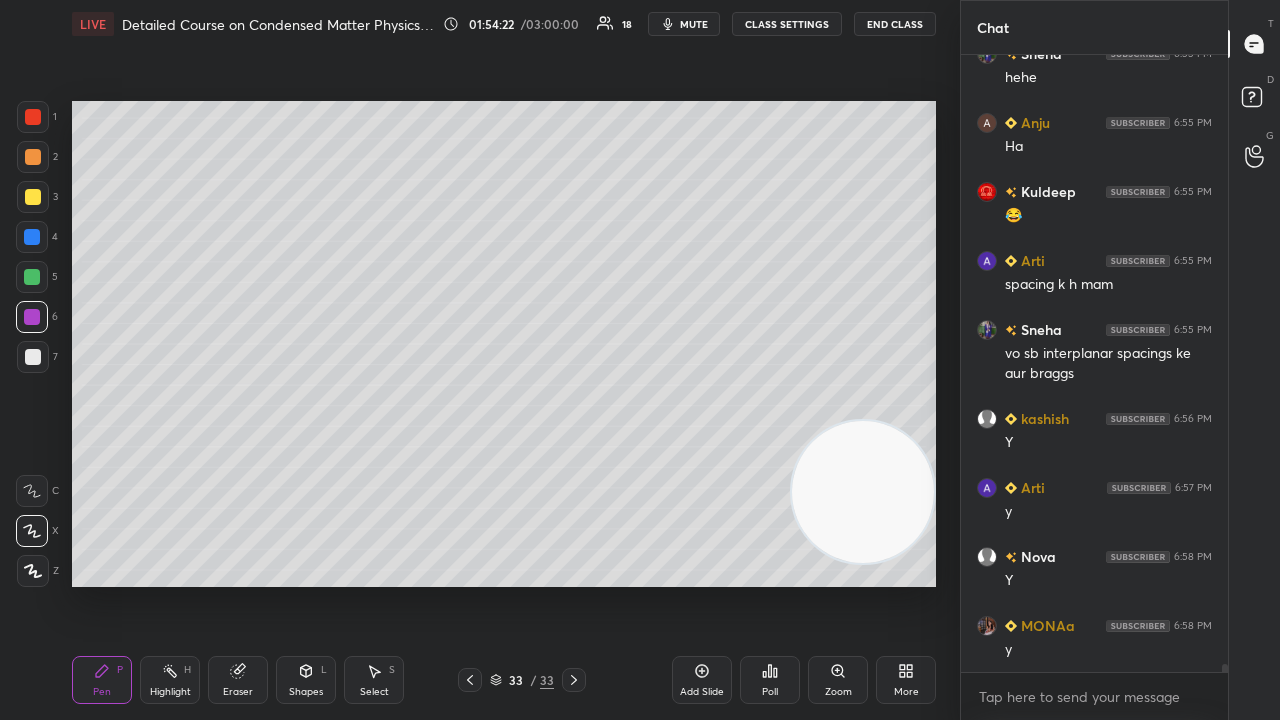 click 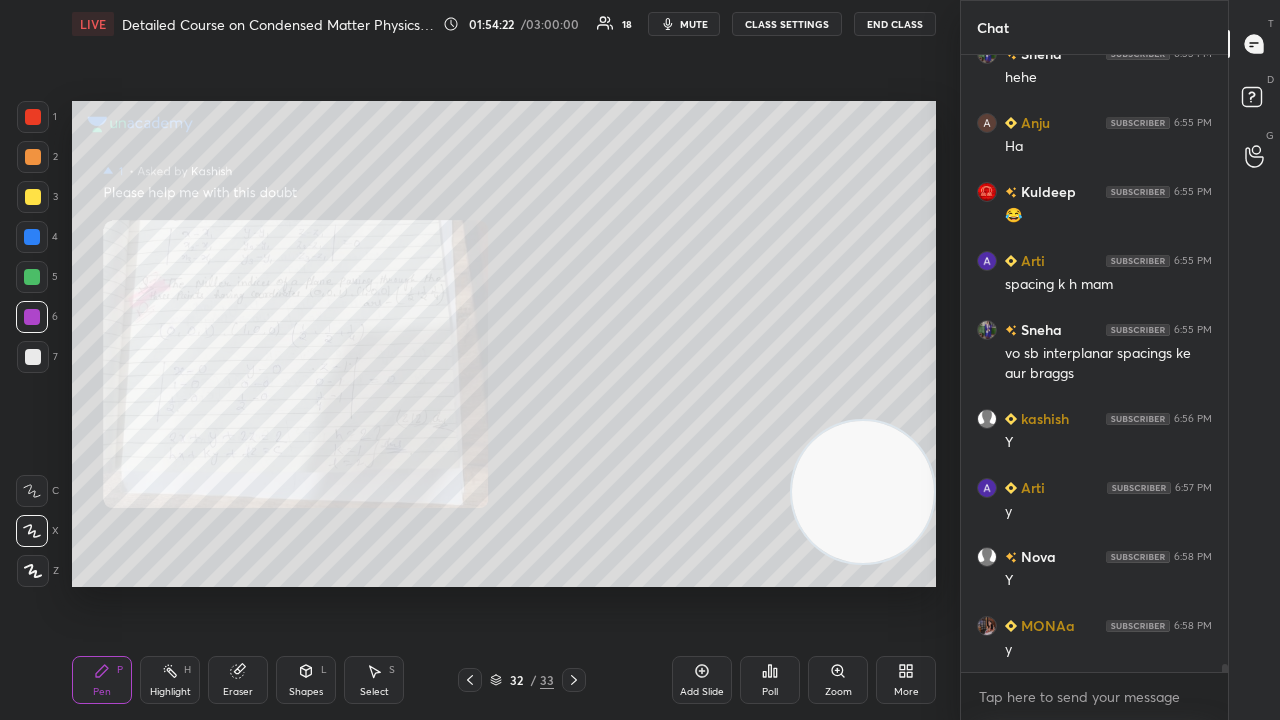 click 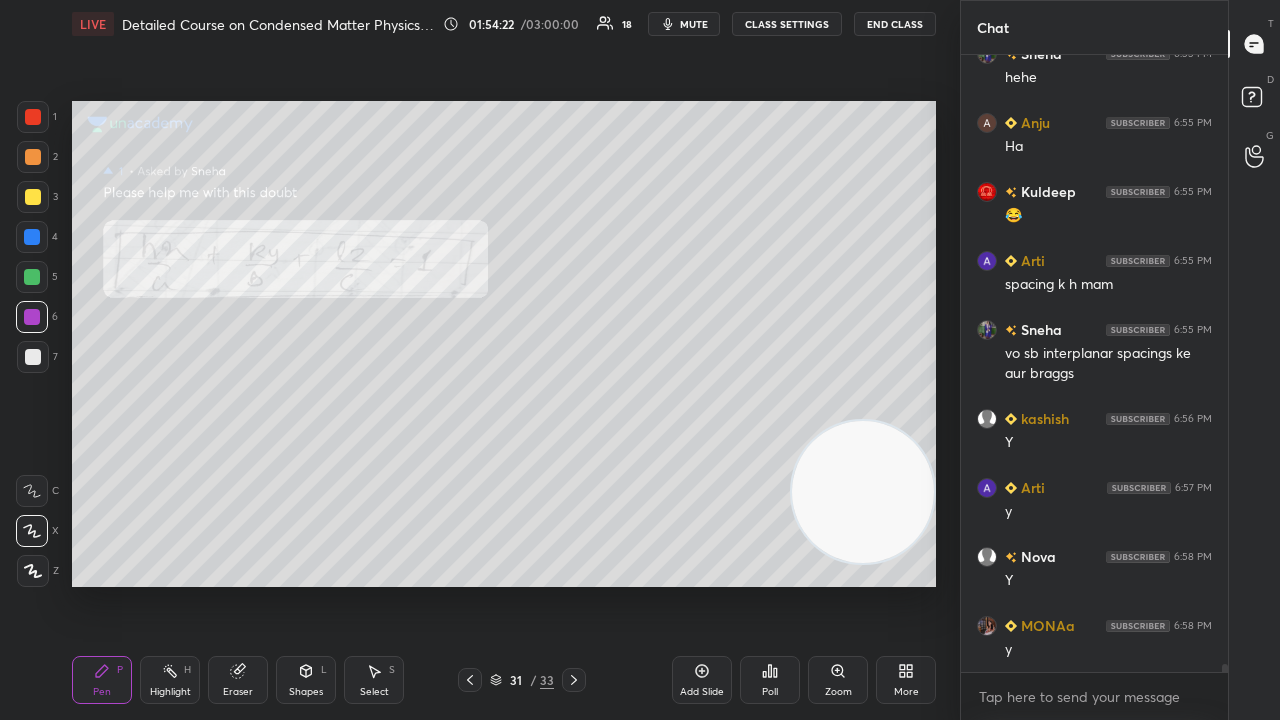 click 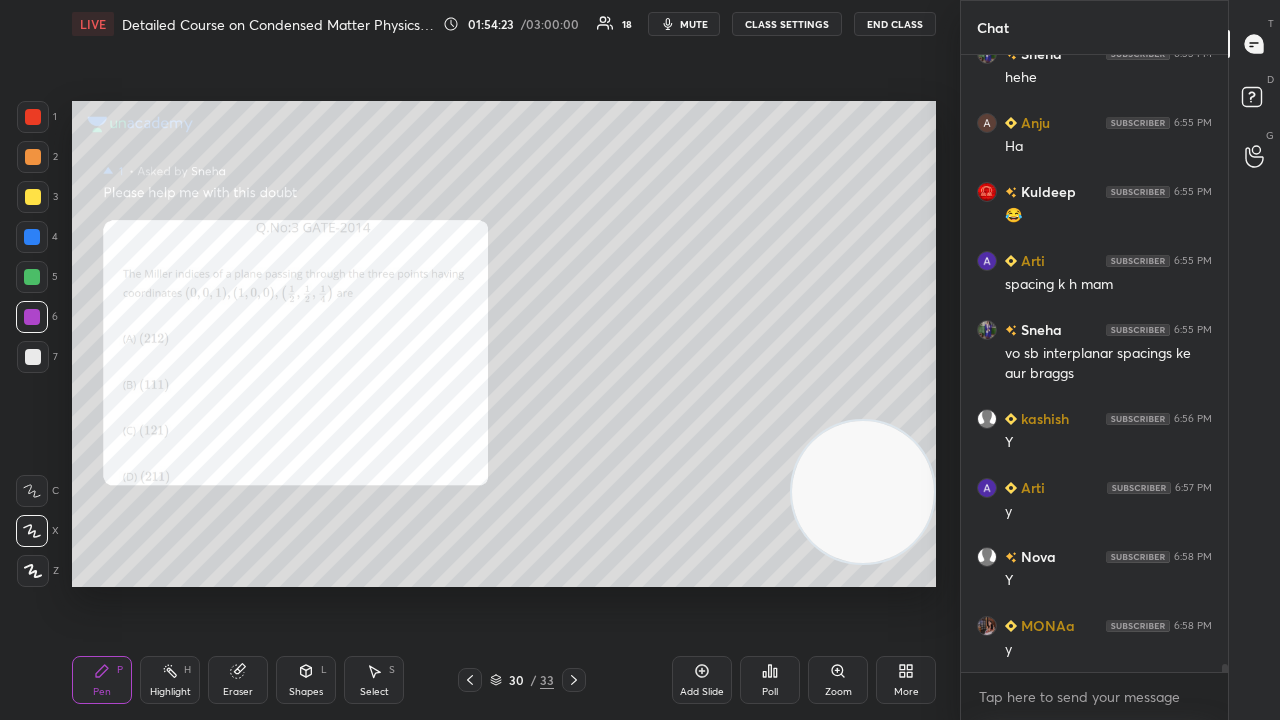 click on "Add Slide" at bounding box center [702, 680] 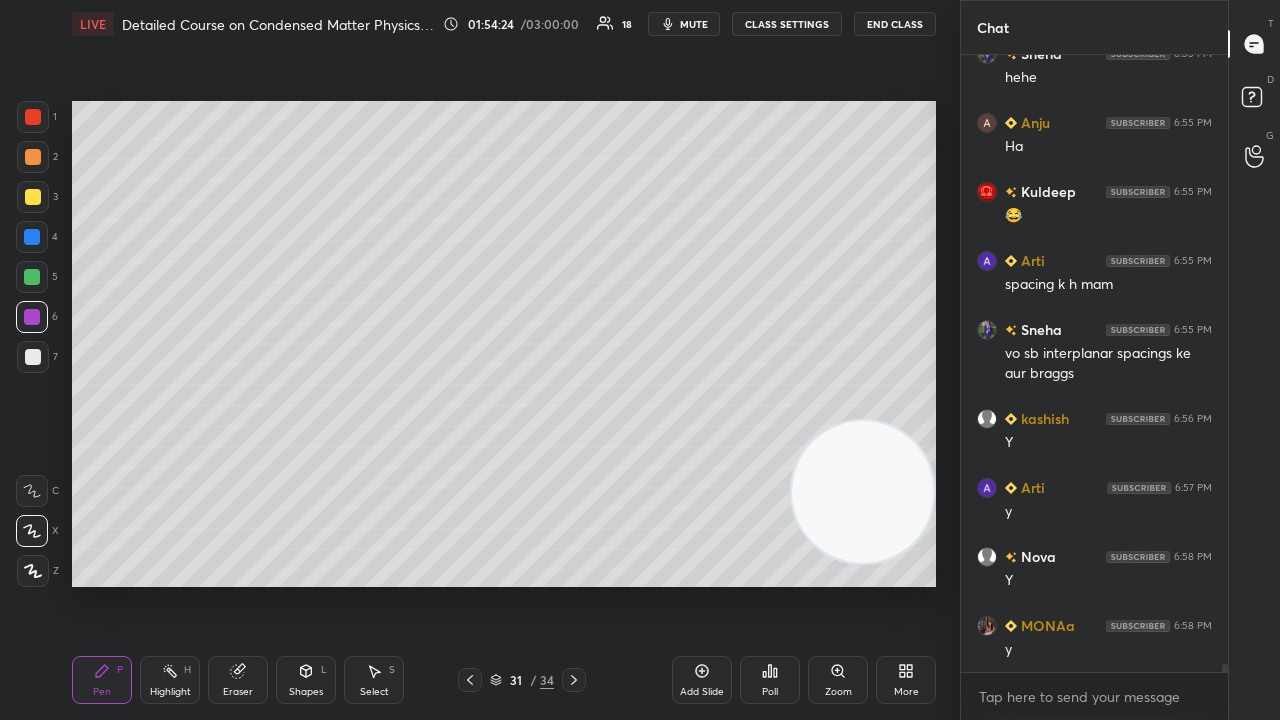 click at bounding box center [33, 197] 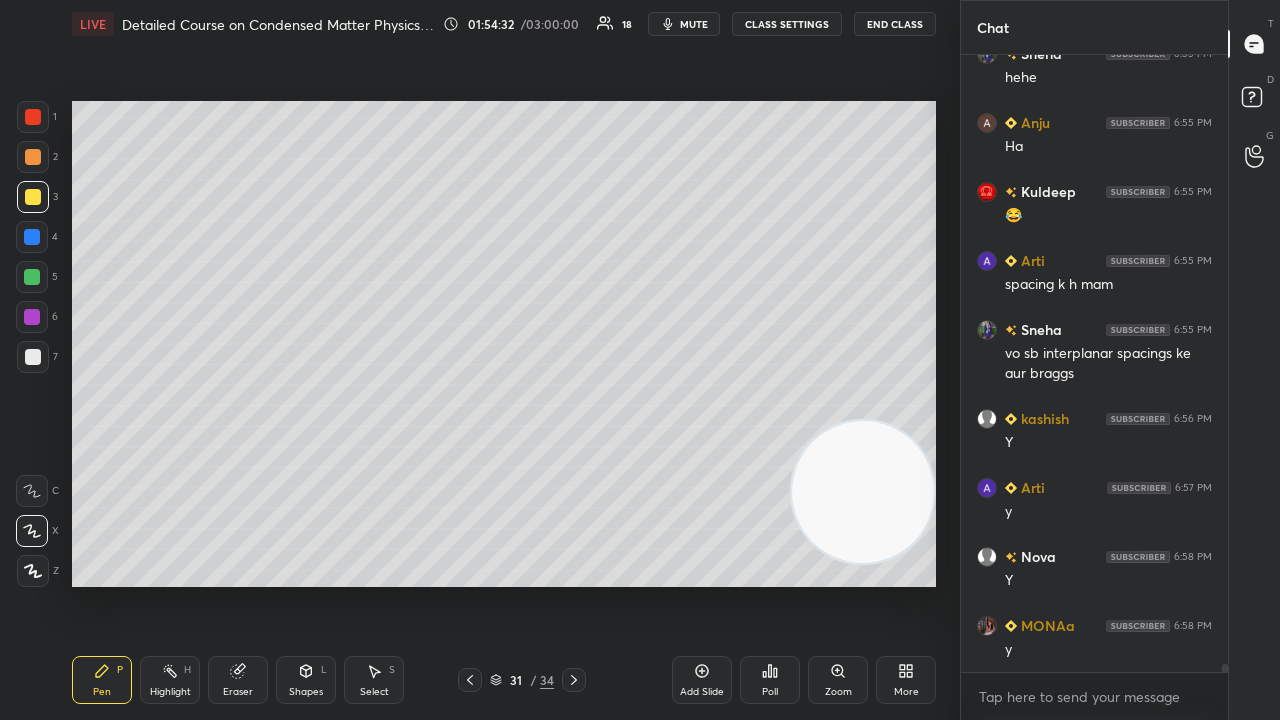 click 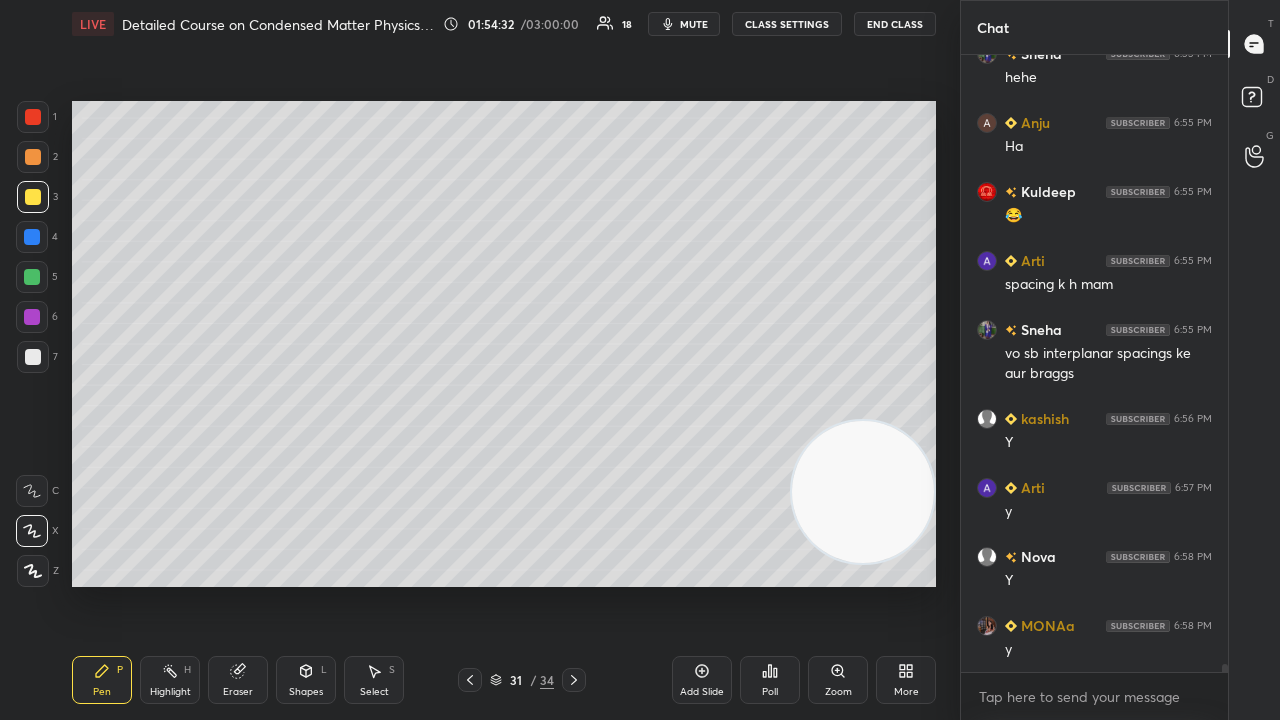 click 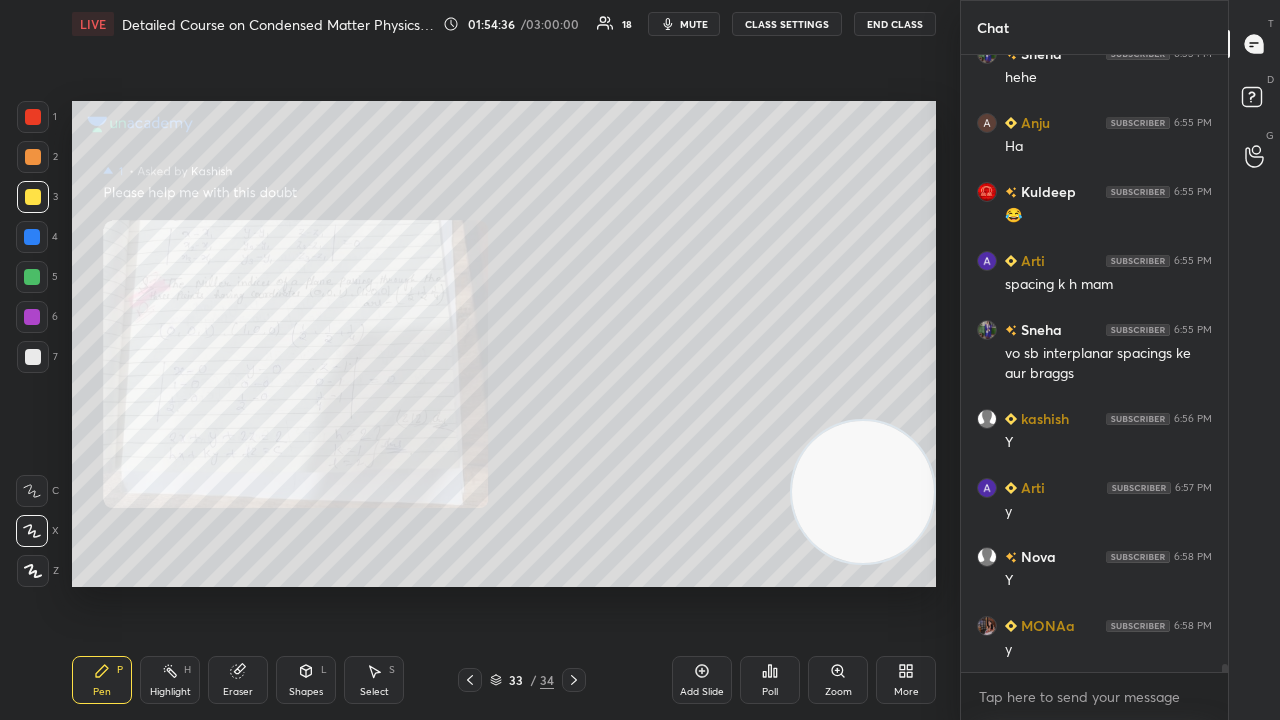 click 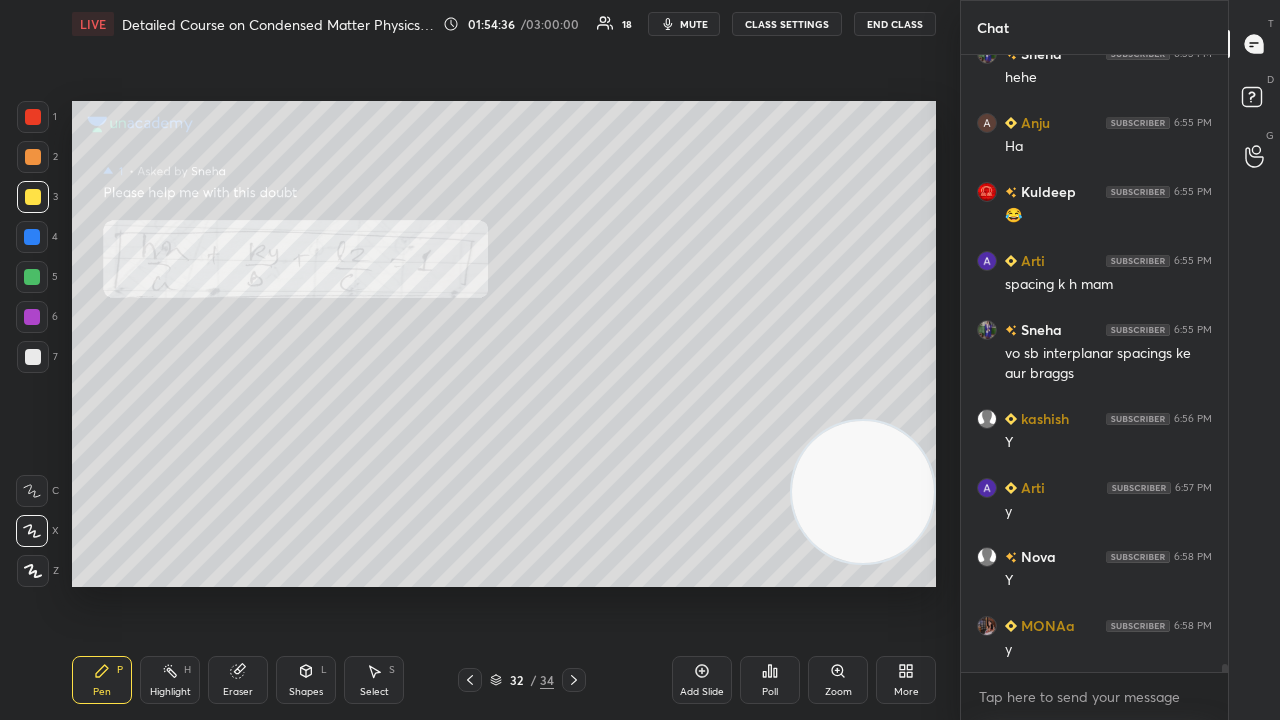 click 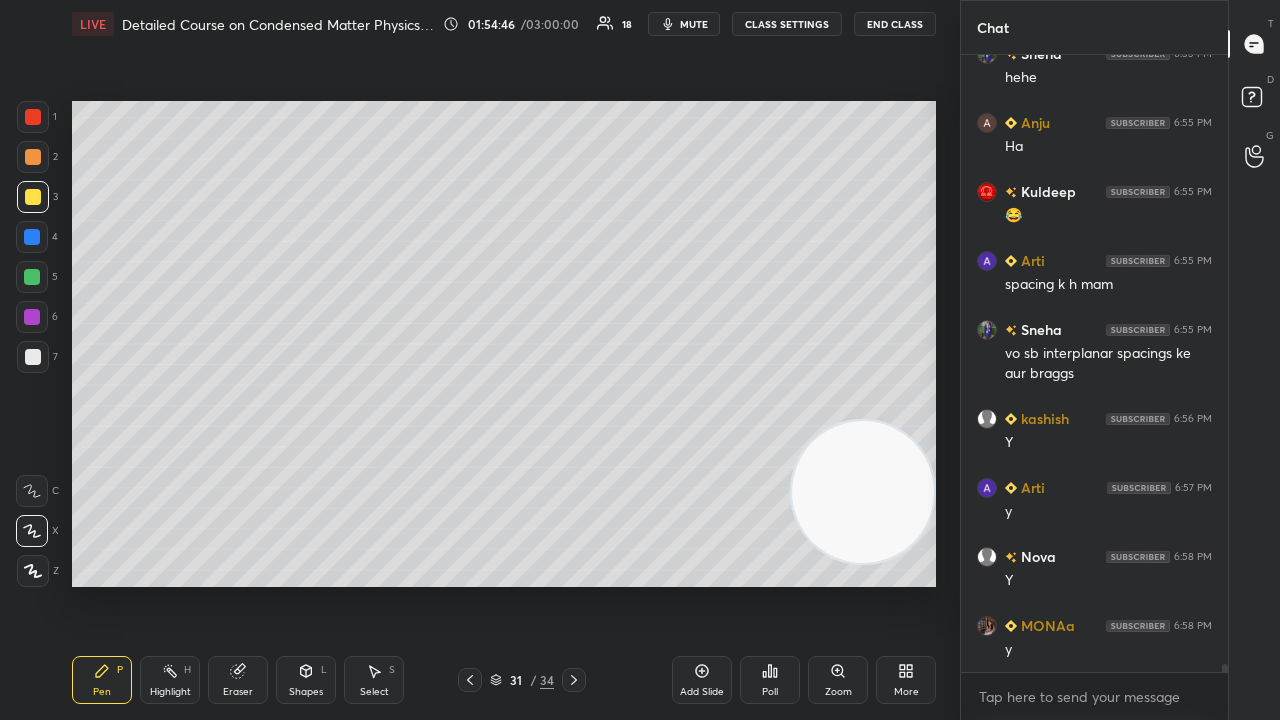 scroll, scrollTop: 48664, scrollLeft: 0, axis: vertical 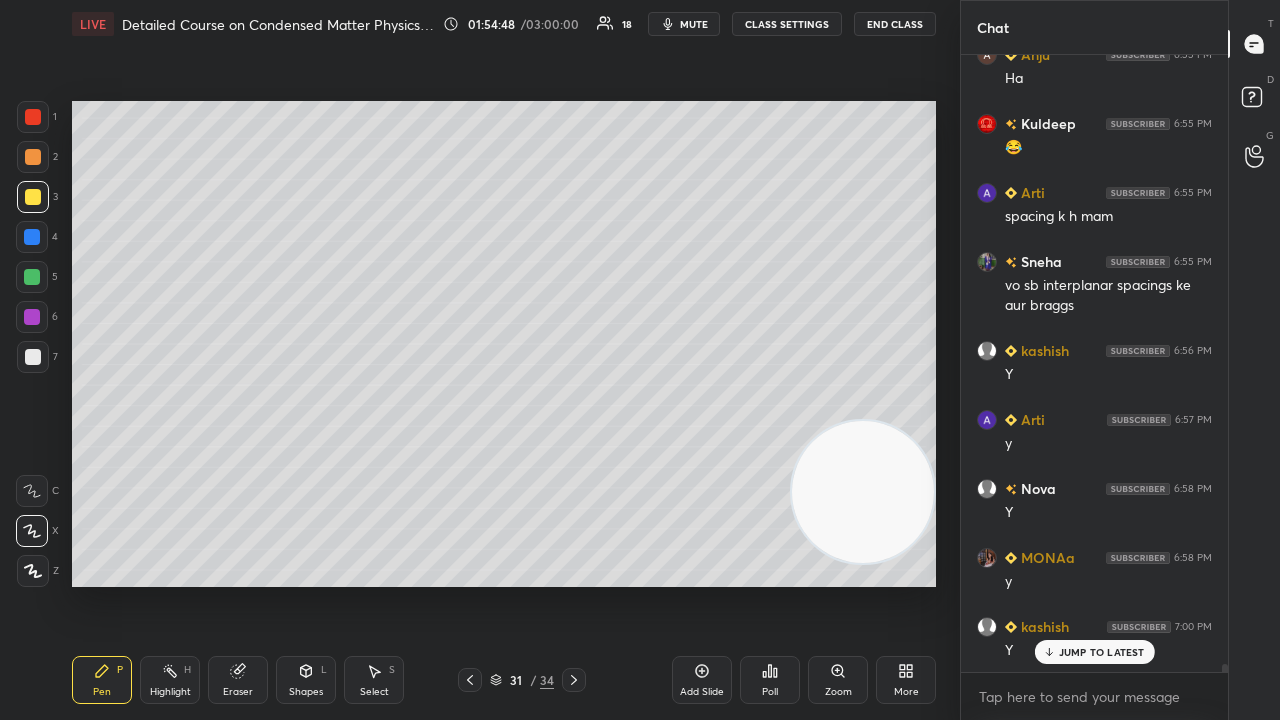 click at bounding box center (32, 277) 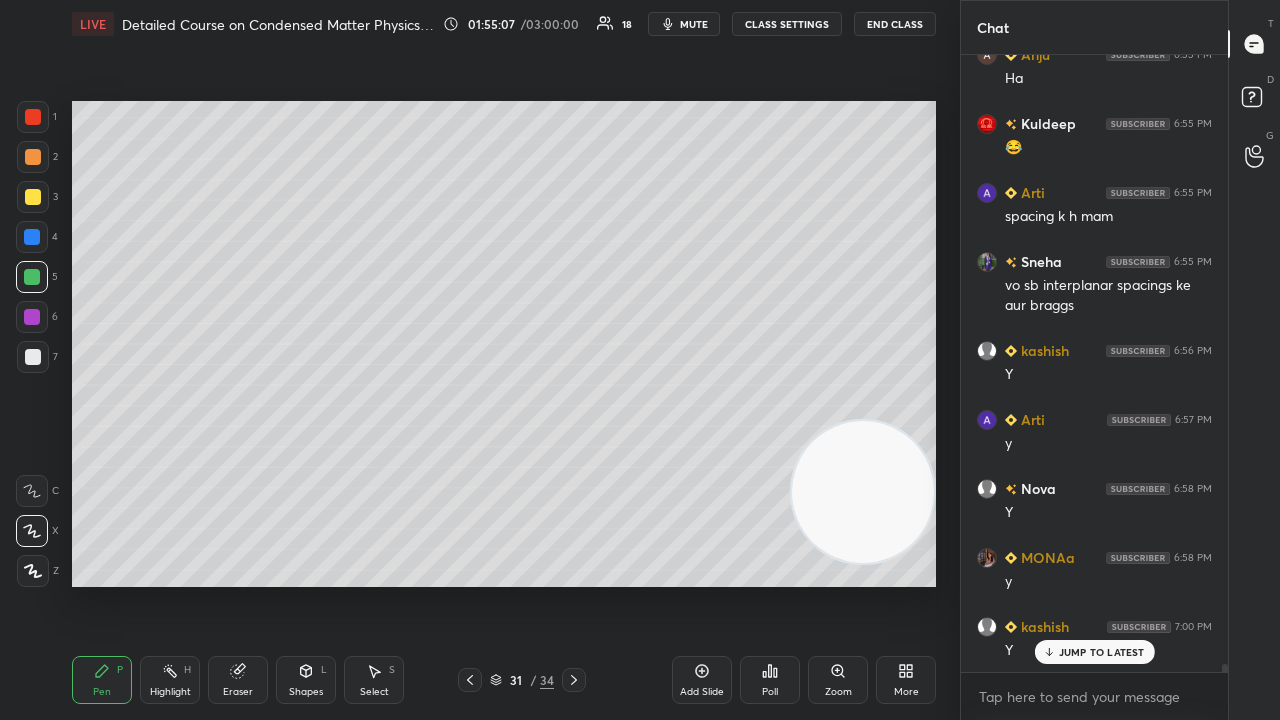 click on "JUMP TO LATEST" at bounding box center [1102, 652] 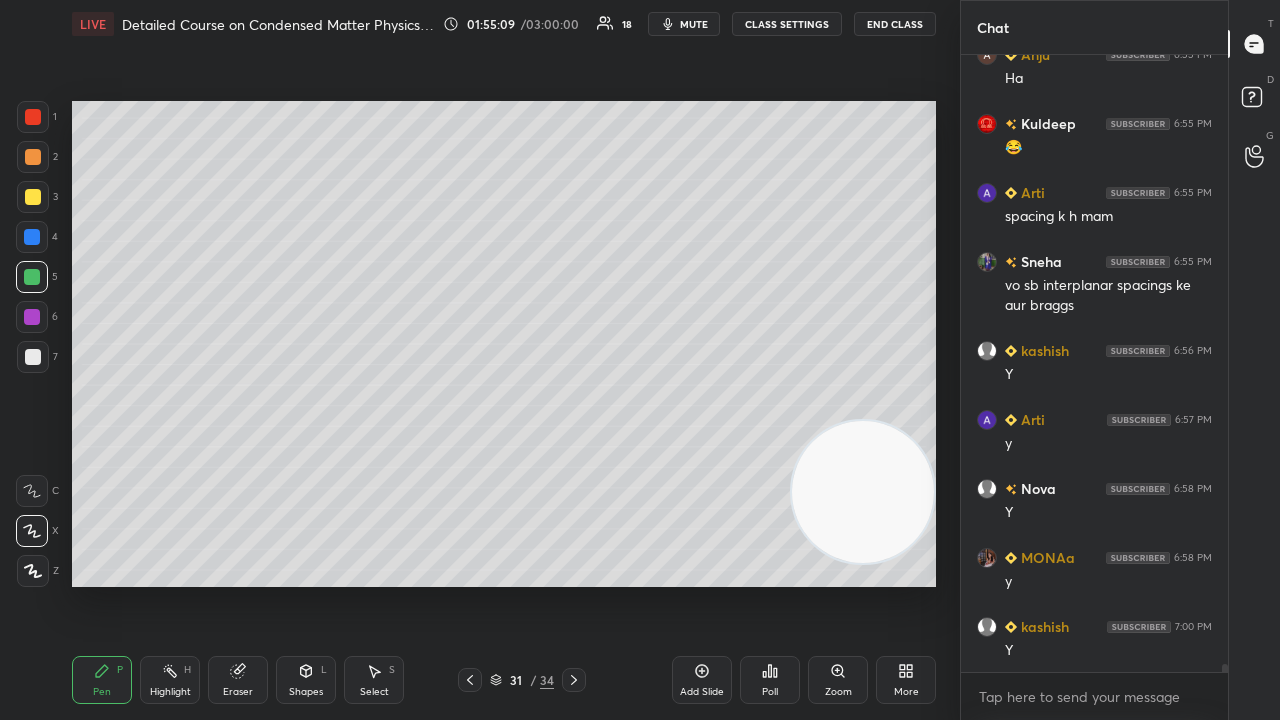 click at bounding box center (33, 357) 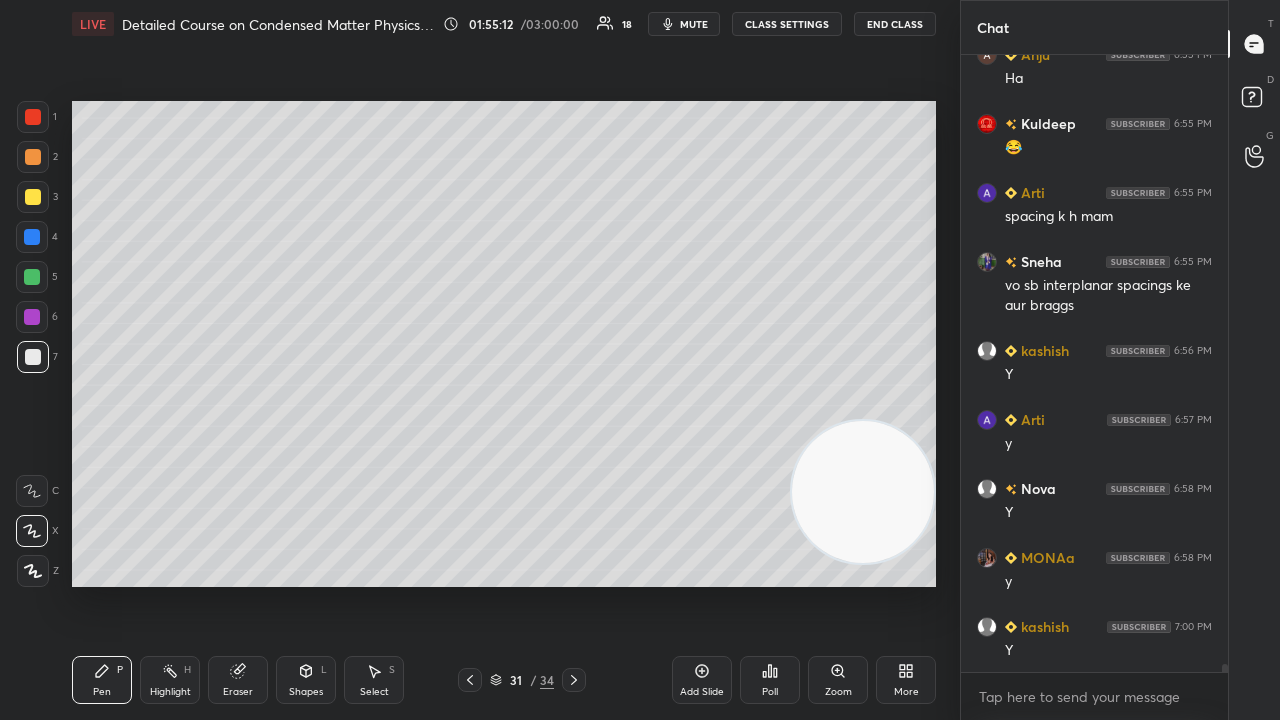 scroll, scrollTop: 48712, scrollLeft: 0, axis: vertical 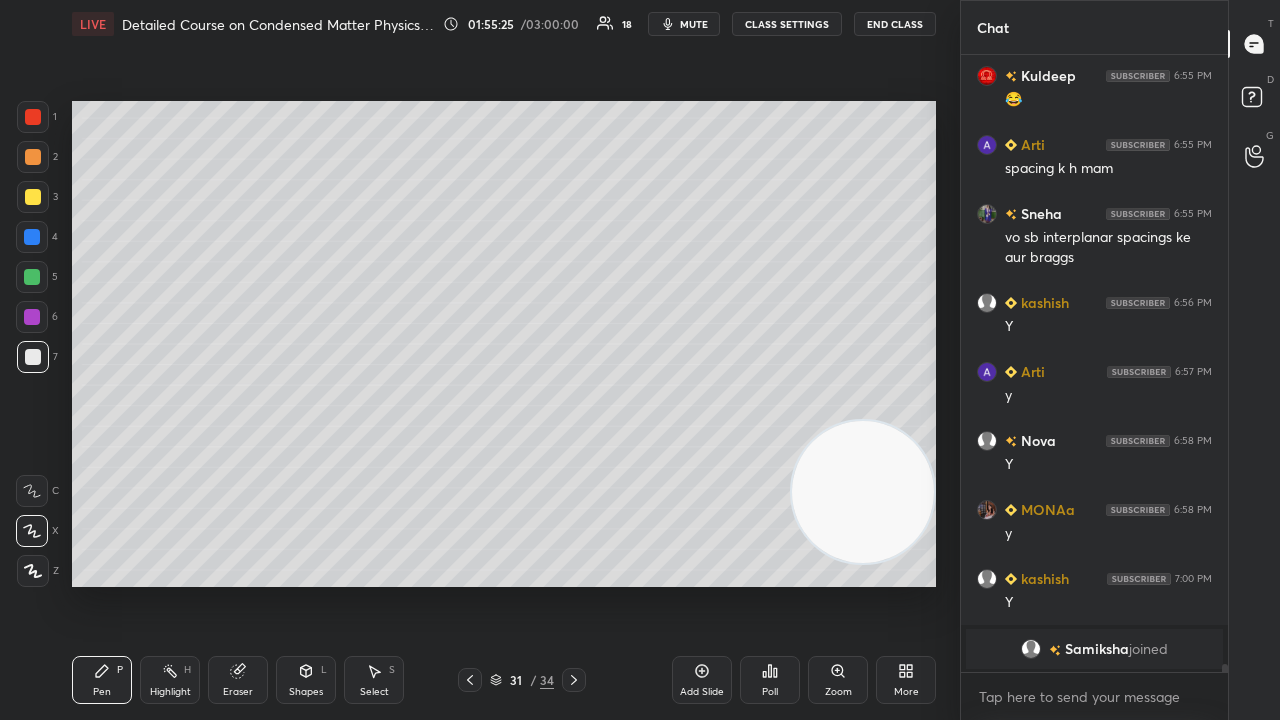 click at bounding box center [33, 197] 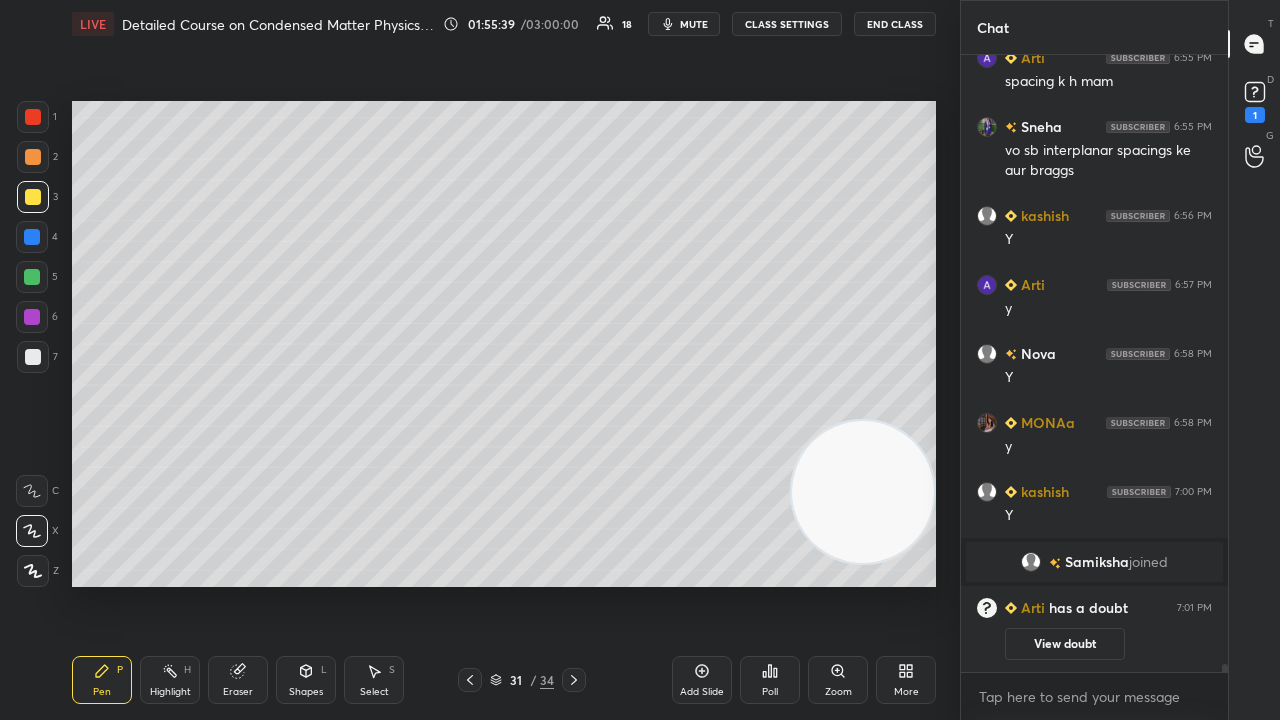 scroll, scrollTop: 48346, scrollLeft: 0, axis: vertical 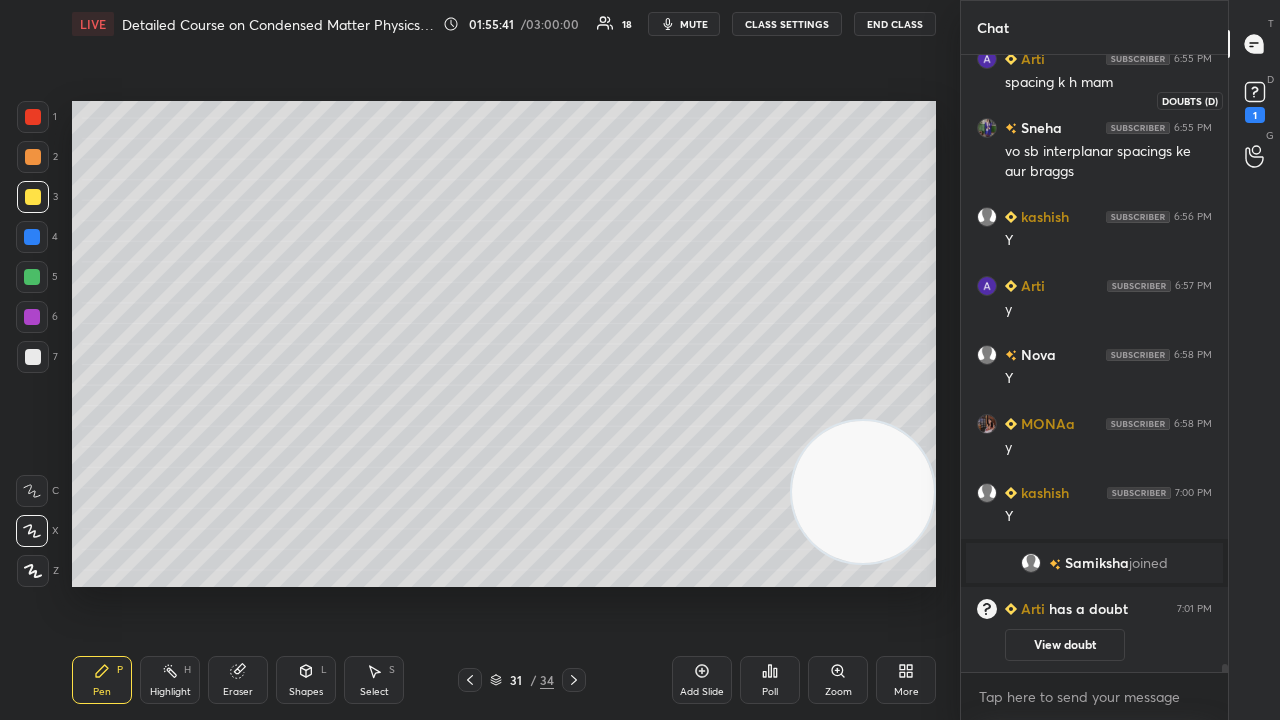 click 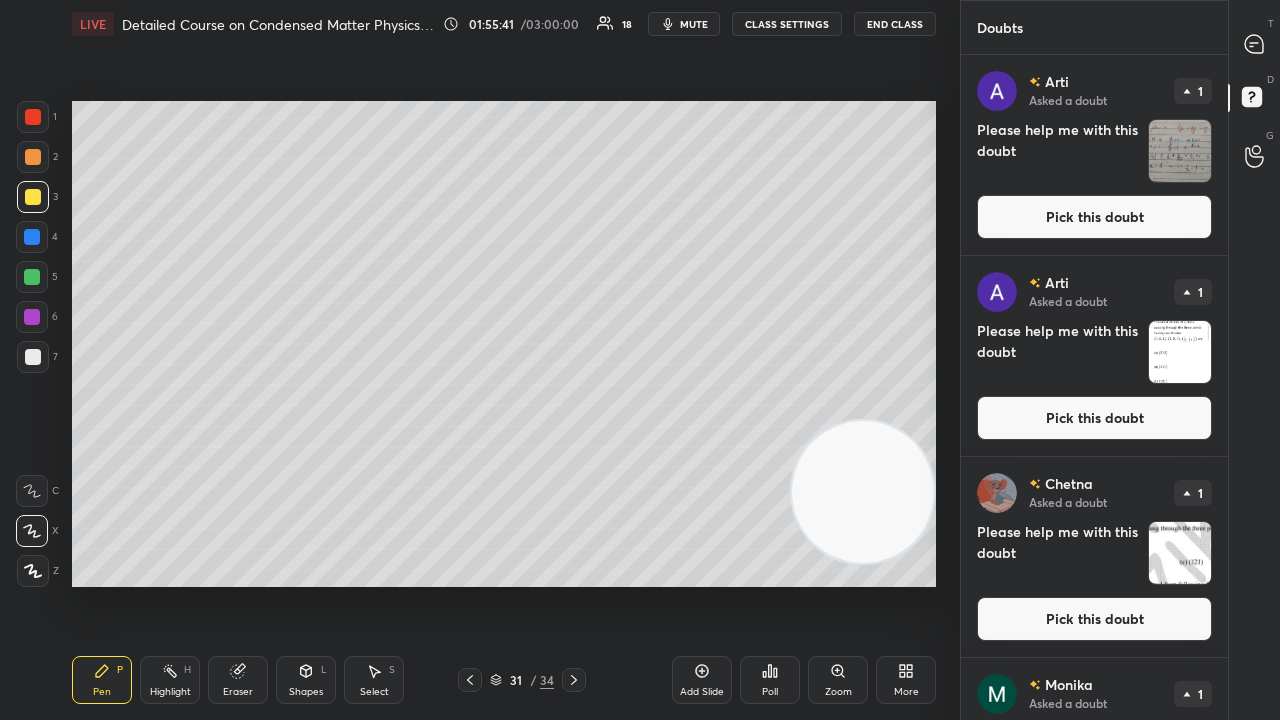 click on "Pick this doubt" at bounding box center (1094, 217) 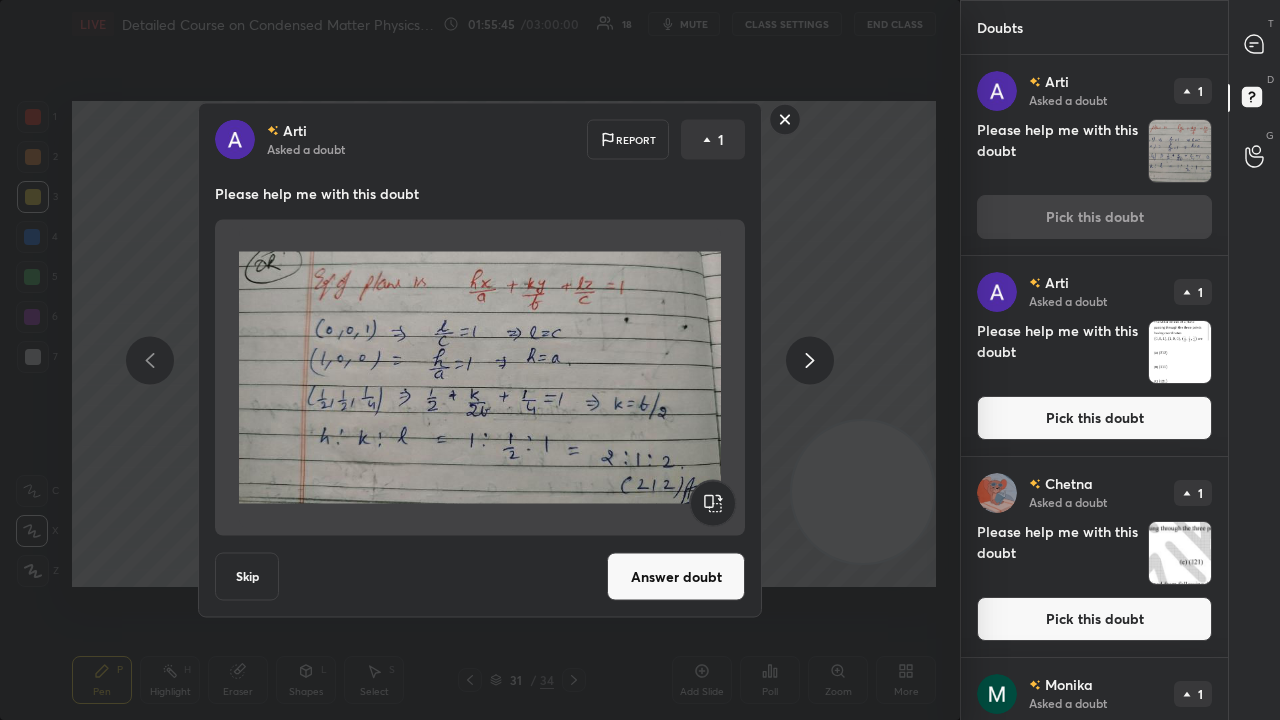 click 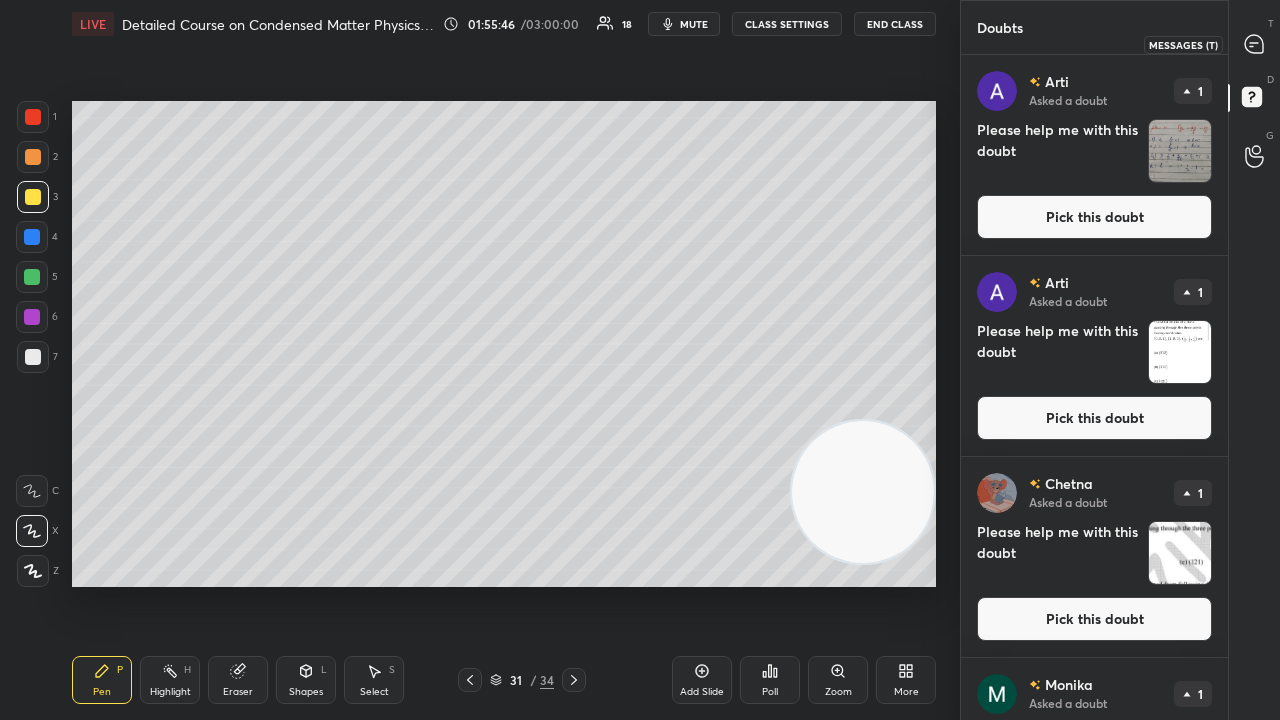 click 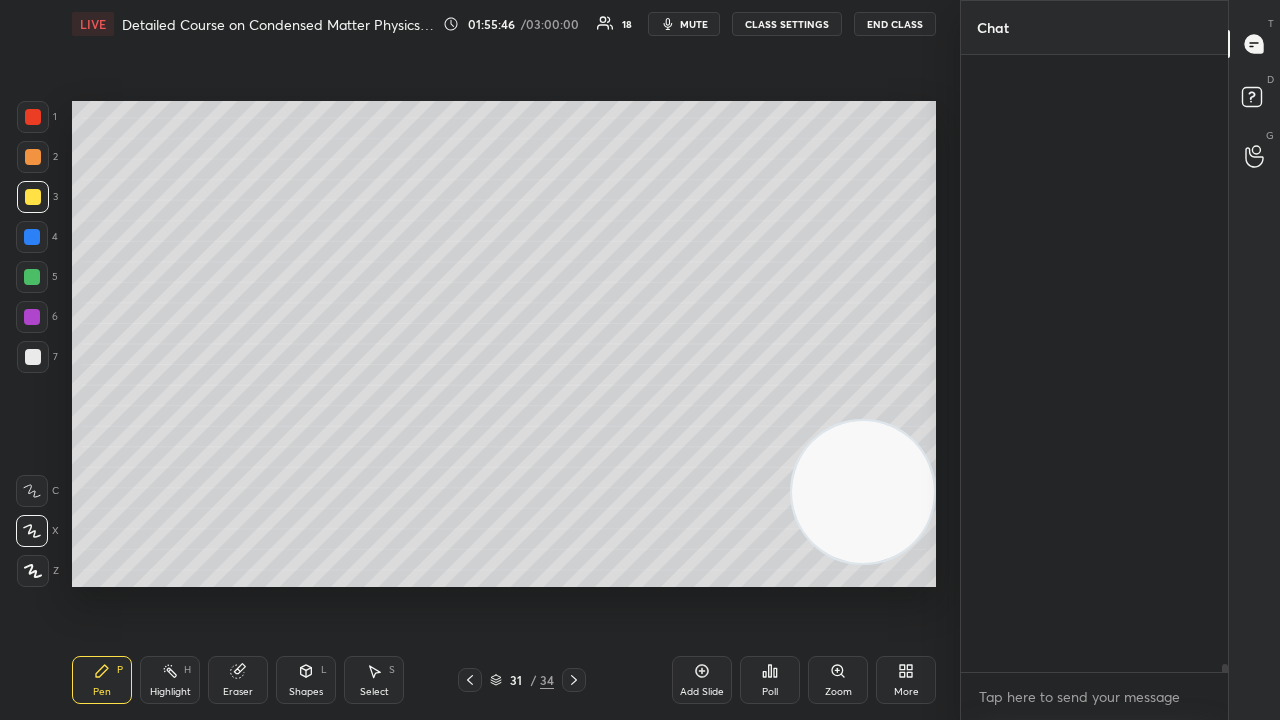 scroll, scrollTop: 48742, scrollLeft: 0, axis: vertical 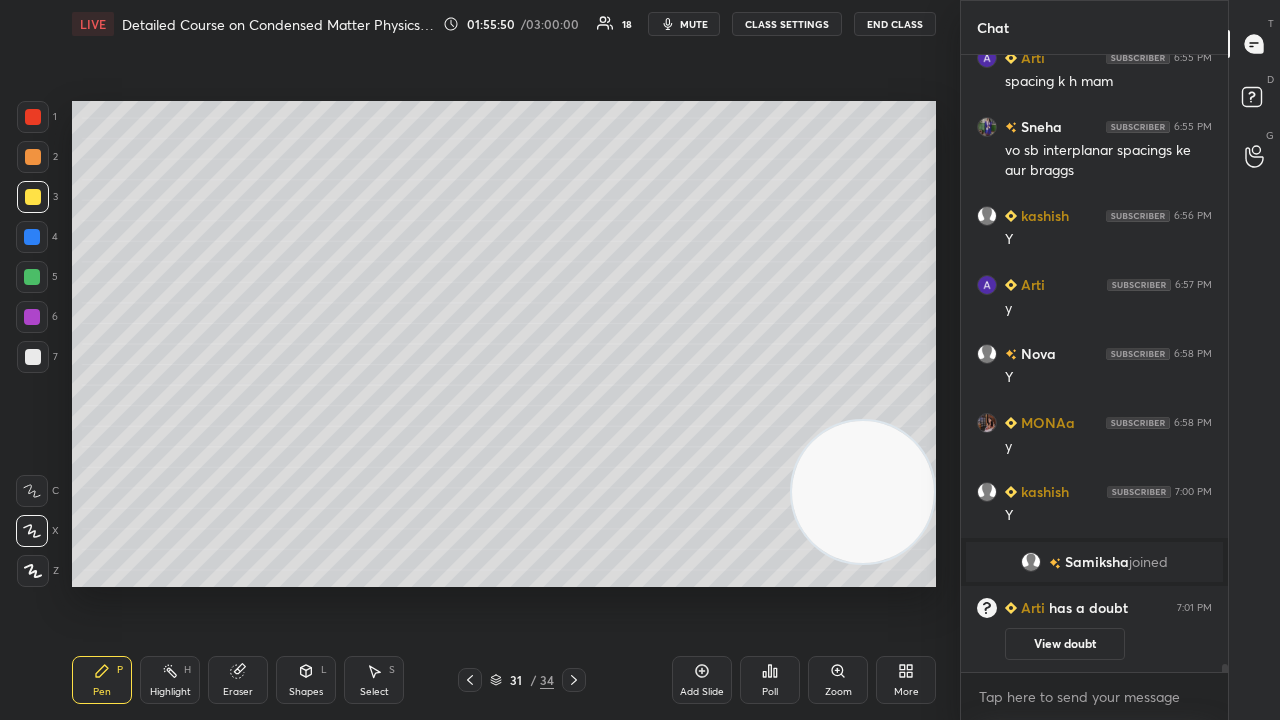 click on "Eraser" at bounding box center [238, 680] 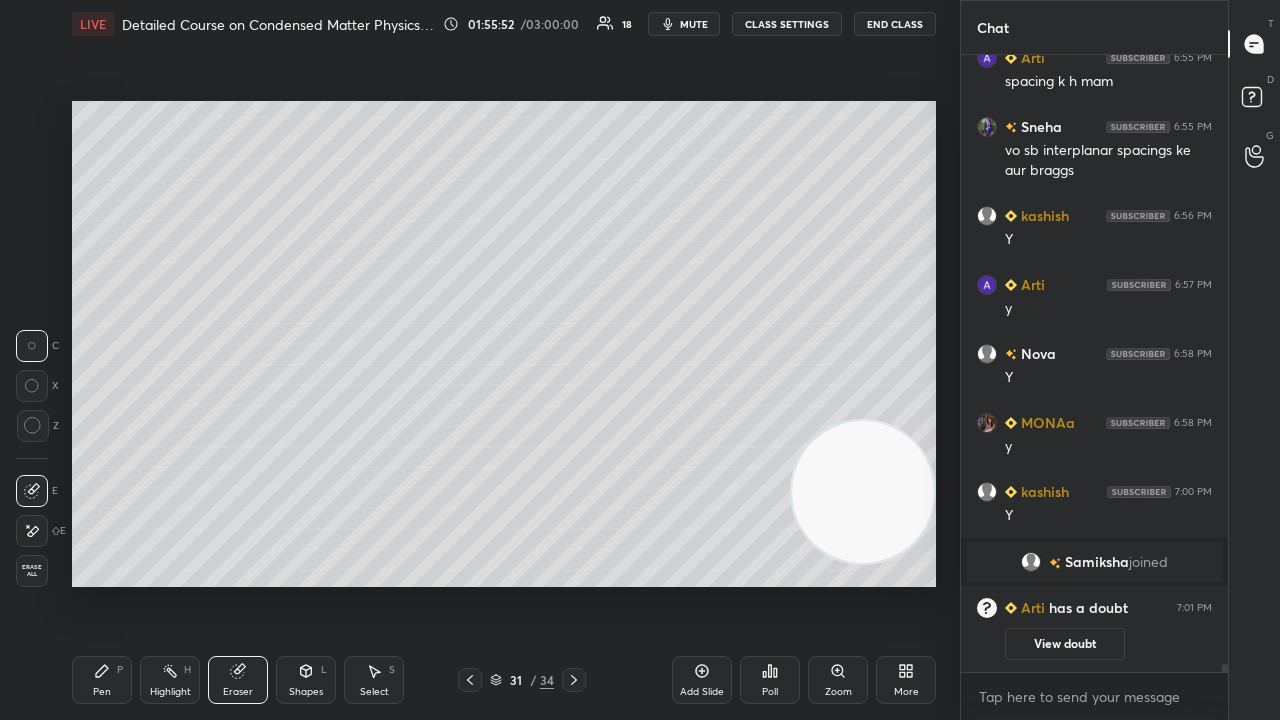 drag, startPoint x: 126, startPoint y: 687, endPoint x: 168, endPoint y: 661, distance: 49.396355 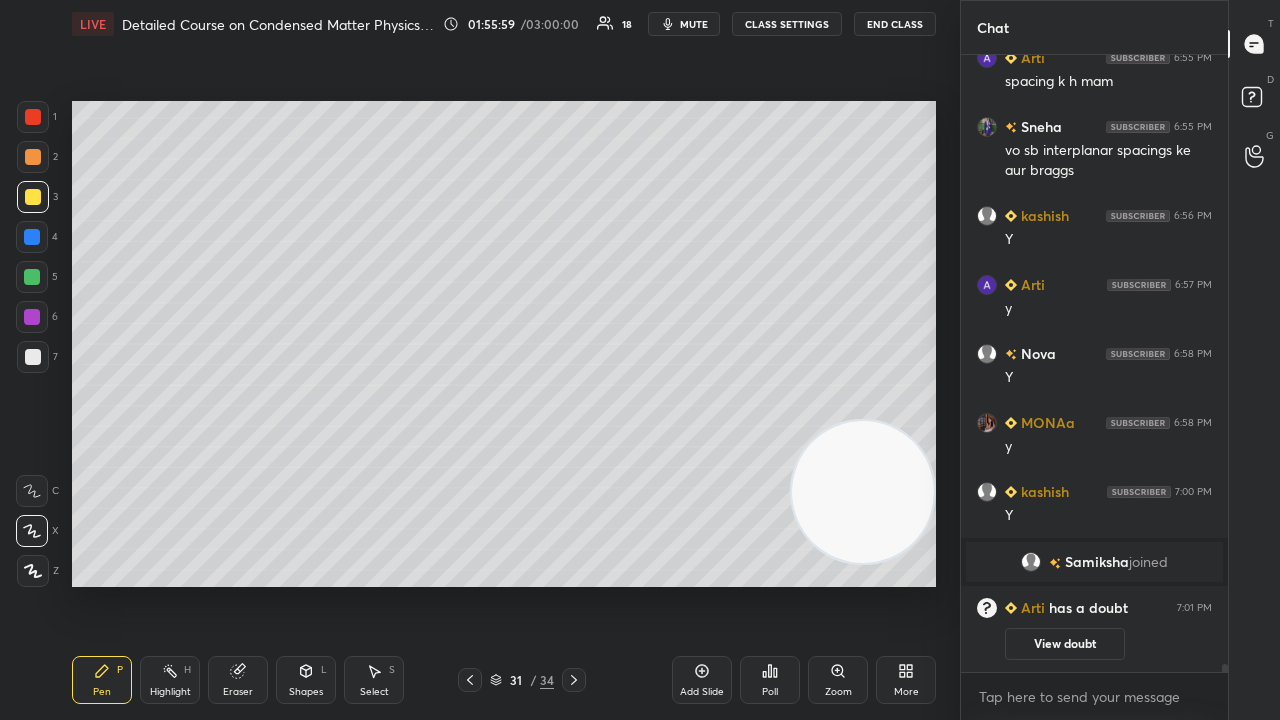 click on "mute" at bounding box center [694, 24] 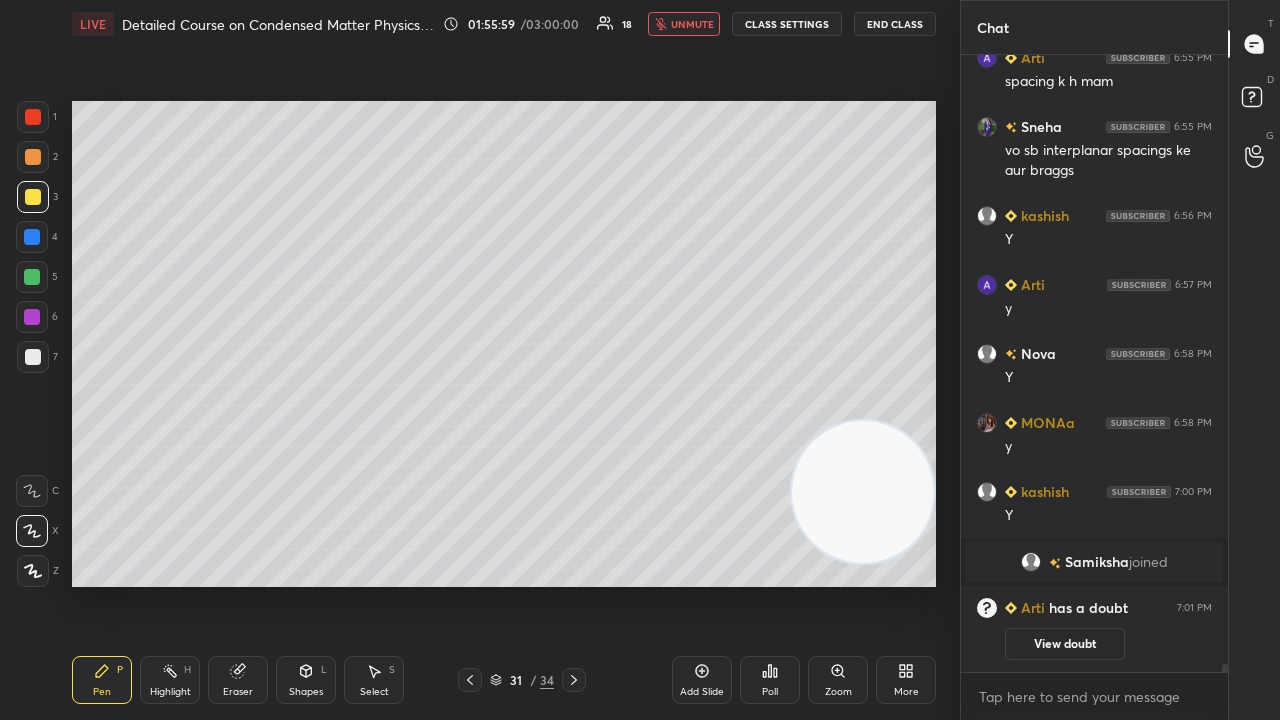 drag, startPoint x: 691, startPoint y: 22, endPoint x: 700, endPoint y: 6, distance: 18.35756 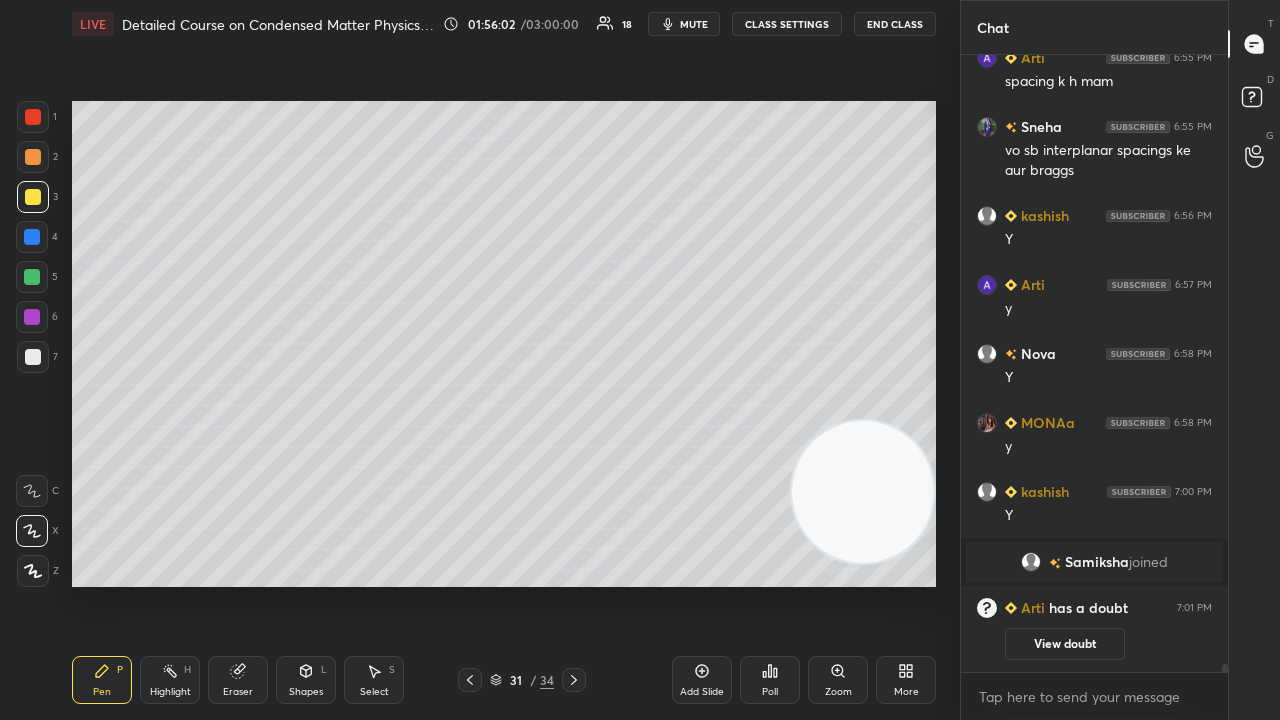 click on "mute" at bounding box center (684, 24) 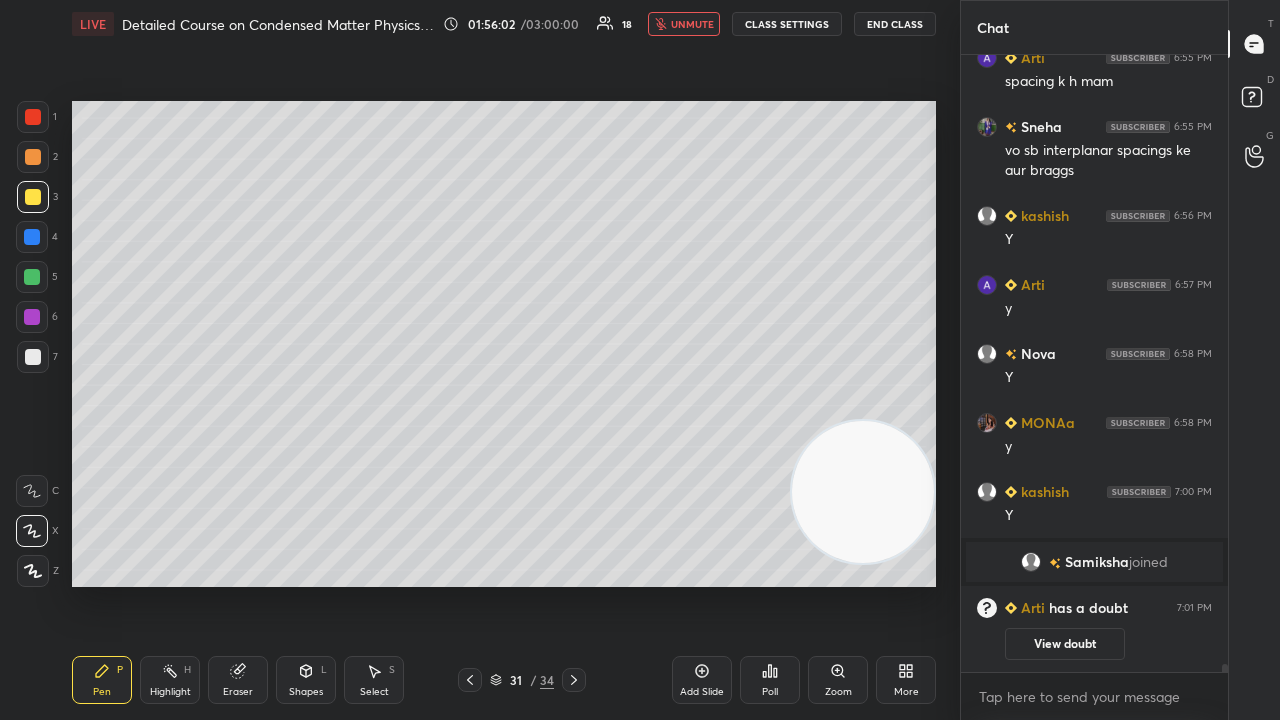 click on "unmute" at bounding box center [692, 24] 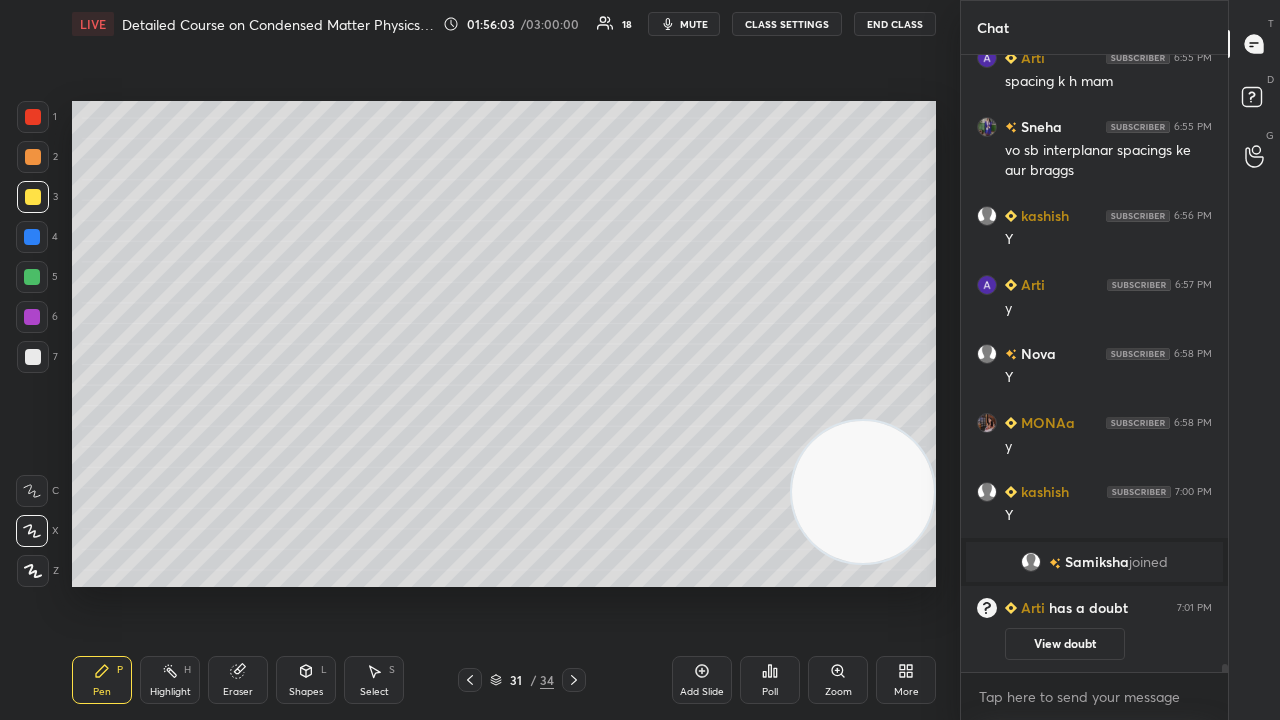 click at bounding box center (33, 357) 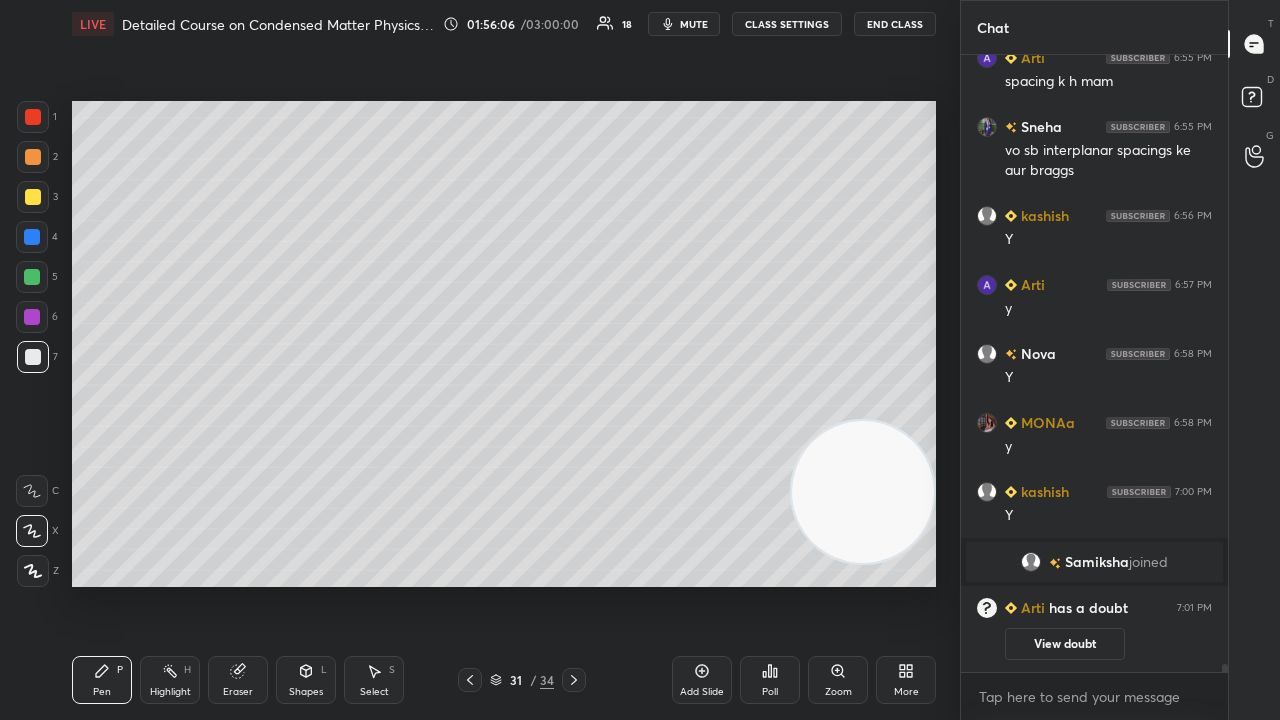 click on "mute" at bounding box center (684, 24) 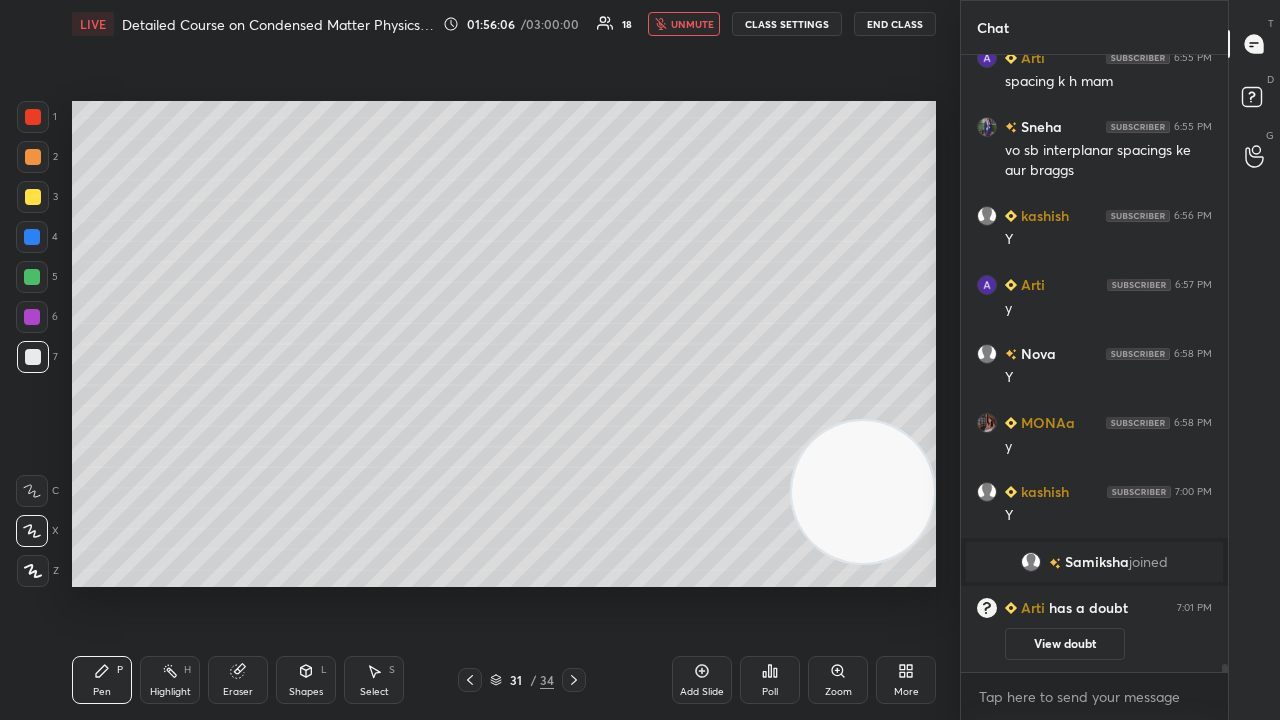 click on "unmute" at bounding box center (684, 24) 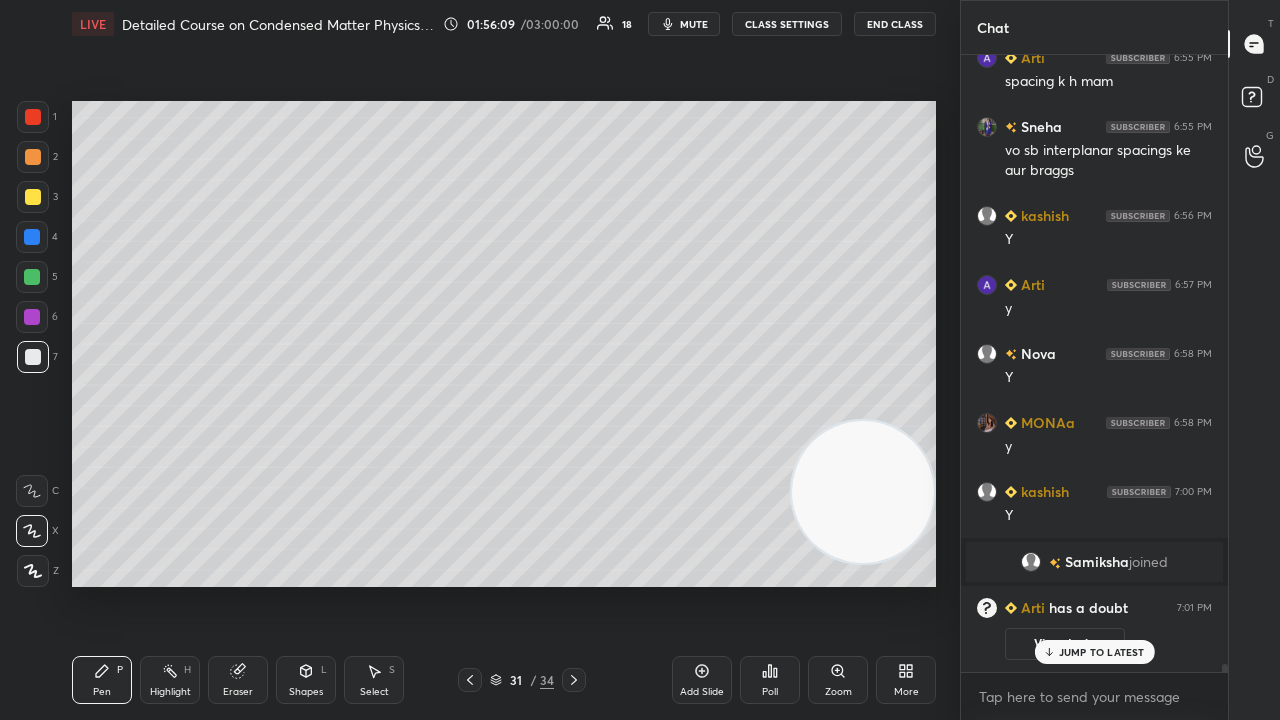 scroll, scrollTop: 48810, scrollLeft: 0, axis: vertical 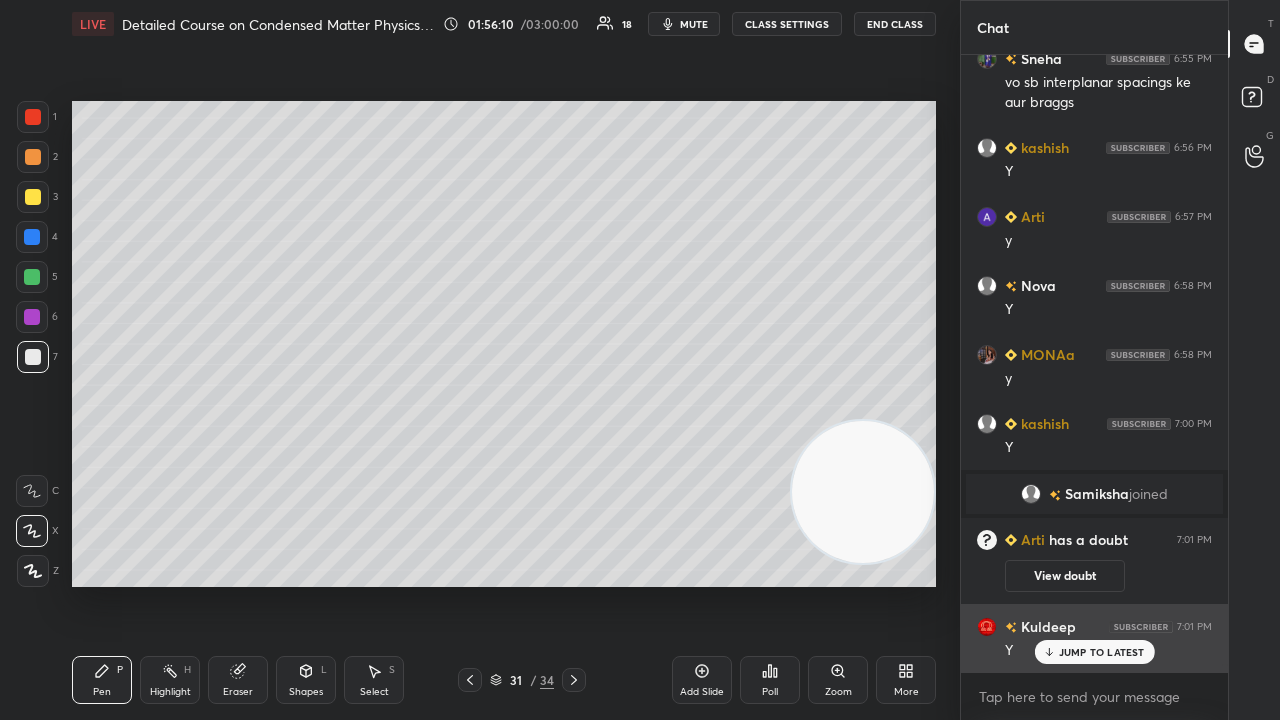 click on "JUMP TO LATEST" at bounding box center [1094, 652] 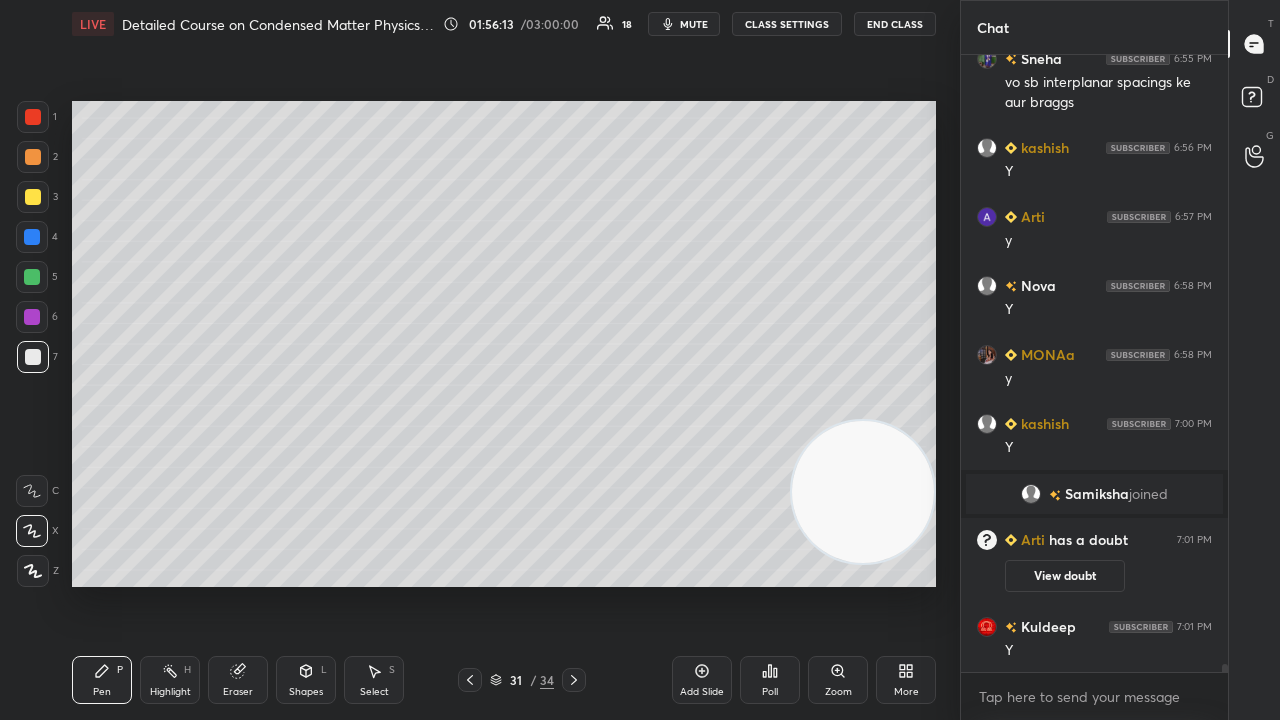 click at bounding box center [33, 197] 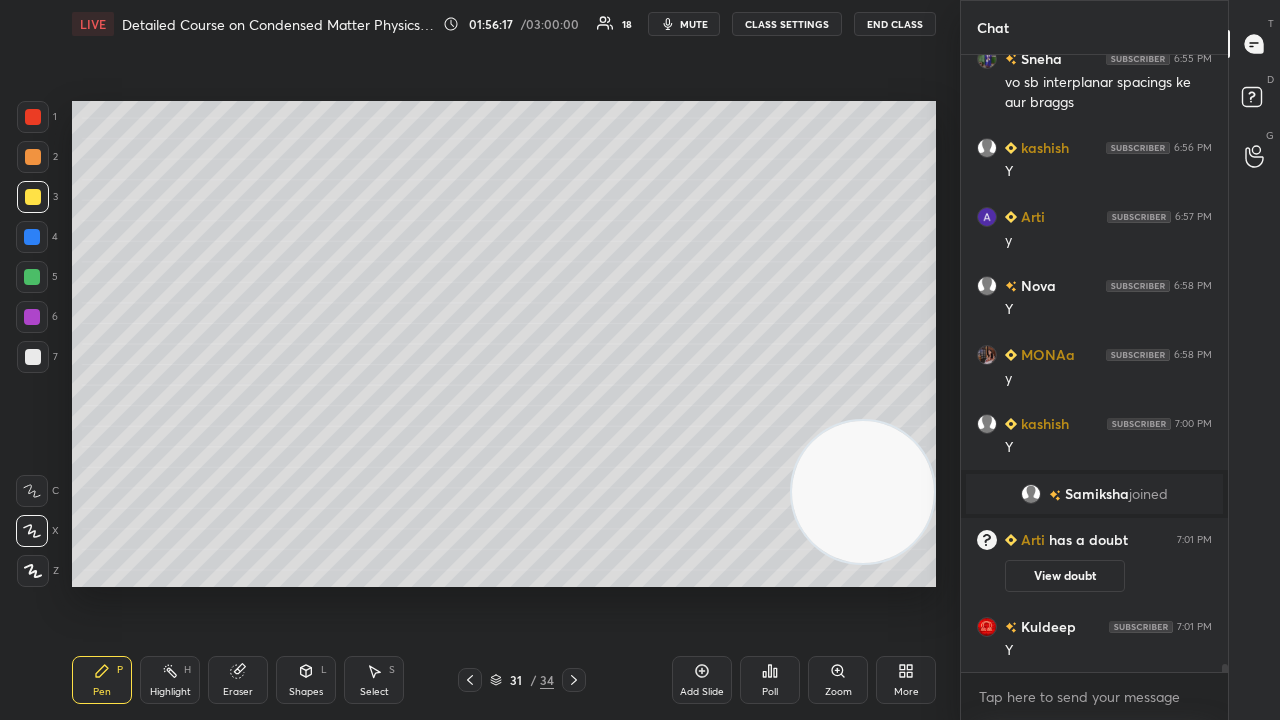 click on "Eraser" at bounding box center (238, 680) 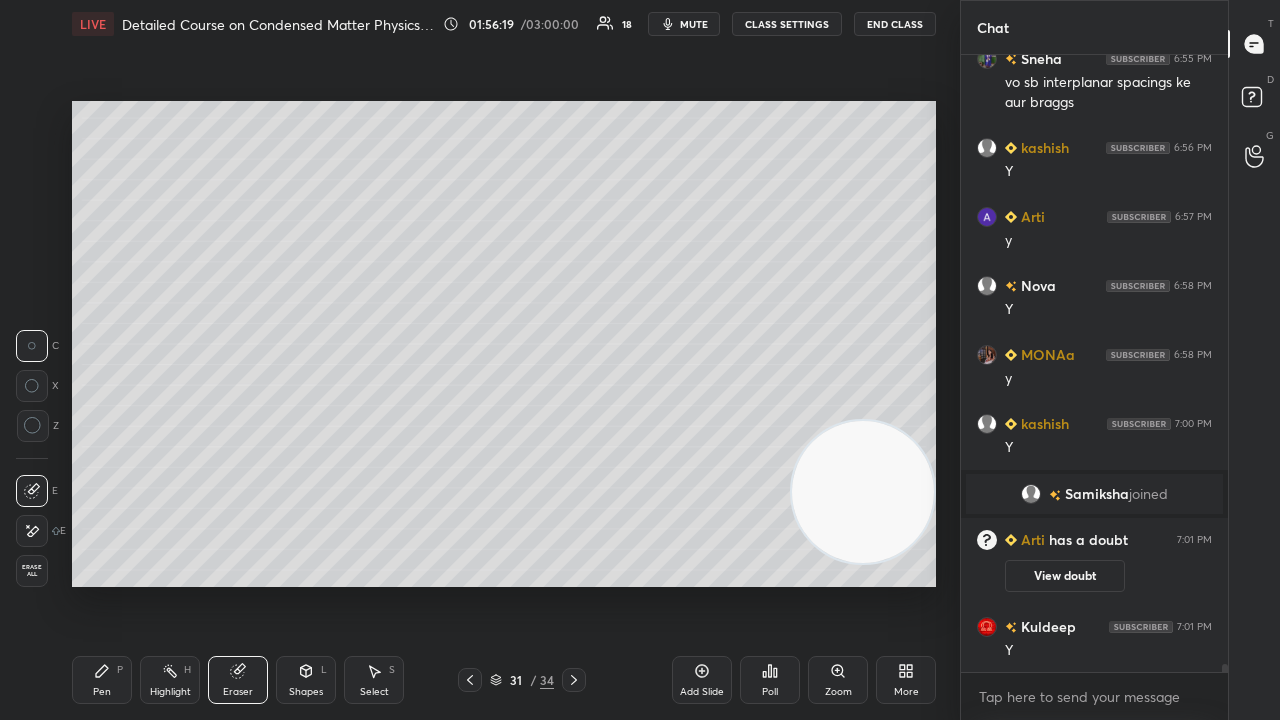 click on "Pen P" at bounding box center [102, 680] 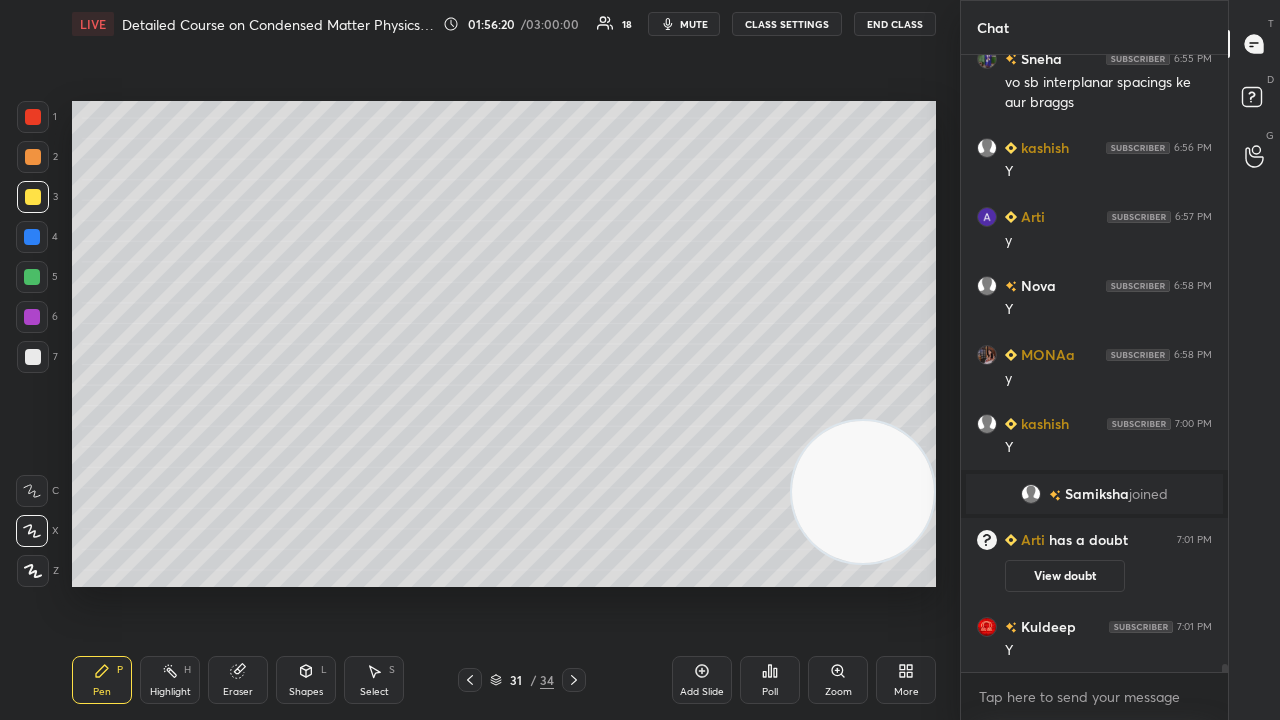 click on "mute" at bounding box center [694, 24] 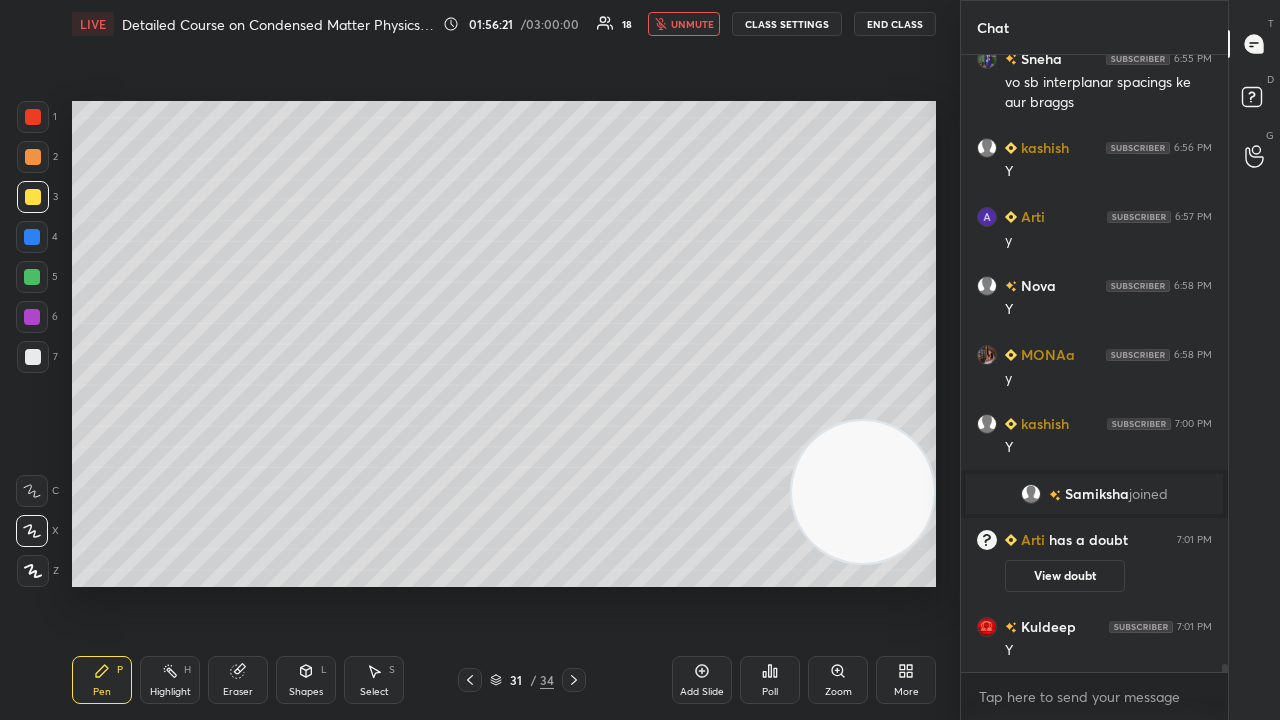 click on "unmute" at bounding box center (692, 24) 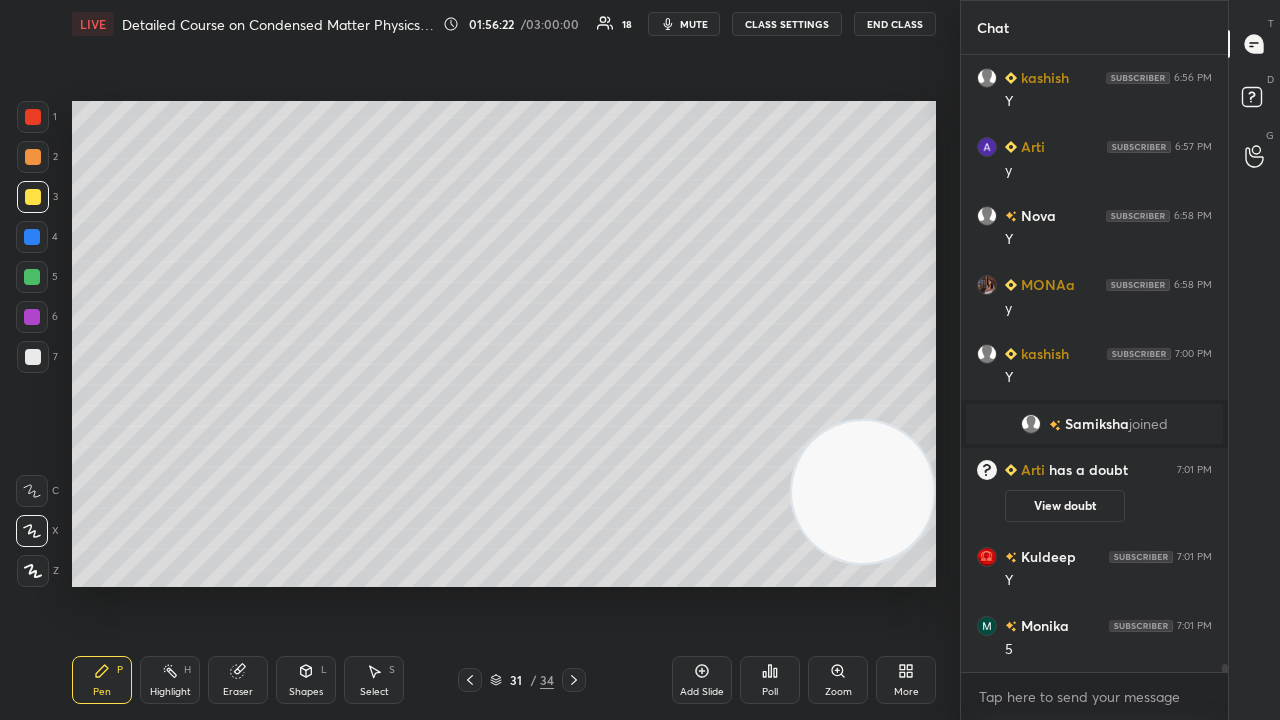 scroll, scrollTop: 48948, scrollLeft: 0, axis: vertical 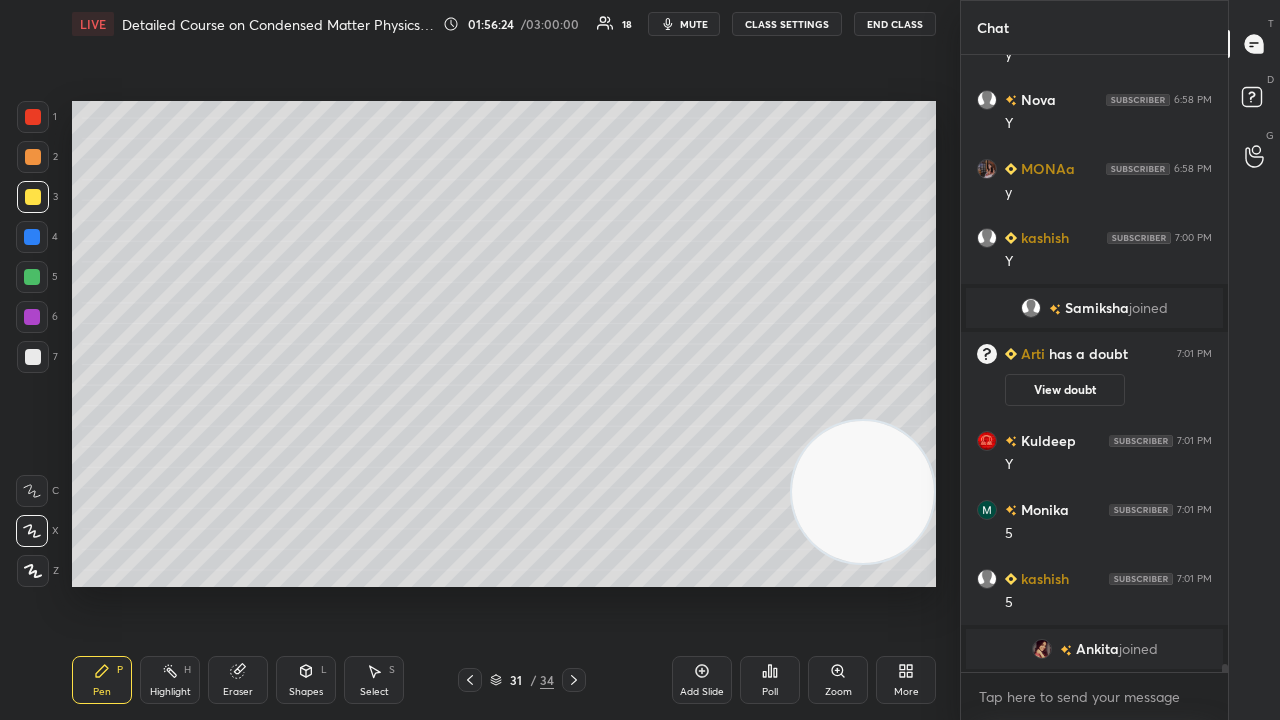 click 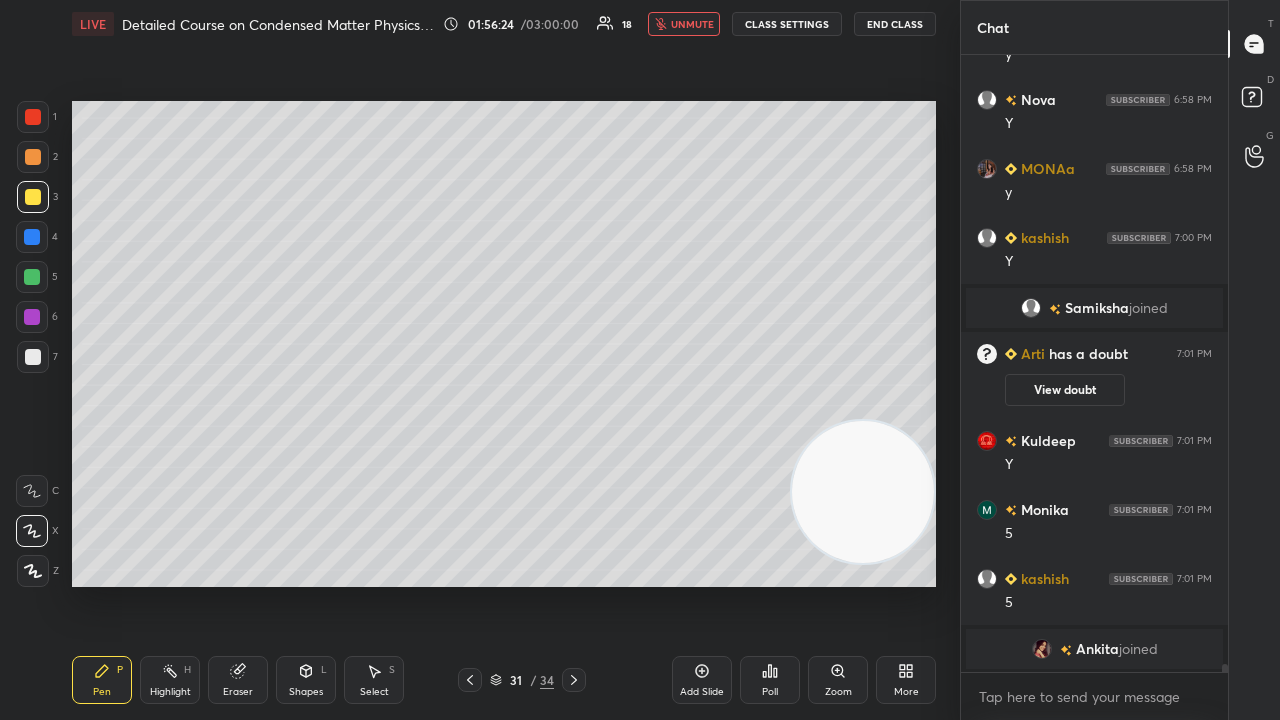 click on "unmute" at bounding box center (692, 24) 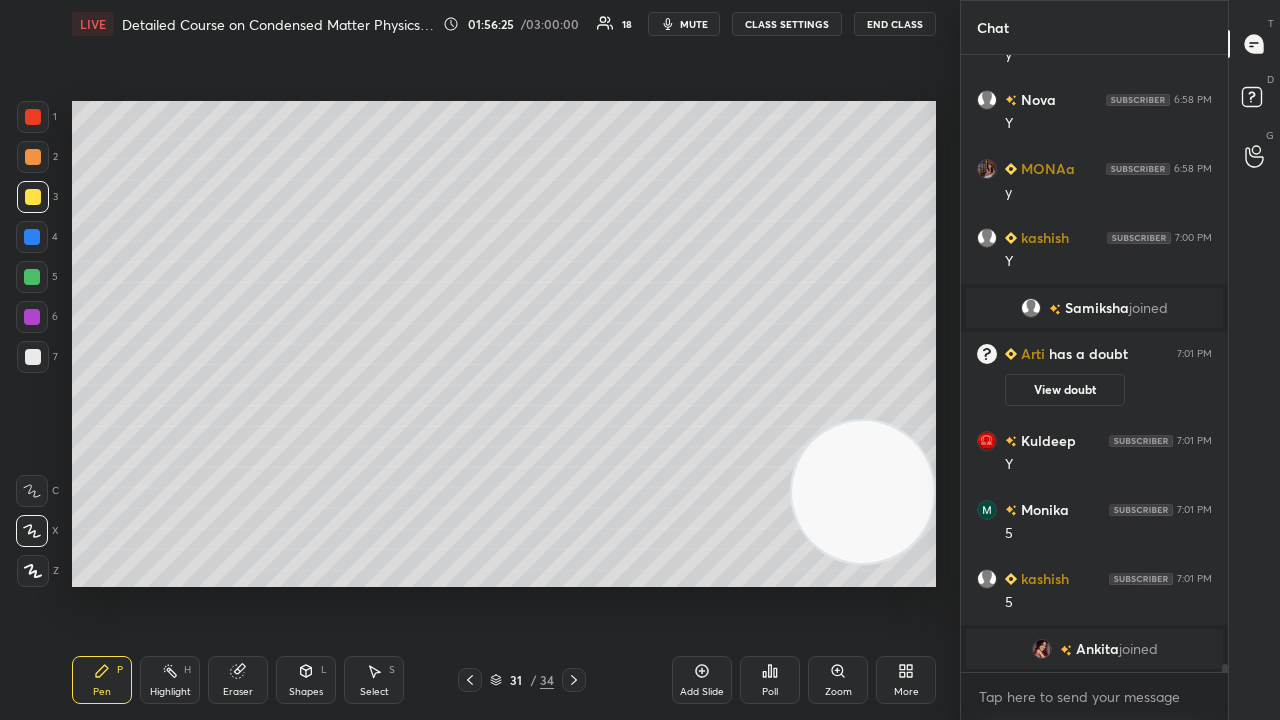 click at bounding box center (33, 357) 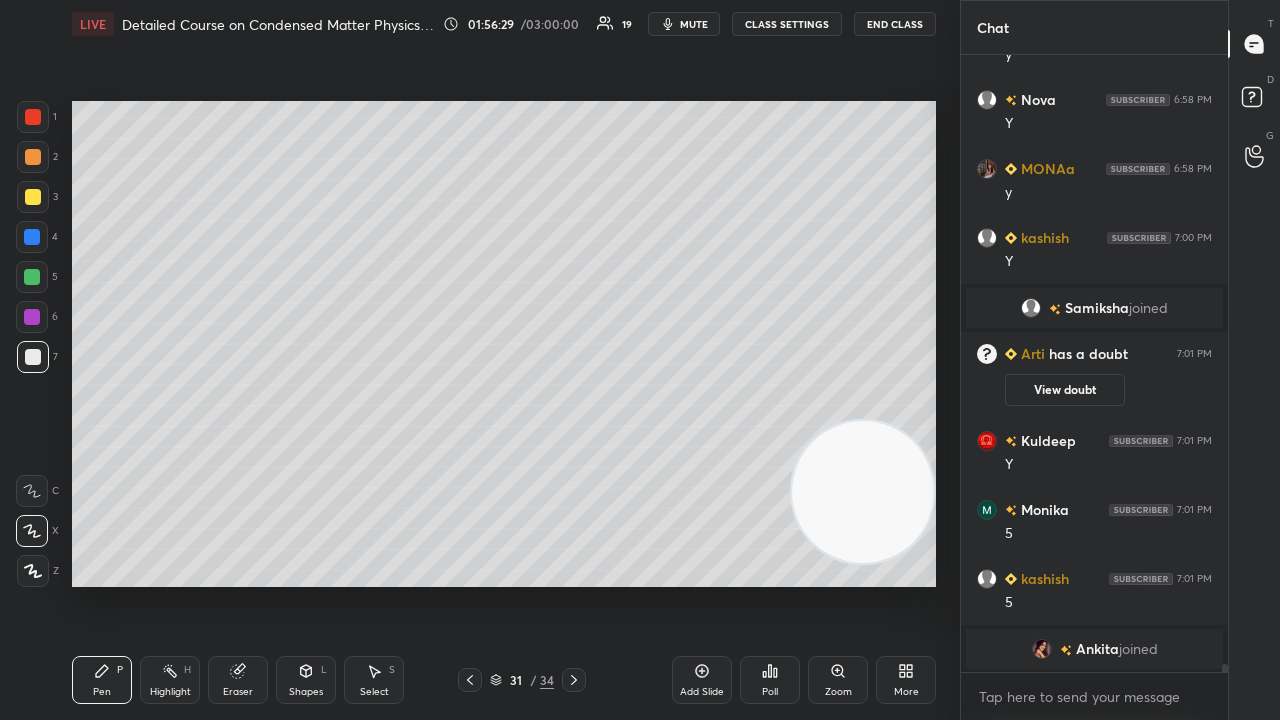 scroll, scrollTop: 49066, scrollLeft: 0, axis: vertical 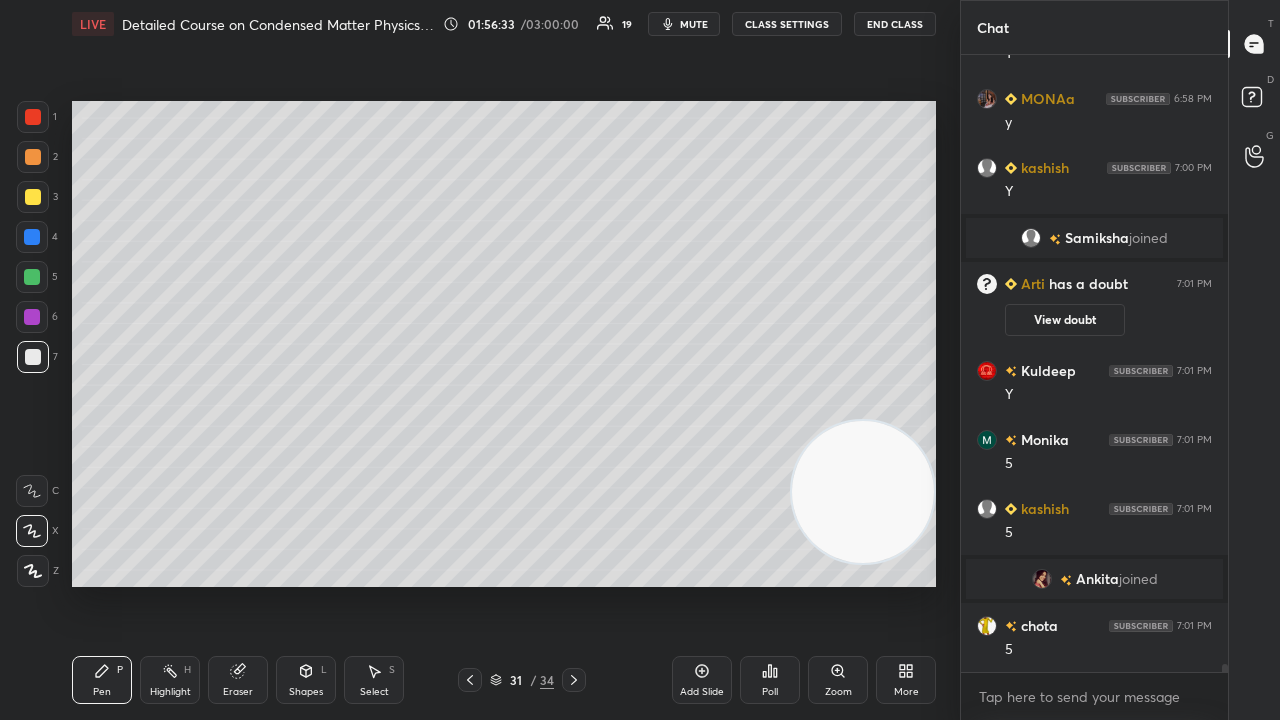 click 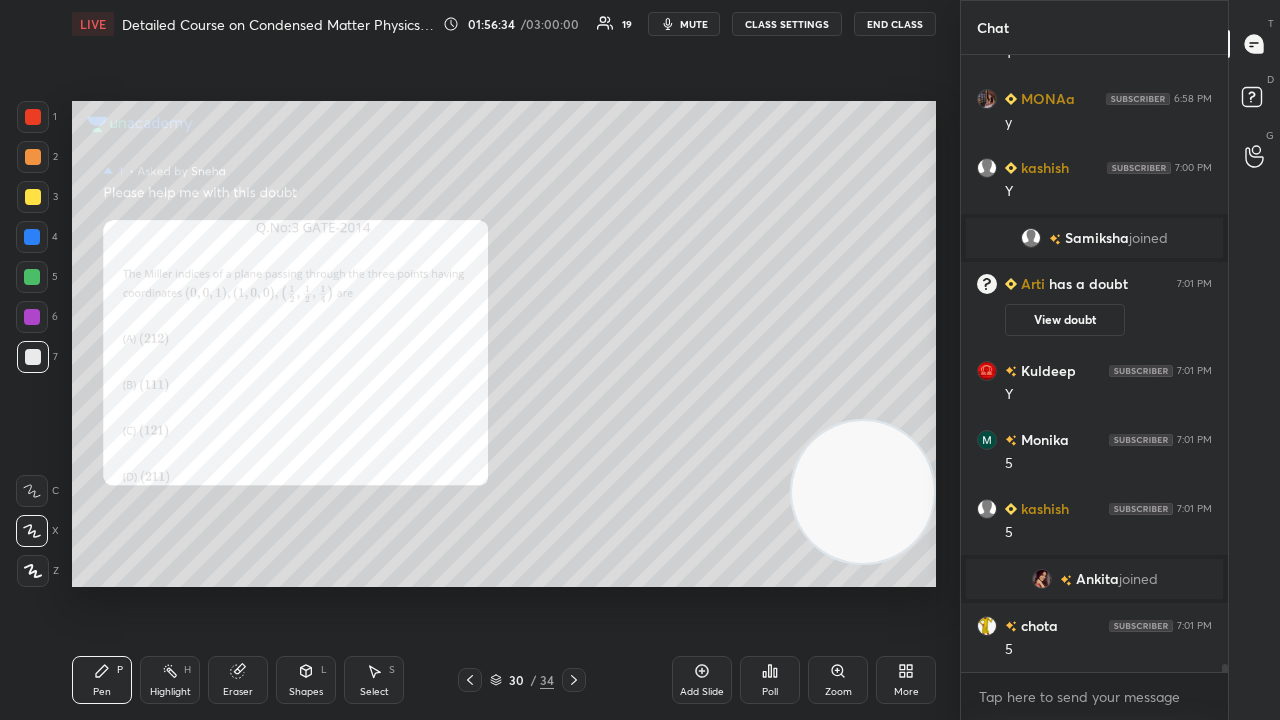 click 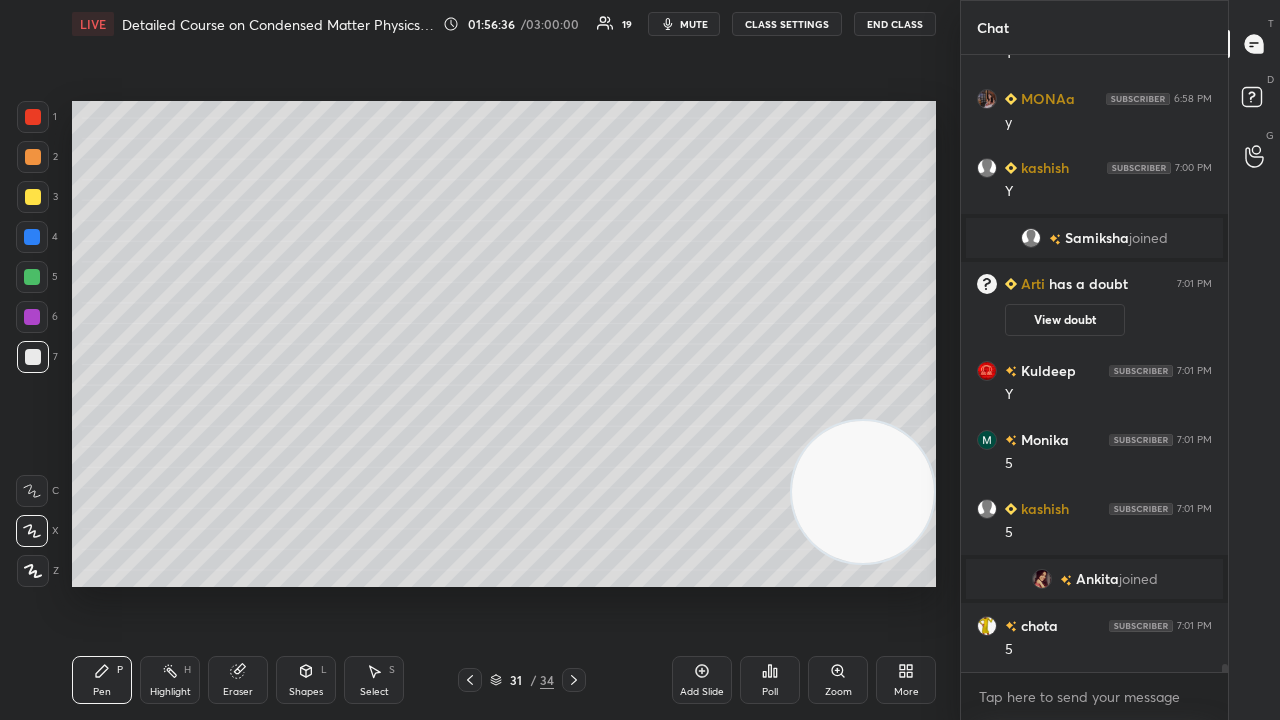 click 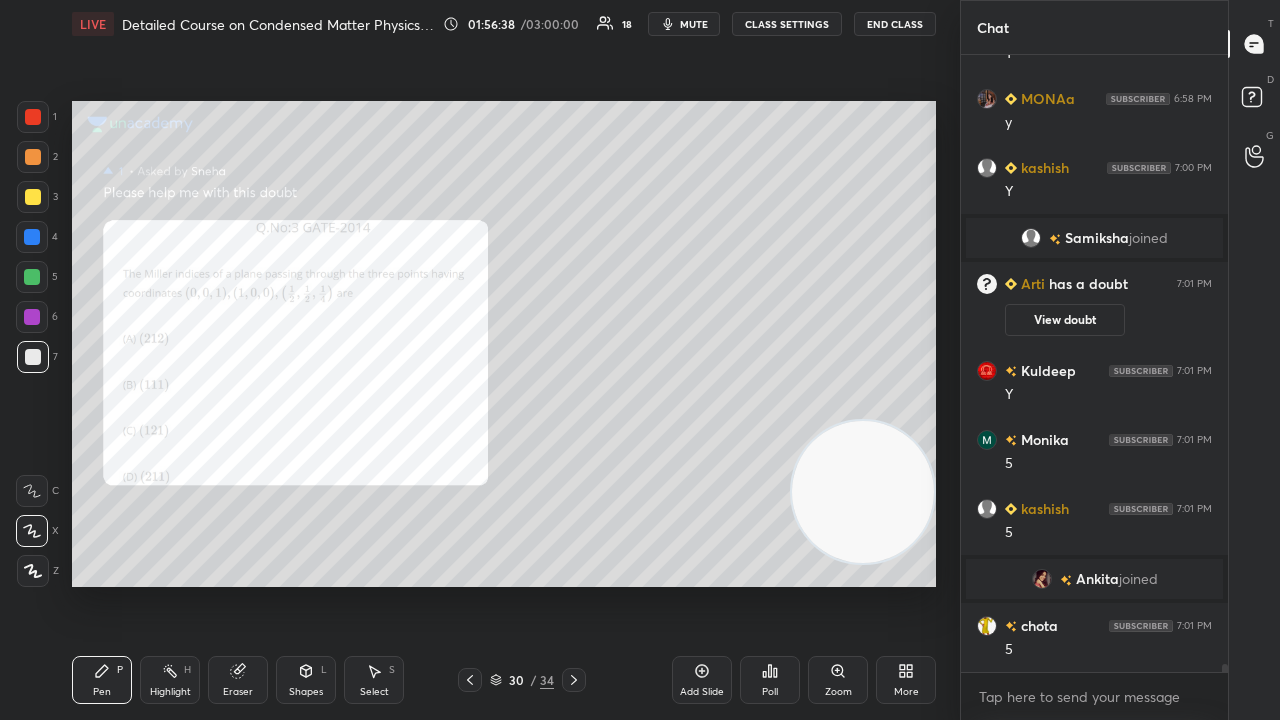click 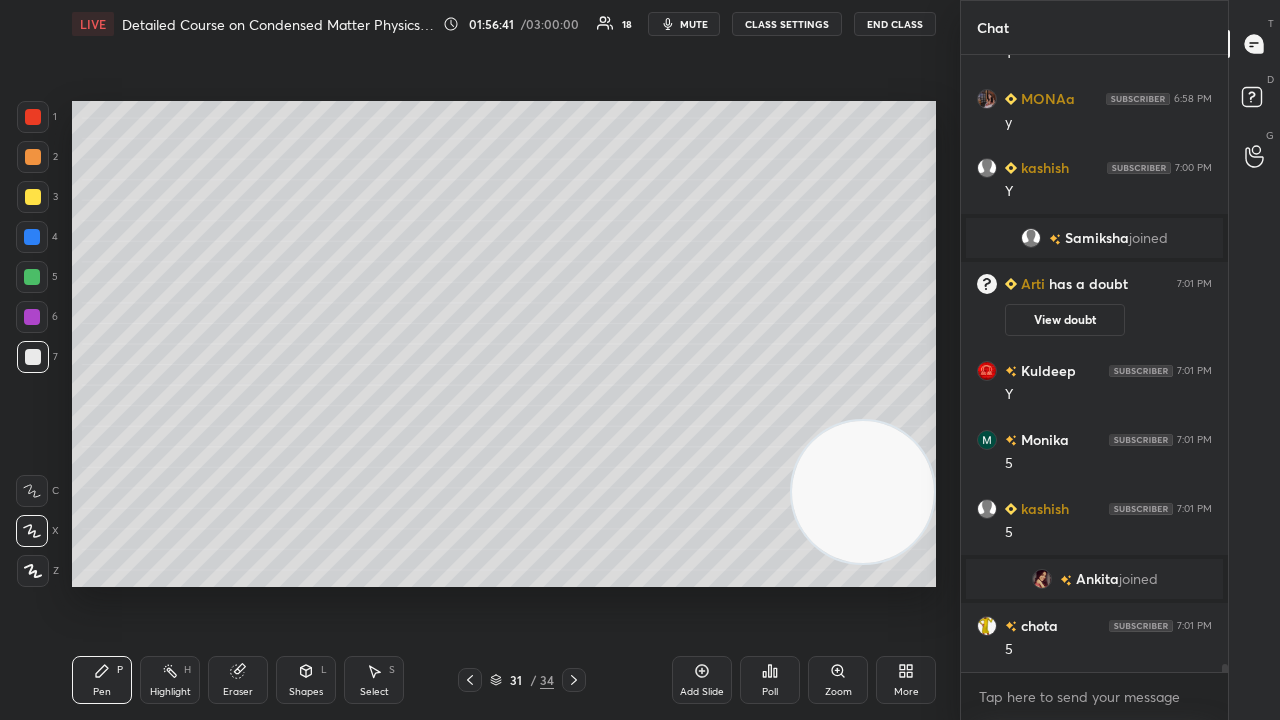 click 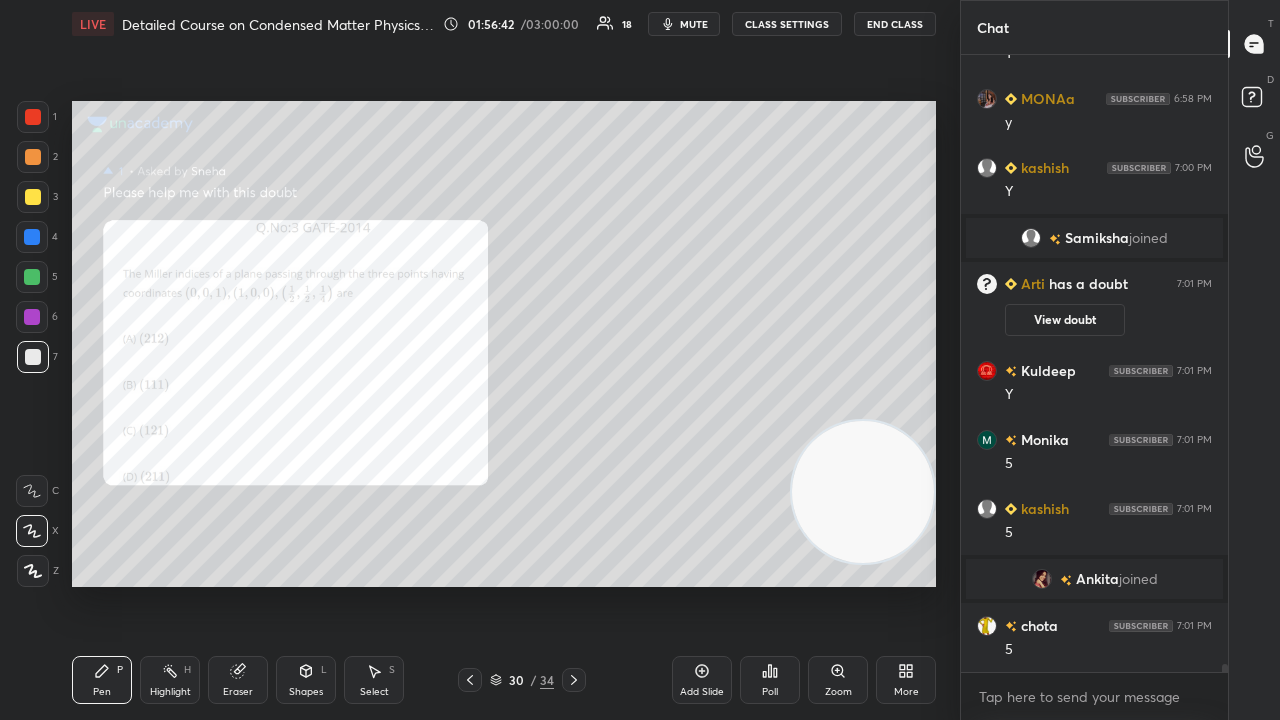 click at bounding box center (574, 680) 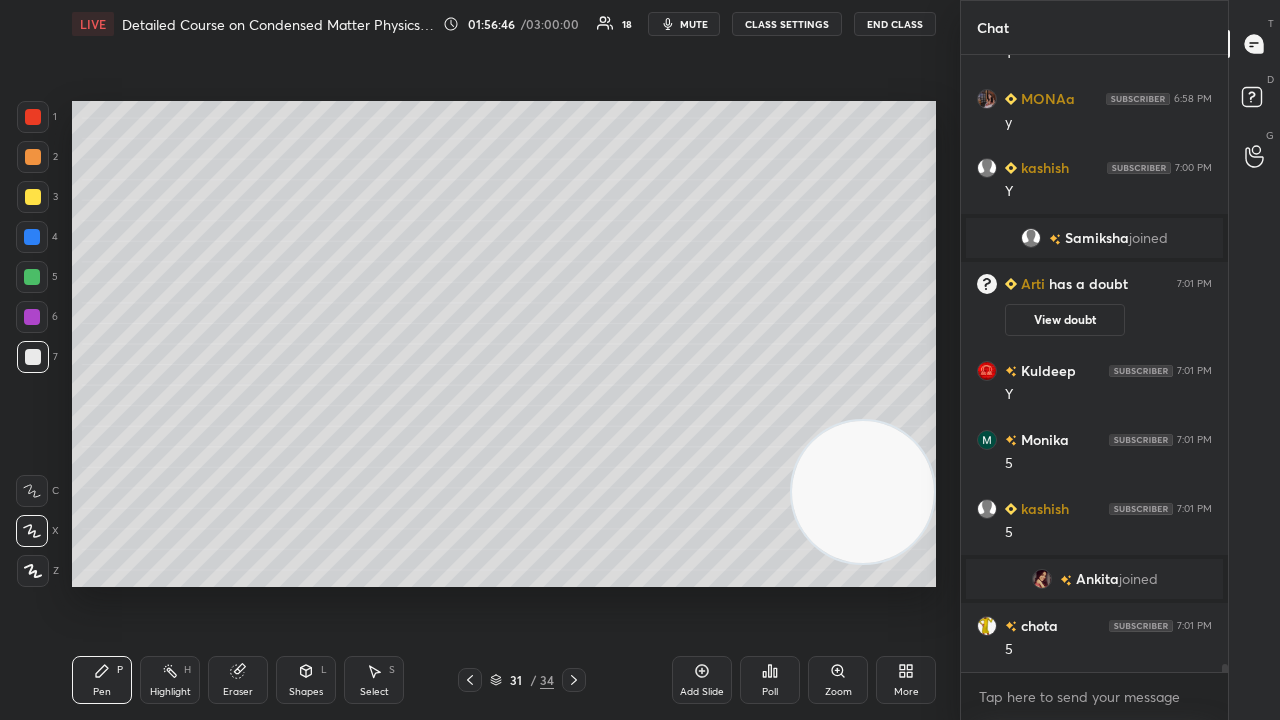 click 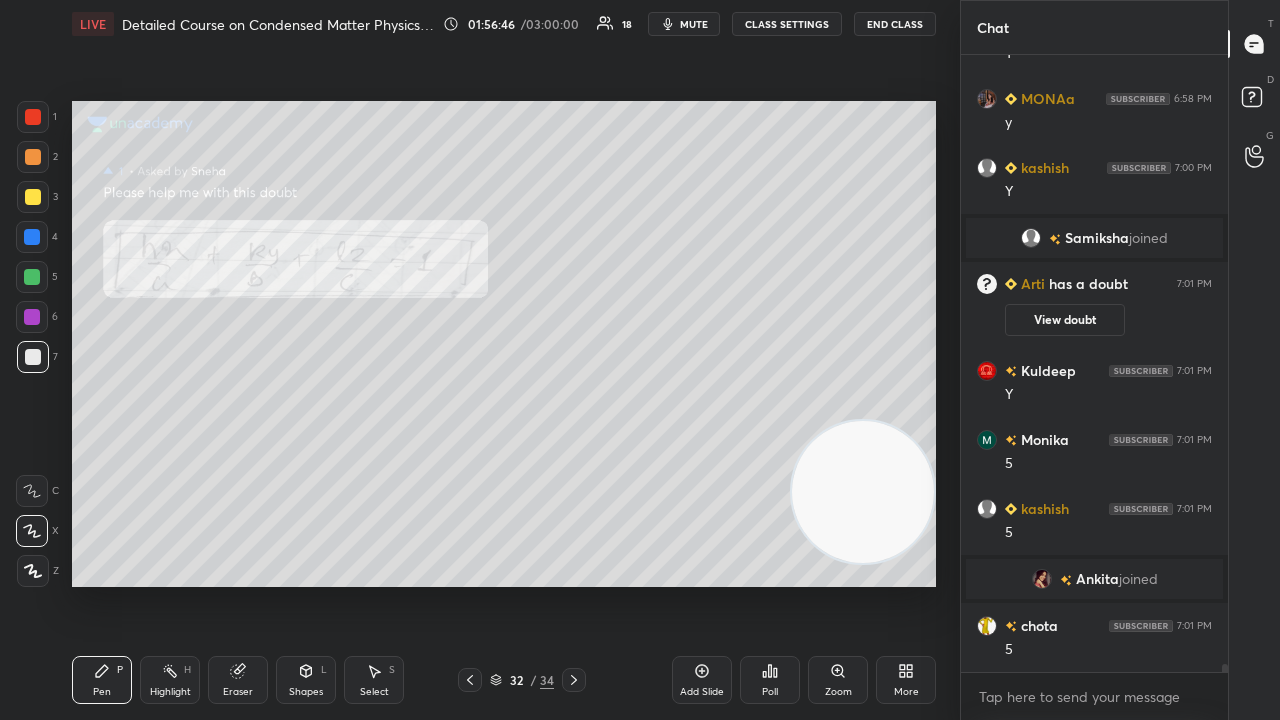 click 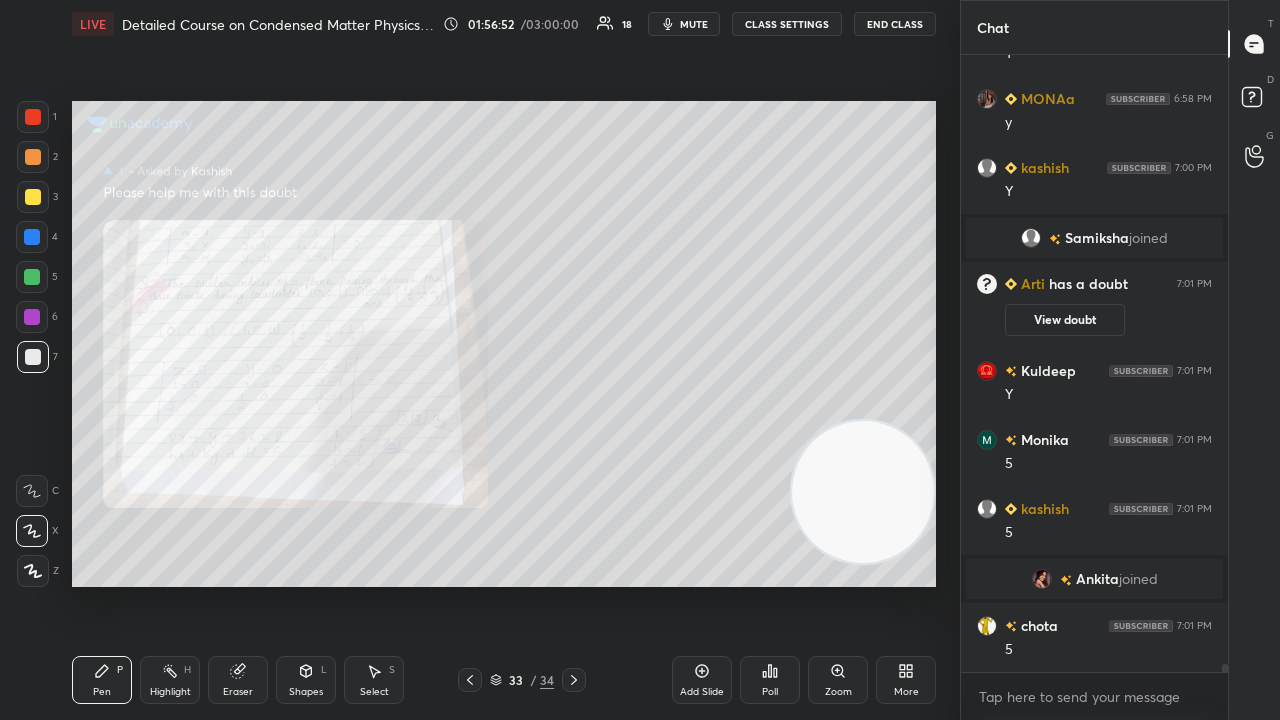 click 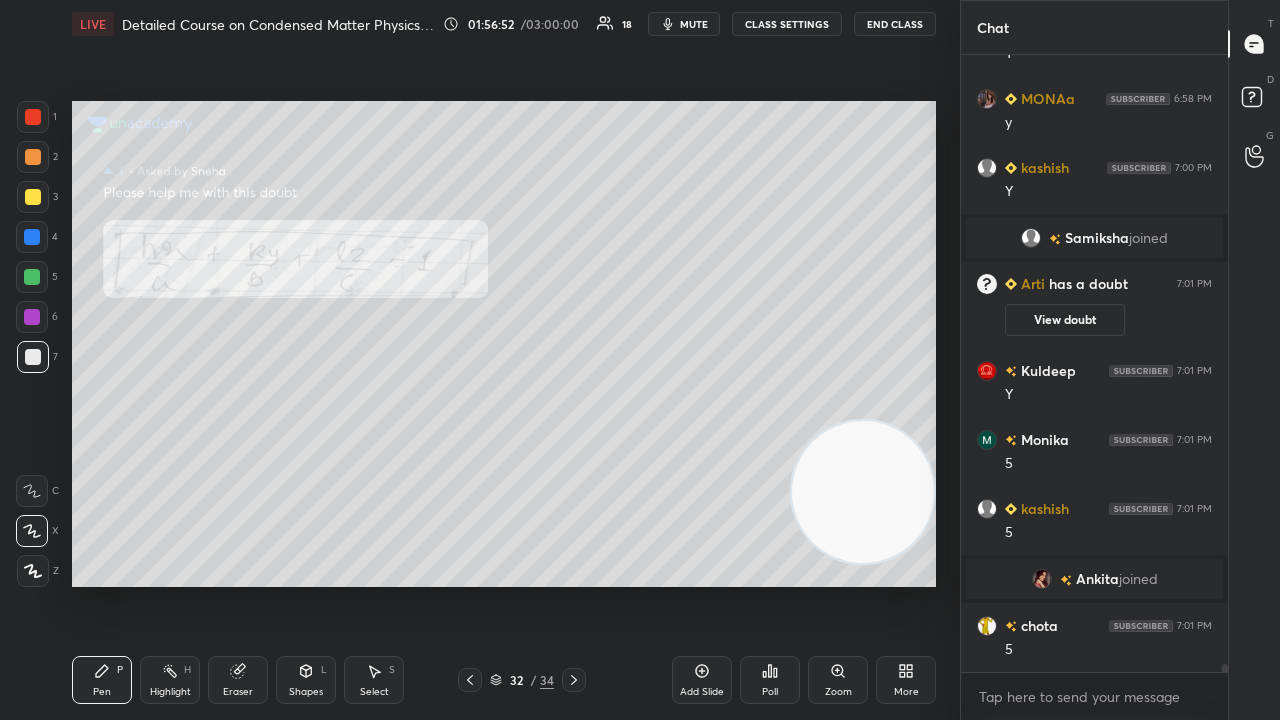 click 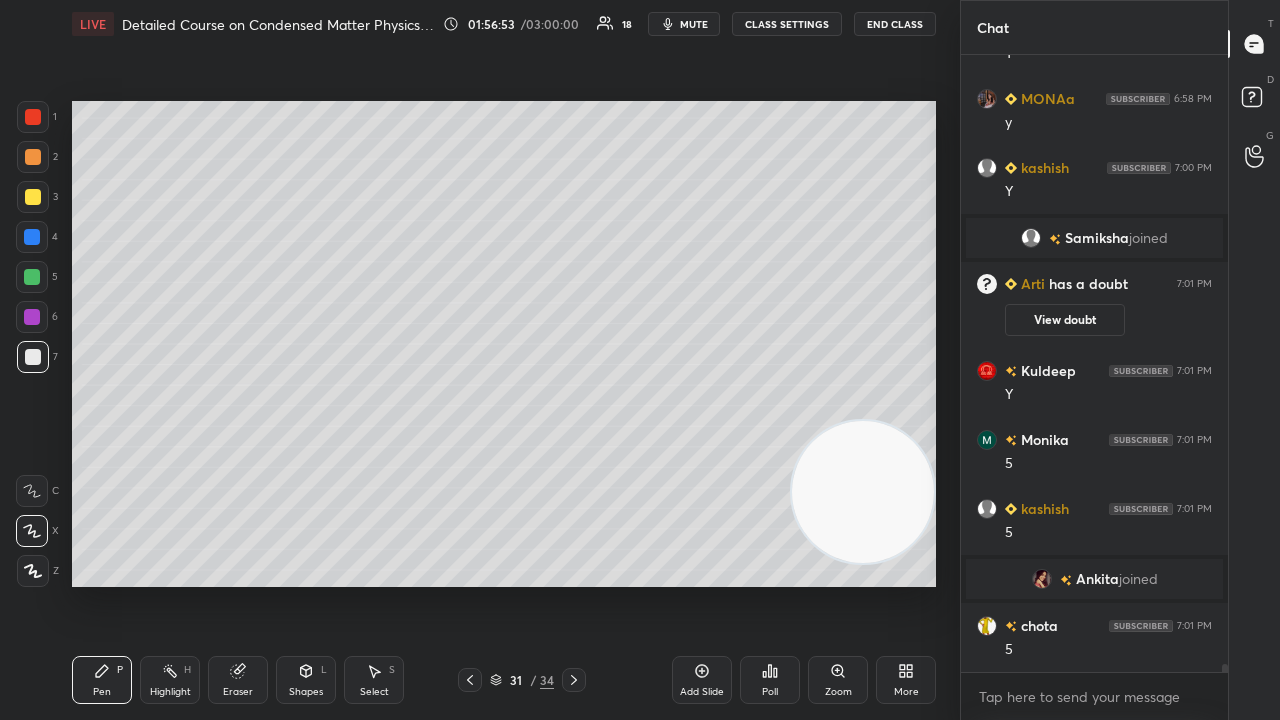 click on "Eraser" at bounding box center (238, 680) 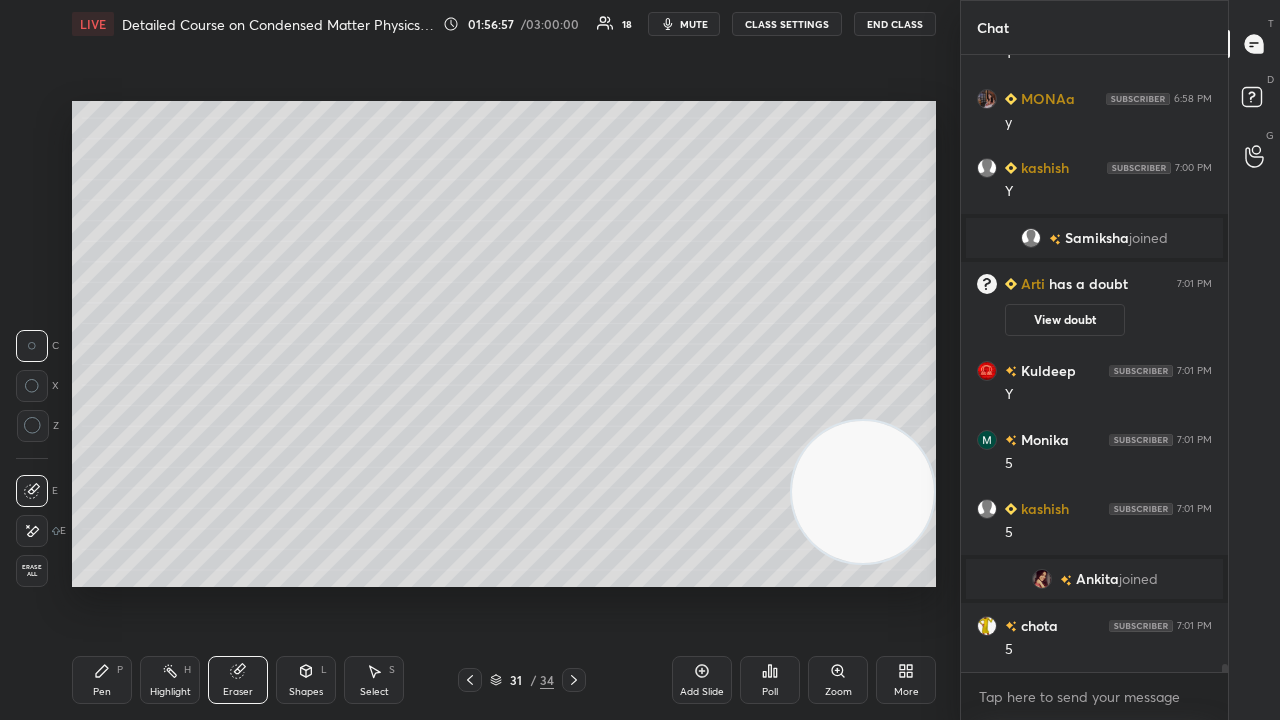 click on "Pen P" at bounding box center [102, 680] 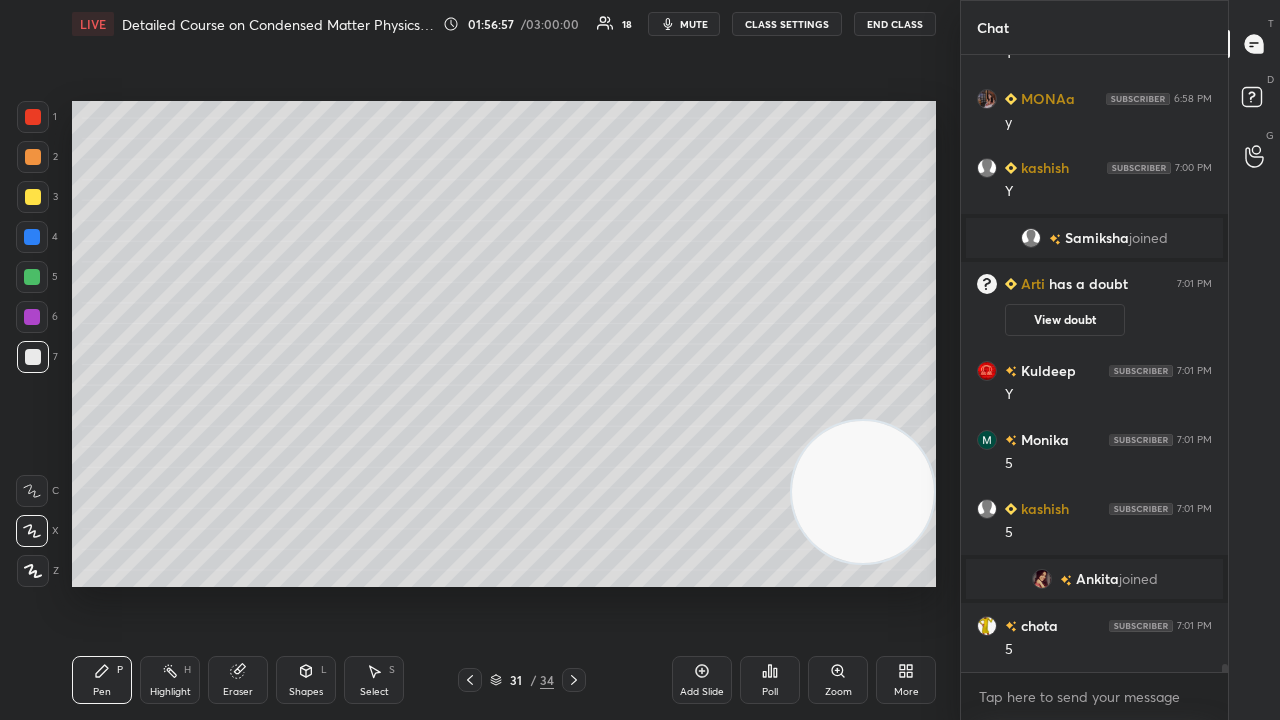 click at bounding box center (33, 197) 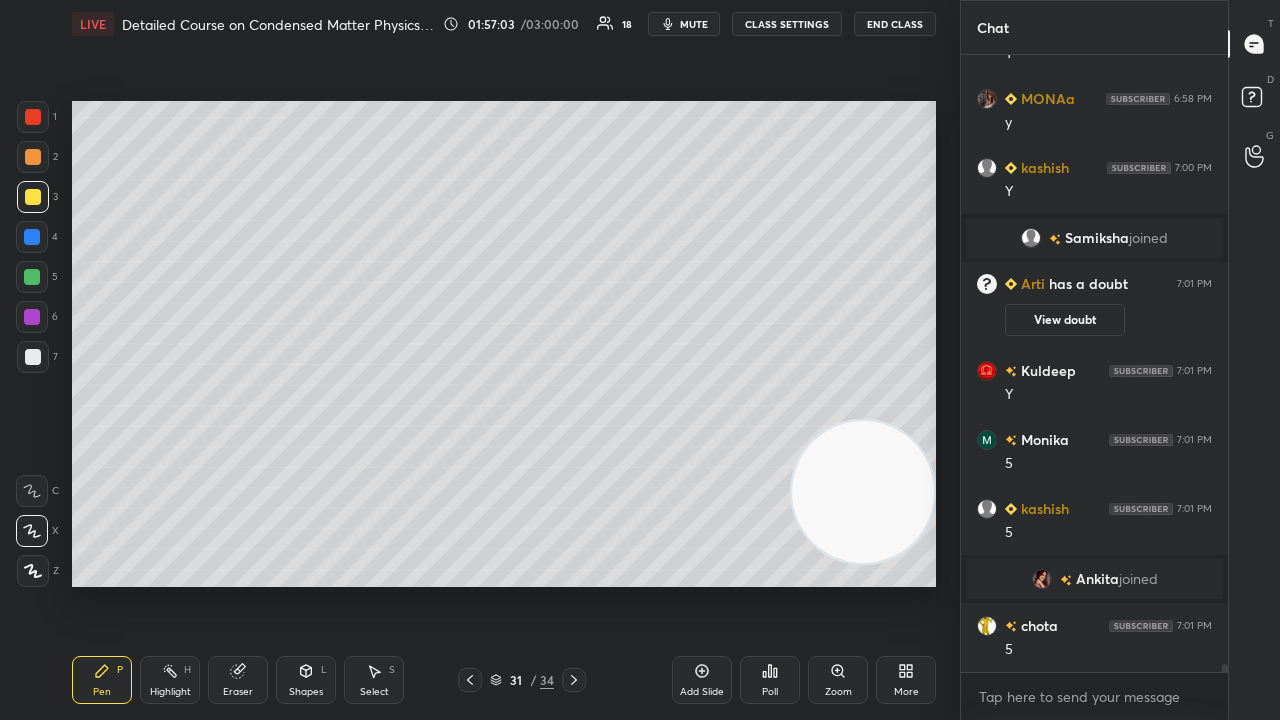 drag, startPoint x: 236, startPoint y: 685, endPoint x: 323, endPoint y: 610, distance: 114.865135 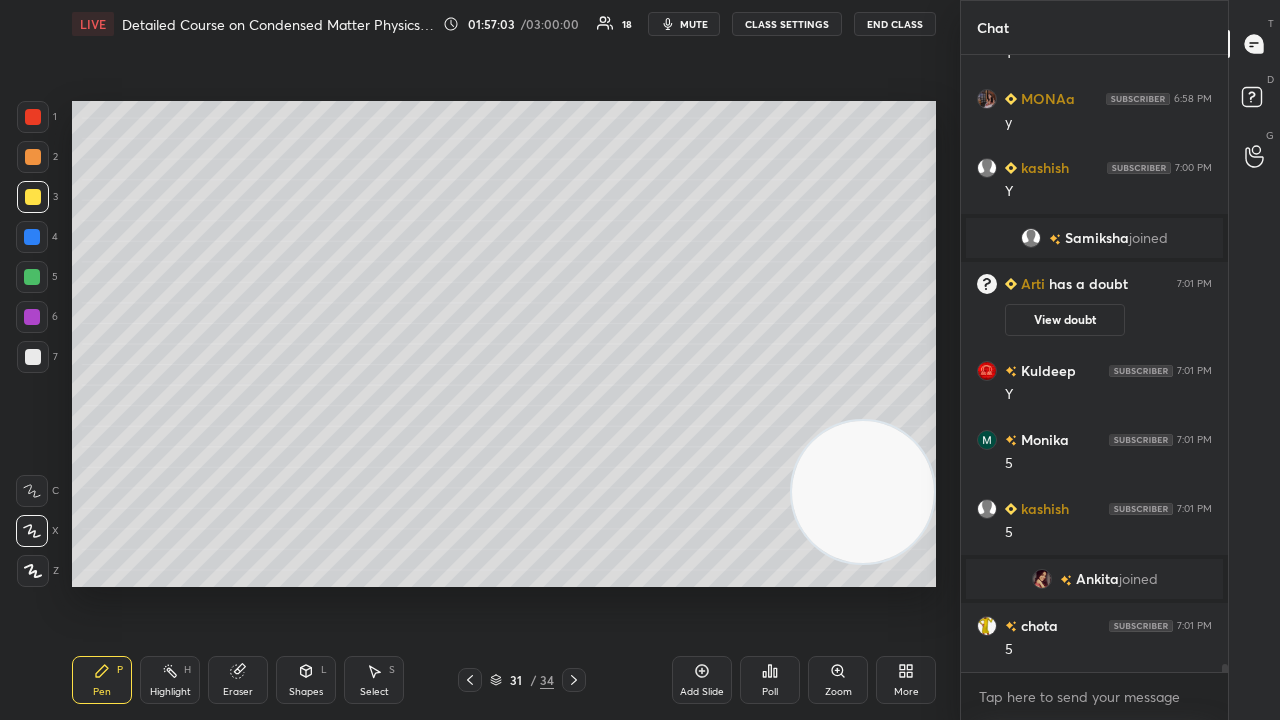 click on "Eraser" at bounding box center [238, 692] 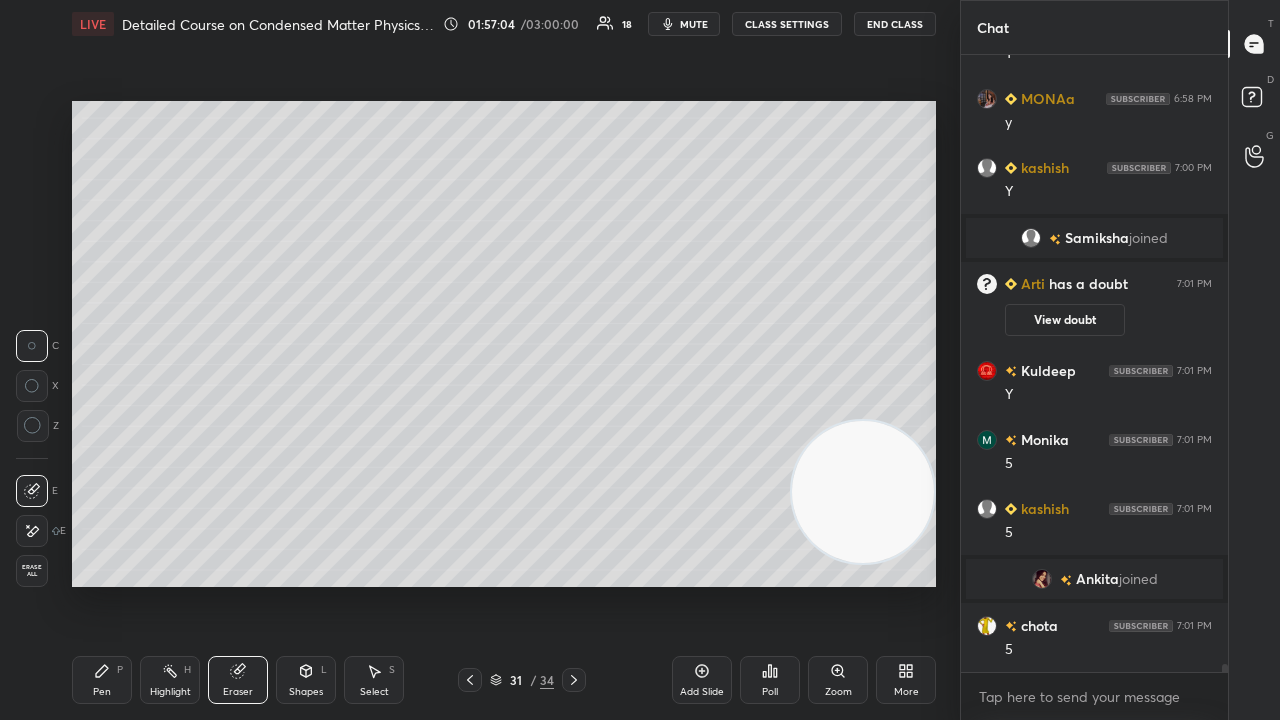 click on "Pen P" at bounding box center (102, 680) 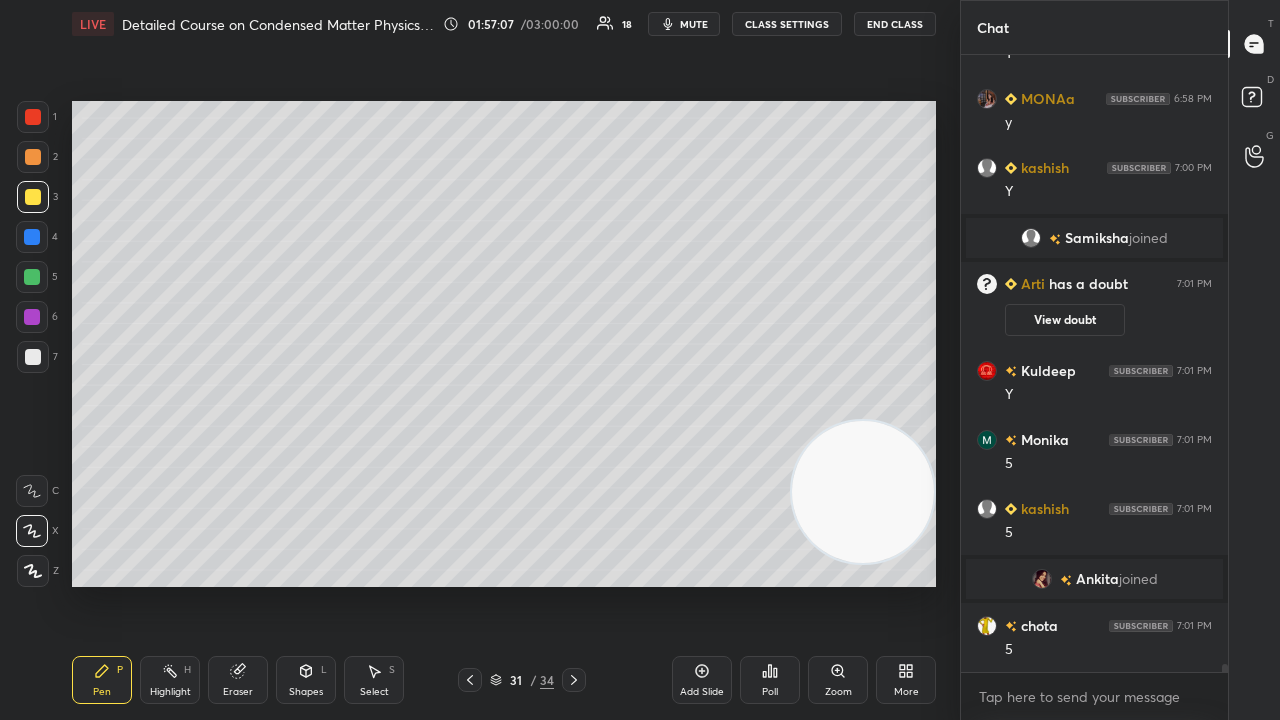 click on "Eraser" at bounding box center (238, 680) 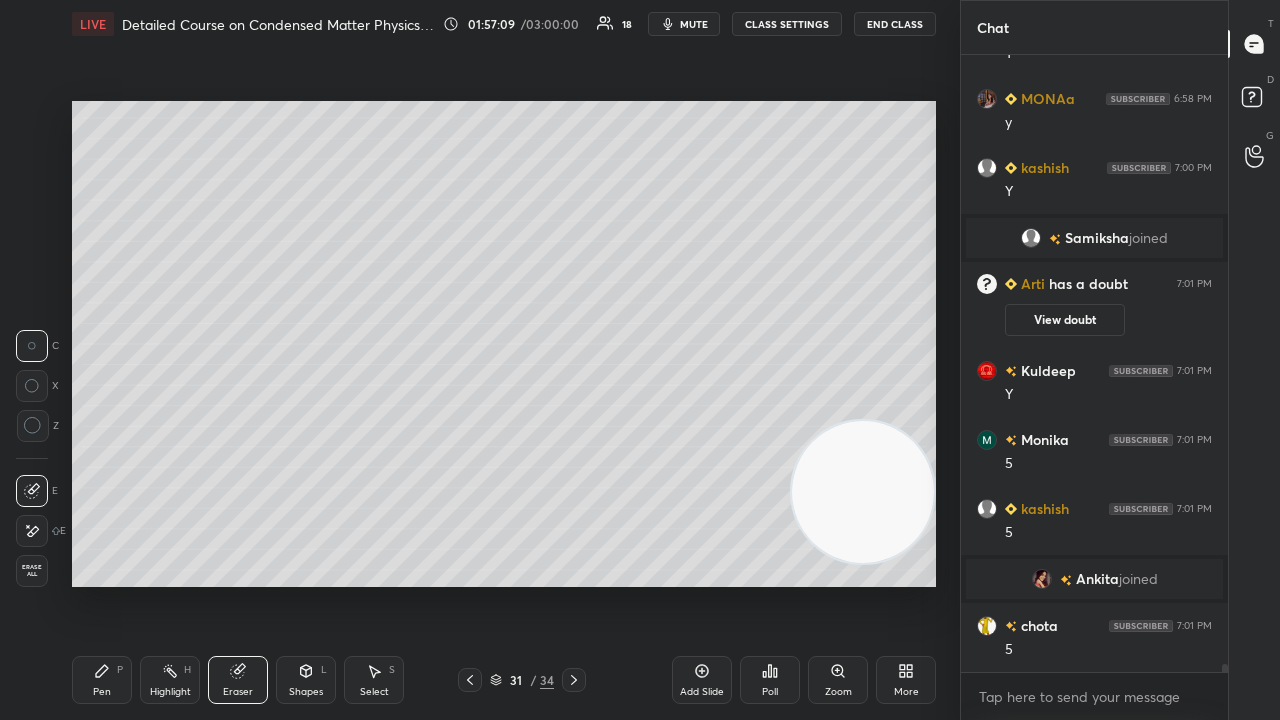 click on "Pen P" at bounding box center (102, 680) 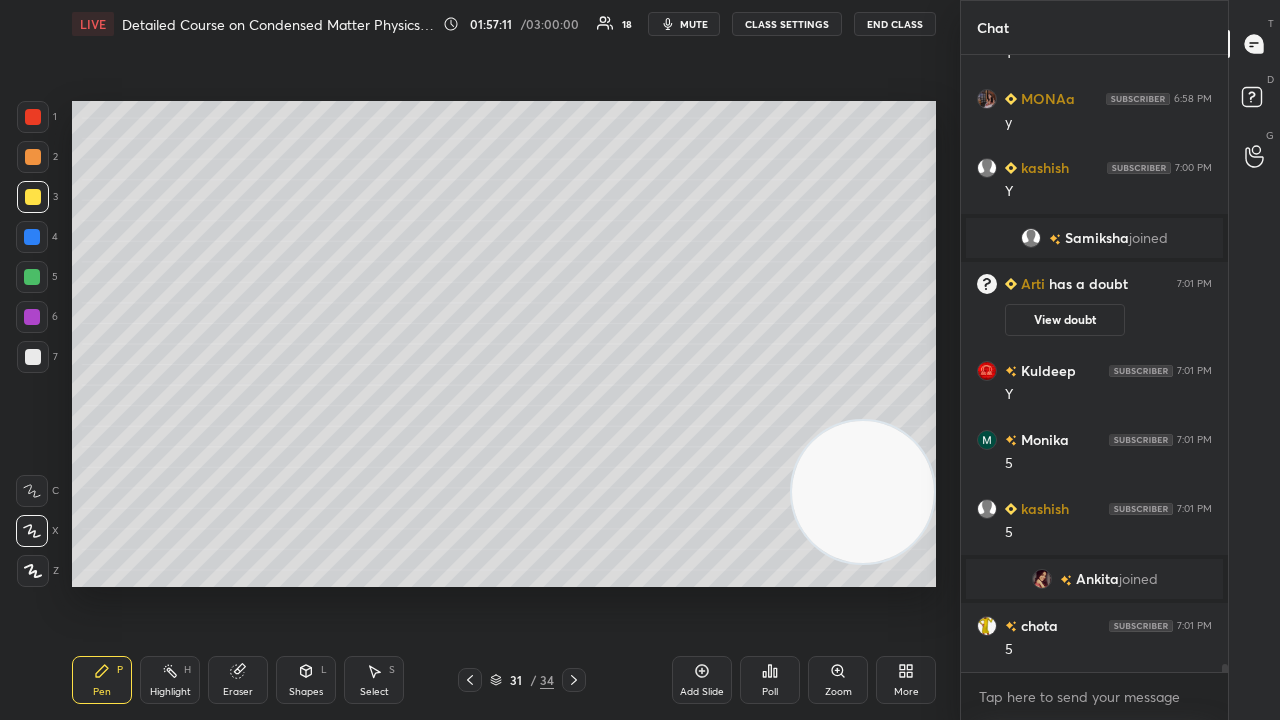 click at bounding box center [33, 357] 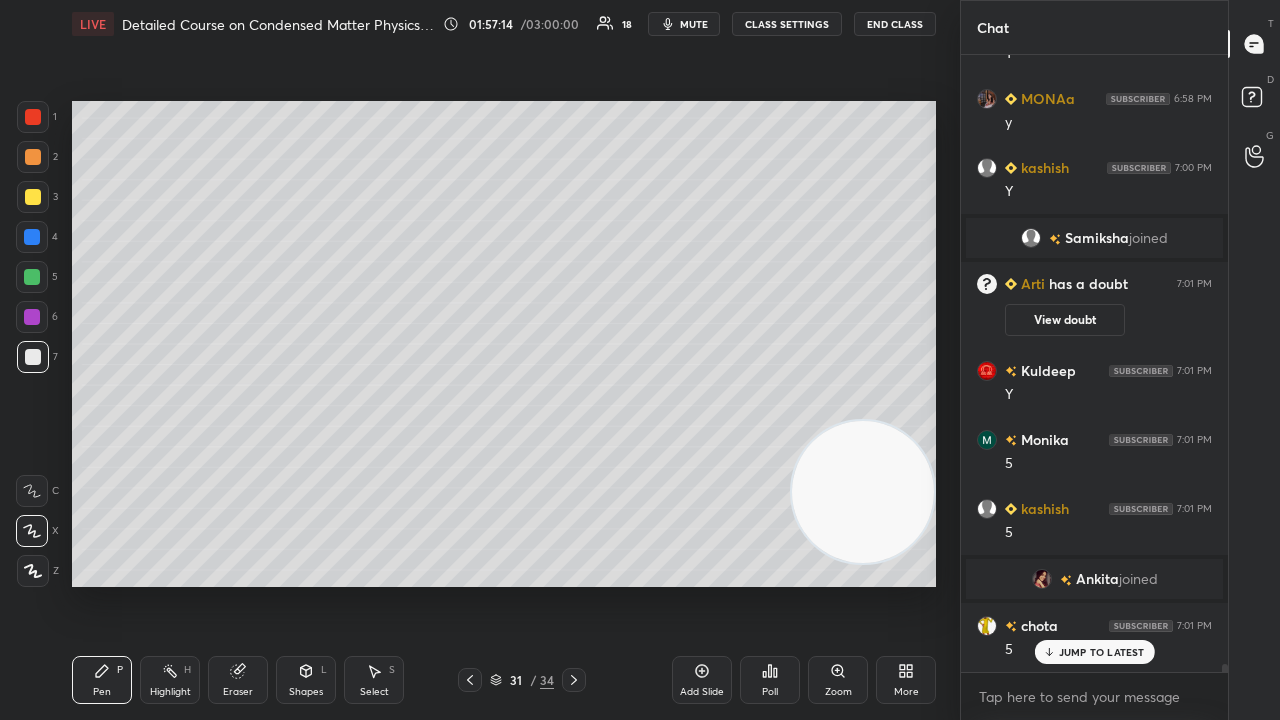 scroll, scrollTop: 49134, scrollLeft: 0, axis: vertical 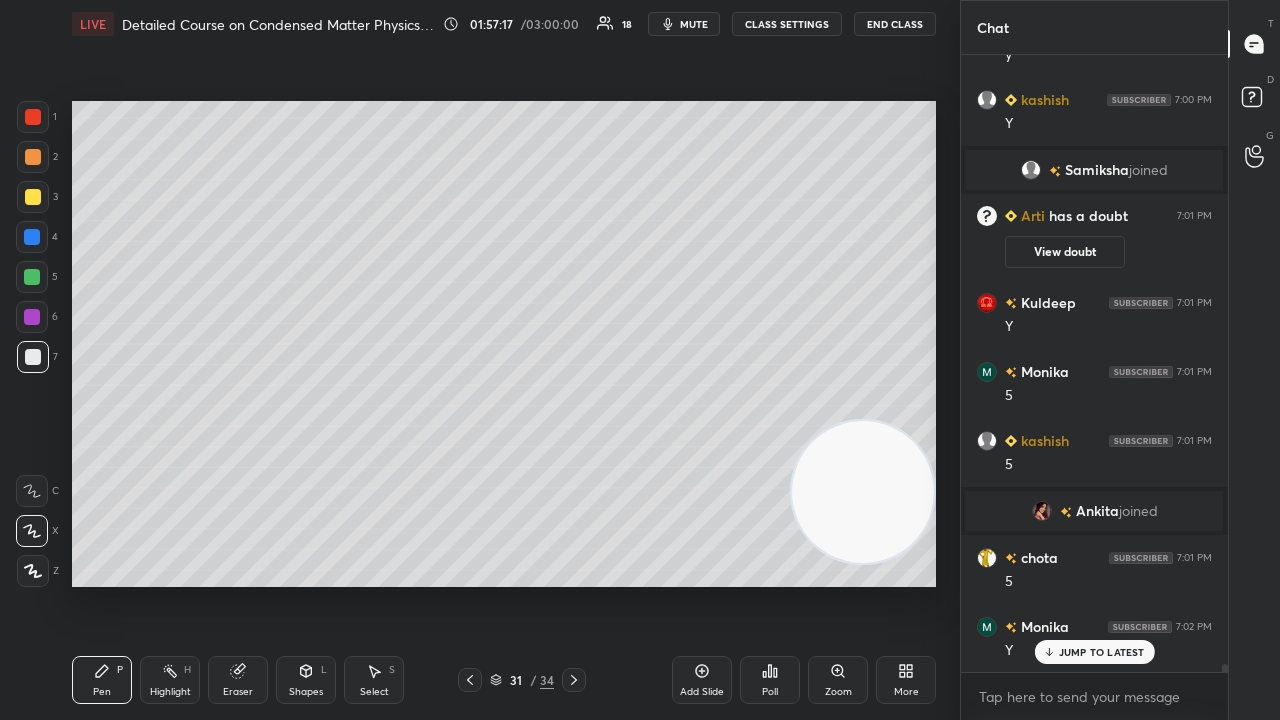 click 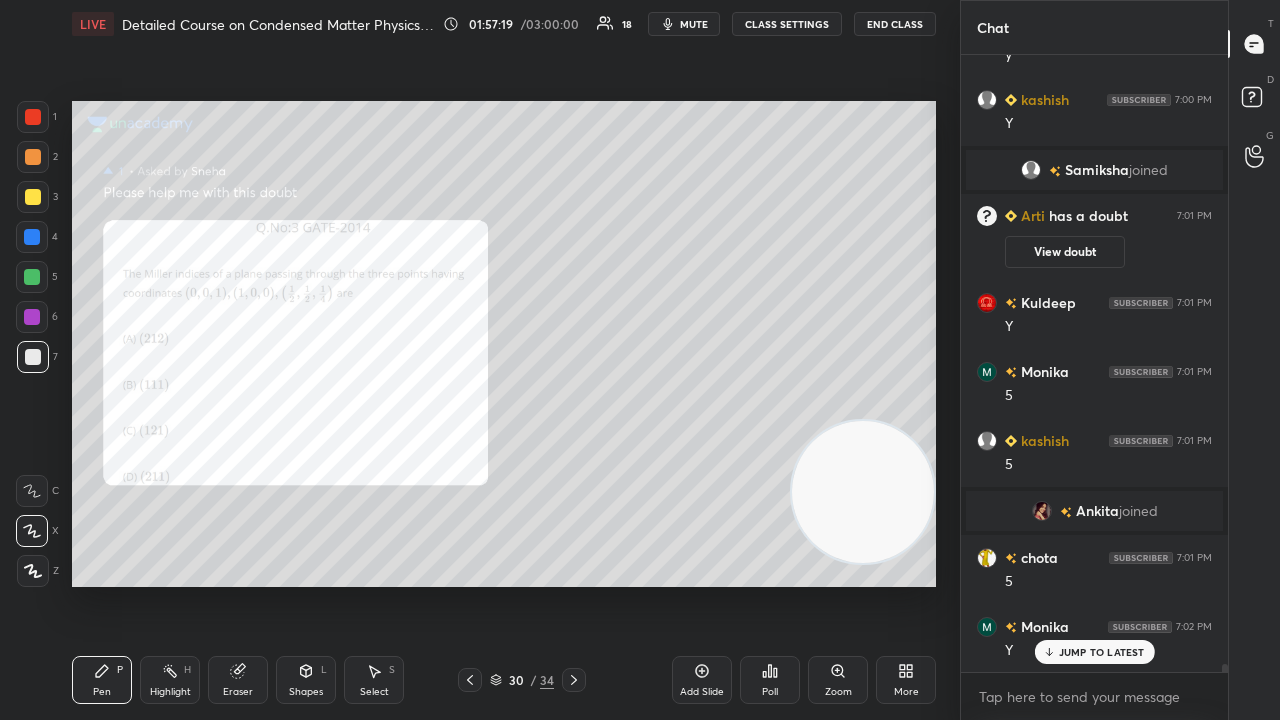 click 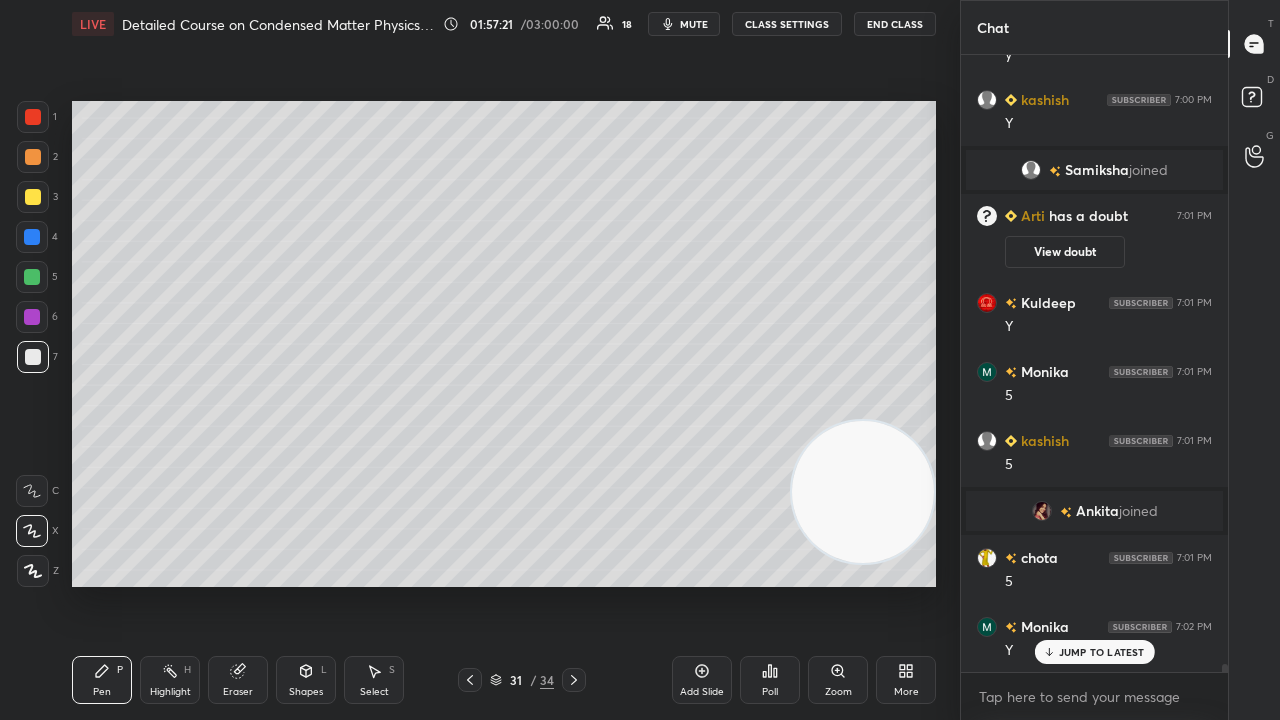 click 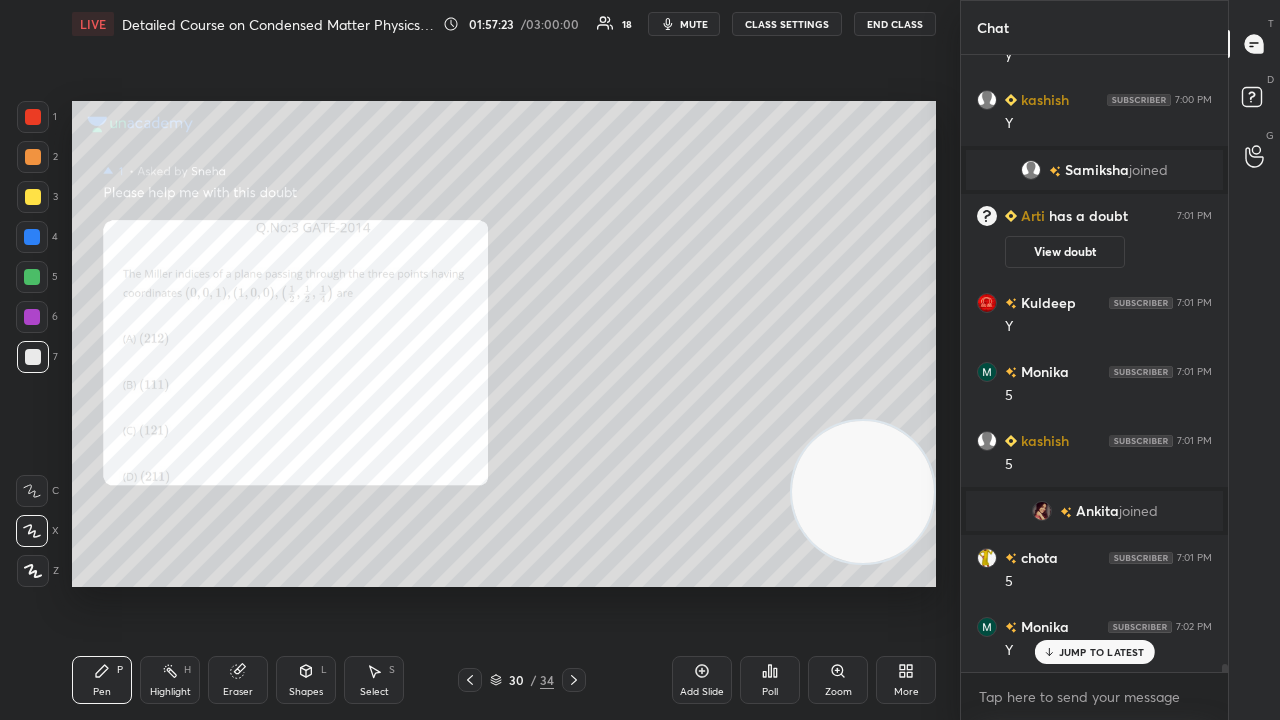 click 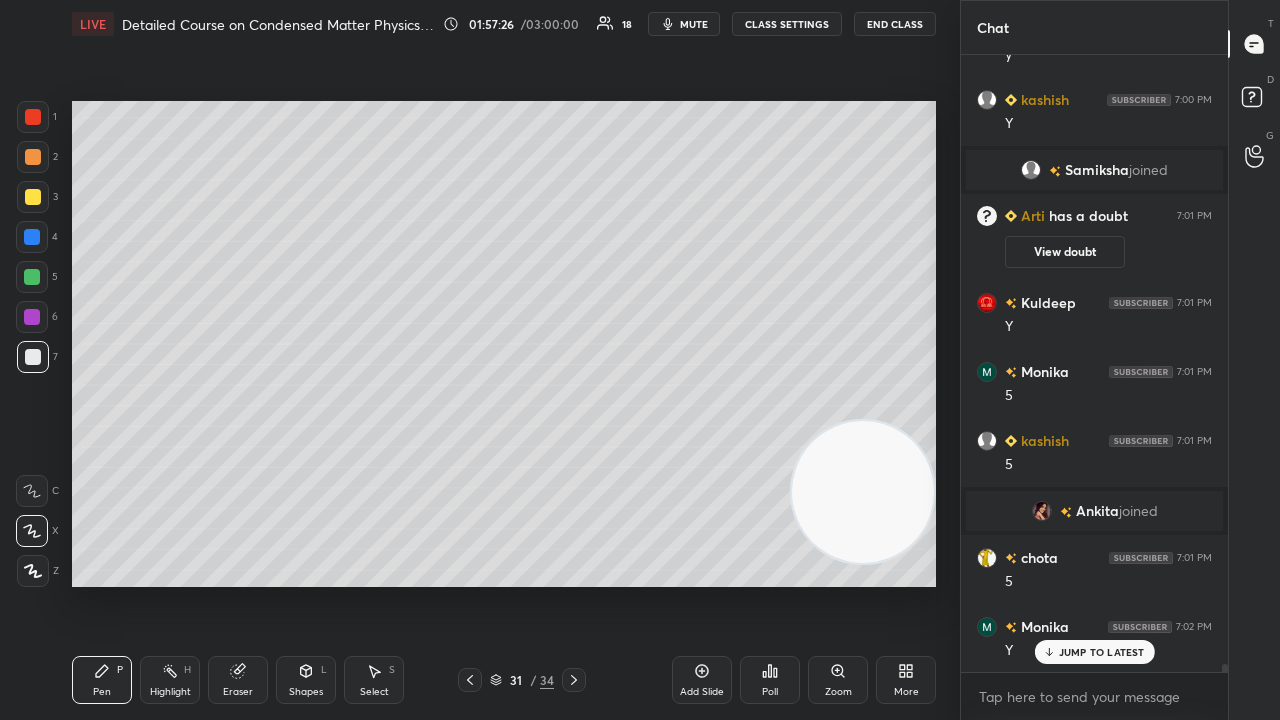 click 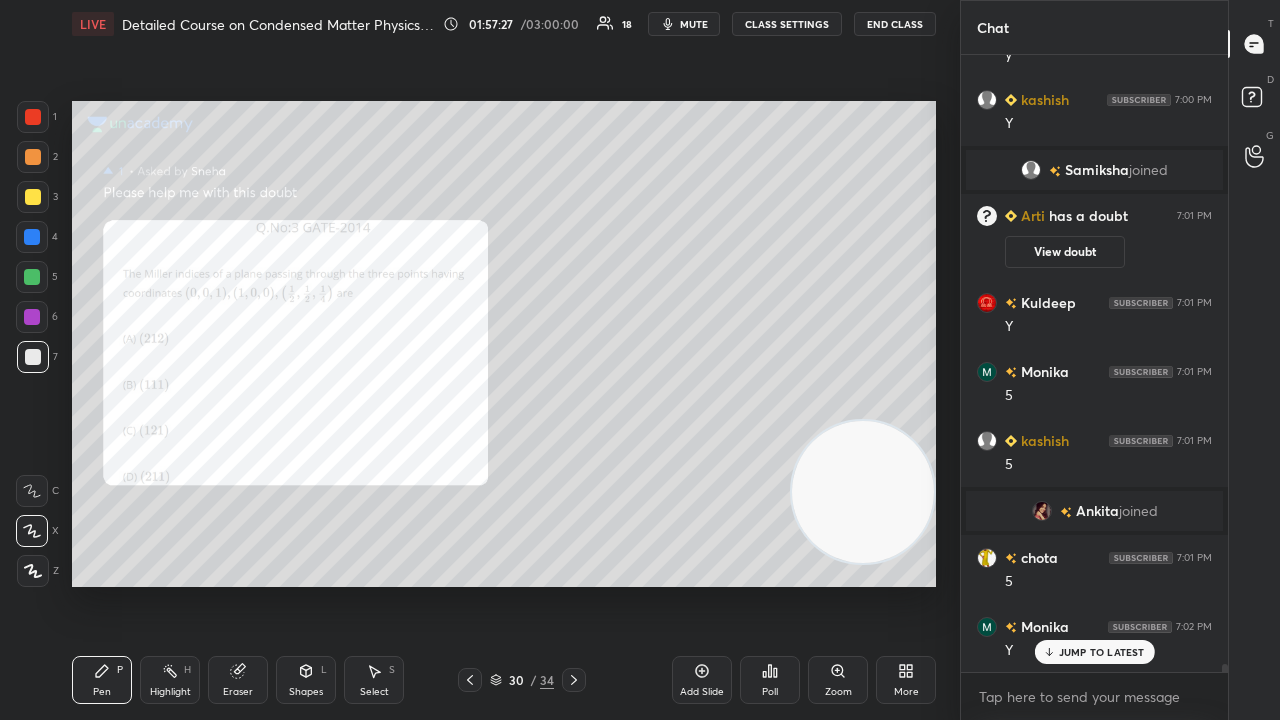 drag, startPoint x: 573, startPoint y: 672, endPoint x: 330, endPoint y: 674, distance: 243.00822 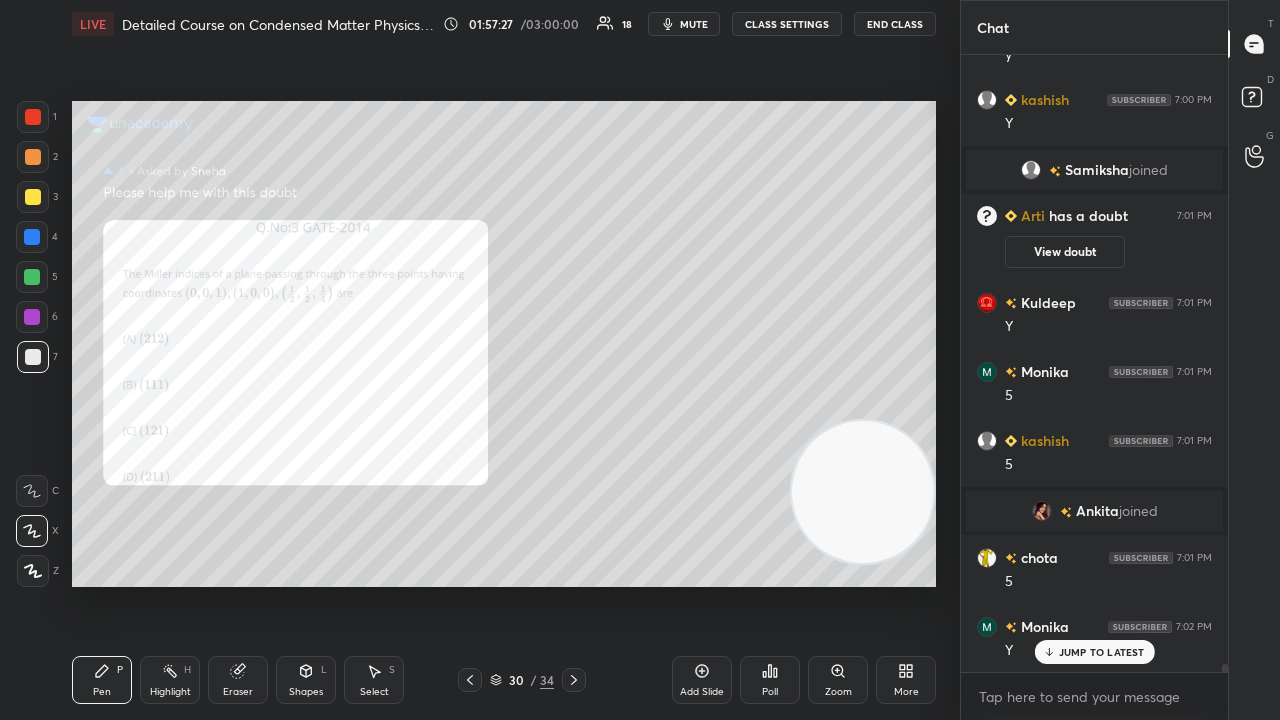 click 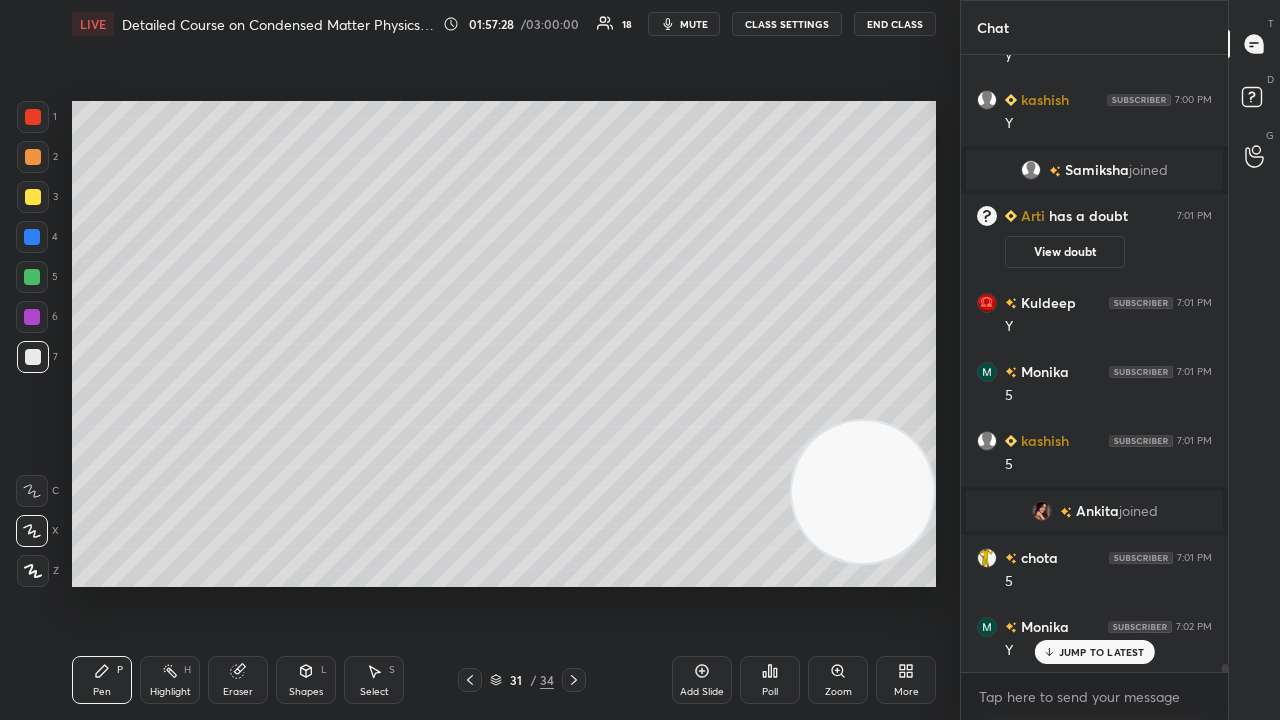 click 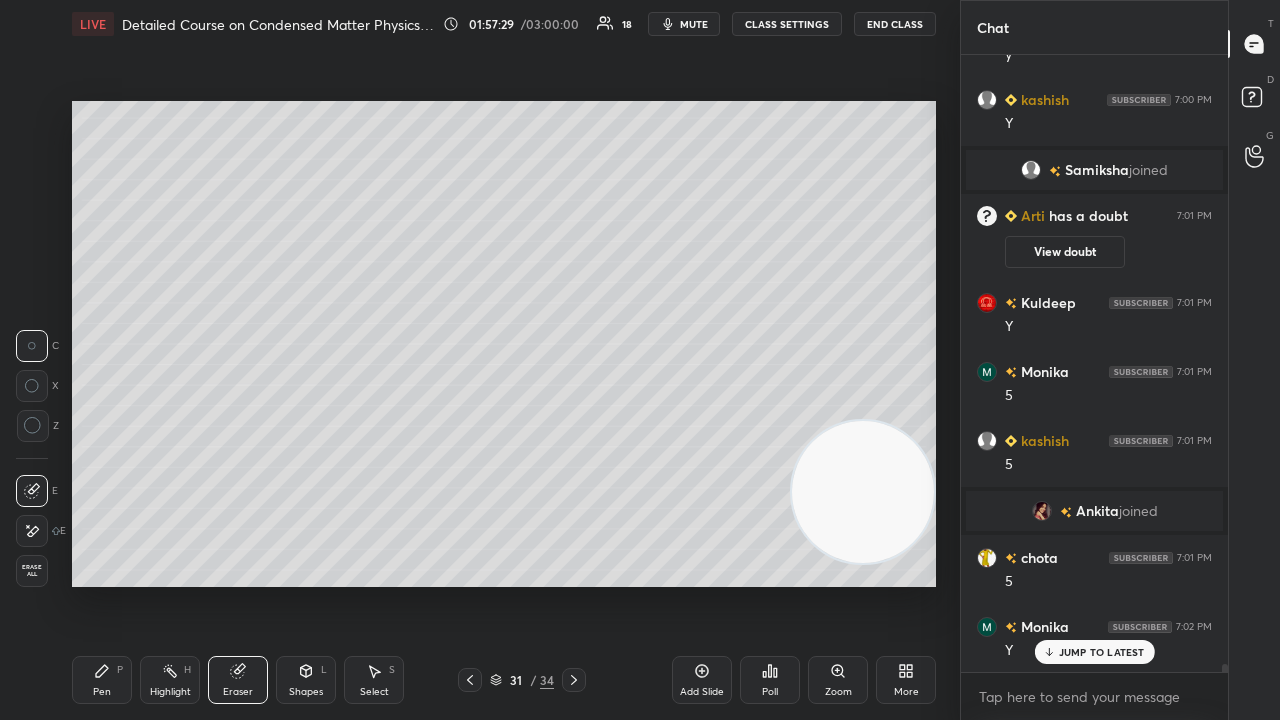 click on "P" at bounding box center (120, 670) 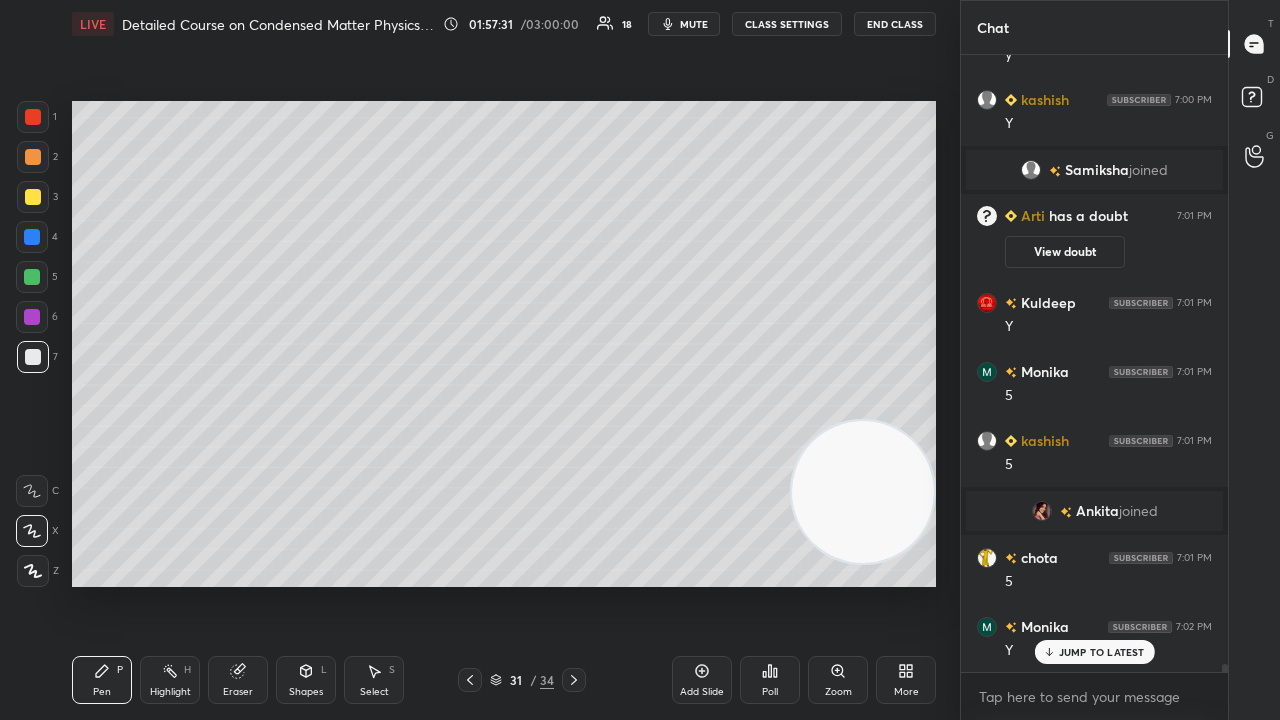 click 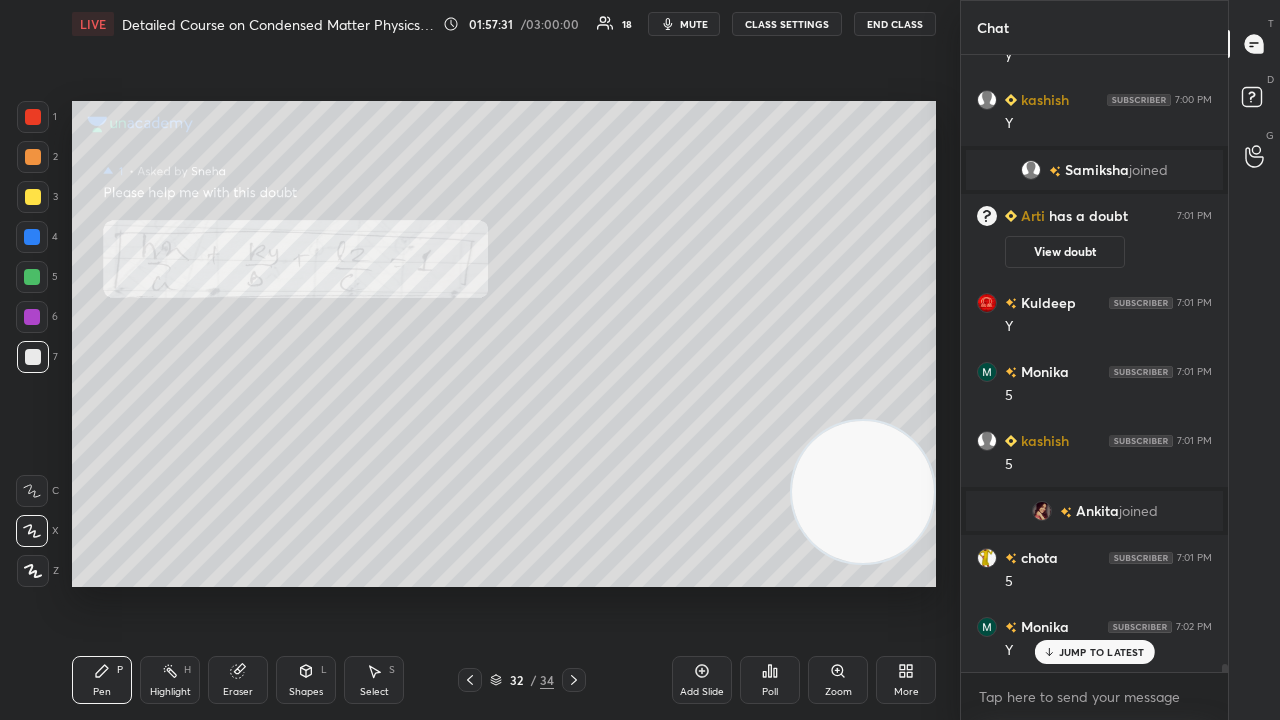click 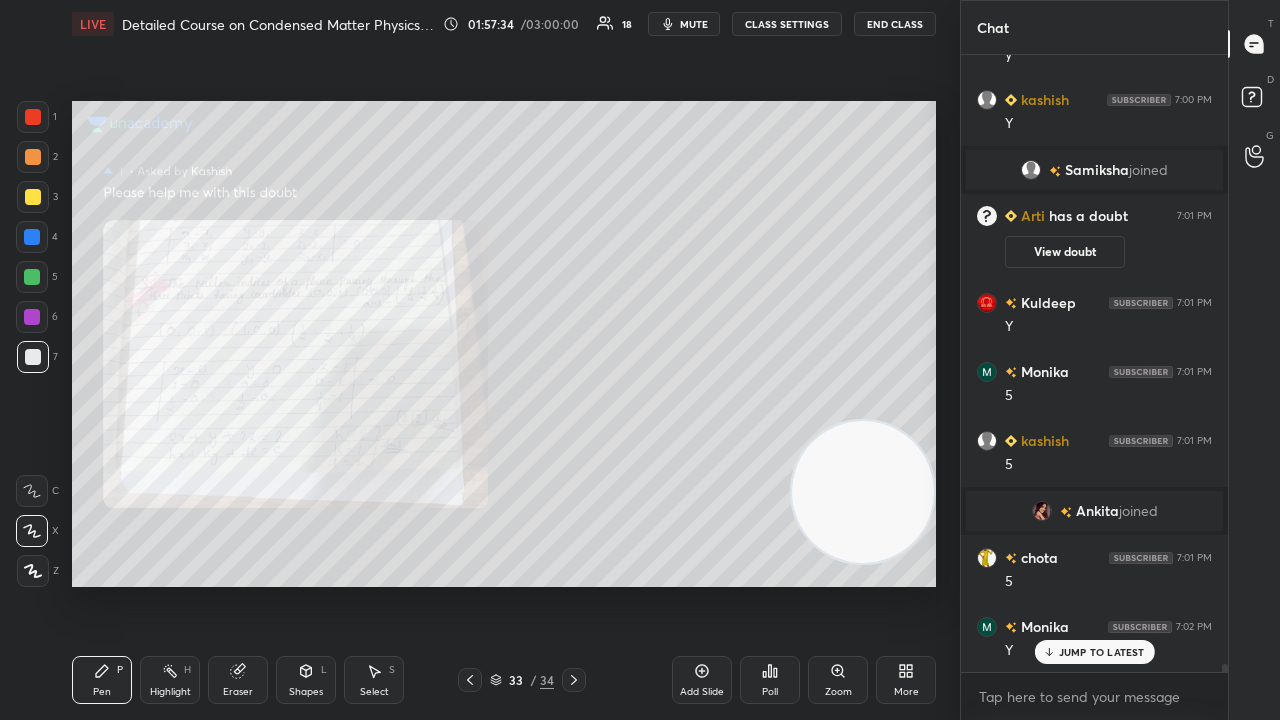 click 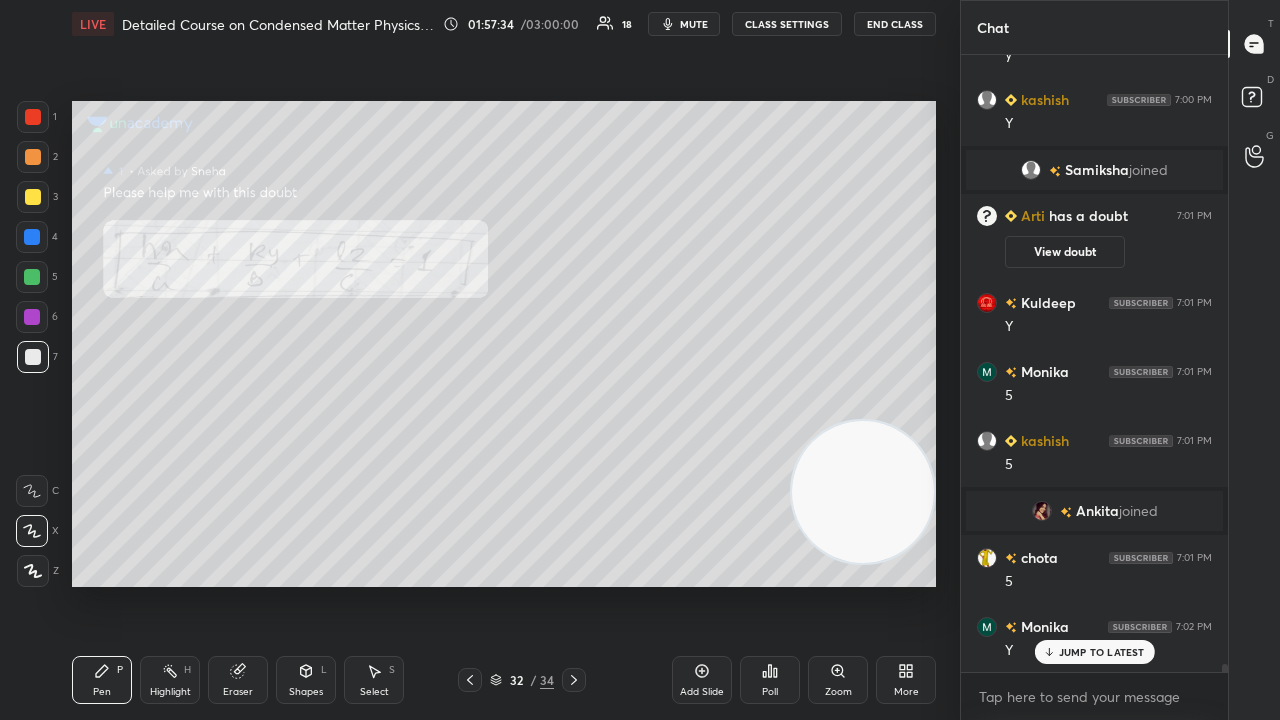 click 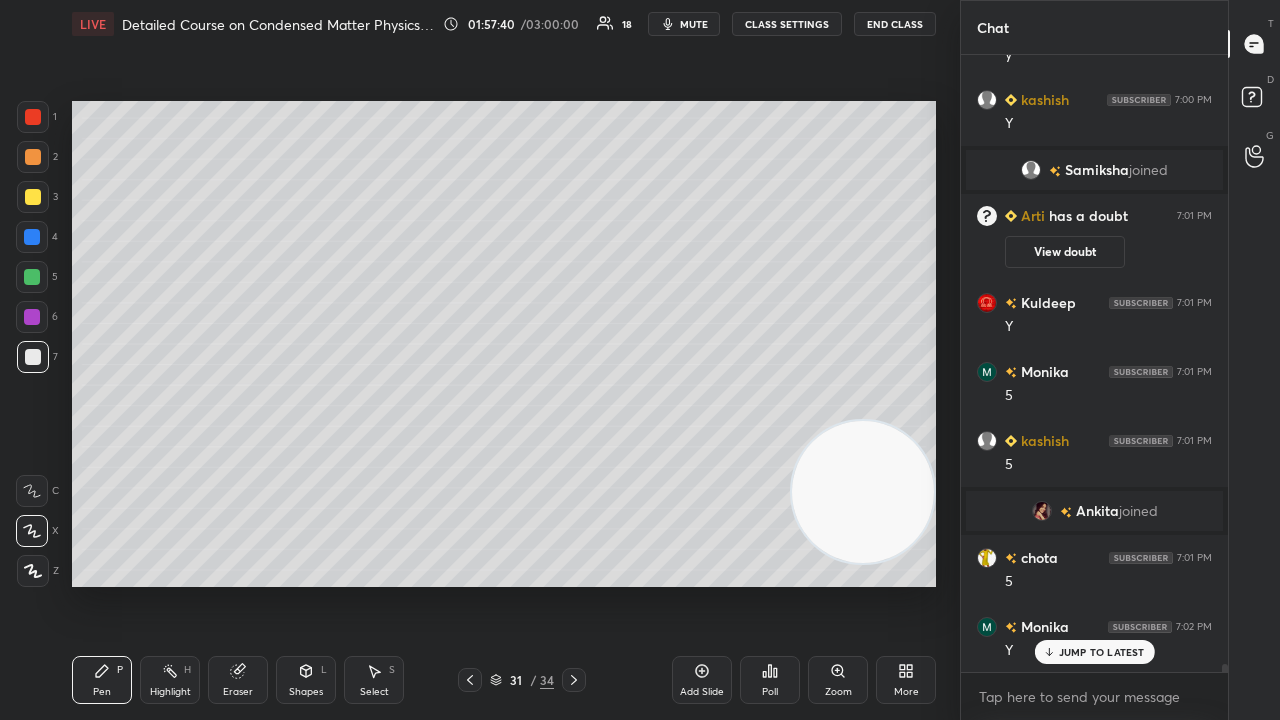 click on "Eraser" at bounding box center [238, 680] 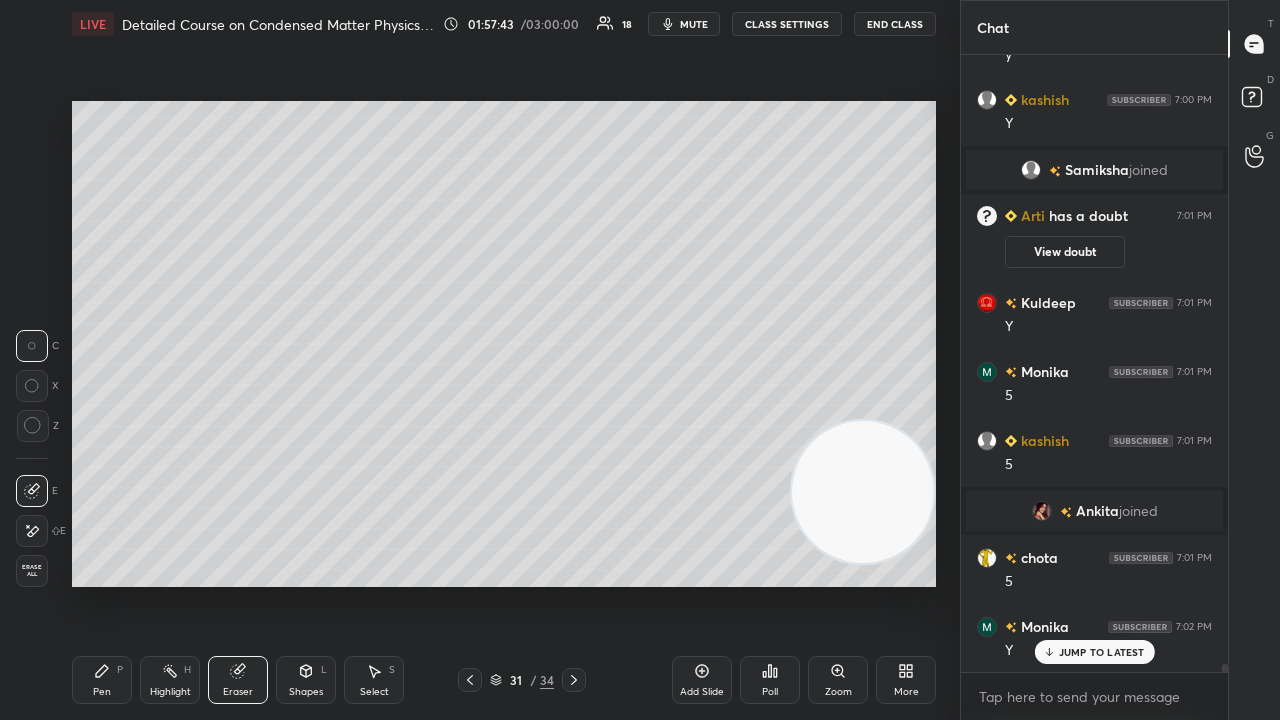 drag, startPoint x: 107, startPoint y: 688, endPoint x: 352, endPoint y: 615, distance: 255.64429 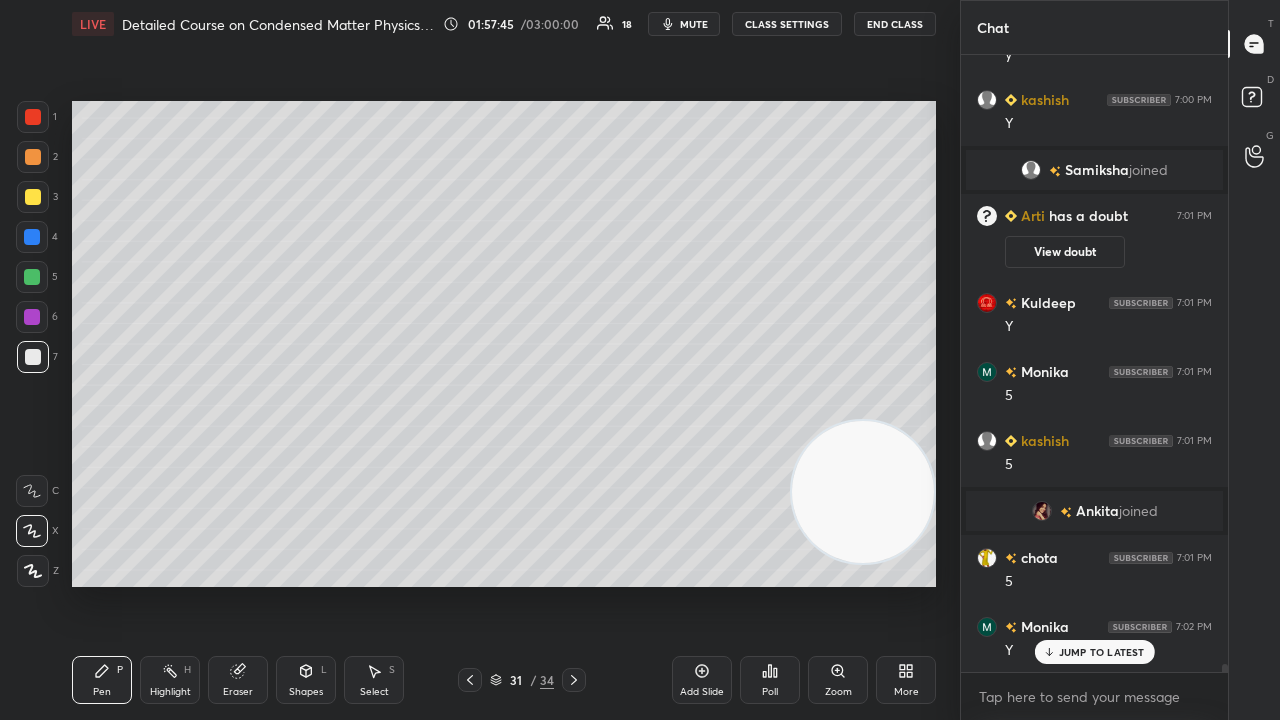 click 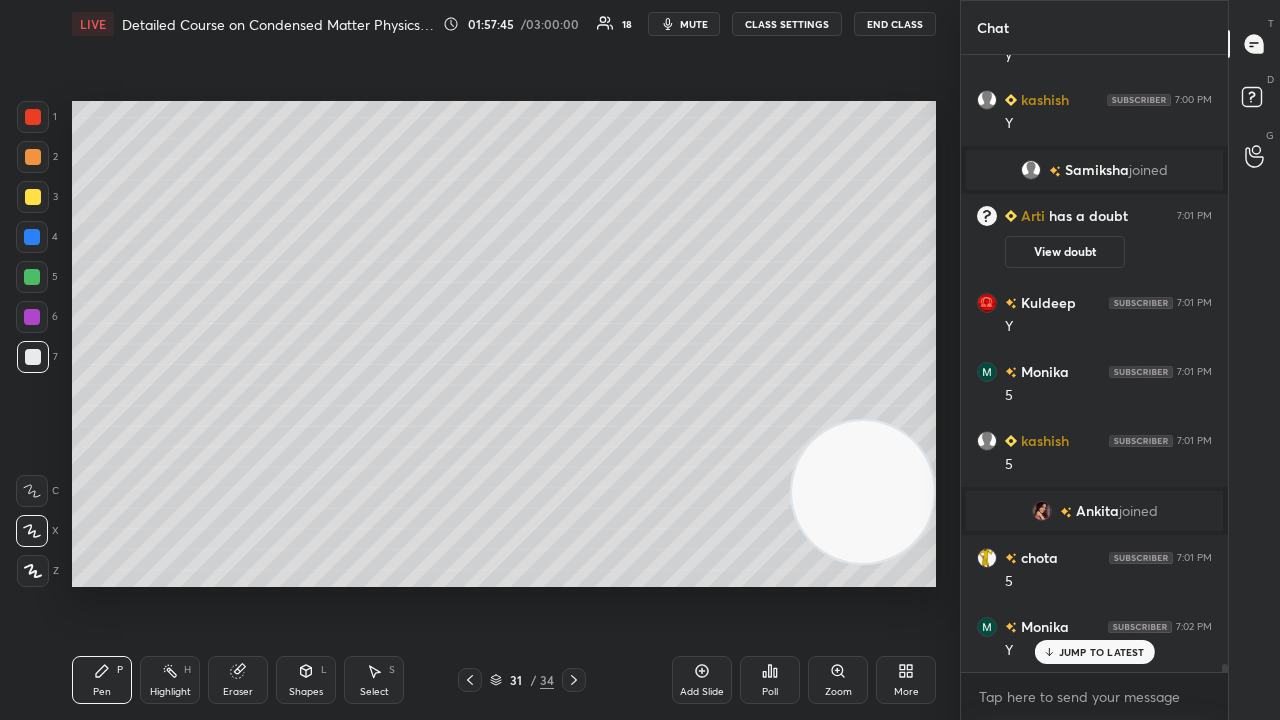click 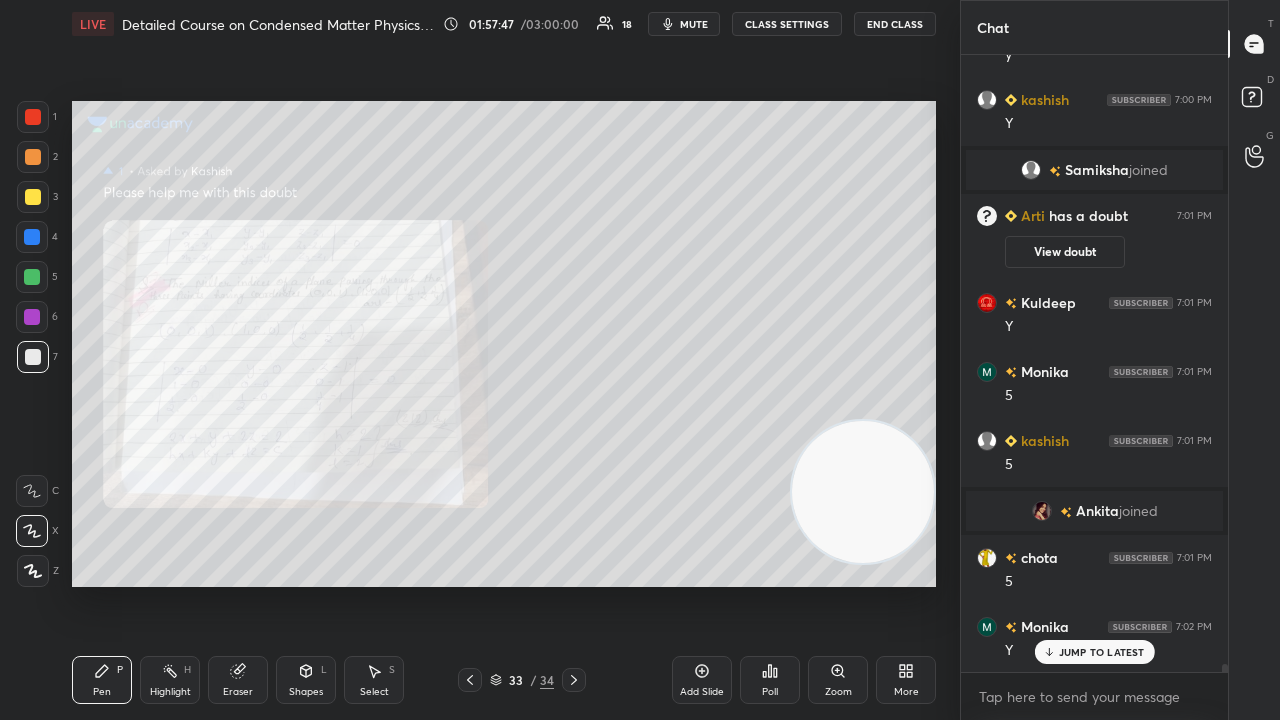 click 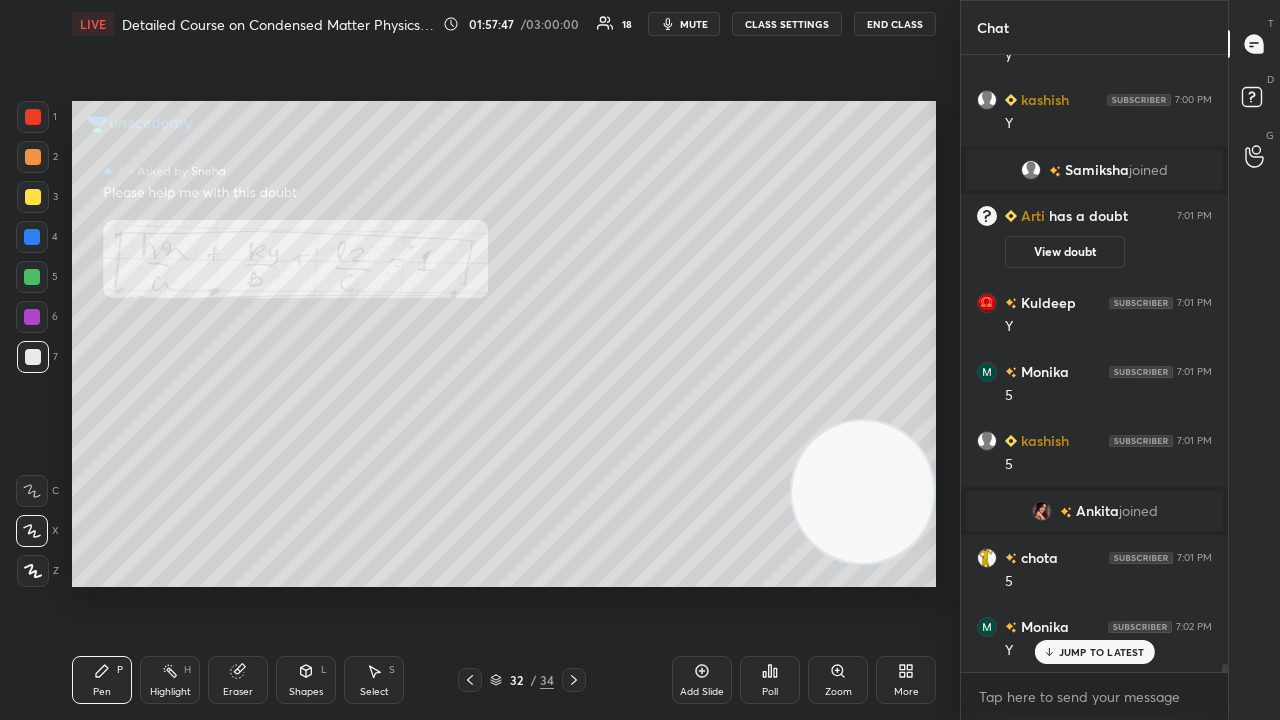 click 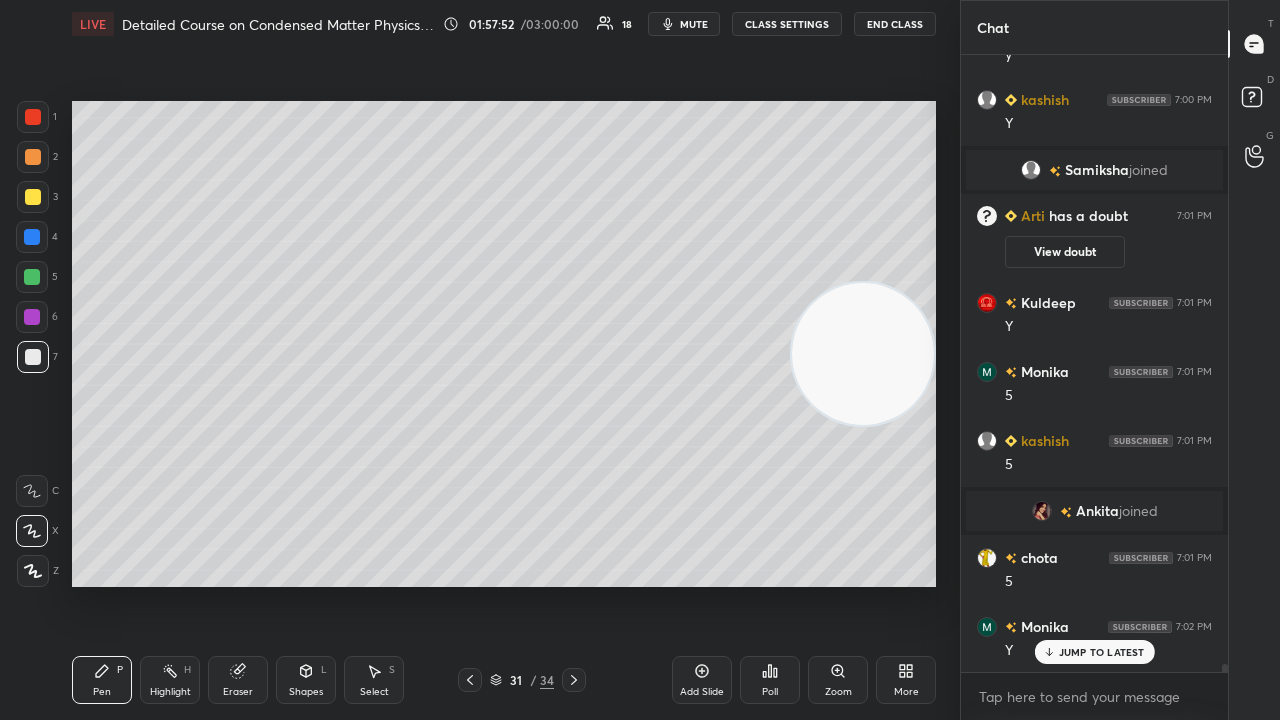 drag, startPoint x: 837, startPoint y: 523, endPoint x: 913, endPoint y: 310, distance: 226.1526 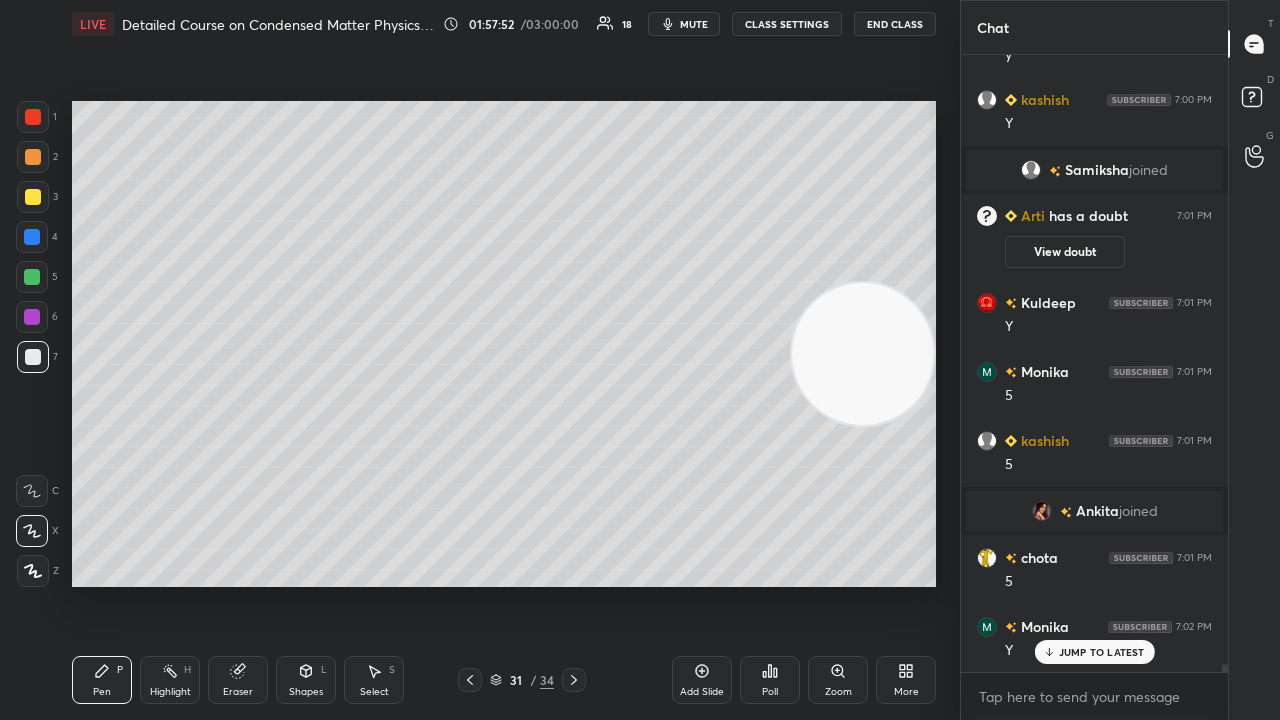 click at bounding box center [863, 354] 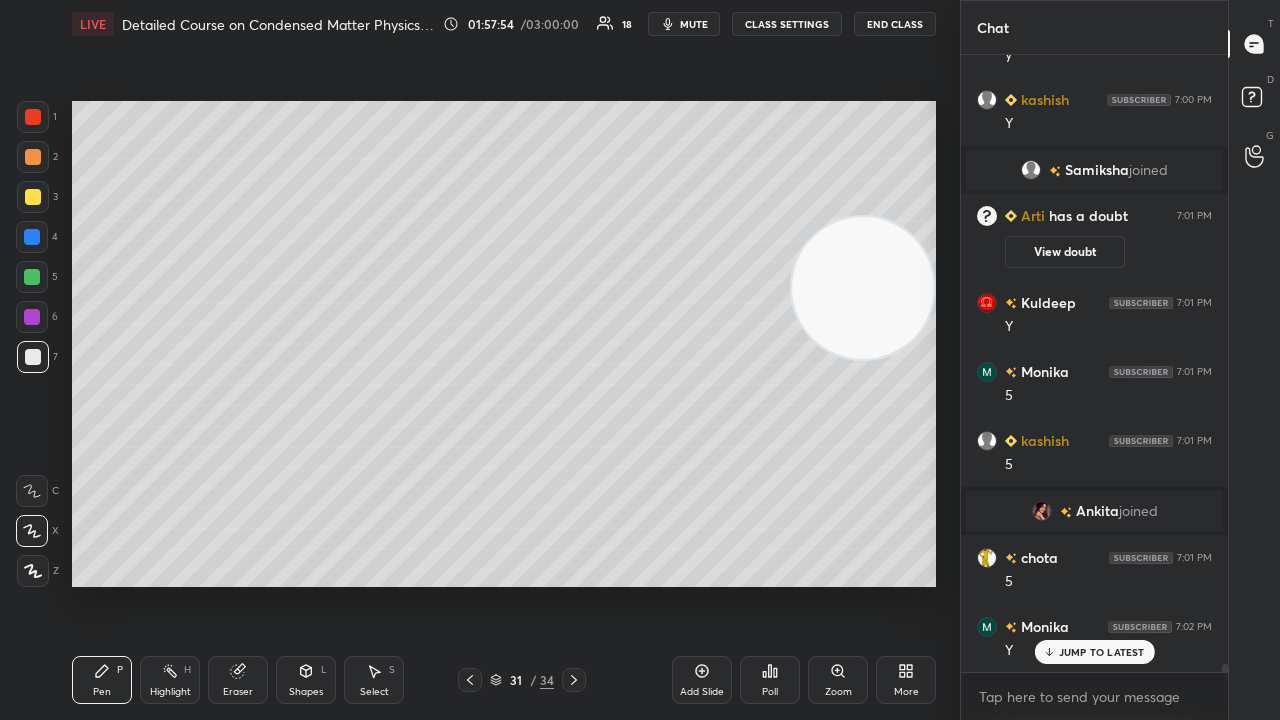 click at bounding box center (1042, 511) 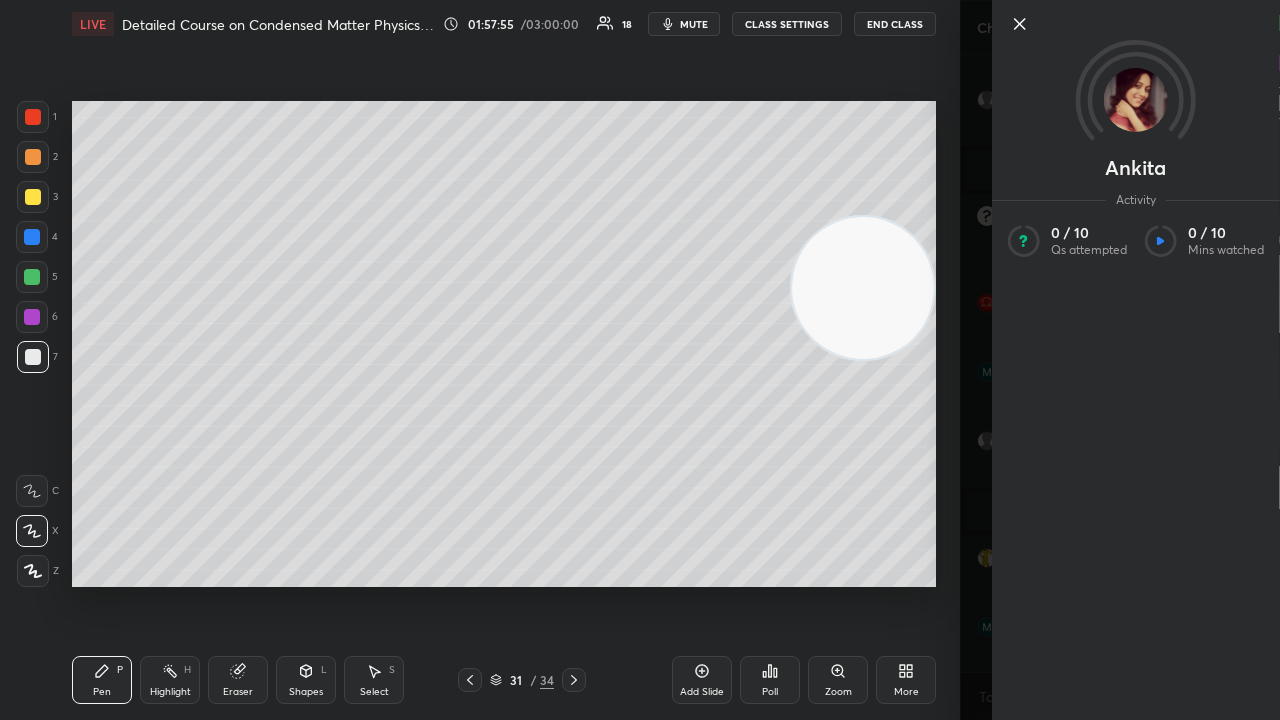 click 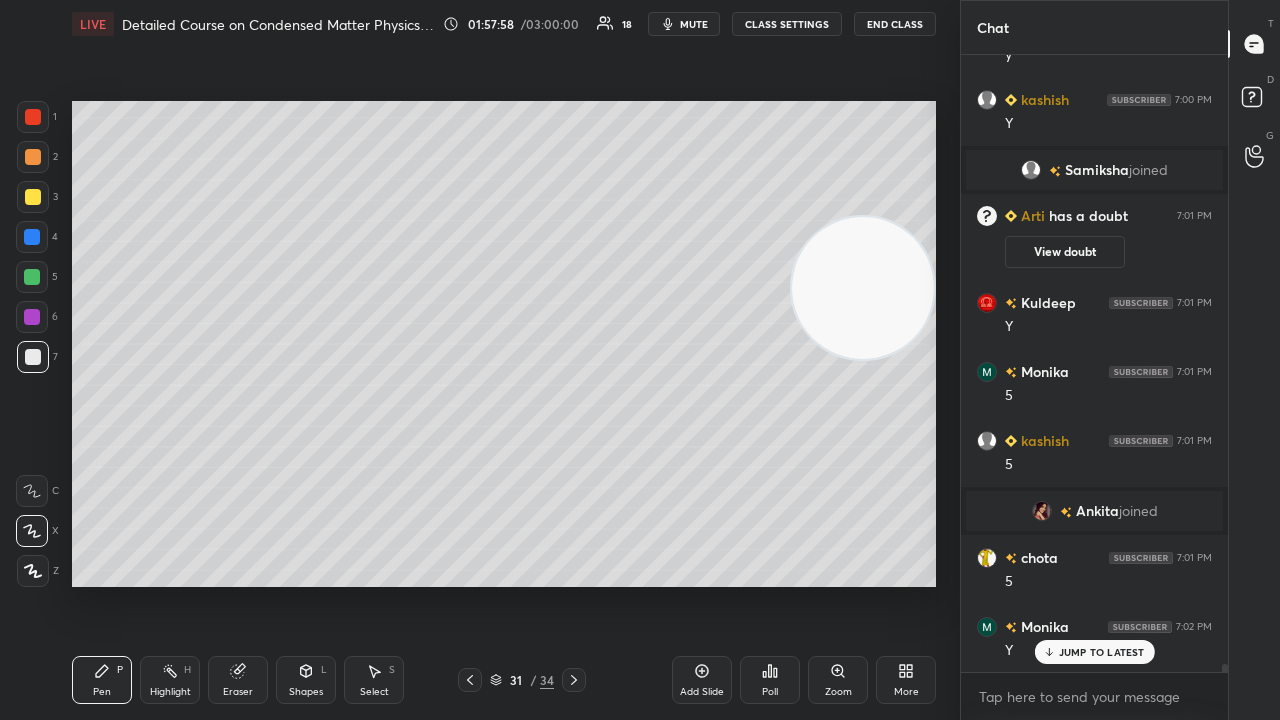 click 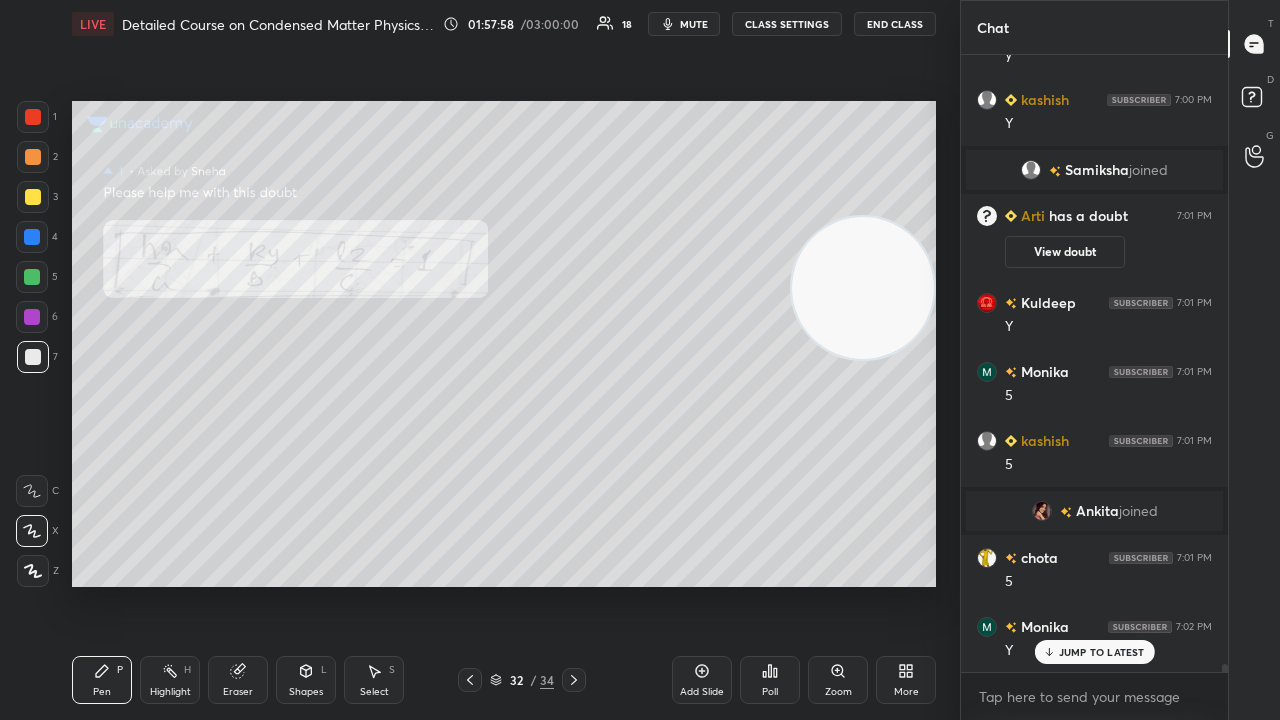 click 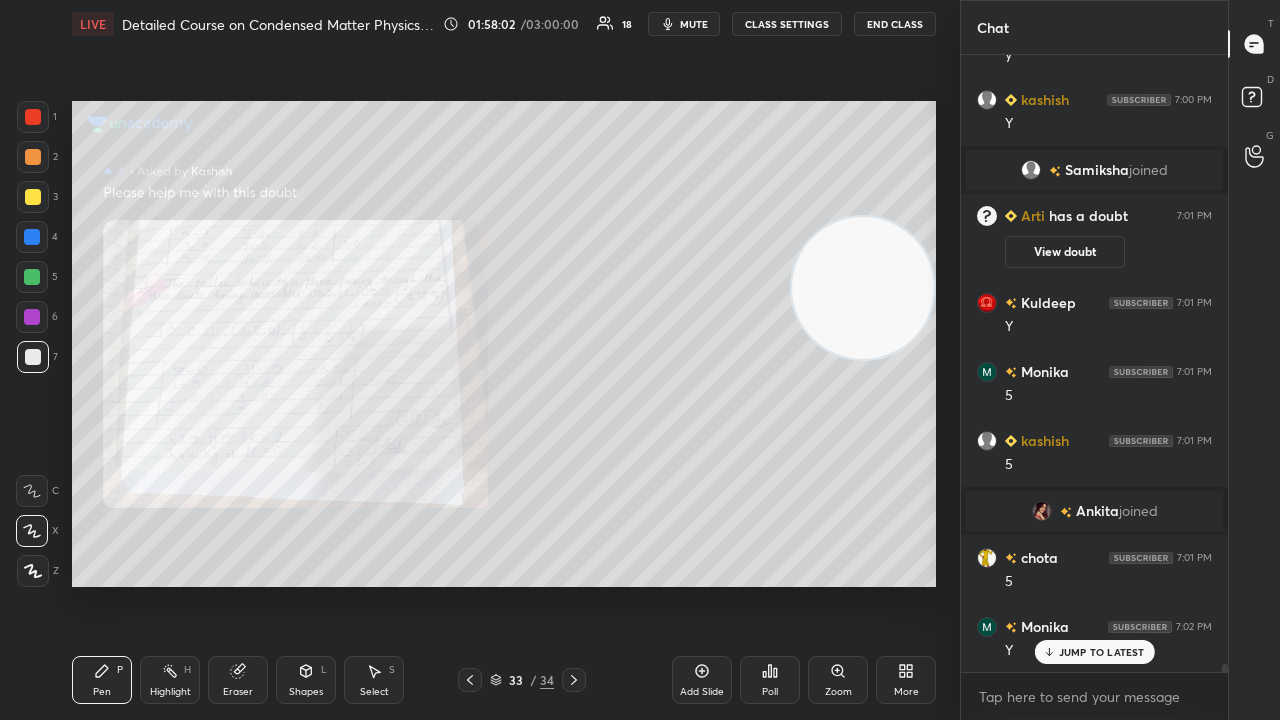 click 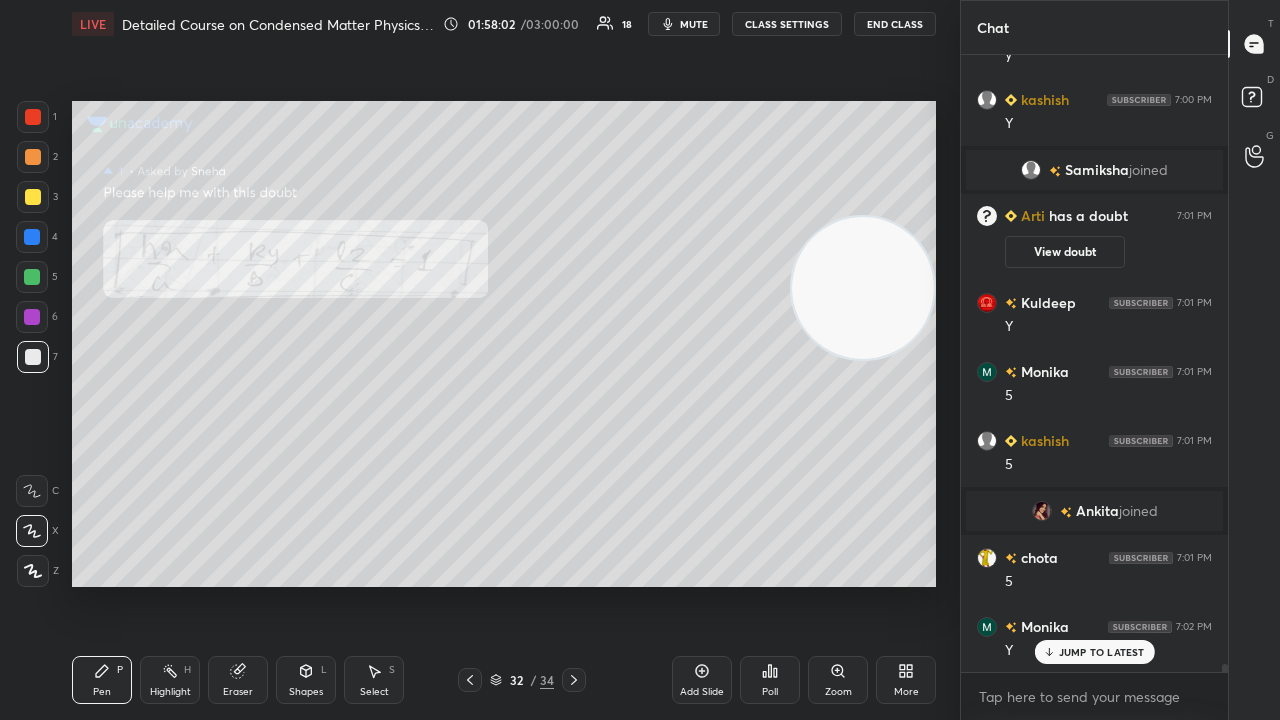 click 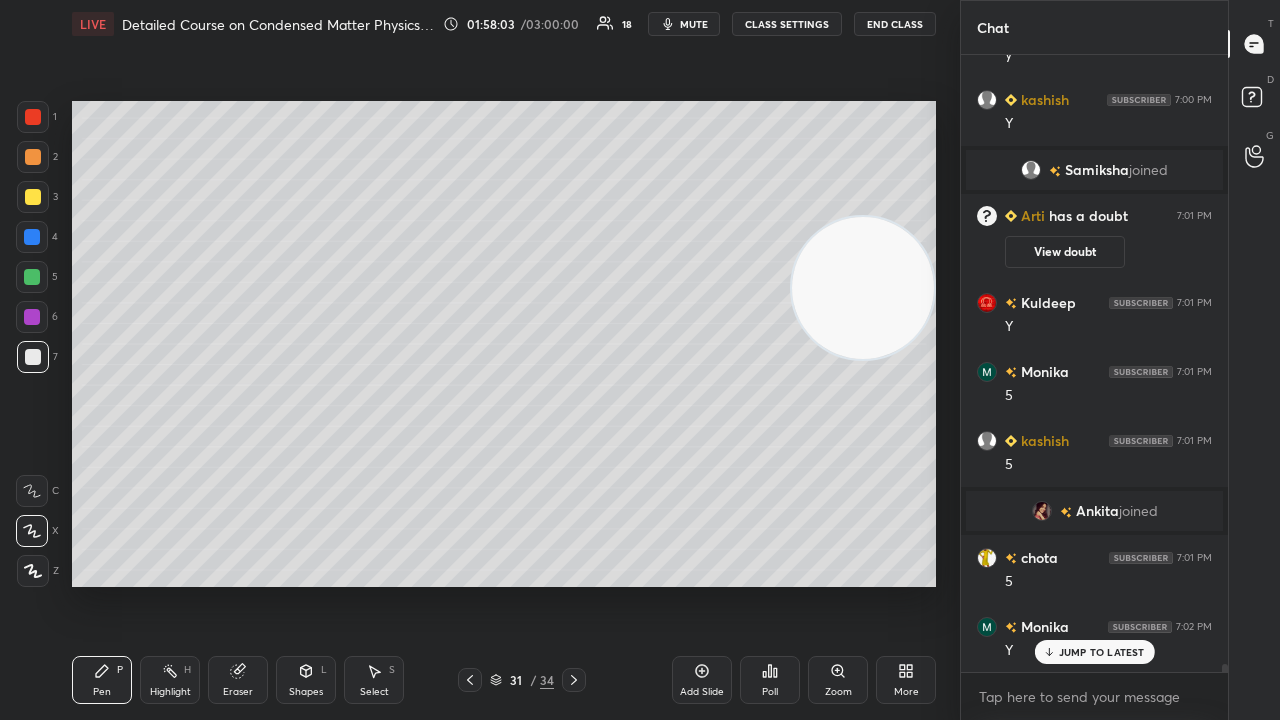 click 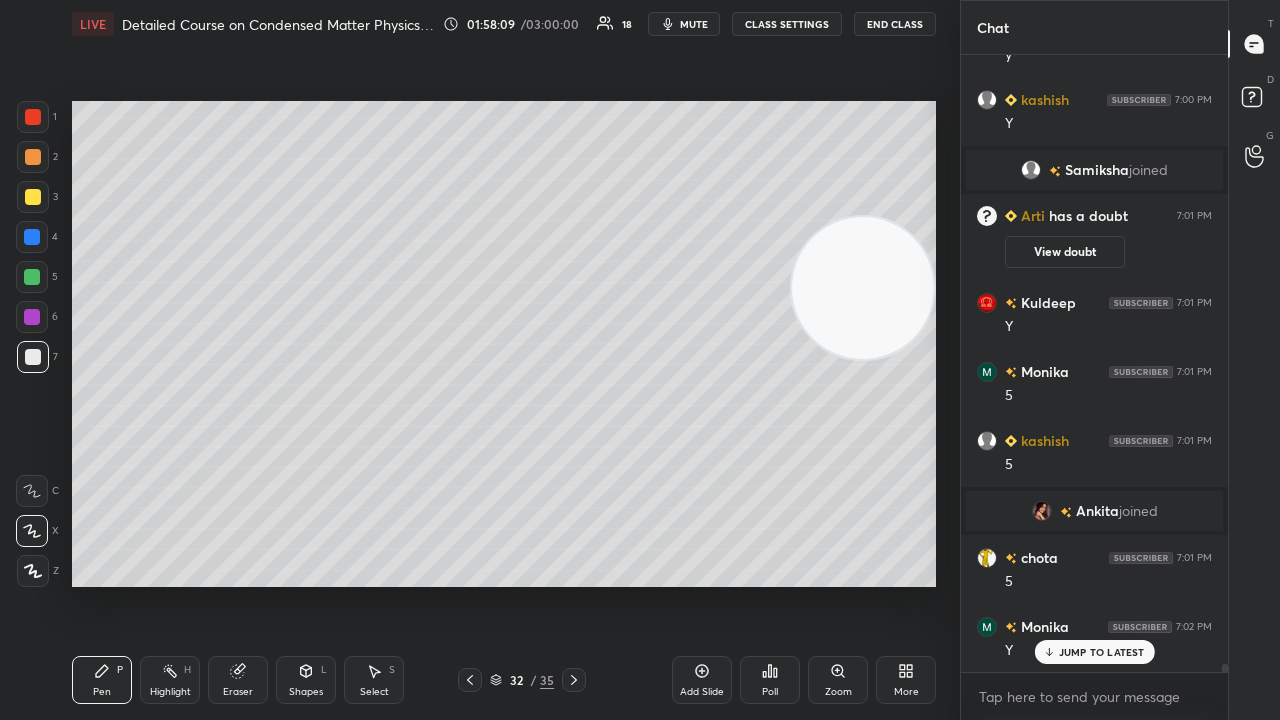 click on "mute" at bounding box center (694, 24) 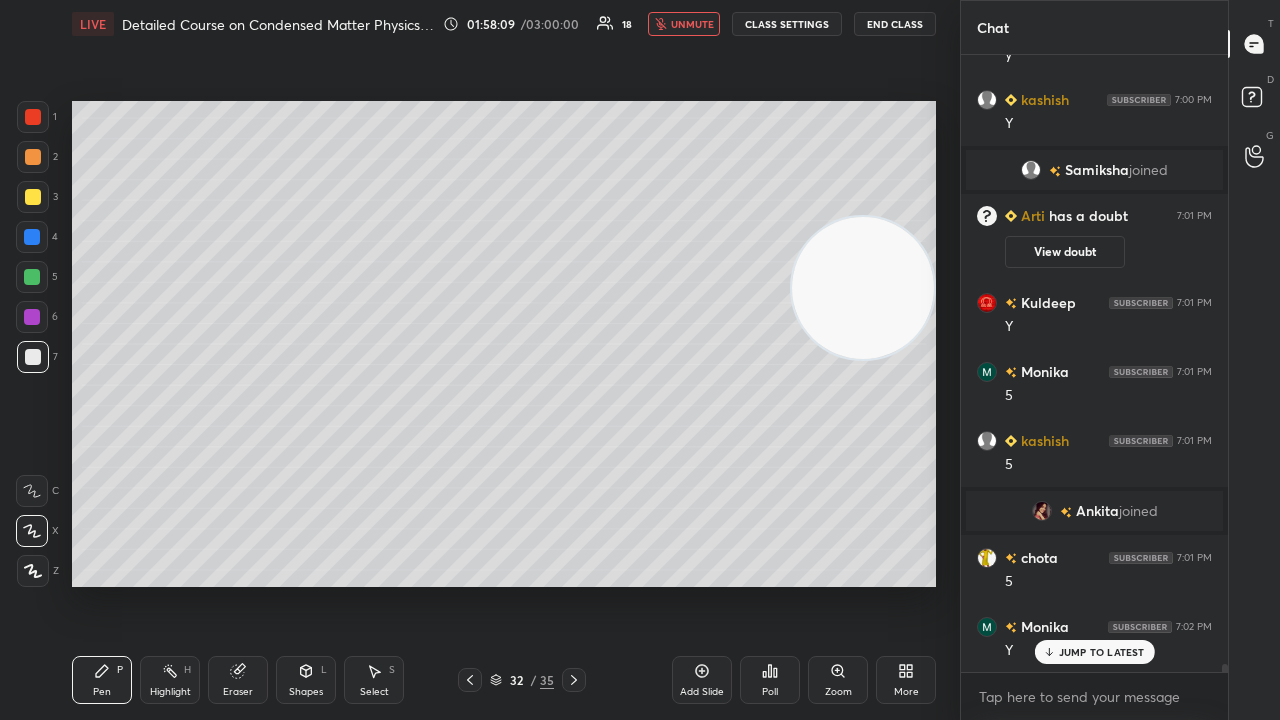 drag, startPoint x: 691, startPoint y: 23, endPoint x: 700, endPoint y: 14, distance: 12.727922 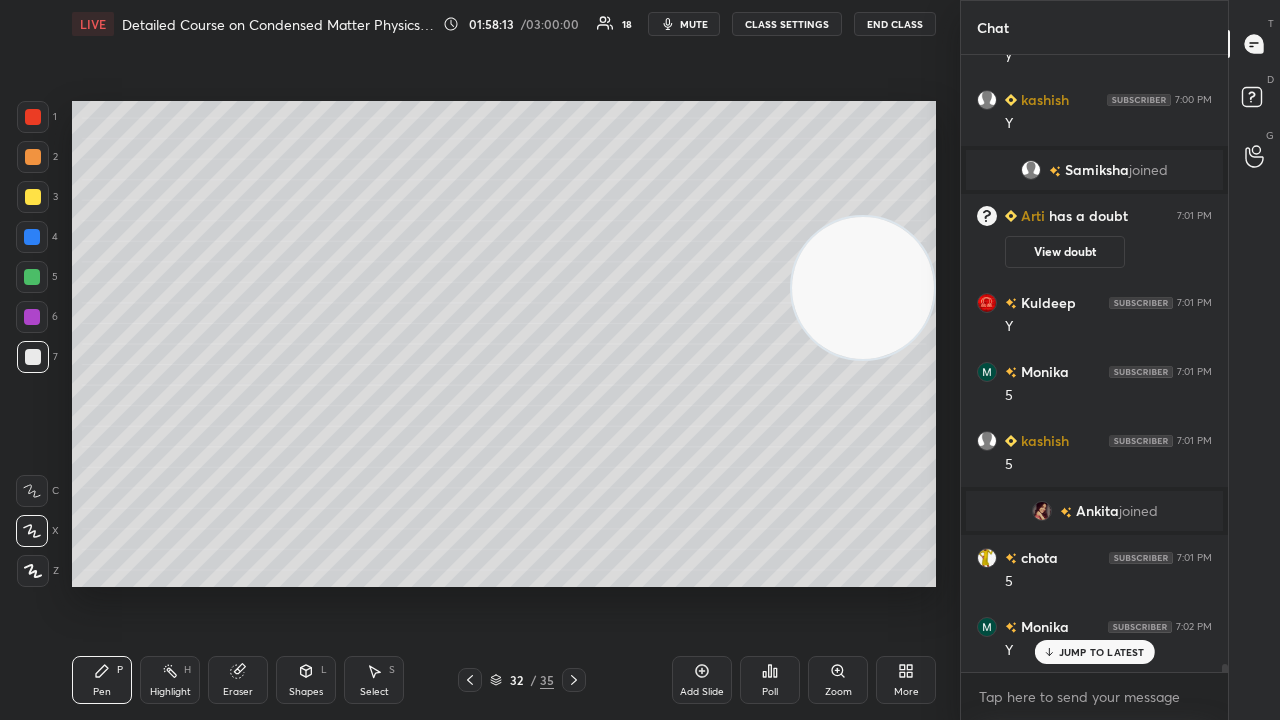 click on "Eraser" at bounding box center (238, 680) 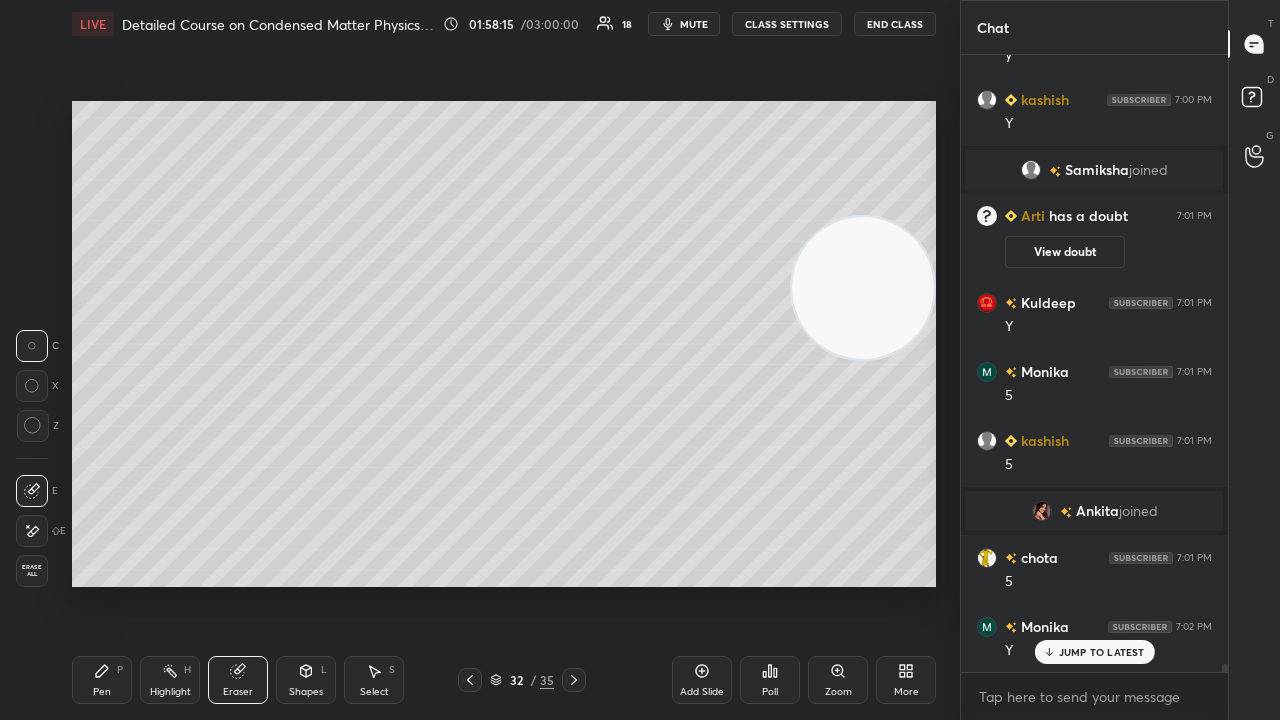 click on "Pen P" at bounding box center (102, 680) 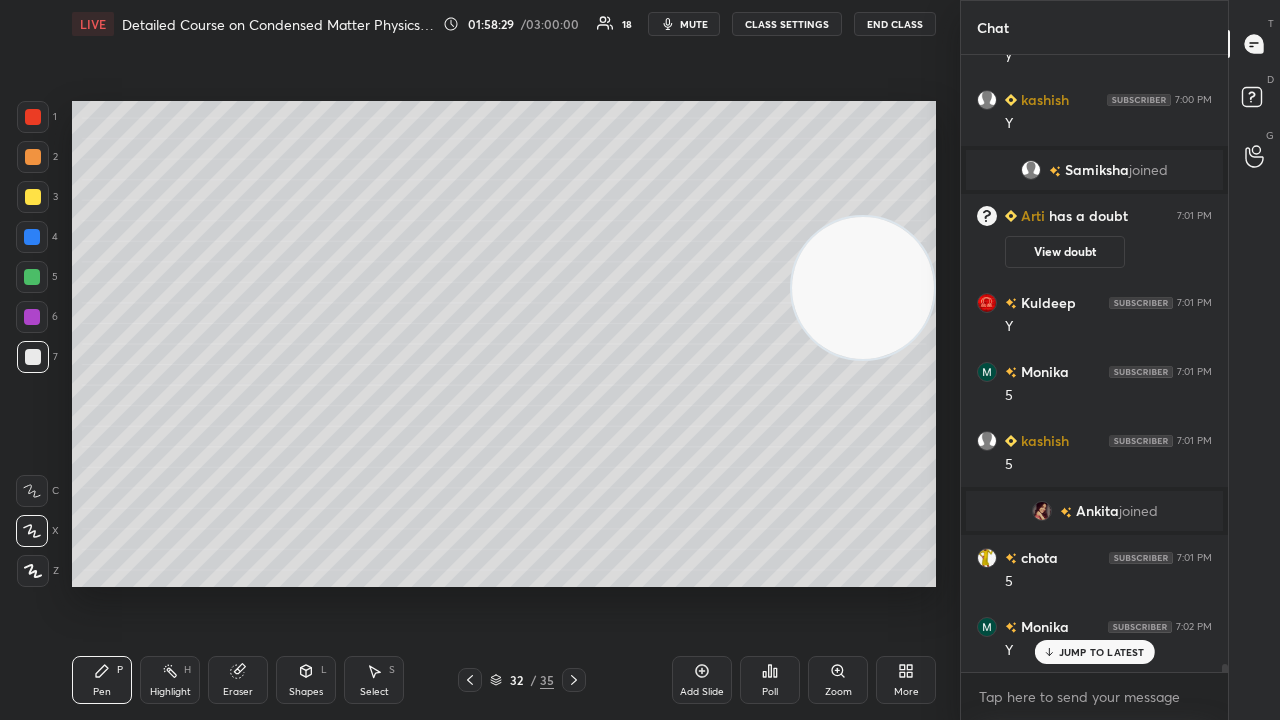 click on "LIVE Detailed Course on Condensed Matter Physics Day-3 01:58:29 /  03:00:00 18 mute CLASS SETTINGS End Class" at bounding box center [504, 24] 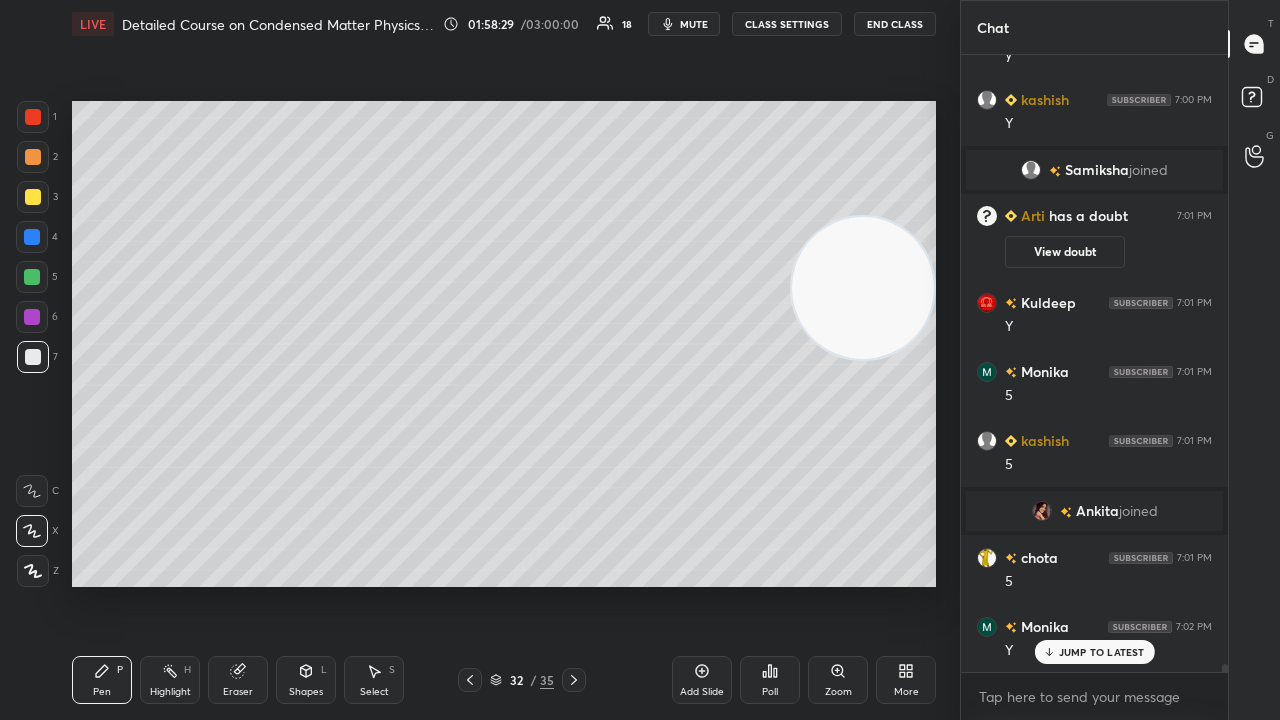 click on "mute" at bounding box center [694, 24] 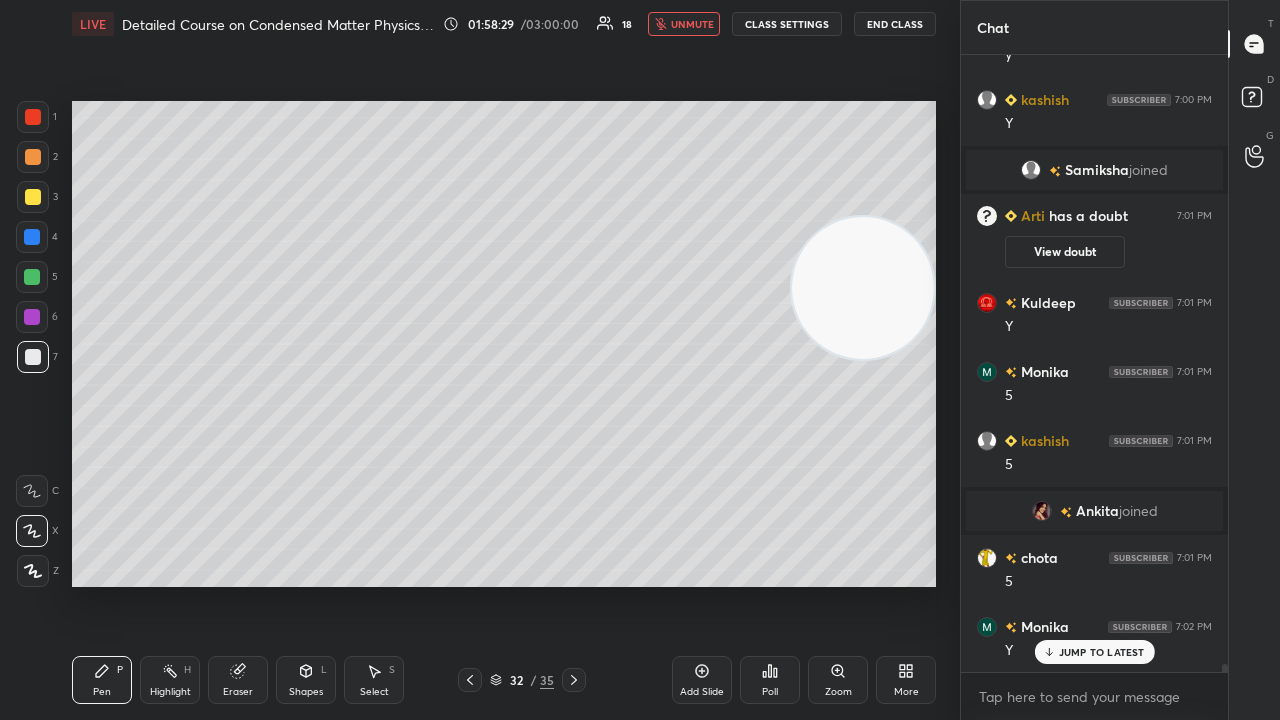 click on "unmute" at bounding box center [692, 24] 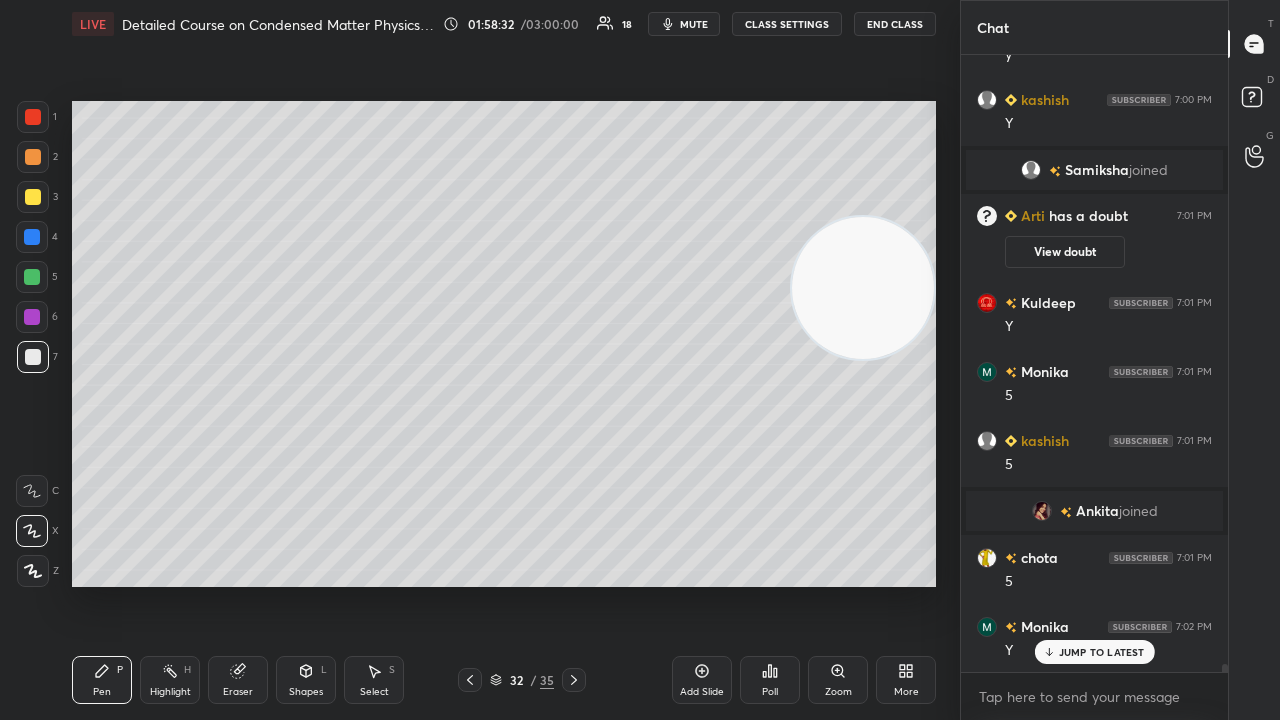 click on "mute" at bounding box center [694, 24] 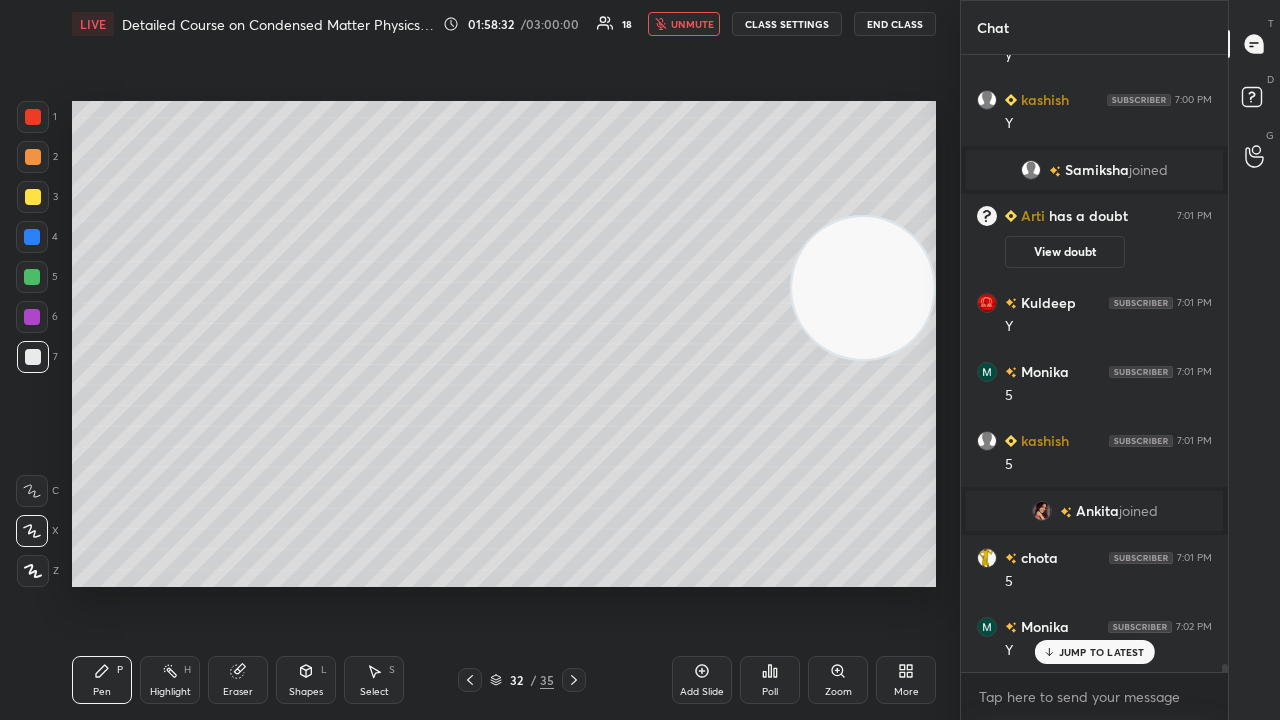 click on "unmute" at bounding box center (692, 24) 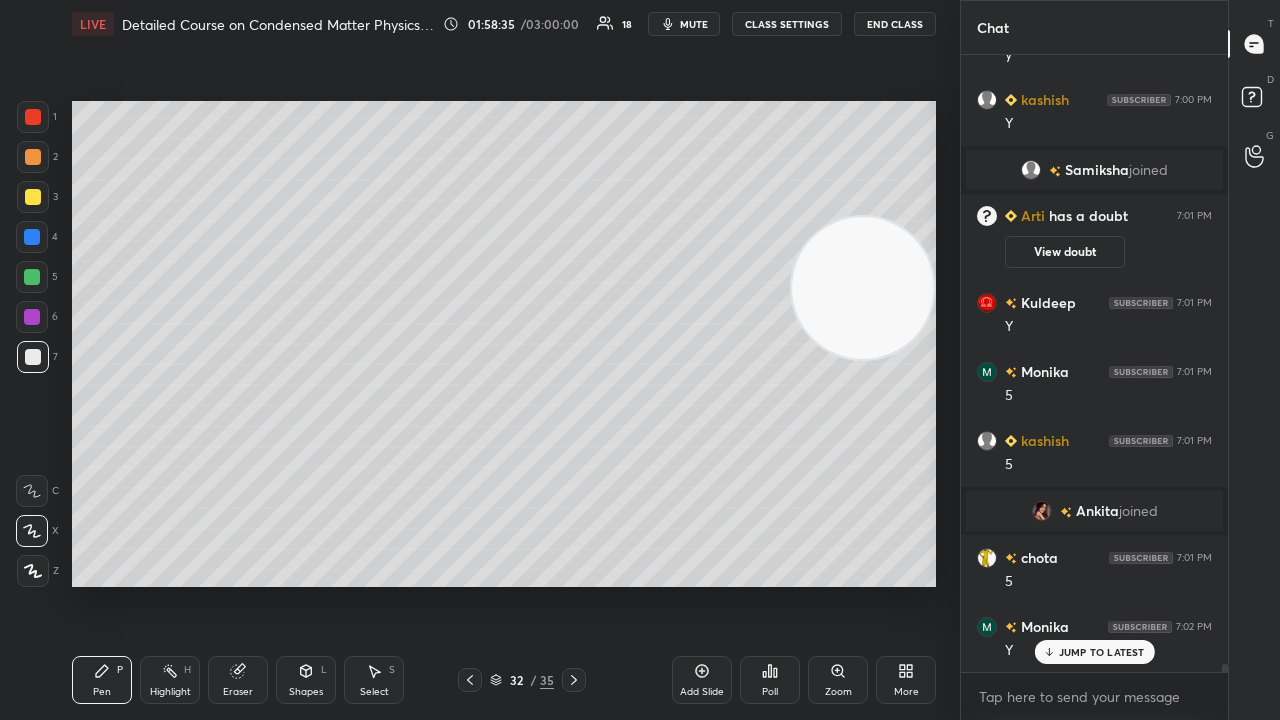 click on "JUMP TO LATEST" at bounding box center (1102, 652) 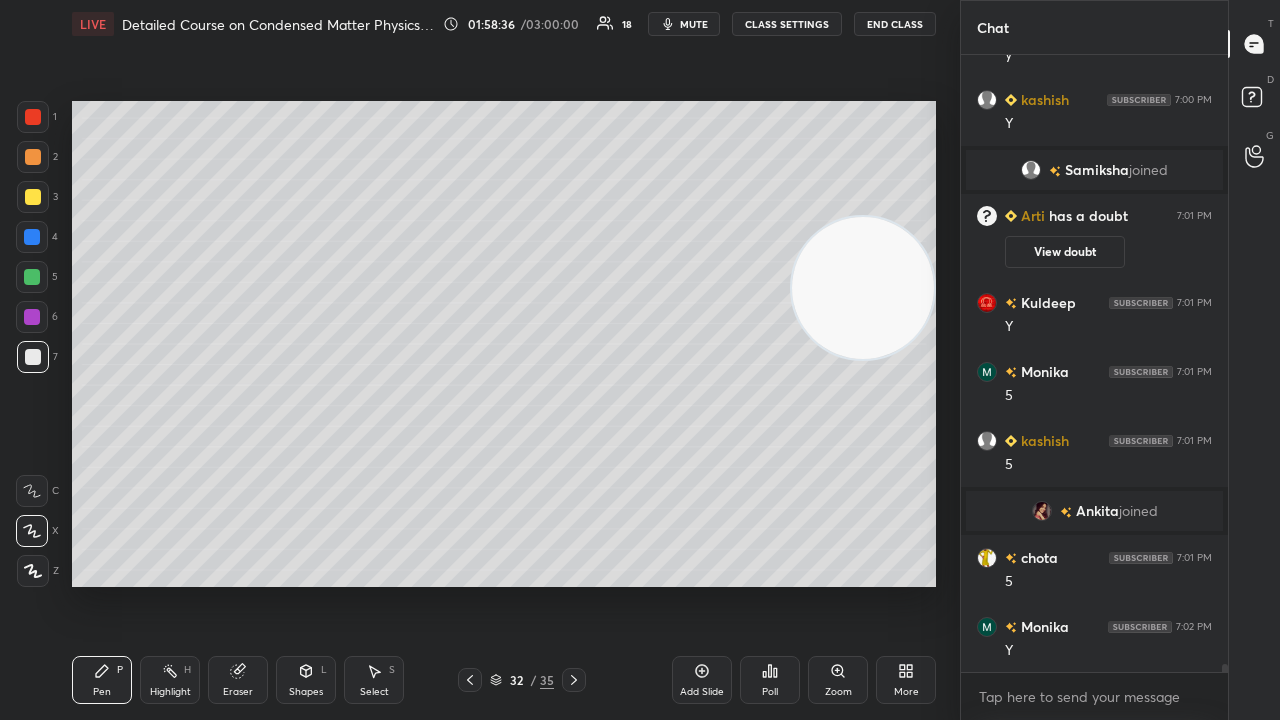 click on "mute" at bounding box center (694, 24) 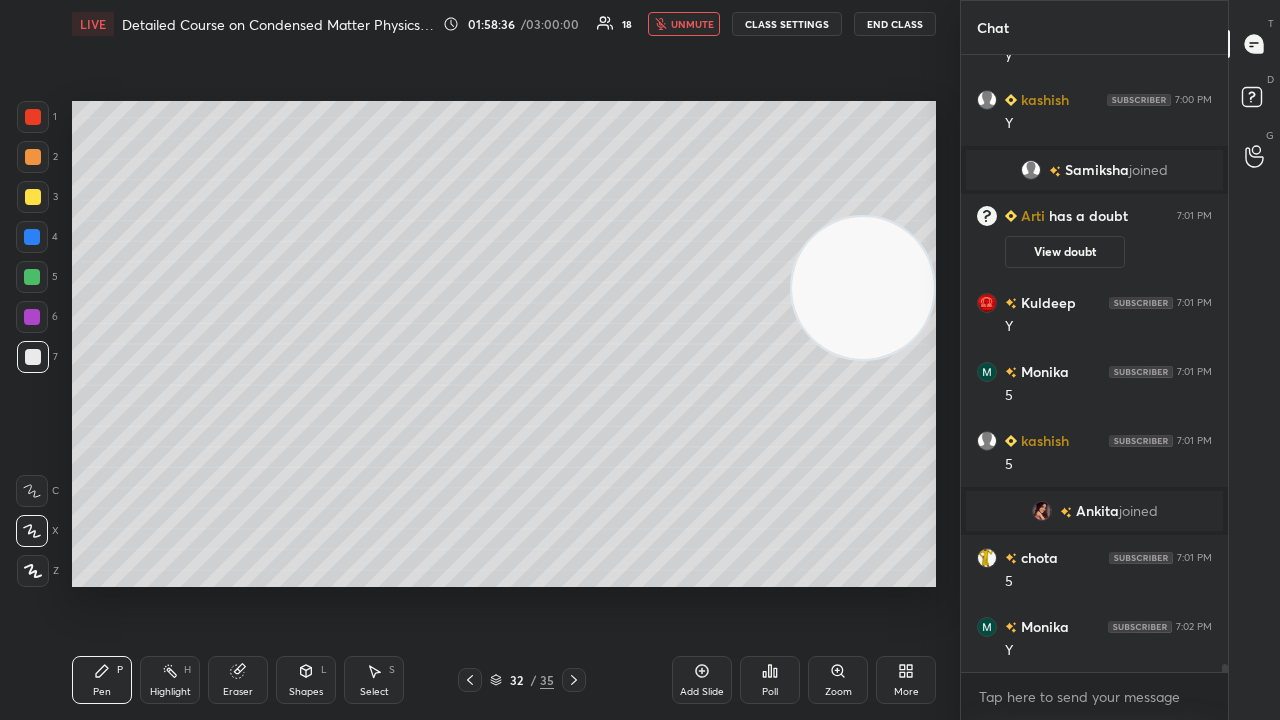 click on "unmute" at bounding box center (692, 24) 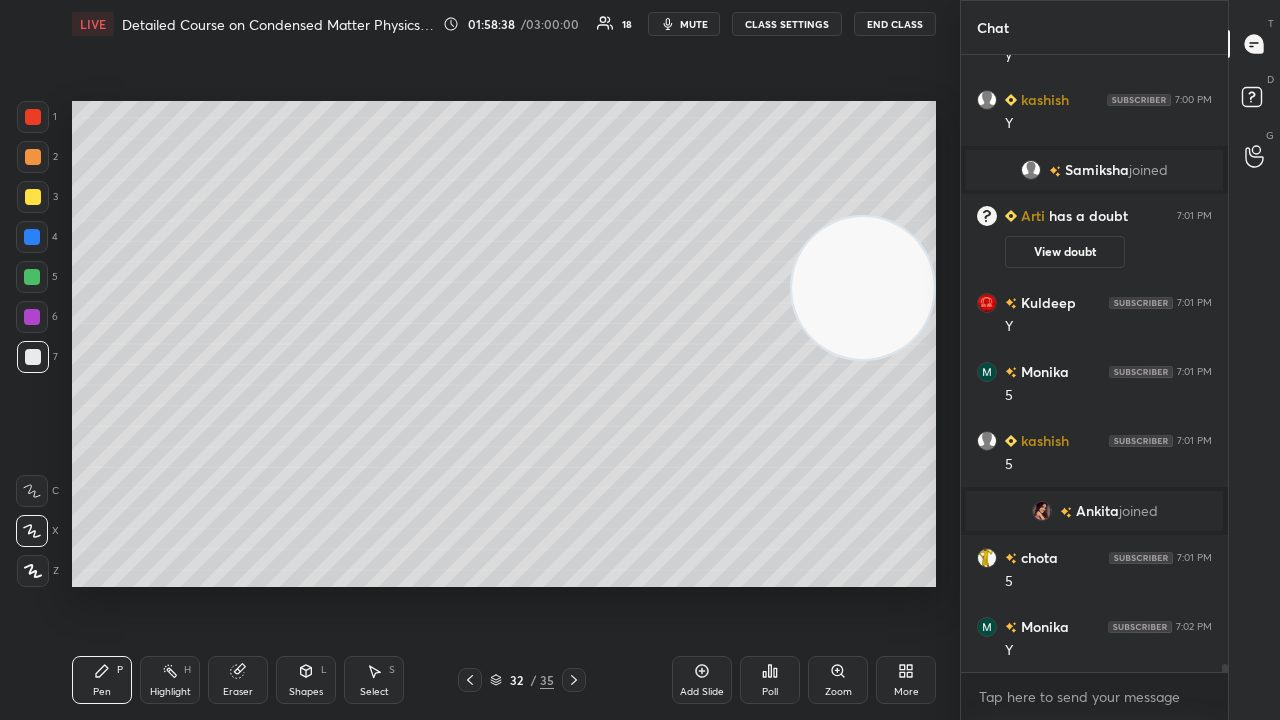 click at bounding box center [470, 680] 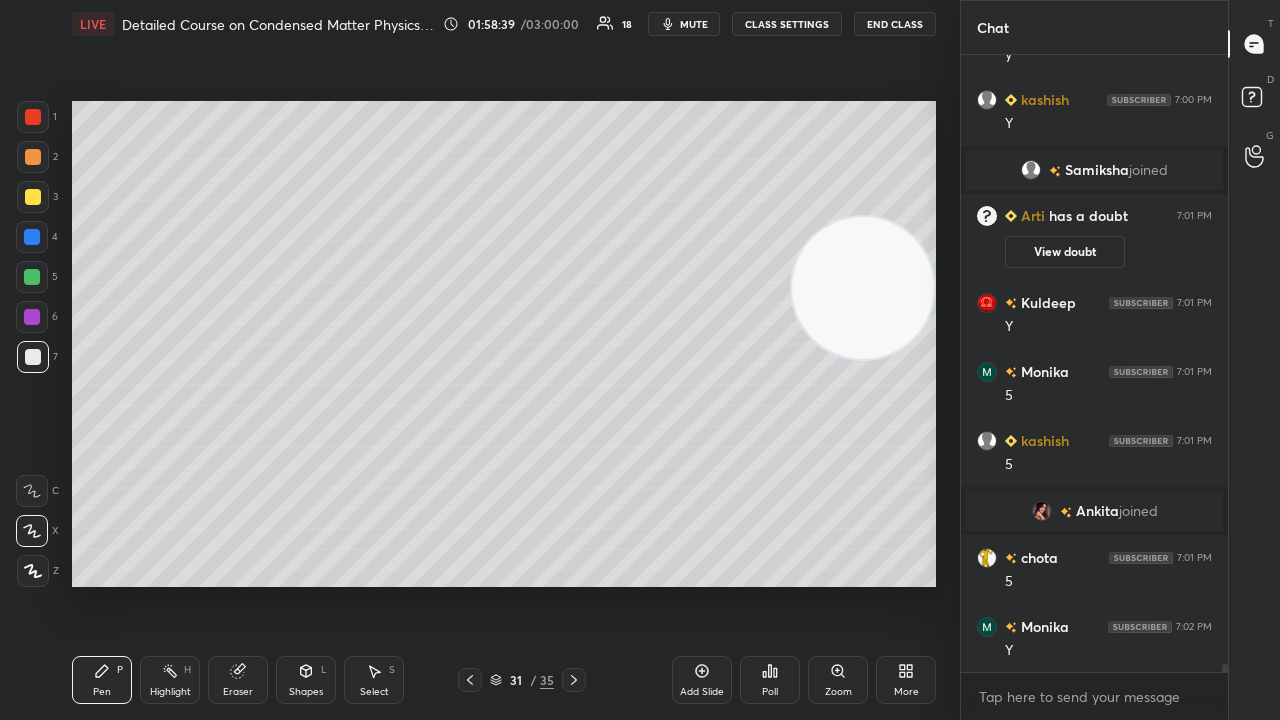 scroll, scrollTop: 49204, scrollLeft: 0, axis: vertical 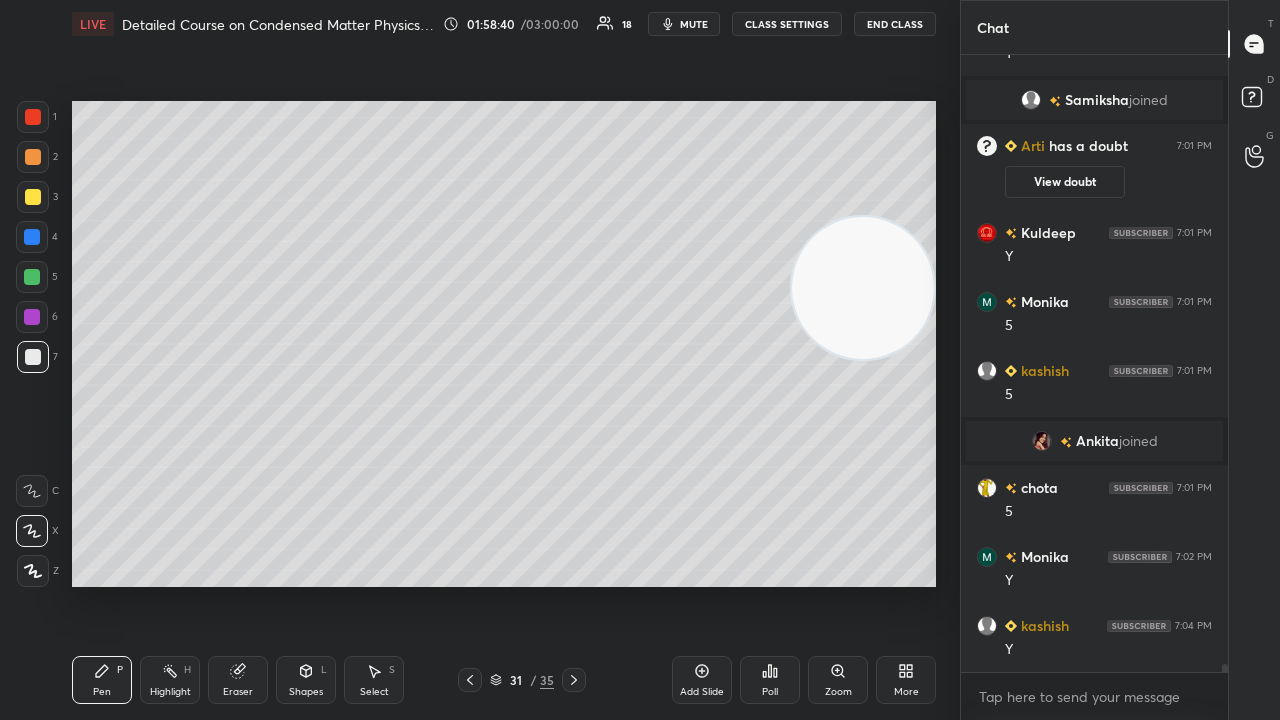 click on "mute" at bounding box center [684, 24] 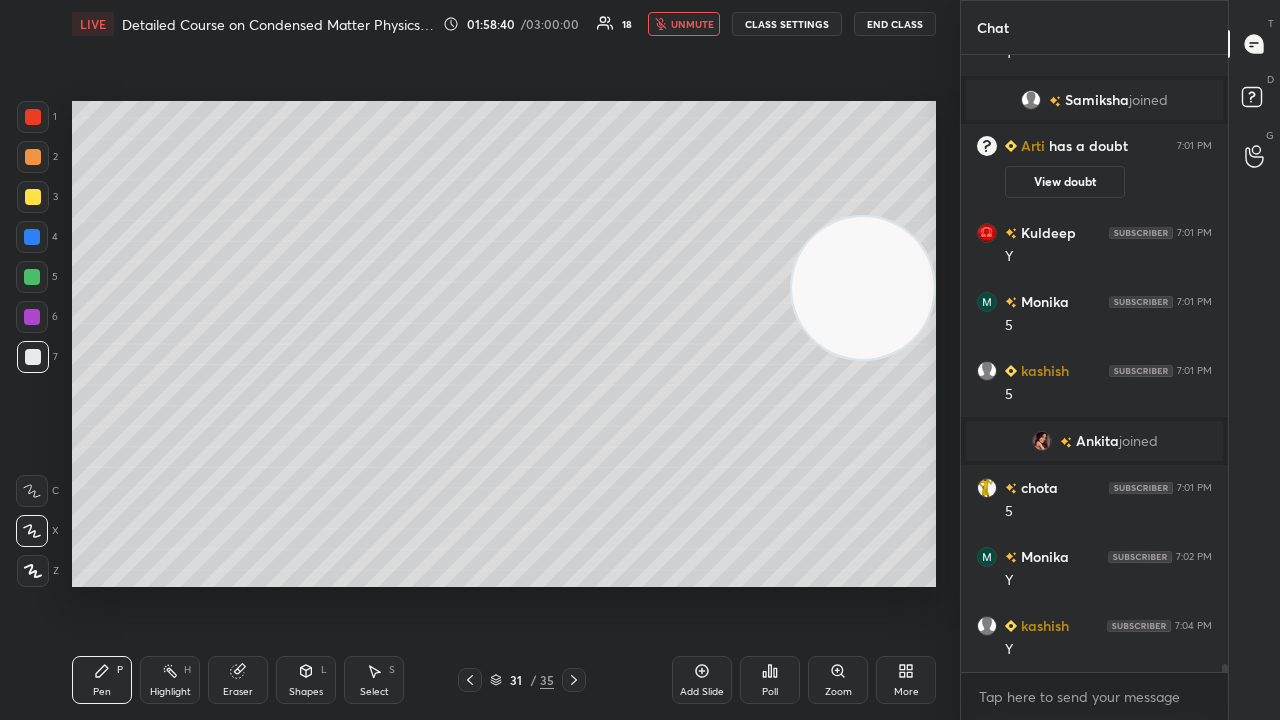 click on "unmute" at bounding box center (692, 24) 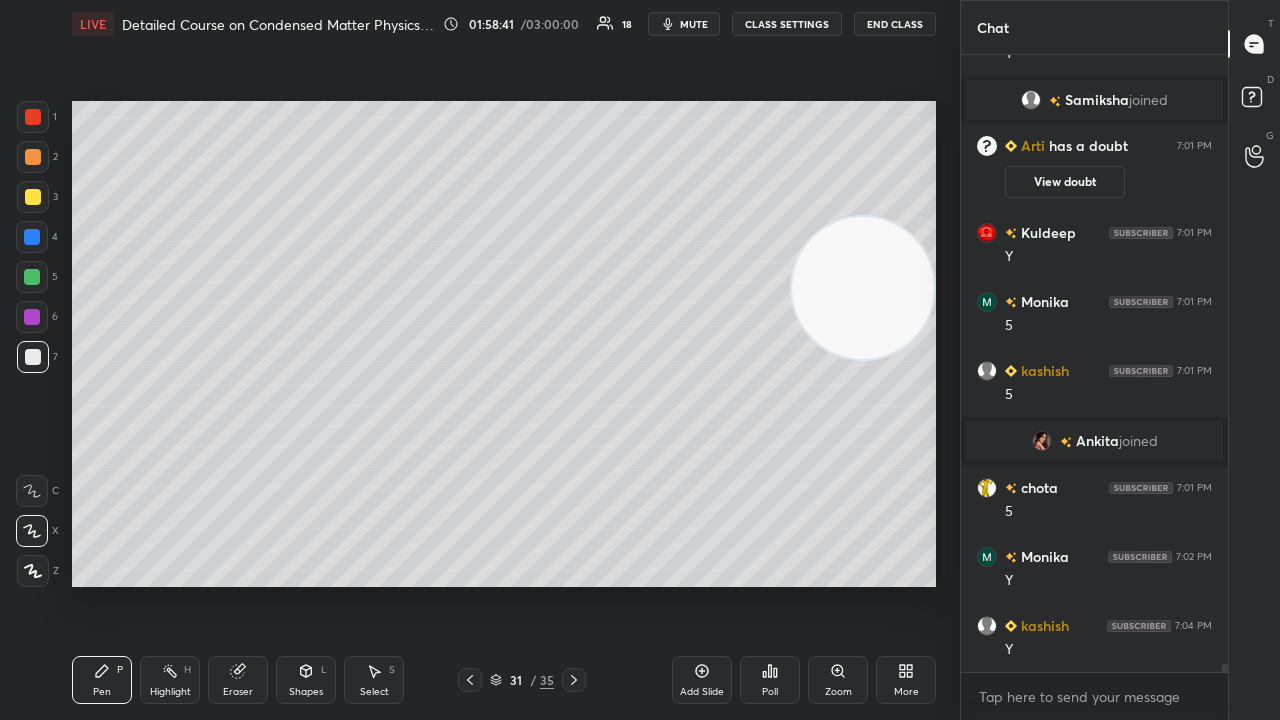 click 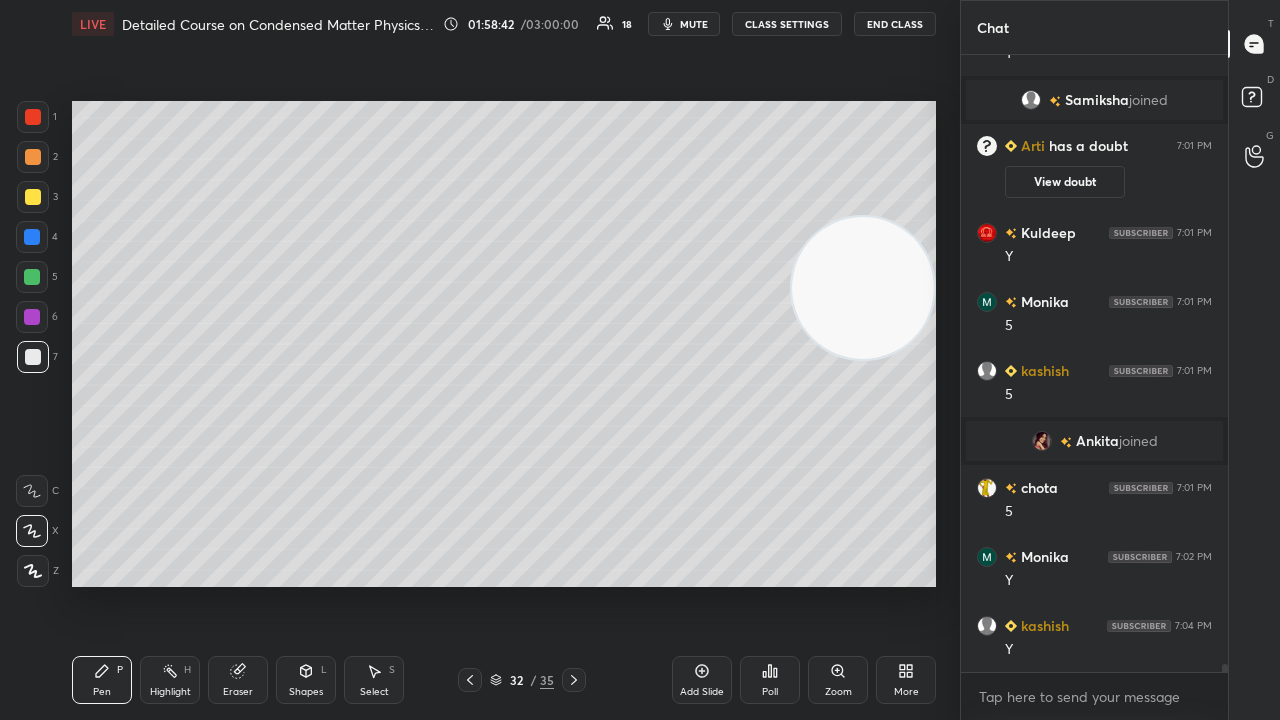 drag, startPoint x: 1255, startPoint y: 106, endPoint x: 1250, endPoint y: 118, distance: 13 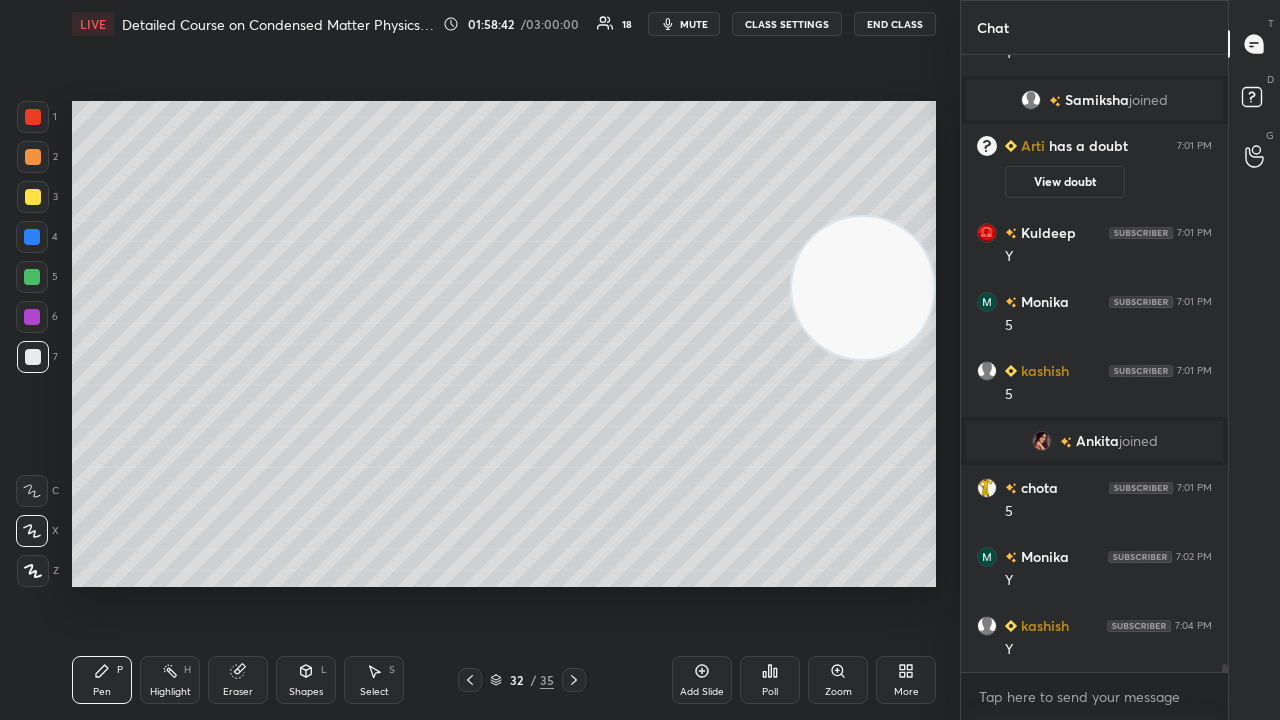 click 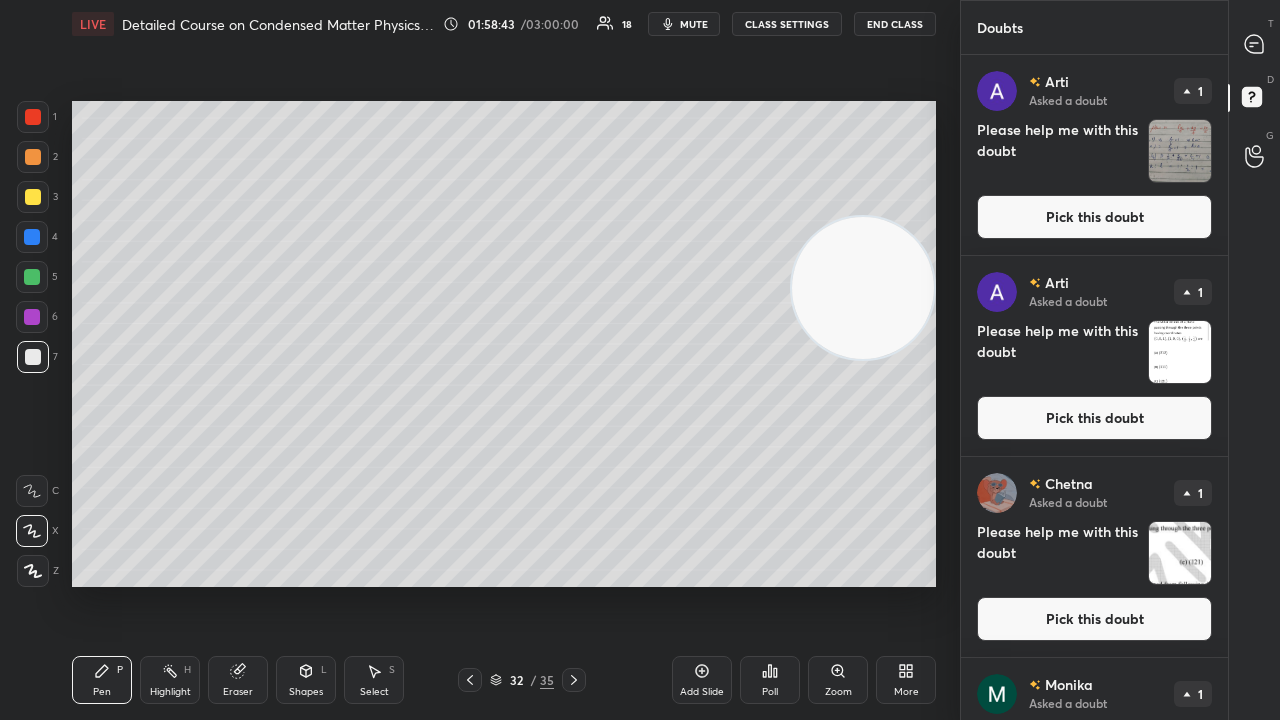 click on "Pick this doubt" at bounding box center (1094, 217) 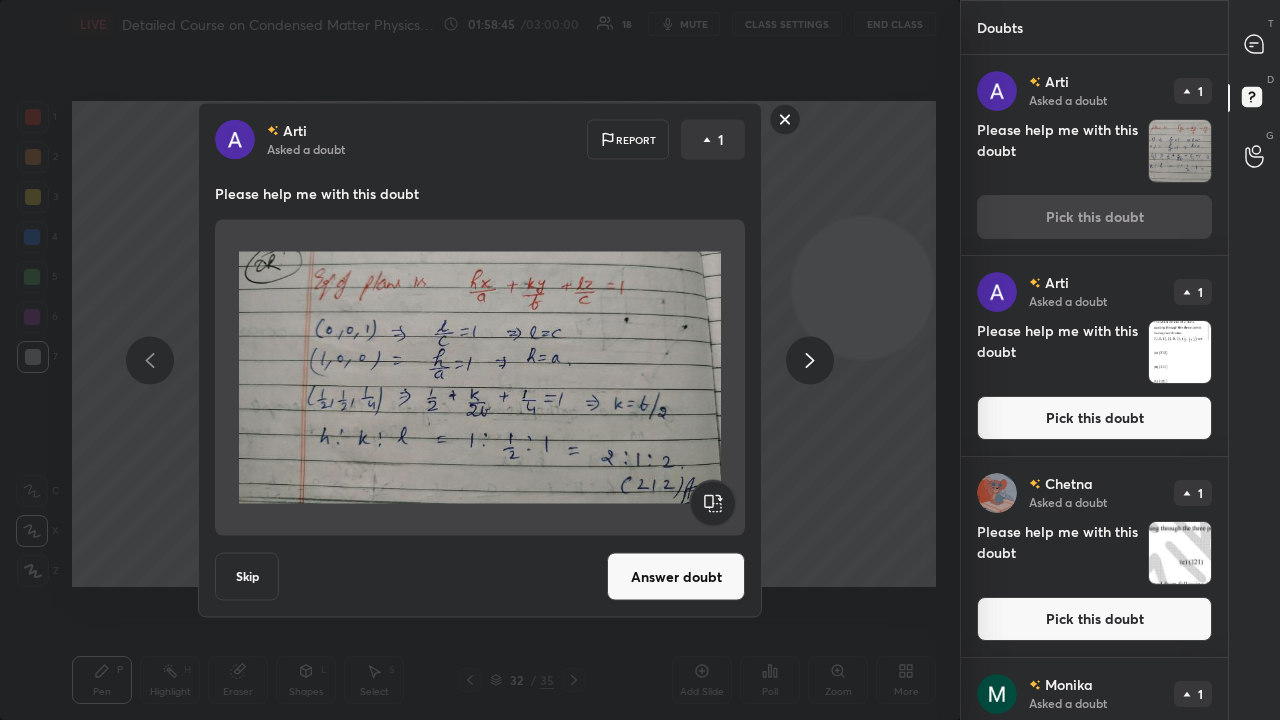 click on "Answer doubt" at bounding box center (676, 577) 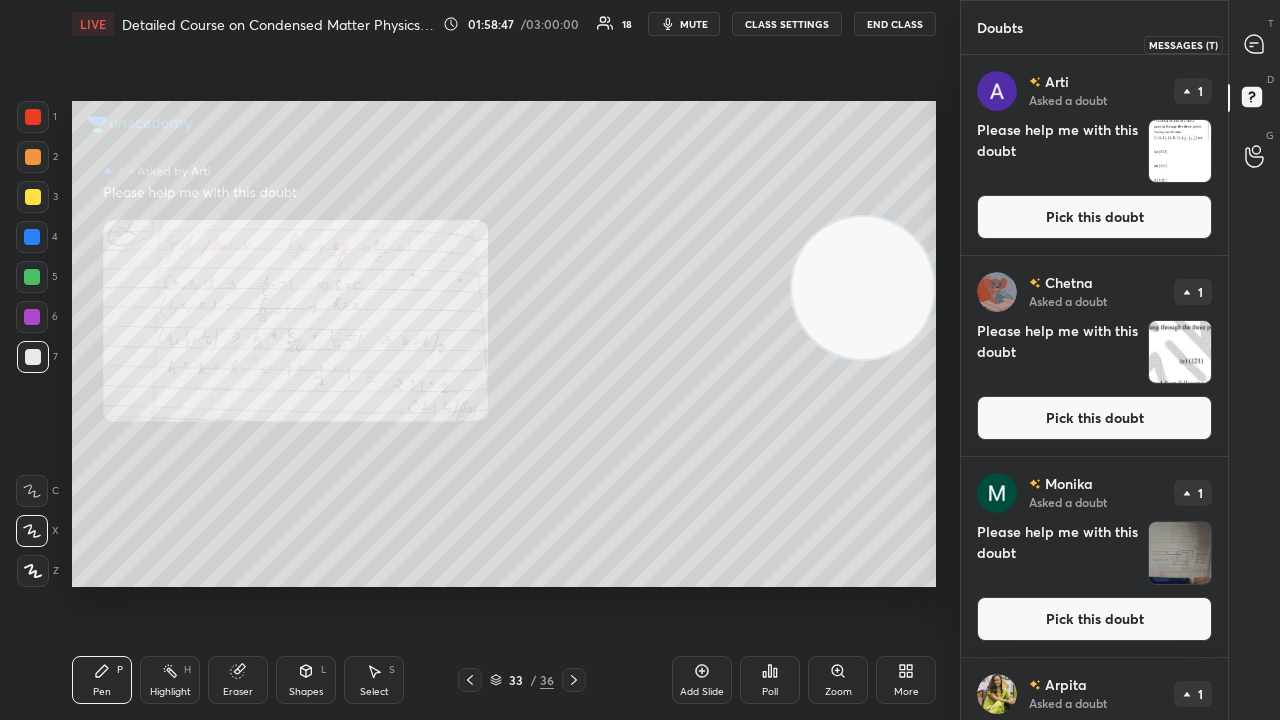 click 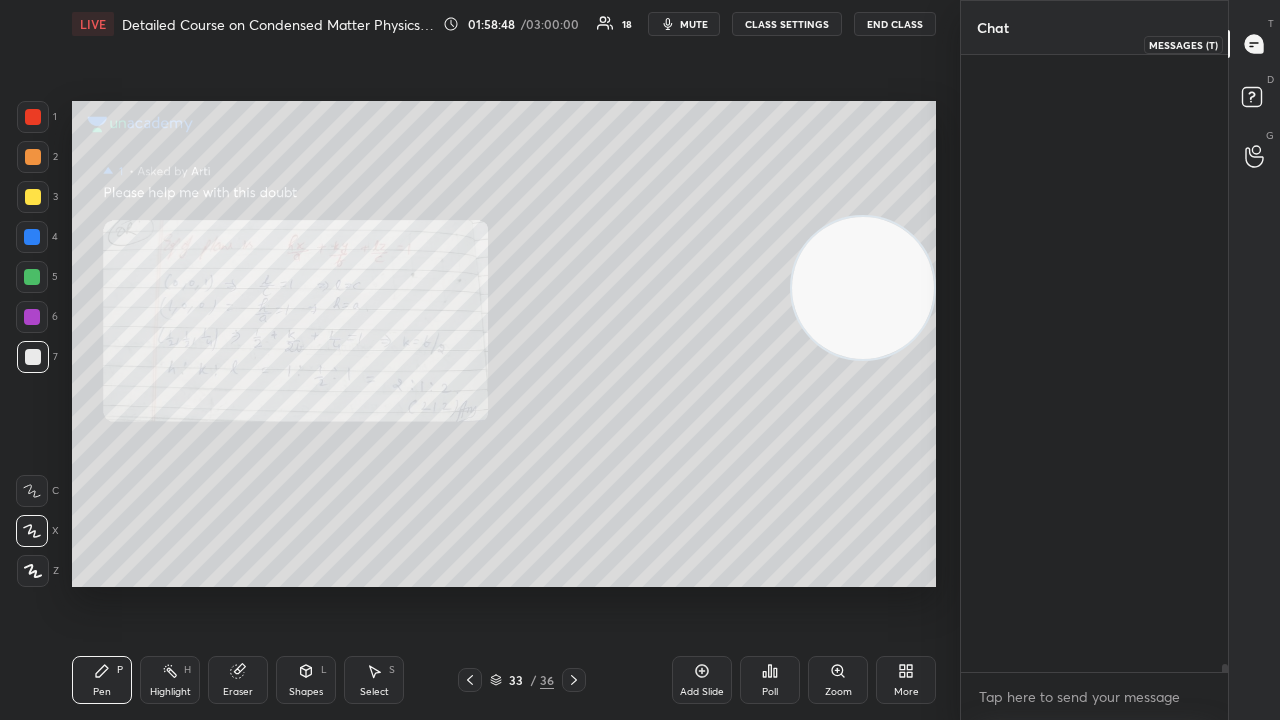 scroll, scrollTop: 49118, scrollLeft: 0, axis: vertical 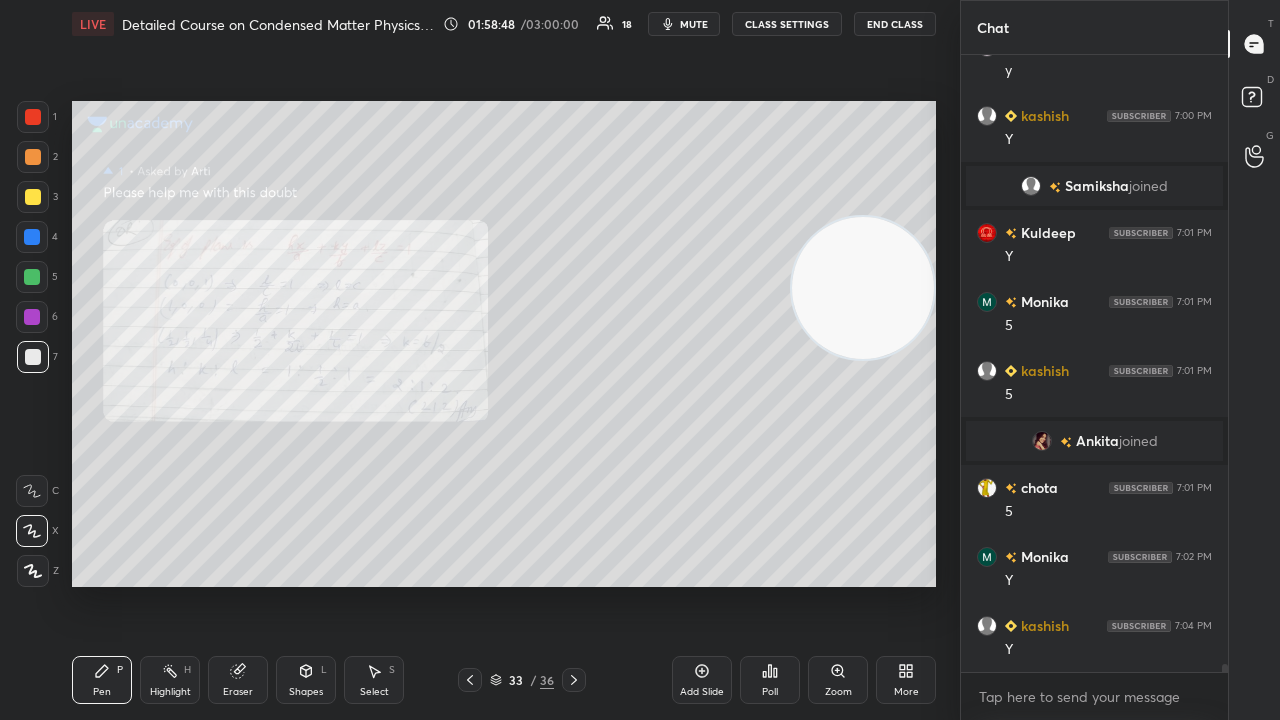 click on "mute" at bounding box center (694, 24) 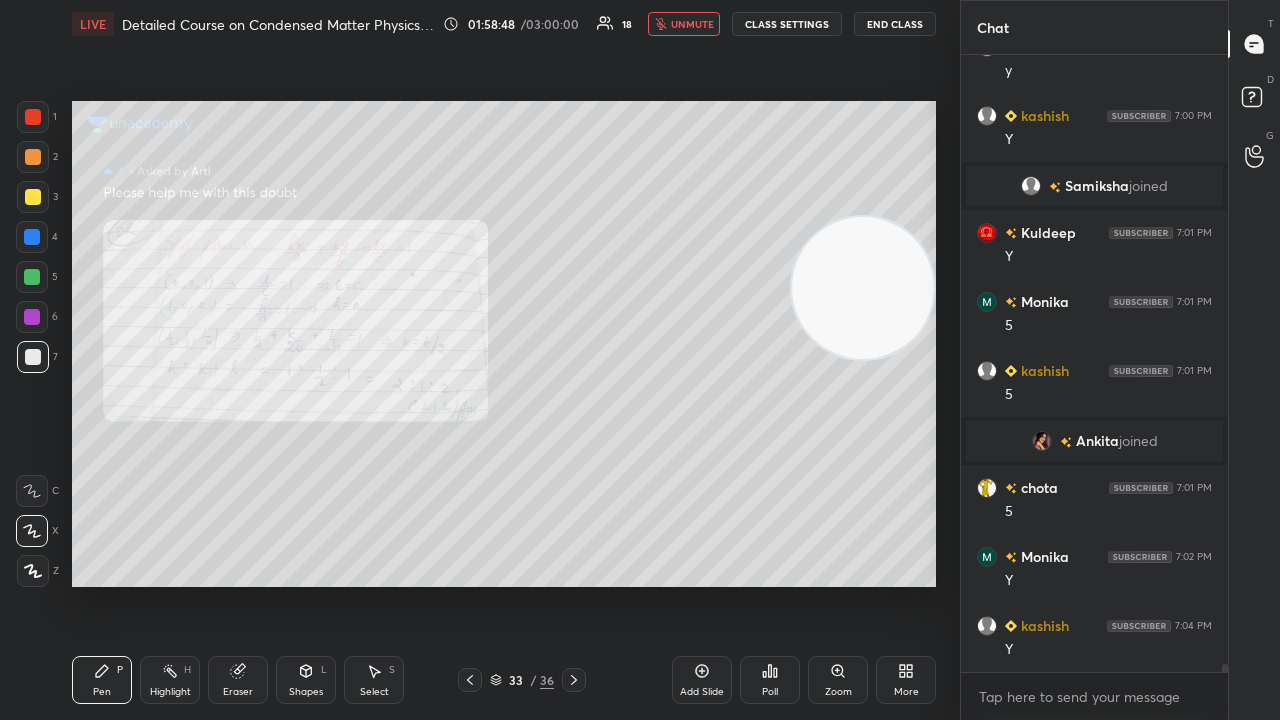 click on "unmute" at bounding box center [692, 24] 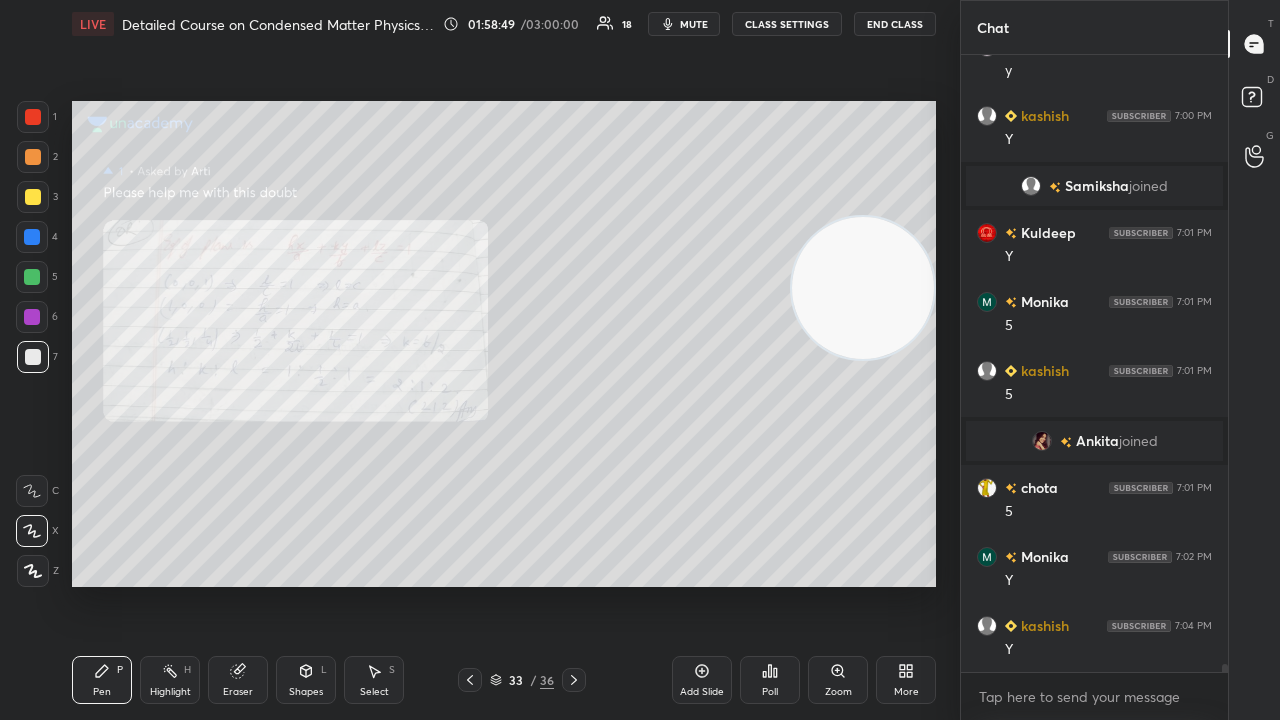 click 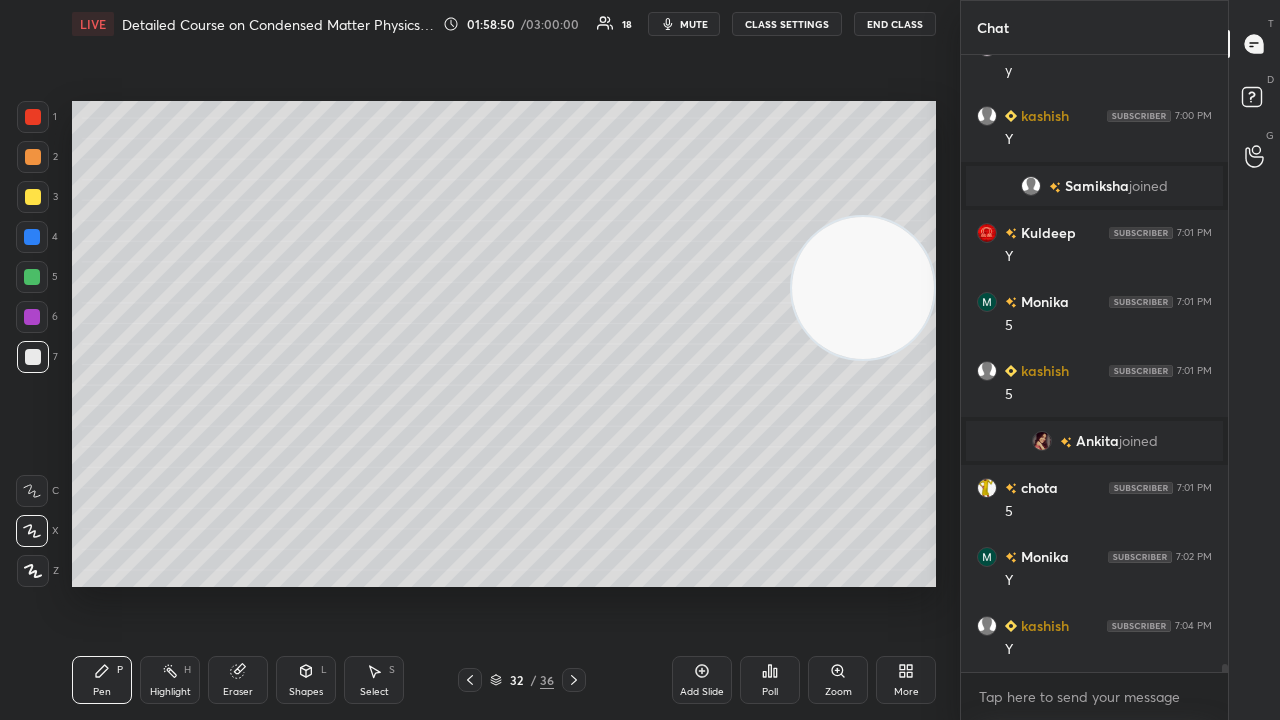 click 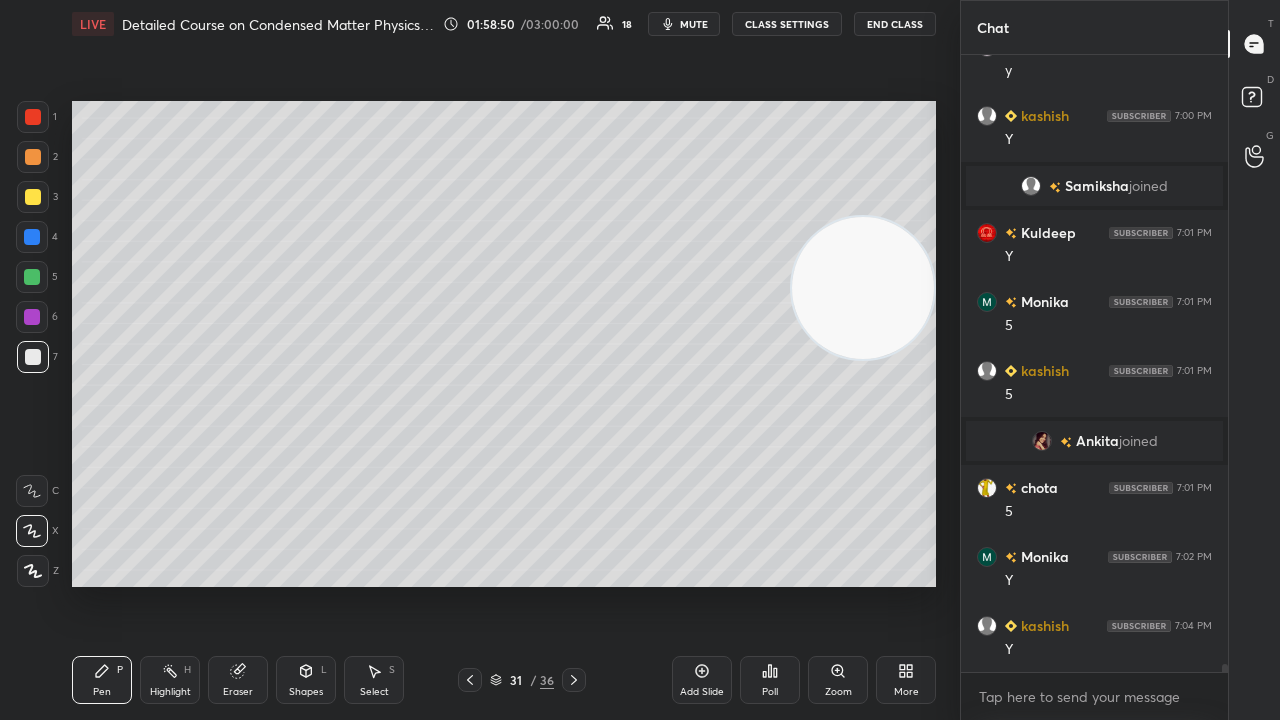 click 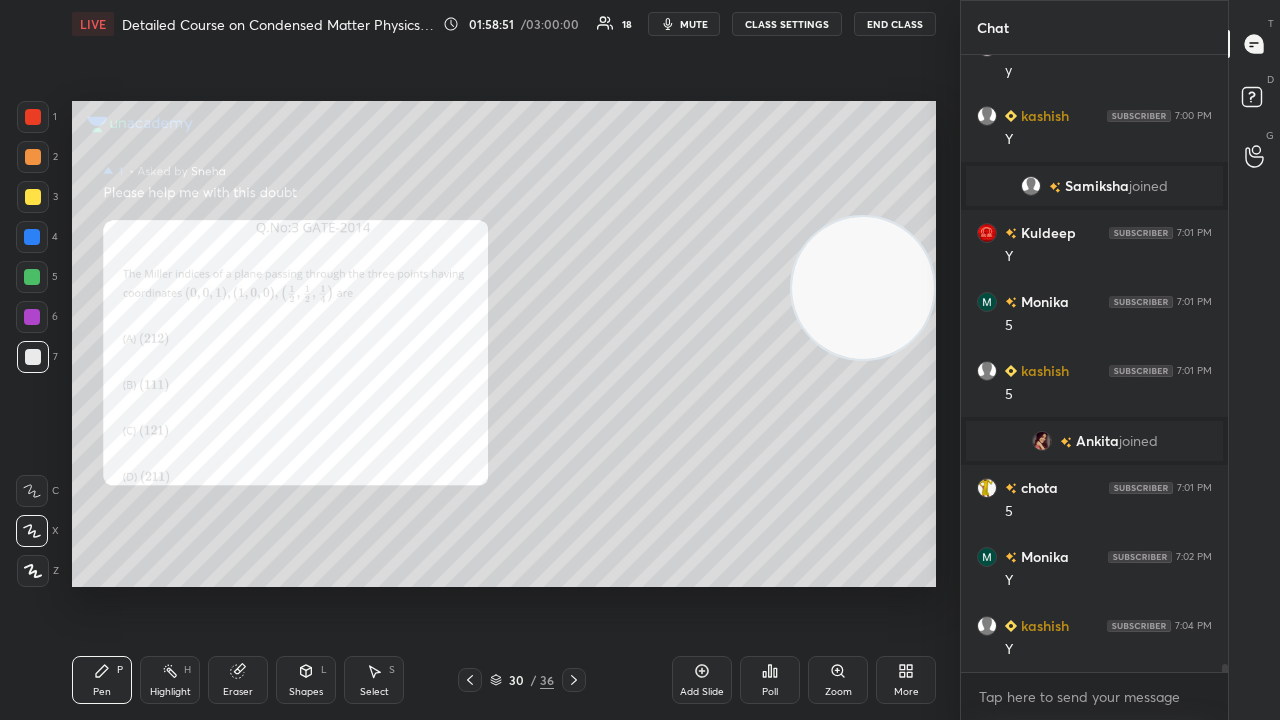 click at bounding box center [574, 680] 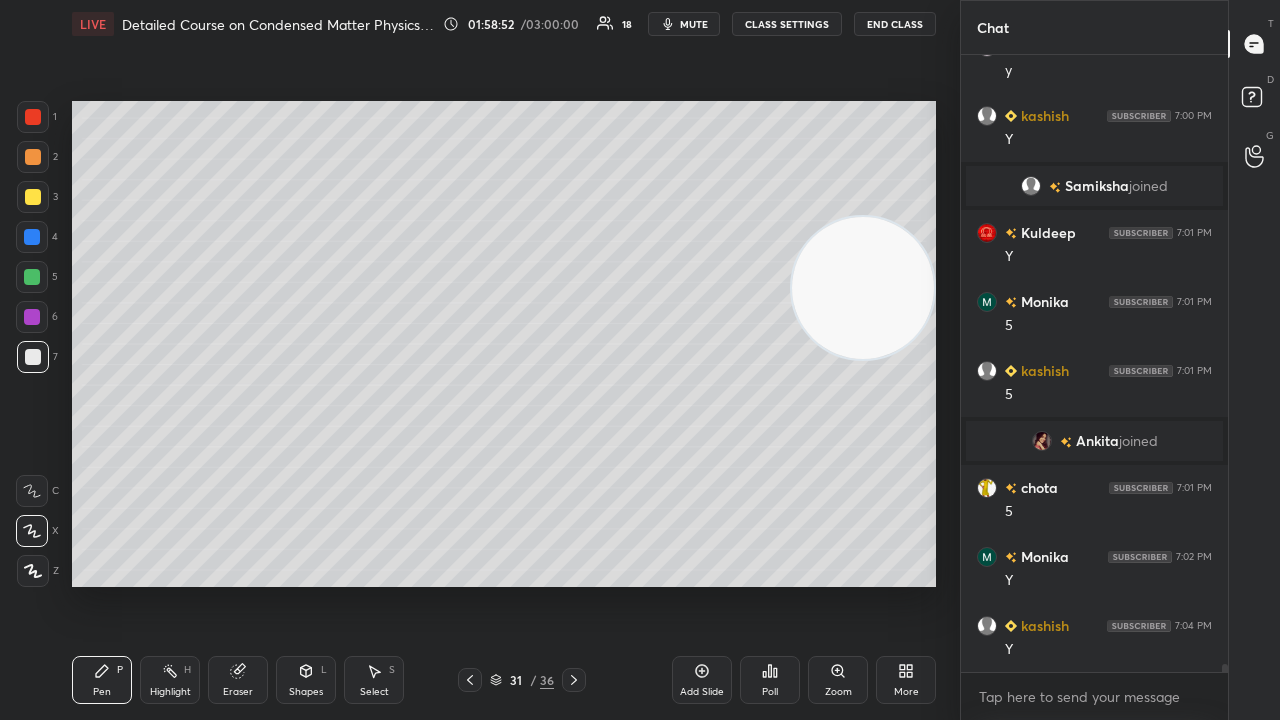 click 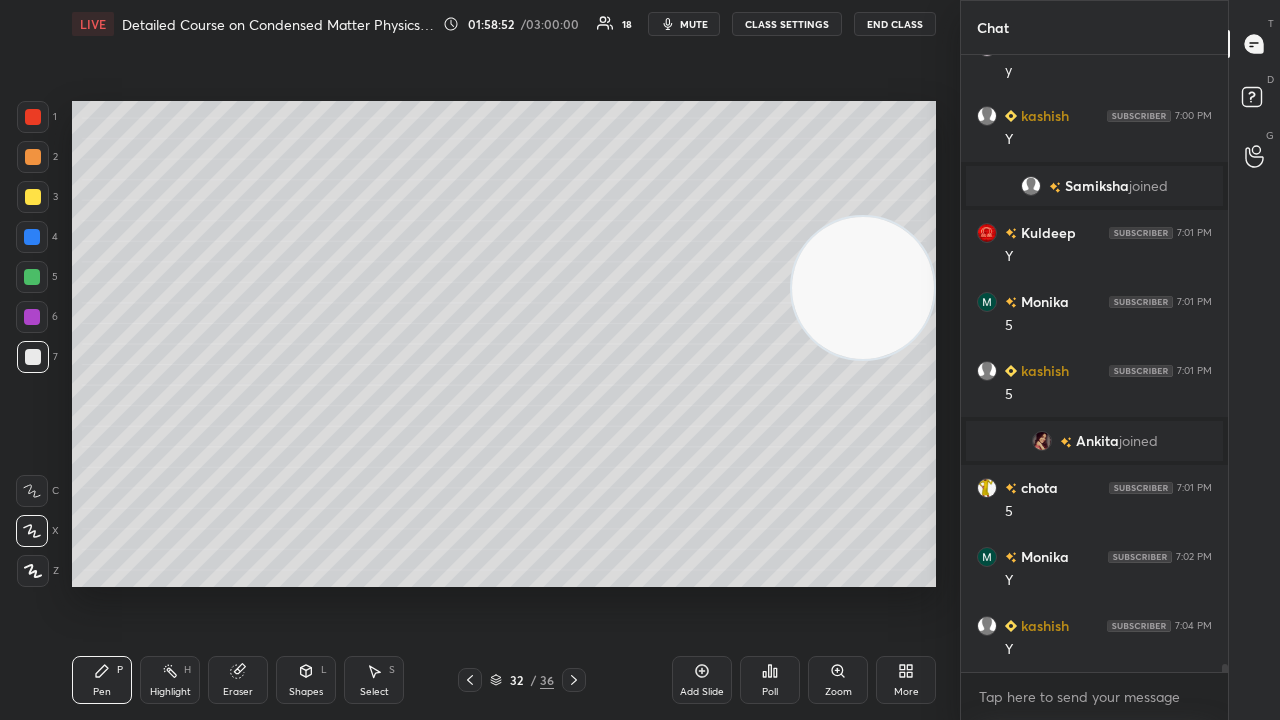 click 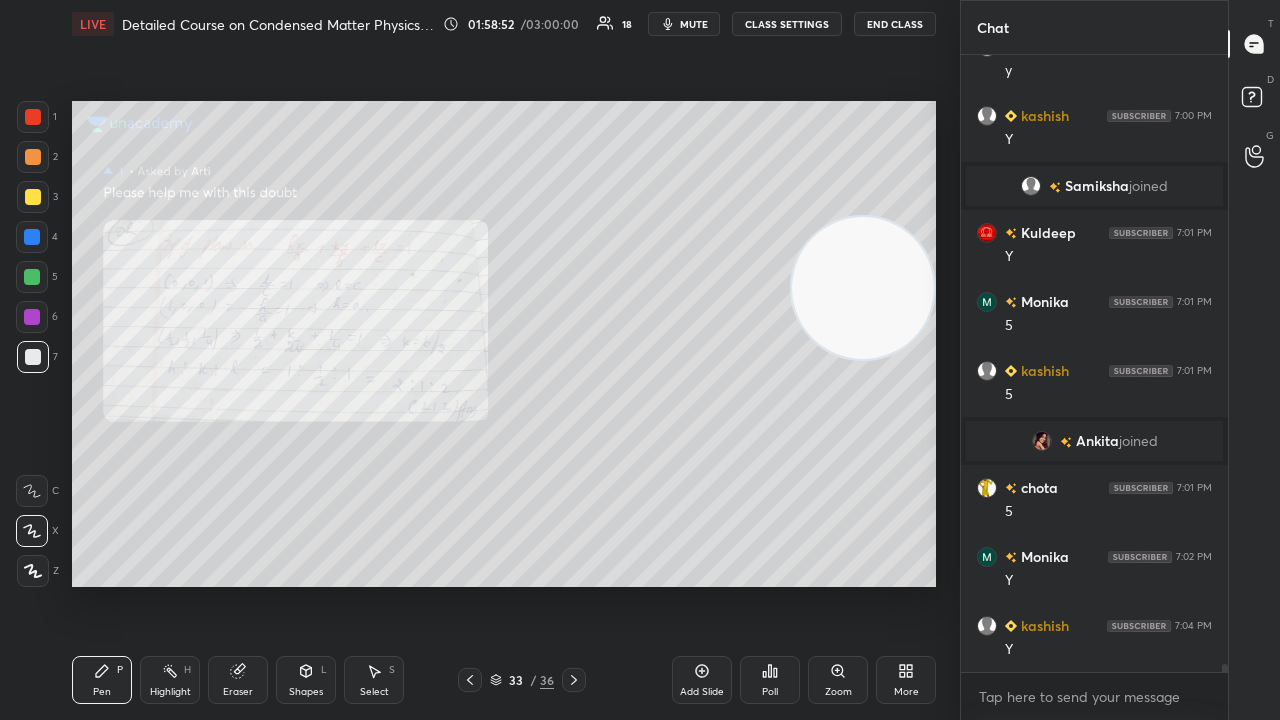 click at bounding box center (574, 680) 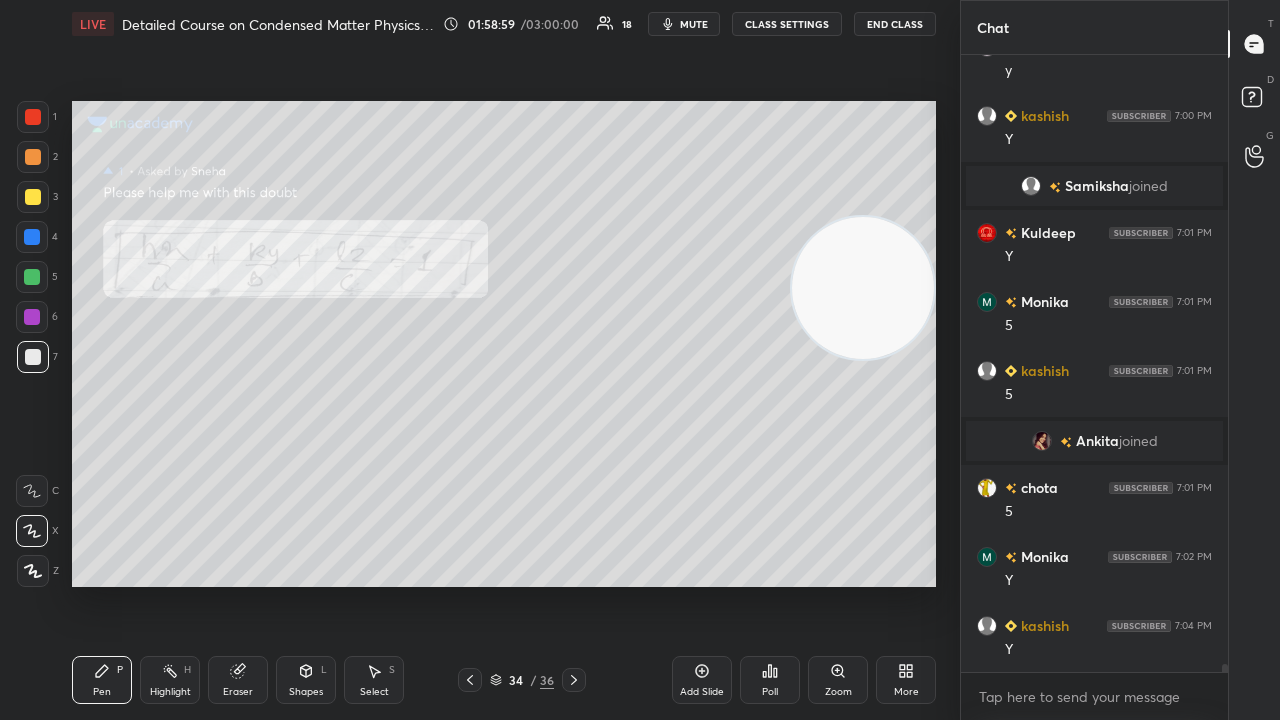click 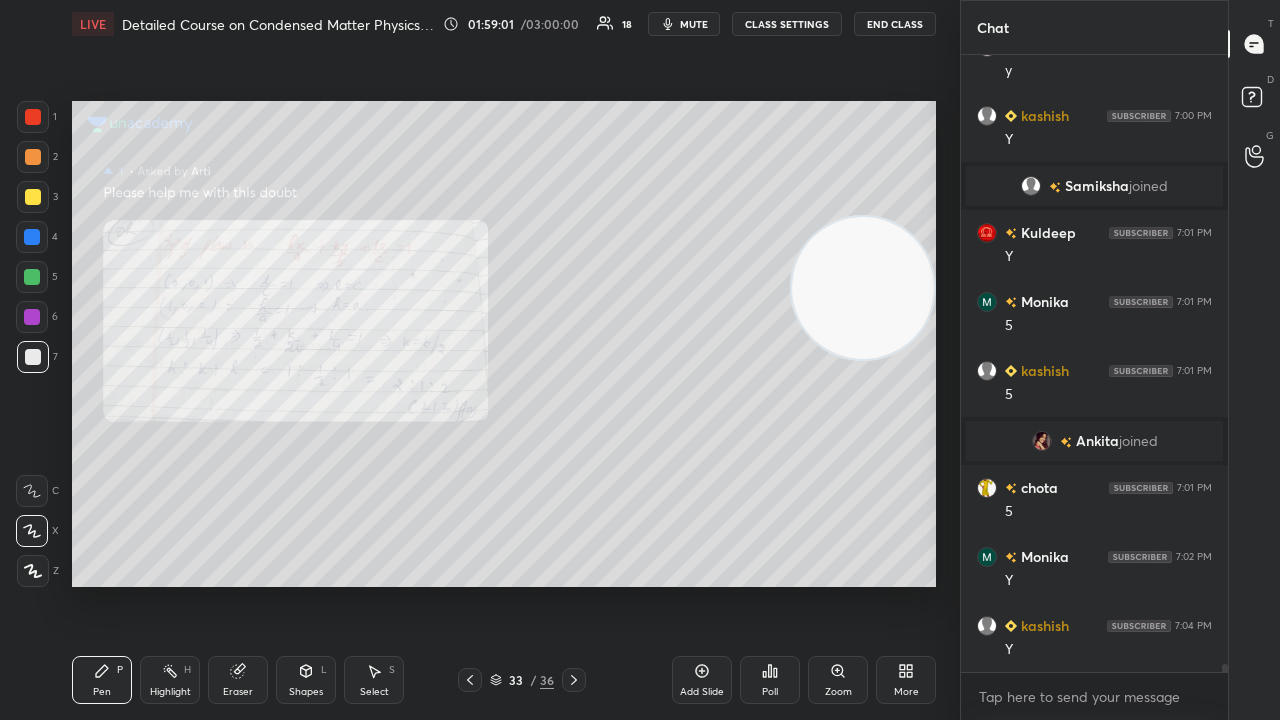 click on "Zoom" at bounding box center [838, 680] 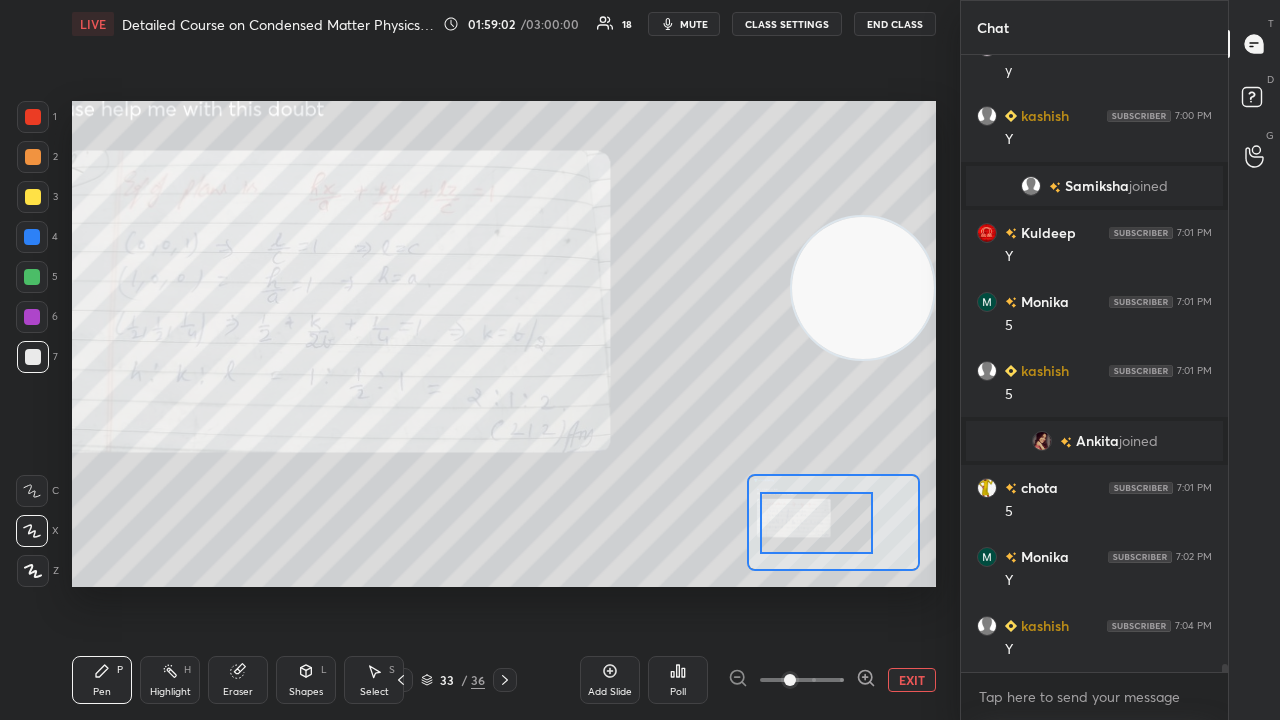 drag, startPoint x: 780, startPoint y: 510, endPoint x: 762, endPoint y: 510, distance: 18 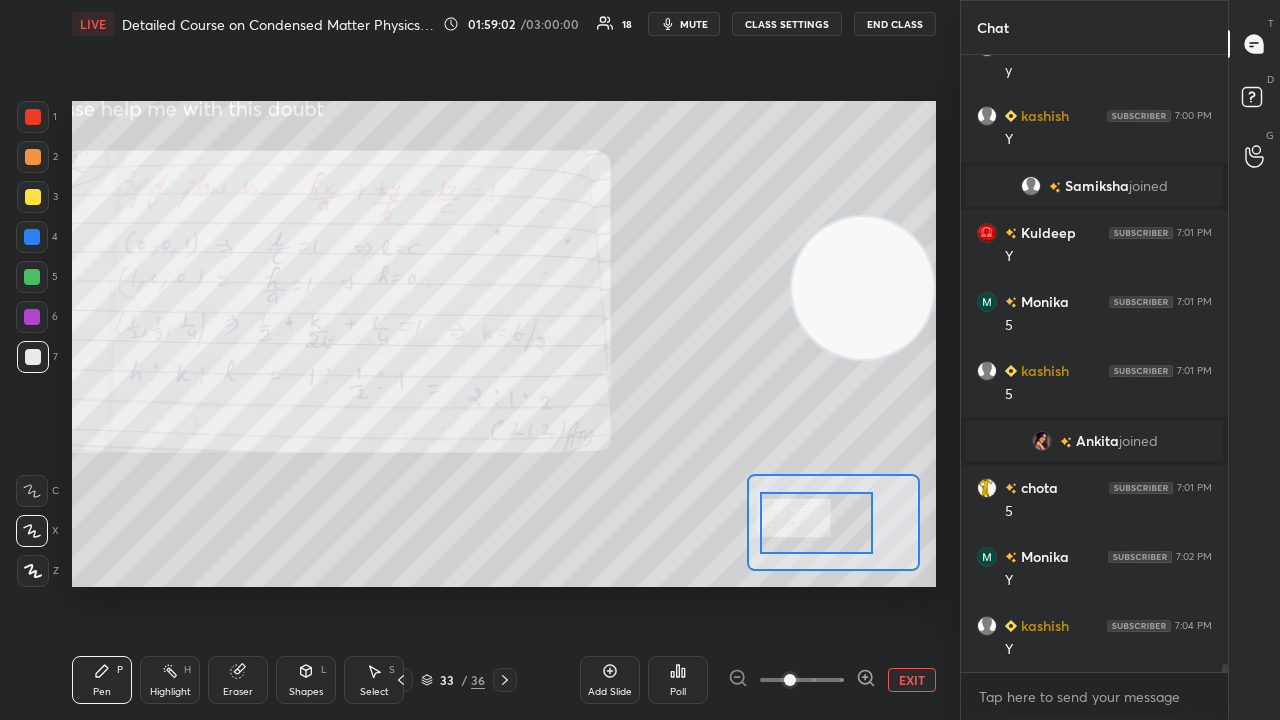 click at bounding box center [816, 523] 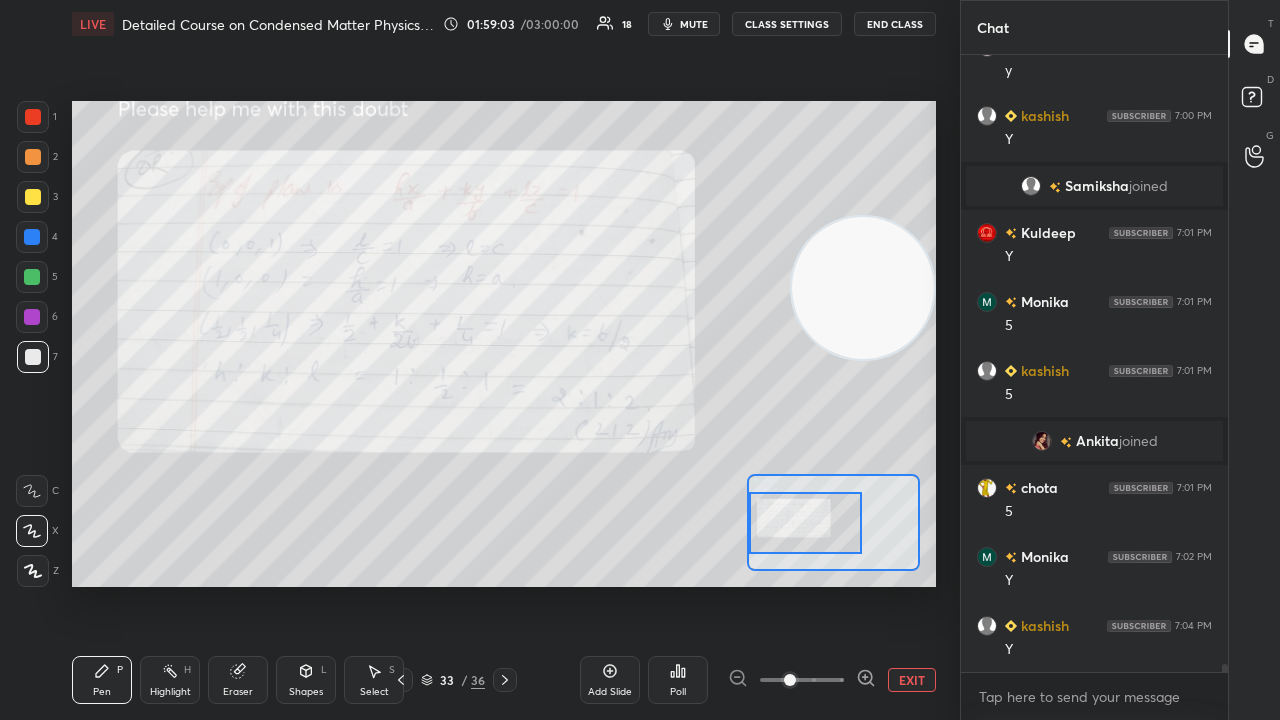 click on "mute" at bounding box center (694, 24) 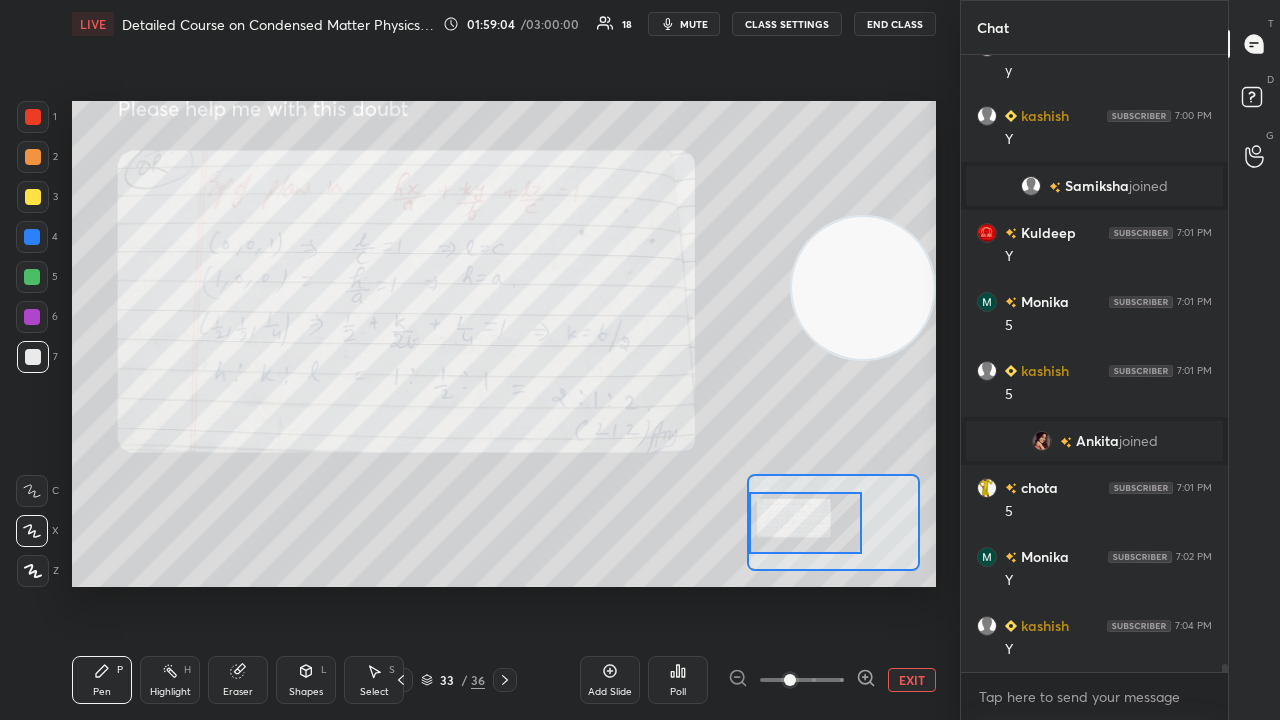 click at bounding box center (33, 117) 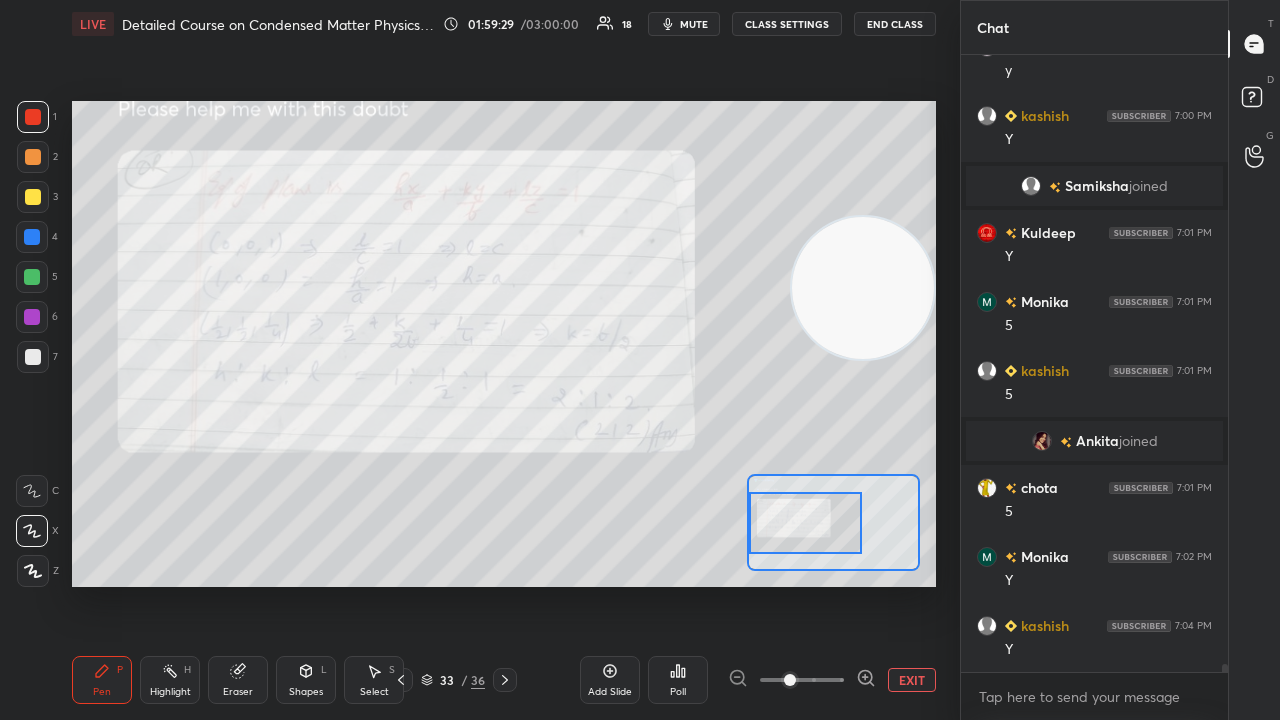 click on "mute" at bounding box center [684, 24] 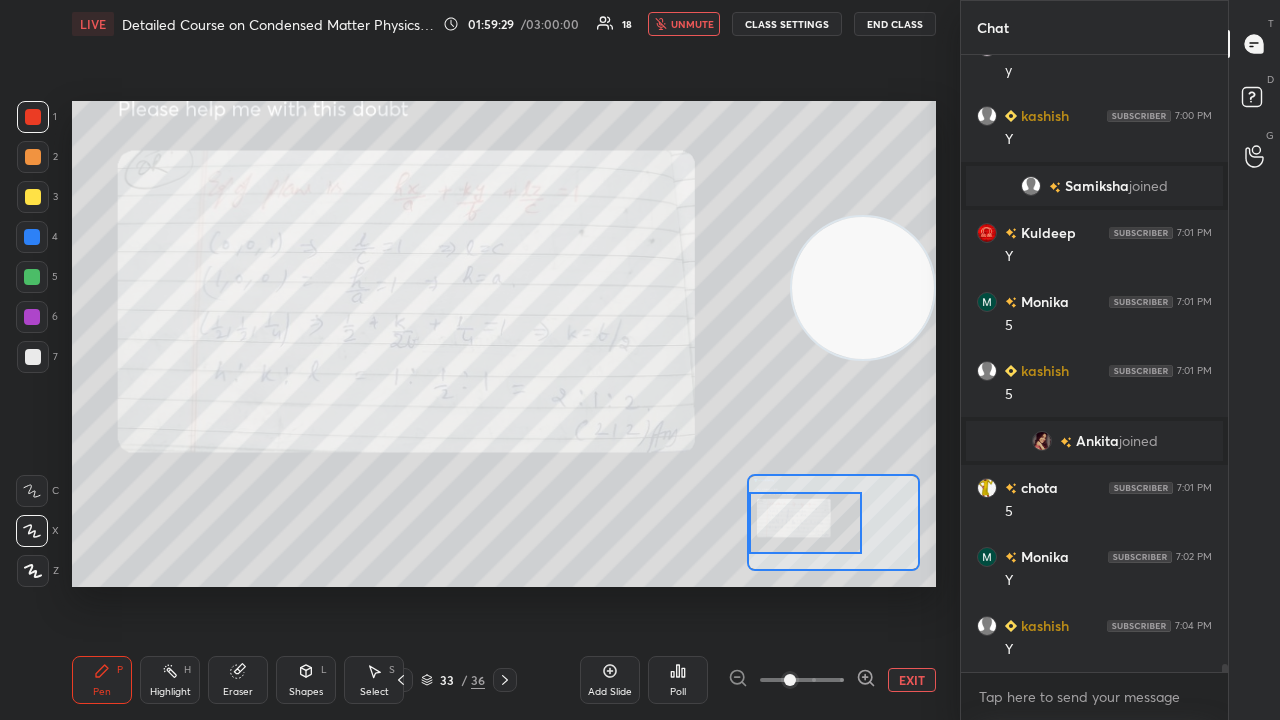 click on "unmute" at bounding box center (692, 24) 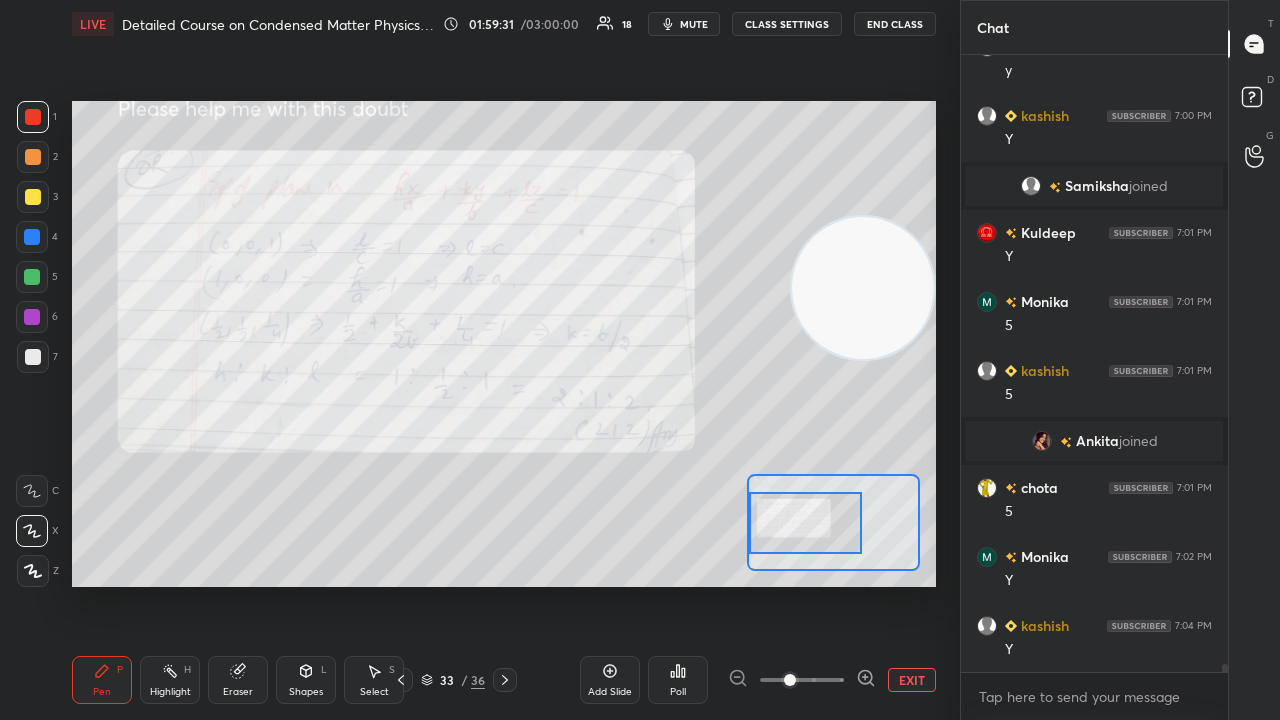 click on "mute" at bounding box center (694, 24) 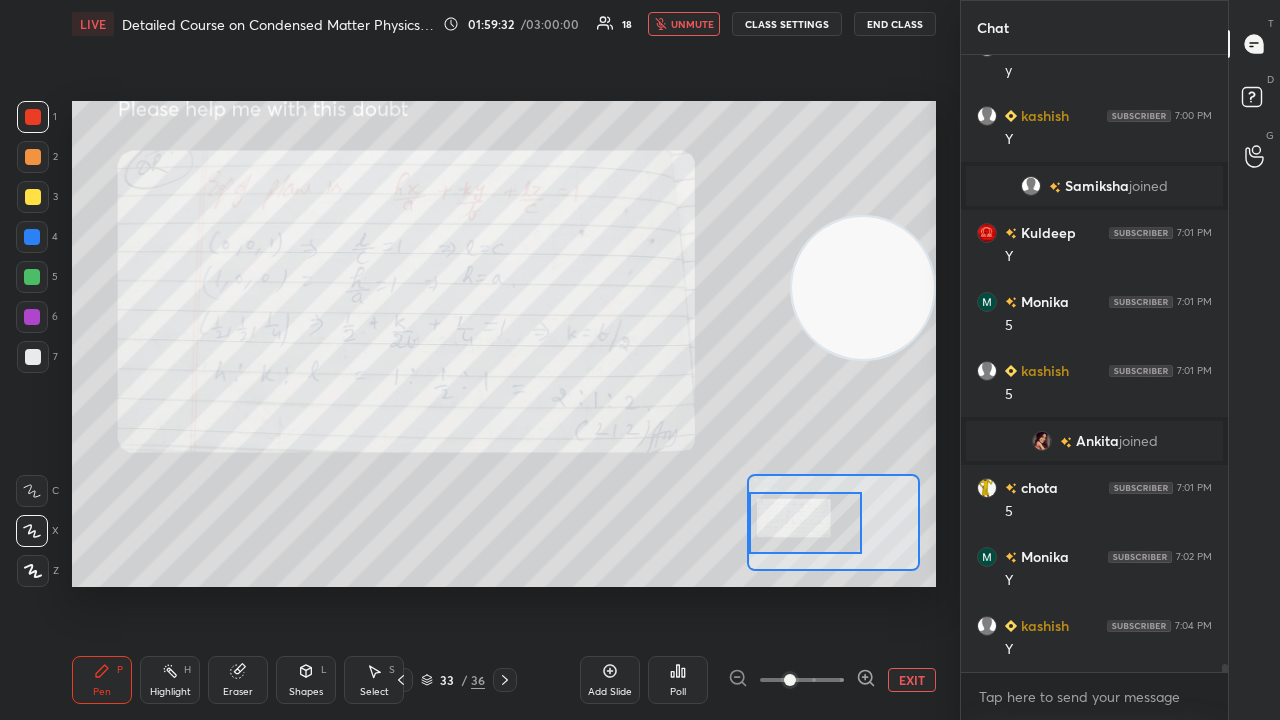 click on "unmute" at bounding box center [692, 24] 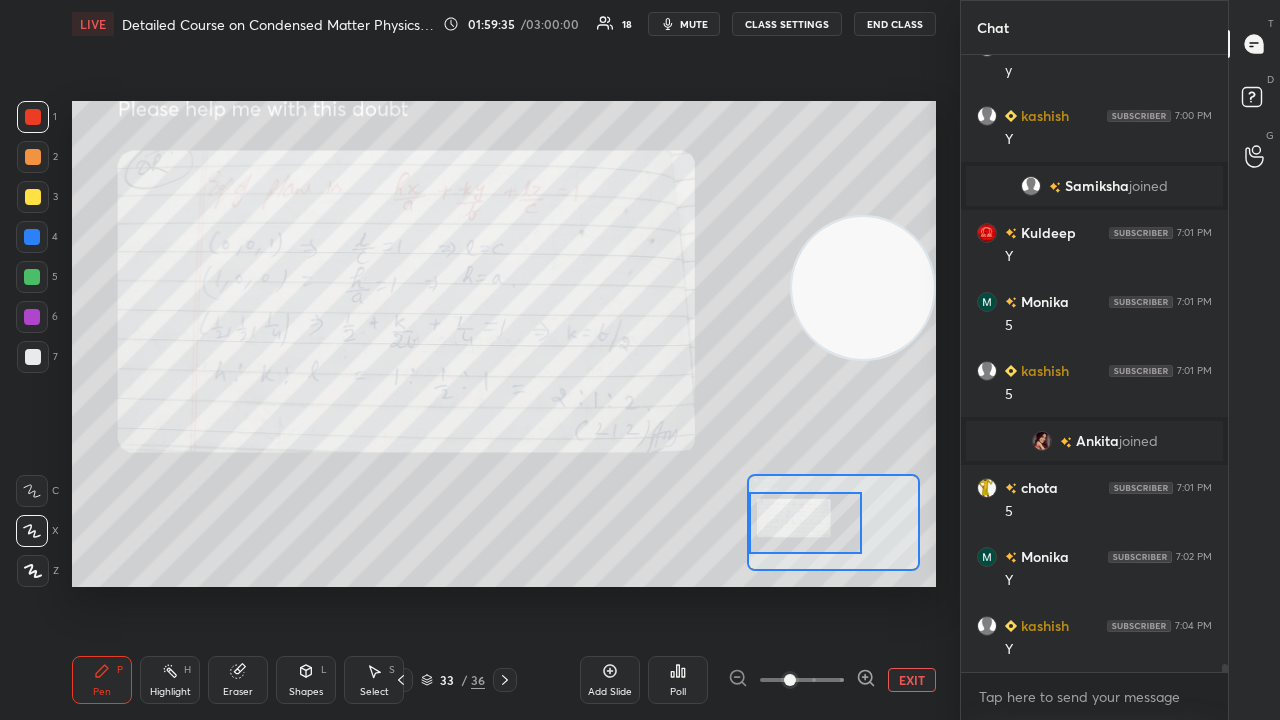 click 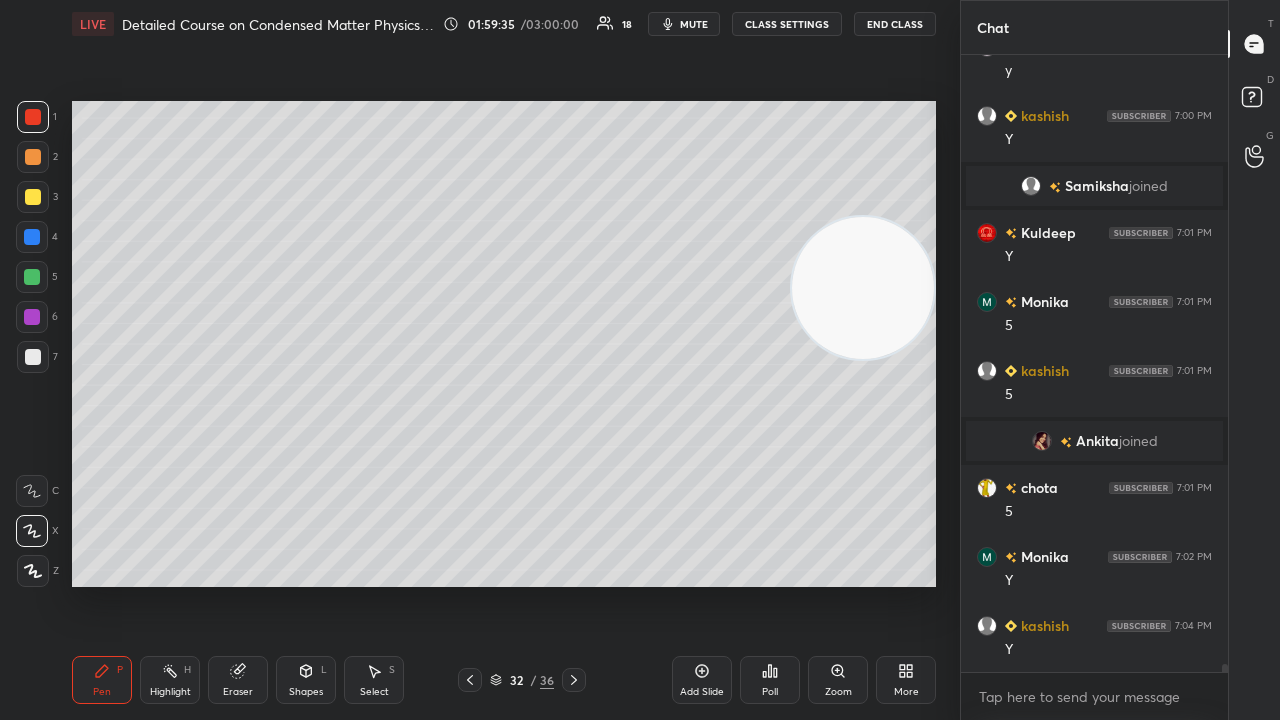 click 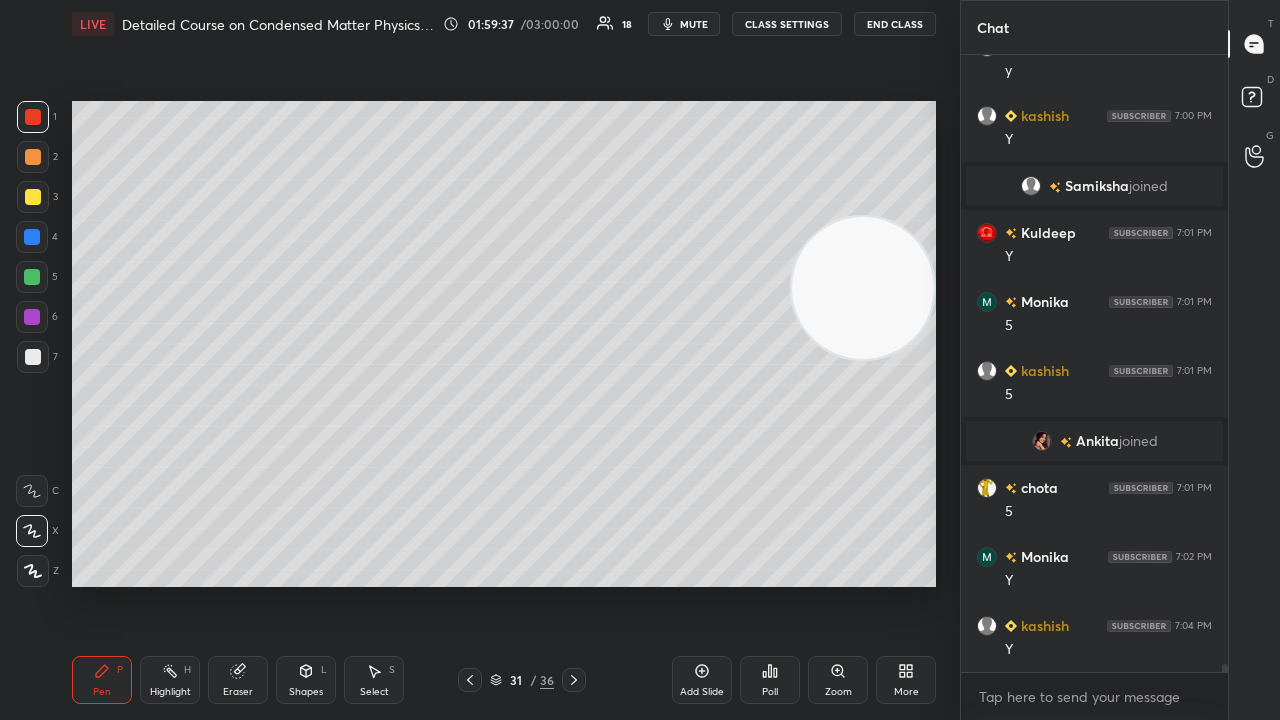 click 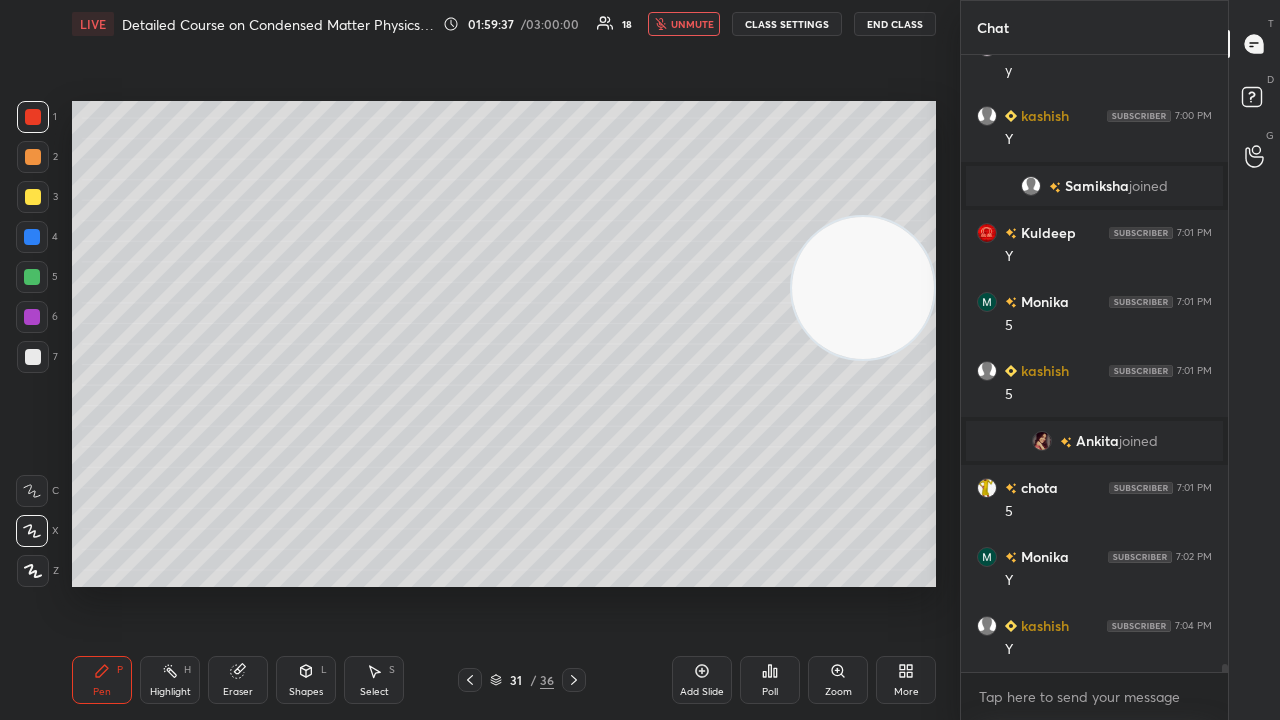 click on "unmute" at bounding box center (692, 24) 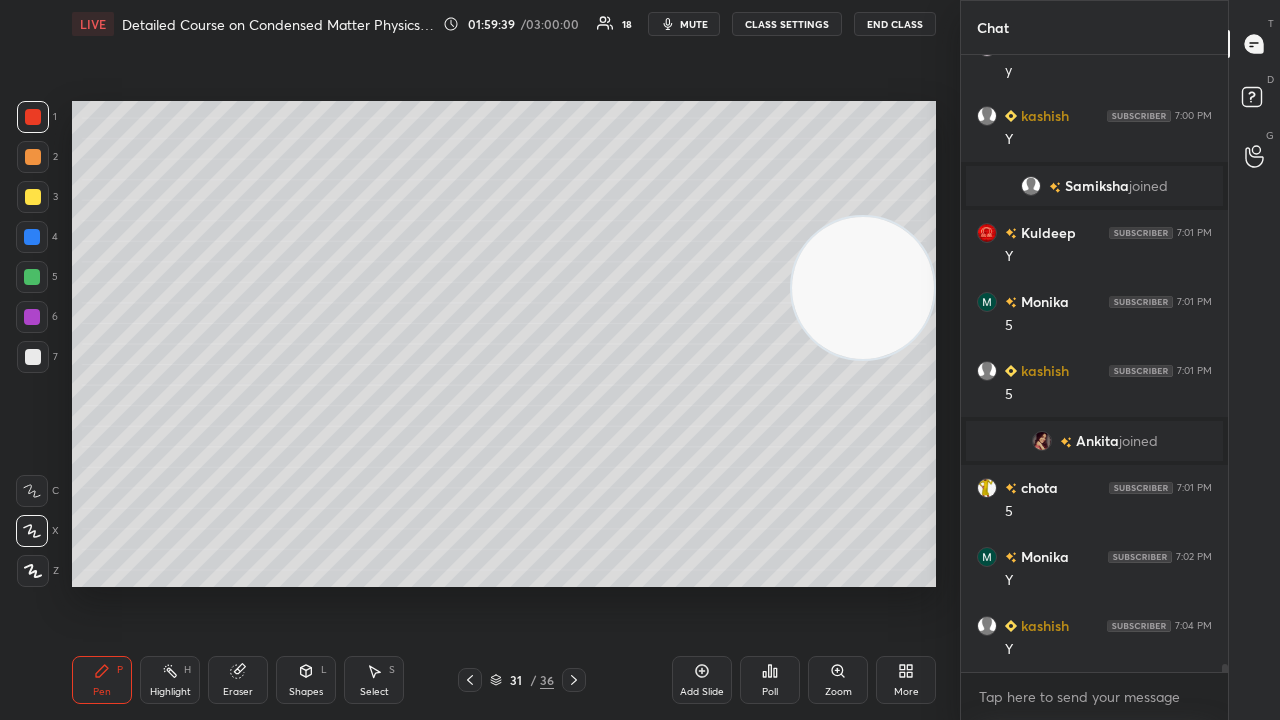 click on "mute" at bounding box center [694, 24] 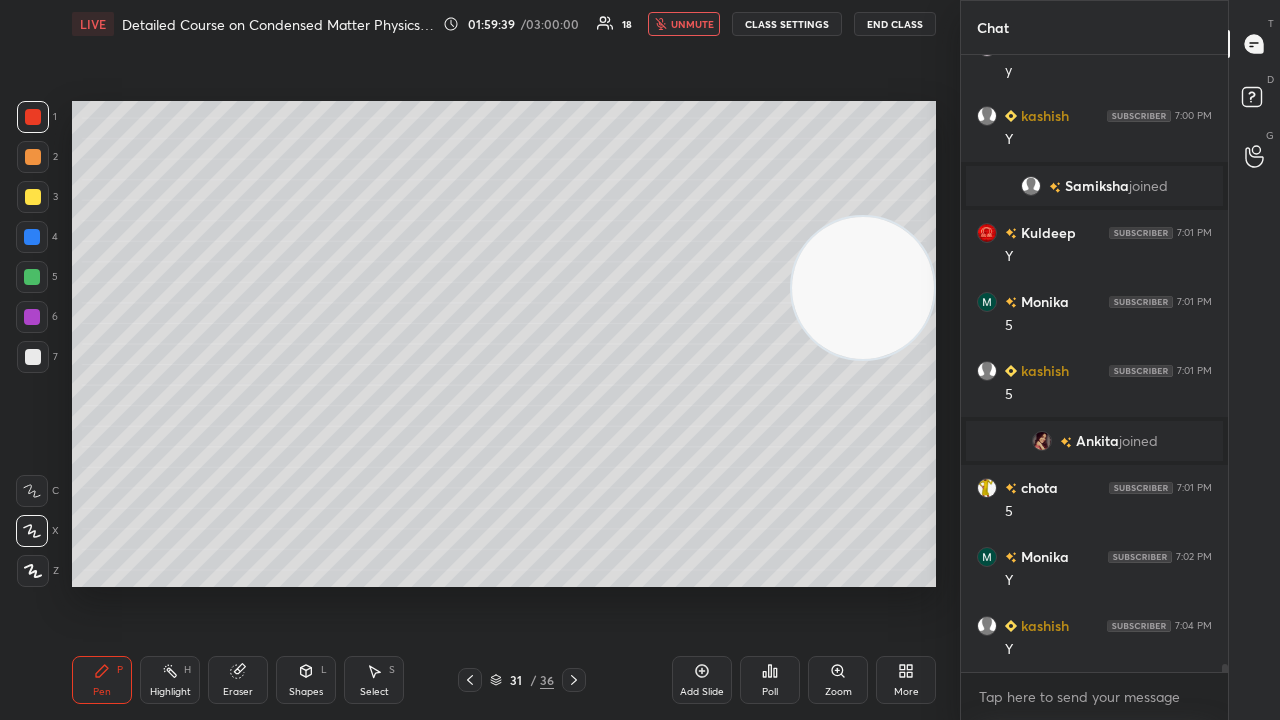 click on "unmute" at bounding box center (692, 24) 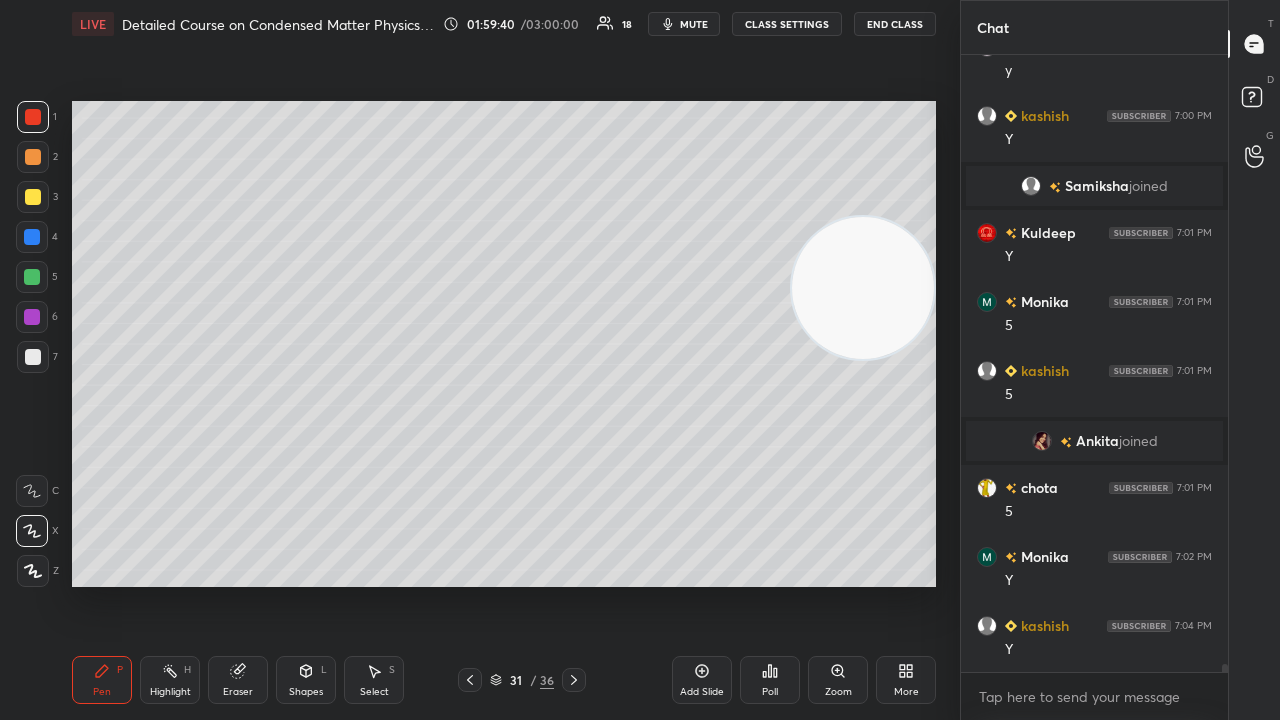 click at bounding box center (32, 277) 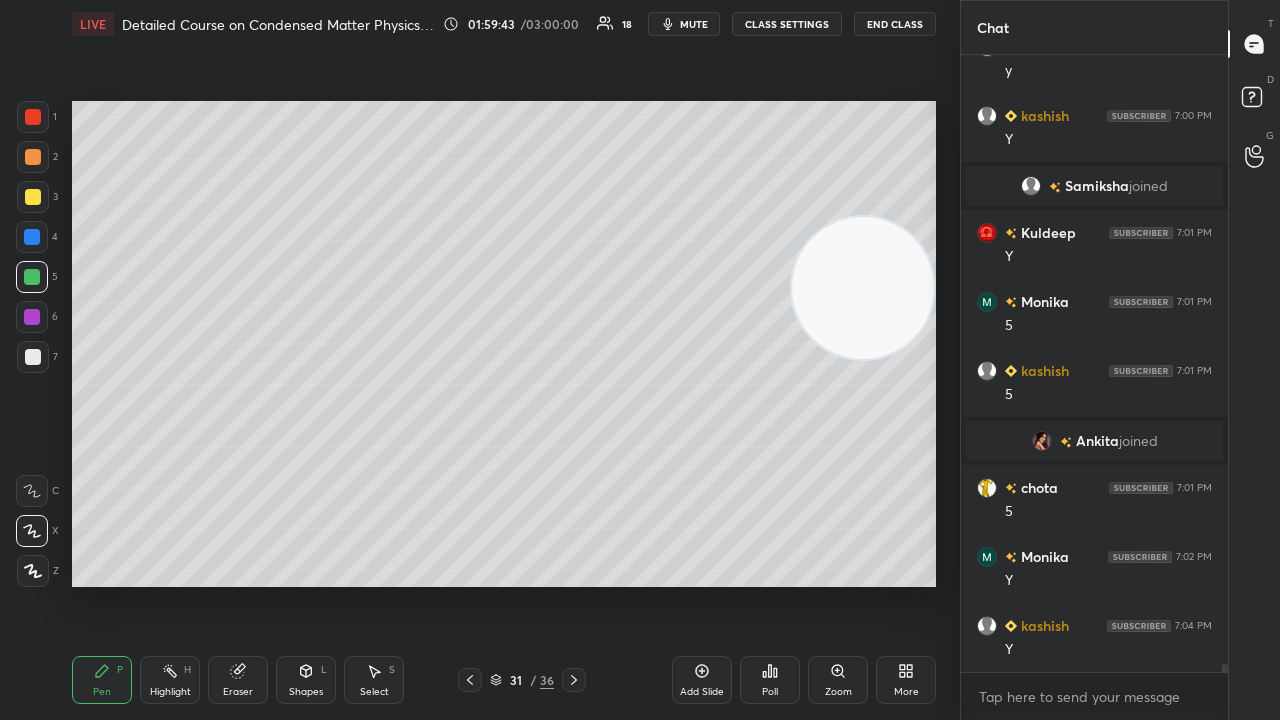 click 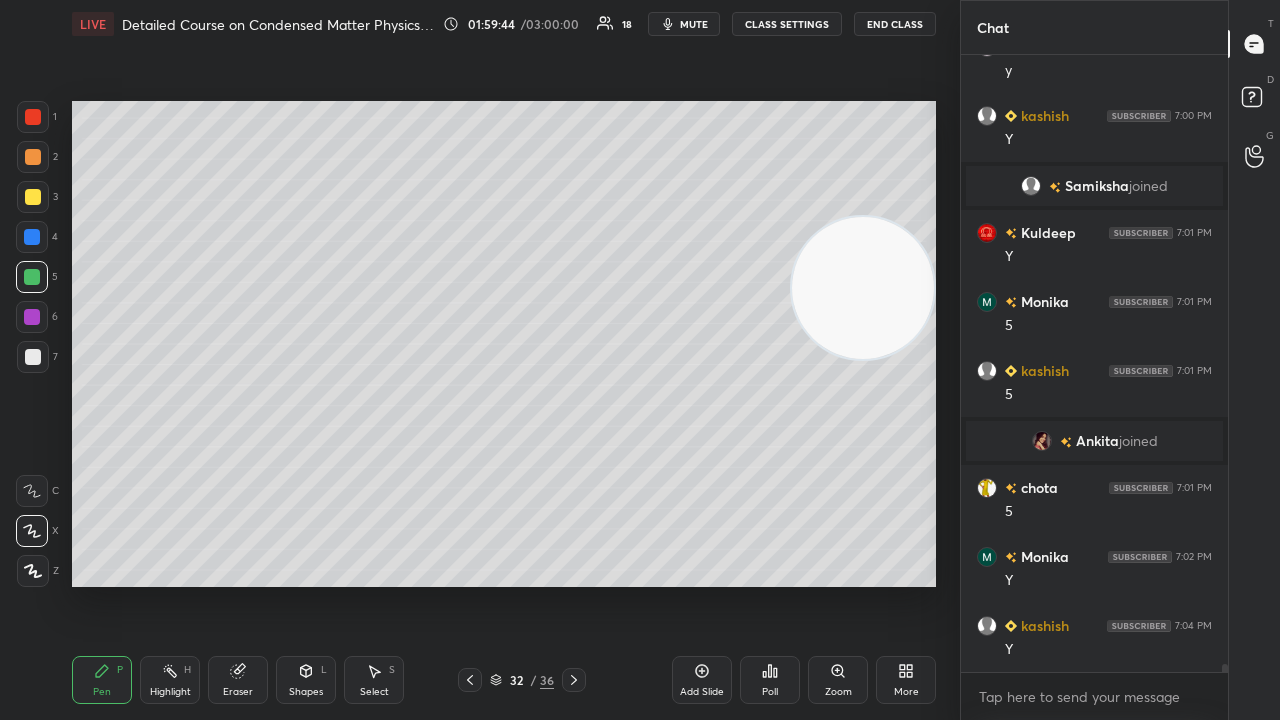click 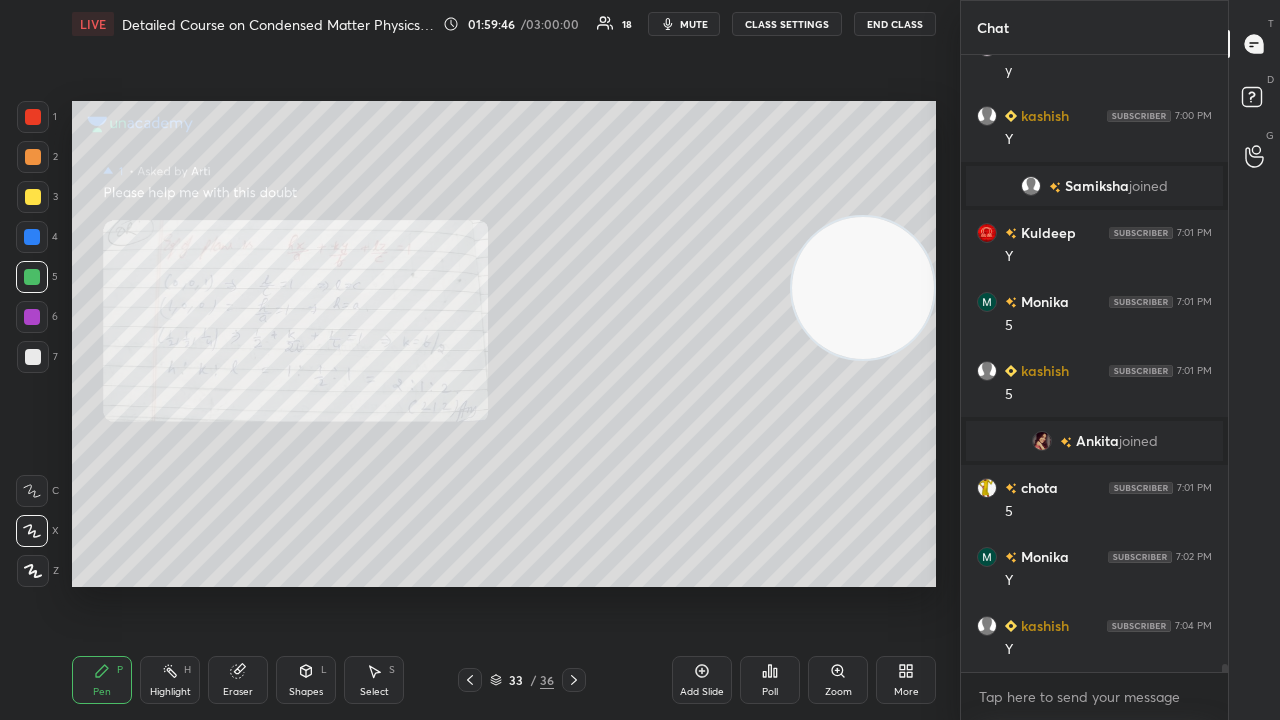 drag, startPoint x: 467, startPoint y: 679, endPoint x: 480, endPoint y: 680, distance: 13.038404 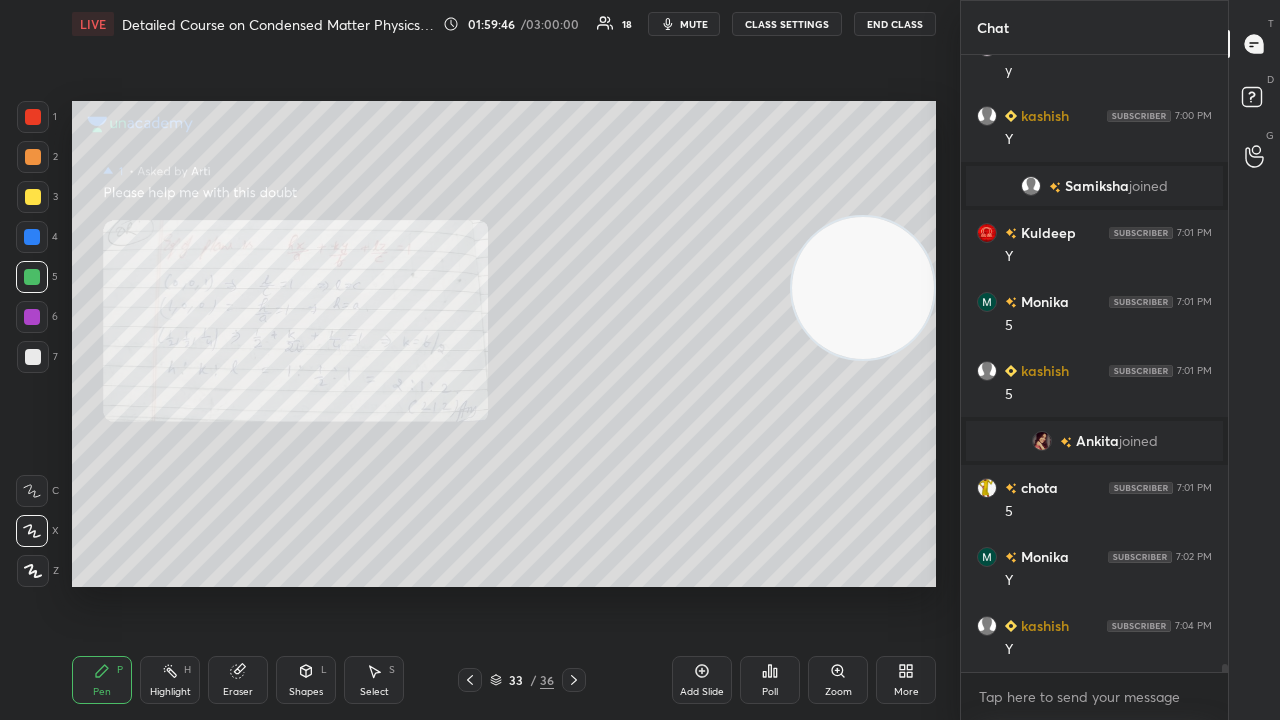 click 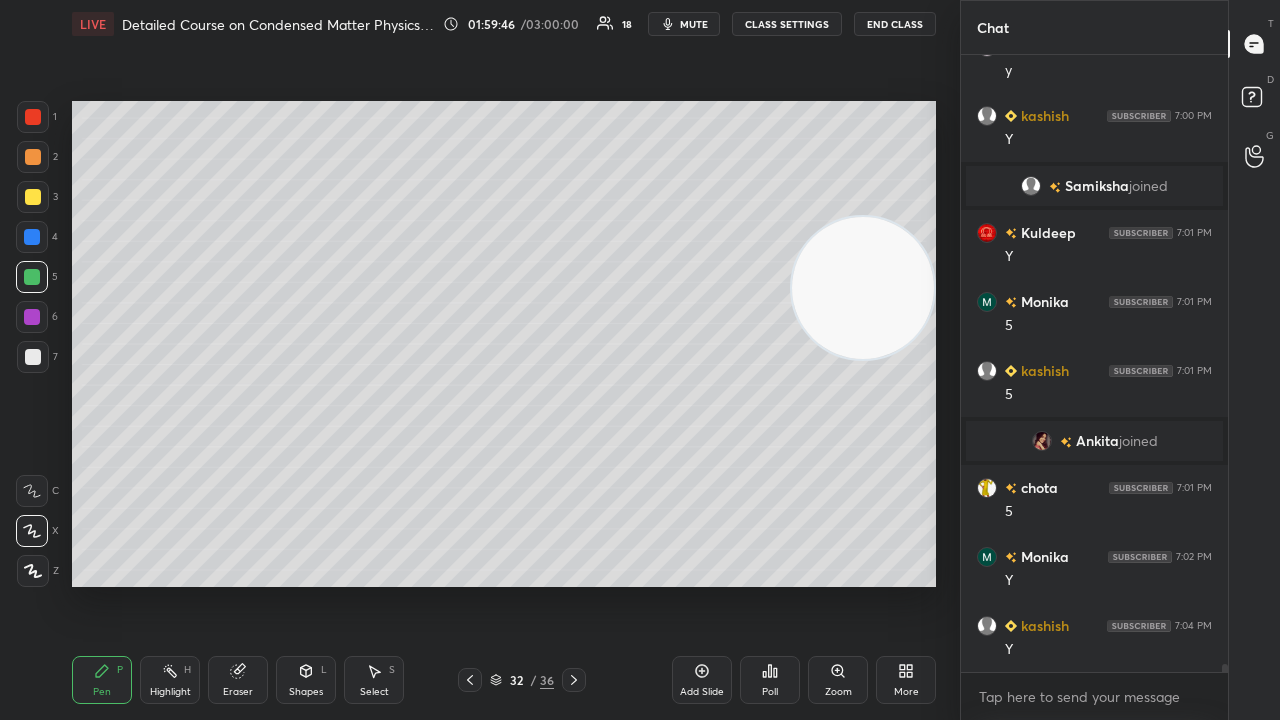click on "Add Slide" at bounding box center (702, 680) 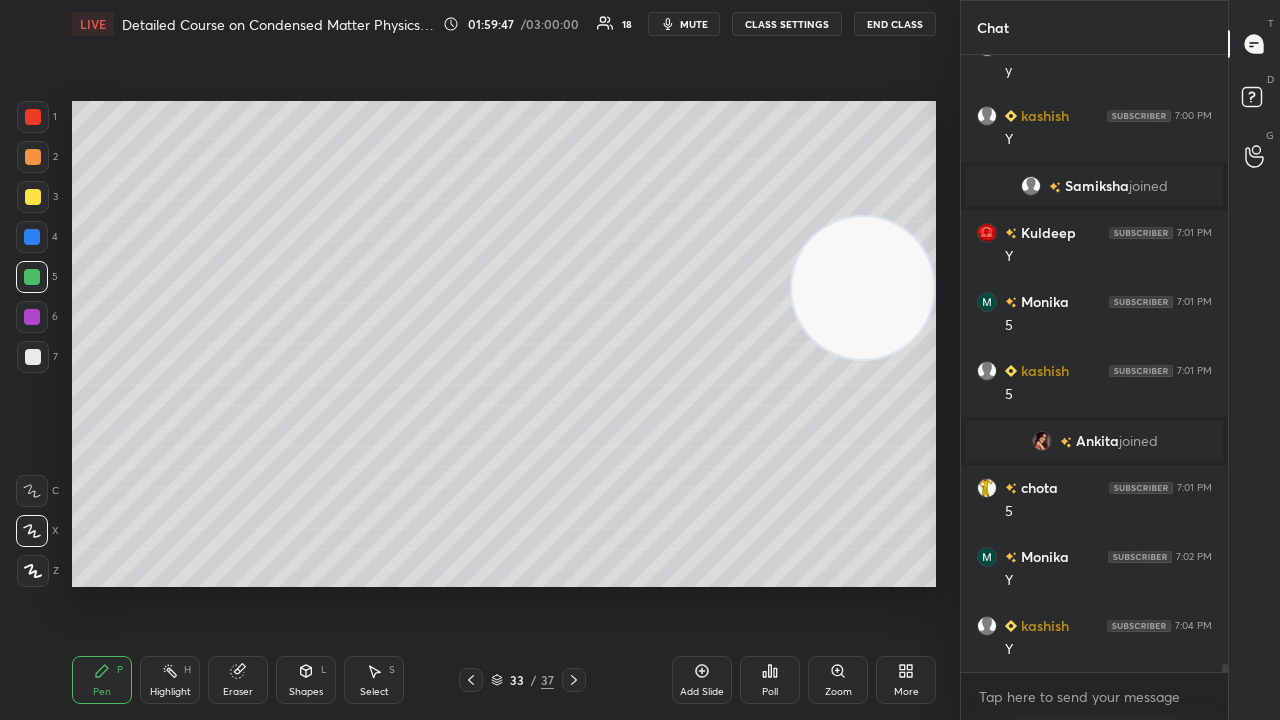 click at bounding box center [33, 197] 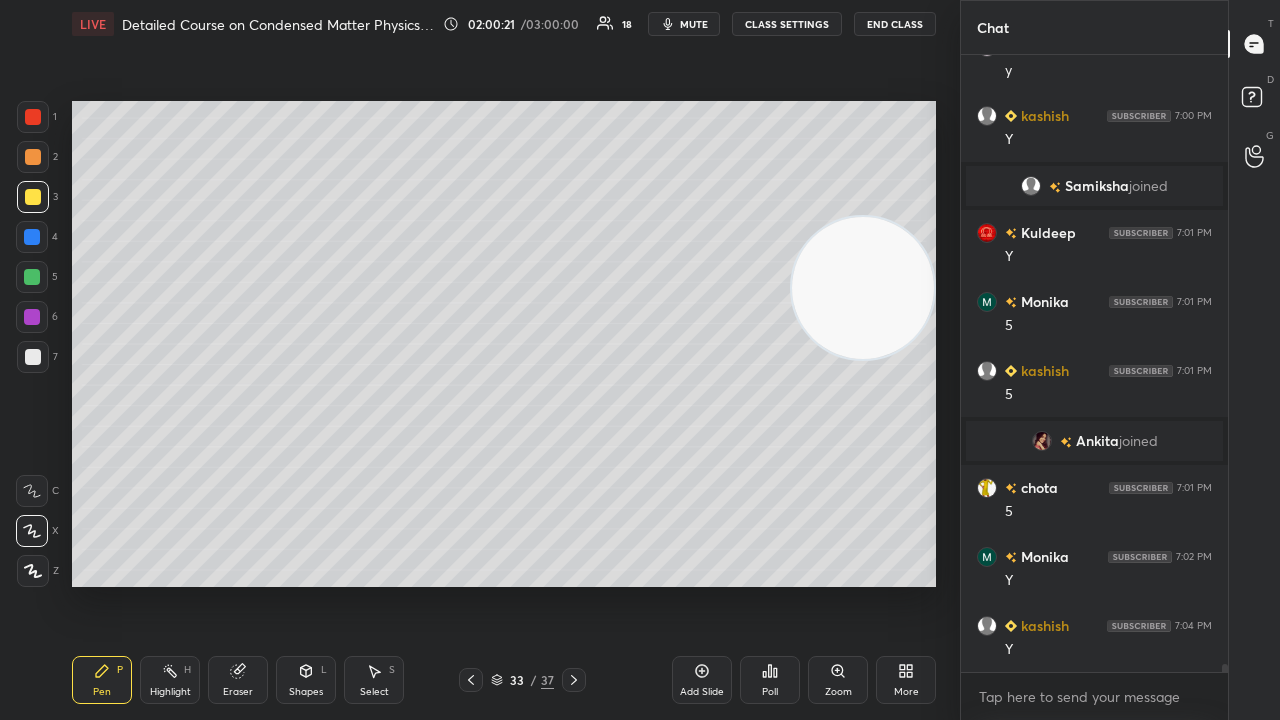 click on "Shapes L" at bounding box center (306, 680) 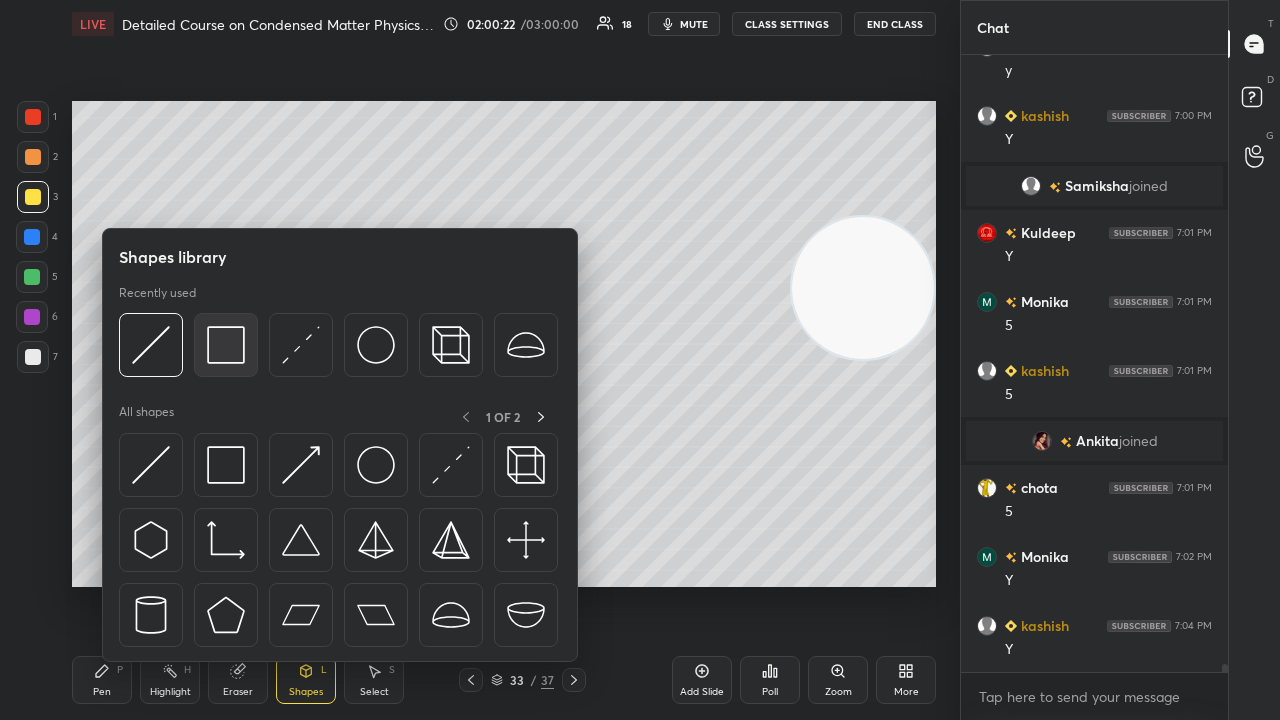 click at bounding box center [226, 345] 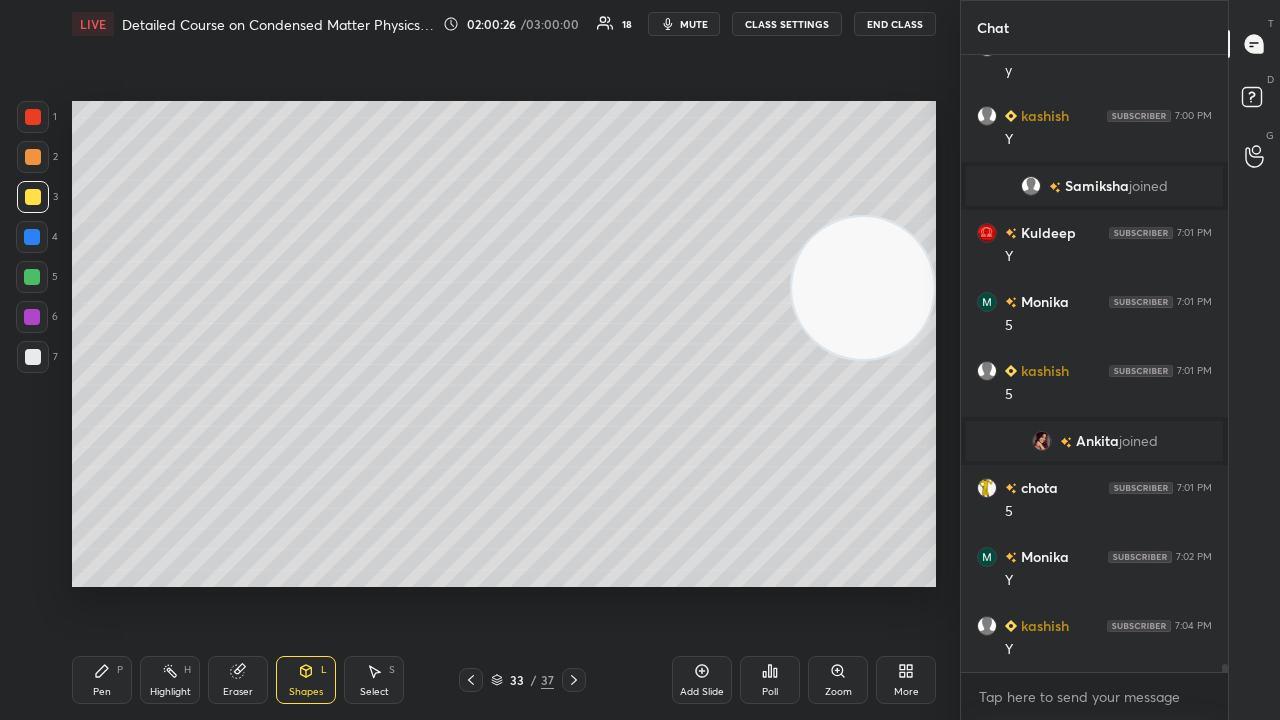 click on "Pen" at bounding box center (102, 692) 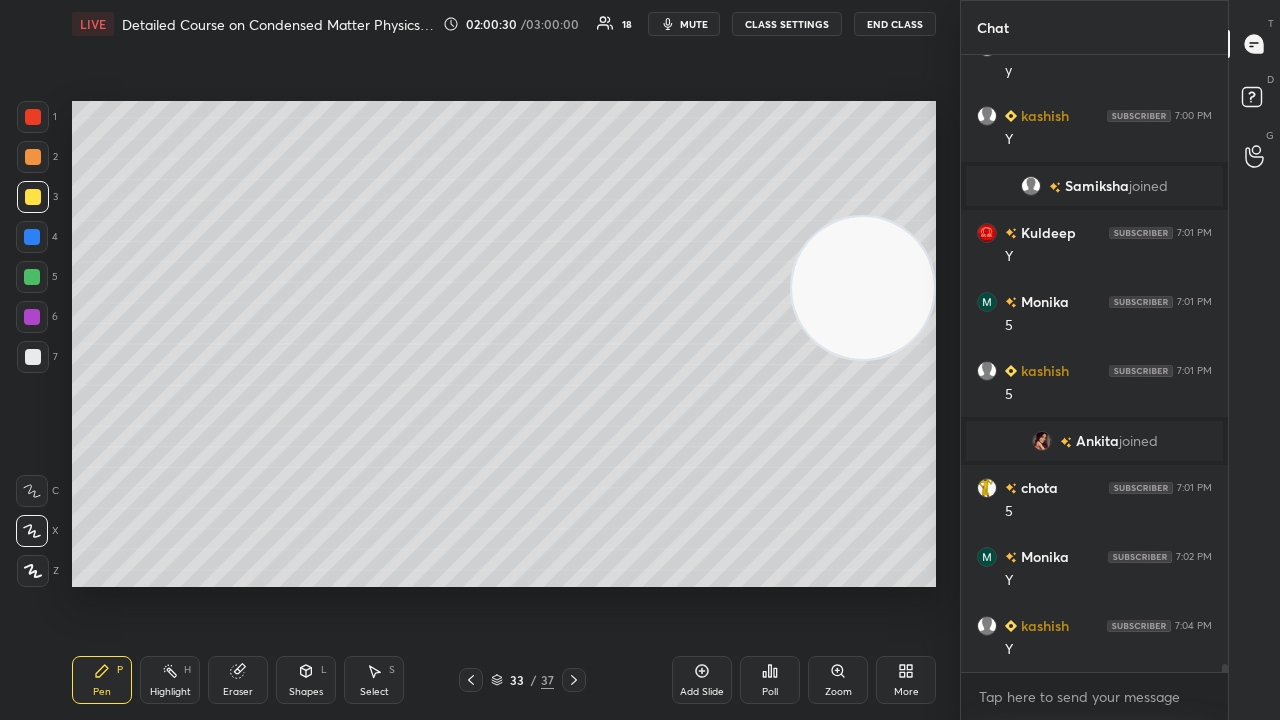 click on "mute" at bounding box center [694, 24] 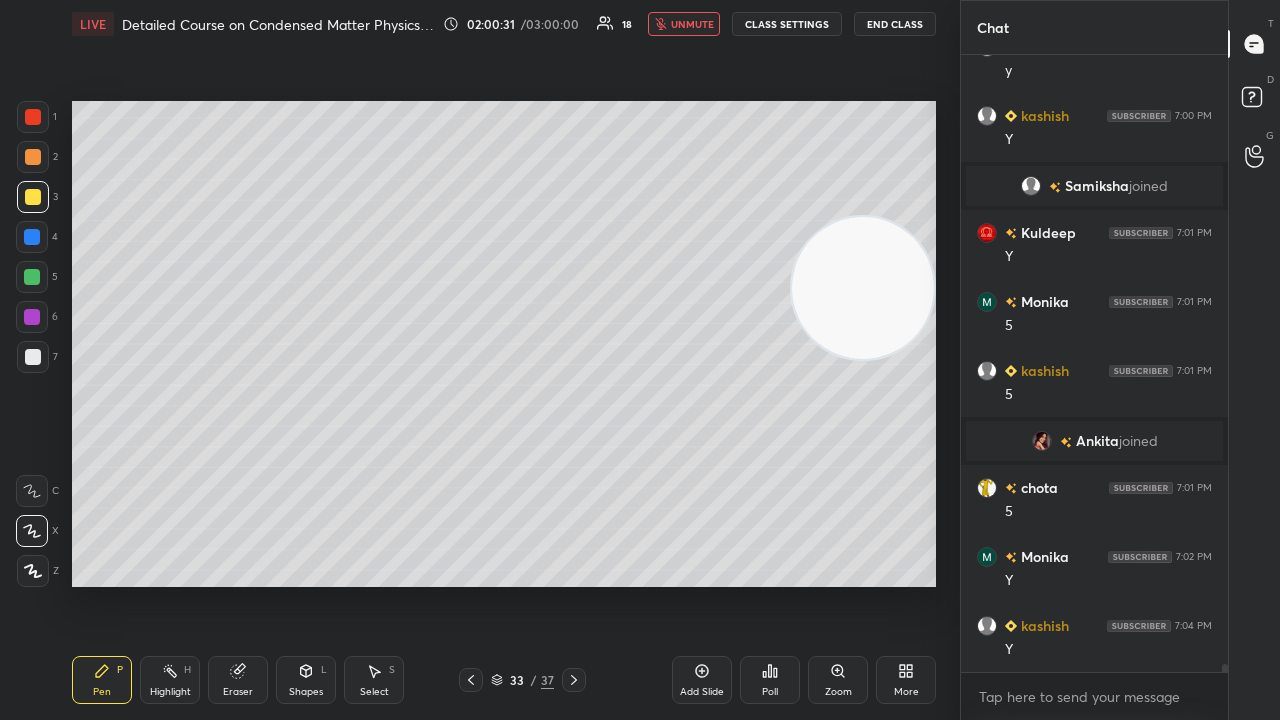click on "unmute" at bounding box center (692, 24) 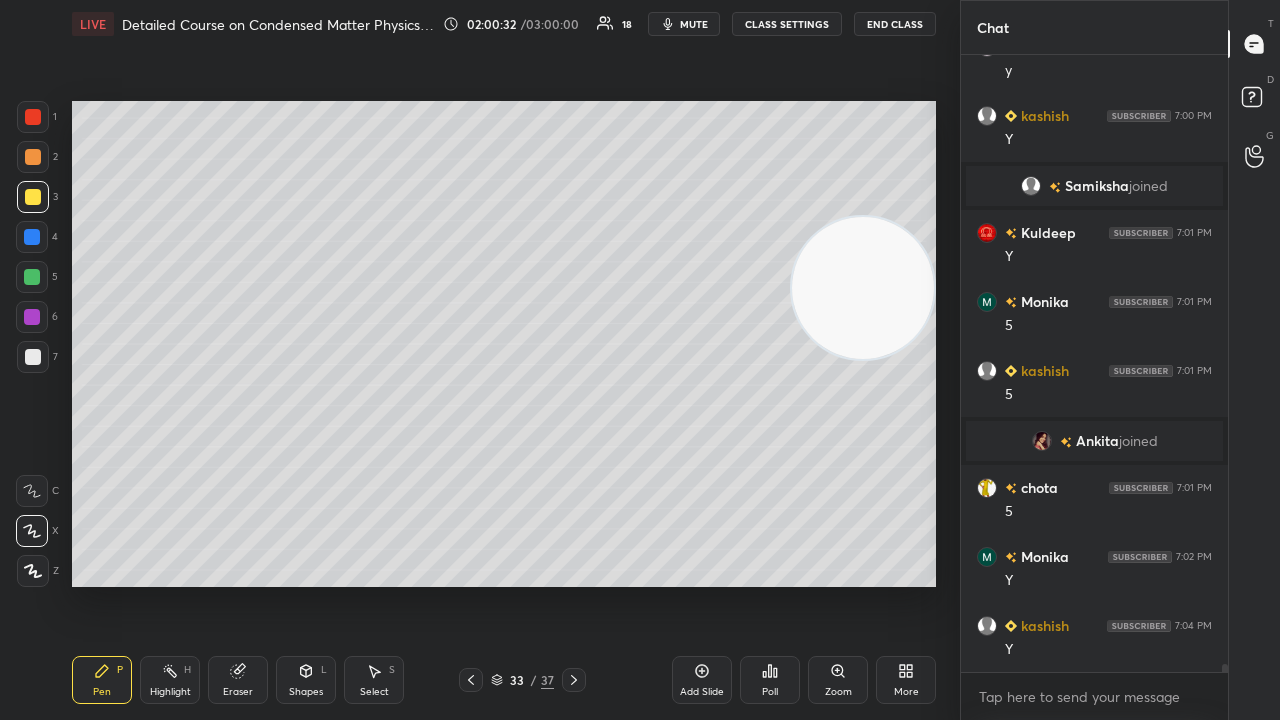 click at bounding box center (33, 357) 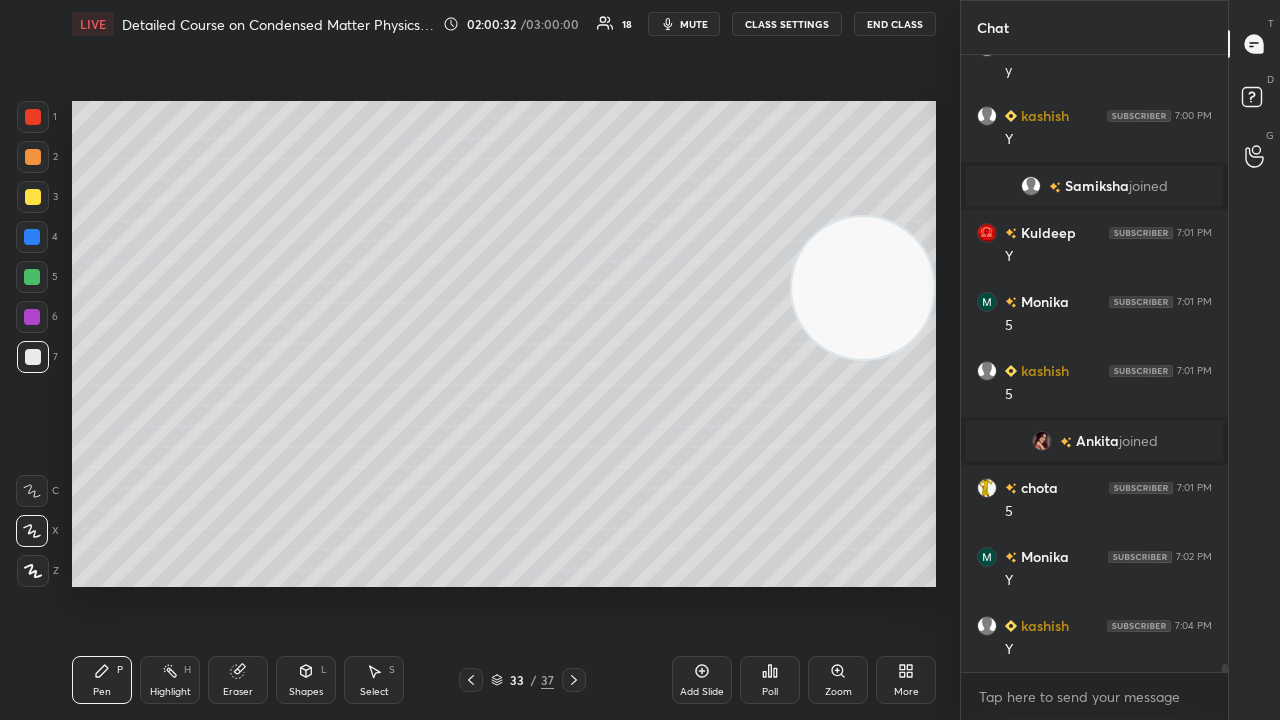 click on "mute" at bounding box center [694, 24] 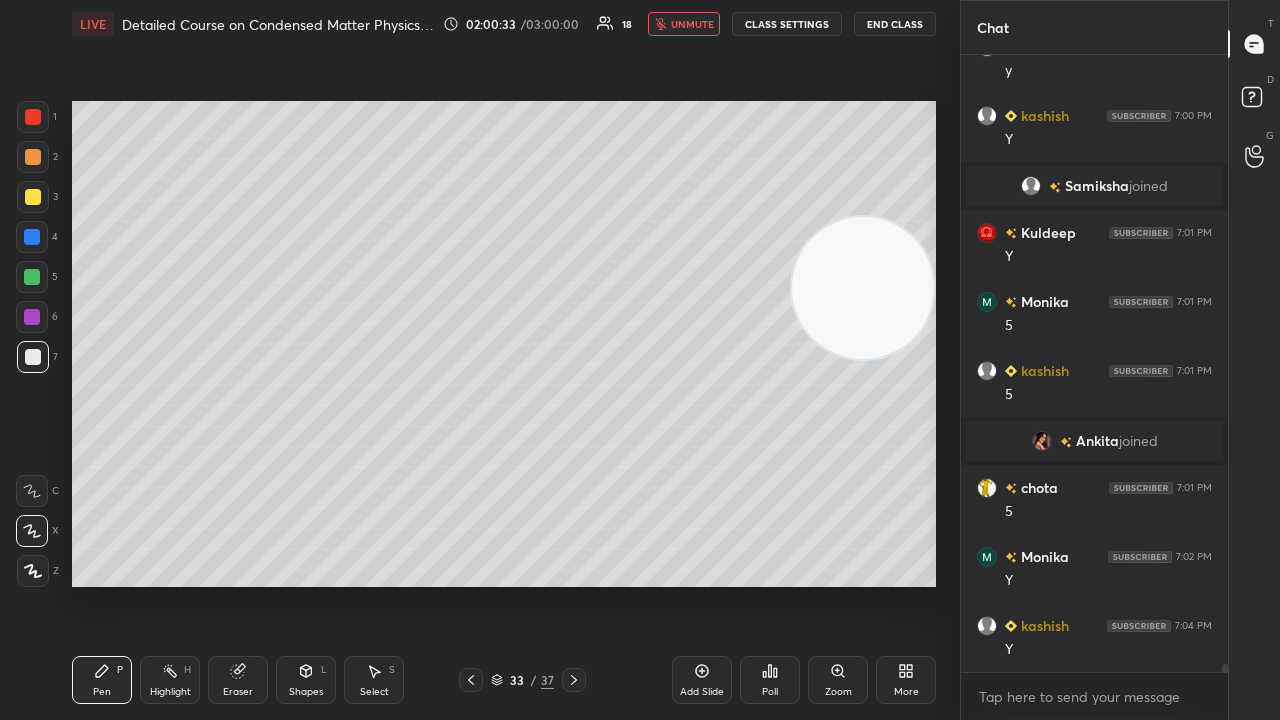 click on "unmute" at bounding box center (692, 24) 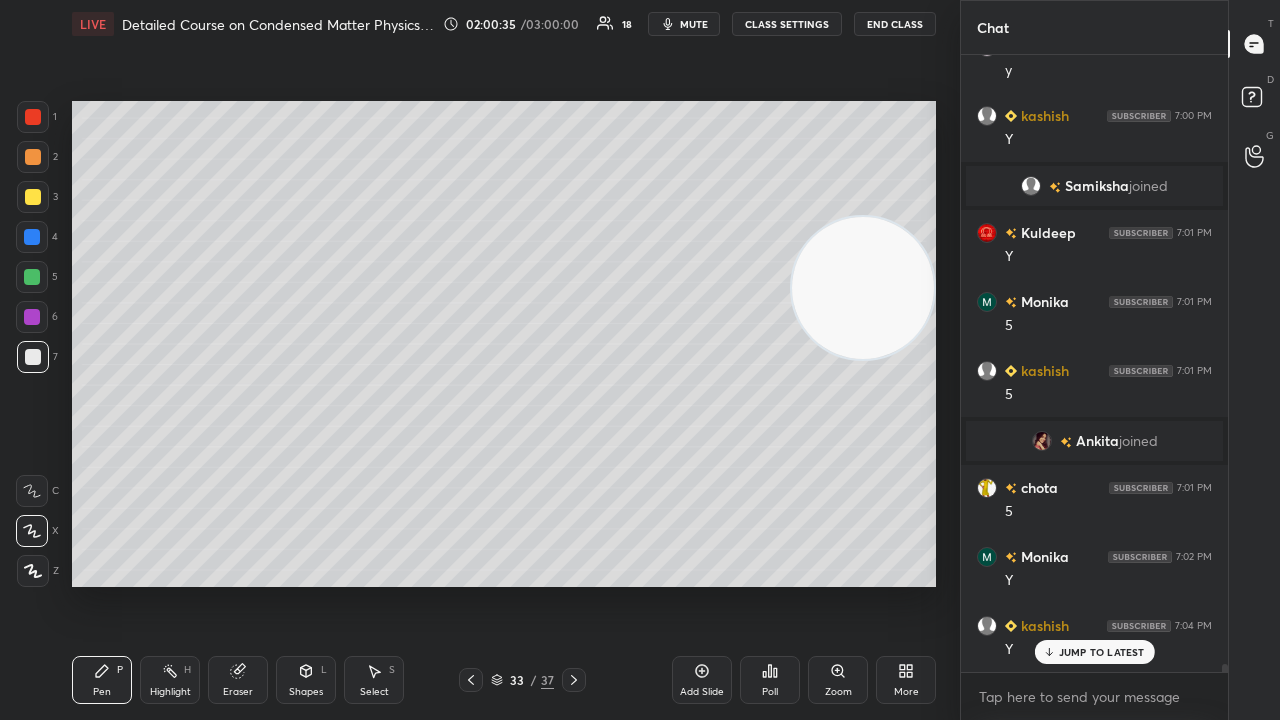 scroll, scrollTop: 49186, scrollLeft: 0, axis: vertical 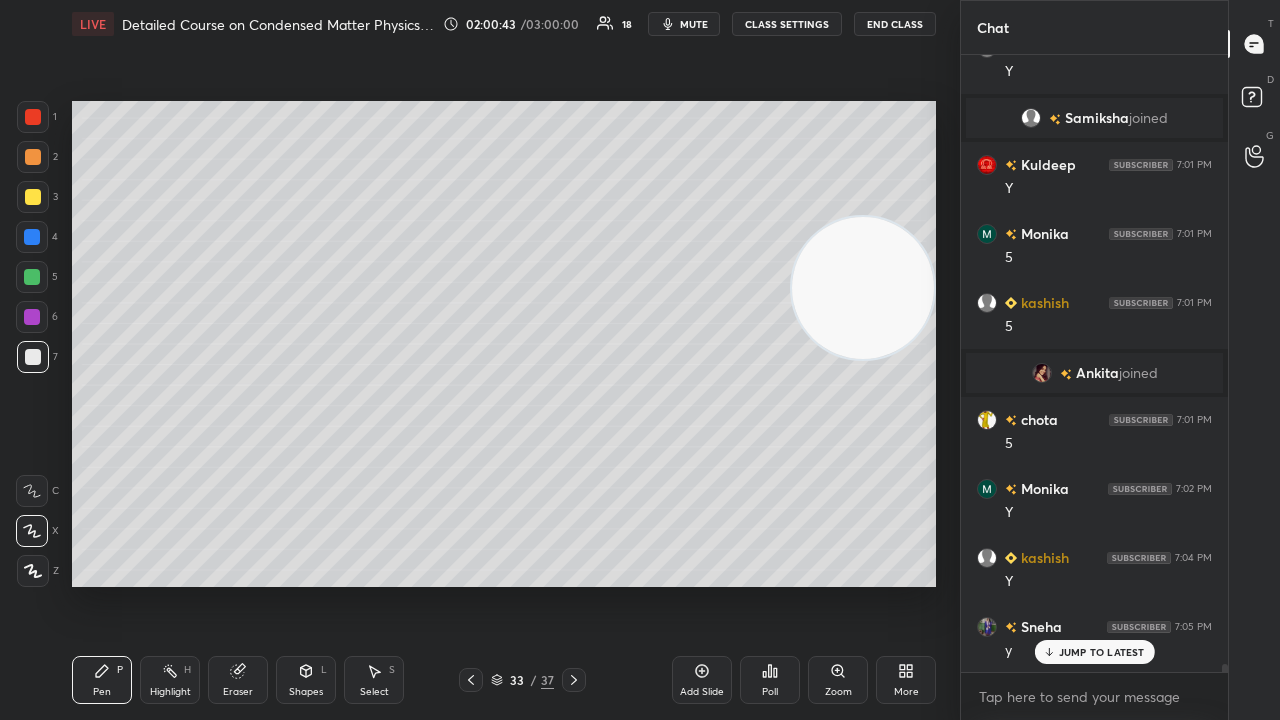 click 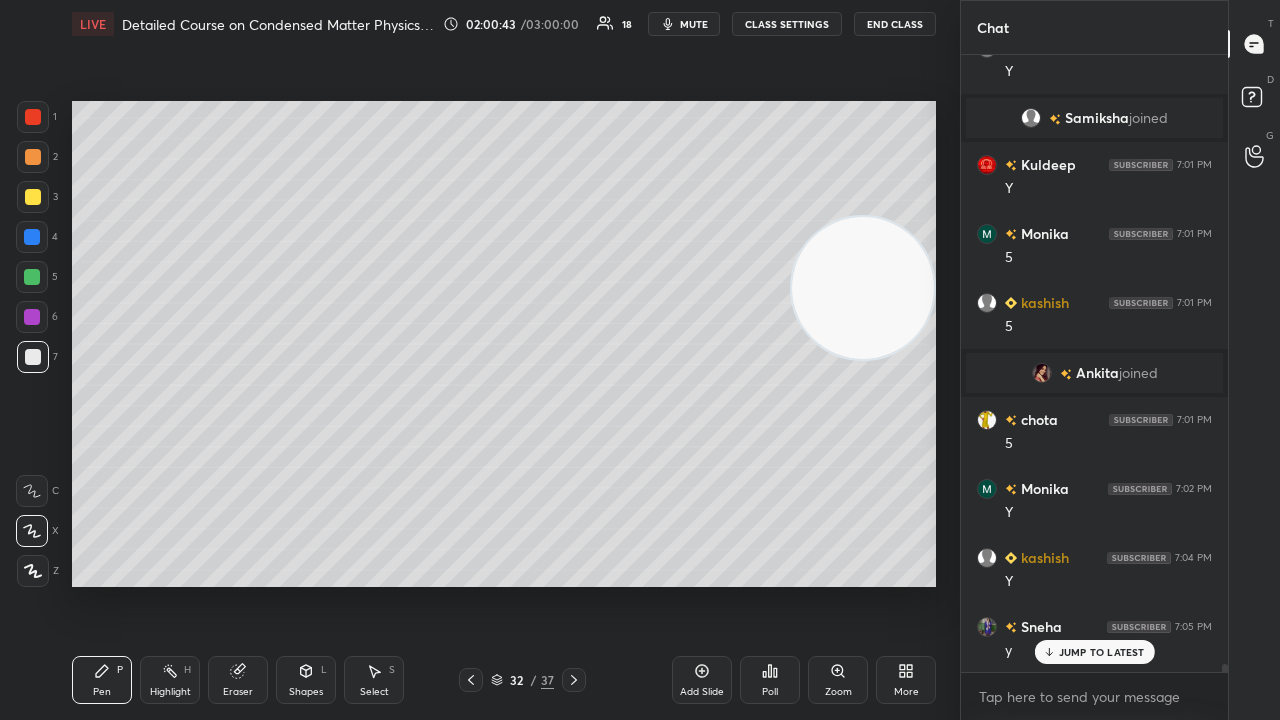 click 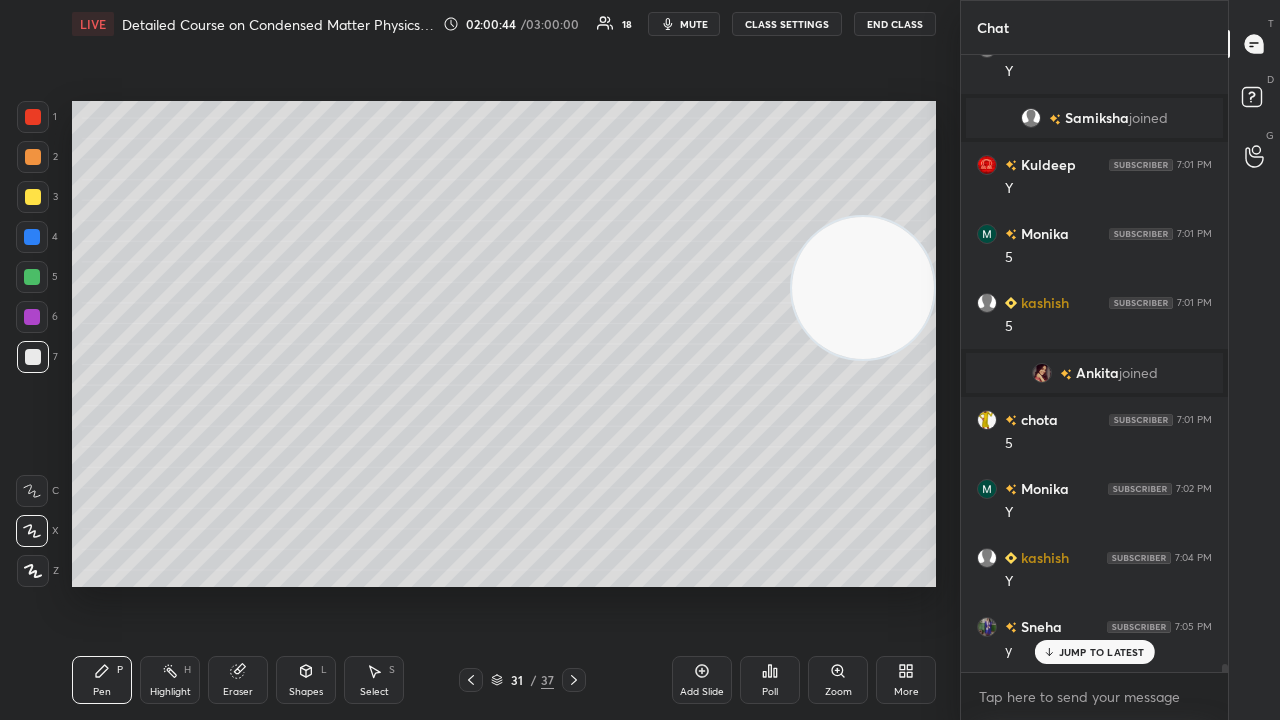 click 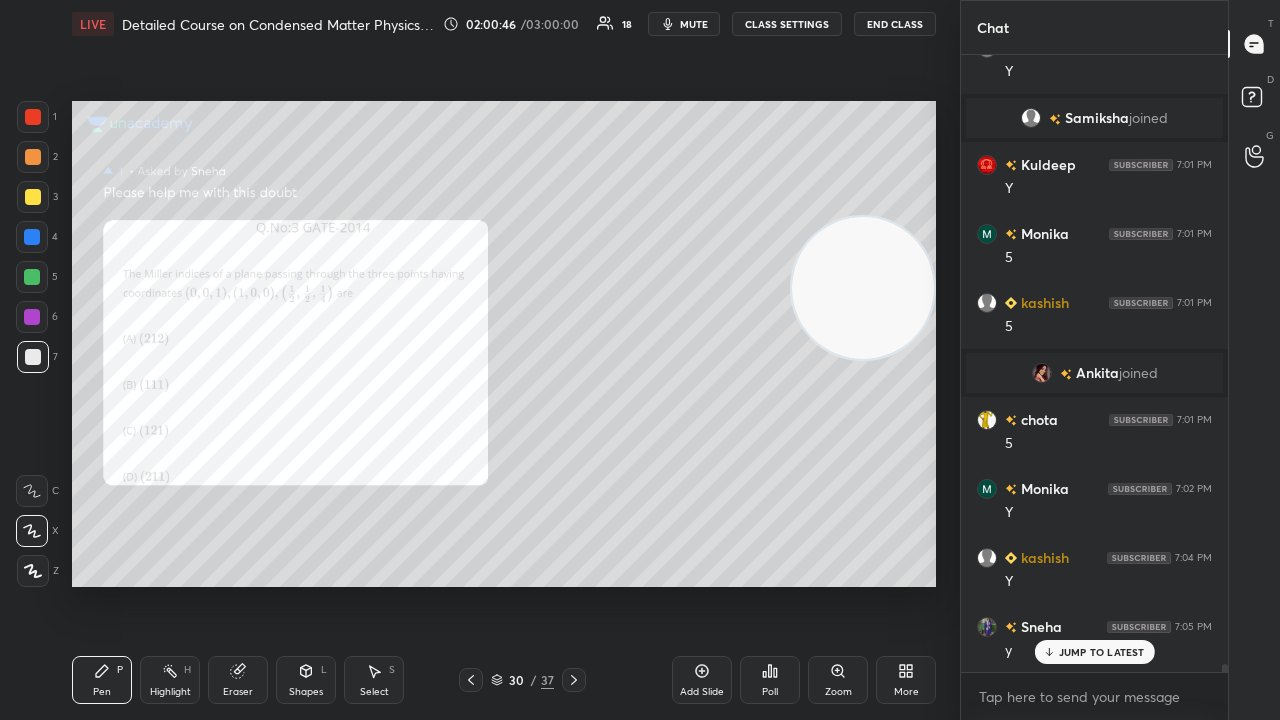 click at bounding box center (33, 117) 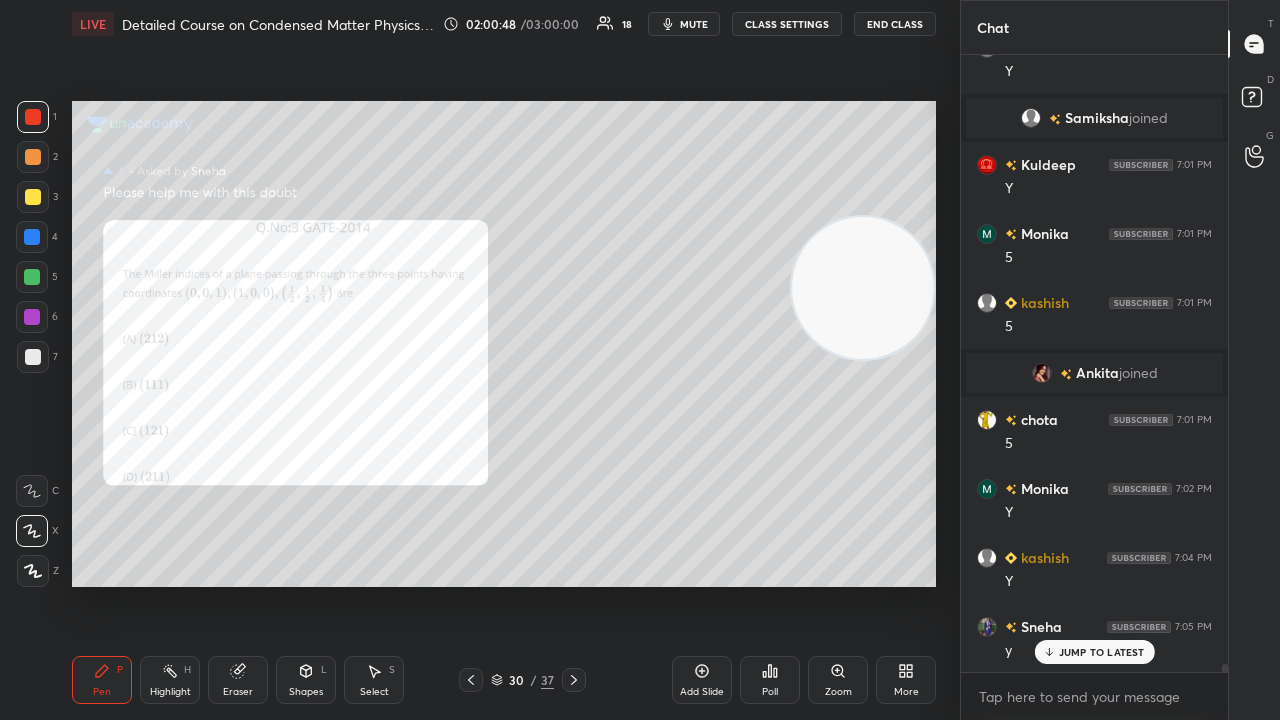 click on "JUMP TO LATEST" at bounding box center (1102, 652) 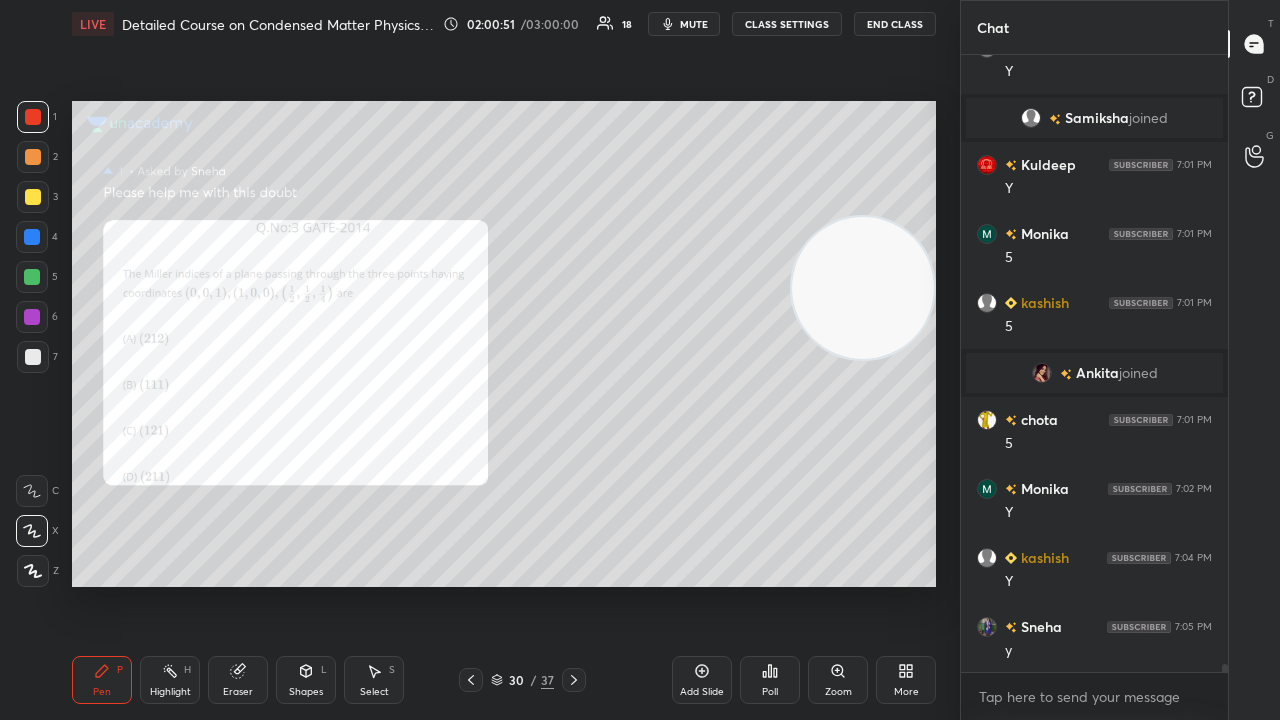 drag, startPoint x: 568, startPoint y: 684, endPoint x: 558, endPoint y: 680, distance: 10.770329 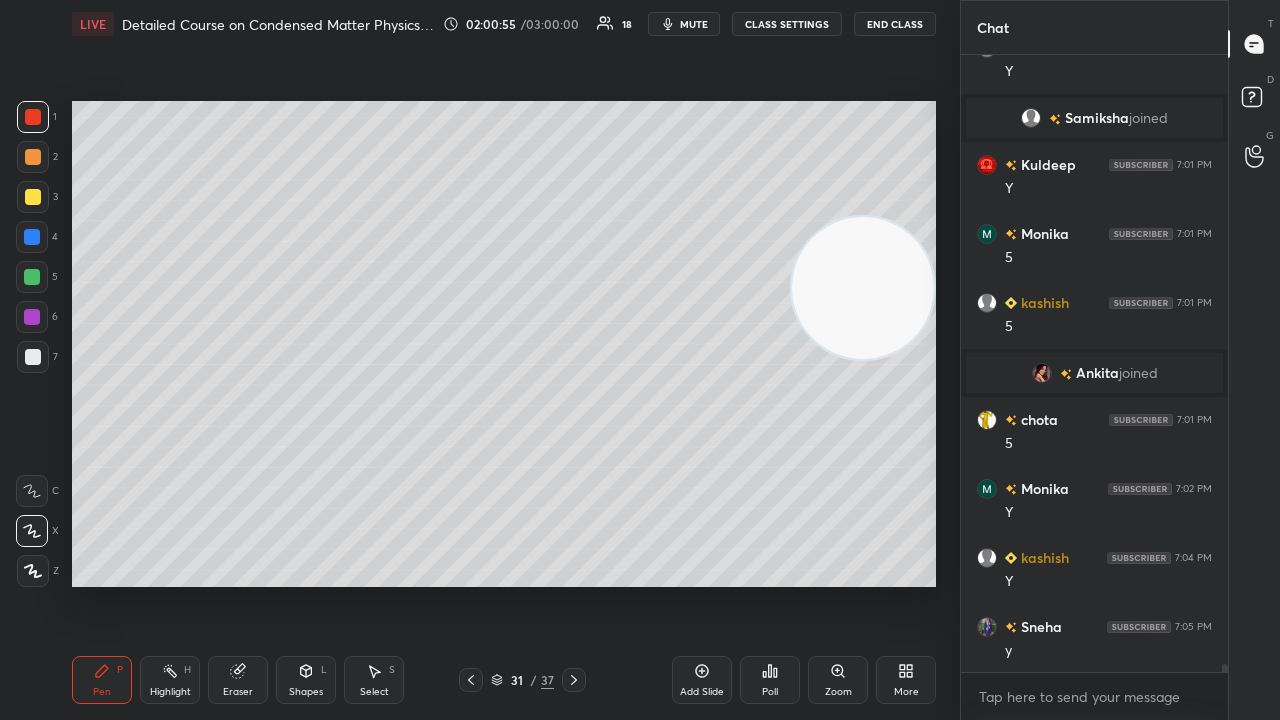 click on "mute" at bounding box center [694, 24] 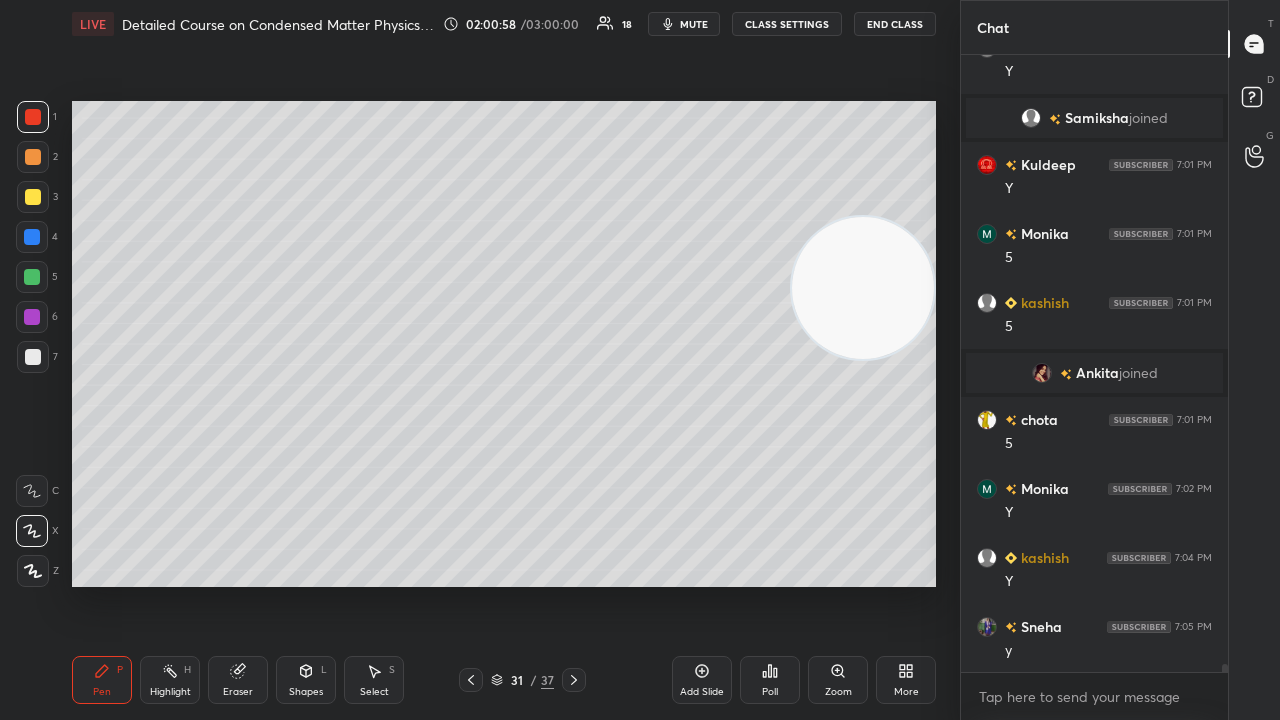 click 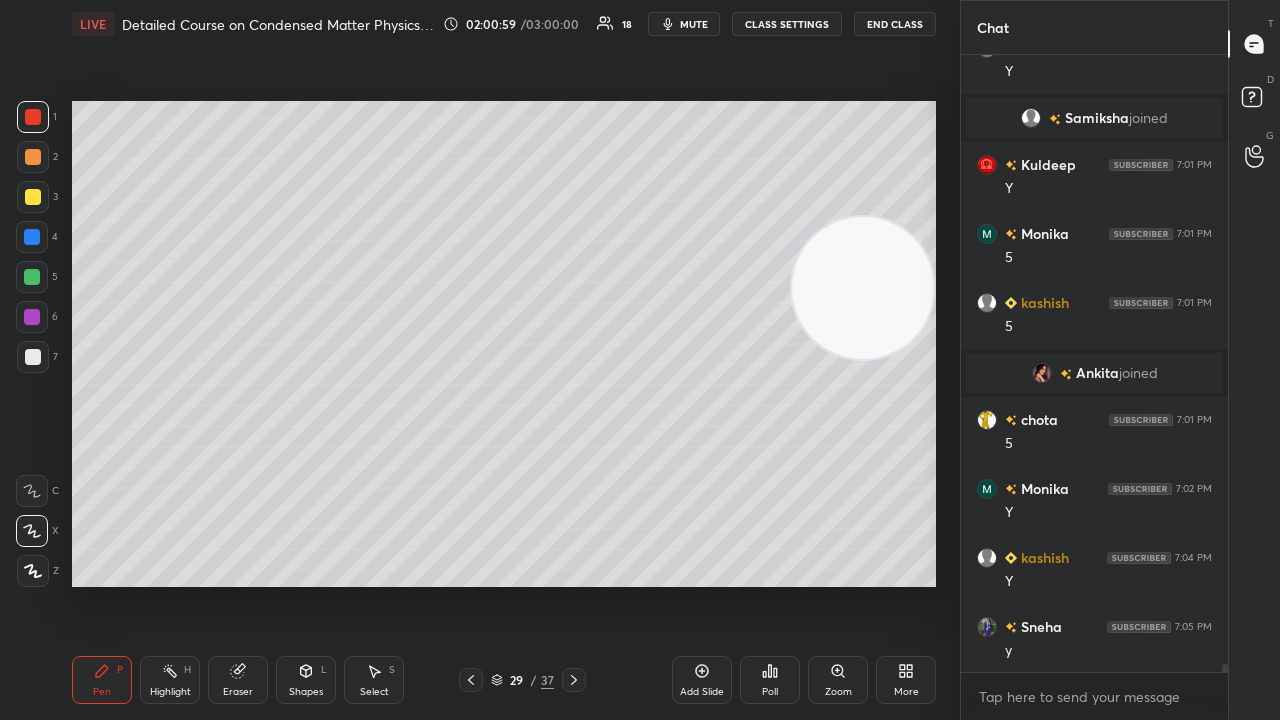 click 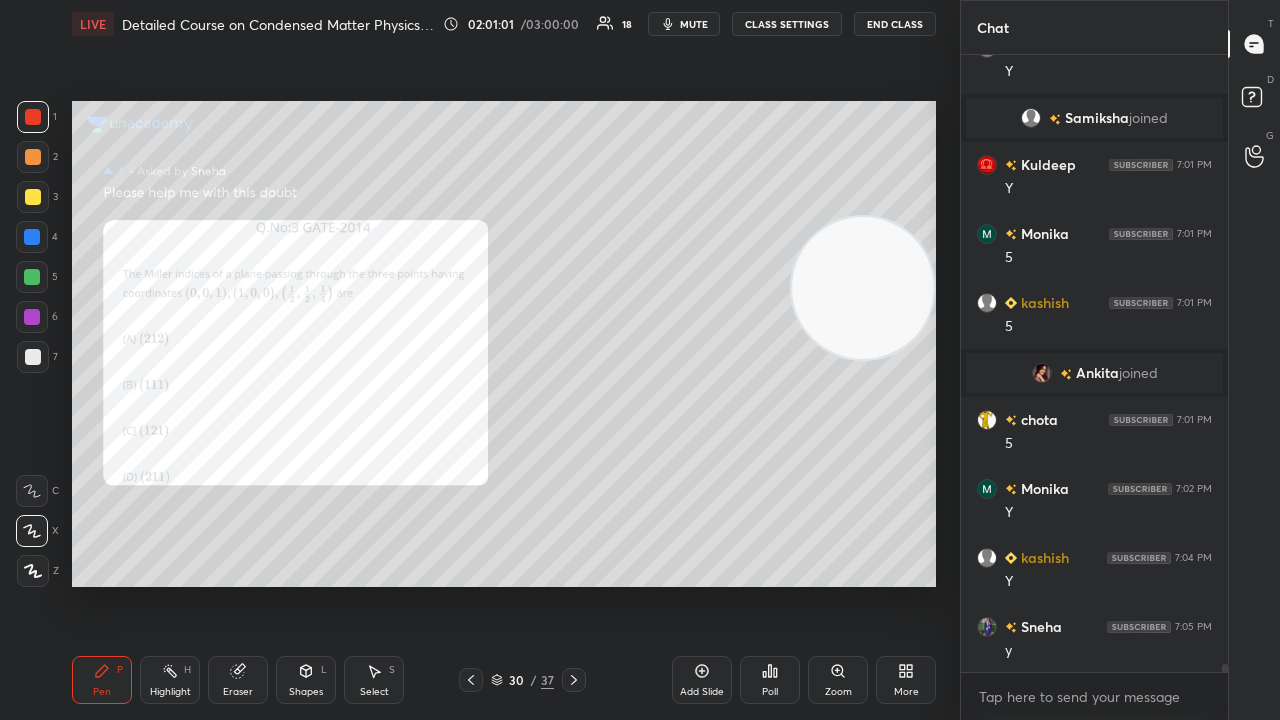 click on "mute" at bounding box center [694, 24] 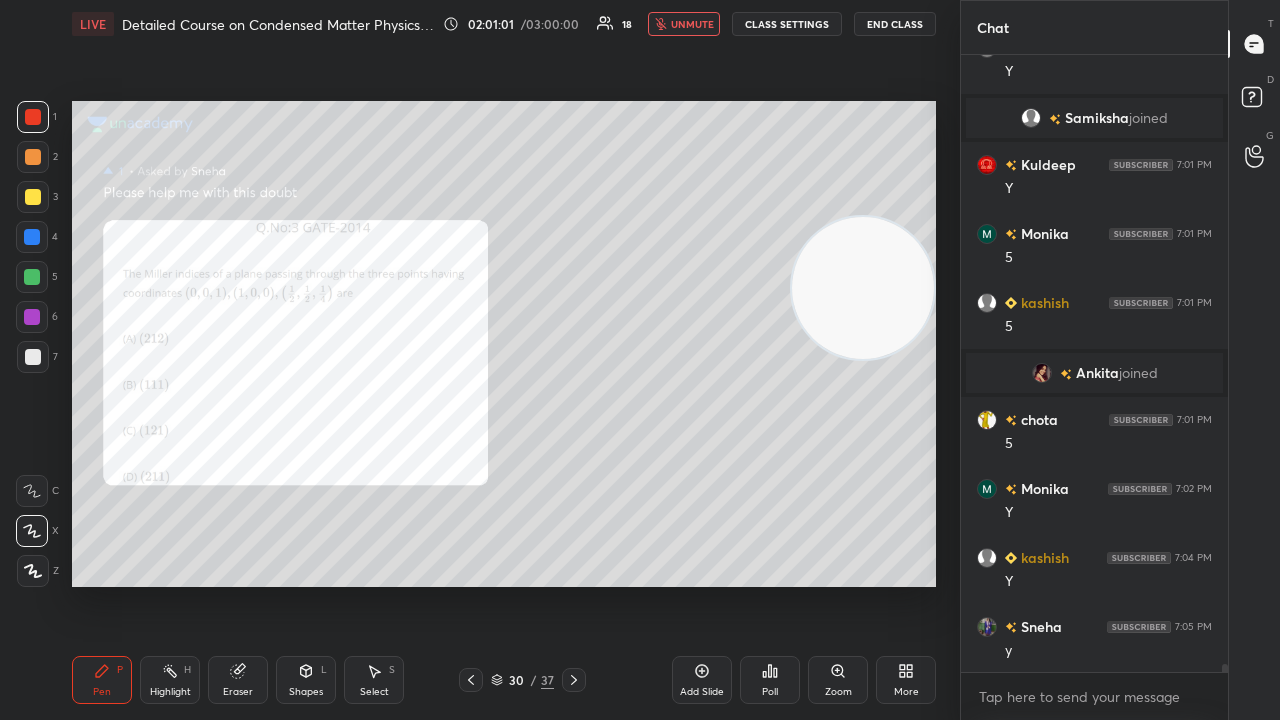 click on "unmute" at bounding box center [692, 24] 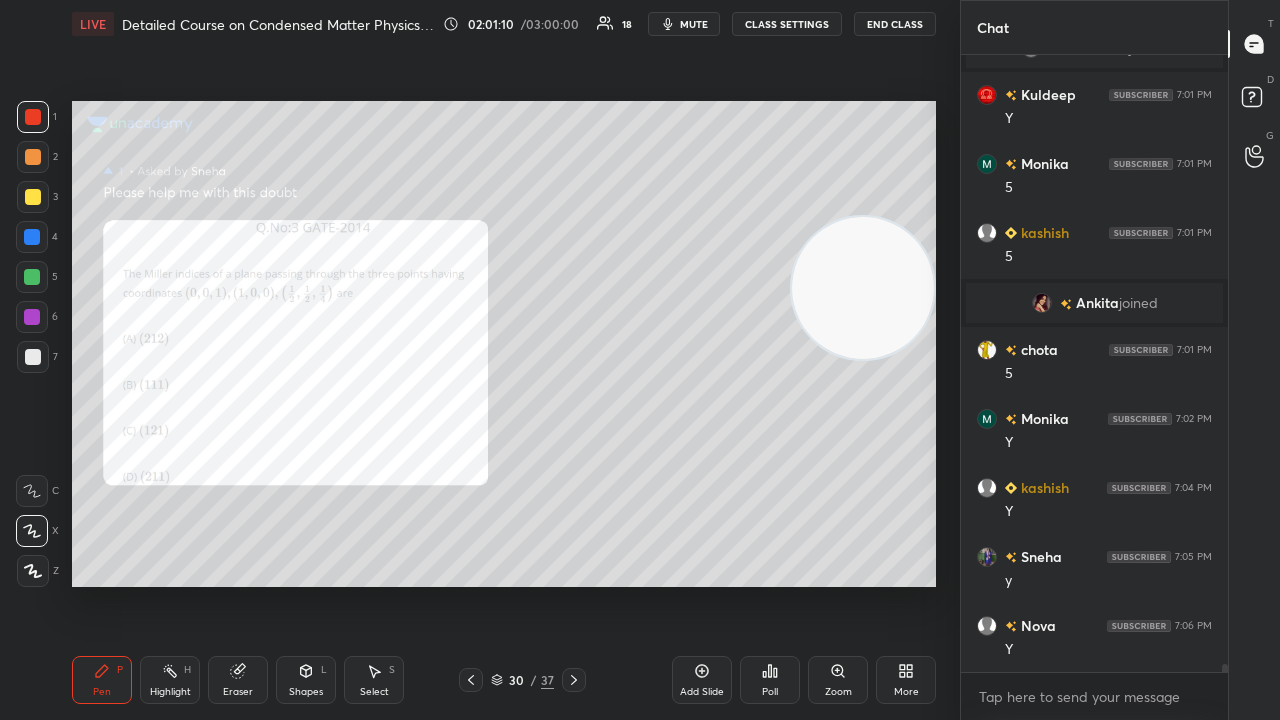 scroll, scrollTop: 49378, scrollLeft: 0, axis: vertical 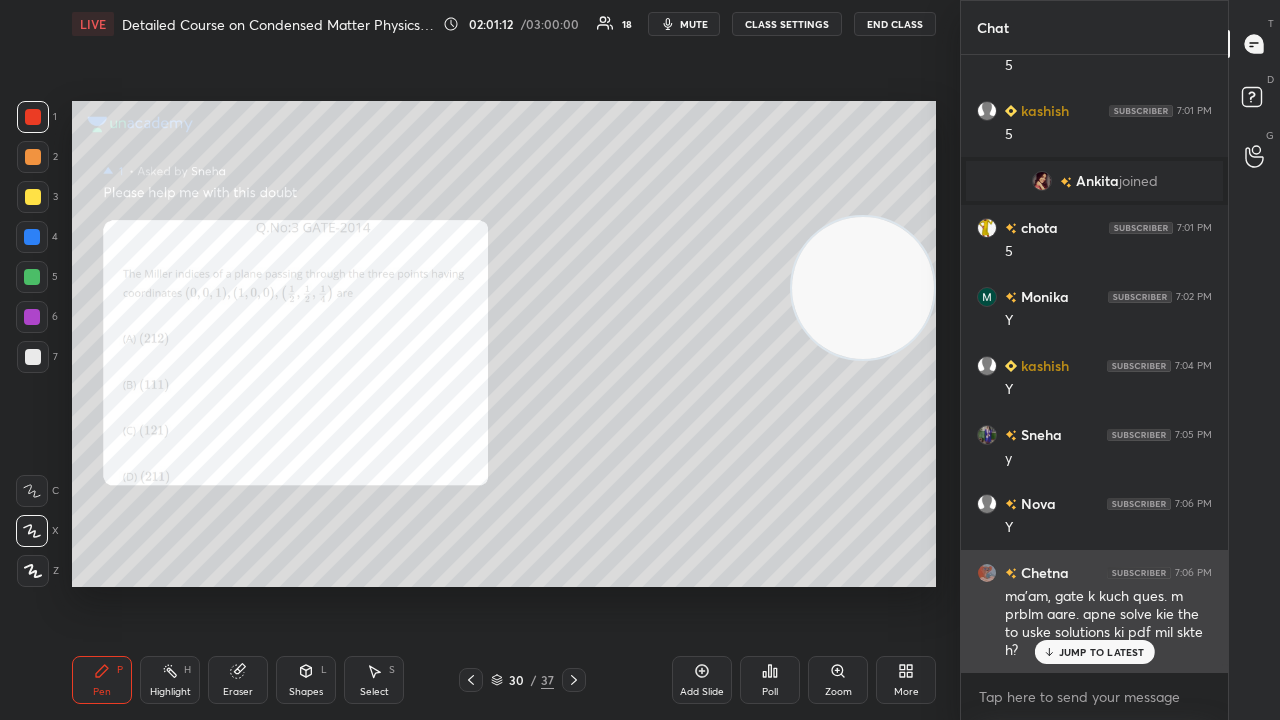 click on "JUMP TO LATEST" at bounding box center [1102, 652] 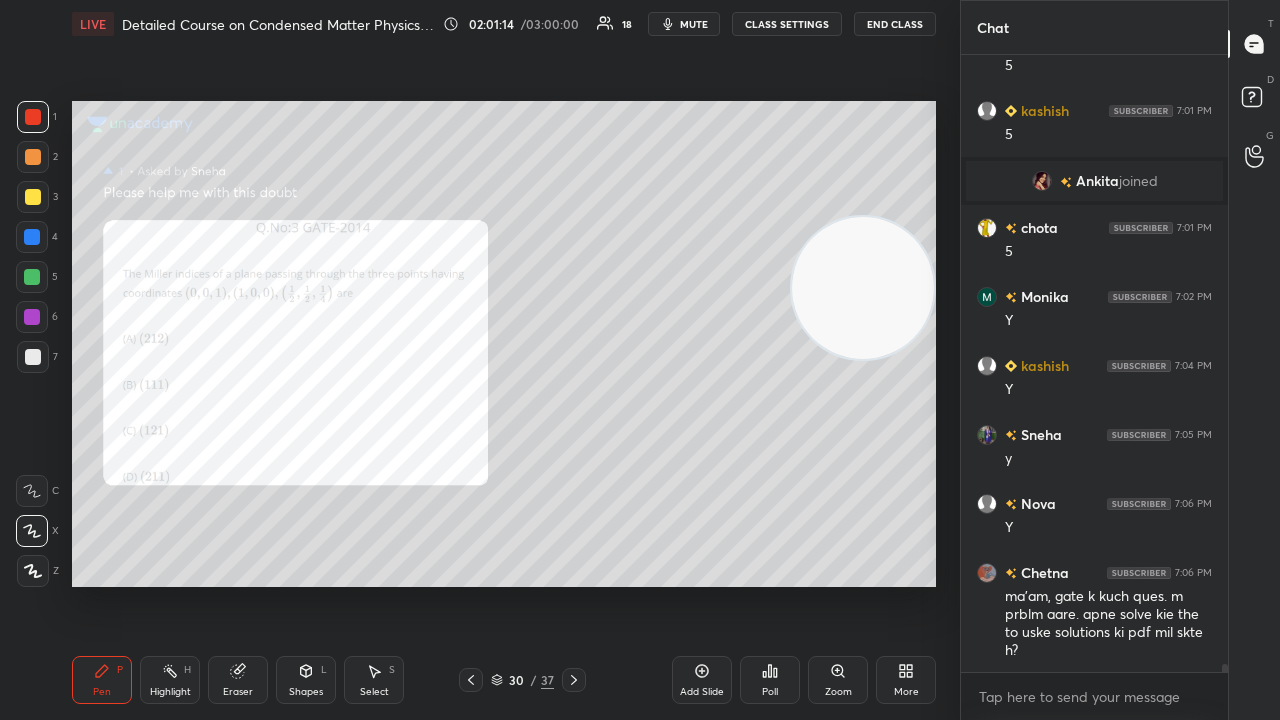 click on "mute" at bounding box center [694, 24] 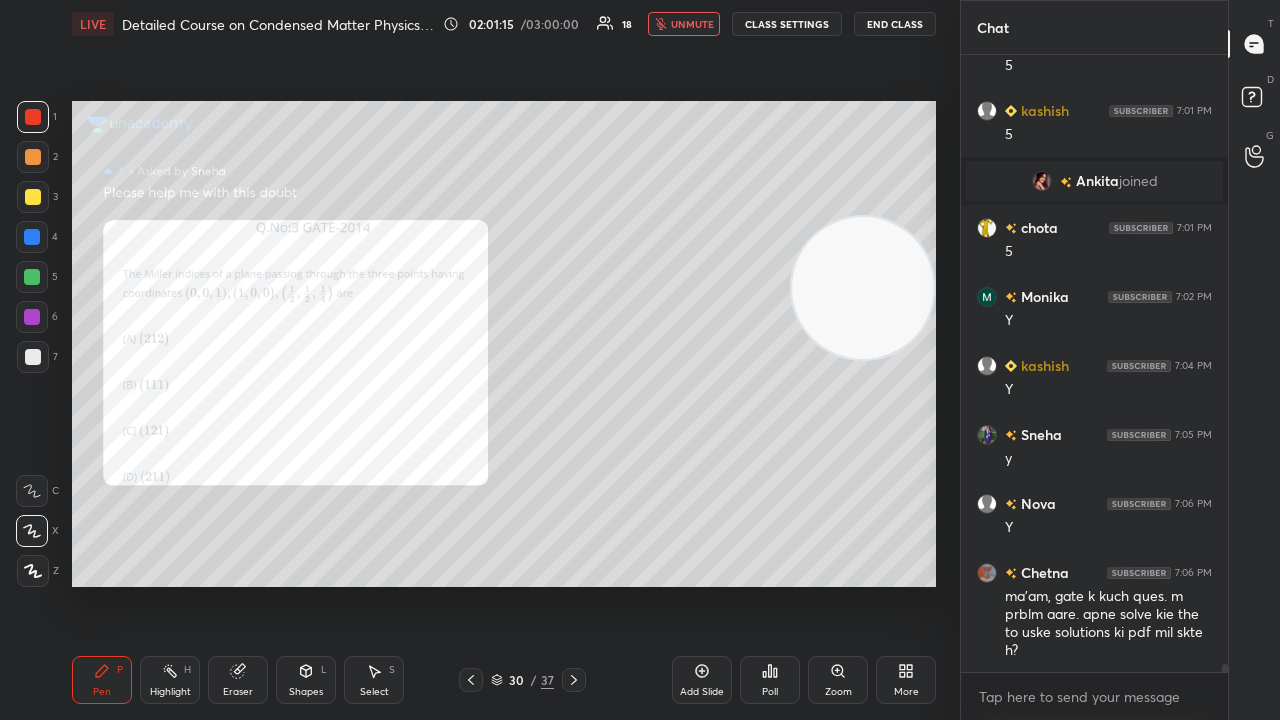 click on "unmute" at bounding box center [692, 24] 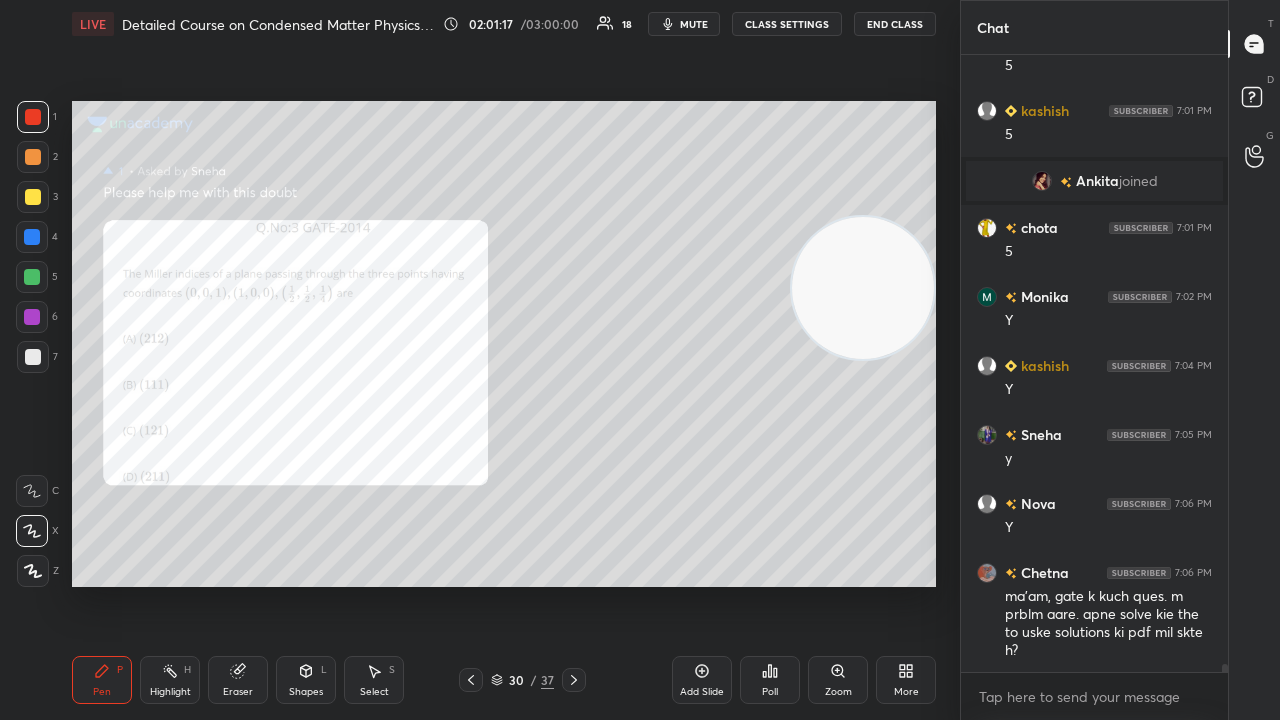 click on "mute" at bounding box center [684, 24] 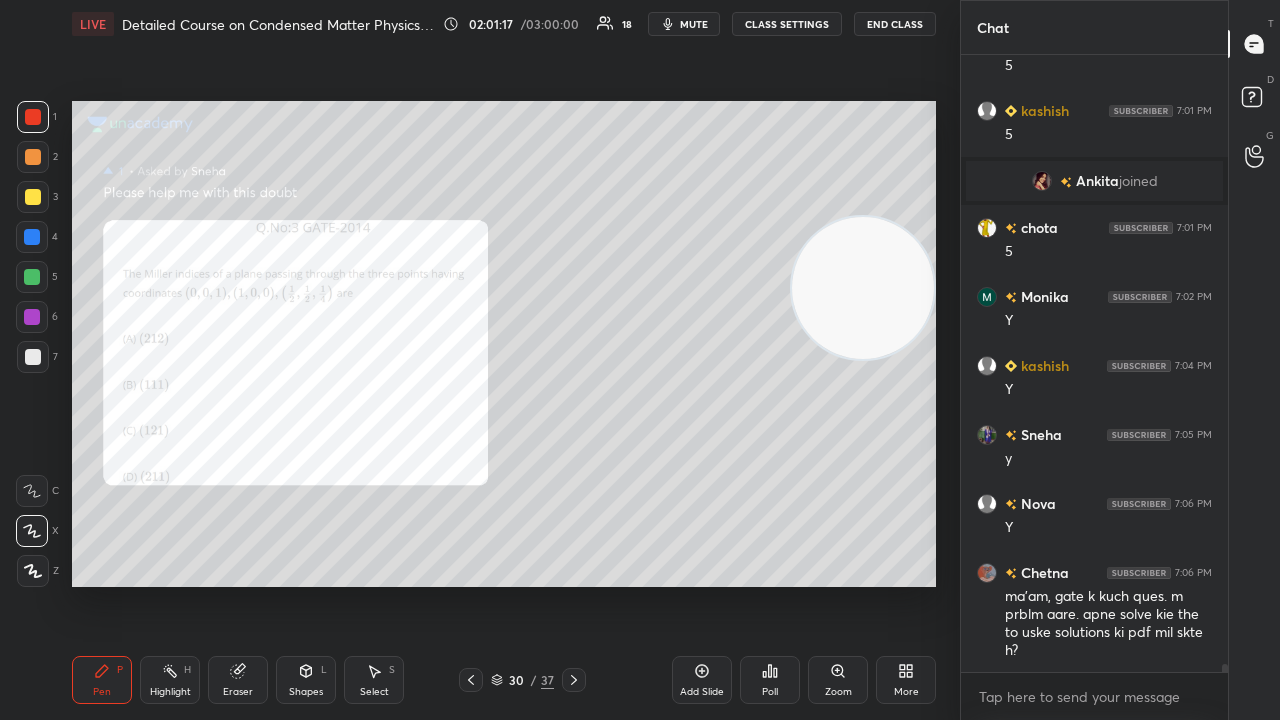 click on "mute" at bounding box center [694, 24] 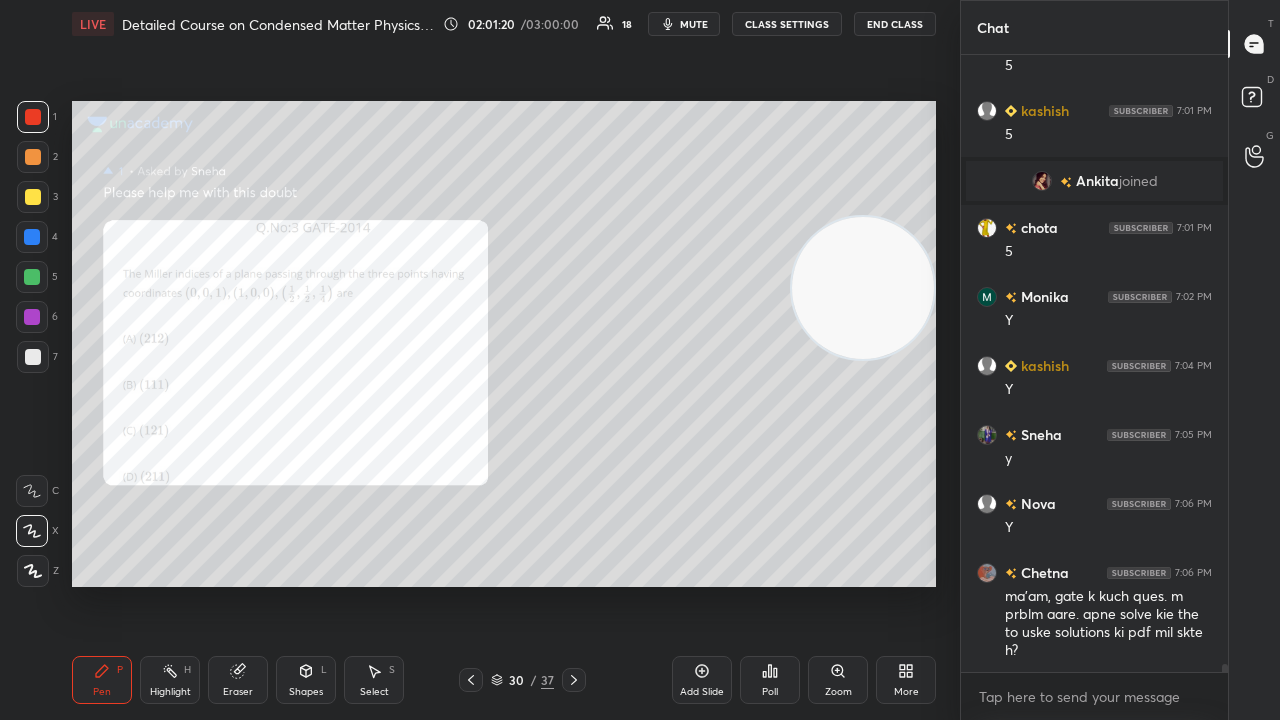 click on "mute" at bounding box center (694, 24) 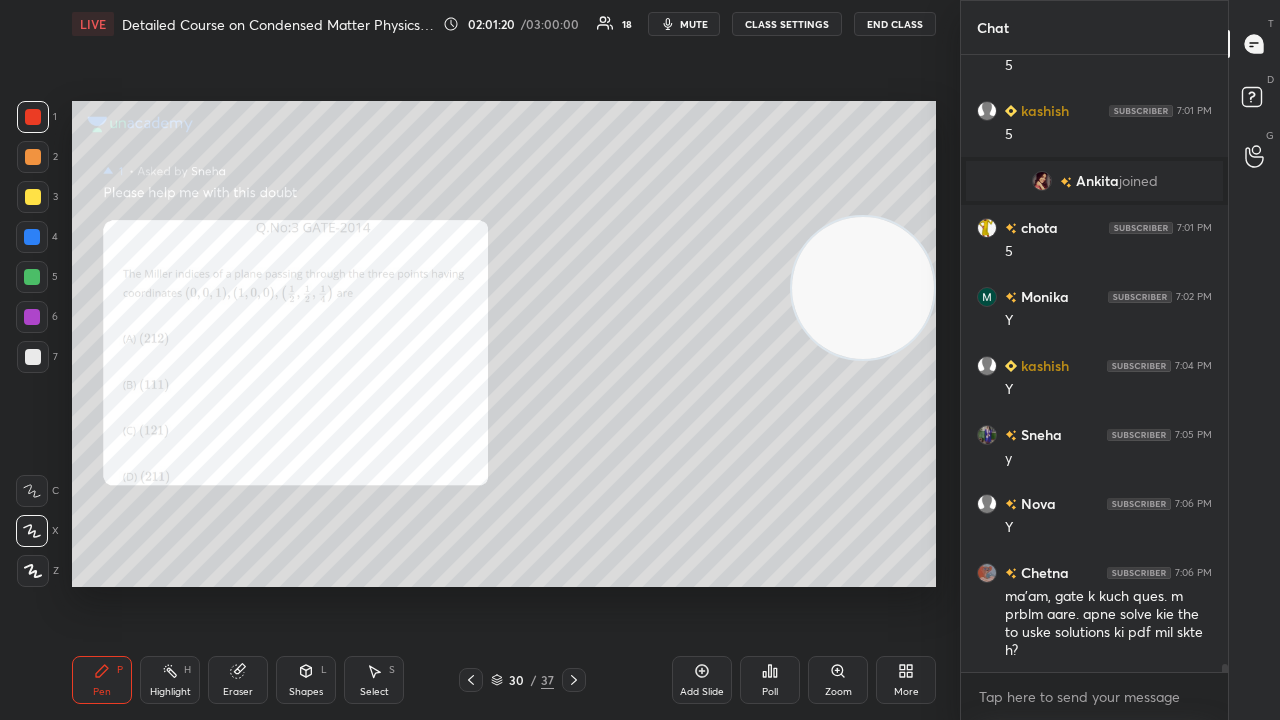 click on "mute" at bounding box center [694, 24] 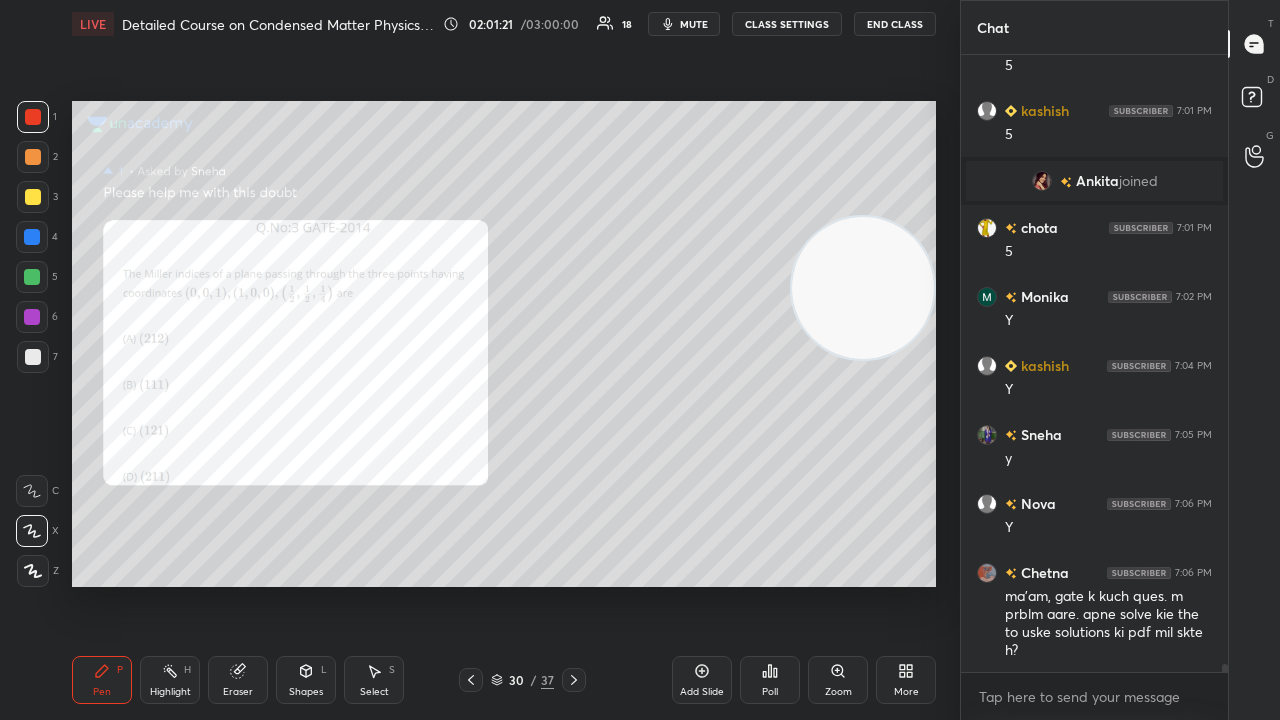 click at bounding box center (32, 277) 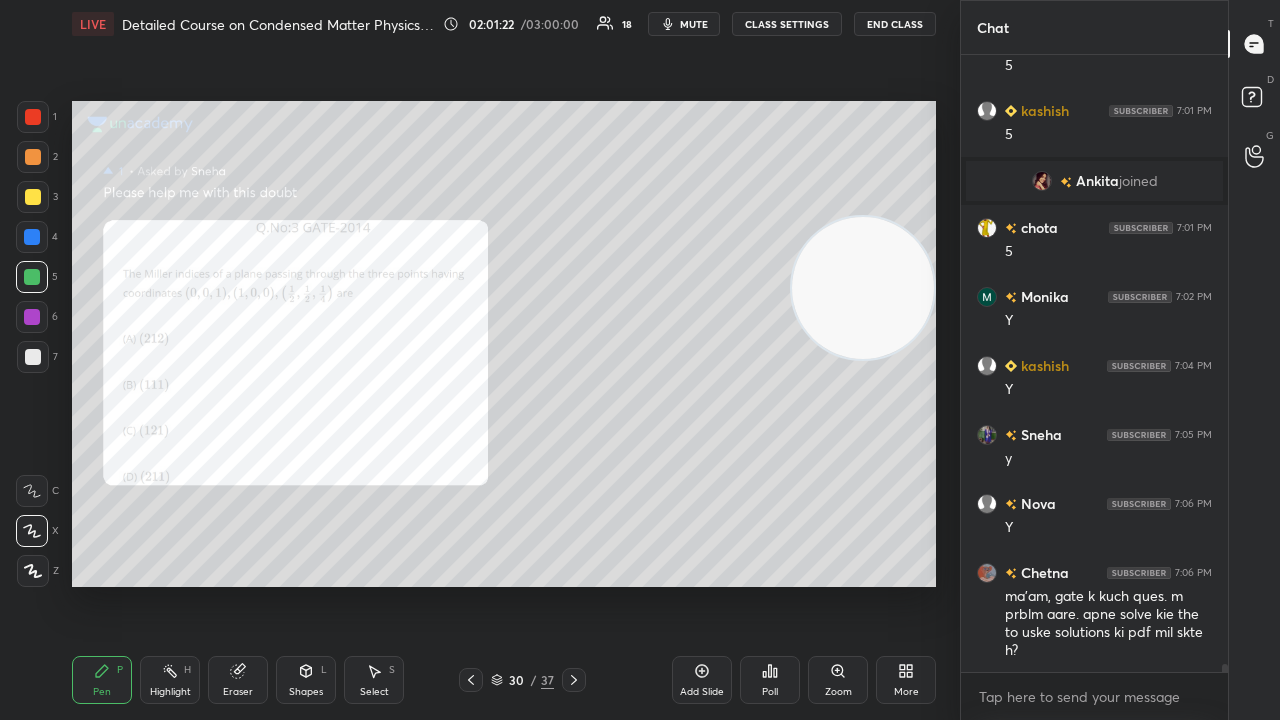 click on "mute" at bounding box center [694, 24] 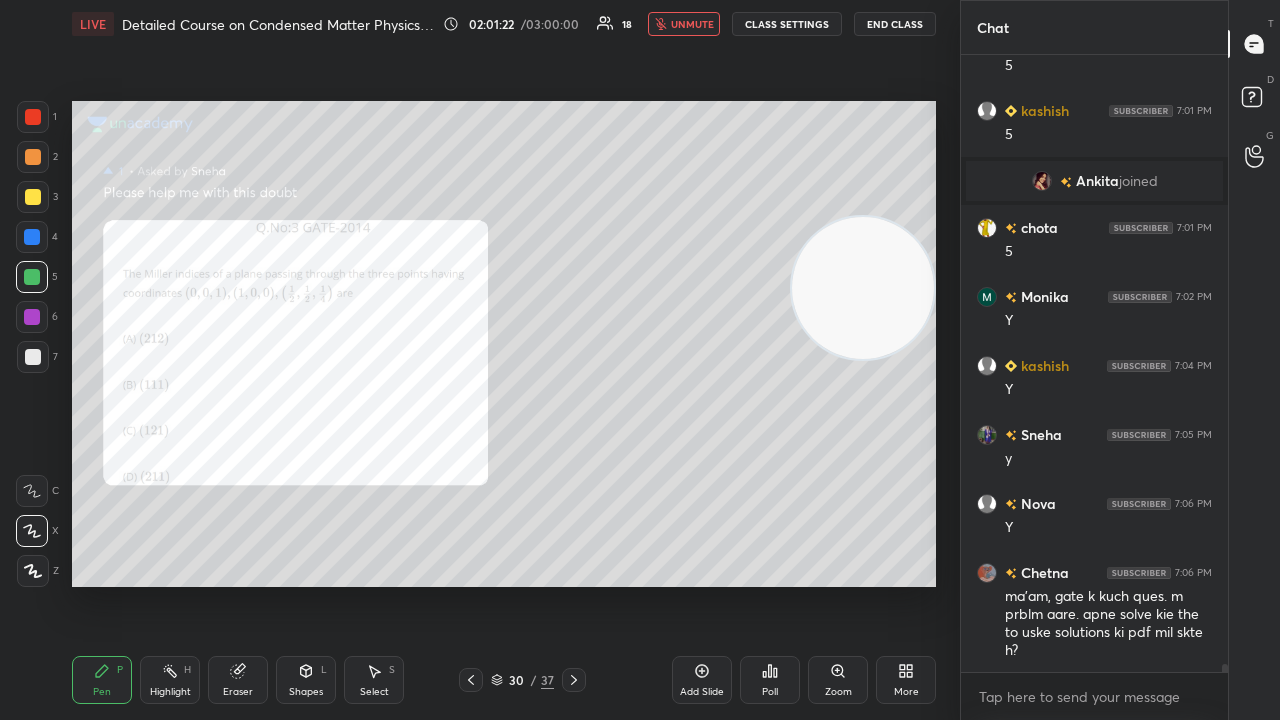 click on "unmute" at bounding box center (692, 24) 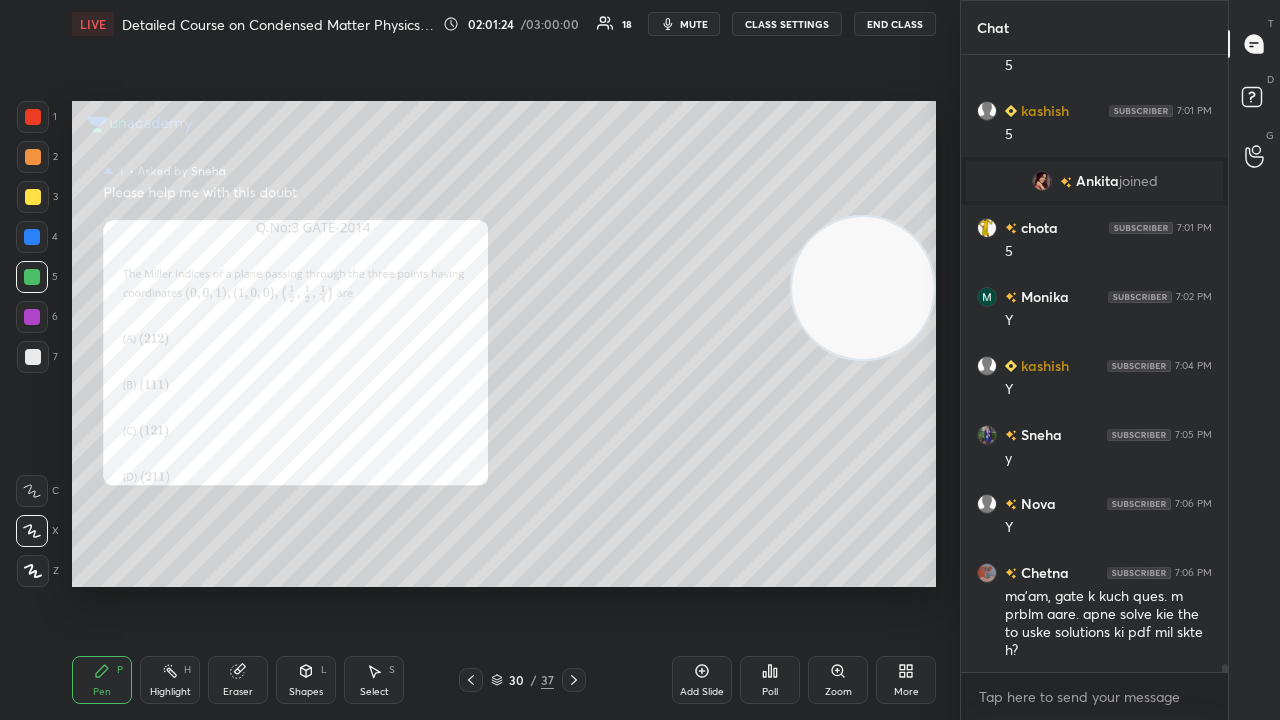 click on "mute" at bounding box center (694, 24) 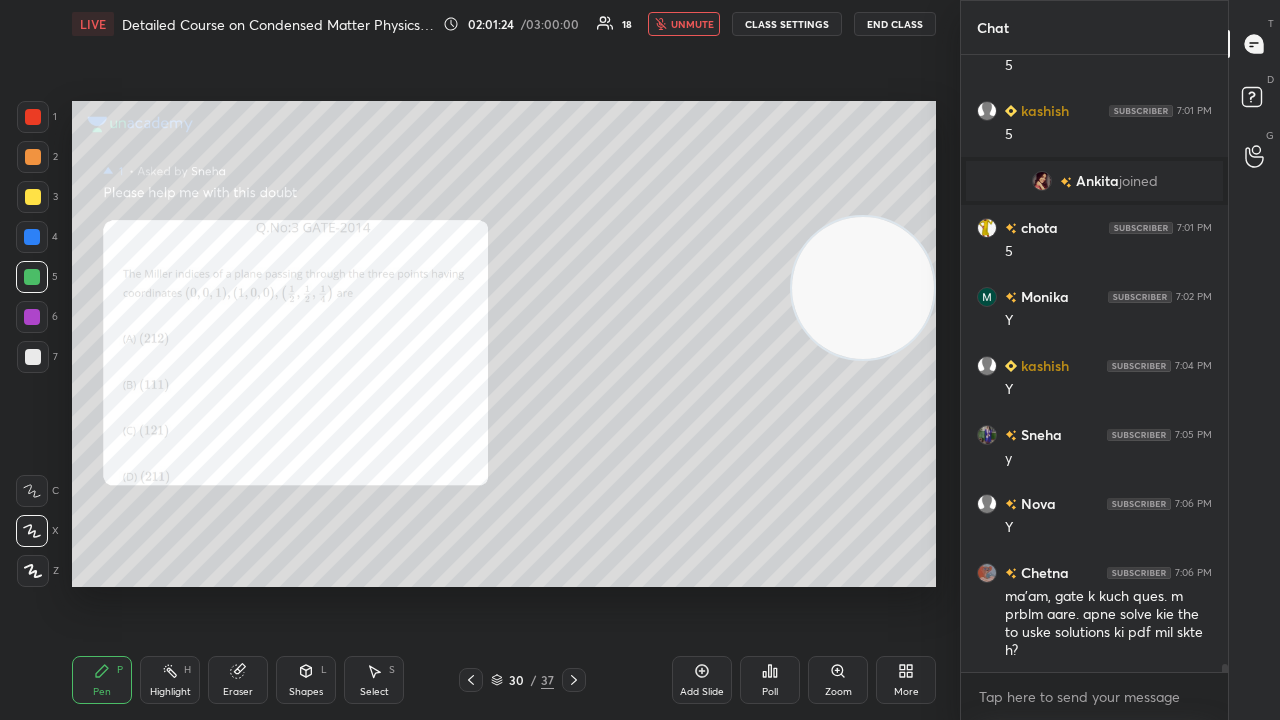 click on "unmute" at bounding box center (692, 24) 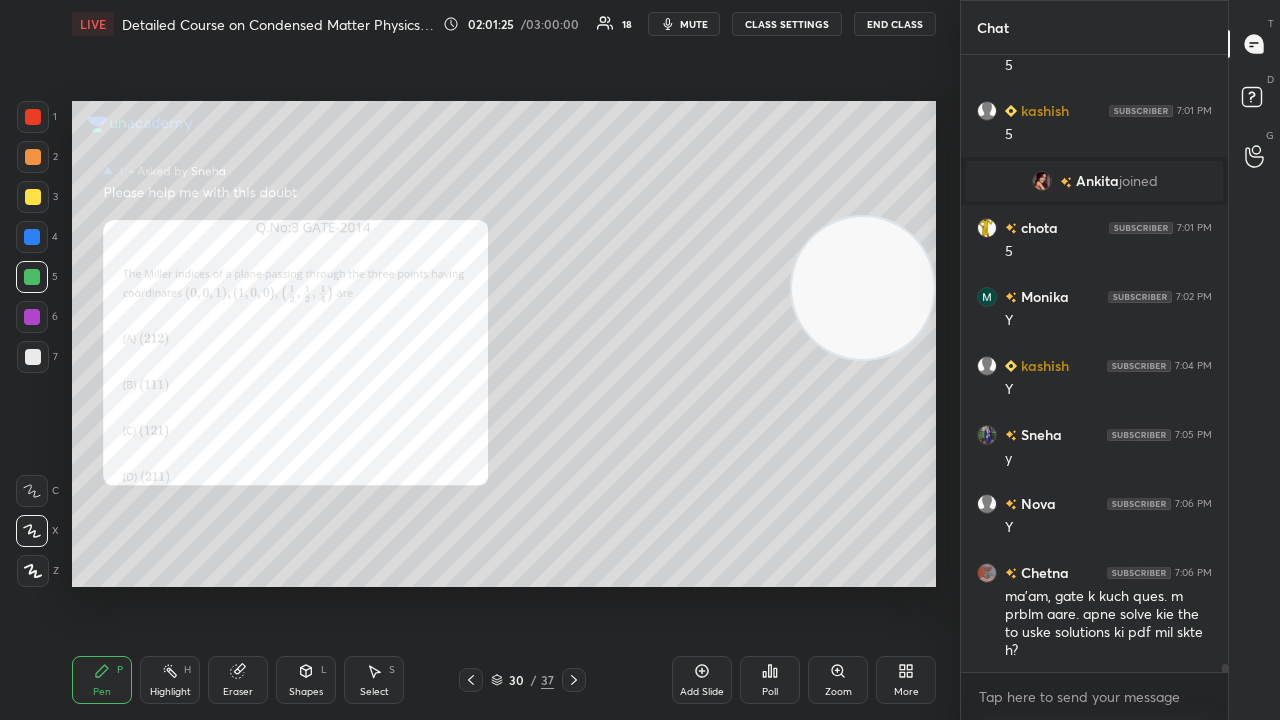 click at bounding box center [32, 317] 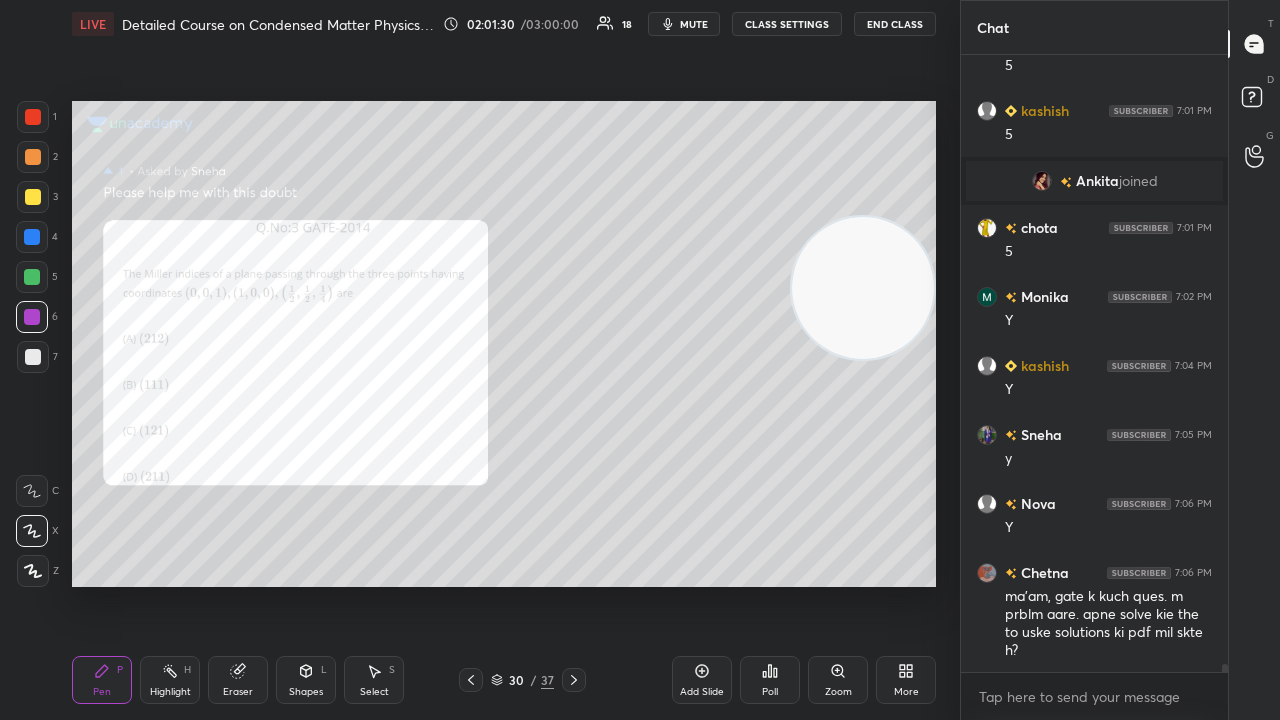 click on "mute" at bounding box center [684, 24] 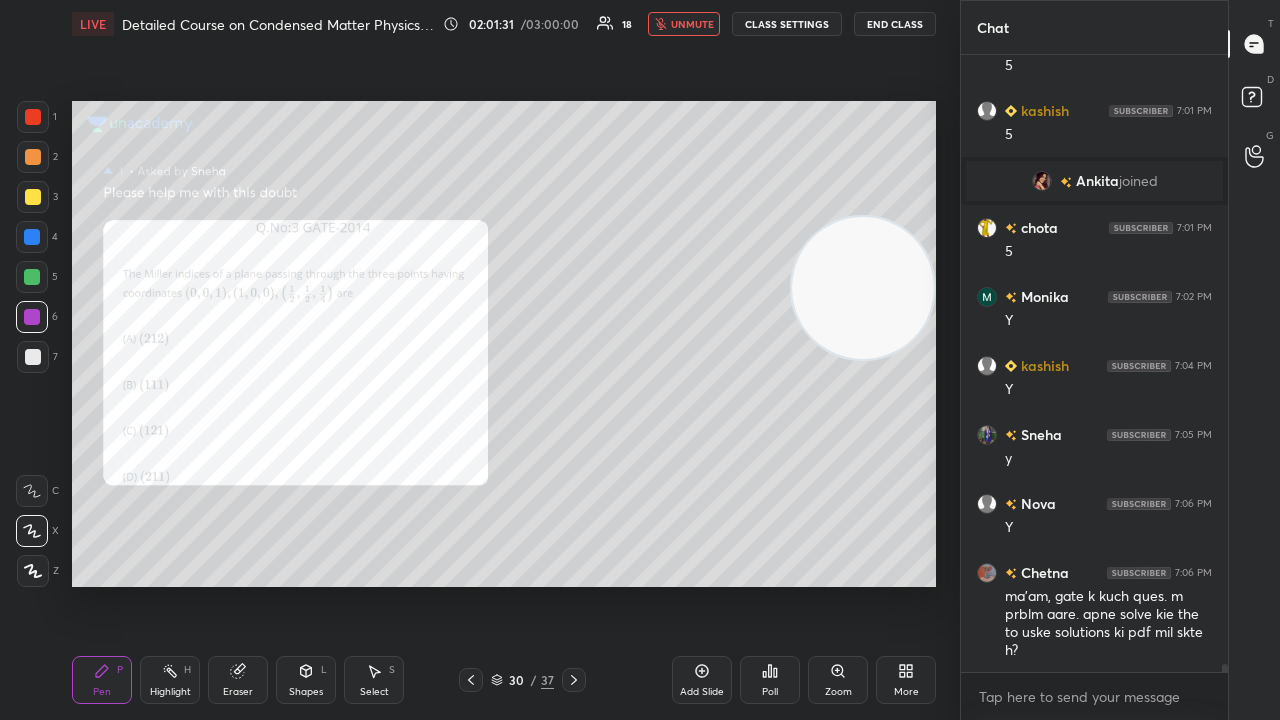 click on "unmute" at bounding box center (692, 24) 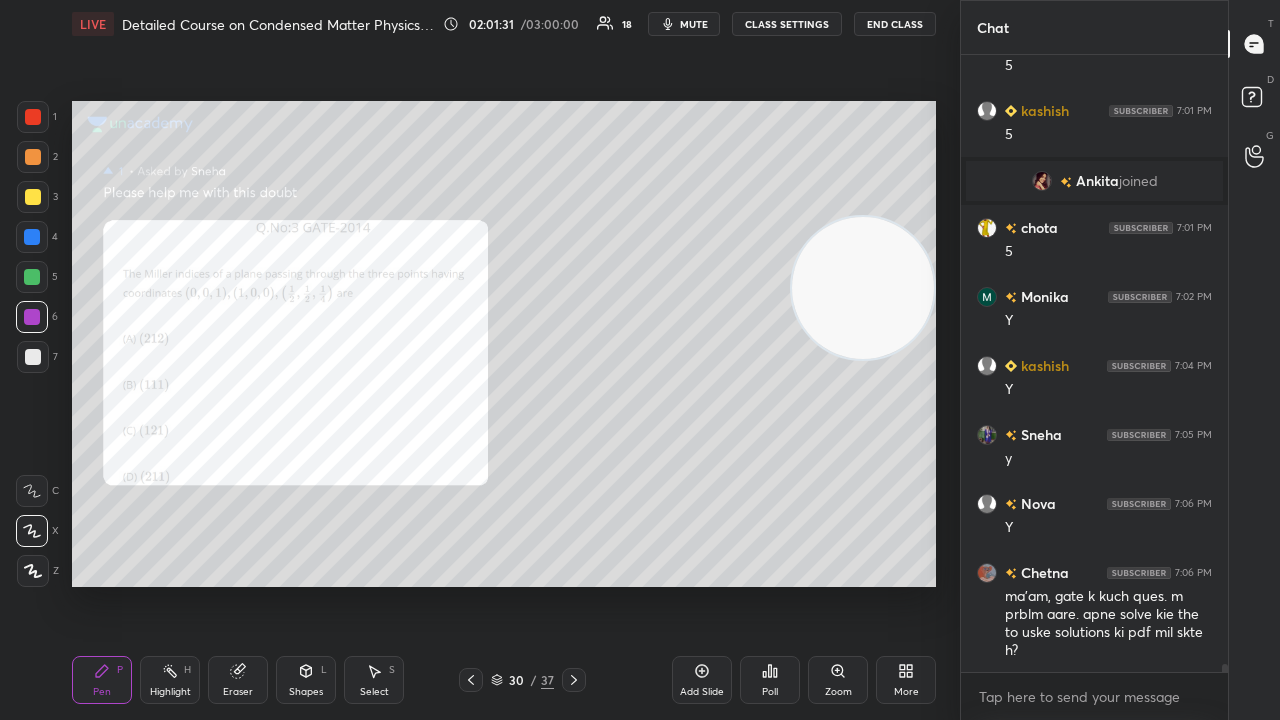 click on "mute" at bounding box center (694, 24) 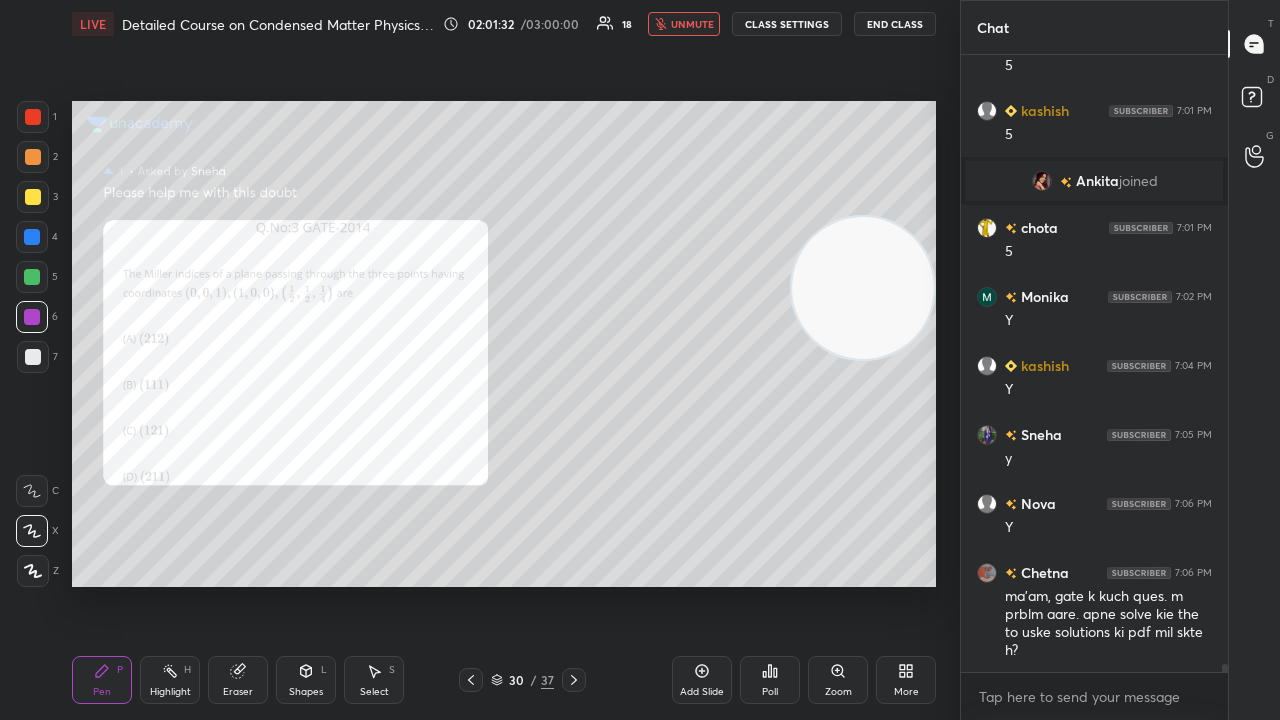 click on "unmute" at bounding box center [692, 24] 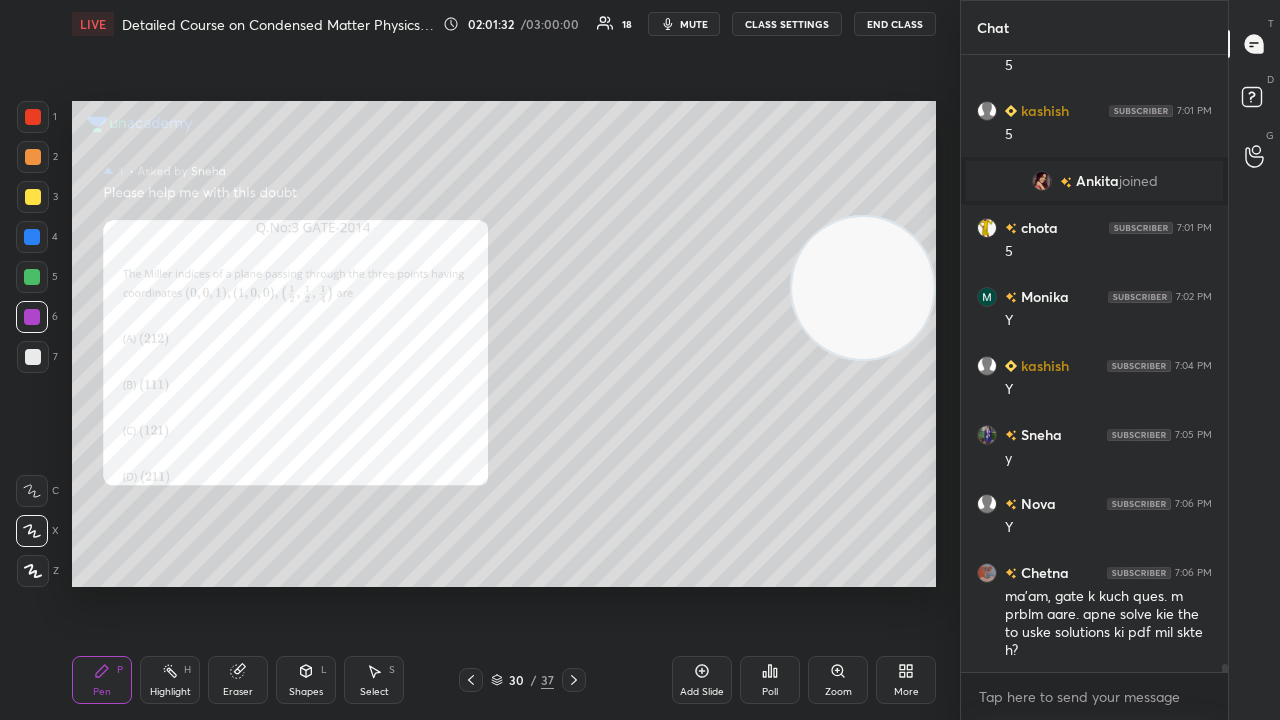 click at bounding box center [32, 277] 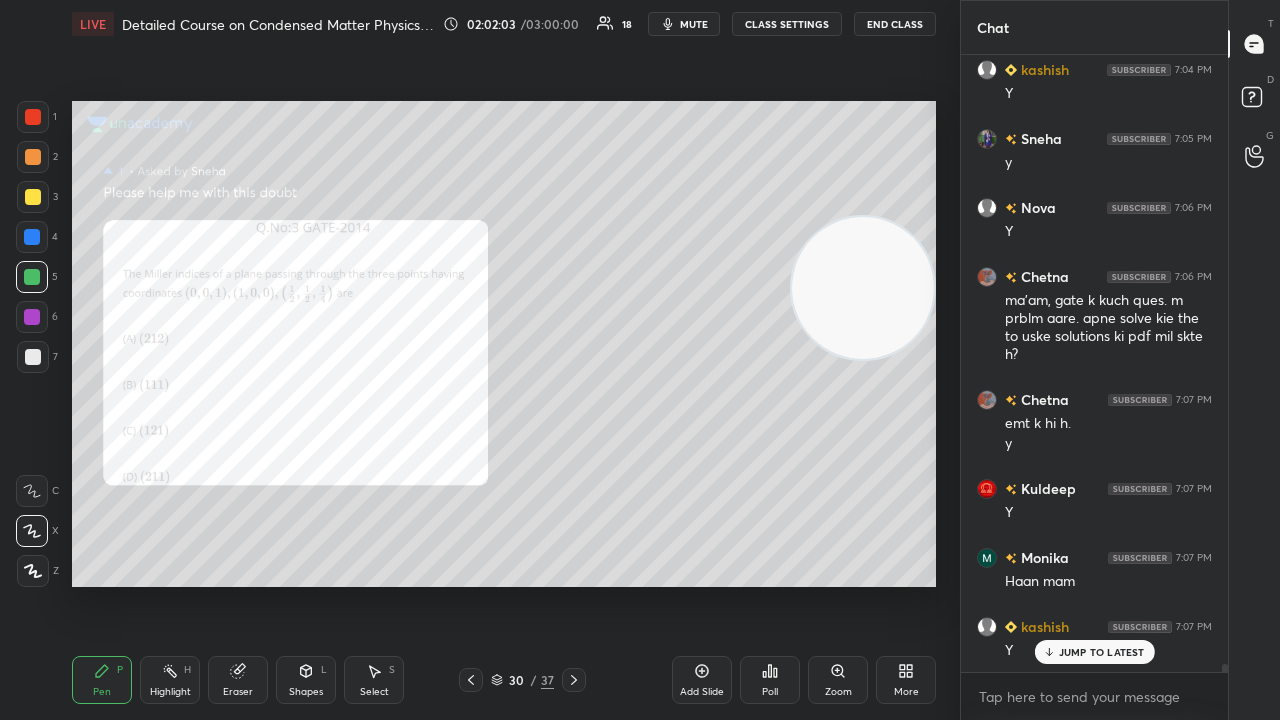 scroll, scrollTop: 49744, scrollLeft: 0, axis: vertical 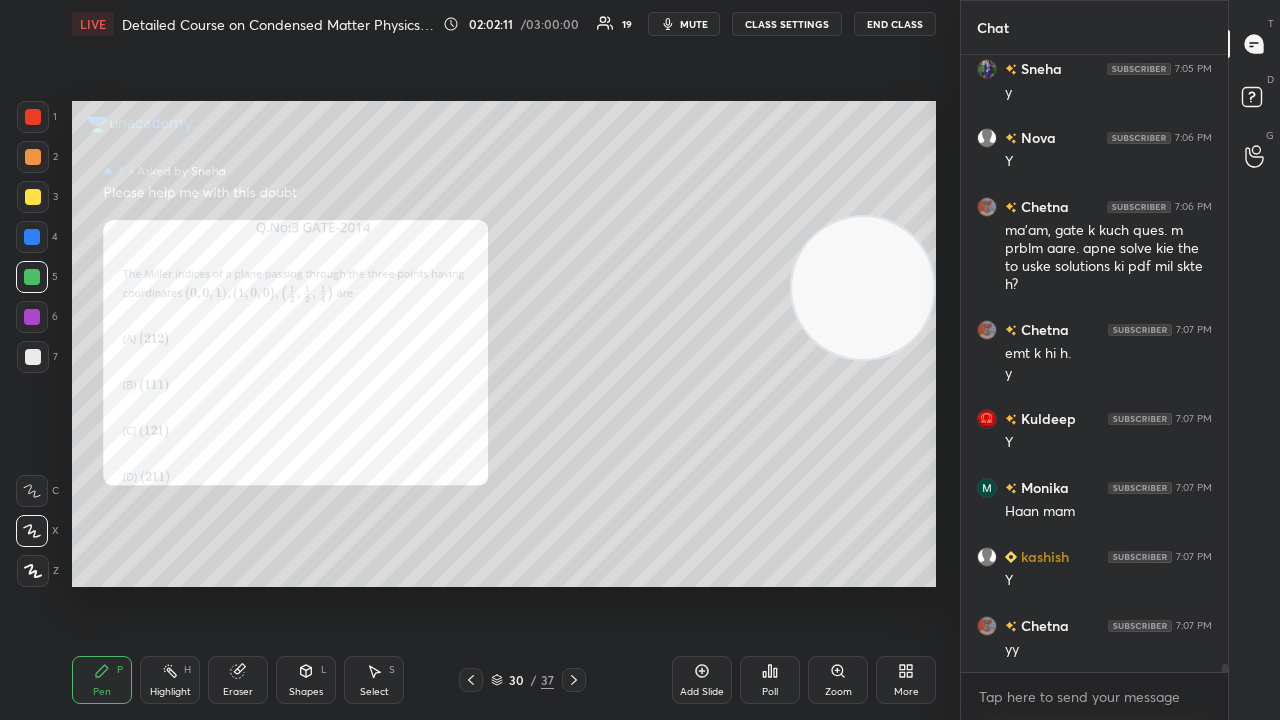 click on "mute" at bounding box center [694, 24] 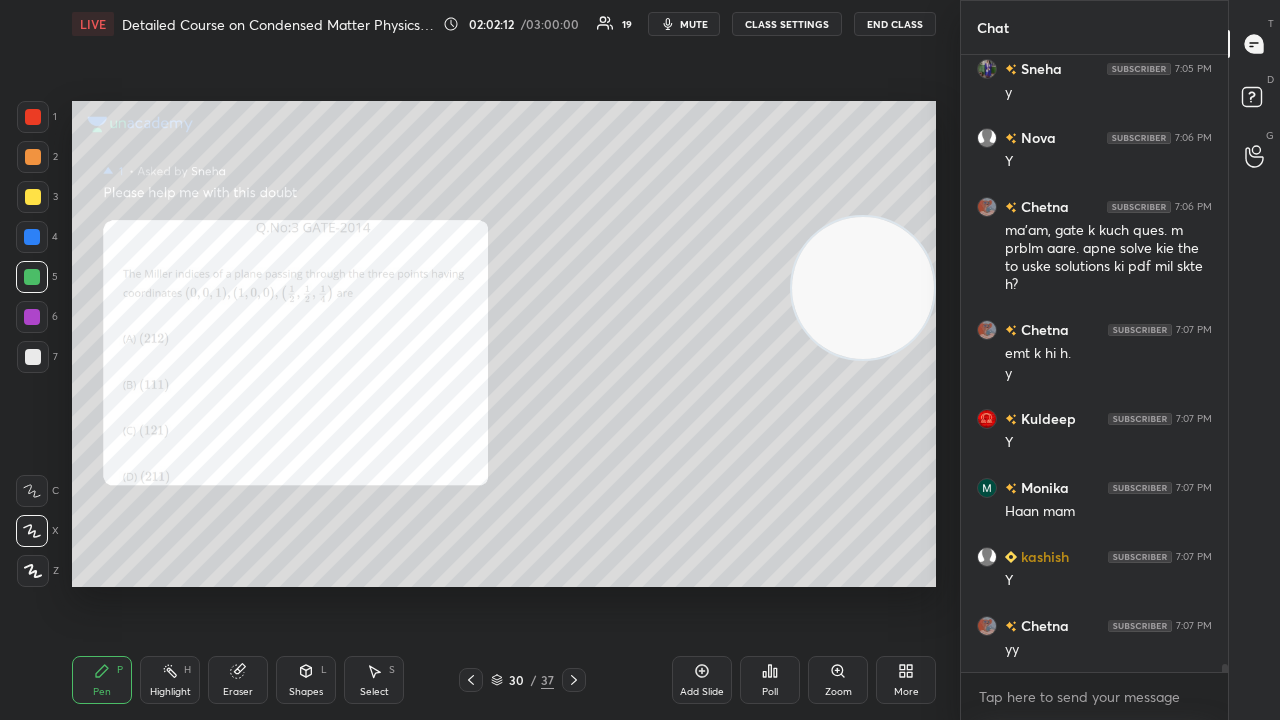 click at bounding box center (32, 277) 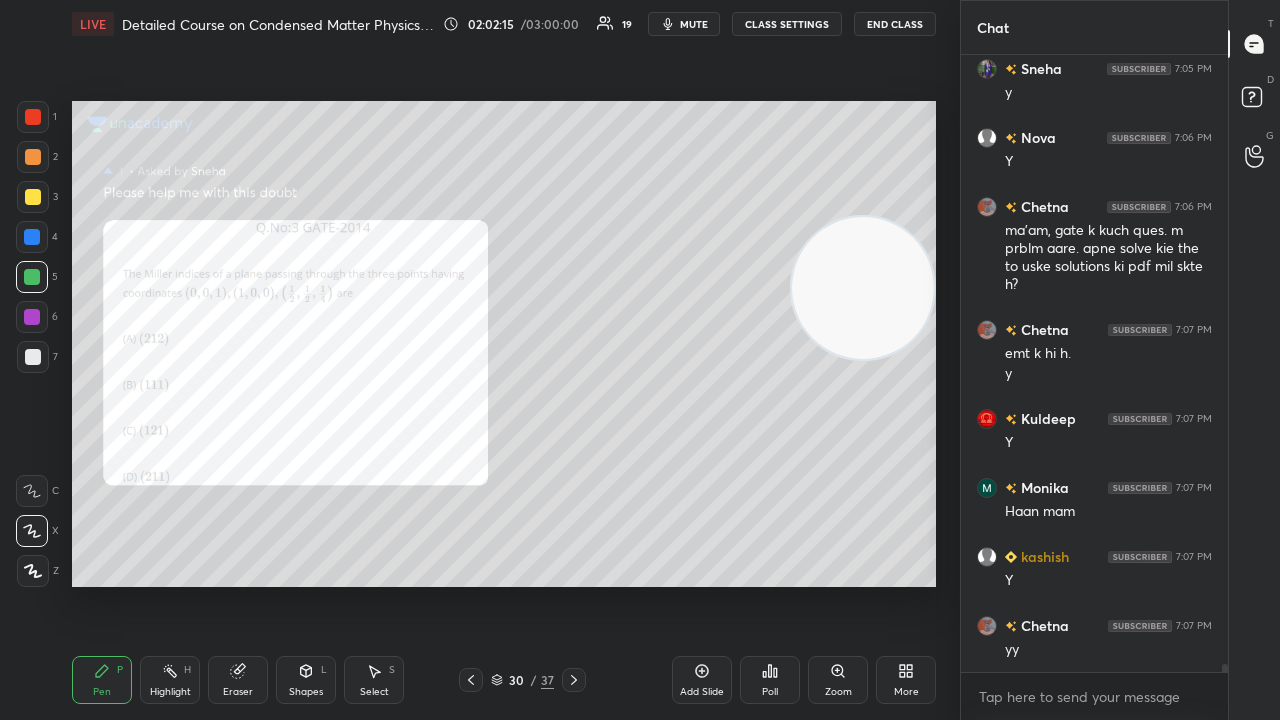 scroll, scrollTop: 49812, scrollLeft: 0, axis: vertical 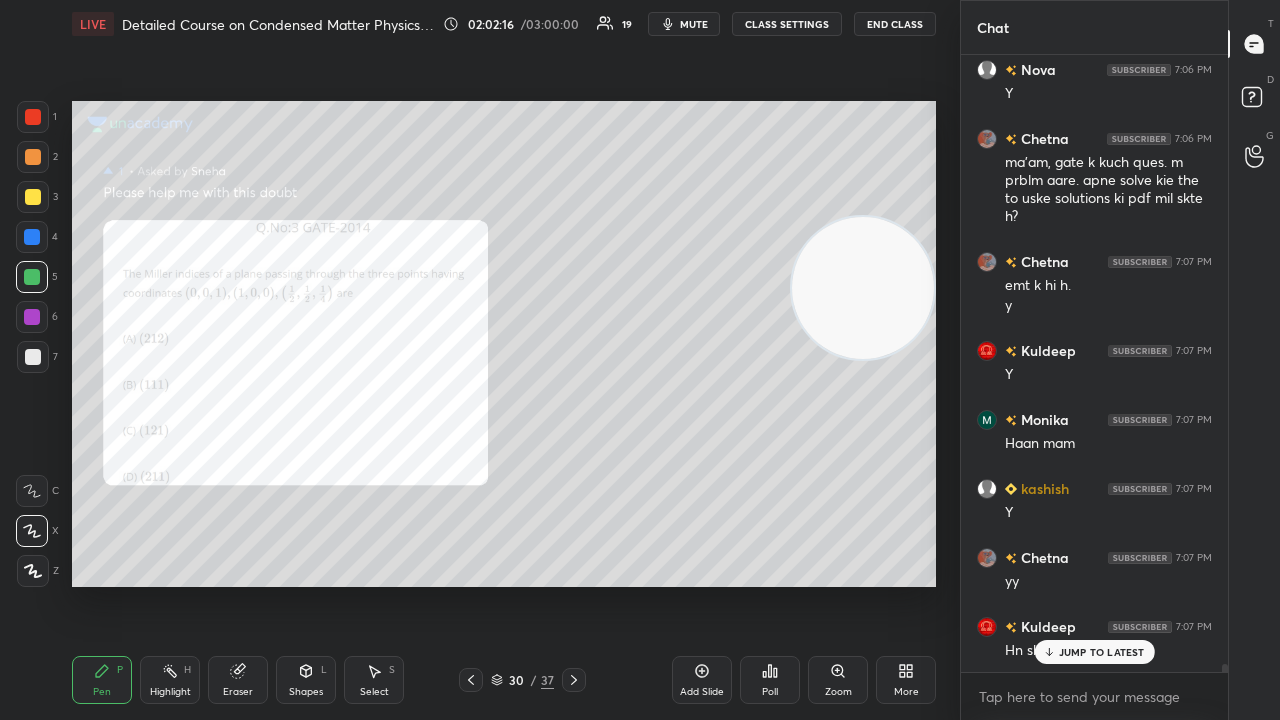 click 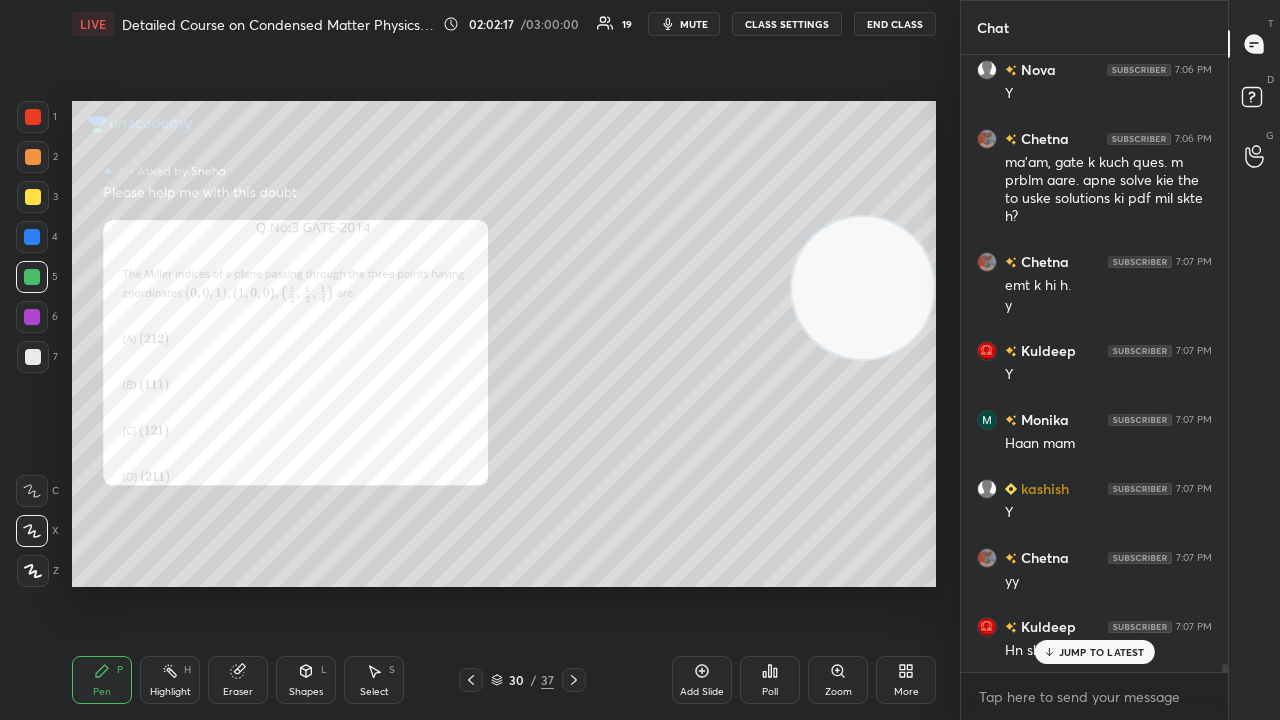 drag, startPoint x: 1094, startPoint y: 656, endPoint x: 1107, endPoint y: 688, distance: 34.539833 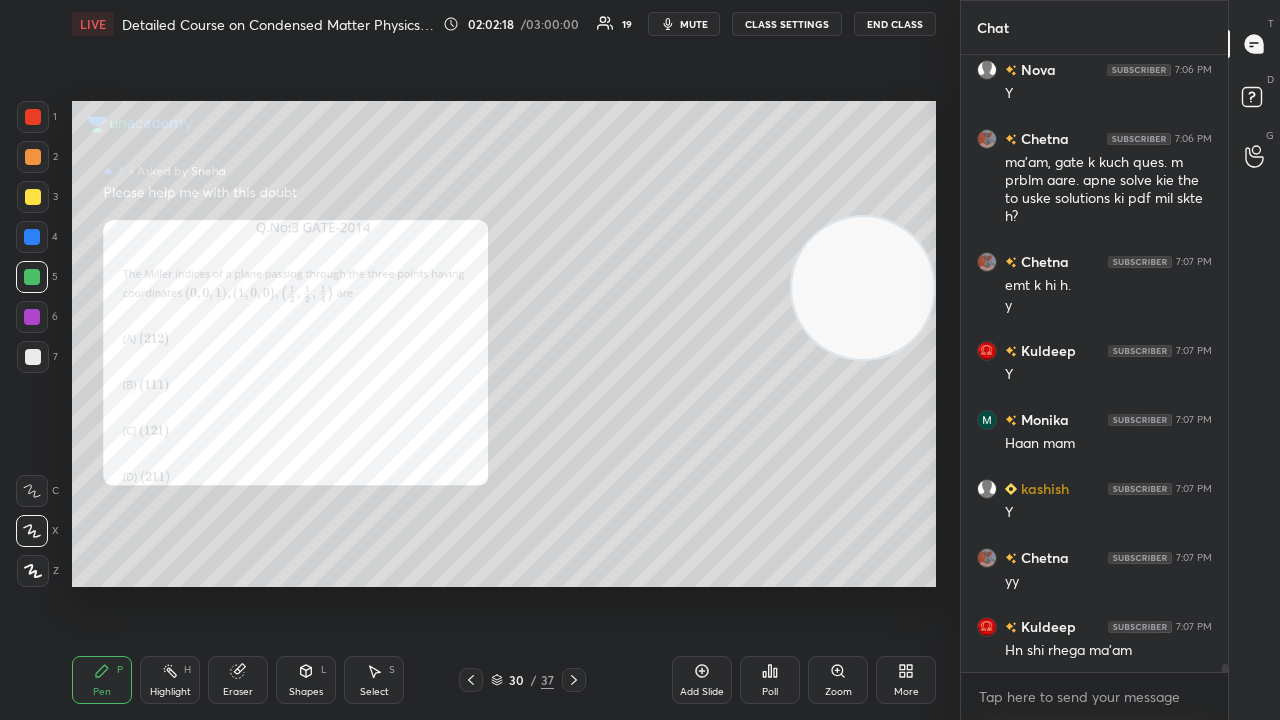 click on "mute" at bounding box center (694, 24) 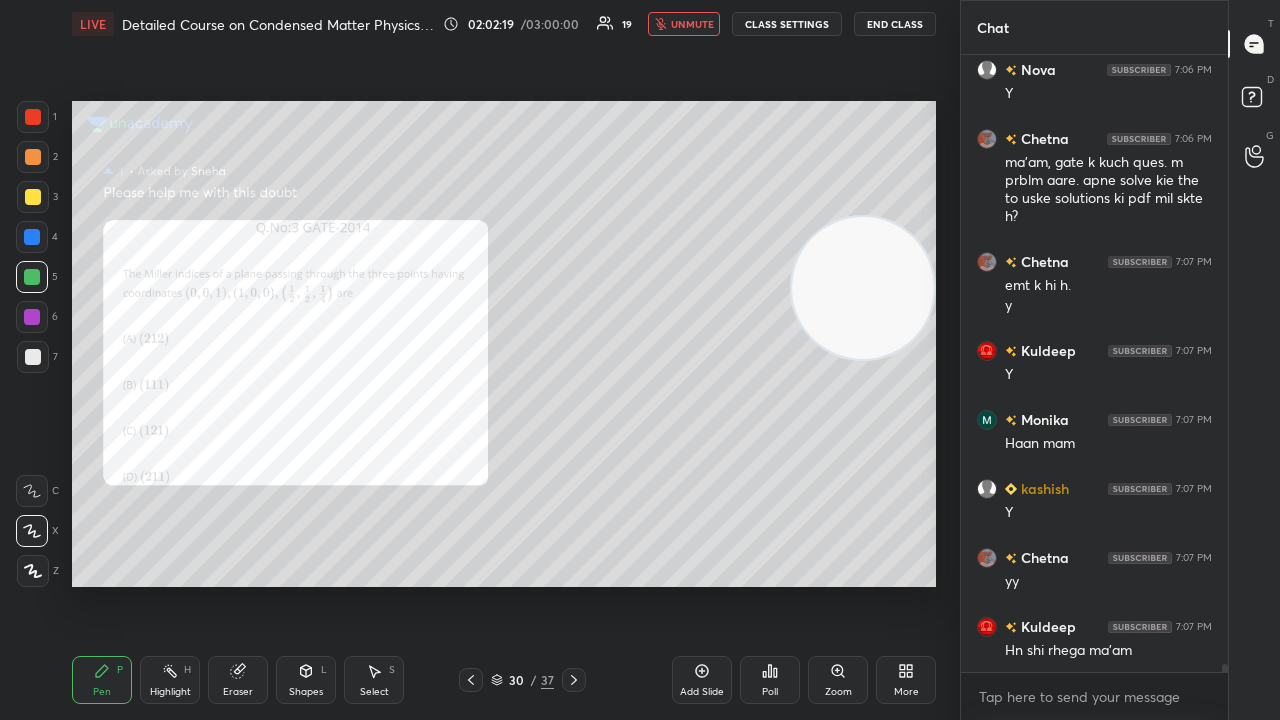 click on "unmute" at bounding box center [692, 24] 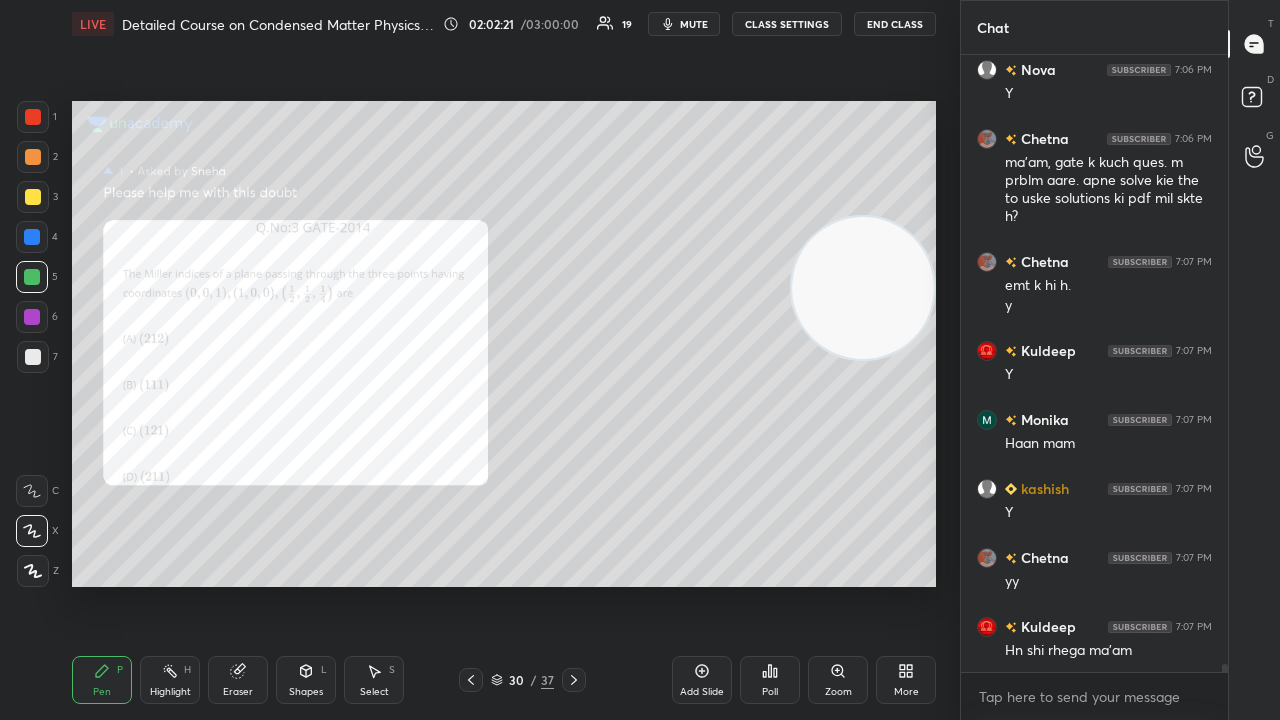 click 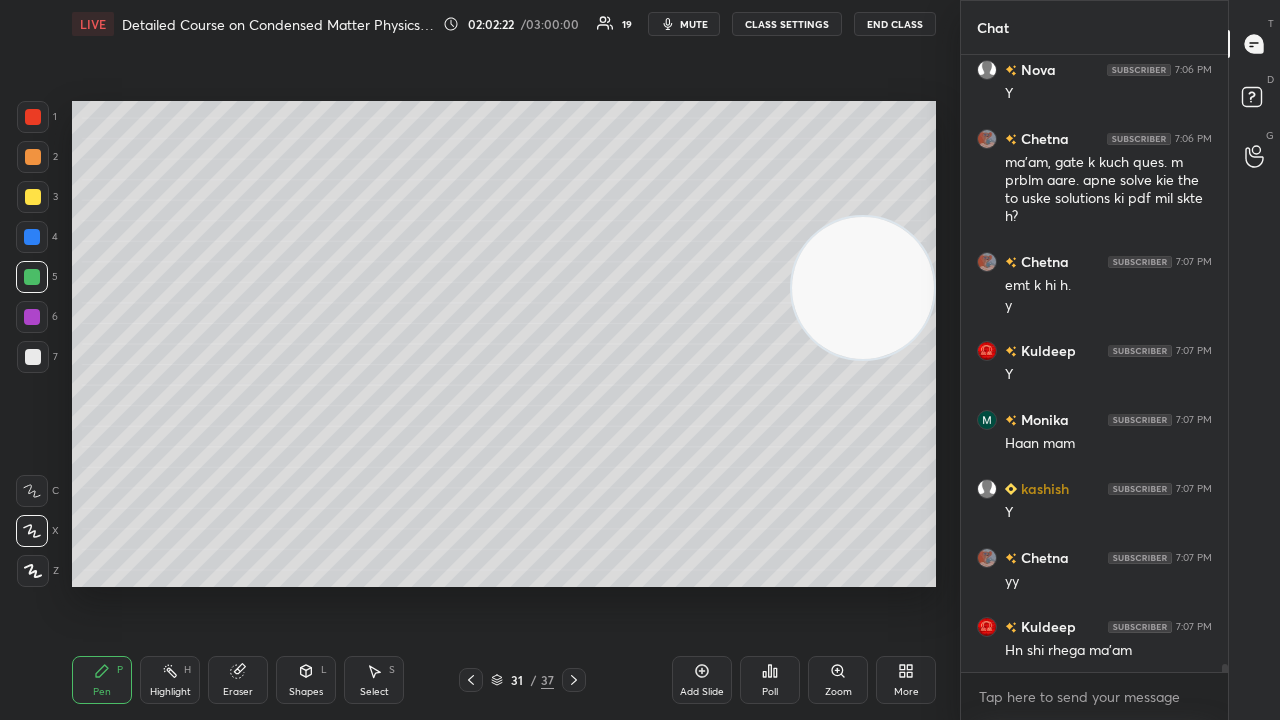 click 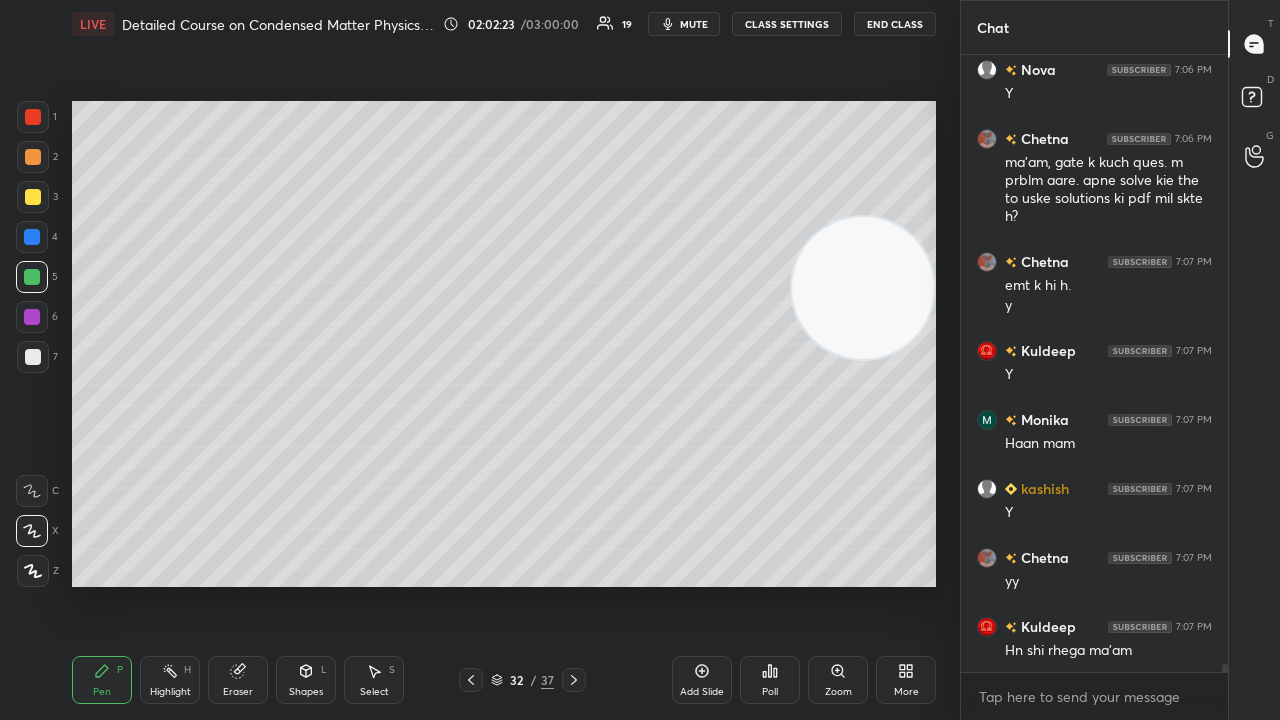 click 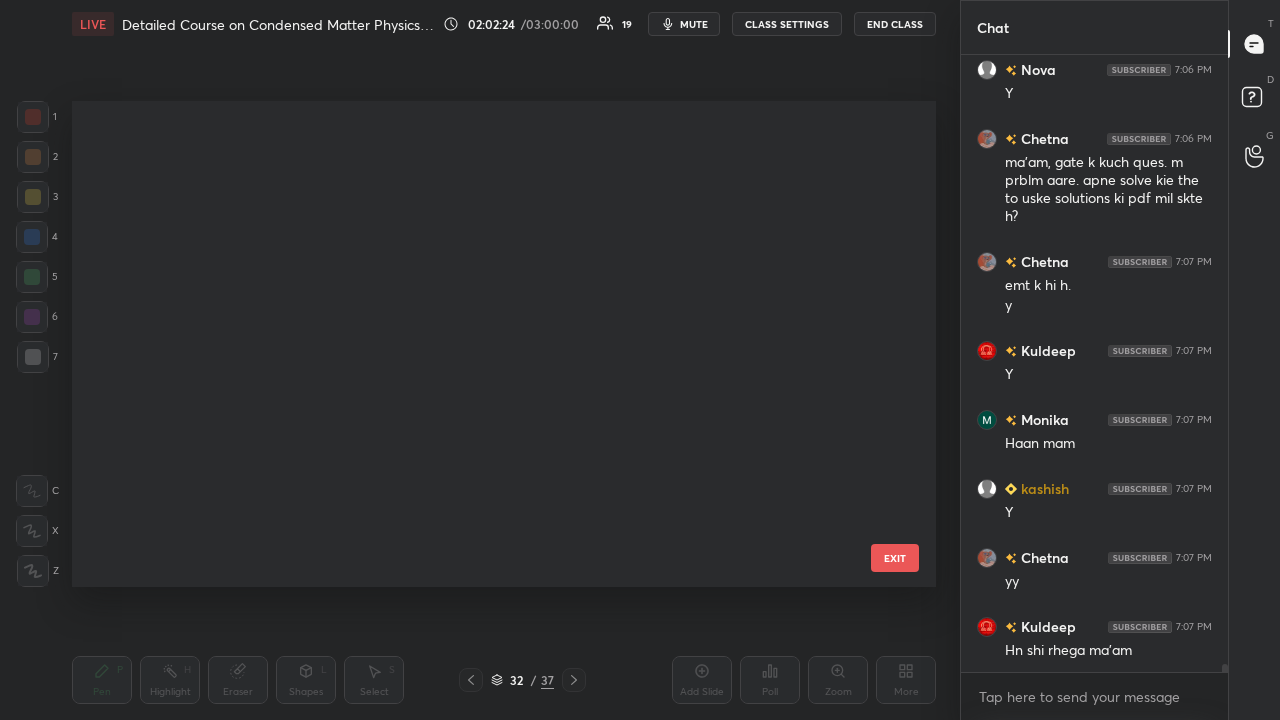 scroll, scrollTop: 1131, scrollLeft: 0, axis: vertical 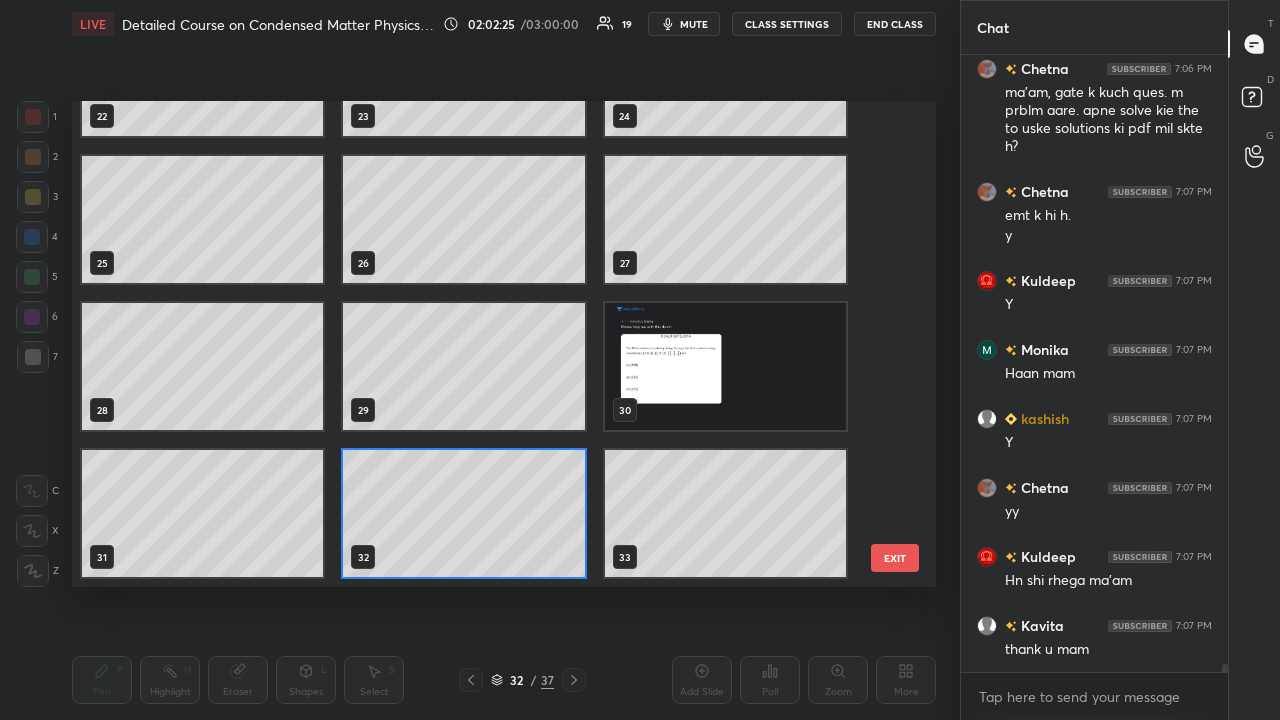 drag, startPoint x: 884, startPoint y: 310, endPoint x: 889, endPoint y: 127, distance: 183.0683 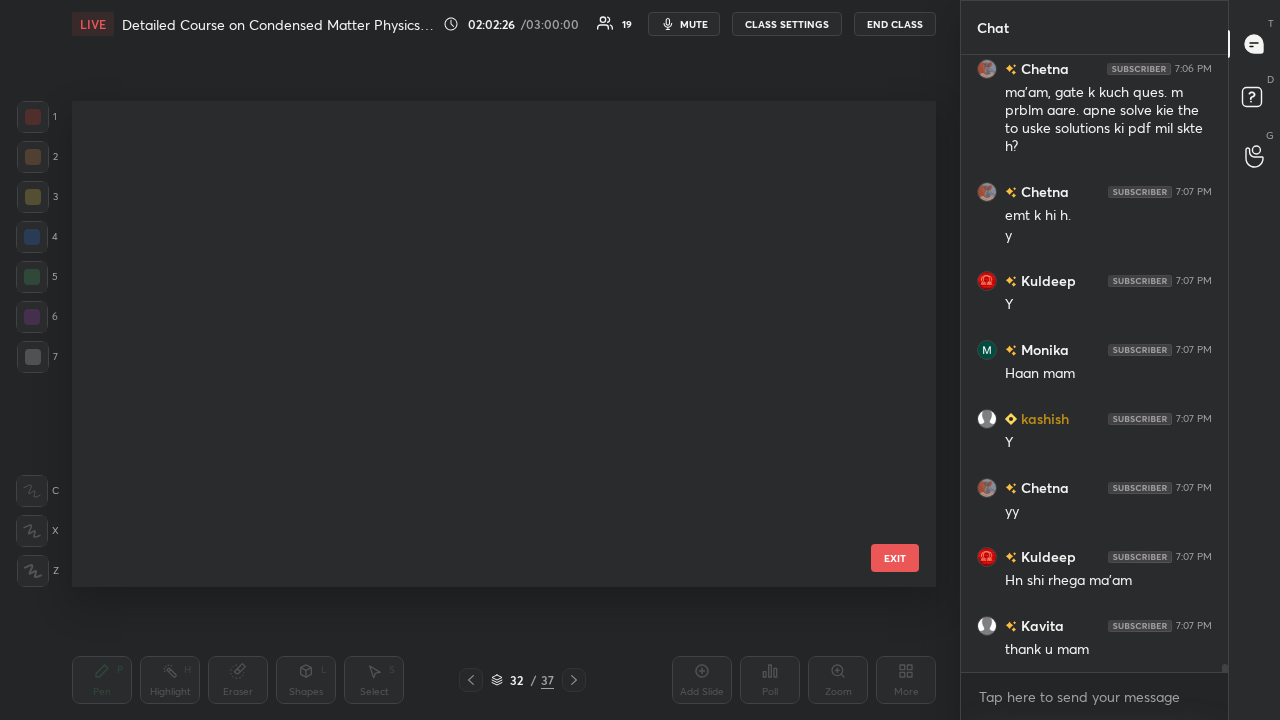 scroll, scrollTop: 60, scrollLeft: 0, axis: vertical 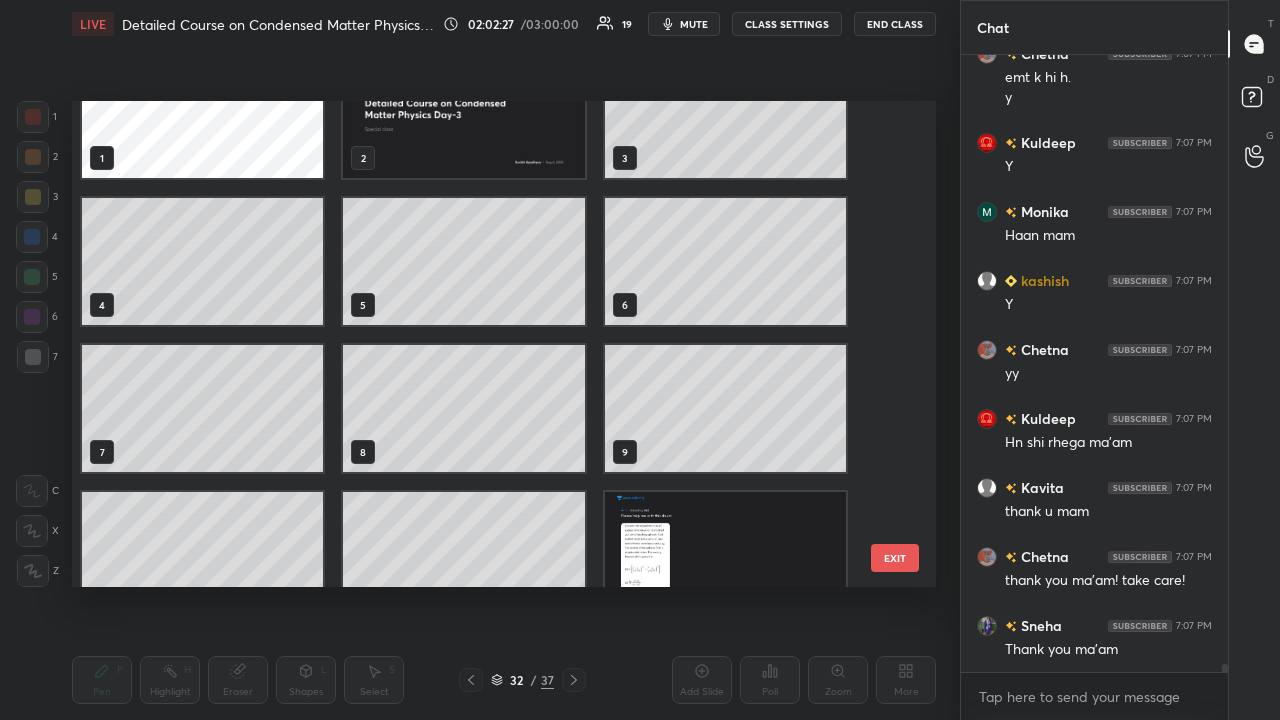 click at bounding box center [463, 114] 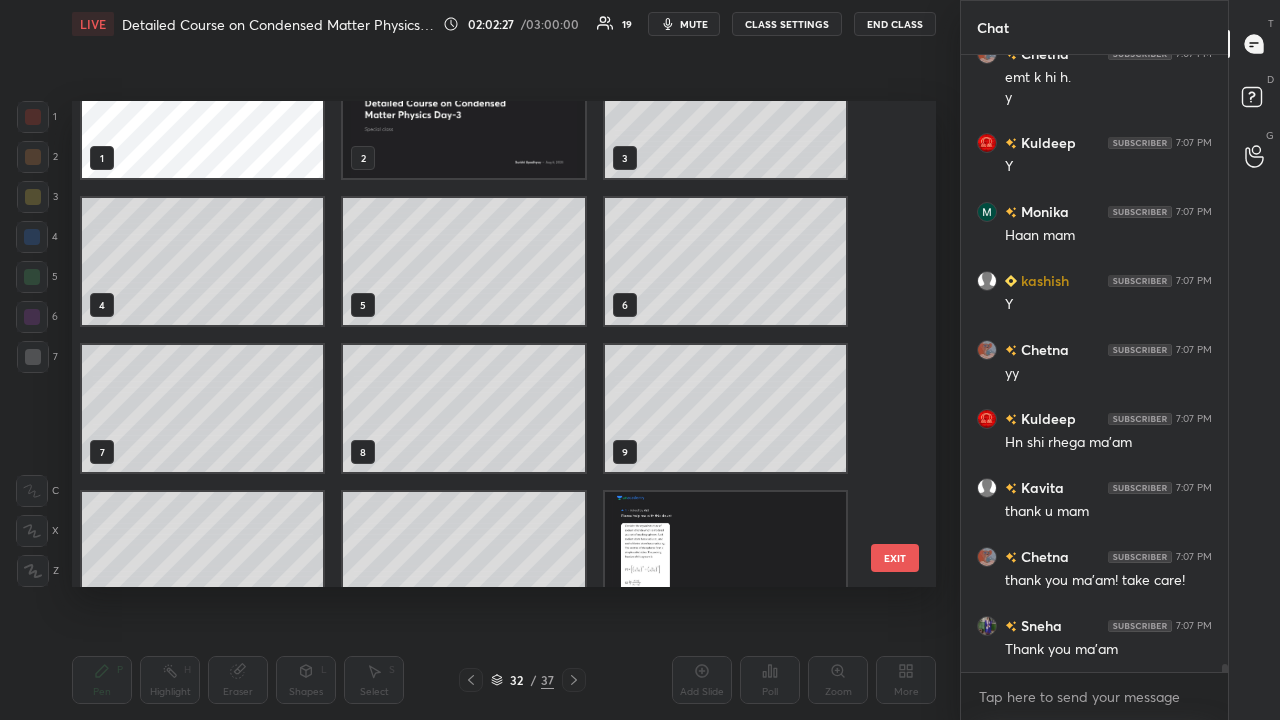 scroll, scrollTop: 0, scrollLeft: 0, axis: both 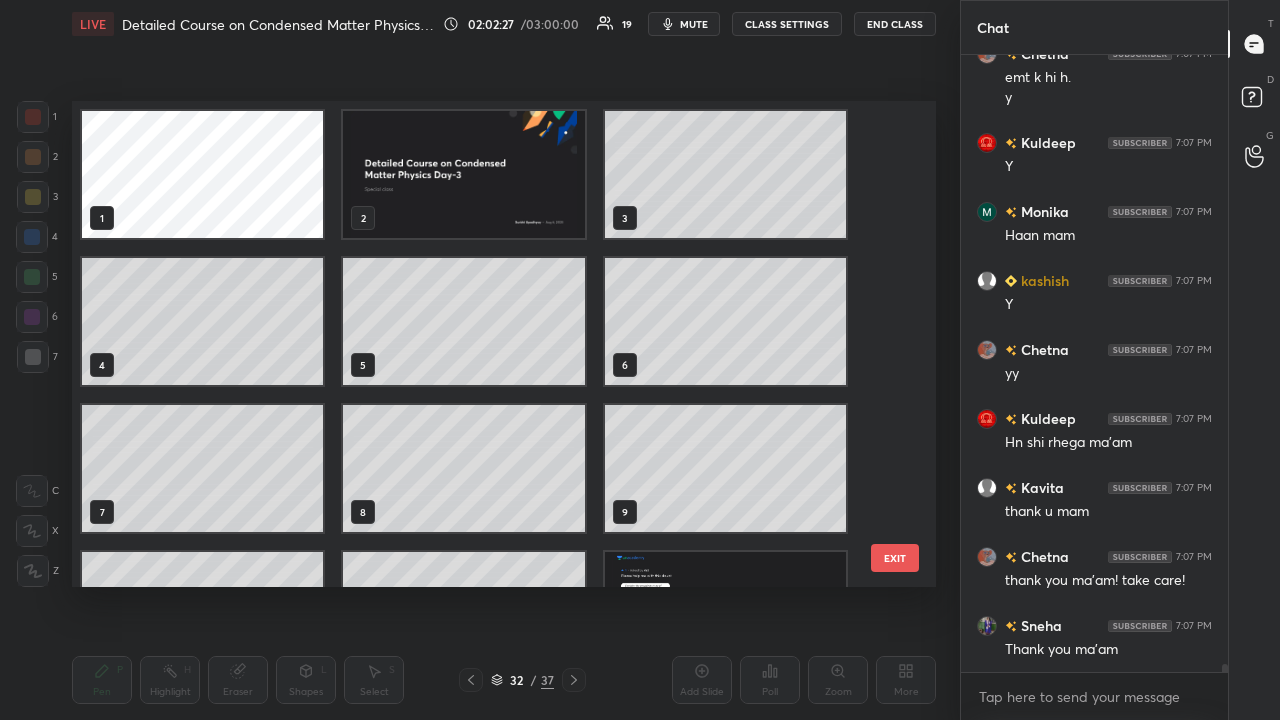 click at bounding box center [463, 174] 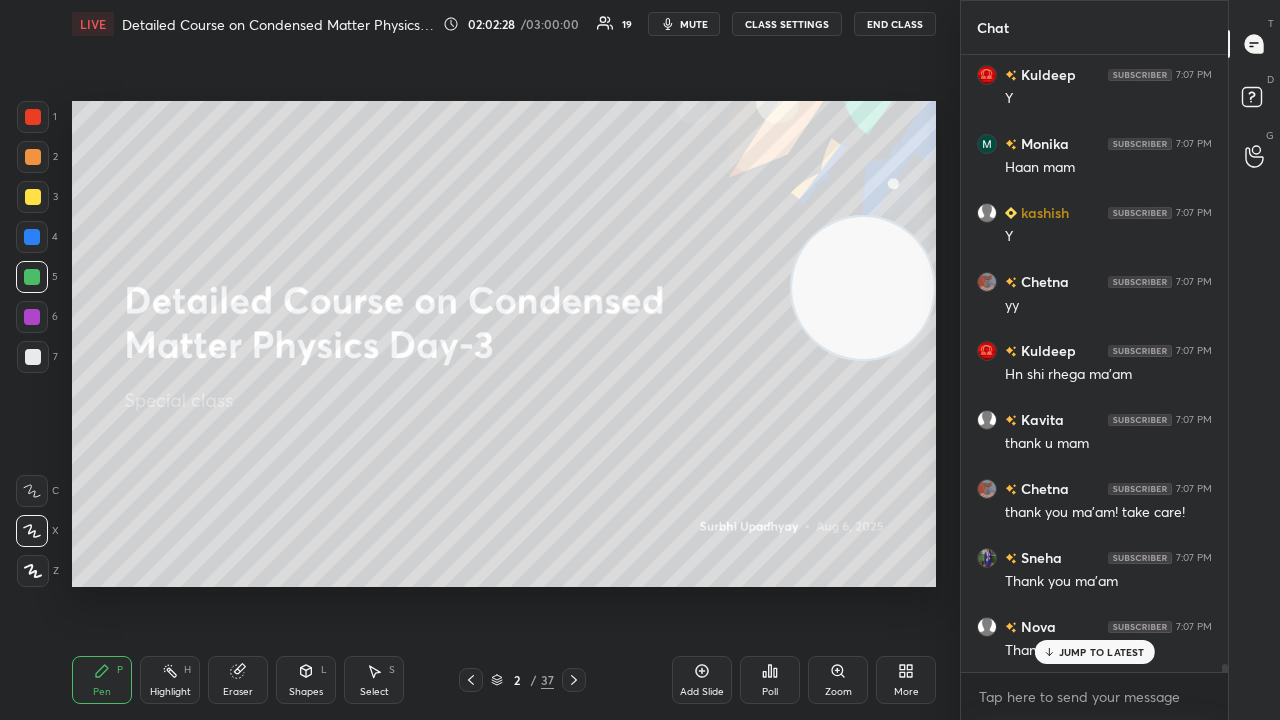 click on "mute" at bounding box center (694, 24) 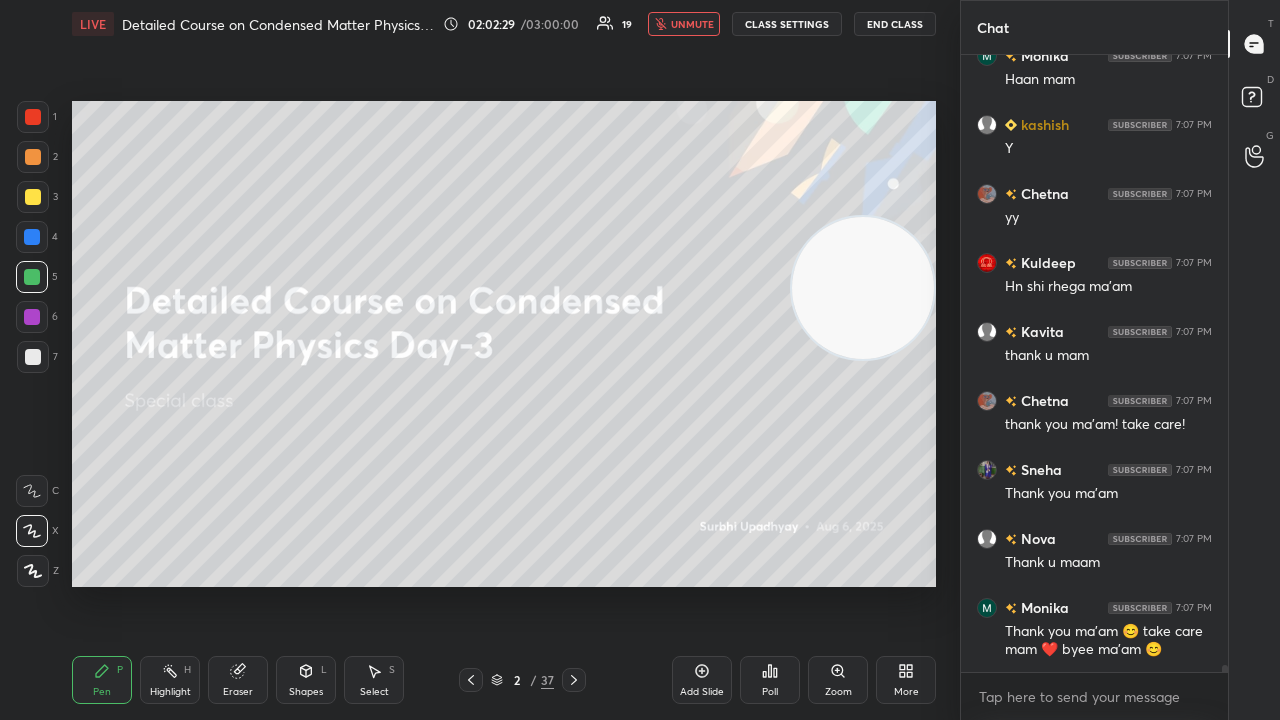 click on "unmute" at bounding box center [684, 24] 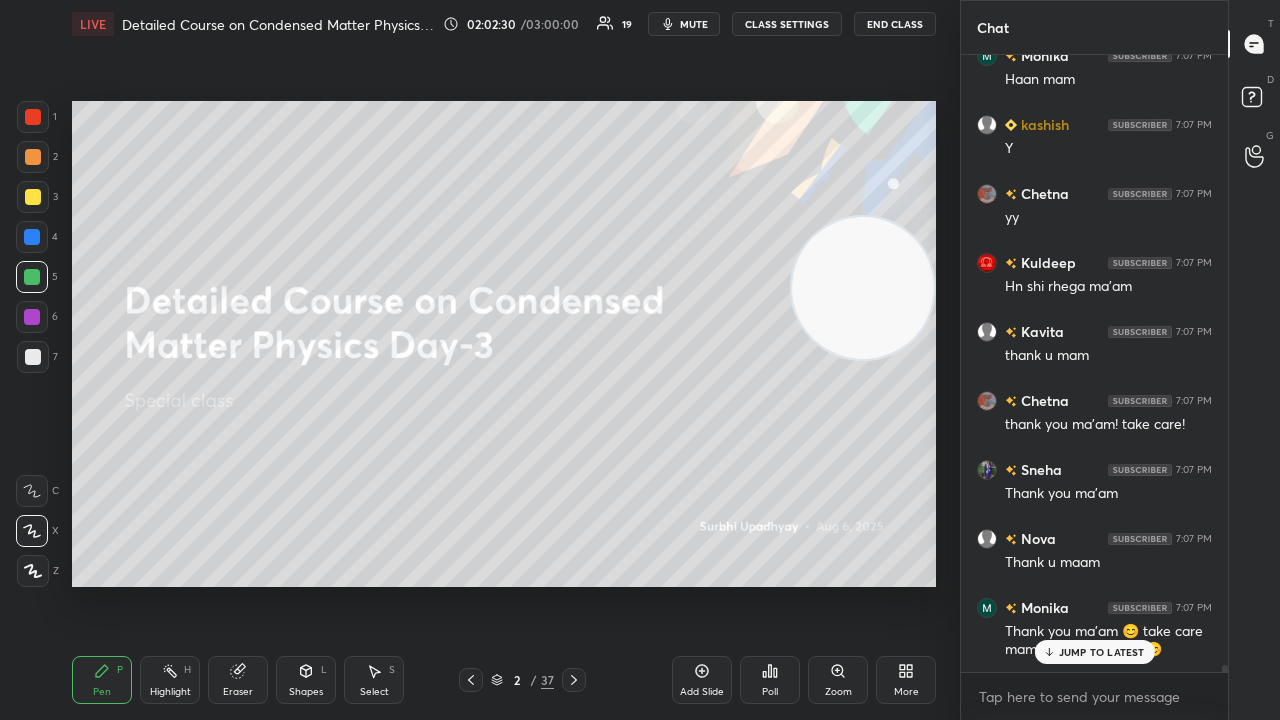 scroll, scrollTop: 50262, scrollLeft: 0, axis: vertical 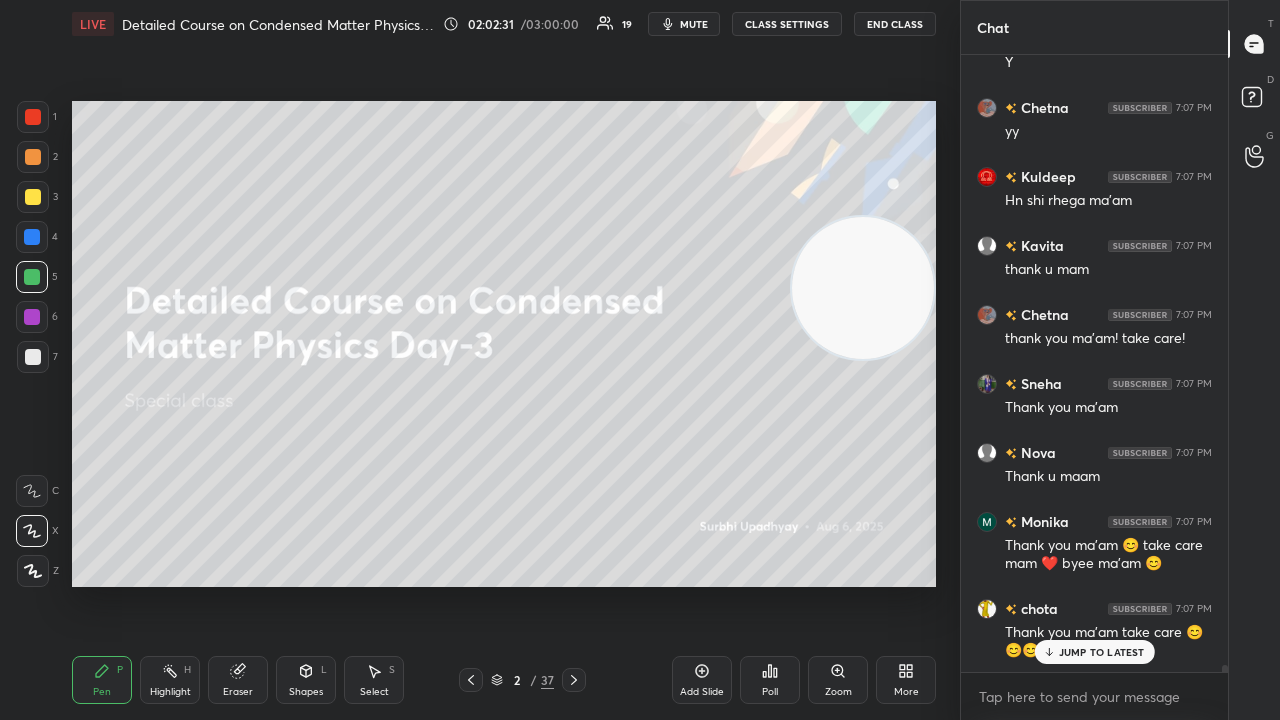 click on "JUMP TO LATEST" at bounding box center [1102, 652] 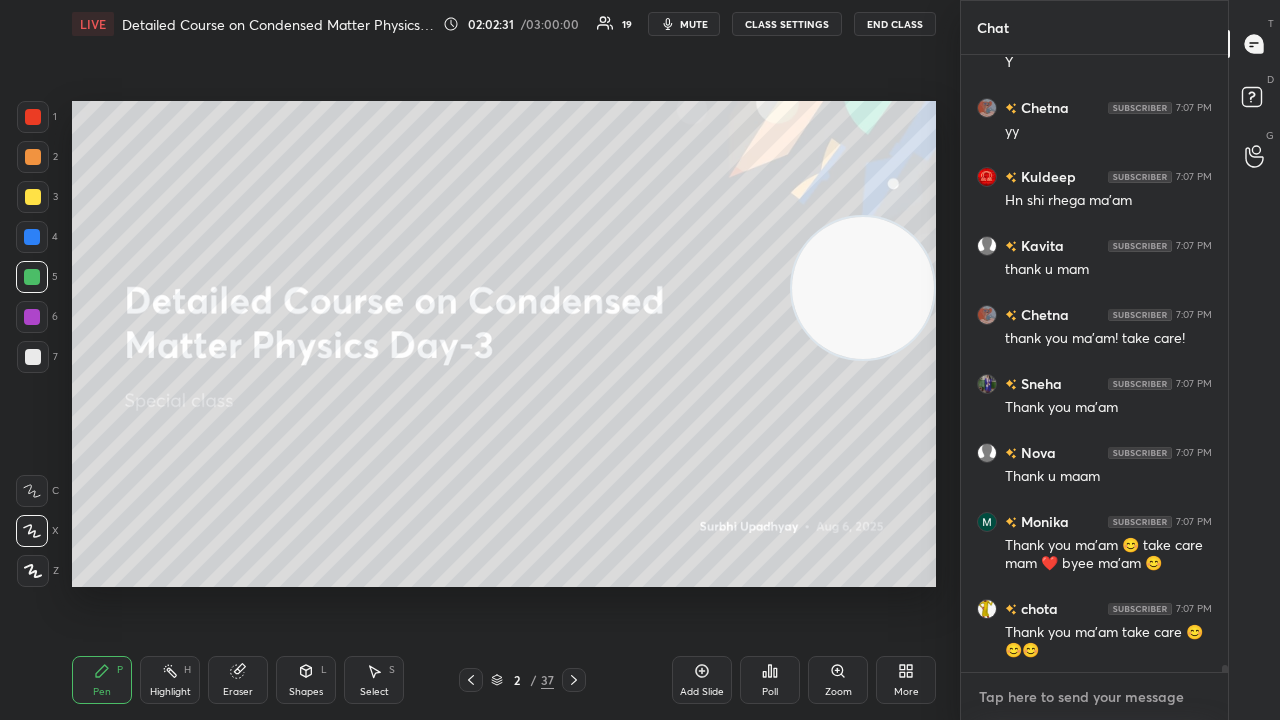 click on "x" at bounding box center (1094, 696) 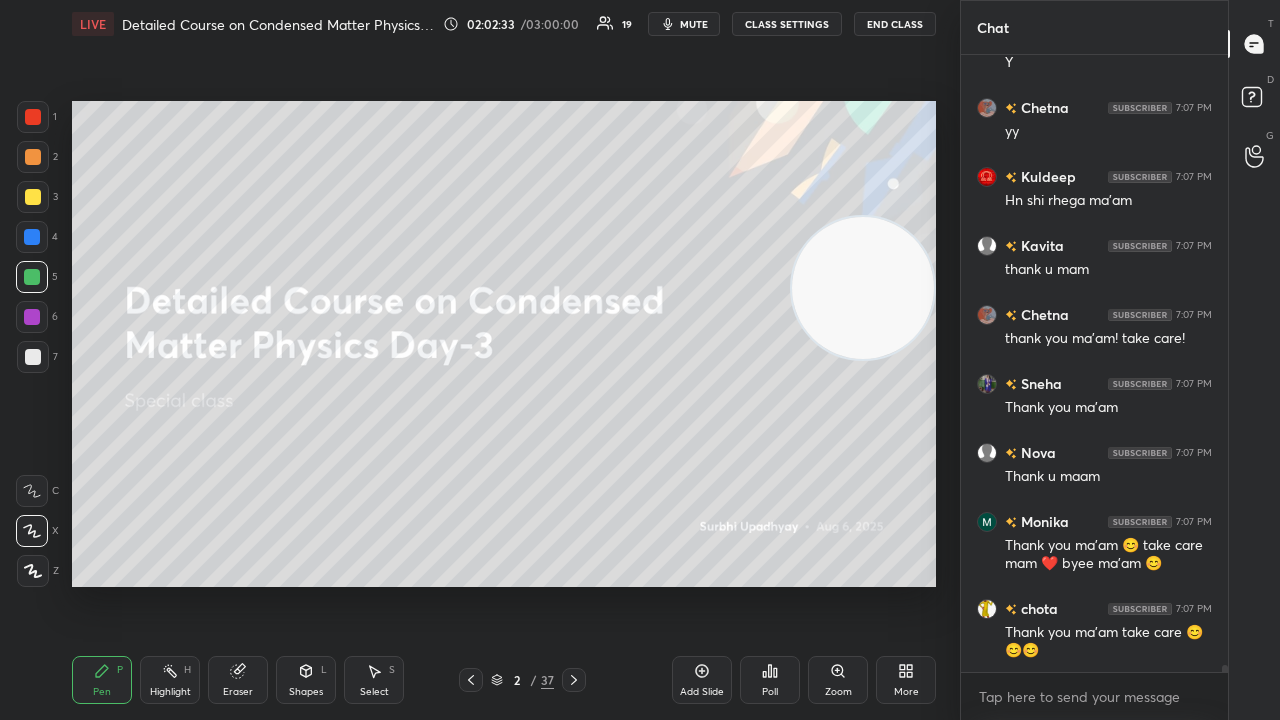 click on "mute" at bounding box center [694, 24] 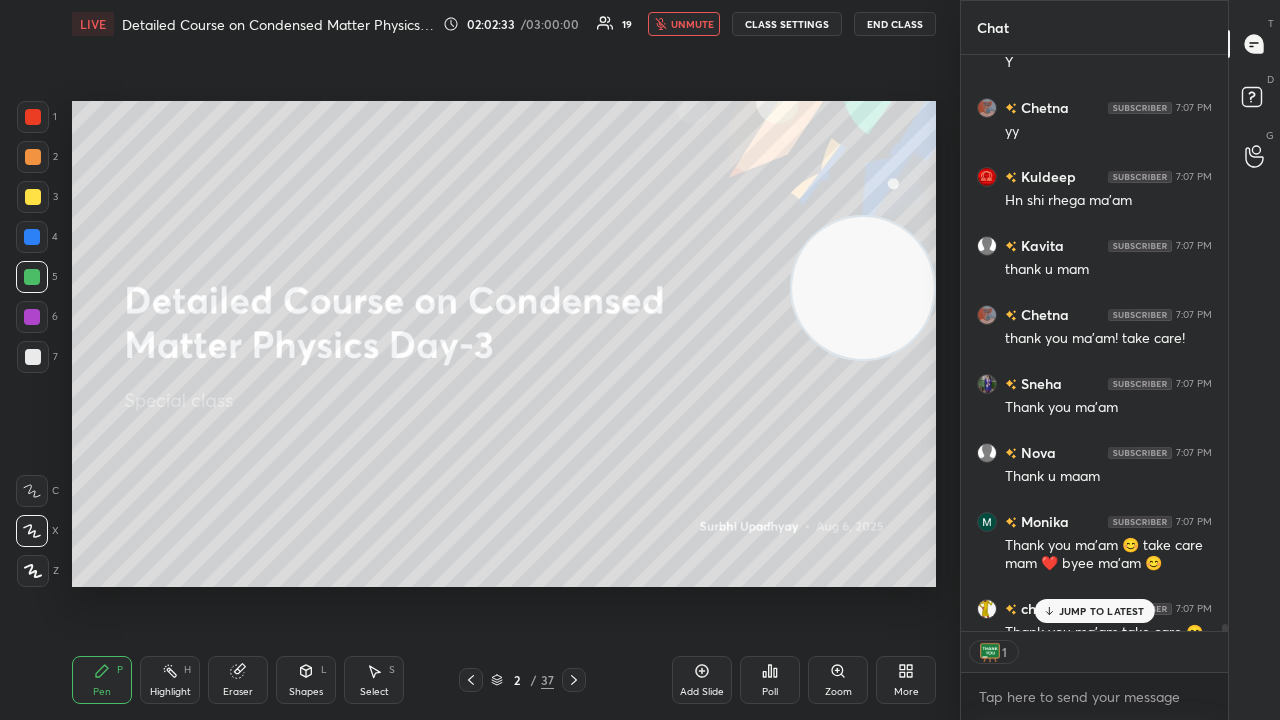 scroll, scrollTop: 570, scrollLeft: 261, axis: both 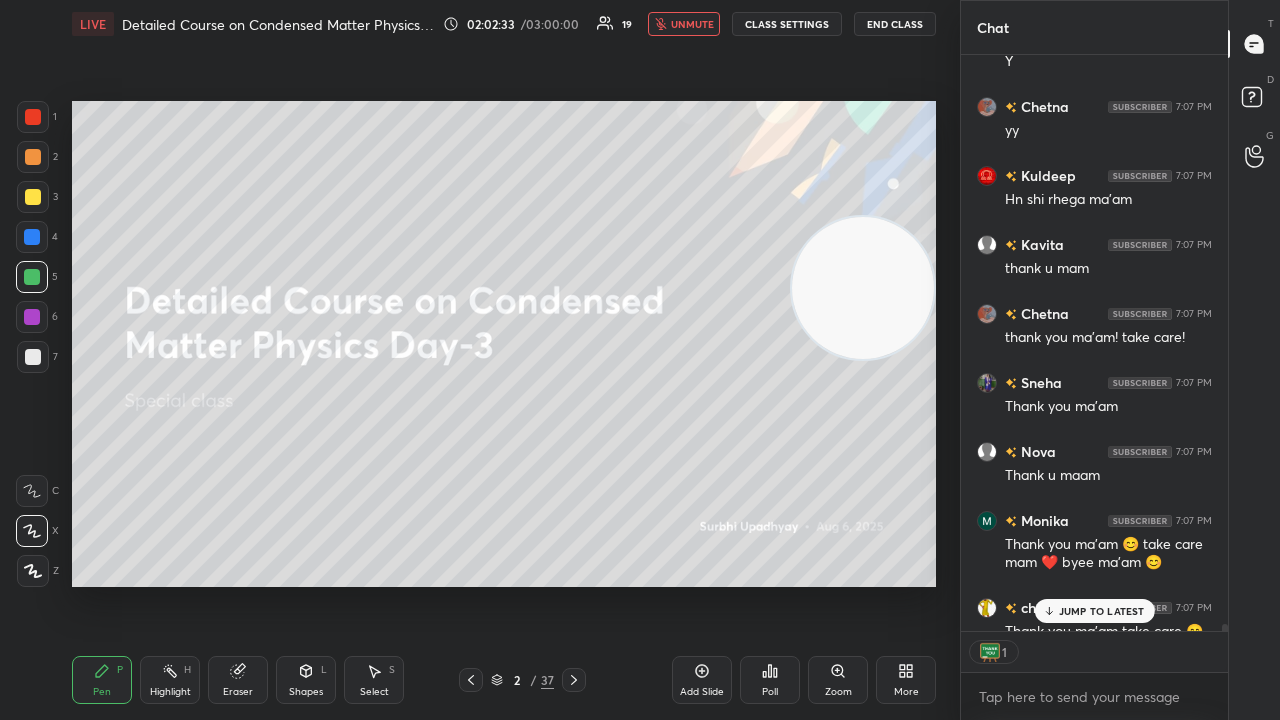 click on "unmute" at bounding box center (692, 24) 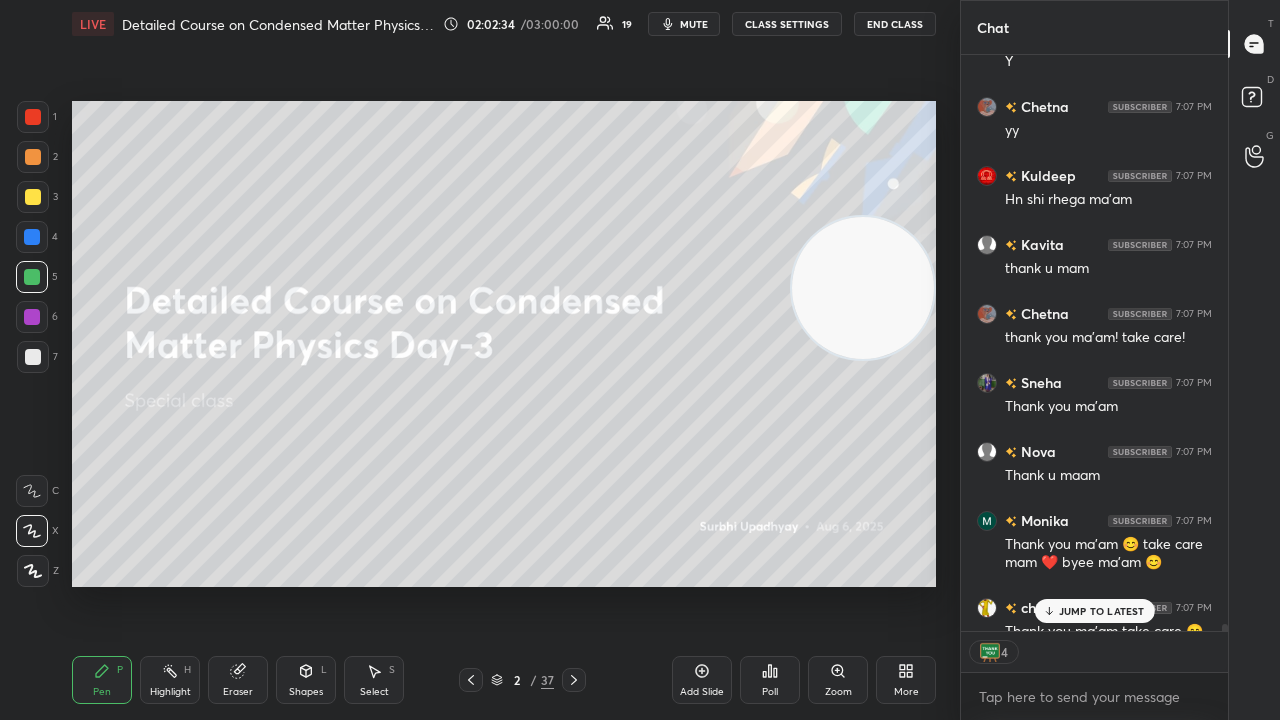 click on "JUMP TO LATEST" at bounding box center (1102, 611) 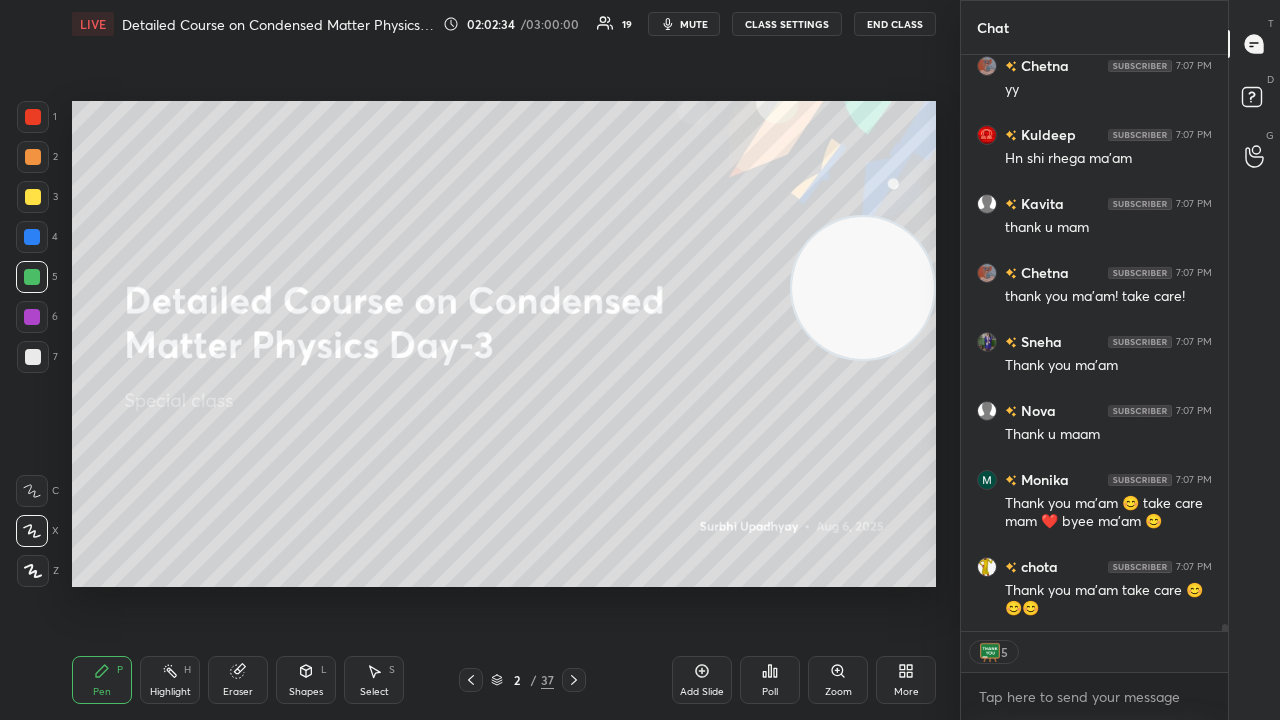 click on "x" at bounding box center (1094, 696) 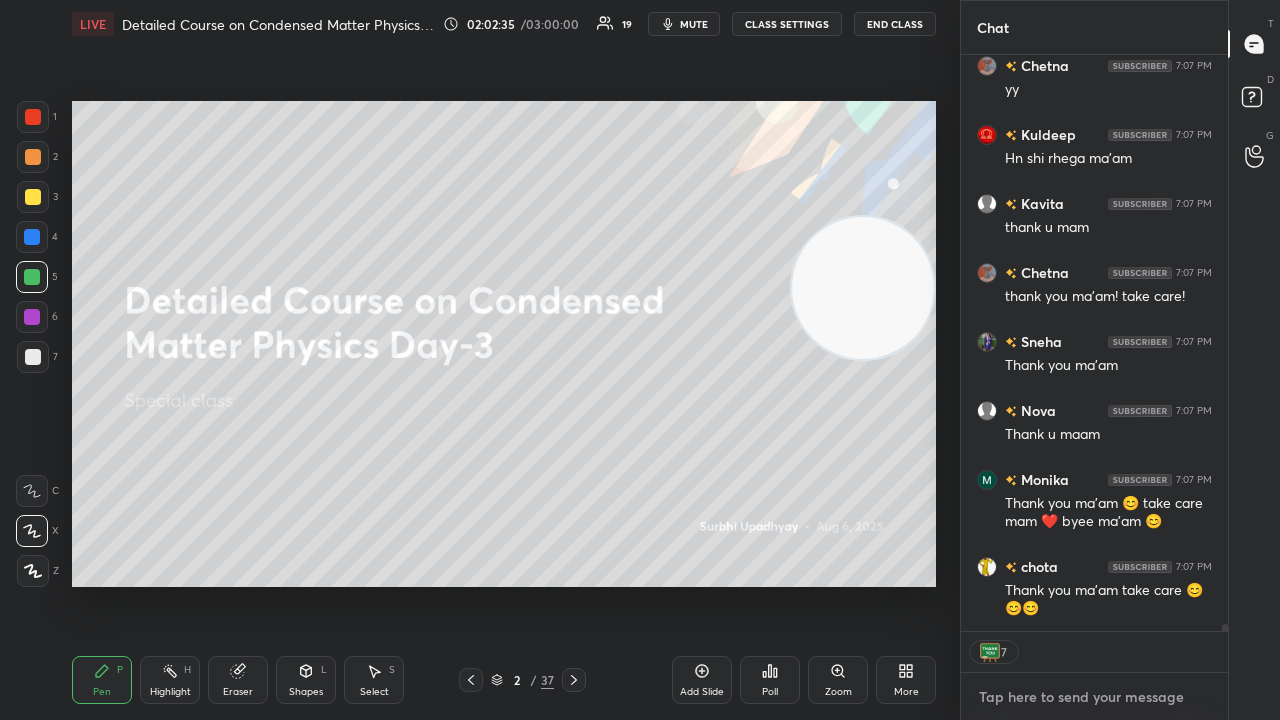 scroll, scrollTop: 50373, scrollLeft: 0, axis: vertical 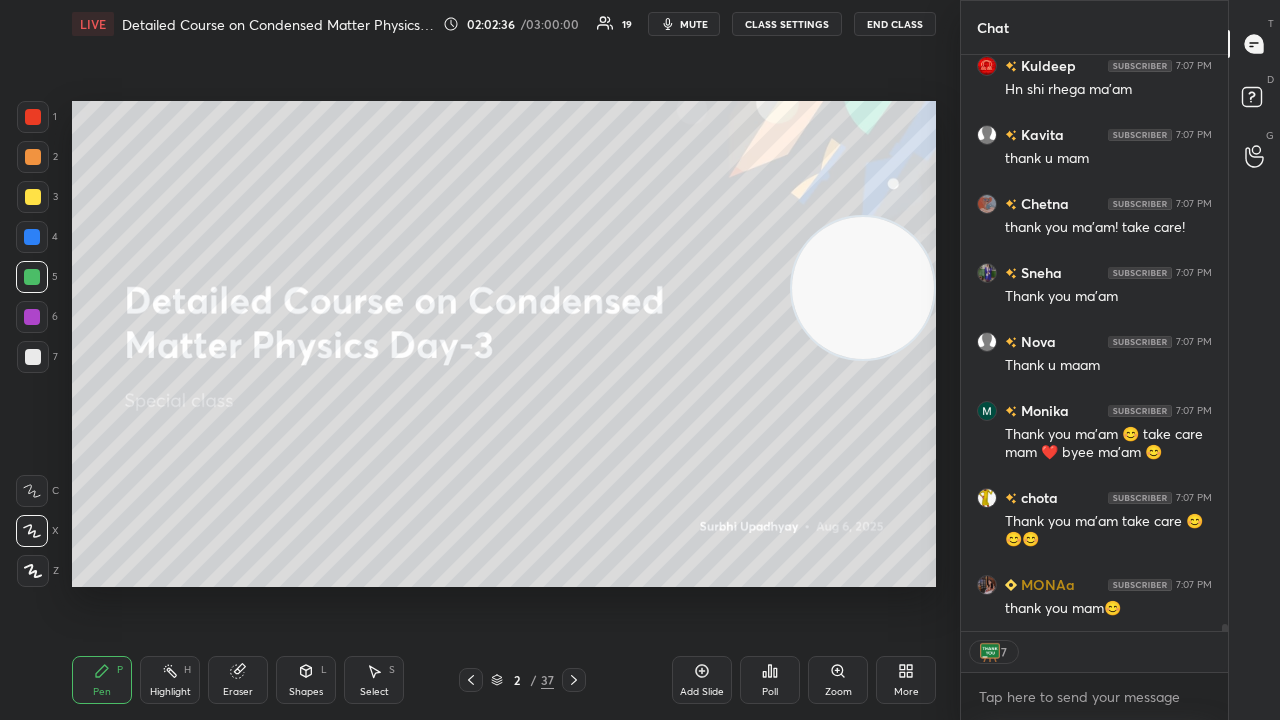 click on "mute" at bounding box center (694, 24) 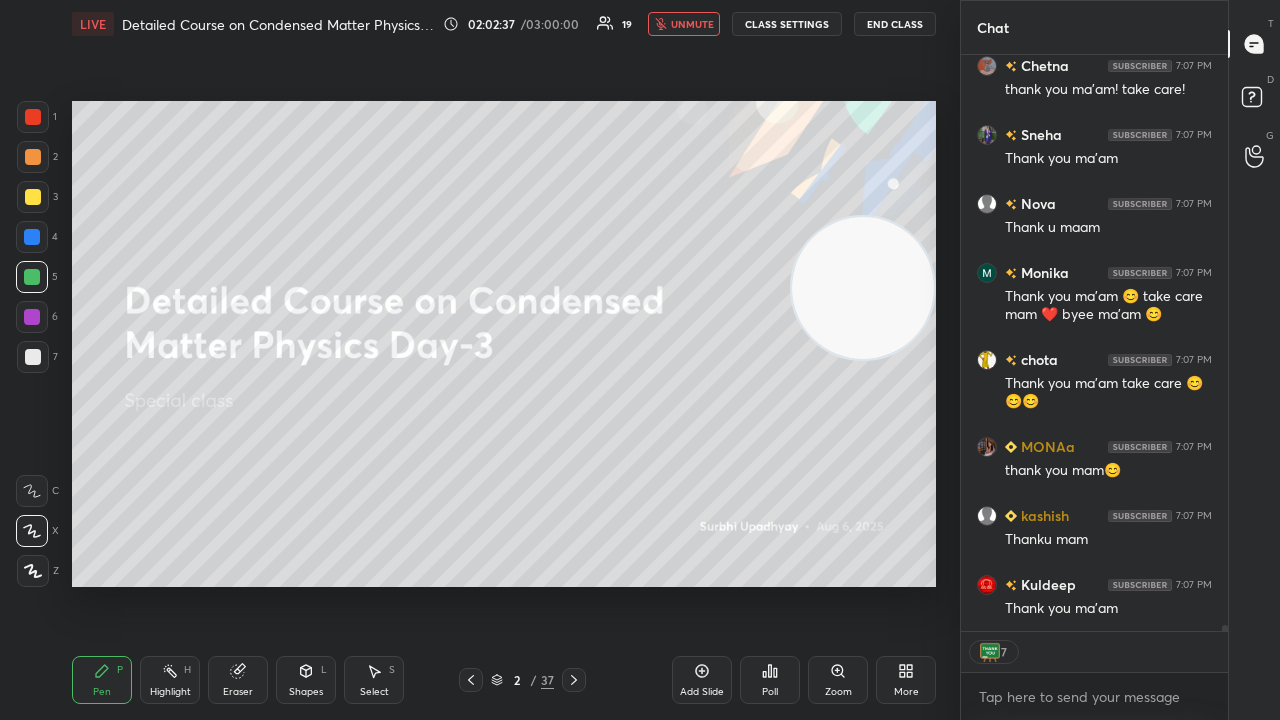click on "unmute" at bounding box center [684, 24] 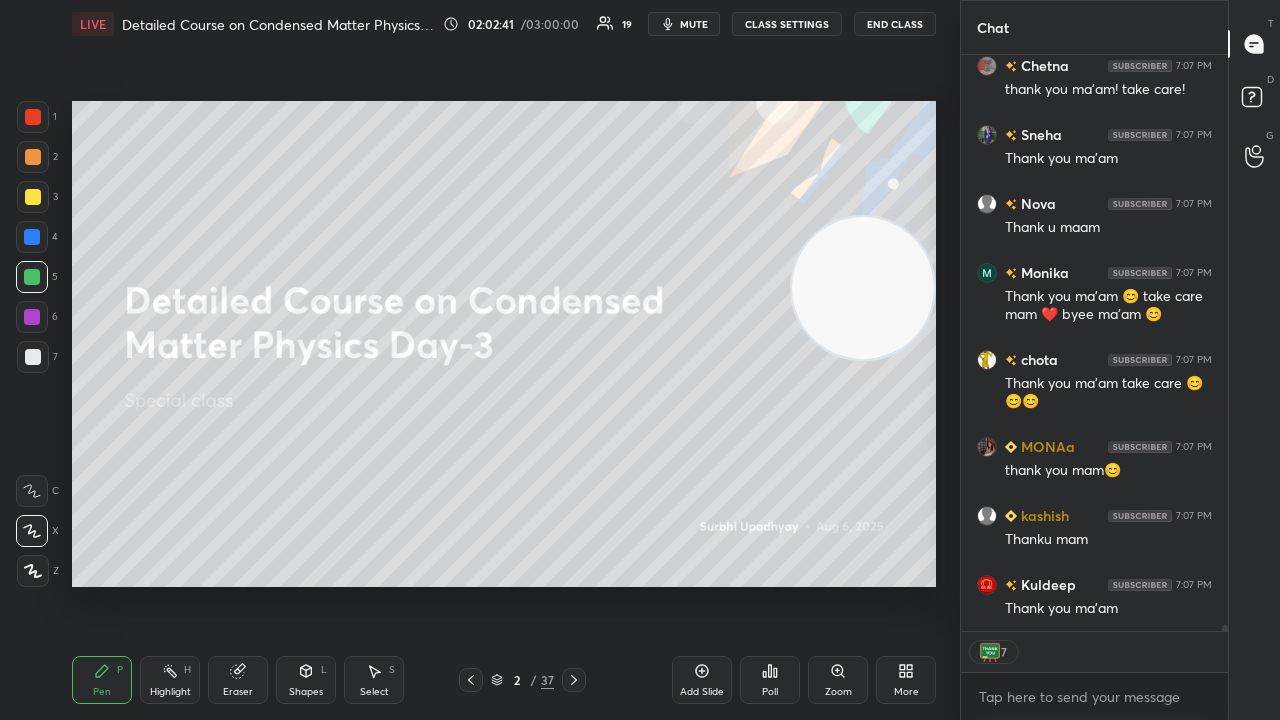 click on "End Class" at bounding box center (895, 24) 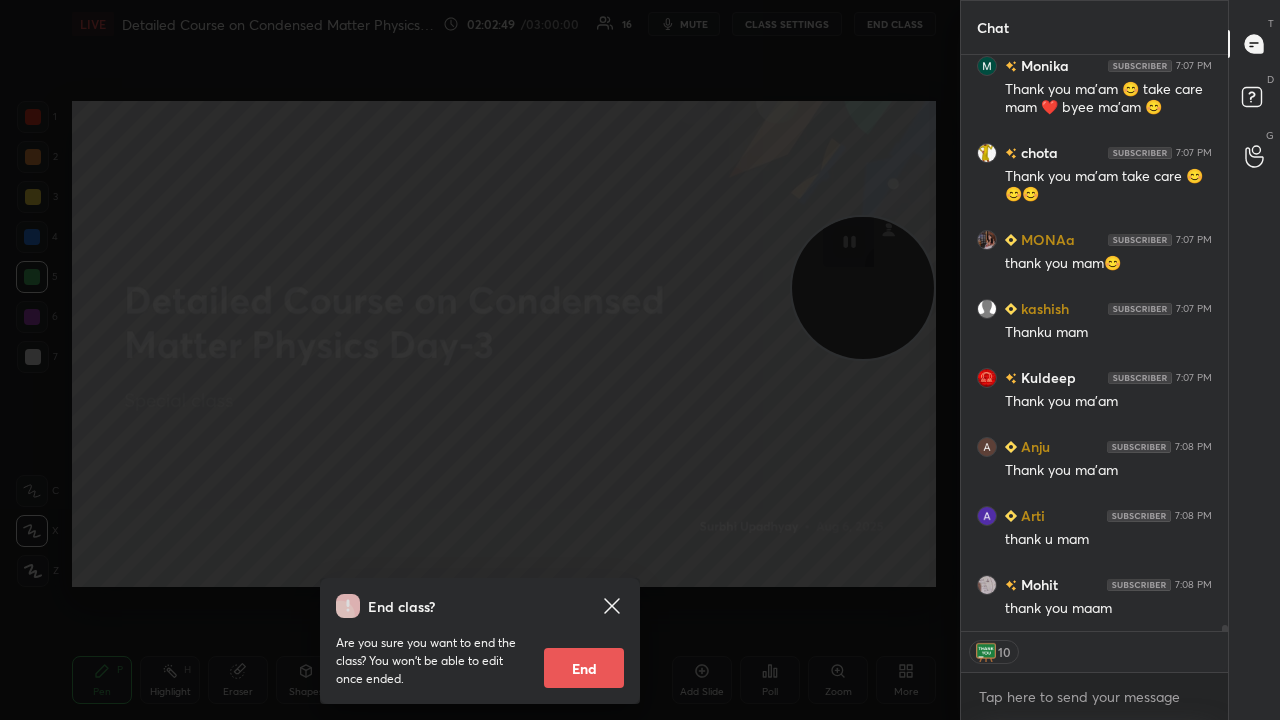 scroll, scrollTop: 50787, scrollLeft: 0, axis: vertical 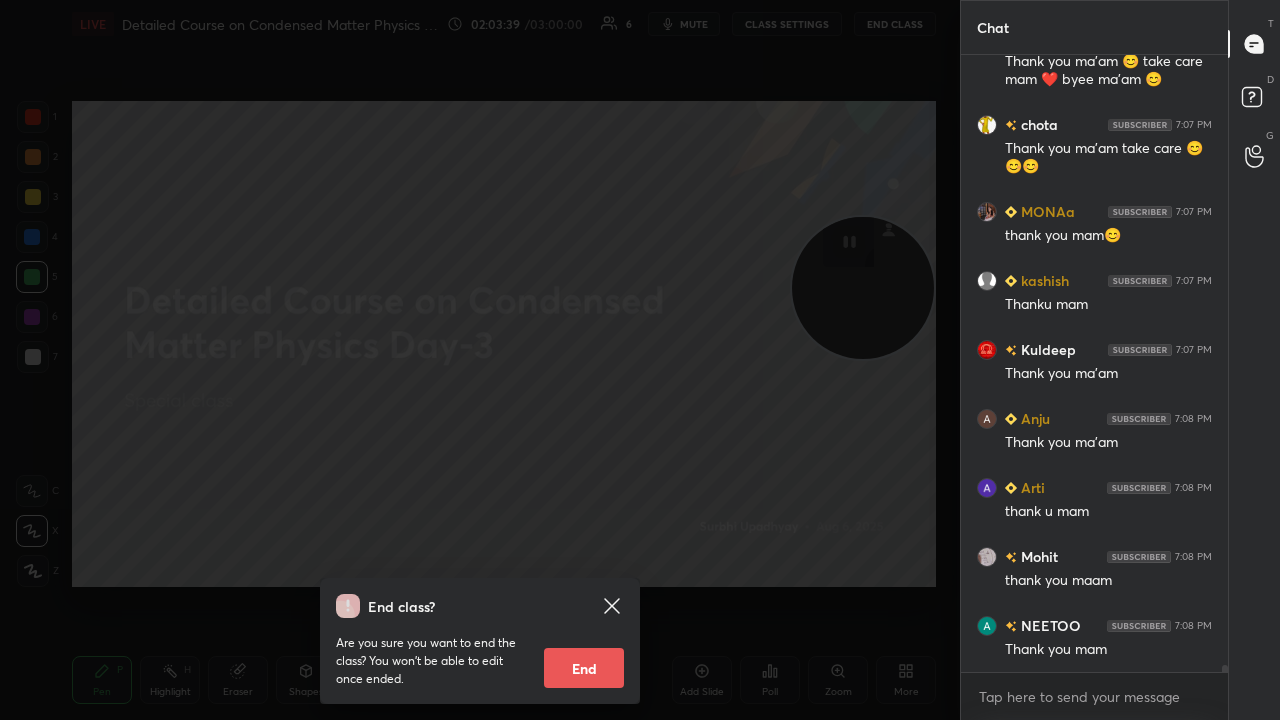 click on "End" at bounding box center (584, 668) 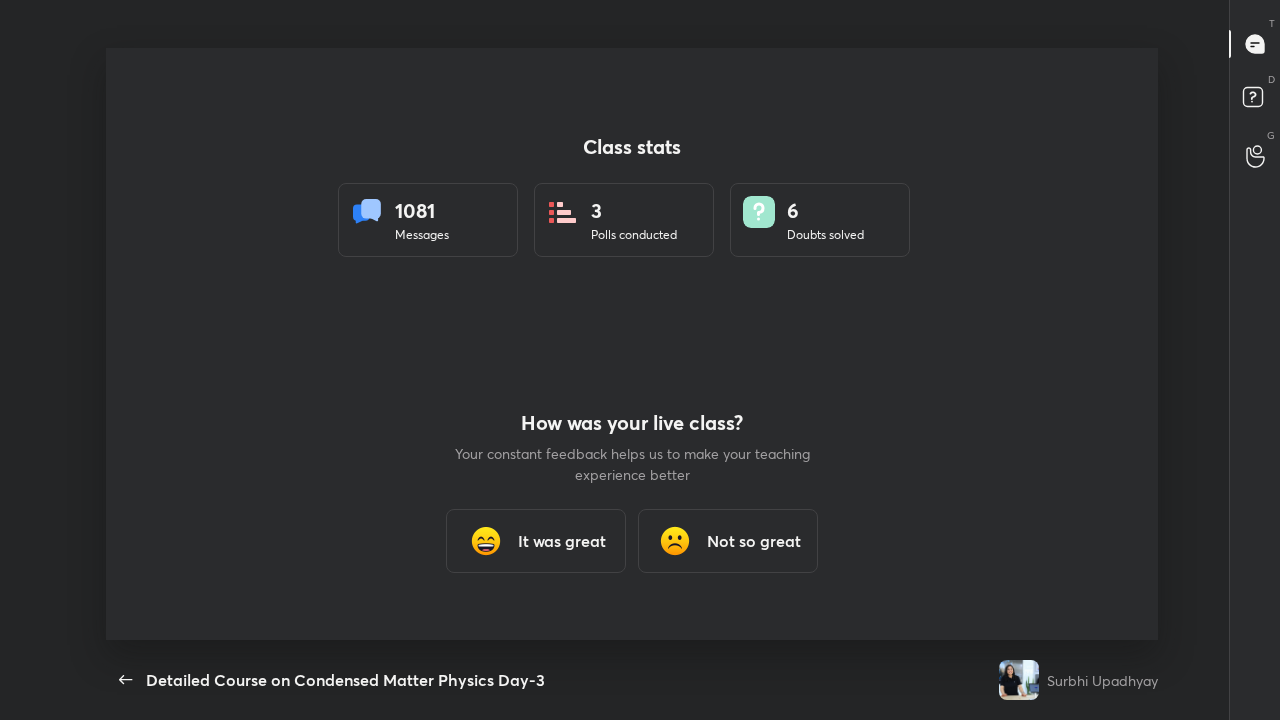 scroll, scrollTop: 99408, scrollLeft: 98736, axis: both 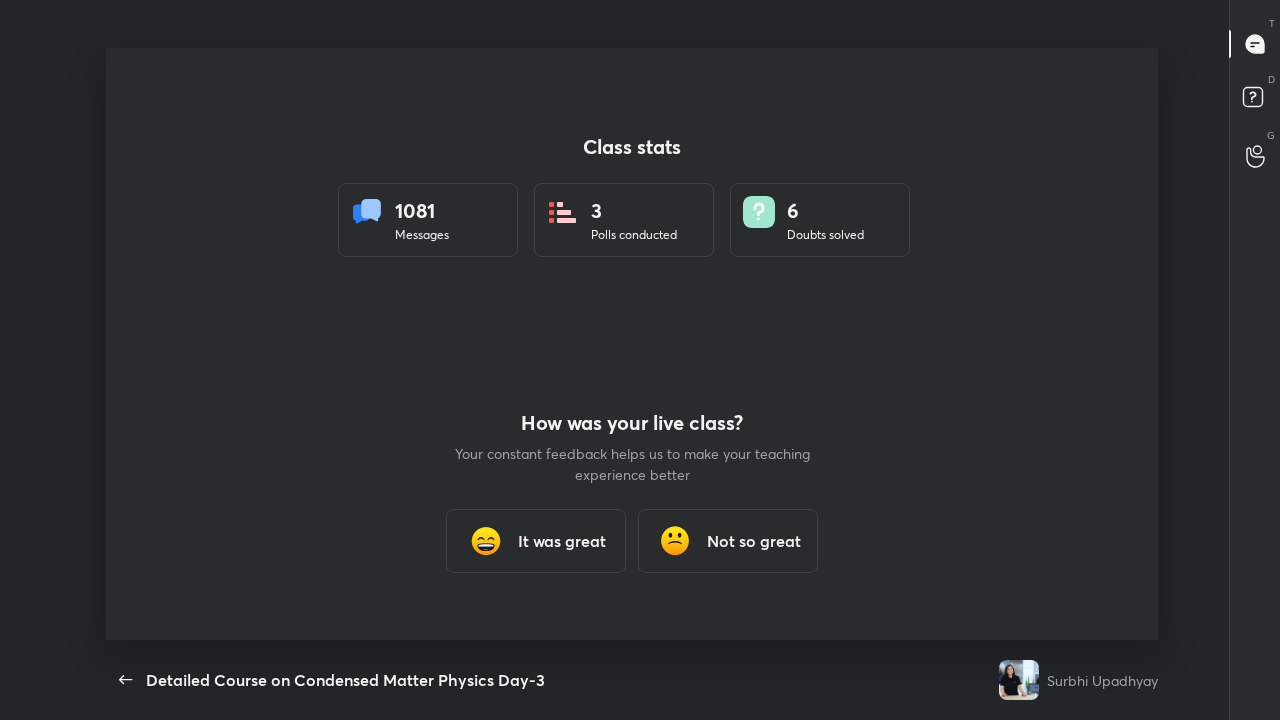click on "It was great" at bounding box center (562, 541) 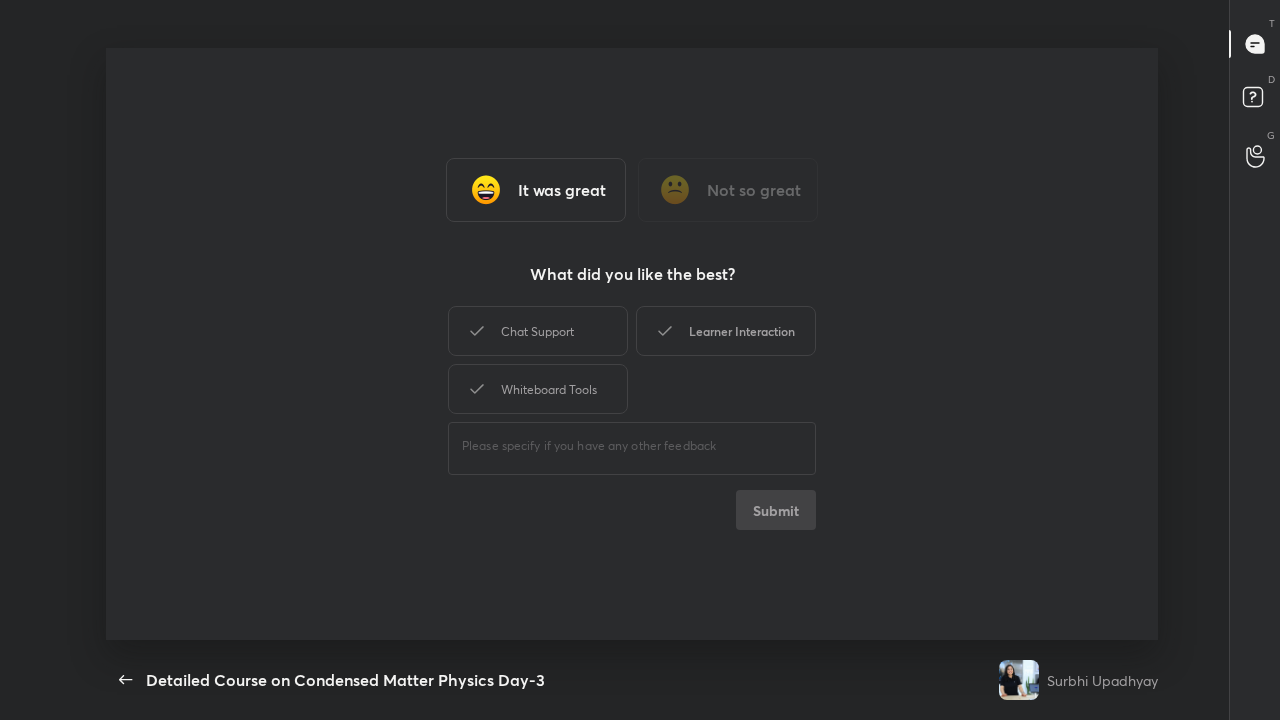 click on "Learner Interaction" at bounding box center [726, 331] 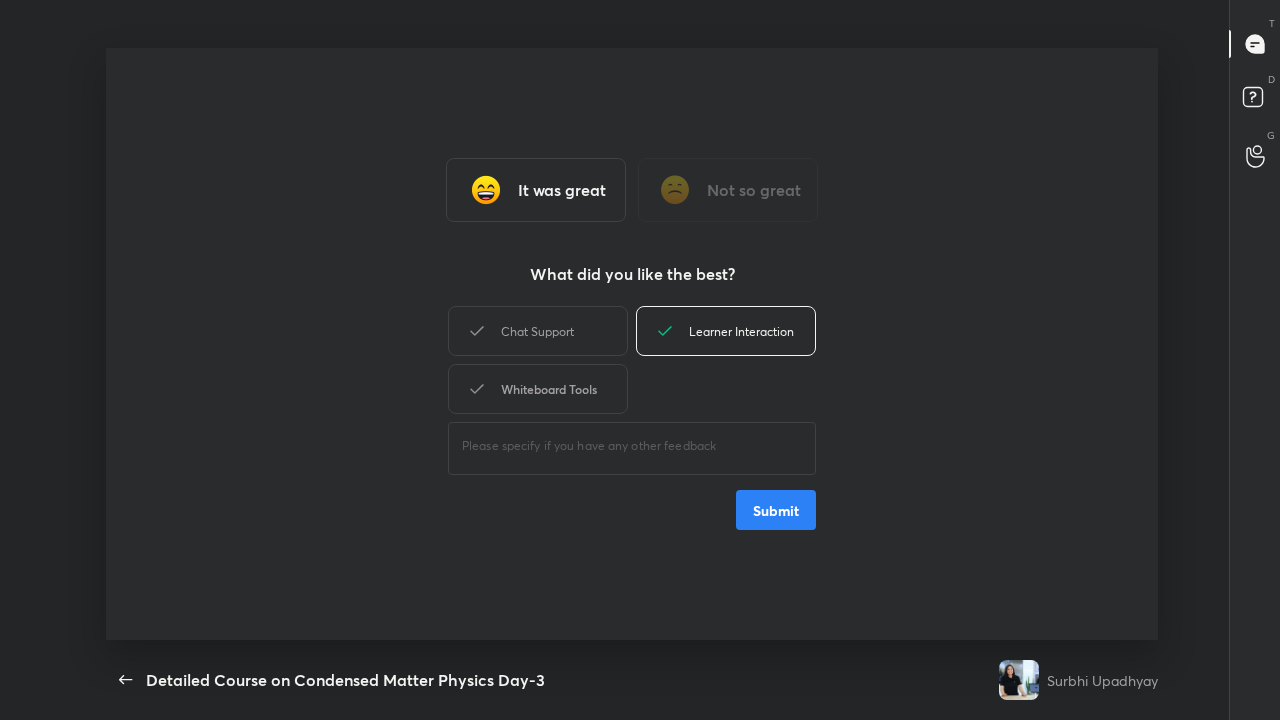 click on "Whiteboard Tools" at bounding box center [538, 389] 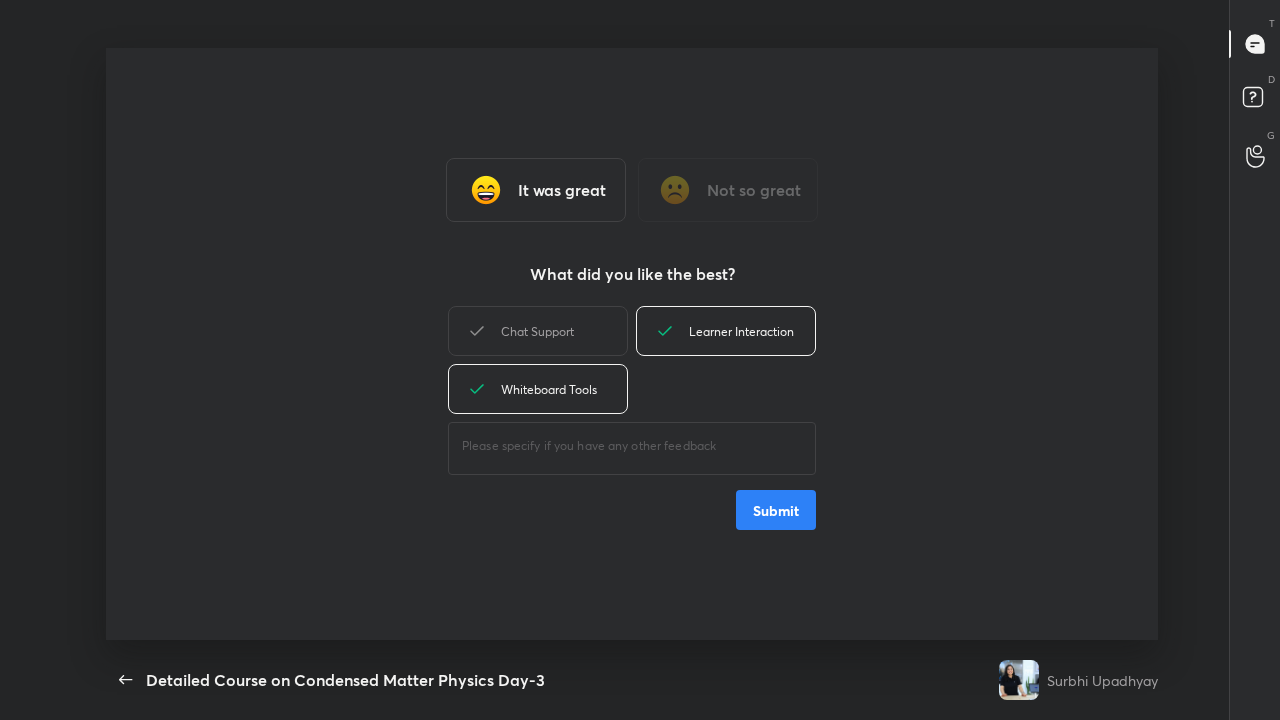 click on "Submit" at bounding box center (776, 510) 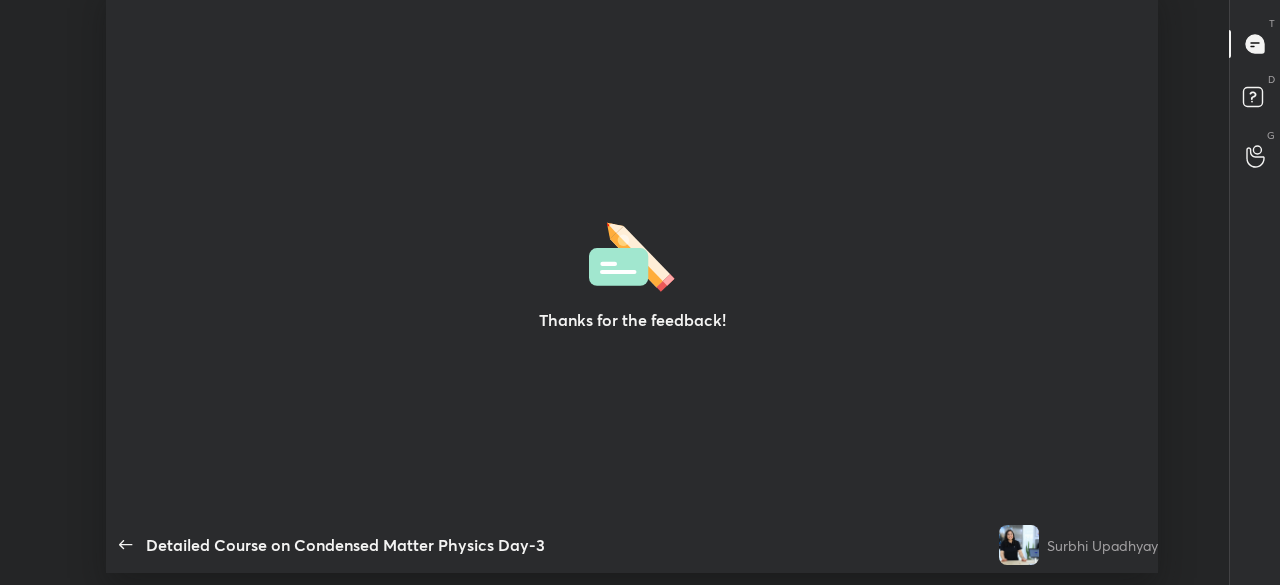 type on "x" 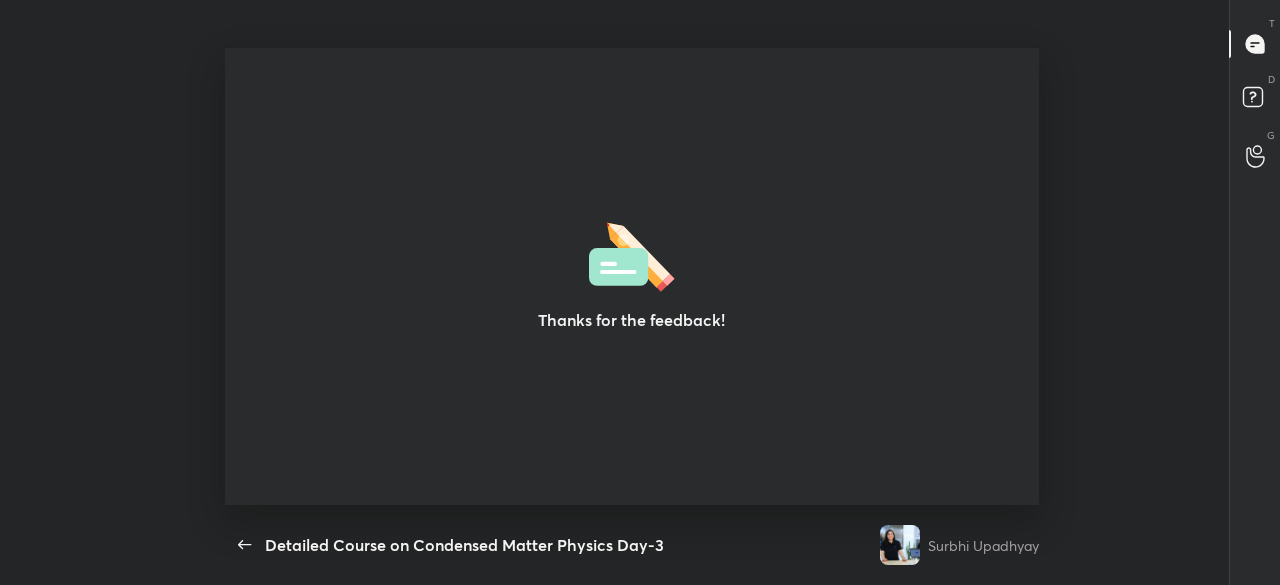 scroll, scrollTop: 457, scrollLeft: 1264, axis: both 